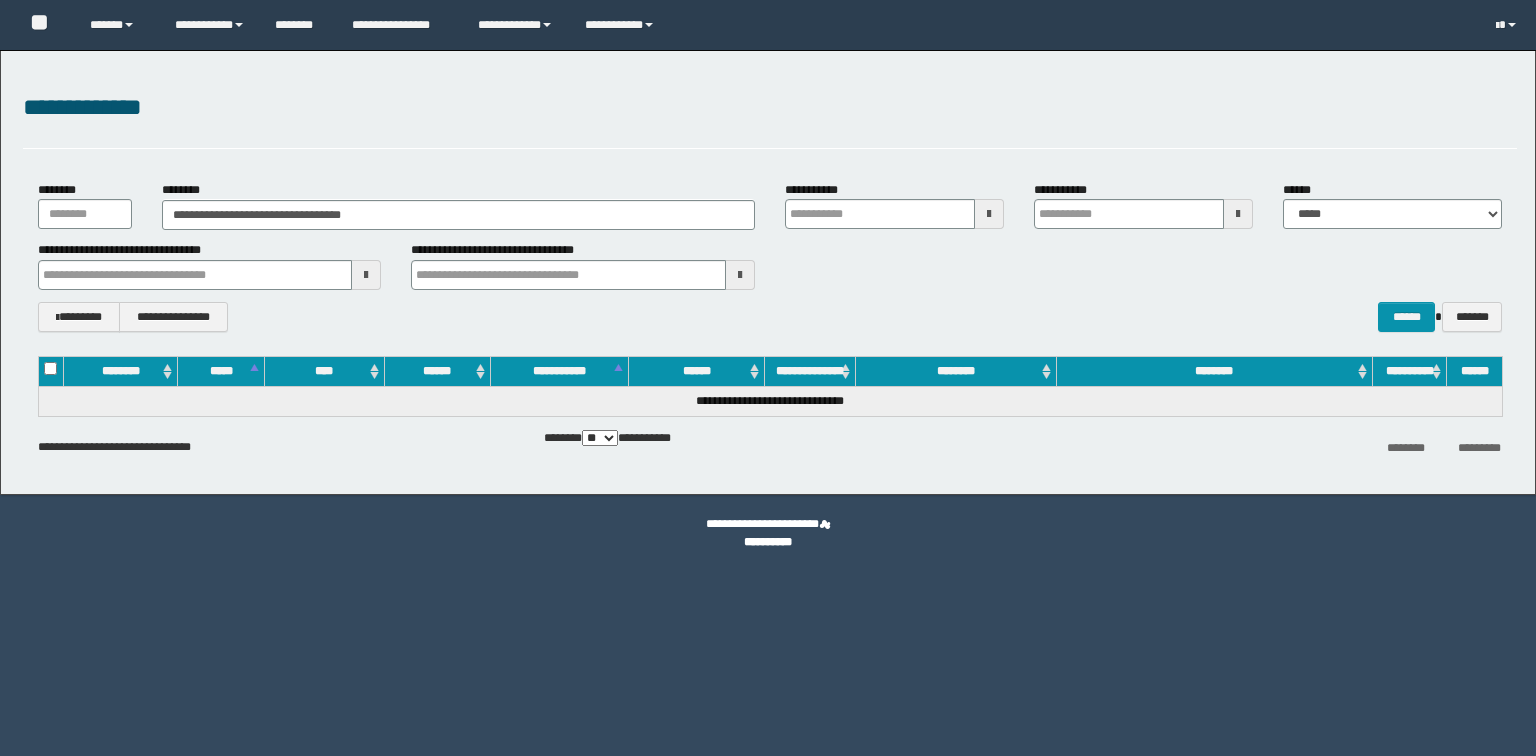 scroll, scrollTop: 0, scrollLeft: 0, axis: both 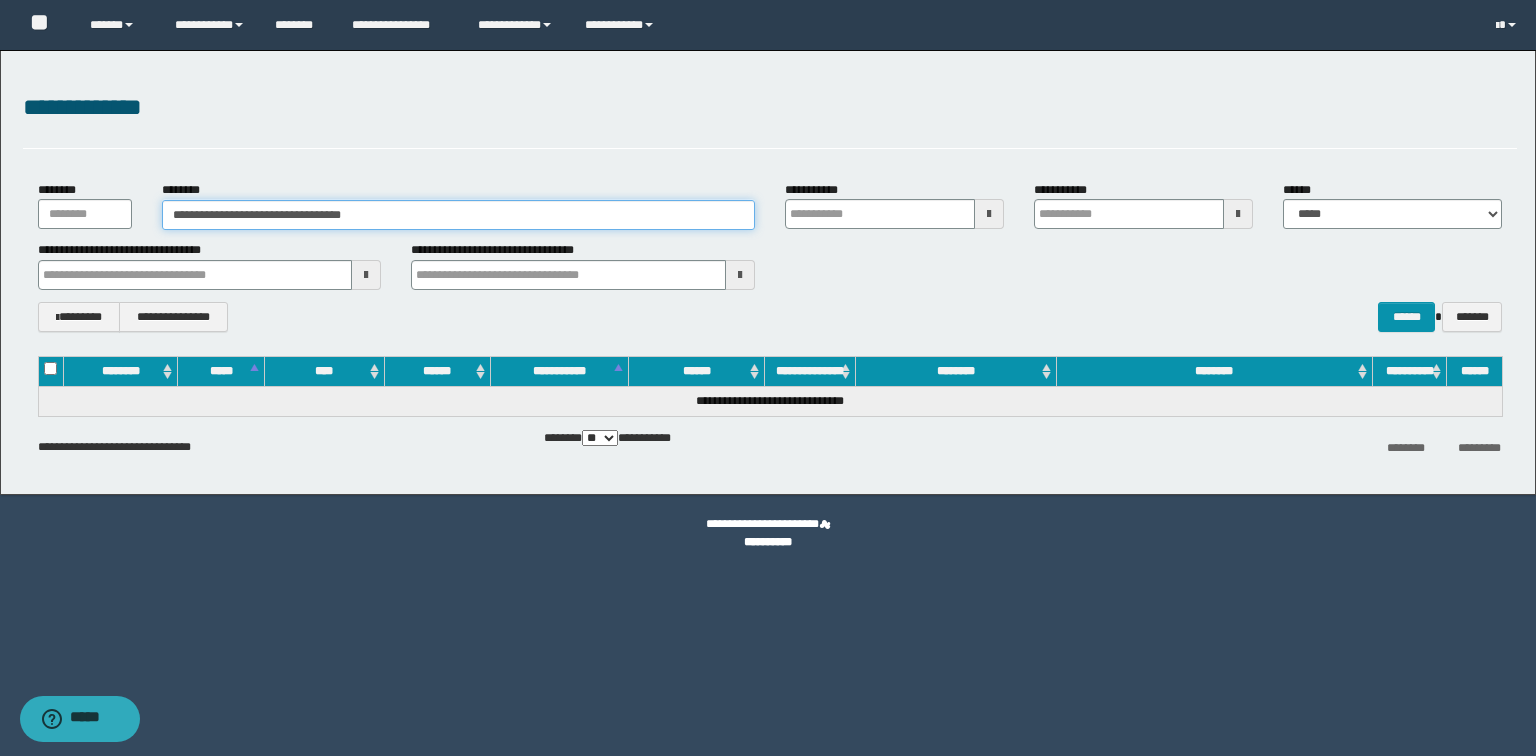 drag, startPoint x: 438, startPoint y: 218, endPoint x: 0, endPoint y: 200, distance: 438.36972 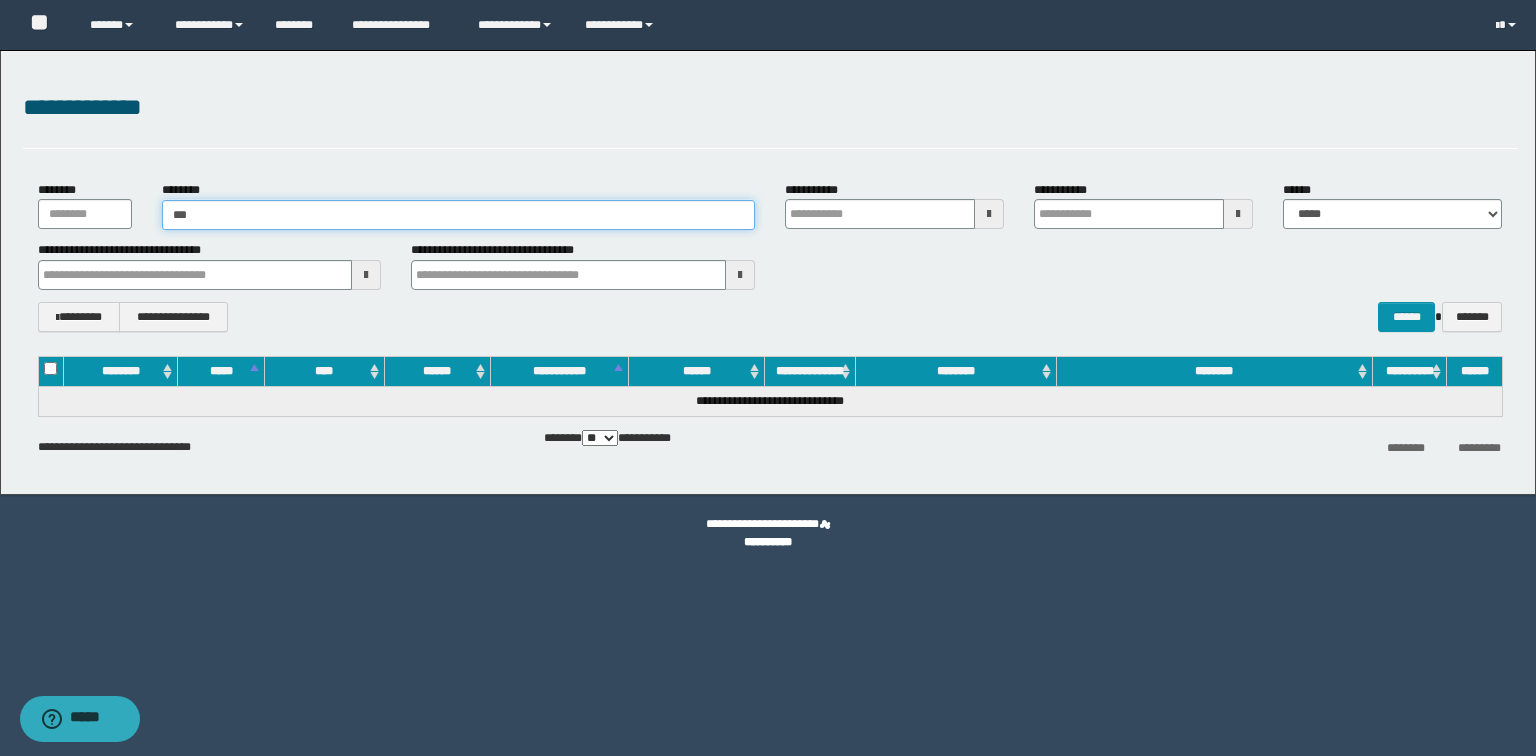 type on "****" 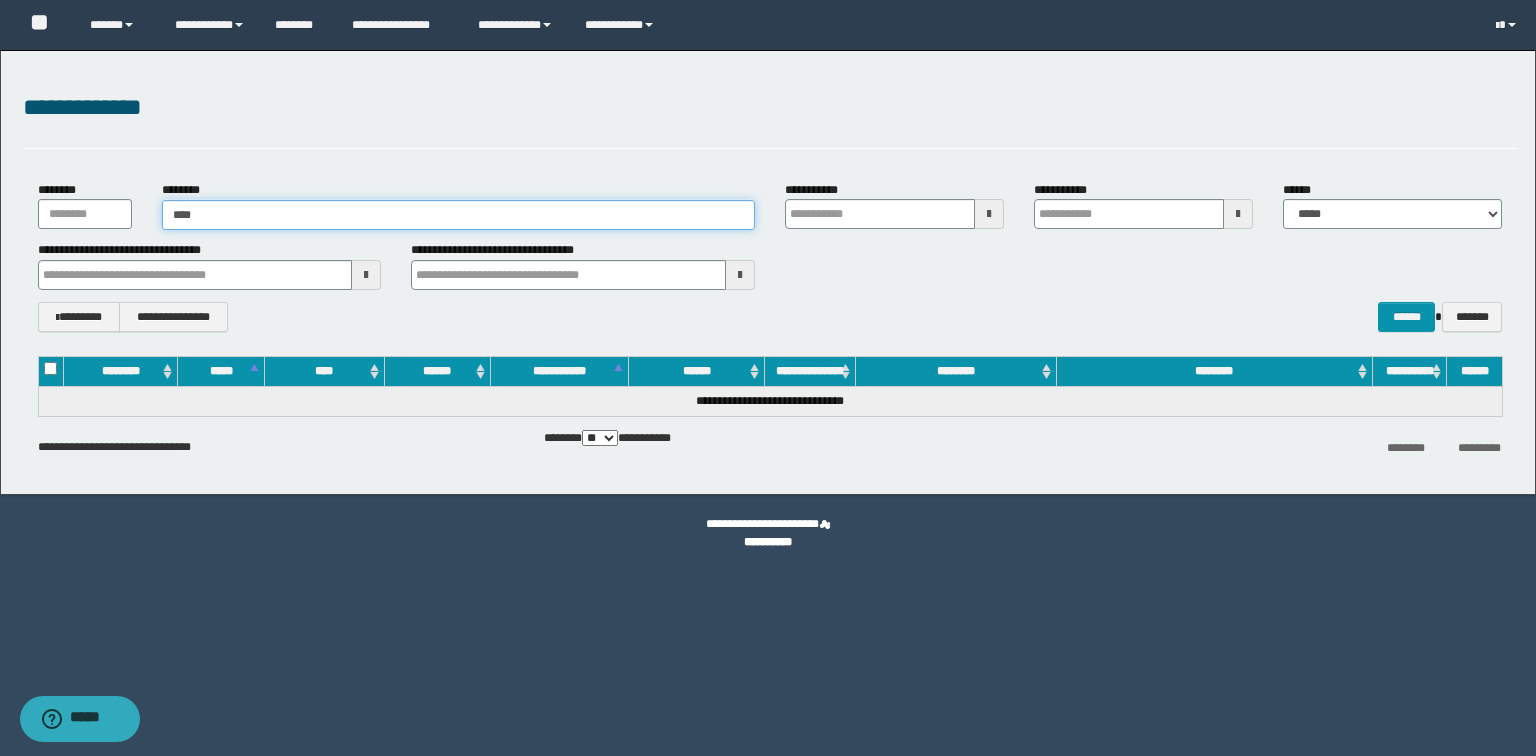 type on "****" 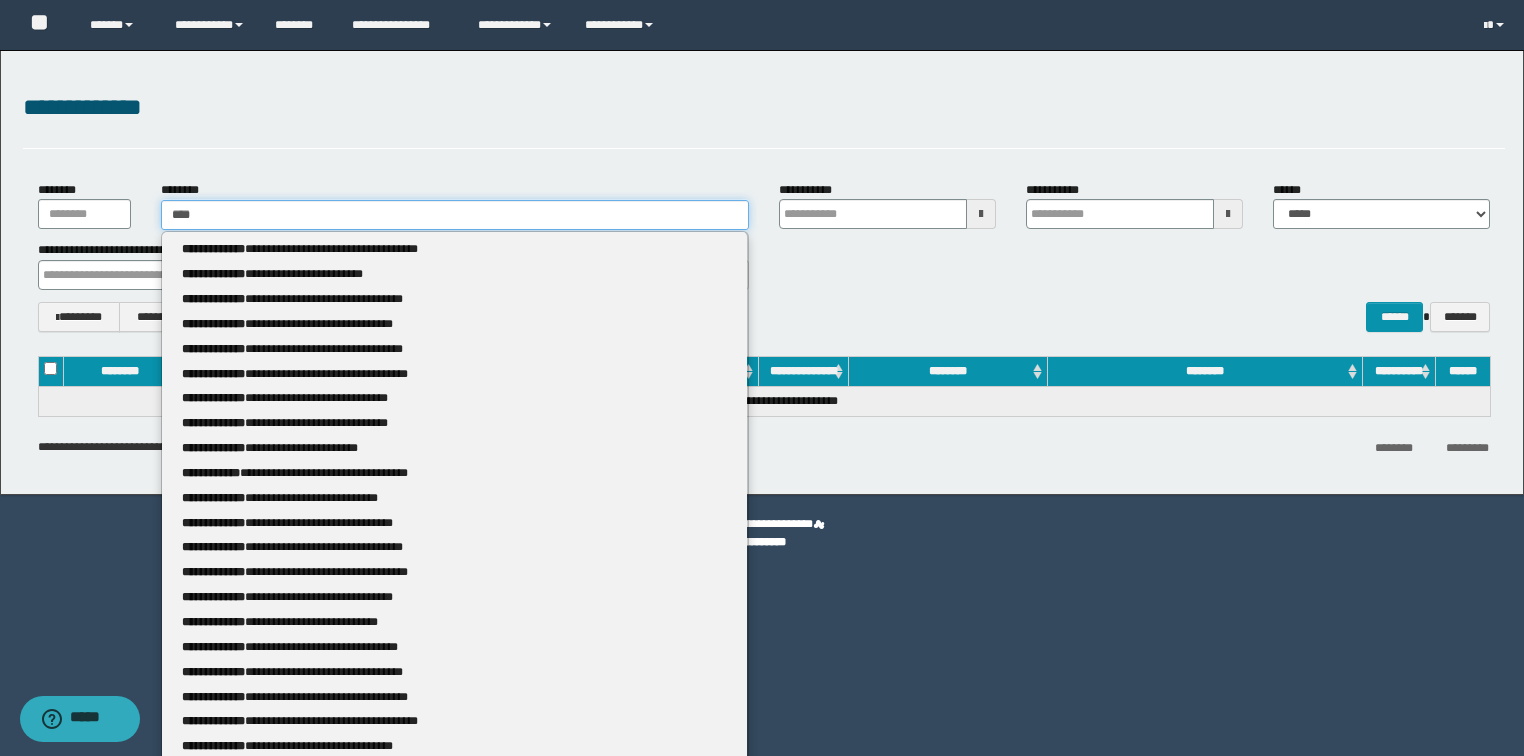type 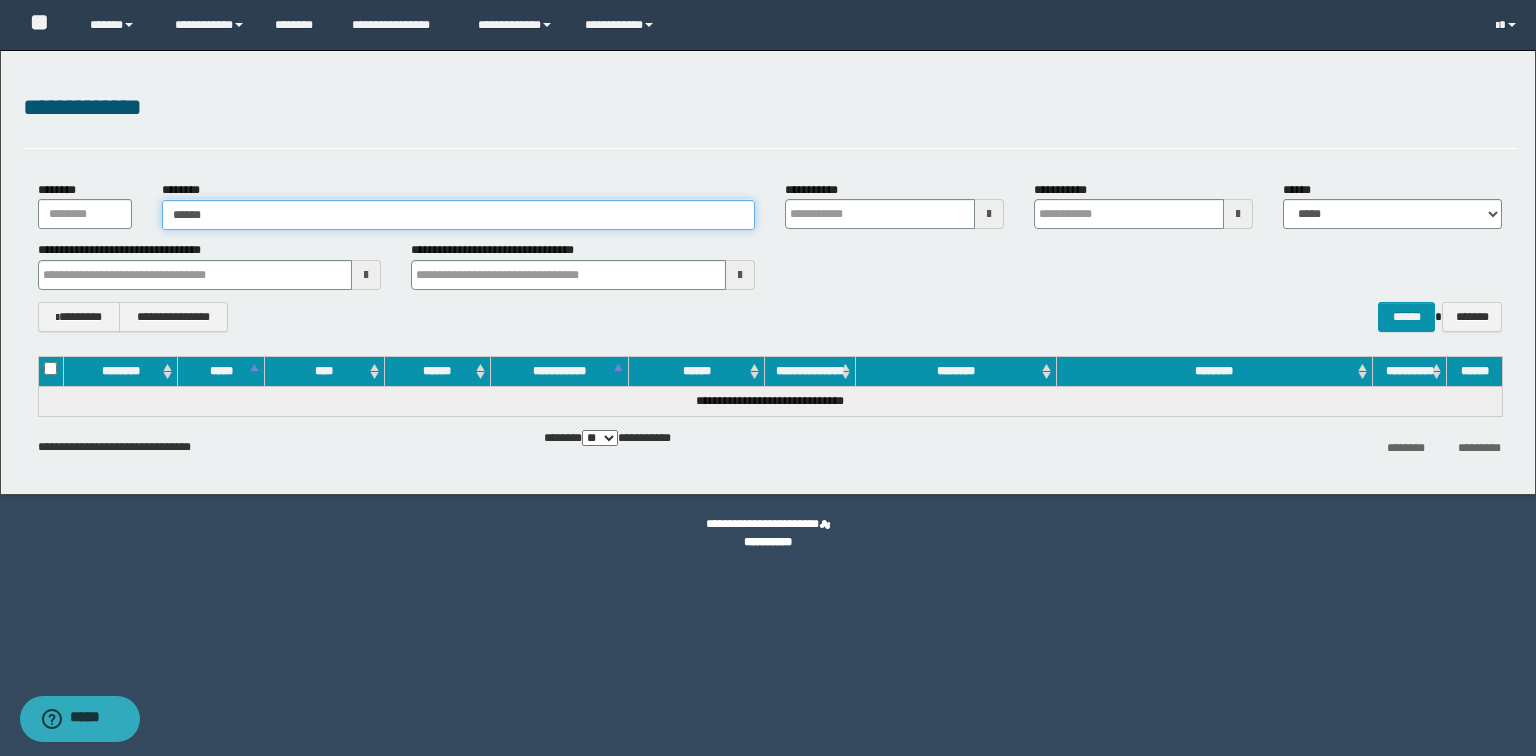 type on "*******" 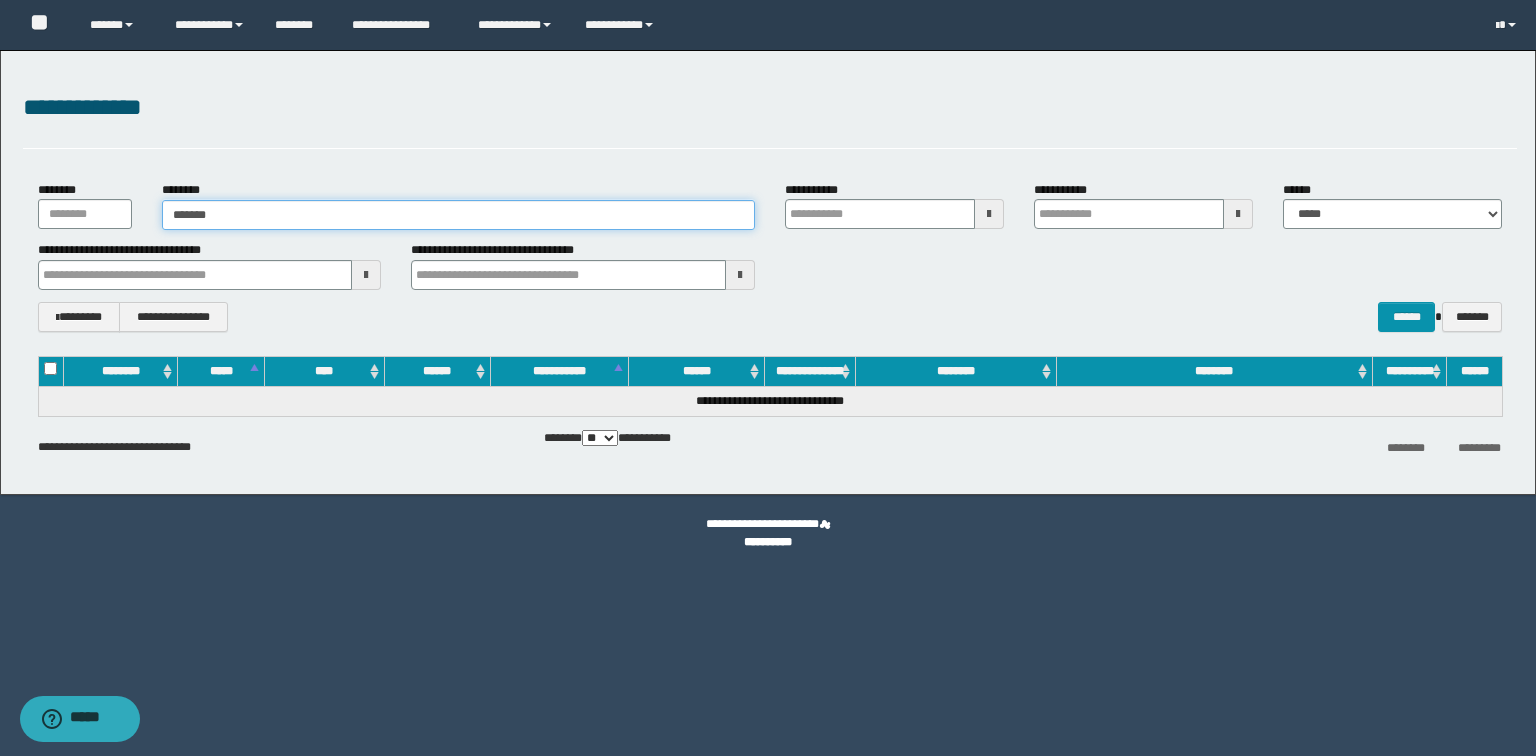 type on "*******" 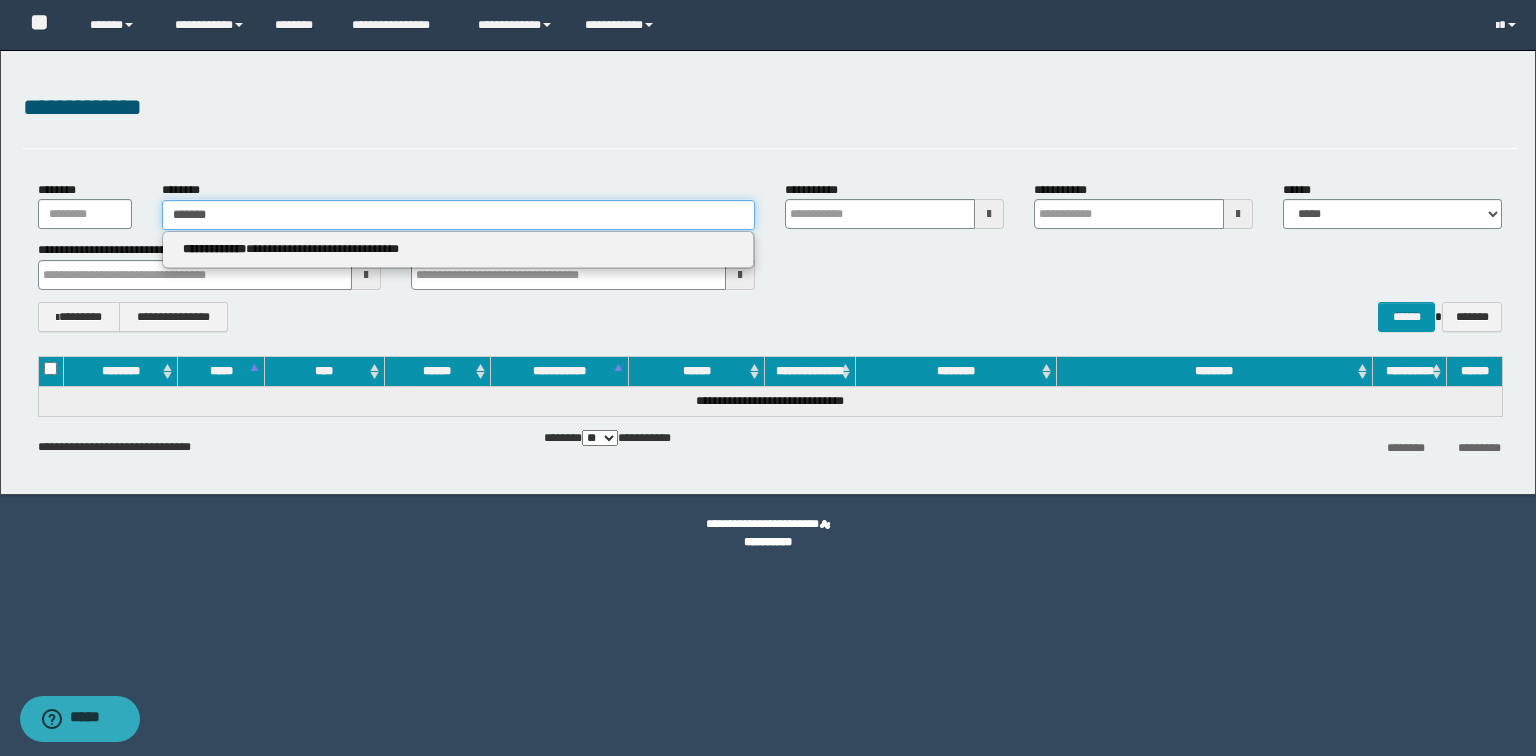 type 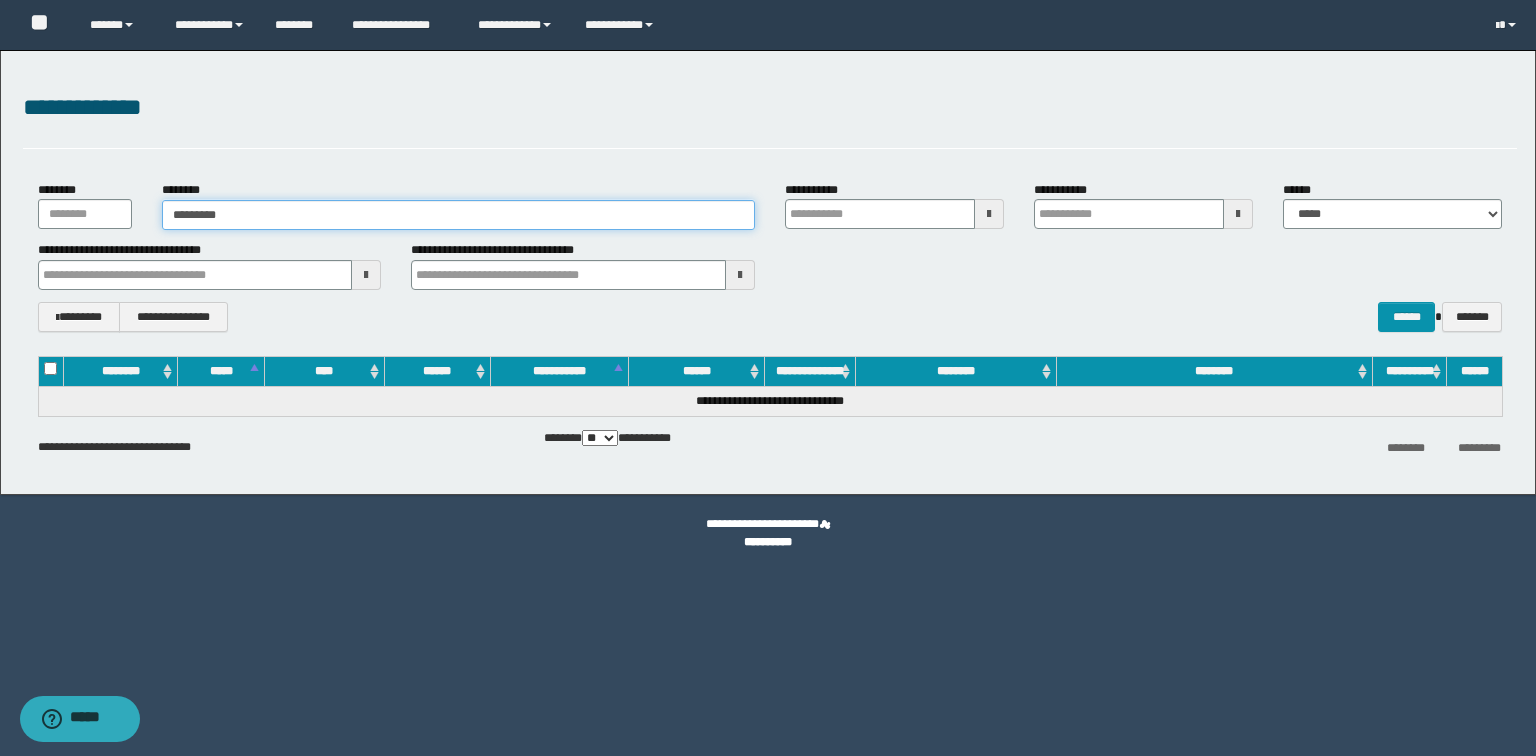 type on "**********" 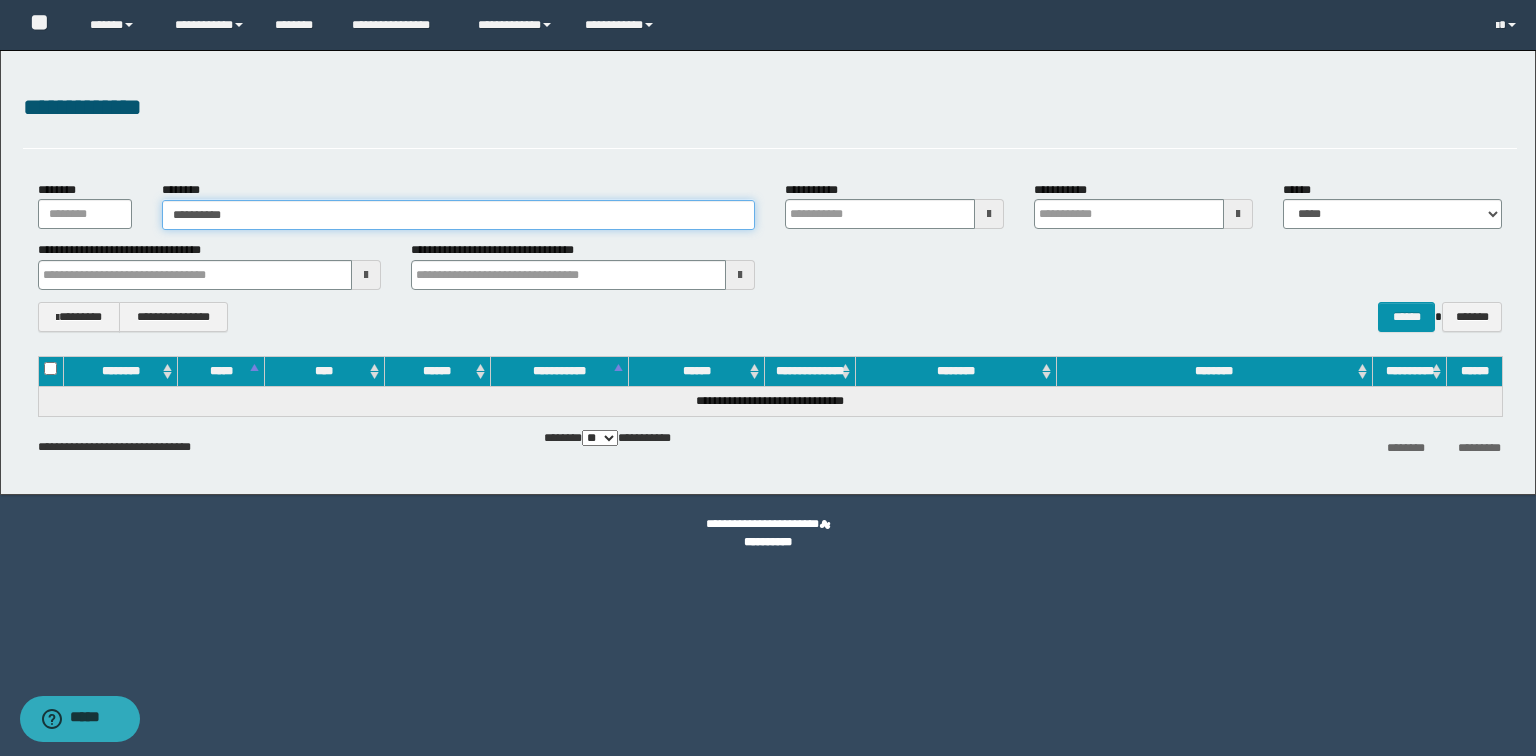 type on "**********" 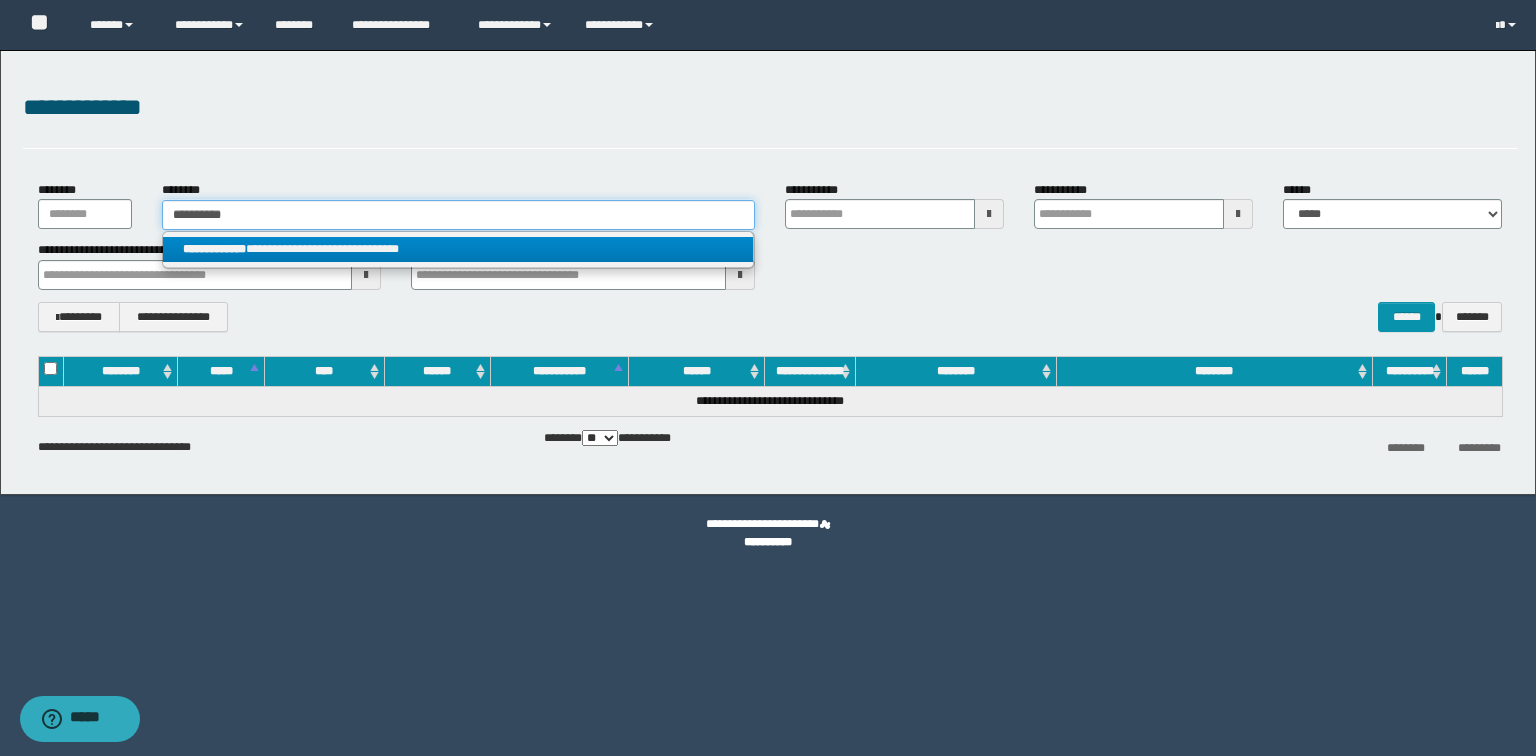 type on "**********" 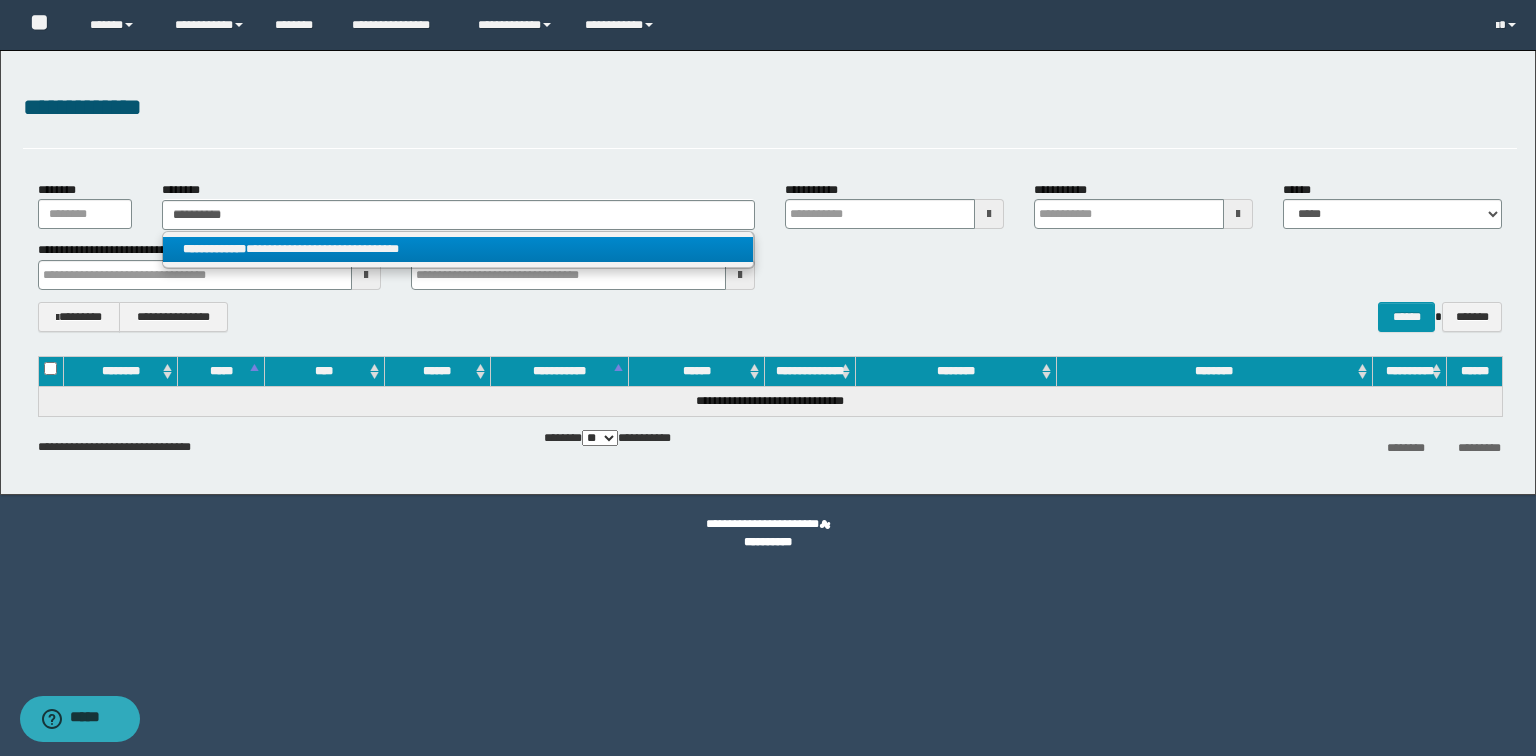 click on "**********" at bounding box center [458, 249] 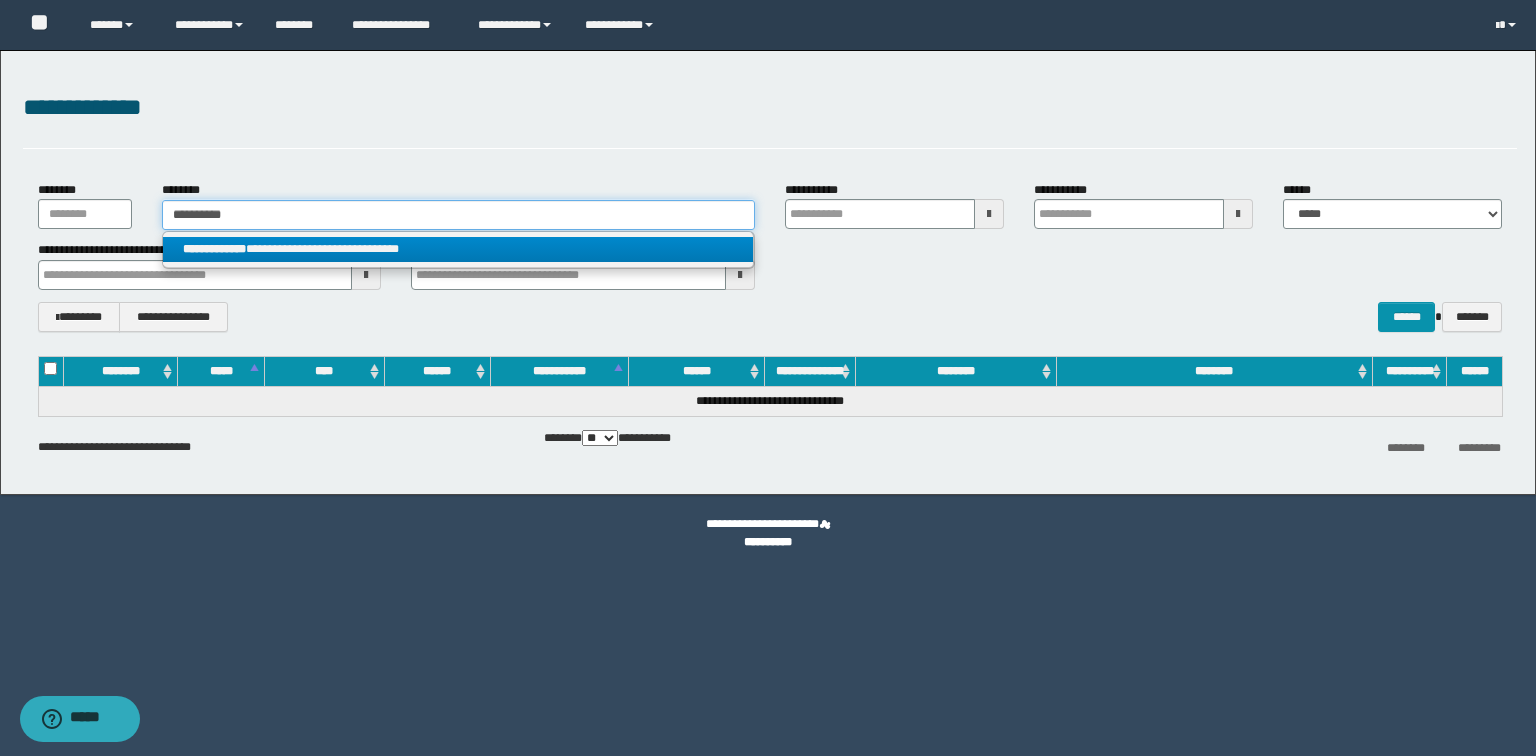 type 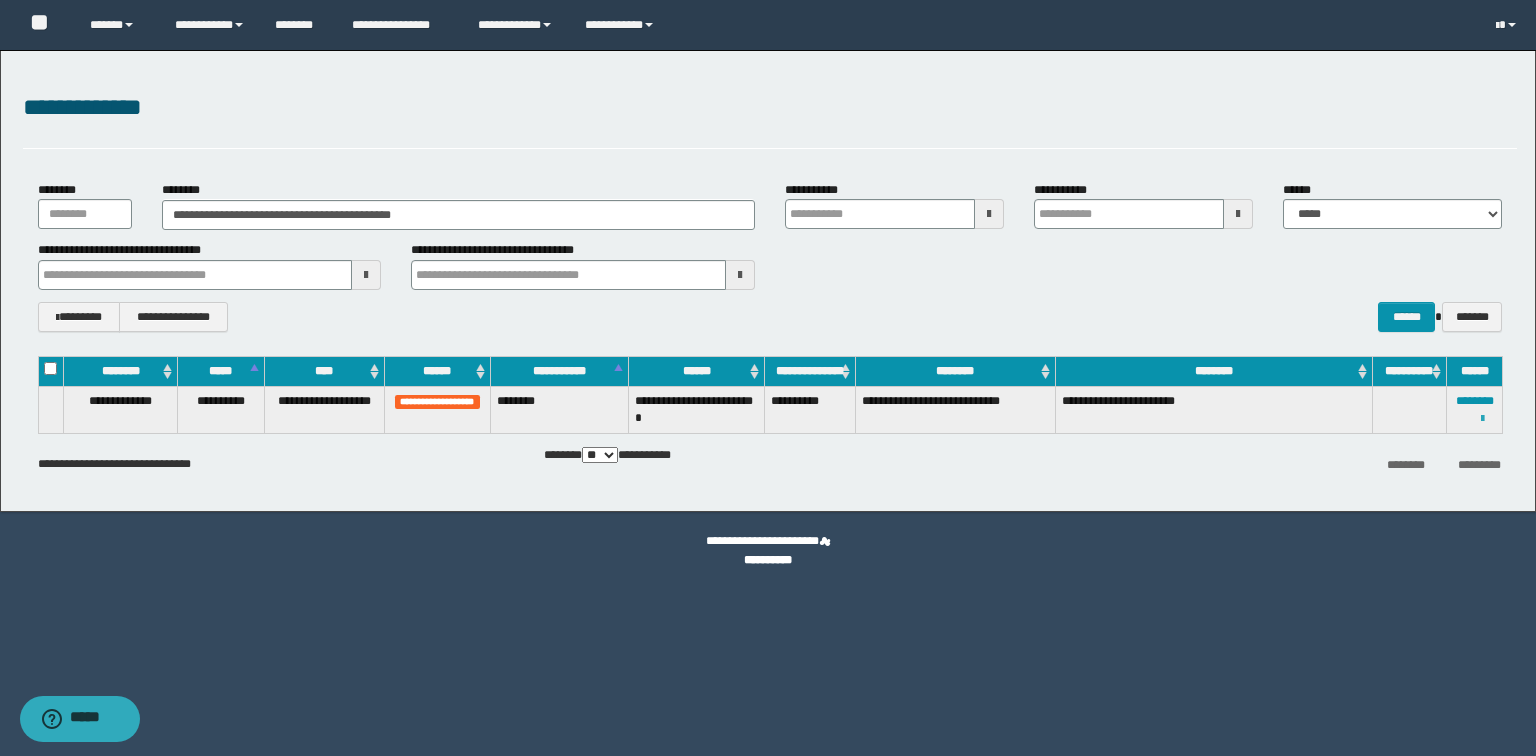 click at bounding box center (1482, 419) 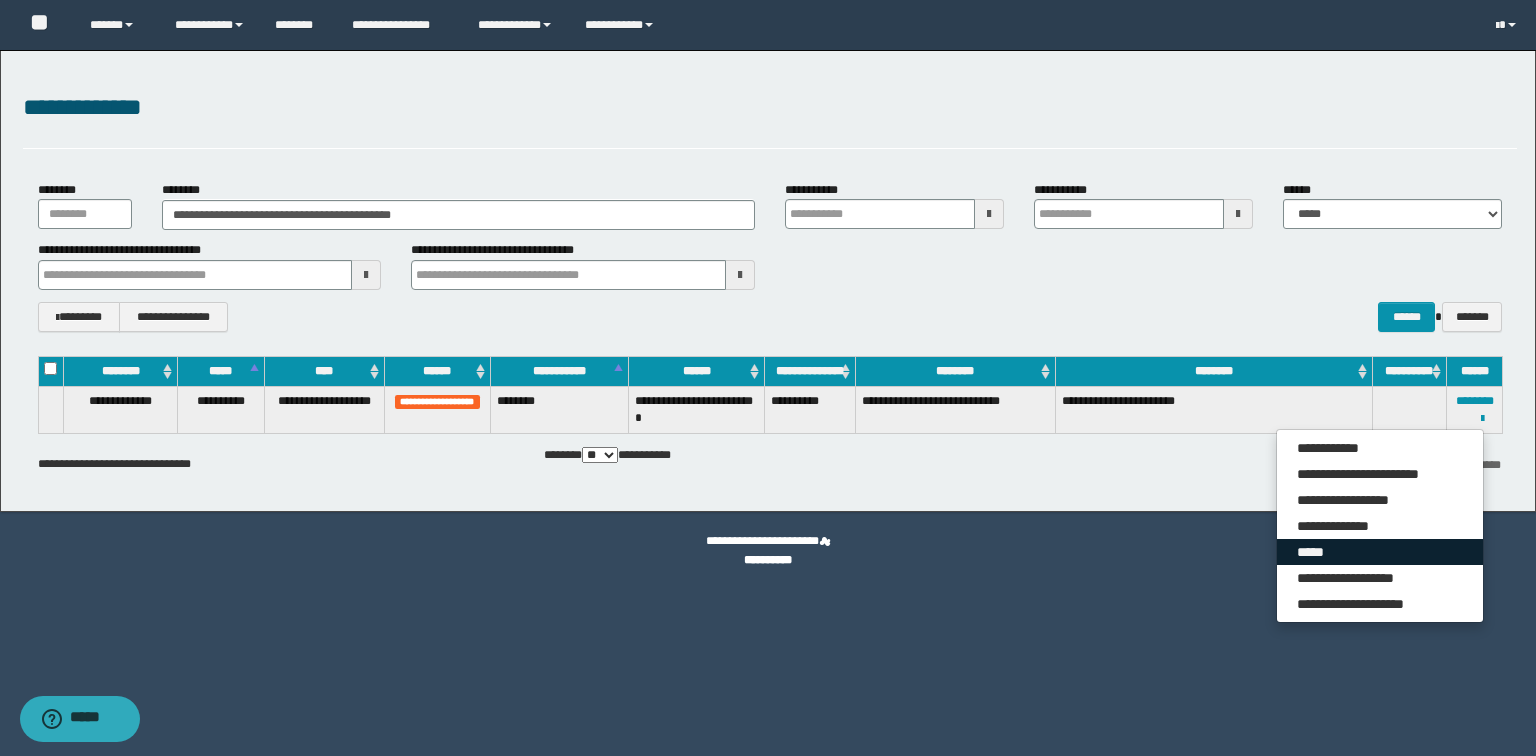 click on "*****" at bounding box center (1380, 552) 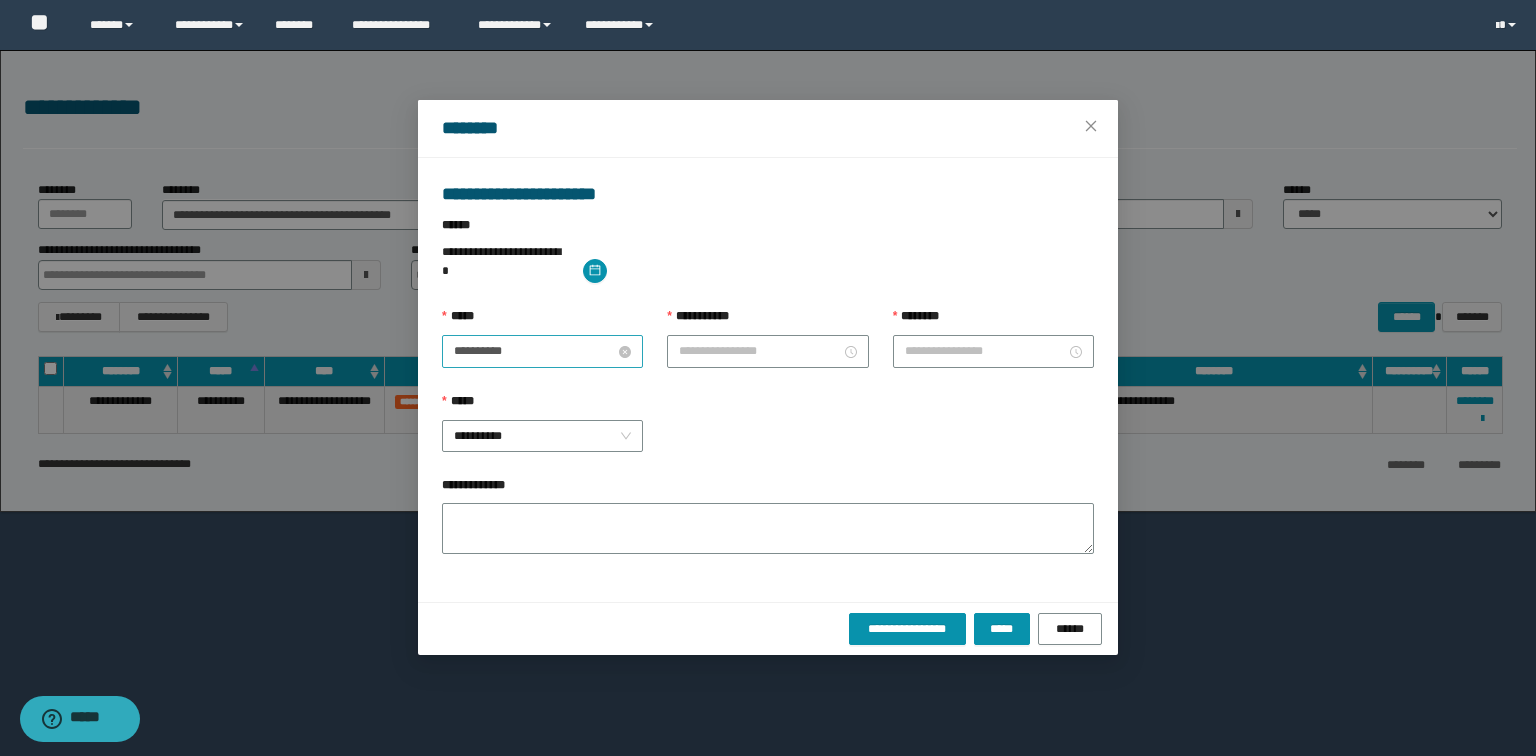 click on "**********" at bounding box center [534, 351] 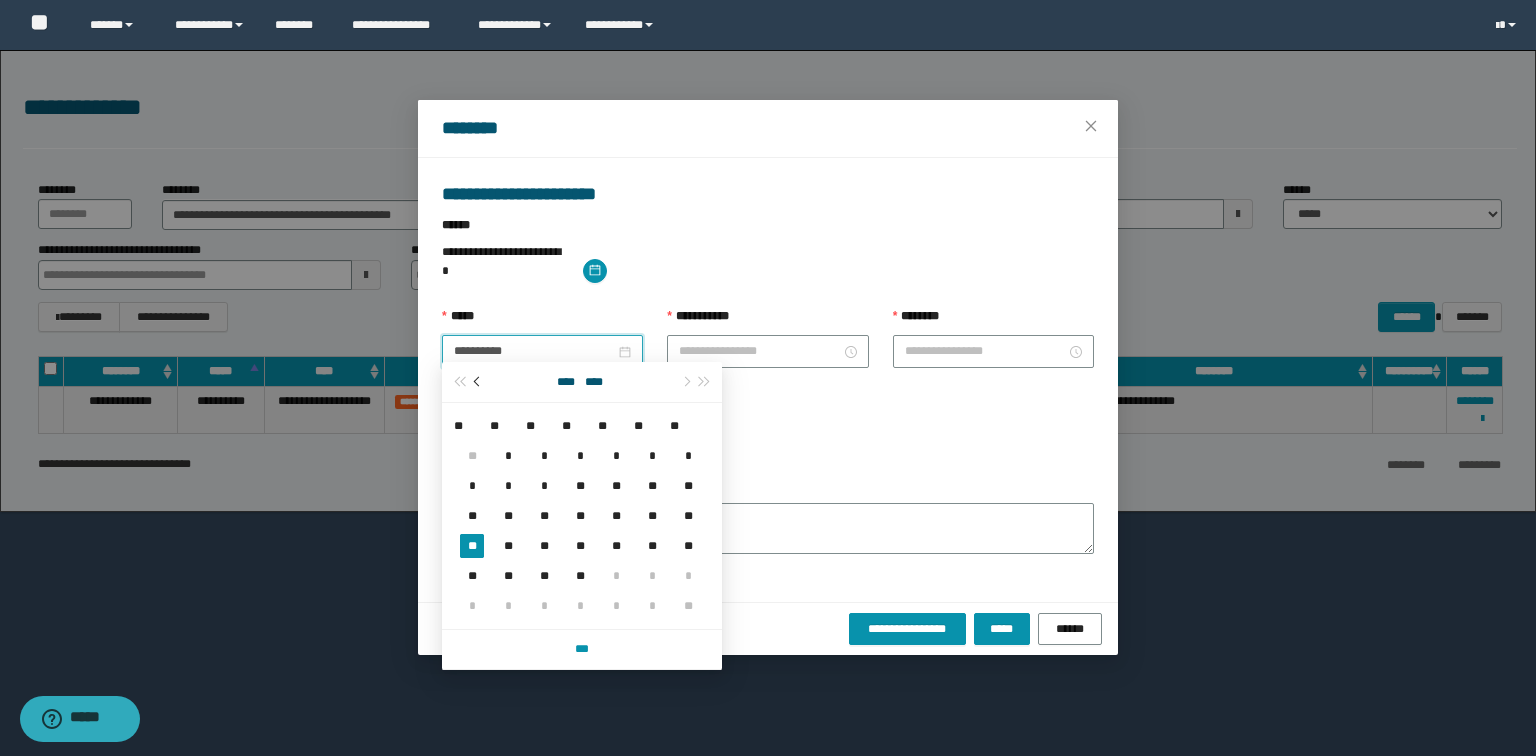 click at bounding box center [479, 382] 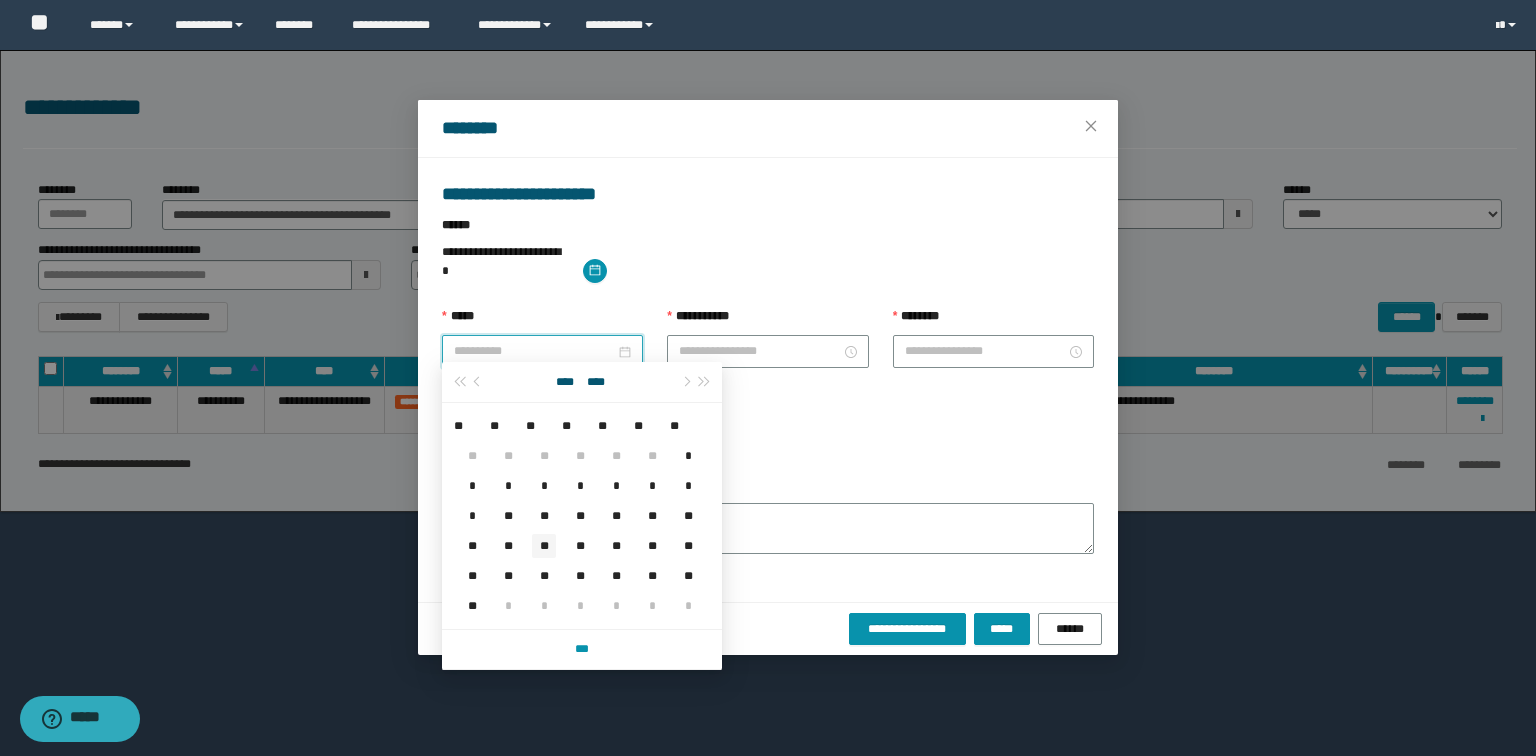 type on "**********" 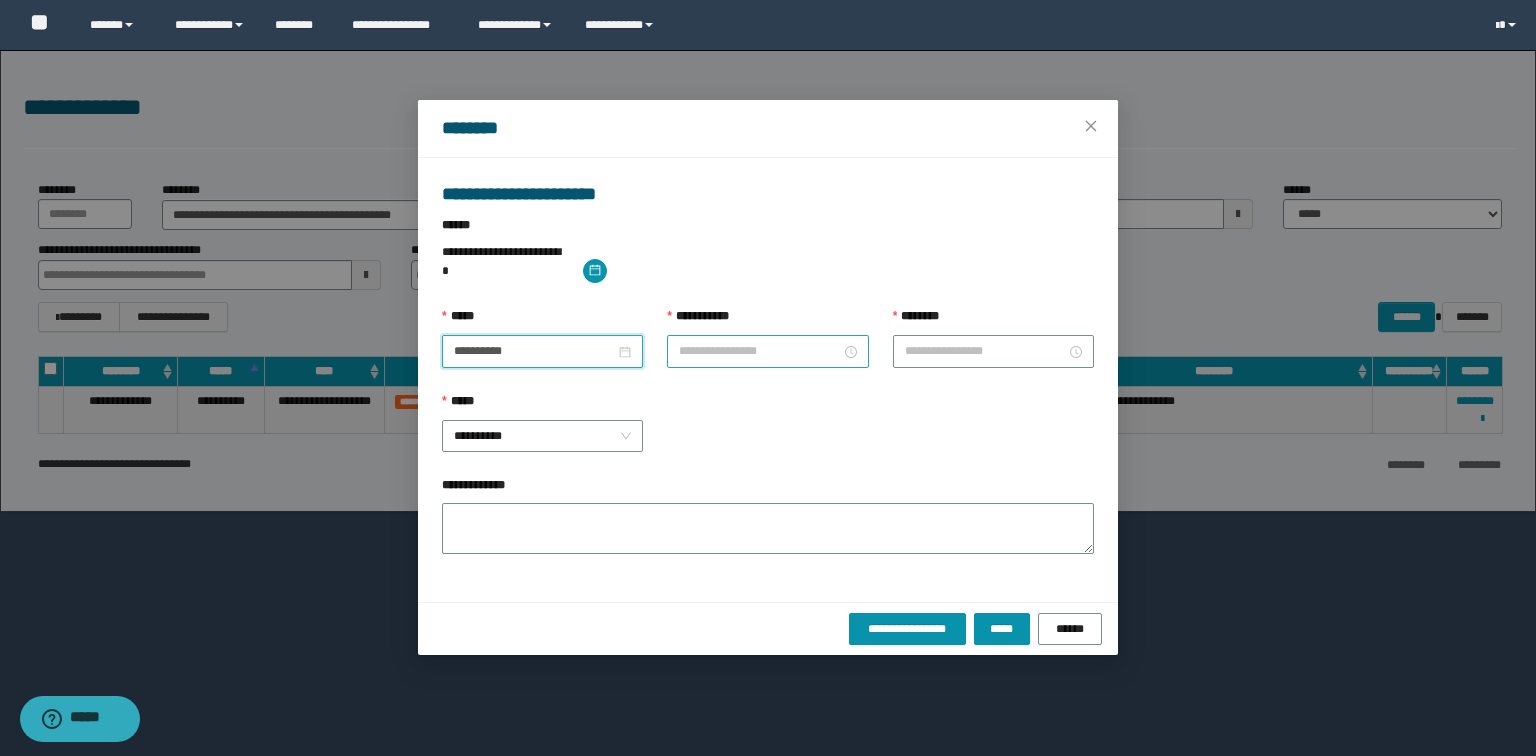 click on "**********" at bounding box center (759, 351) 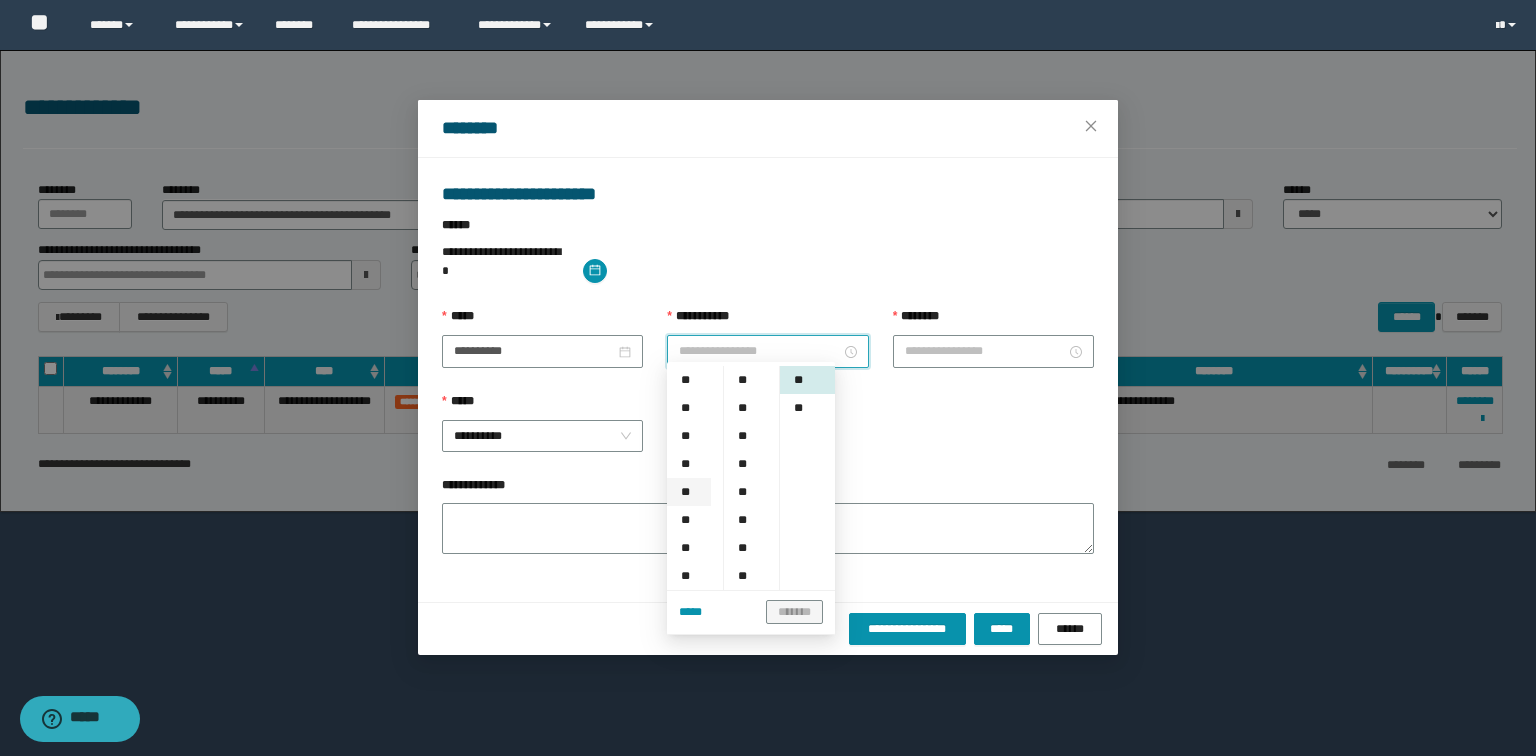 scroll, scrollTop: 160, scrollLeft: 0, axis: vertical 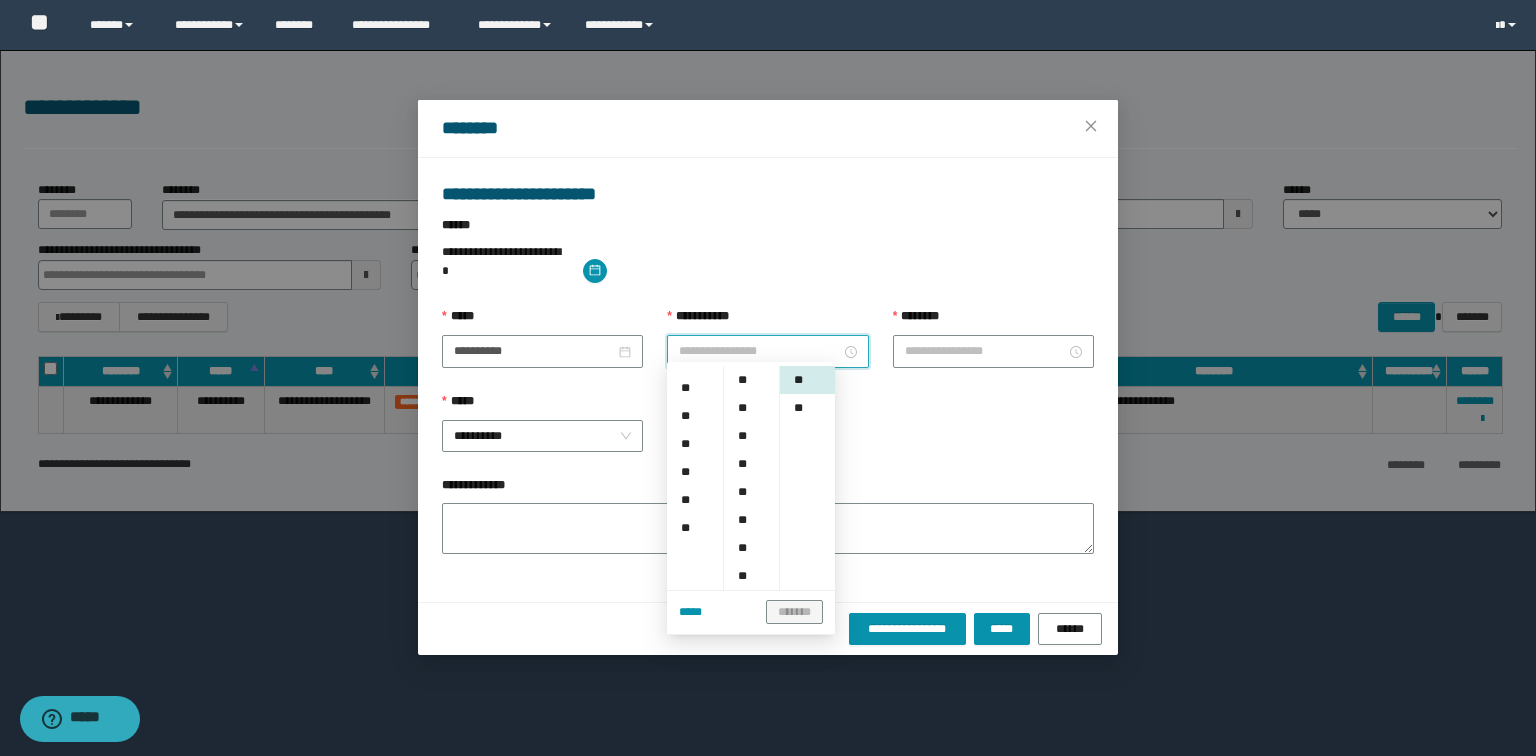 drag, startPoint x: 689, startPoint y: 448, endPoint x: 714, endPoint y: 456, distance: 26.24881 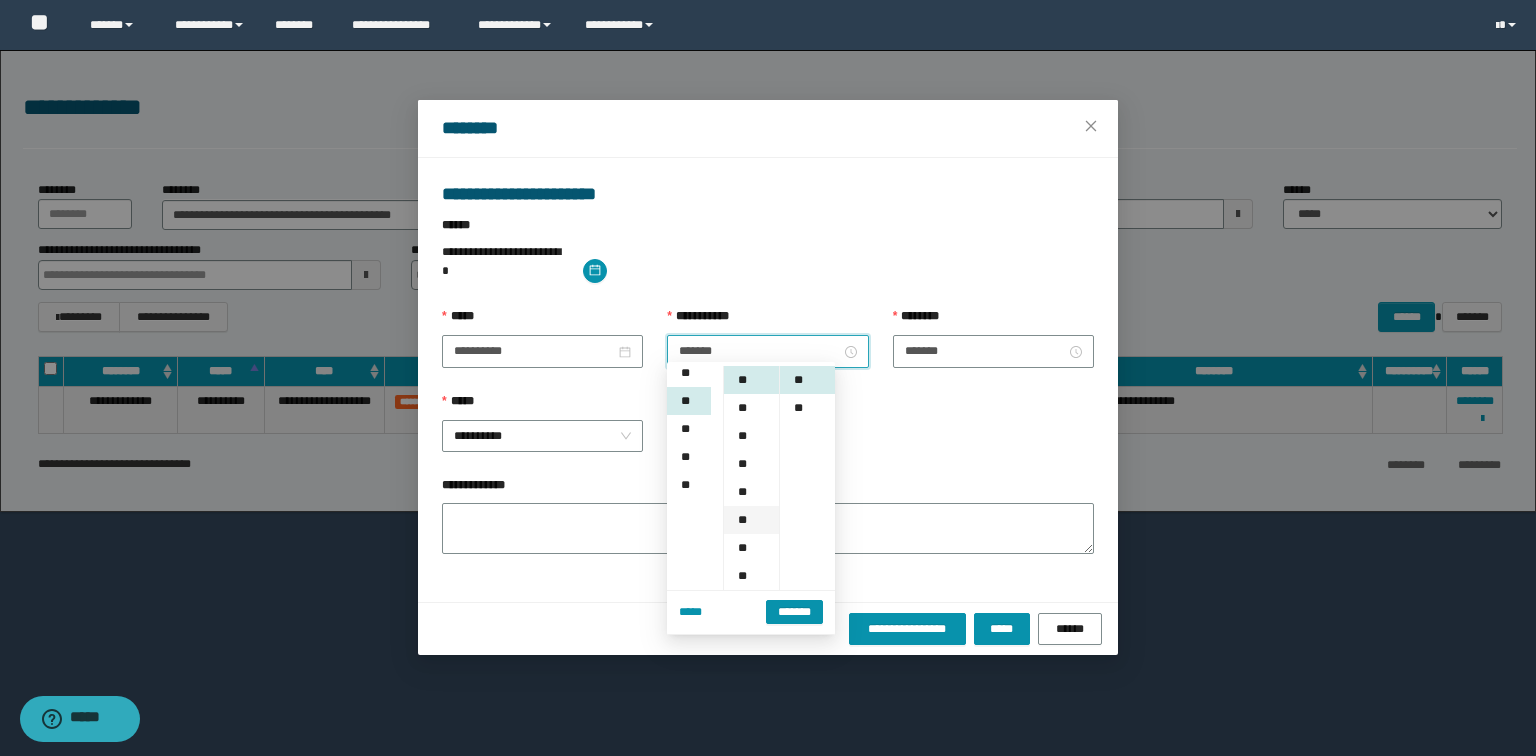 scroll, scrollTop: 224, scrollLeft: 0, axis: vertical 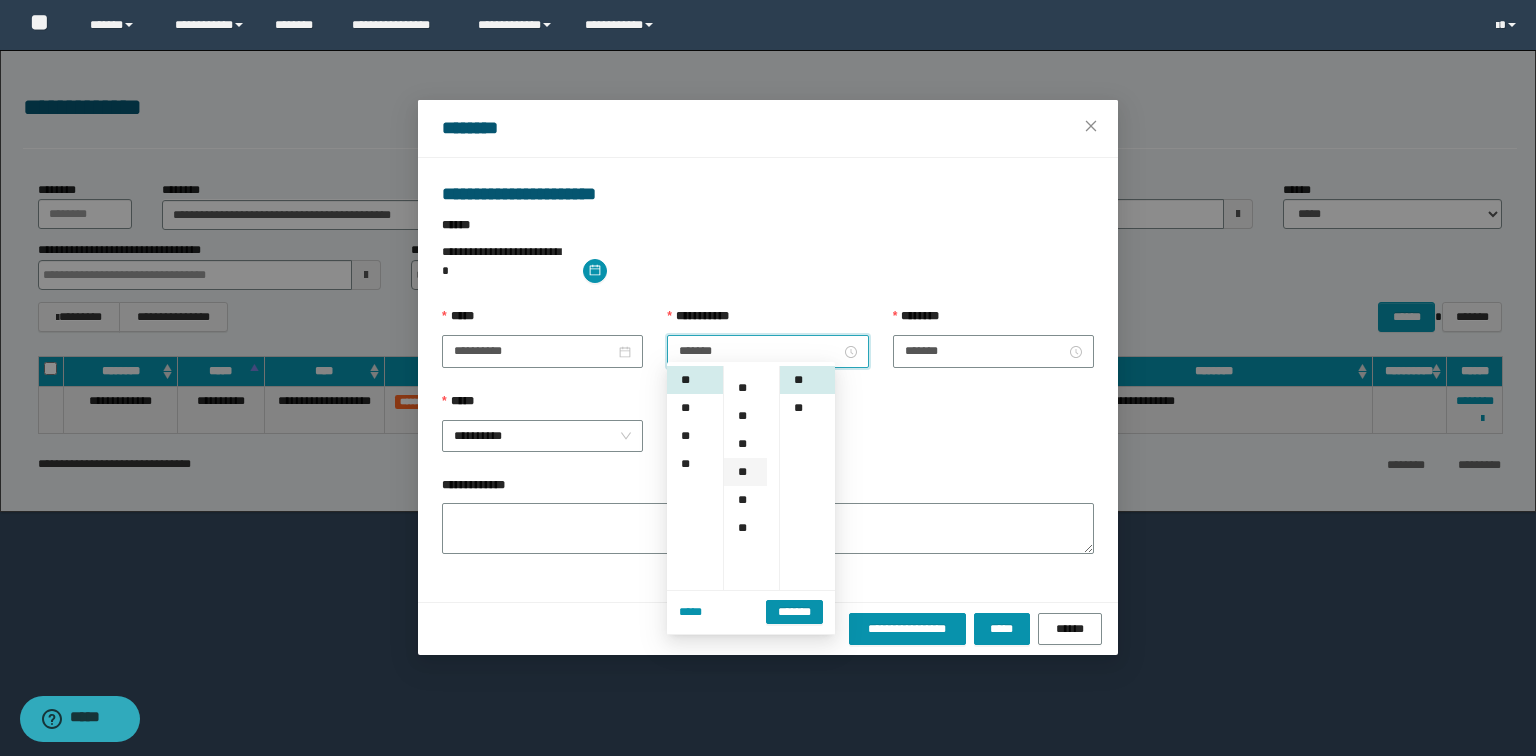 click on "**" at bounding box center (745, 472) 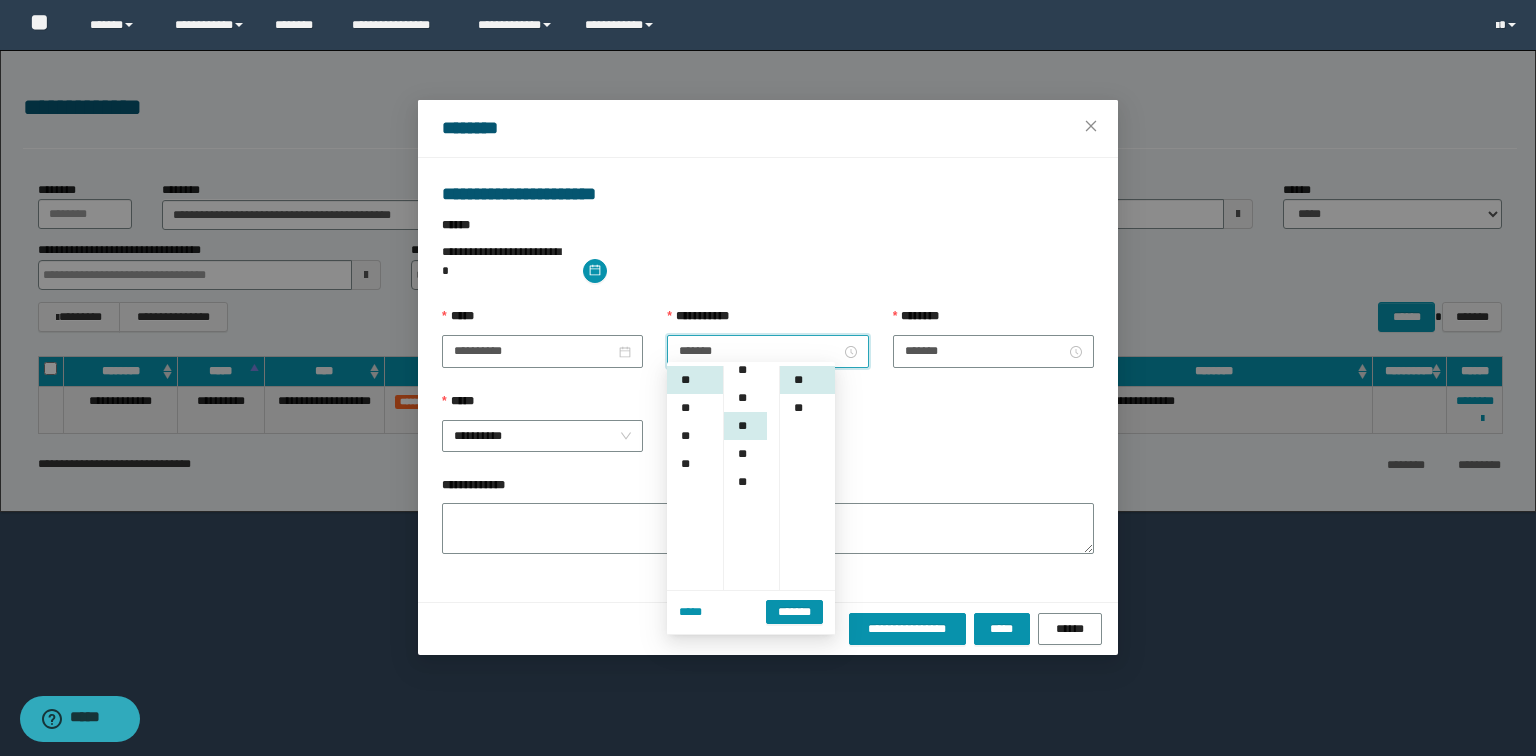 scroll, scrollTop: 252, scrollLeft: 0, axis: vertical 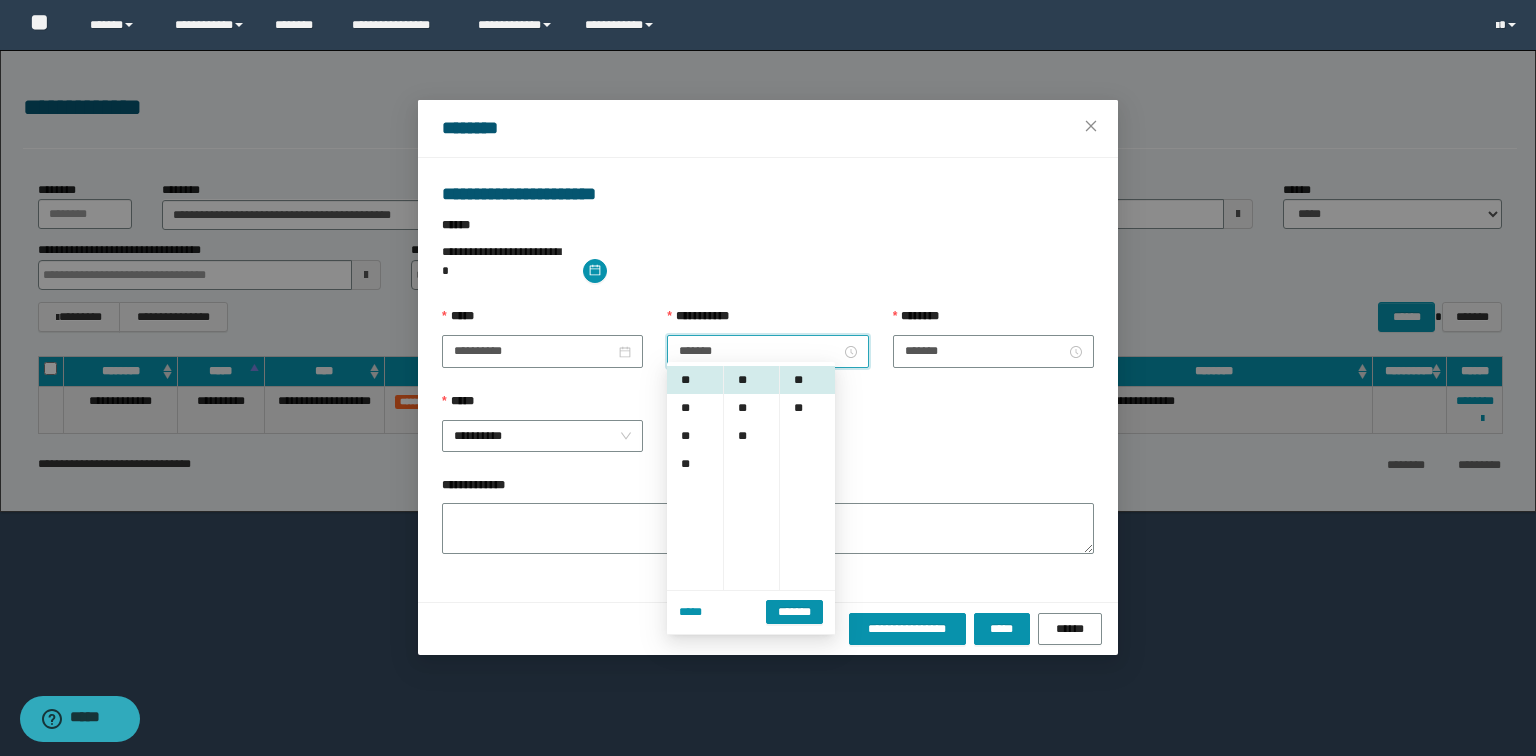 click on "**********" at bounding box center (768, 434) 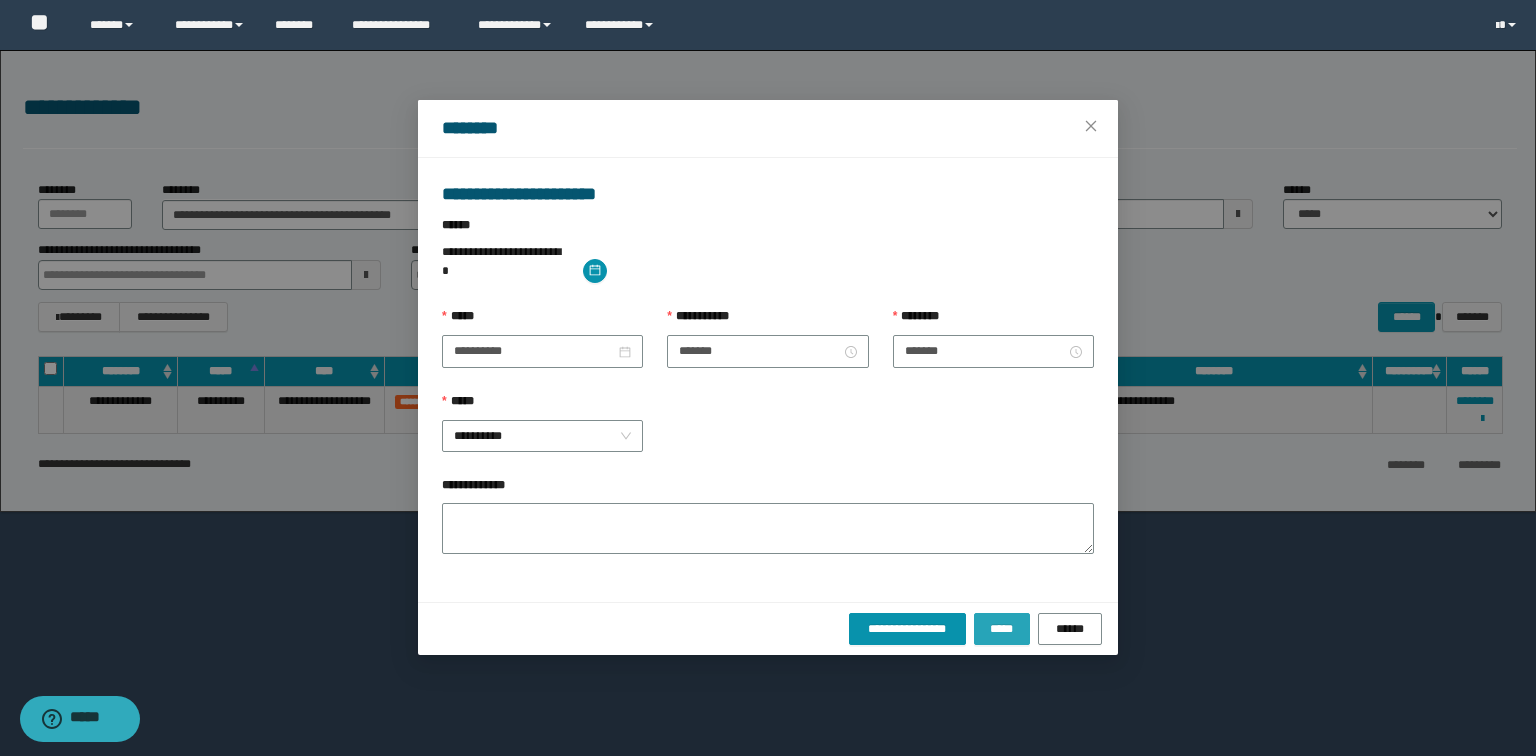 click on "*****" at bounding box center (1002, 629) 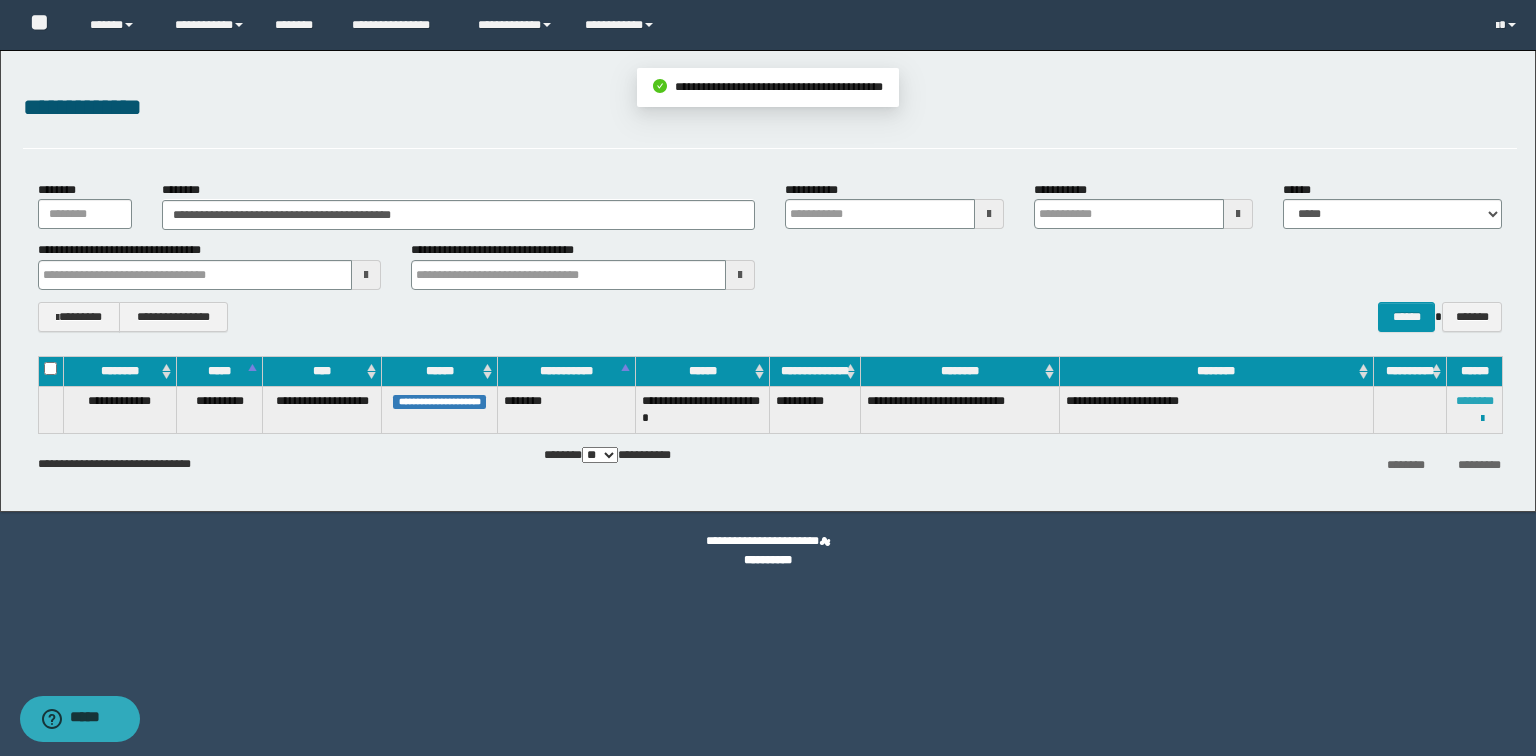 click on "********" at bounding box center (1475, 401) 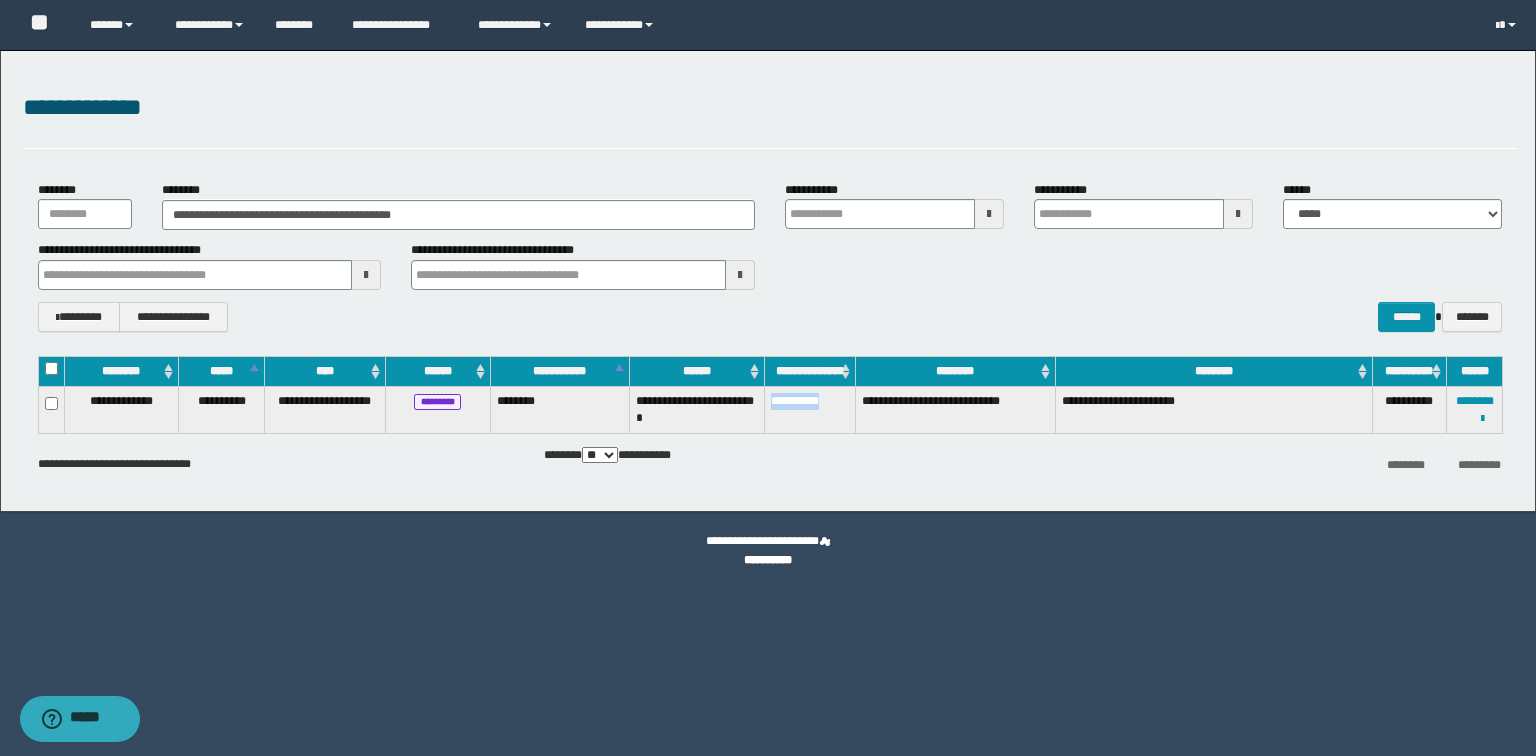 drag, startPoint x: 840, startPoint y: 401, endPoint x: 772, endPoint y: 403, distance: 68.0294 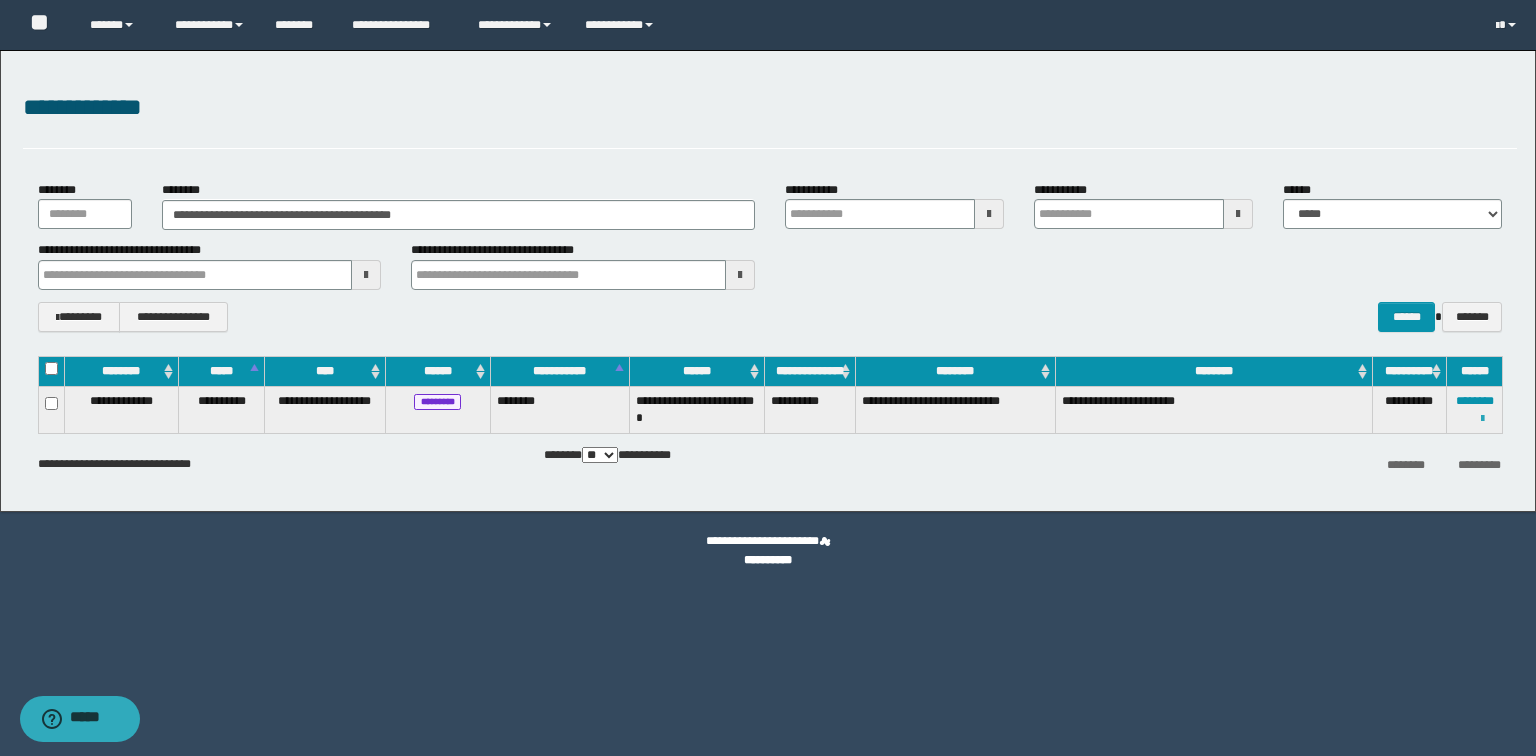 click at bounding box center (1482, 419) 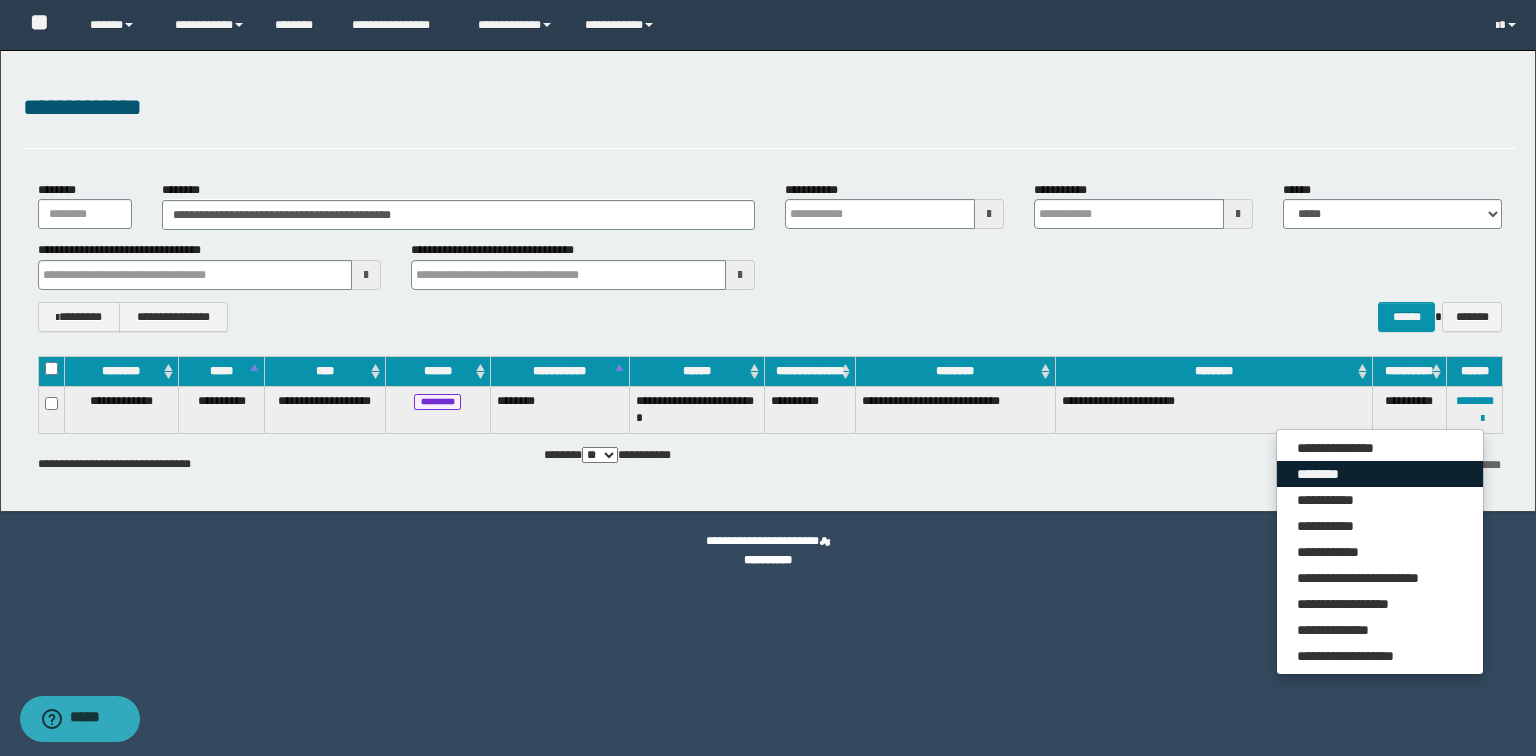 click on "********" at bounding box center [1380, 474] 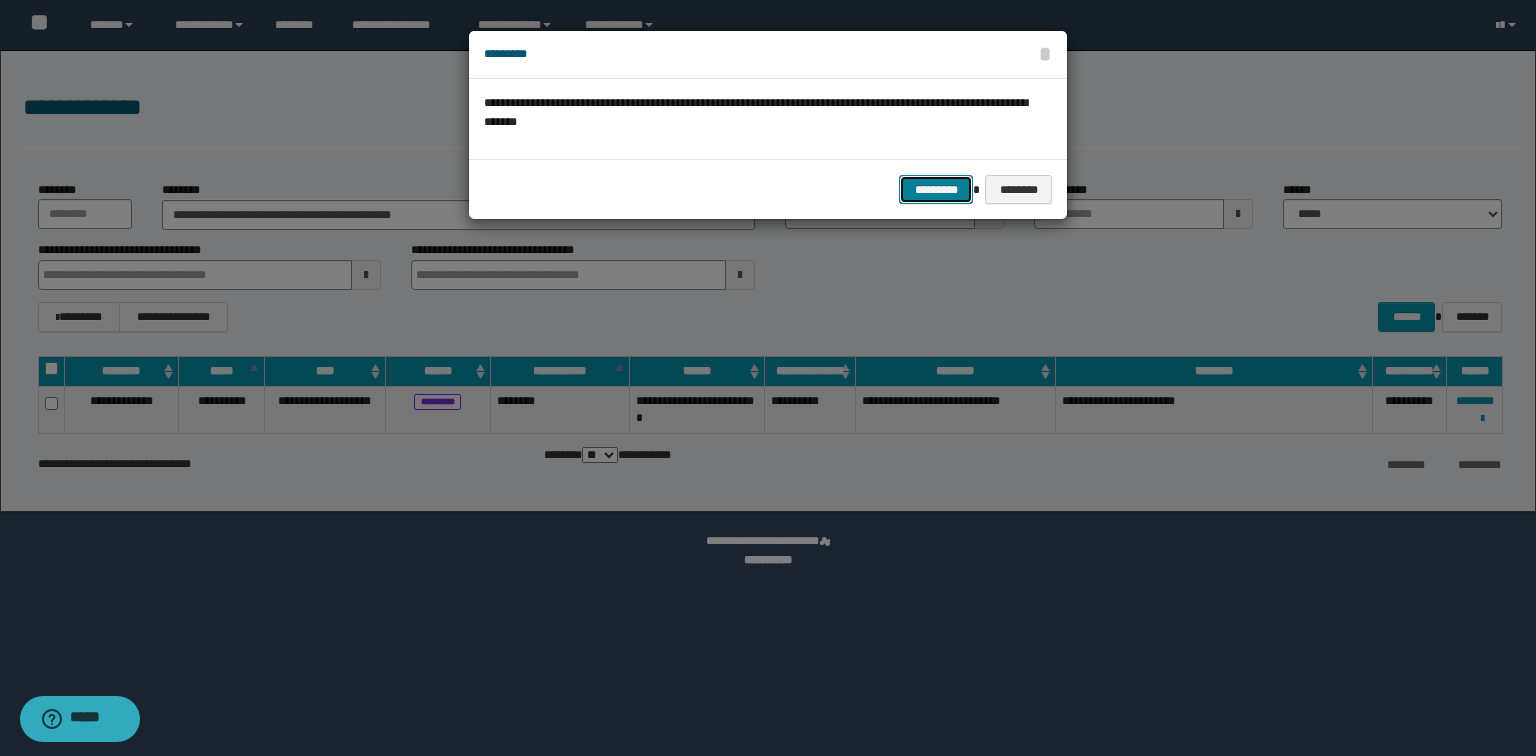 click on "*********" at bounding box center [936, 190] 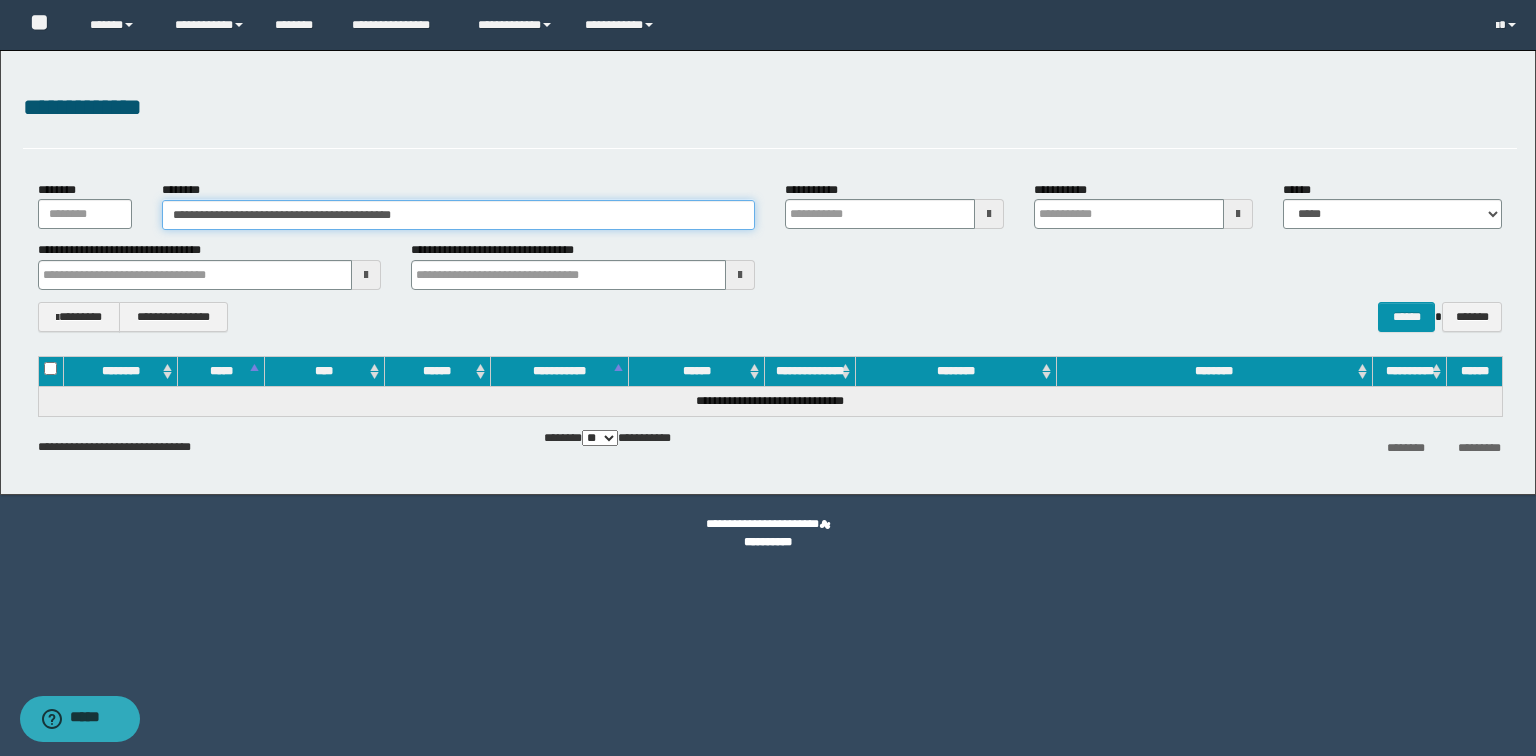drag, startPoint x: 542, startPoint y: 212, endPoint x: 0, endPoint y: 216, distance: 542.0148 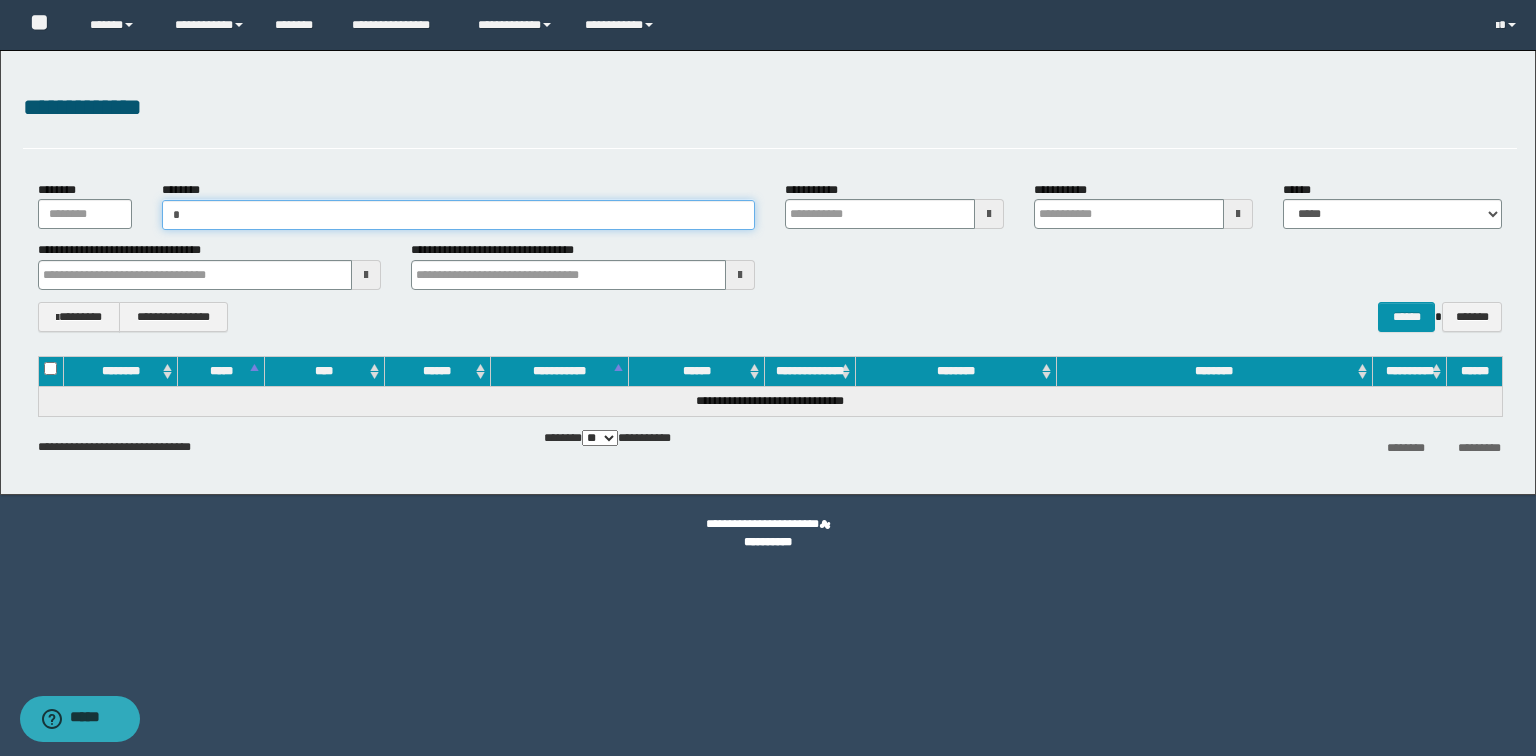 type on "**" 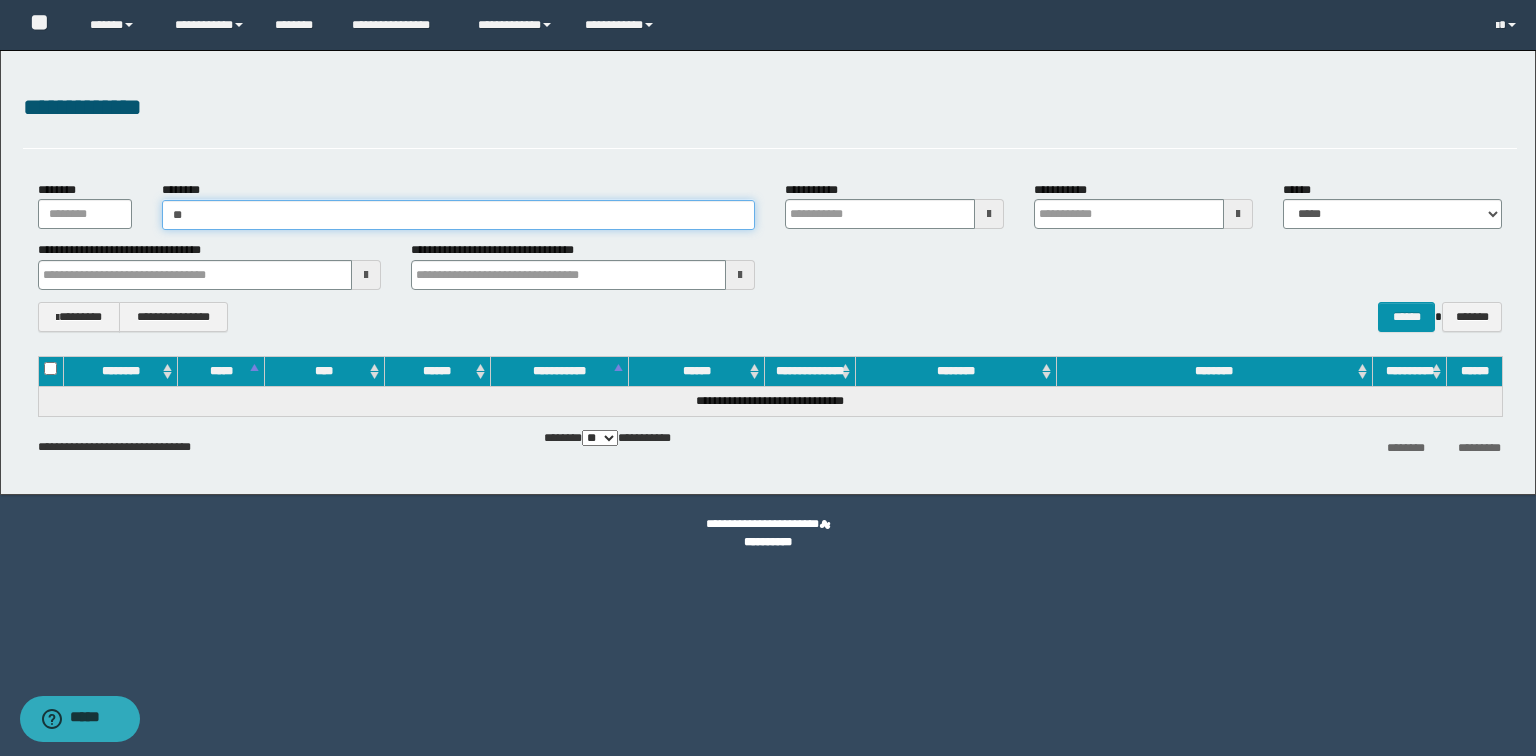 type on "**" 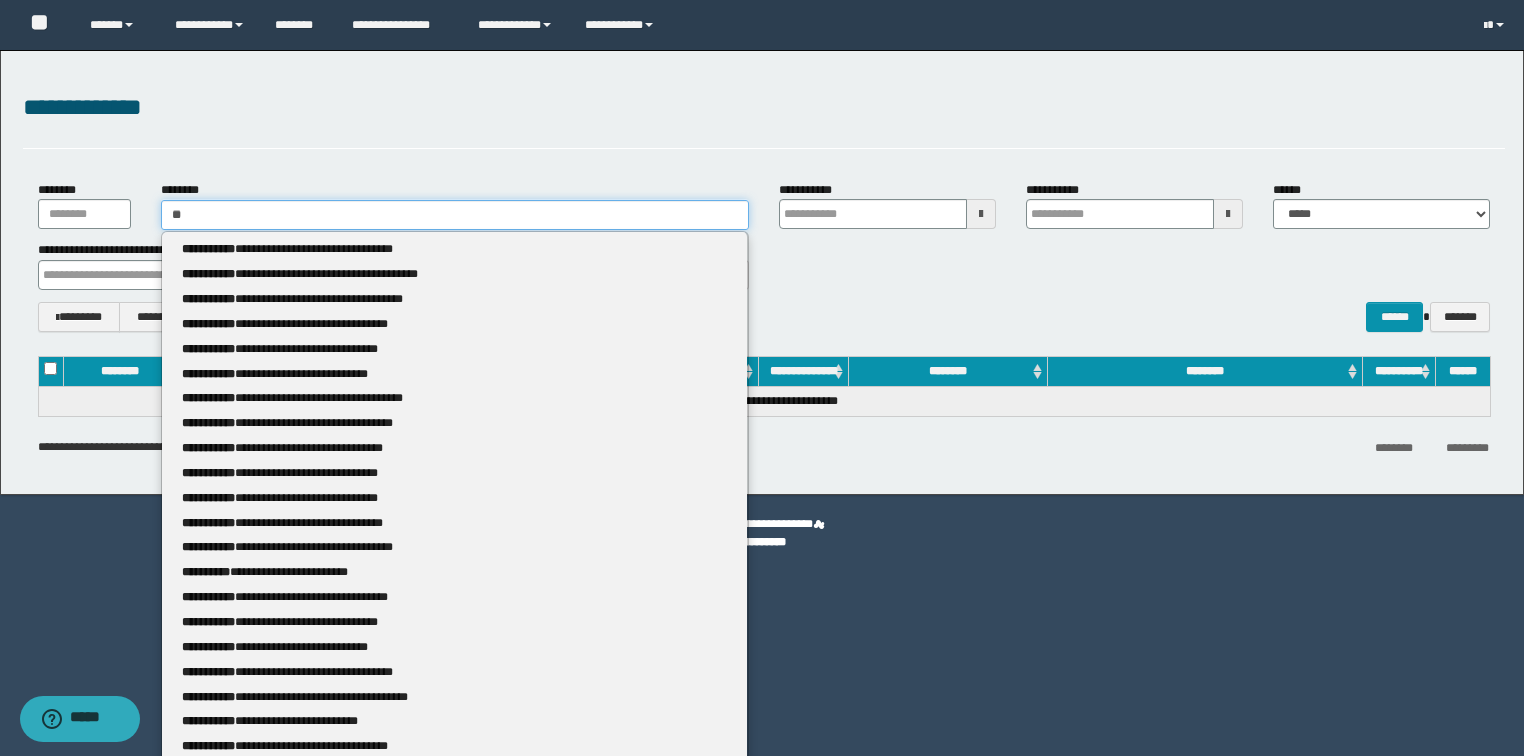type 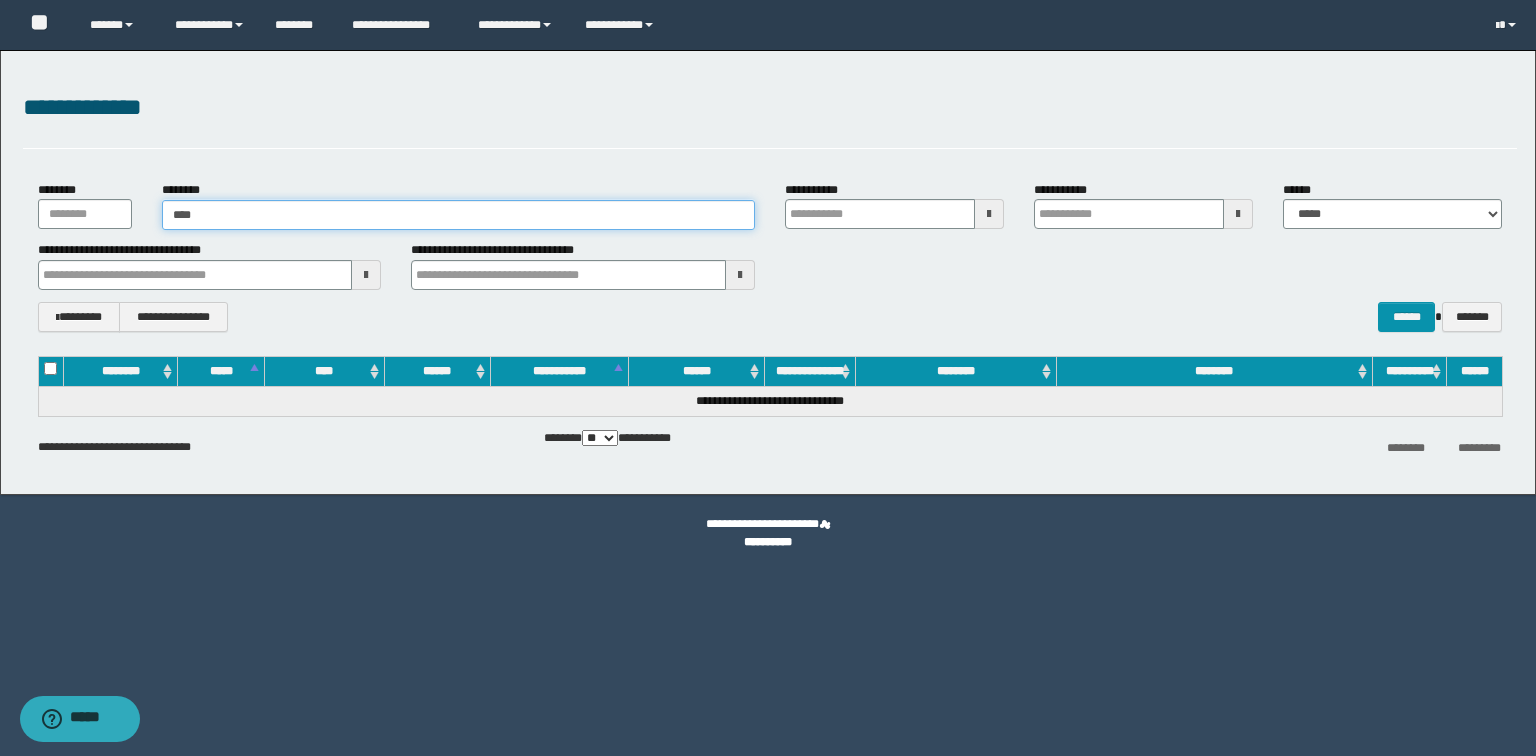 type on "*****" 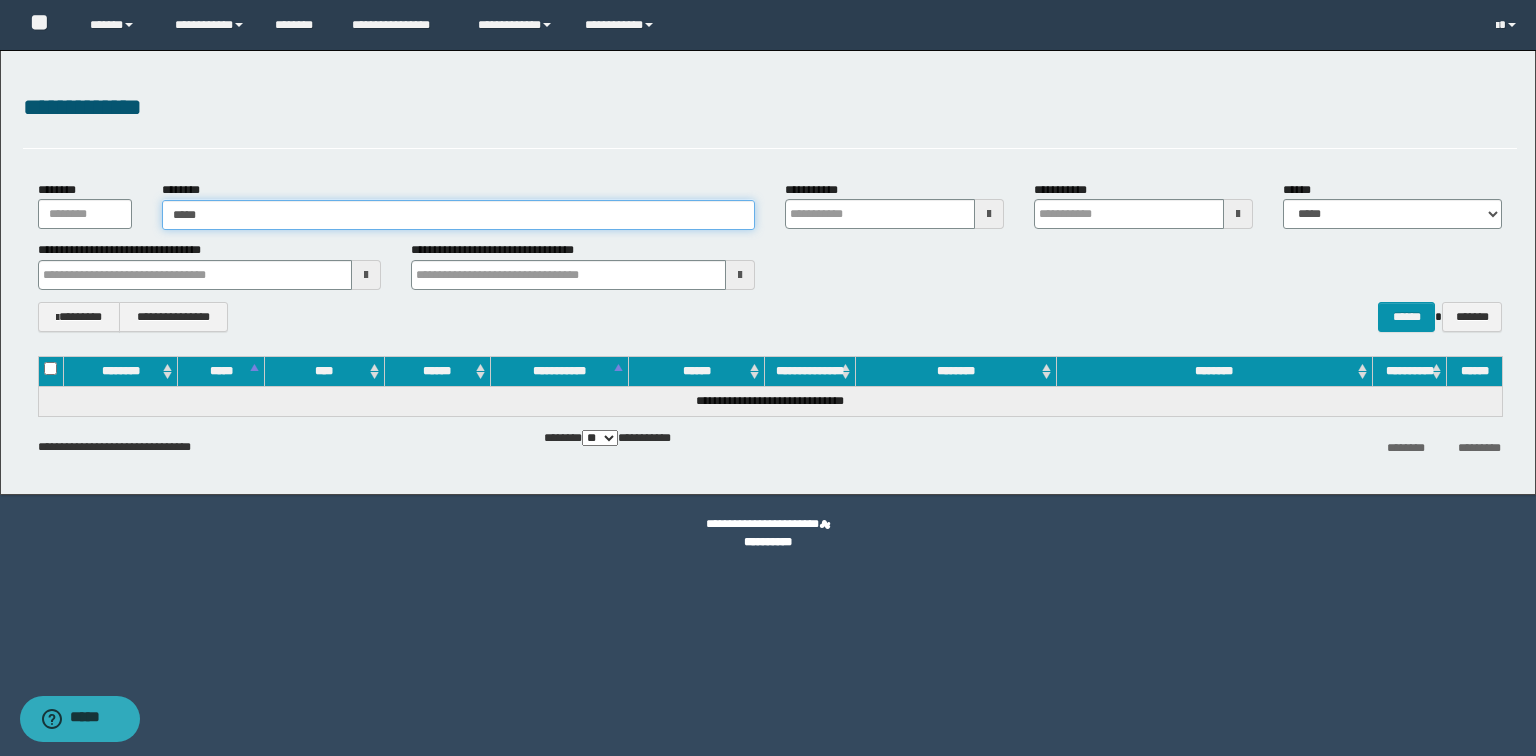 type on "*****" 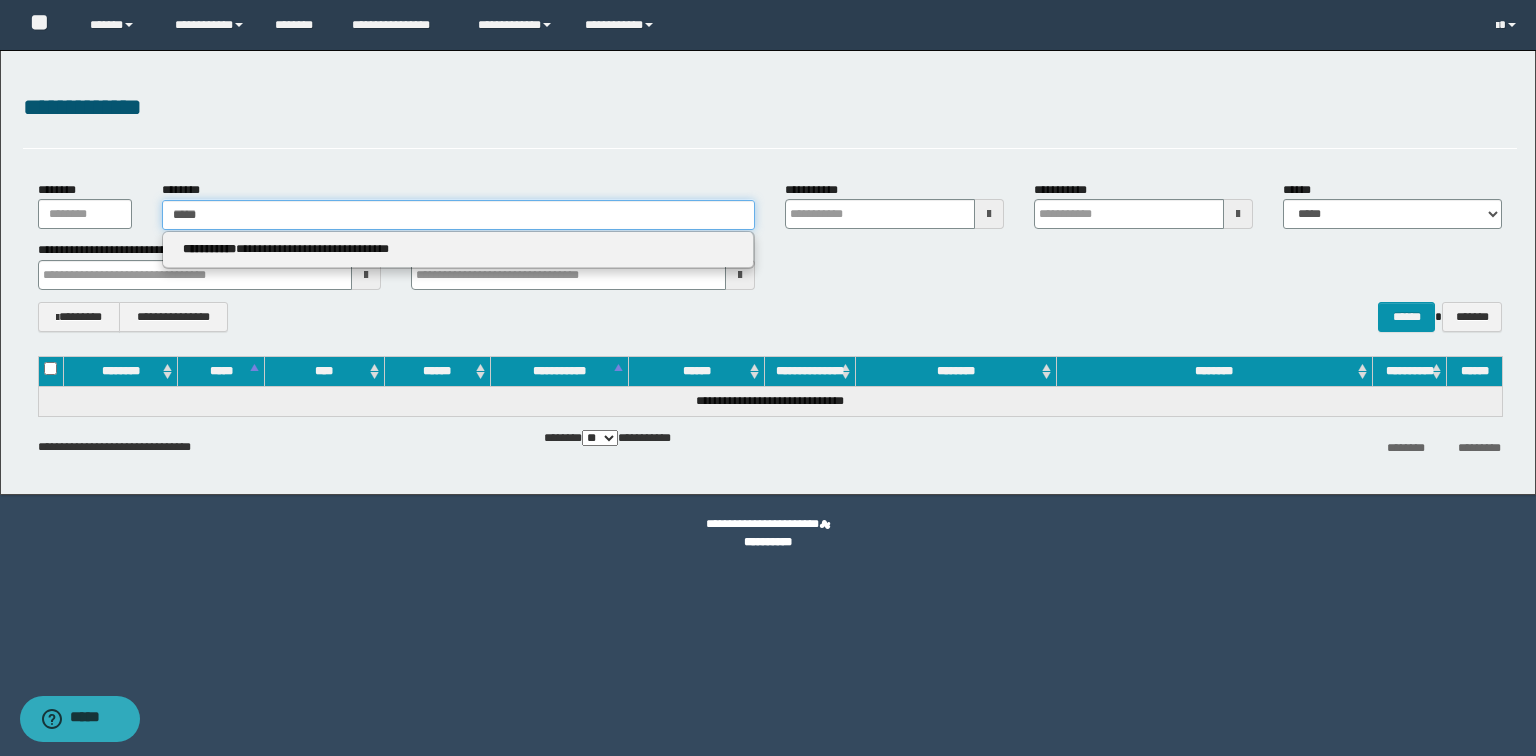 type 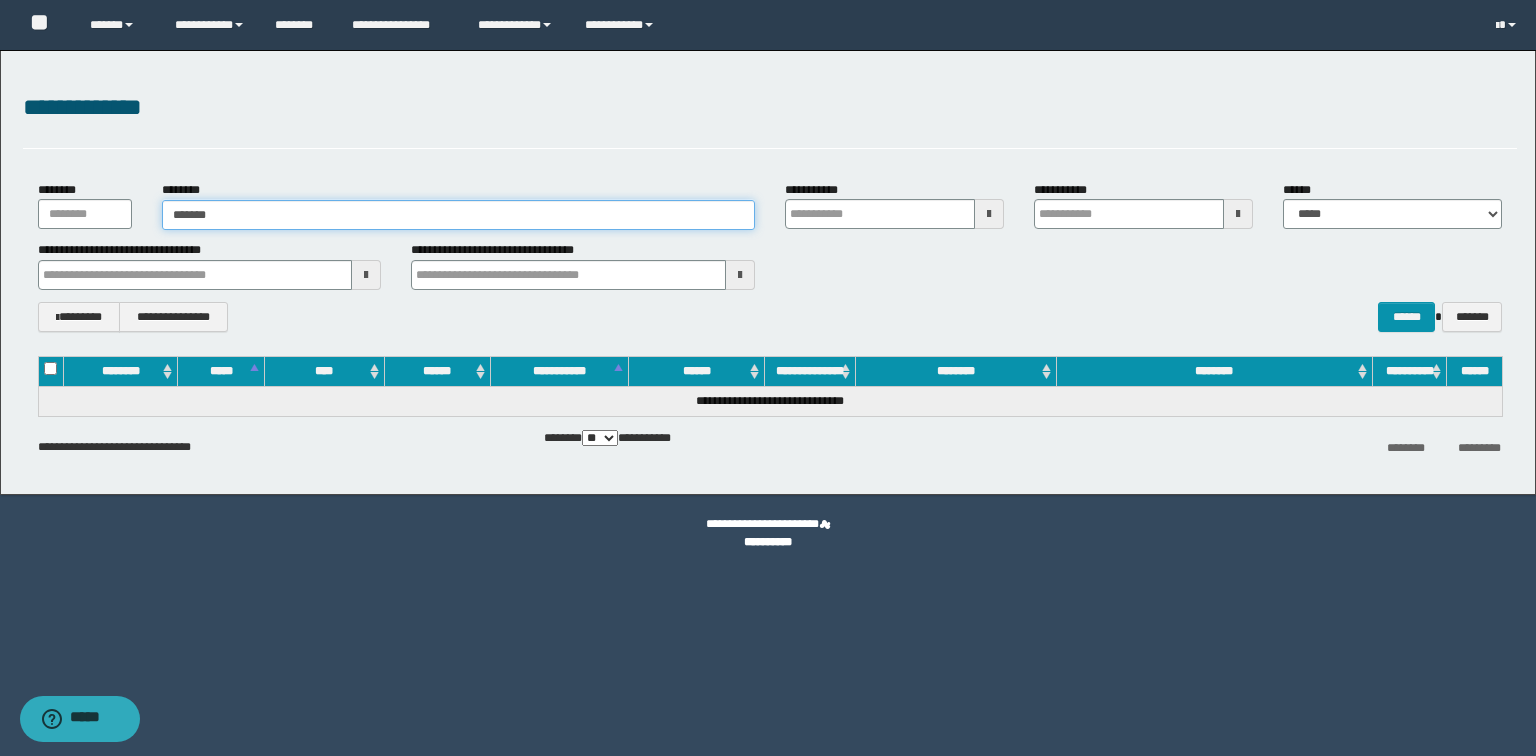 type on "********" 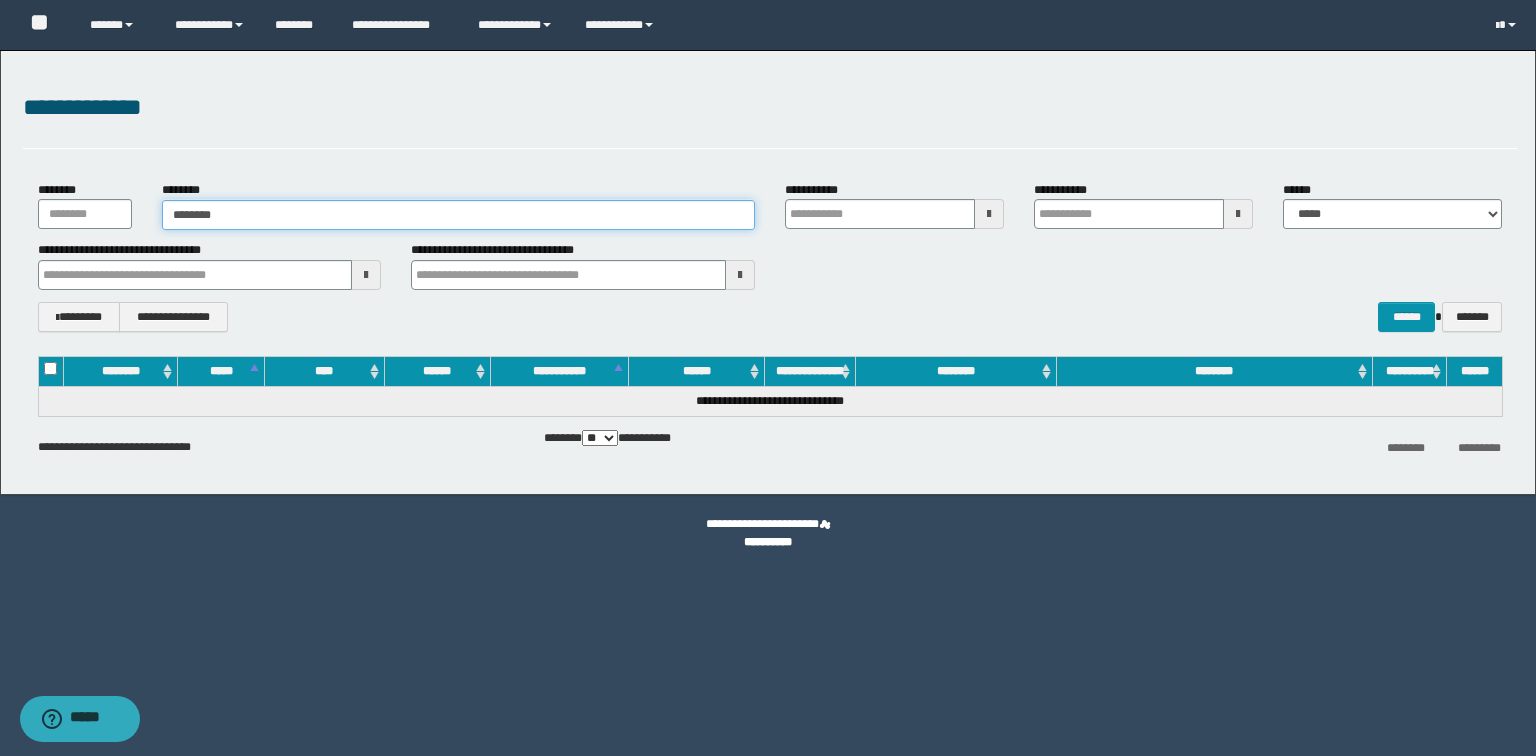 type on "********" 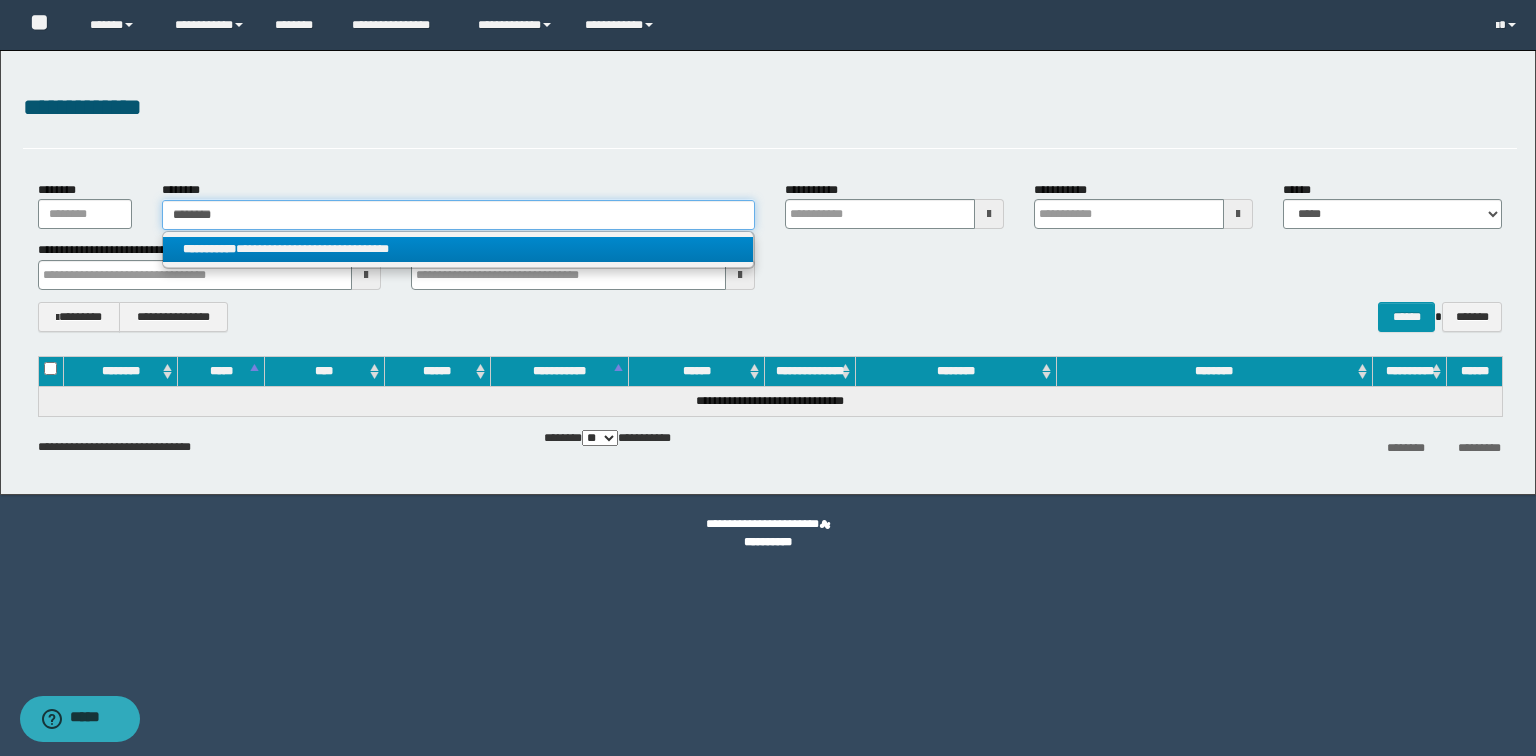 type on "********" 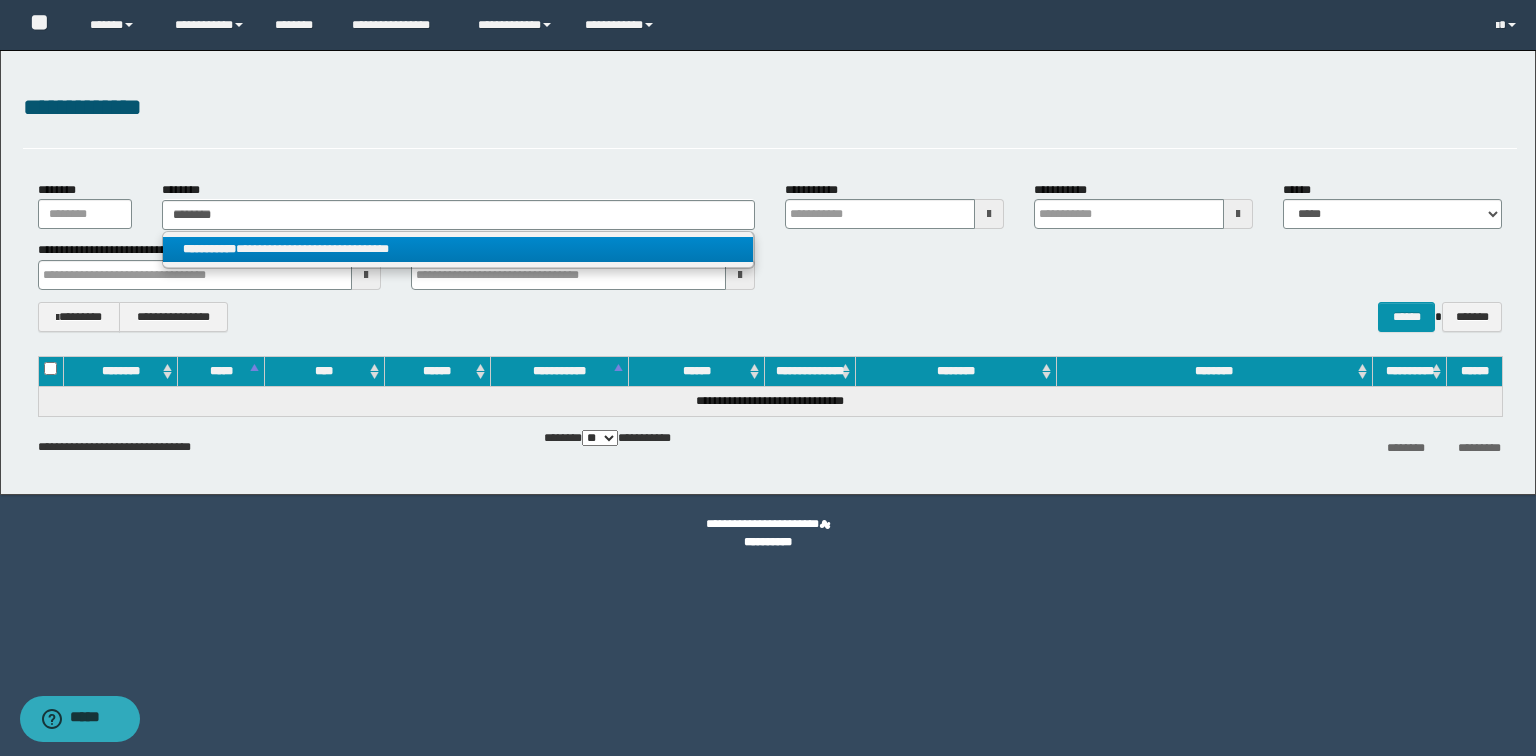 click on "**********" at bounding box center (458, 249) 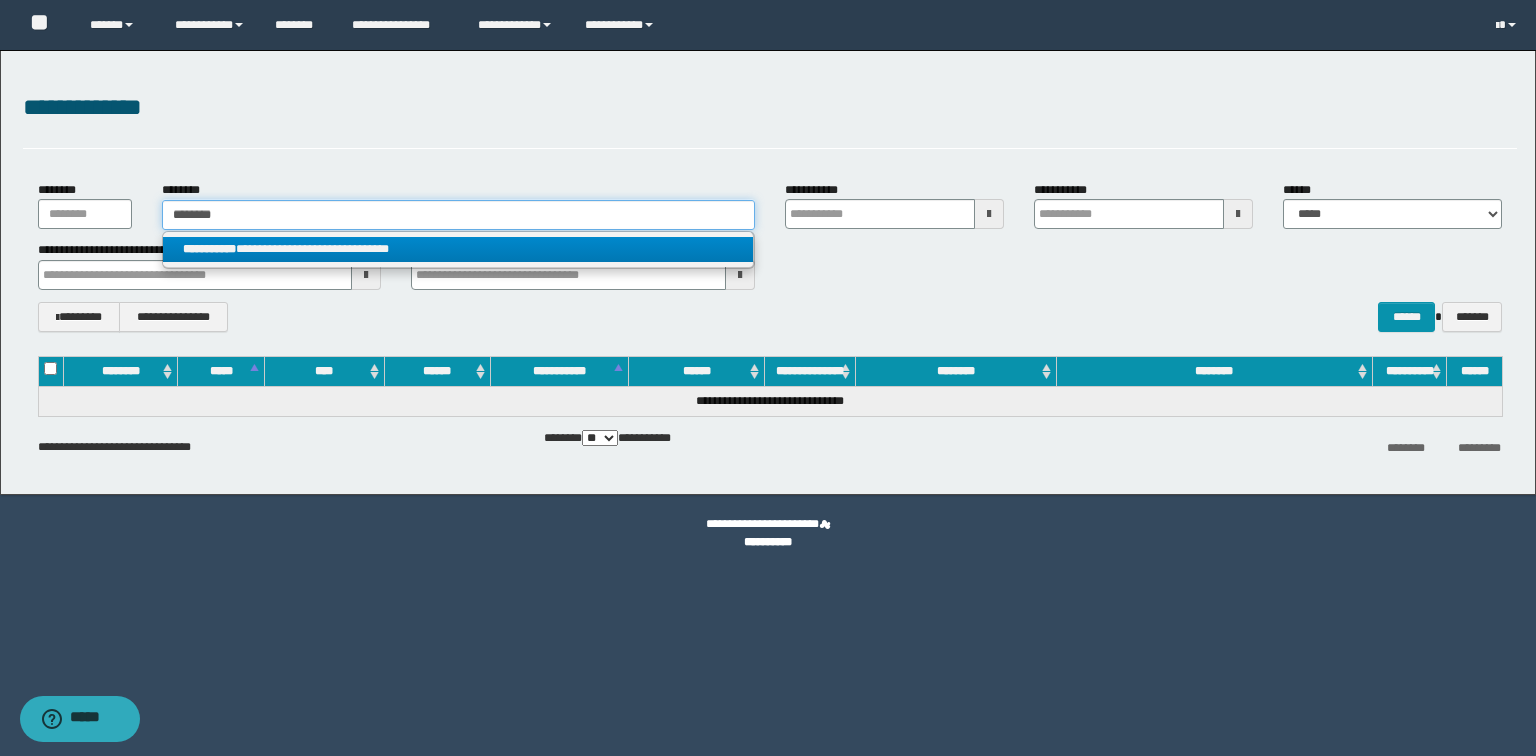 type 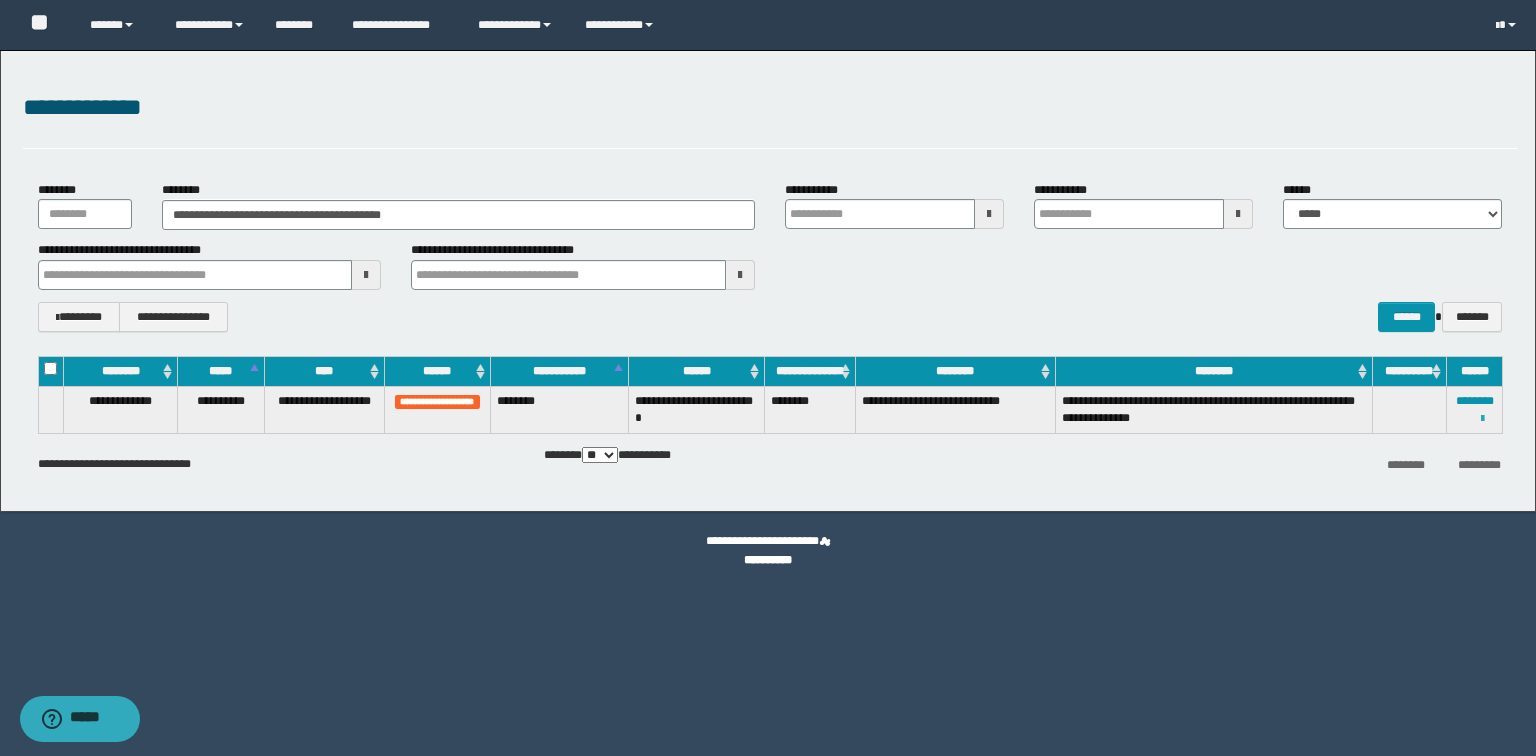 click at bounding box center (1482, 419) 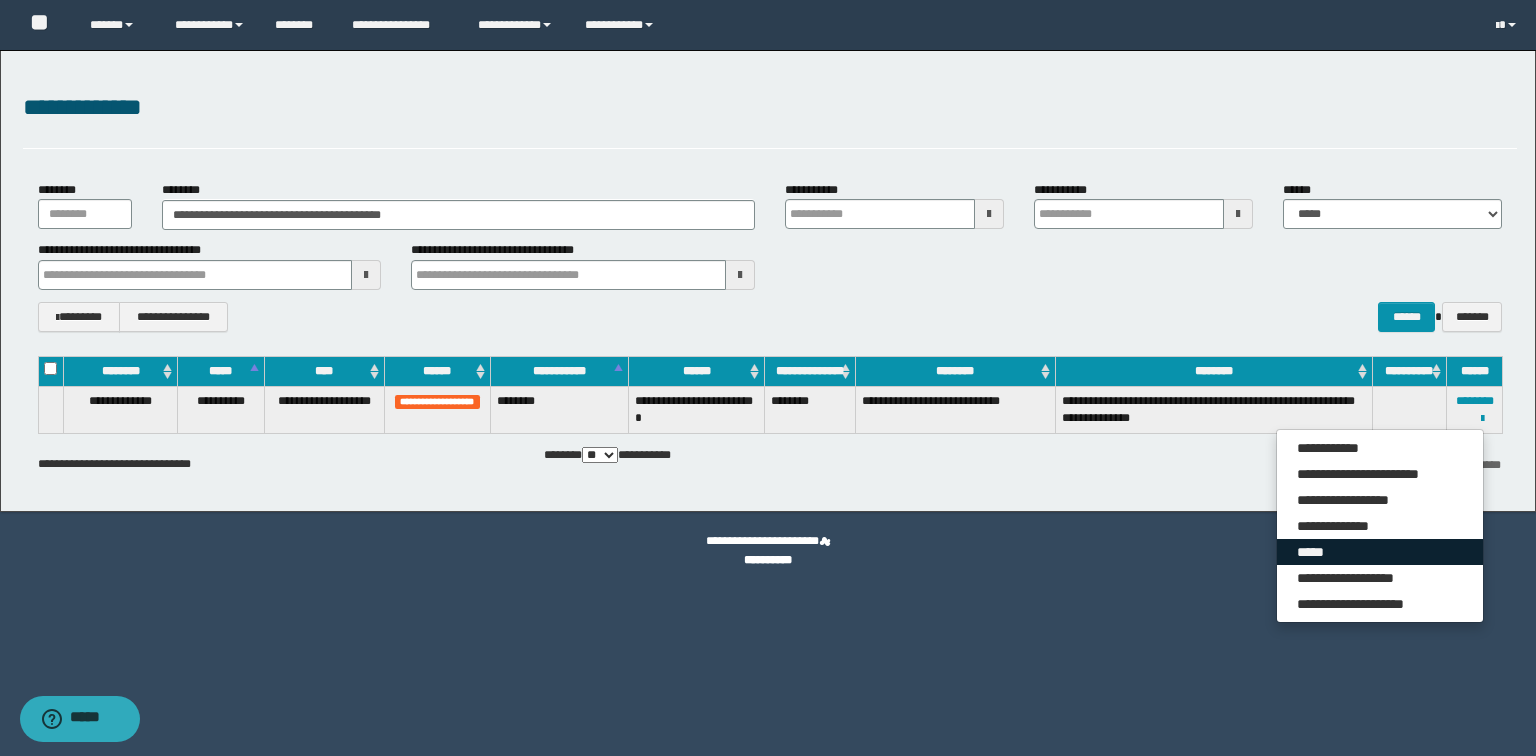 click on "*****" at bounding box center [1380, 552] 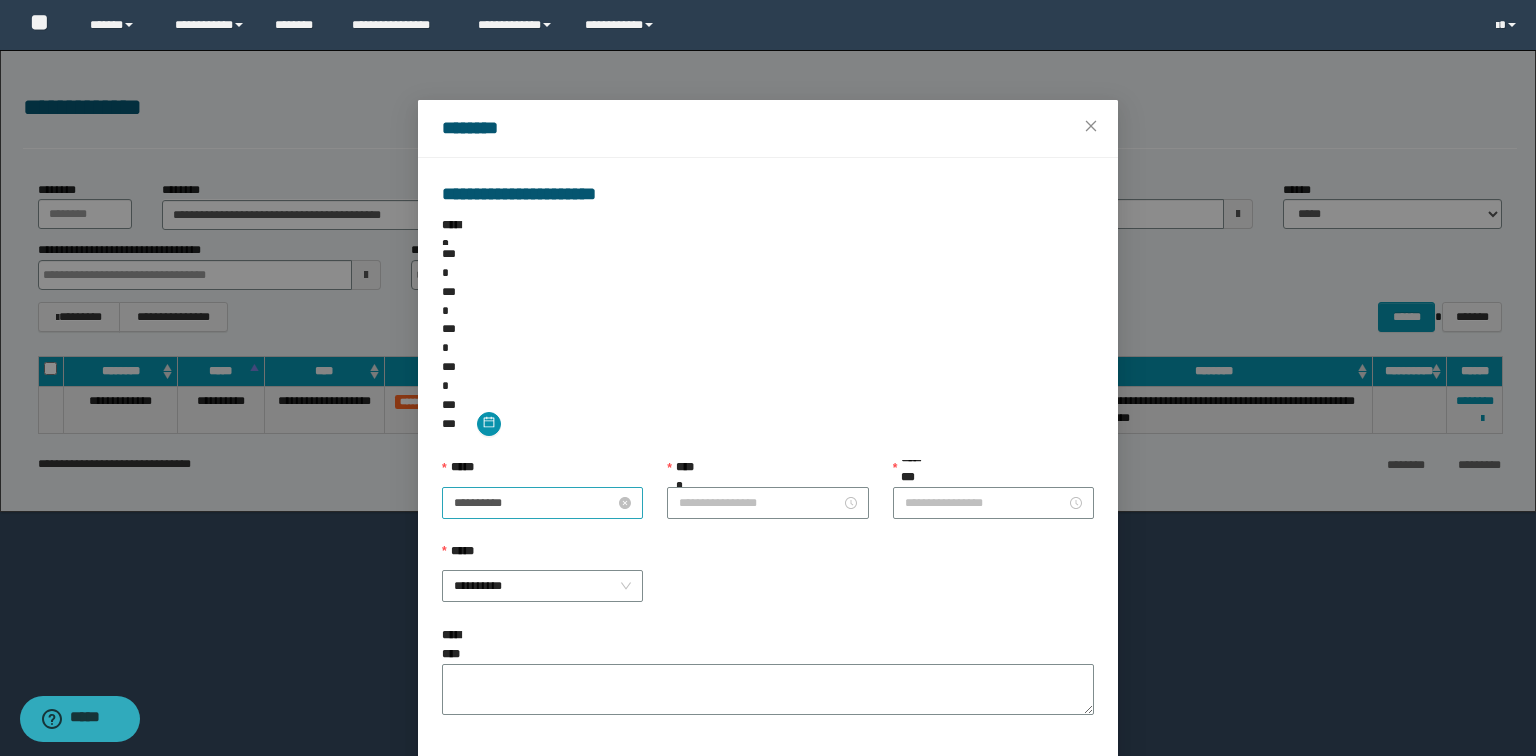 click on "**********" at bounding box center [534, 503] 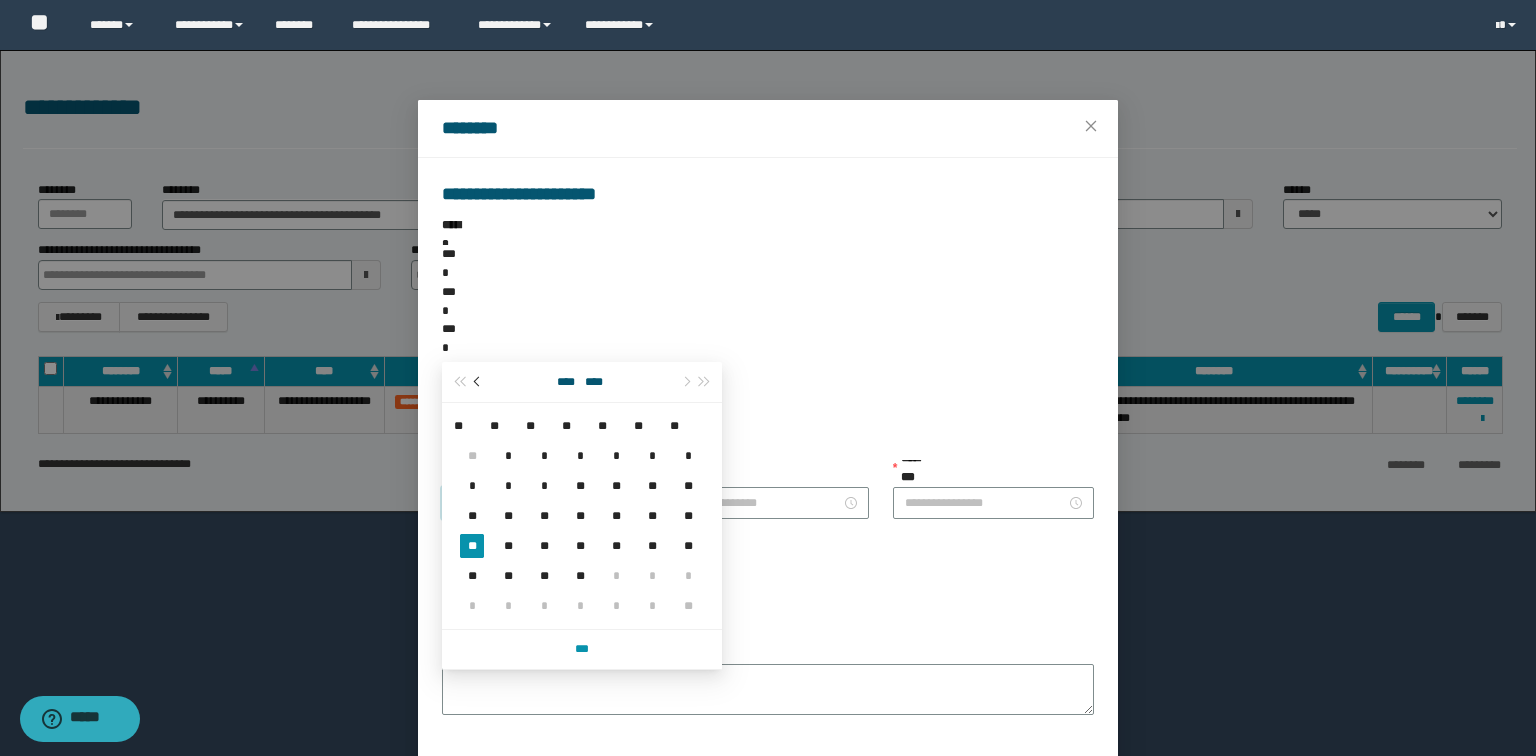 click at bounding box center (478, 382) 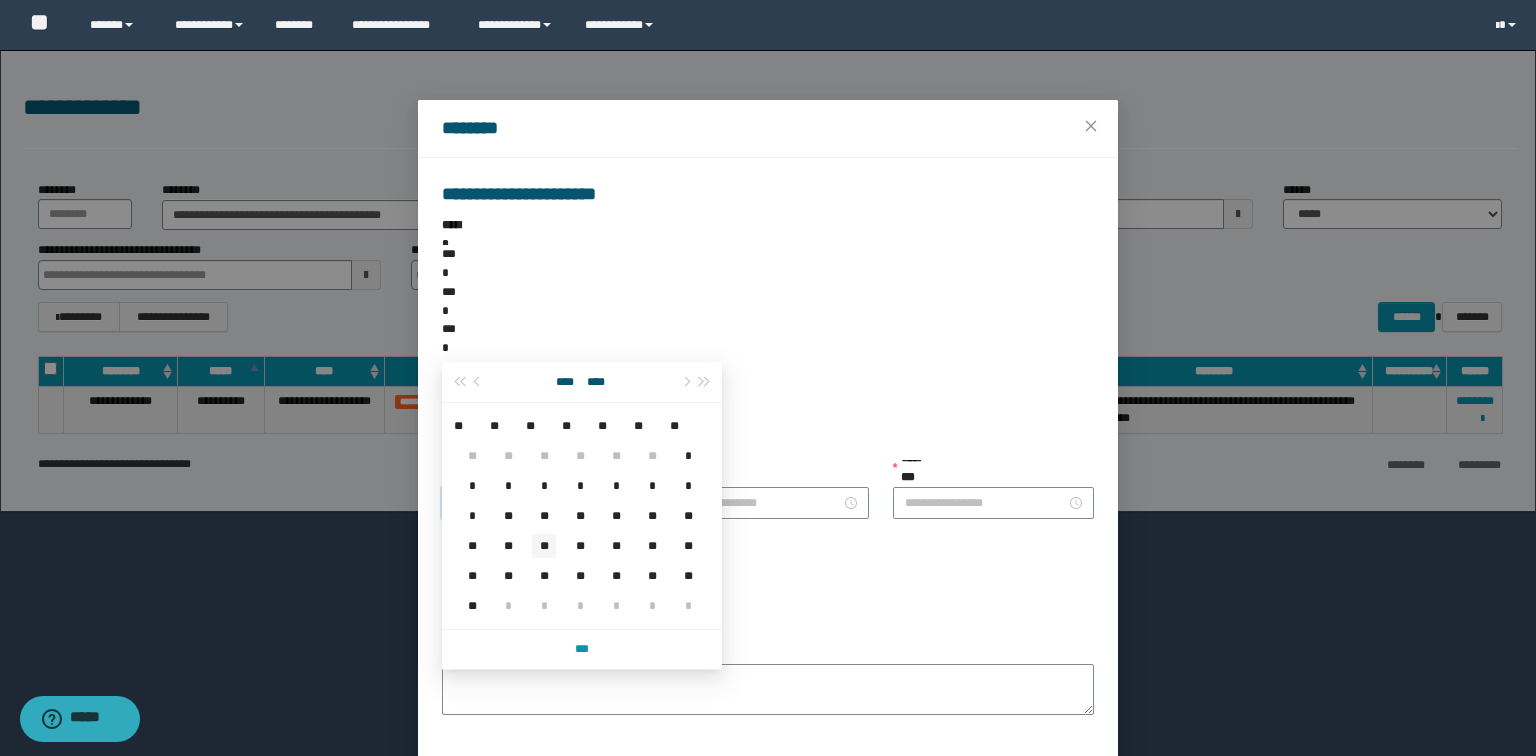type on "**********" 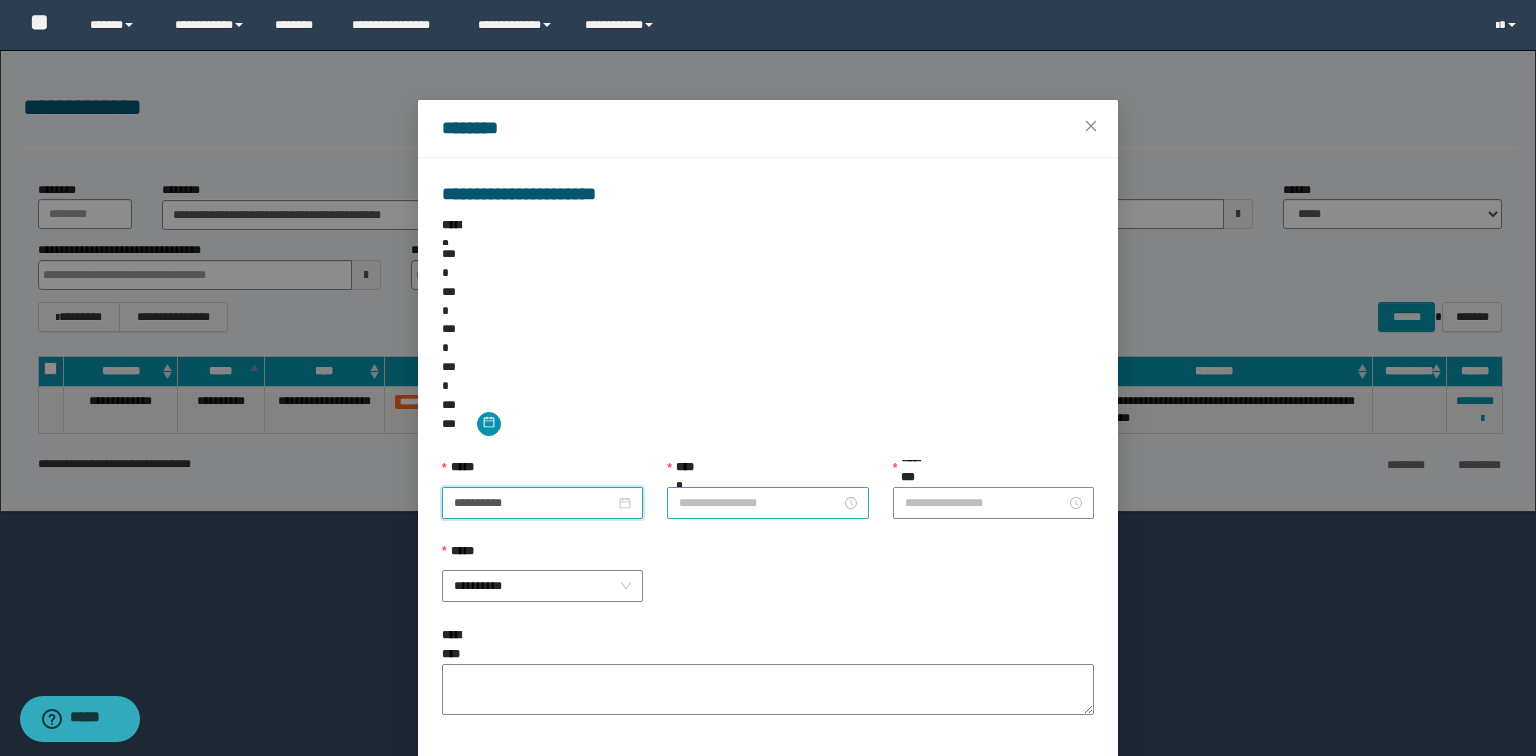 click on "**********" at bounding box center (759, 503) 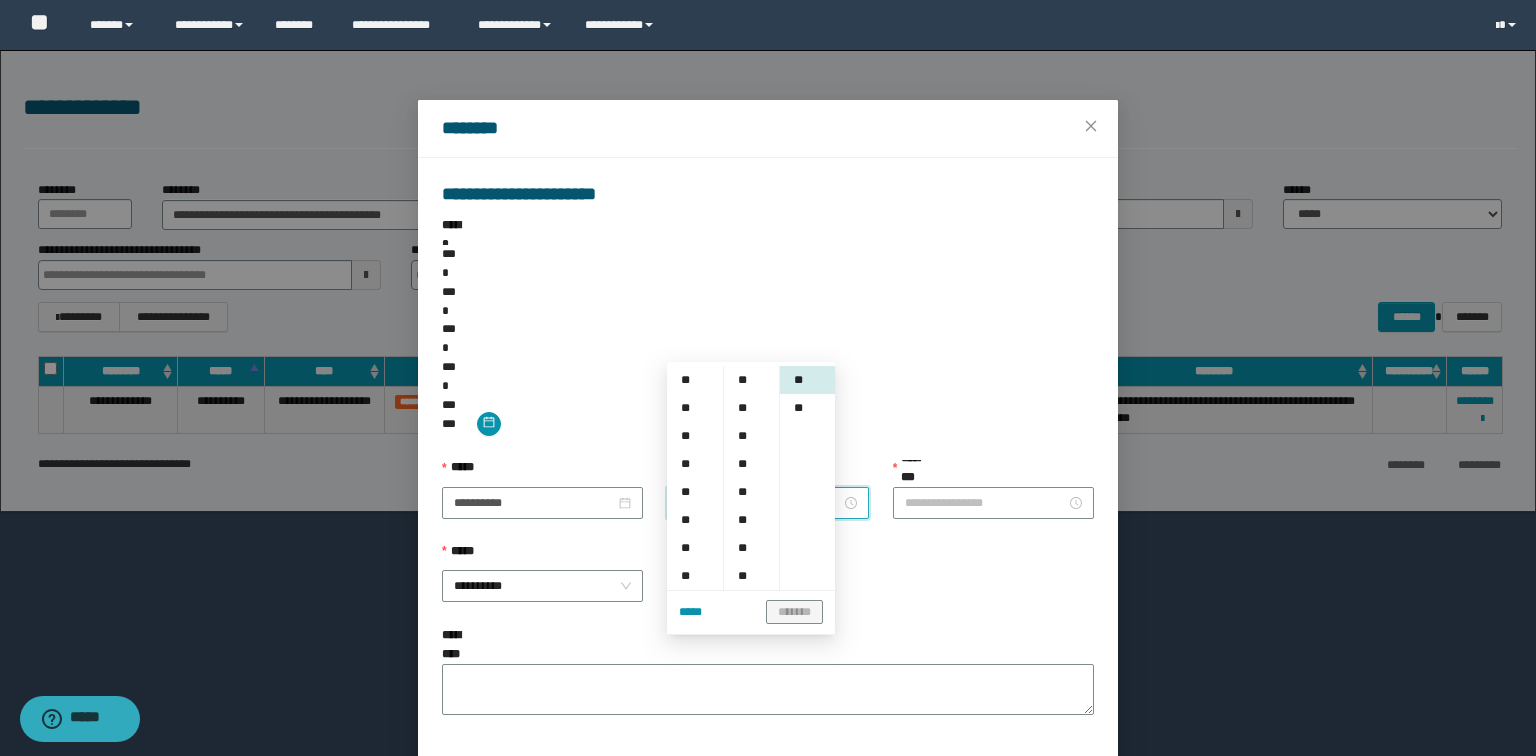 scroll, scrollTop: 80, scrollLeft: 0, axis: vertical 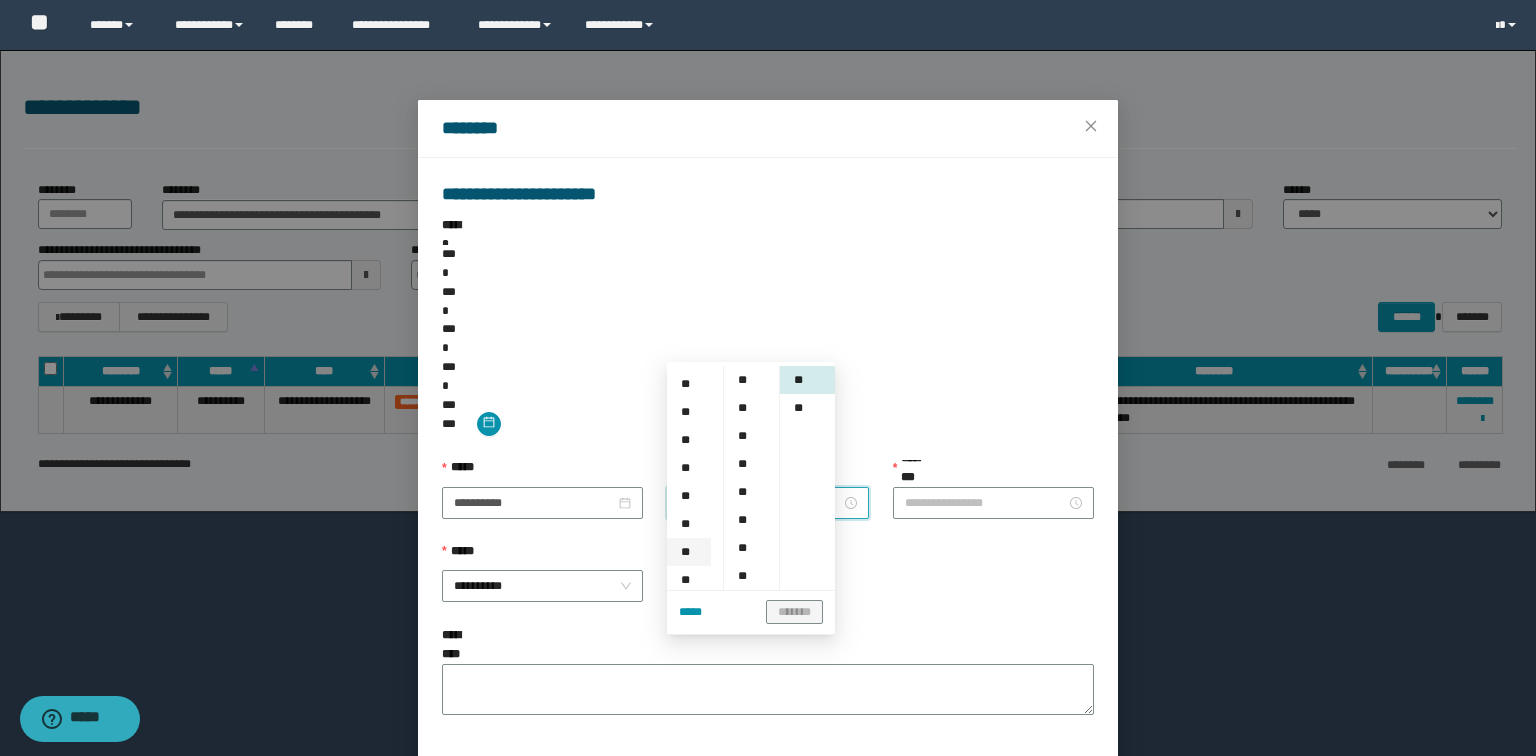 click on "**" at bounding box center [689, 552] 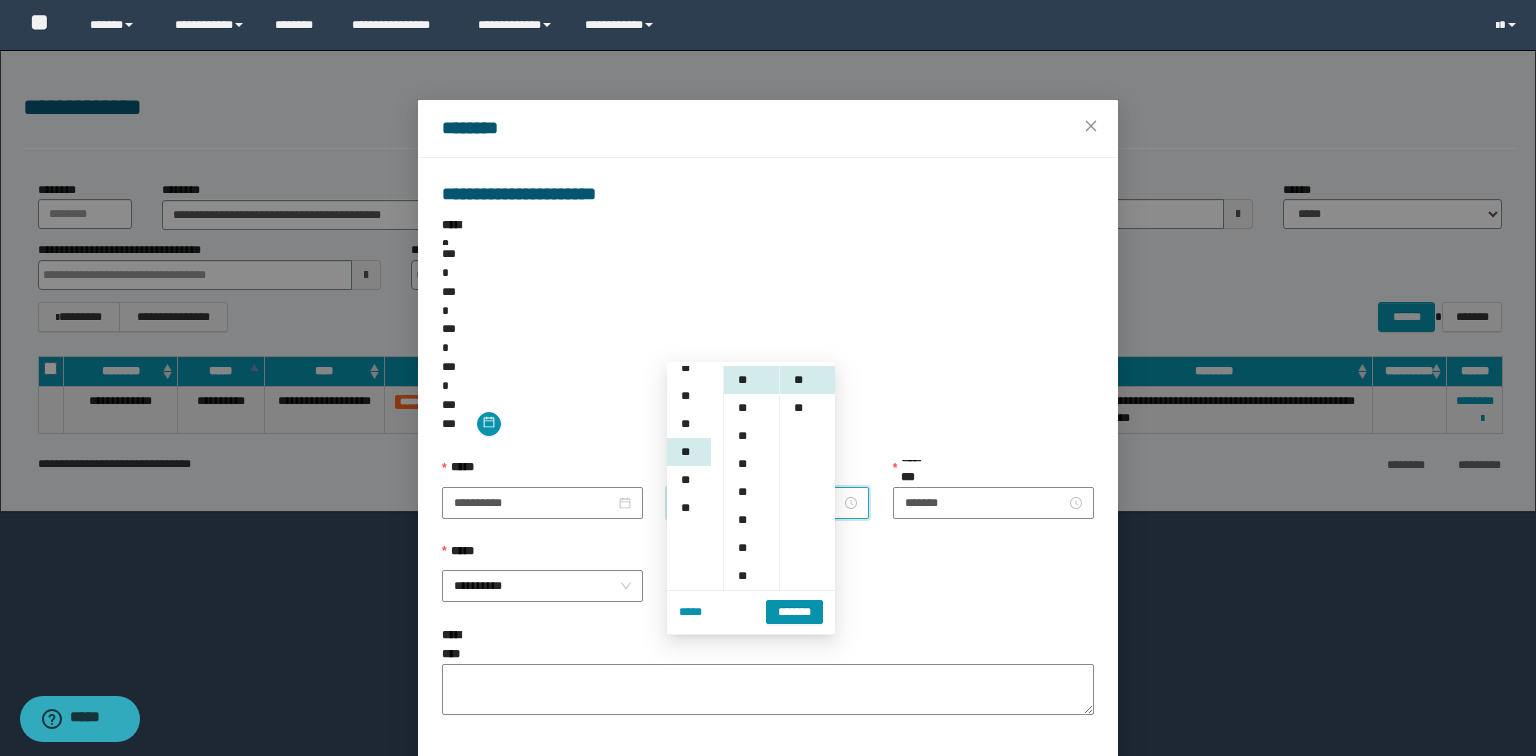 scroll, scrollTop: 252, scrollLeft: 0, axis: vertical 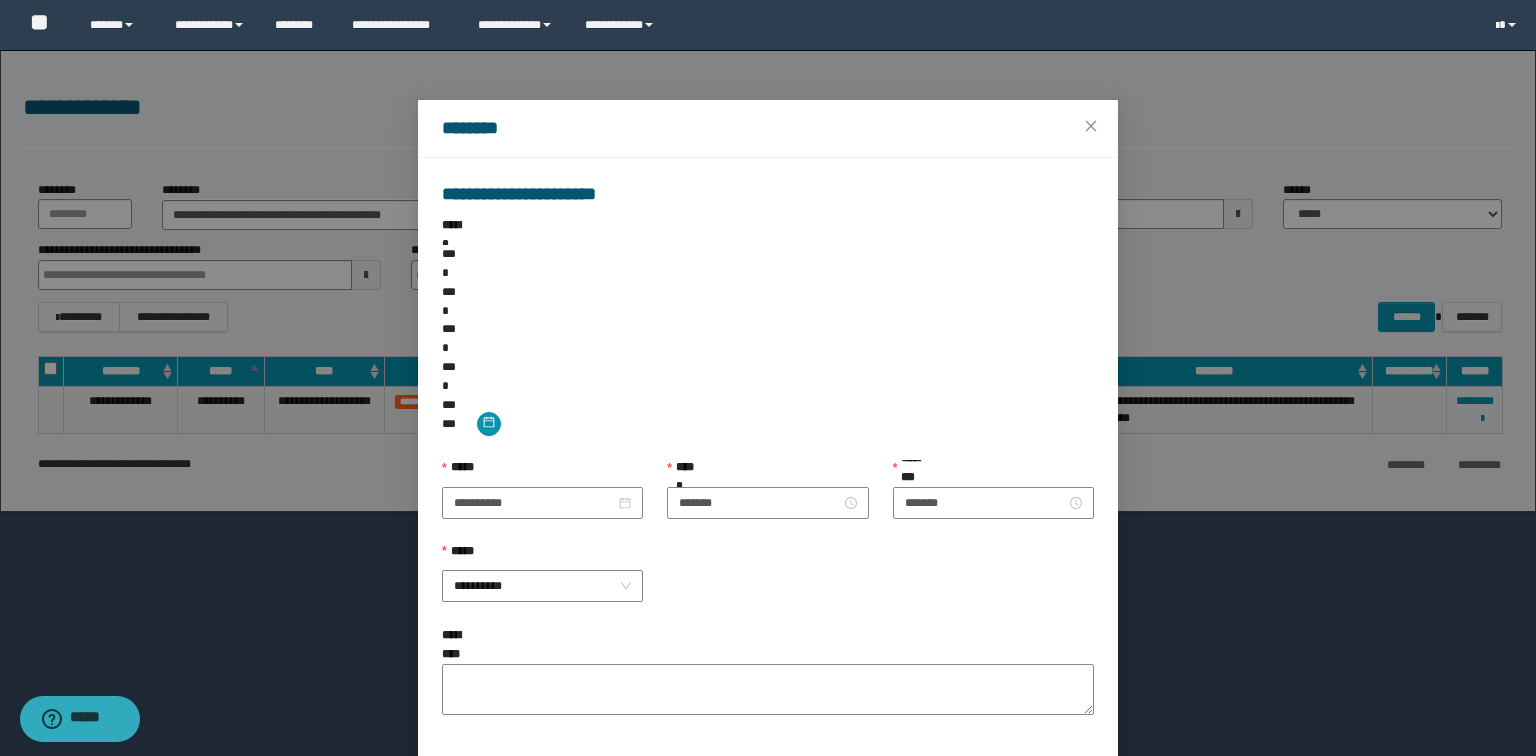 click on "**********" at bounding box center [768, 584] 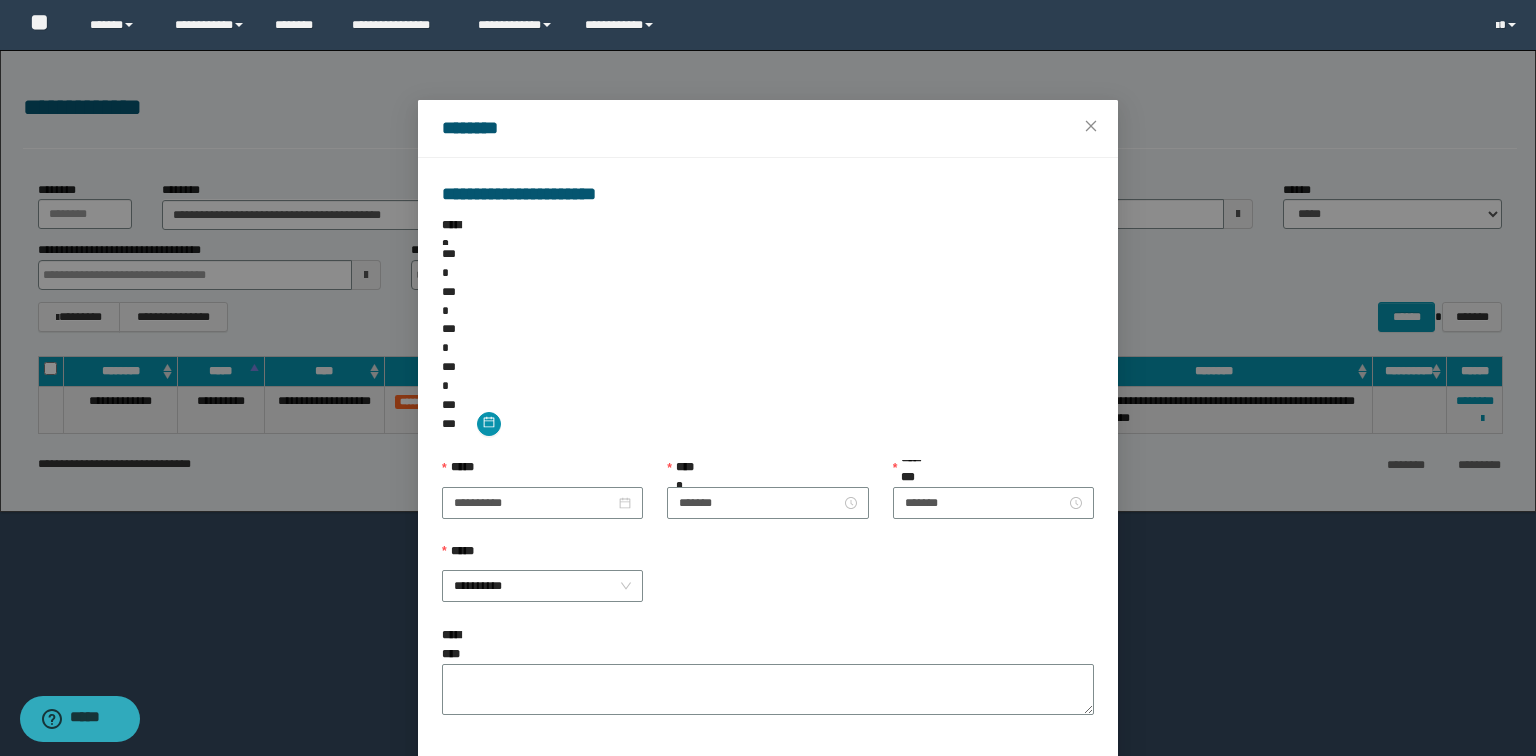 click on "*****" at bounding box center (1037, 790) 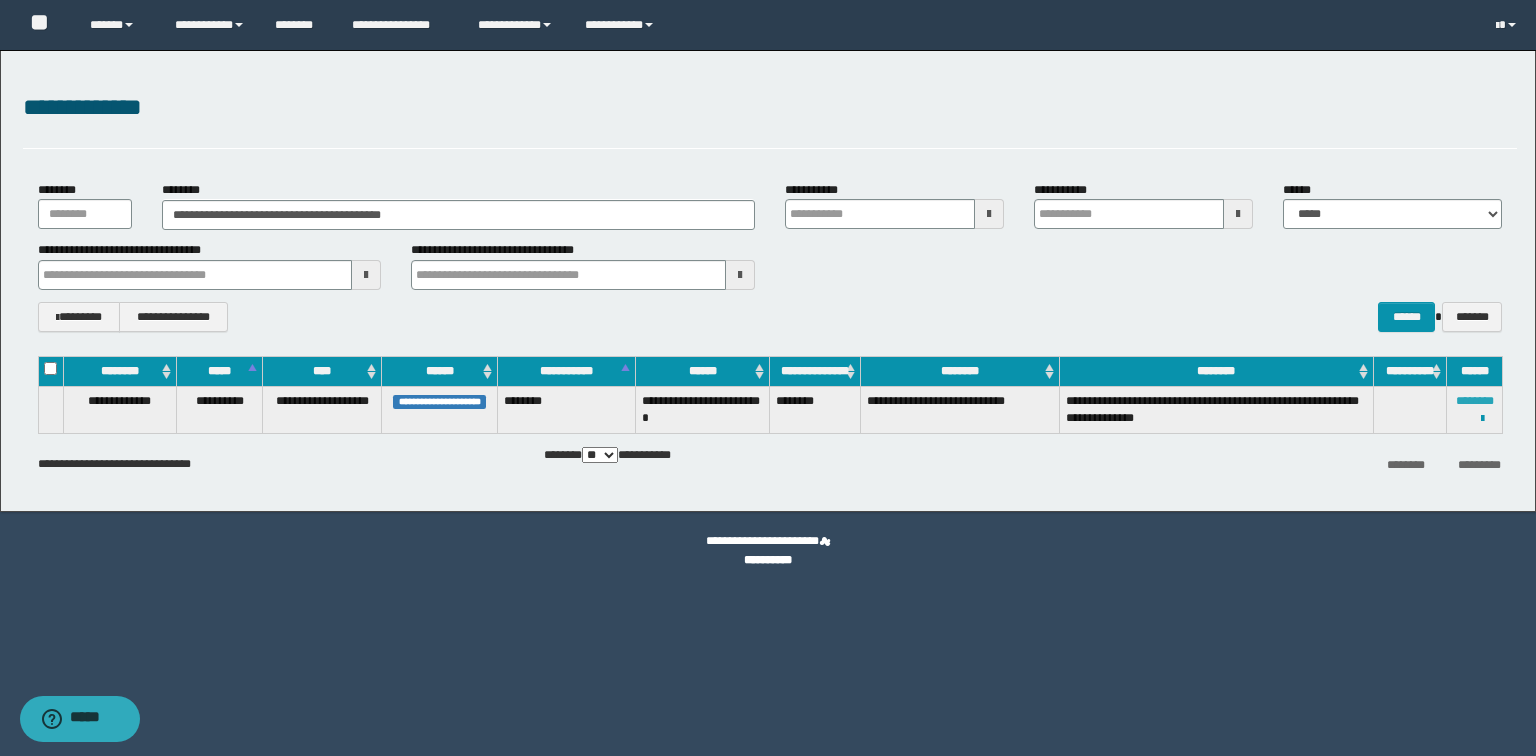 click on "********" at bounding box center [1475, 401] 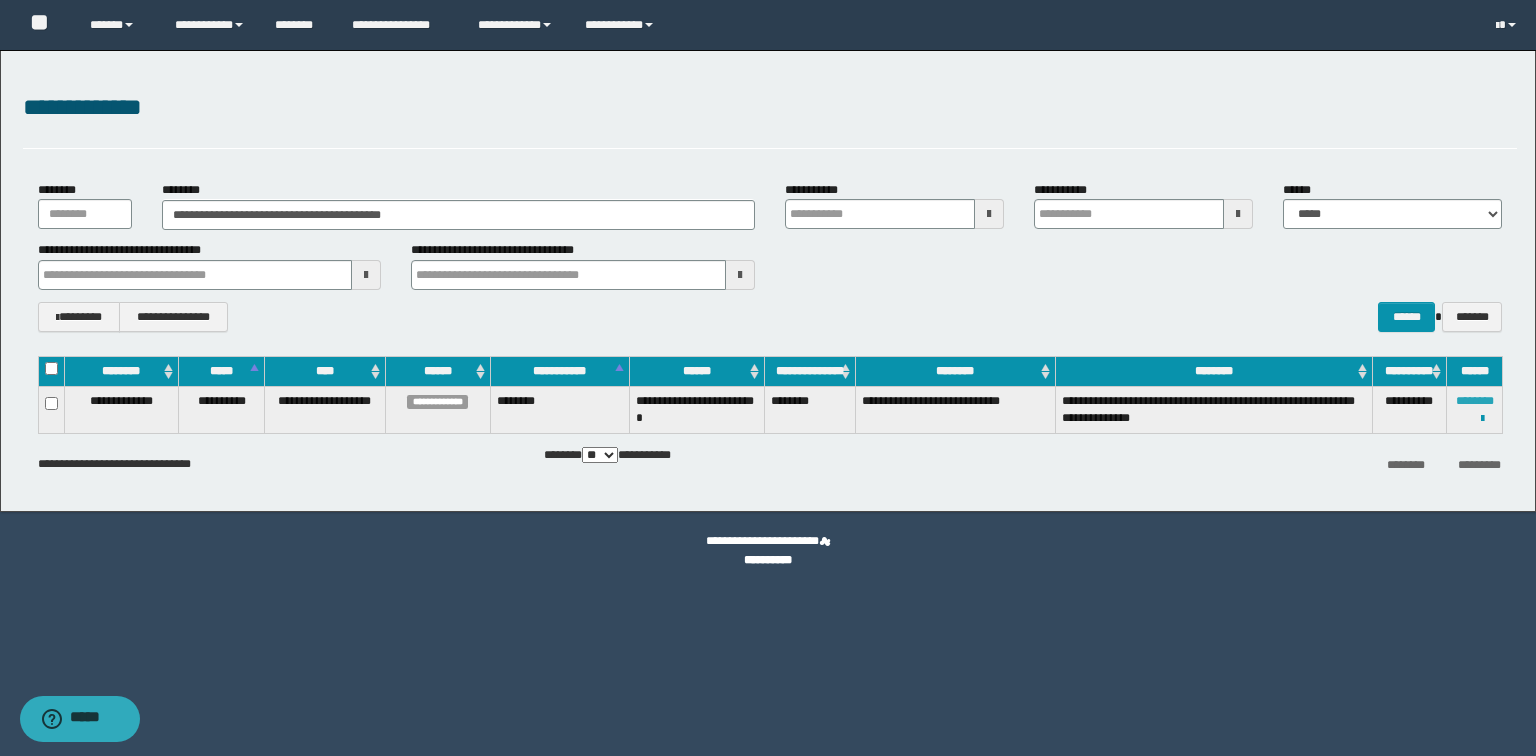 click on "********" at bounding box center [1475, 401] 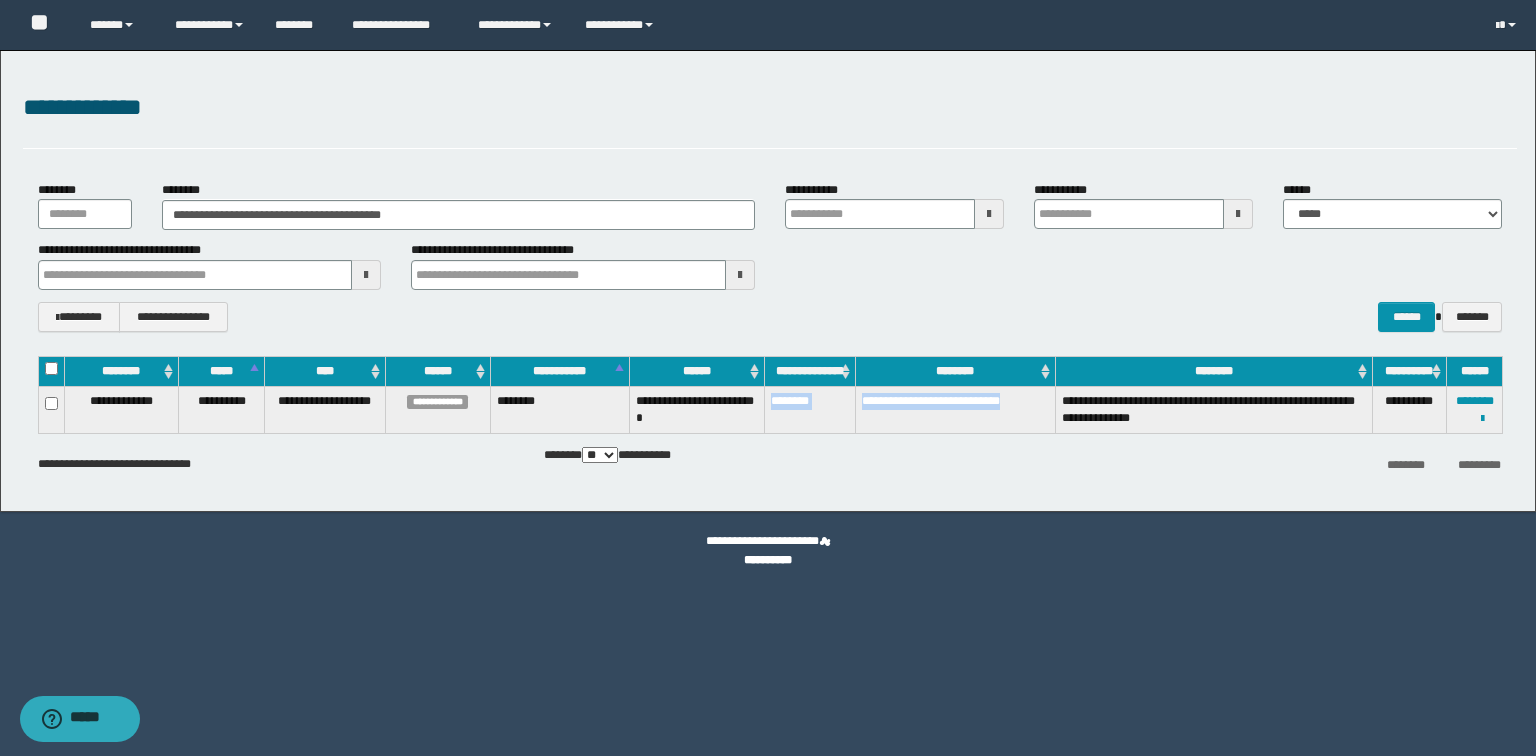 drag, startPoint x: 771, startPoint y: 399, endPoint x: 1016, endPoint y: 394, distance: 245.05101 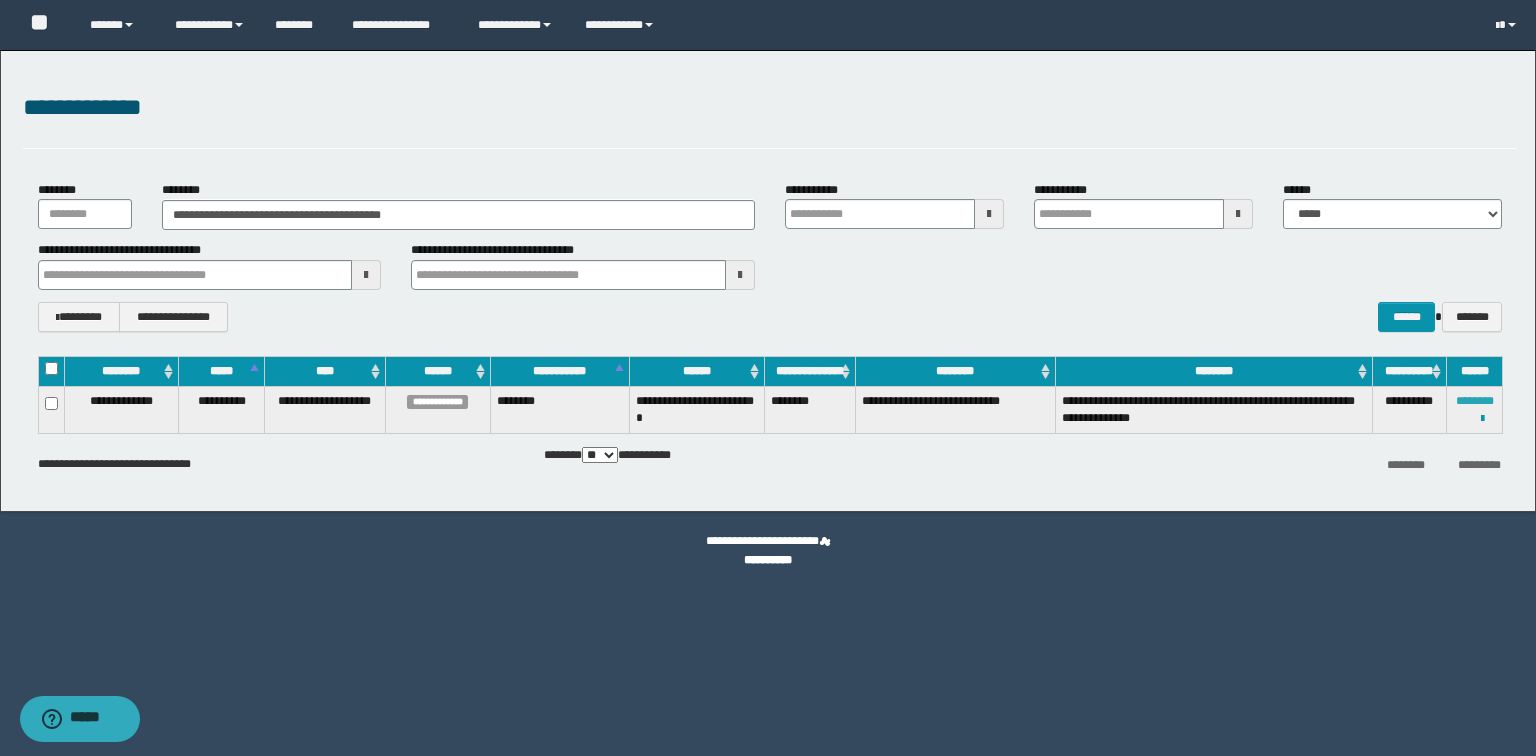 click on "********" at bounding box center (1475, 401) 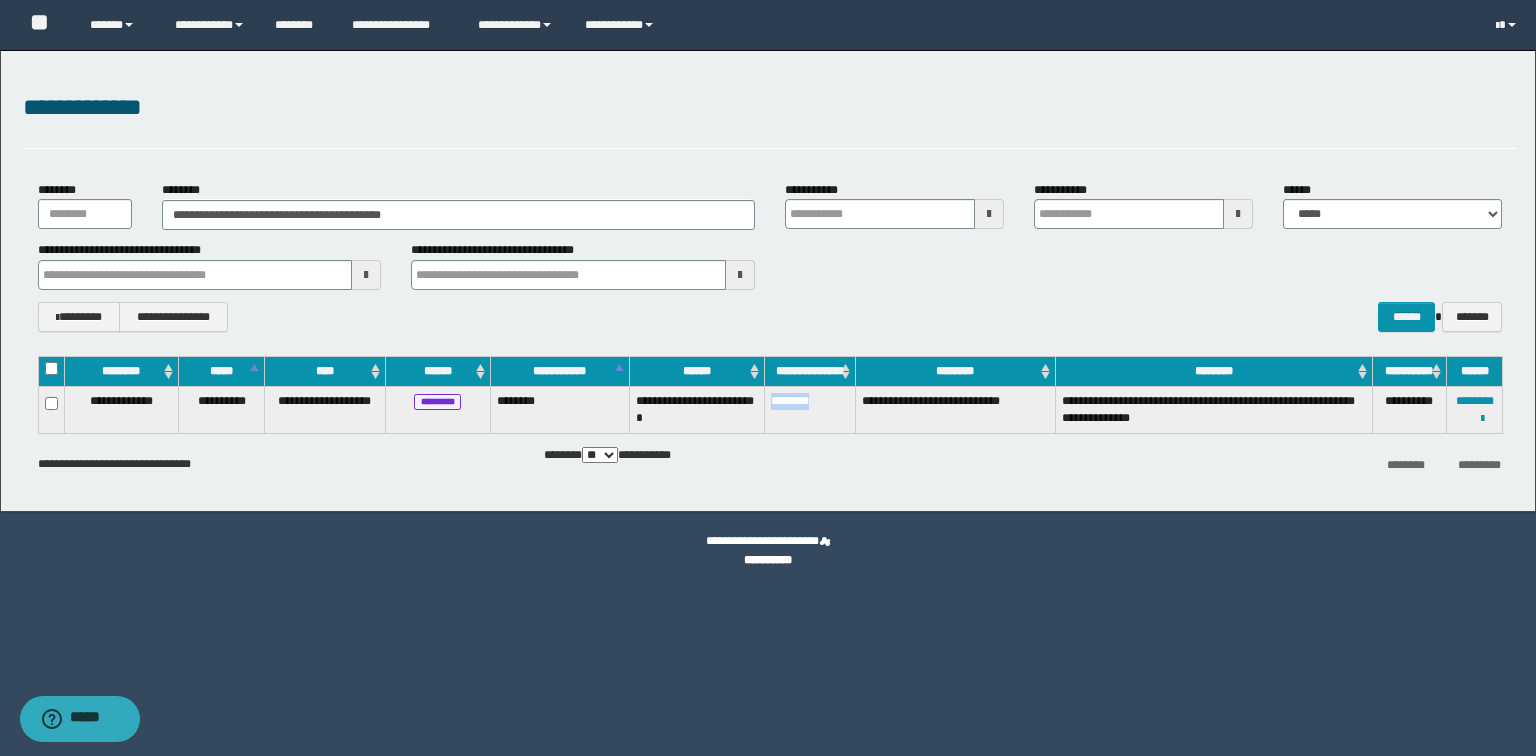drag, startPoint x: 824, startPoint y: 402, endPoint x: 766, endPoint y: 399, distance: 58.077534 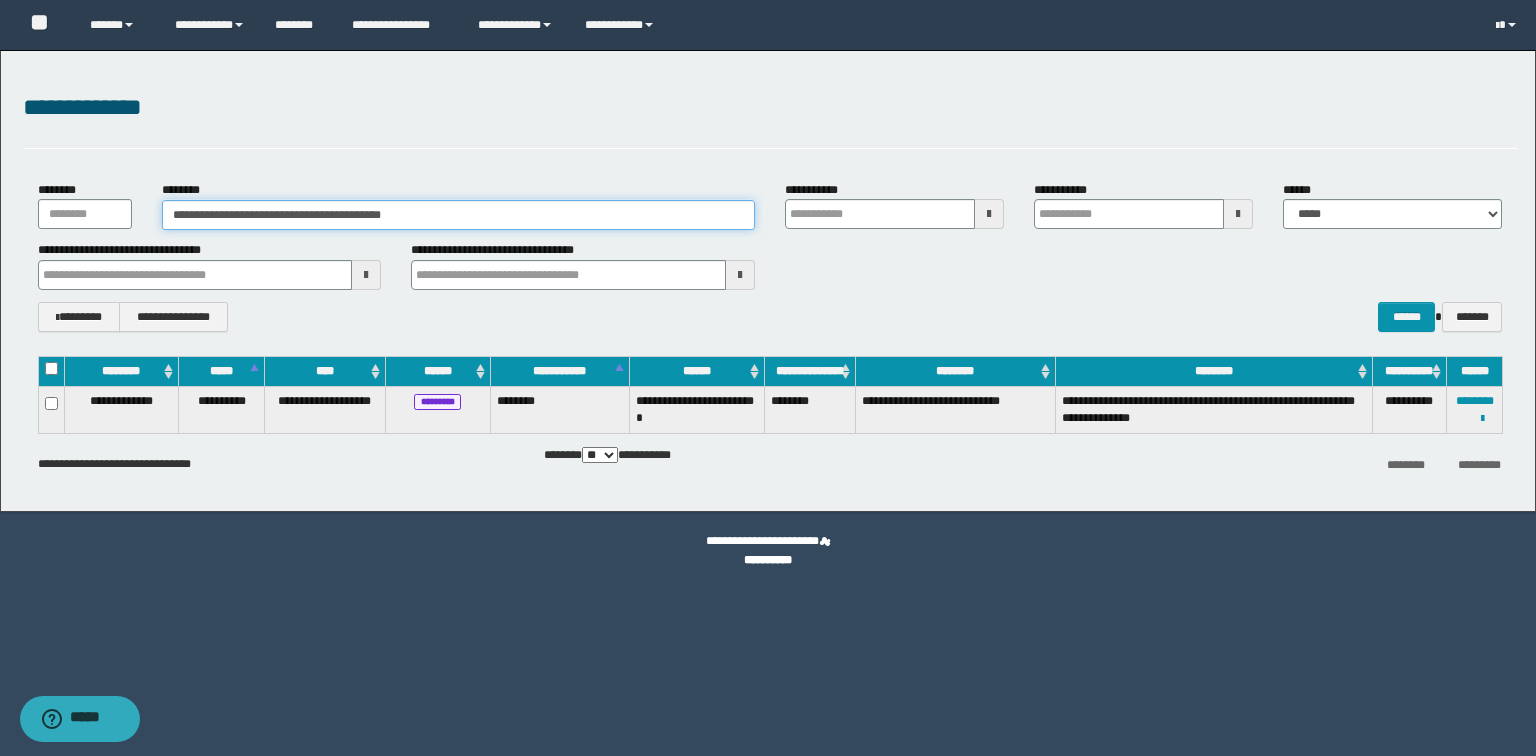 drag, startPoint x: 75, startPoint y: 273, endPoint x: 0, endPoint y: 319, distance: 87.982956 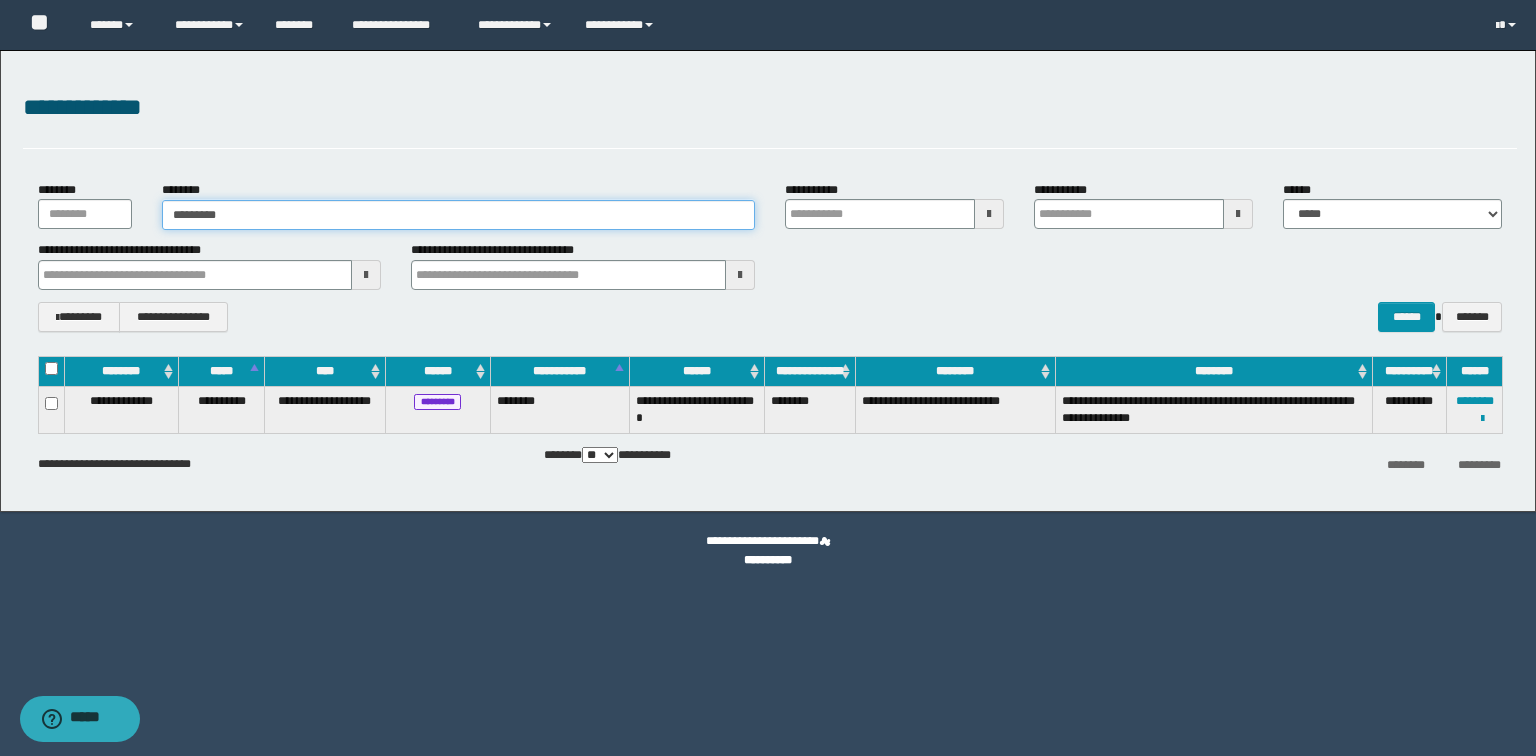 type on "**********" 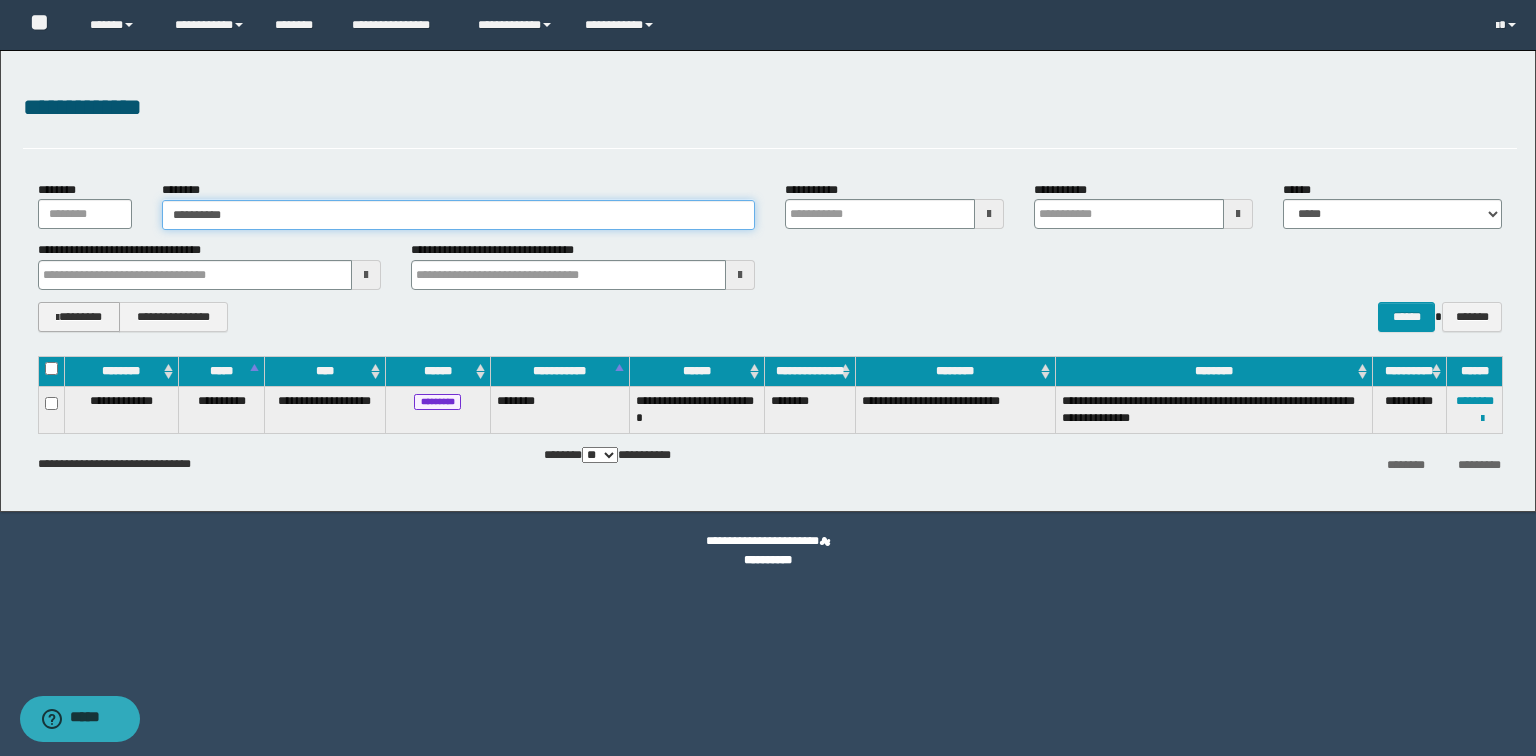 type on "**********" 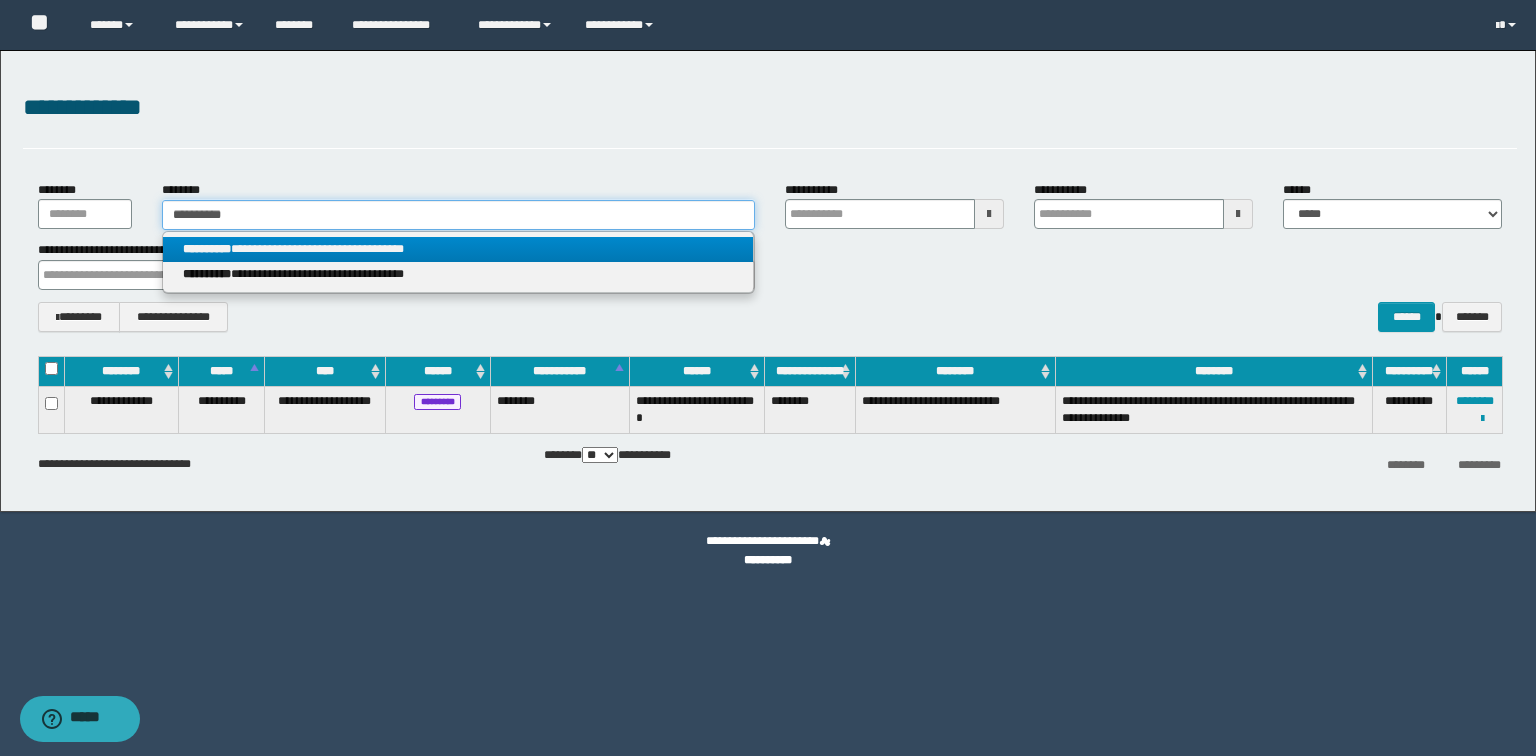 drag, startPoint x: 274, startPoint y: 214, endPoint x: 93, endPoint y: 209, distance: 181.06905 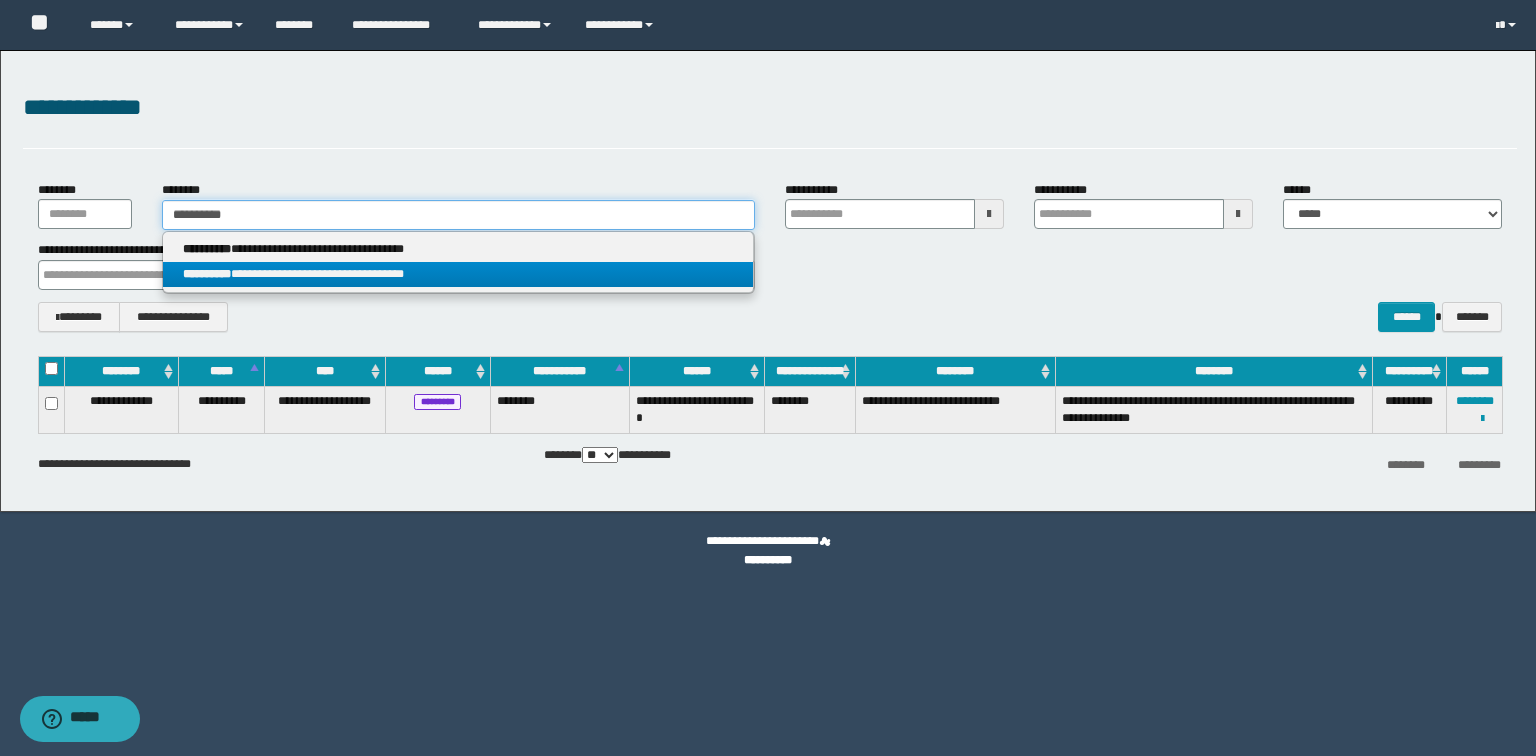 type 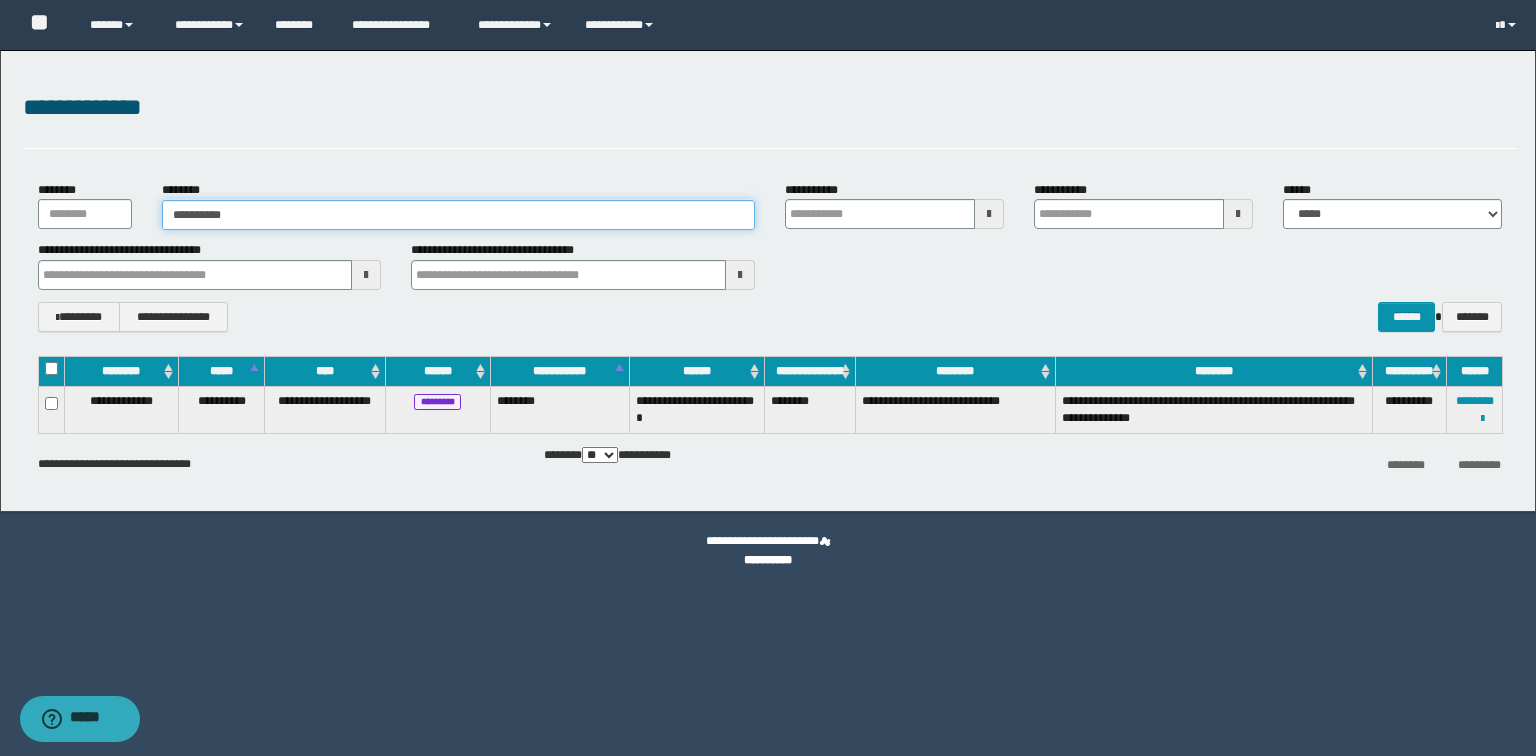 type on "**********" 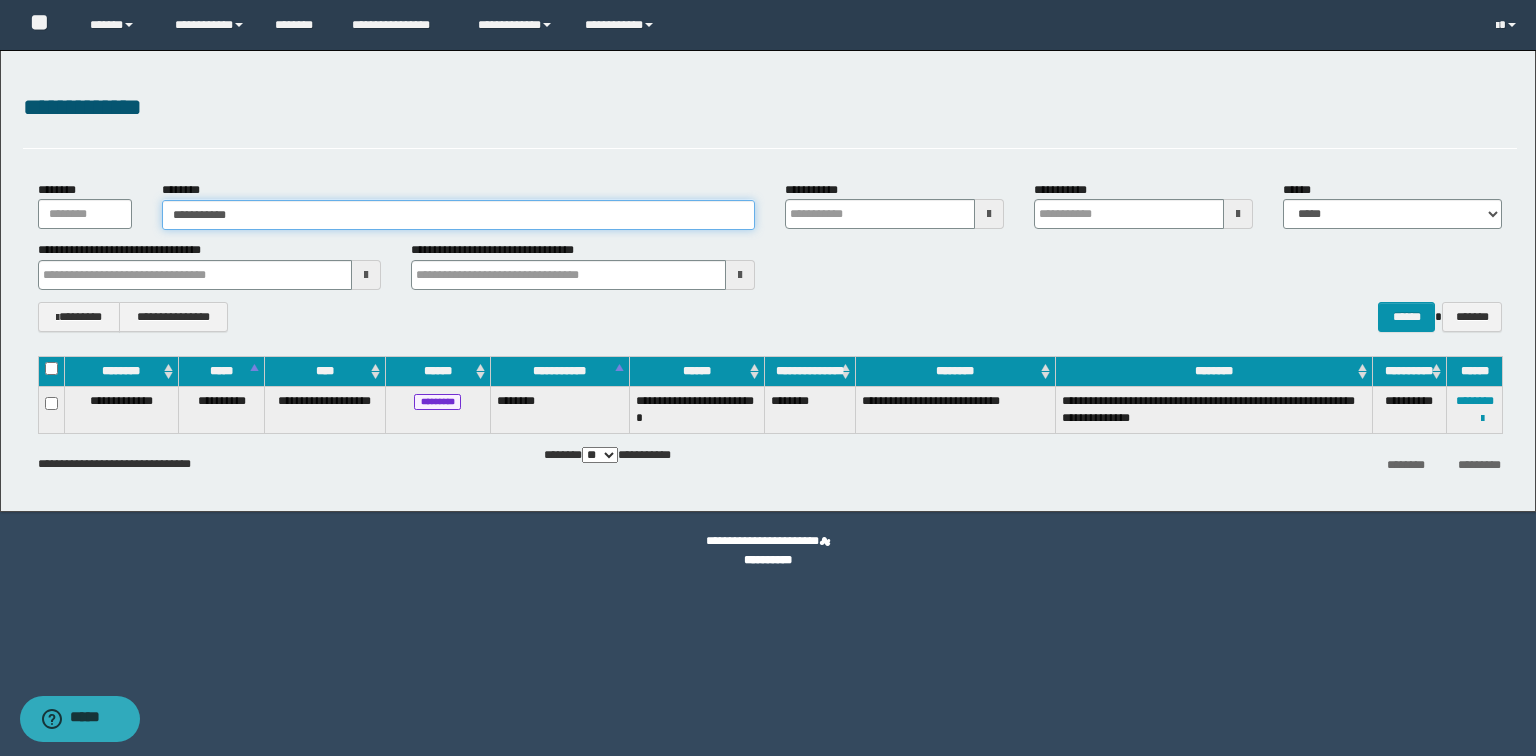 type on "**********" 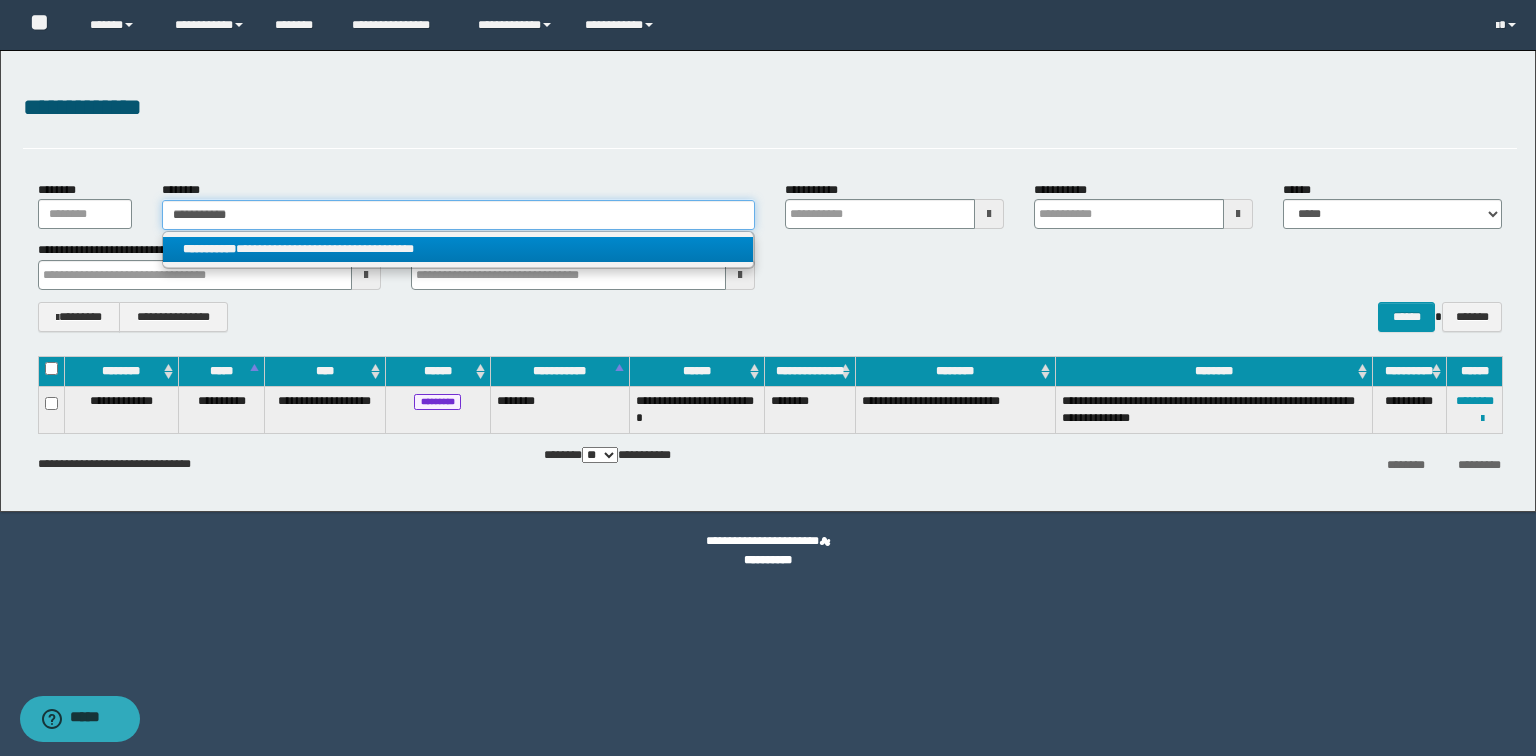 type on "**********" 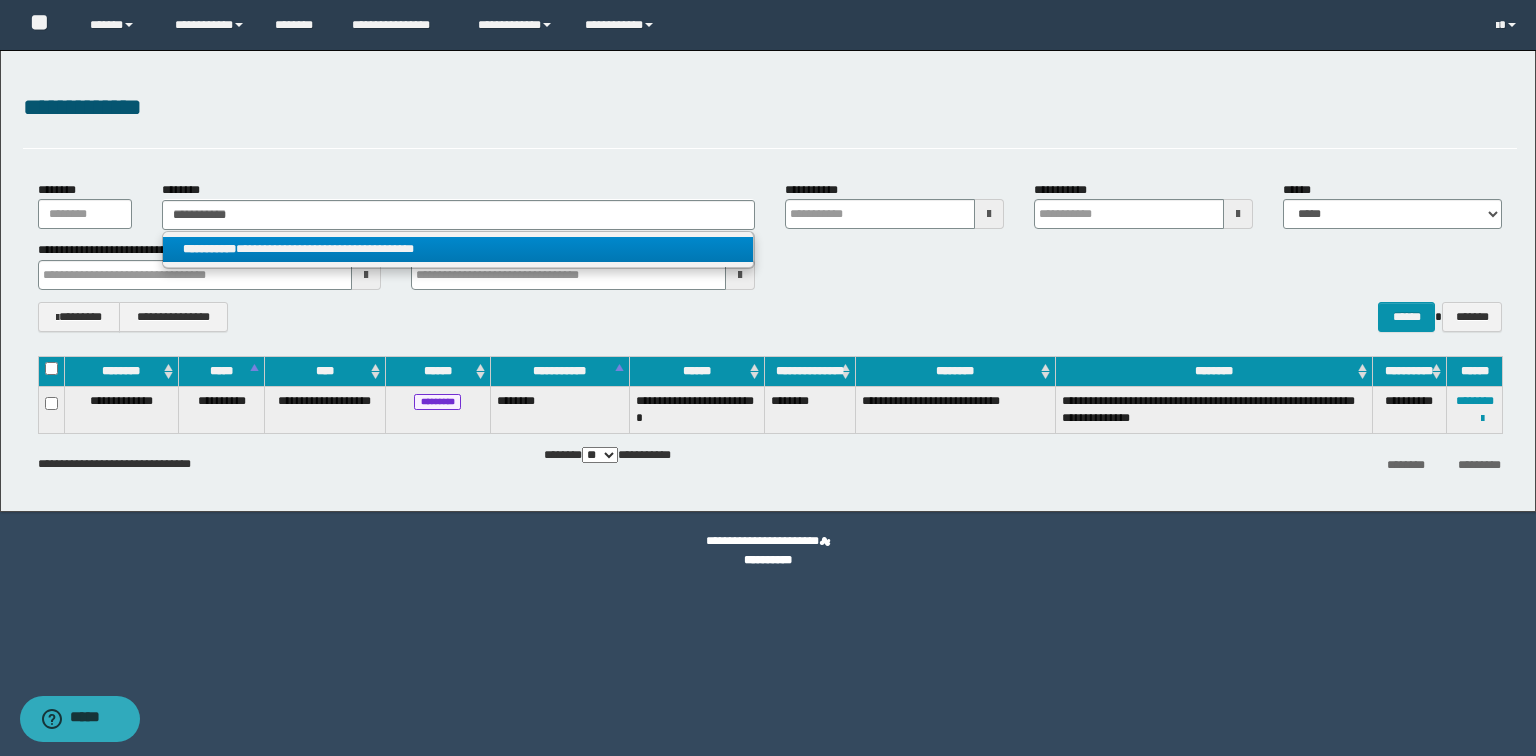 click on "**********" at bounding box center [458, 249] 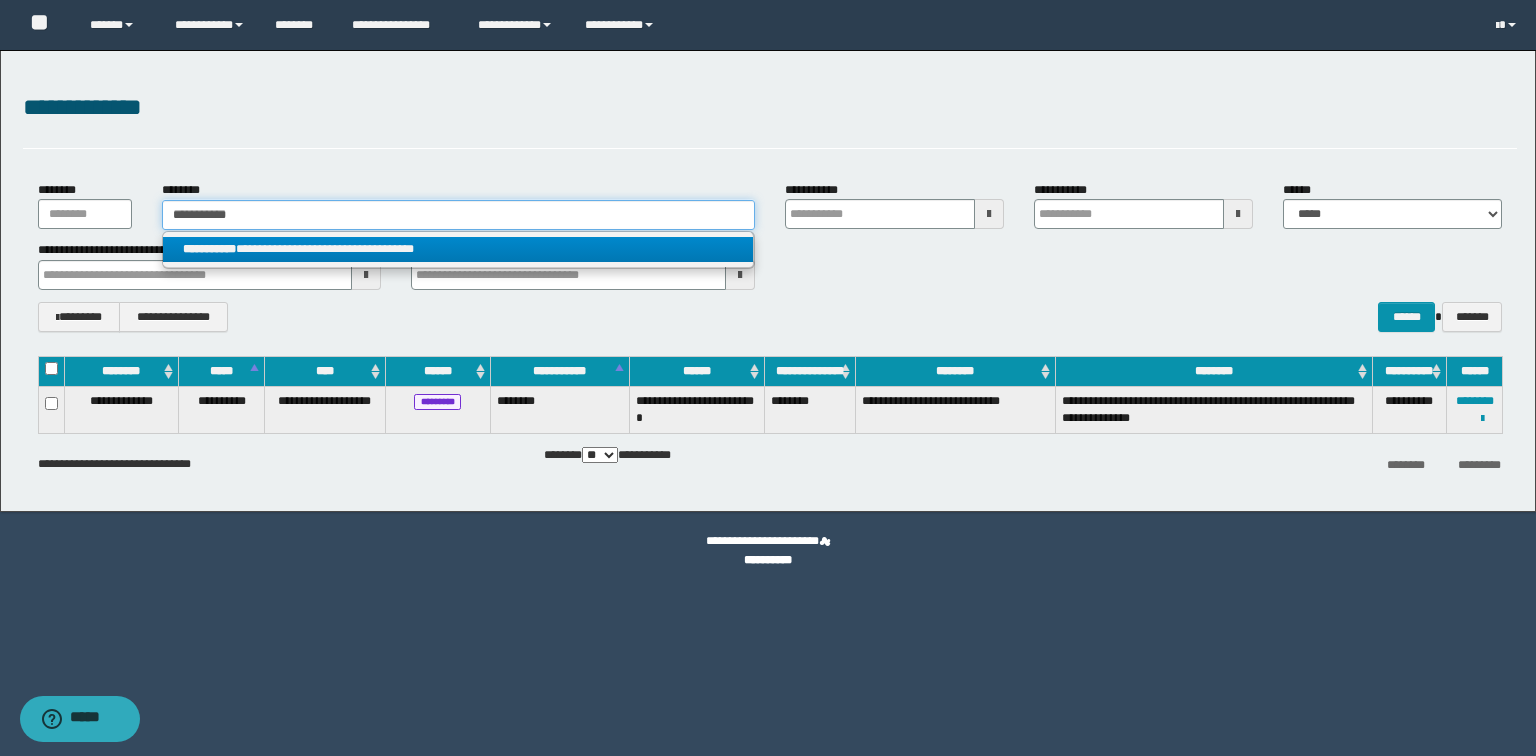 type 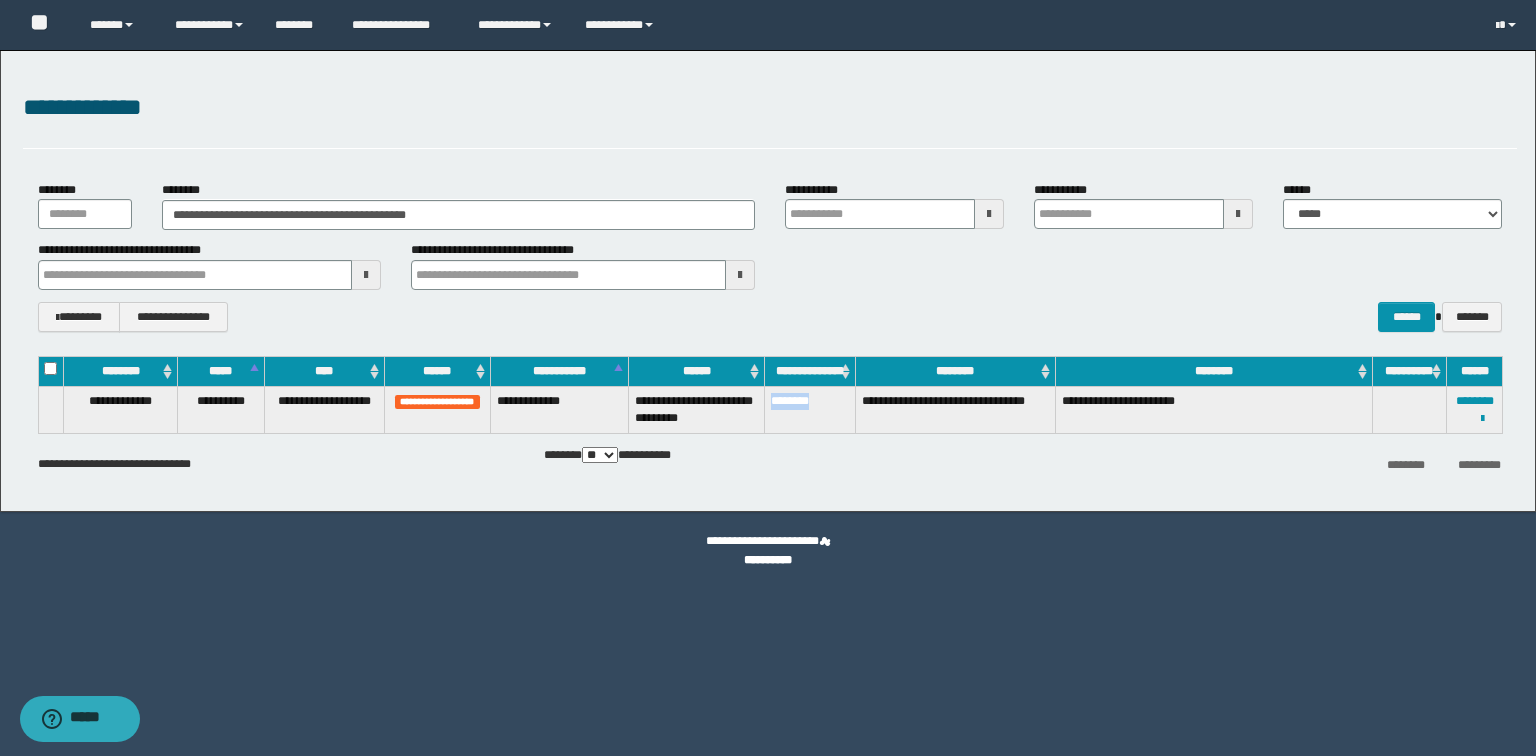 drag, startPoint x: 827, startPoint y: 398, endPoint x: 771, endPoint y: 396, distance: 56.0357 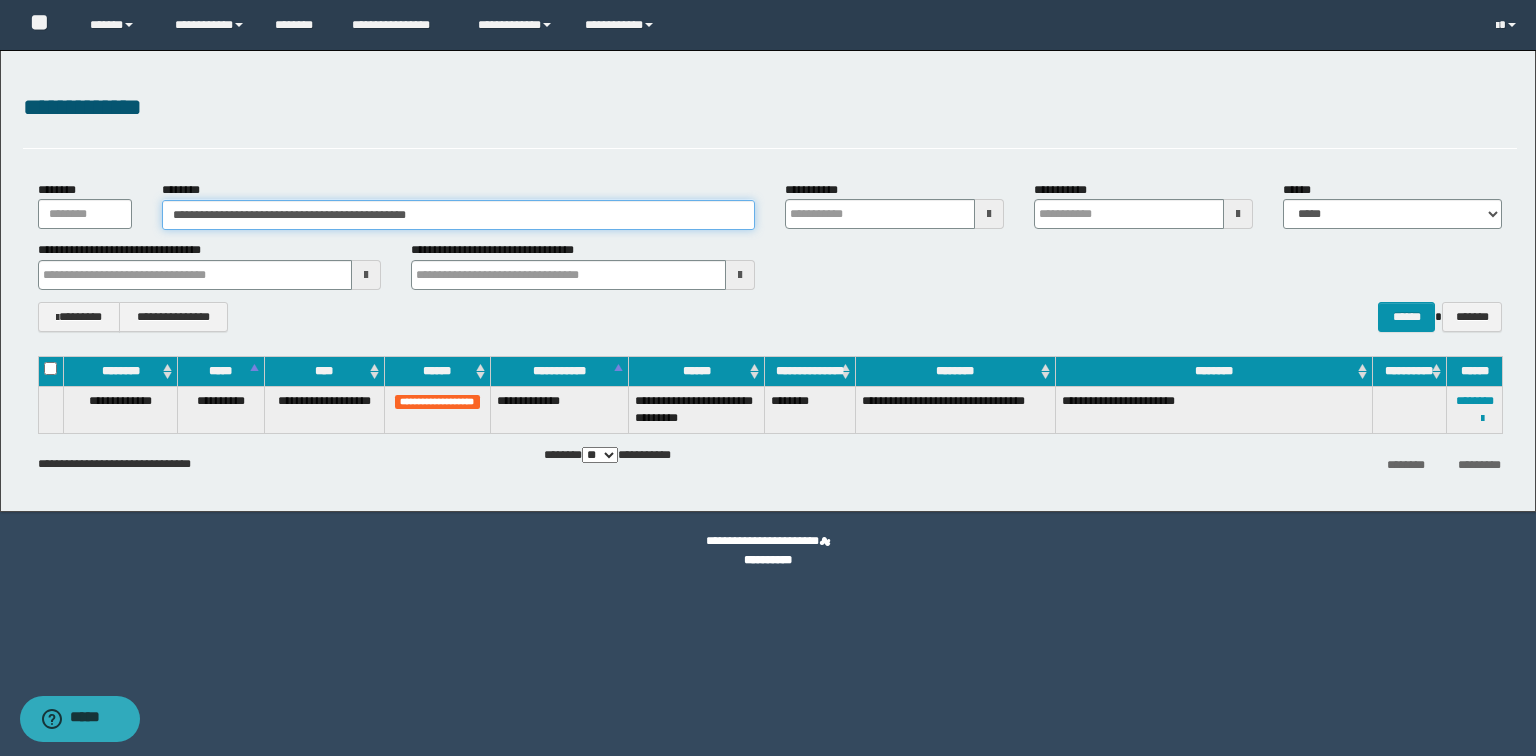 drag, startPoint x: 451, startPoint y: 216, endPoint x: 0, endPoint y: 215, distance: 451.0011 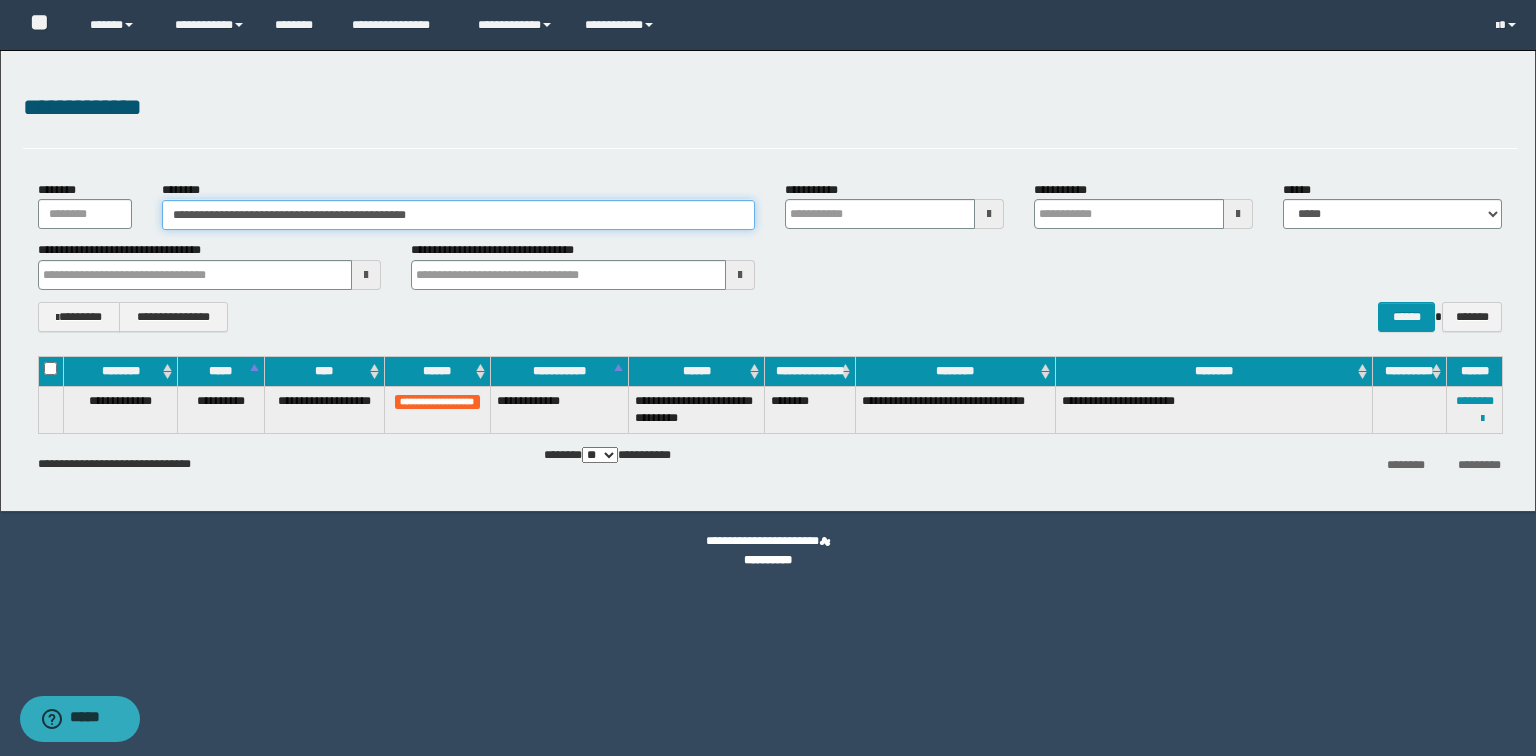 paste 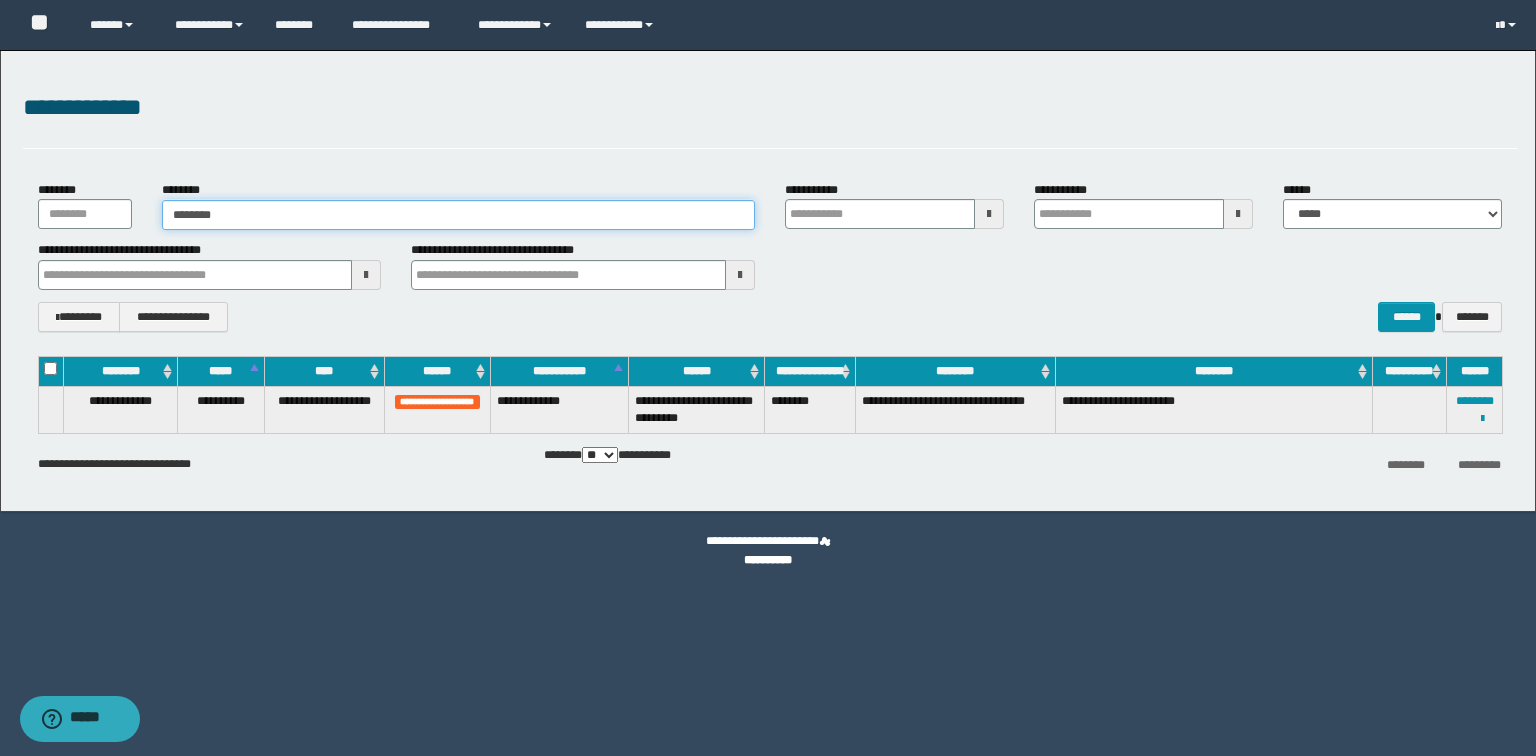 type on "********" 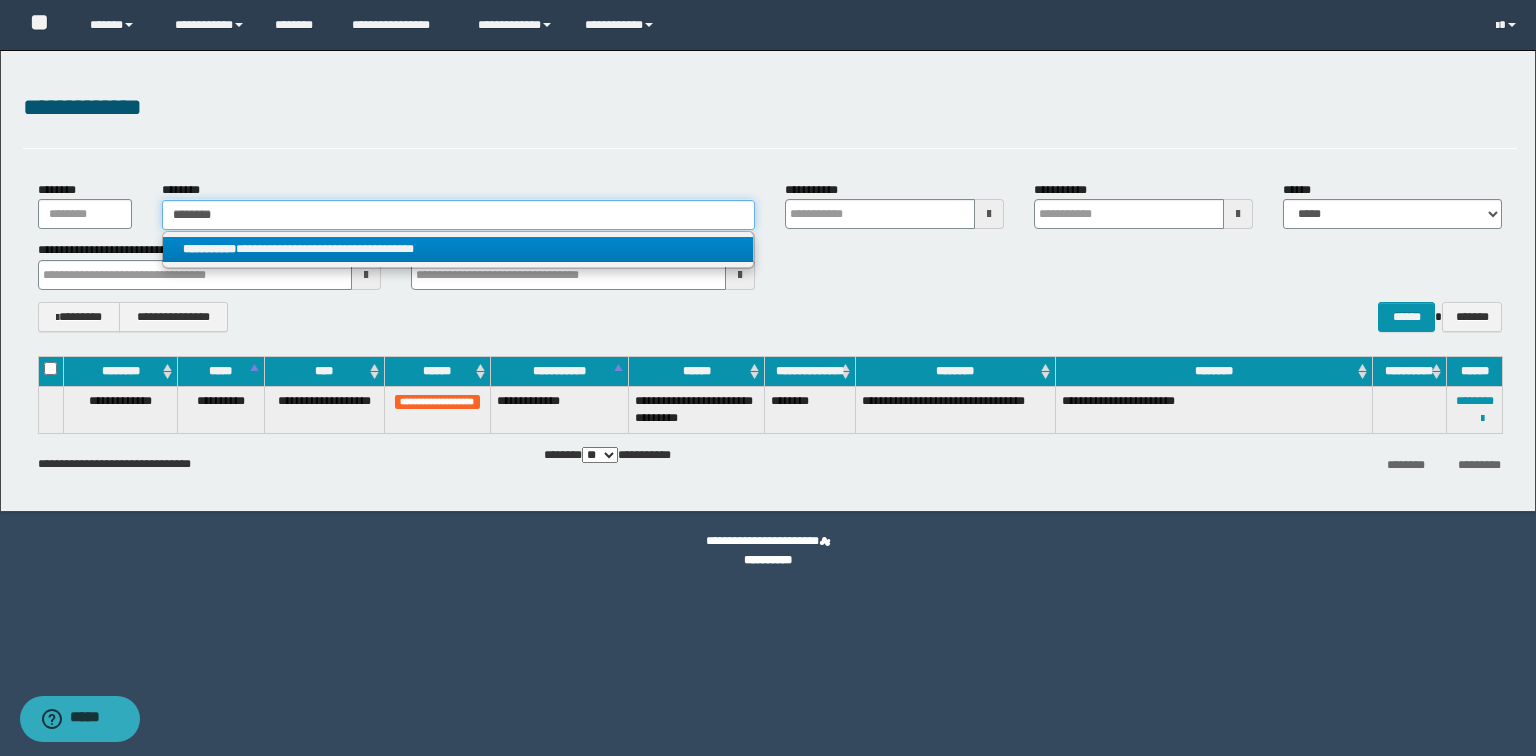 type on "********" 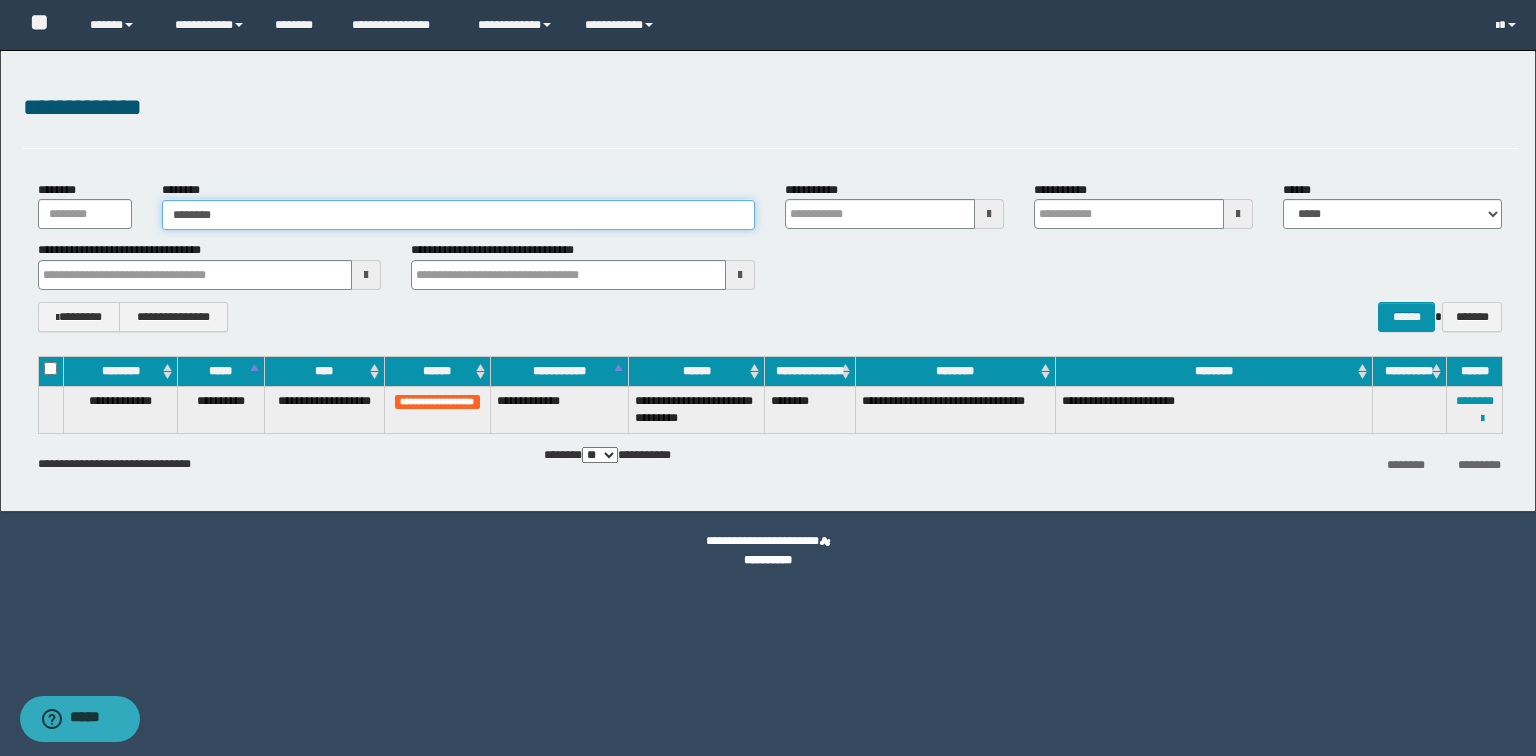 type on "********" 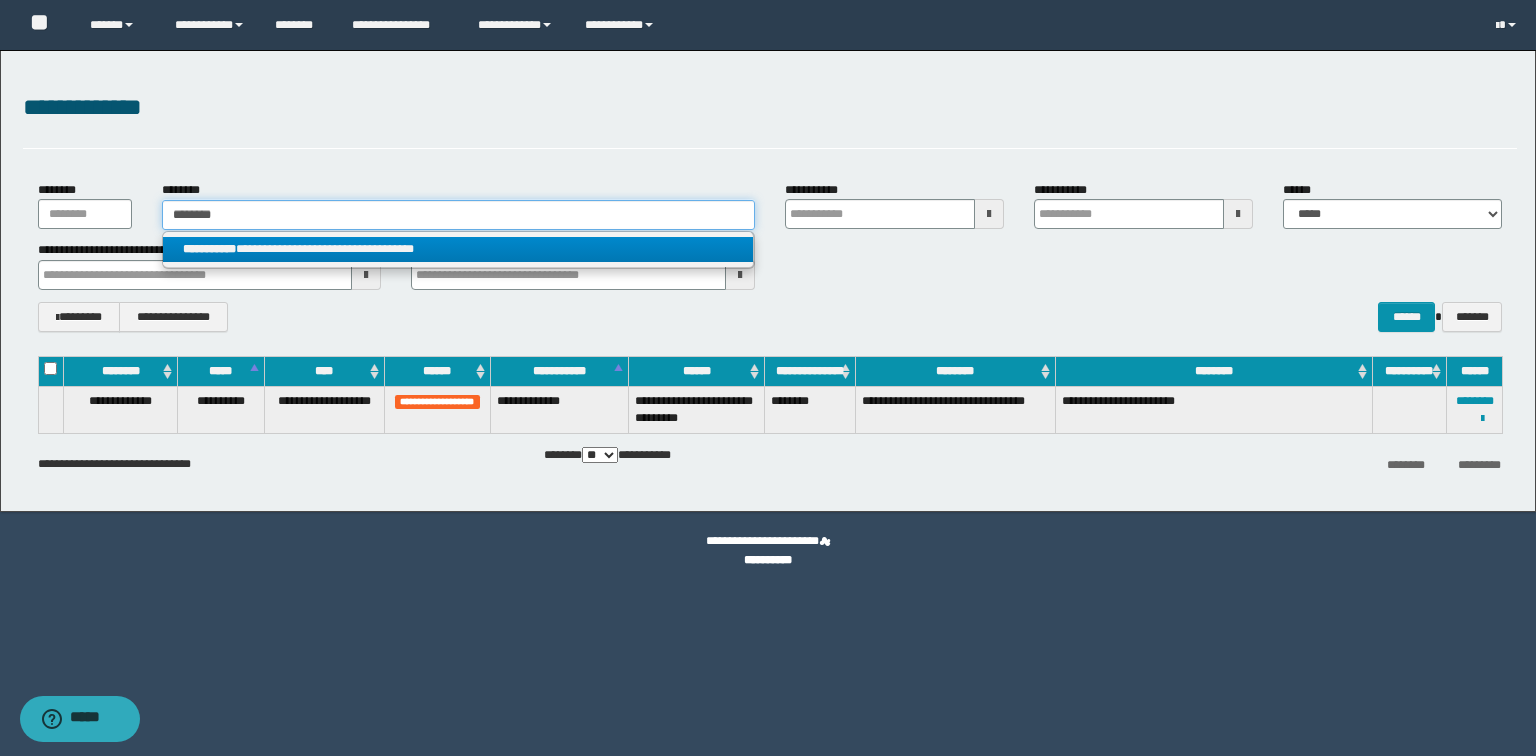 drag, startPoint x: 275, startPoint y: 215, endPoint x: 0, endPoint y: 215, distance: 275 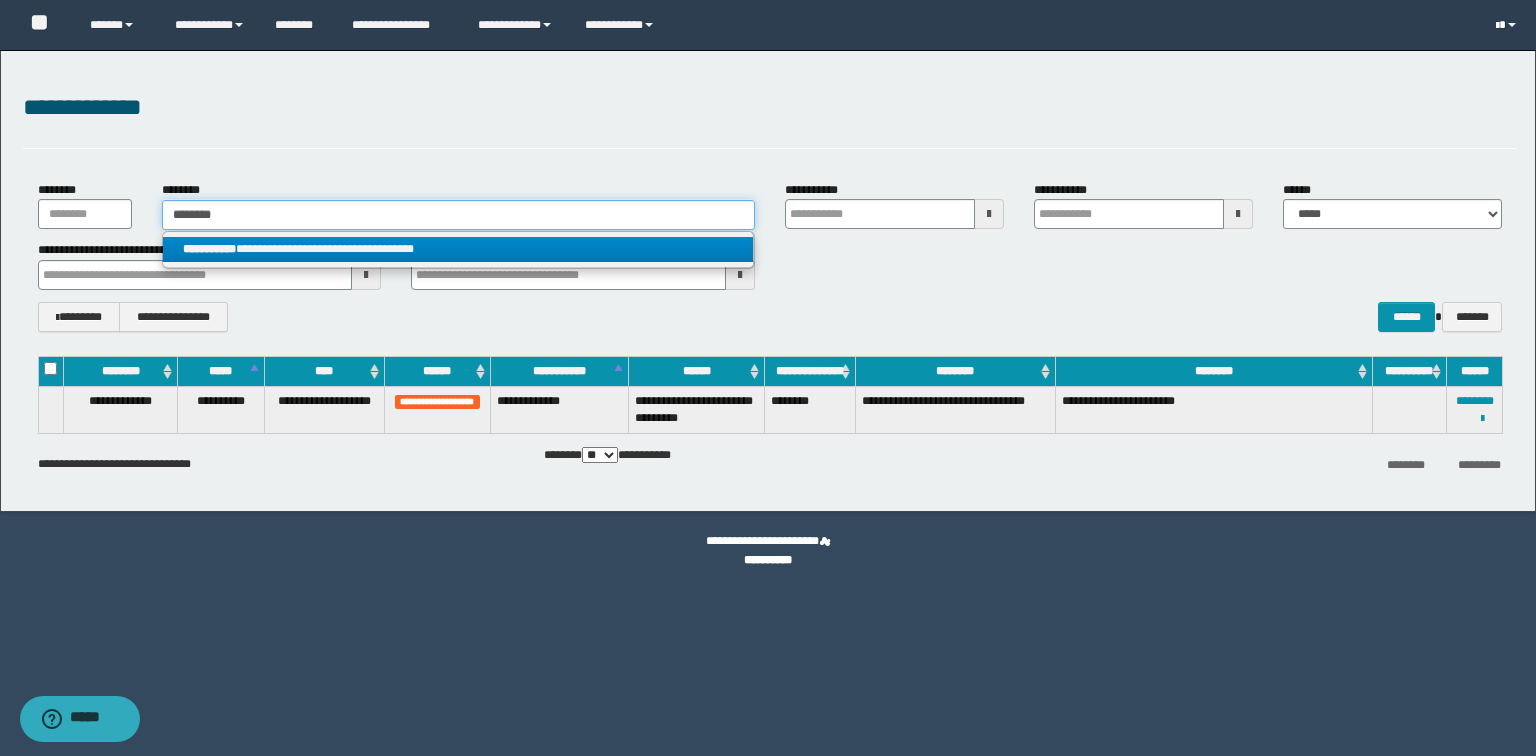 type 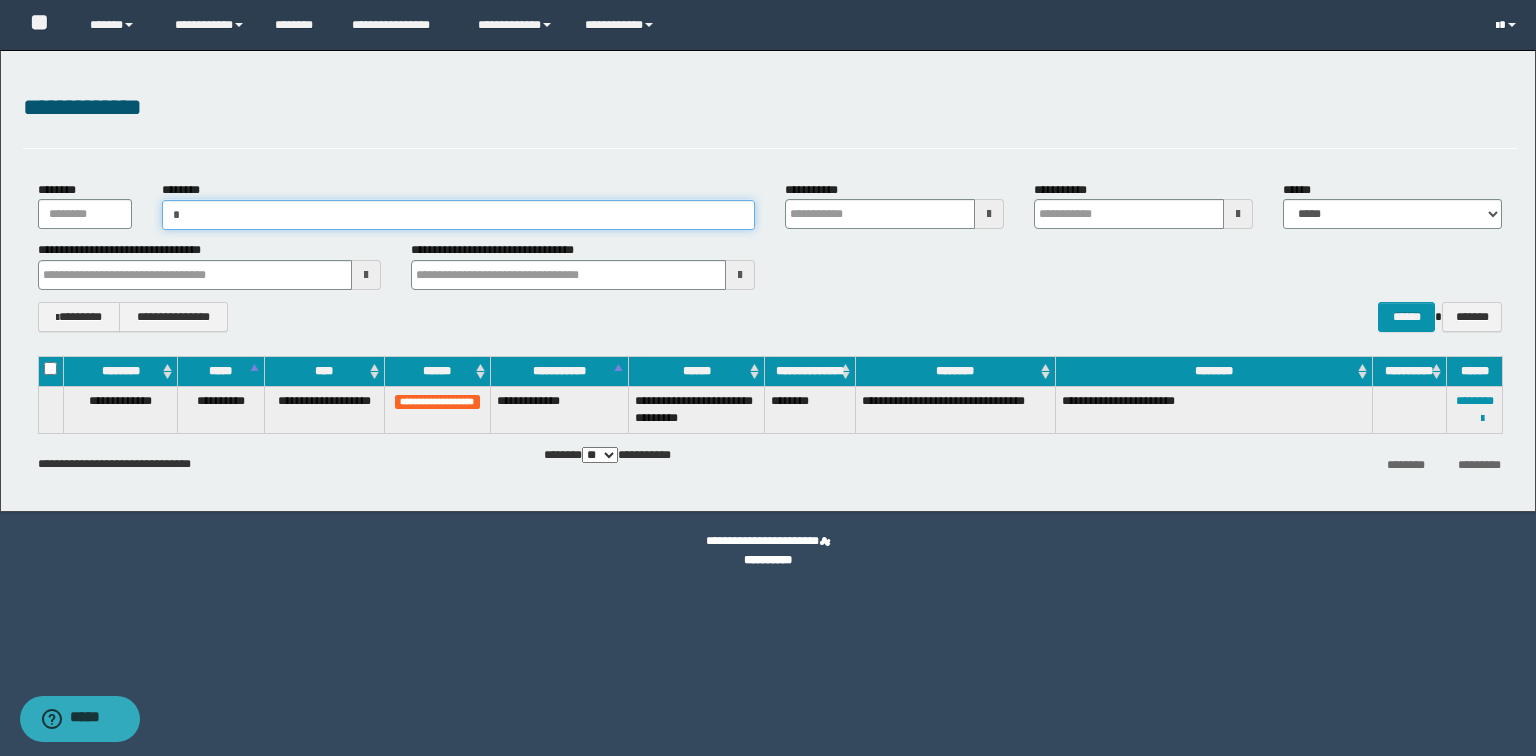 type on "**" 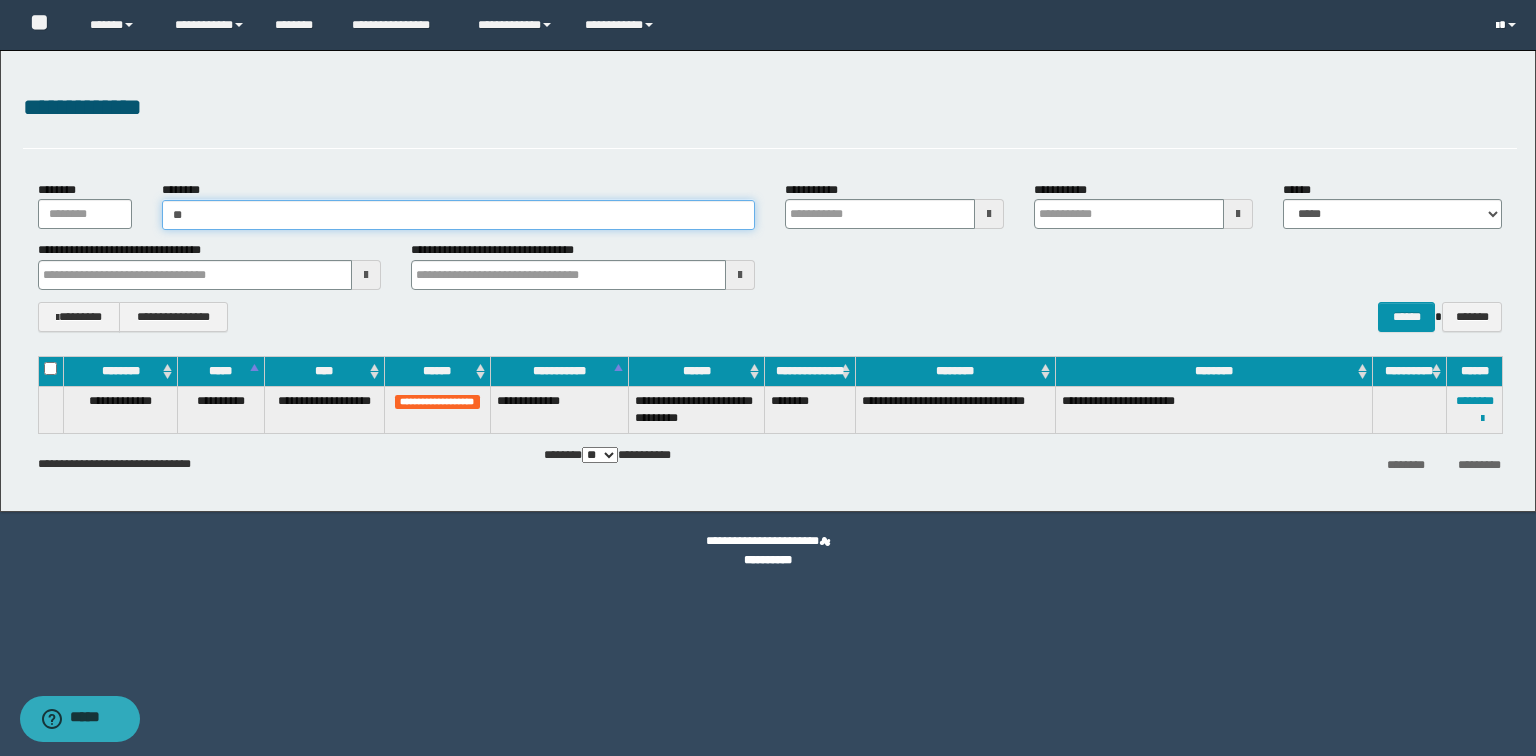 type on "**" 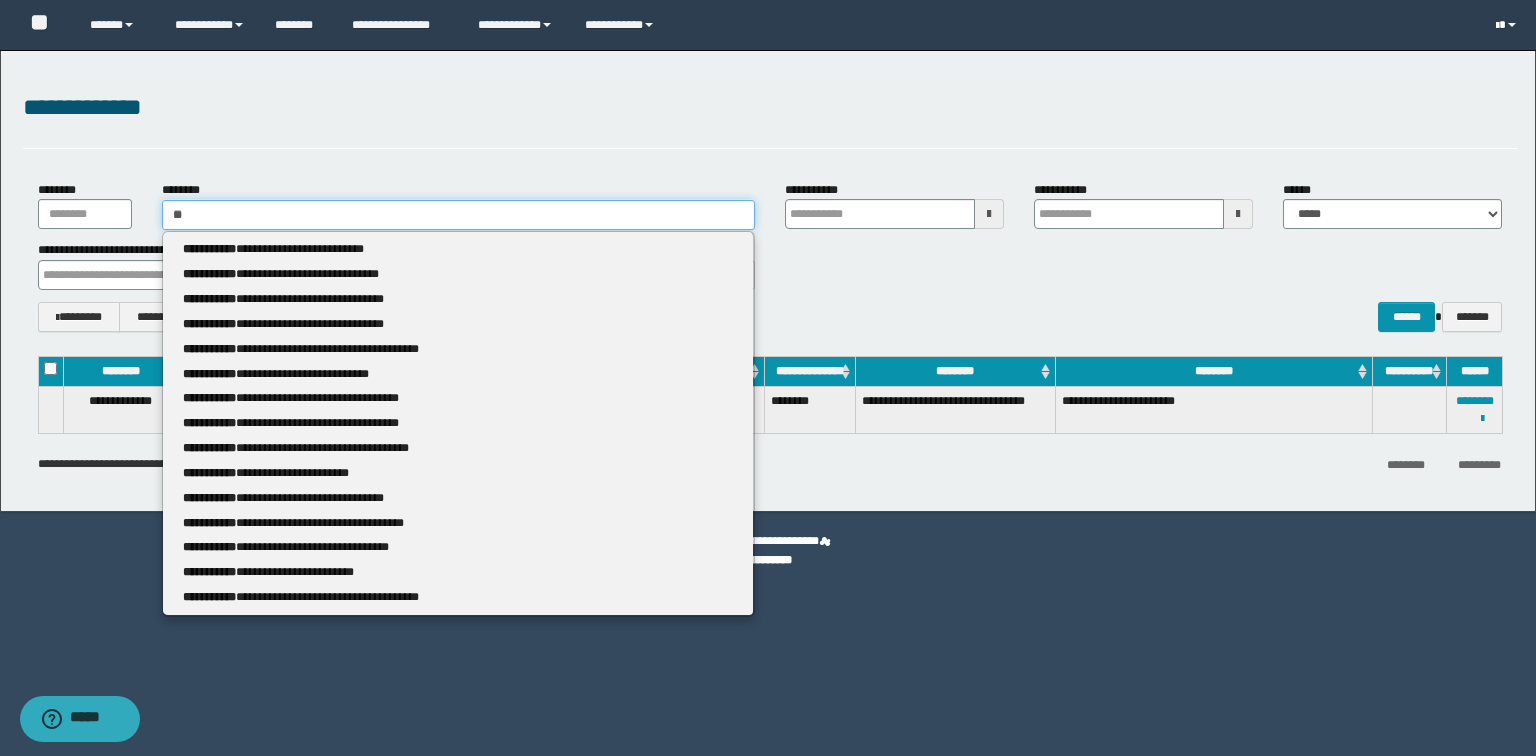 type 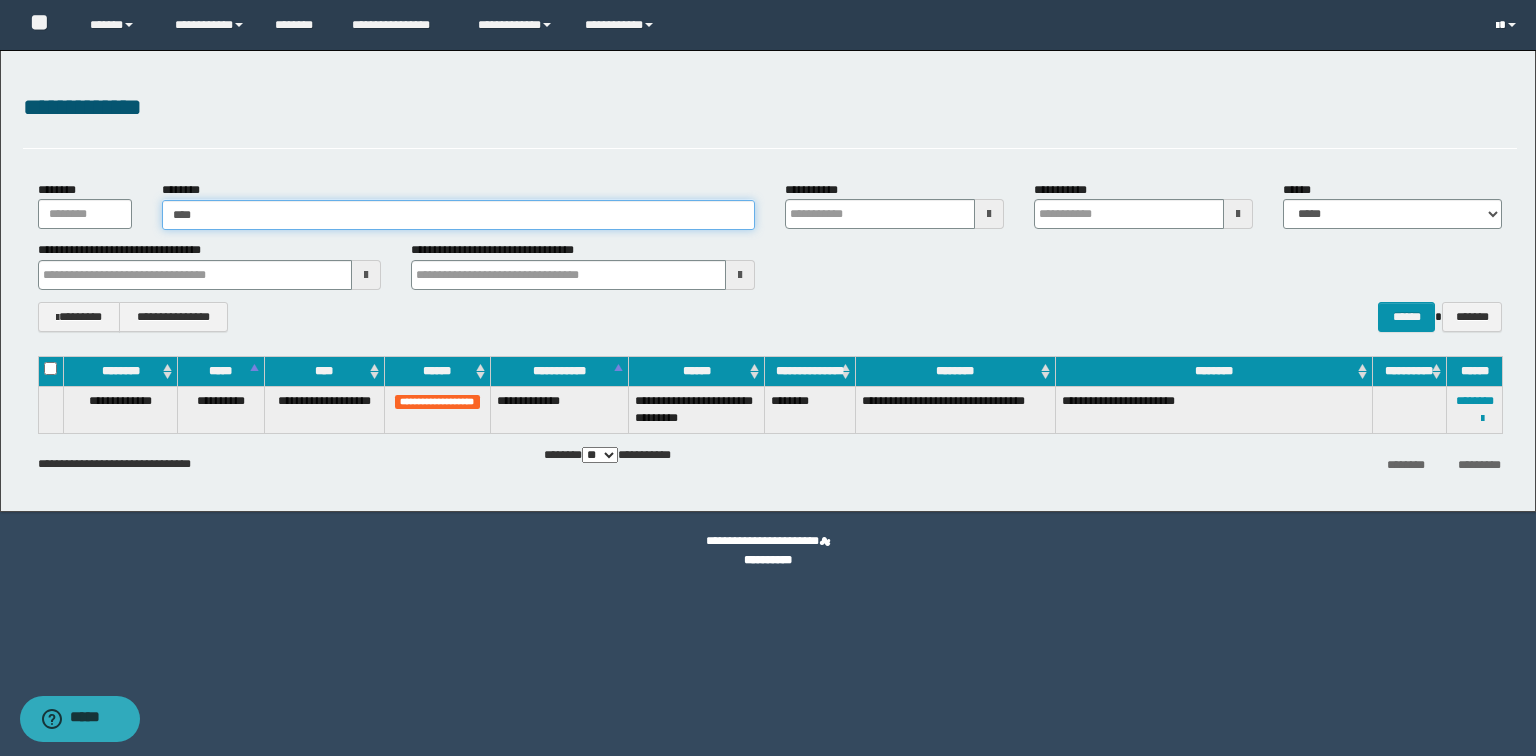 type on "*****" 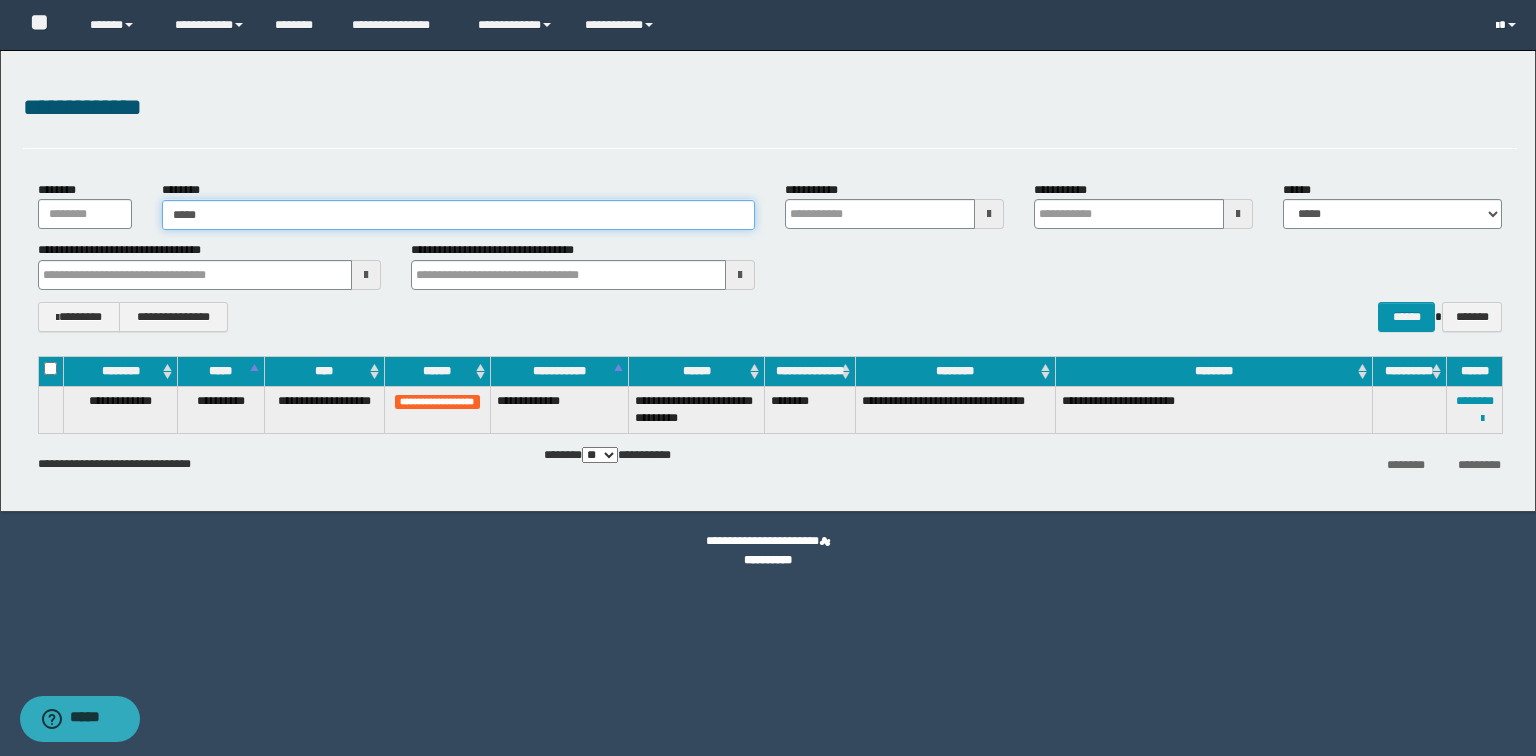 type on "*****" 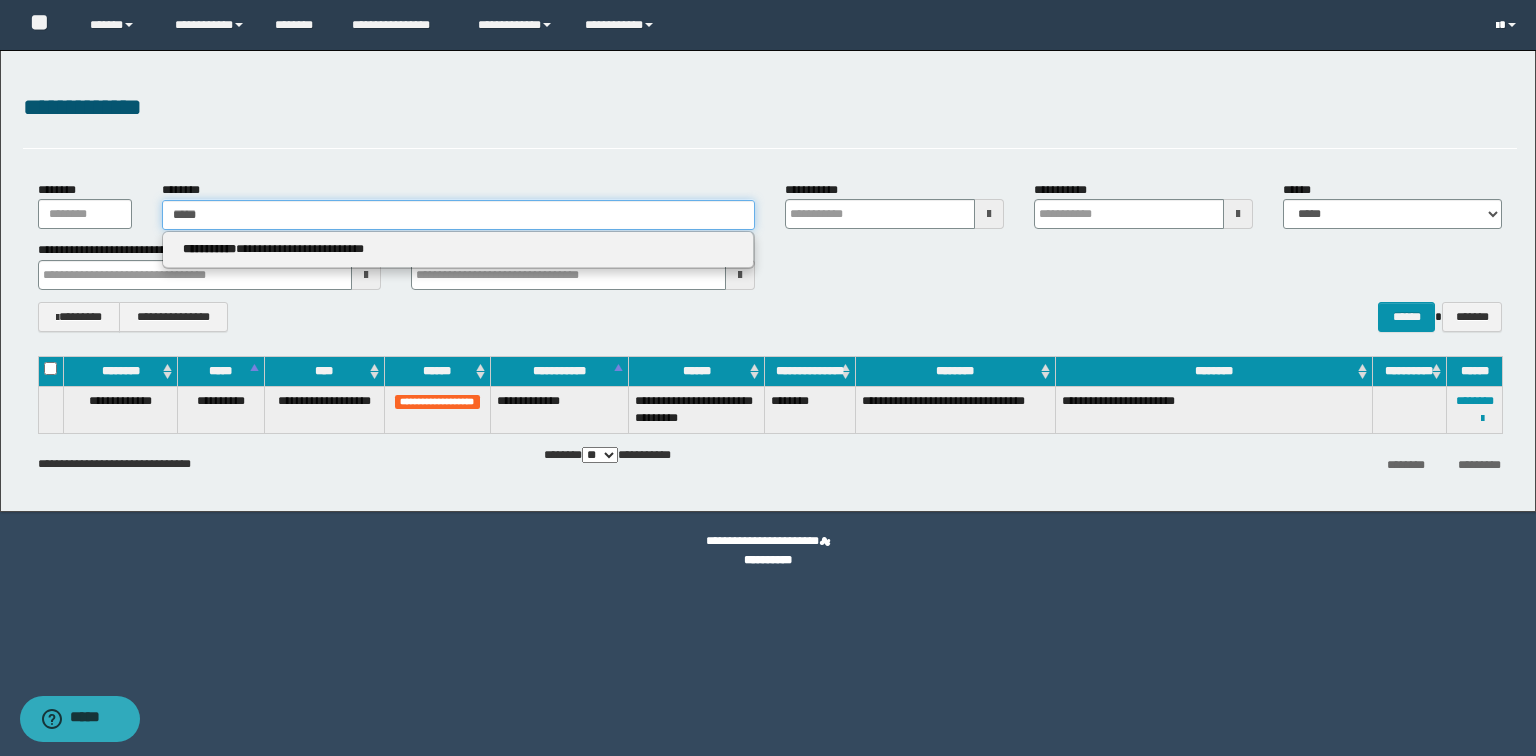 type 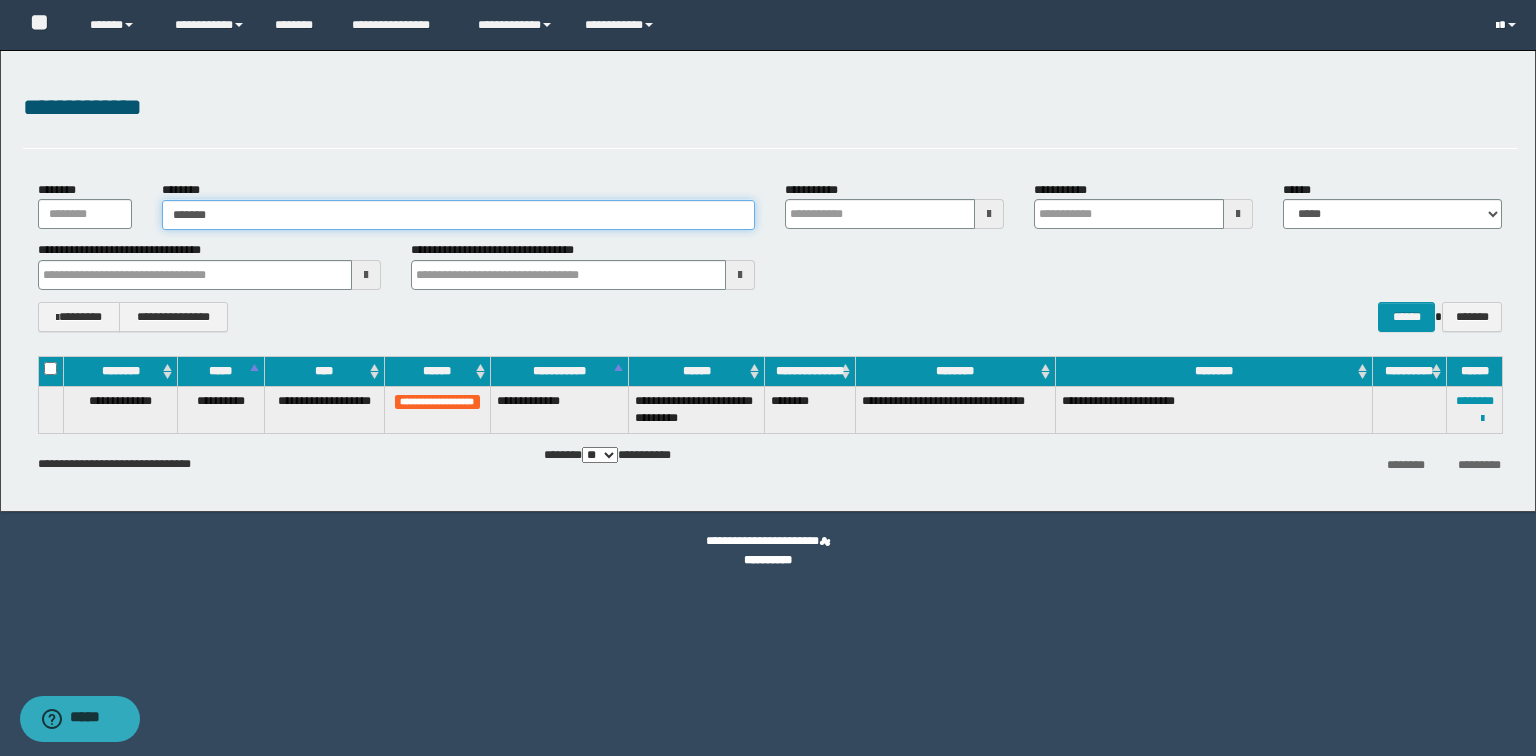 type on "********" 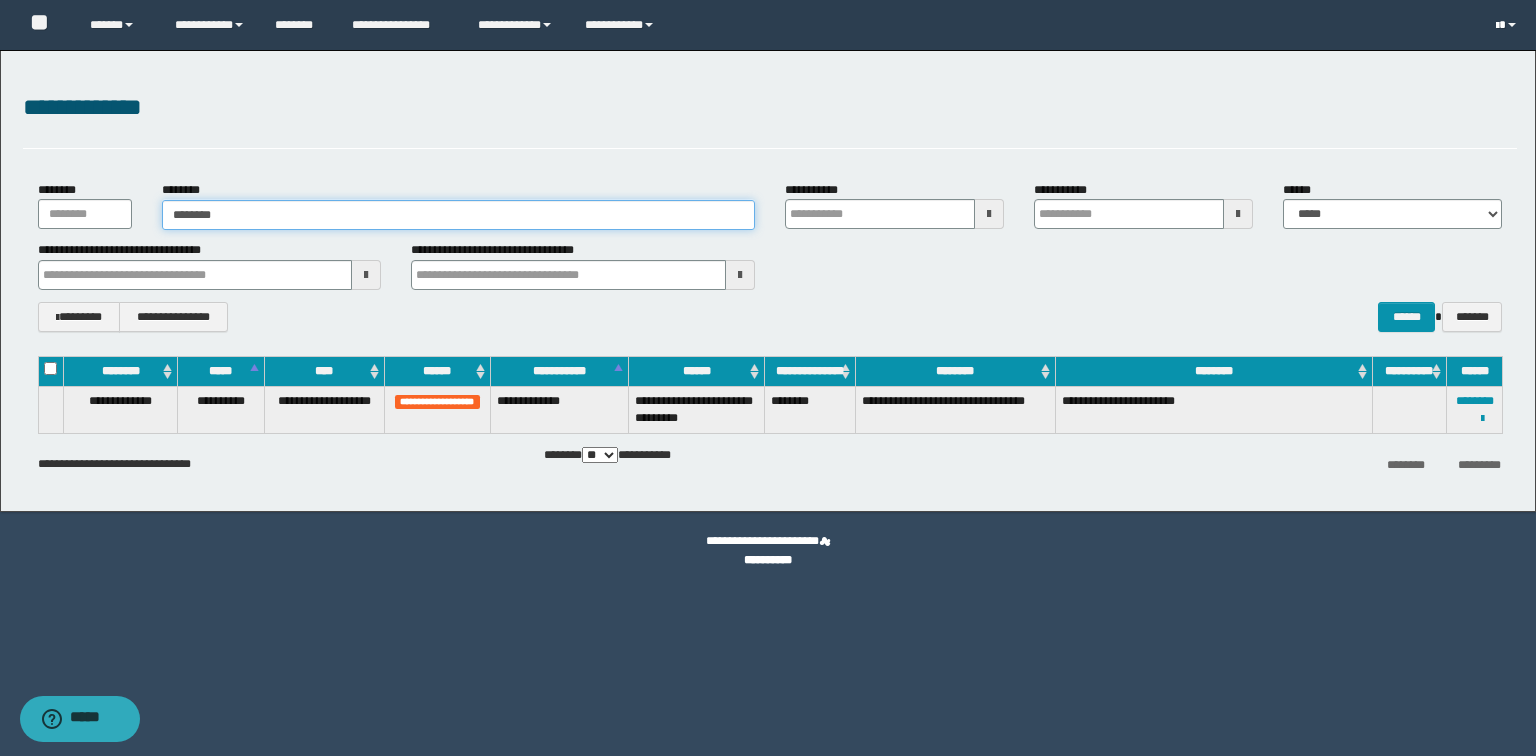 type on "********" 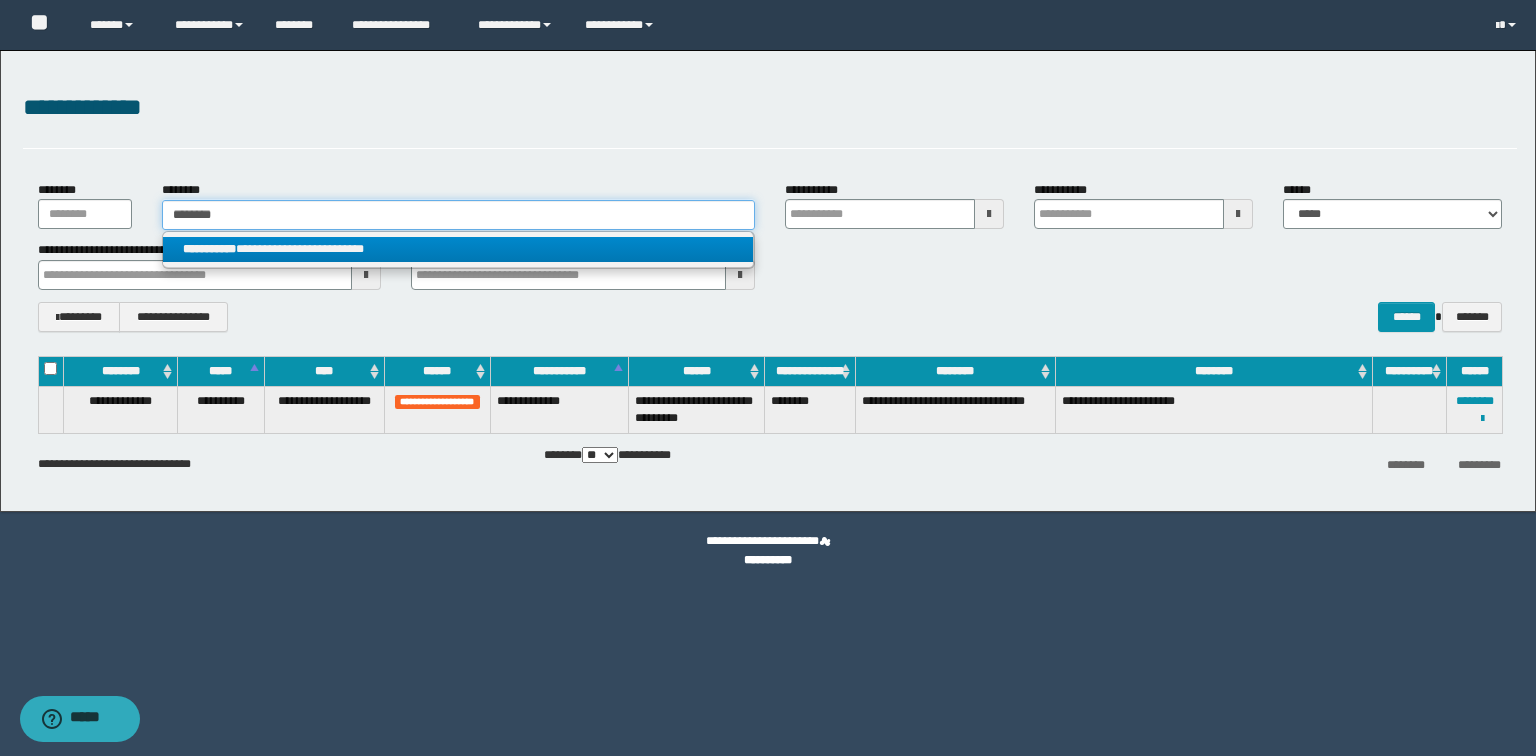 type on "********" 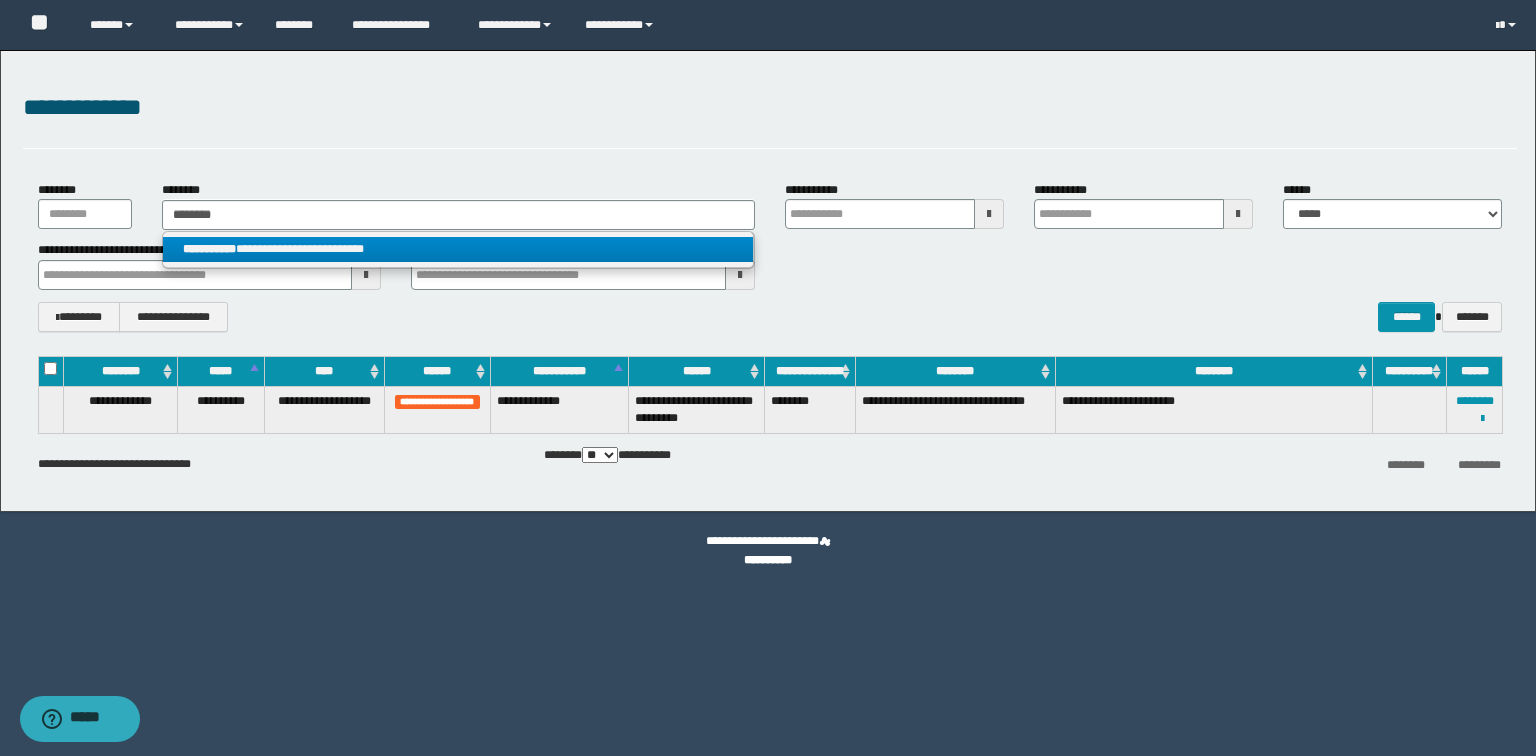 click on "**********" at bounding box center [458, 249] 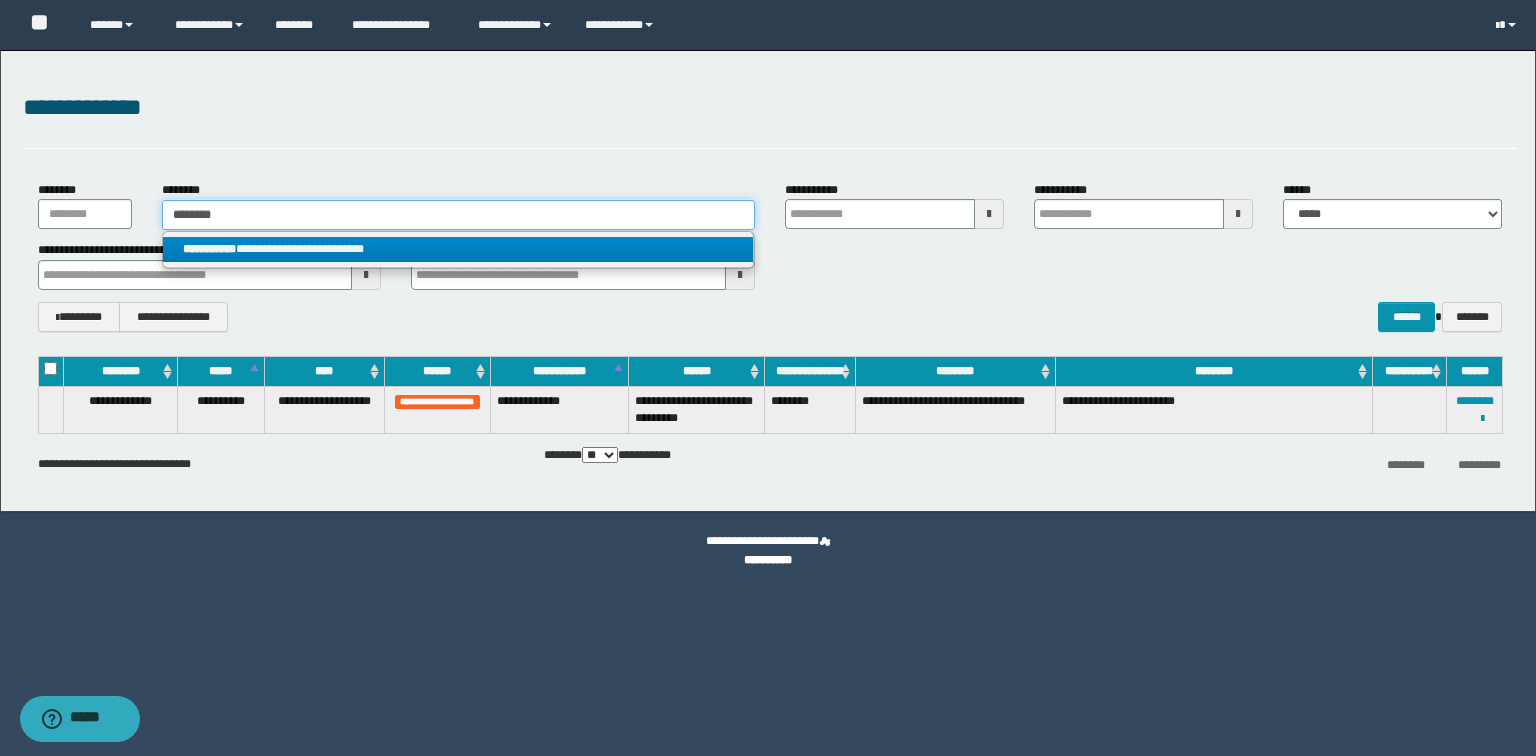 type 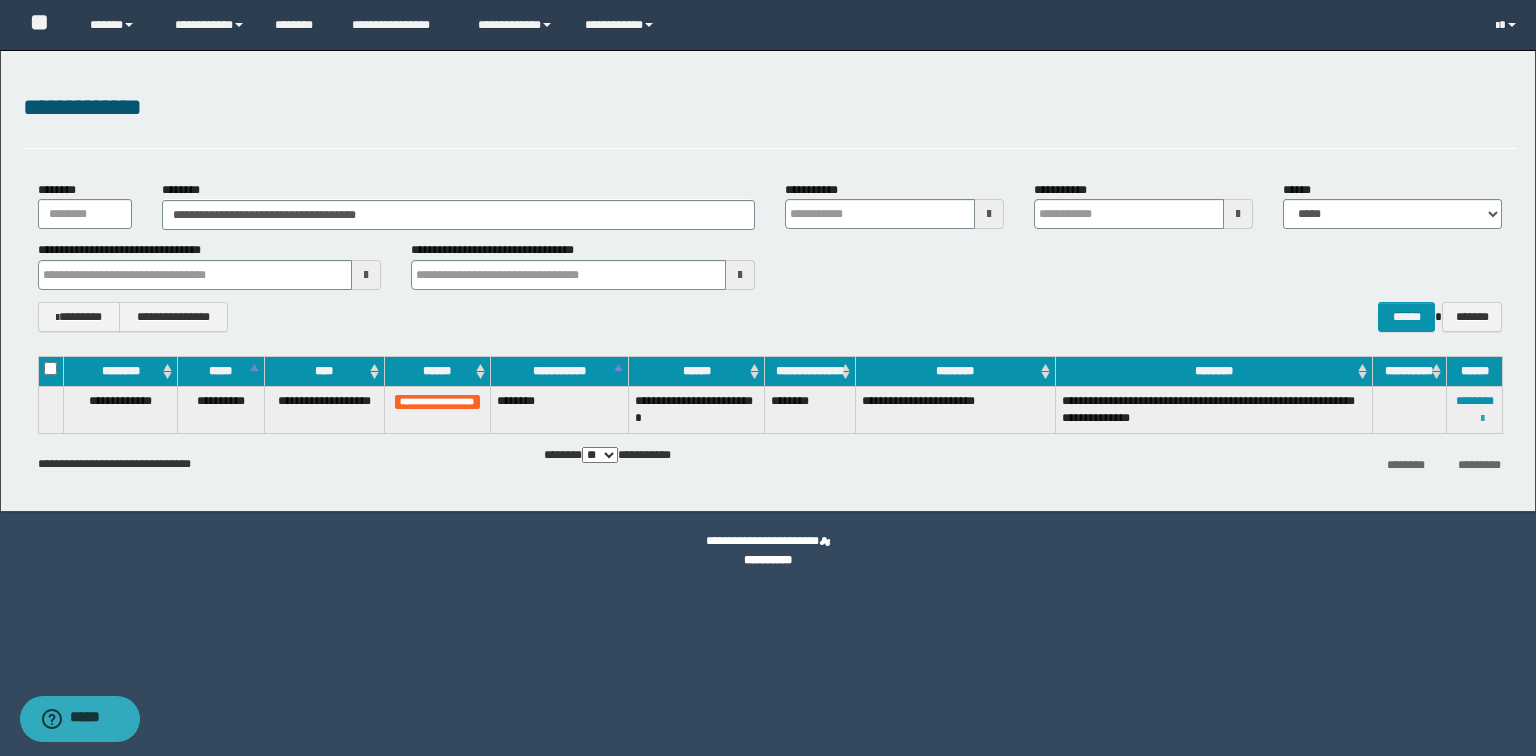 click at bounding box center (1482, 419) 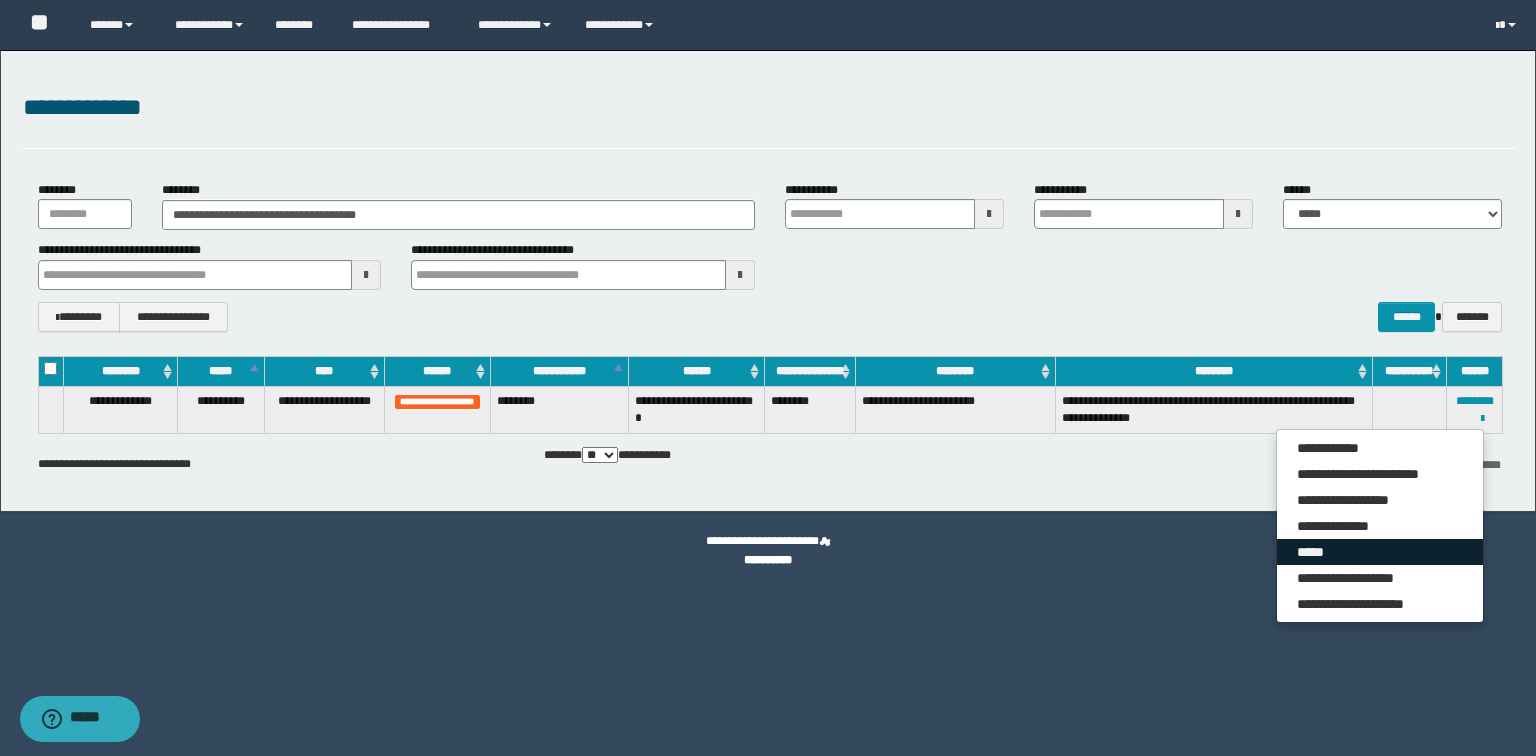 click on "*****" at bounding box center [1380, 552] 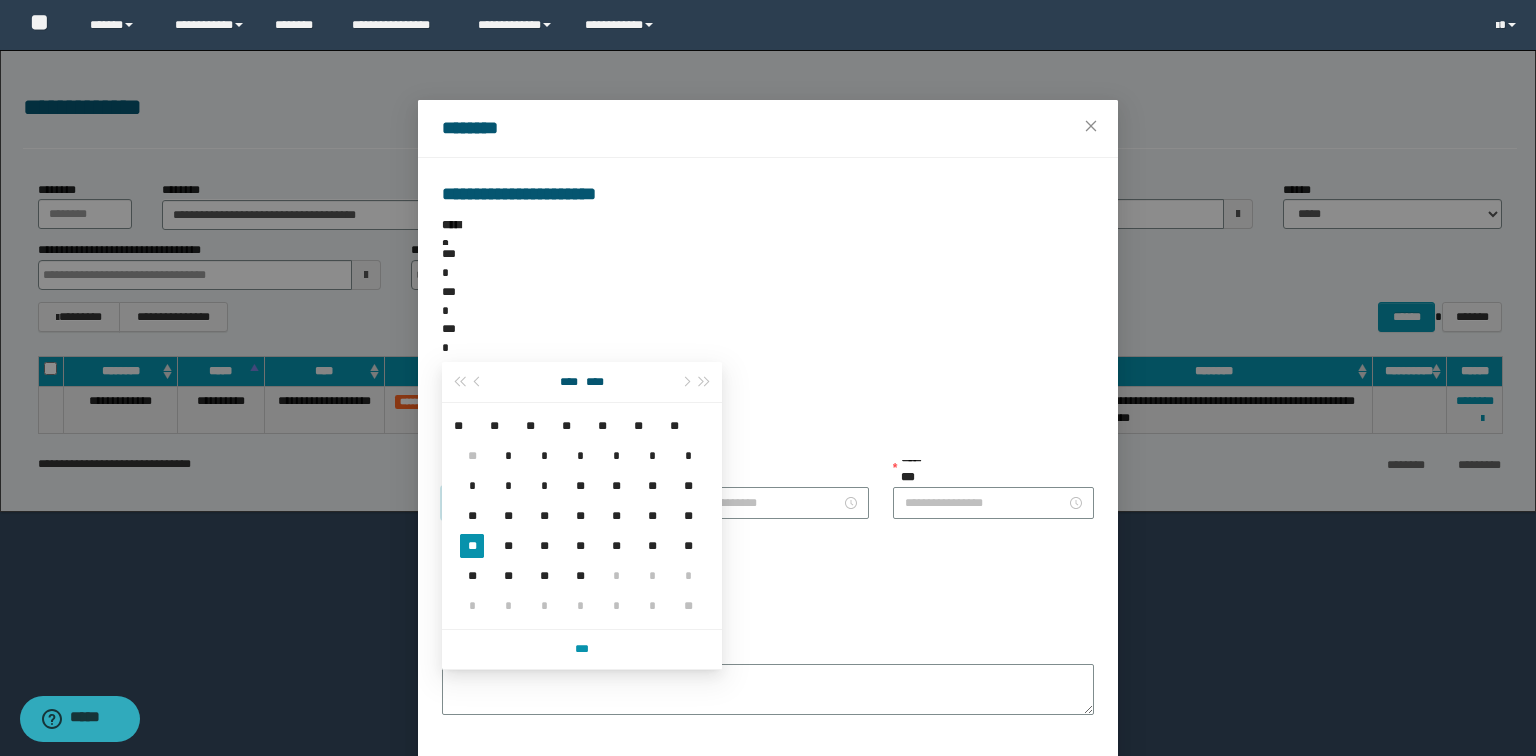 click on "**********" at bounding box center (534, 503) 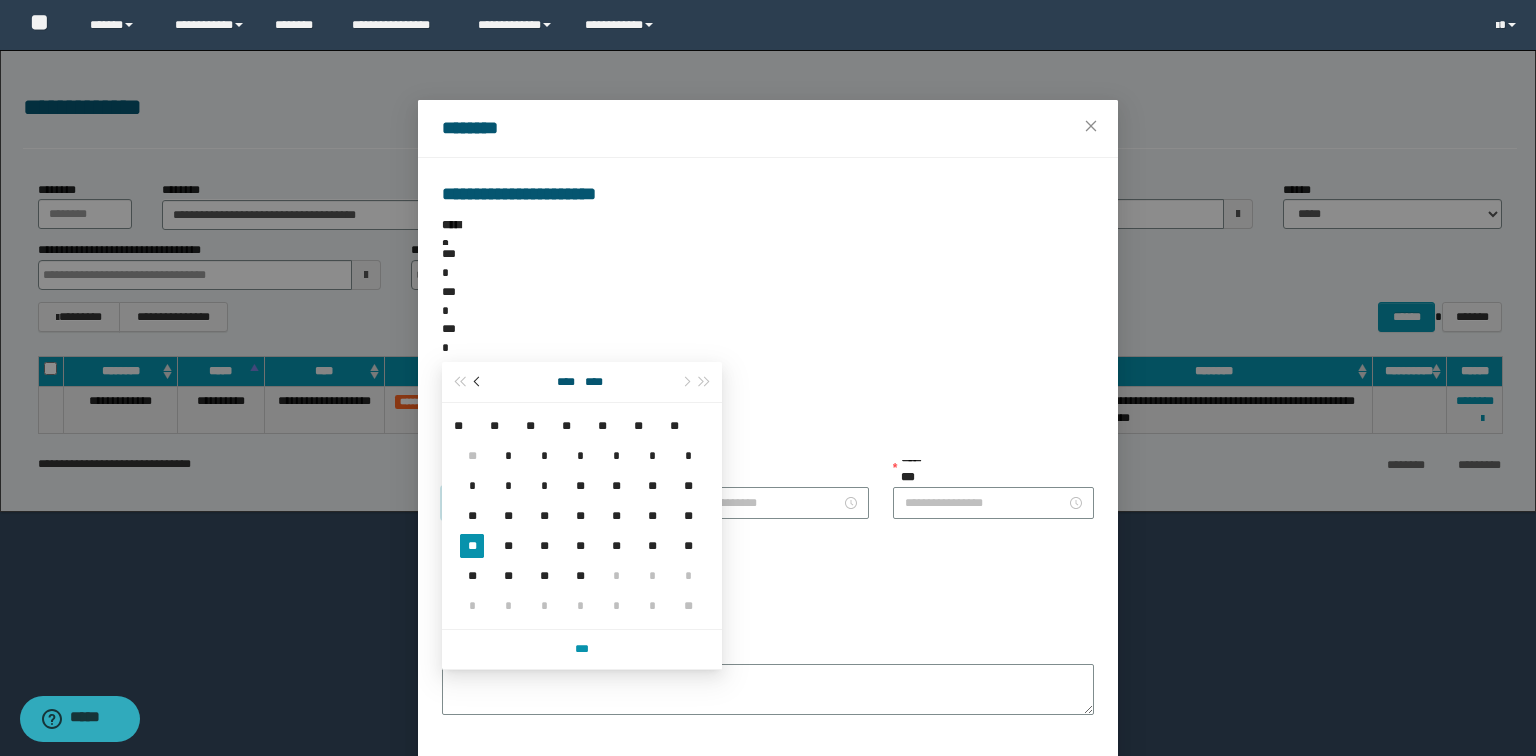 click at bounding box center (479, 382) 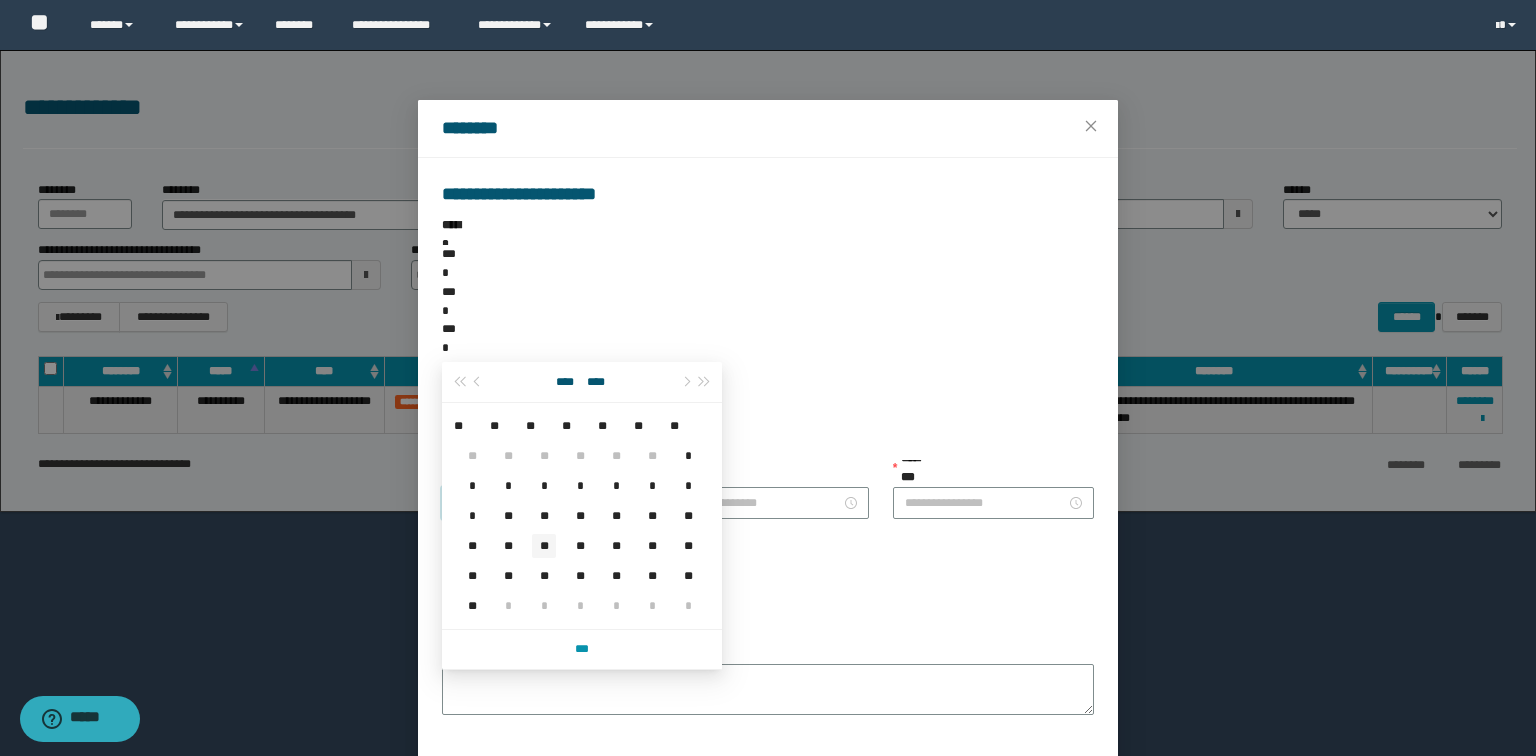 type on "**********" 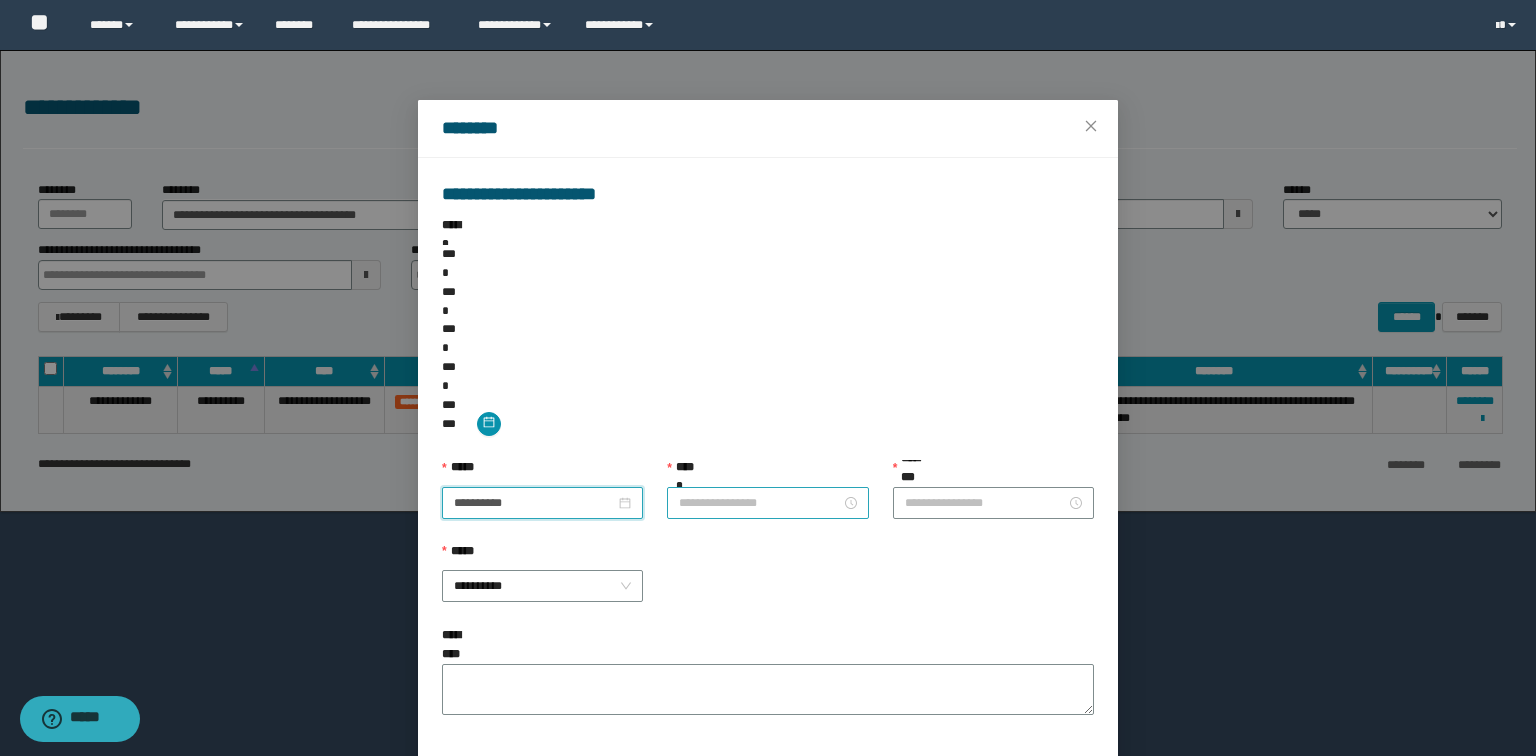 click on "**********" at bounding box center (759, 503) 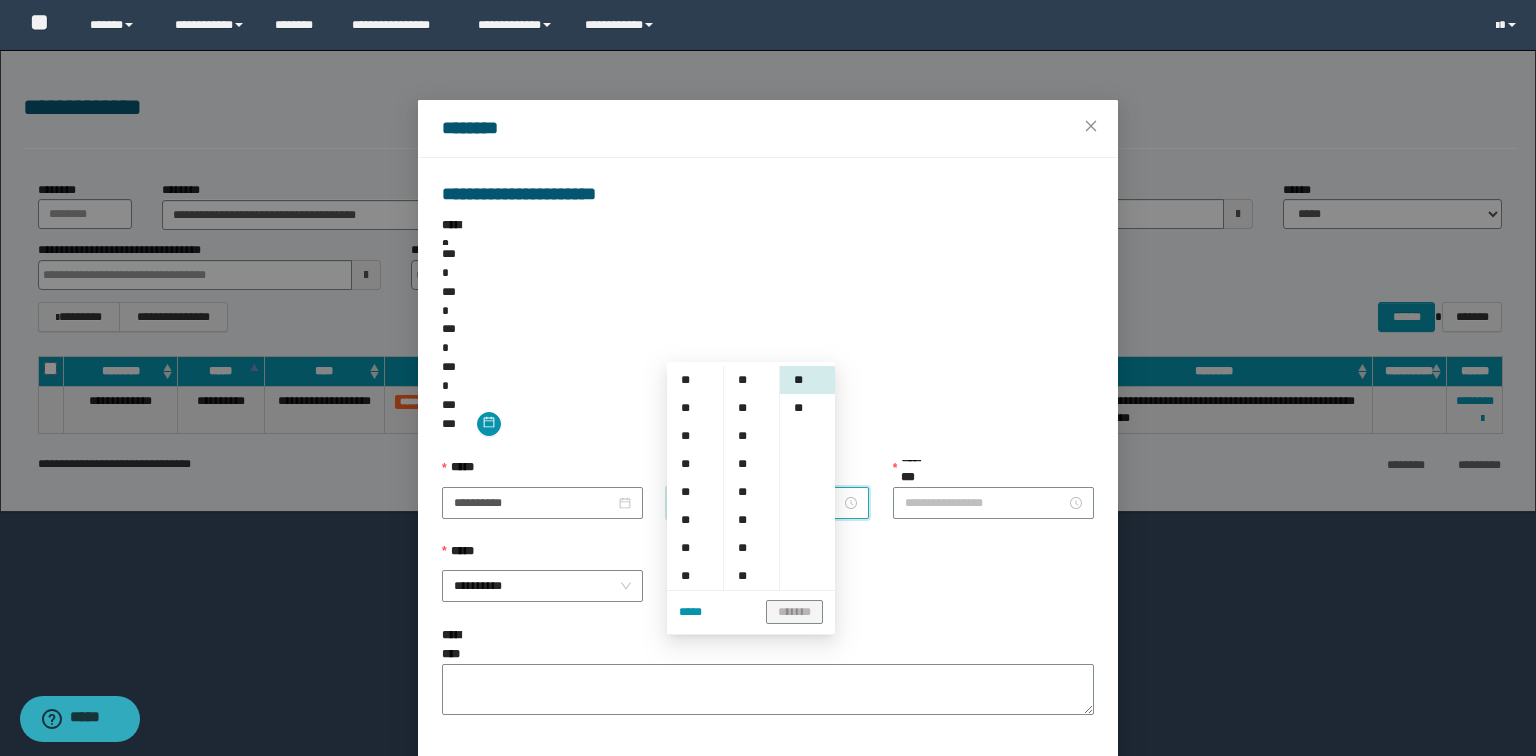 scroll, scrollTop: 160, scrollLeft: 0, axis: vertical 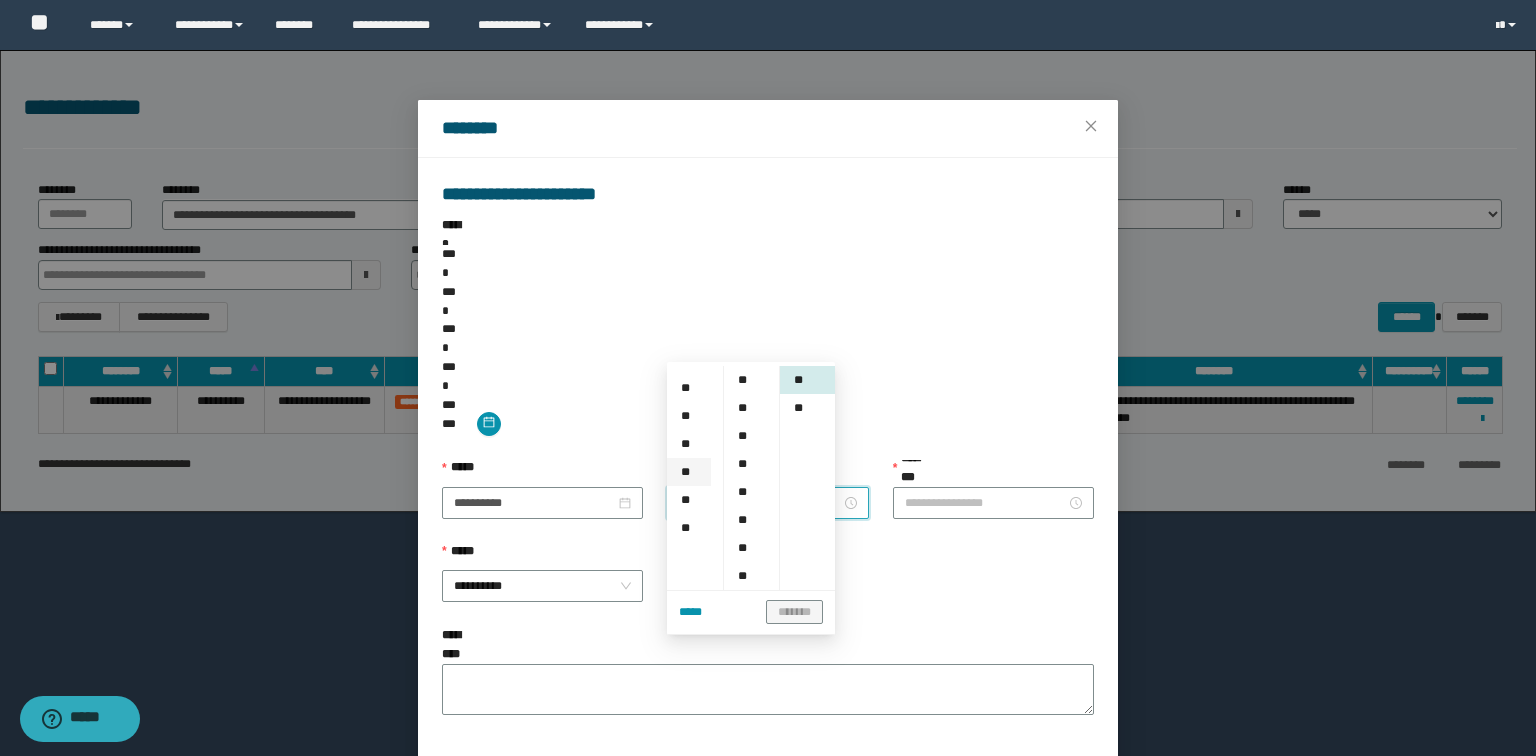 click on "**" at bounding box center [689, 472] 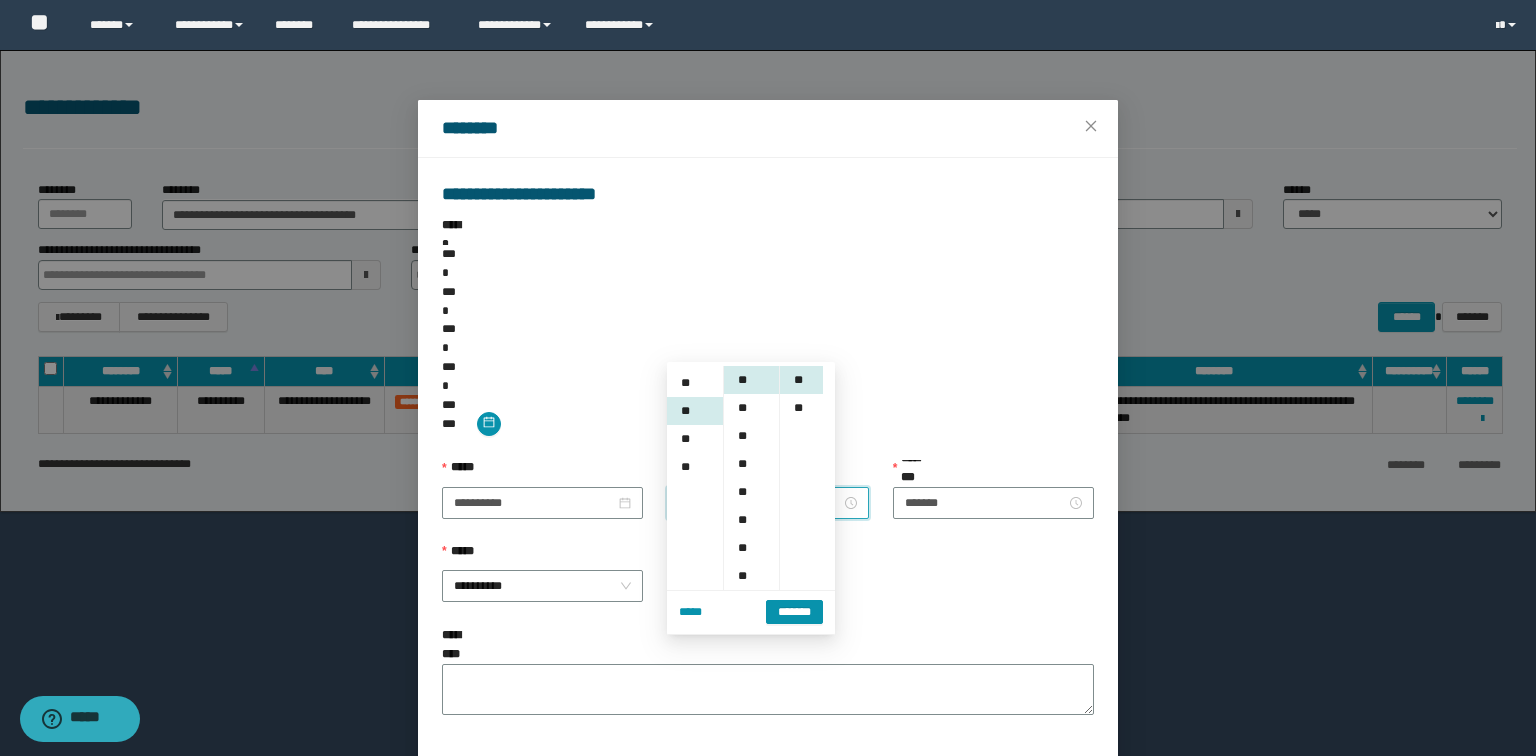 scroll, scrollTop: 252, scrollLeft: 0, axis: vertical 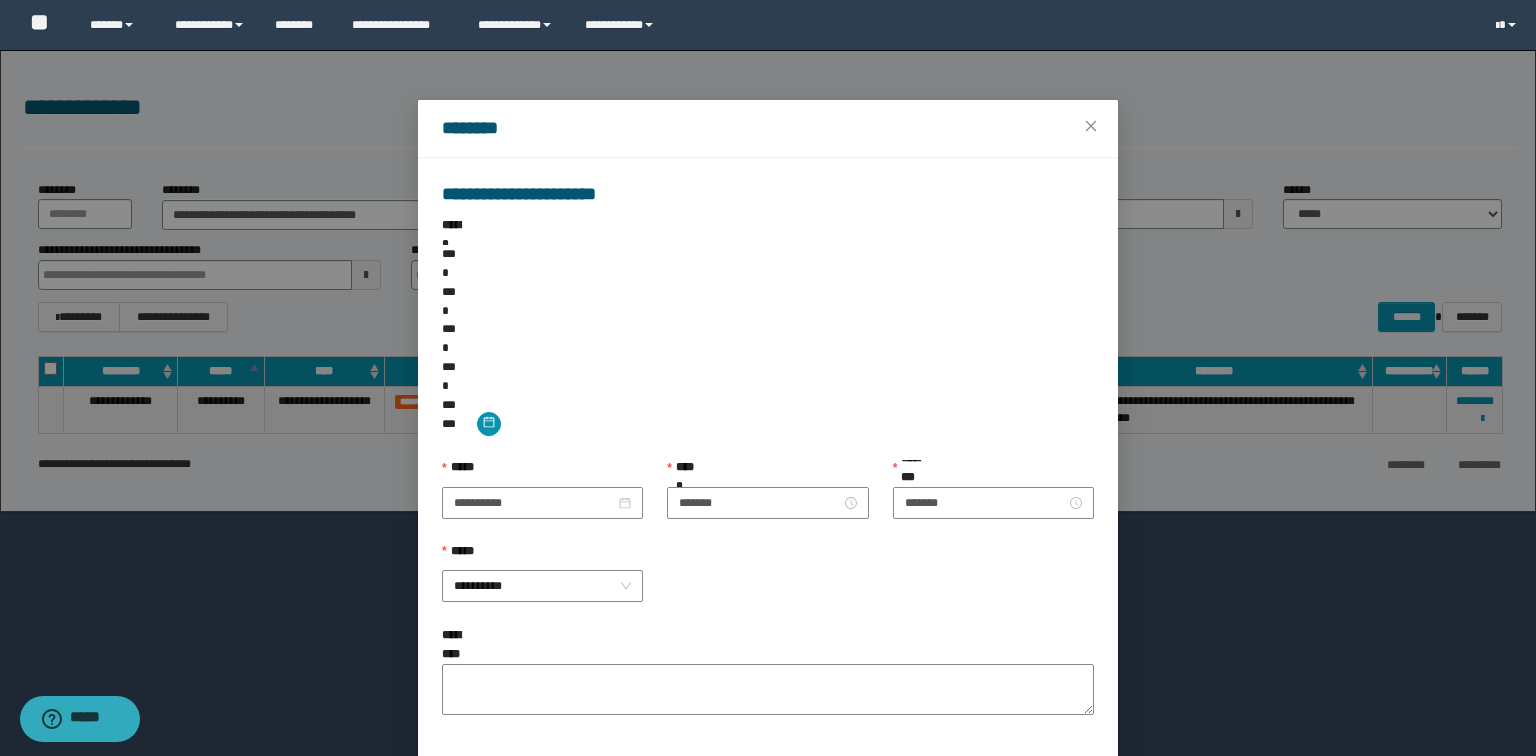 click on "**********" at bounding box center [768, 584] 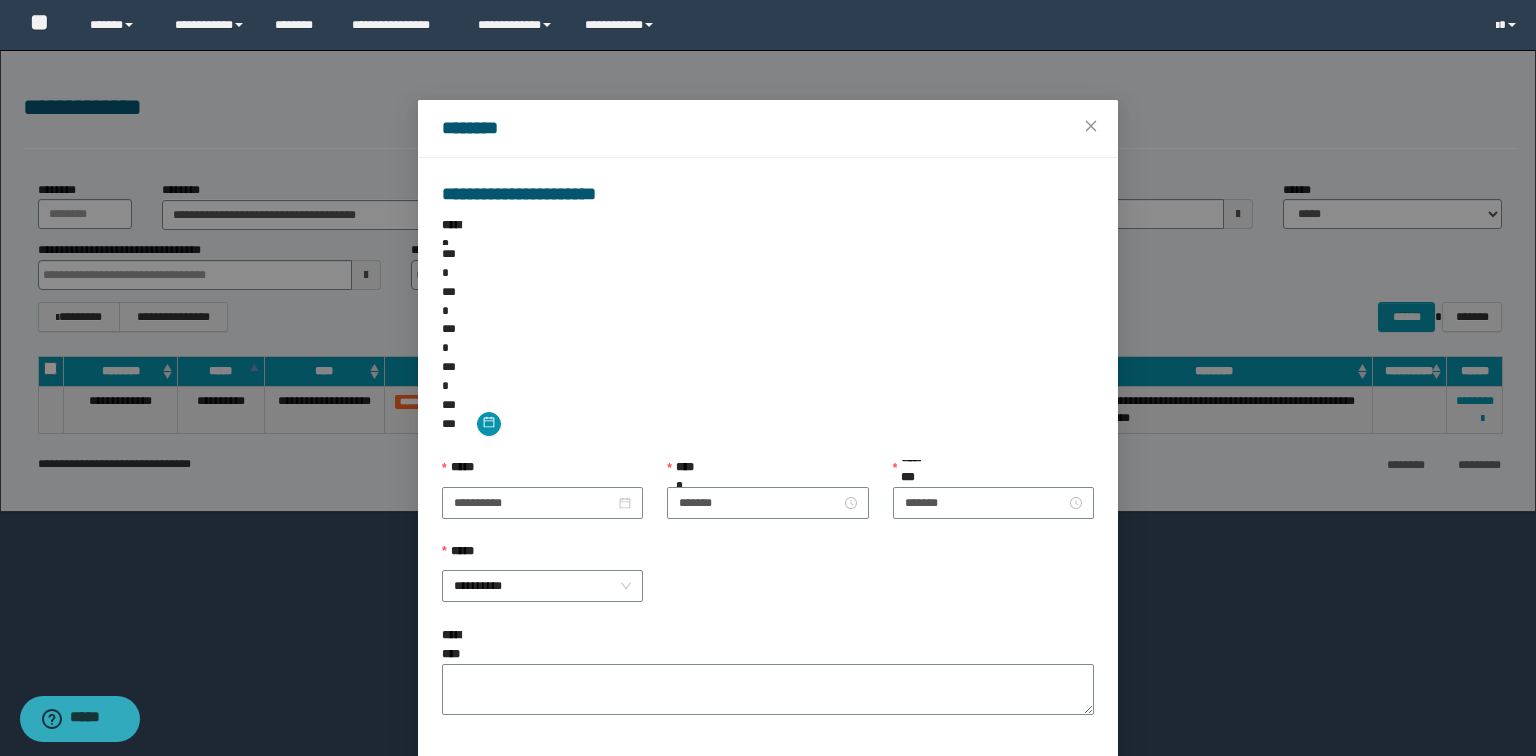 click on "*****" at bounding box center [1037, 783] 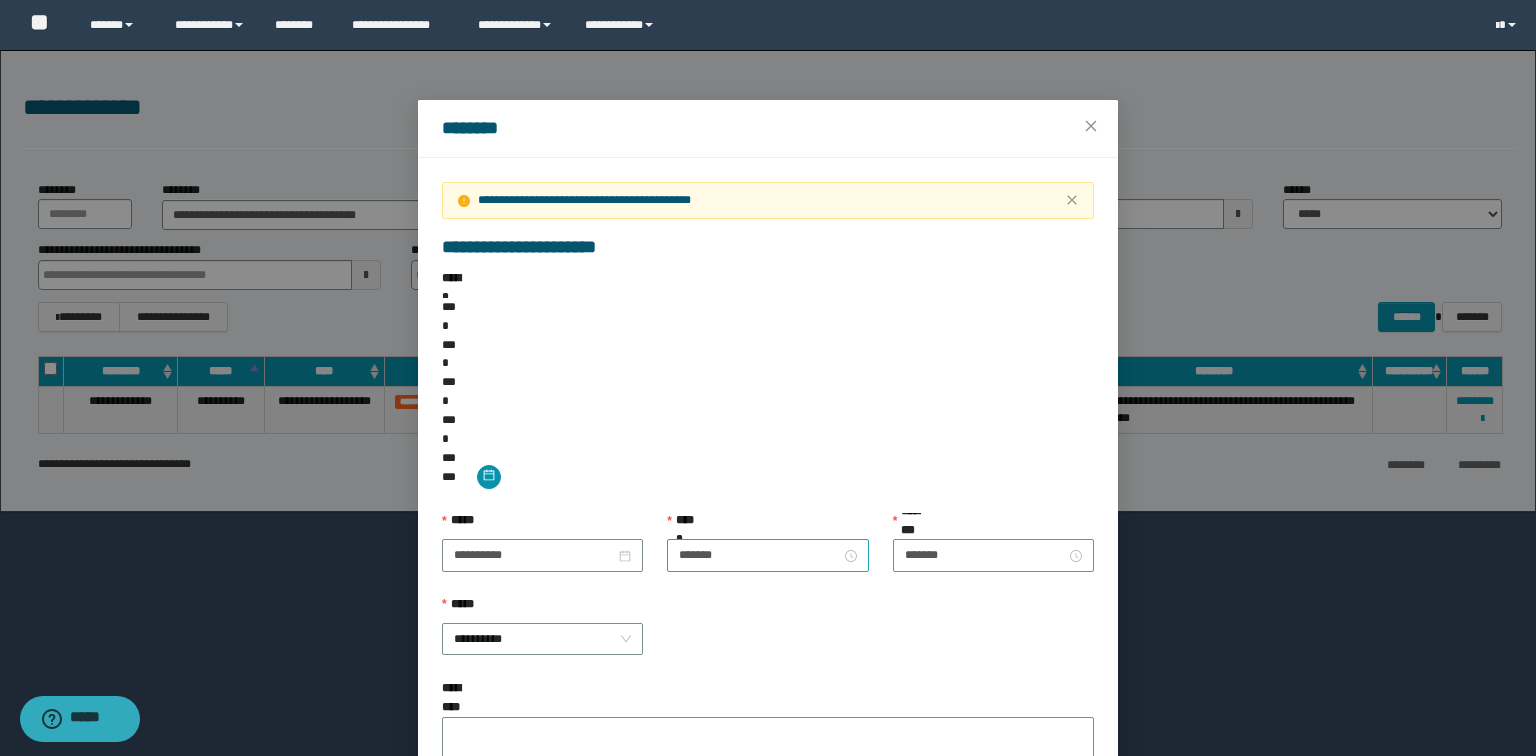 click on "*******" at bounding box center [767, 555] 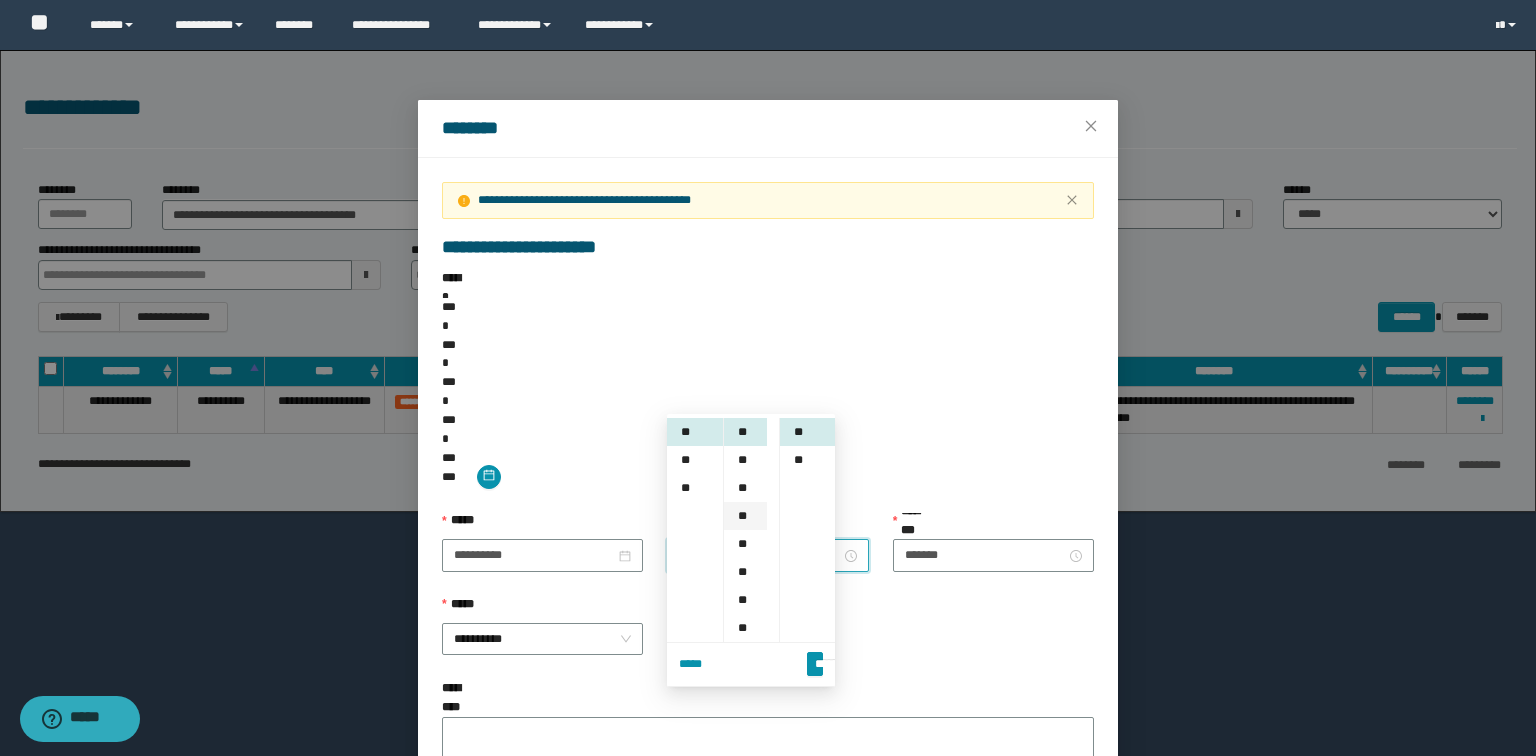 click on "**" at bounding box center (745, 516) 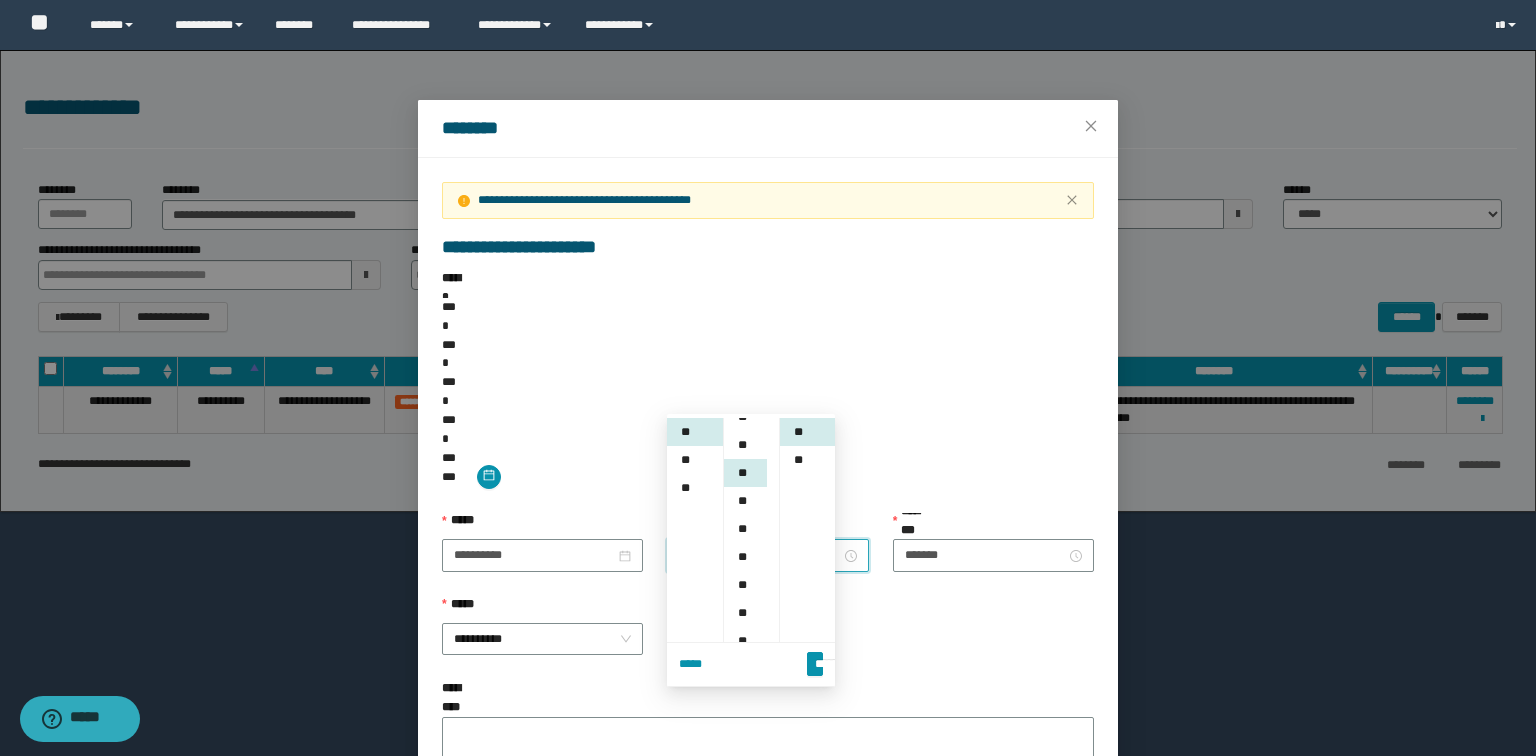 scroll, scrollTop: 84, scrollLeft: 0, axis: vertical 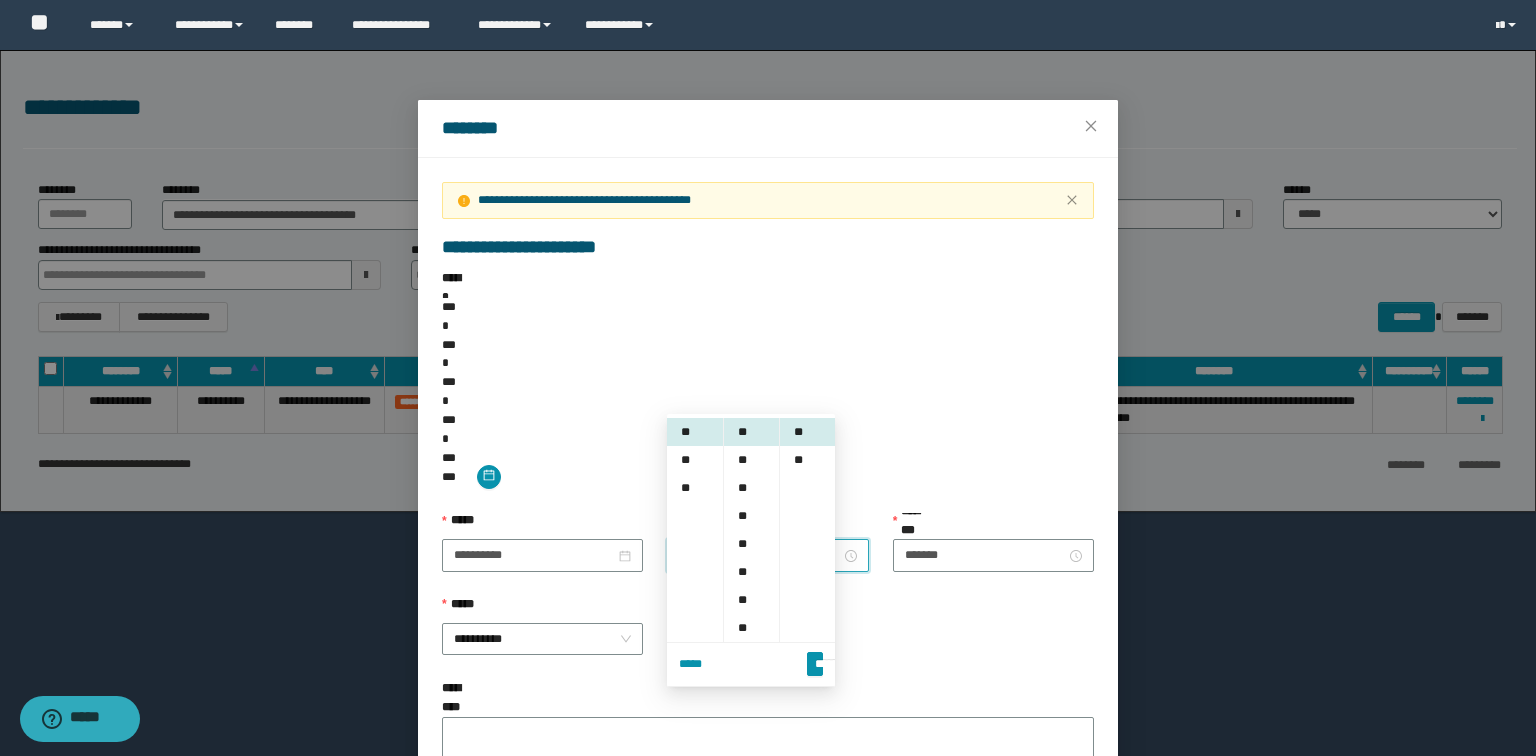 click on "**********" at bounding box center [768, 637] 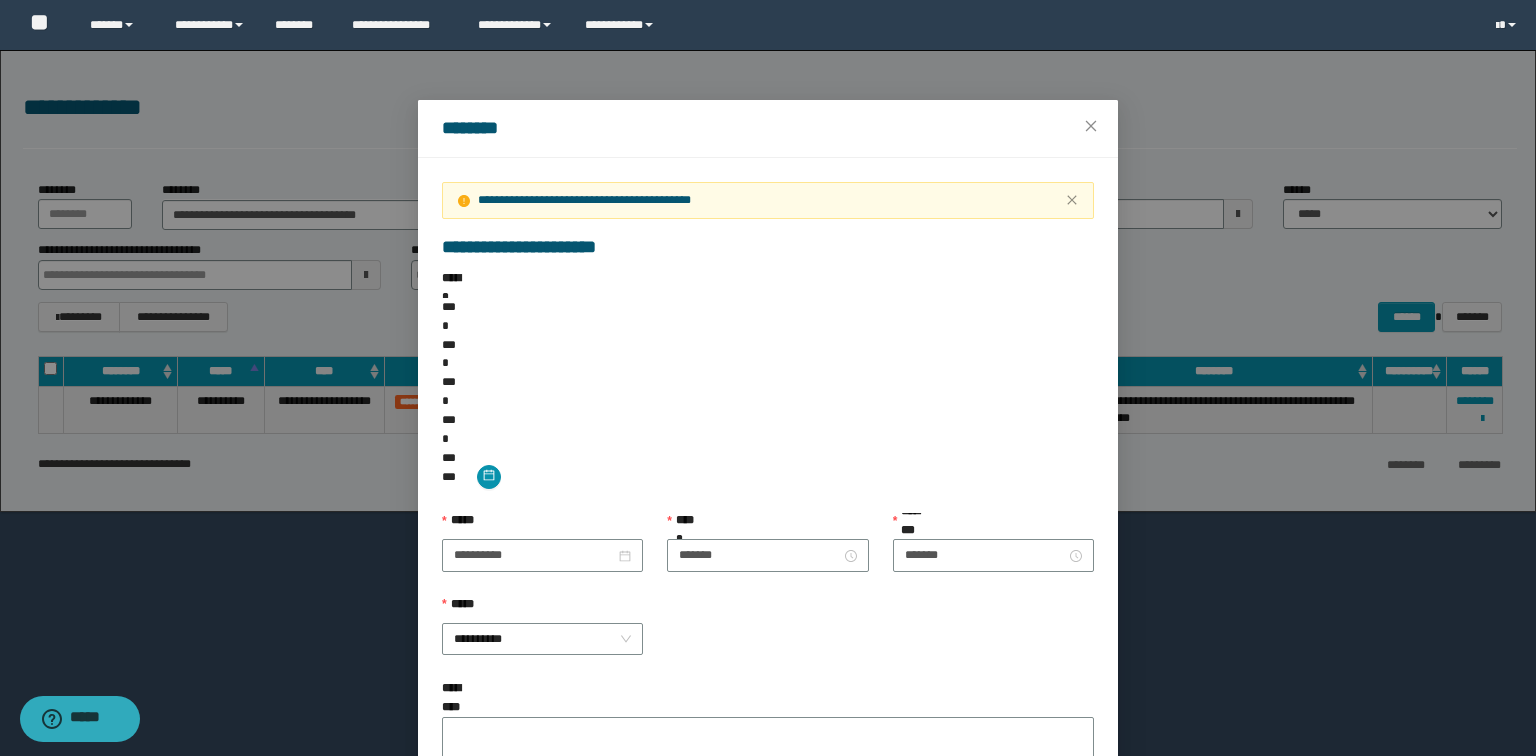 click on "*****" at bounding box center [1037, 836] 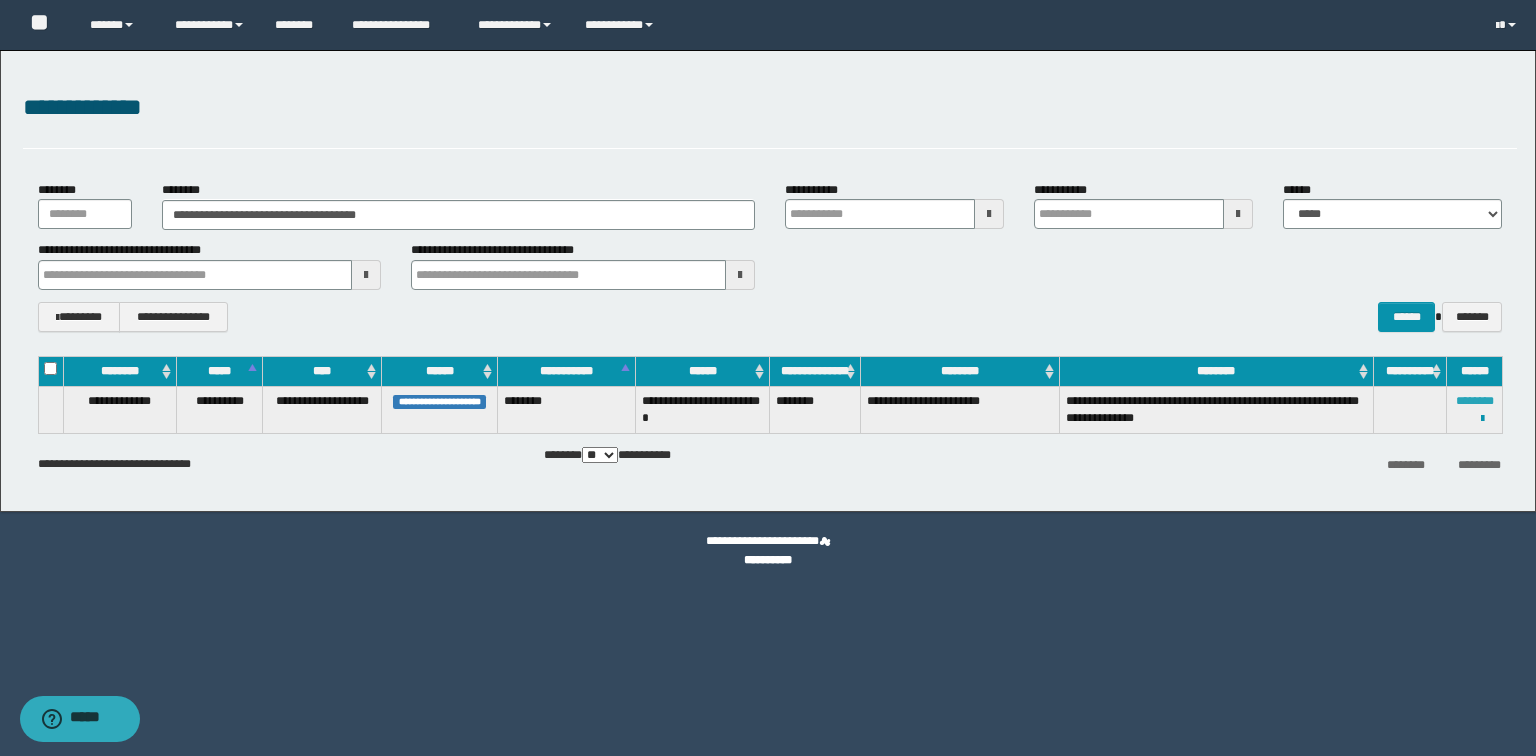 click on "********" at bounding box center [1475, 401] 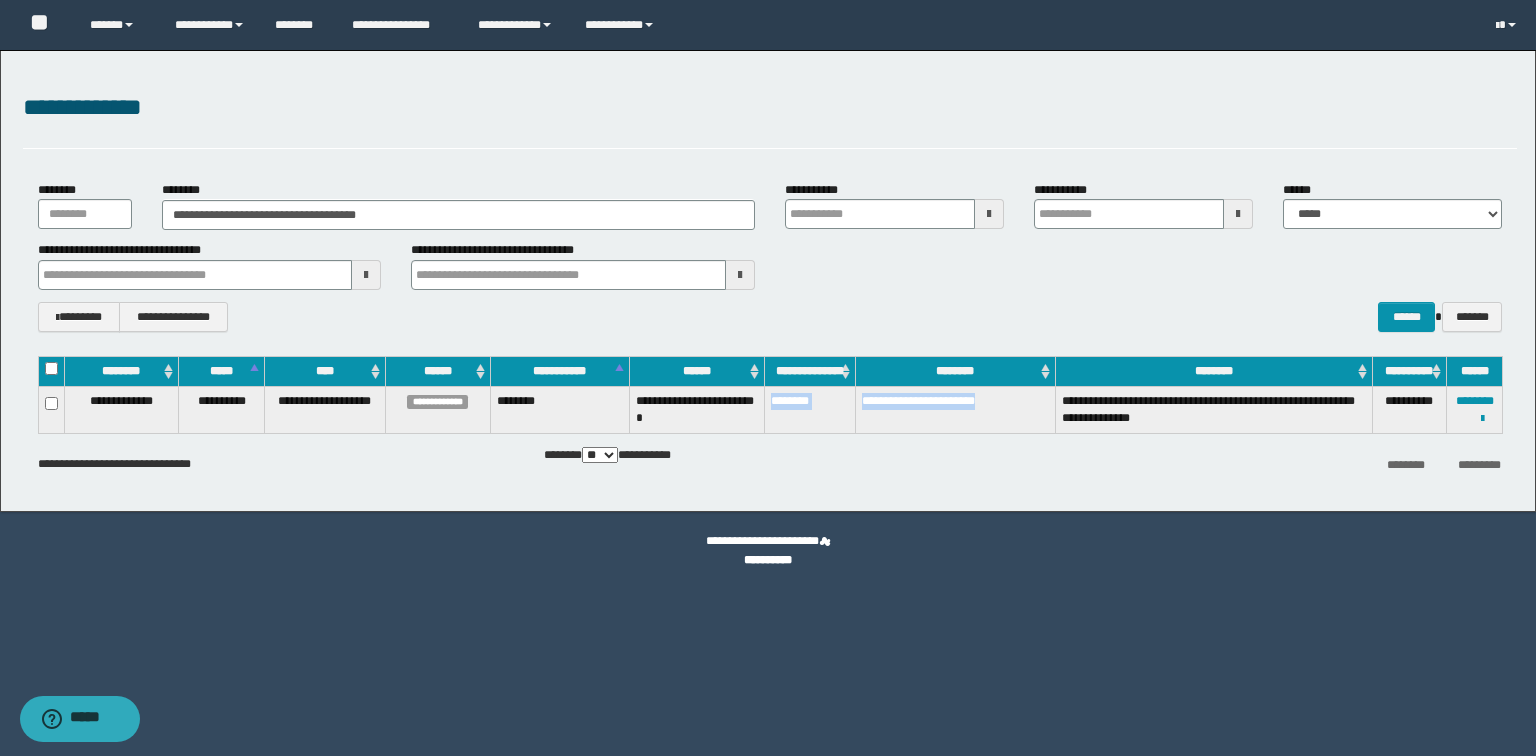drag, startPoint x: 770, startPoint y: 404, endPoint x: 1013, endPoint y: 394, distance: 243.20567 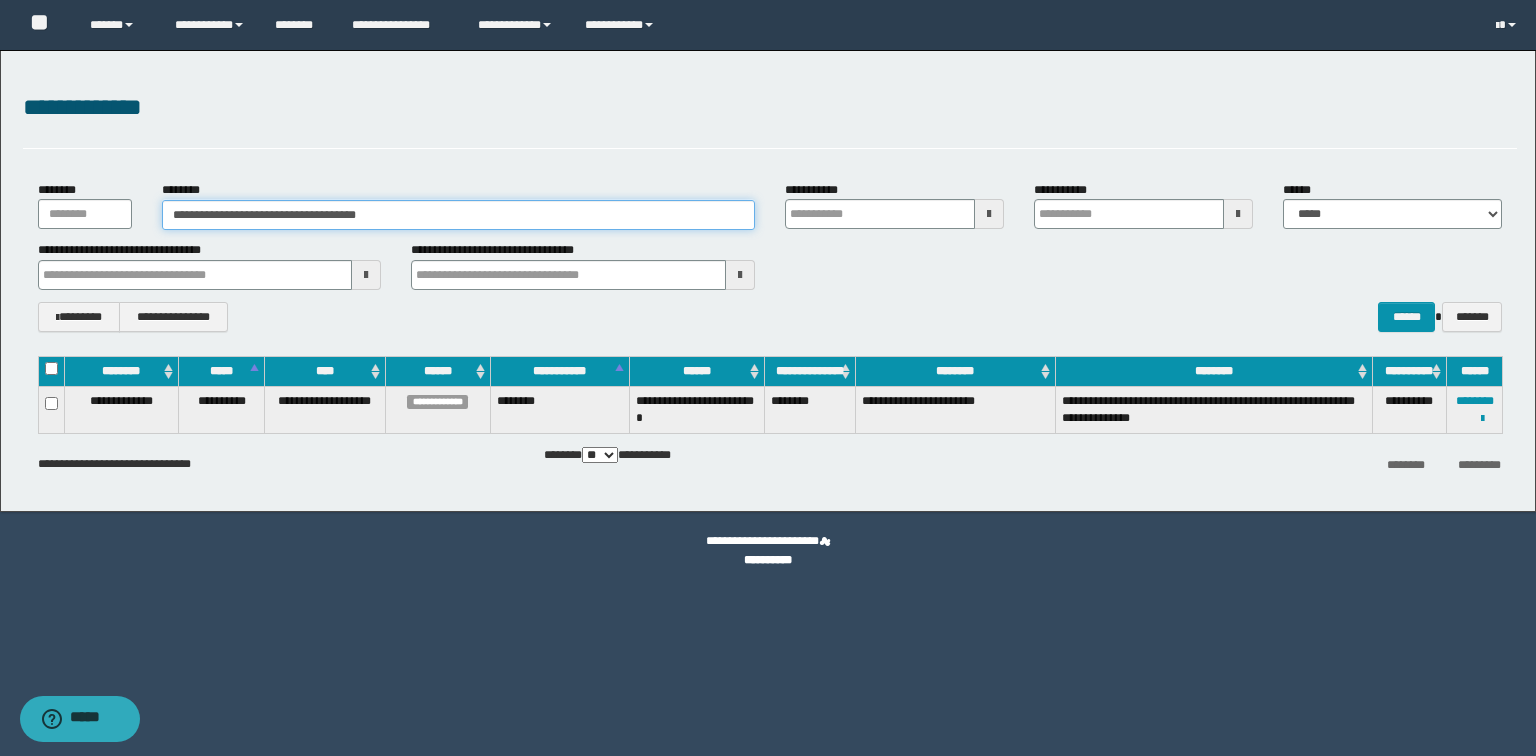 drag, startPoint x: 436, startPoint y: 216, endPoint x: 144, endPoint y: 239, distance: 292.90442 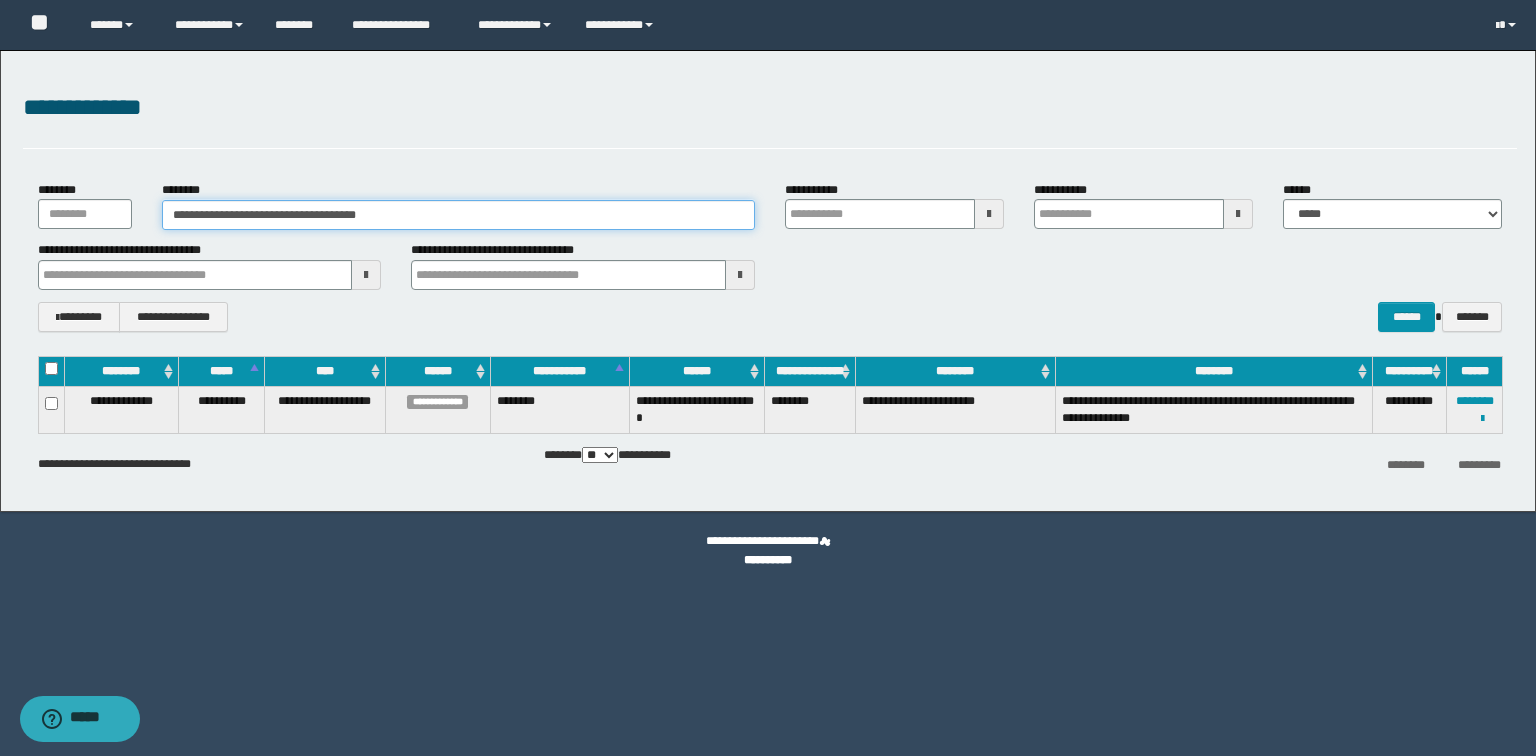 paste 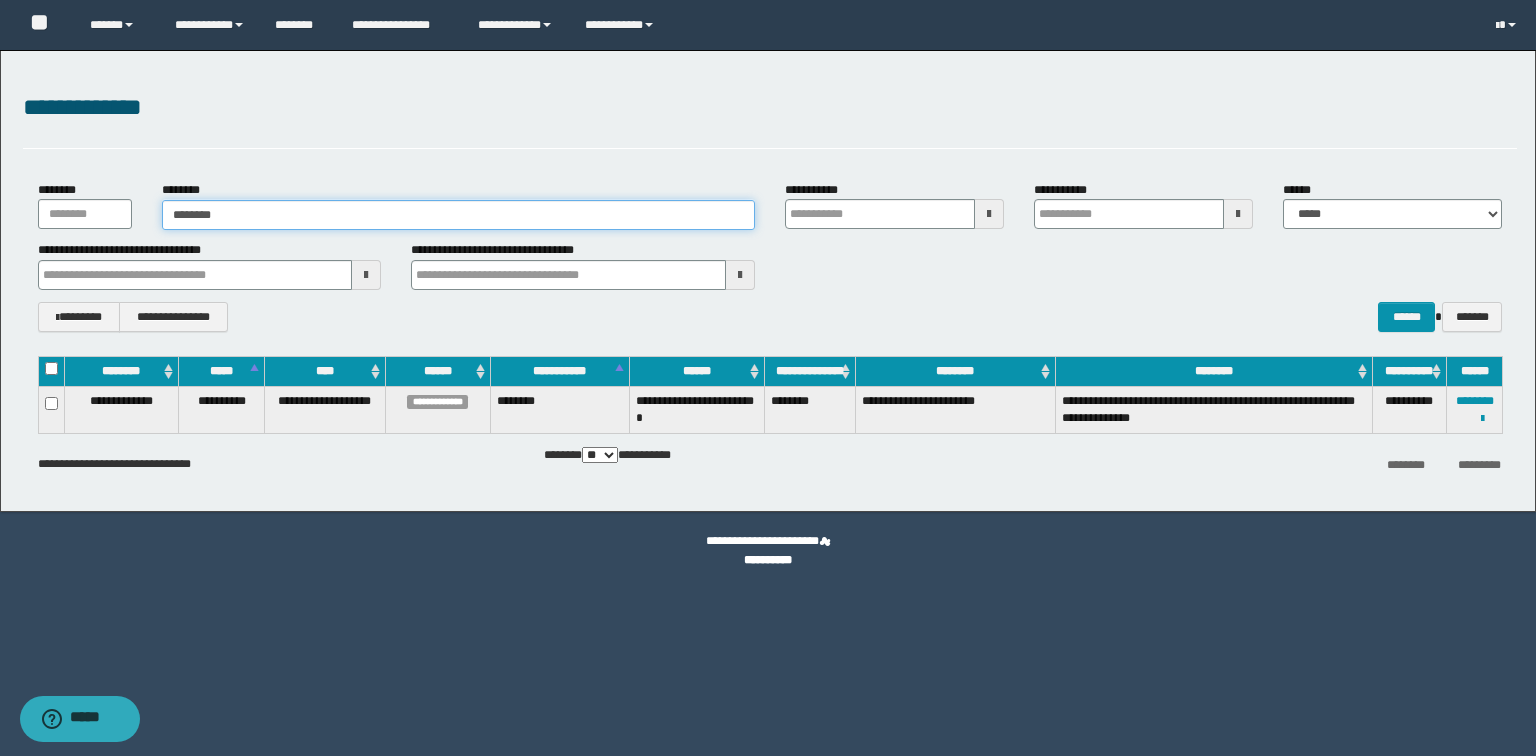 type on "********" 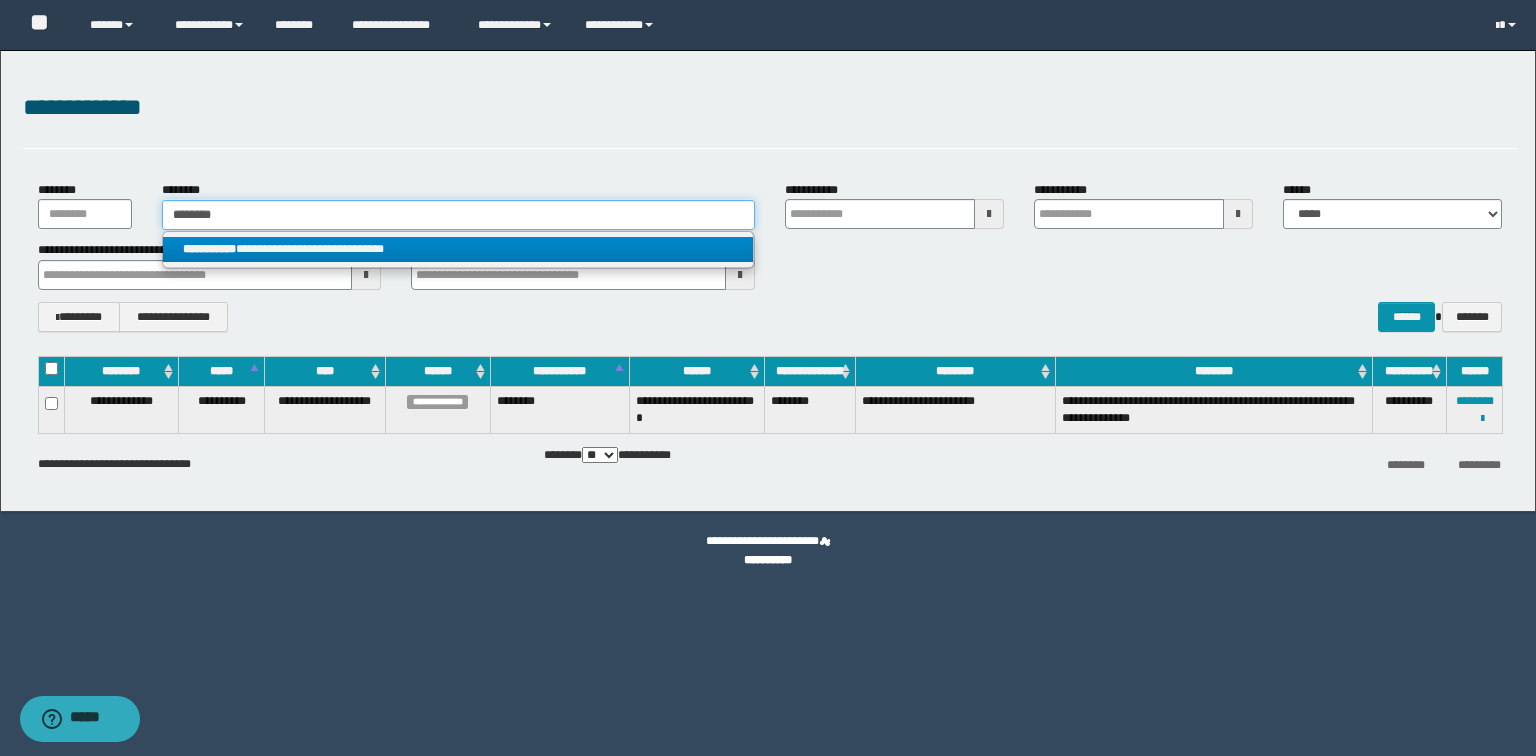 type on "********" 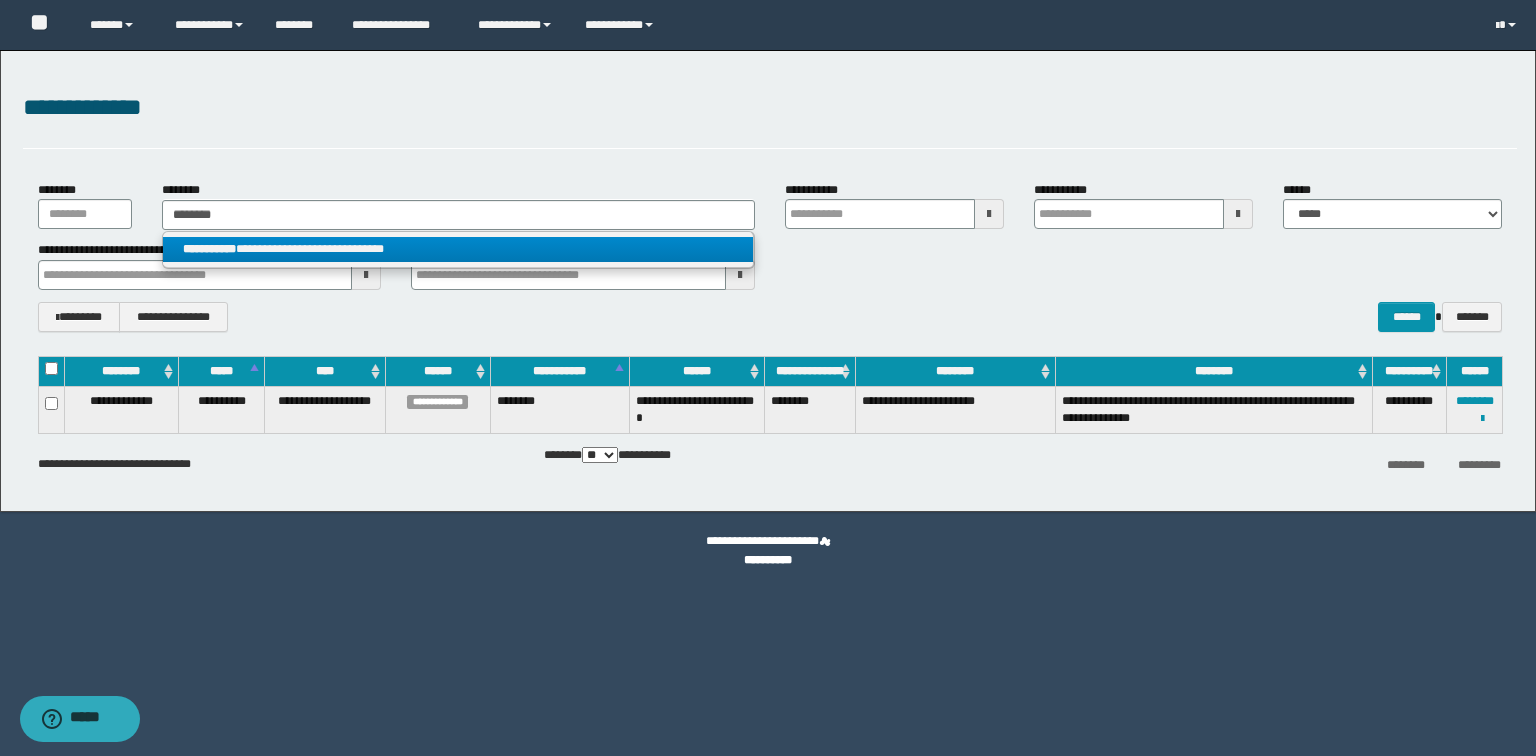 click on "**********" at bounding box center (458, 249) 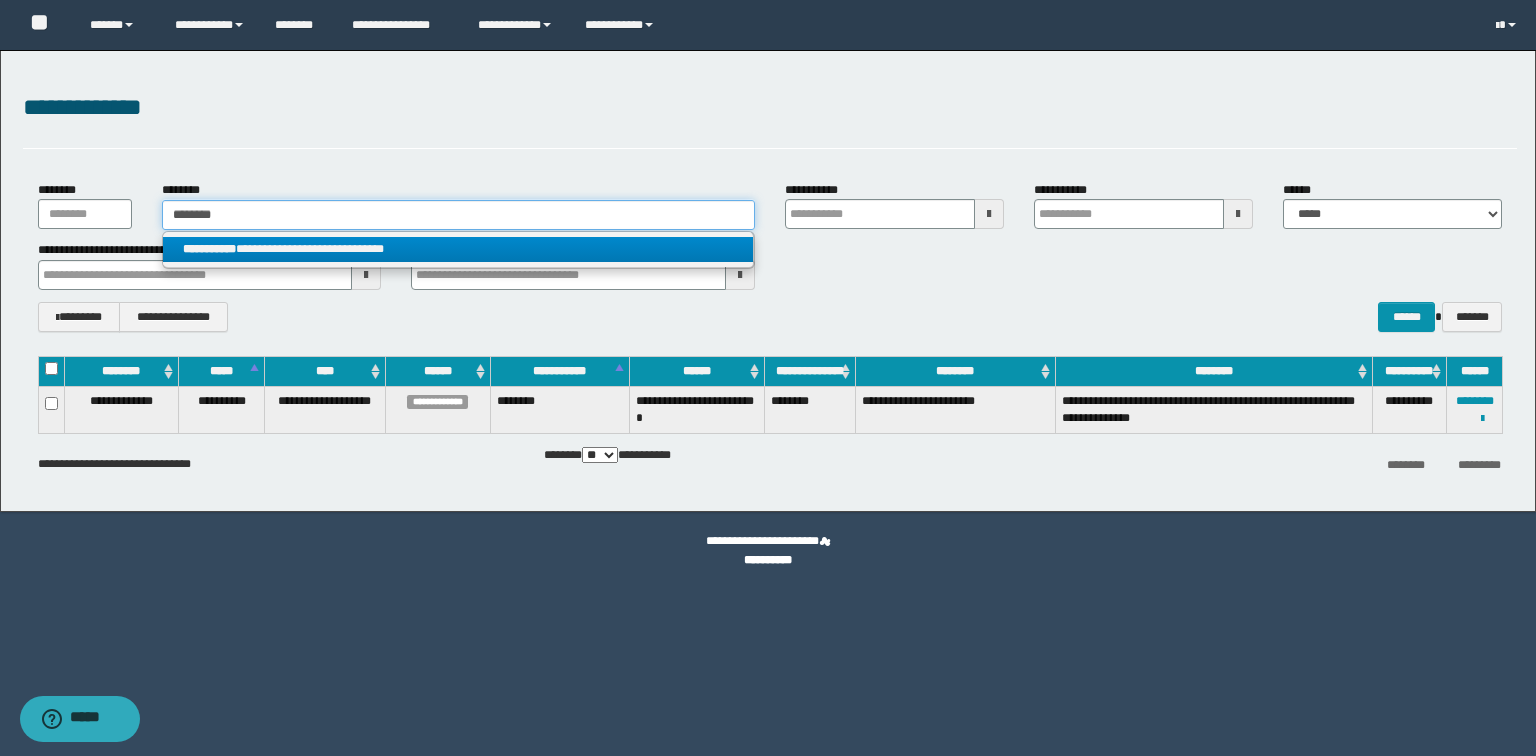 type 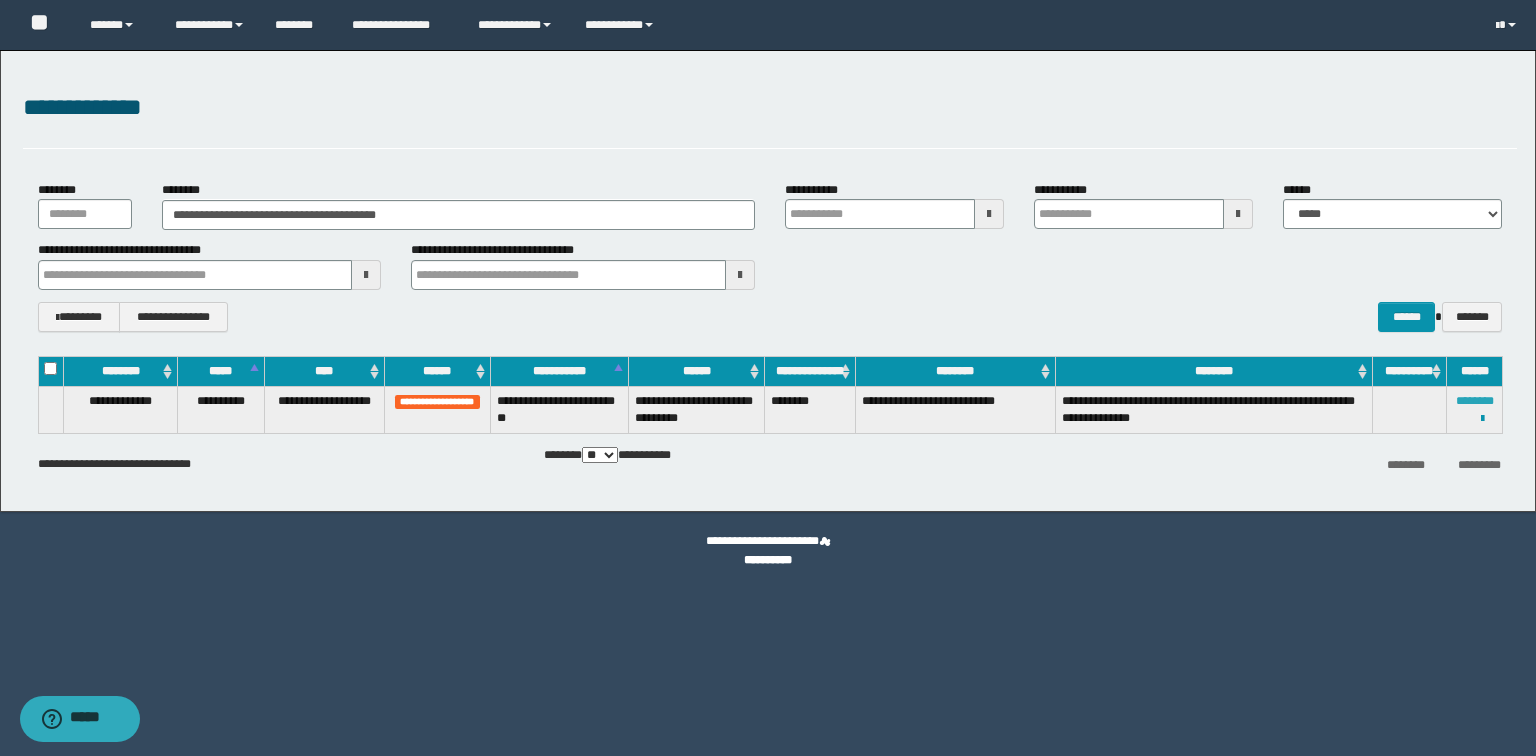click on "********" at bounding box center [1475, 401] 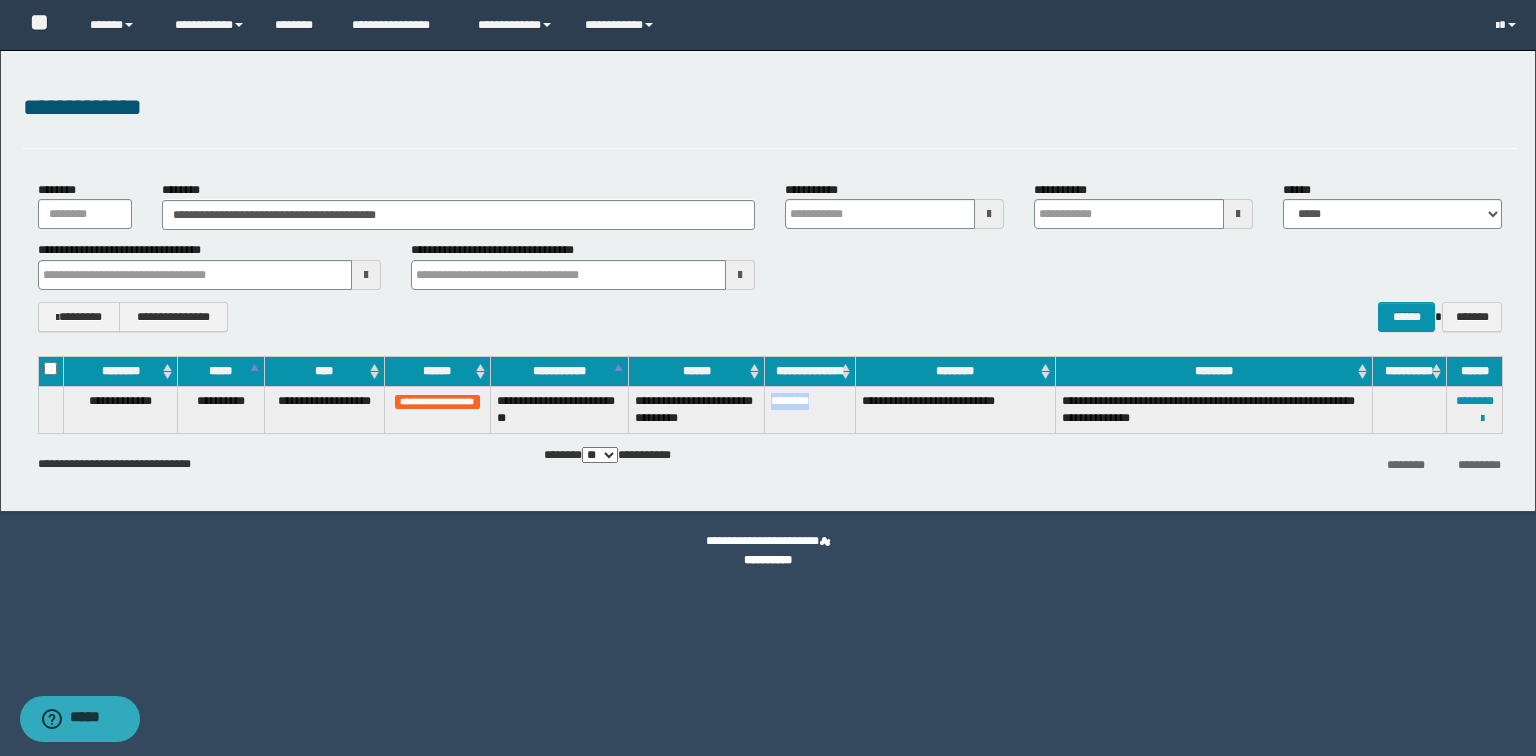 drag, startPoint x: 837, startPoint y: 404, endPoint x: 767, endPoint y: 398, distance: 70.256676 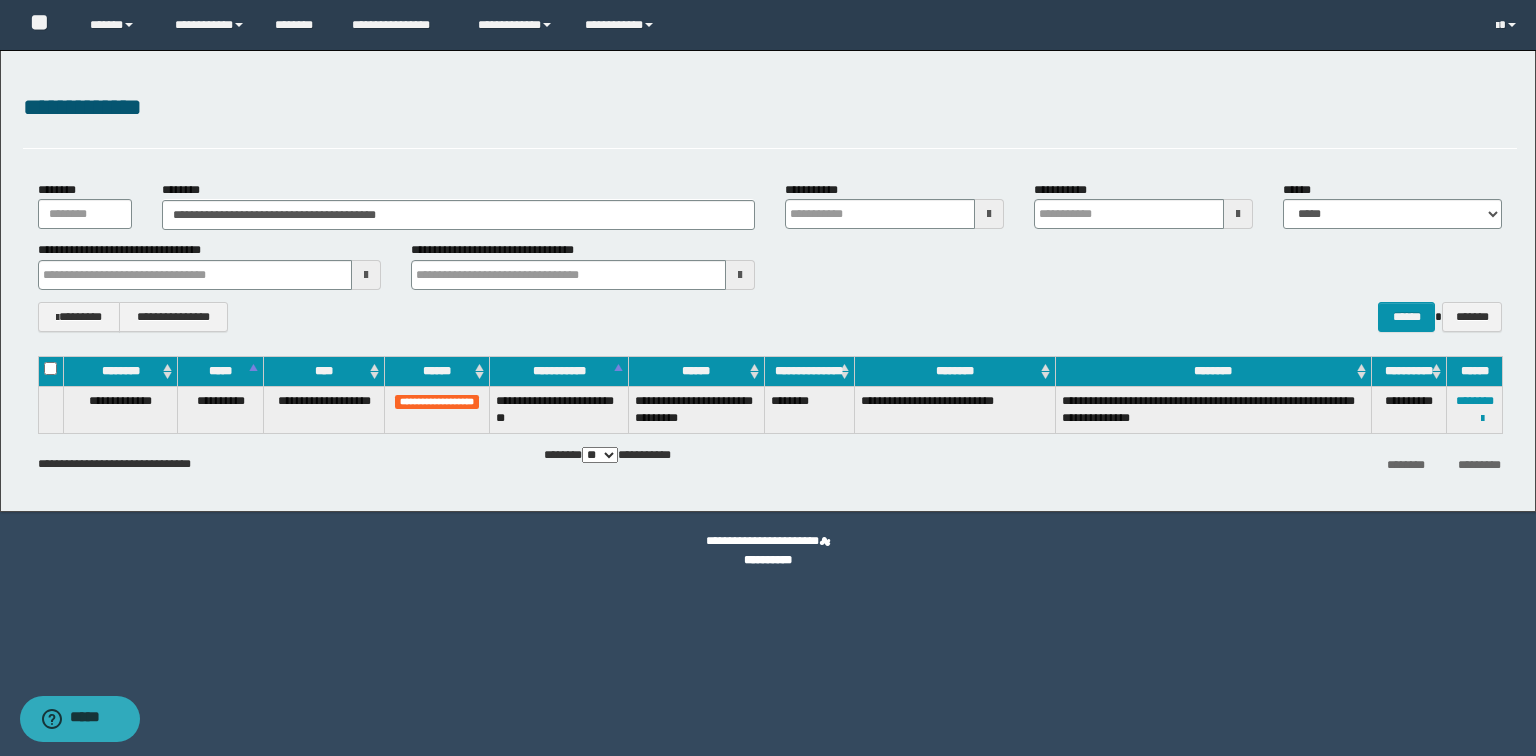 drag, startPoint x: 456, startPoint y: 197, endPoint x: 444, endPoint y: 200, distance: 12.369317 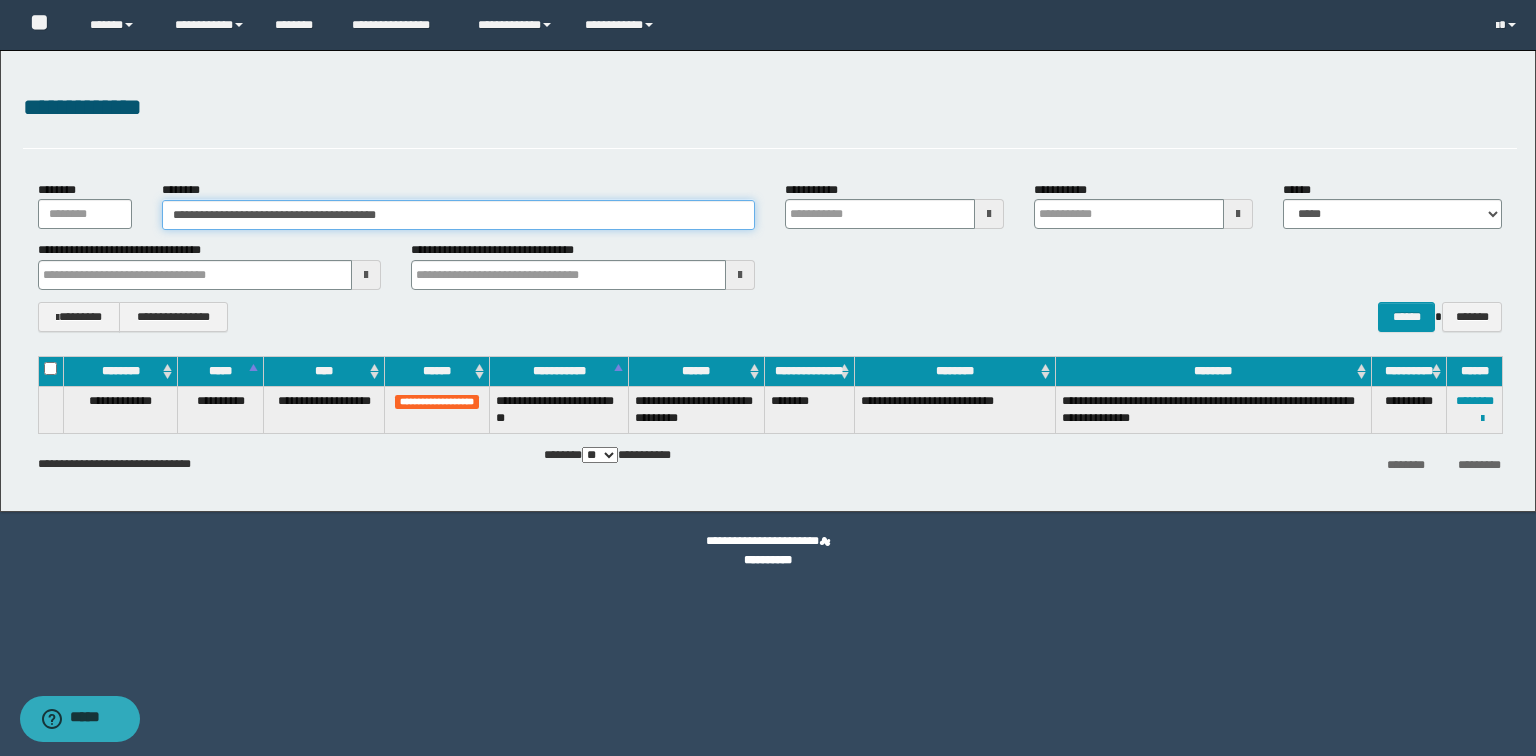 drag, startPoint x: 466, startPoint y: 209, endPoint x: 0, endPoint y: 231, distance: 466.519 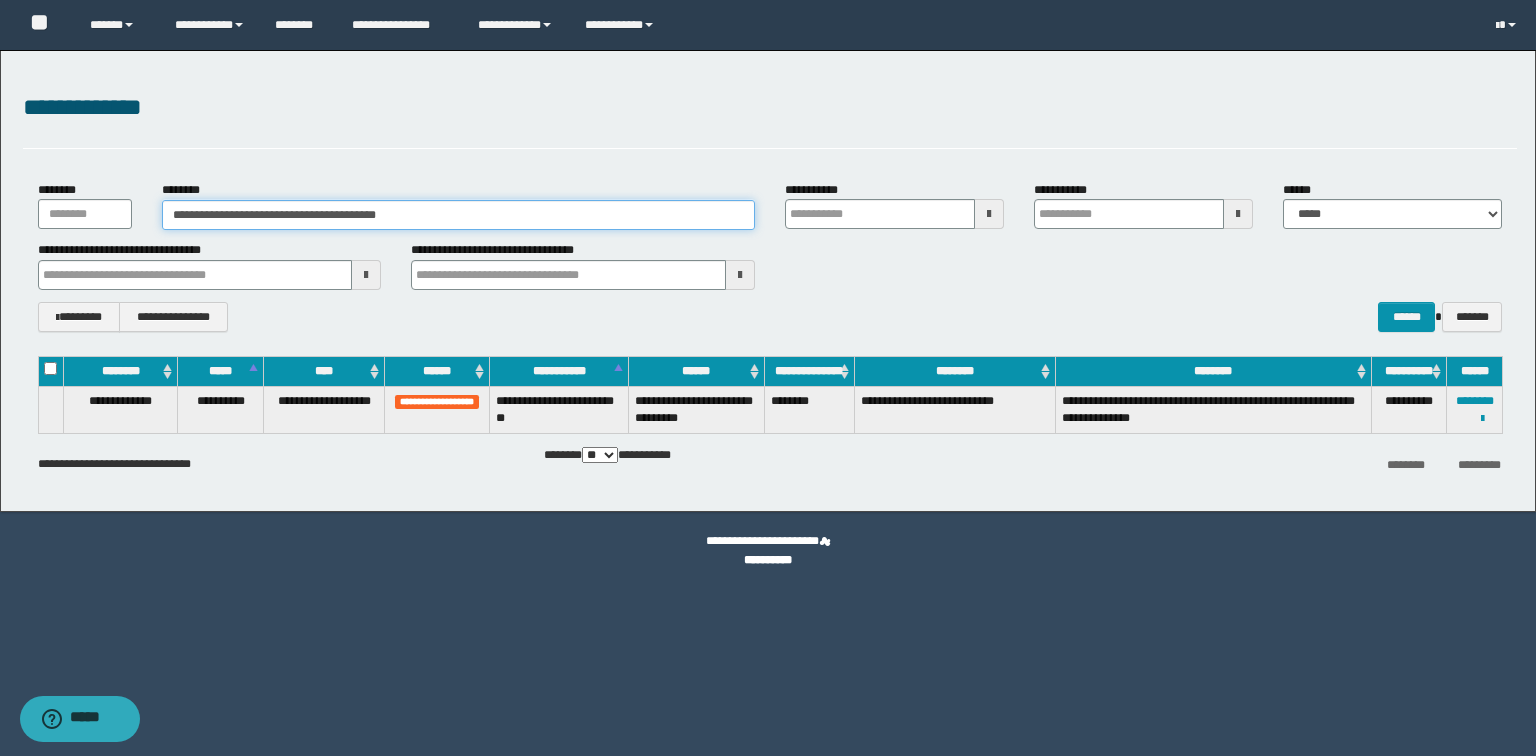 paste 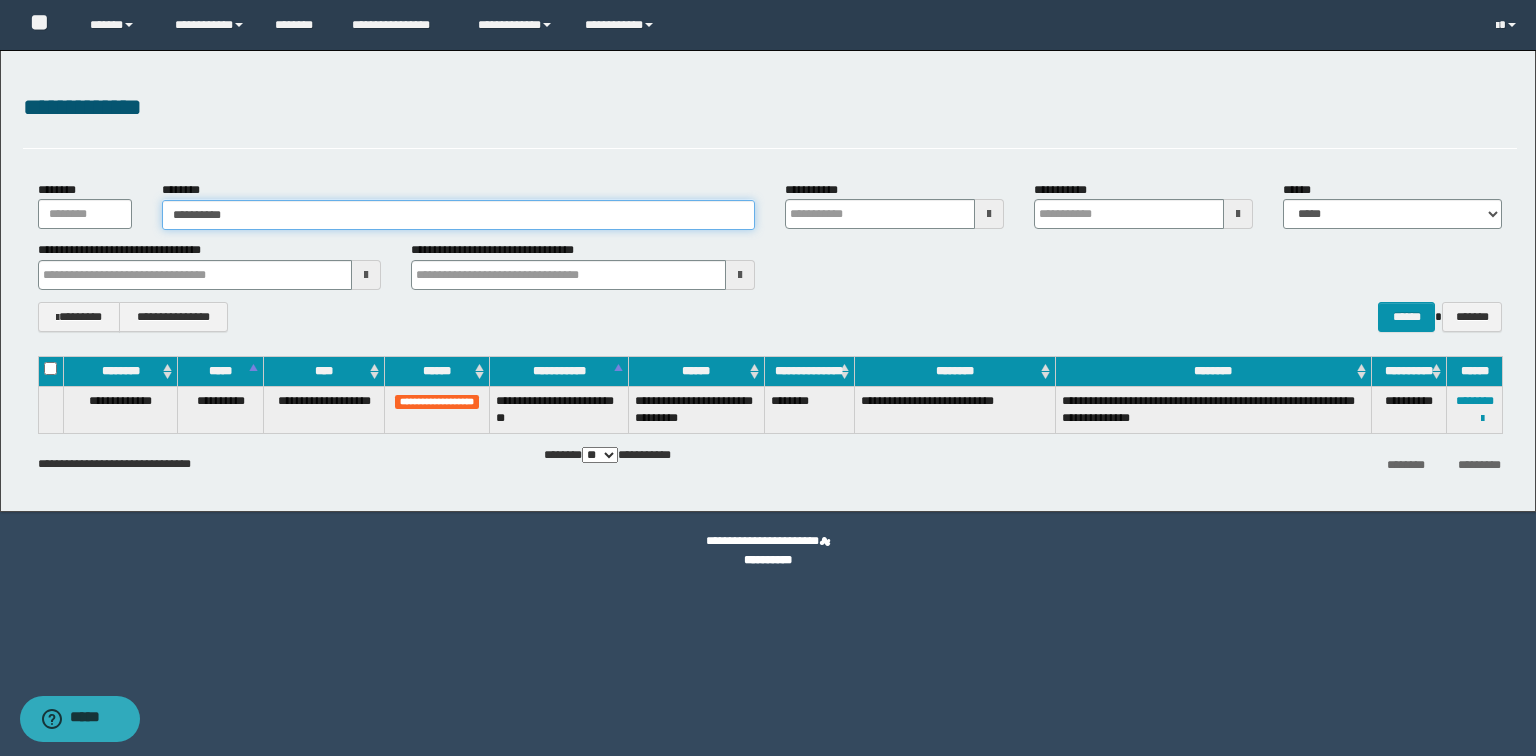 type on "**********" 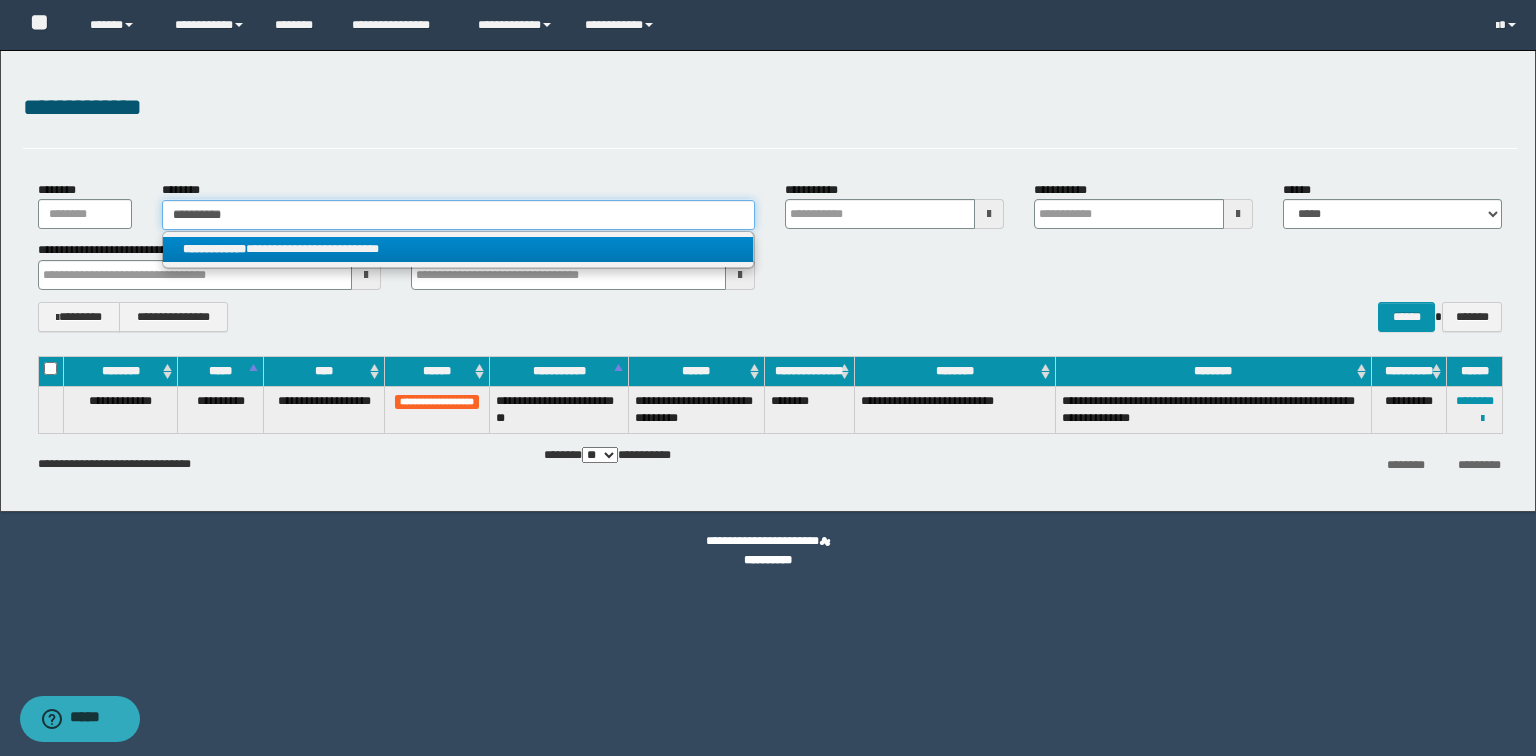 type on "**********" 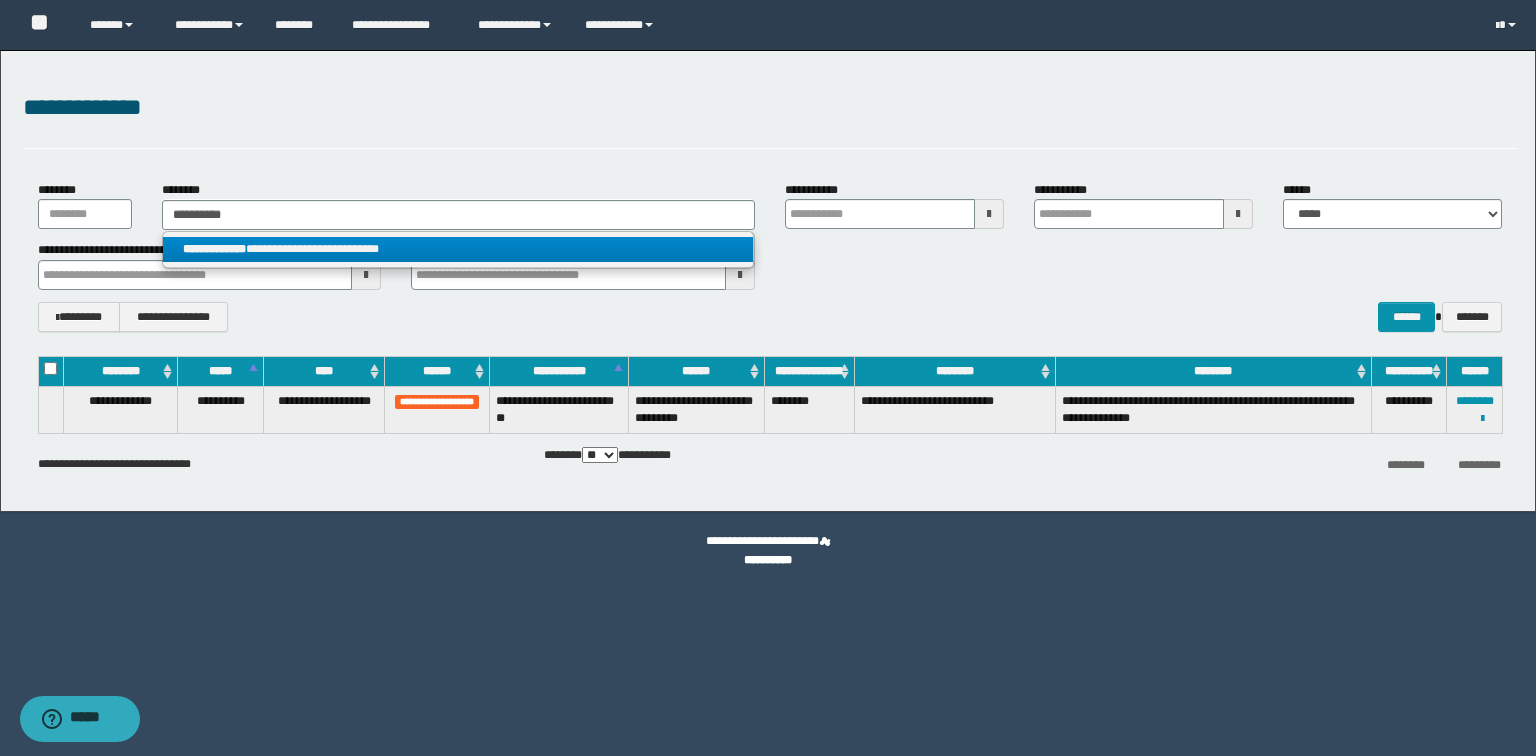 click on "**********" at bounding box center (458, 249) 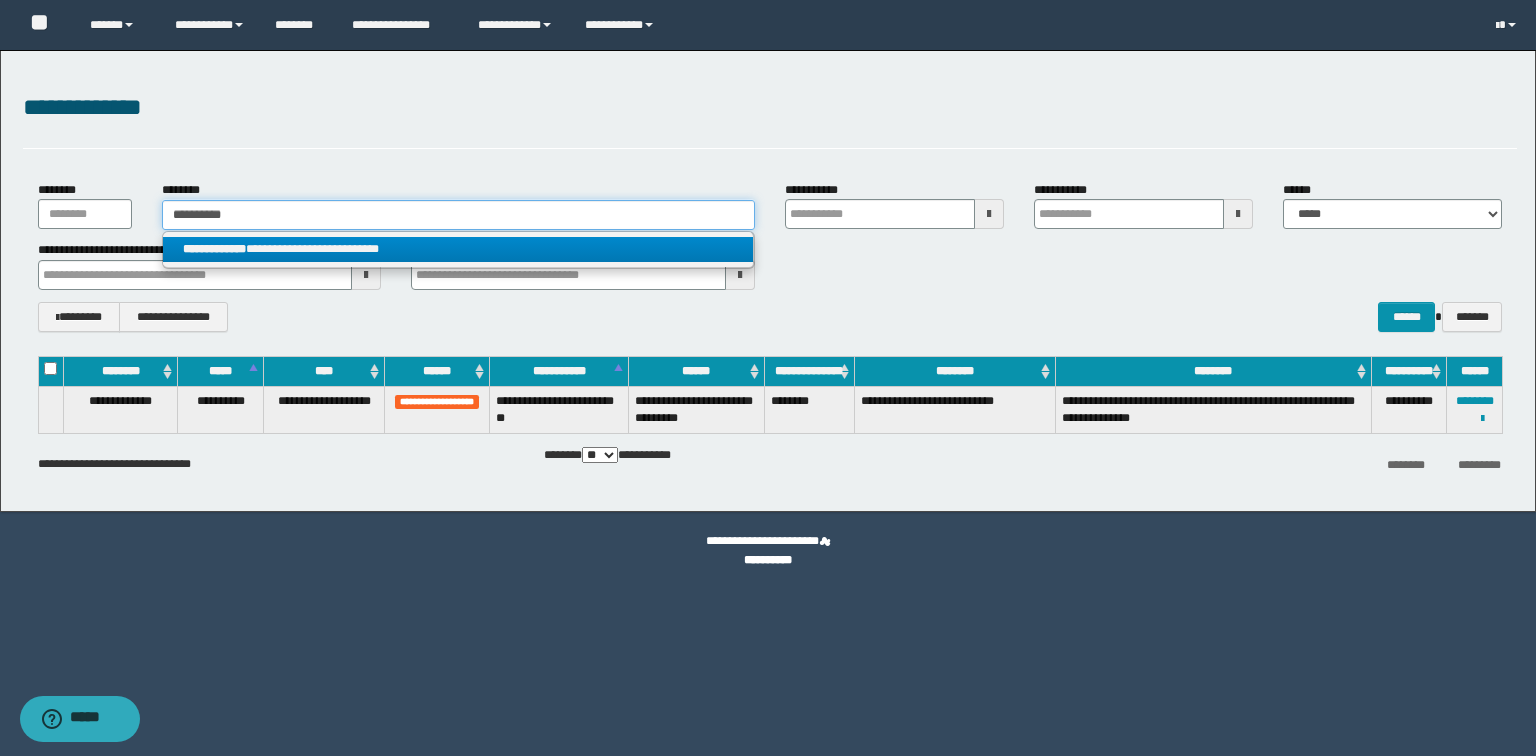 type 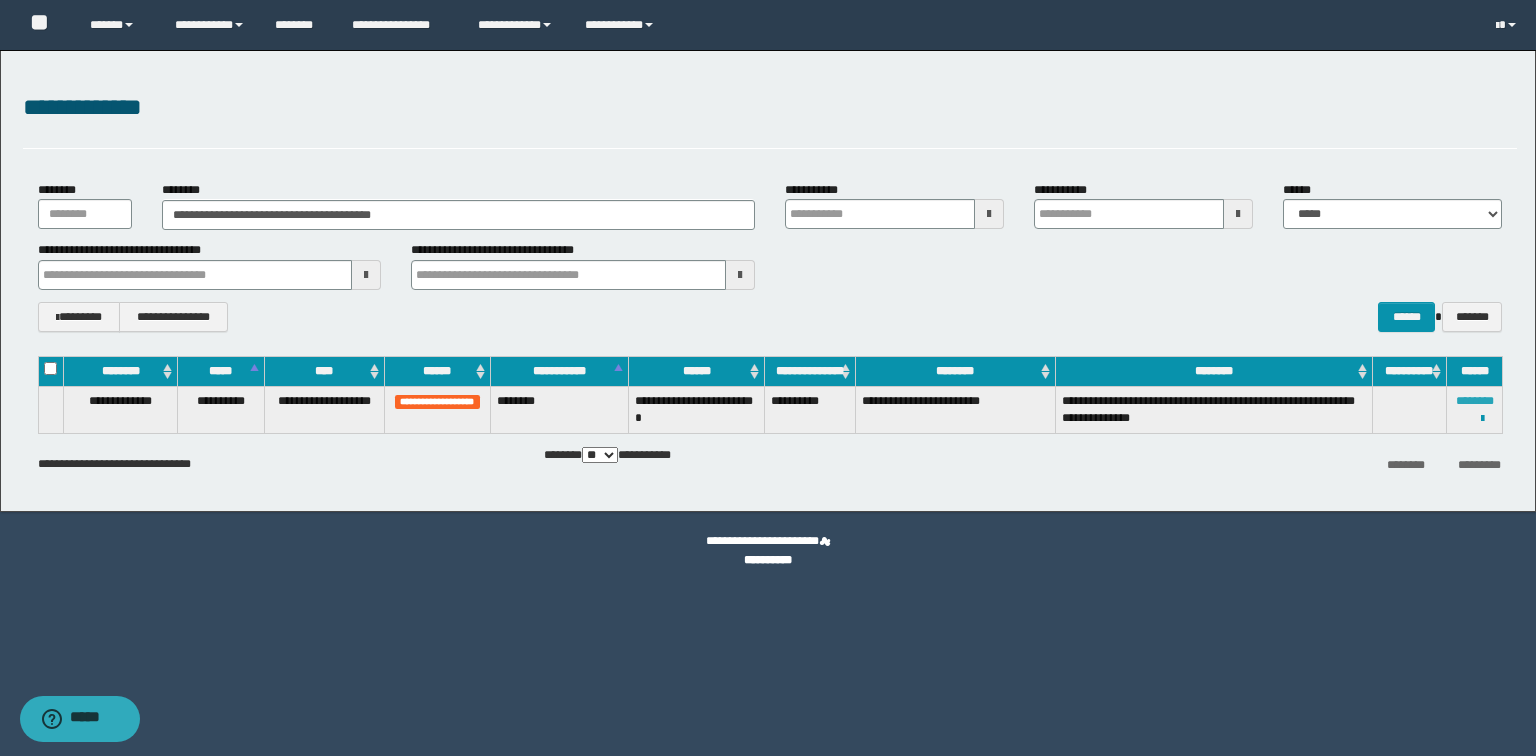 click on "********" at bounding box center [1475, 401] 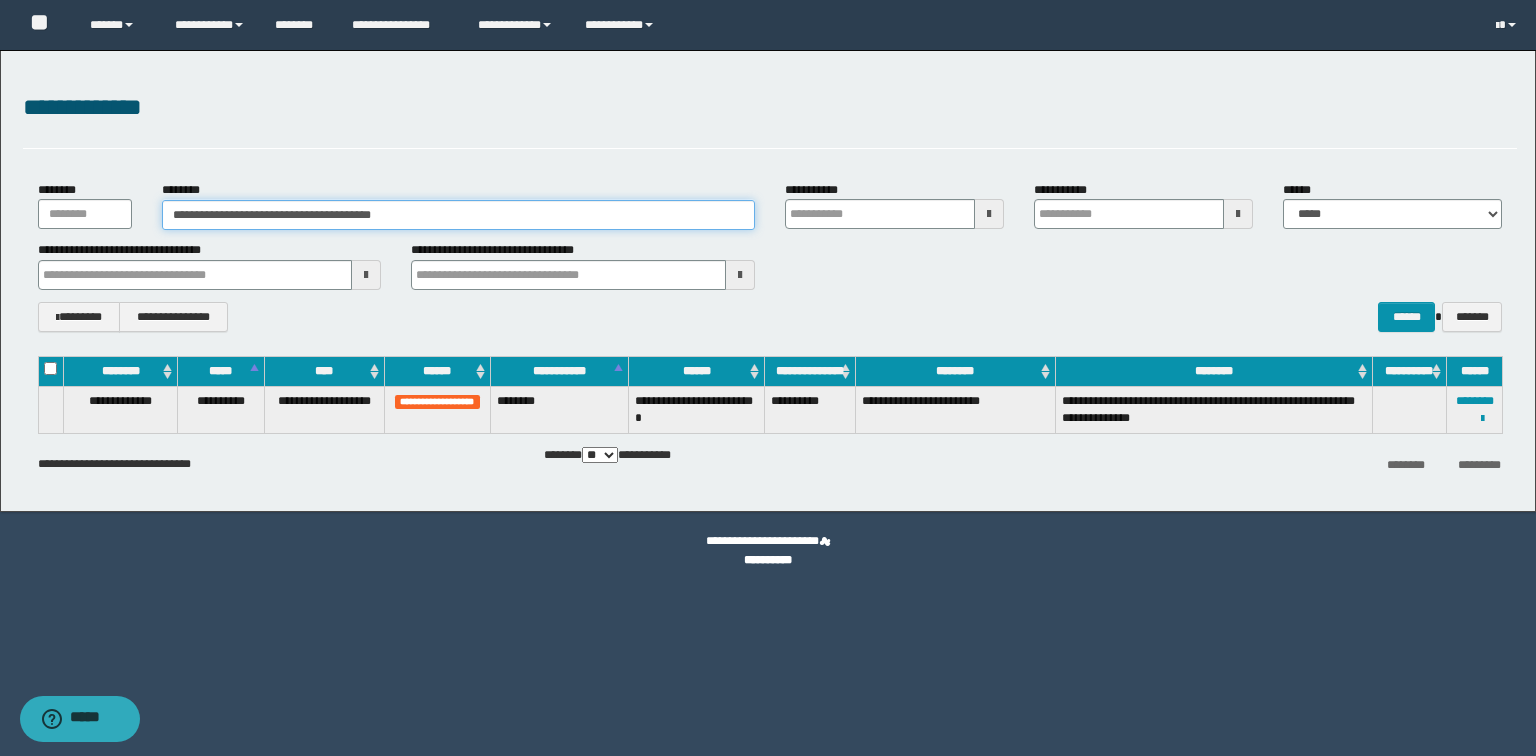 drag, startPoint x: 528, startPoint y: 210, endPoint x: 0, endPoint y: 167, distance: 529.74805 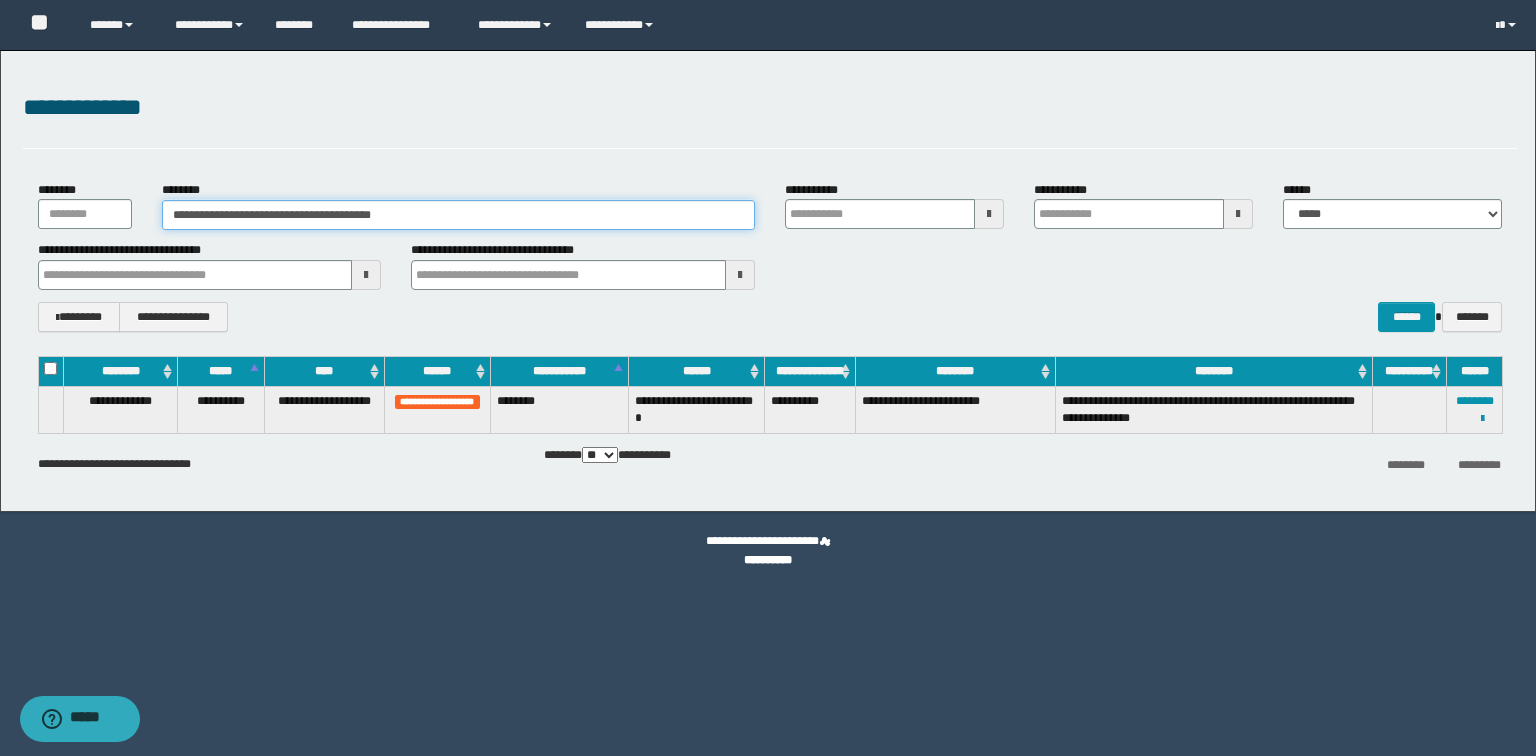 paste 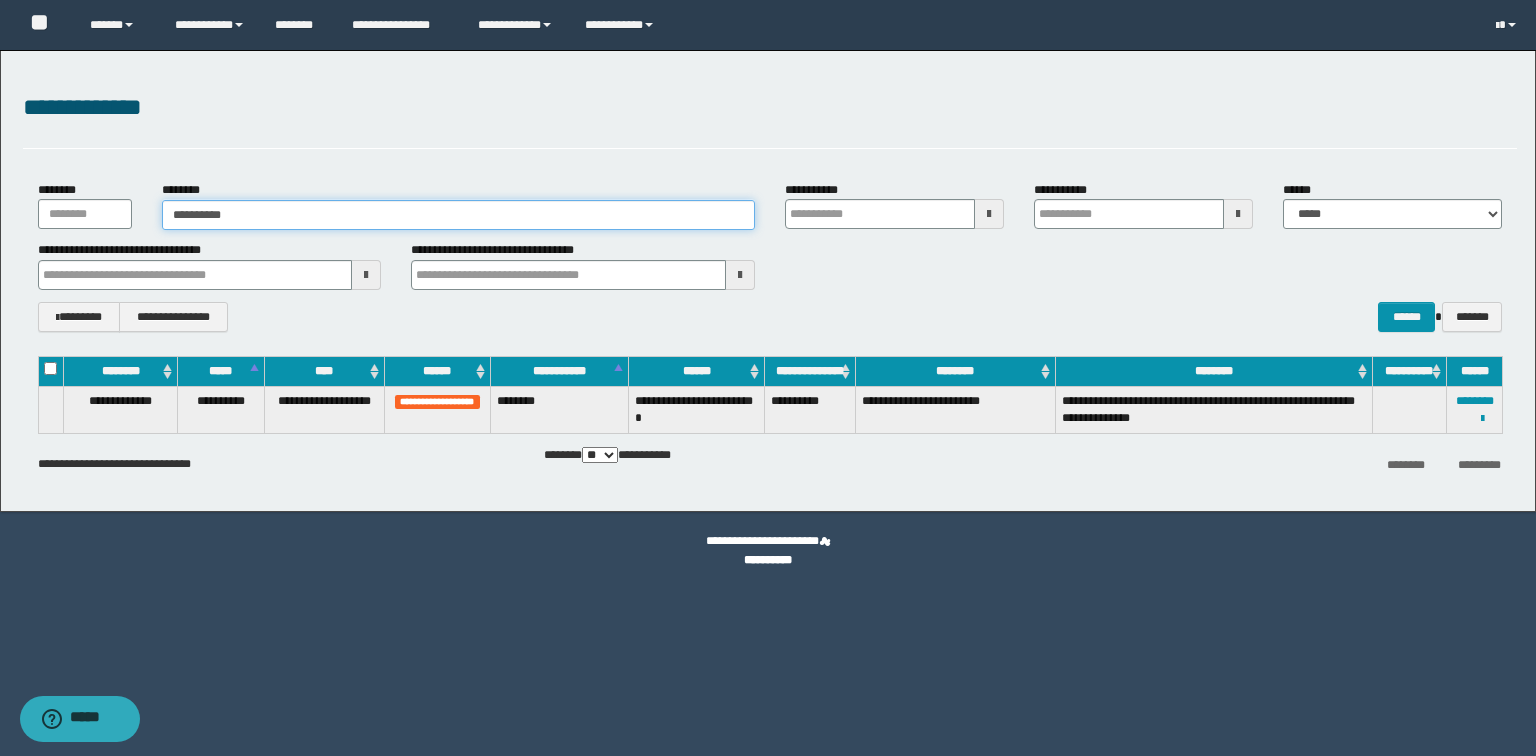 type on "**********" 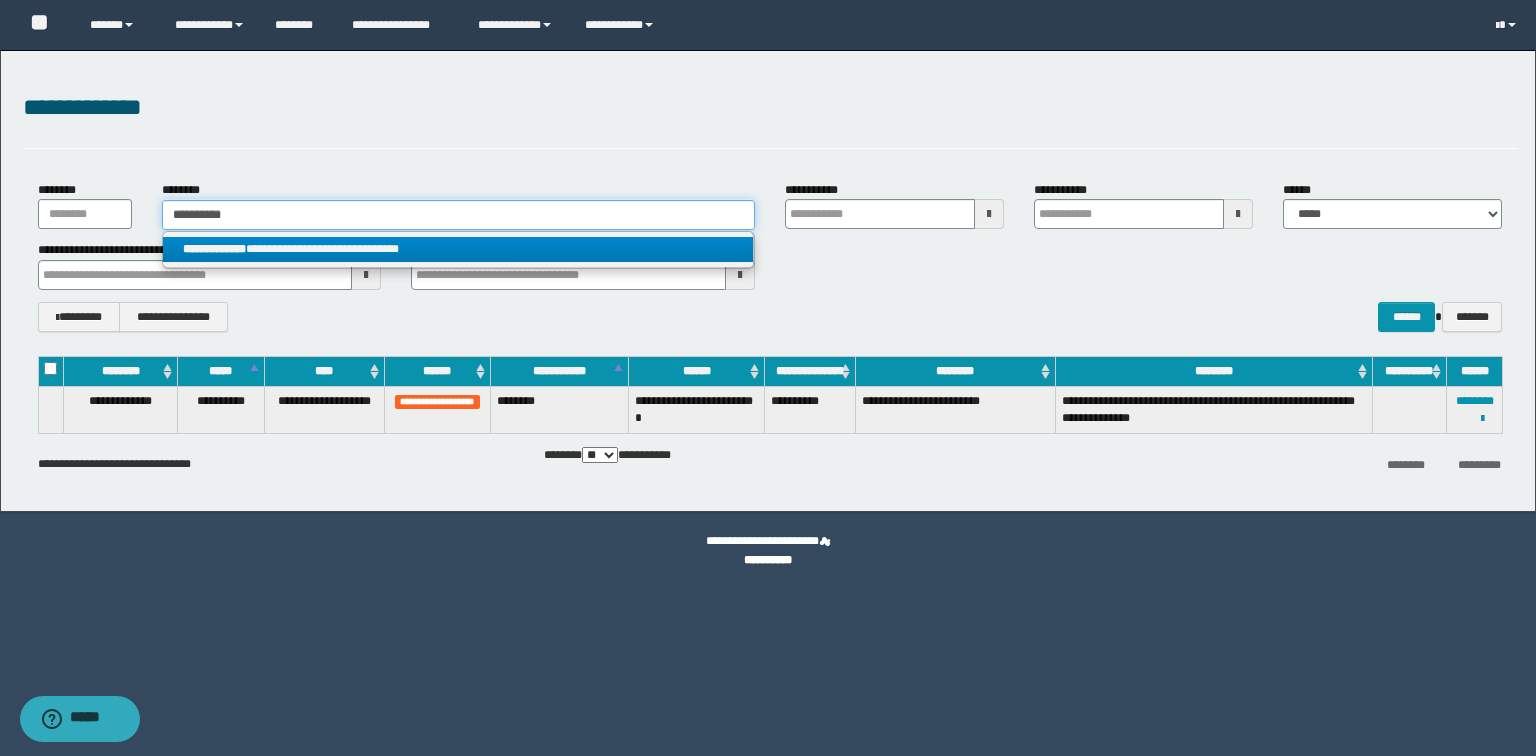 type on "**********" 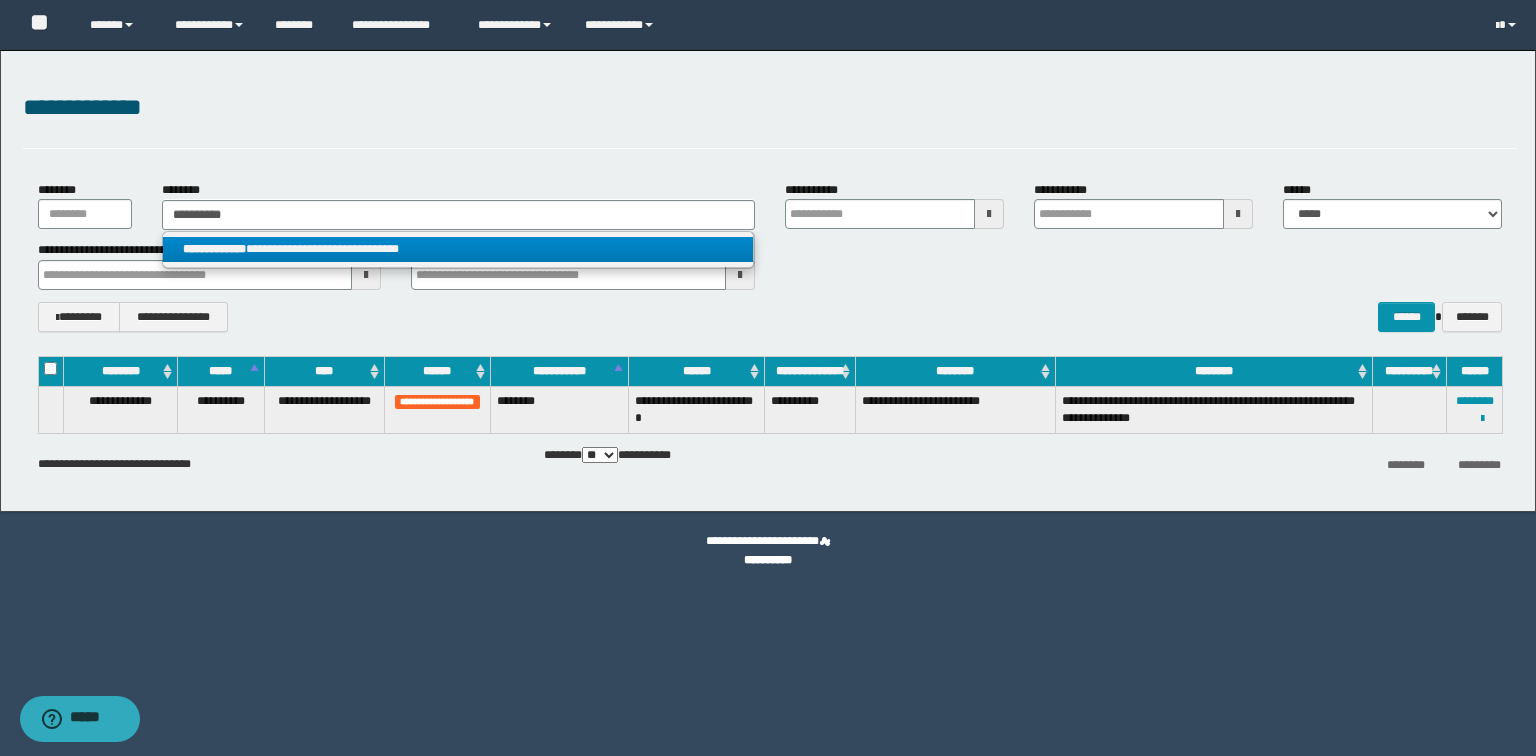 click on "**********" at bounding box center [458, 249] 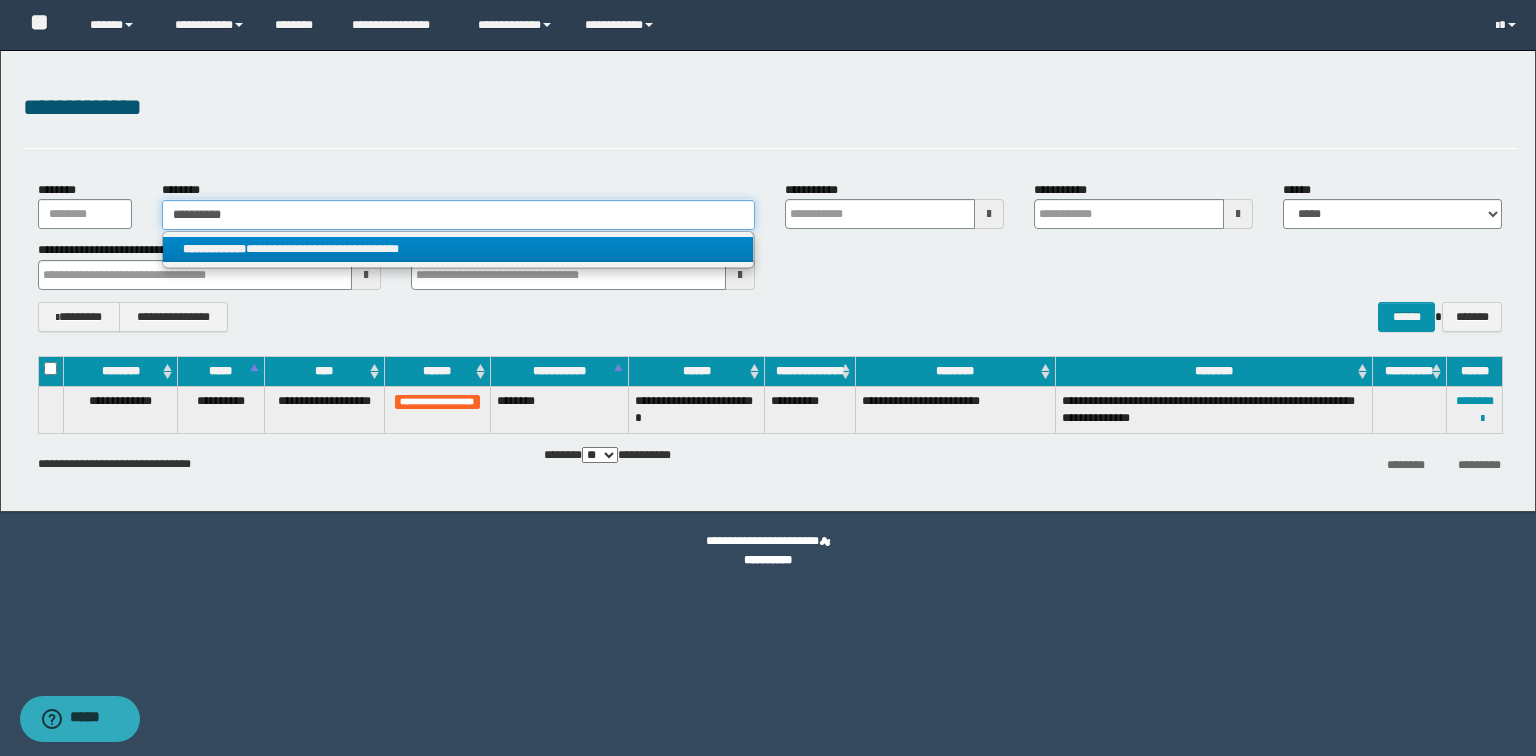 type 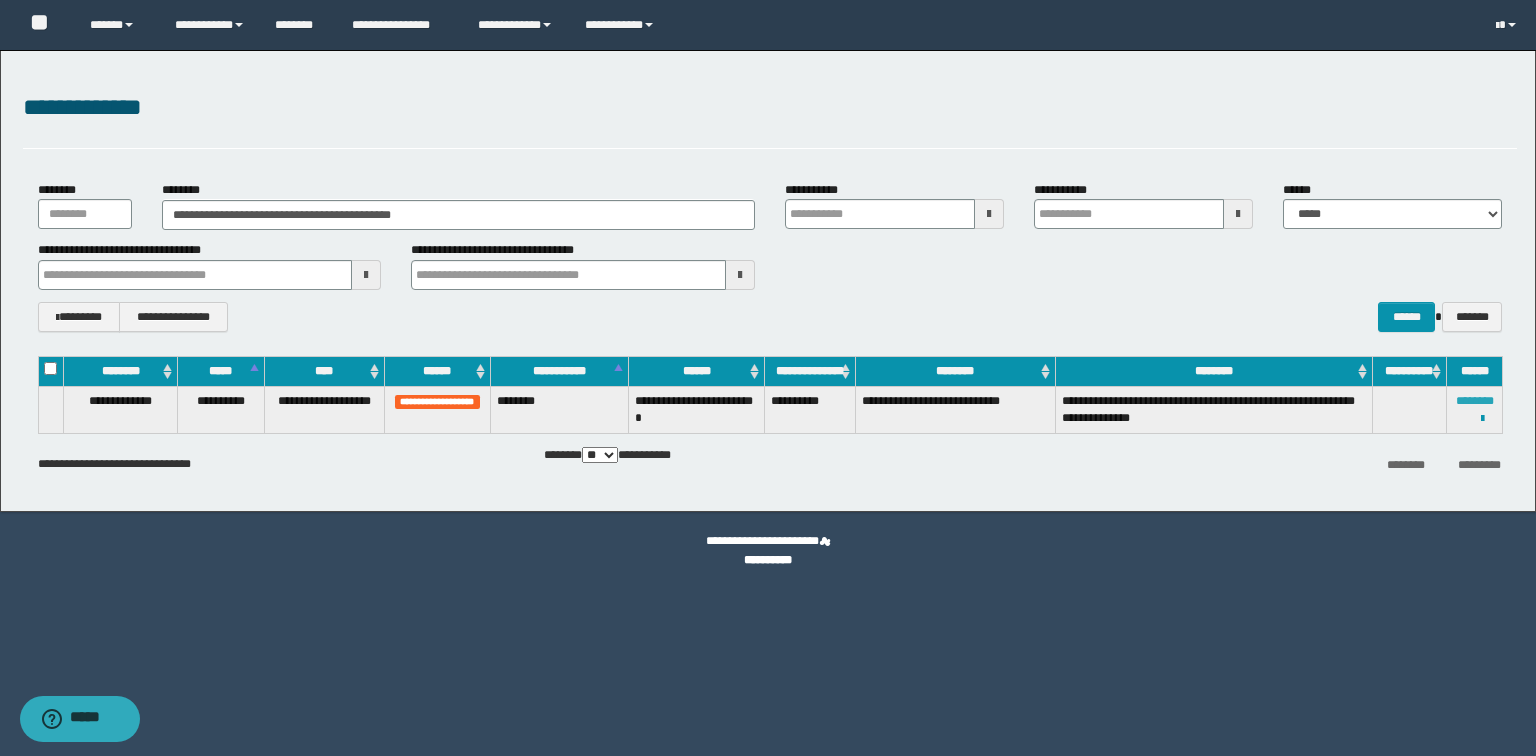 click on "********" at bounding box center [1475, 401] 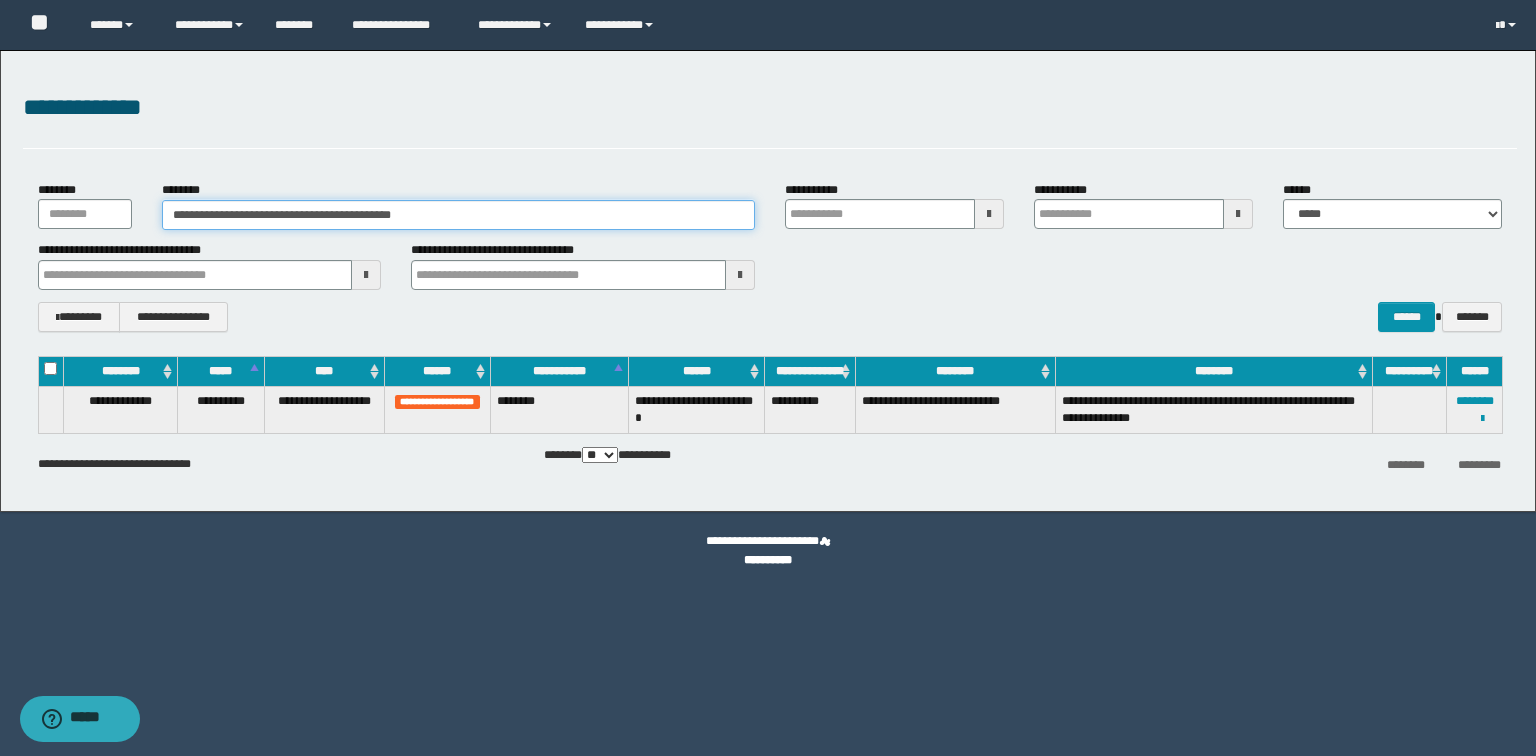 drag, startPoint x: 528, startPoint y: 228, endPoint x: 0, endPoint y: 359, distance: 544.0083 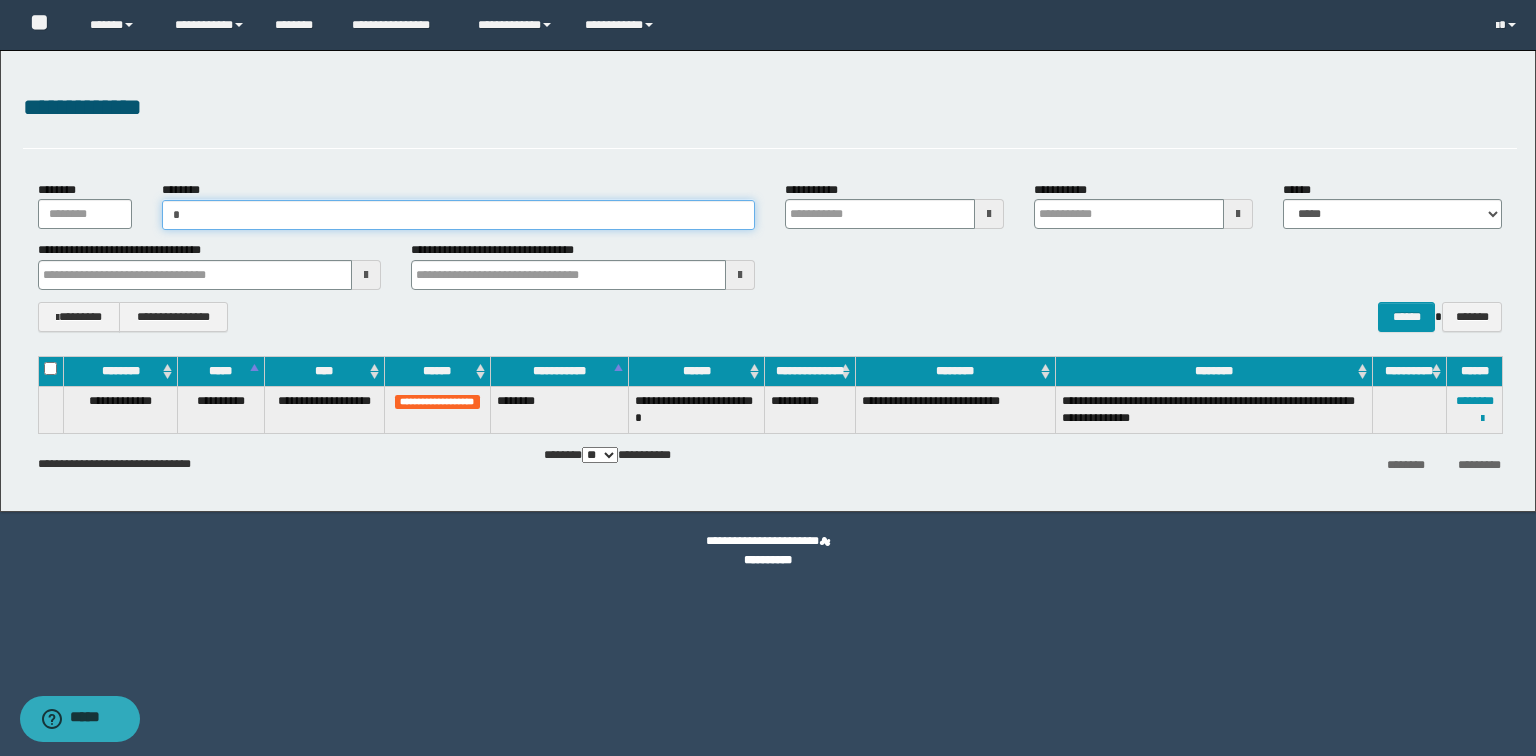 type on "**" 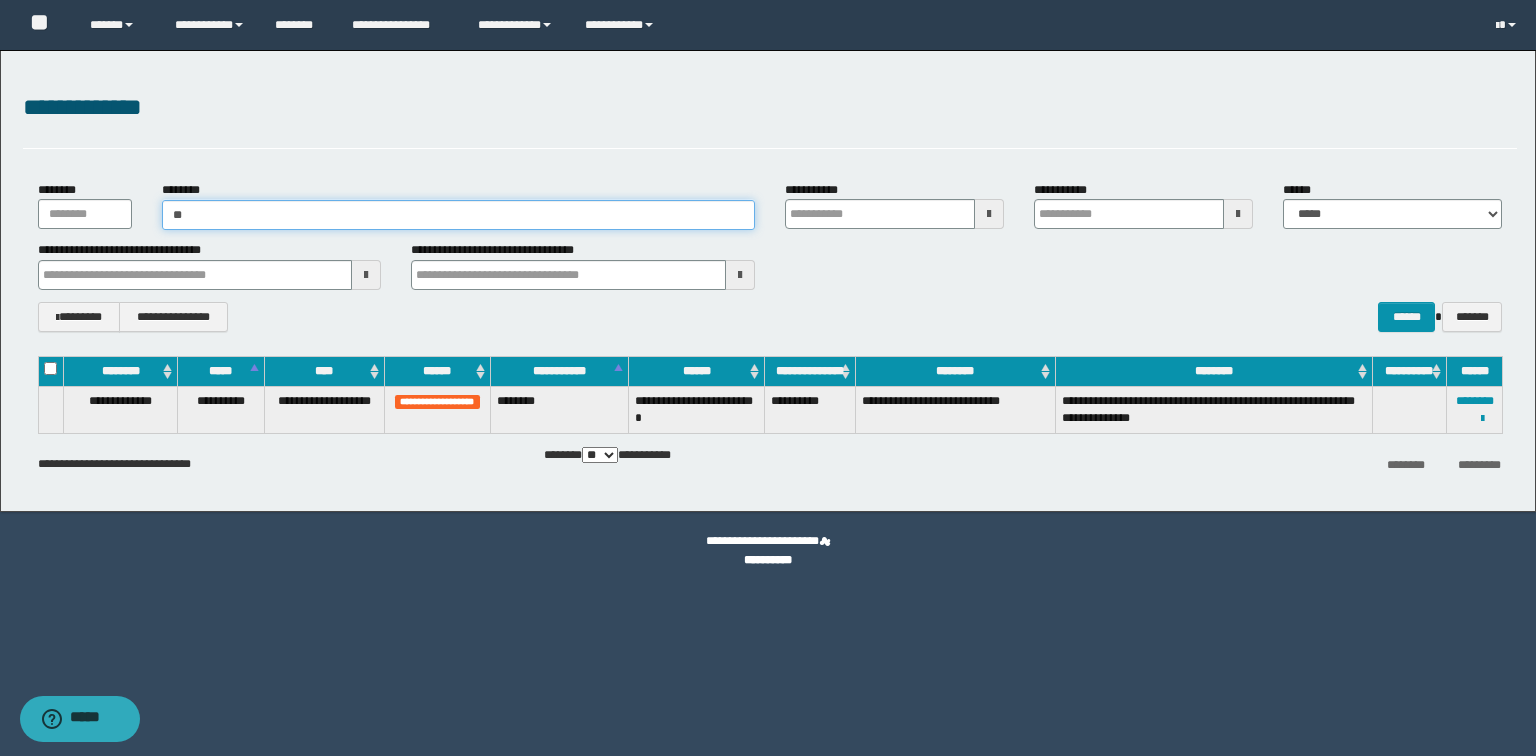 type on "**" 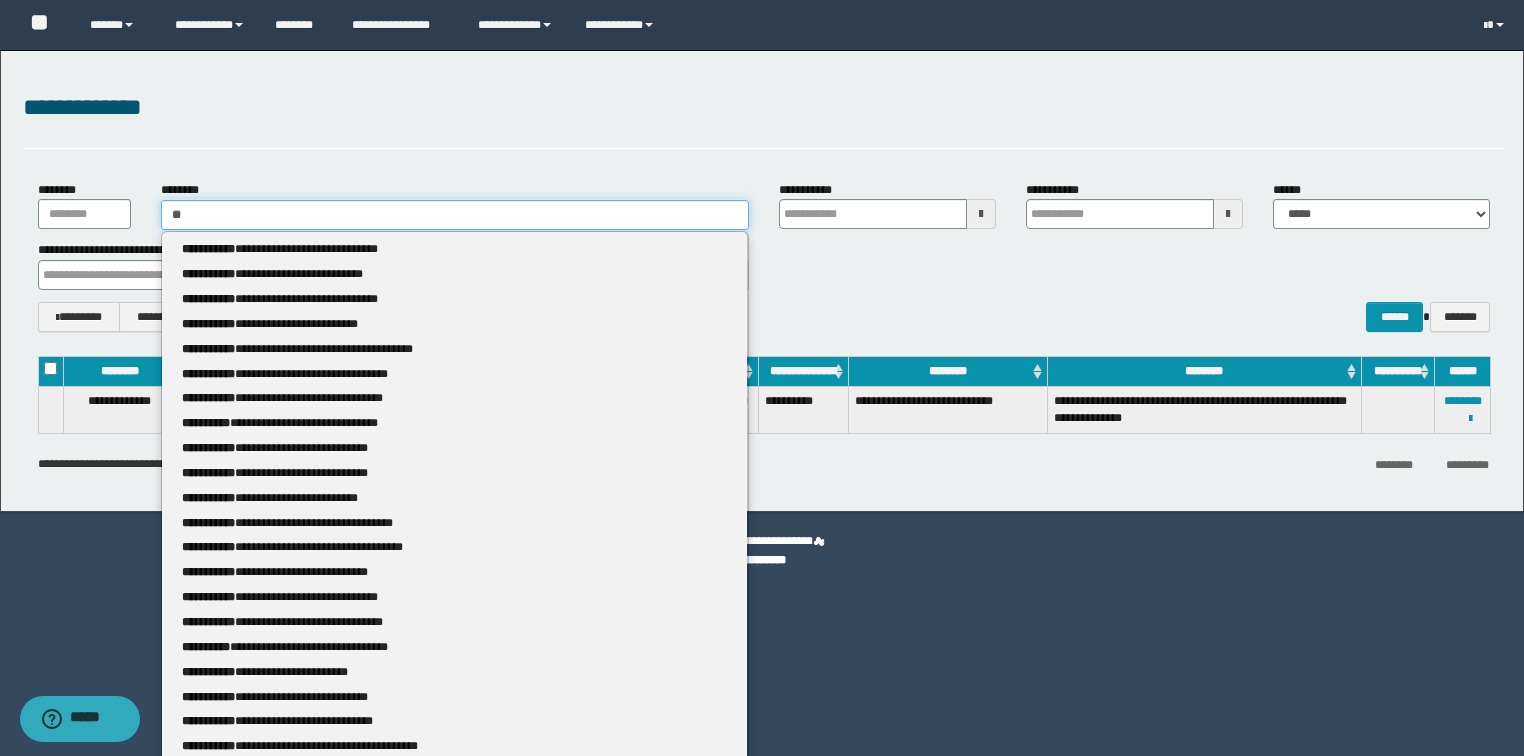 type 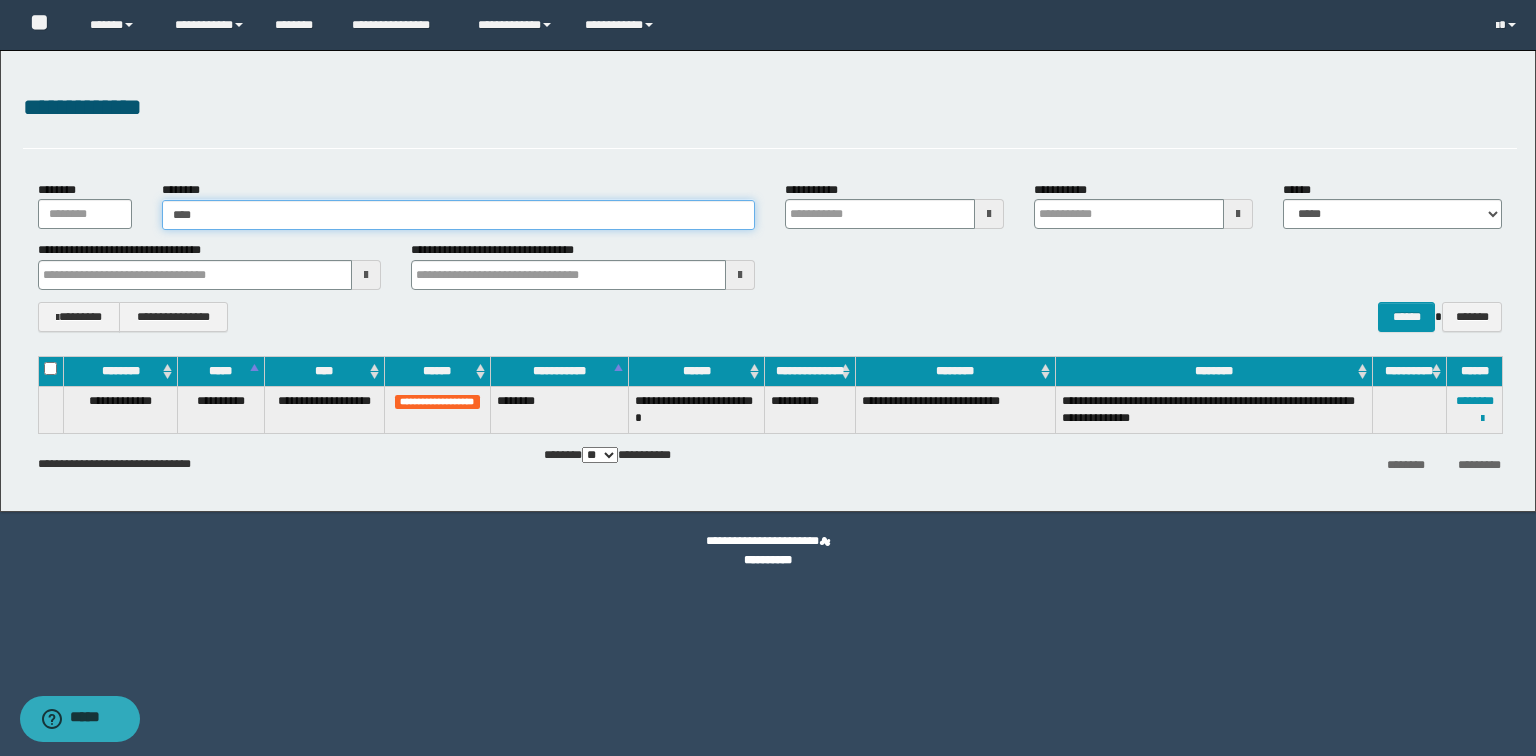 type on "*****" 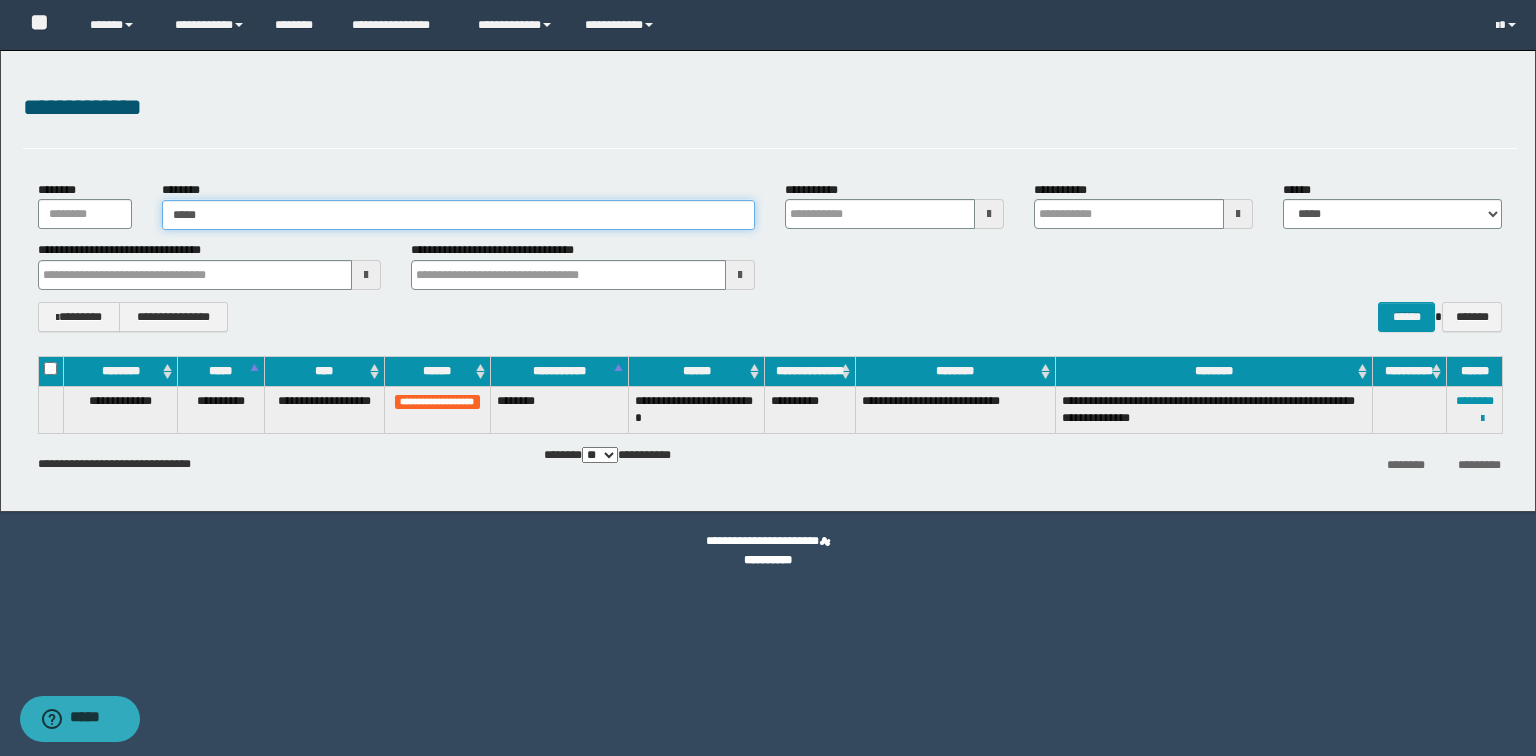 type on "*****" 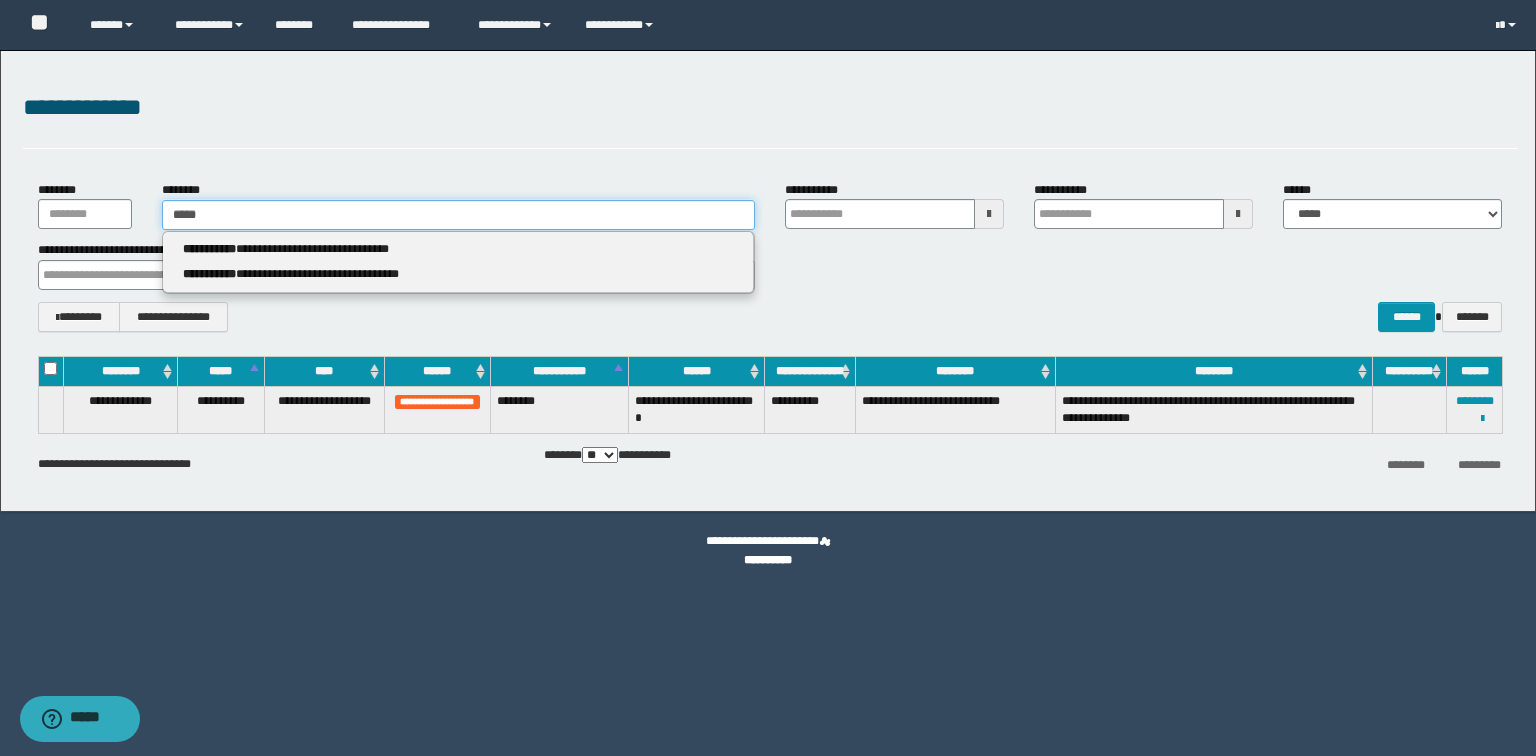 type 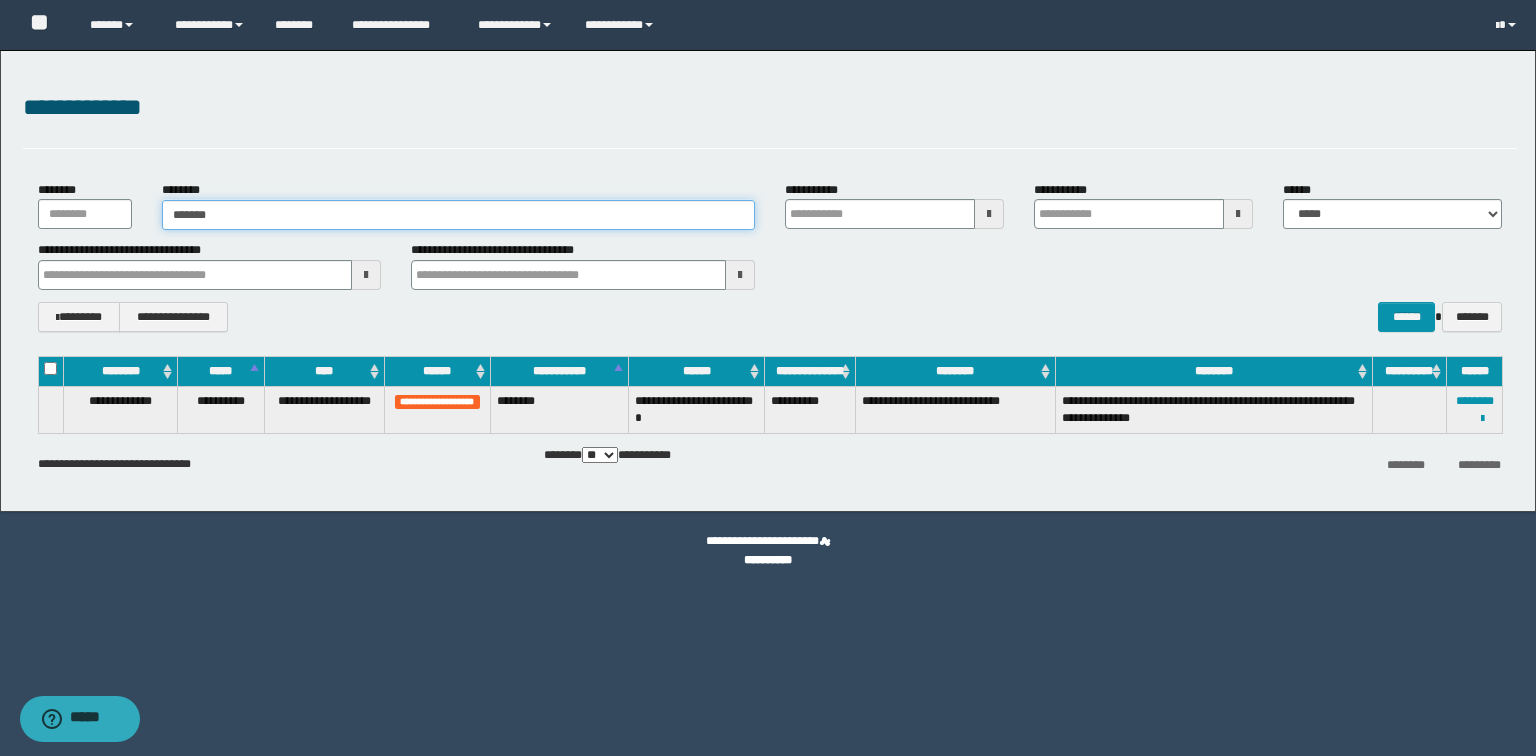 type on "********" 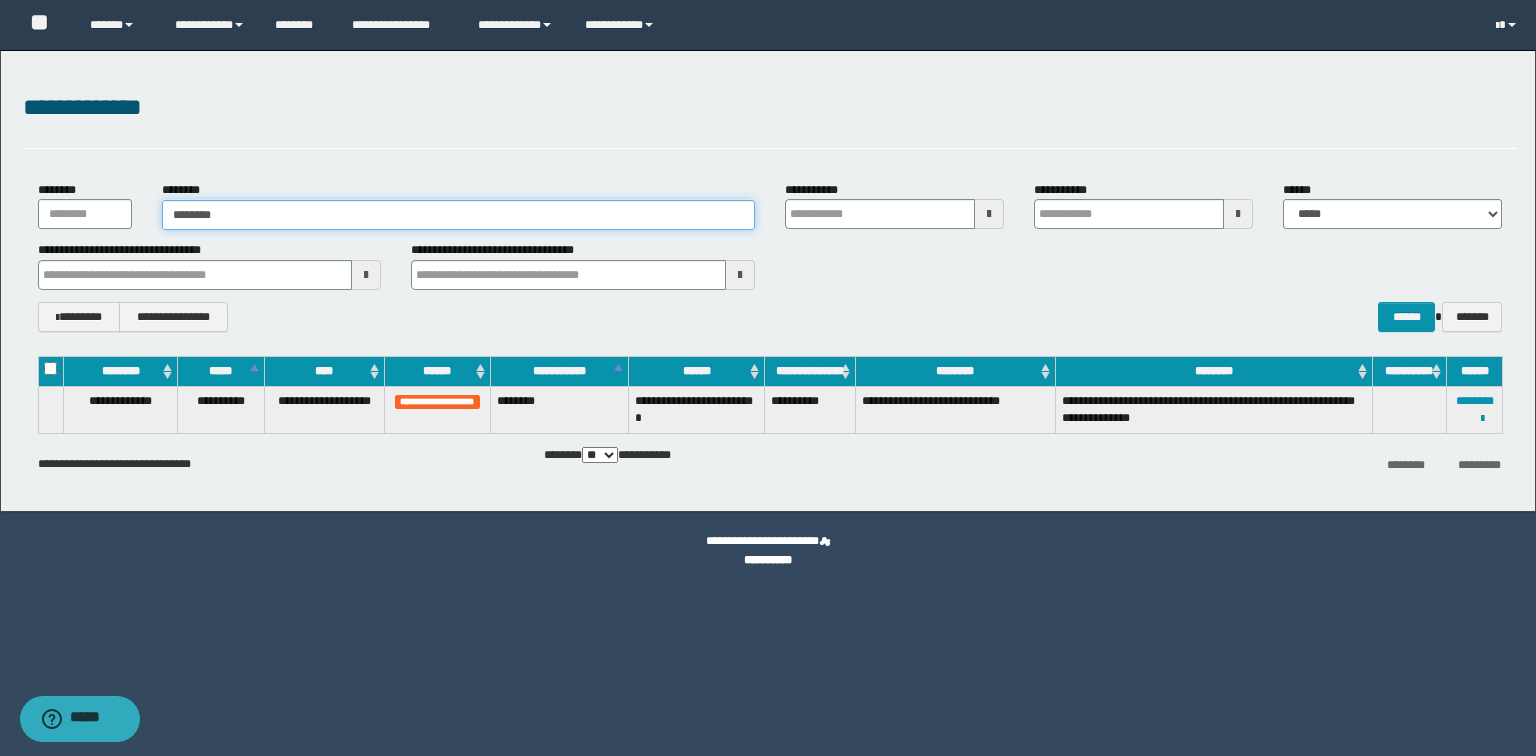 type on "********" 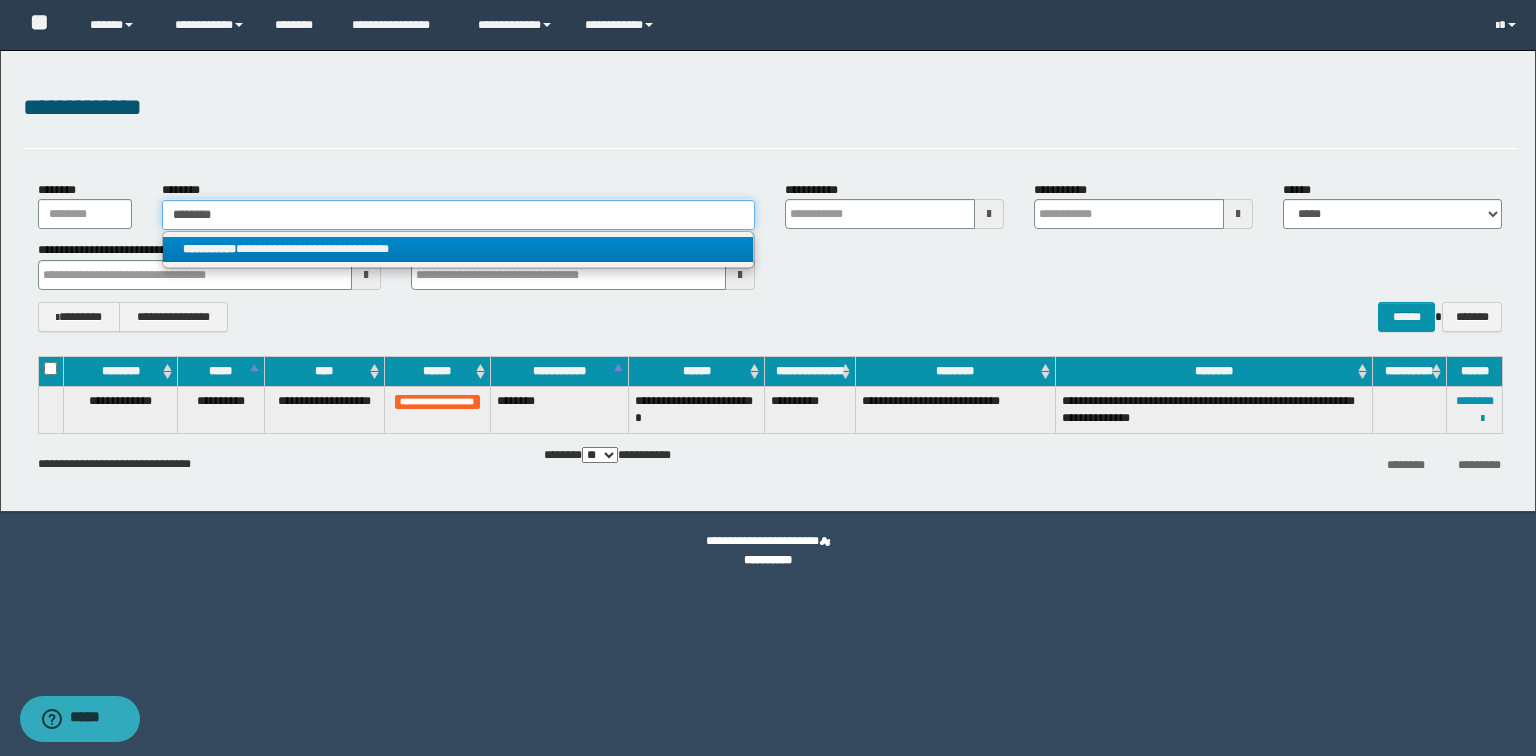 type on "********" 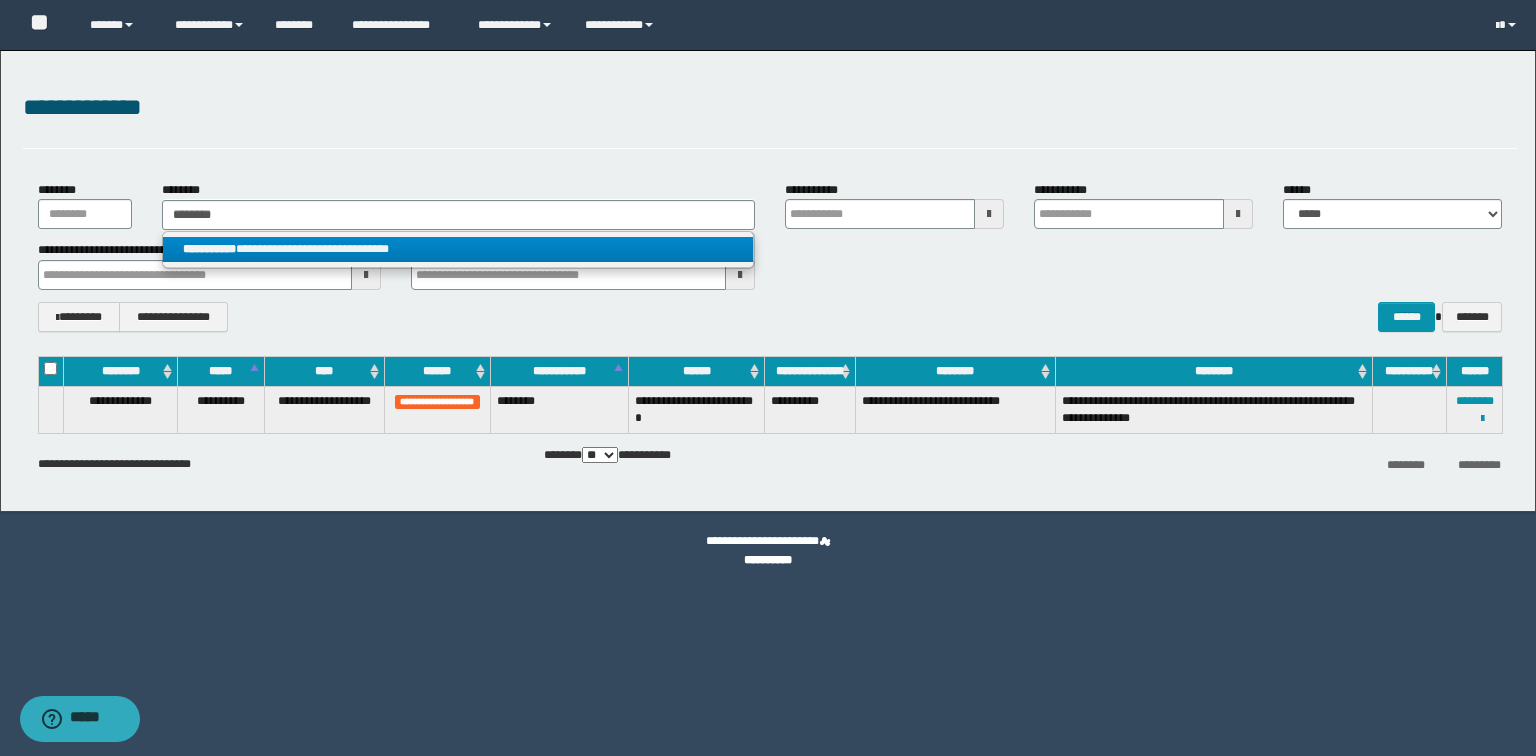click on "**********" at bounding box center (458, 249) 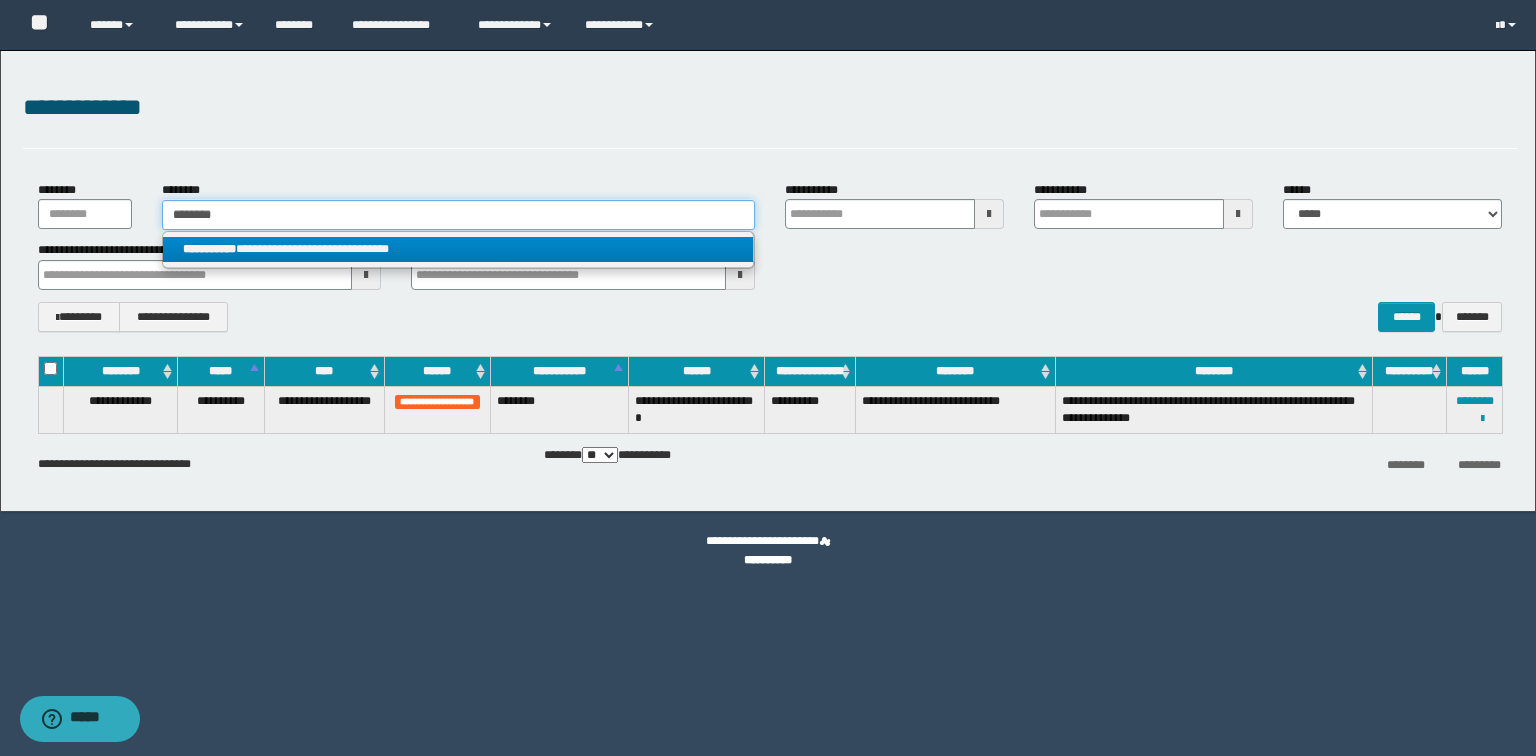 type 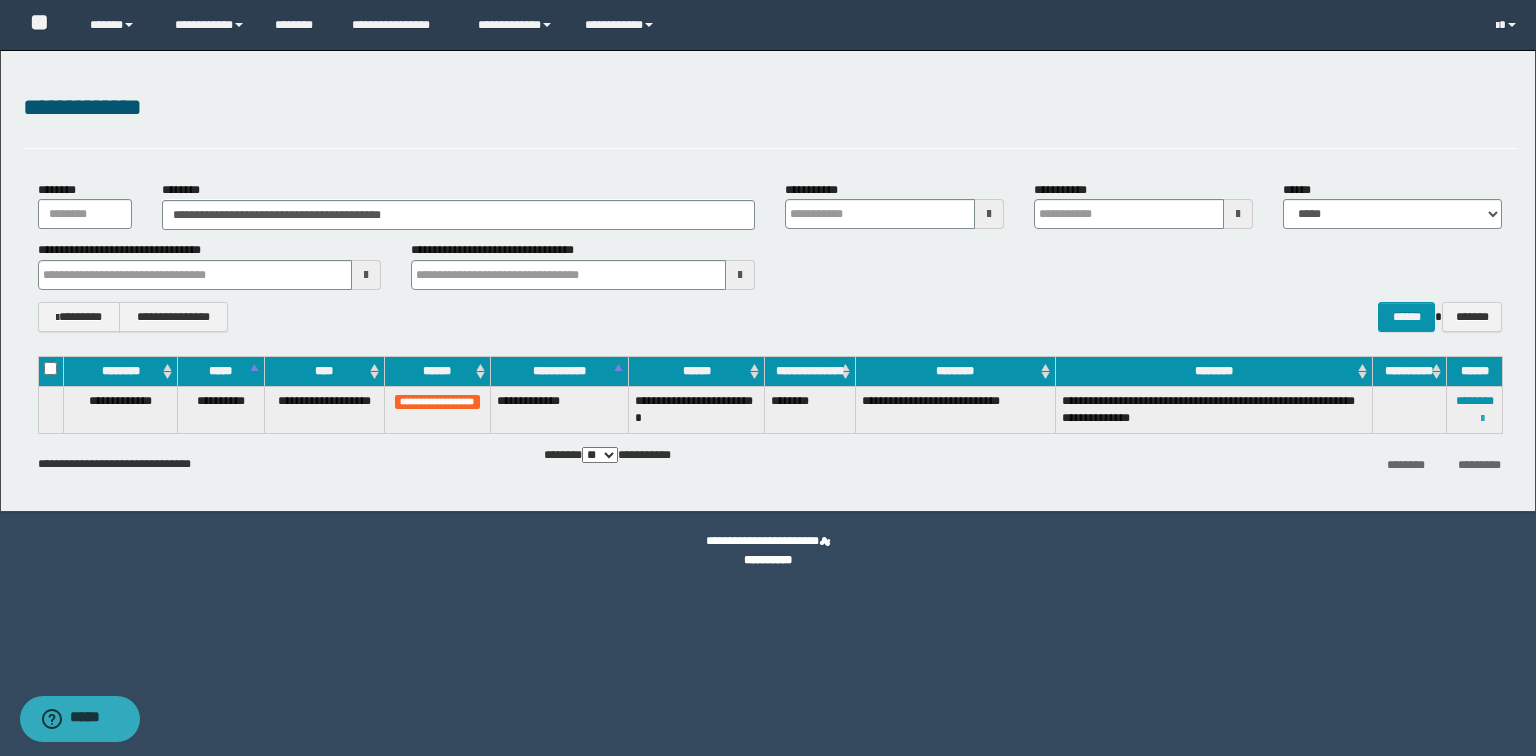 click at bounding box center [1482, 419] 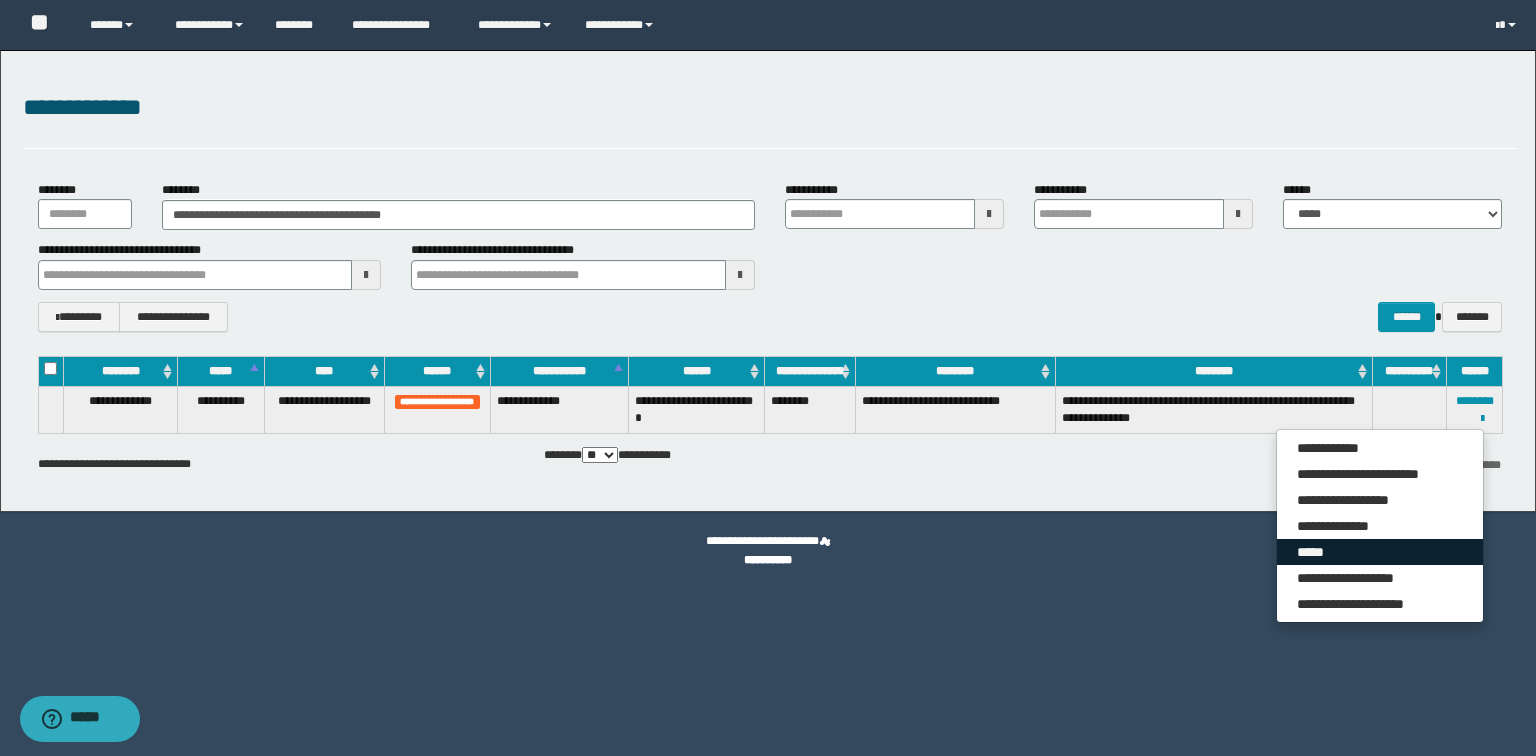 click on "*****" at bounding box center [1380, 552] 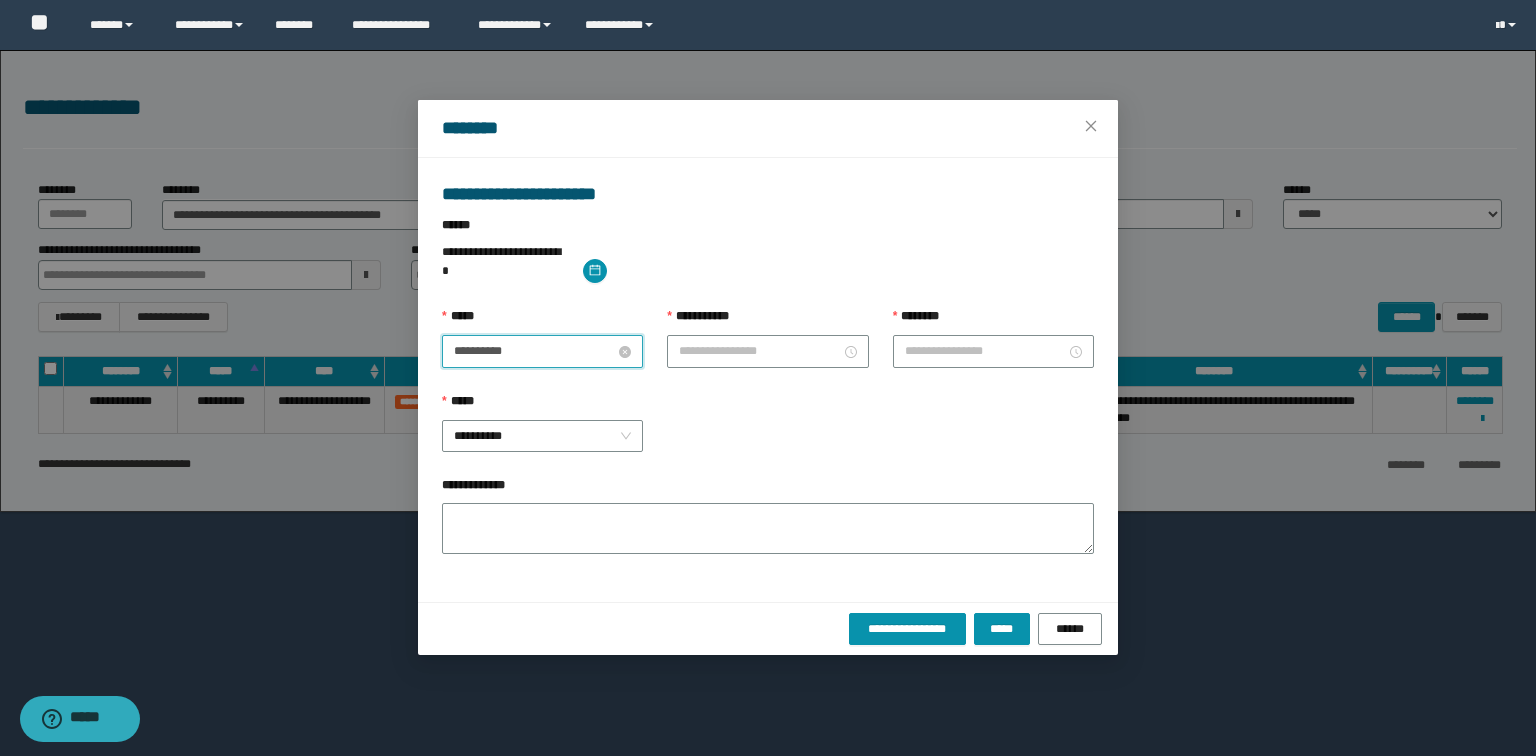 click on "**********" at bounding box center [534, 351] 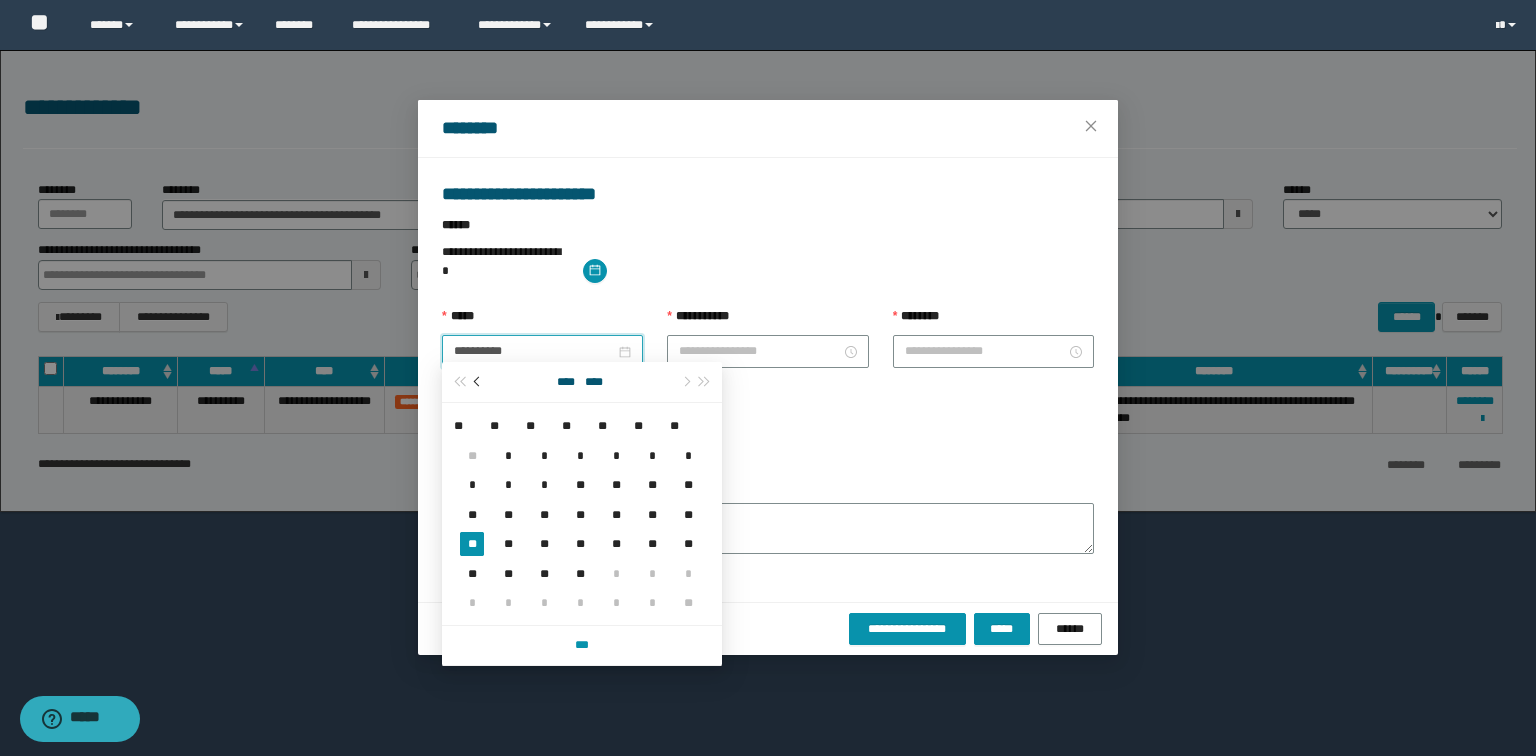 click at bounding box center (478, 382) 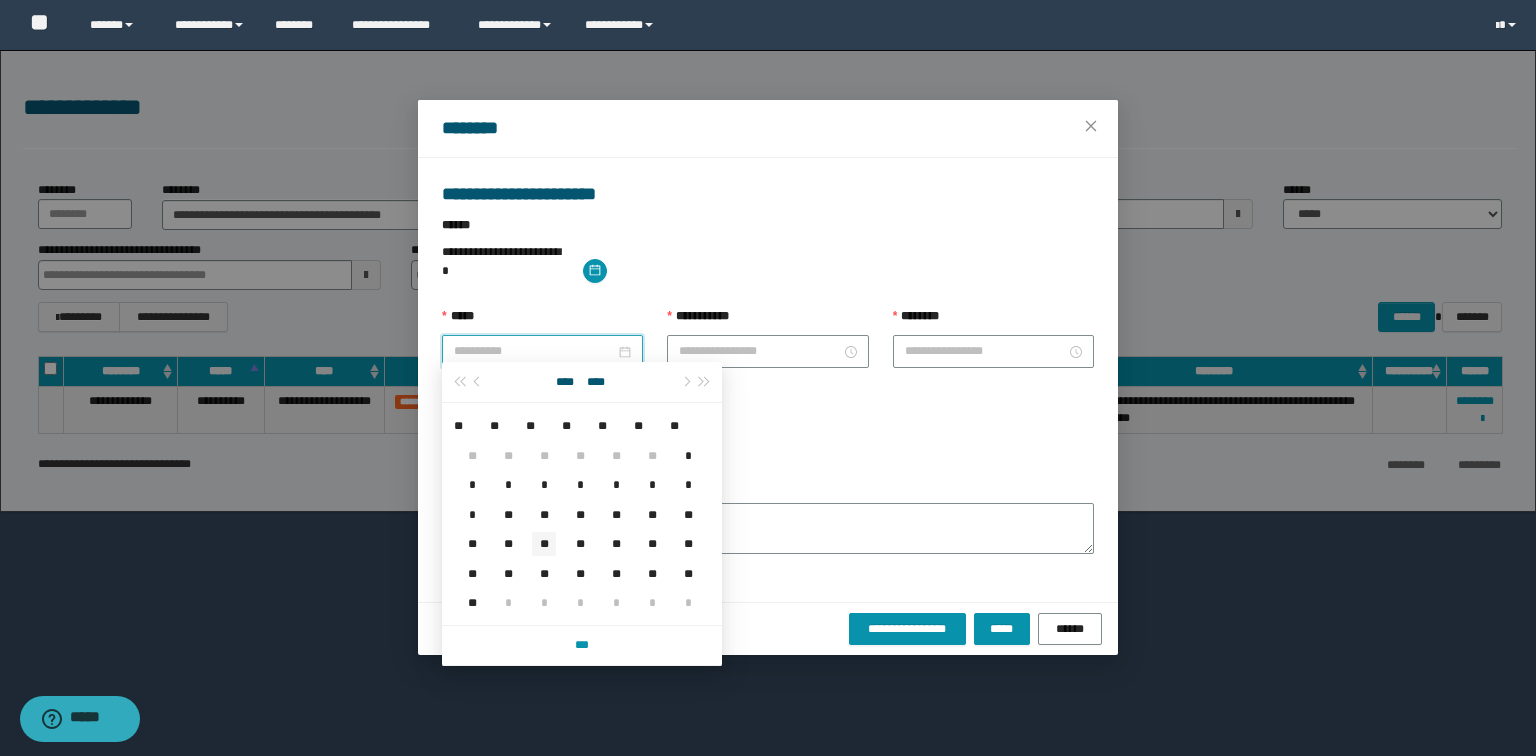 type on "**********" 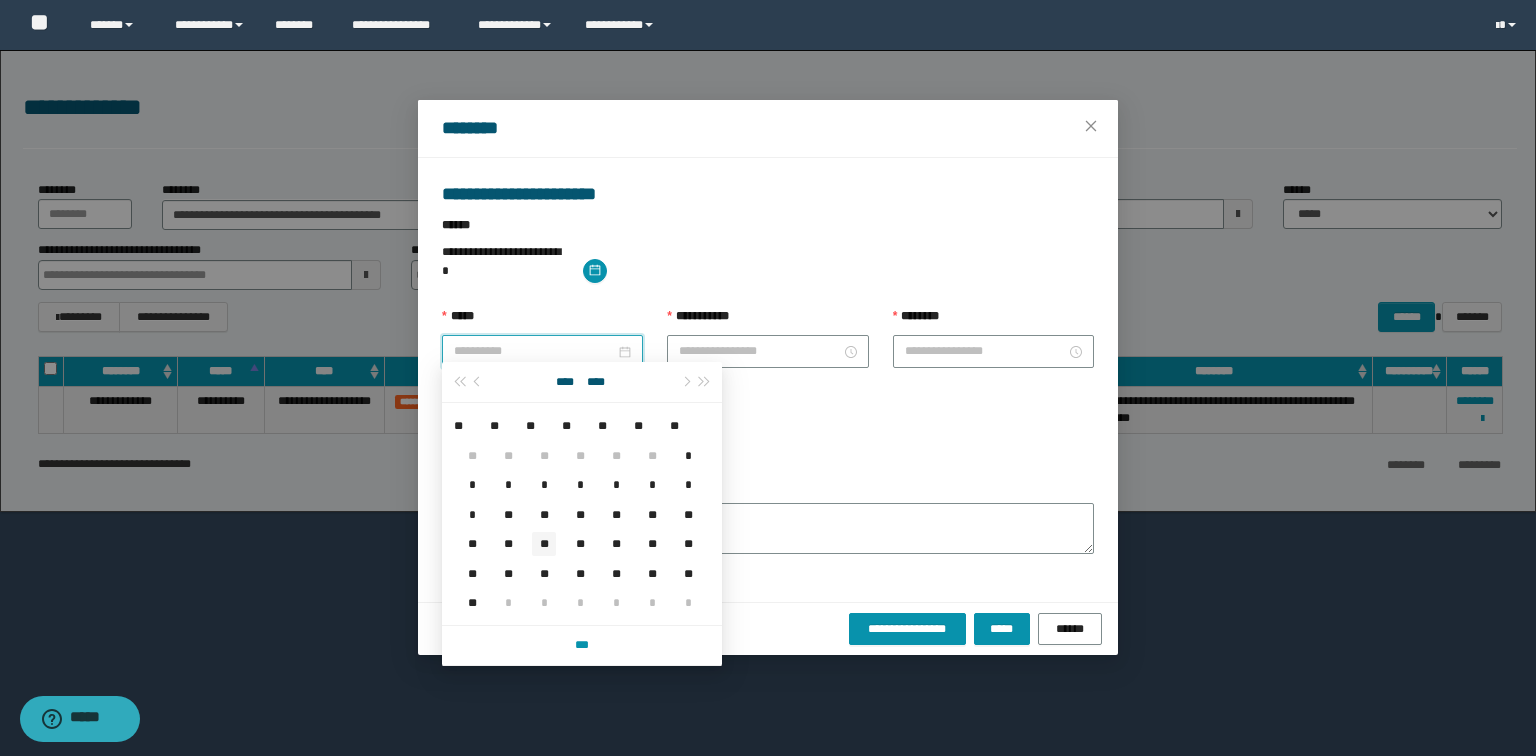click on "**" at bounding box center (544, 543) 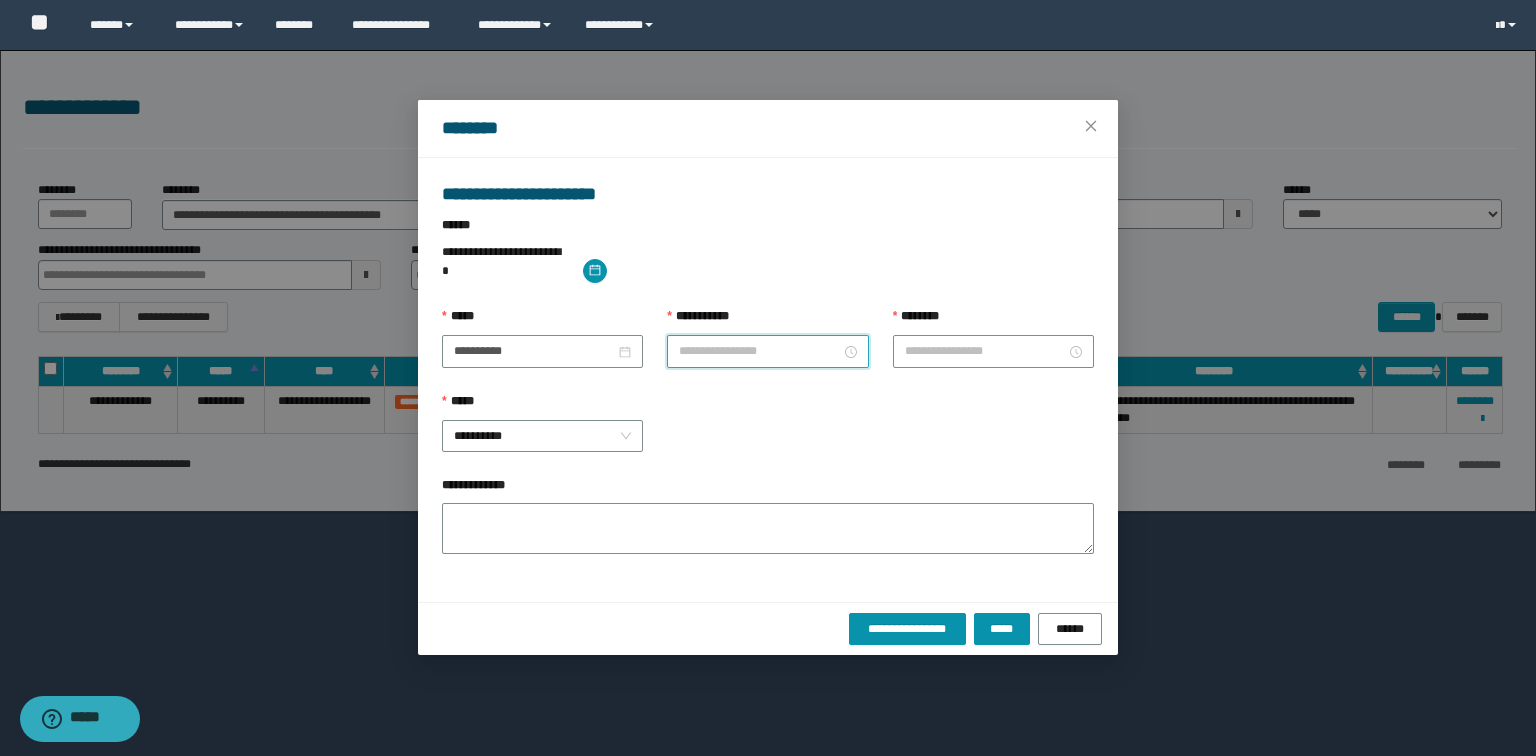 click on "**********" at bounding box center [759, 351] 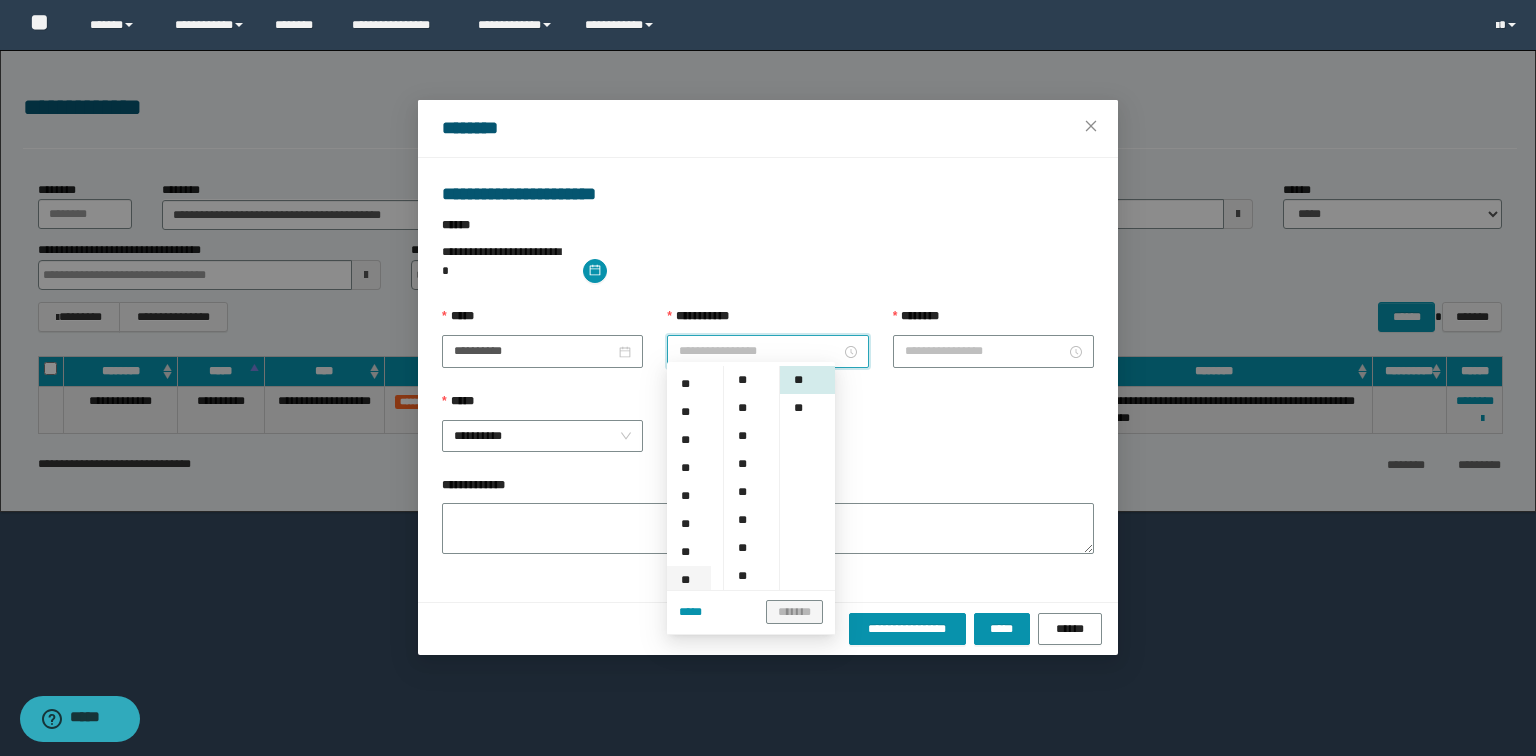 scroll, scrollTop: 160, scrollLeft: 0, axis: vertical 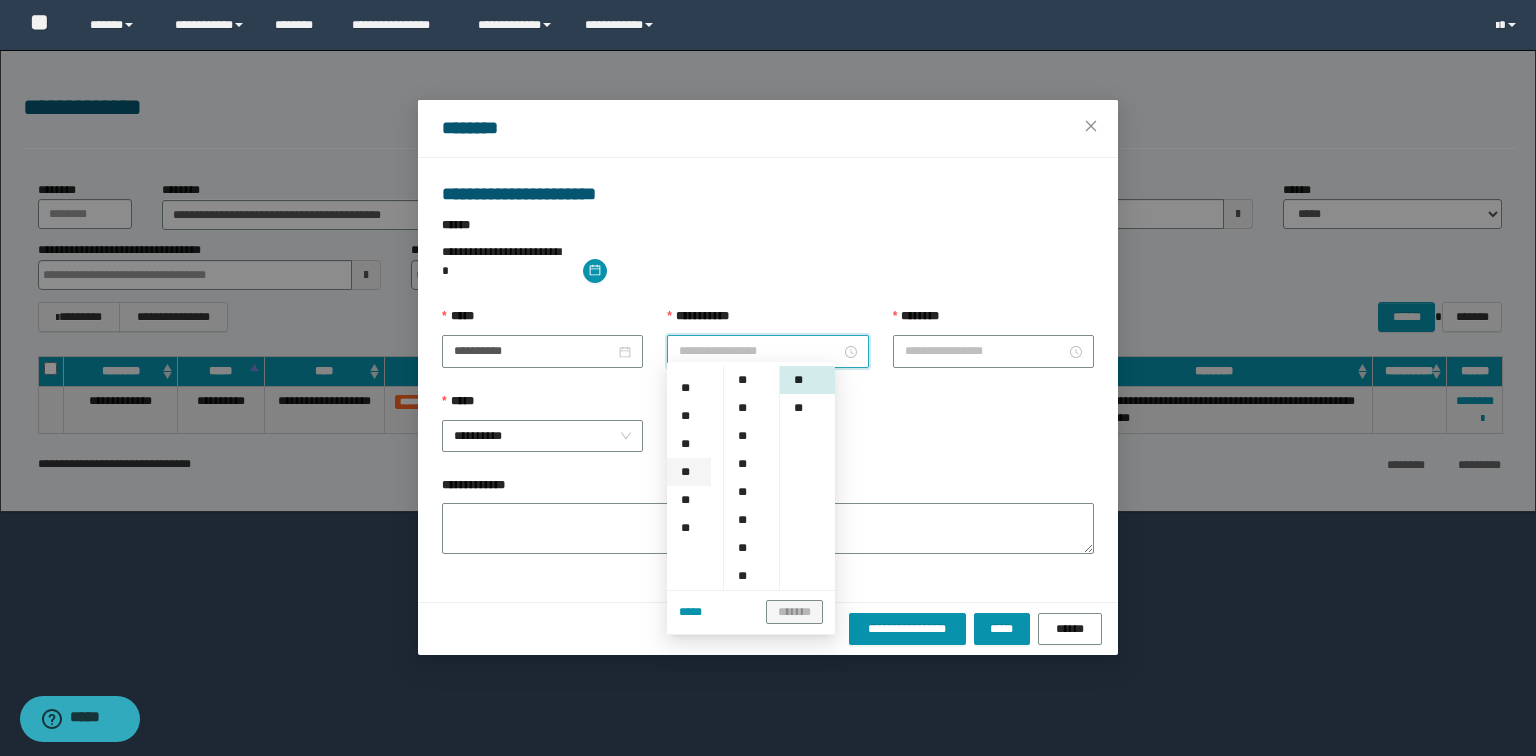 click on "**" at bounding box center (689, 472) 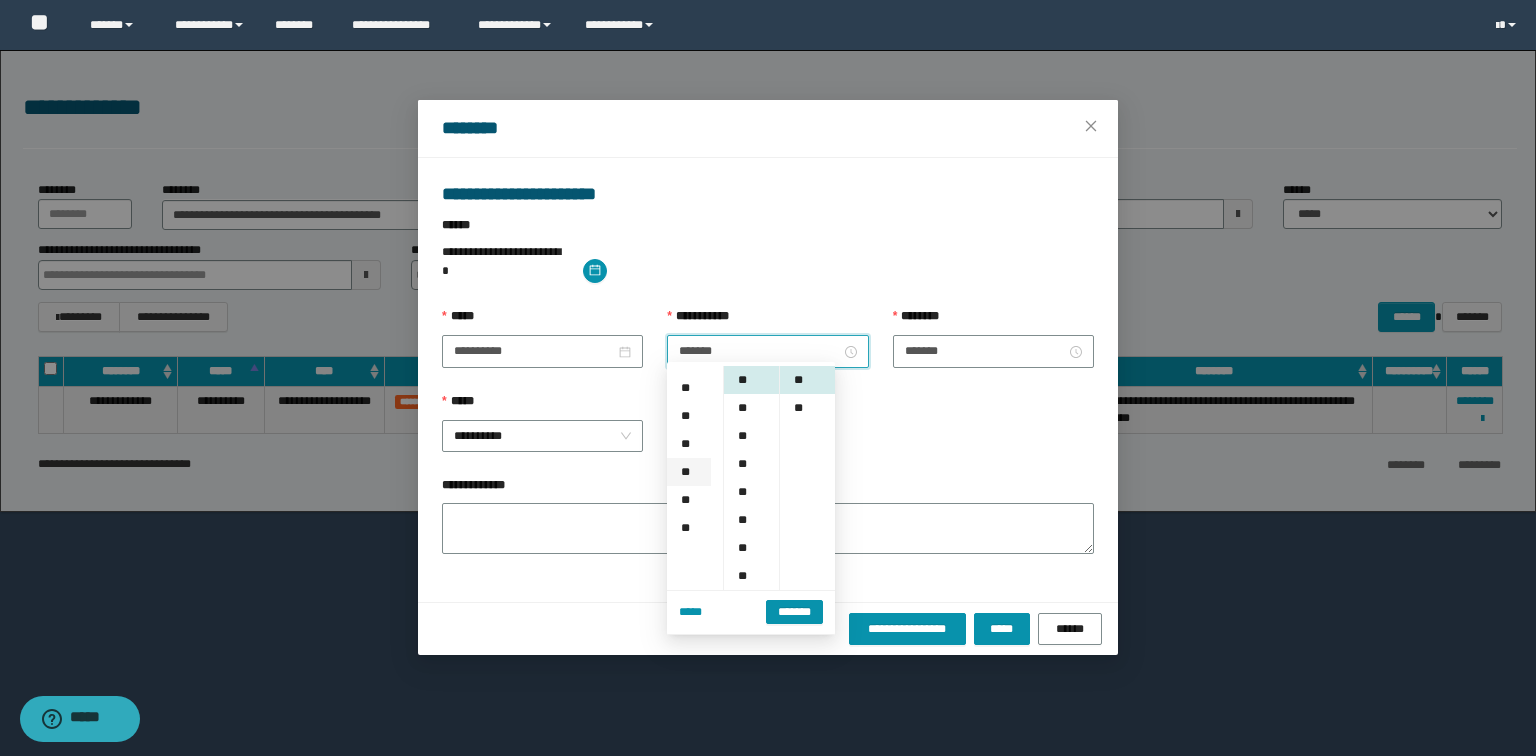 scroll, scrollTop: 252, scrollLeft: 0, axis: vertical 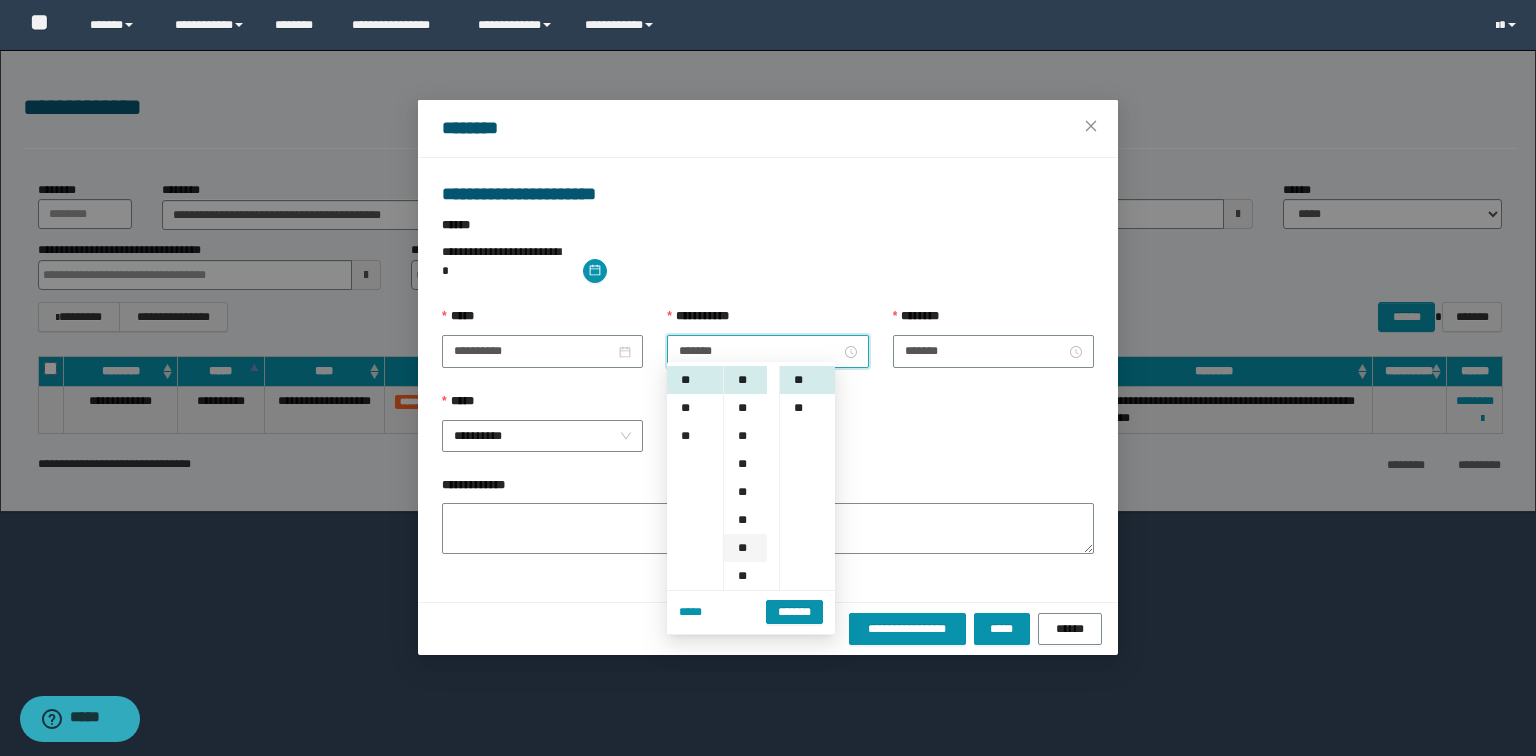 click on "**" at bounding box center [745, 548] 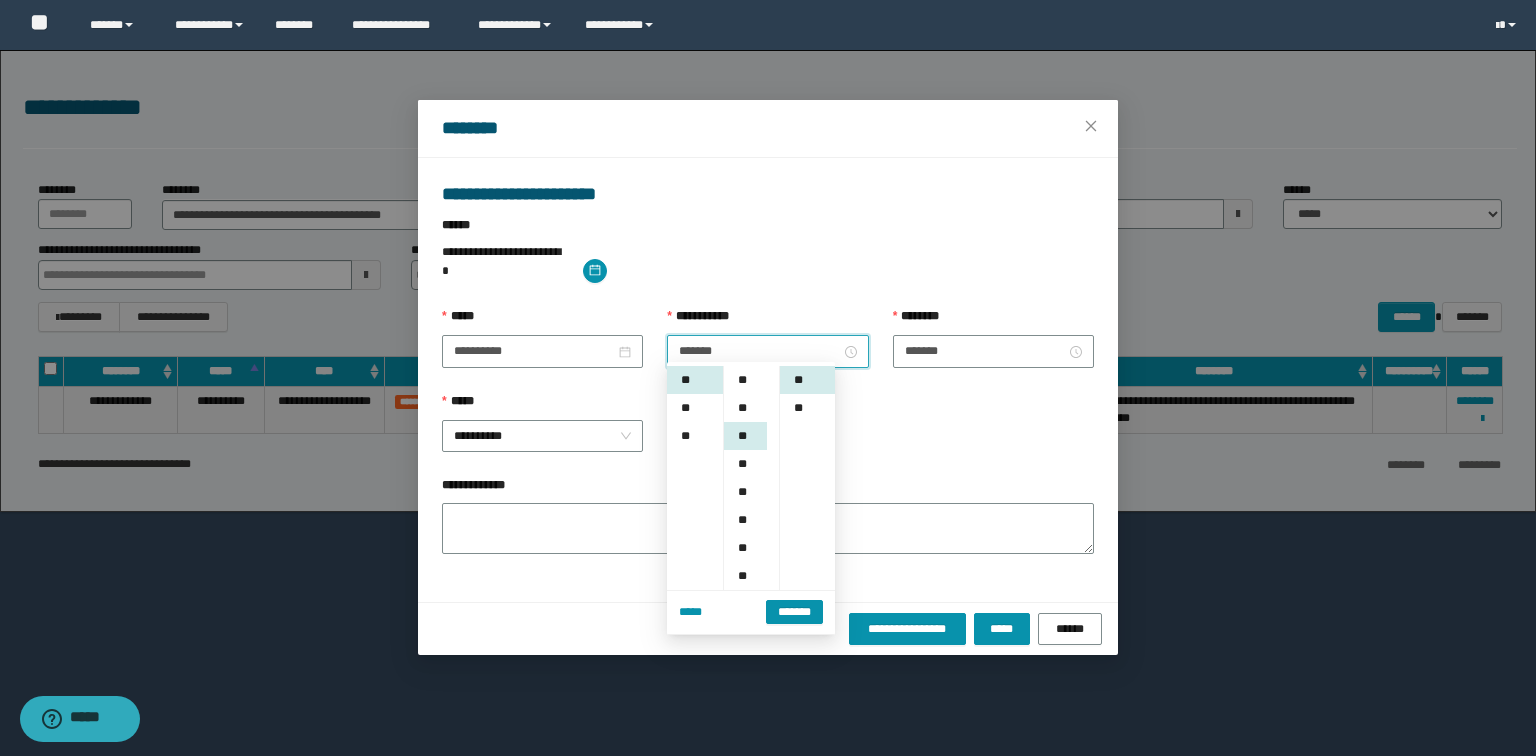 scroll, scrollTop: 168, scrollLeft: 0, axis: vertical 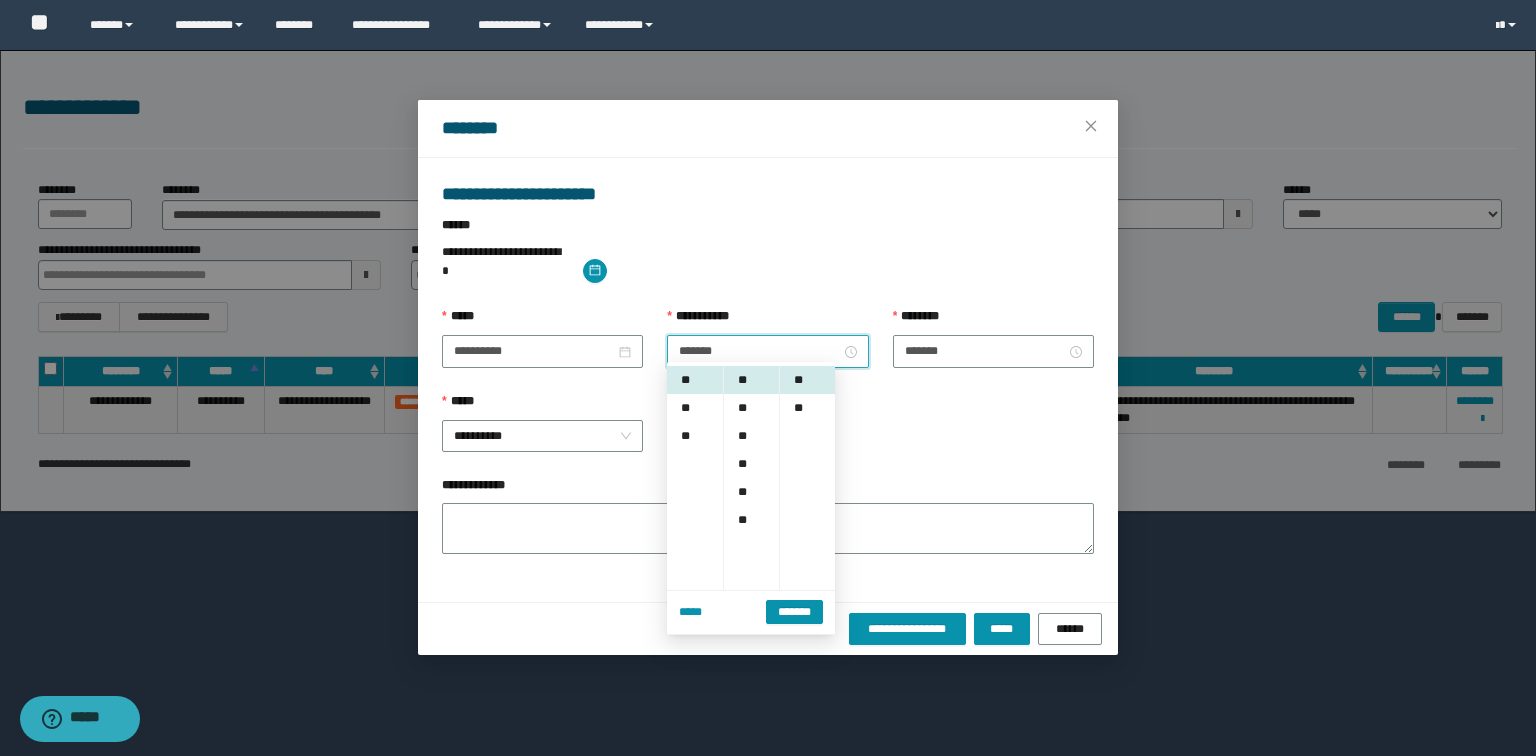 click on "**********" at bounding box center (768, 434) 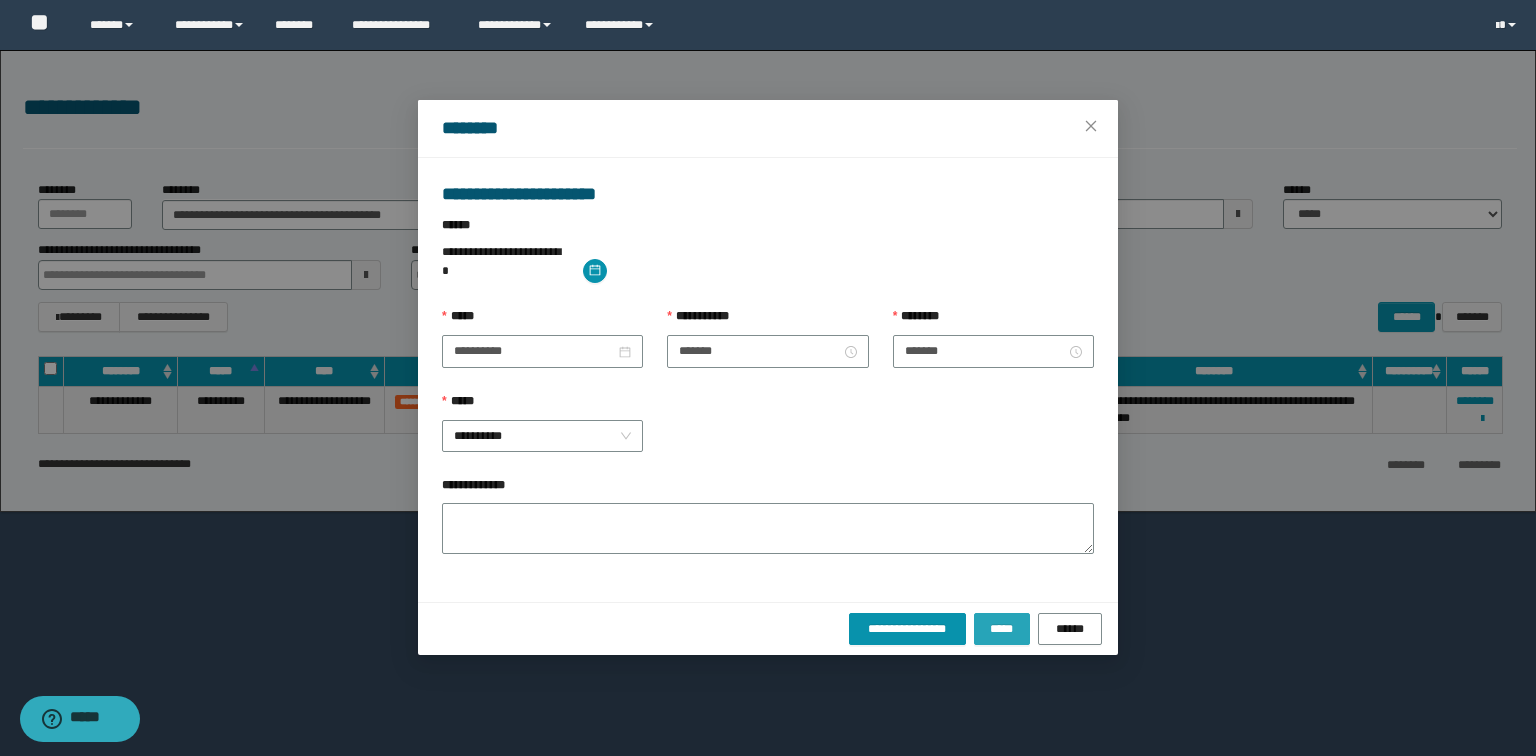 click on "*****" at bounding box center [1002, 629] 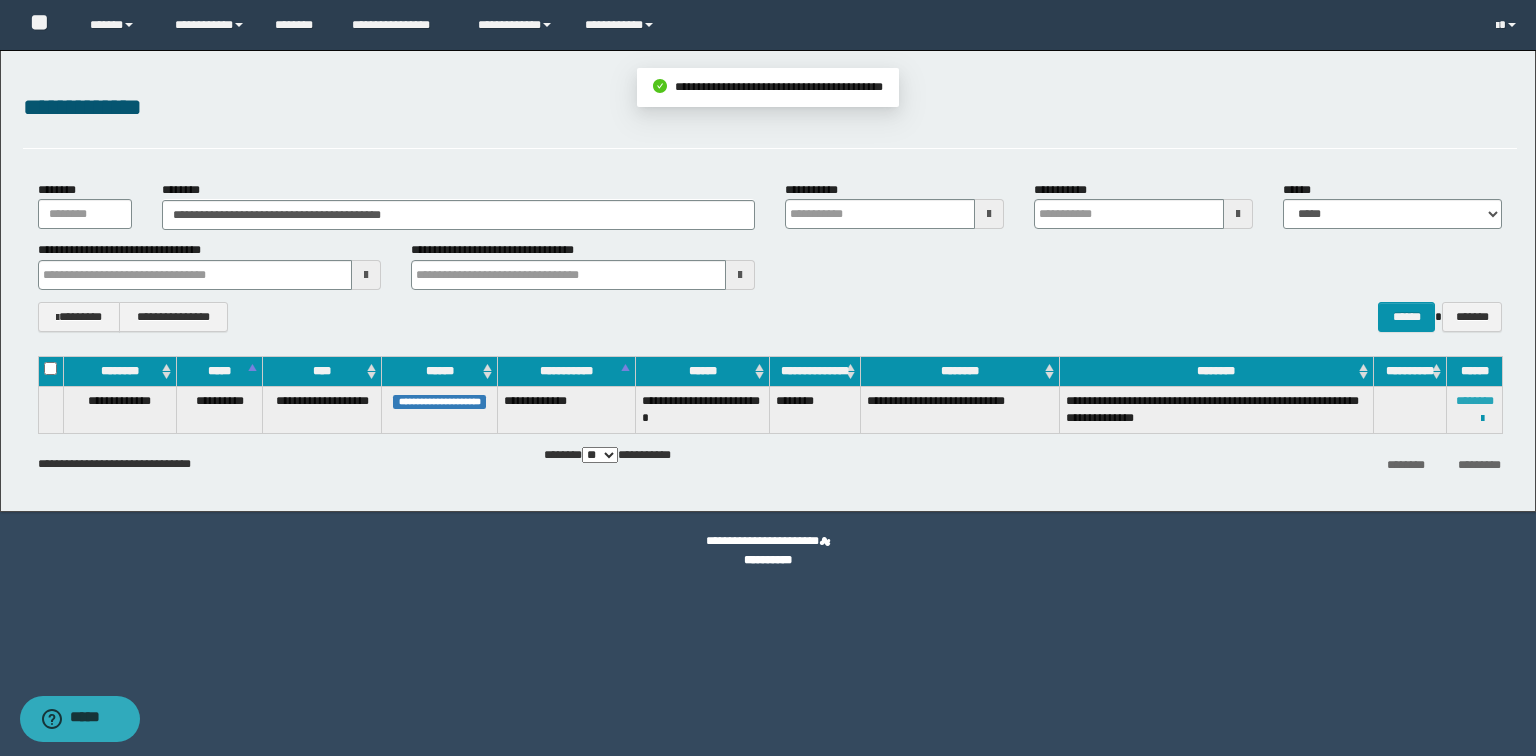 click on "********" at bounding box center [1475, 401] 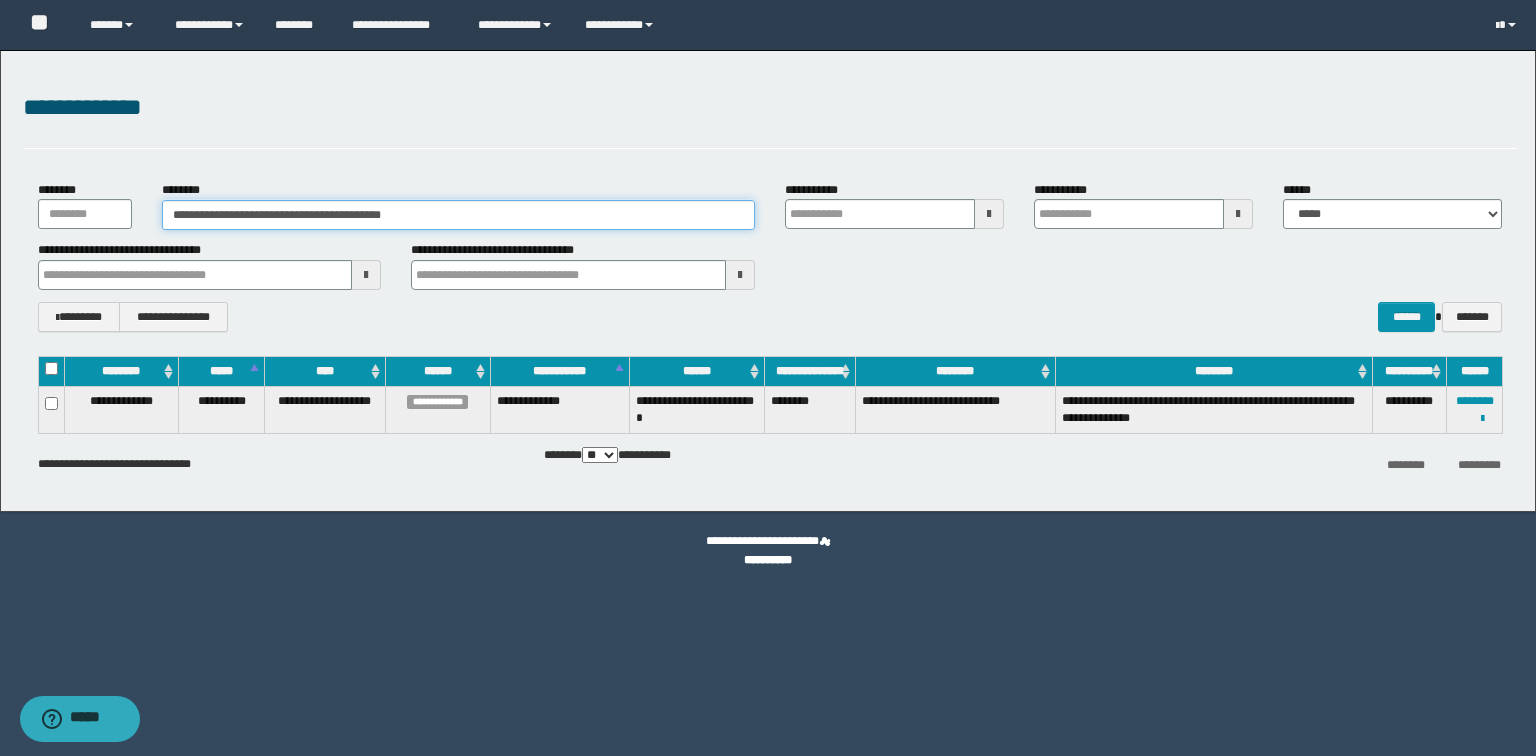 drag, startPoint x: 512, startPoint y: 209, endPoint x: 0, endPoint y: 209, distance: 512 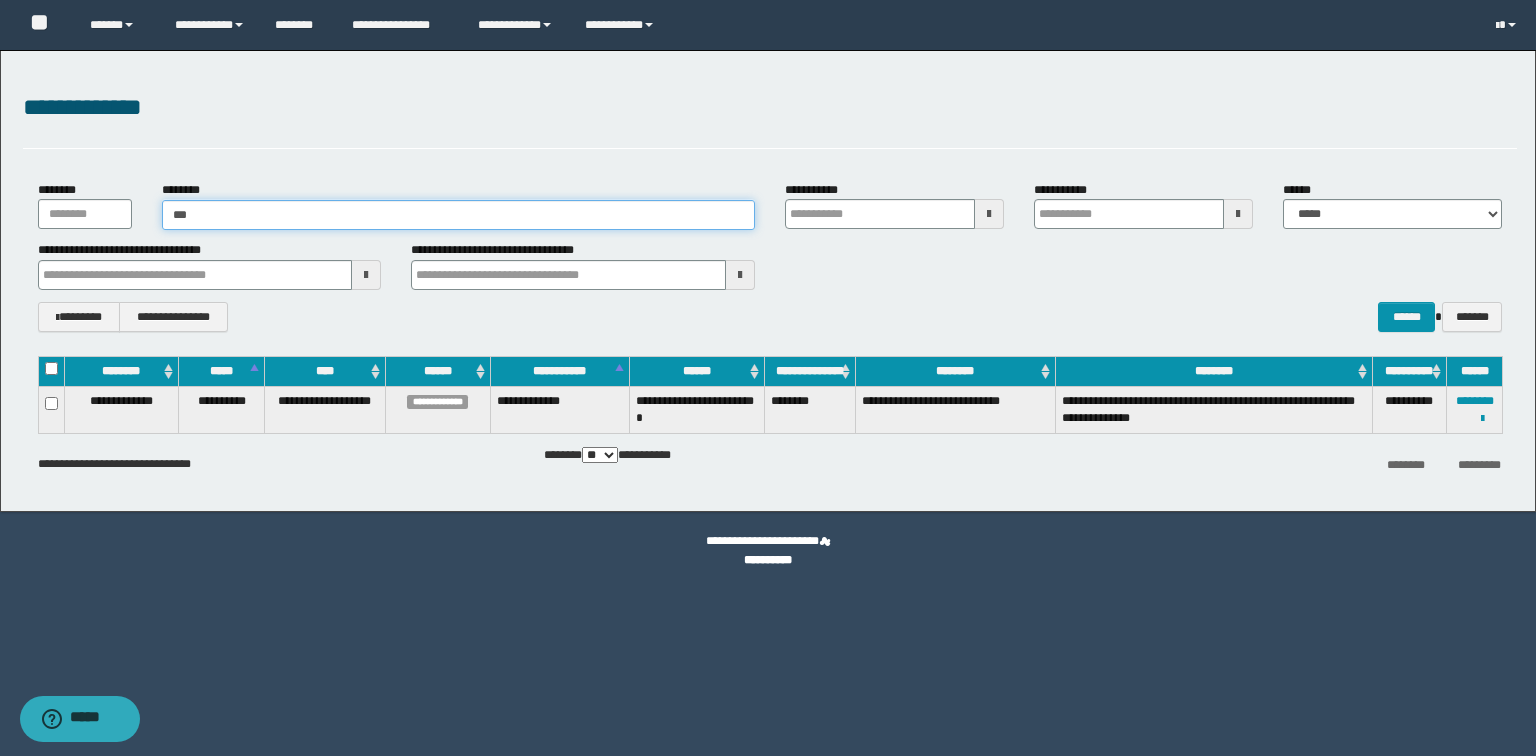 type on "****" 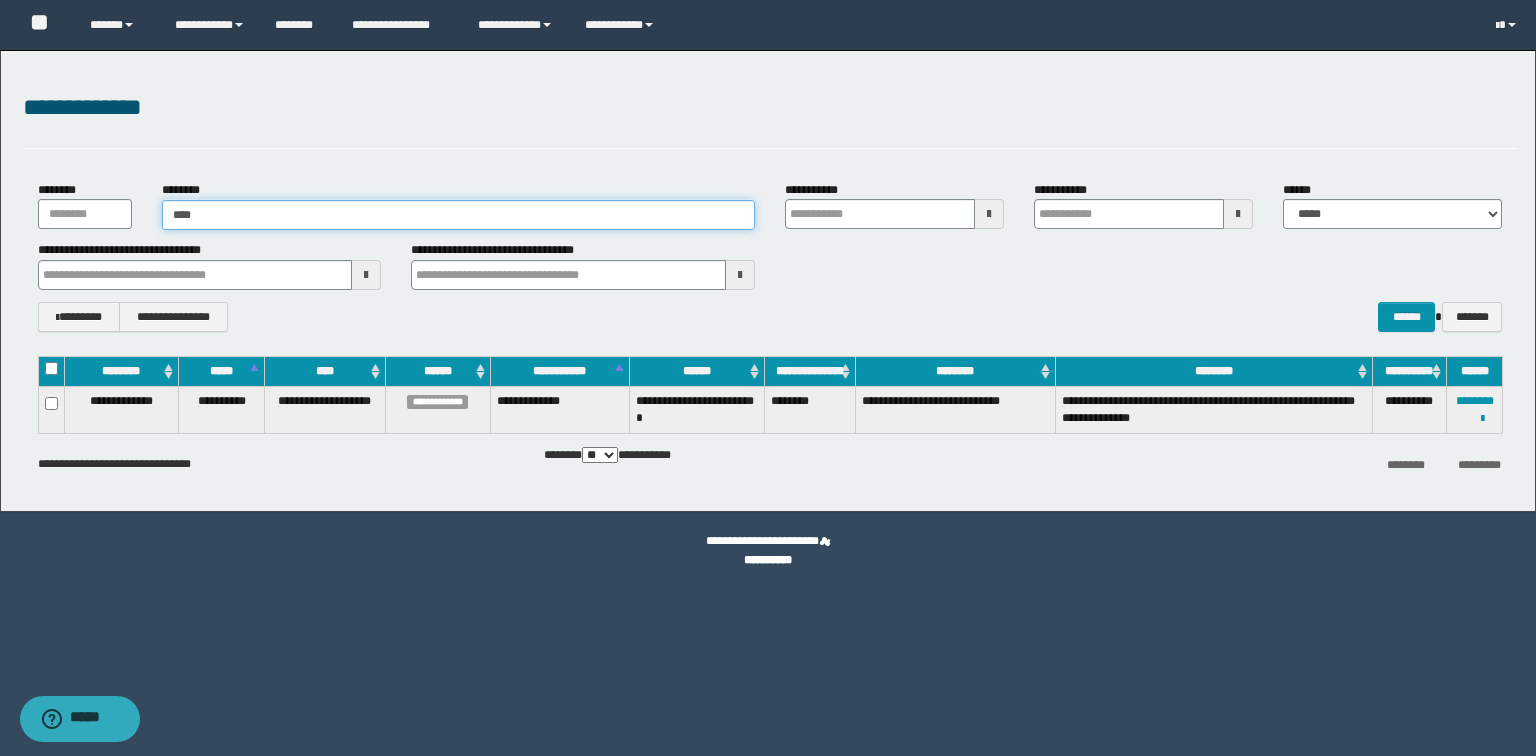 type on "****" 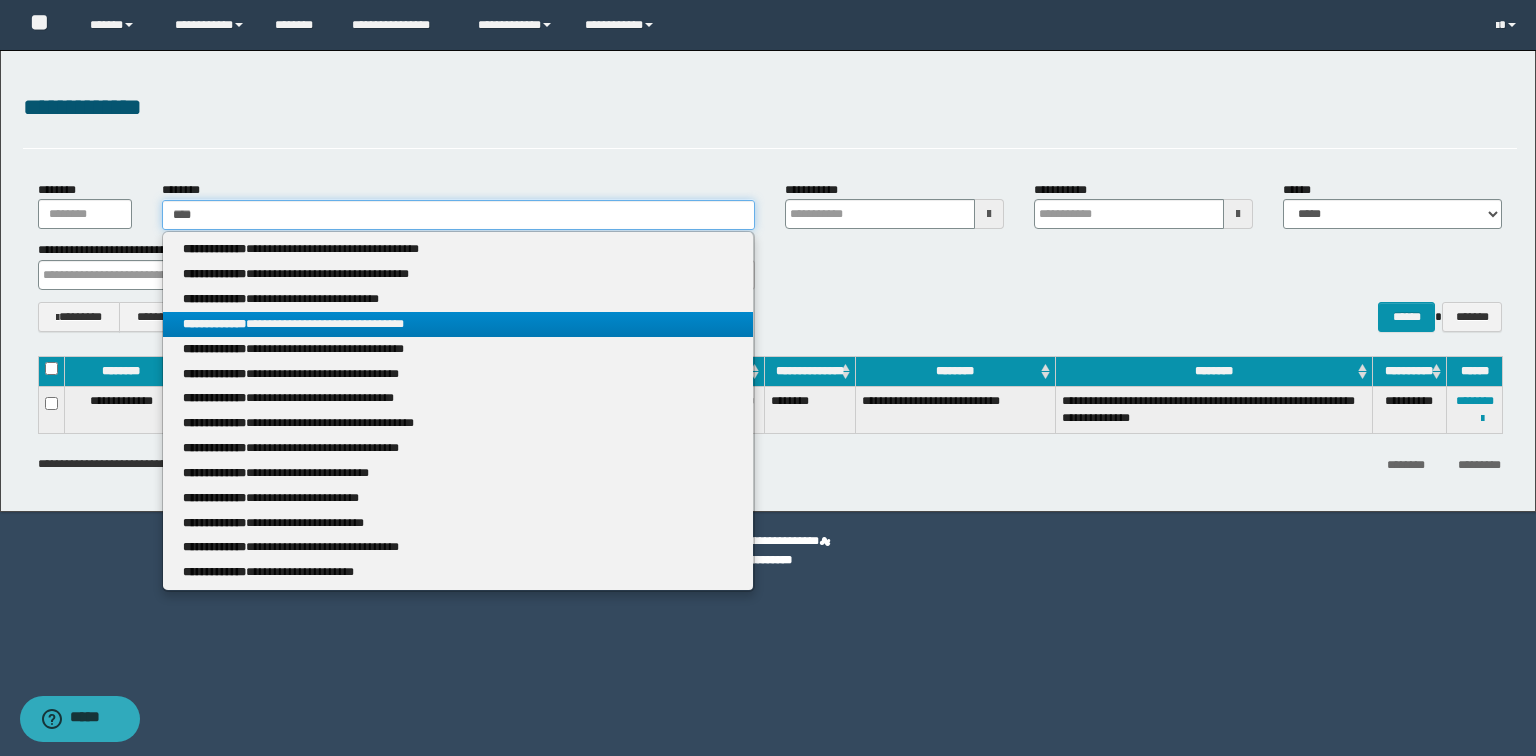 type 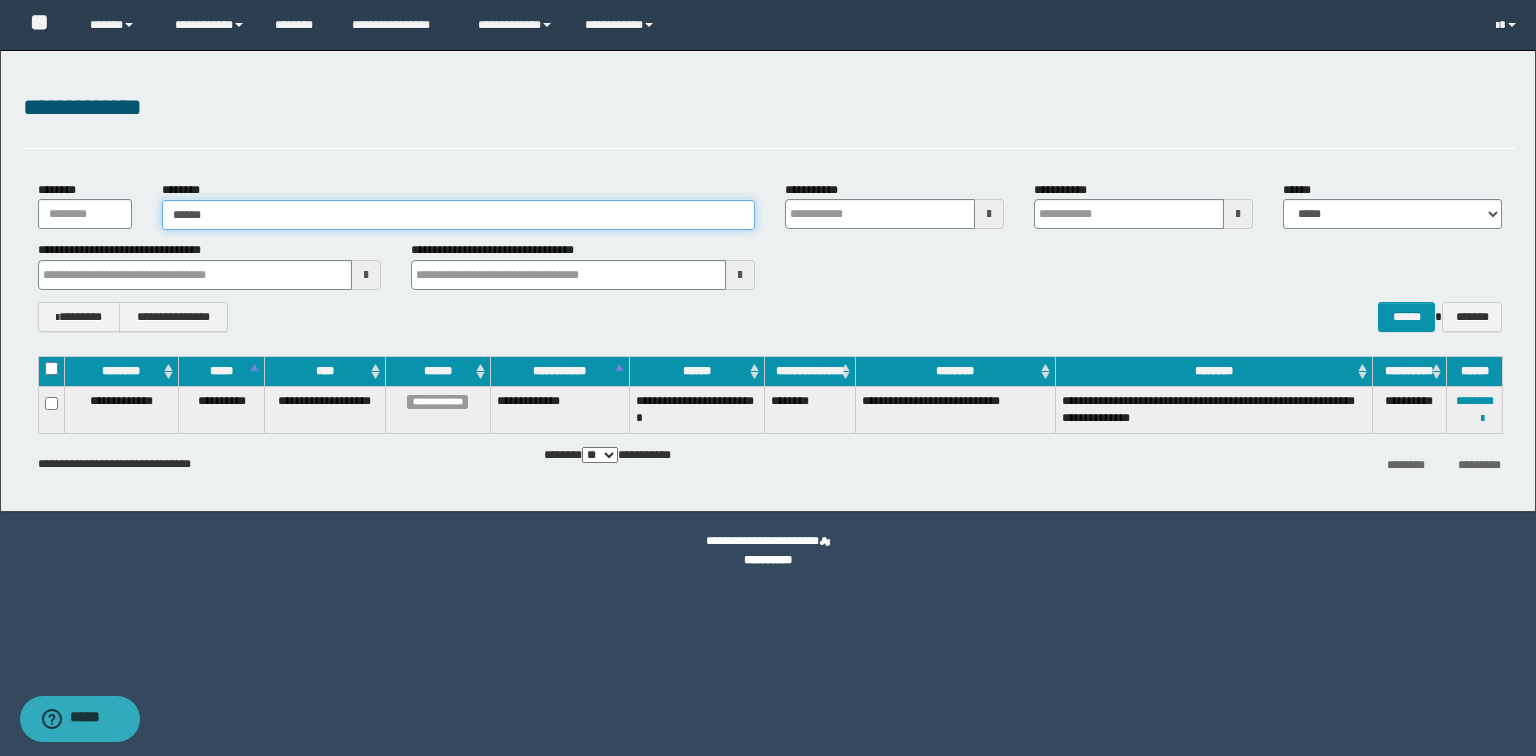 type on "*******" 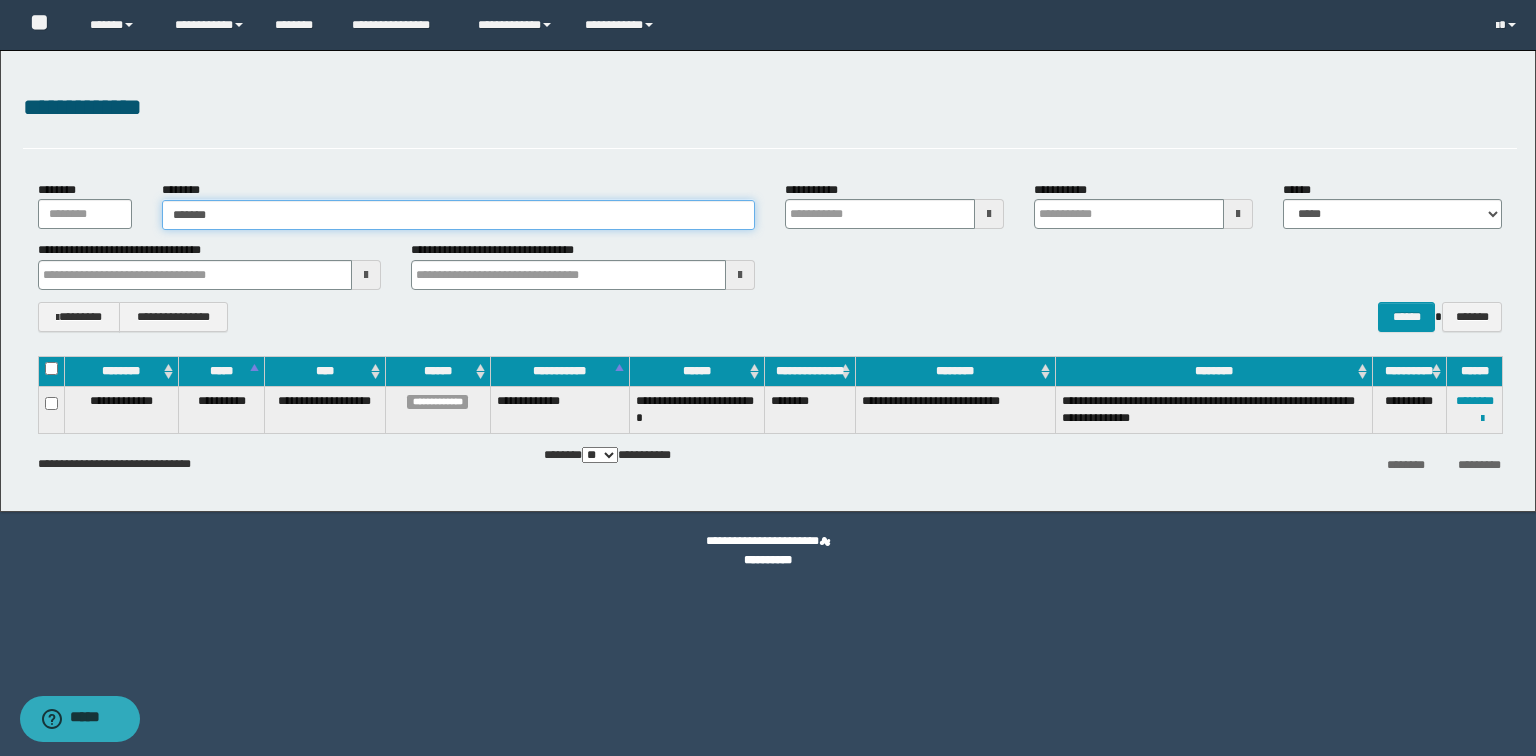 type on "*******" 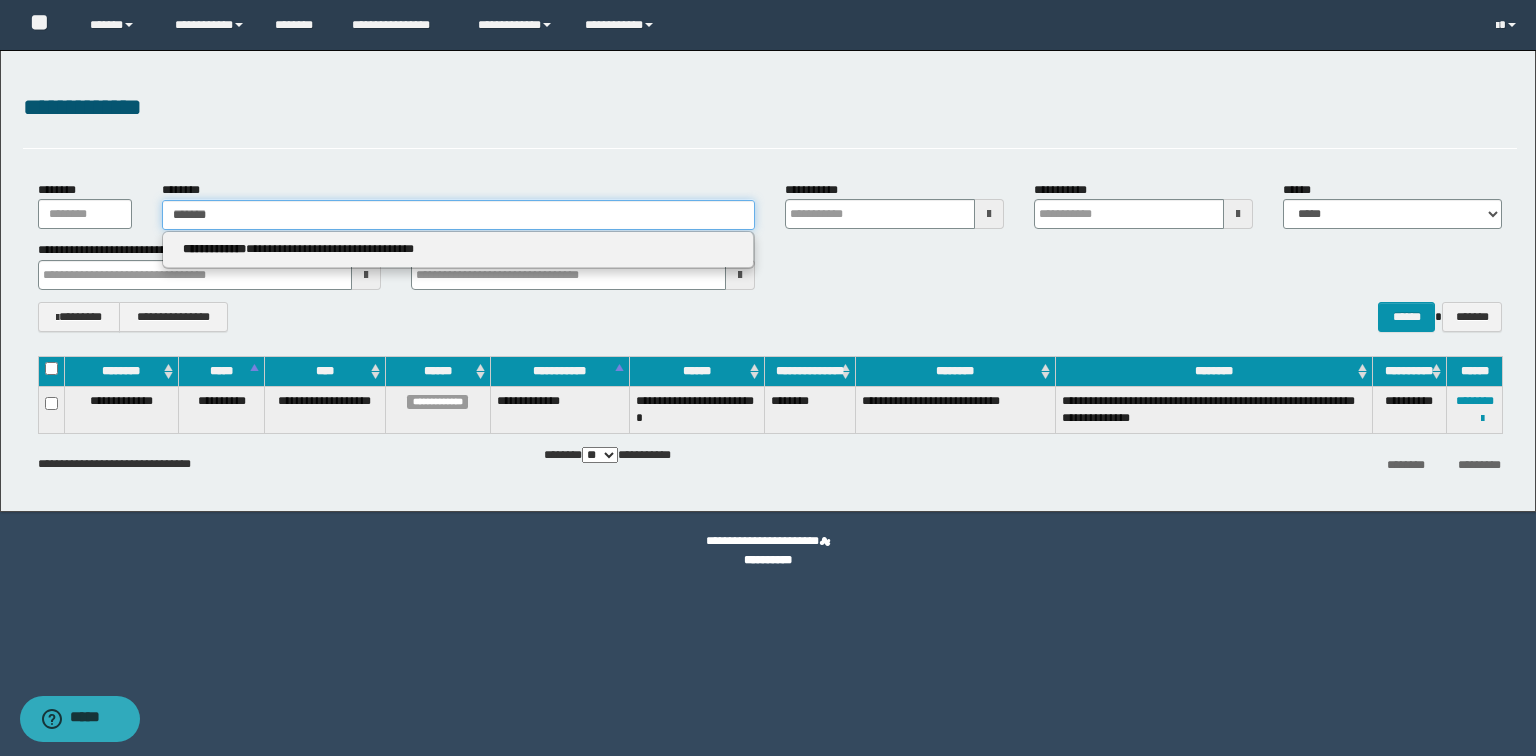 type 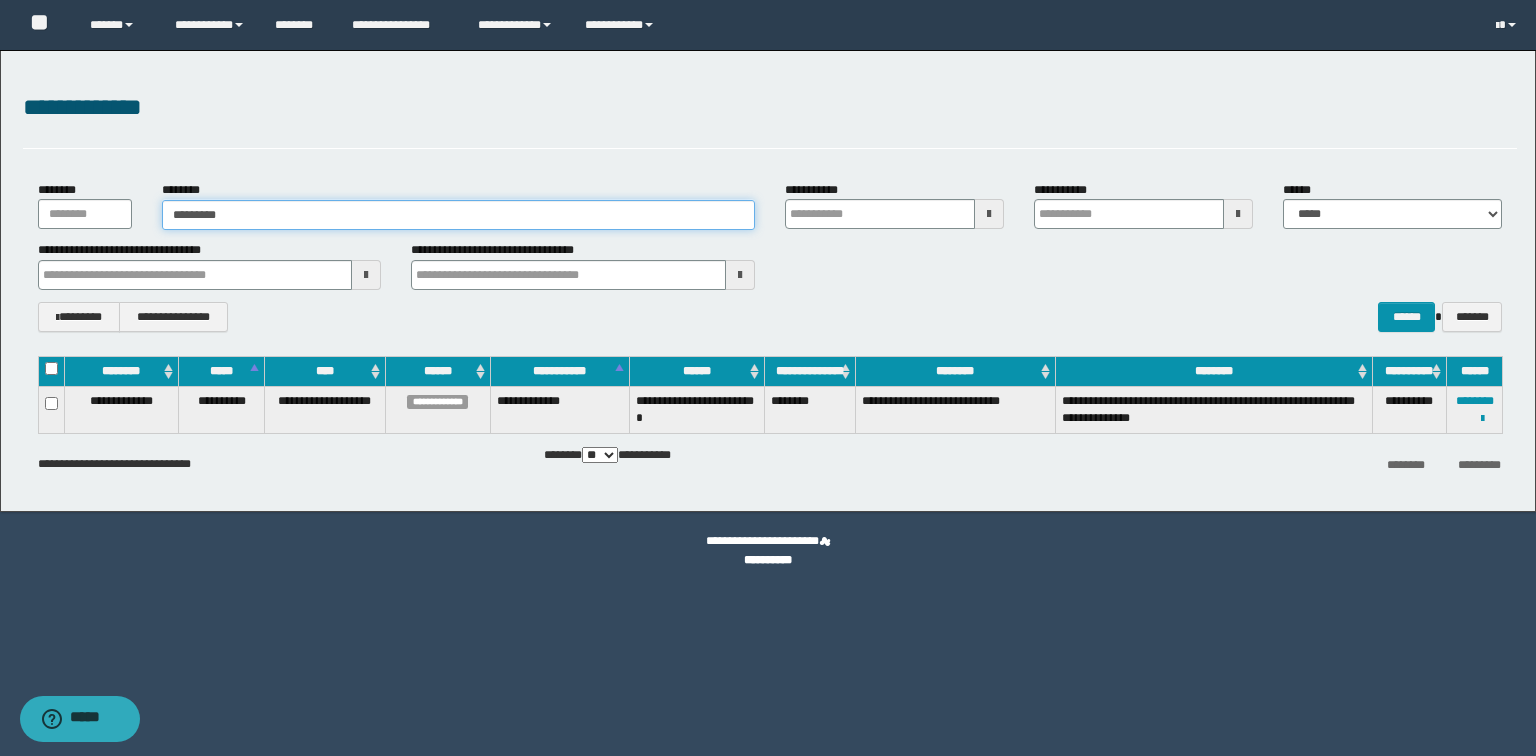 type on "**********" 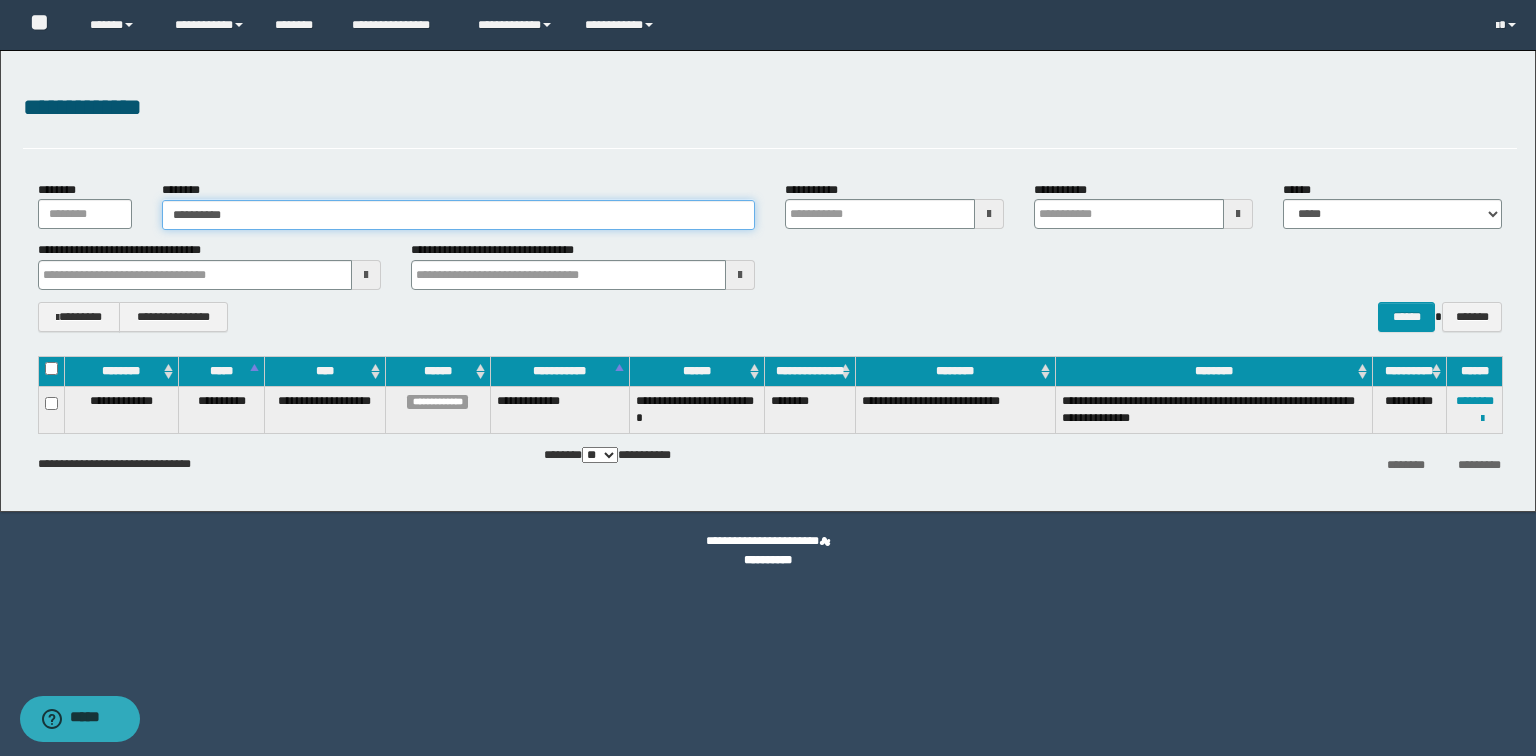 type on "**********" 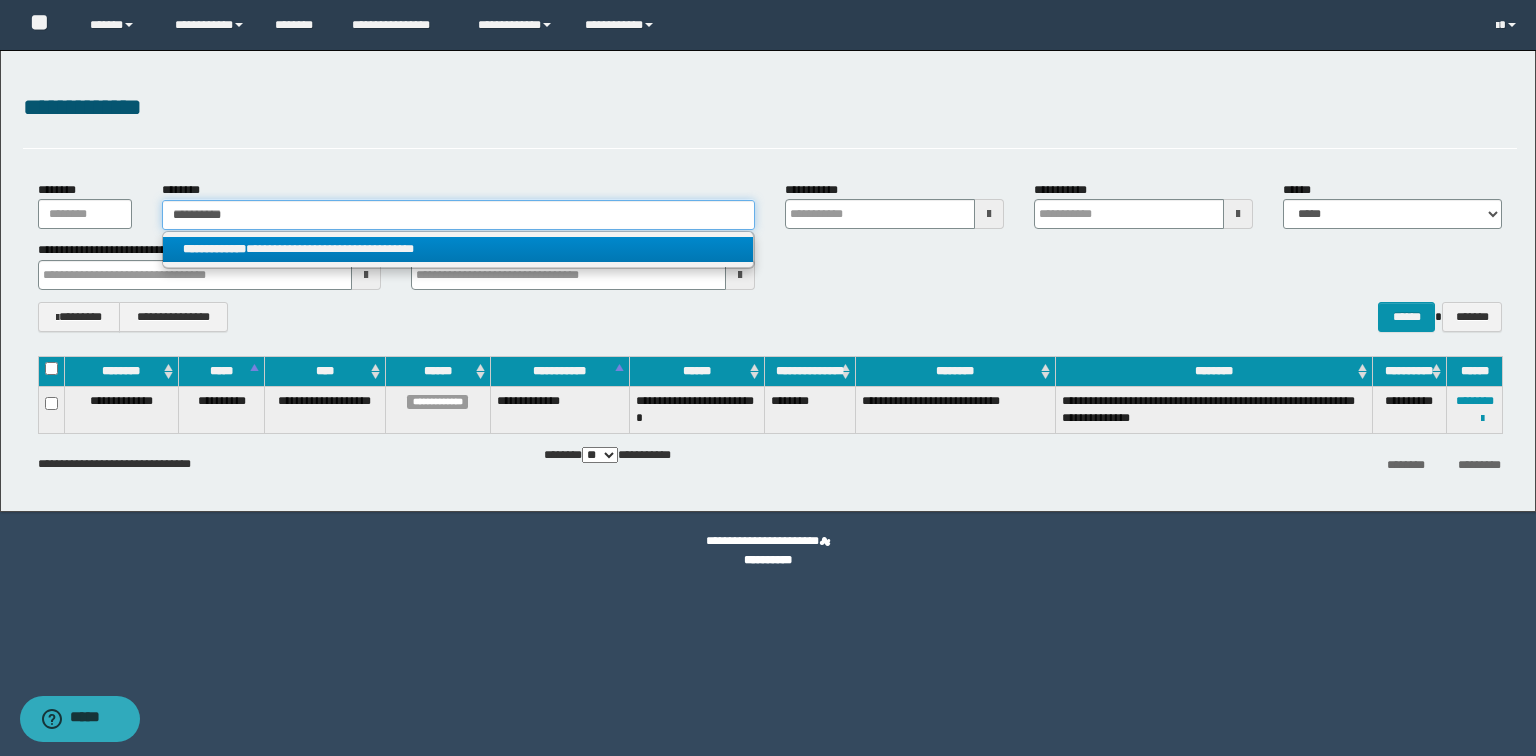type on "**********" 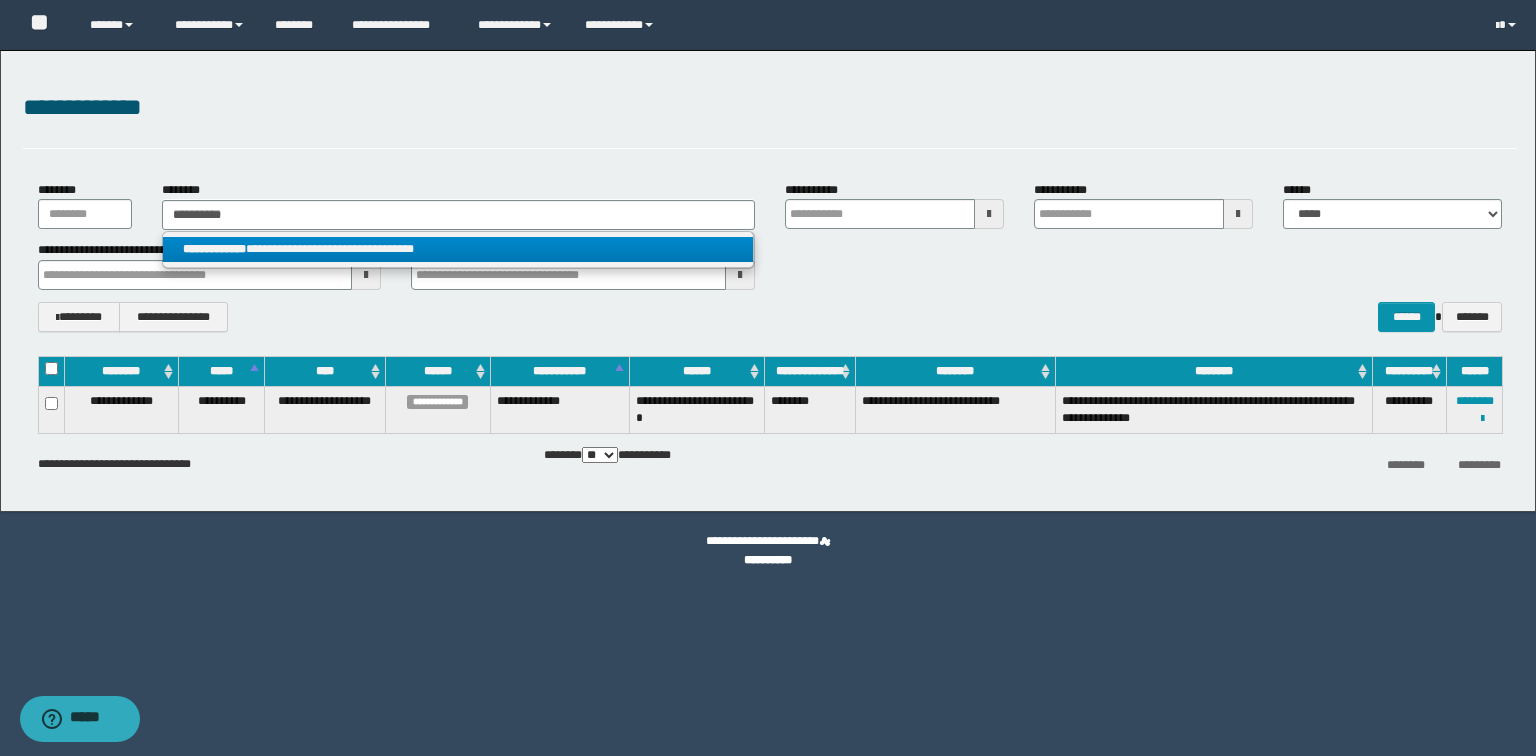 click on "**********" at bounding box center [458, 249] 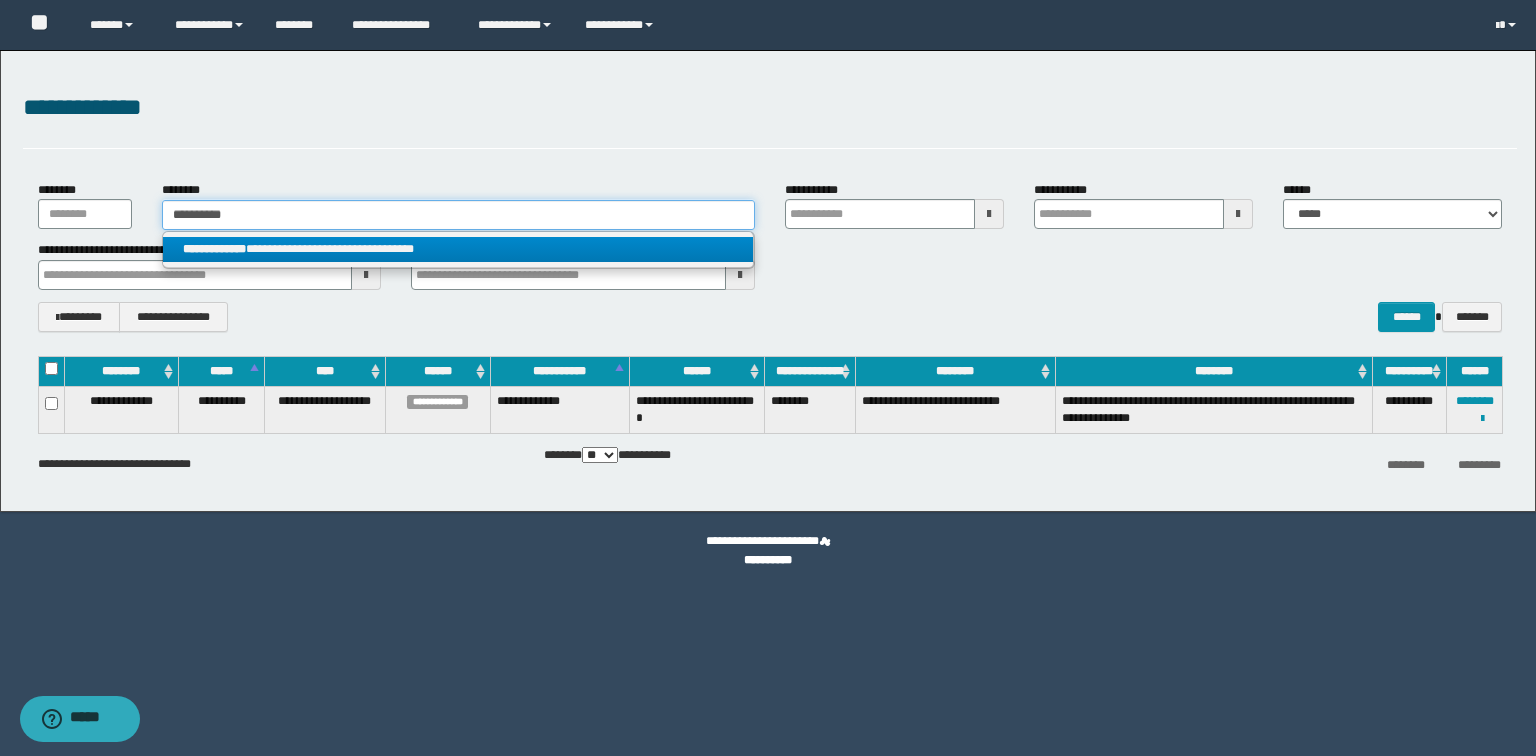 type 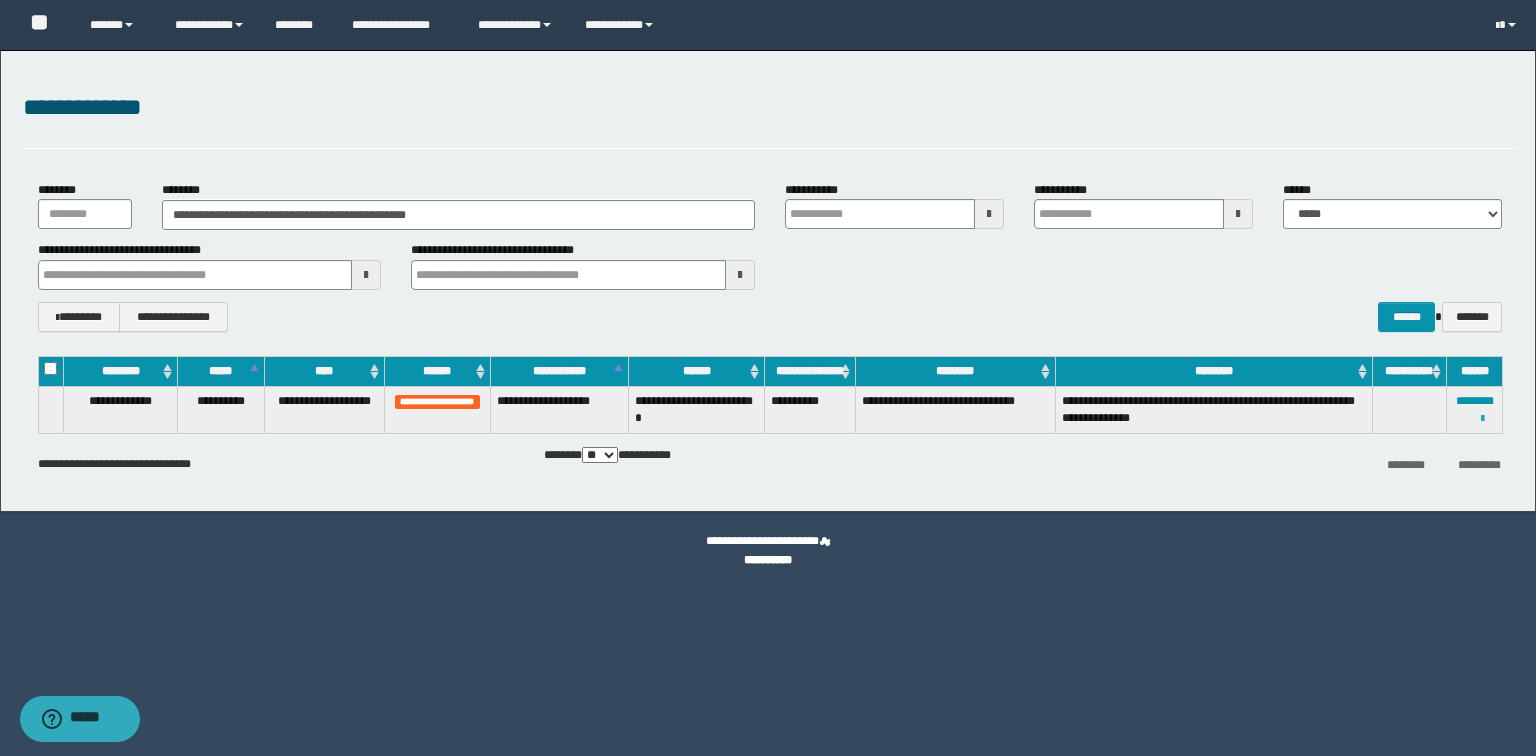 click at bounding box center [1482, 419] 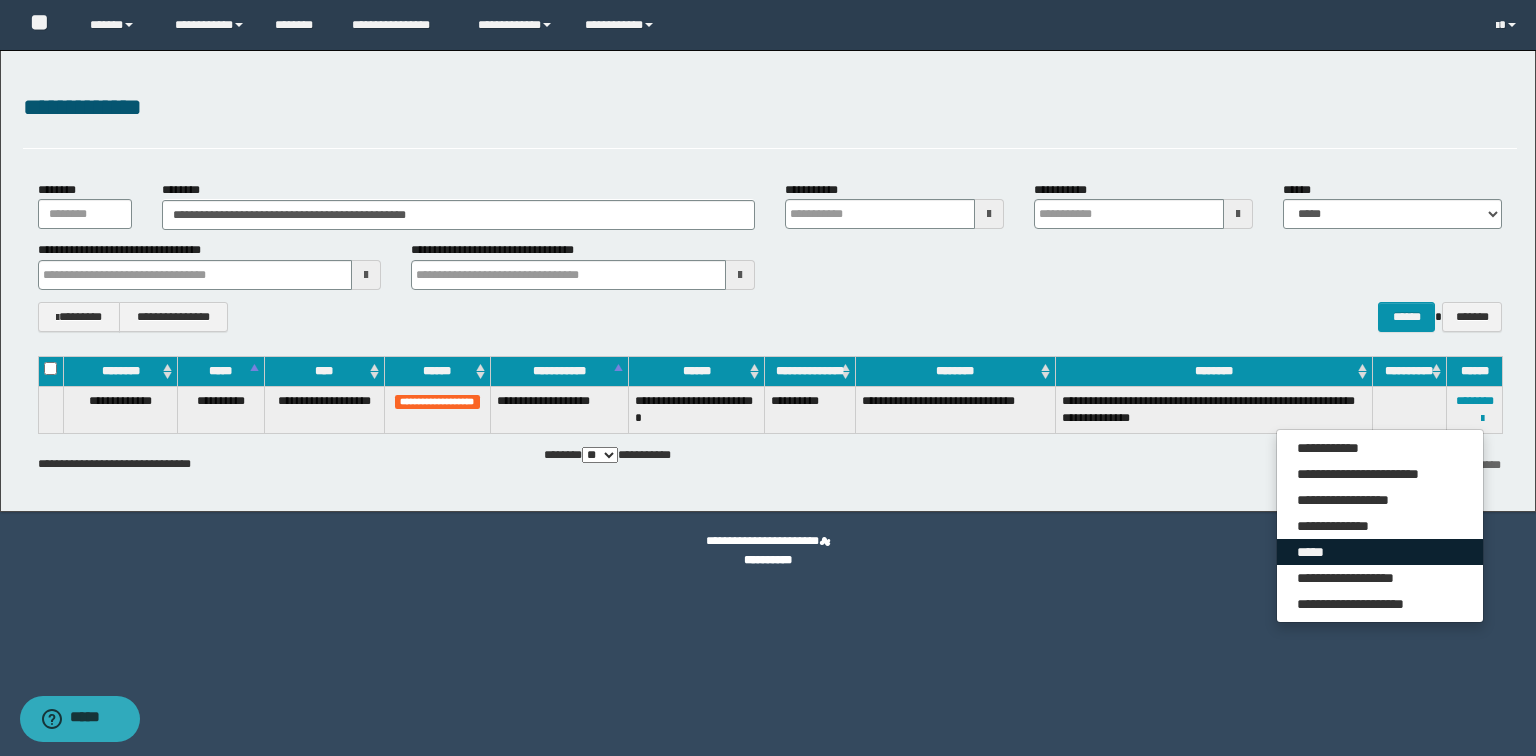 click on "*****" at bounding box center (1380, 552) 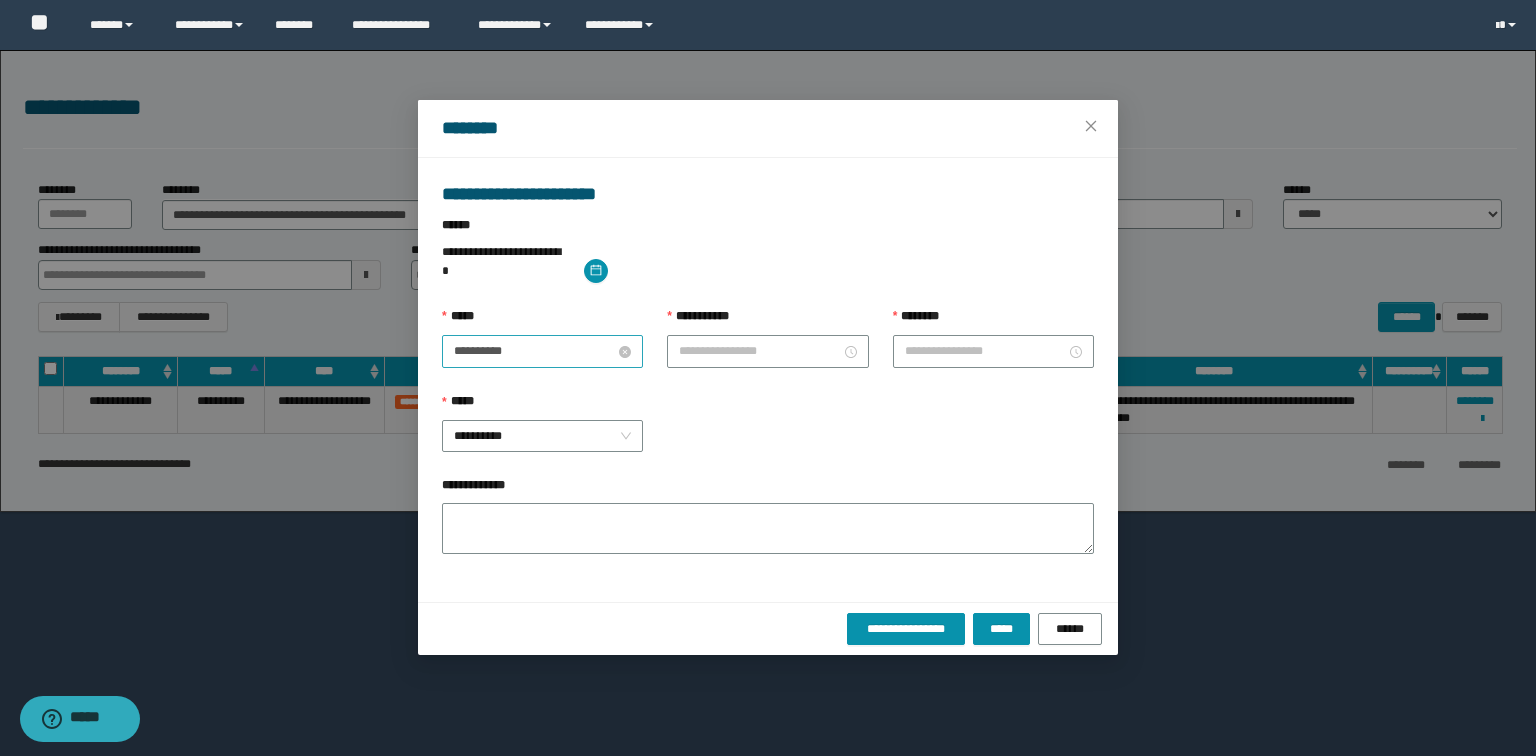 click on "**********" at bounding box center [534, 351] 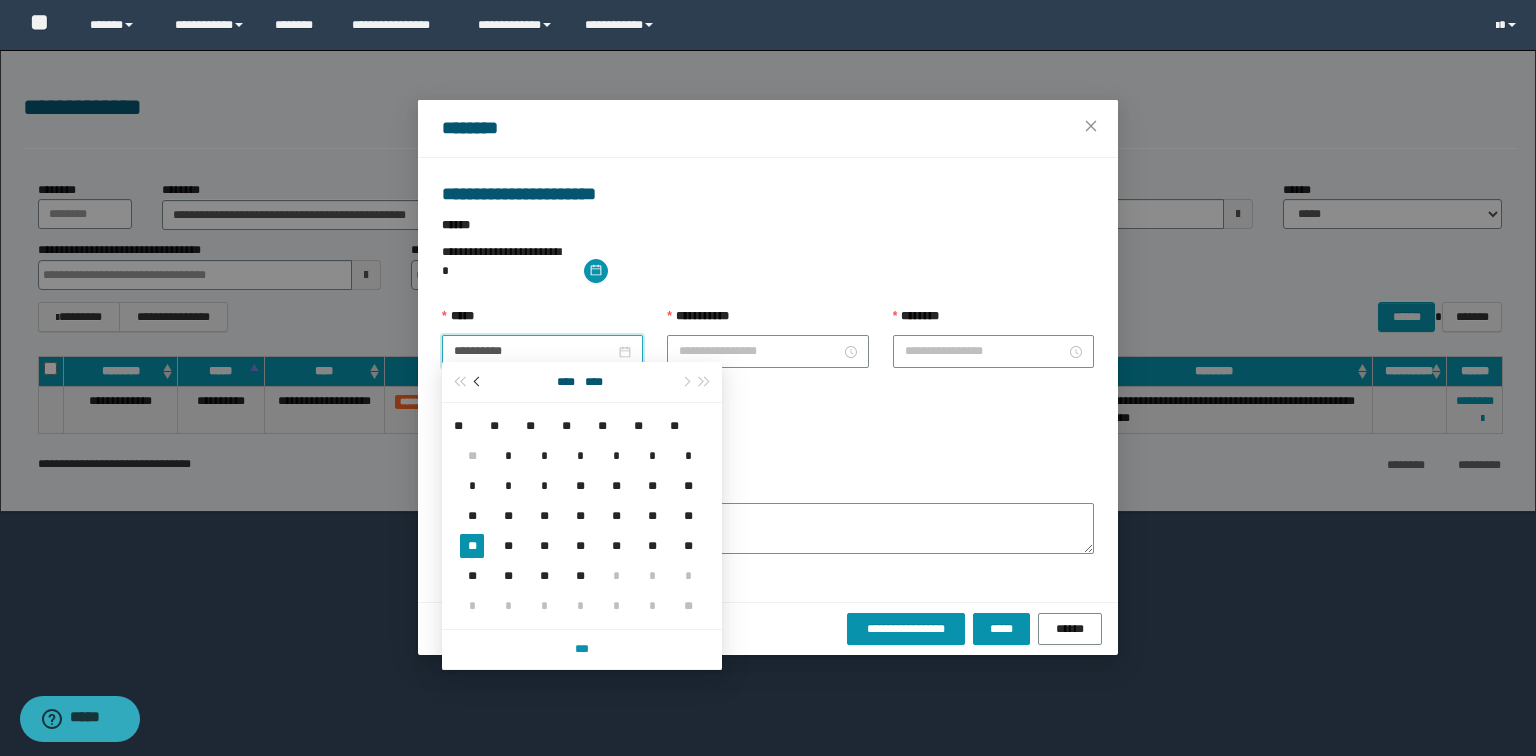 click at bounding box center (479, 382) 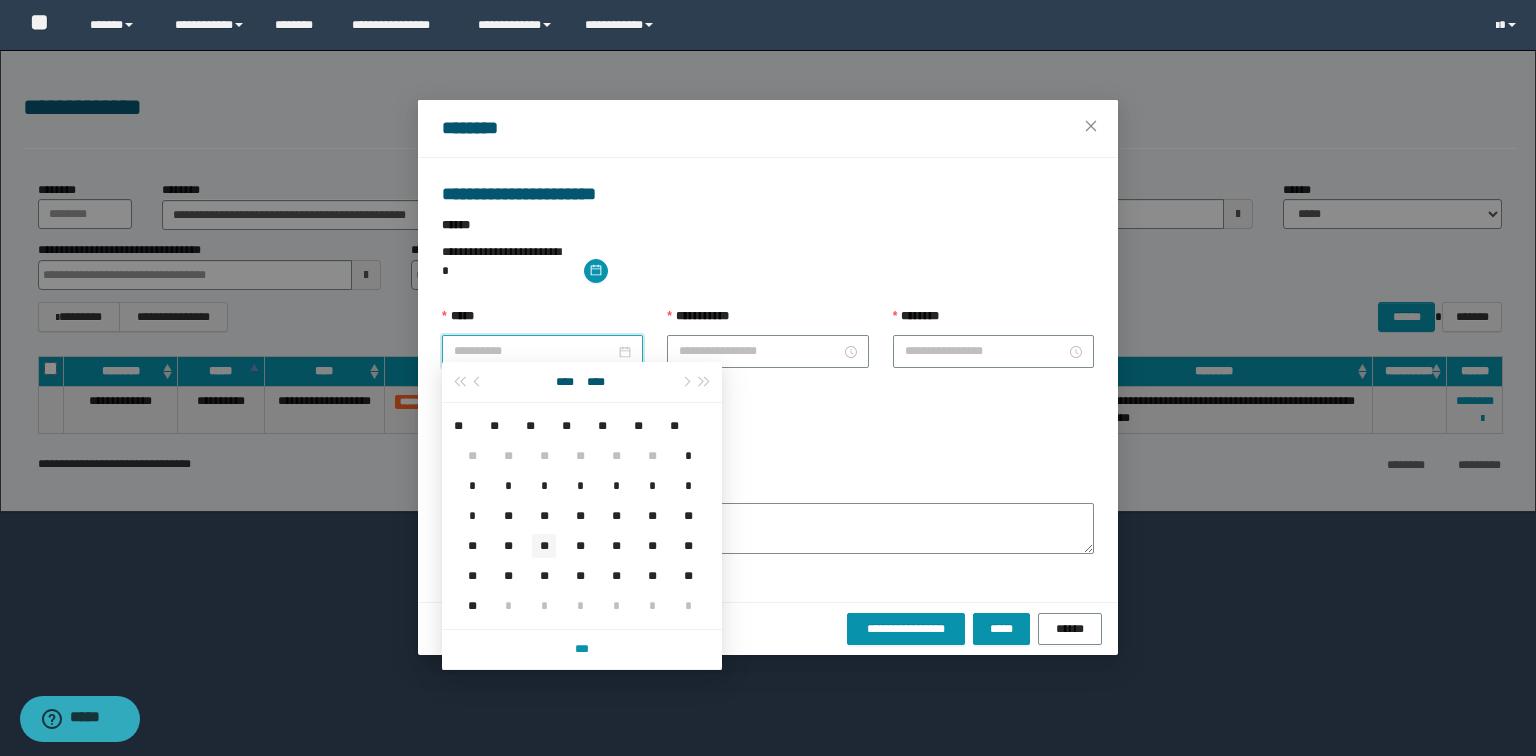 type on "**********" 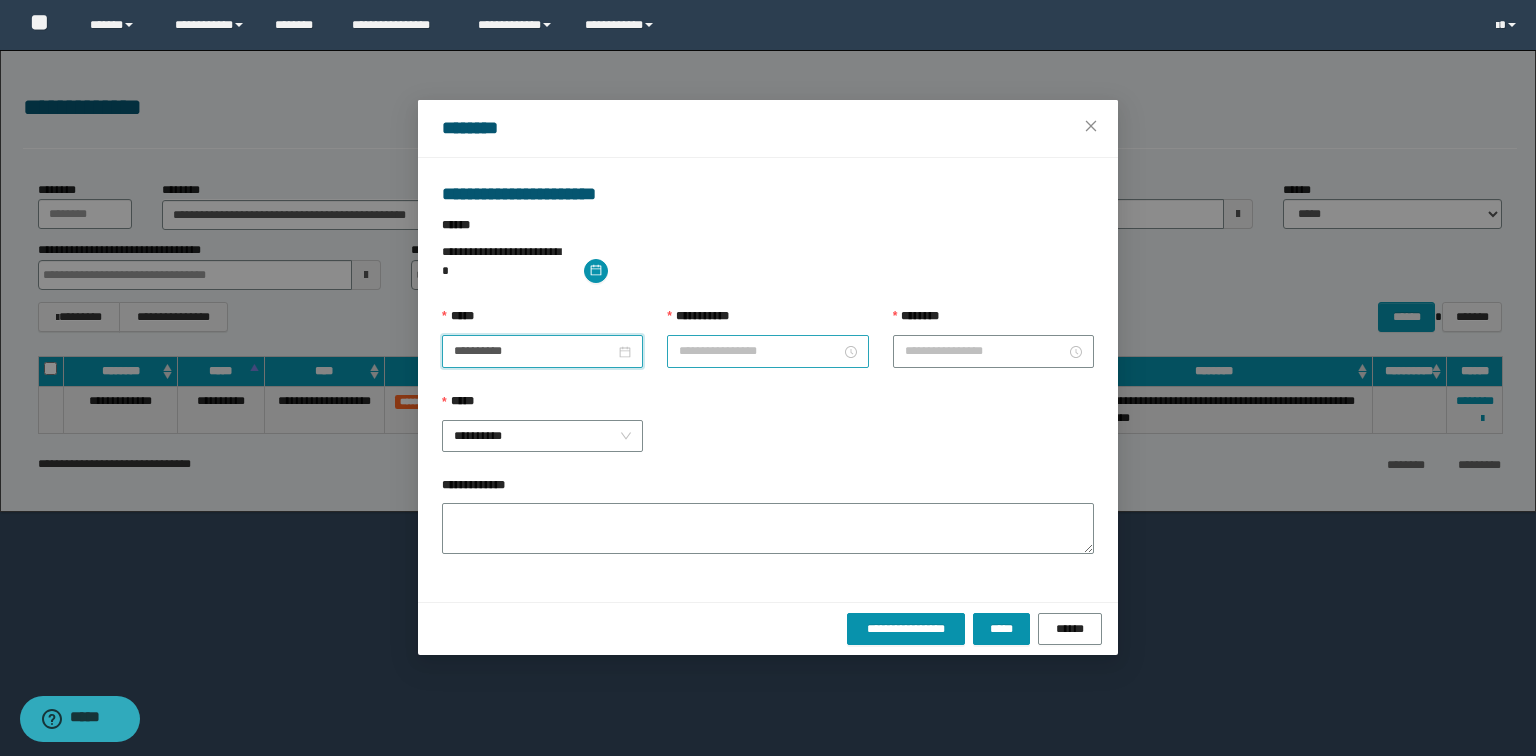click on "**********" at bounding box center [759, 351] 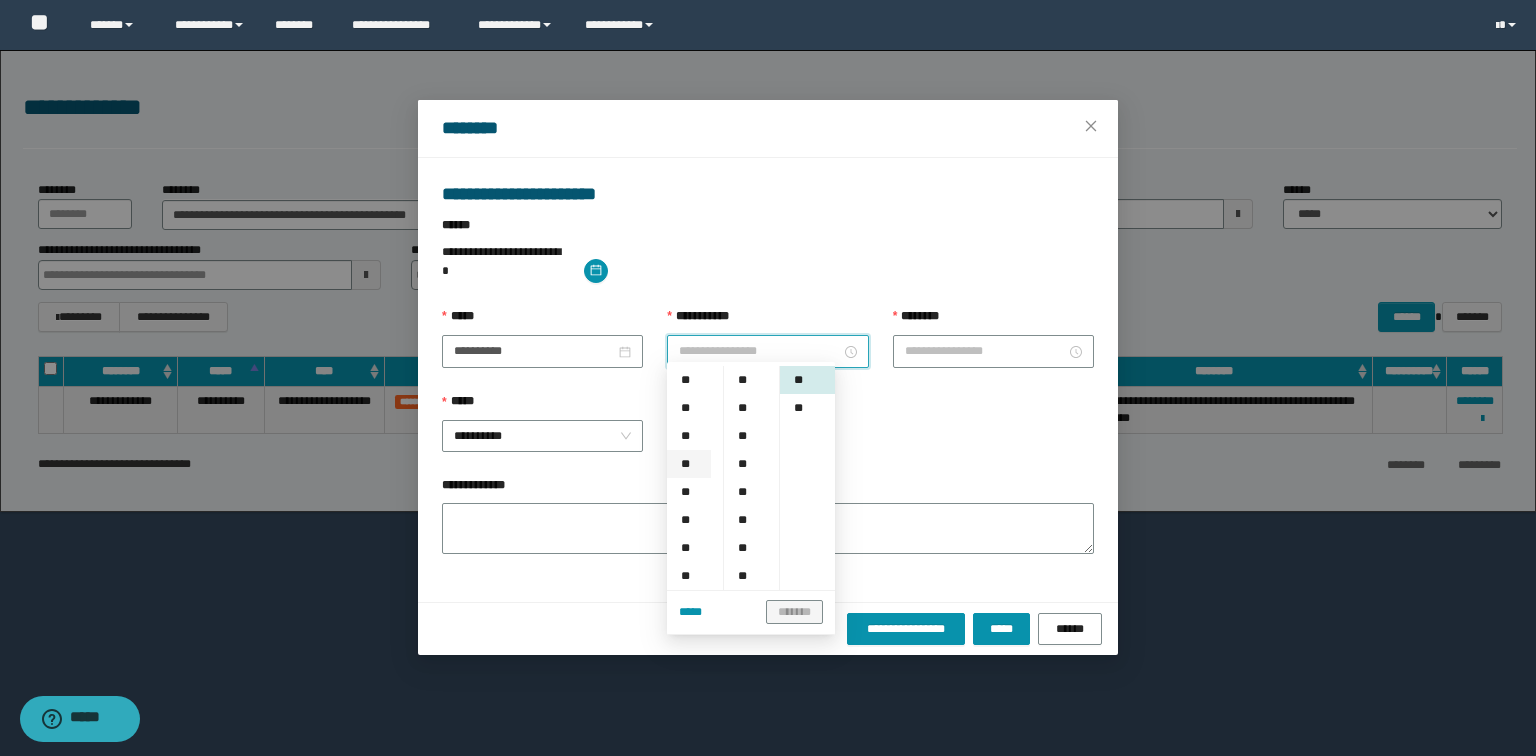 scroll, scrollTop: 160, scrollLeft: 0, axis: vertical 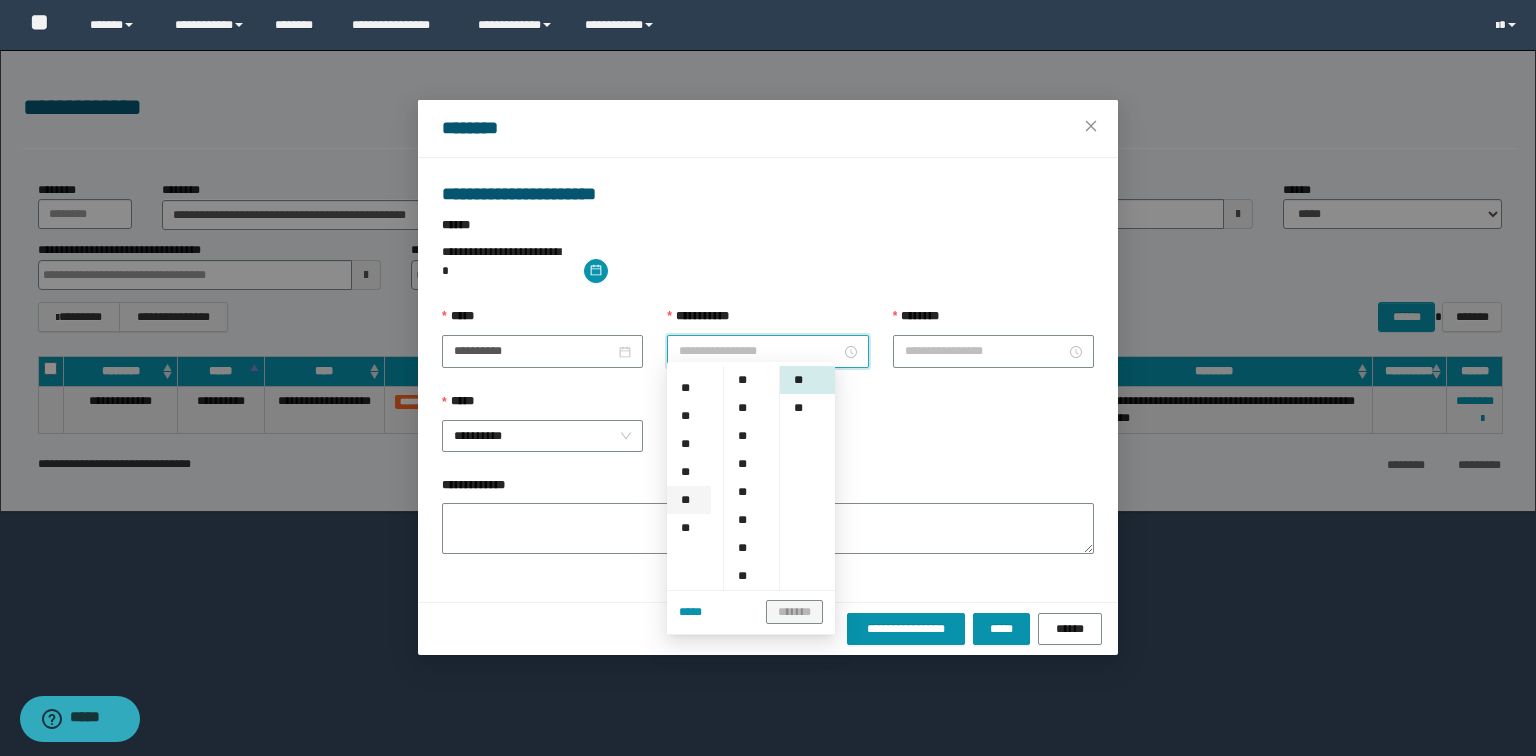 click on "**" at bounding box center (689, 500) 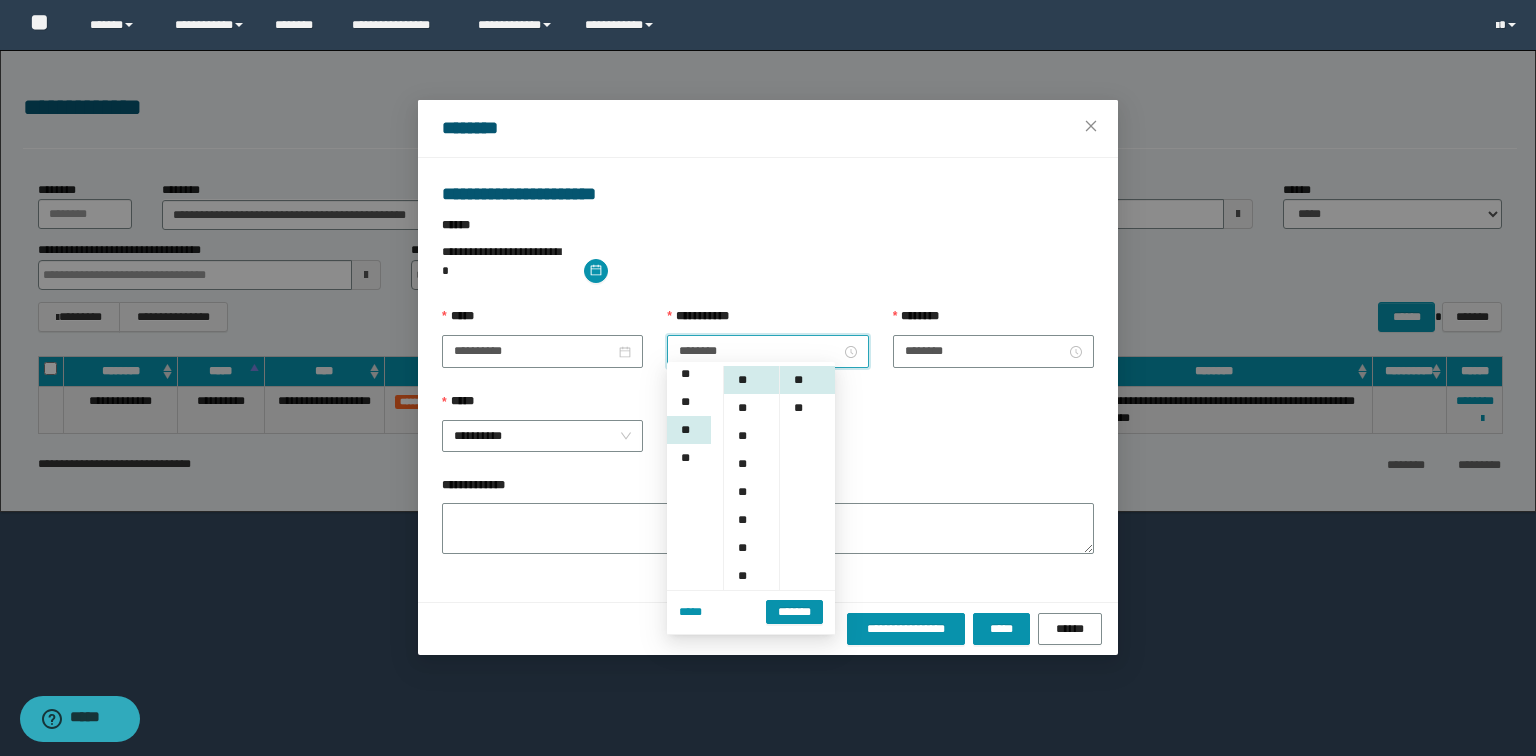 scroll, scrollTop: 280, scrollLeft: 0, axis: vertical 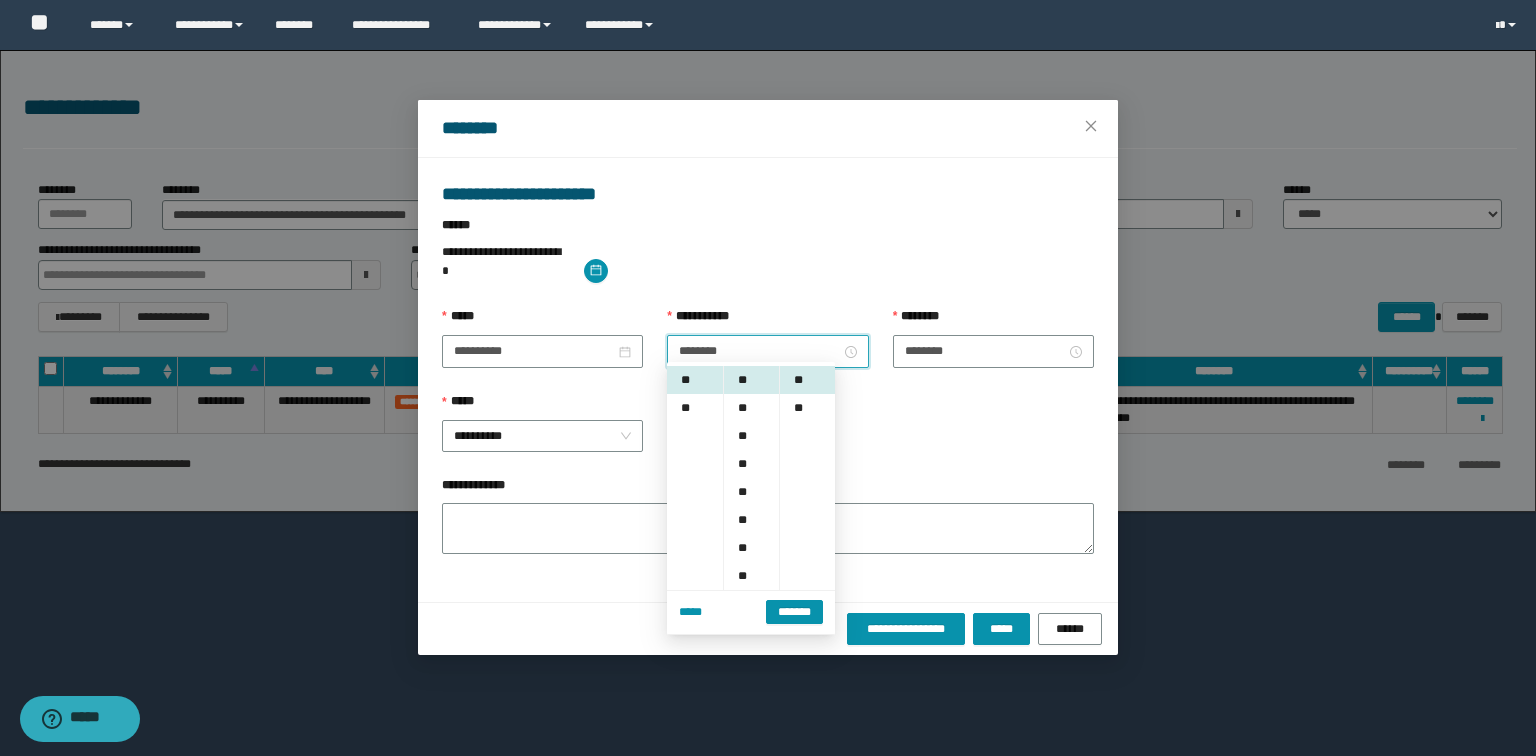 click on "**********" at bounding box center (768, 434) 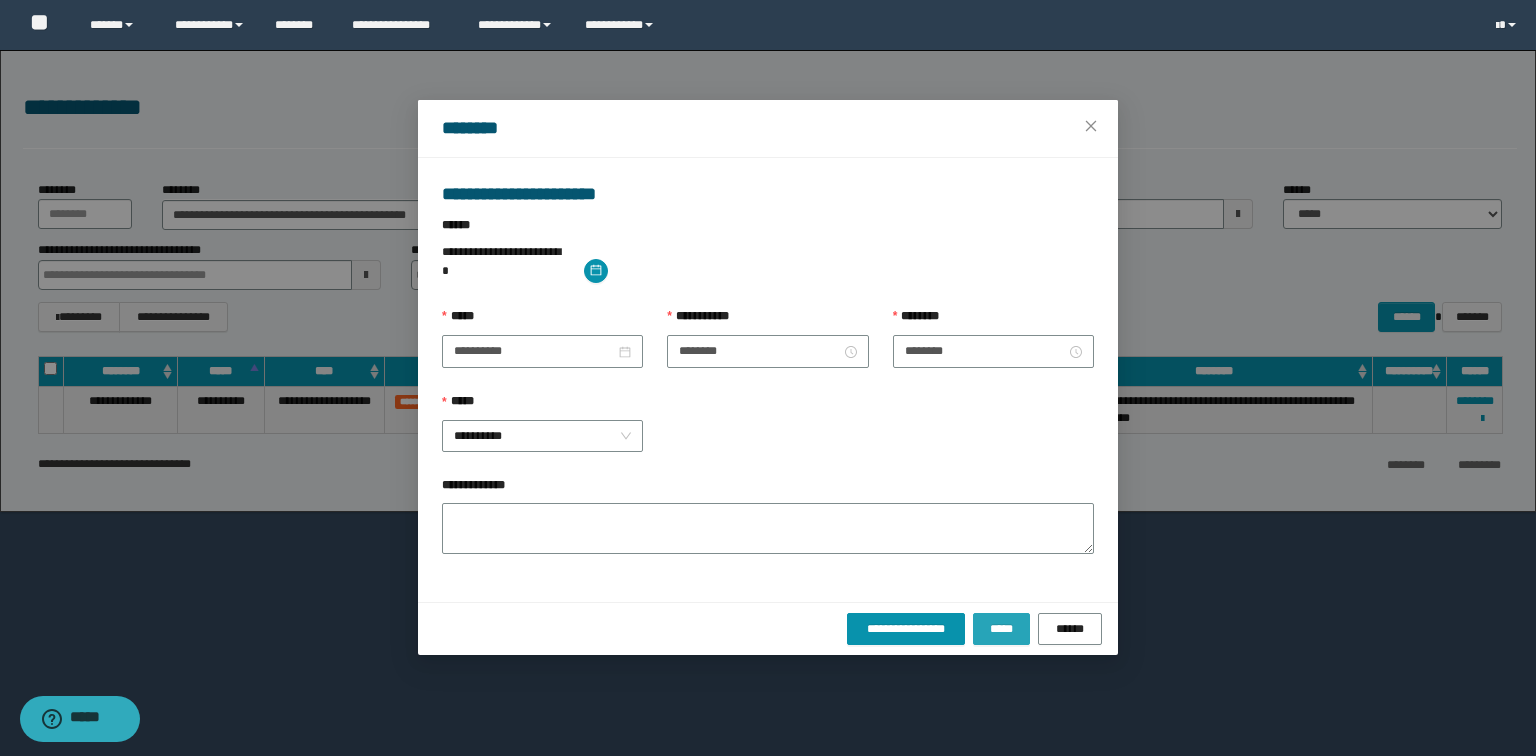 click on "*****" at bounding box center (1001, 629) 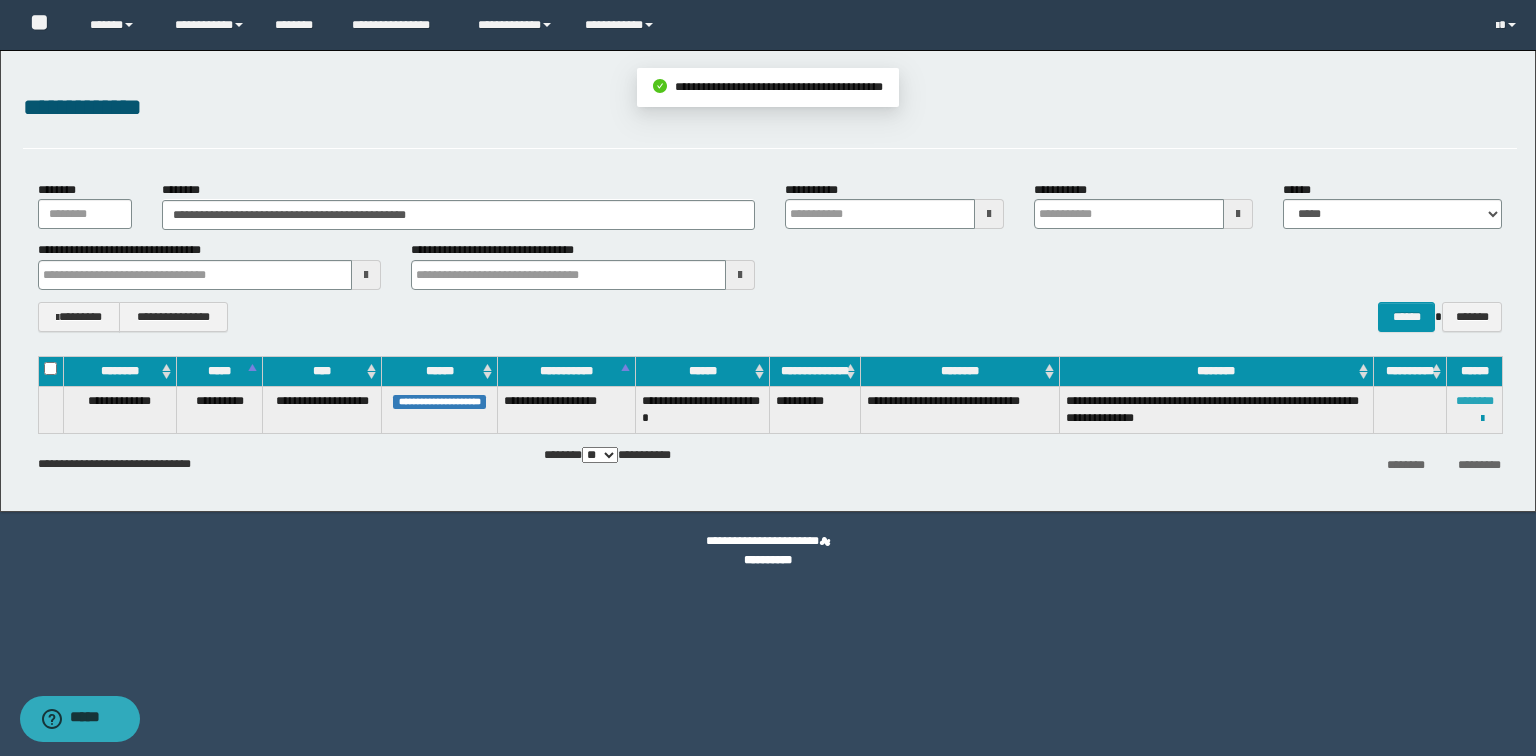 click on "********" at bounding box center (1475, 401) 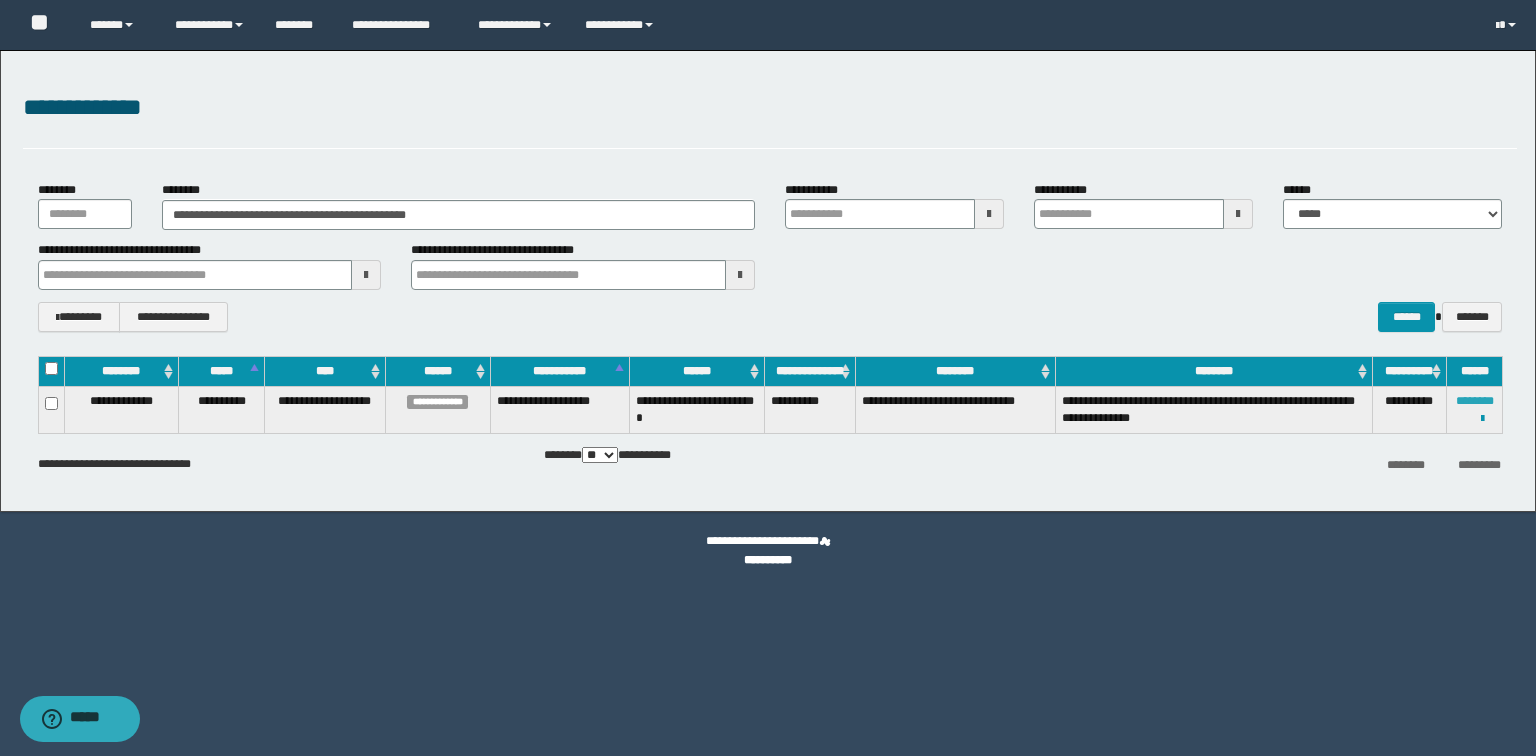 click on "********" at bounding box center [1475, 401] 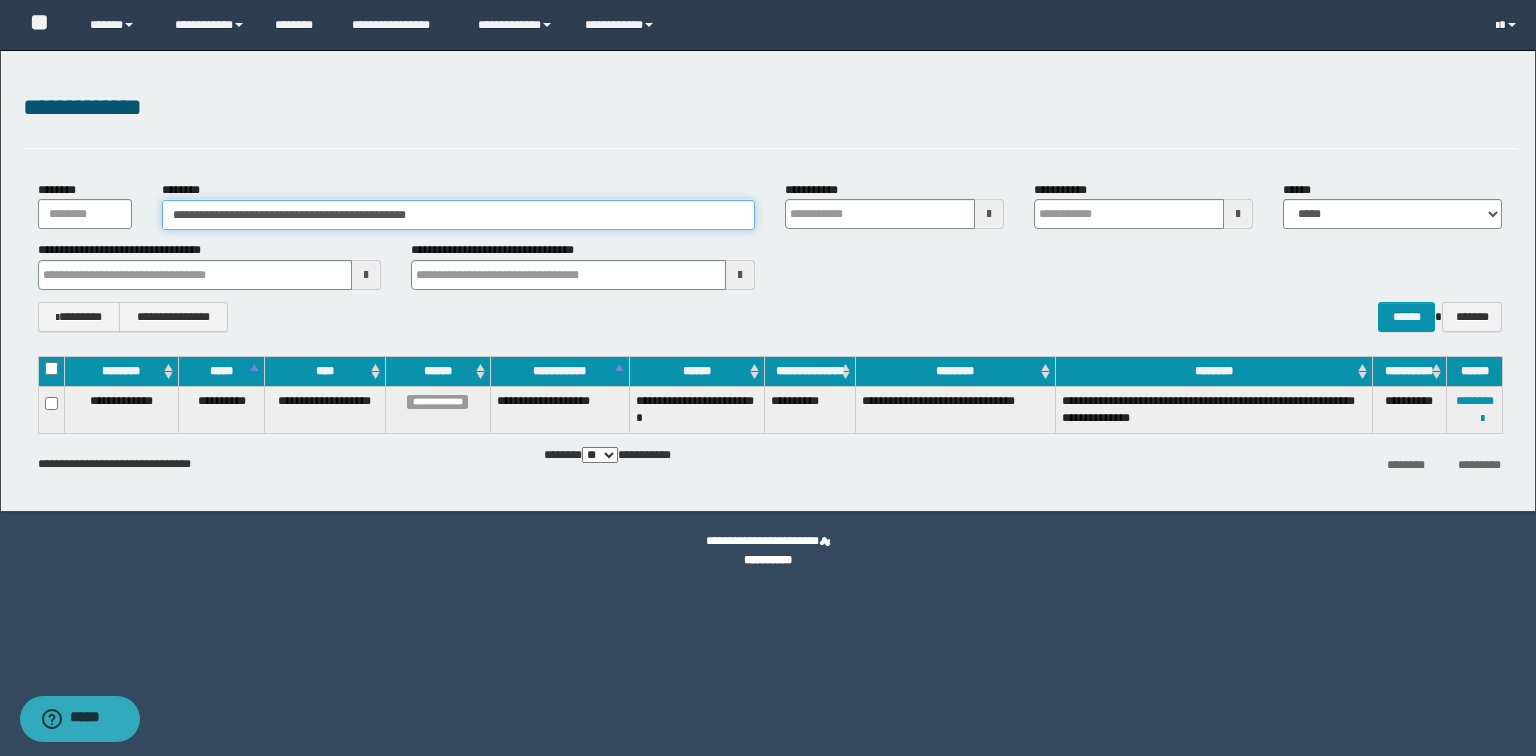 drag, startPoint x: 499, startPoint y: 208, endPoint x: 0, endPoint y: 262, distance: 501.91333 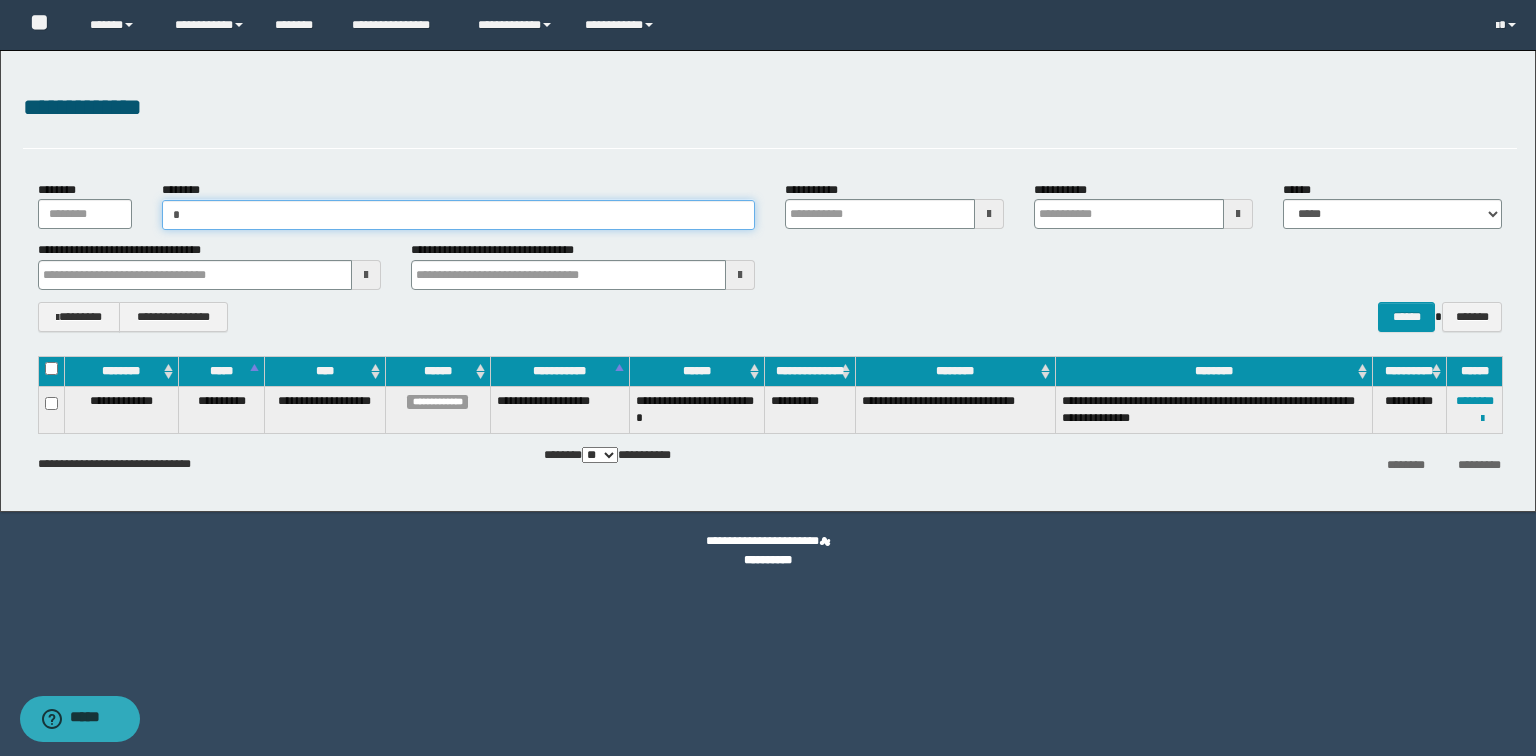 type on "**" 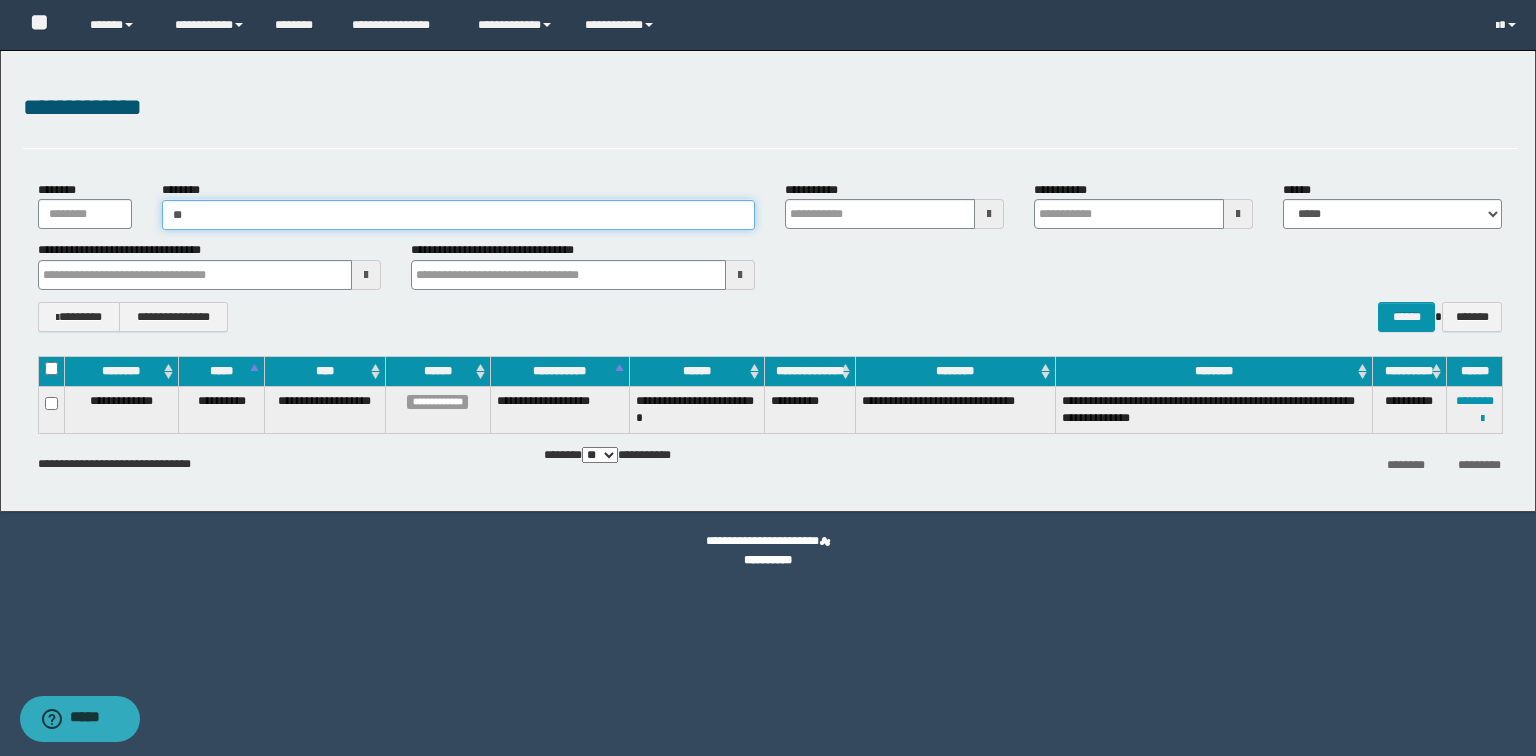 type on "**" 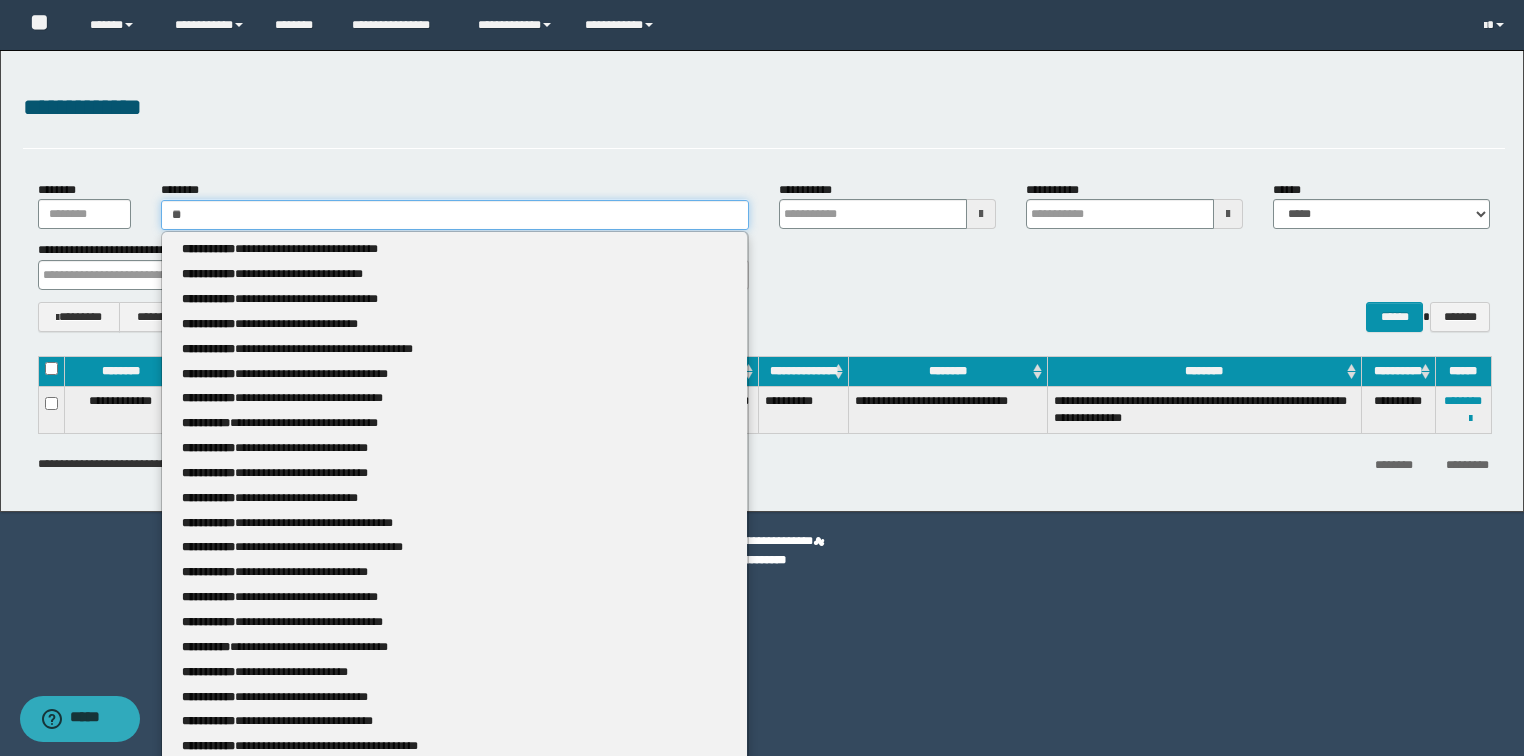 type 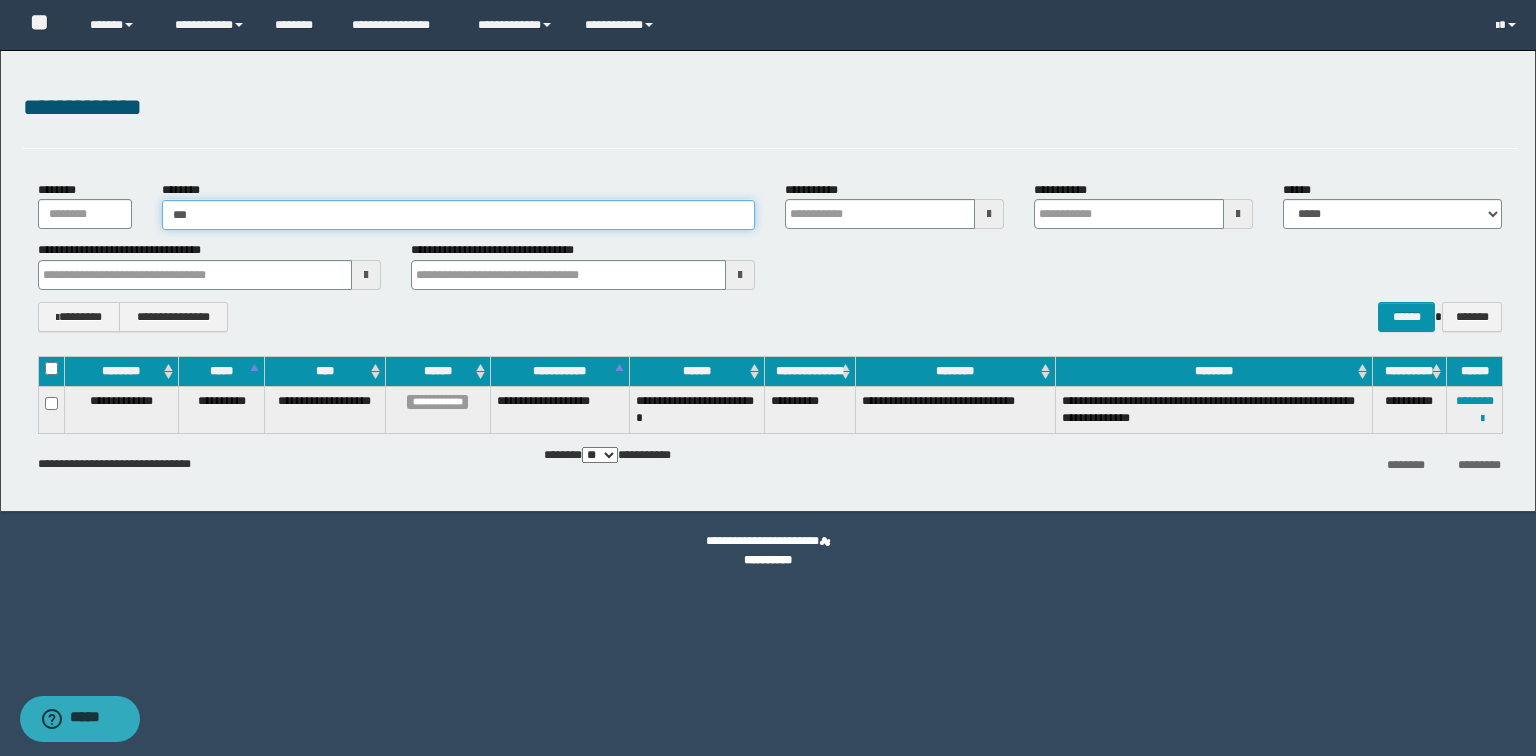 type on "***" 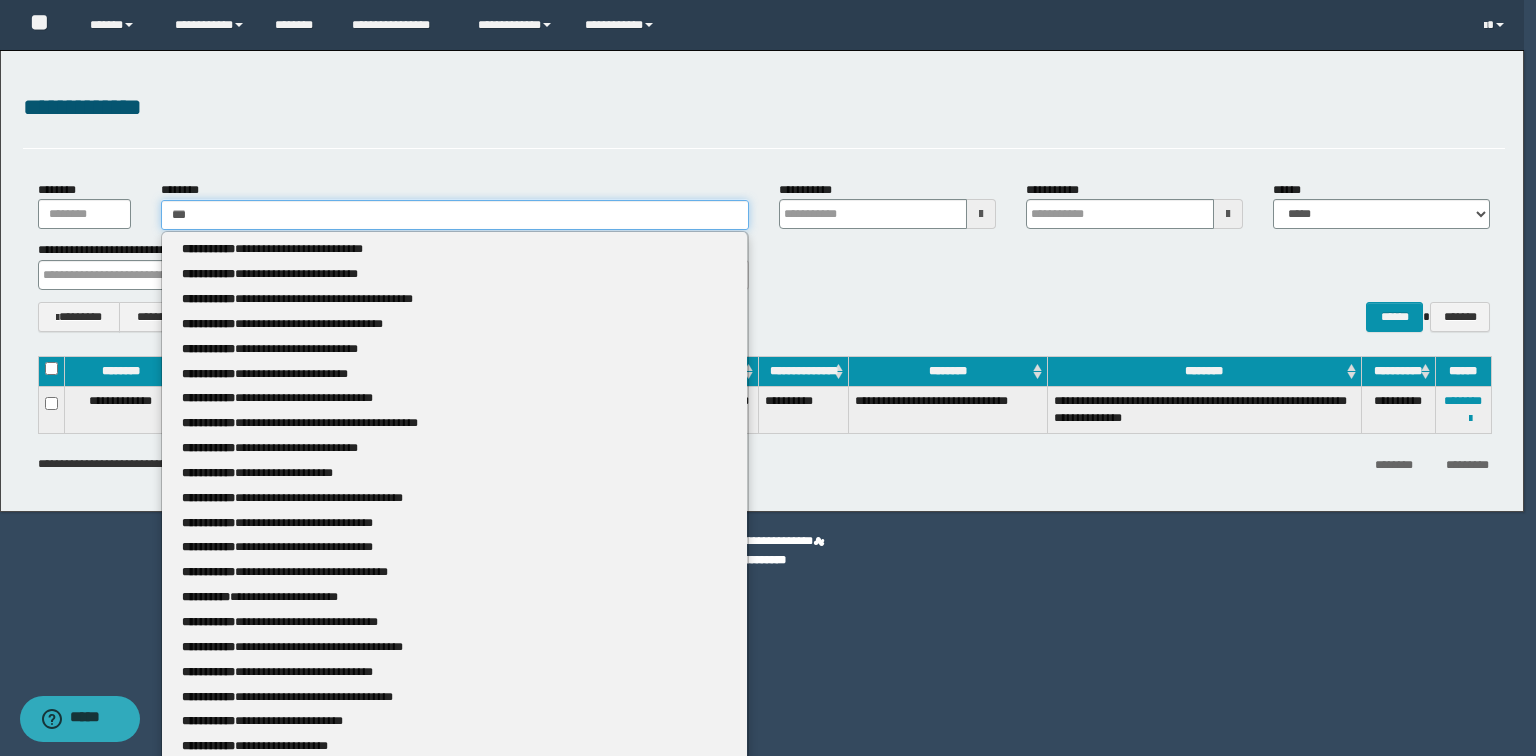 type 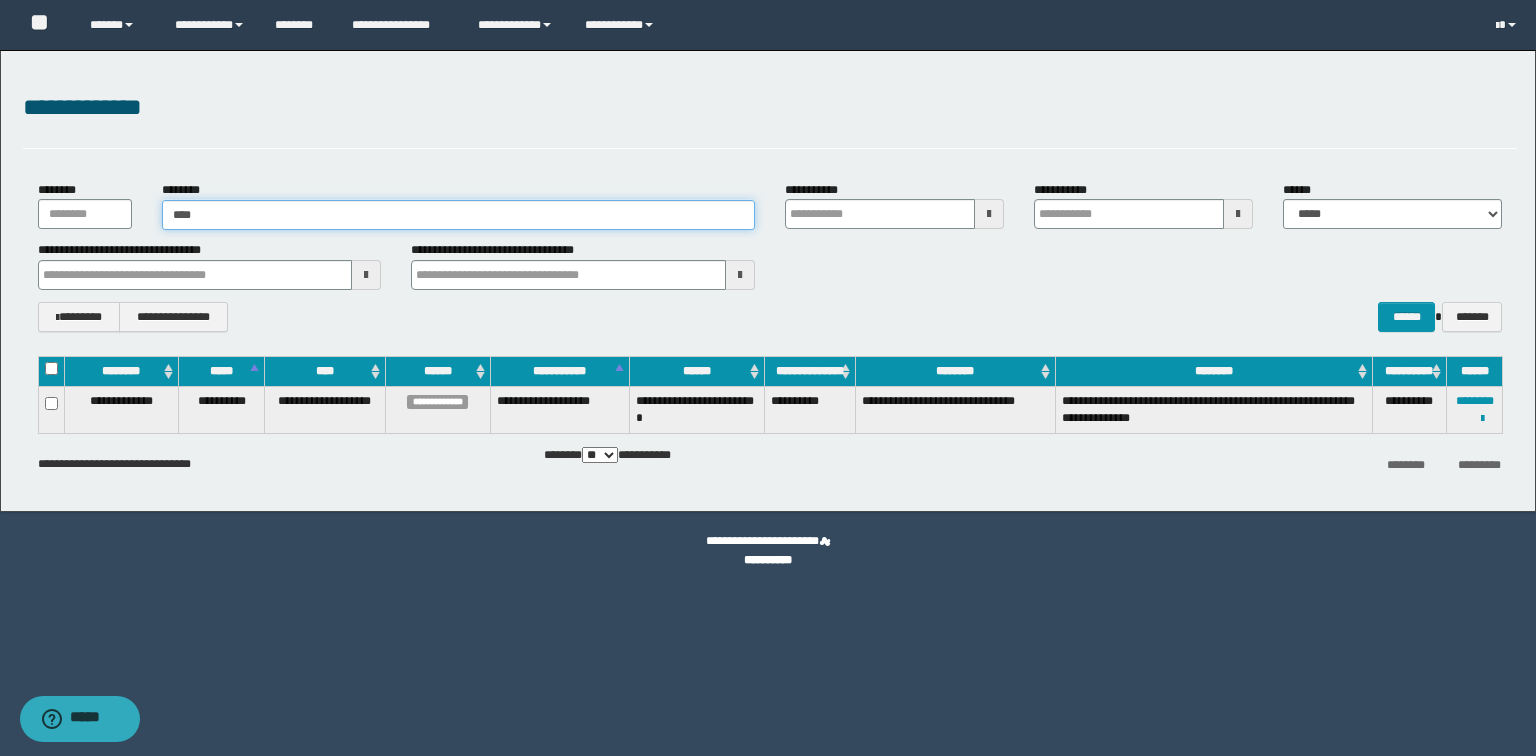 type on "*****" 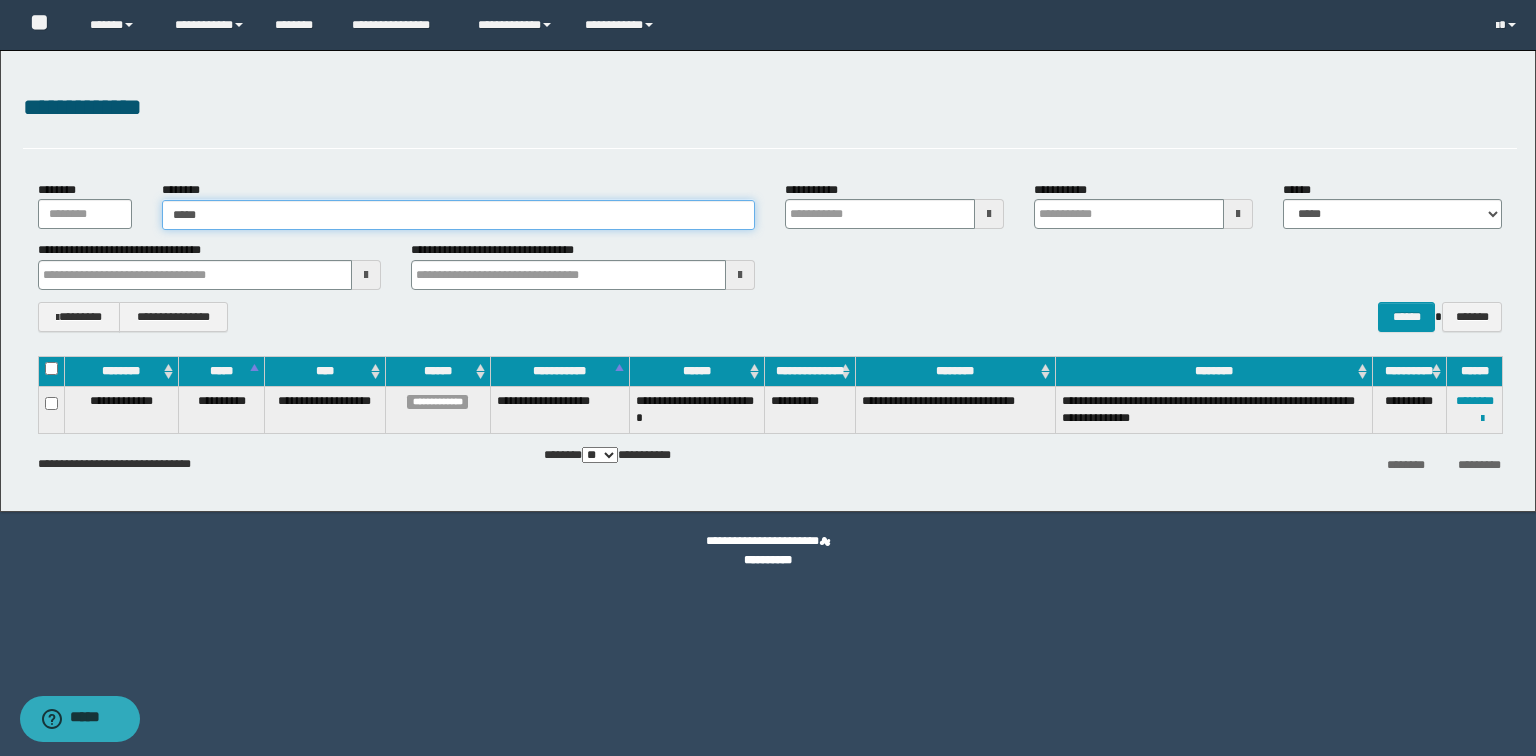 type on "*****" 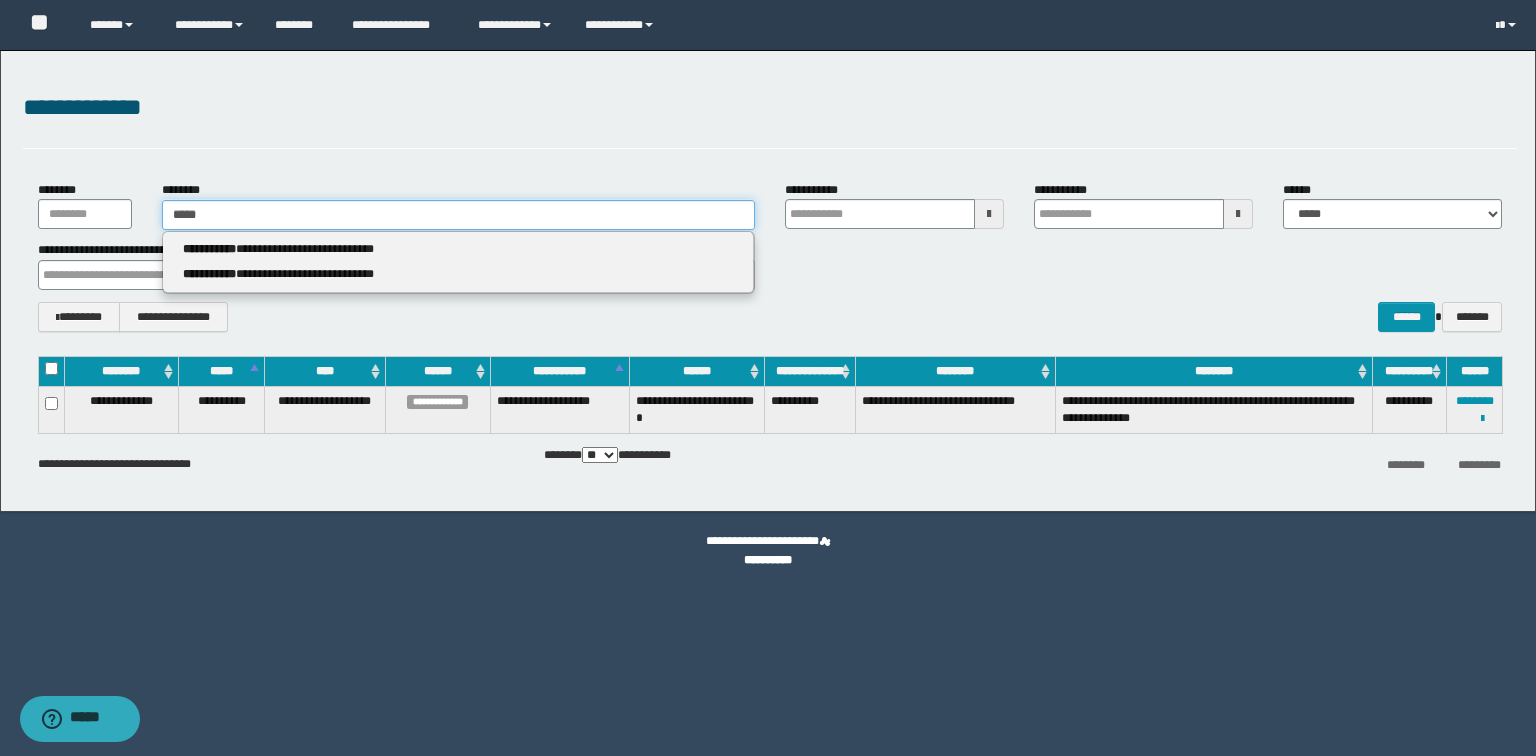 type 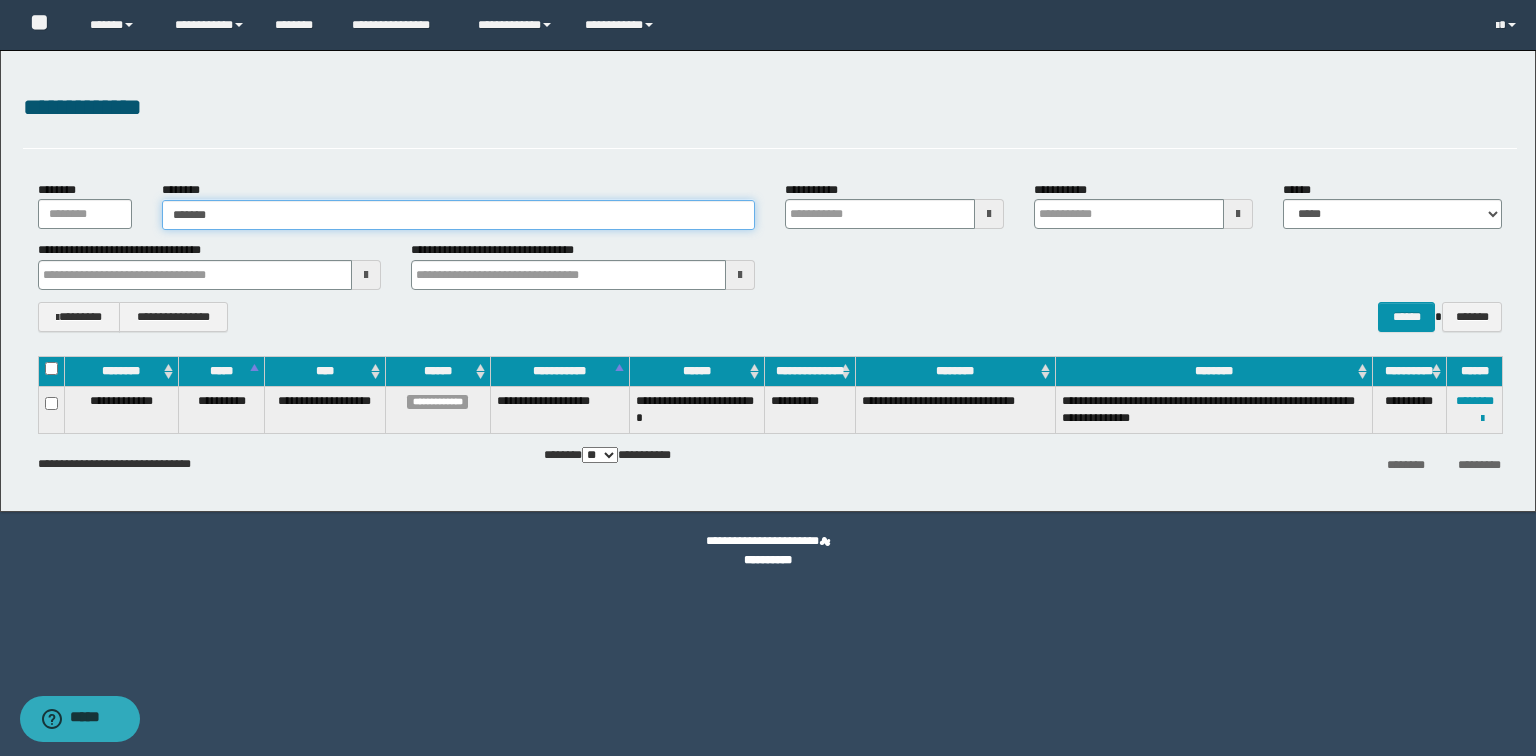 type on "********" 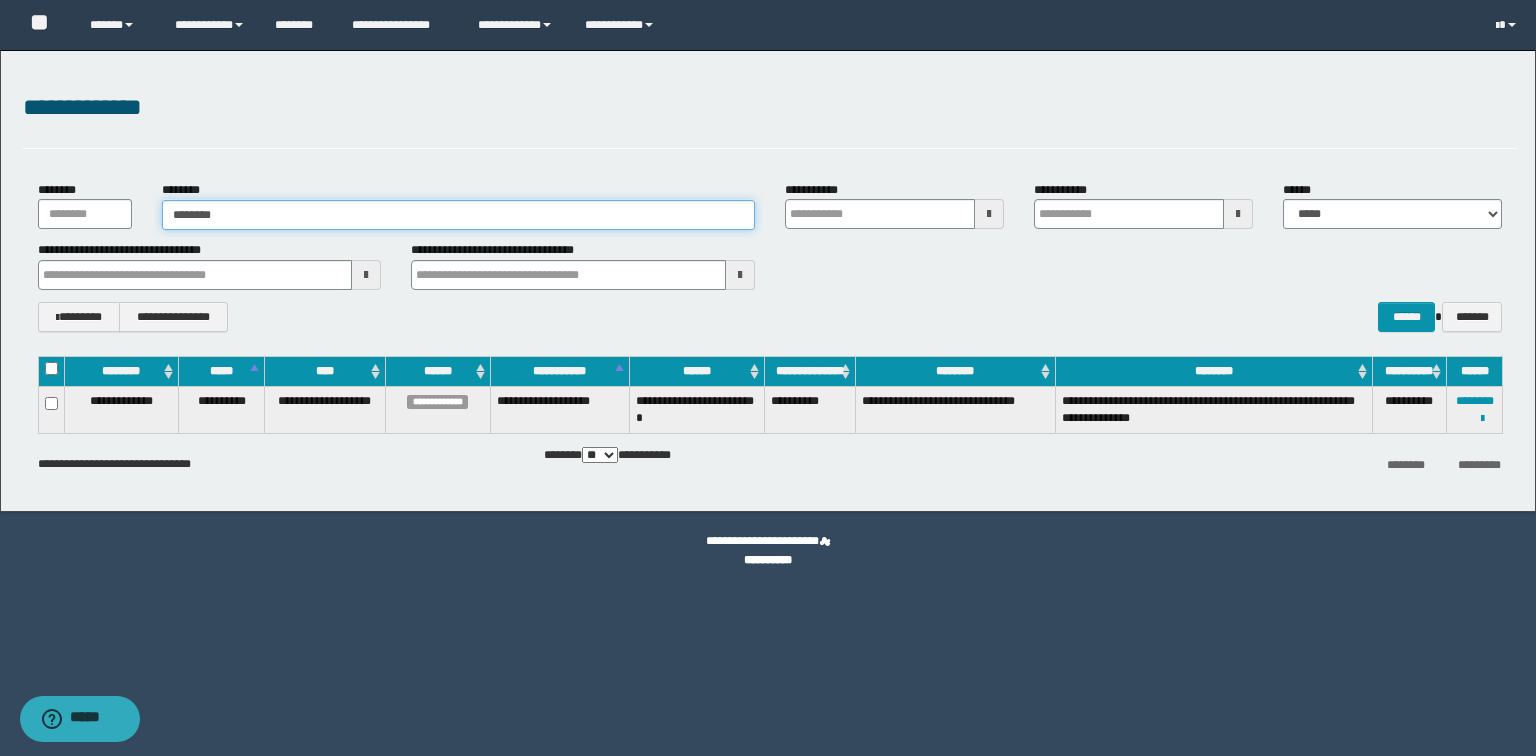 type on "********" 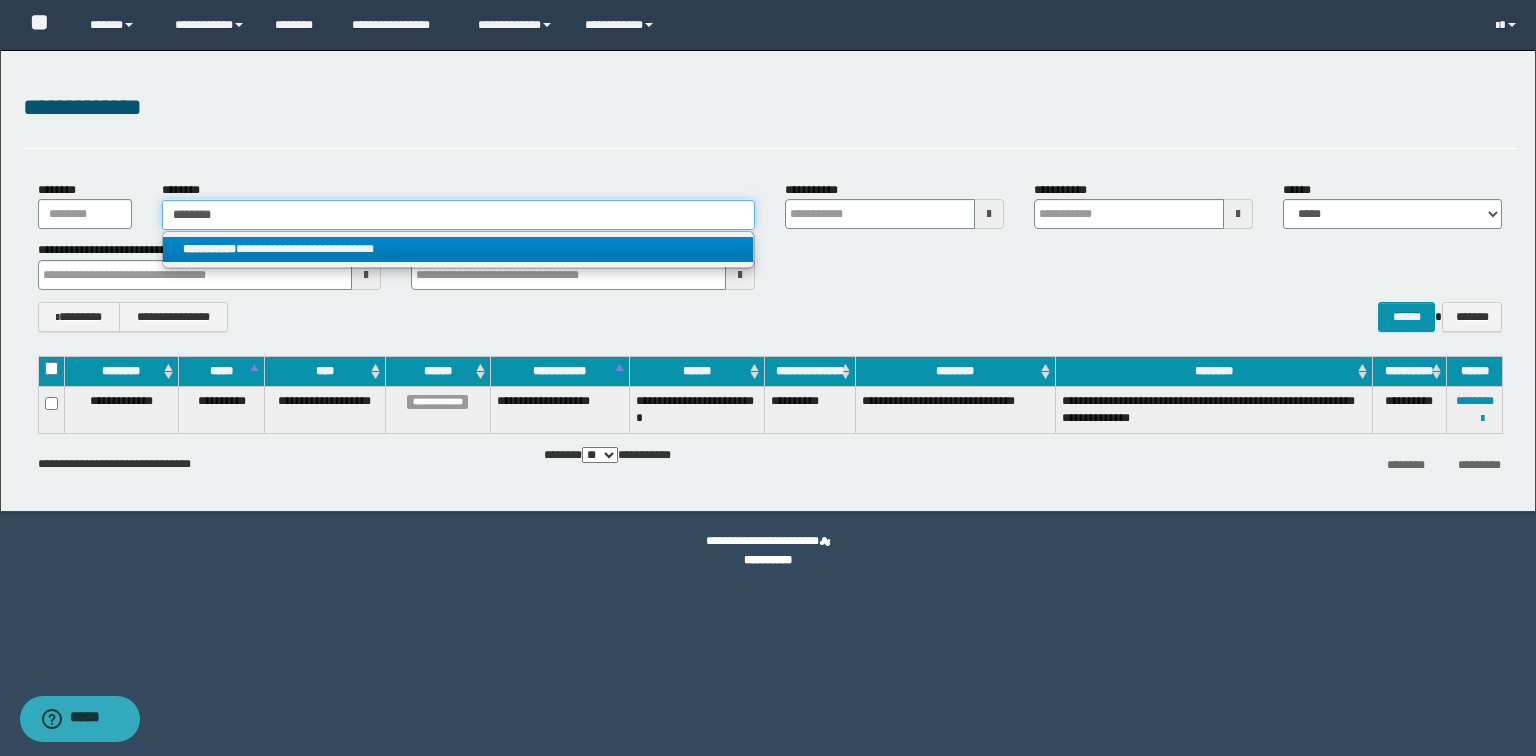 type on "********" 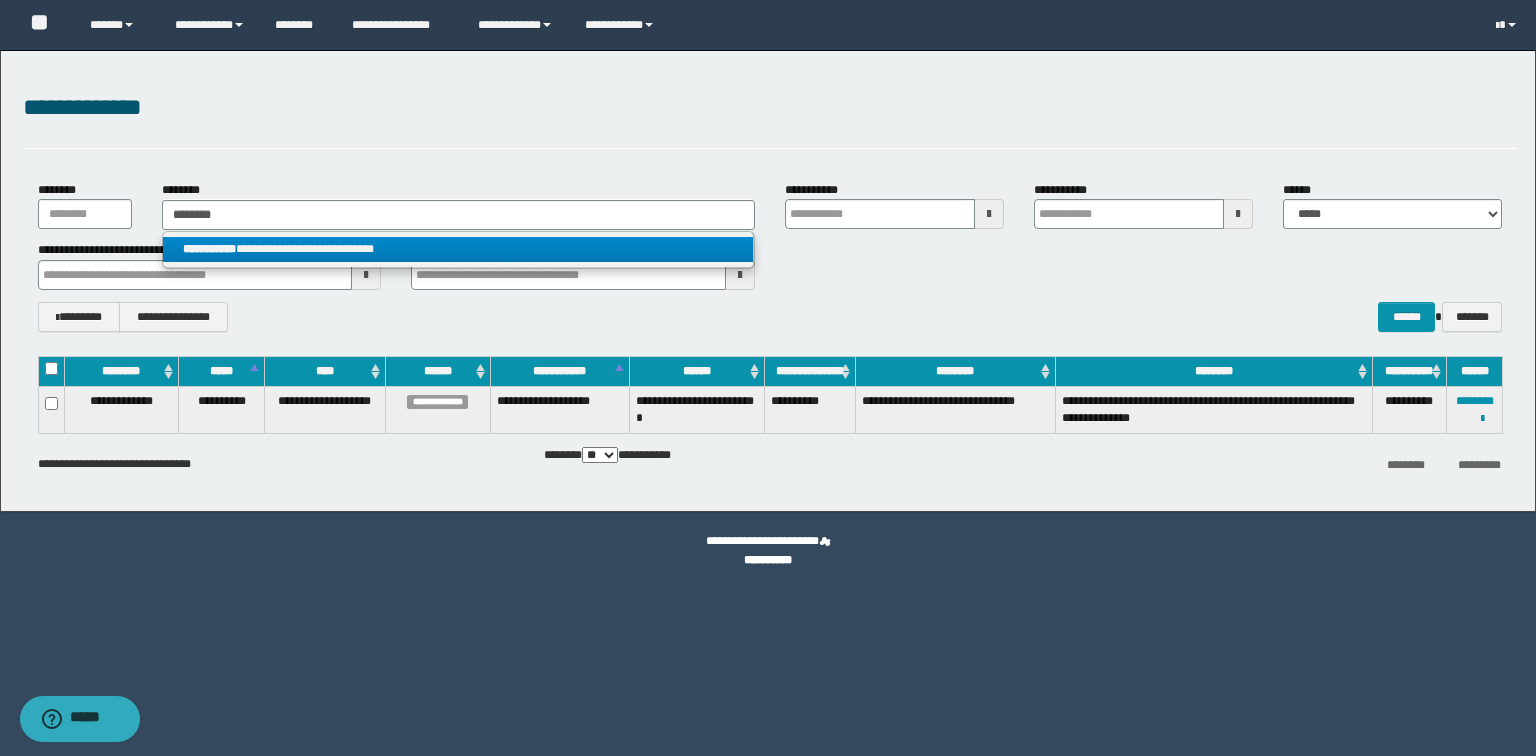 click on "**********" at bounding box center (458, 249) 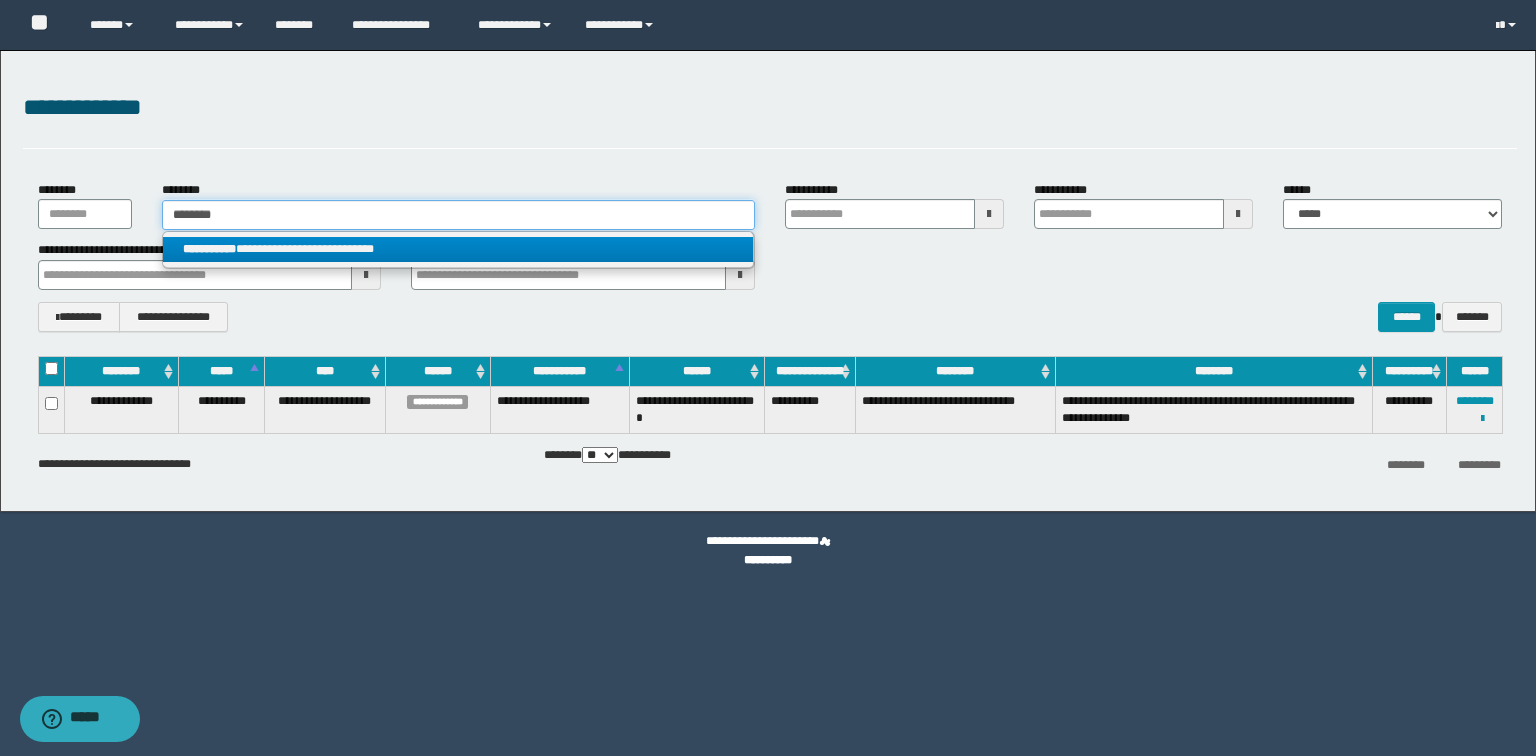 type 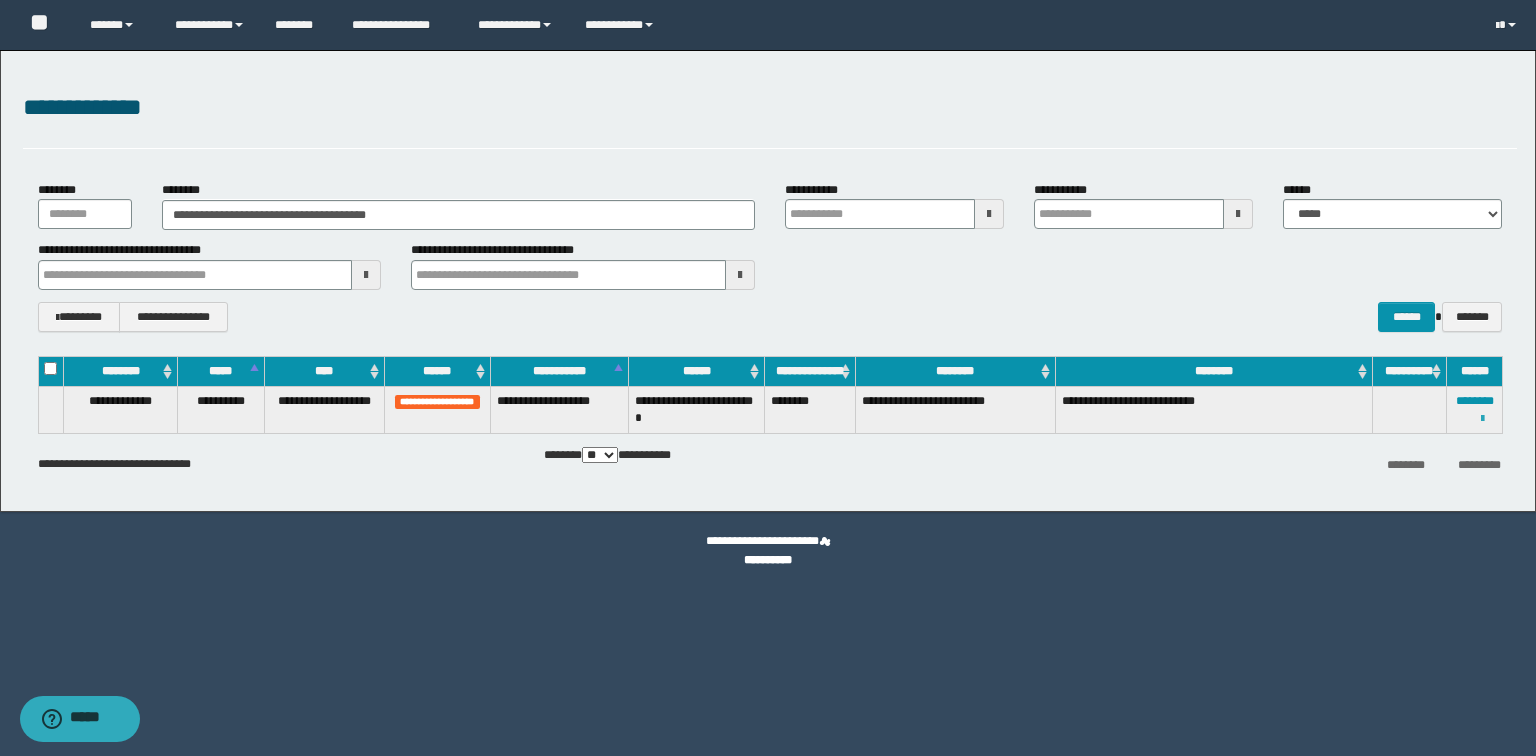 click at bounding box center (1482, 419) 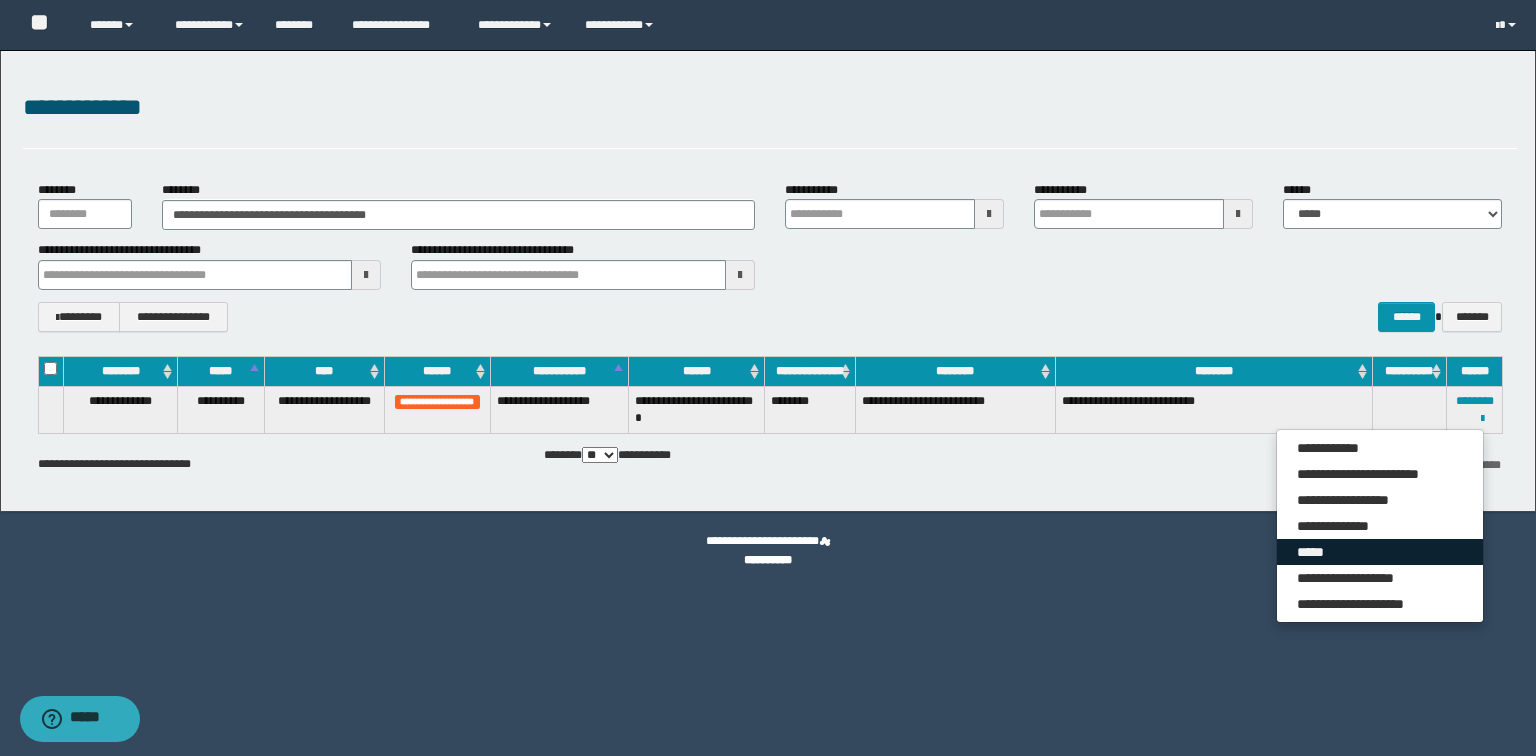 click on "*****" at bounding box center [1380, 552] 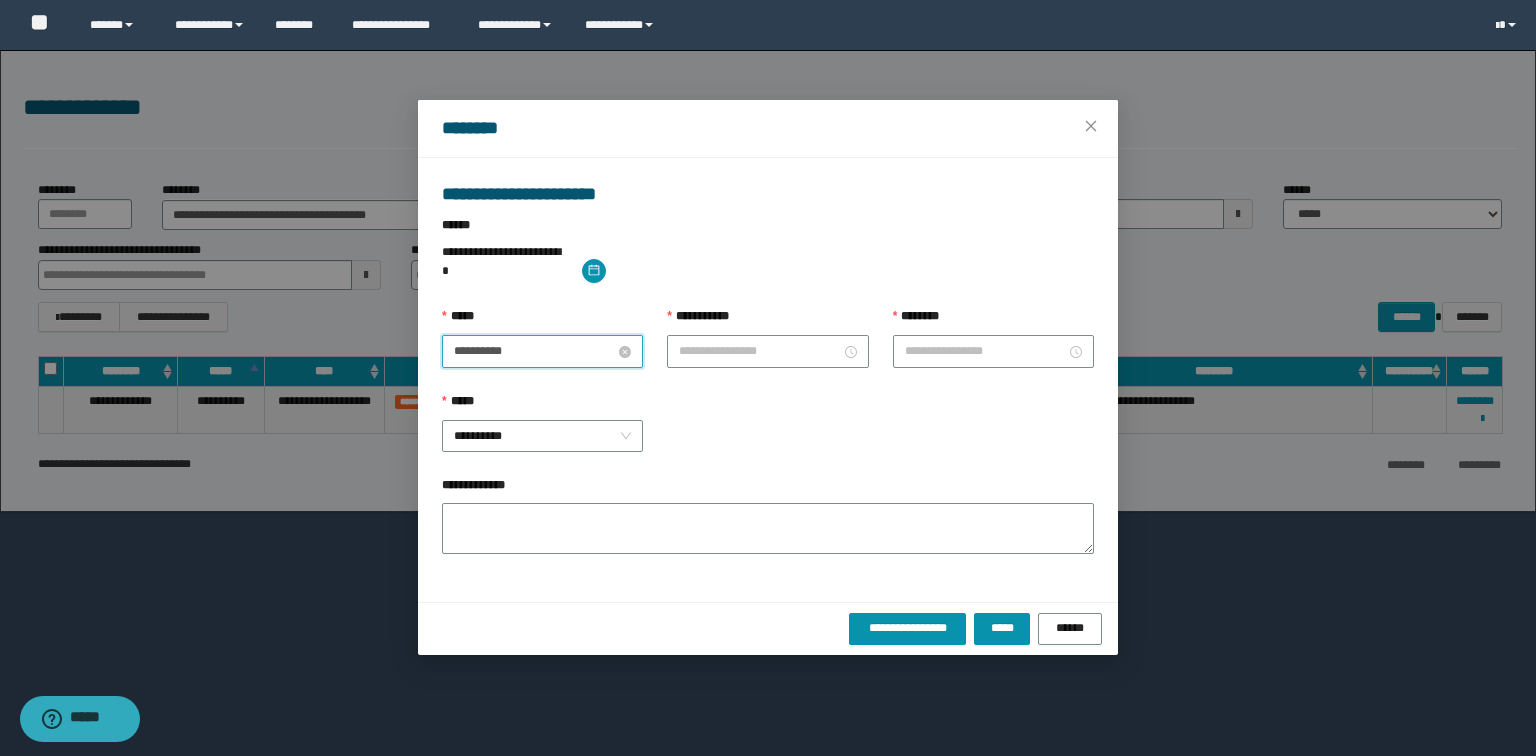click on "**********" at bounding box center (534, 351) 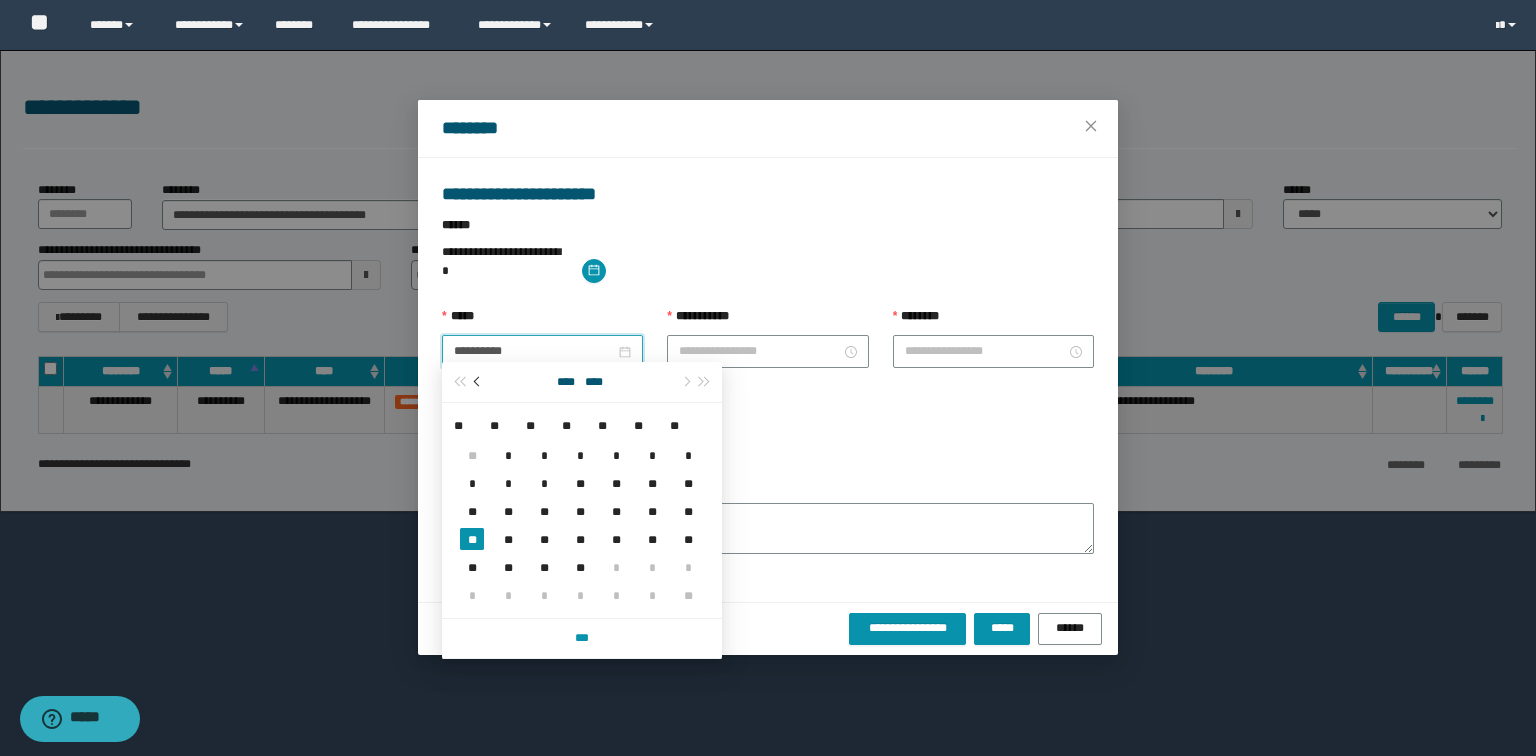 click at bounding box center [478, 382] 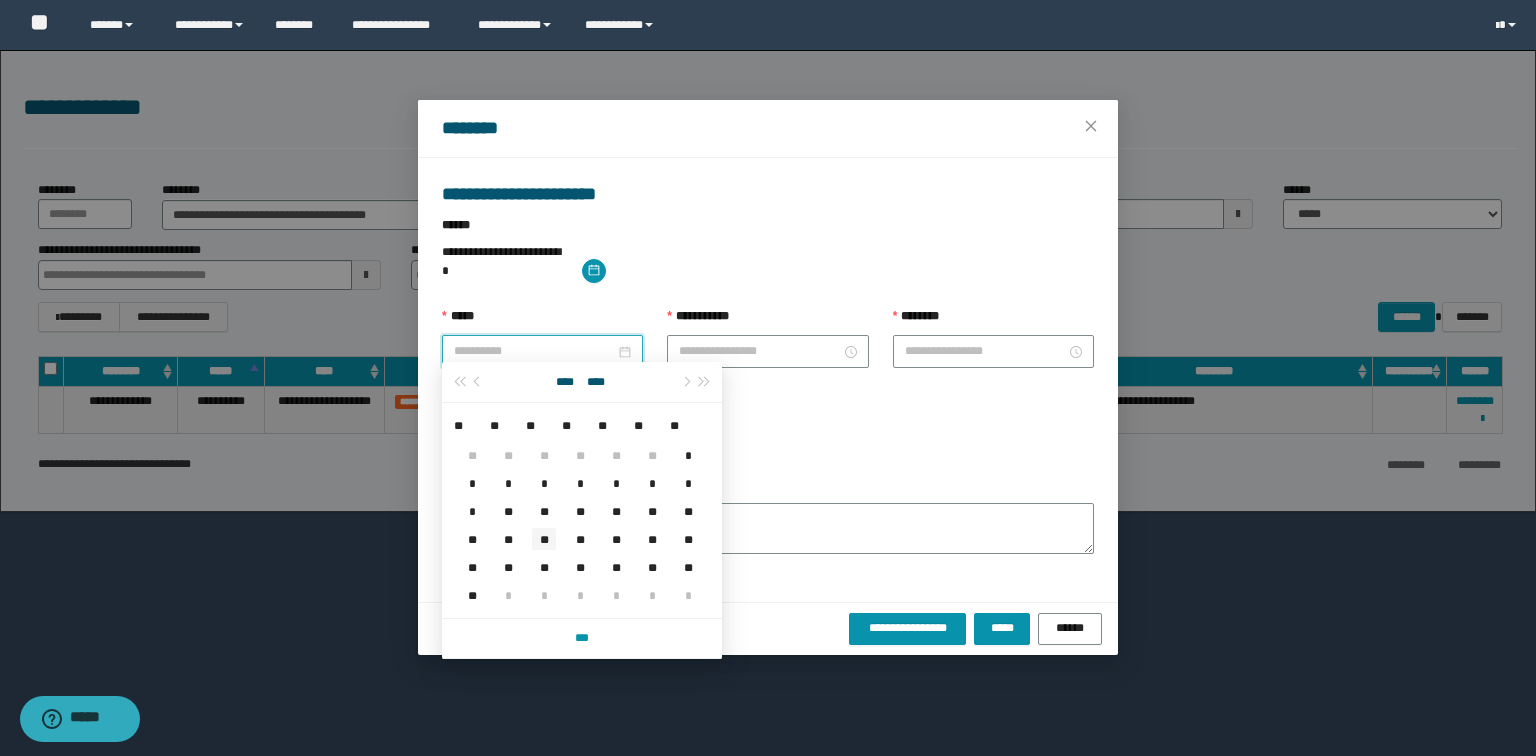 type on "**********" 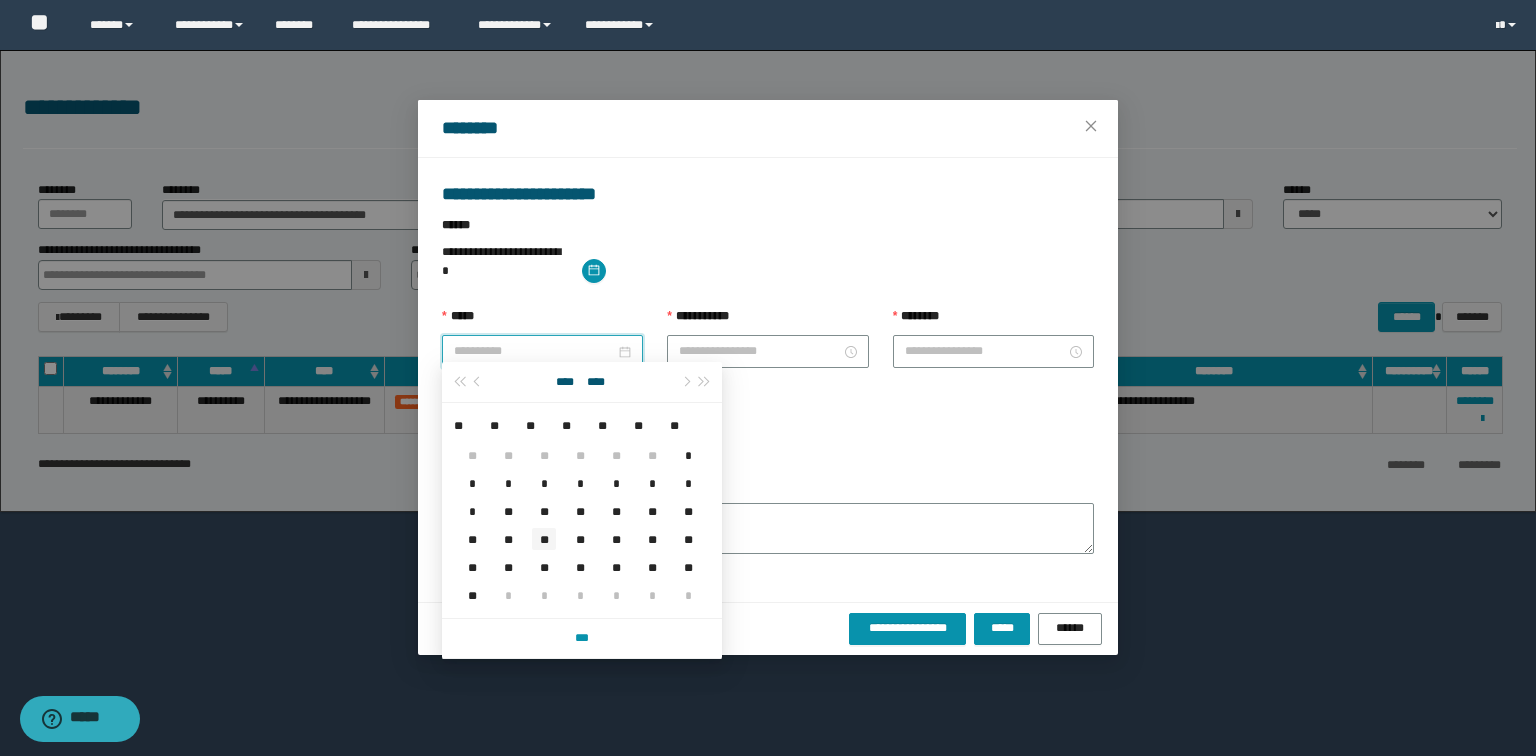 click on "**" at bounding box center (544, 539) 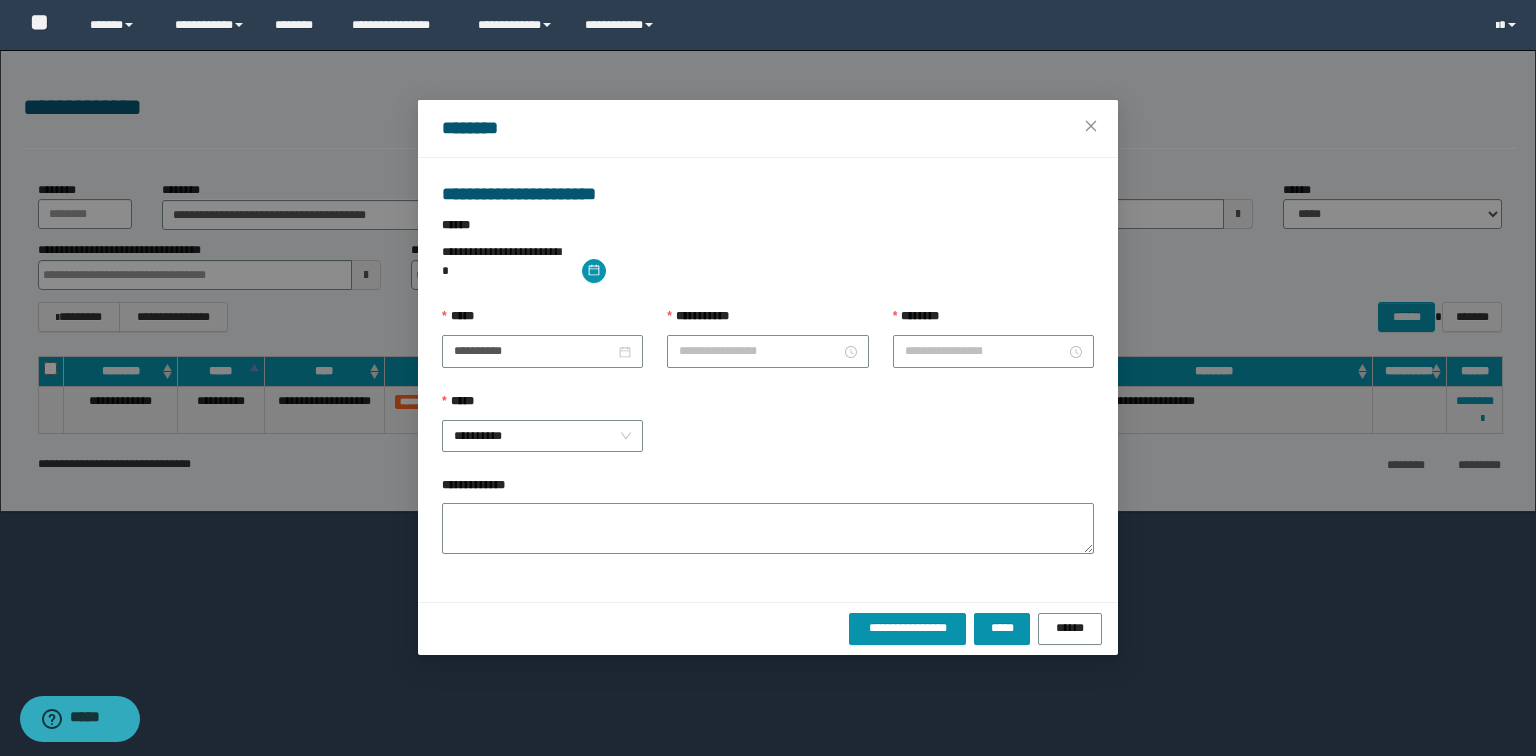 click on "**********" at bounding box center [767, 321] 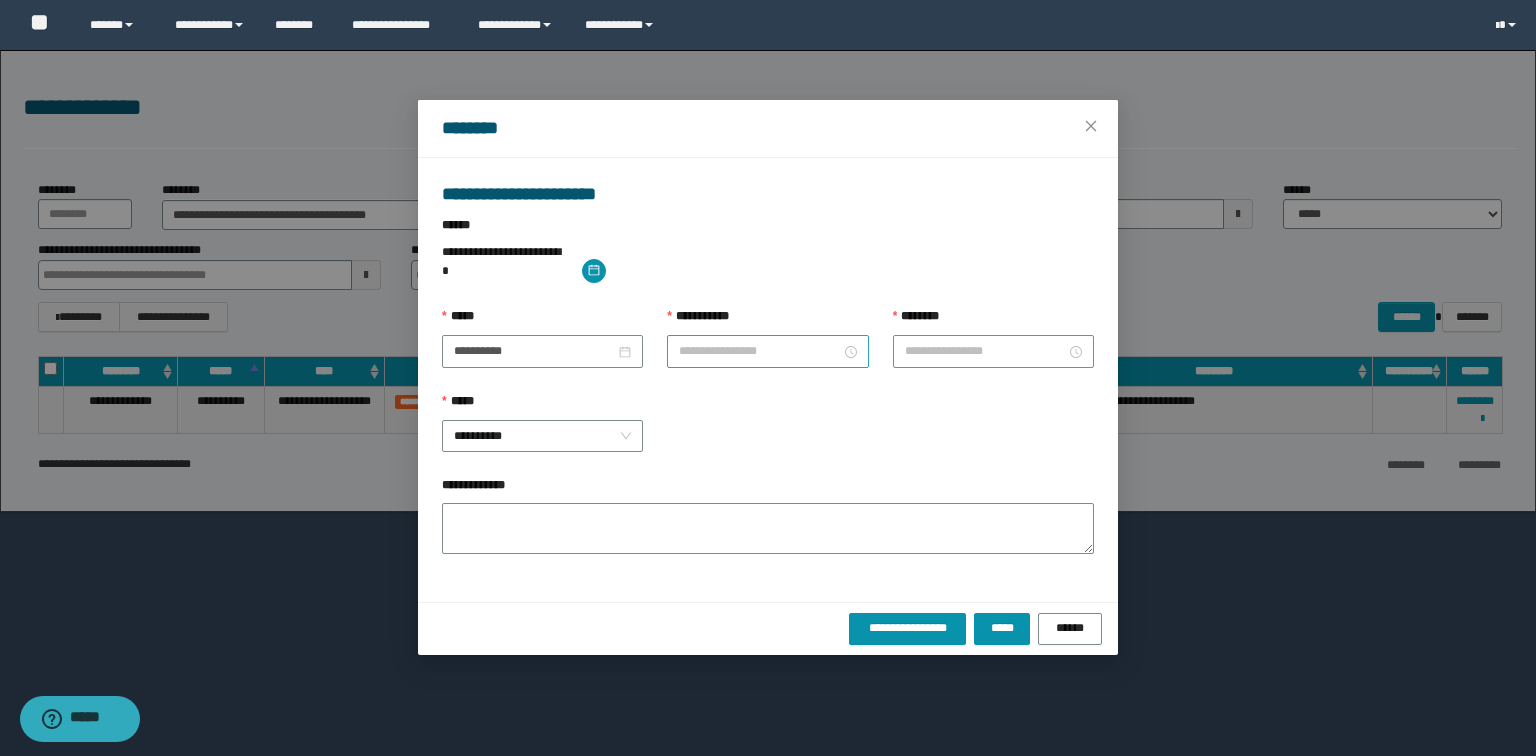 click on "**********" at bounding box center [759, 351] 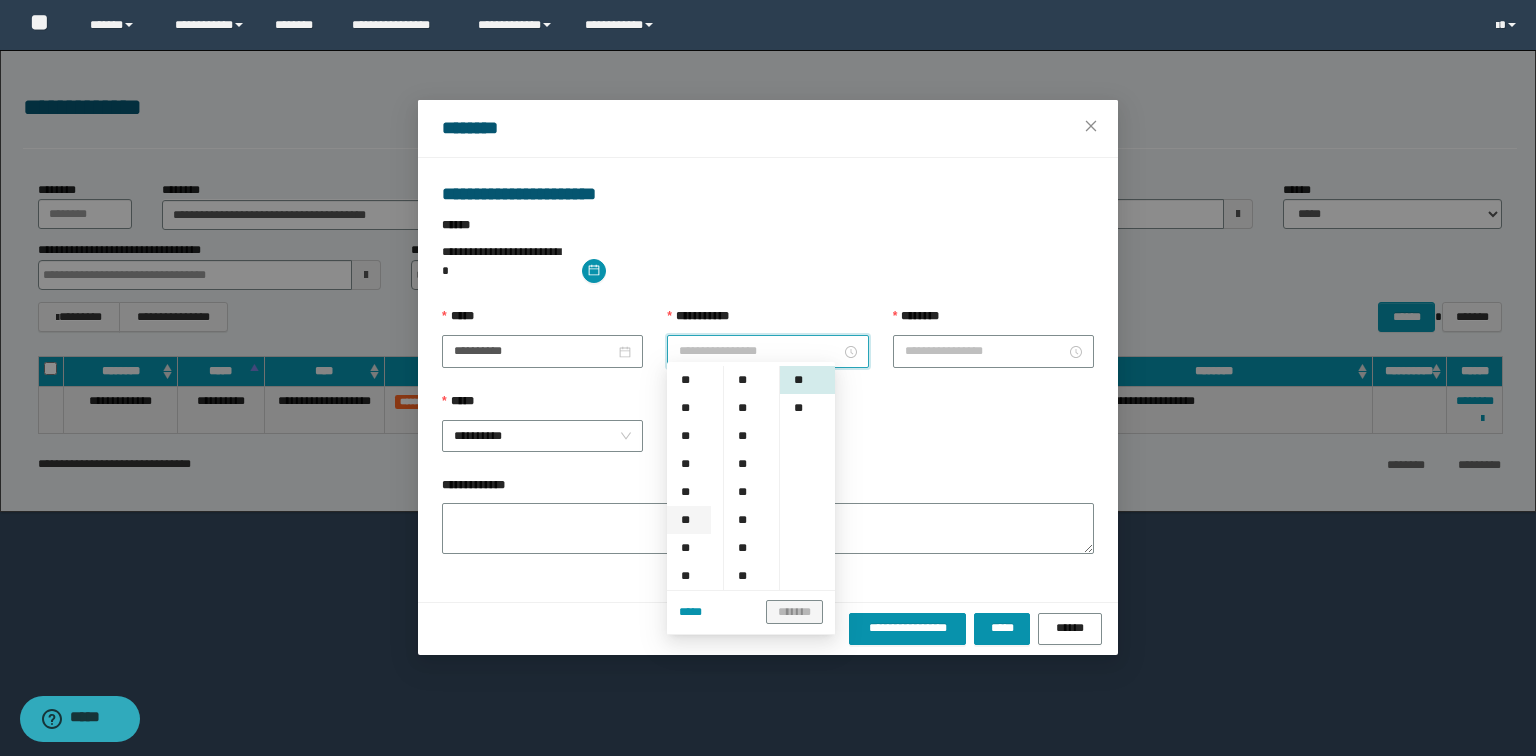 scroll, scrollTop: 160, scrollLeft: 0, axis: vertical 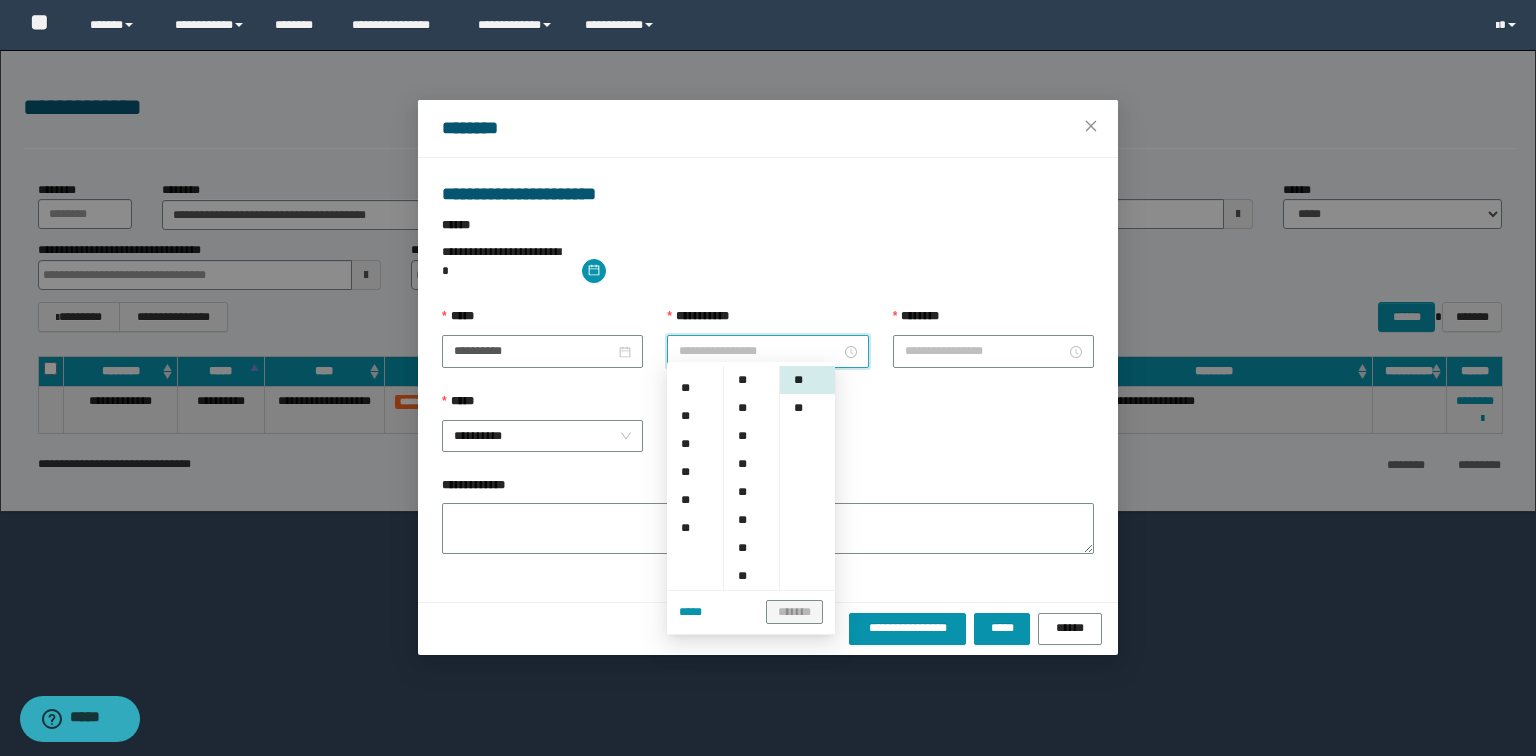 drag, startPoint x: 688, startPoint y: 496, endPoint x: 716, endPoint y: 491, distance: 28.442924 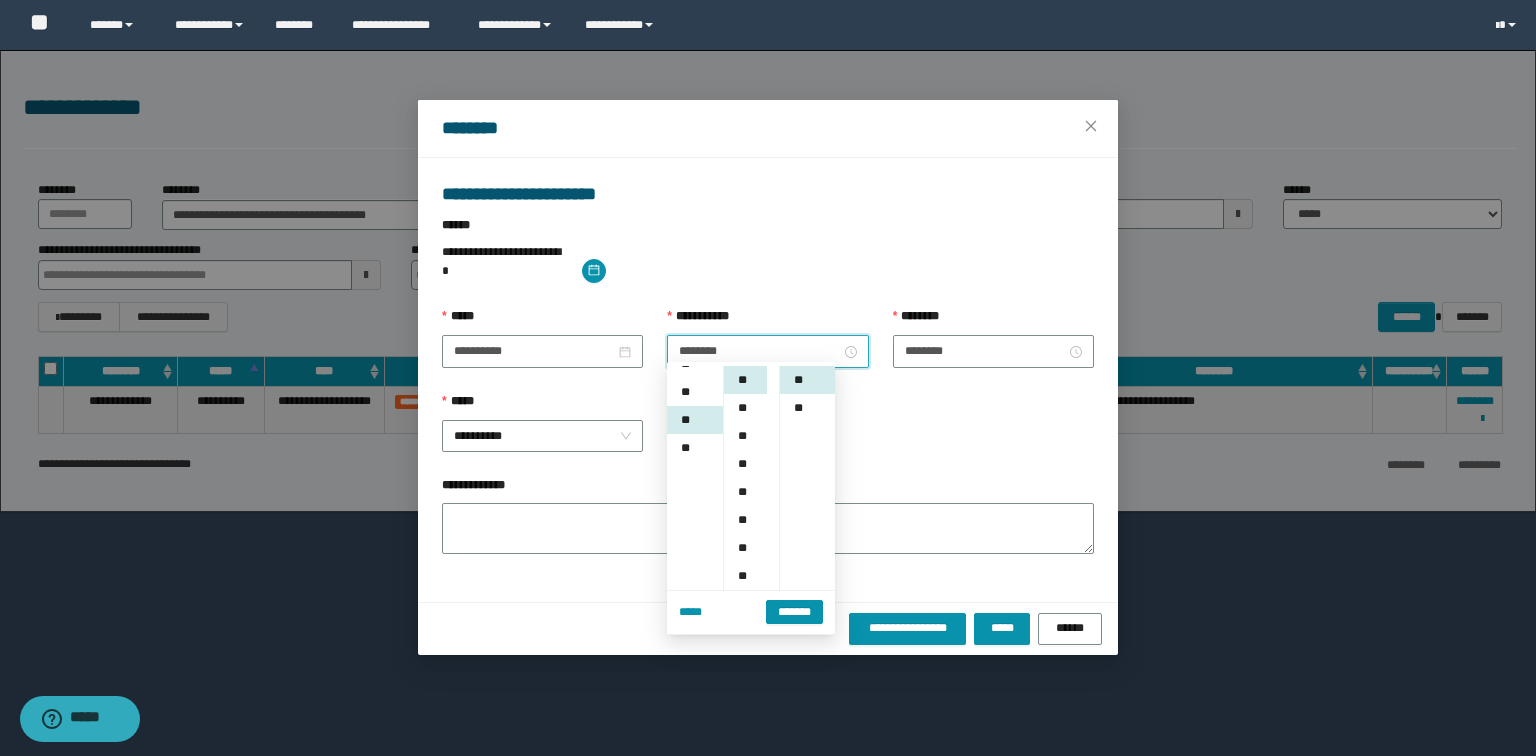 scroll, scrollTop: 280, scrollLeft: 0, axis: vertical 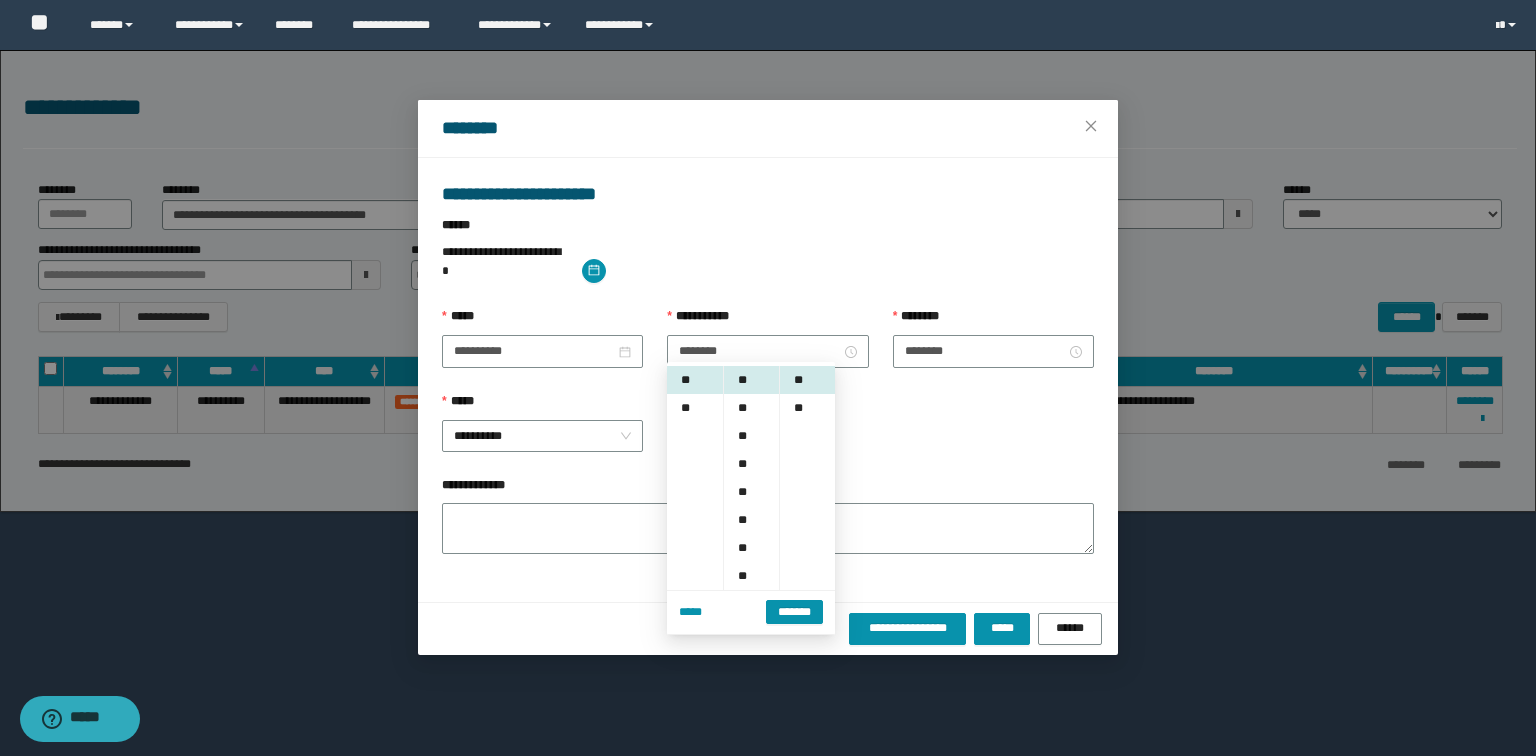 click on "**********" at bounding box center (768, 434) 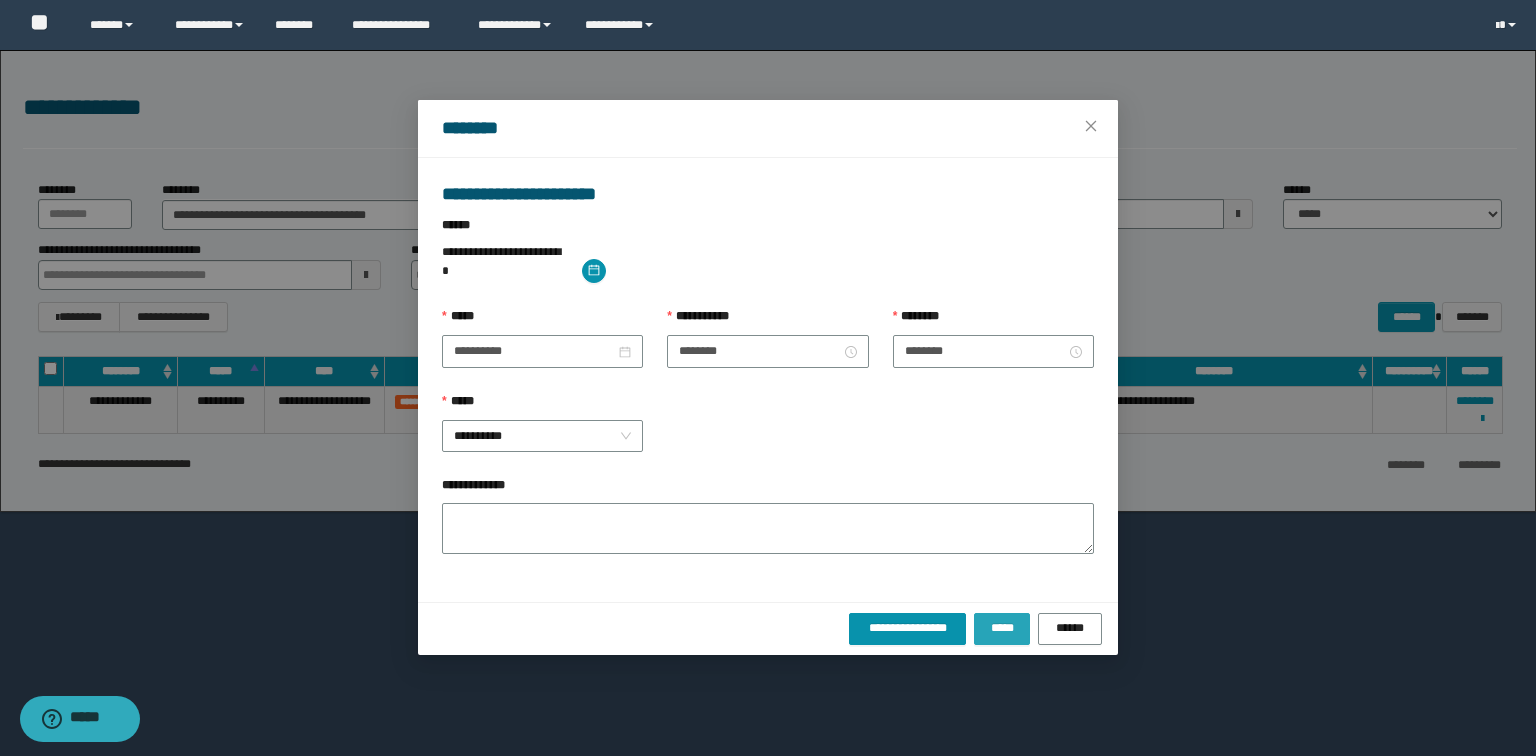 click on "*****" at bounding box center [1002, 629] 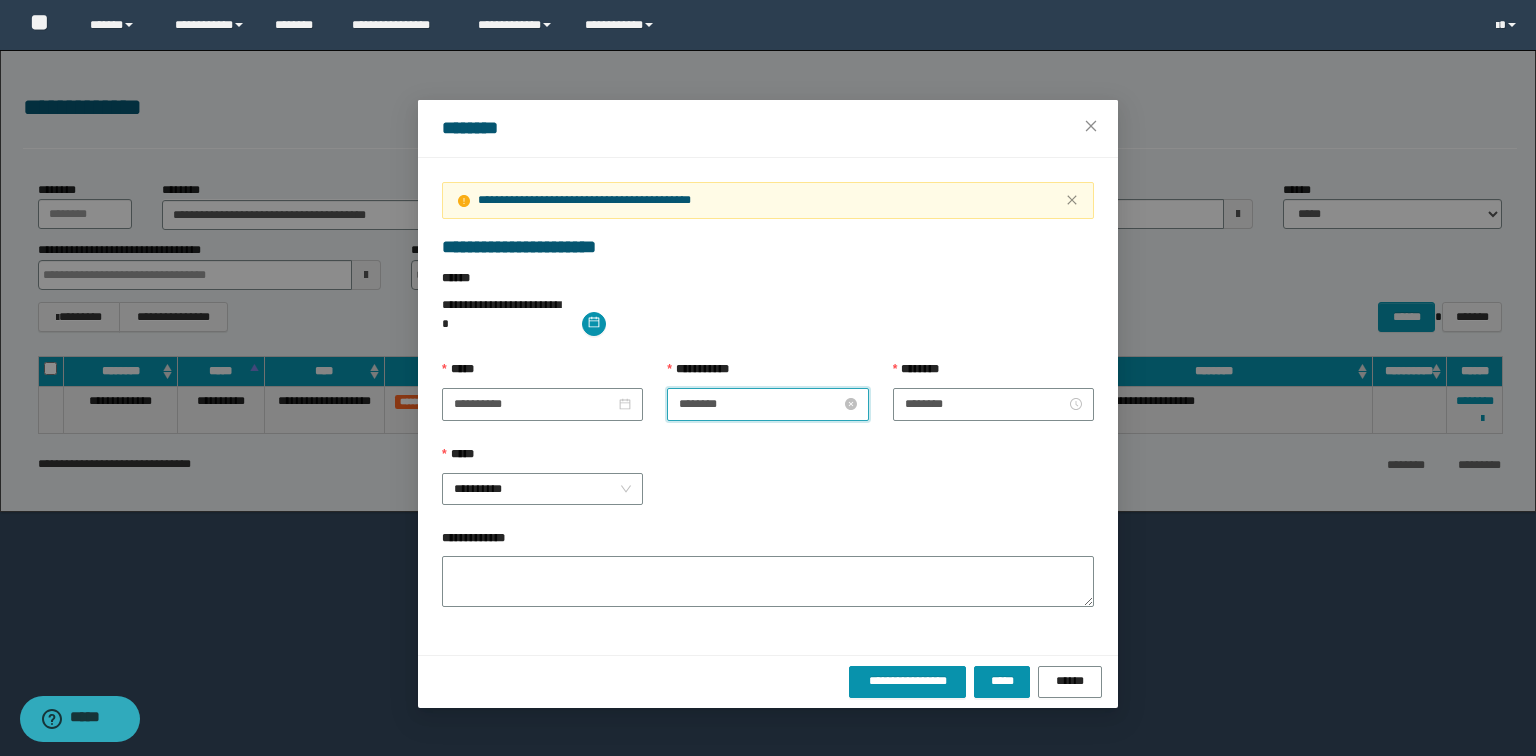 click on "********" at bounding box center (759, 404) 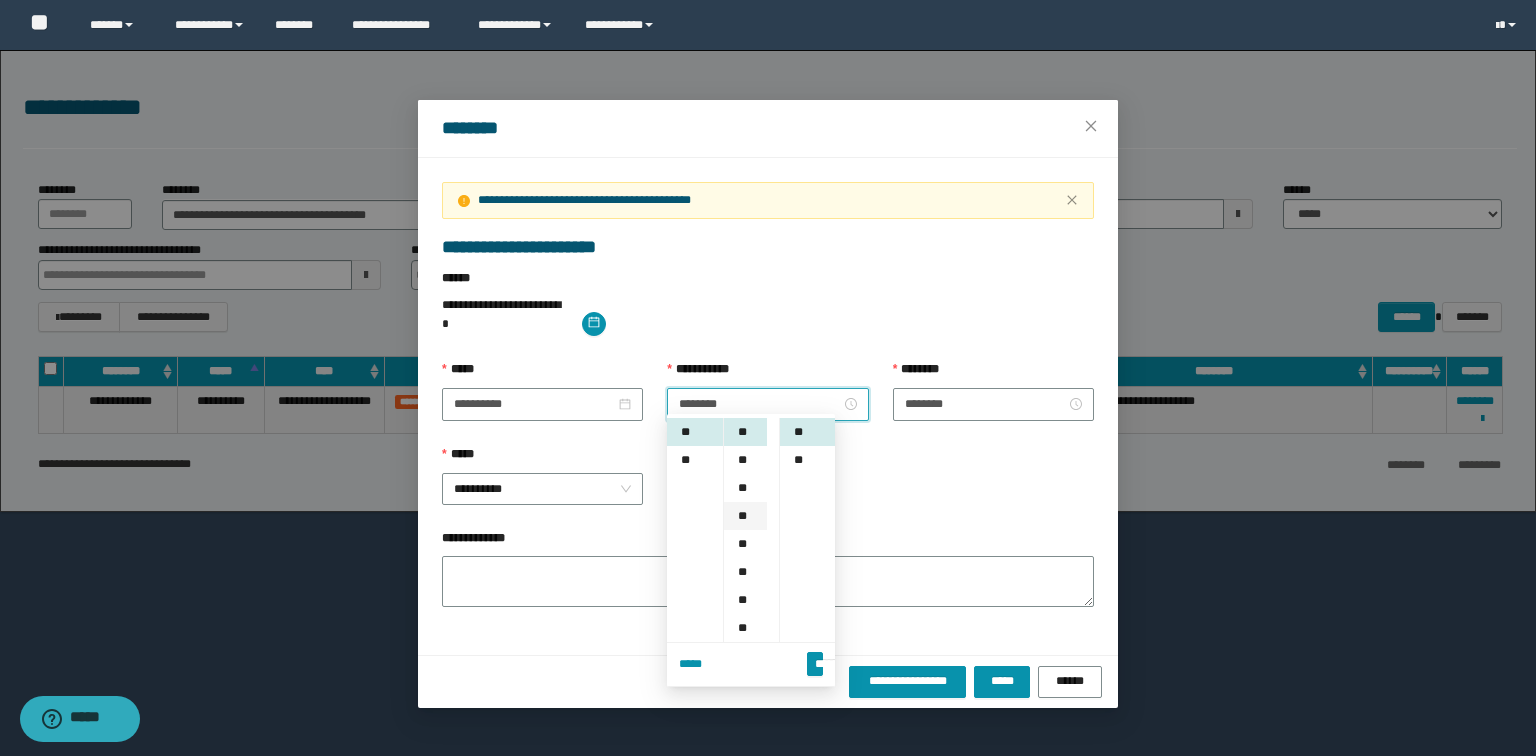 click on "**" at bounding box center [745, 516] 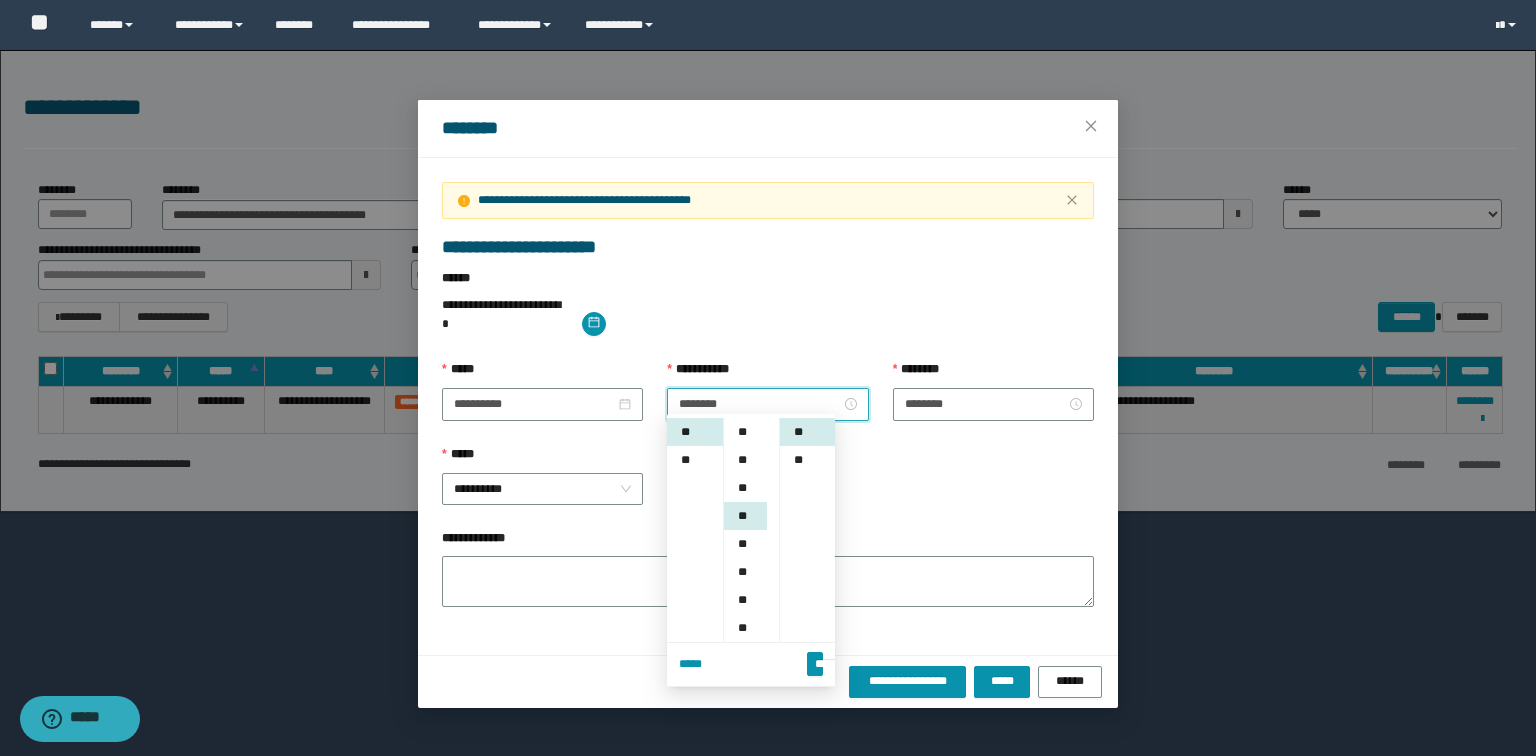 scroll, scrollTop: 84, scrollLeft: 0, axis: vertical 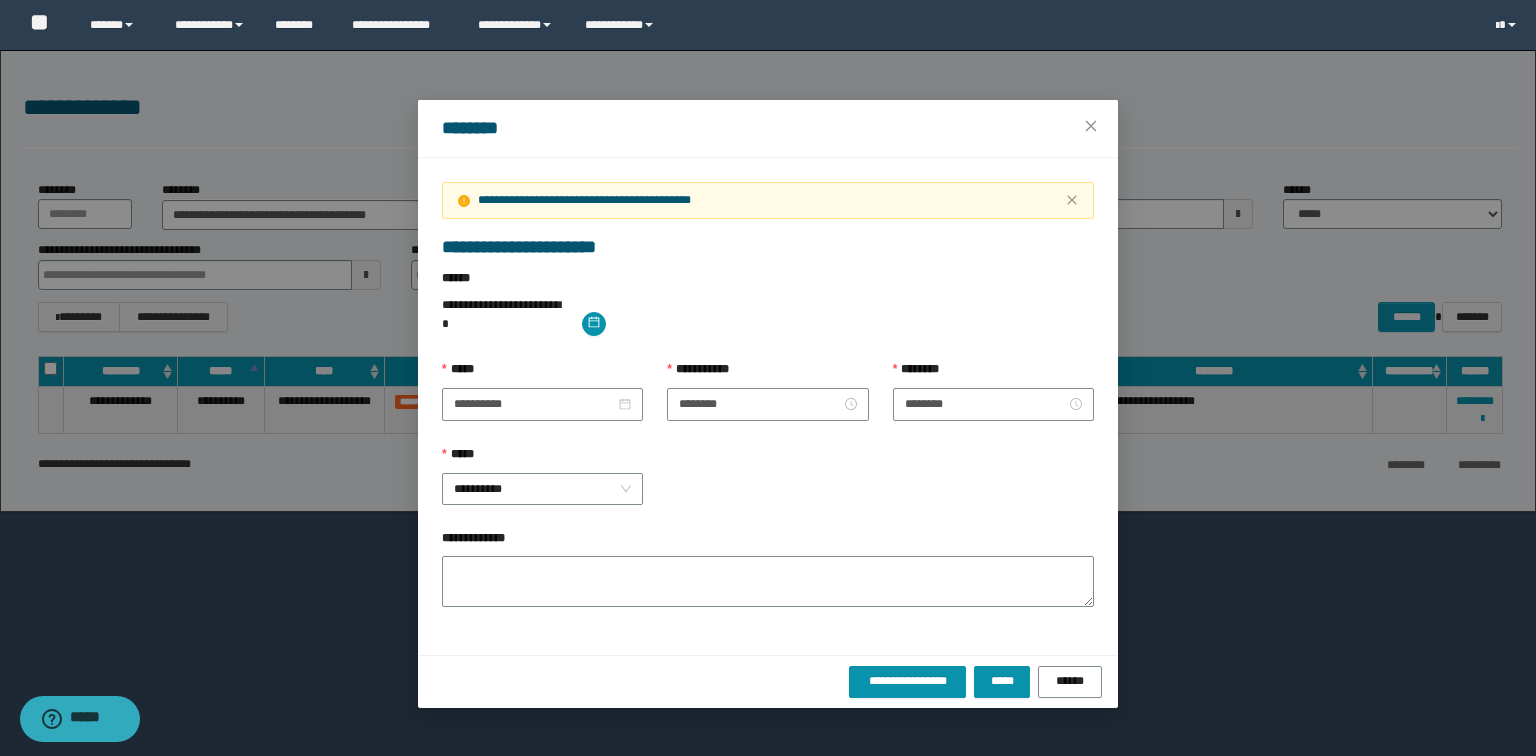 click on "**********" at bounding box center (768, 487) 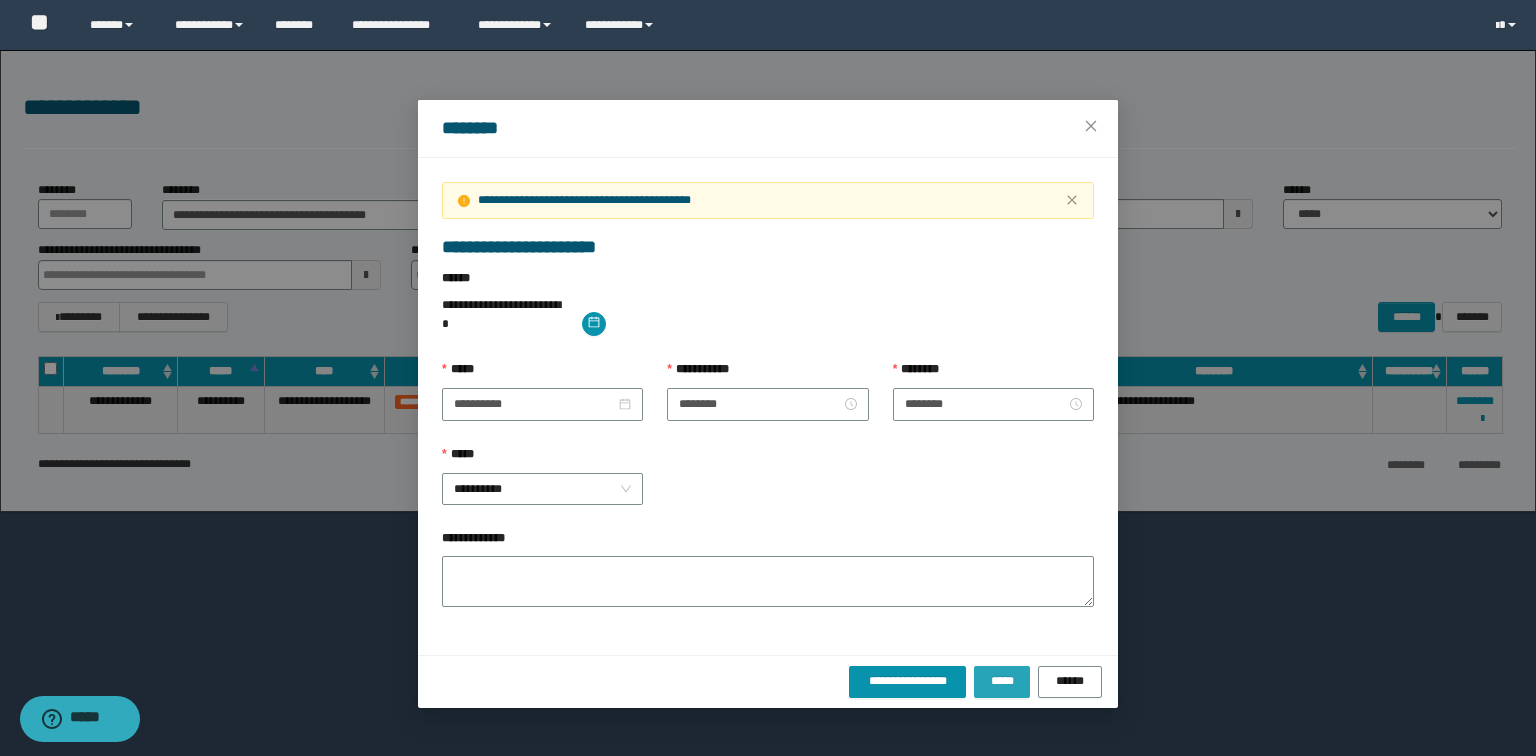 click on "*****" at bounding box center [1002, 681] 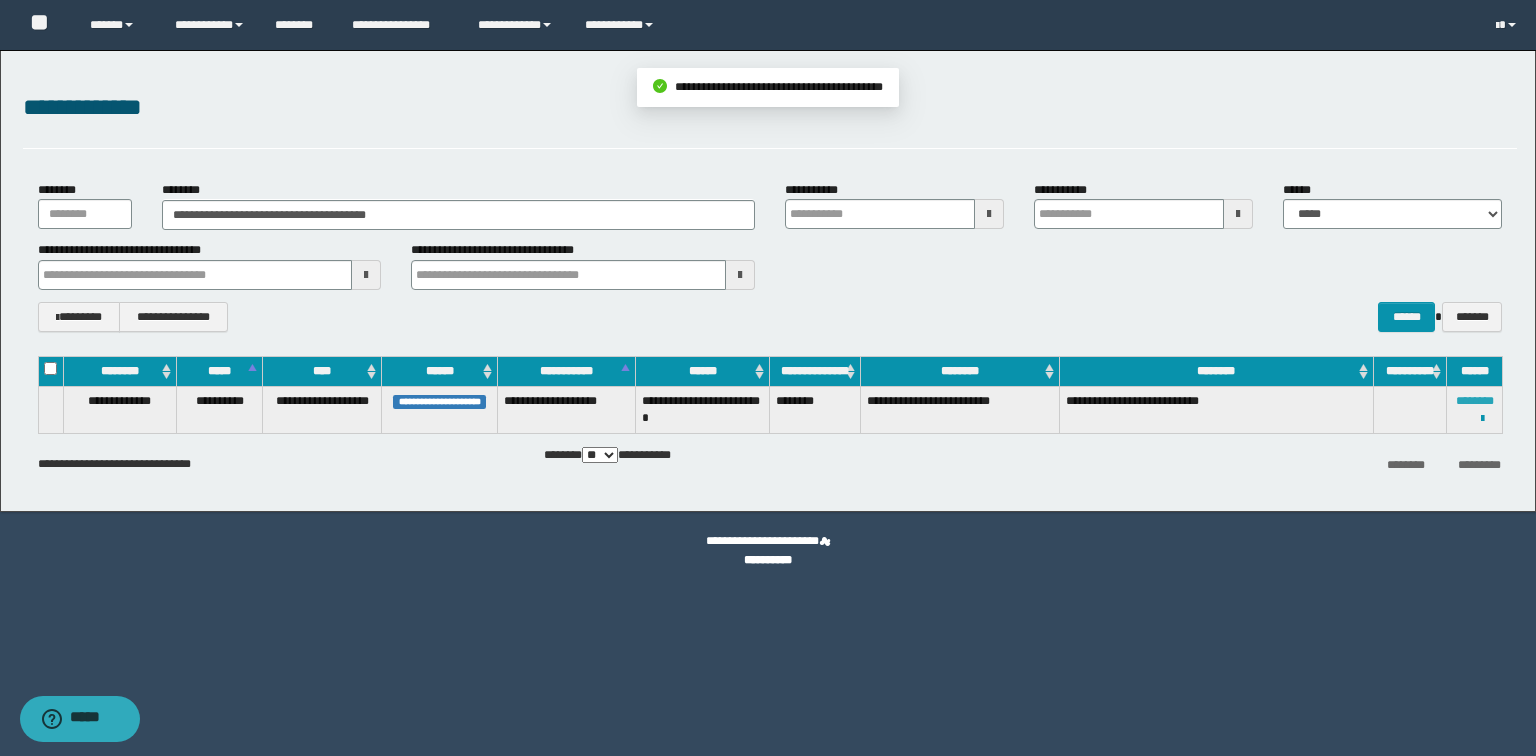 click on "********" at bounding box center (1475, 401) 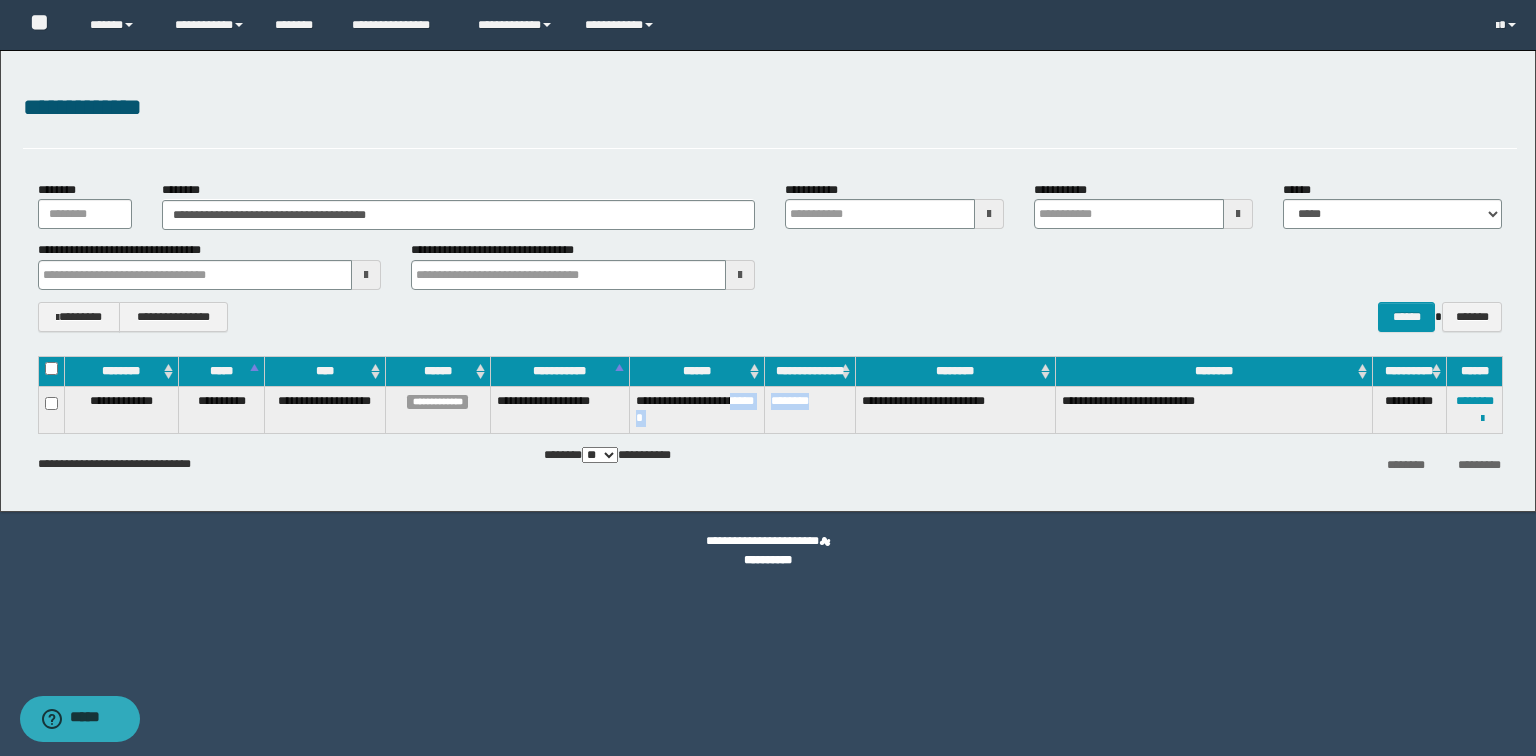 drag, startPoint x: 837, startPoint y: 403, endPoint x: 755, endPoint y: 393, distance: 82.607506 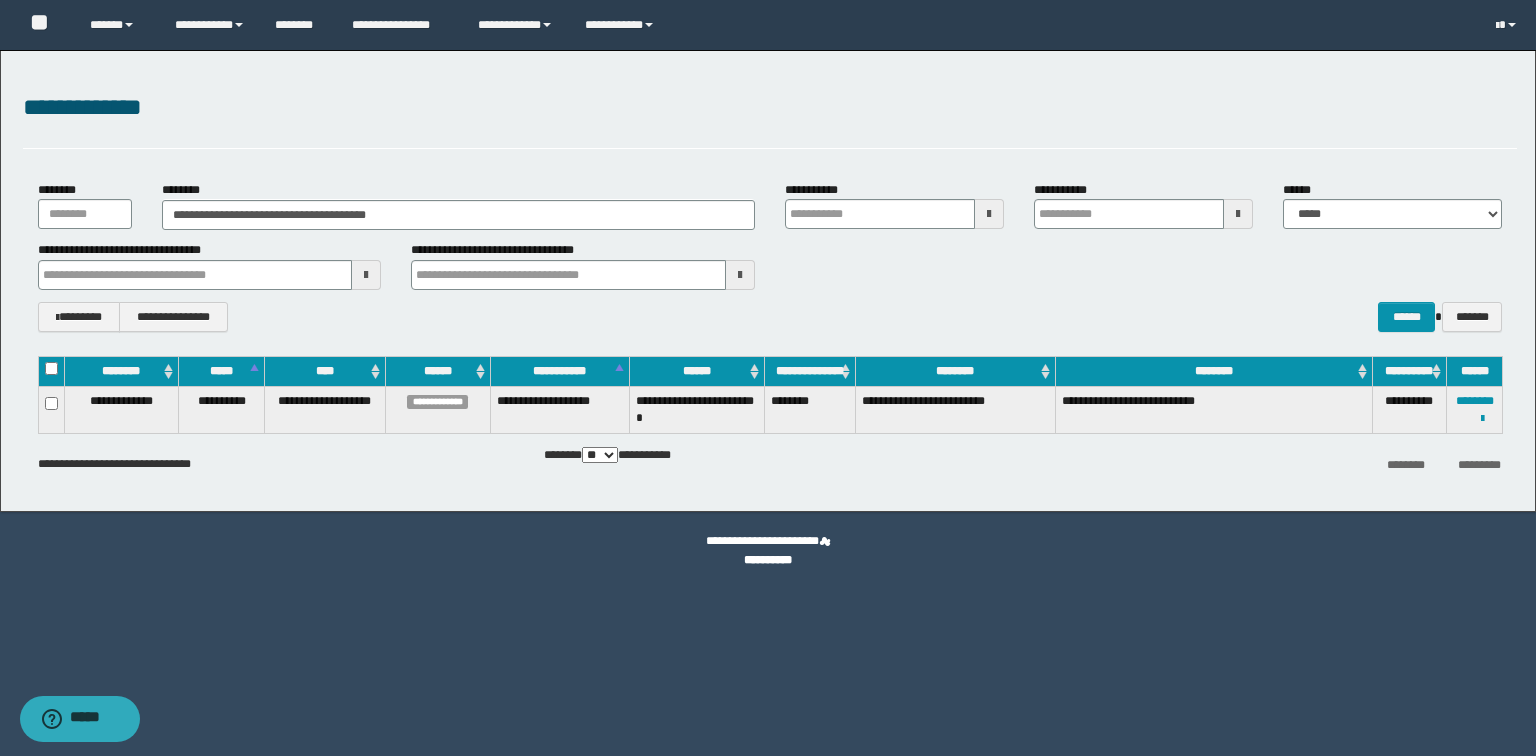 drag, startPoint x: 789, startPoint y: 390, endPoint x: 779, endPoint y: 461, distance: 71.70077 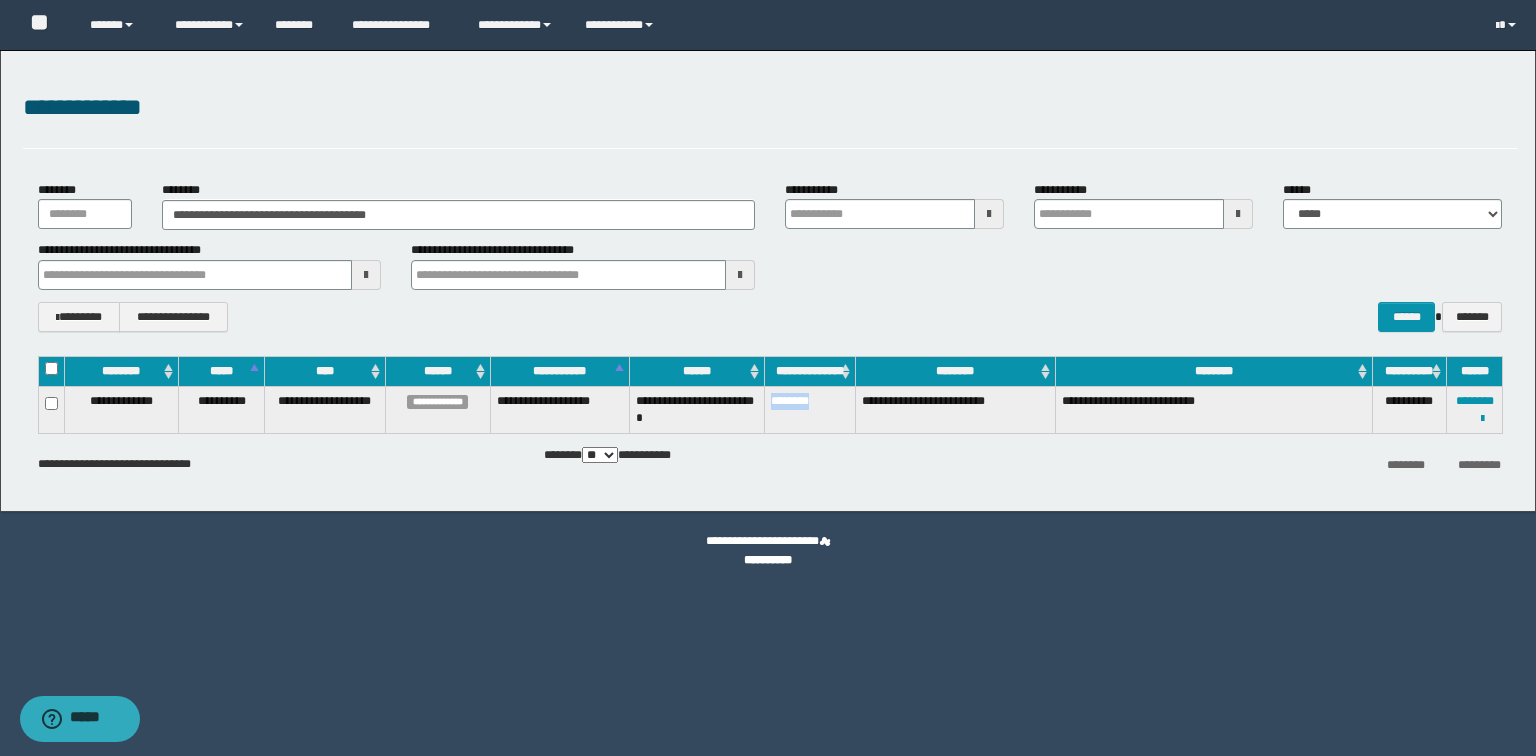 drag, startPoint x: 833, startPoint y: 399, endPoint x: 766, endPoint y: 395, distance: 67.11929 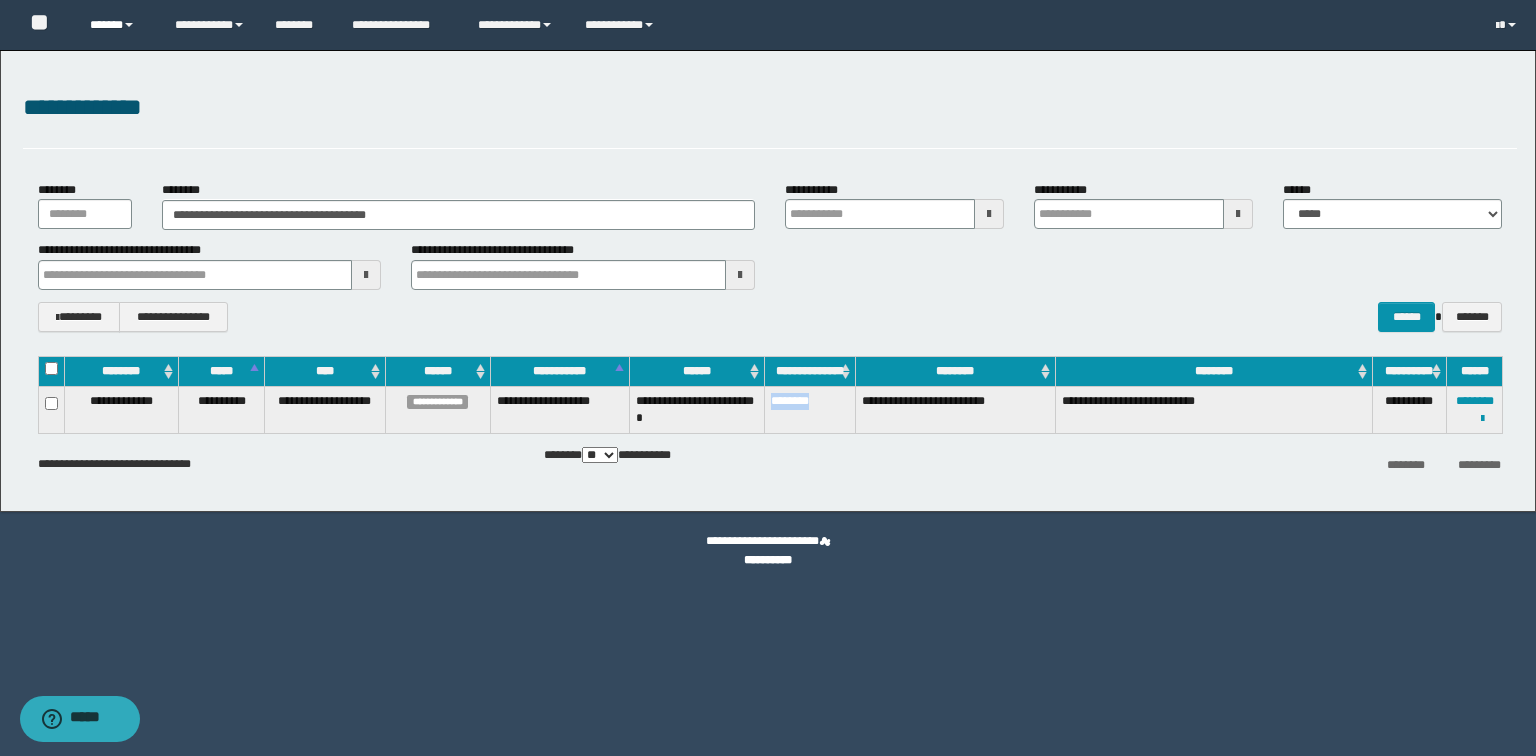 click on "******" at bounding box center (117, 25) 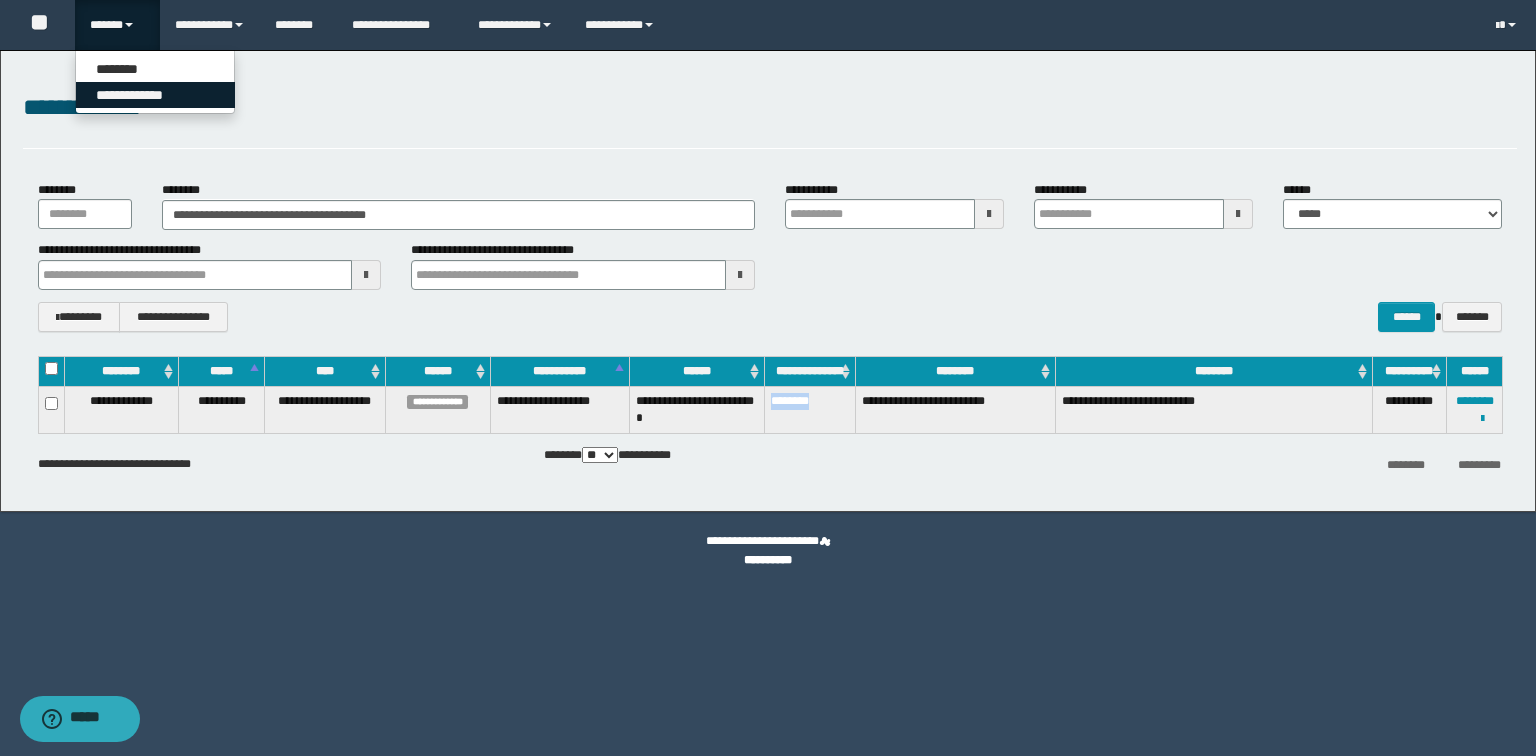 click on "**********" at bounding box center [155, 95] 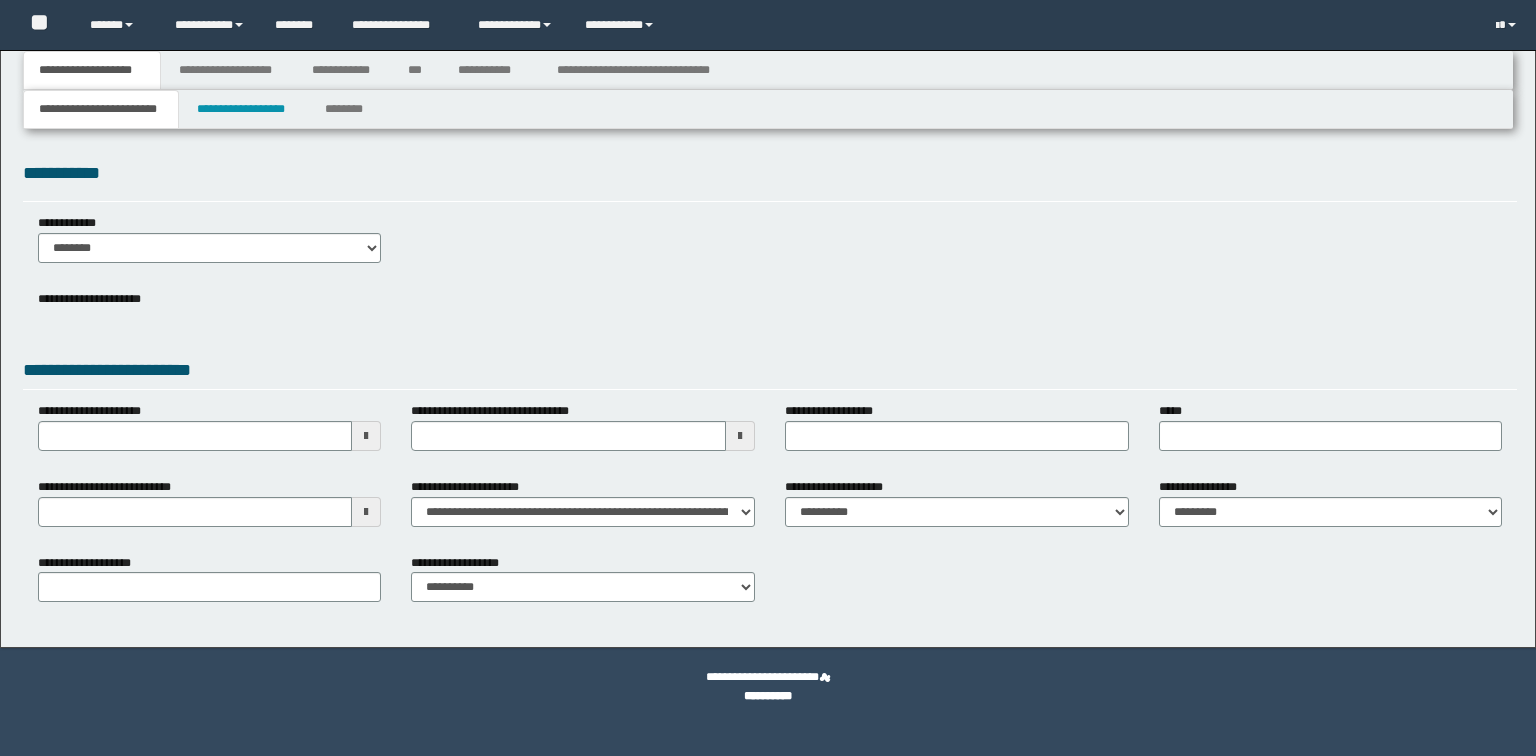 scroll, scrollTop: 0, scrollLeft: 0, axis: both 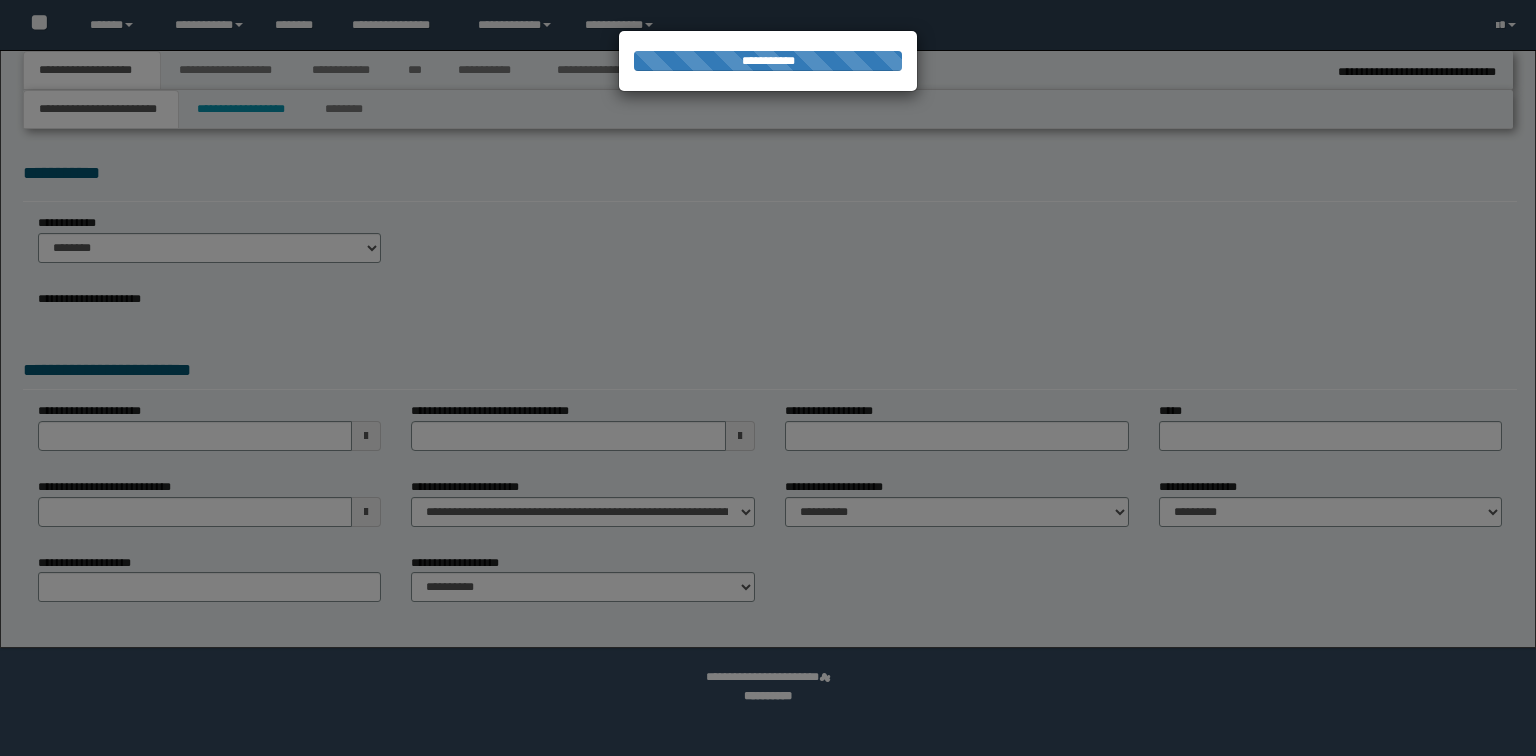 select on "*" 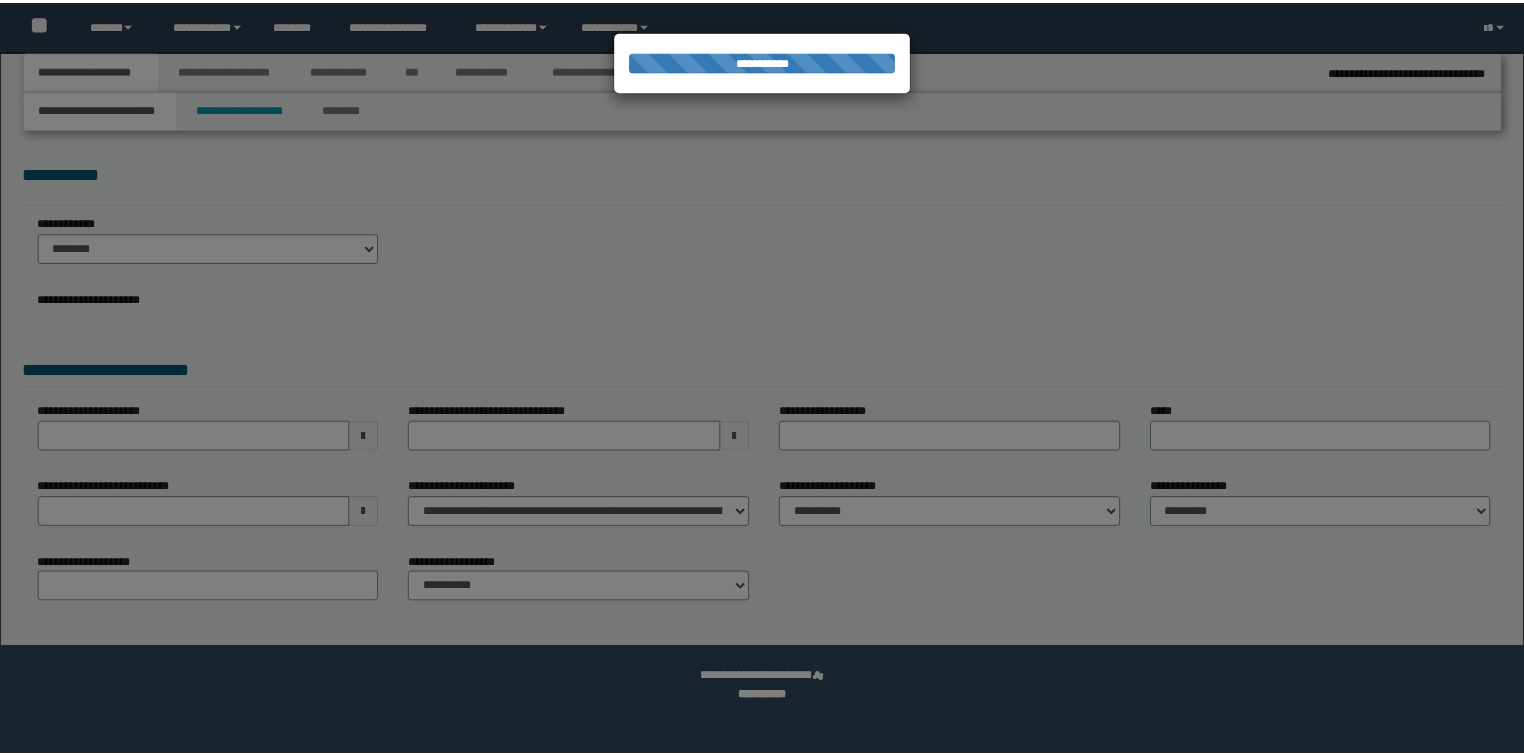 scroll, scrollTop: 0, scrollLeft: 0, axis: both 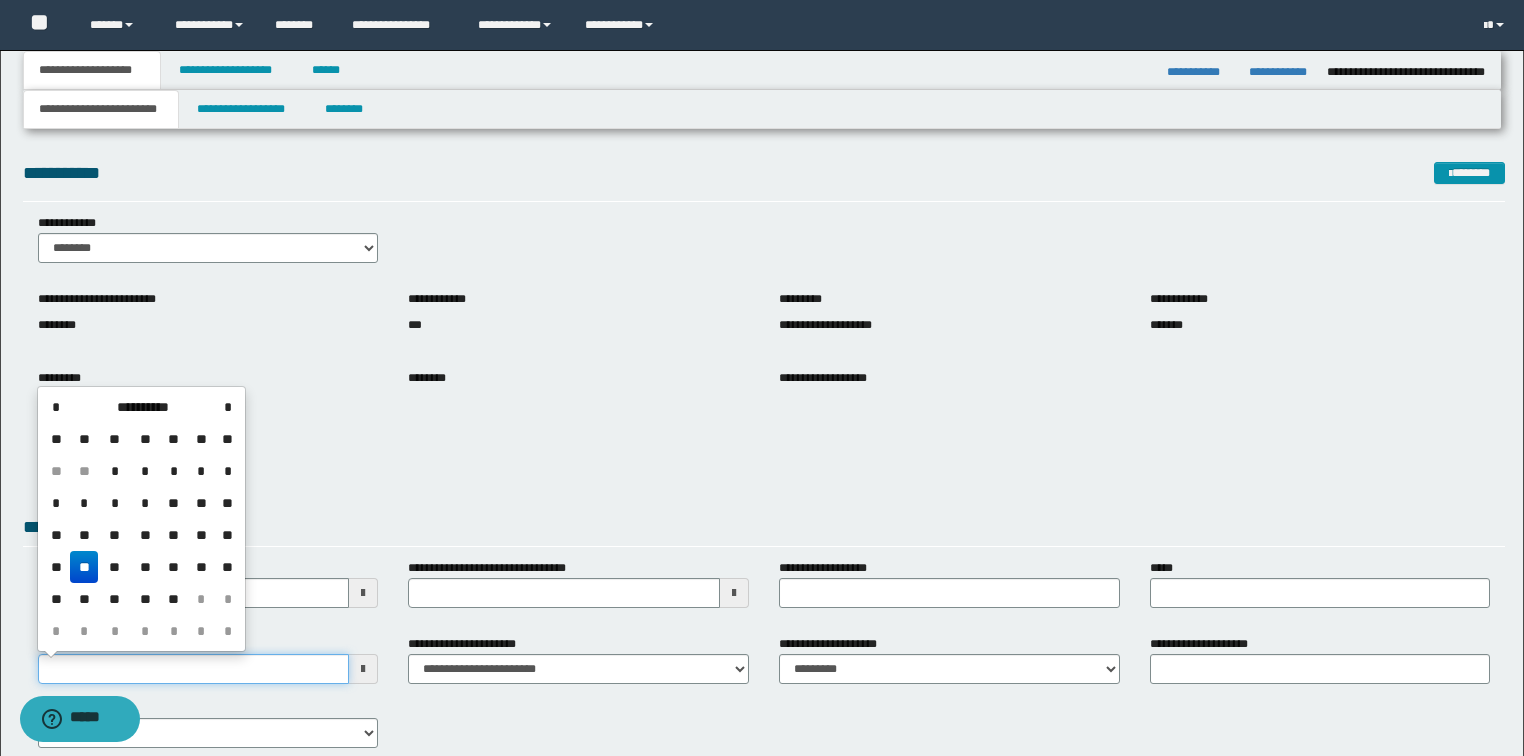 click on "**********" at bounding box center [194, 669] 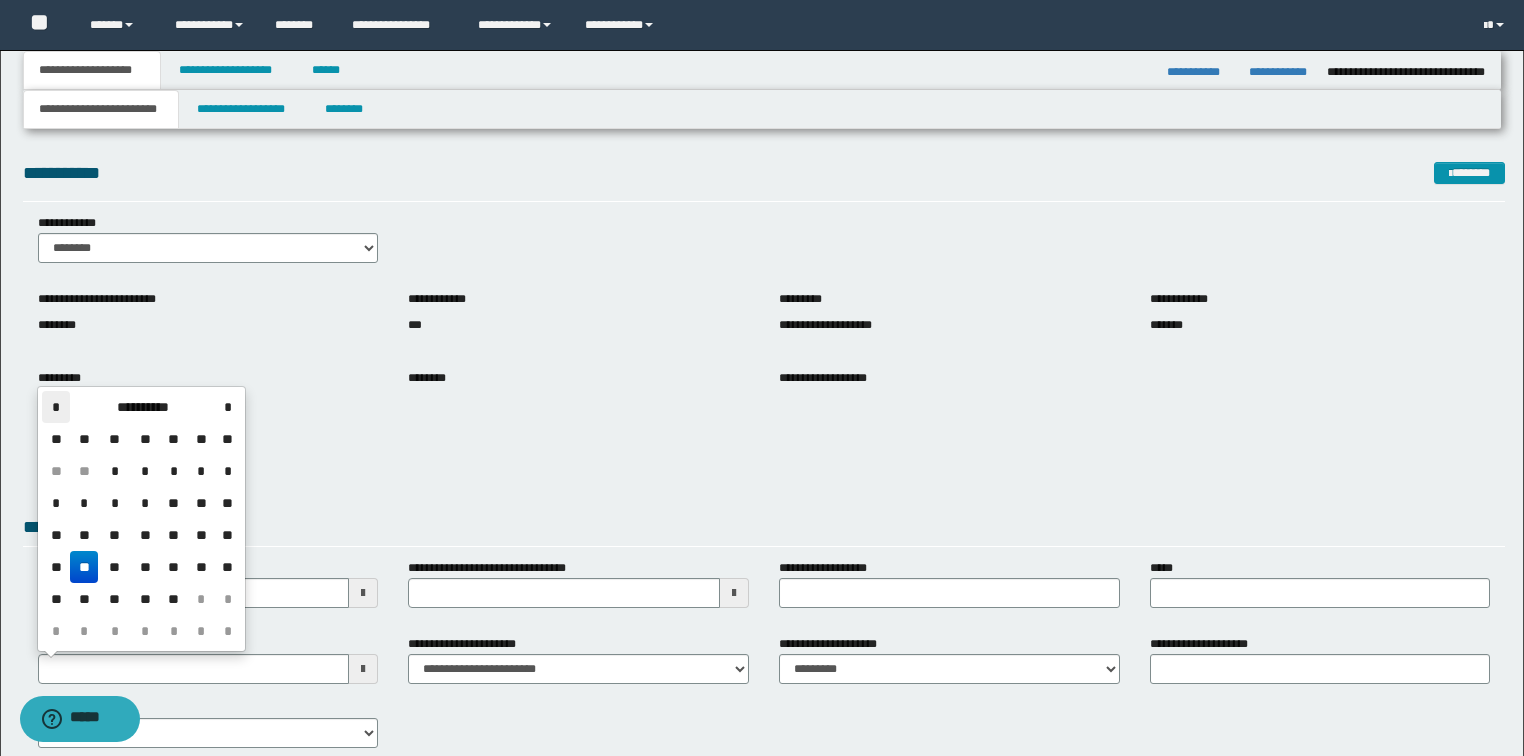 click on "*" at bounding box center (56, 407) 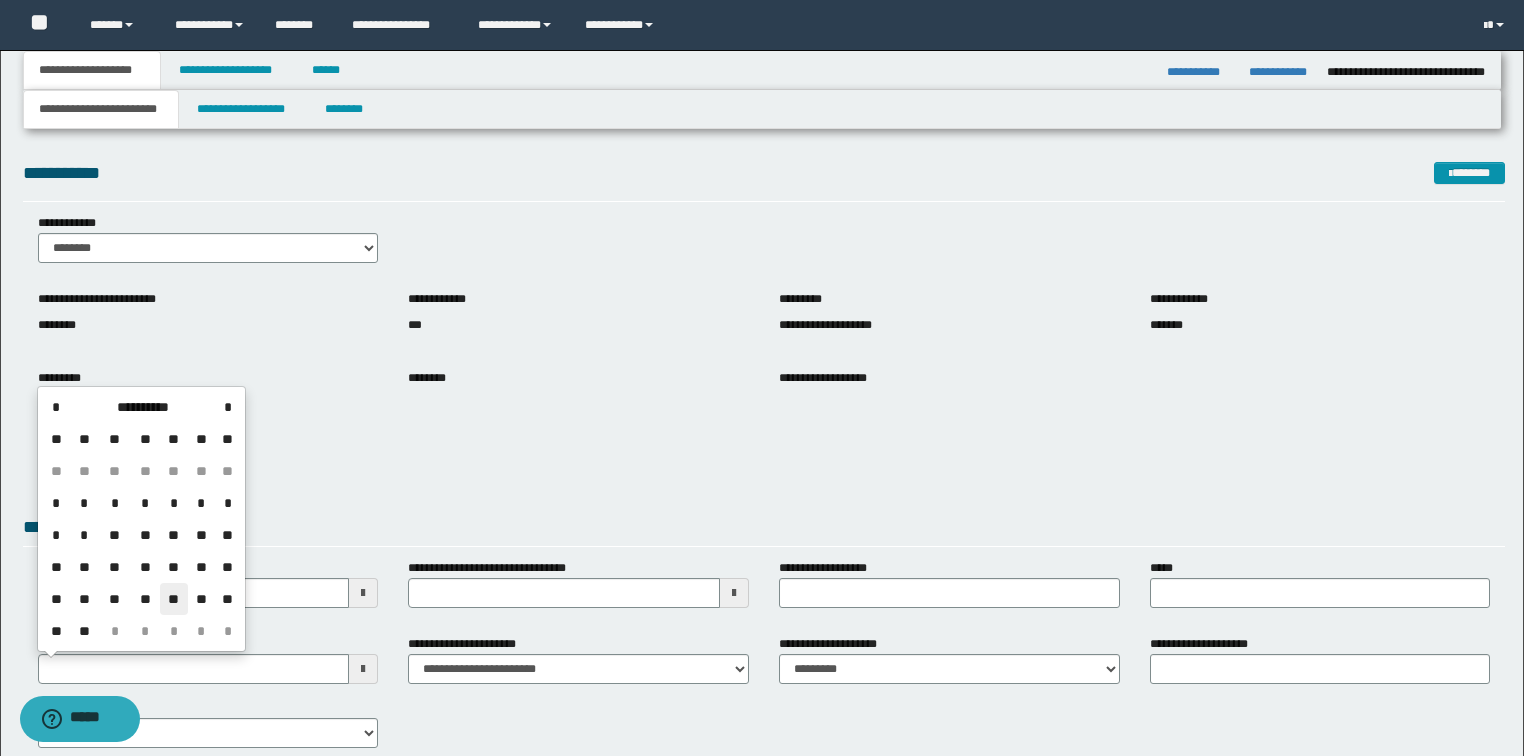 click on "**" at bounding box center [174, 599] 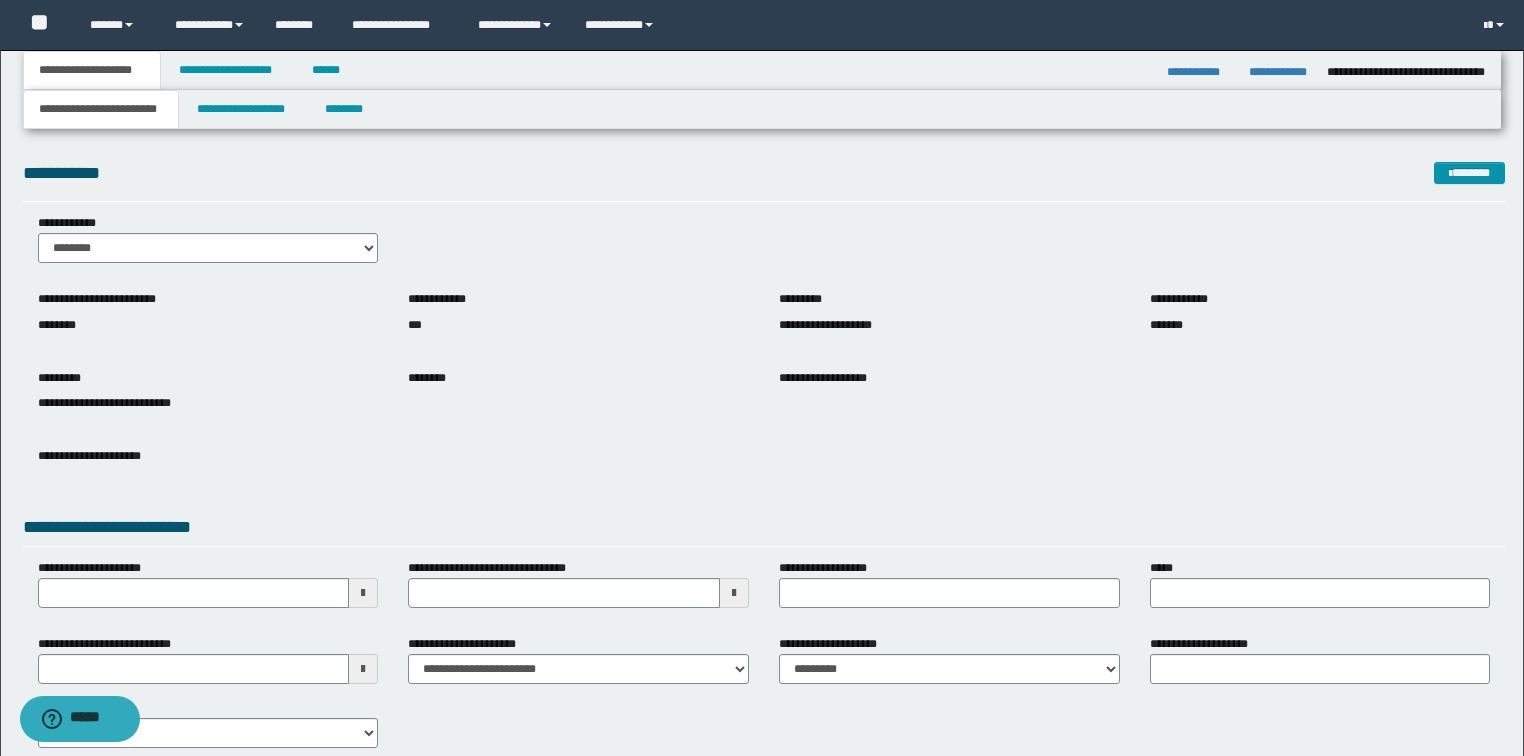drag, startPoint x: 302, startPoint y: 436, endPoint x: 304, endPoint y: 203, distance: 233.00859 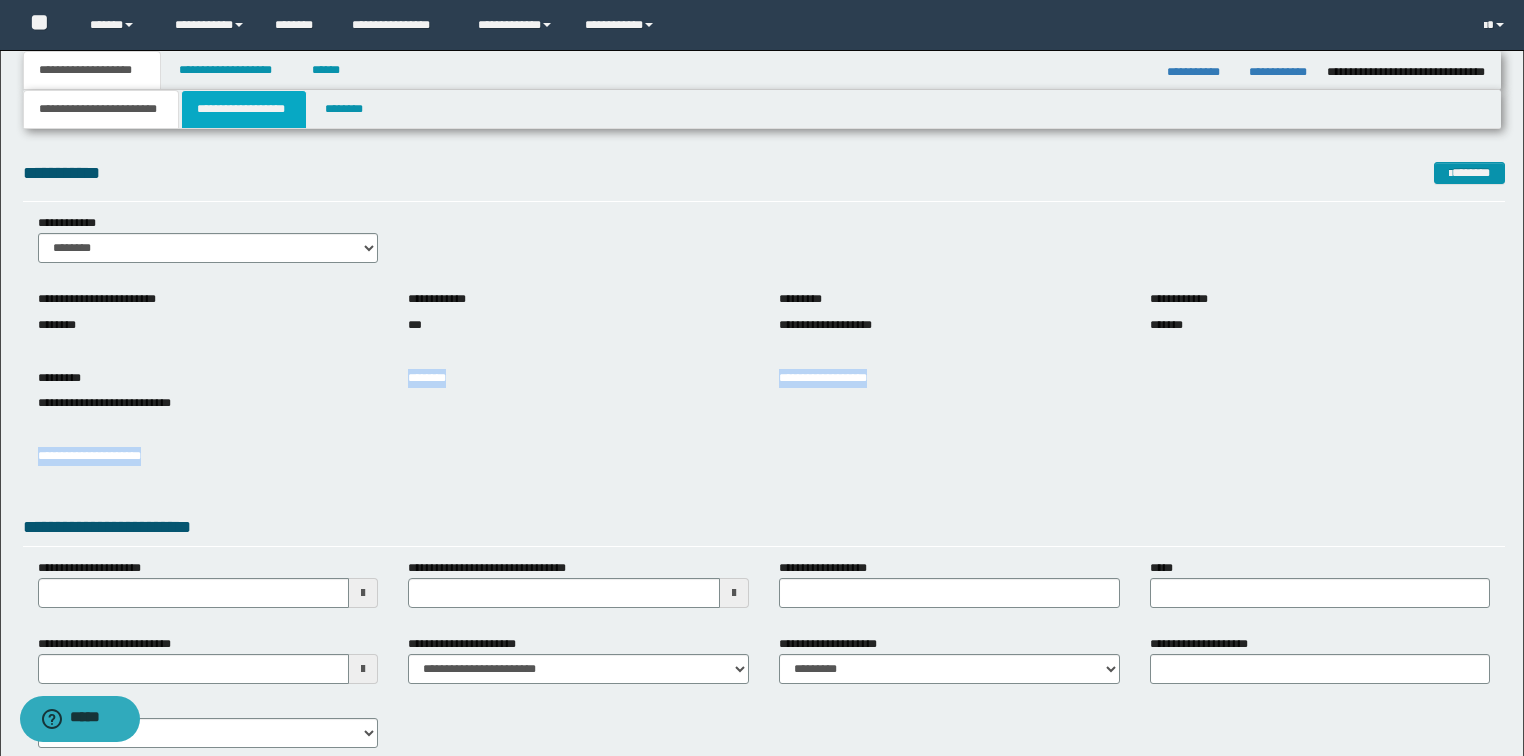 click on "**********" at bounding box center [244, 109] 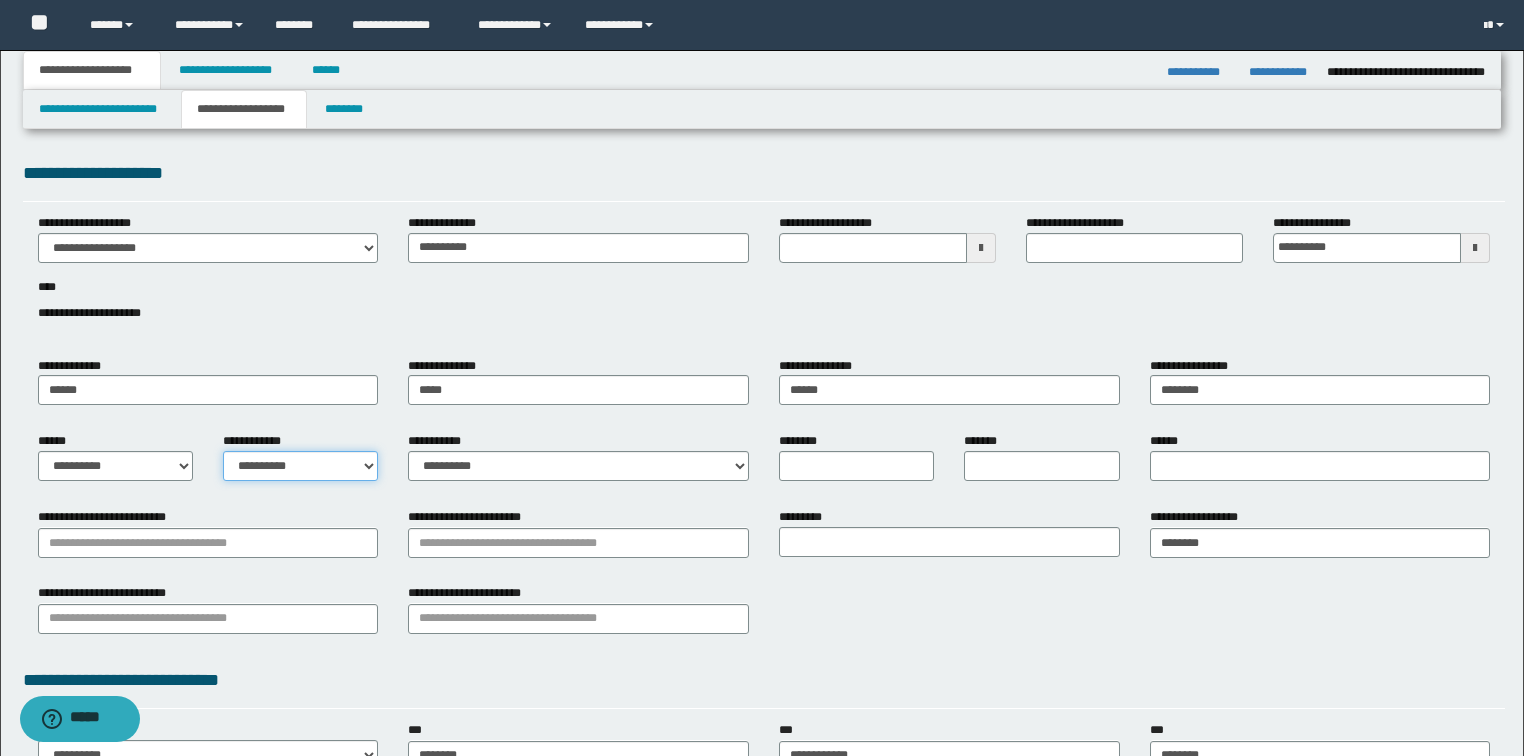 click on "**********" at bounding box center (300, 466) 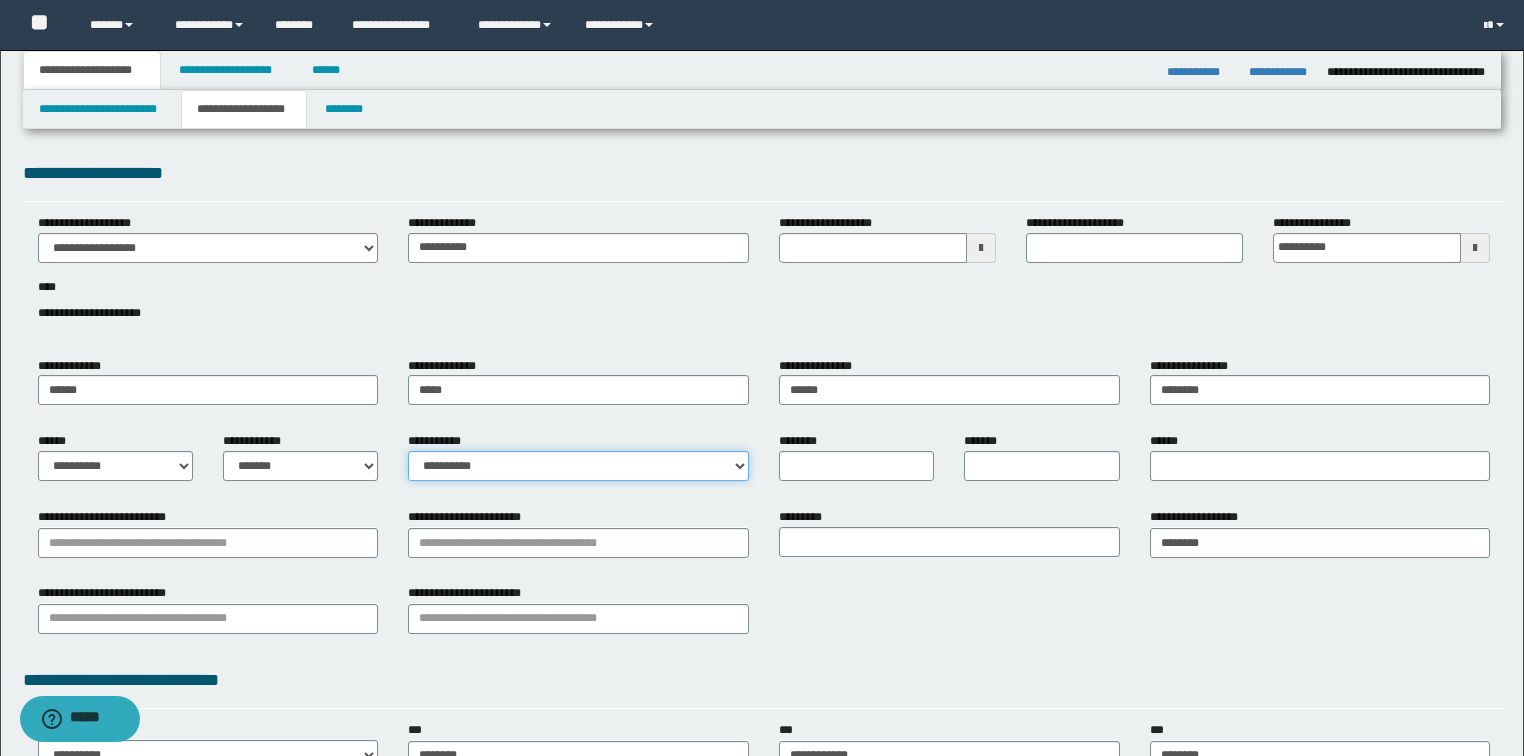 click on "**********" at bounding box center (578, 466) 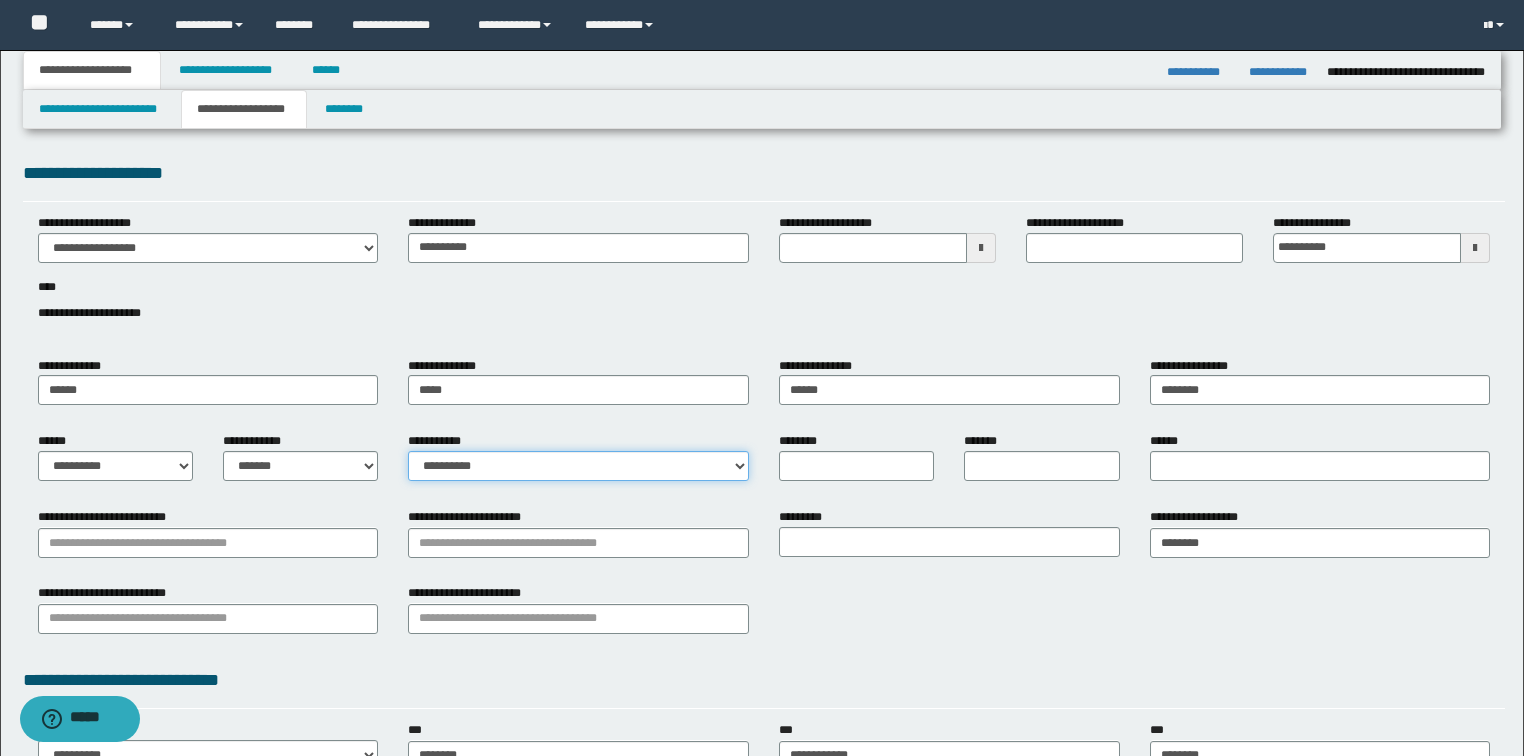 select on "*" 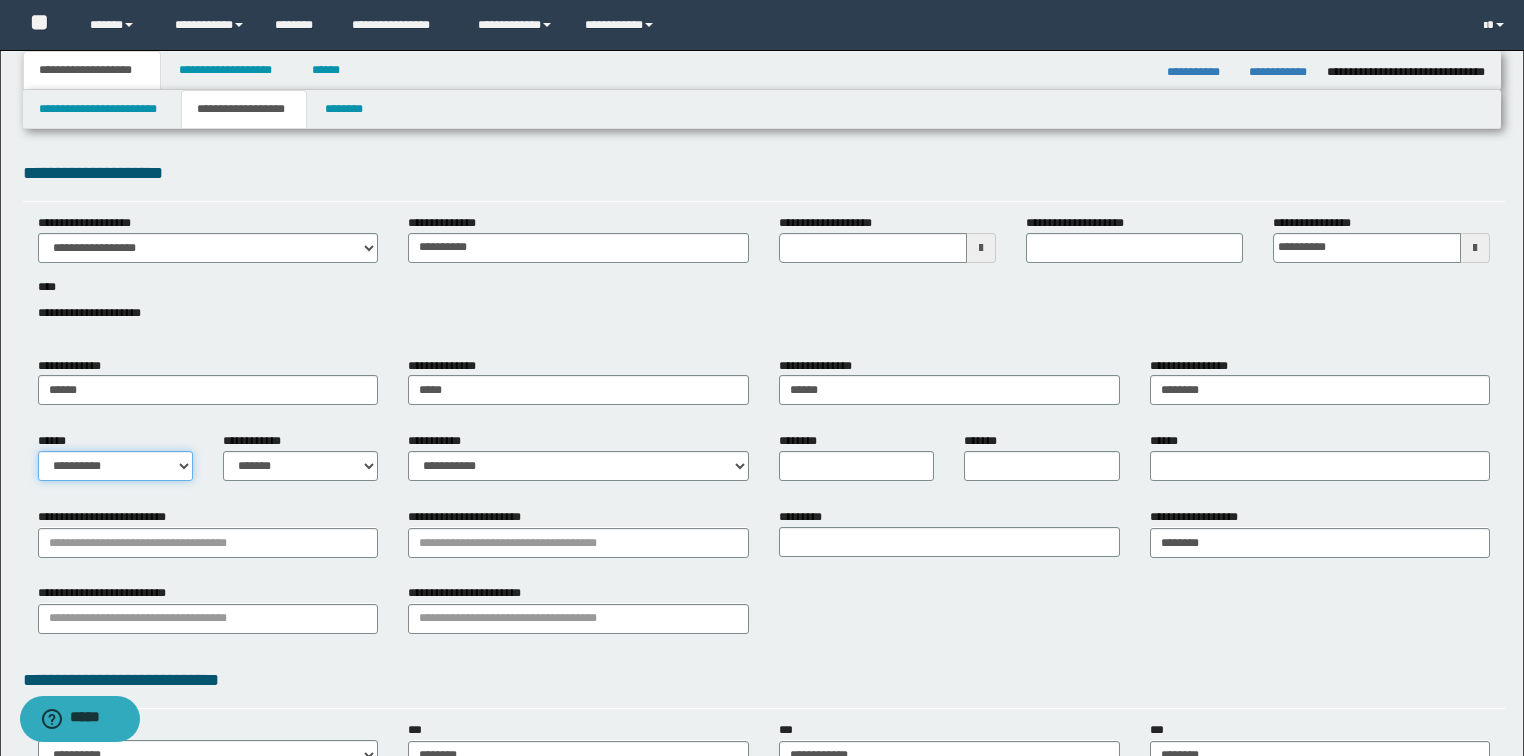 click on "**********" at bounding box center (115, 466) 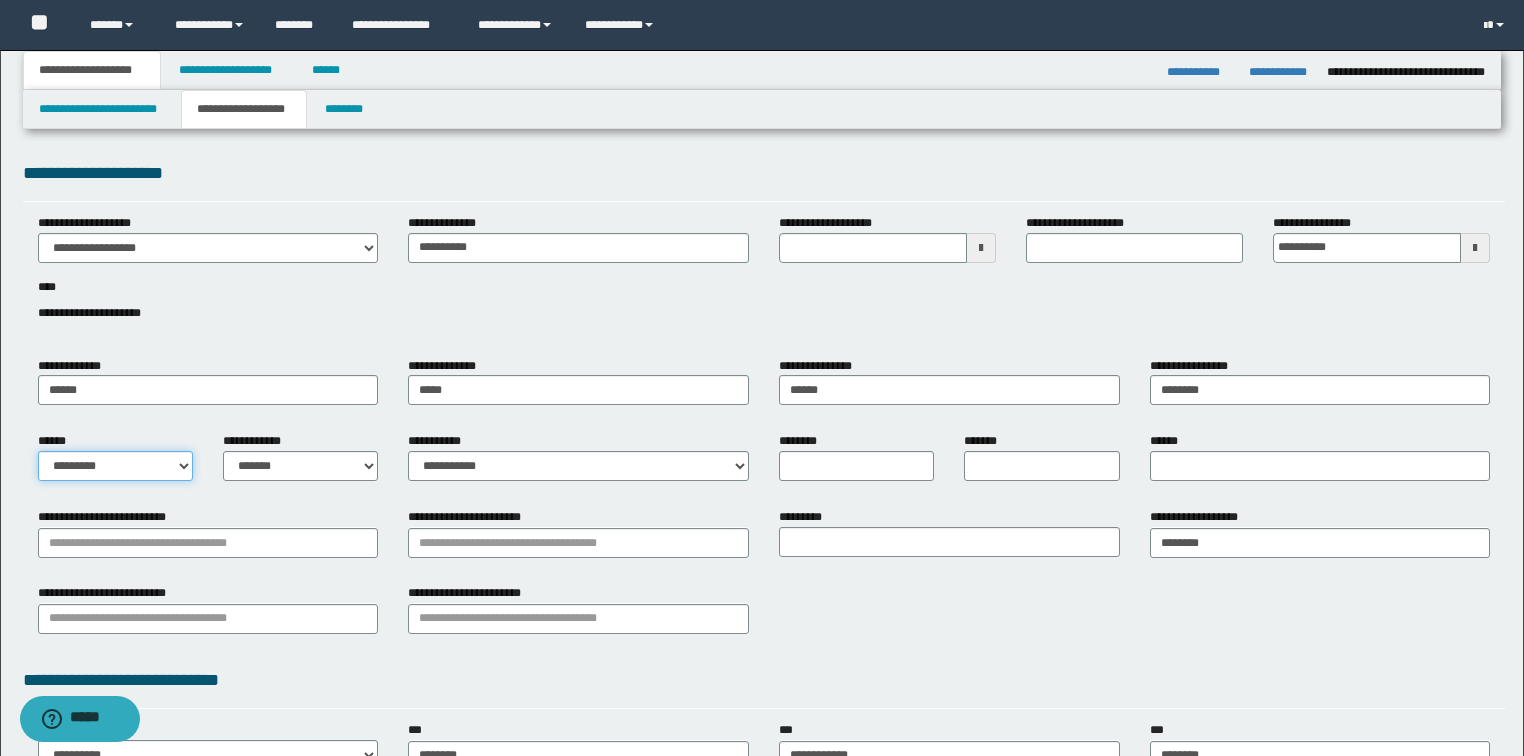 click on "**********" at bounding box center [115, 466] 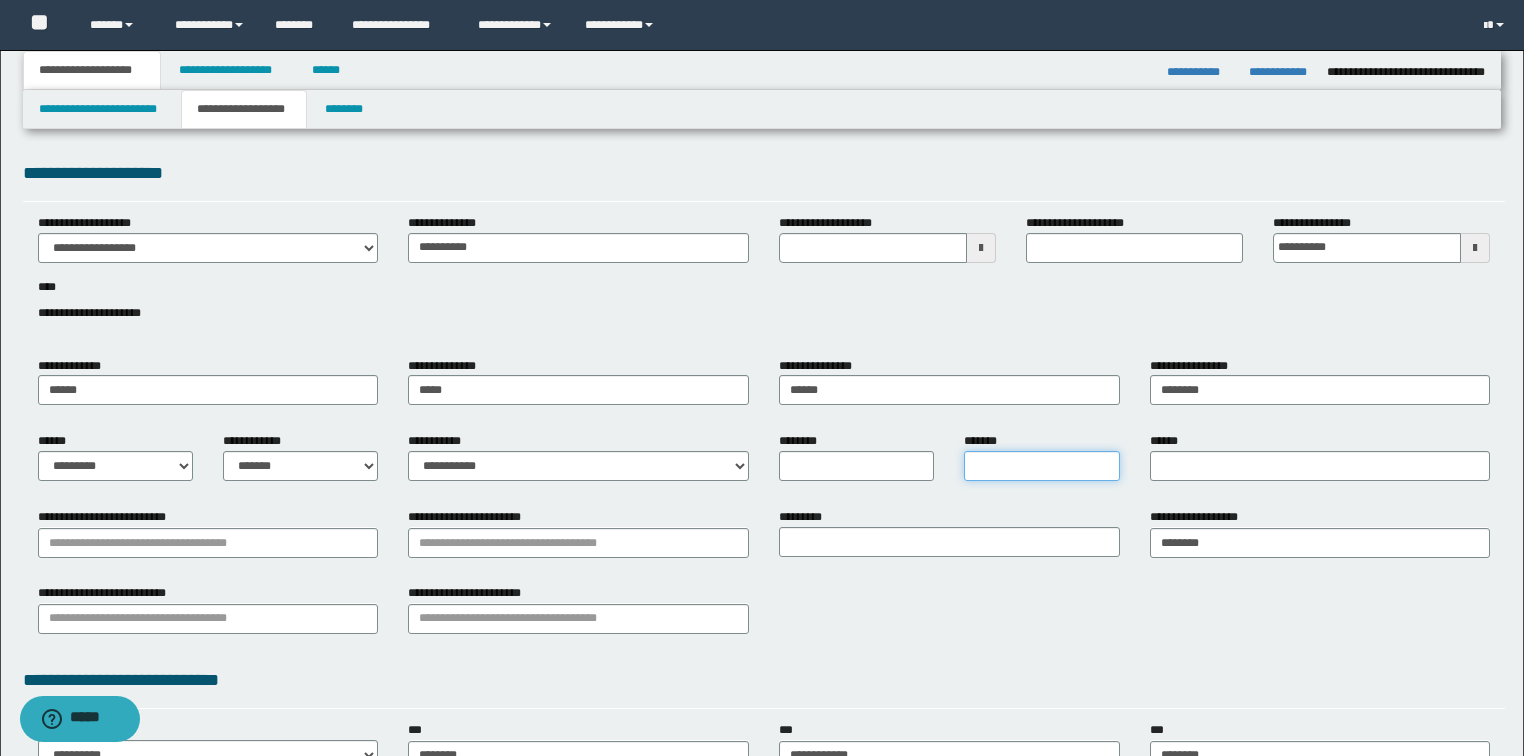 click on "*******" at bounding box center [1041, 466] 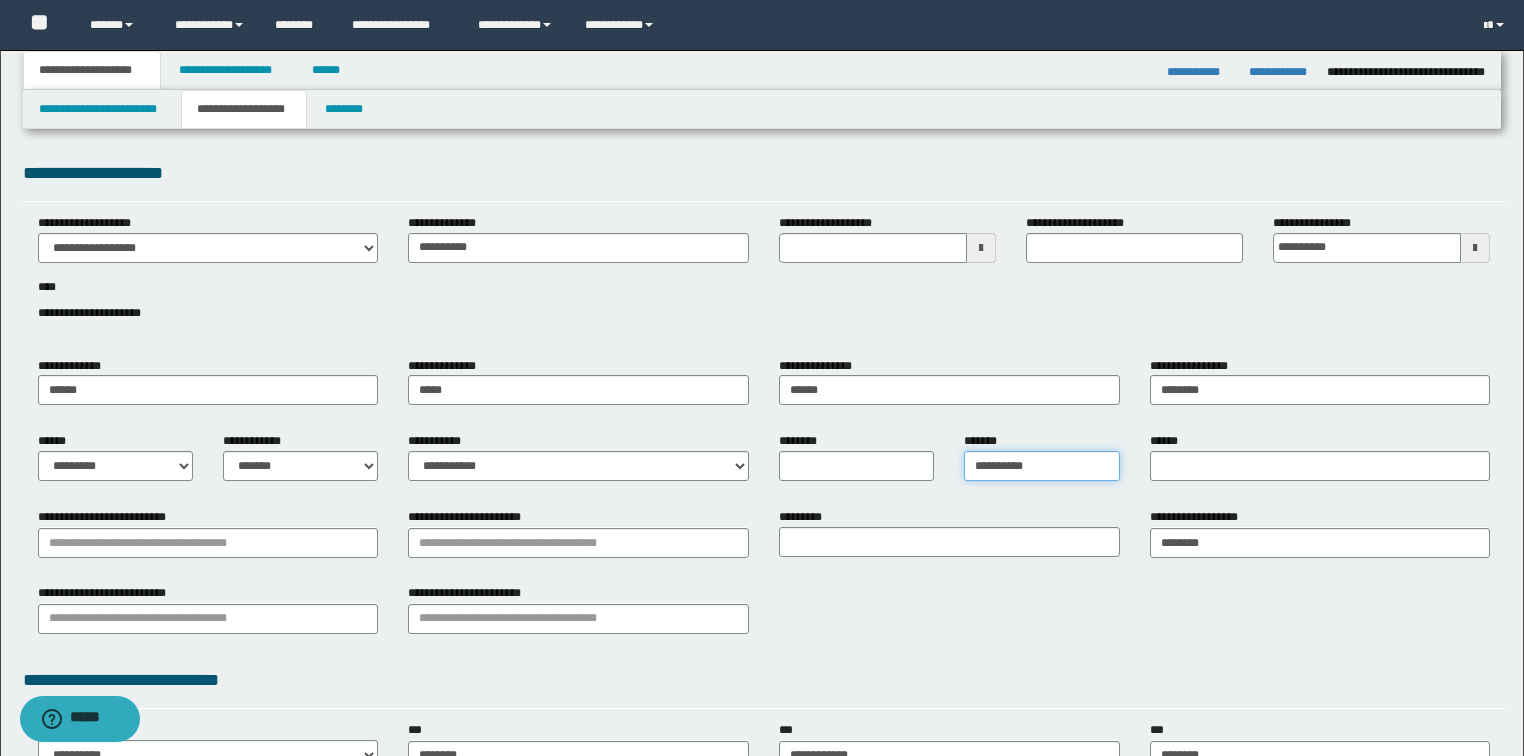 type on "**********" 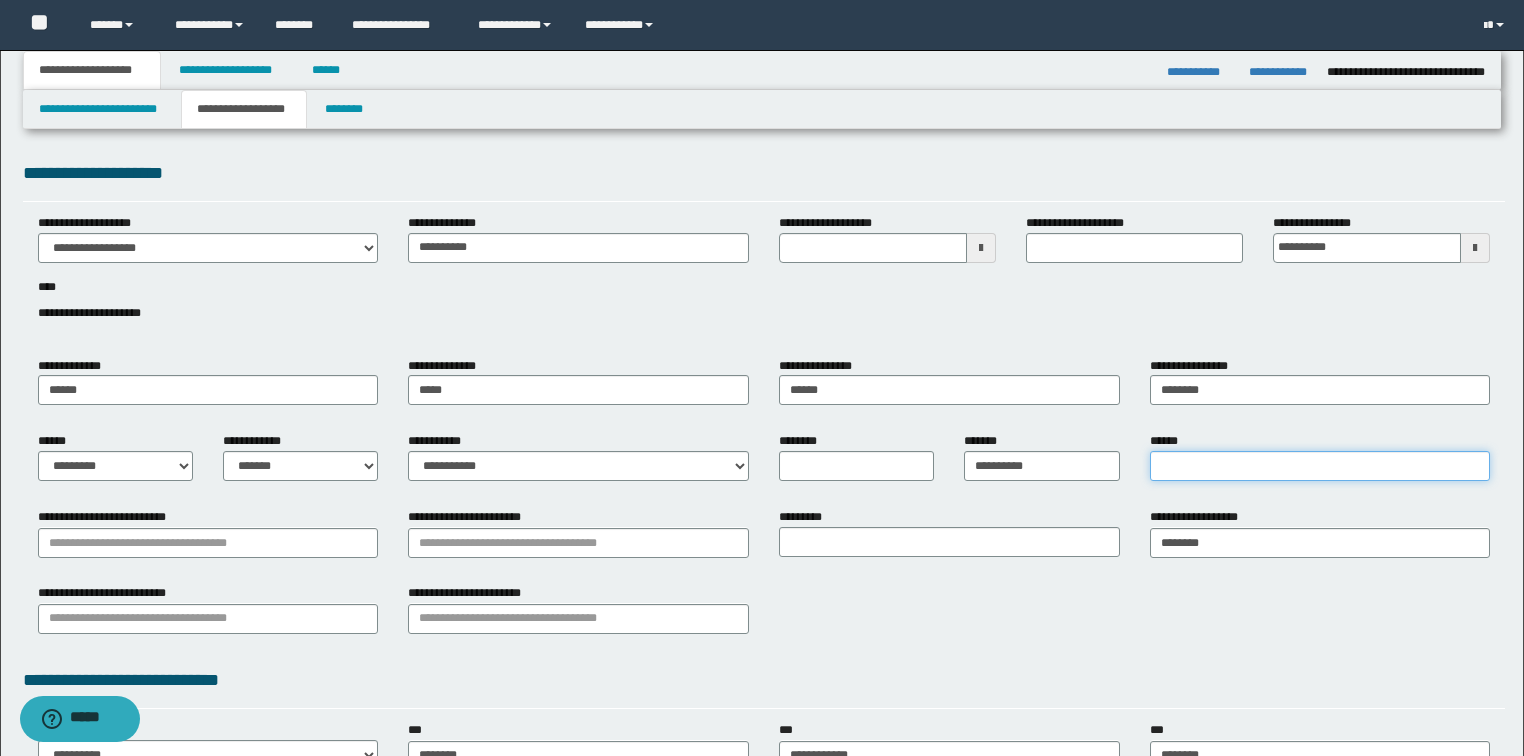 click on "******" at bounding box center (1320, 466) 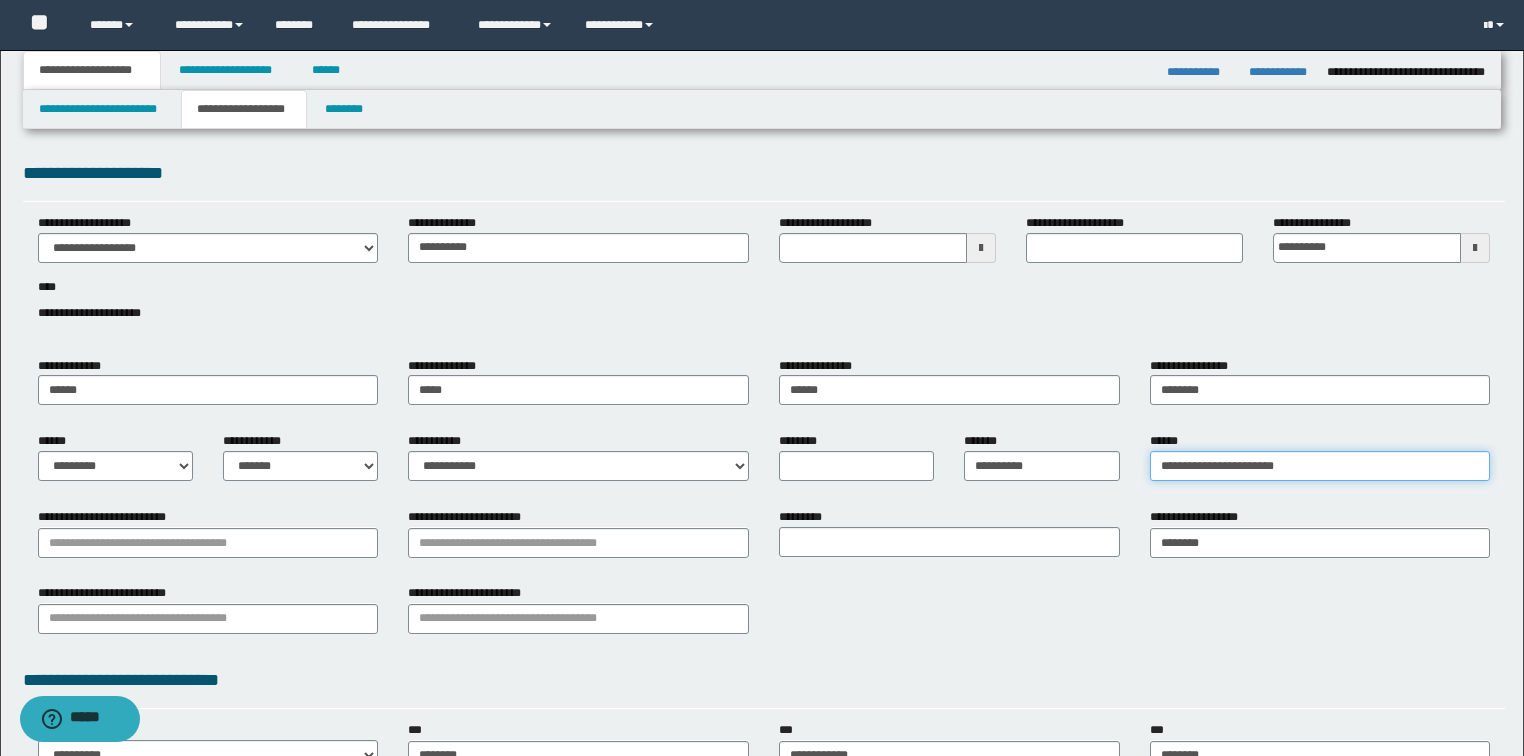 type on "**********" 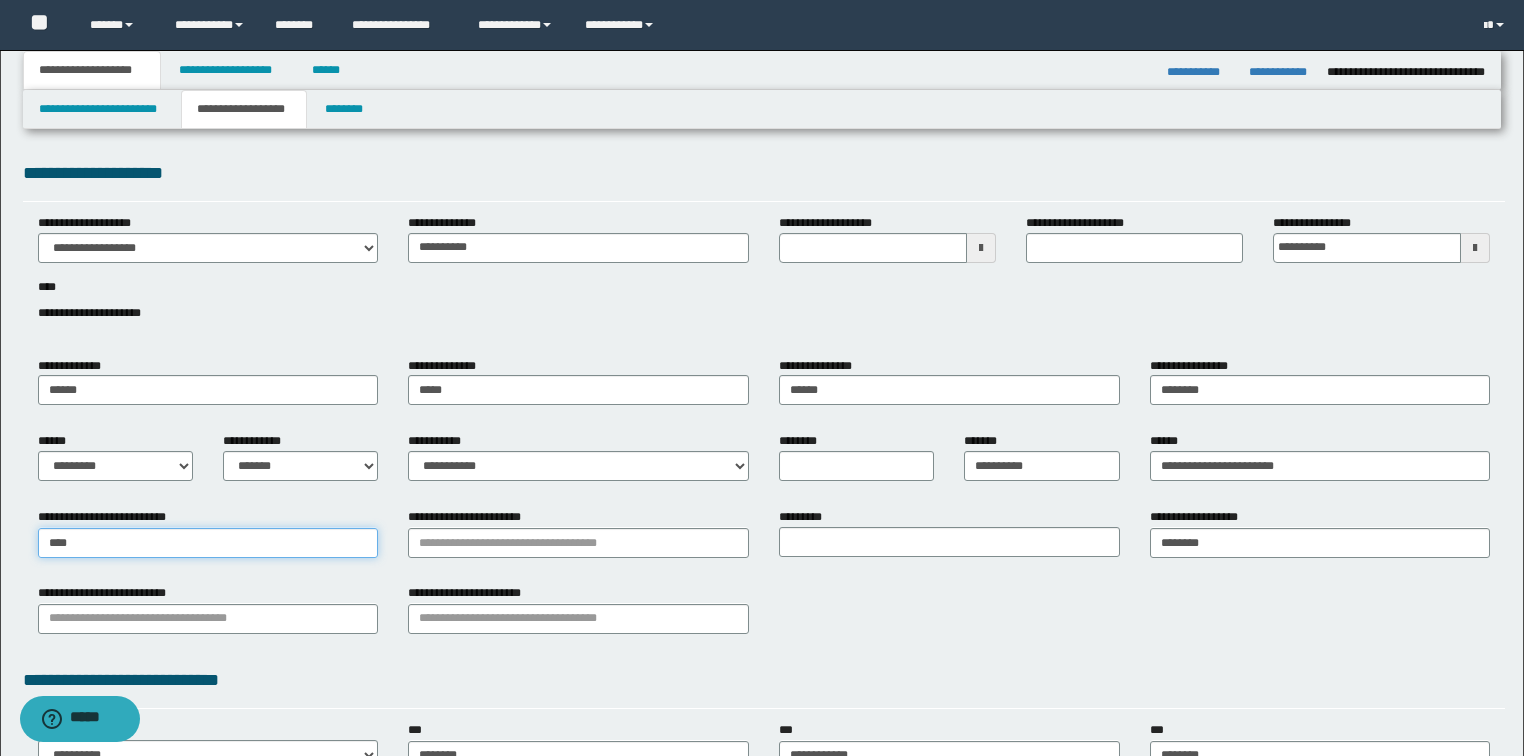 type on "*****" 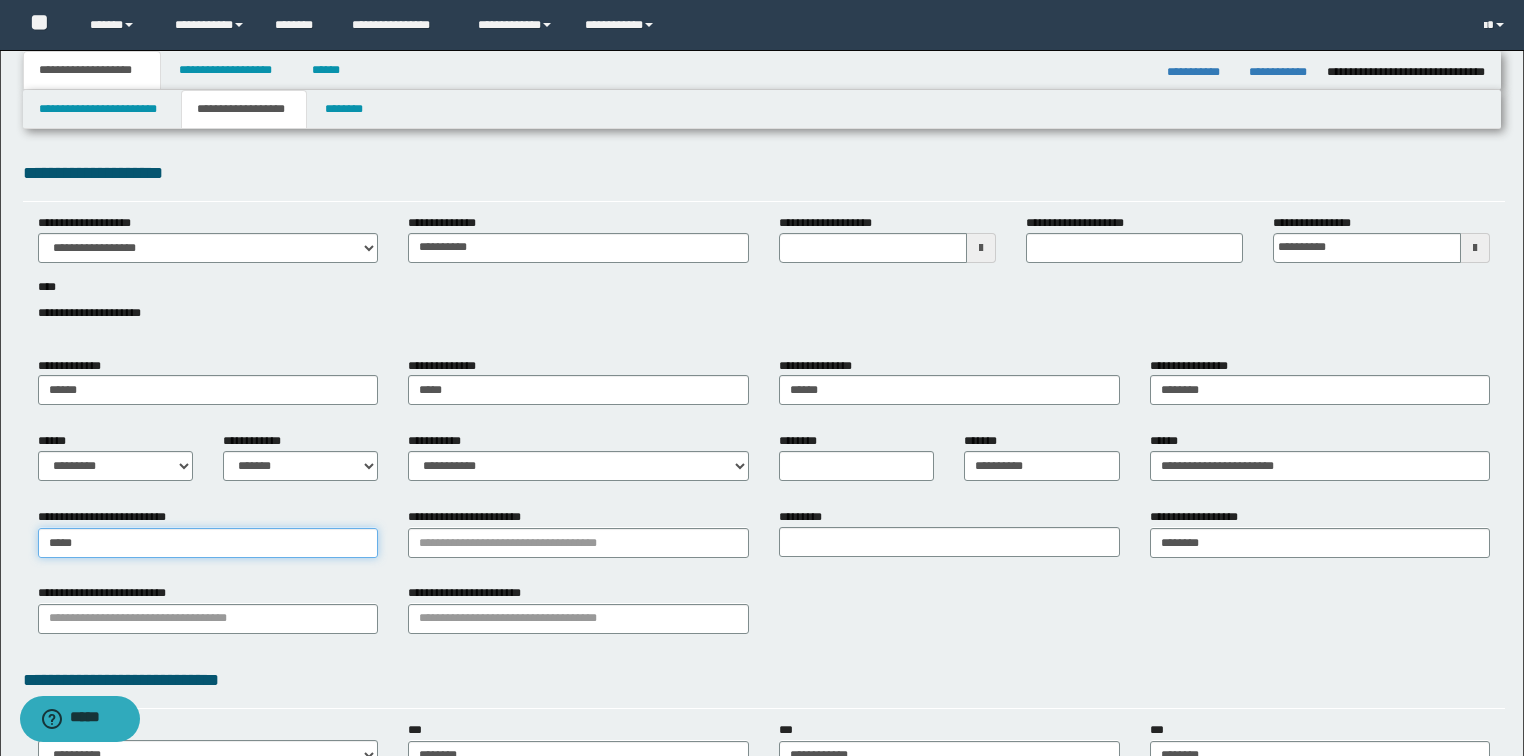 type on "*****" 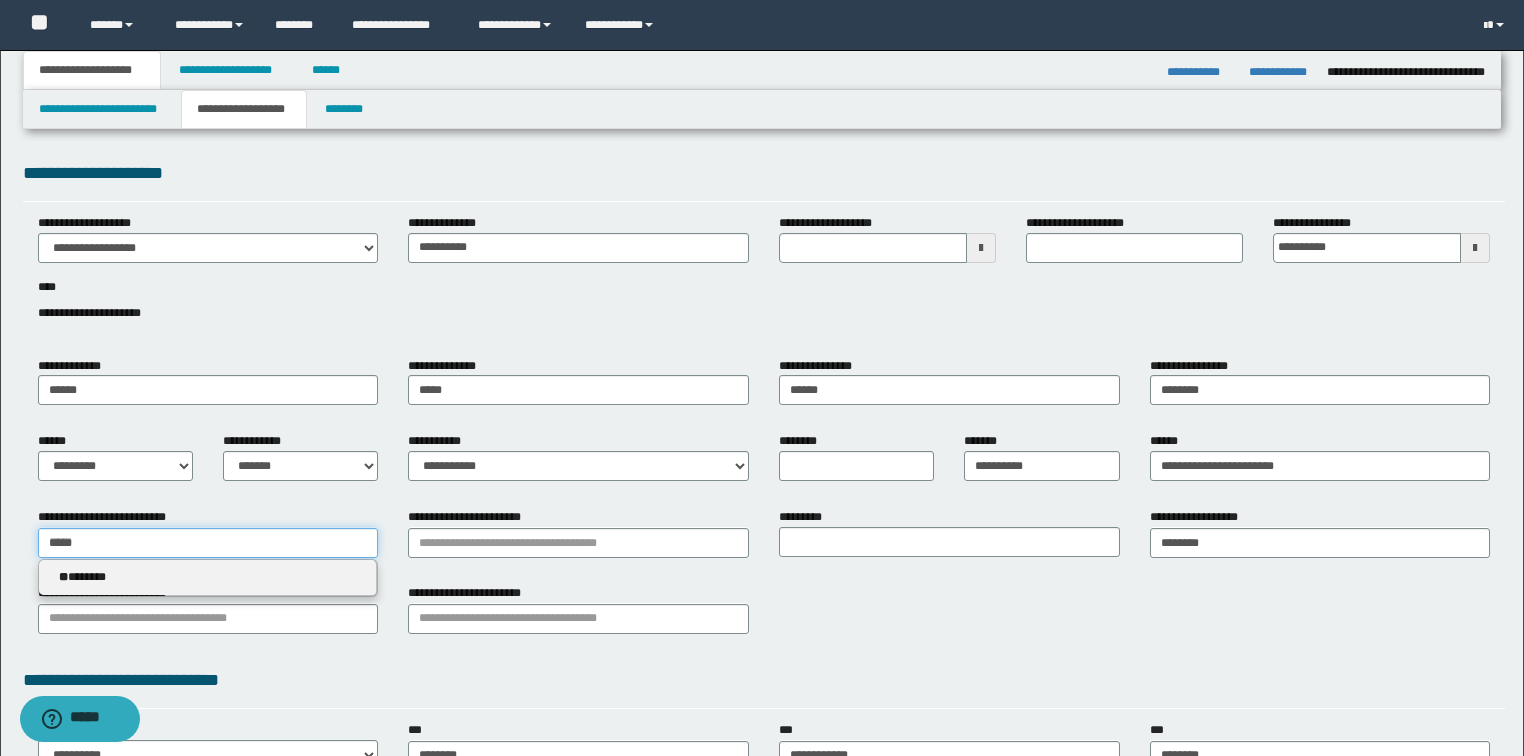 type 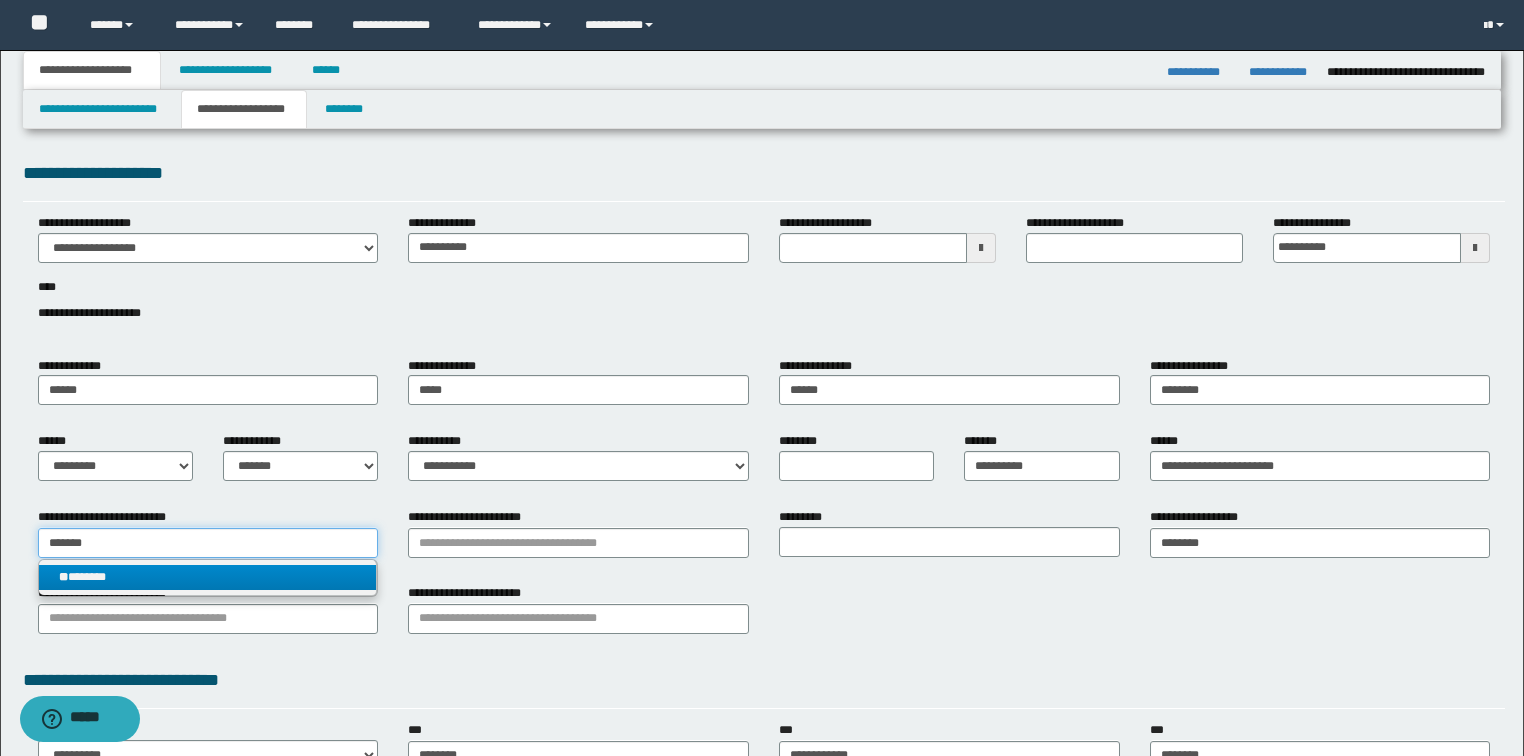 type on "*******" 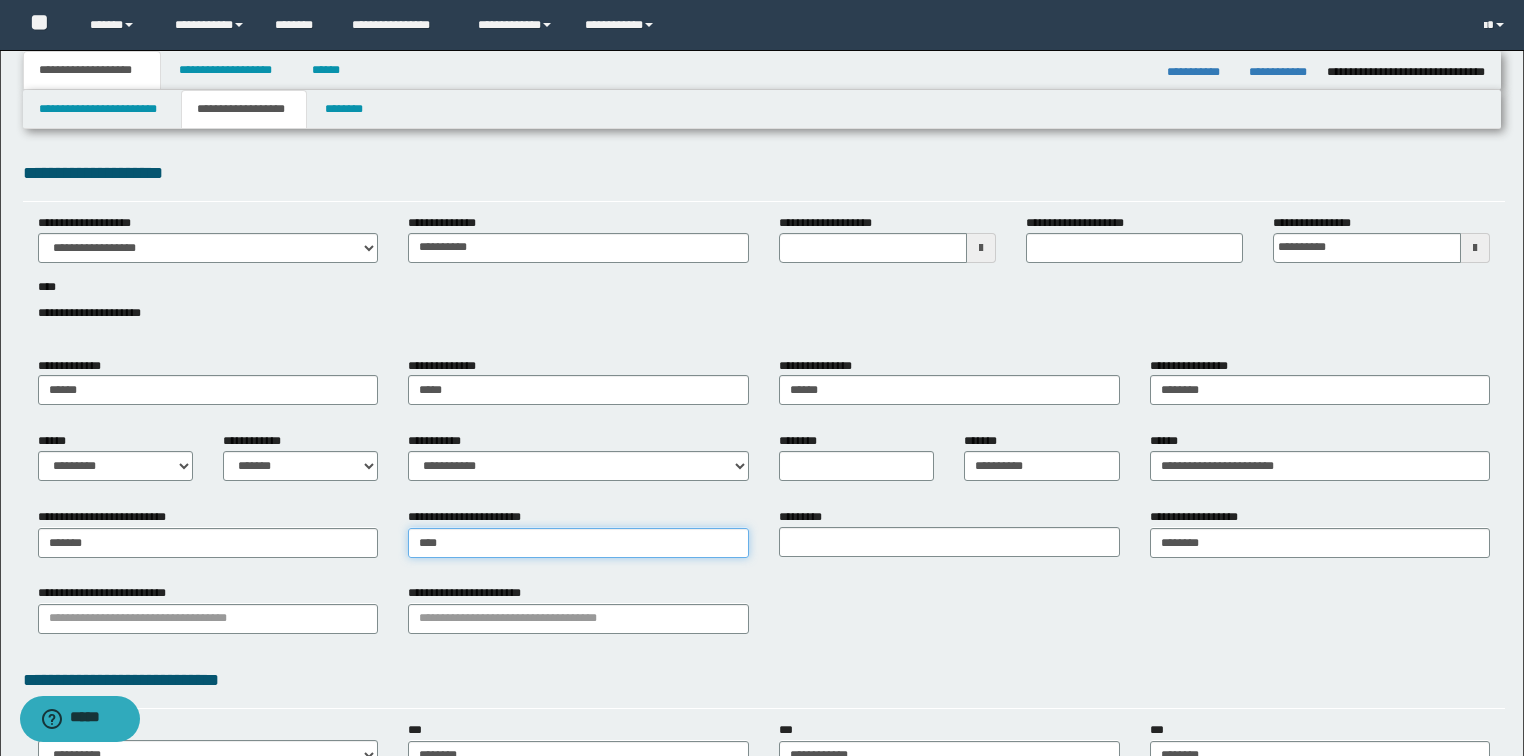 type on "*****" 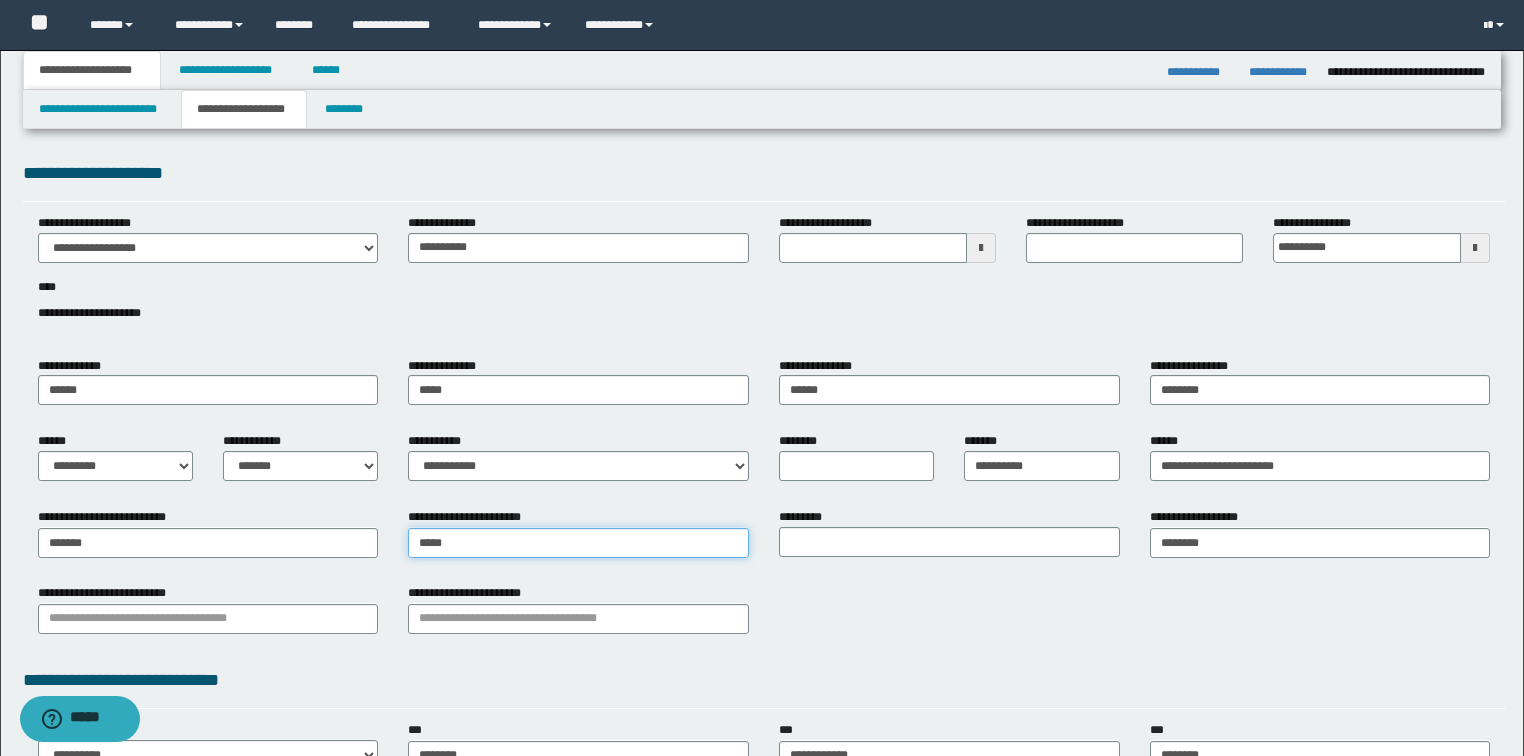type on "*********" 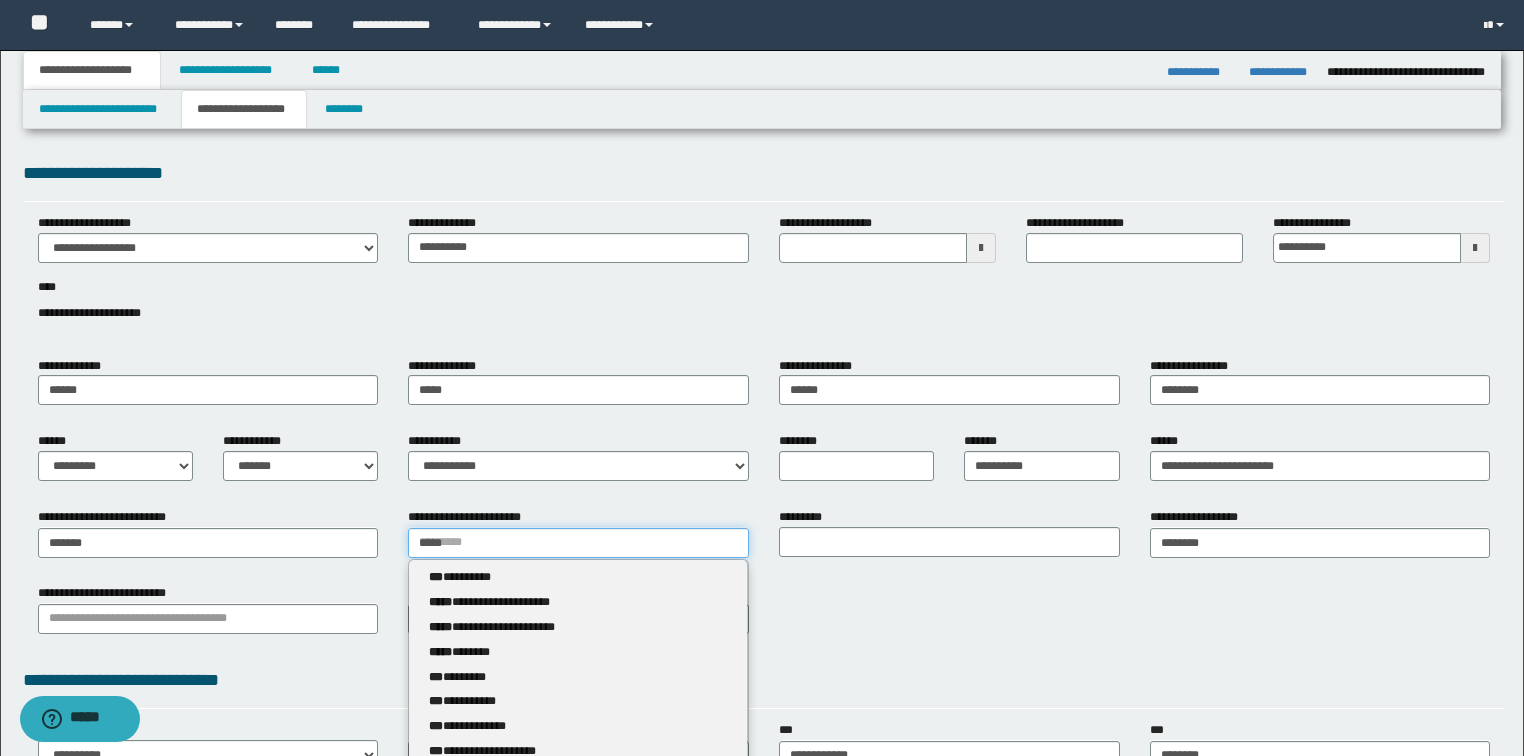 type 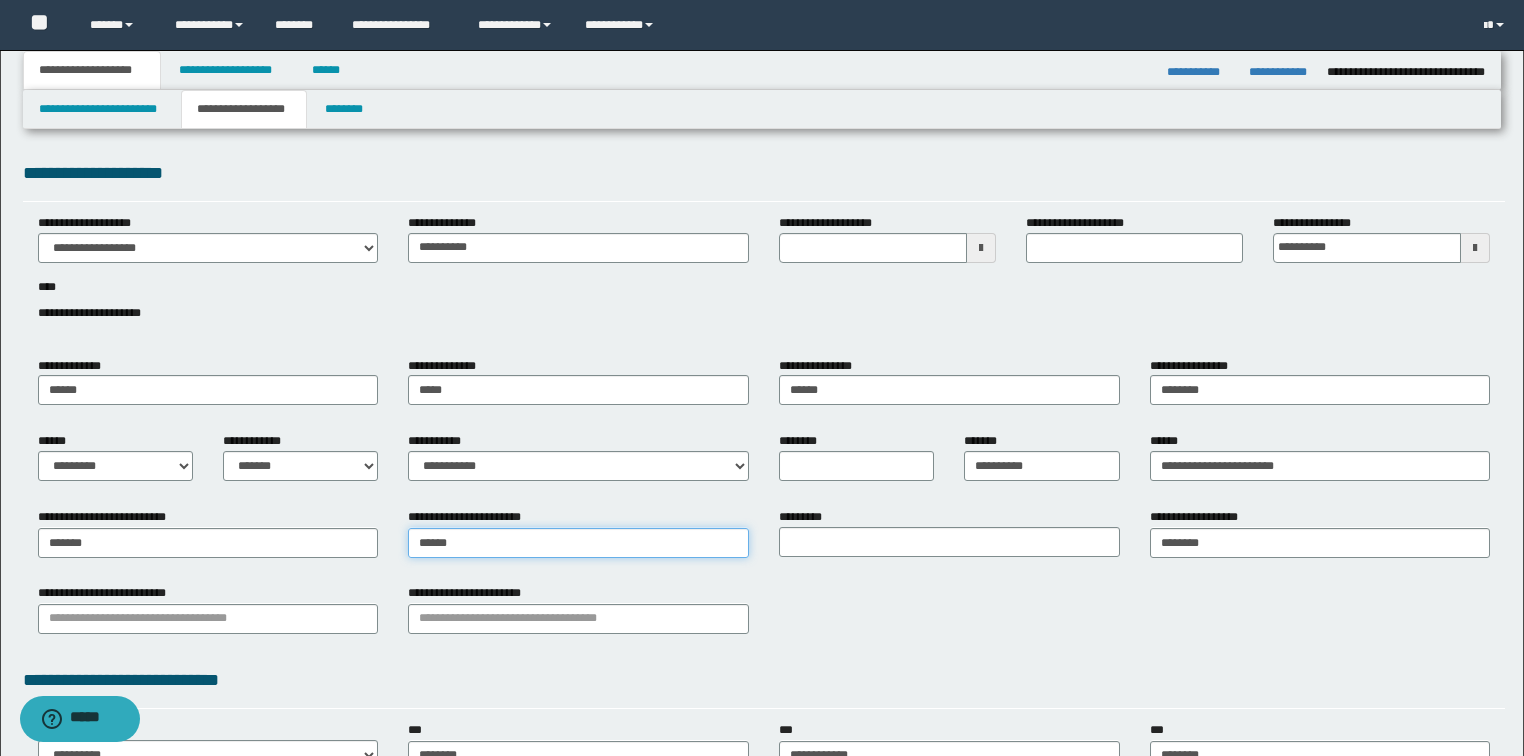 type on "*********" 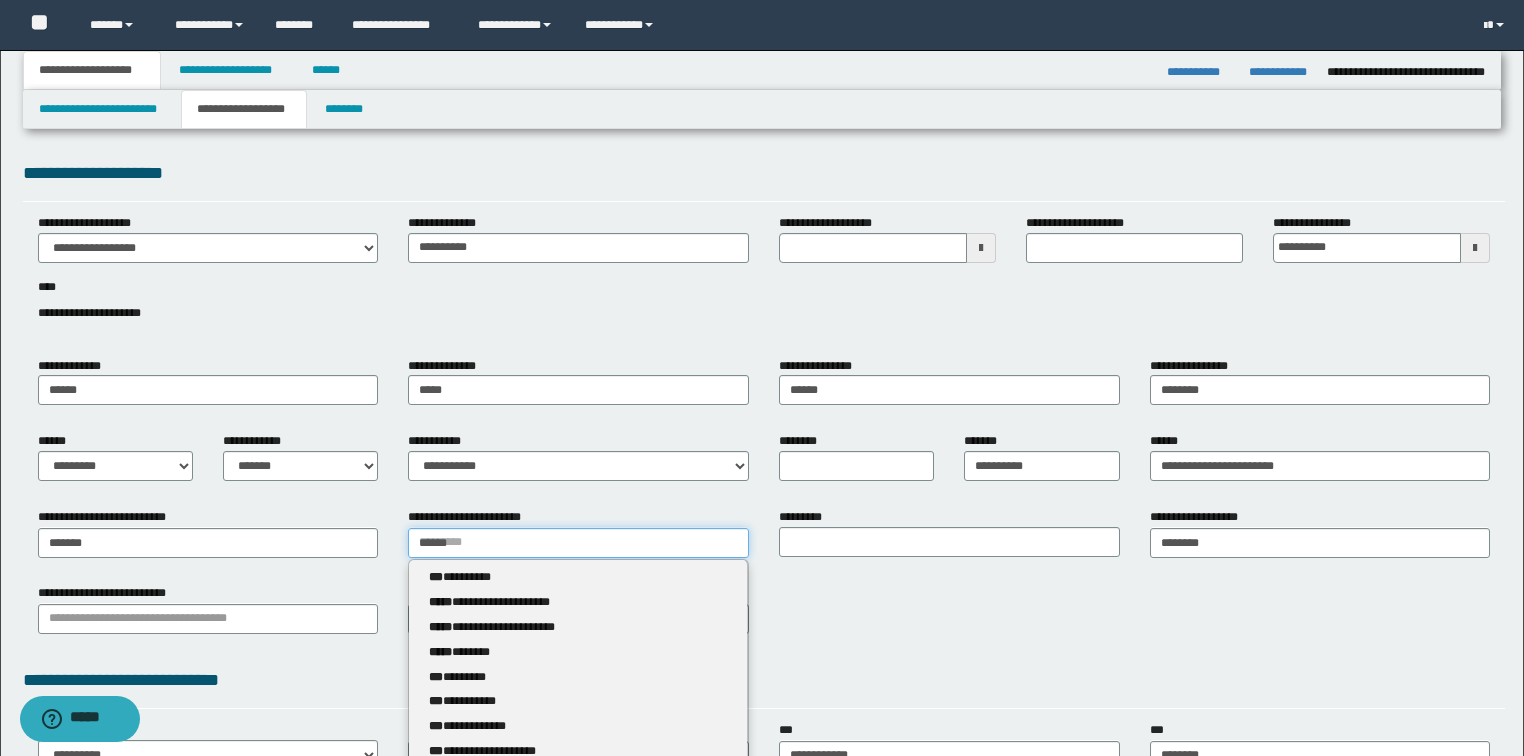 type 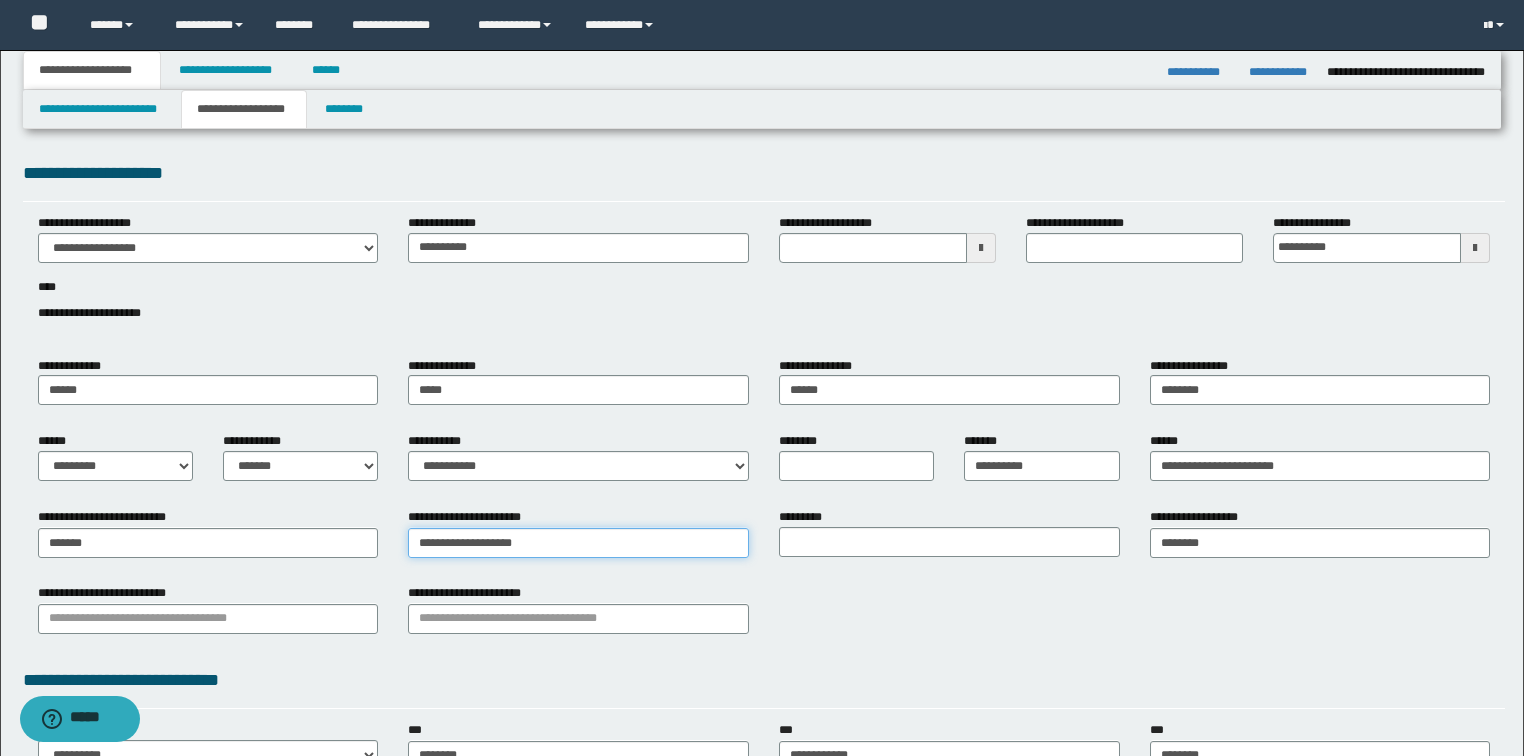 type on "**********" 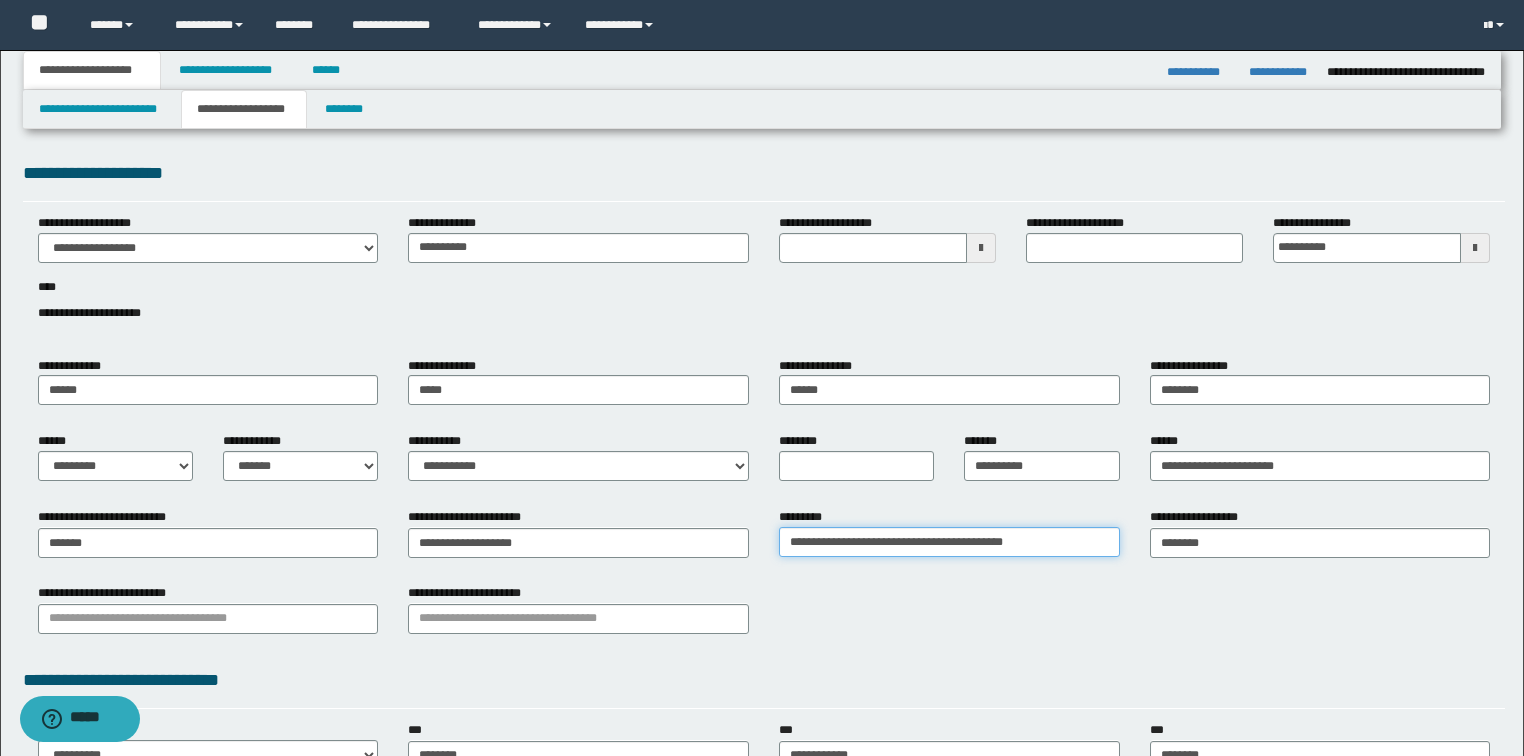 type on "**********" 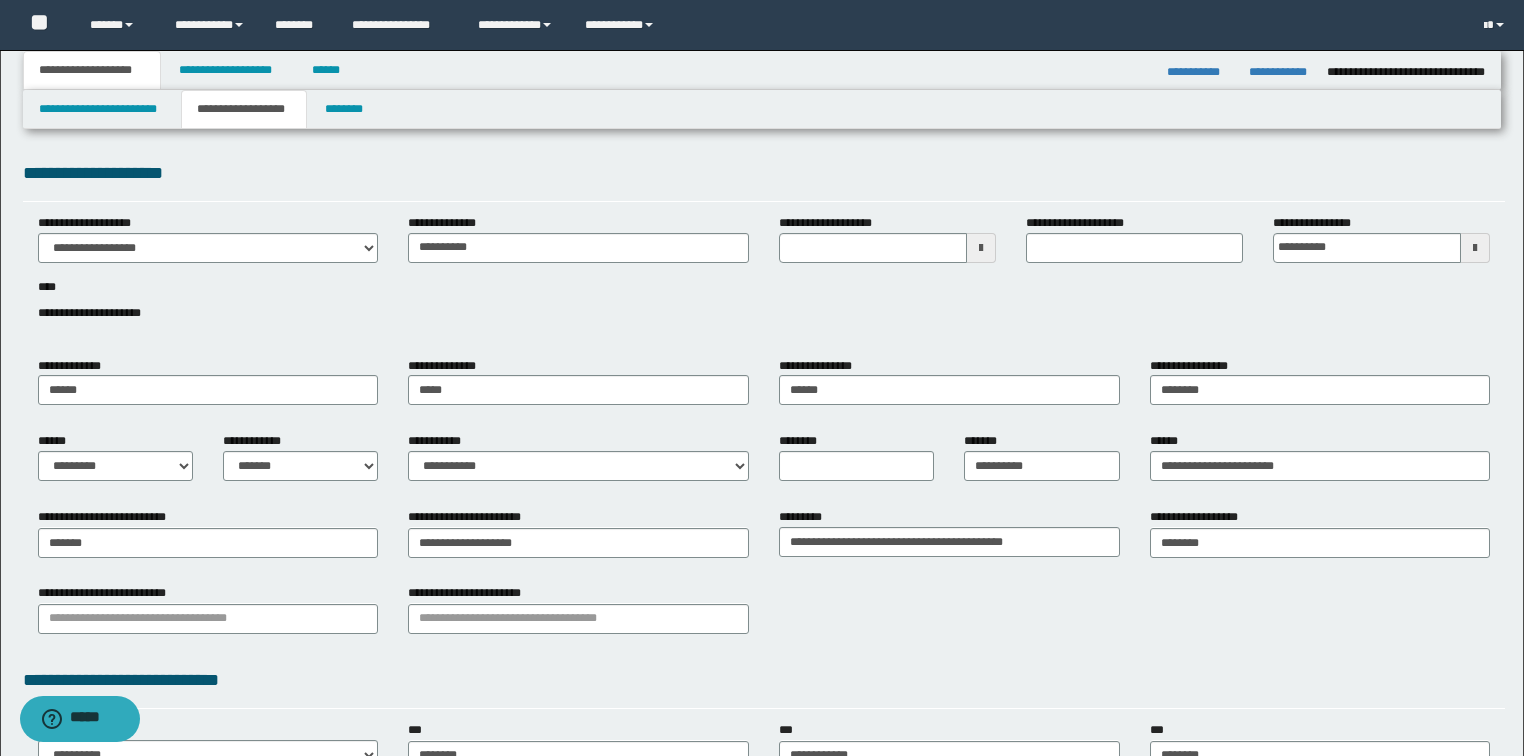click on "**********" at bounding box center (764, 616) 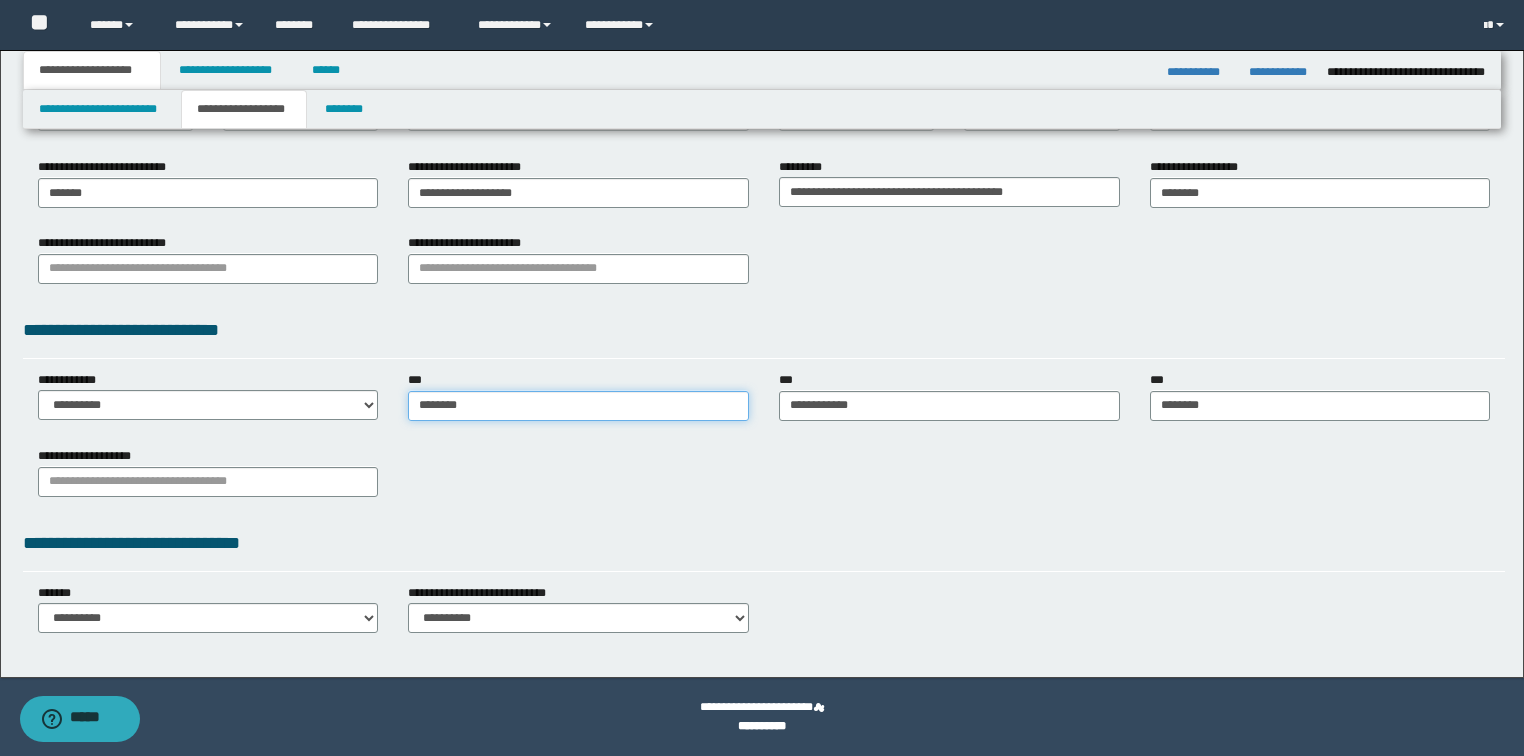 type on "********" 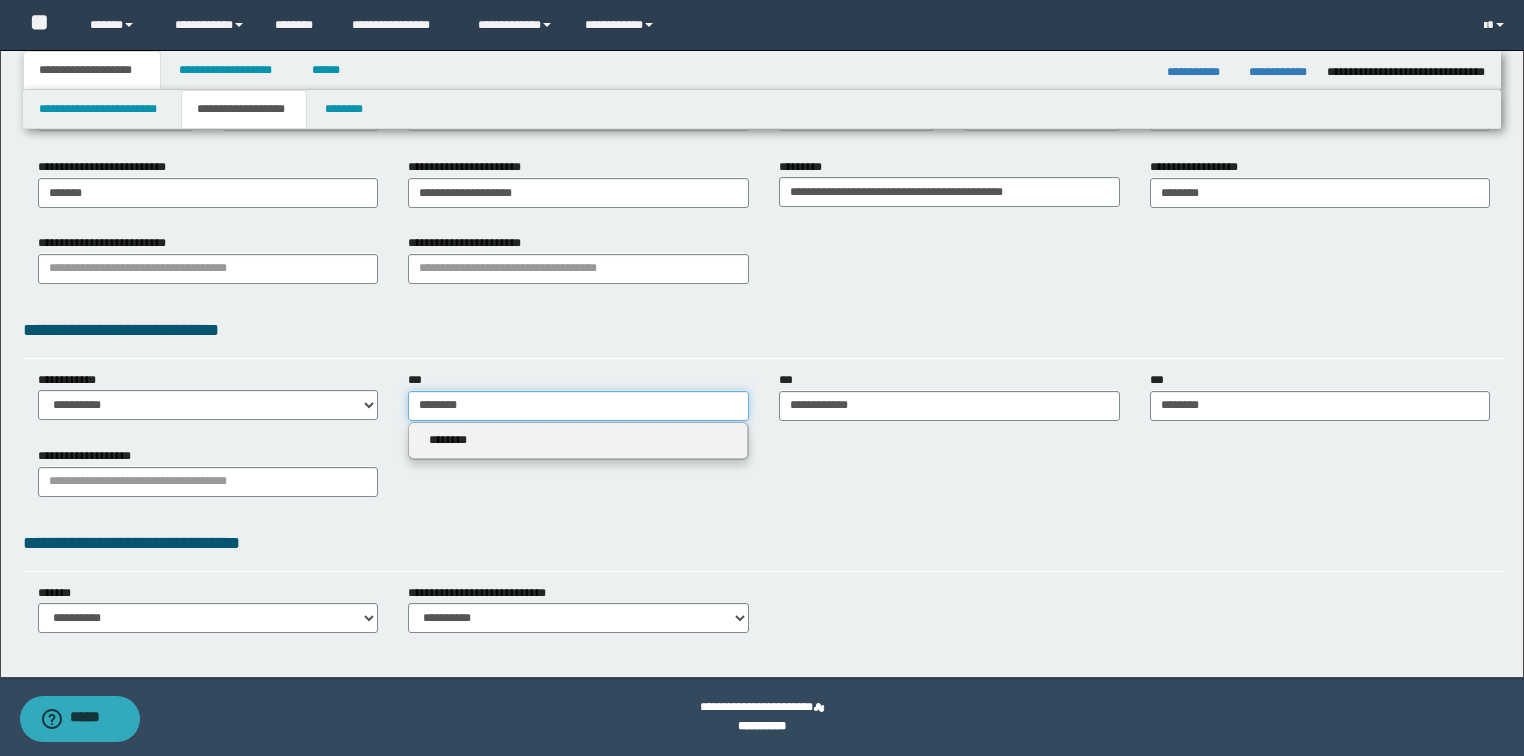 drag, startPoint x: 550, startPoint y: 407, endPoint x: 0, endPoint y: 392, distance: 550.2045 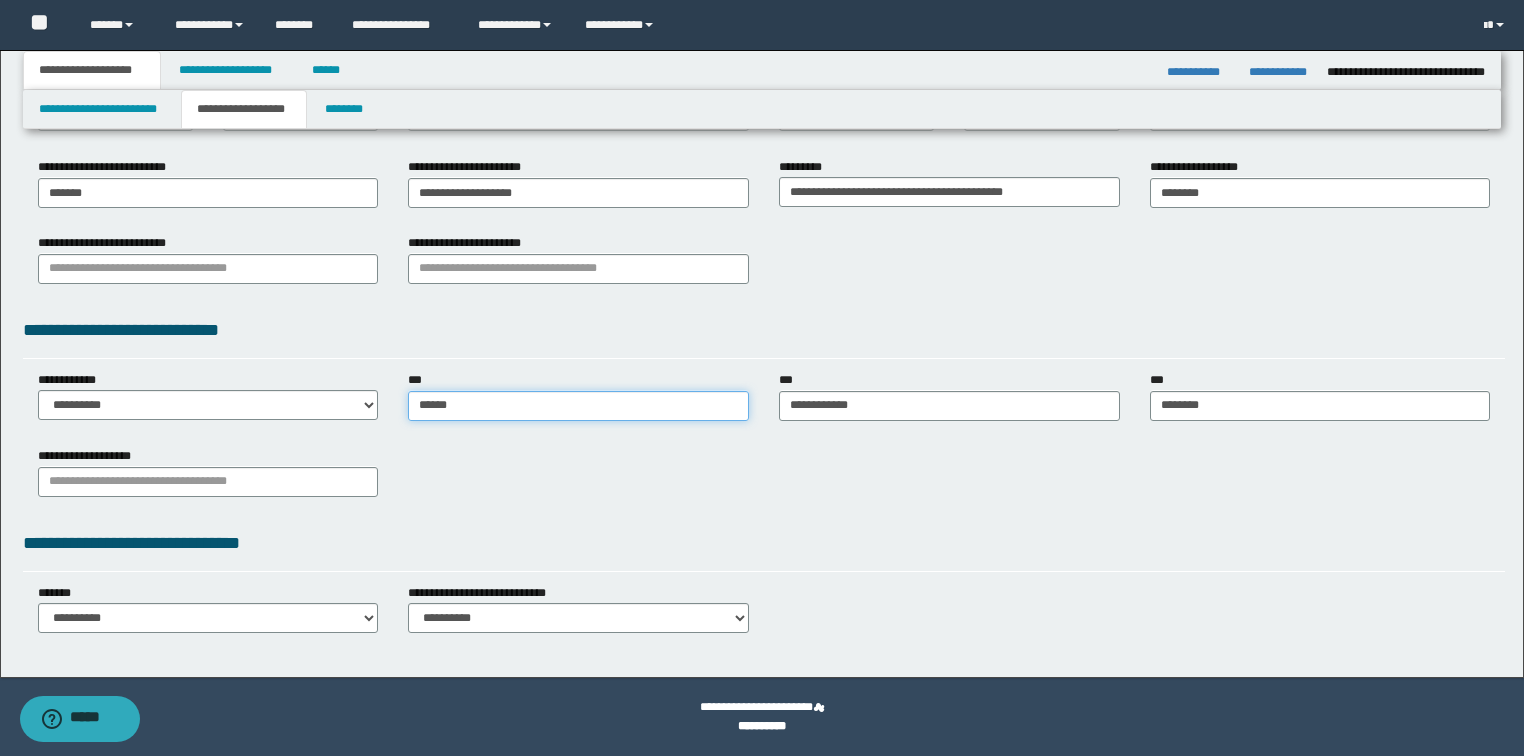 type on "*******" 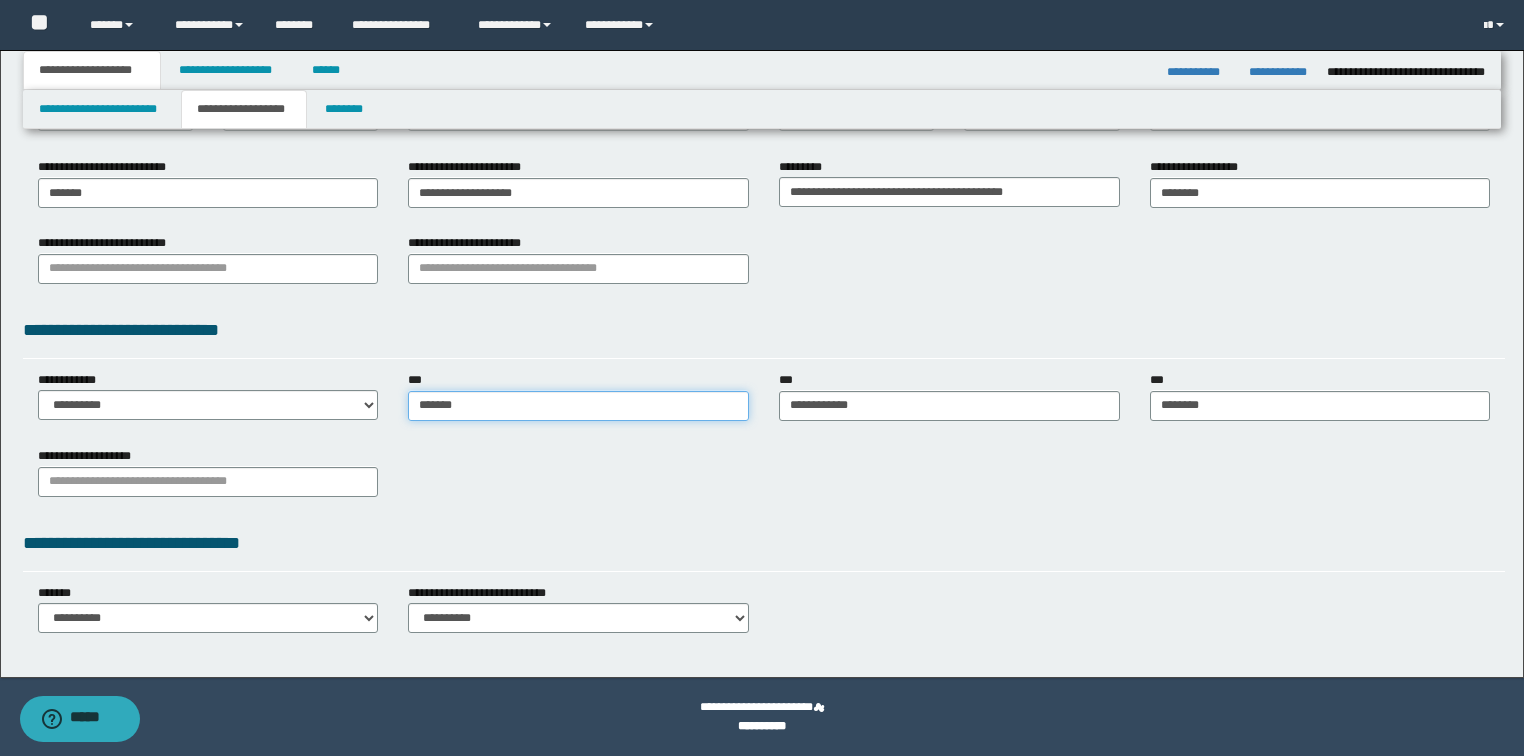 type on "*******" 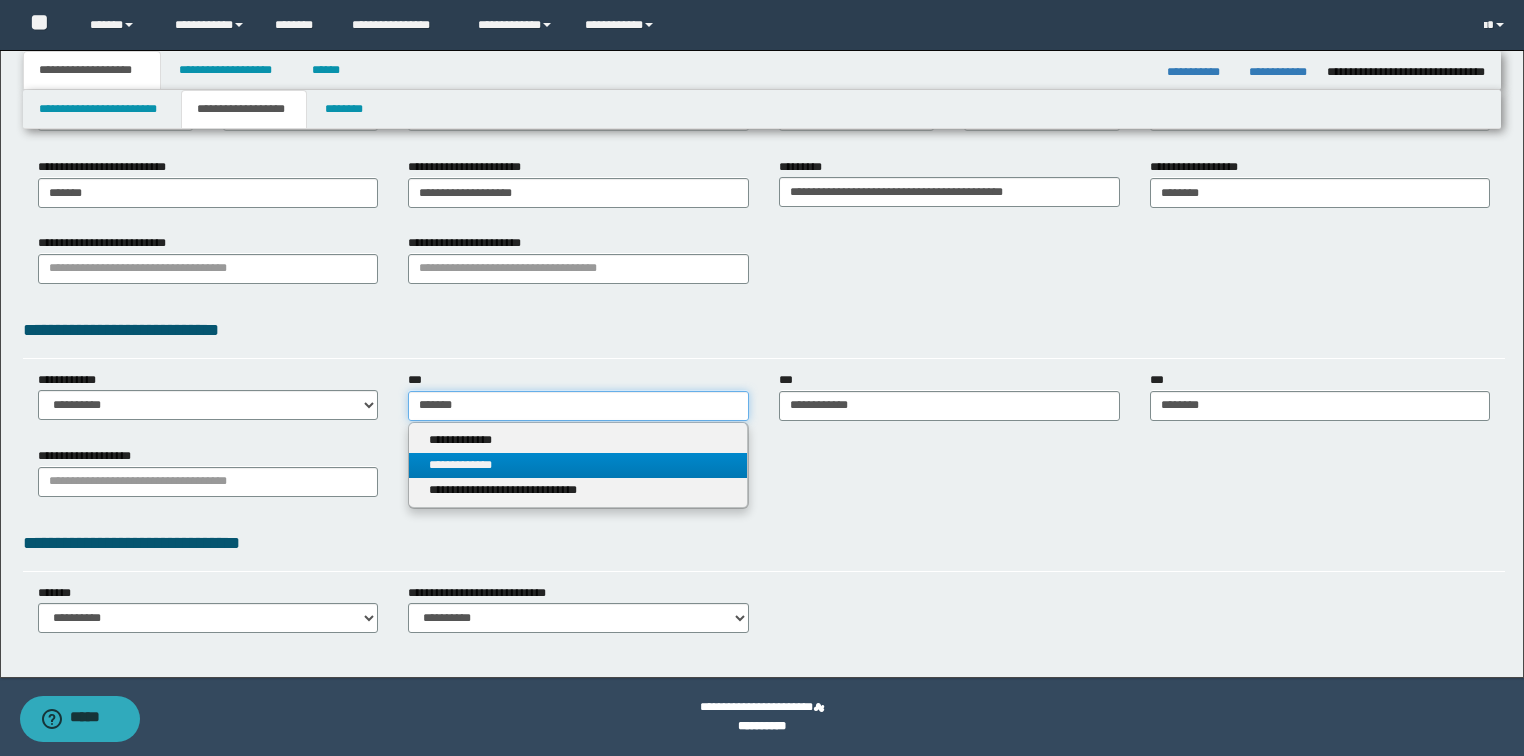 type on "*******" 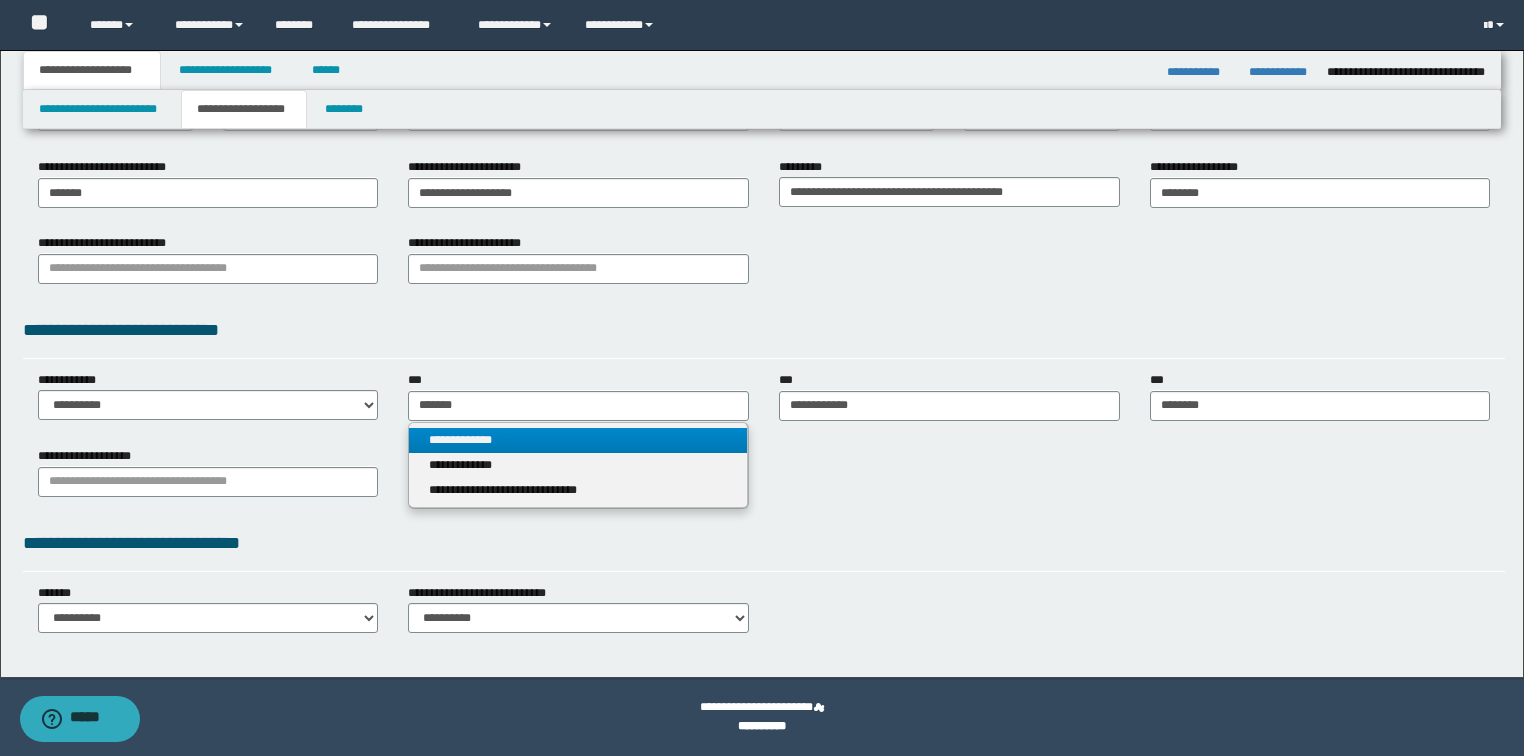 click on "**********" at bounding box center [578, 440] 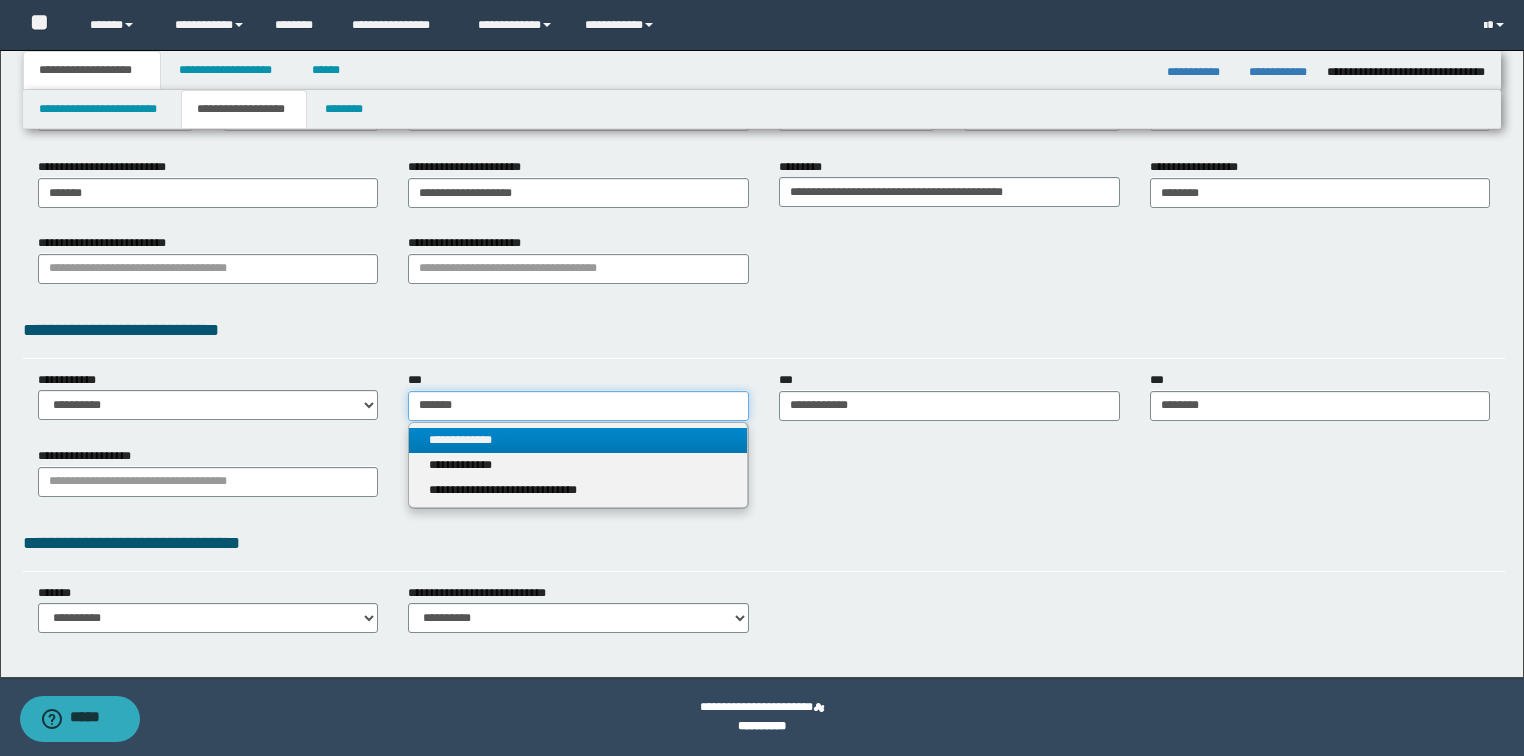 type 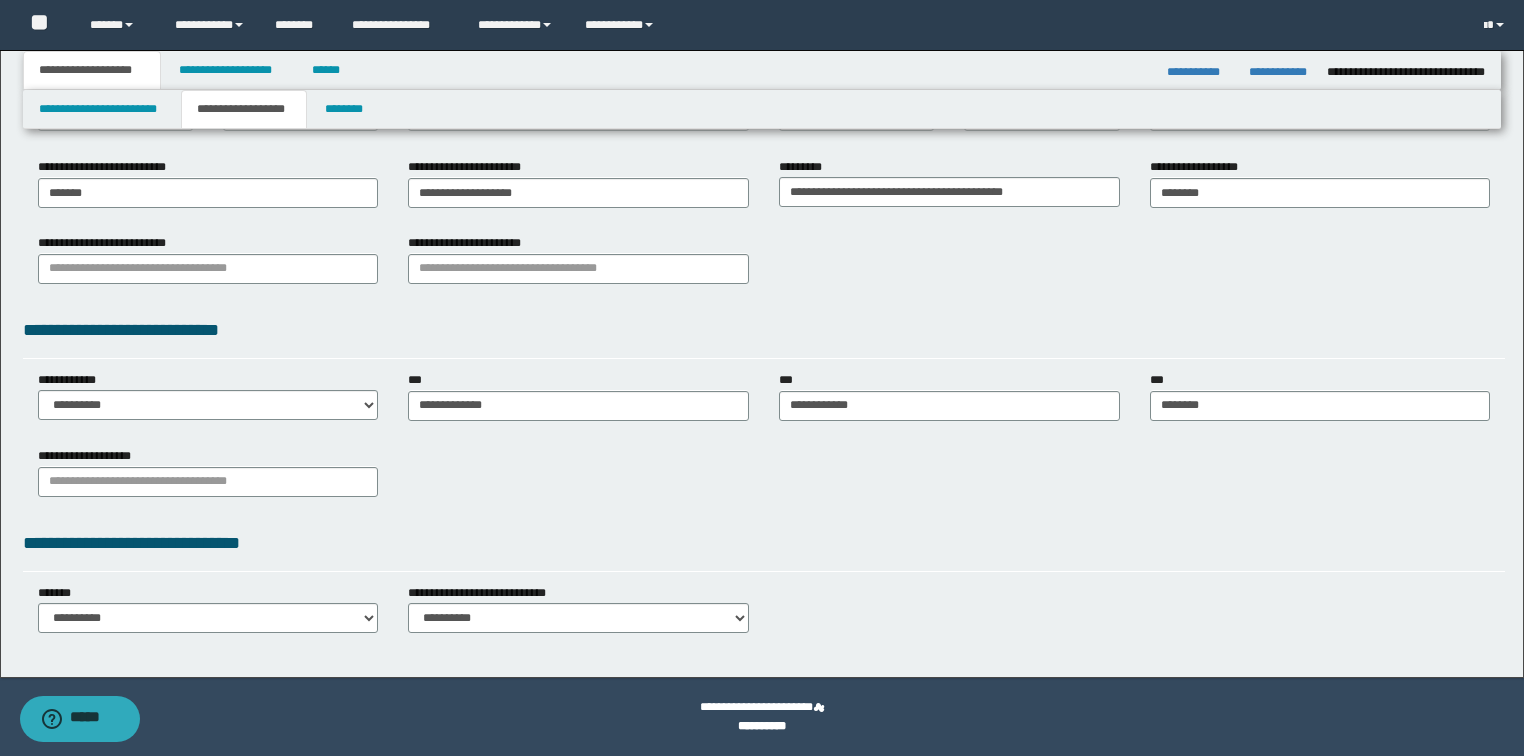 click on "**********" at bounding box center (764, 479) 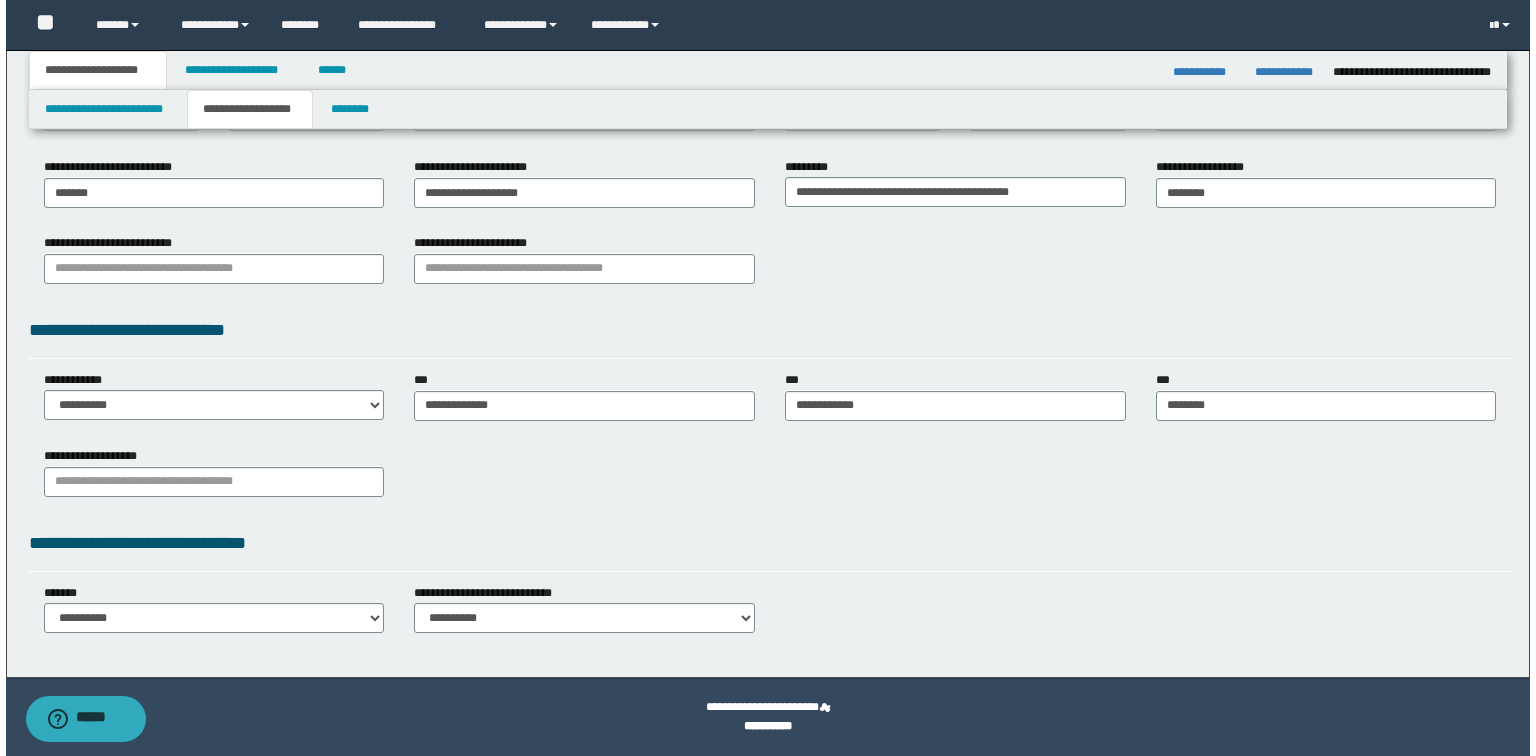 scroll, scrollTop: 0, scrollLeft: 0, axis: both 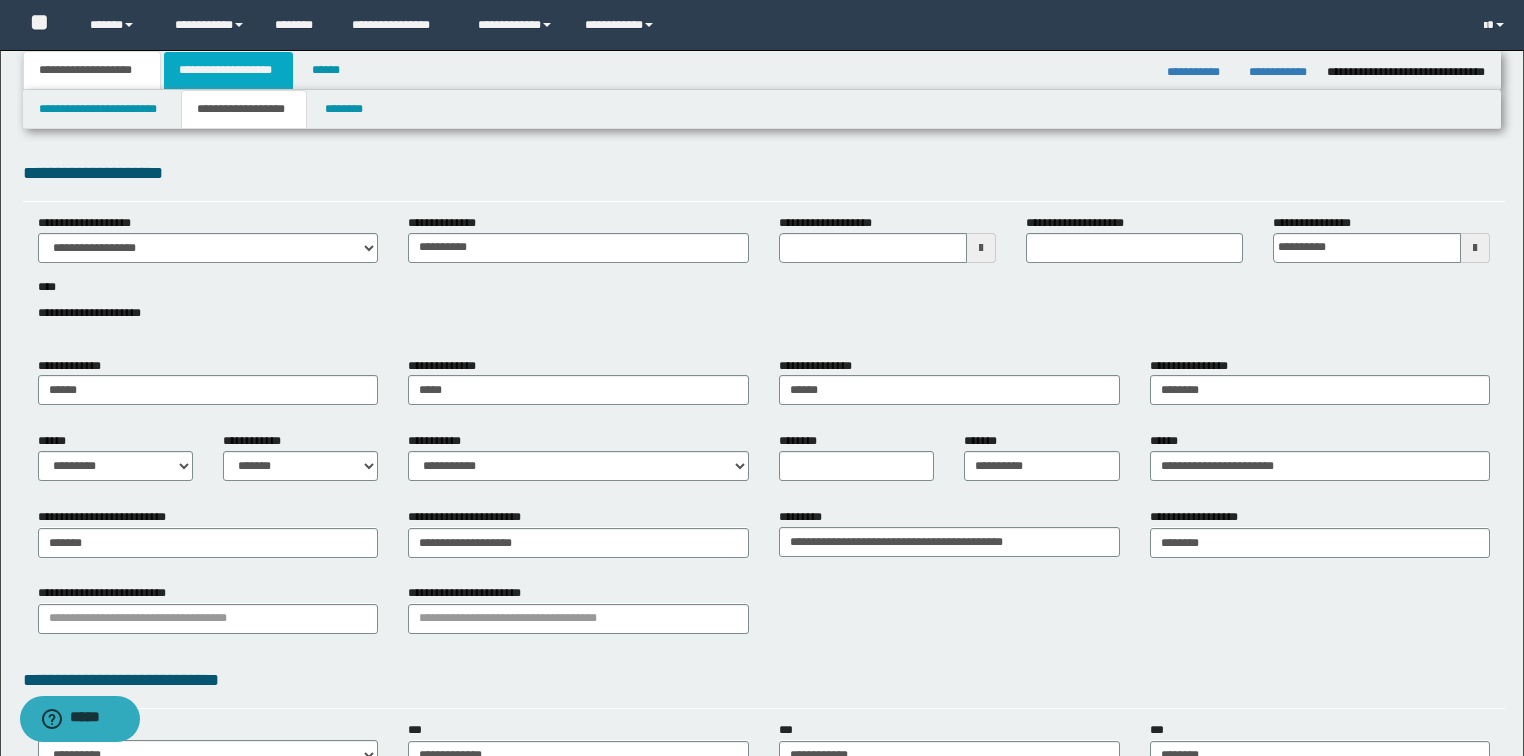 click on "**********" at bounding box center (228, 70) 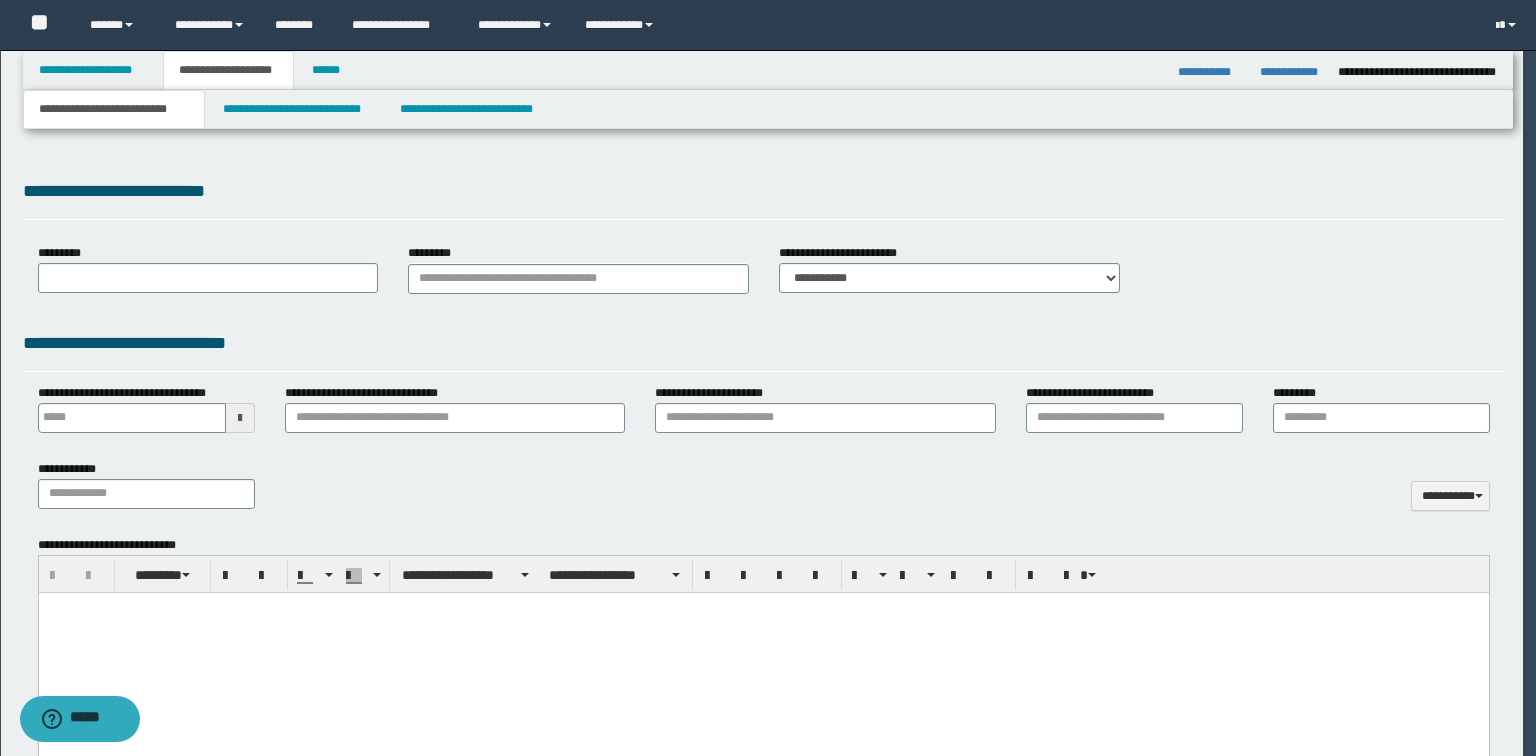 select on "*" 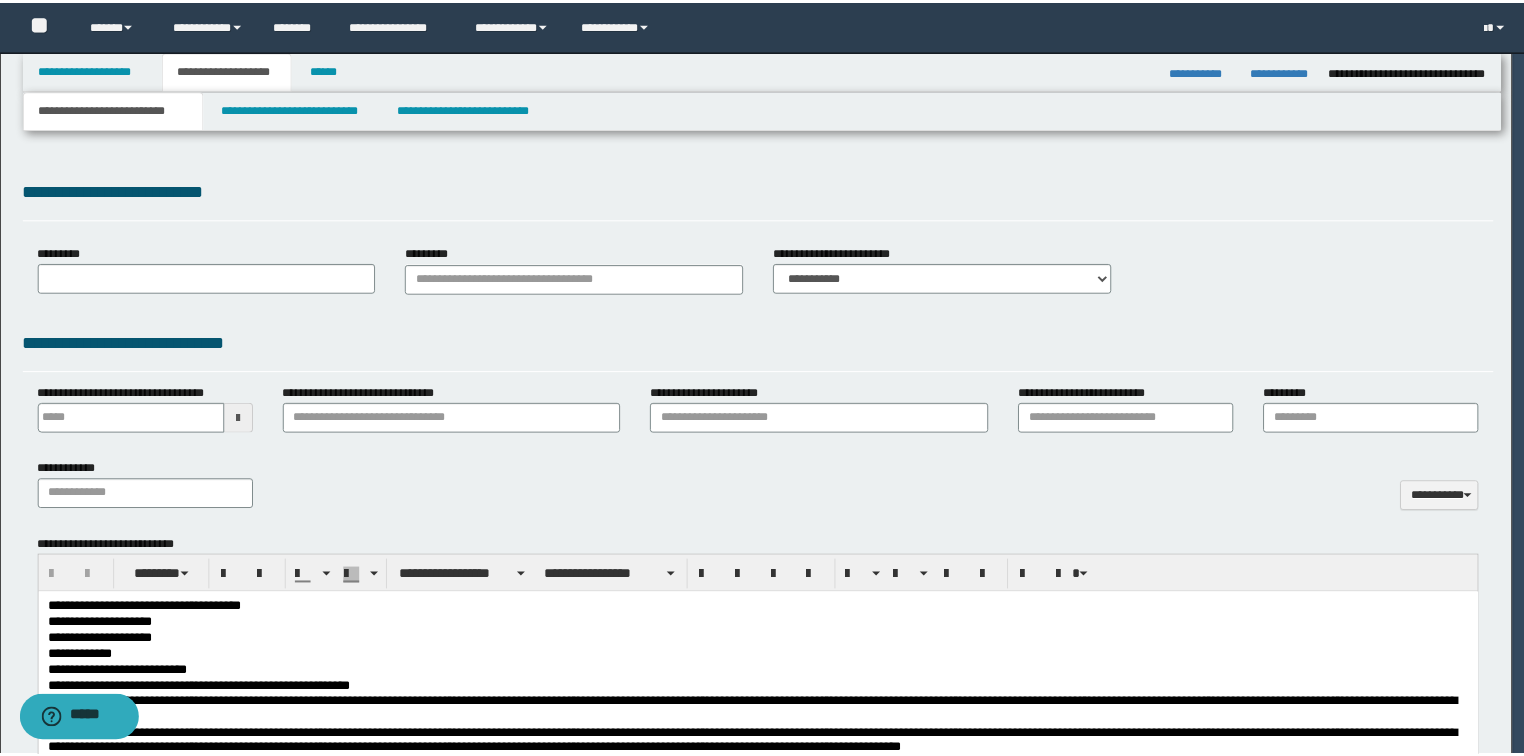 scroll, scrollTop: 0, scrollLeft: 0, axis: both 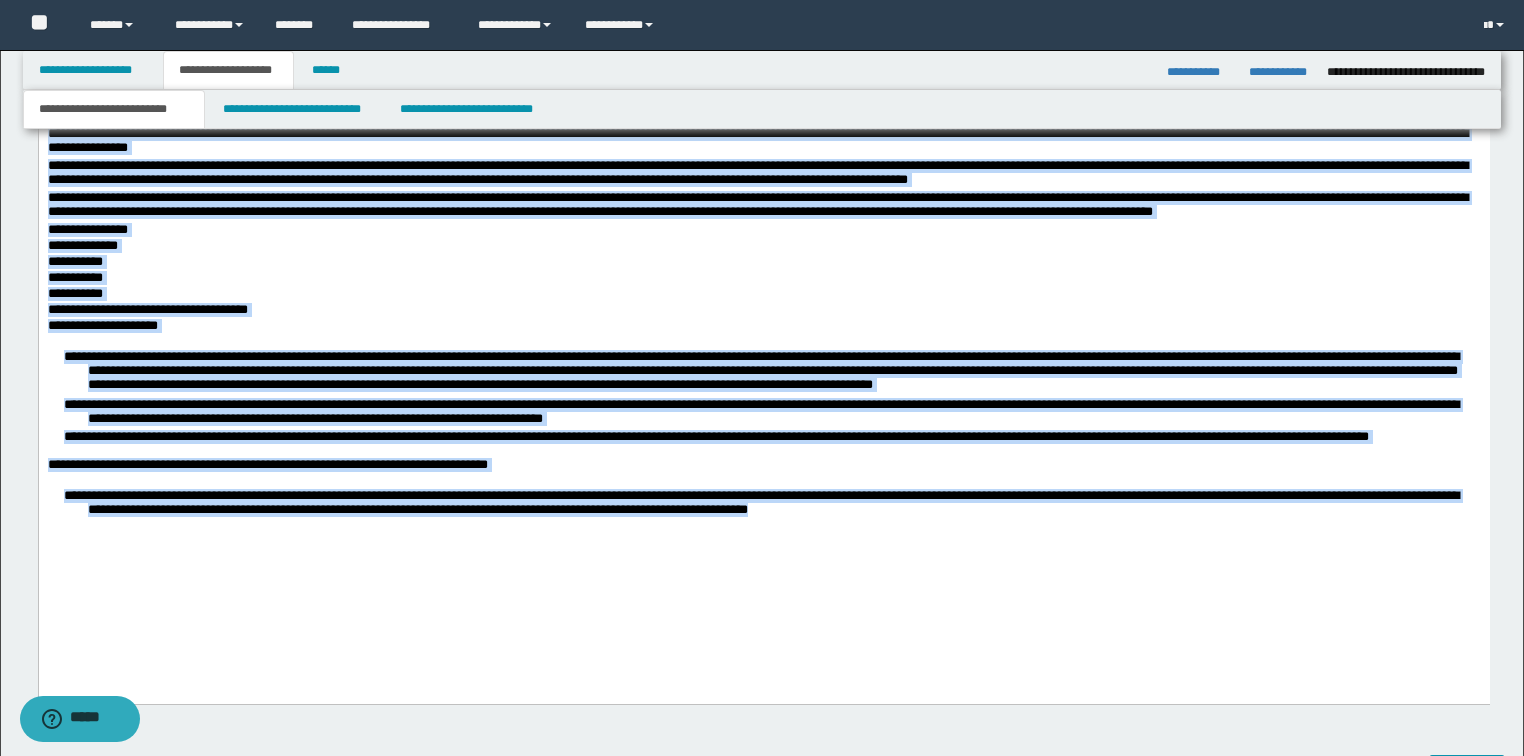 drag, startPoint x: 47, startPoint y: 41, endPoint x: 980, endPoint y: 512, distance: 1045.1459 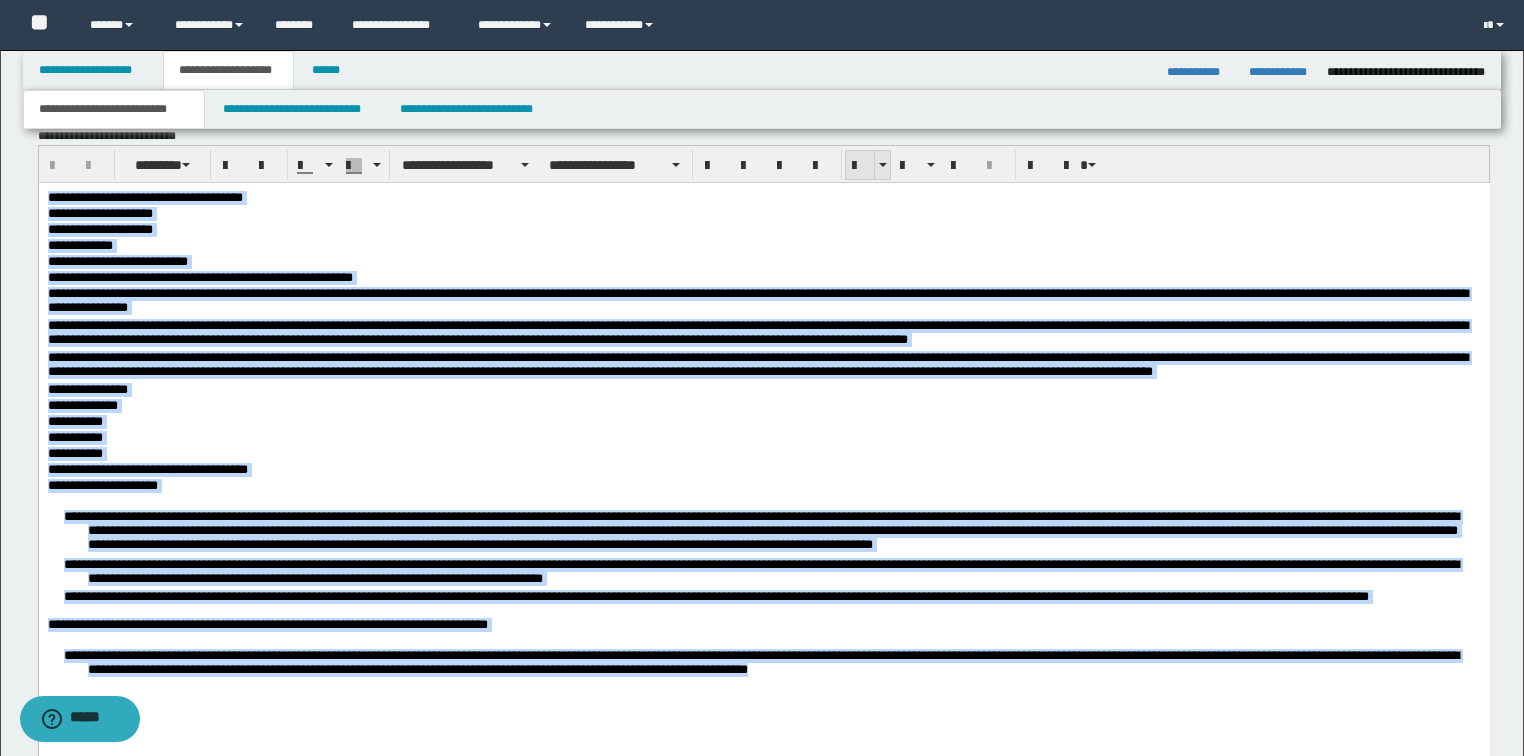 click at bounding box center [860, 166] 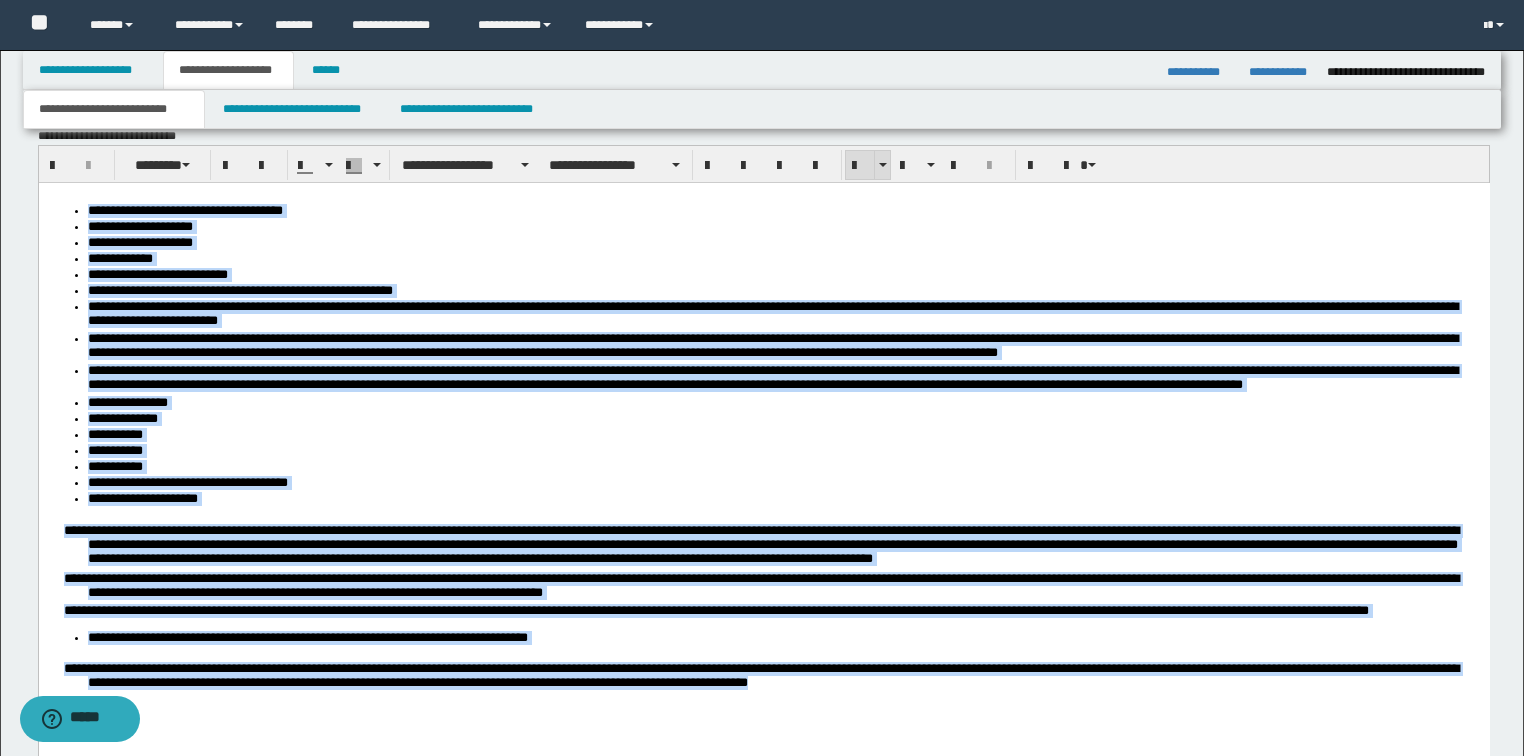 click at bounding box center [860, 166] 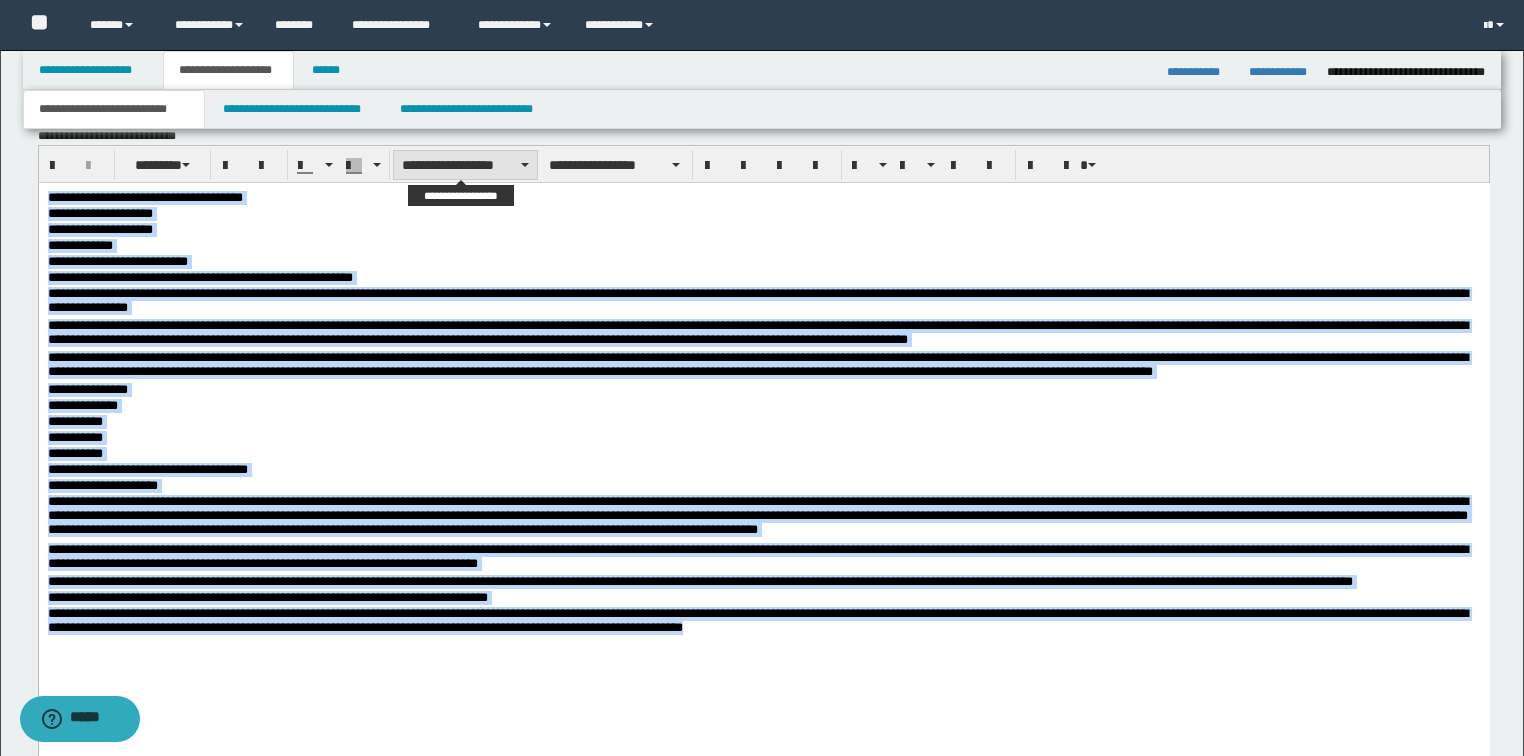click on "**********" at bounding box center [465, 165] 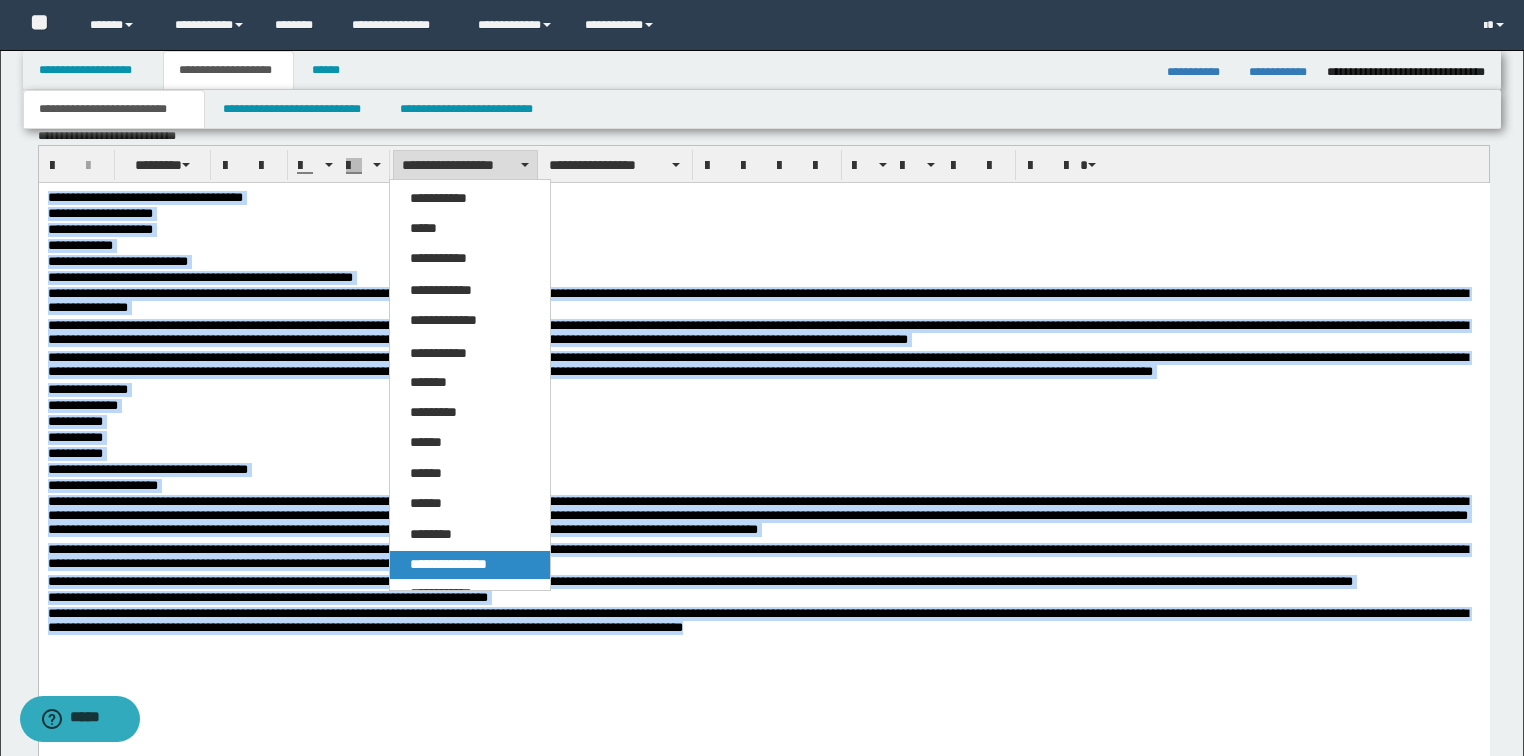 click on "**********" at bounding box center [448, 564] 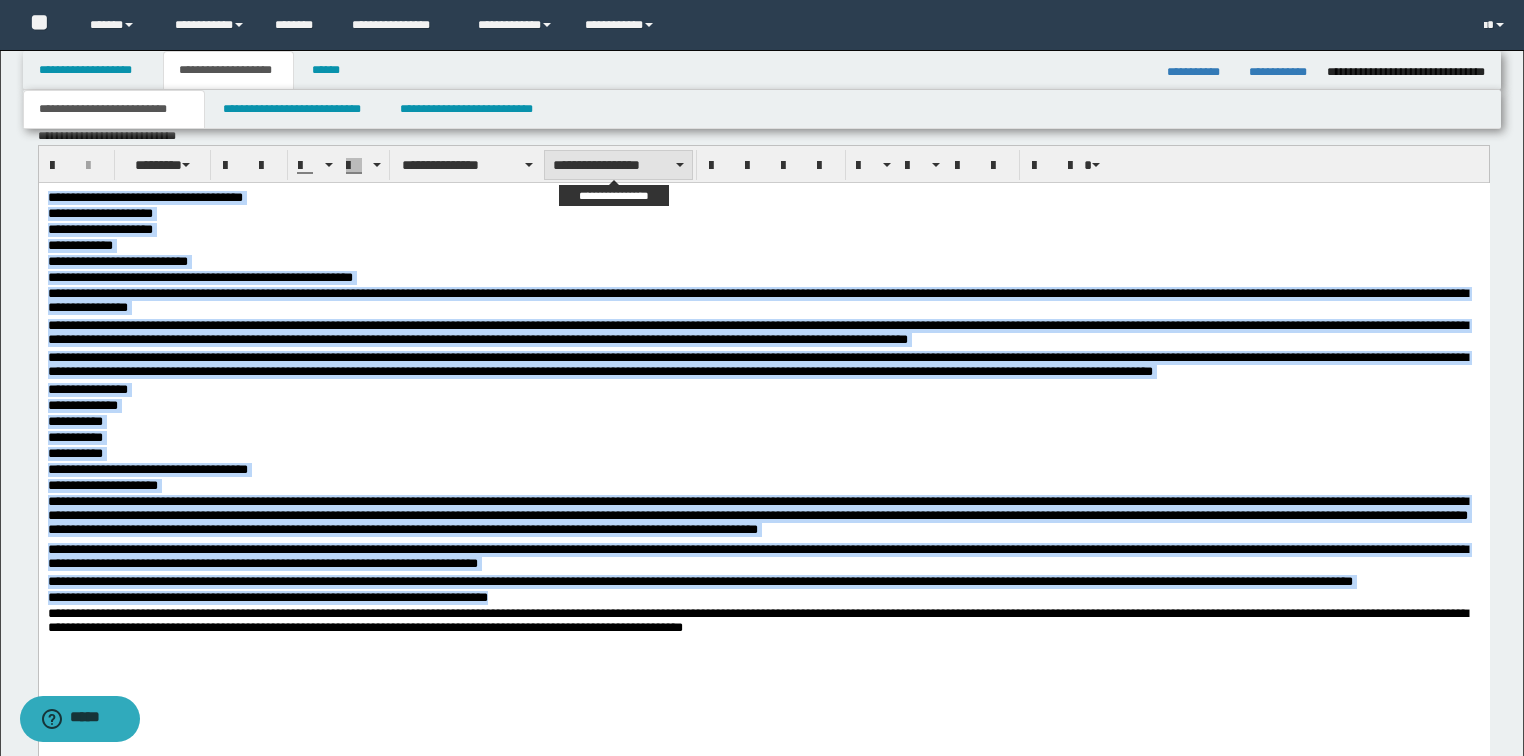 click on "**********" at bounding box center [618, 165] 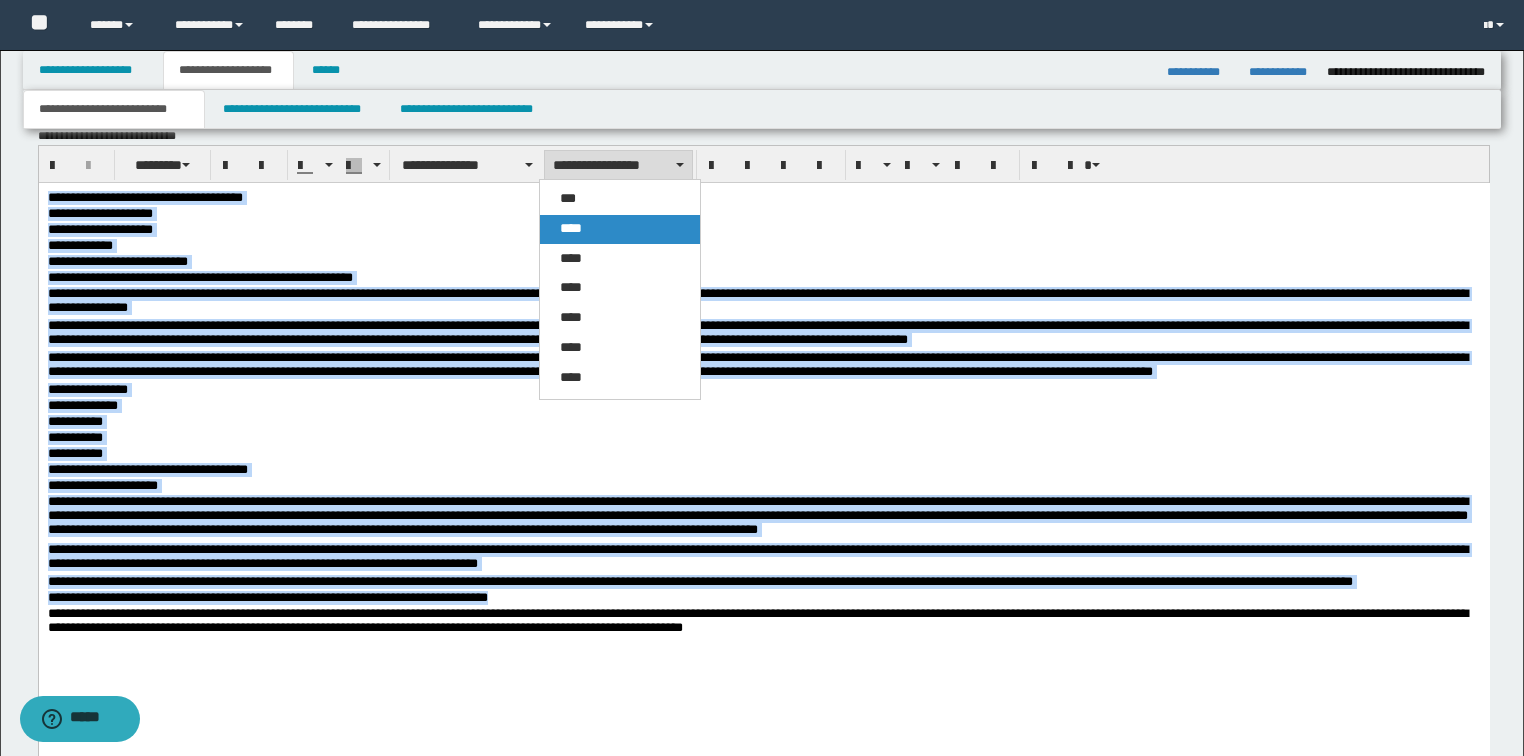 click on "****" at bounding box center (571, 228) 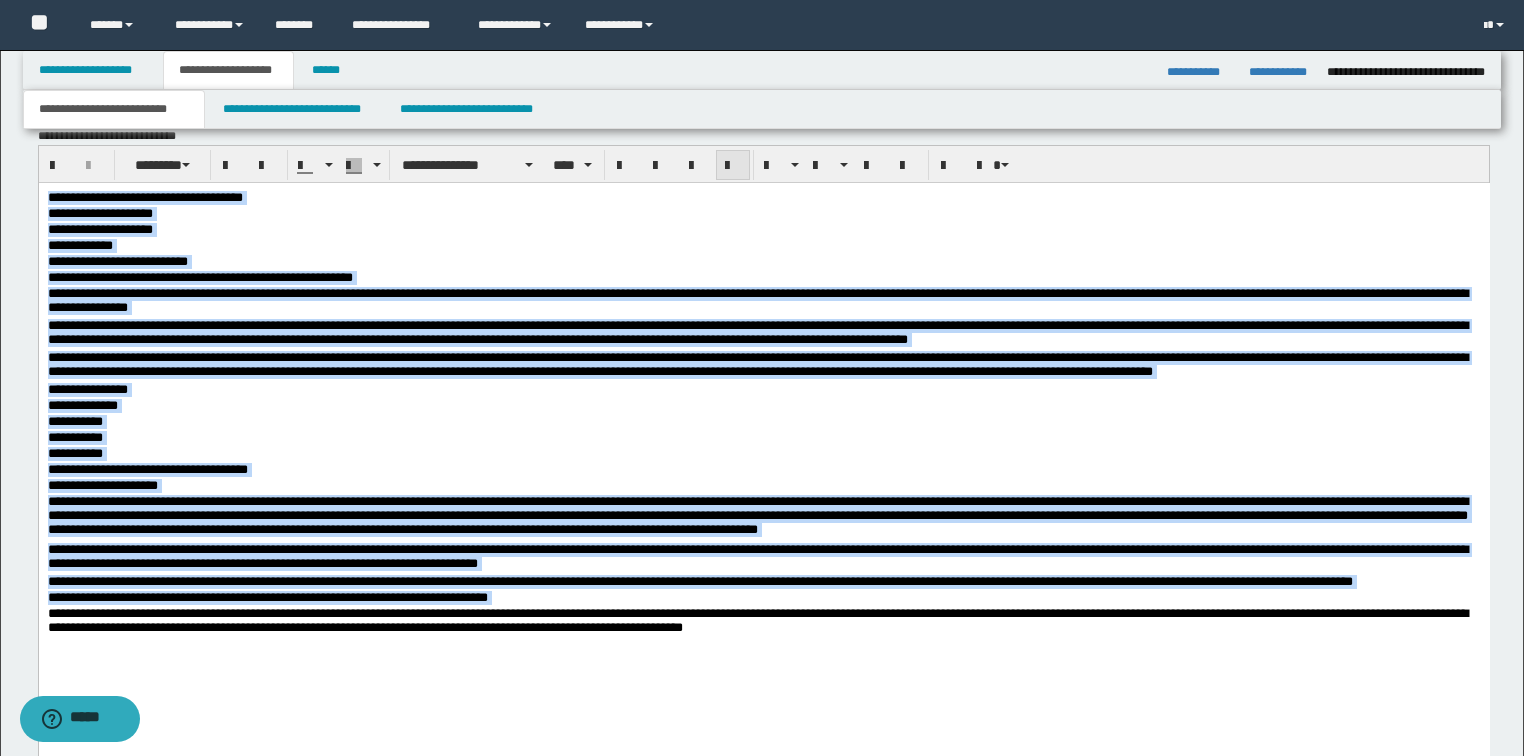 click at bounding box center [733, 166] 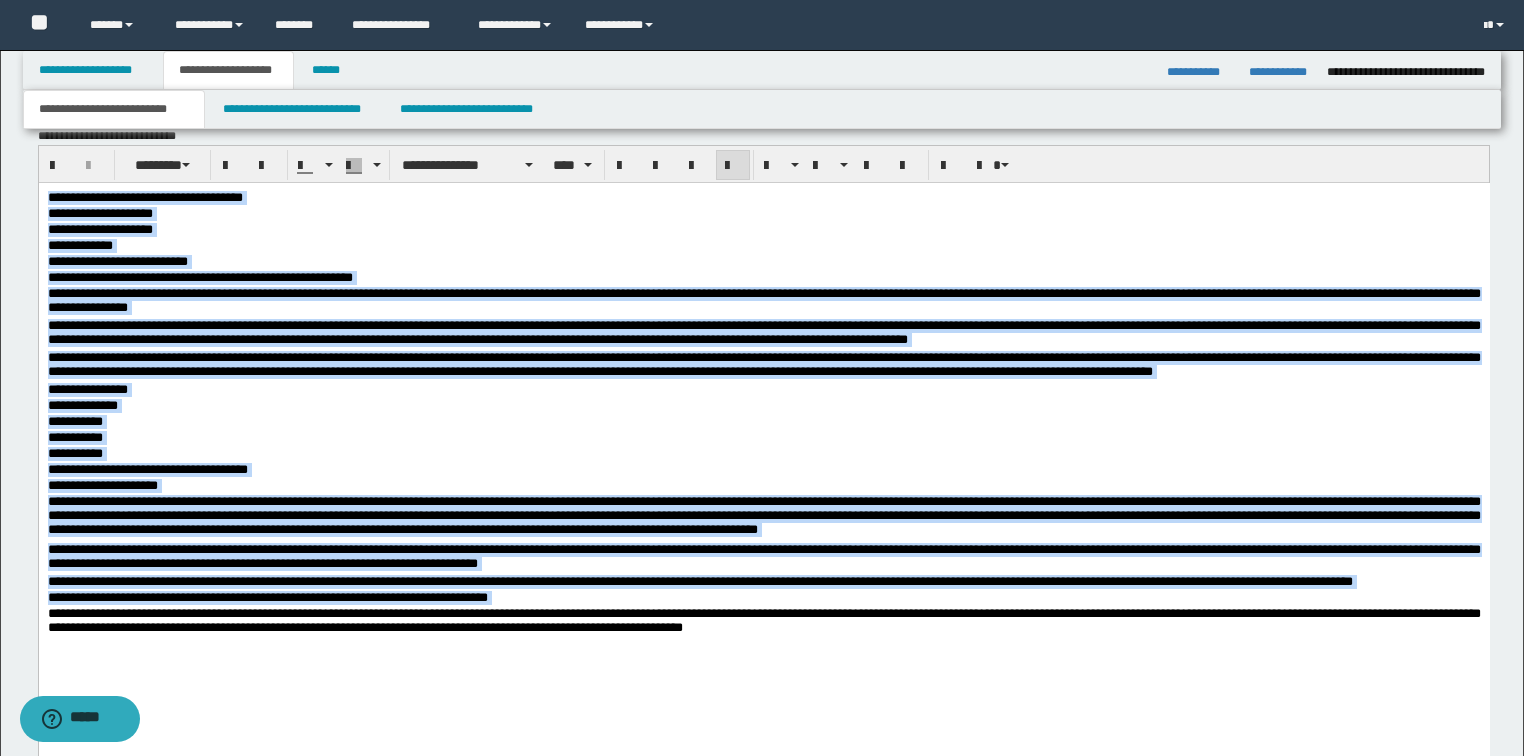 click on "**********" at bounding box center (763, 332) 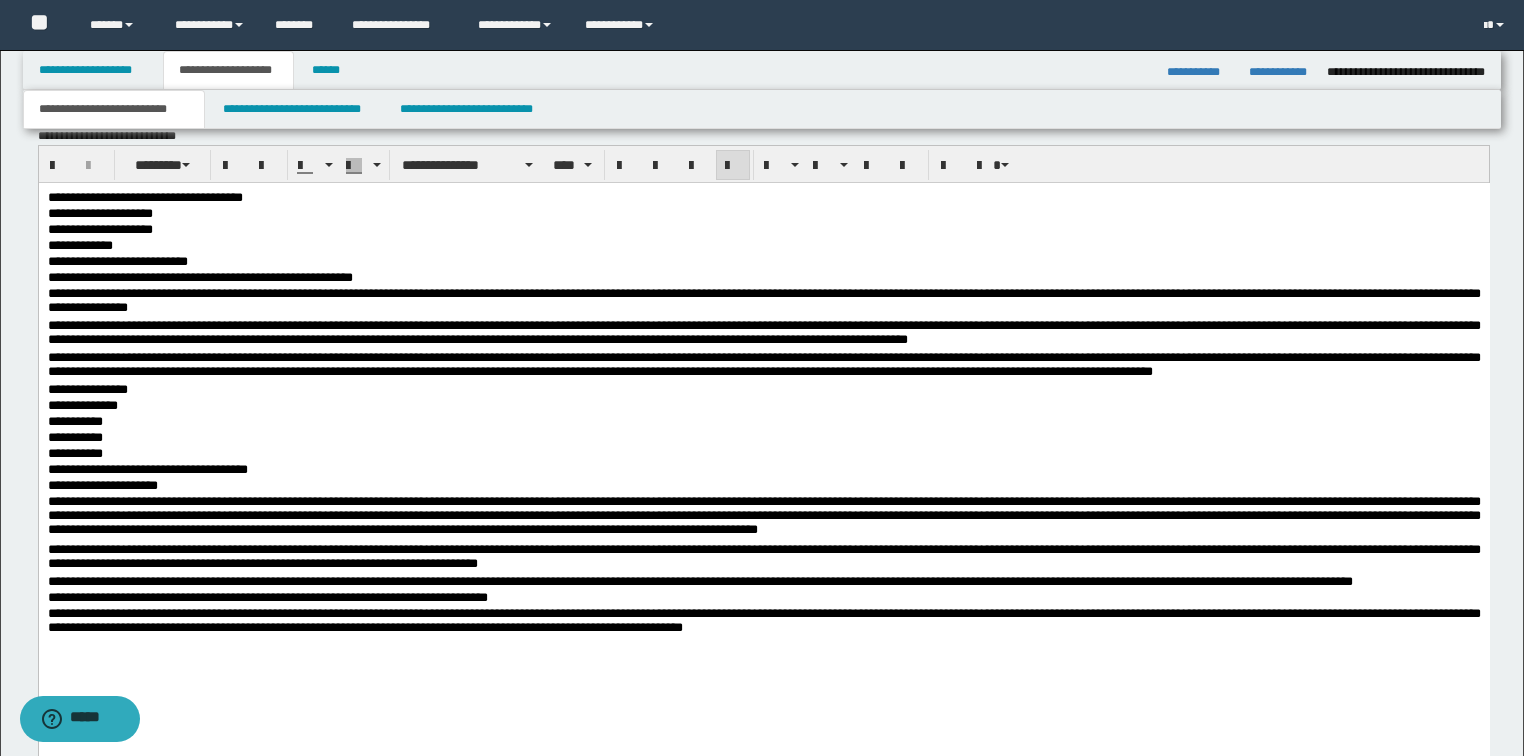 click on "**********" at bounding box center (763, 263) 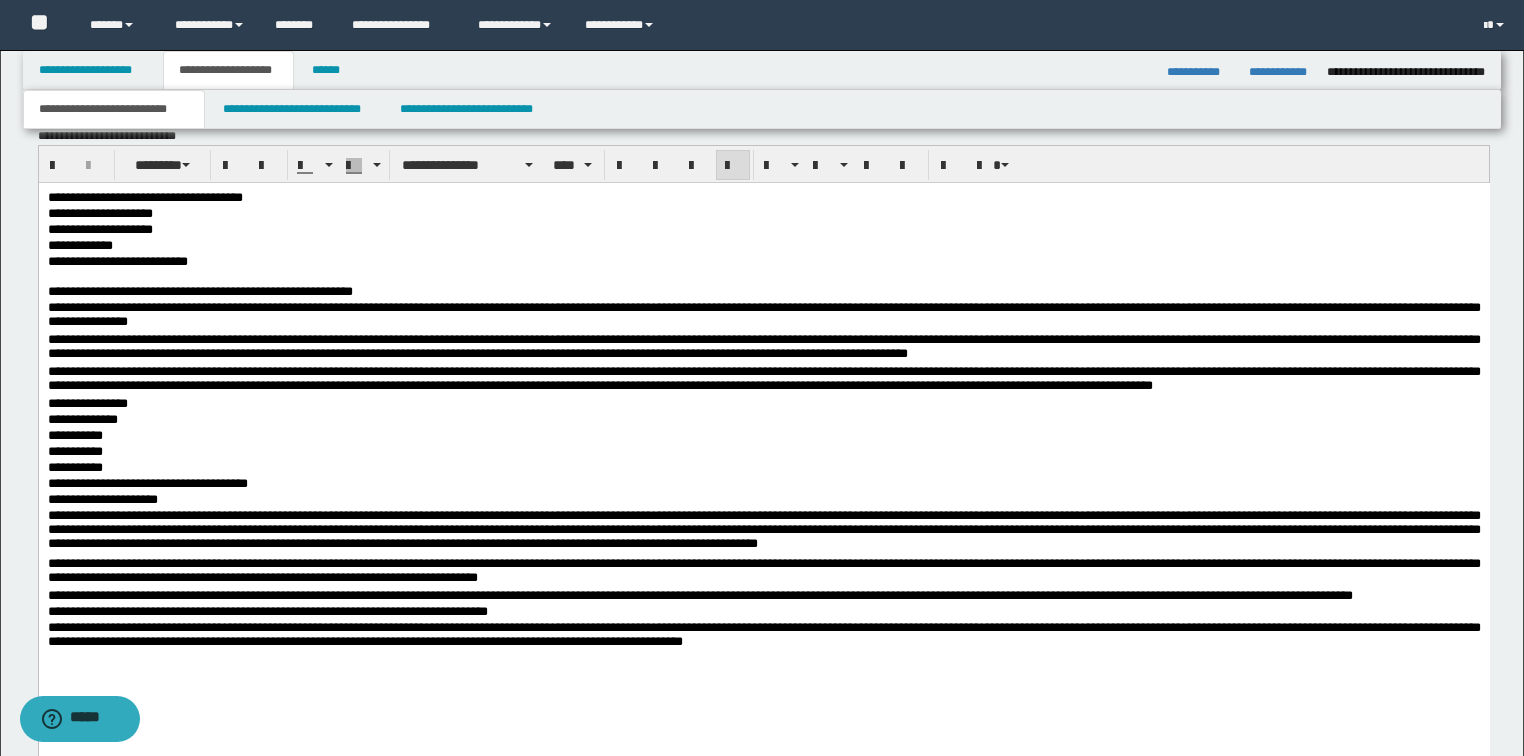 click on "**********" at bounding box center (763, 381) 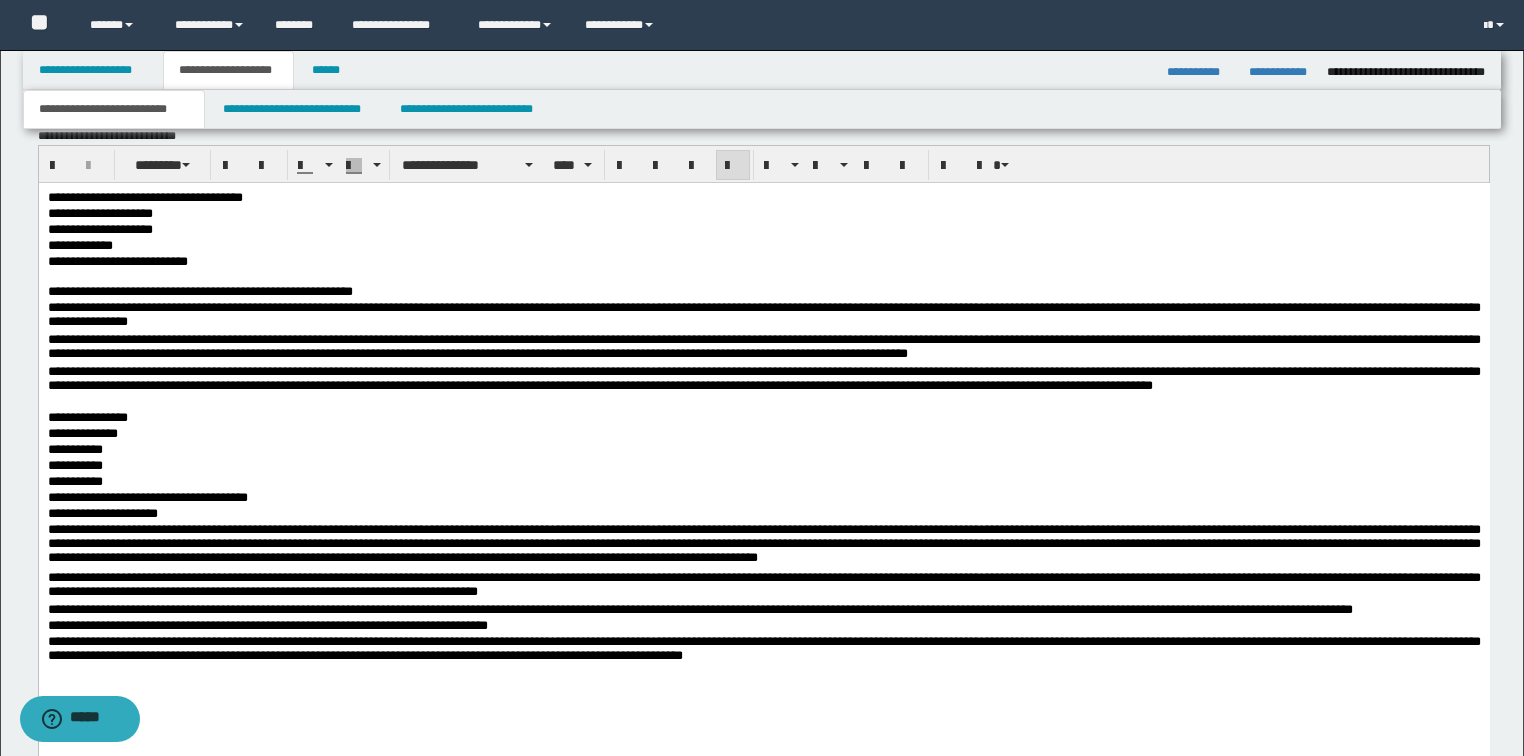 click on "**********" at bounding box center (763, 499) 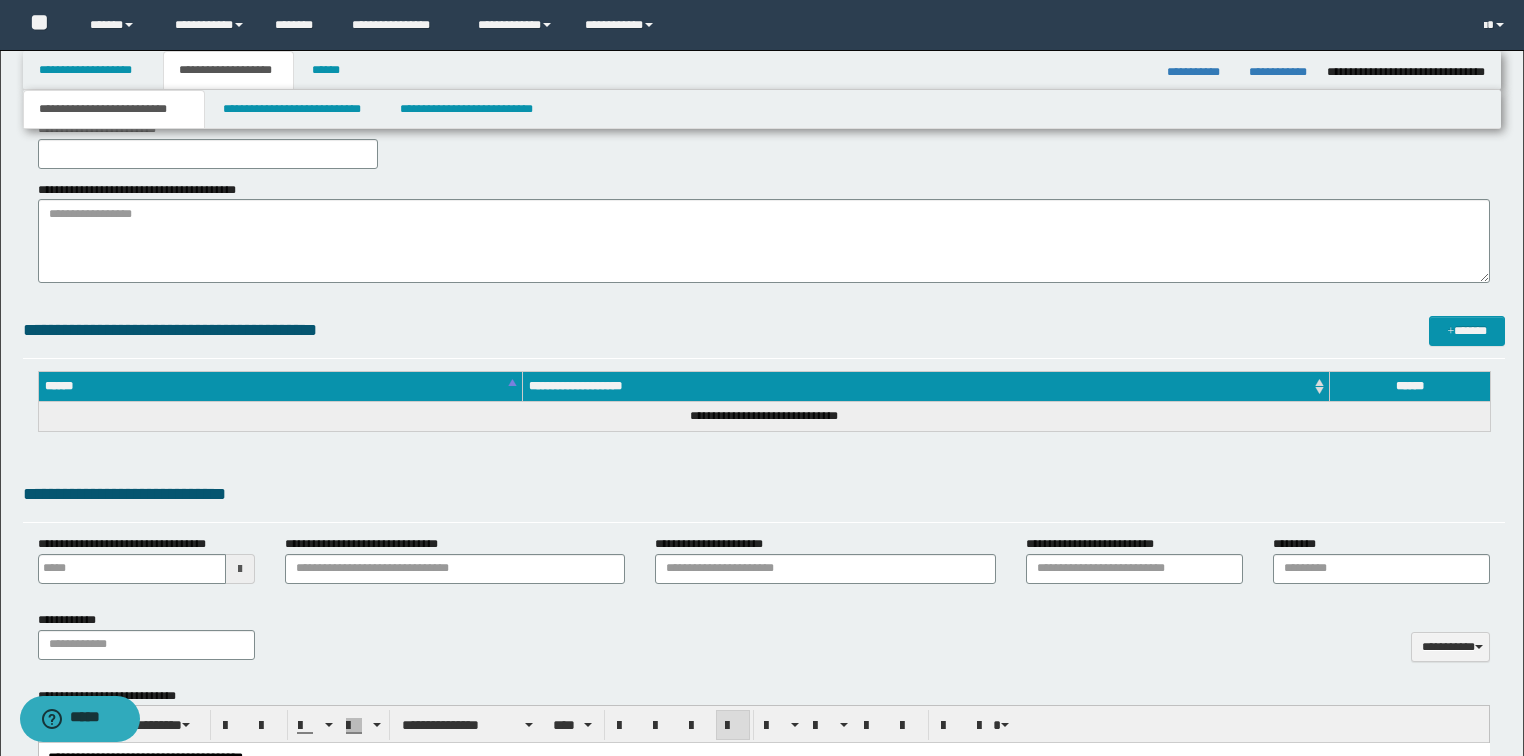 type 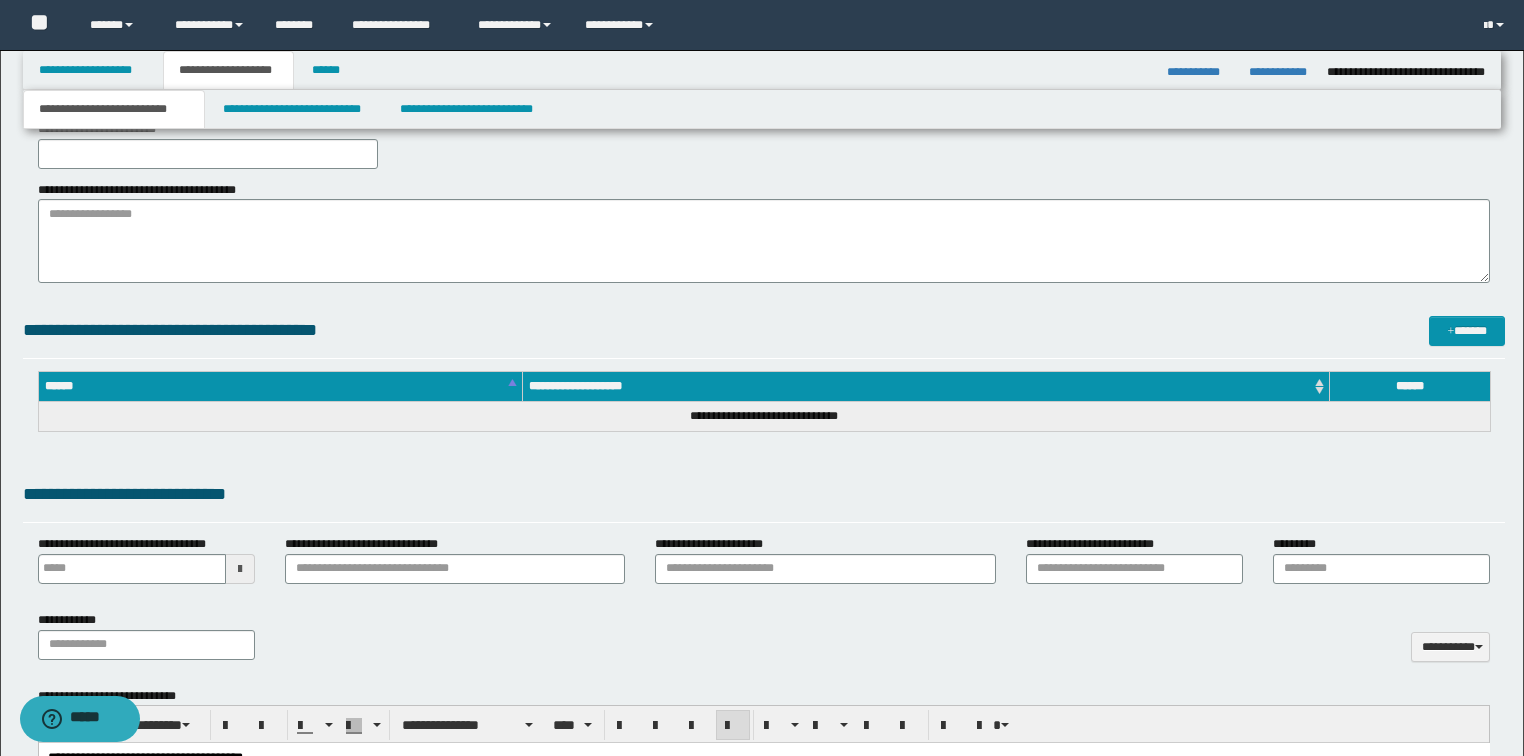 scroll, scrollTop: 80, scrollLeft: 0, axis: vertical 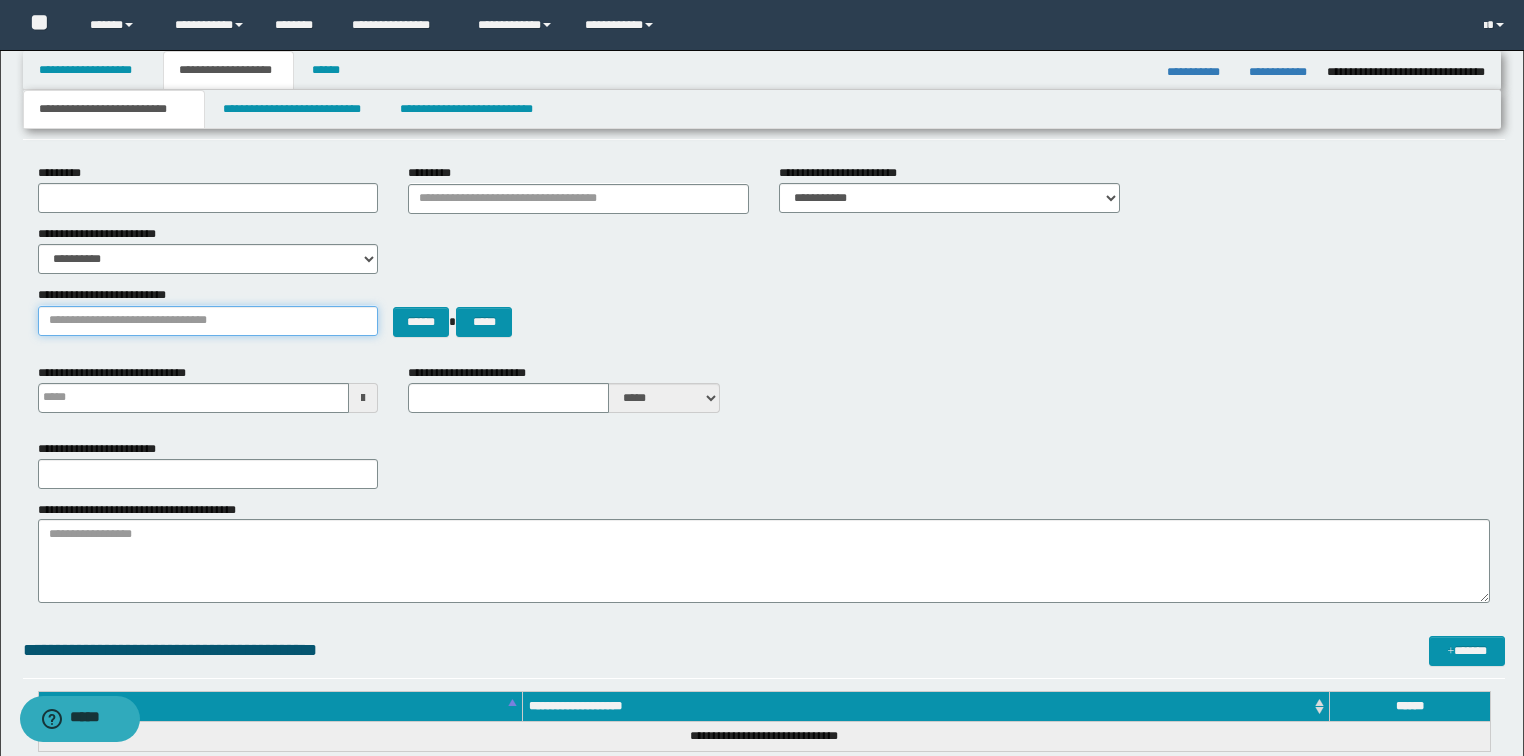 click on "**********" at bounding box center [208, 321] 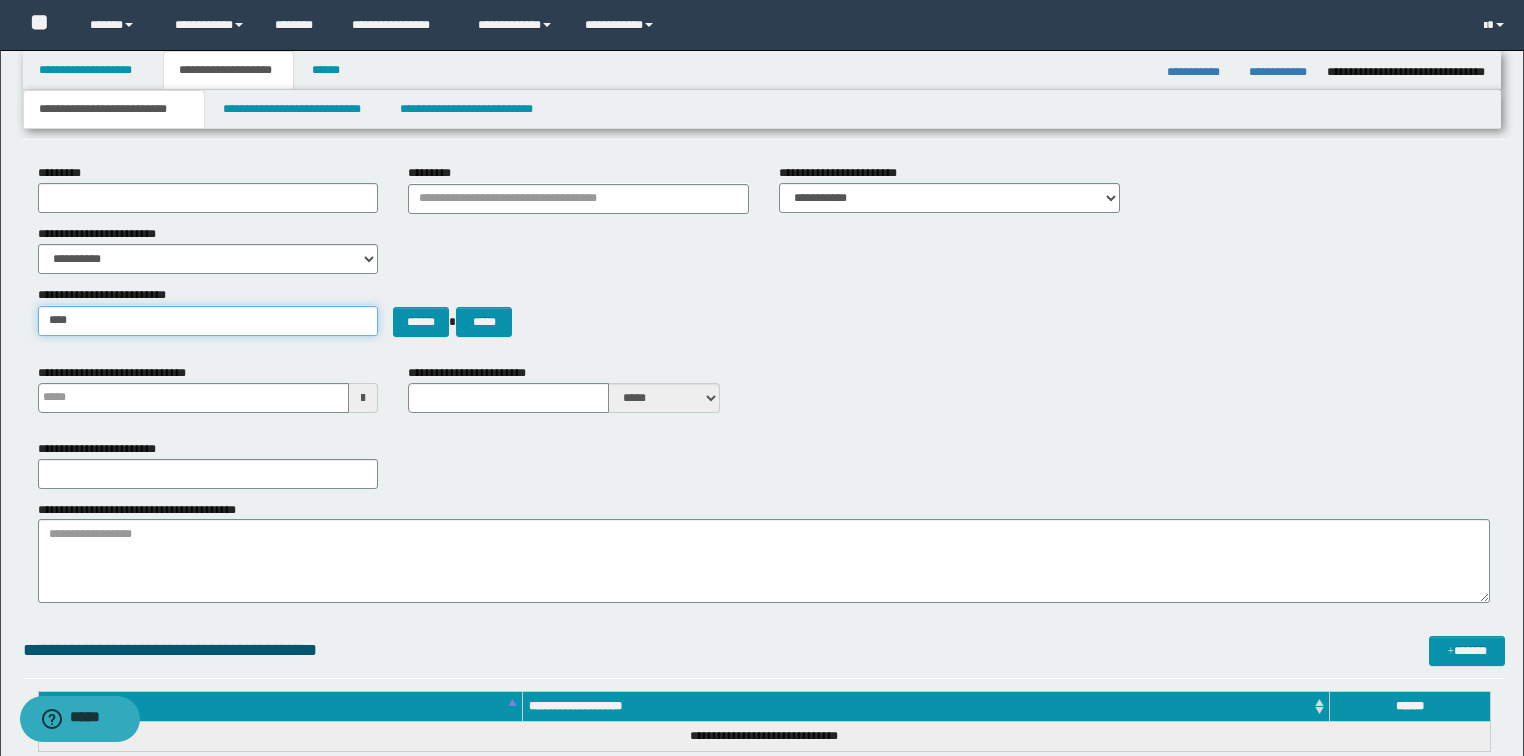 type on "*****" 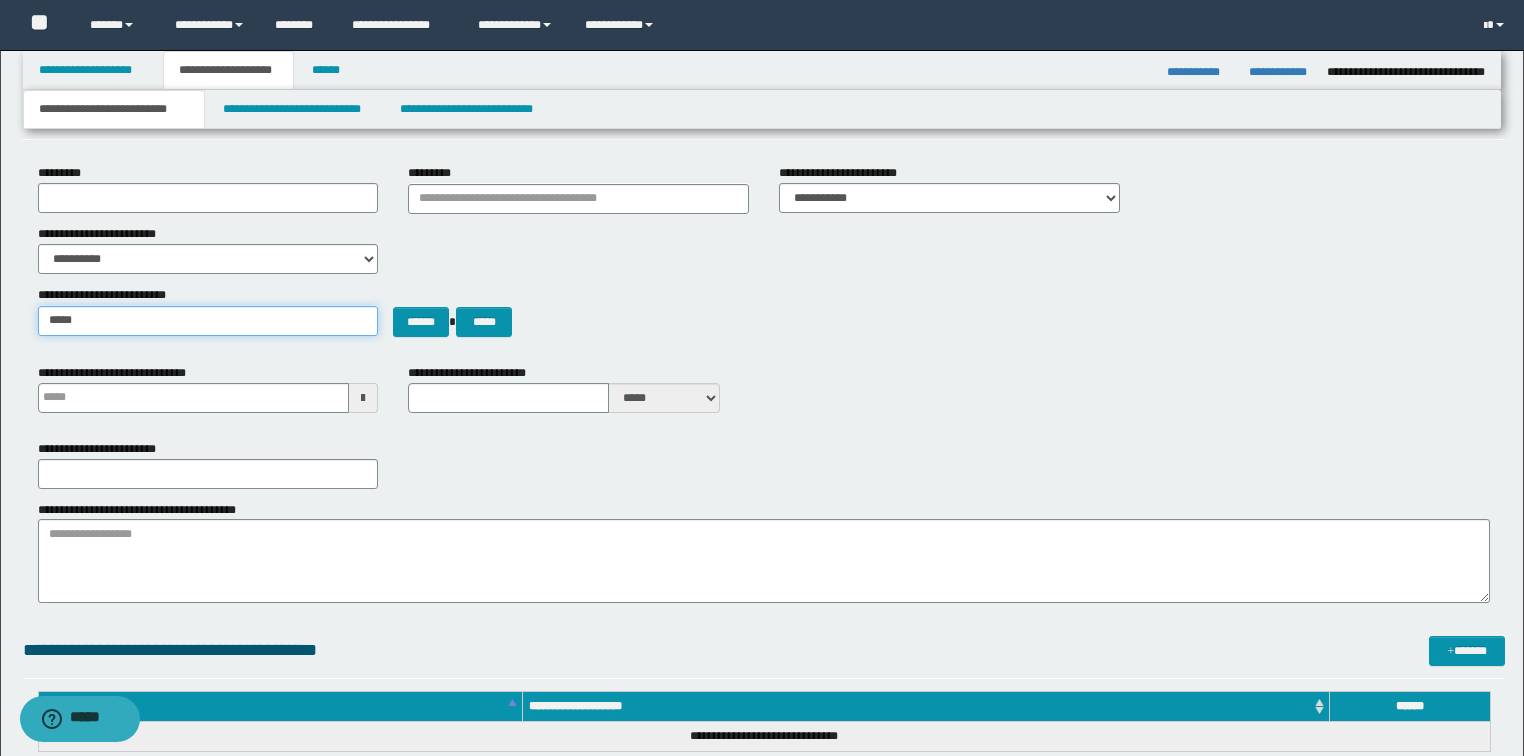 type on "**********" 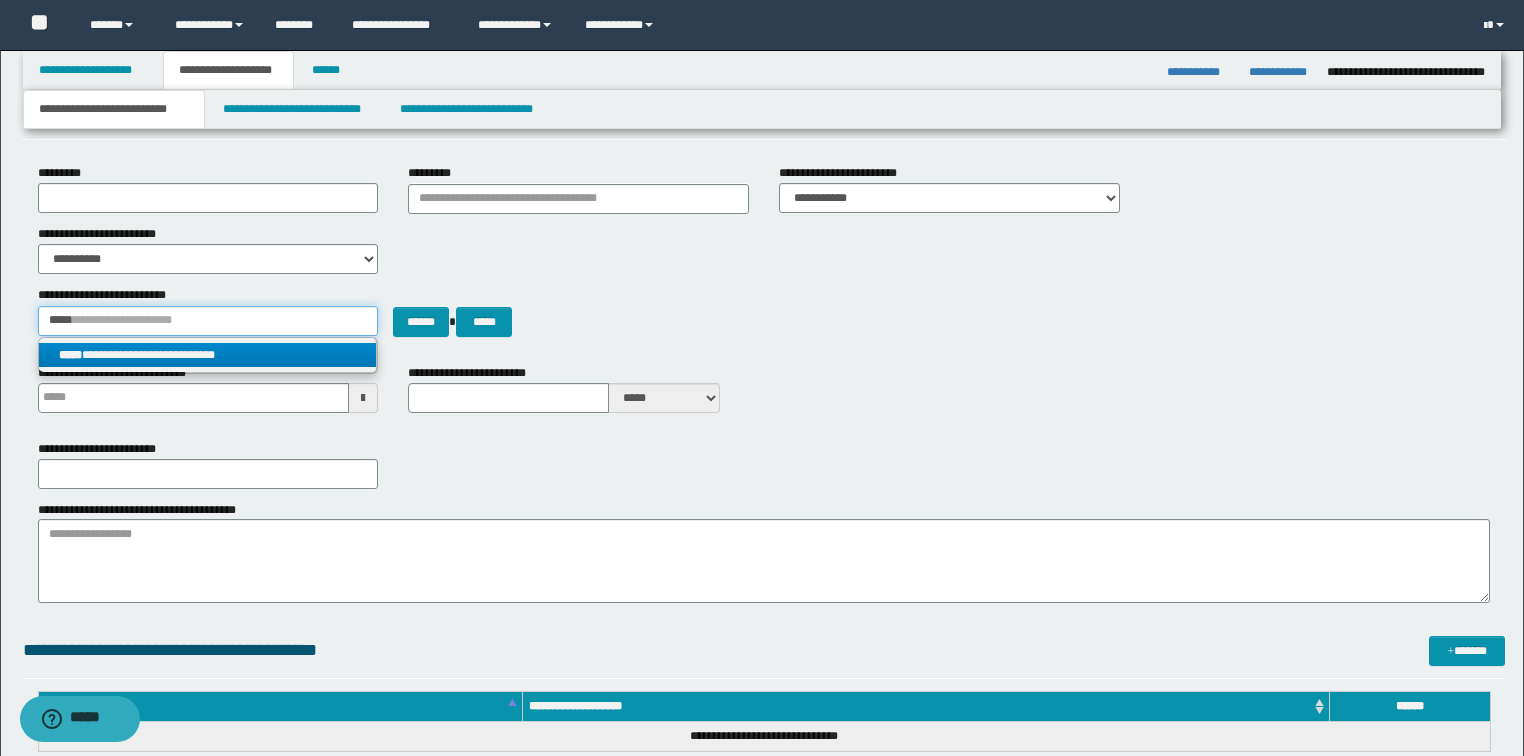 type on "*****" 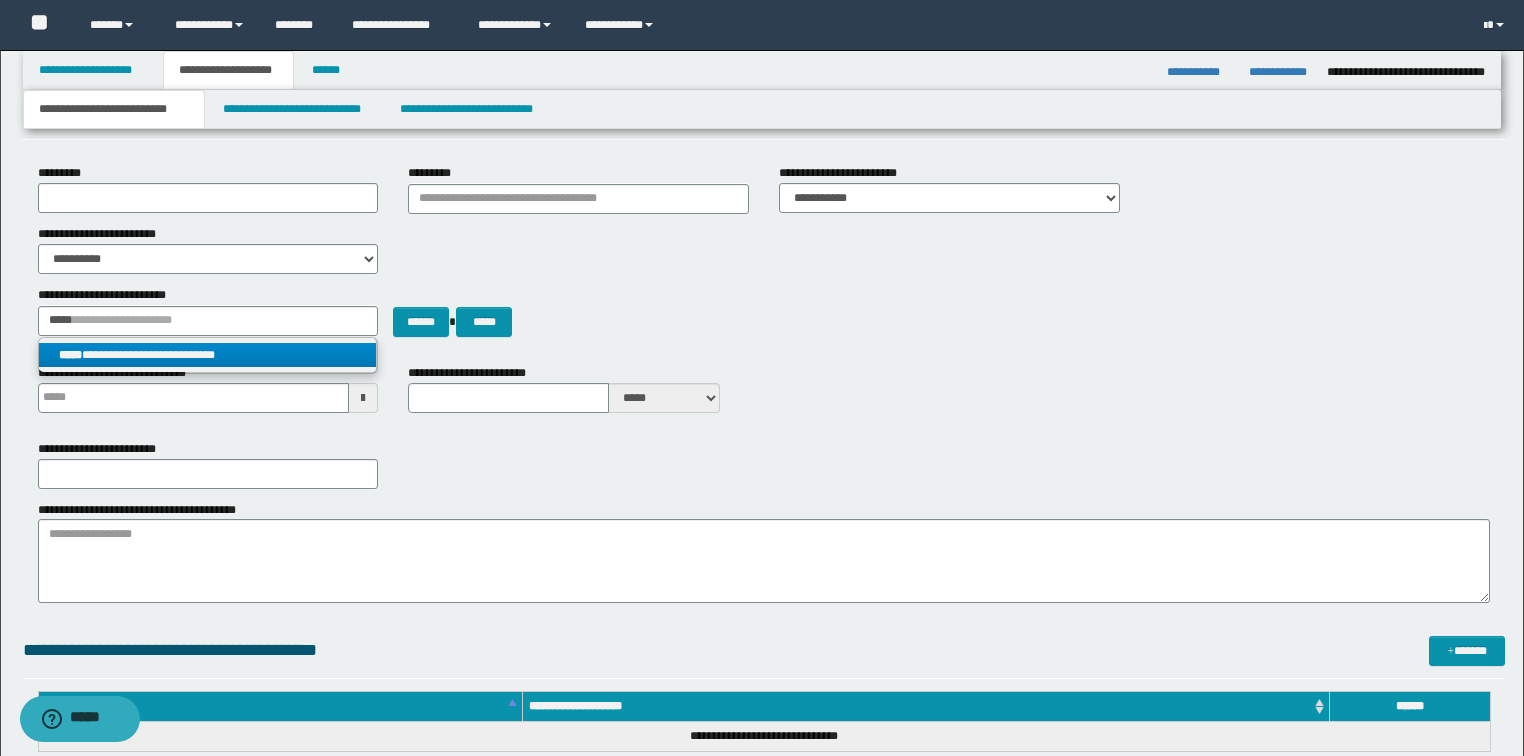 click on "**********" at bounding box center [208, 355] 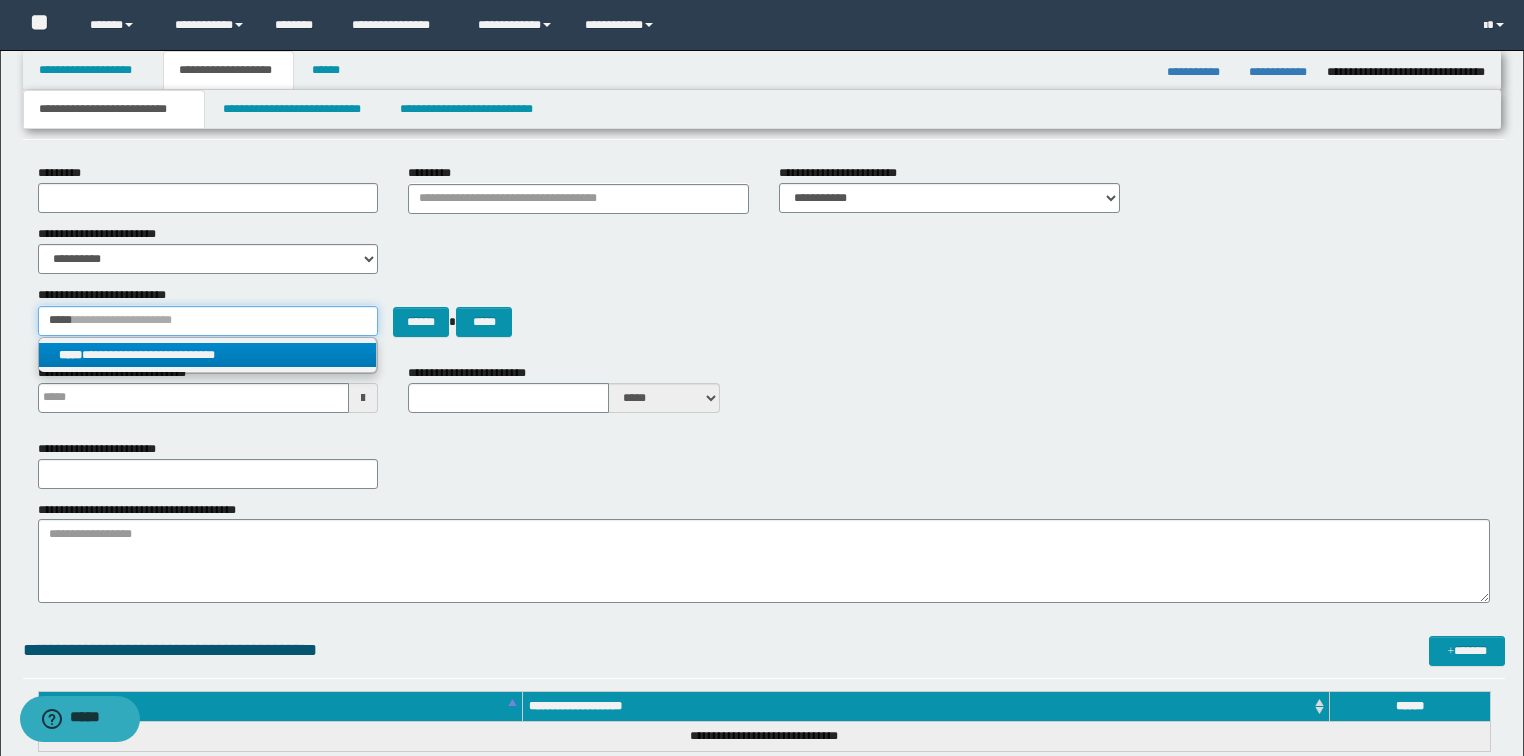type 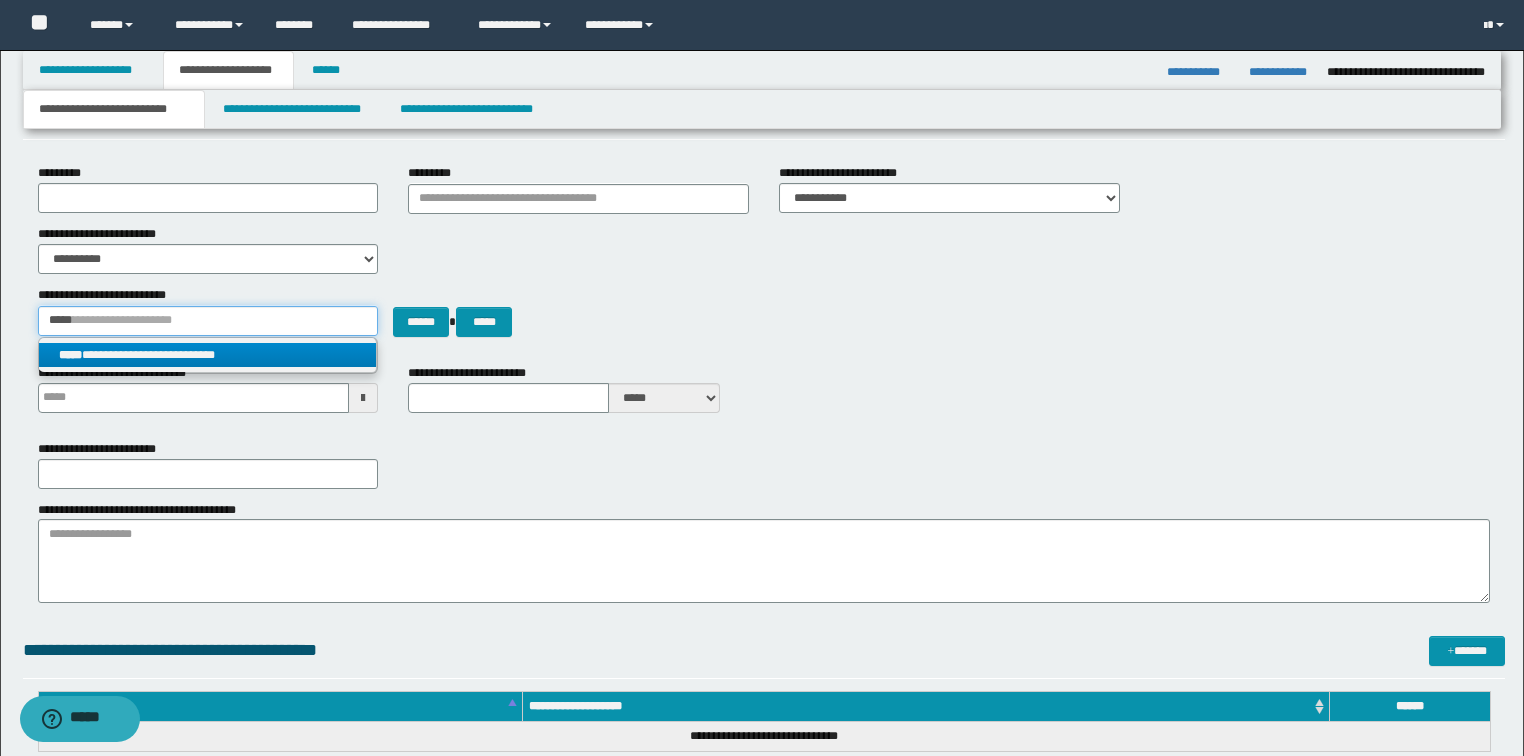 type on "**********" 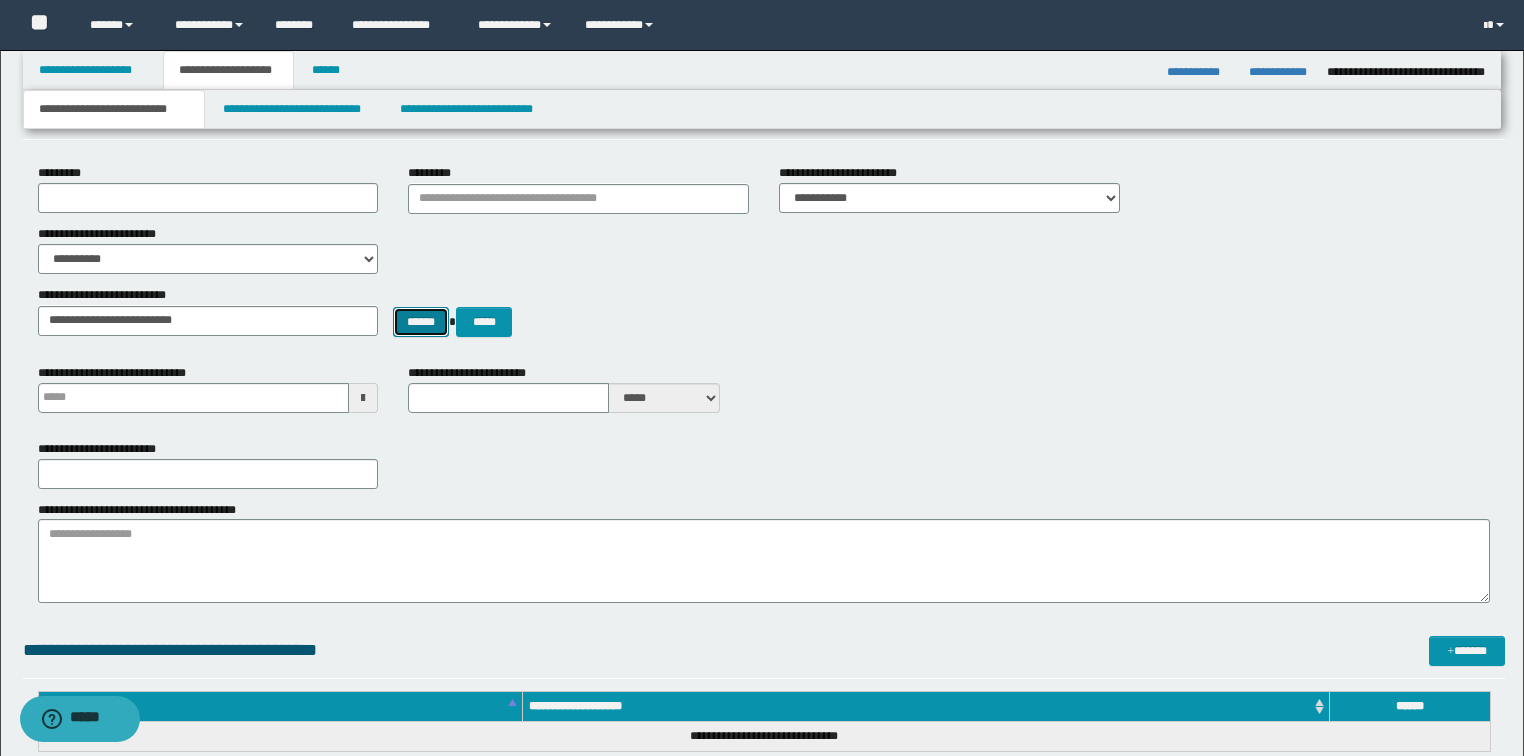 click on "******" at bounding box center [421, 322] 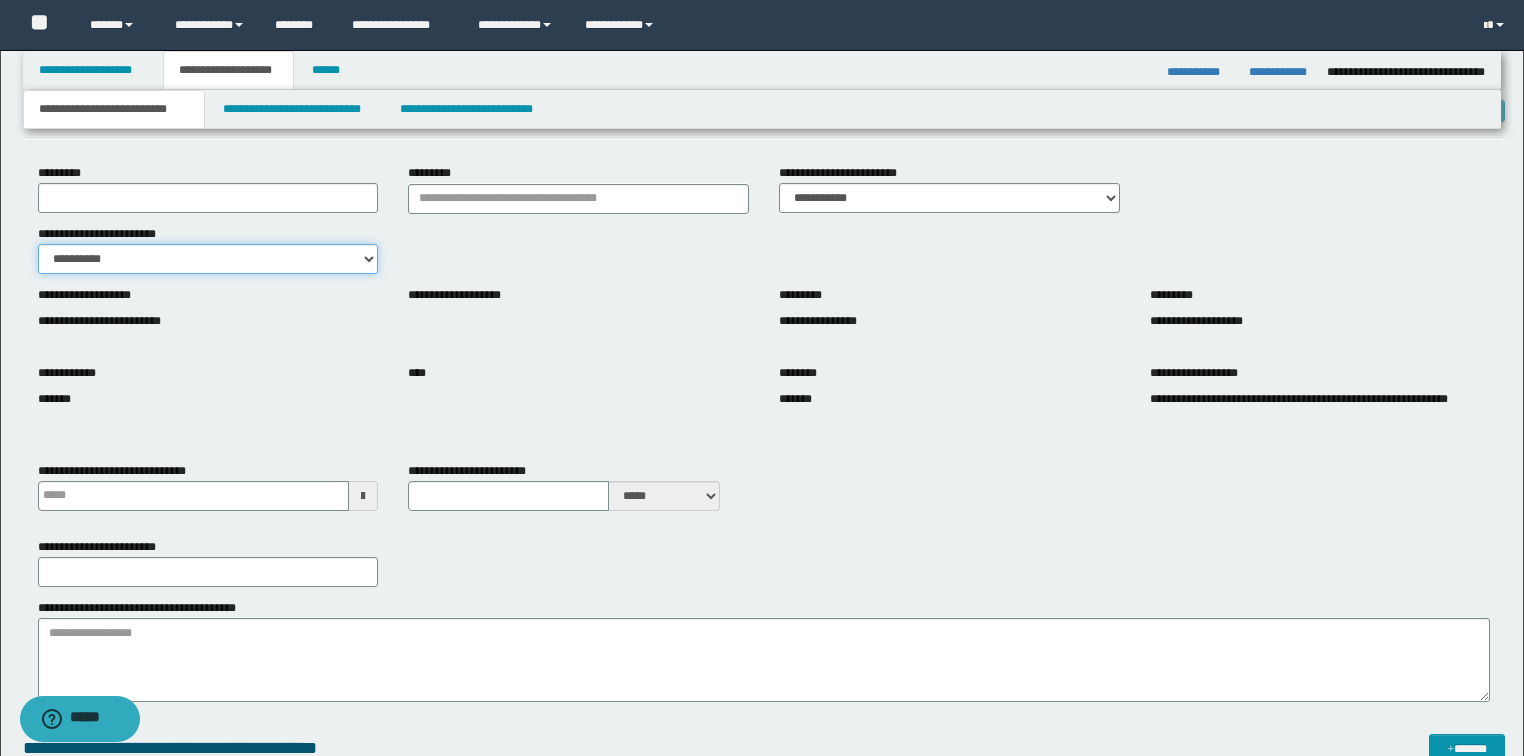 click on "**********" at bounding box center (208, 259) 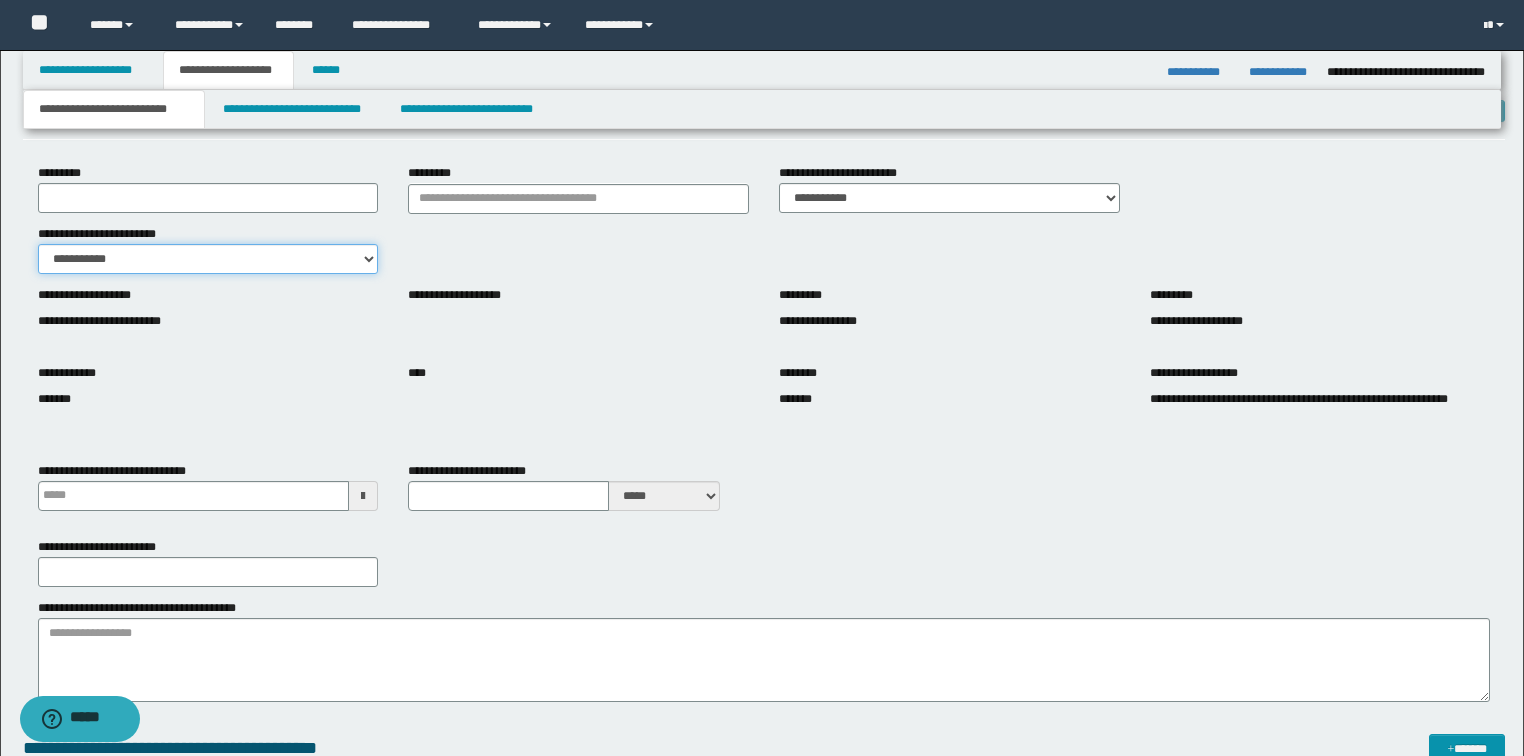 type 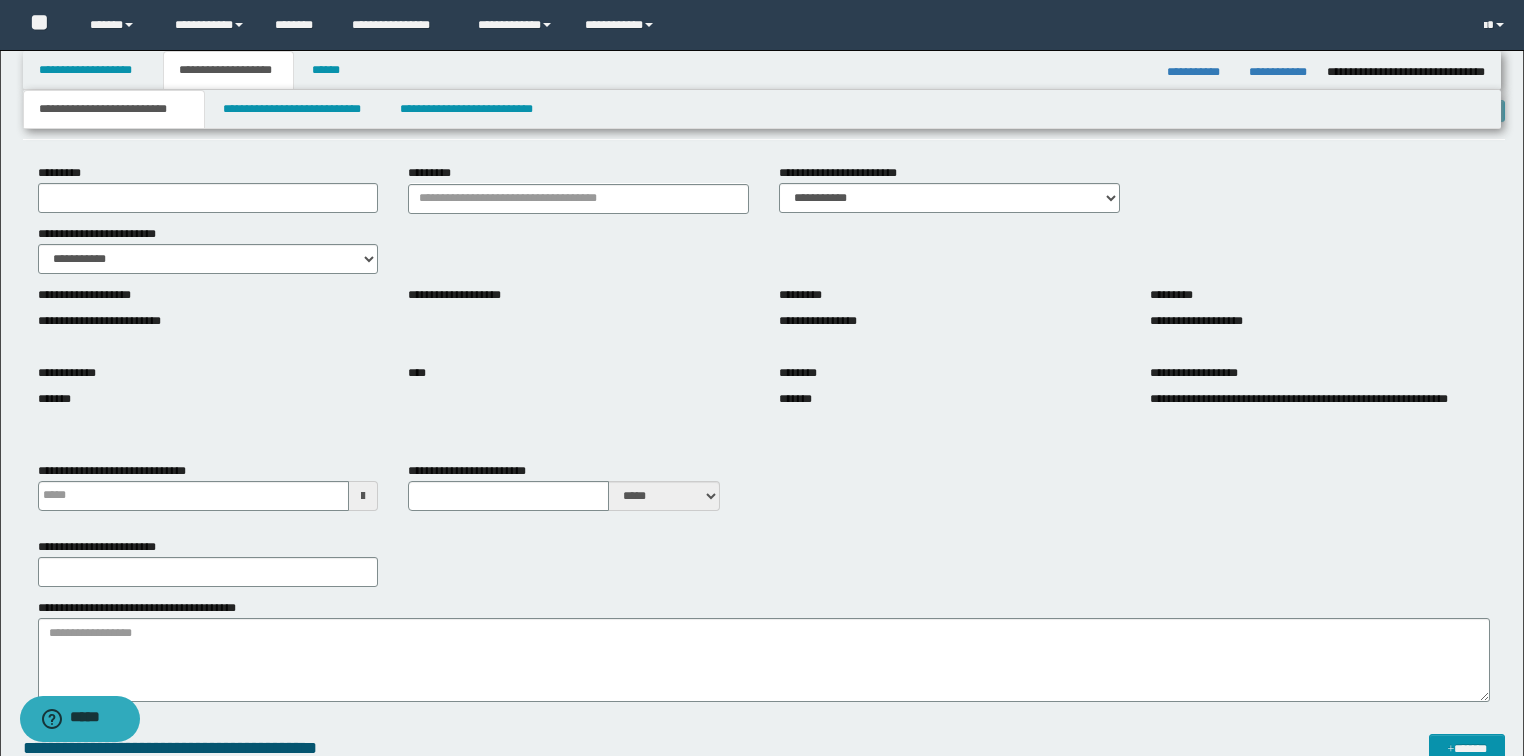 click on "**********" at bounding box center [764, 543] 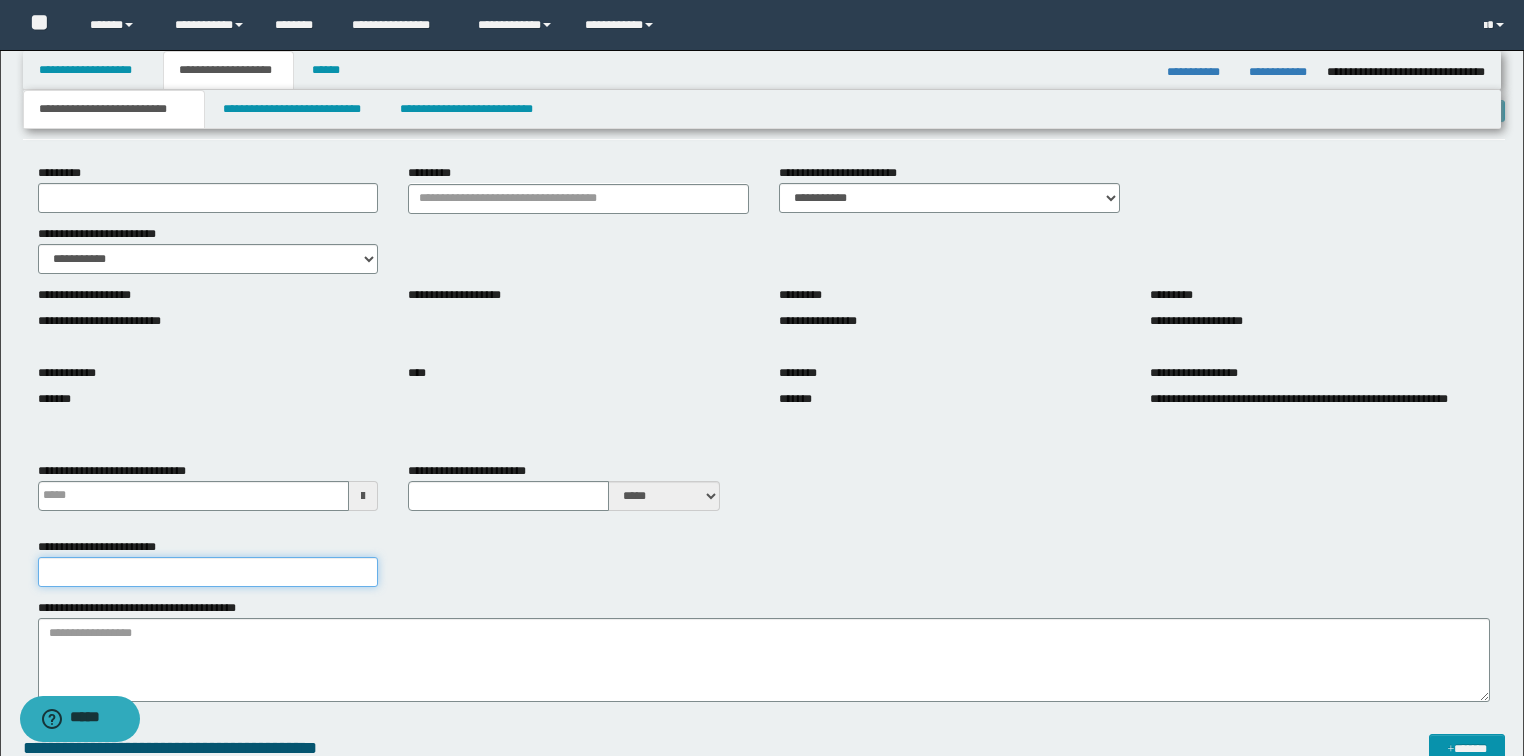 click on "**********" at bounding box center [208, 572] 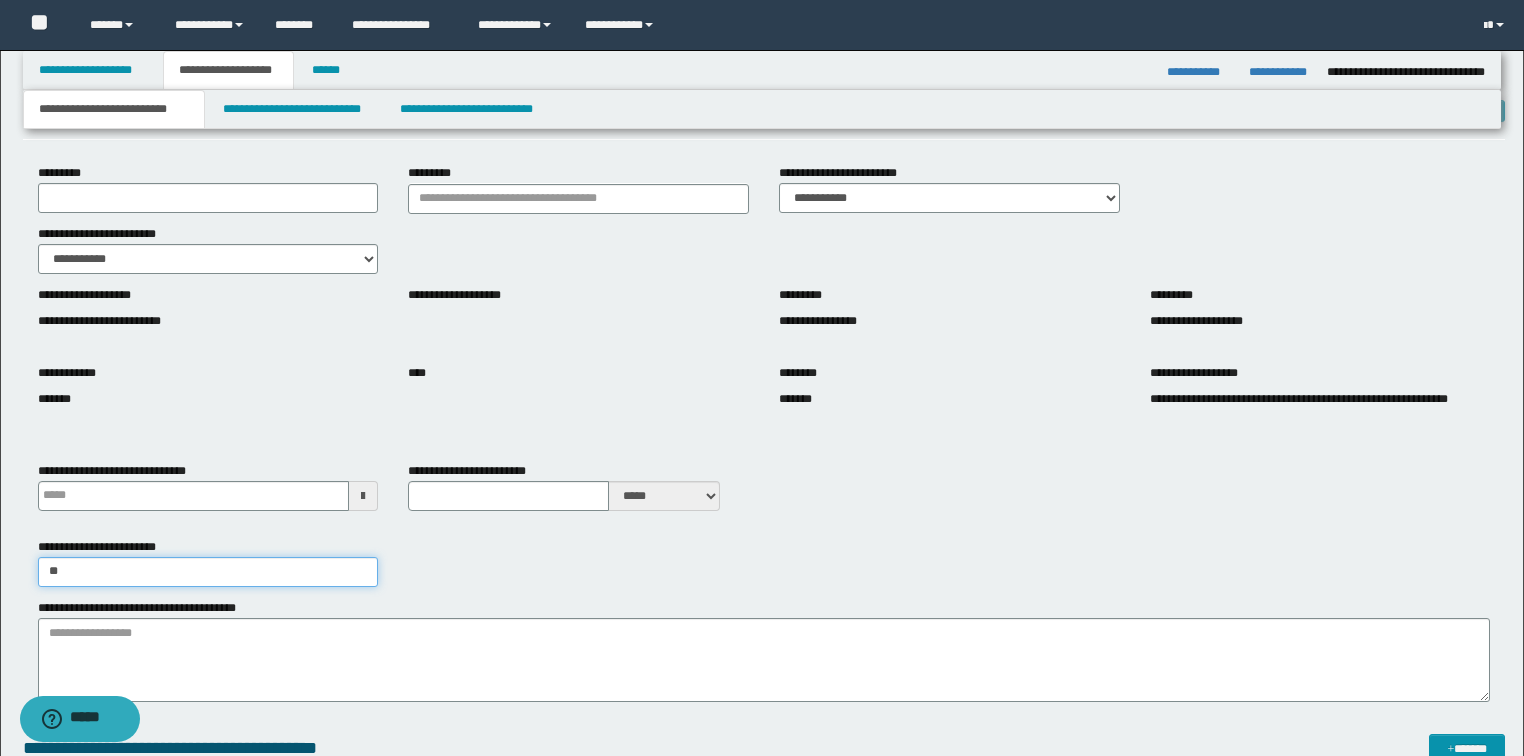 type on "*" 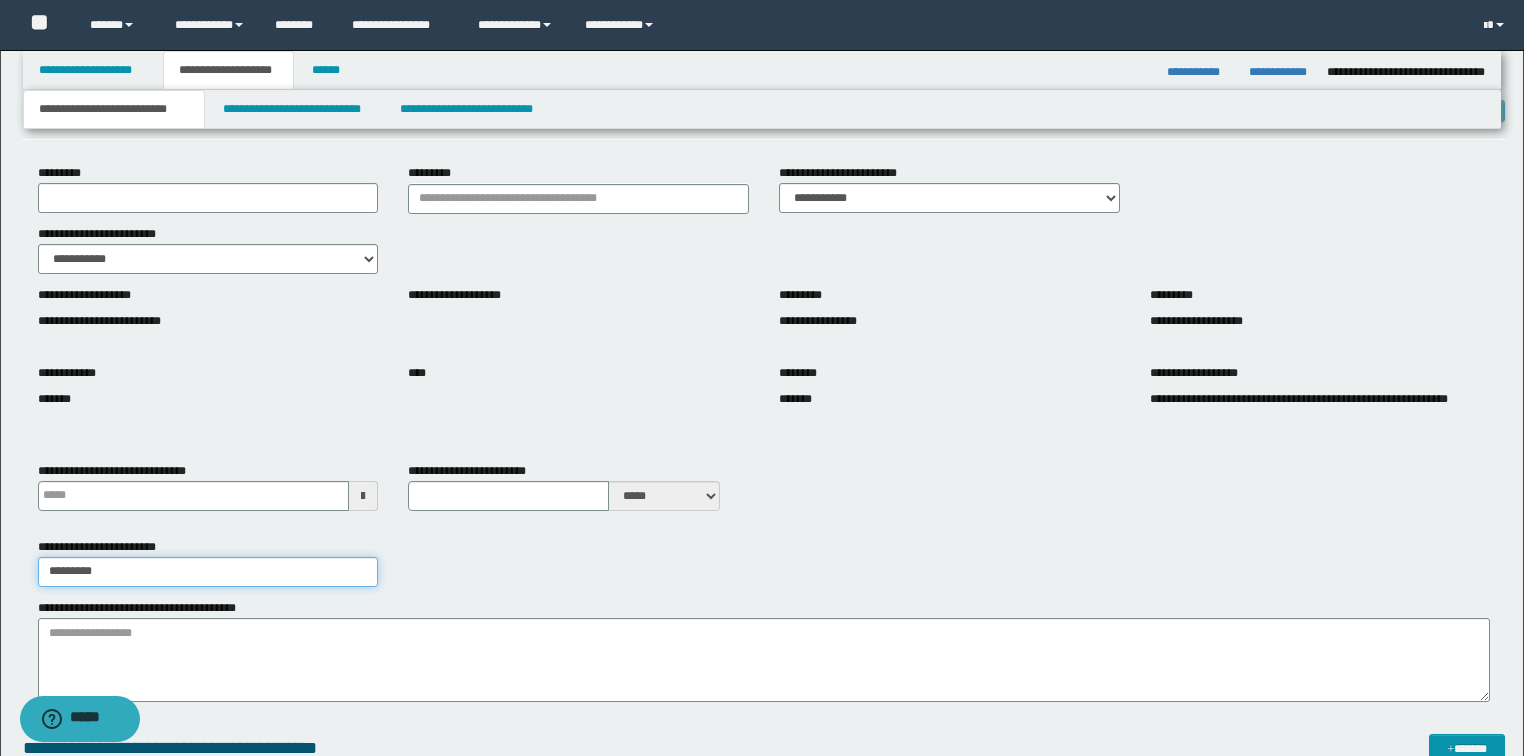 type on "********" 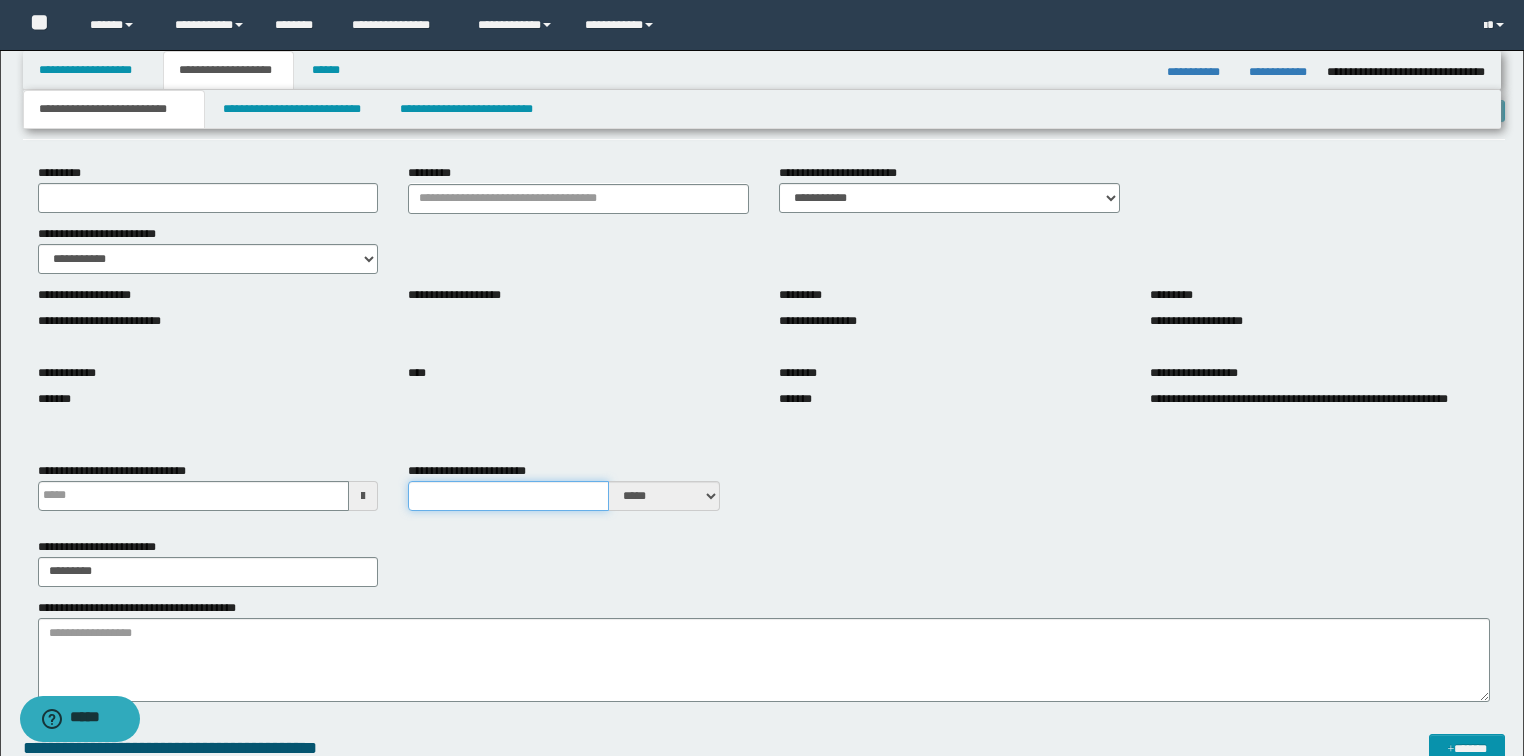 click on "**********" at bounding box center [508, 496] 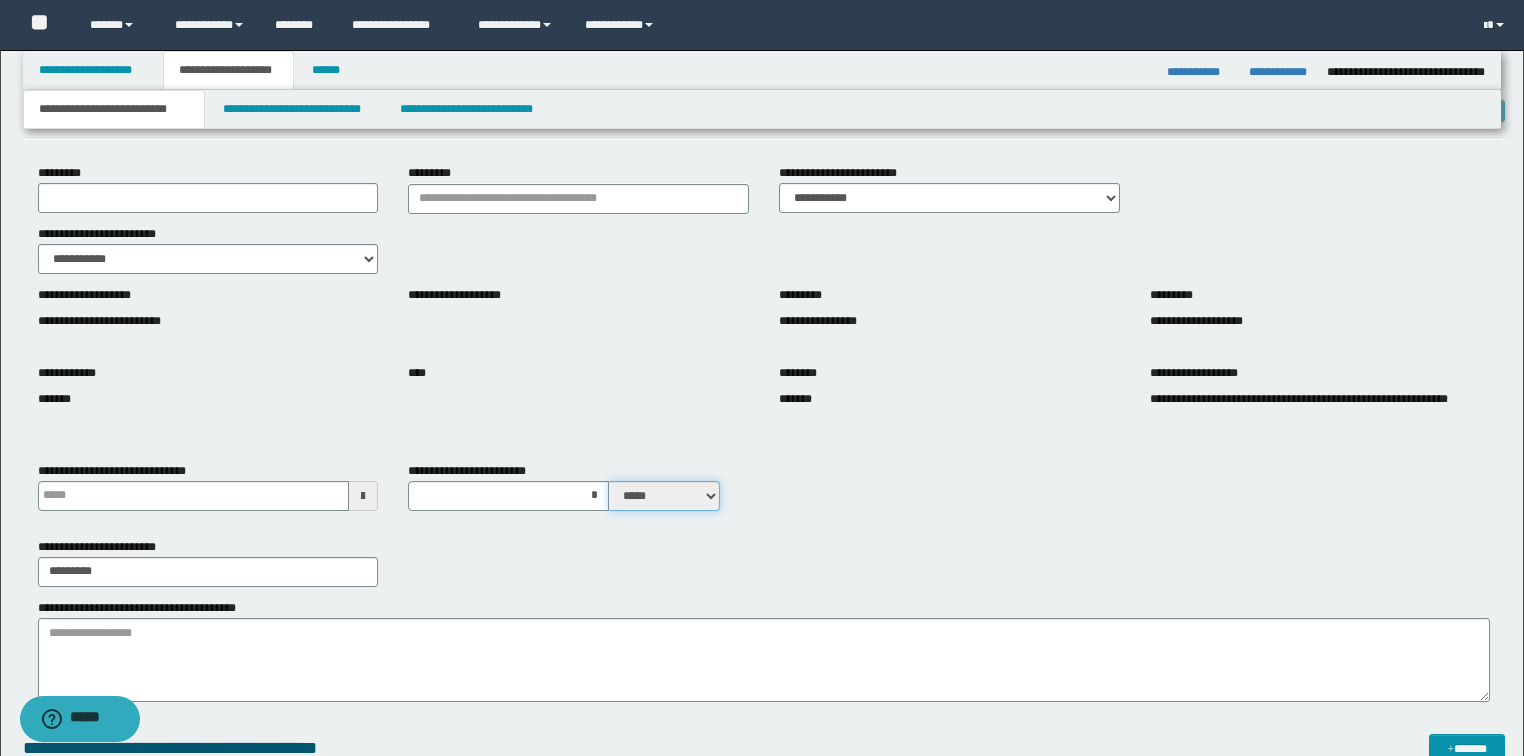 click on "*****
****" at bounding box center [664, 496] 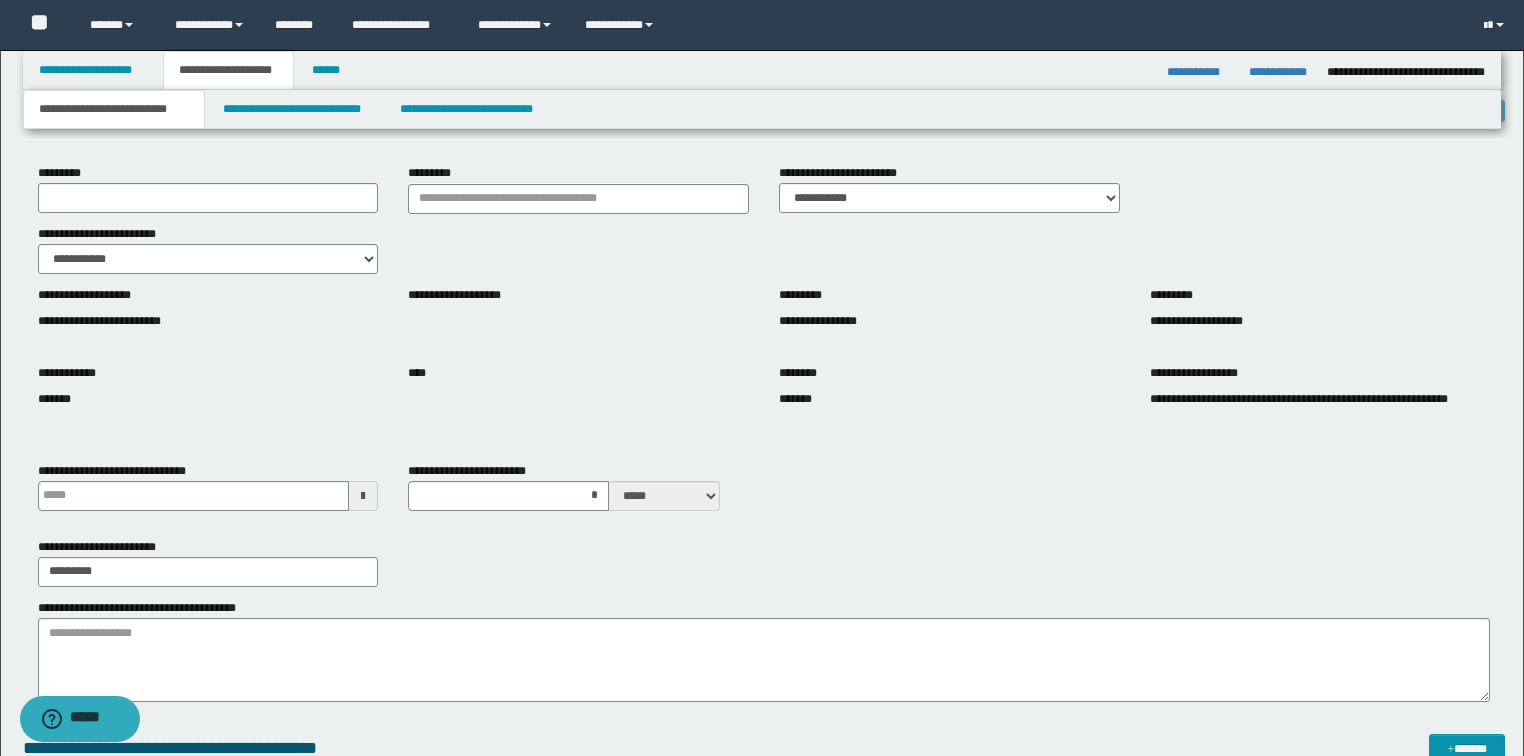 click on "**********" at bounding box center (764, 562) 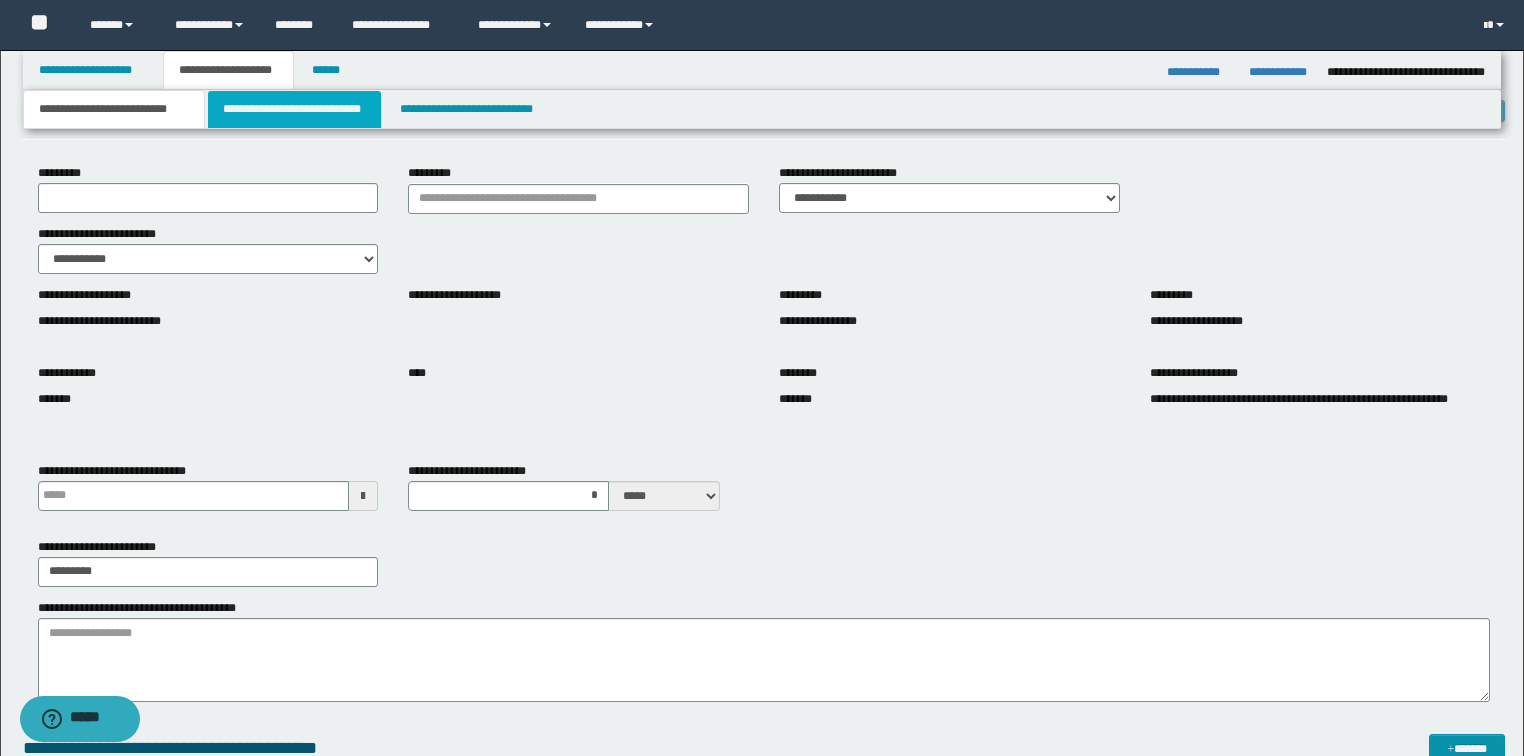 click on "**********" at bounding box center (294, 109) 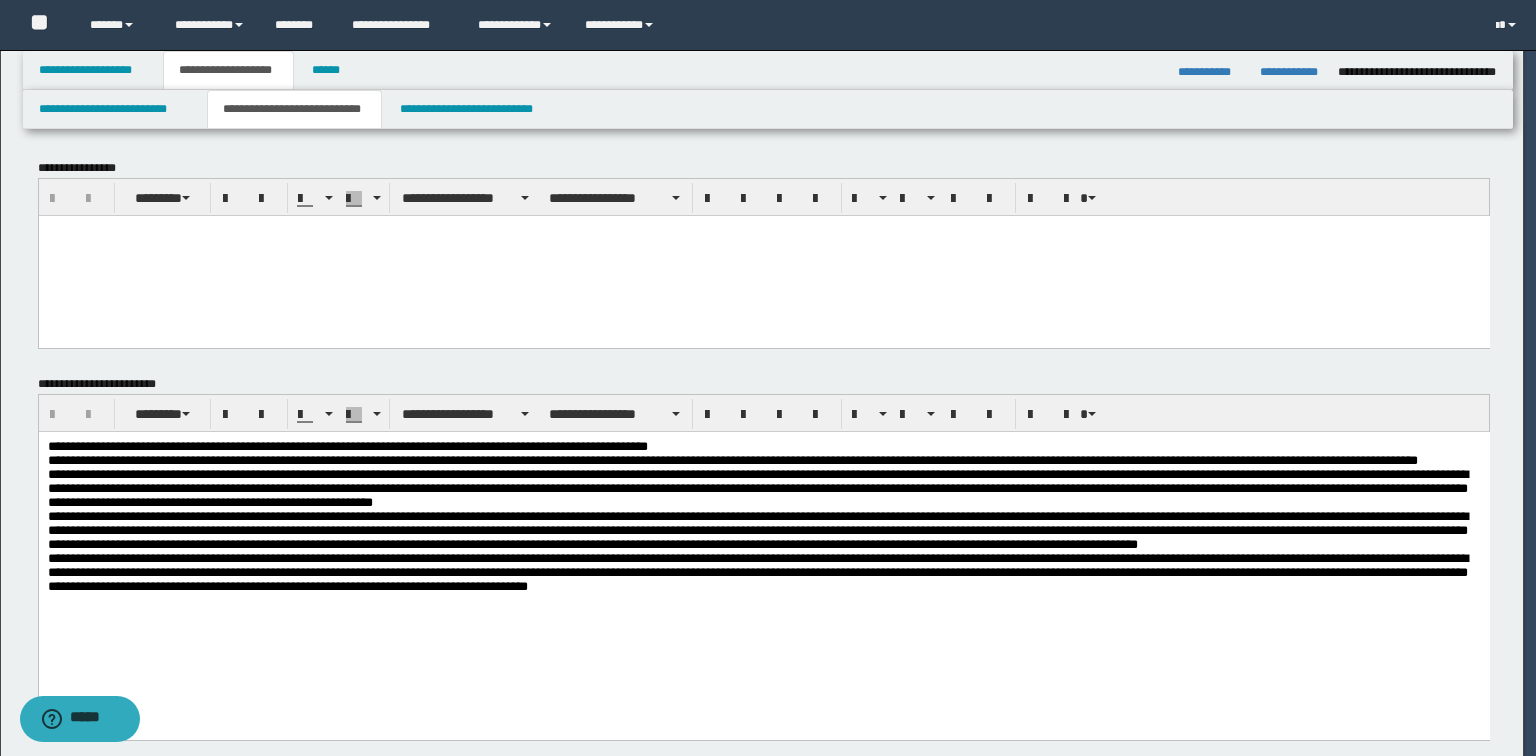 scroll, scrollTop: 0, scrollLeft: 0, axis: both 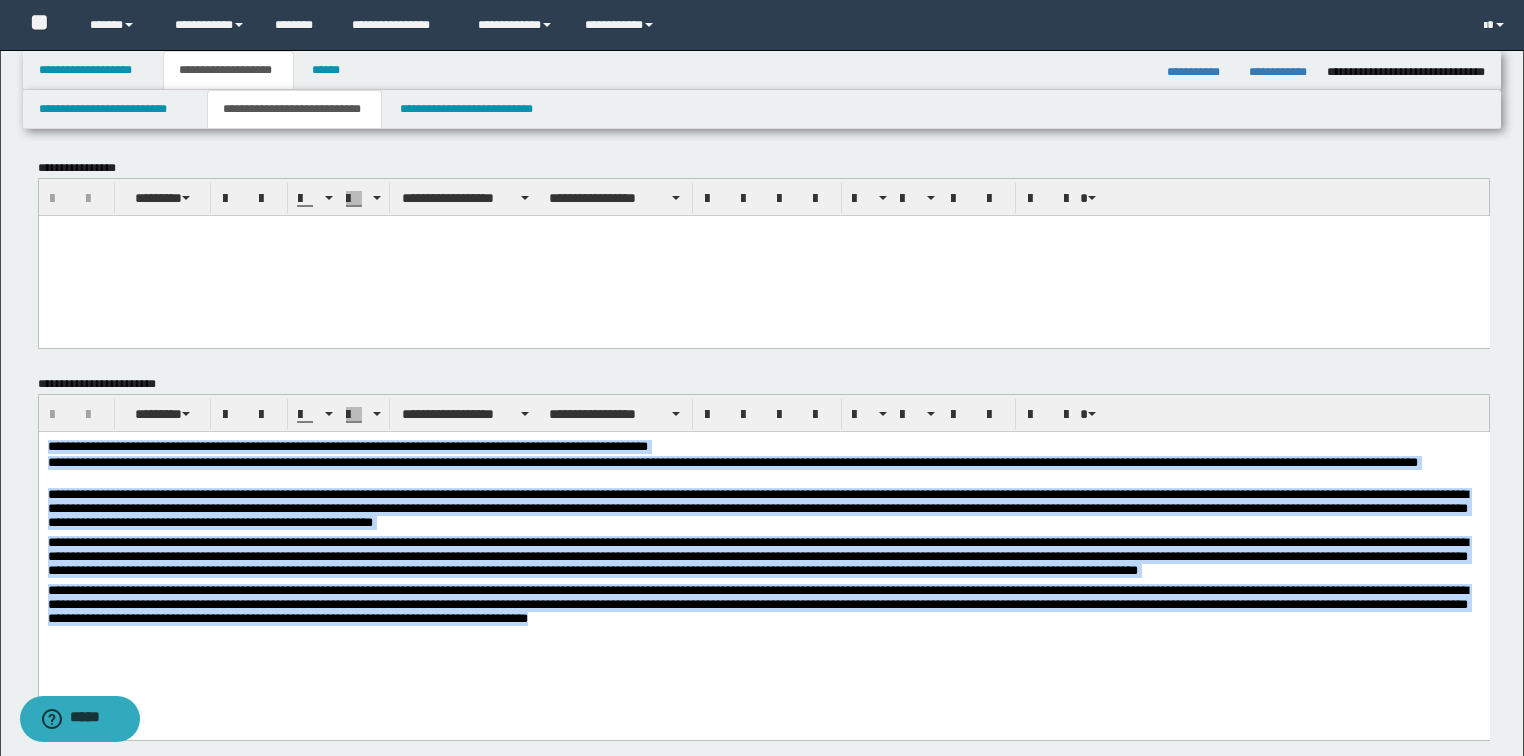 drag, startPoint x: 838, startPoint y: 623, endPoint x: 40, endPoint y: 470, distance: 812.5349 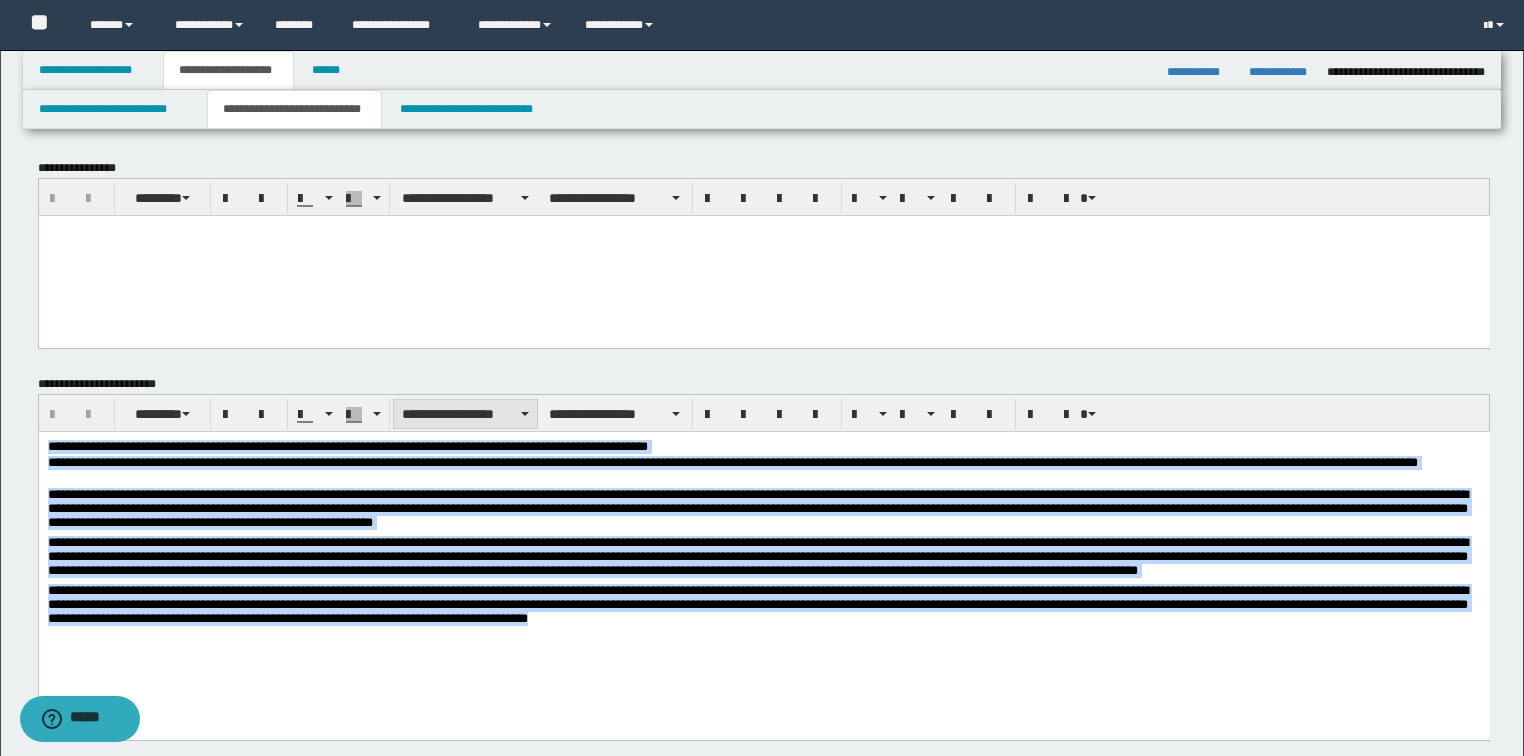 click on "**********" at bounding box center (465, 414) 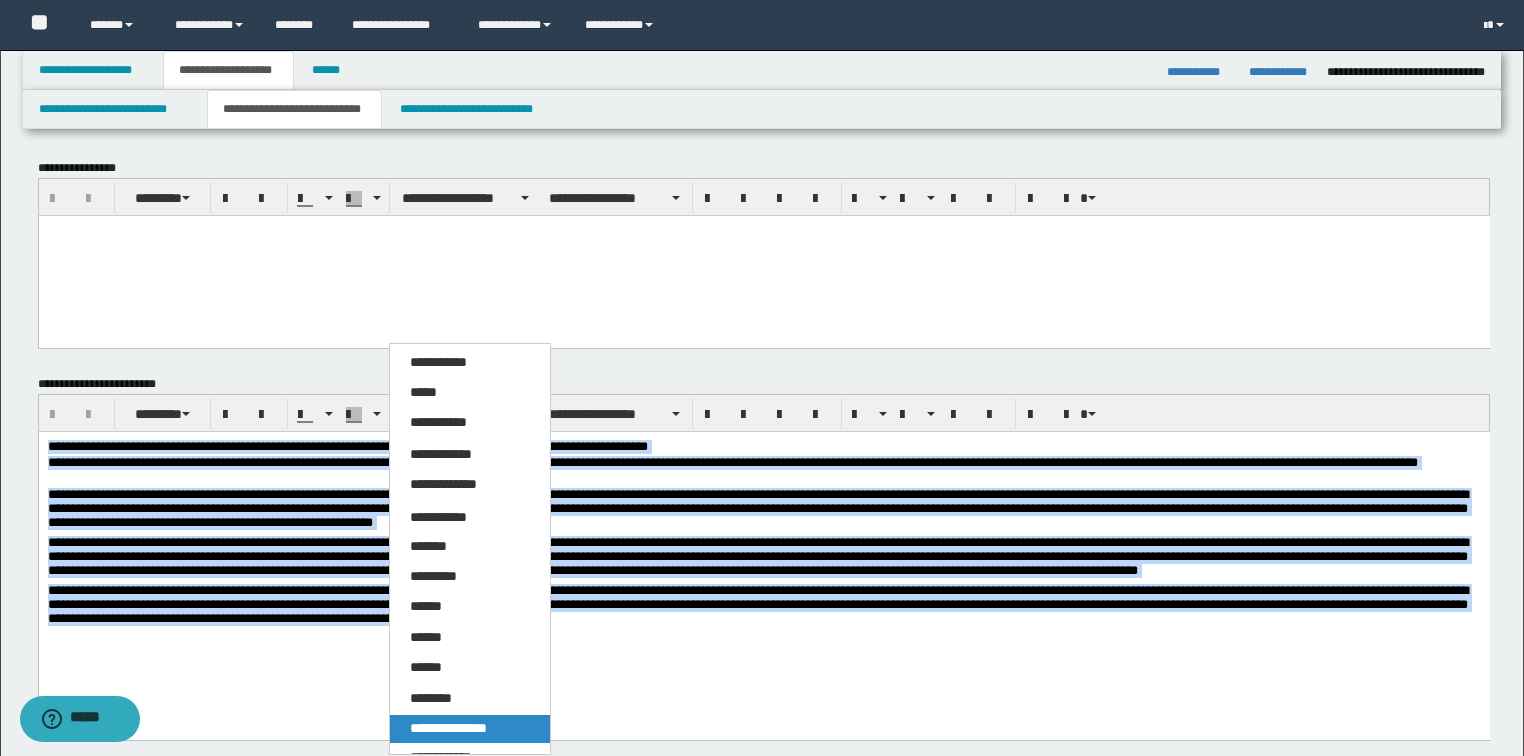 click on "**********" at bounding box center [448, 728] 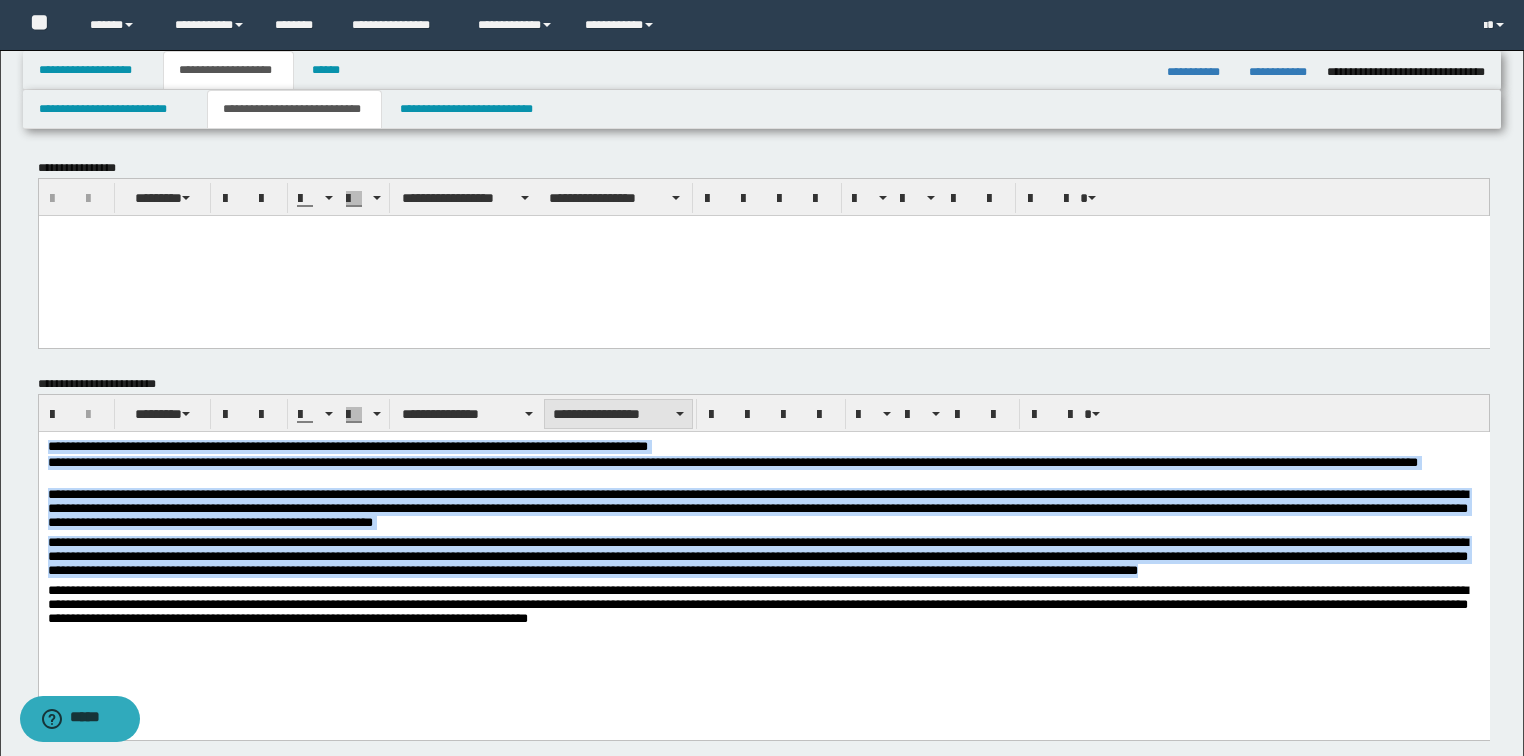 click on "**********" at bounding box center [618, 414] 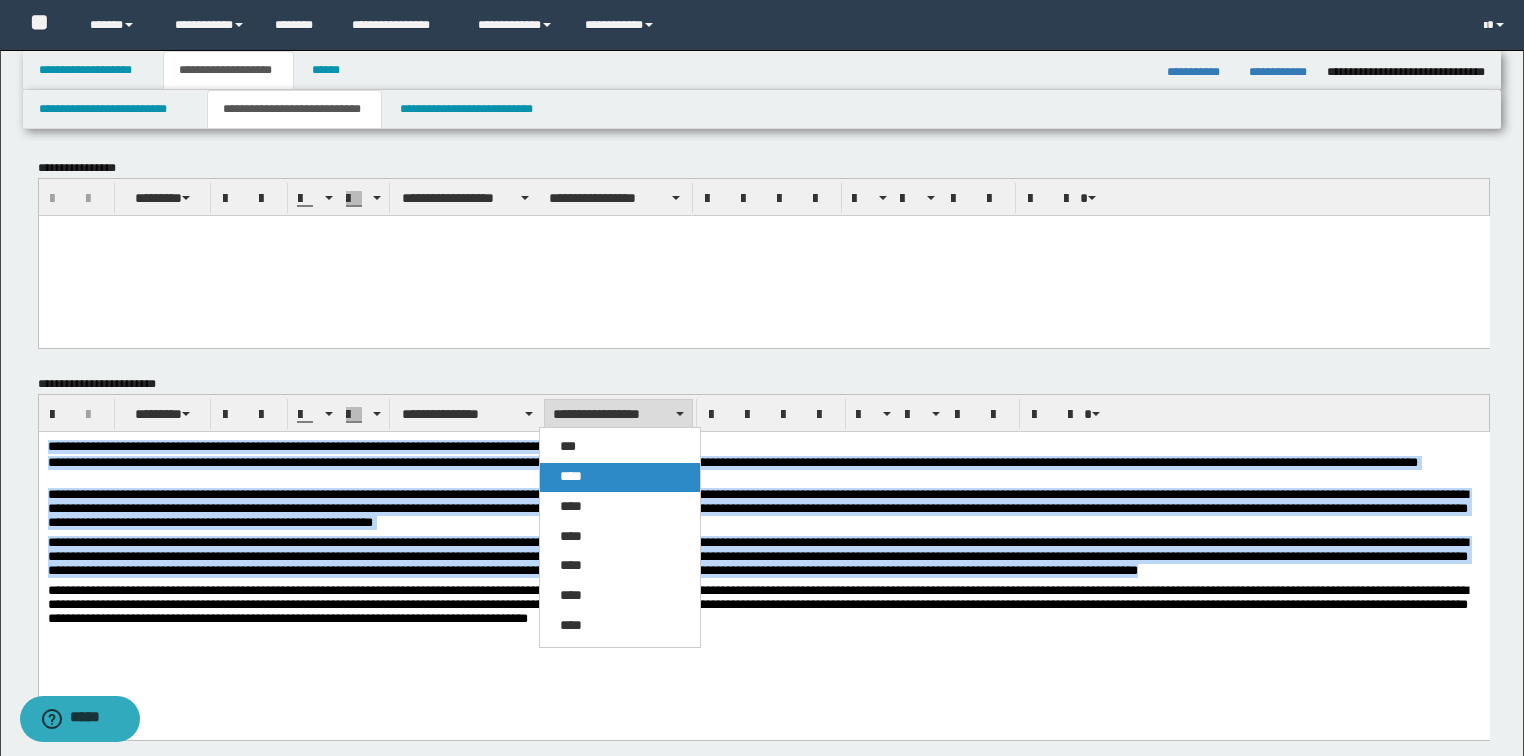 drag, startPoint x: 568, startPoint y: 472, endPoint x: 673, endPoint y: 9, distance: 474.75677 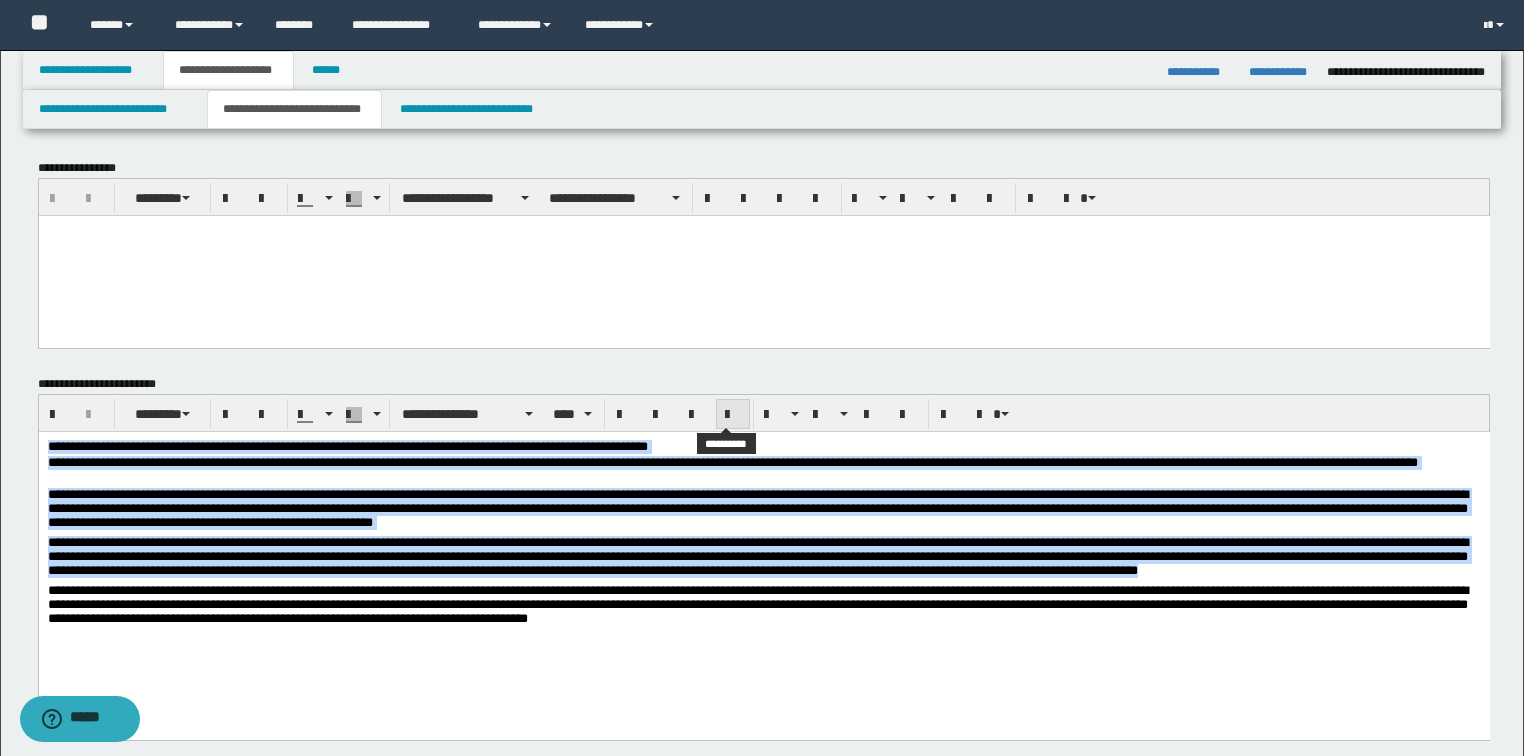 click at bounding box center (733, 415) 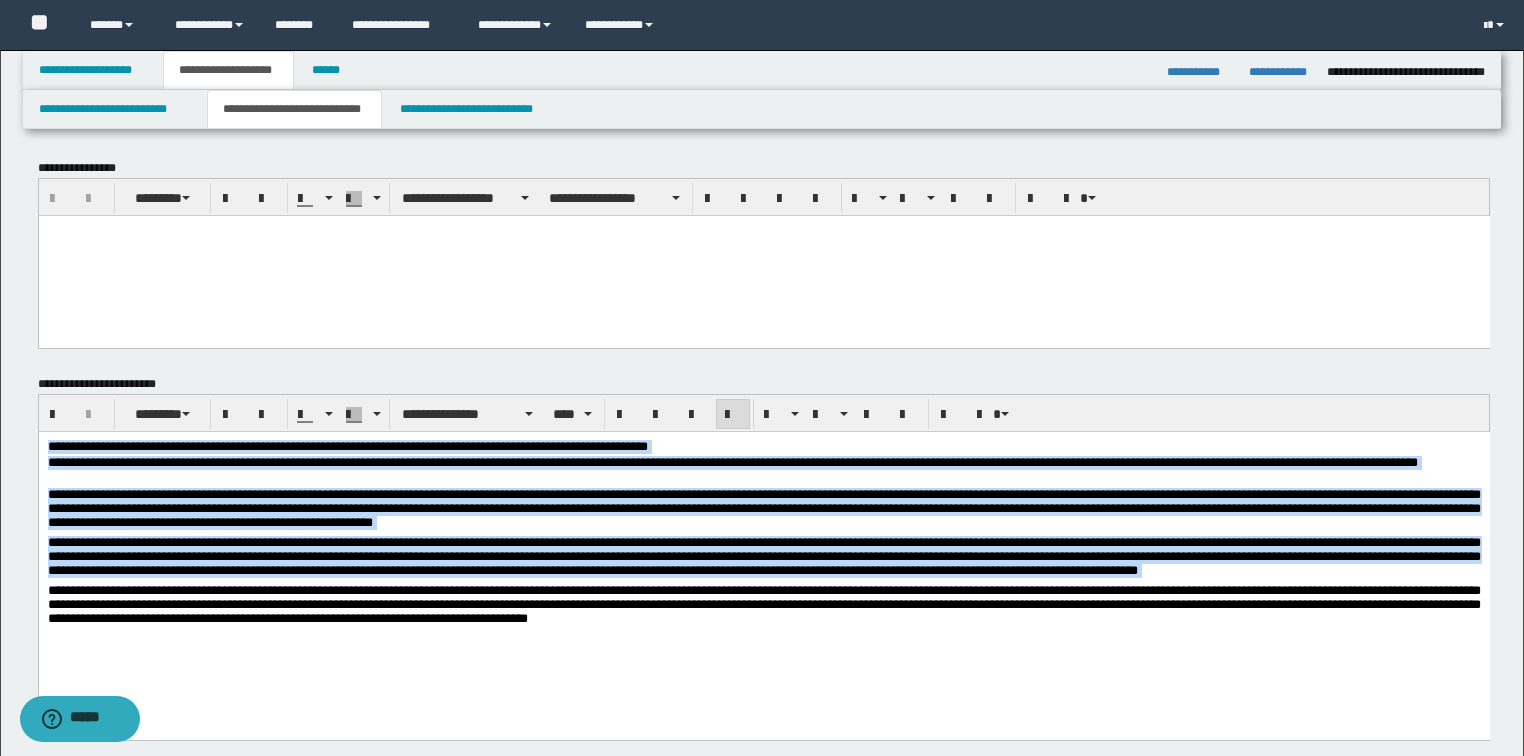 click on "**********" at bounding box center [763, 603] 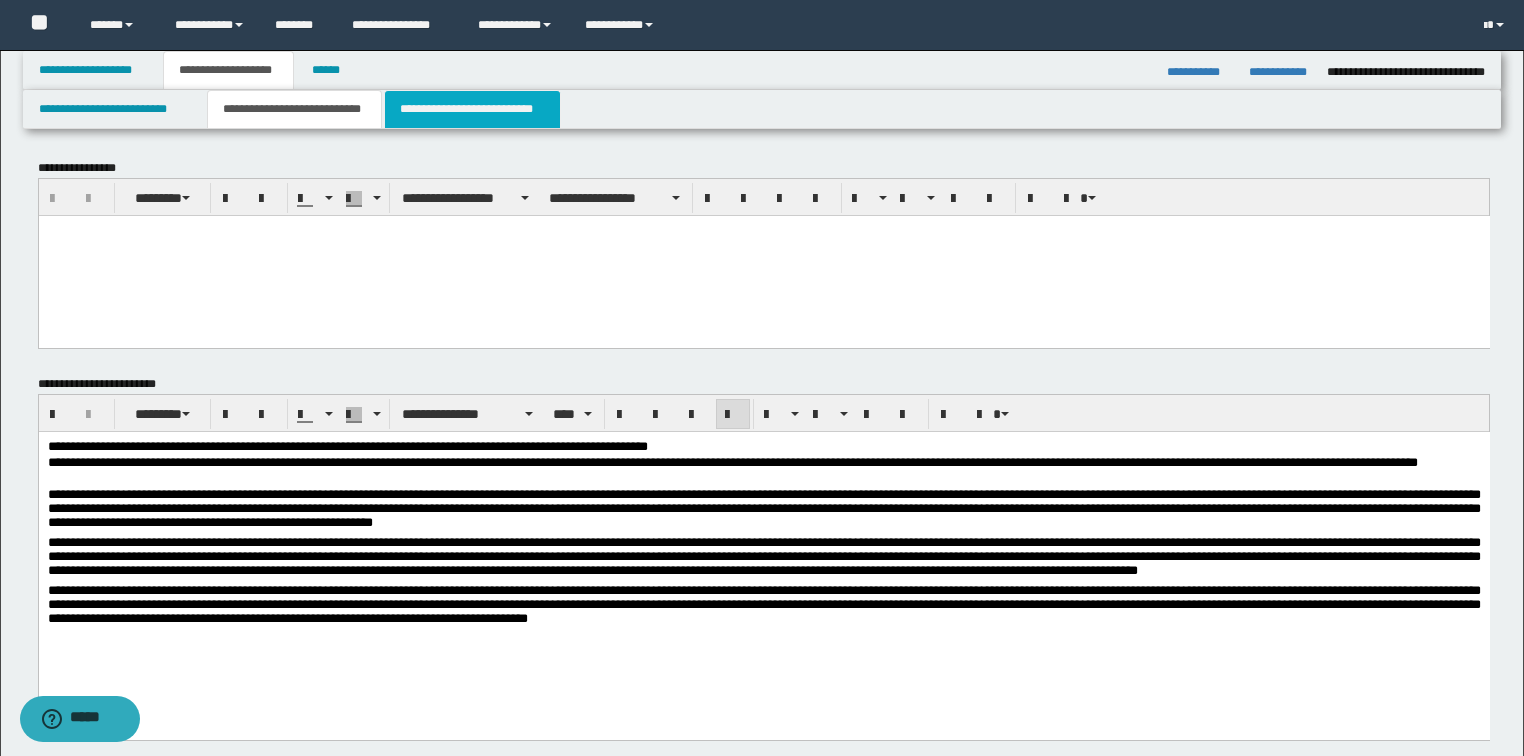 click on "**********" at bounding box center [472, 109] 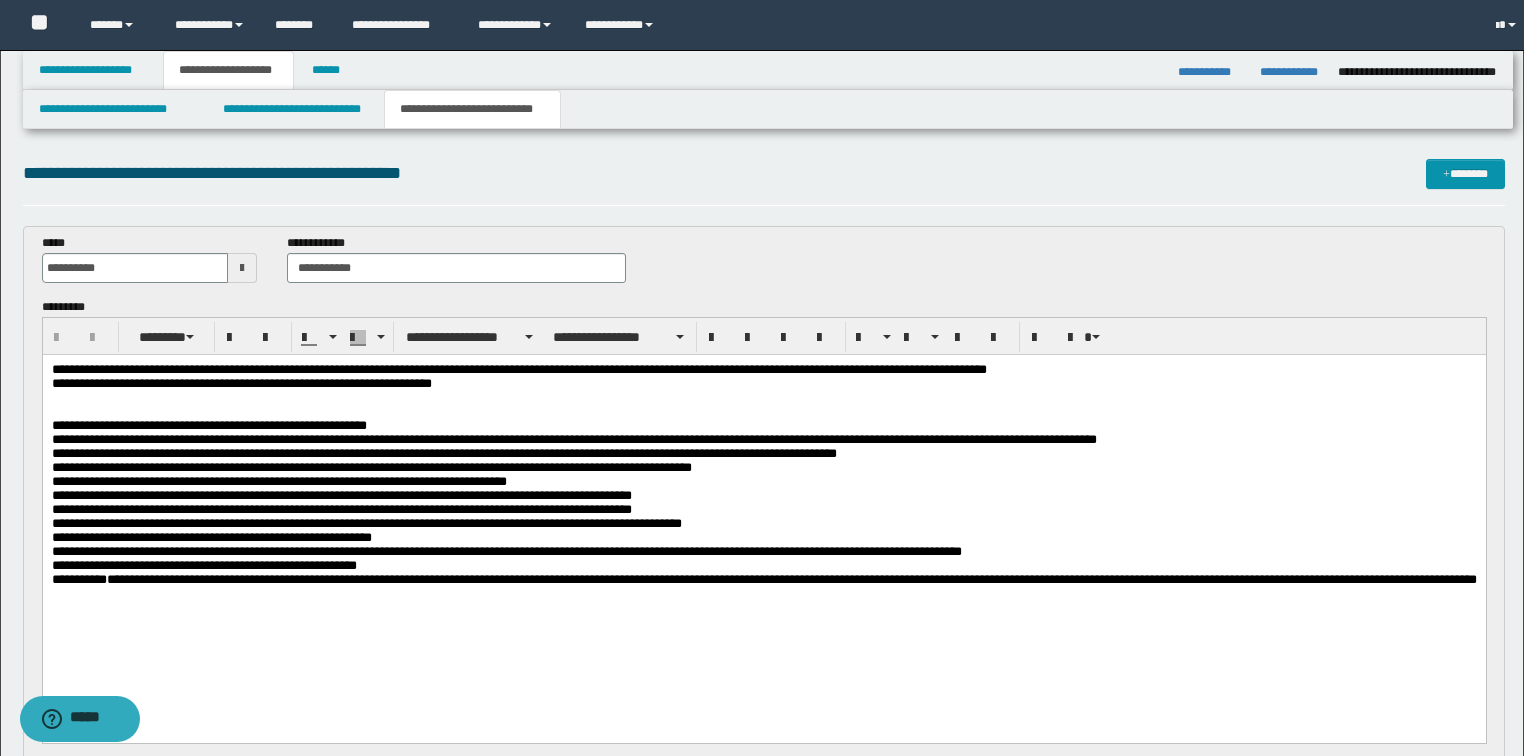 scroll, scrollTop: 0, scrollLeft: 0, axis: both 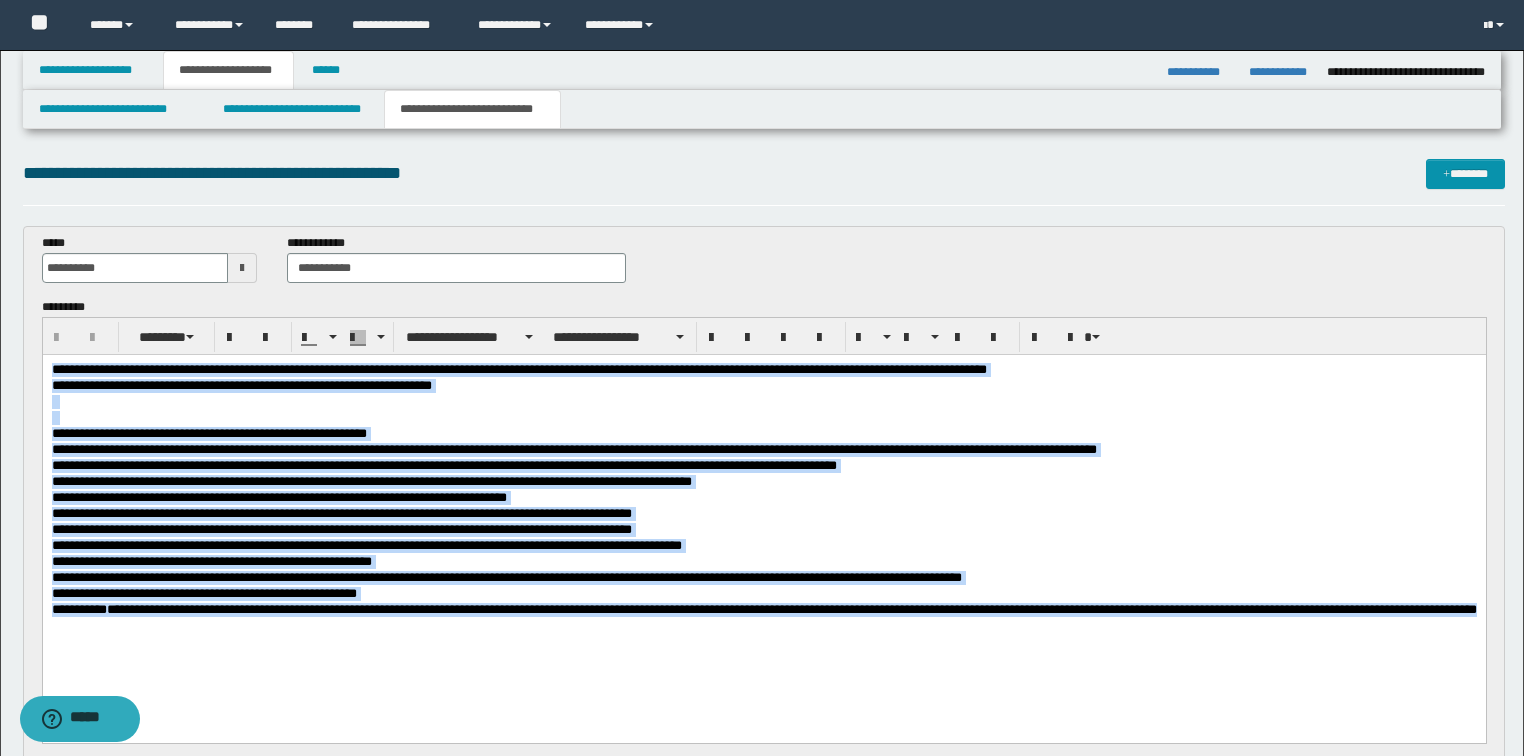 drag, startPoint x: 247, startPoint y: 632, endPoint x: 299, endPoint y: 643, distance: 53.15073 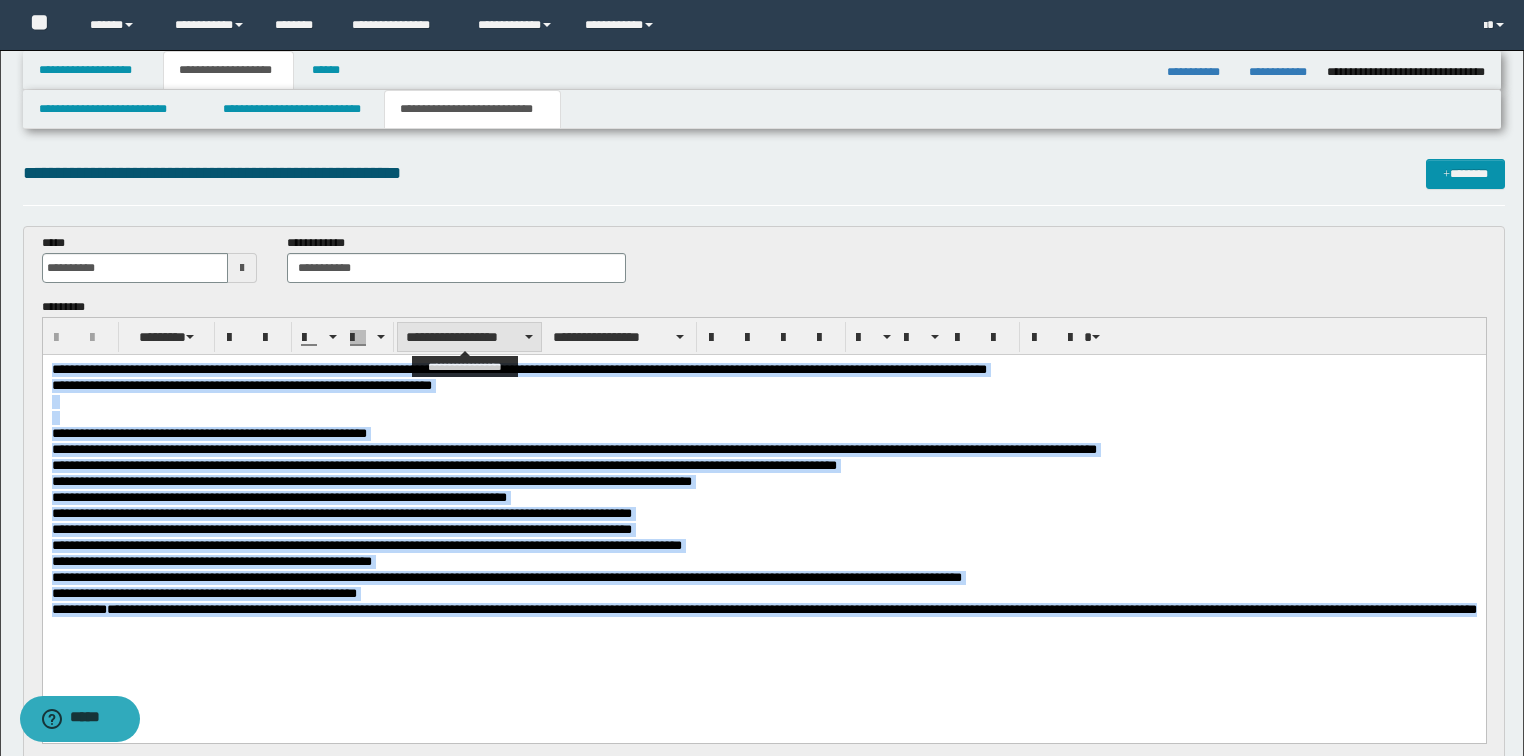 click on "**********" at bounding box center (469, 337) 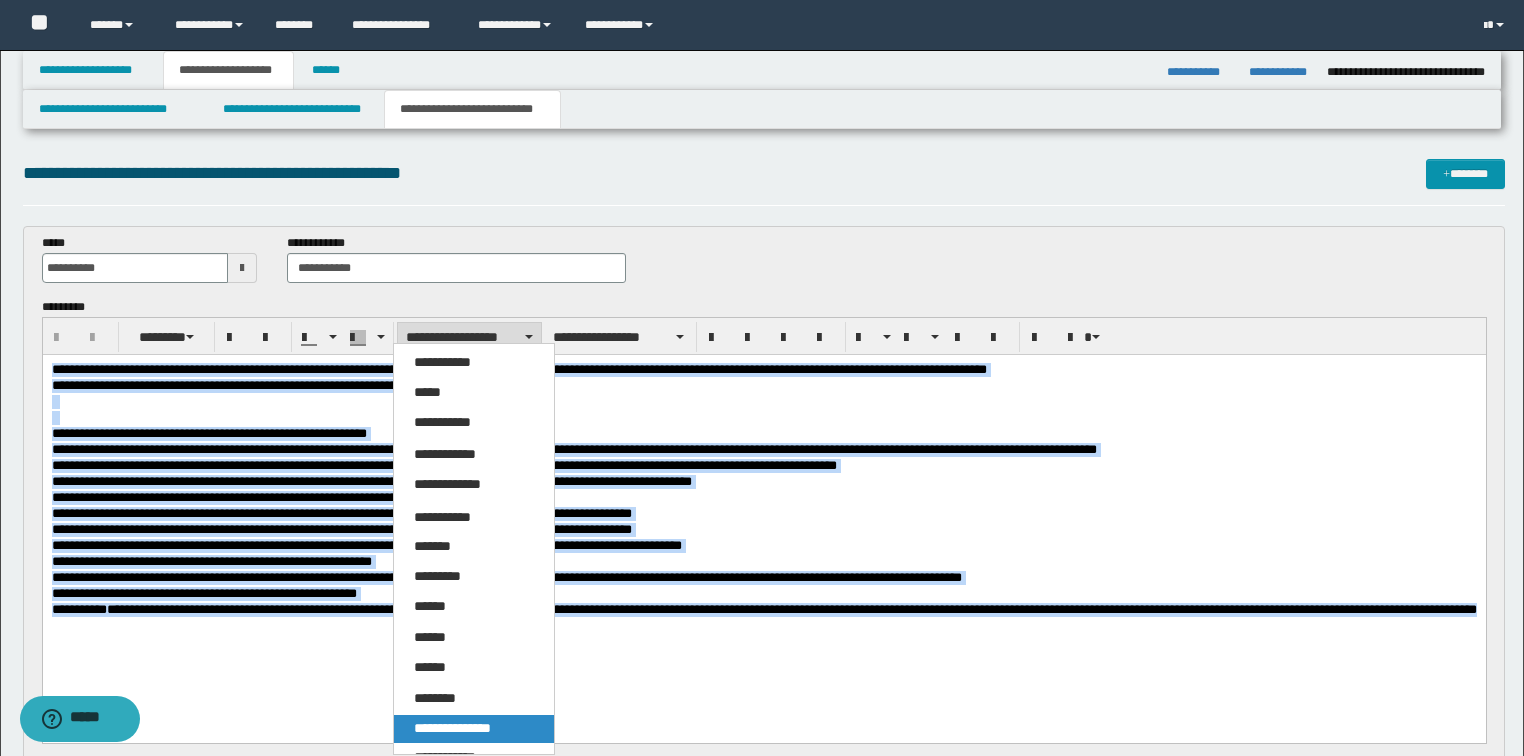 click on "**********" at bounding box center (452, 728) 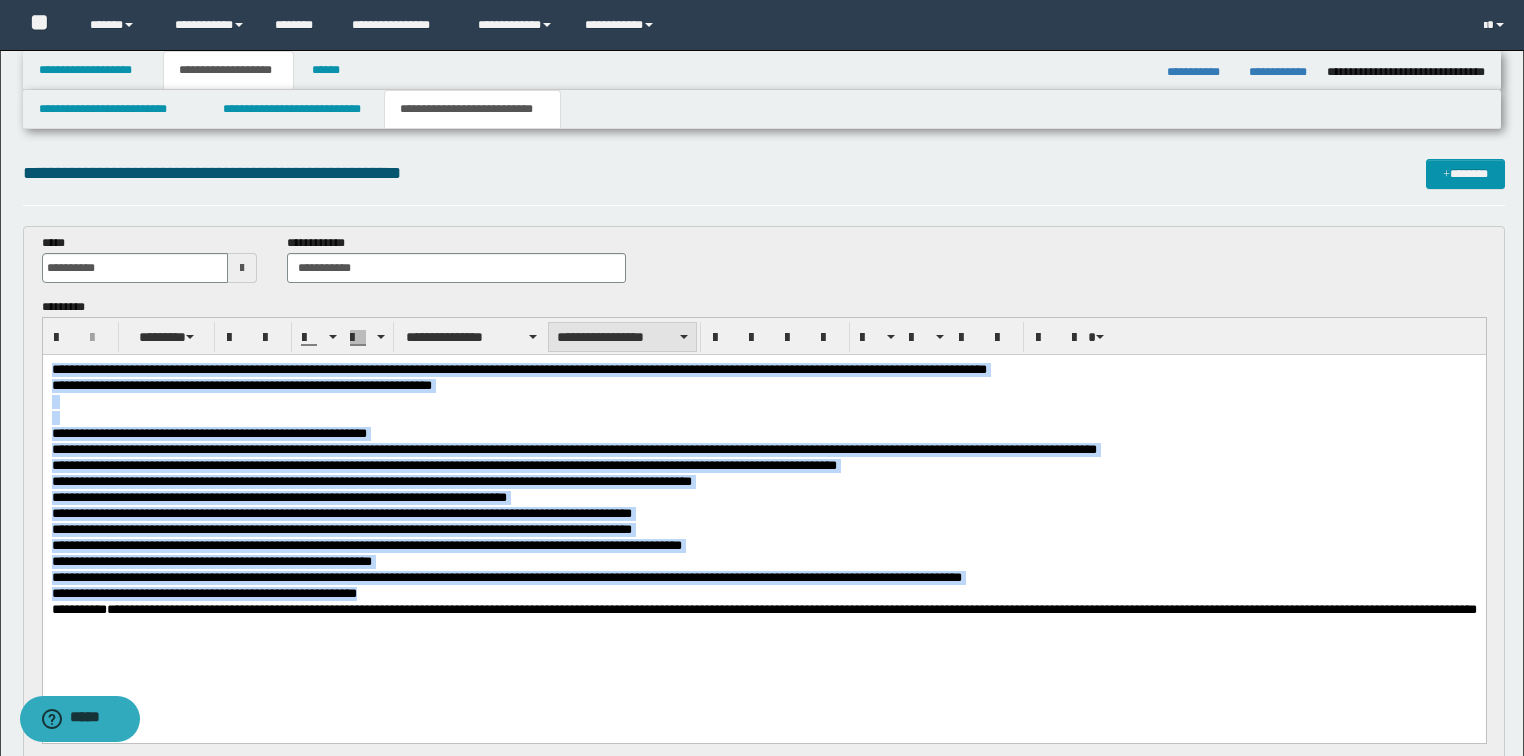 click on "**********" at bounding box center [622, 337] 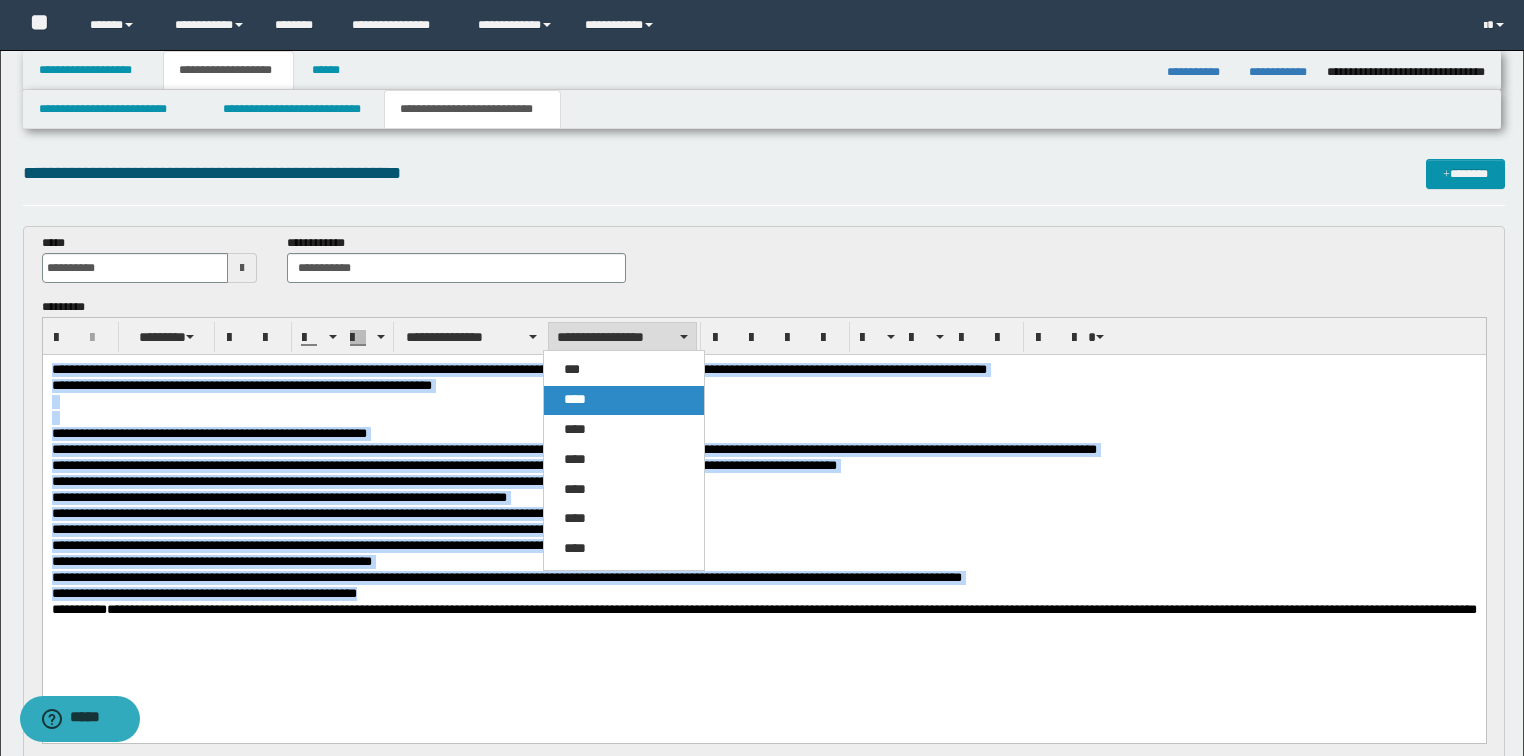 click on "****" at bounding box center [575, 399] 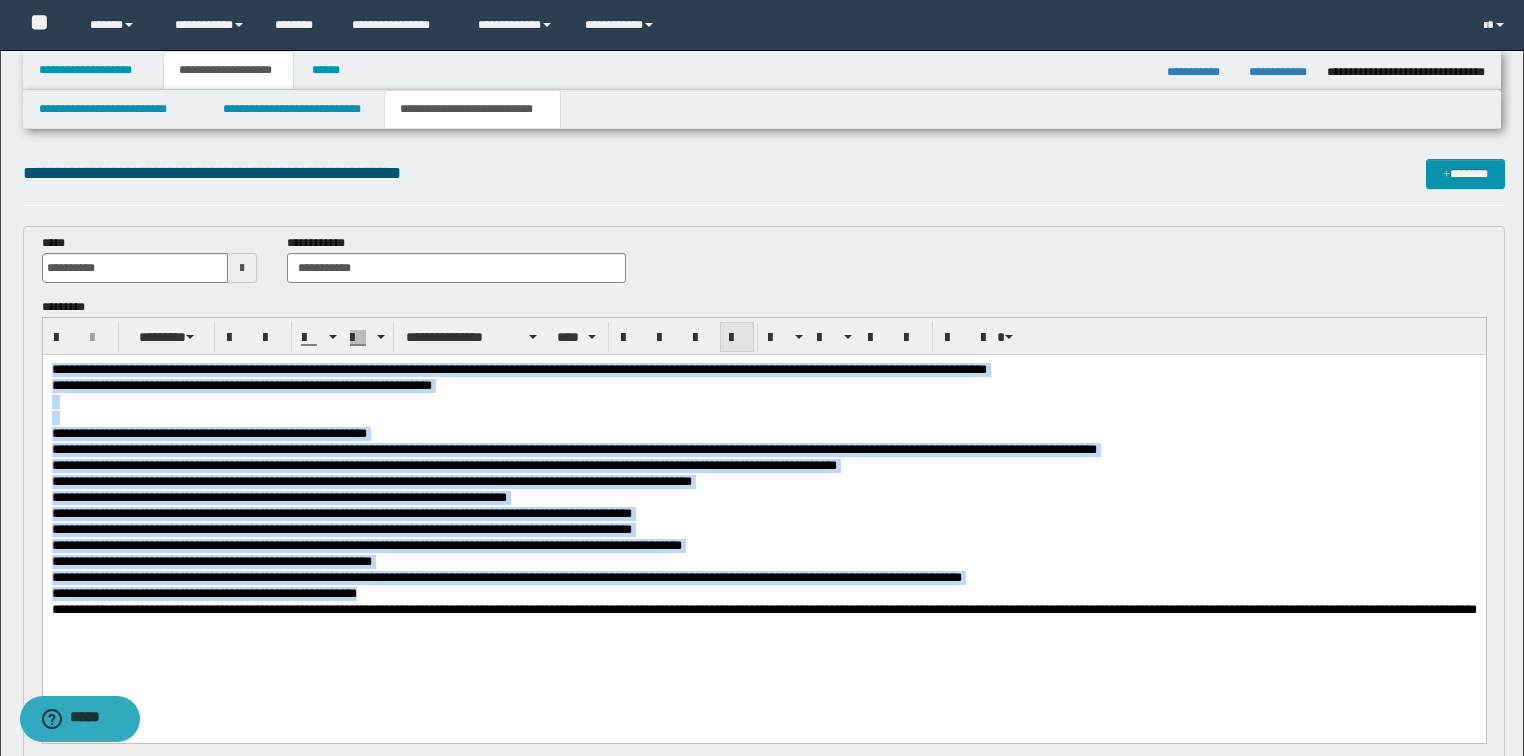 click at bounding box center (737, 338) 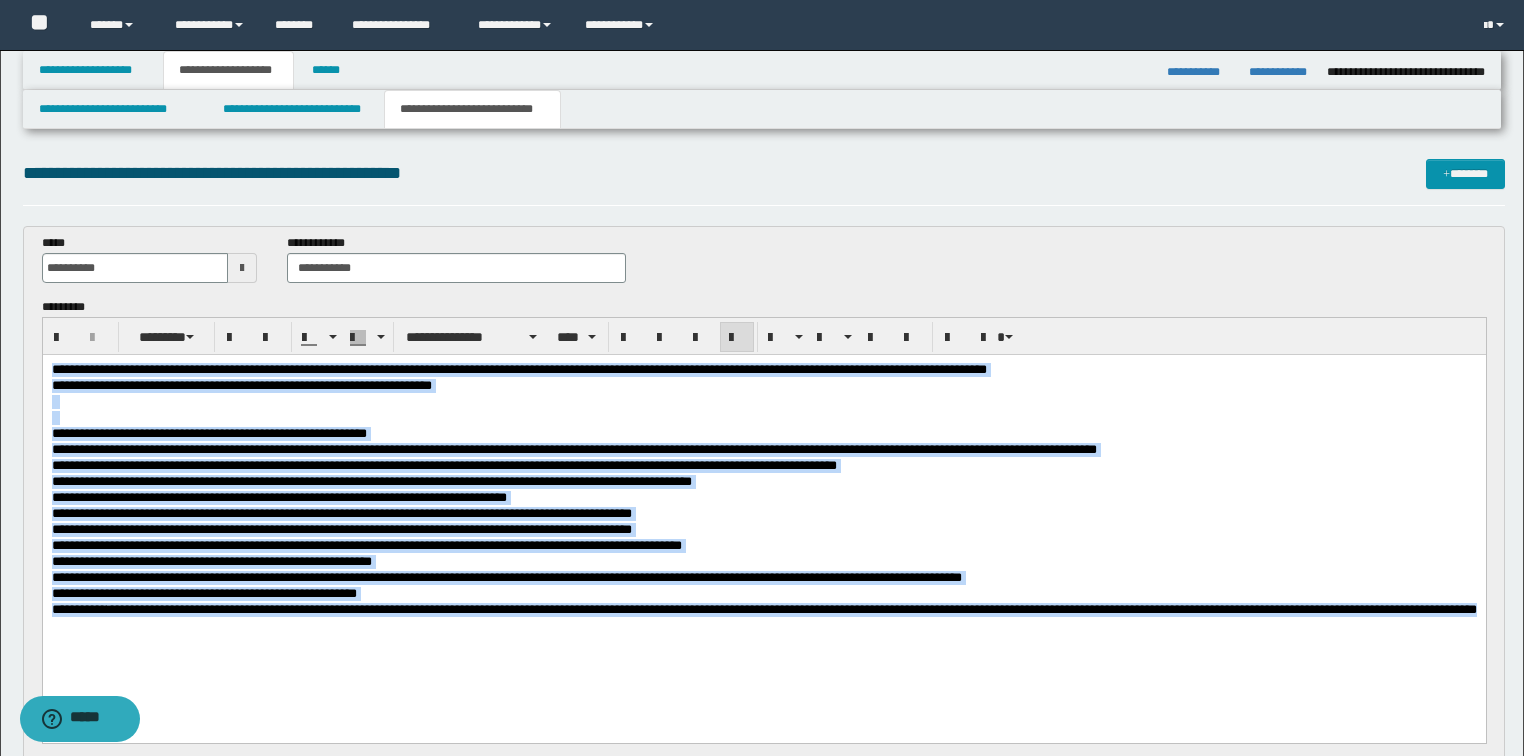 click on "**********" at bounding box center (506, 576) 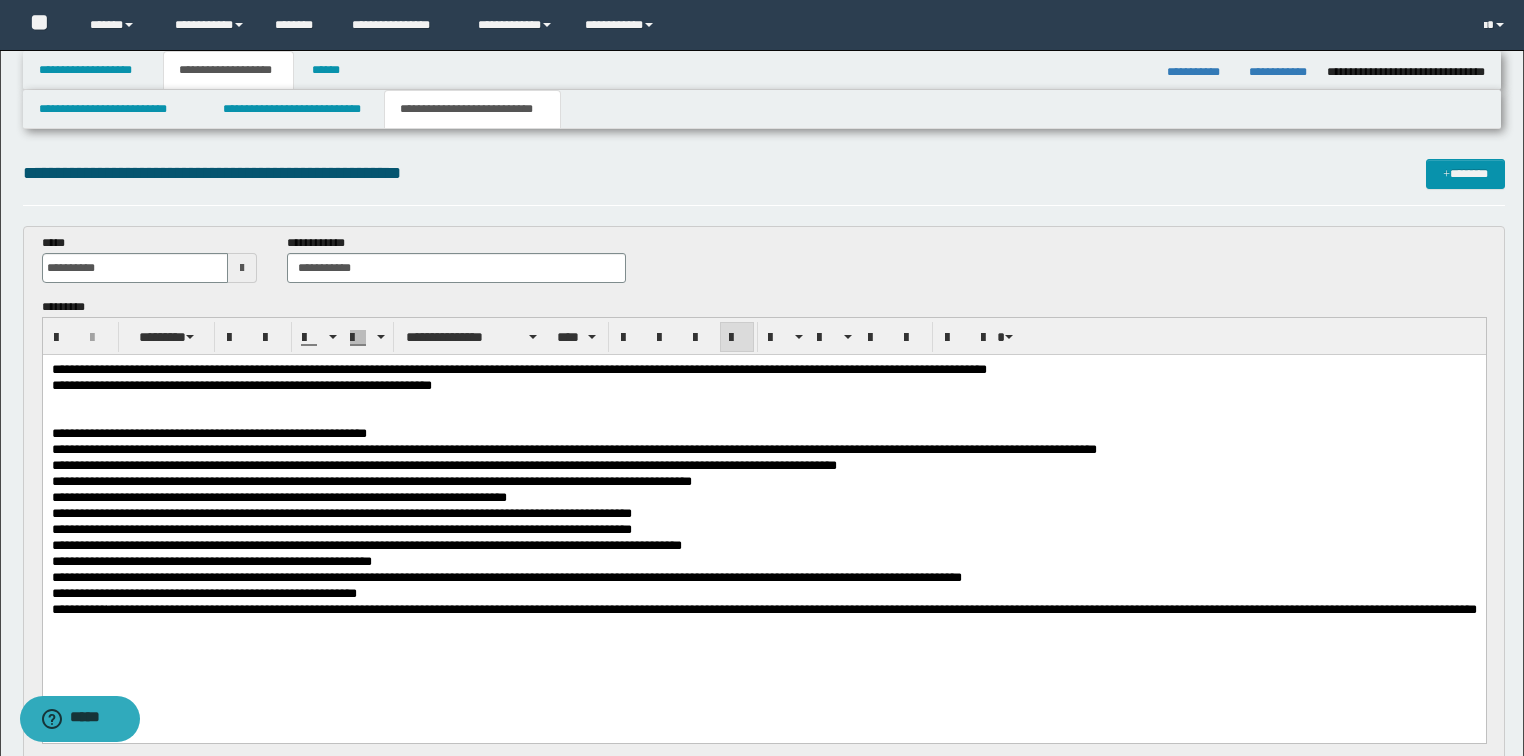 click on "**********" at bounding box center (208, 432) 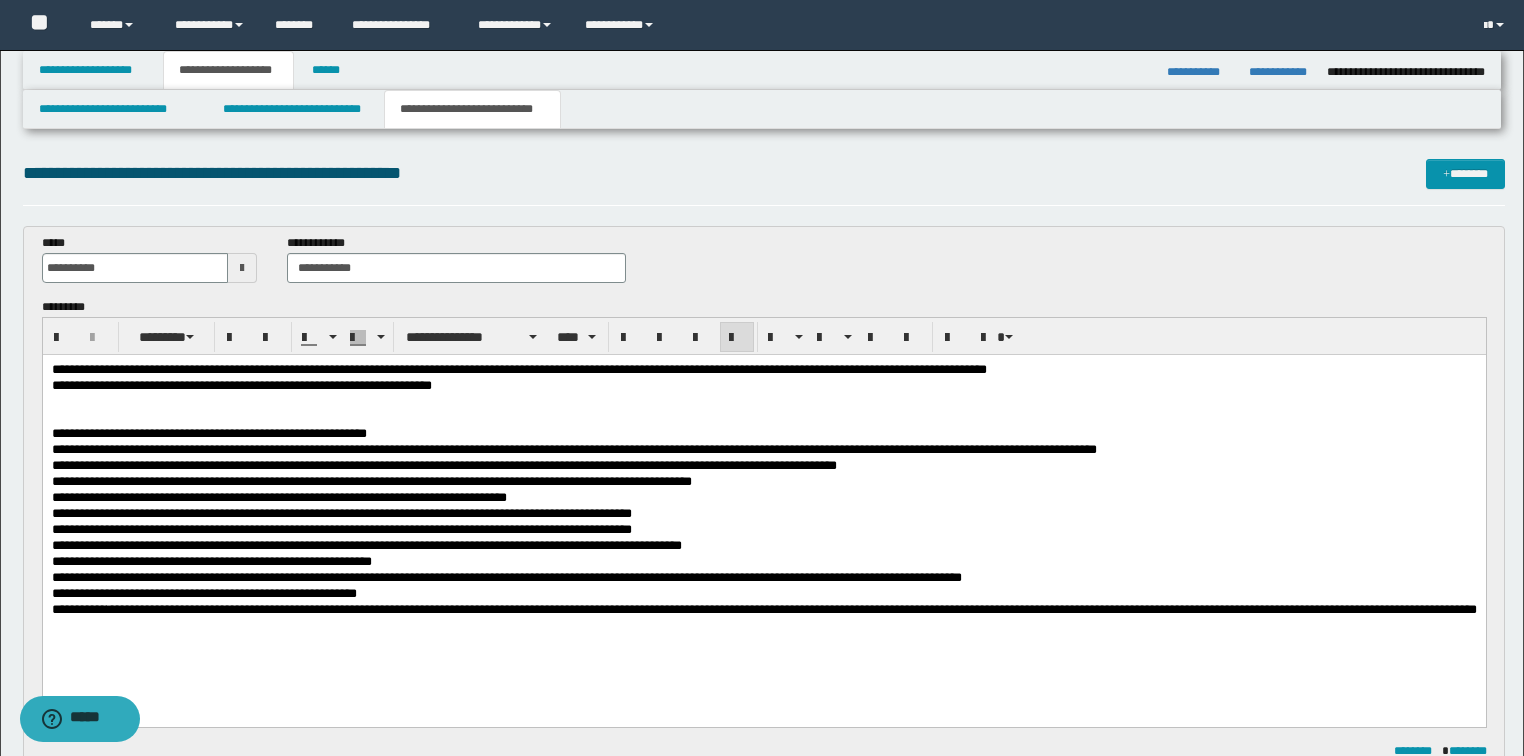 type 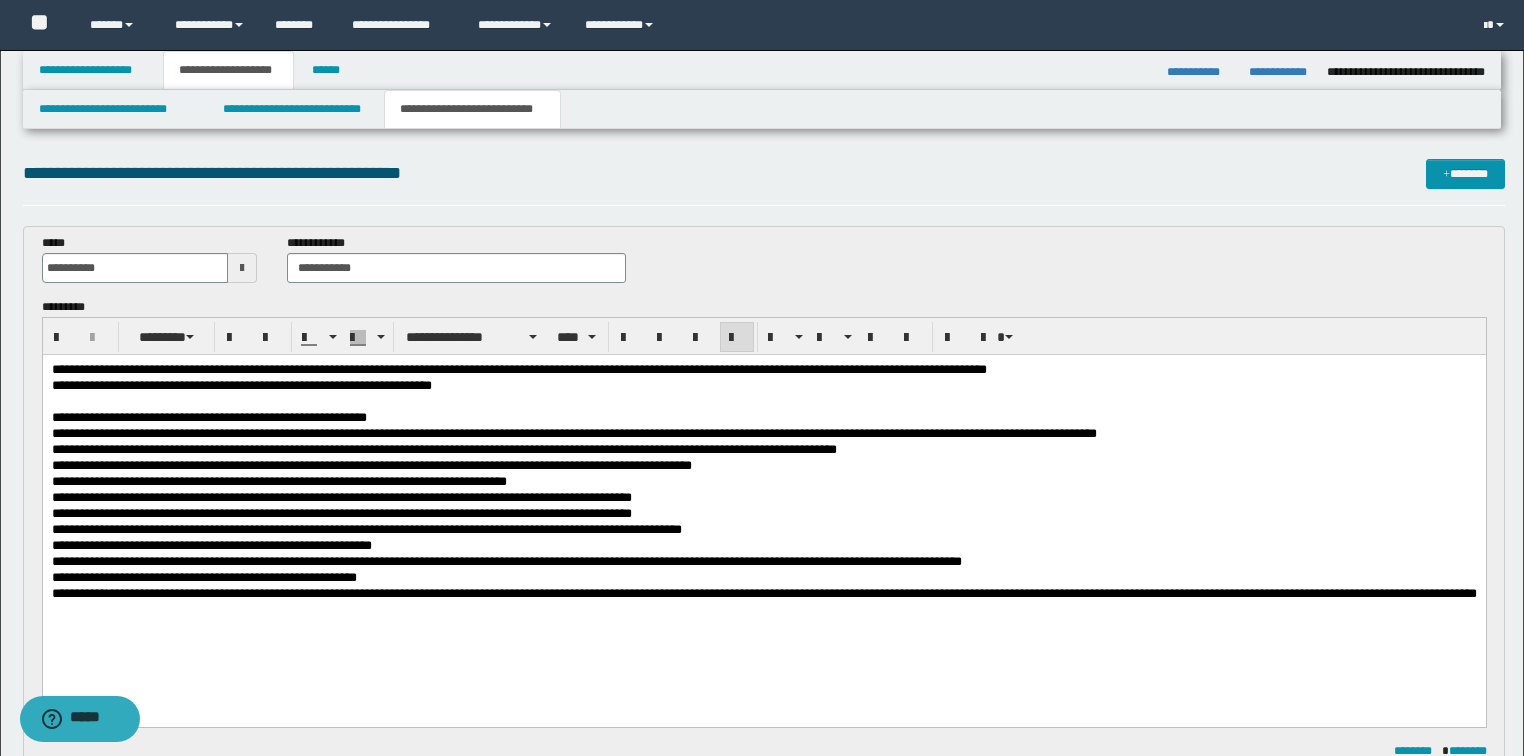 click on "**********" at bounding box center (764, 434) 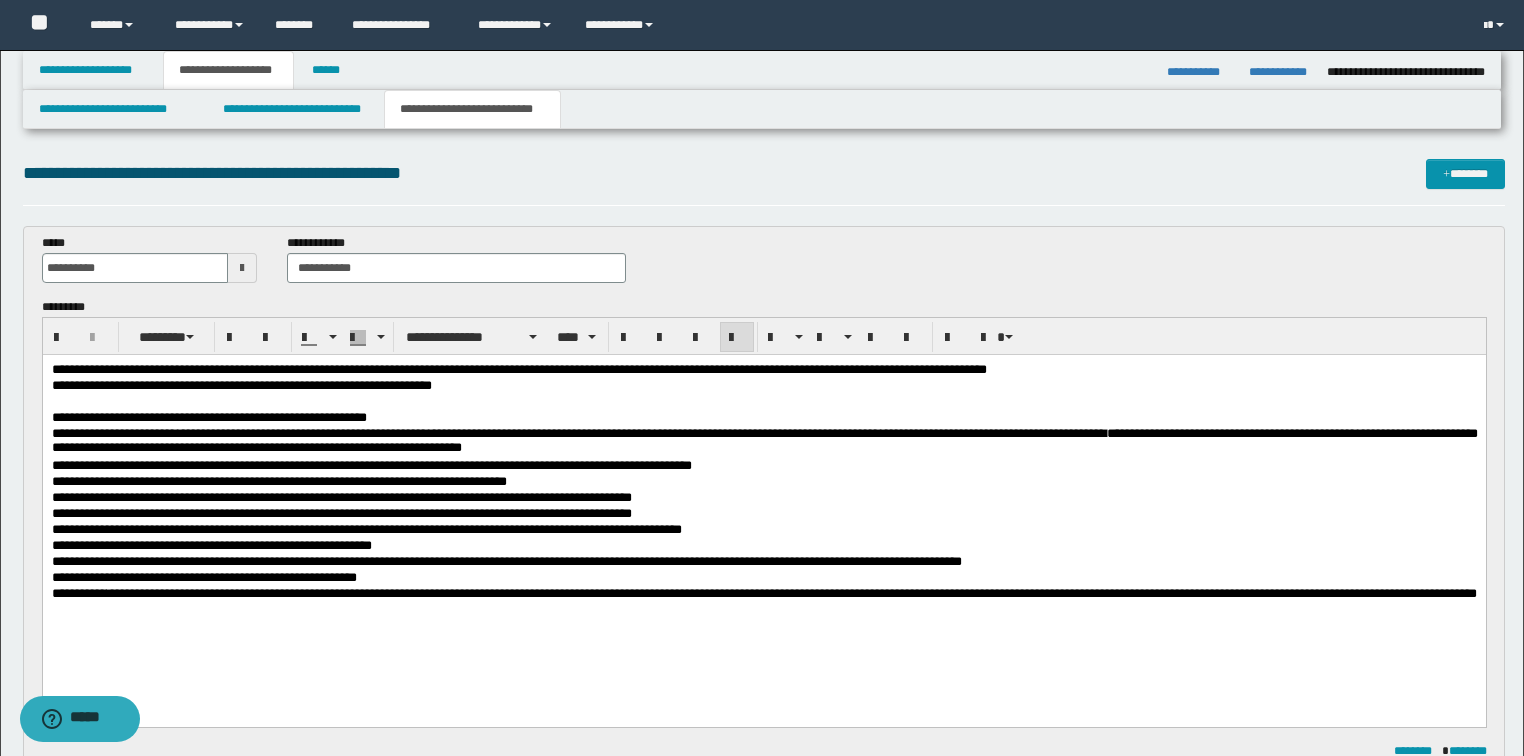 click on "**********" at bounding box center (764, 439) 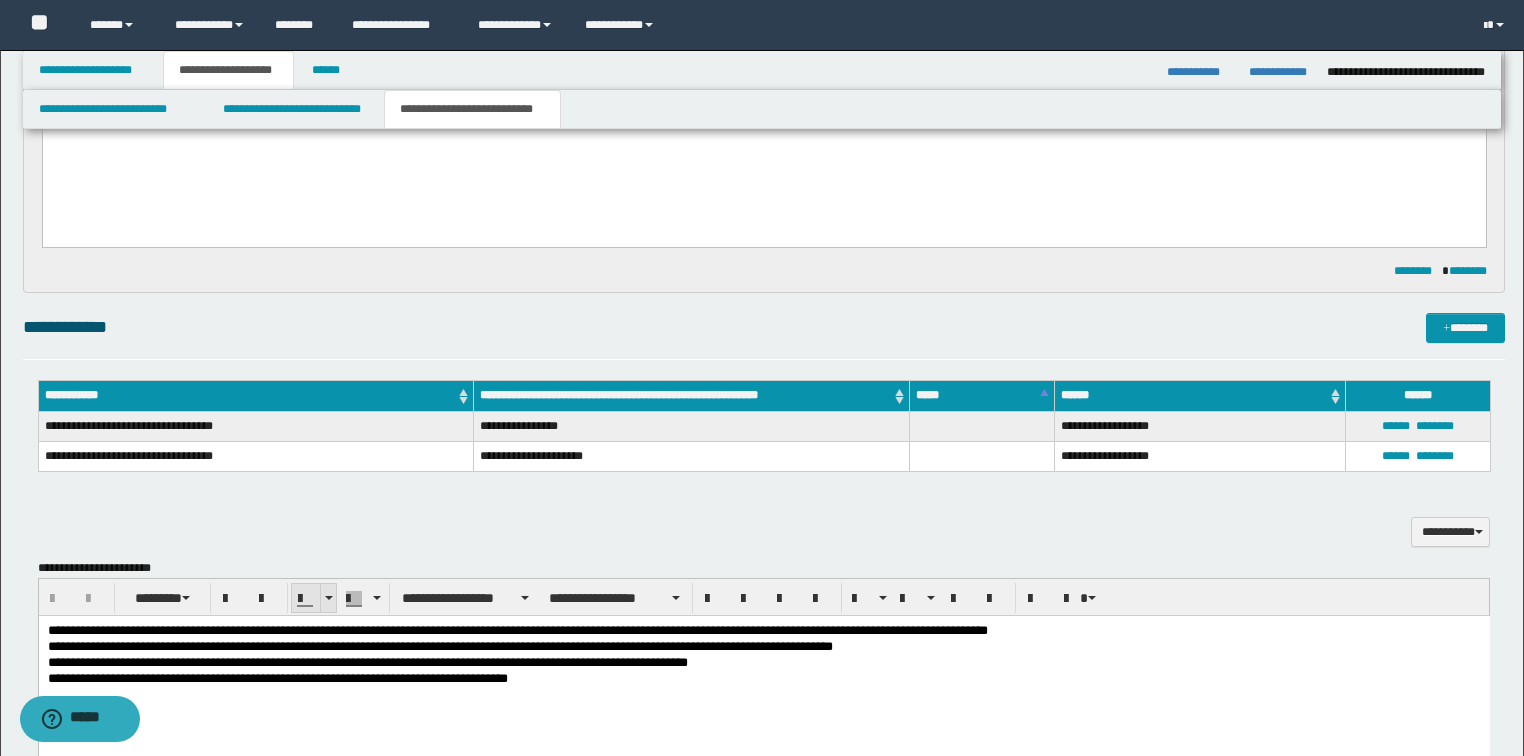 scroll, scrollTop: 560, scrollLeft: 0, axis: vertical 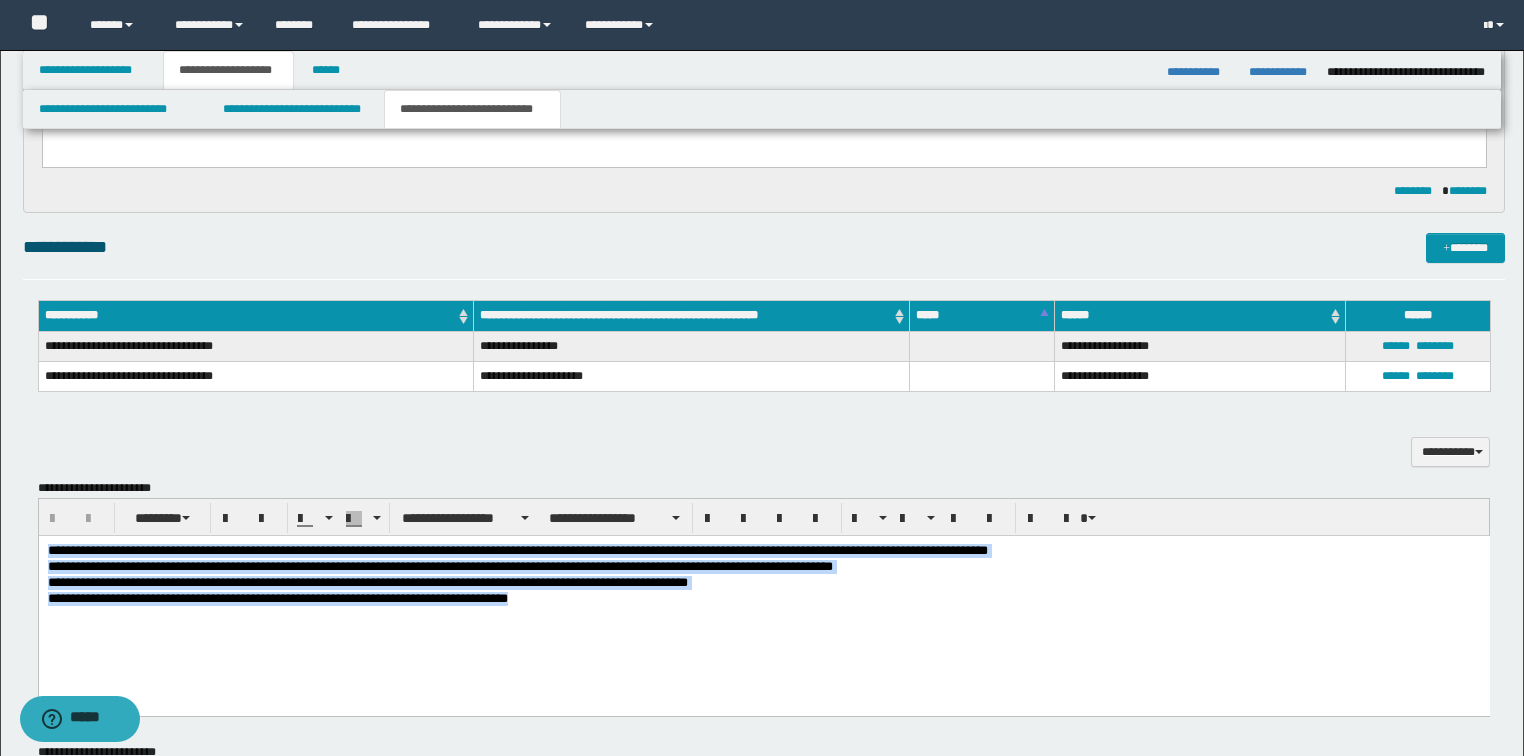 drag, startPoint x: 618, startPoint y: 629, endPoint x: 38, endPoint y: 1028, distance: 703.9893 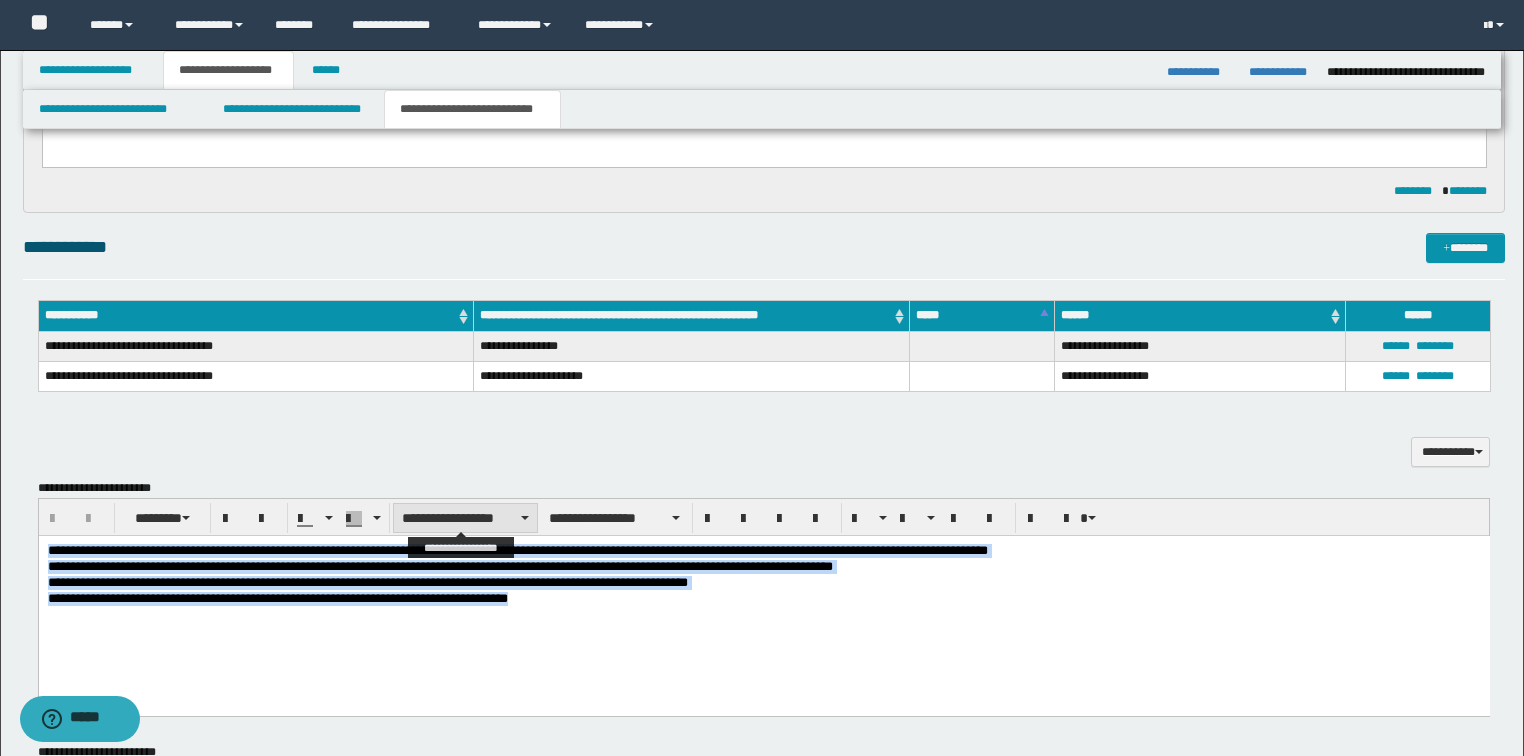 click on "**********" at bounding box center [465, 518] 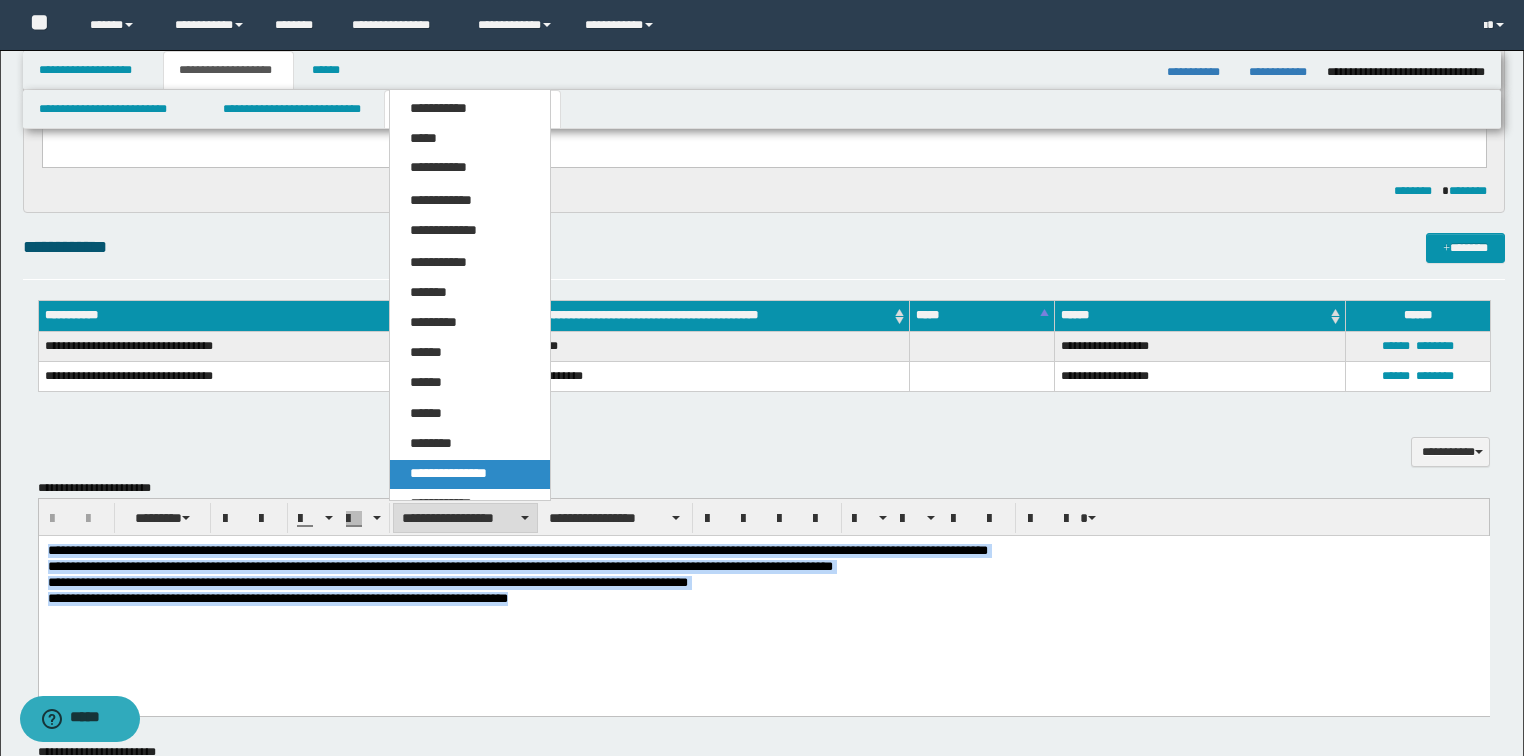 click on "**********" at bounding box center [448, 473] 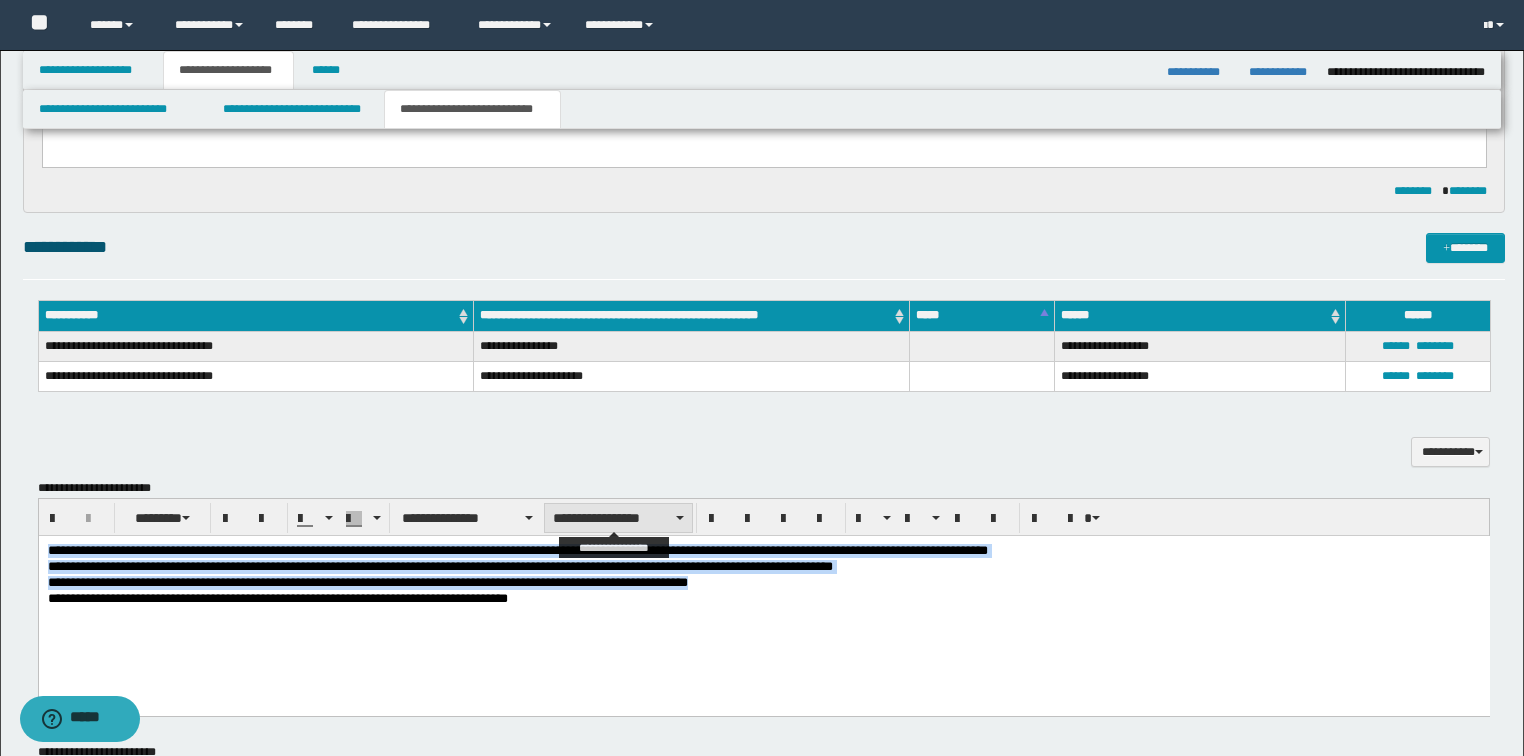 click on "**********" at bounding box center [618, 518] 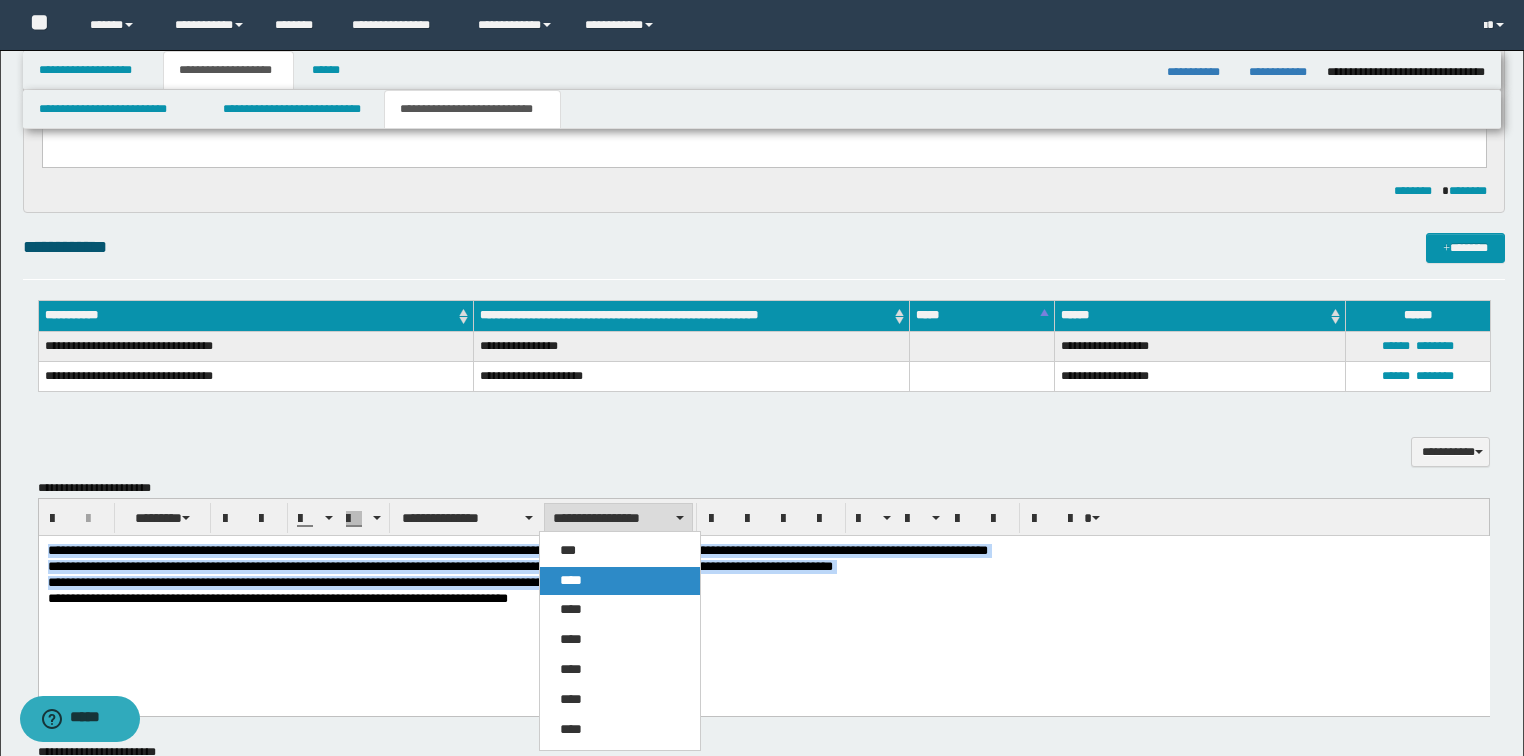 click on "****" at bounding box center (620, 581) 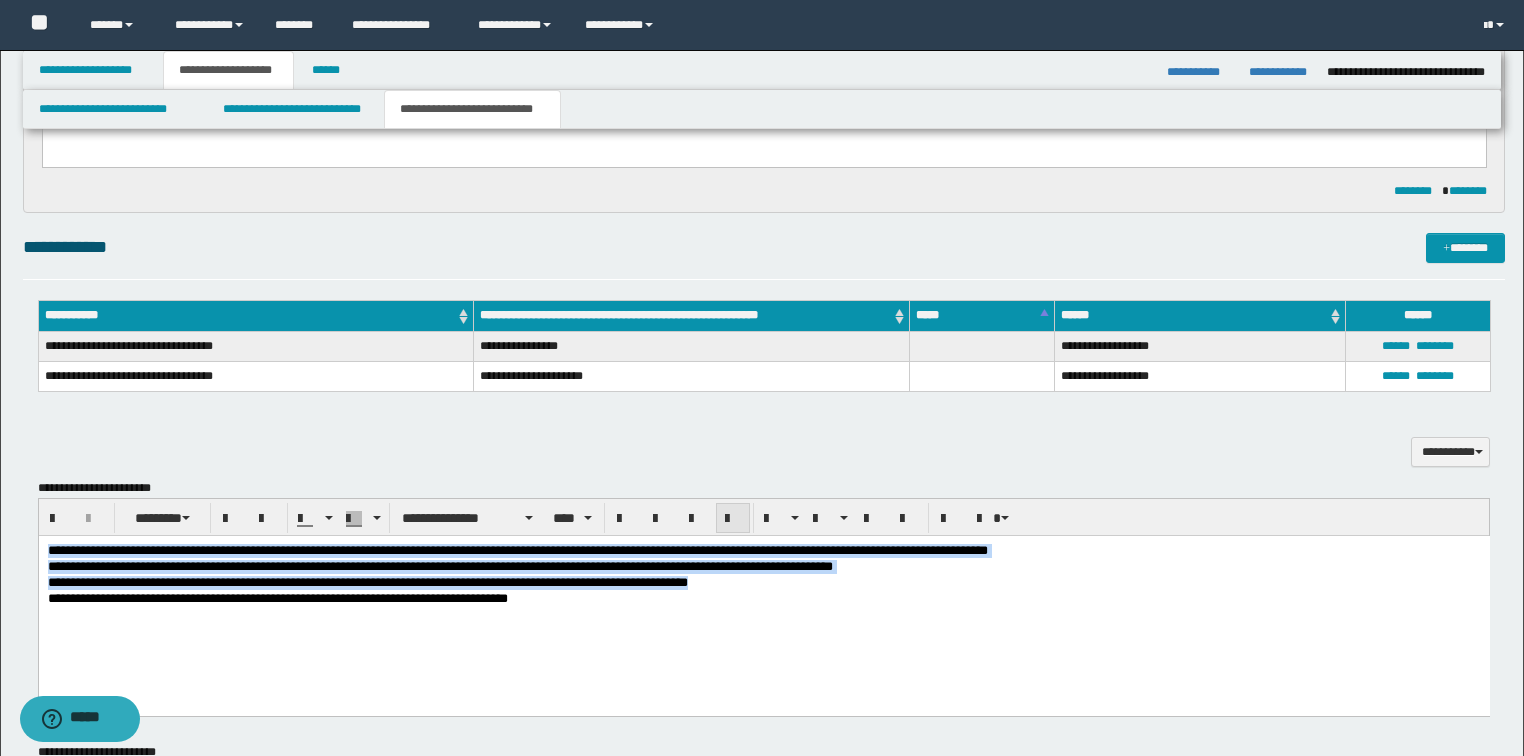 click at bounding box center (733, 519) 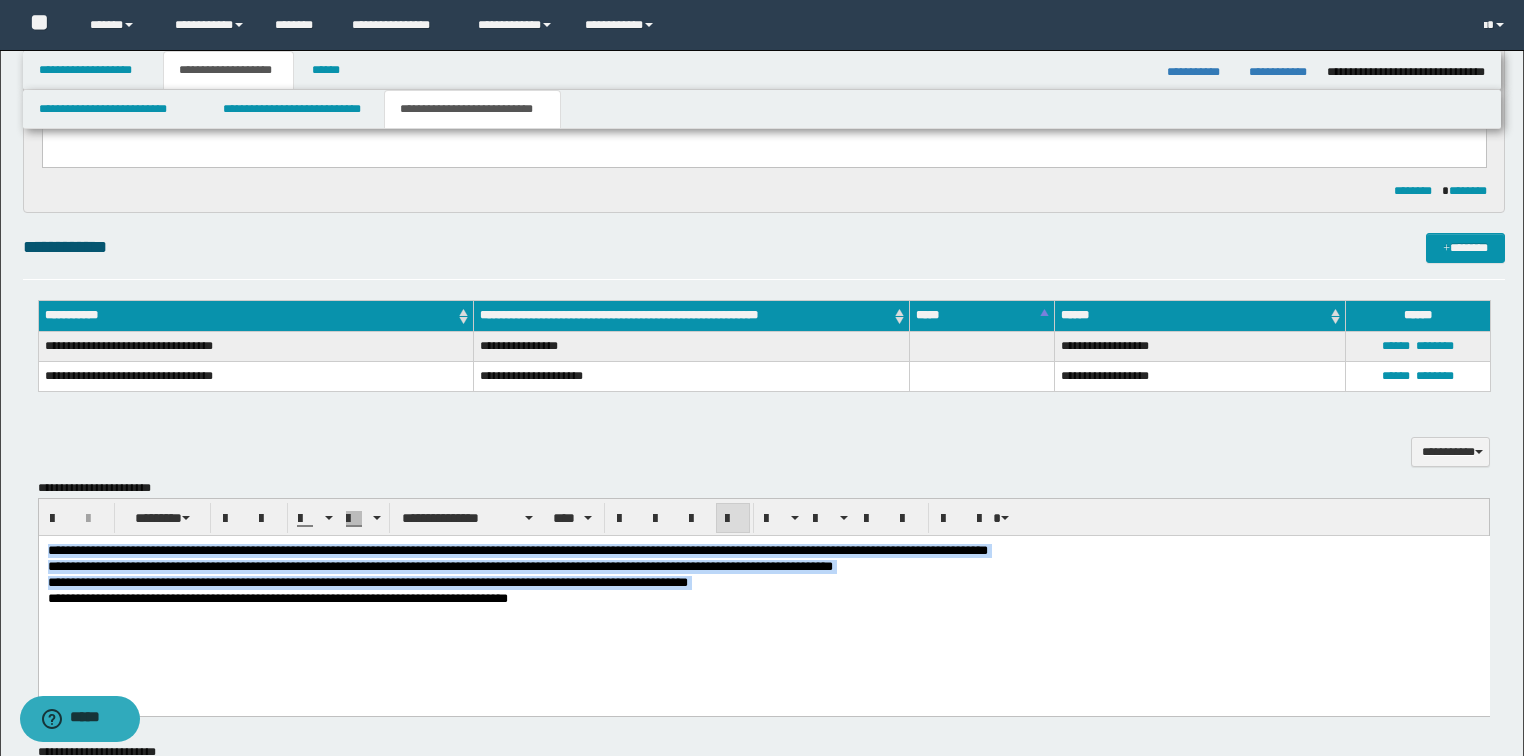click on "**********" at bounding box center (763, 600) 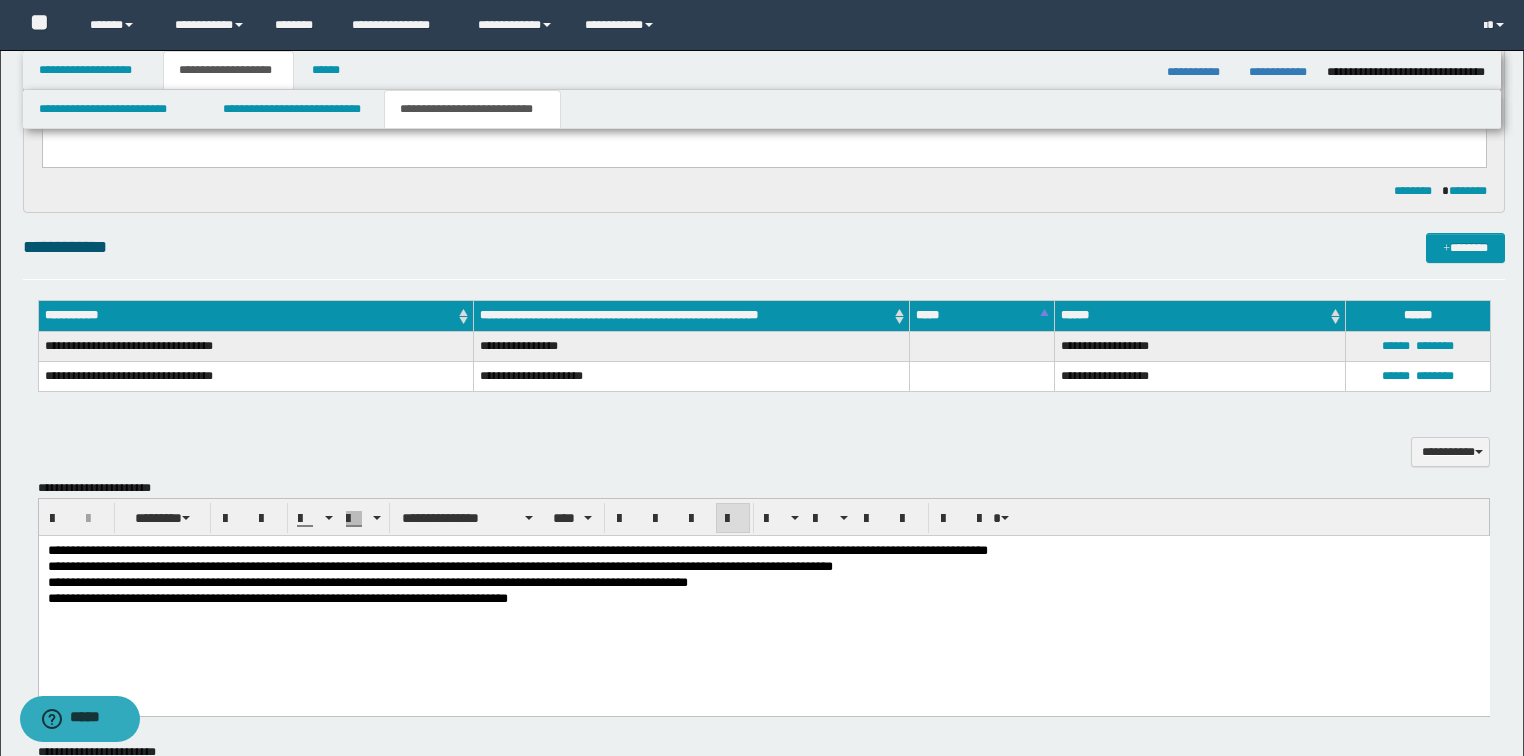 click on "**********" at bounding box center [763, 551] 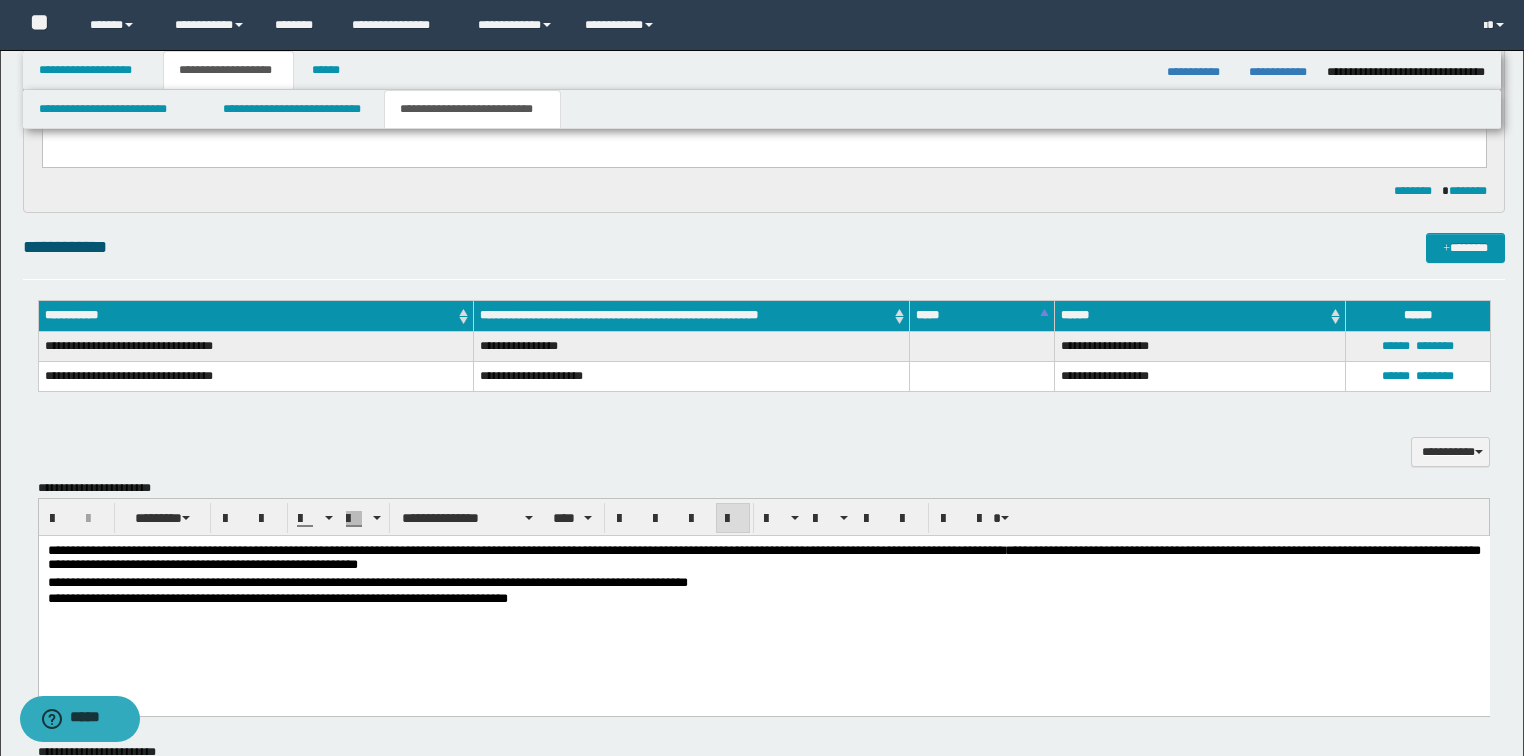 click on "**********" at bounding box center (763, 556) 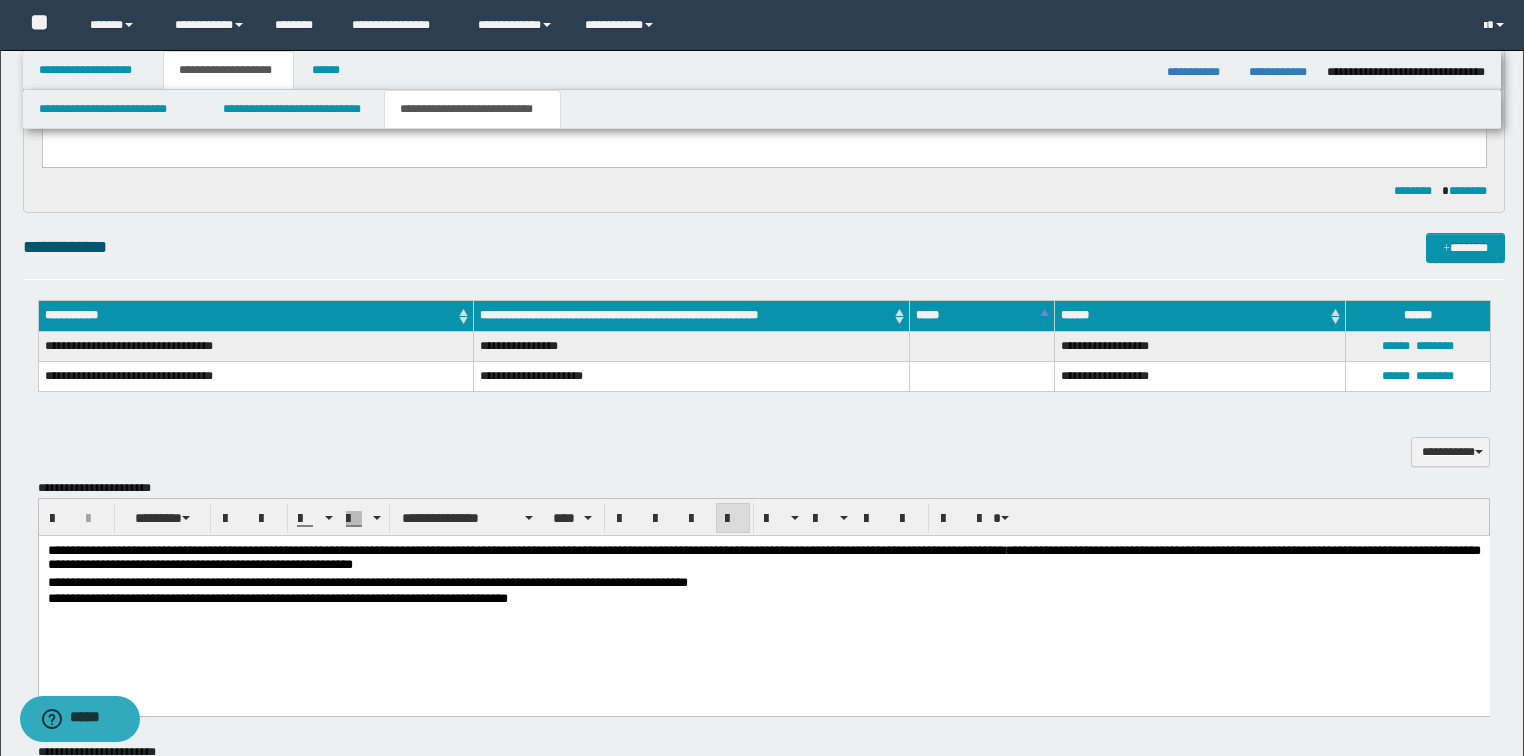 click on "**********" at bounding box center (763, 599) 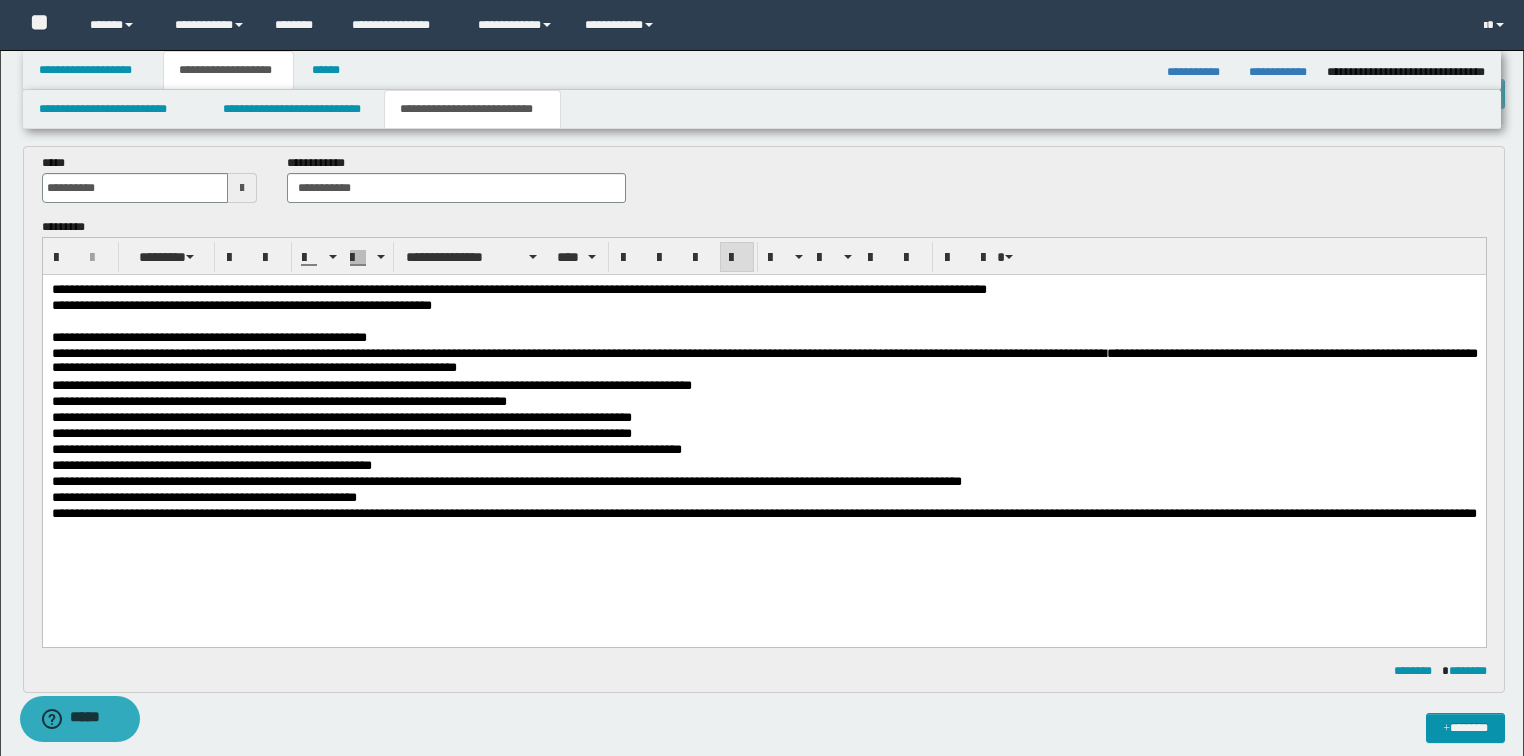 scroll, scrollTop: 0, scrollLeft: 0, axis: both 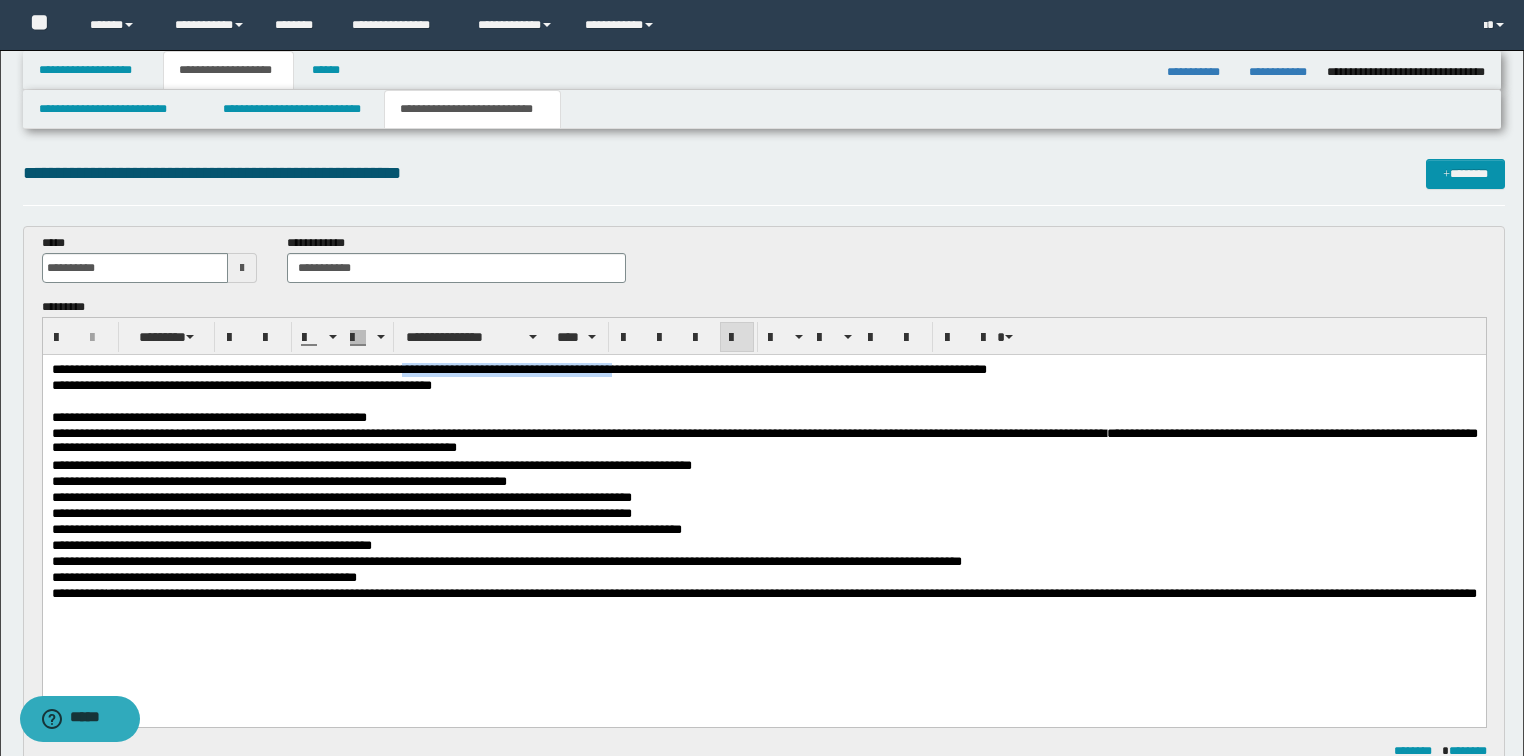 drag, startPoint x: 475, startPoint y: 367, endPoint x: 722, endPoint y: 366, distance: 247.00203 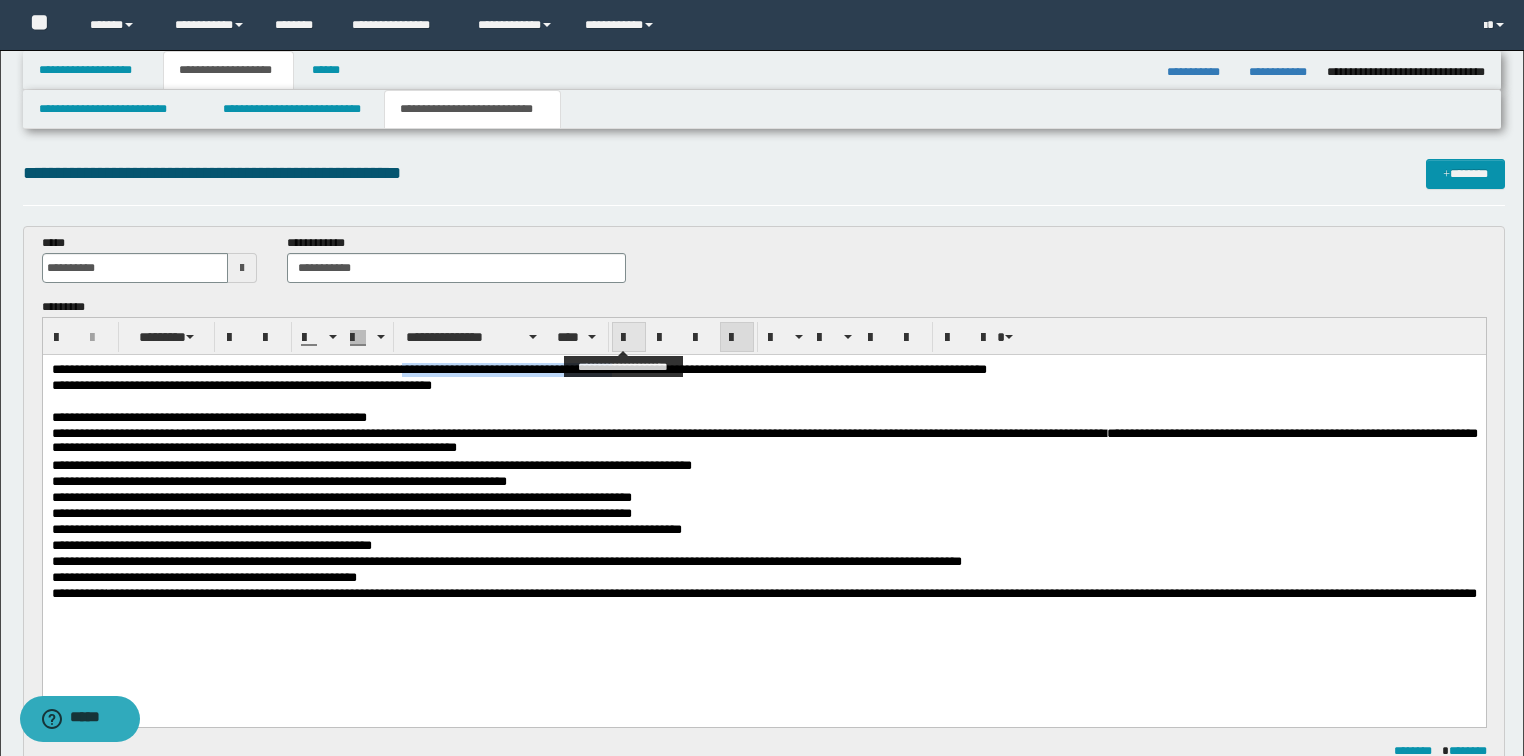 copy on "**********" 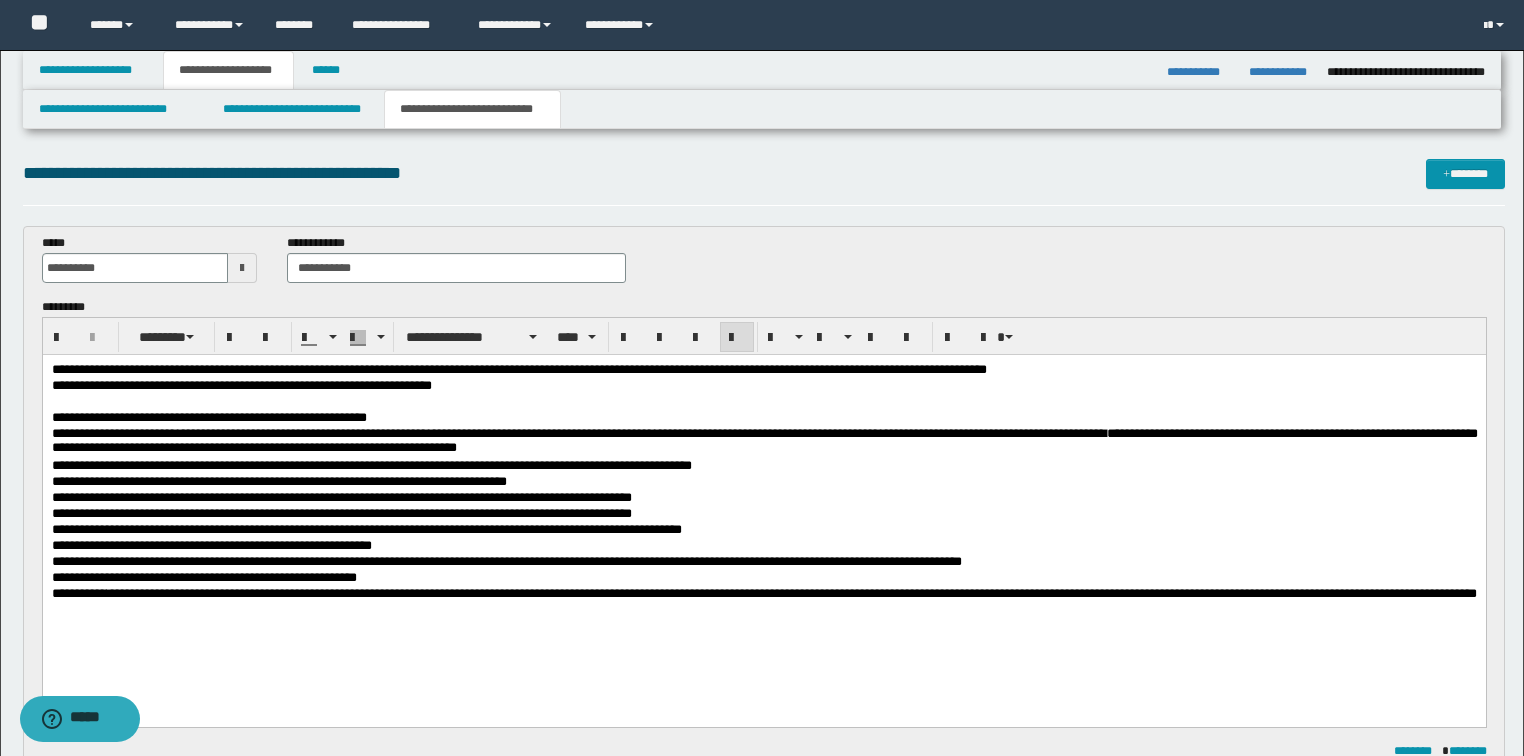 click on "**********" at bounding box center [764, 442] 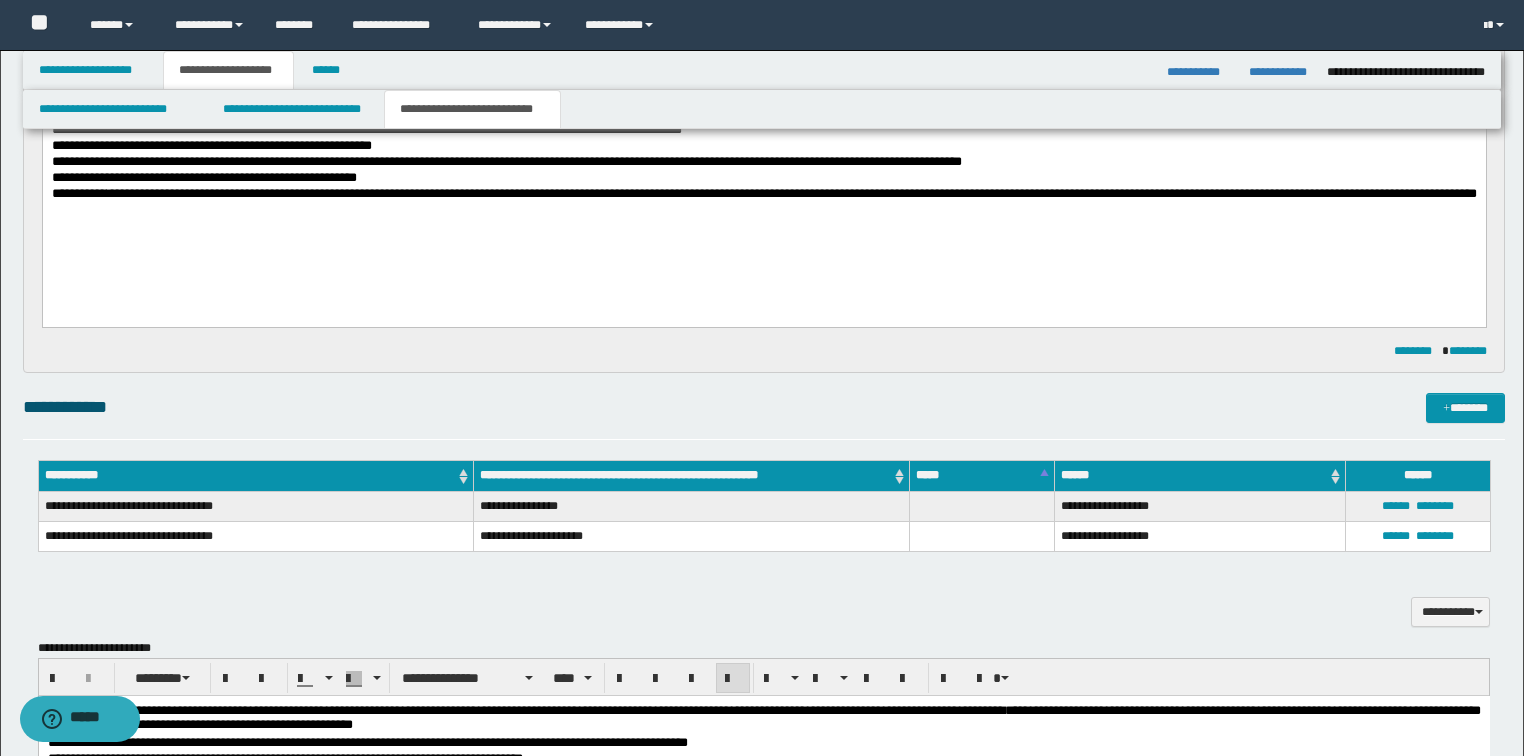 scroll, scrollTop: 720, scrollLeft: 0, axis: vertical 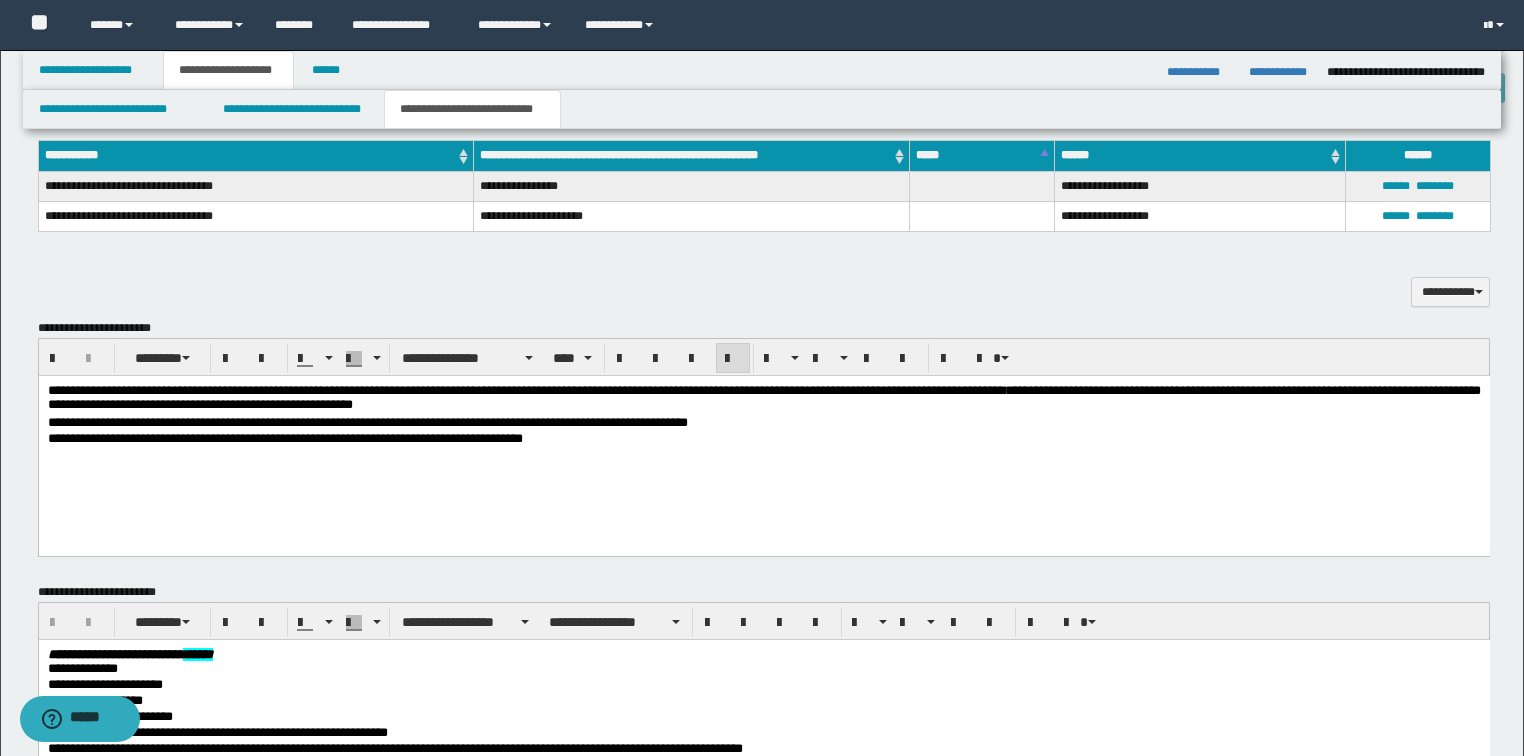click on "**********" at bounding box center [763, 440] 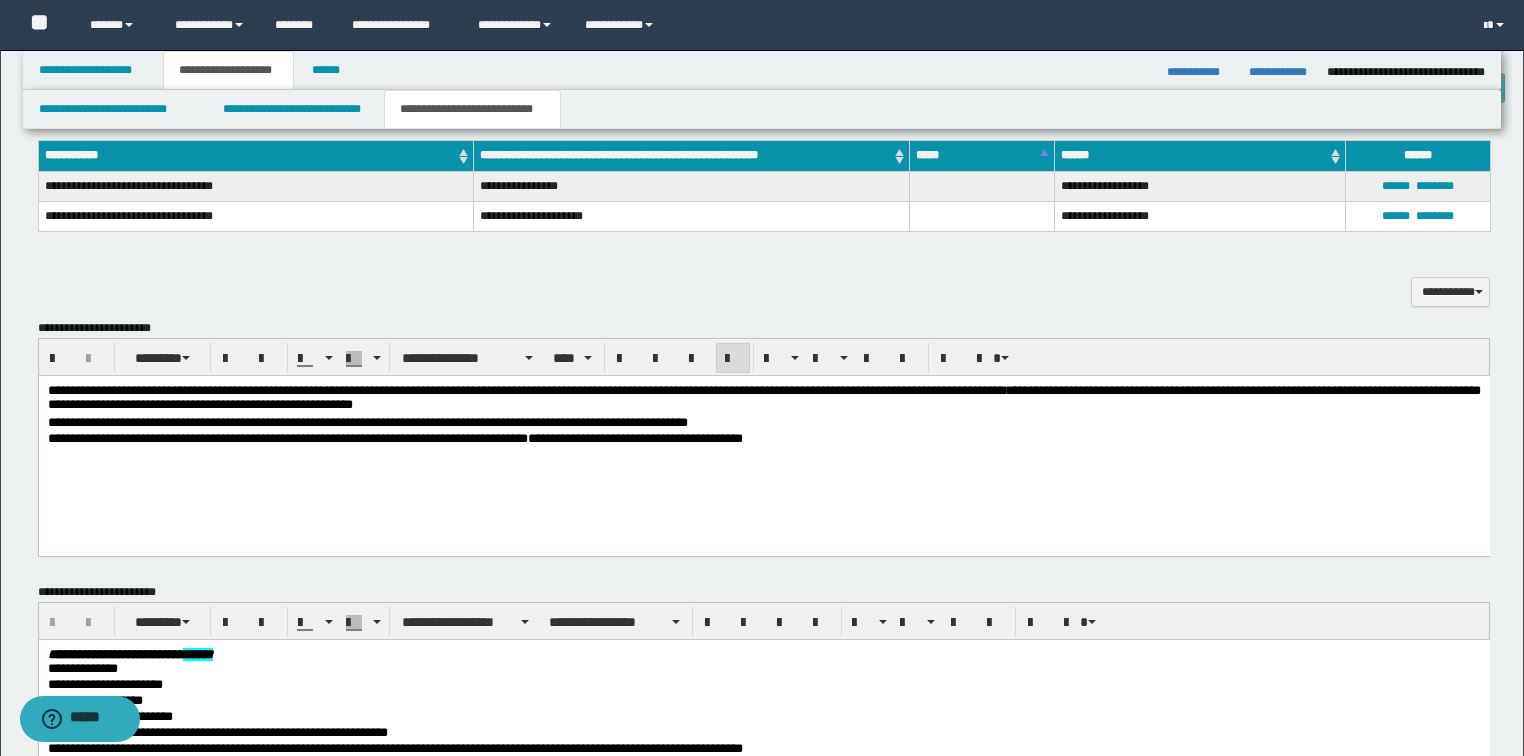 scroll, scrollTop: 960, scrollLeft: 0, axis: vertical 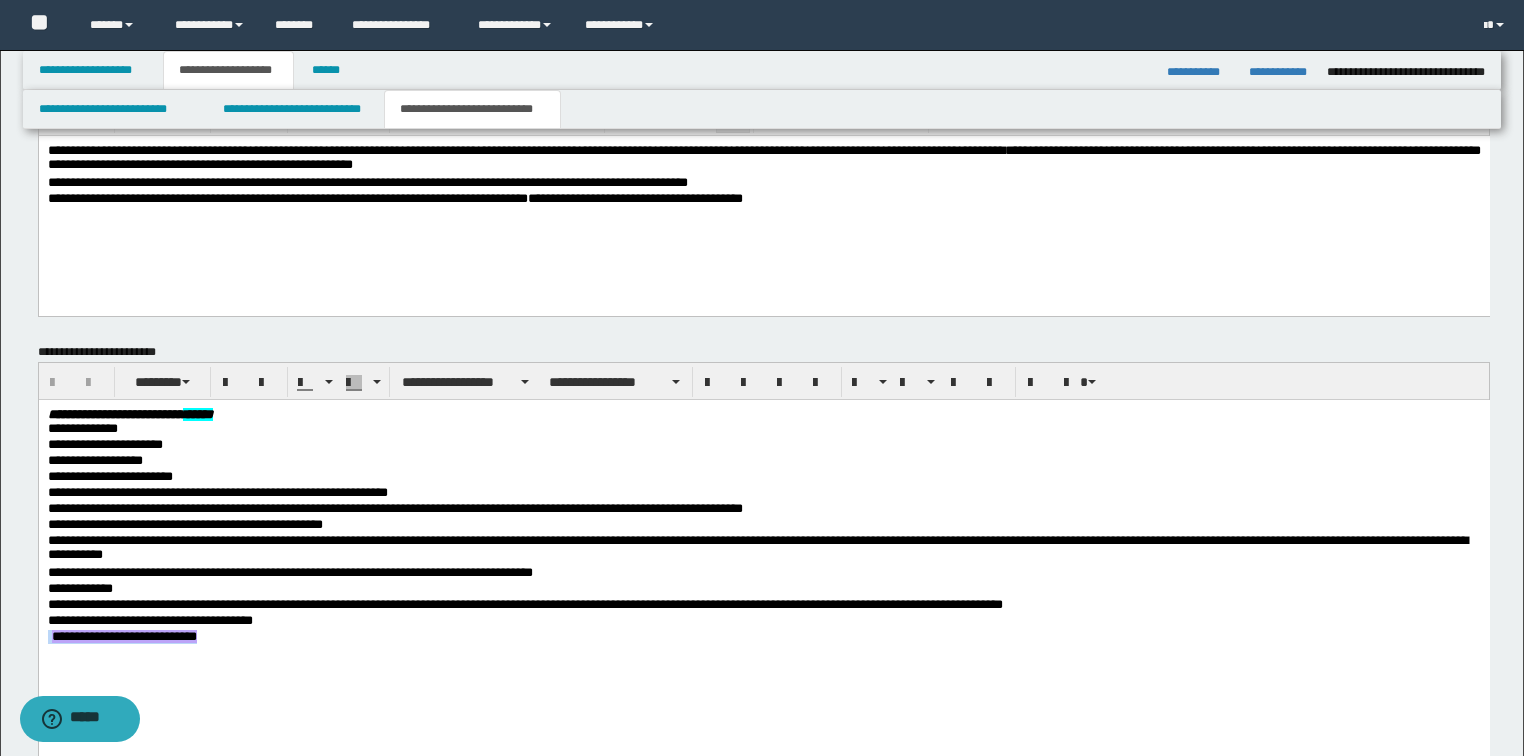 drag, startPoint x: -1, startPoint y: 637, endPoint x: 12, endPoint y: 644, distance: 14.764823 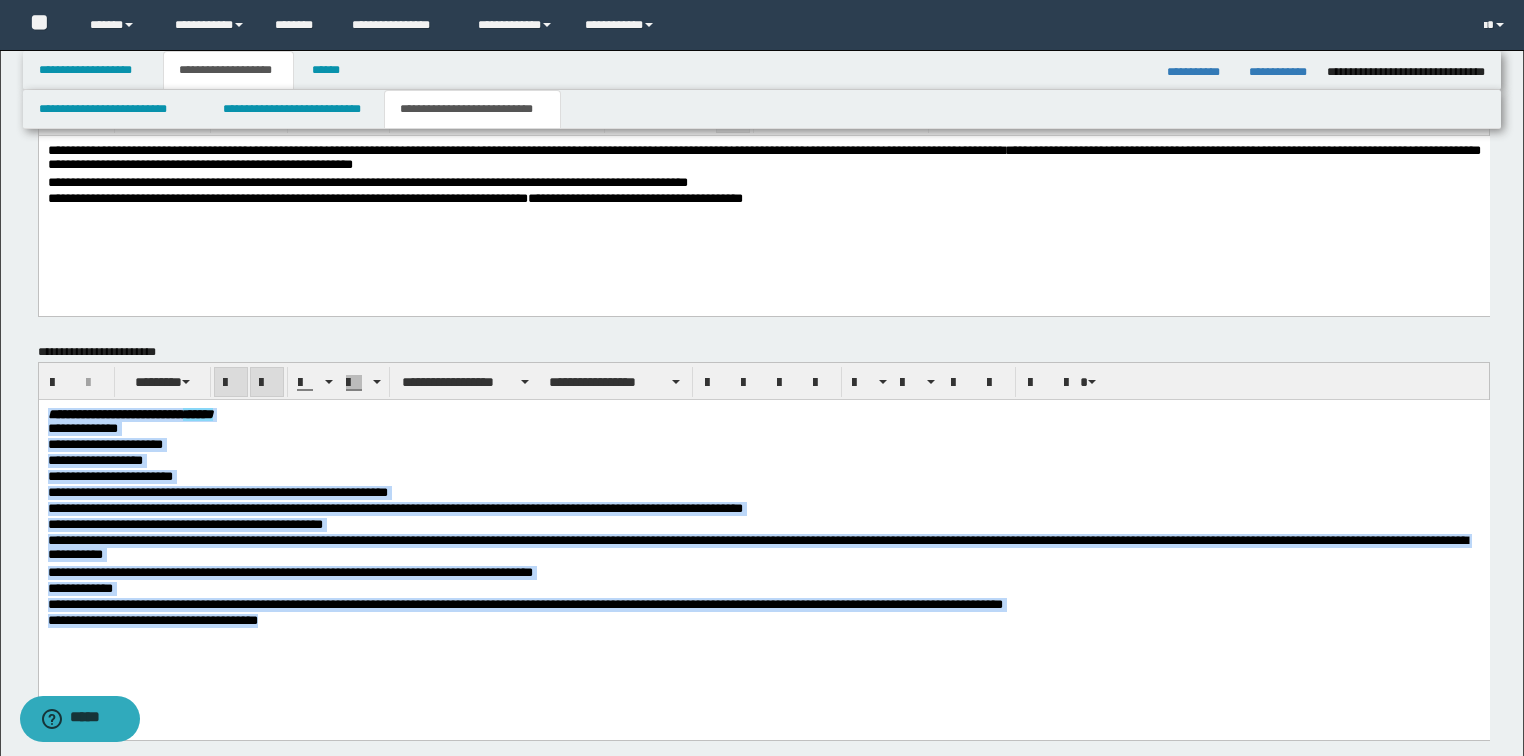 drag, startPoint x: 295, startPoint y: 622, endPoint x: -1, endPoint y: 301, distance: 436.64288 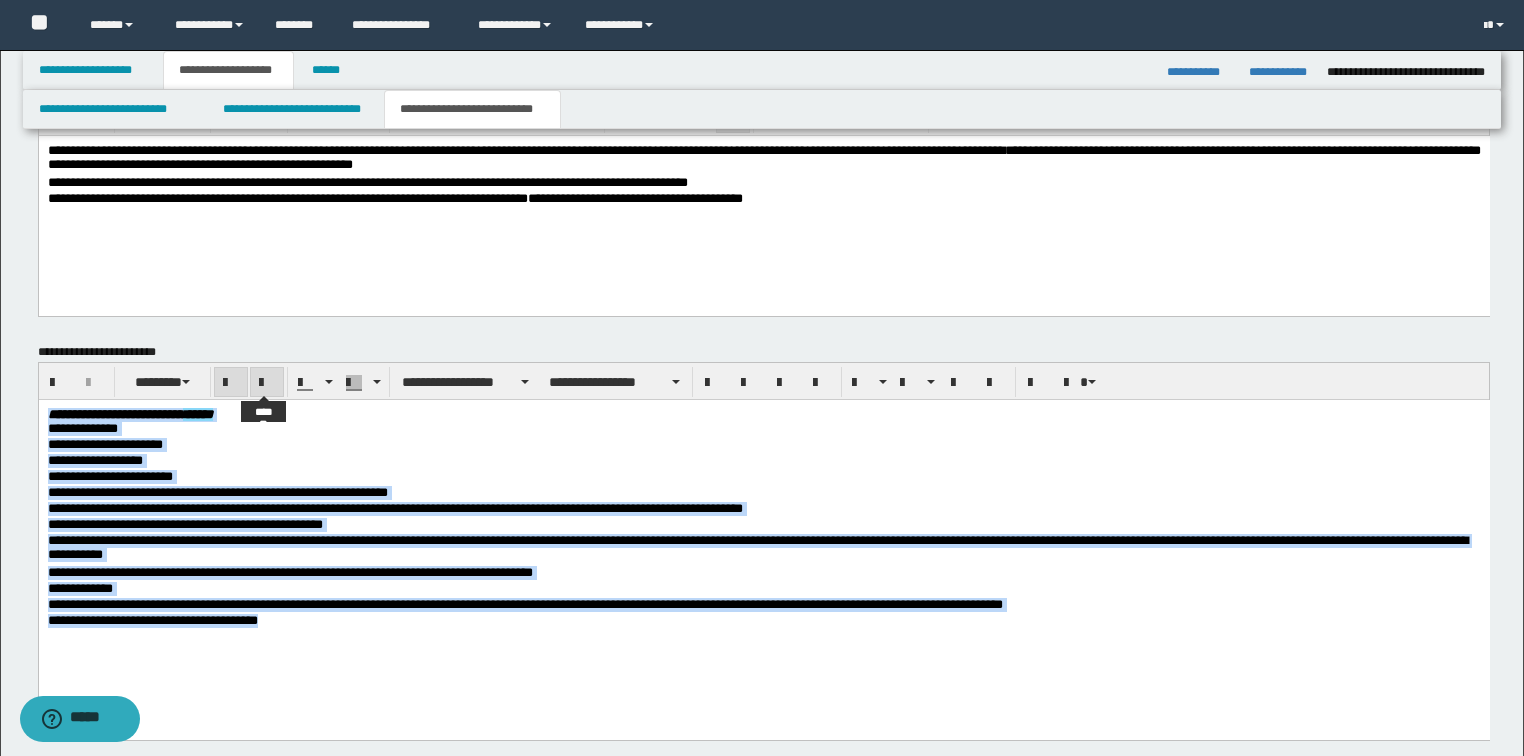 click at bounding box center (267, 383) 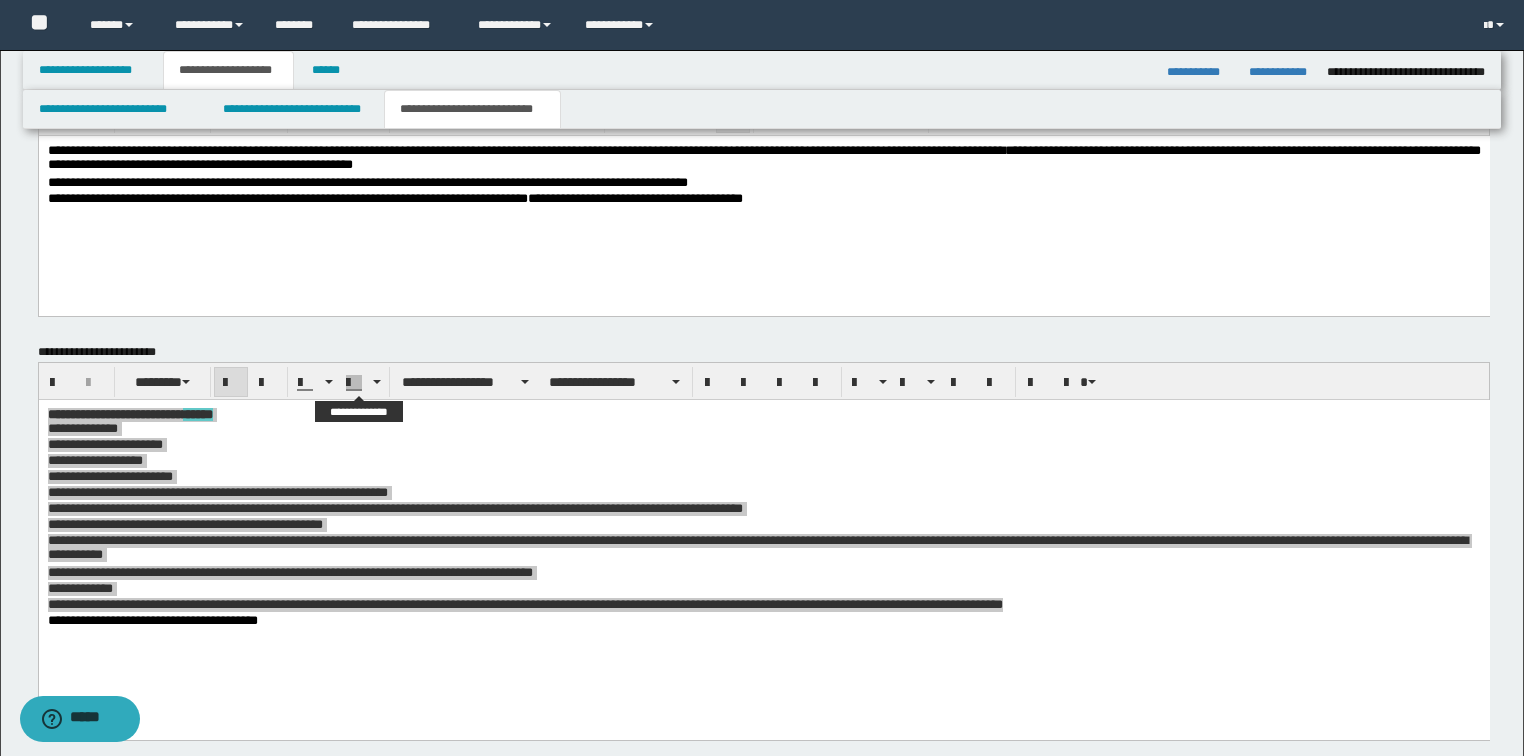 click on "**********" at bounding box center (764, 381) 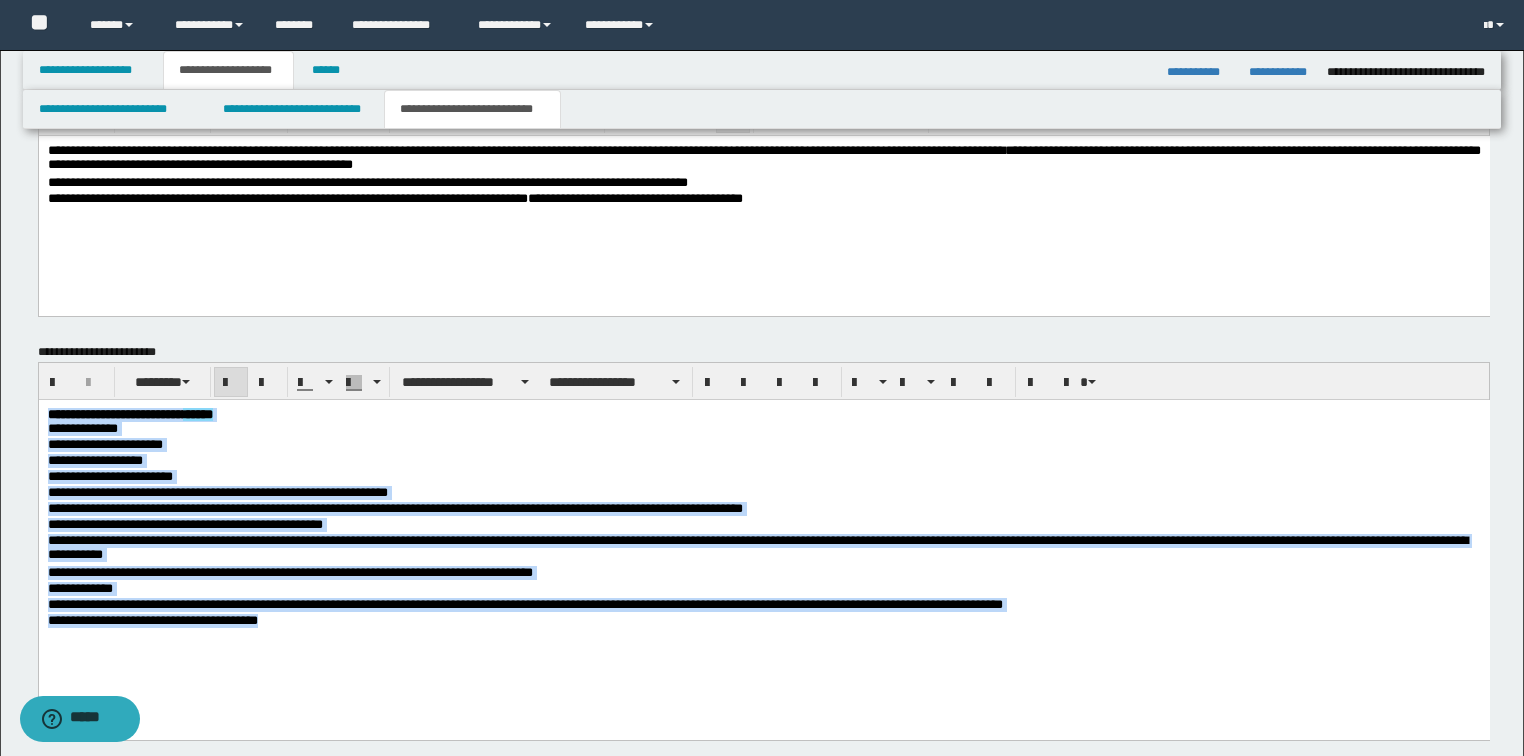 click on "**********" at bounding box center [763, 525] 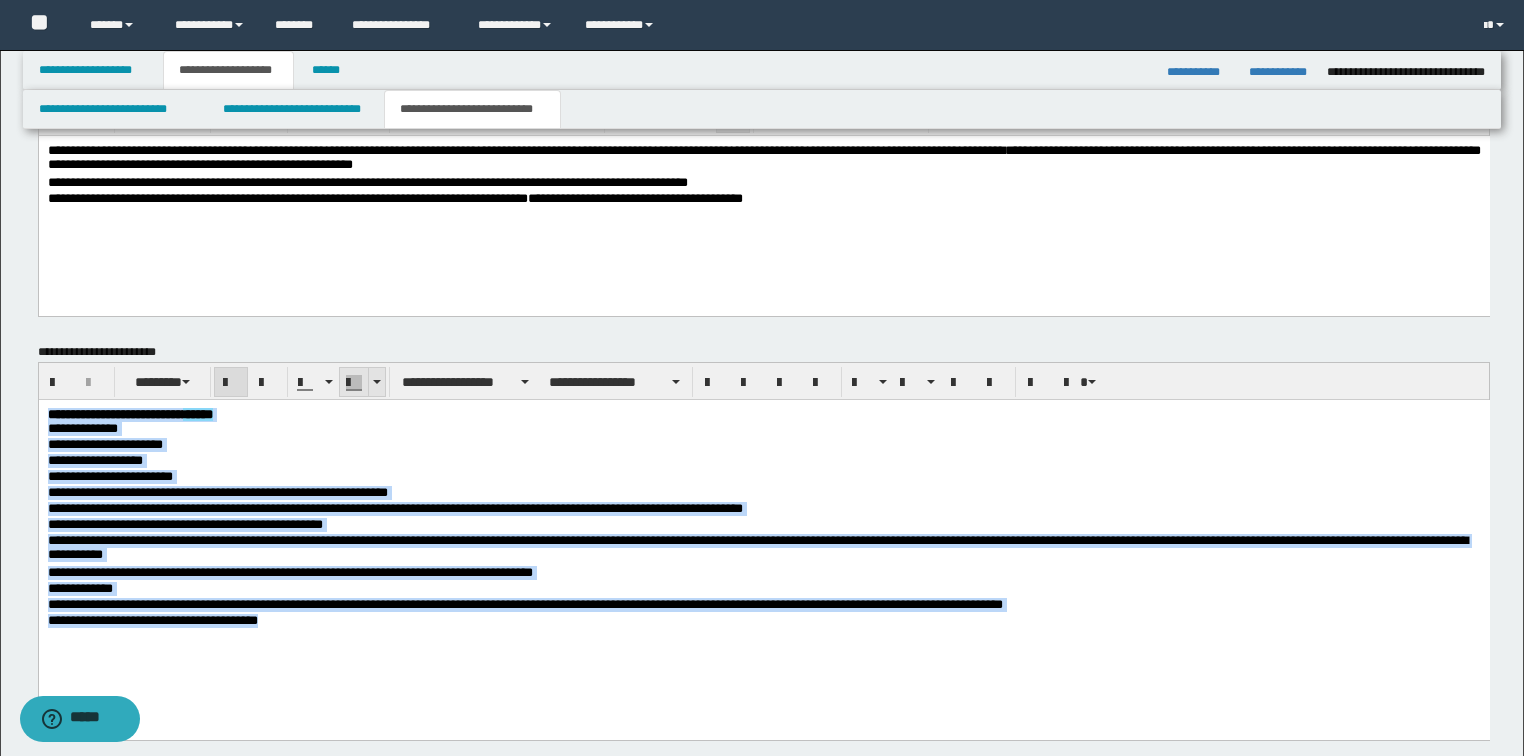 click at bounding box center (376, 382) 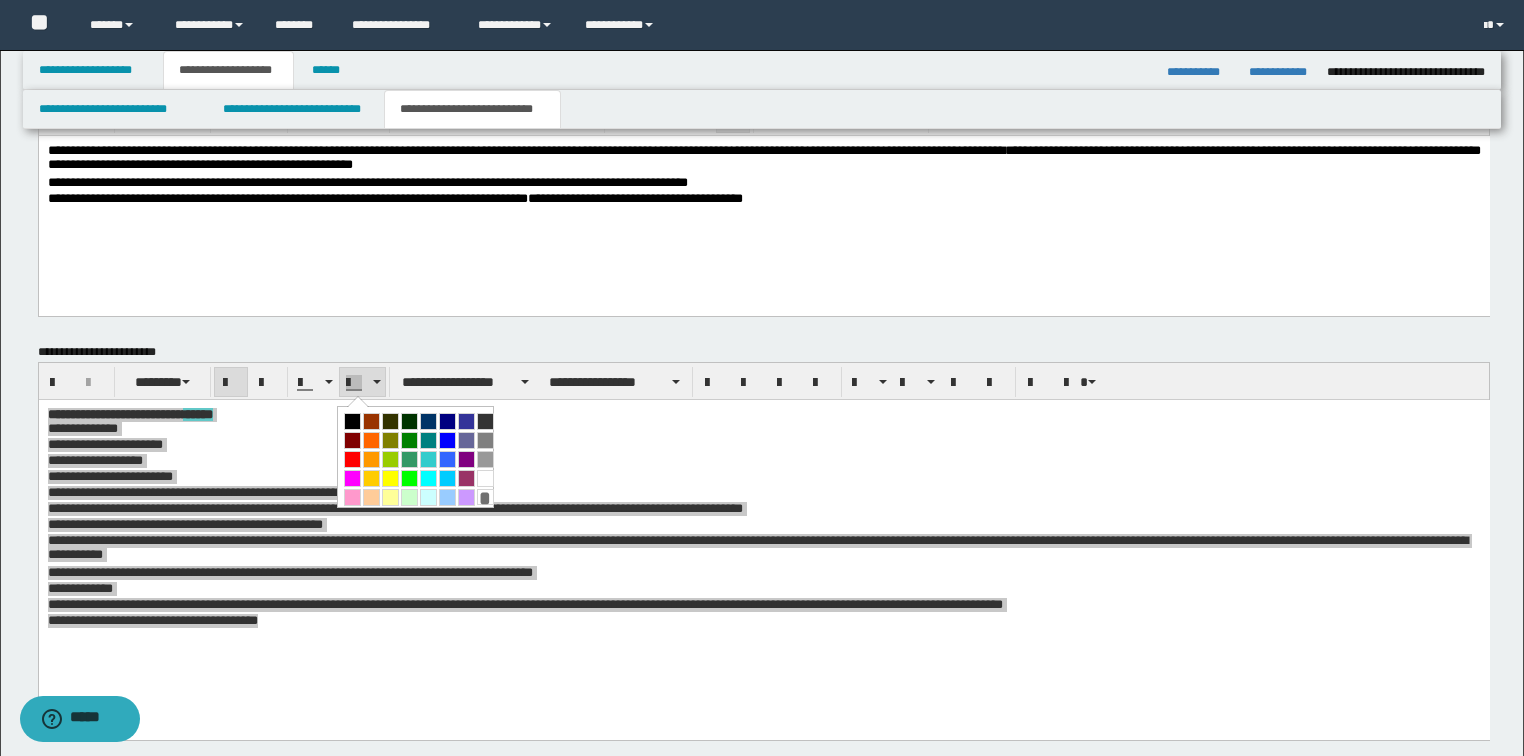 drag, startPoint x: 477, startPoint y: 476, endPoint x: 439, endPoint y: 3, distance: 474.524 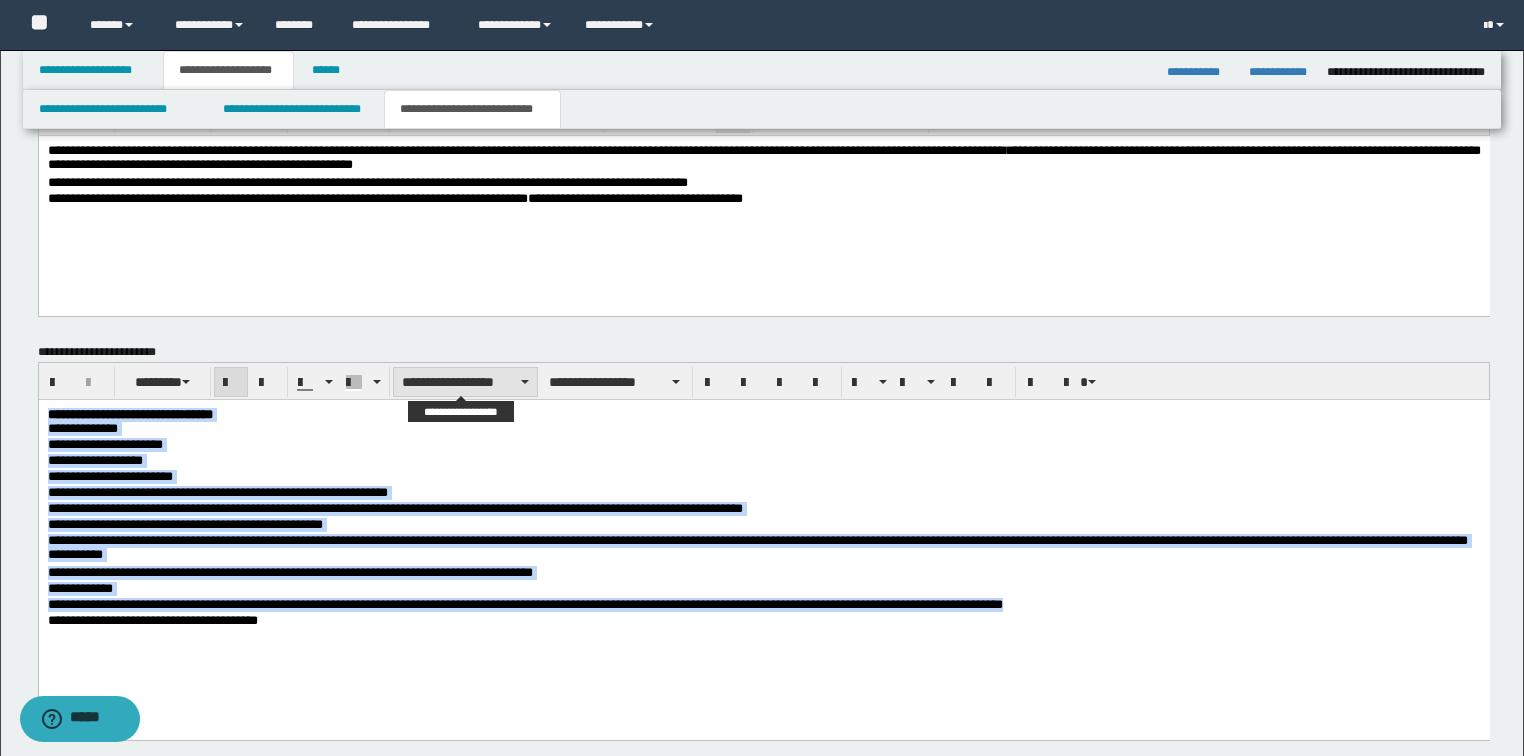 click on "**********" at bounding box center [465, 382] 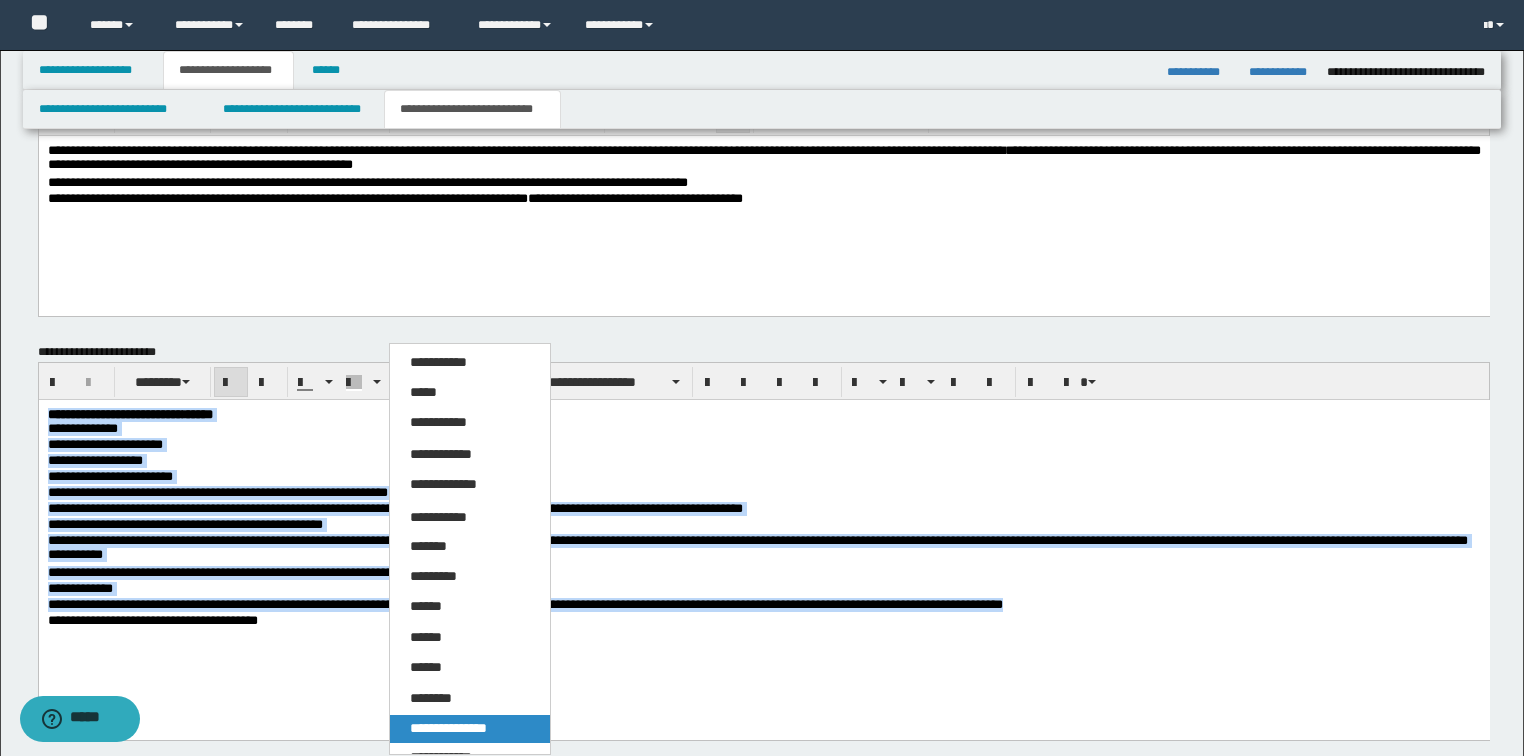 click on "**********" at bounding box center [470, 729] 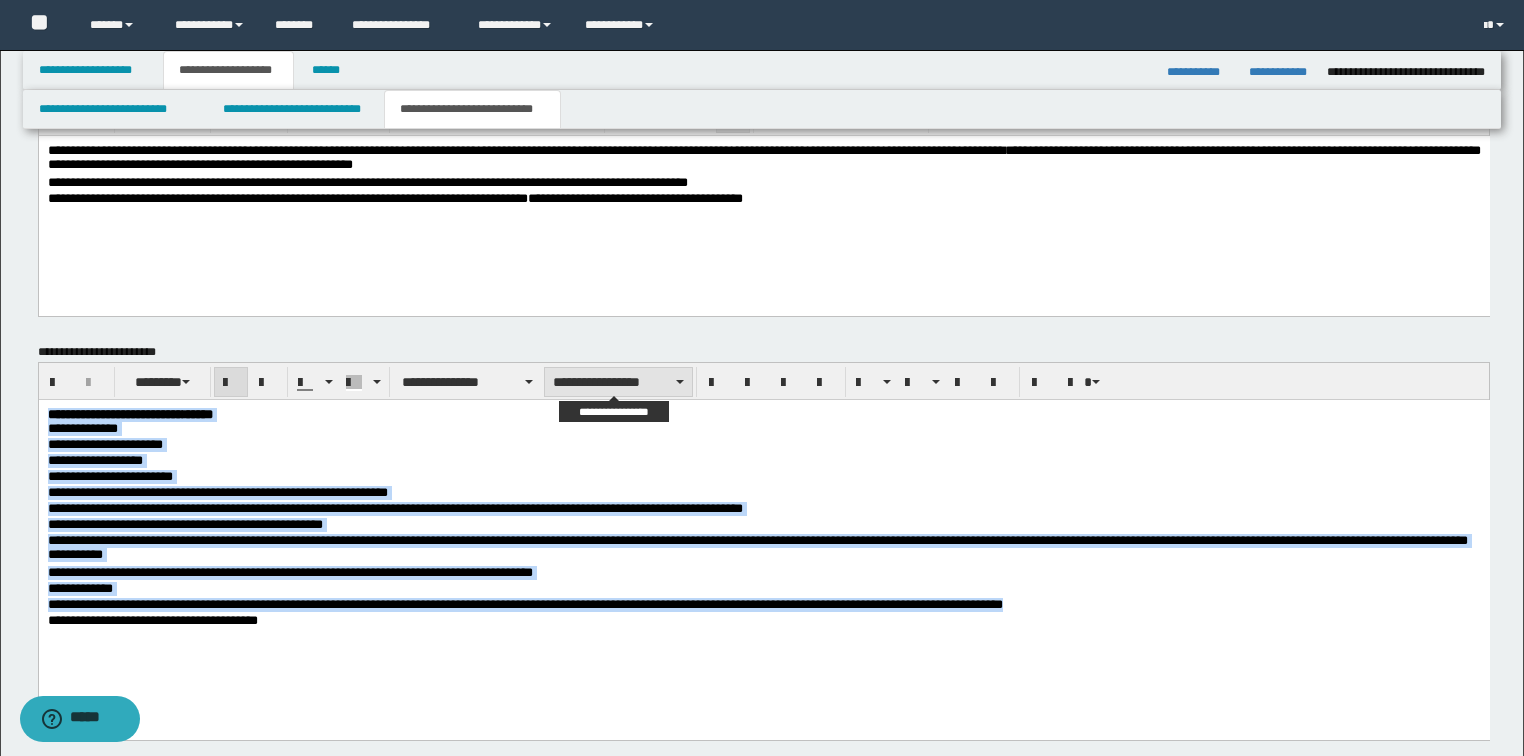 click on "**********" at bounding box center (618, 382) 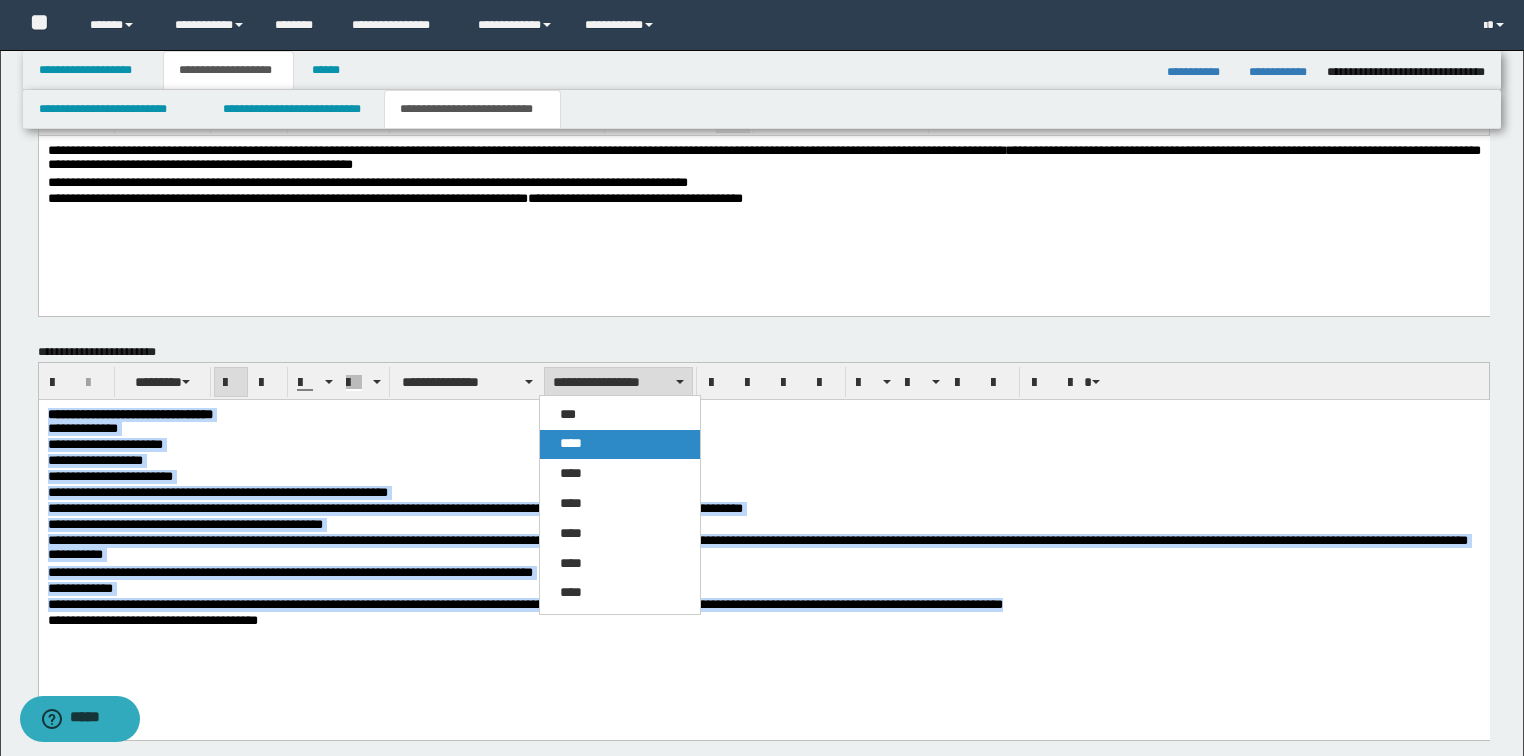 click on "****" at bounding box center [620, 444] 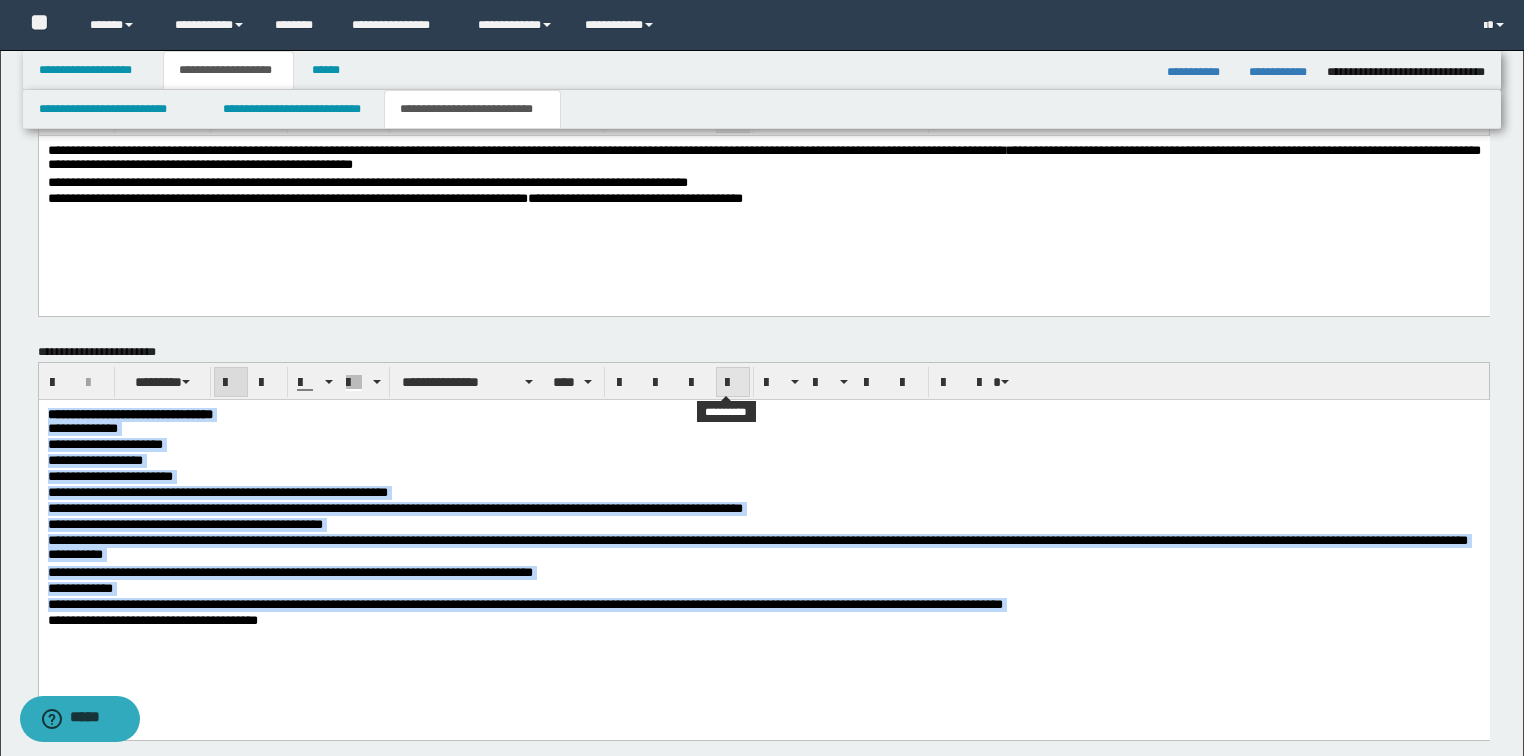 click at bounding box center [733, 383] 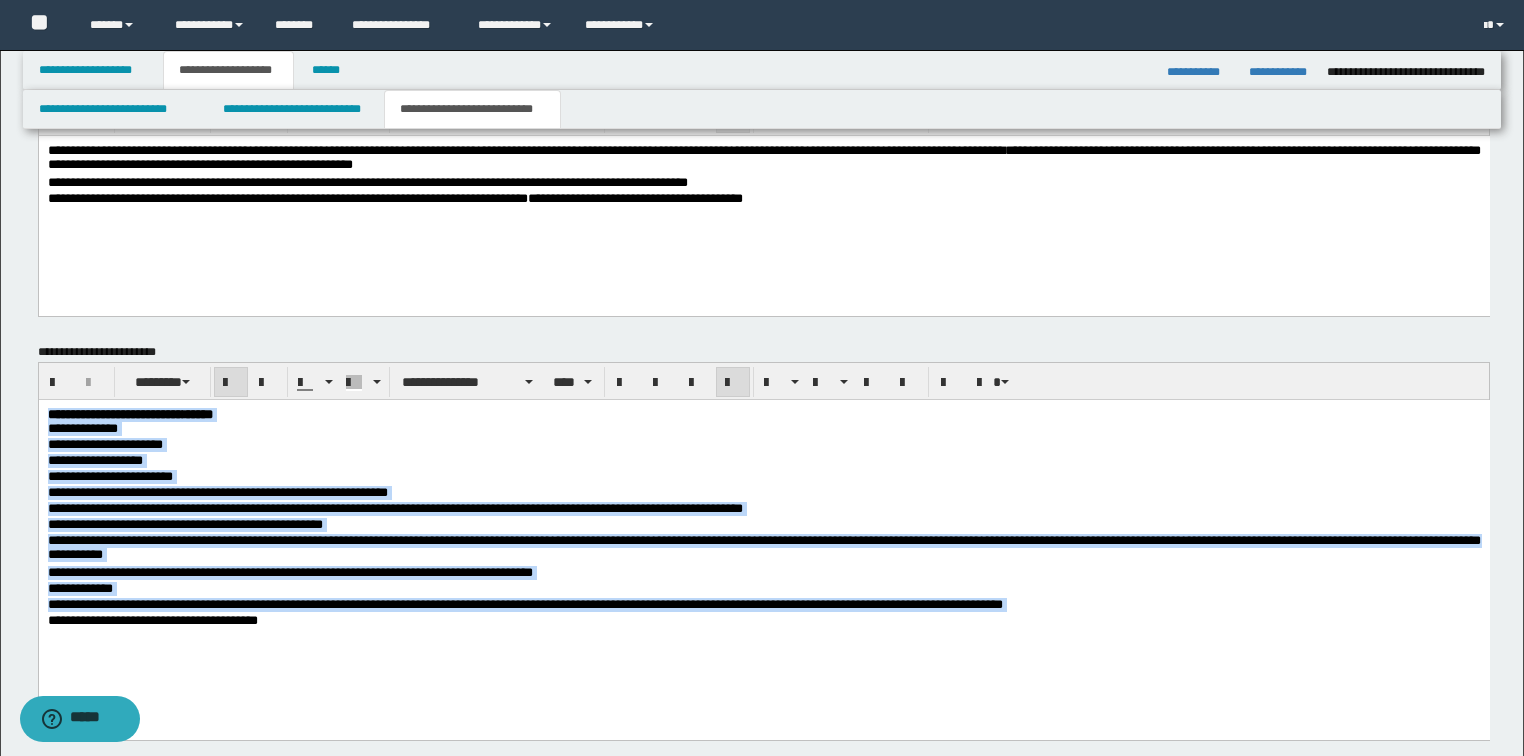 click on "**********" at bounding box center [763, 549] 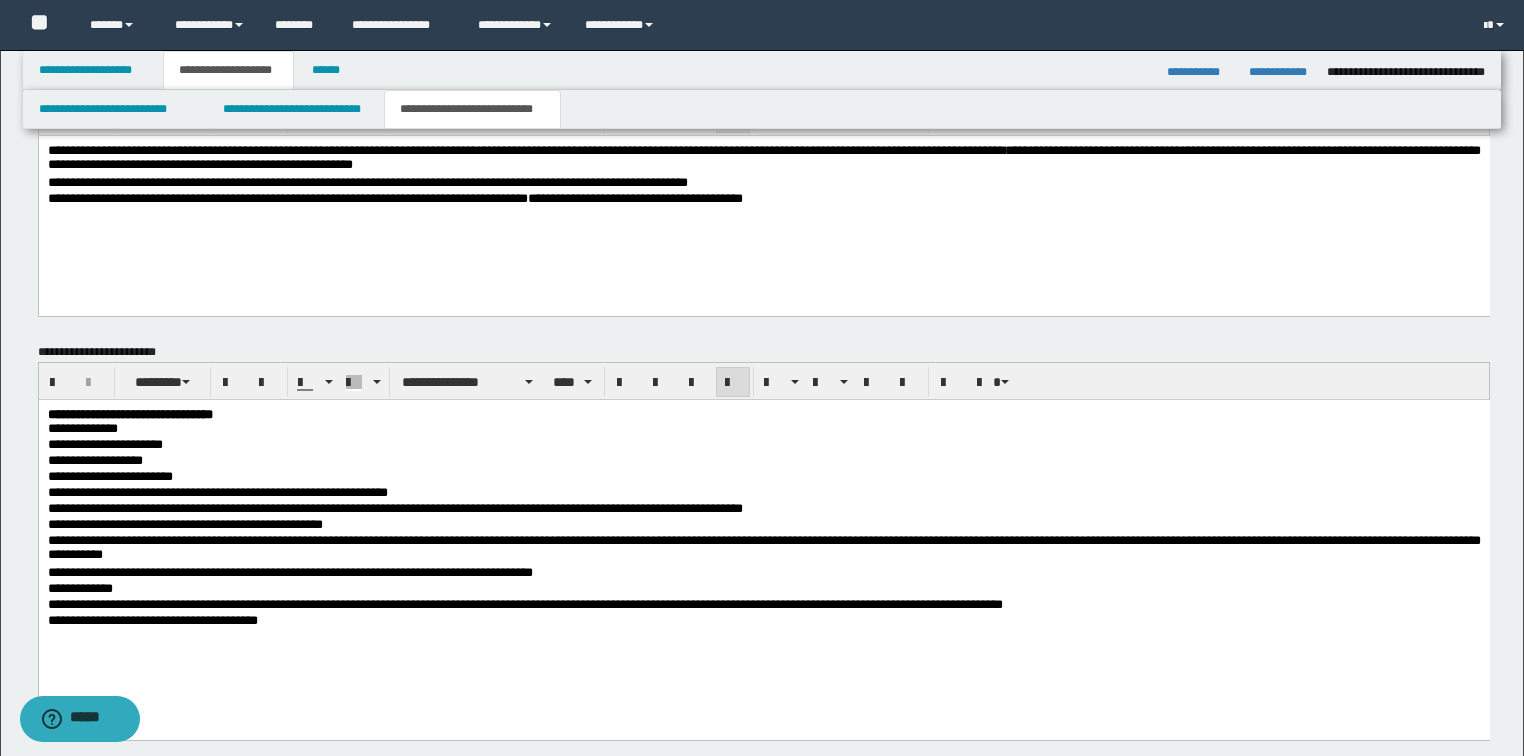 scroll, scrollTop: 1282, scrollLeft: 0, axis: vertical 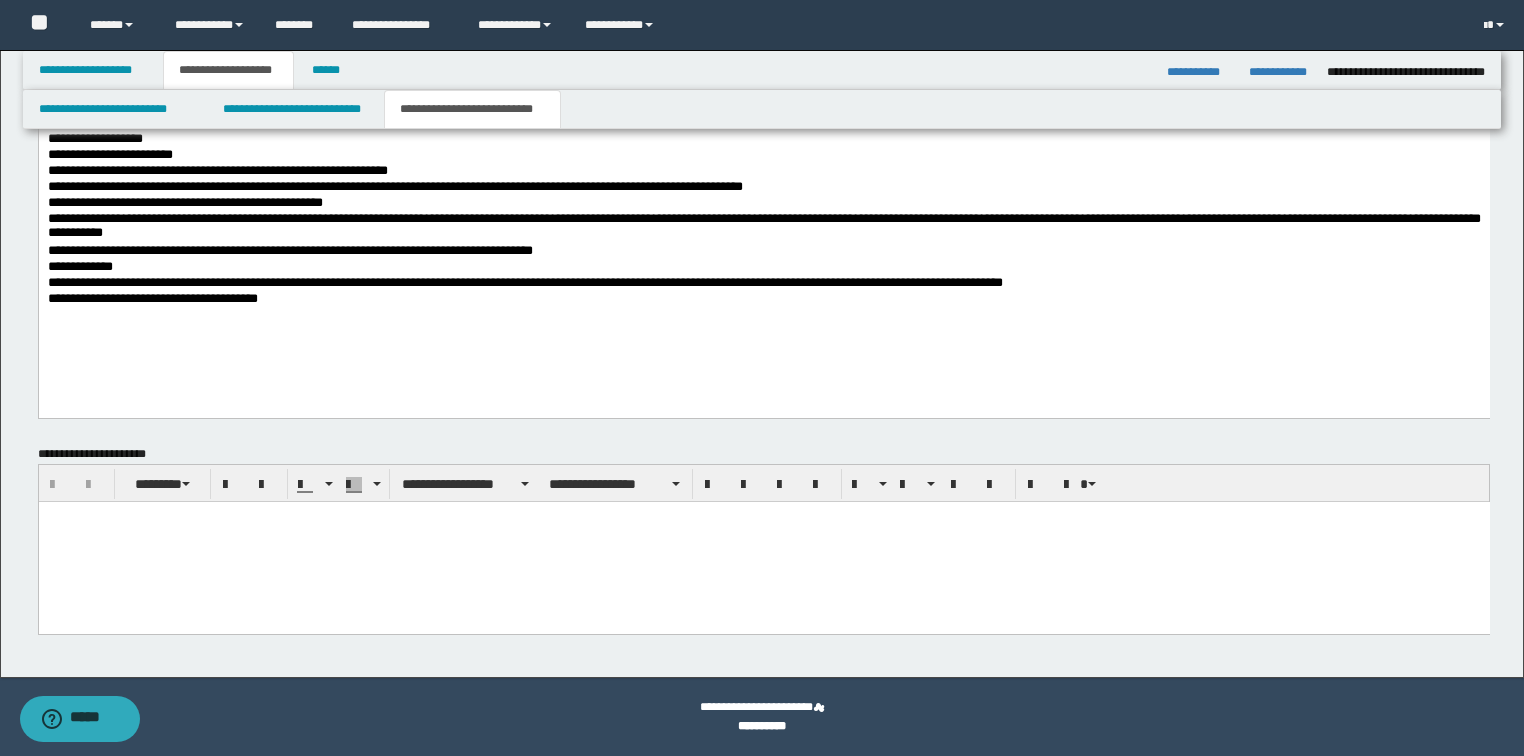 click at bounding box center [763, 541] 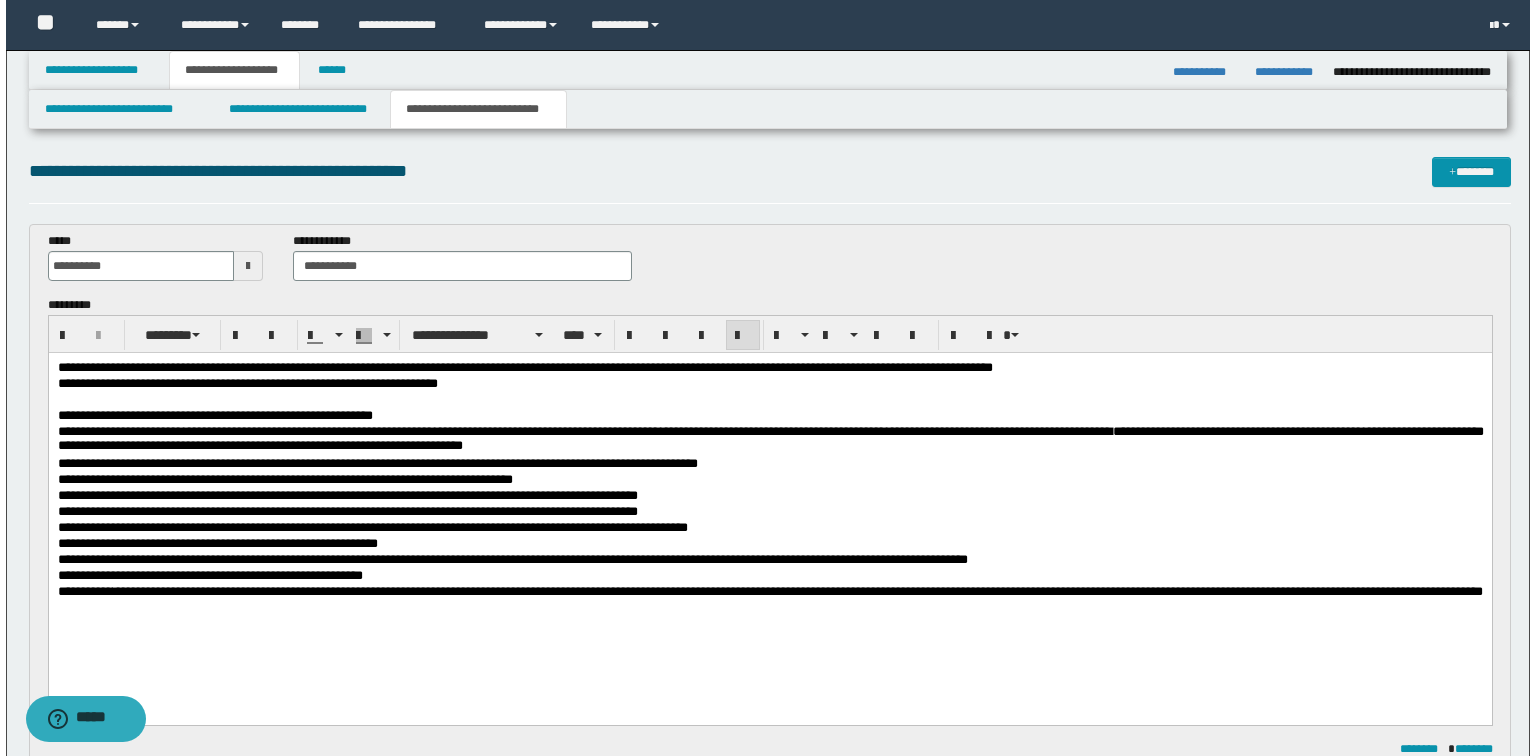 scroll, scrollTop: 0, scrollLeft: 0, axis: both 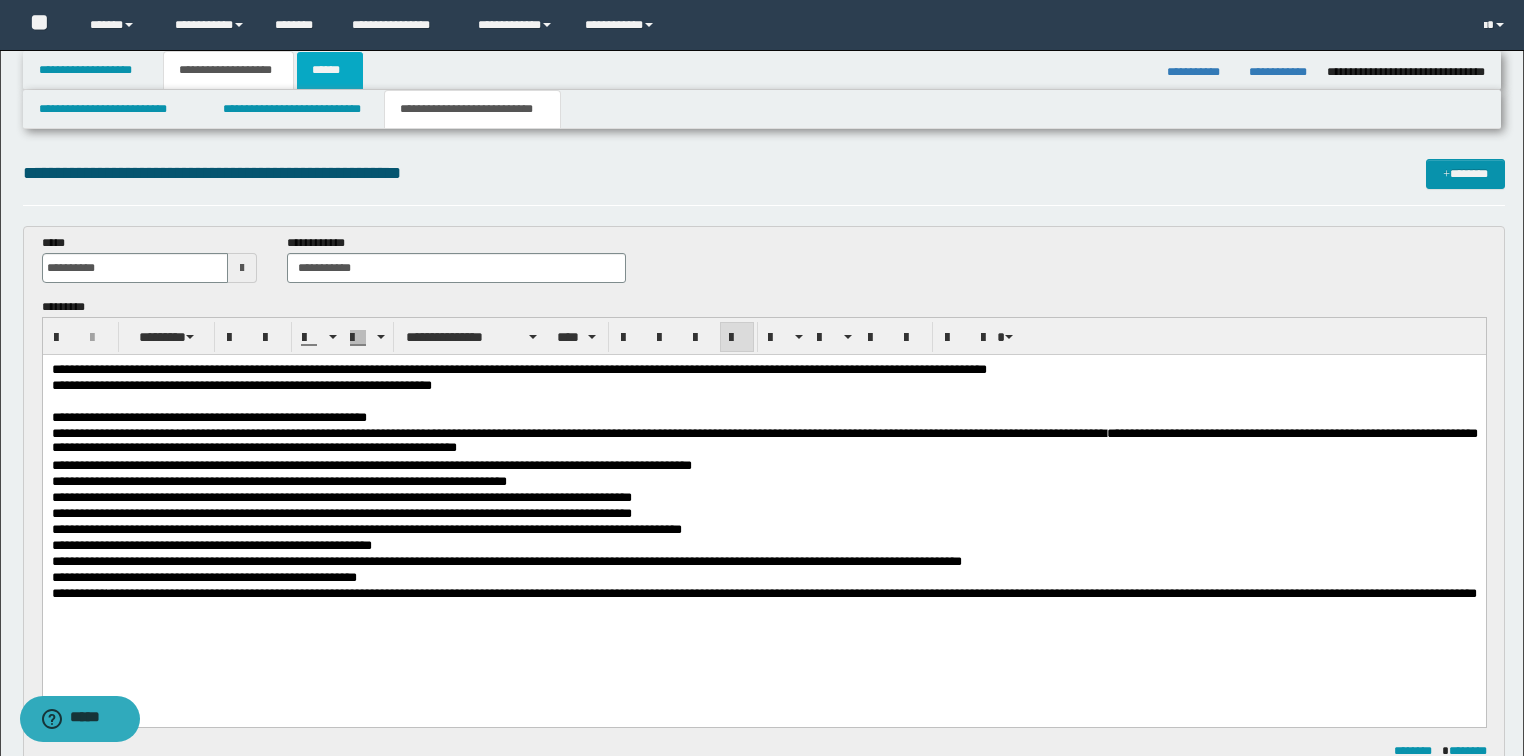 click on "******" at bounding box center [330, 70] 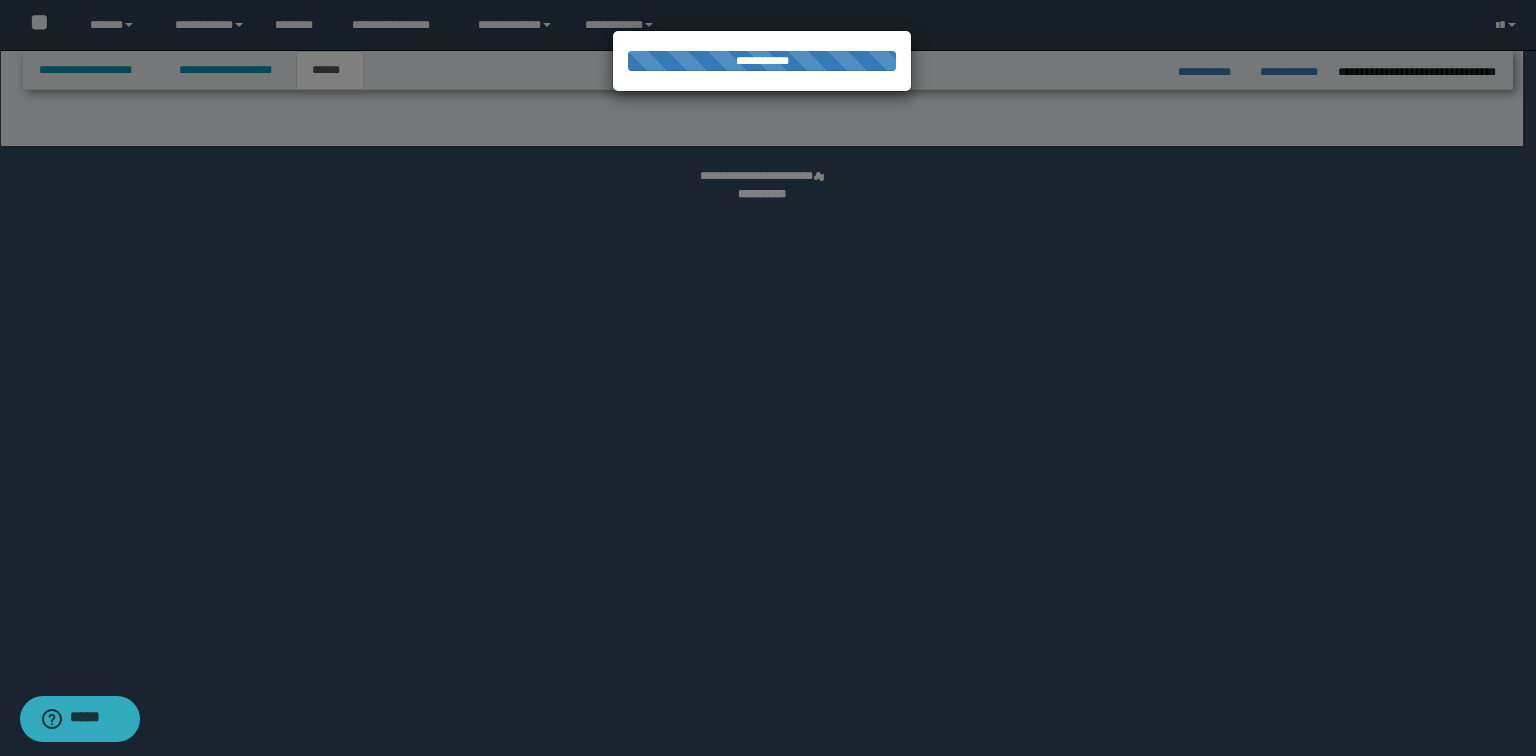 select on "*" 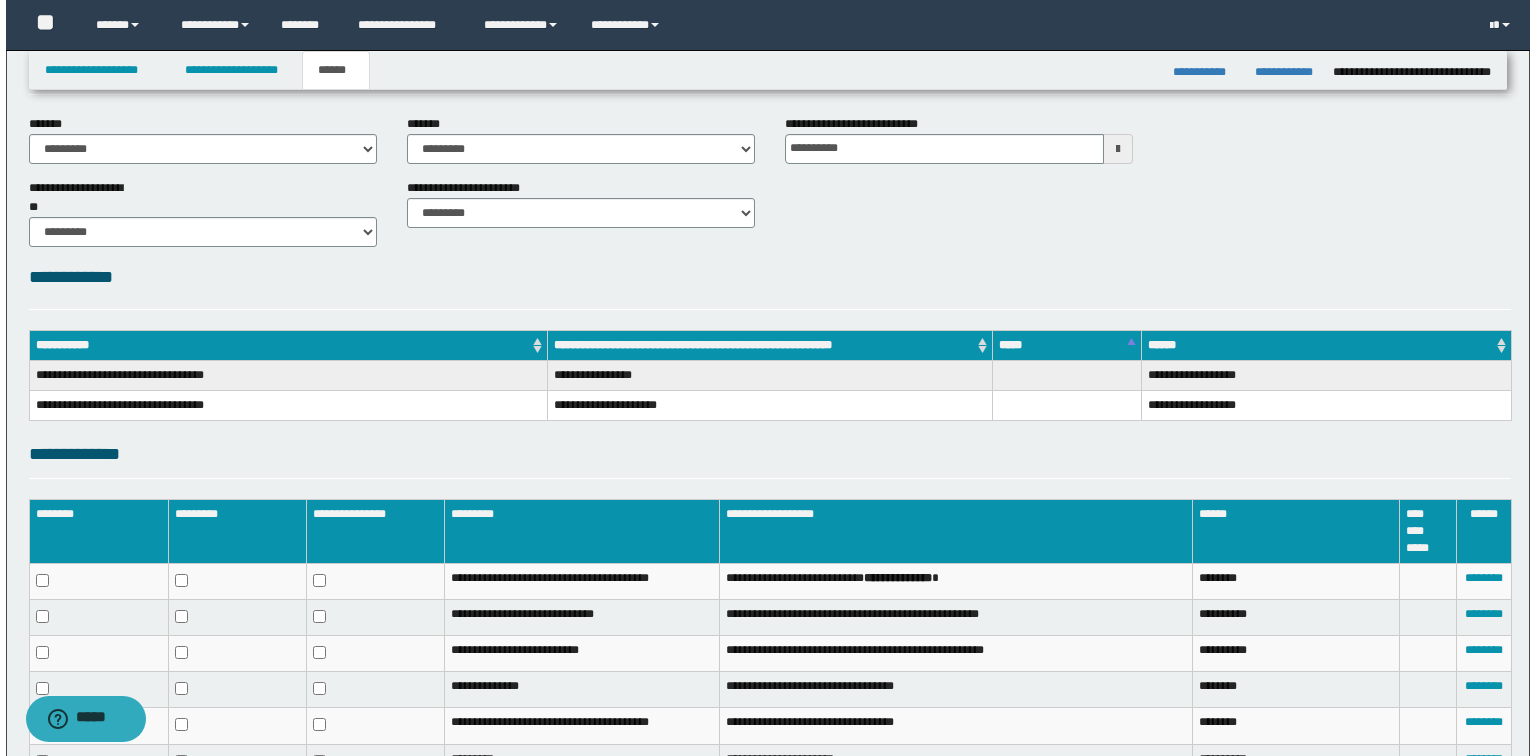 scroll, scrollTop: 255, scrollLeft: 0, axis: vertical 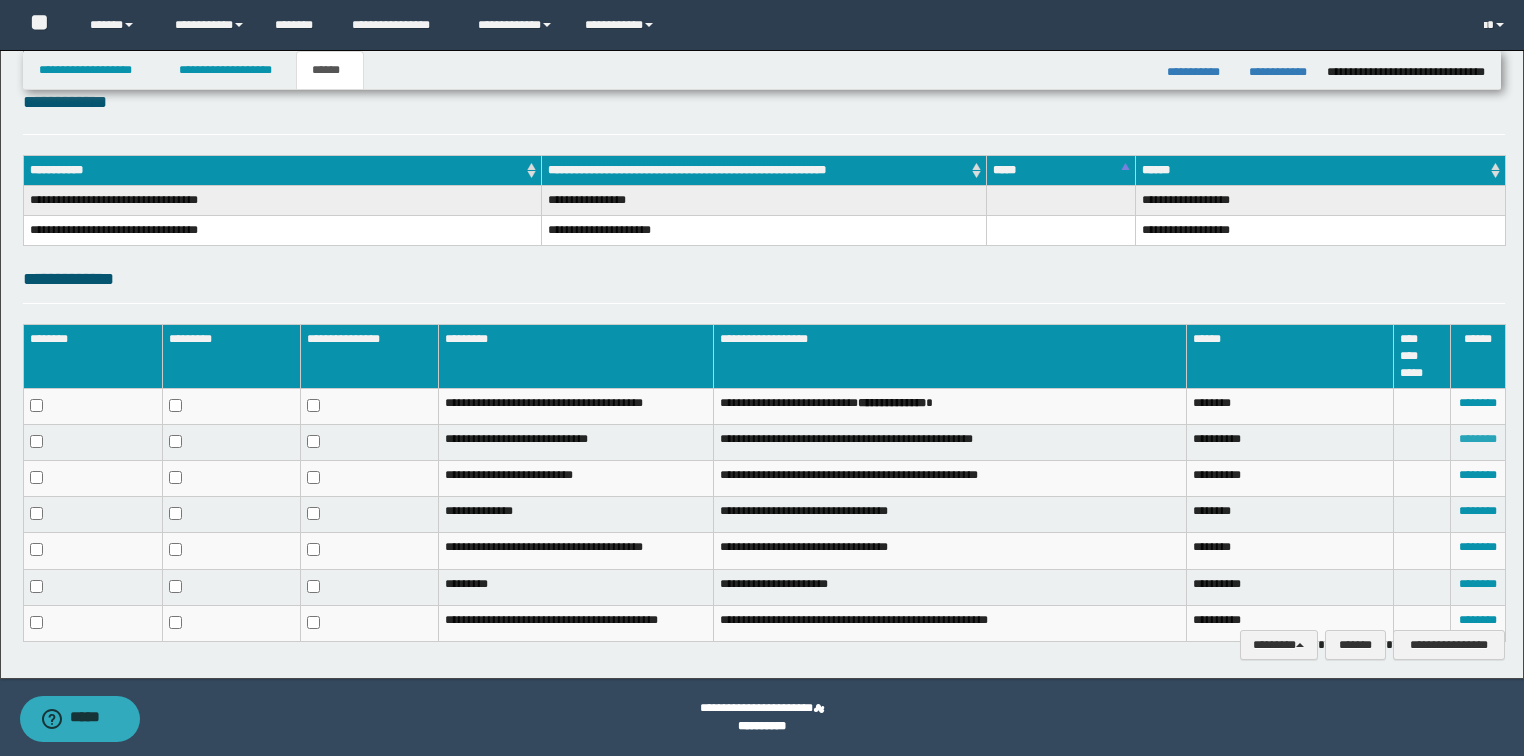 click on "********" at bounding box center [1478, 439] 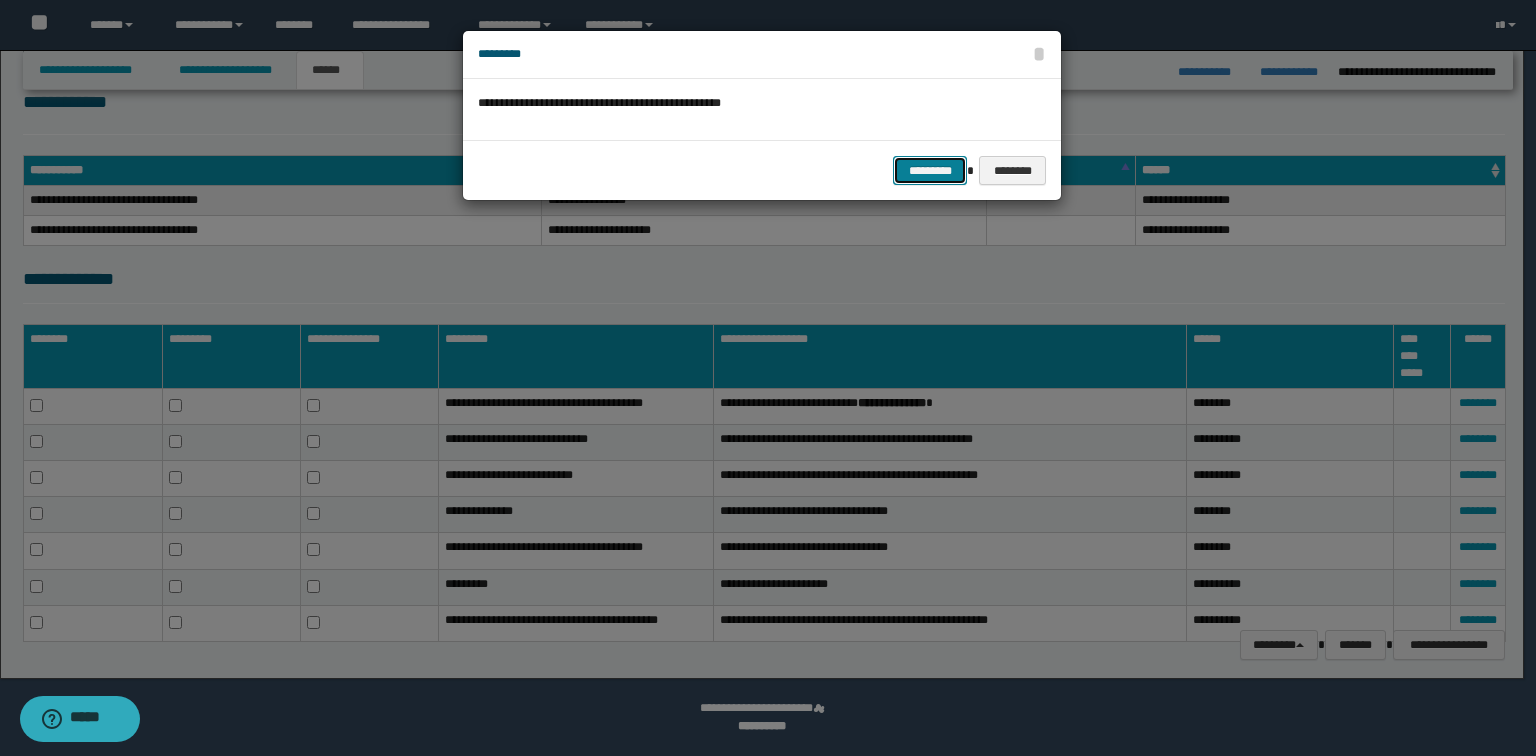 click on "*********" at bounding box center (930, 171) 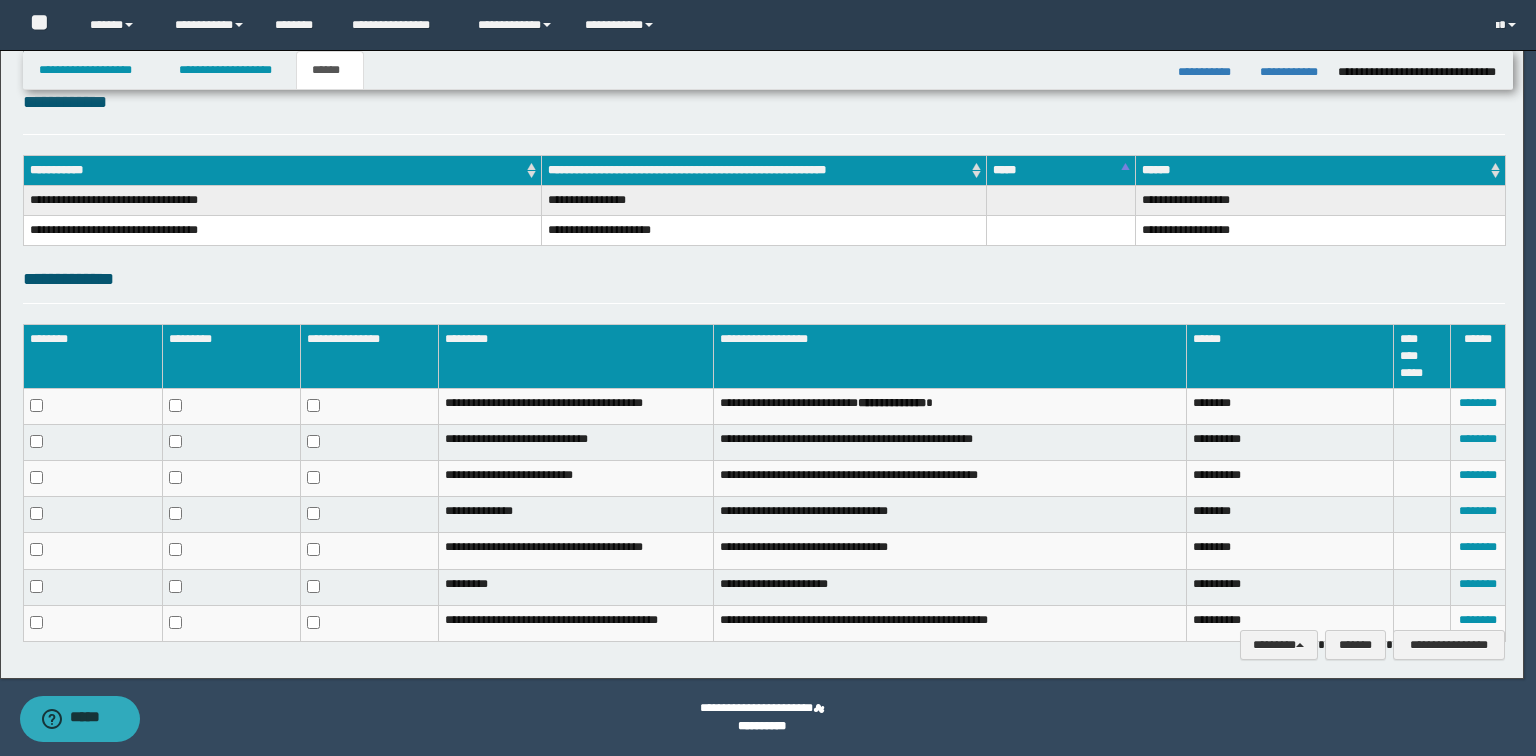 scroll, scrollTop: 240, scrollLeft: 0, axis: vertical 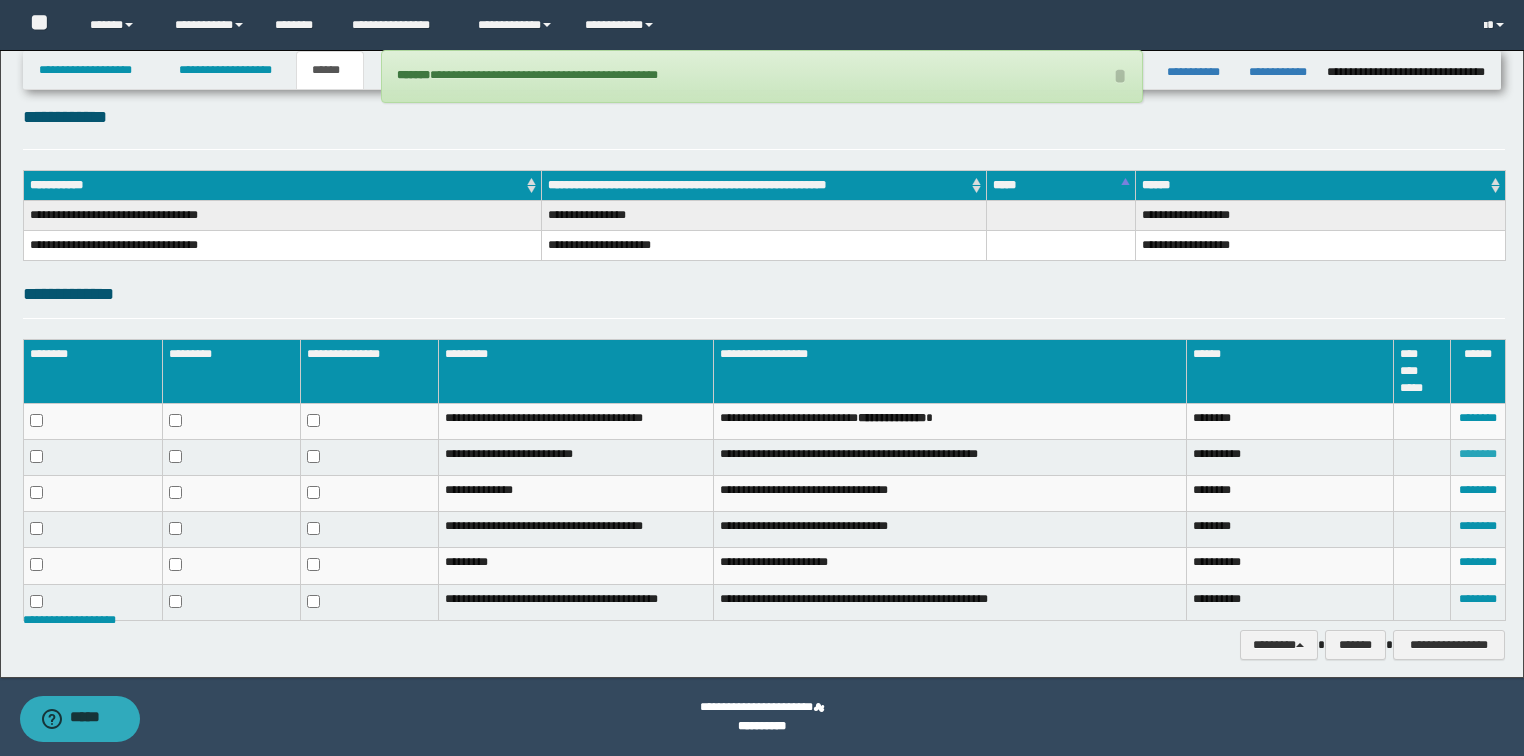 click on "********" at bounding box center [1478, 454] 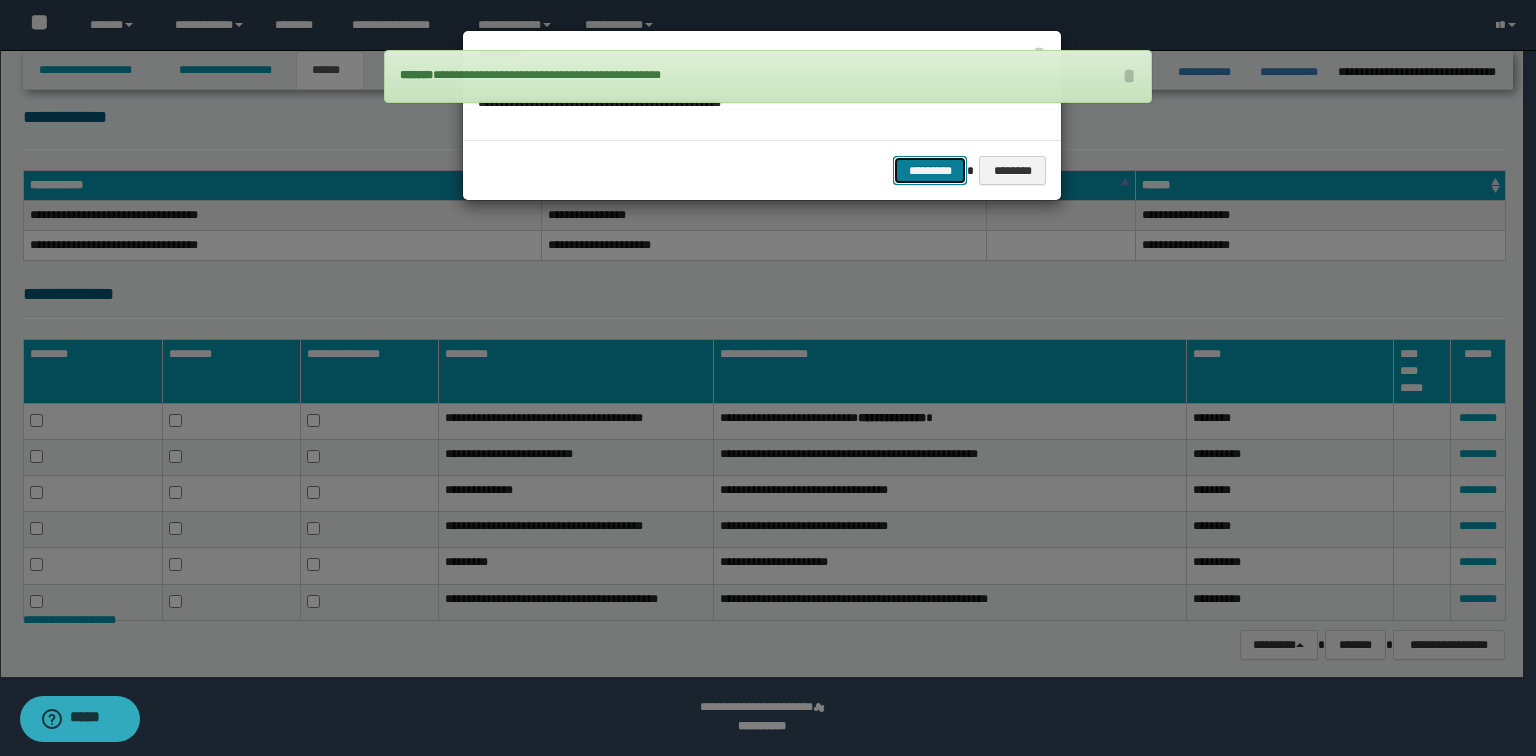 click on "*********" at bounding box center [930, 171] 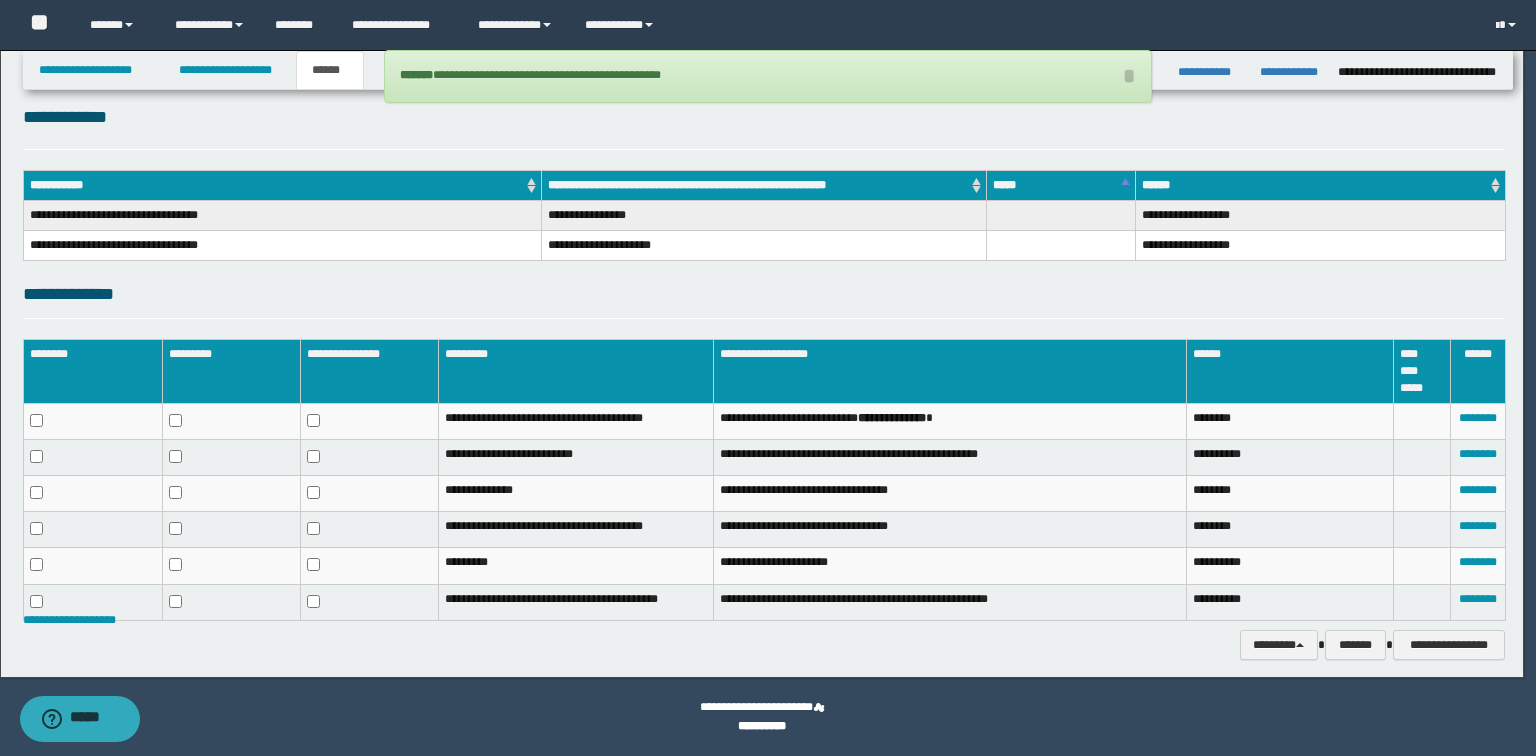 scroll, scrollTop: 205, scrollLeft: 0, axis: vertical 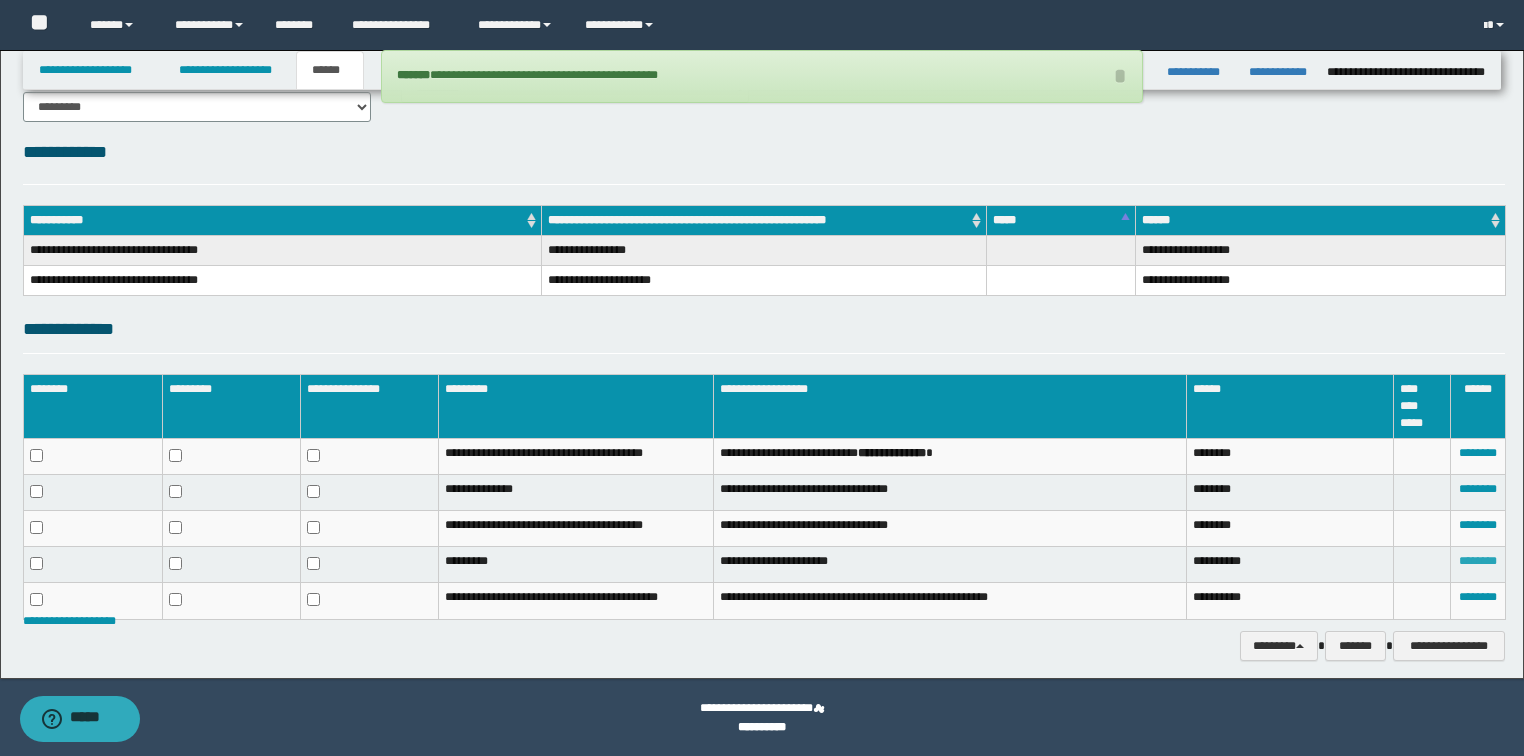 click on "********" at bounding box center [1478, 561] 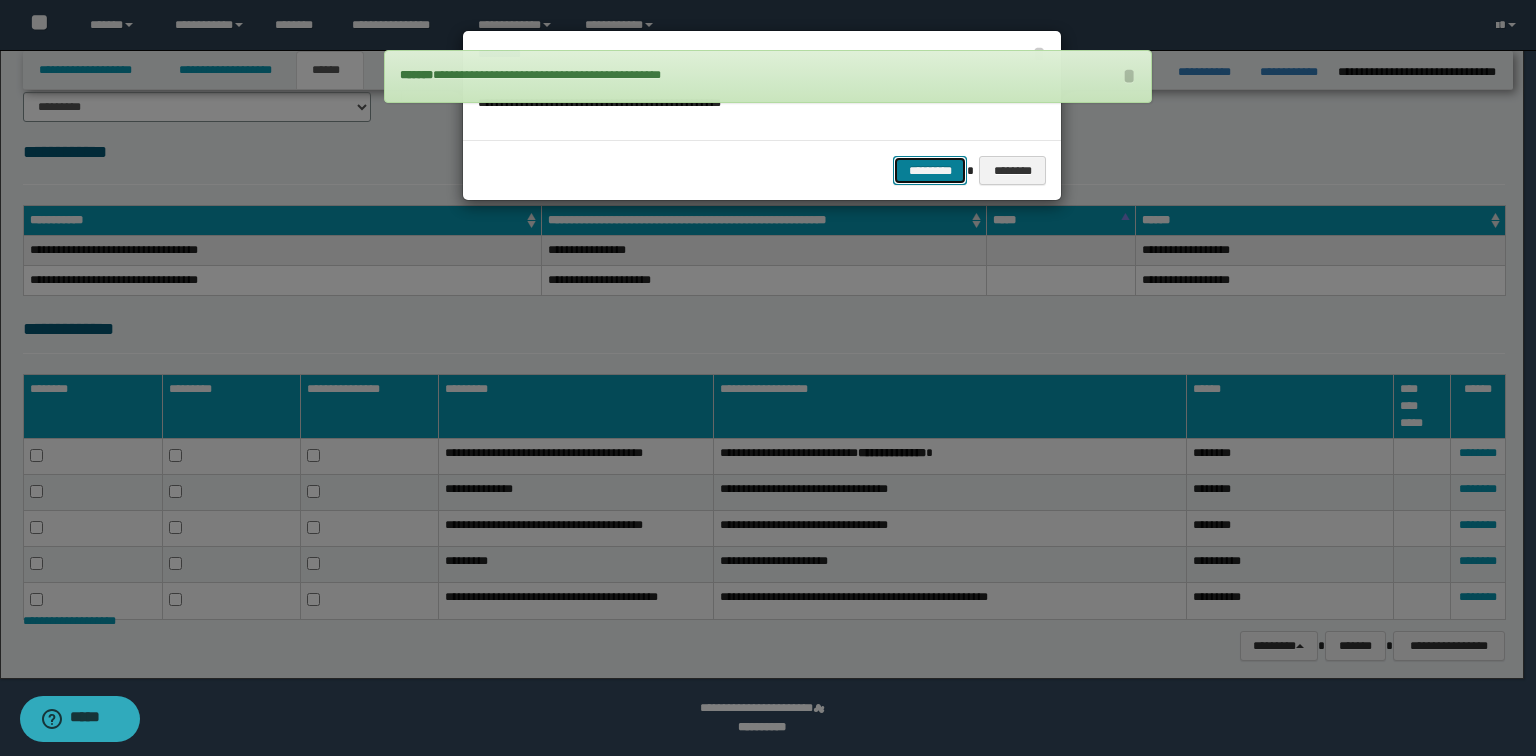 click on "*********" at bounding box center (930, 171) 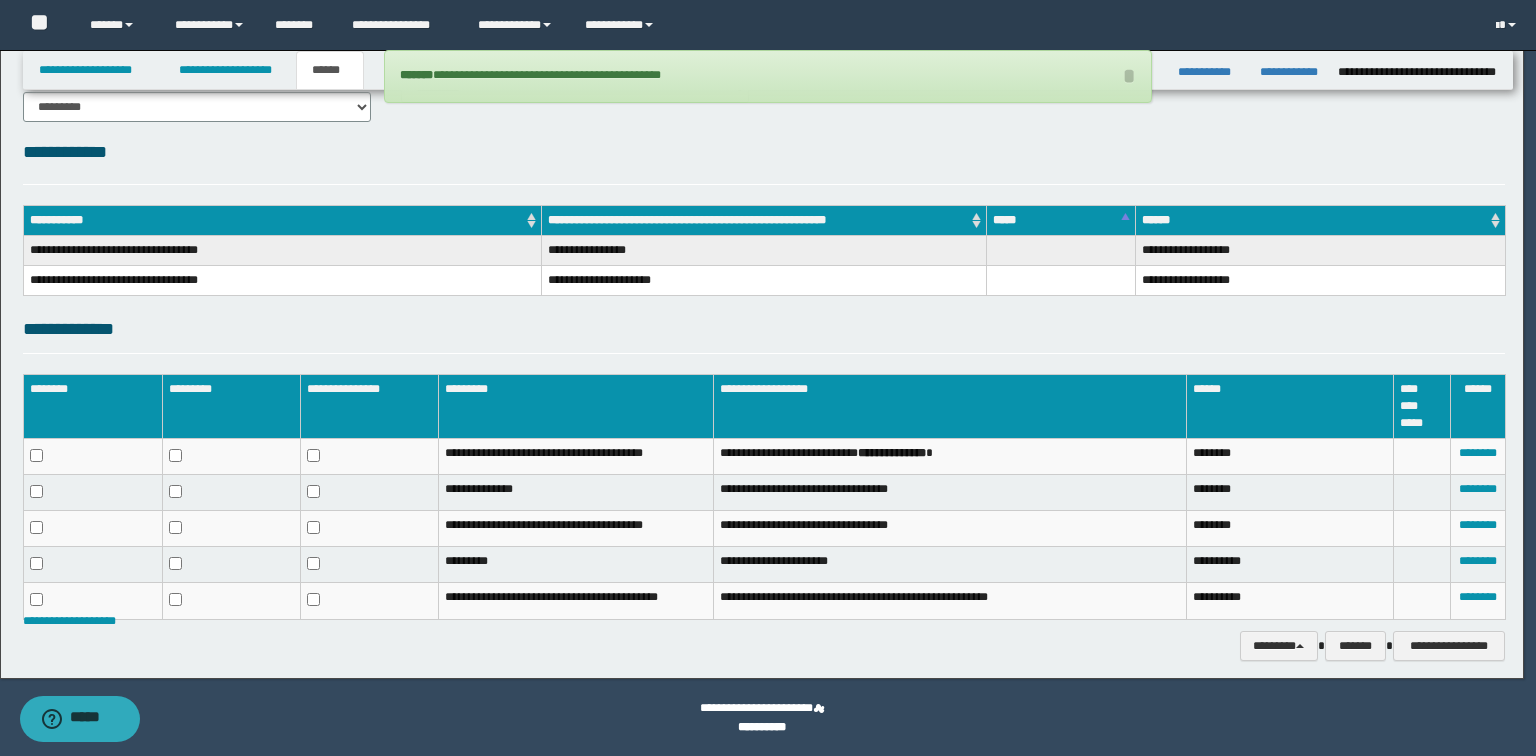 scroll, scrollTop: 172, scrollLeft: 0, axis: vertical 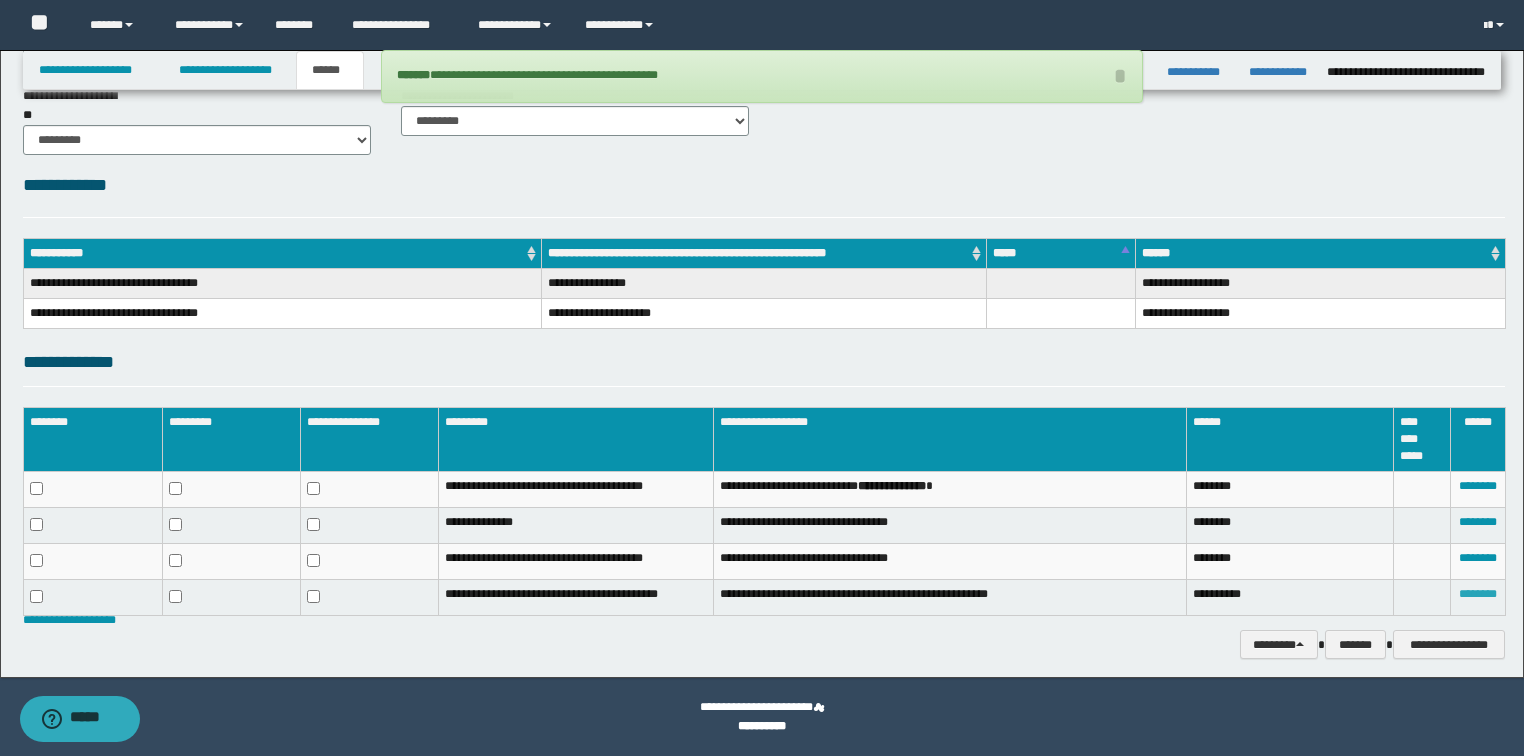 click on "********" at bounding box center [1478, 594] 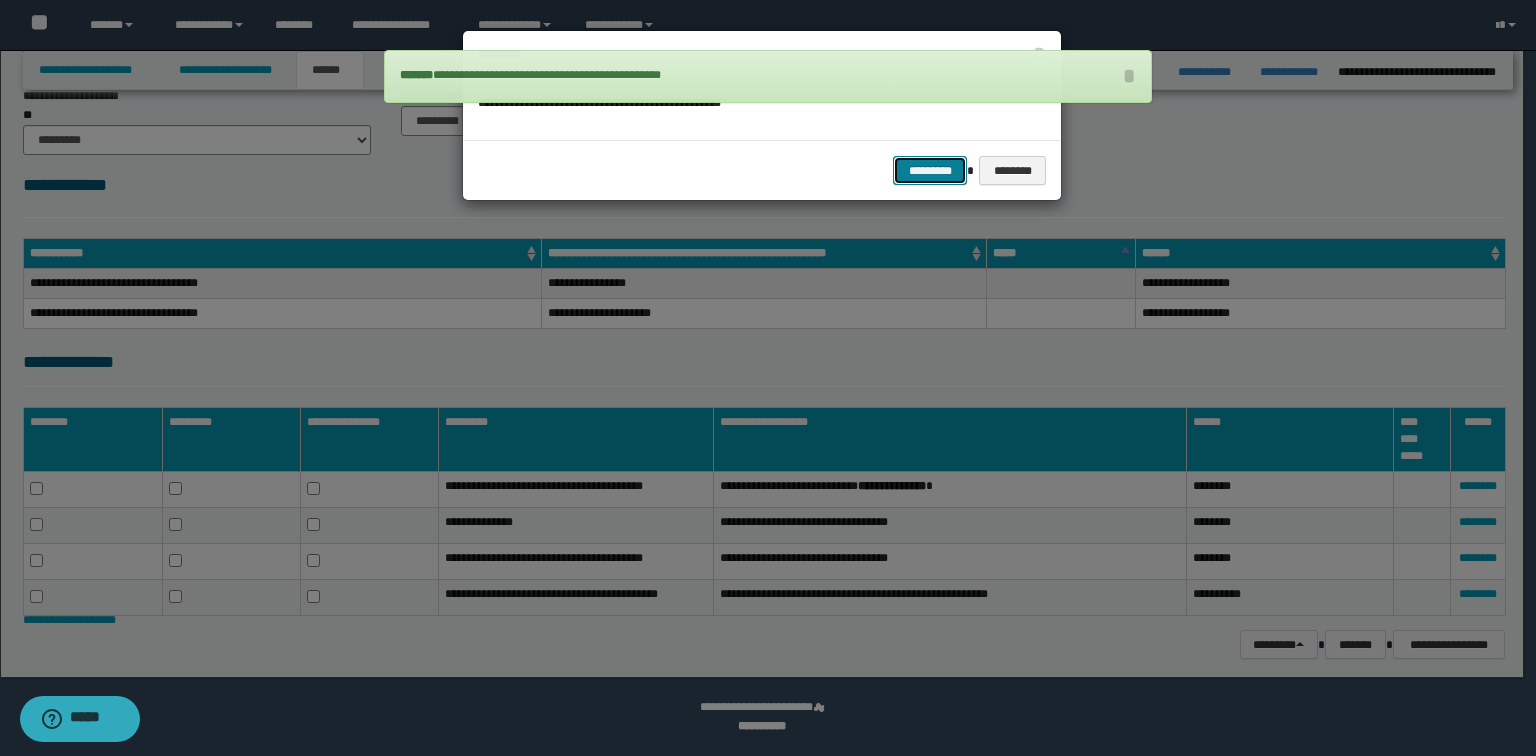 click on "*********" at bounding box center (930, 171) 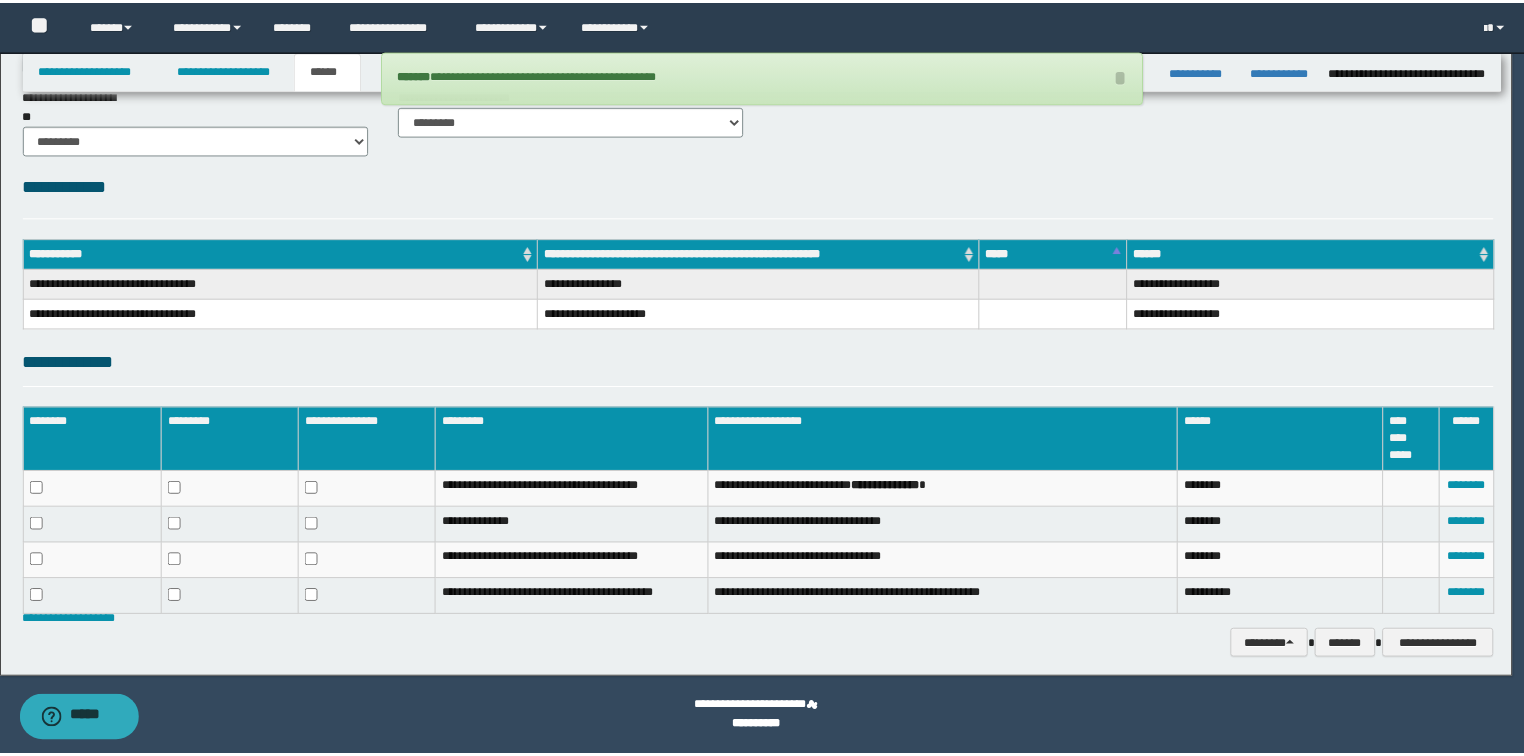 scroll, scrollTop: 137, scrollLeft: 0, axis: vertical 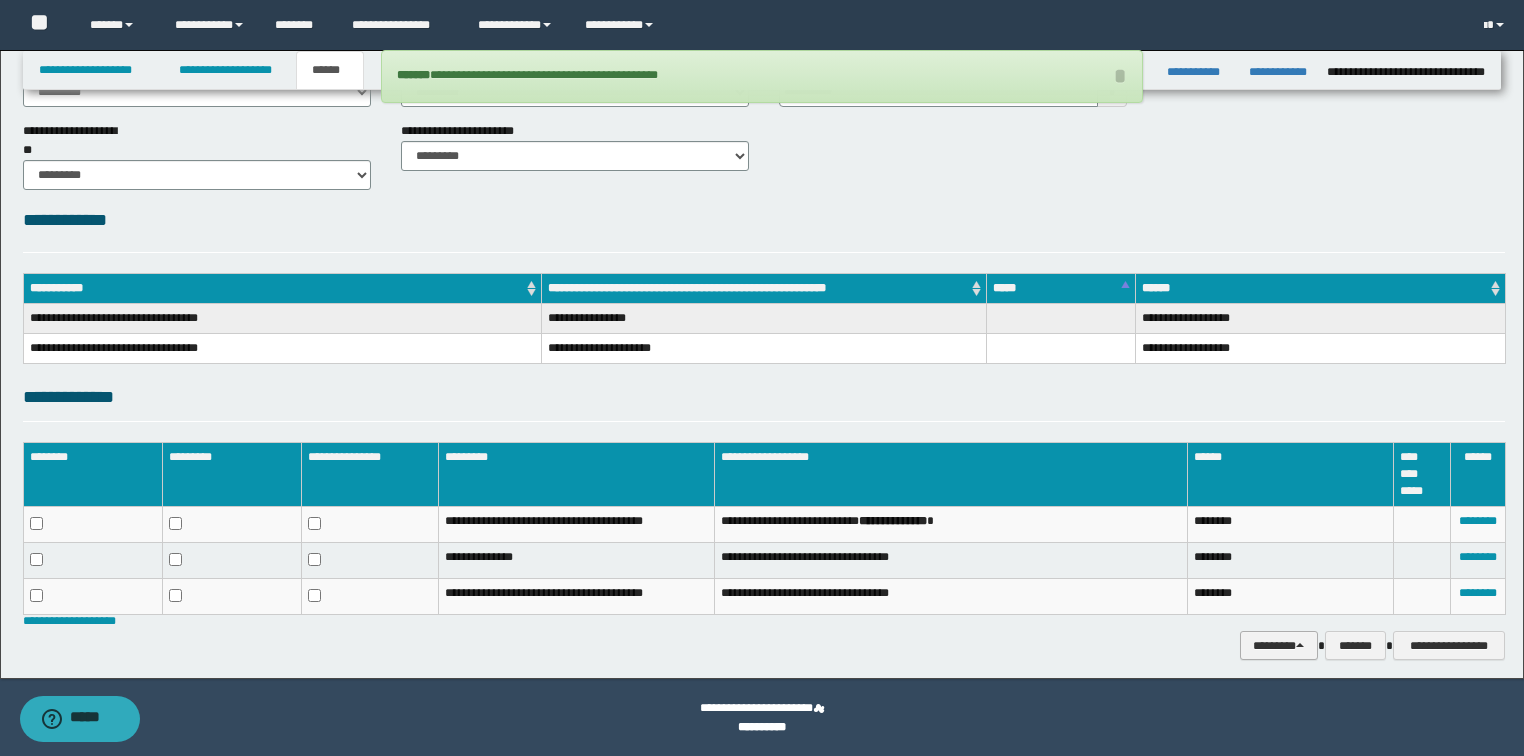 click on "********" at bounding box center [1279, 646] 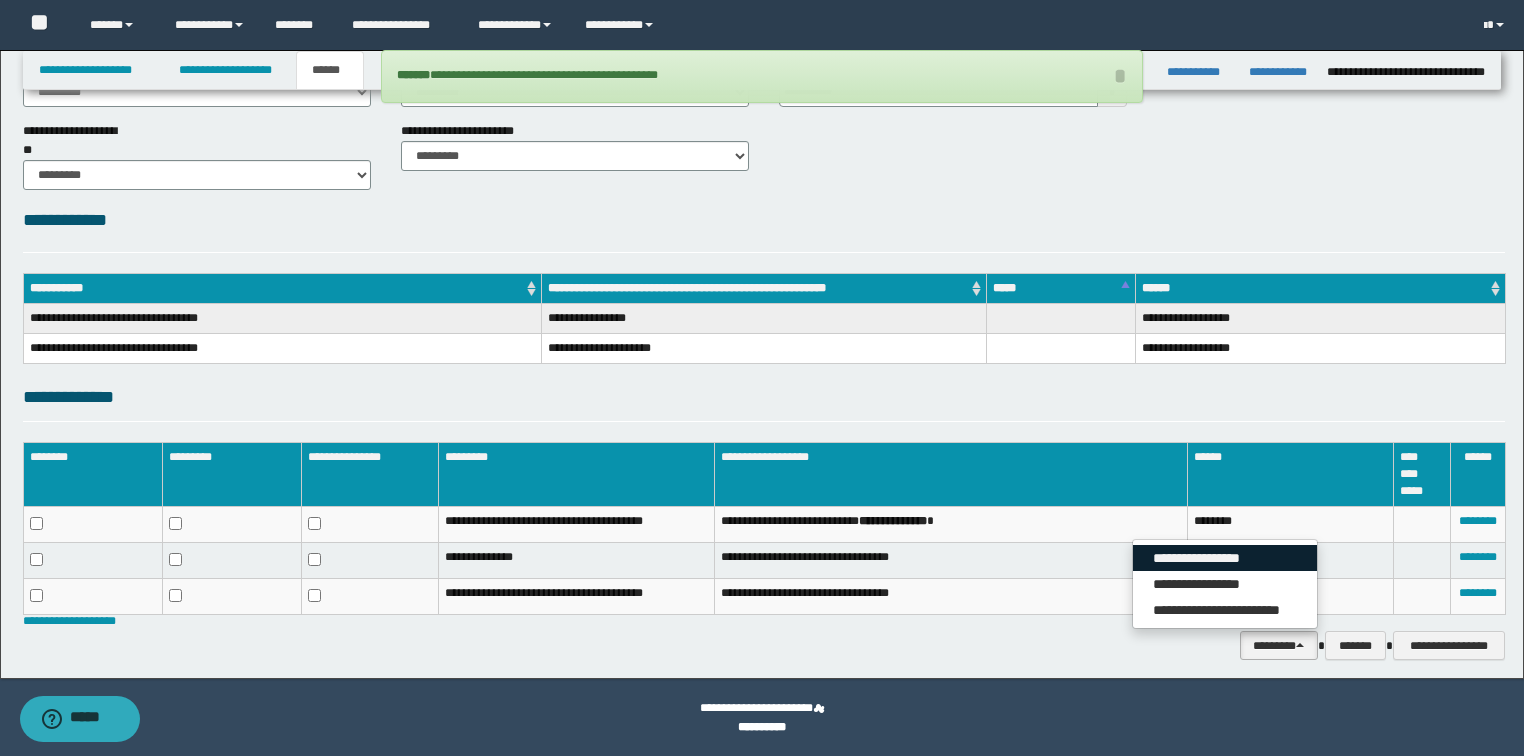 click on "**********" at bounding box center (1225, 558) 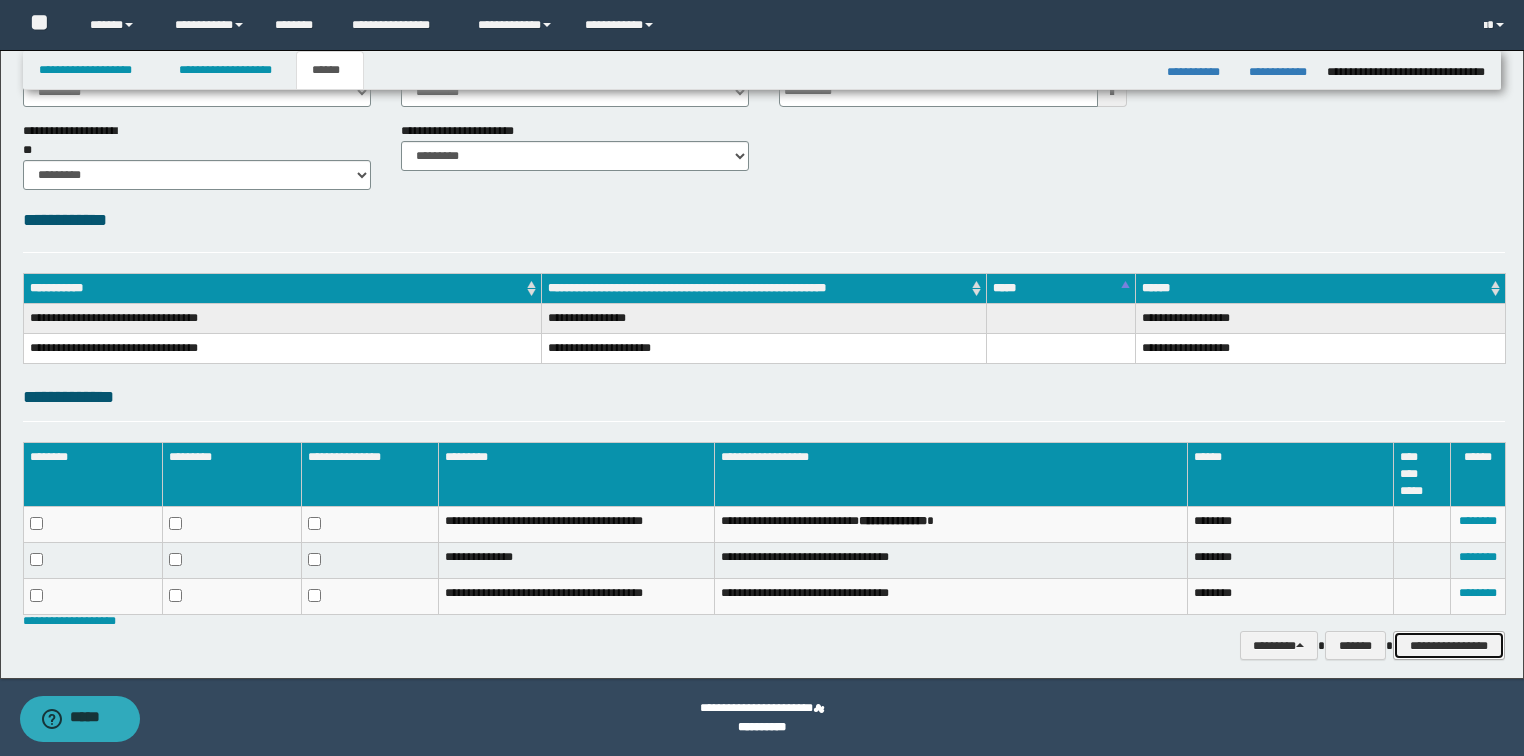 click on "**********" at bounding box center (1449, 646) 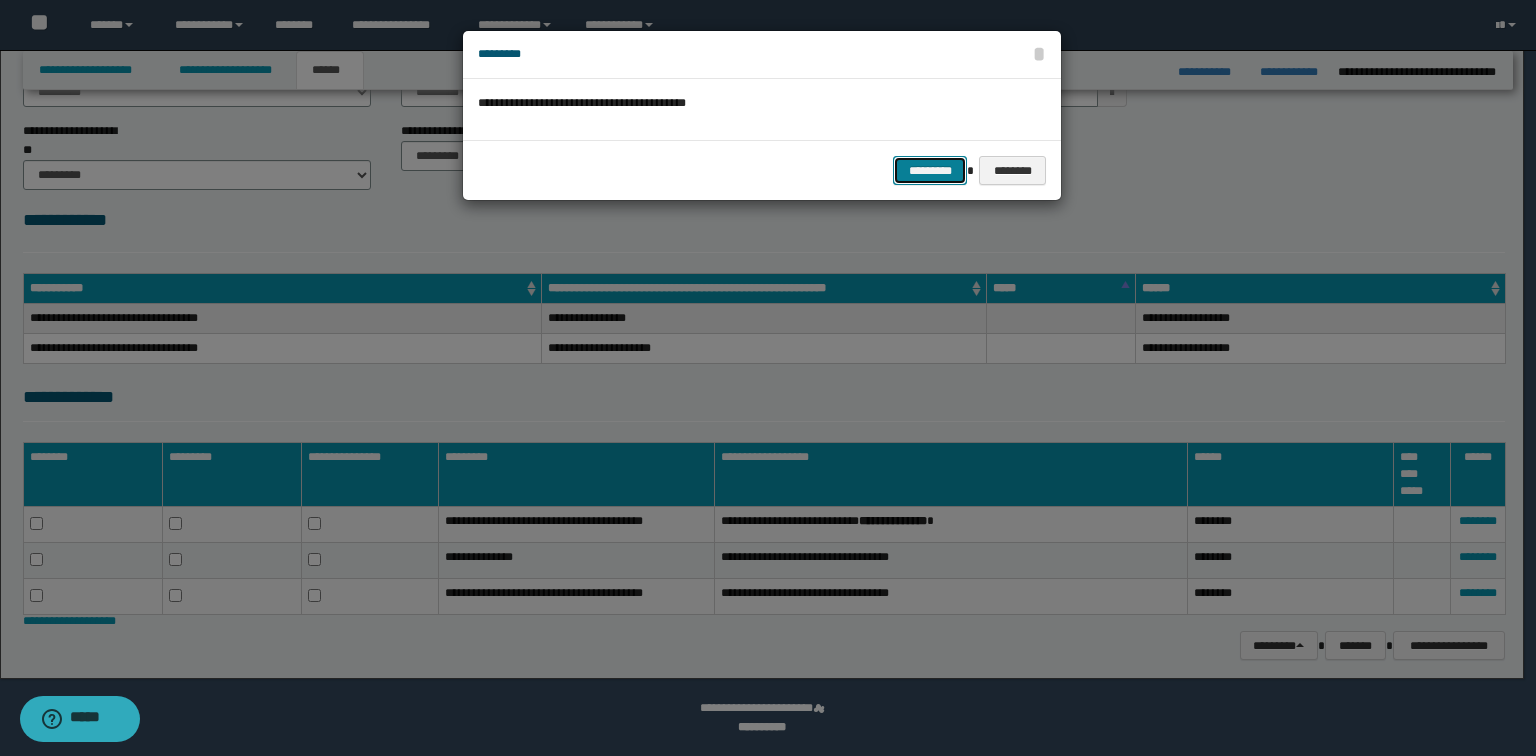 click on "*********" at bounding box center (930, 171) 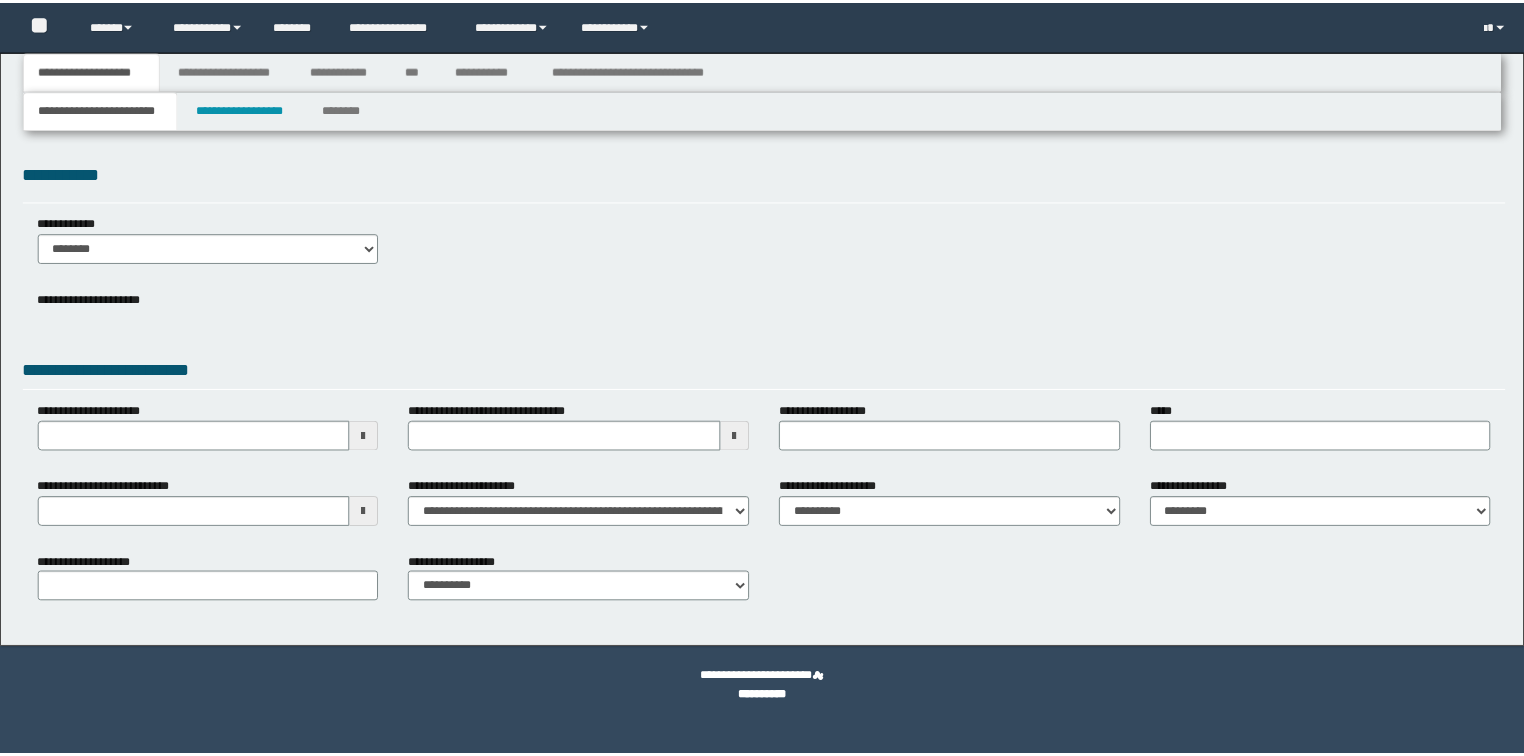 scroll, scrollTop: 0, scrollLeft: 0, axis: both 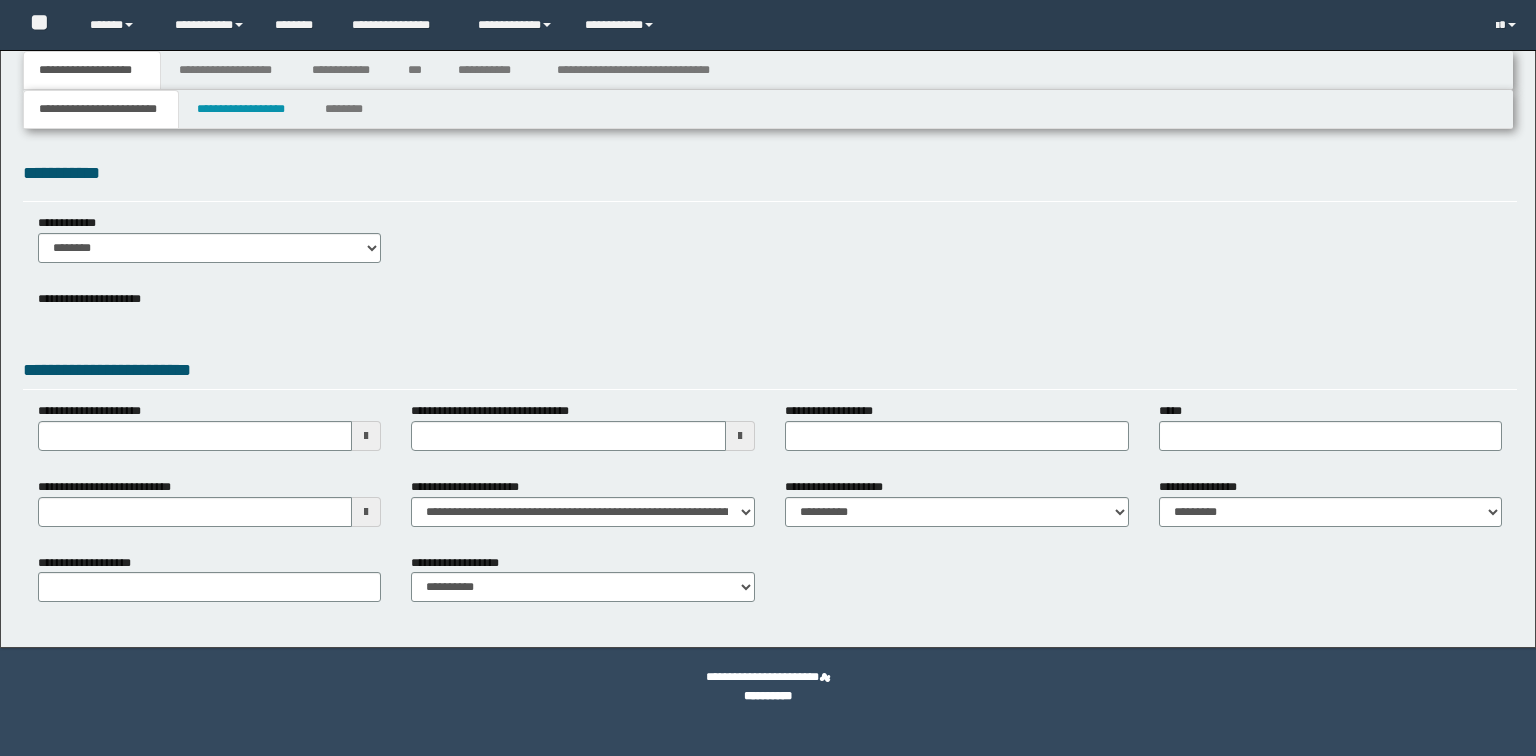 select on "*" 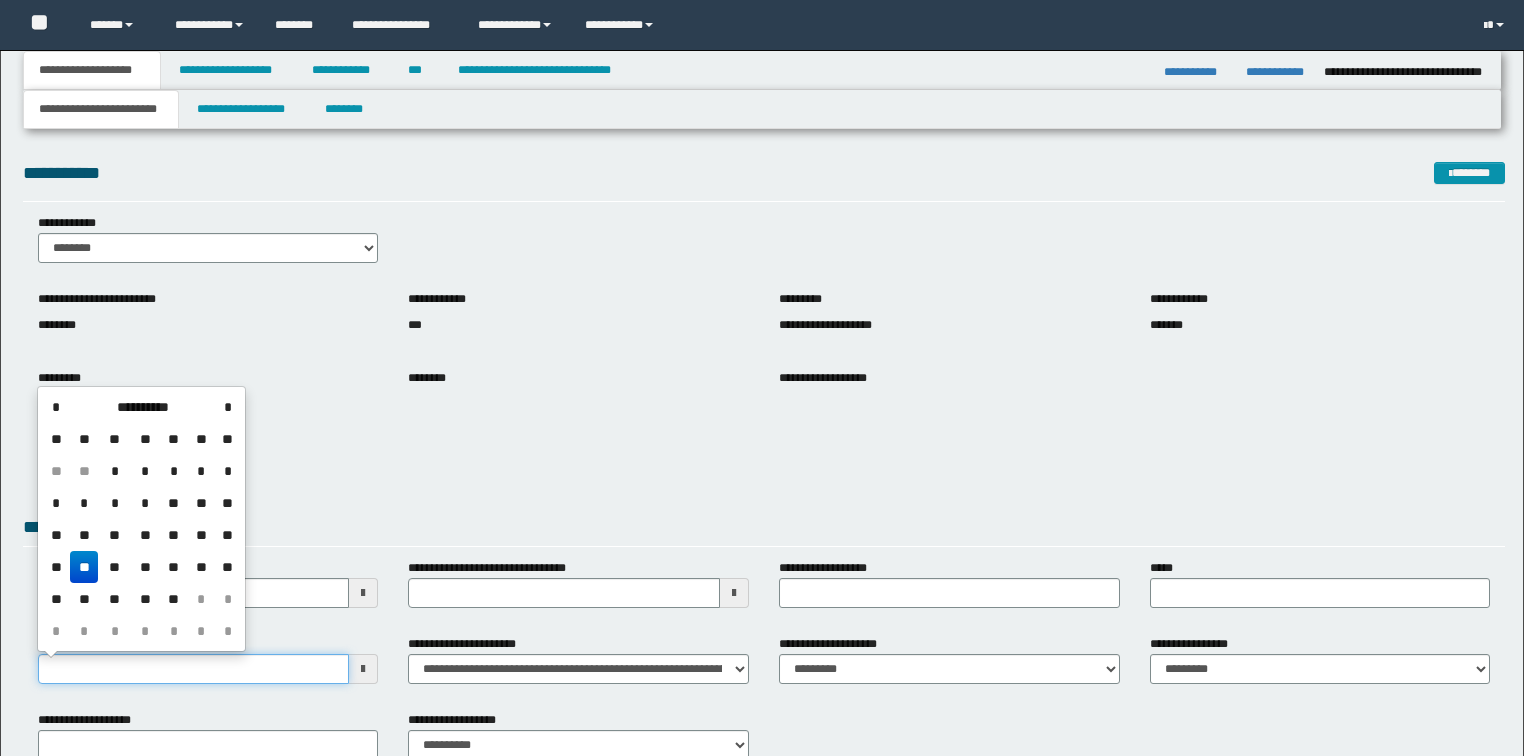 click on "**********" at bounding box center [194, 669] 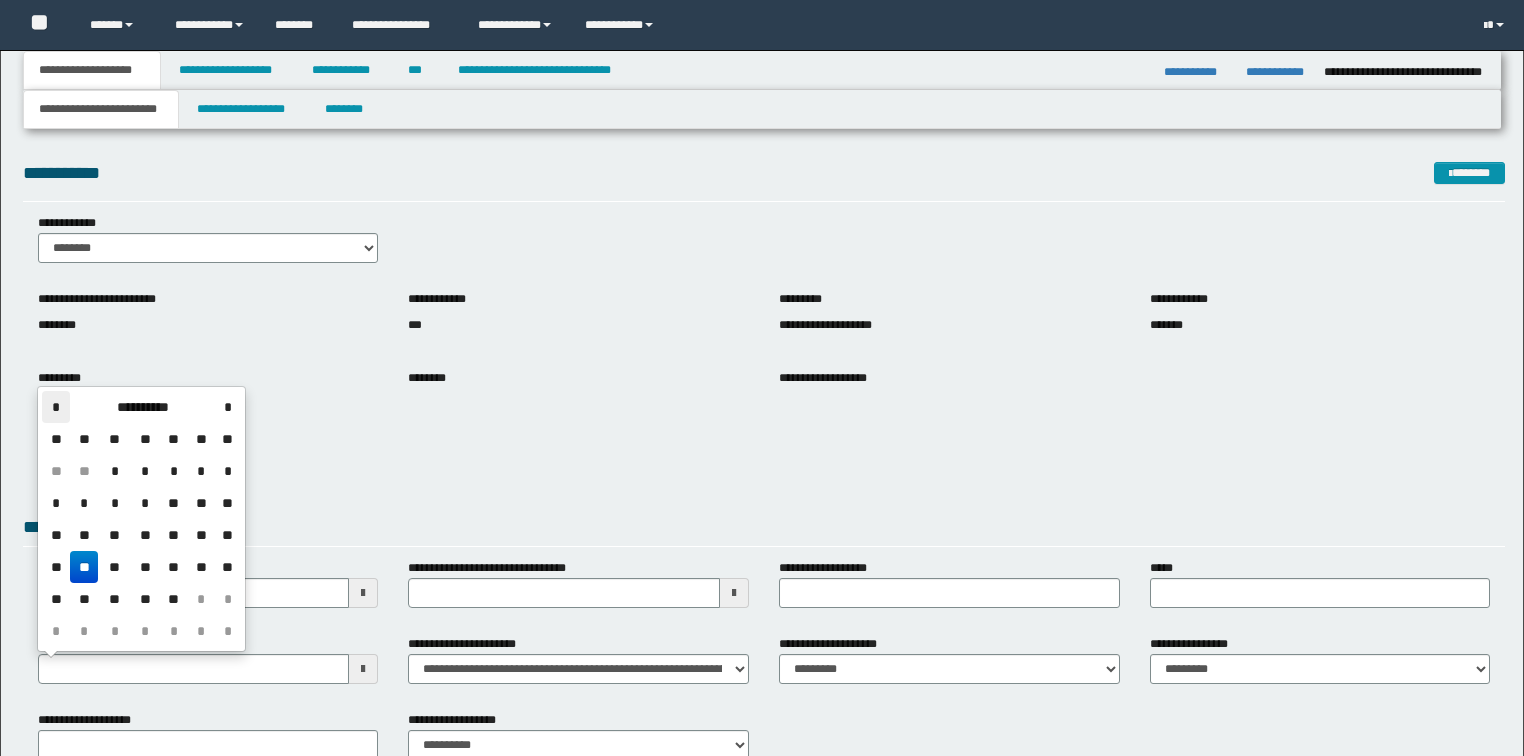 click on "*" at bounding box center (56, 407) 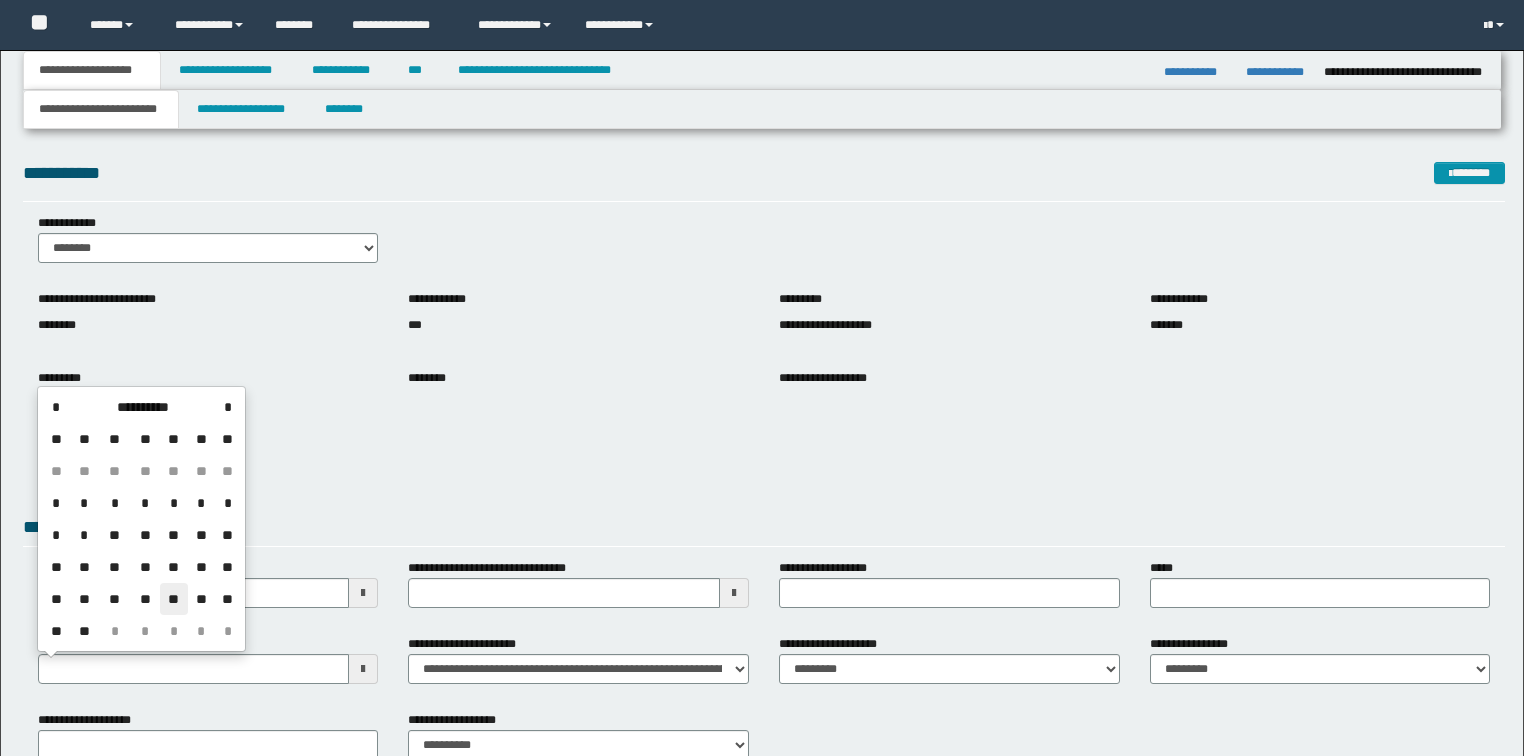 click on "**" at bounding box center (174, 599) 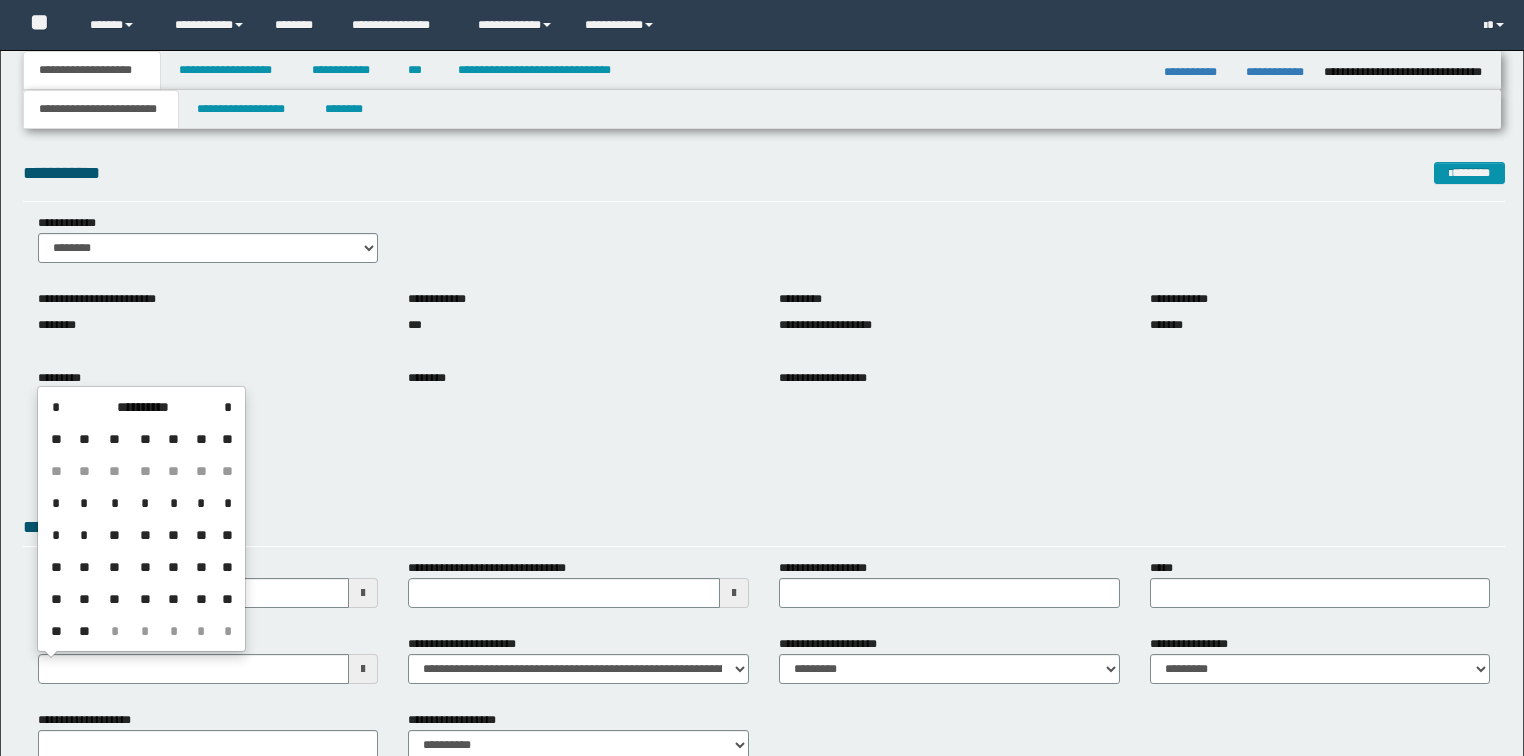 scroll, scrollTop: 0, scrollLeft: 0, axis: both 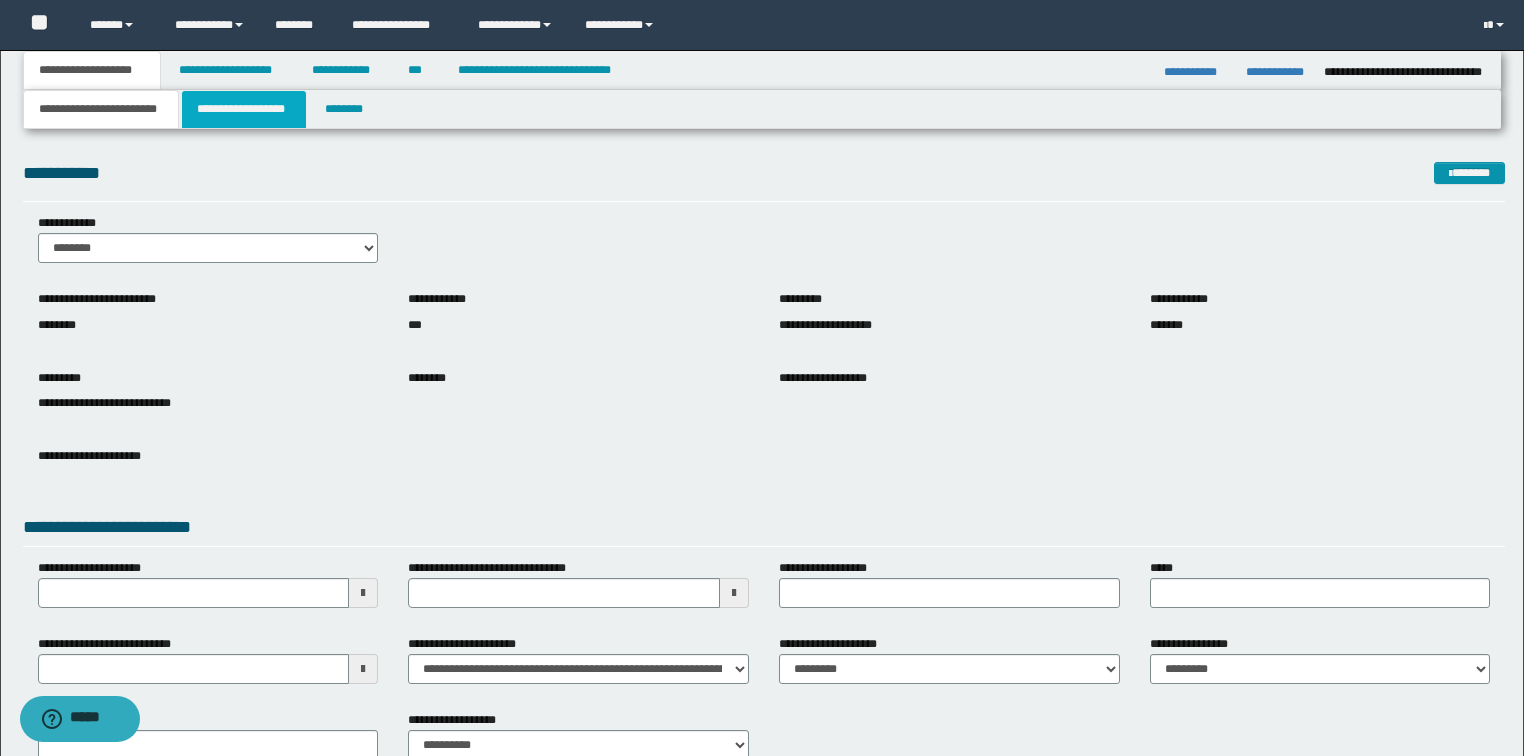 click on "**********" at bounding box center [244, 109] 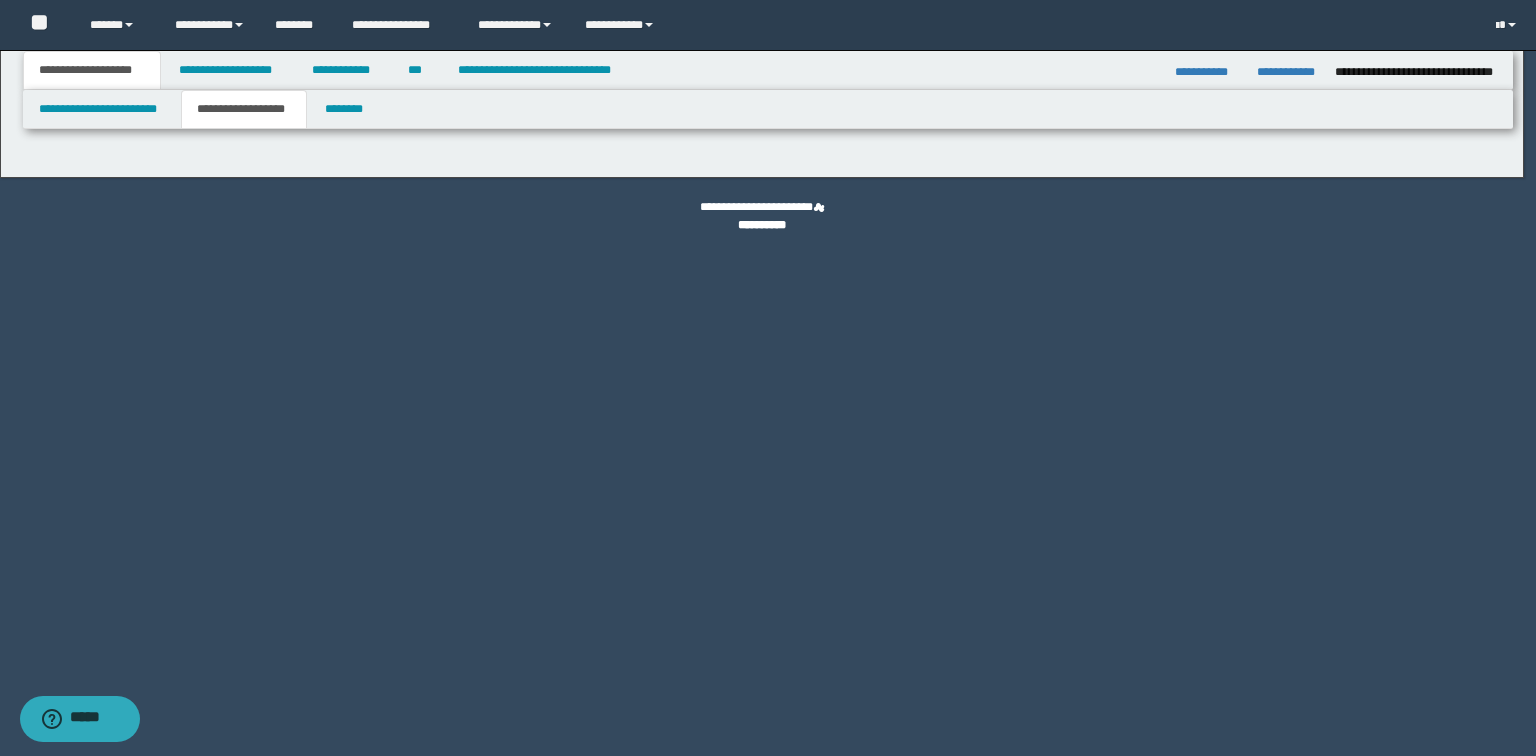 type on "********" 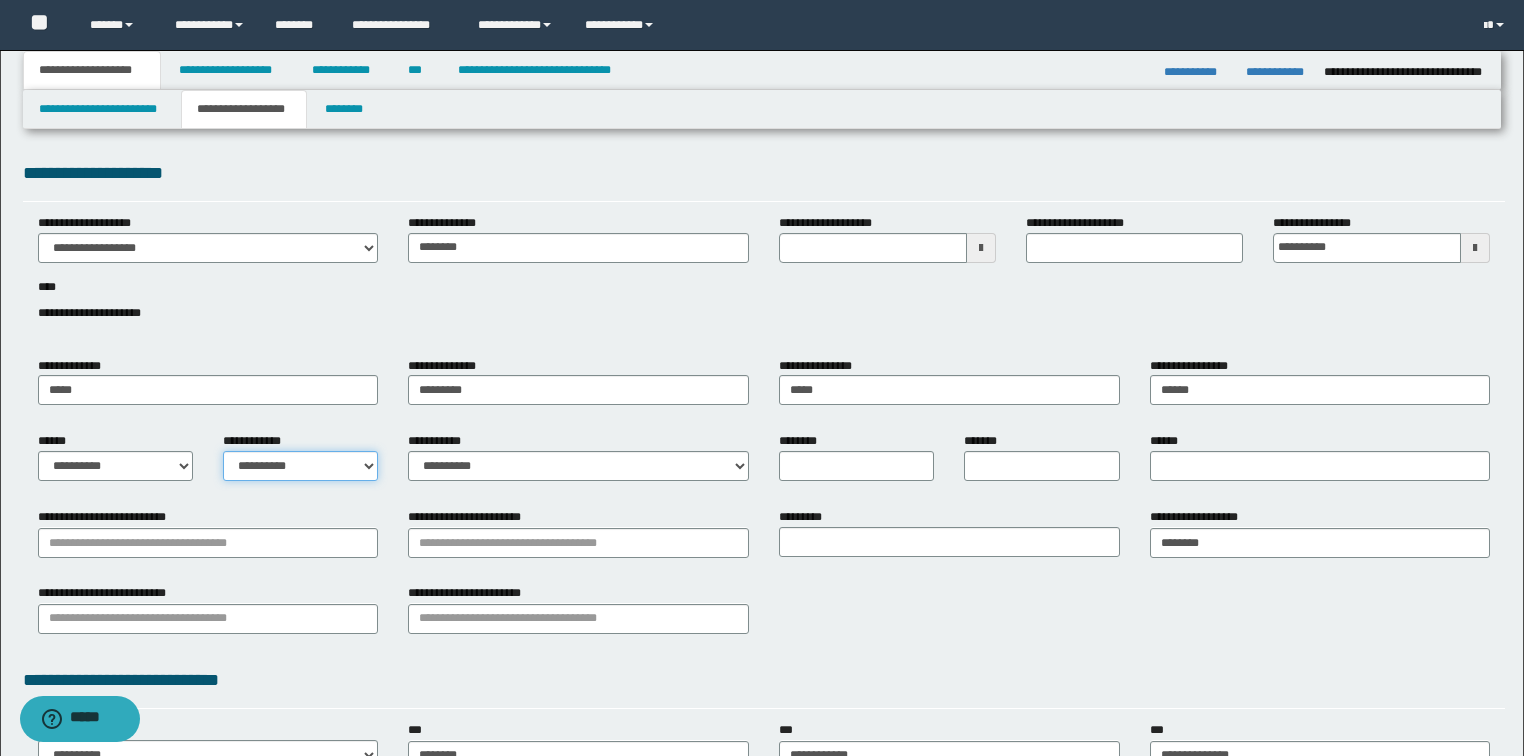 click on "**********" at bounding box center [300, 466] 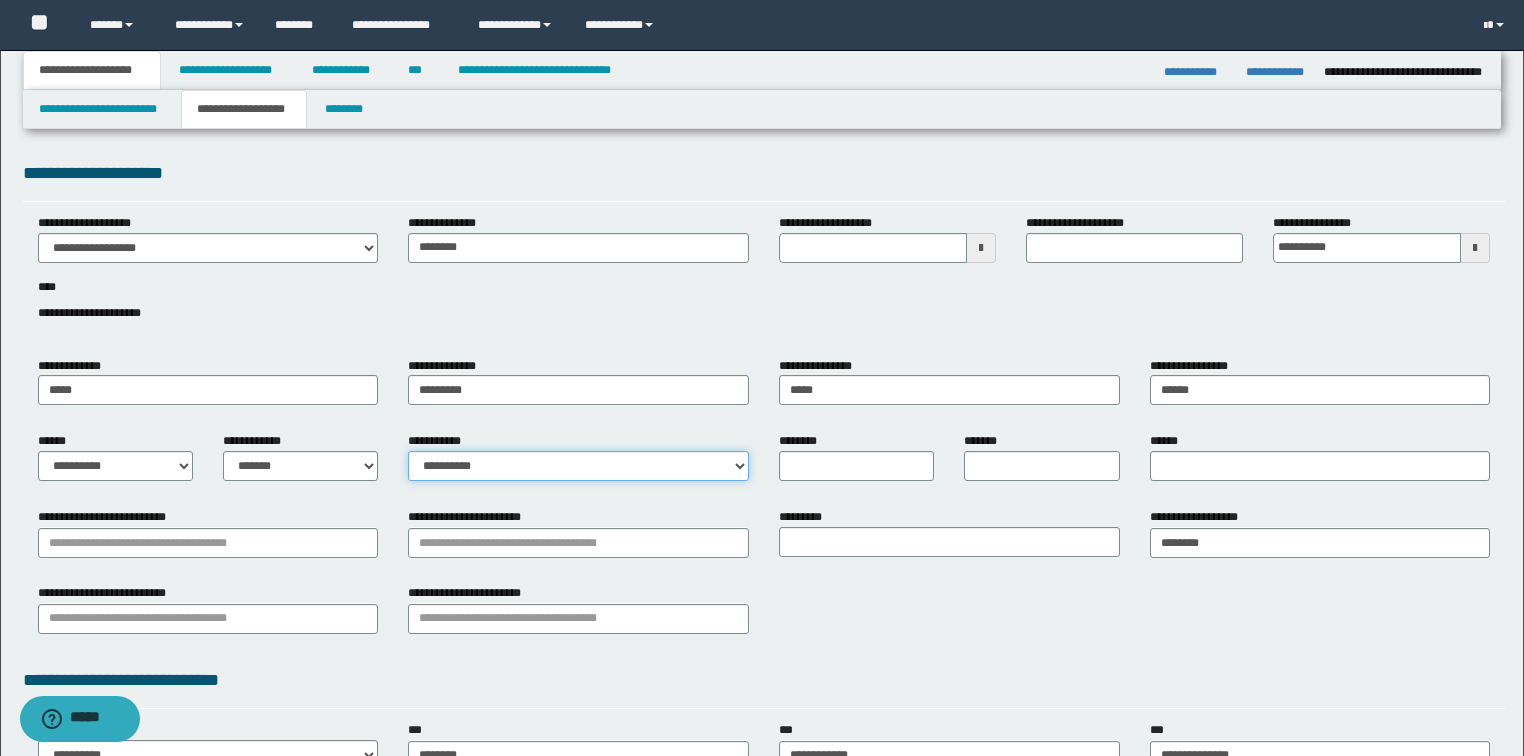 click on "**********" at bounding box center (578, 466) 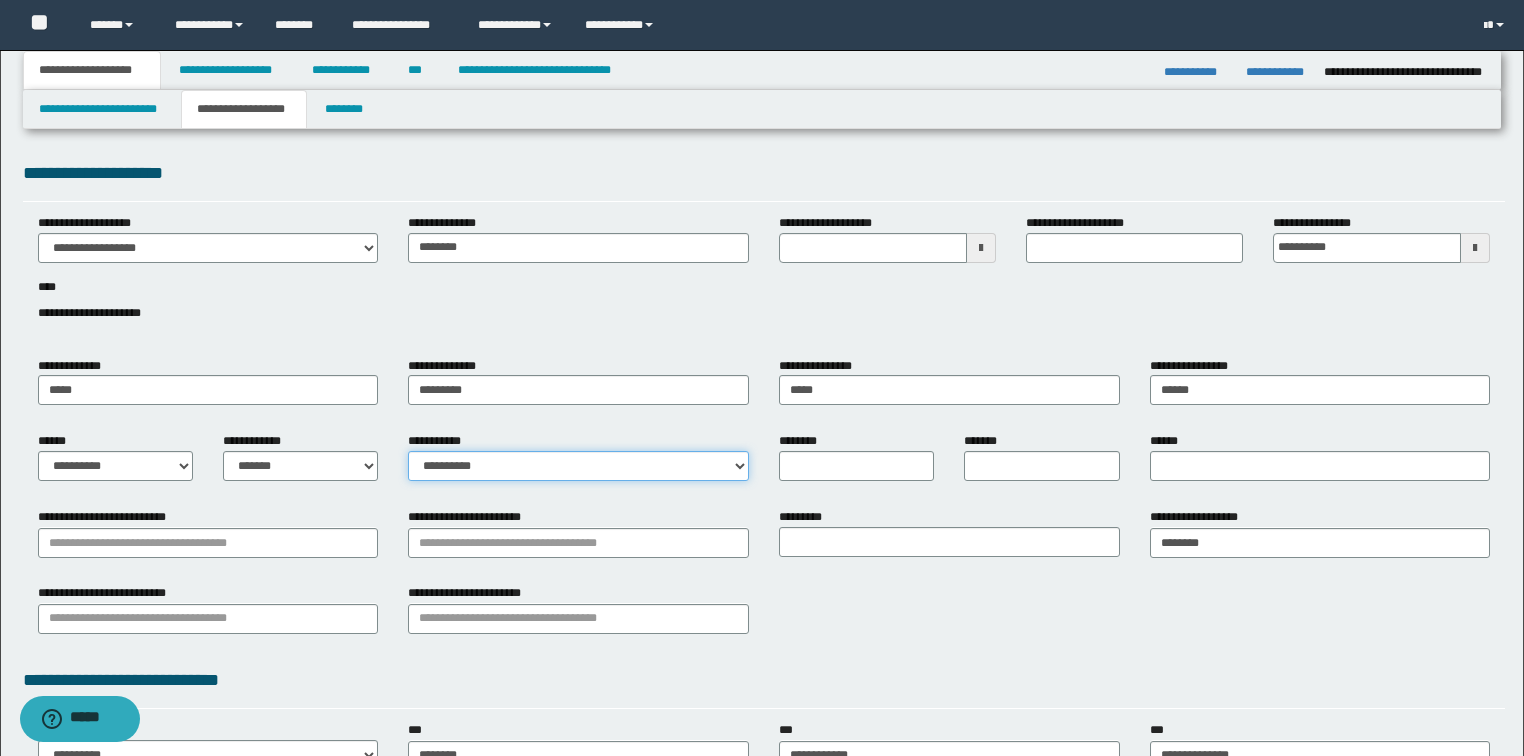 select on "*" 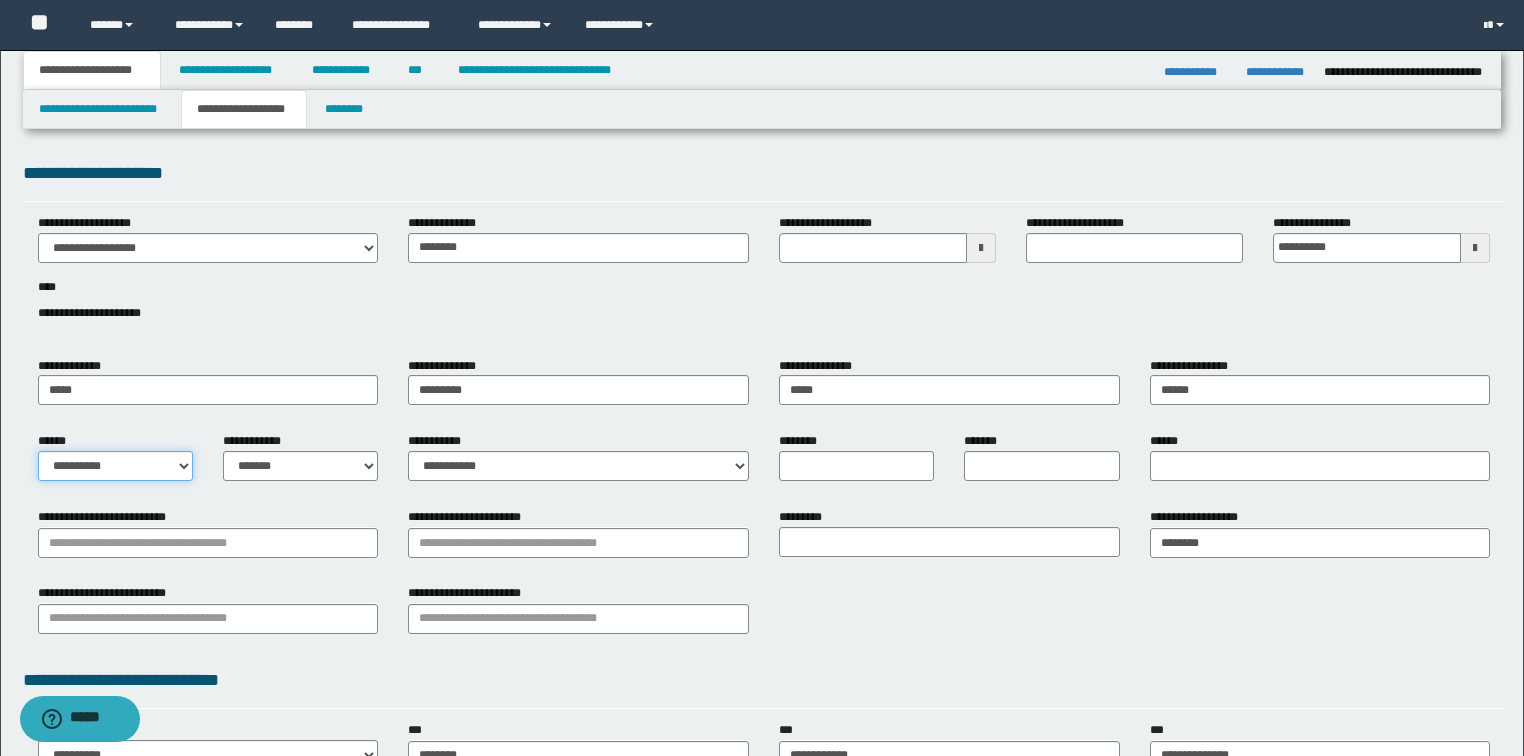 click on "**********" at bounding box center [115, 466] 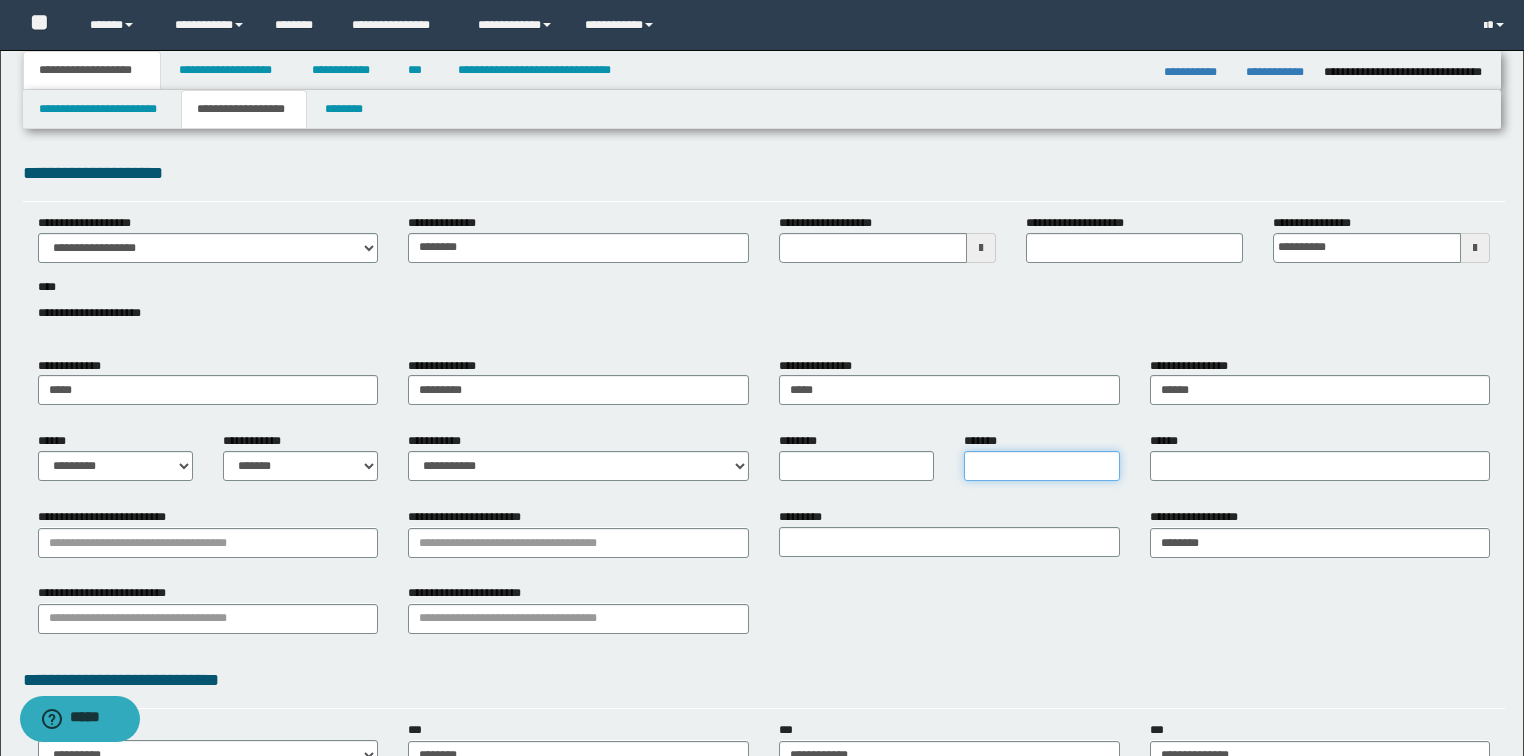 click on "*******" at bounding box center (1041, 466) 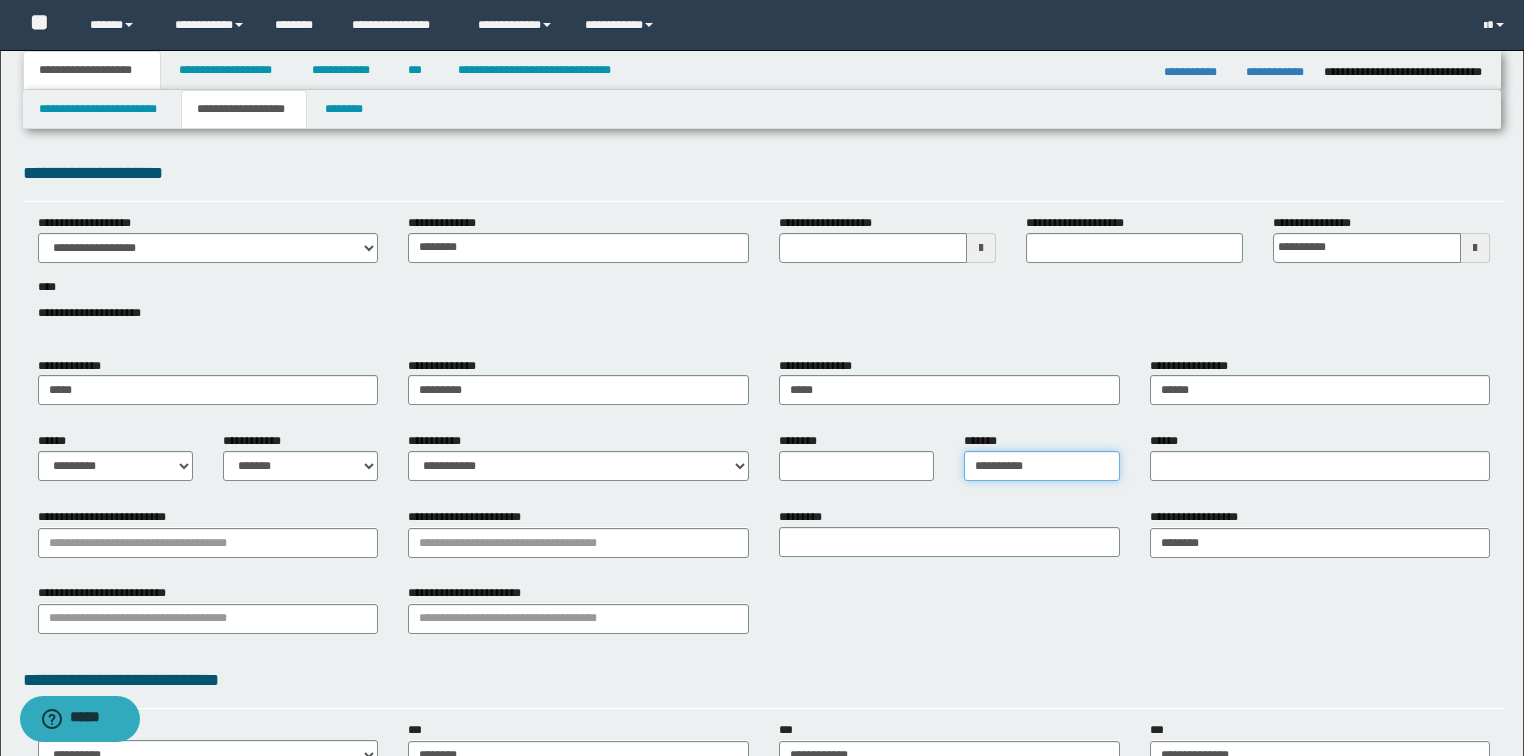 type on "**********" 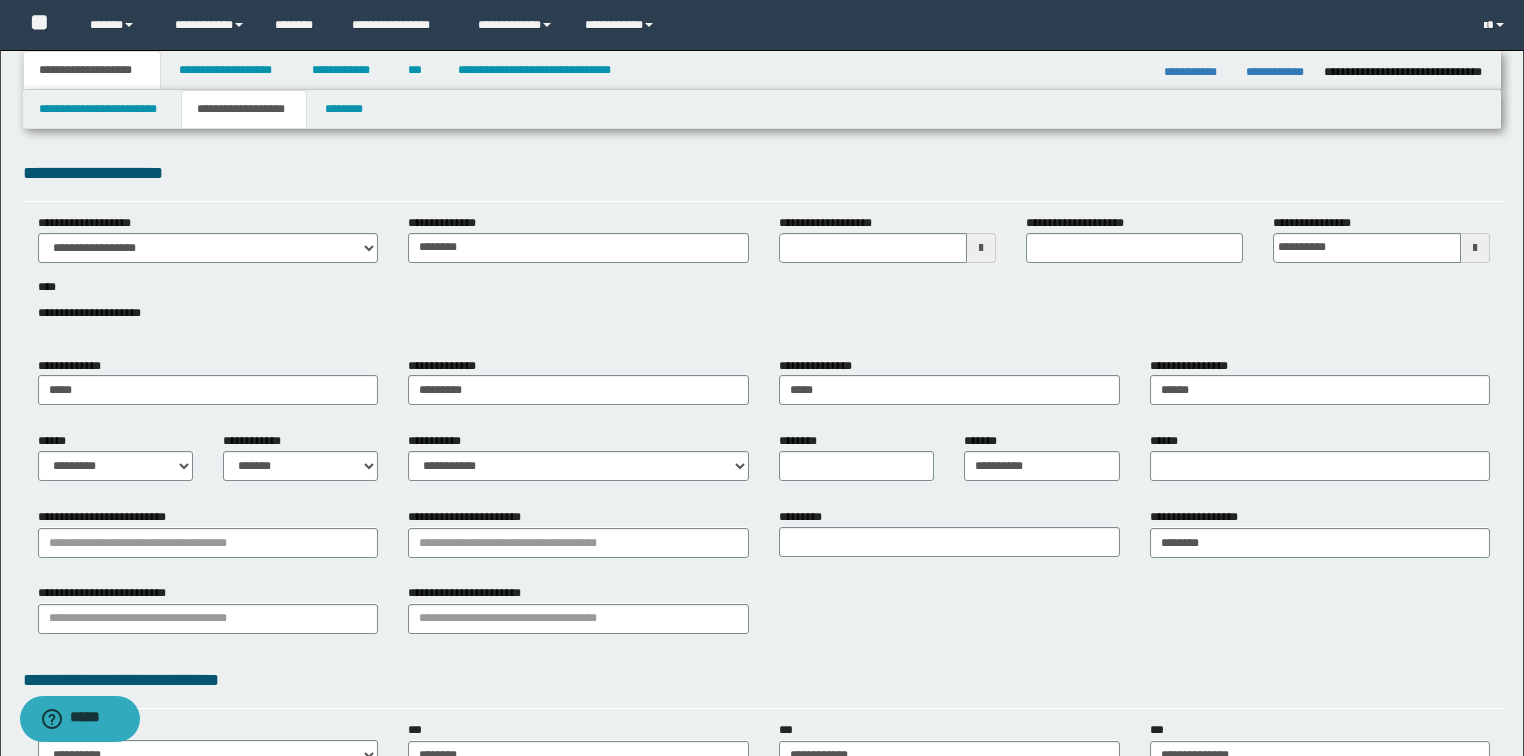 click on "**********" at bounding box center [1199, 517] 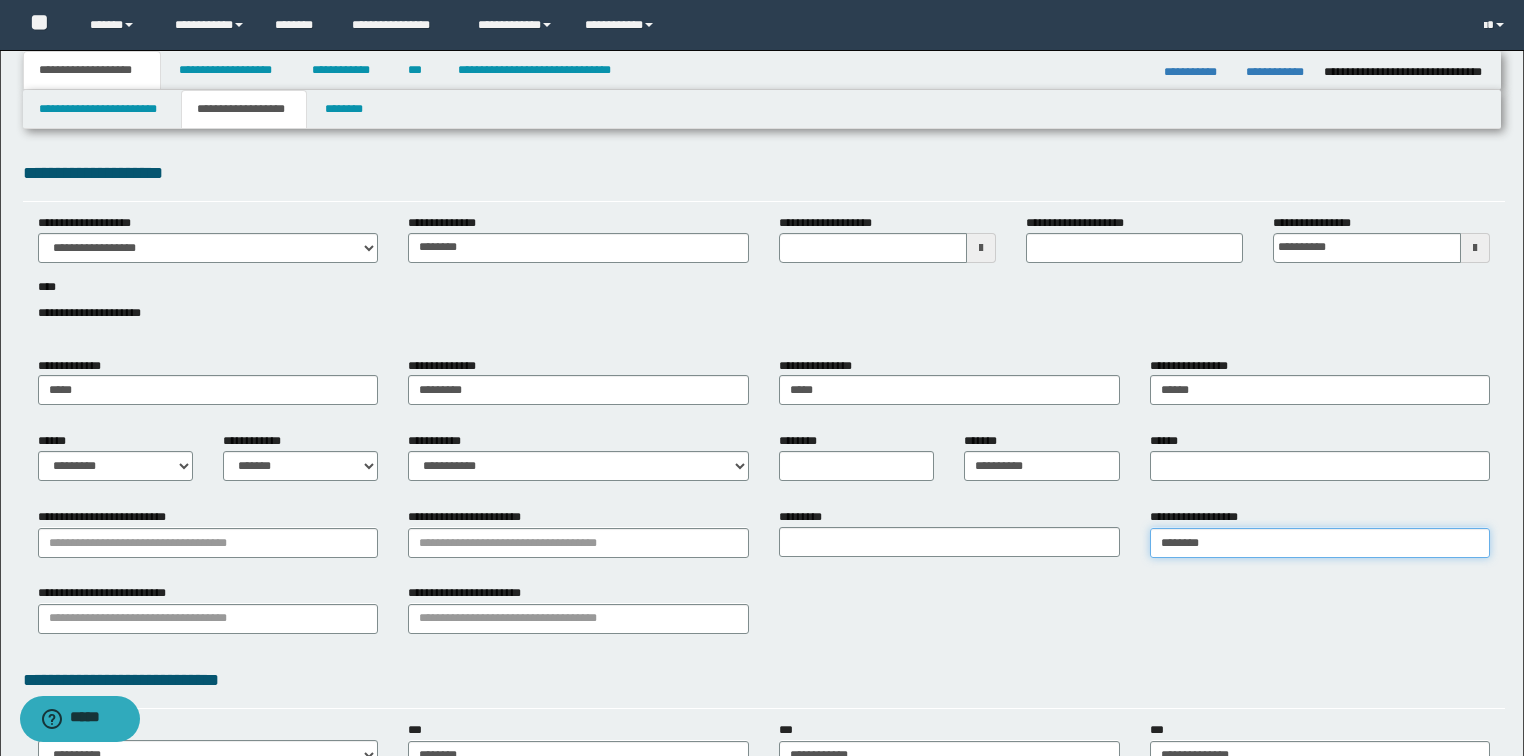 click on "********" at bounding box center (1320, 543) 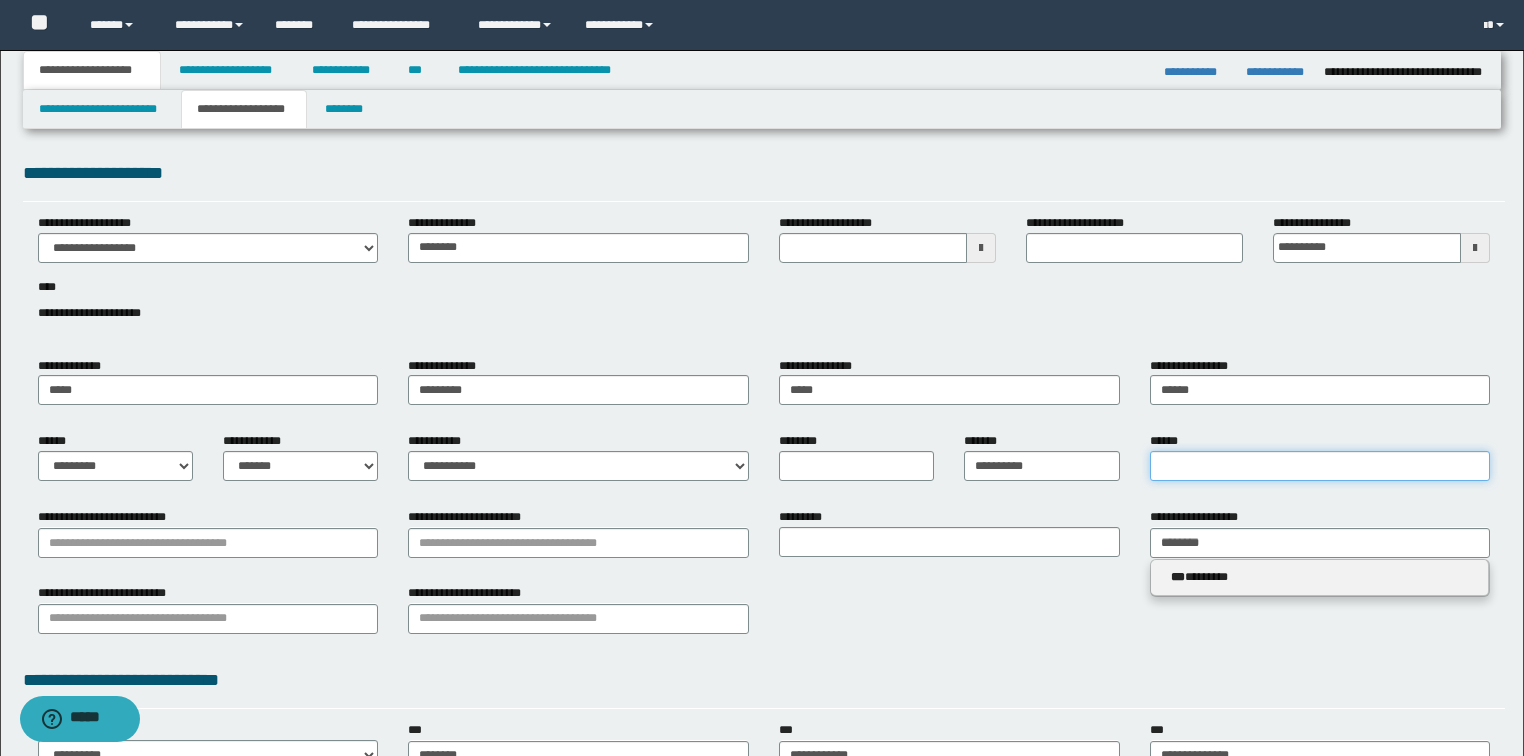 type 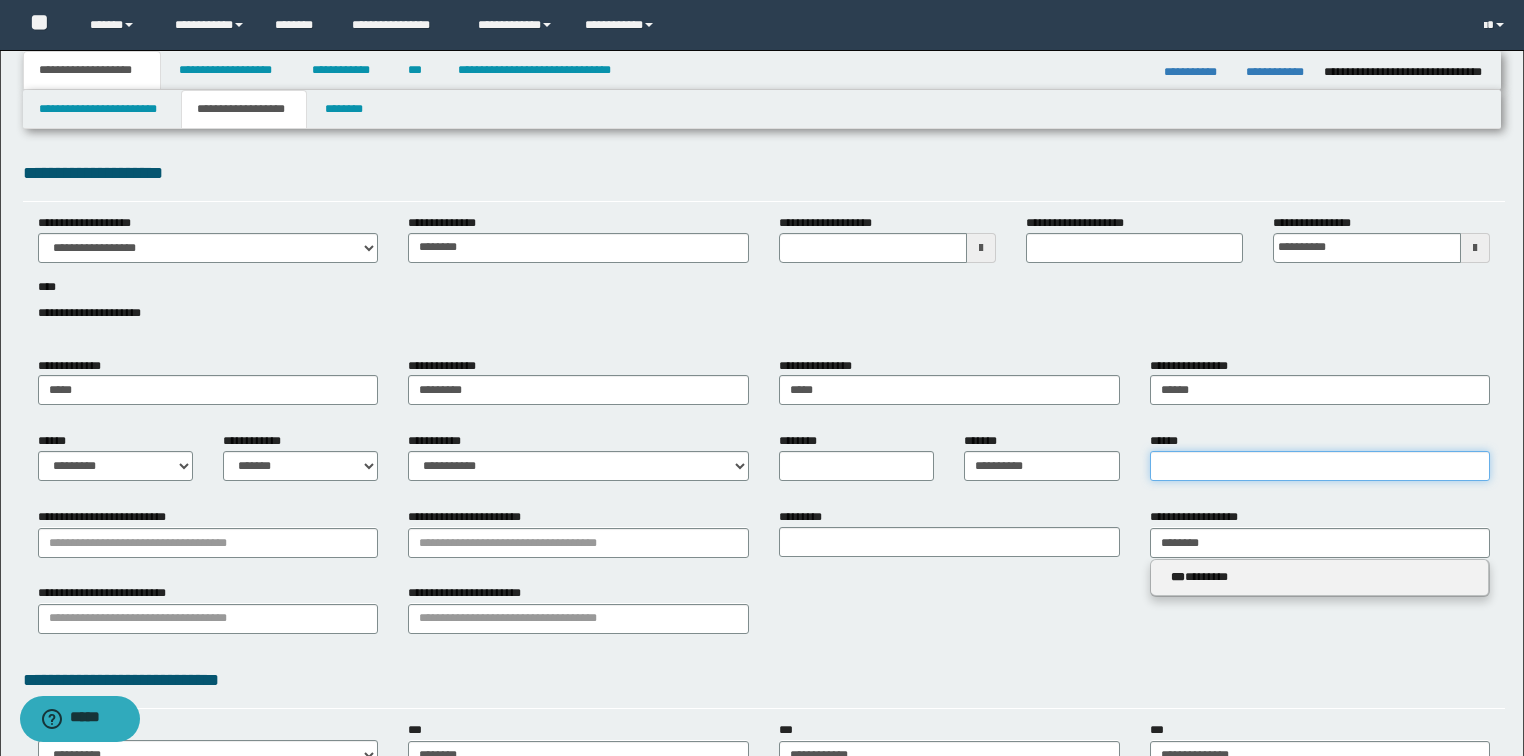 click on "******" at bounding box center (1320, 466) 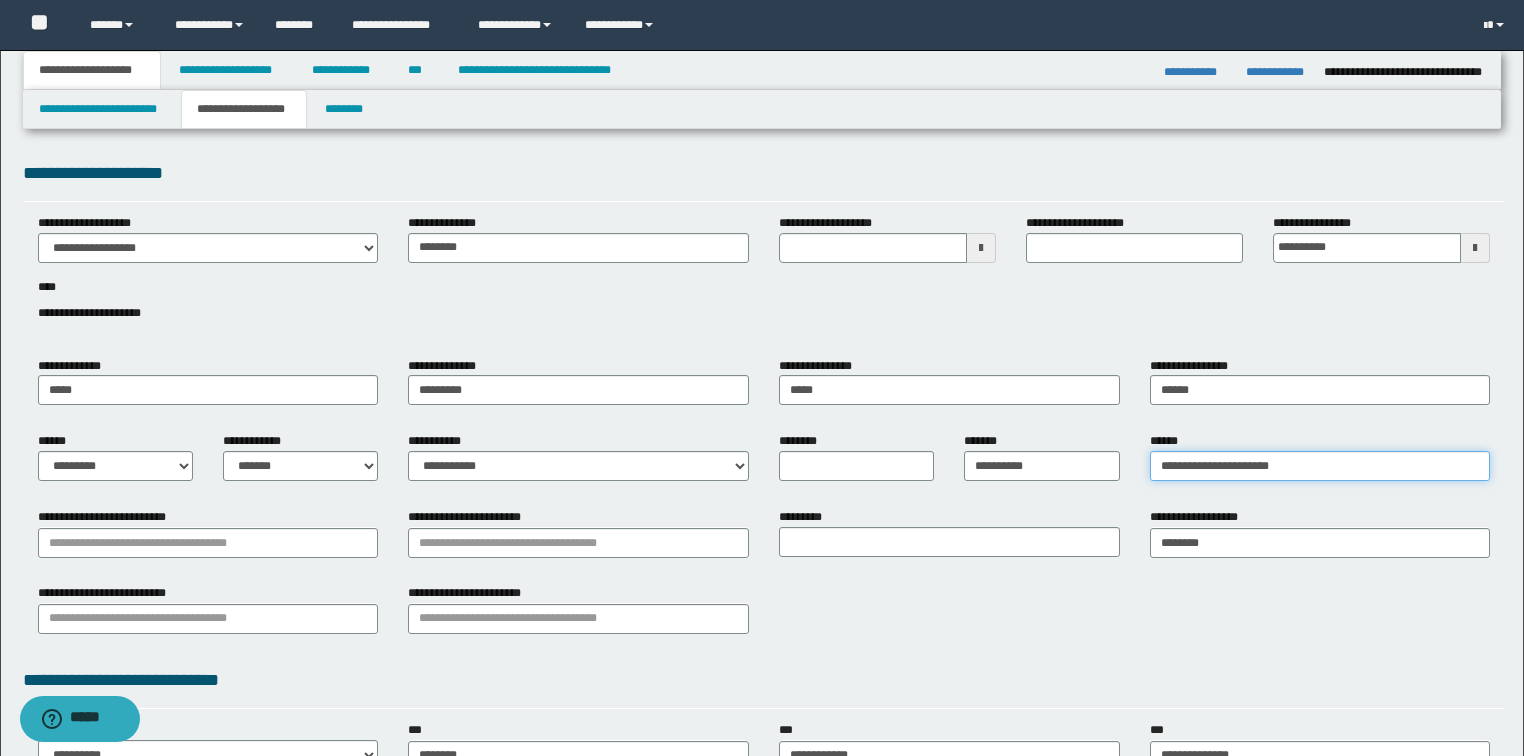 type on "**********" 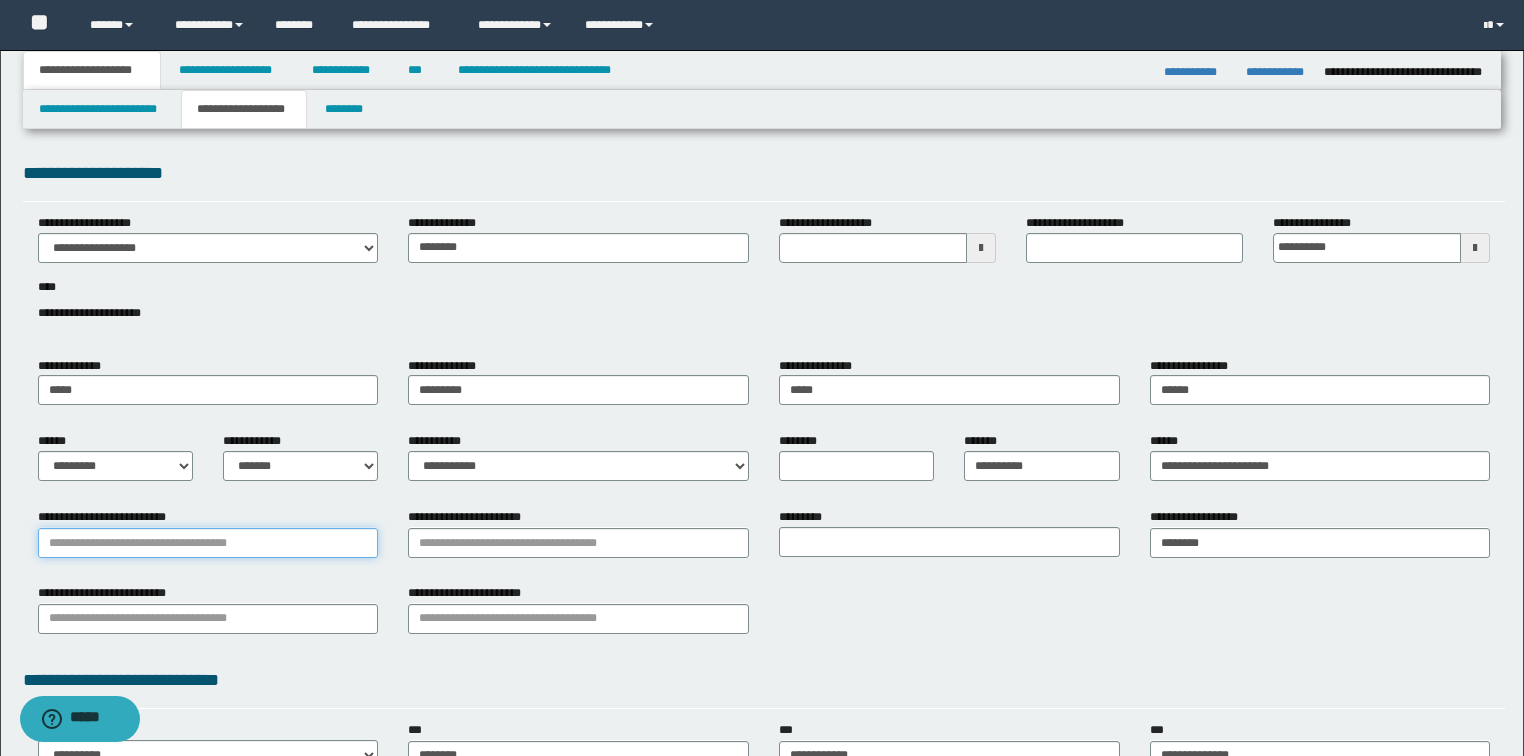 click on "**********" at bounding box center [208, 543] 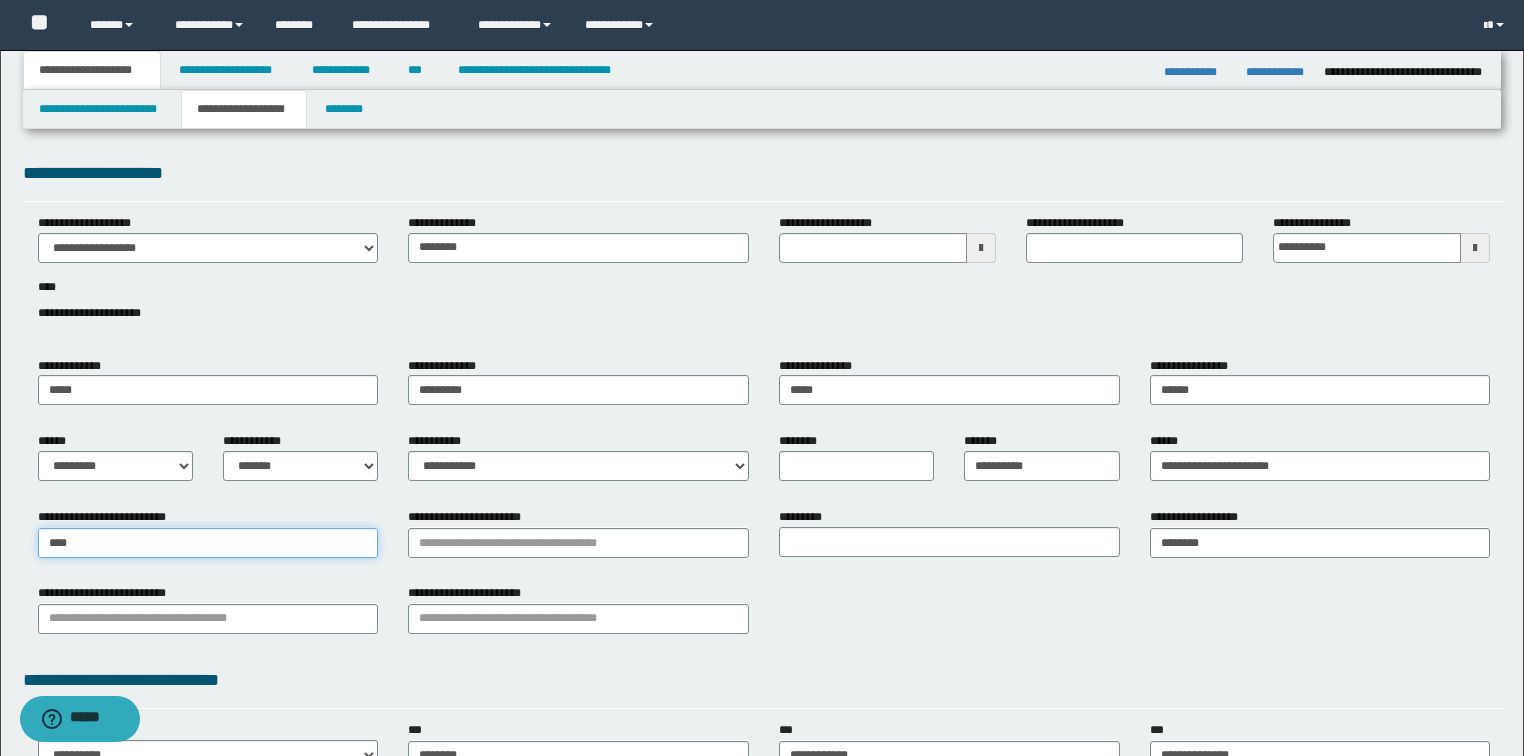 type on "*****" 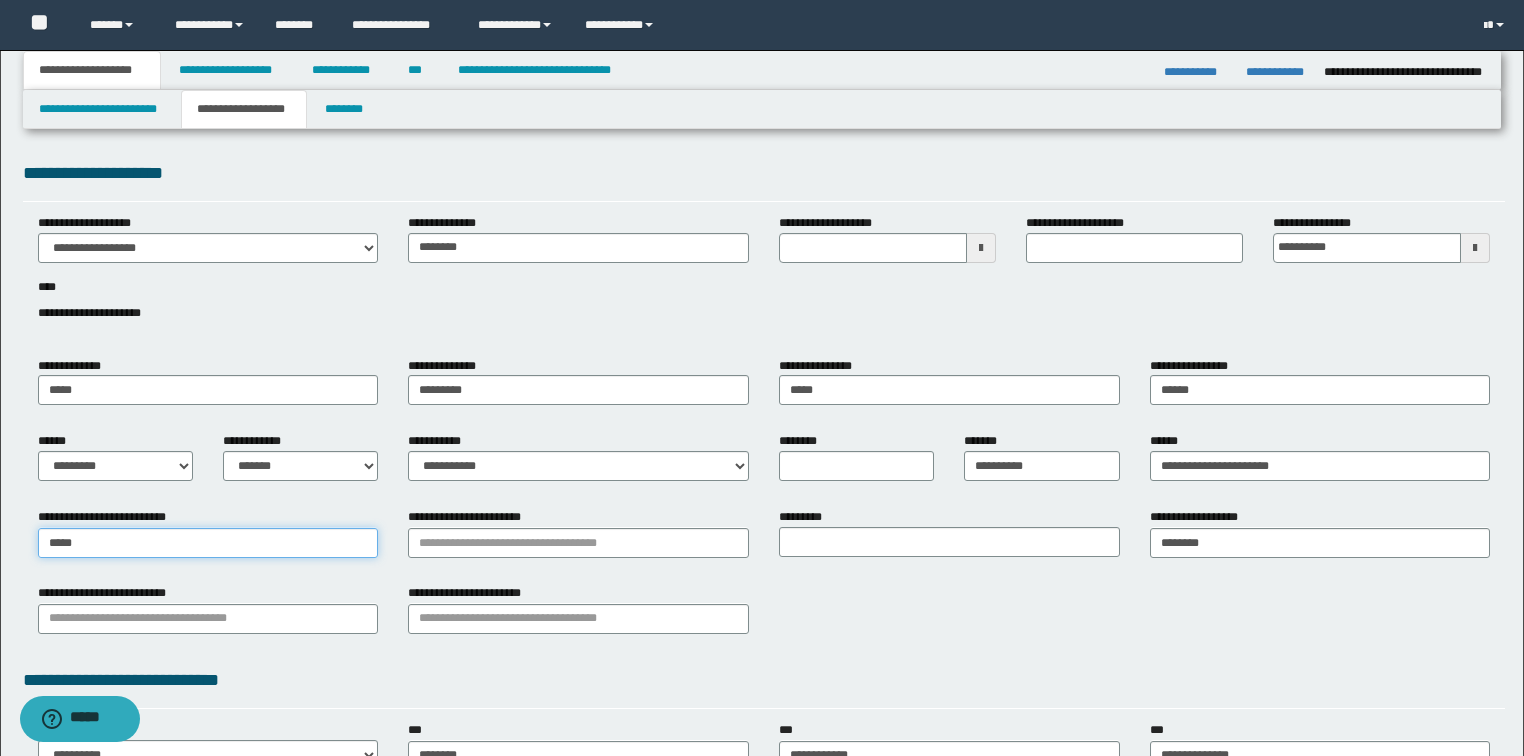 type on "*****" 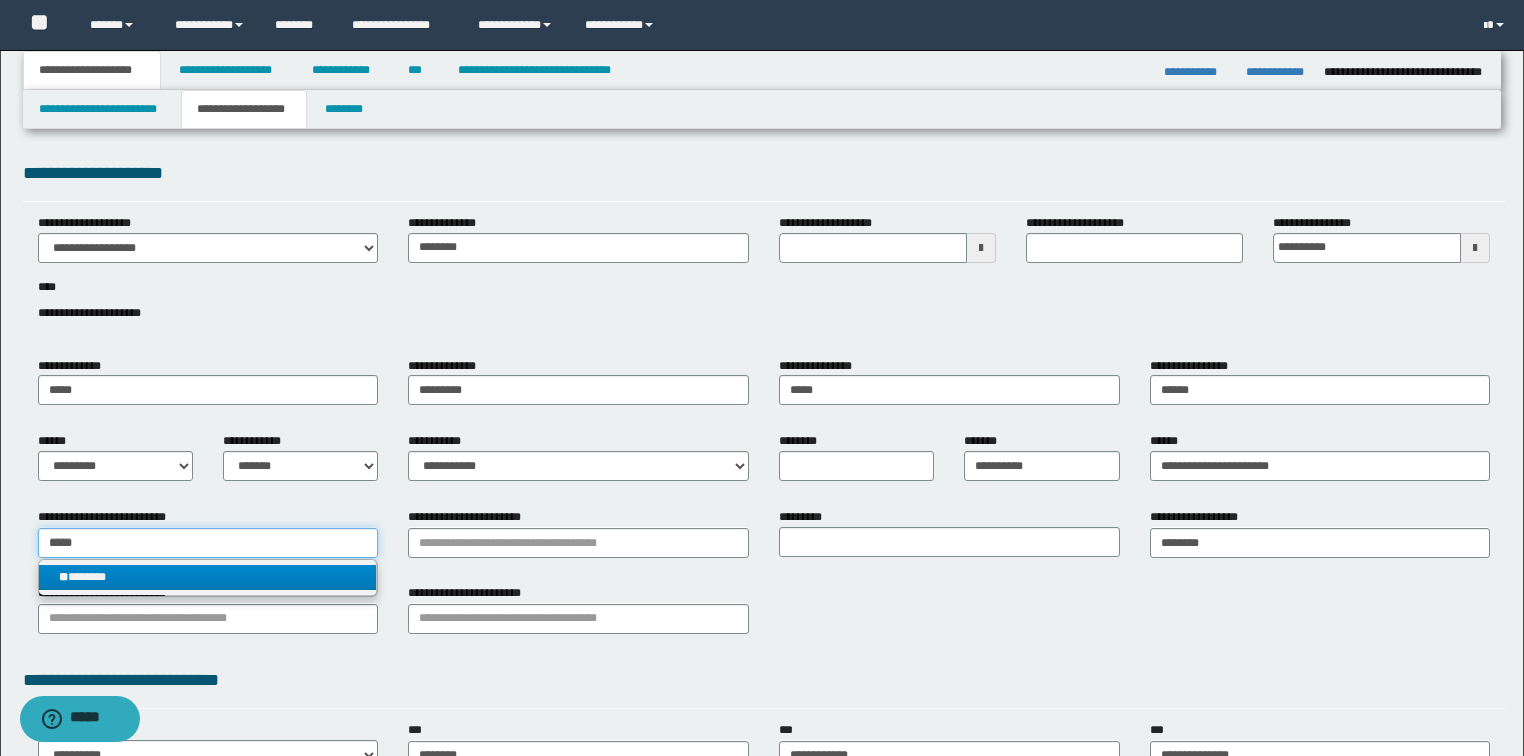 type on "*****" 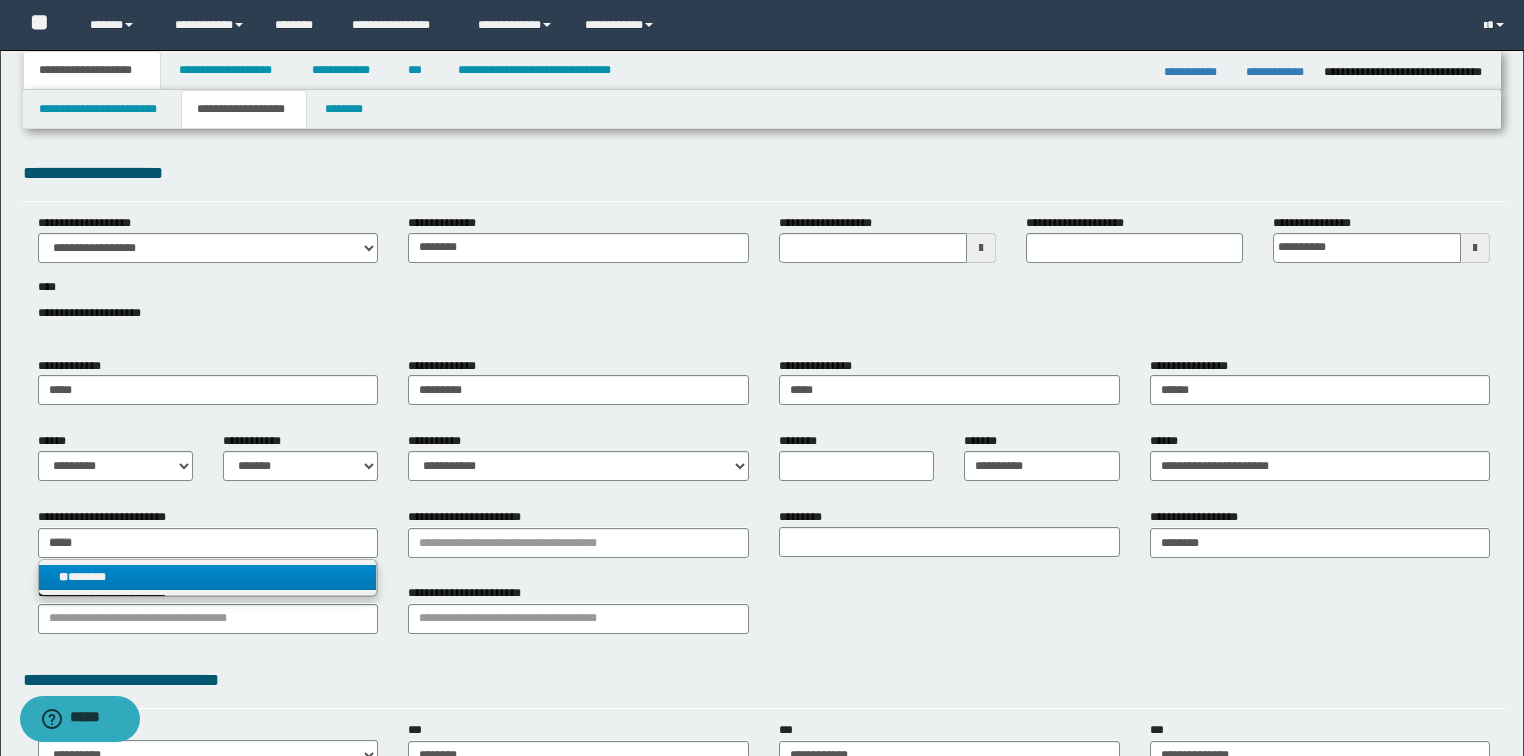 type 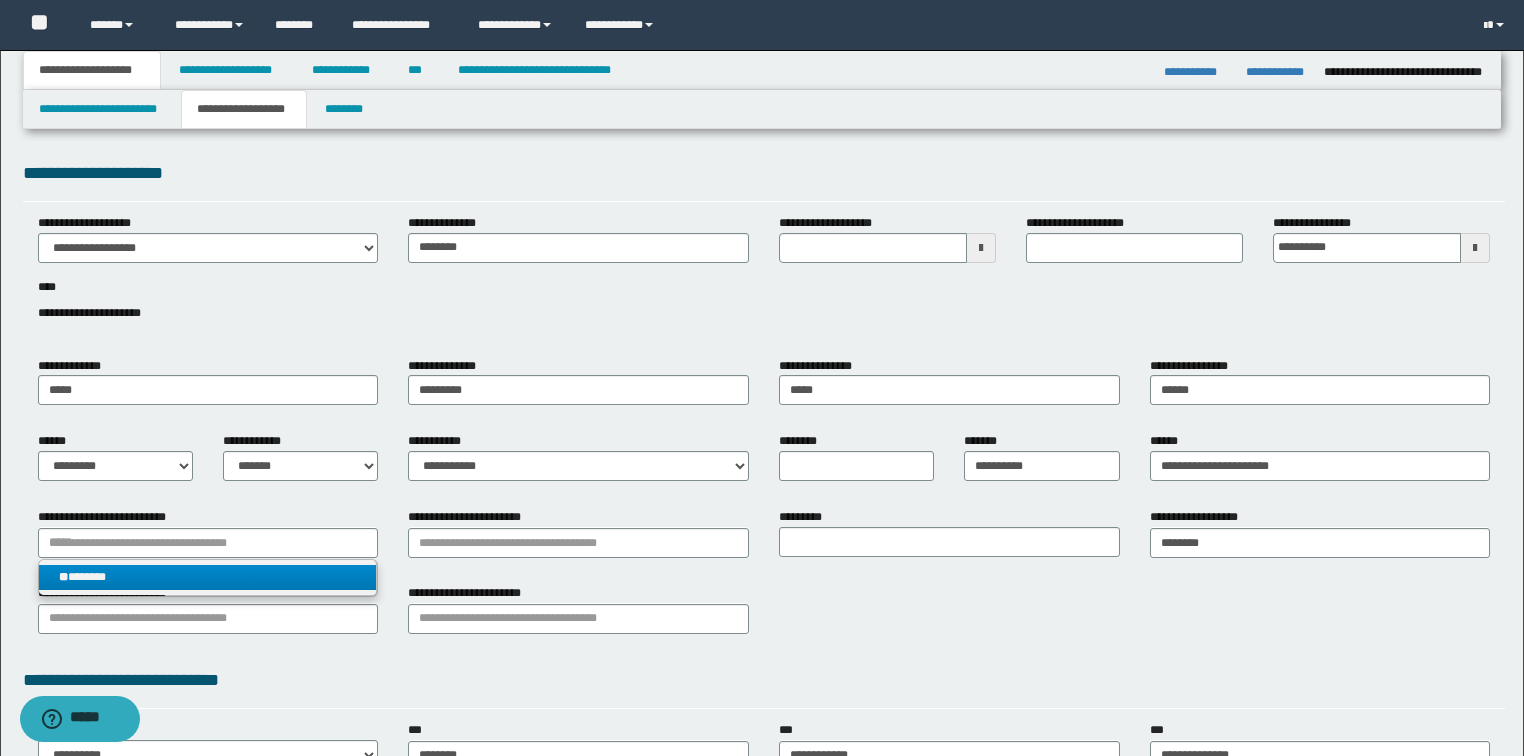 click on "** *******" at bounding box center (208, 577) 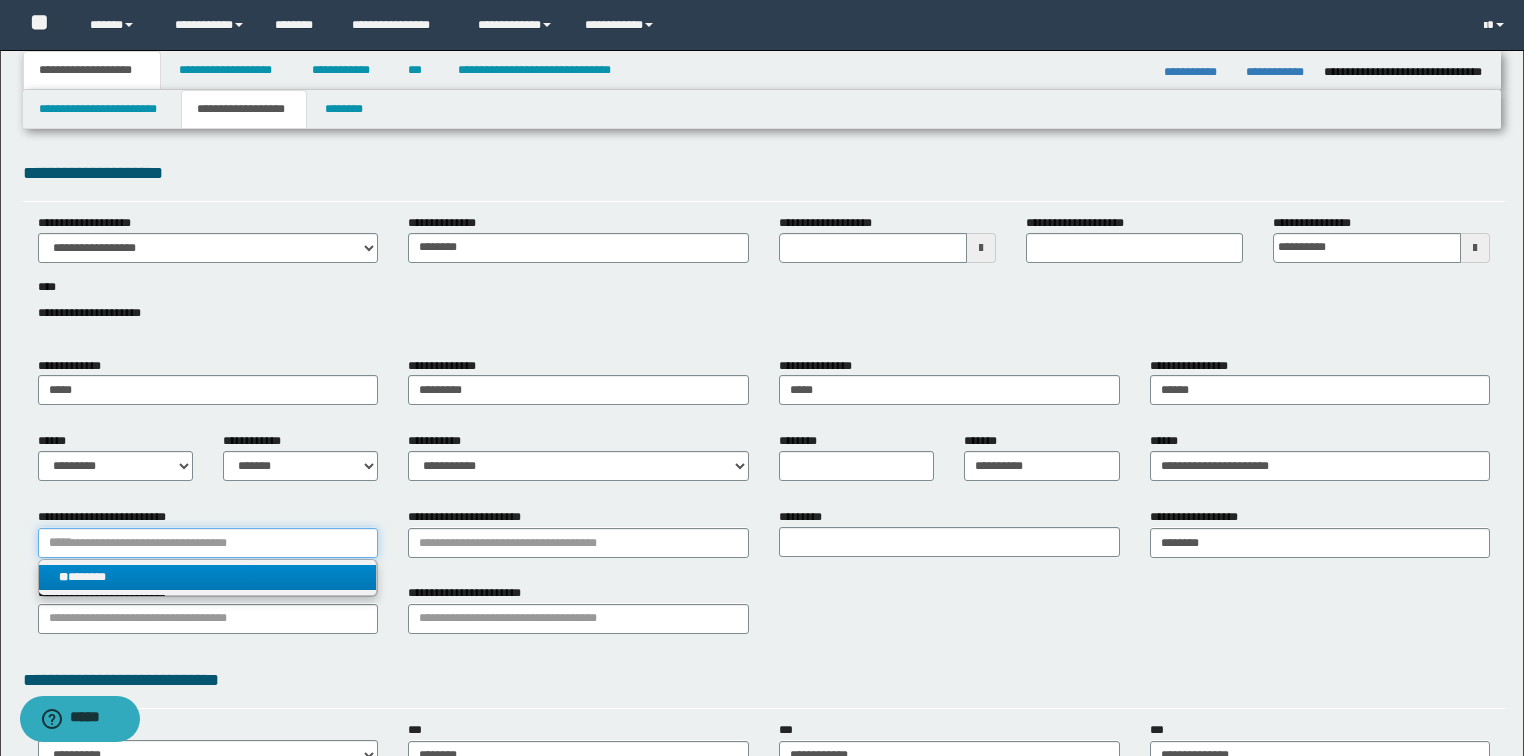 type 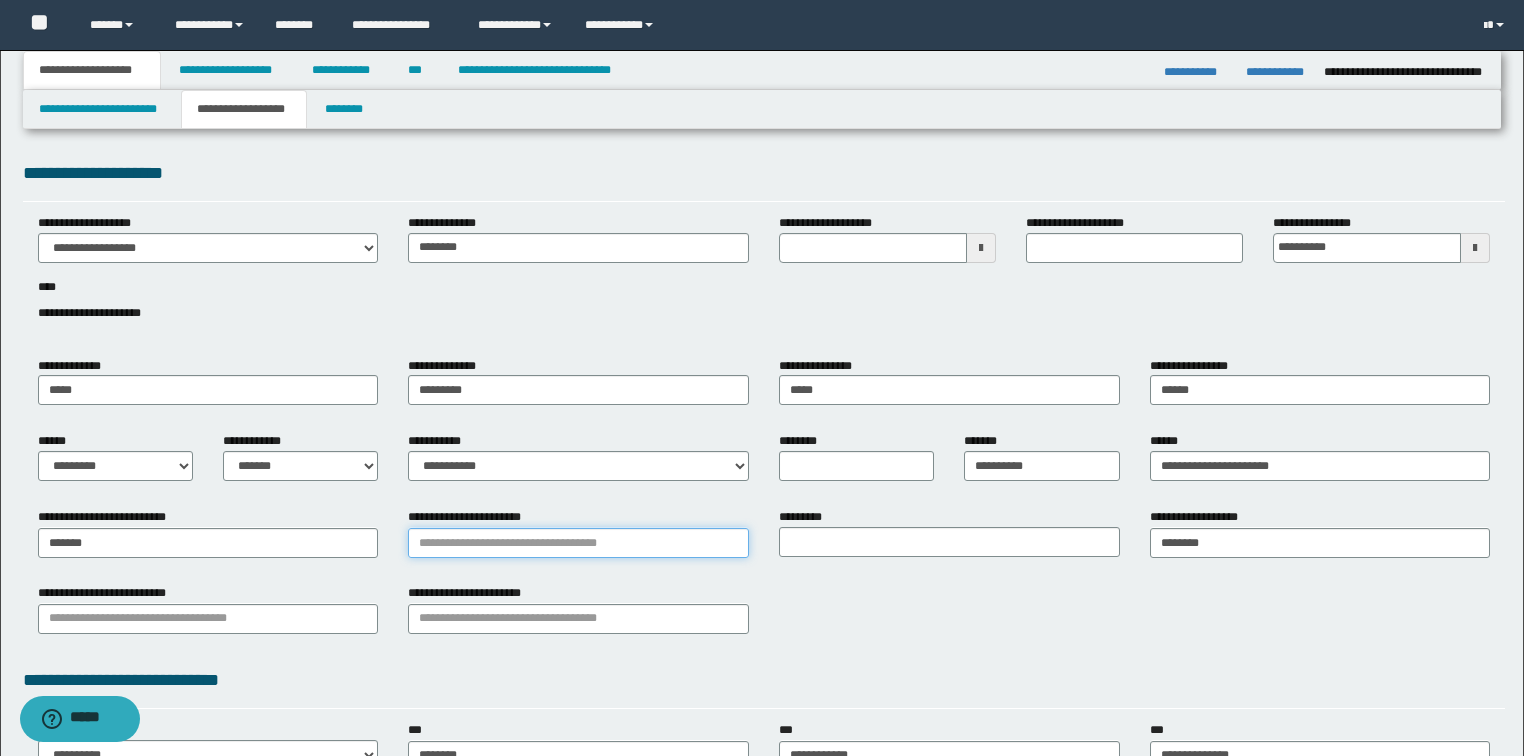 click on "**********" at bounding box center [578, 543] 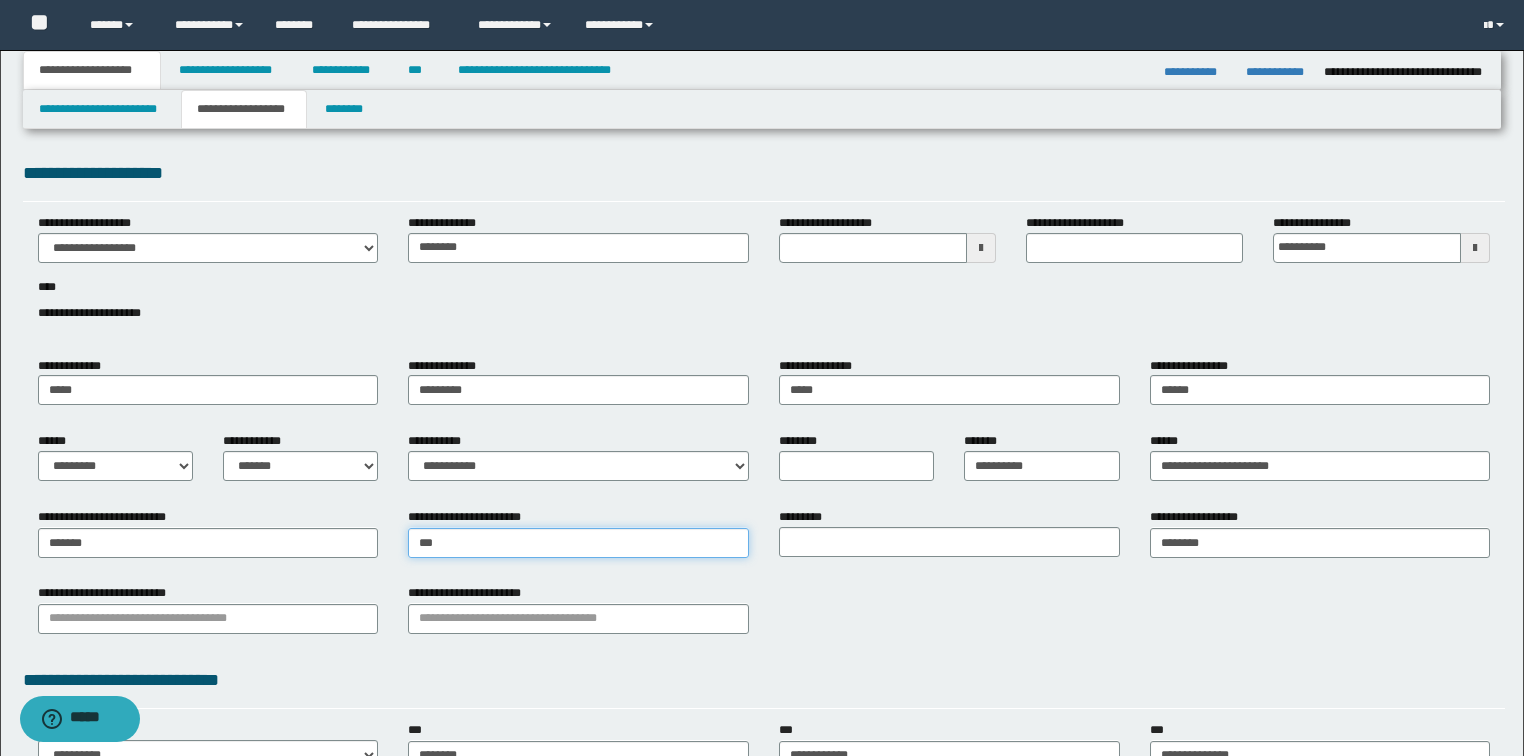 type on "****" 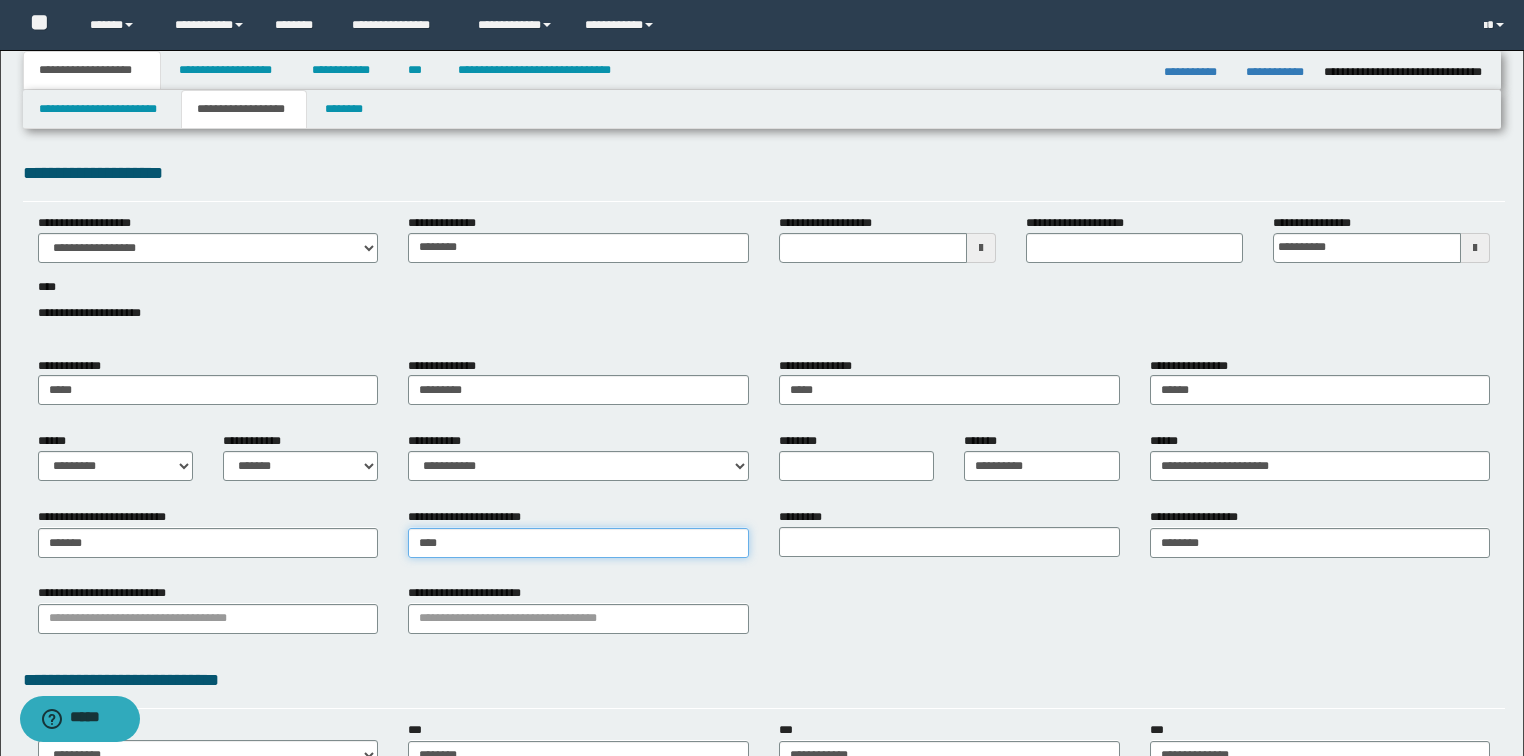 type on "****" 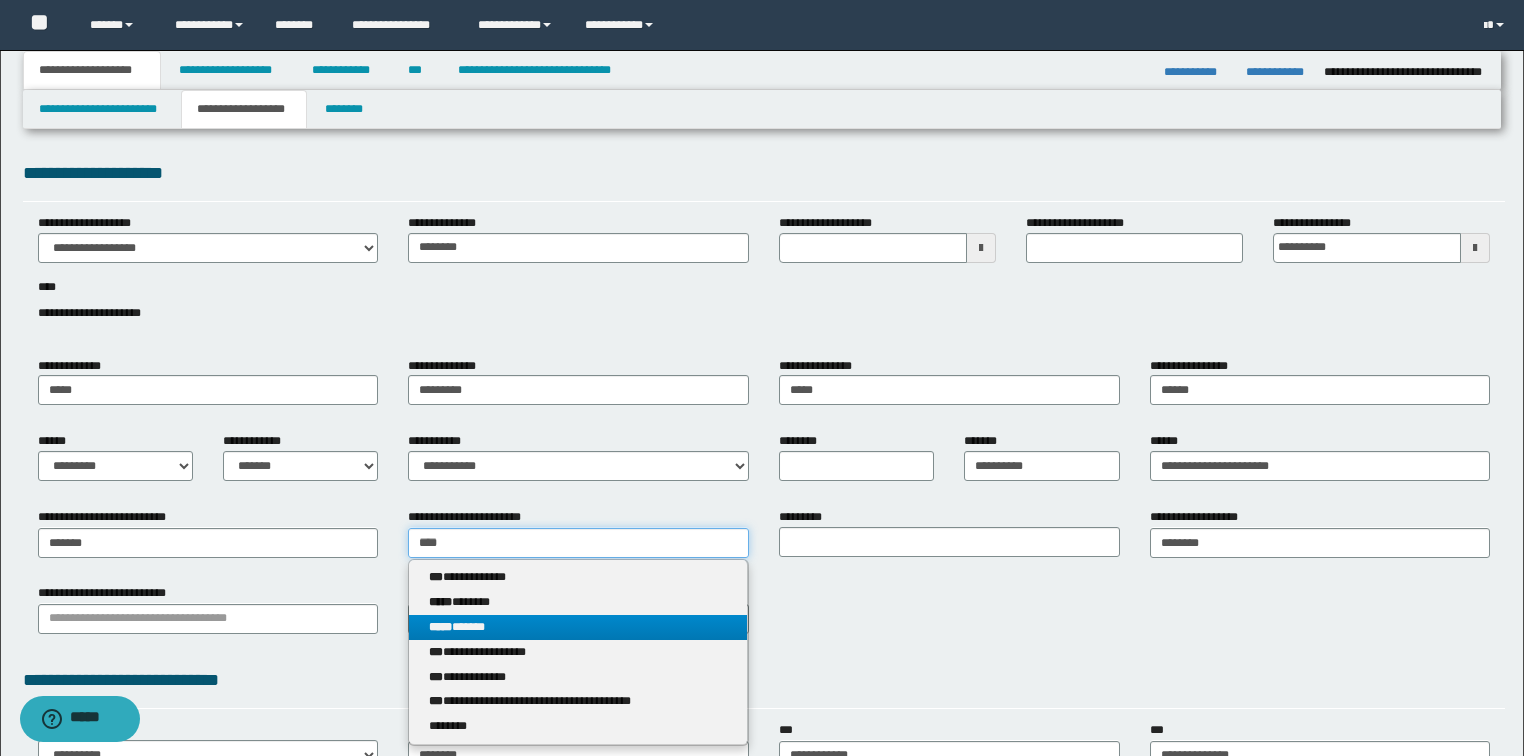type on "****" 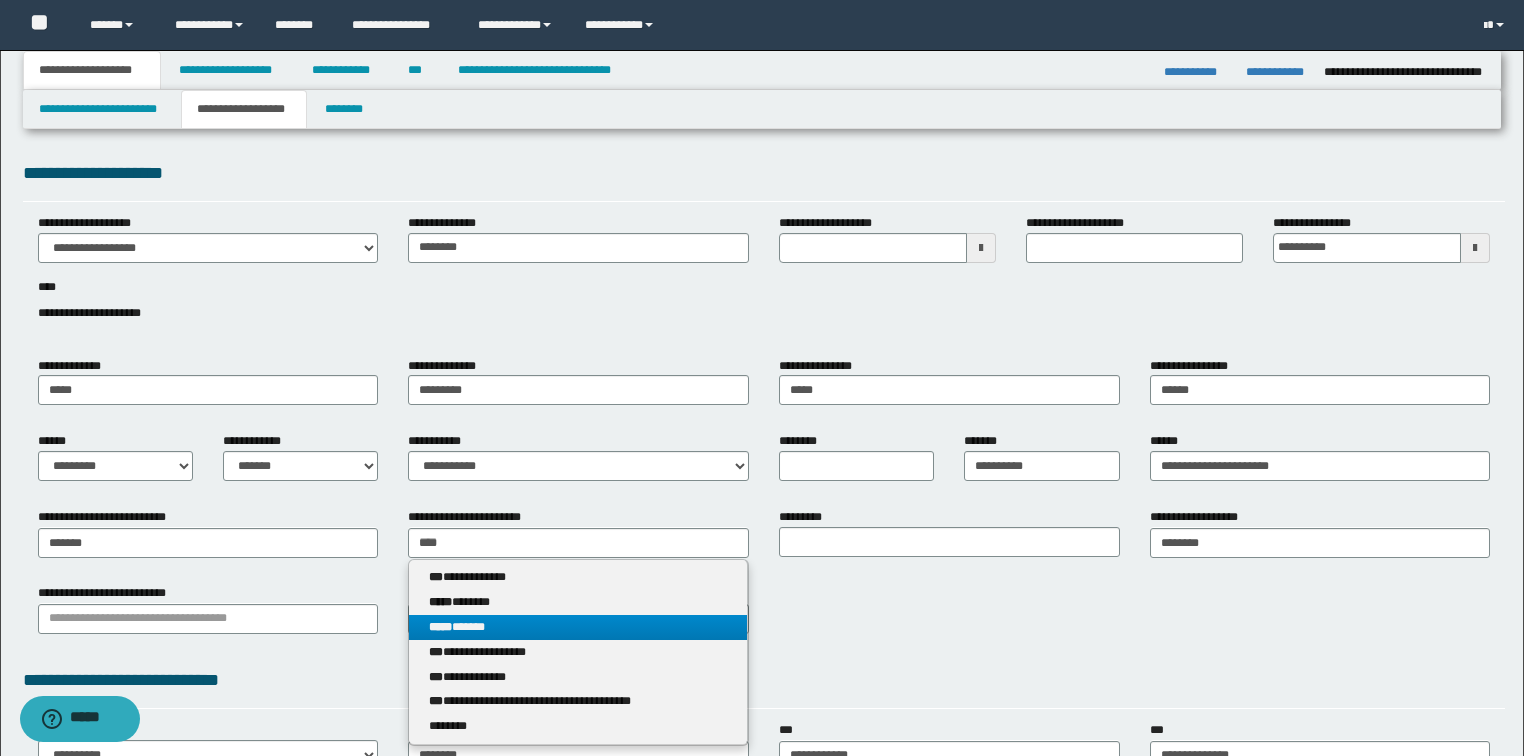 type 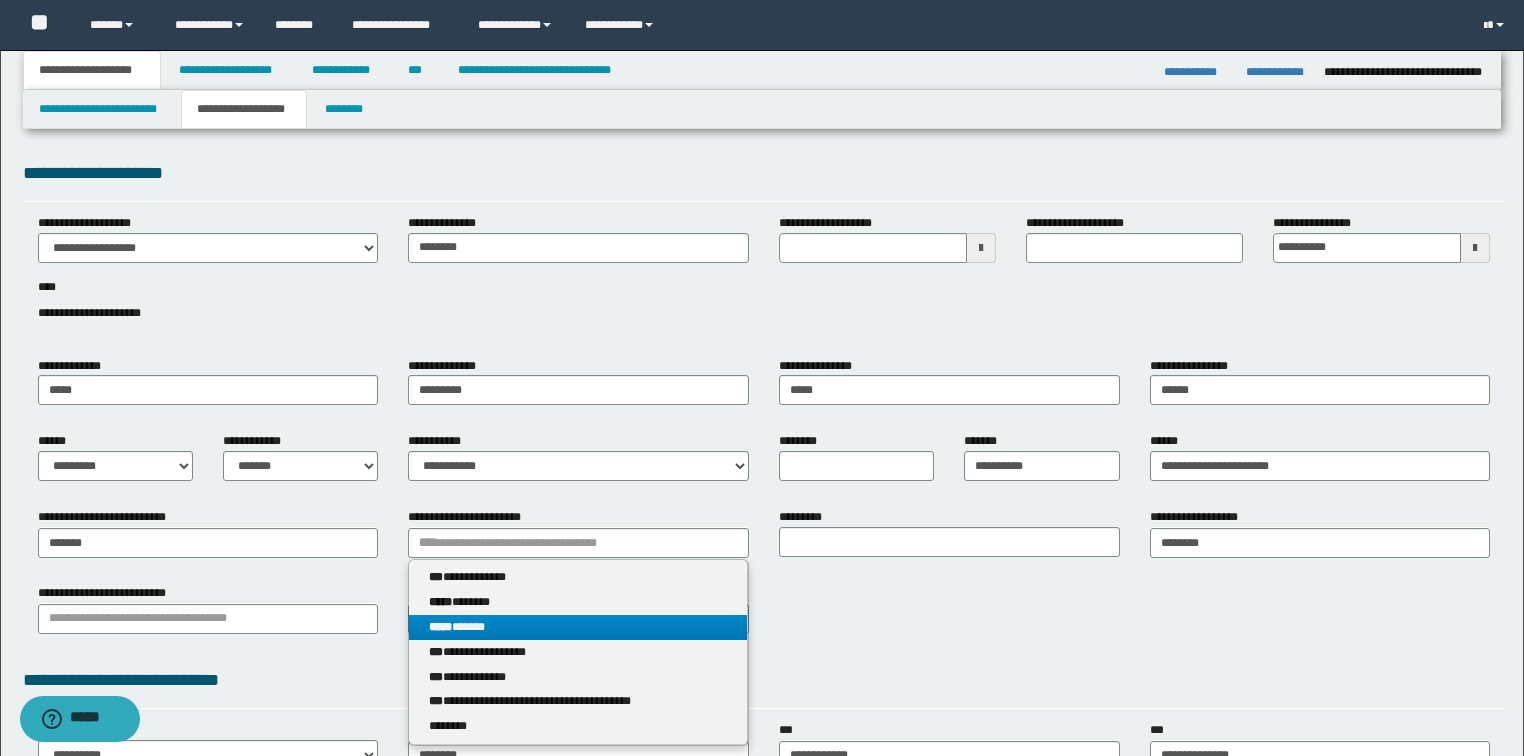 click on "***** ******" at bounding box center [578, 627] 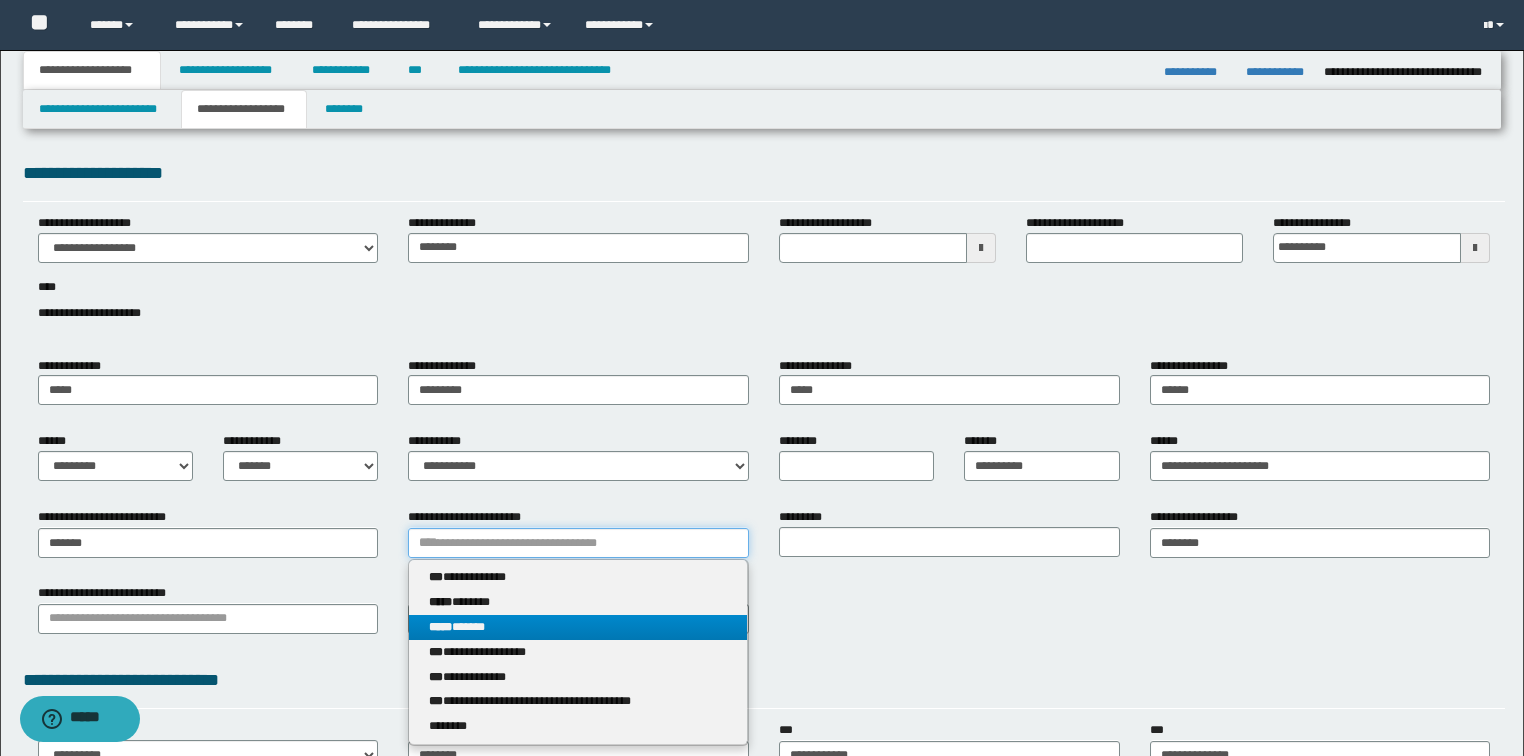 type 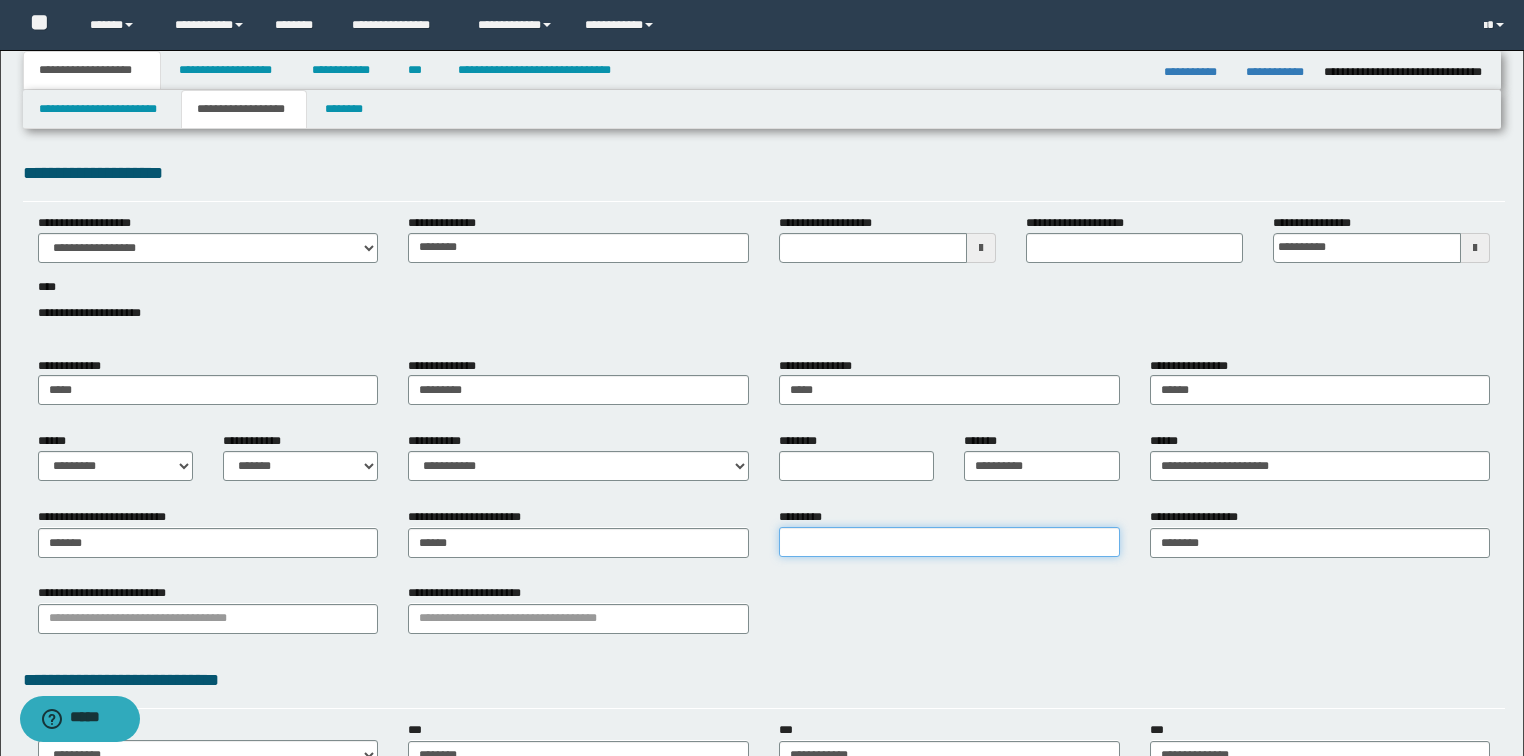 click on "*********" at bounding box center (949, 542) 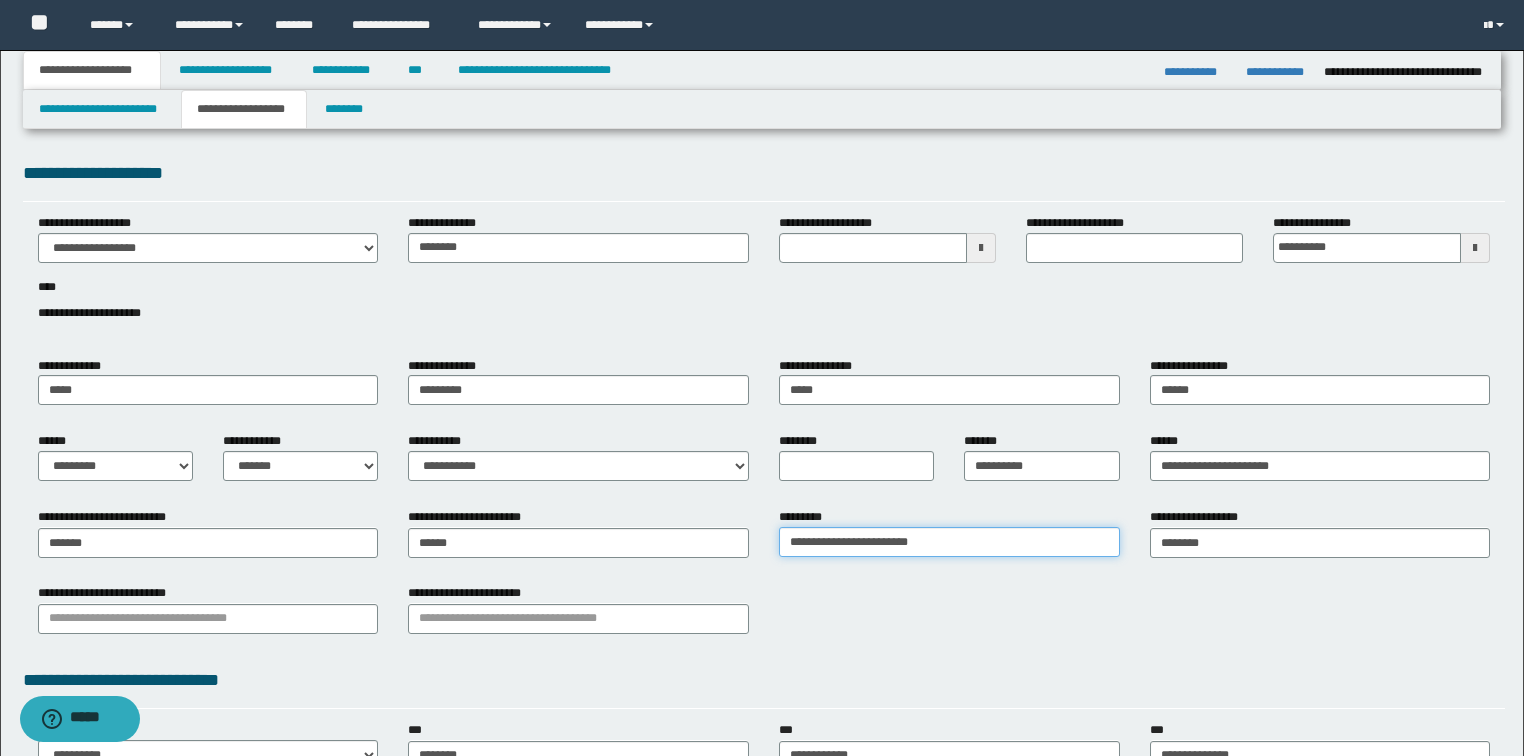 drag, startPoint x: 961, startPoint y: 544, endPoint x: 871, endPoint y: 545, distance: 90.005554 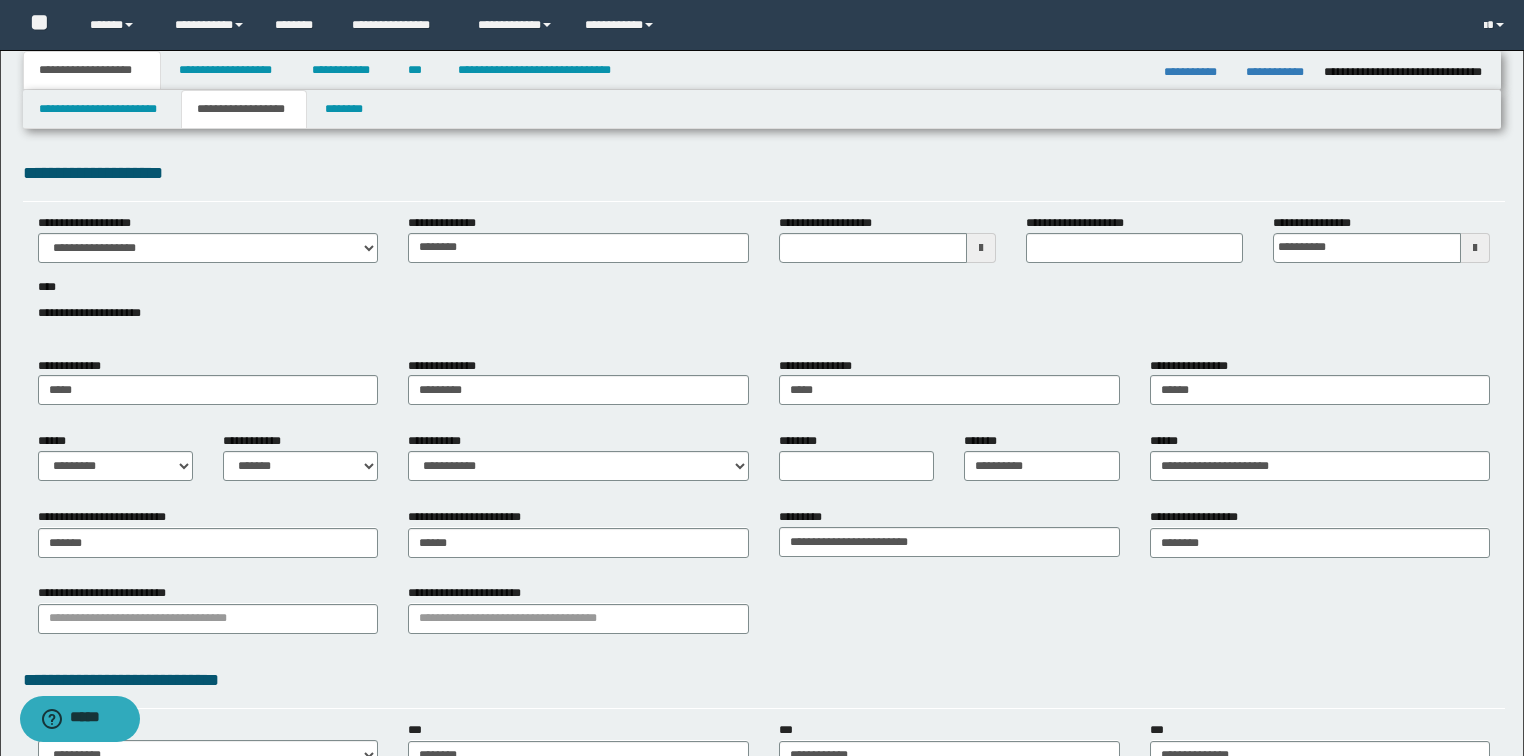 click on "**********" at bounding box center (764, 616) 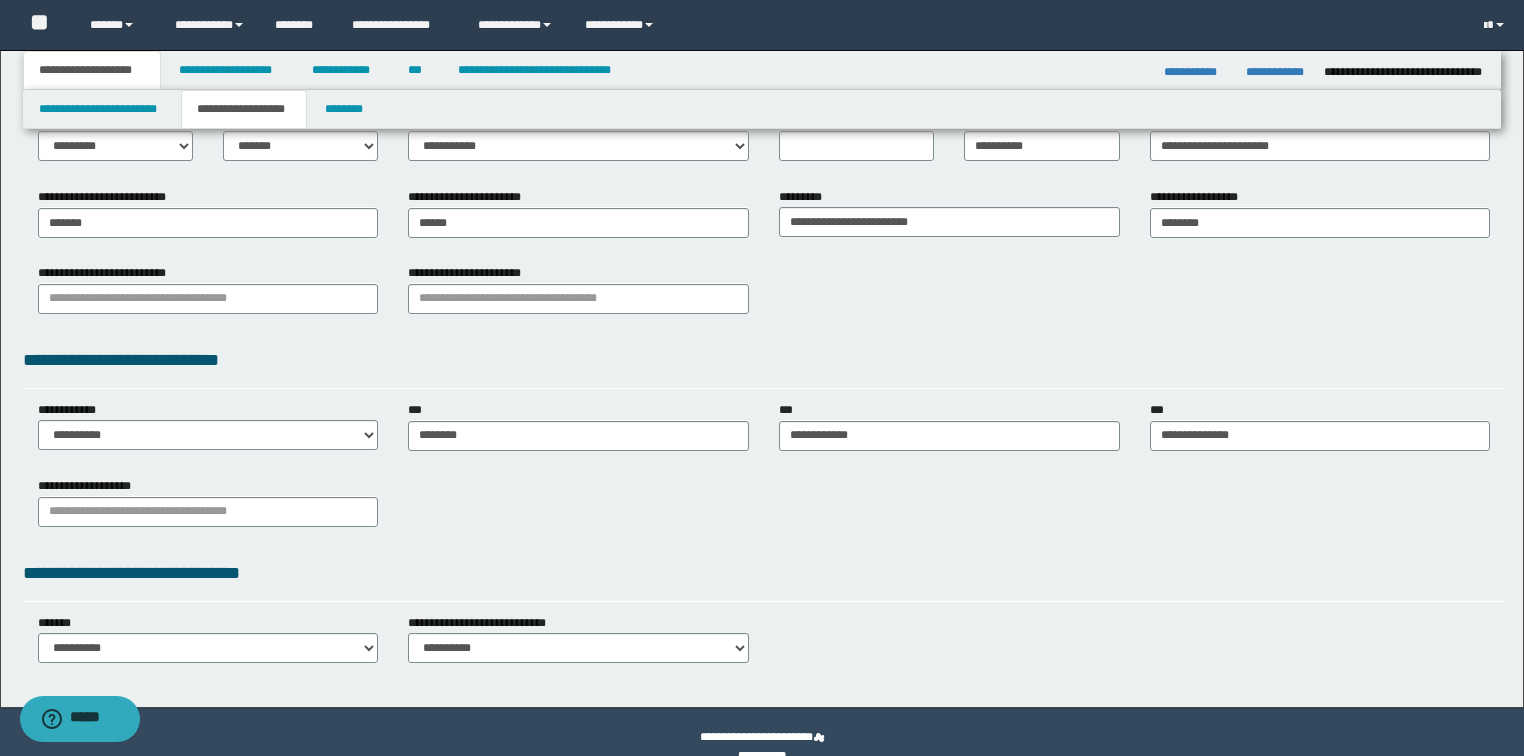 scroll, scrollTop: 350, scrollLeft: 0, axis: vertical 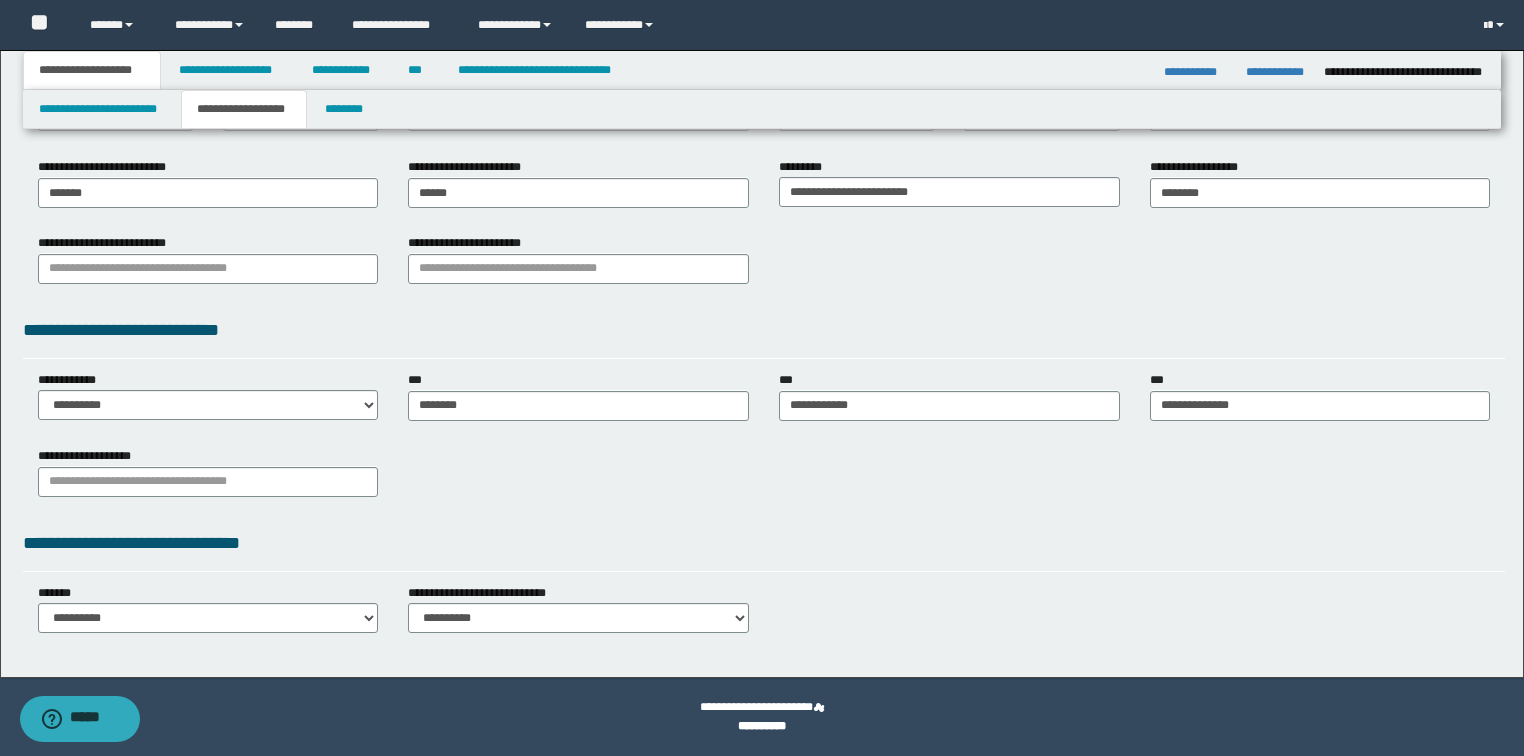 click on "**********" at bounding box center (764, 616) 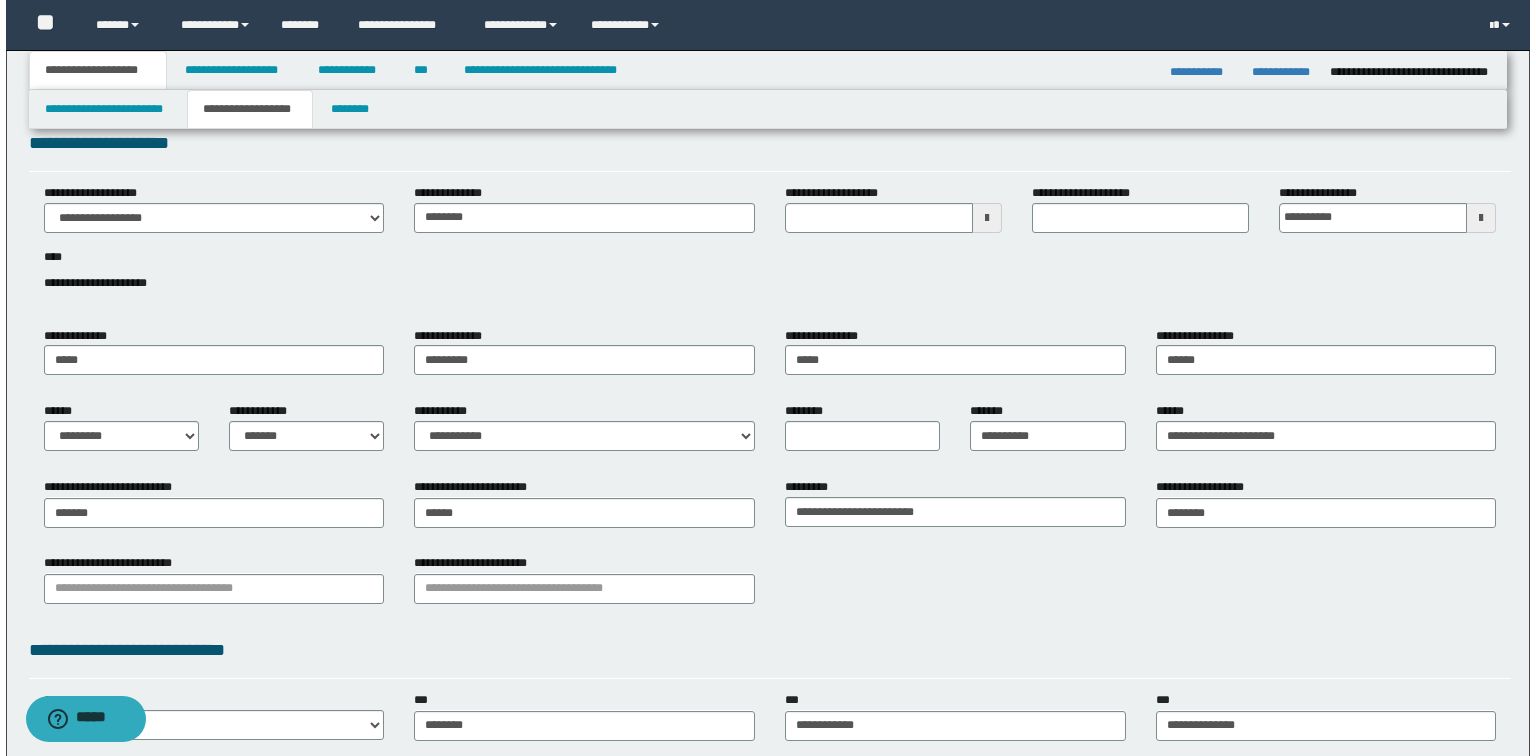 scroll, scrollTop: 0, scrollLeft: 0, axis: both 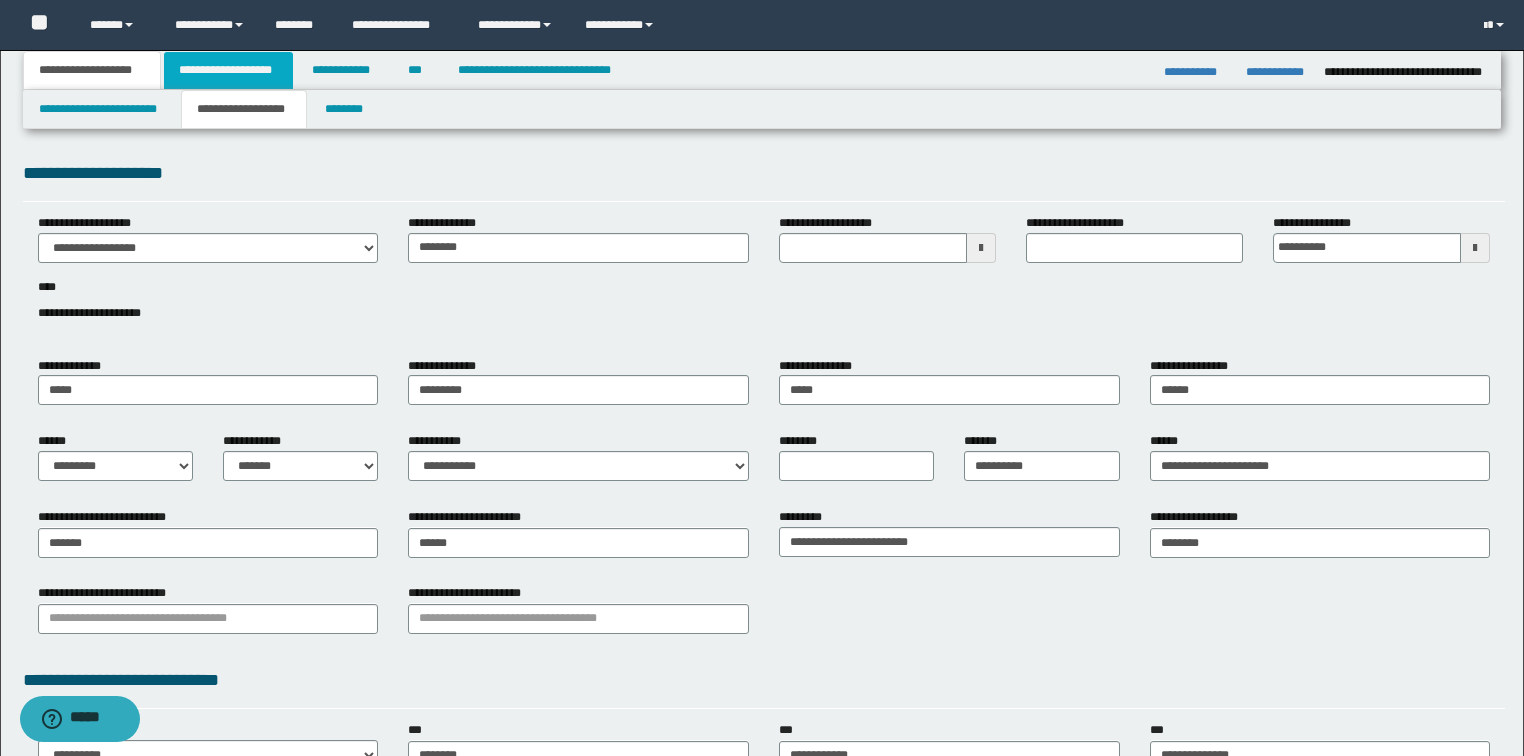 click on "**********" at bounding box center (228, 70) 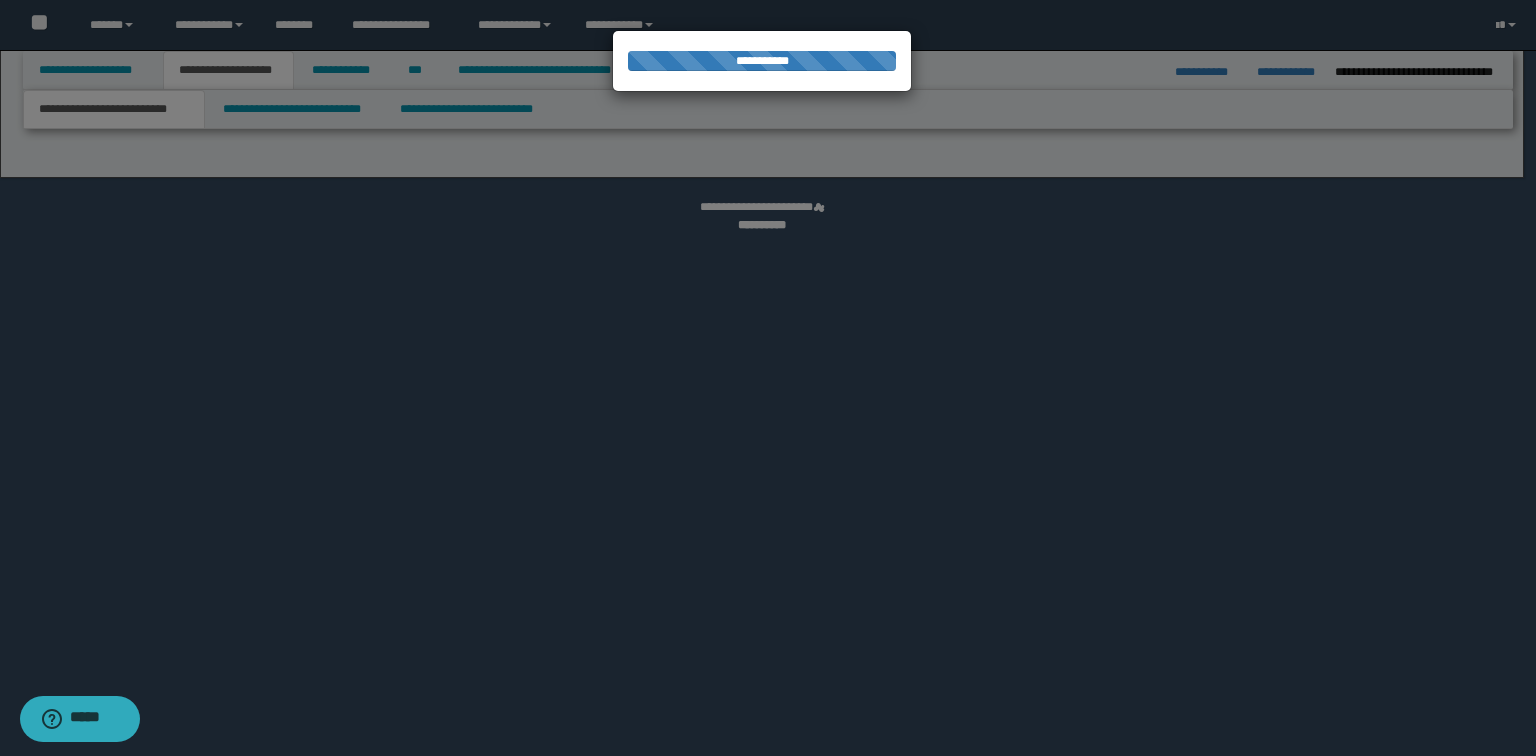 select on "*" 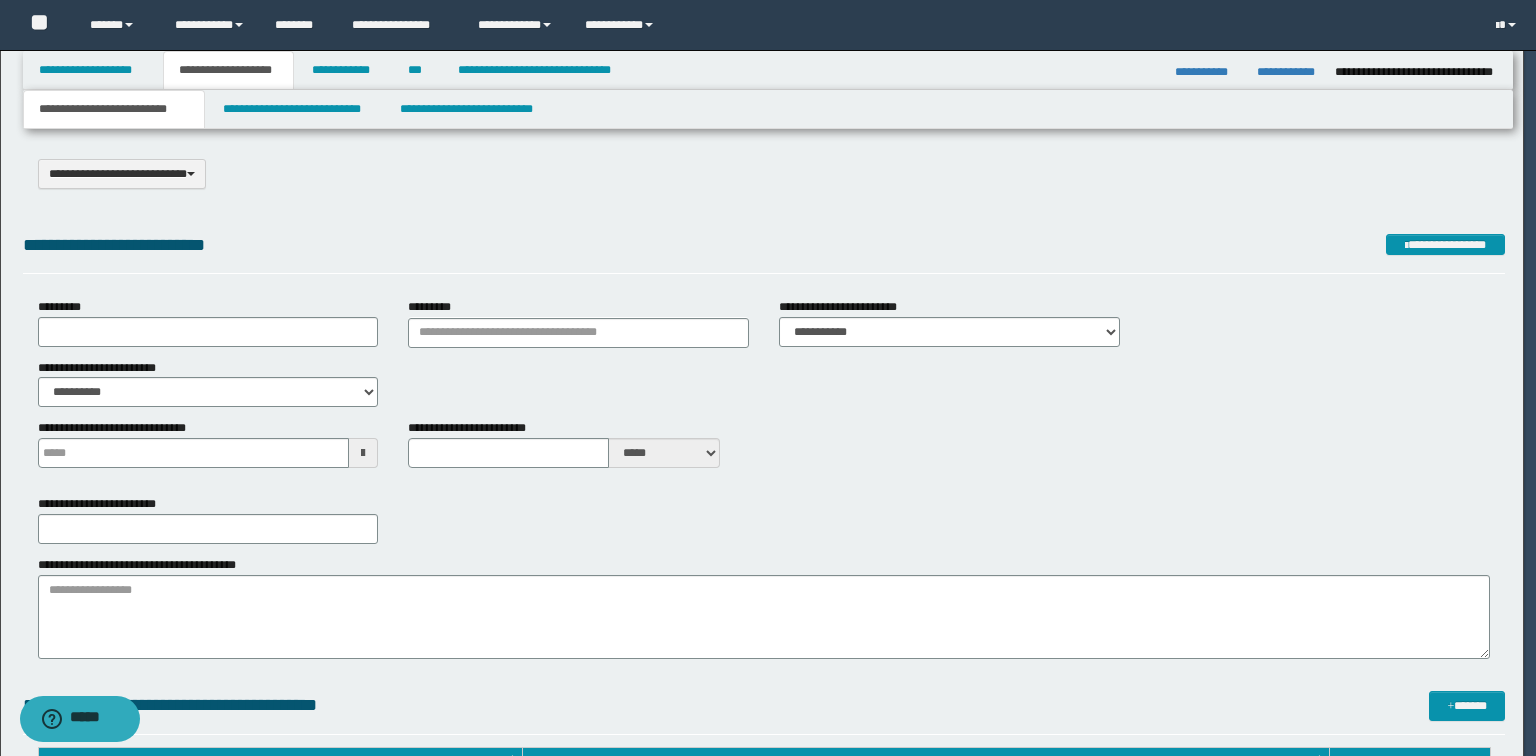scroll, scrollTop: 0, scrollLeft: 0, axis: both 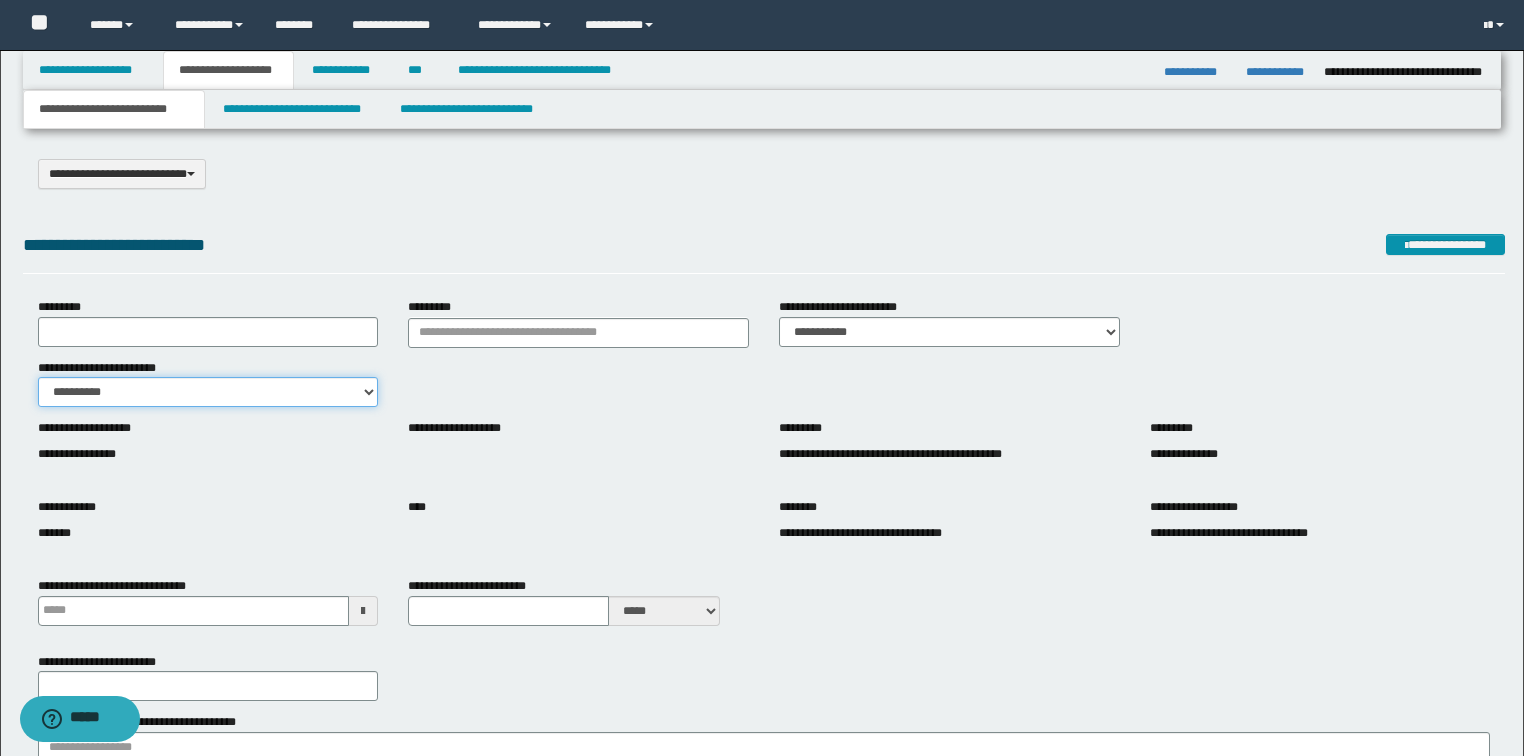 click on "**********" at bounding box center (208, 392) 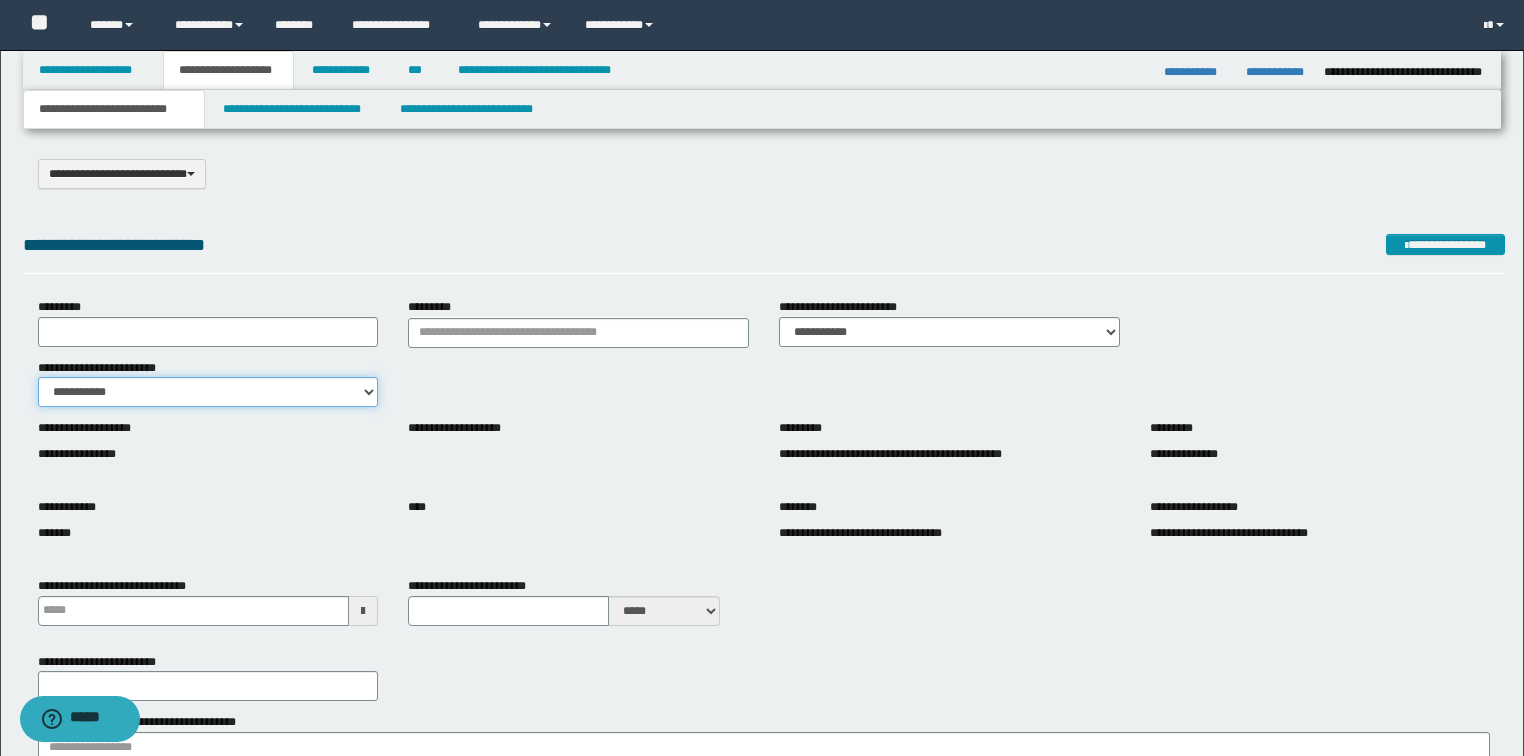 type 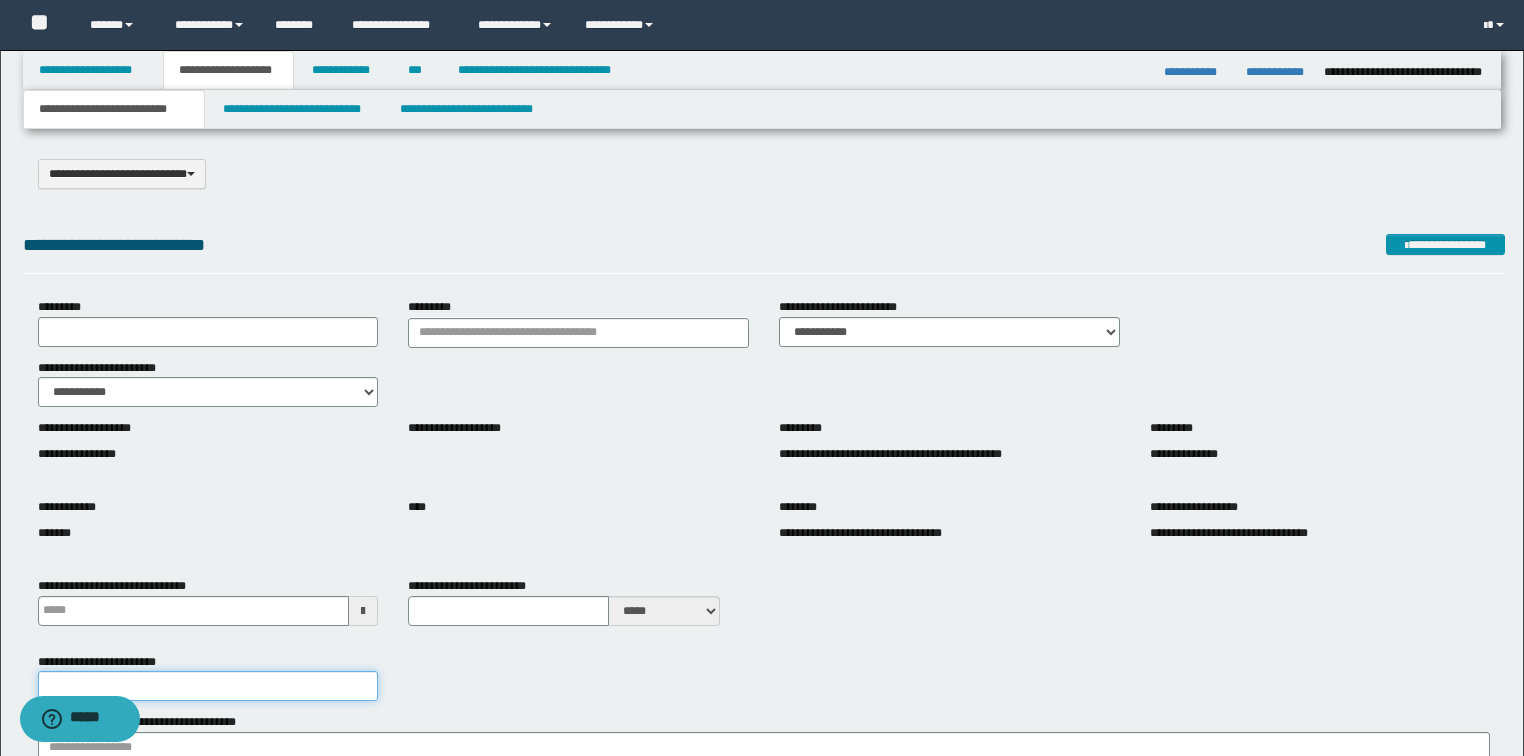 click on "**********" at bounding box center [208, 686] 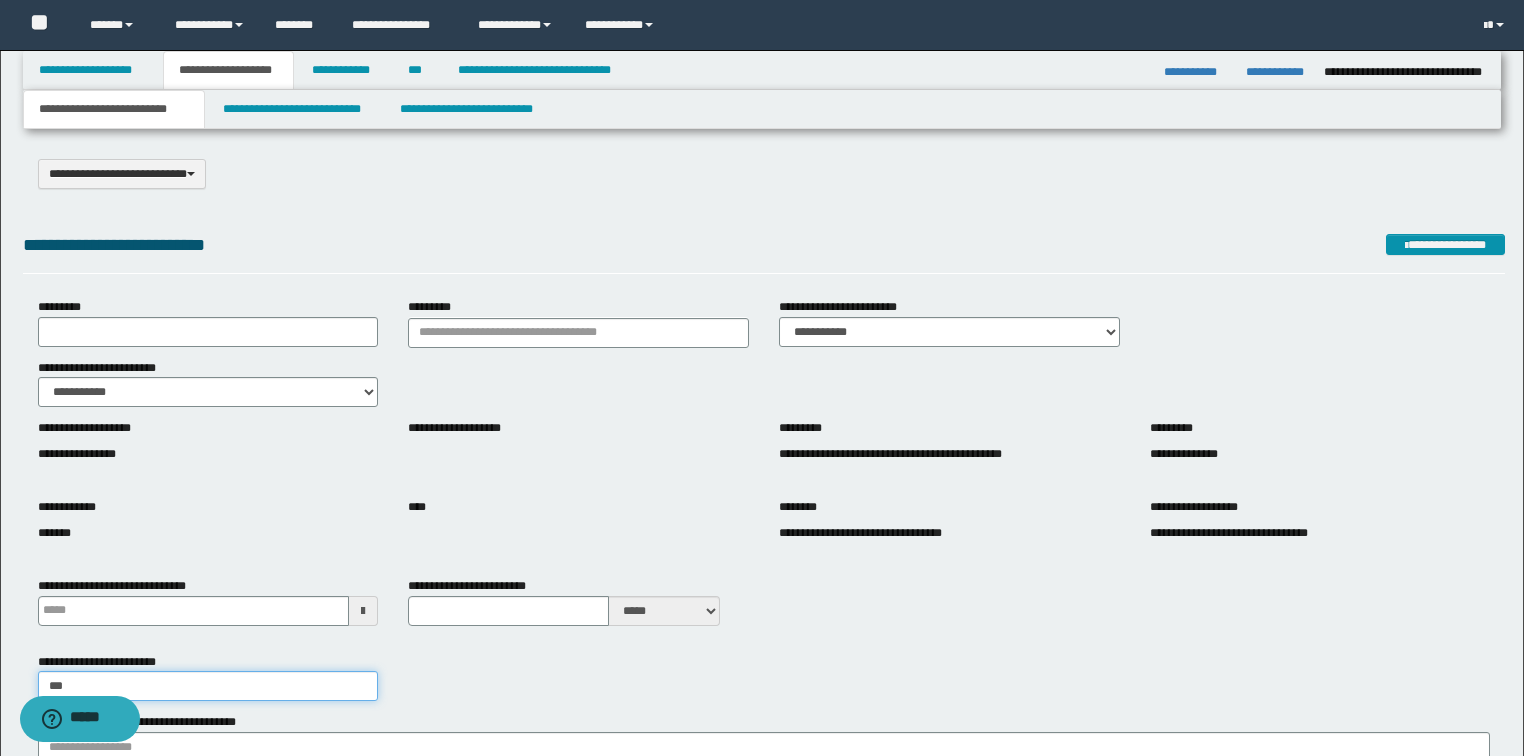 type on "****" 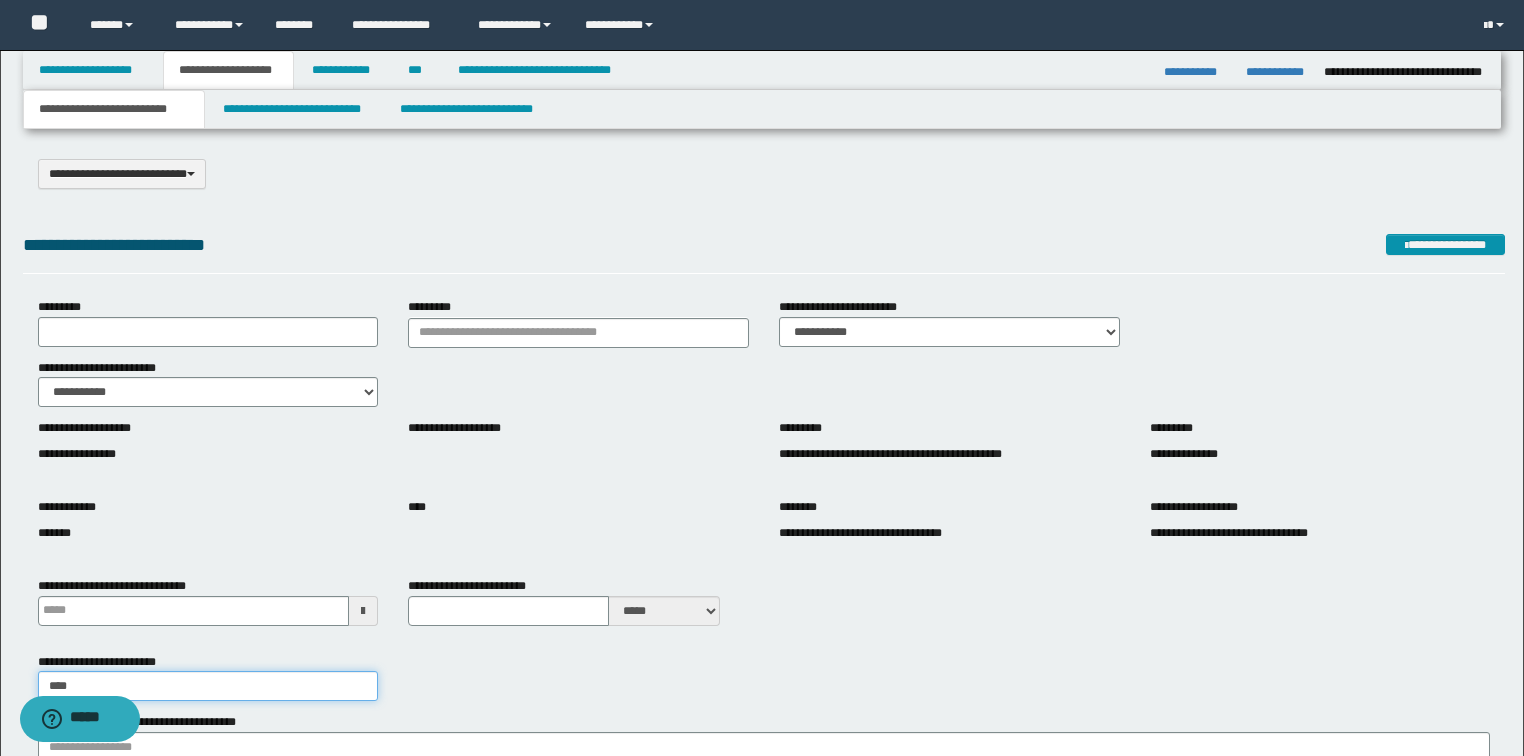 type 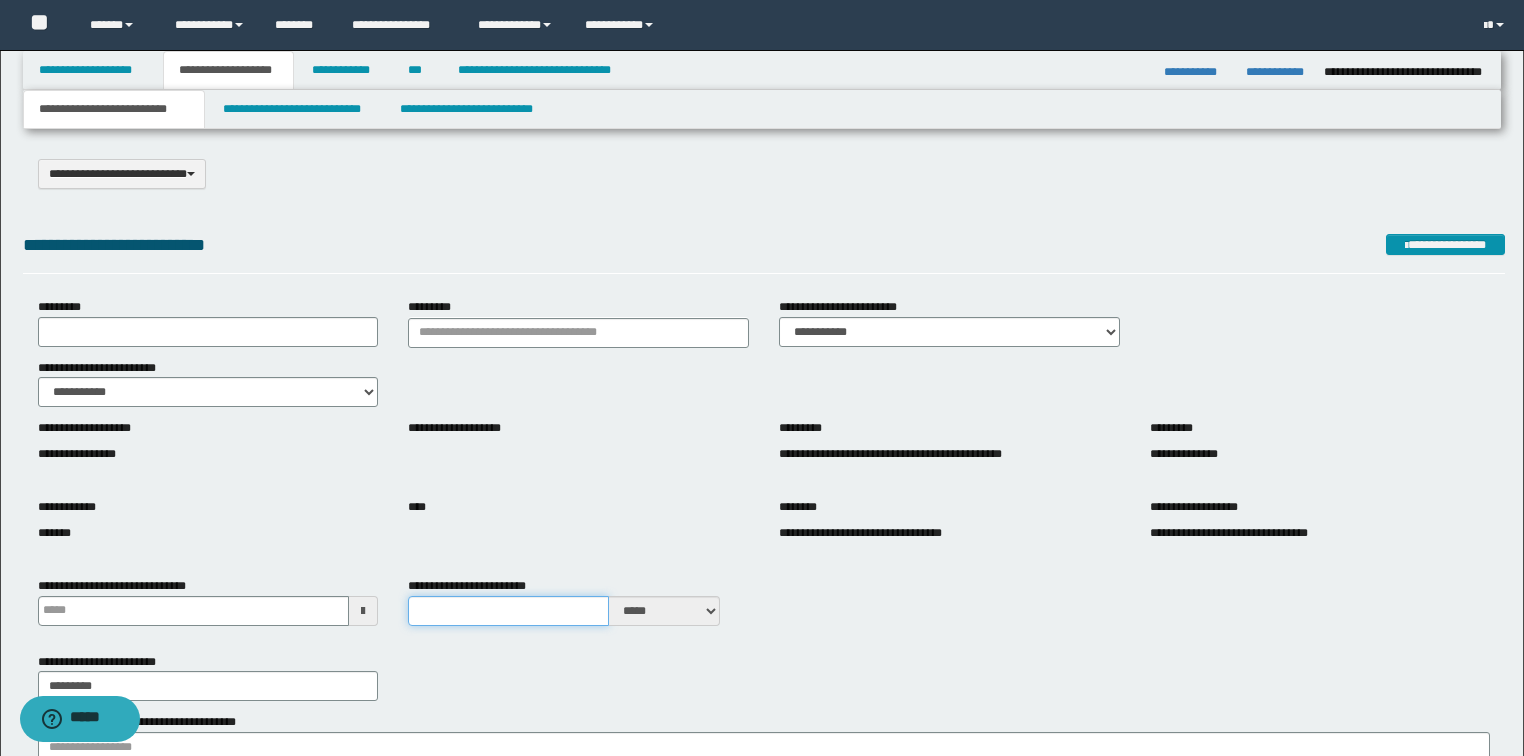 click on "**********" at bounding box center [508, 611] 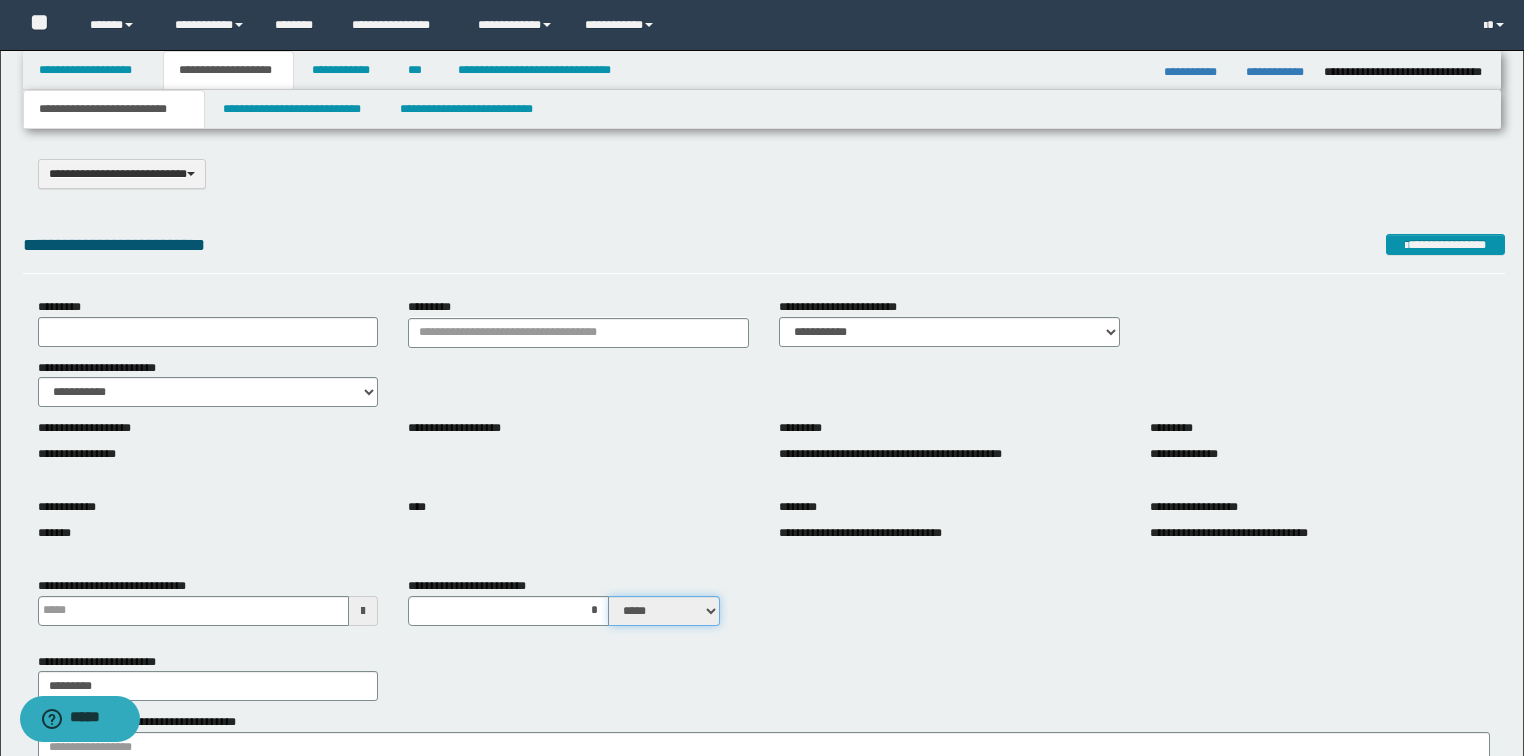 click on "*****
****" at bounding box center [664, 611] 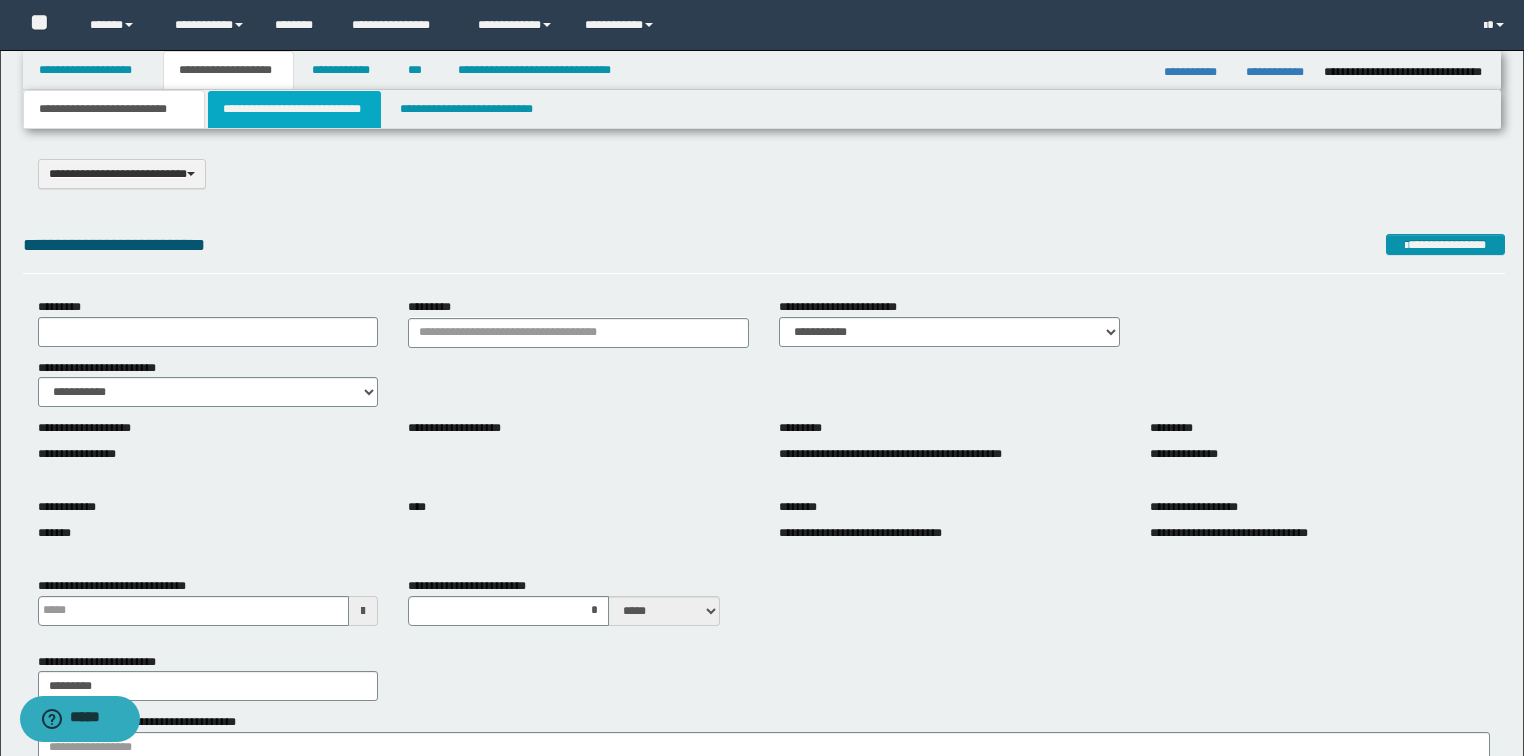 click on "**********" at bounding box center [294, 109] 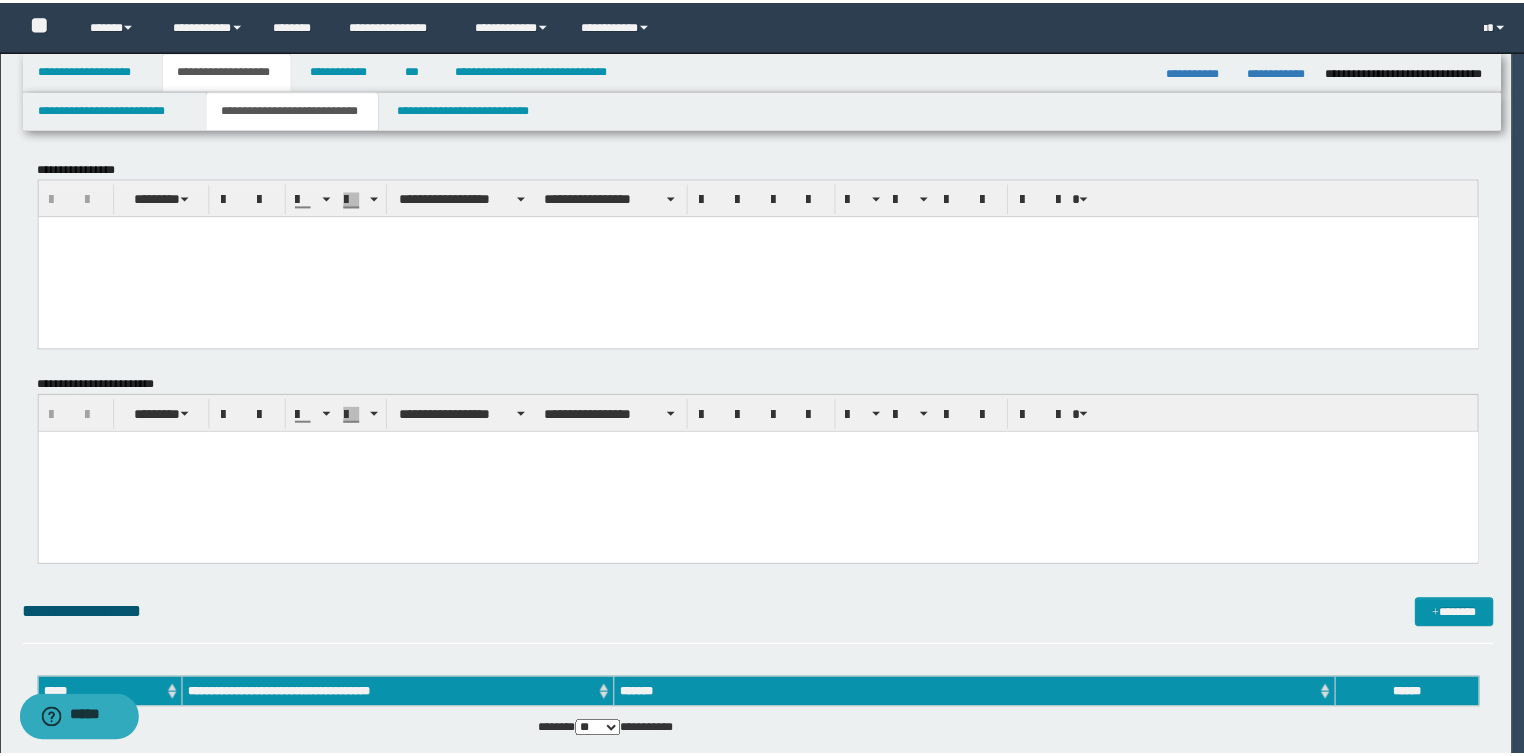 scroll, scrollTop: 0, scrollLeft: 0, axis: both 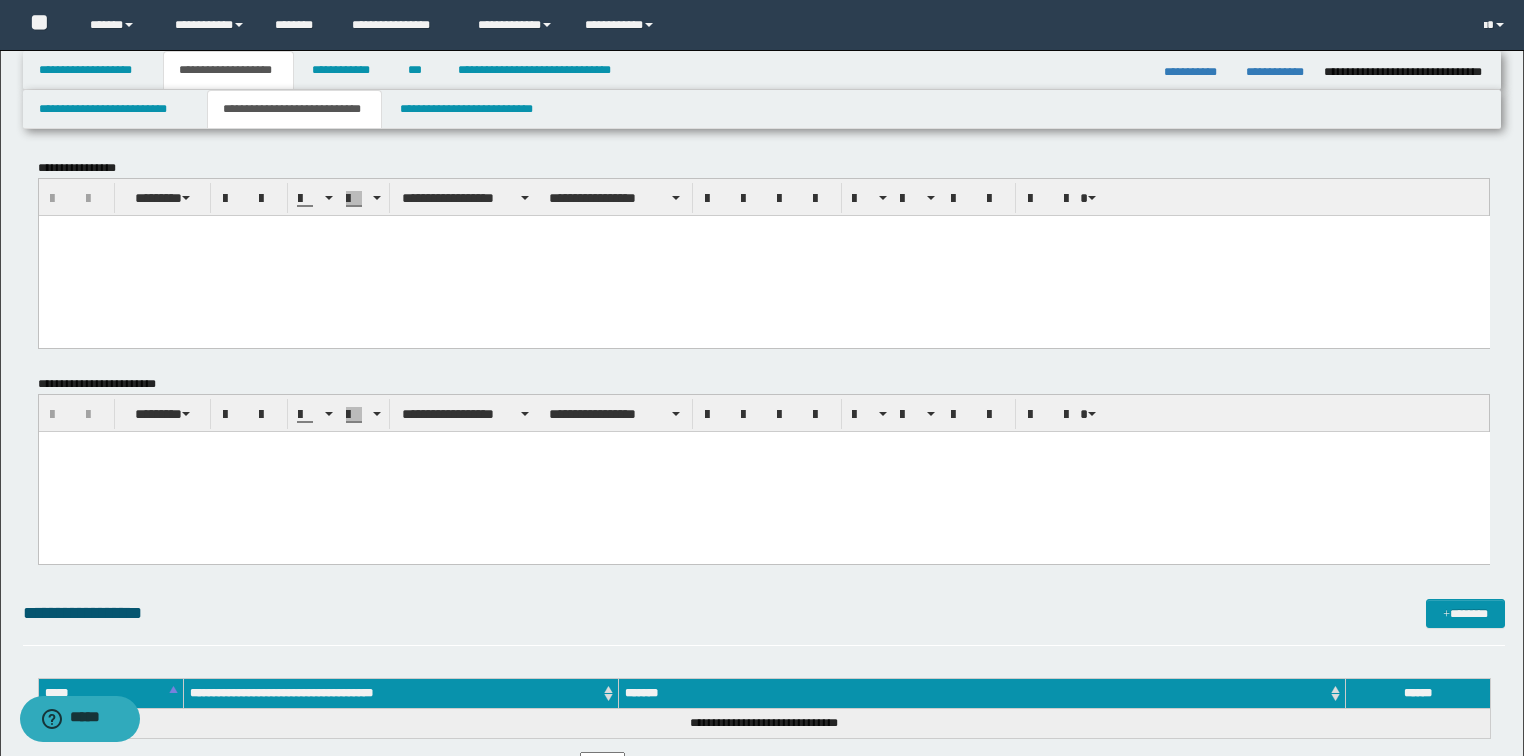click at bounding box center [763, 471] 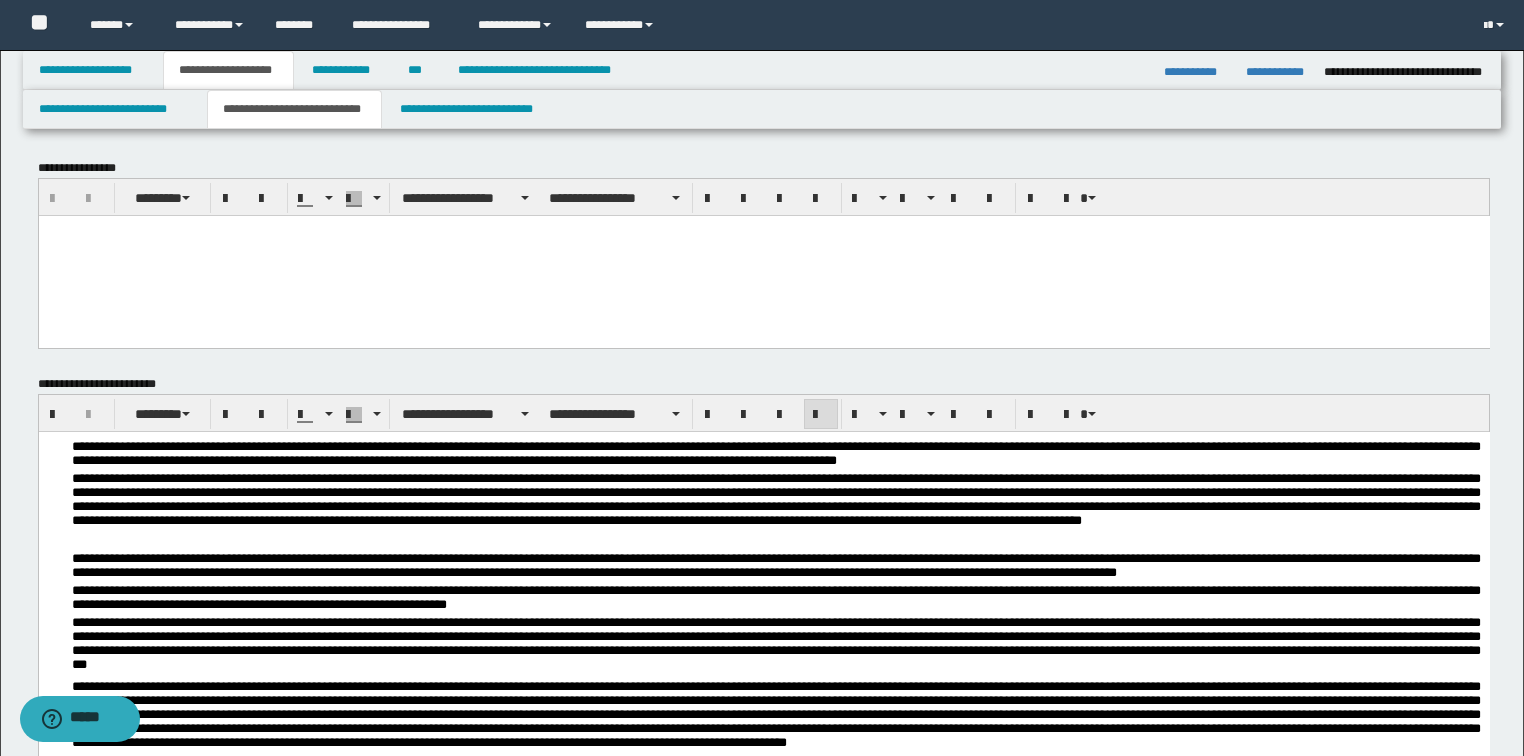 scroll, scrollTop: 160, scrollLeft: 0, axis: vertical 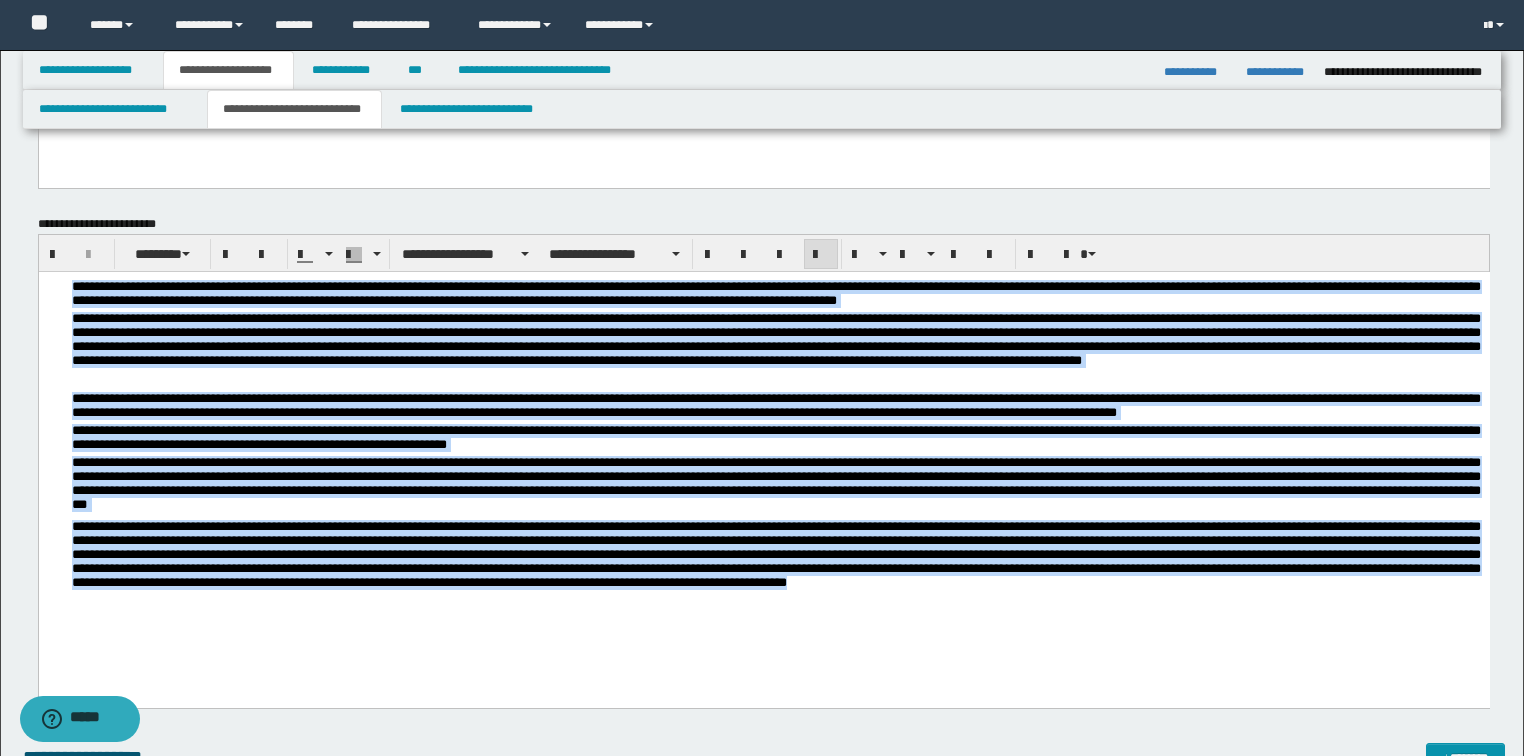drag, startPoint x: 1286, startPoint y: 589, endPoint x: 23, endPoint y: 77, distance: 1362.8328 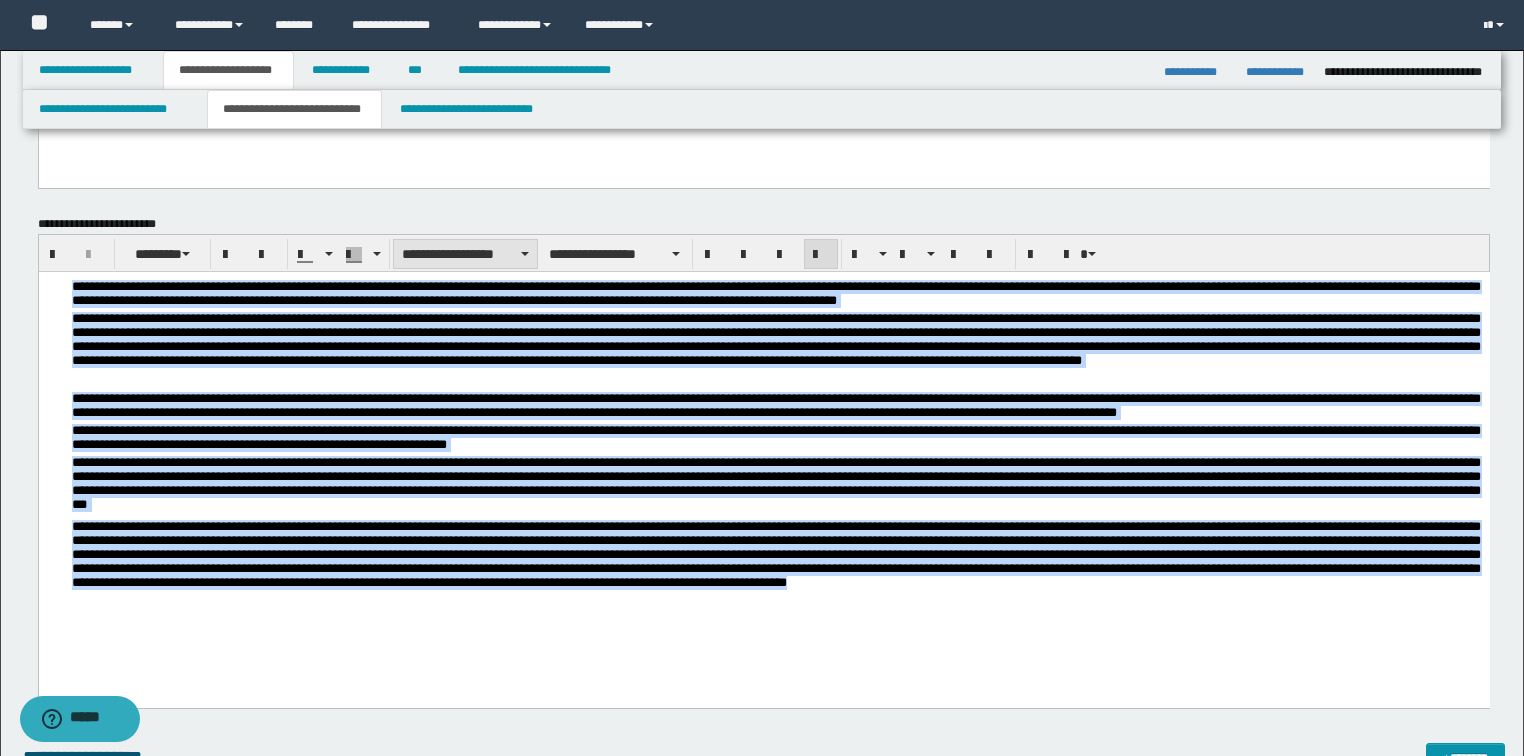 click on "**********" at bounding box center [465, 254] 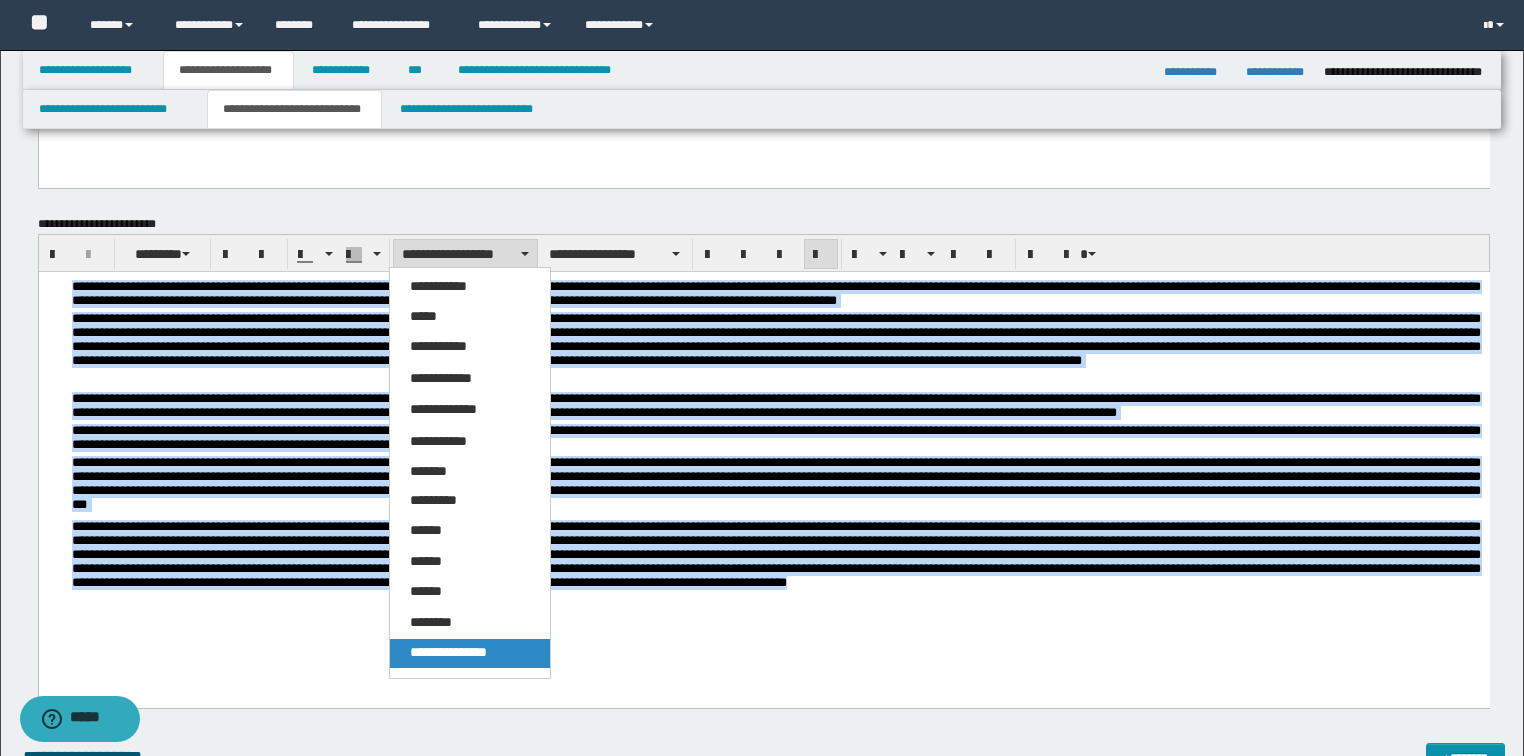 click on "**********" at bounding box center [448, 652] 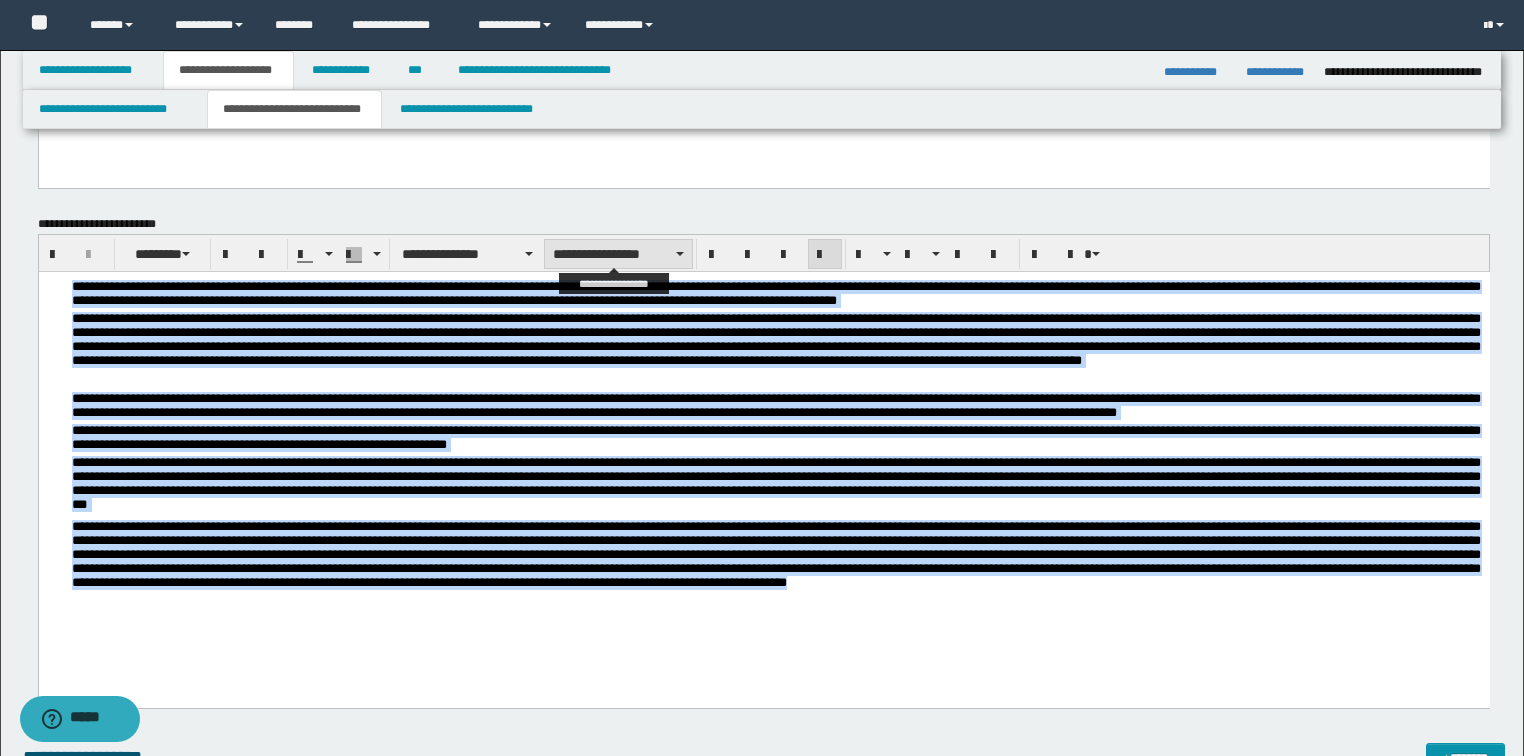 click on "**********" at bounding box center (618, 254) 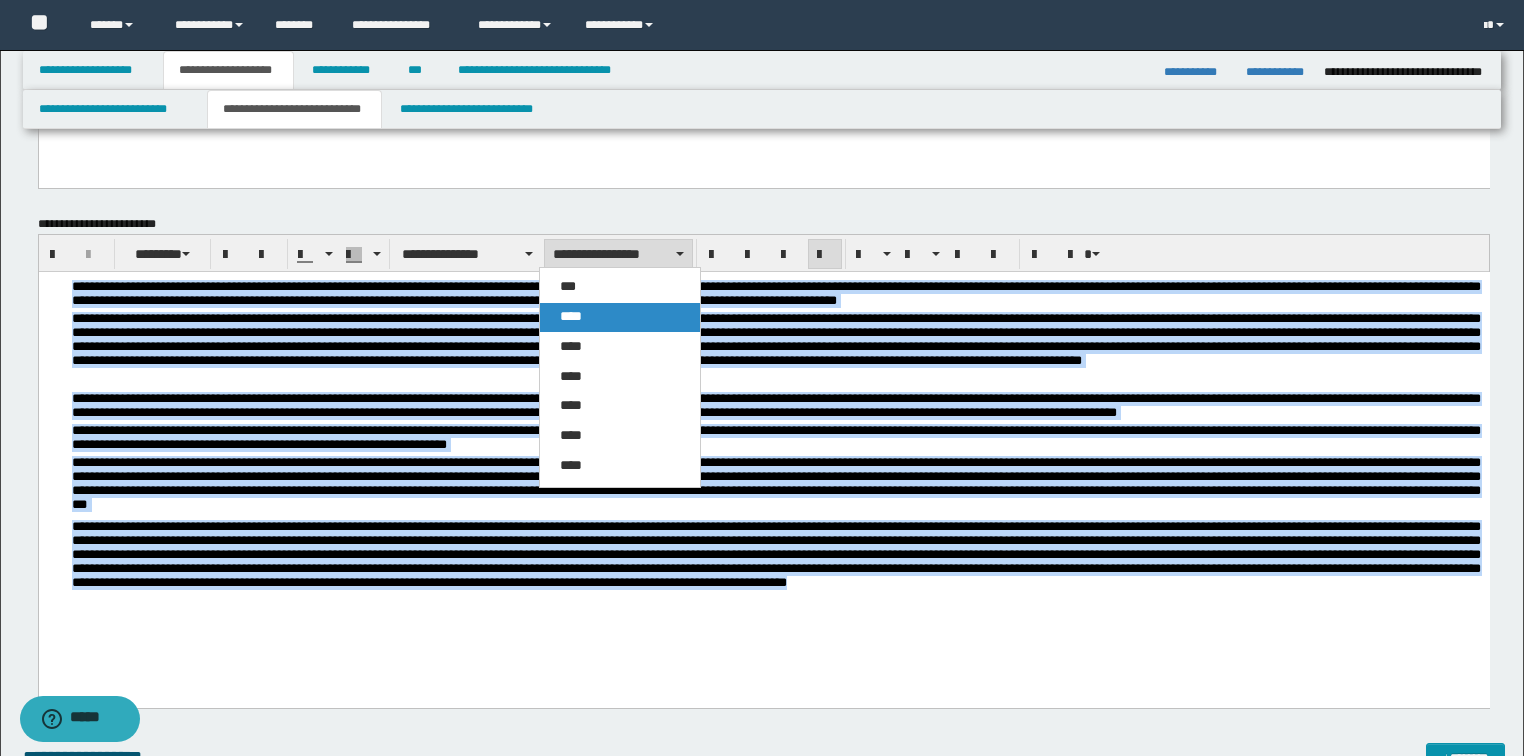 click on "****" at bounding box center (571, 316) 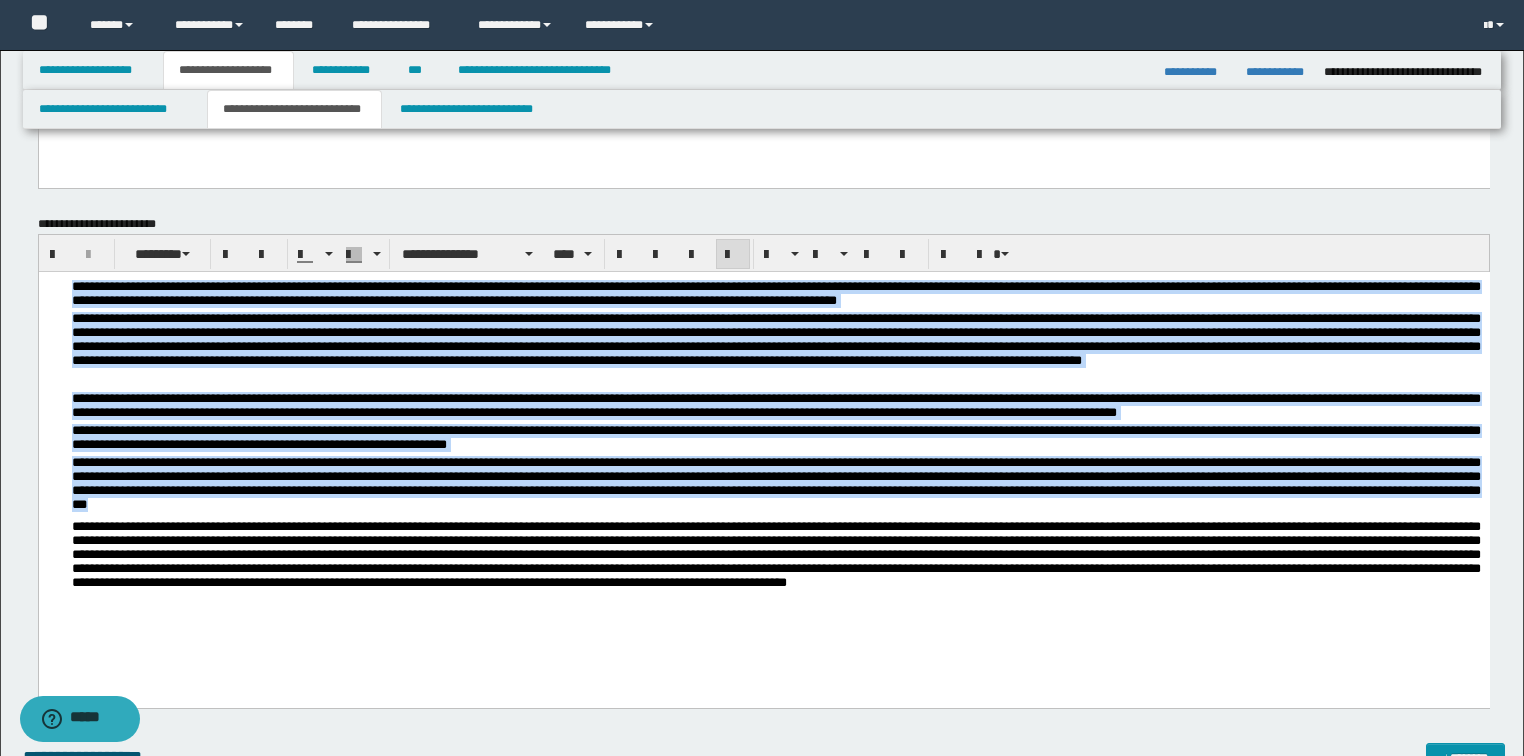 click at bounding box center (733, 255) 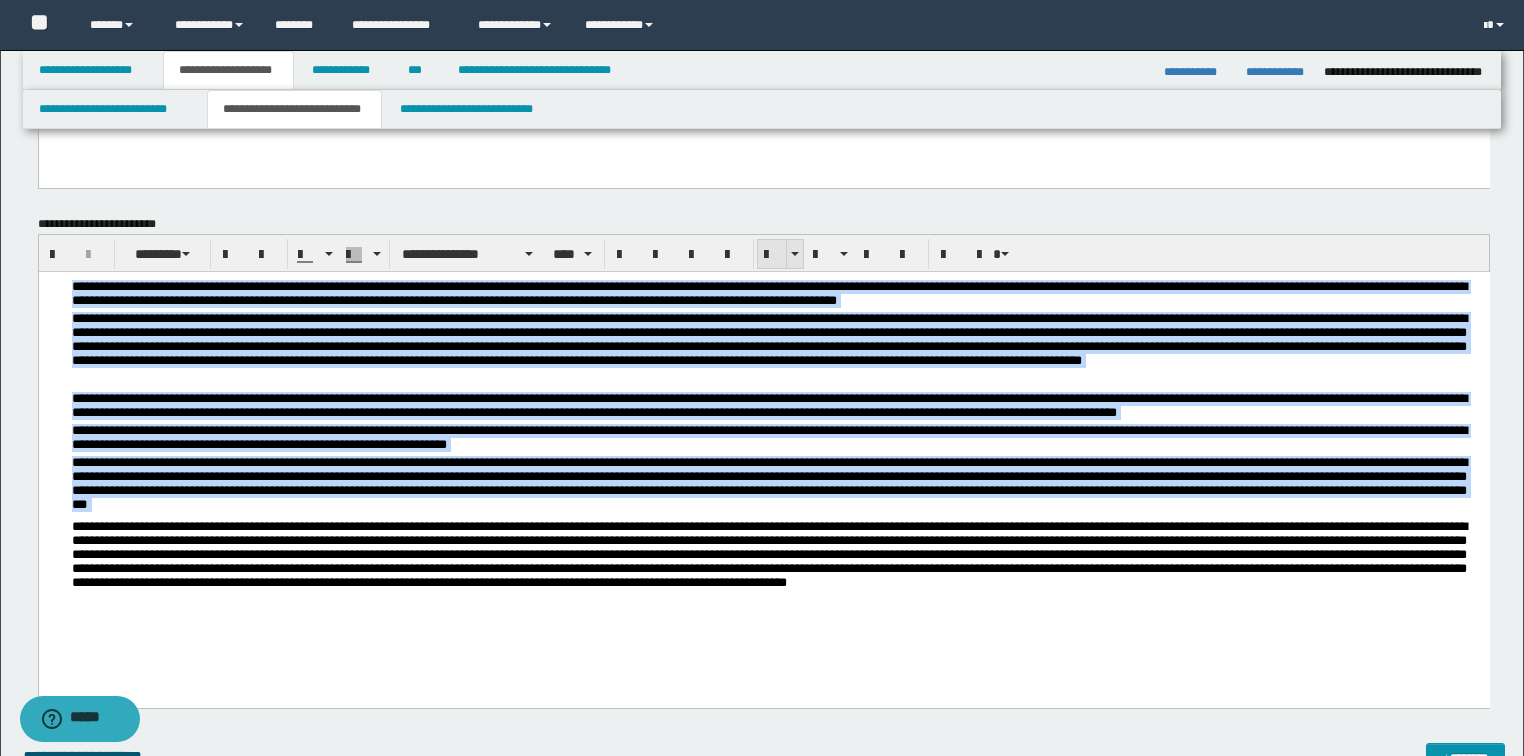 click at bounding box center (772, 254) 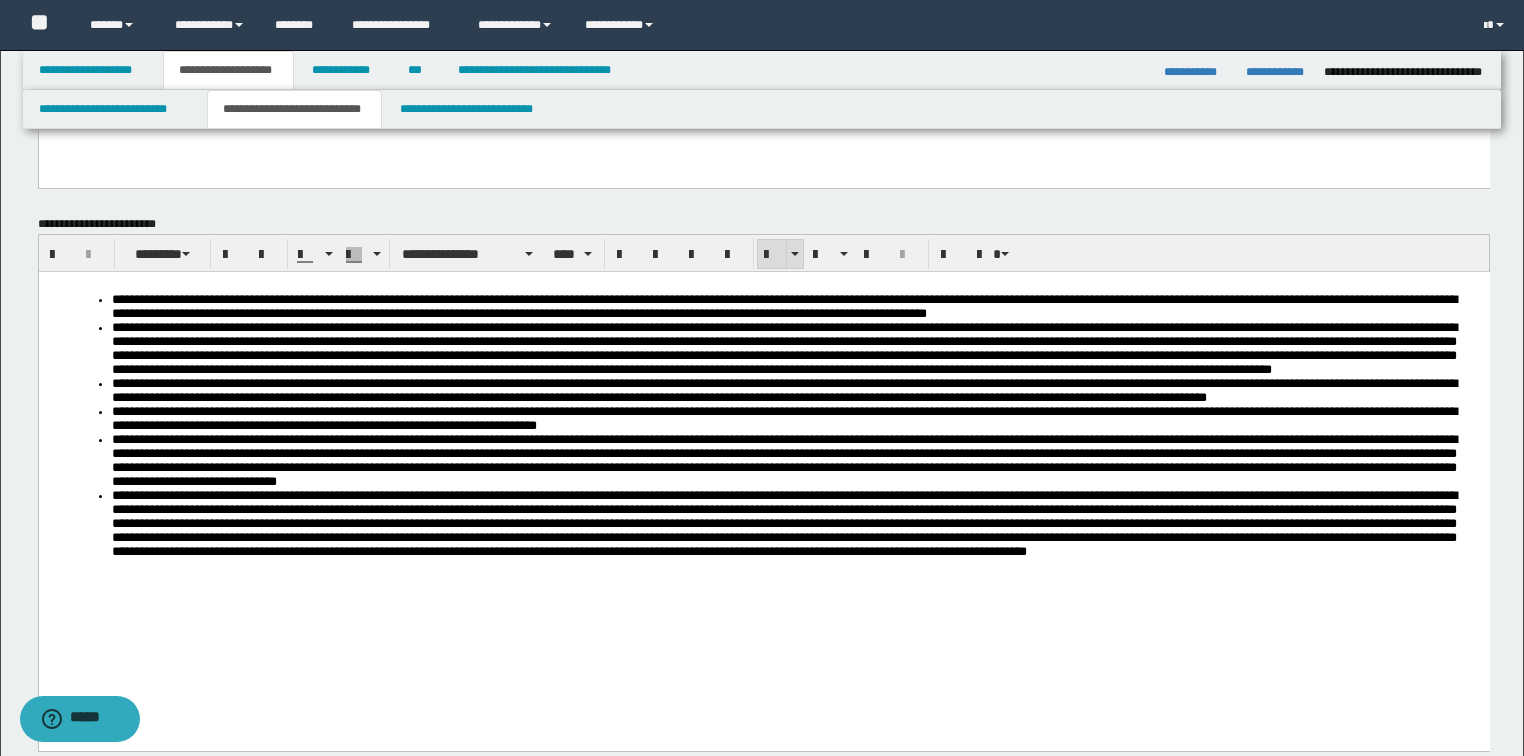 click at bounding box center (772, 254) 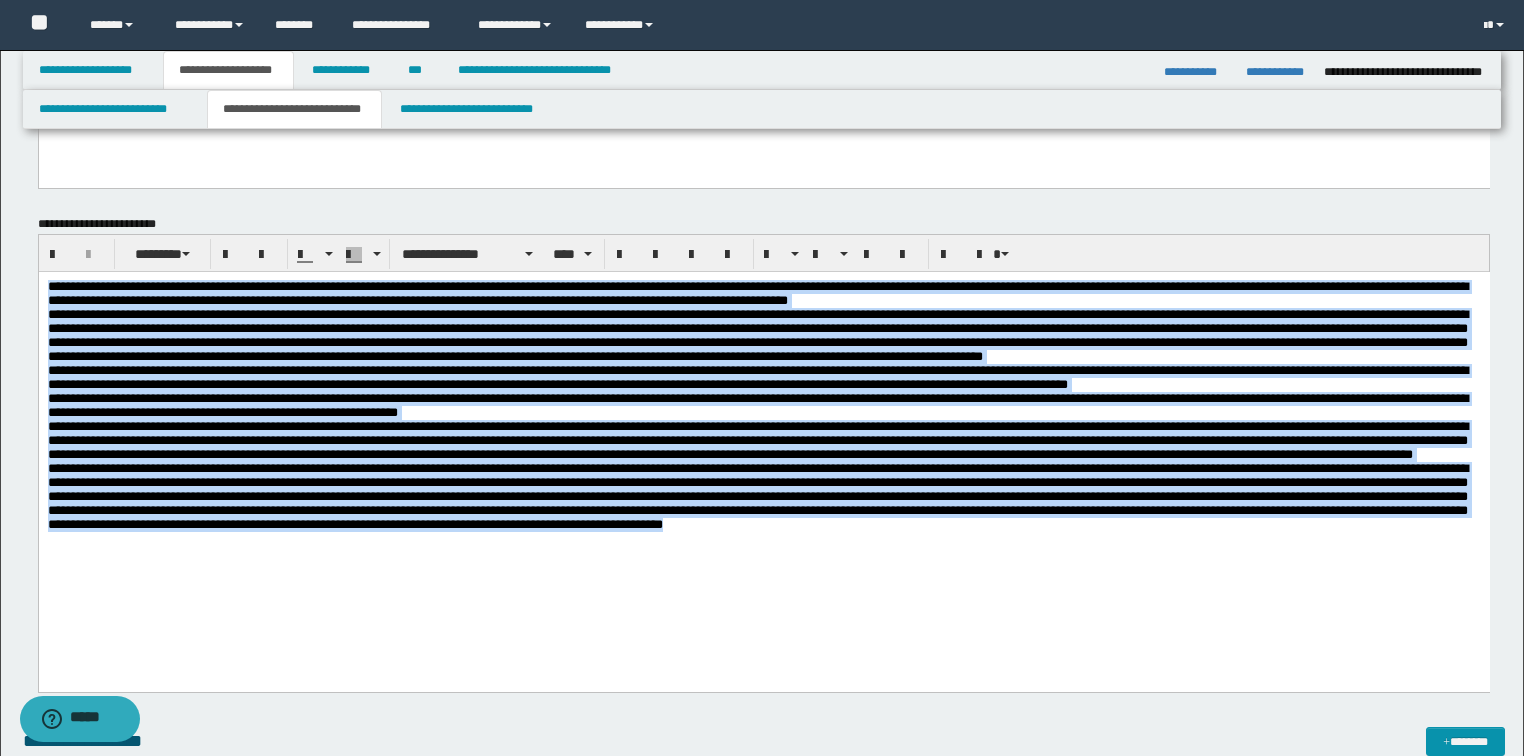 drag, startPoint x: 1221, startPoint y: 588, endPoint x: 56, endPoint y: 533, distance: 1166.2976 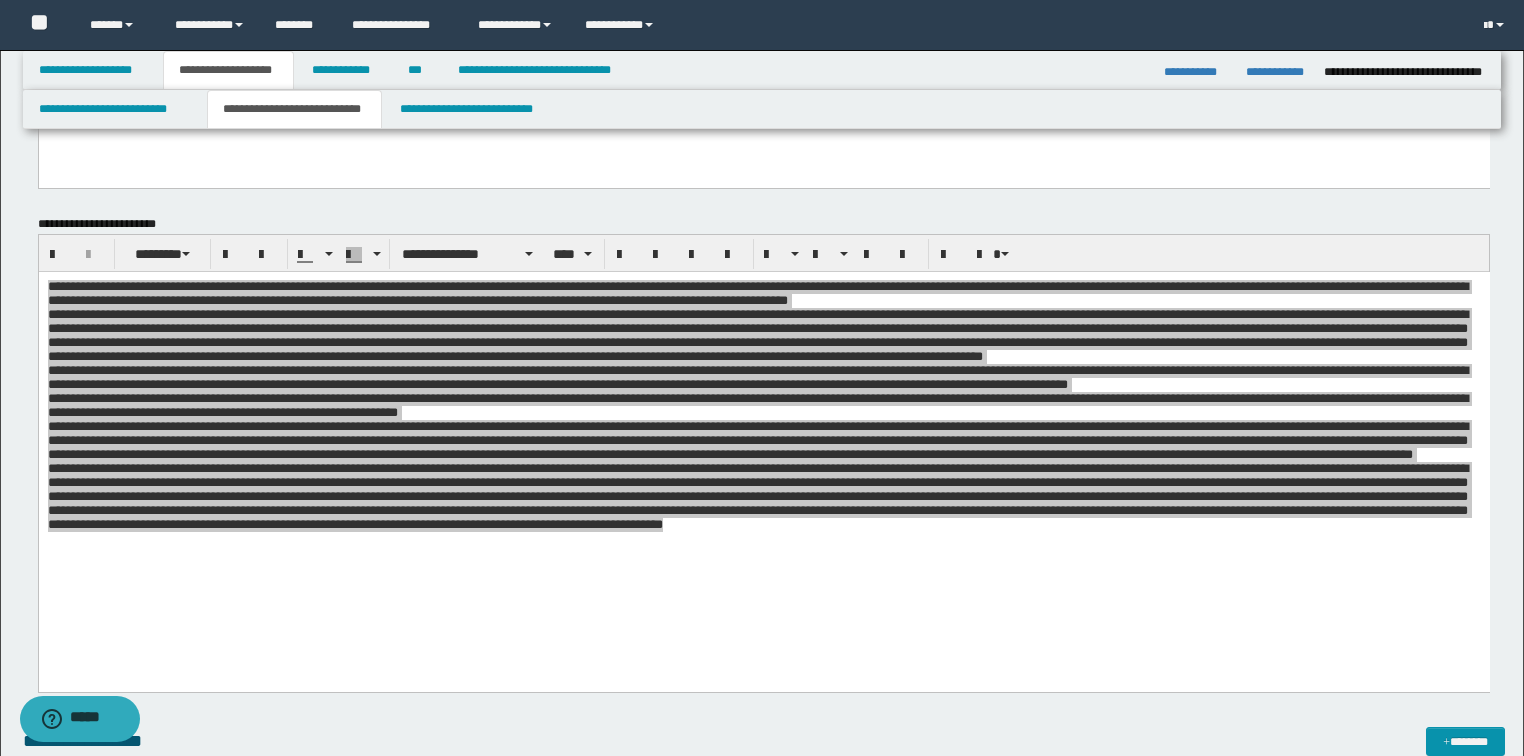 click on "**********" at bounding box center [764, 253] 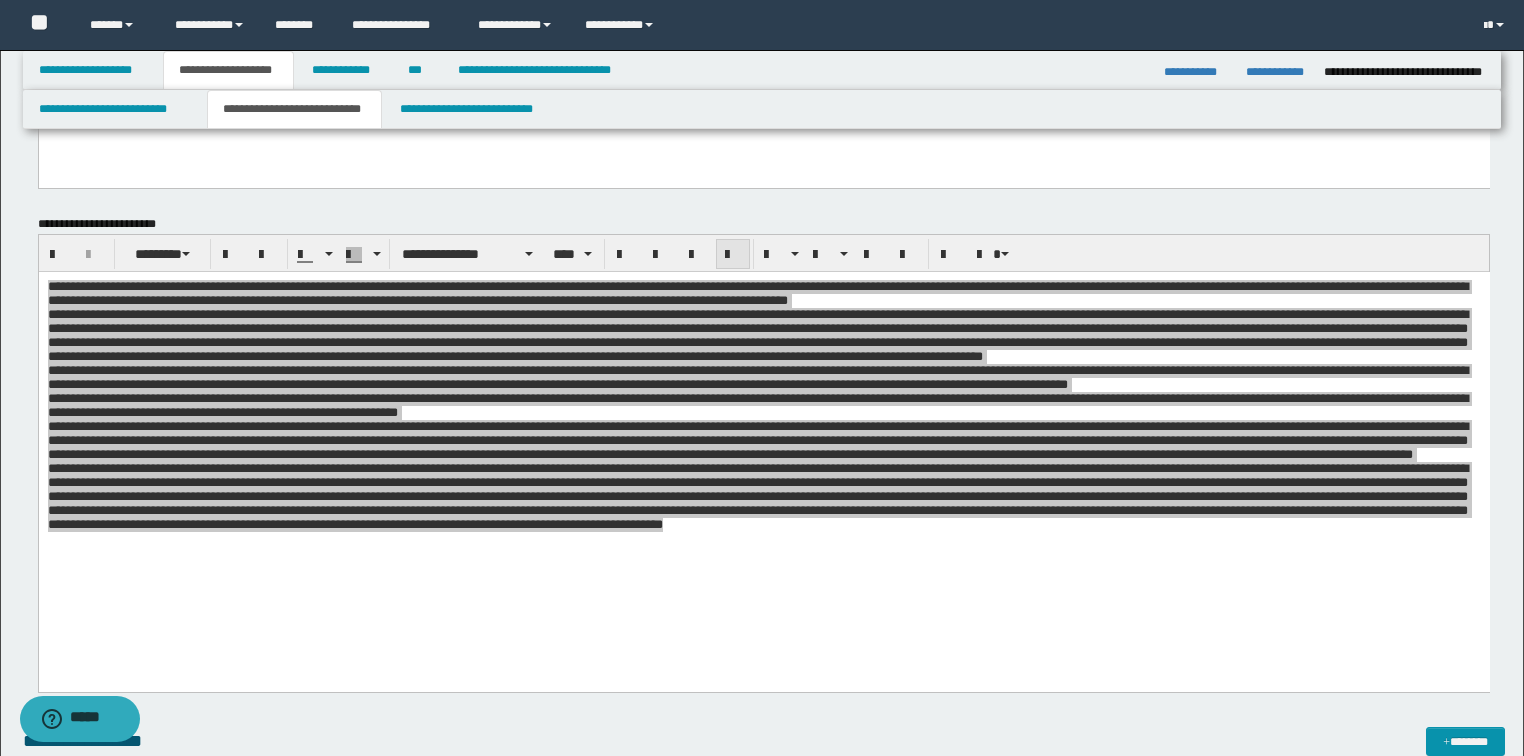 click at bounding box center [733, 254] 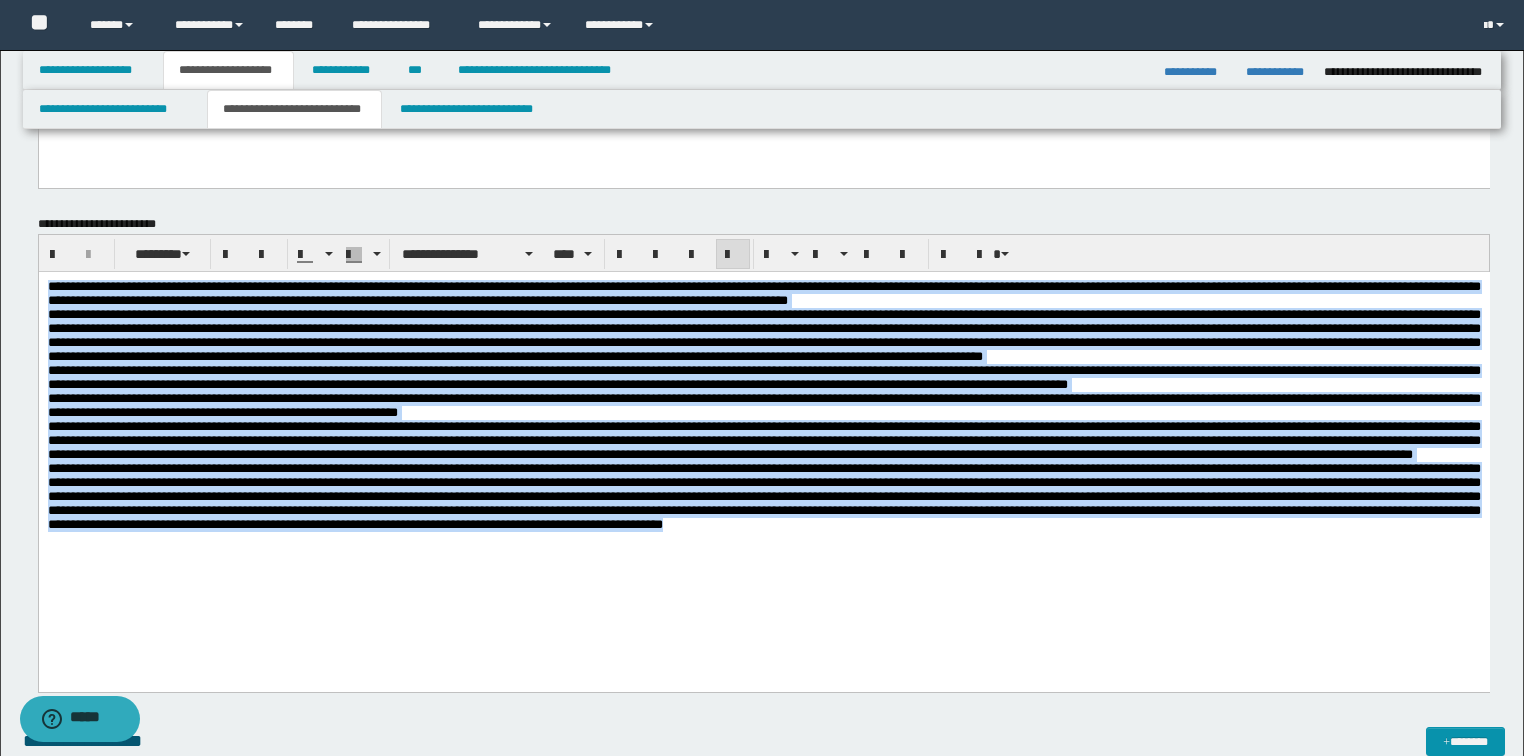 click at bounding box center (763, 334) 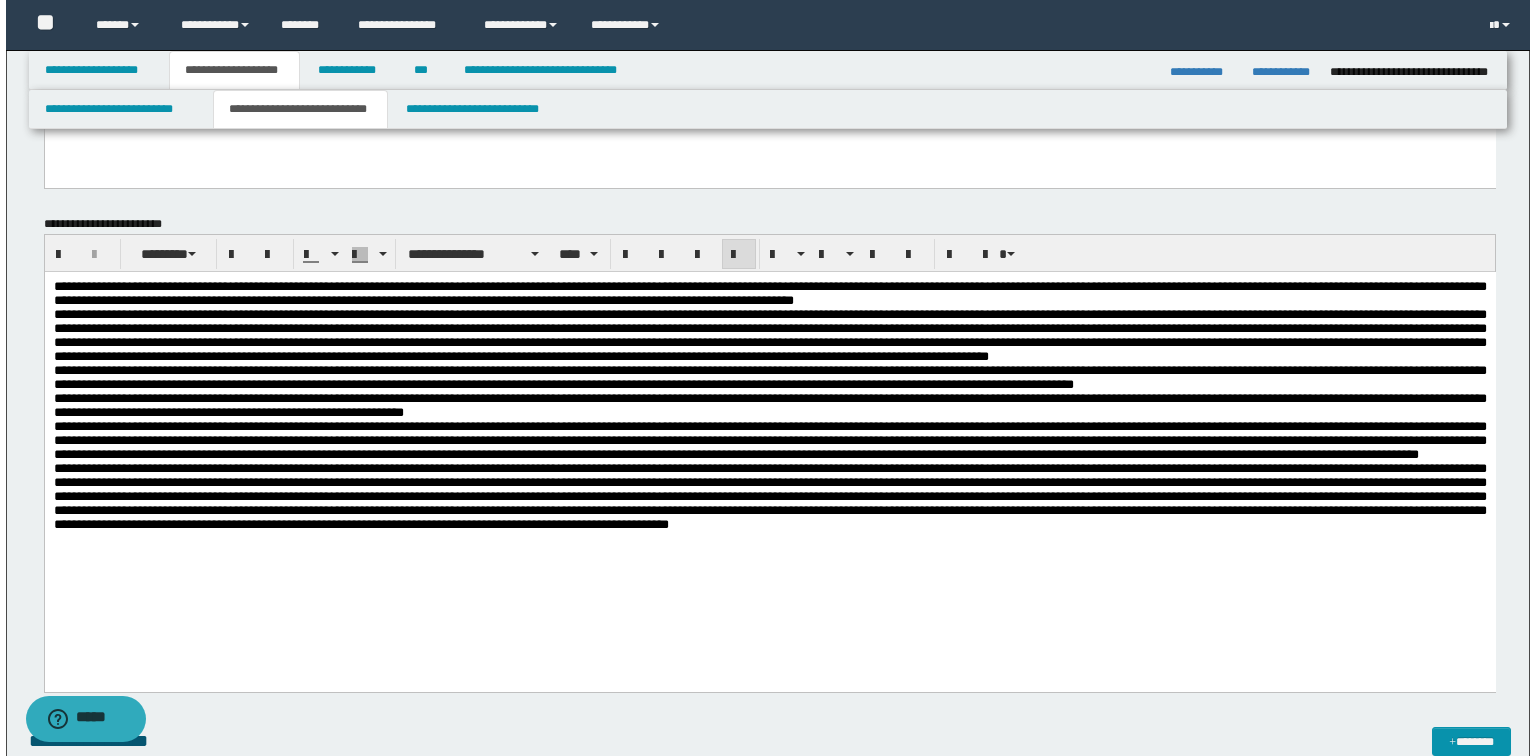 scroll, scrollTop: 0, scrollLeft: 0, axis: both 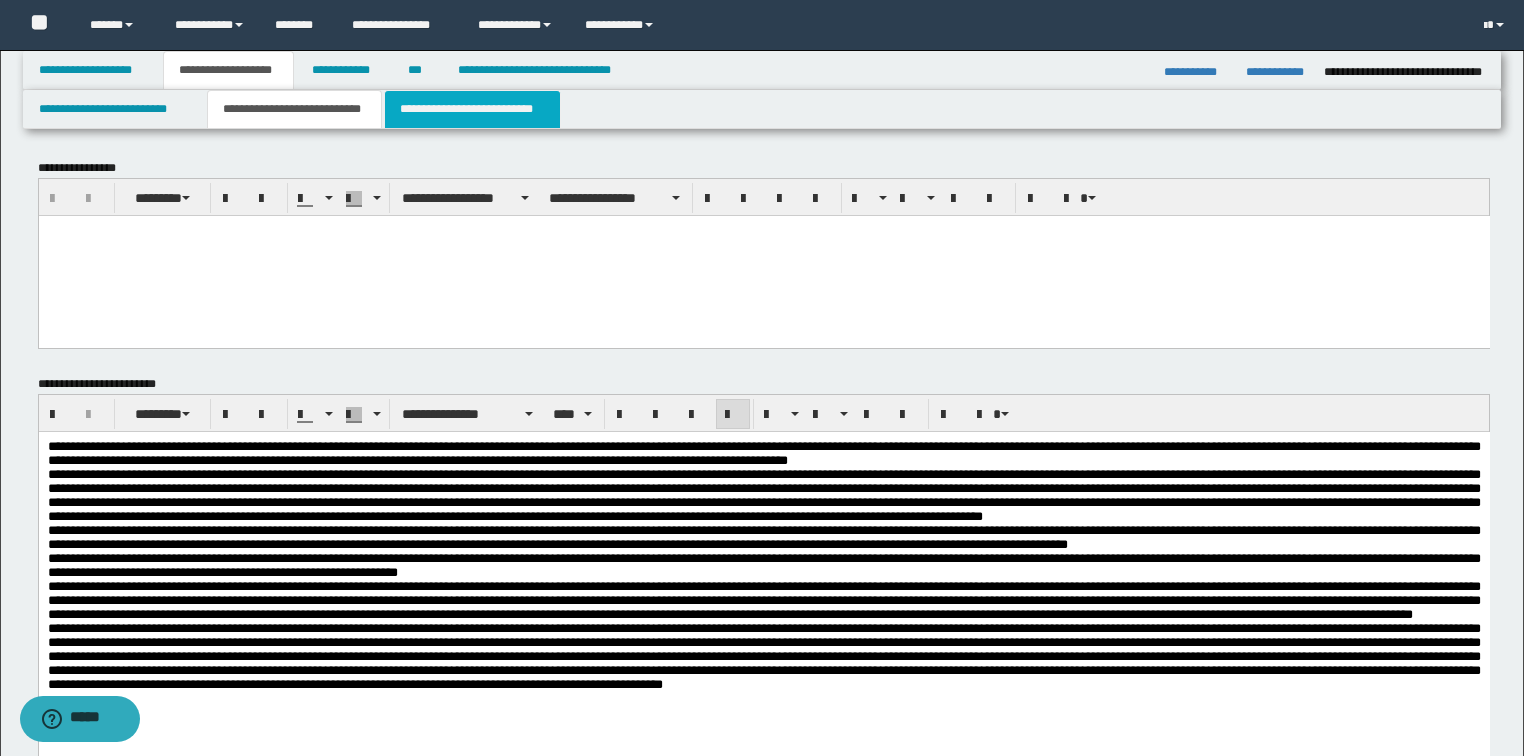 click on "**********" at bounding box center [472, 109] 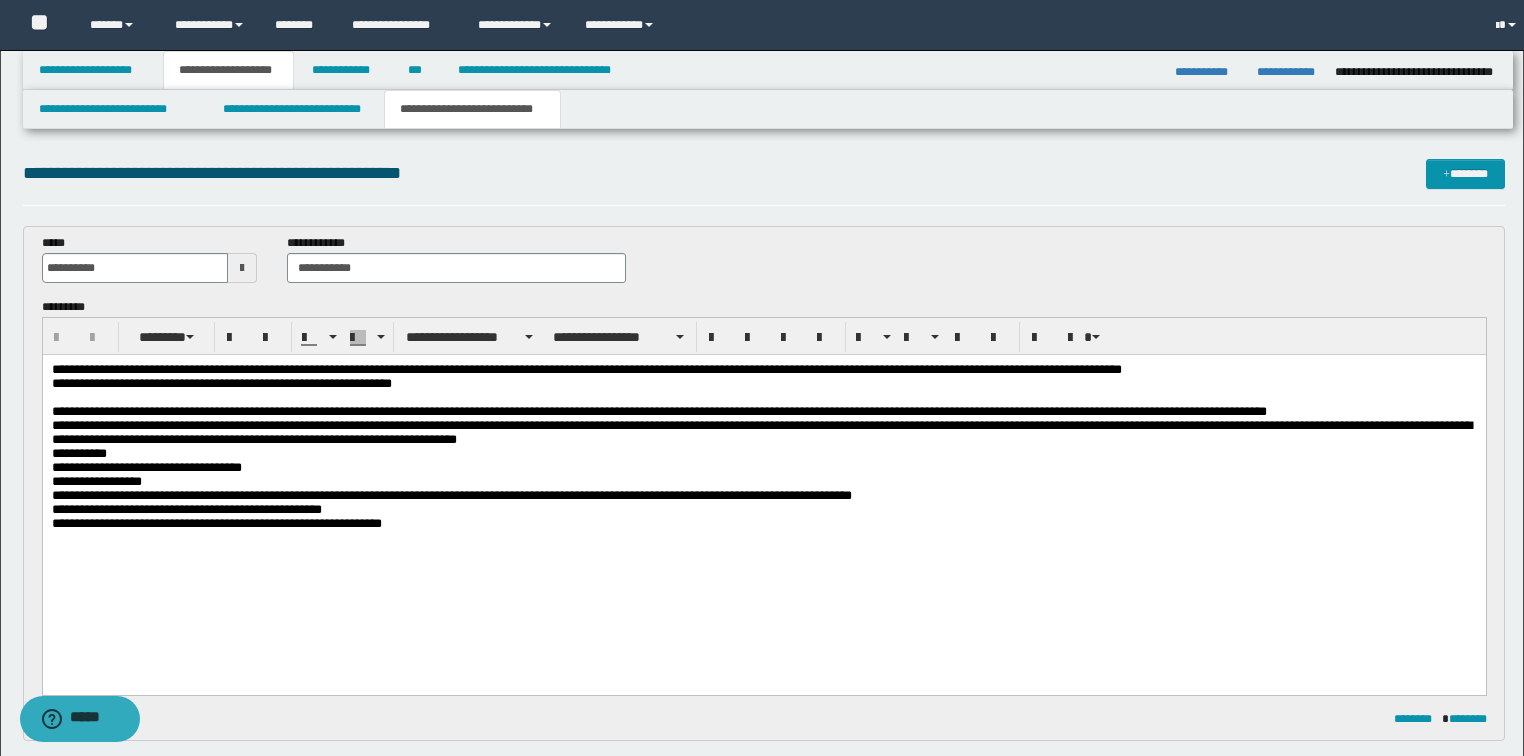 scroll, scrollTop: 0, scrollLeft: 0, axis: both 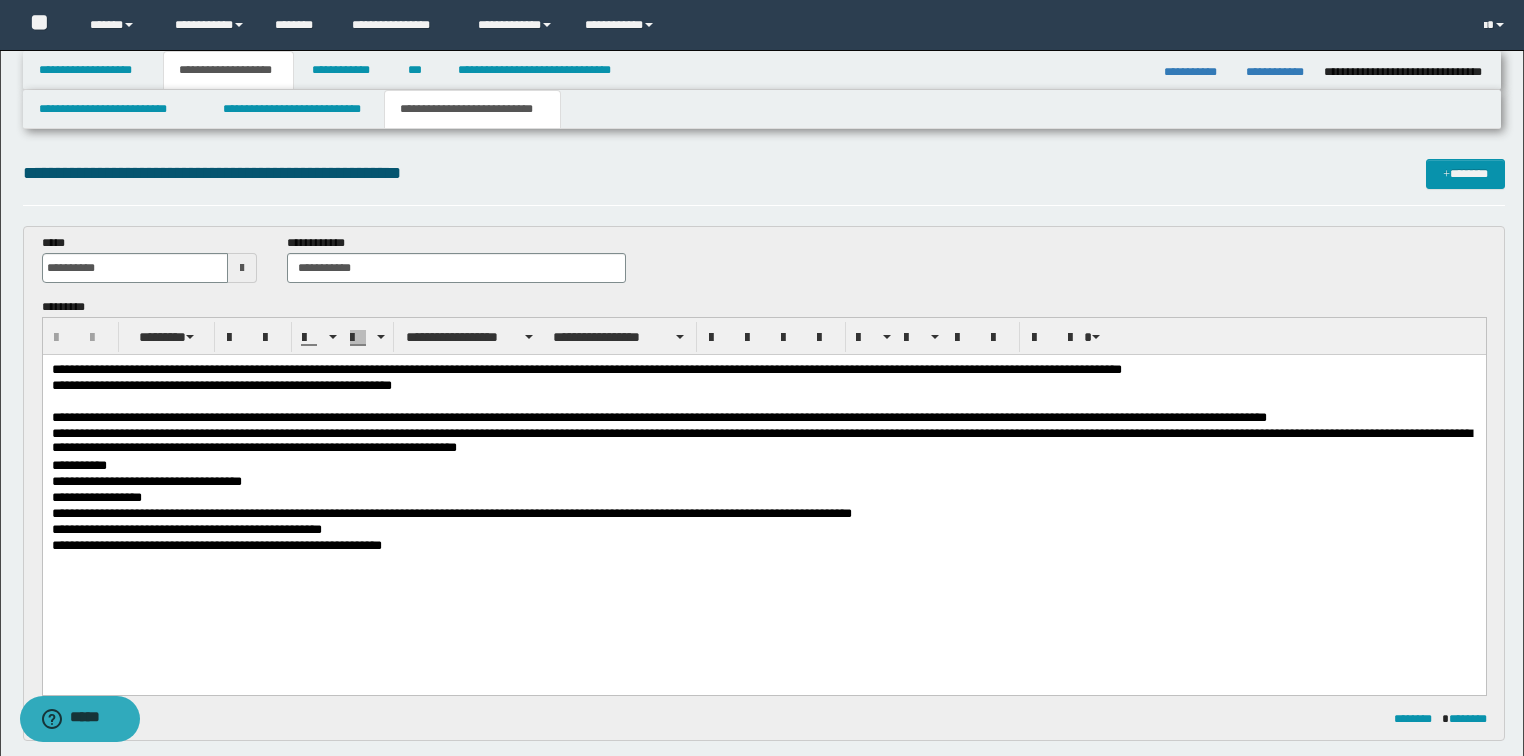 click on "**********" at bounding box center (764, 530) 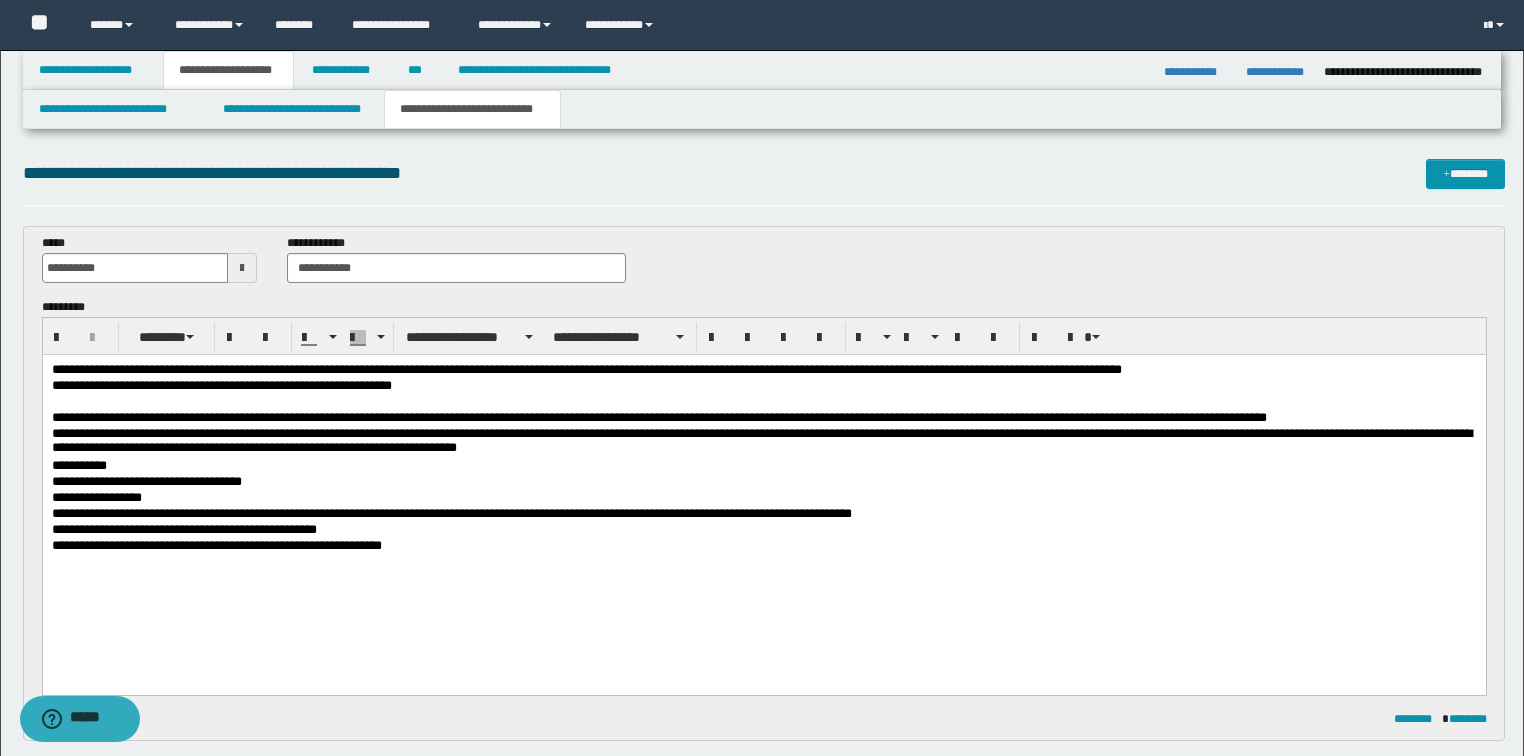 click on "**********" at bounding box center (764, 546) 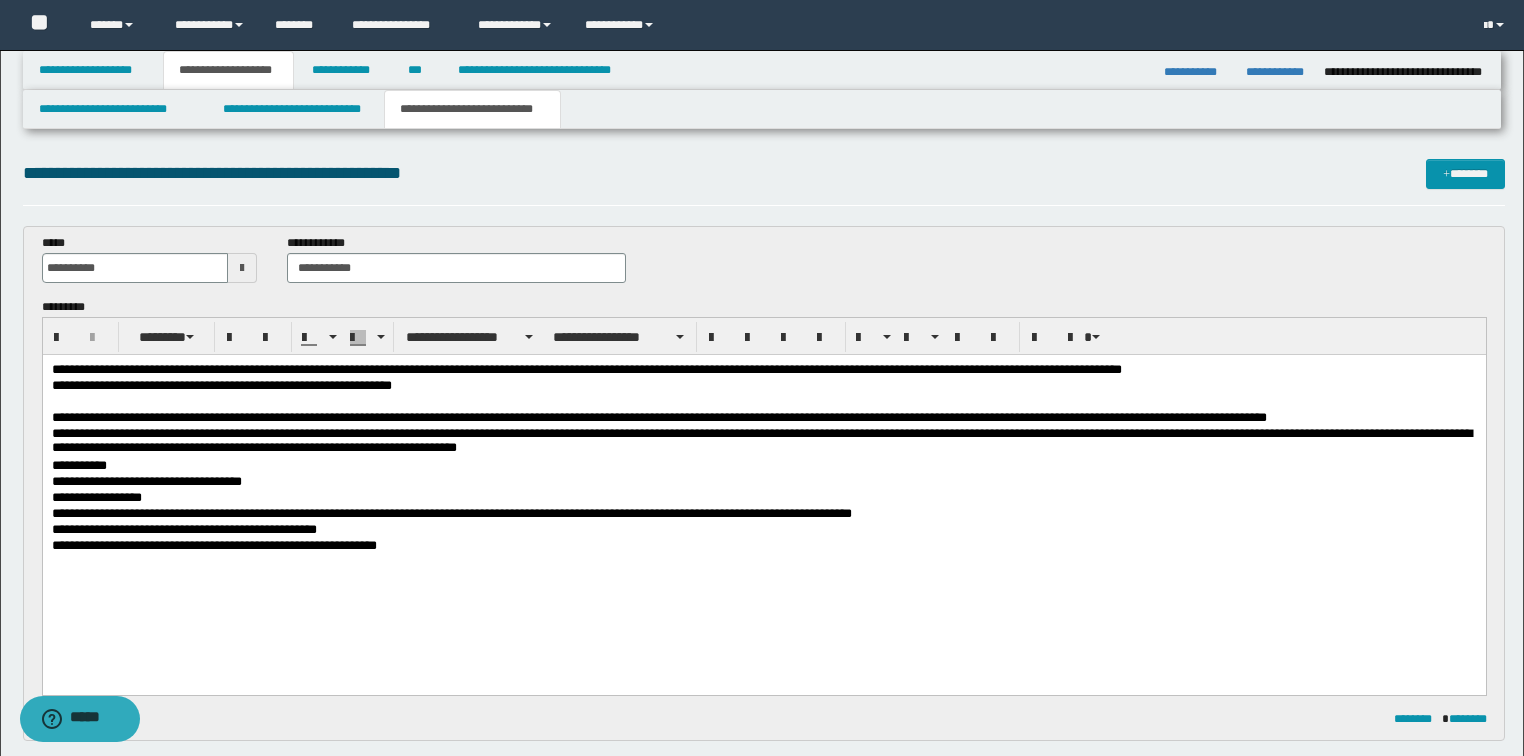 scroll, scrollTop: 160, scrollLeft: 0, axis: vertical 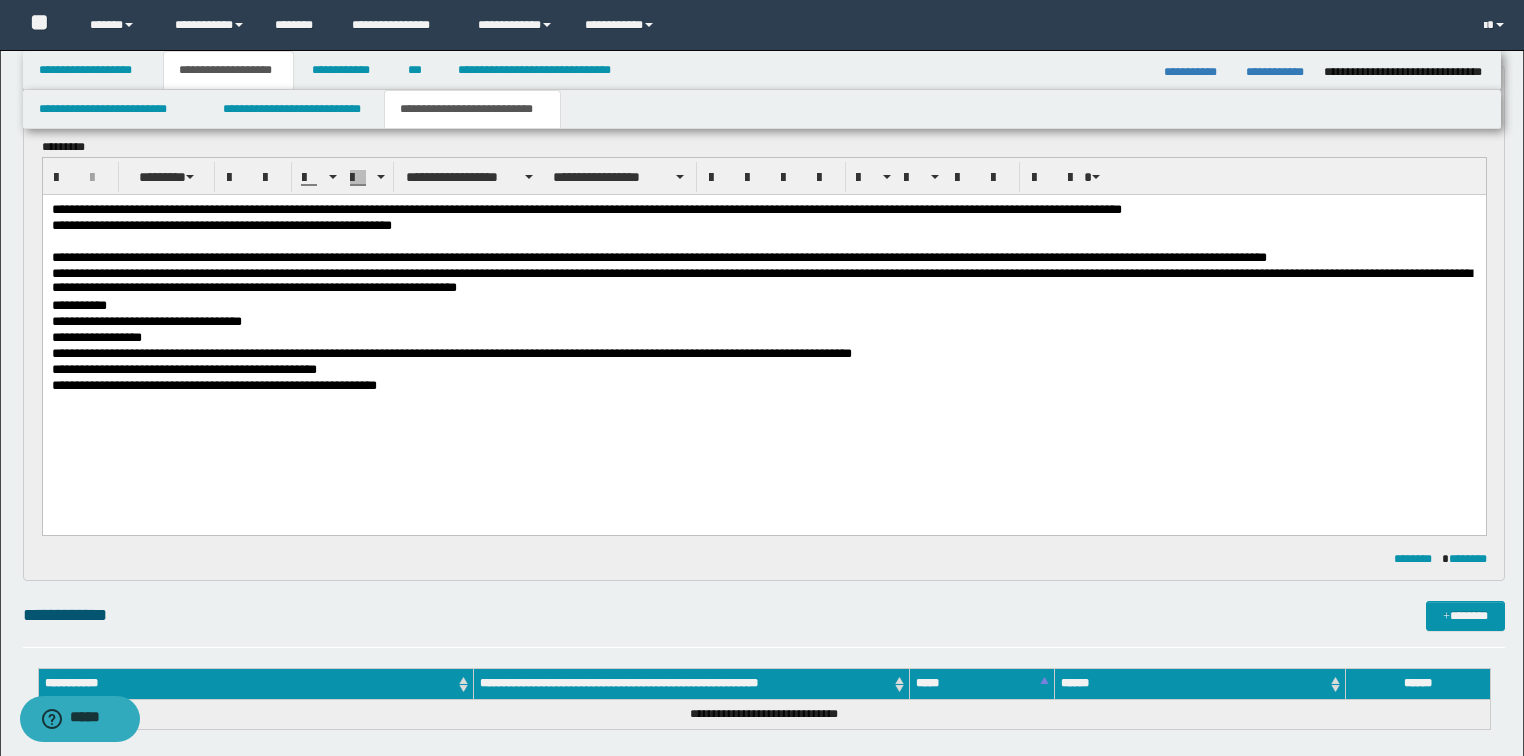 click on "**********" at bounding box center [764, 386] 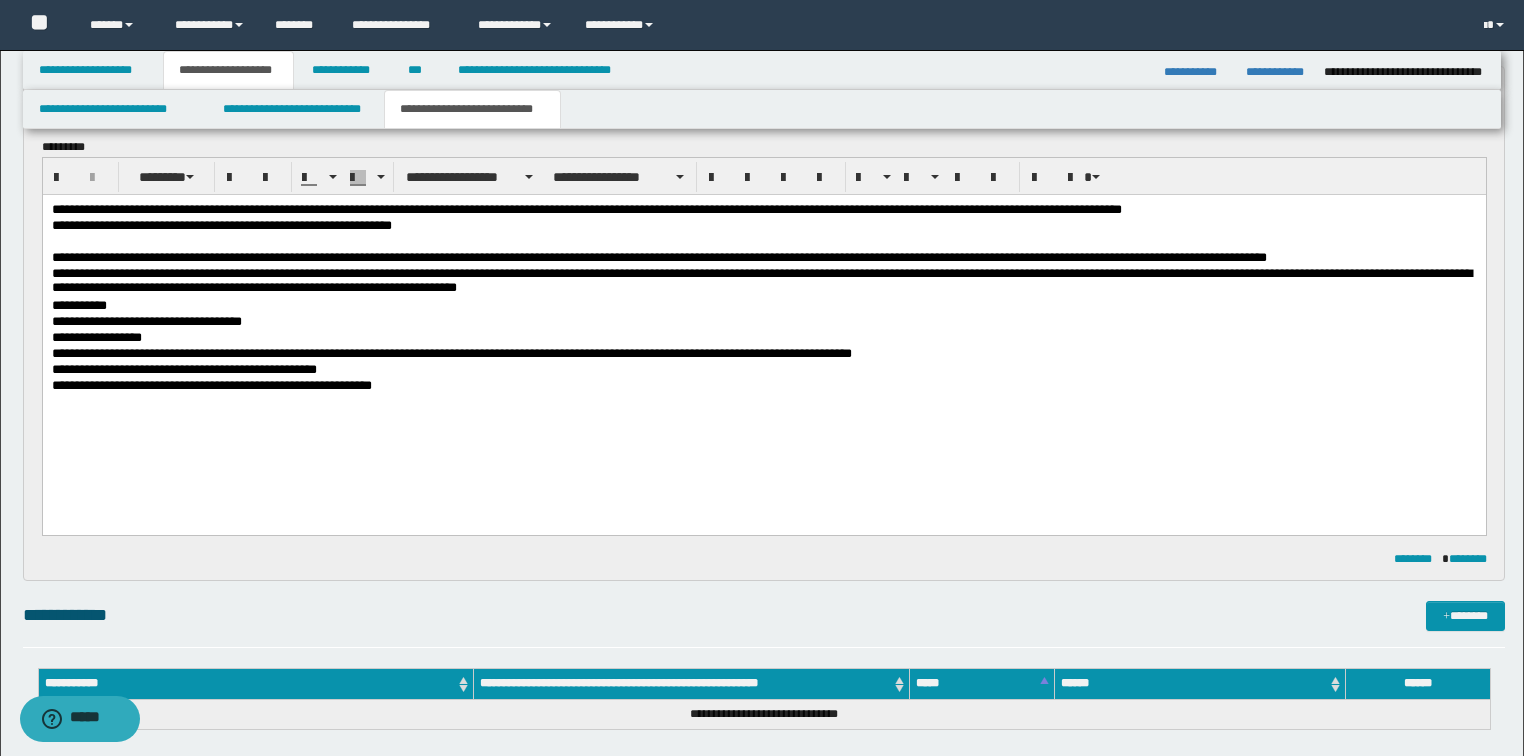 click on "**********" at bounding box center [764, 386] 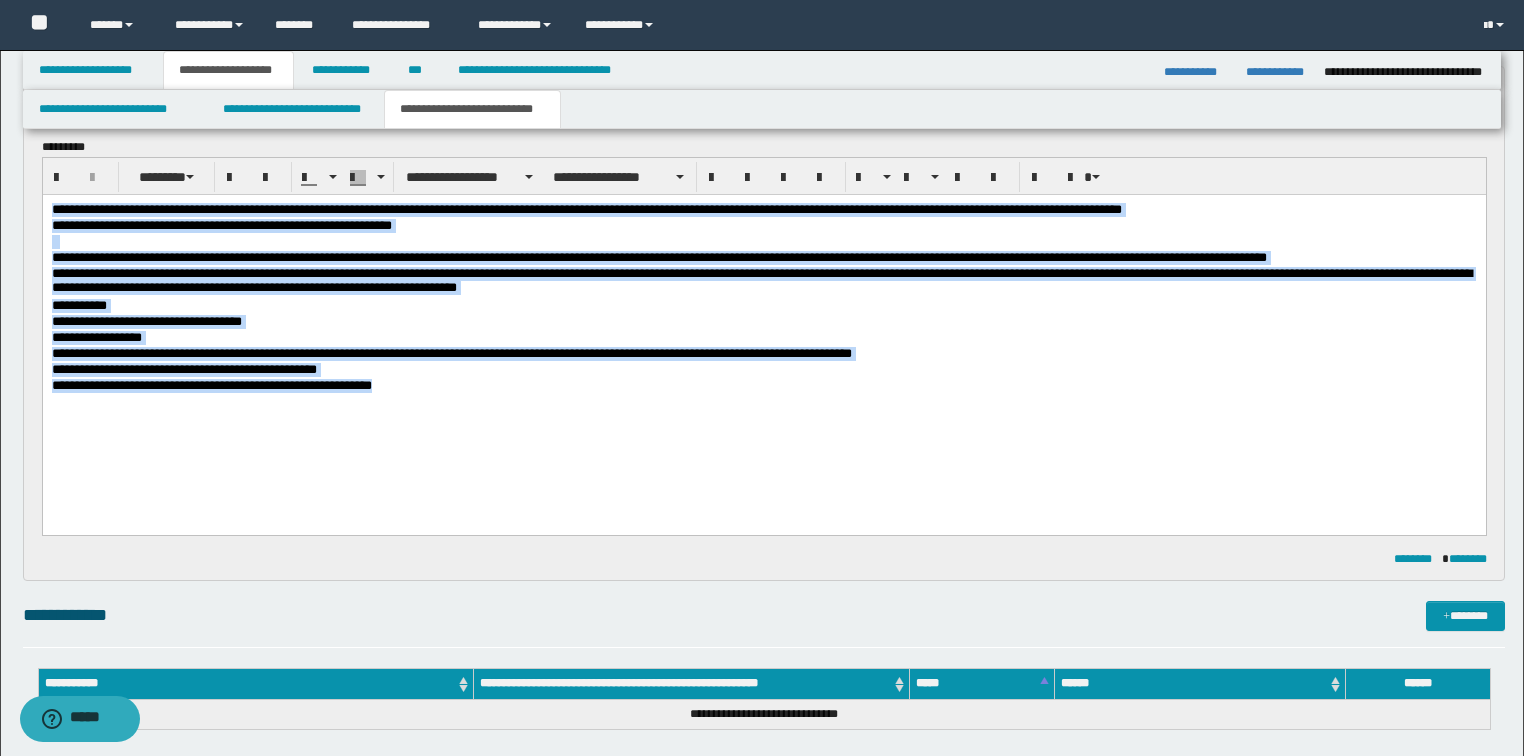 drag, startPoint x: 425, startPoint y: 389, endPoint x: 65, endPoint y: 402, distance: 360.23465 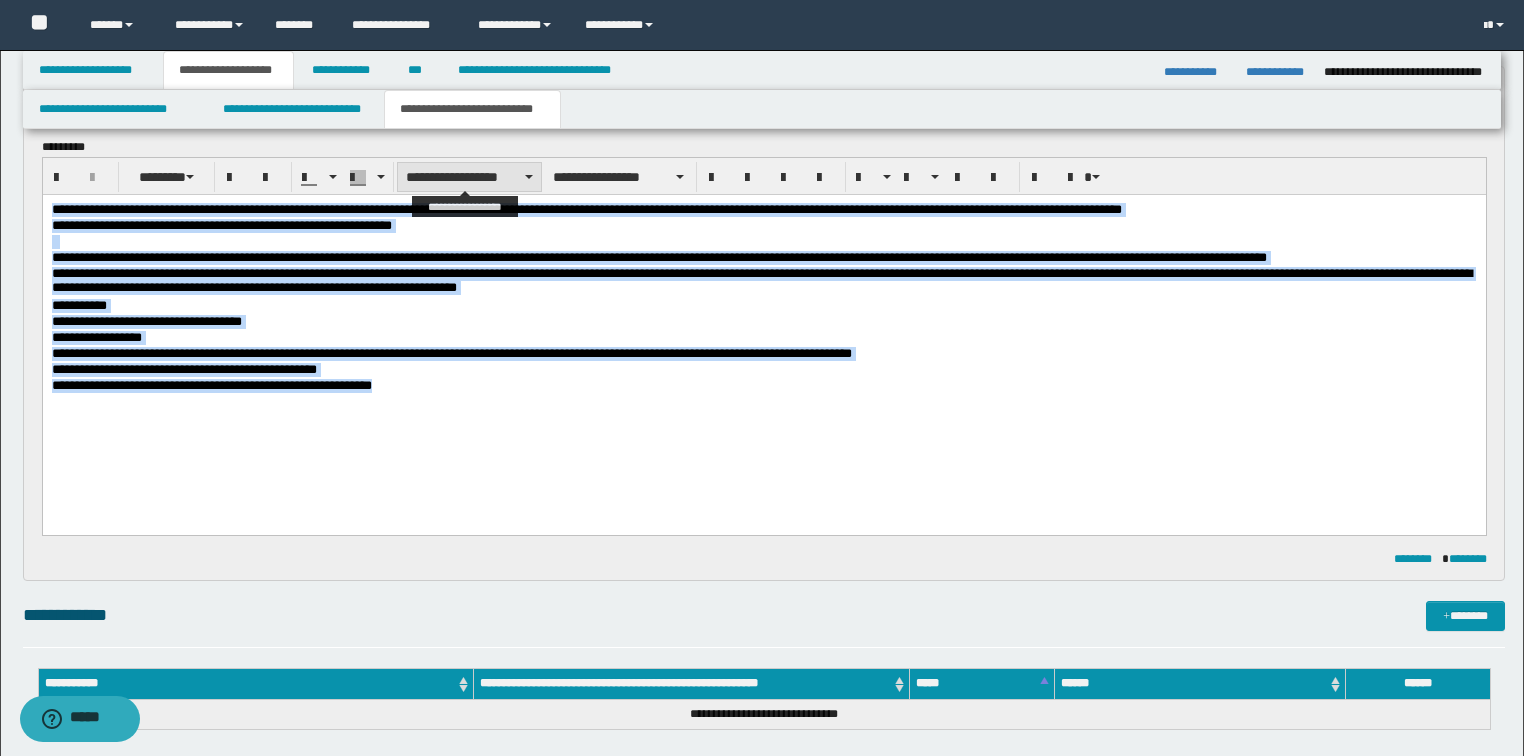click on "**********" at bounding box center (469, 177) 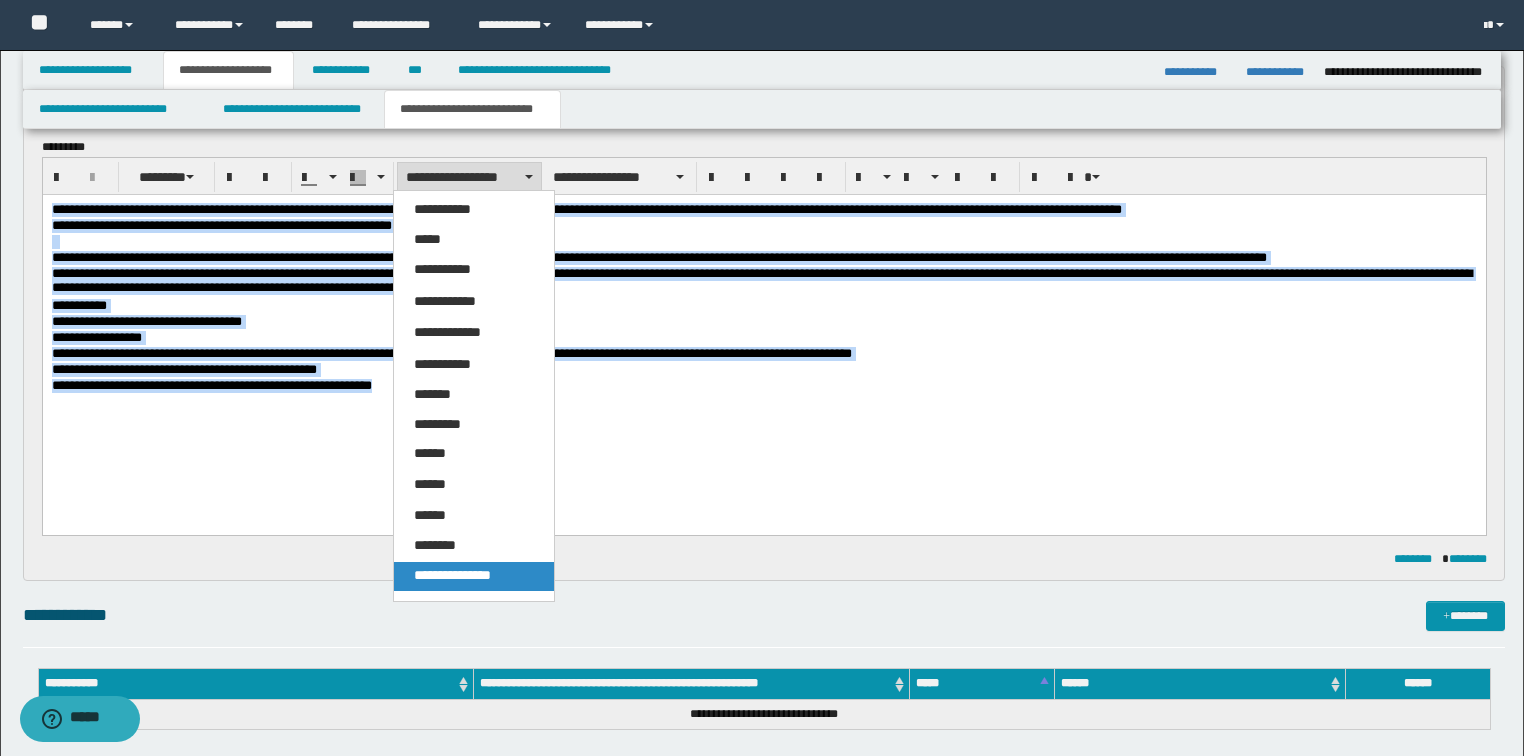 click on "**********" at bounding box center (452, 575) 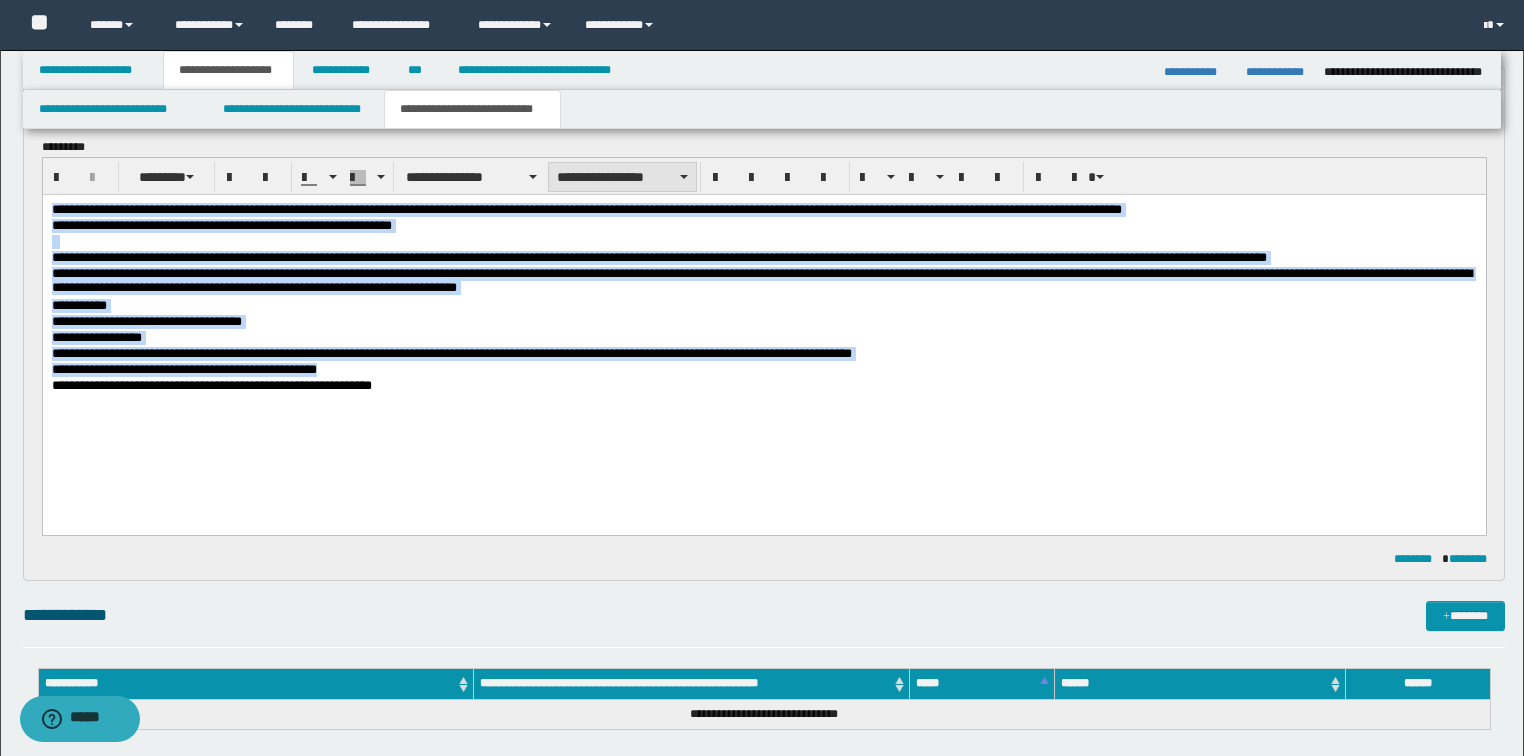 click on "**********" at bounding box center (622, 177) 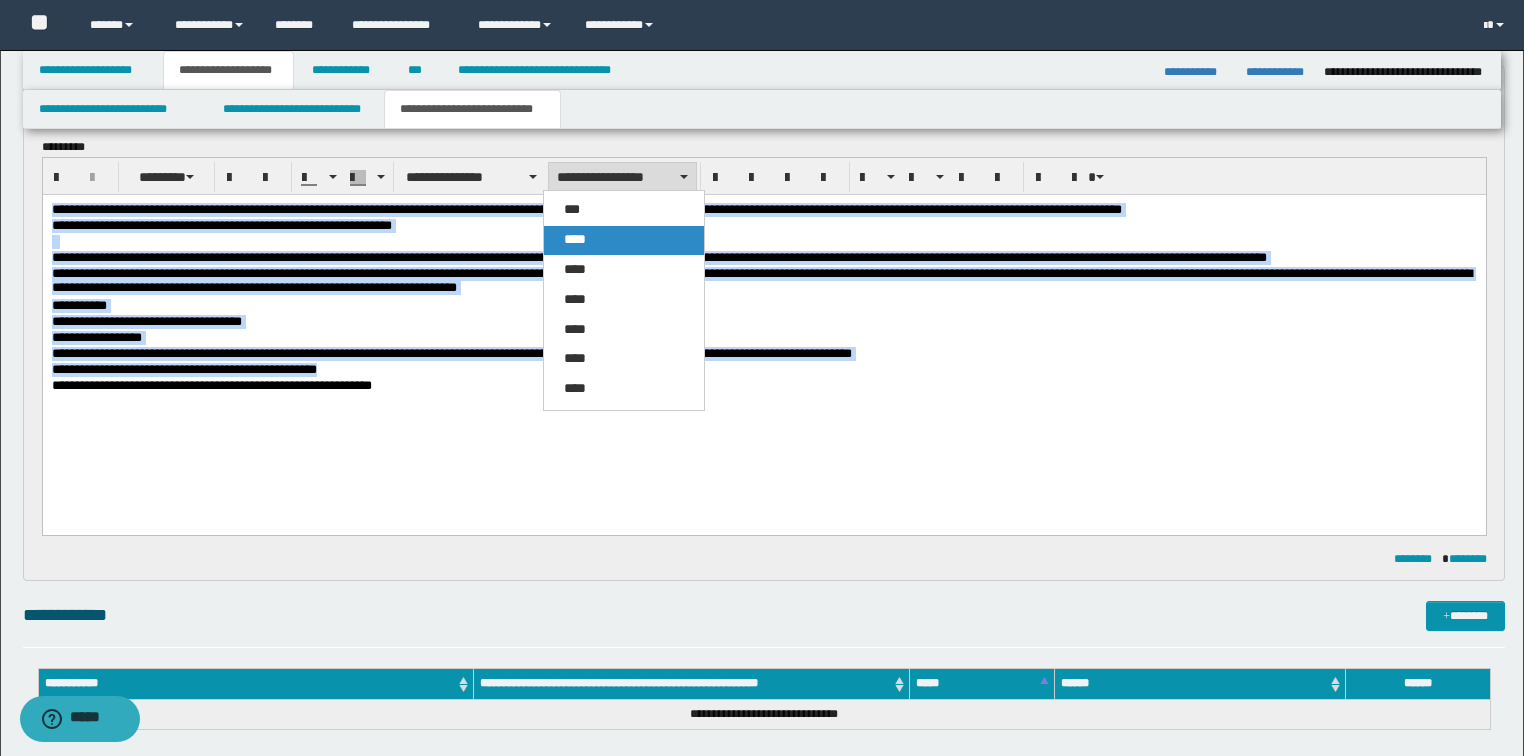 click on "****" at bounding box center [575, 239] 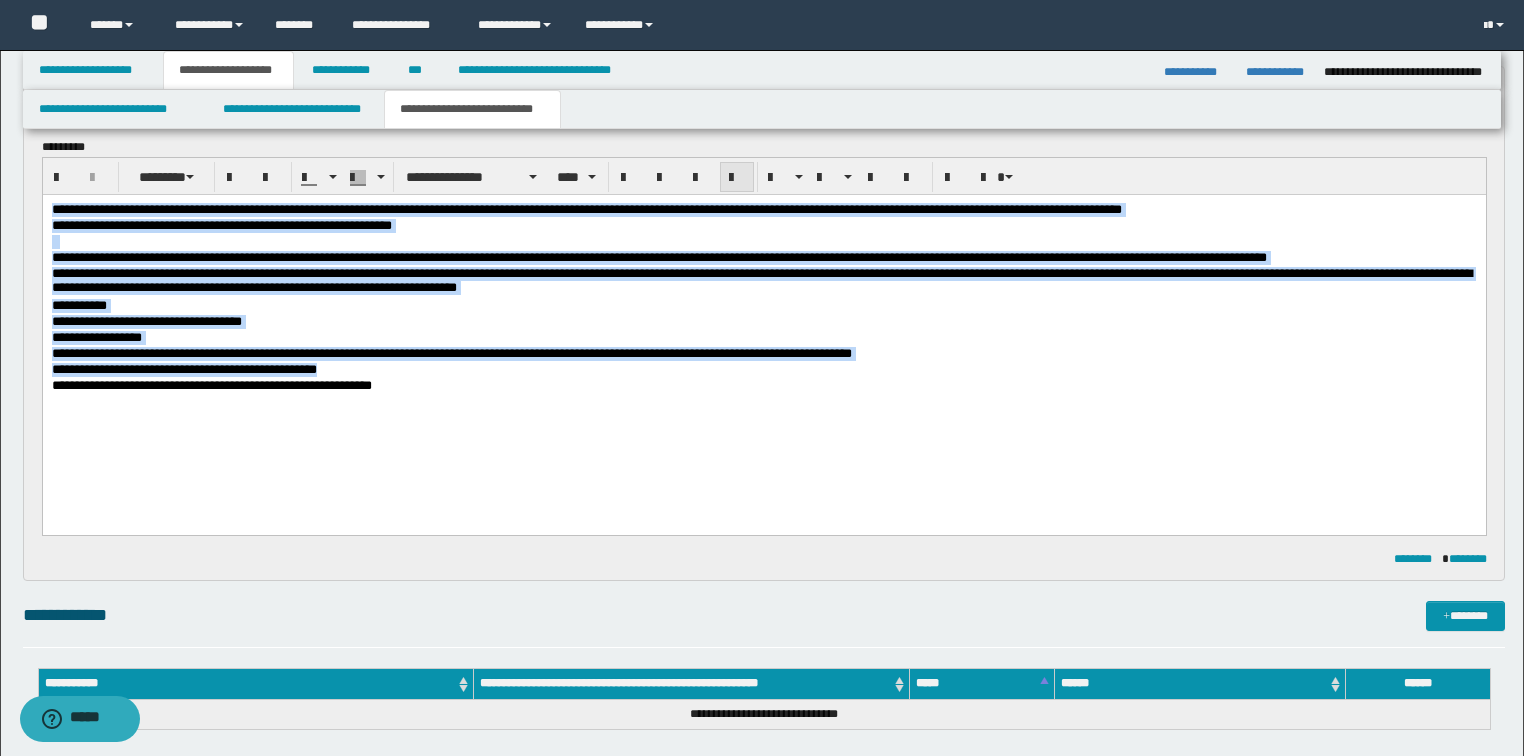 click at bounding box center (737, 178) 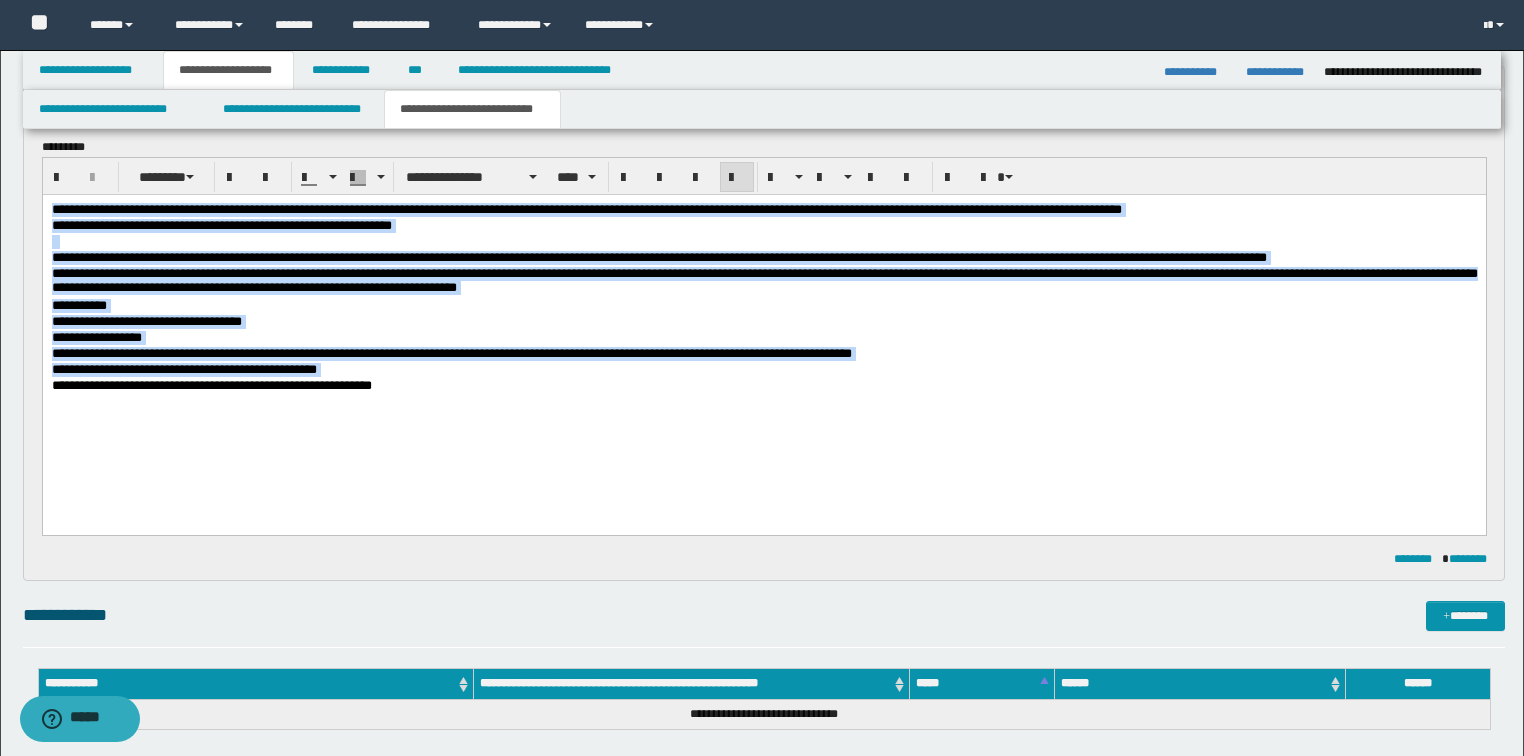 click on "**********" at bounding box center [764, 279] 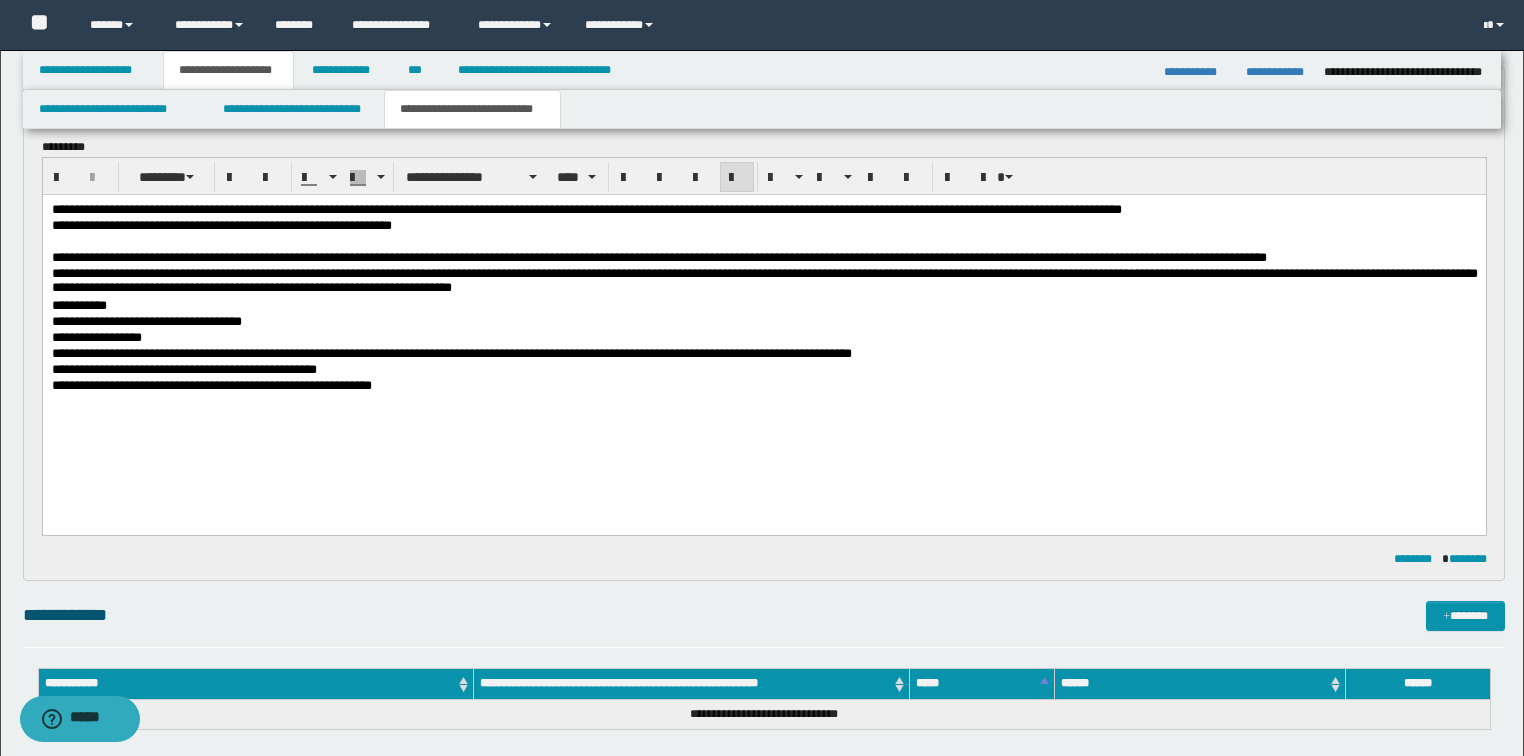 click on "**********" at bounding box center [764, 279] 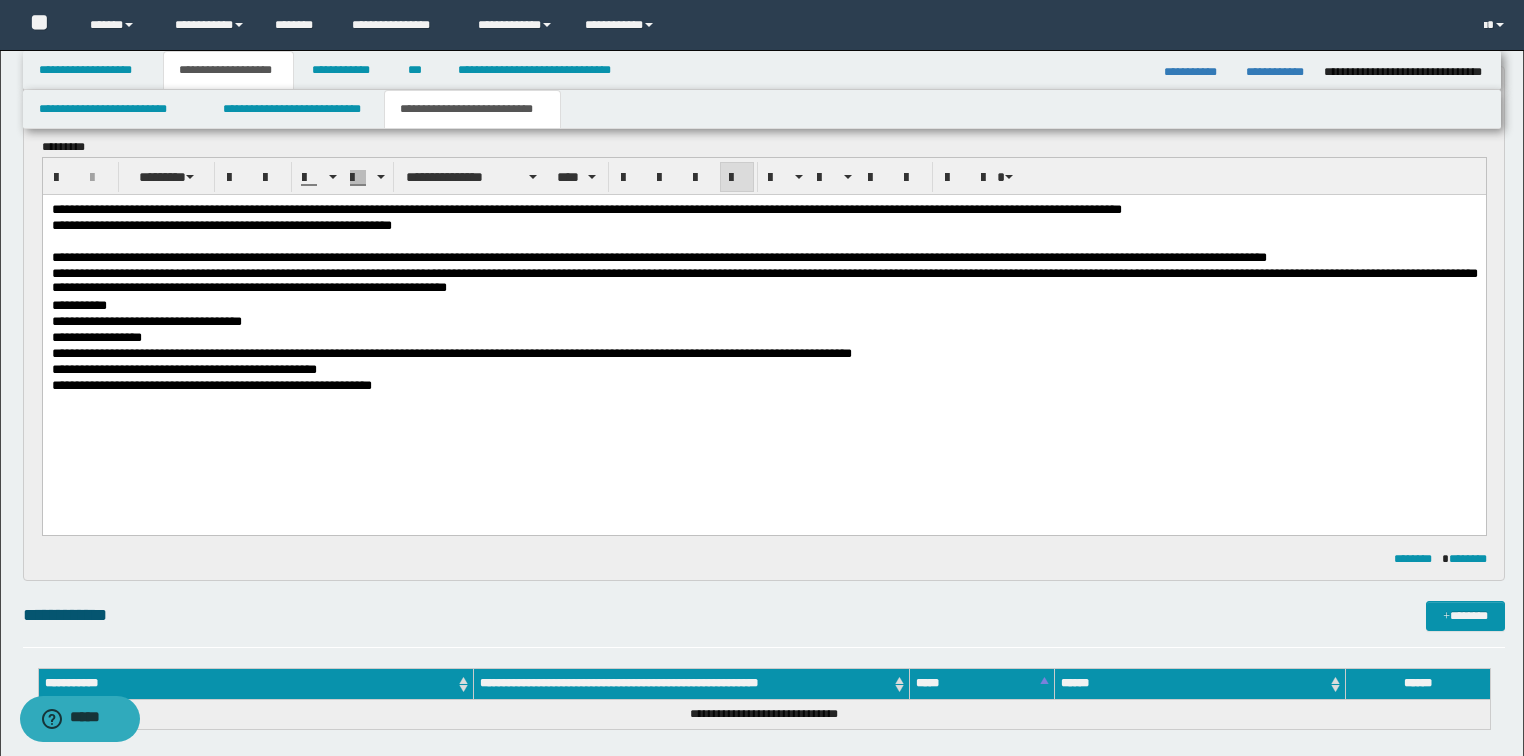 click on "**********" at bounding box center (451, 352) 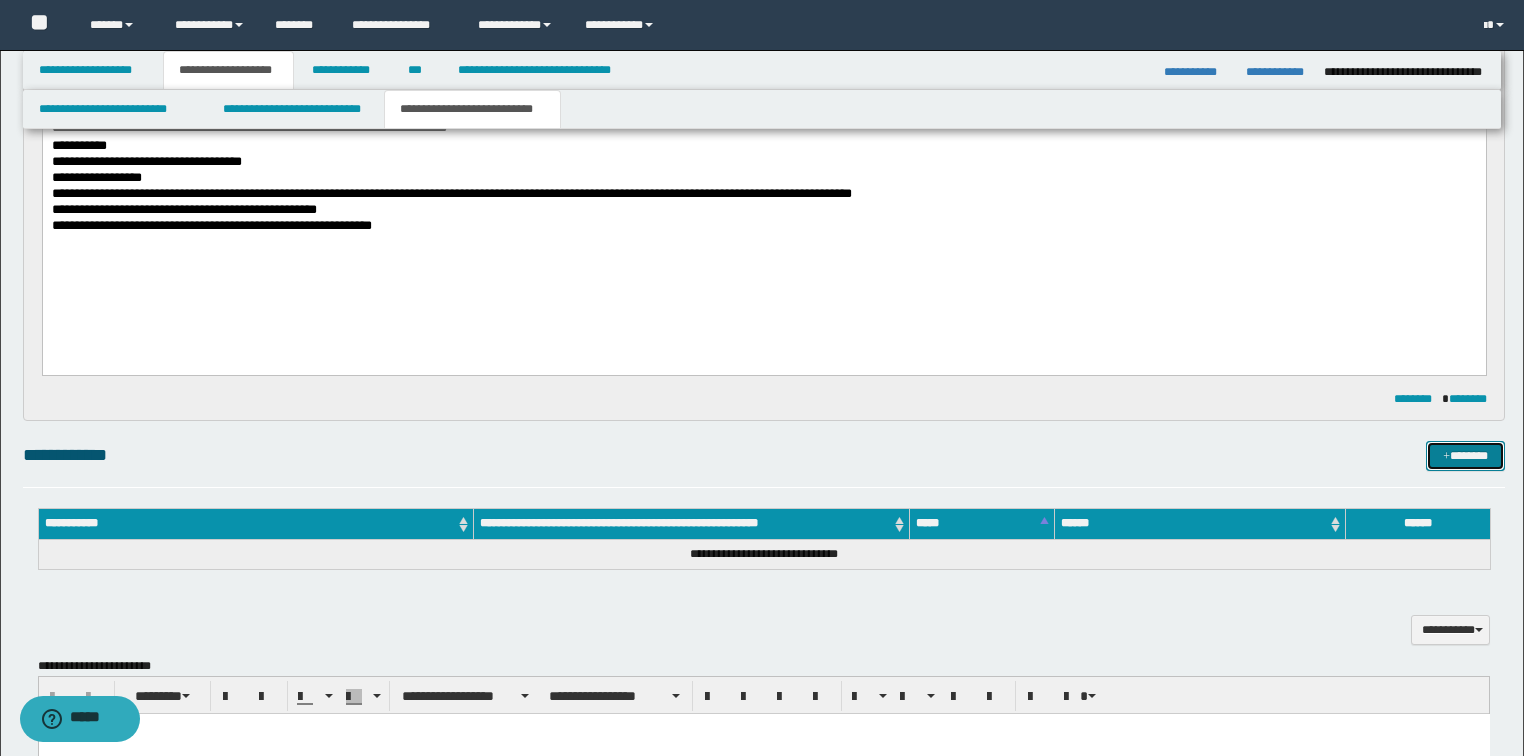 click on "*******" at bounding box center [1465, 456] 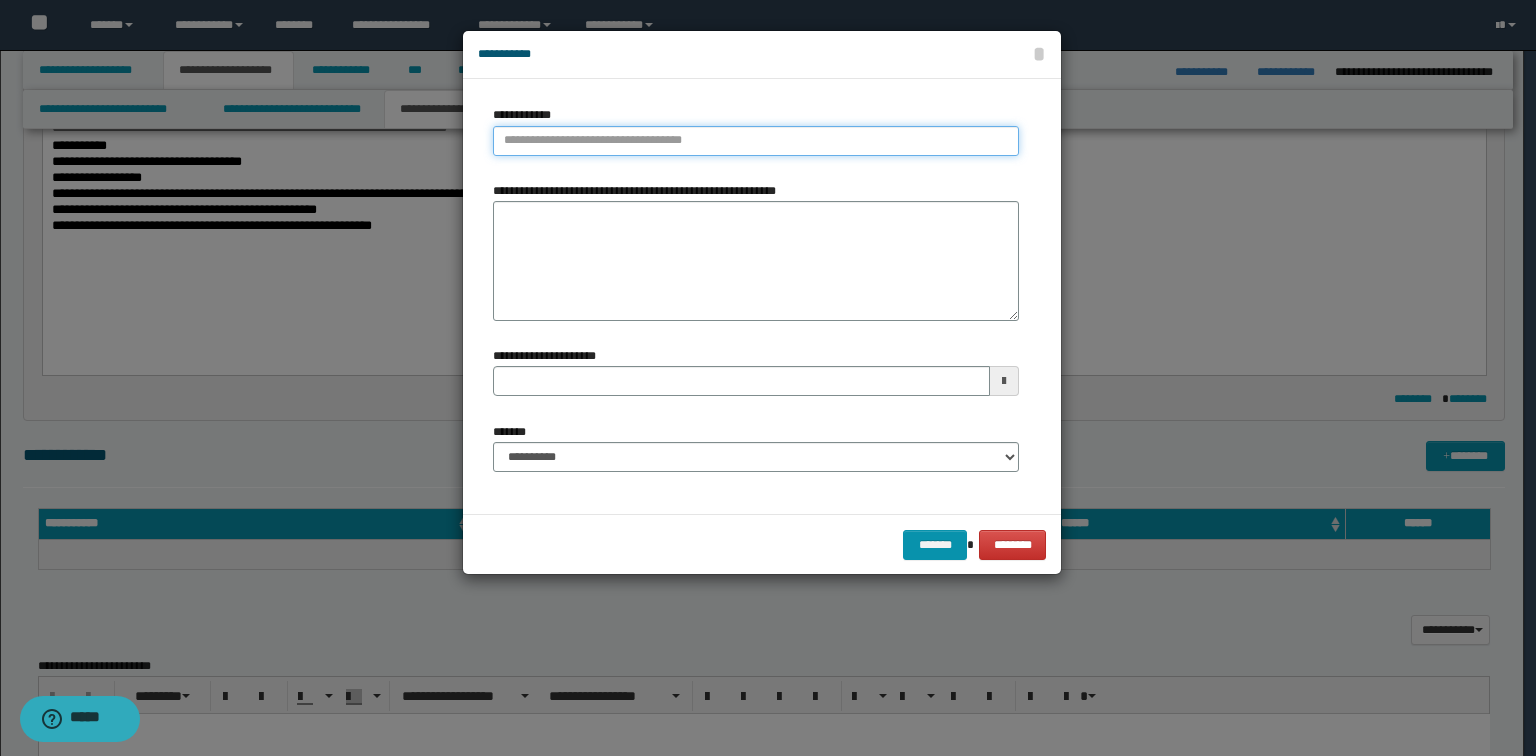 click on "**********" at bounding box center [756, 141] 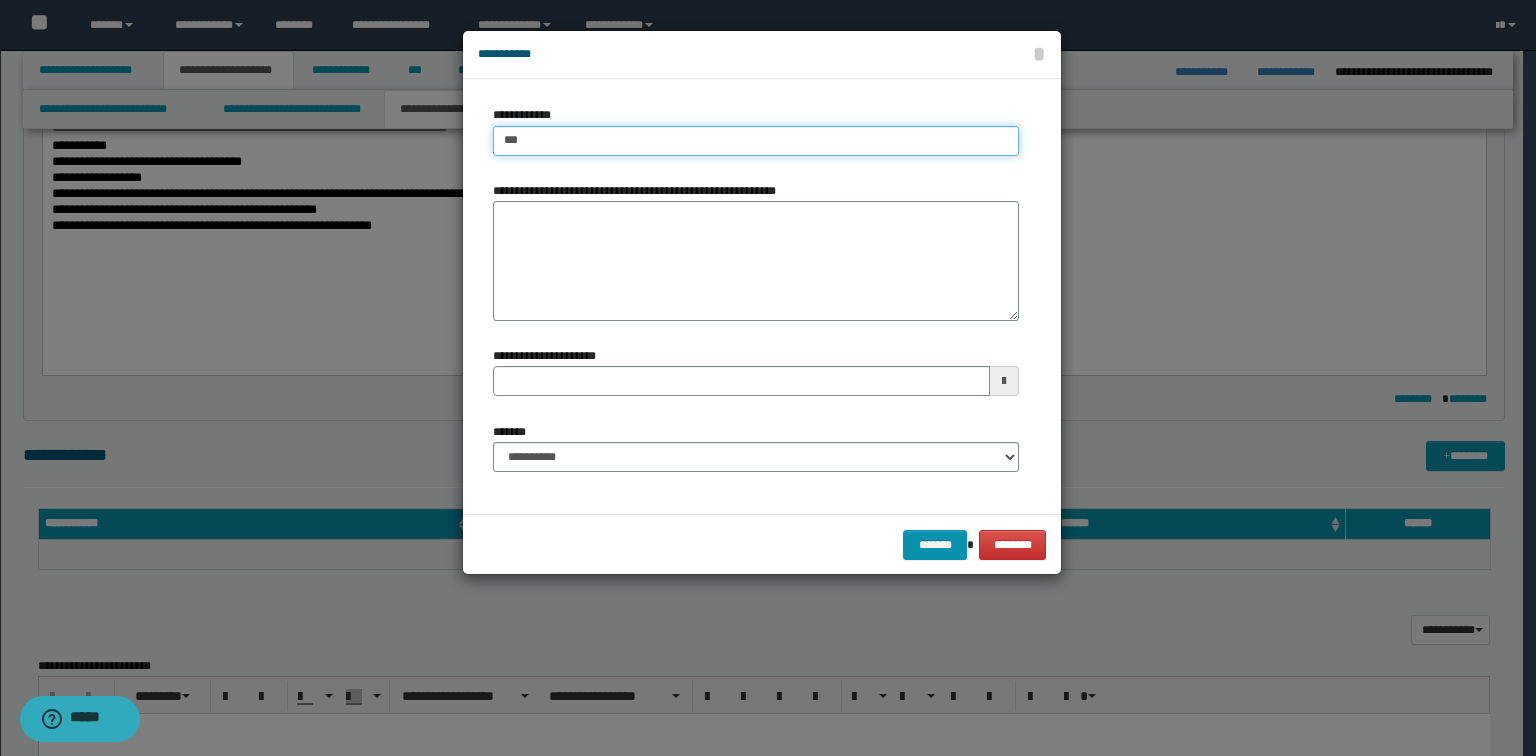 type on "****" 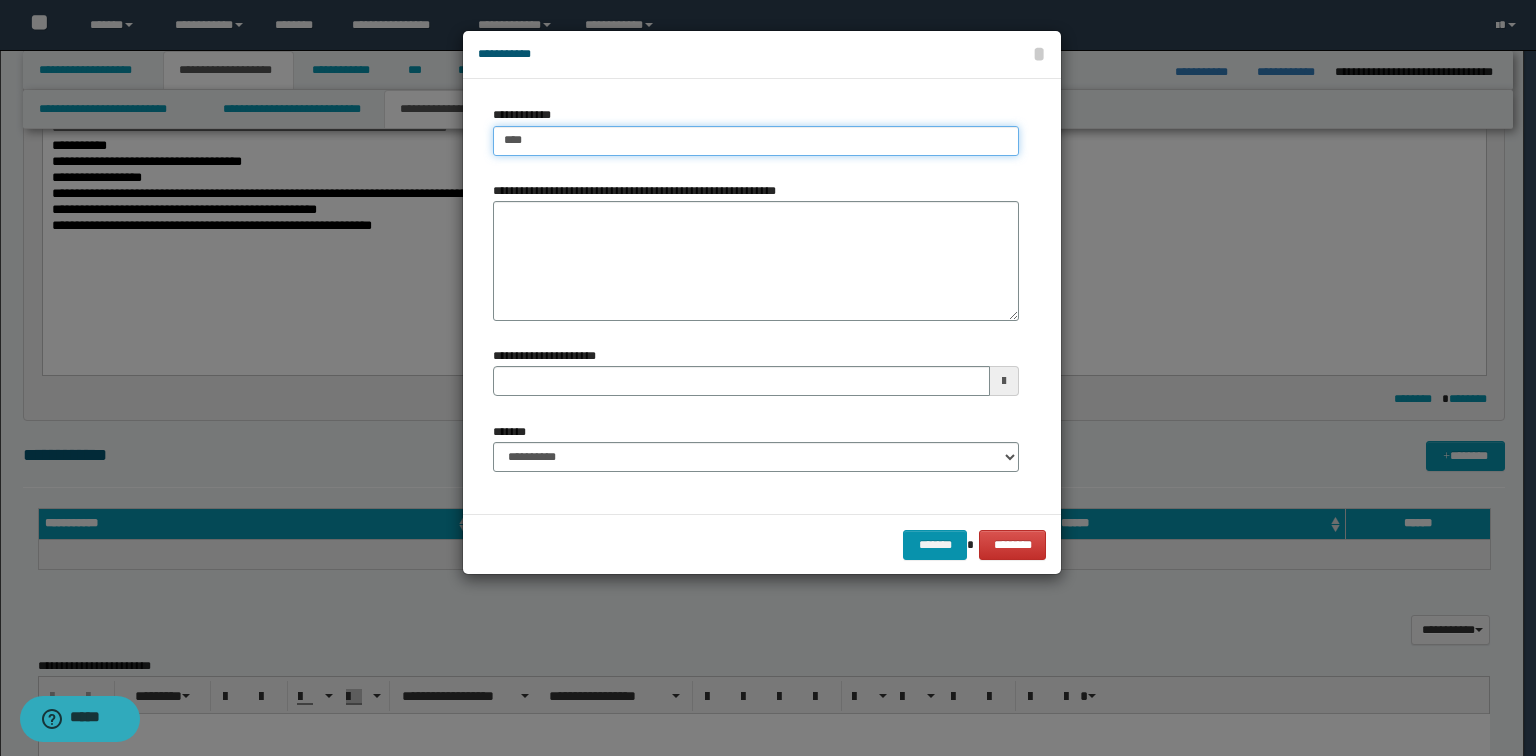 type on "****" 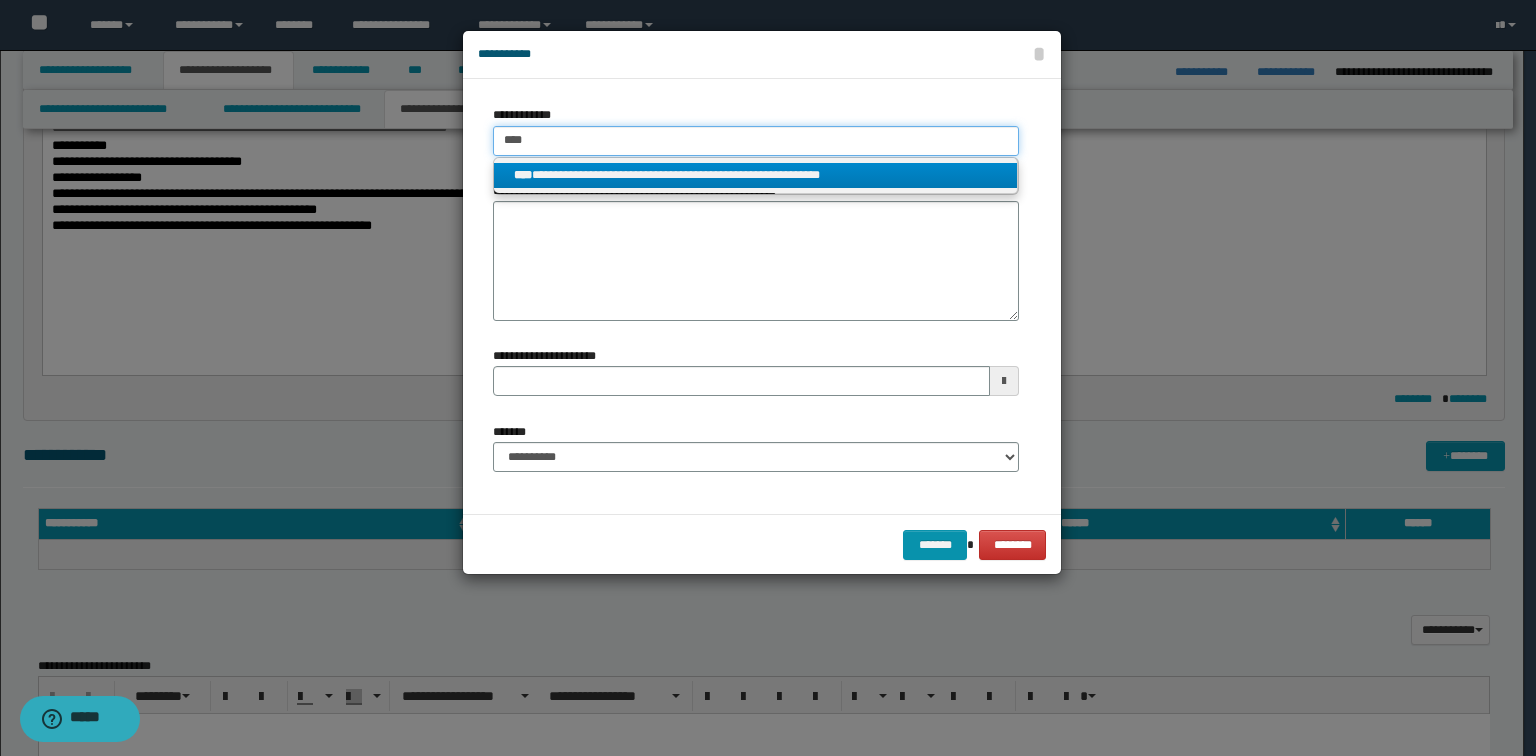 type on "****" 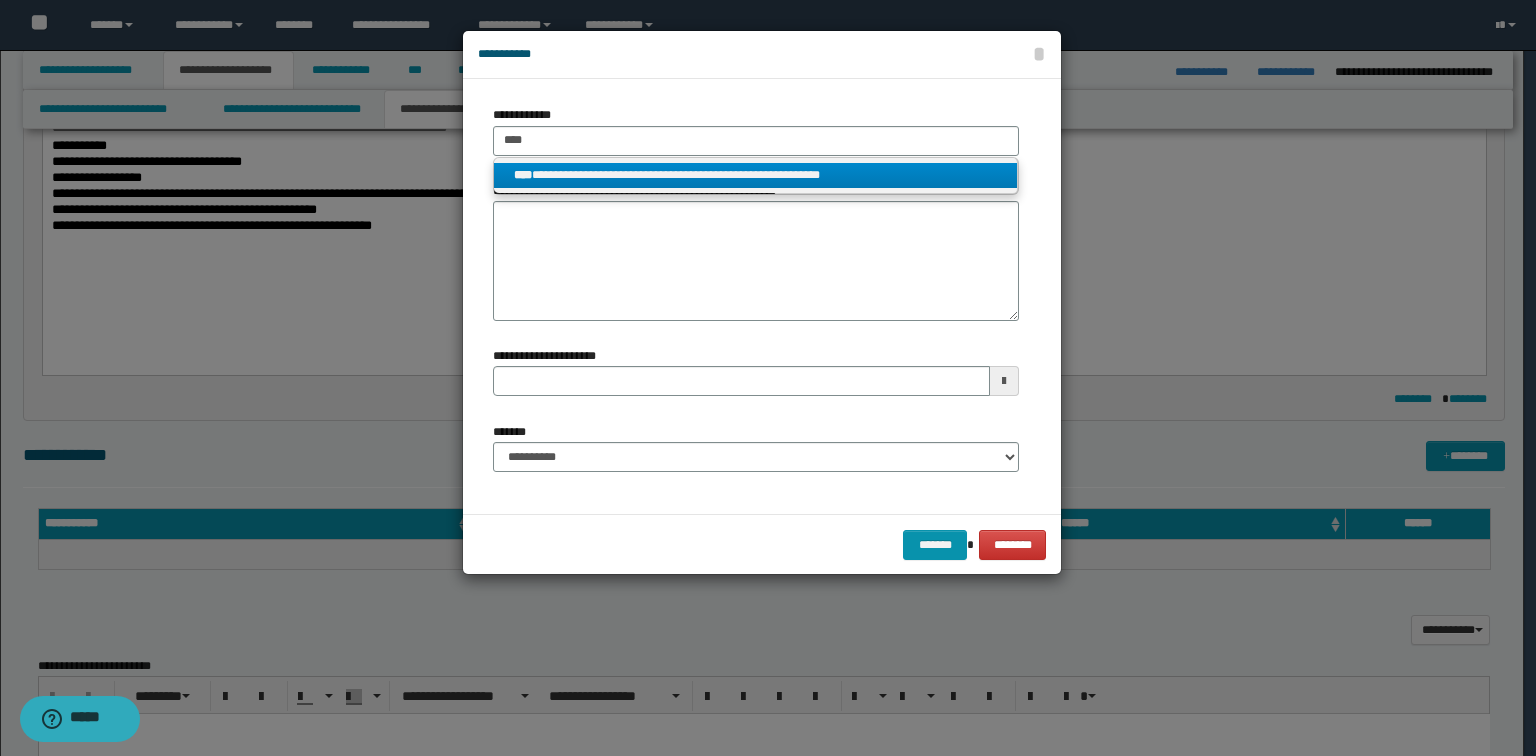 click on "**********" at bounding box center (756, 175) 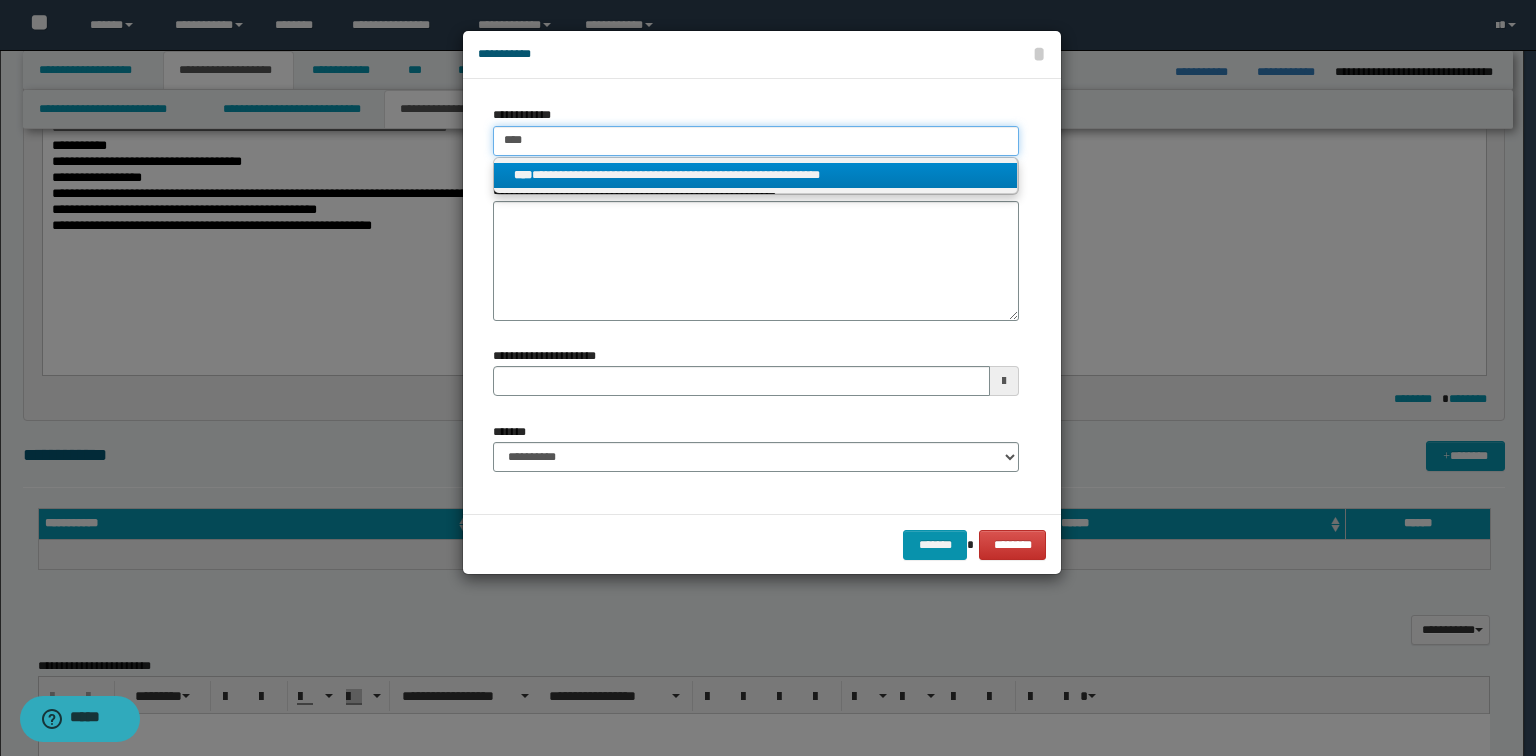 type 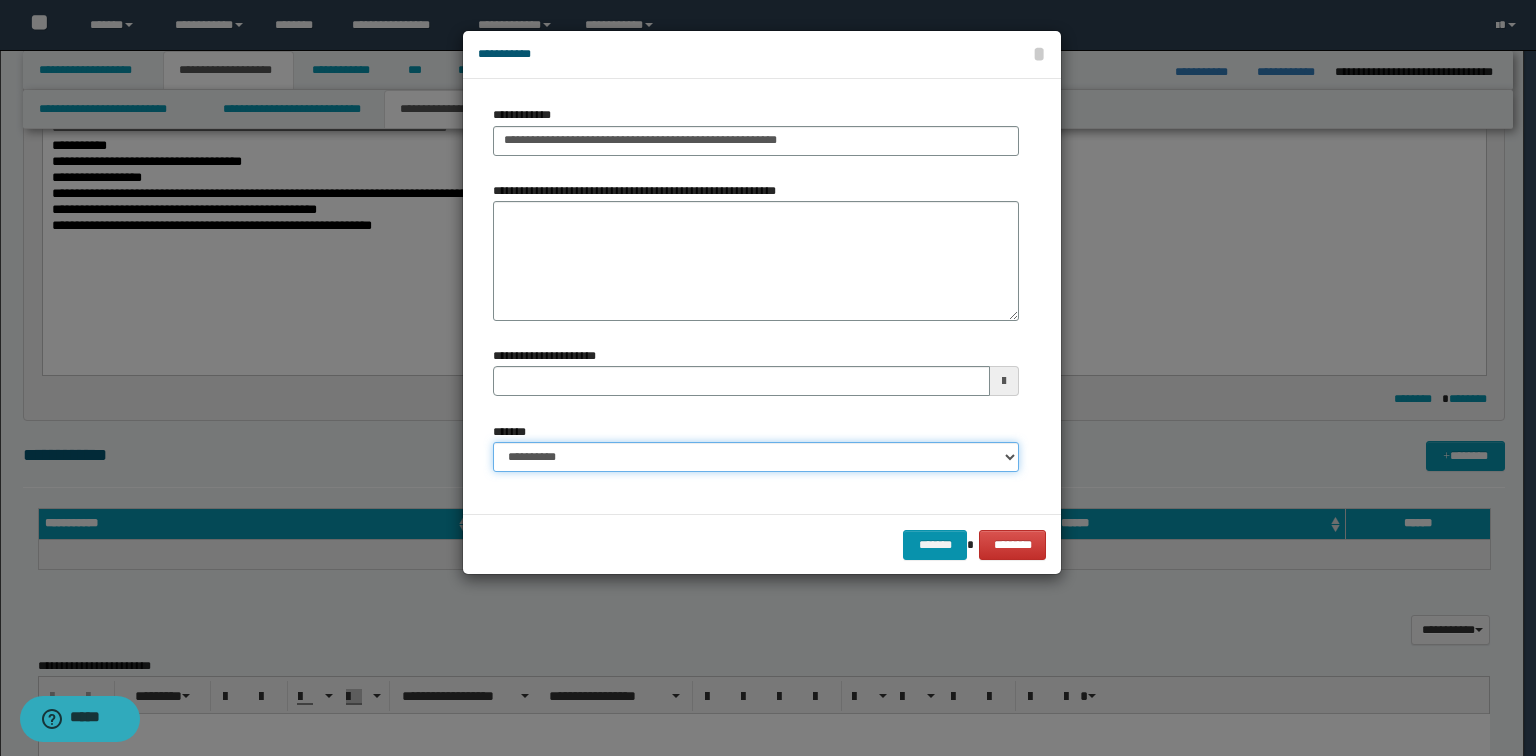 click on "**********" at bounding box center [756, 457] 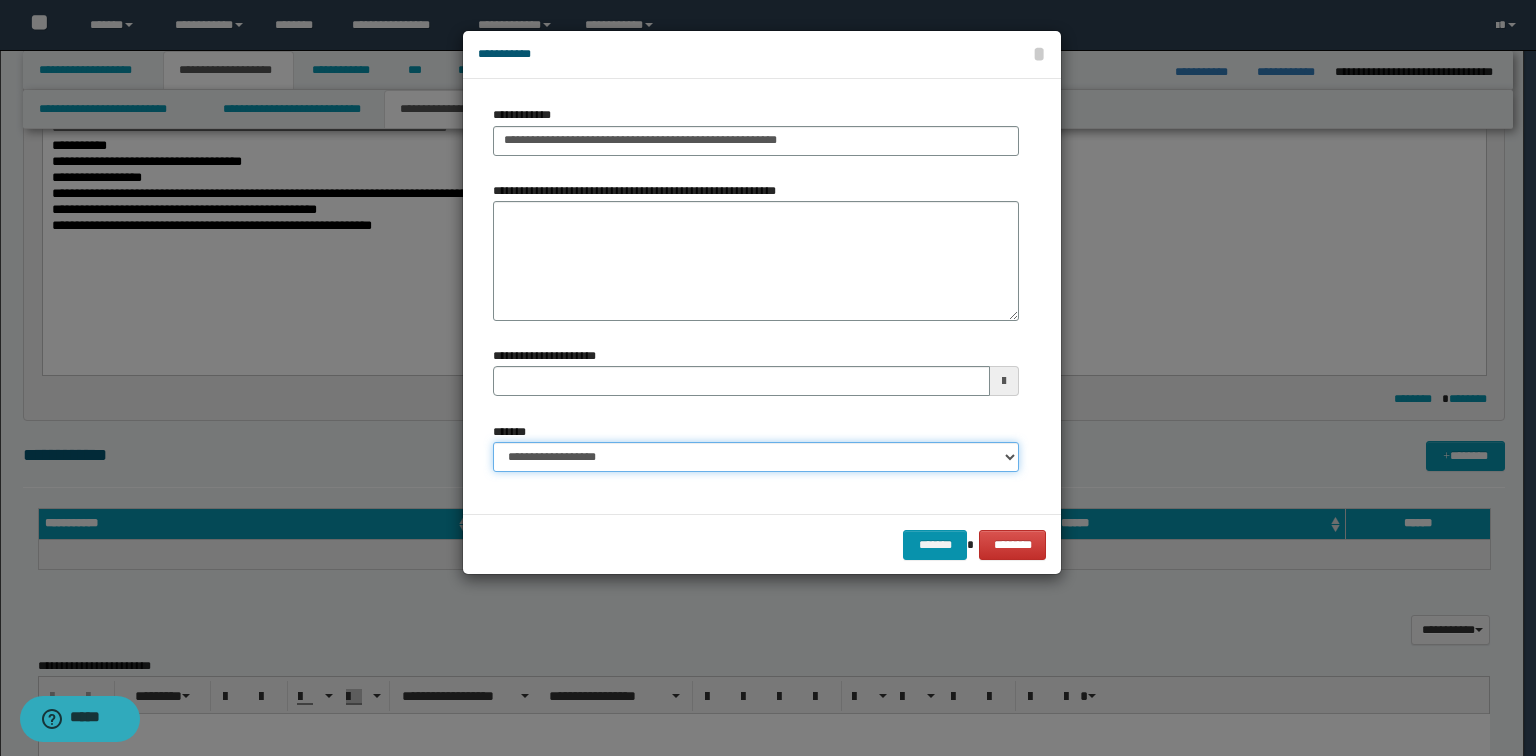 click on "**********" at bounding box center [756, 457] 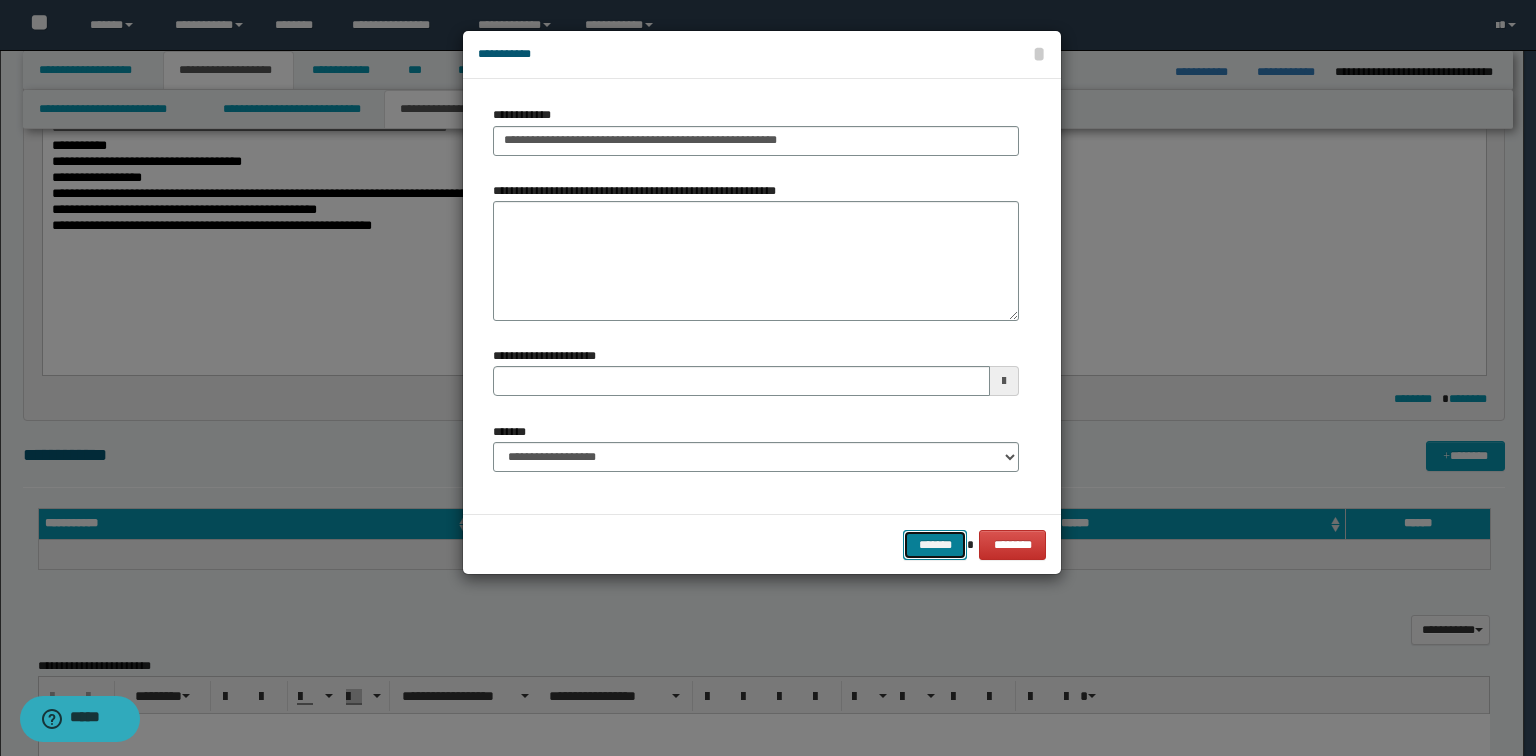 click on "*******" at bounding box center (935, 545) 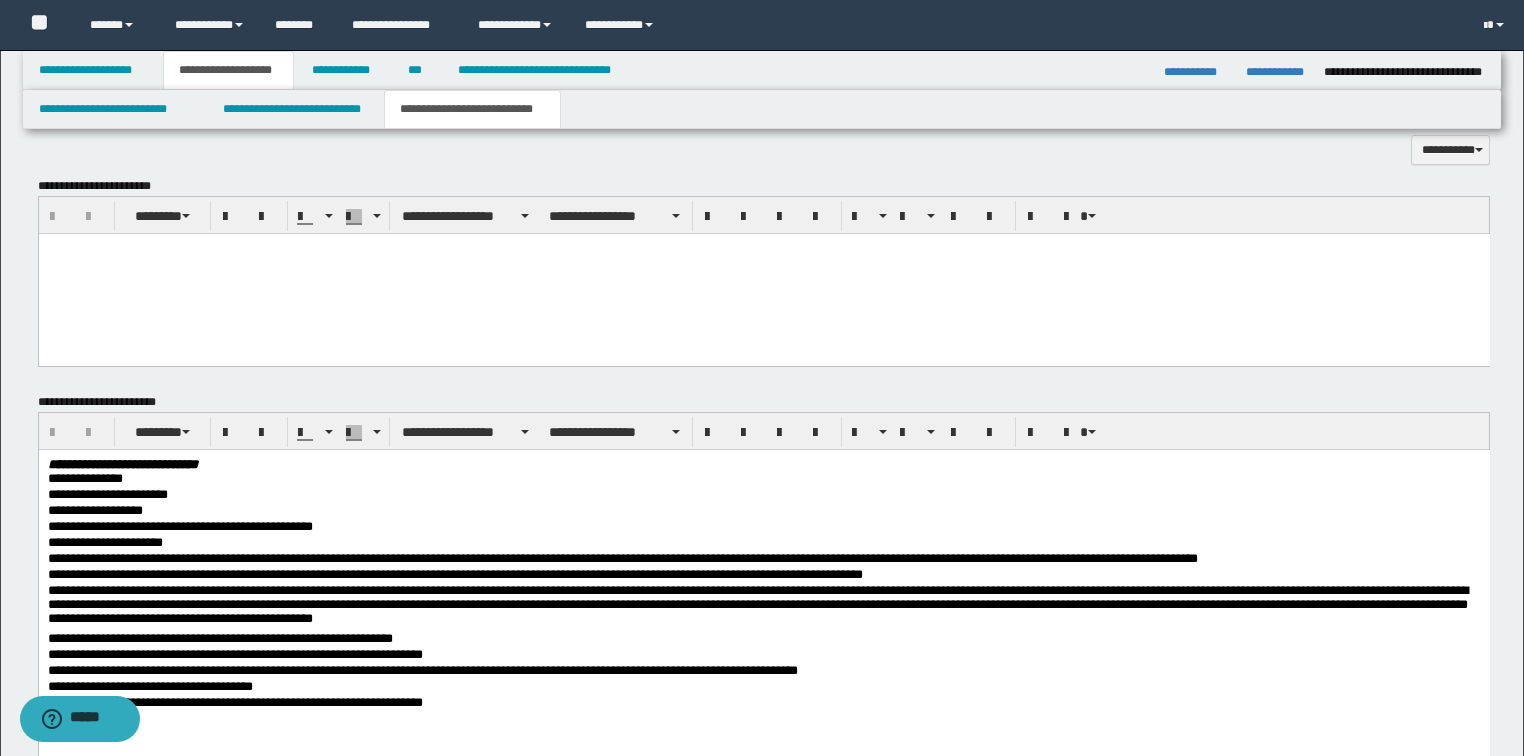scroll, scrollTop: 960, scrollLeft: 0, axis: vertical 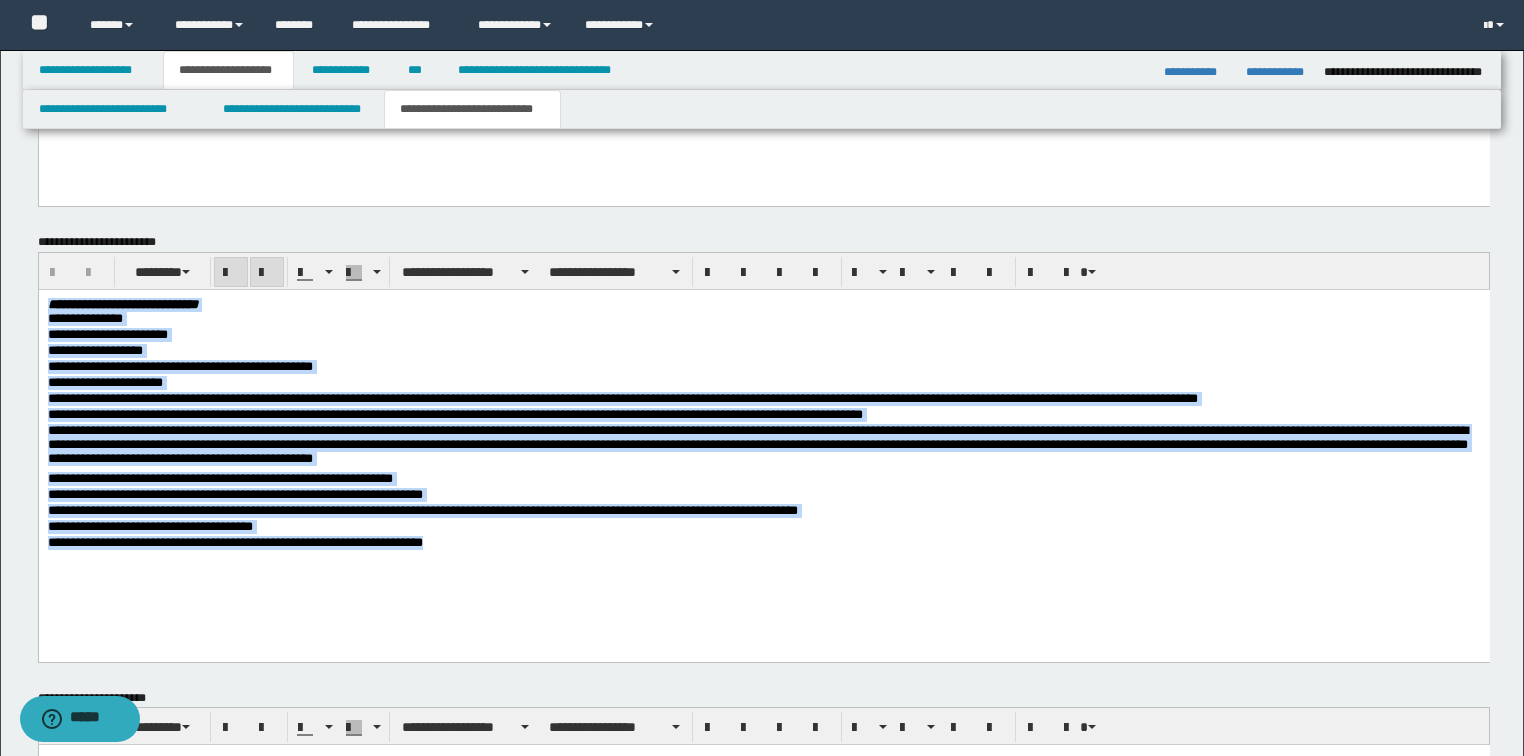 drag, startPoint x: 515, startPoint y: 551, endPoint x: 185, endPoint y: 560, distance: 330.1227 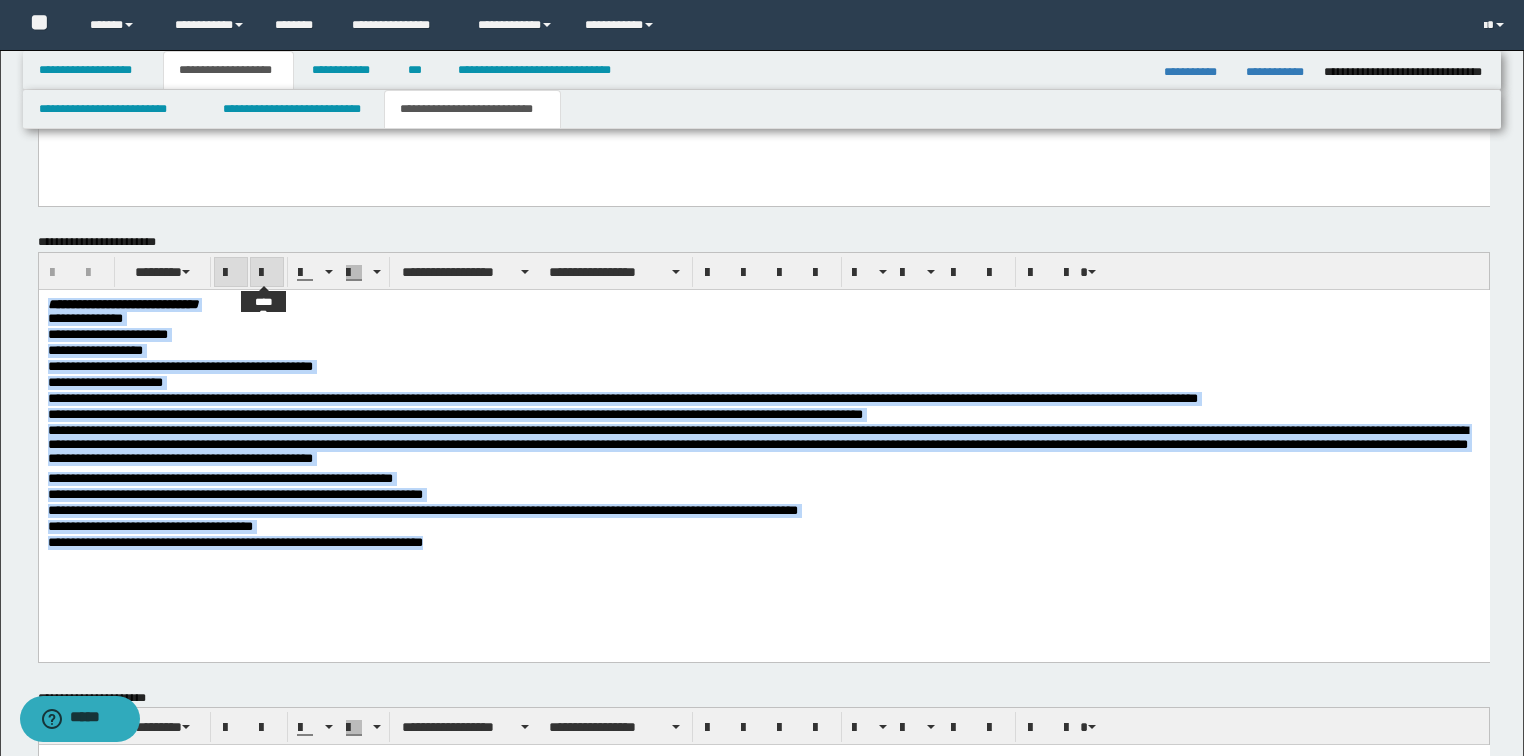click at bounding box center [267, 273] 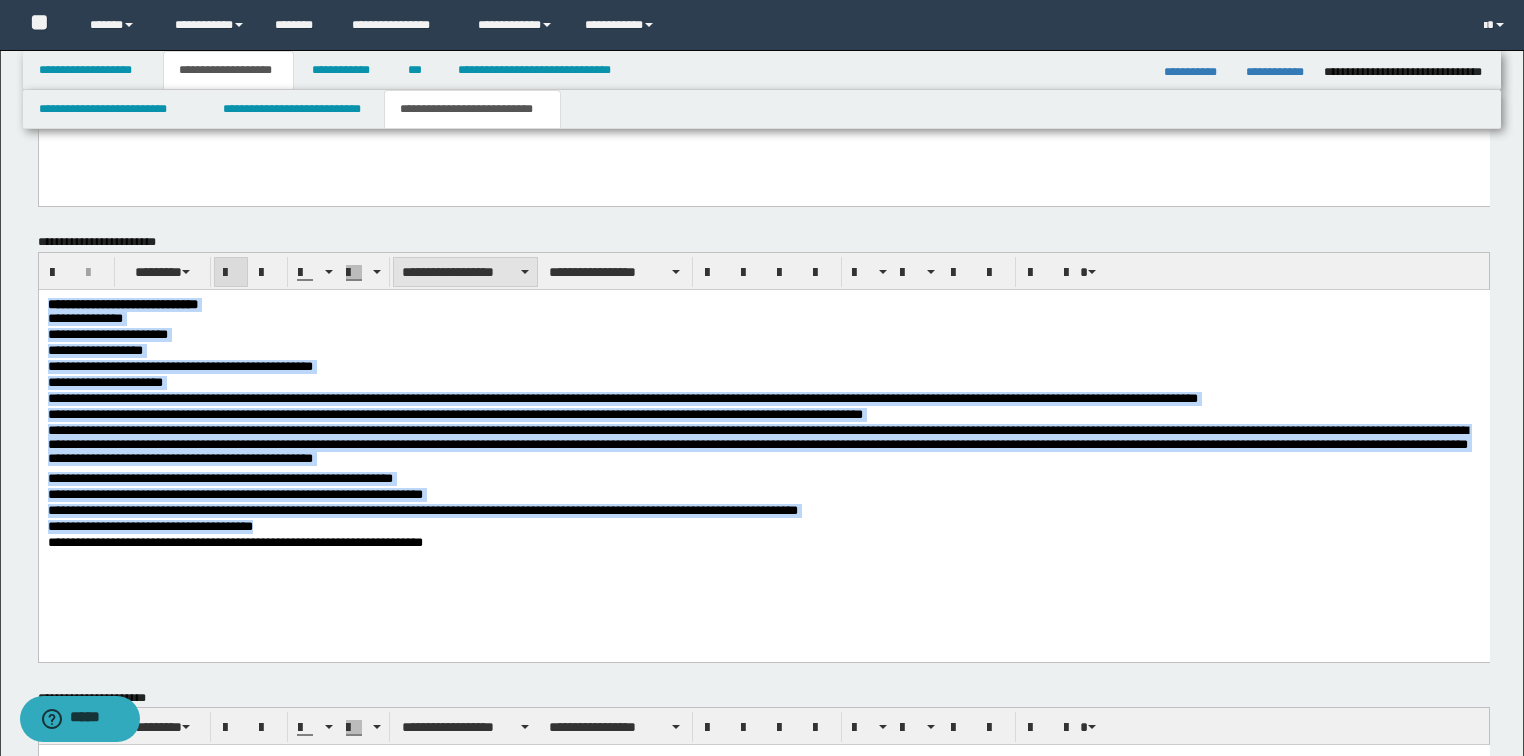 click on "**********" at bounding box center (465, 272) 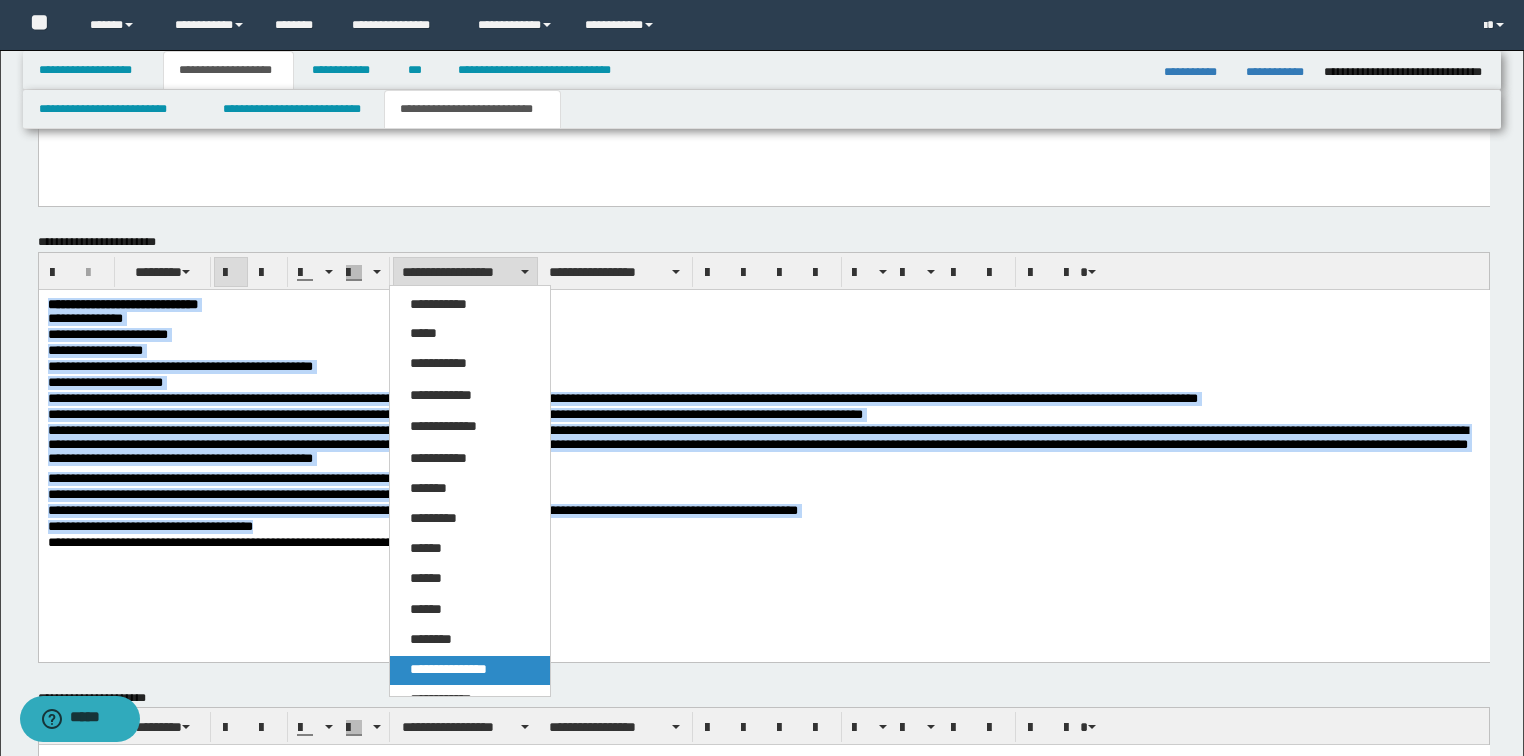 click on "**********" at bounding box center (448, 669) 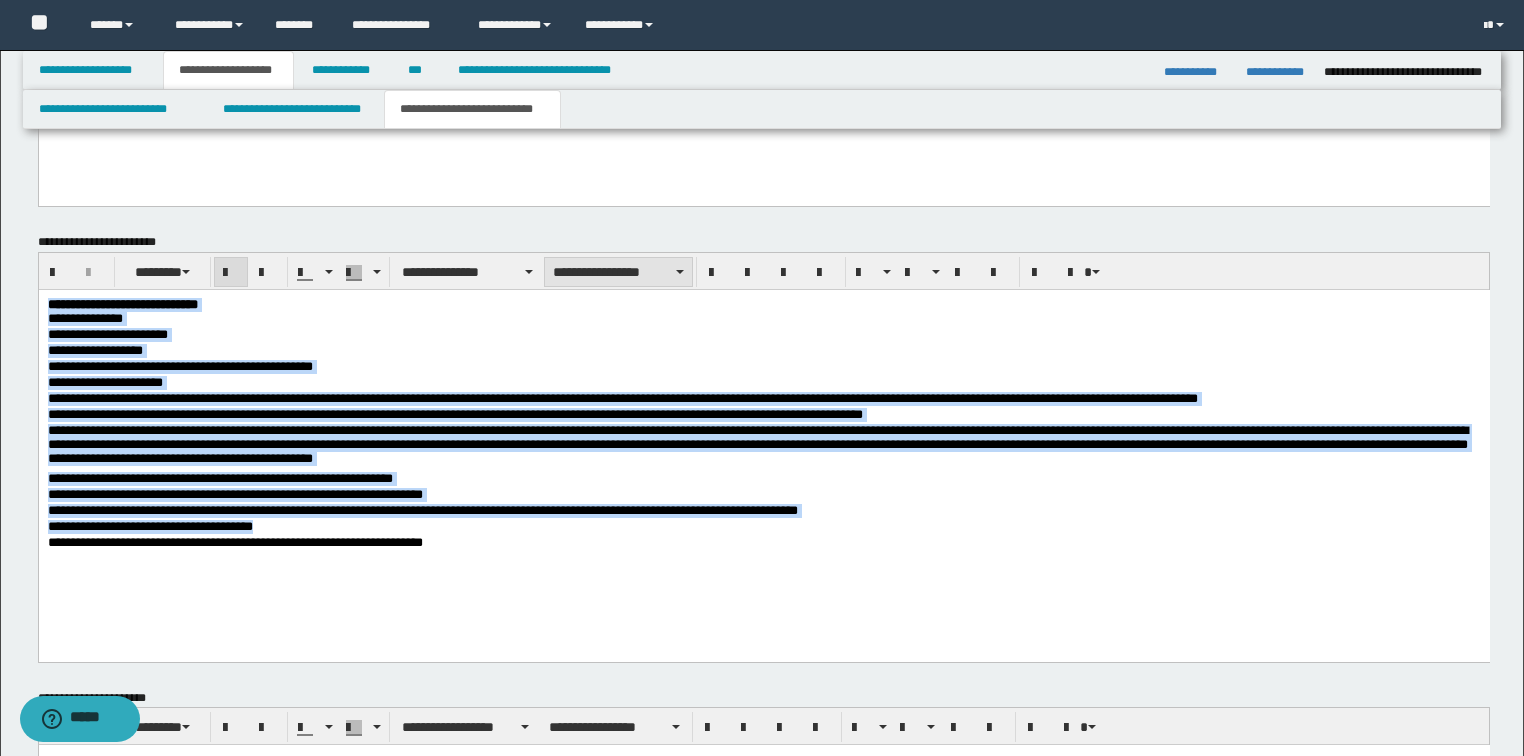 click on "**********" at bounding box center [618, 272] 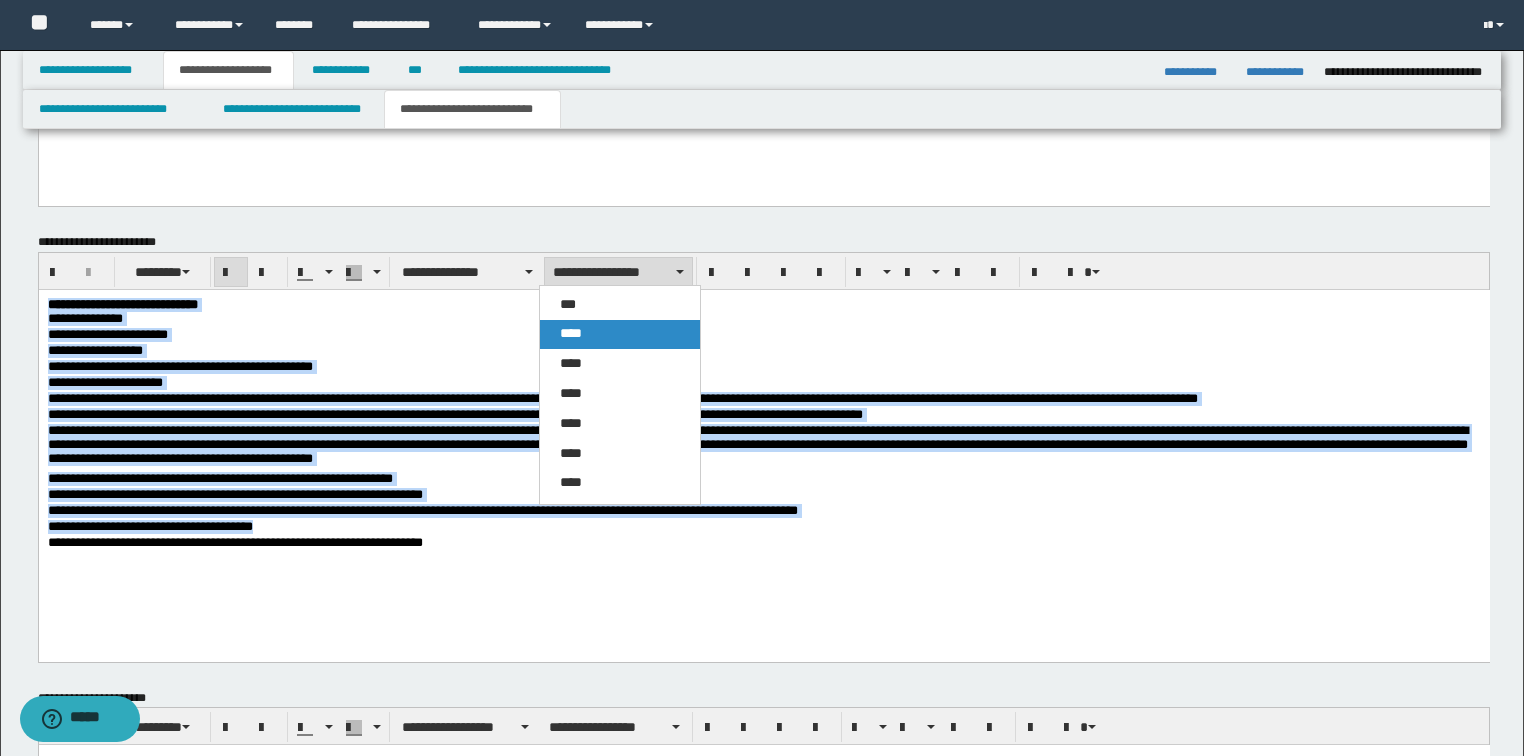 click on "****" at bounding box center [620, 334] 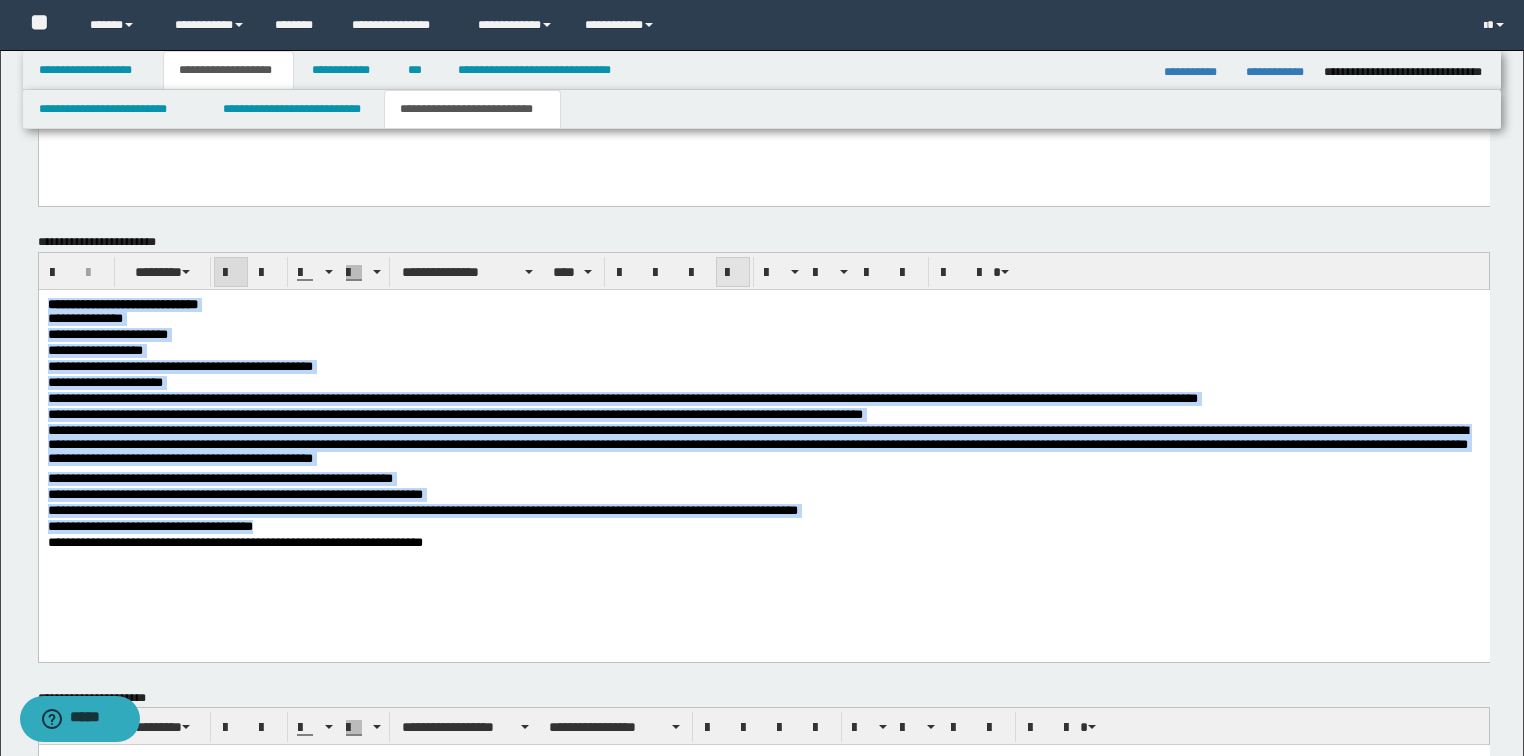 click at bounding box center (733, 273) 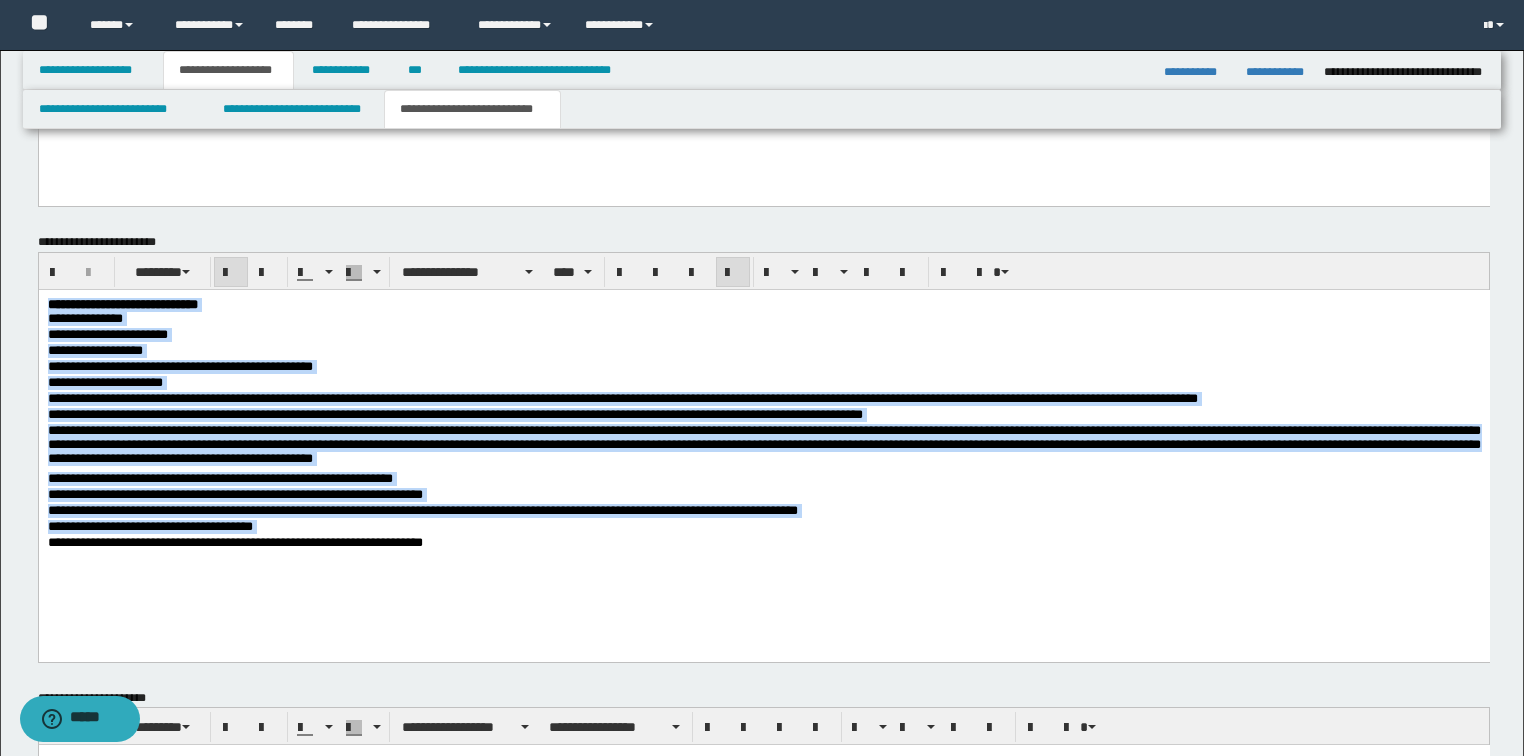 click on "**********" at bounding box center [763, 479] 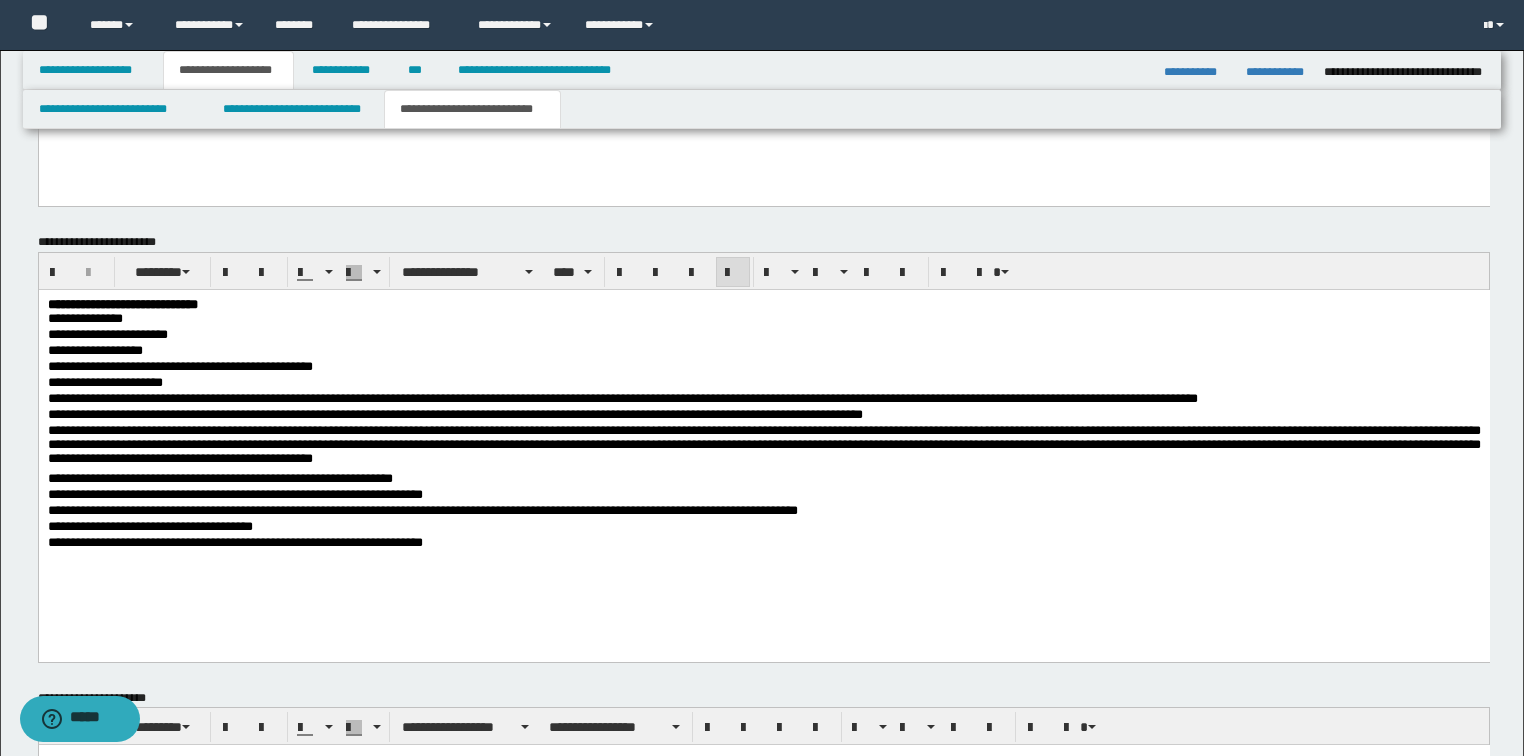 click on "**********" at bounding box center (763, 543) 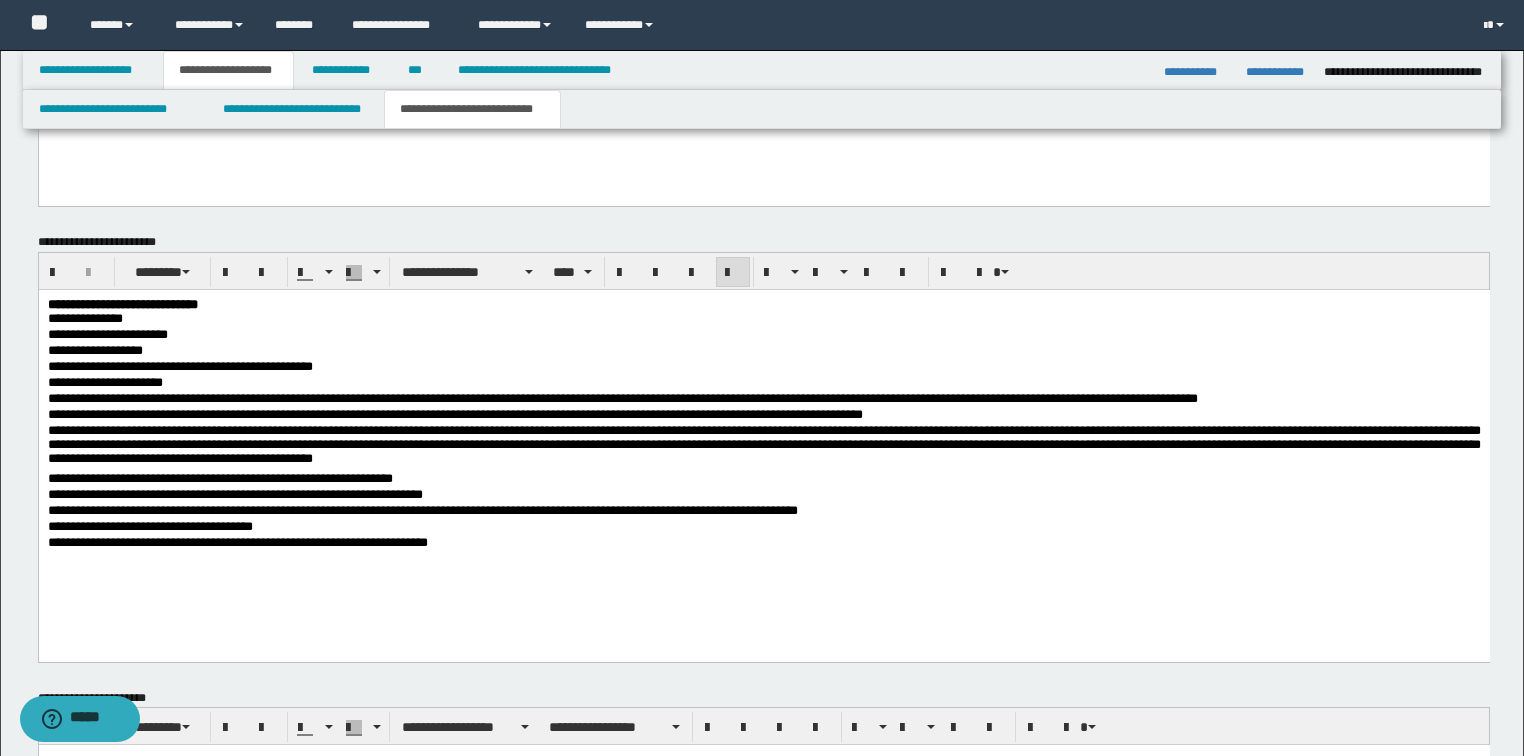 scroll, scrollTop: 1204, scrollLeft: 0, axis: vertical 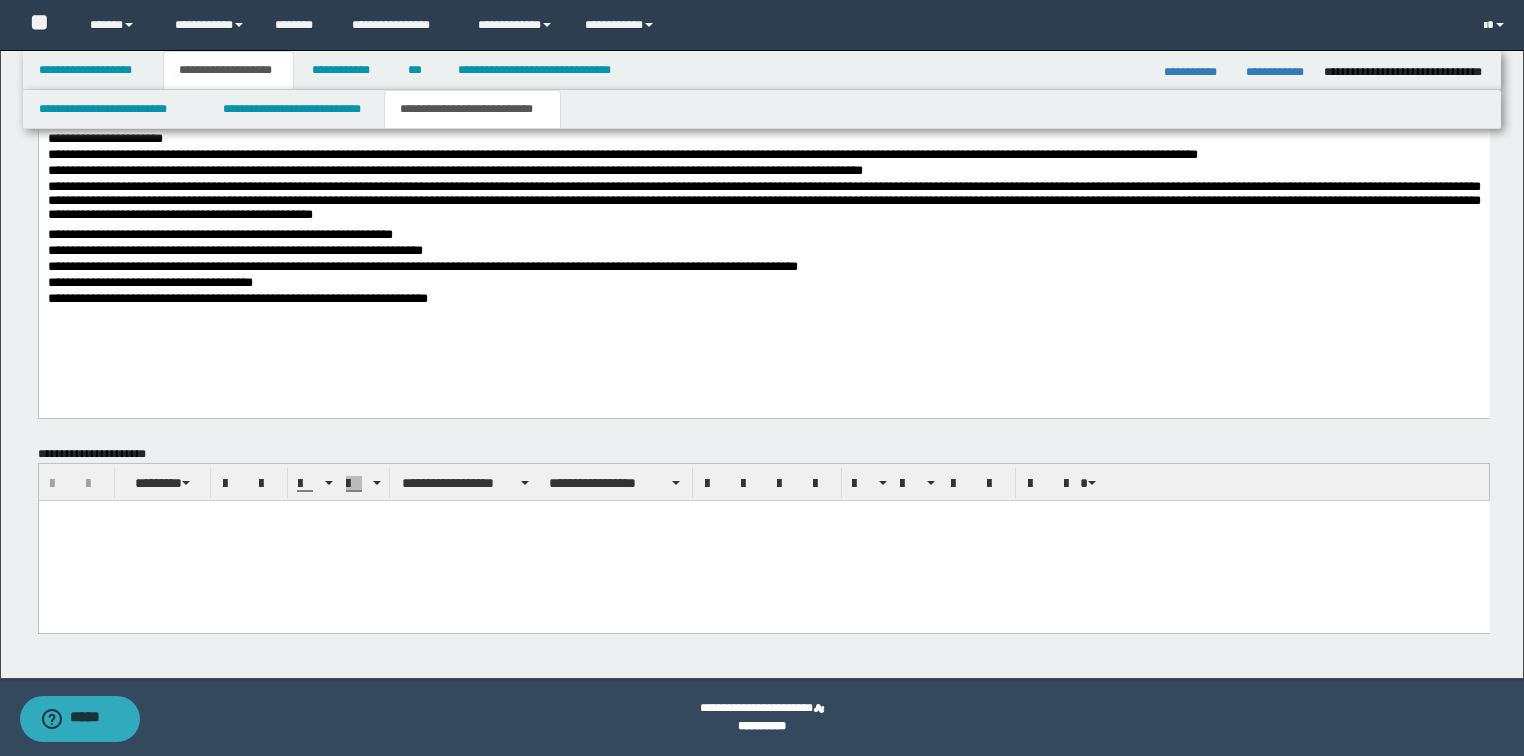 click at bounding box center [763, 541] 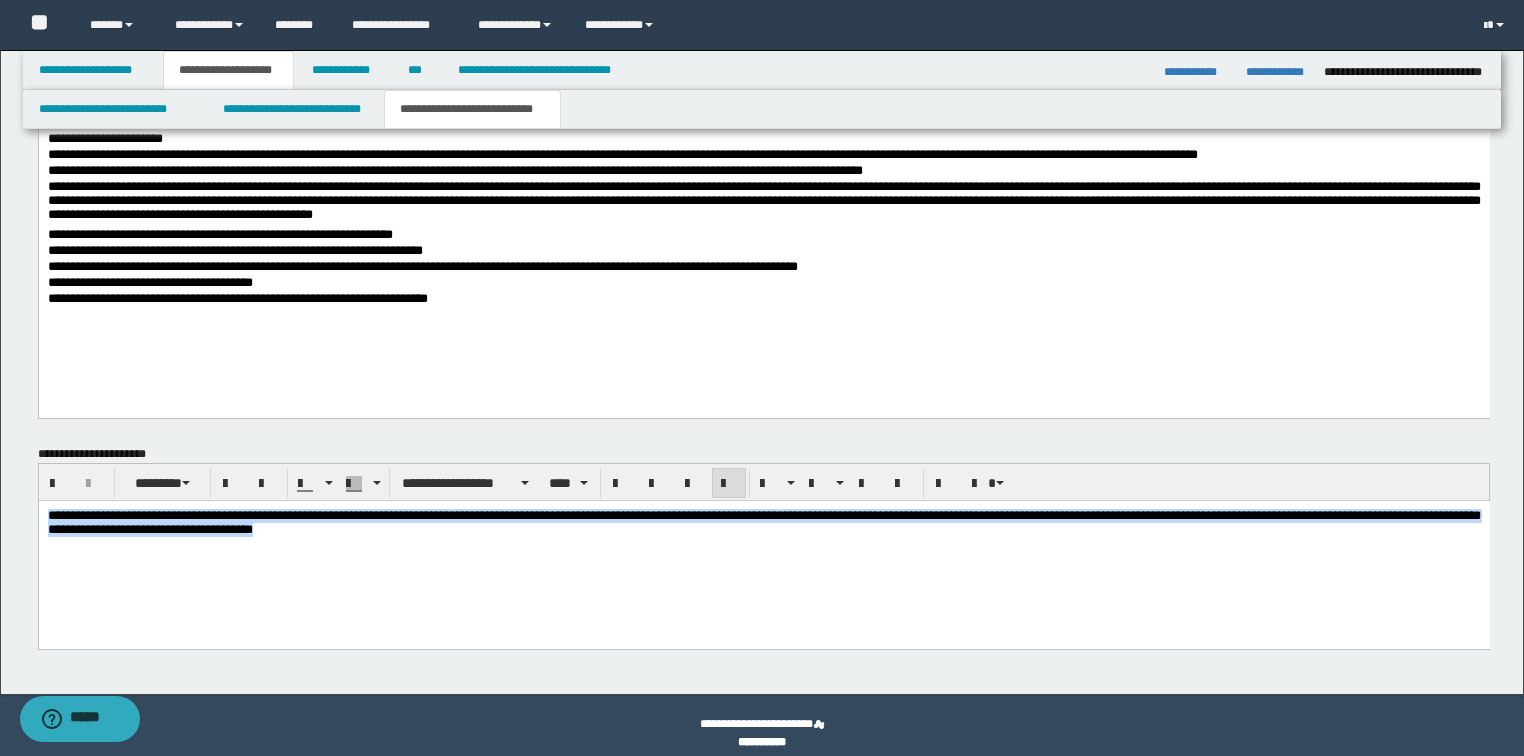 drag, startPoint x: 668, startPoint y: 533, endPoint x: 49, endPoint y: 969, distance: 757.1374 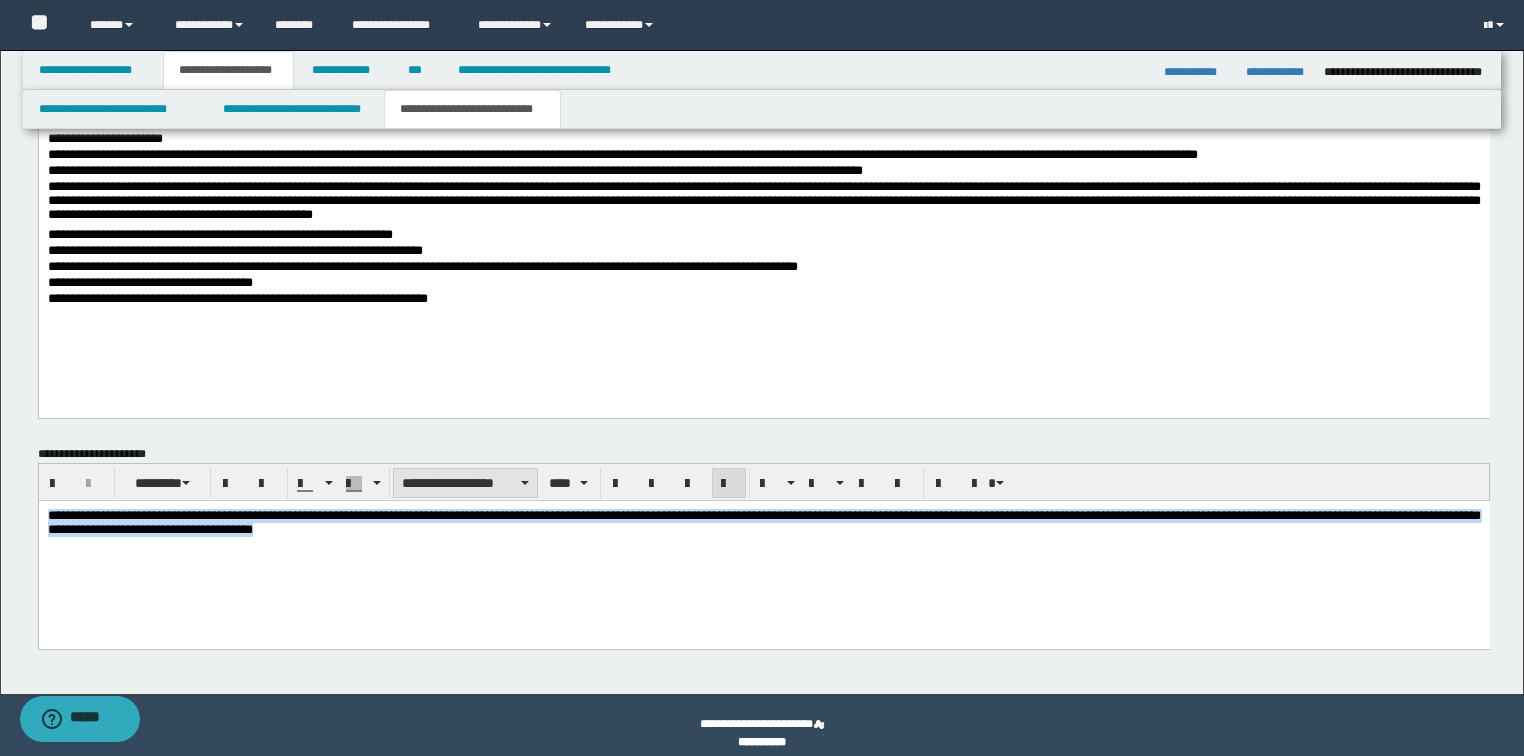 click on "**********" at bounding box center [465, 483] 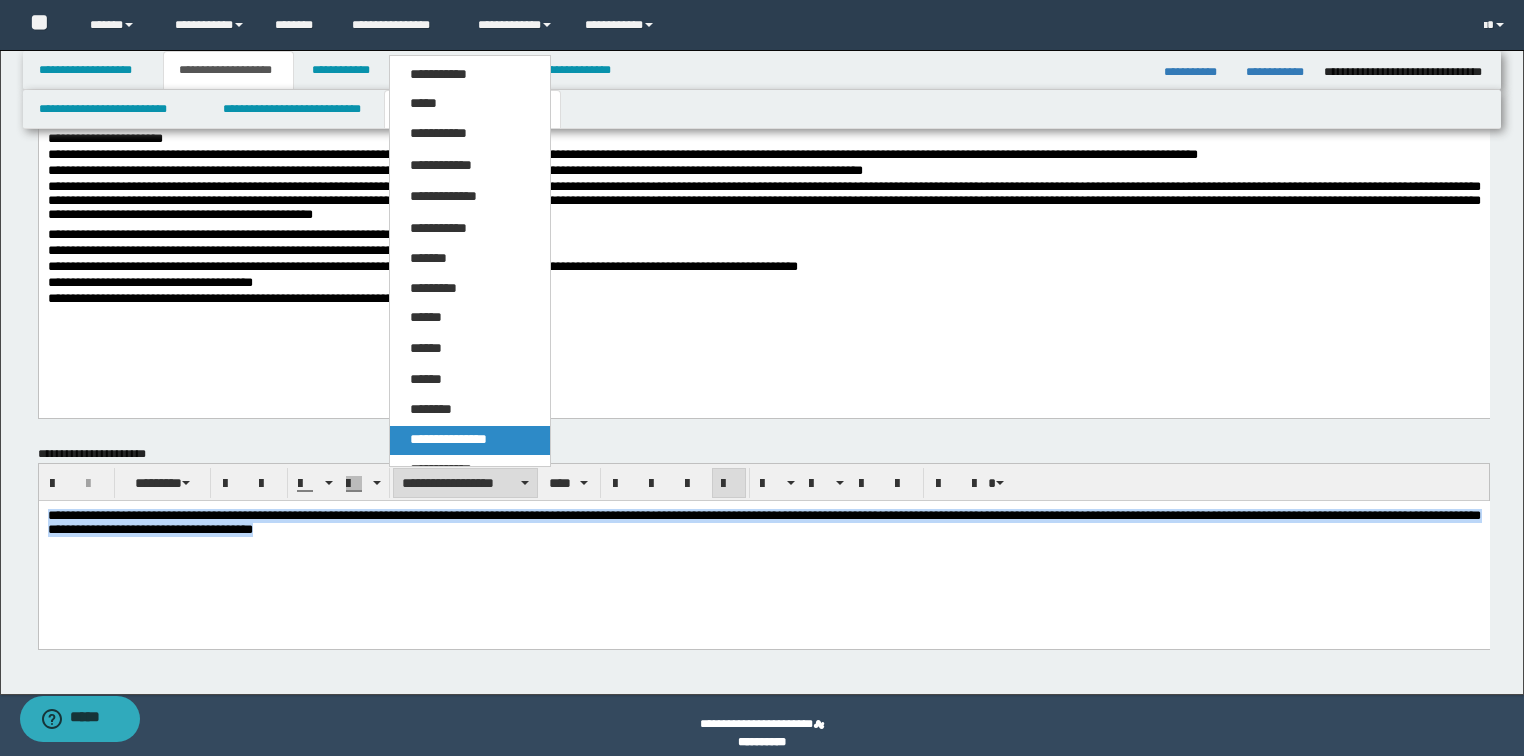 click on "**********" at bounding box center [448, 439] 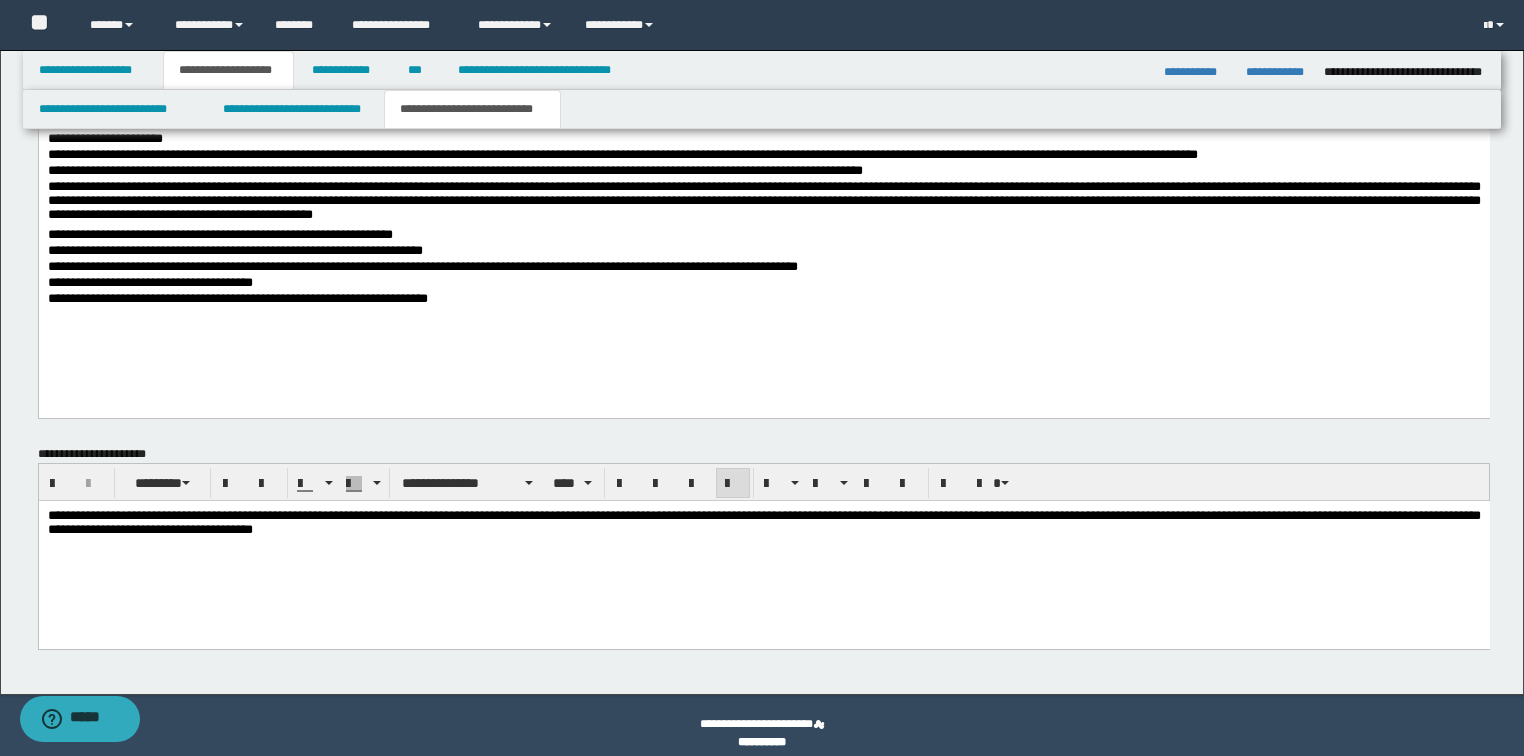 click on "**********" at bounding box center [763, 523] 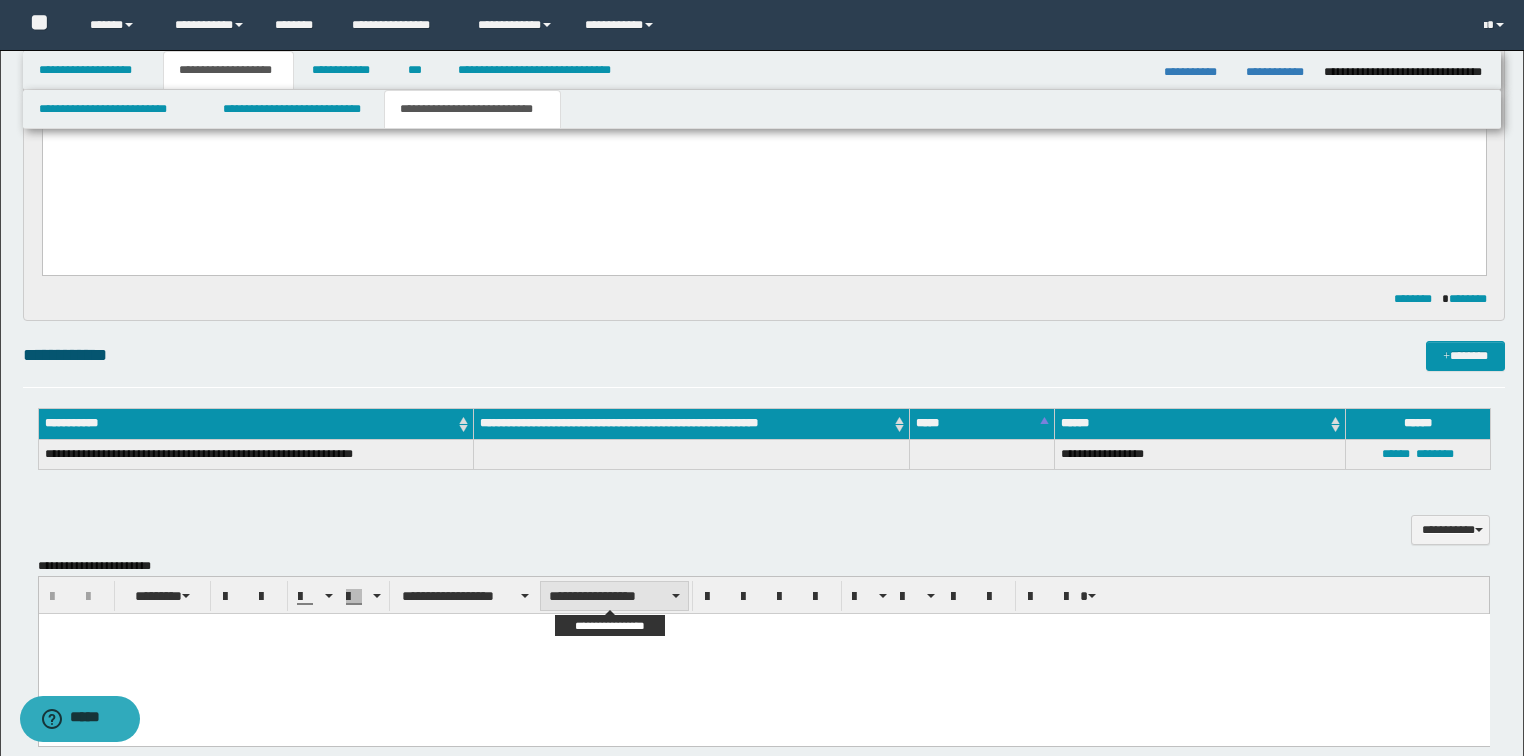 scroll, scrollTop: 340, scrollLeft: 0, axis: vertical 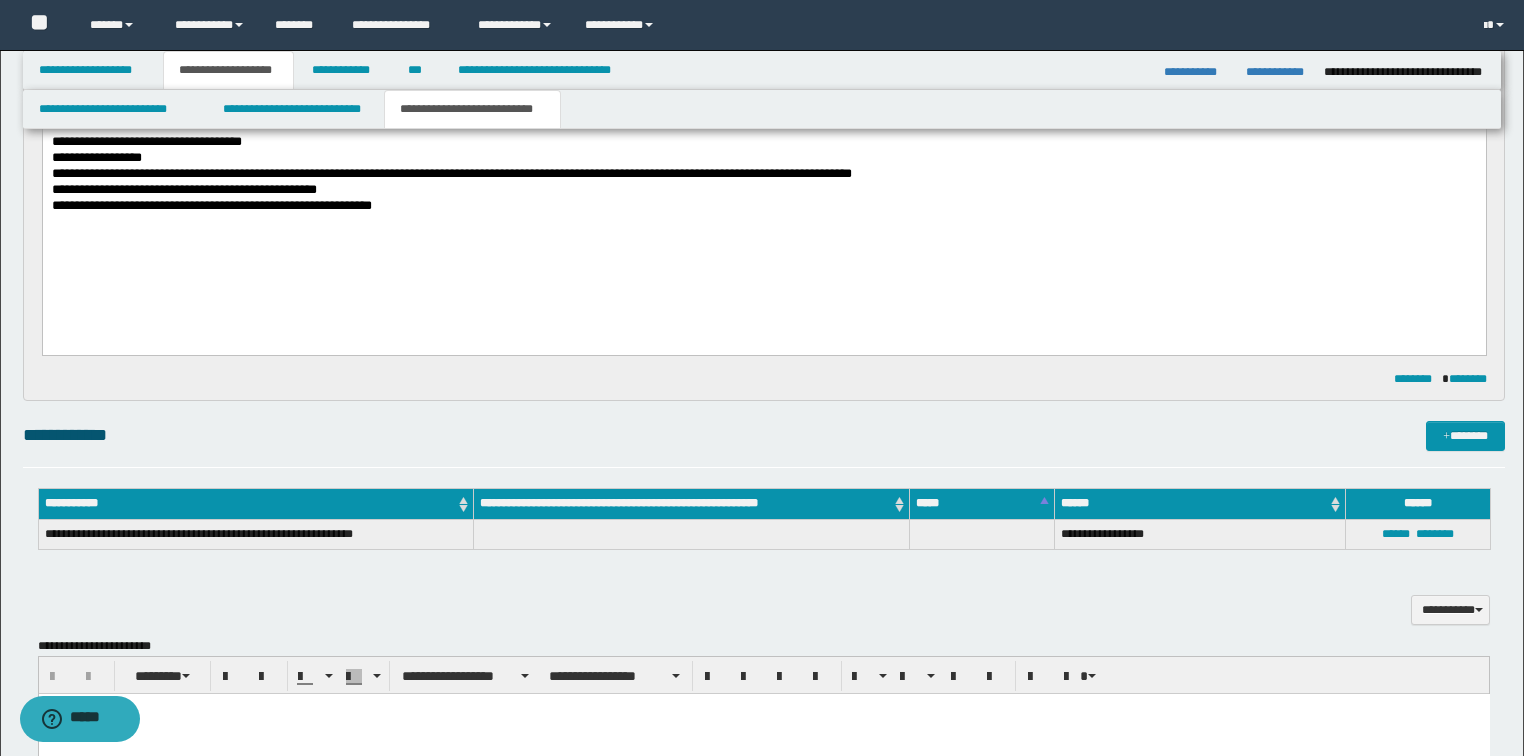 click on "**********" at bounding box center (764, 673) 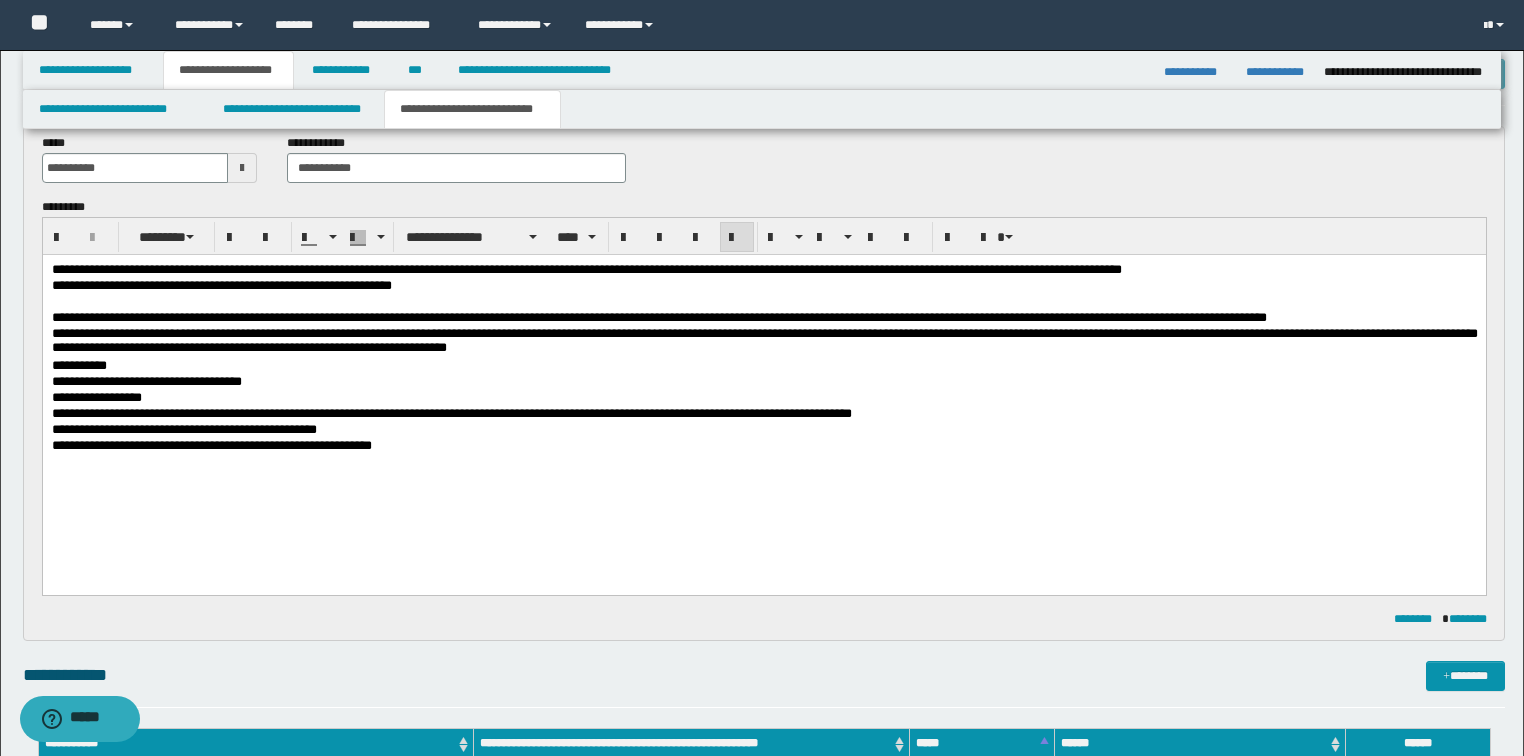 scroll, scrollTop: 20, scrollLeft: 0, axis: vertical 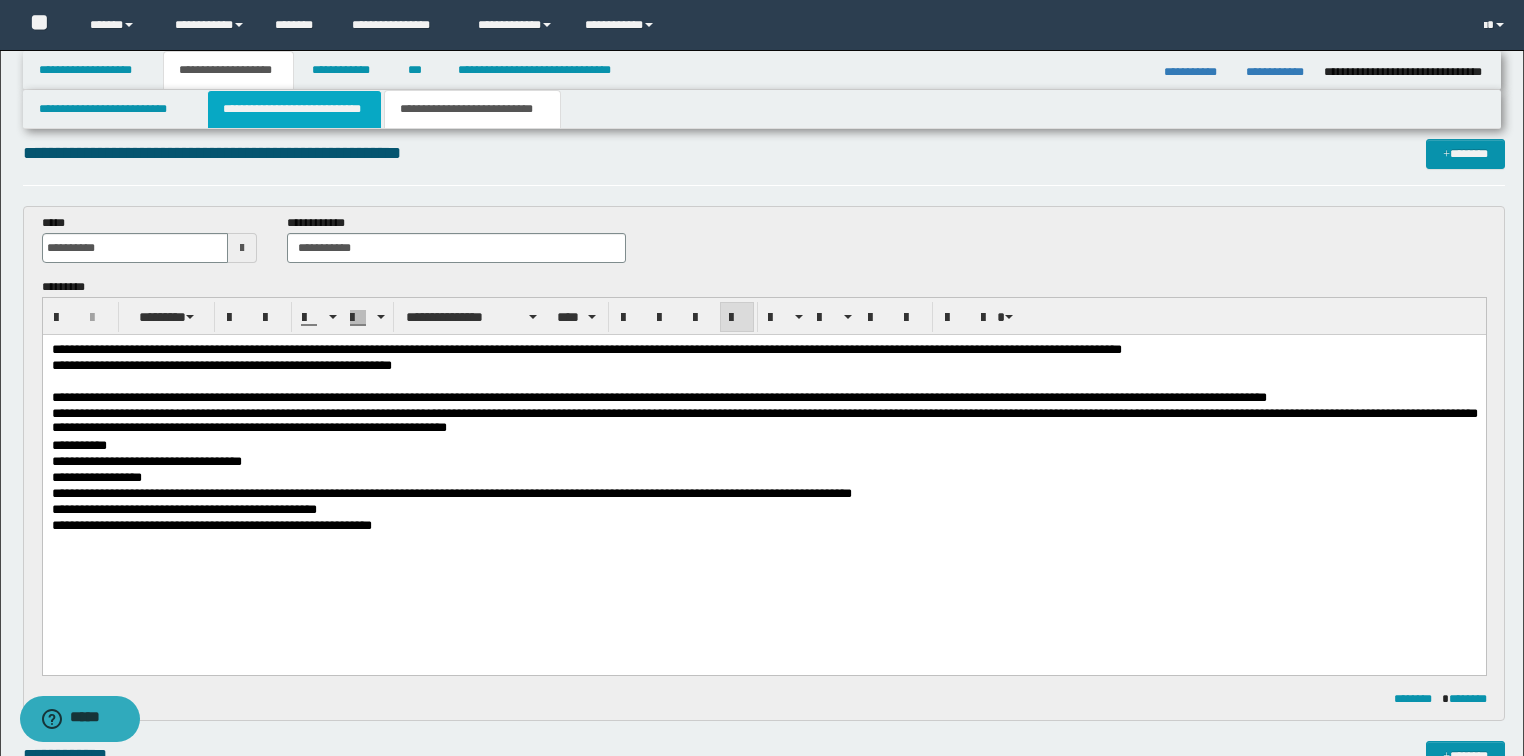 click on "**********" at bounding box center (294, 109) 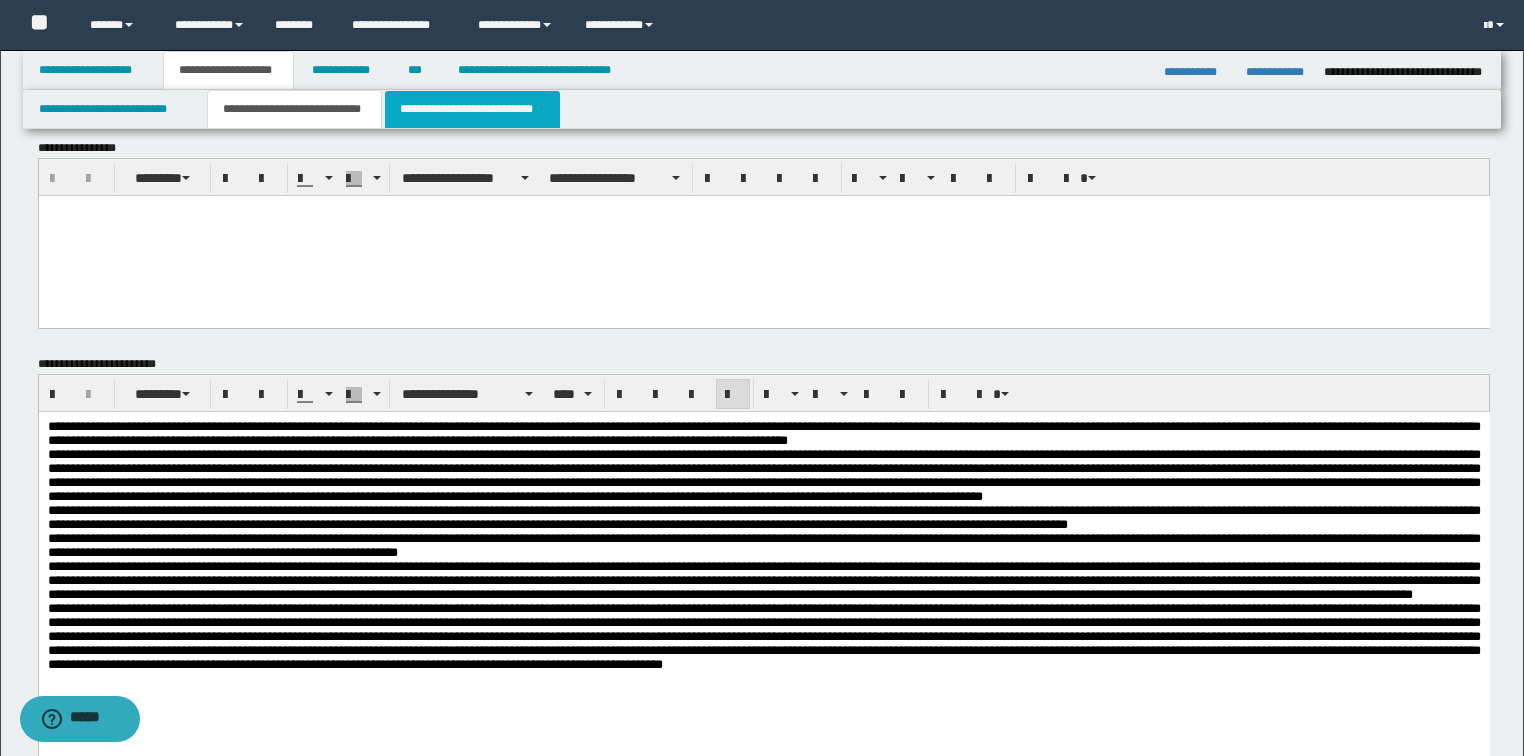 click on "**********" at bounding box center (472, 109) 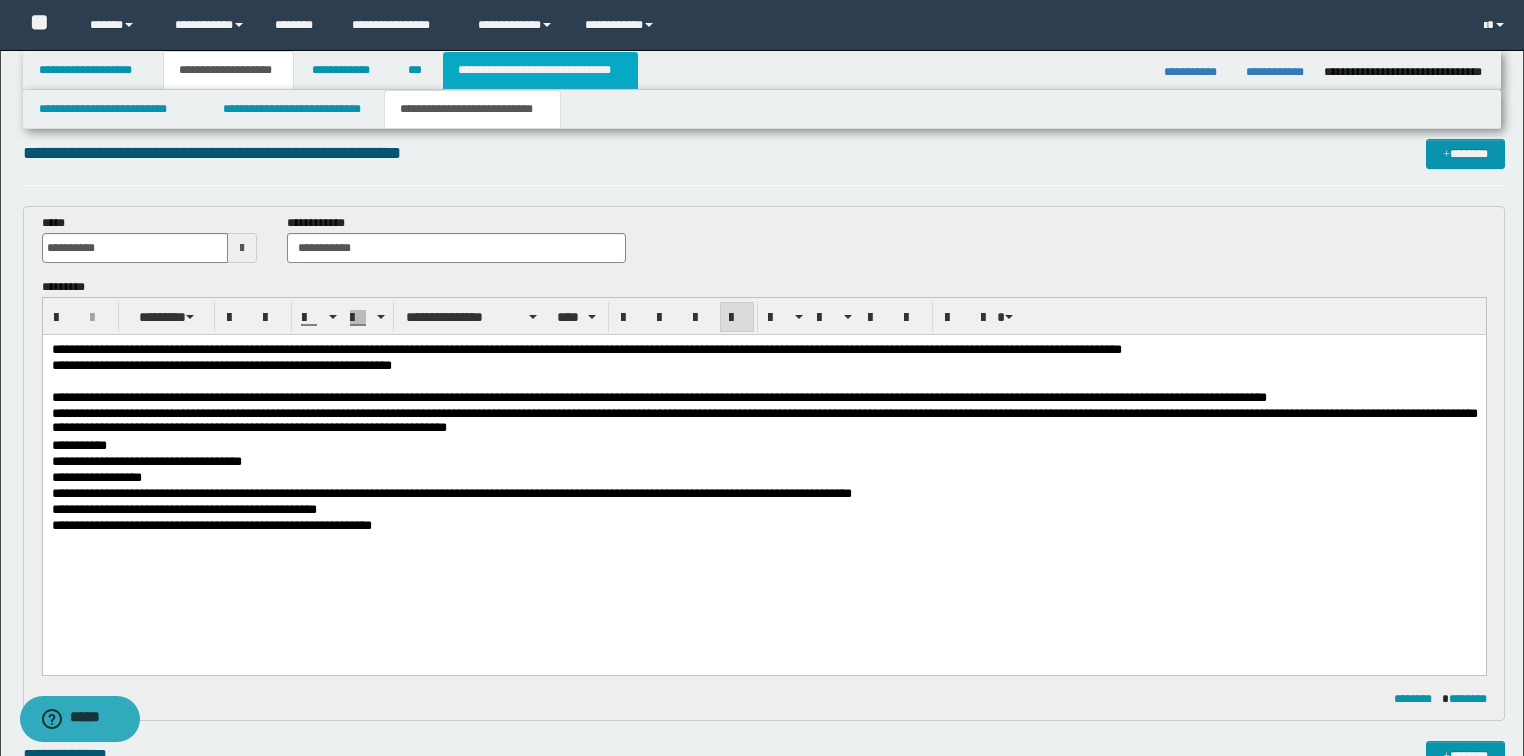click on "**********" at bounding box center (540, 70) 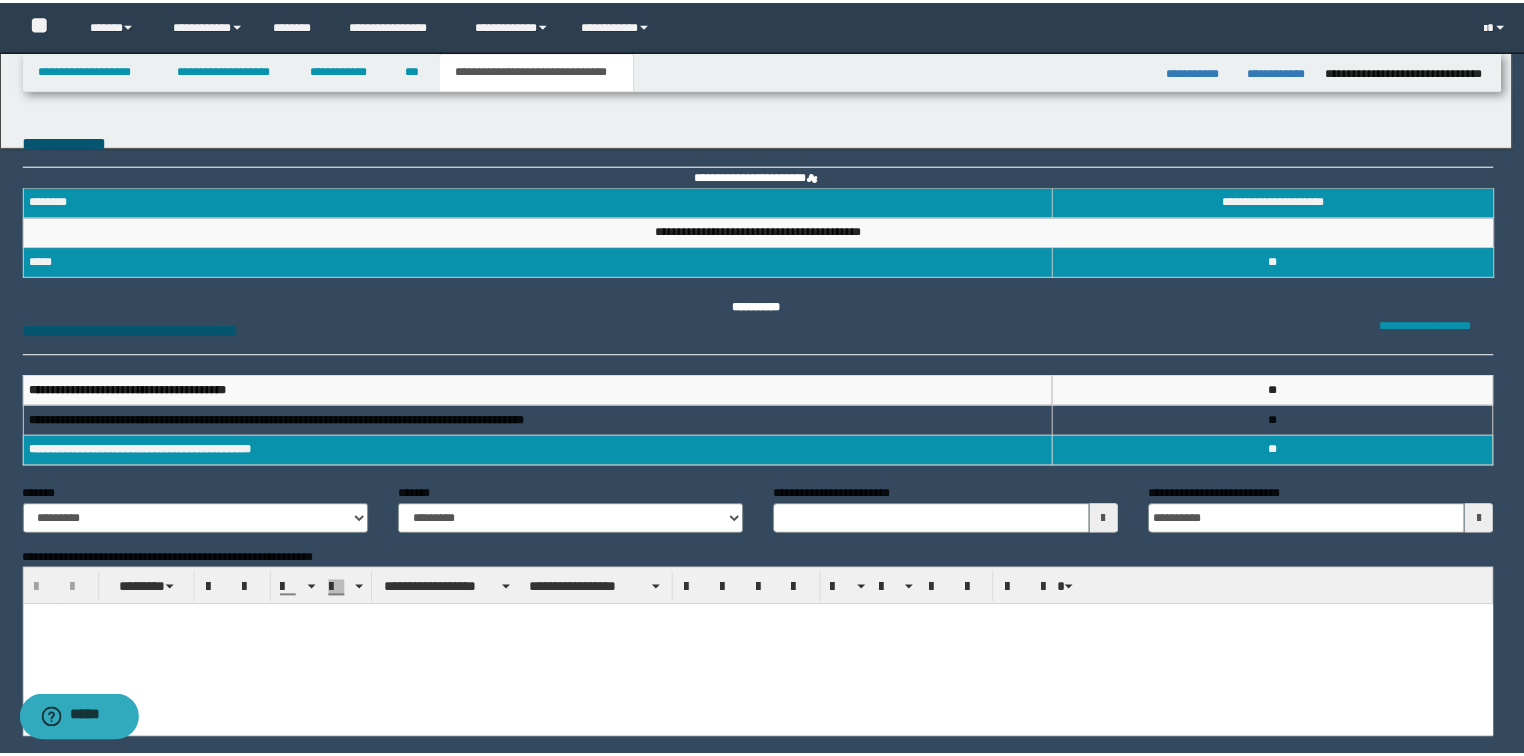 scroll, scrollTop: 0, scrollLeft: 0, axis: both 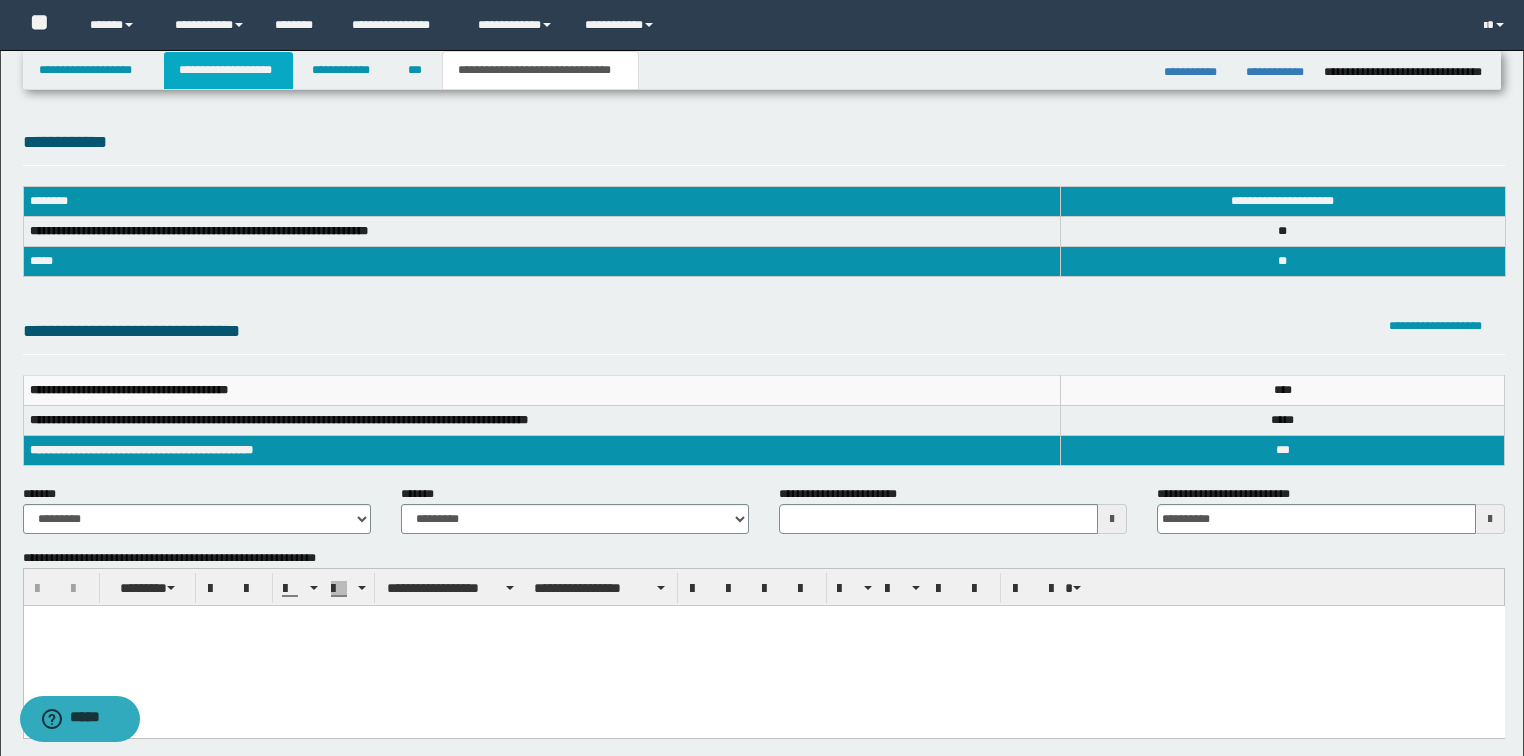 click on "**********" at bounding box center (228, 70) 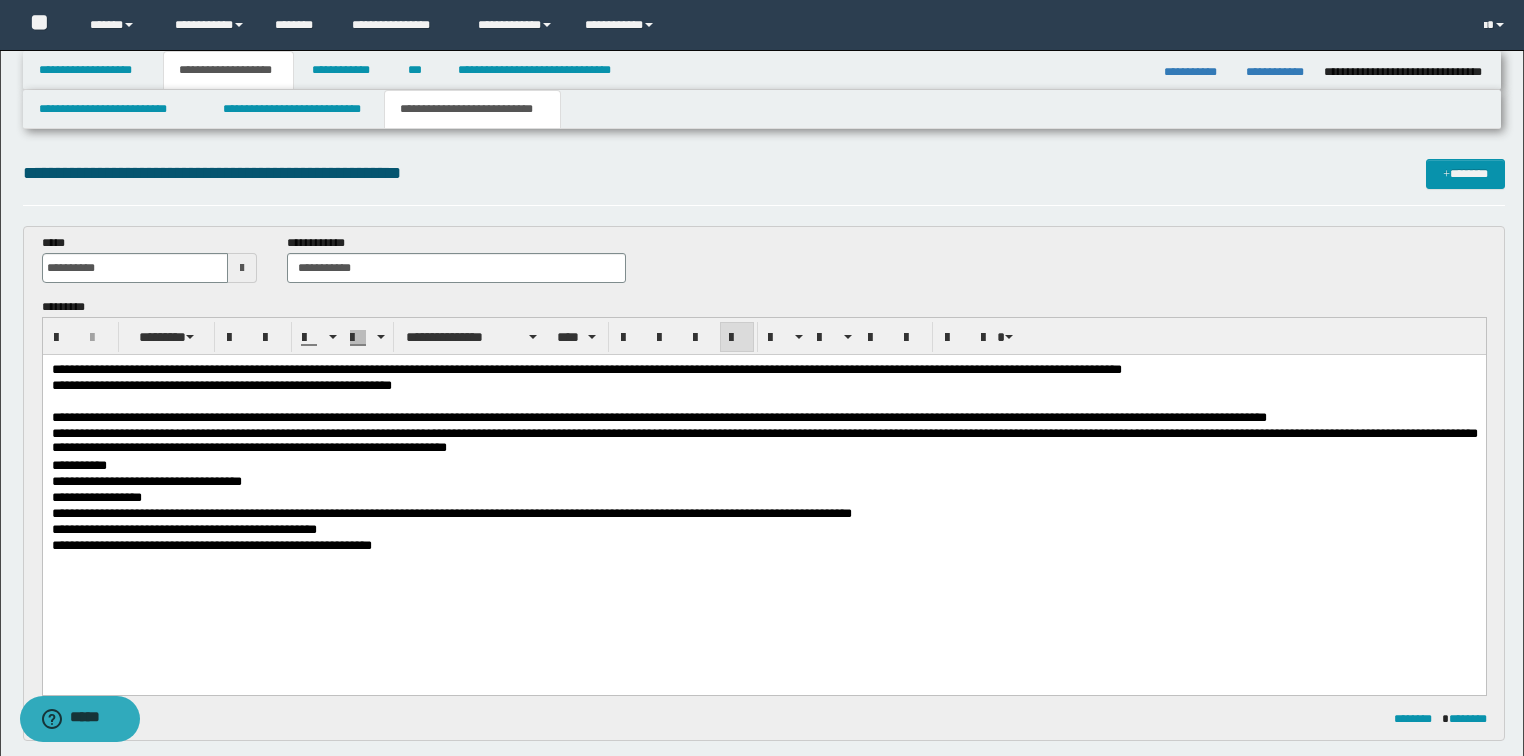 click on "**********" at bounding box center (658, 416) 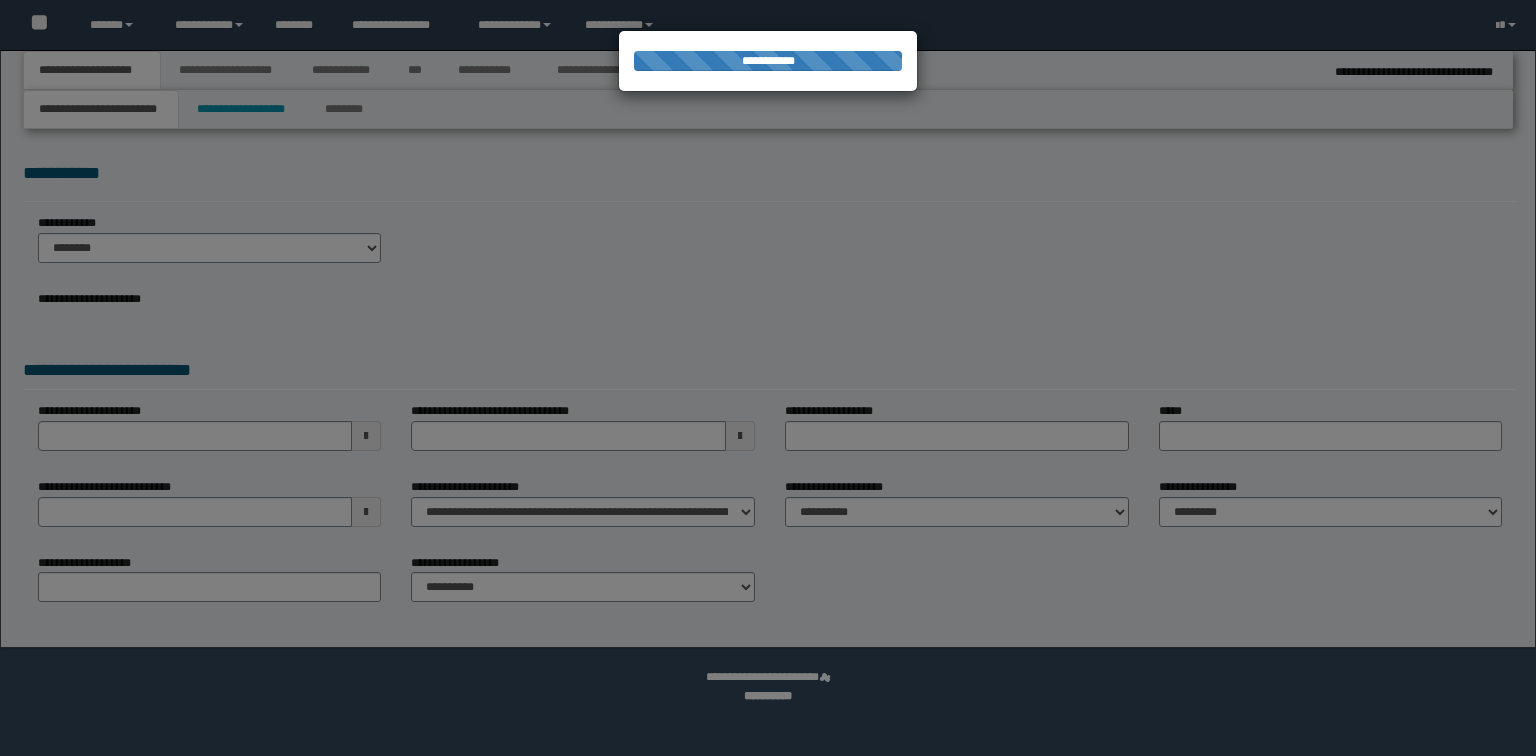 scroll, scrollTop: 0, scrollLeft: 0, axis: both 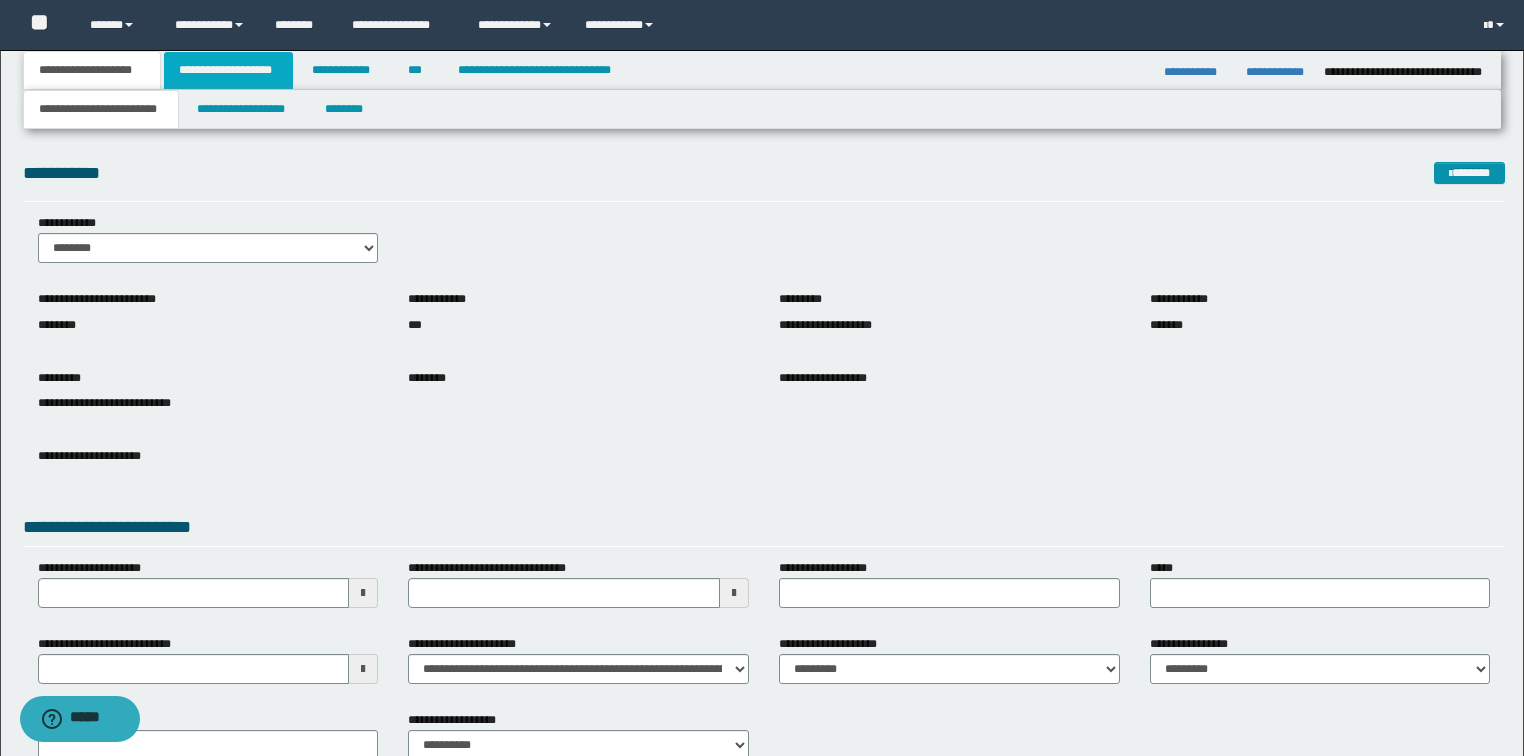 click on "**********" at bounding box center (228, 70) 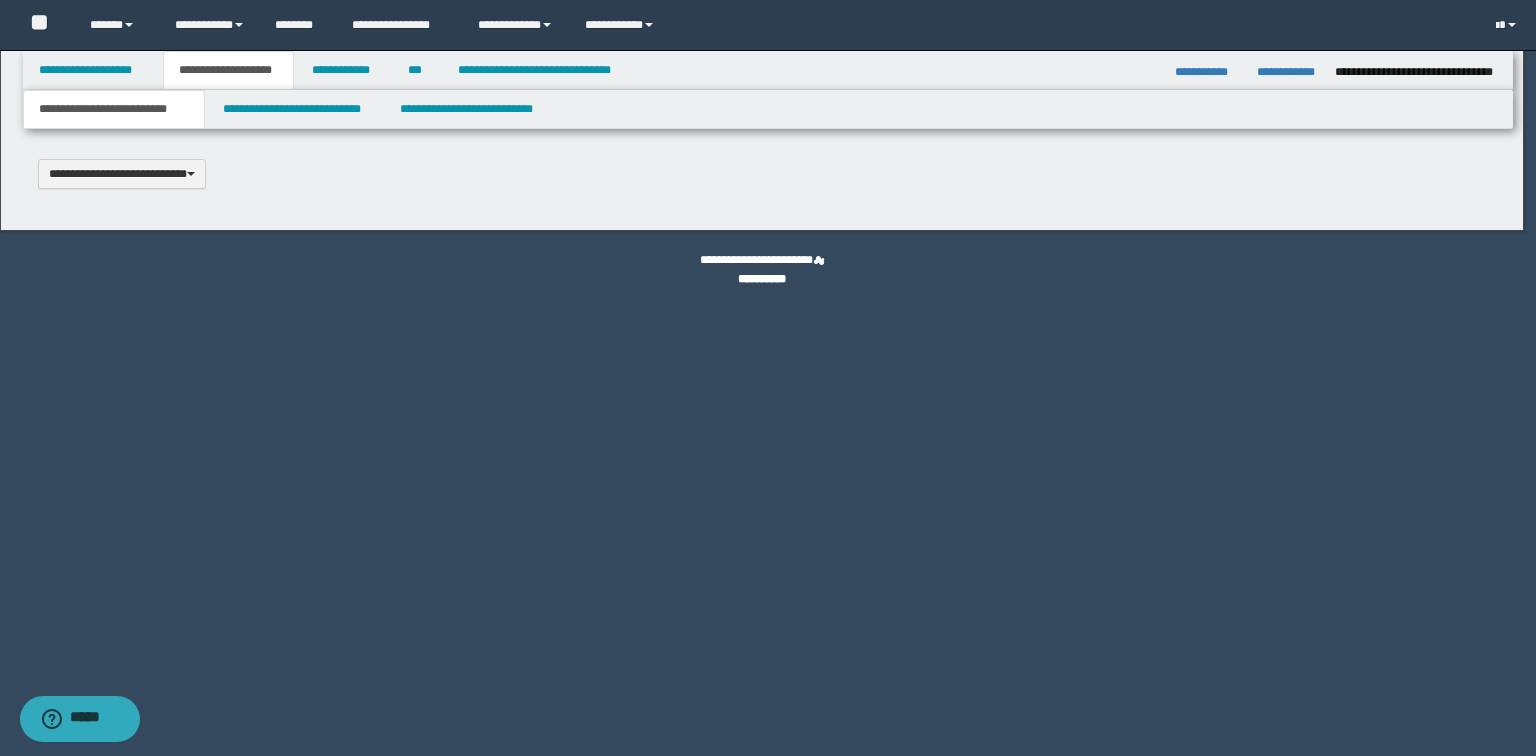 type 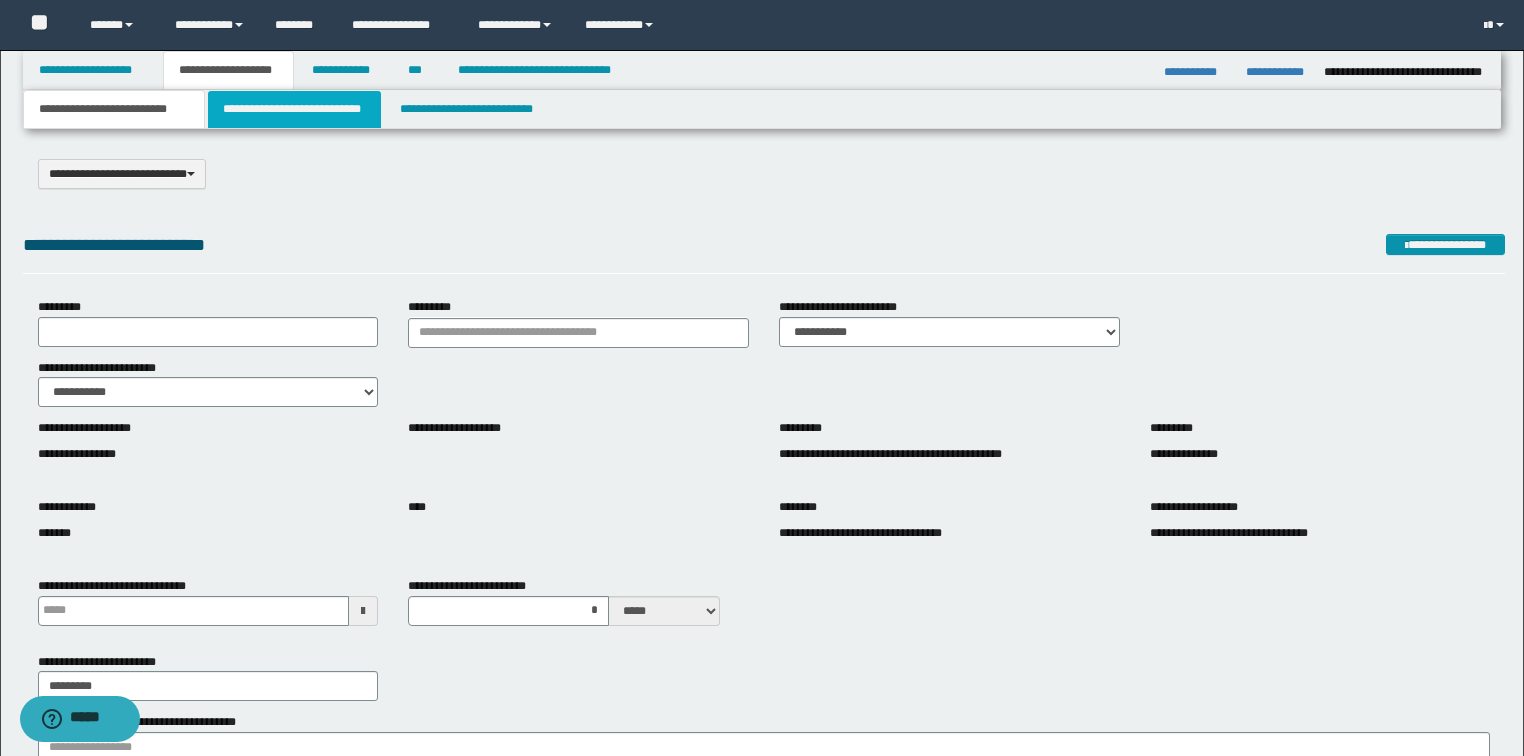click on "**********" at bounding box center (294, 109) 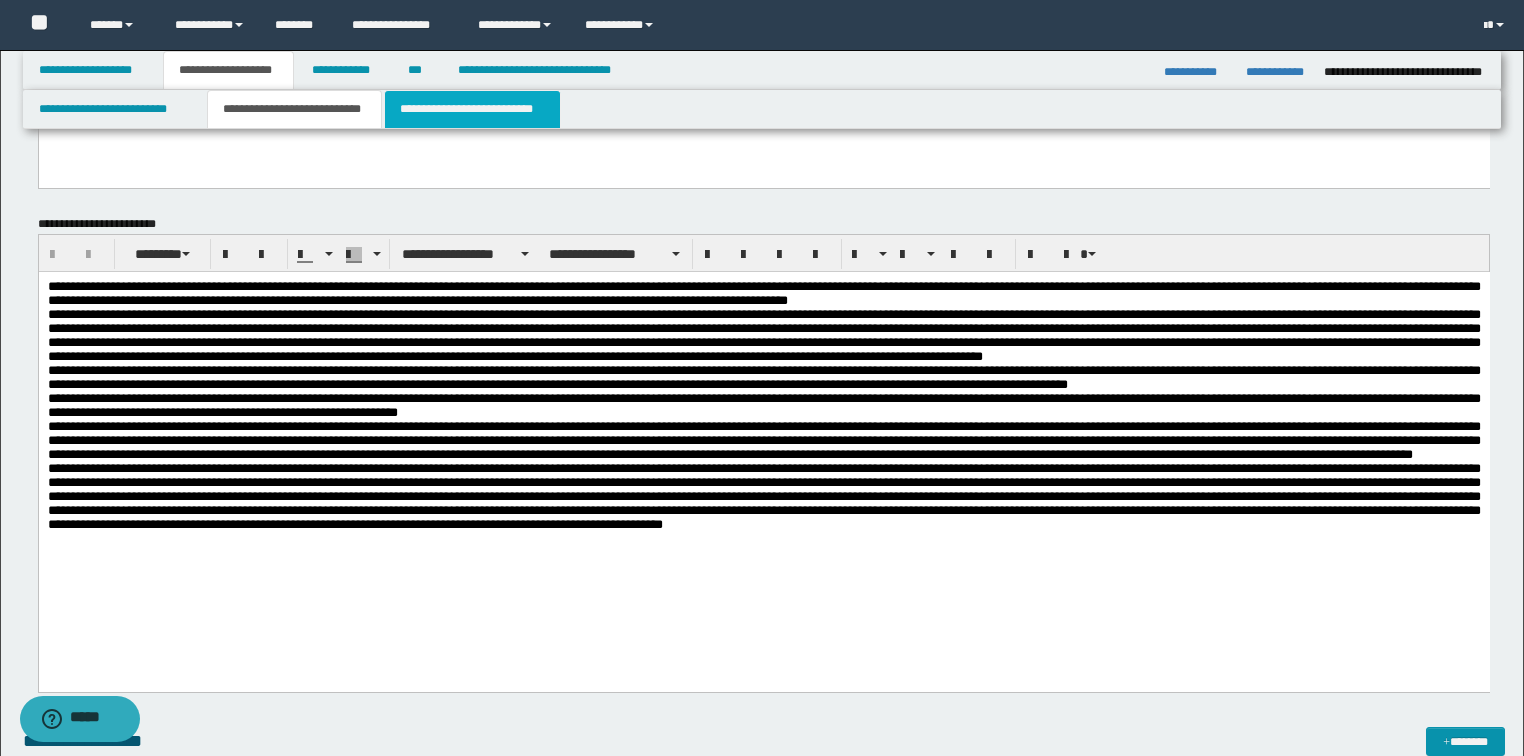 scroll, scrollTop: 0, scrollLeft: 0, axis: both 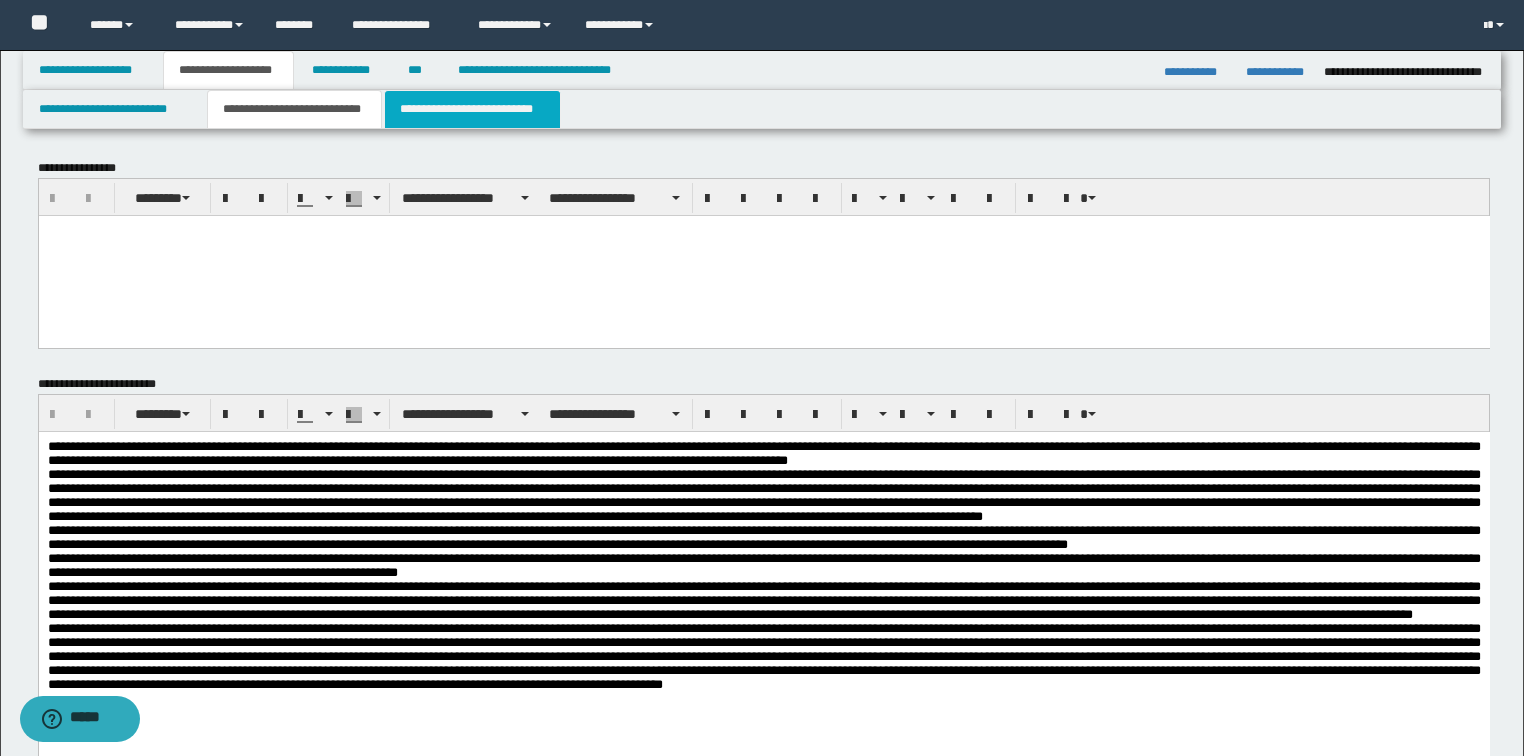 click on "**********" at bounding box center (472, 109) 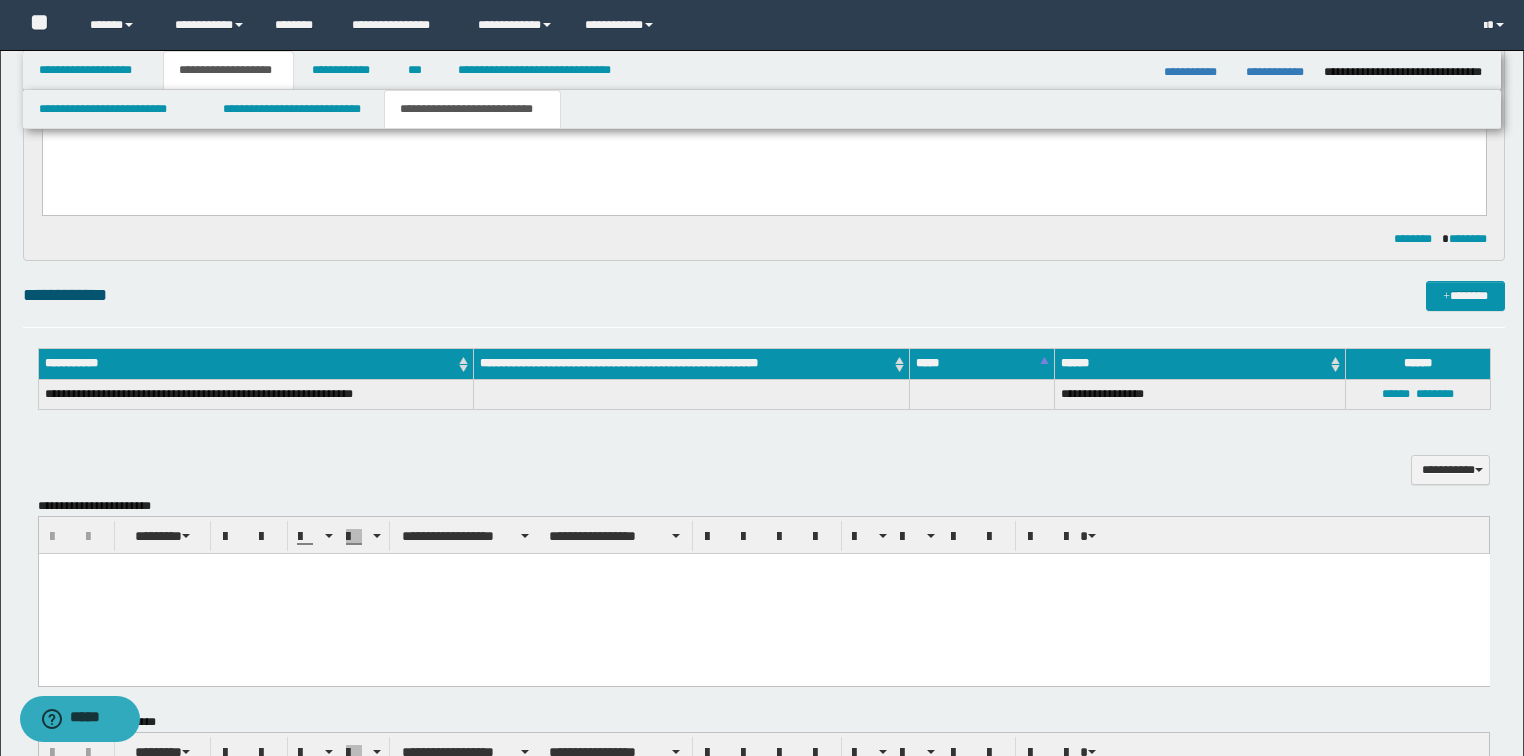 scroll, scrollTop: 720, scrollLeft: 0, axis: vertical 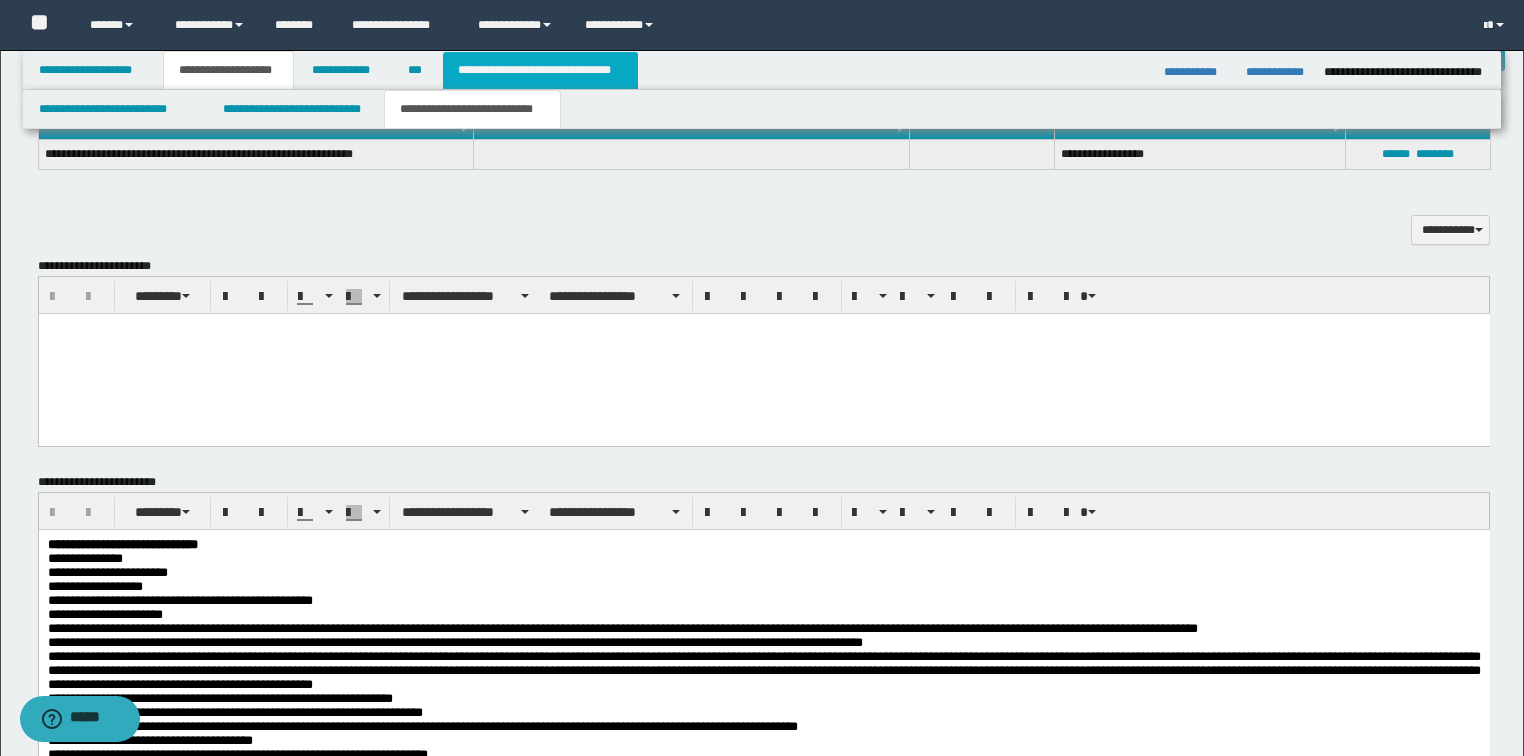 click on "**********" at bounding box center [540, 70] 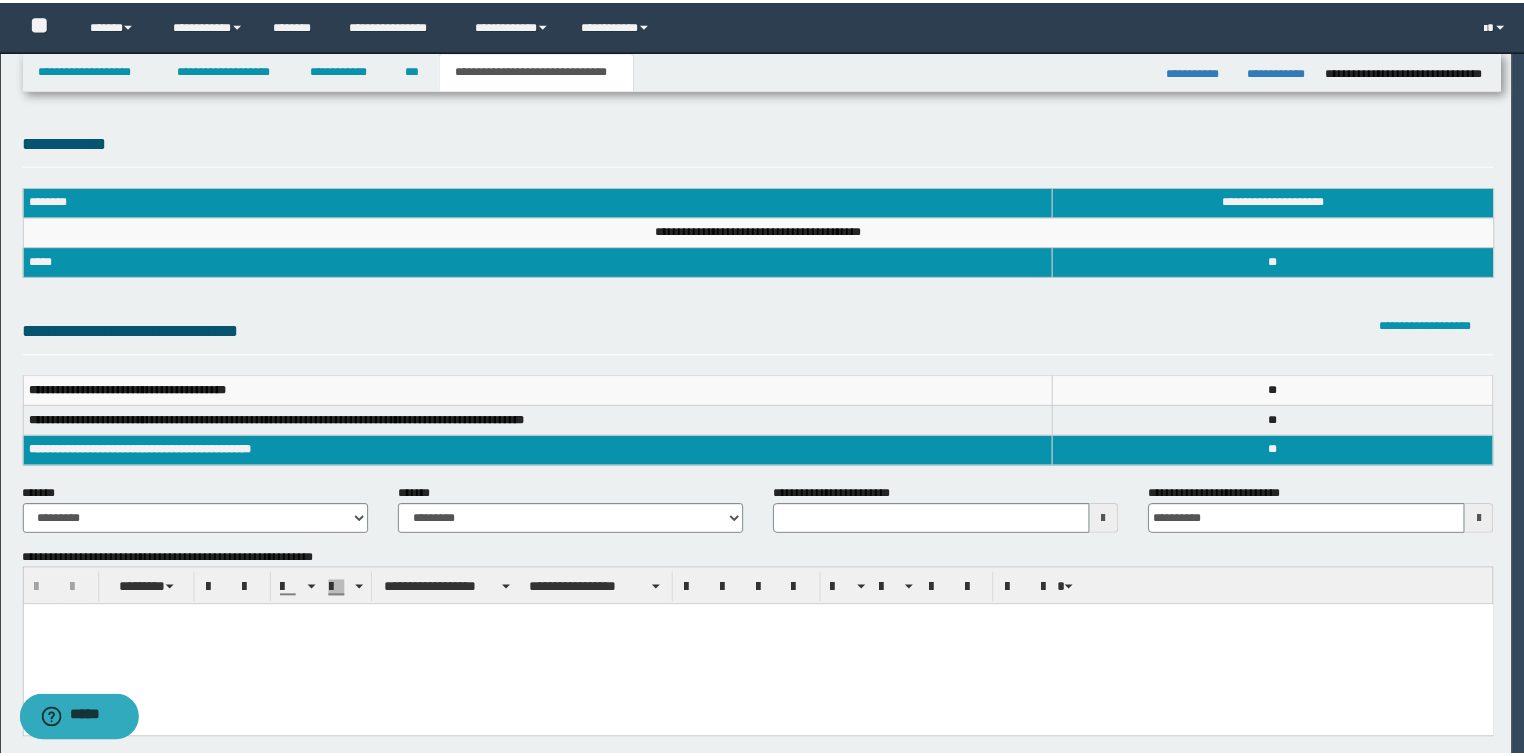 scroll, scrollTop: 0, scrollLeft: 0, axis: both 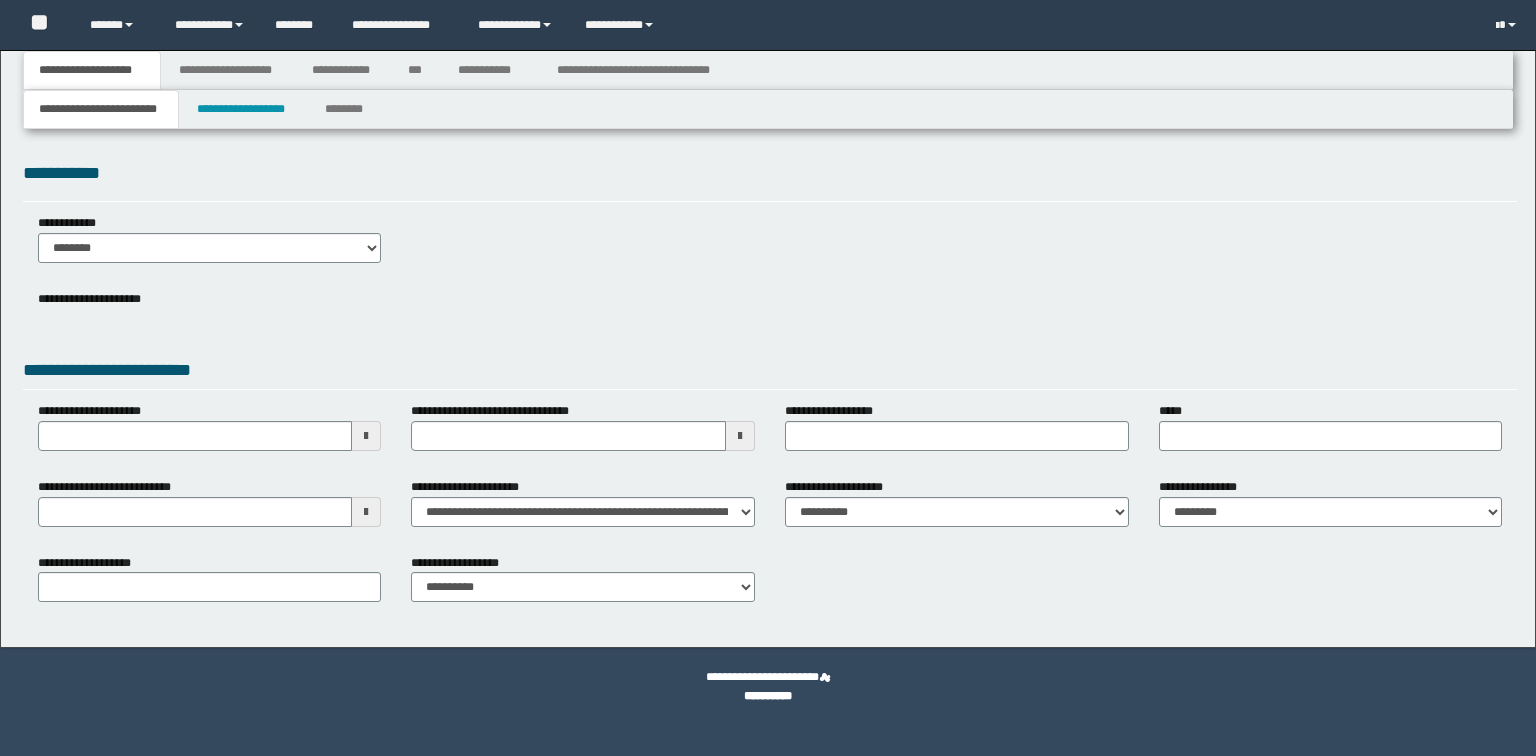 select on "*" 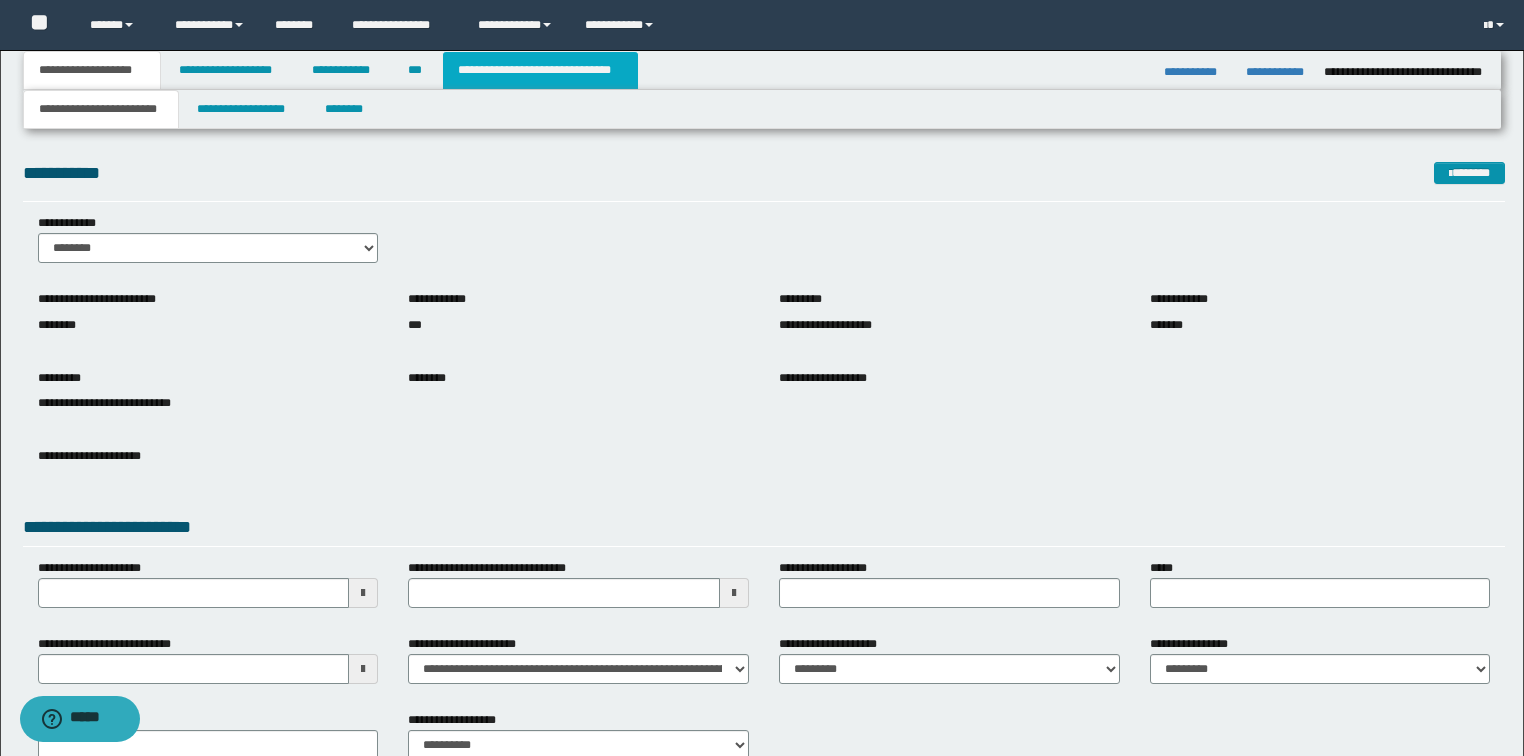 click on "**********" at bounding box center (540, 70) 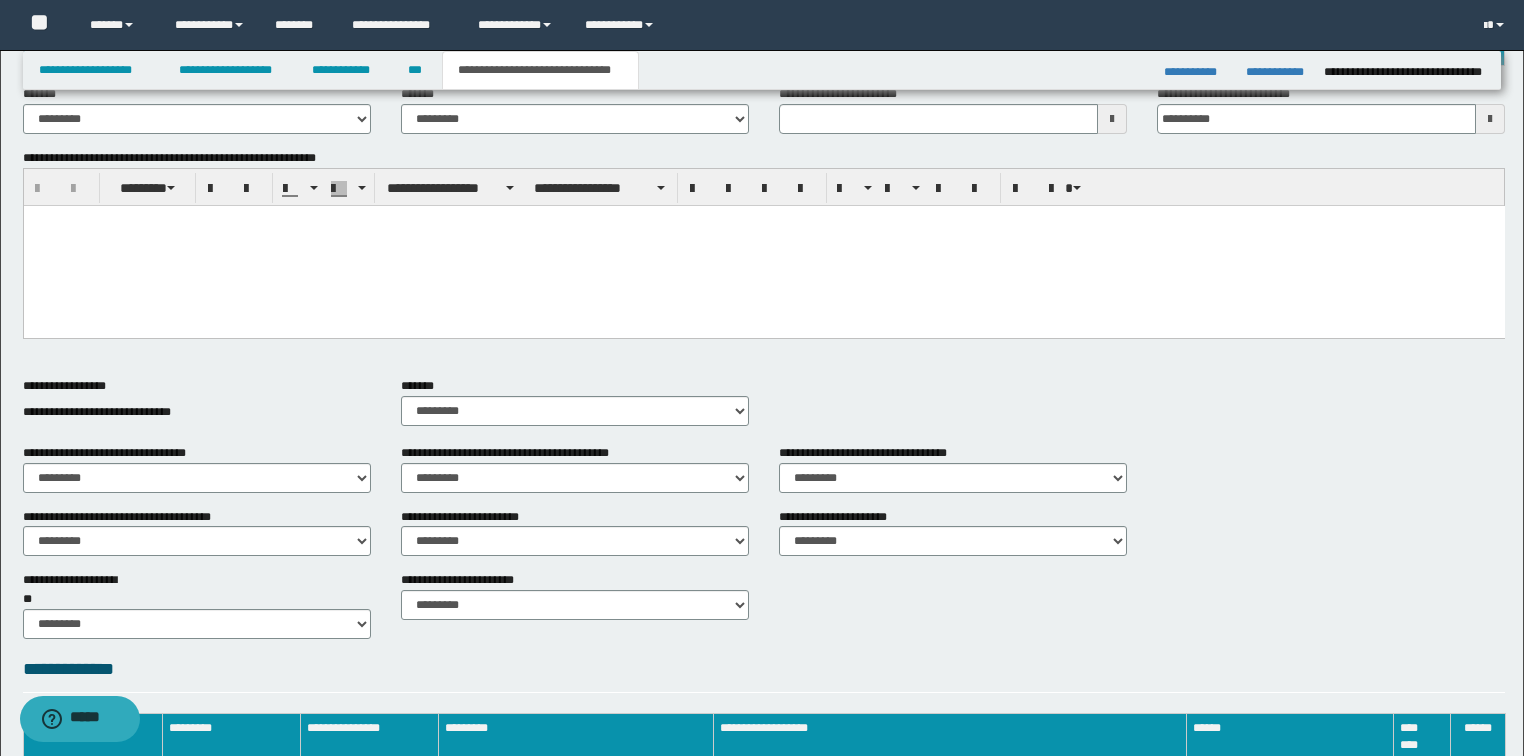 scroll, scrollTop: 790, scrollLeft: 0, axis: vertical 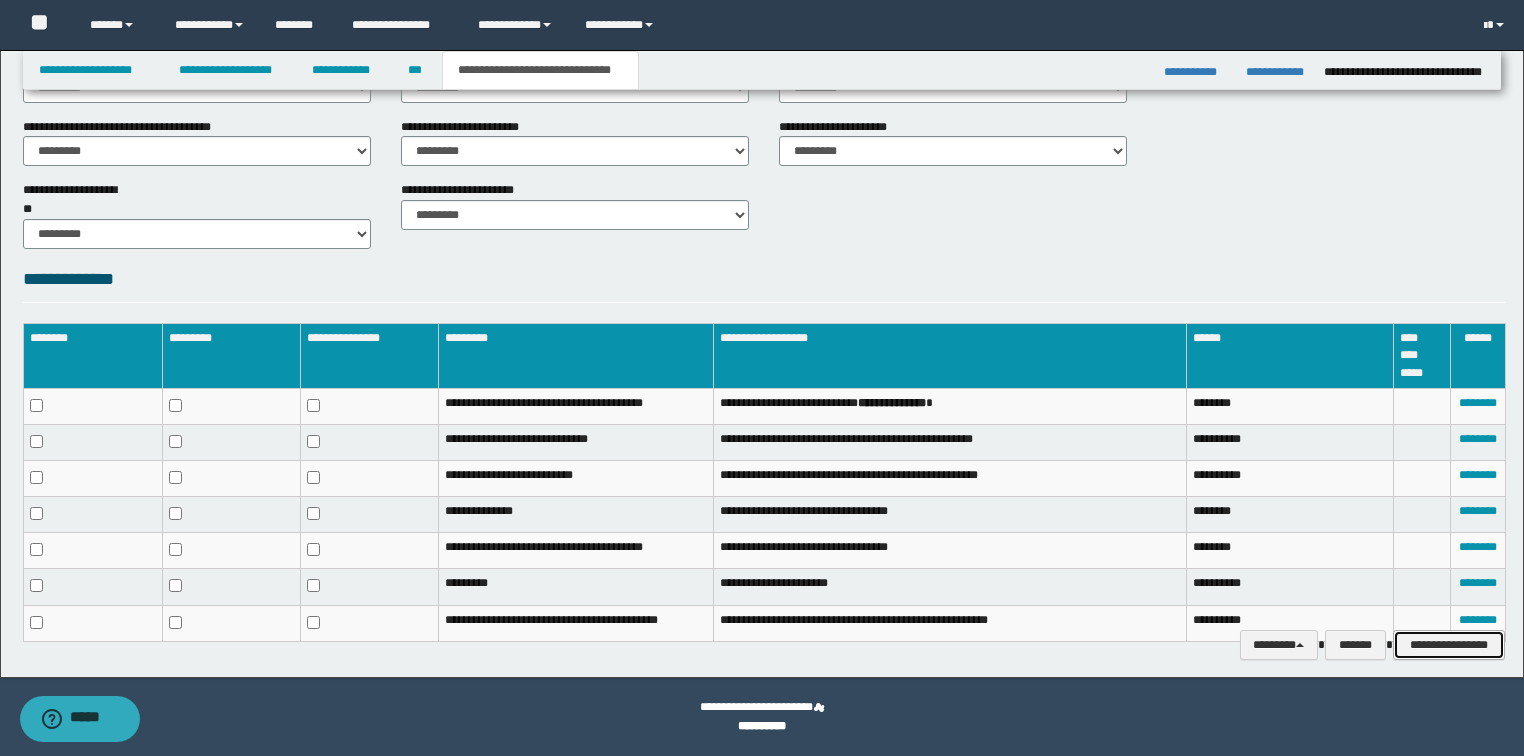 click on "**********" at bounding box center [1449, 645] 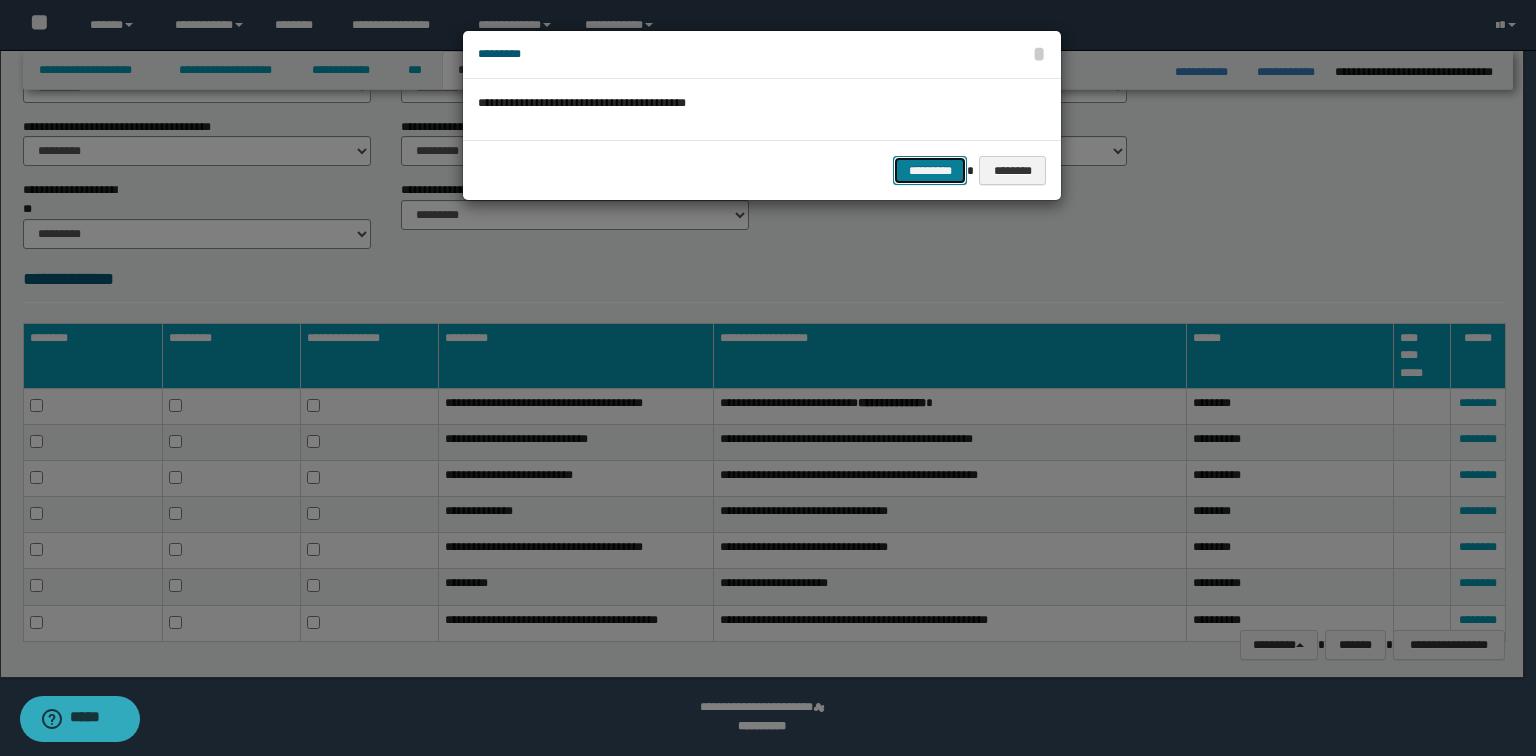 click on "*********" at bounding box center (930, 171) 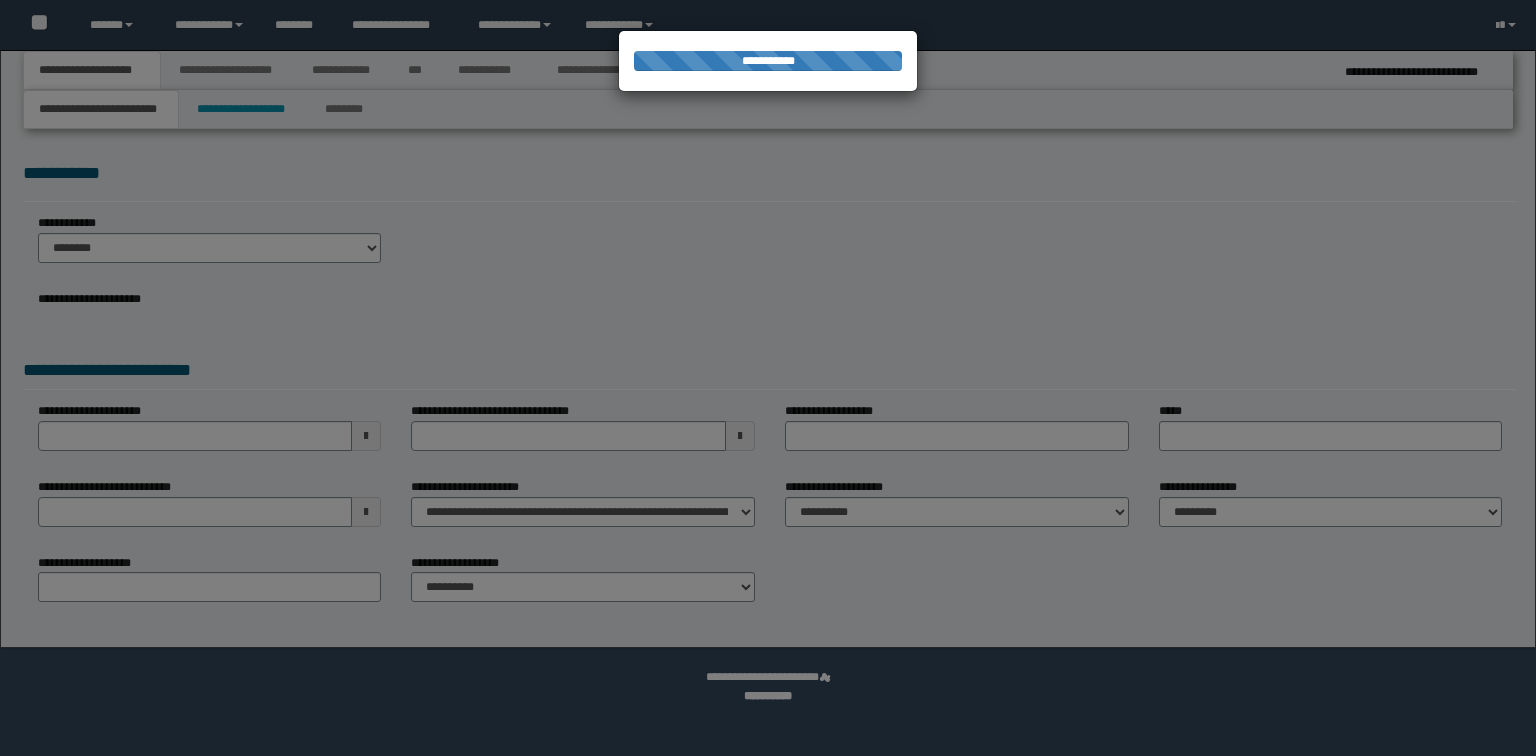 scroll, scrollTop: 0, scrollLeft: 0, axis: both 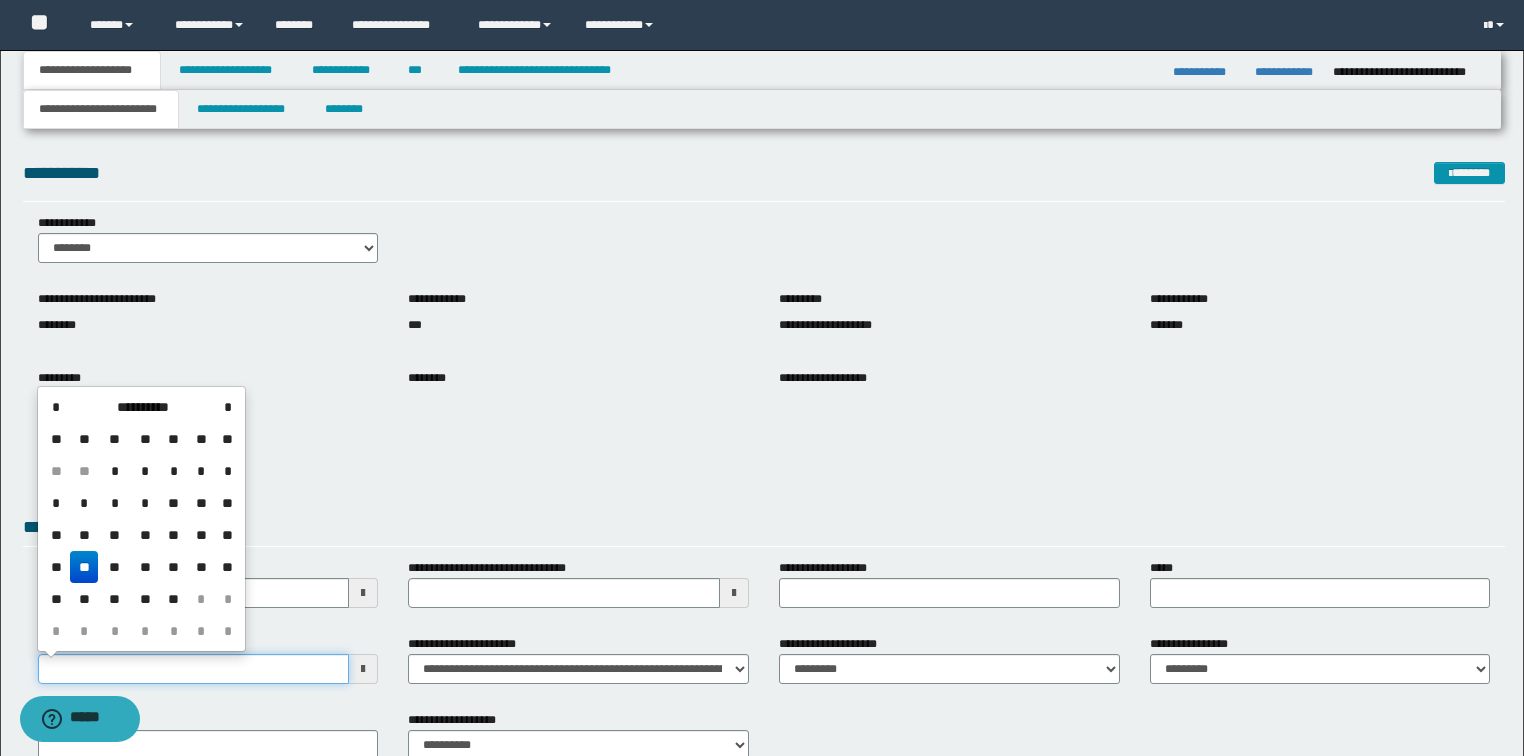 click on "**********" at bounding box center (194, 669) 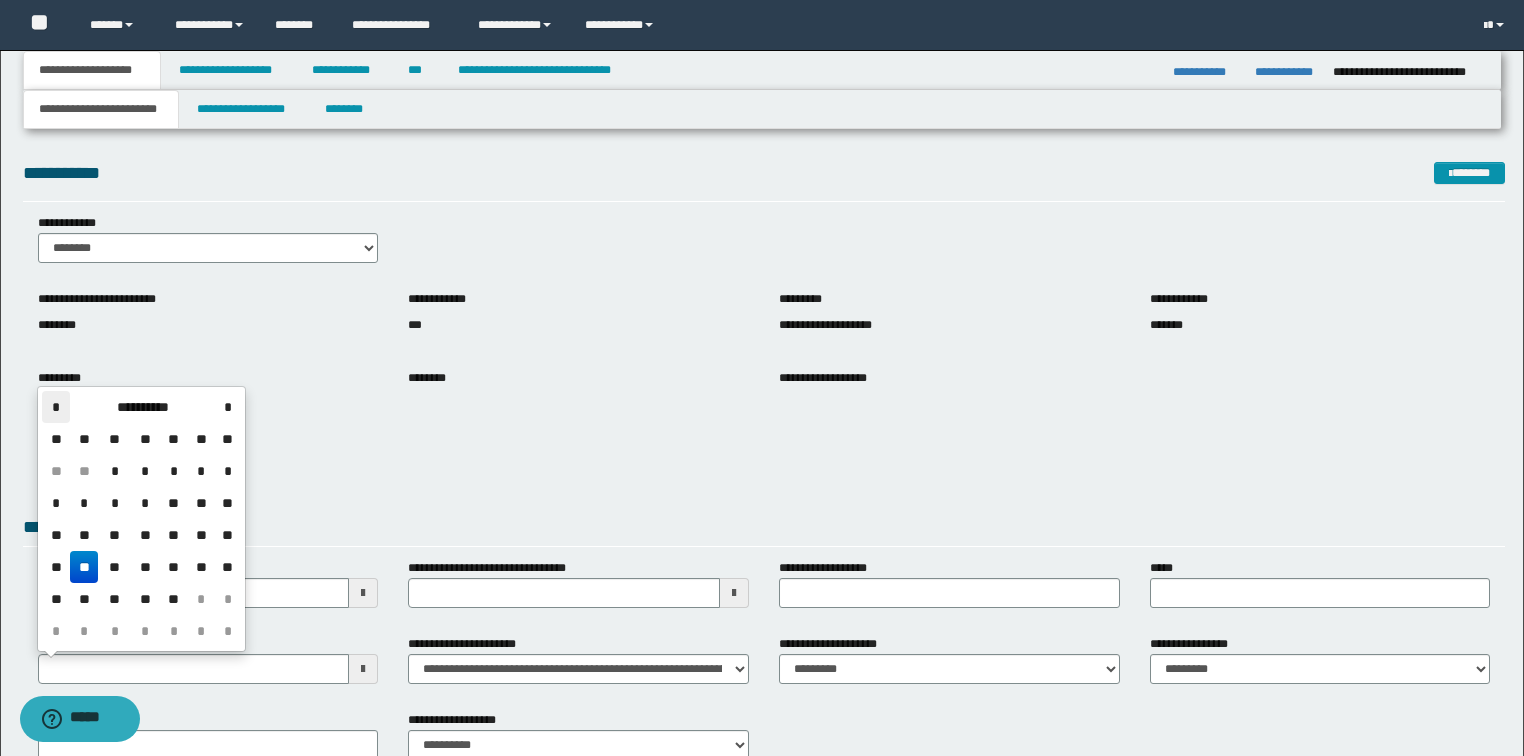 click on "*" at bounding box center [56, 407] 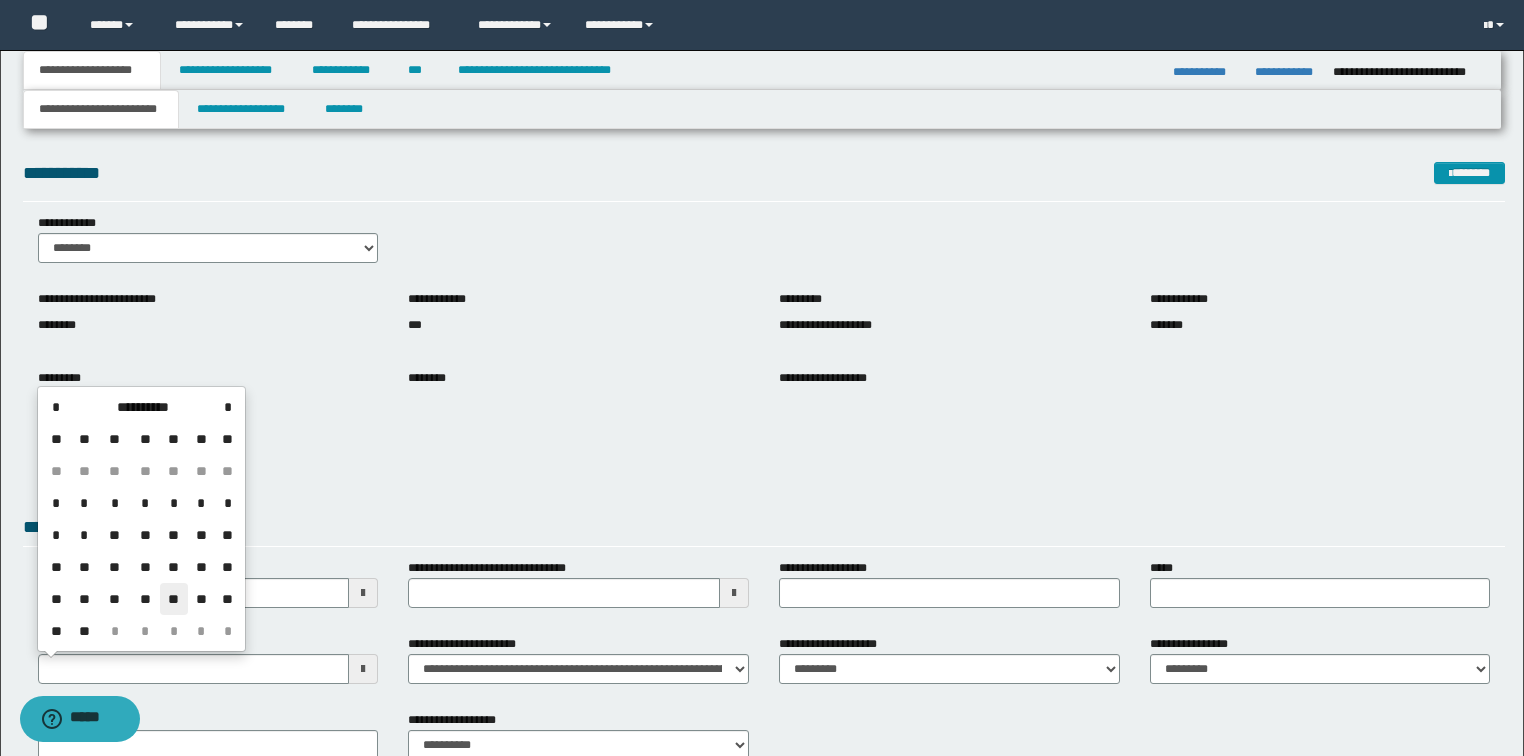 click on "**" at bounding box center [174, 599] 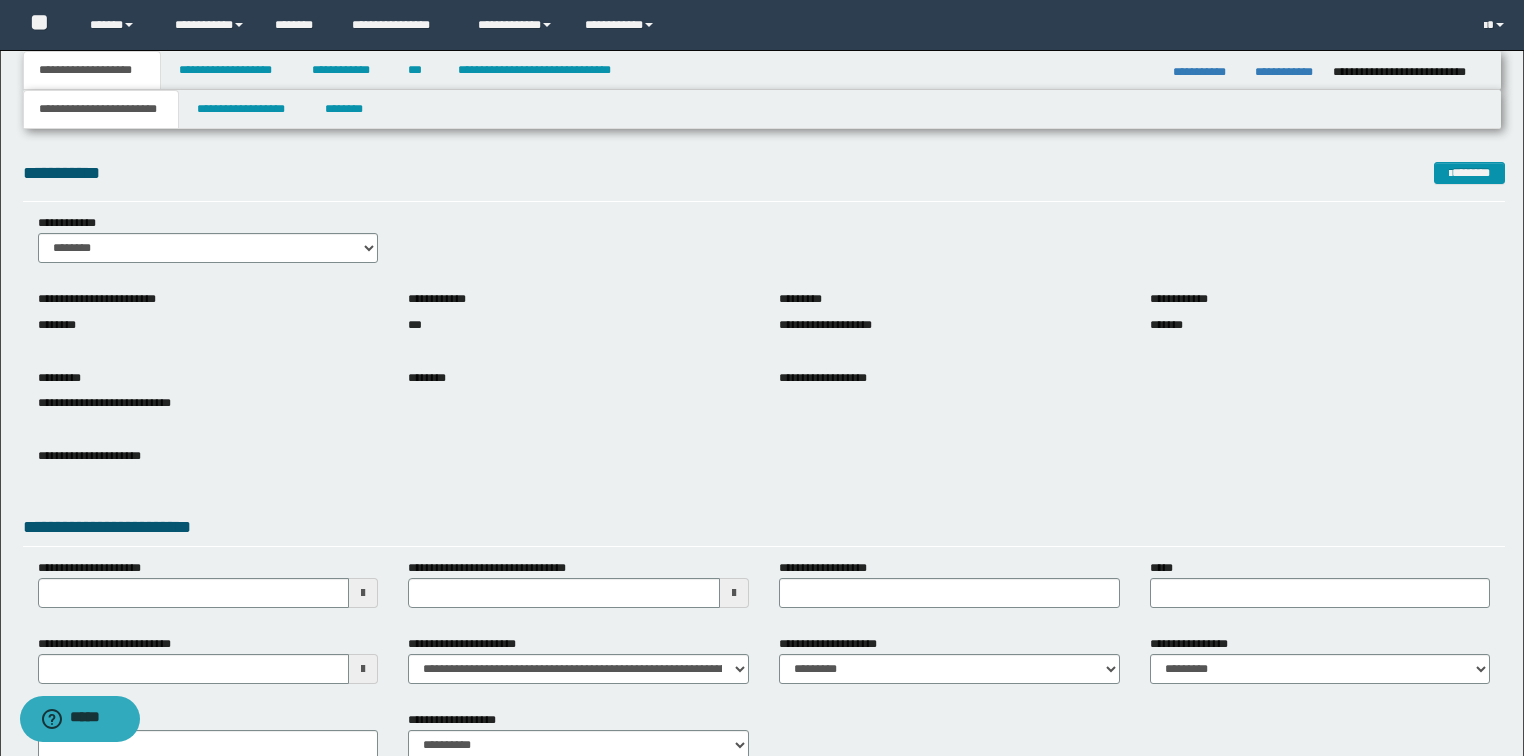 click on "**********" at bounding box center [208, 463] 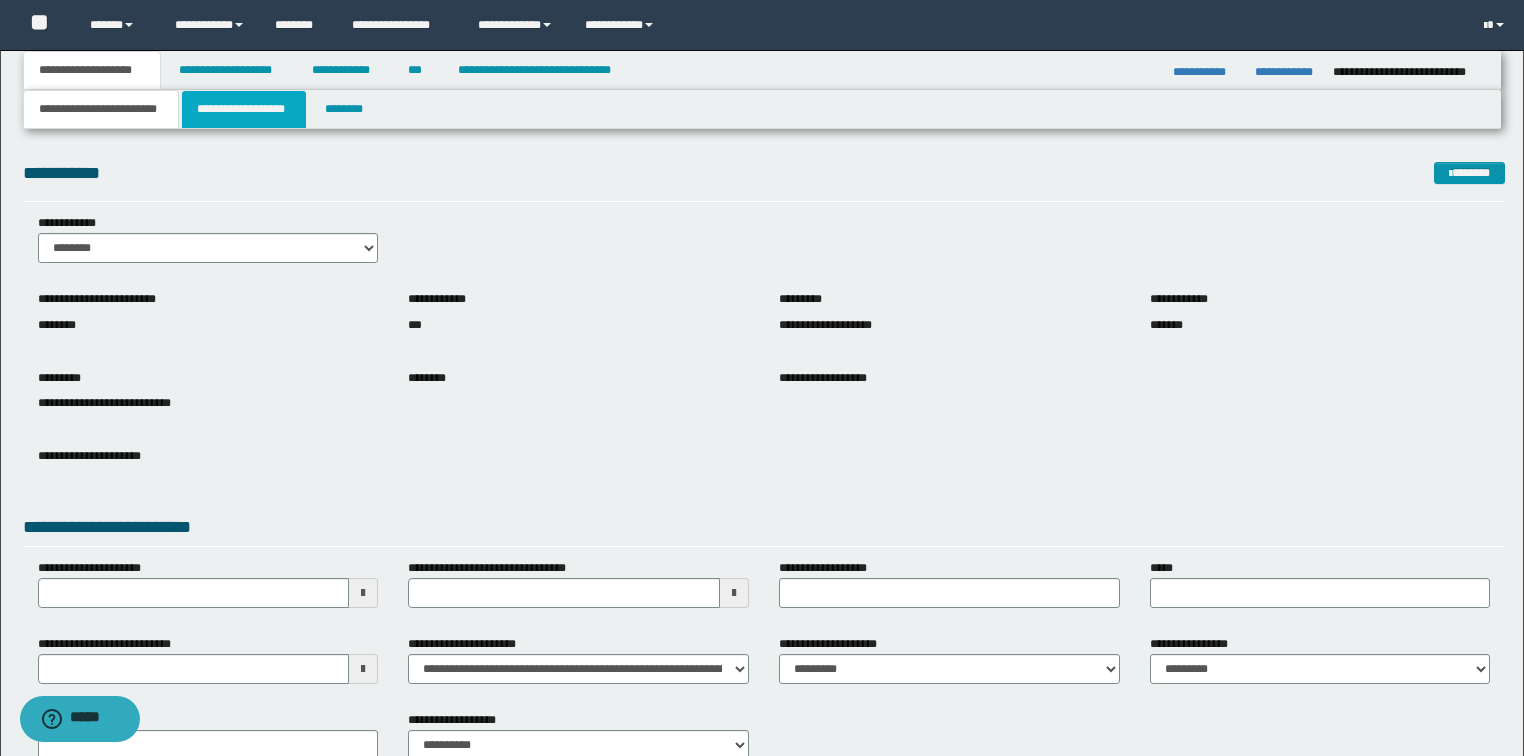 click on "**********" at bounding box center [244, 109] 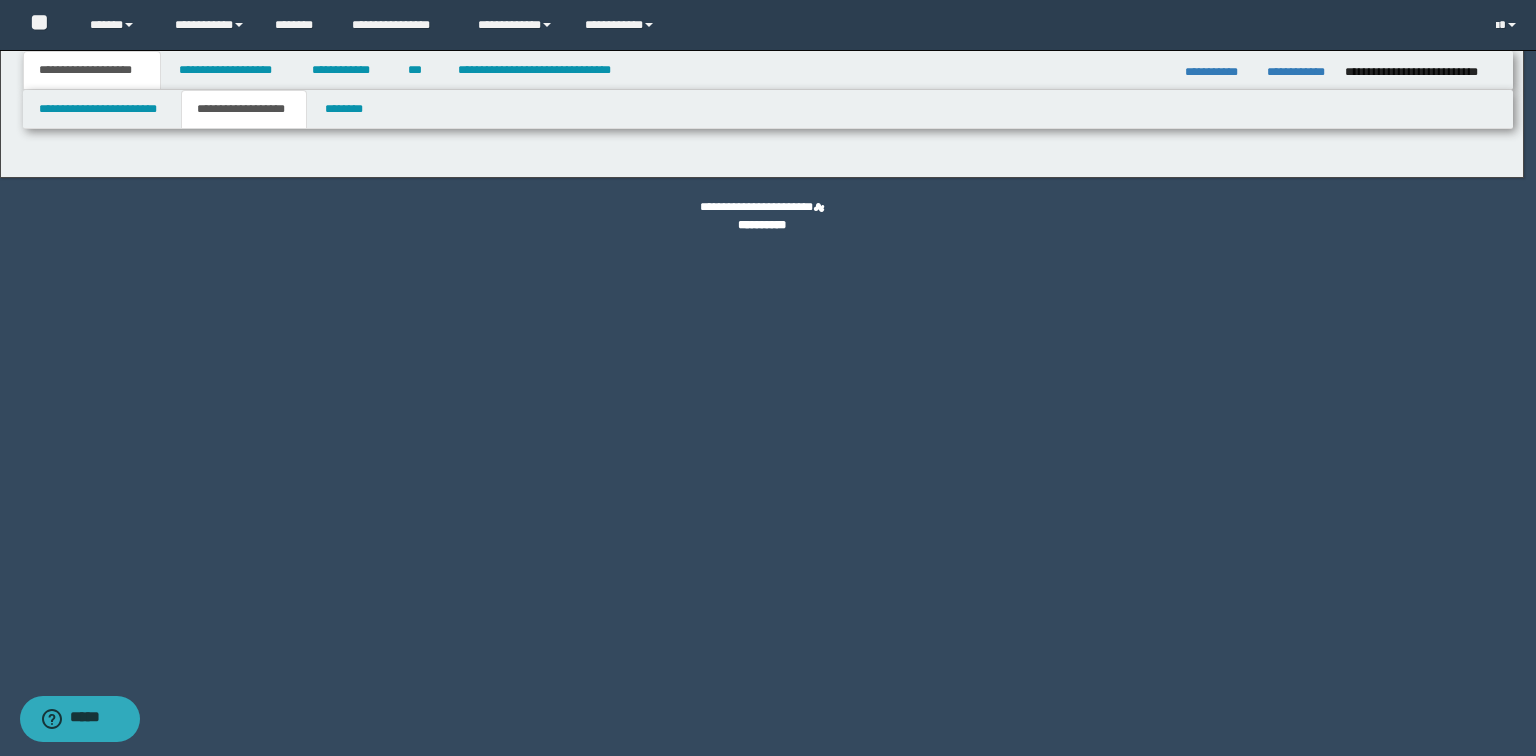 type on "********" 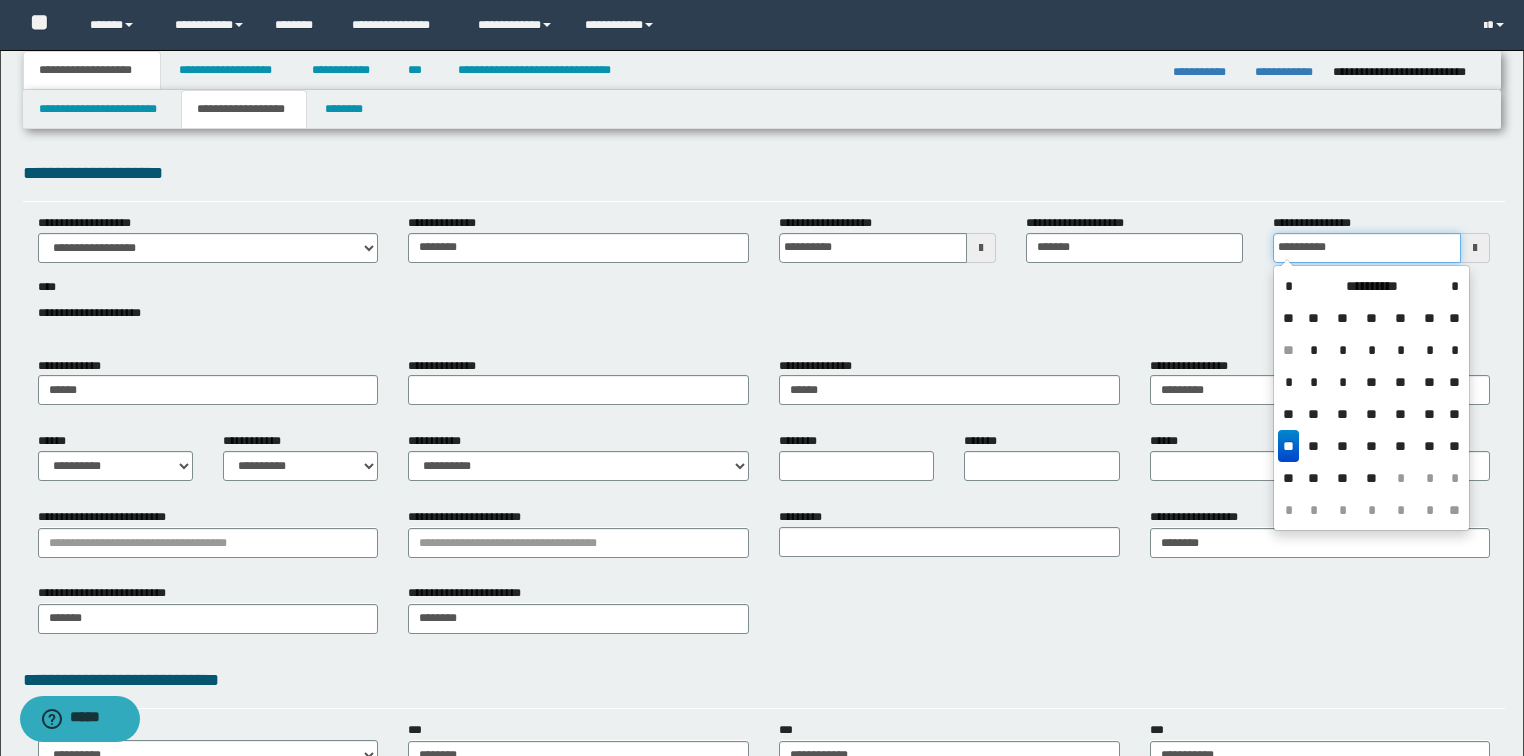 click on "**********" at bounding box center (1367, 248) 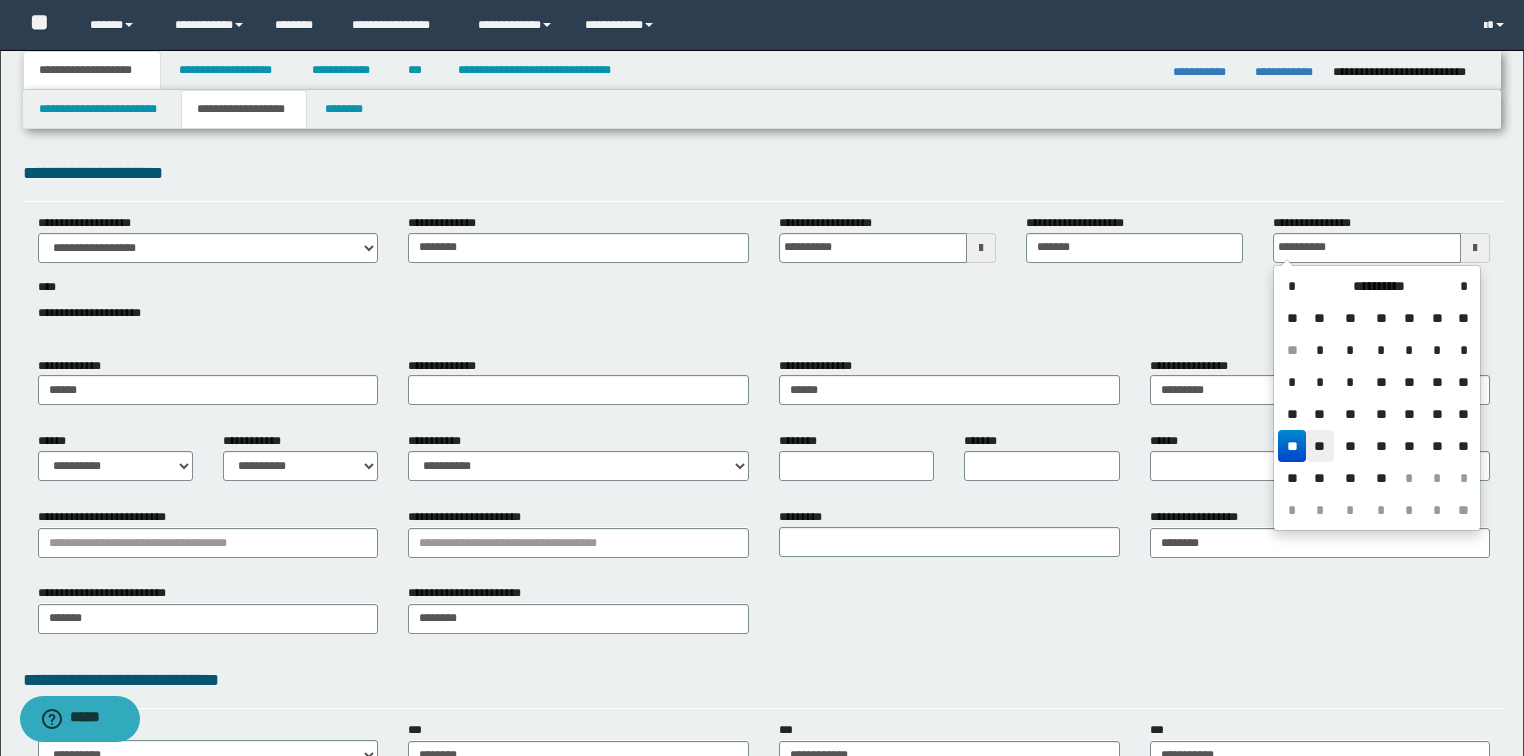 click on "**" at bounding box center (1320, 446) 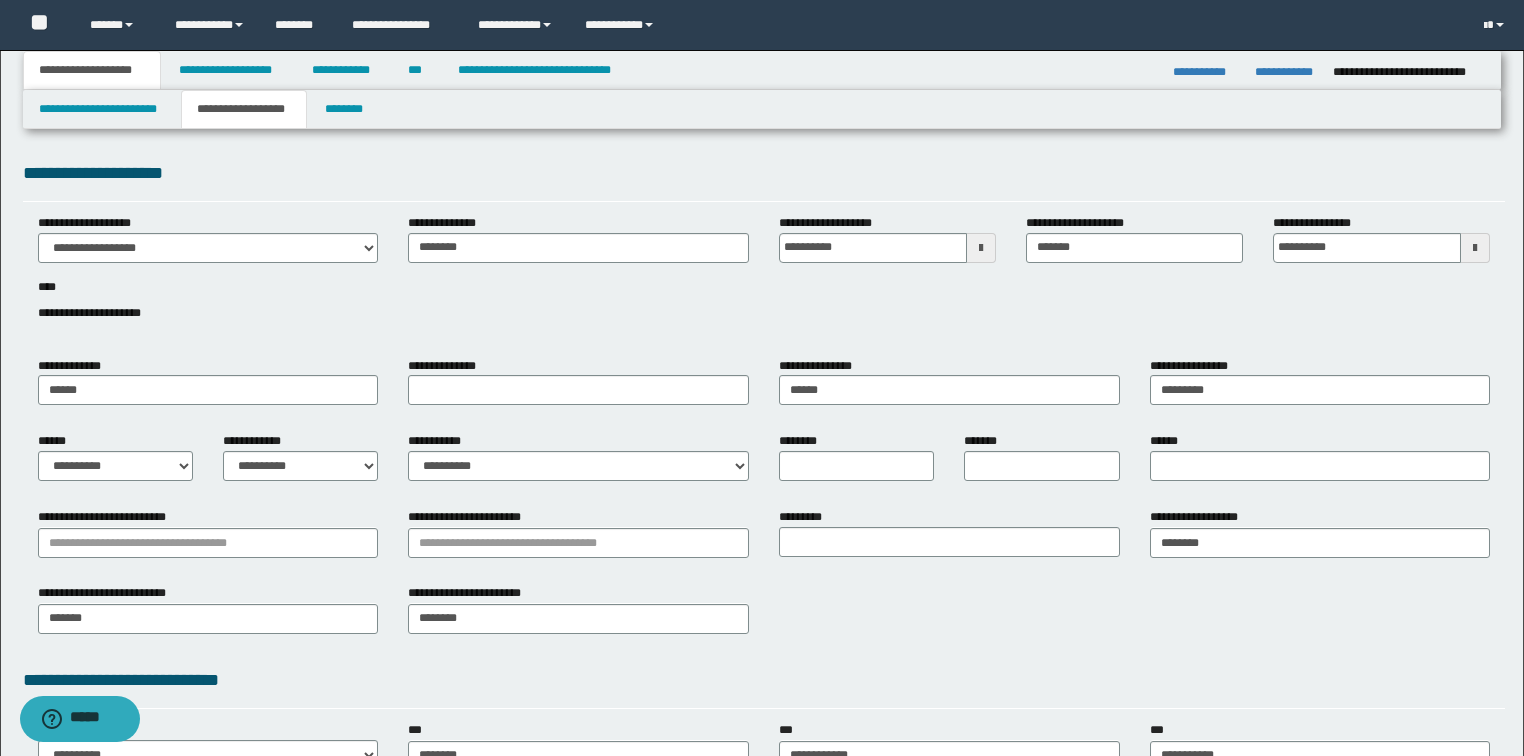 click on "**********" at bounding box center [764, 279] 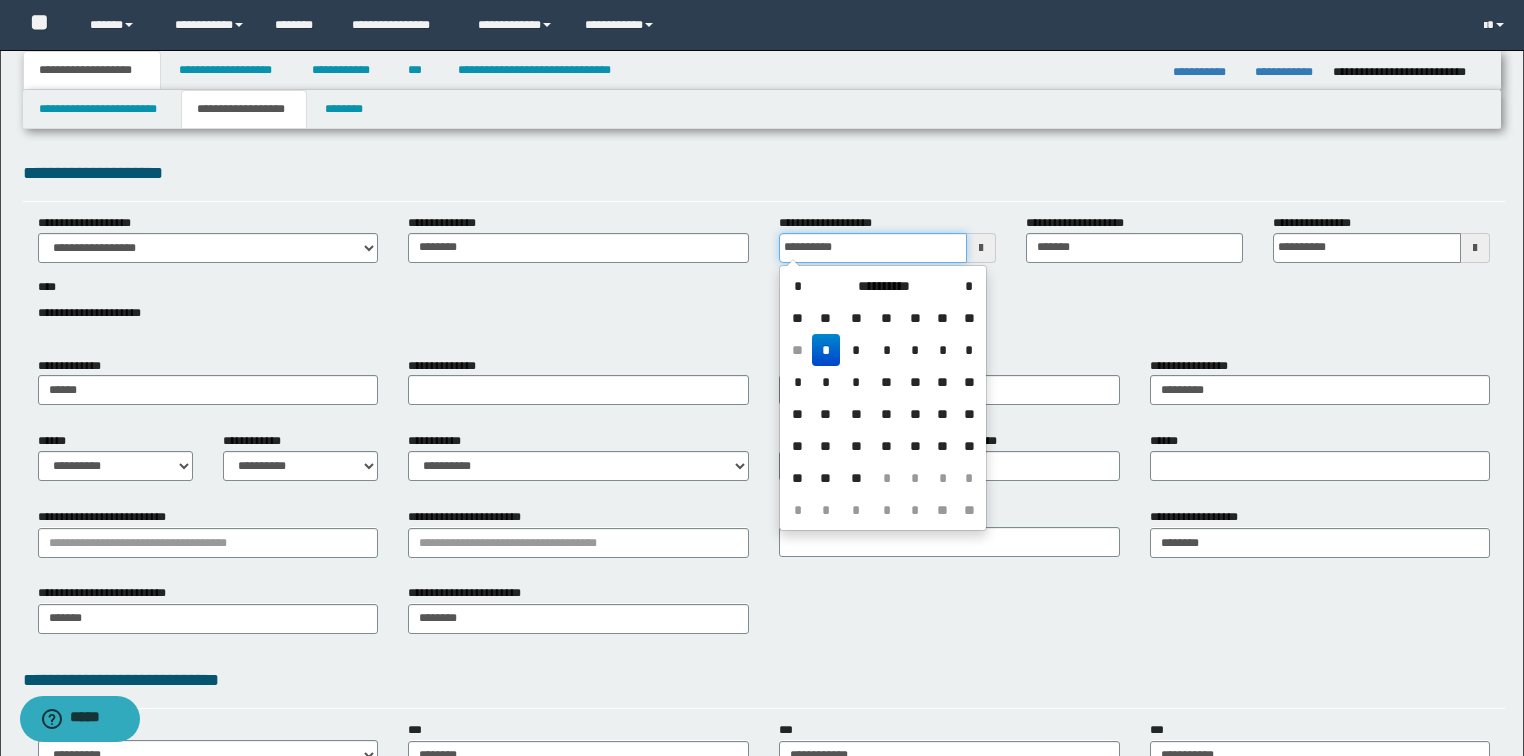 click on "**********" at bounding box center [873, 248] 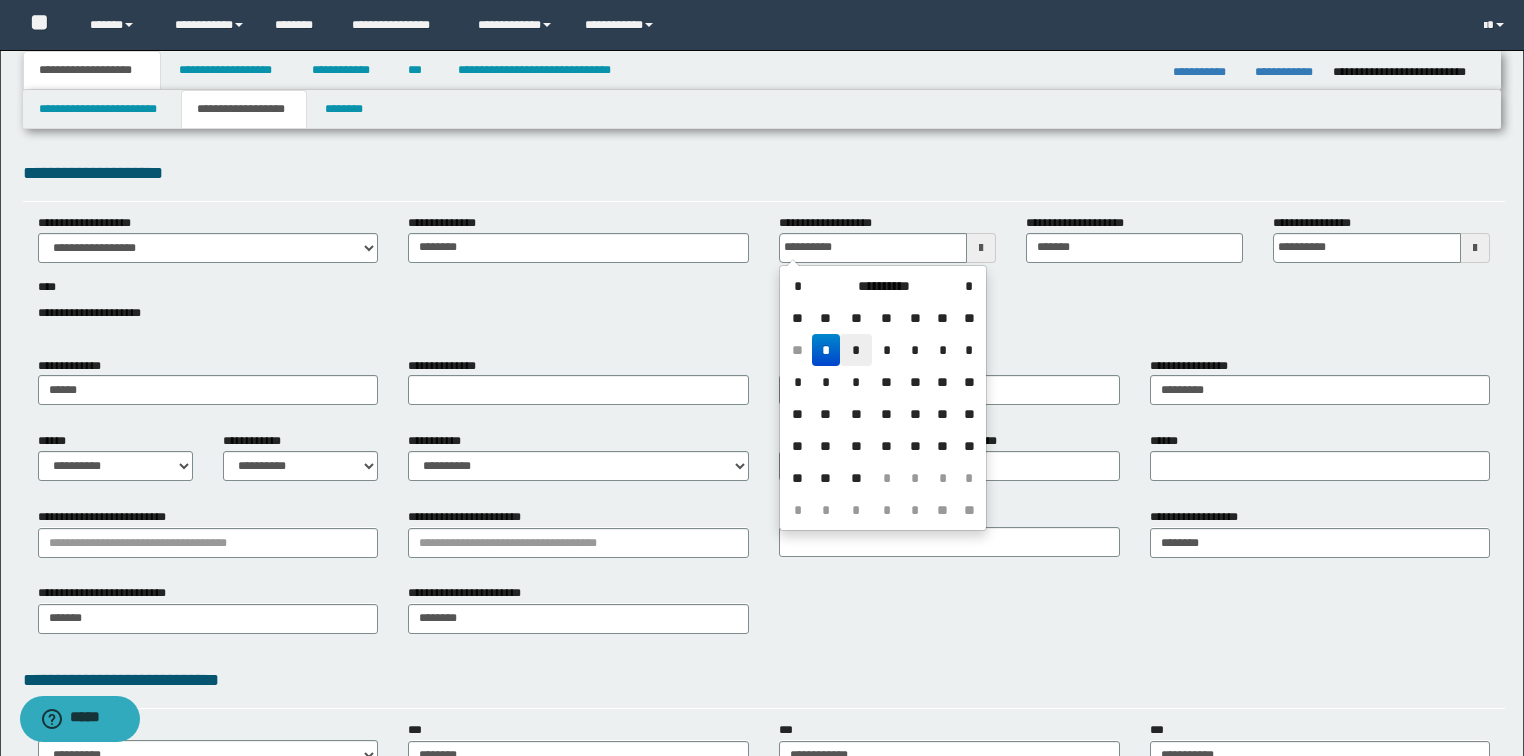 click on "*" at bounding box center [856, 350] 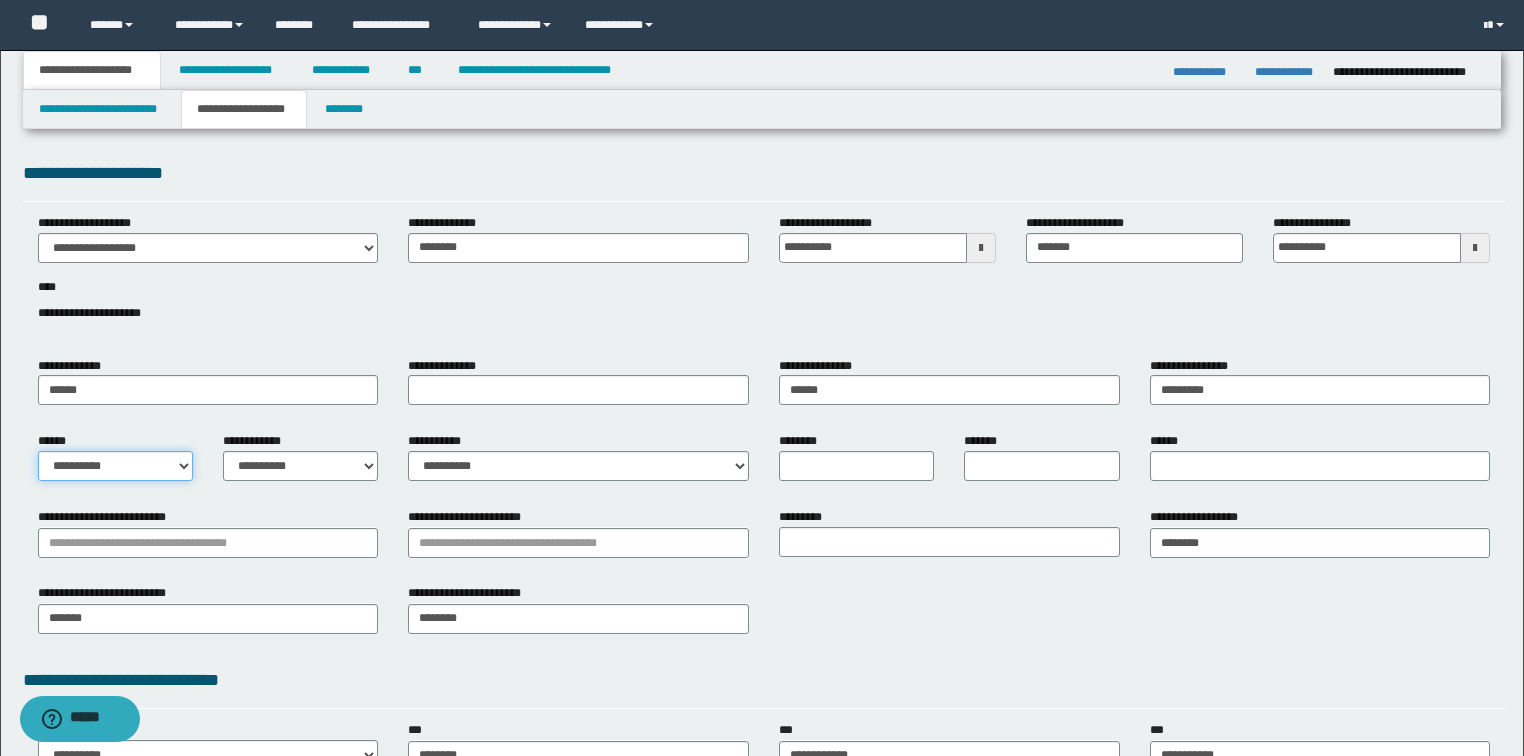 click on "**********" at bounding box center [115, 466] 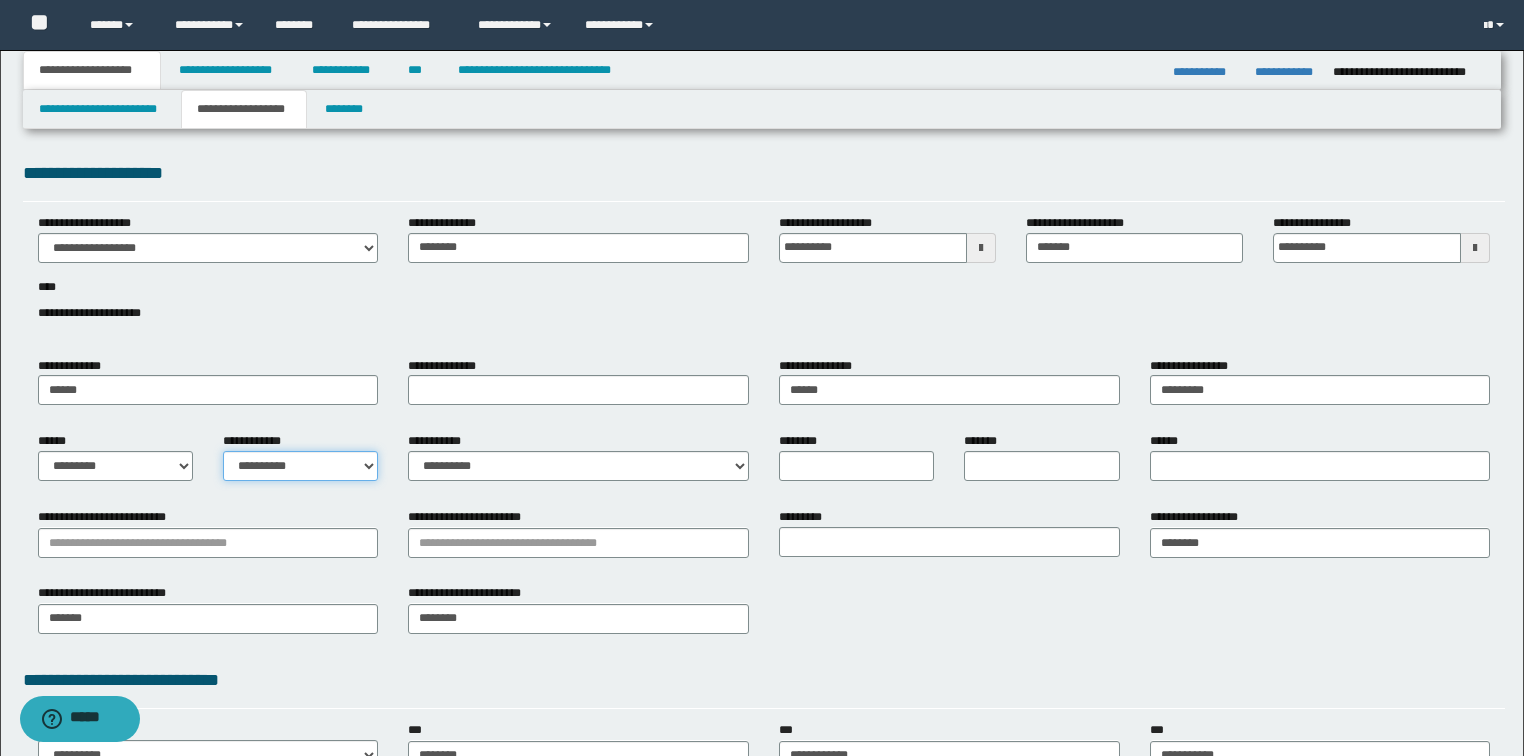 click on "**********" at bounding box center (300, 466) 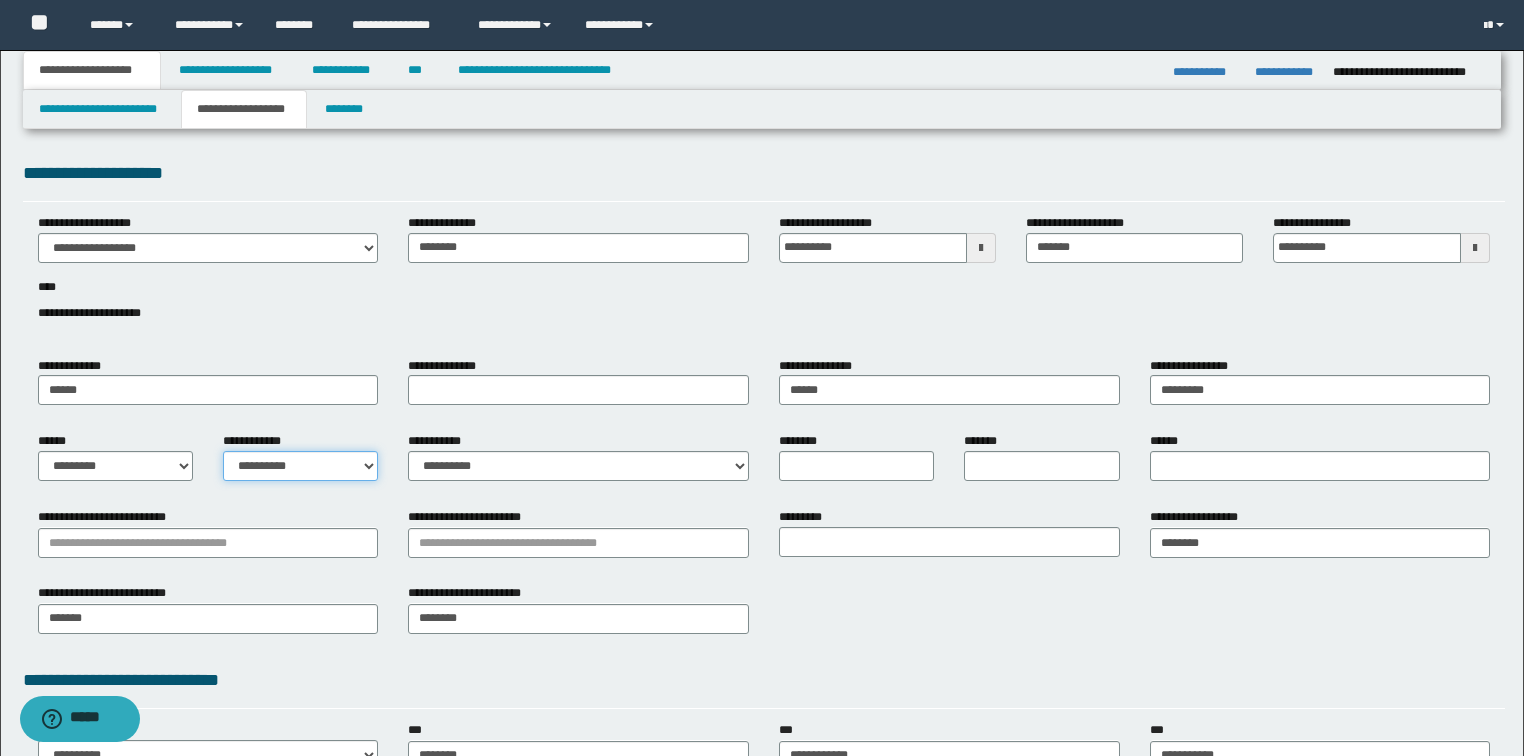 select on "*" 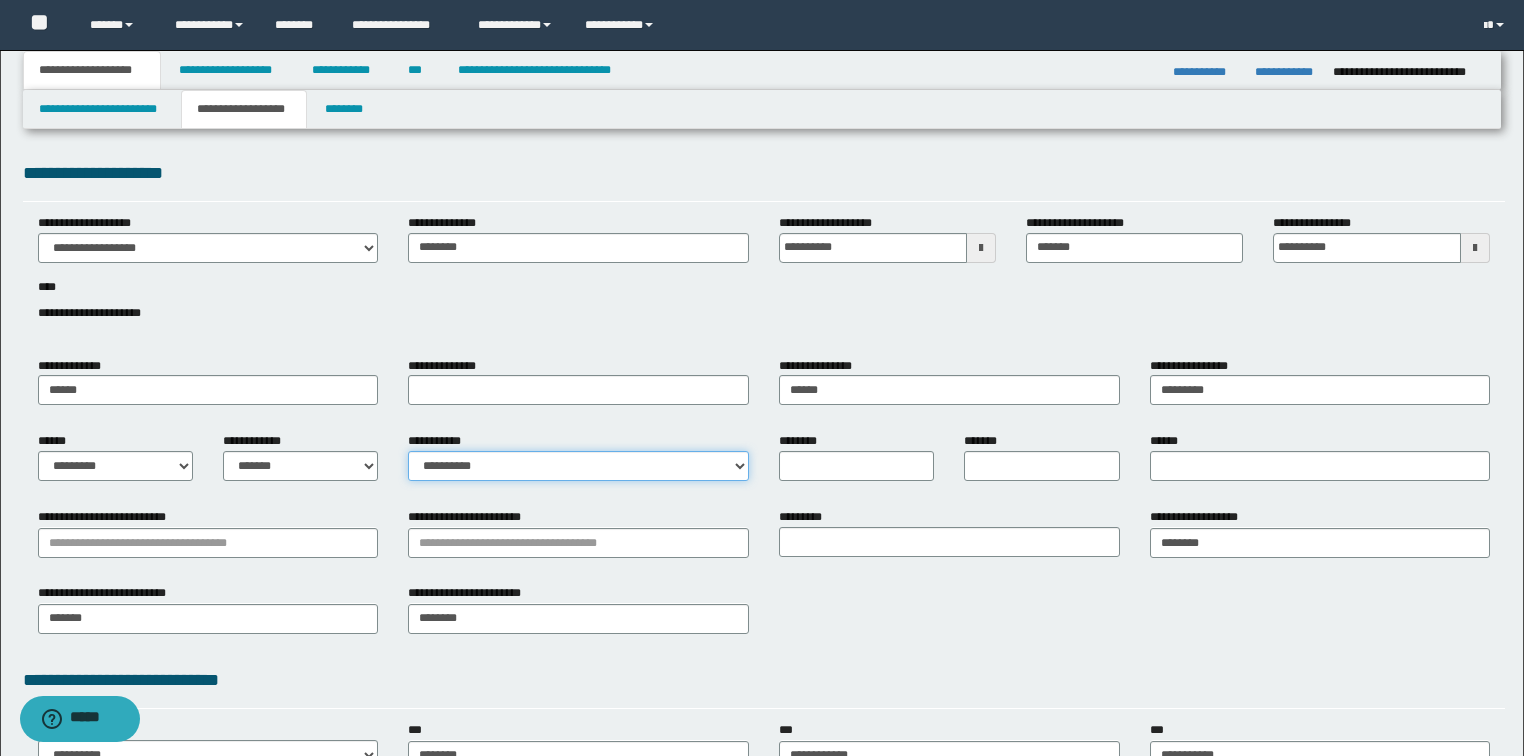 click on "**********" at bounding box center (578, 466) 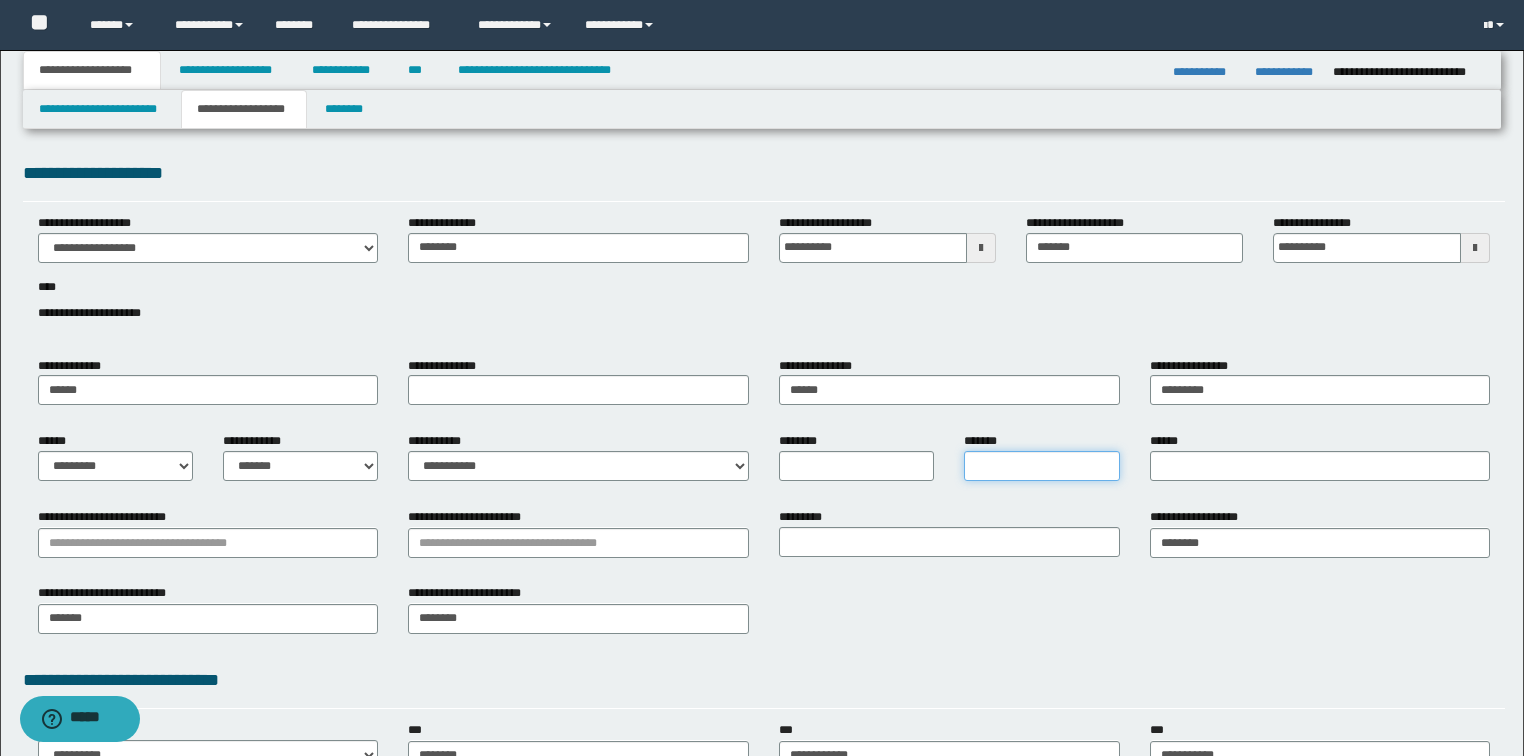 click on "*******" at bounding box center [1041, 466] 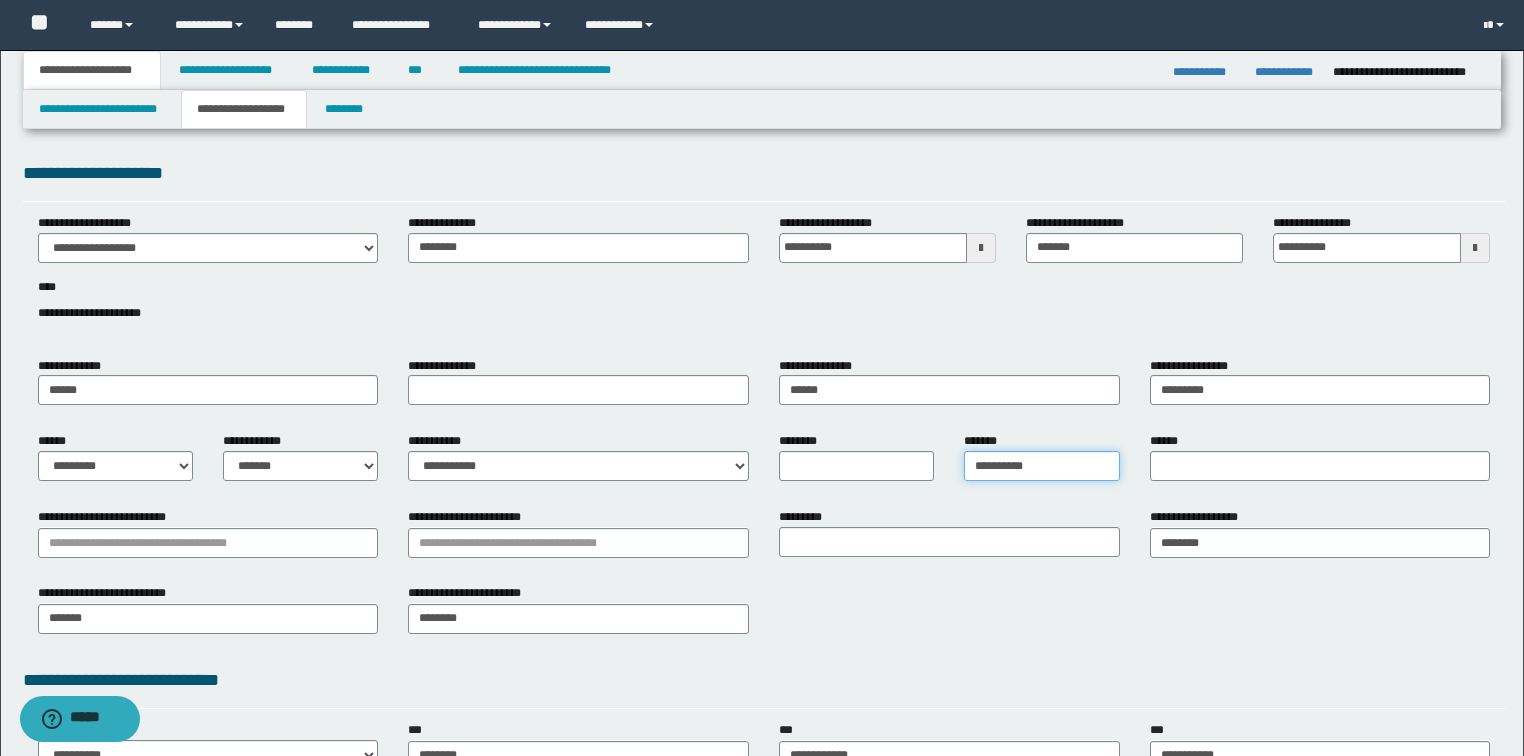 type on "**********" 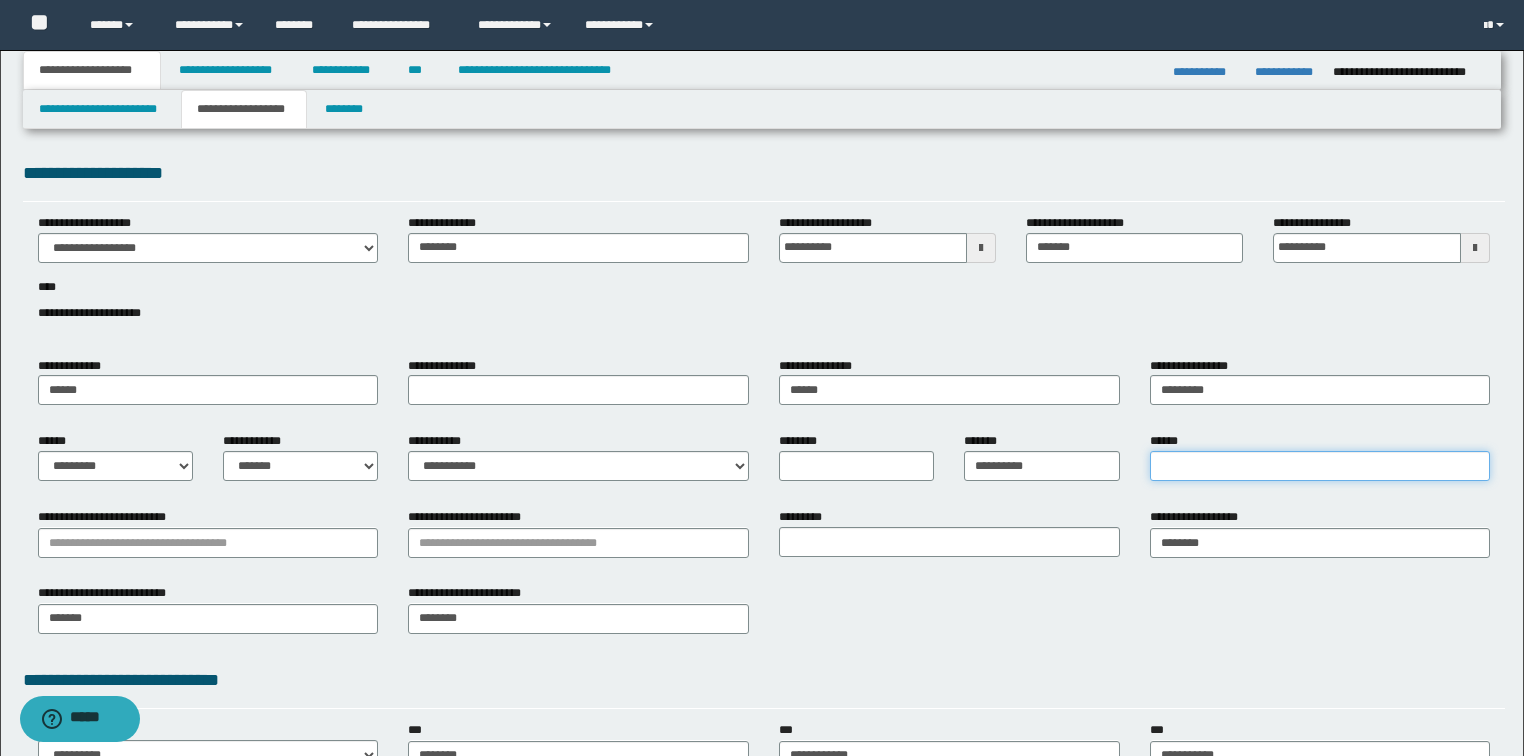 click on "******" at bounding box center (1320, 466) 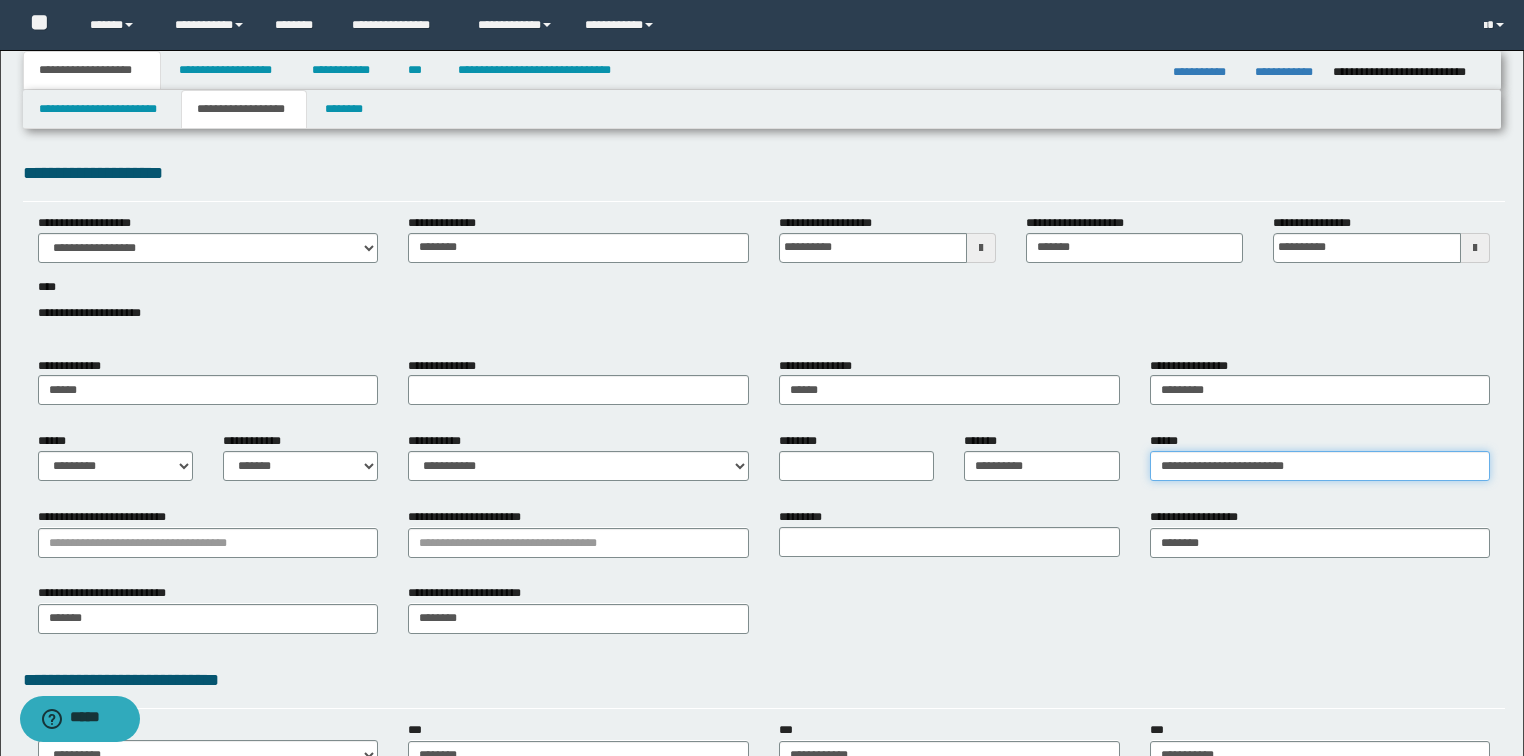type on "**********" 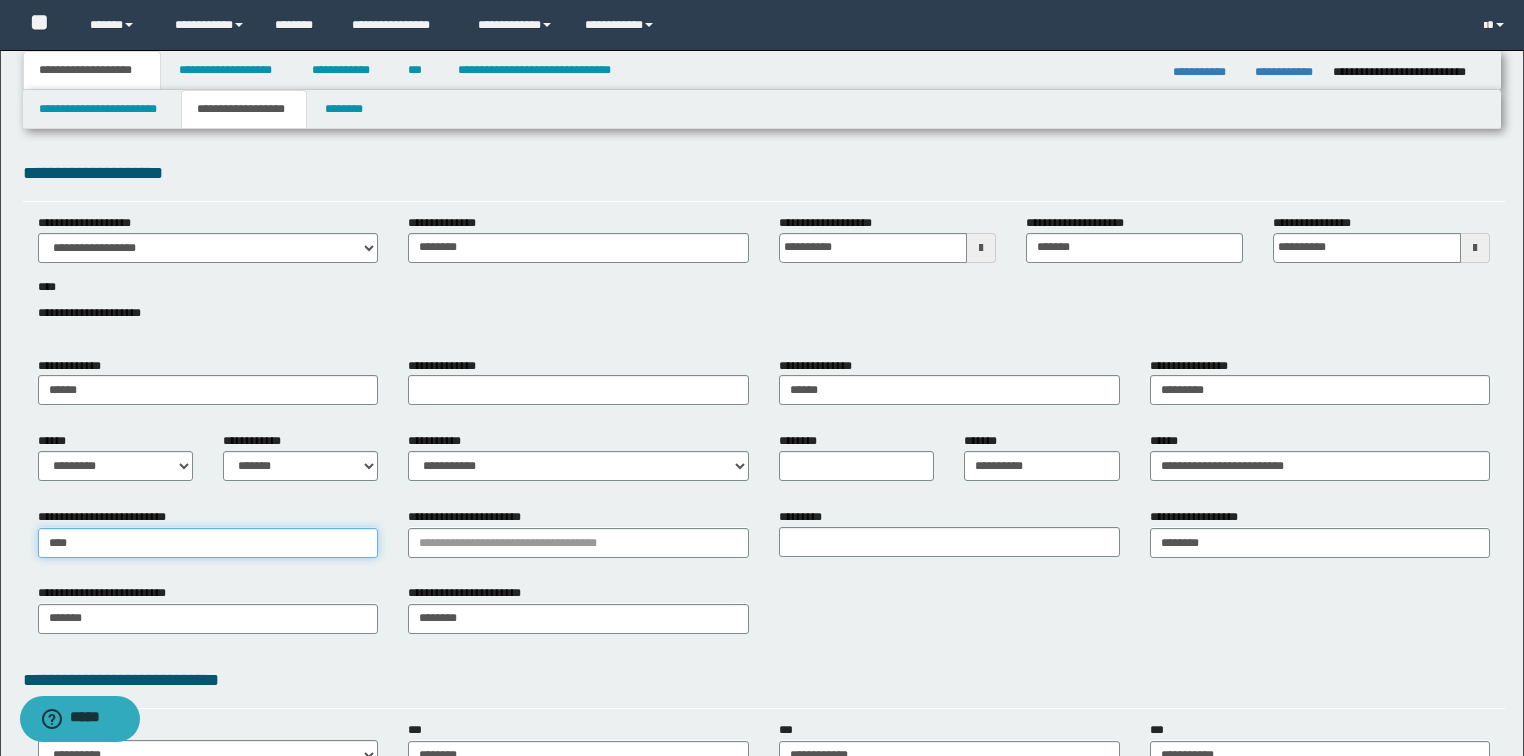 type on "*****" 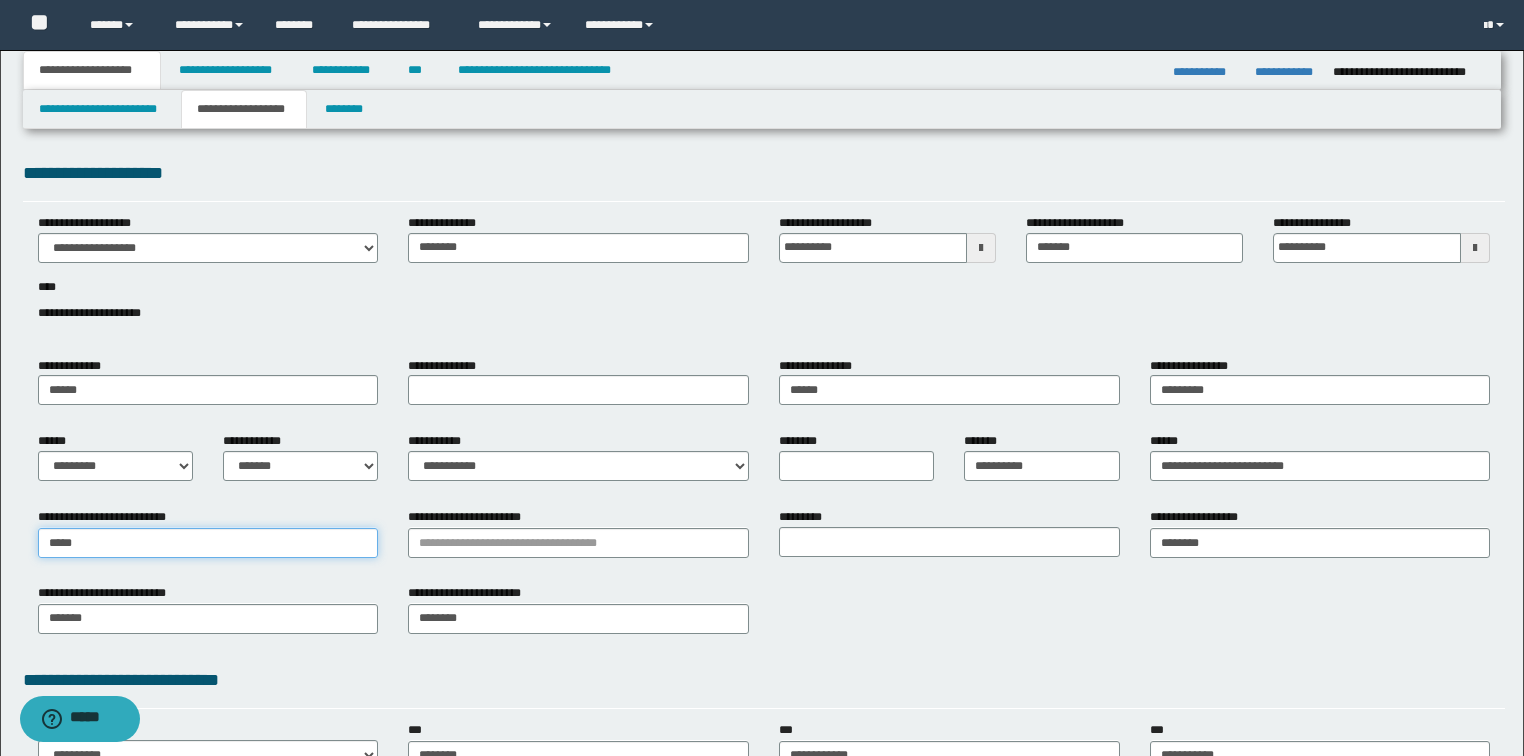 type on "*****" 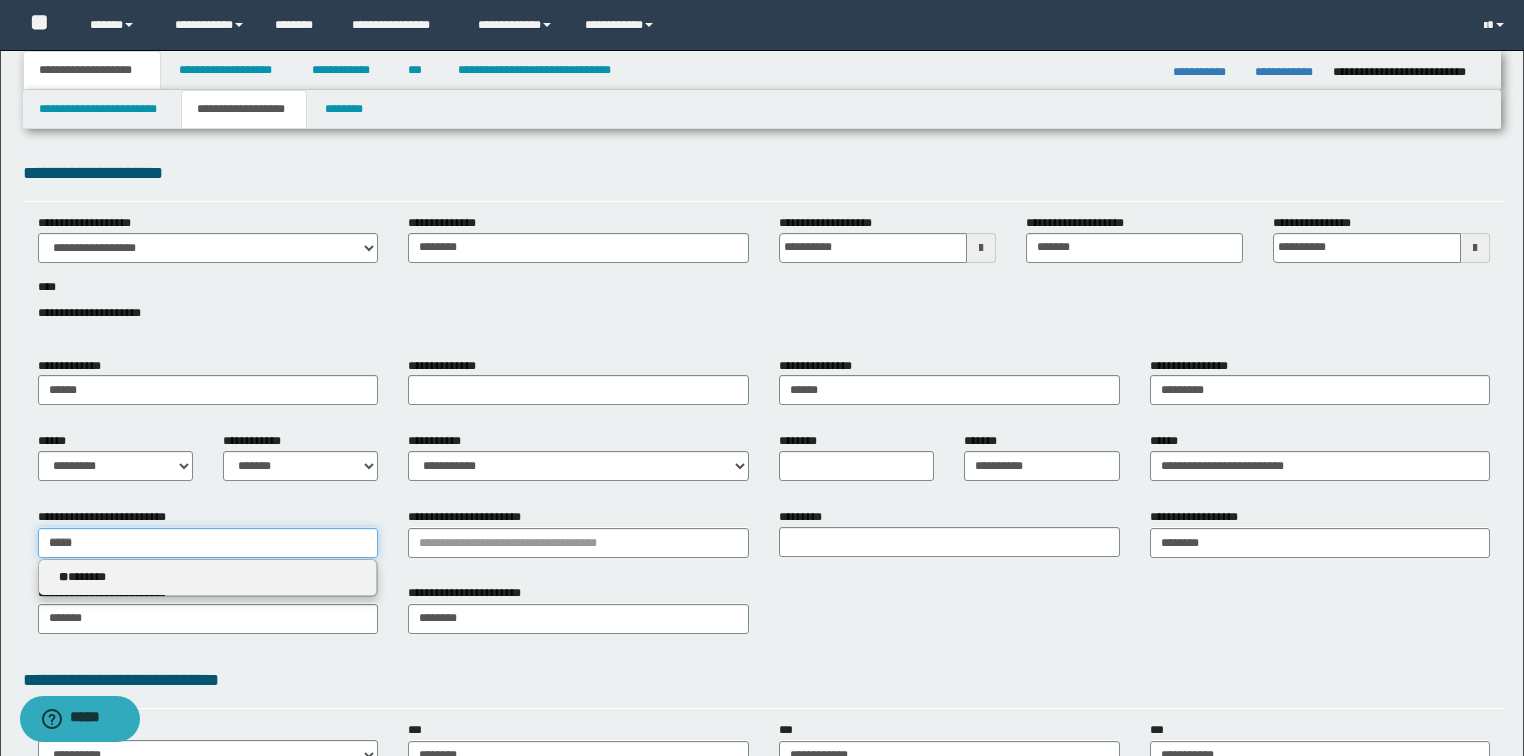 type 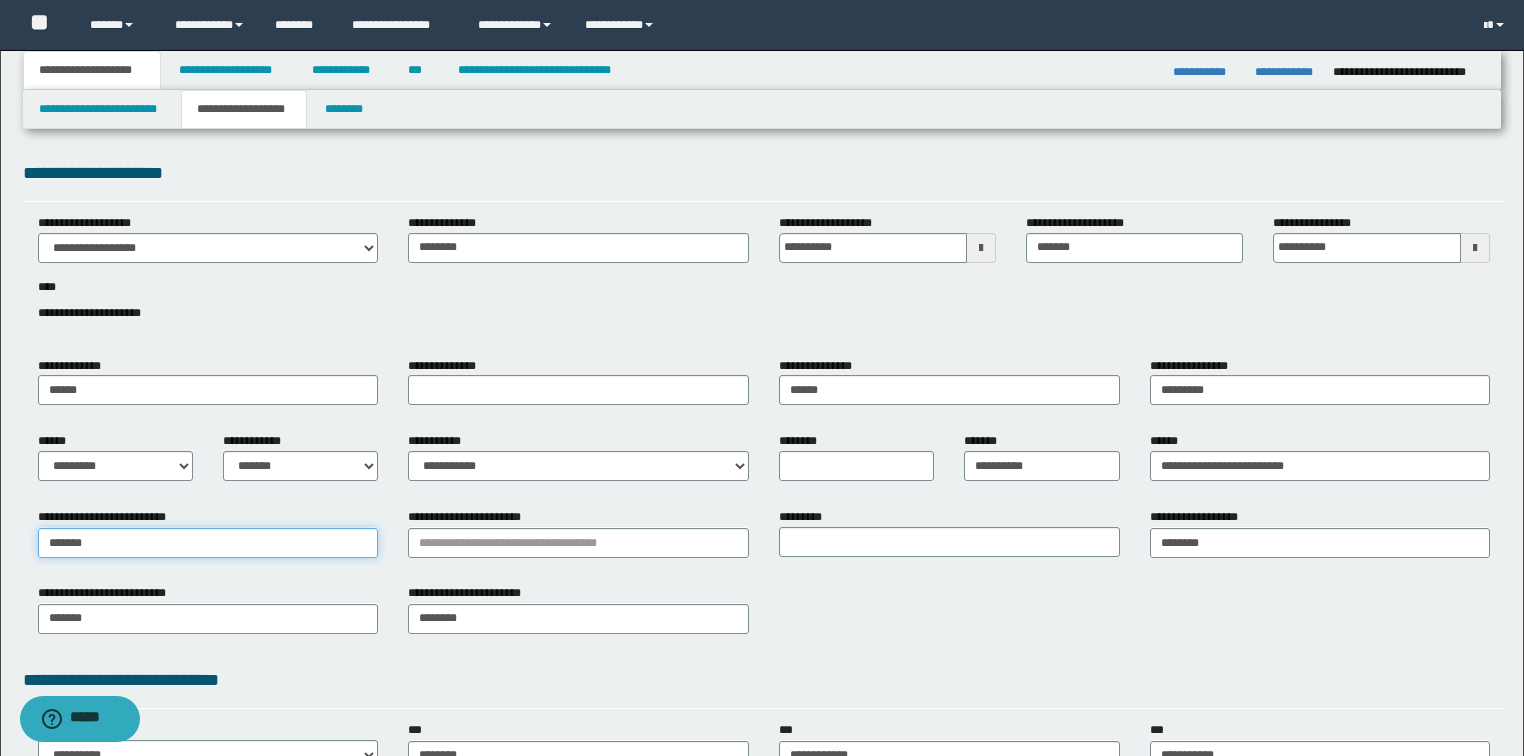 type on "*******" 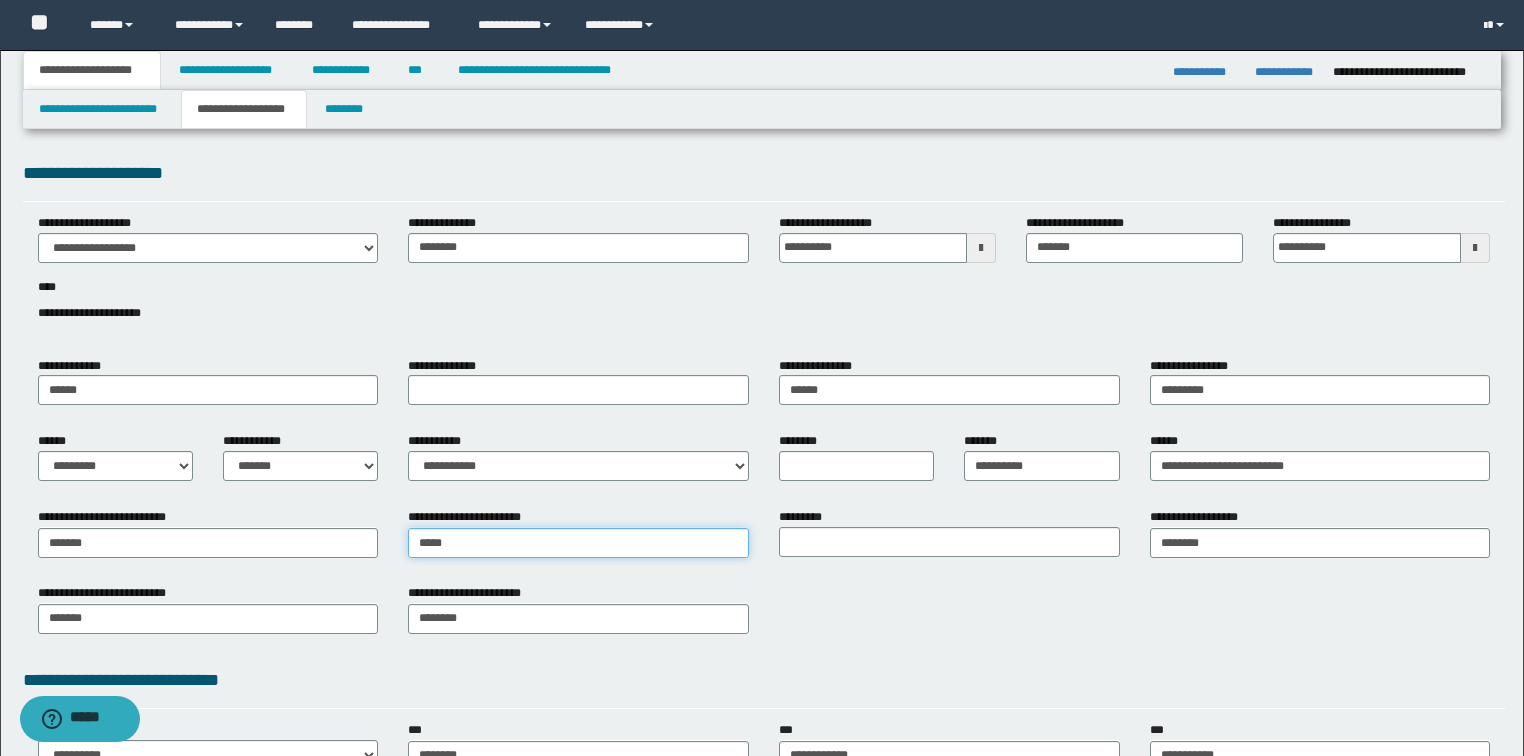 type on "******" 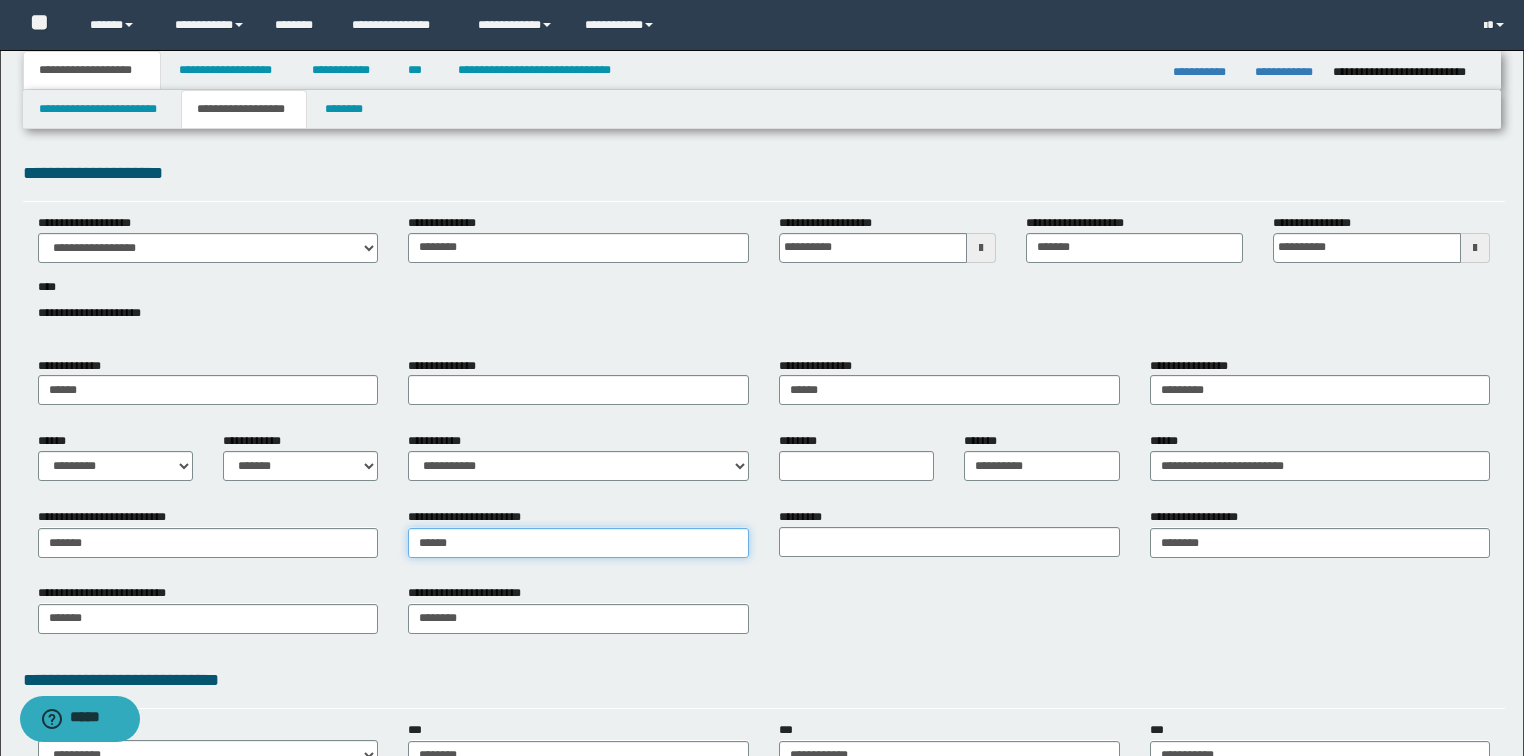 type on "*******" 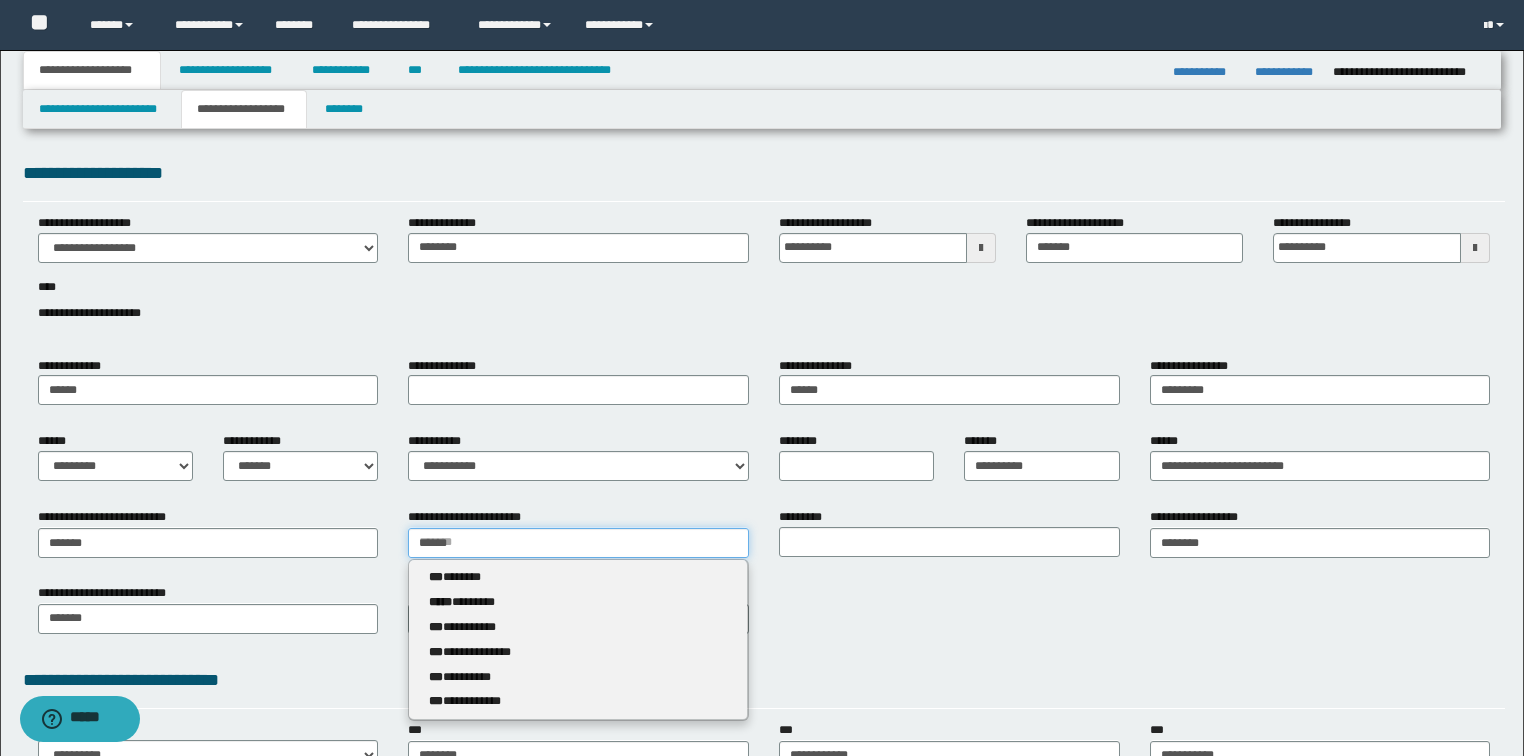 type 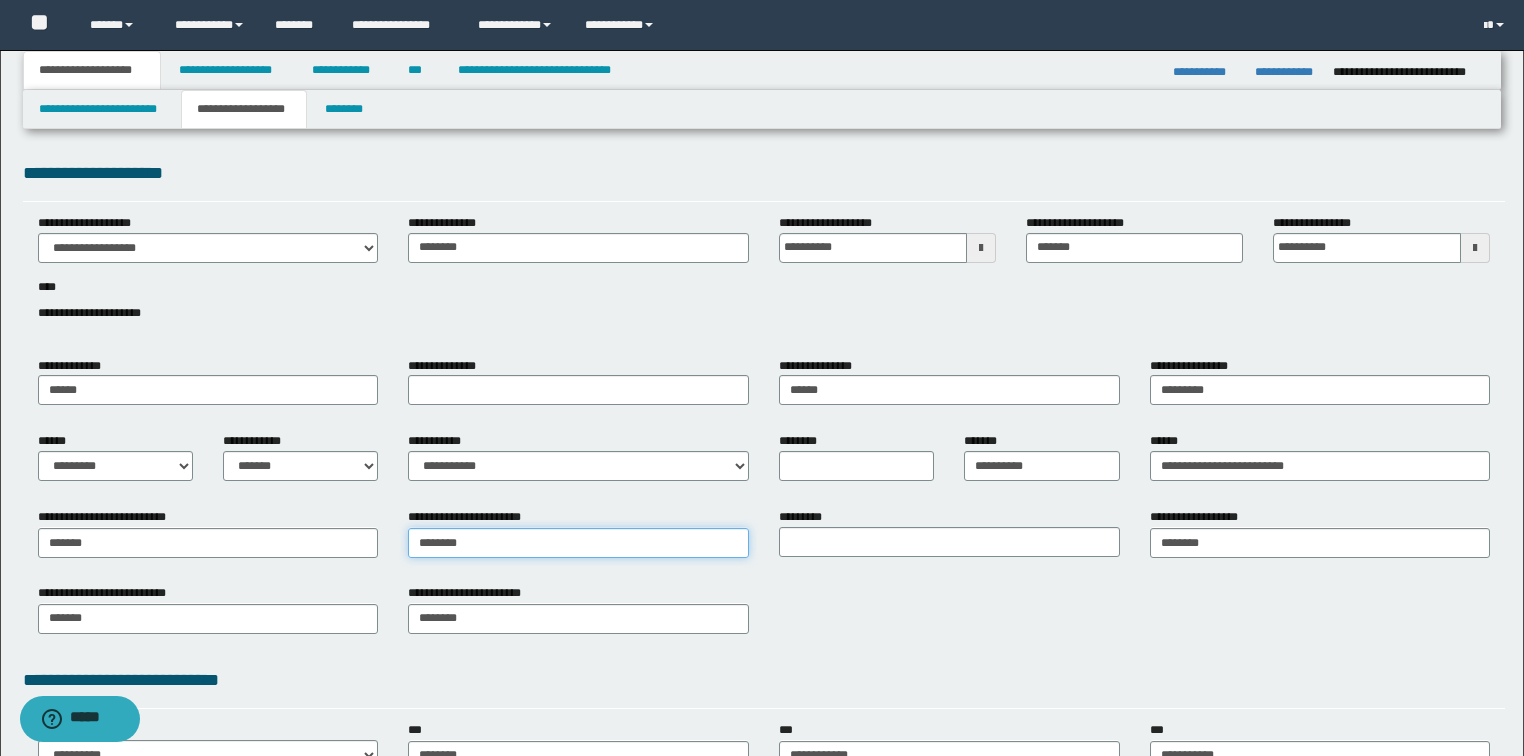 type on "********" 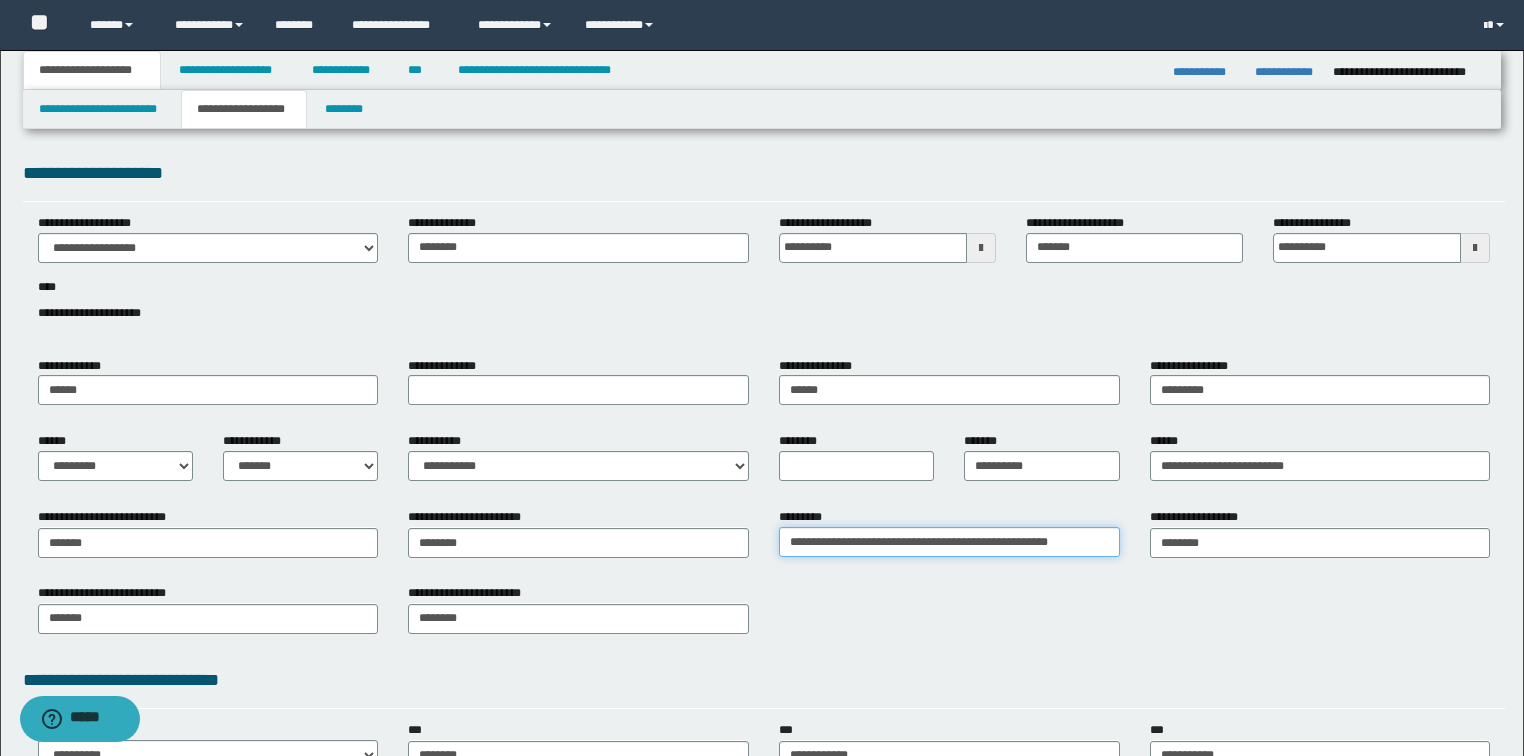type on "**********" 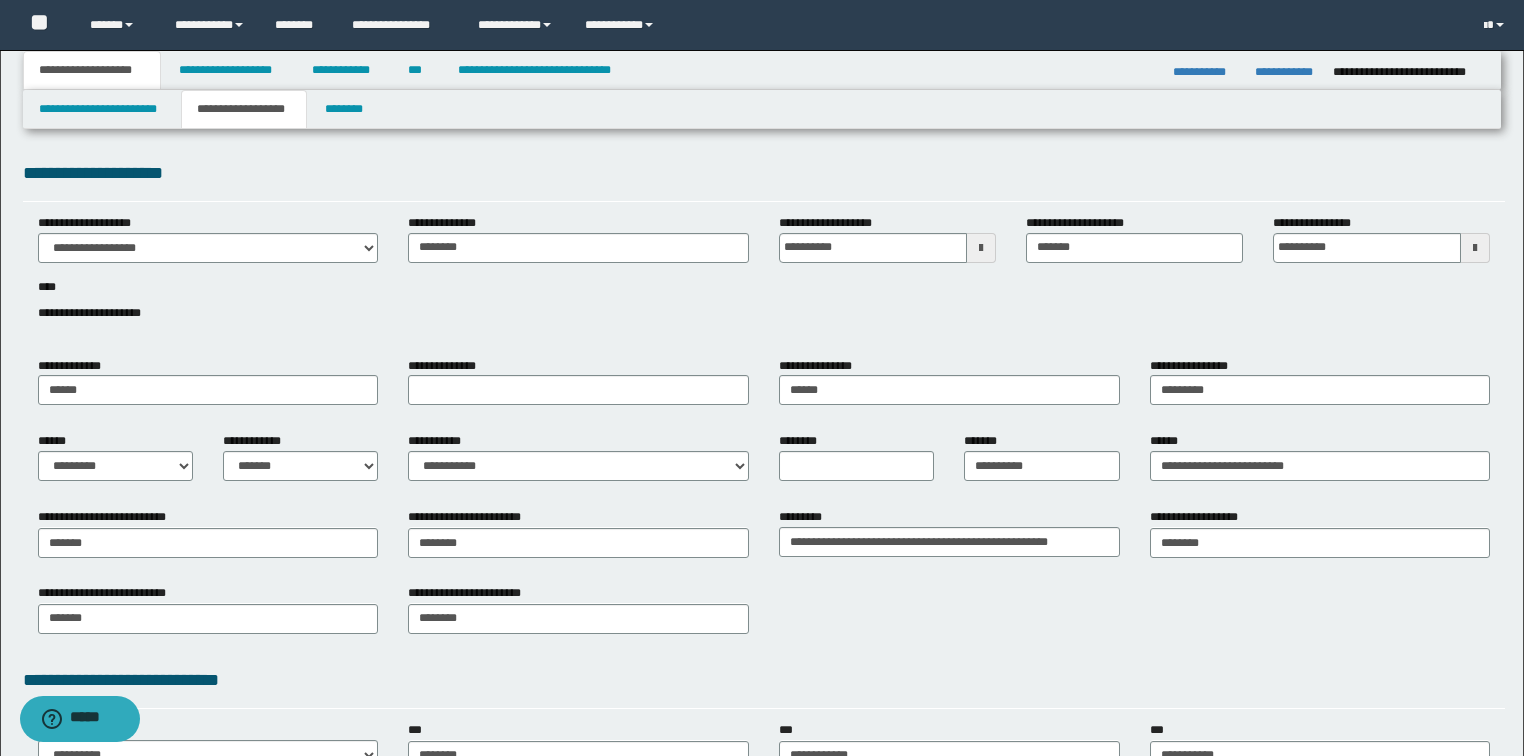 click on "**********" at bounding box center (764, 616) 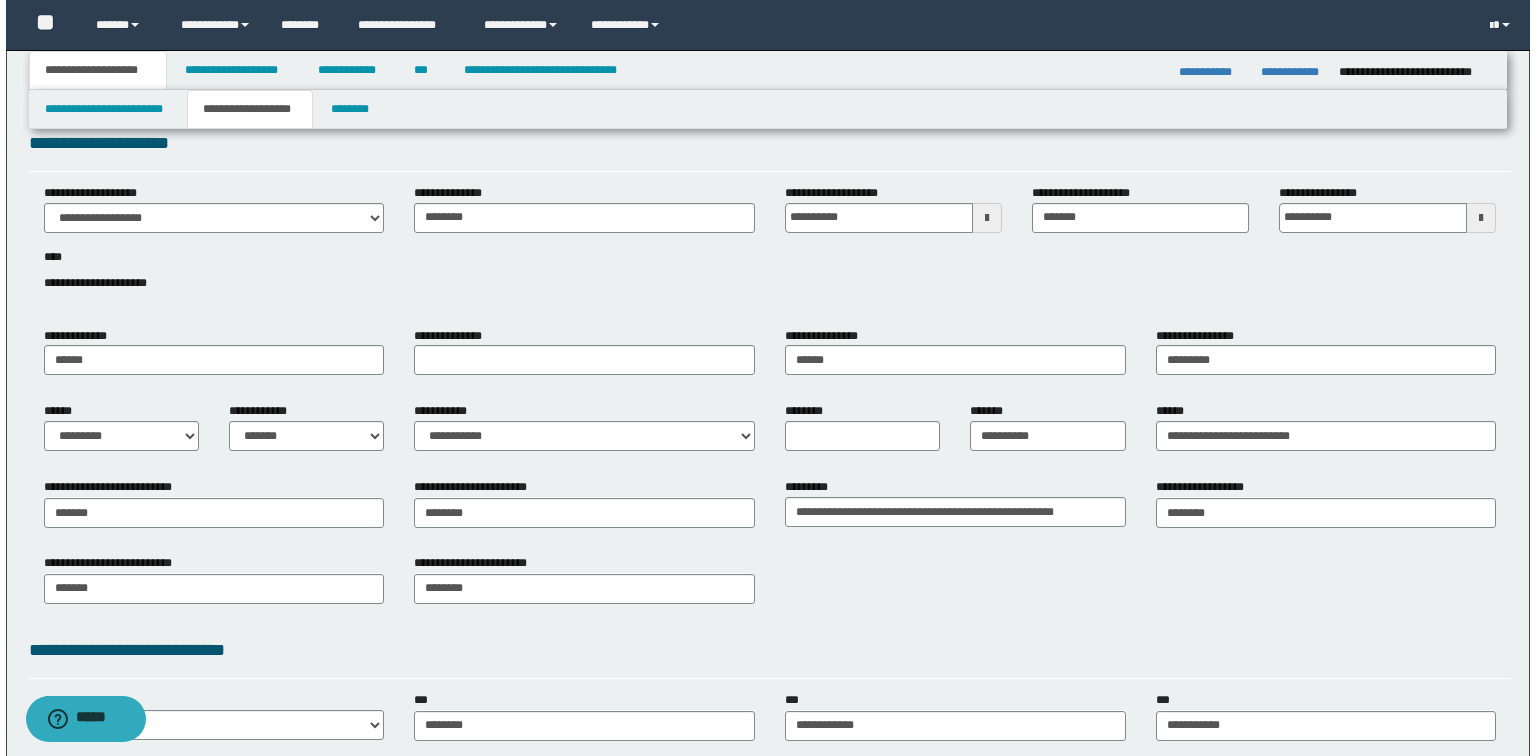 scroll, scrollTop: 0, scrollLeft: 0, axis: both 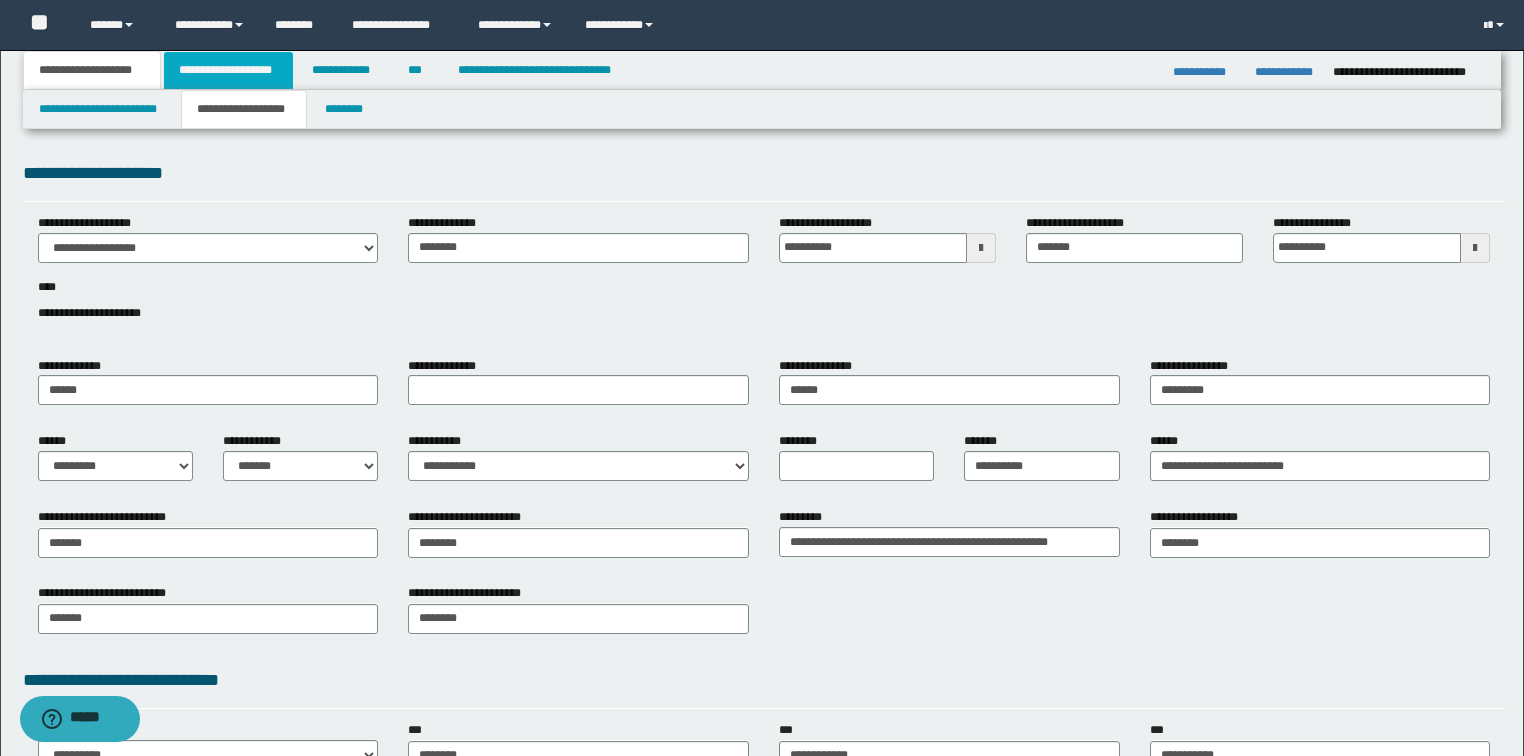 click on "**********" at bounding box center (228, 70) 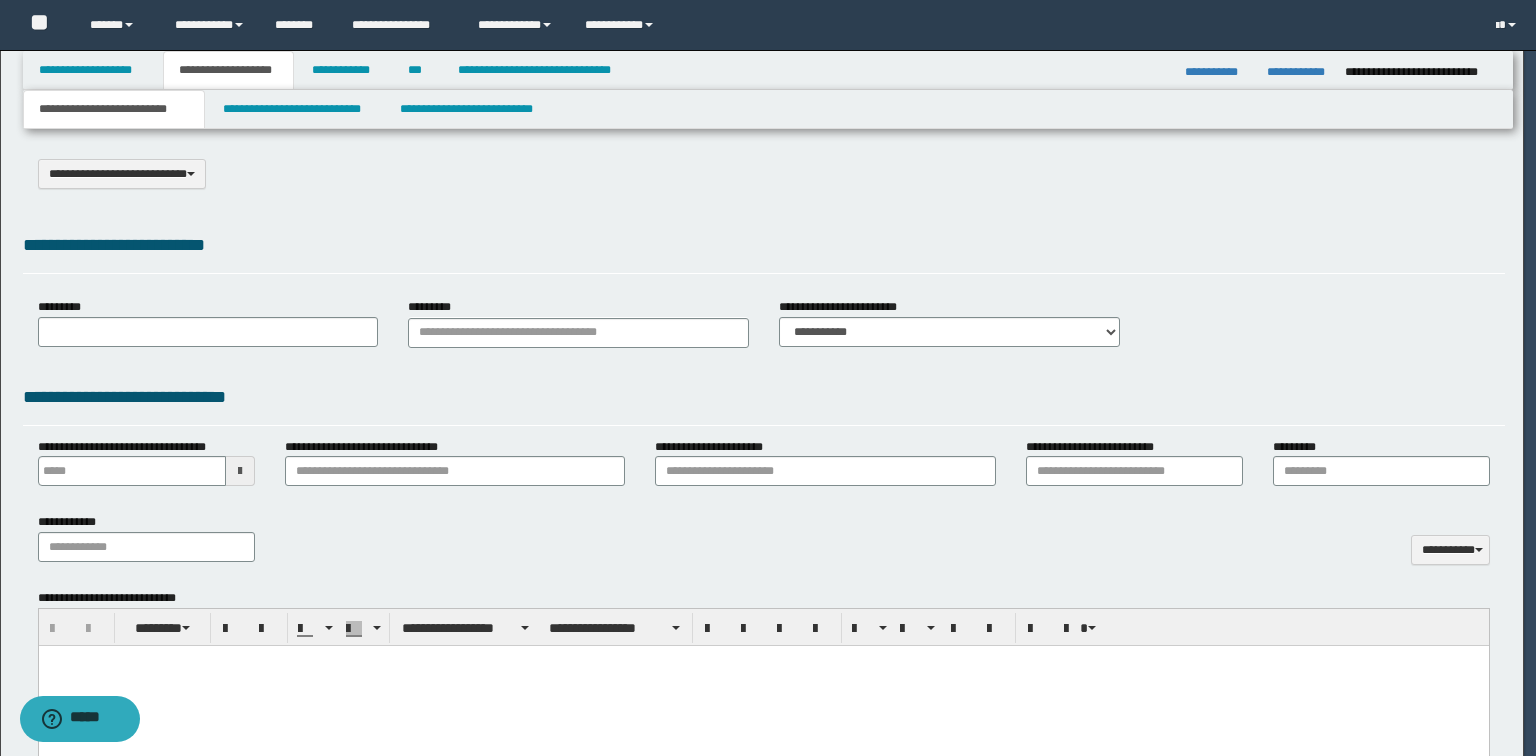 select on "*" 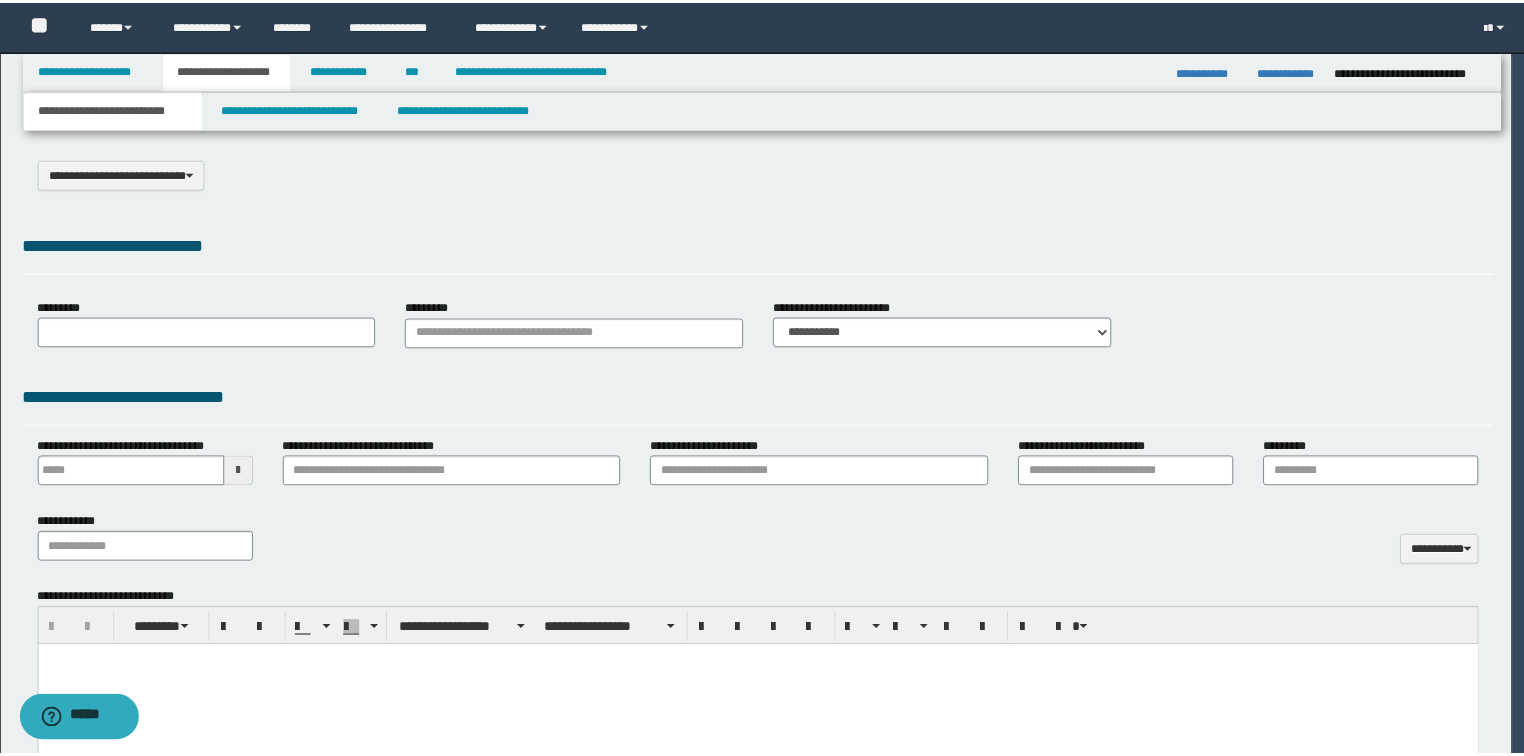 scroll, scrollTop: 0, scrollLeft: 0, axis: both 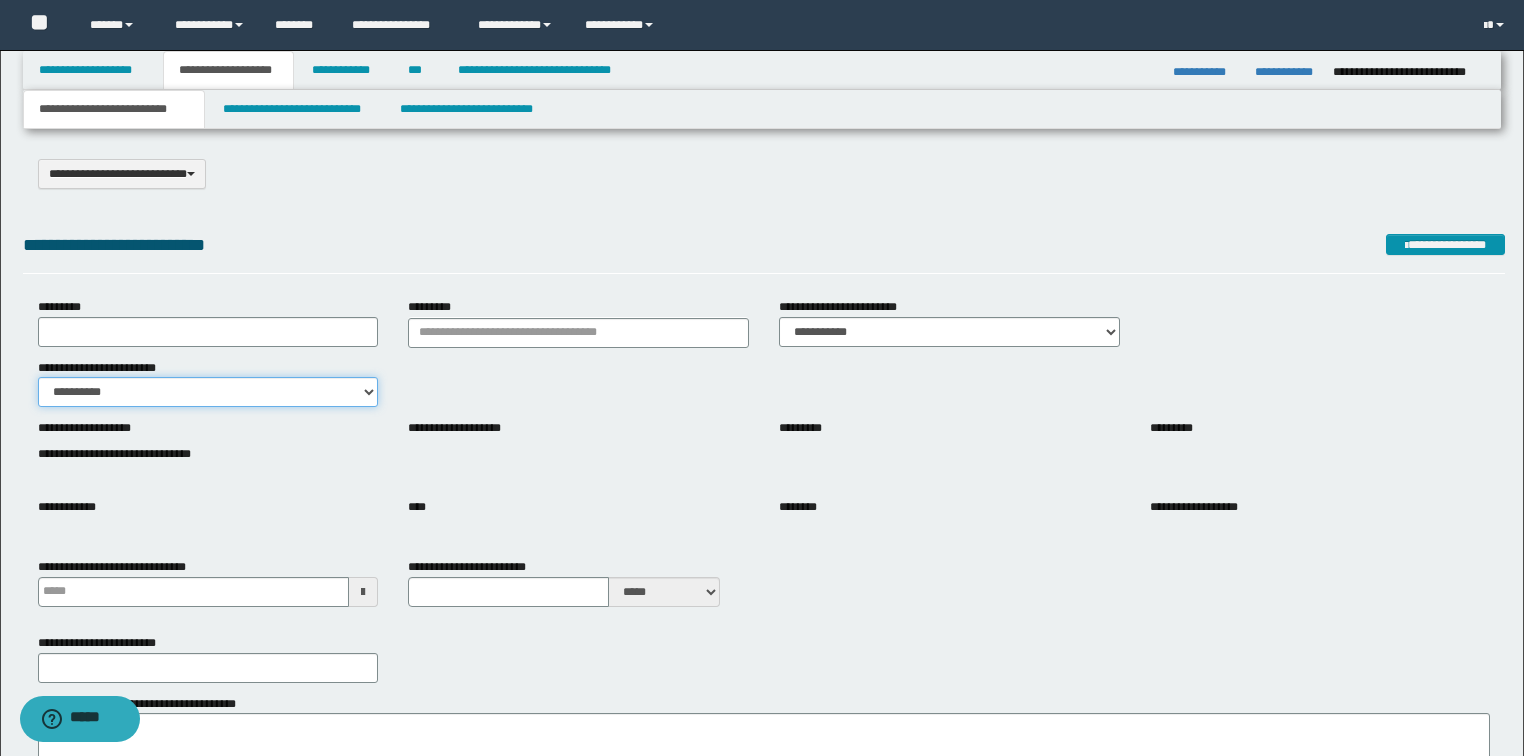 click on "**********" at bounding box center [208, 392] 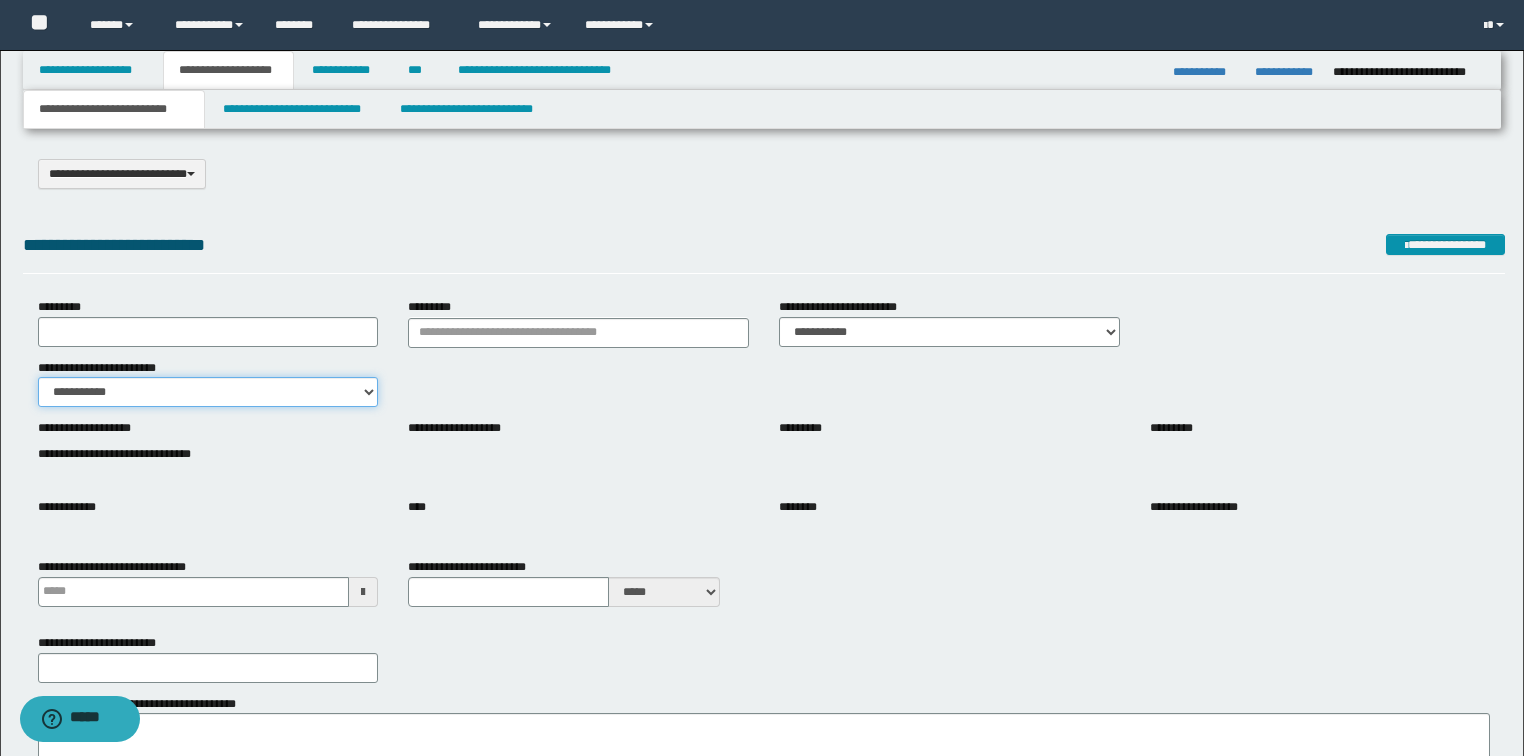 type 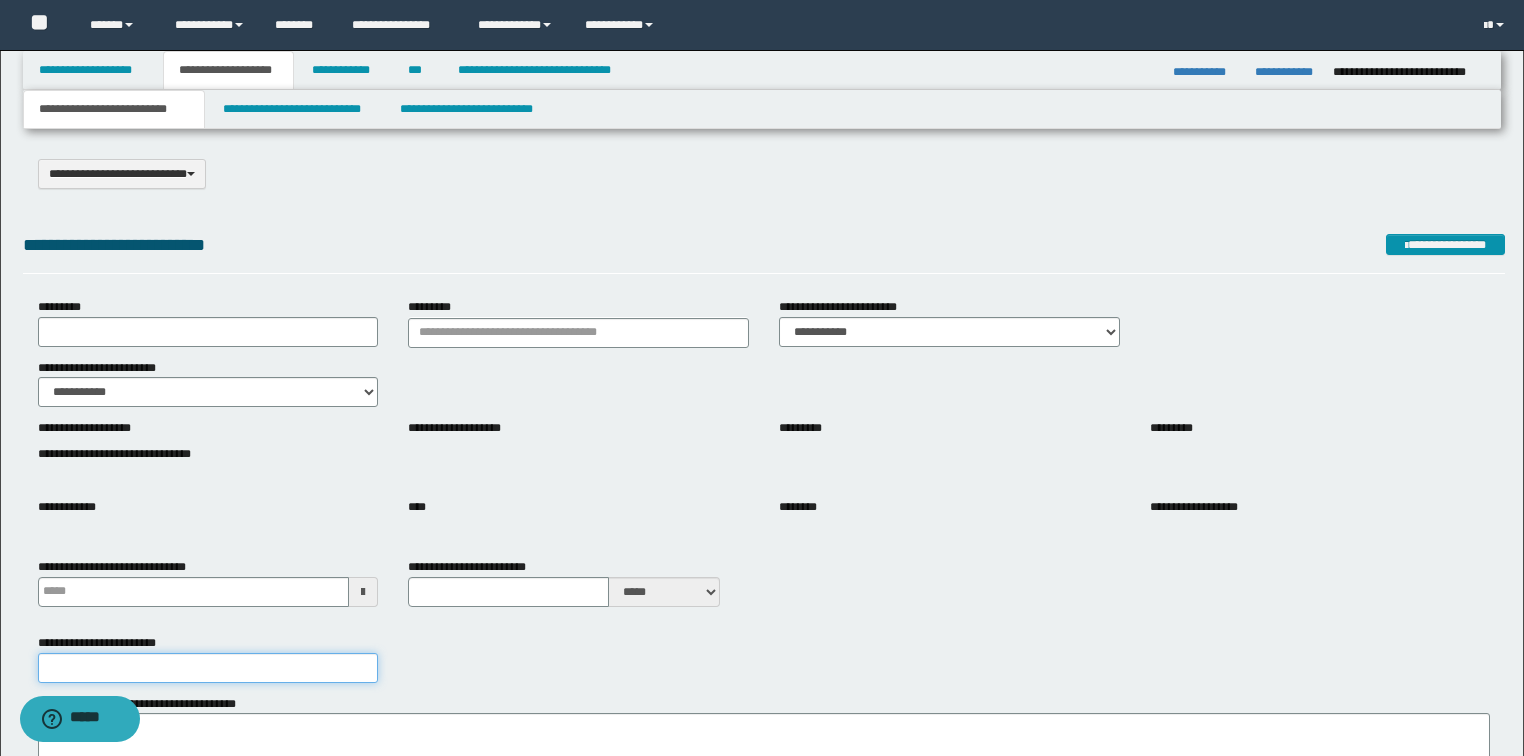 click on "**********" at bounding box center [208, 668] 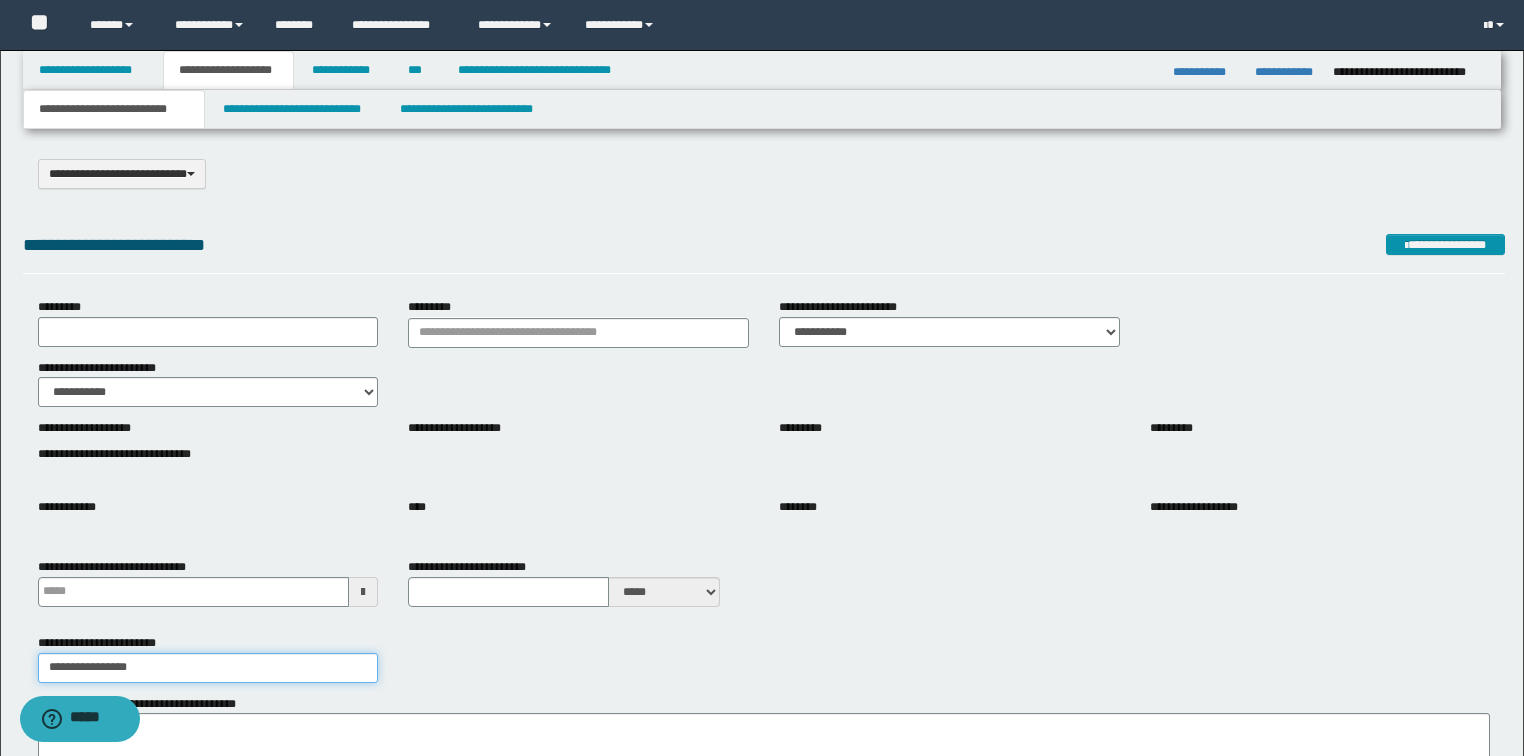 type on "**********" 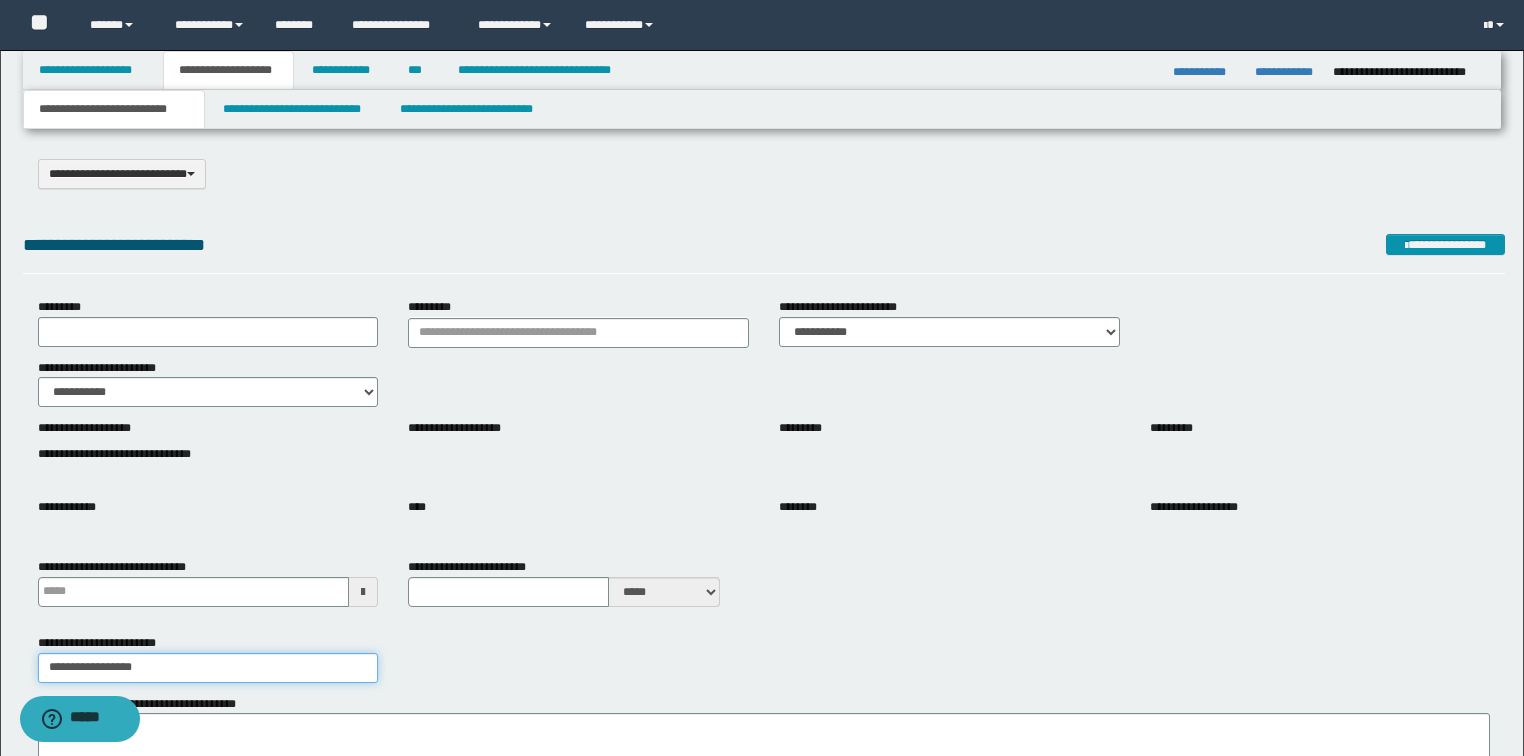 type 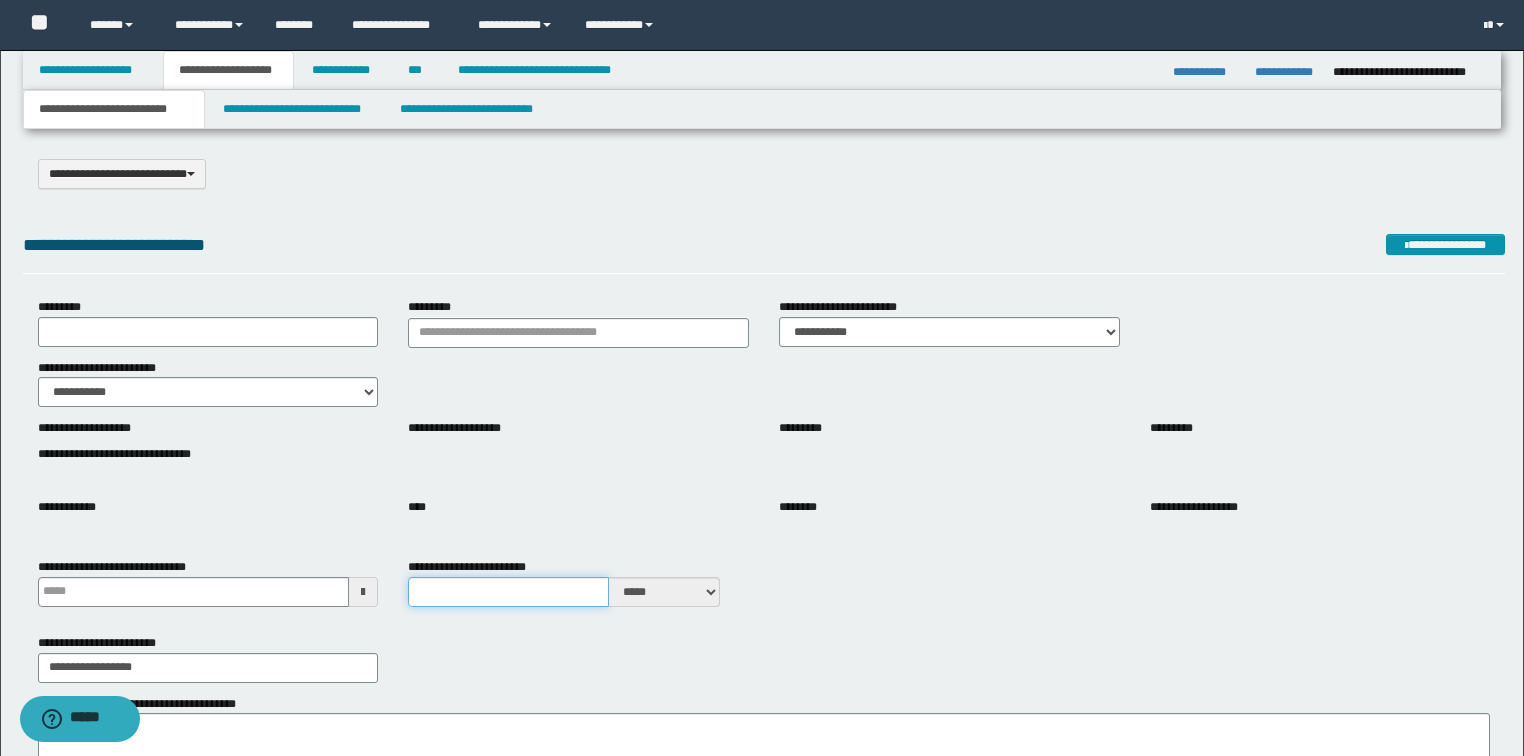 click on "**********" at bounding box center (508, 592) 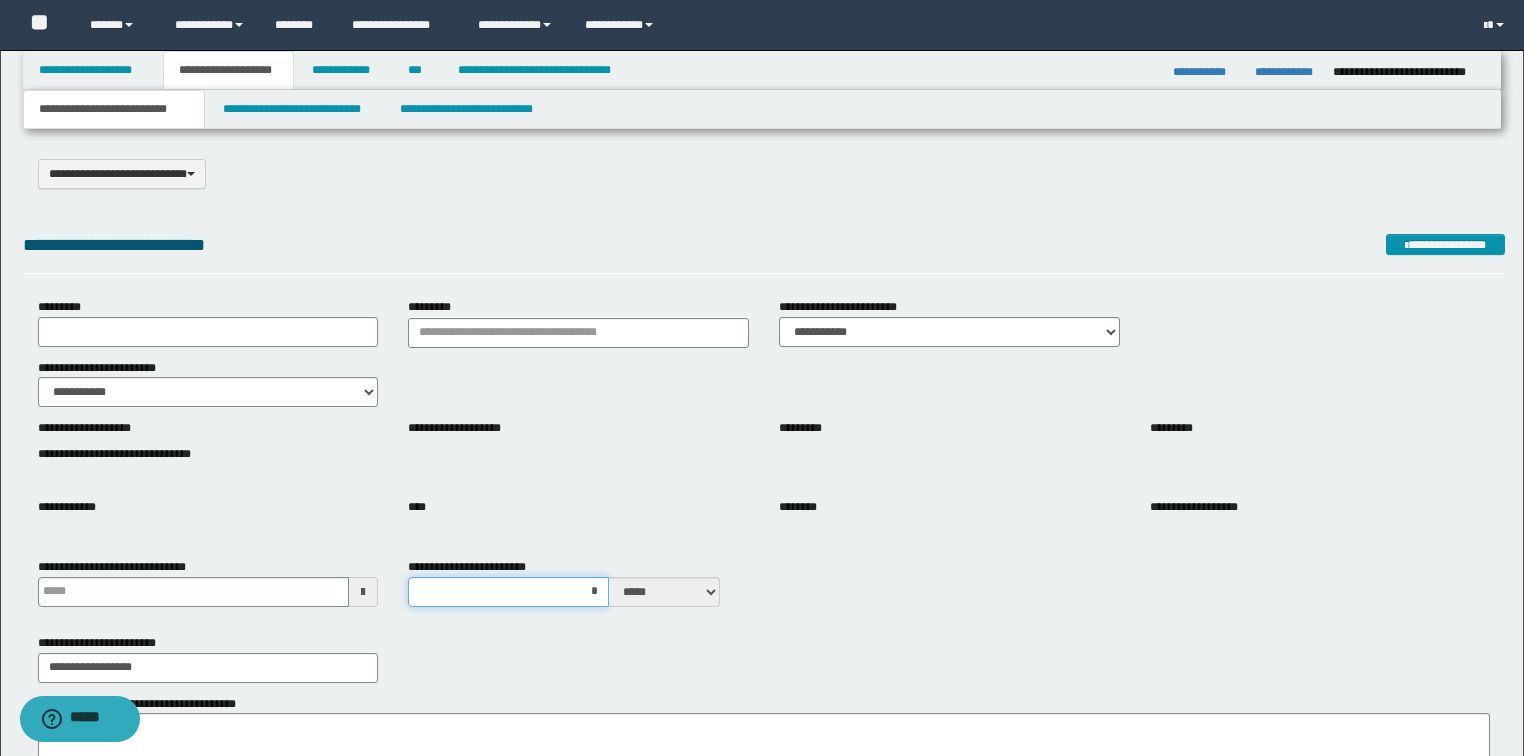 type on "**" 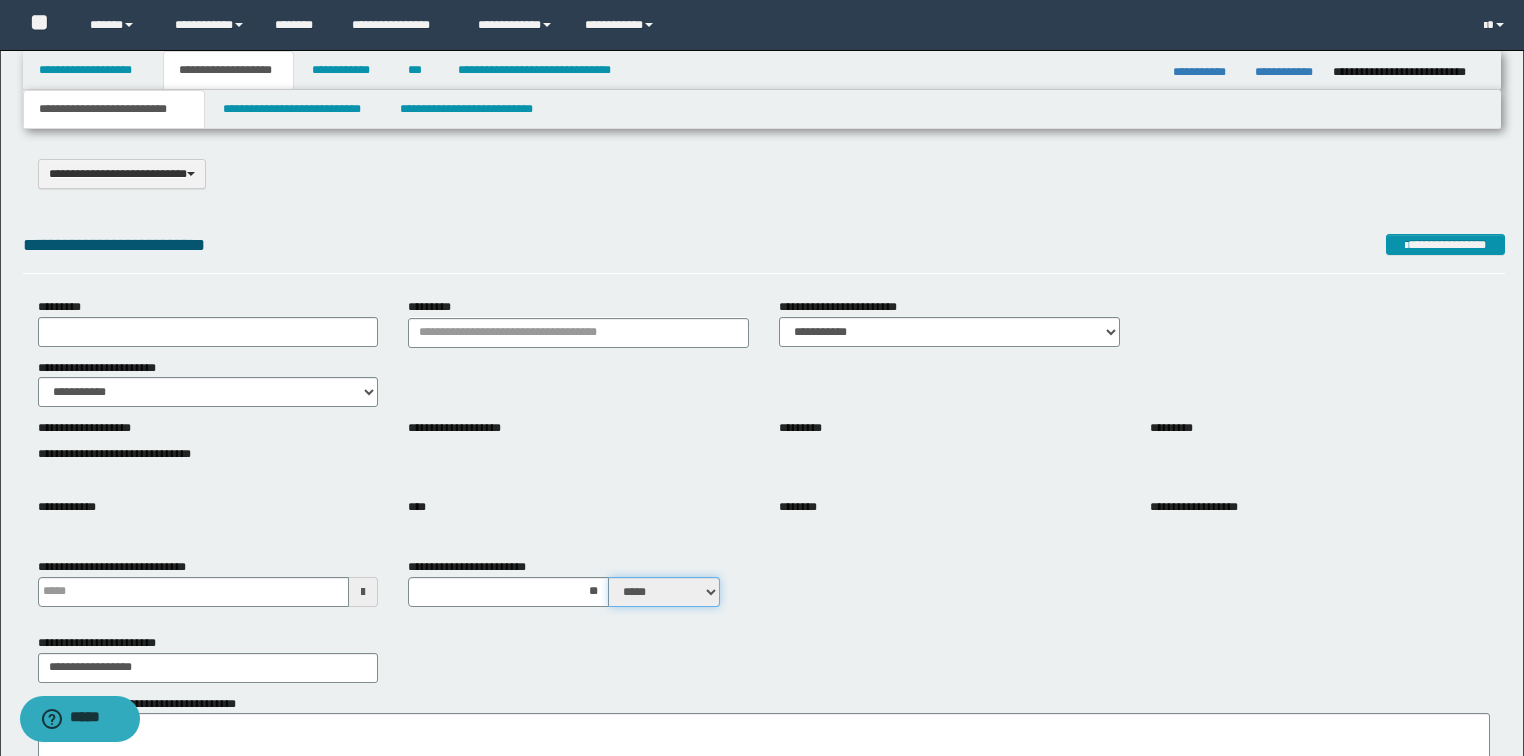 click on "*****
****" at bounding box center [664, 592] 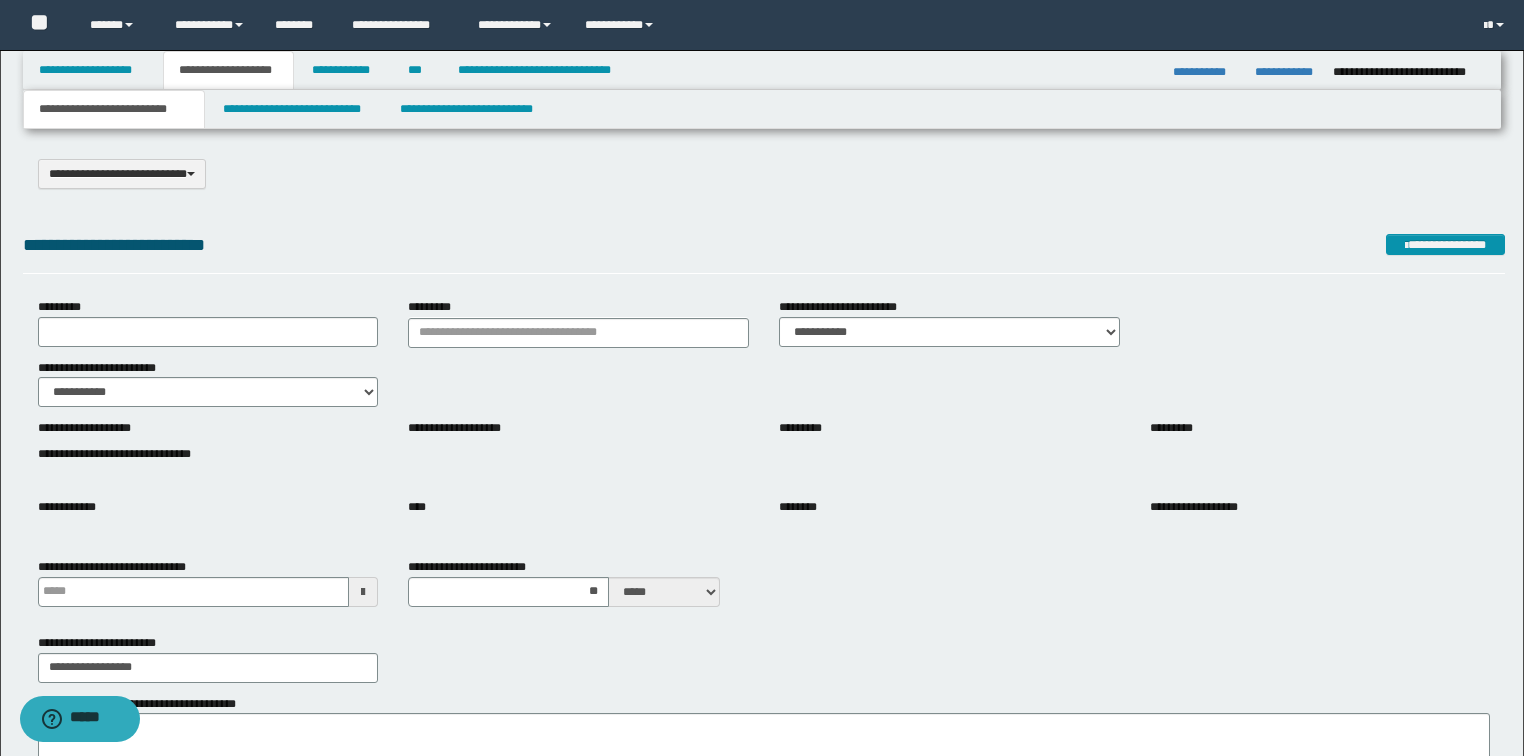 click on "**********" at bounding box center [764, 658] 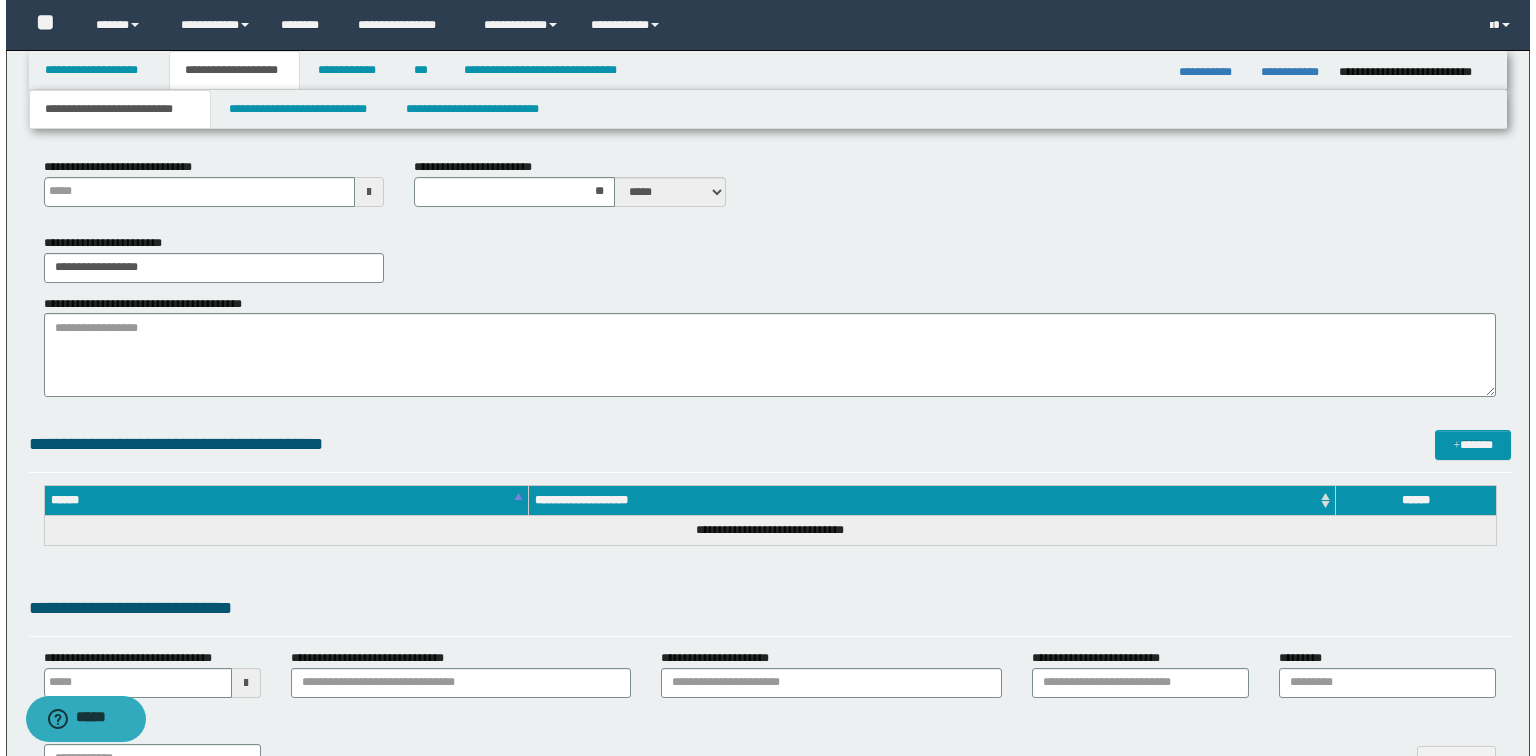 scroll, scrollTop: 0, scrollLeft: 0, axis: both 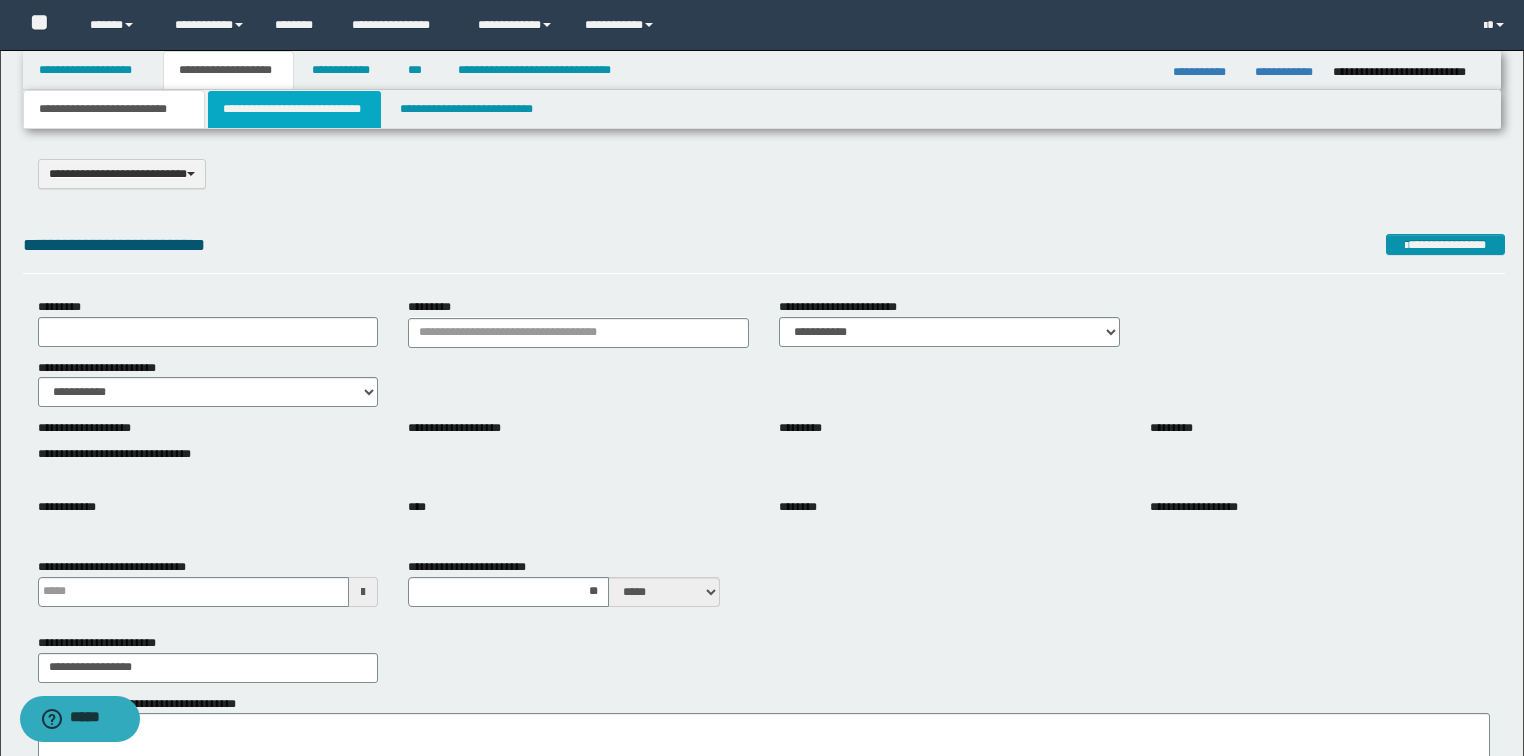 click on "**********" at bounding box center [294, 109] 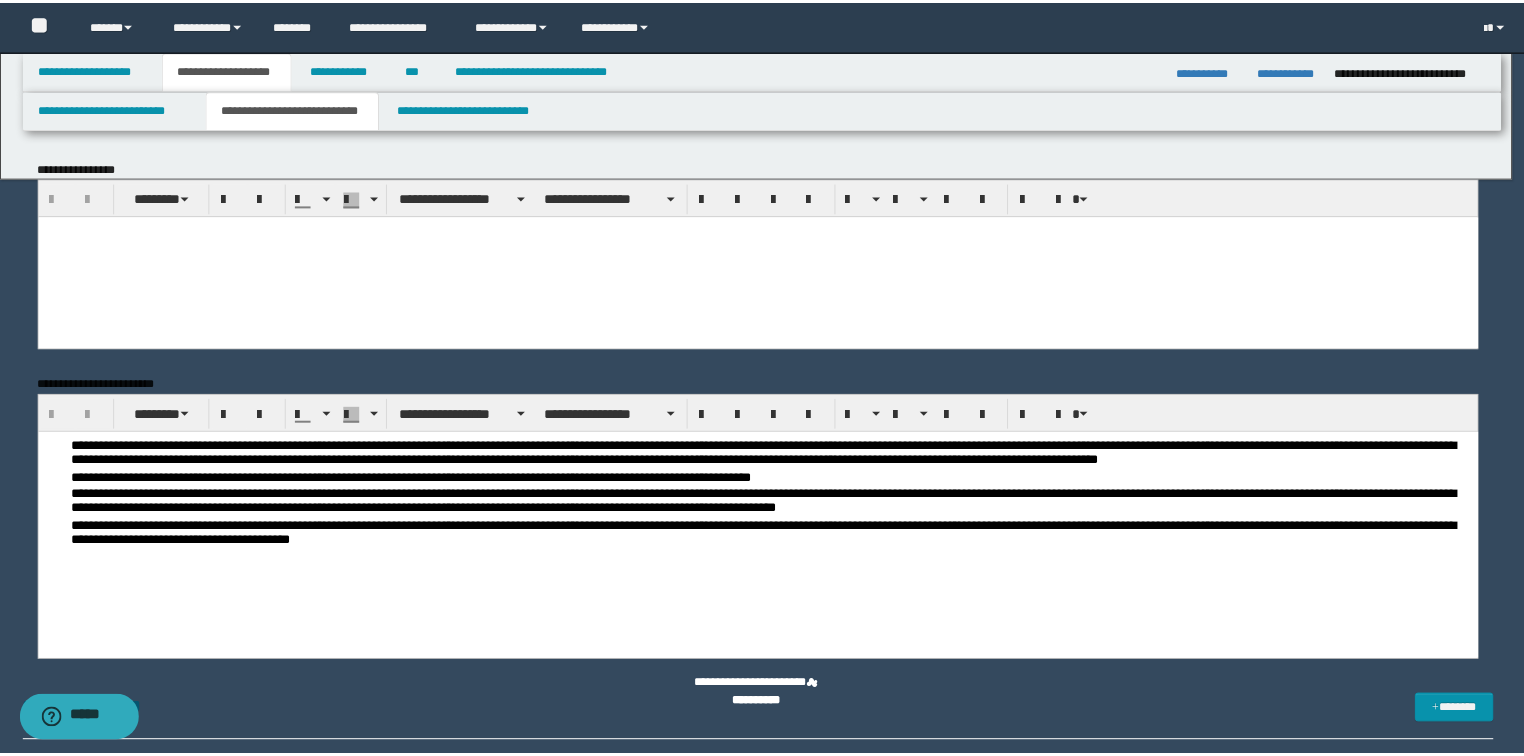 scroll, scrollTop: 0, scrollLeft: 0, axis: both 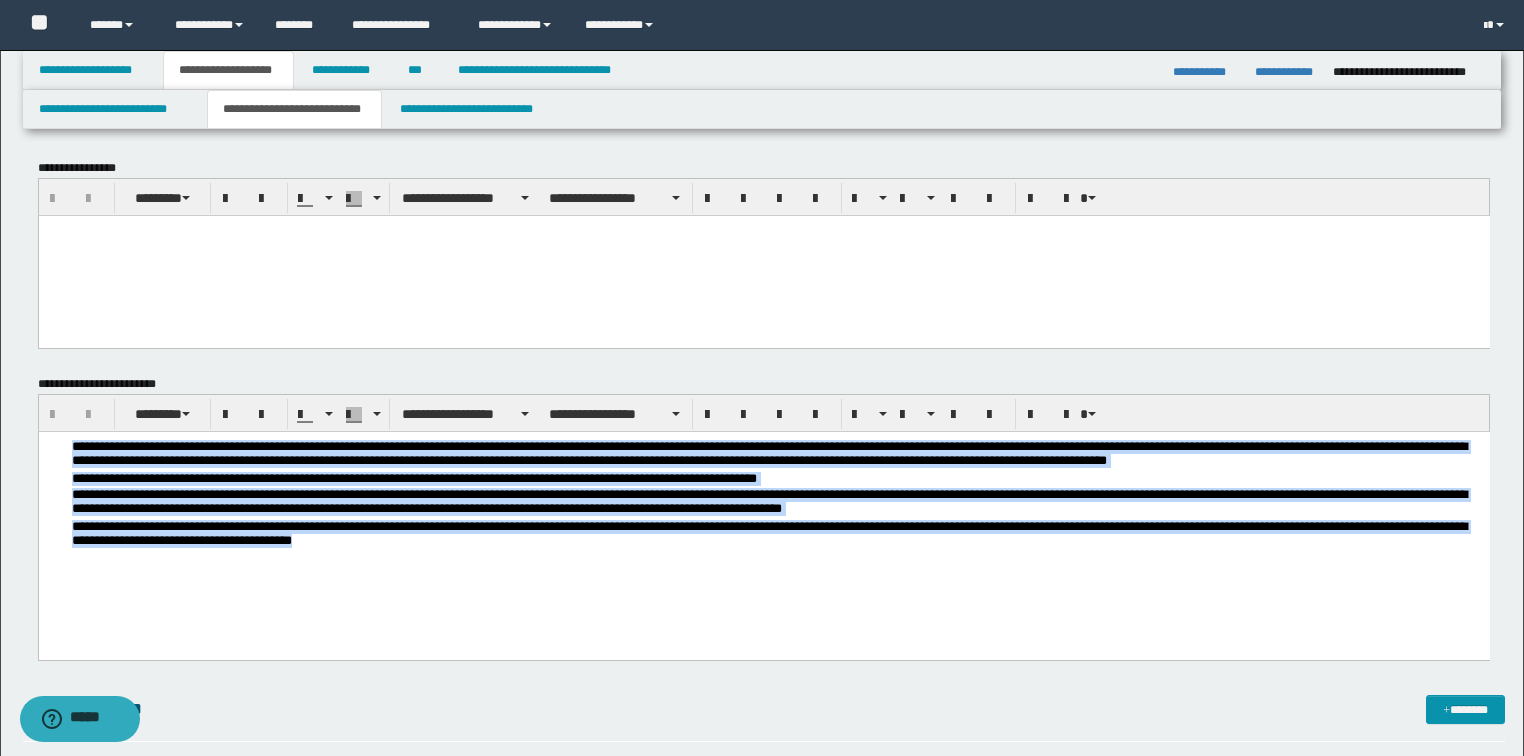 drag, startPoint x: 468, startPoint y: 539, endPoint x: 39, endPoint y: 561, distance: 429.56372 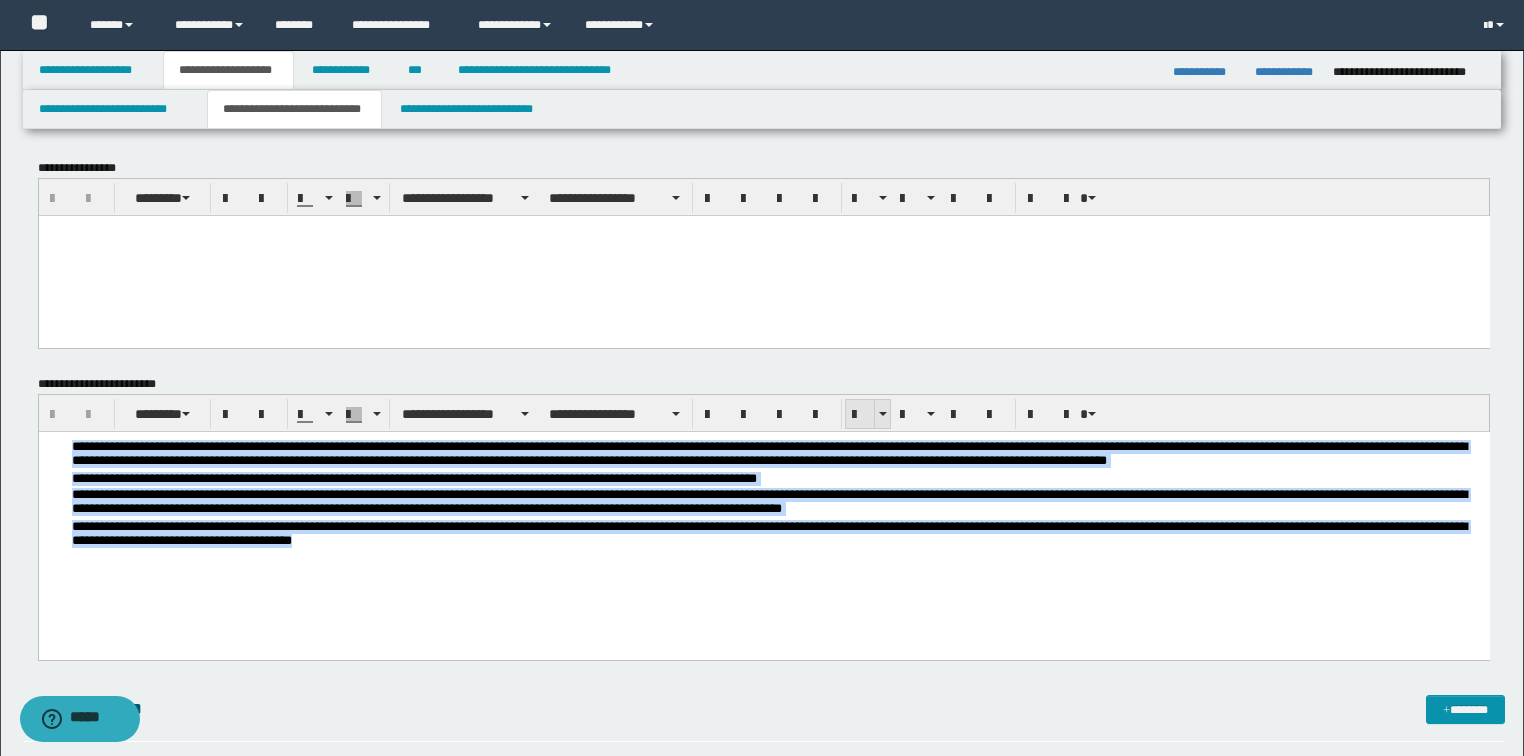 click at bounding box center [860, 415] 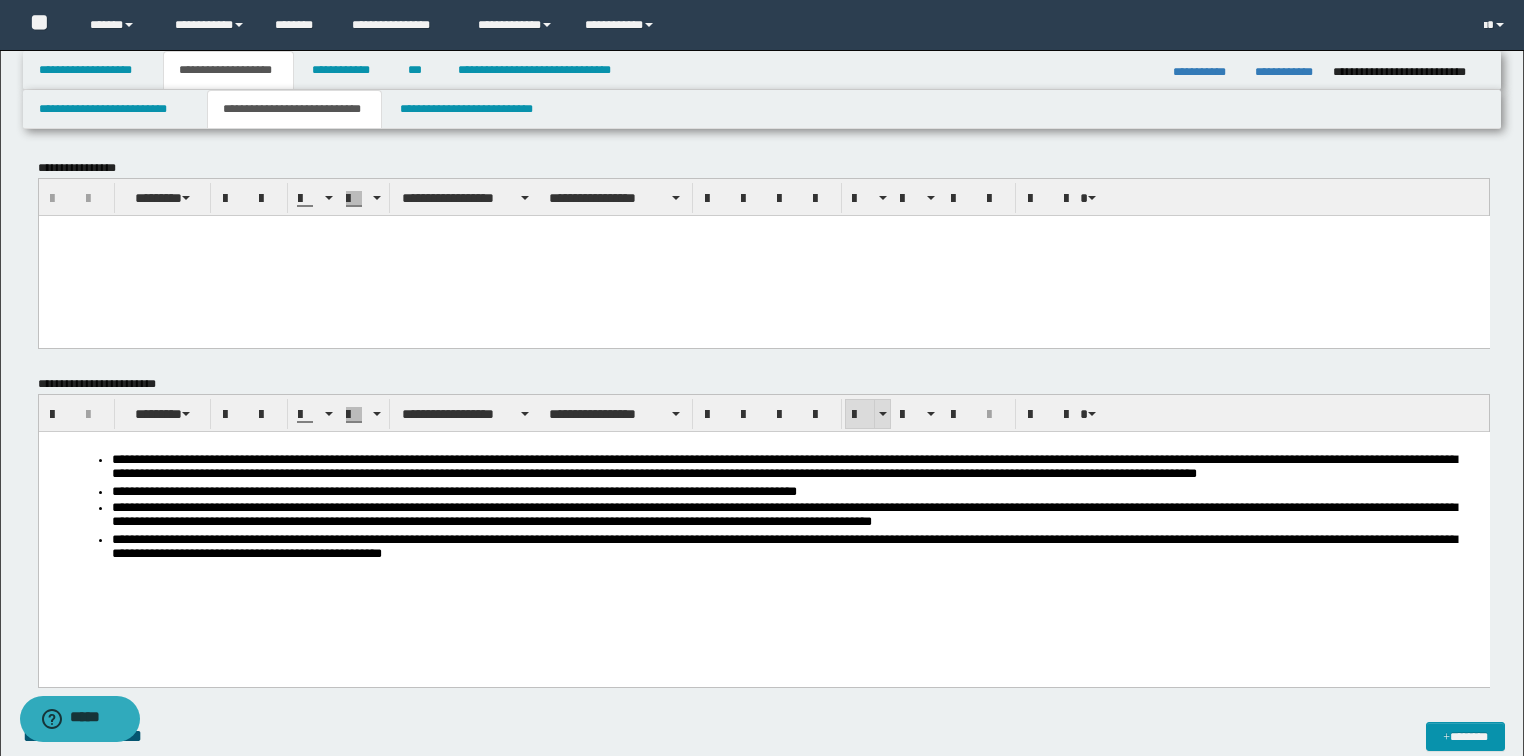 click at bounding box center (860, 415) 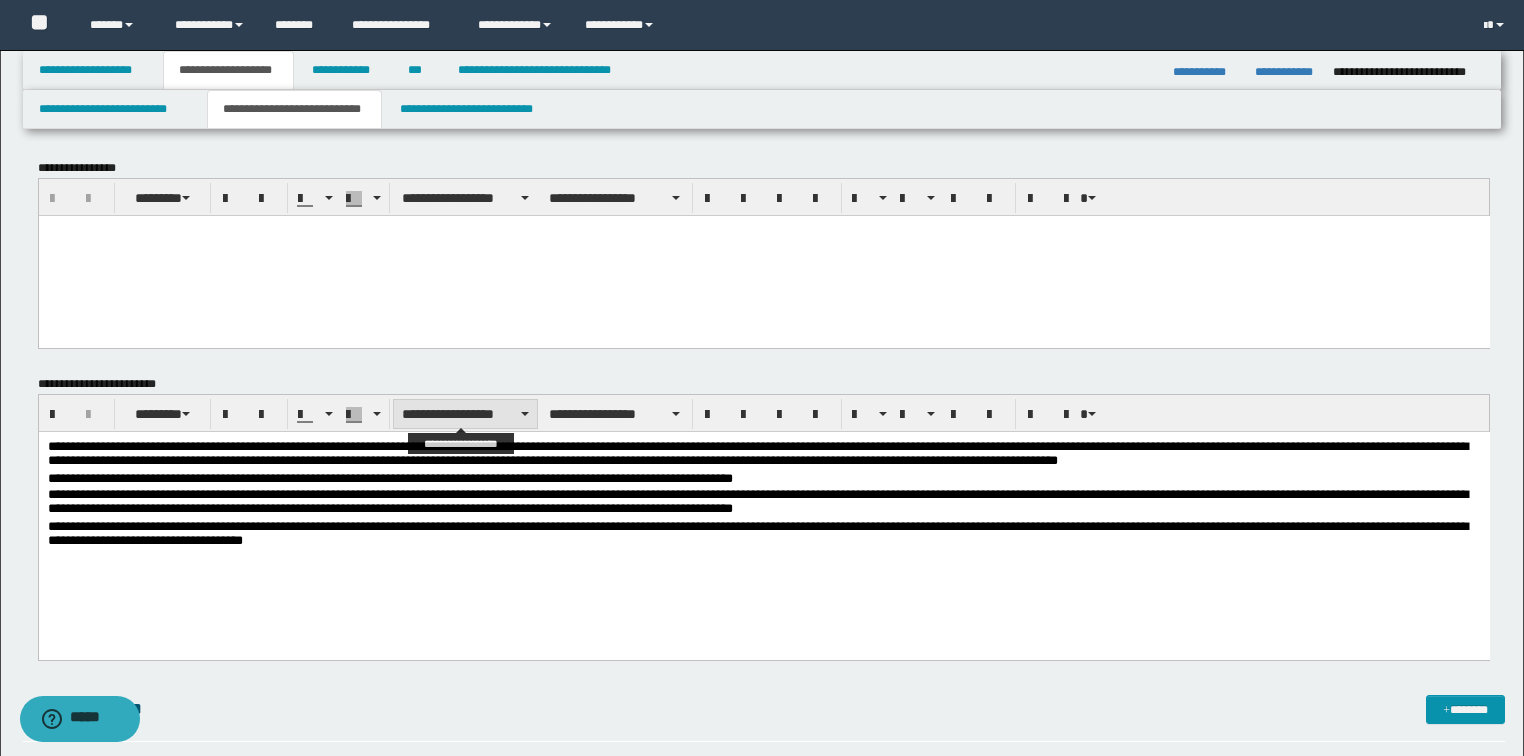 click on "**********" at bounding box center (465, 414) 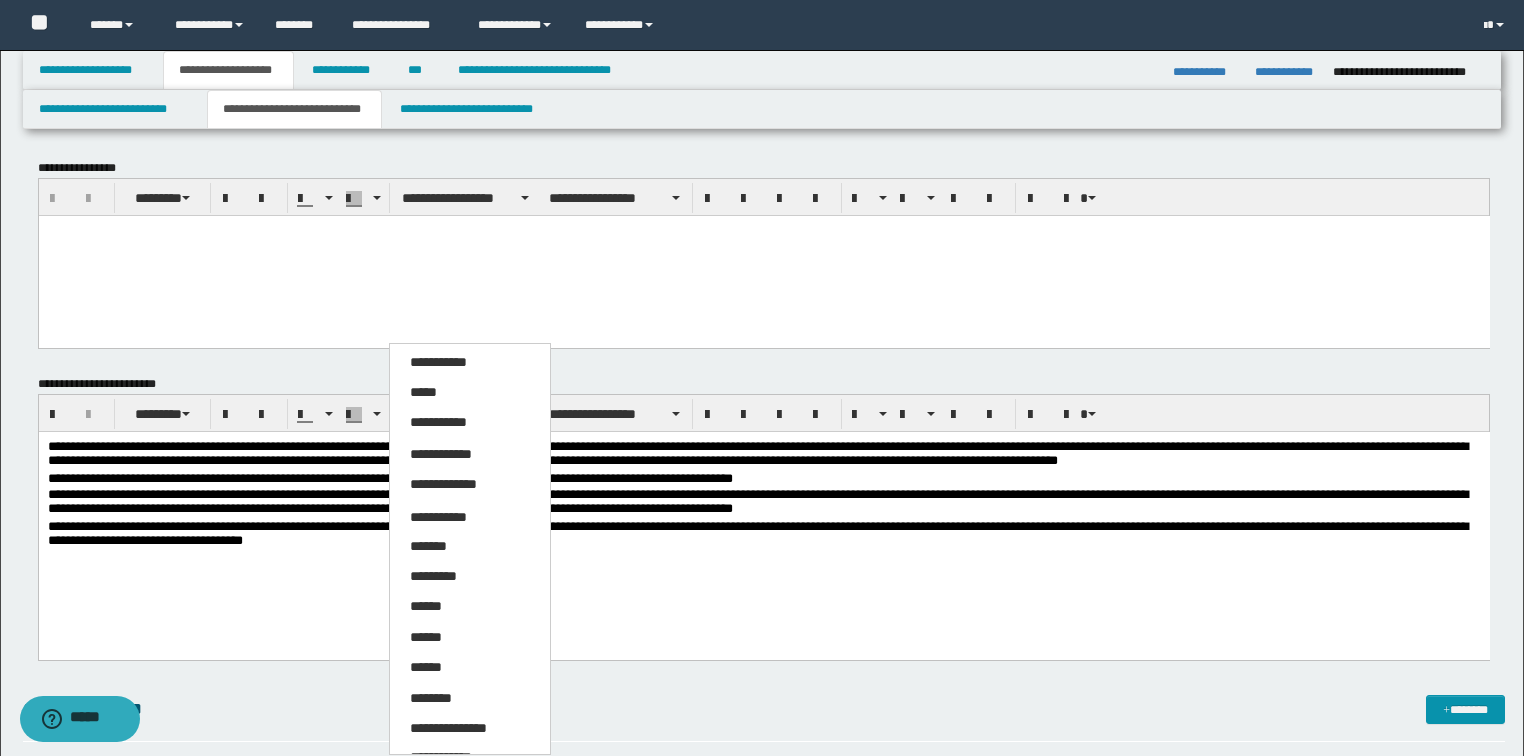 drag, startPoint x: 439, startPoint y: 728, endPoint x: 447, endPoint y: 664, distance: 64.49806 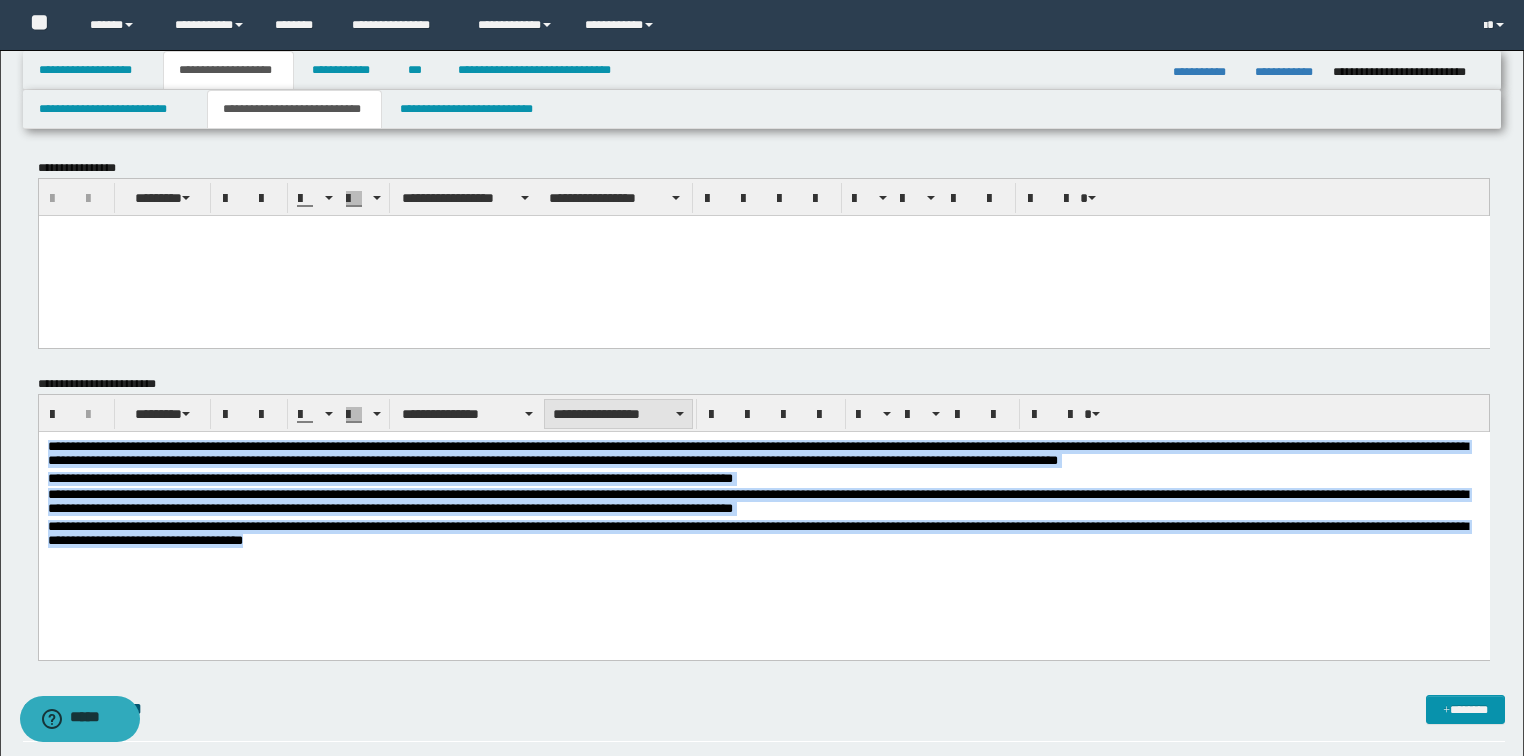 click on "**********" at bounding box center [618, 414] 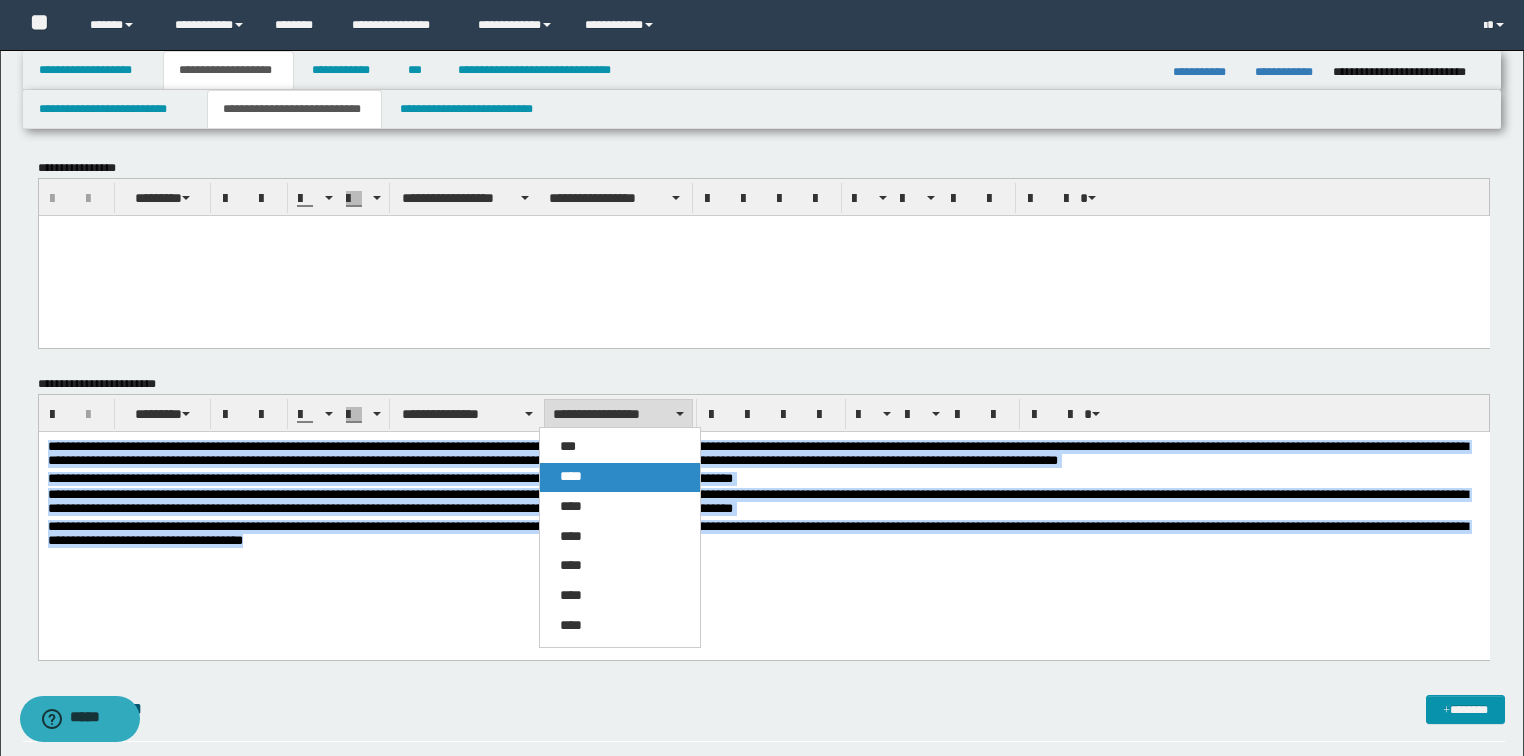 click on "****" at bounding box center (571, 476) 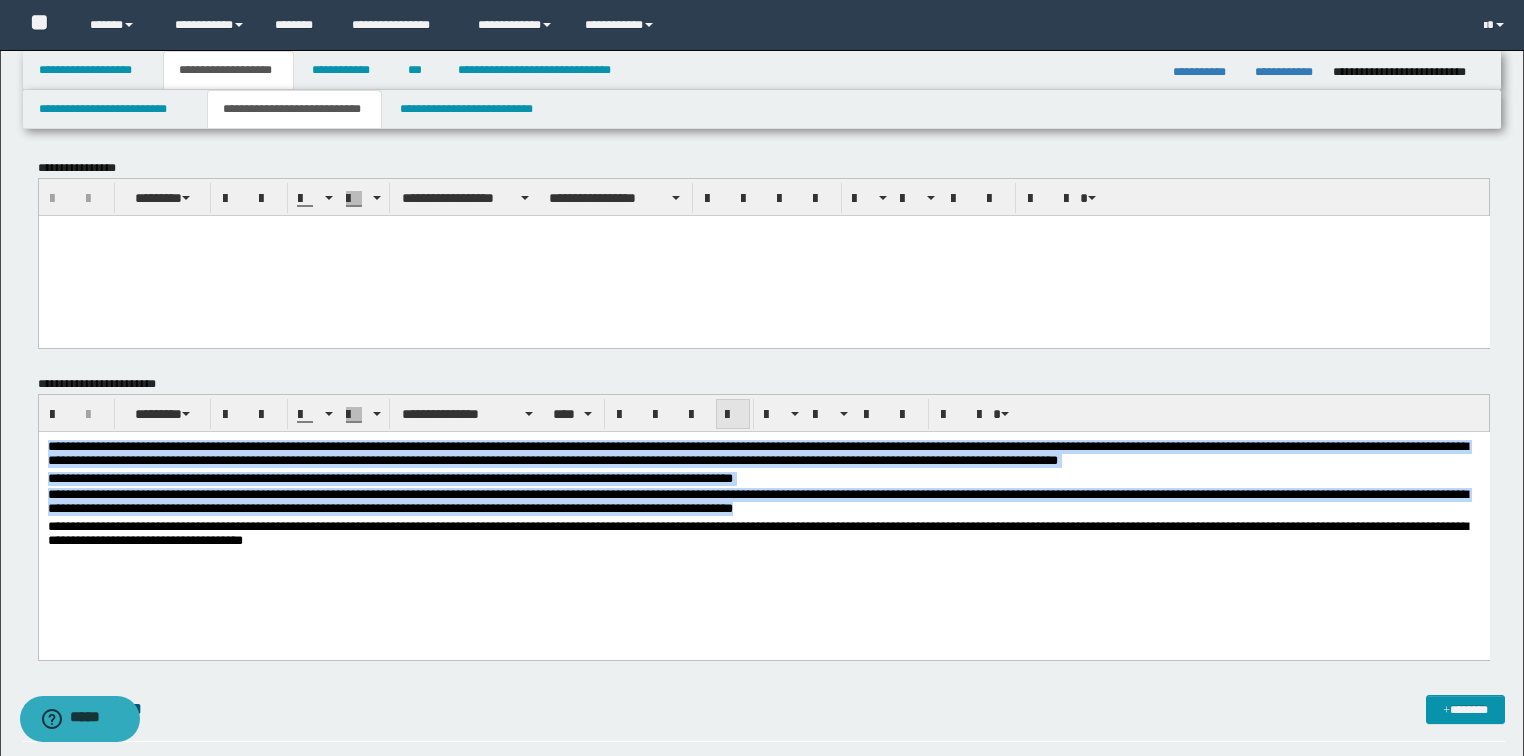 click at bounding box center (733, 415) 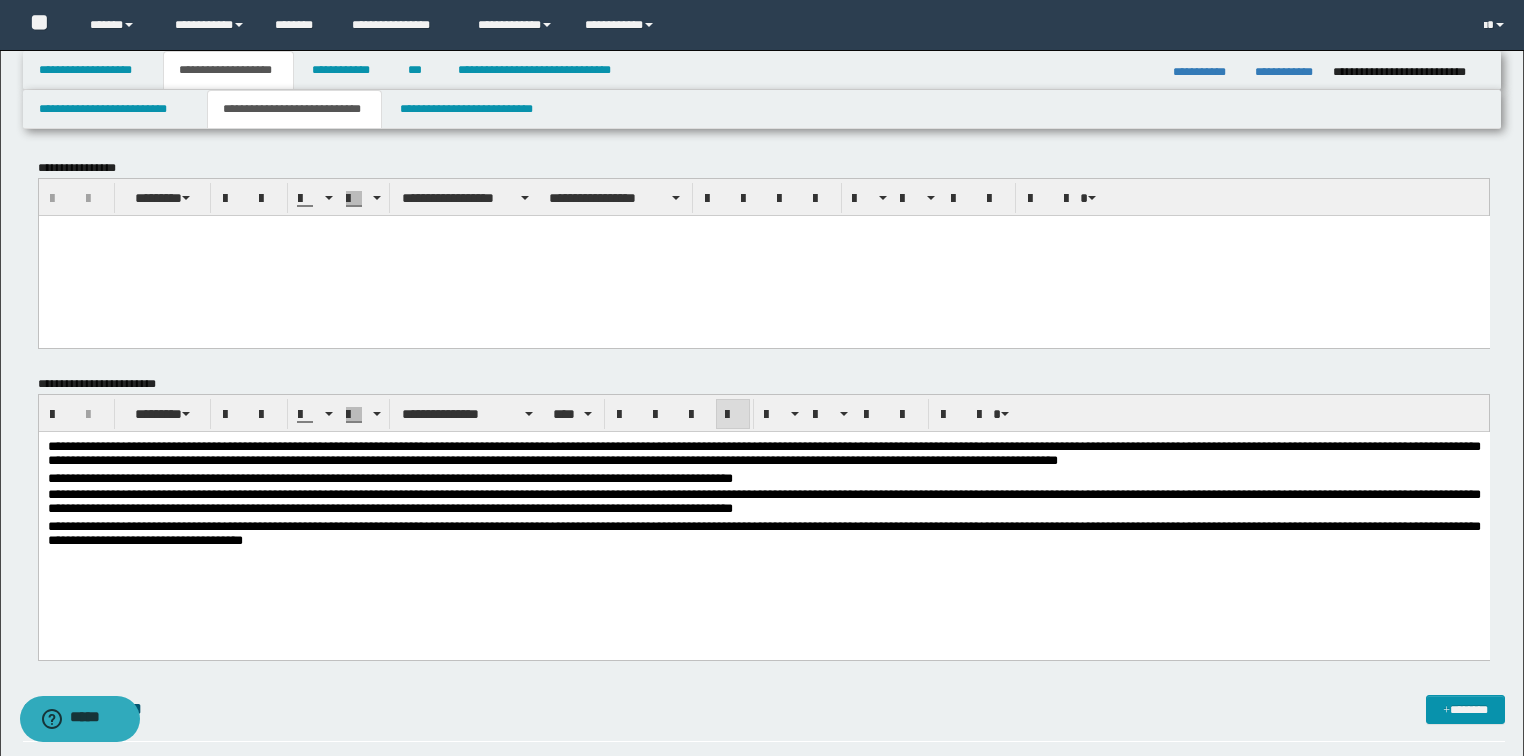 click on "**********" at bounding box center [763, 520] 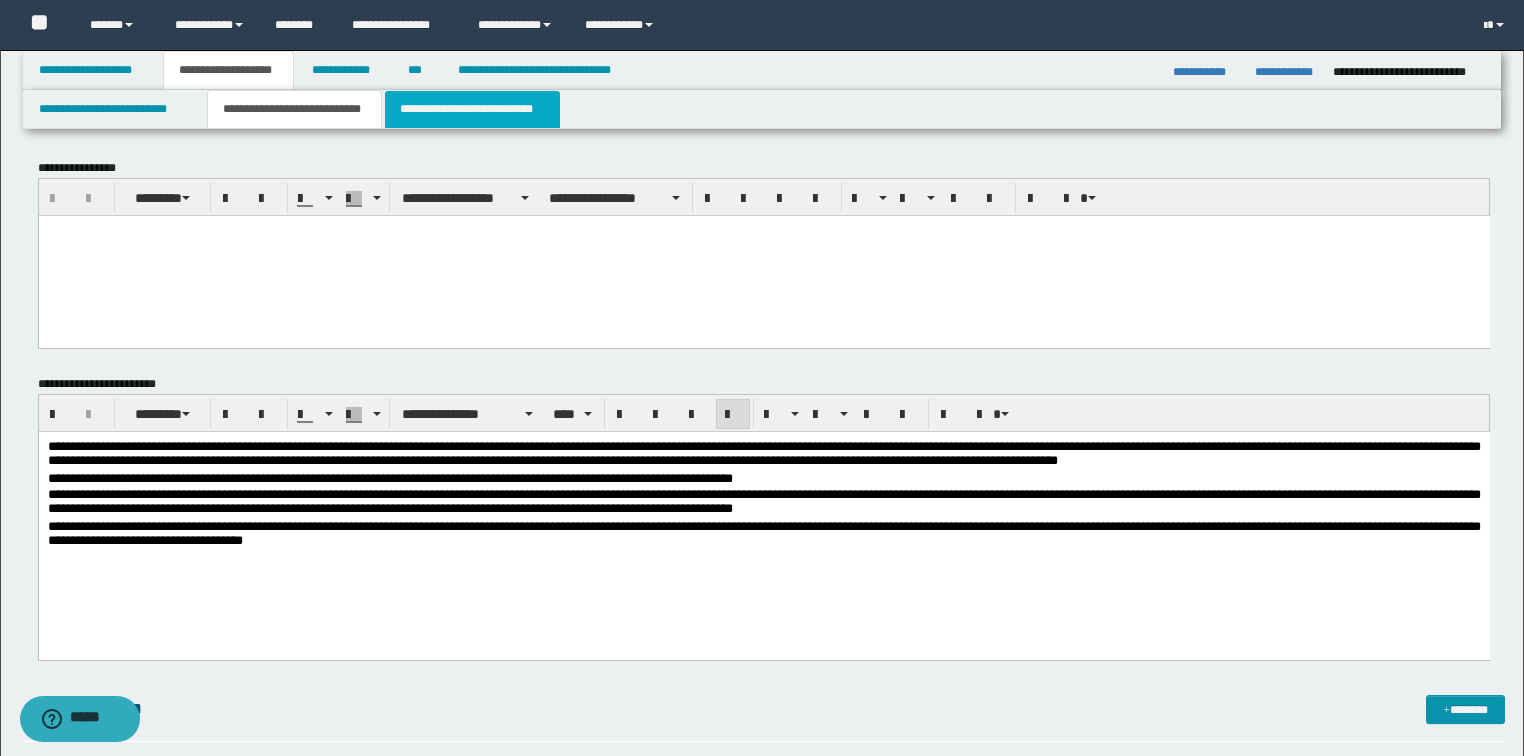 click on "**********" at bounding box center (472, 109) 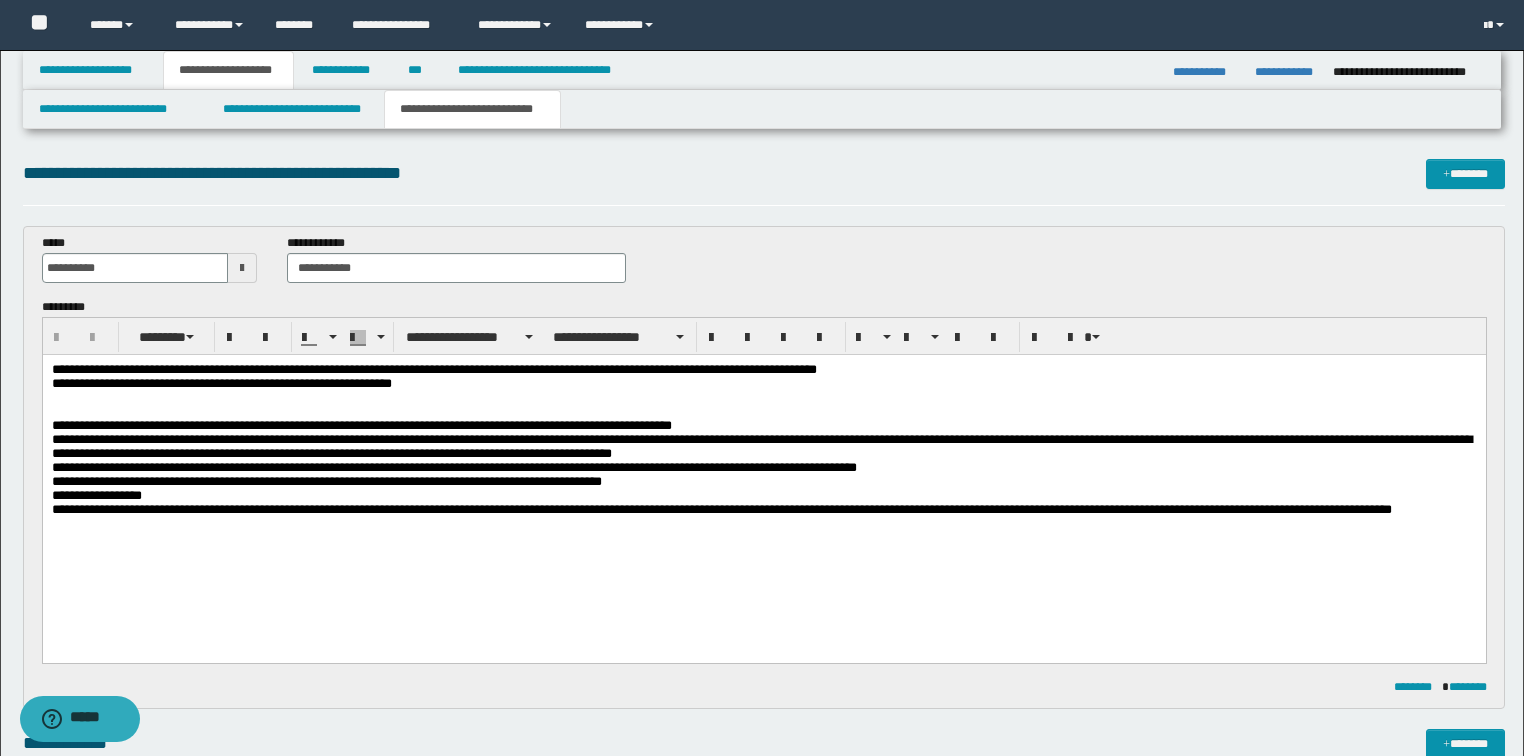 scroll, scrollTop: 0, scrollLeft: 0, axis: both 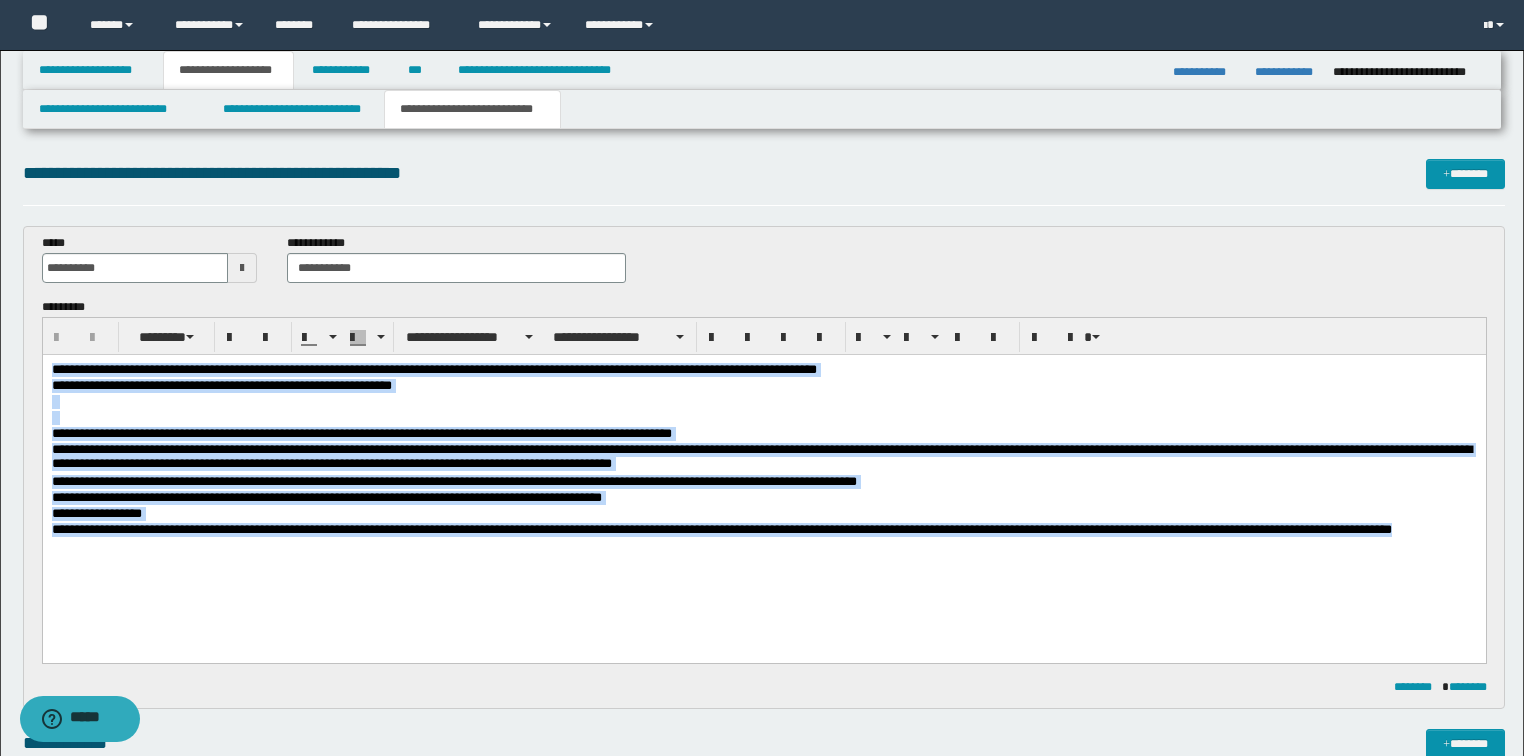 drag, startPoint x: 1464, startPoint y: 525, endPoint x: 0, endPoint y: 124, distance: 1517.9252 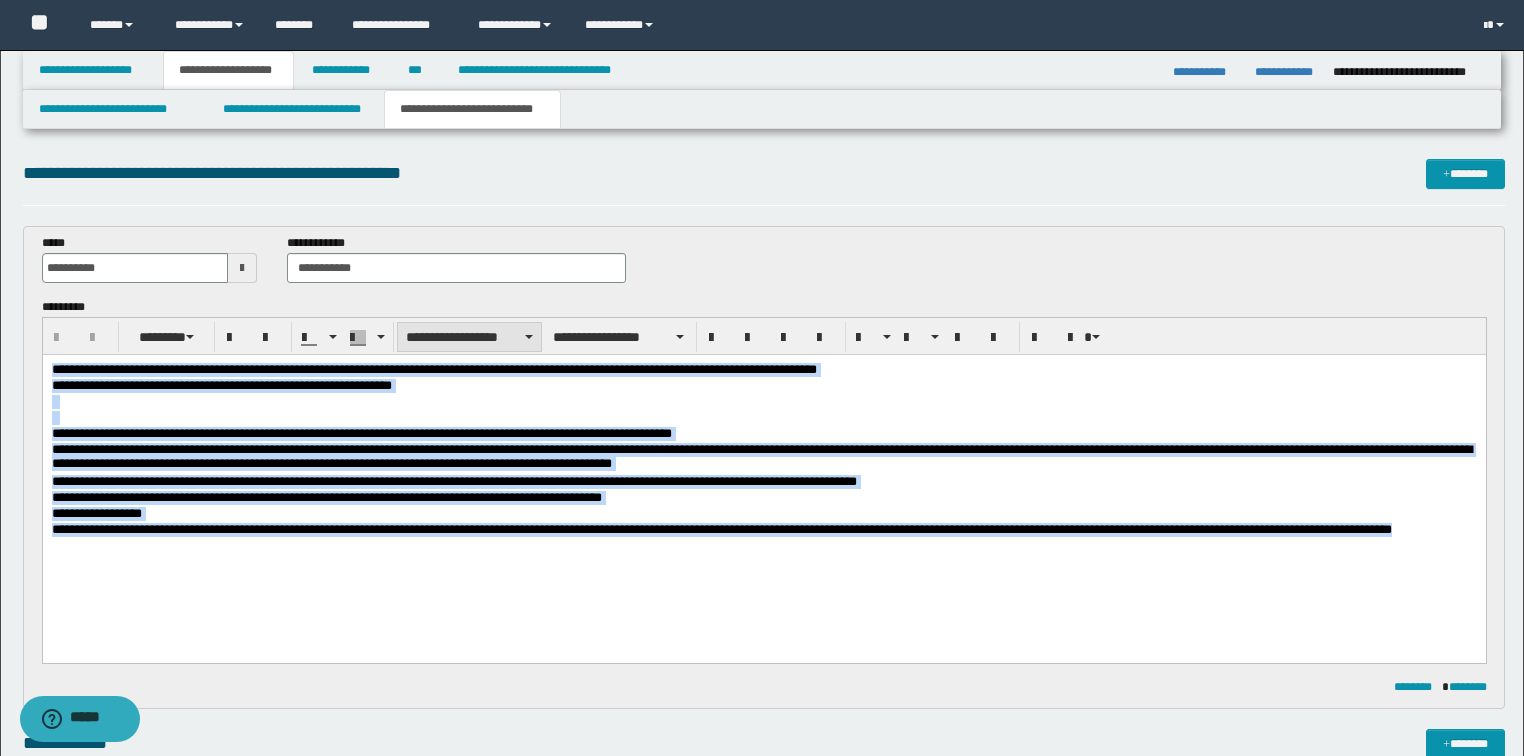click on "**********" at bounding box center (469, 337) 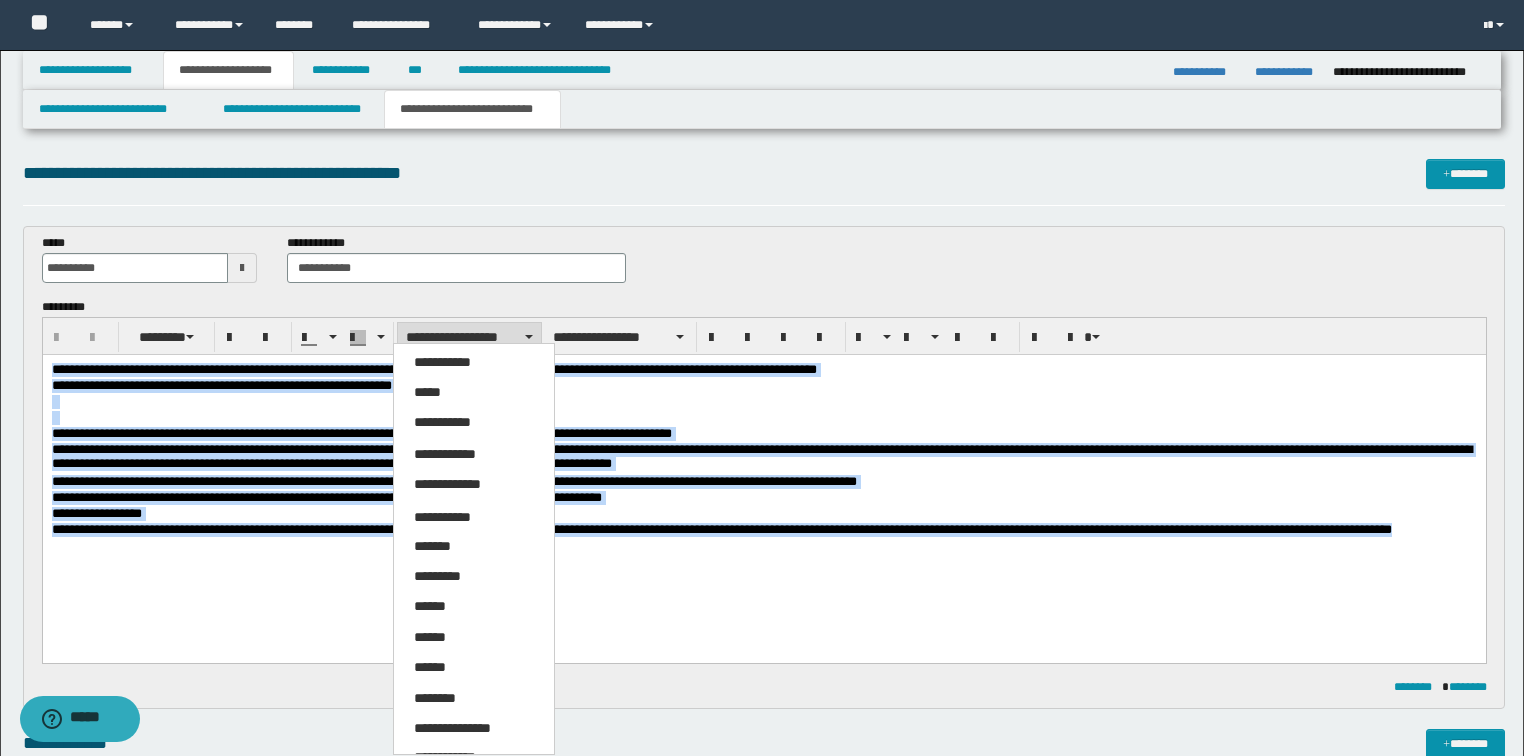 drag, startPoint x: 441, startPoint y: 728, endPoint x: 449, endPoint y: 672, distance: 56.568542 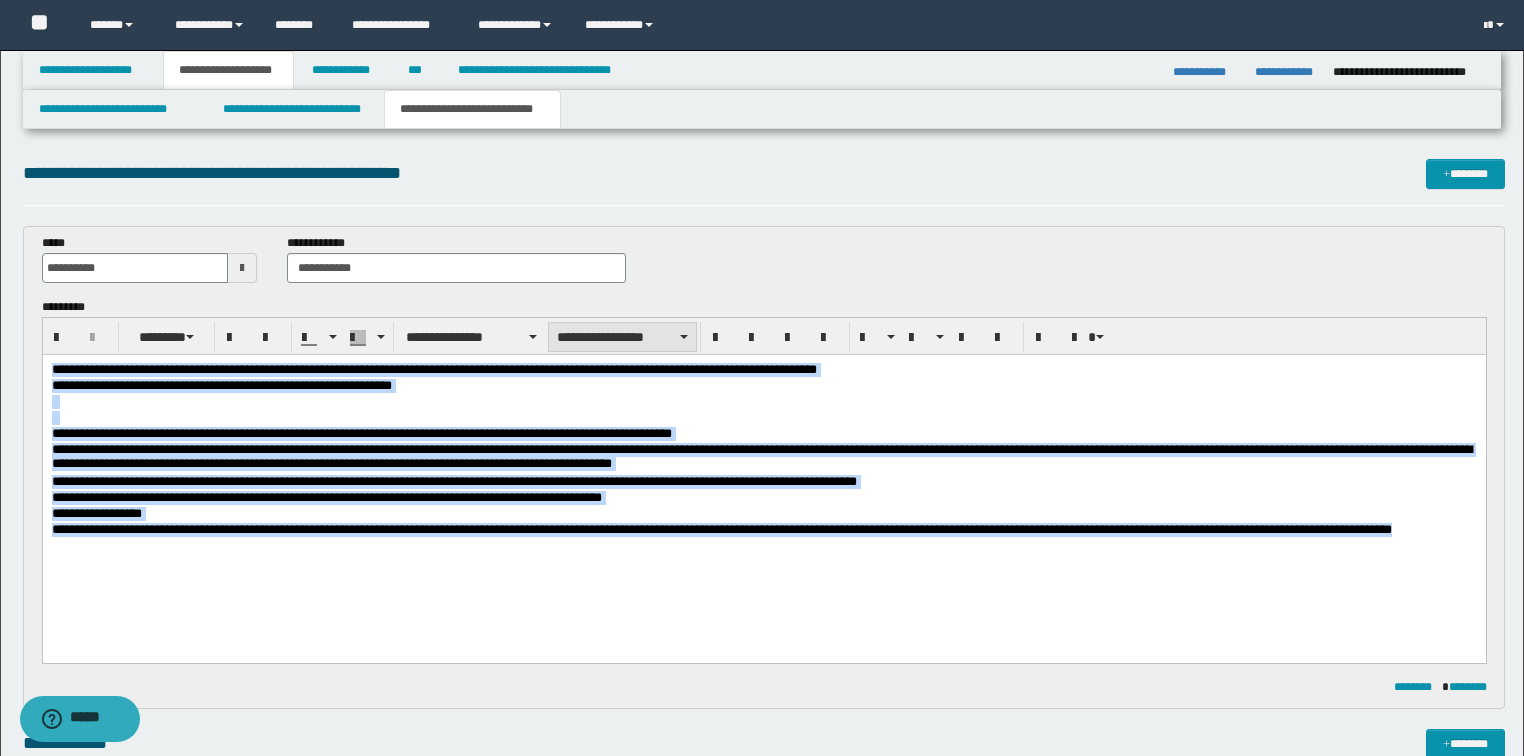click on "**********" at bounding box center (622, 337) 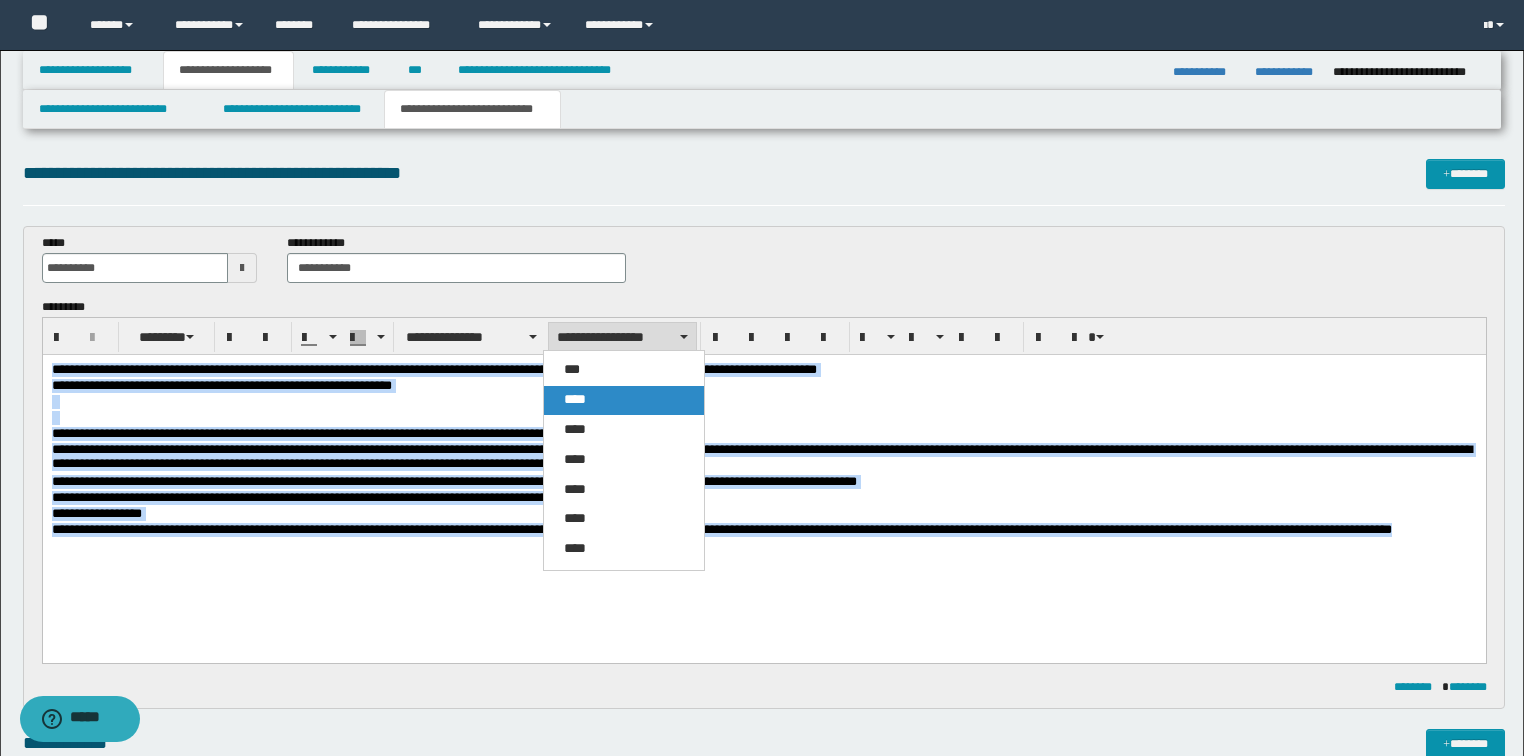 click on "****" at bounding box center [575, 399] 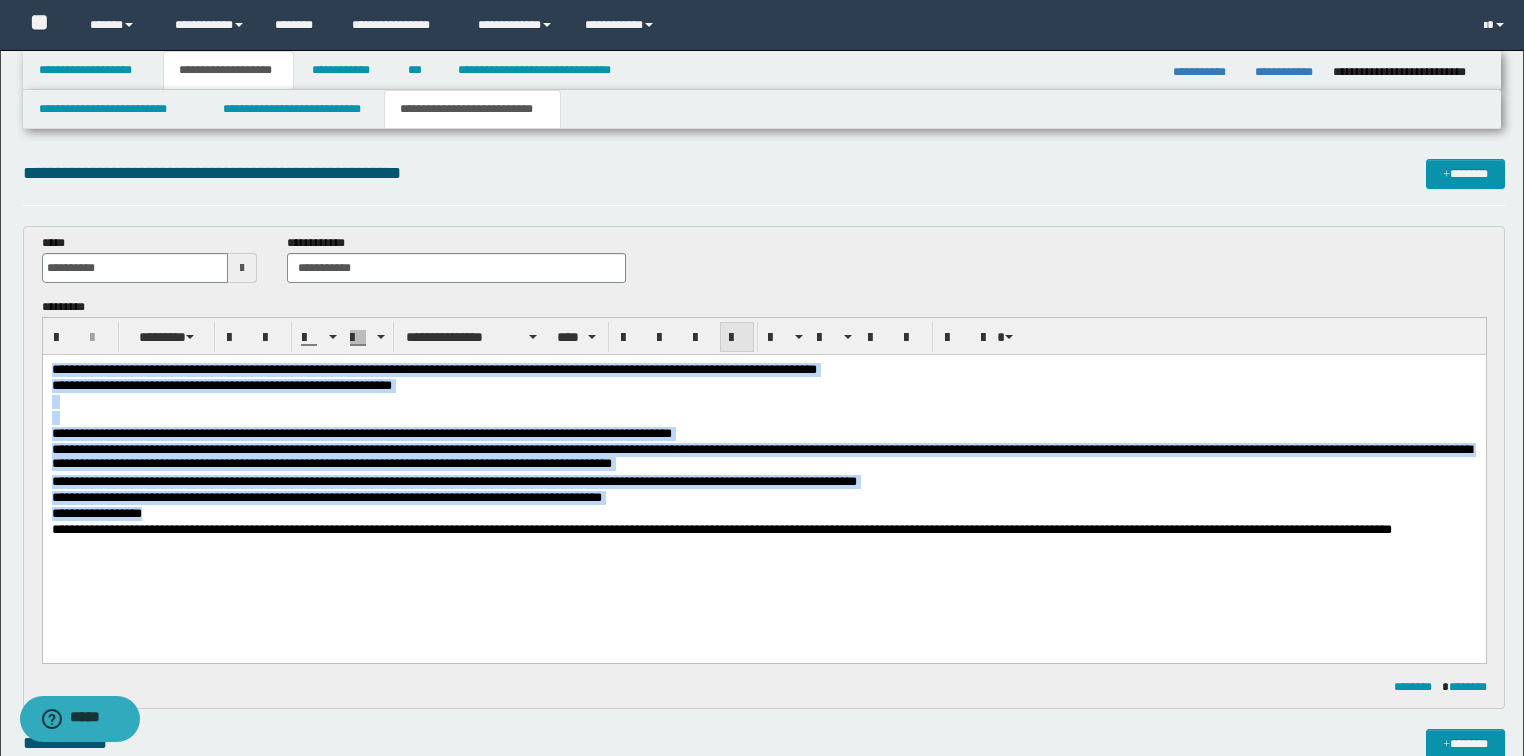 click at bounding box center [737, 338] 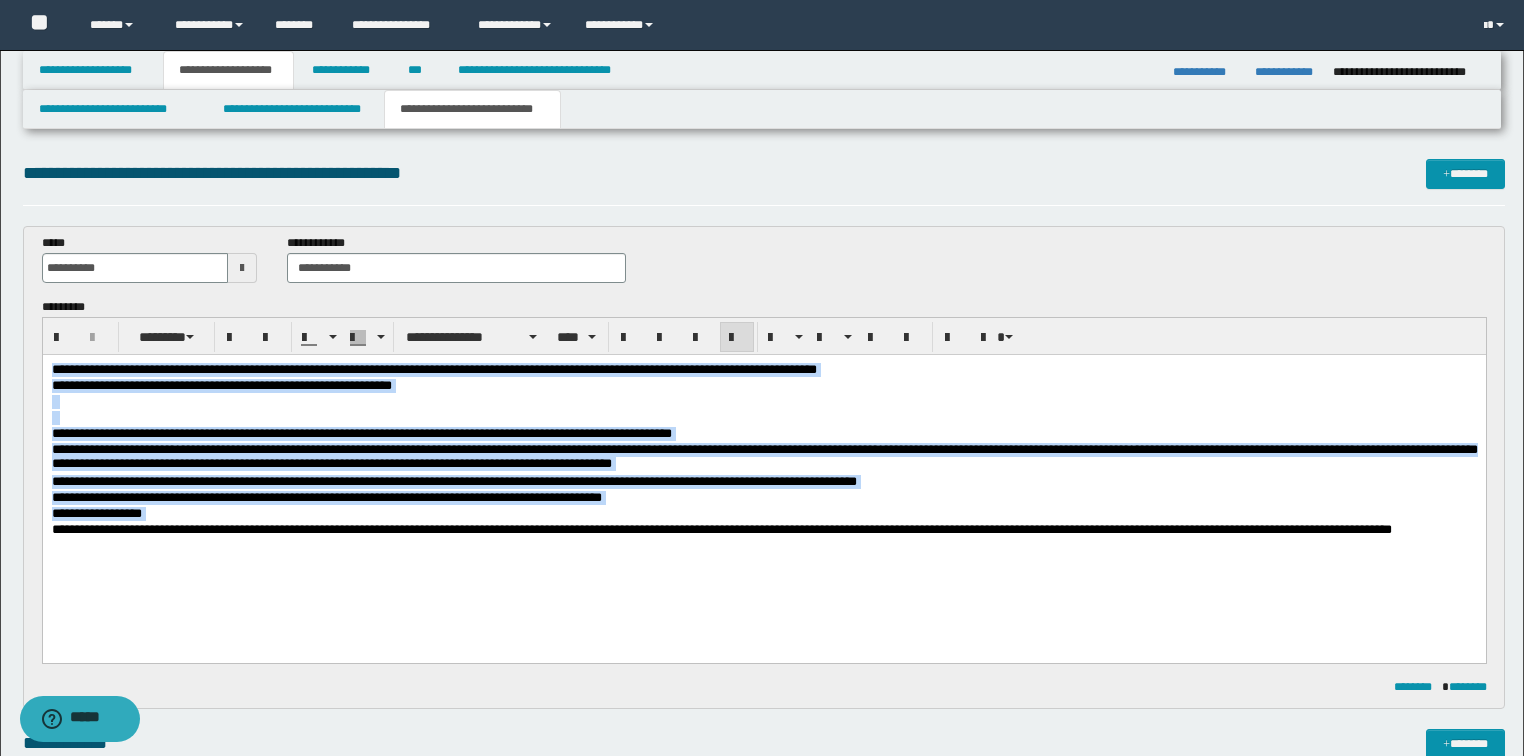click on "**********" at bounding box center [764, 455] 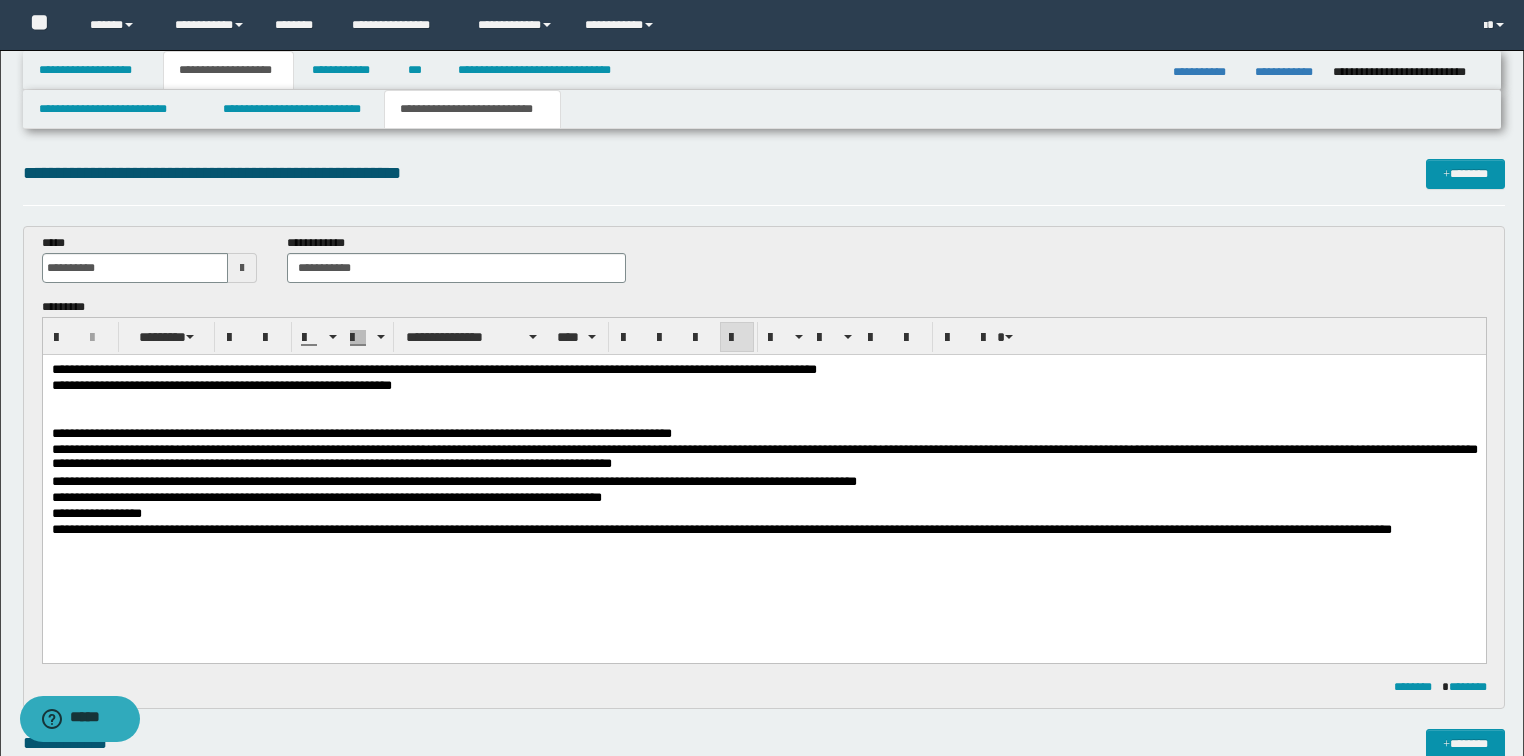 click on "**********" at bounding box center (763, 483) 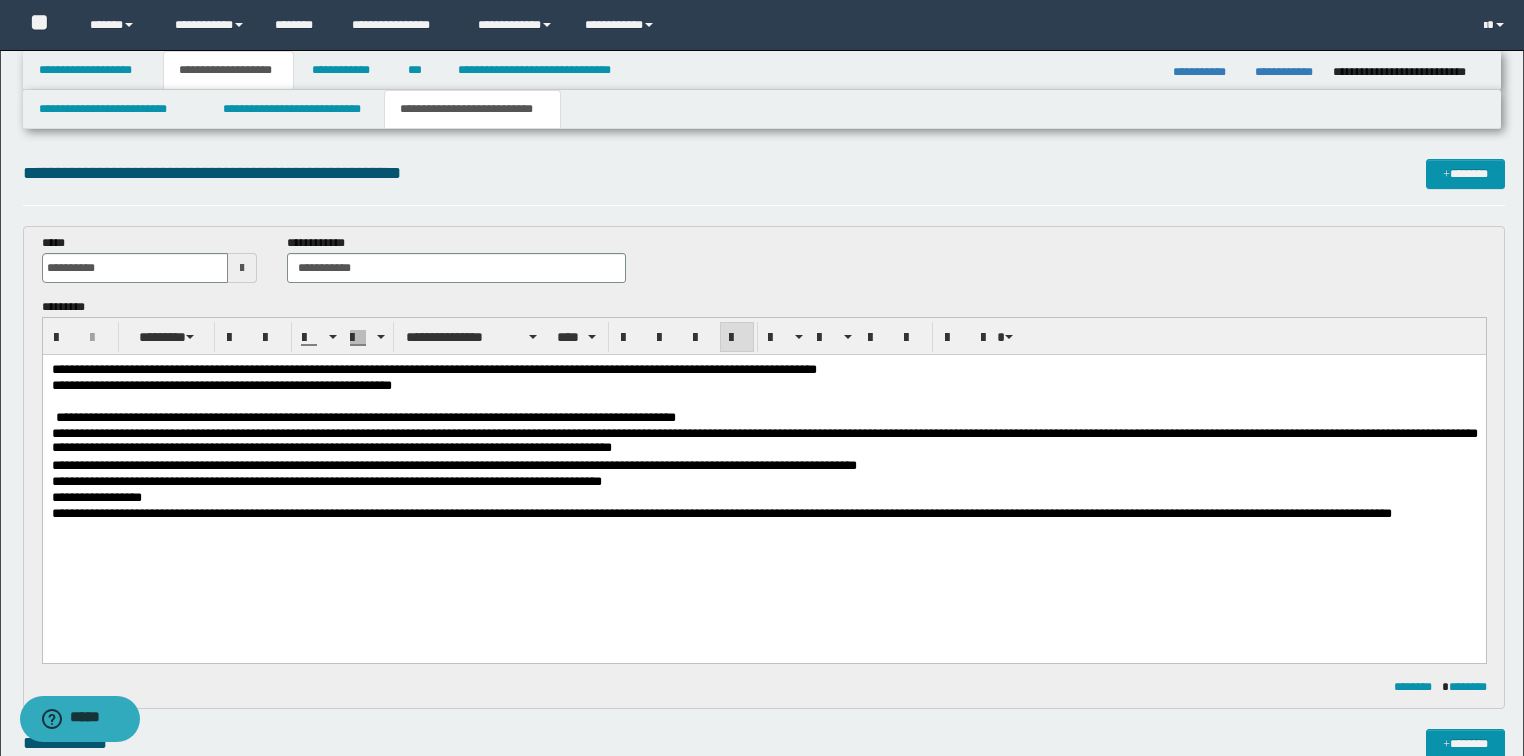 type 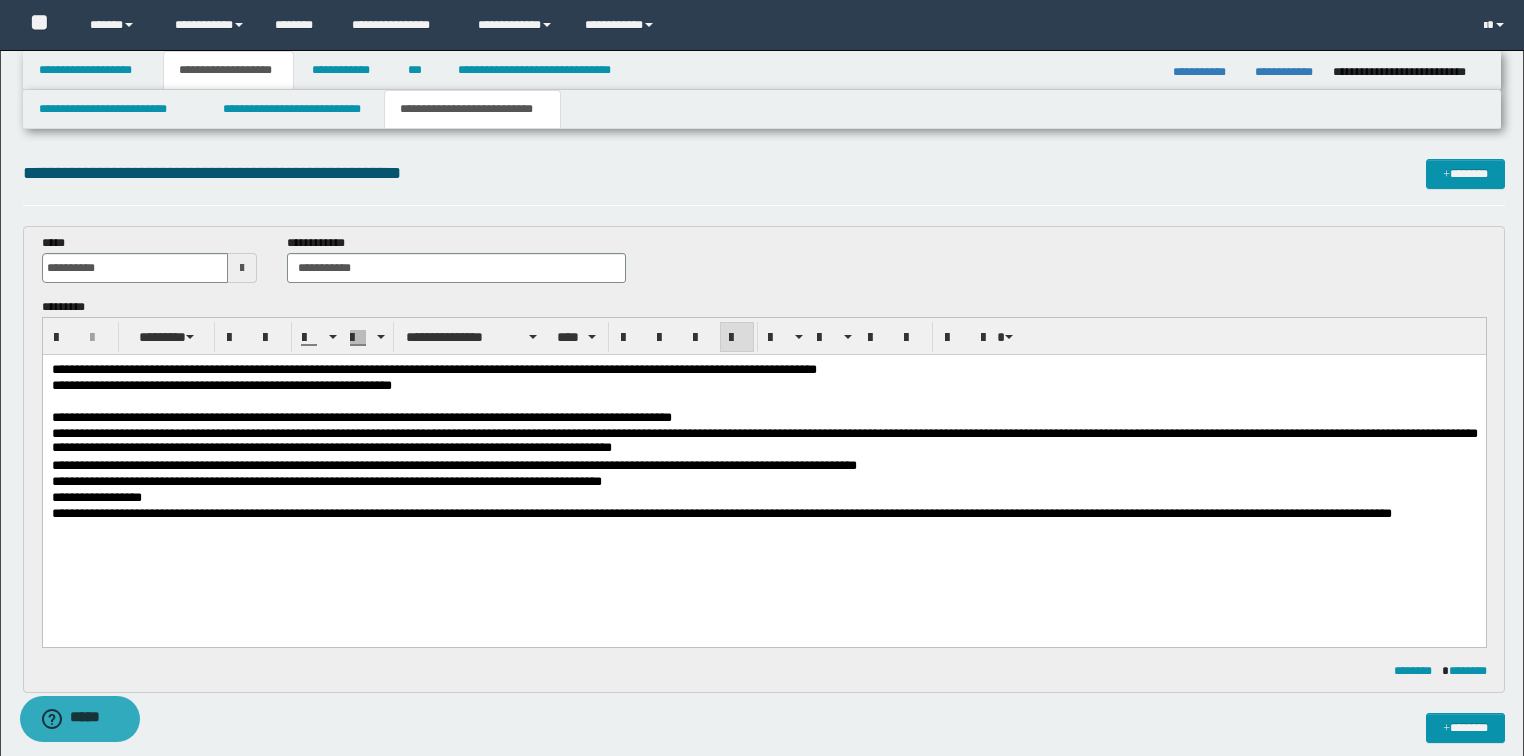 click on "**********" at bounding box center [361, 416] 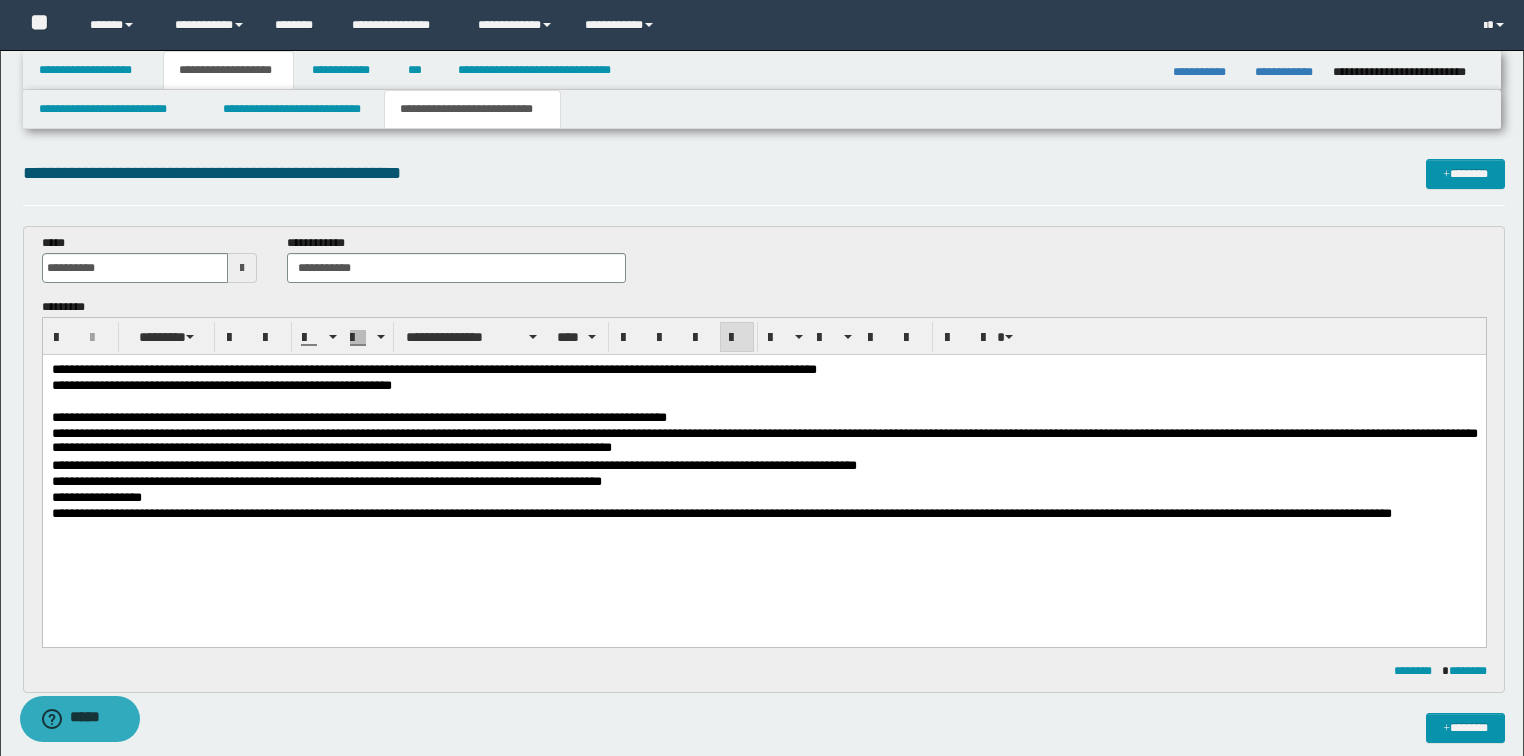 click on "**********" at bounding box center [764, 439] 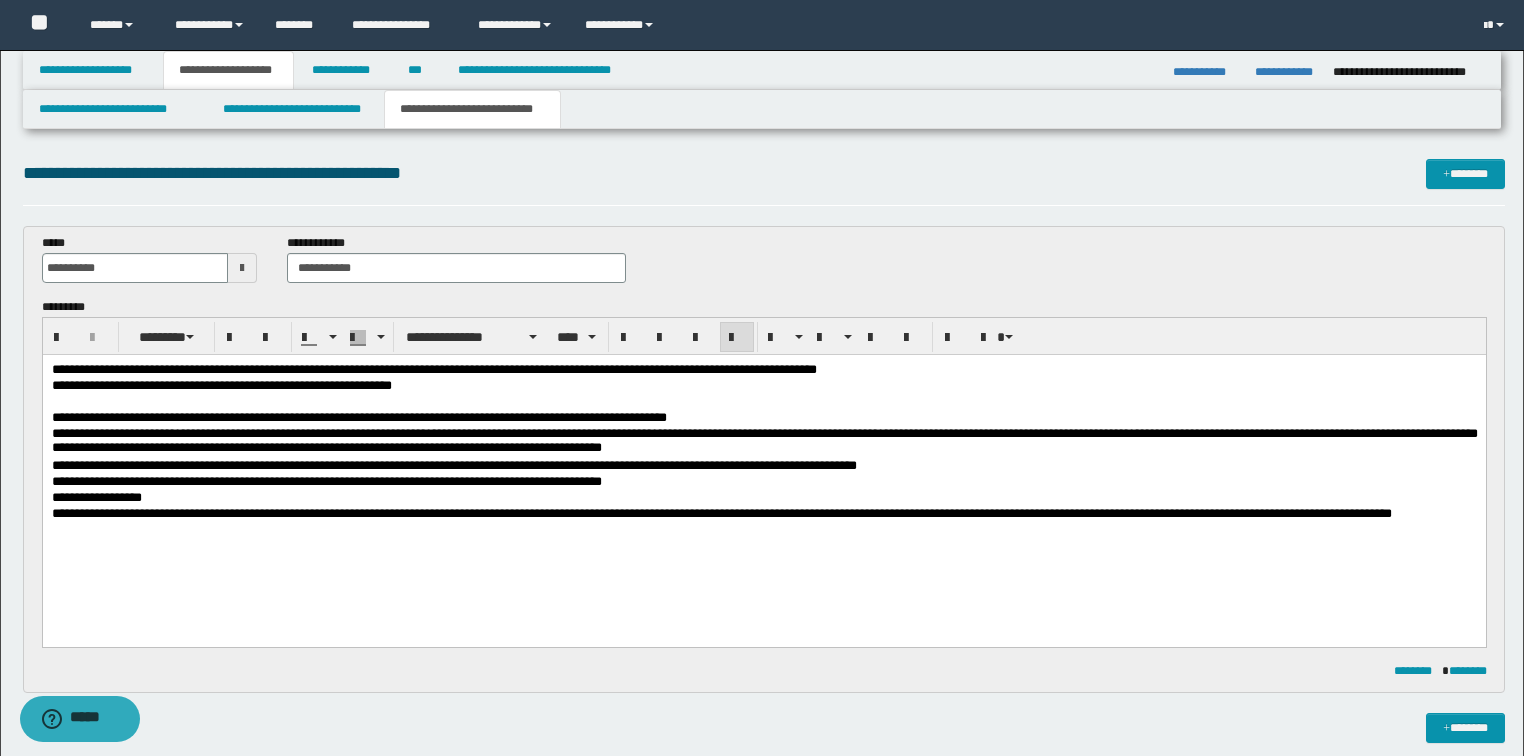 click on "**********" at bounding box center [721, 512] 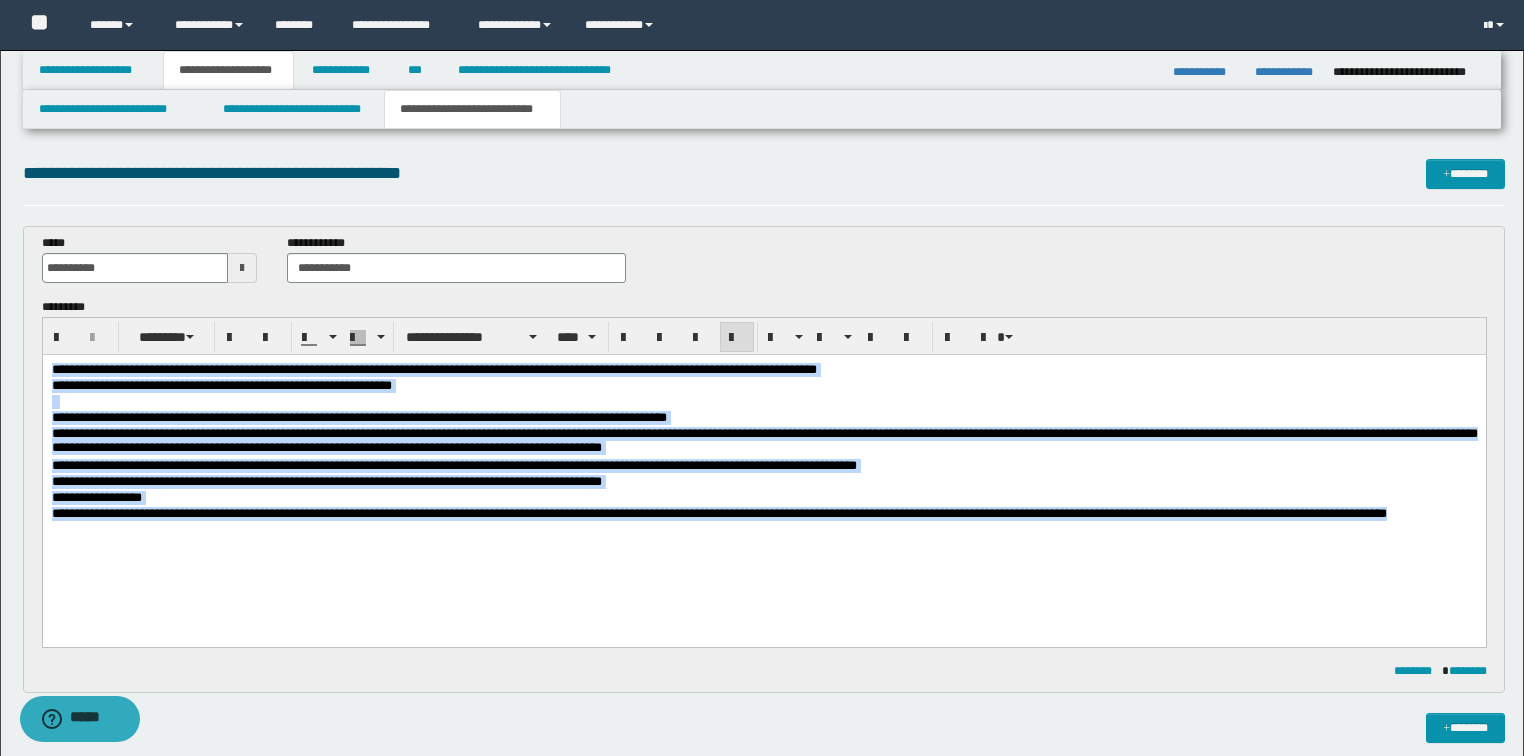 drag, startPoint x: 1458, startPoint y: 513, endPoint x: 42, endPoint y: 610, distance: 1419.3185 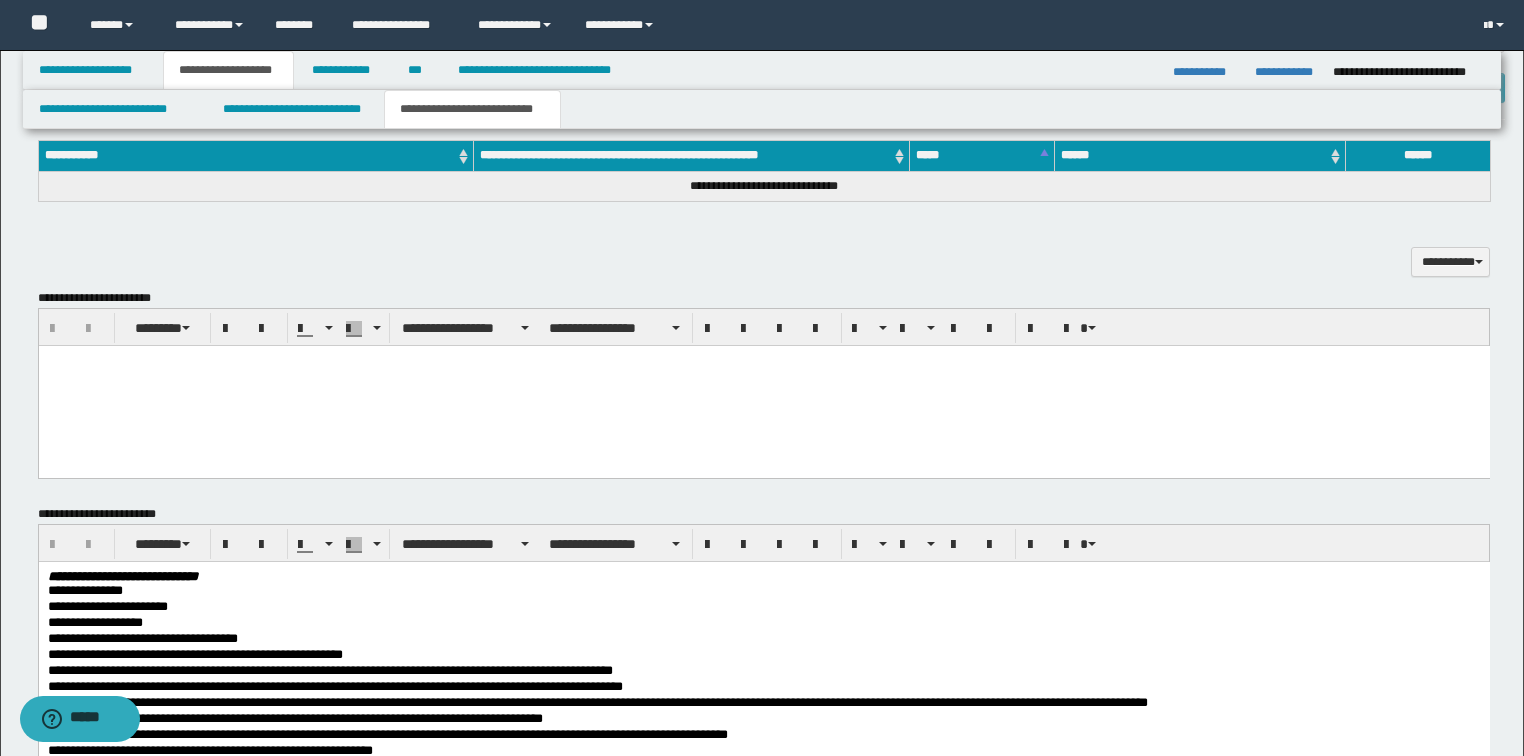scroll, scrollTop: 880, scrollLeft: 0, axis: vertical 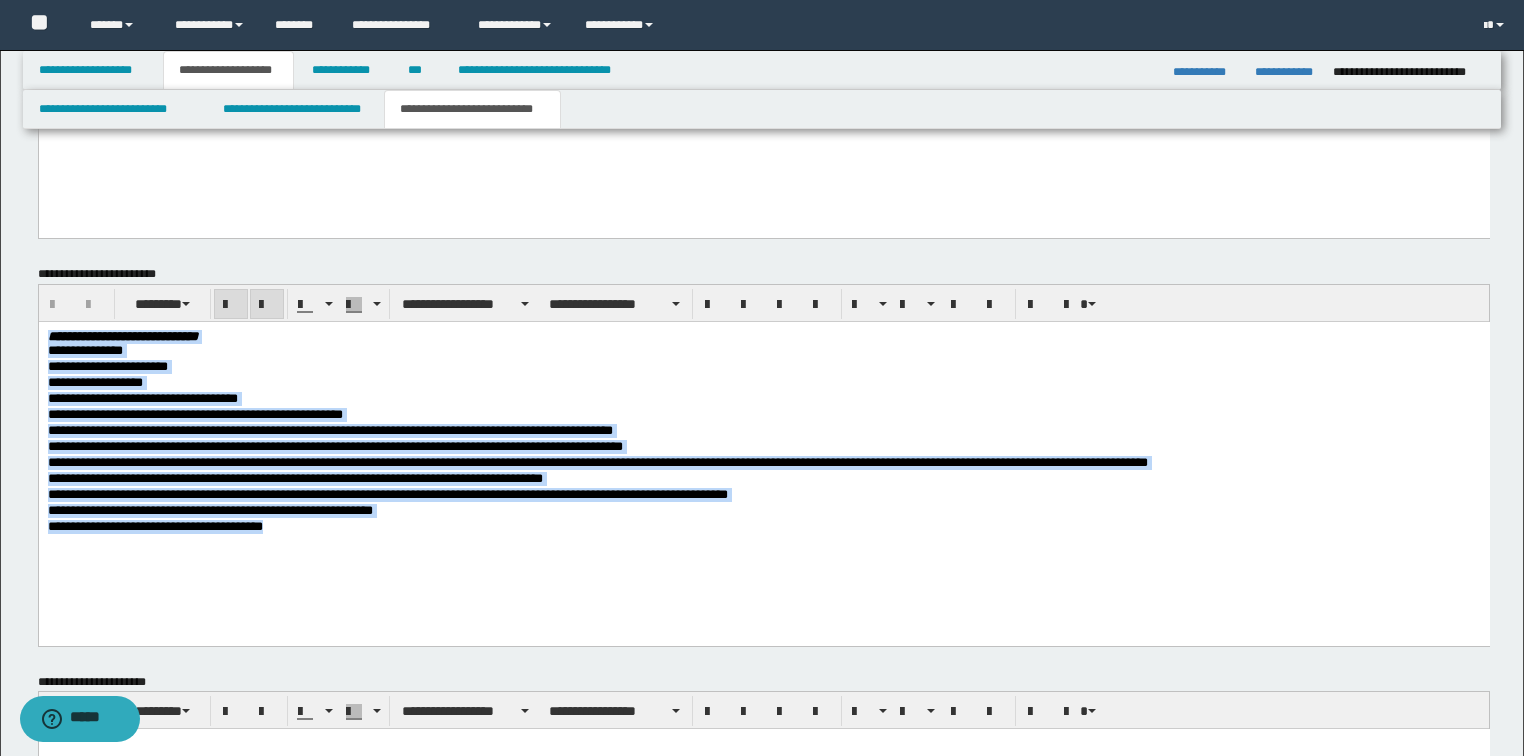 drag, startPoint x: 316, startPoint y: 532, endPoint x: 230, endPoint y: 613, distance: 118.13975 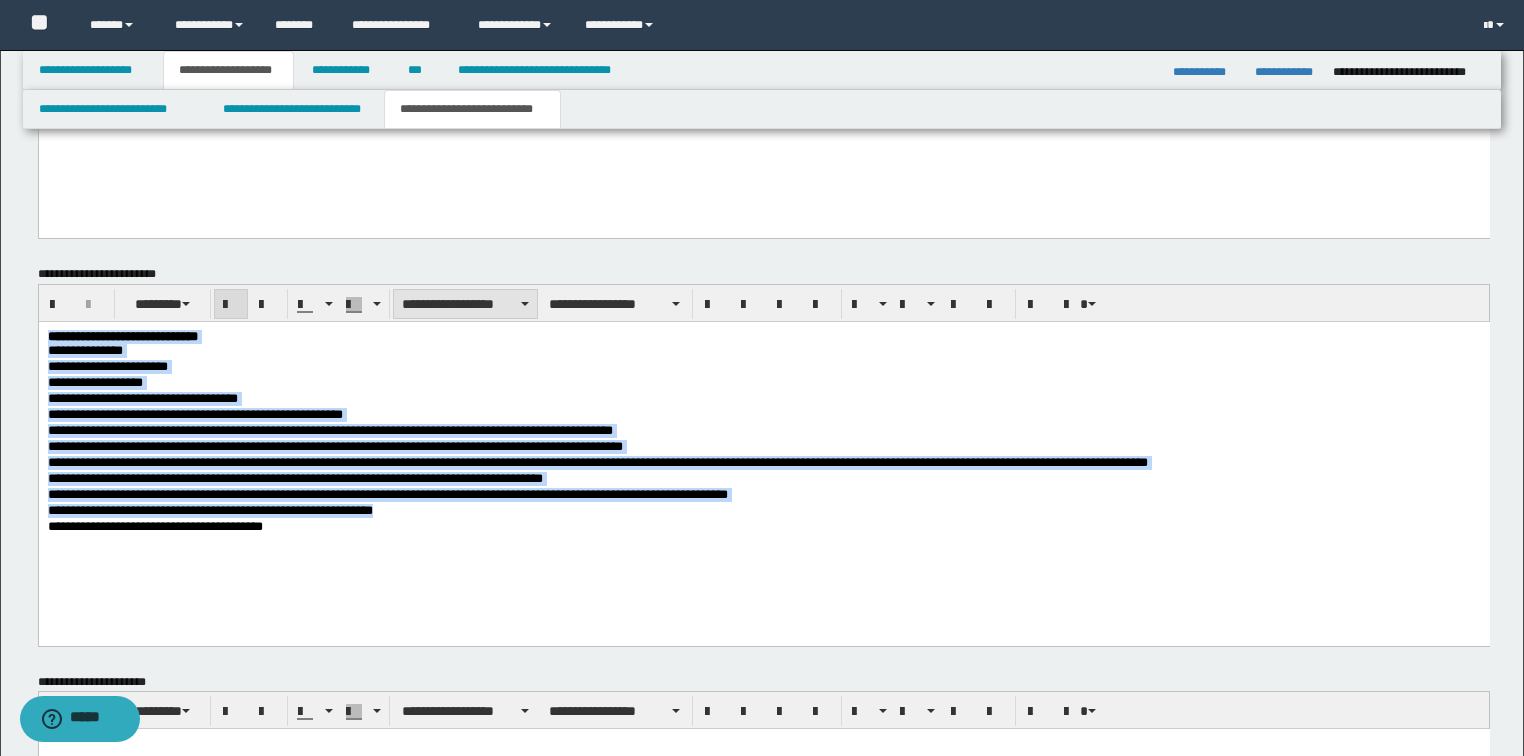 click on "**********" at bounding box center [465, 304] 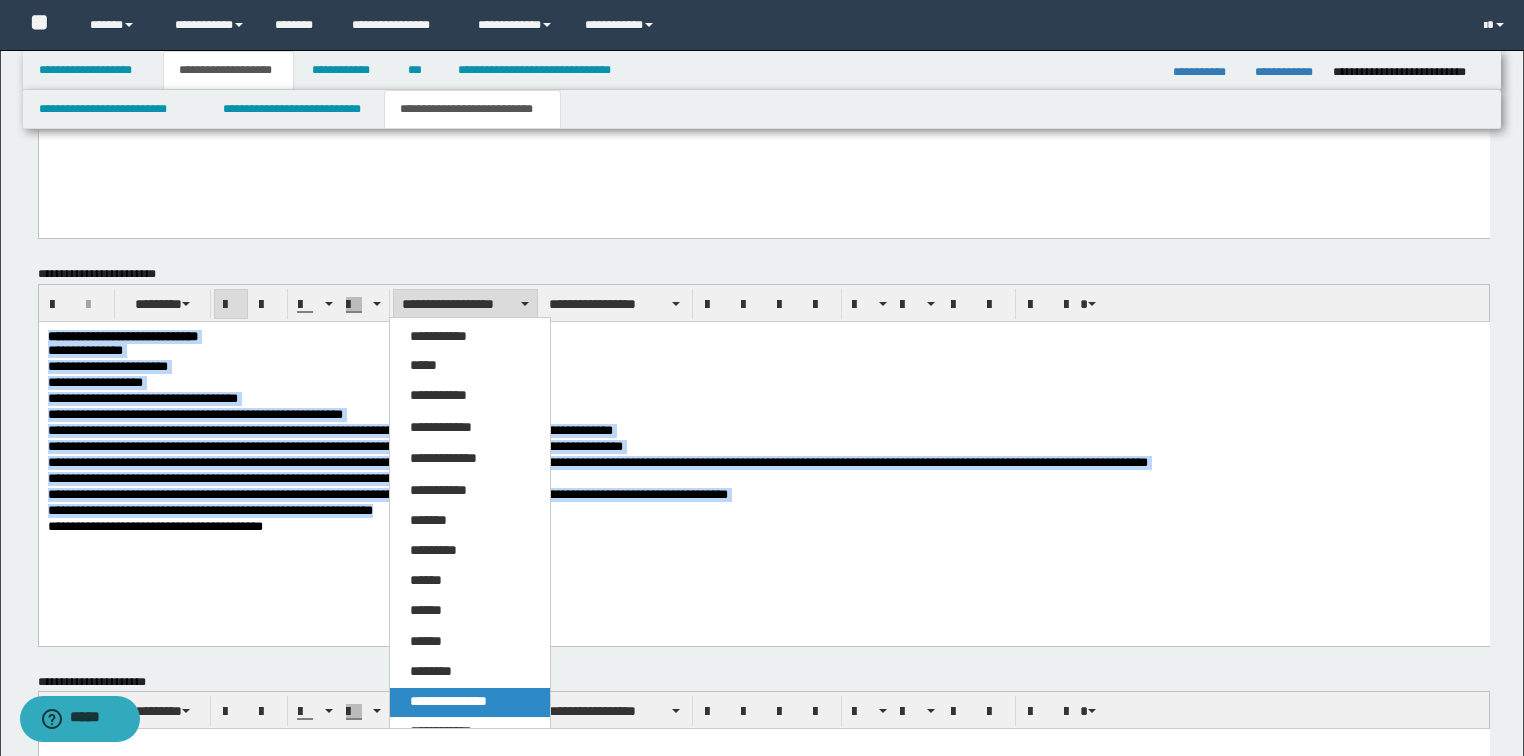 drag, startPoint x: 407, startPoint y: 701, endPoint x: 413, endPoint y: 692, distance: 10.816654 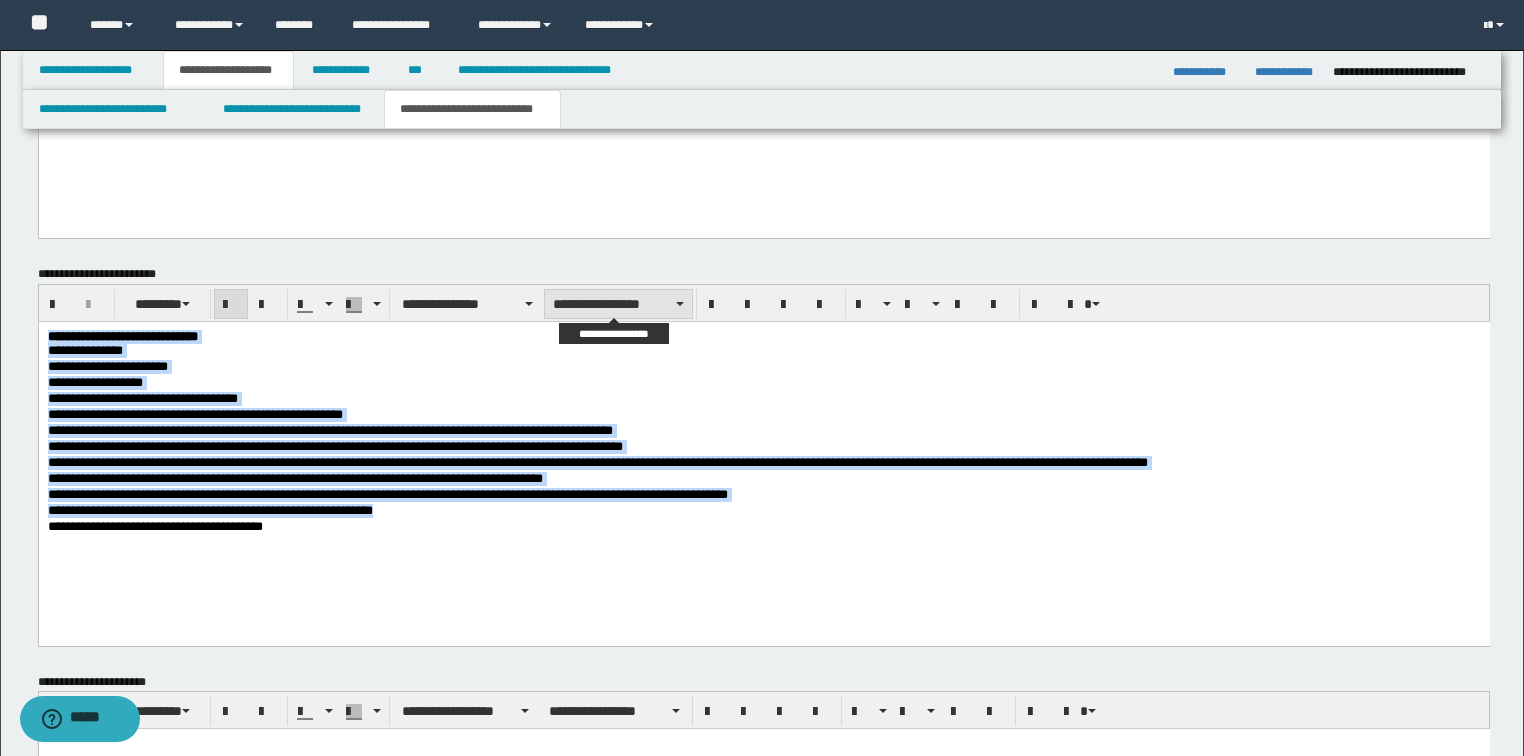 click on "**********" at bounding box center [618, 304] 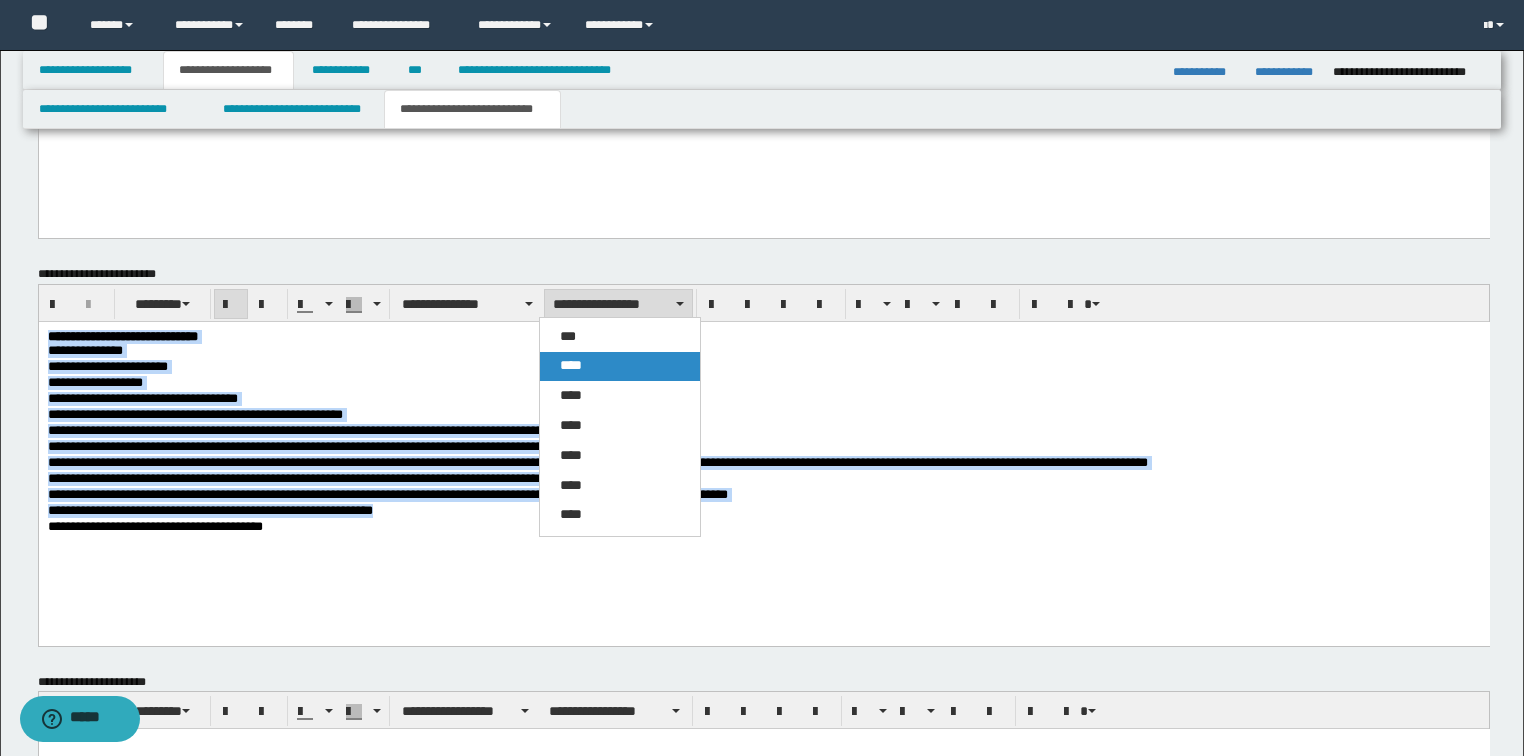 click on "****" at bounding box center [571, 365] 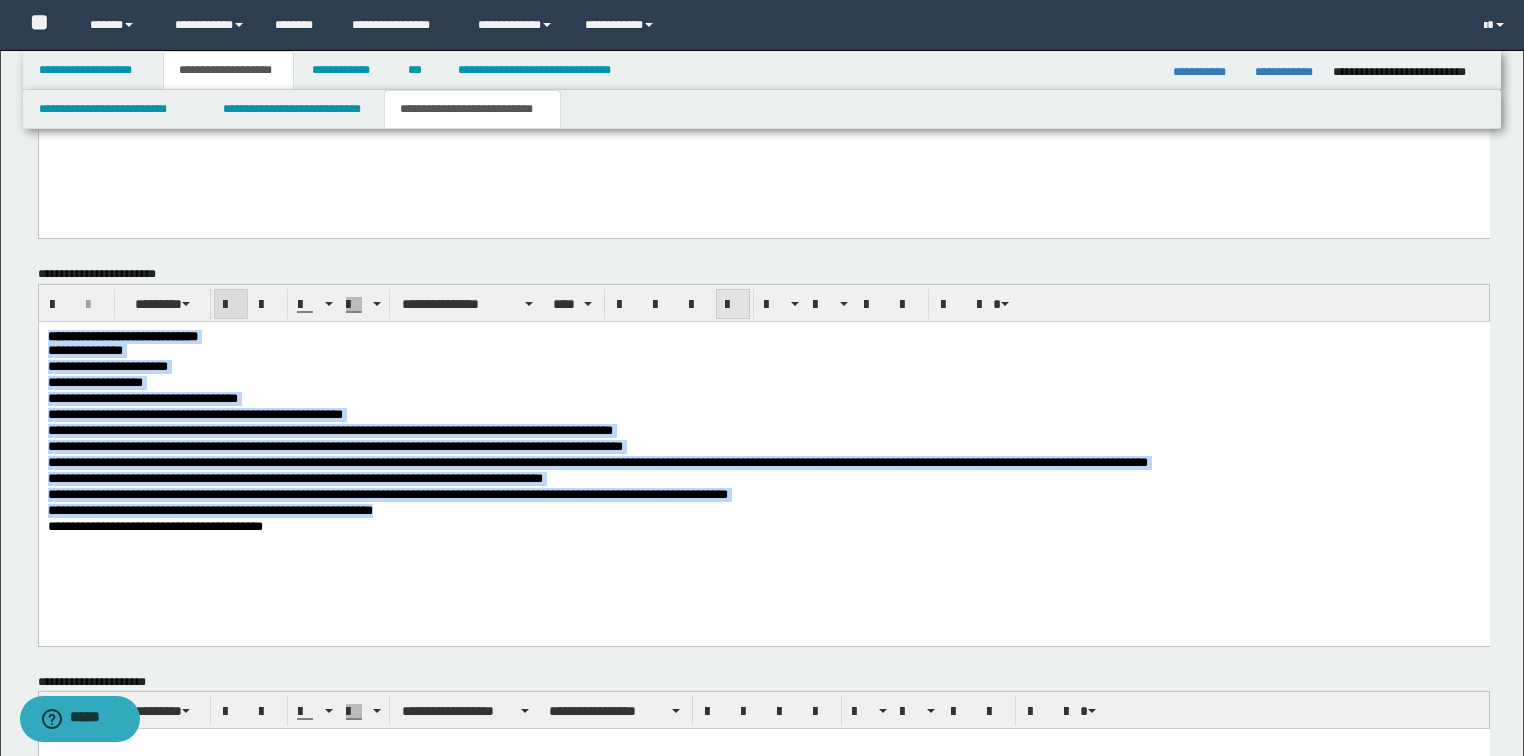 drag, startPoint x: 731, startPoint y: 304, endPoint x: 686, endPoint y: 30, distance: 277.67065 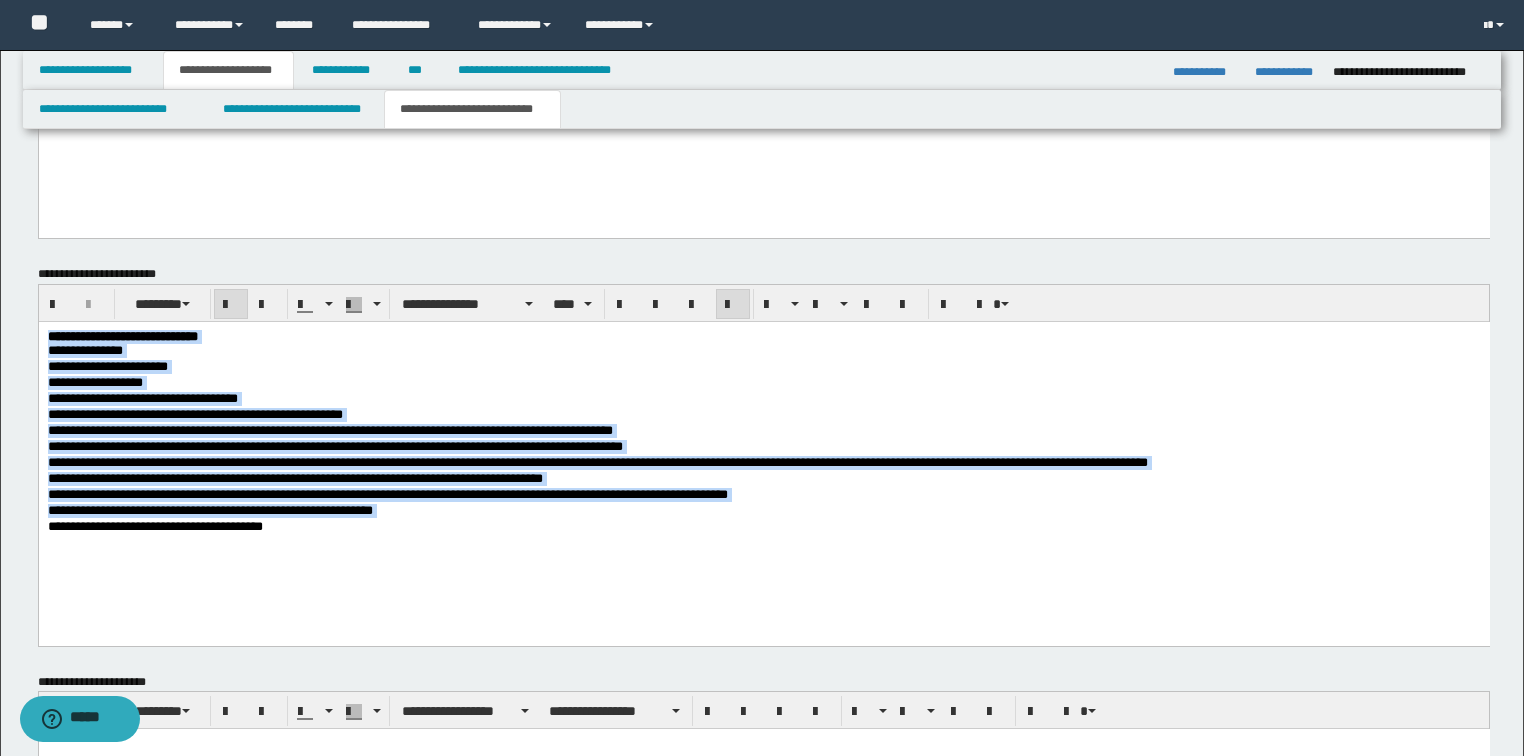 click on "**********" at bounding box center (763, 447) 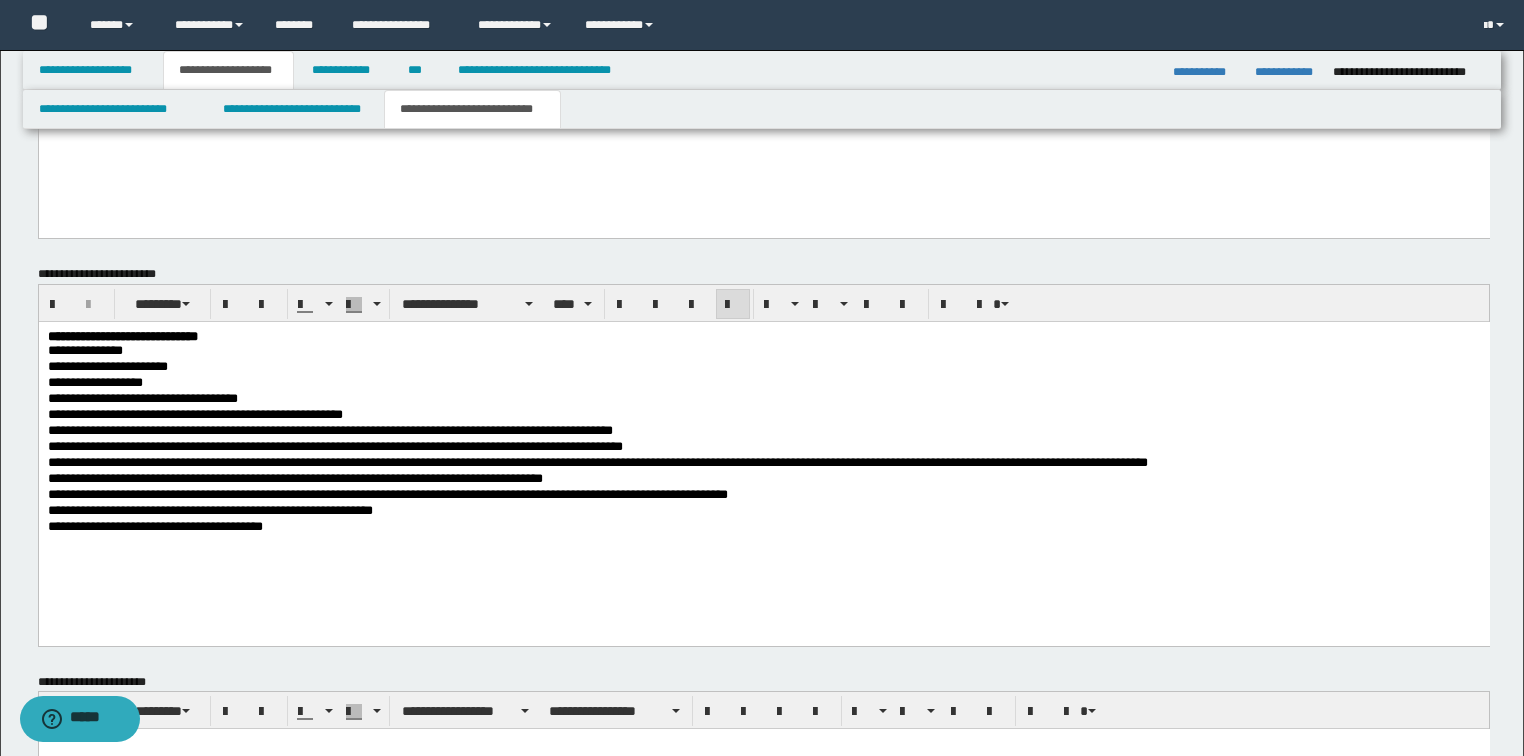 scroll, scrollTop: 1108, scrollLeft: 0, axis: vertical 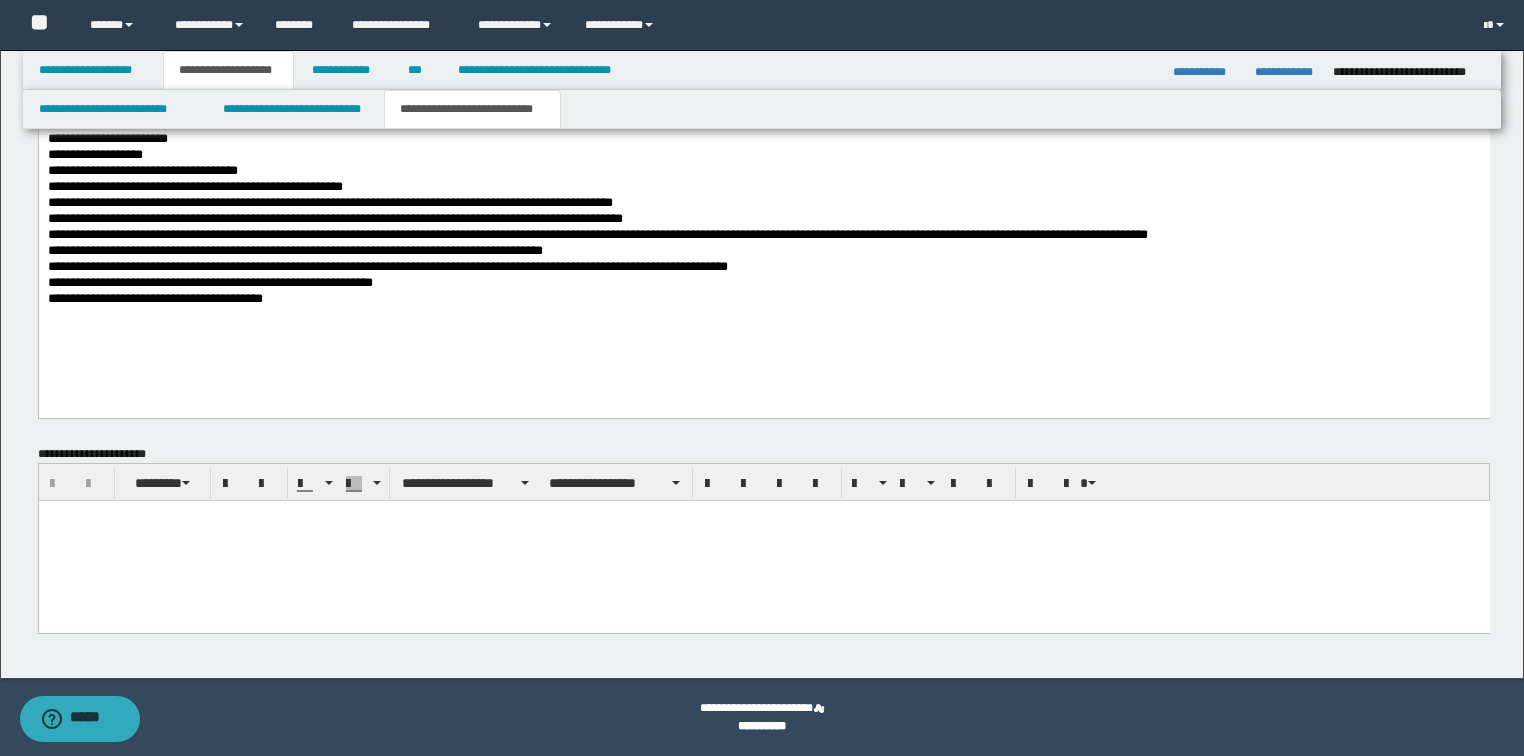 click at bounding box center [763, 541] 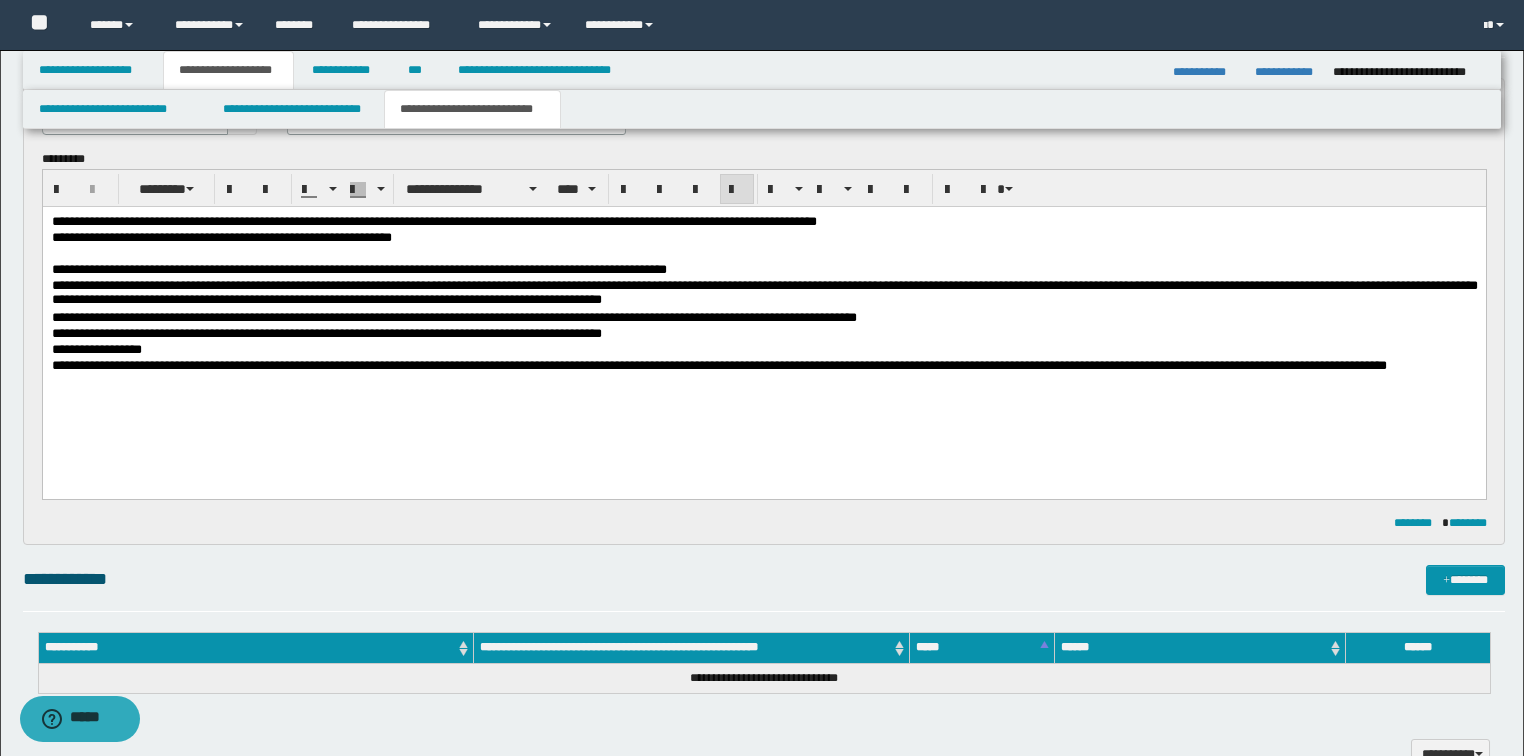 scroll, scrollTop: 0, scrollLeft: 0, axis: both 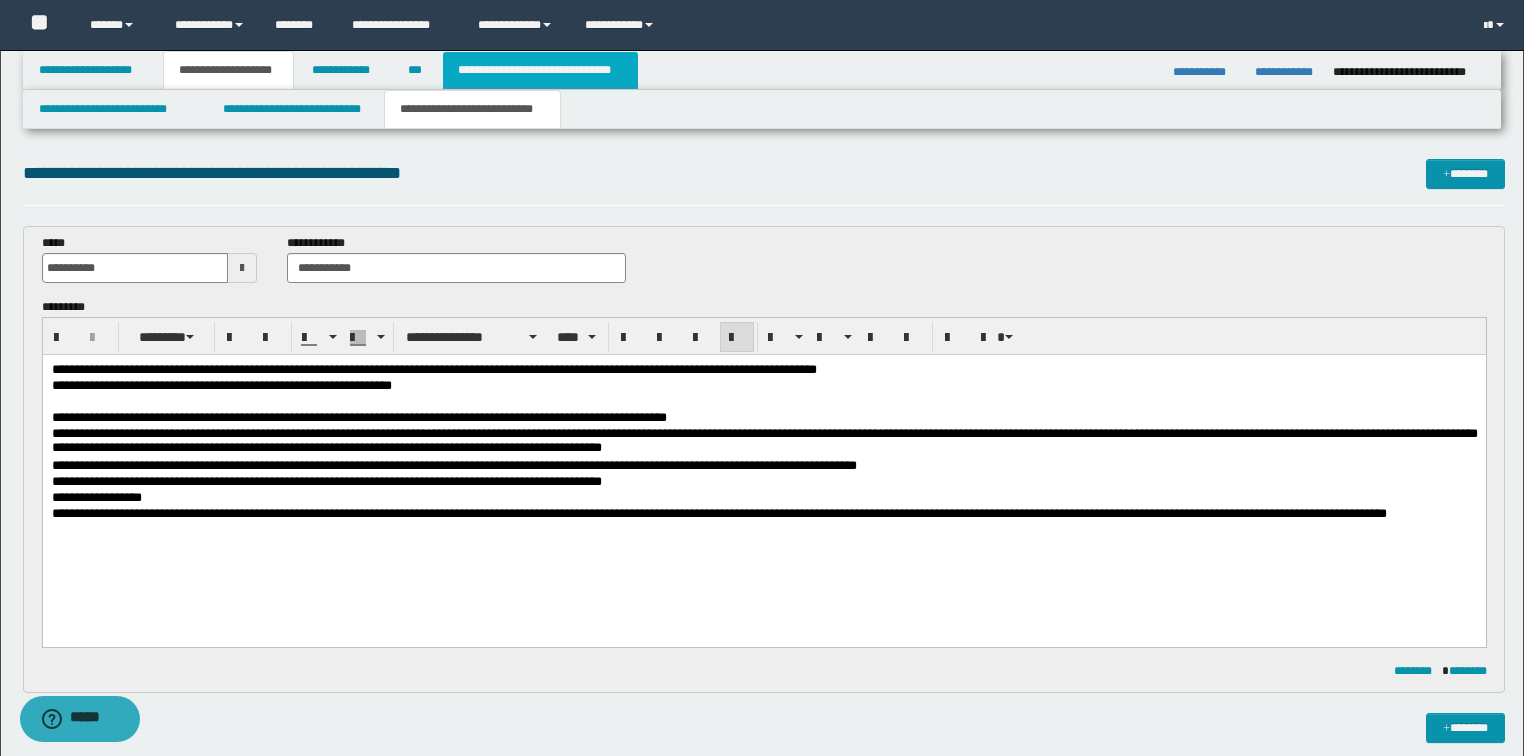 click on "**********" at bounding box center (540, 70) 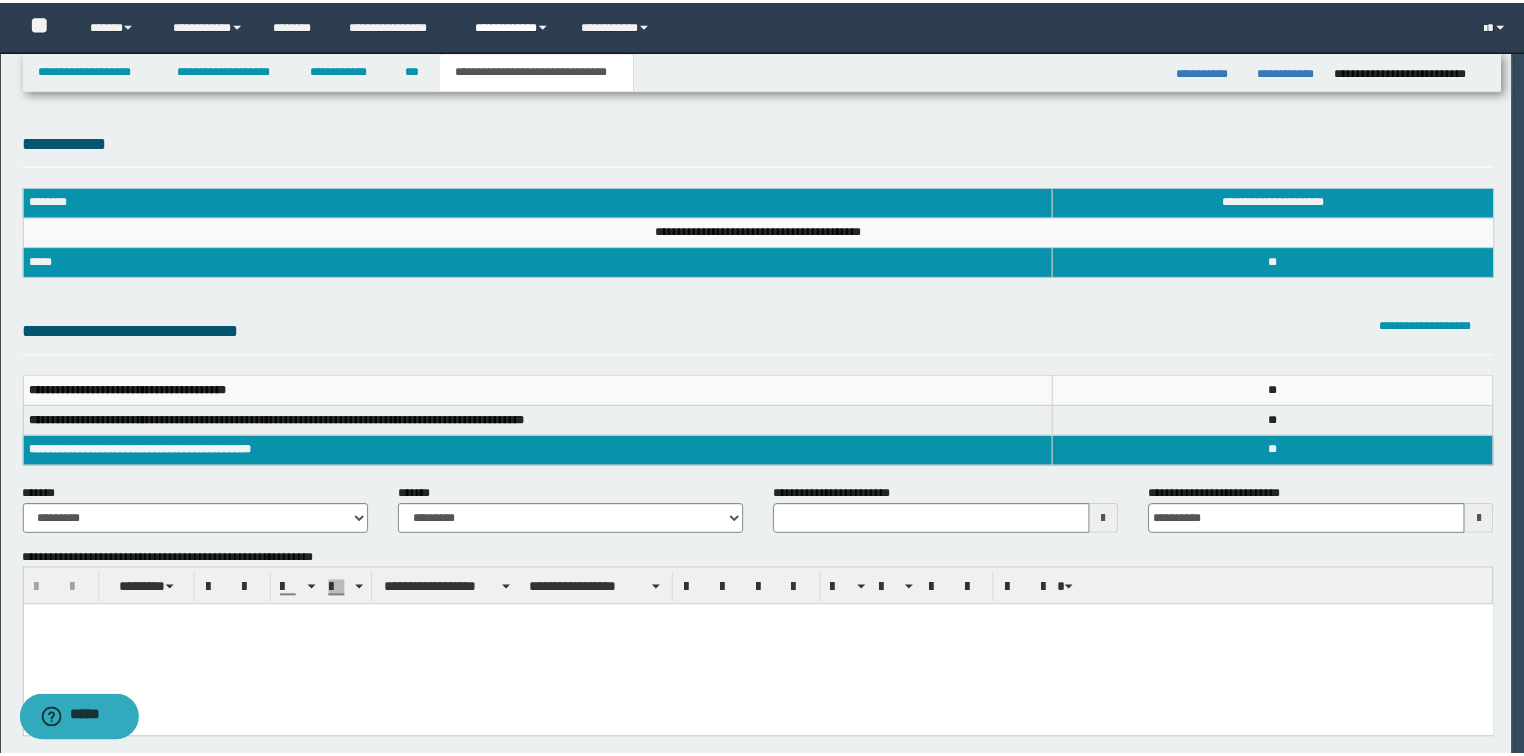 scroll, scrollTop: 0, scrollLeft: 0, axis: both 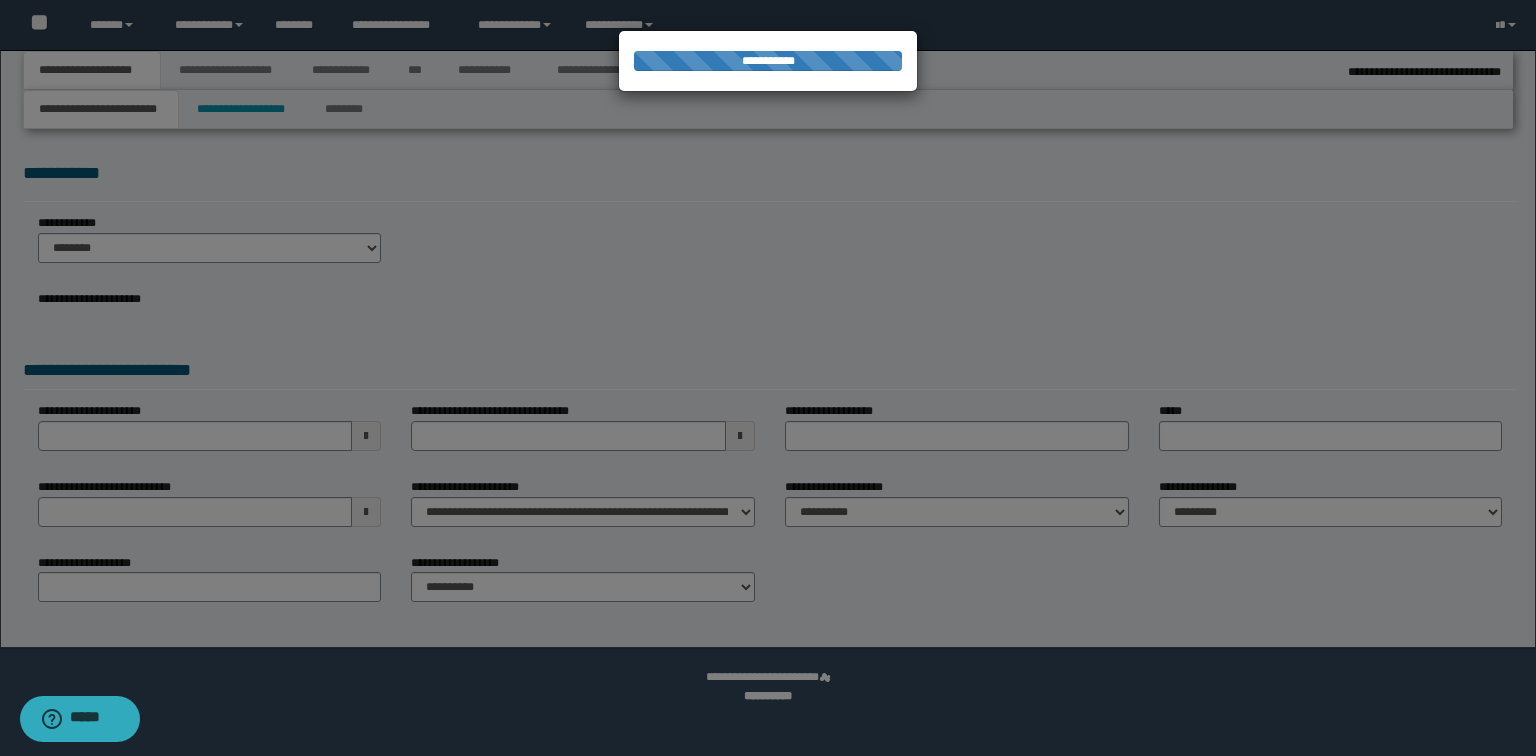 select on "*" 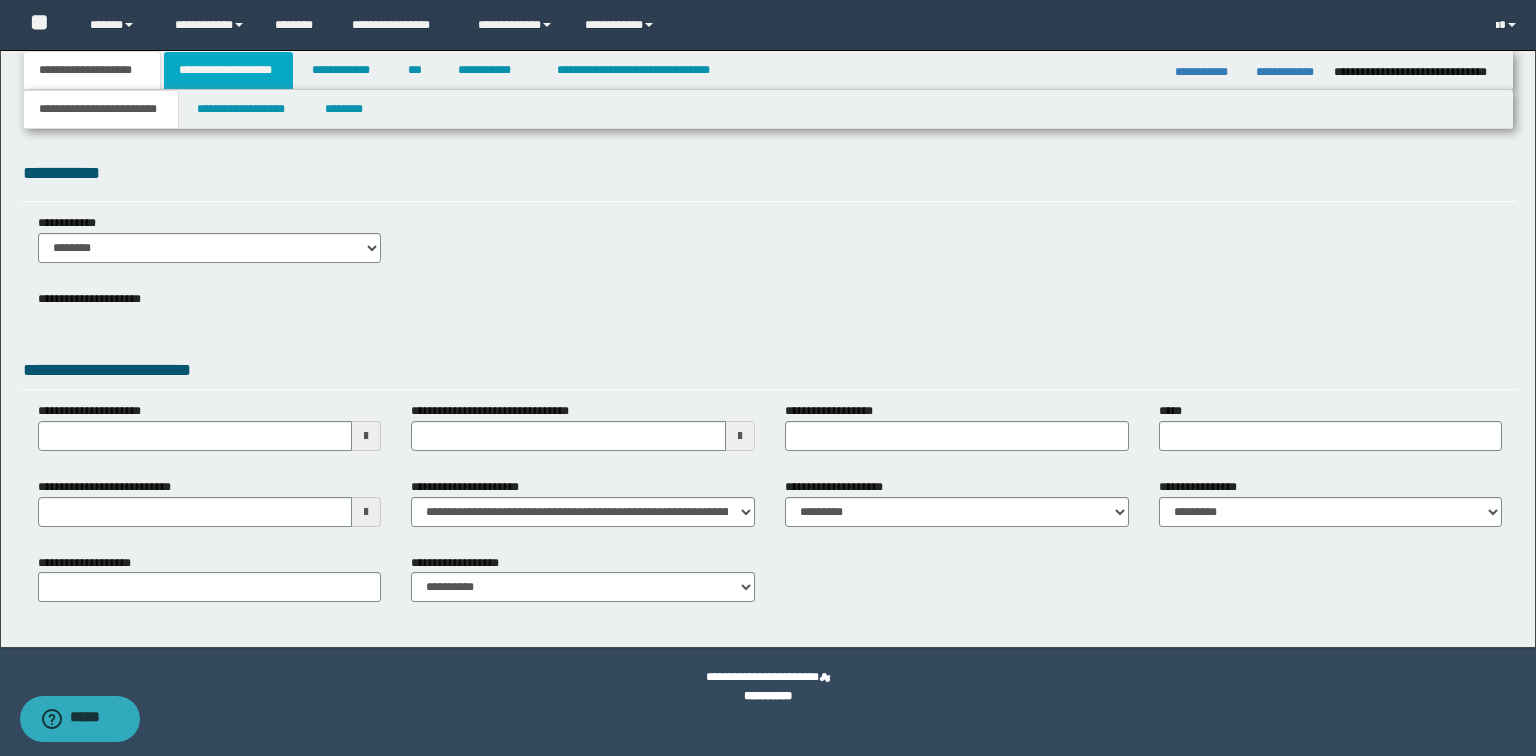 click on "**********" at bounding box center (228, 70) 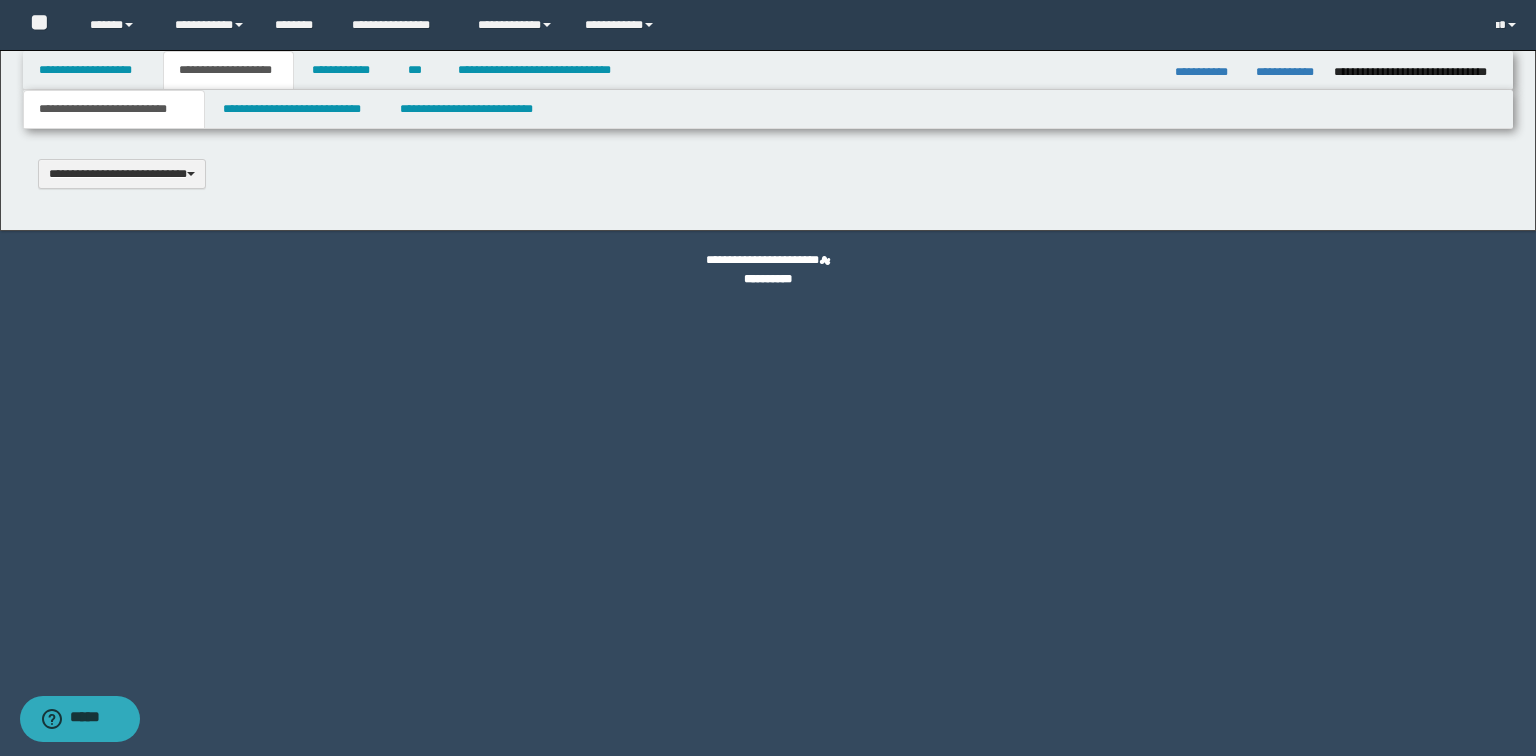 type 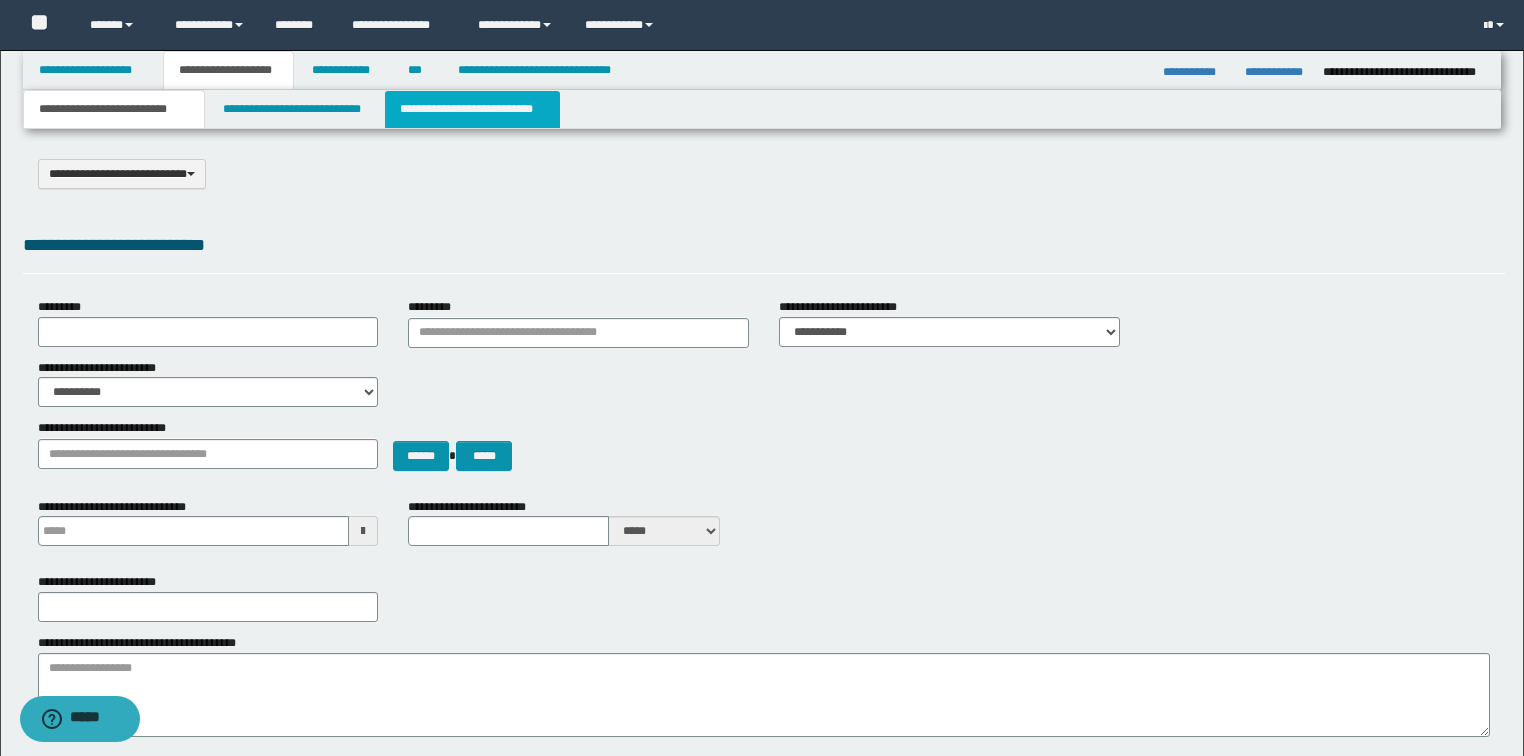 click on "**********" at bounding box center [472, 109] 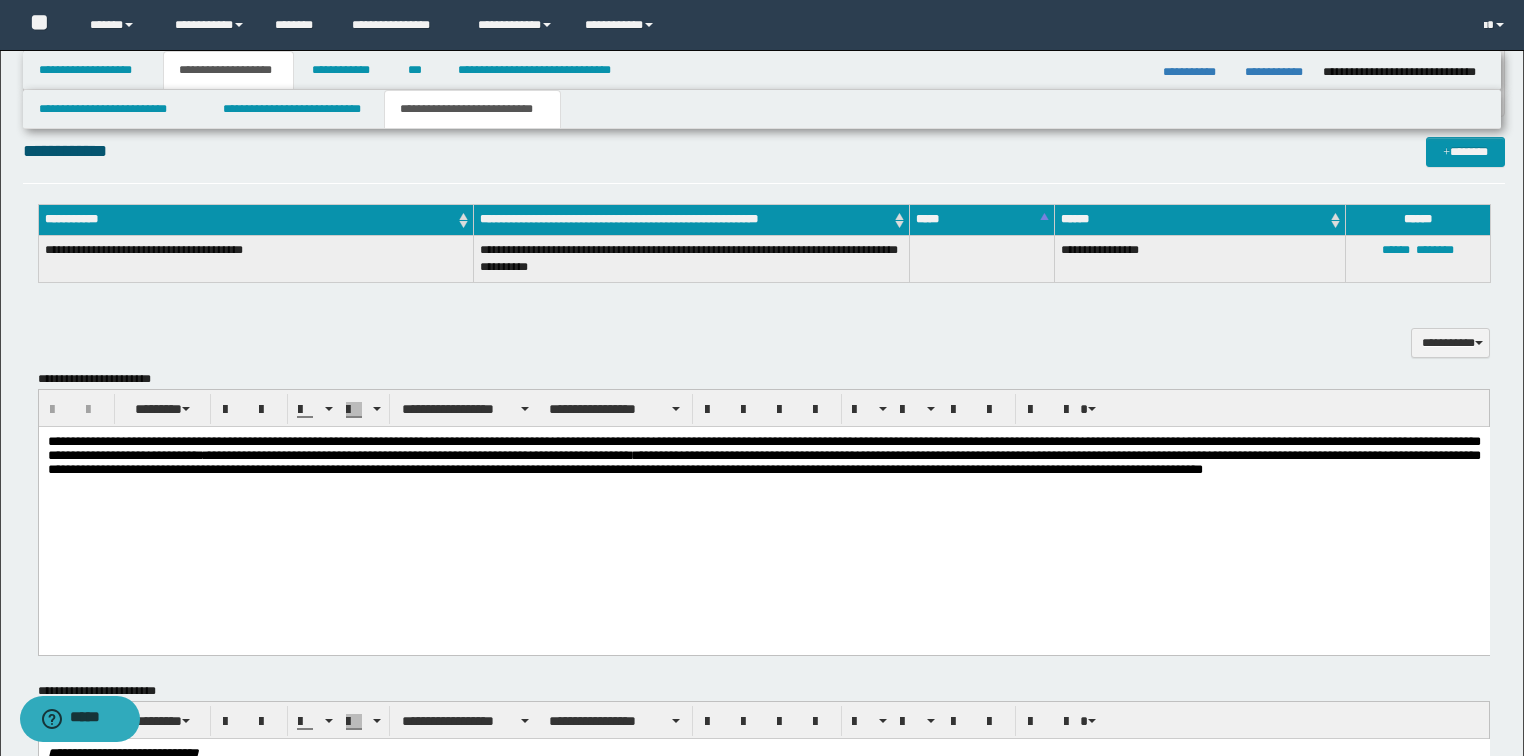 scroll, scrollTop: 800, scrollLeft: 0, axis: vertical 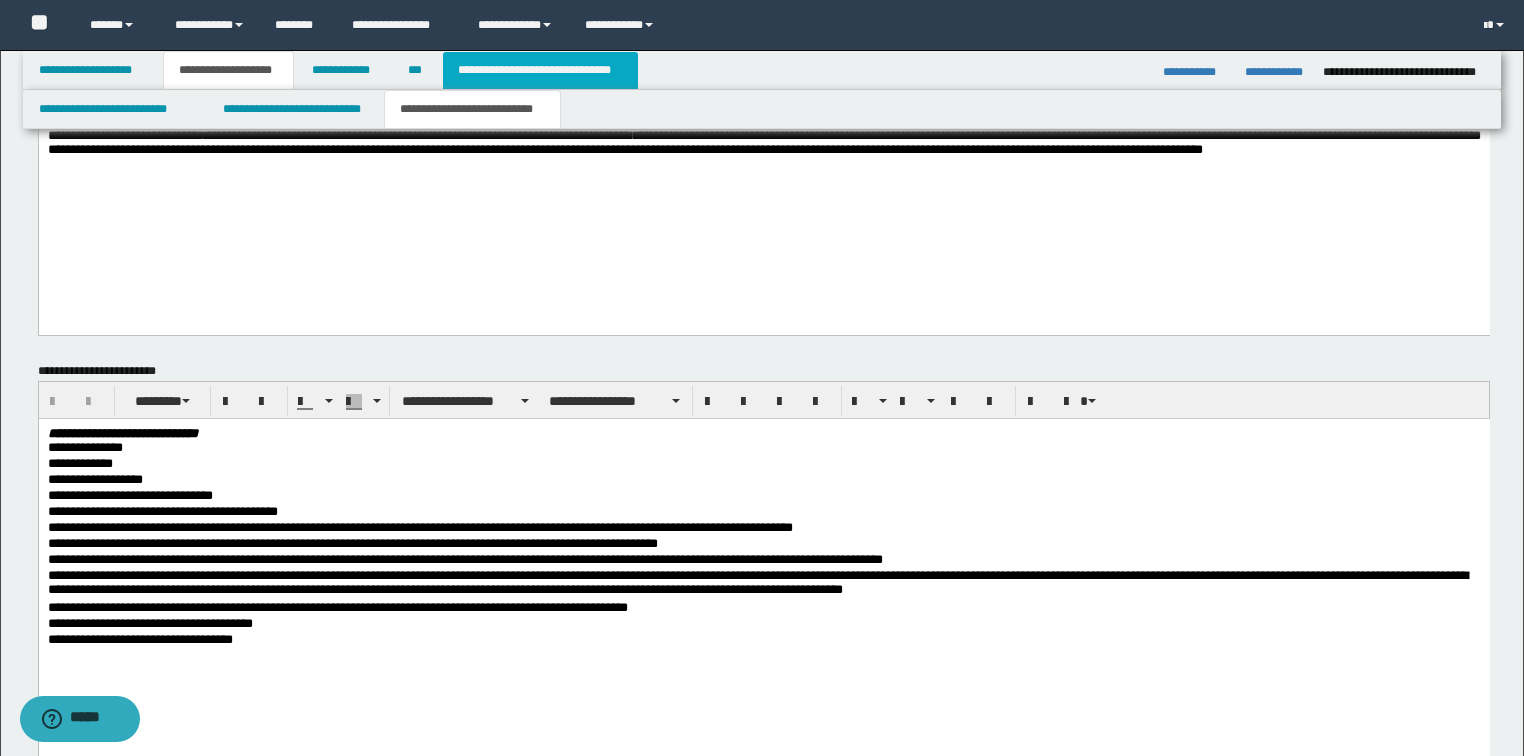 click on "**********" at bounding box center [540, 70] 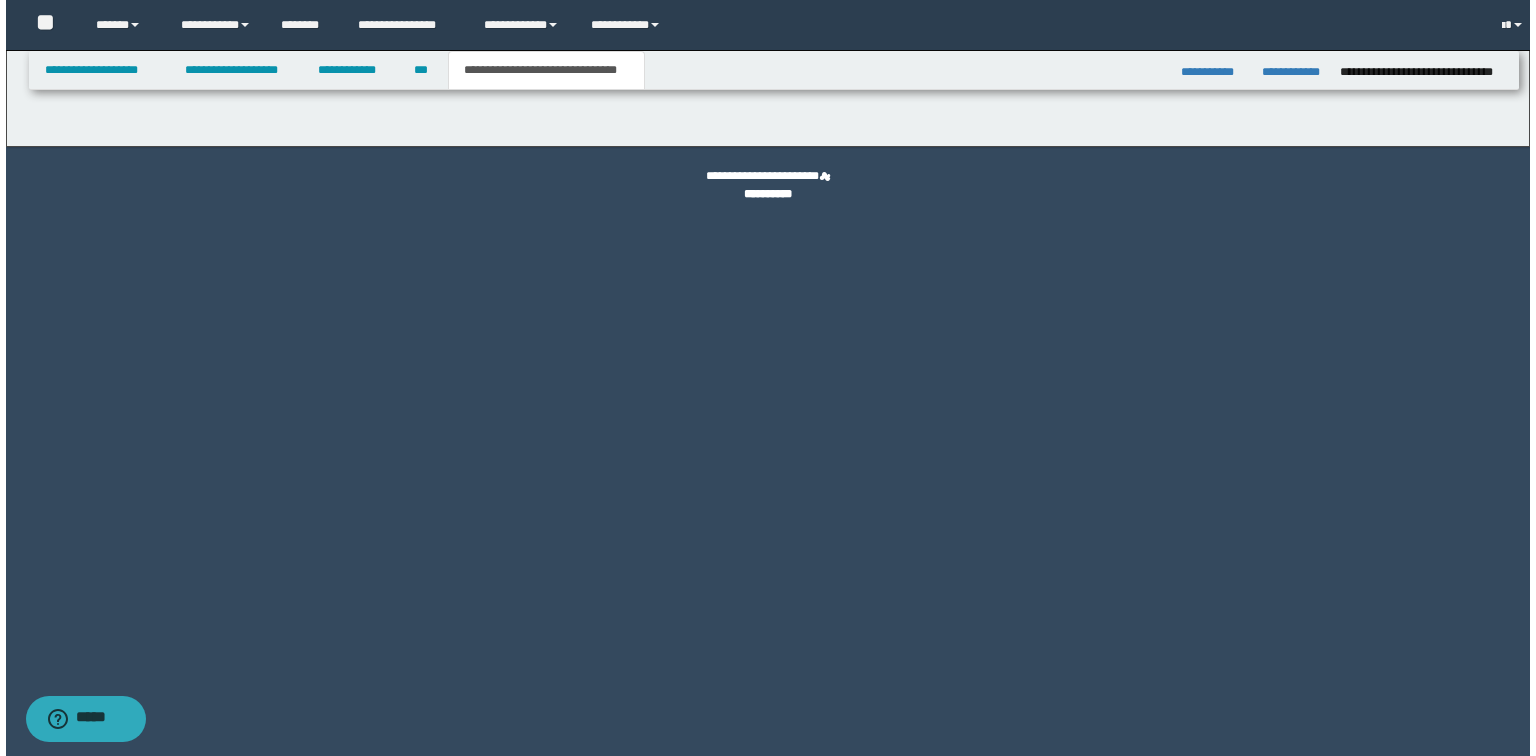 scroll, scrollTop: 0, scrollLeft: 0, axis: both 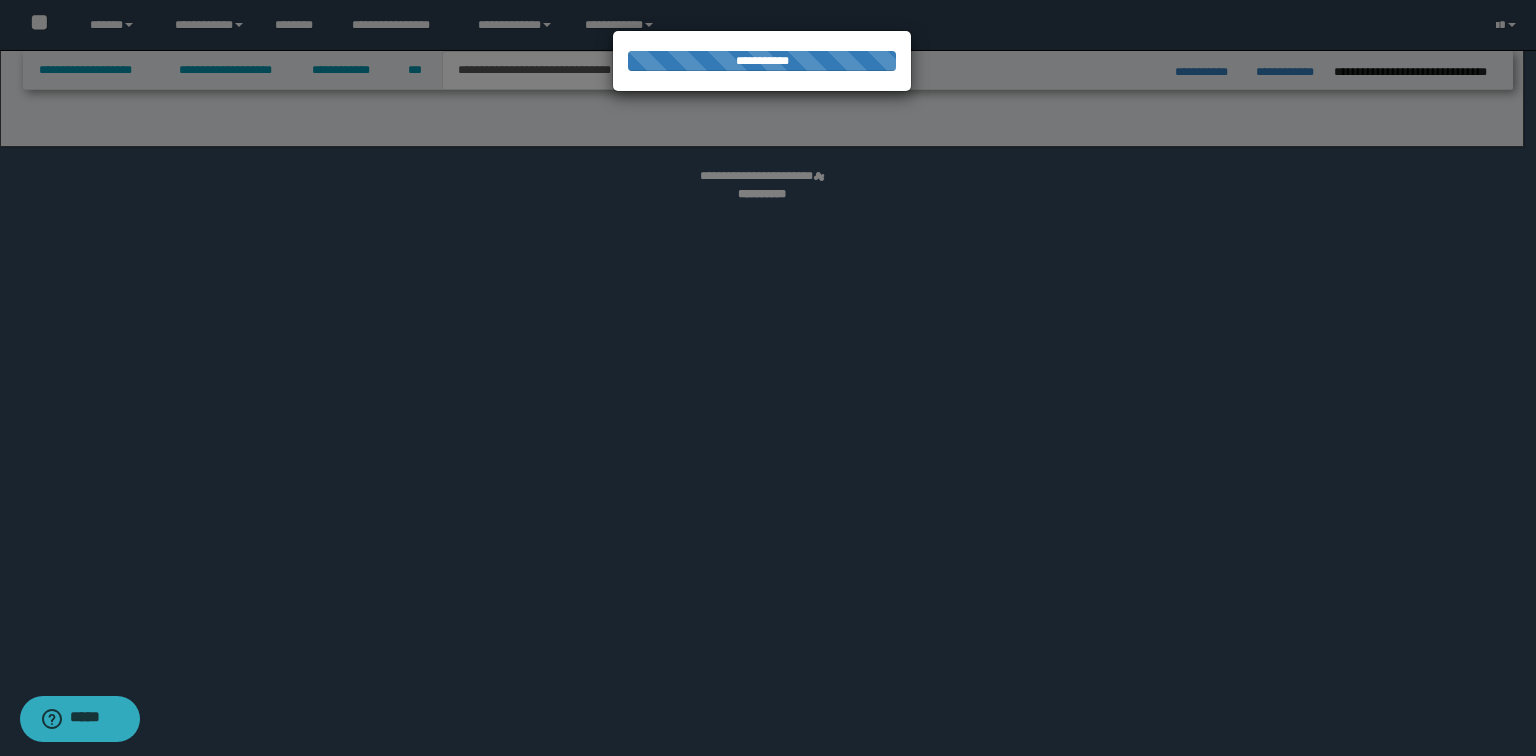 select on "*" 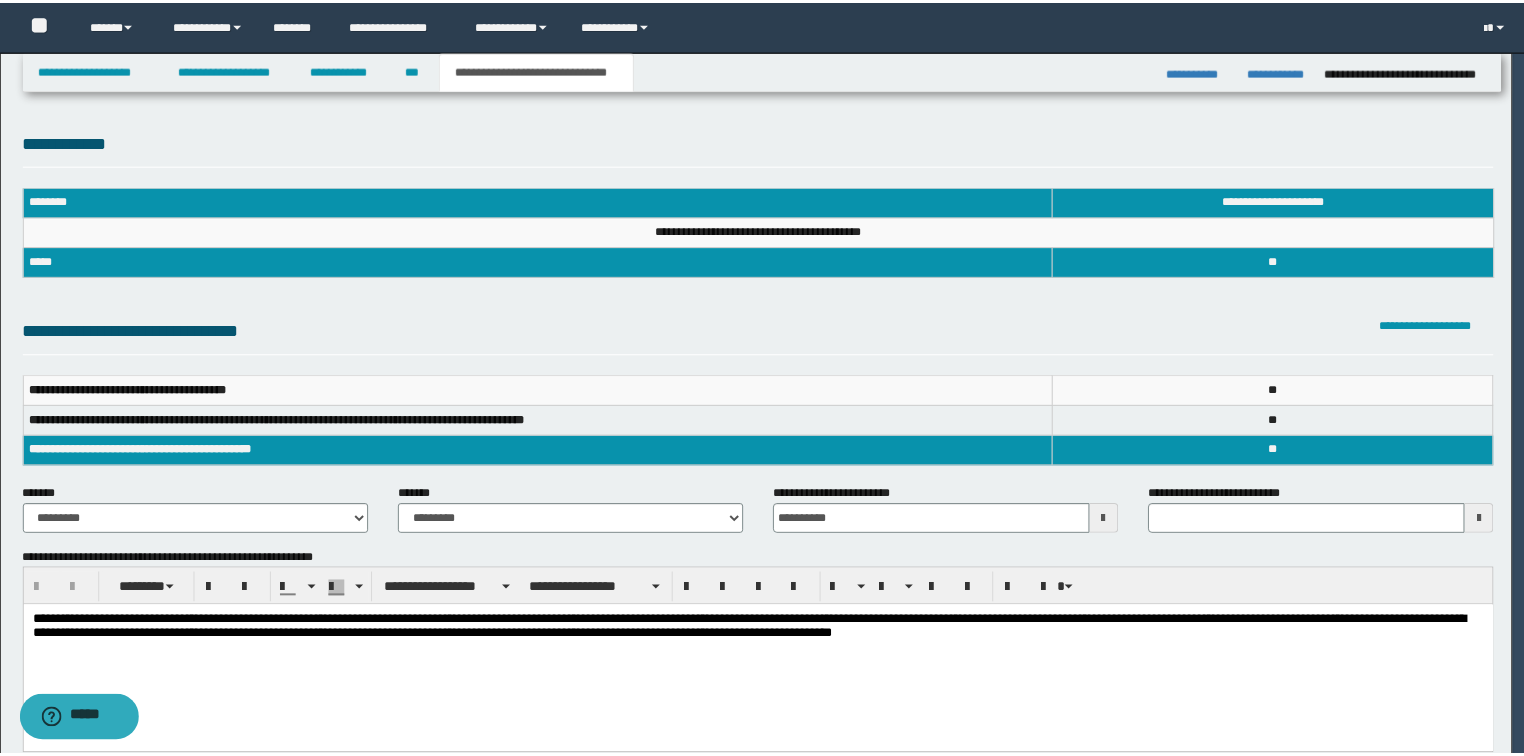 scroll, scrollTop: 0, scrollLeft: 0, axis: both 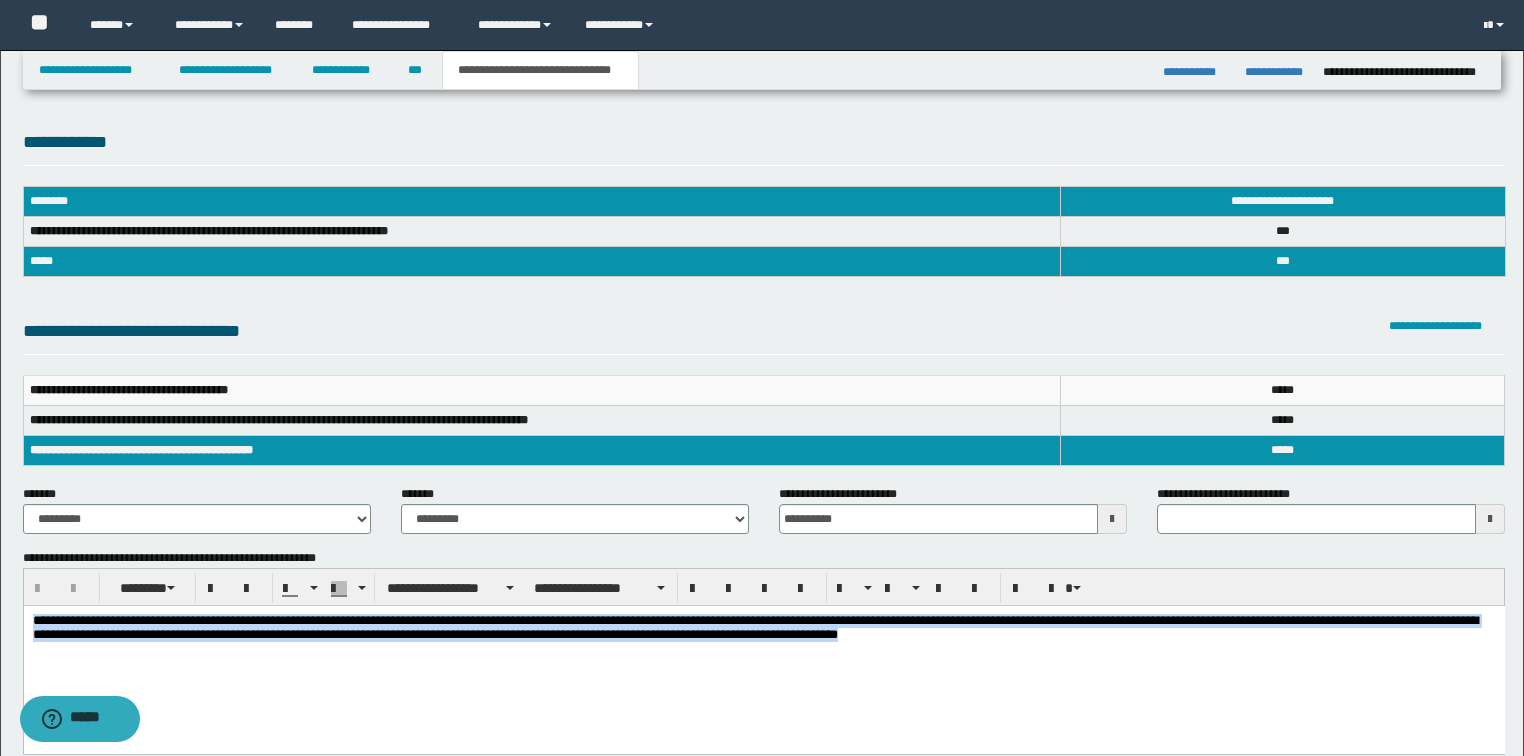 drag, startPoint x: 1054, startPoint y: 634, endPoint x: 27, endPoint y: 1110, distance: 1131.9474 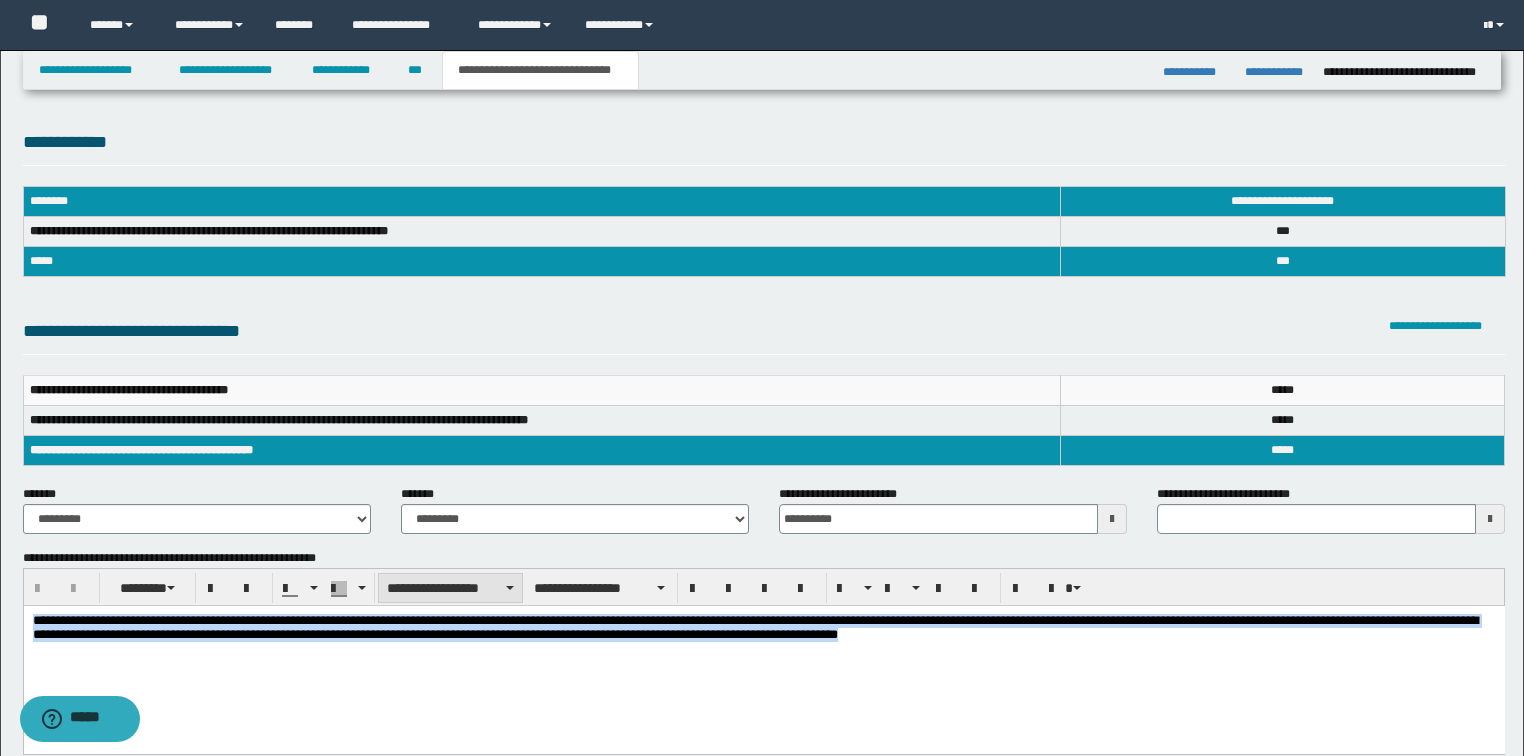 click on "**********" at bounding box center [450, 588] 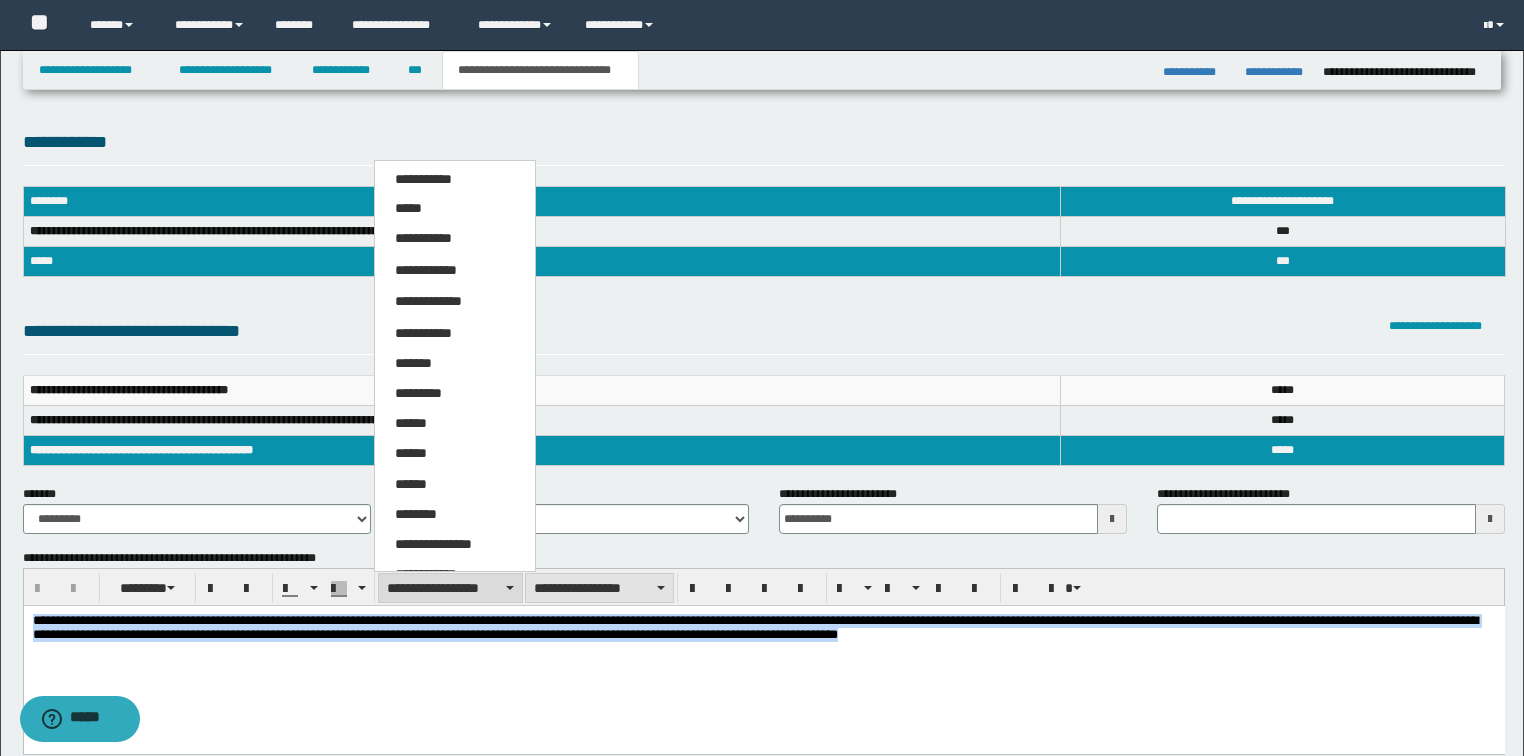drag, startPoint x: 496, startPoint y: 545, endPoint x: 556, endPoint y: 590, distance: 75 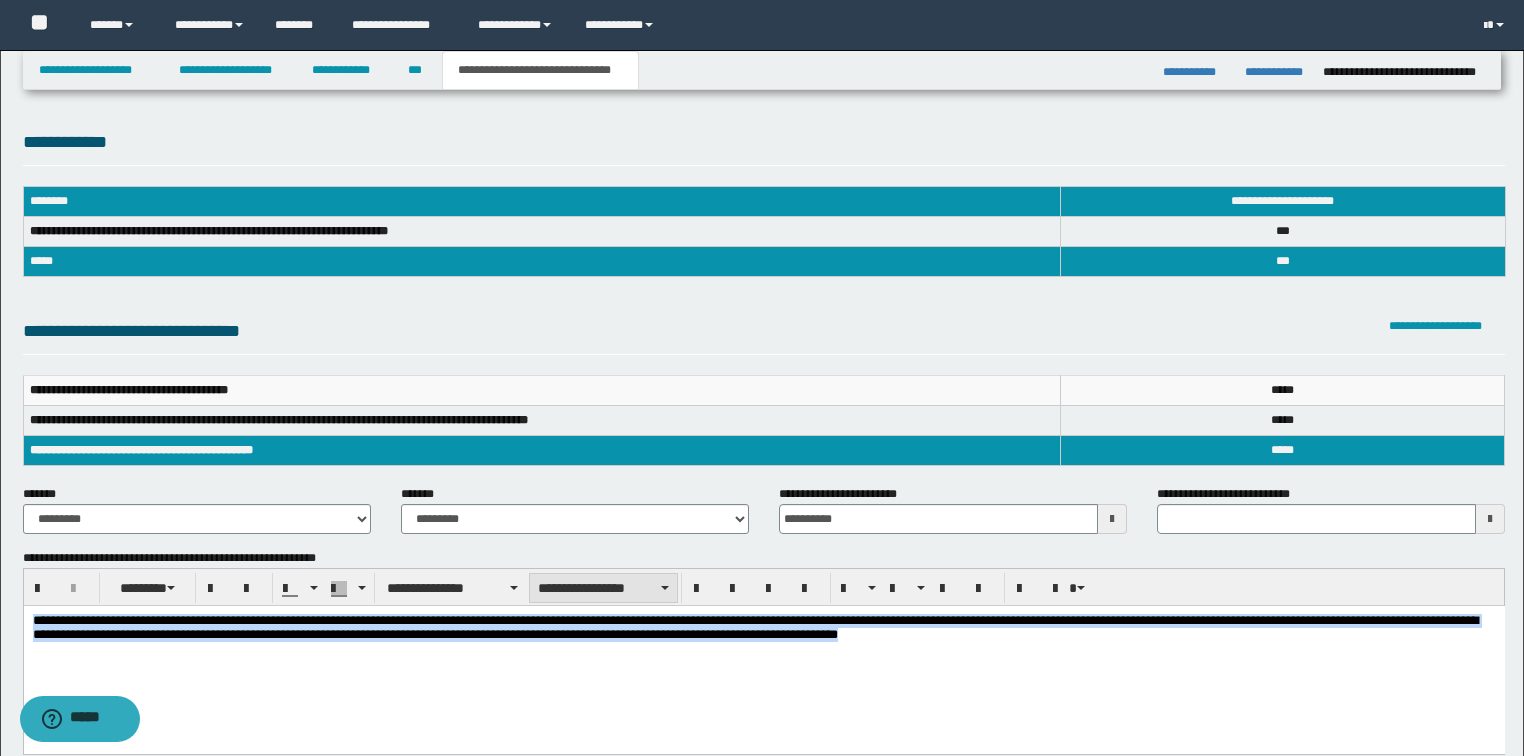 drag, startPoint x: 570, startPoint y: 586, endPoint x: 558, endPoint y: 580, distance: 13.416408 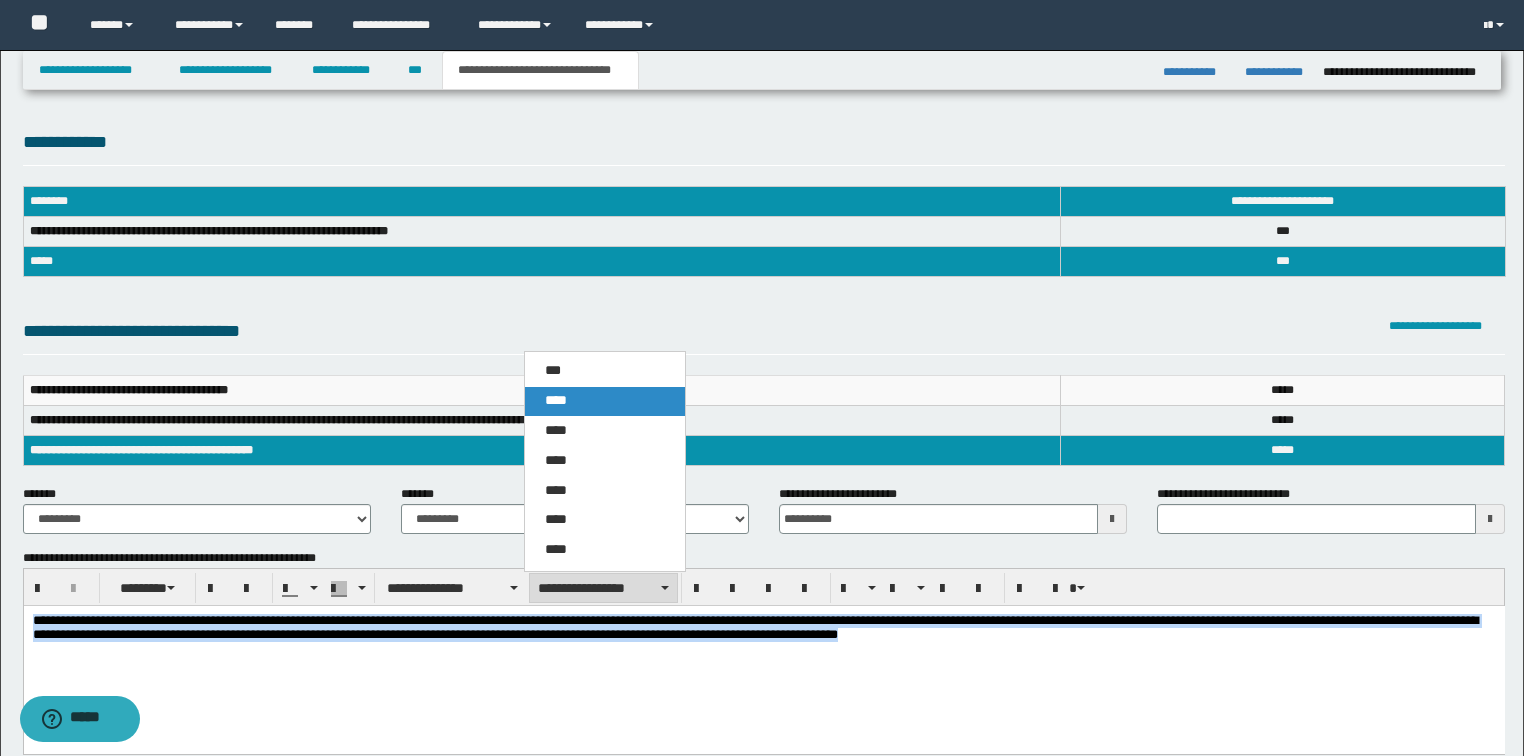 click on "****" at bounding box center [605, 401] 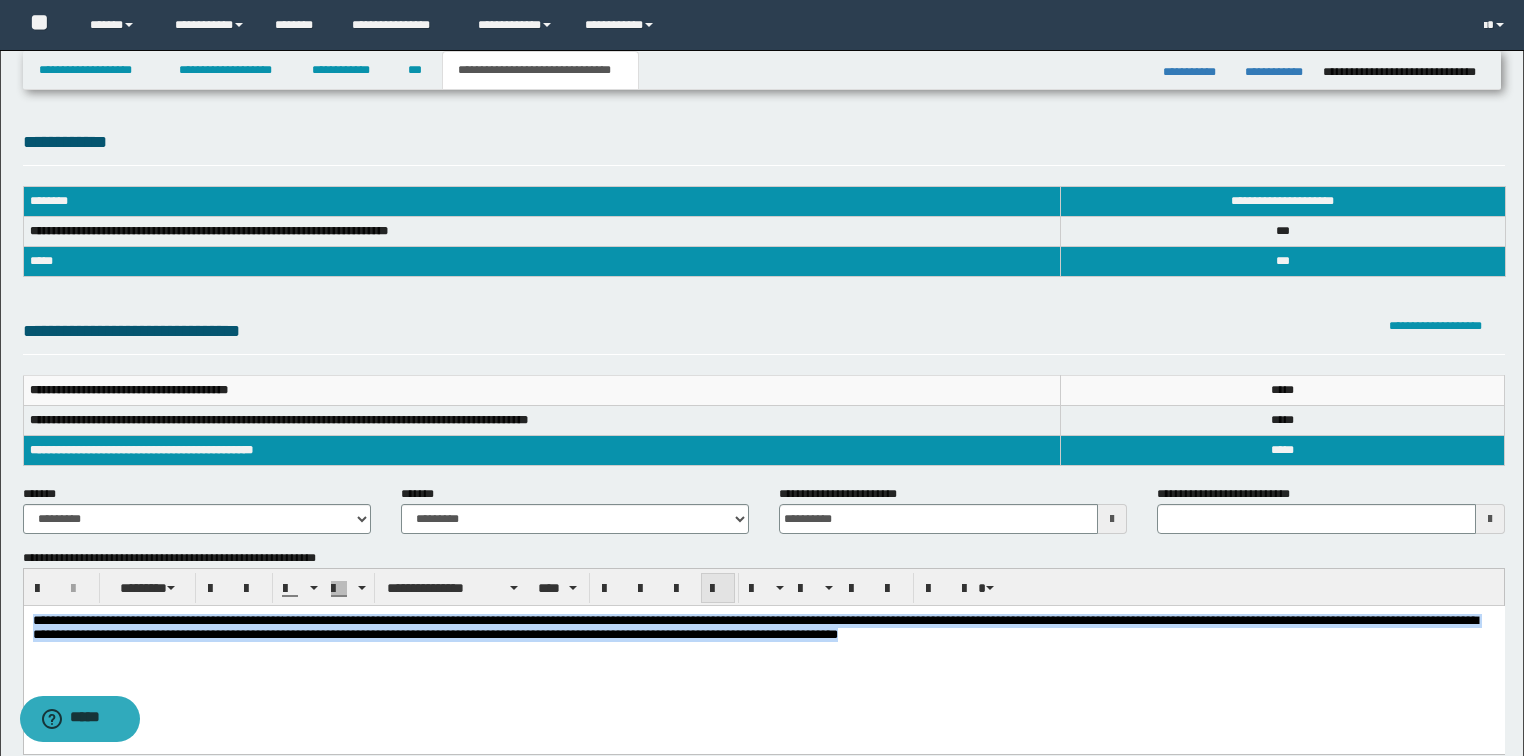click at bounding box center (718, 589) 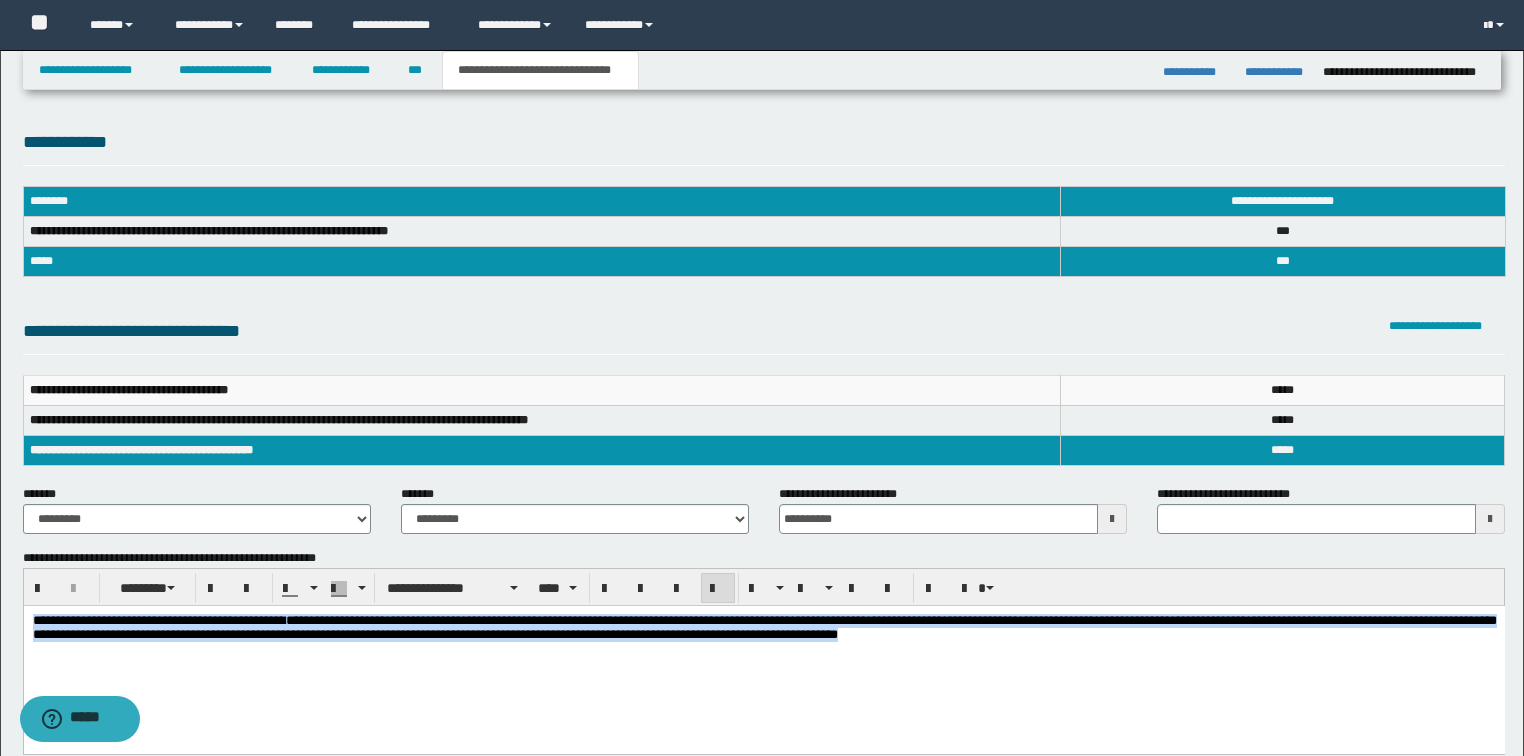 click on "**********" at bounding box center [763, 655] 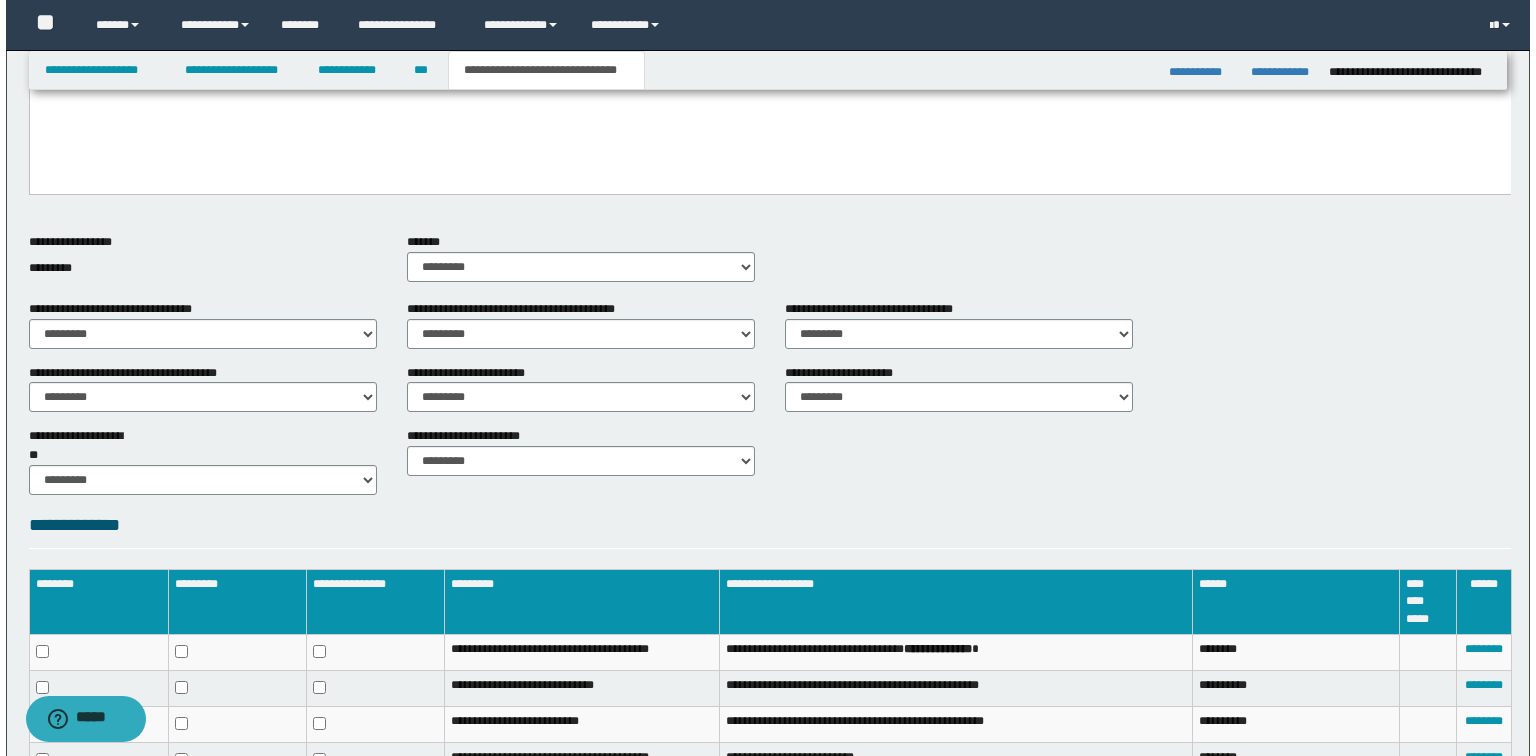 scroll, scrollTop: 800, scrollLeft: 0, axis: vertical 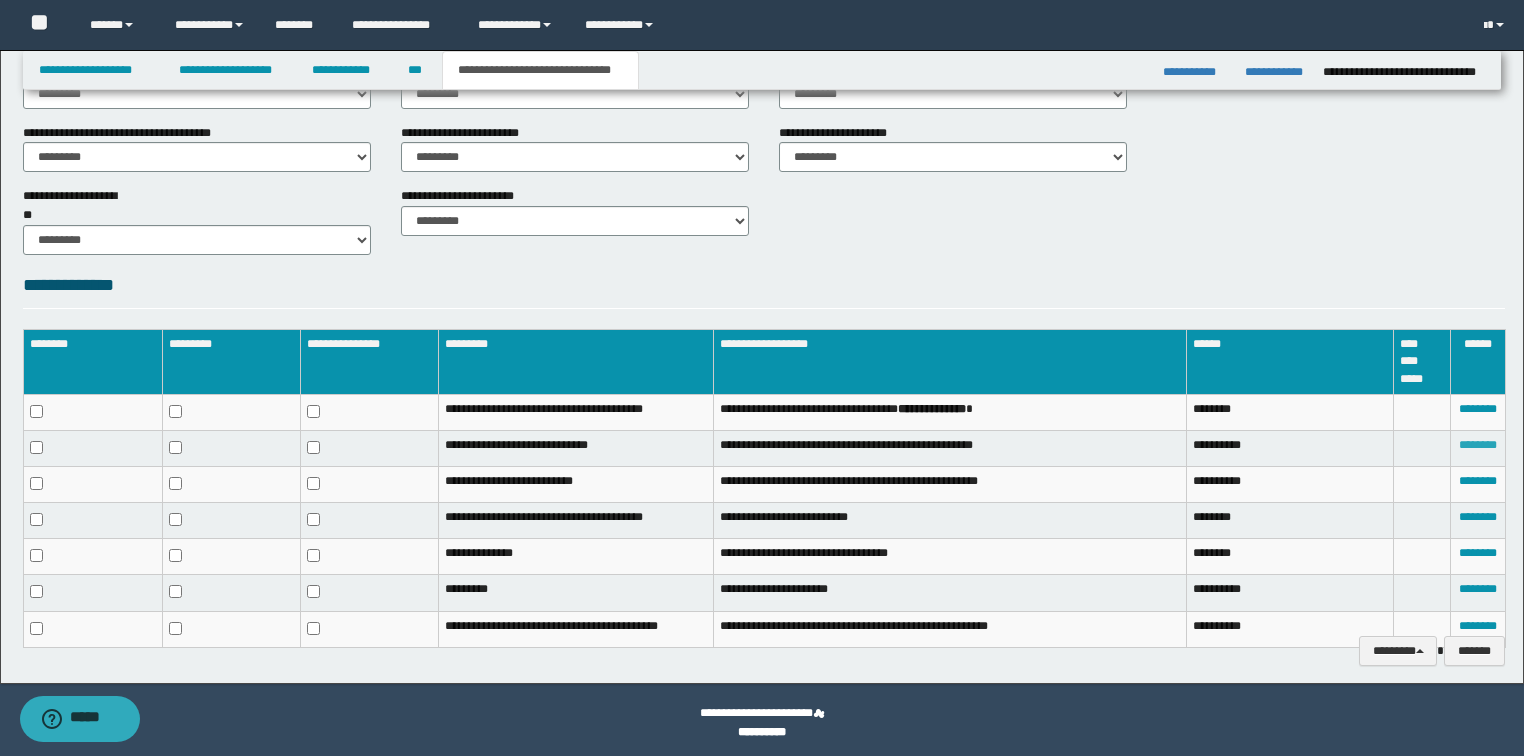click on "********" at bounding box center (1478, 445) 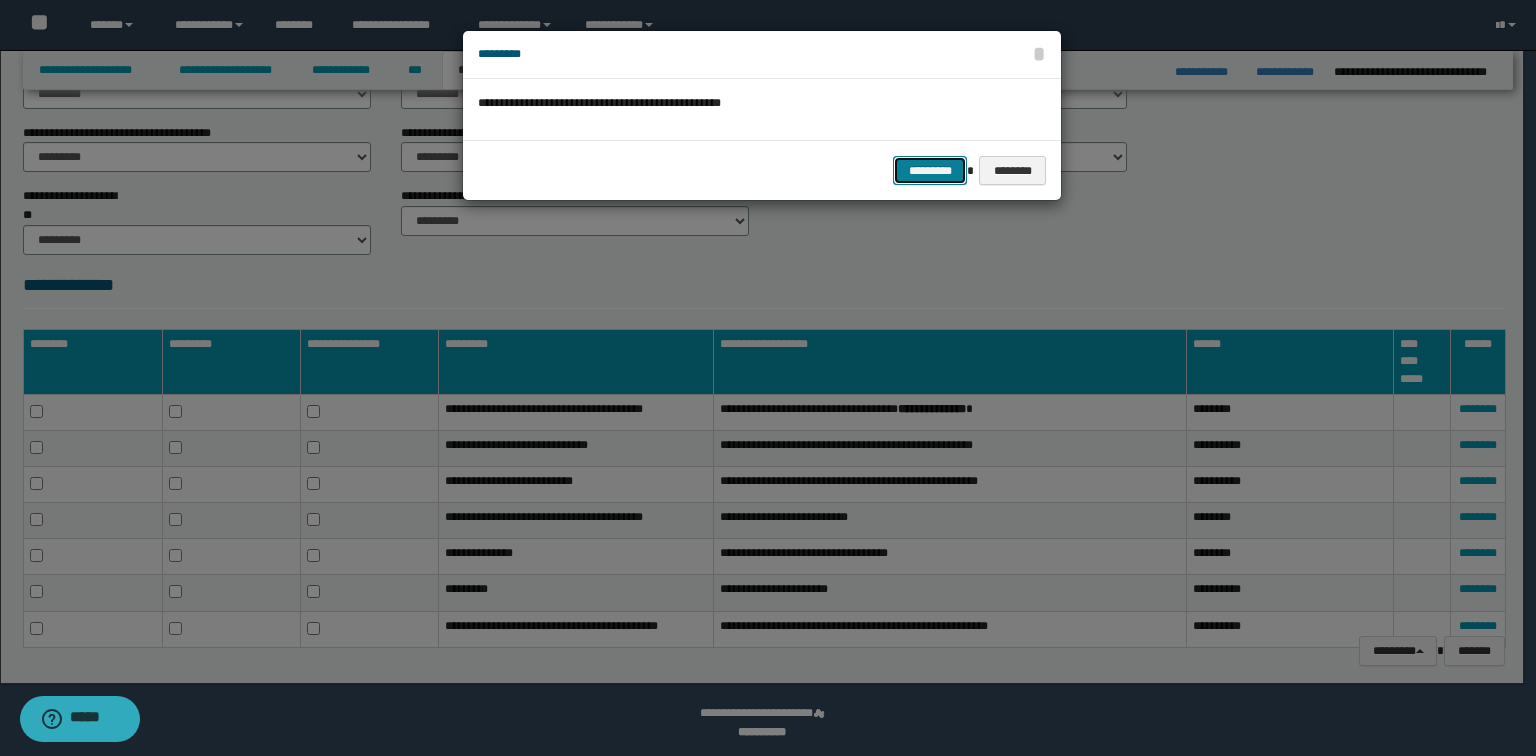click on "*********" at bounding box center (930, 171) 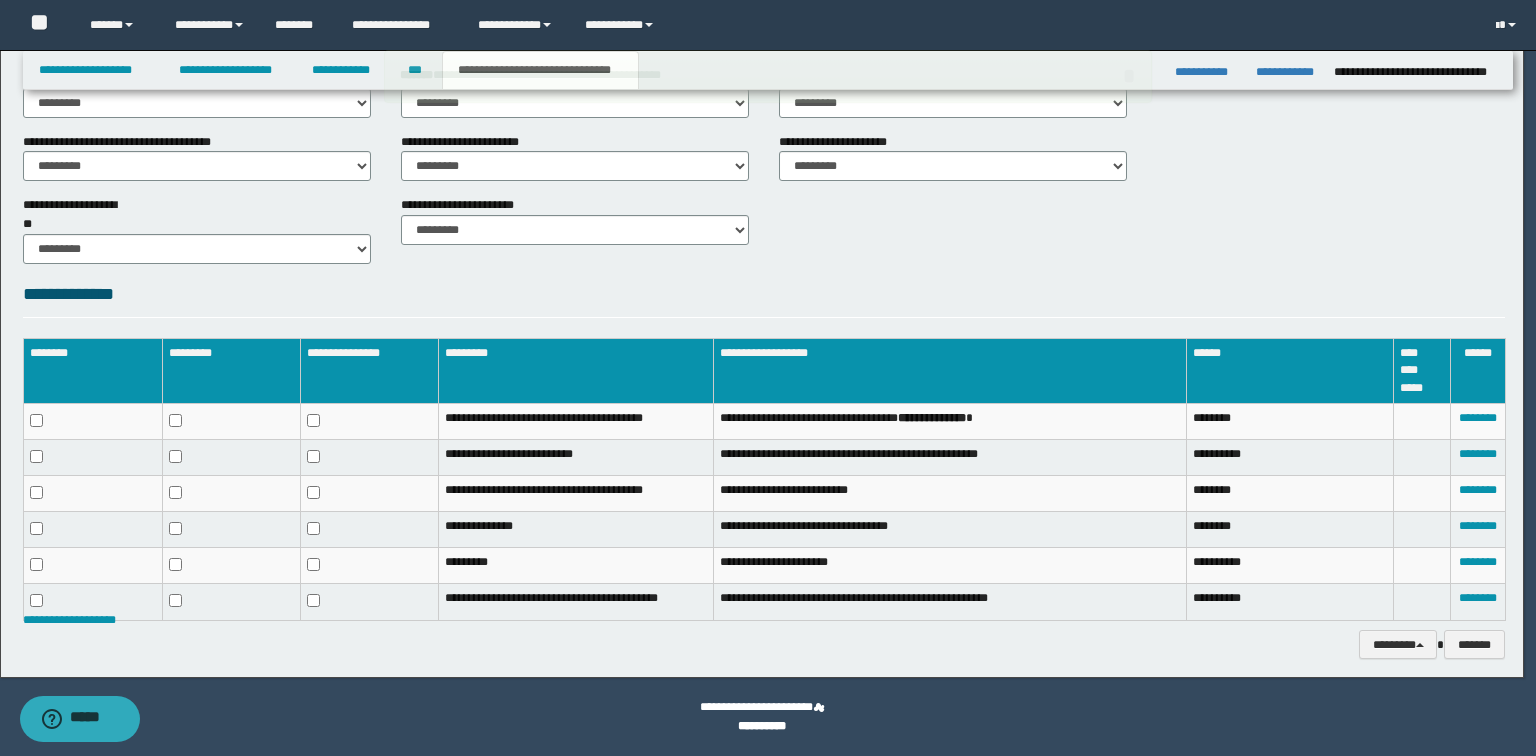 scroll, scrollTop: 791, scrollLeft: 0, axis: vertical 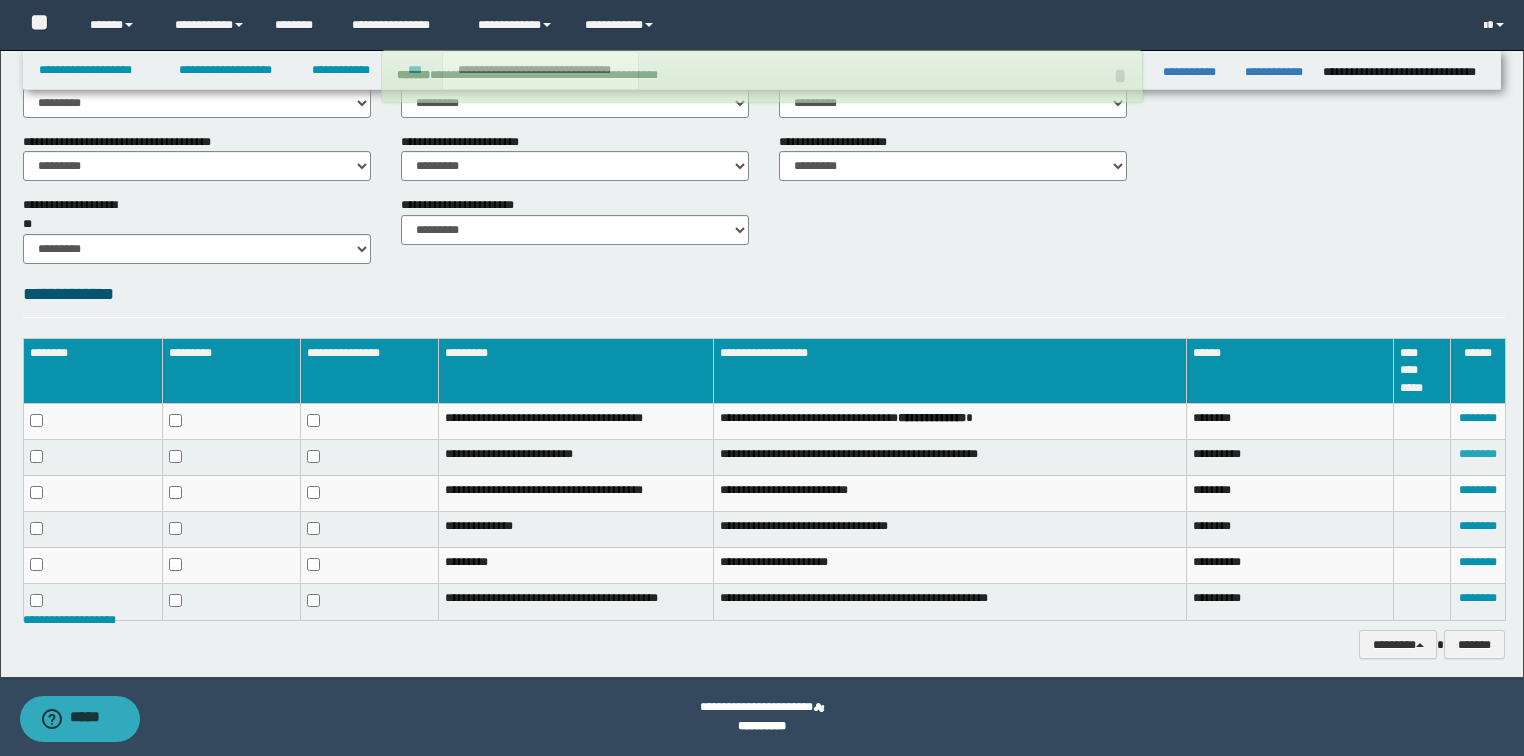 click on "********" at bounding box center [1478, 454] 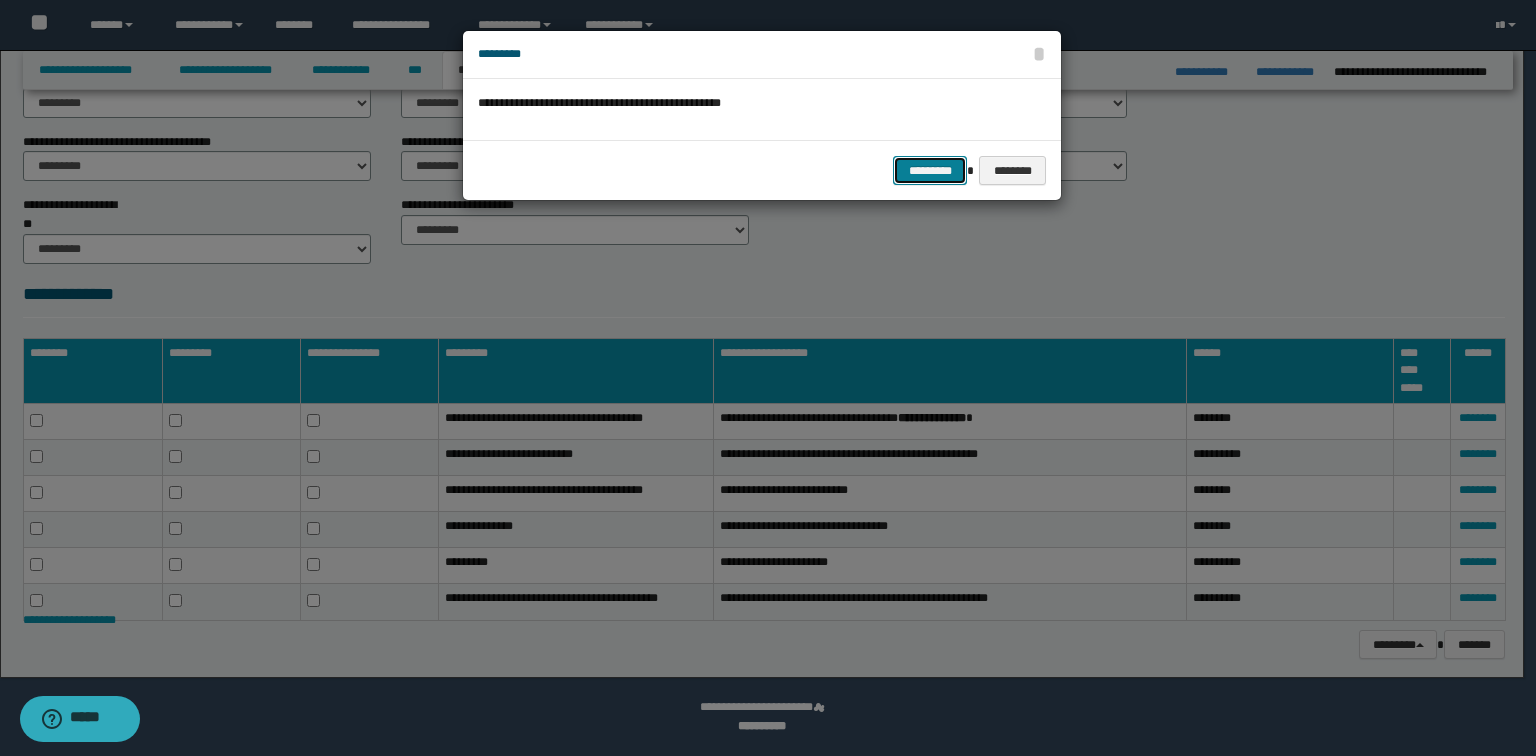 click on "*********" at bounding box center (930, 171) 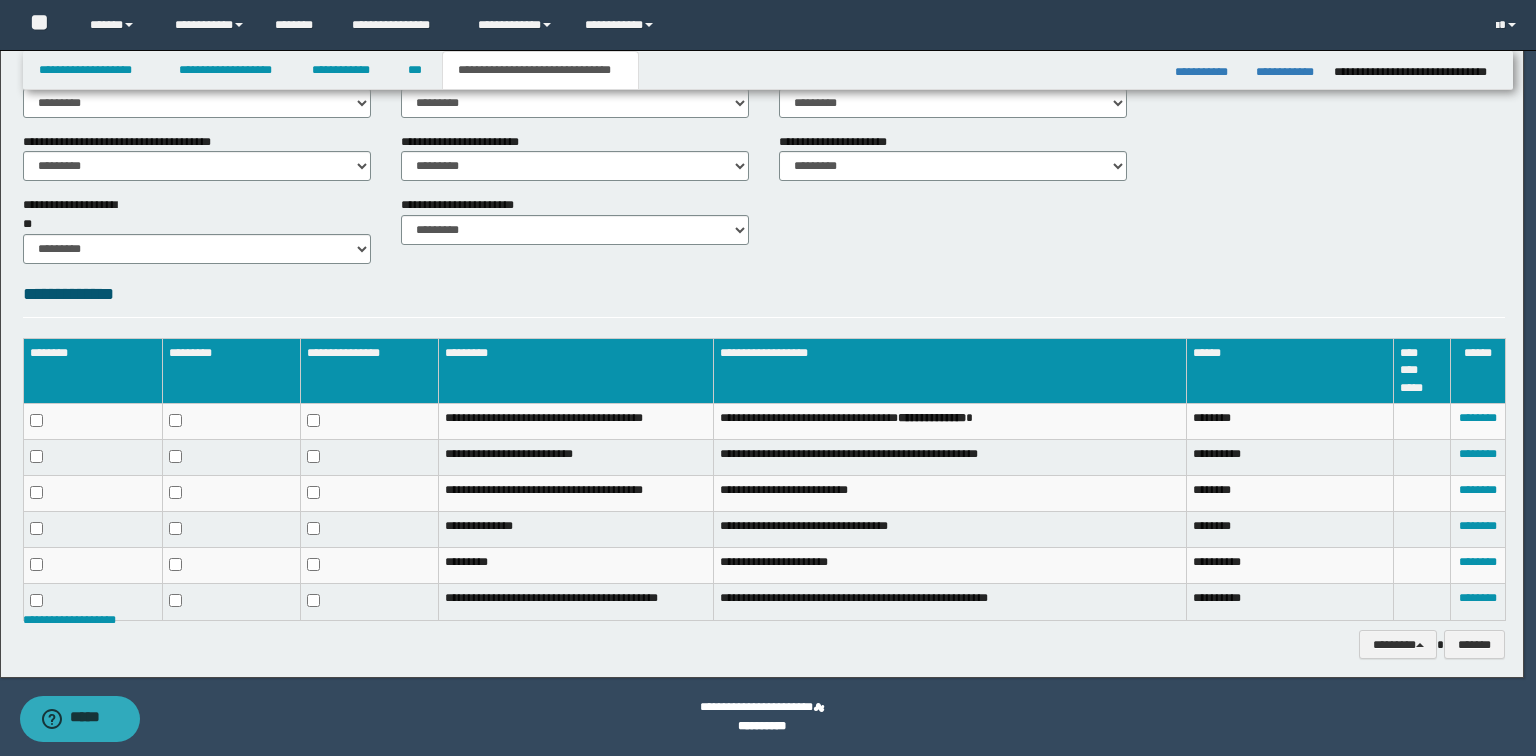 scroll, scrollTop: 756, scrollLeft: 0, axis: vertical 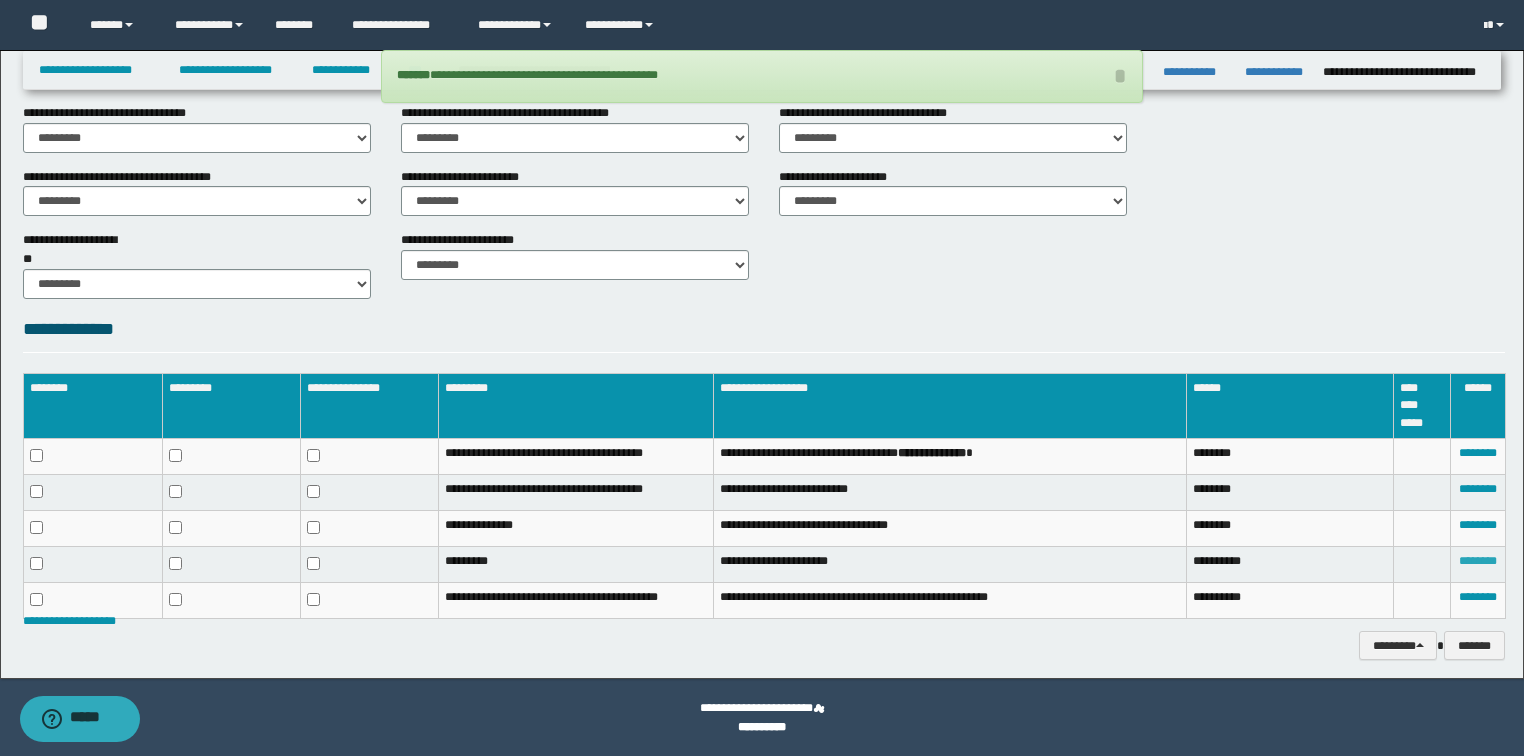 click on "********" at bounding box center [1478, 561] 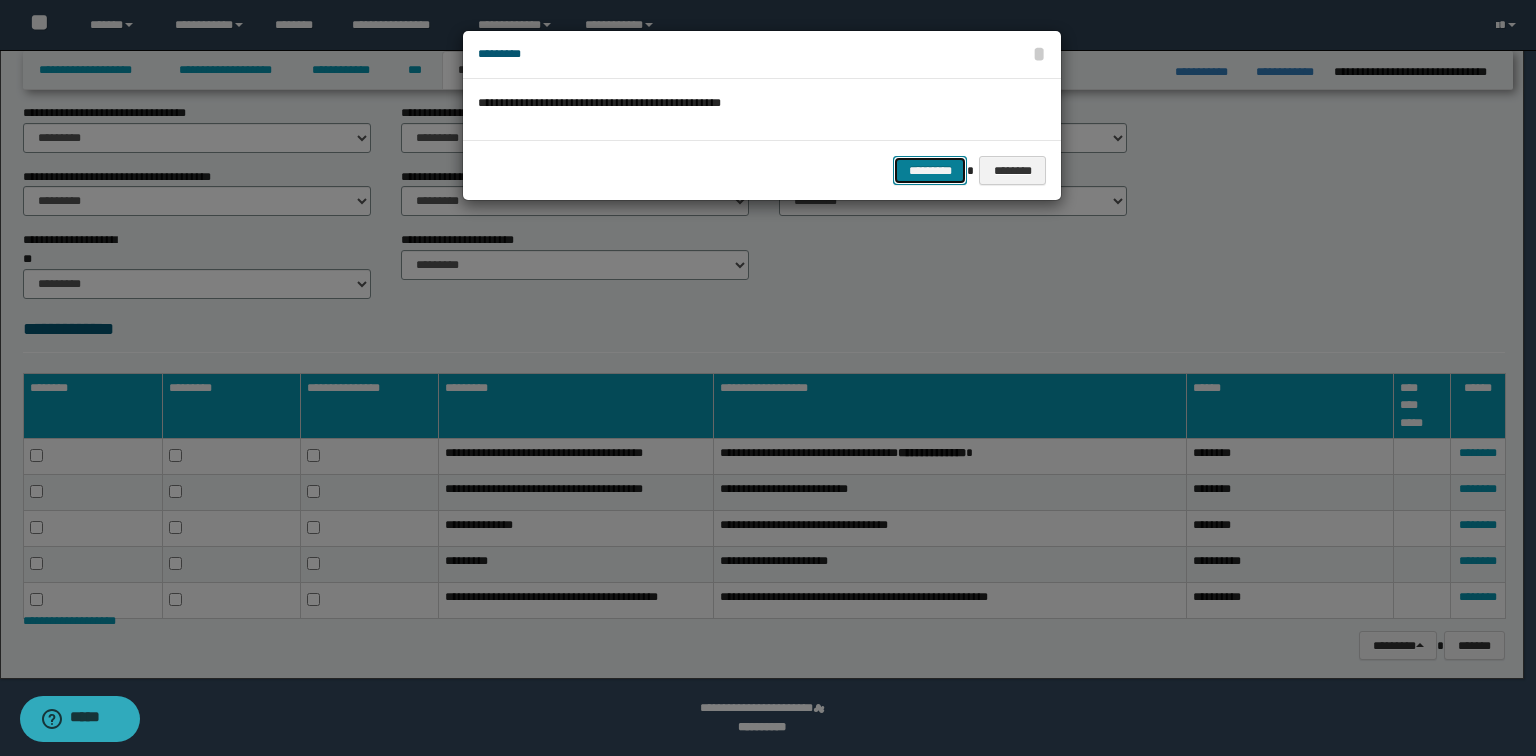 click on "*********" at bounding box center [930, 171] 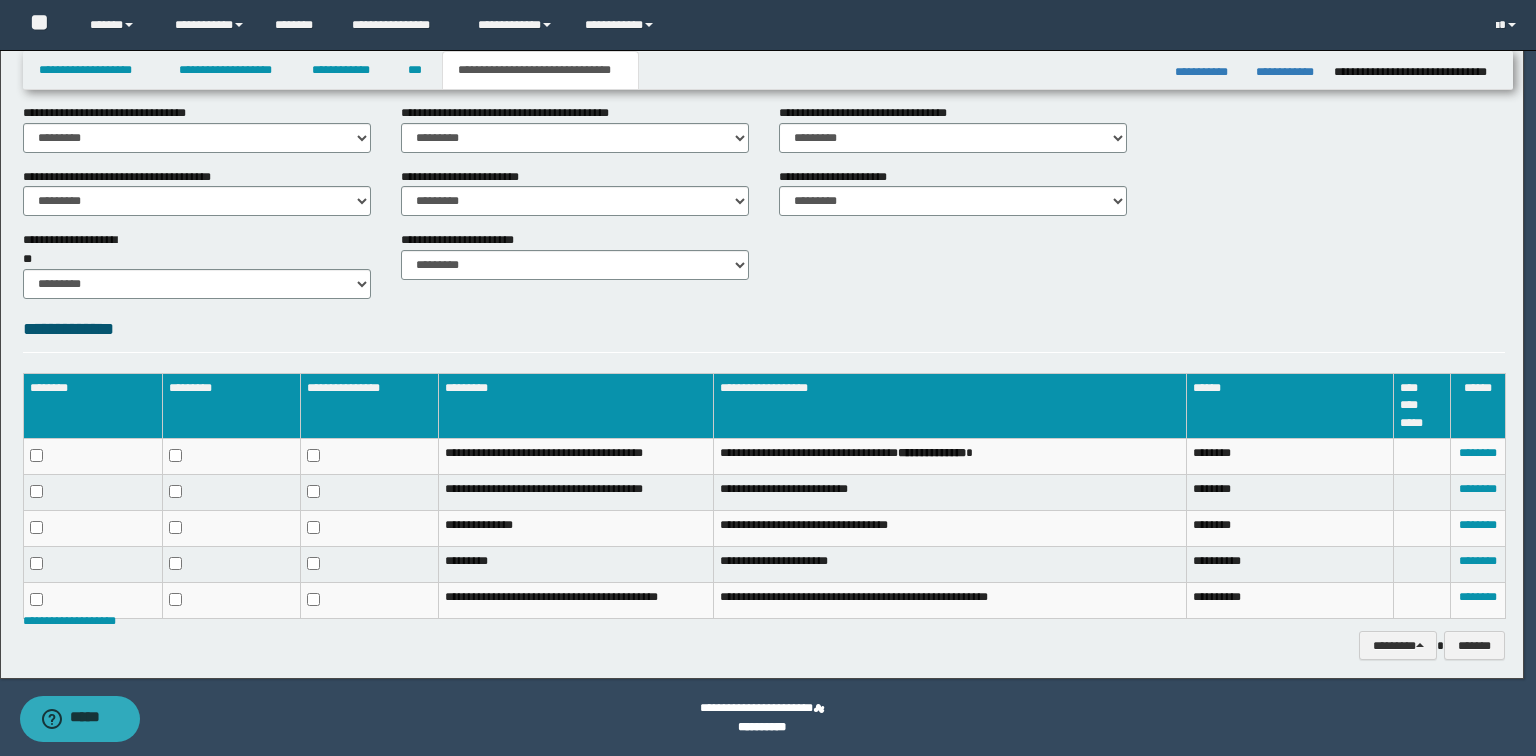 scroll, scrollTop: 722, scrollLeft: 0, axis: vertical 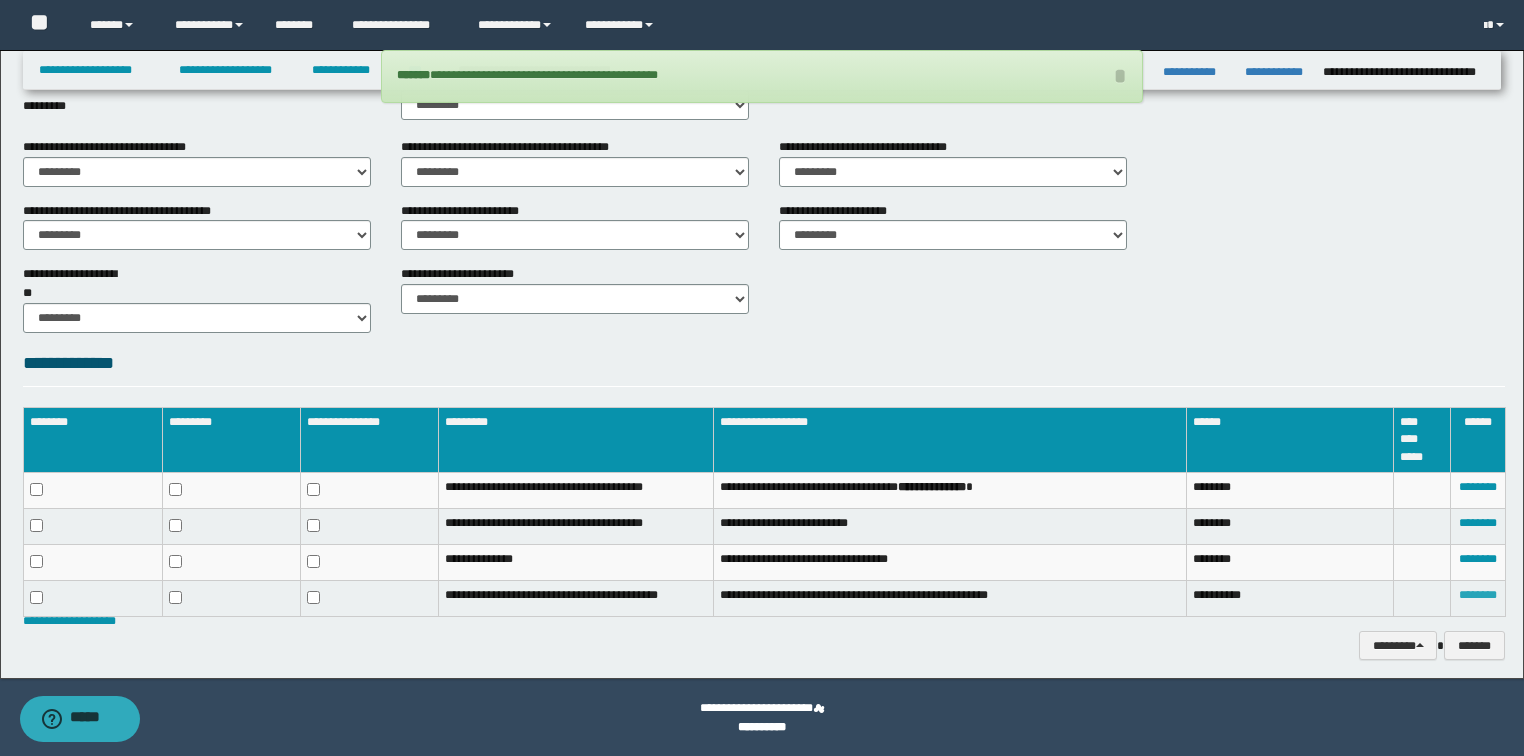 click on "********" at bounding box center [1478, 595] 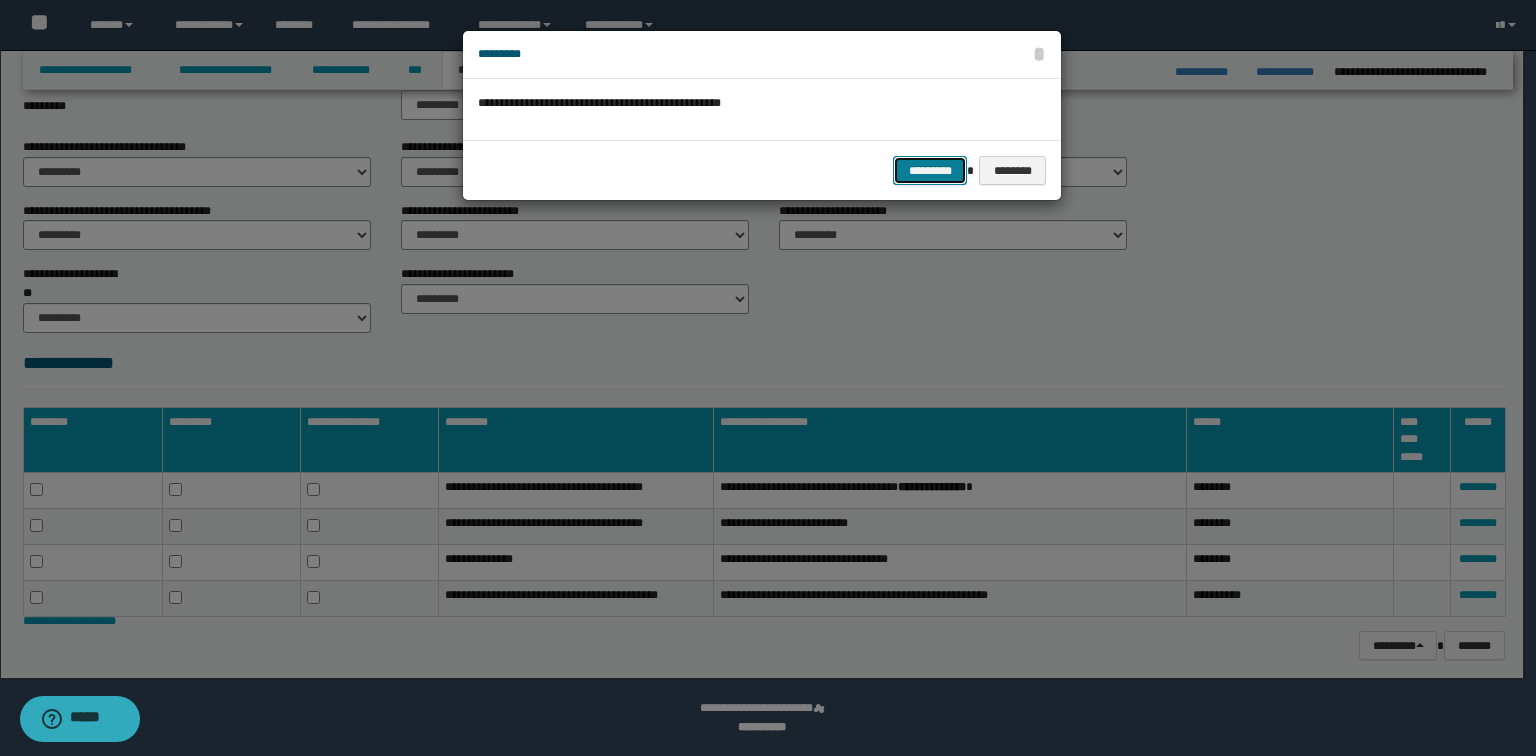 click on "*********" at bounding box center [930, 171] 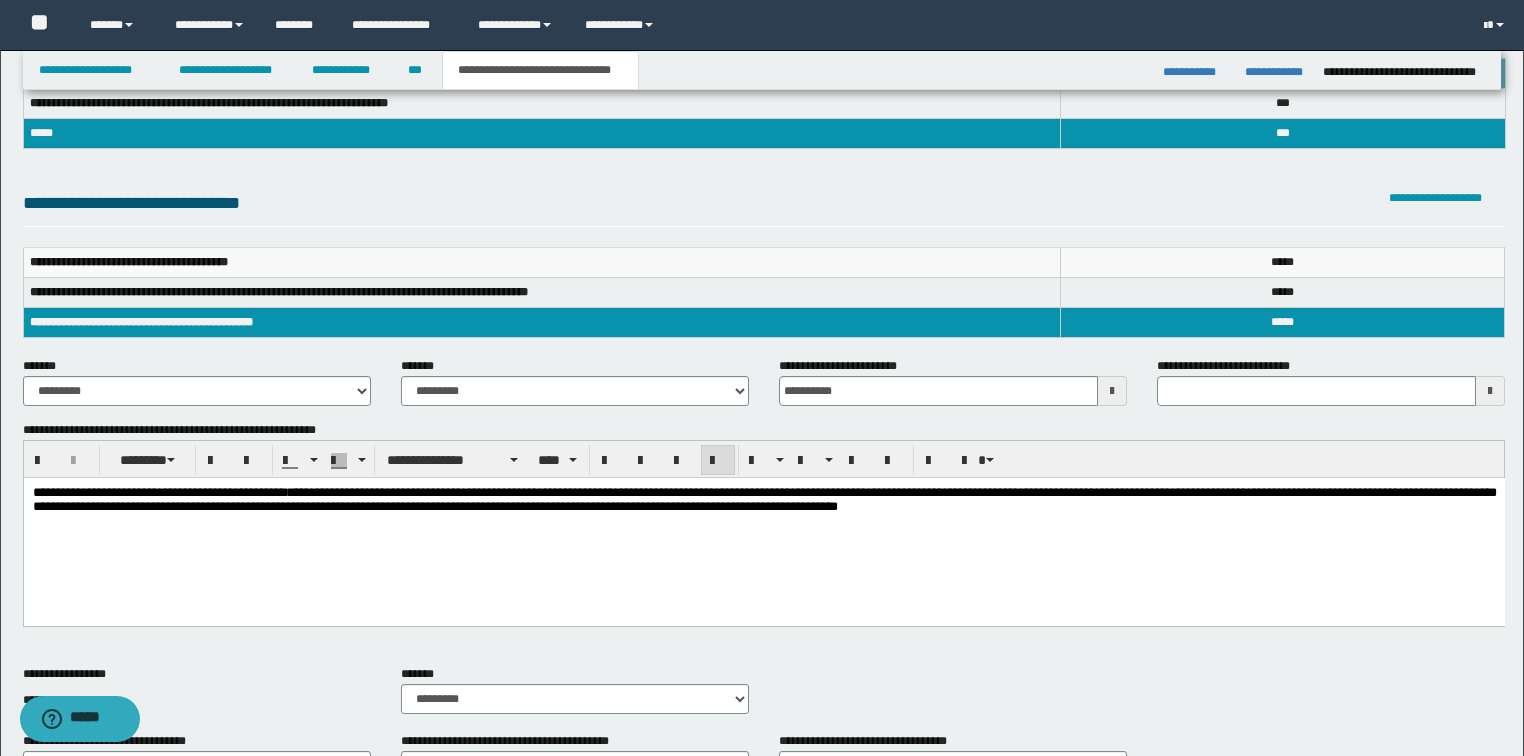 scroll, scrollTop: 0, scrollLeft: 0, axis: both 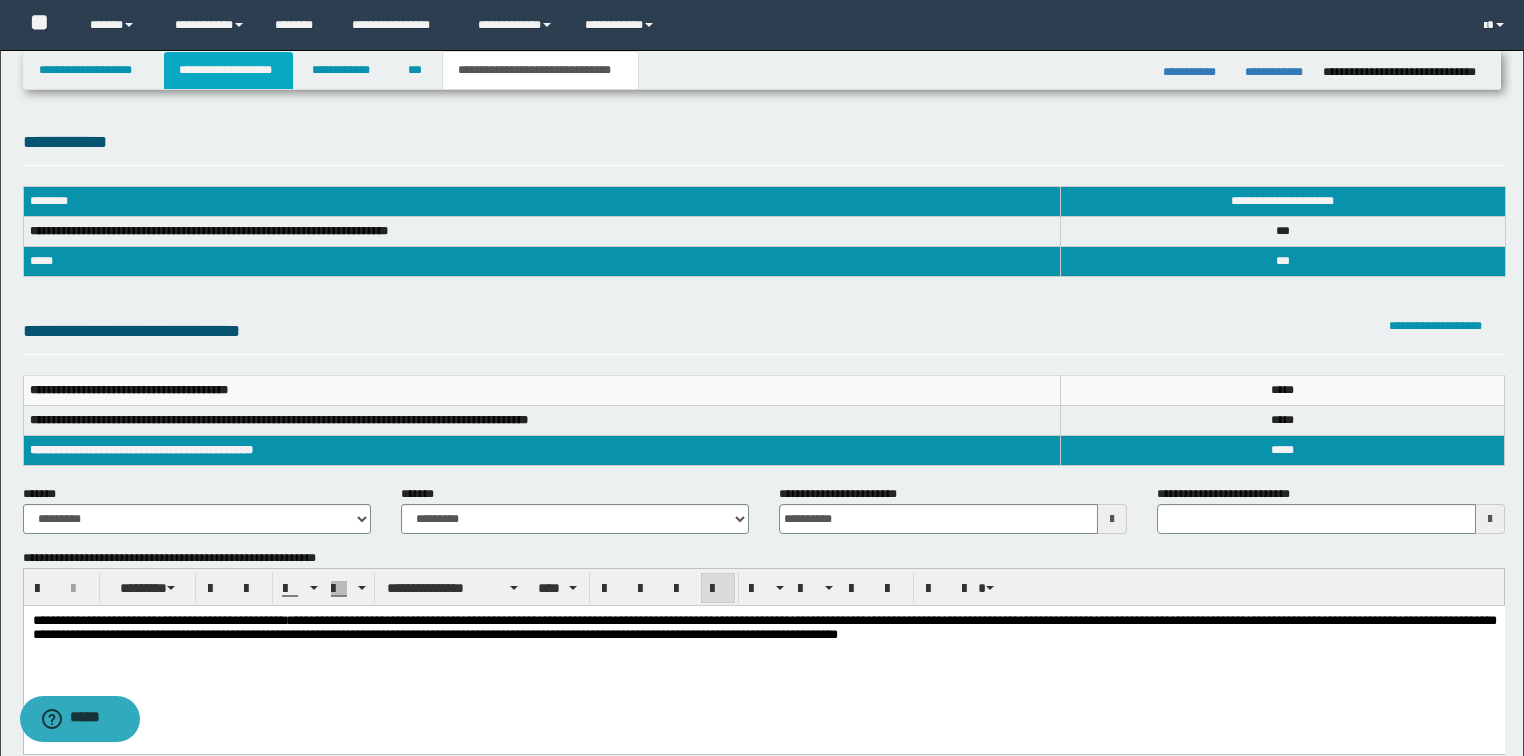 click on "**********" at bounding box center [228, 70] 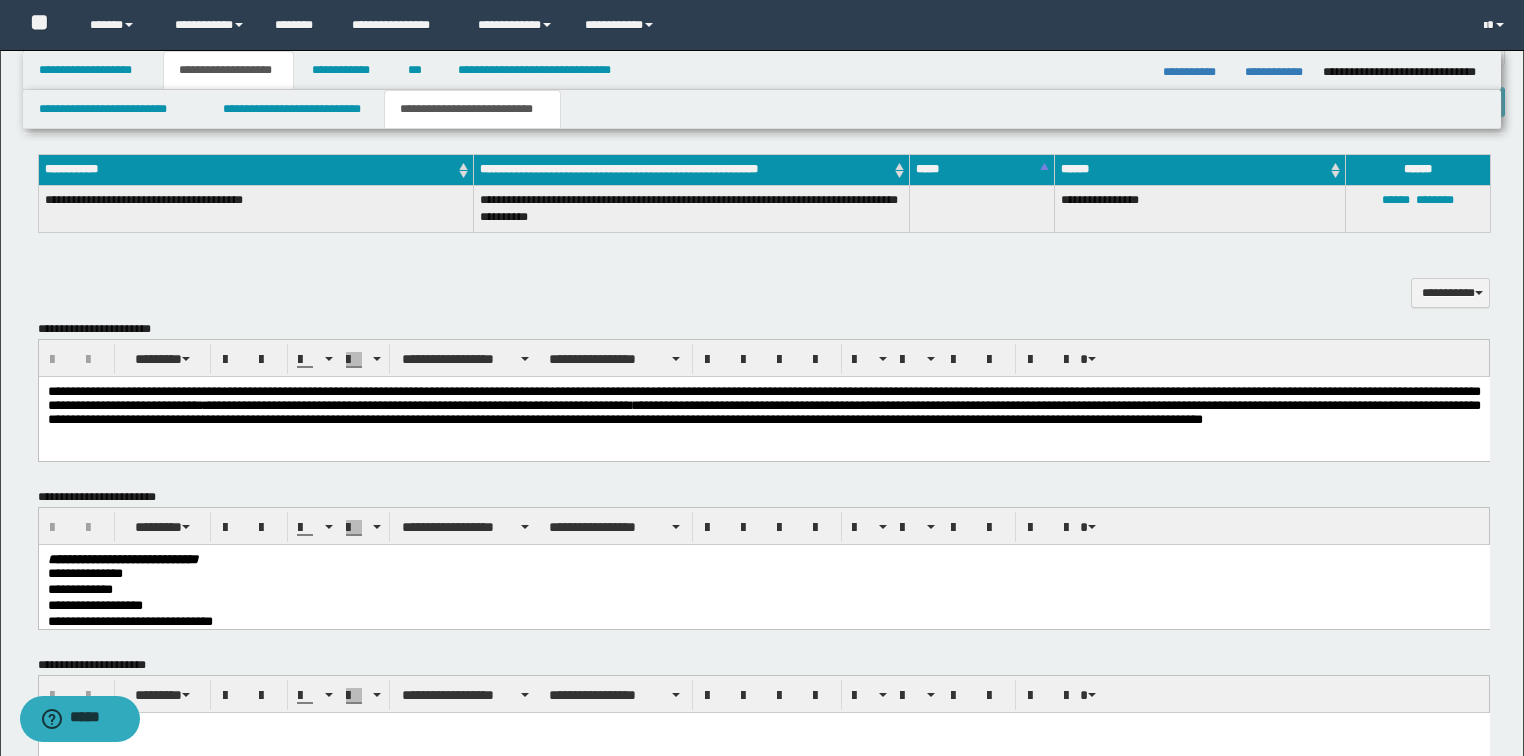 scroll, scrollTop: 480, scrollLeft: 0, axis: vertical 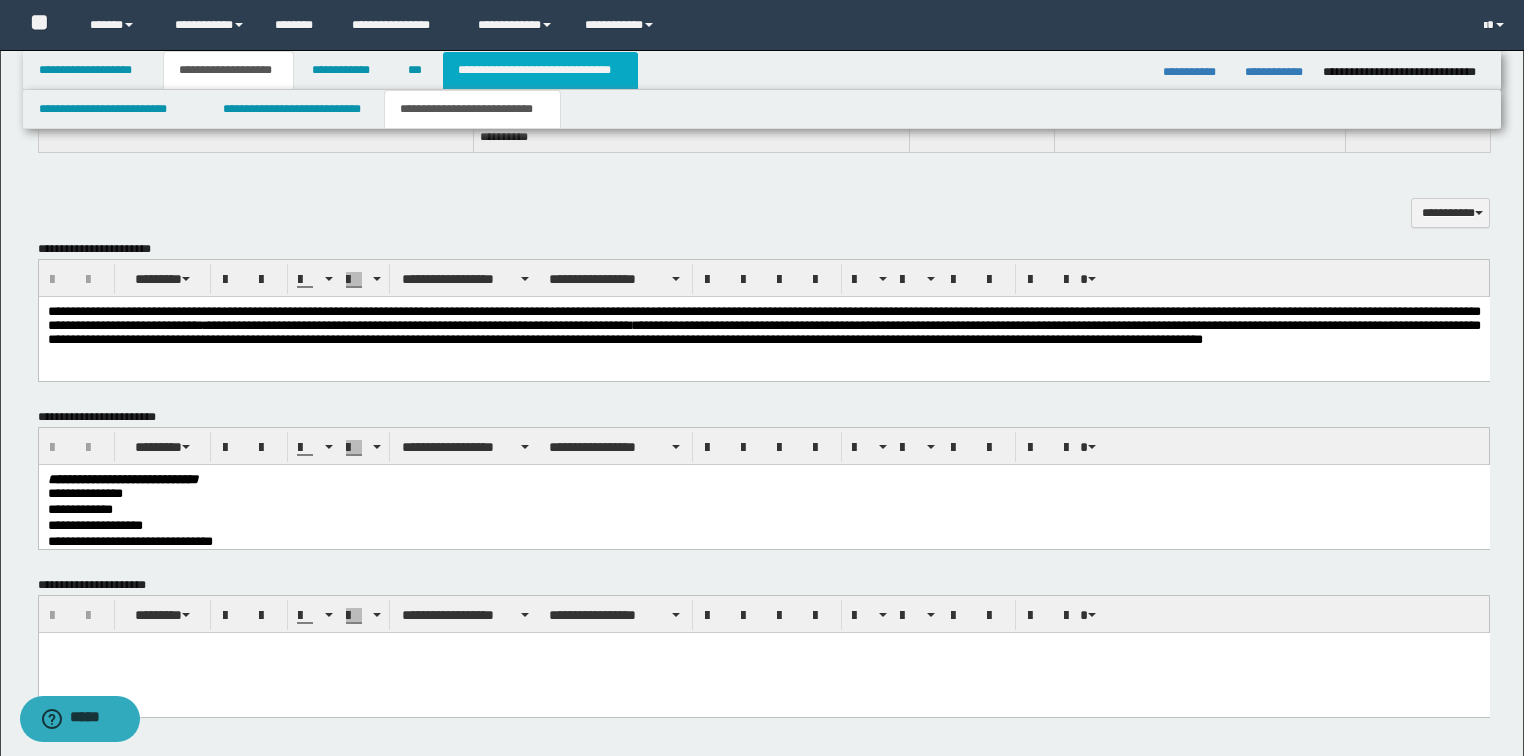 click on "**********" at bounding box center (540, 70) 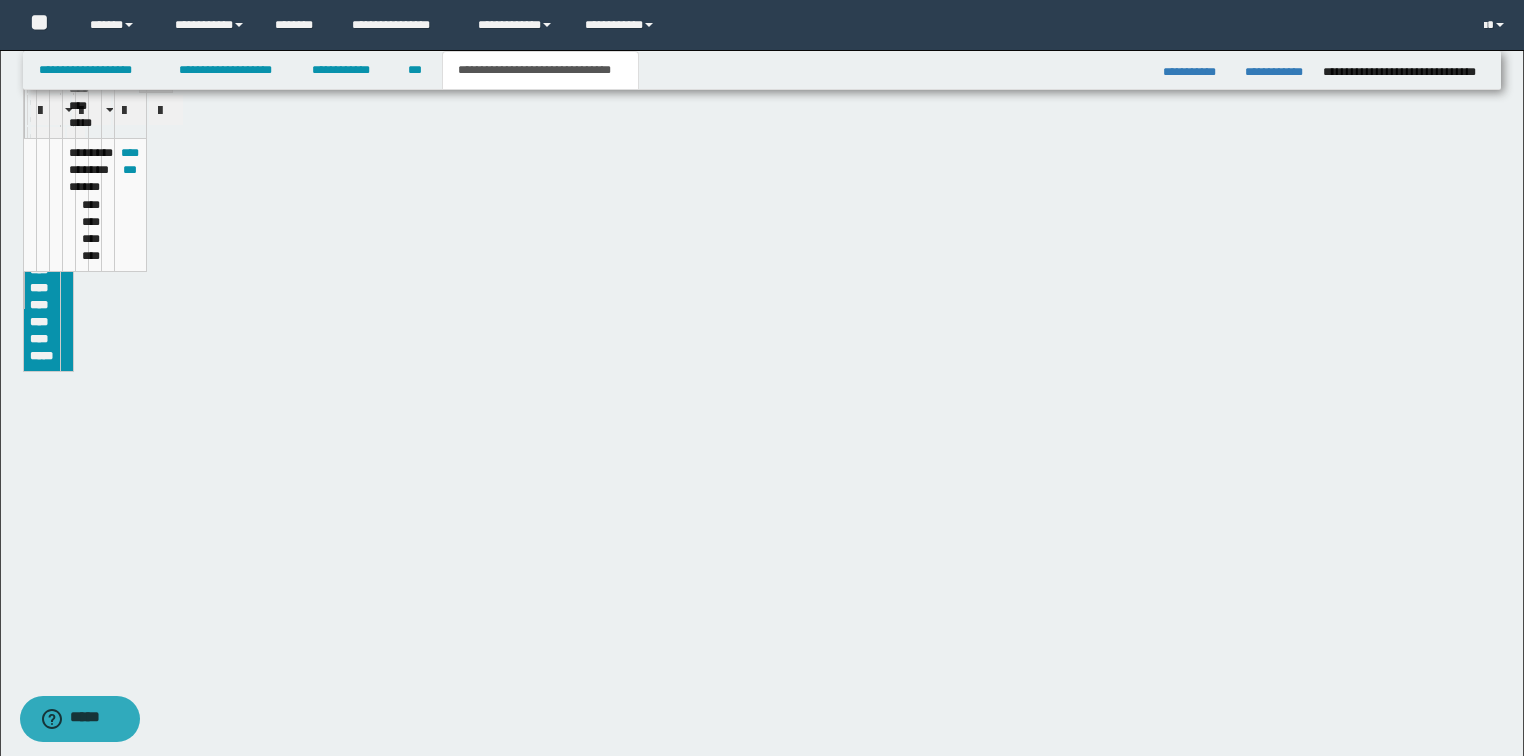 scroll, scrollTop: 448, scrollLeft: 0, axis: vertical 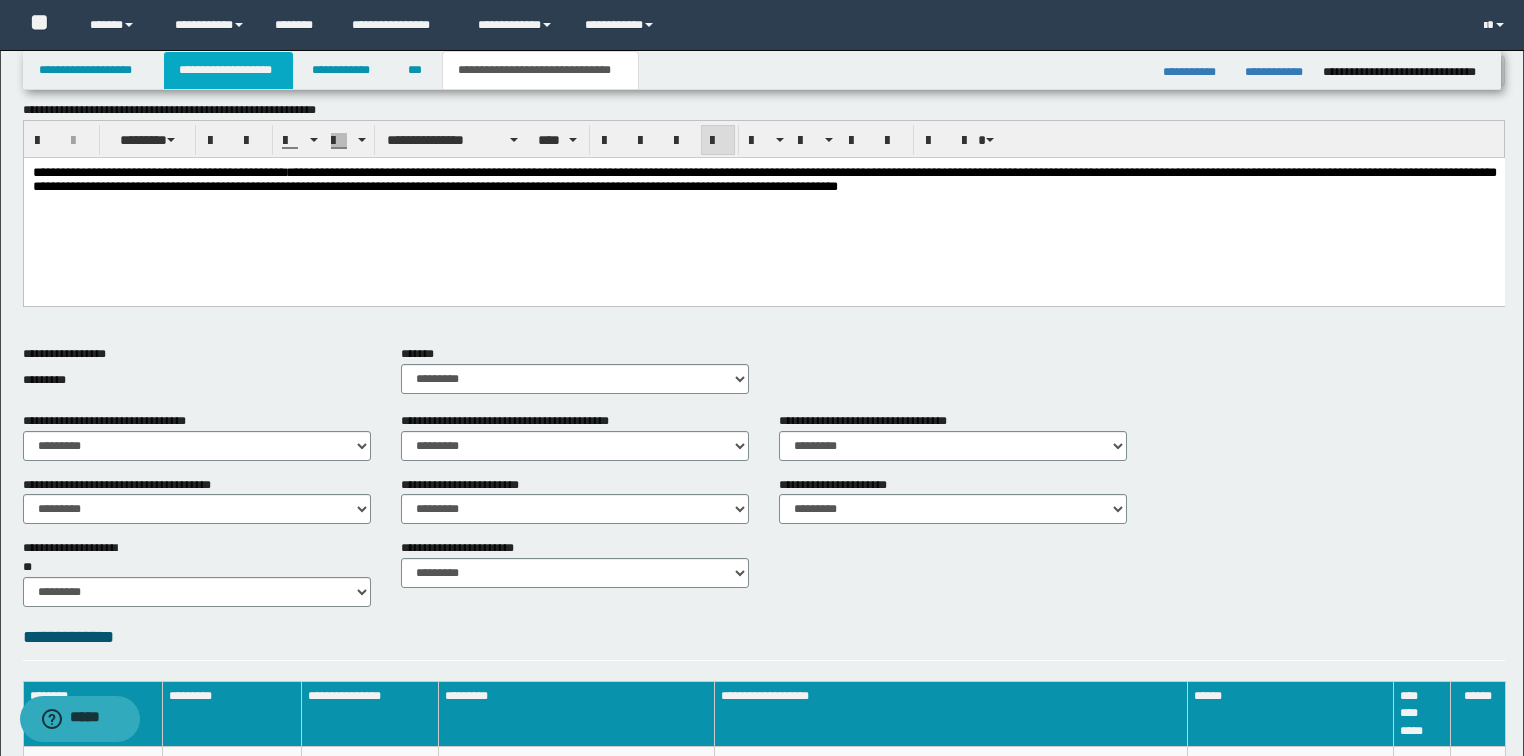 click on "**********" at bounding box center [228, 70] 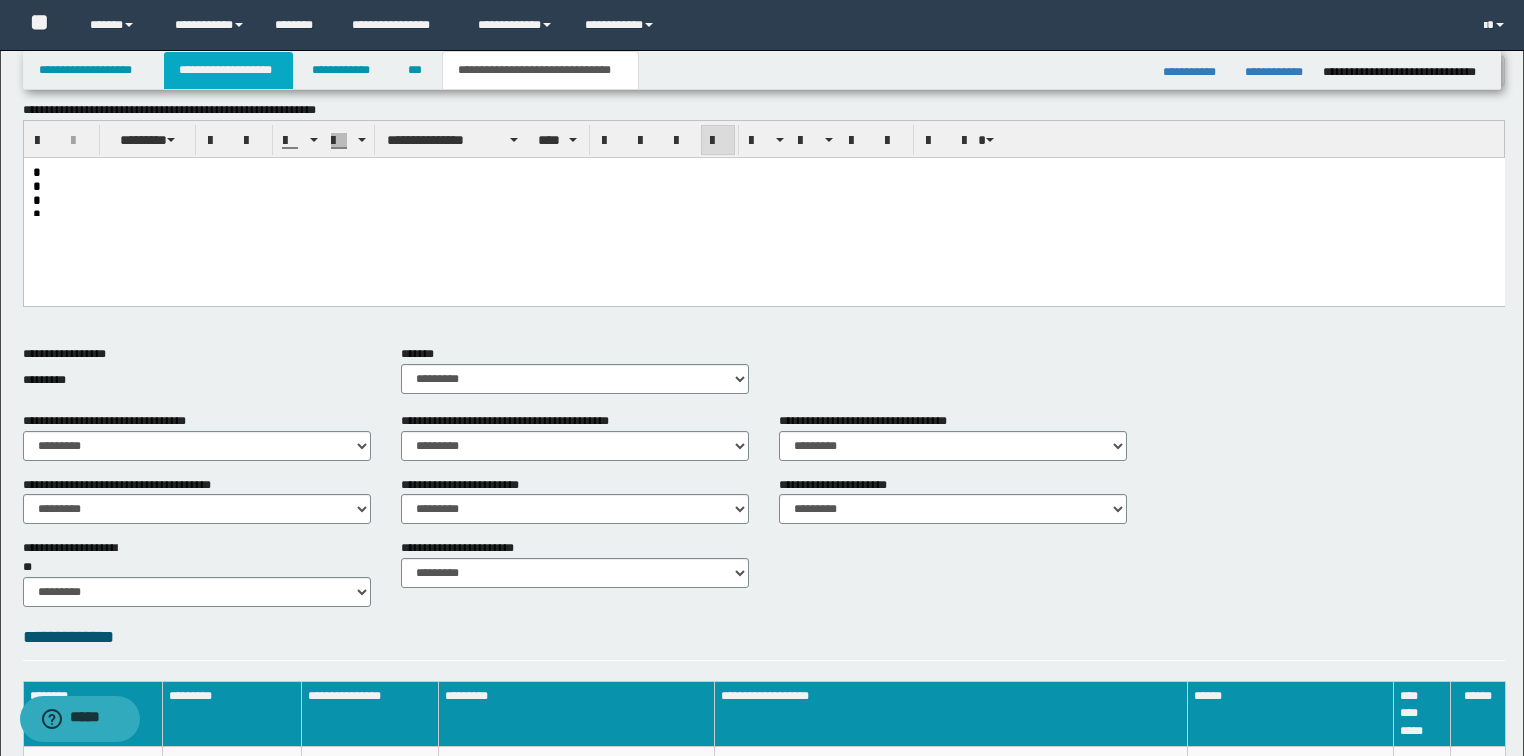 scroll, scrollTop: 480, scrollLeft: 0, axis: vertical 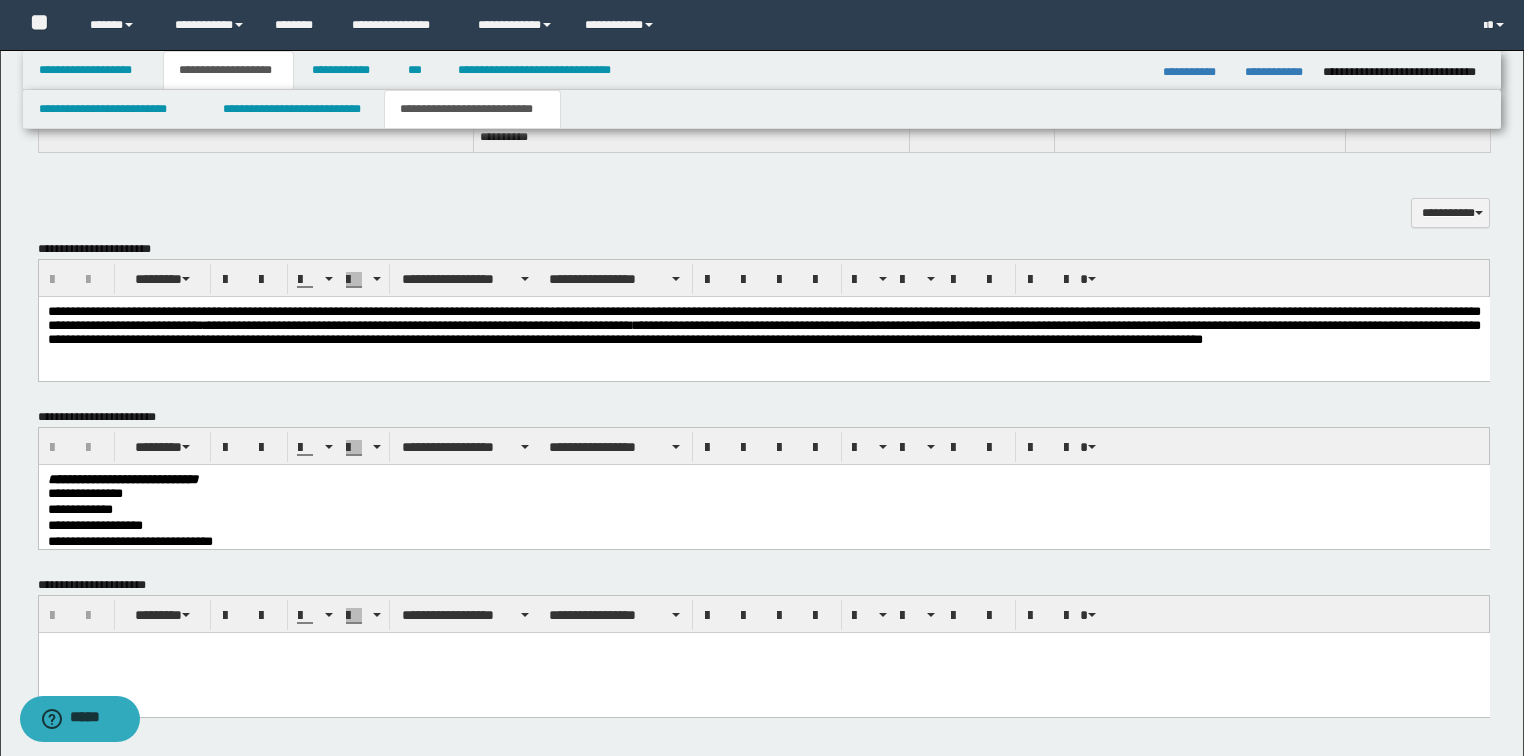 click on "**********" at bounding box center [763, 526] 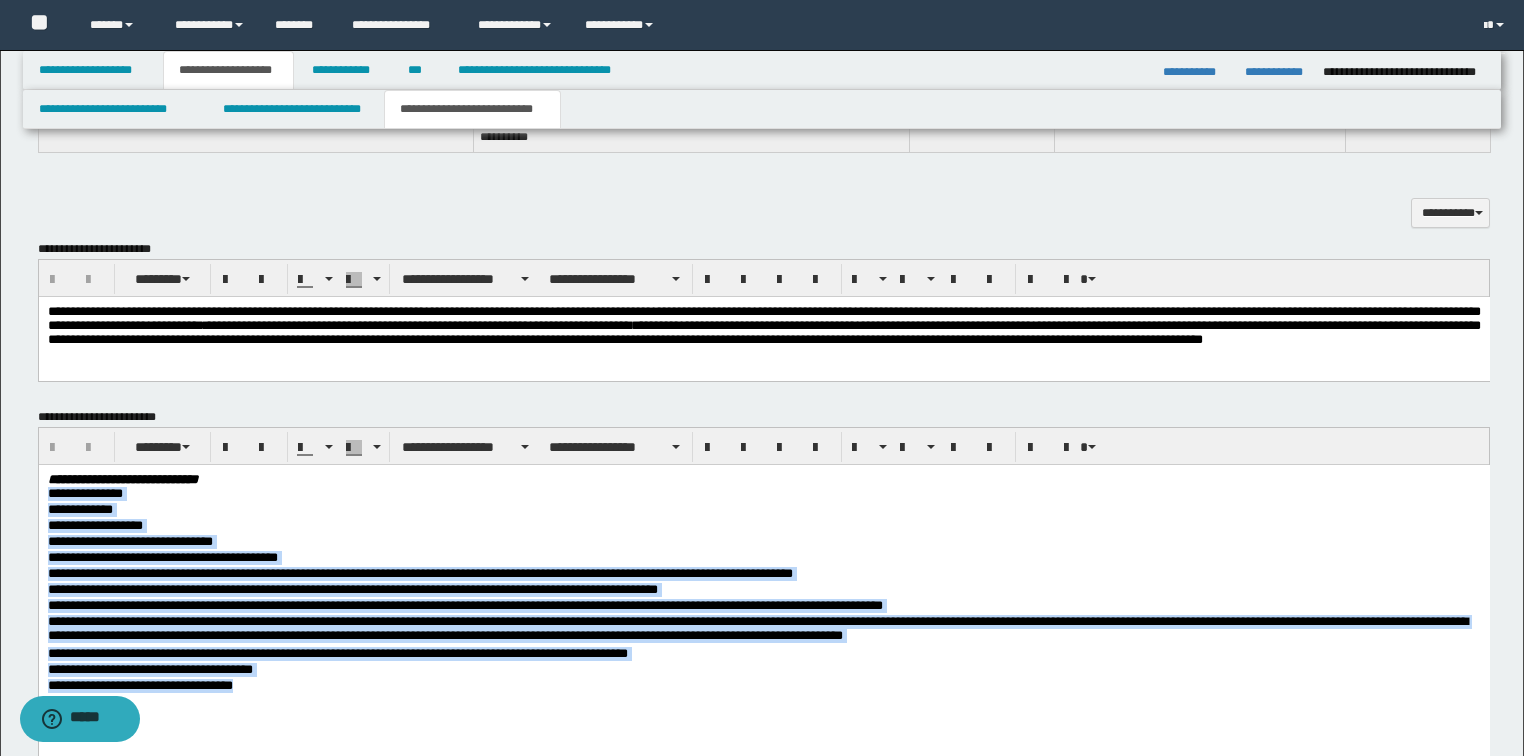 drag, startPoint x: 347, startPoint y: 686, endPoint x: -1, endPoint y: 497, distance: 396.01135 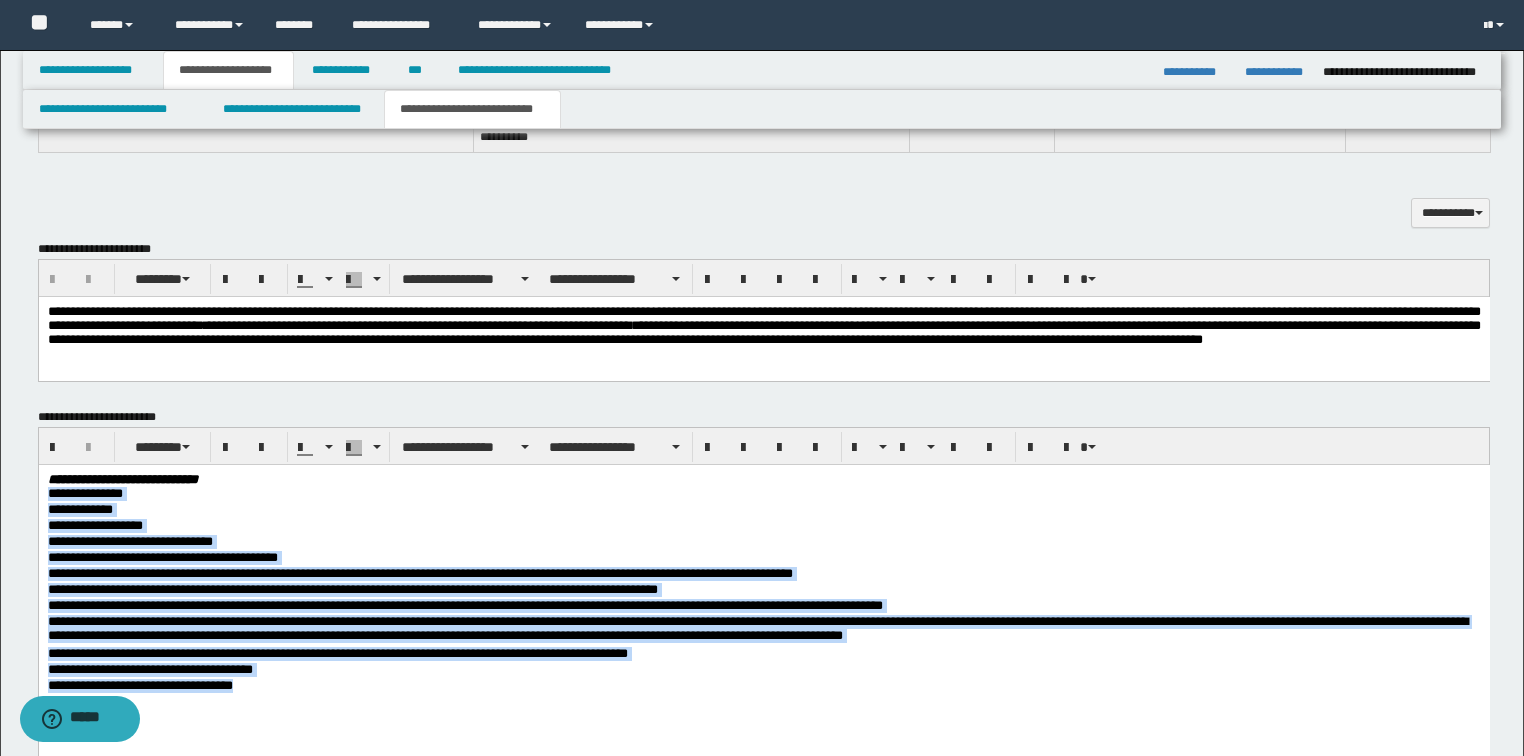 click on "**********" at bounding box center (763, 686) 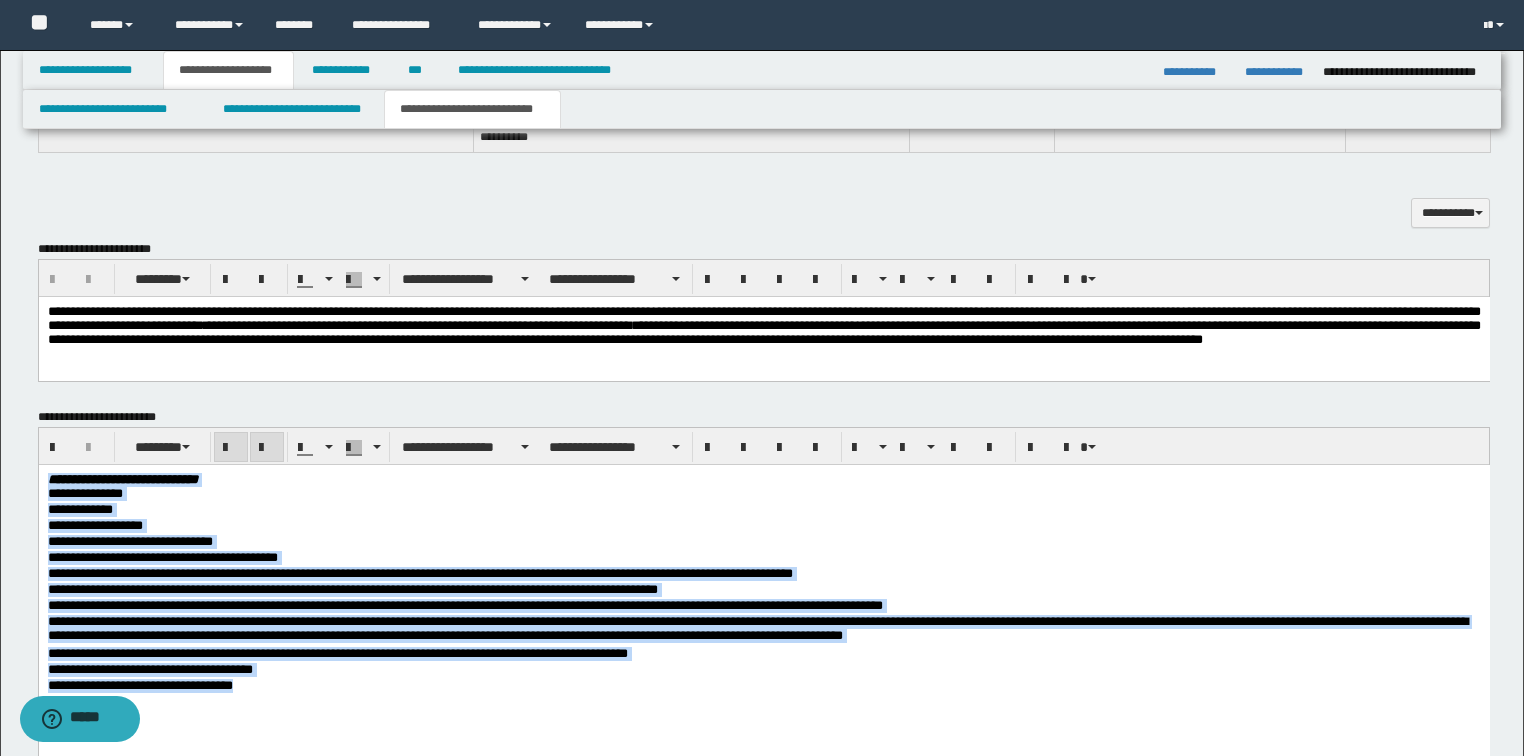 drag, startPoint x: 295, startPoint y: 691, endPoint x: -1, endPoint y: 433, distance: 392.65762 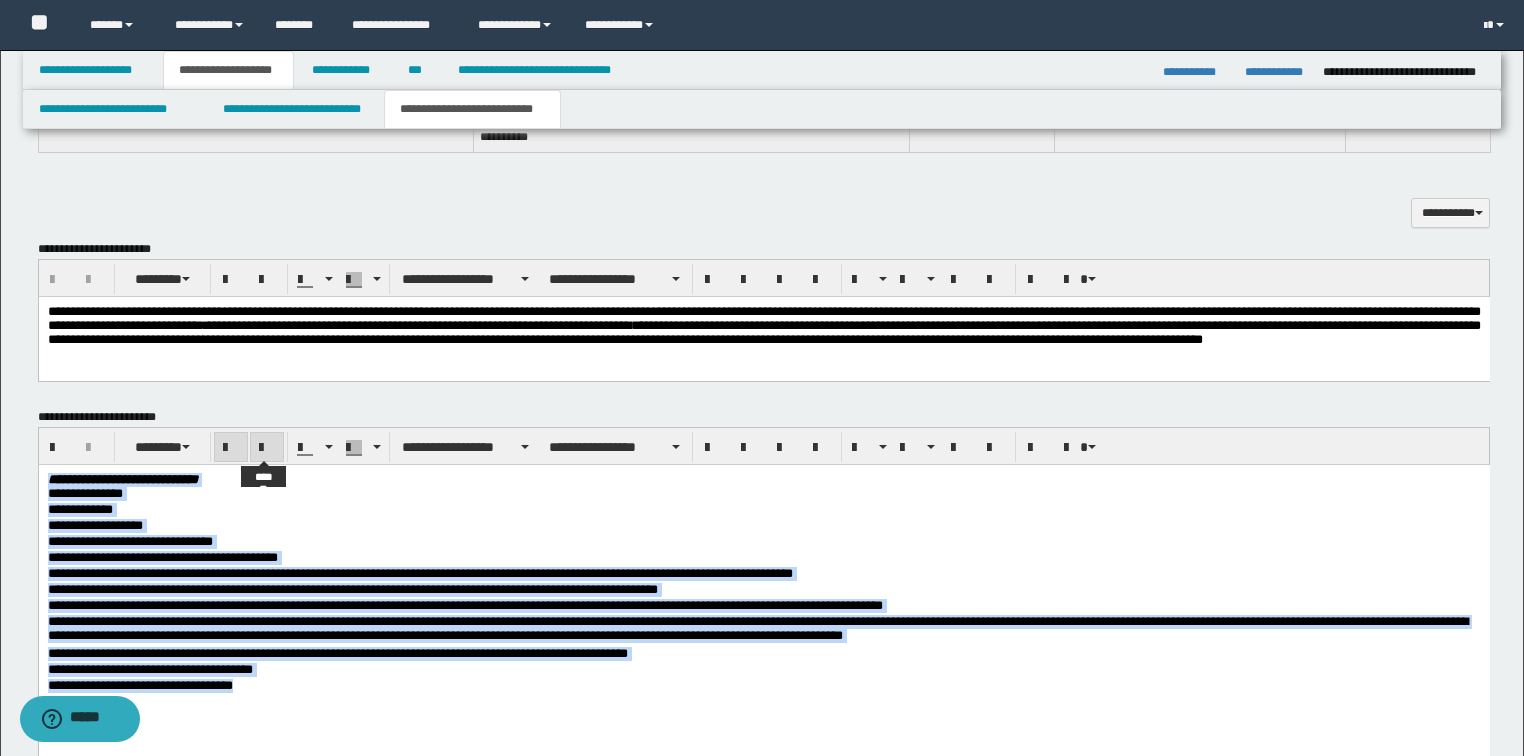 click at bounding box center [267, 448] 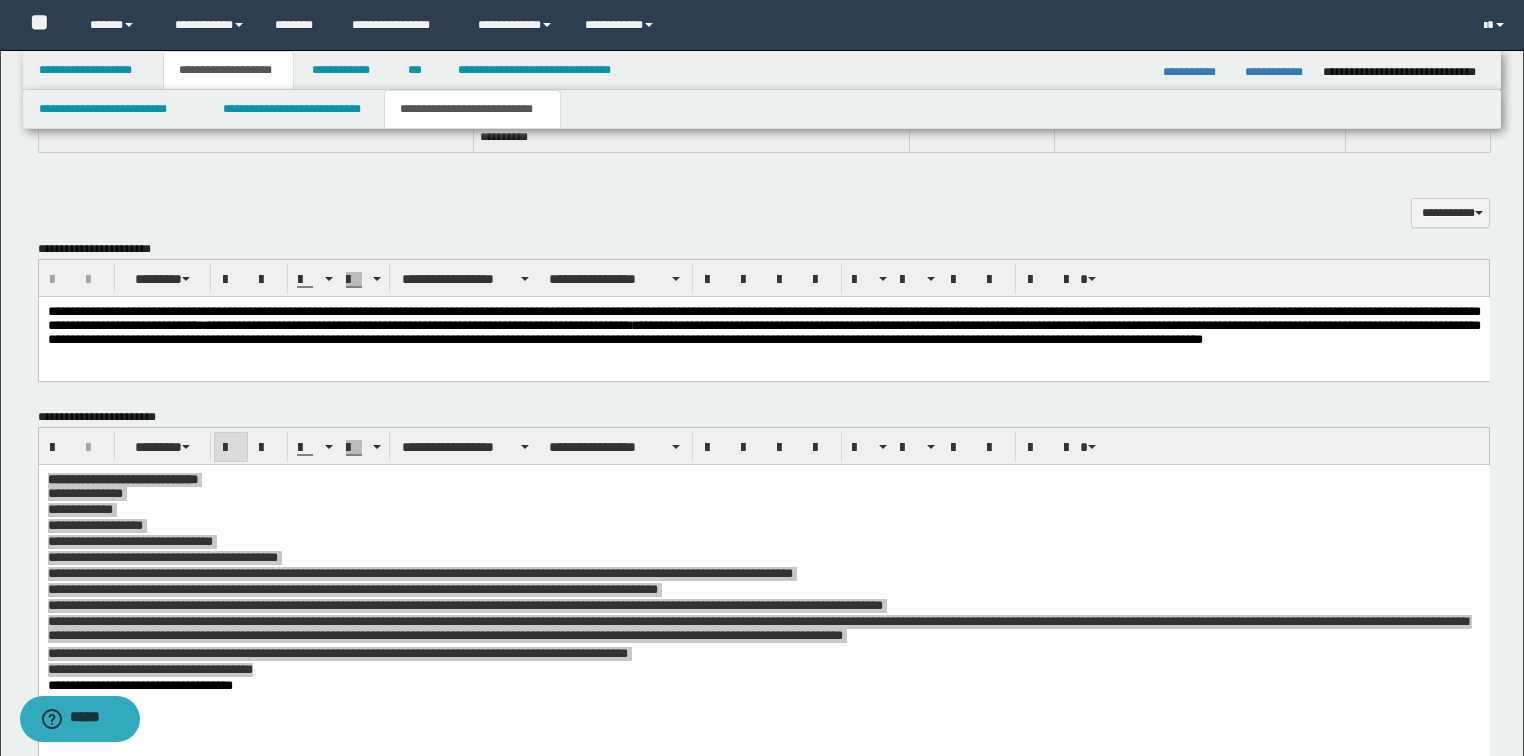 click on "**********" at bounding box center [764, 606] 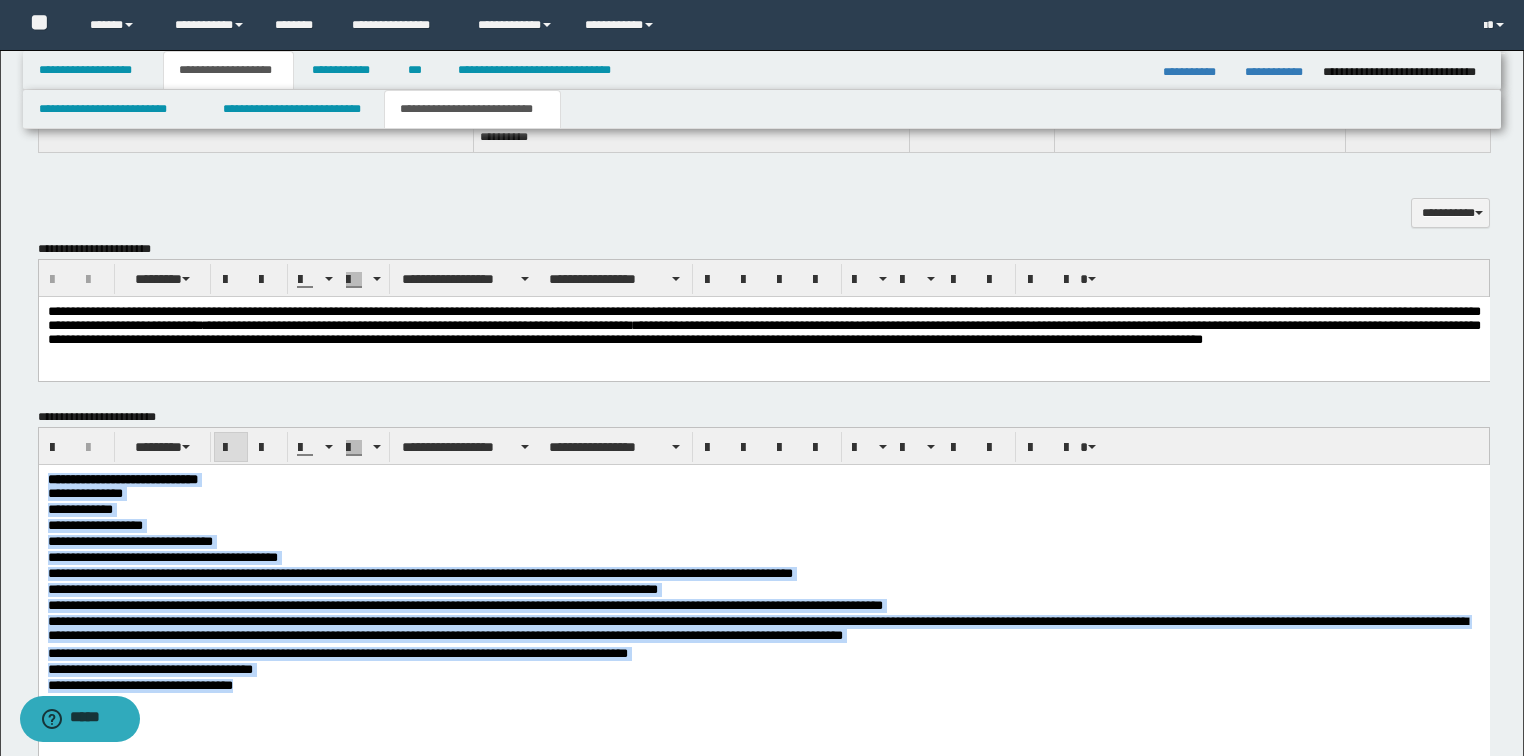 click on "**********" at bounding box center [763, 590] 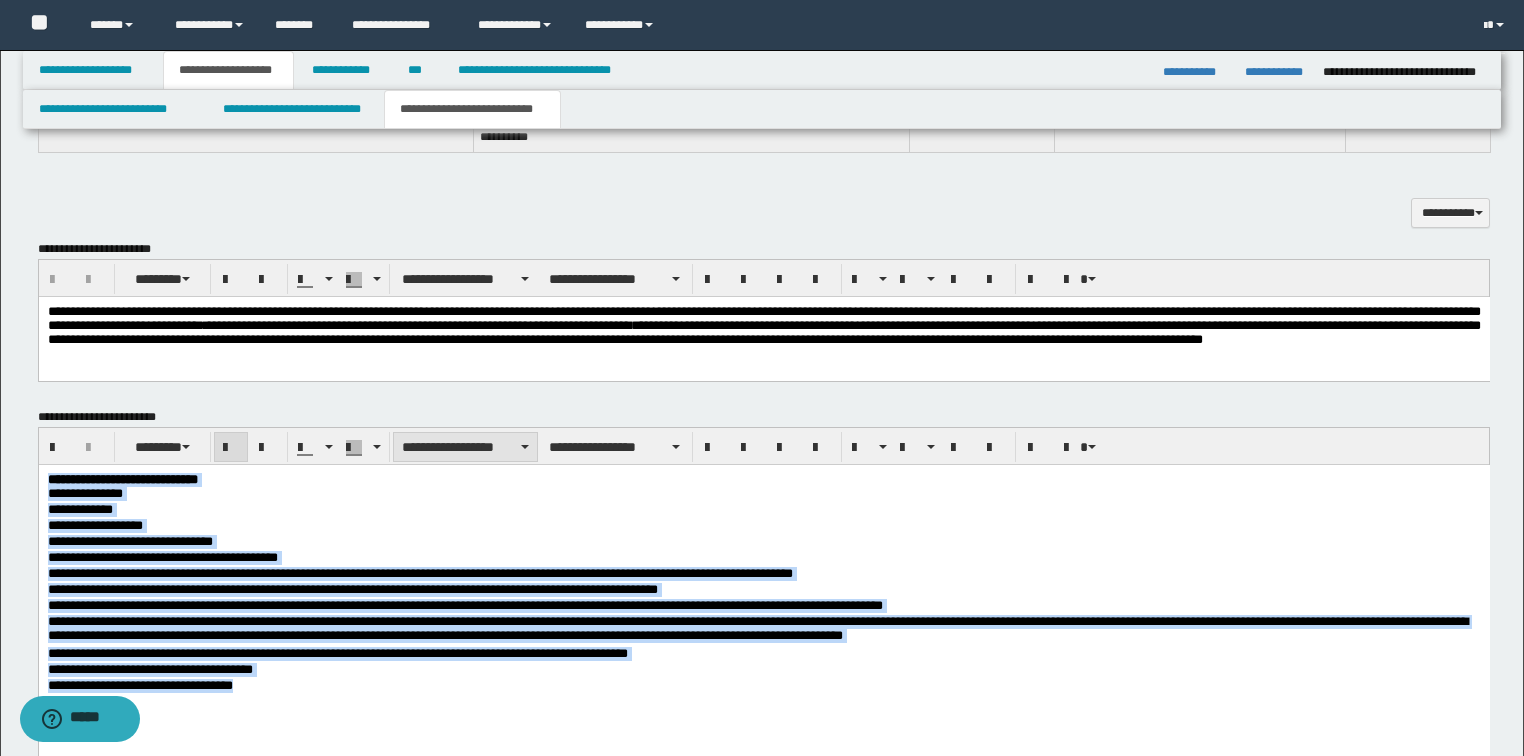 click on "**********" at bounding box center [465, 447] 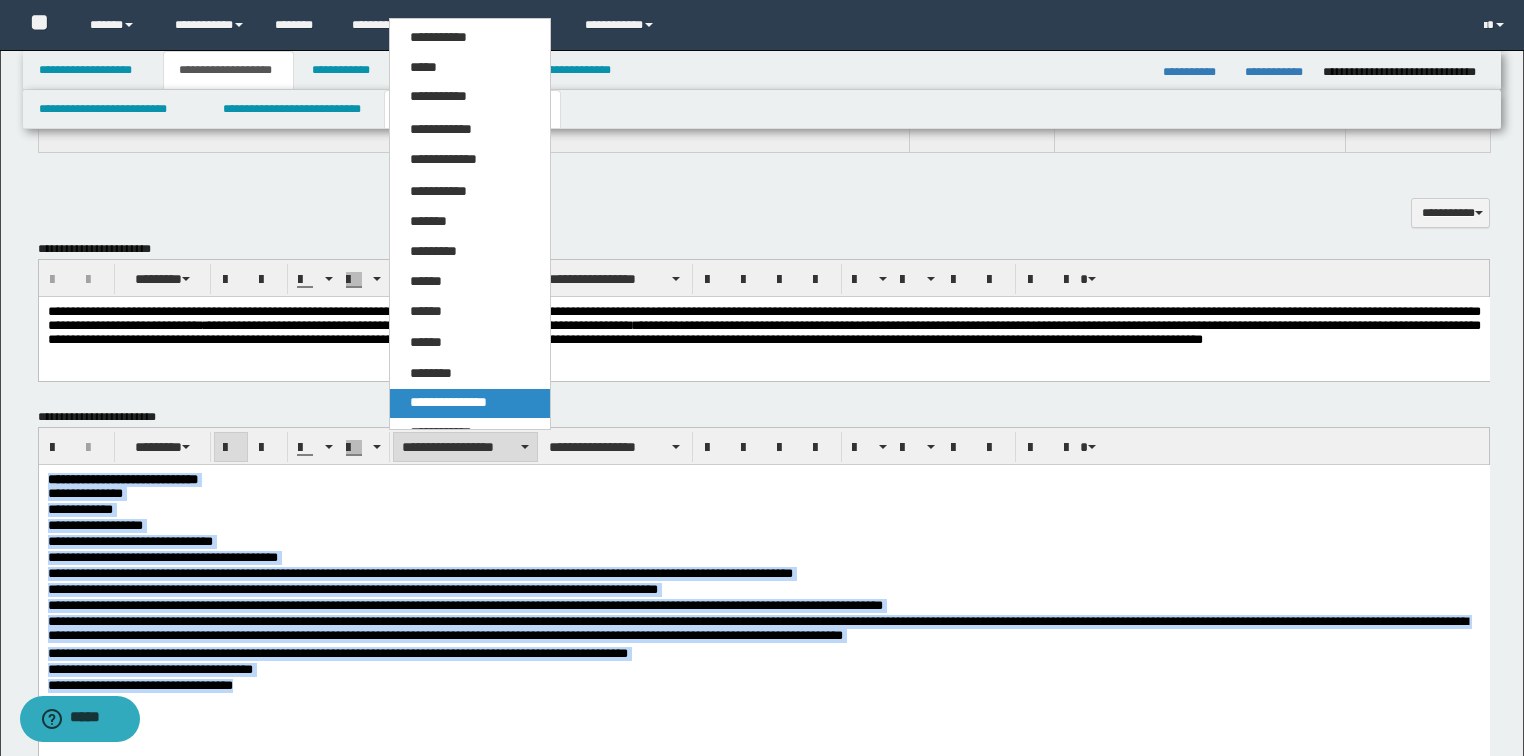 click on "**********" at bounding box center (448, 402) 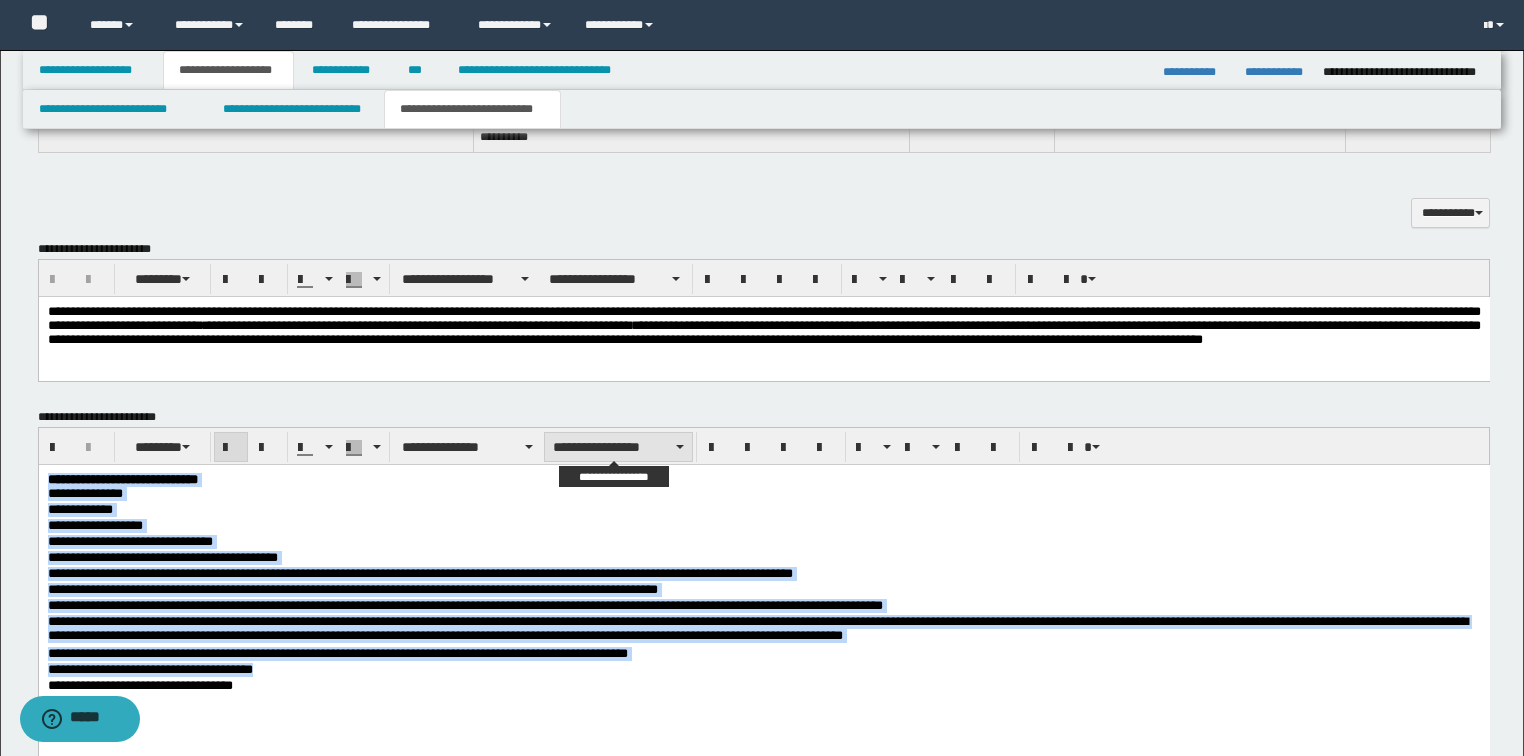 click on "**********" at bounding box center [618, 447] 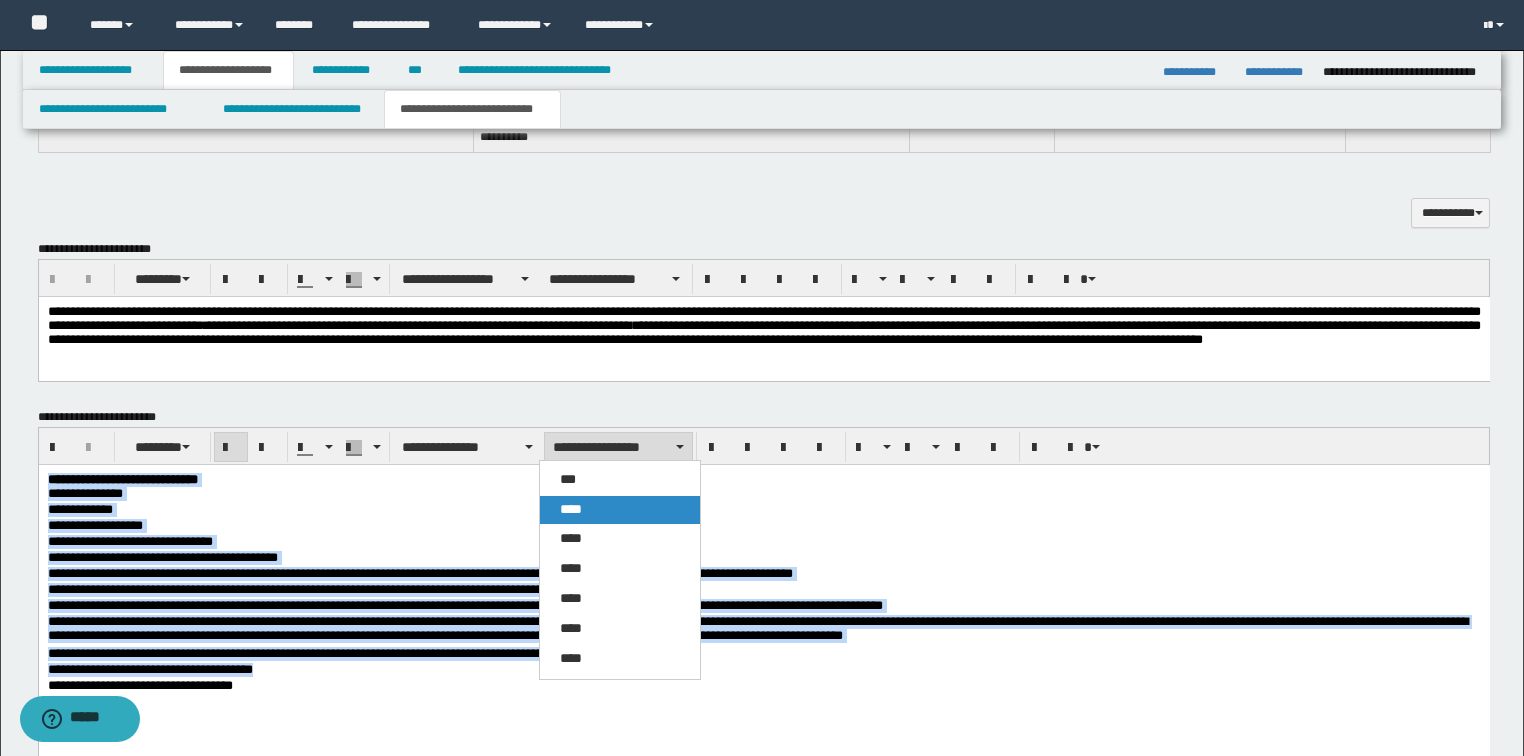 click on "****" at bounding box center (571, 509) 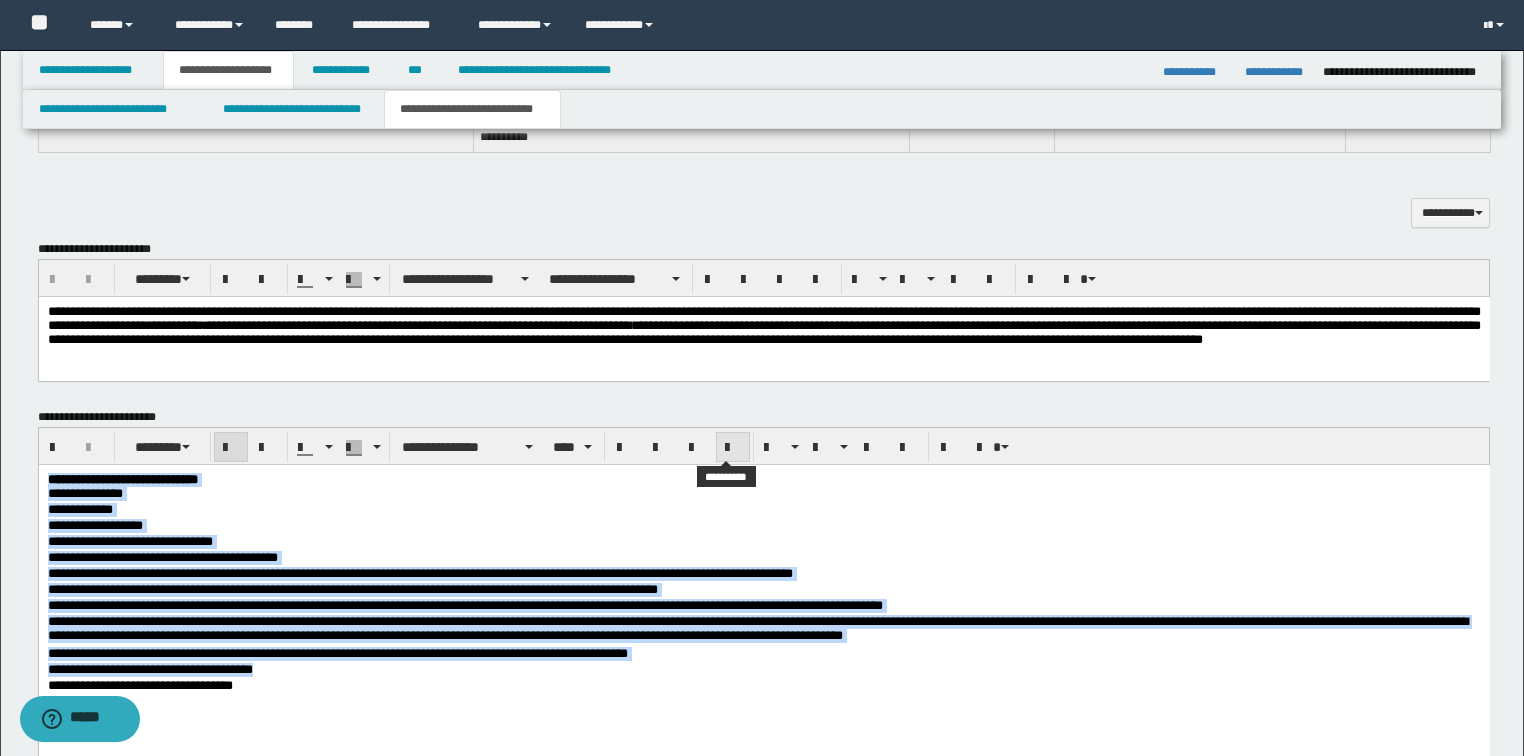 click at bounding box center [733, 447] 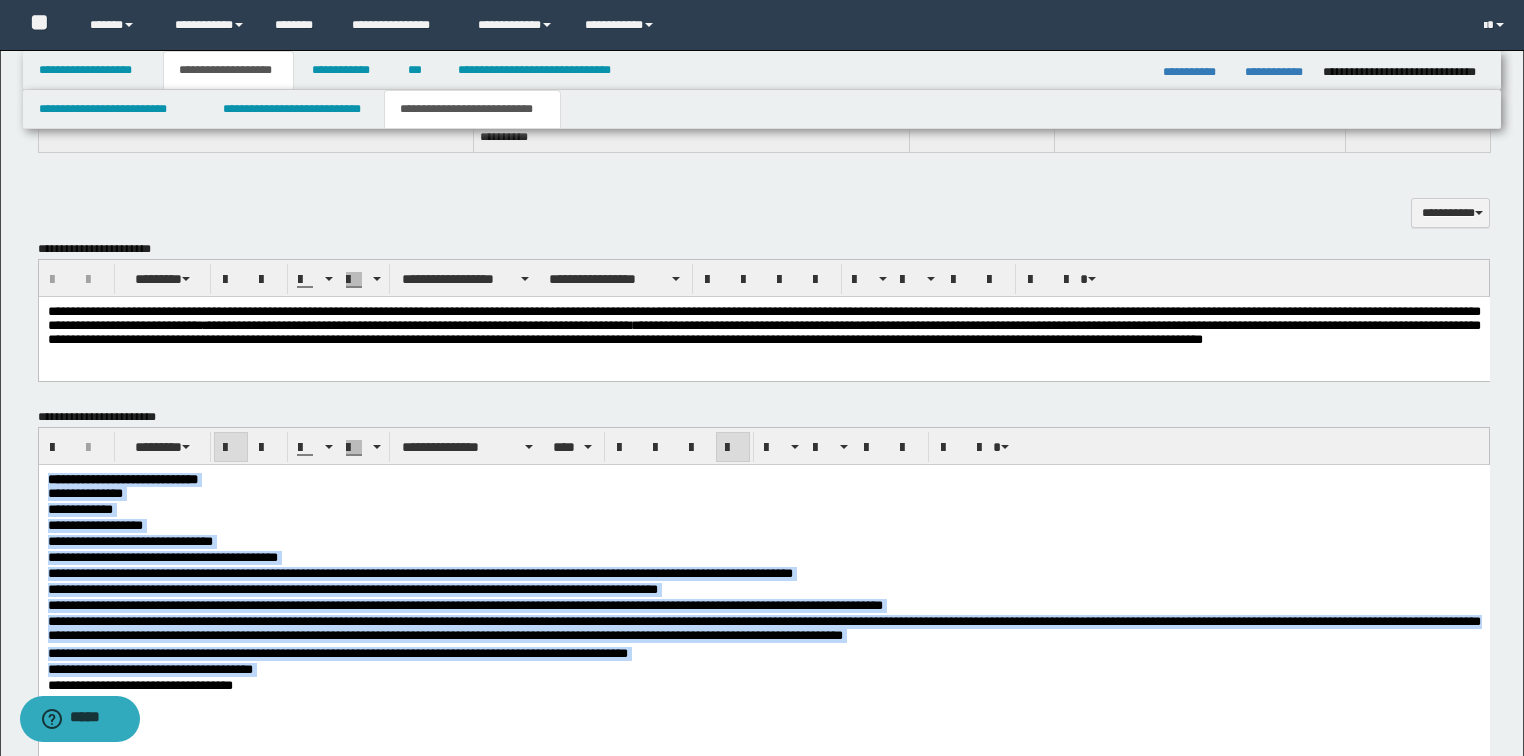 click on "**********" at bounding box center [763, 510] 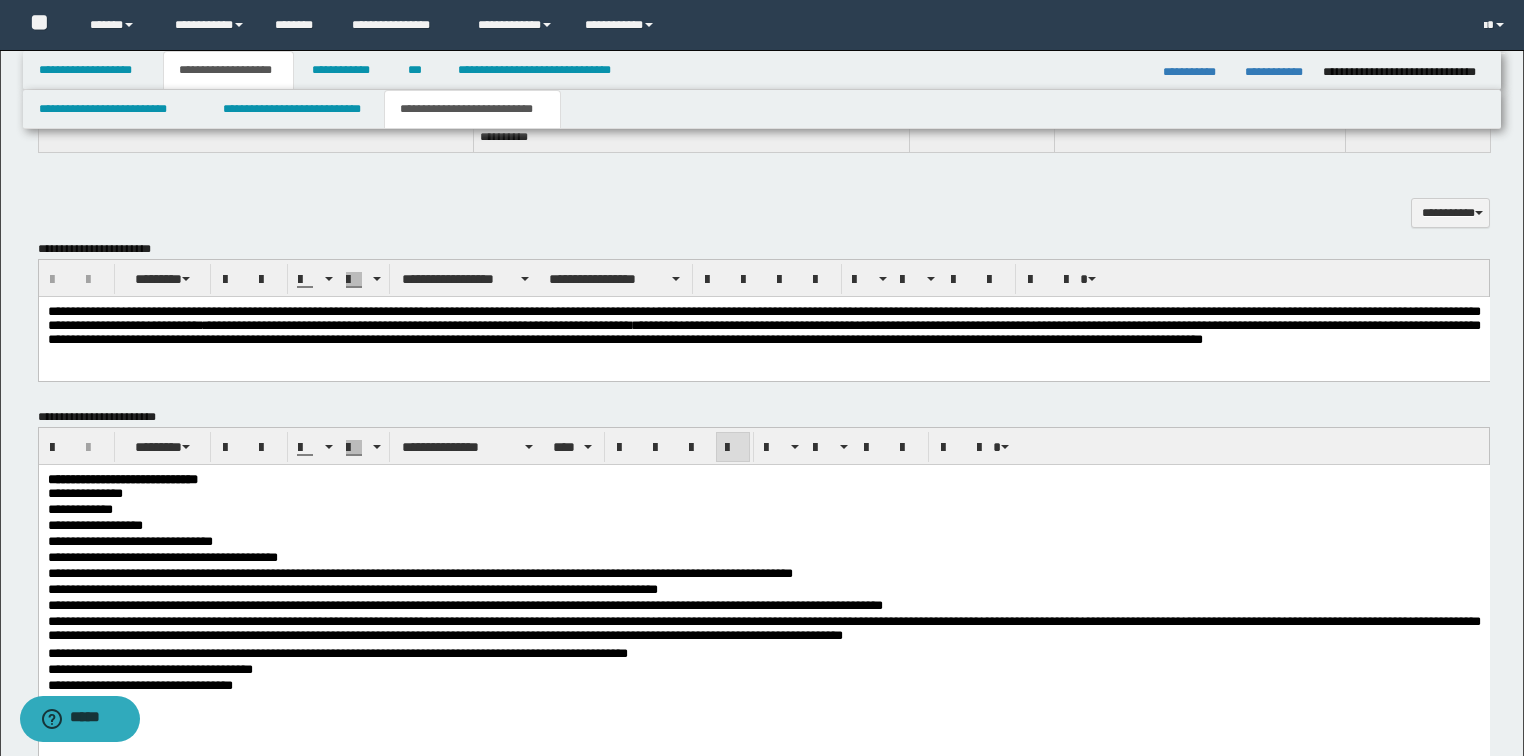 scroll, scrollTop: 819, scrollLeft: 0, axis: vertical 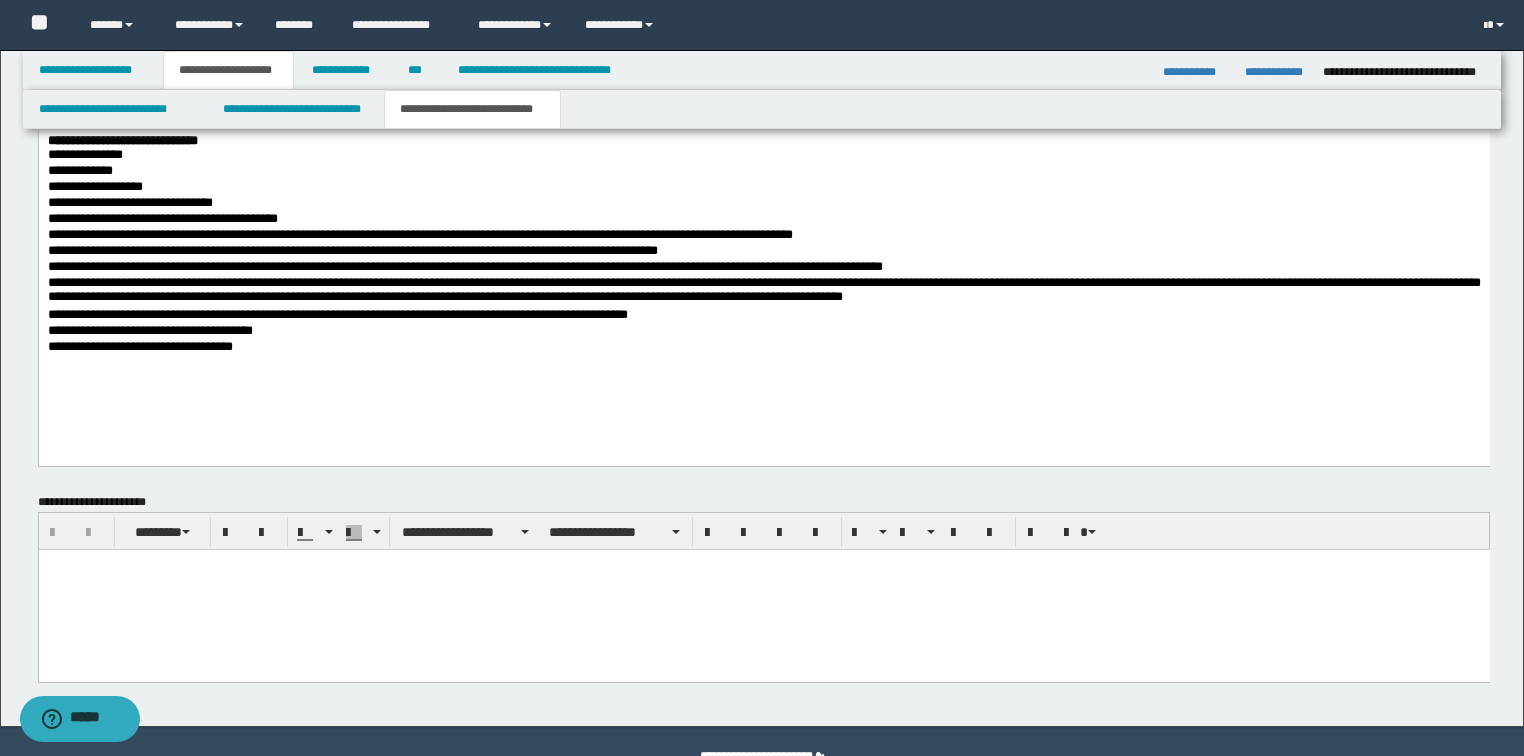 click at bounding box center (763, 589) 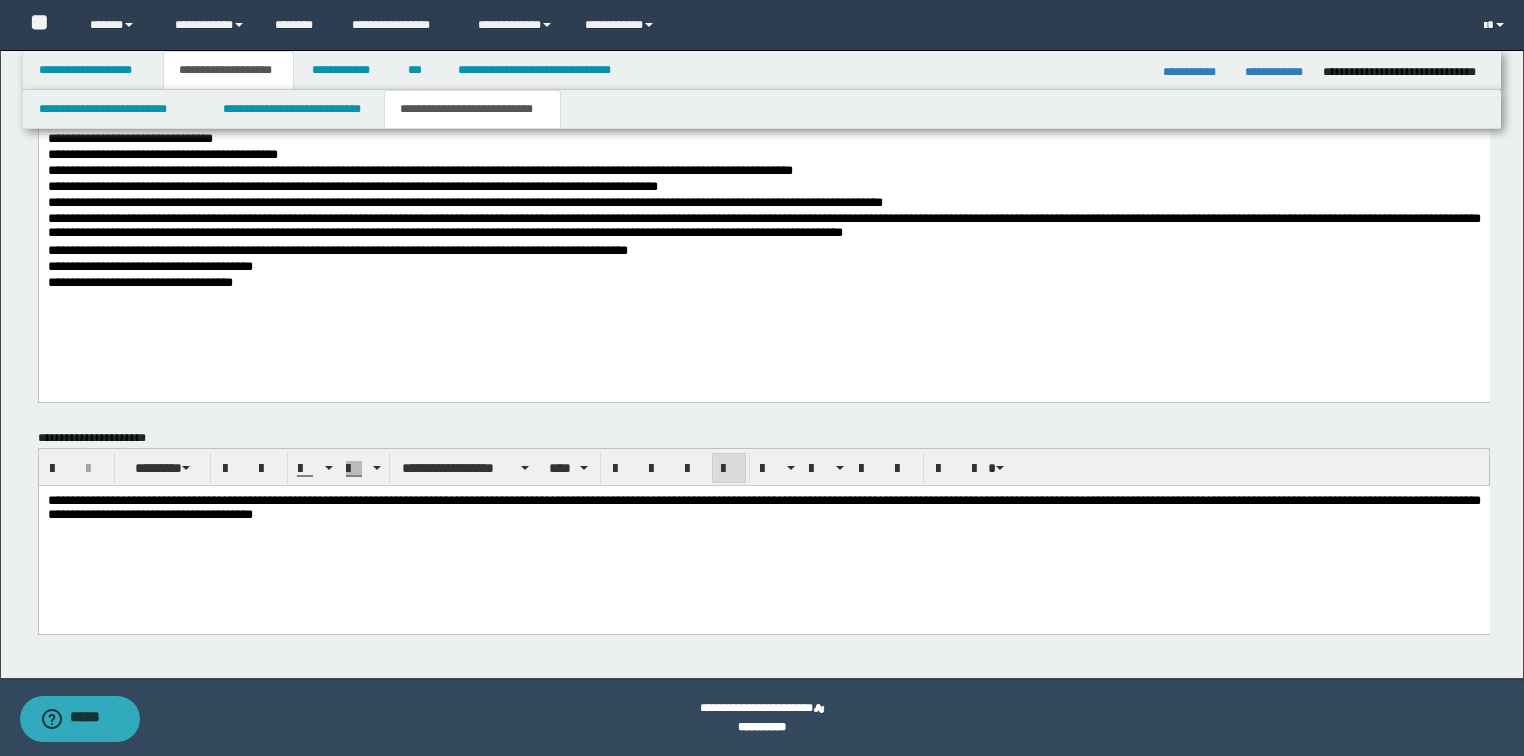 scroll, scrollTop: 483, scrollLeft: 0, axis: vertical 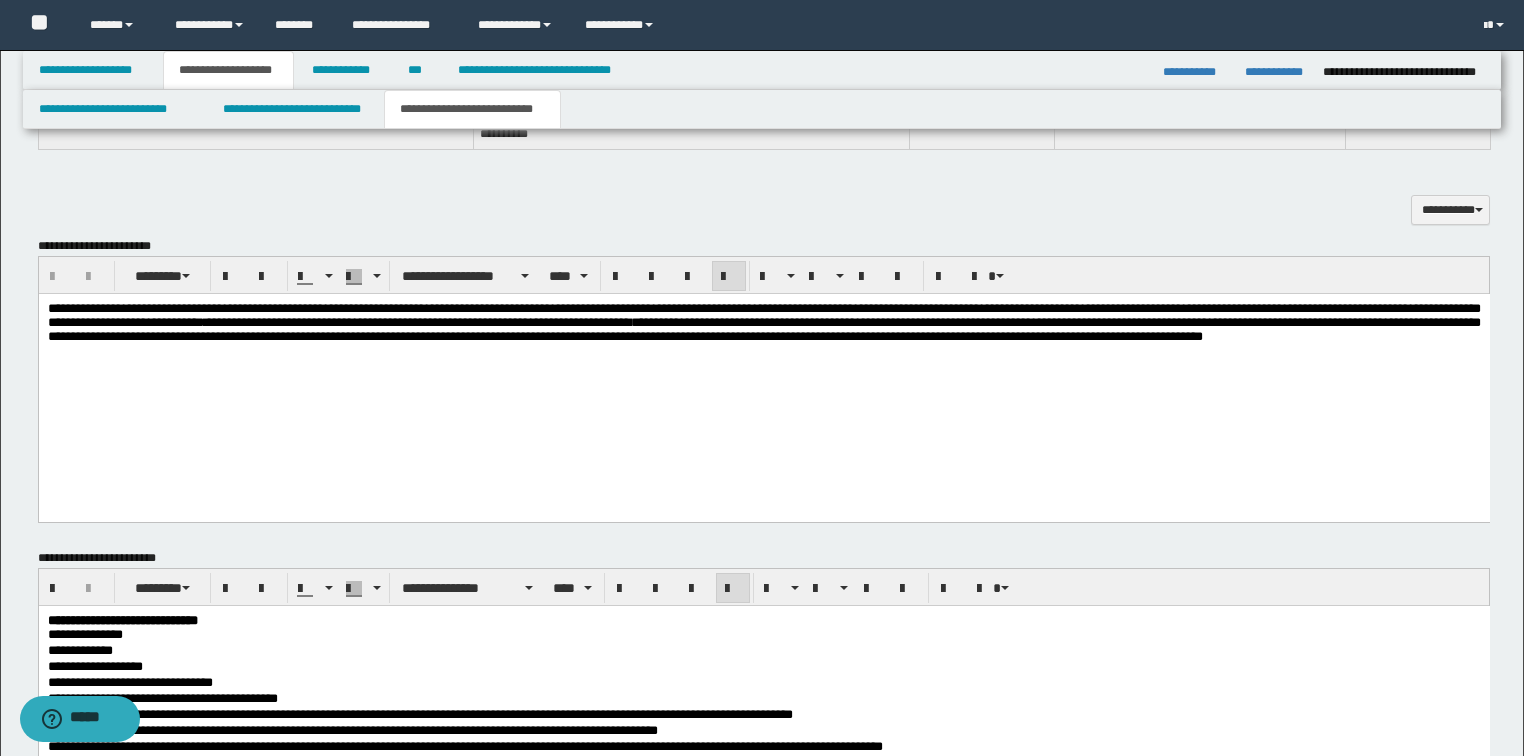 click on "**********" at bounding box center (763, 314) 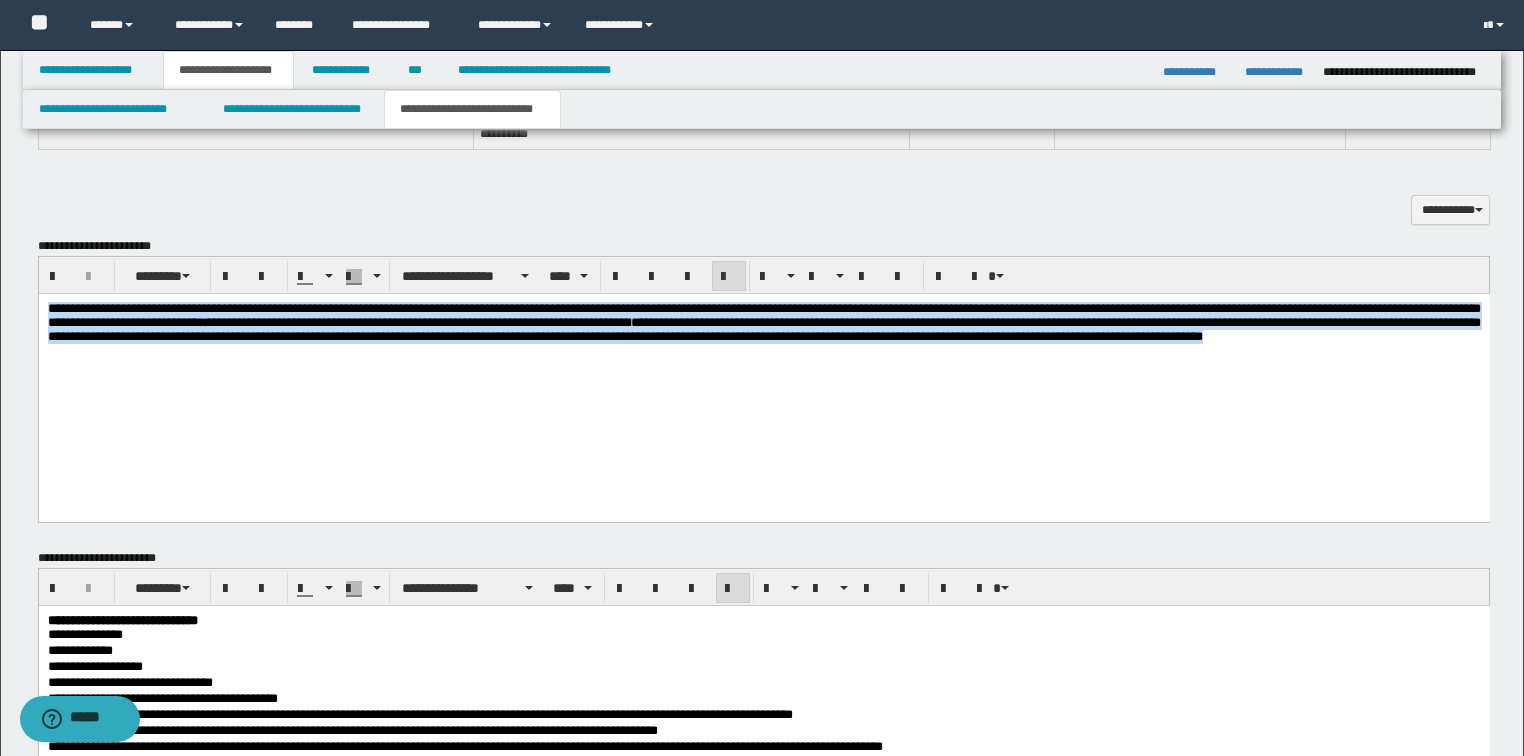 drag, startPoint x: 232, startPoint y: 360, endPoint x: 38, endPoint y: 568, distance: 284.42926 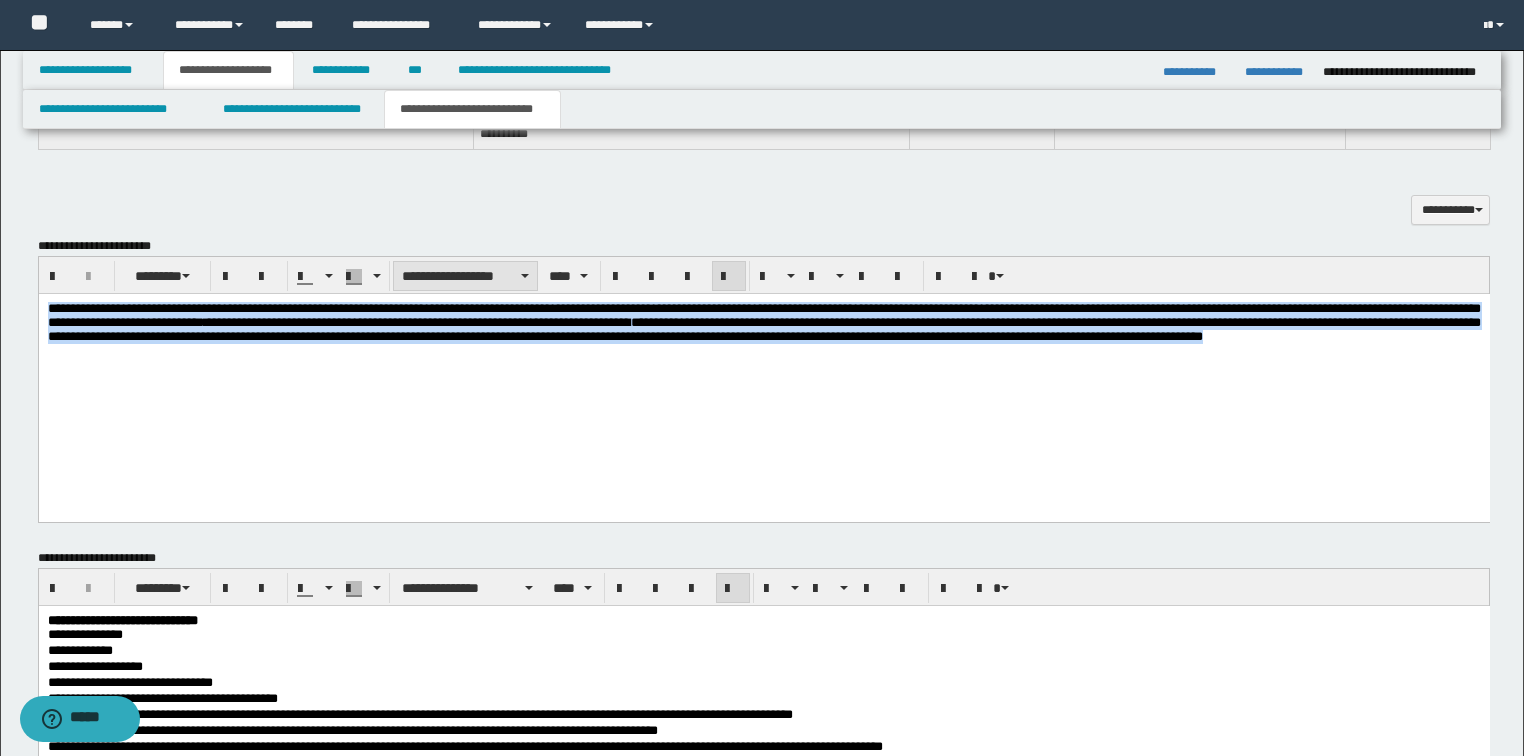 click on "**********" at bounding box center (465, 276) 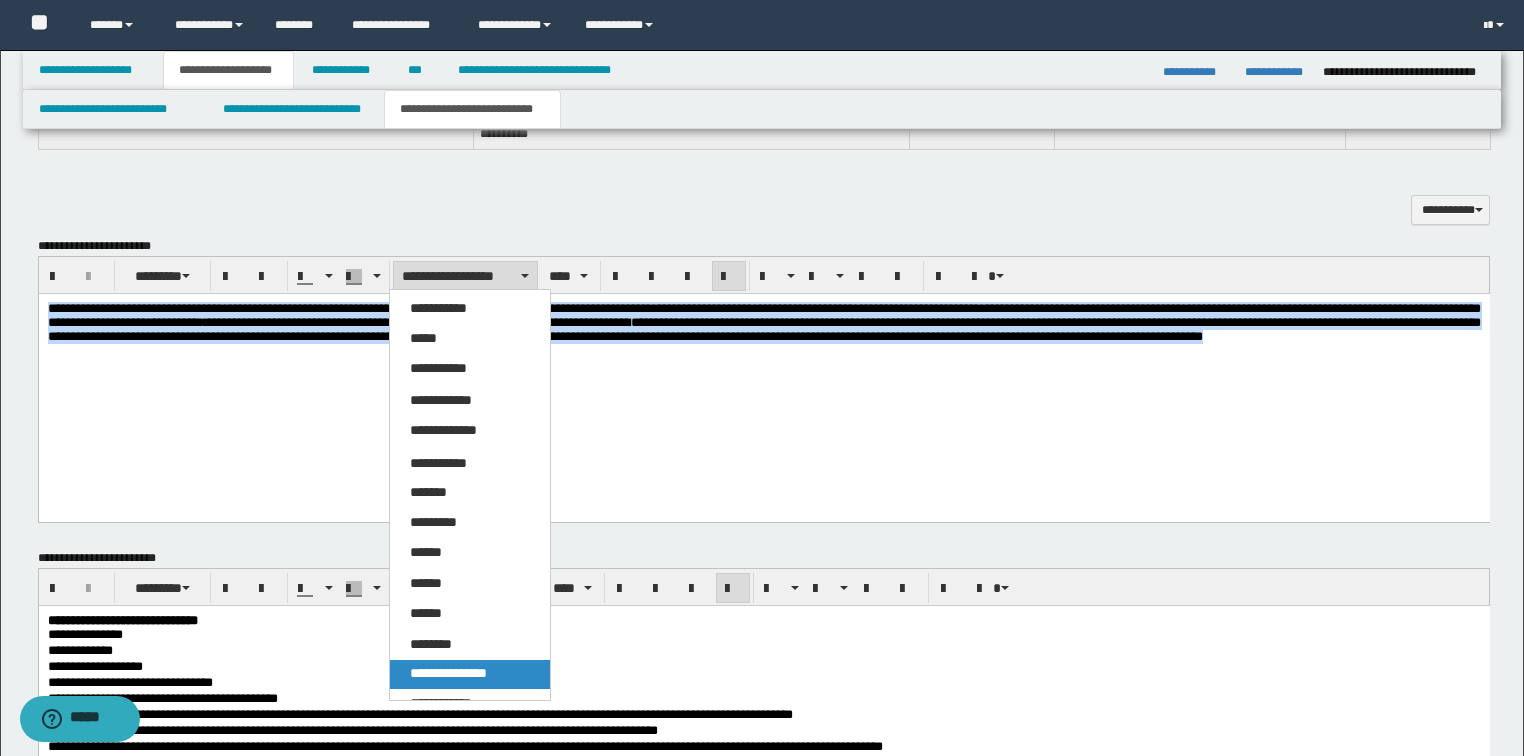 click on "**********" at bounding box center [448, 673] 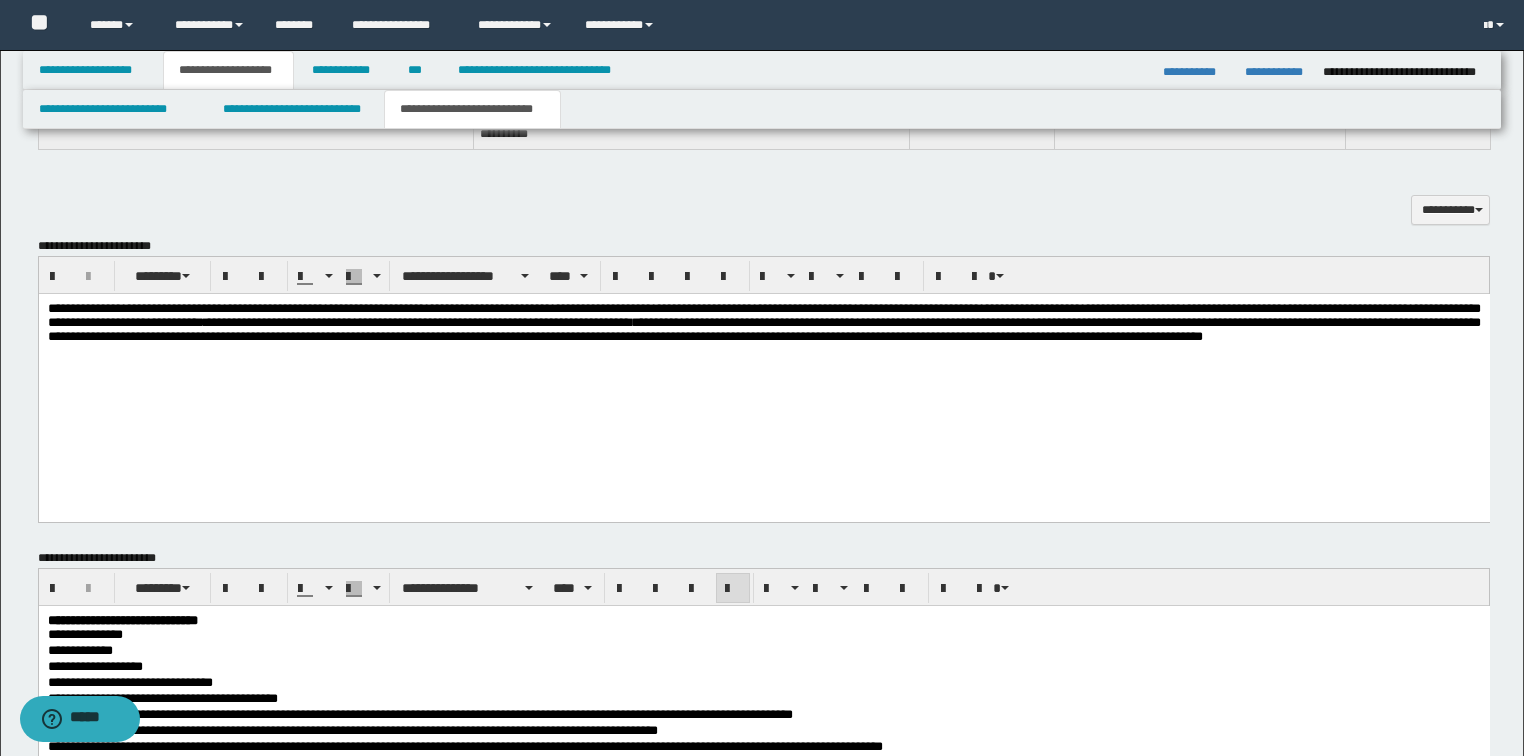 click at bounding box center [763, 372] 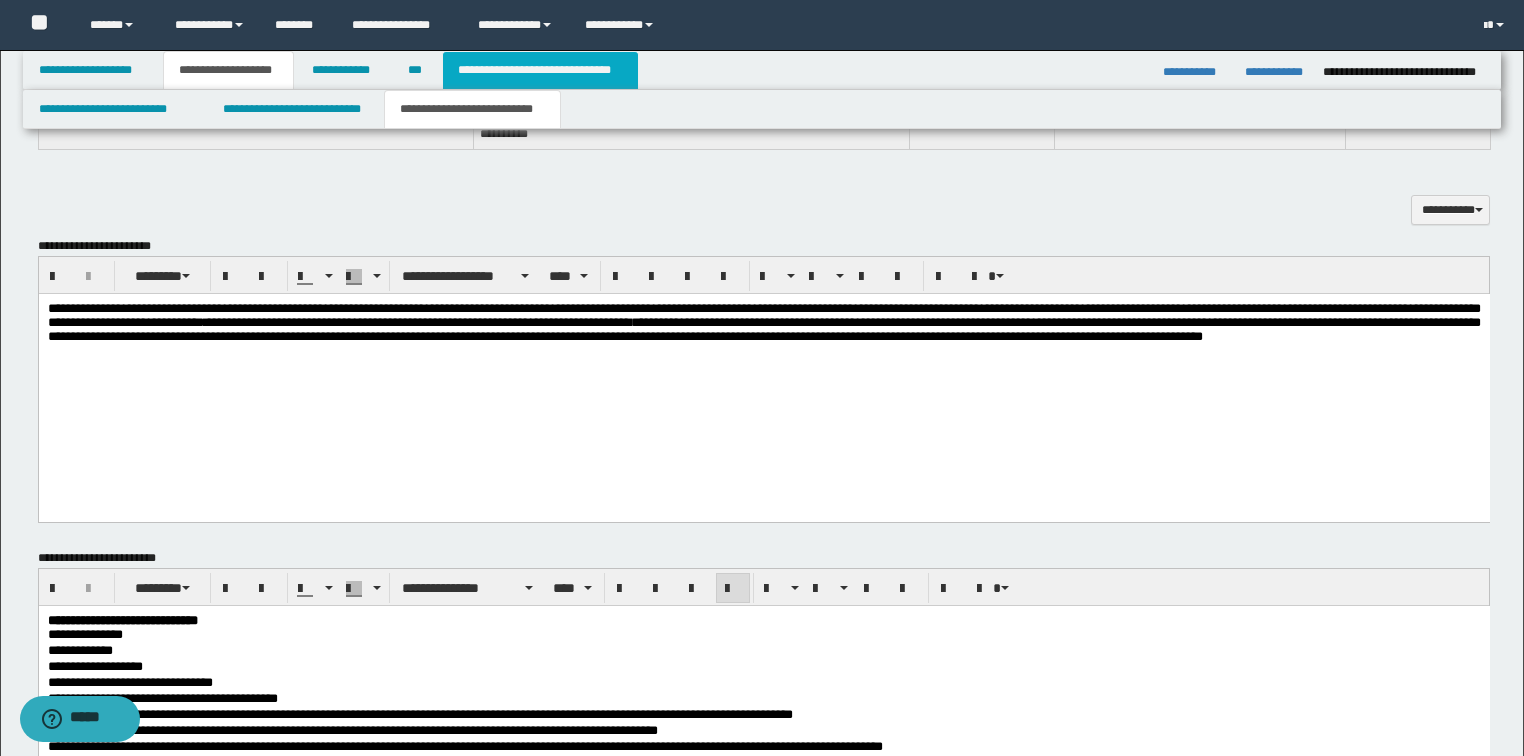 click on "**********" at bounding box center [540, 70] 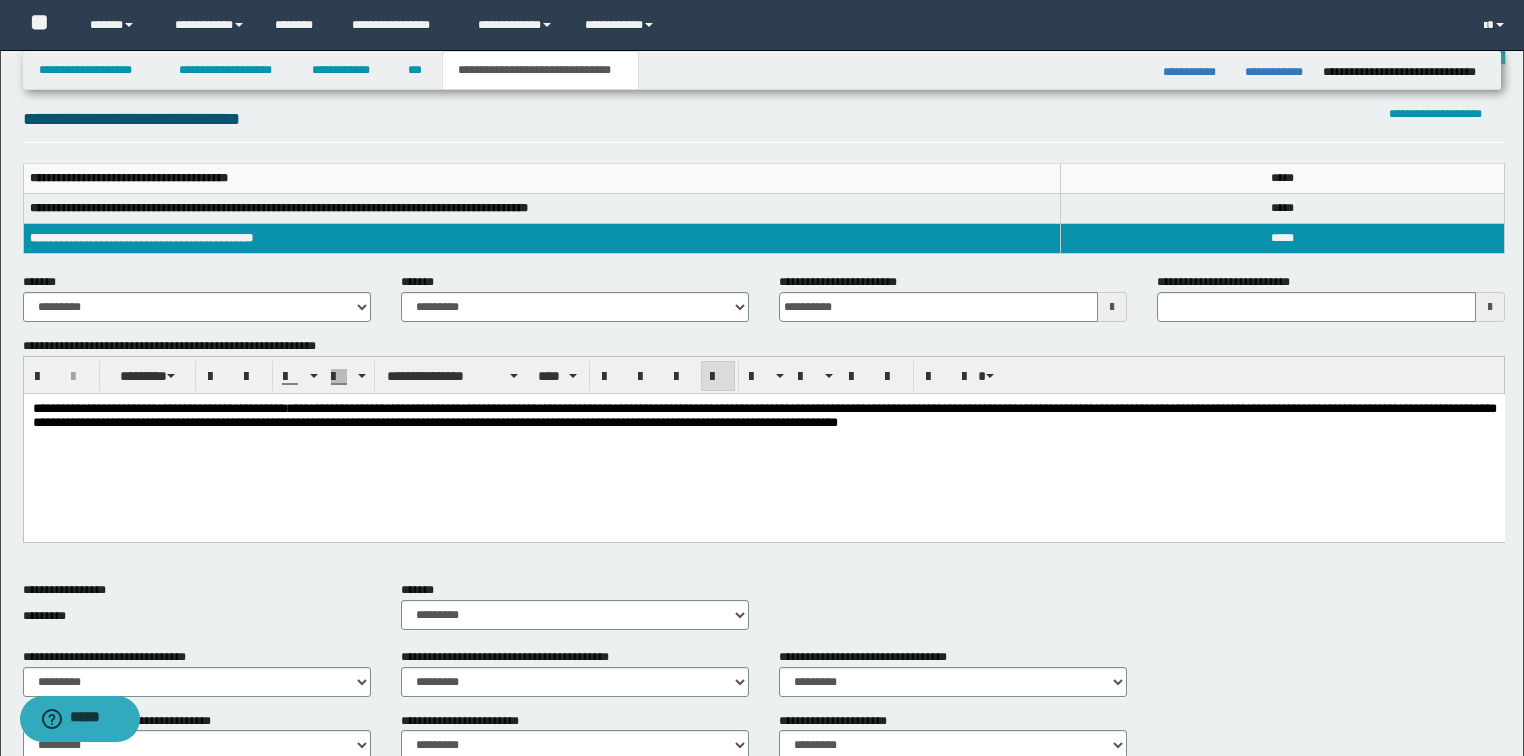 scroll, scrollTop: 132, scrollLeft: 0, axis: vertical 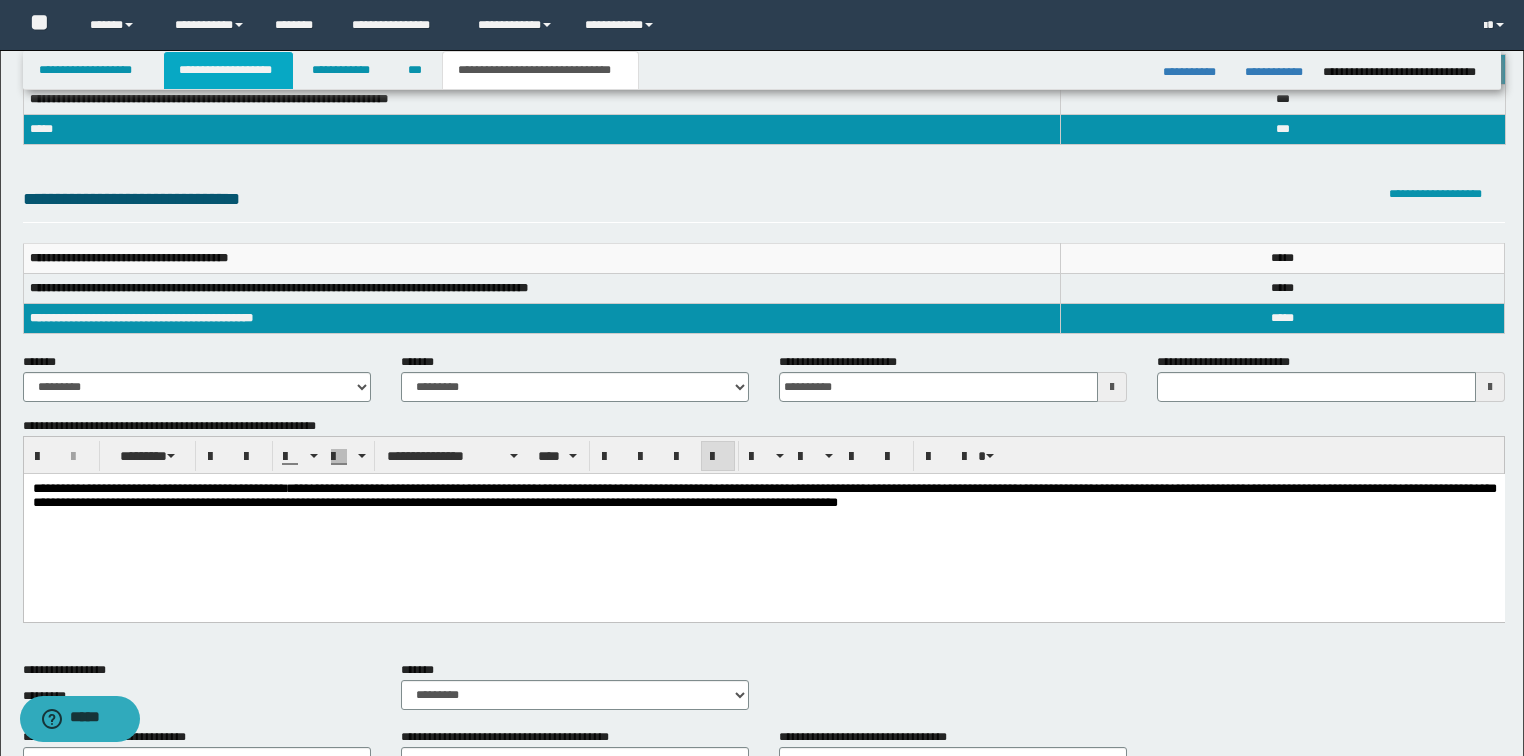click on "**********" at bounding box center (228, 70) 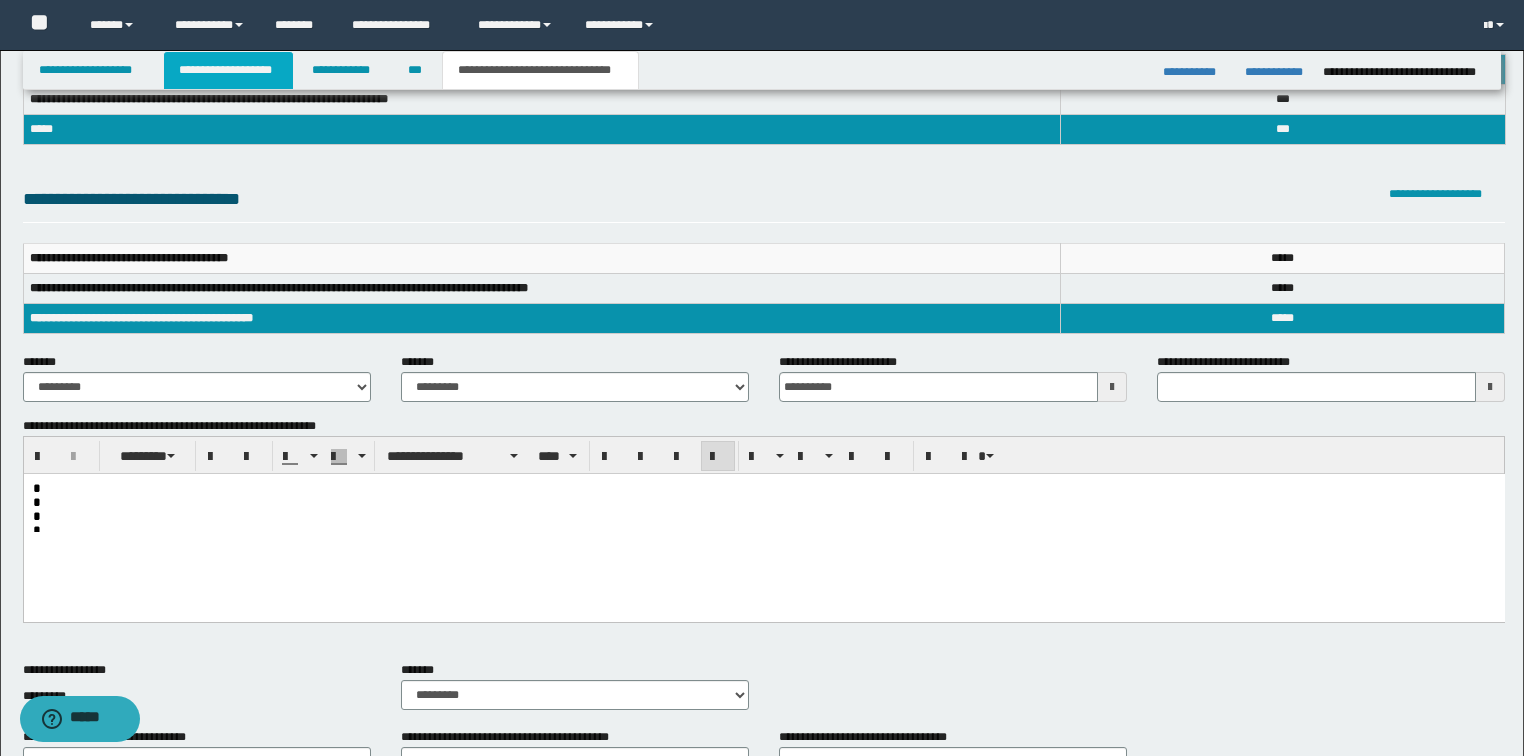 scroll, scrollTop: 163, scrollLeft: 0, axis: vertical 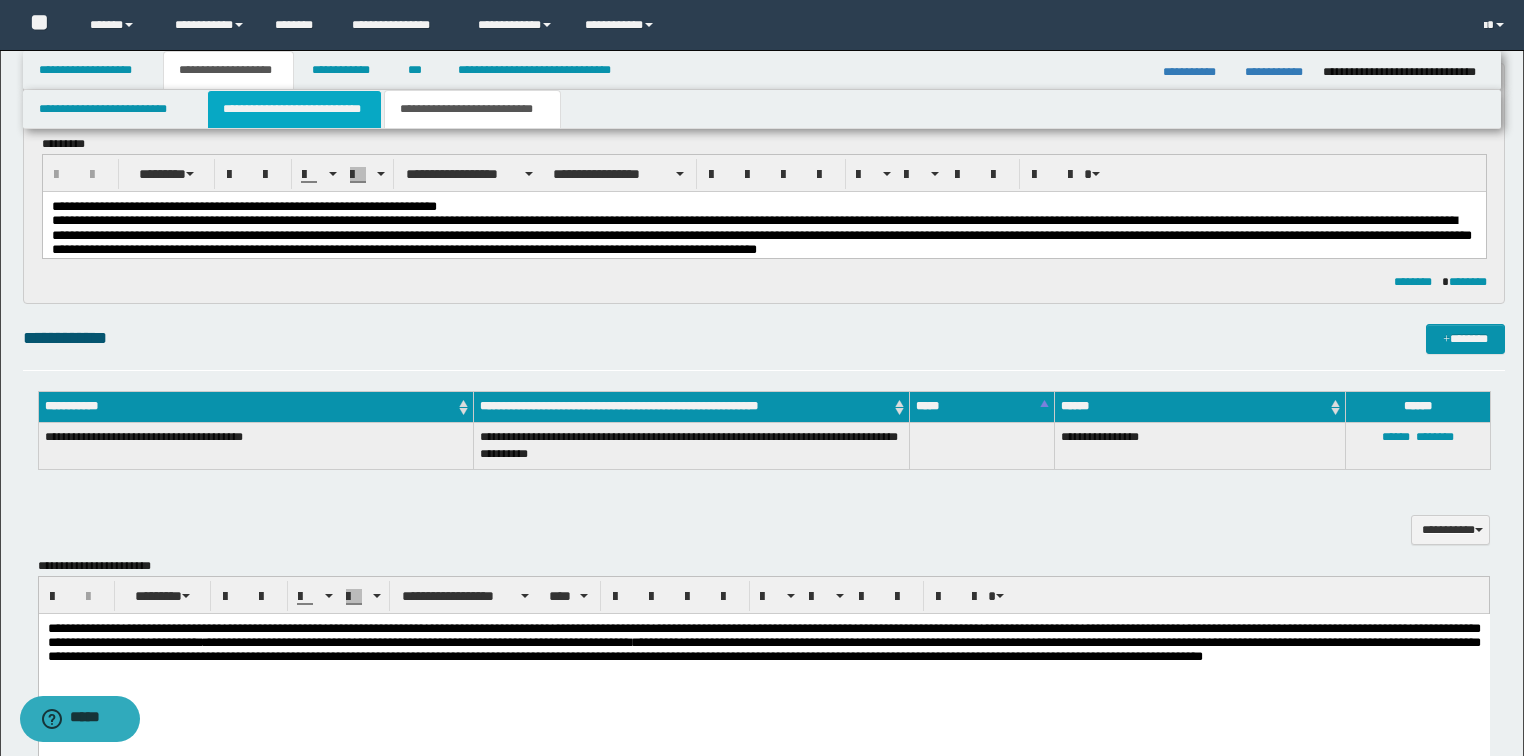 click on "**********" at bounding box center (294, 109) 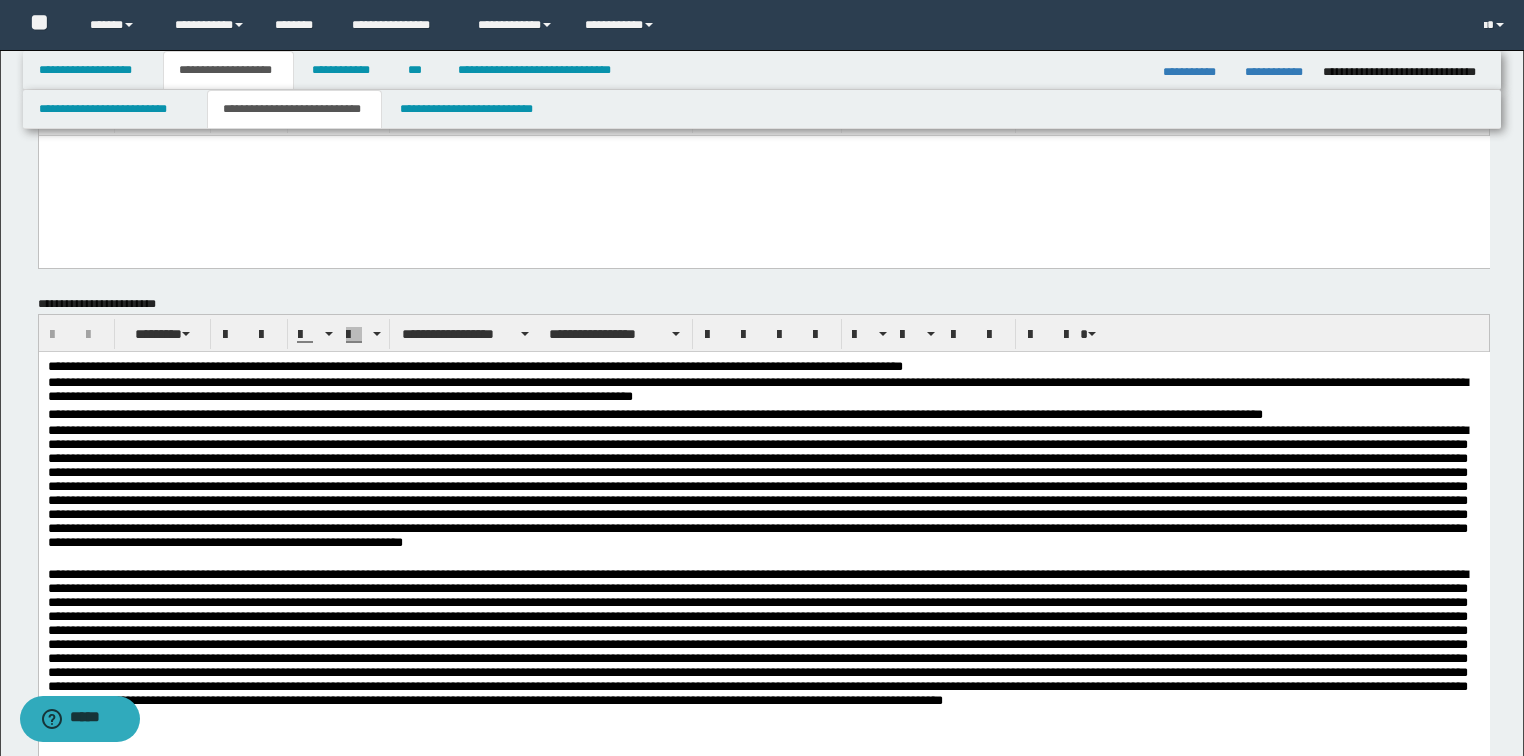 scroll, scrollTop: 160, scrollLeft: 0, axis: vertical 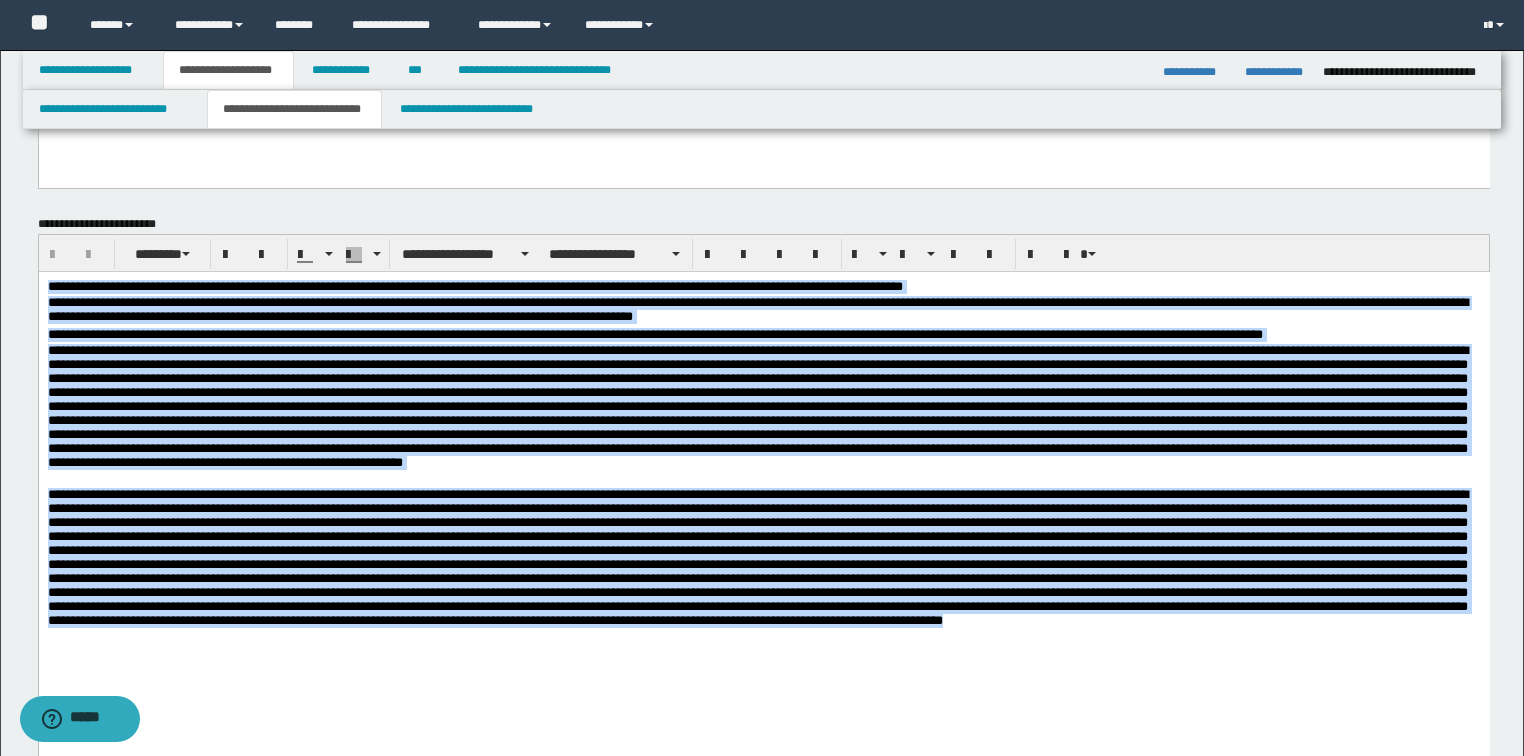 drag, startPoint x: 849, startPoint y: 657, endPoint x: 119, endPoint y: 387, distance: 778.33154 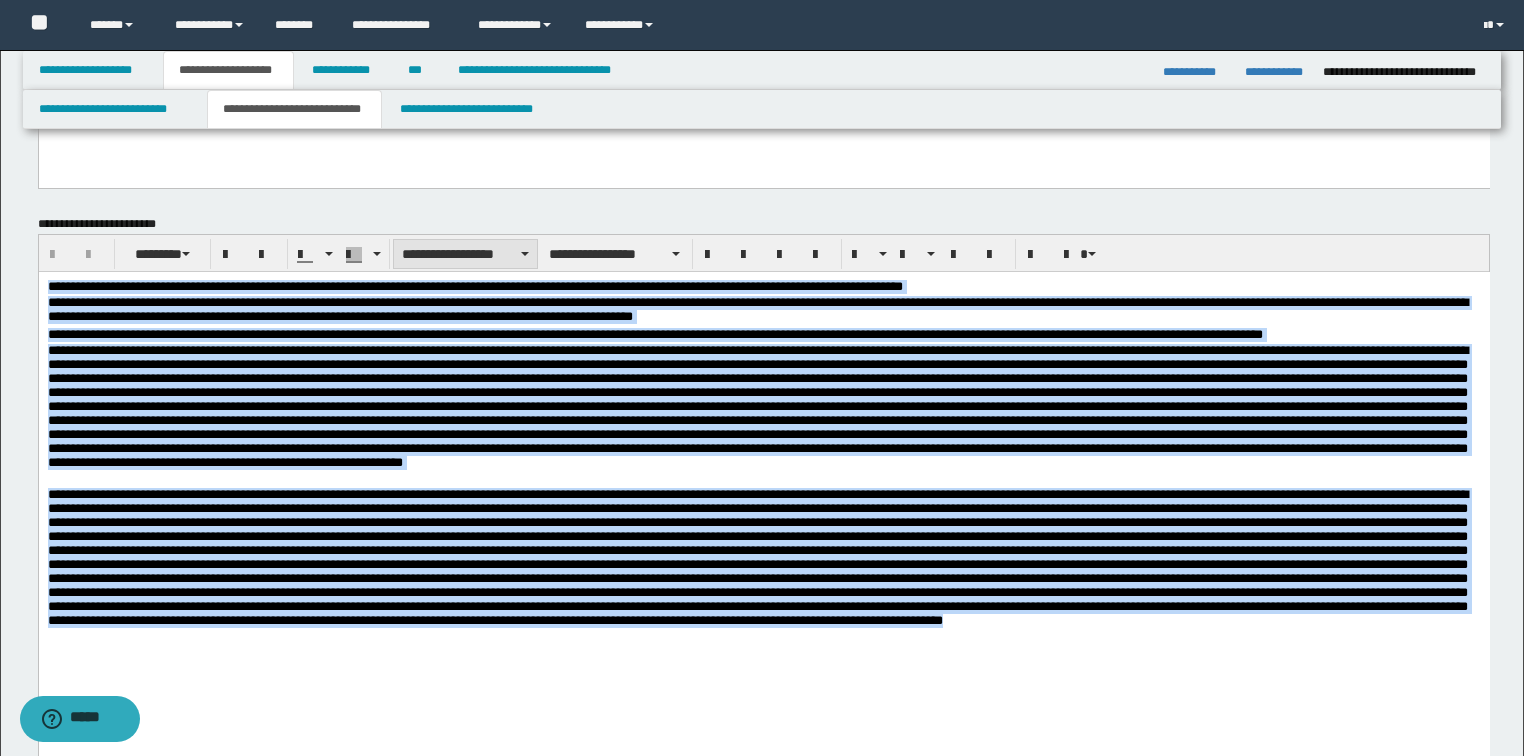 click on "**********" at bounding box center [465, 254] 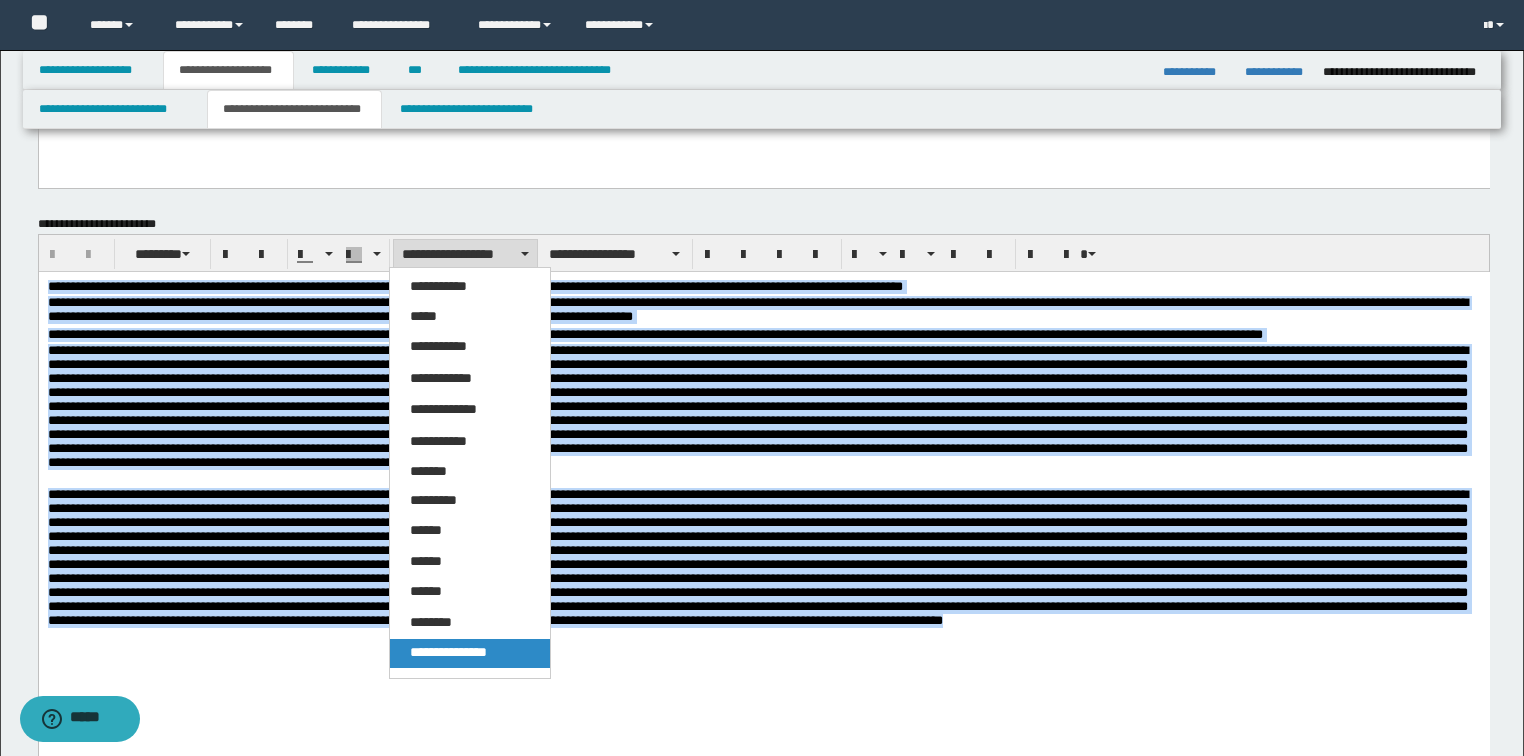 click on "**********" at bounding box center (470, 653) 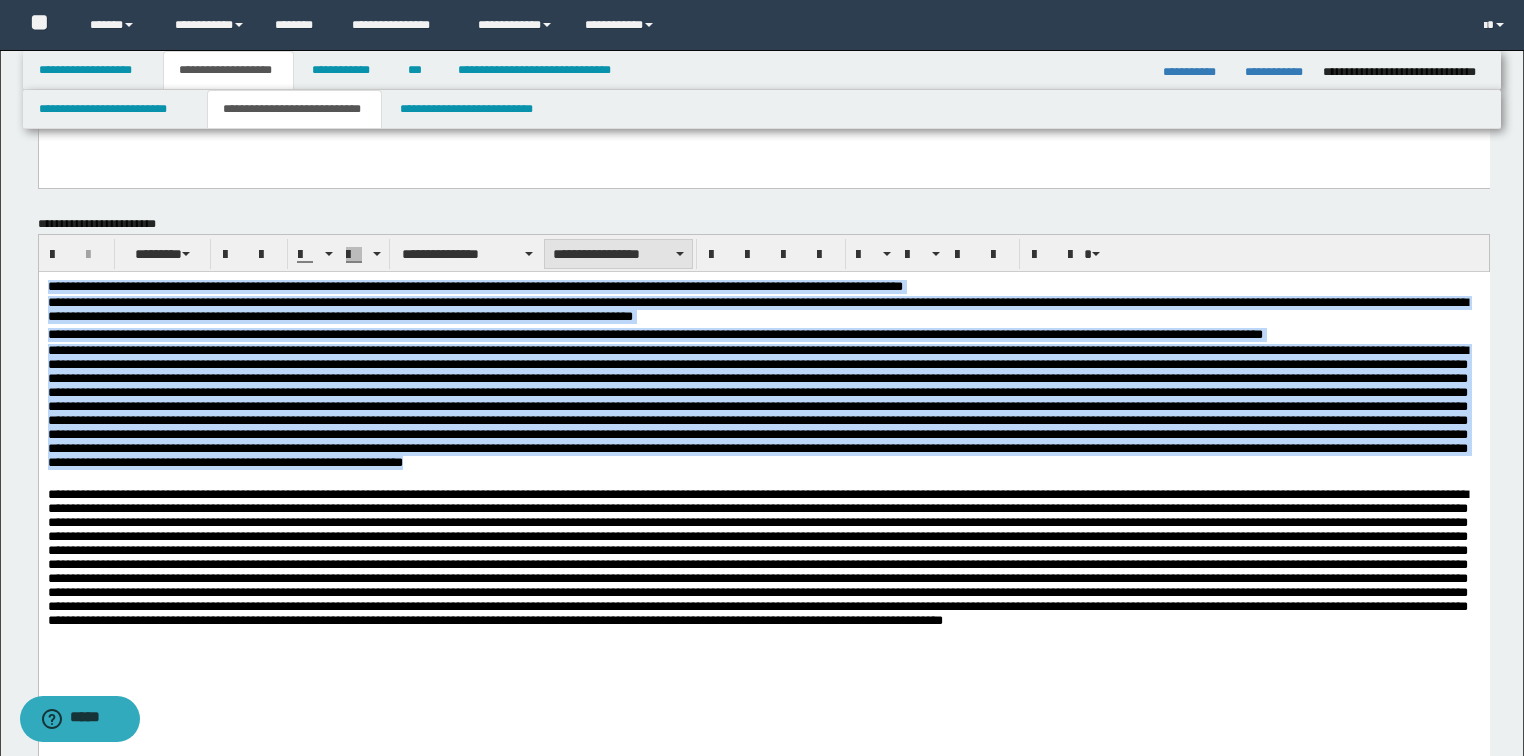 click on "**********" at bounding box center (618, 254) 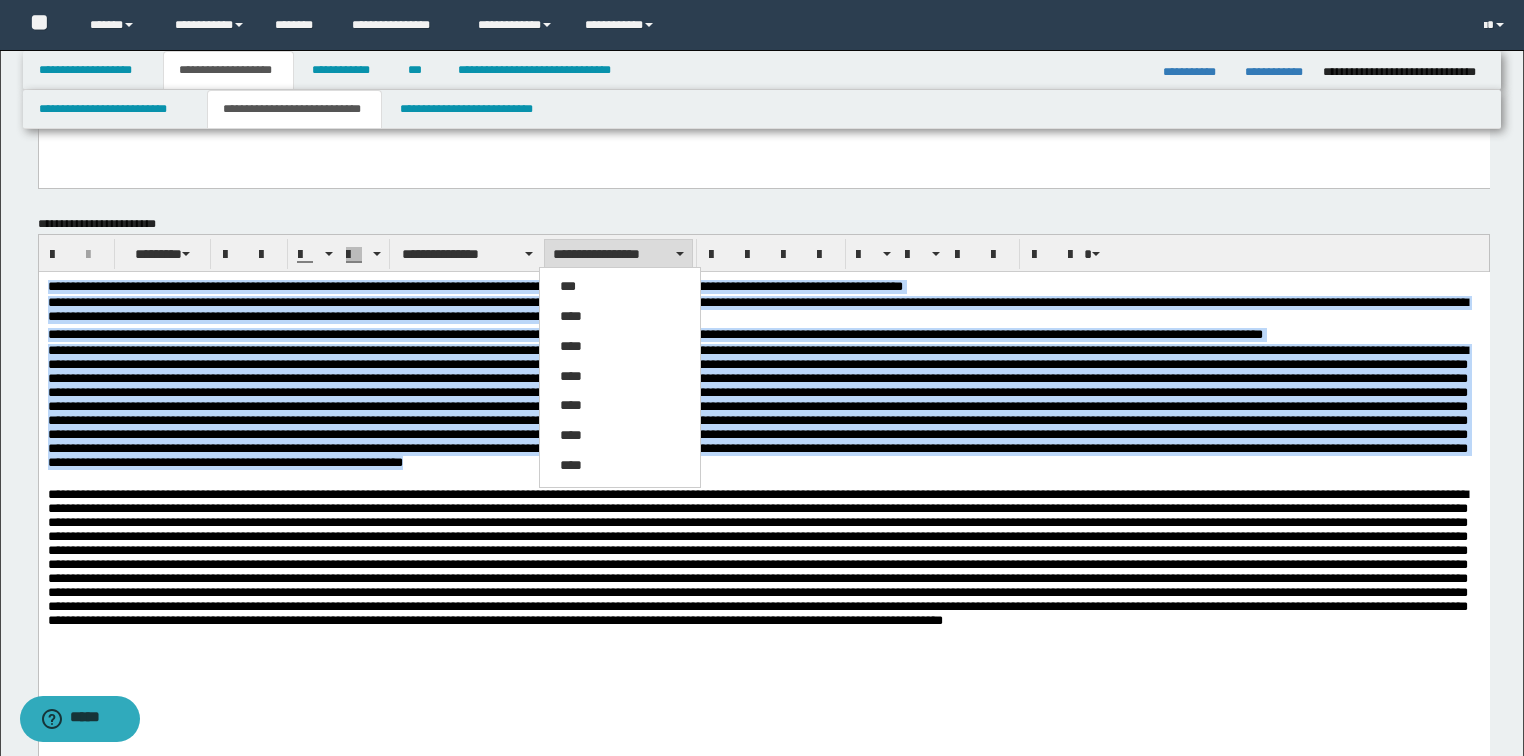 click on "****" at bounding box center (571, 316) 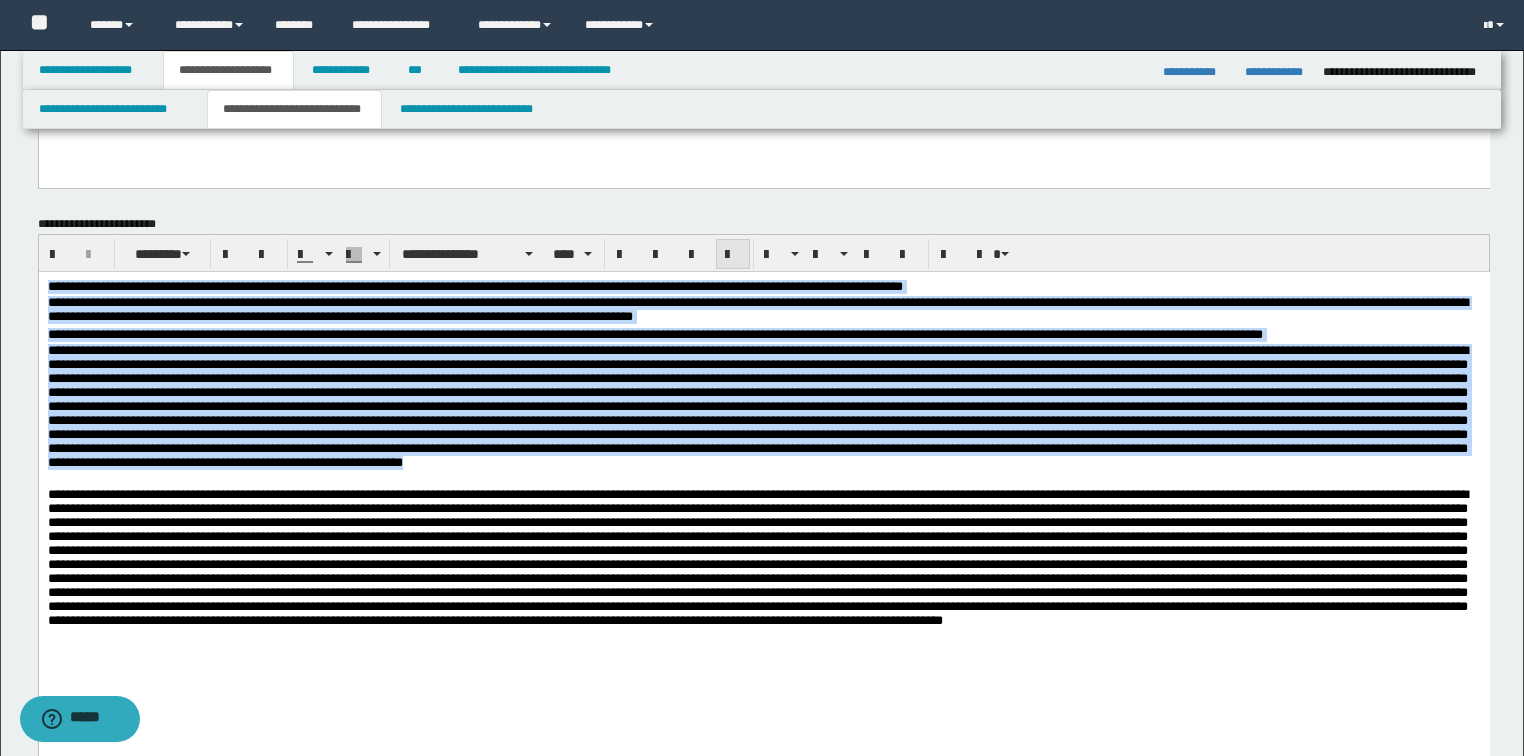 click at bounding box center (733, 255) 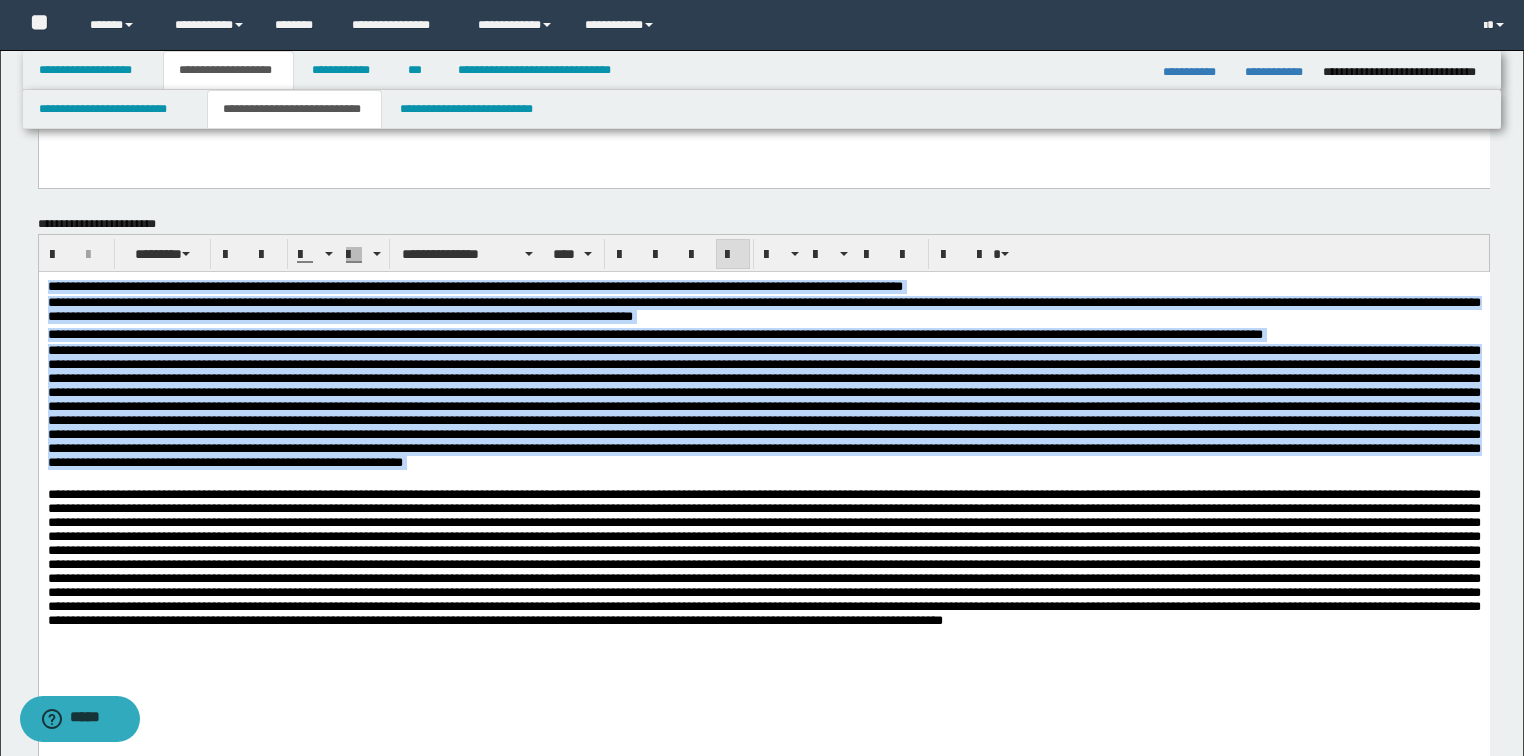 click at bounding box center [763, 405] 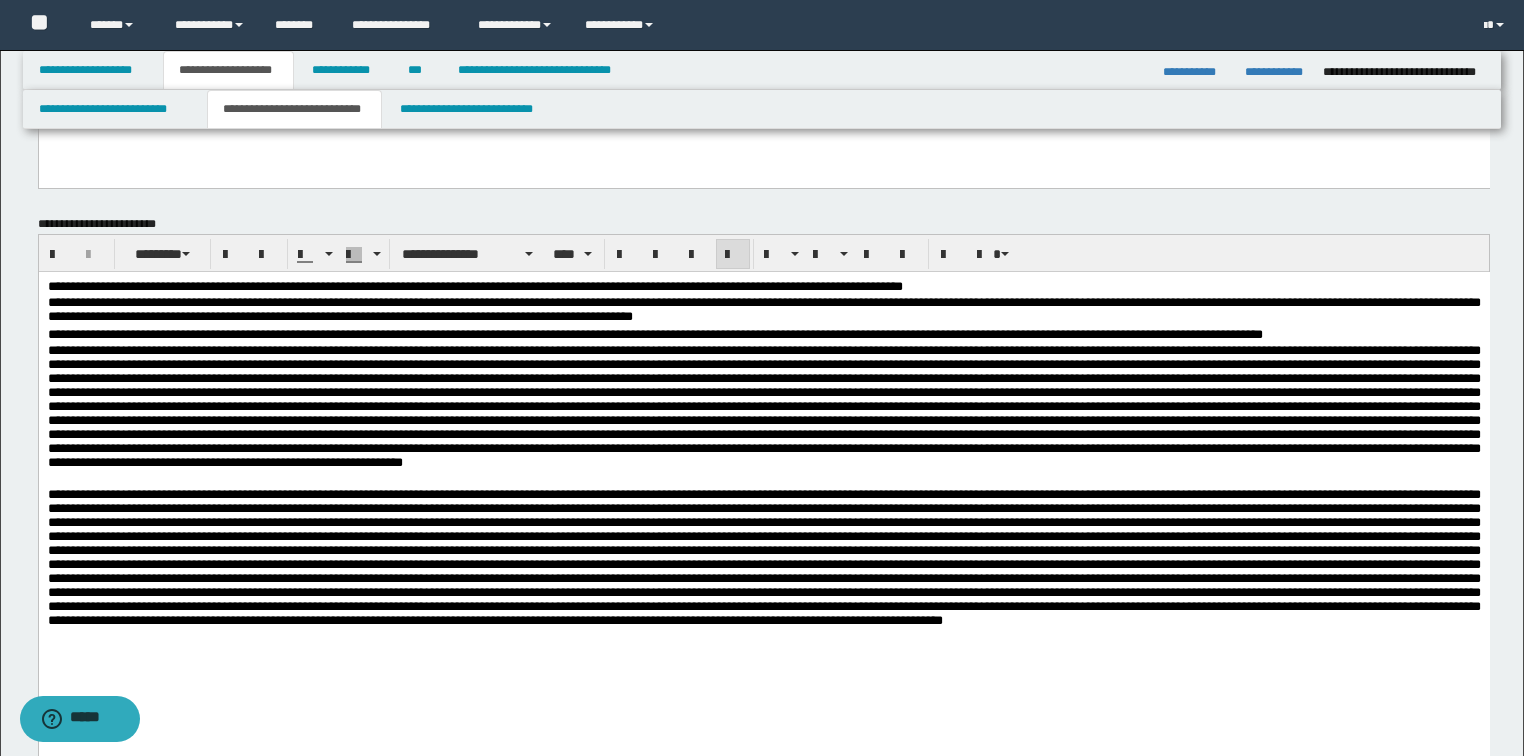 scroll, scrollTop: 0, scrollLeft: 0, axis: both 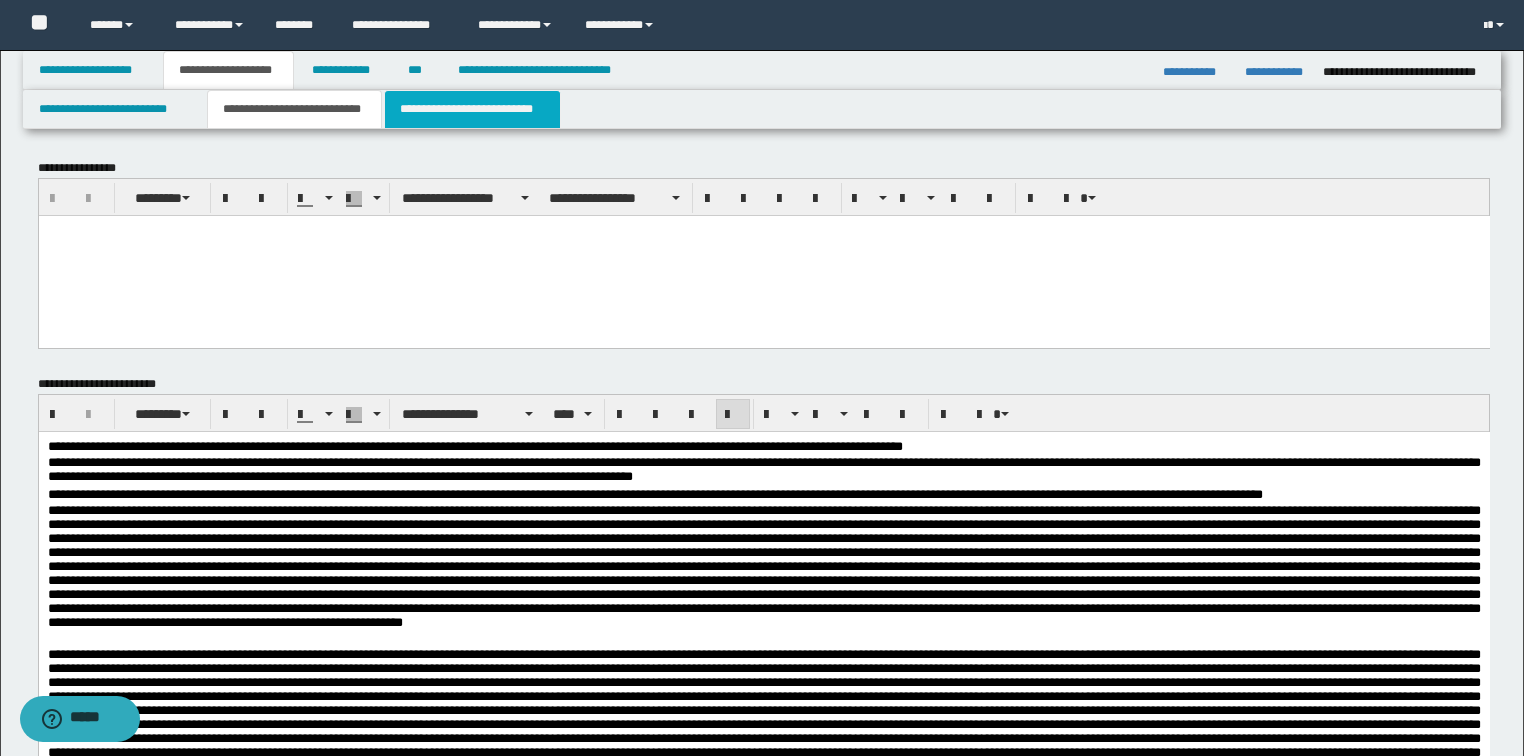 click on "**********" at bounding box center [472, 109] 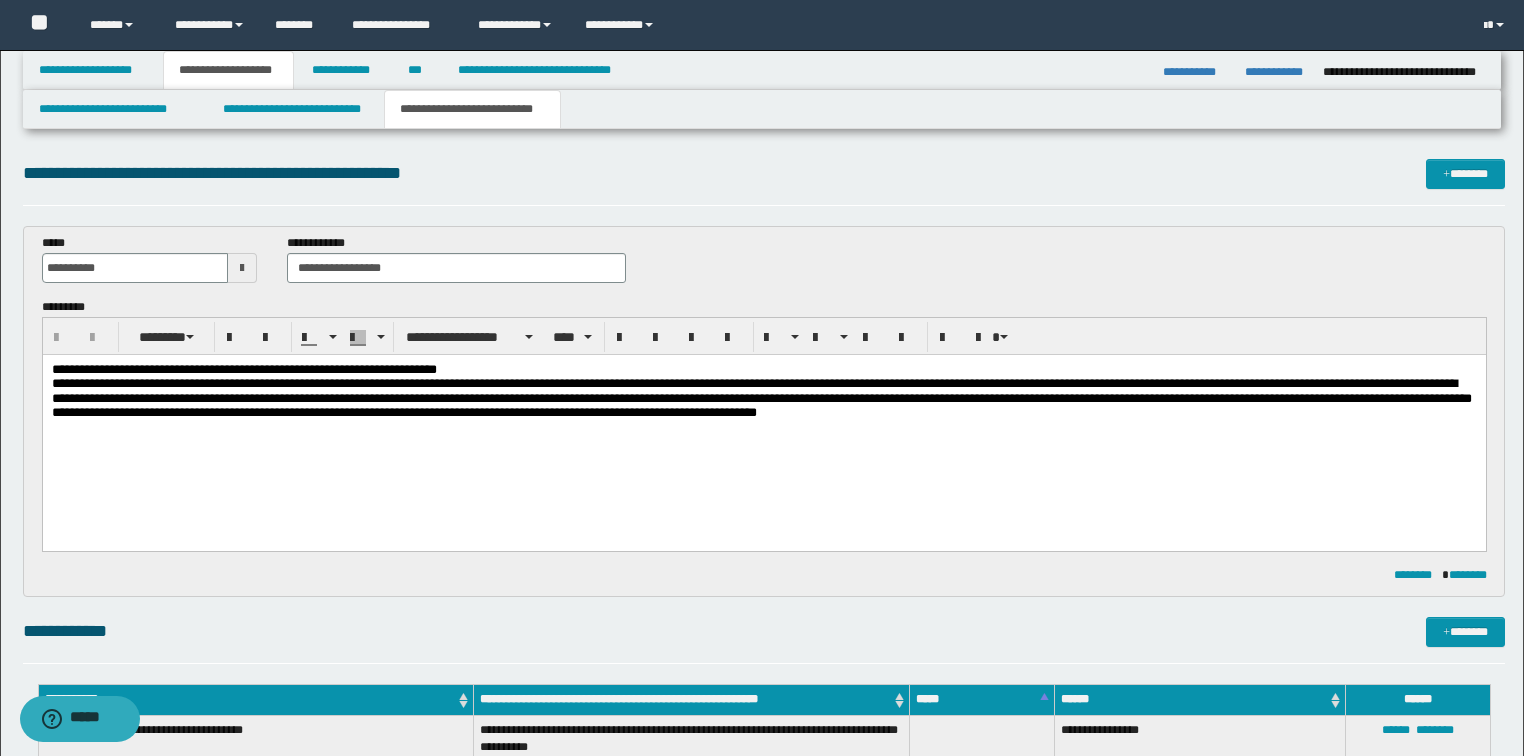 click on "**********" at bounding box center [228, 382] 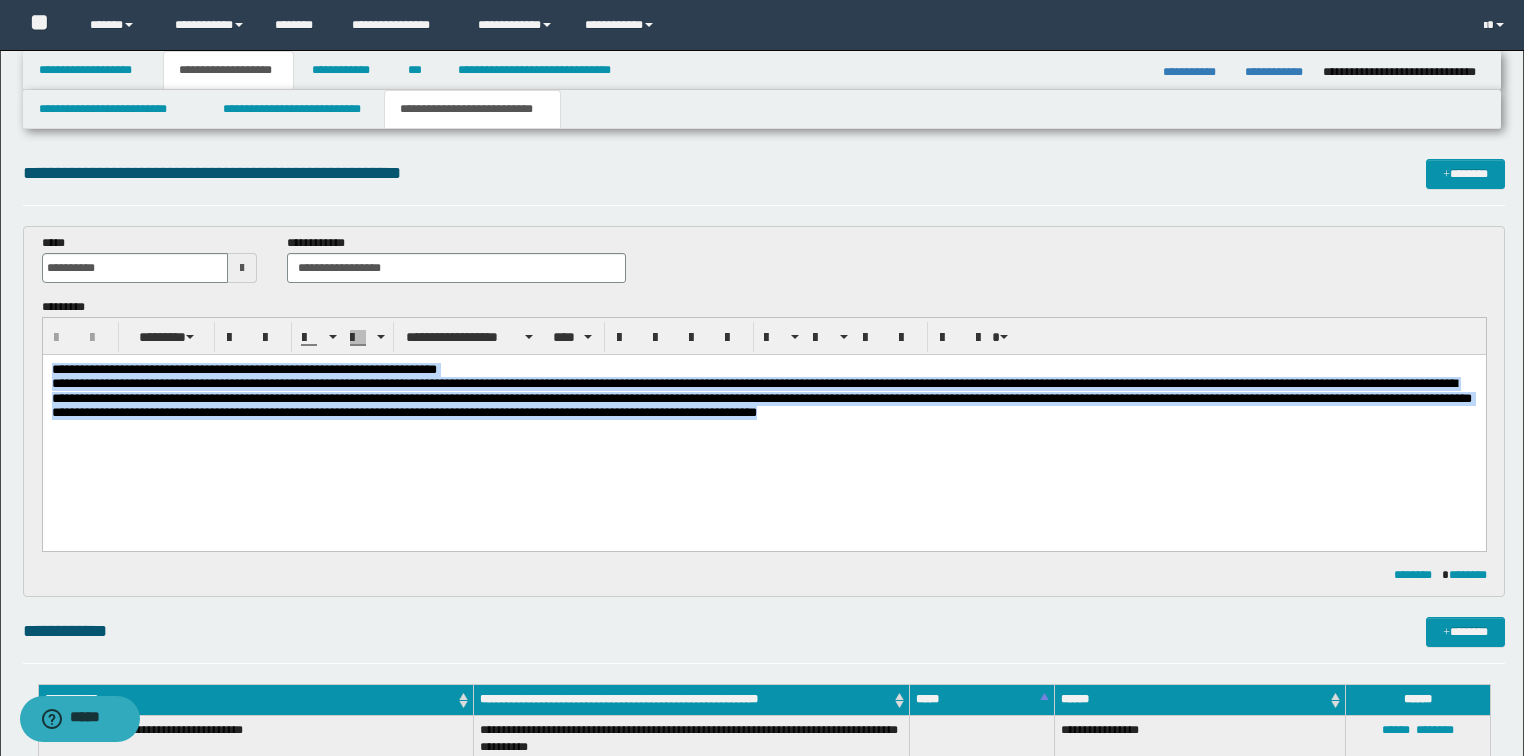 drag, startPoint x: 1016, startPoint y: 409, endPoint x: 0, endPoint y: 299, distance: 1021.9374 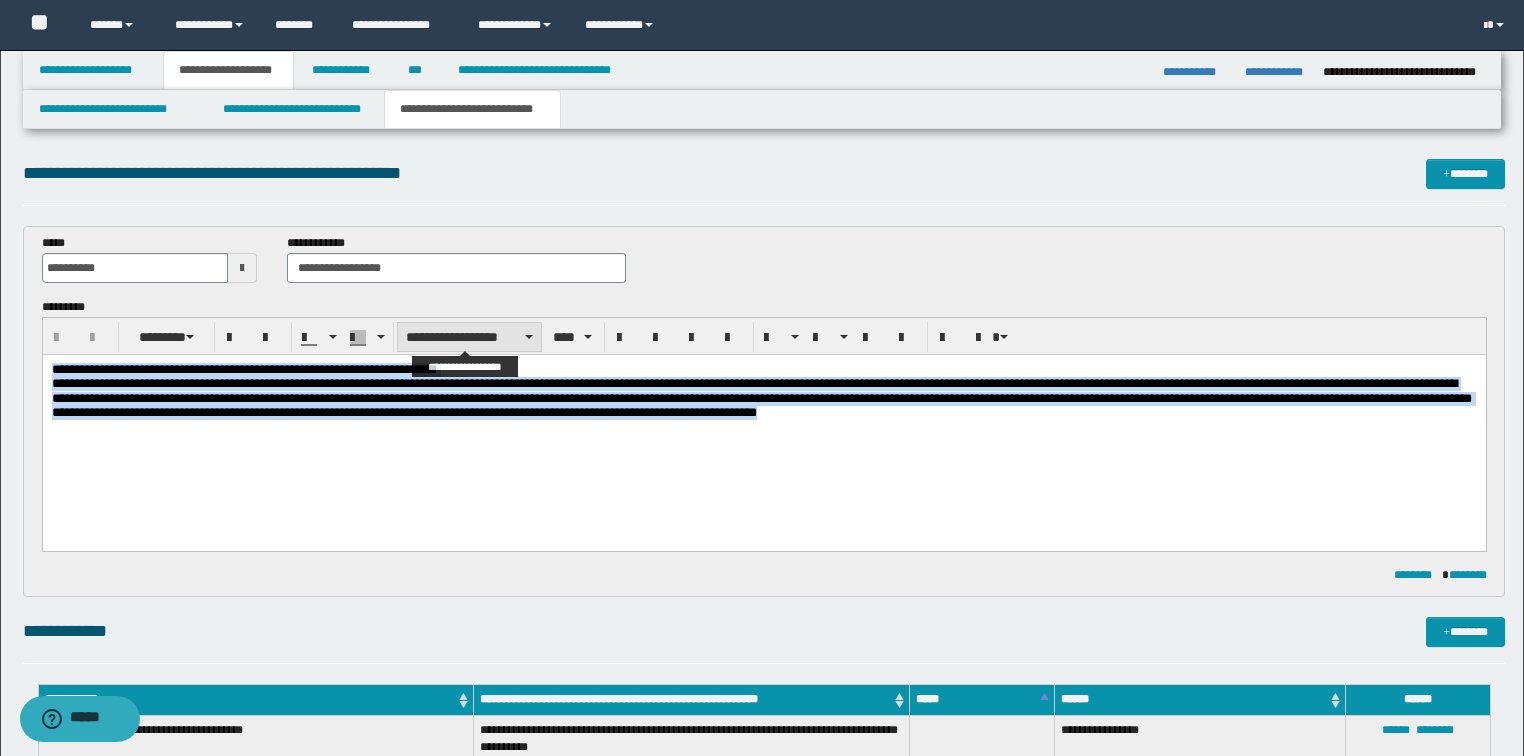 click on "**********" at bounding box center [469, 337] 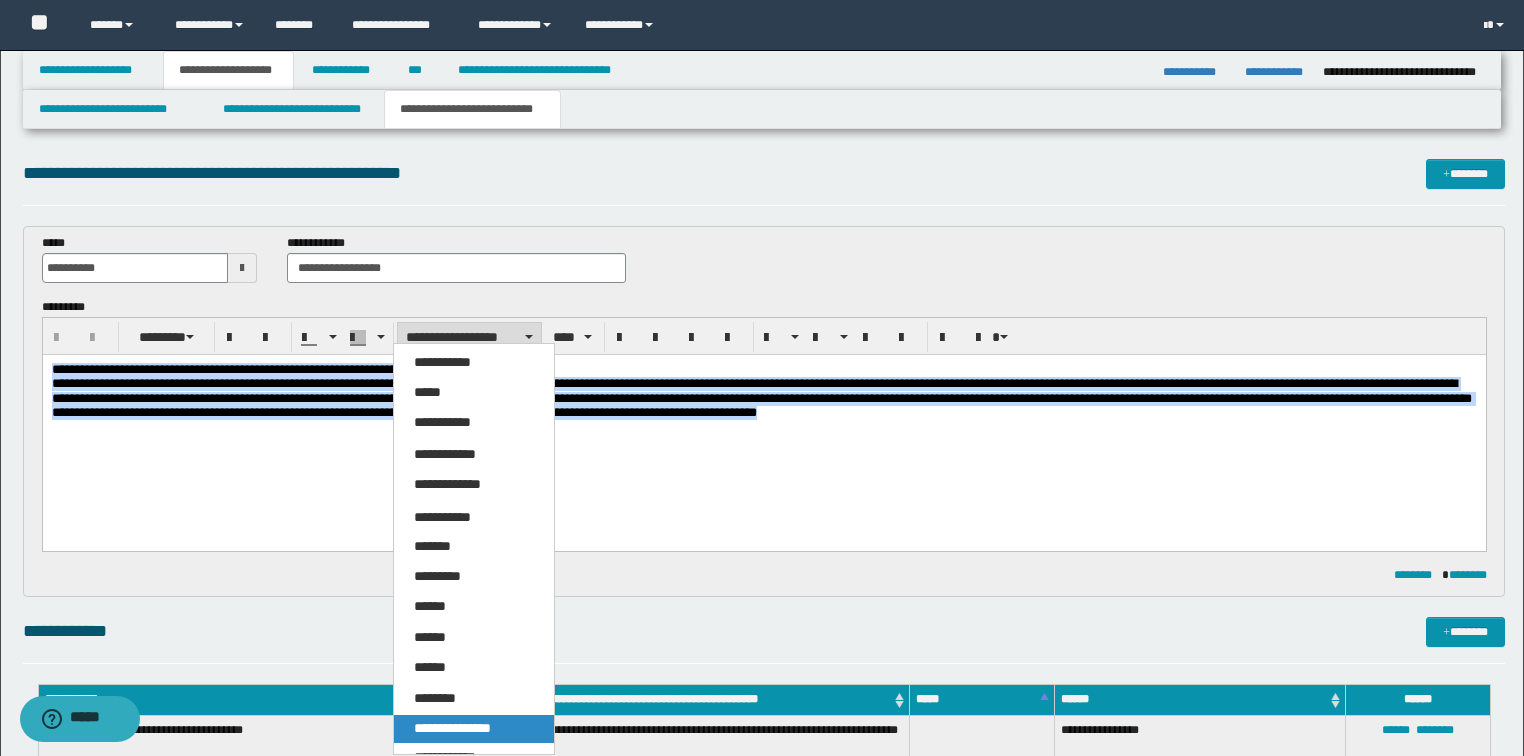 click on "**********" at bounding box center [452, 728] 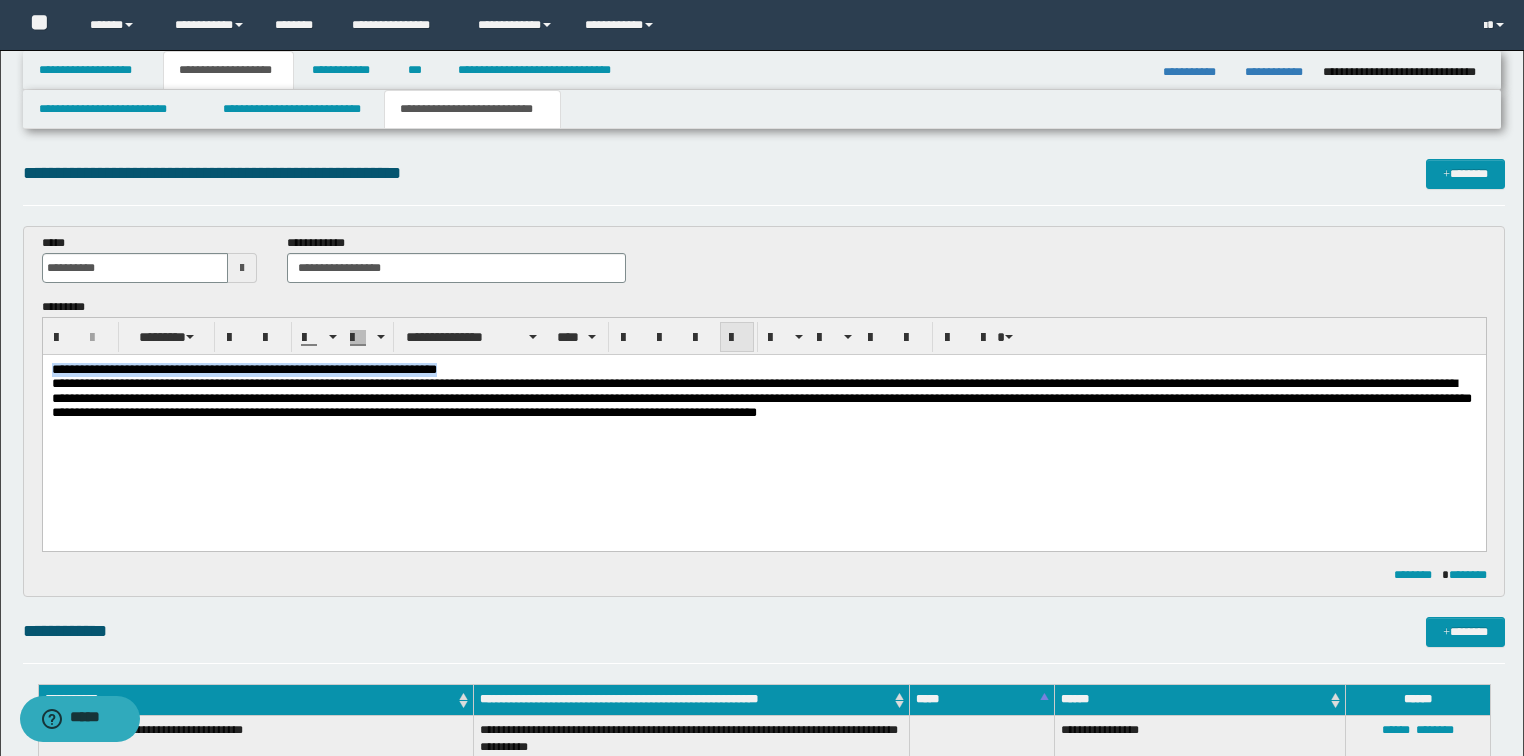 click at bounding box center [737, 337] 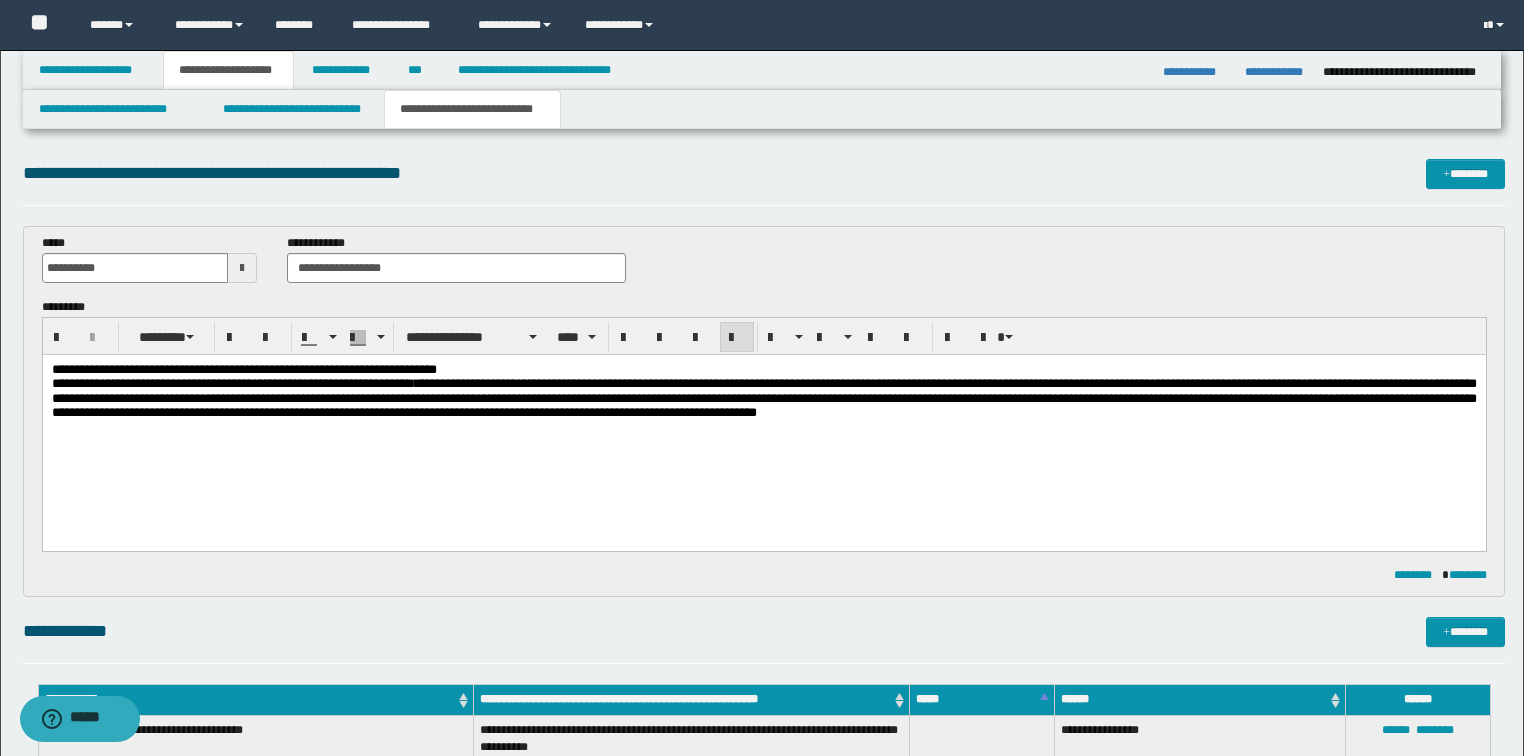 click on "**********" at bounding box center (763, 422) 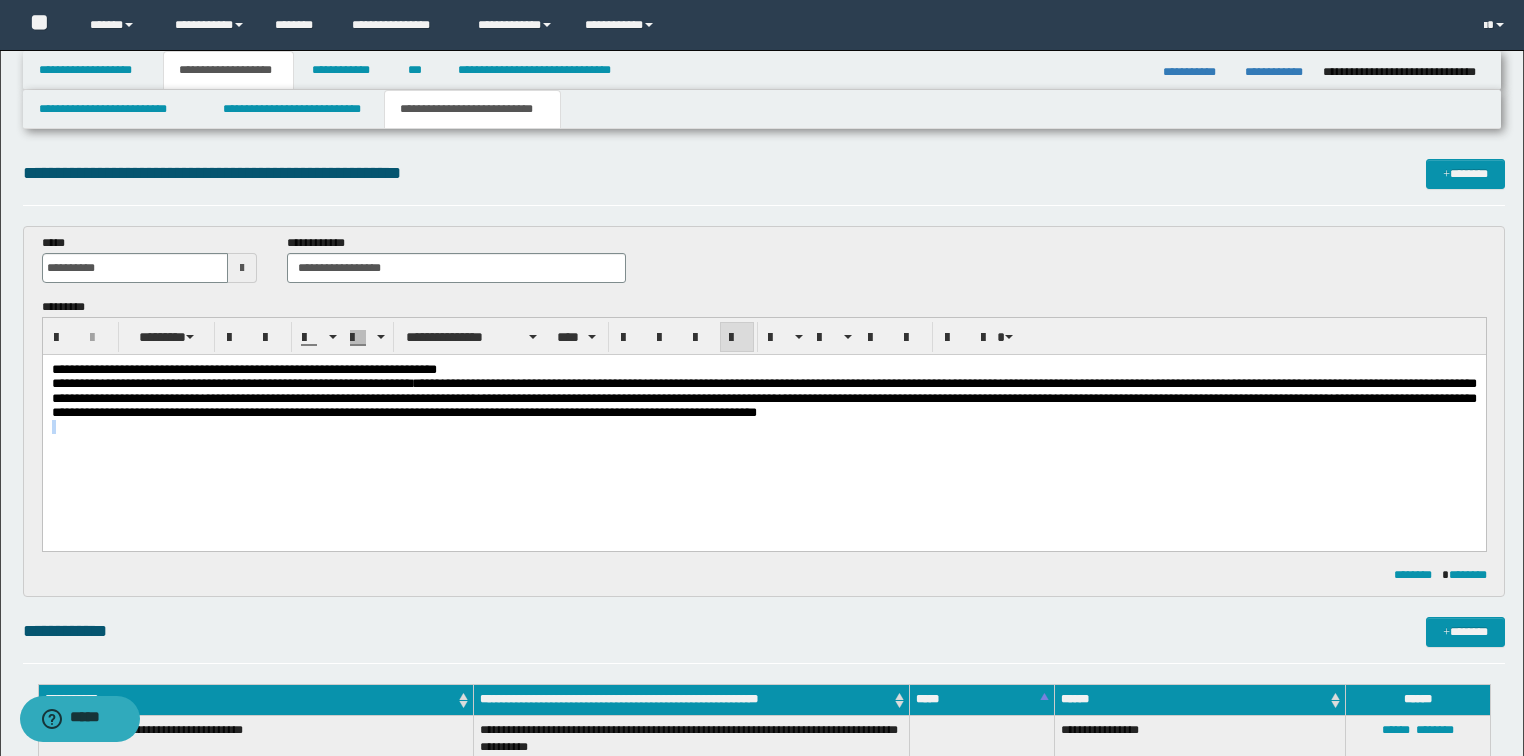 drag, startPoint x: 1093, startPoint y: 412, endPoint x: 1246, endPoint y: 922, distance: 532.4556 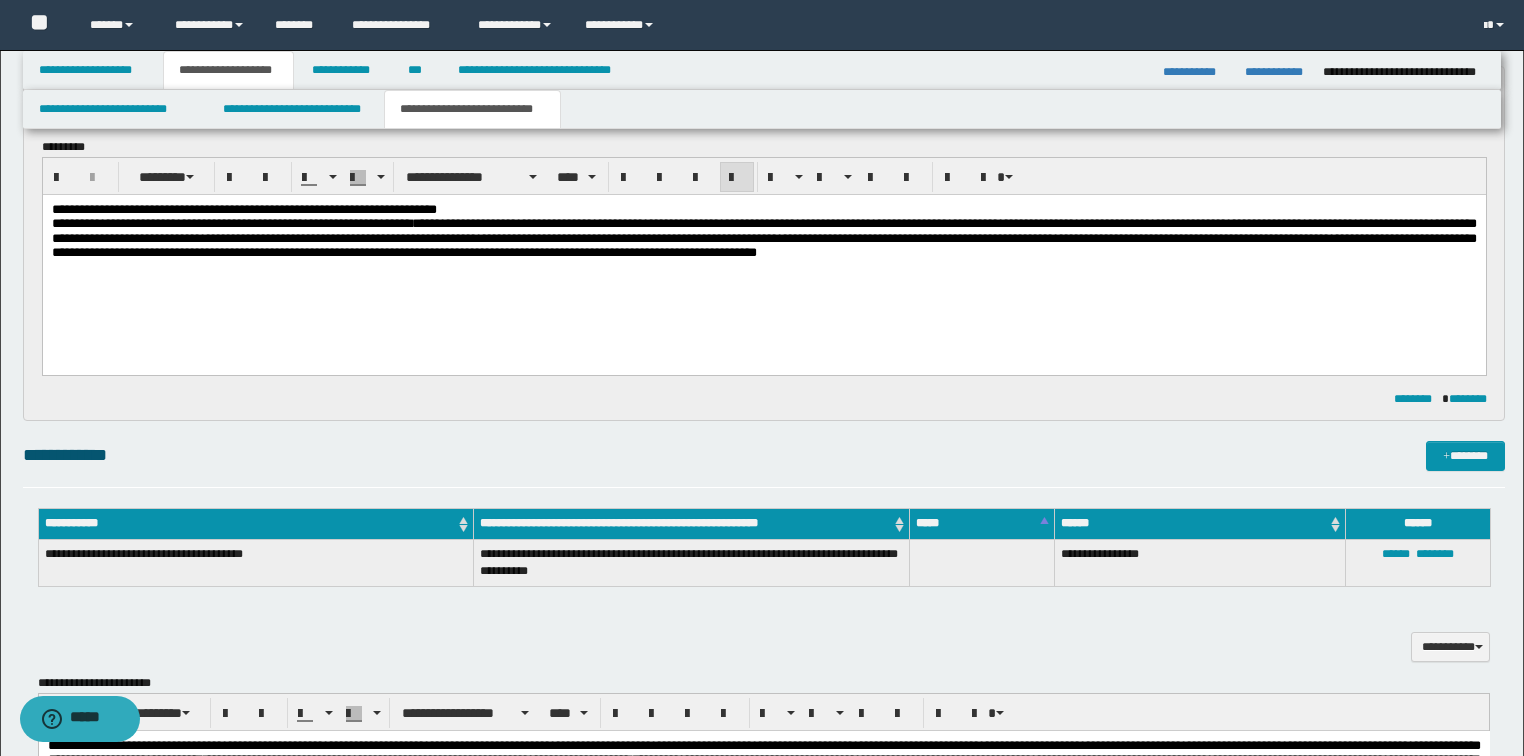 scroll, scrollTop: 400, scrollLeft: 0, axis: vertical 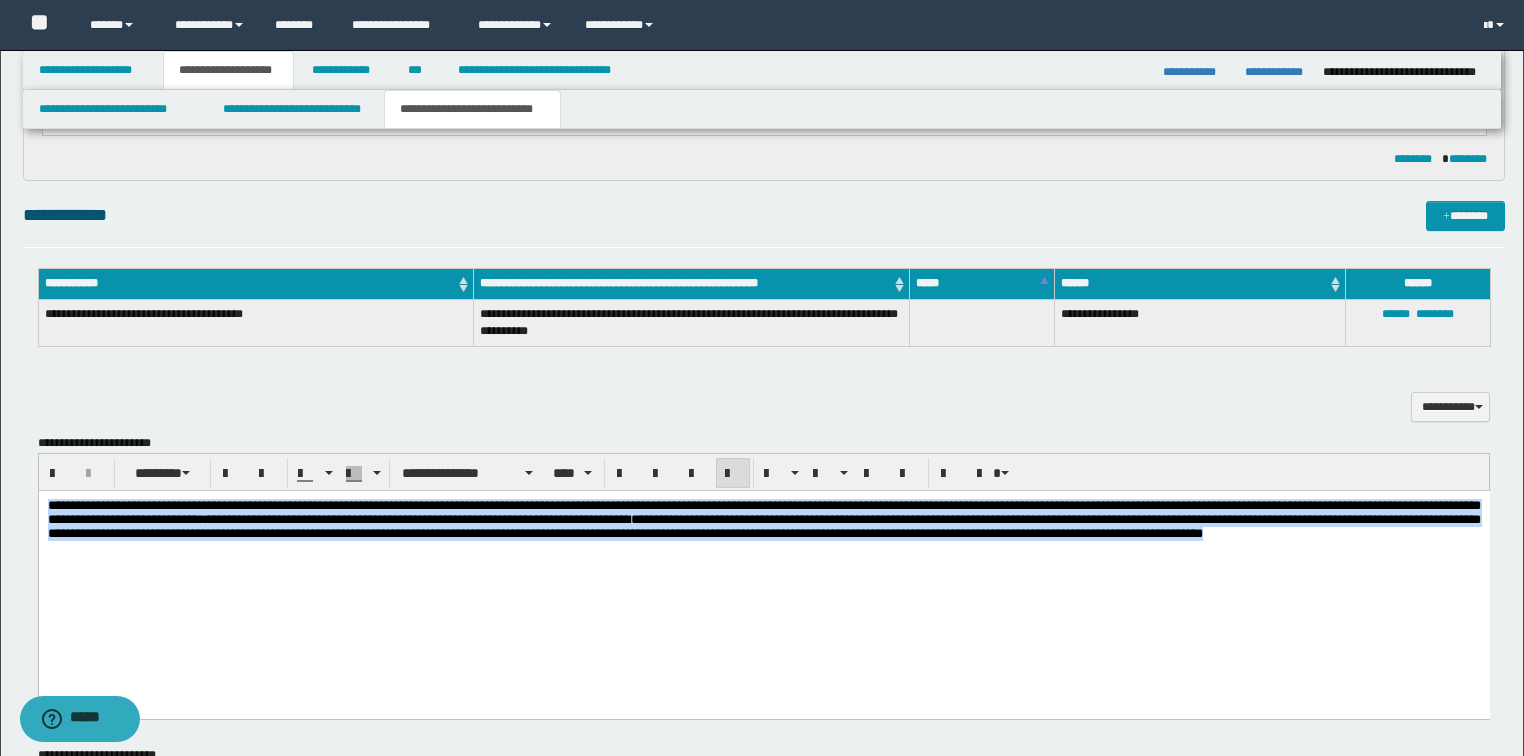 drag, startPoint x: 248, startPoint y: 556, endPoint x: 38, endPoint y: 924, distance: 423.70273 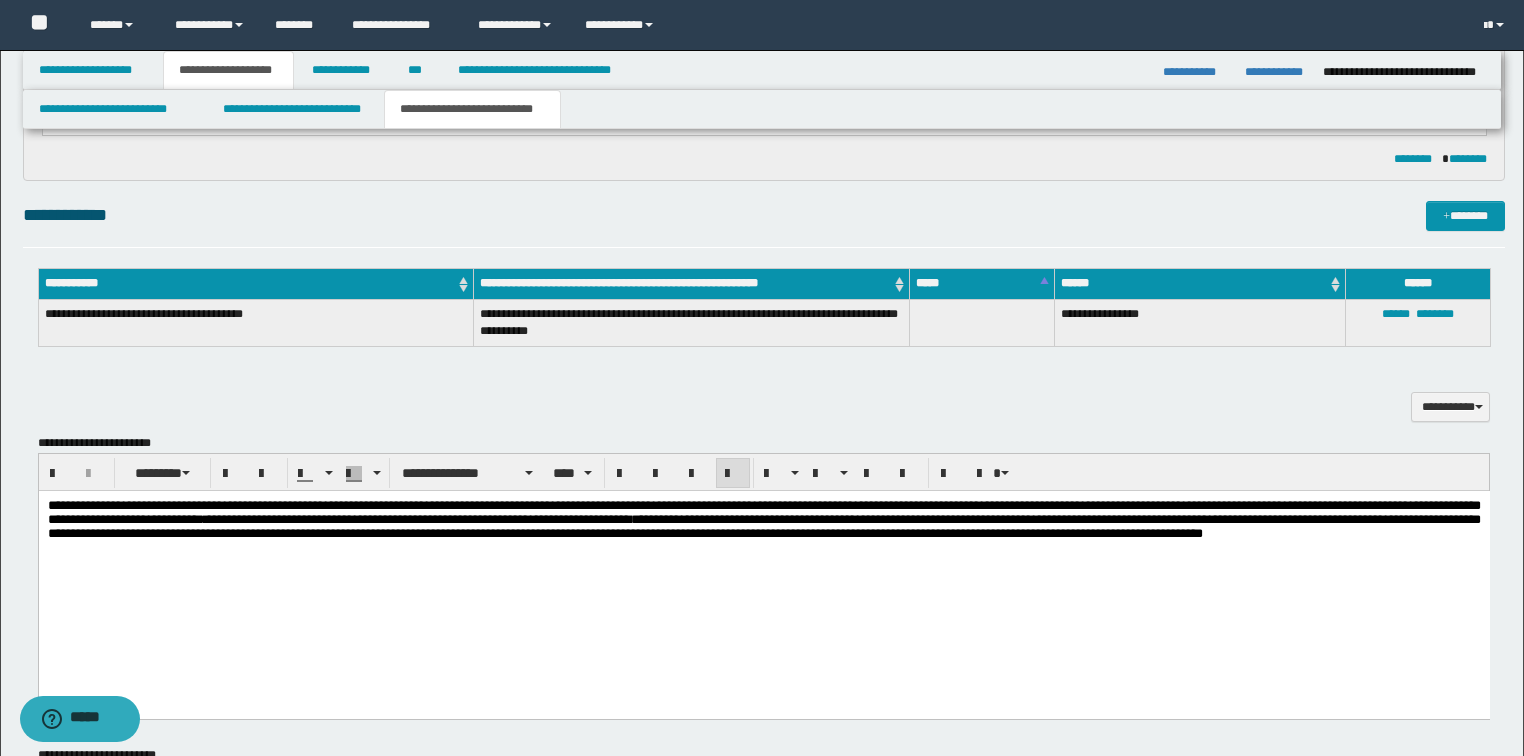 click at bounding box center (763, 583) 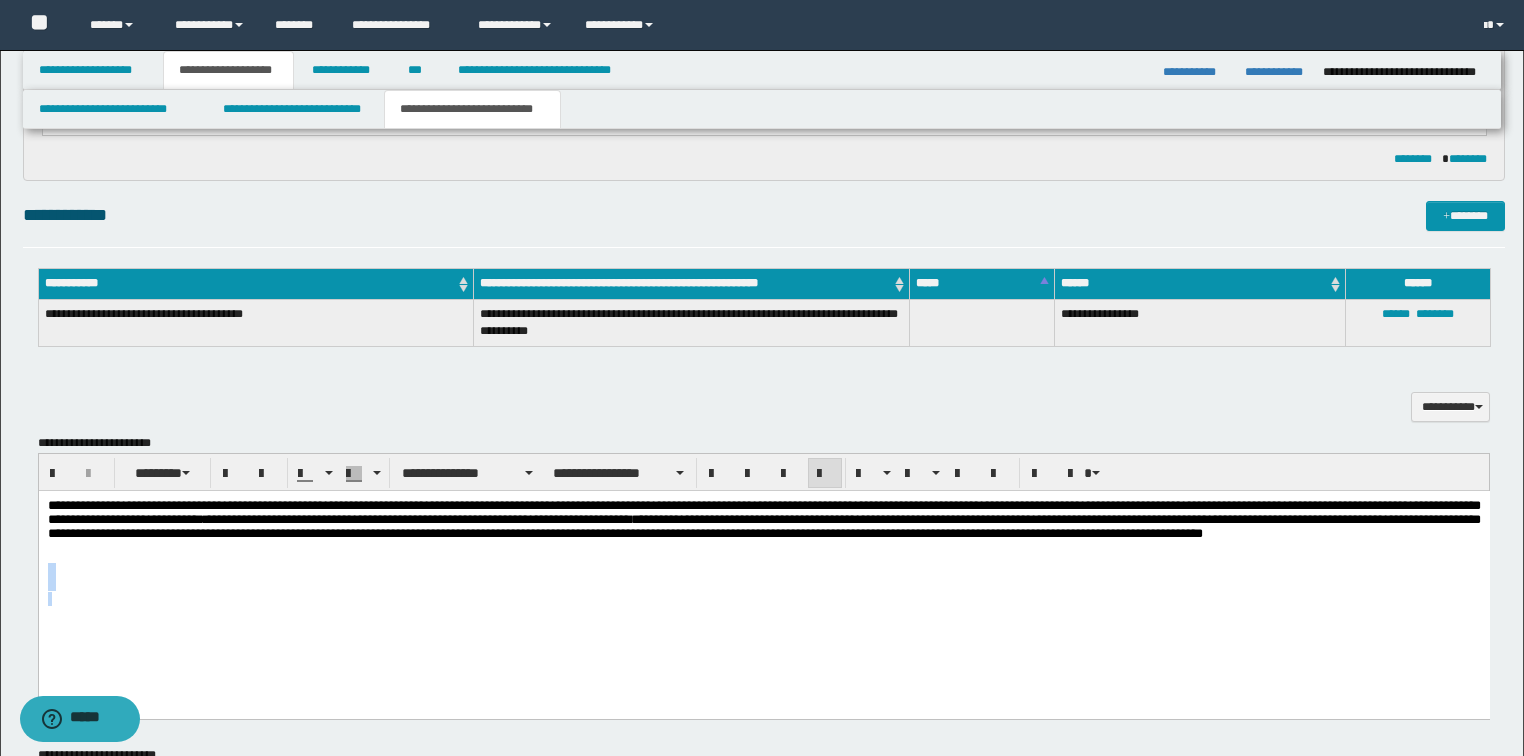 drag, startPoint x: 183, startPoint y: 555, endPoint x: 465, endPoint y: 710, distance: 321.7903 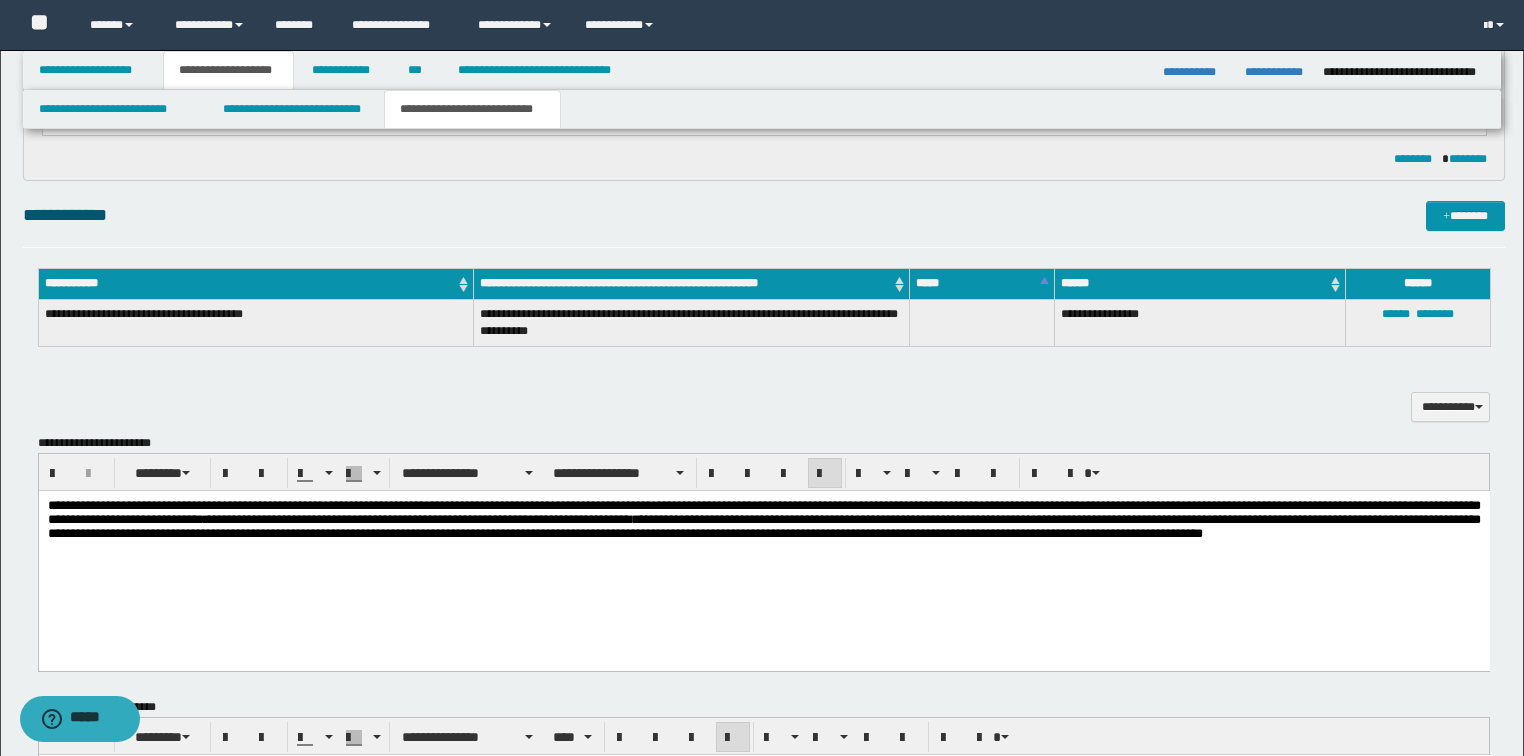 click on "**********" at bounding box center [764, 396] 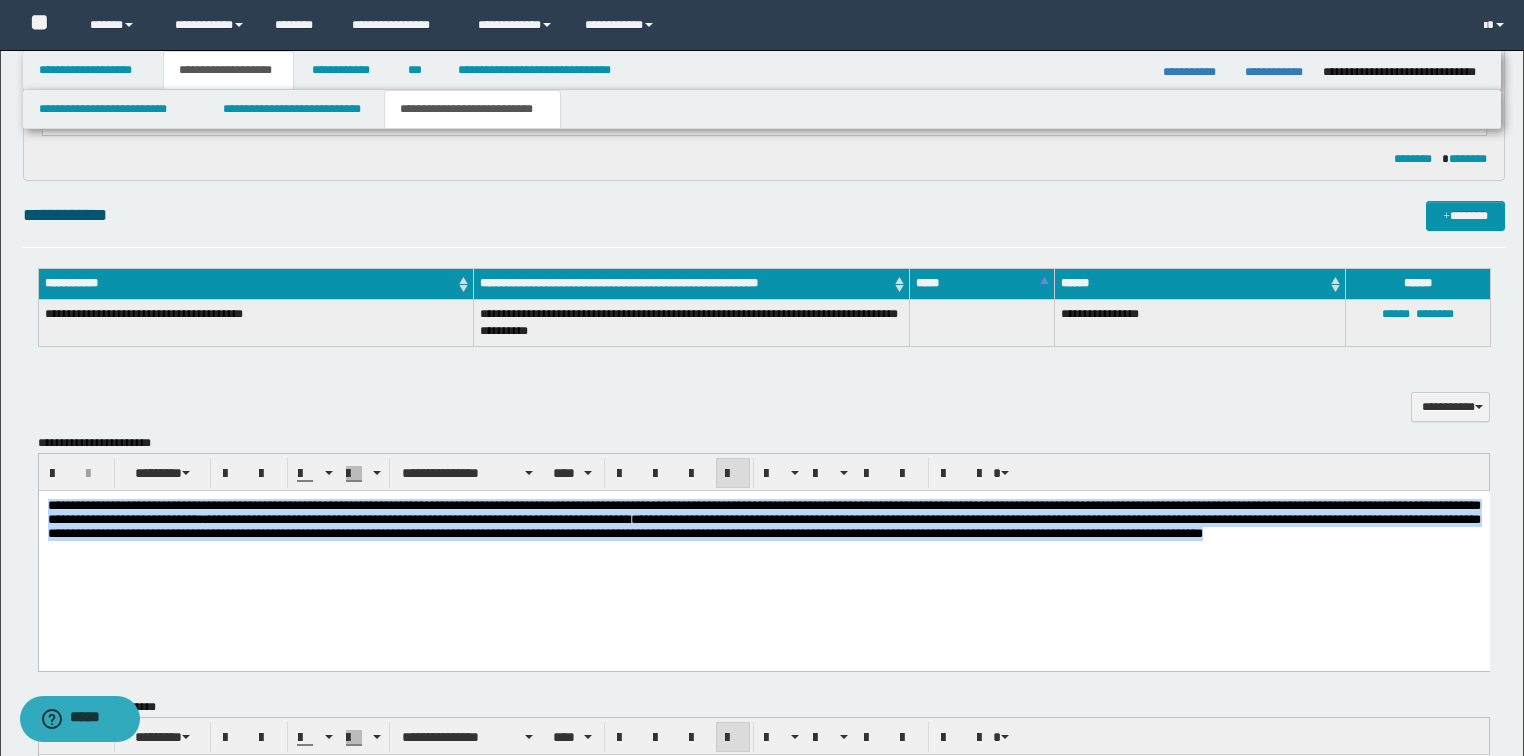 drag, startPoint x: 244, startPoint y: 551, endPoint x: -1, endPoint y: 484, distance: 253.99606 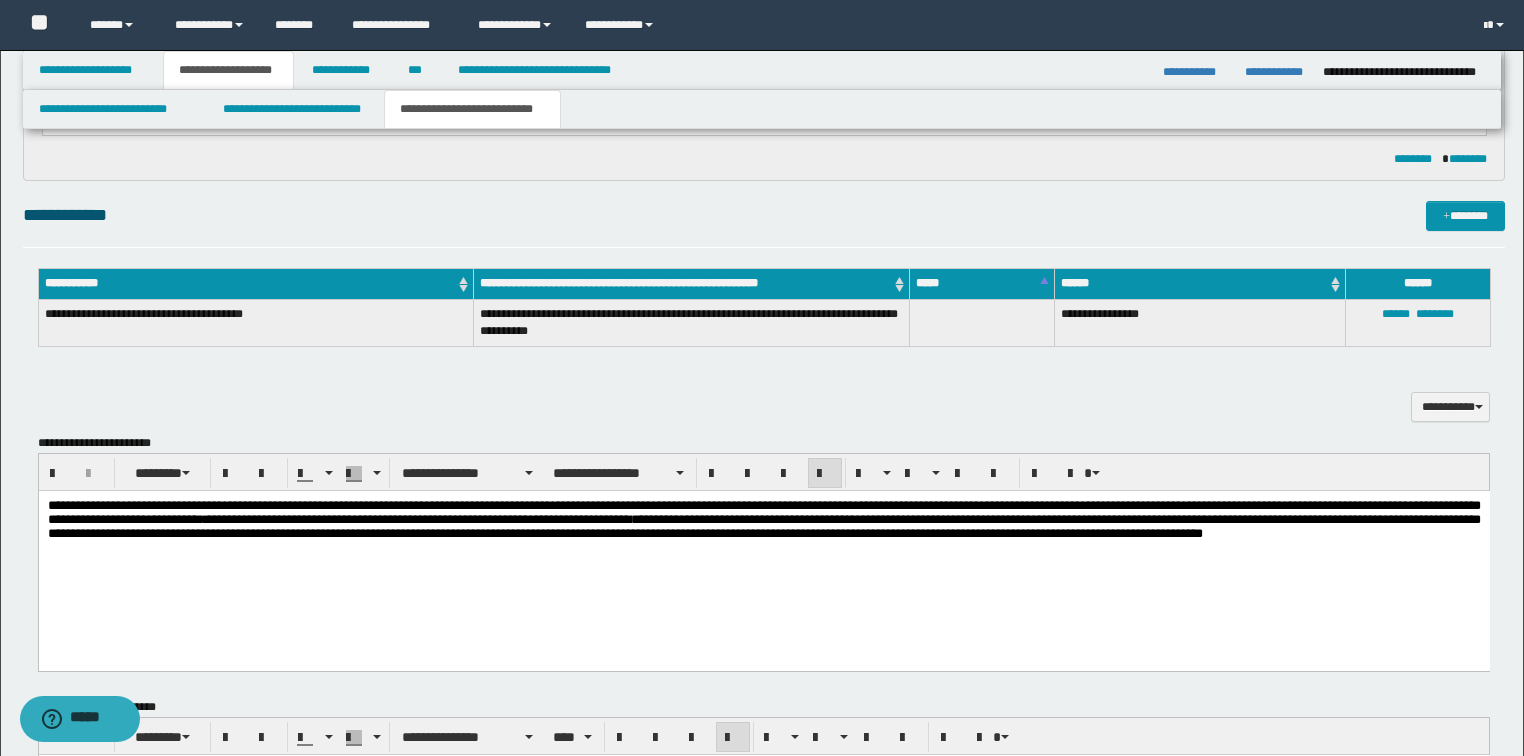 click on "**********" at bounding box center [763, 525] 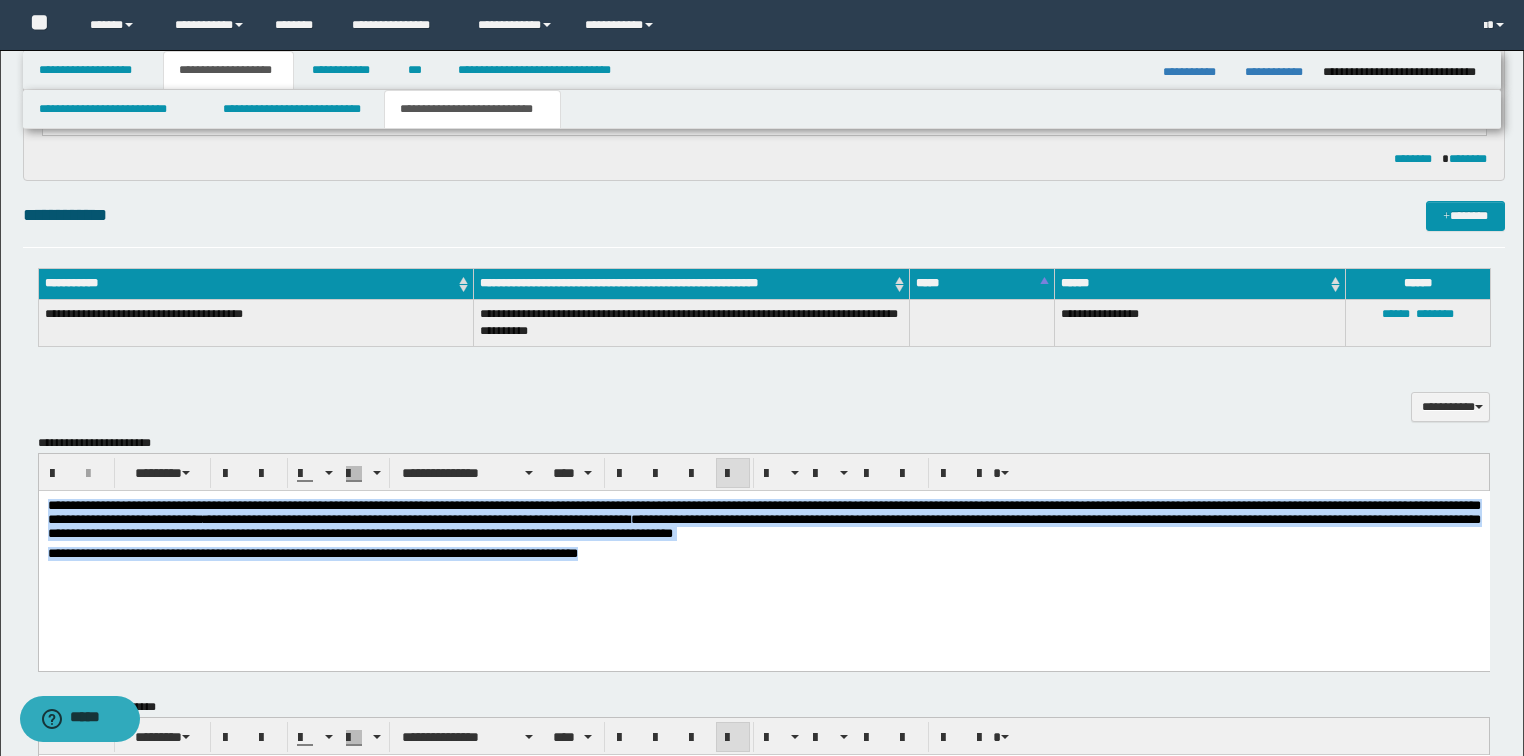 drag, startPoint x: 676, startPoint y: 562, endPoint x: -1, endPoint y: 369, distance: 703.973 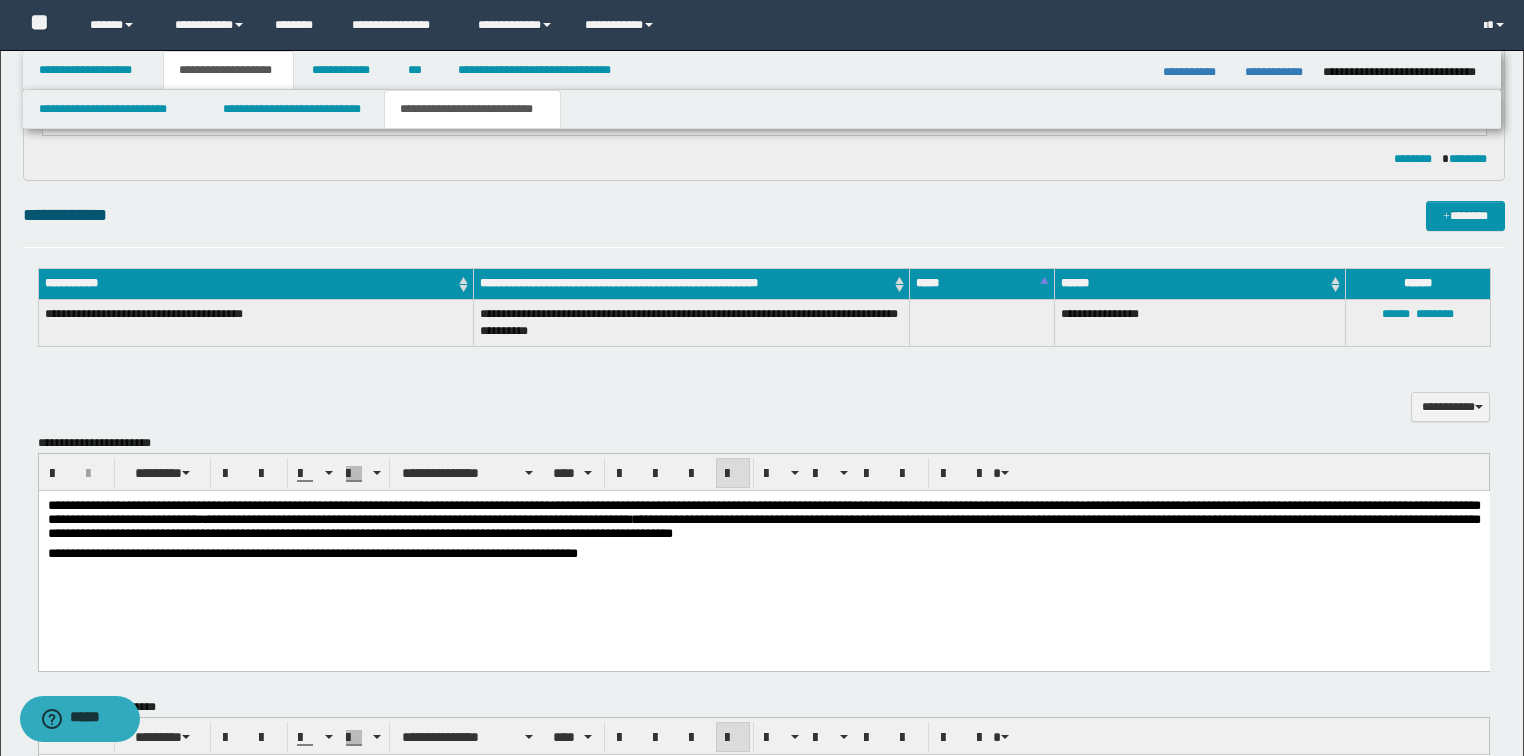 click on "**********" at bounding box center [763, 554] 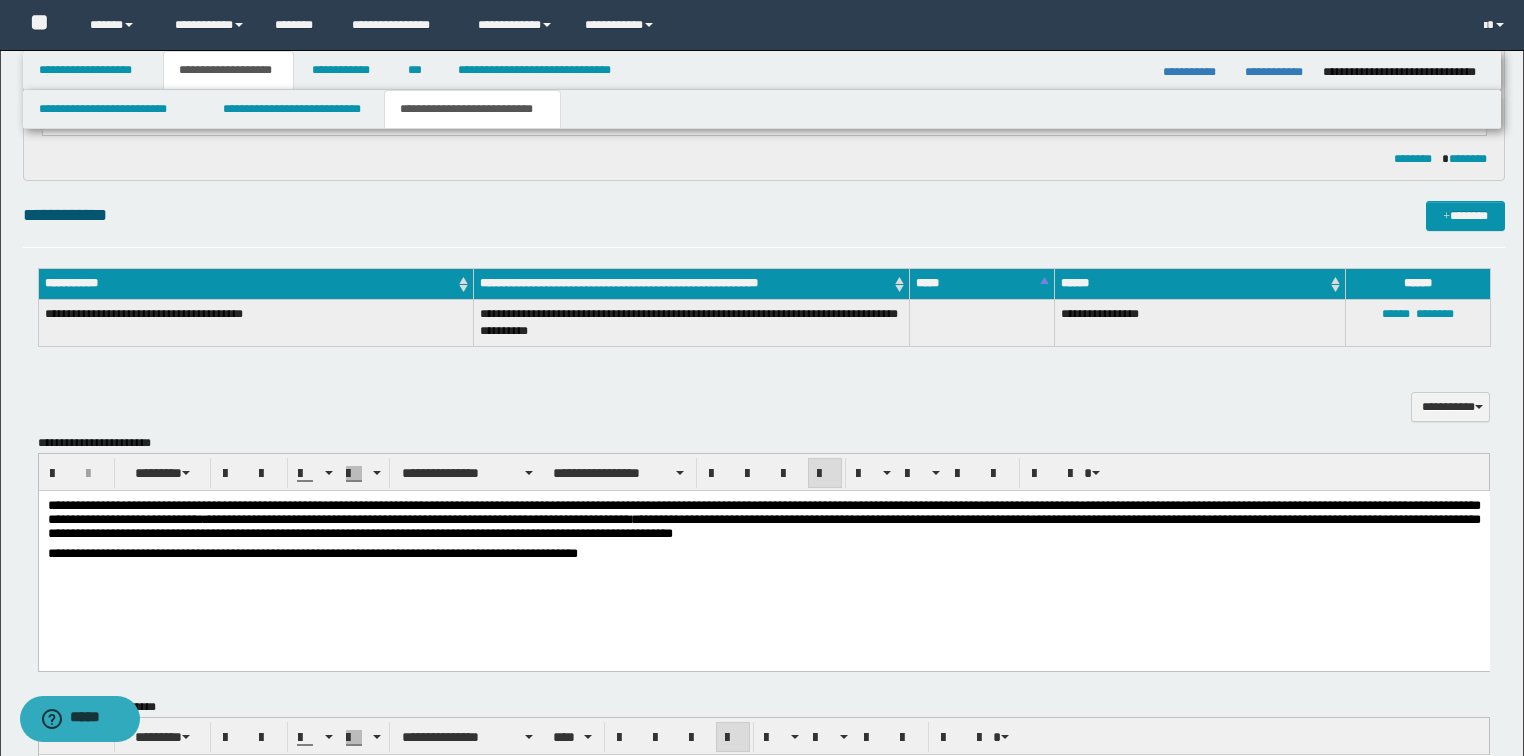 click on "**********" at bounding box center [763, 553] 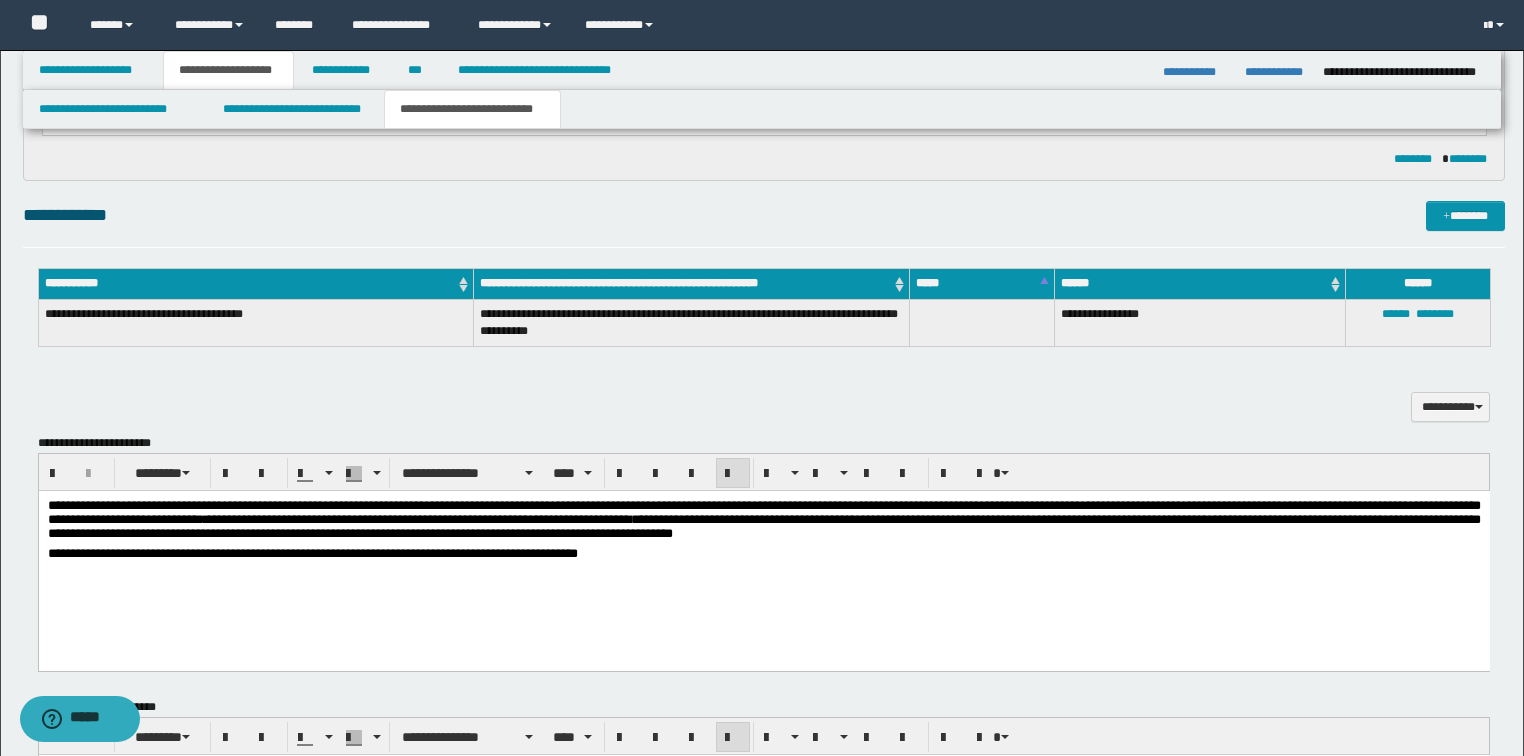 click on "**********" at bounding box center [763, 522] 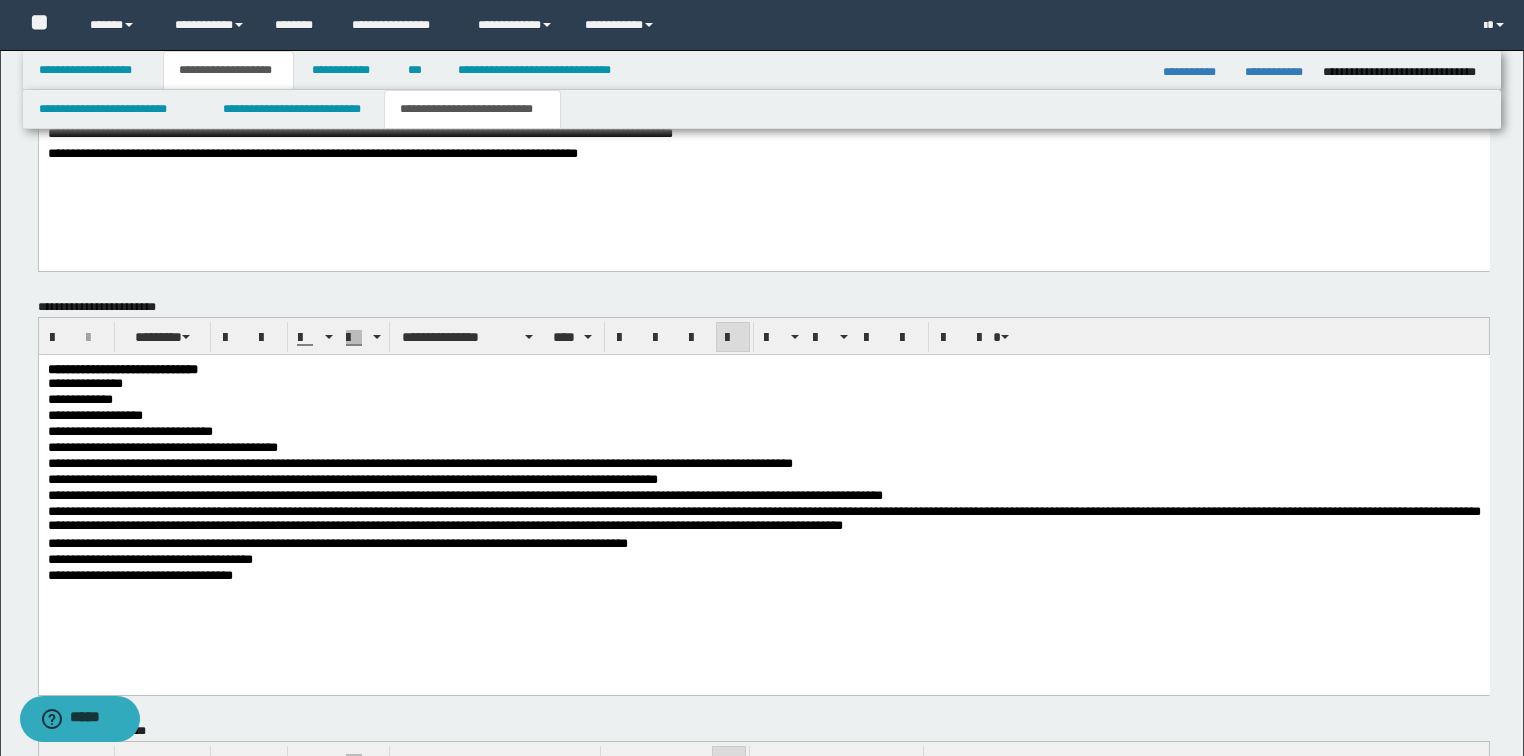 scroll, scrollTop: 1029, scrollLeft: 0, axis: vertical 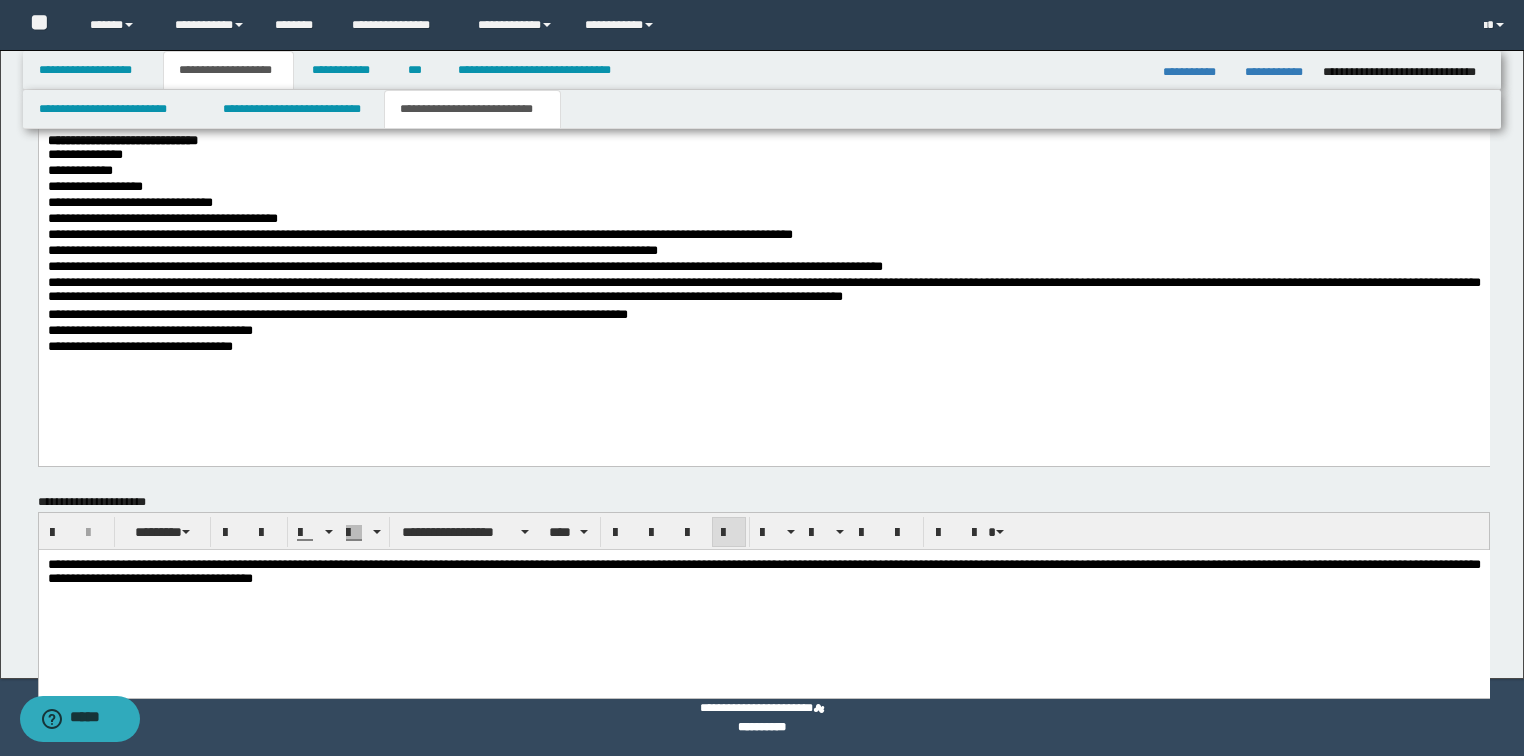 click on "**********" at bounding box center [763, 571] 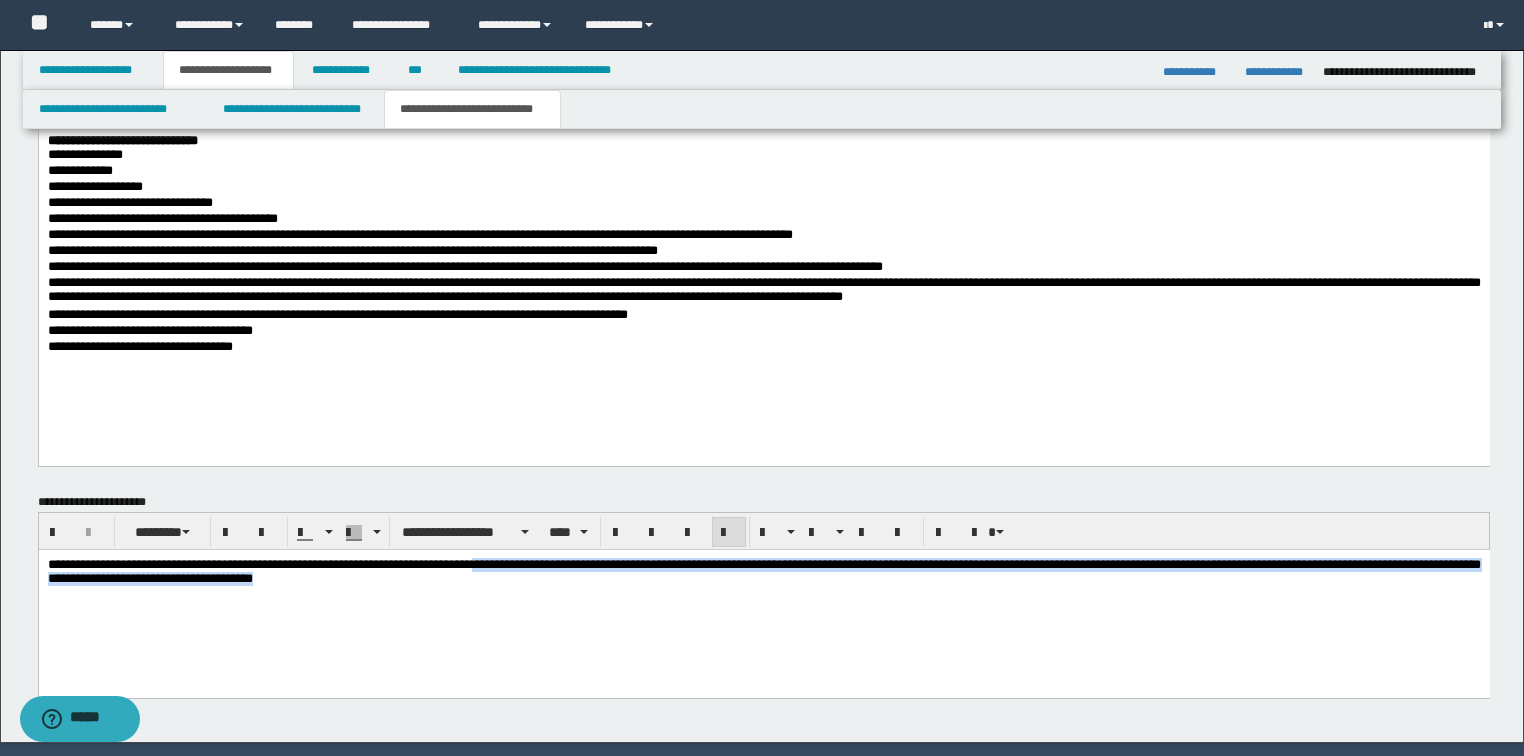click on "**********" at bounding box center (763, 571) 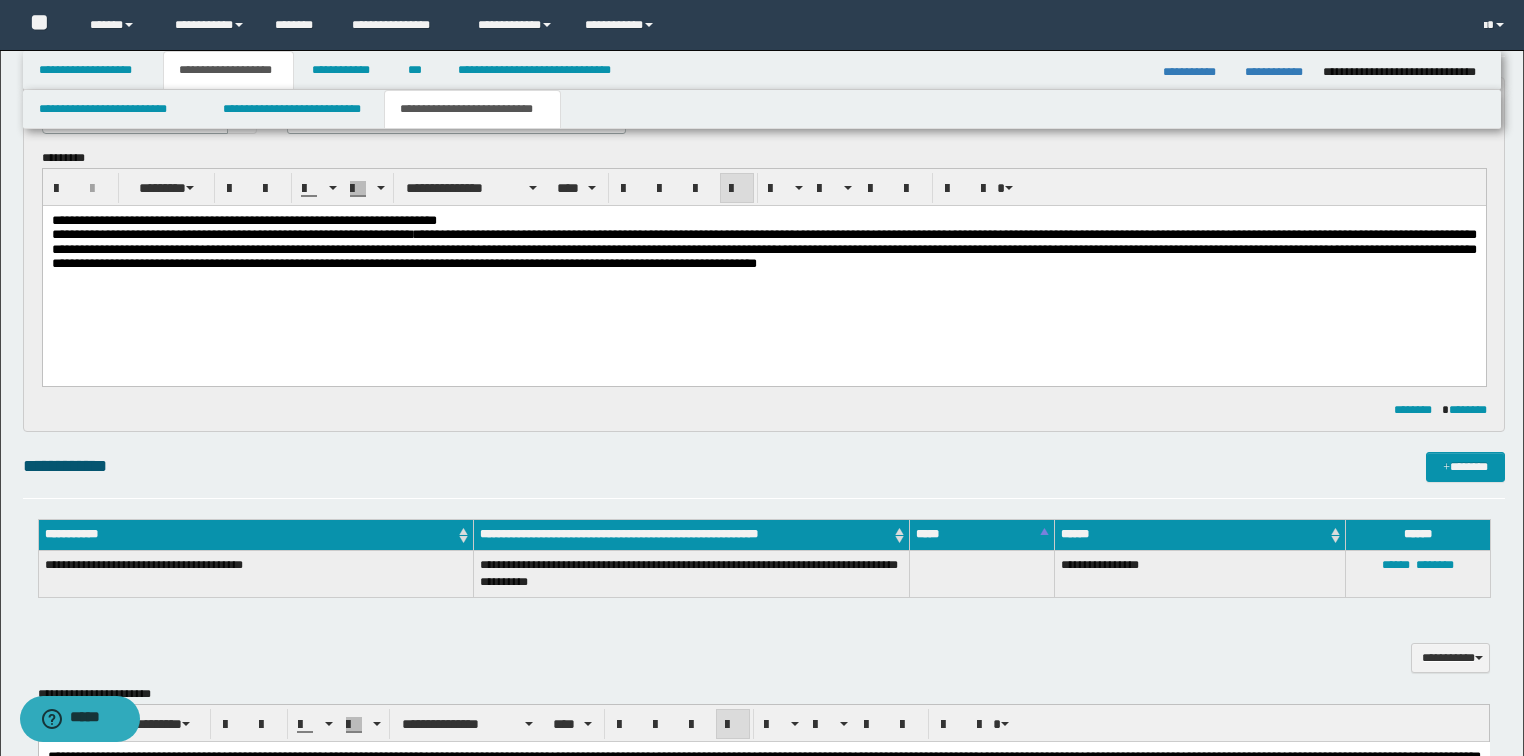 scroll, scrollTop: 0, scrollLeft: 0, axis: both 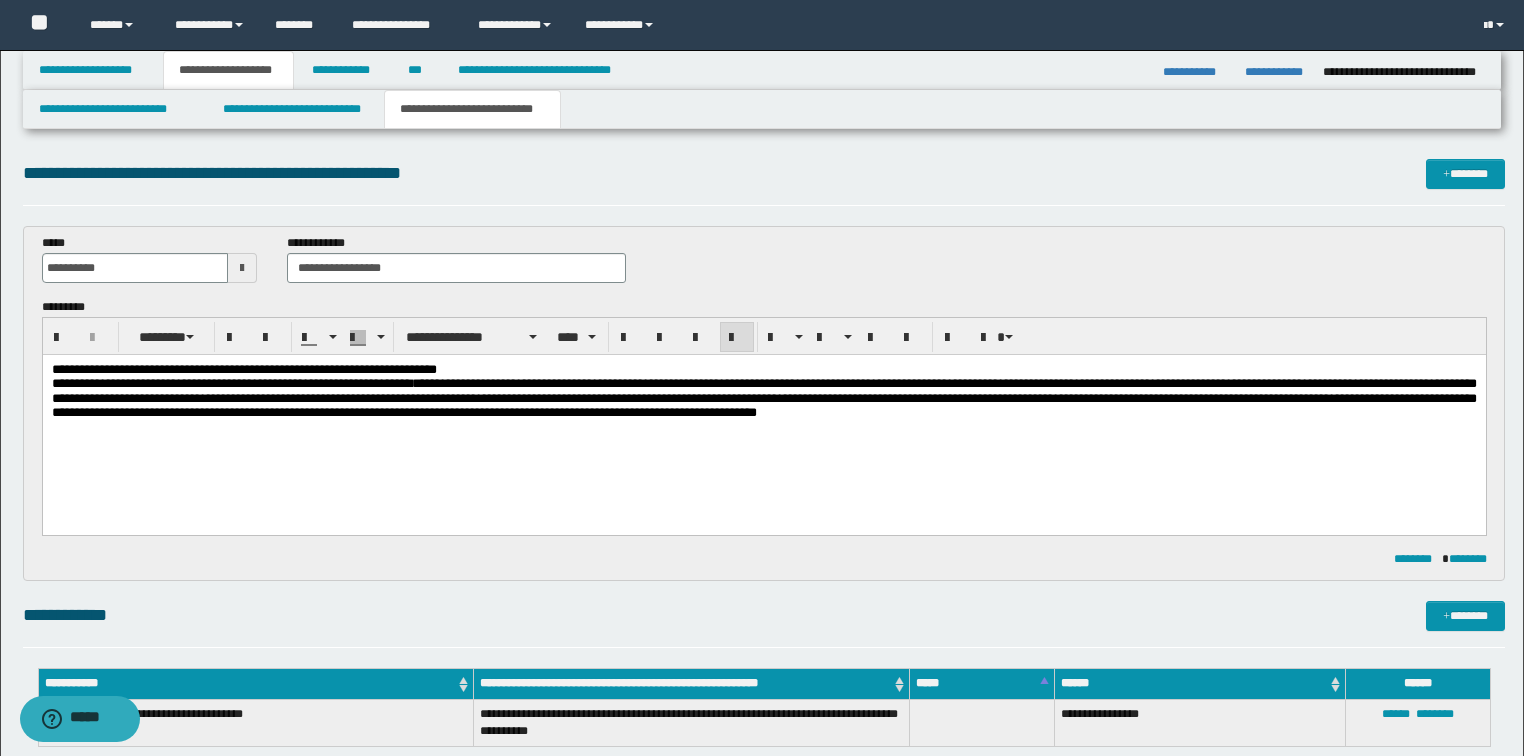 click on "**********" at bounding box center (763, 415) 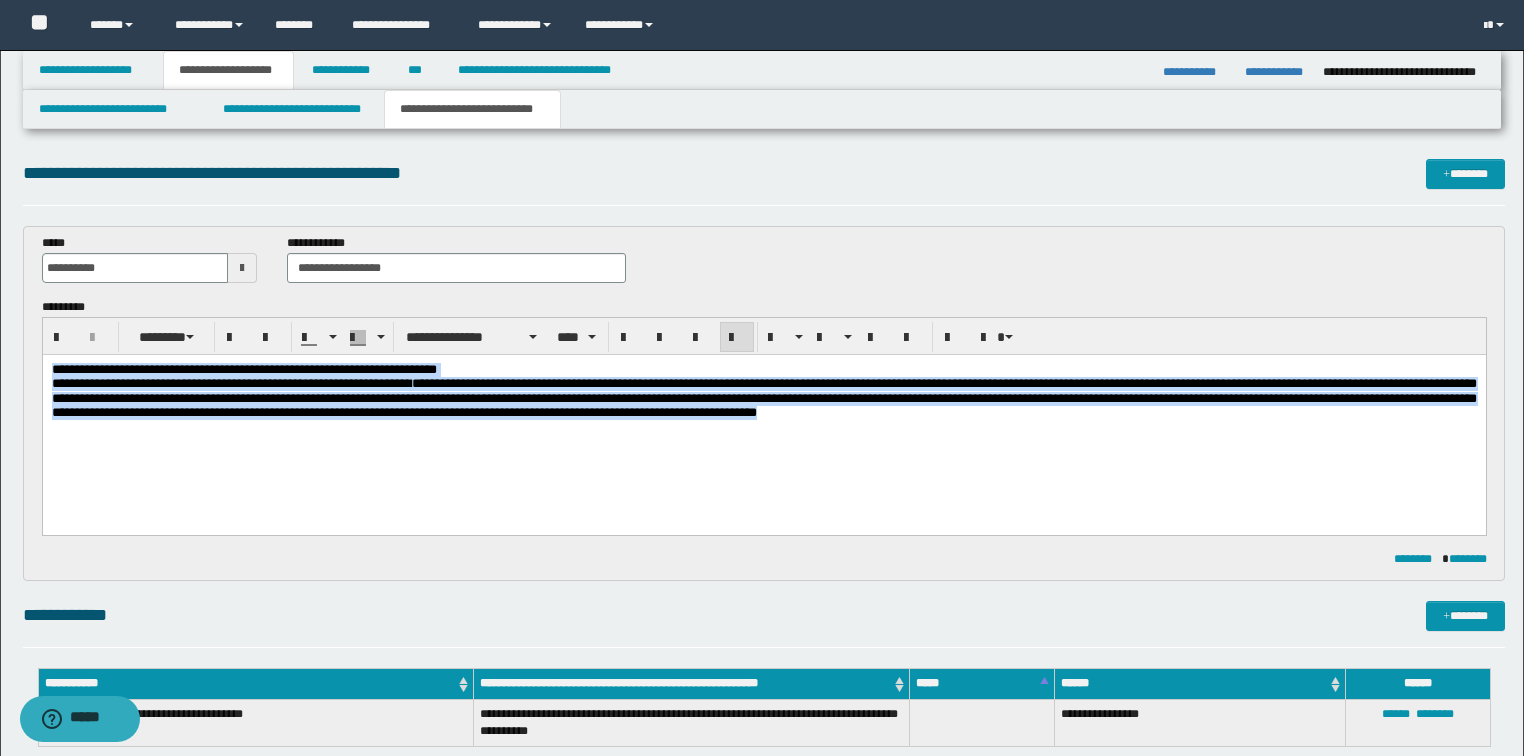 drag, startPoint x: 1129, startPoint y: 442, endPoint x: 57, endPoint y: 730, distance: 1110.0126 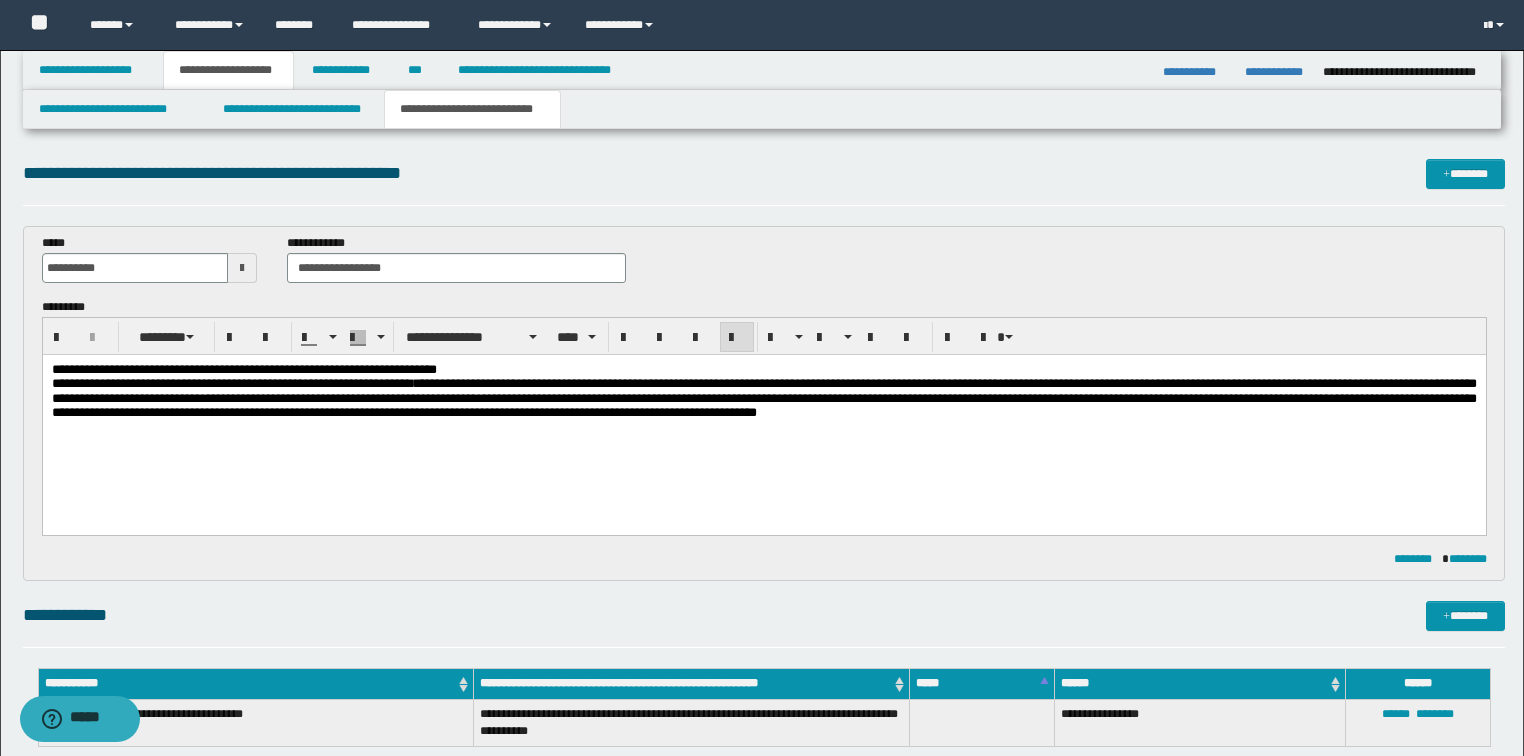 click on "**********" at bounding box center [763, 415] 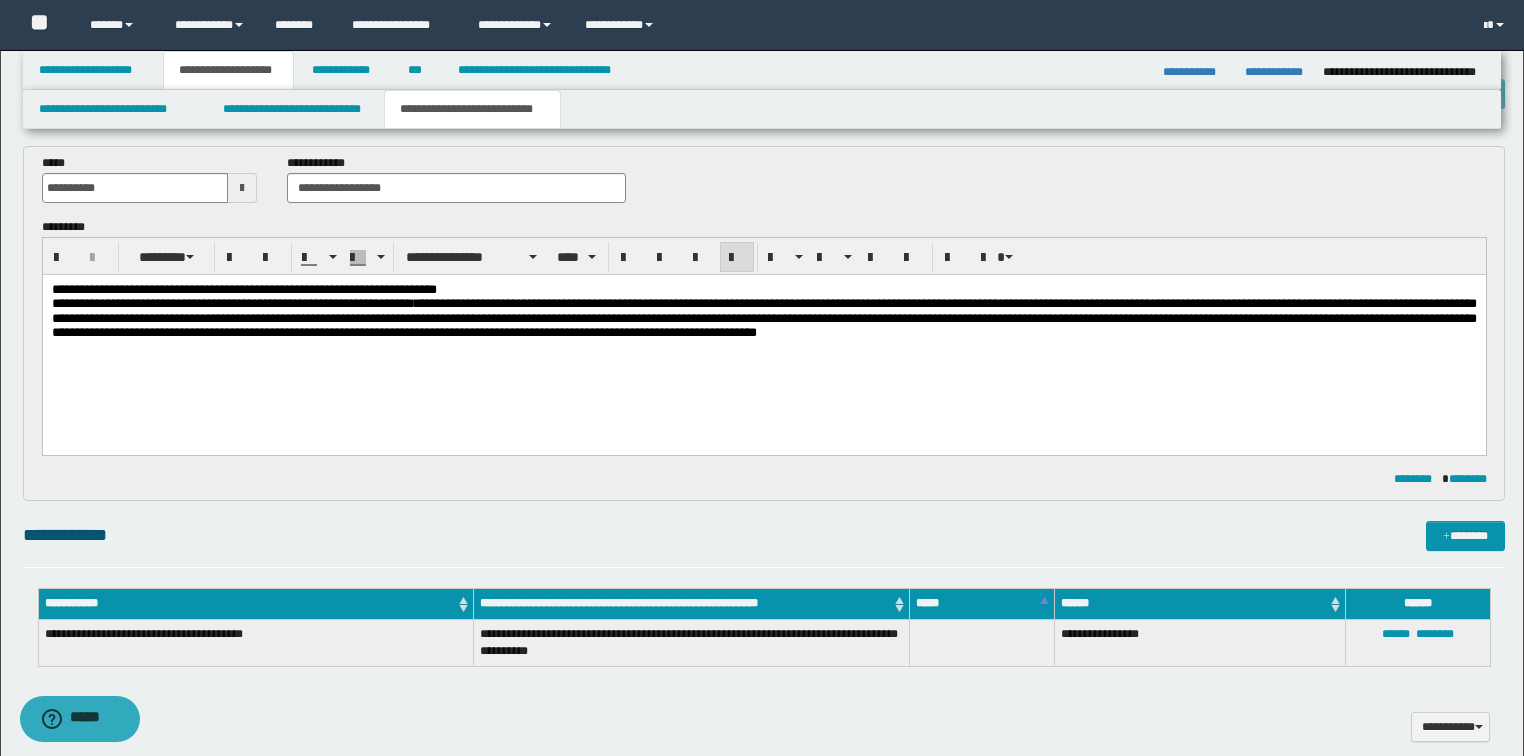 scroll, scrollTop: 0, scrollLeft: 0, axis: both 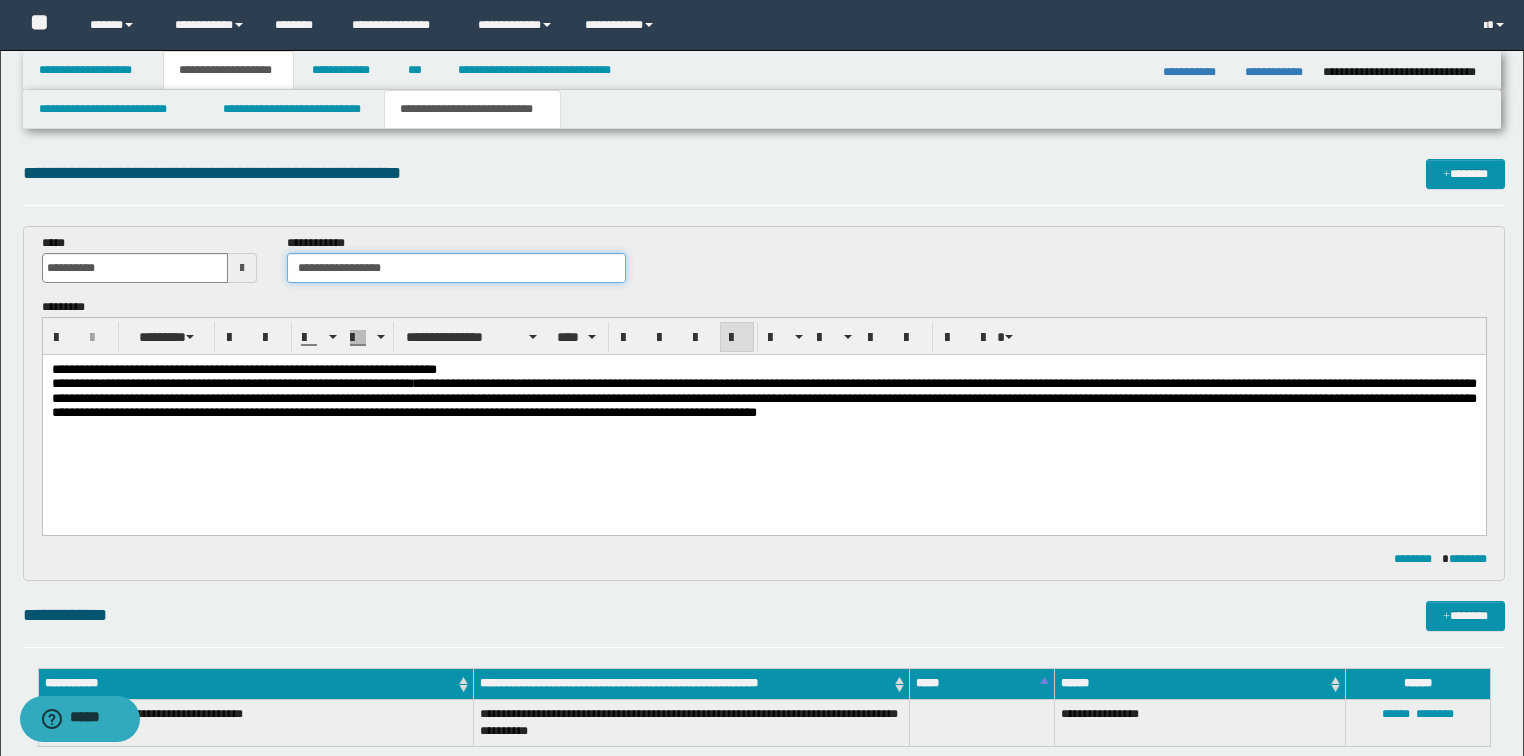 click on "**********" at bounding box center (456, 268) 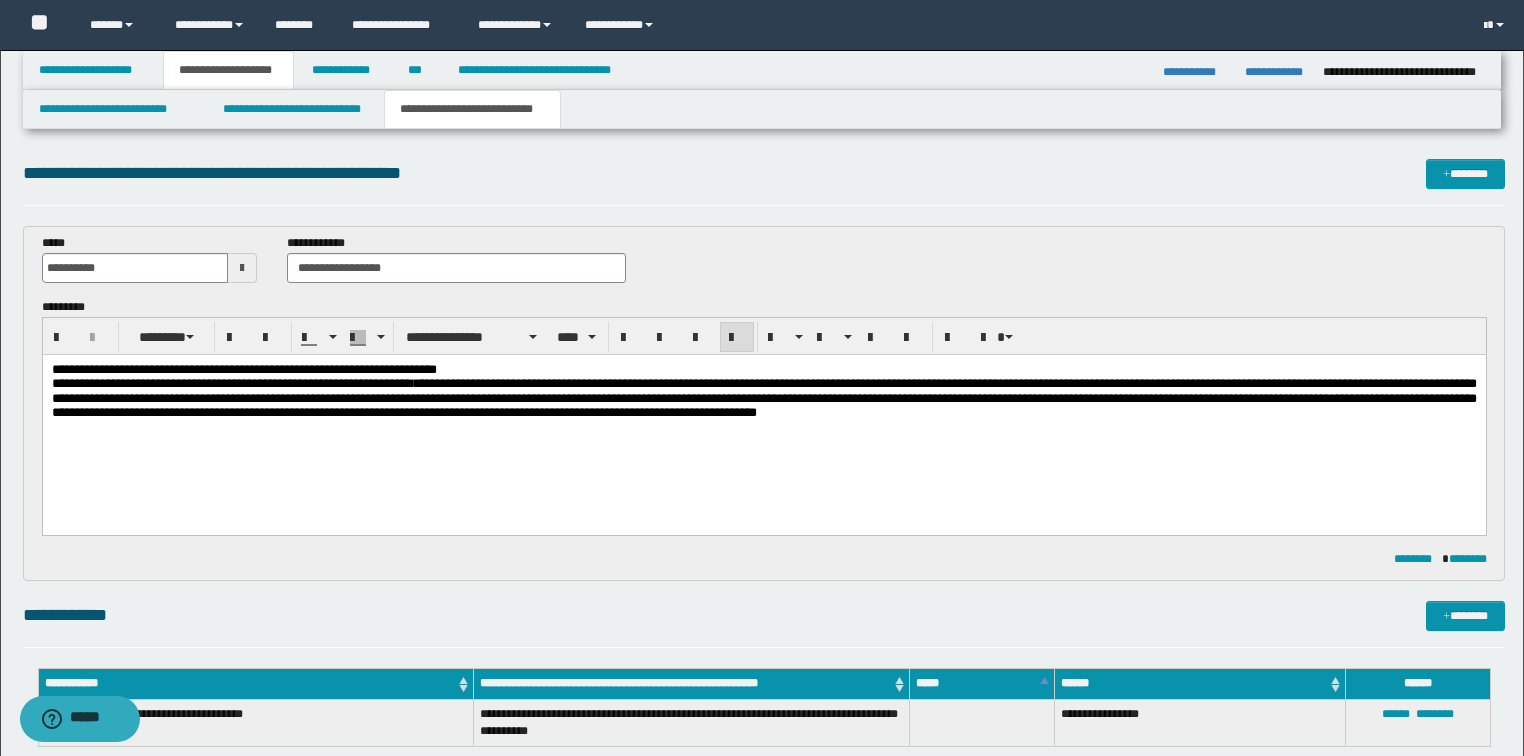 click on "**********" at bounding box center (764, 266) 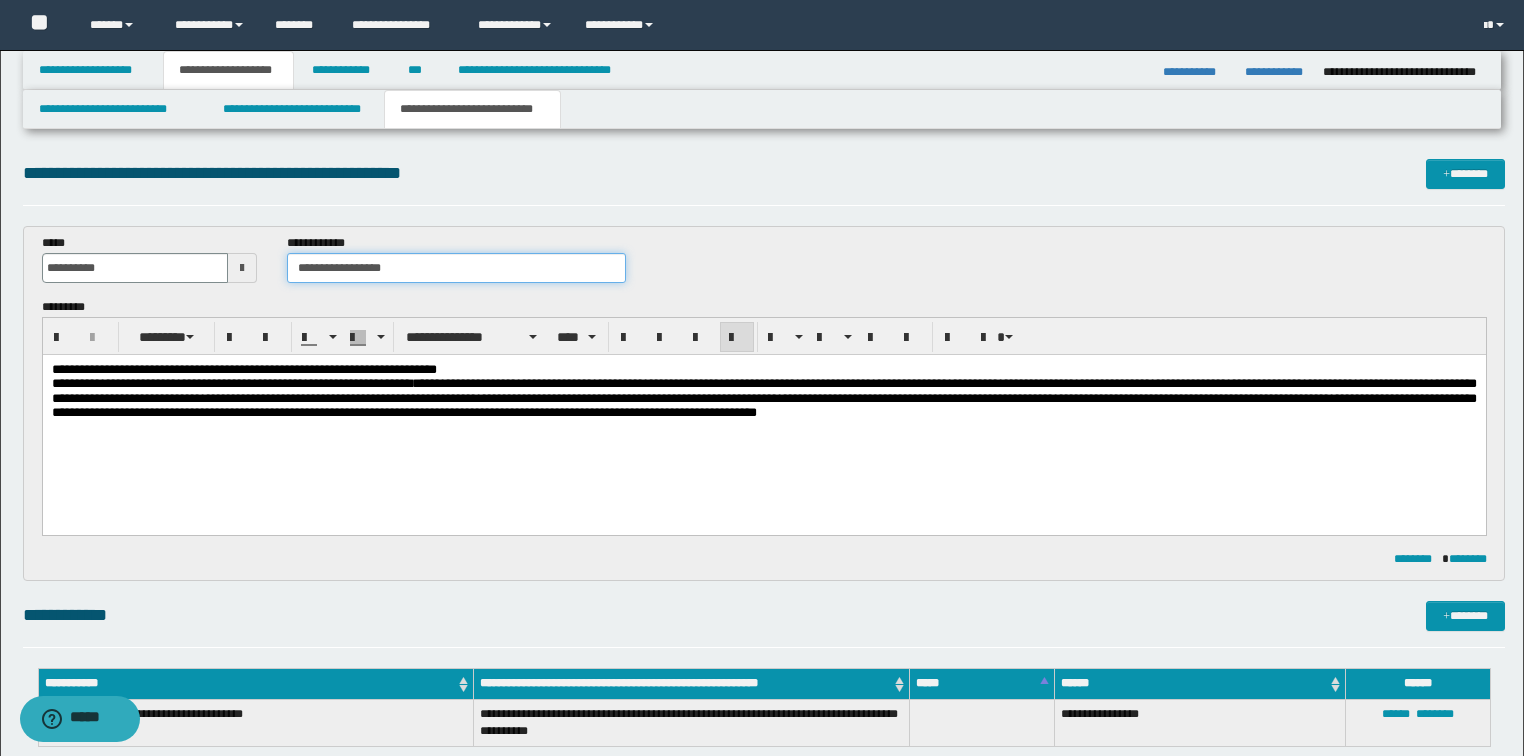 click on "**********" at bounding box center [456, 268] 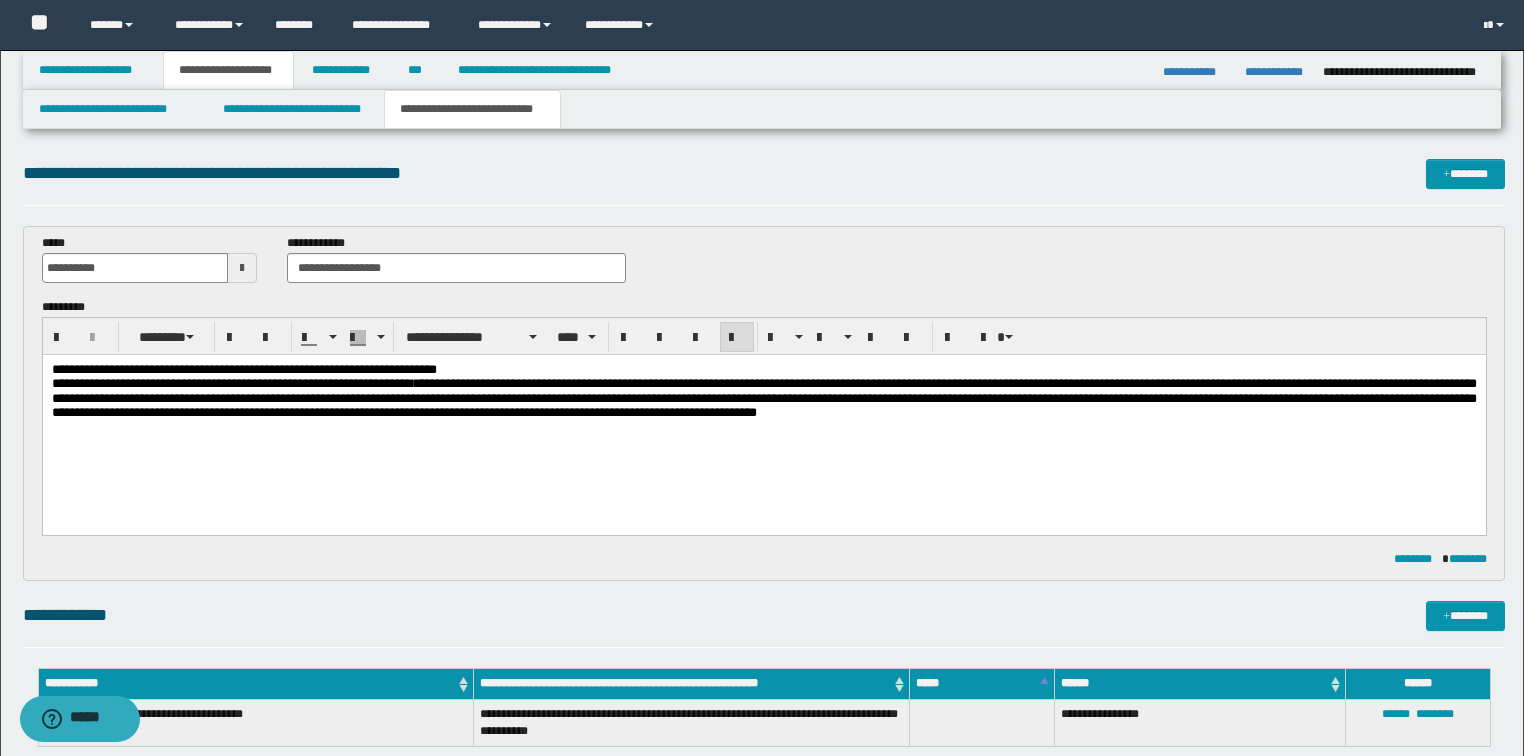 click on "**********" at bounding box center [764, 266] 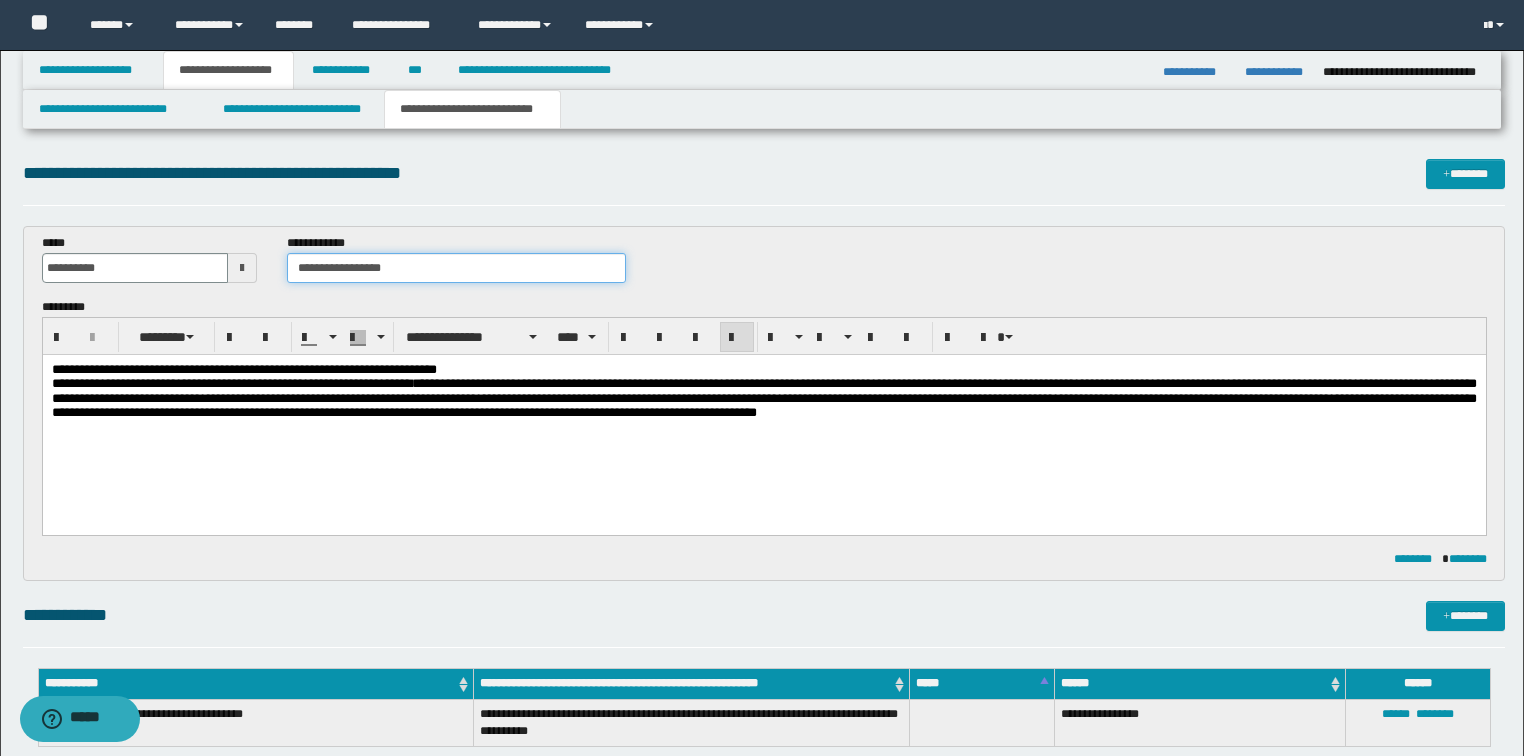 click on "**********" at bounding box center [456, 268] 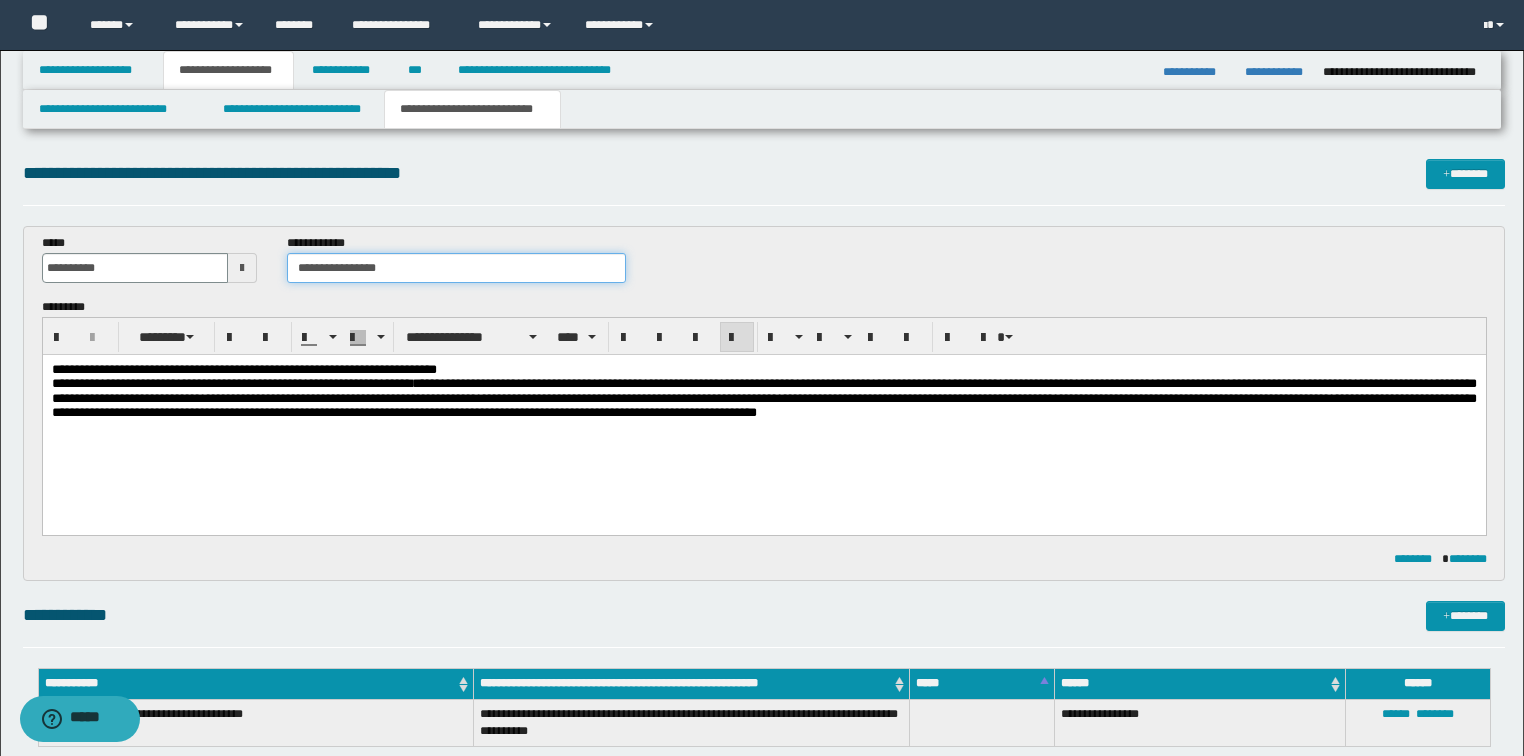 type on "**********" 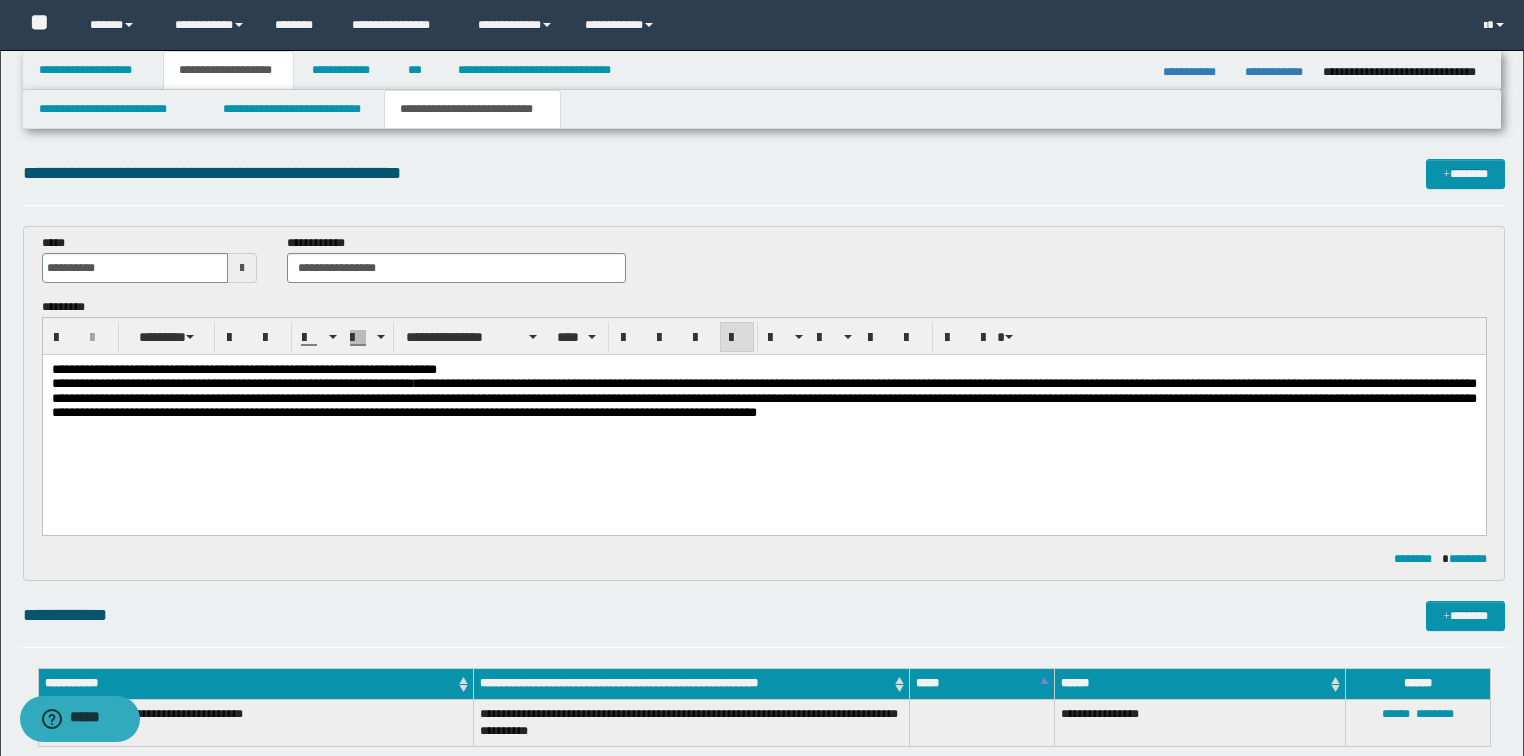 click on "**********" at bounding box center [764, 266] 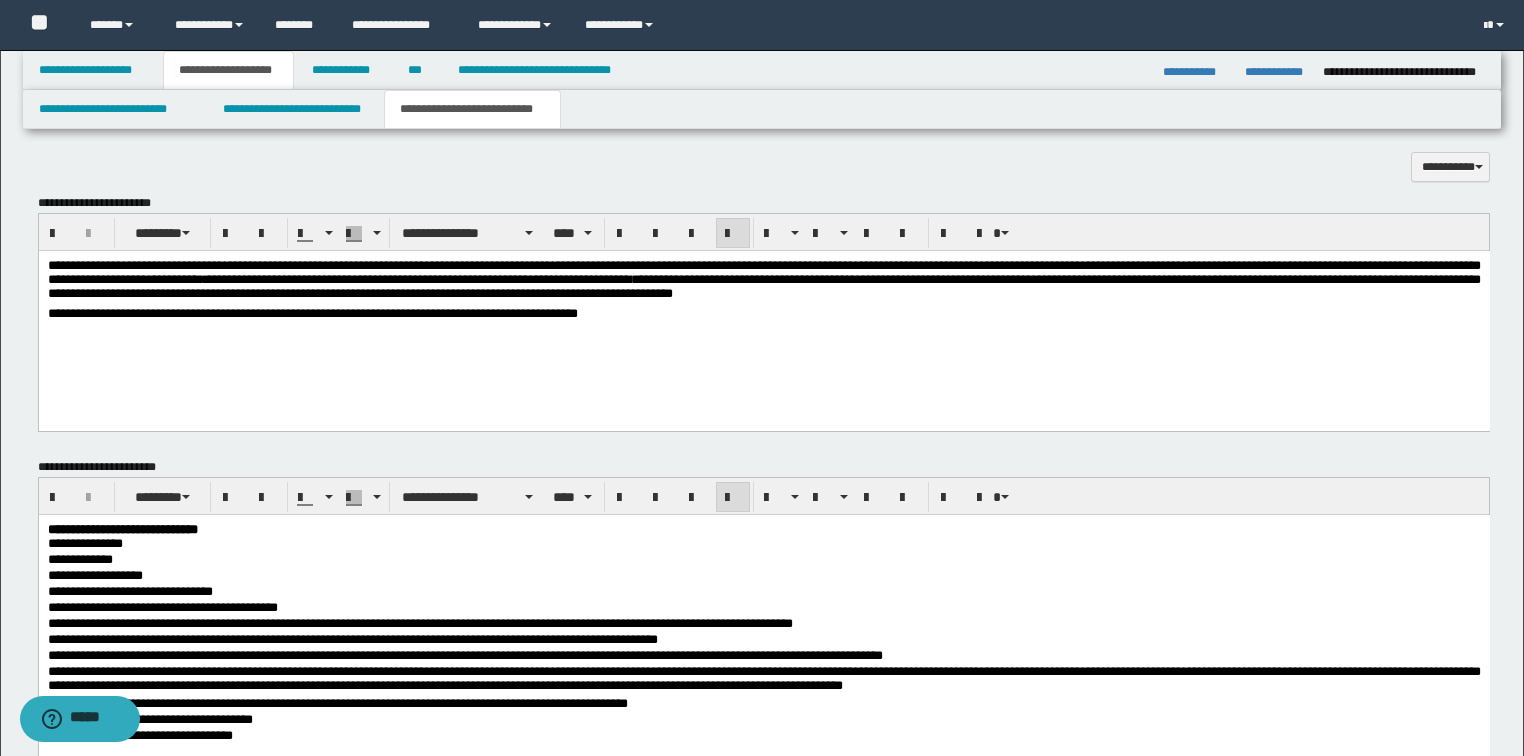 scroll, scrollTop: 960, scrollLeft: 0, axis: vertical 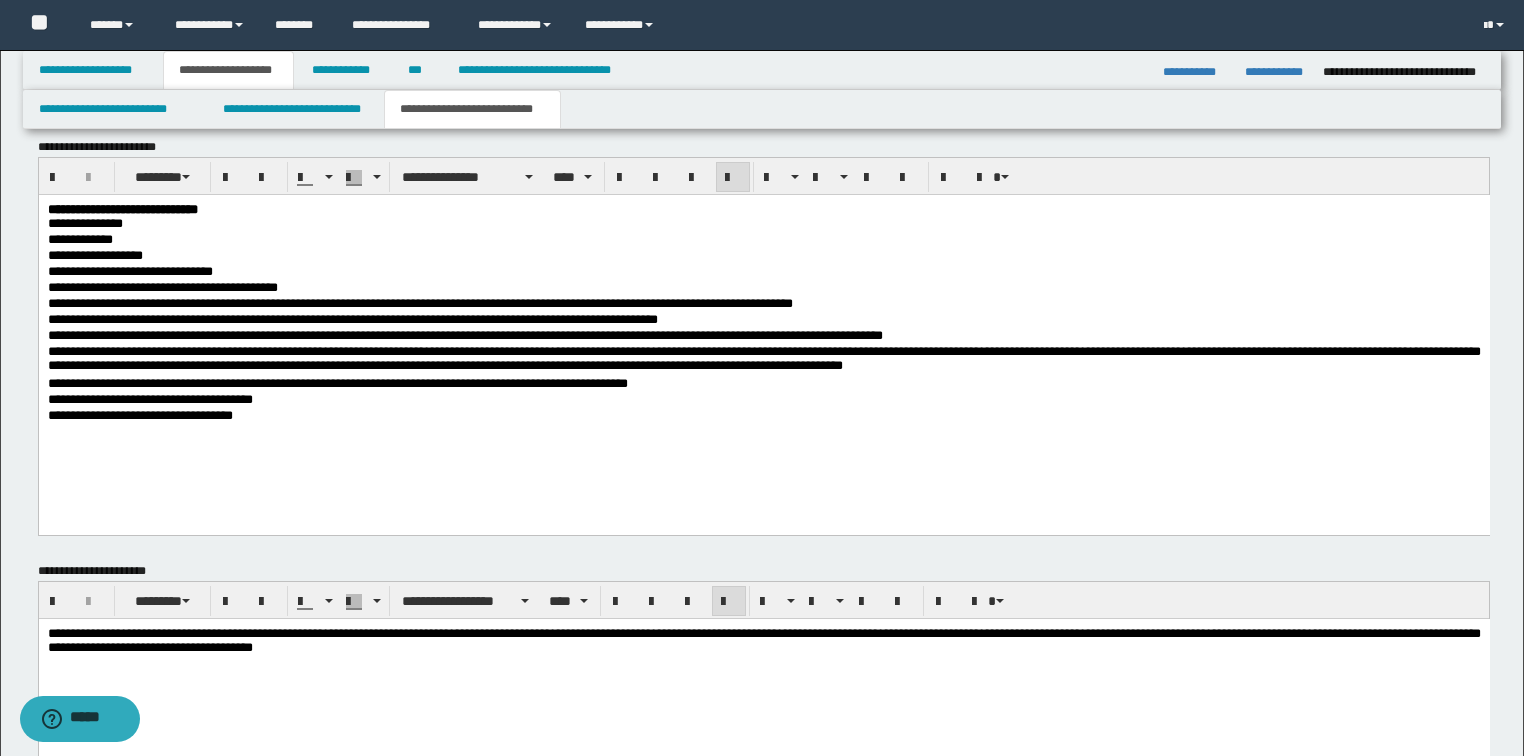 click on "**********" at bounding box center (763, 416) 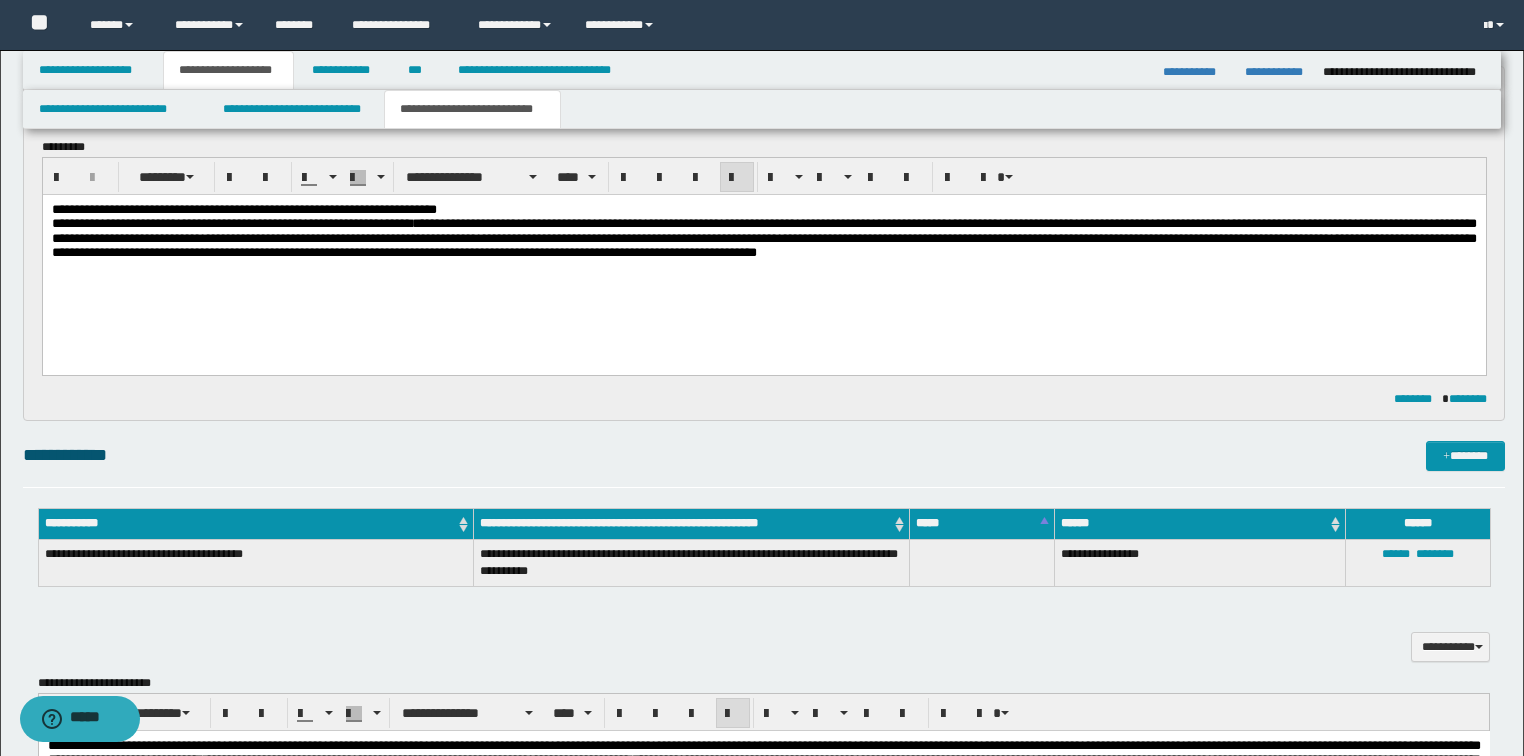scroll, scrollTop: 0, scrollLeft: 0, axis: both 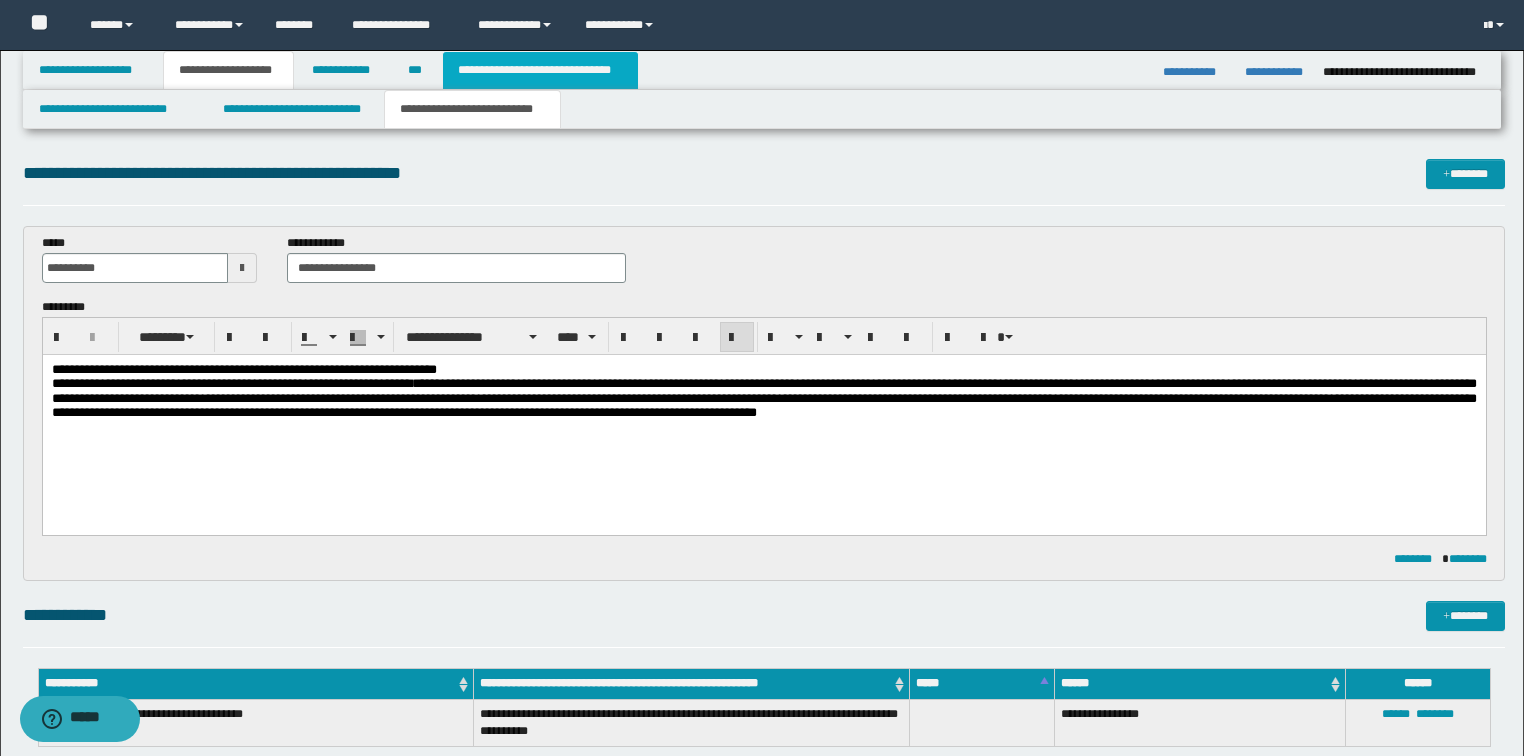 click on "**********" at bounding box center (540, 70) 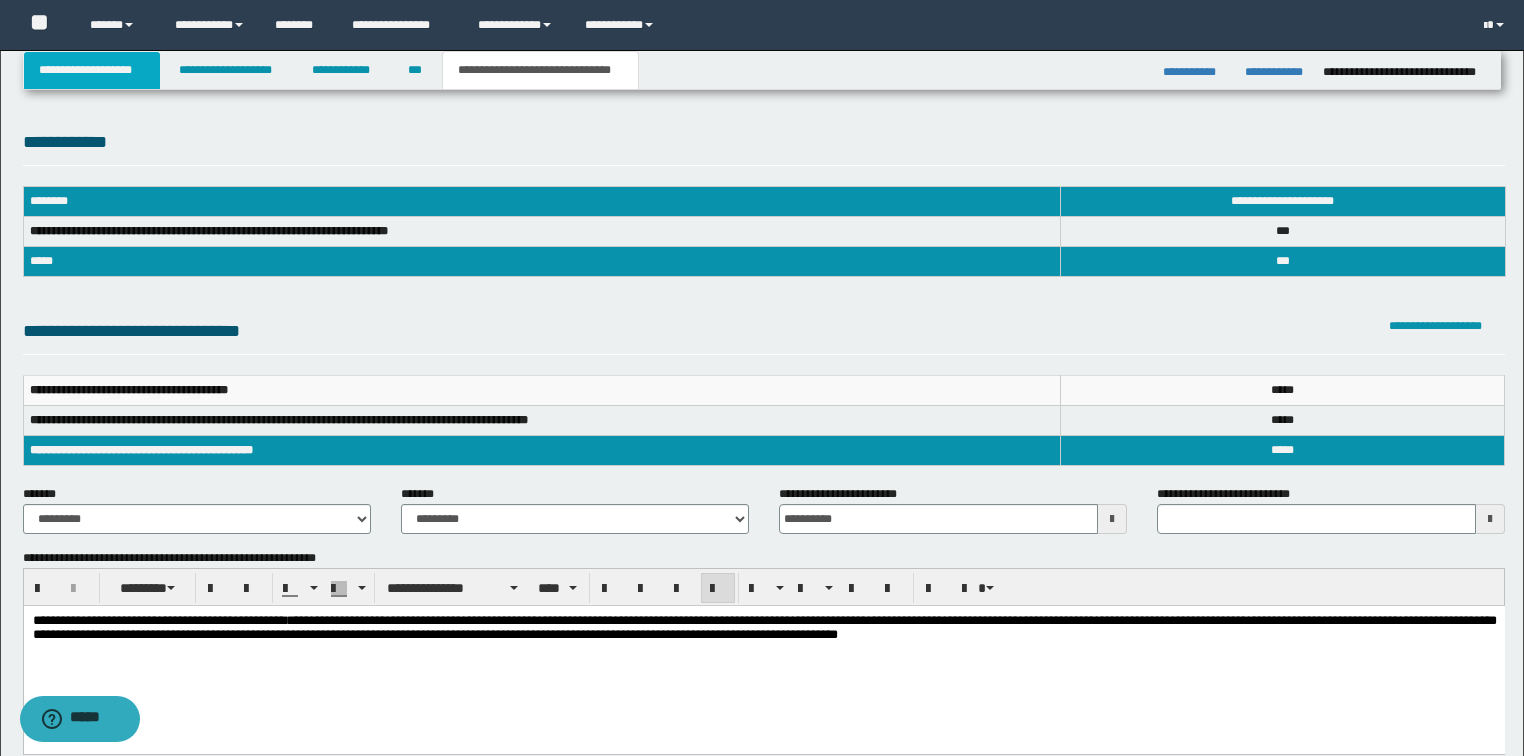 click on "**********" at bounding box center (92, 70) 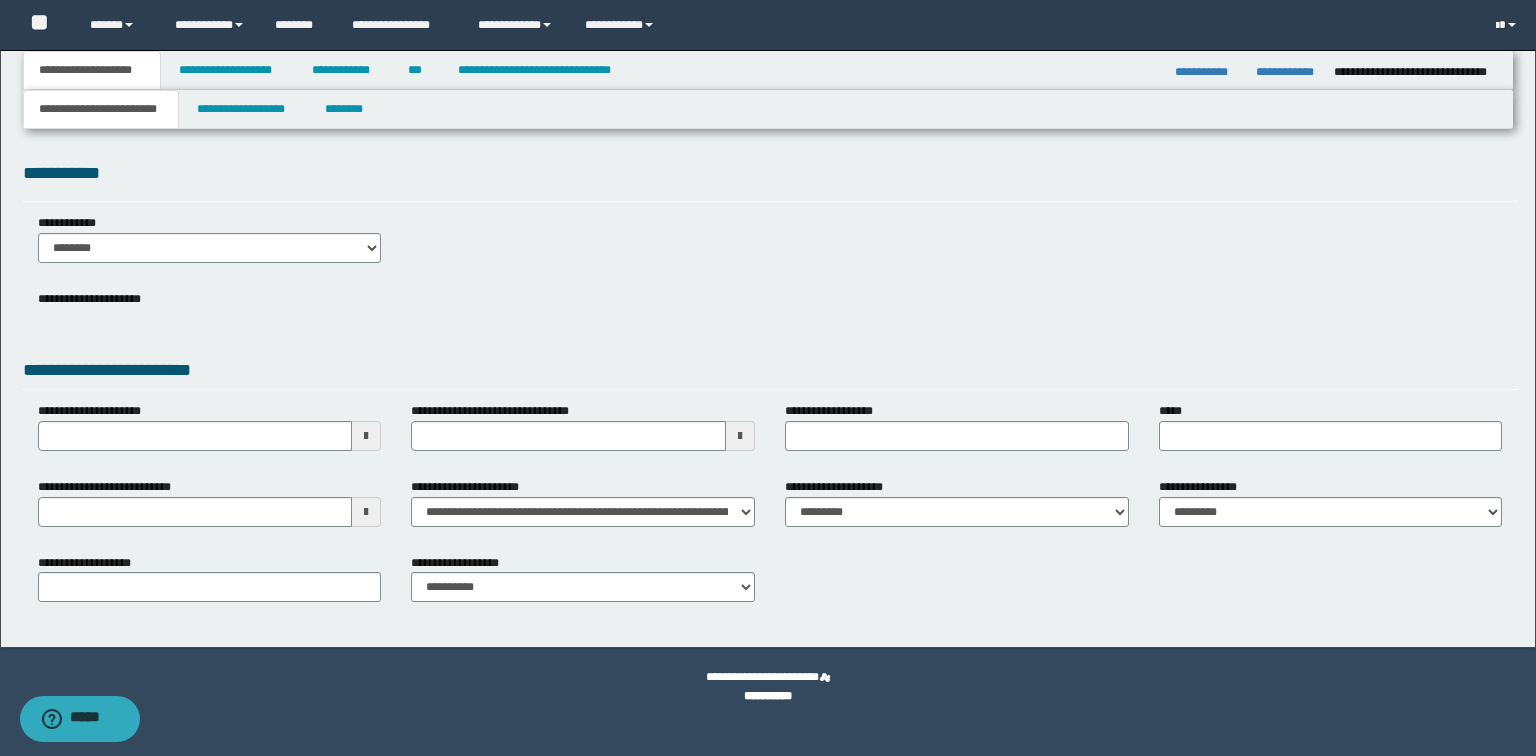click on "**********" at bounding box center [116, 487] 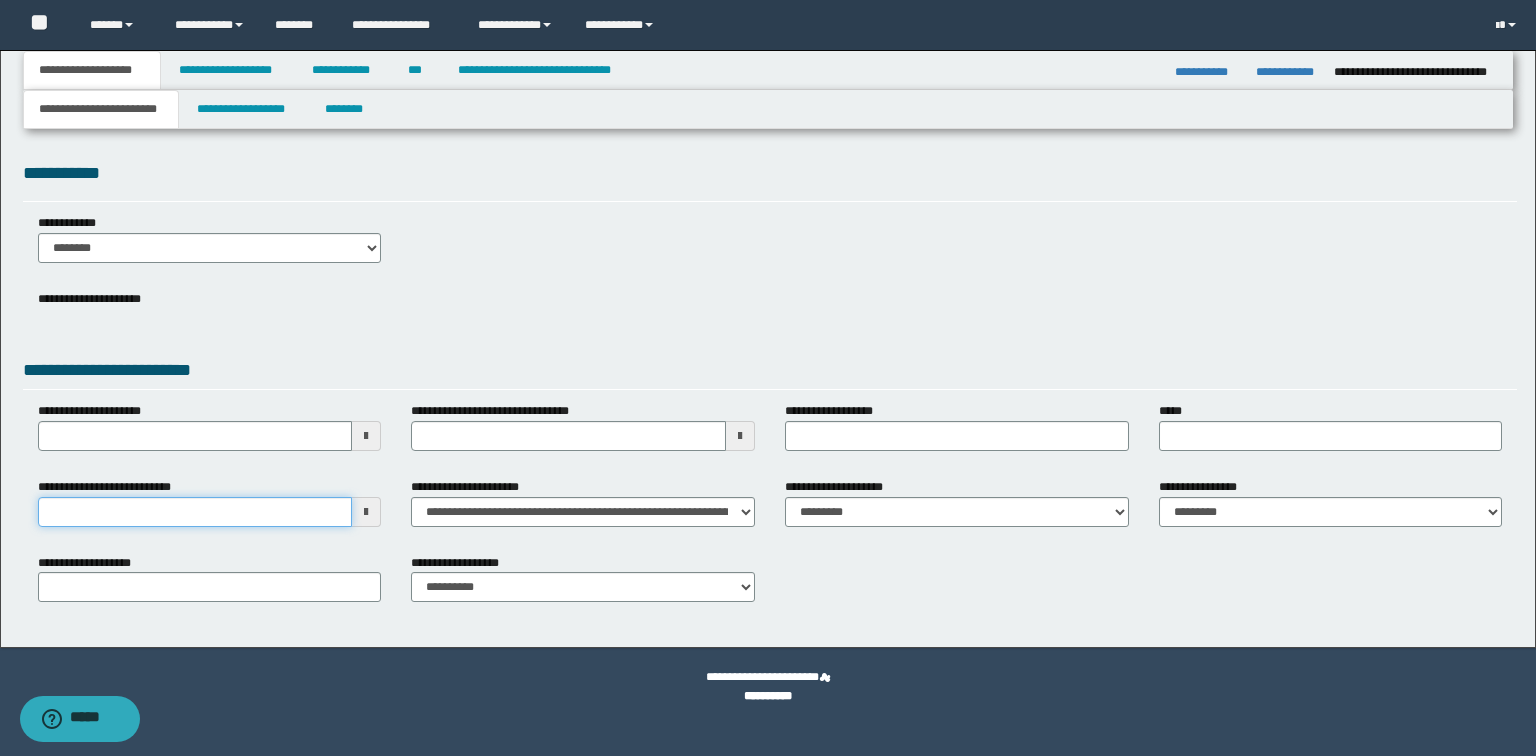 click on "**********" at bounding box center (195, 512) 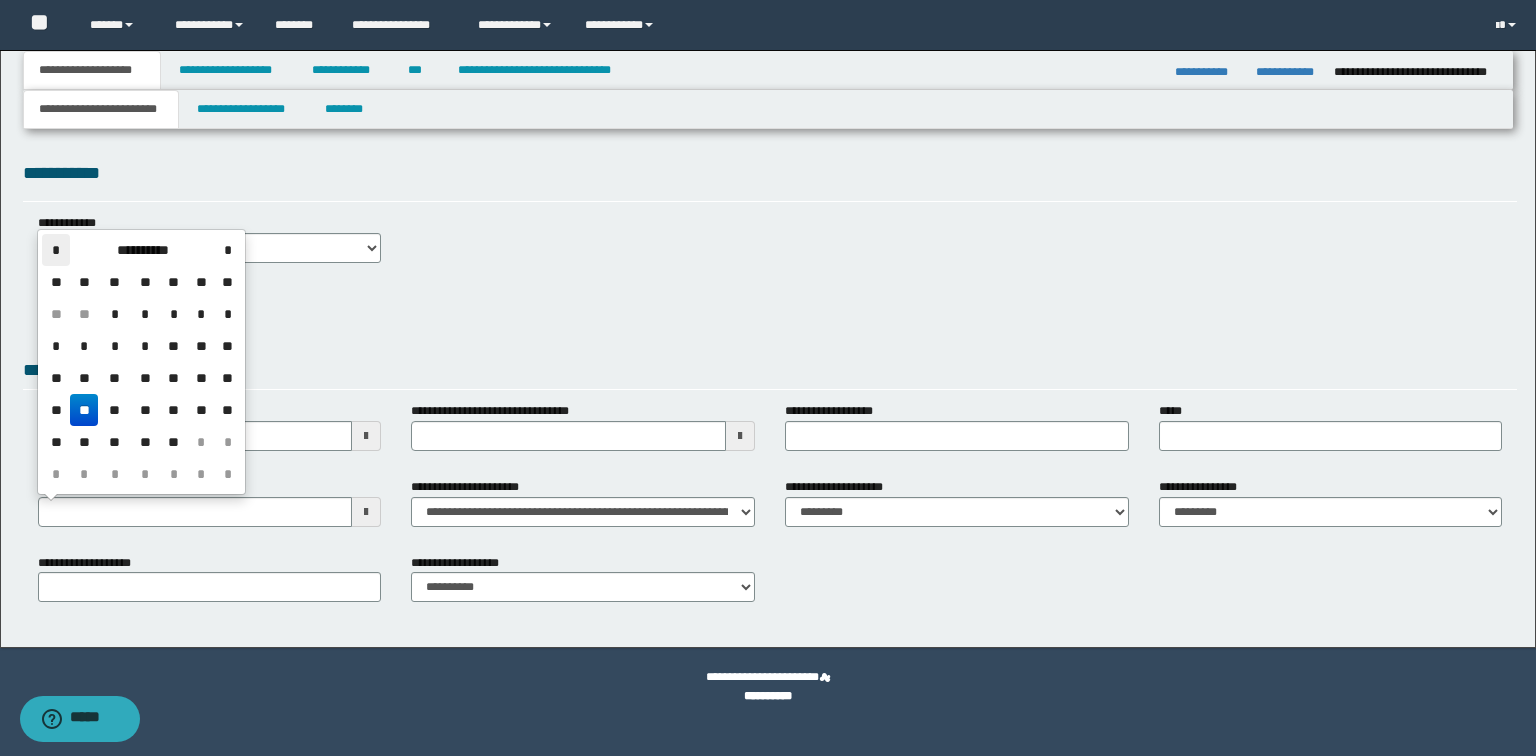 click on "*" at bounding box center (56, 250) 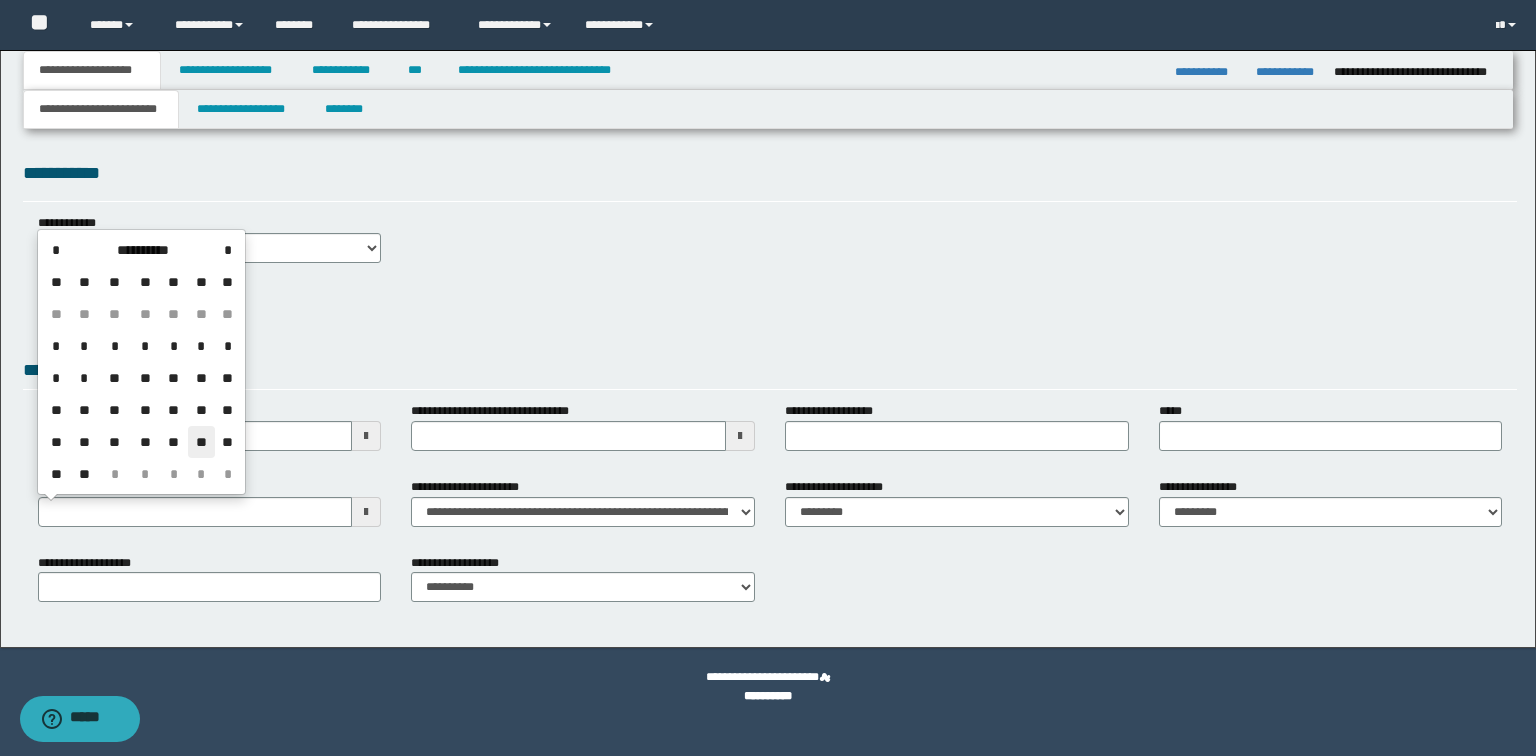 click on "**" at bounding box center (202, 442) 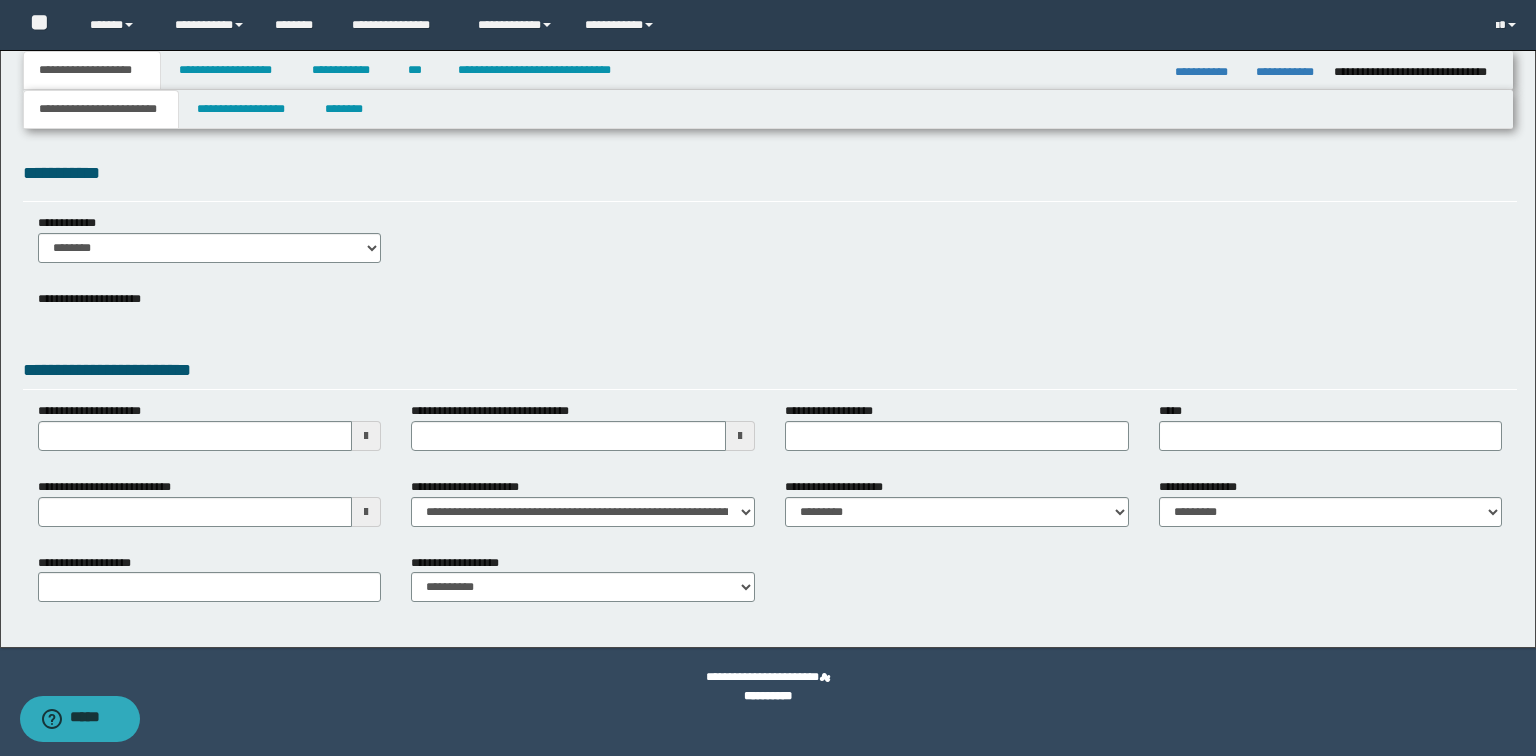 click on "**********" at bounding box center (770, 388) 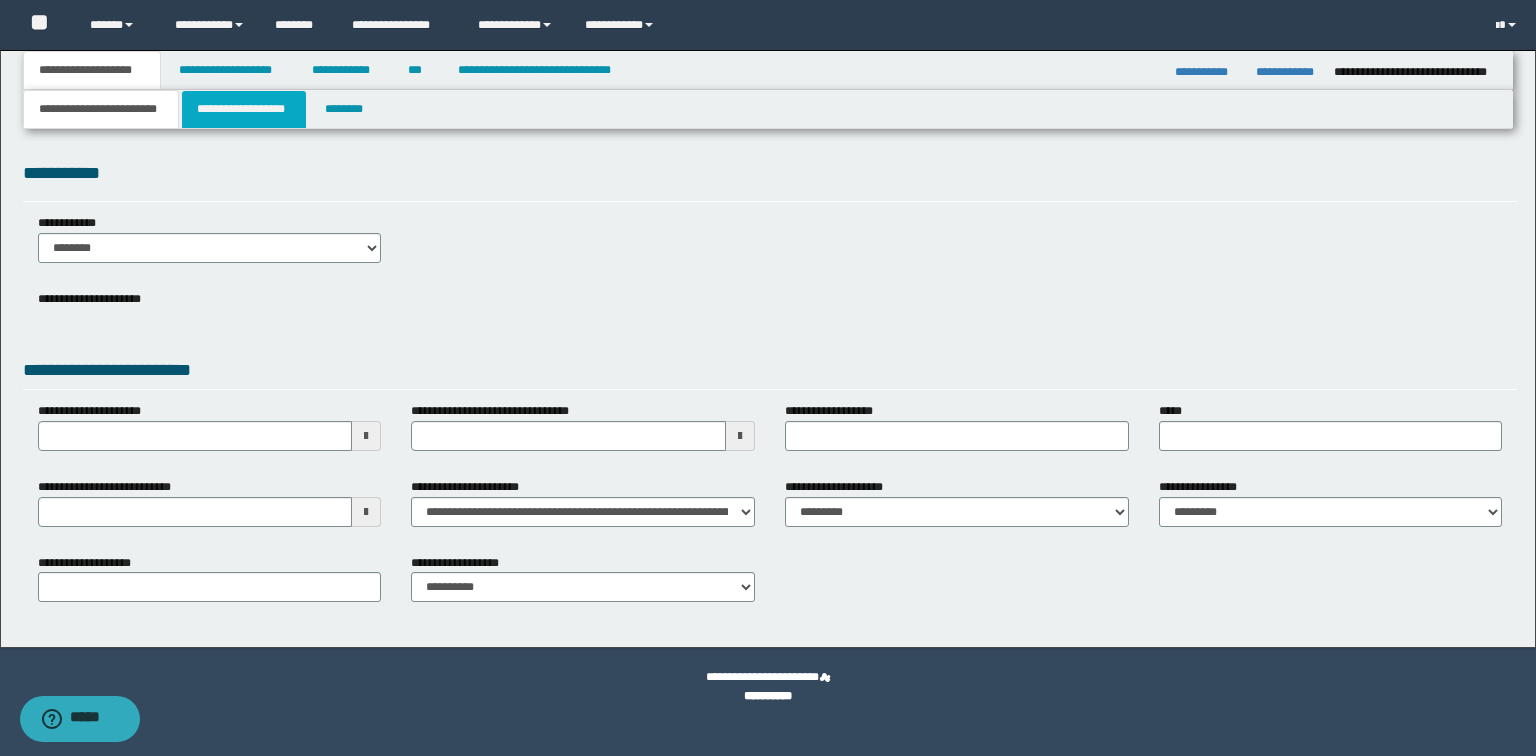 click on "**********" at bounding box center [244, 109] 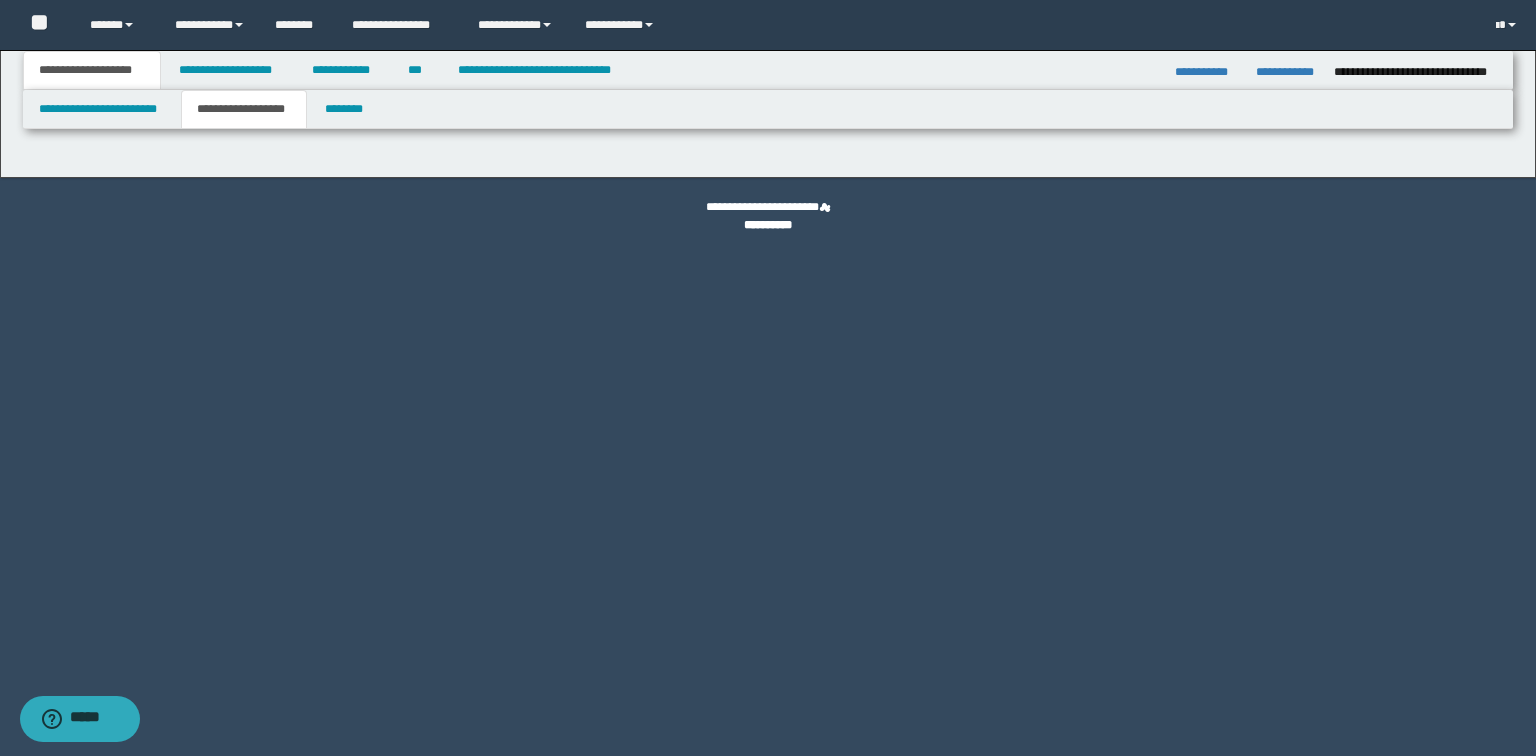 type on "********" 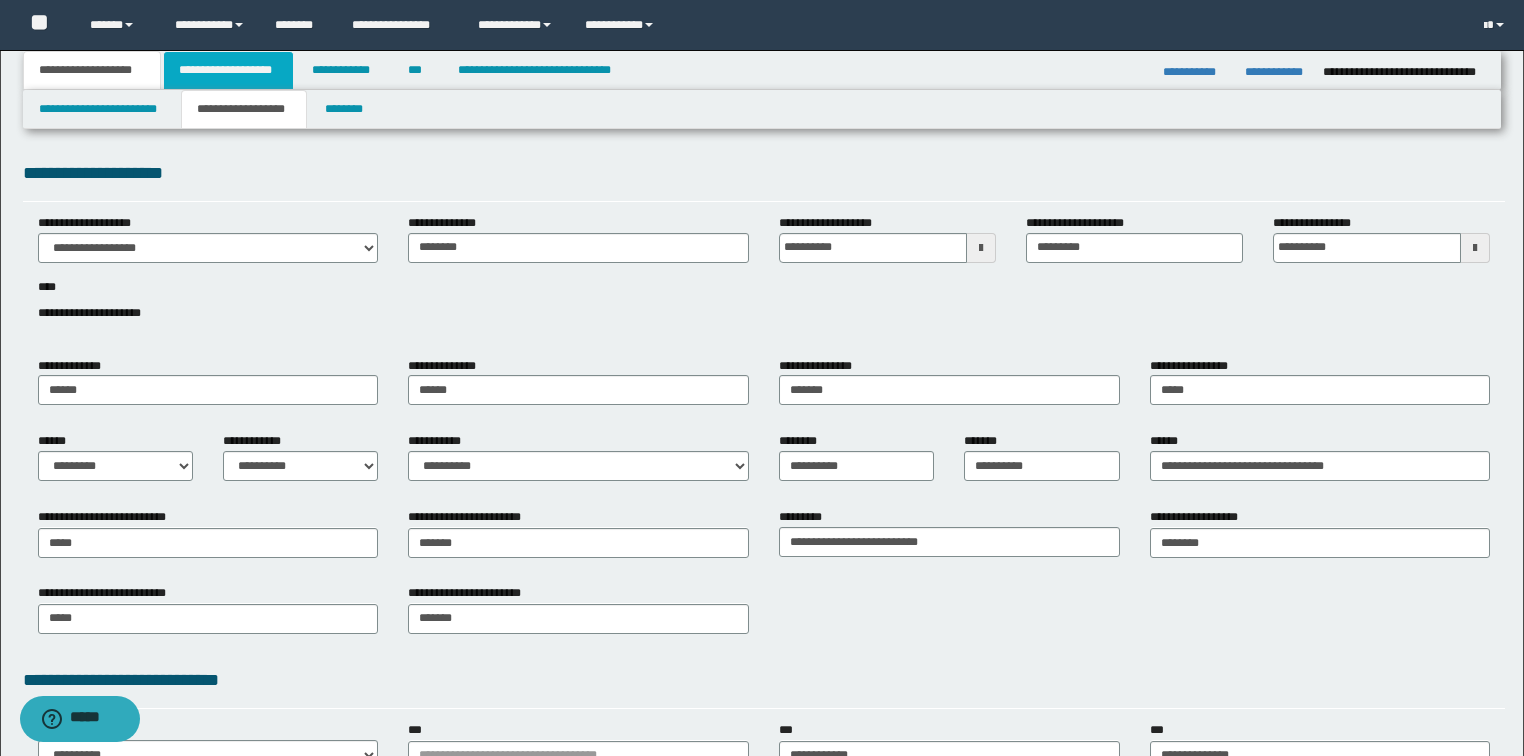 click on "**********" at bounding box center (228, 70) 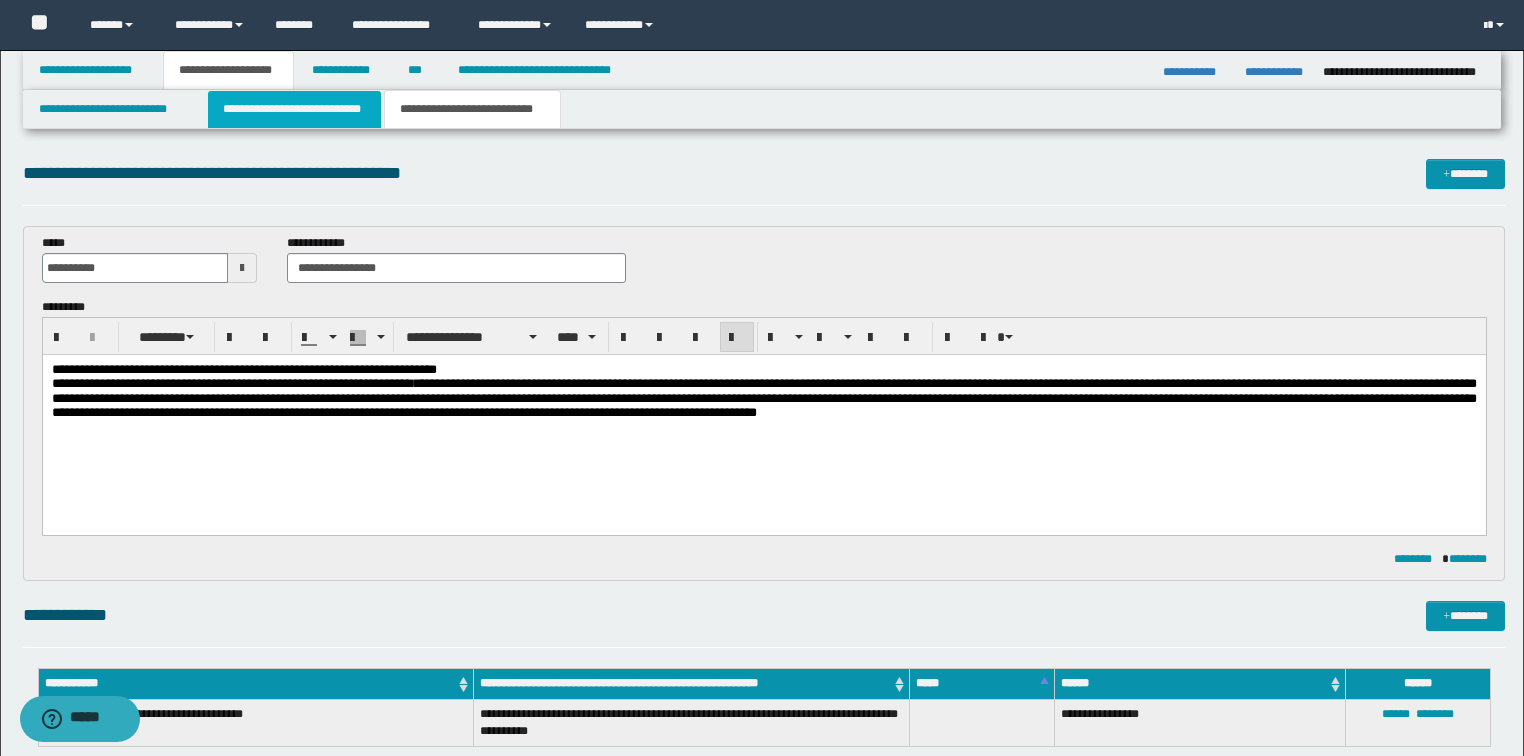 click on "**********" at bounding box center [294, 109] 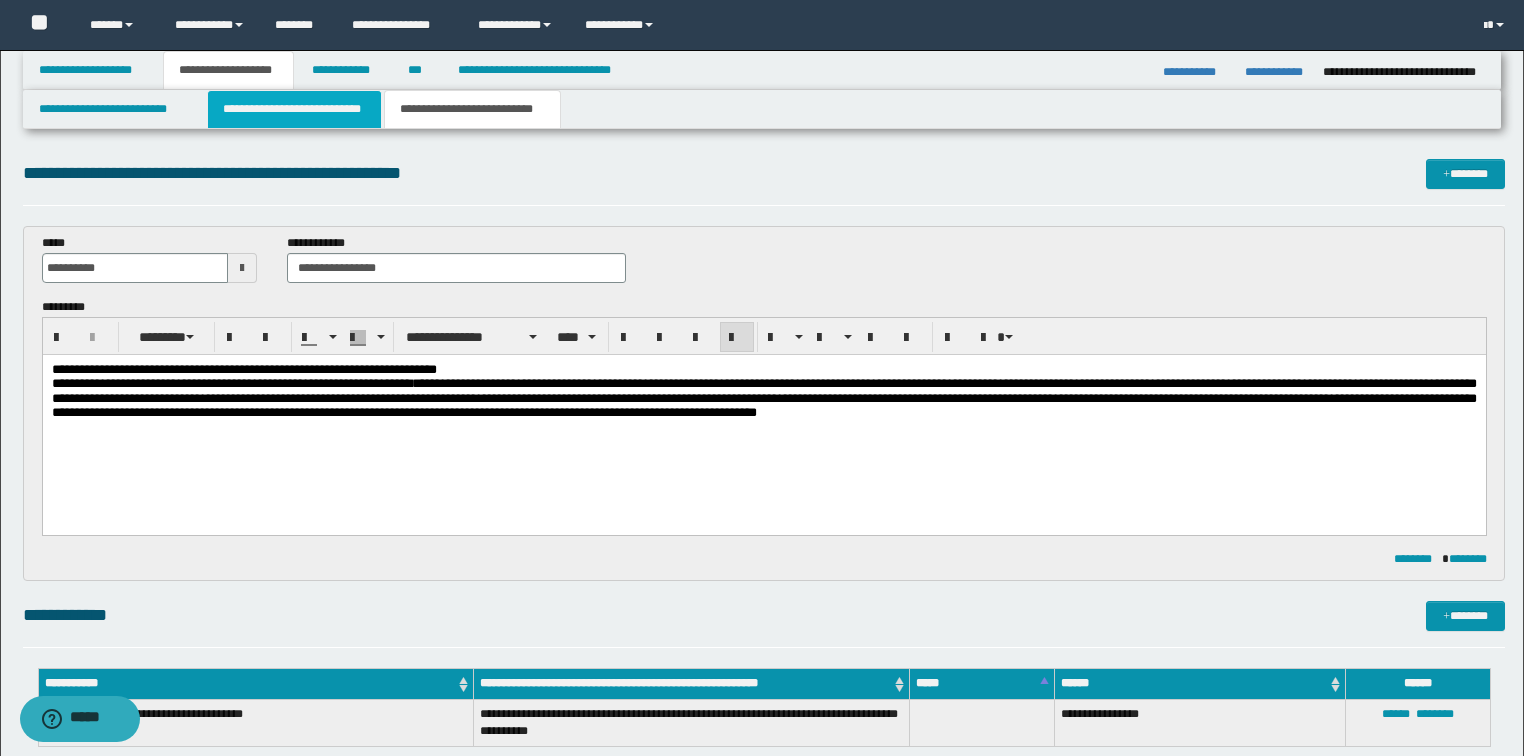 type 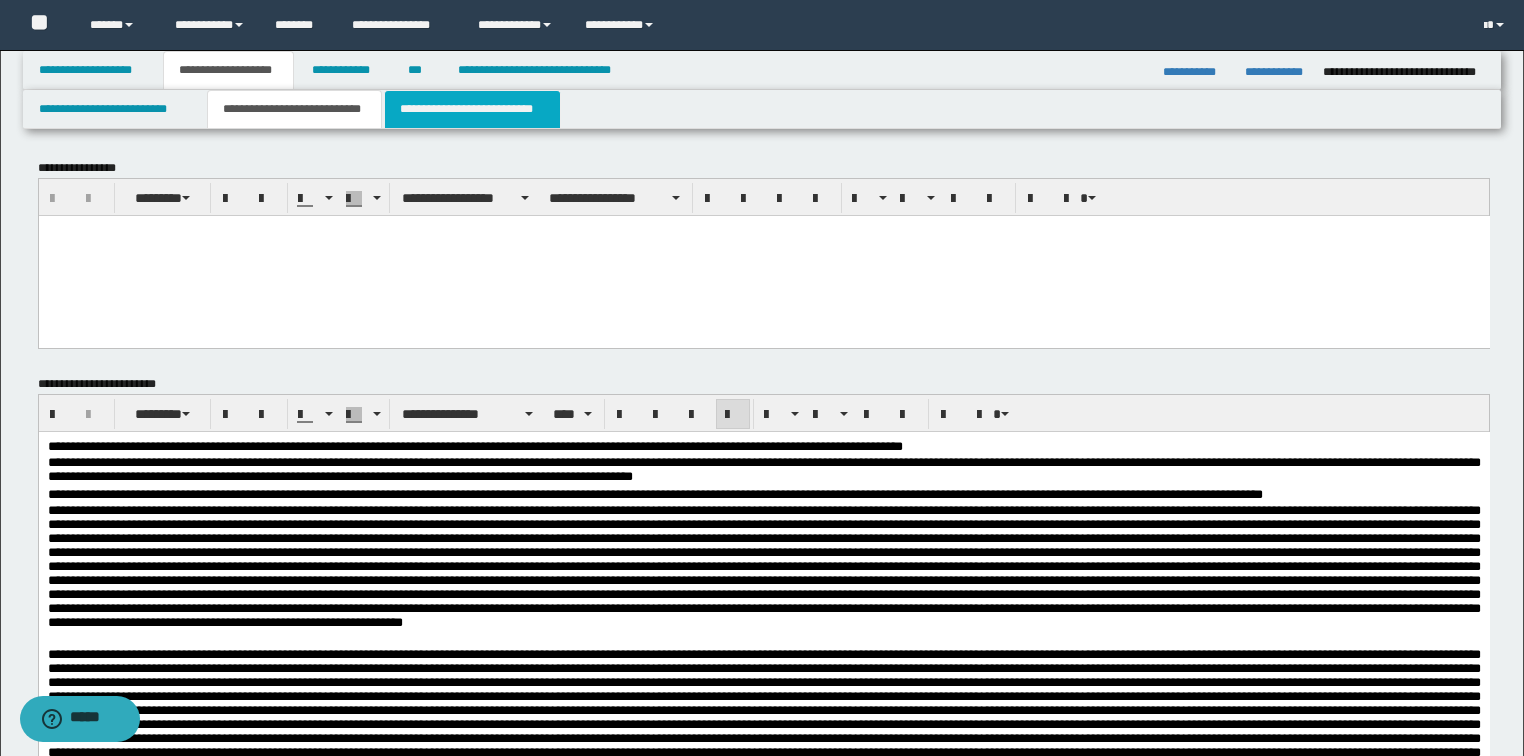 click on "**********" at bounding box center (472, 109) 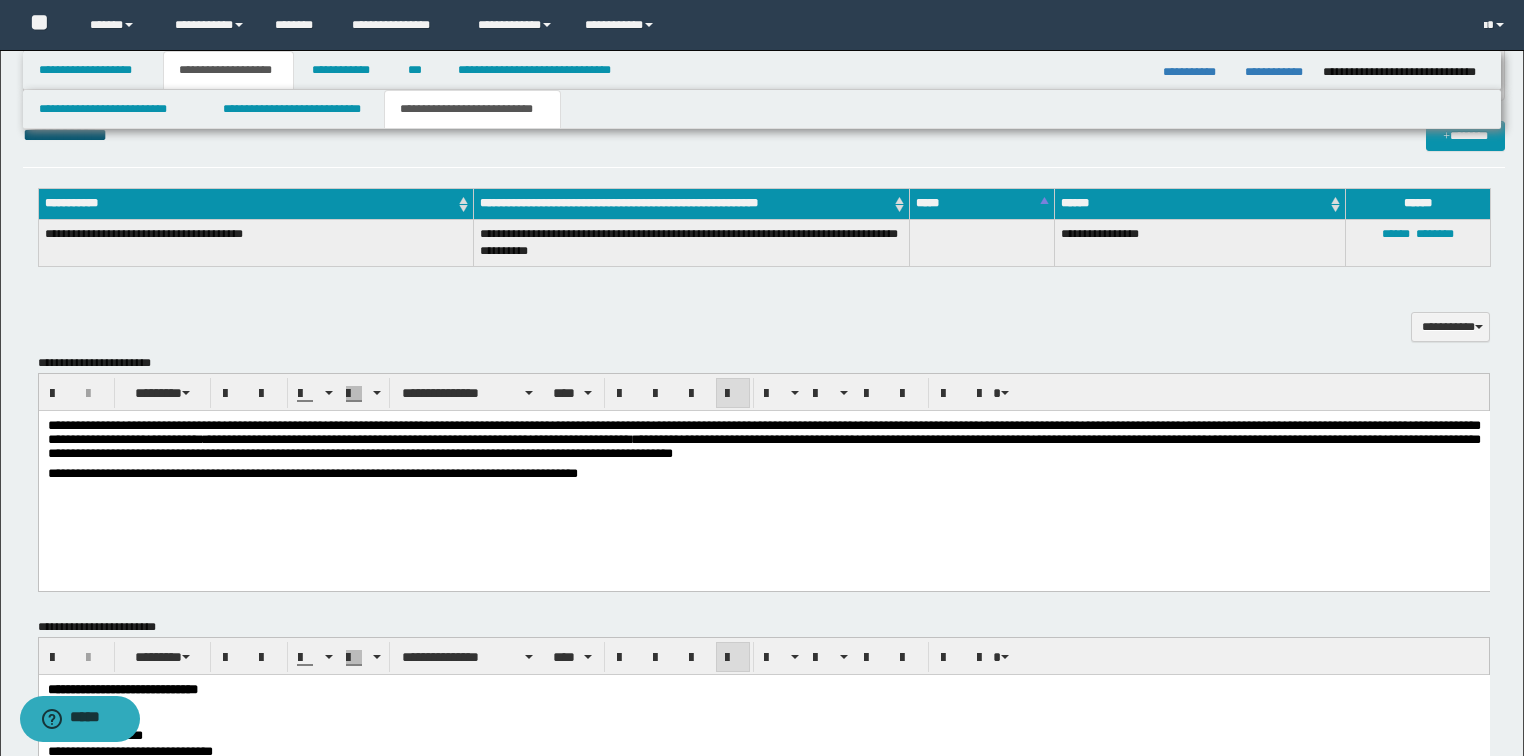 scroll, scrollTop: 560, scrollLeft: 0, axis: vertical 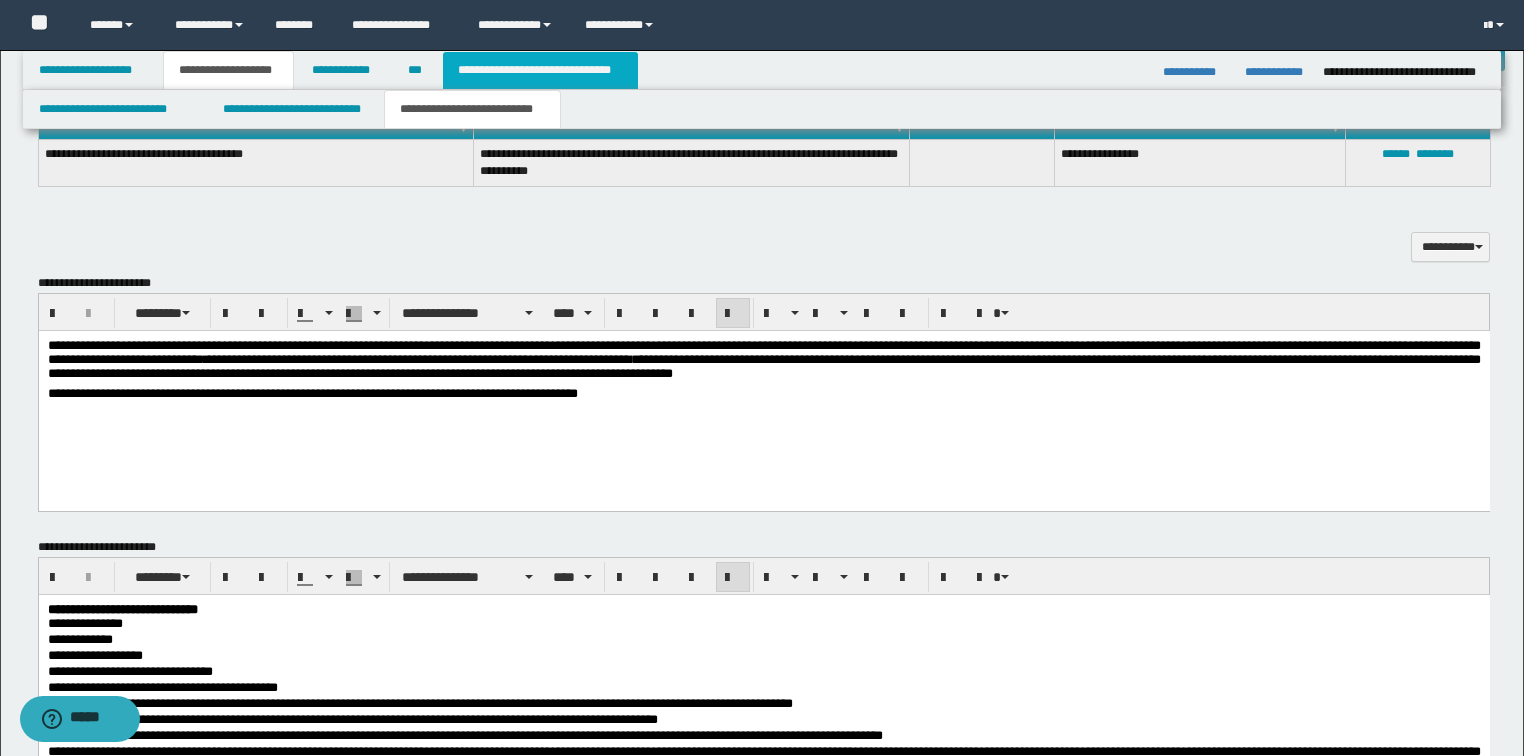 click on "**********" at bounding box center [540, 70] 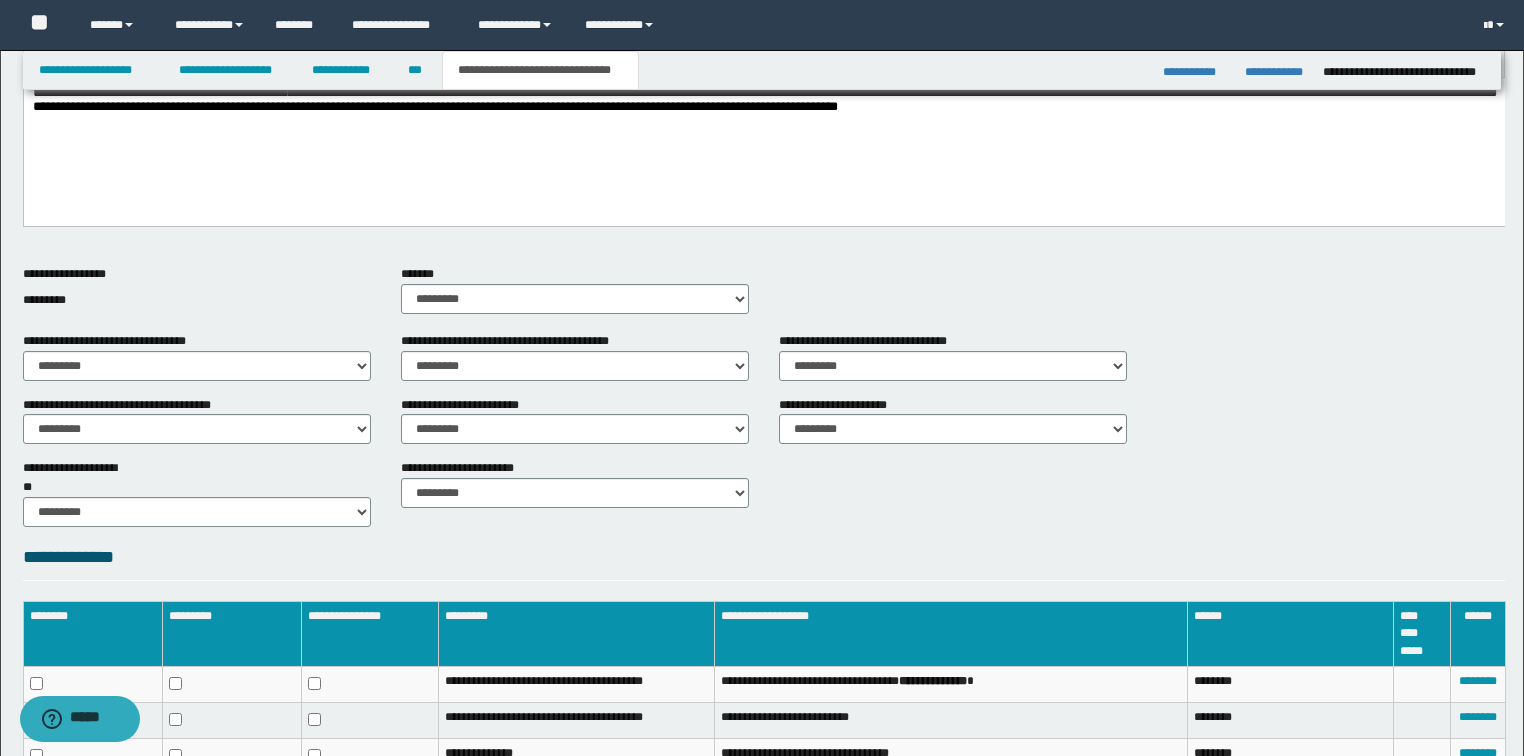 click on "**********" at bounding box center [764, 491] 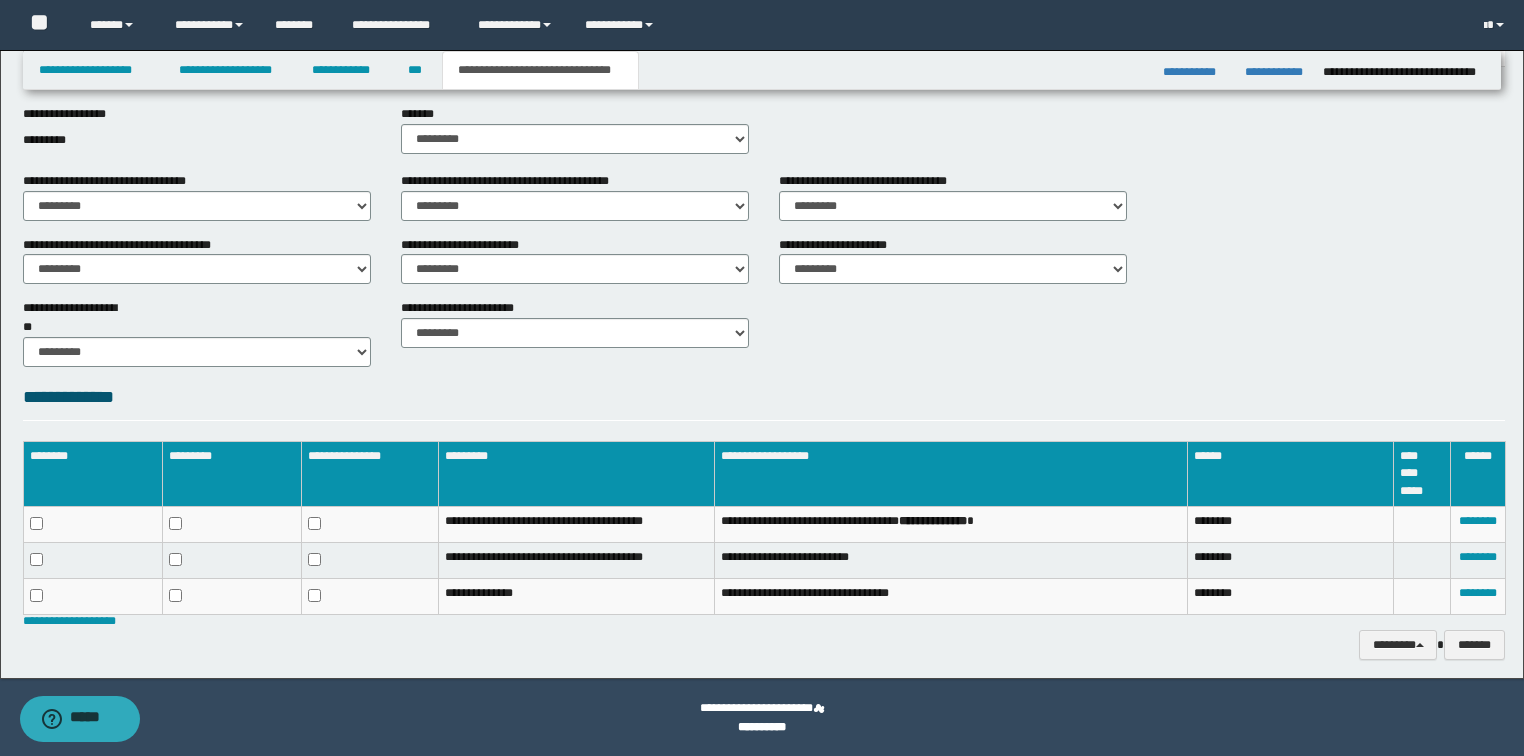 drag, startPoint x: 1035, startPoint y: 410, endPoint x: 1196, endPoint y: 282, distance: 205.6818 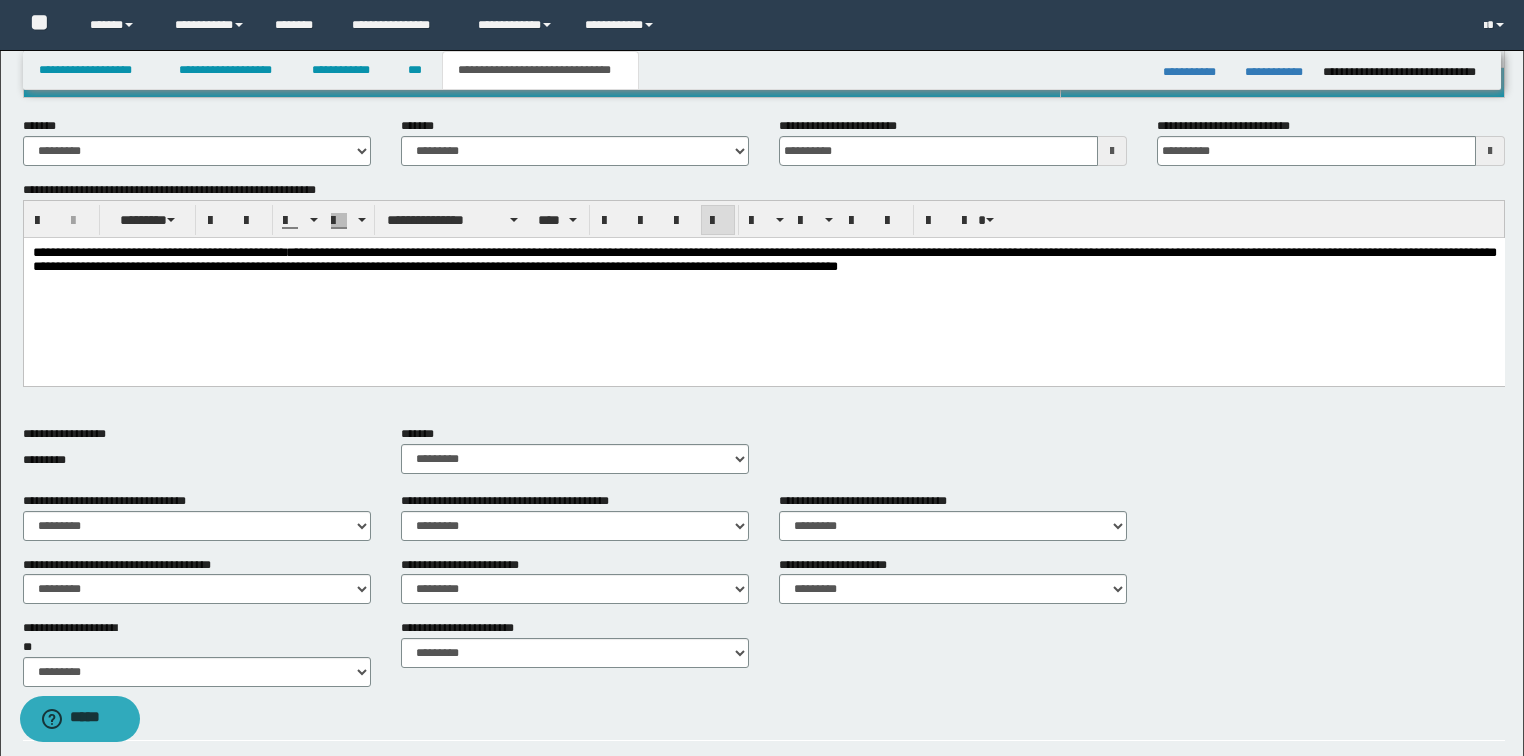 scroll, scrollTop: 128, scrollLeft: 0, axis: vertical 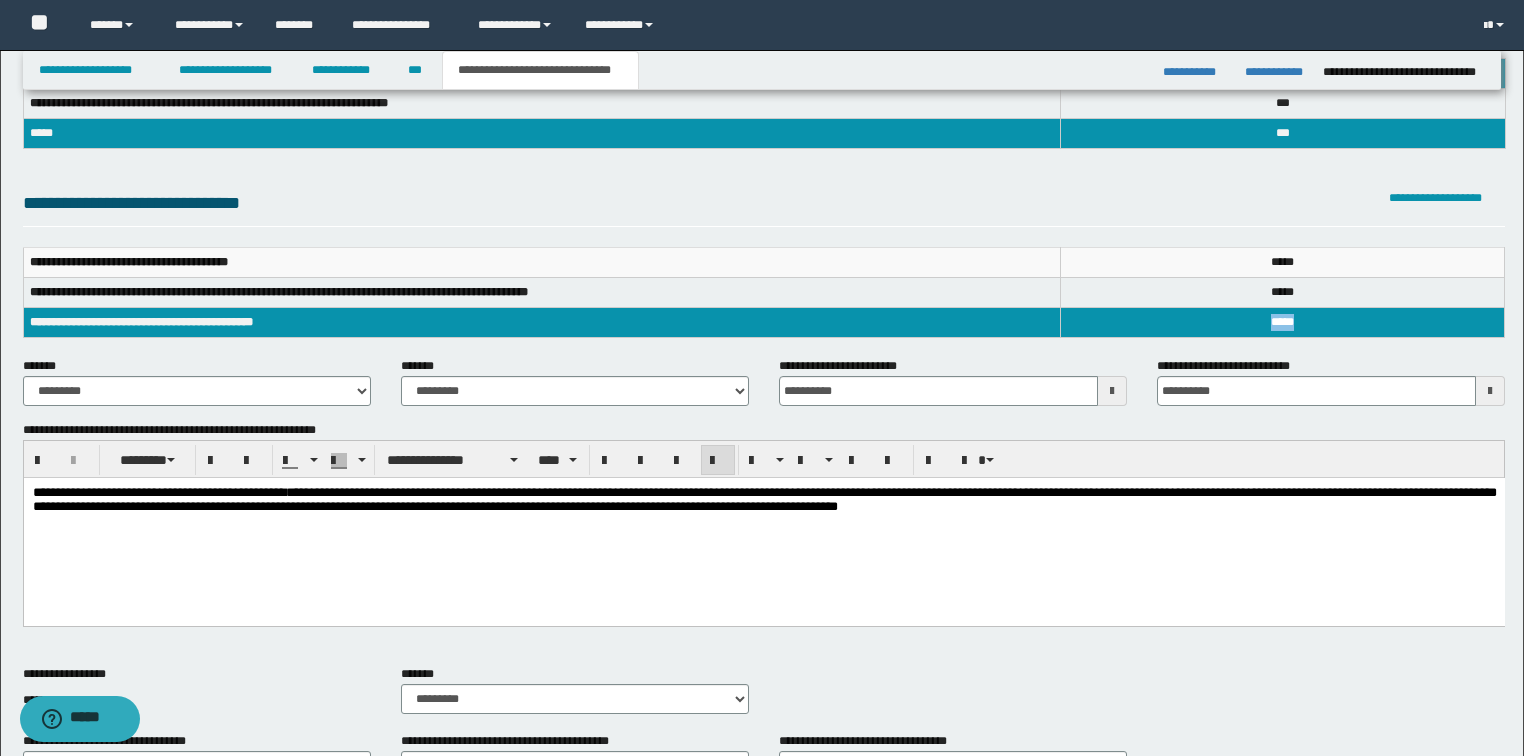 drag, startPoint x: 1266, startPoint y: 322, endPoint x: 1299, endPoint y: 322, distance: 33 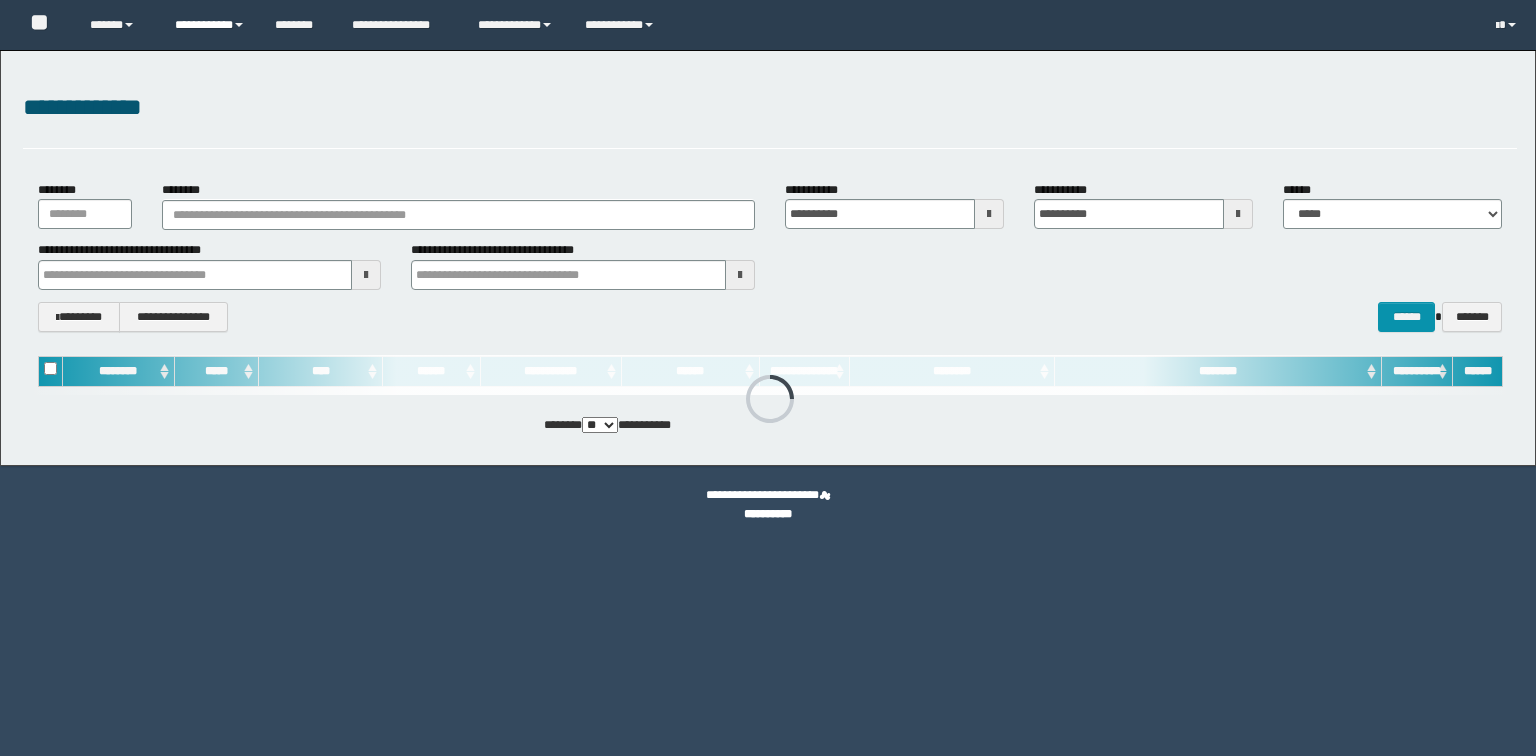 scroll, scrollTop: 0, scrollLeft: 0, axis: both 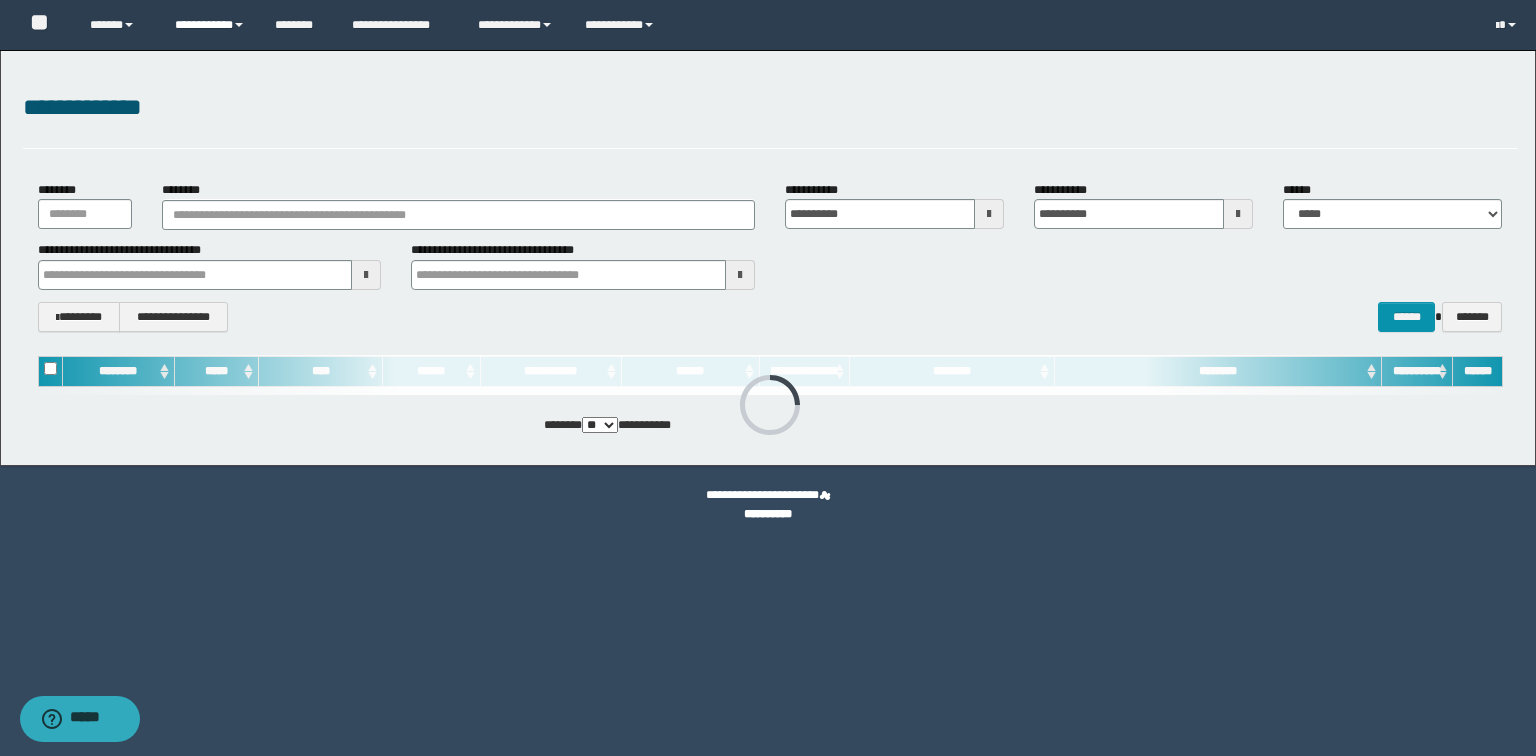 click on "**********" at bounding box center (210, 25) 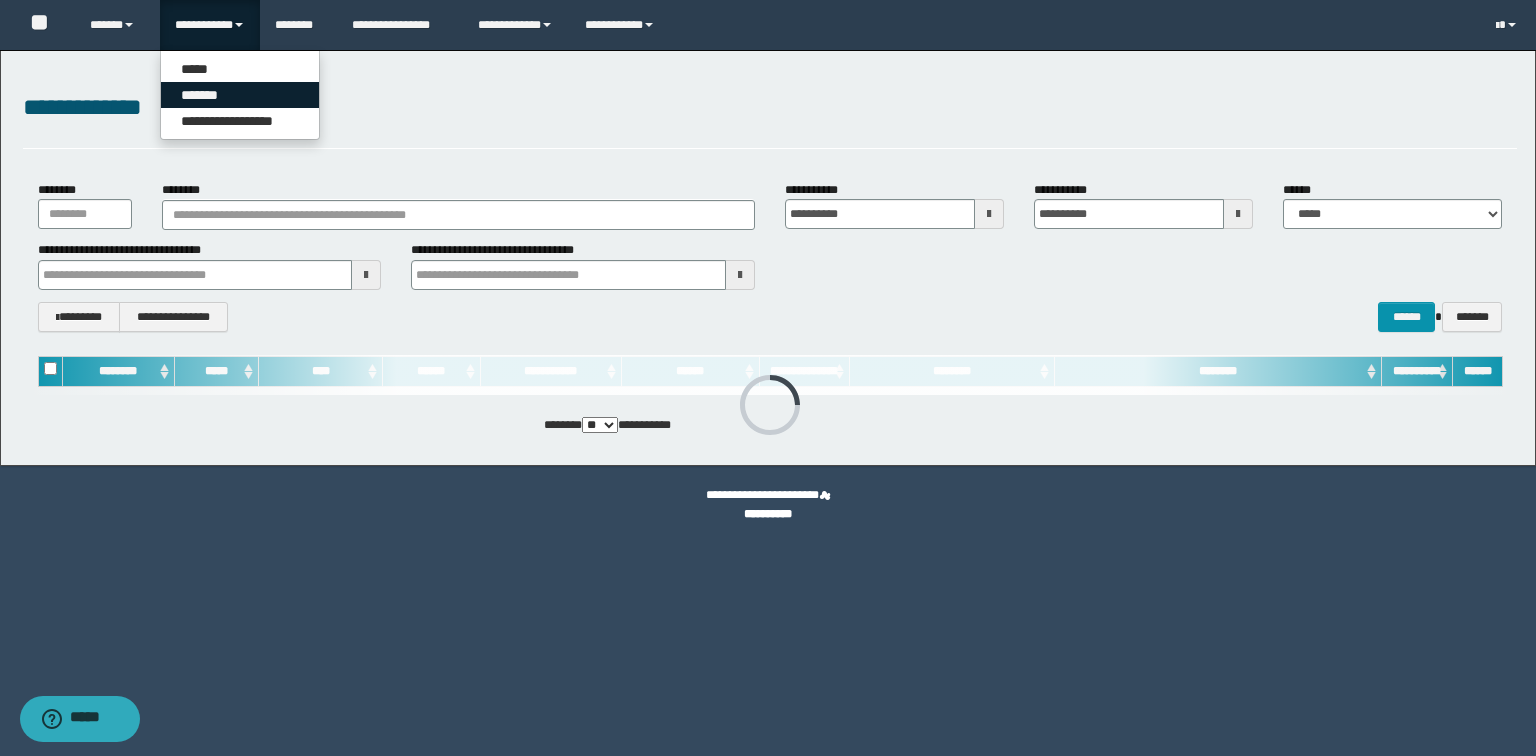 click on "*******" at bounding box center (240, 95) 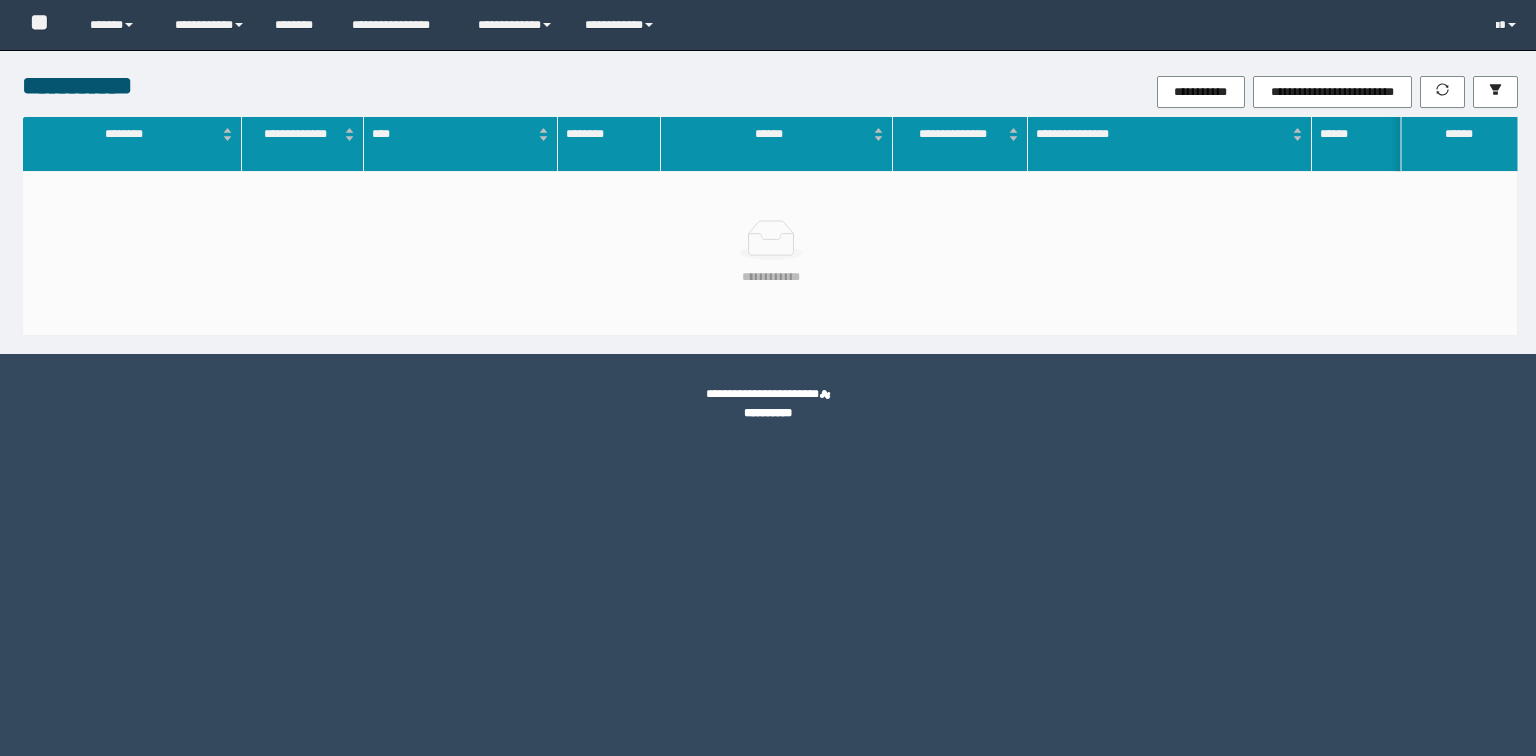 scroll, scrollTop: 0, scrollLeft: 0, axis: both 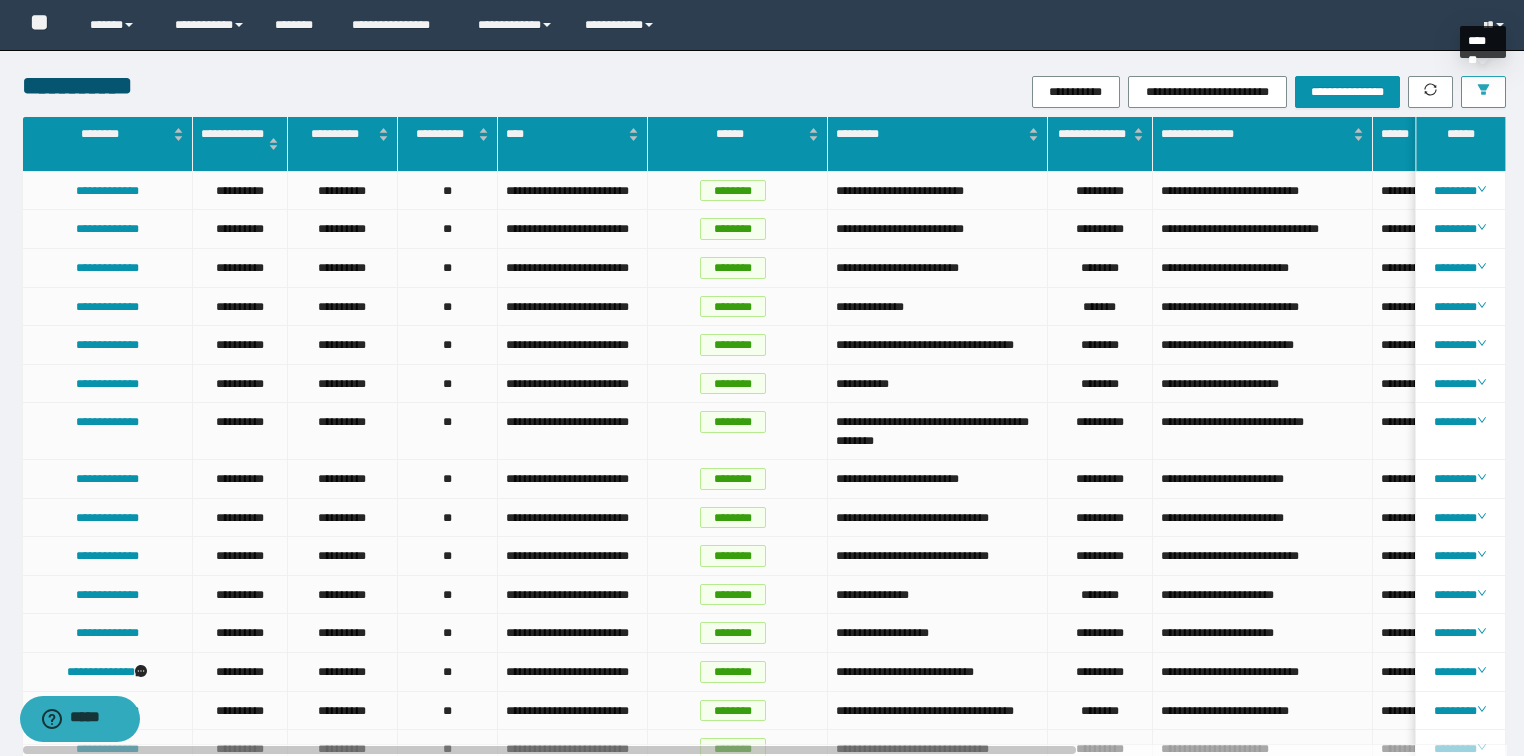 click at bounding box center [1483, 92] 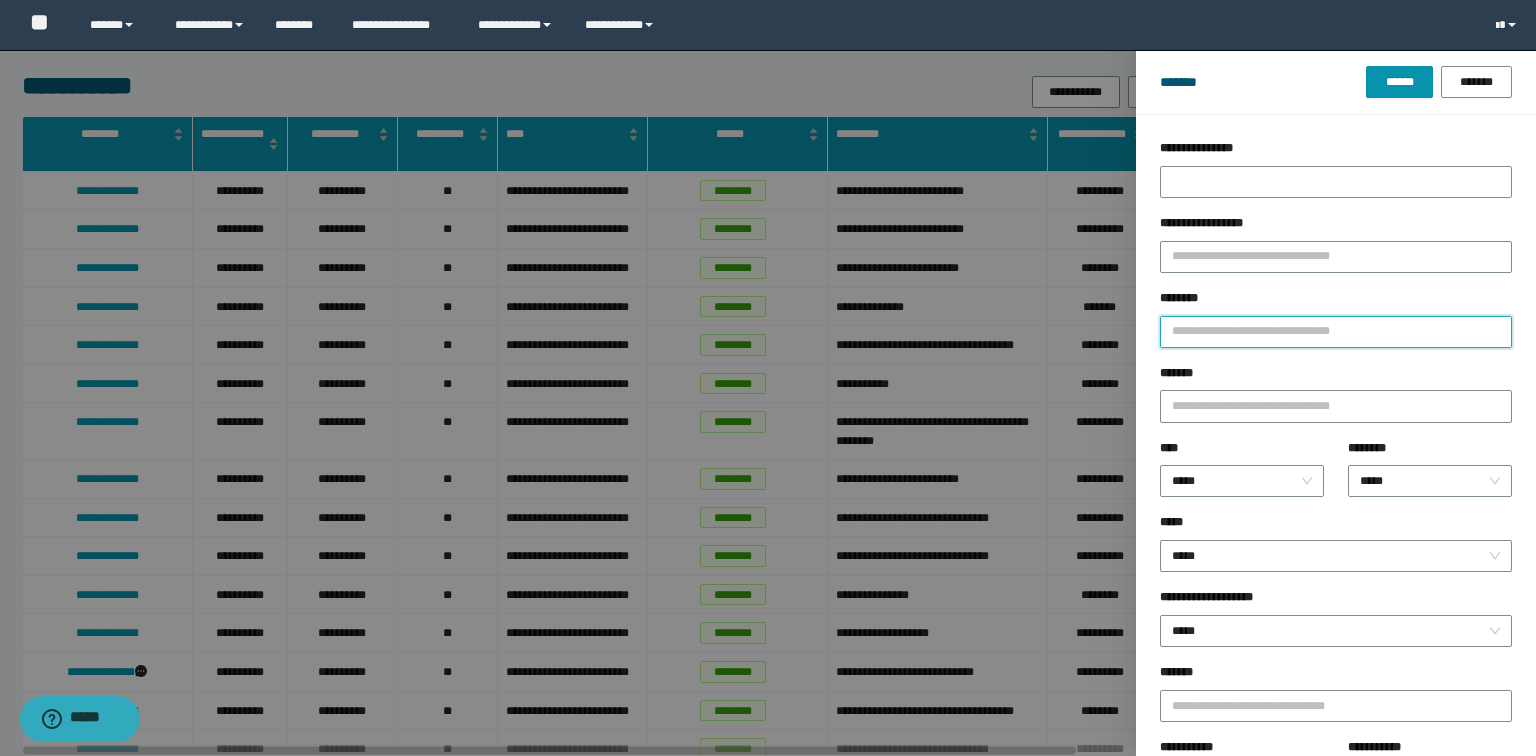 click on "********" at bounding box center (1336, 332) 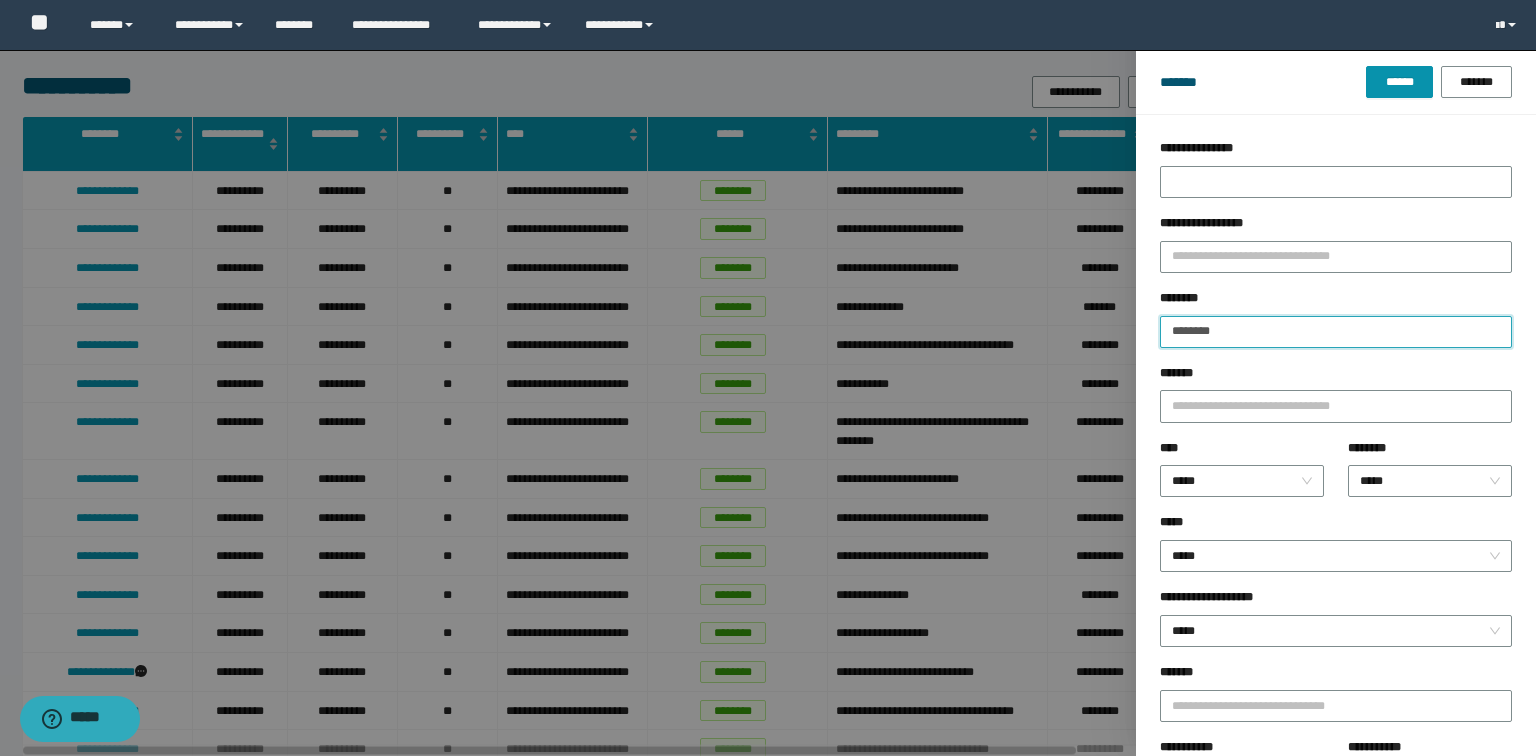 type on "********" 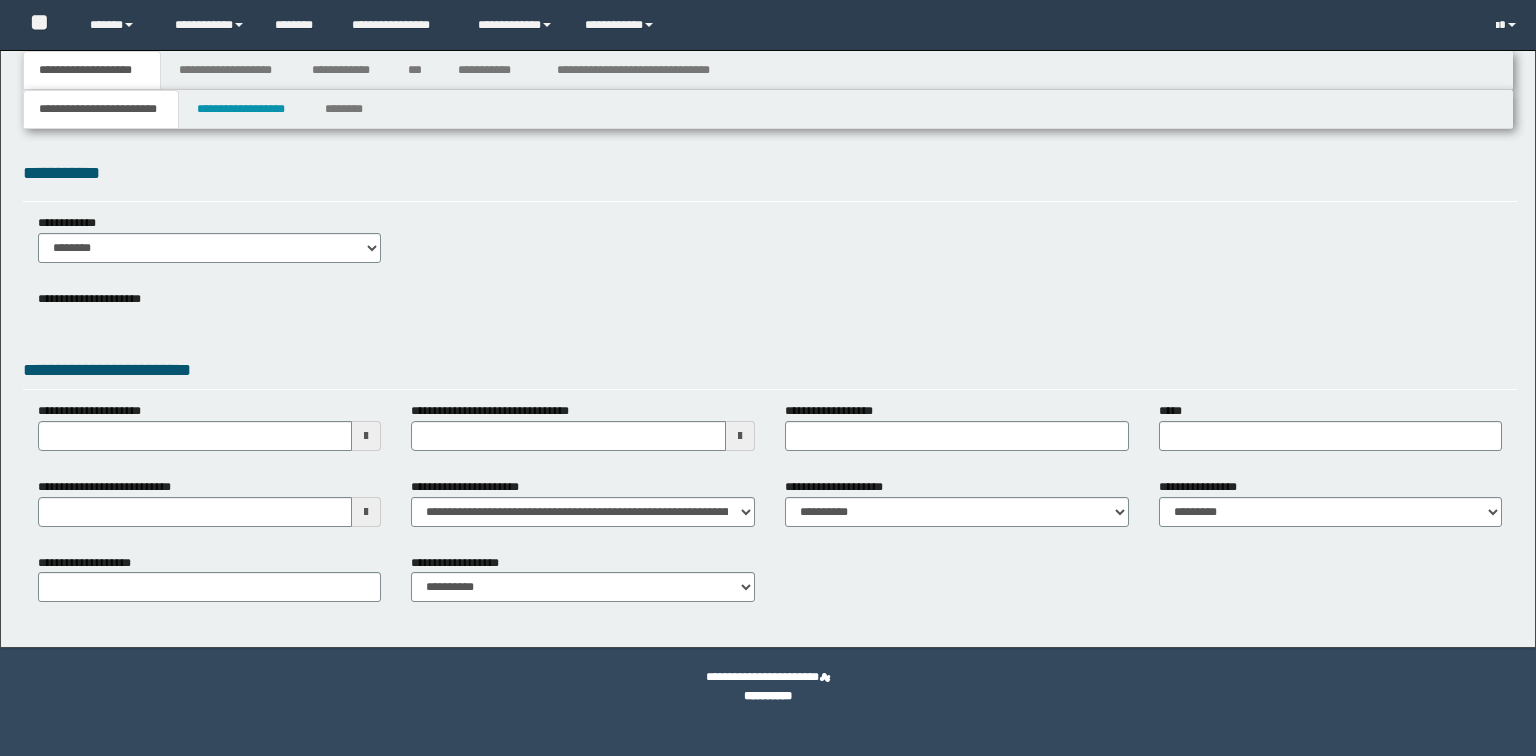 scroll, scrollTop: 0, scrollLeft: 0, axis: both 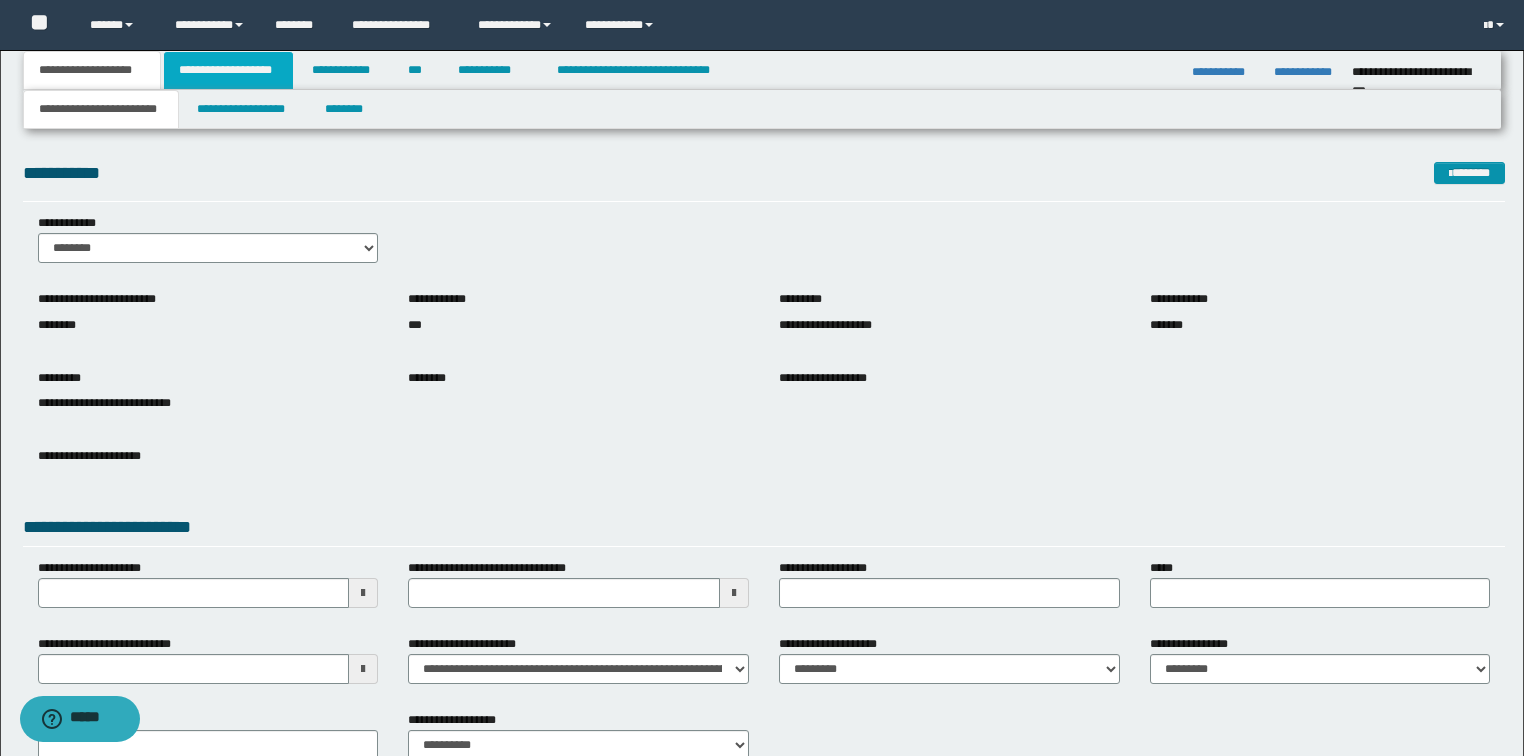click on "**********" at bounding box center [228, 70] 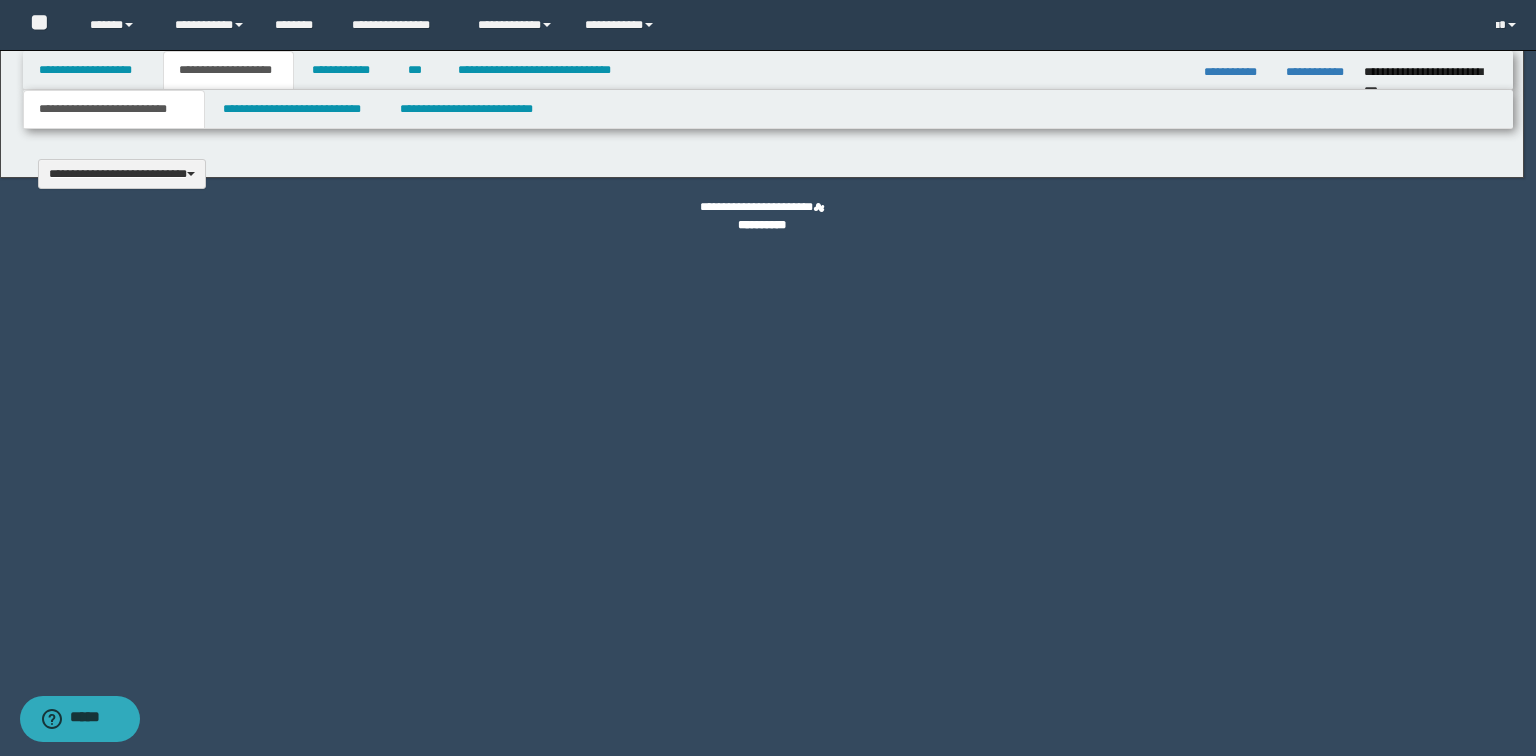 type 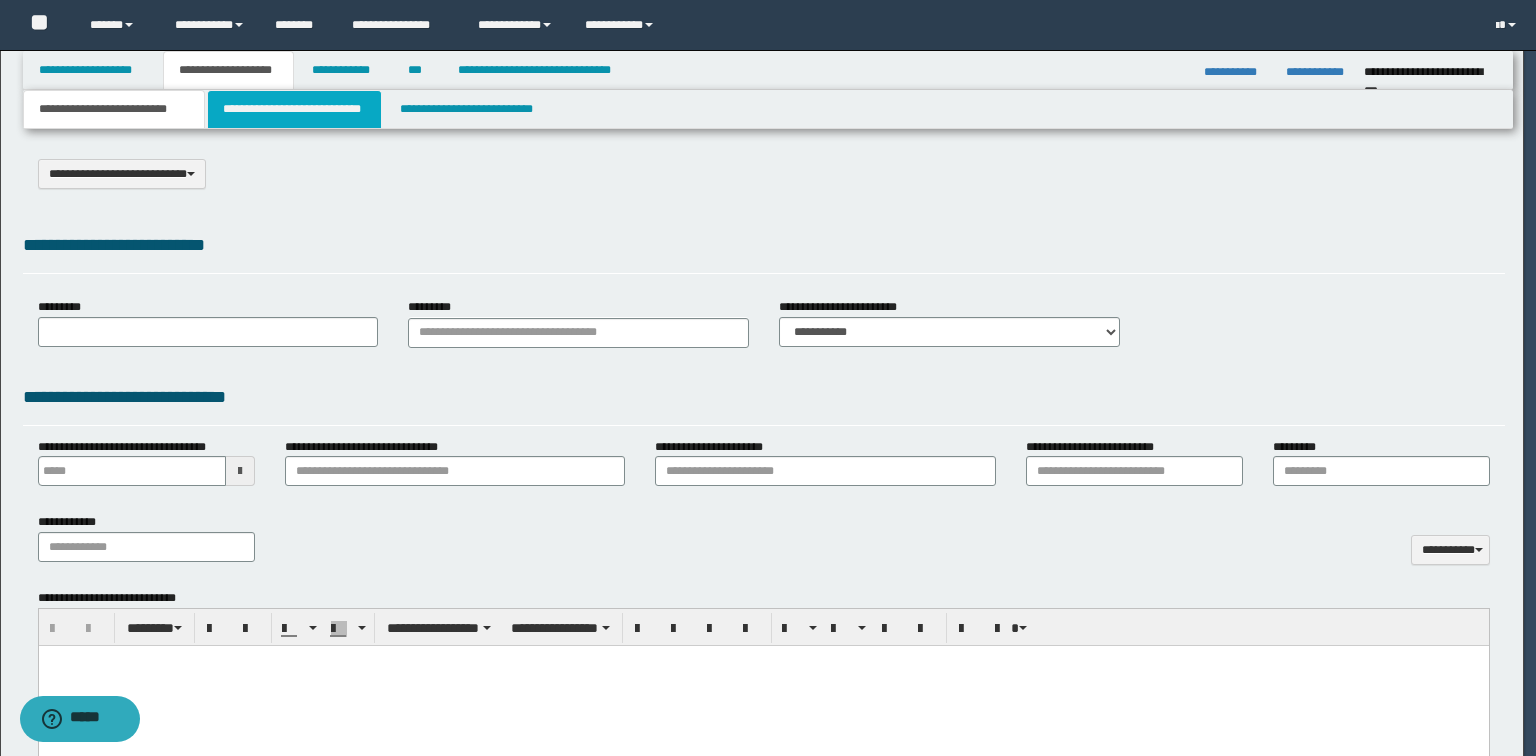 select on "*" 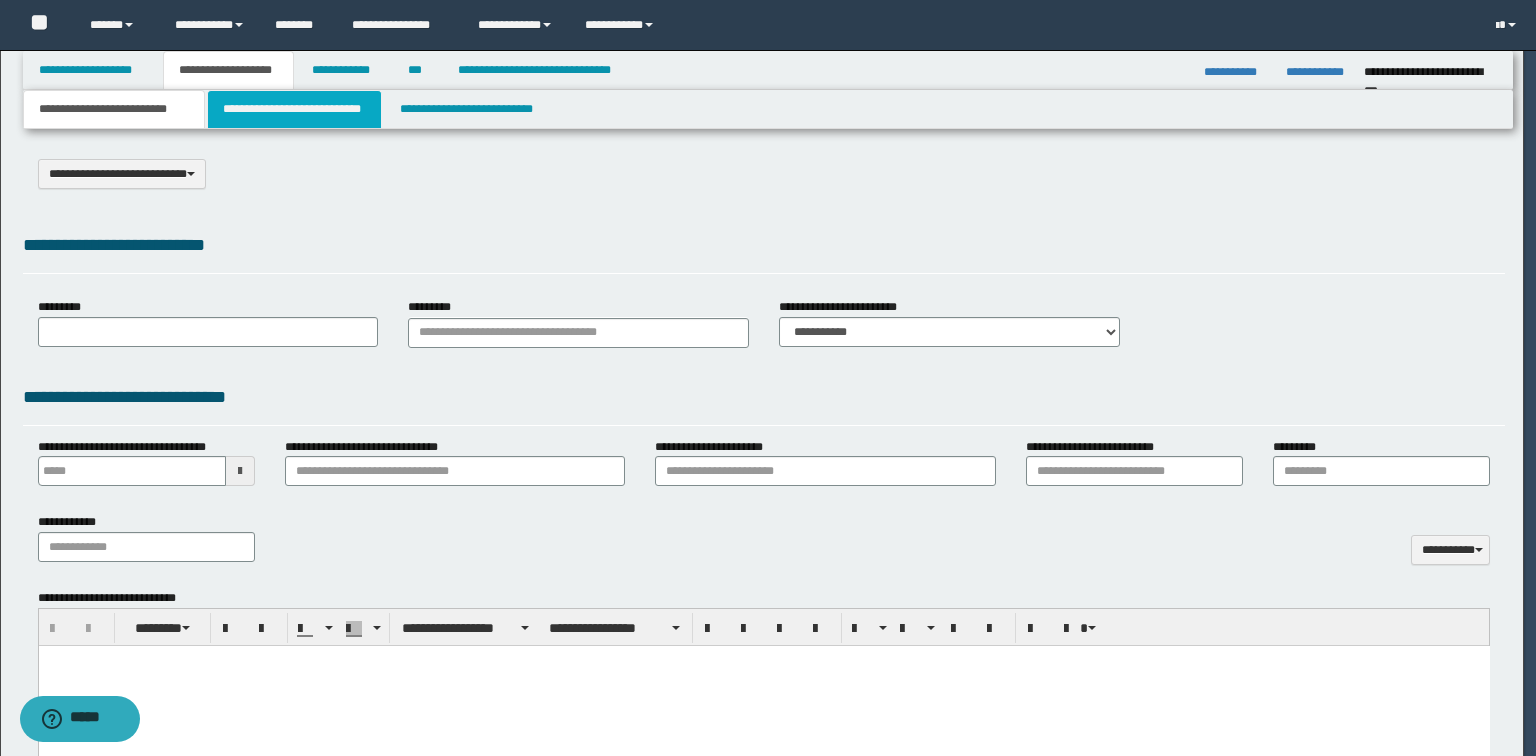 scroll, scrollTop: 0, scrollLeft: 0, axis: both 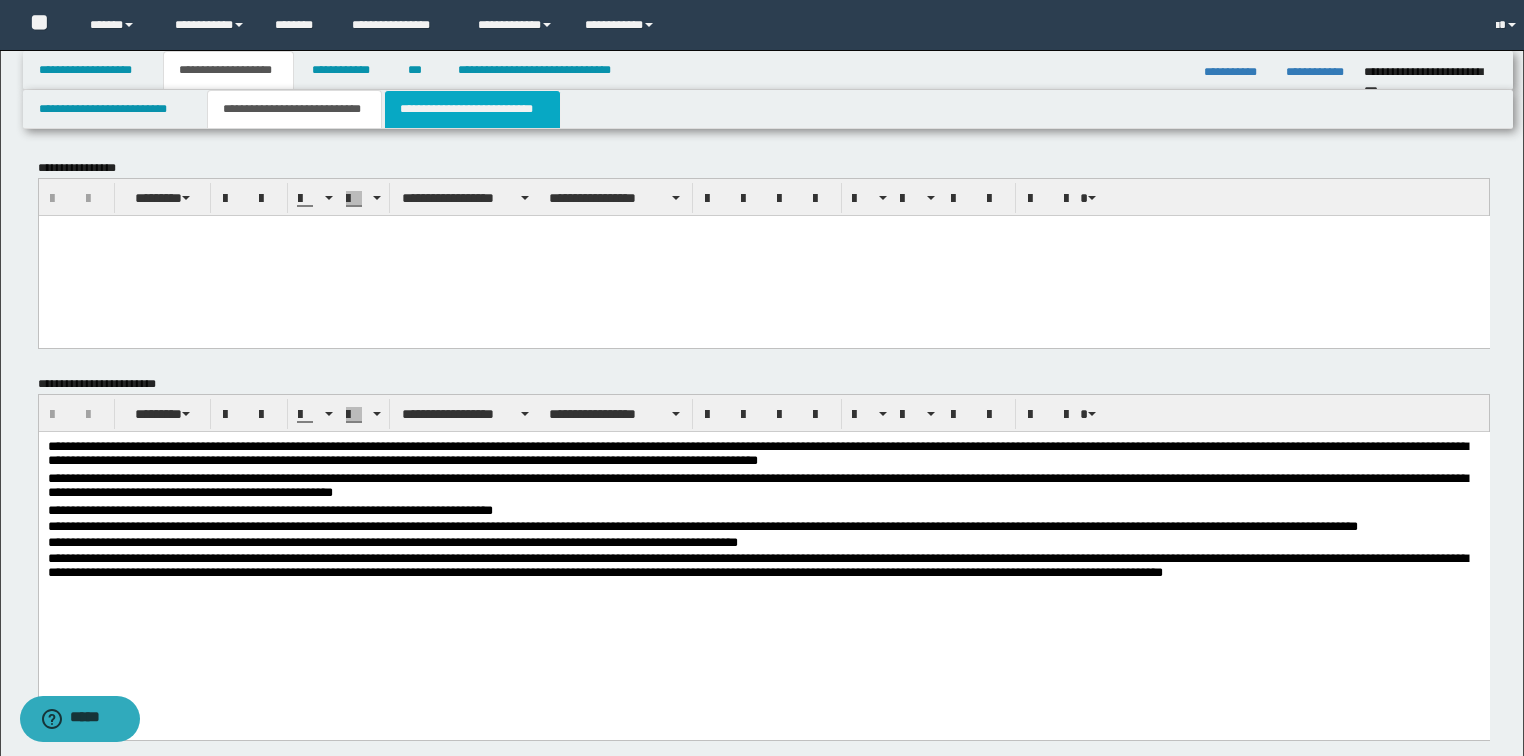 click on "**********" at bounding box center [472, 109] 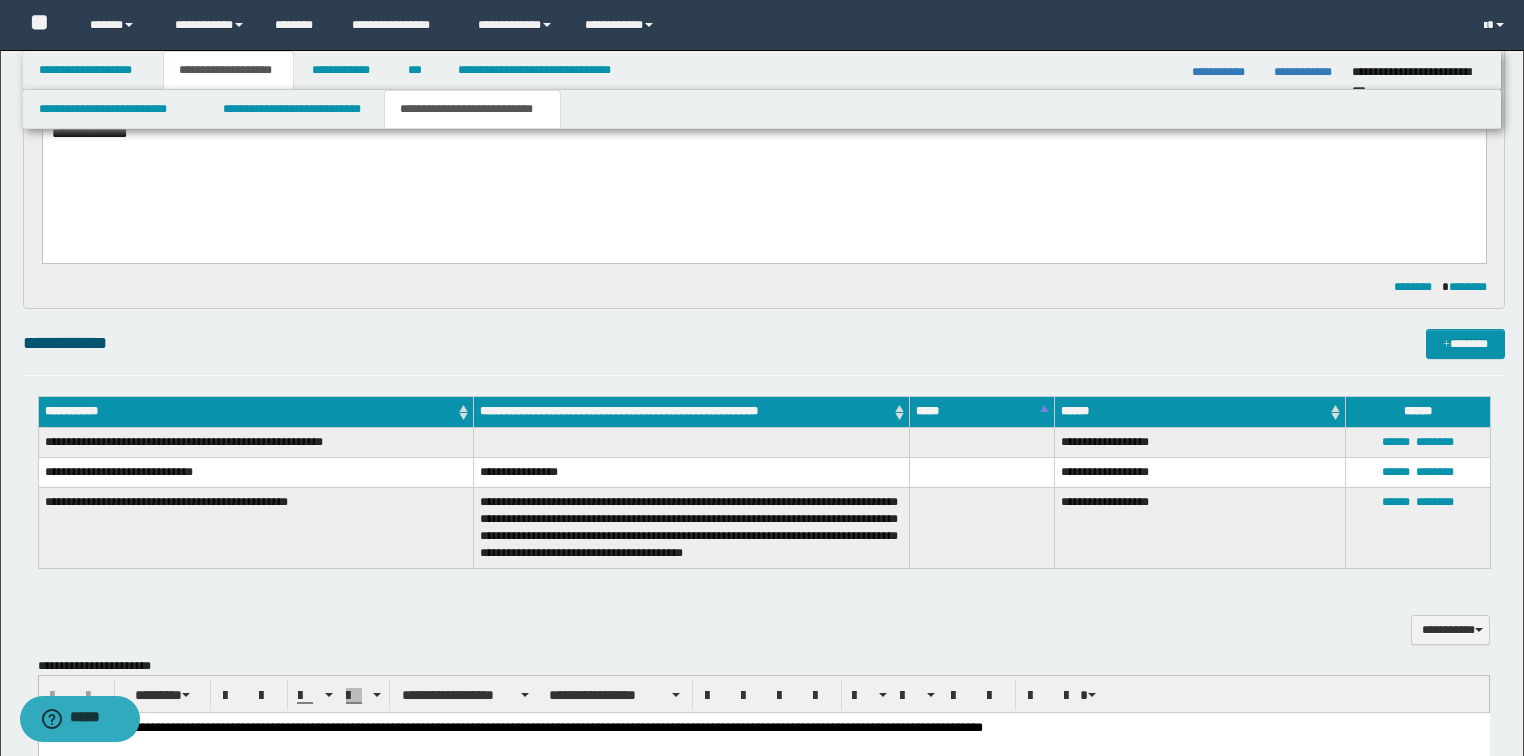 scroll, scrollTop: 160, scrollLeft: 0, axis: vertical 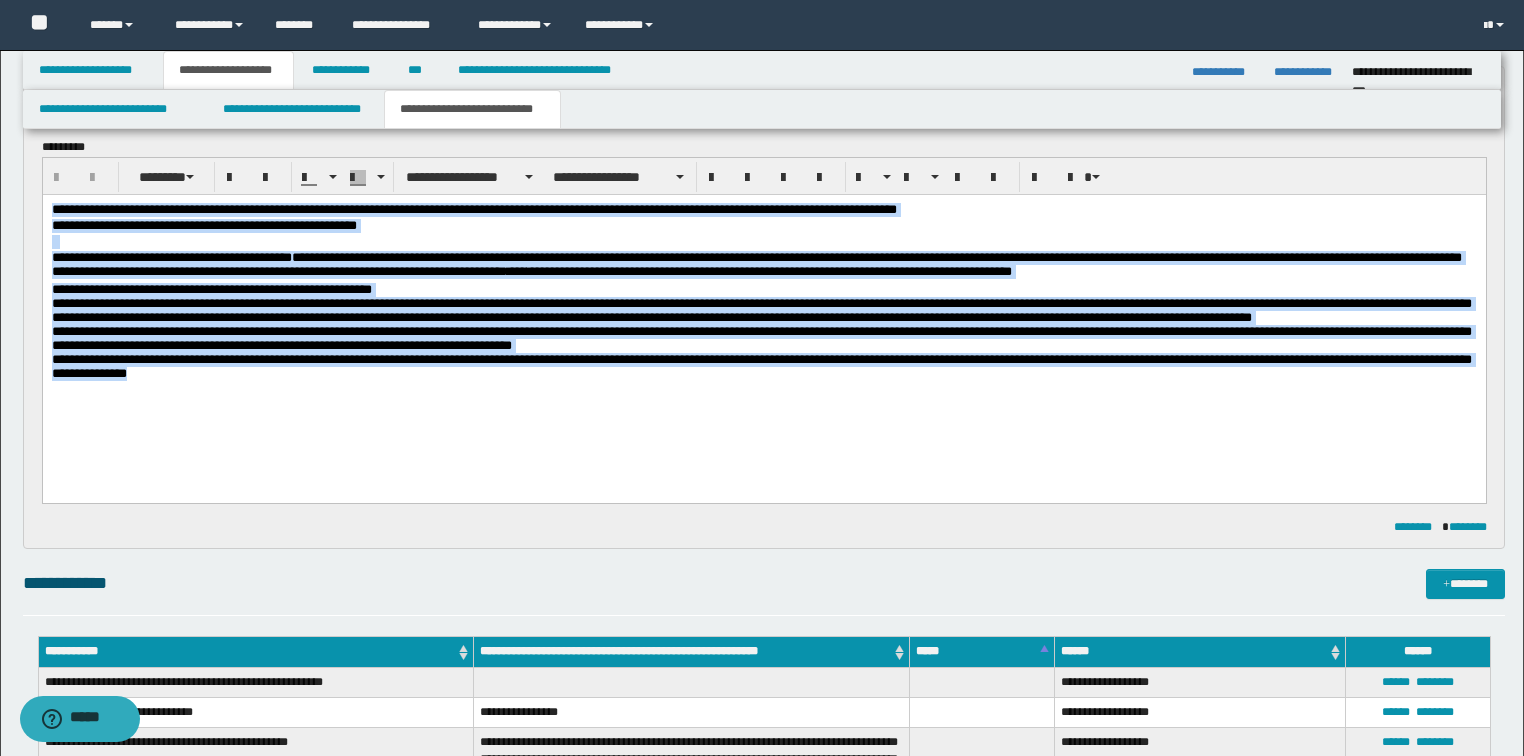 drag, startPoint x: 288, startPoint y: 383, endPoint x: 0, endPoint y: 158, distance: 365.47092 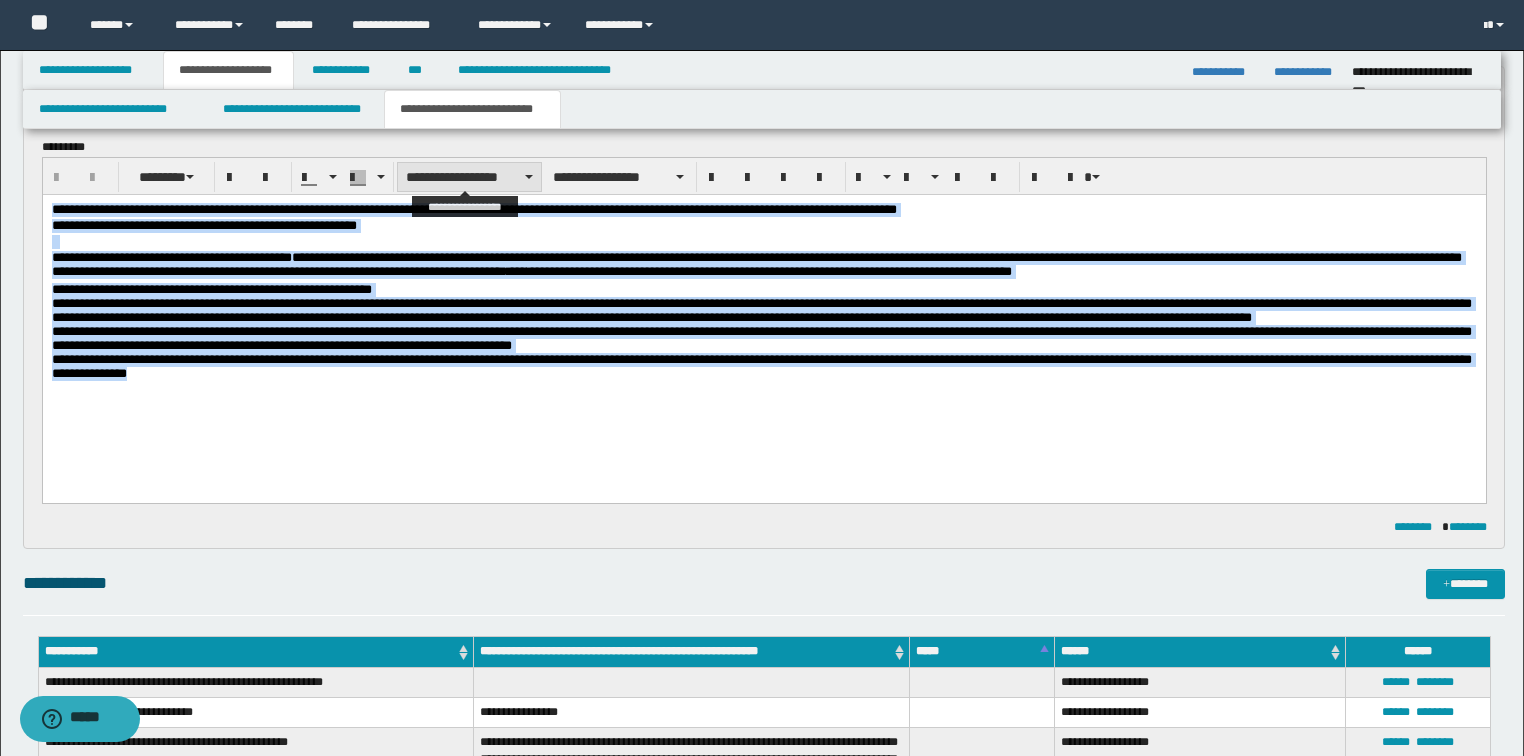 click on "**********" at bounding box center [469, 177] 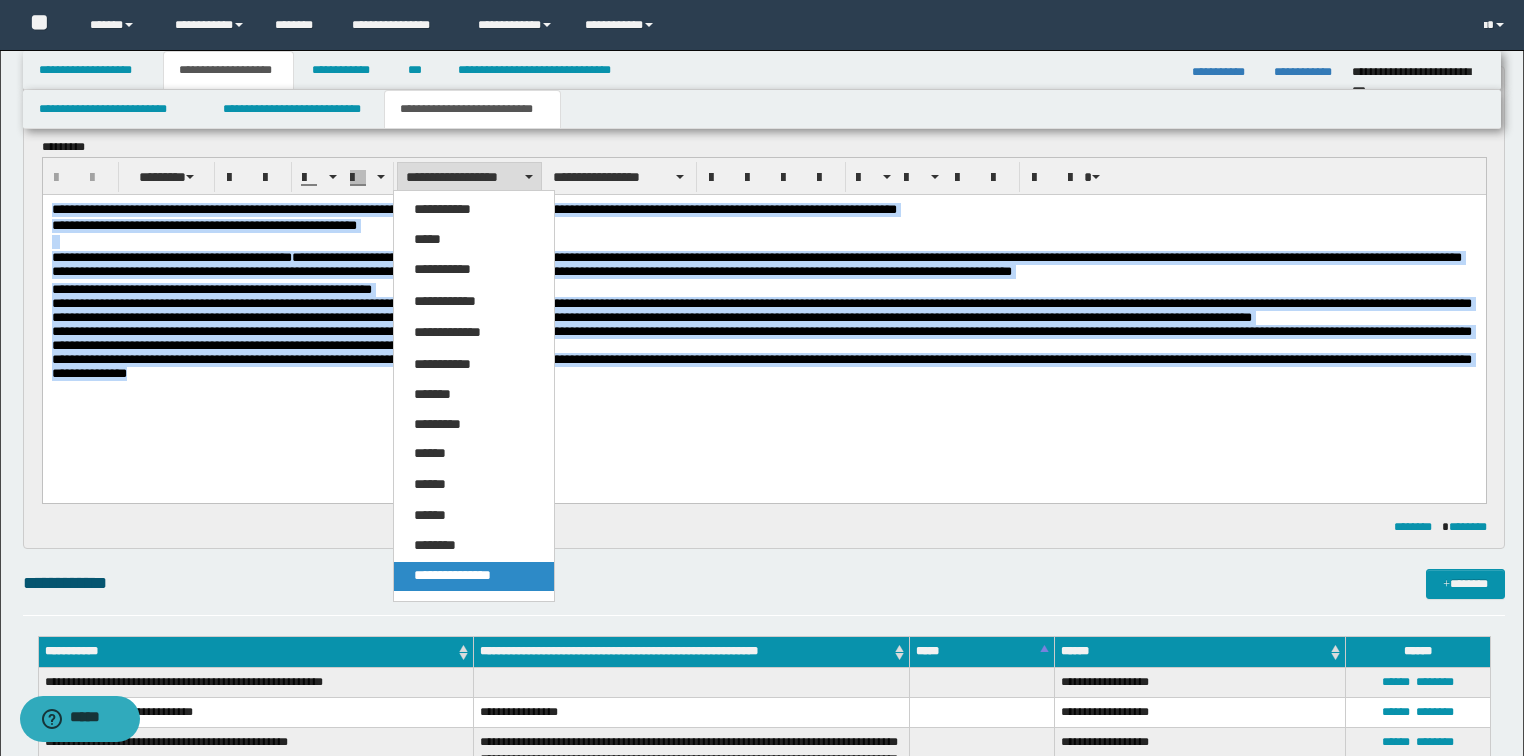 click on "**********" at bounding box center (474, 576) 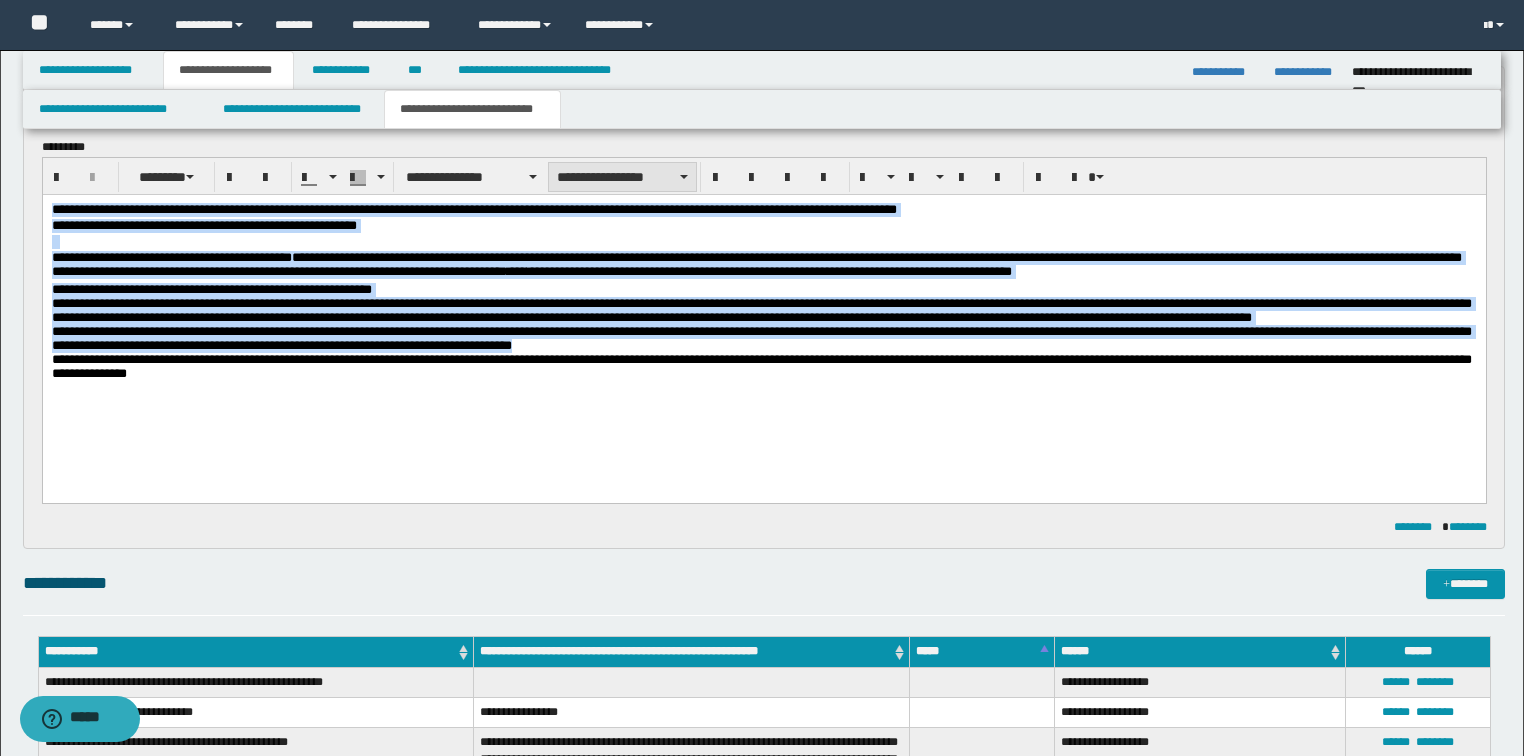 click on "**********" at bounding box center (622, 177) 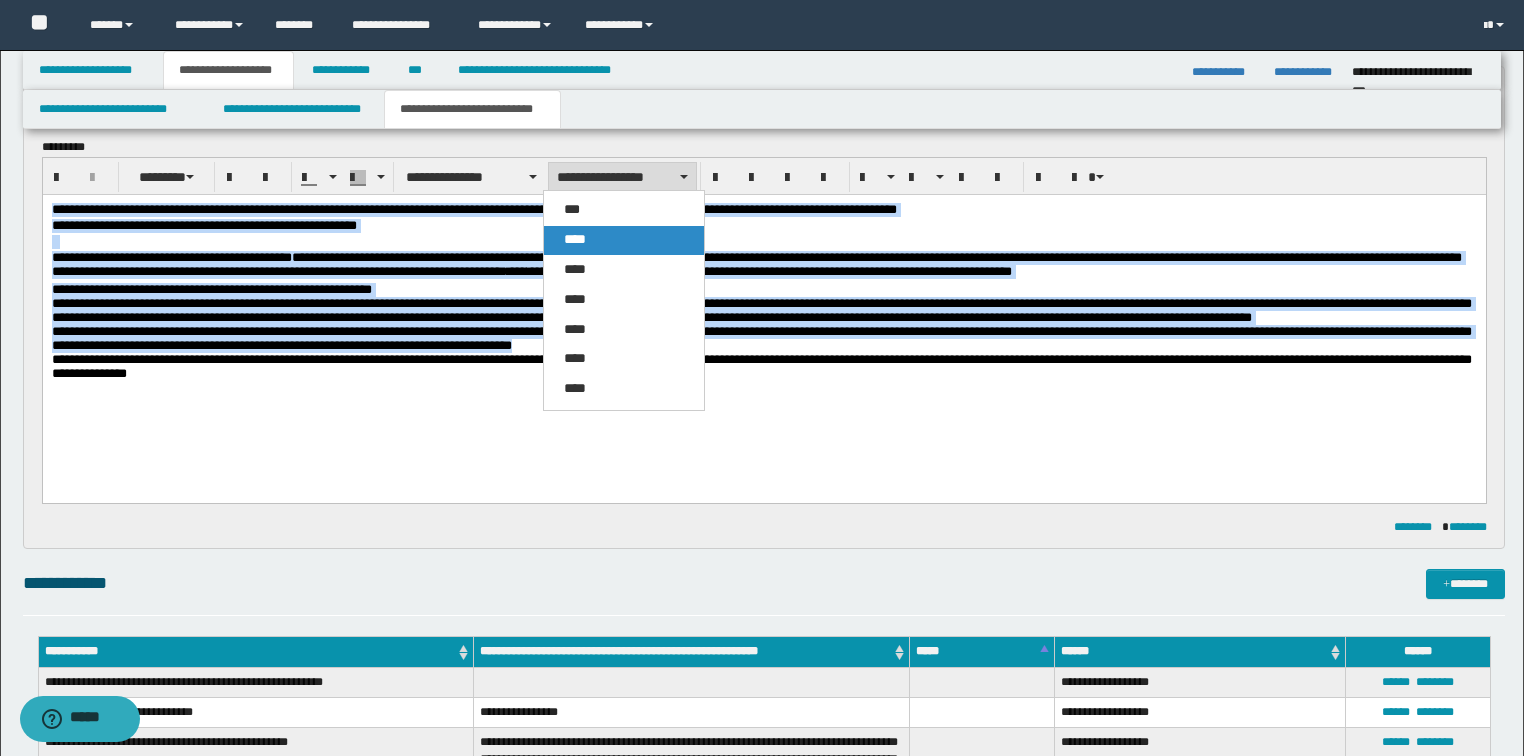 click on "****" at bounding box center (624, 240) 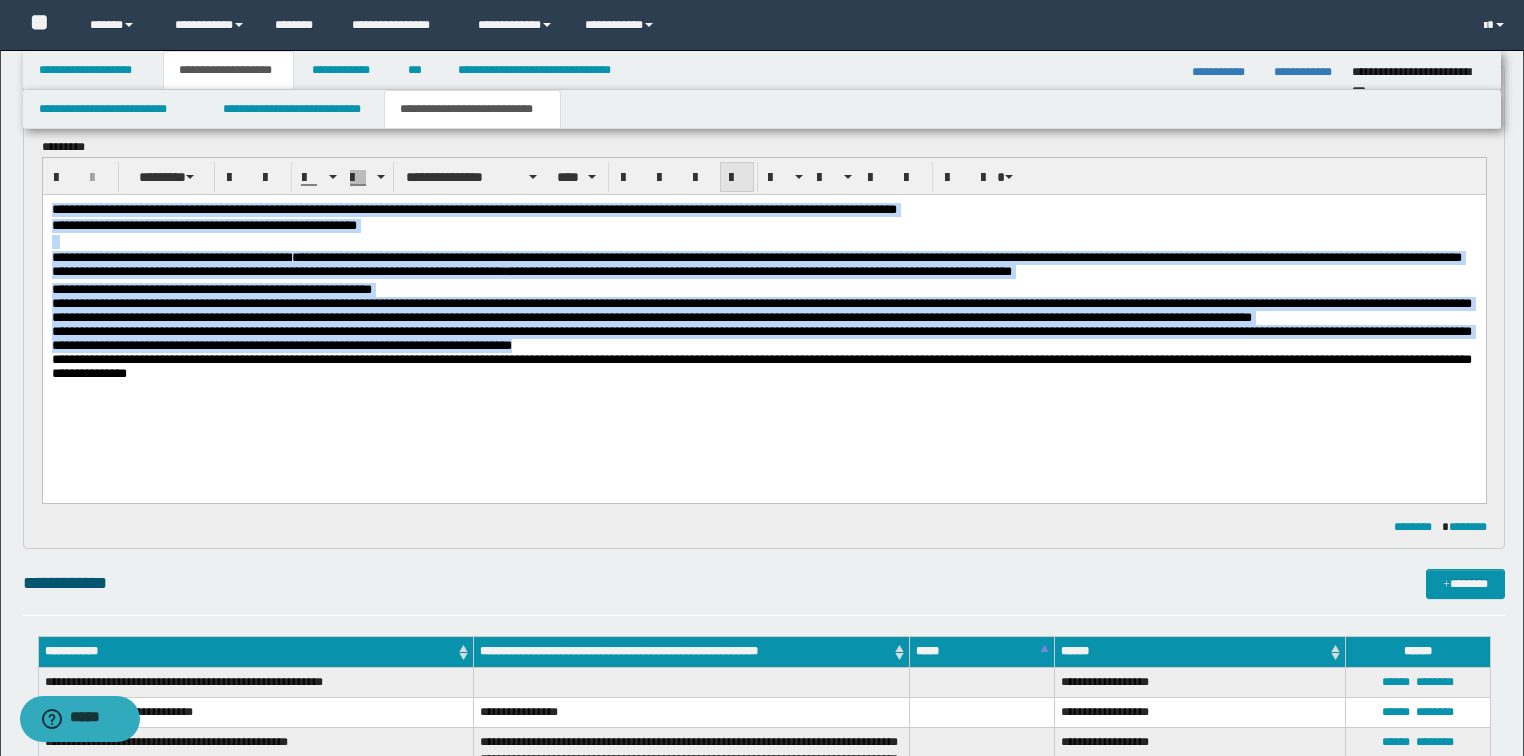 click at bounding box center [737, 178] 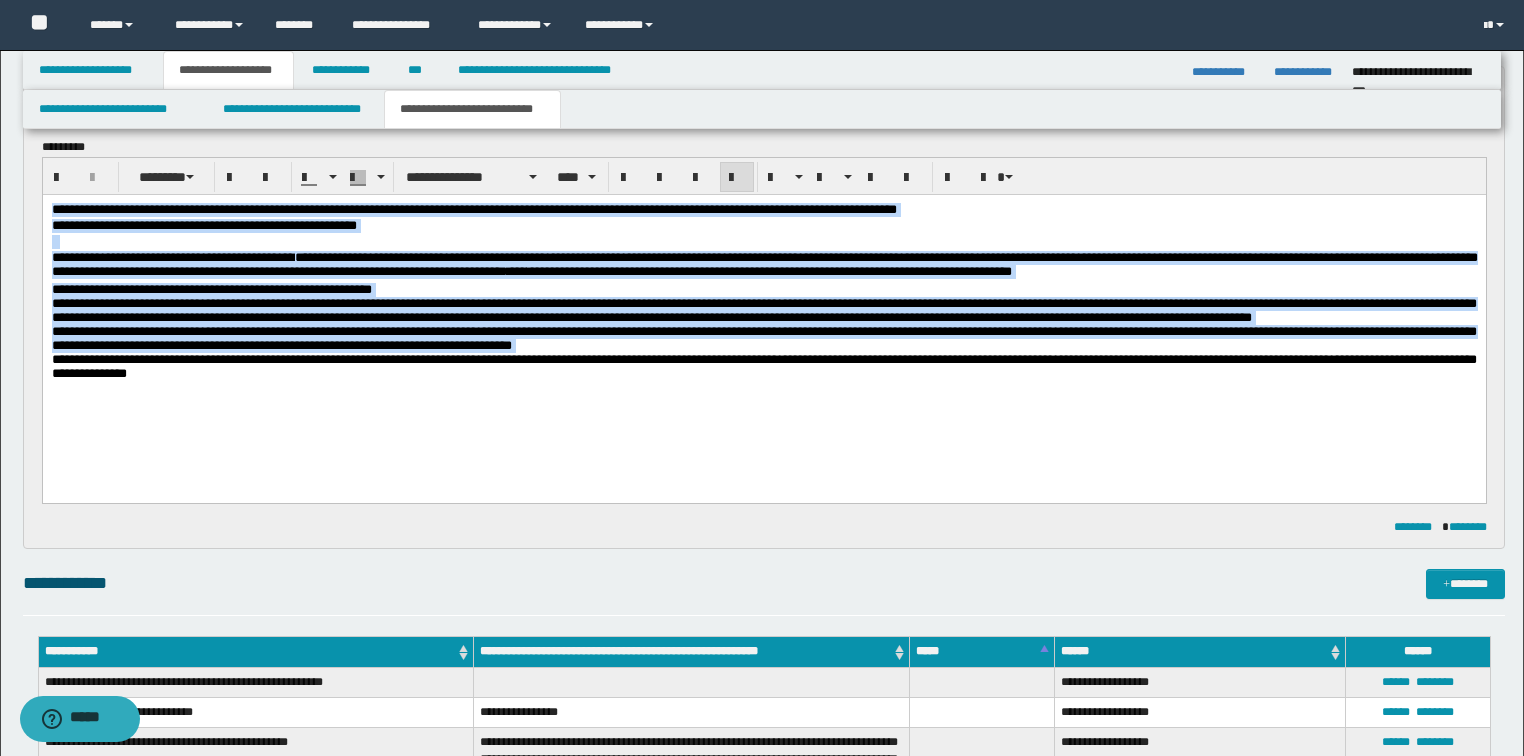 click on "**********" at bounding box center (763, 316) 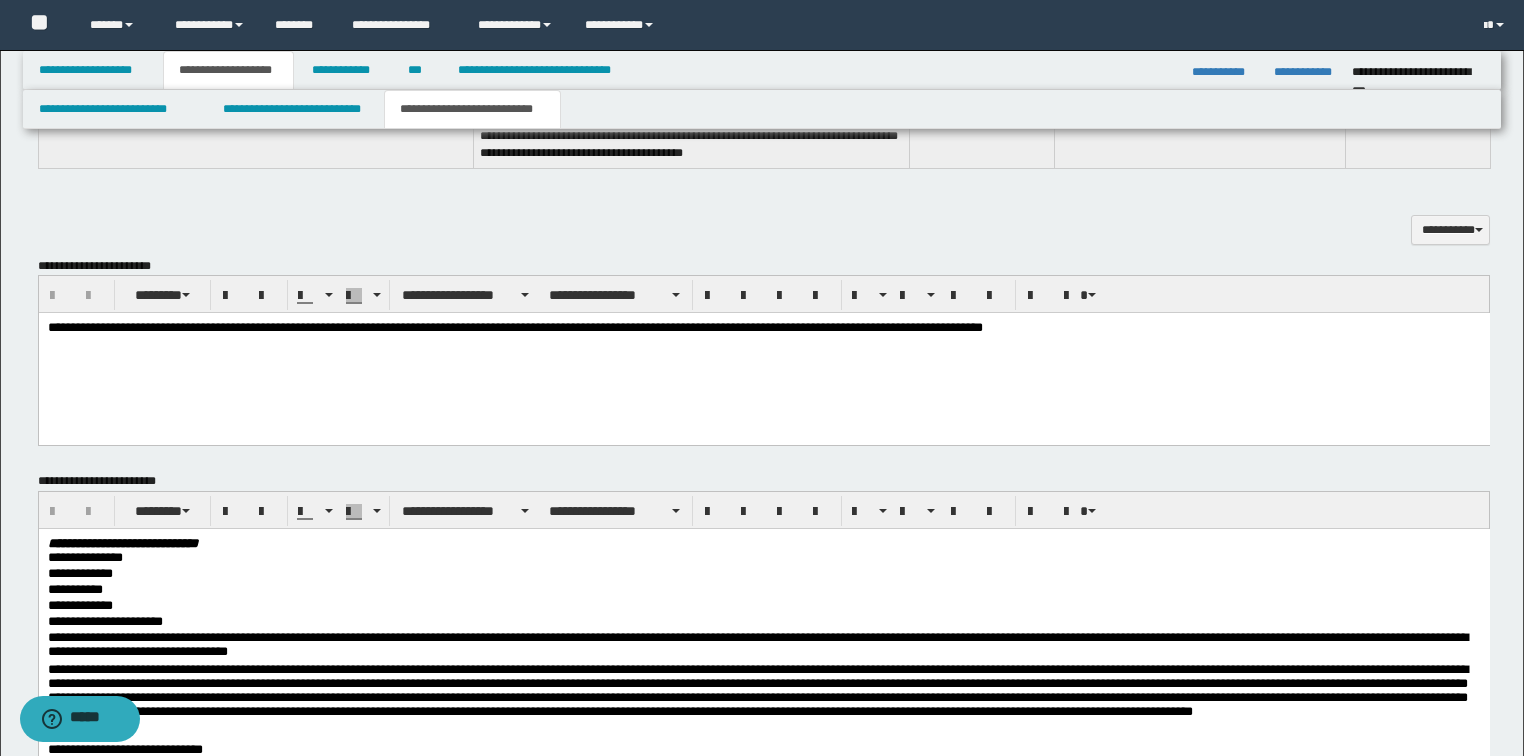 scroll, scrollTop: 720, scrollLeft: 0, axis: vertical 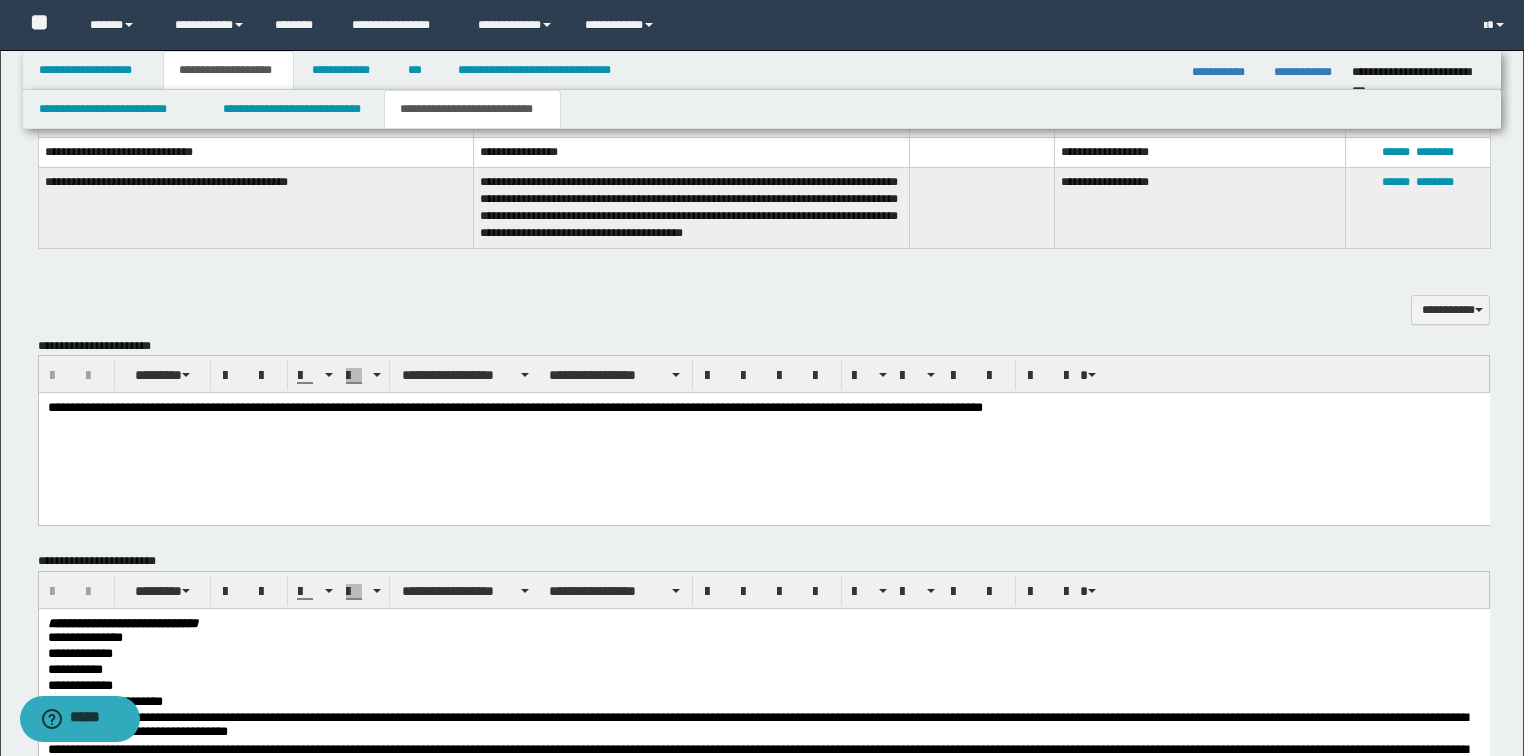 click on "**********" at bounding box center [763, 409] 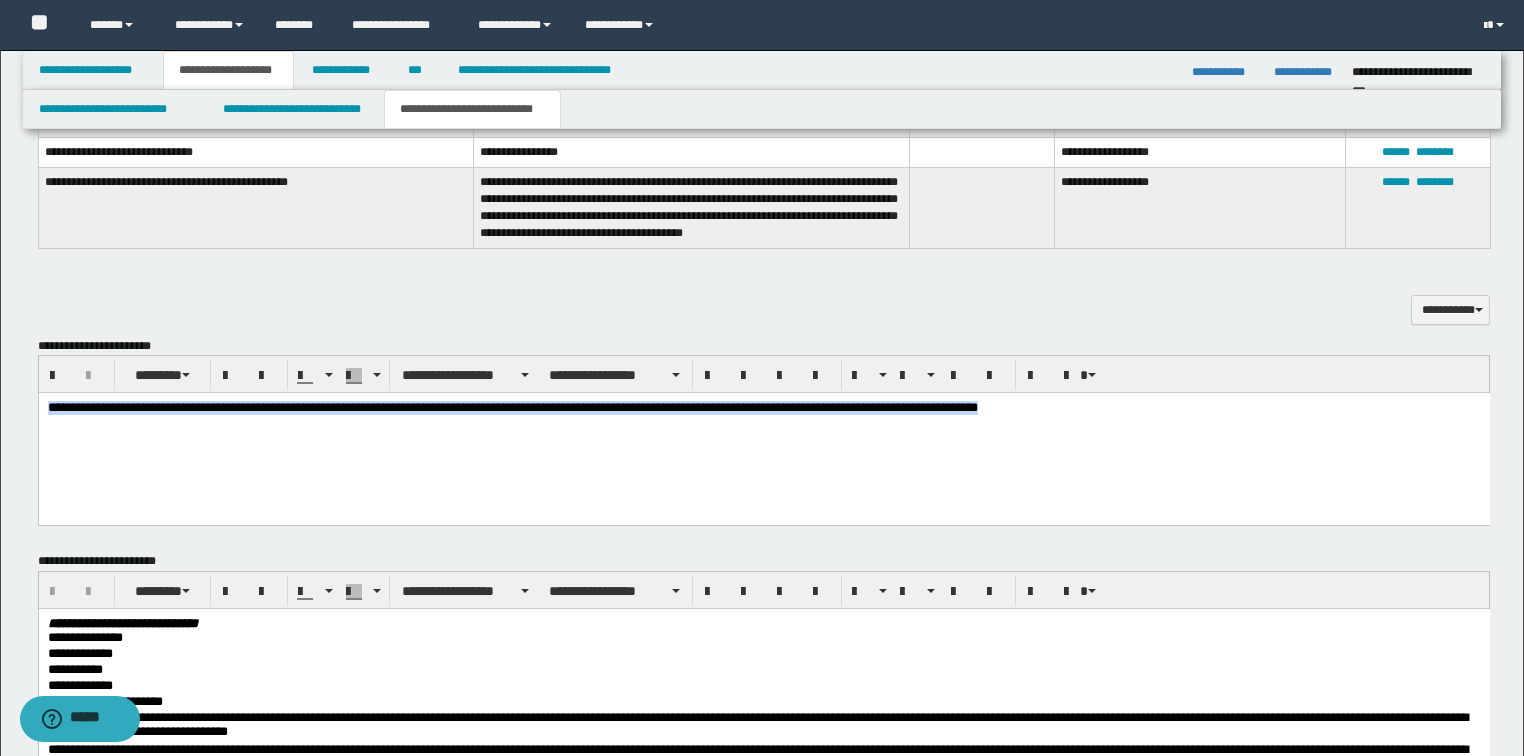 drag, startPoint x: 520, startPoint y: 413, endPoint x: 69, endPoint y: 805, distance: 597.54913 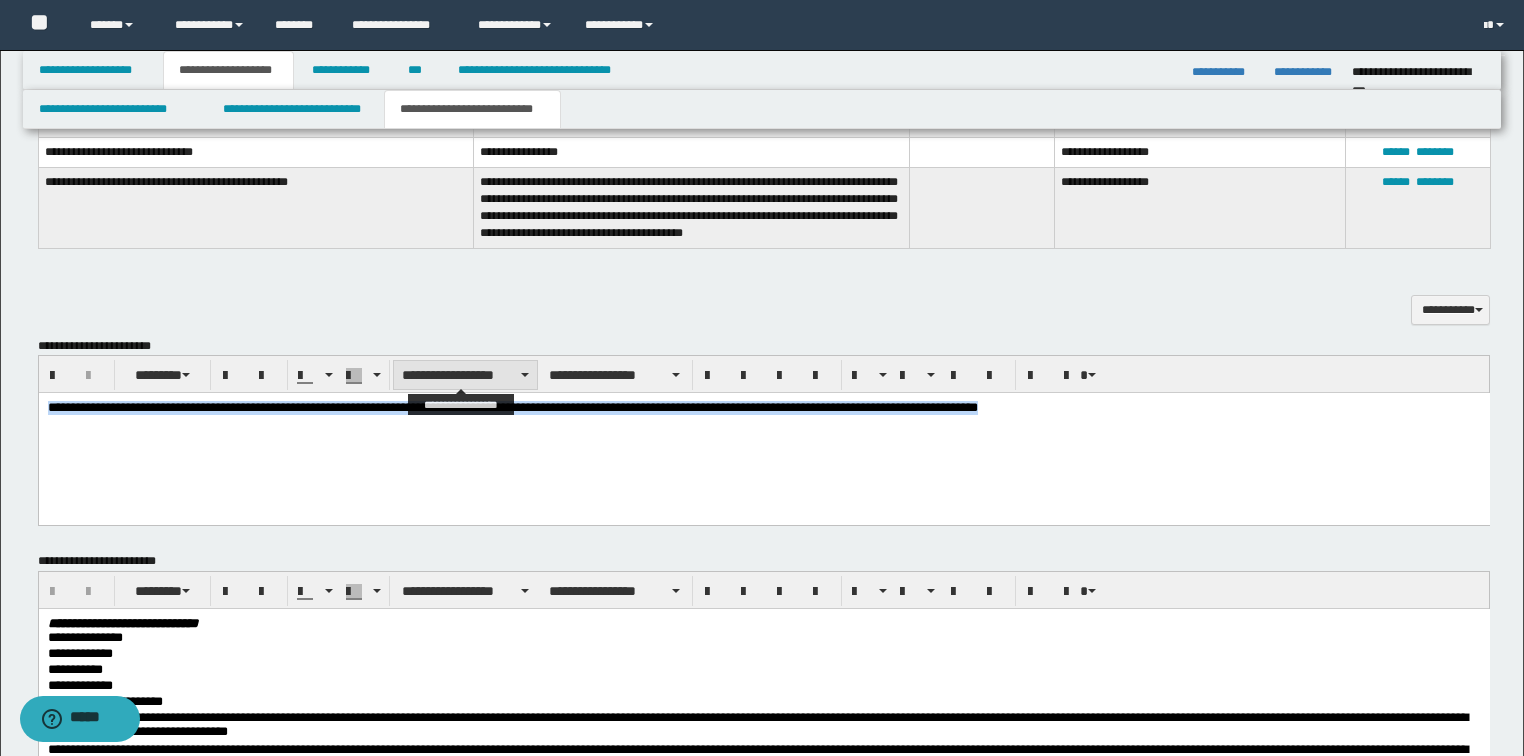 click on "**********" at bounding box center (465, 375) 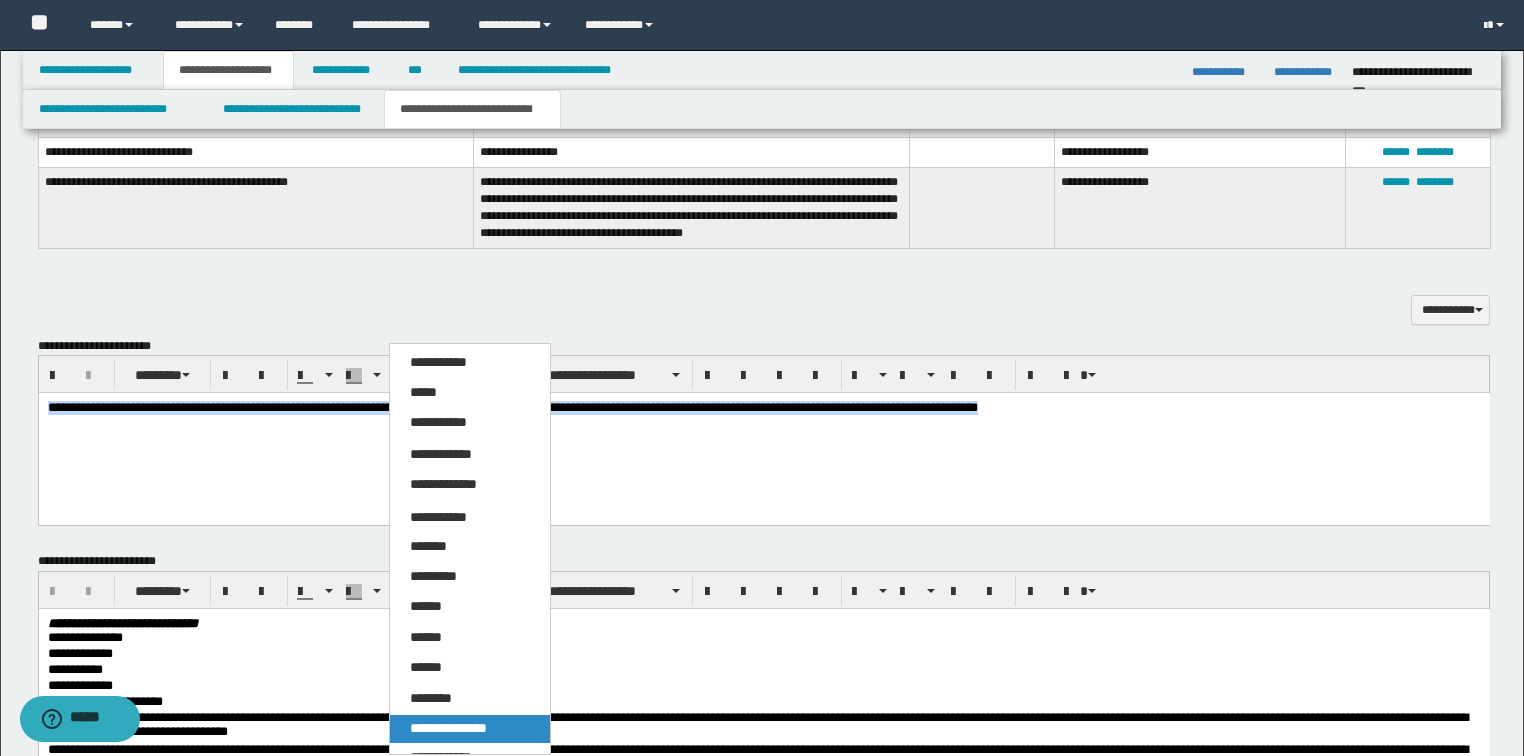 click on "**********" at bounding box center [448, 728] 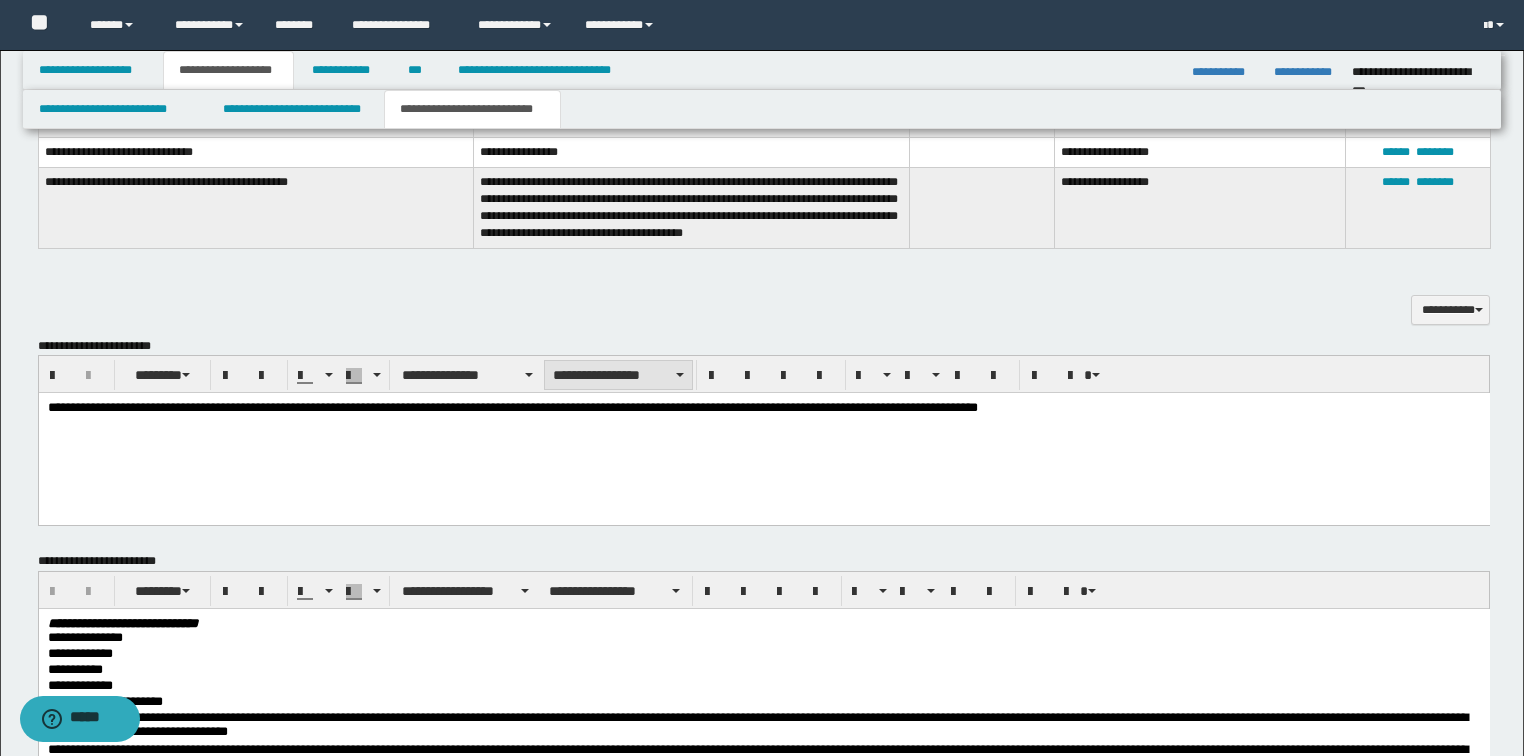 click on "**********" at bounding box center (618, 375) 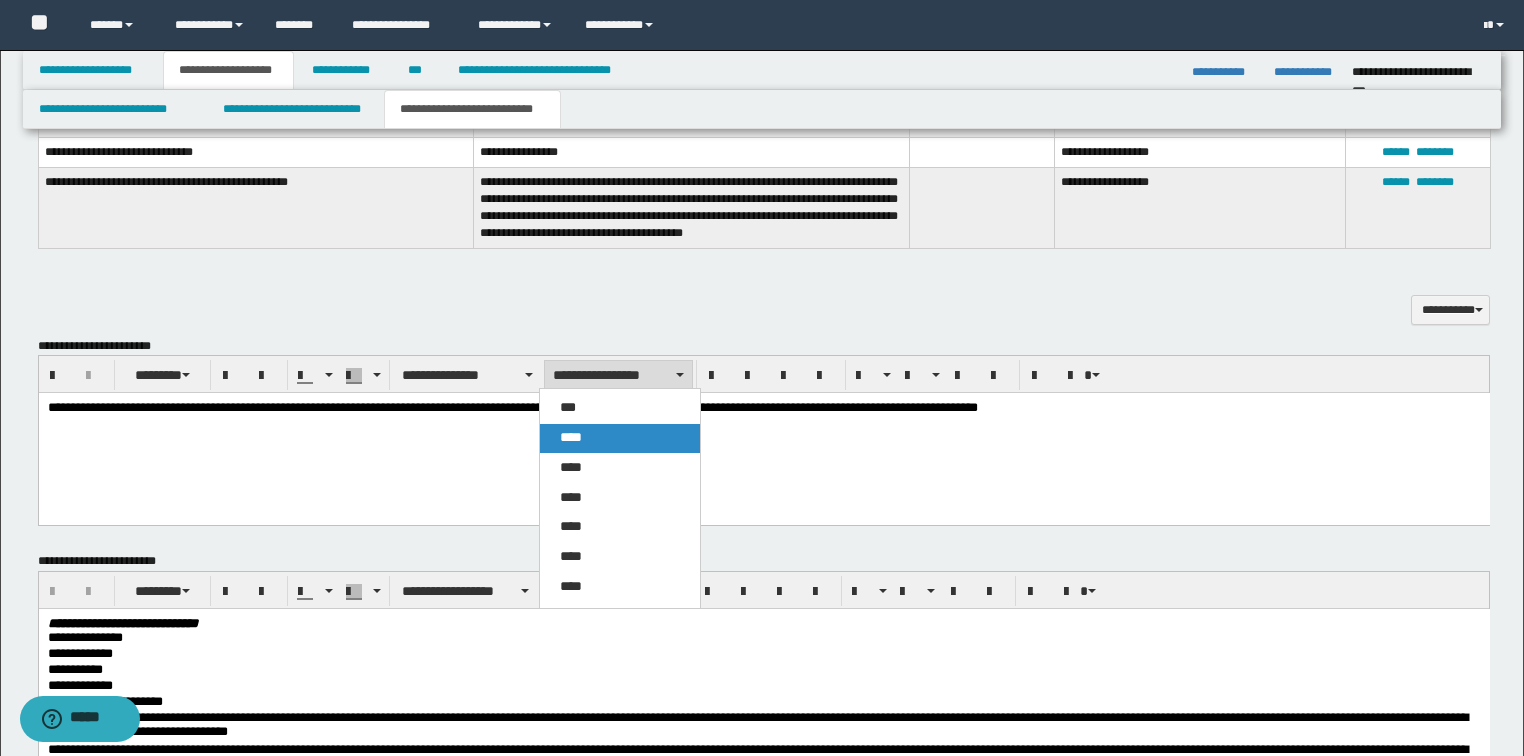 click on "****" at bounding box center (620, 438) 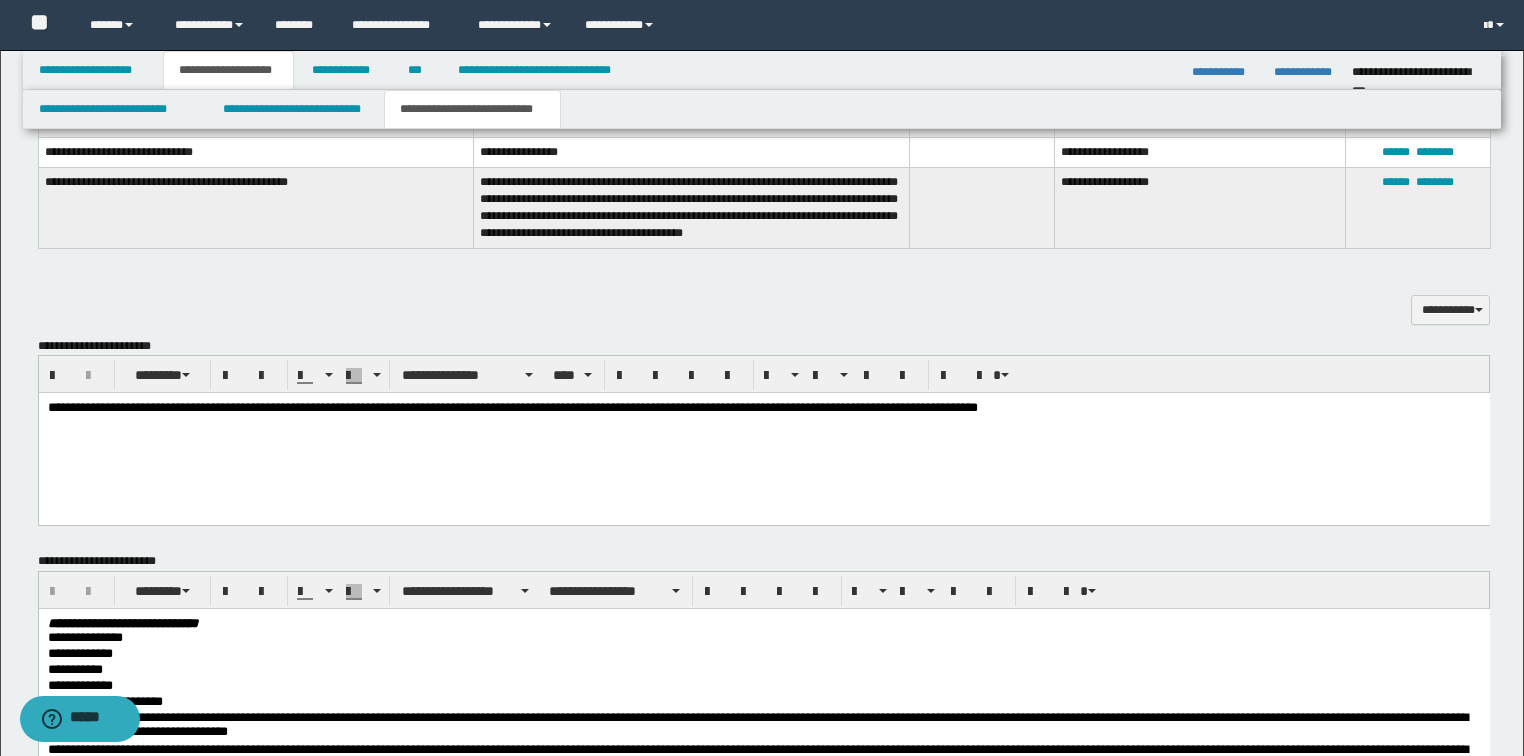 click on "**********" at bounding box center (763, 434) 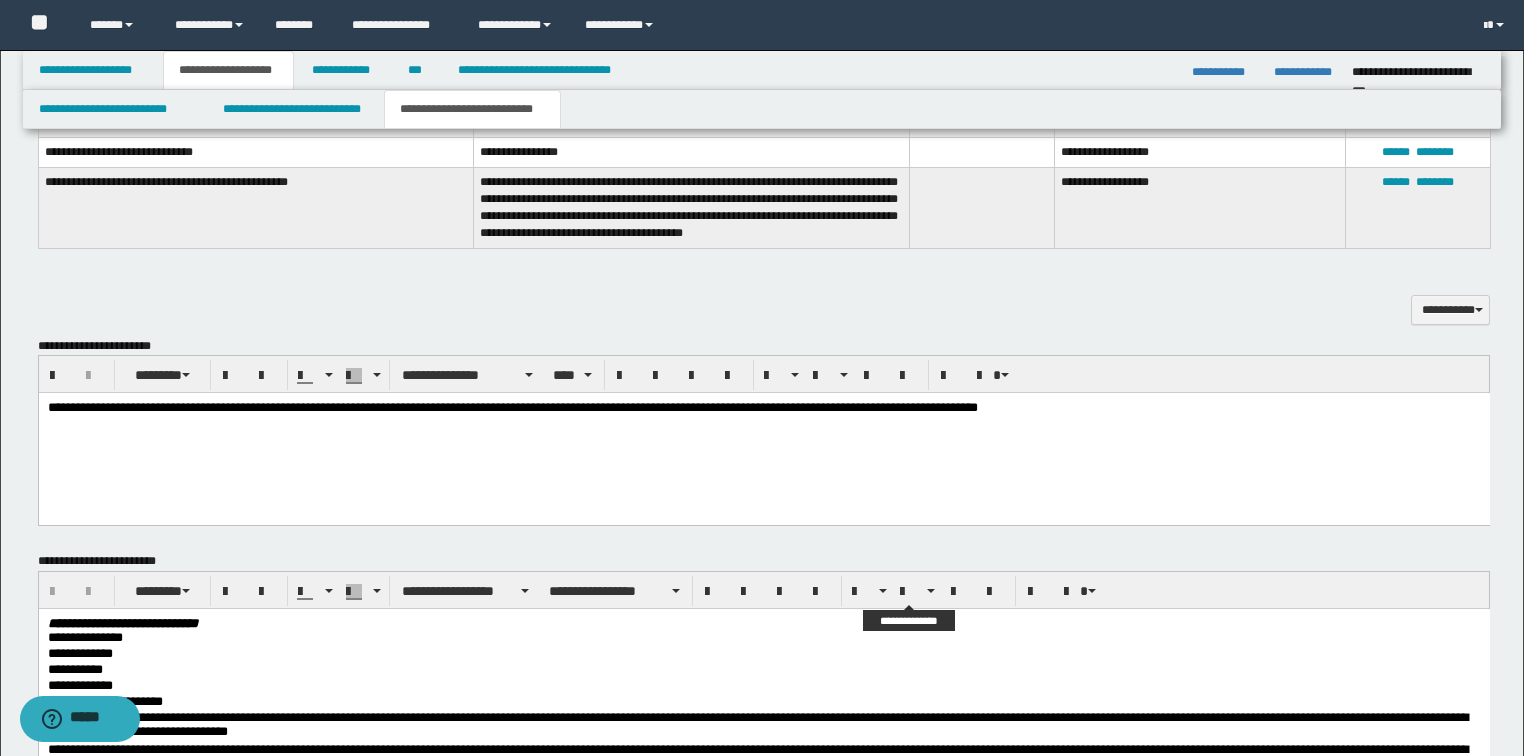 scroll, scrollTop: 960, scrollLeft: 0, axis: vertical 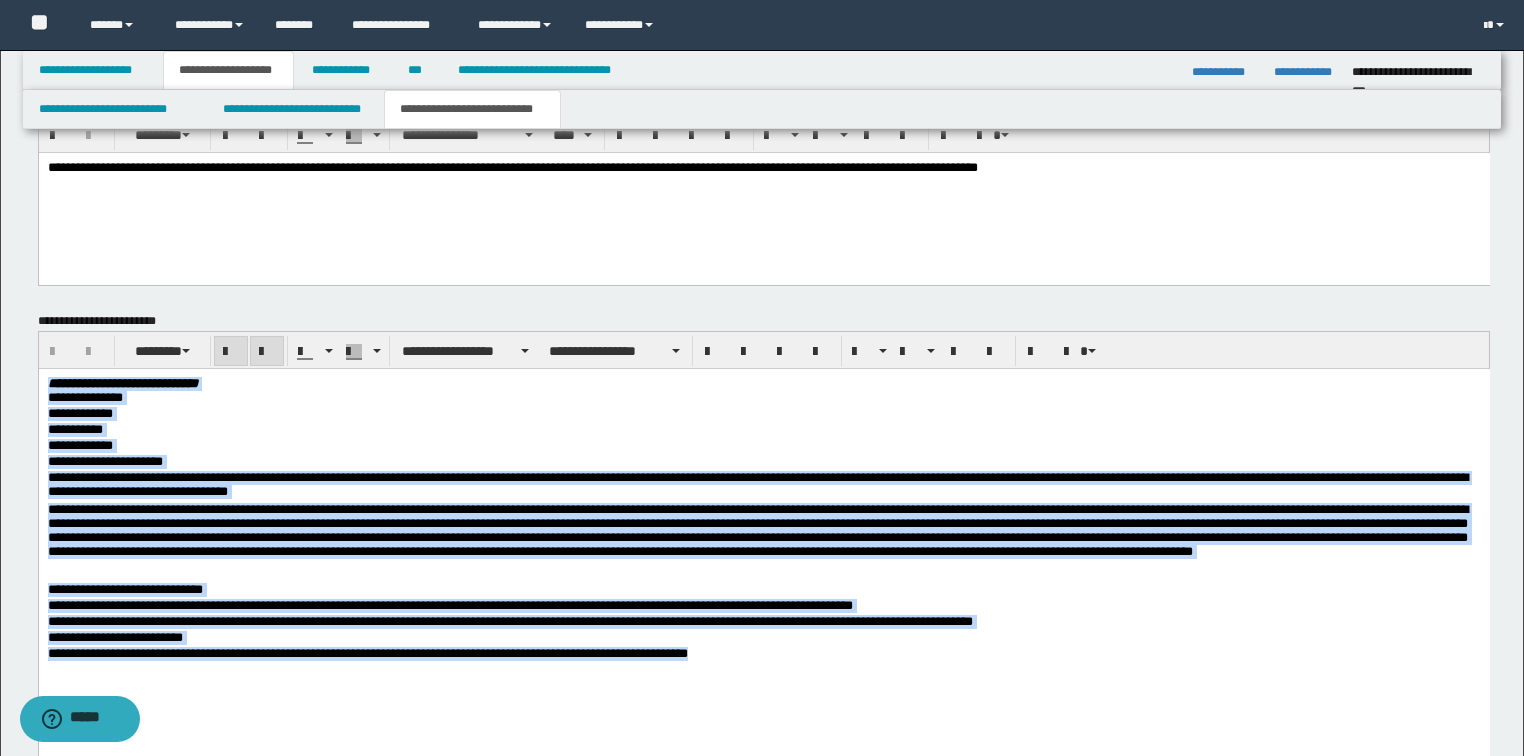 drag, startPoint x: 774, startPoint y: 664, endPoint x: 172, endPoint y: 447, distance: 639.9164 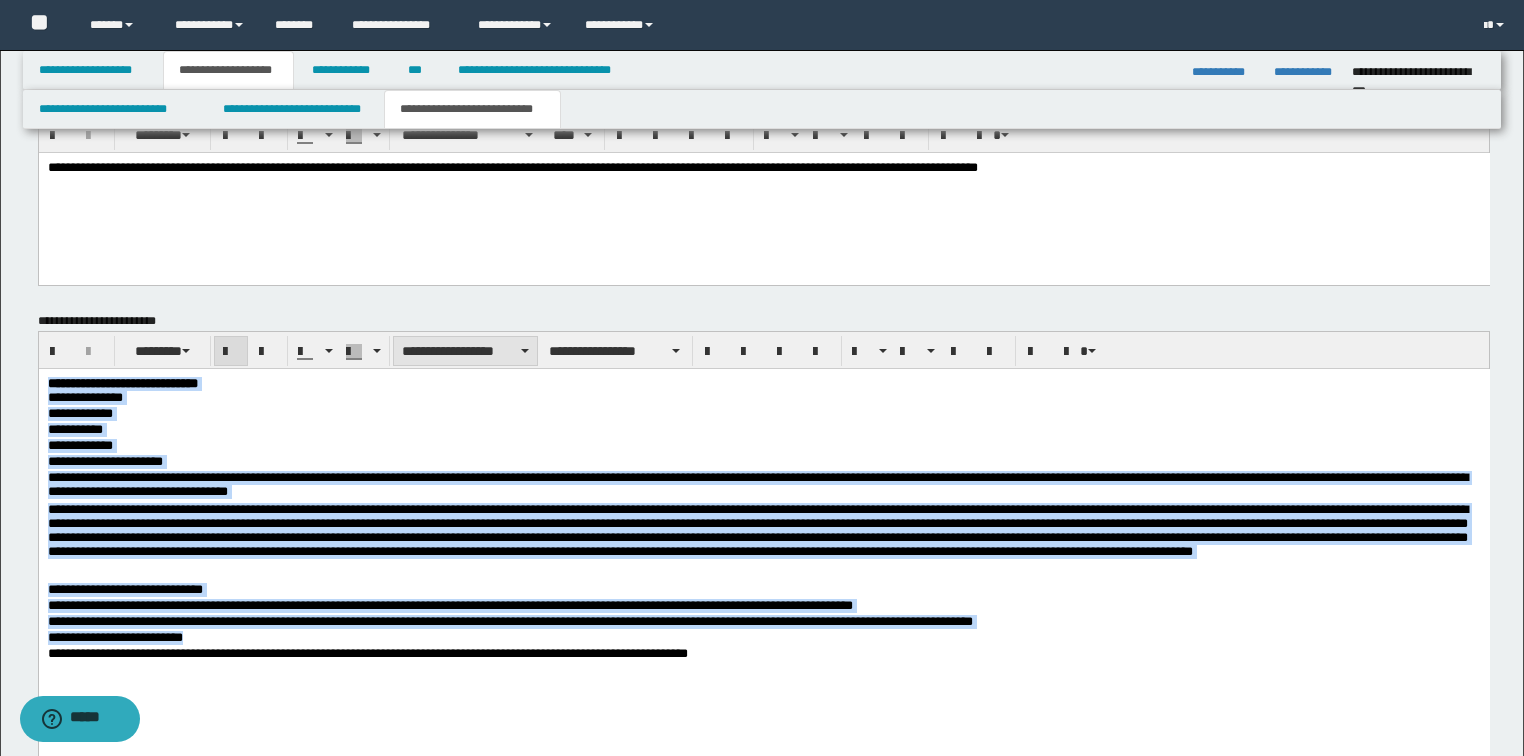 click on "**********" at bounding box center [465, 351] 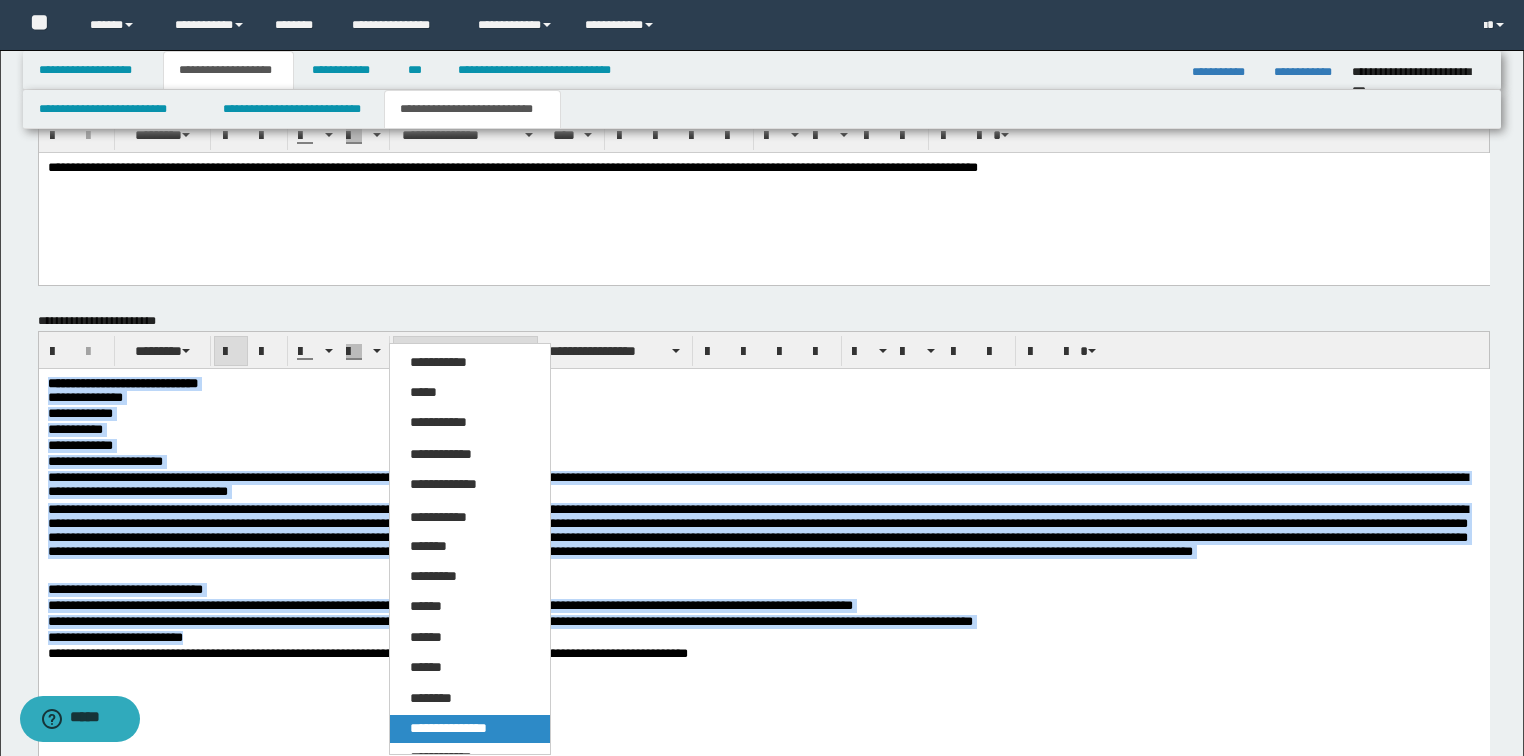 click on "**********" at bounding box center [448, 728] 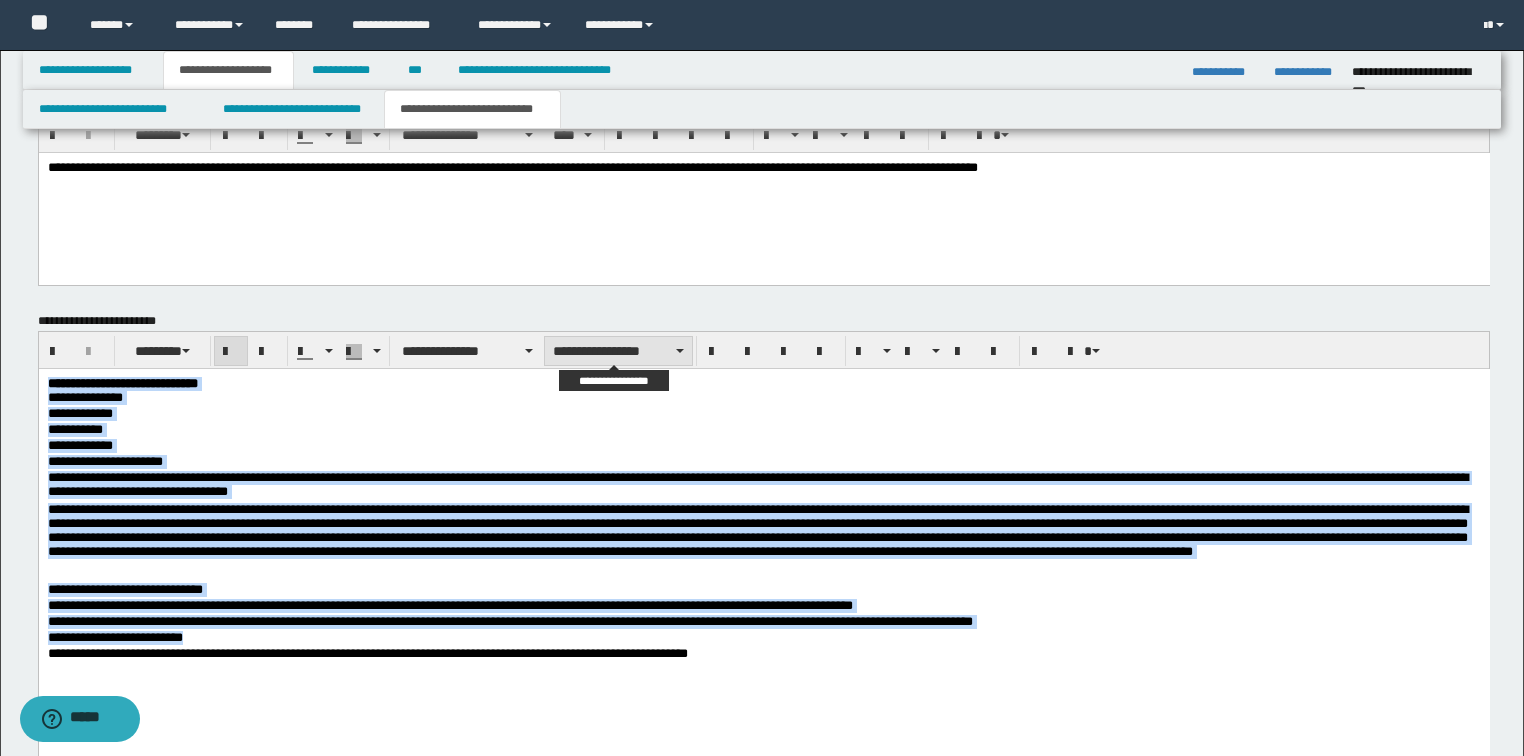 click on "**********" at bounding box center [618, 351] 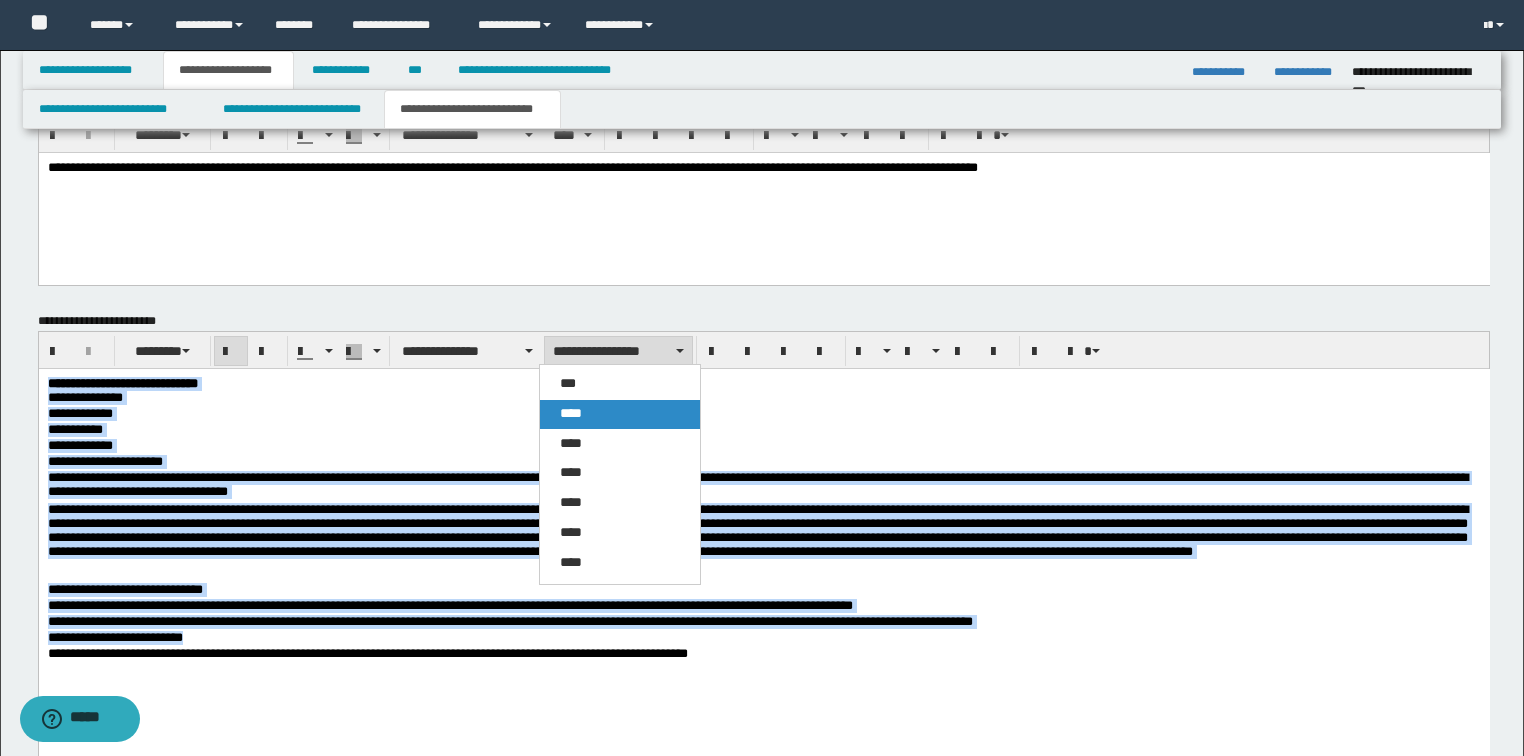 click on "****" at bounding box center [620, 414] 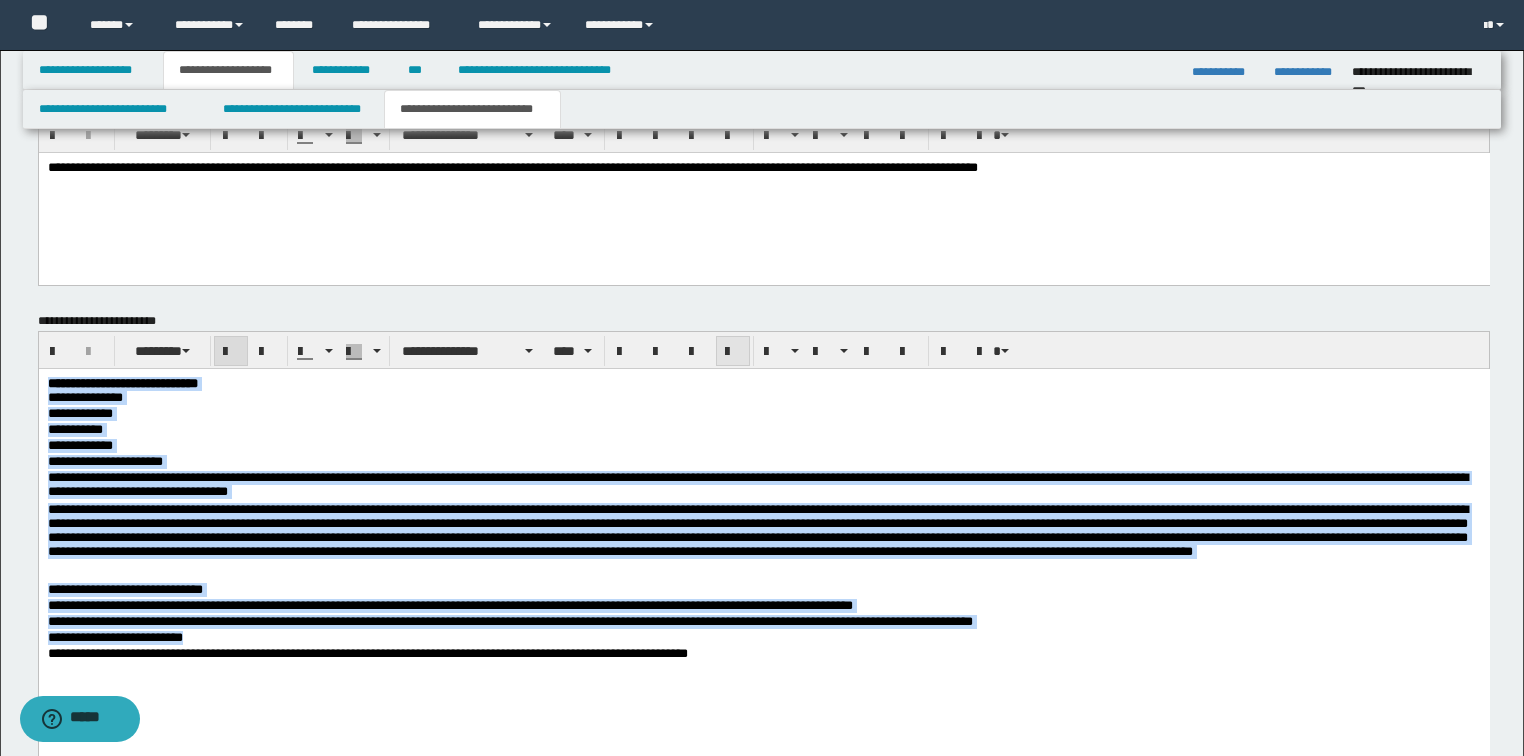click at bounding box center (733, 352) 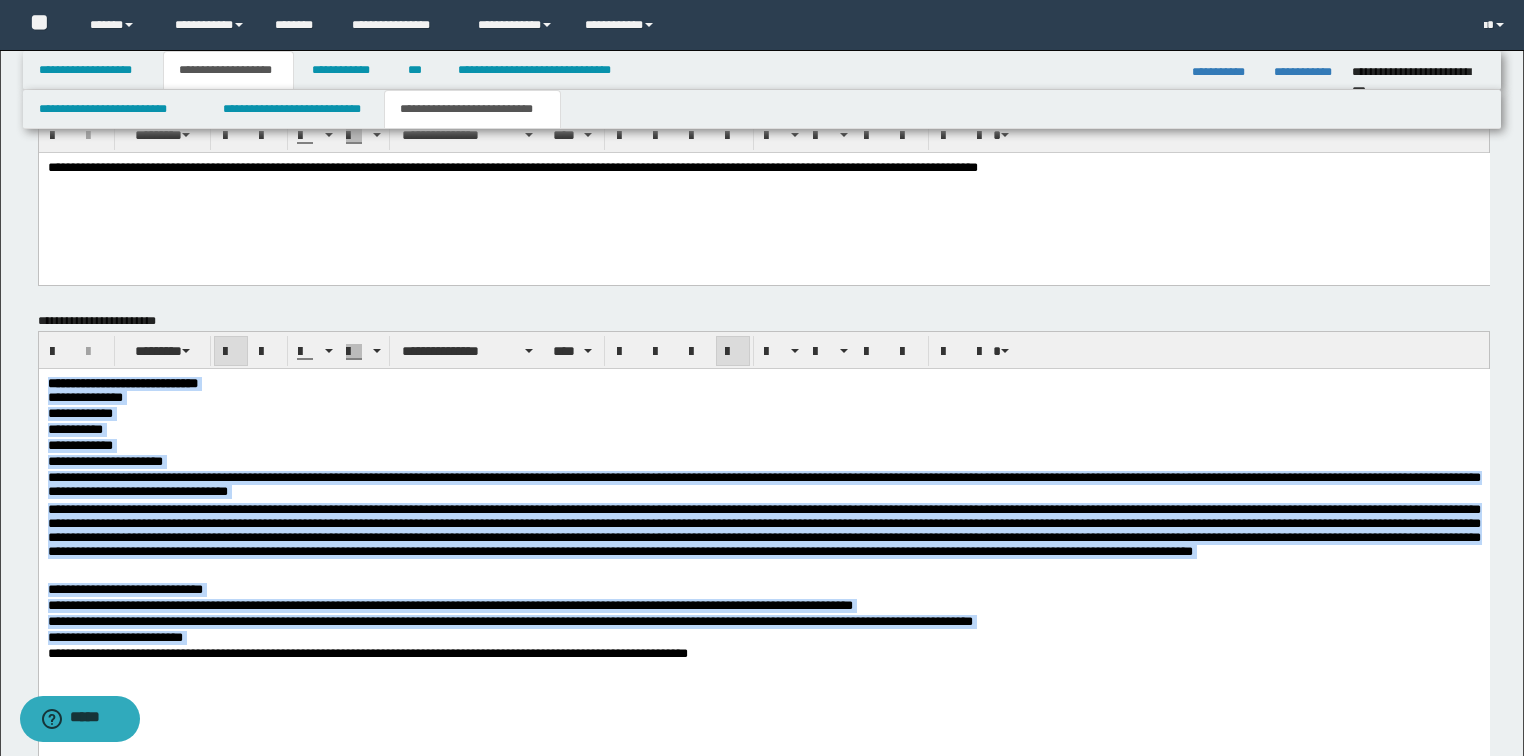 click on "**********" at bounding box center (763, 415) 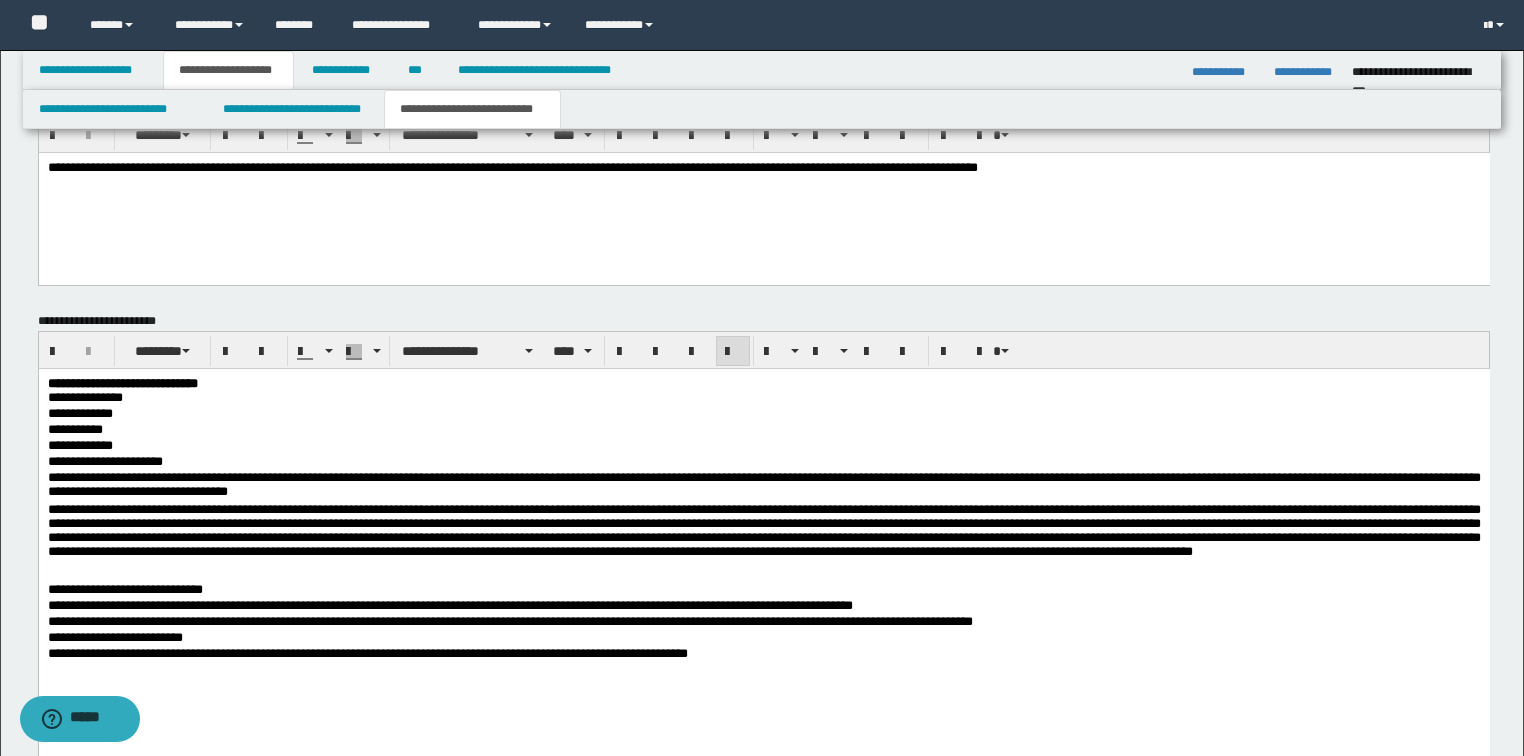 scroll, scrollTop: 1315, scrollLeft: 0, axis: vertical 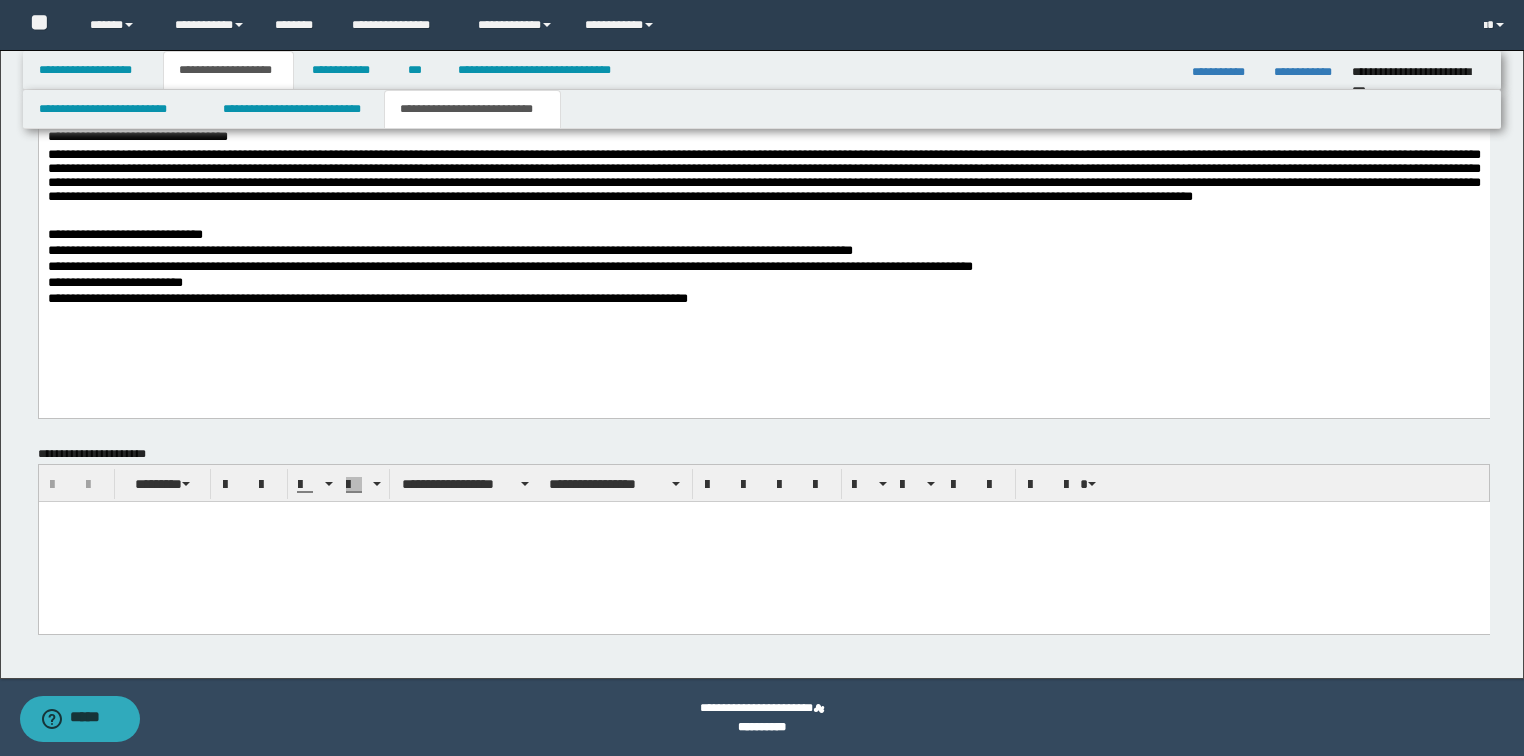 click at bounding box center [763, 542] 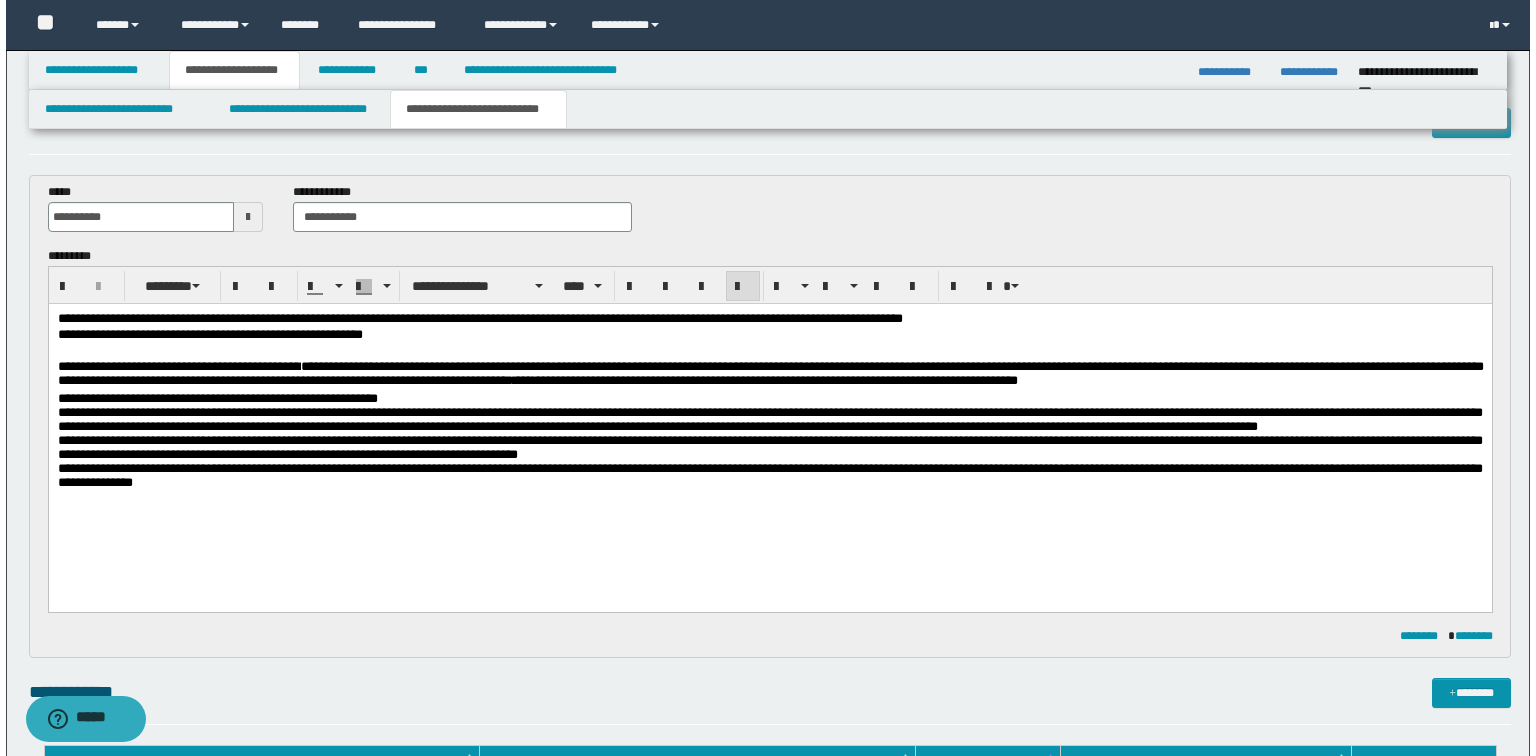 scroll, scrollTop: 0, scrollLeft: 0, axis: both 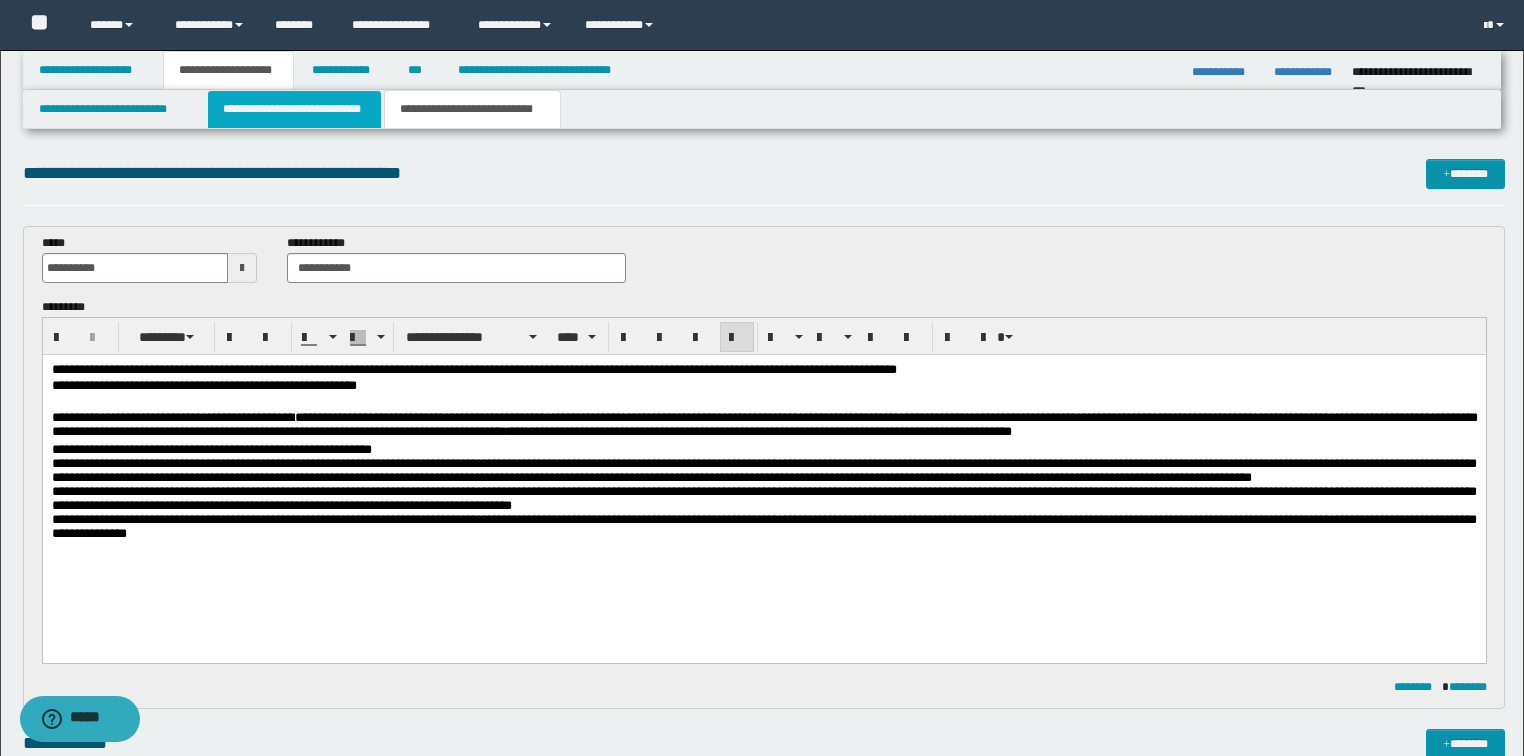 click on "**********" at bounding box center (294, 109) 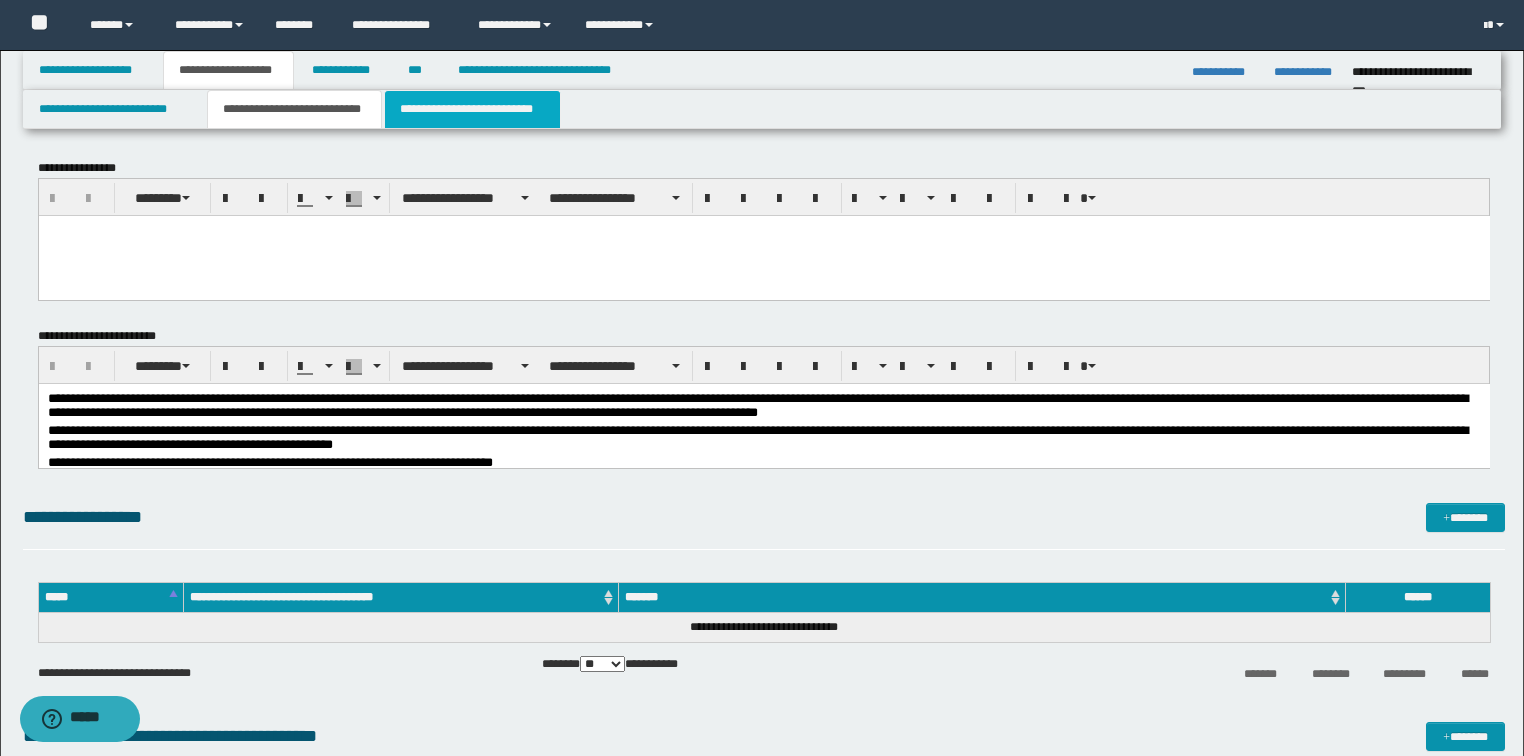 click on "**********" at bounding box center [472, 109] 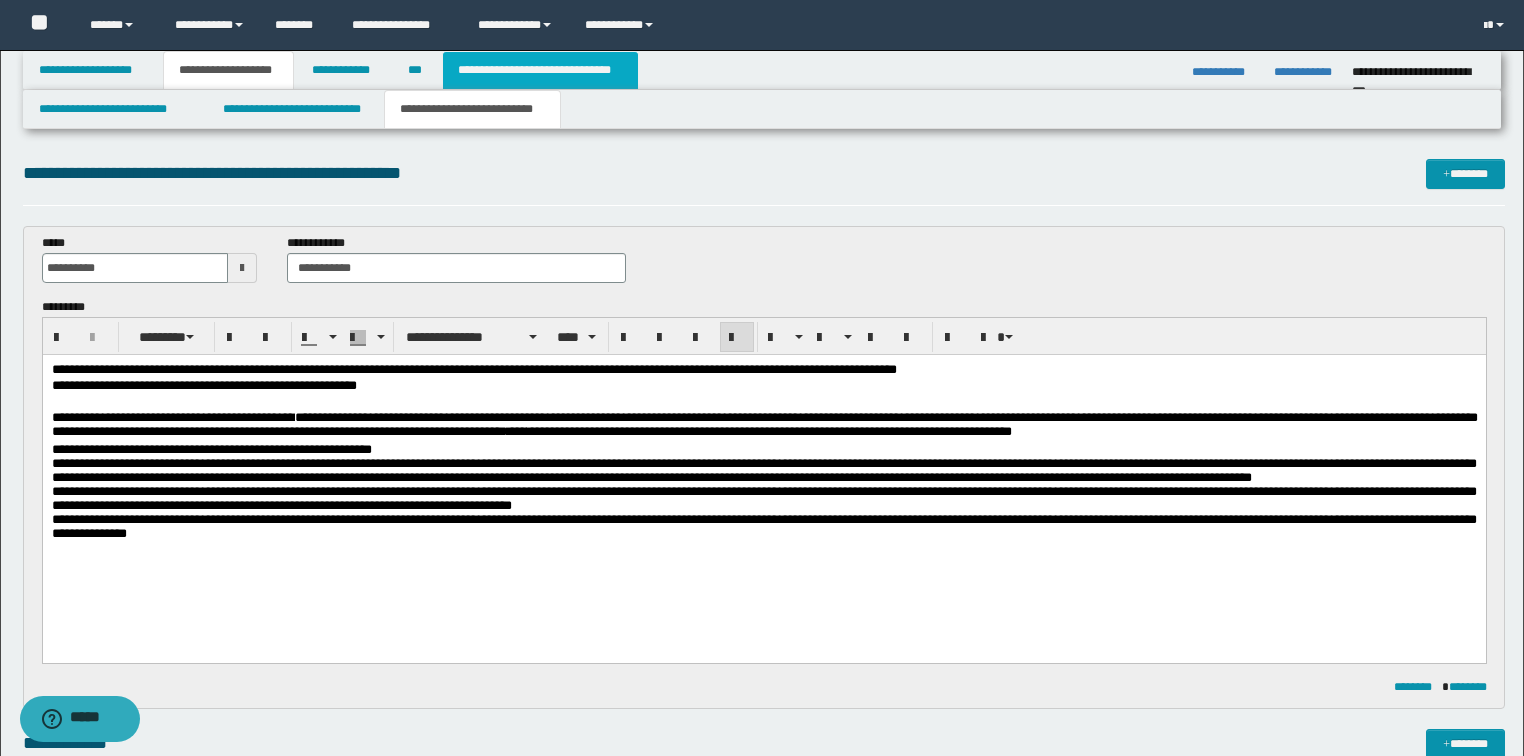 click on "**********" at bounding box center [540, 70] 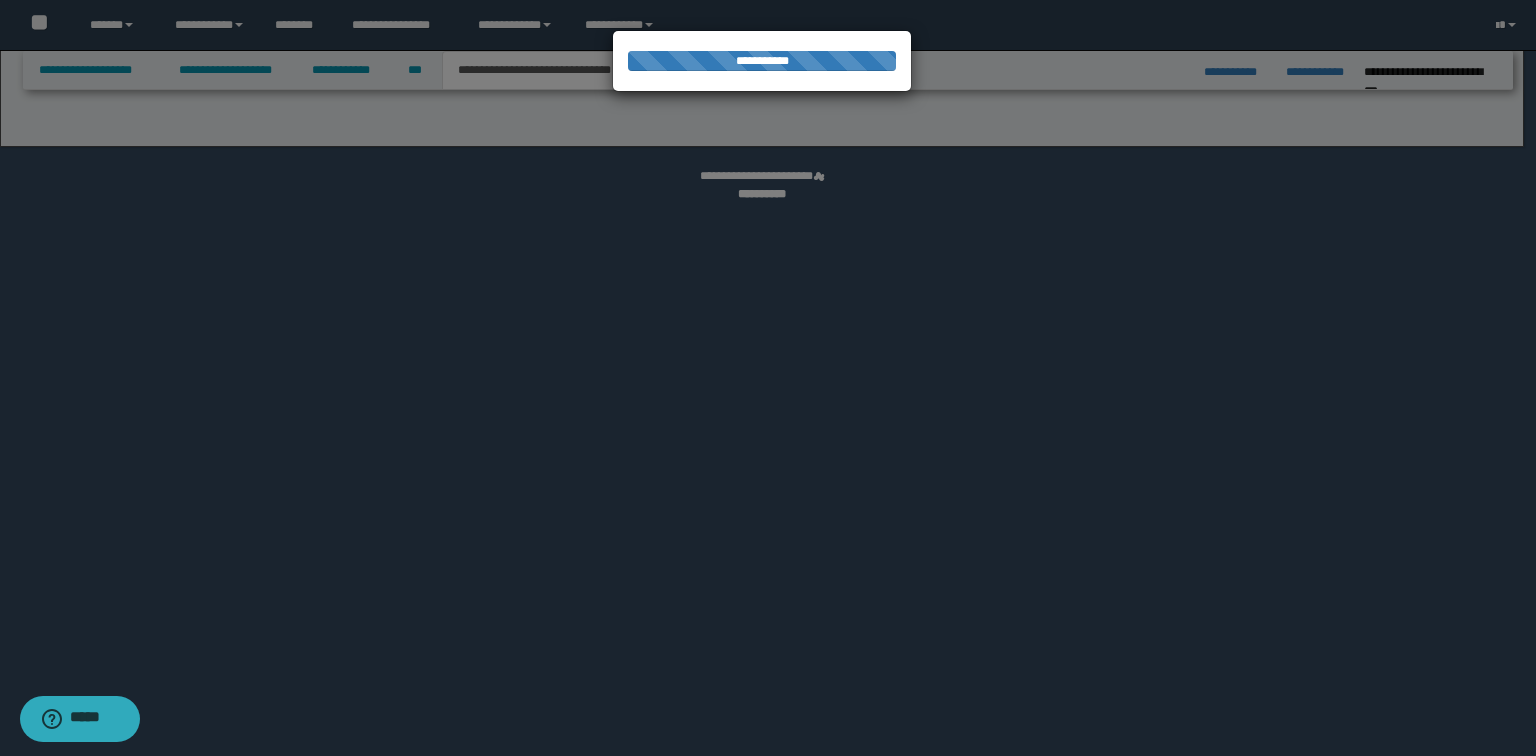 select on "*" 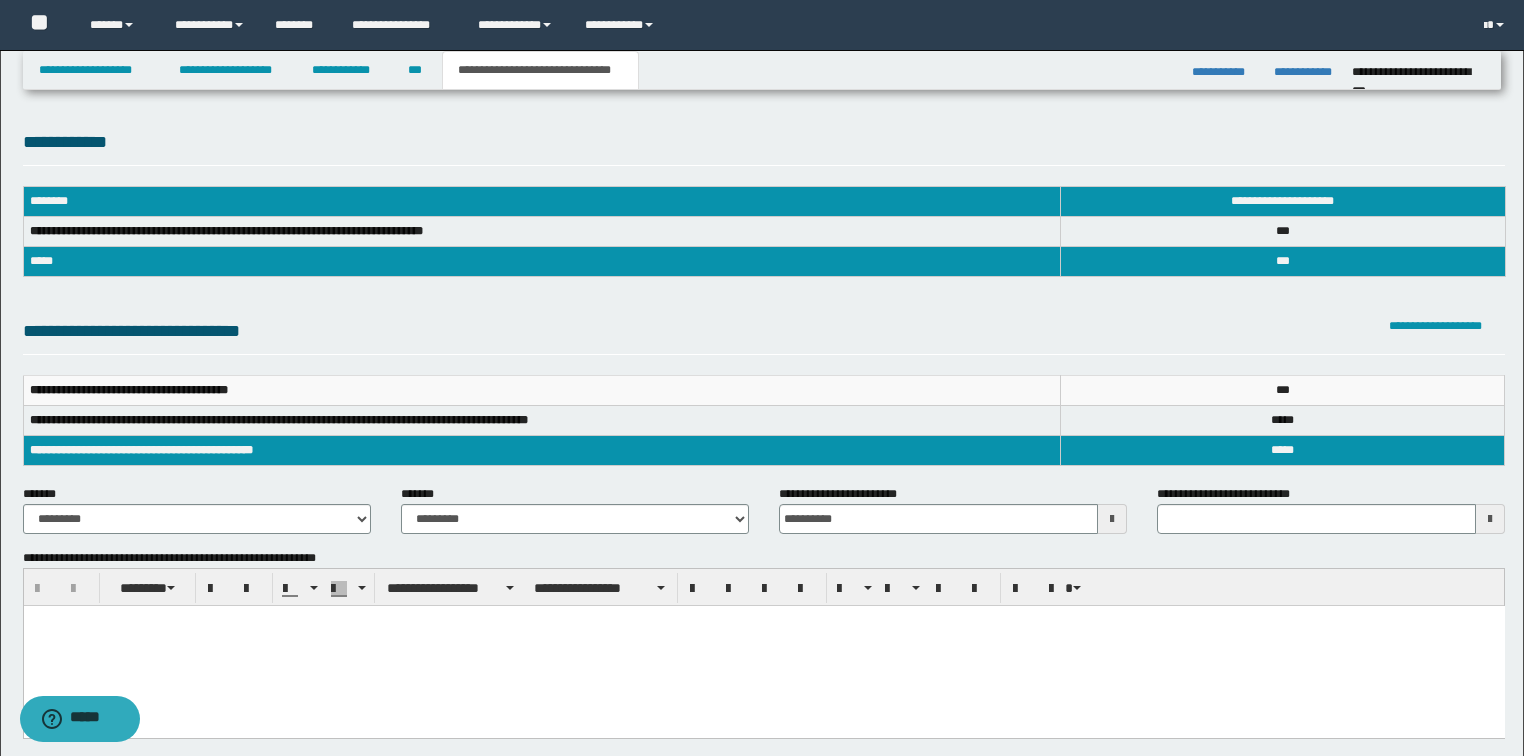 scroll, scrollTop: 80, scrollLeft: 0, axis: vertical 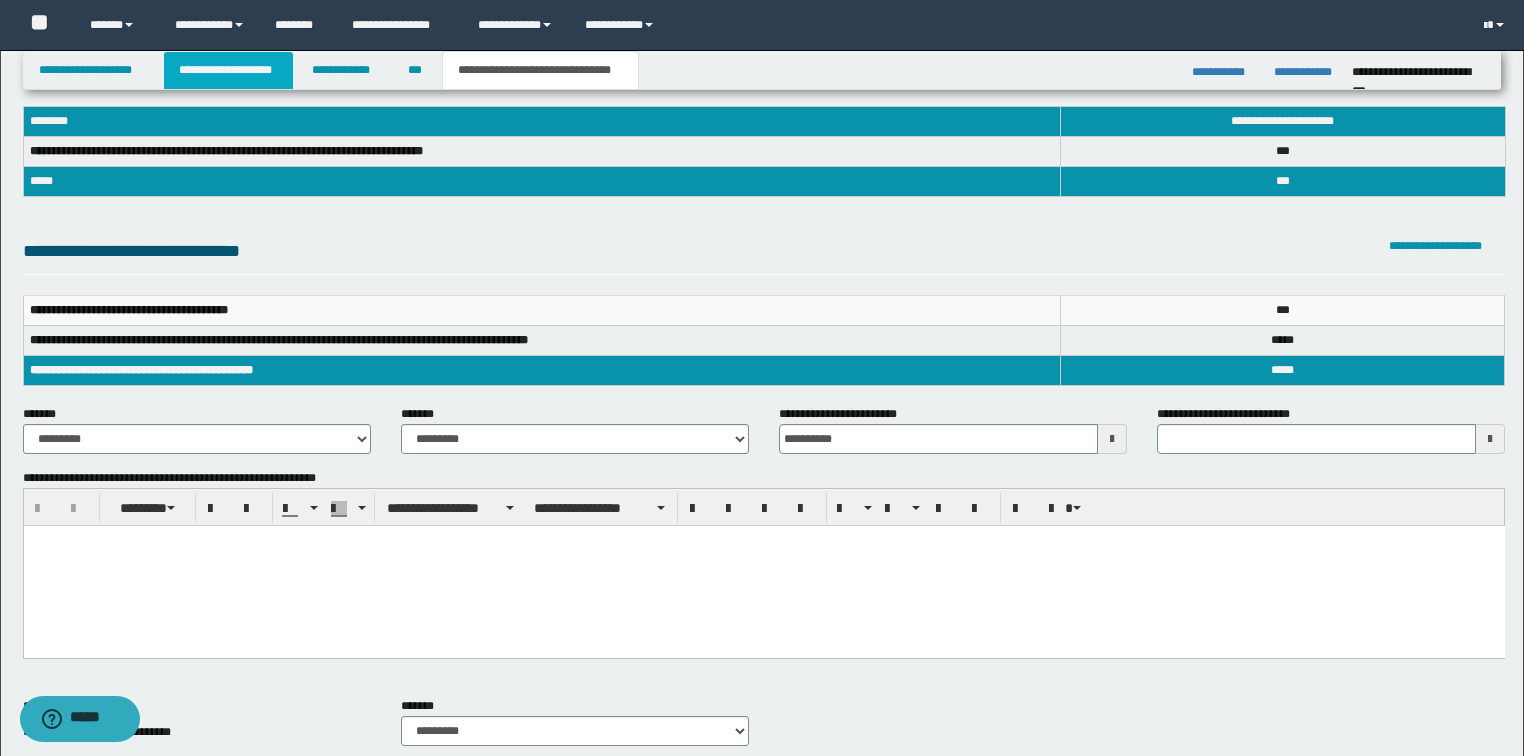click on "**********" at bounding box center [228, 70] 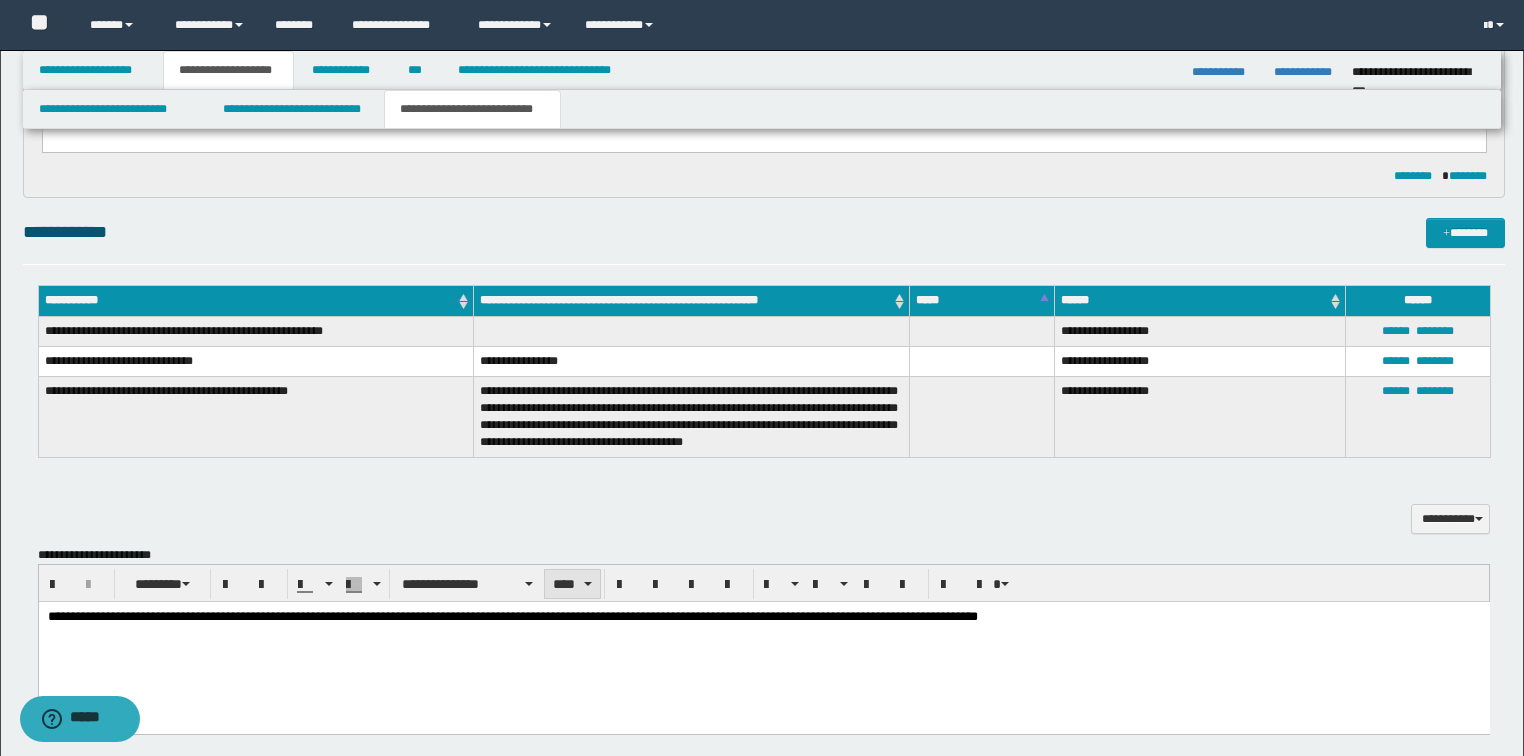 scroll, scrollTop: 671, scrollLeft: 0, axis: vertical 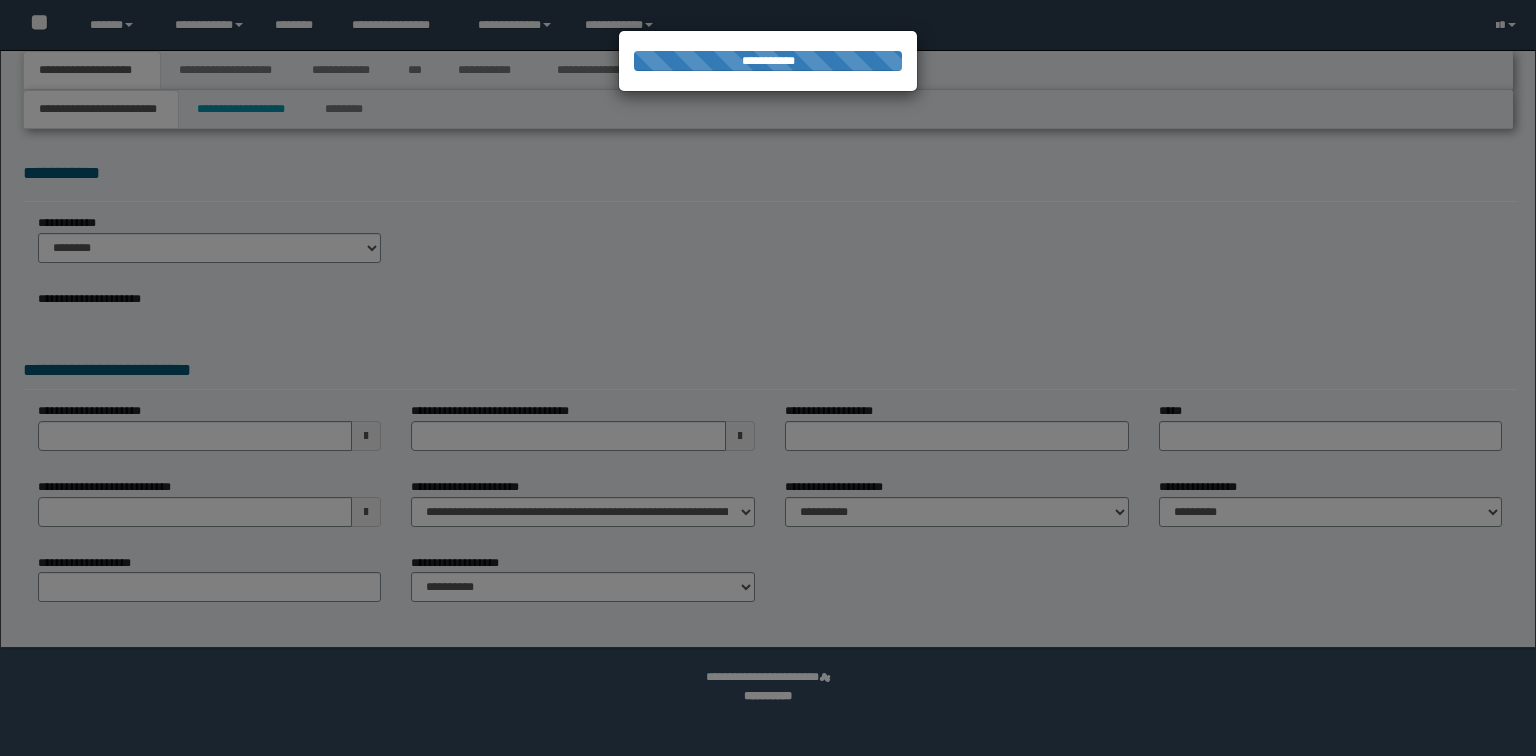 select on "*" 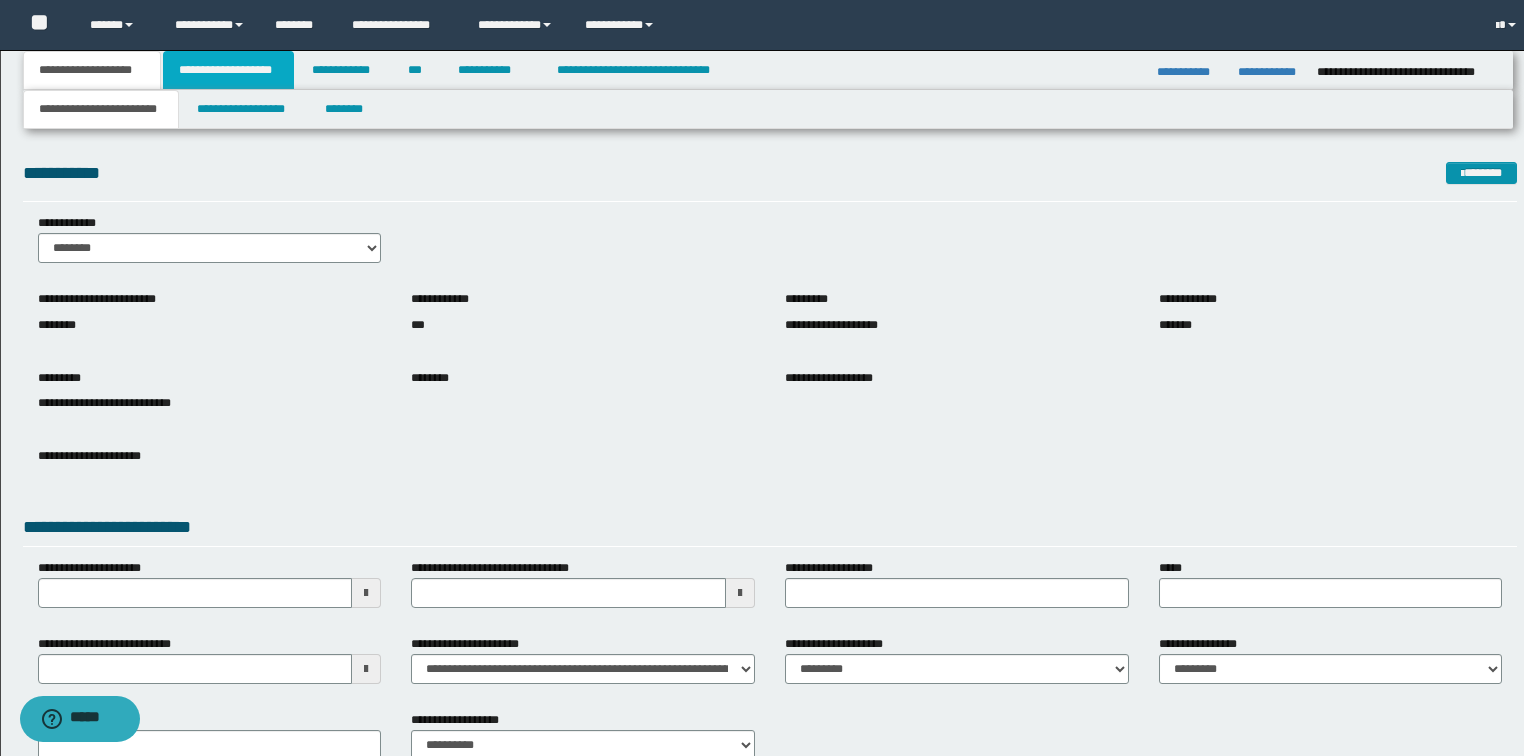 click on "**********" at bounding box center [228, 70] 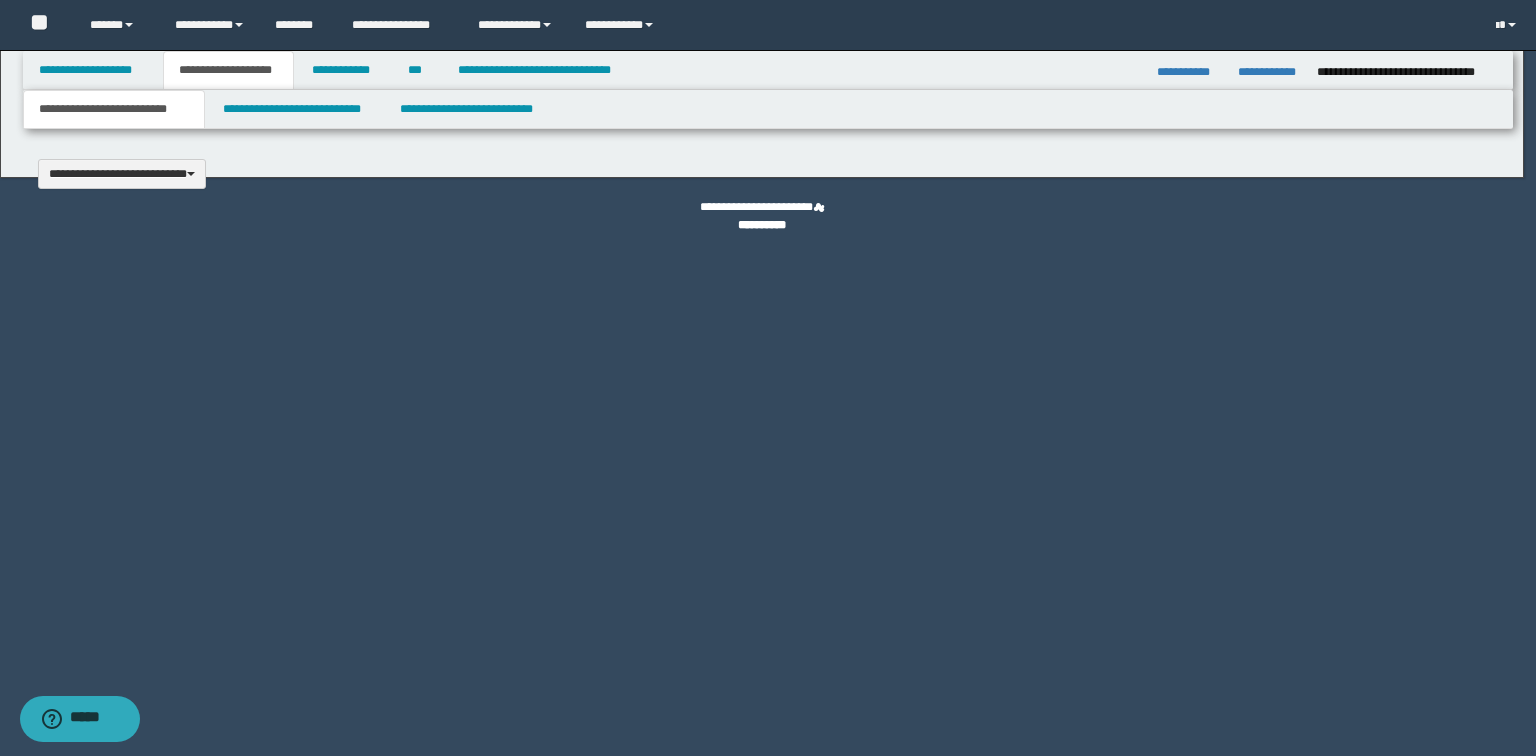scroll, scrollTop: 0, scrollLeft: 0, axis: both 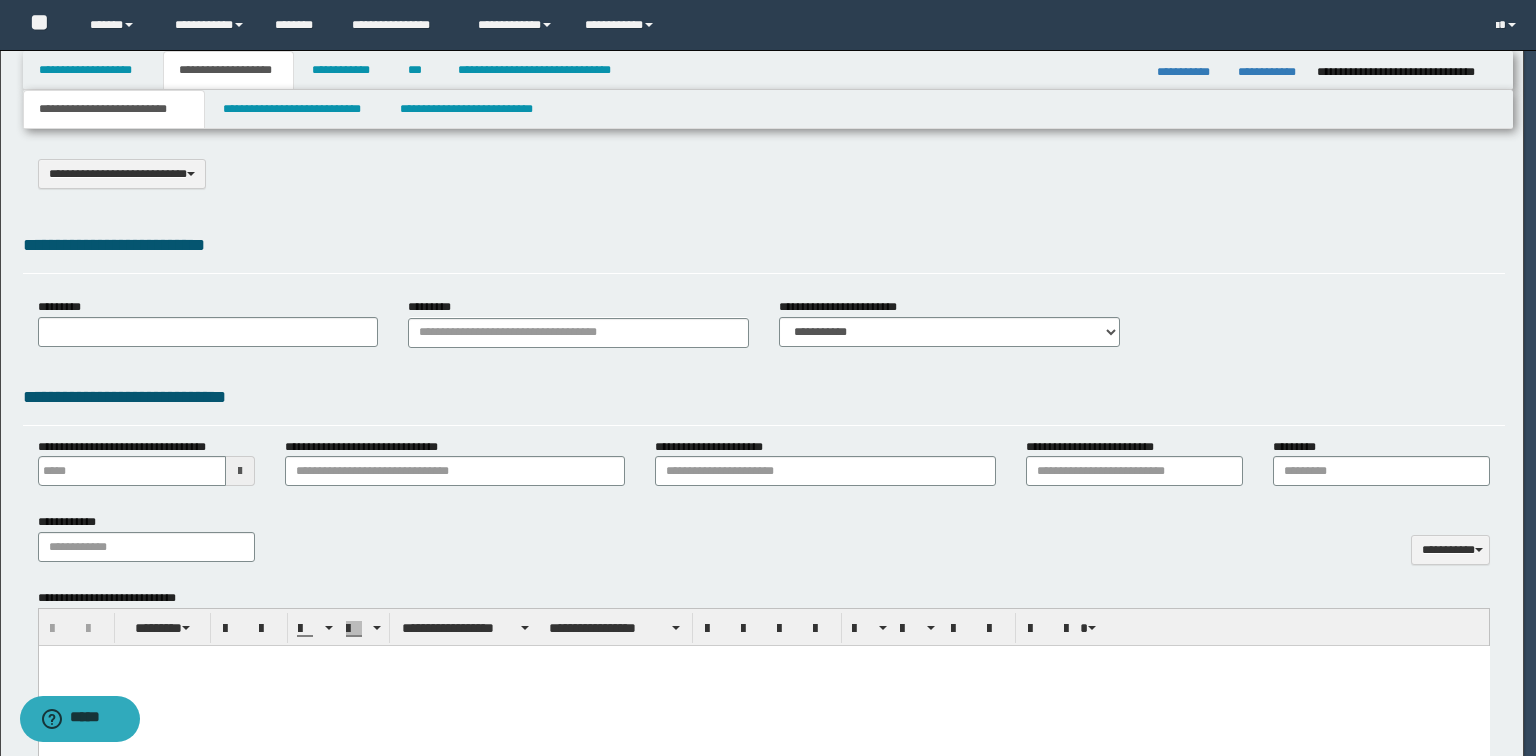 select on "*" 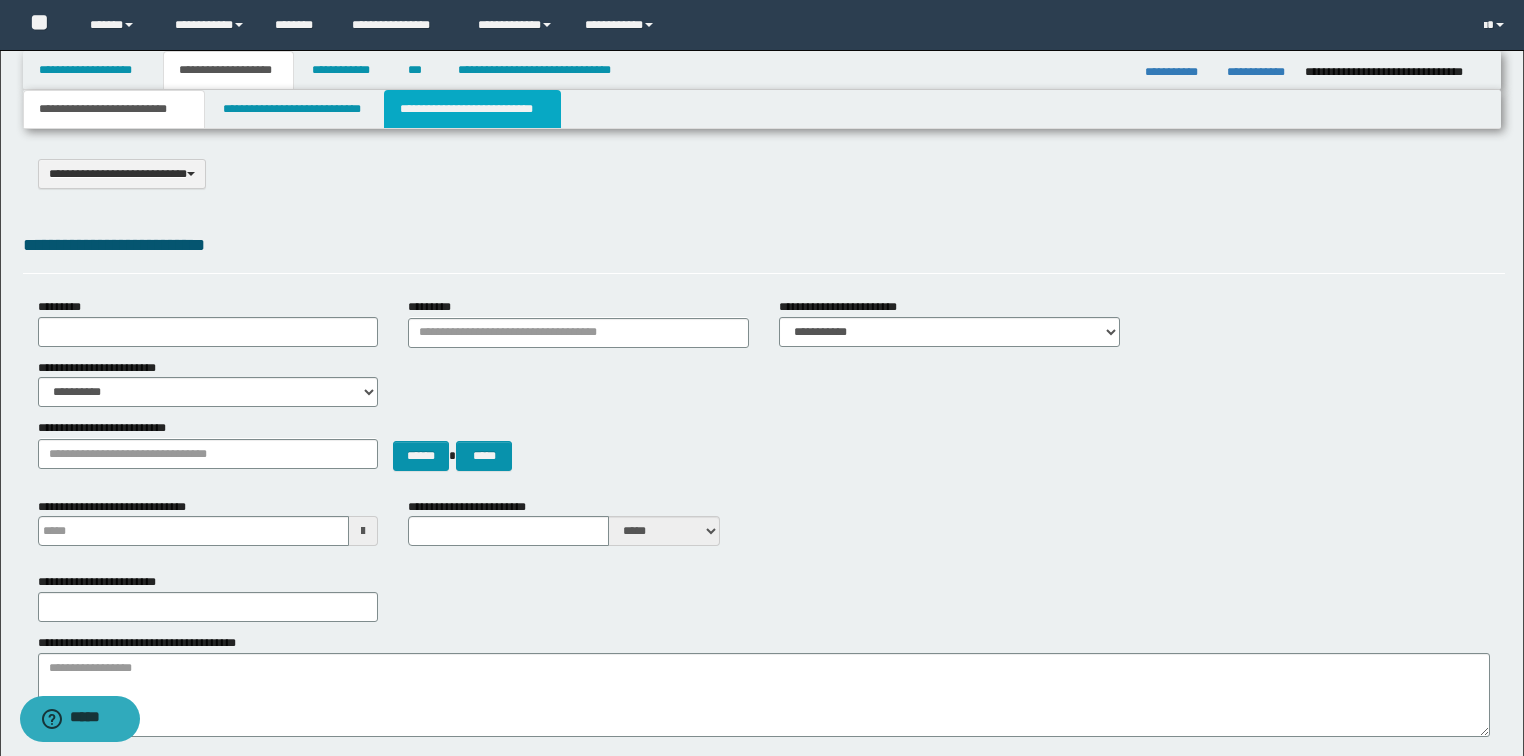 click on "**********" at bounding box center [472, 109] 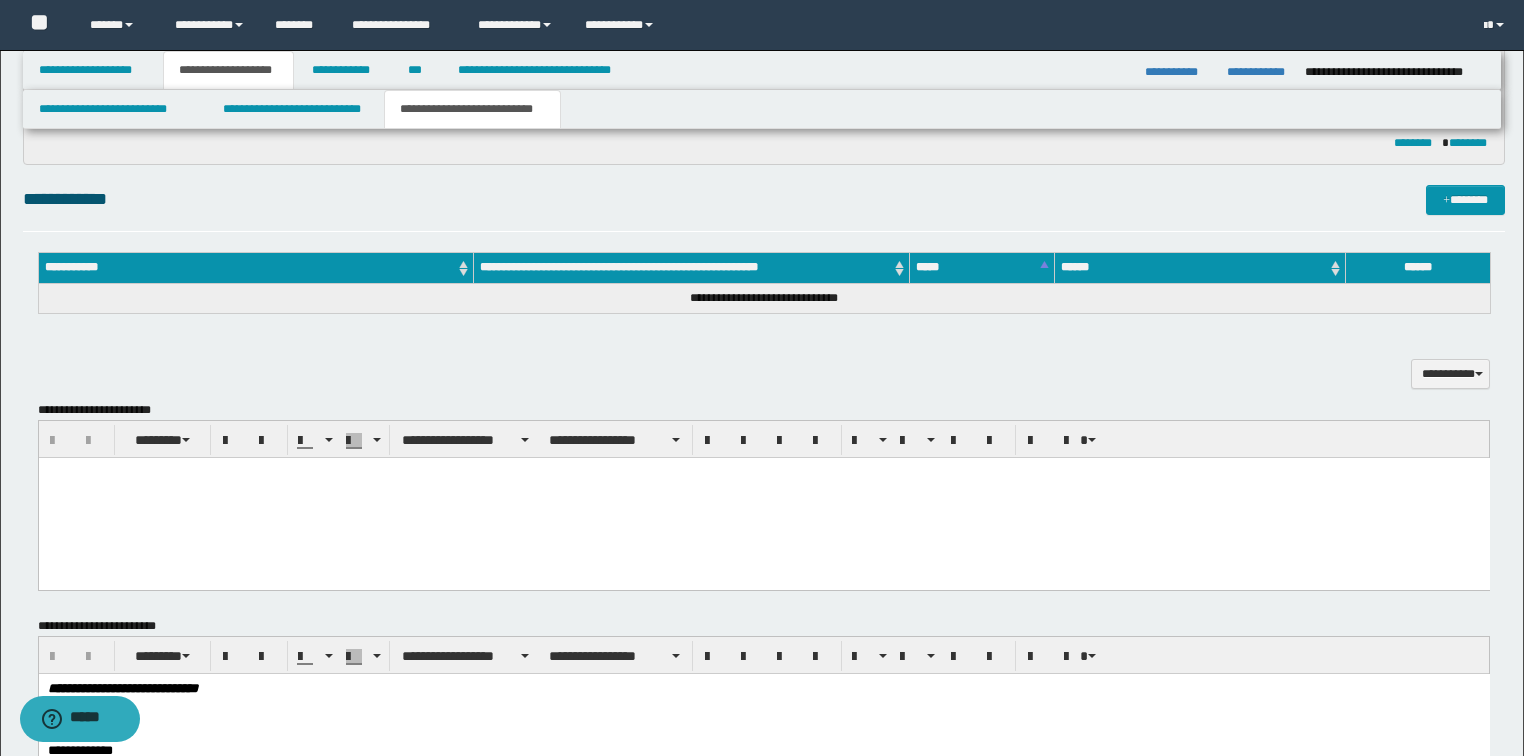 scroll, scrollTop: 720, scrollLeft: 0, axis: vertical 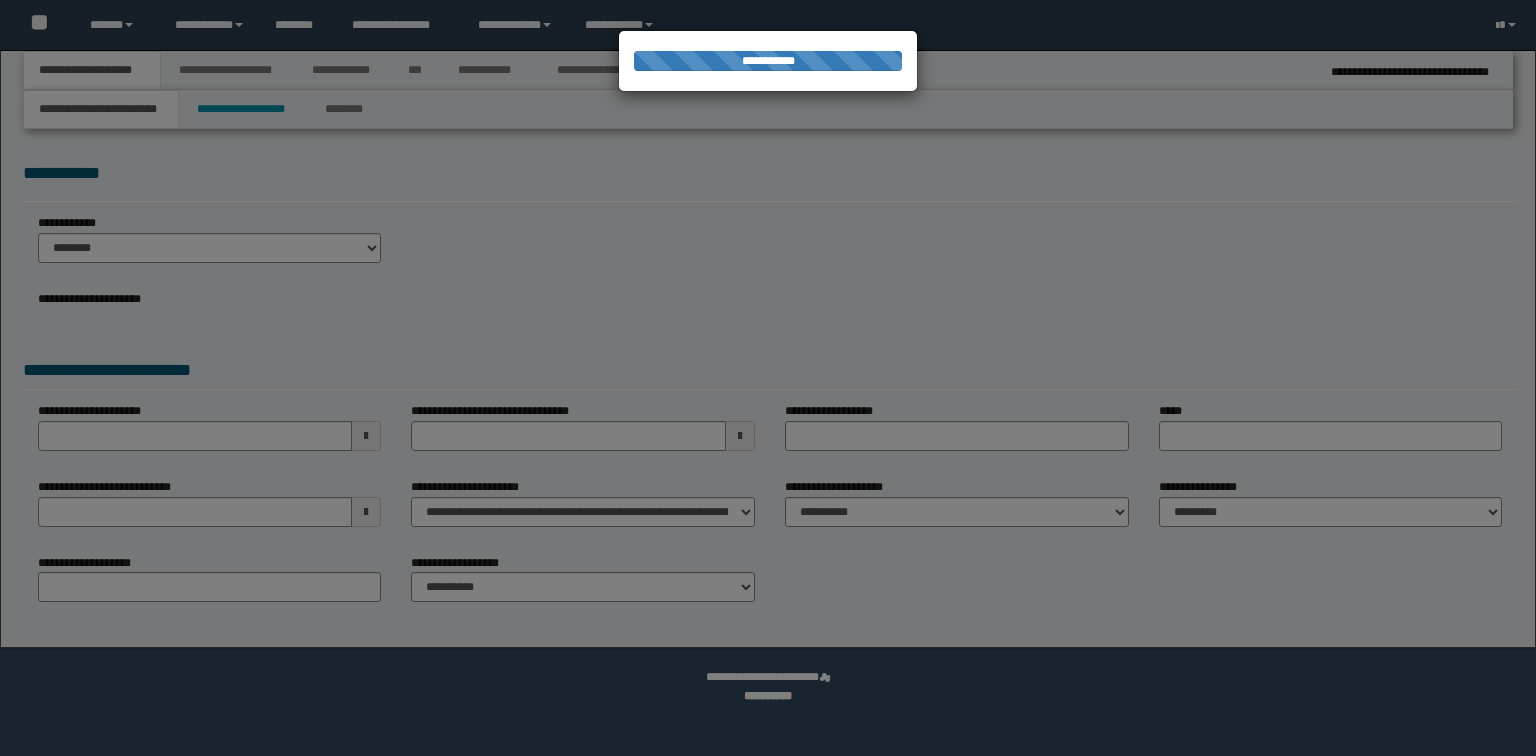 select on "*" 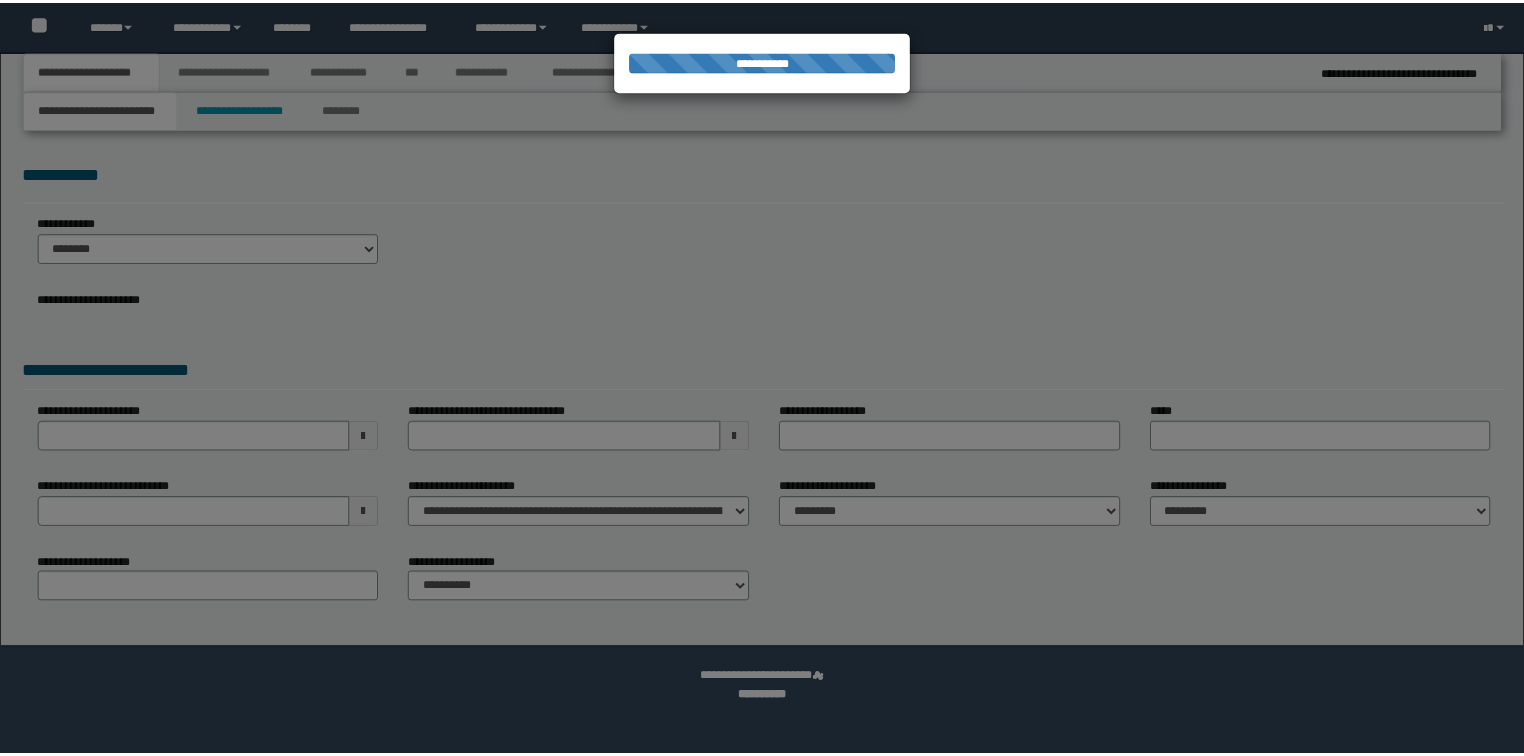 scroll, scrollTop: 0, scrollLeft: 0, axis: both 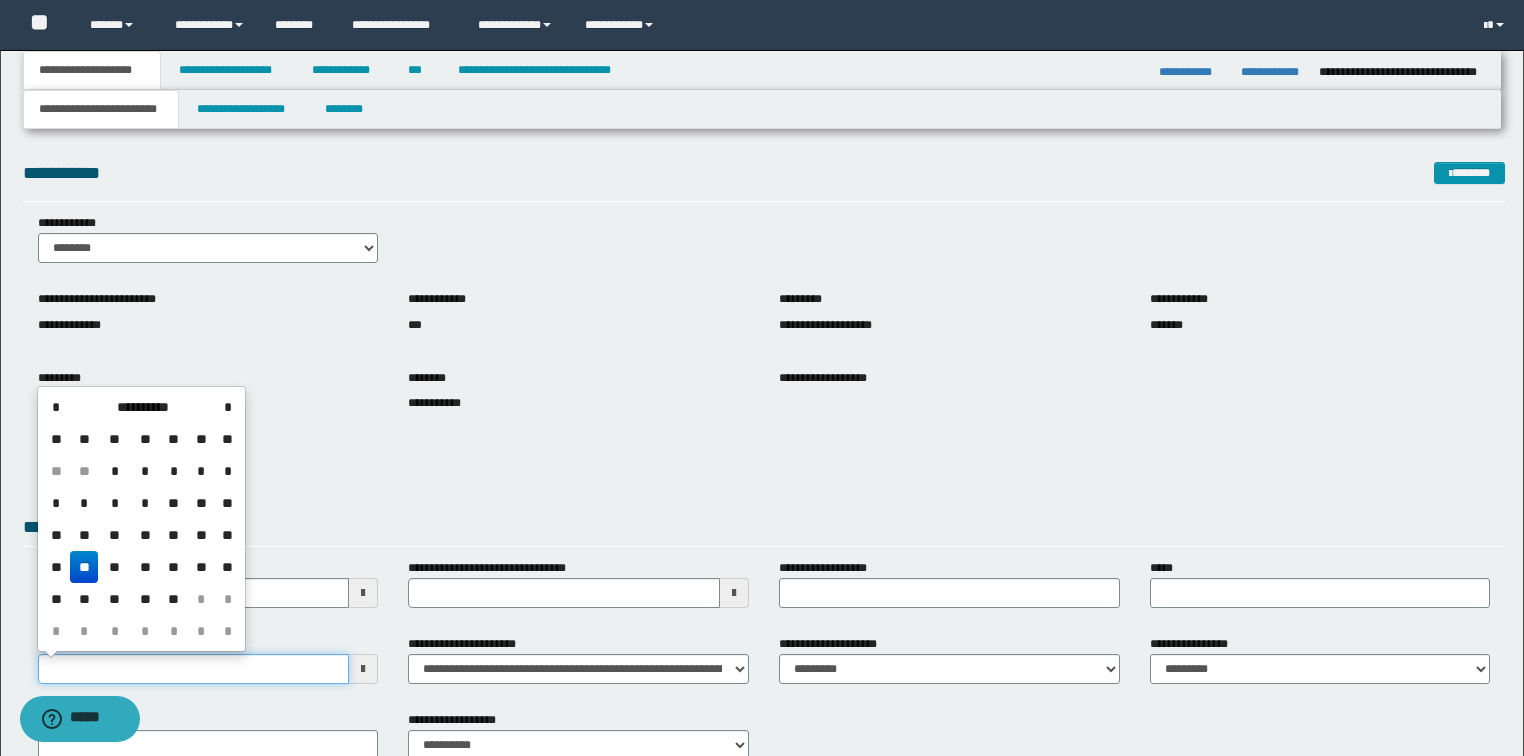 click on "**********" at bounding box center (194, 669) 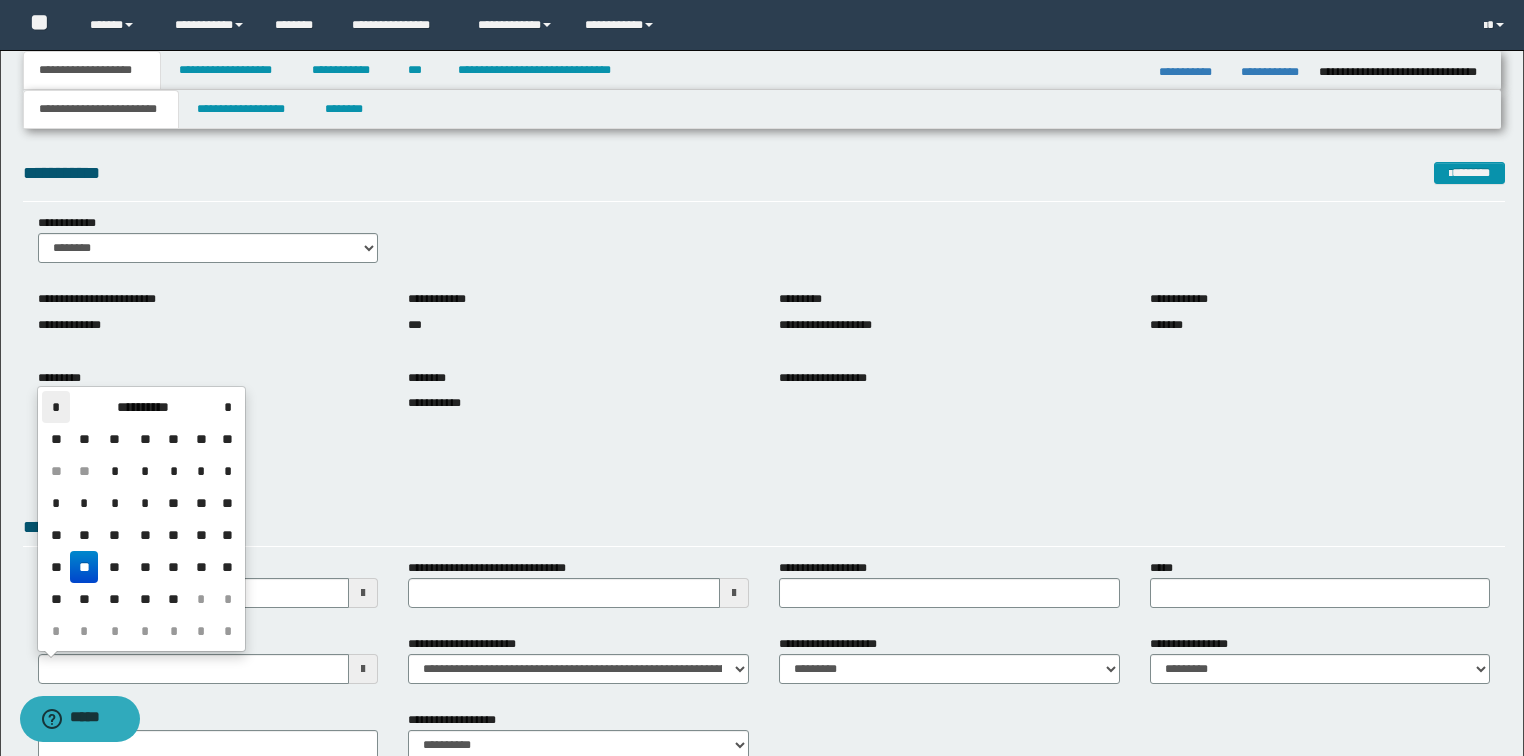 click on "*" at bounding box center [56, 407] 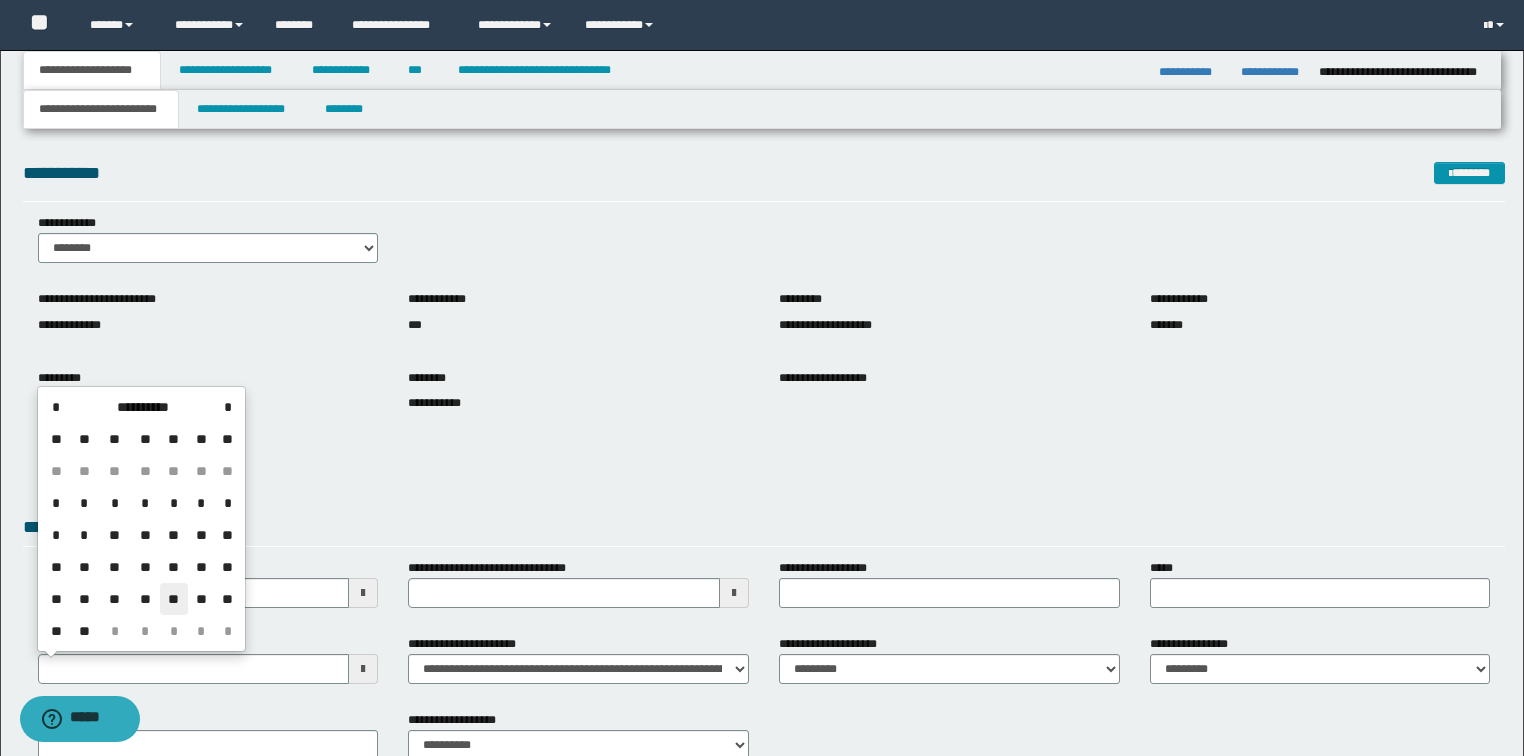click on "**" at bounding box center (174, 599) 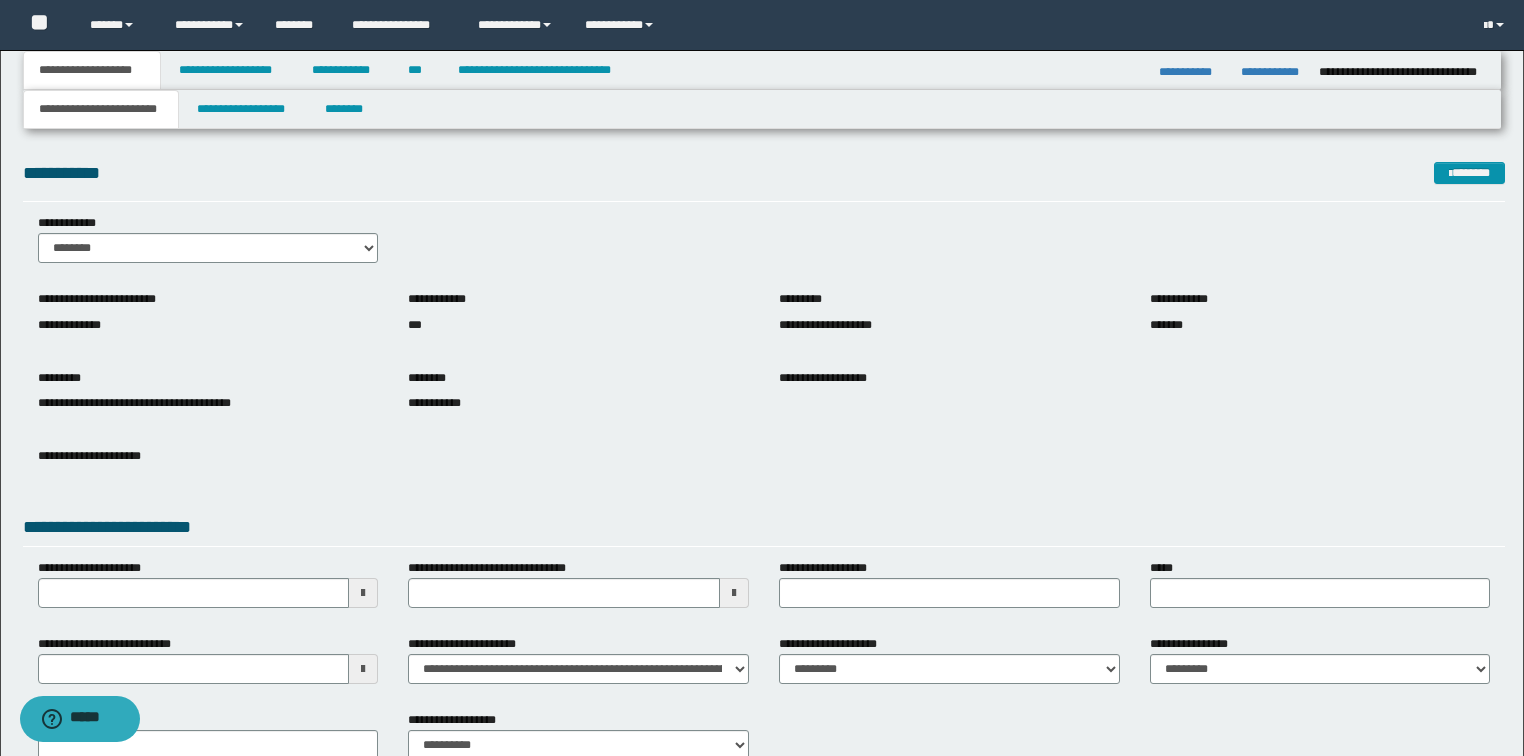 click on "**********" at bounding box center (208, 463) 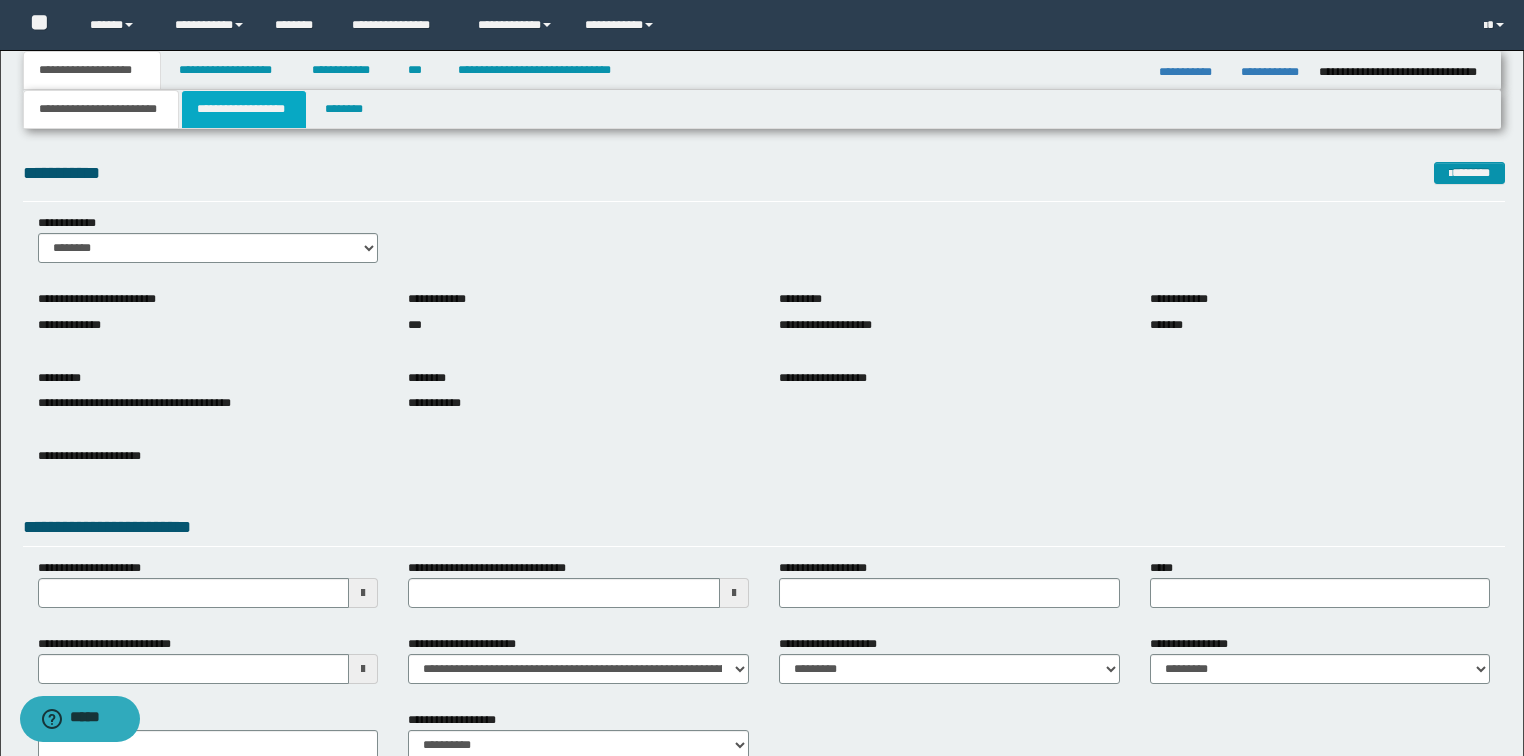 click on "**********" at bounding box center (244, 109) 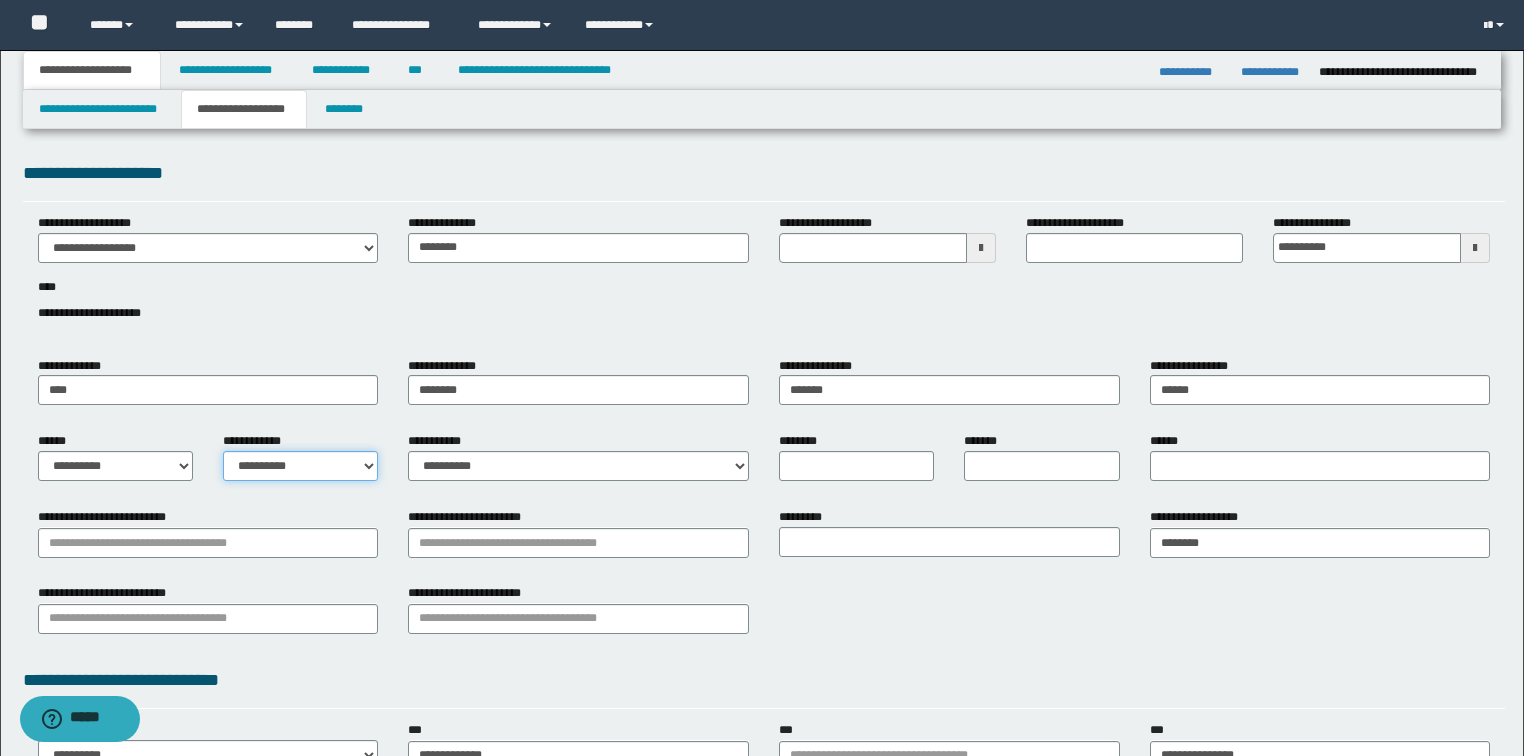click on "**********" at bounding box center [300, 466] 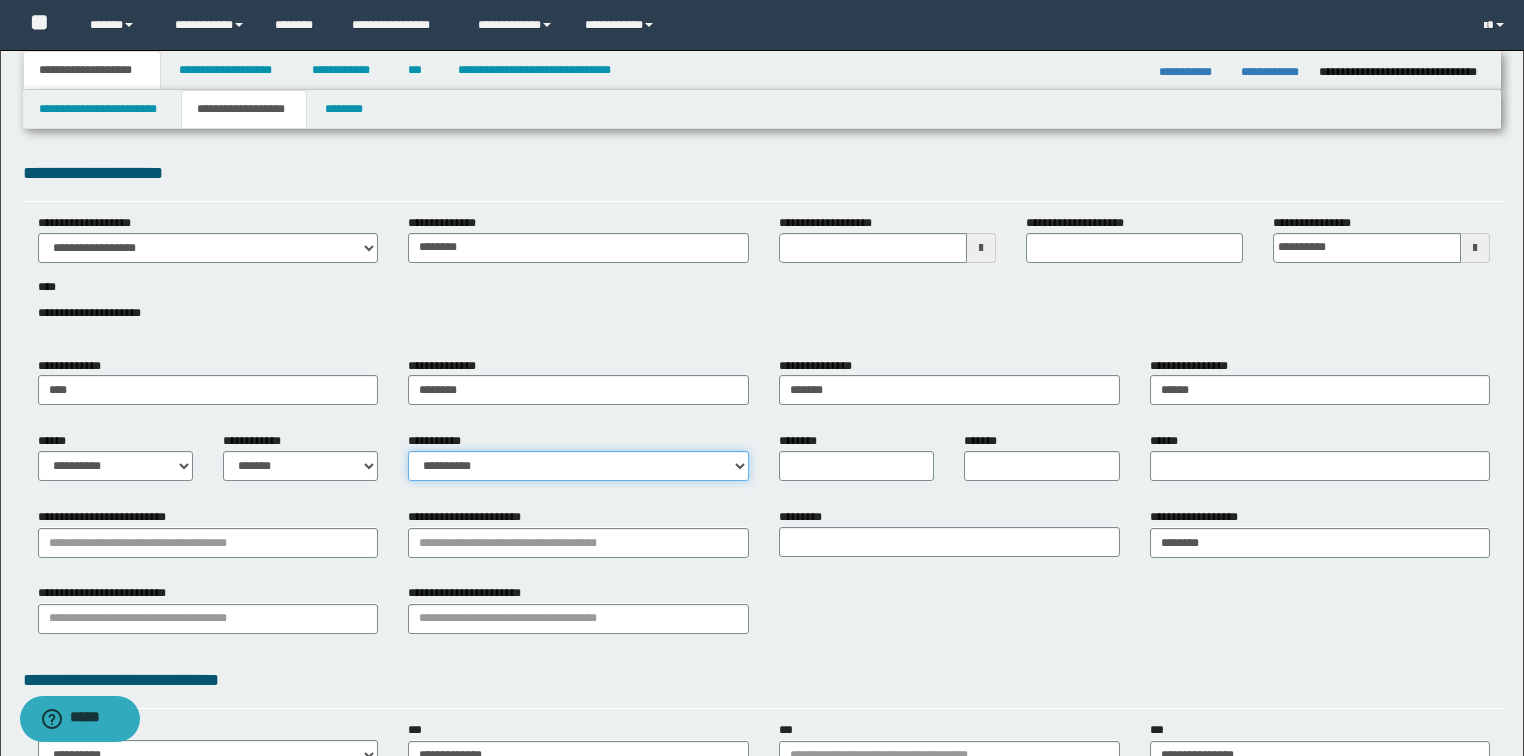 click on "**********" at bounding box center [578, 466] 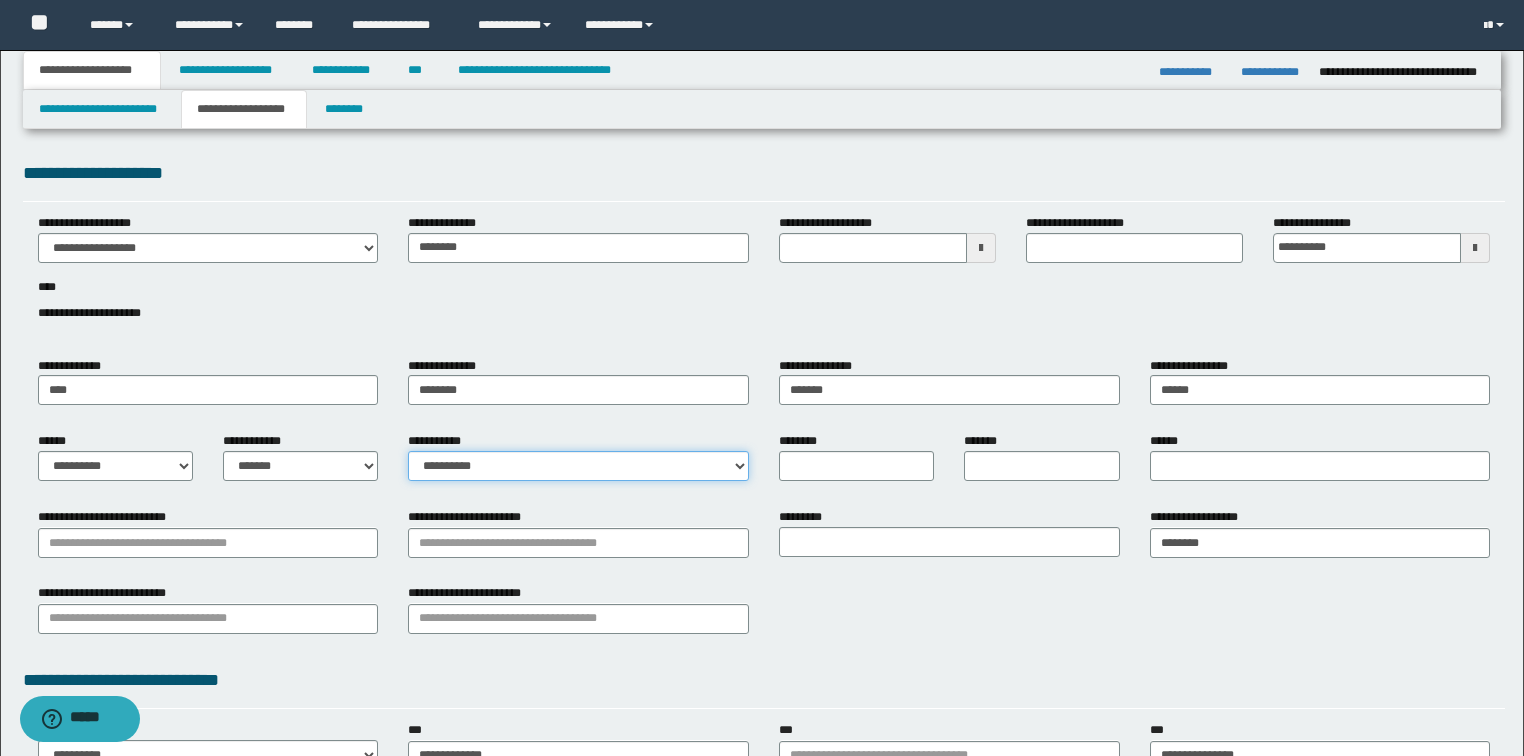 select on "*" 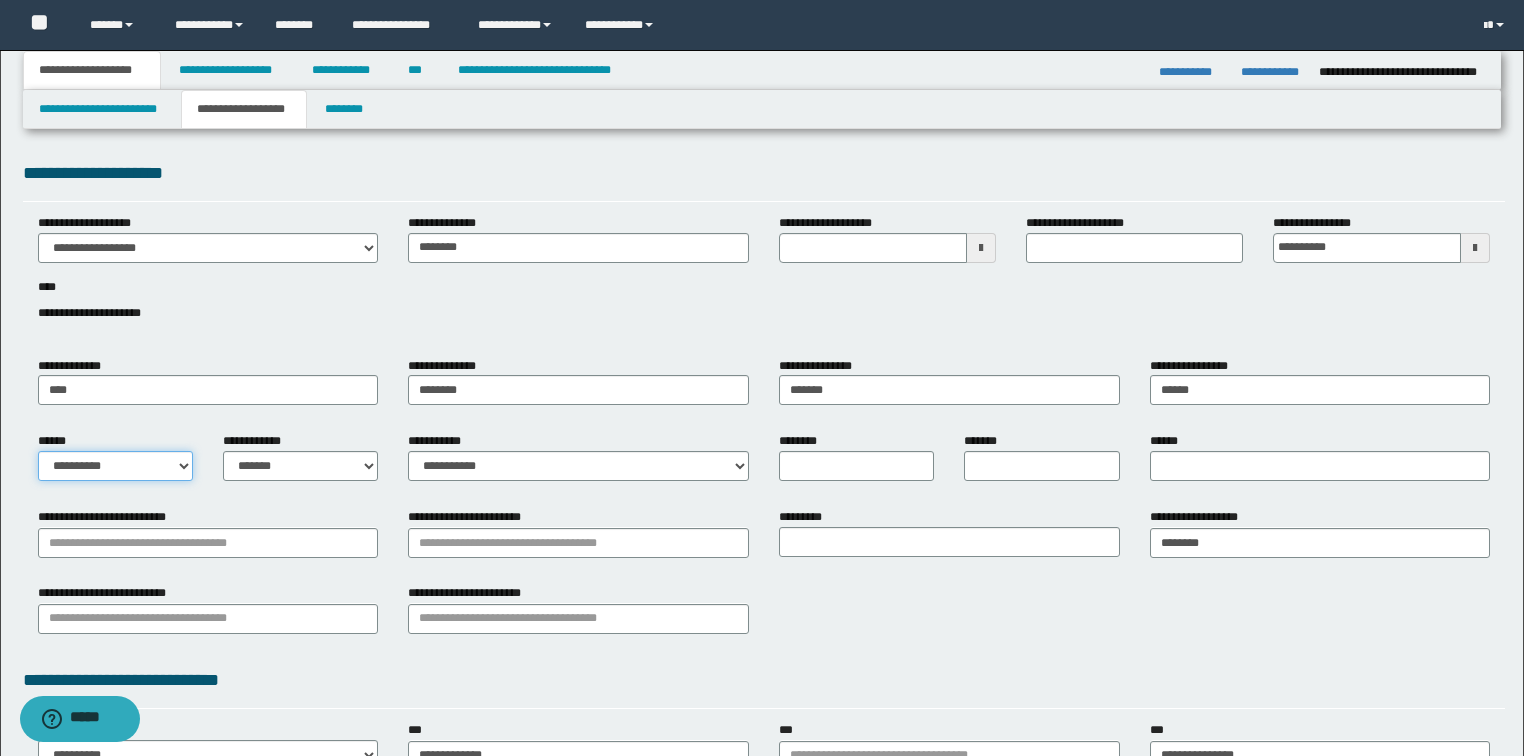 click on "**********" at bounding box center (115, 466) 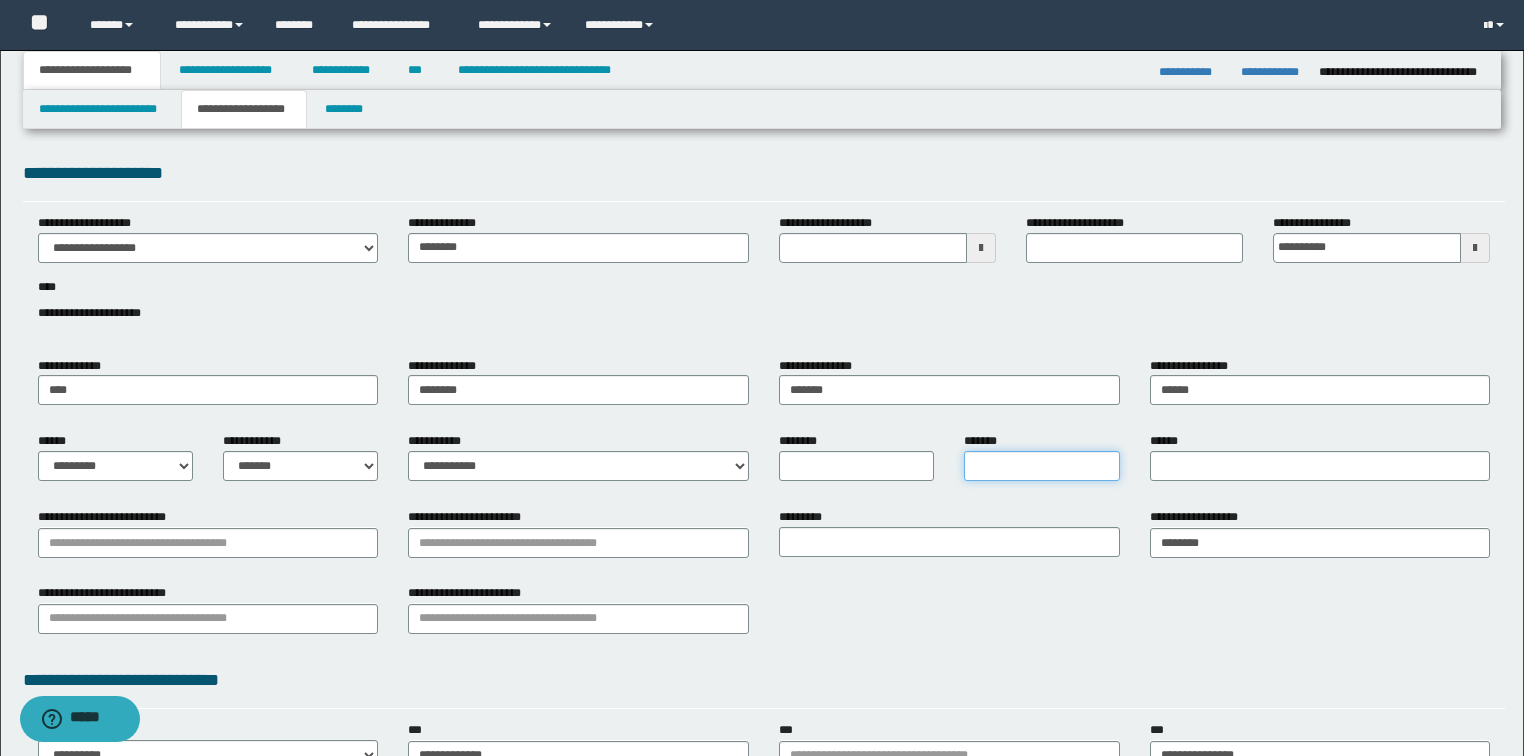 click on "*******" at bounding box center [1041, 466] 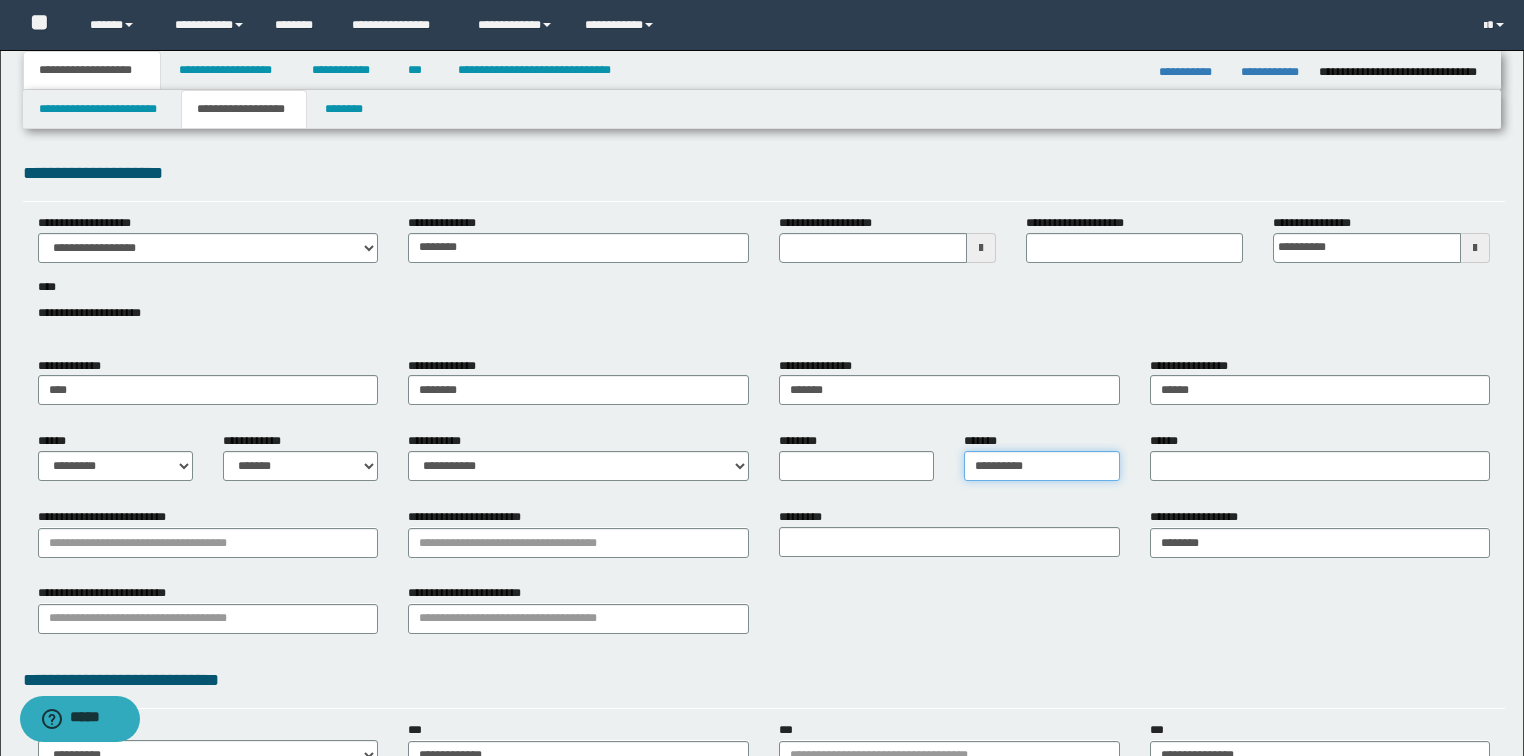 type on "**********" 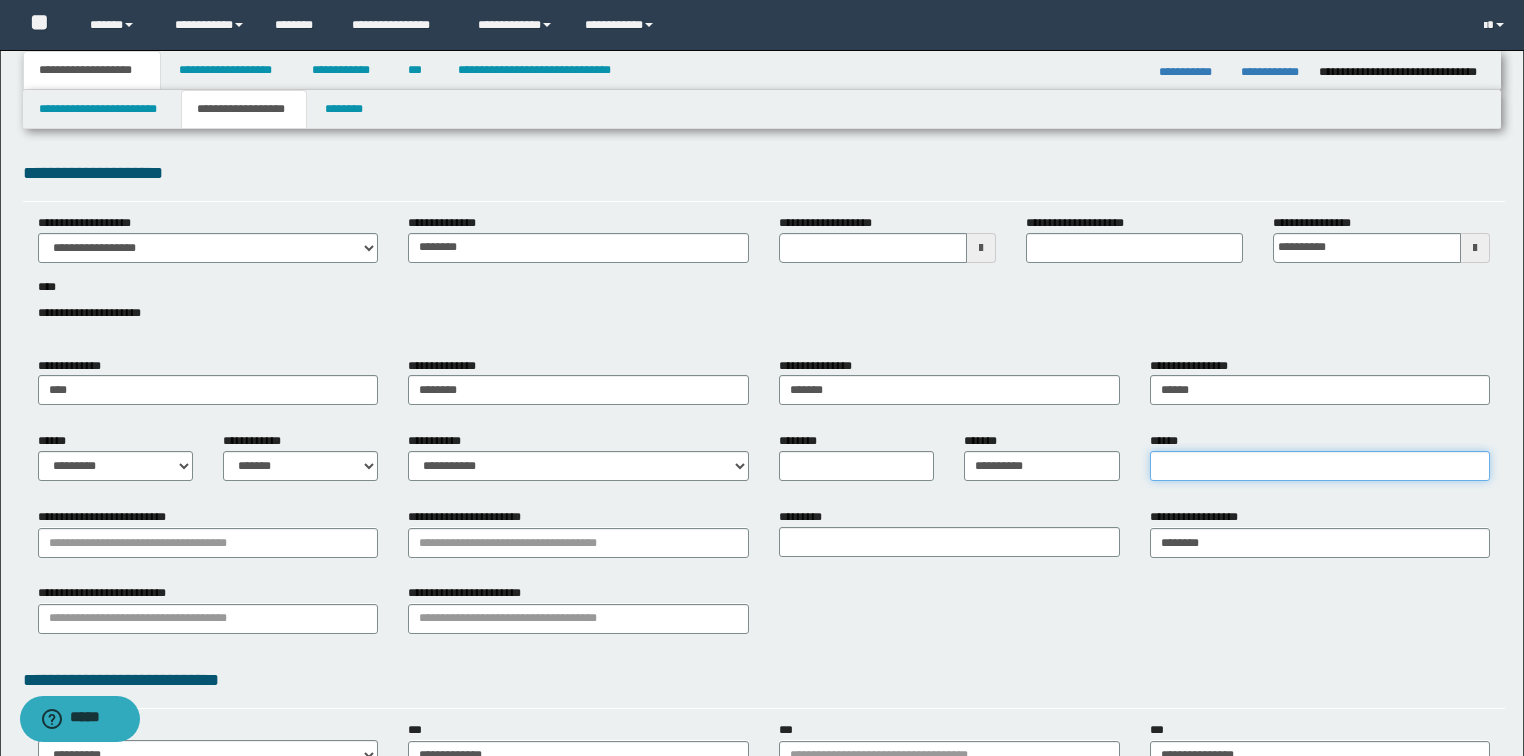 click on "******" at bounding box center [1320, 466] 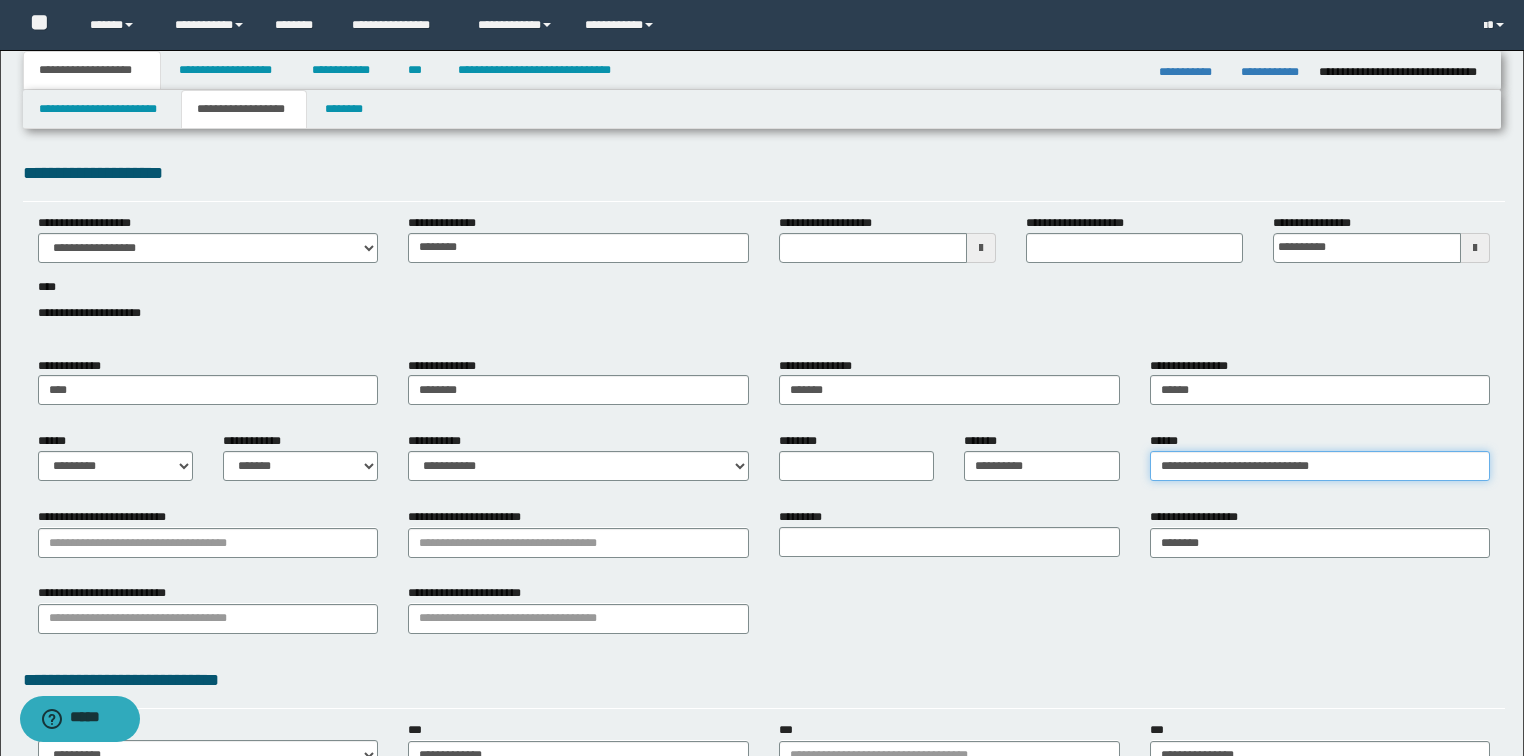 type on "**********" 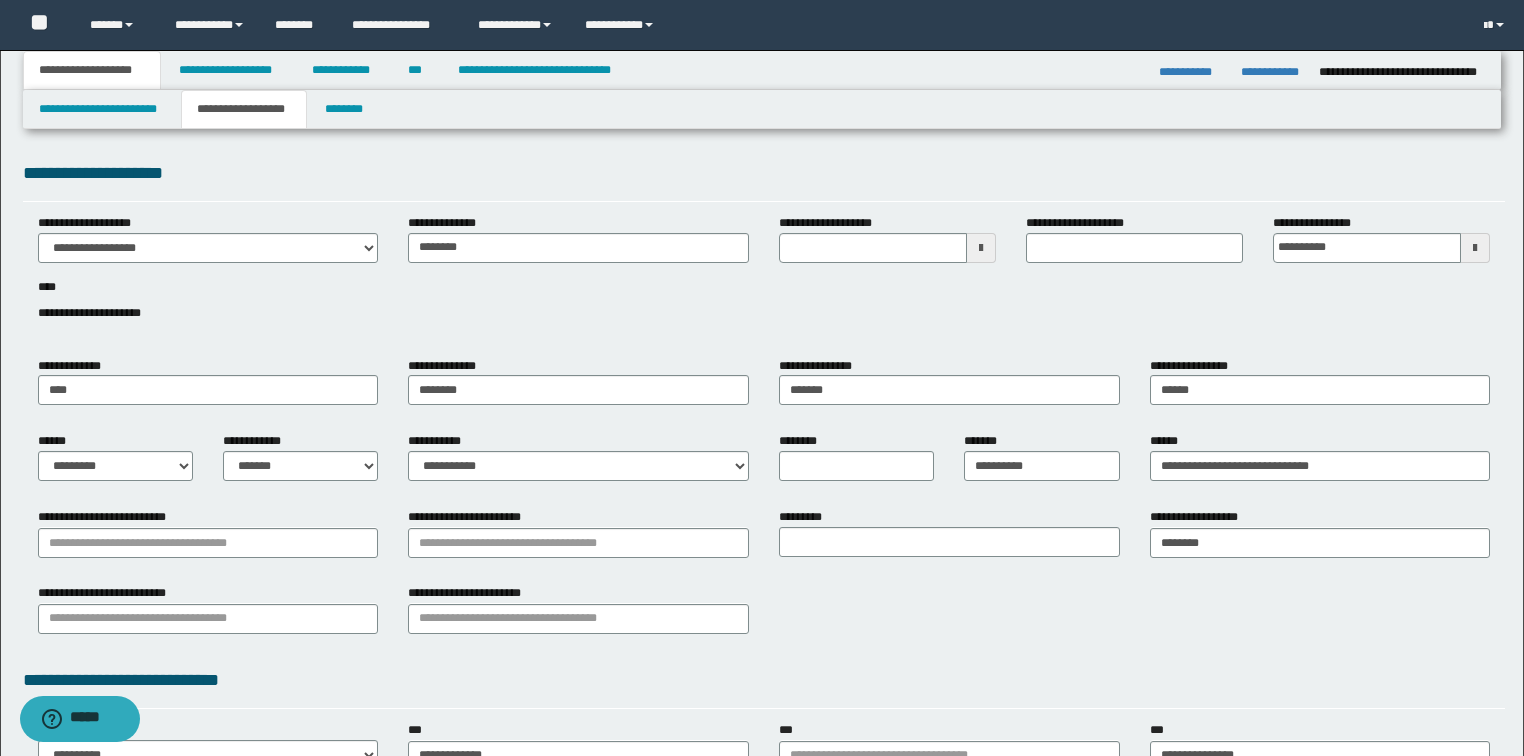 click on "**********" at bounding box center [1320, 464] 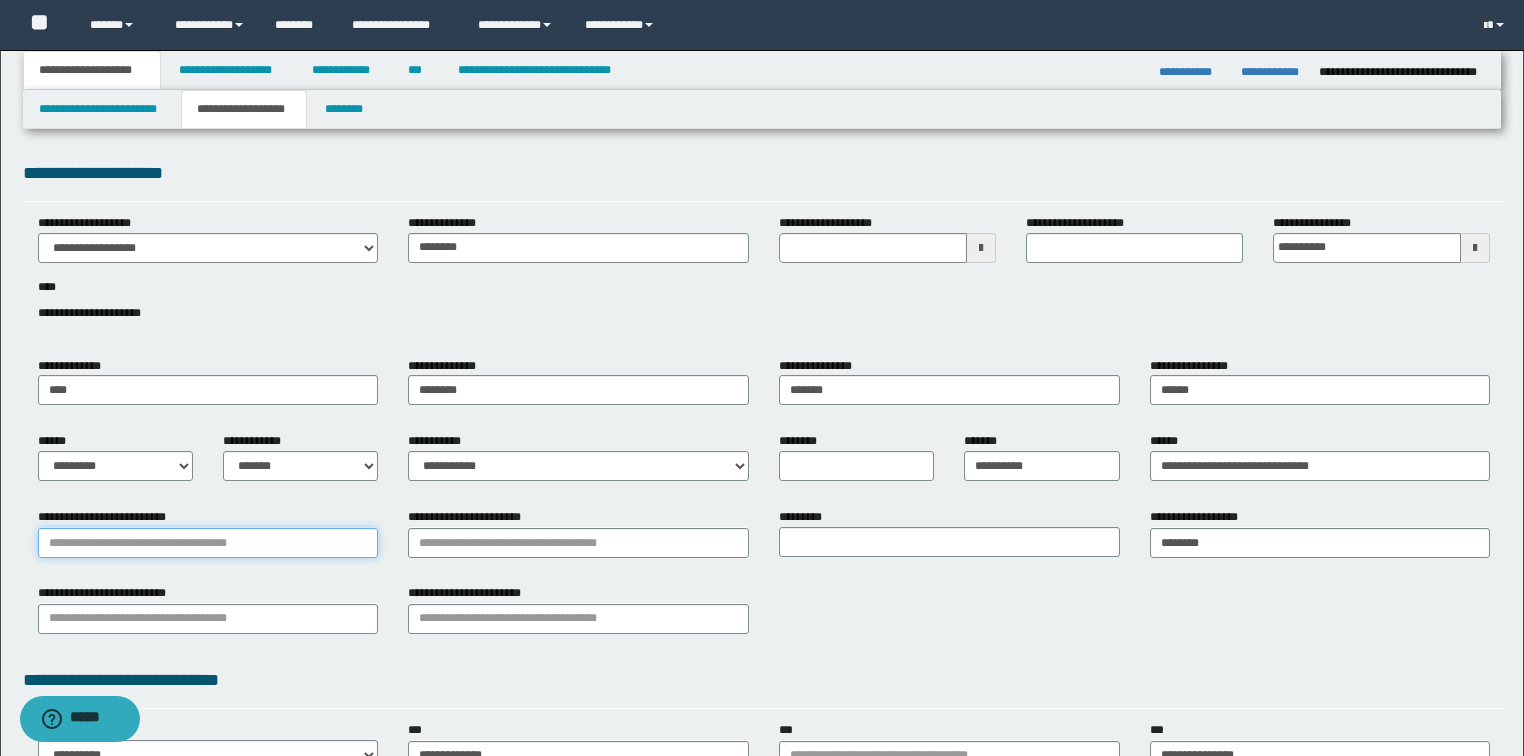 click on "**********" at bounding box center (208, 543) 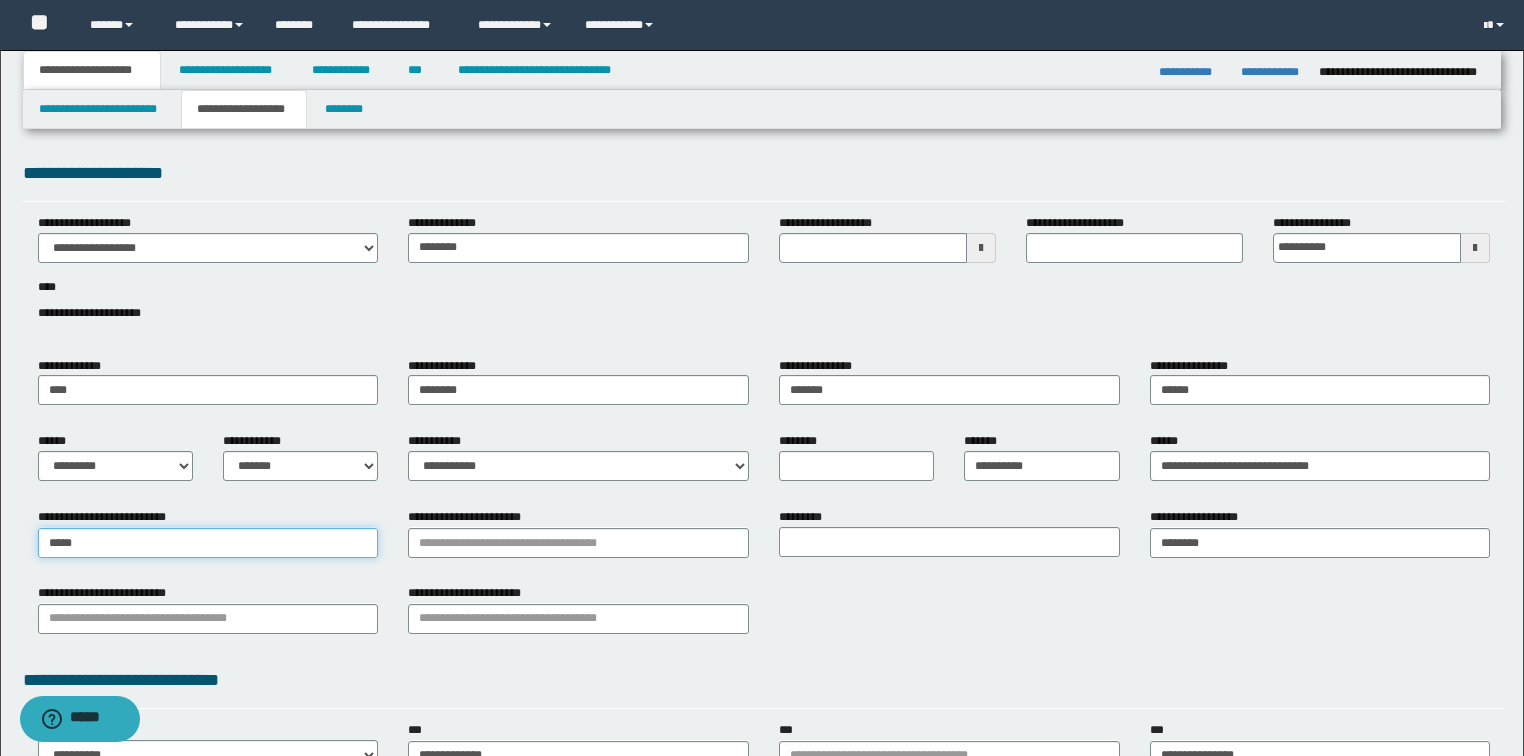 type on "******" 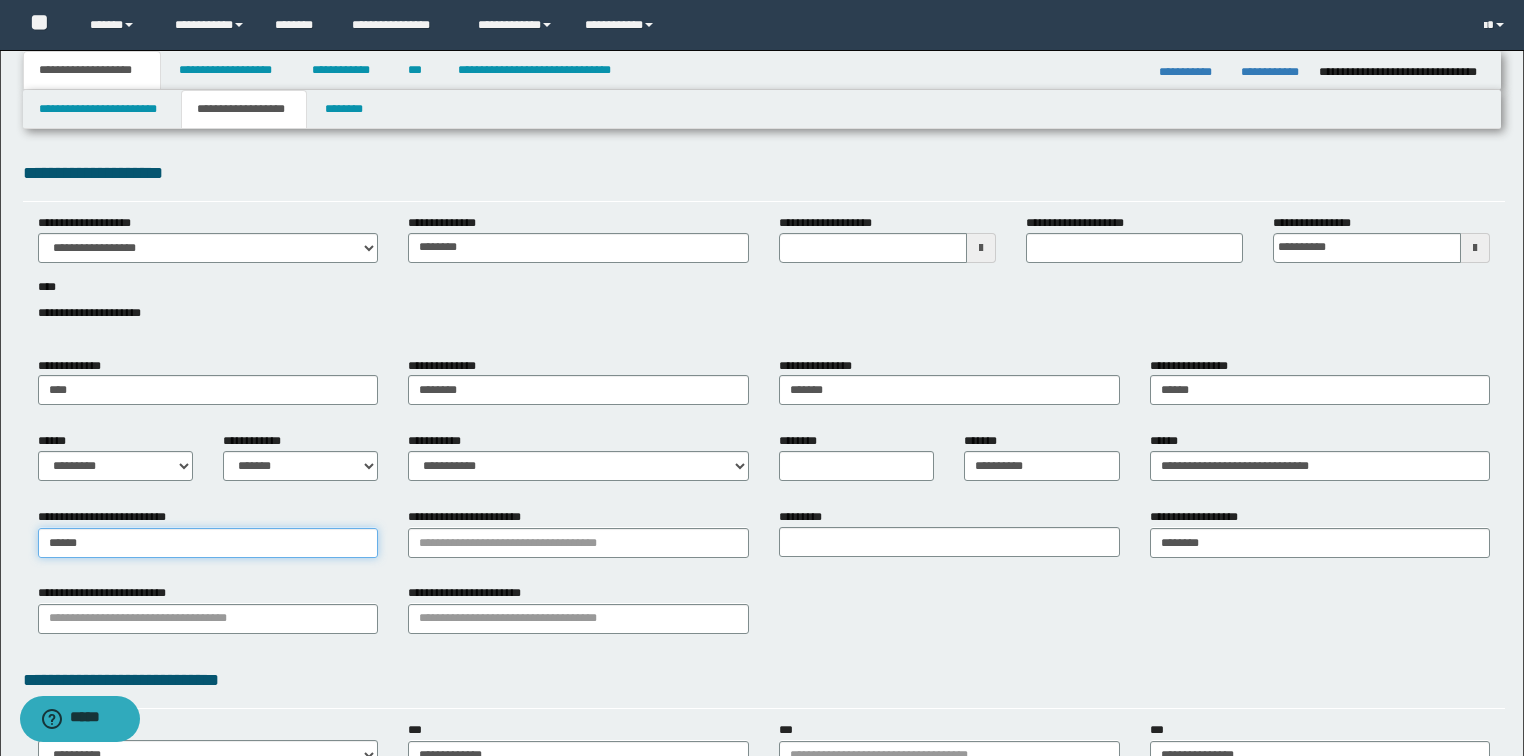 type on "******" 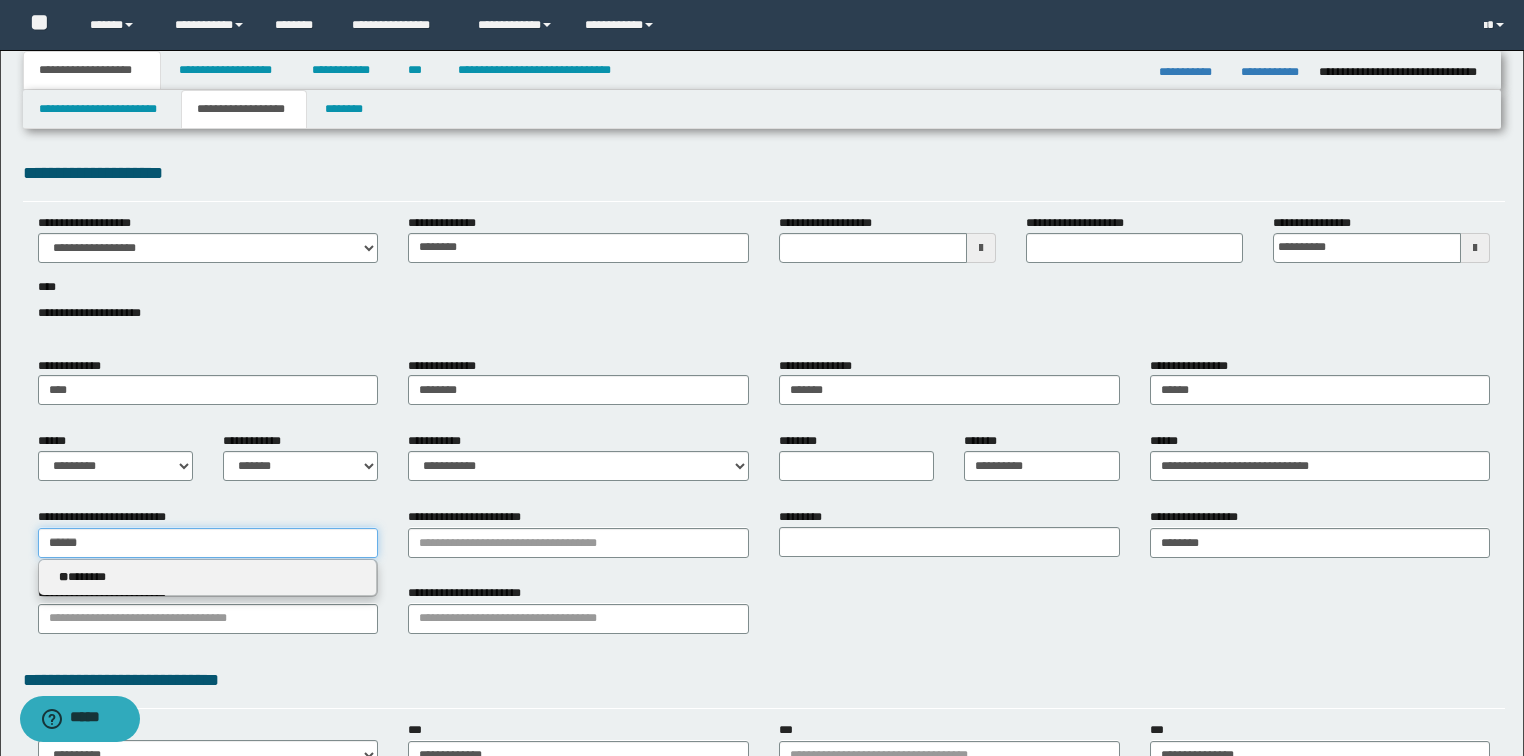 type 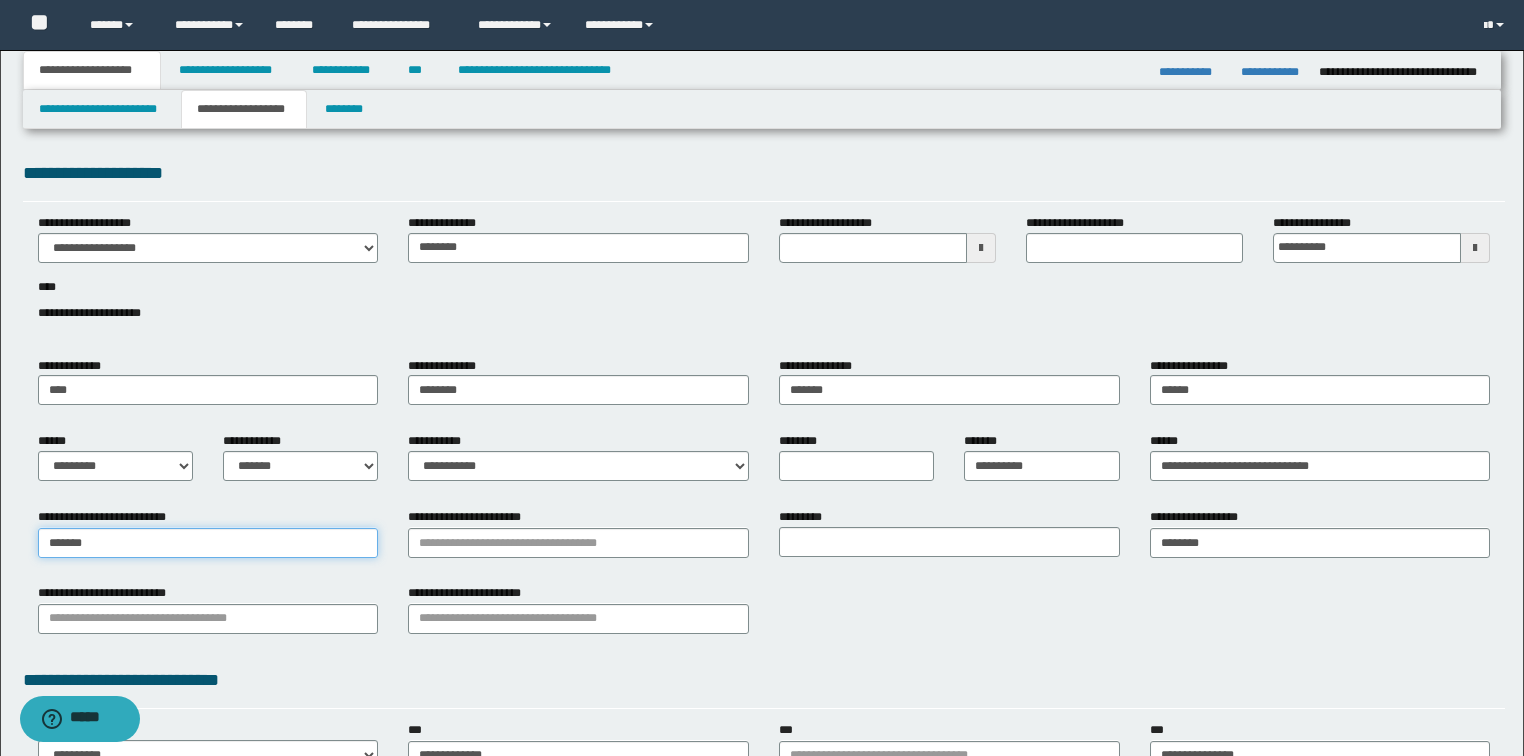 type on "*******" 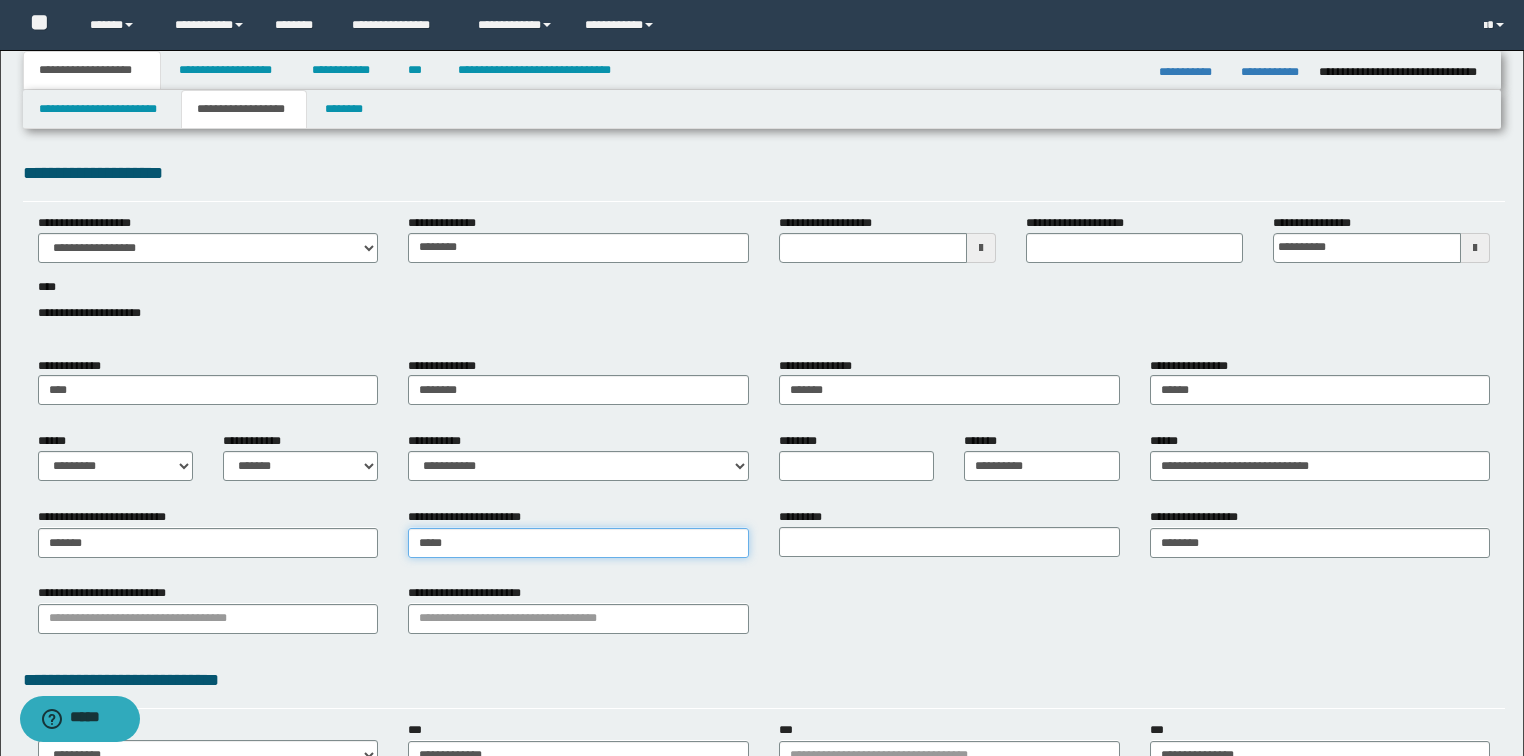 type on "******" 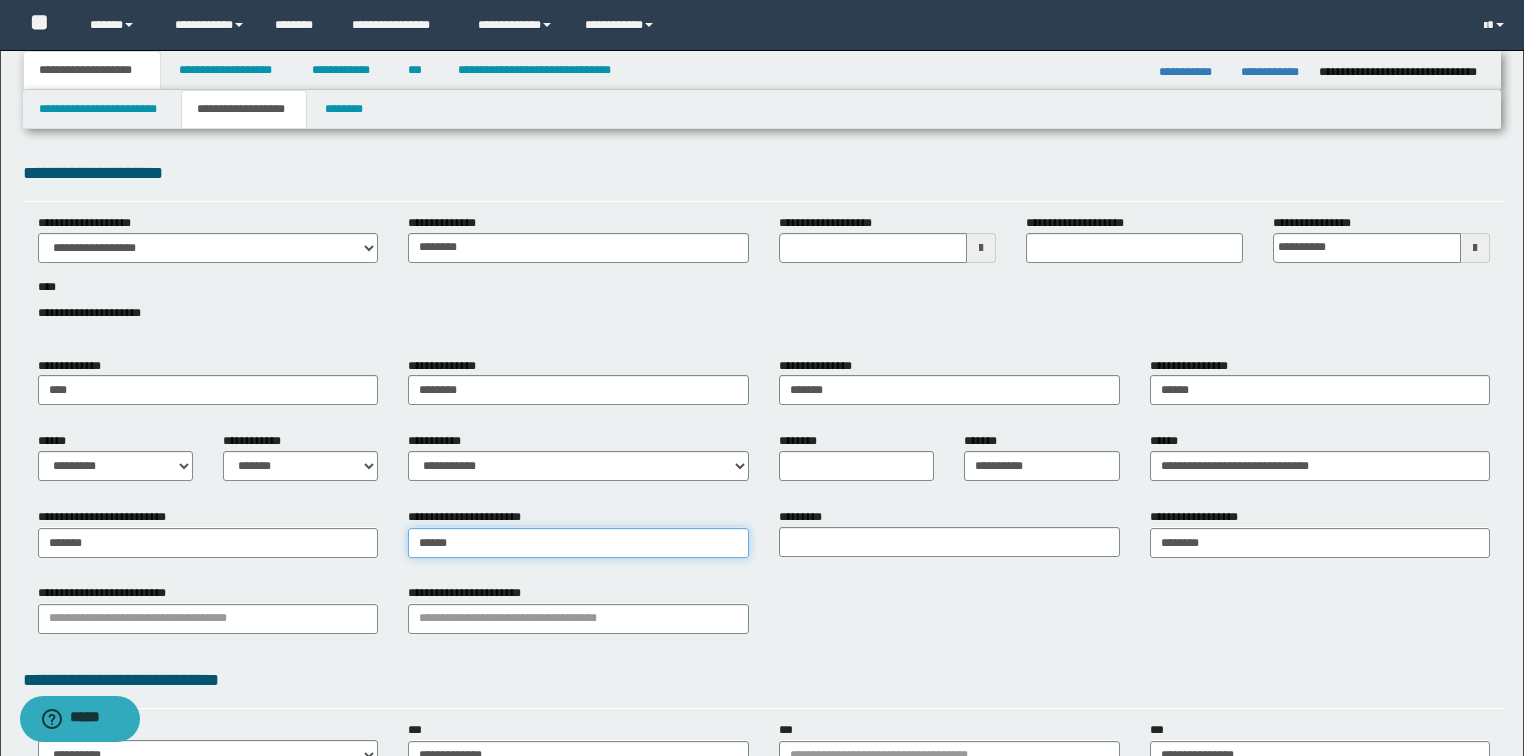 type on "*********" 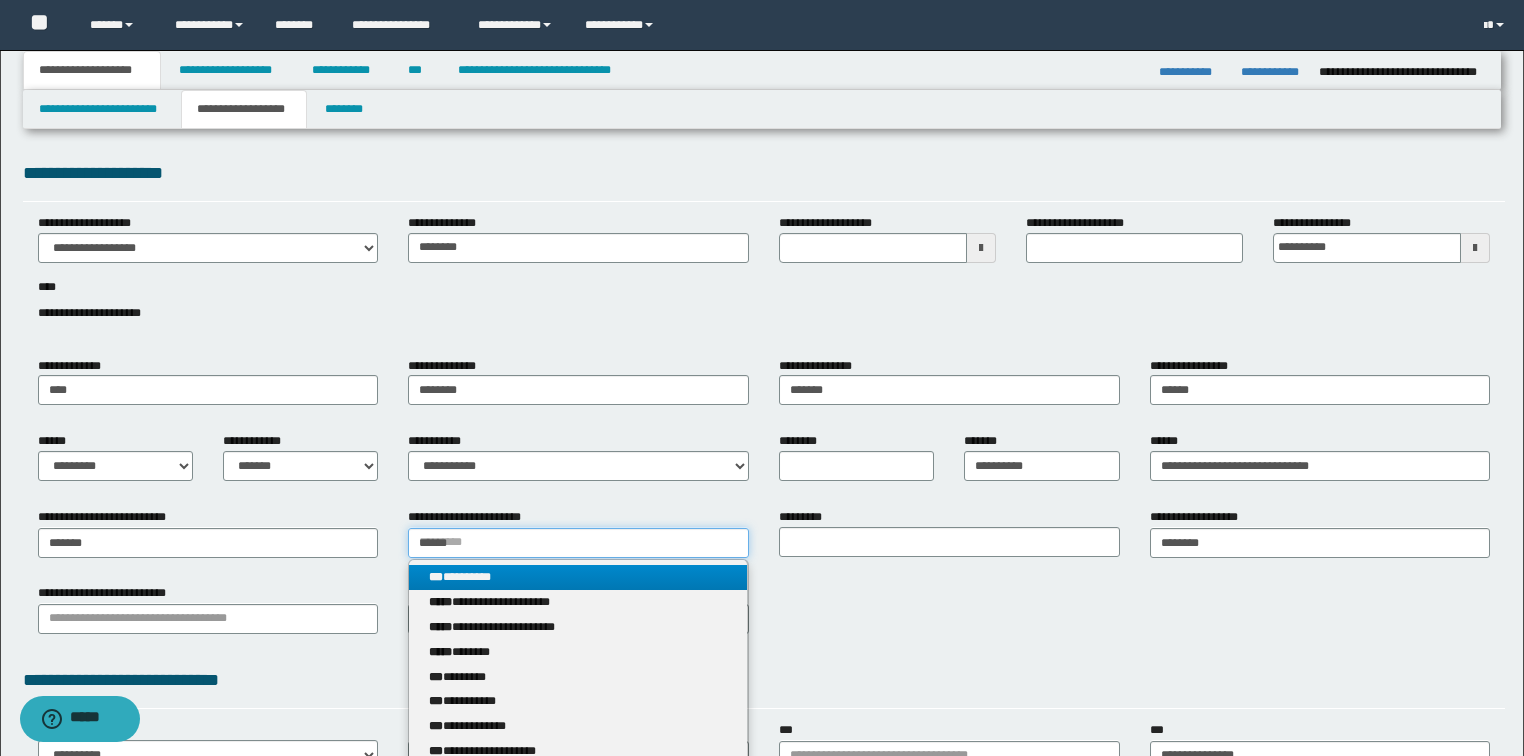 type 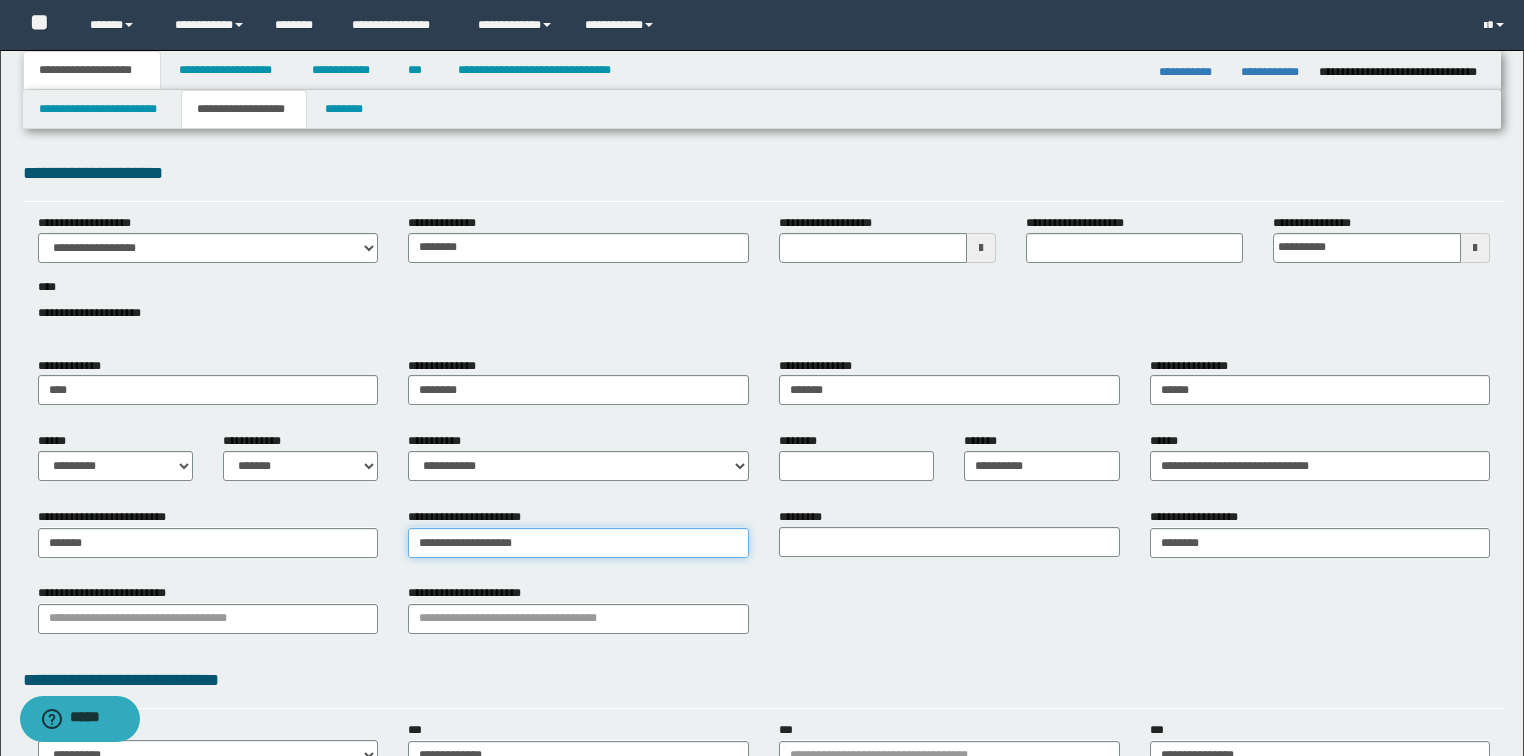 type on "**********" 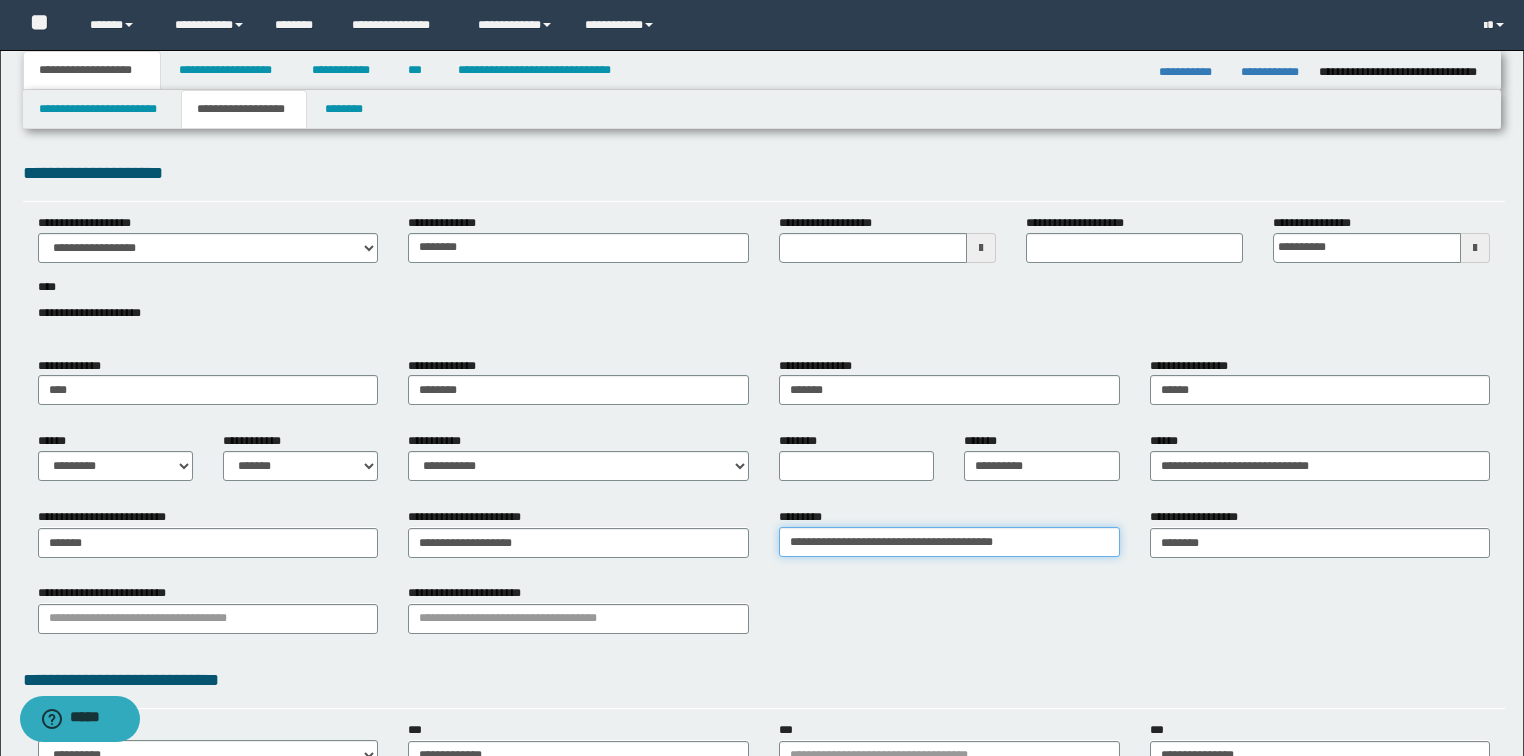 scroll, scrollTop: 80, scrollLeft: 0, axis: vertical 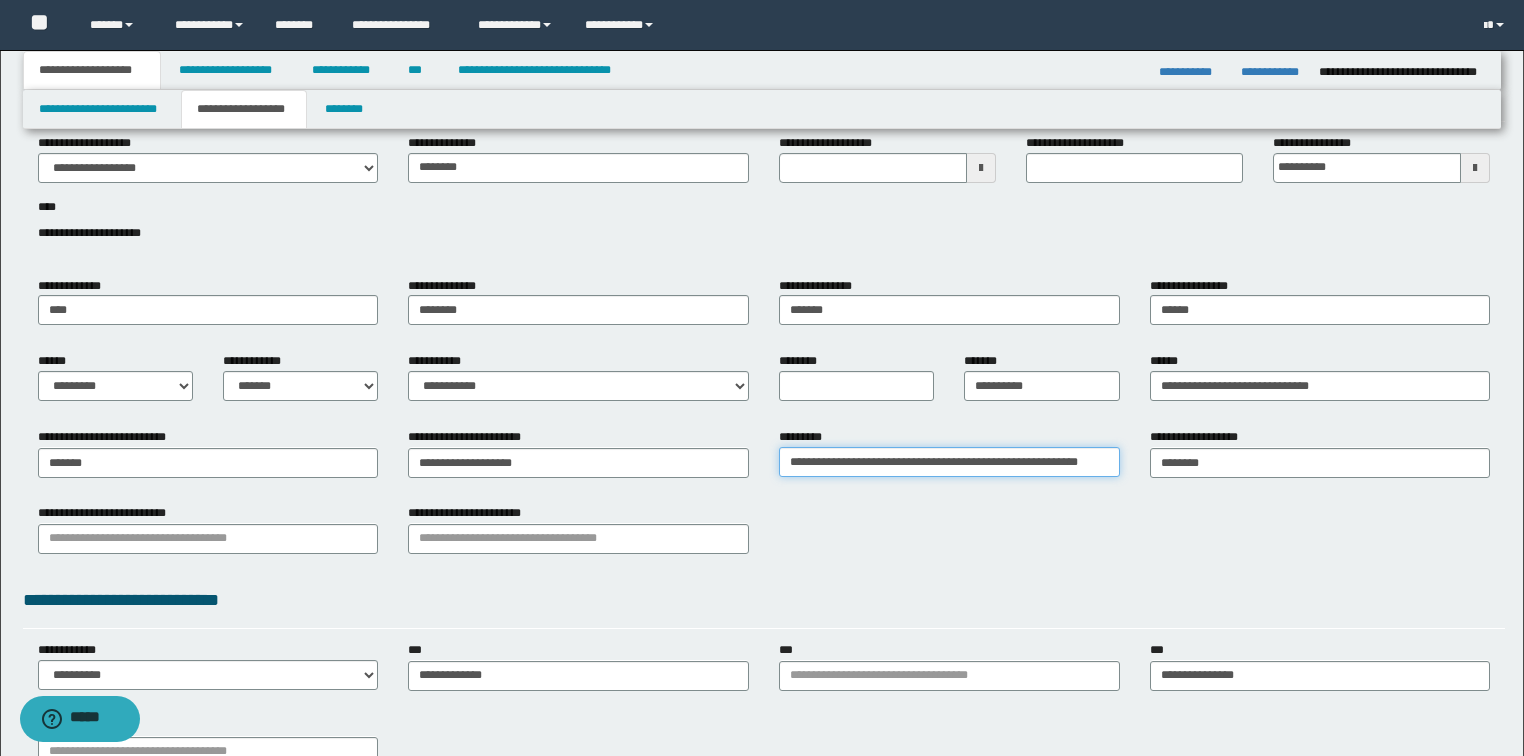 type on "**********" 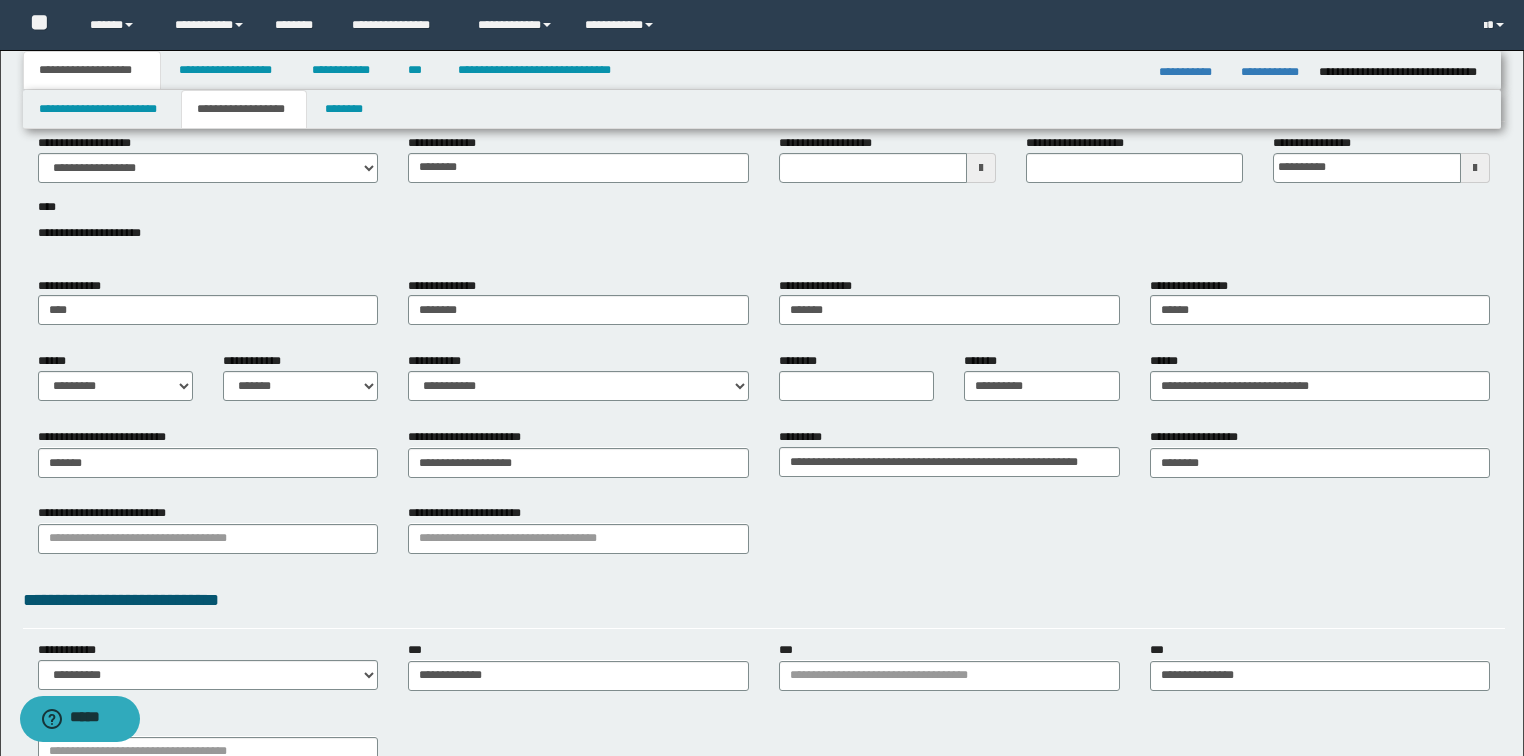 click on "**********" at bounding box center [764, 536] 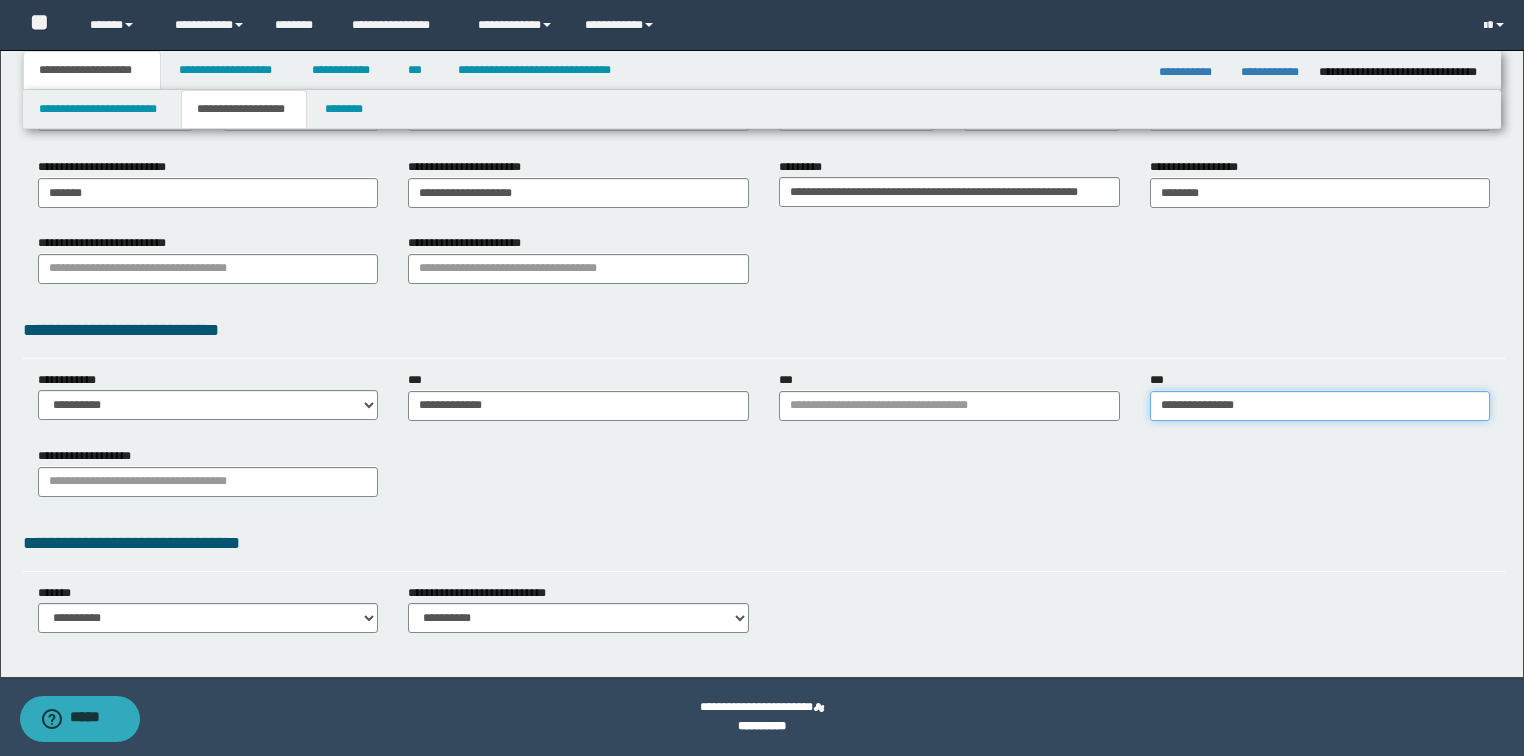 type on "**********" 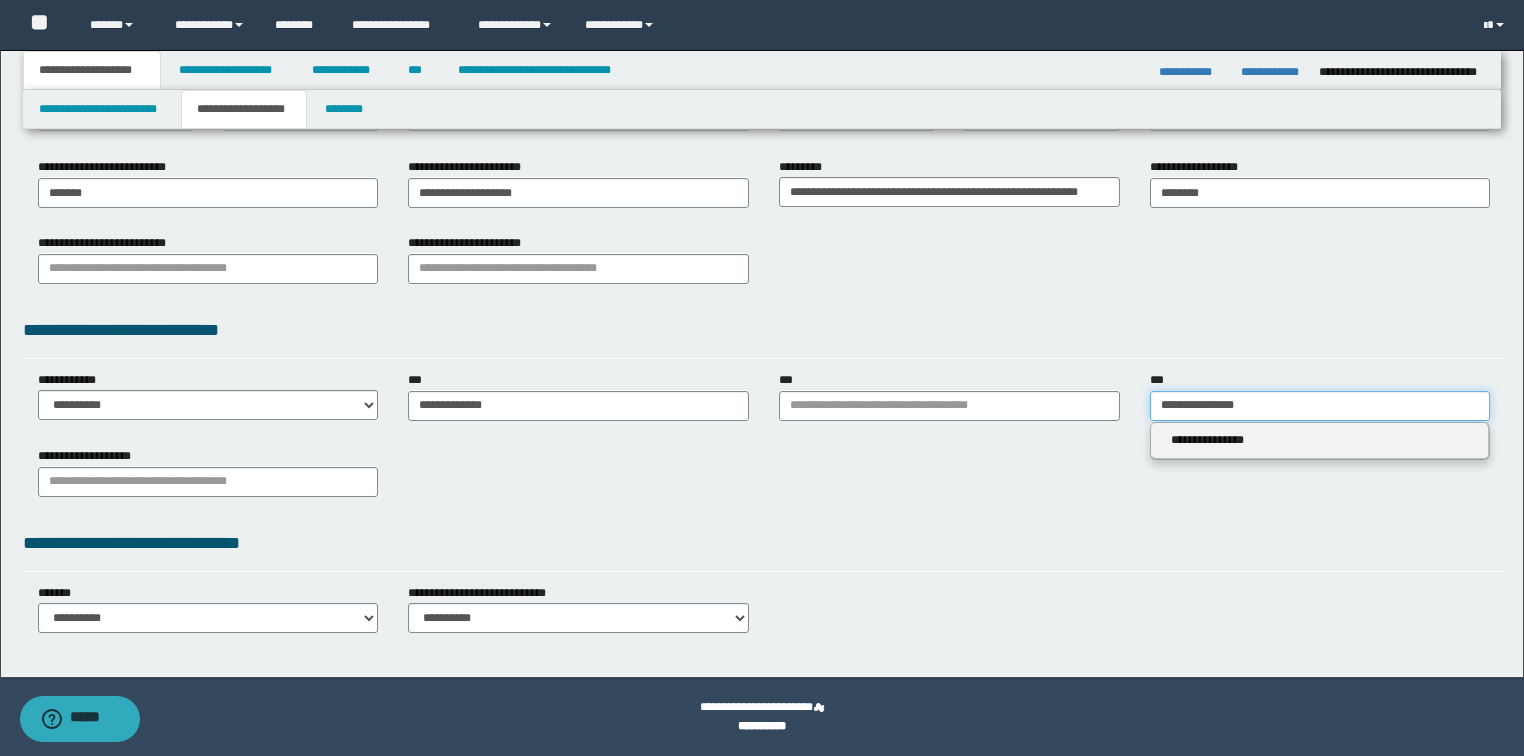 drag, startPoint x: 1288, startPoint y: 409, endPoint x: 1064, endPoint y: 408, distance: 224.00223 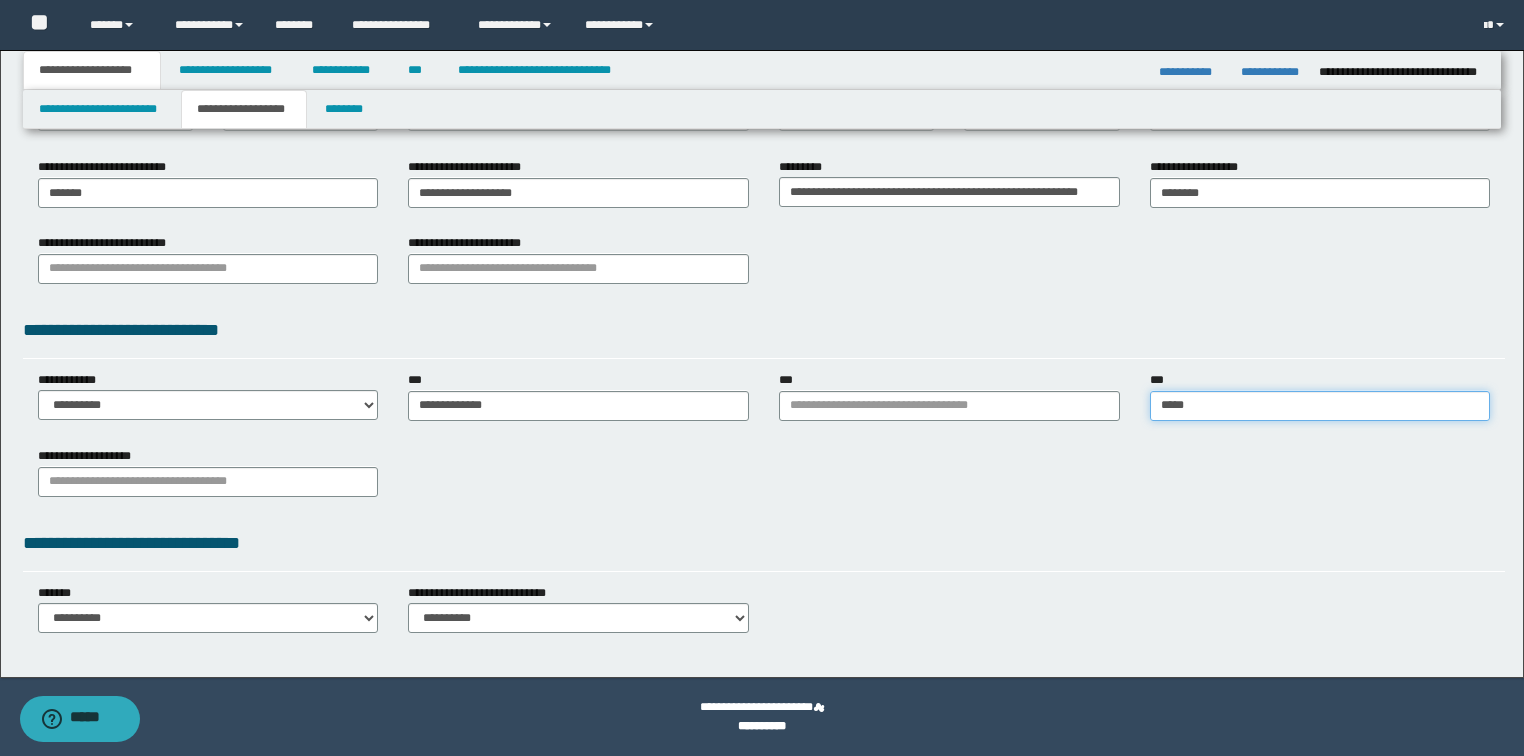 type on "******" 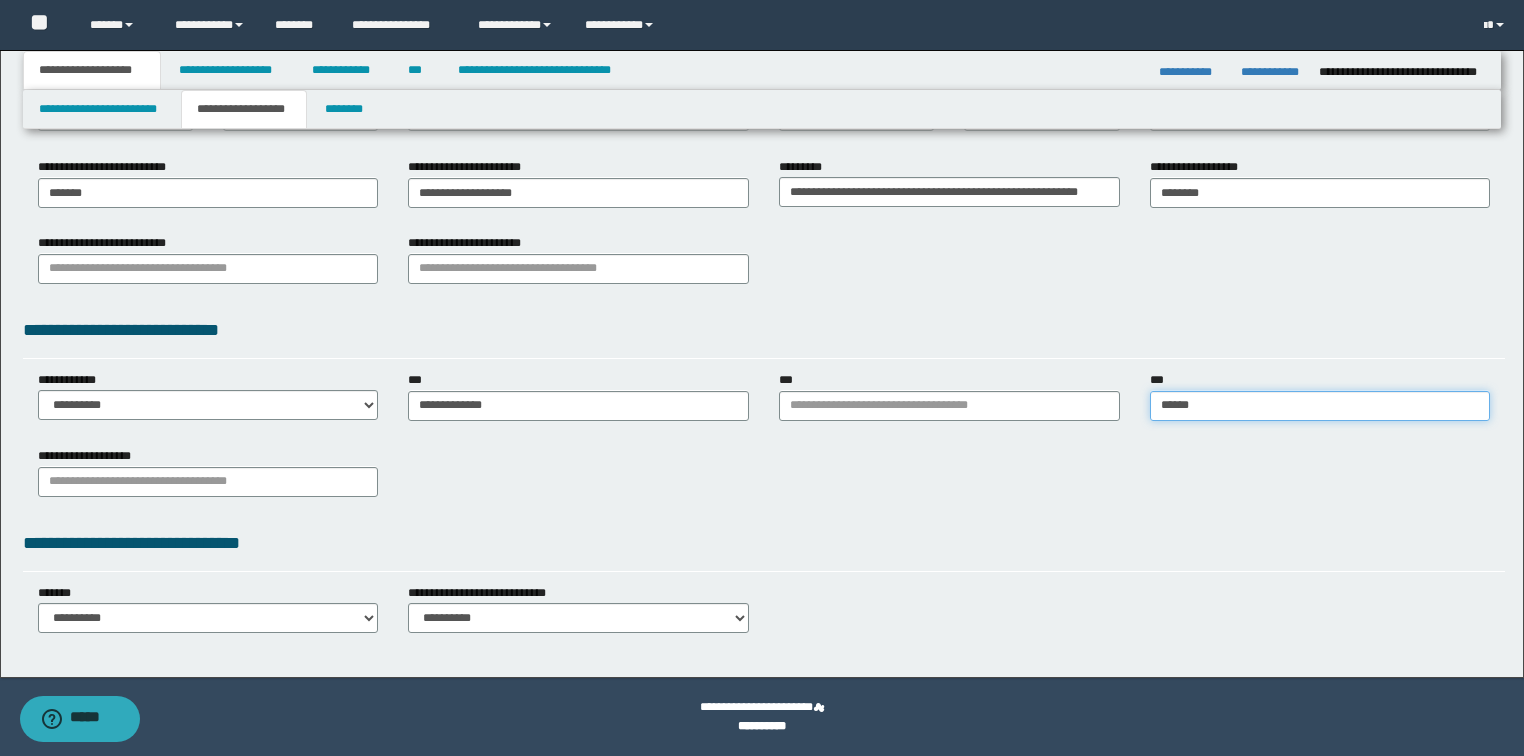 type on "******" 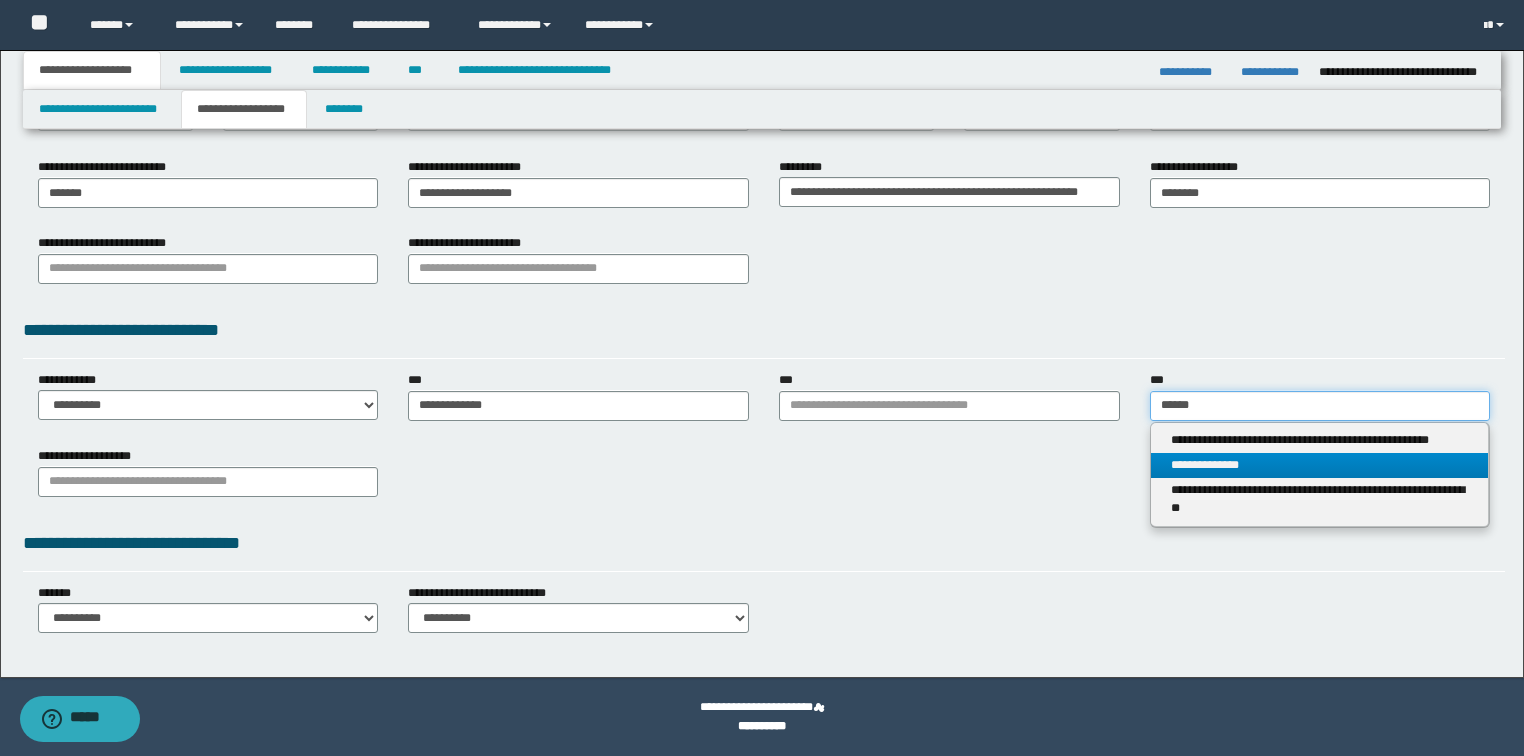 type on "******" 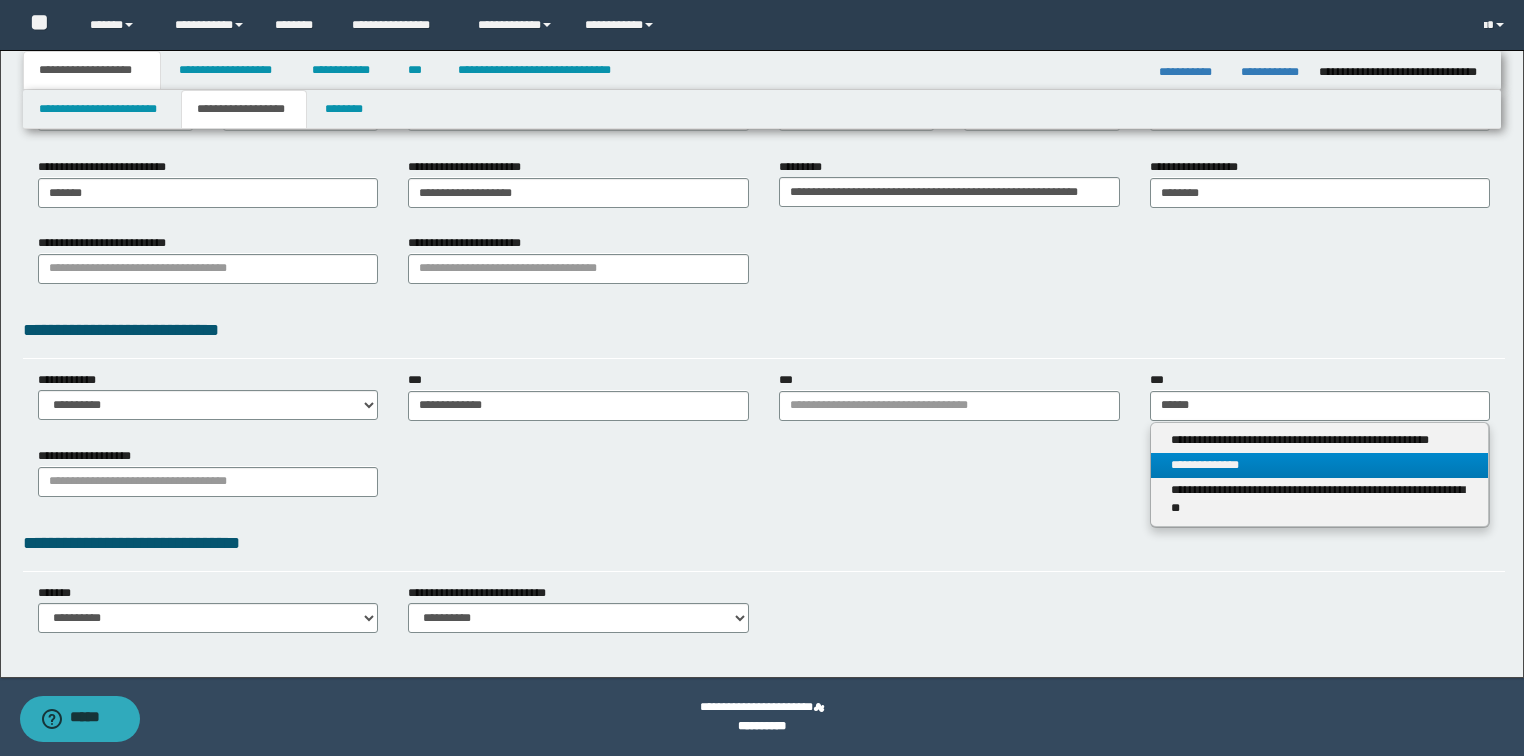 click on "**********" at bounding box center (1320, 465) 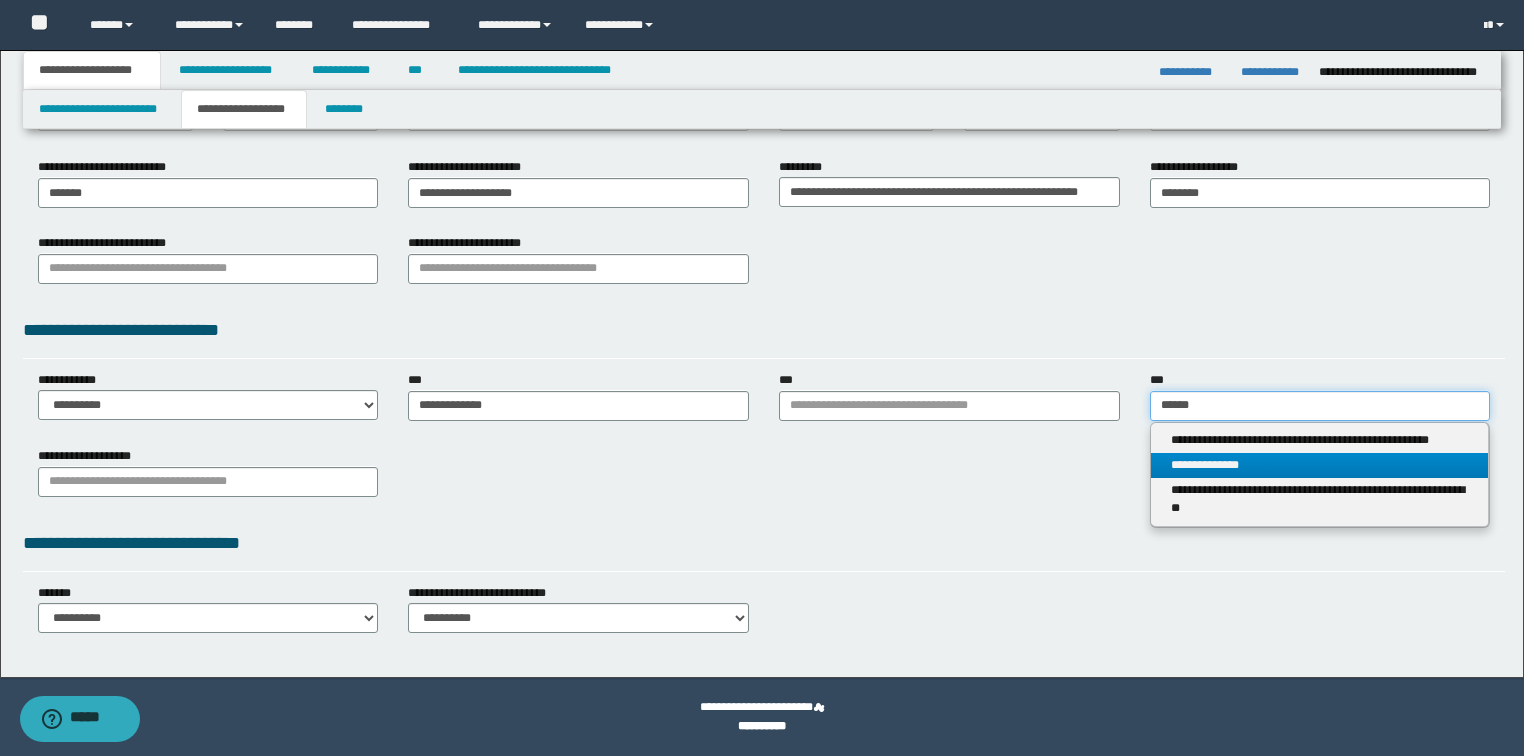 type 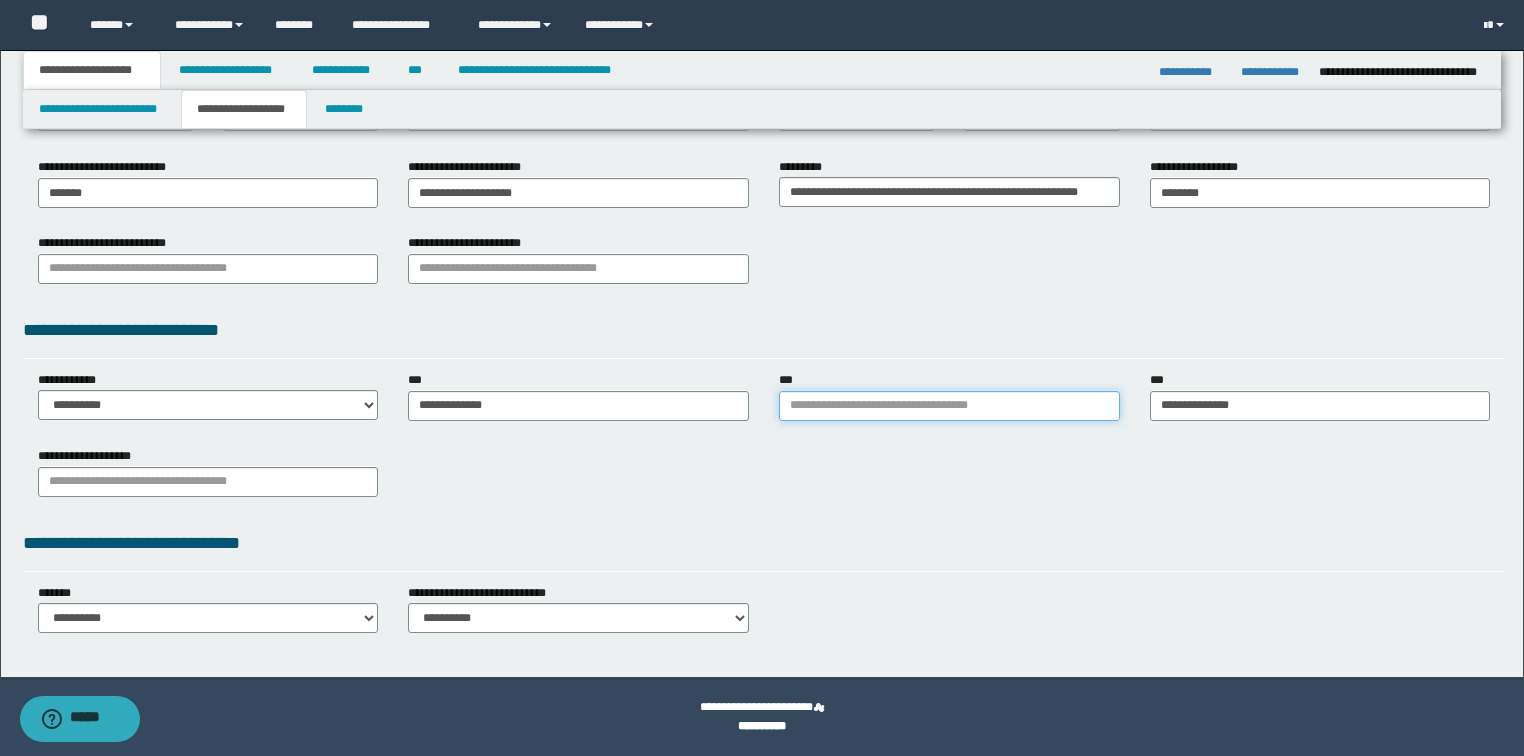 click on "***" at bounding box center [949, 406] 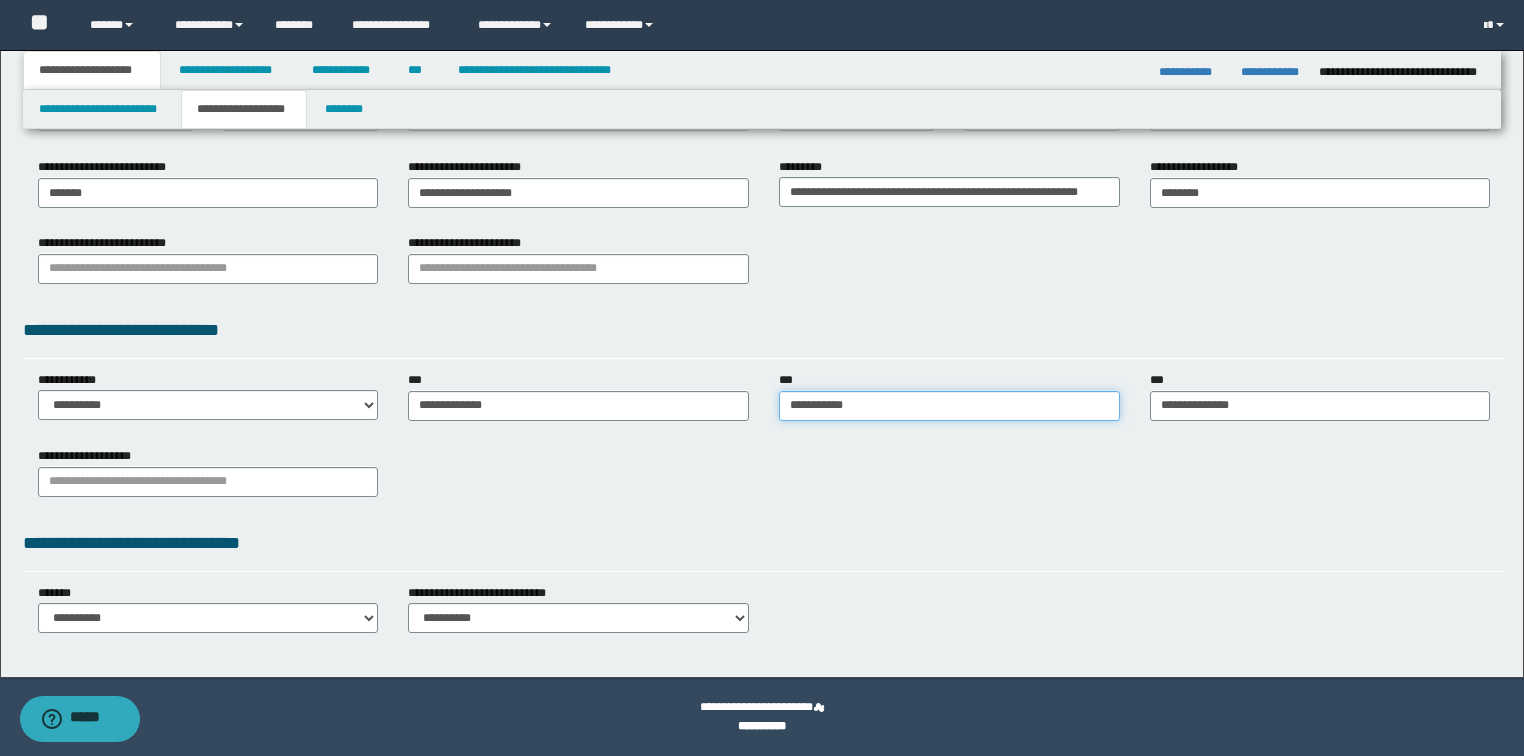 type on "**********" 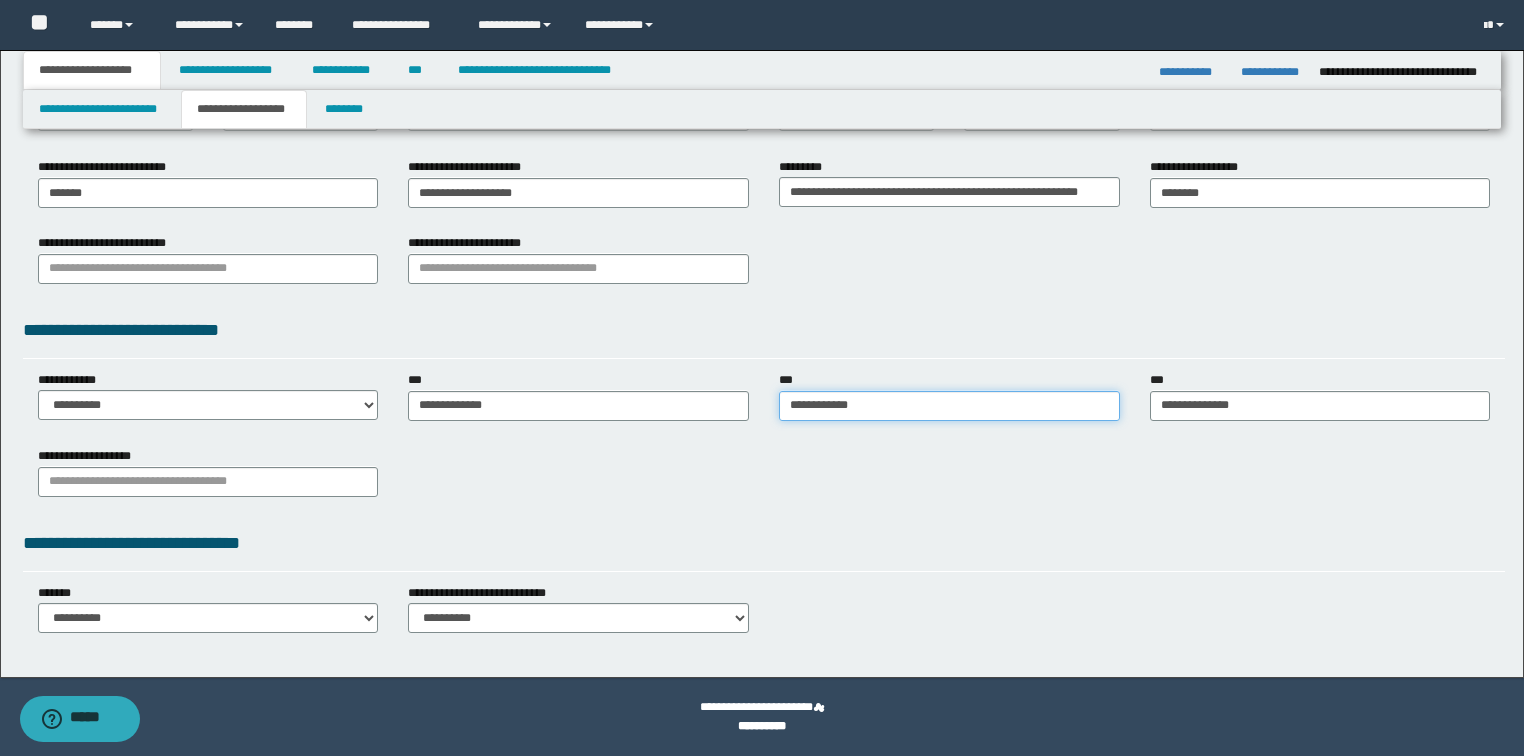 type on "**********" 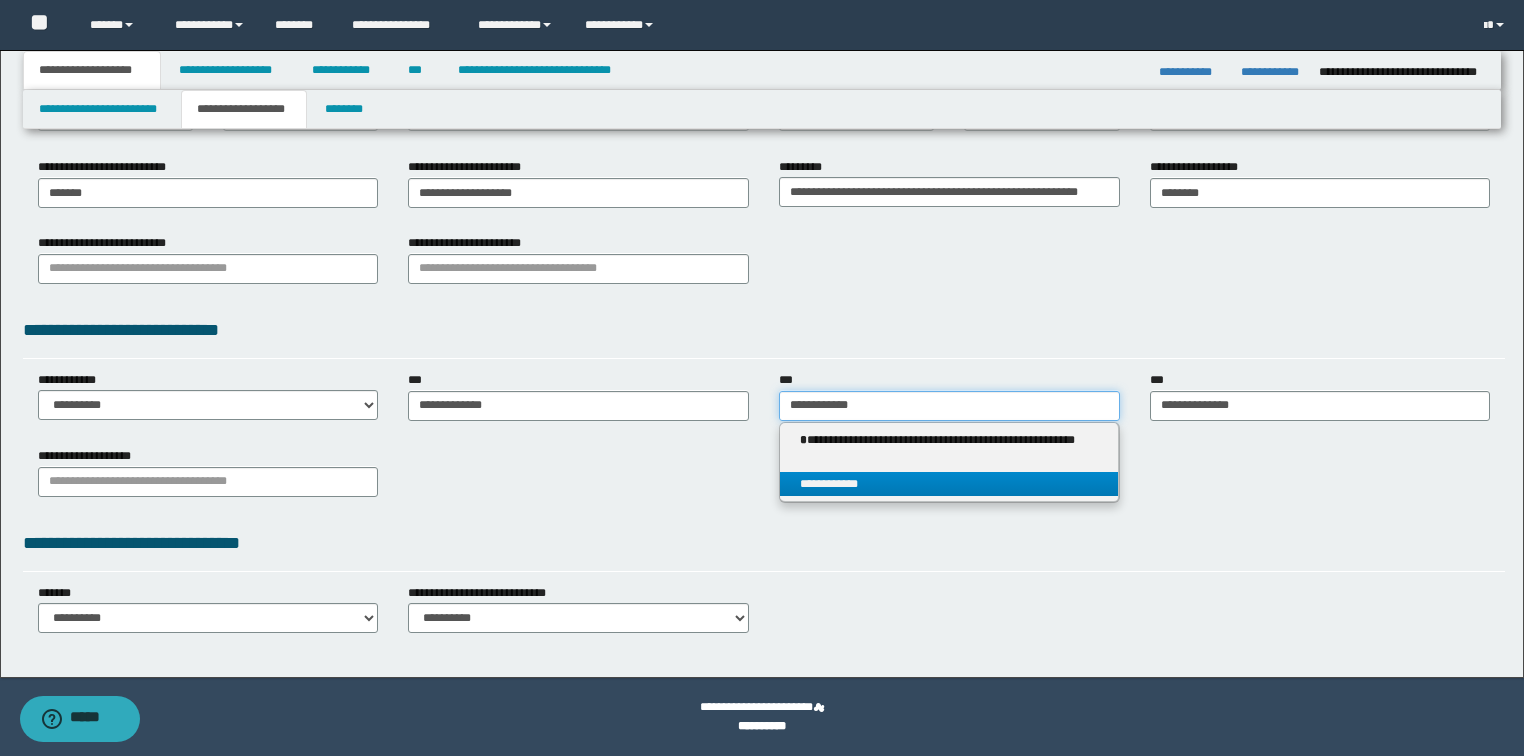 type on "**********" 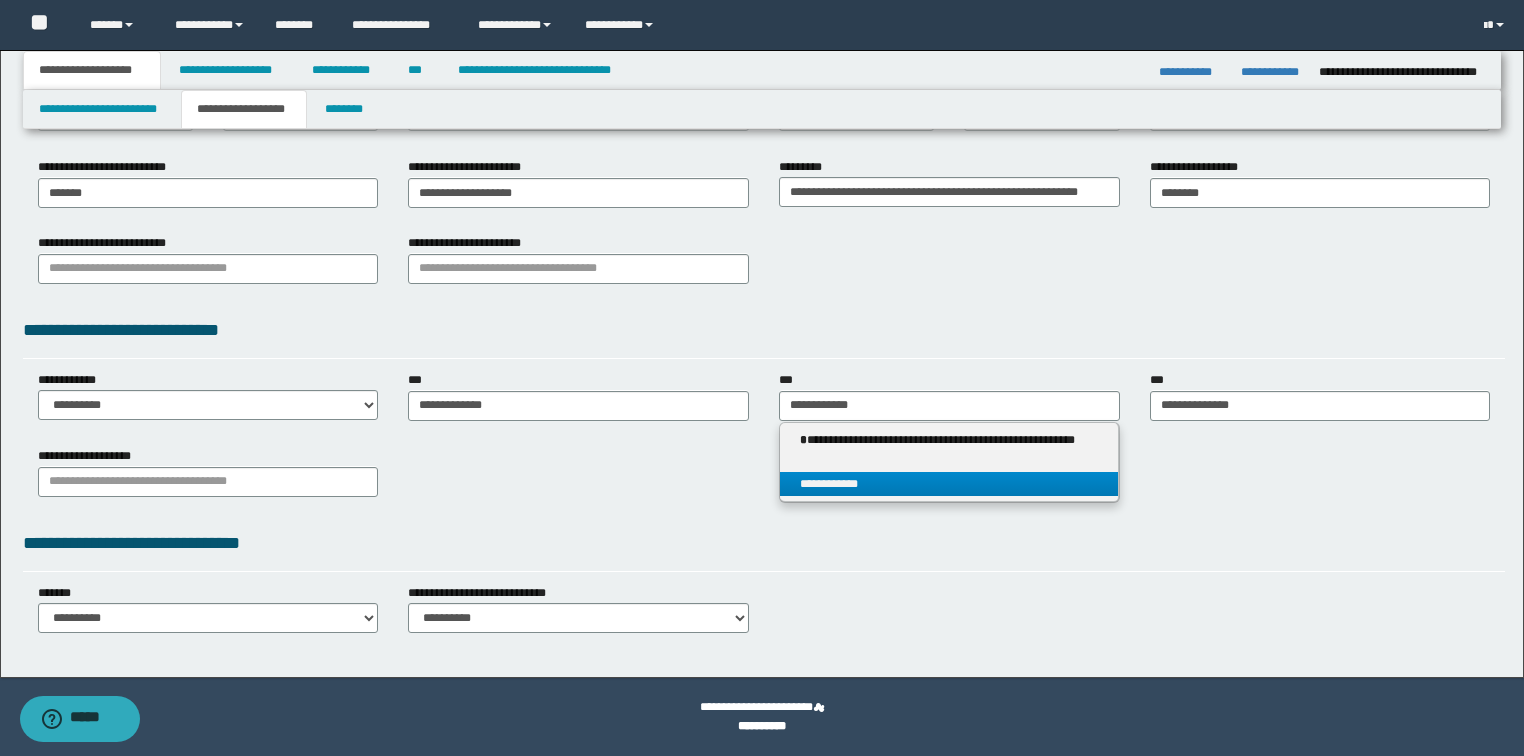 type 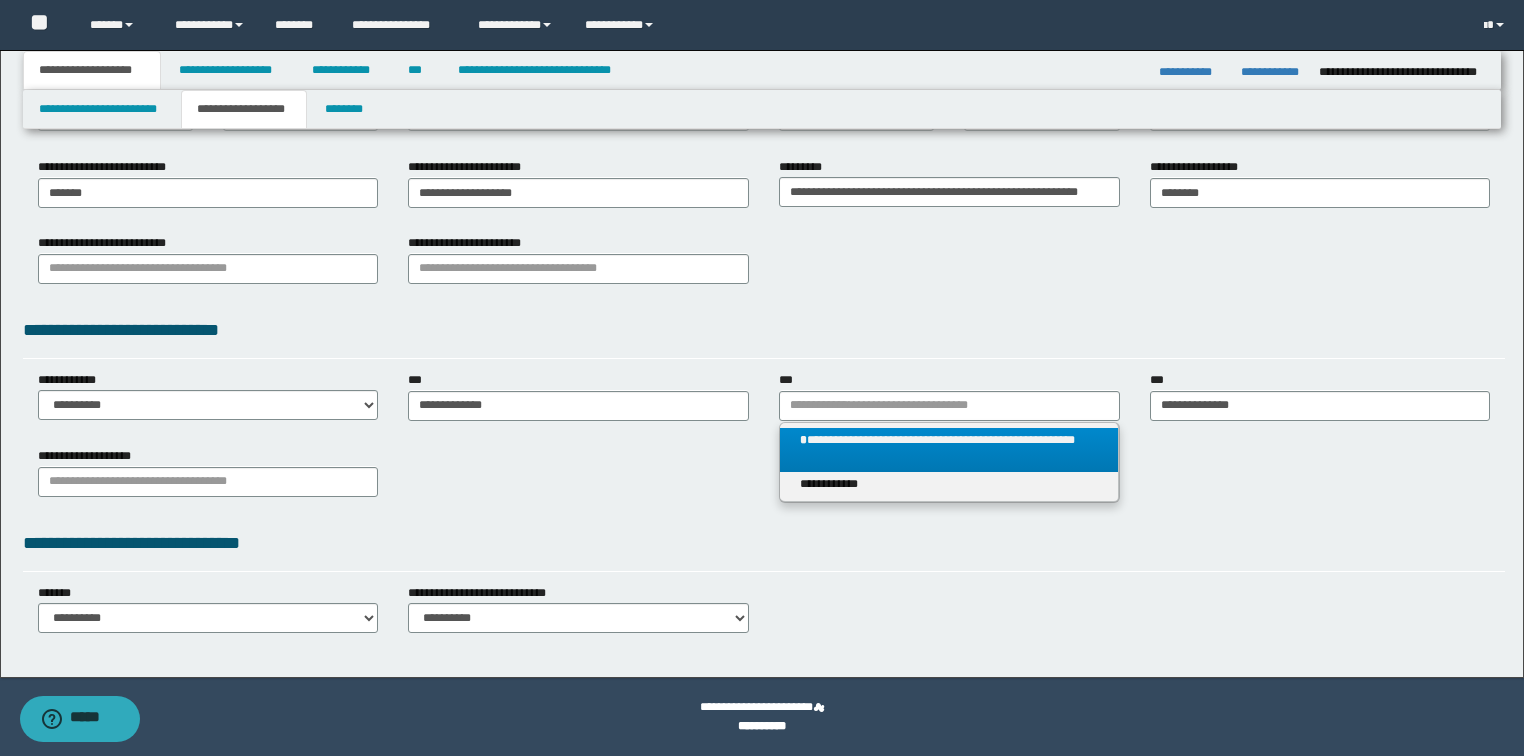click on "**********" at bounding box center [949, 450] 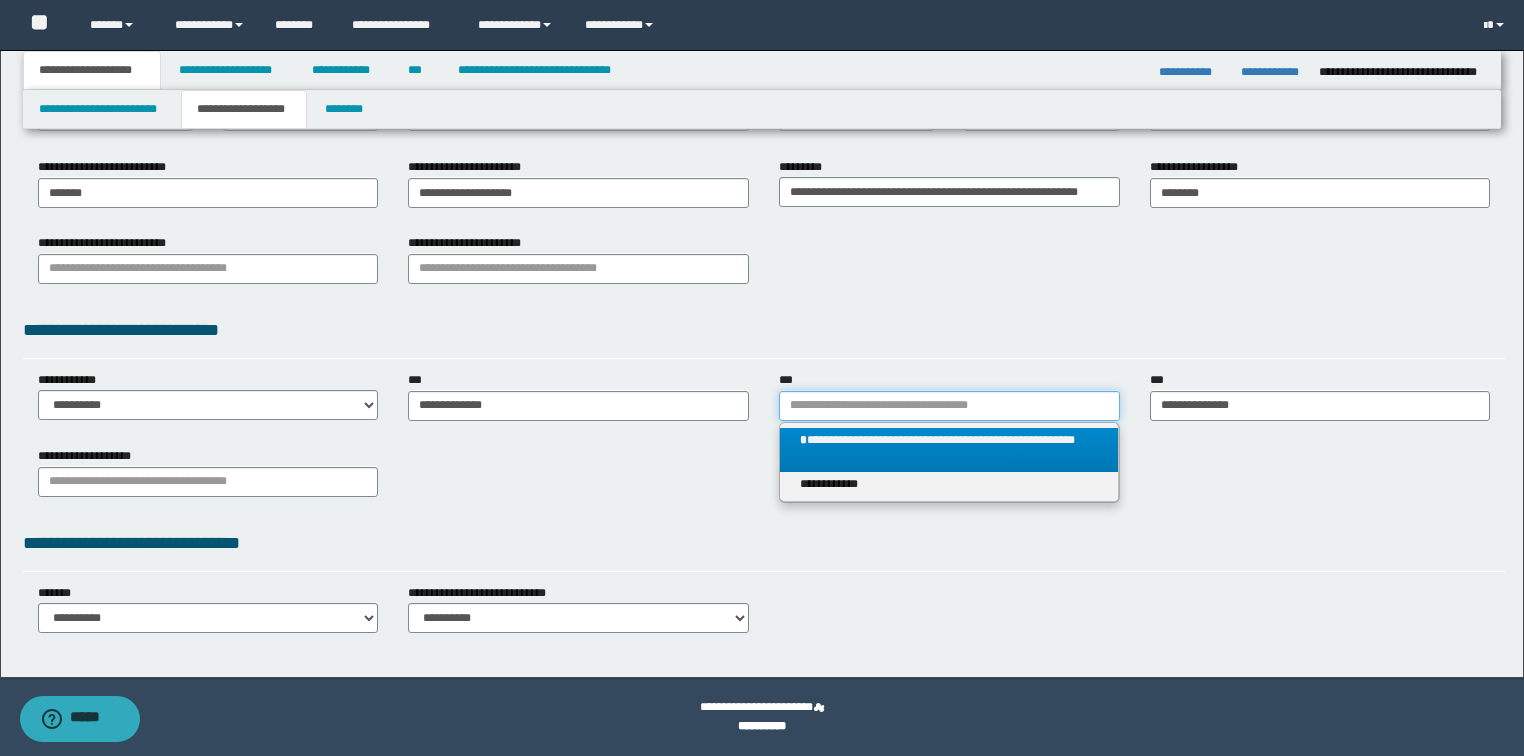 type 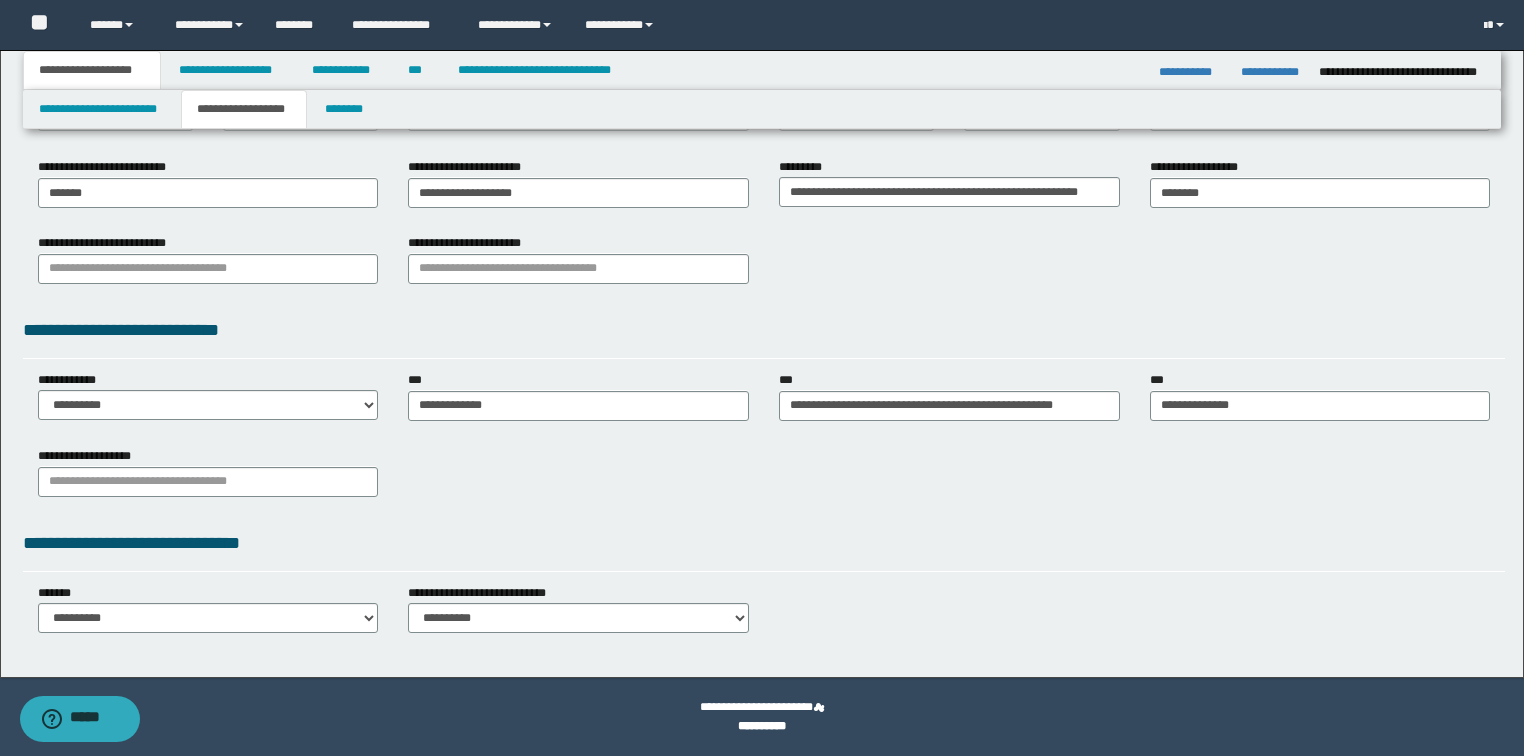click on "**********" at bounding box center (764, 479) 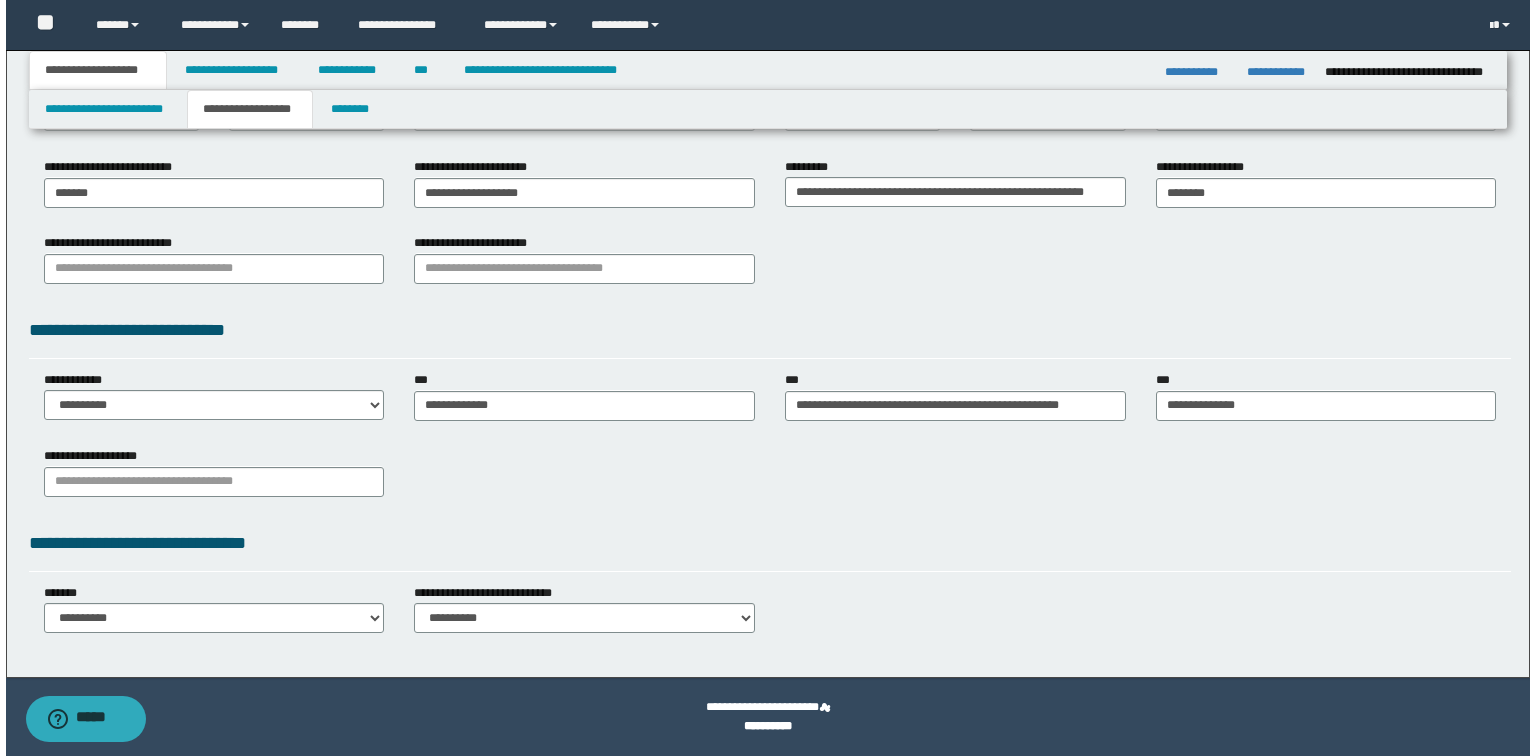 scroll, scrollTop: 0, scrollLeft: 0, axis: both 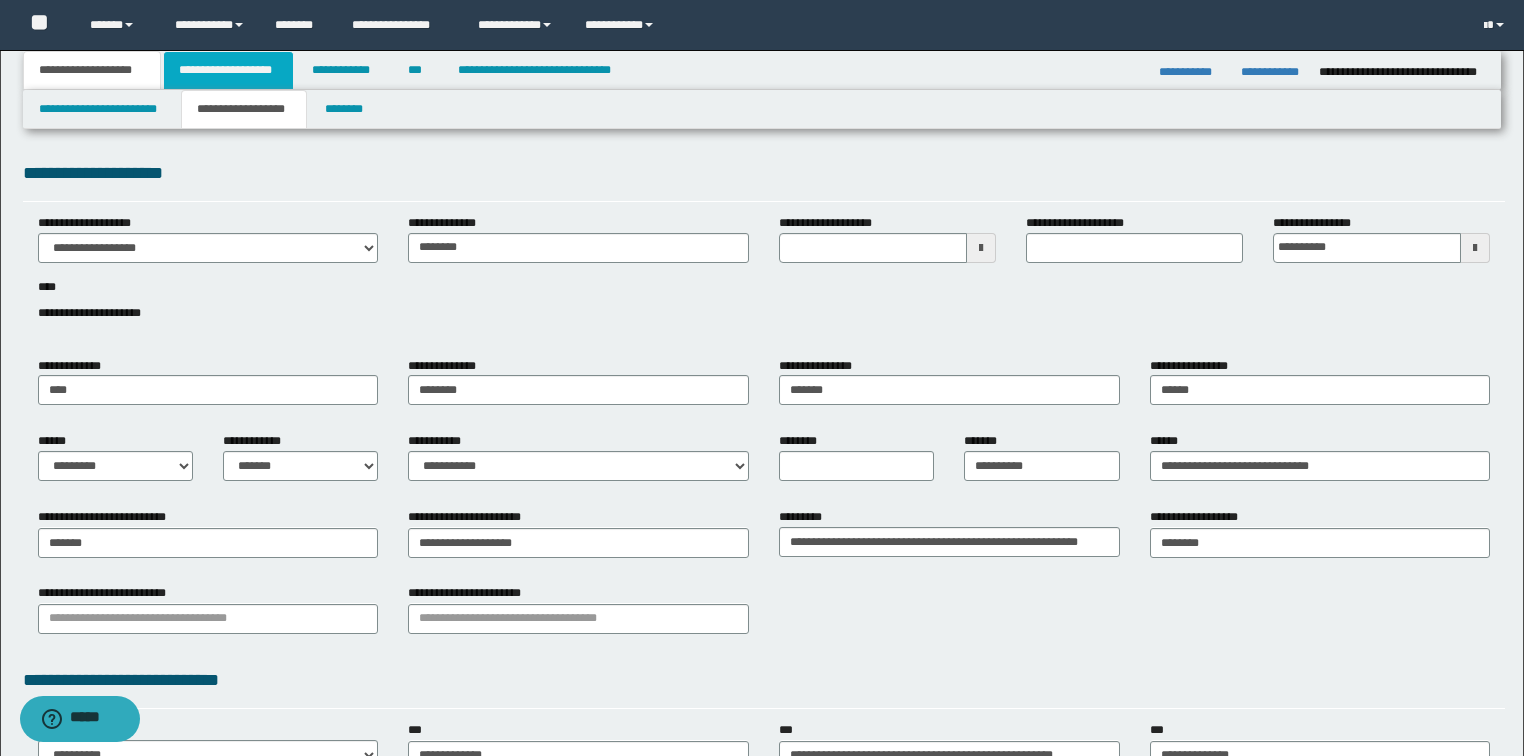 click on "**********" at bounding box center [228, 70] 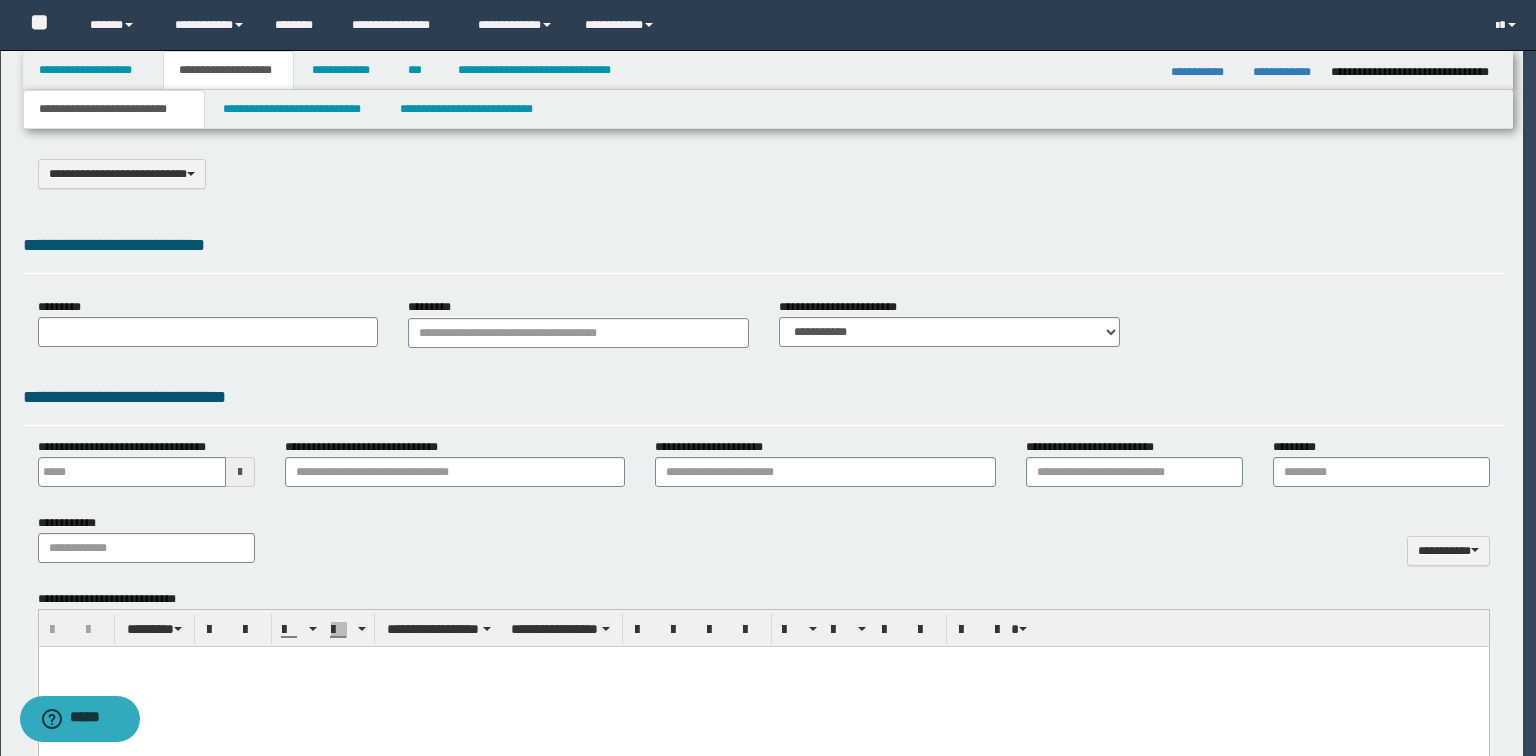 select on "*" 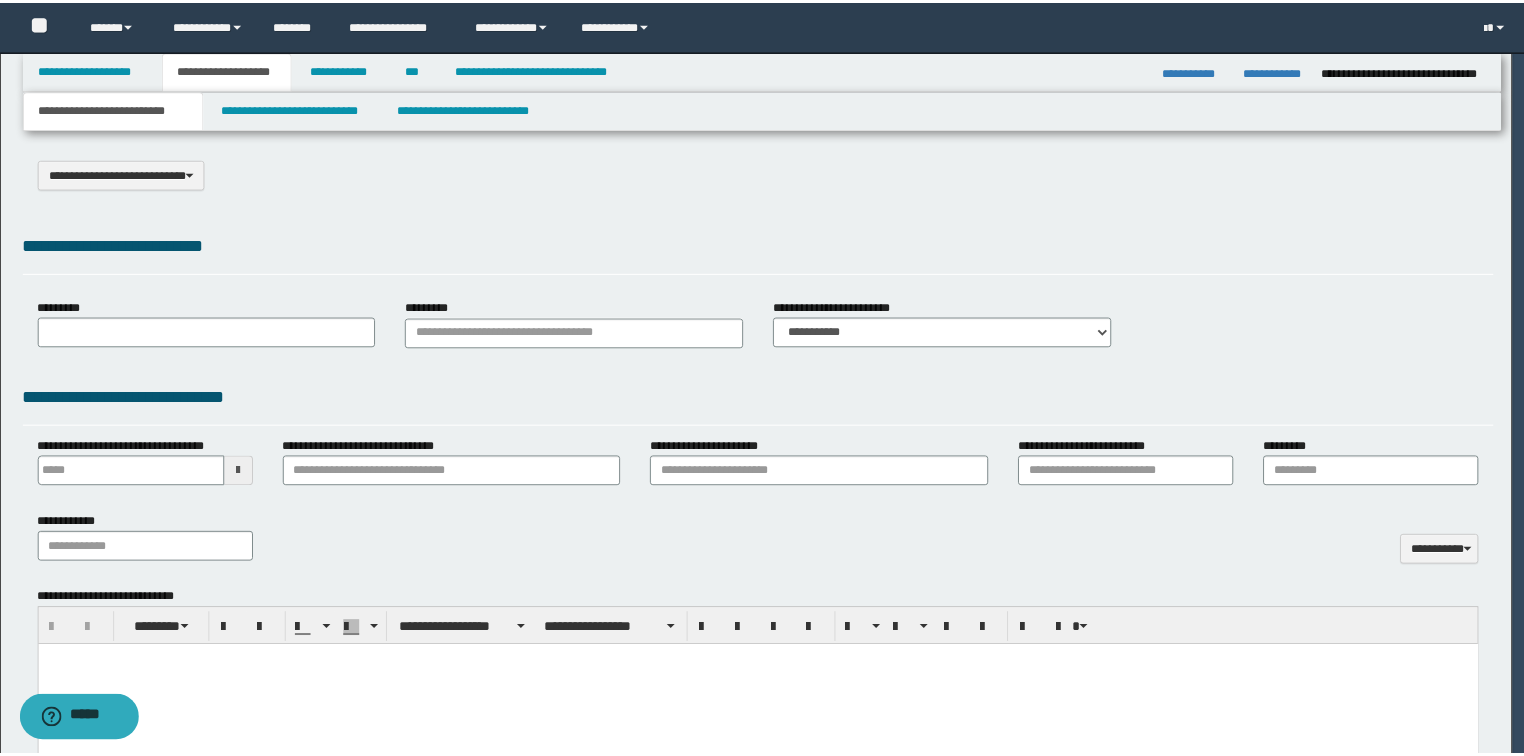scroll, scrollTop: 0, scrollLeft: 0, axis: both 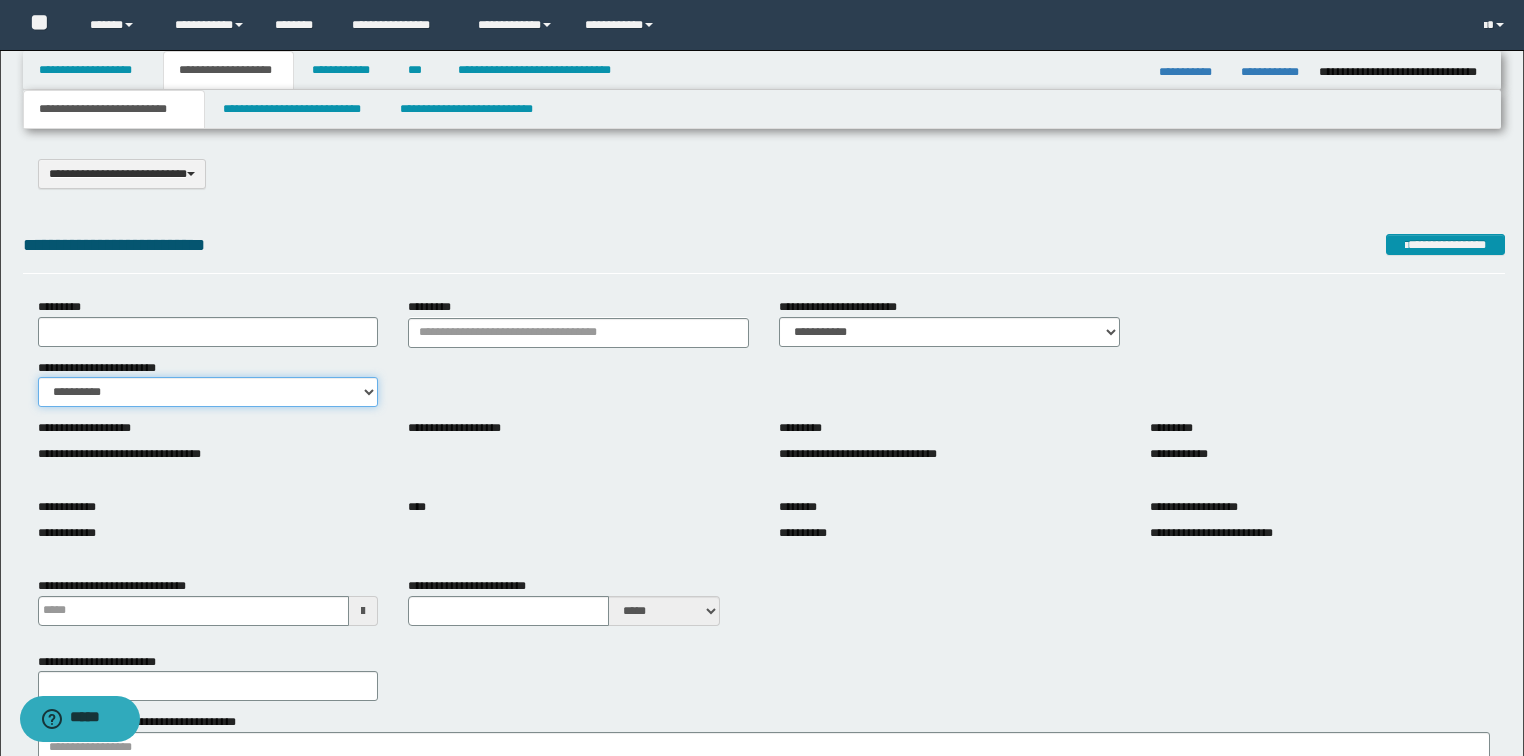 click on "**********" at bounding box center [208, 392] 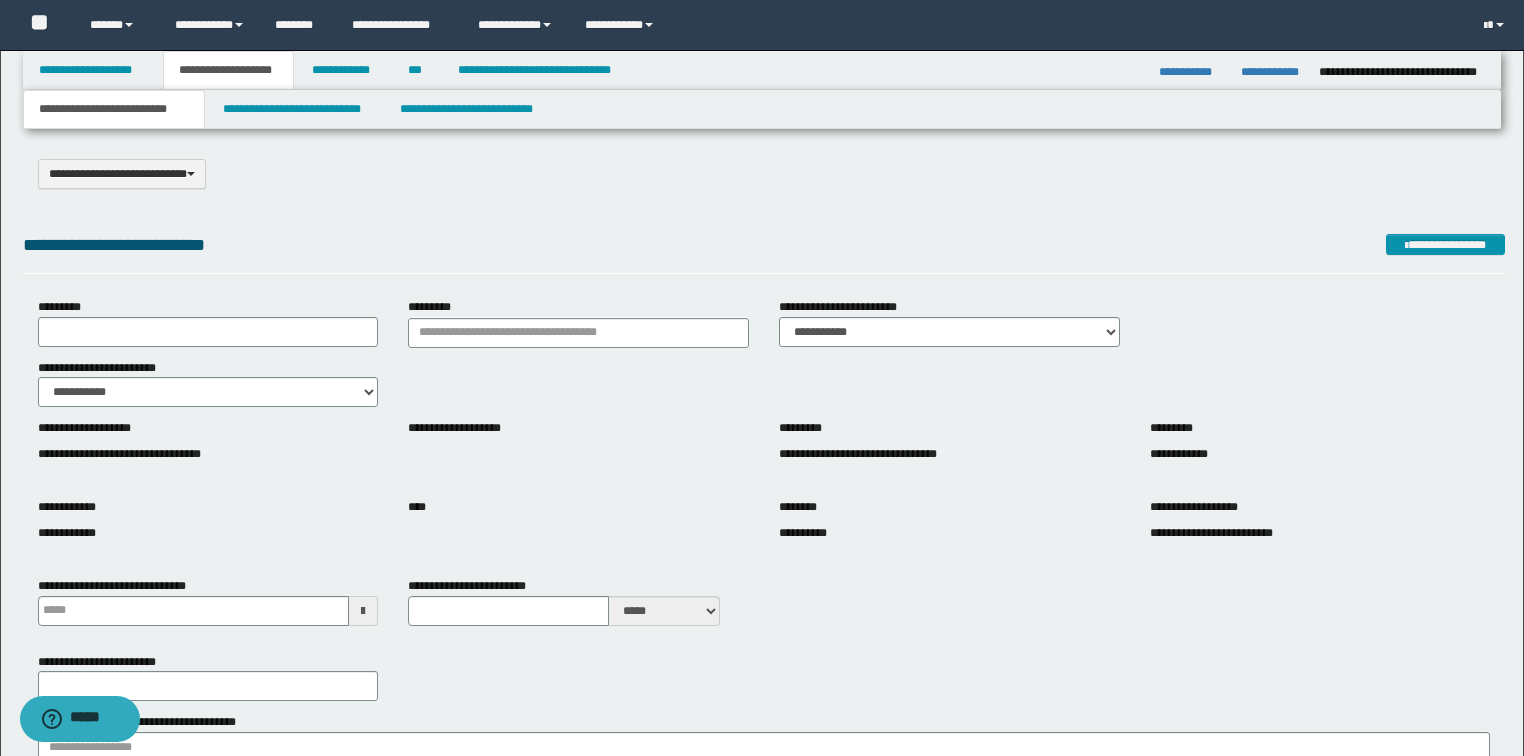 click on "**********" at bounding box center (764, 491) 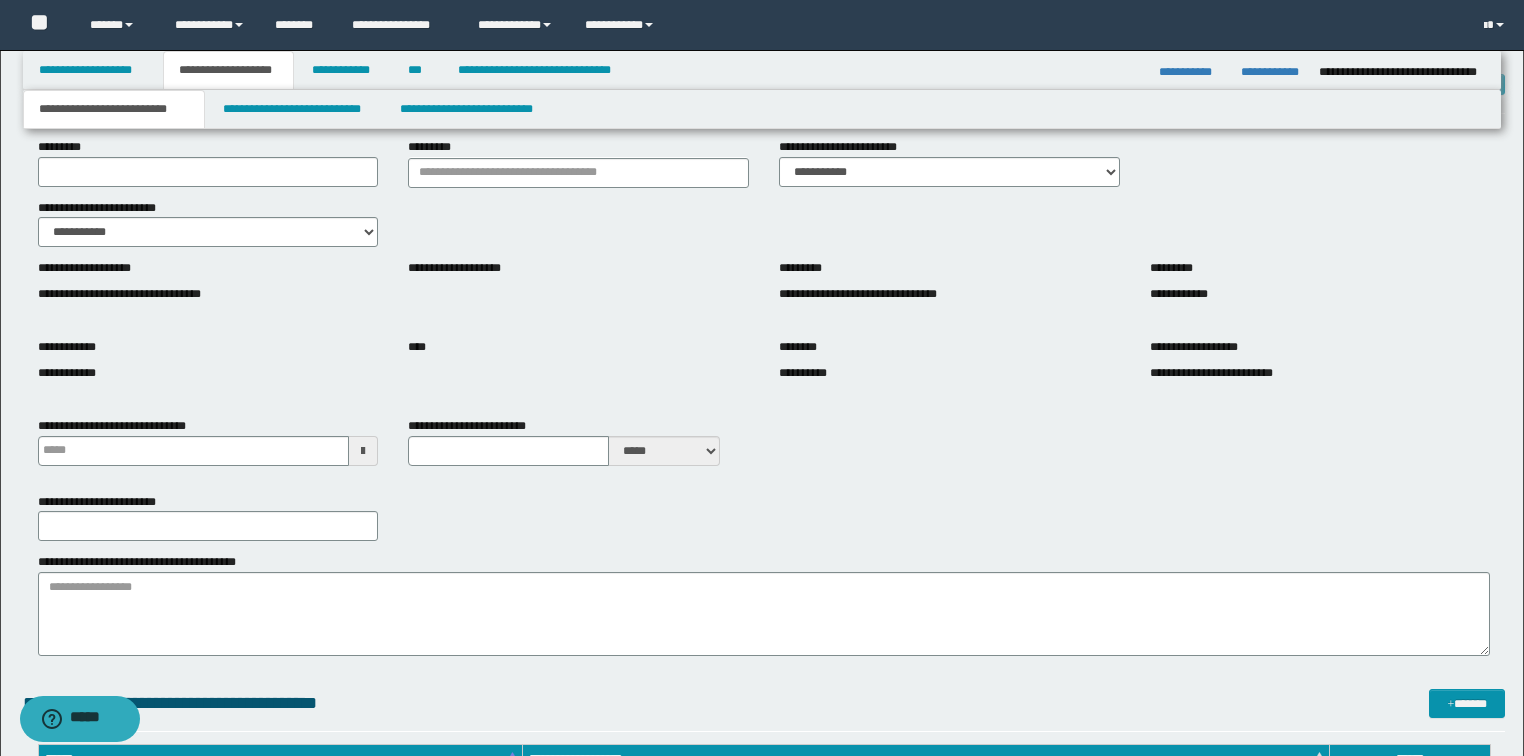 scroll, scrollTop: 240, scrollLeft: 0, axis: vertical 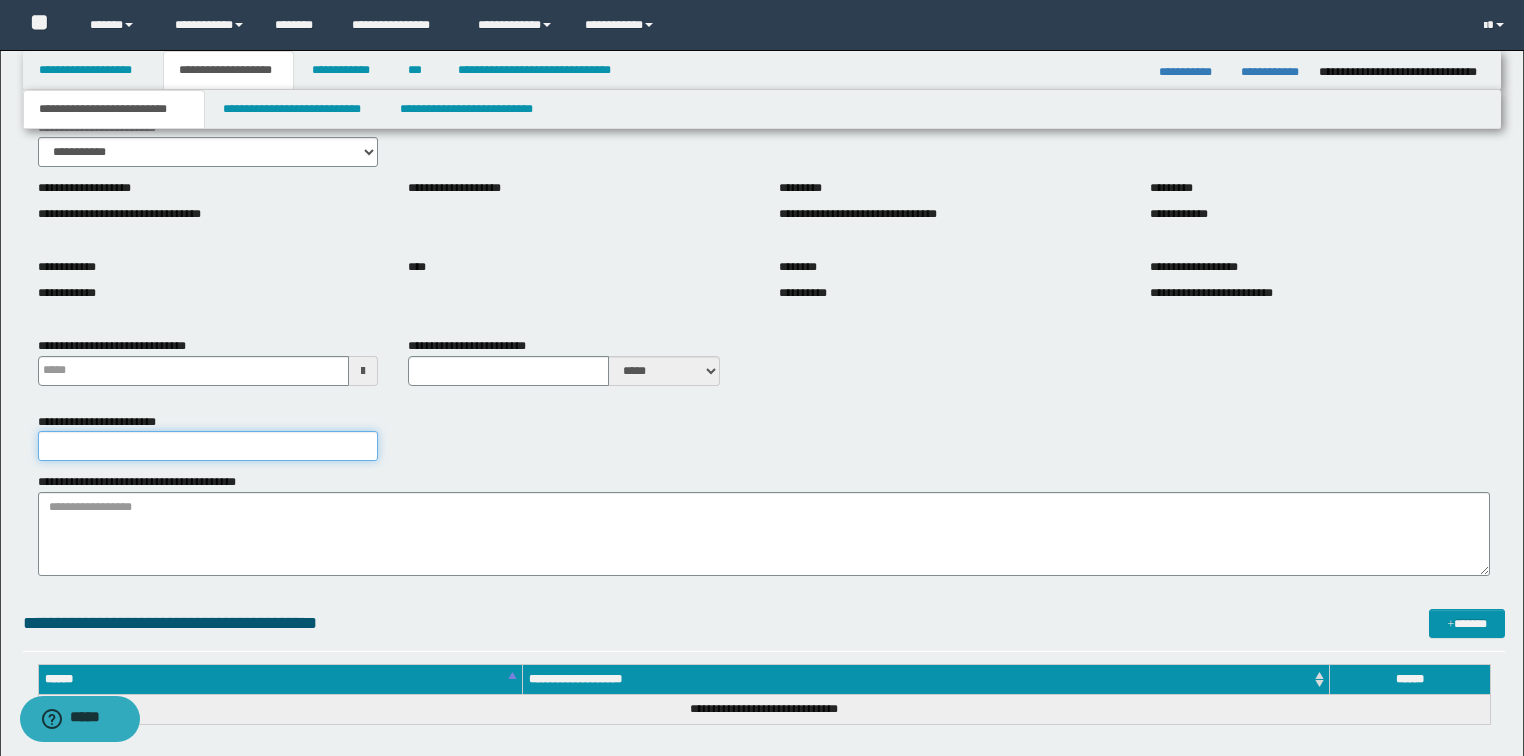 click on "**********" at bounding box center [208, 446] 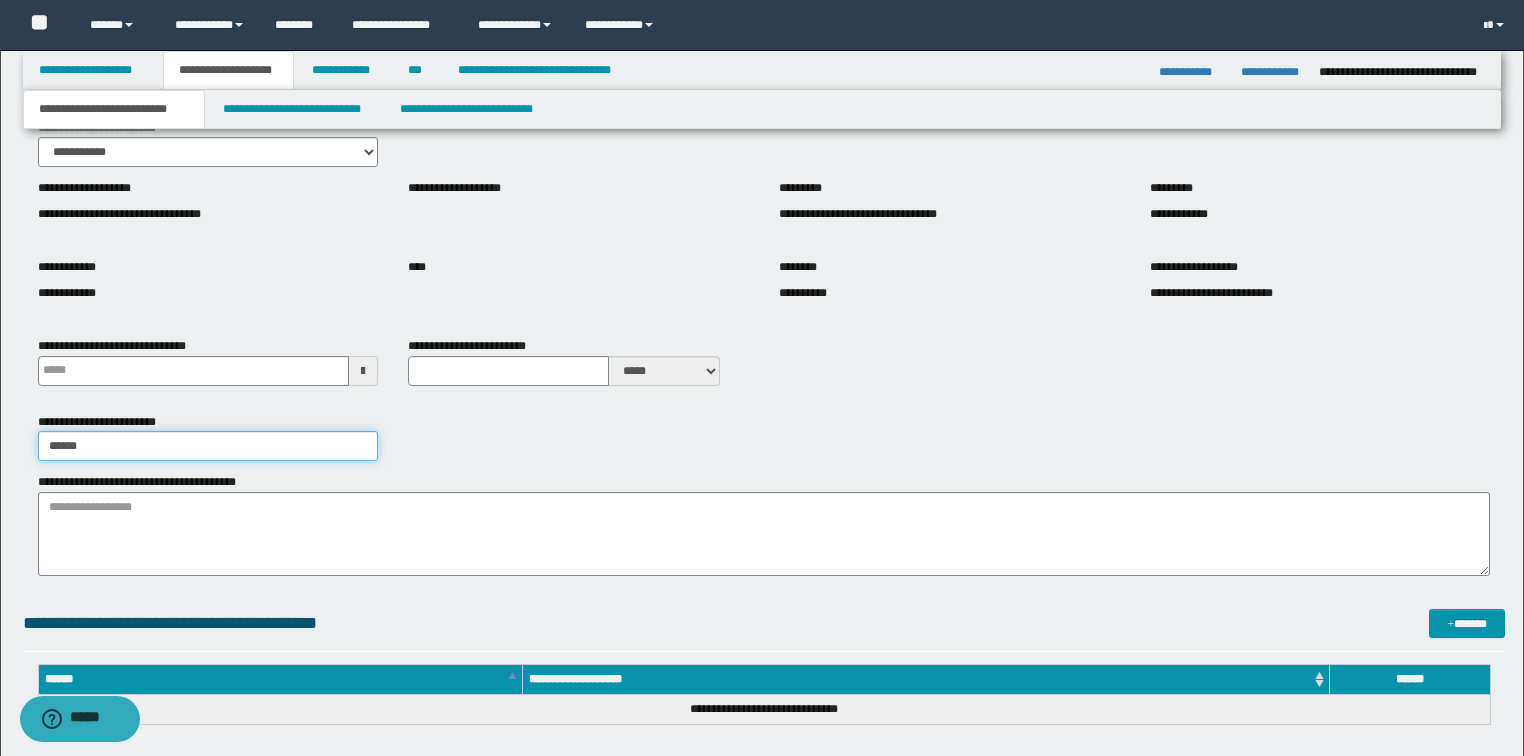 type on "**********" 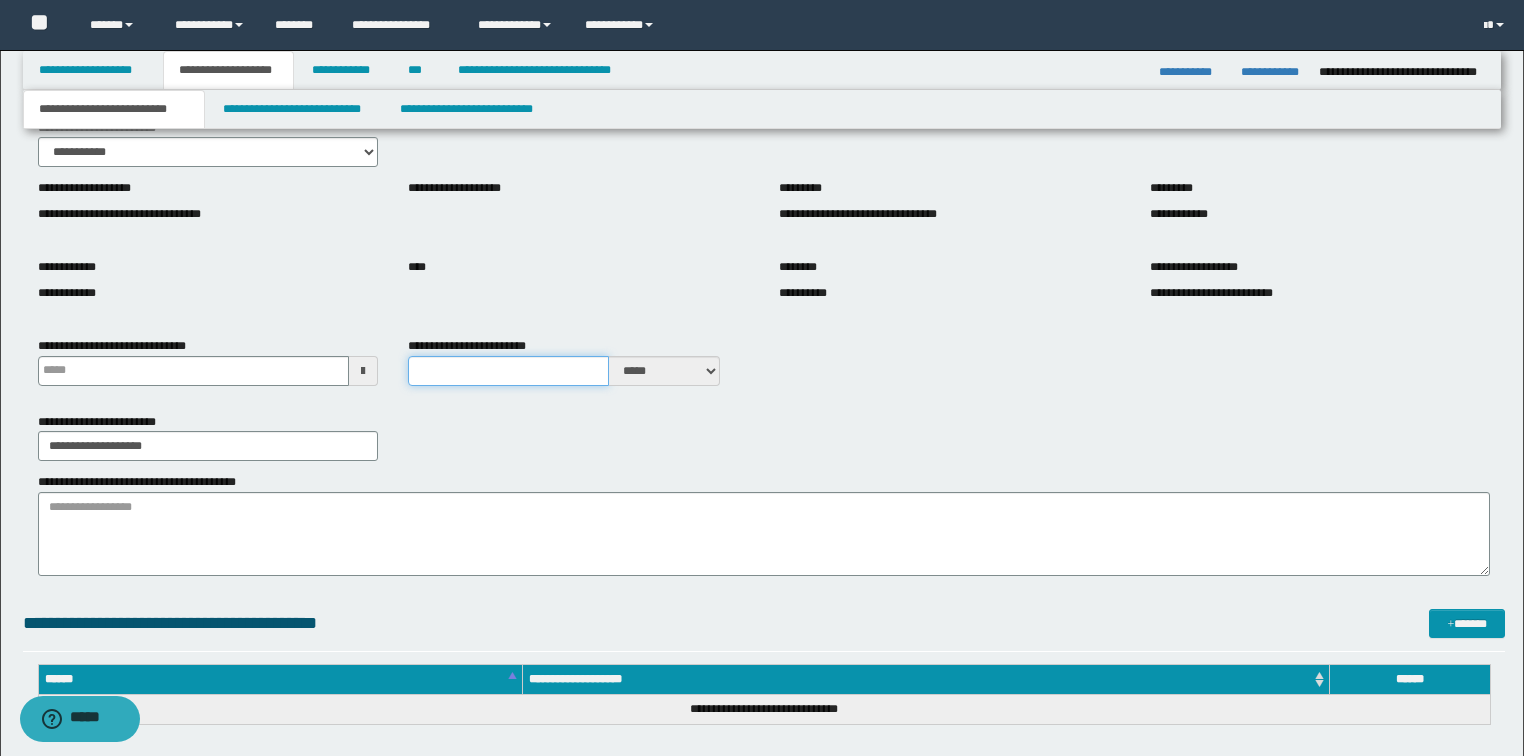 click on "**********" at bounding box center (508, 371) 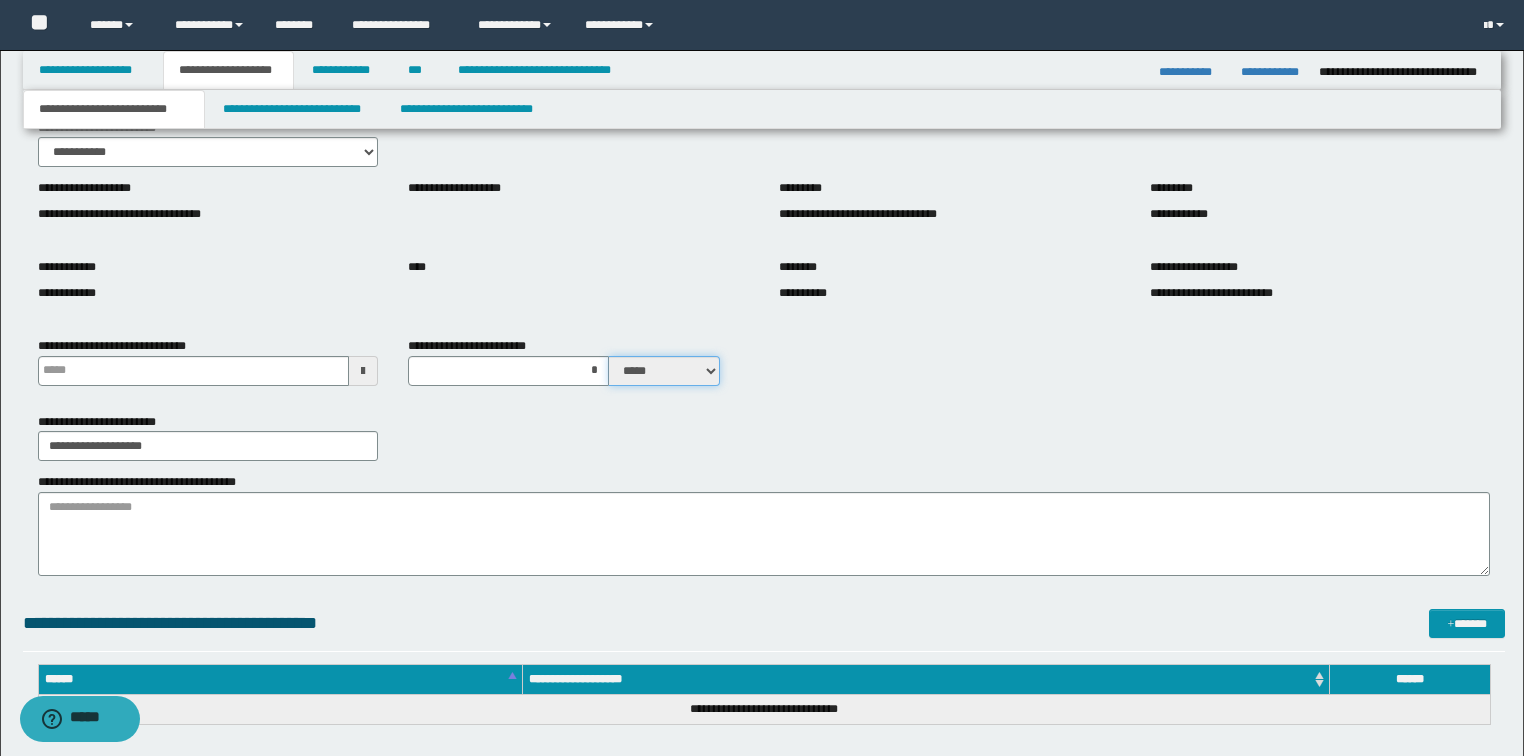 click on "*****
****" at bounding box center (664, 371) 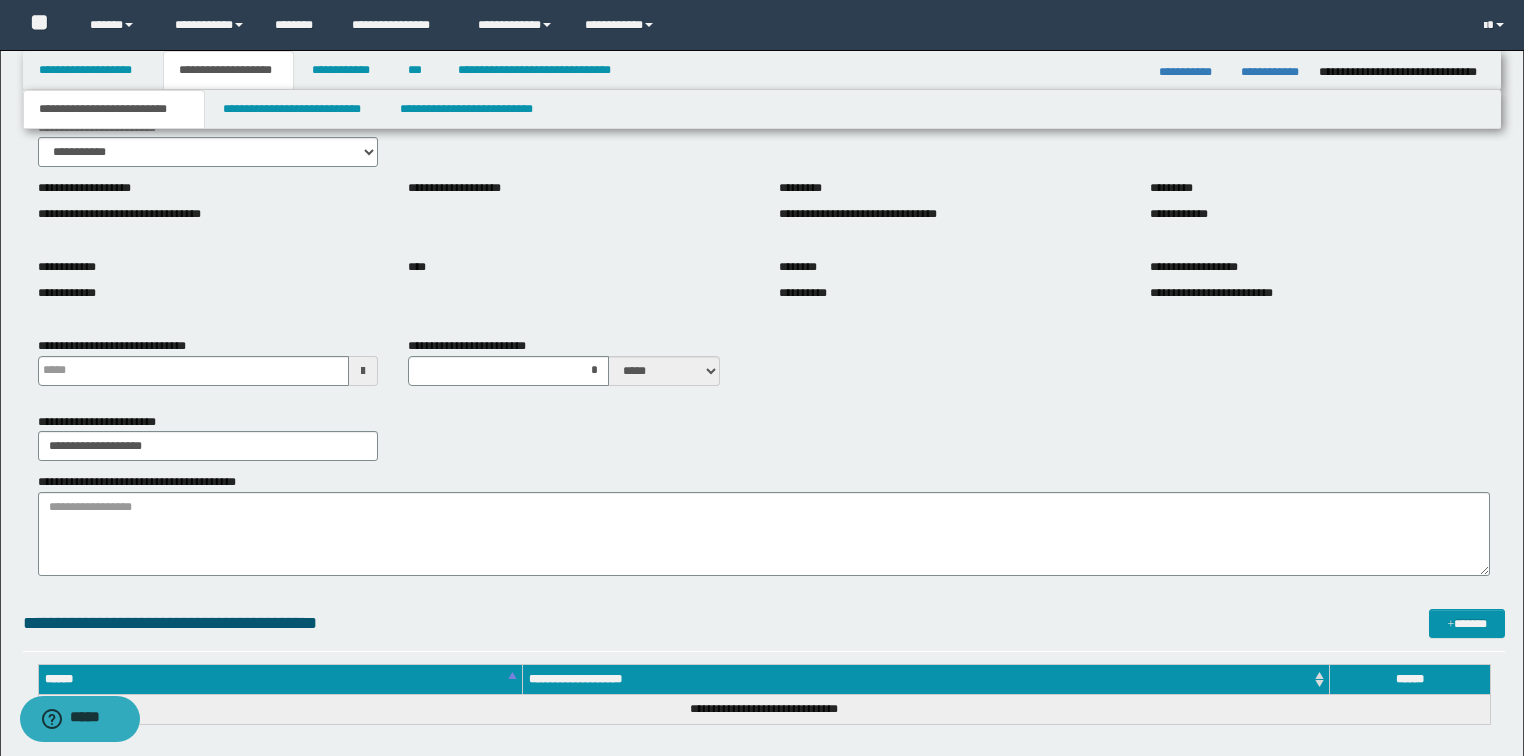 click on "**********" at bounding box center [764, 437] 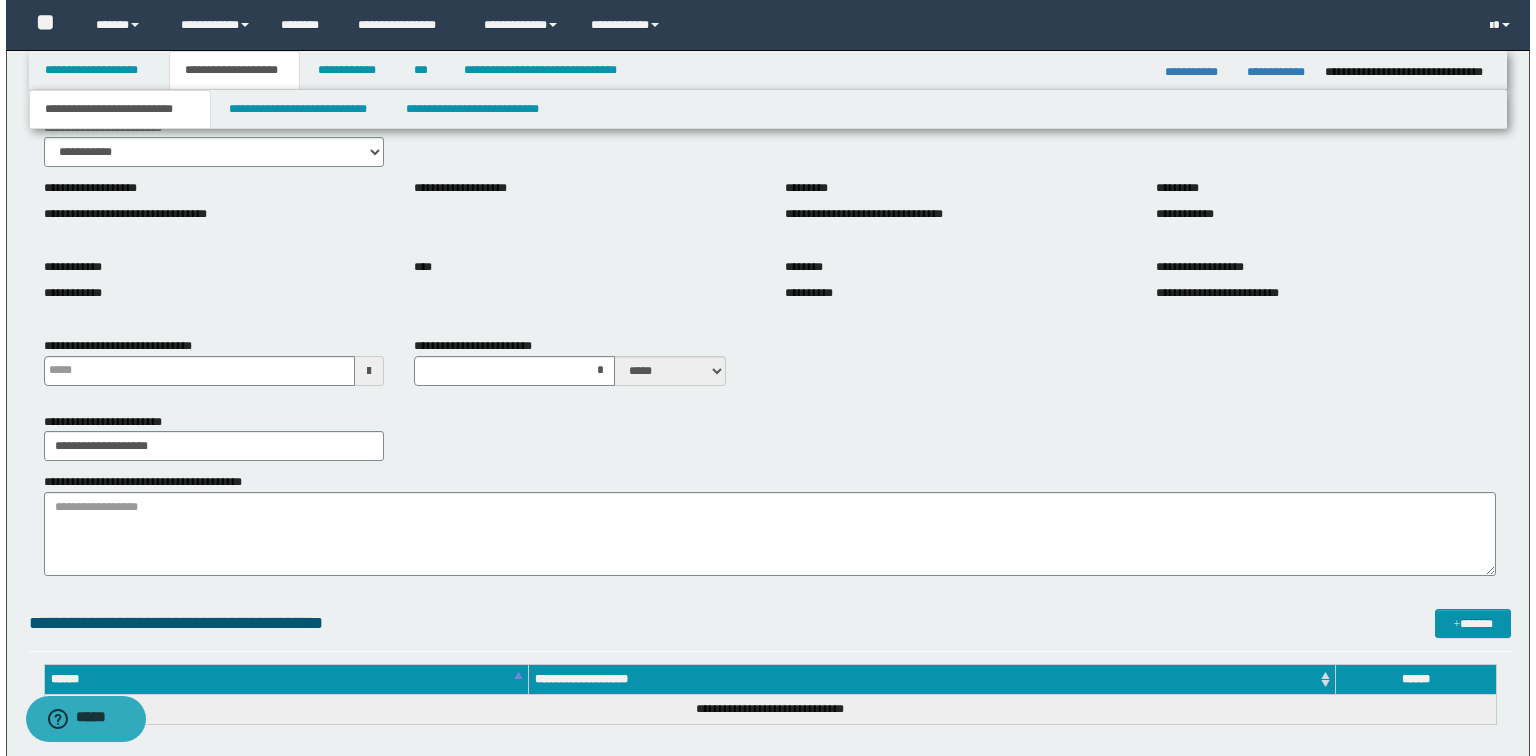scroll, scrollTop: 0, scrollLeft: 0, axis: both 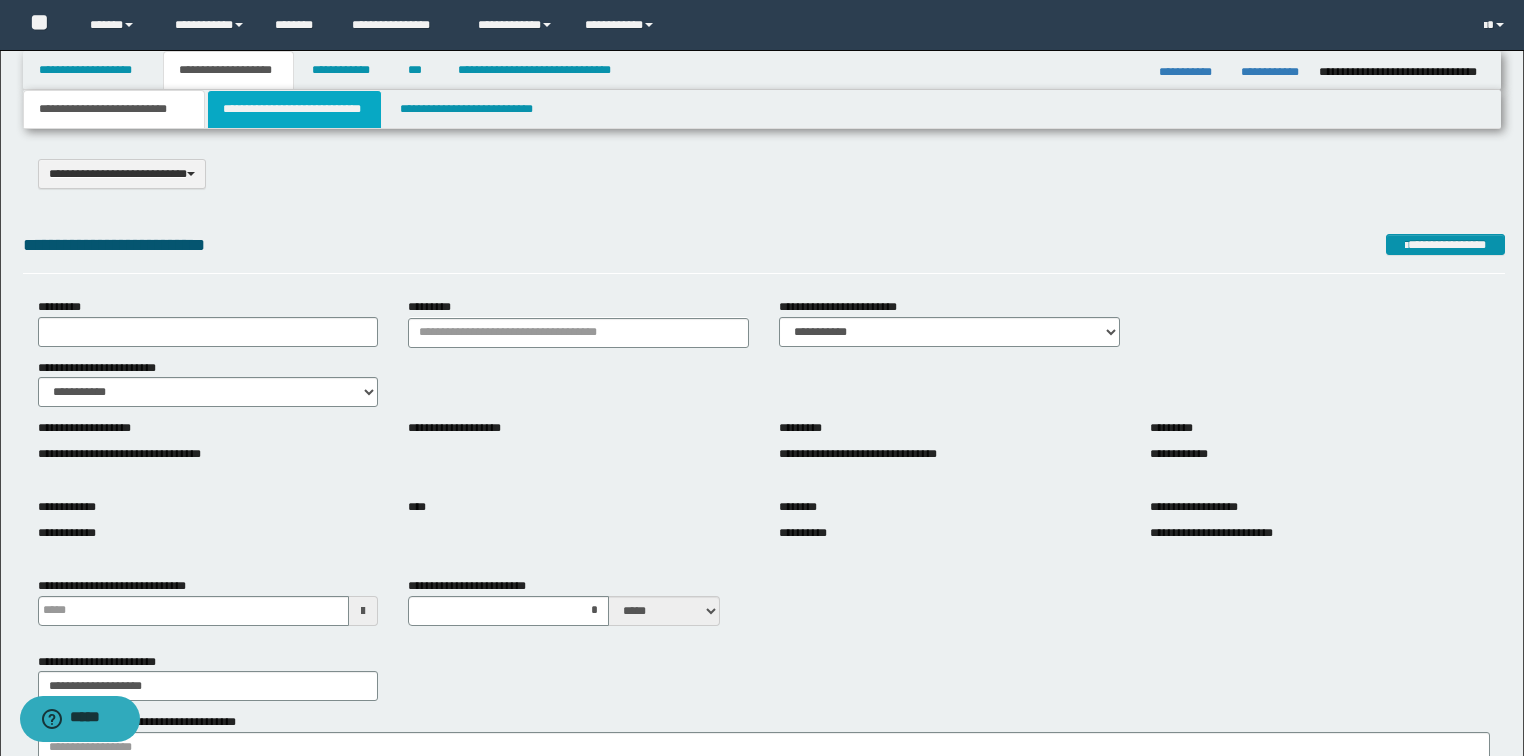 click on "**********" at bounding box center (294, 109) 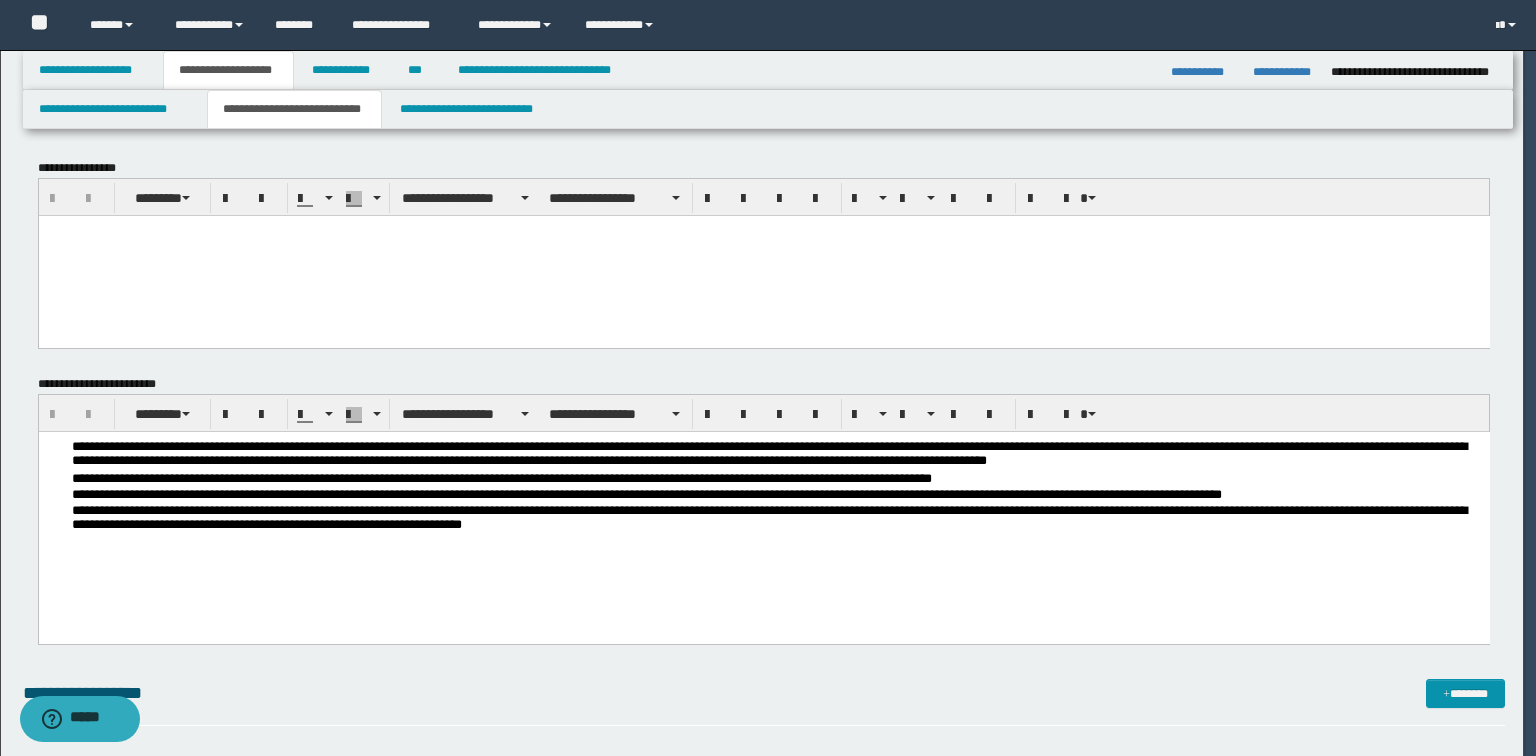 scroll, scrollTop: 0, scrollLeft: 0, axis: both 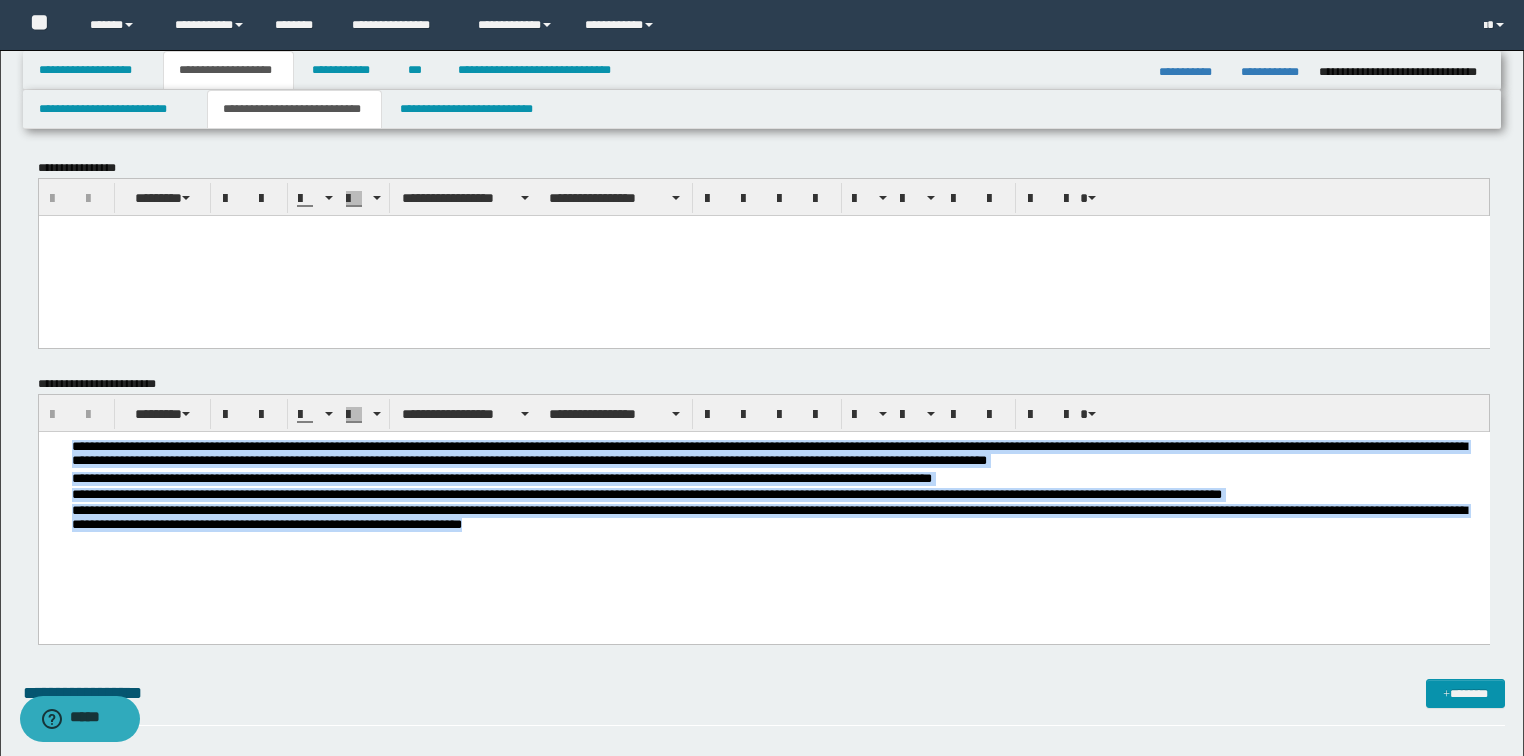 drag, startPoint x: 726, startPoint y: 538, endPoint x: -1, endPoint y: 322, distance: 758.40955 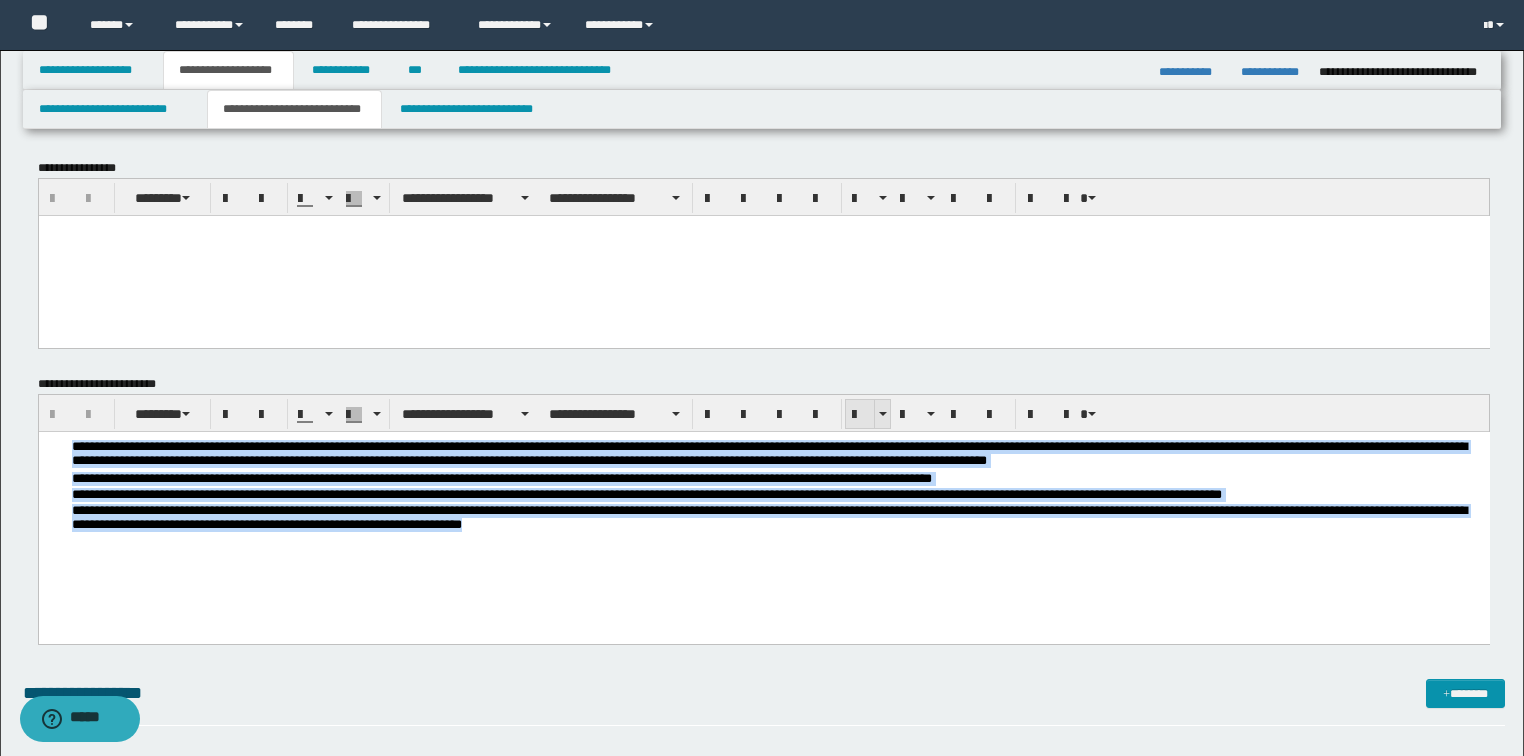 click at bounding box center [860, 415] 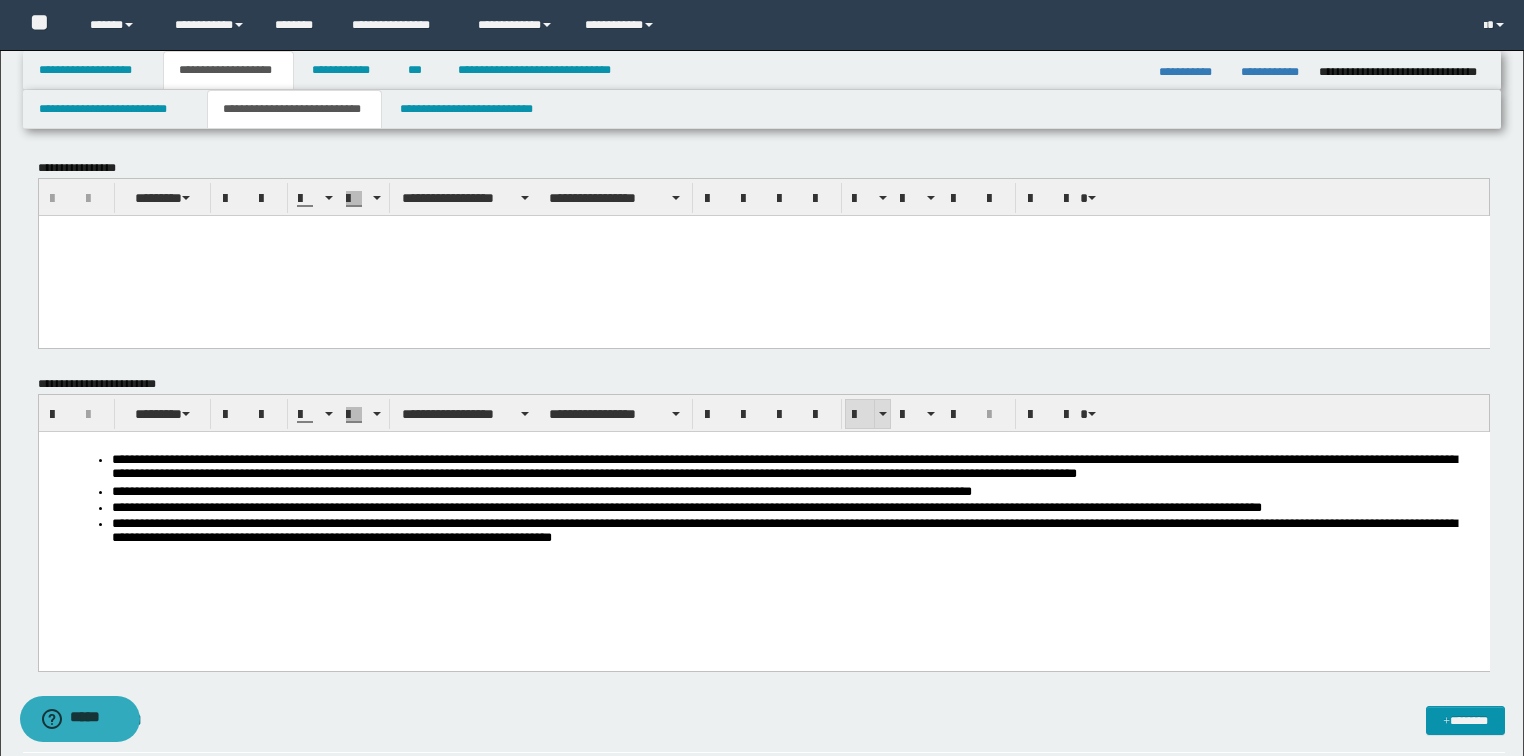 click at bounding box center [860, 415] 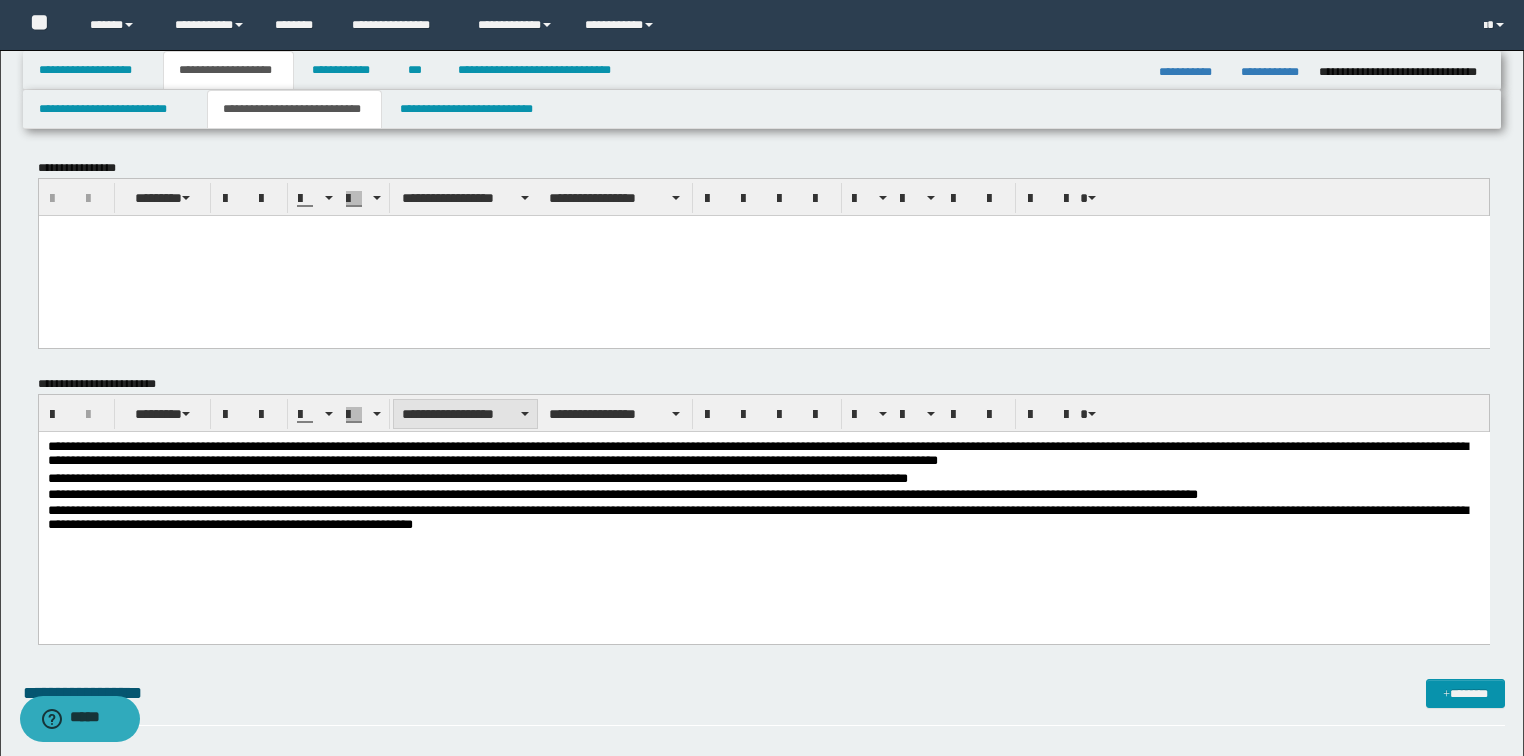 click on "**********" at bounding box center (465, 414) 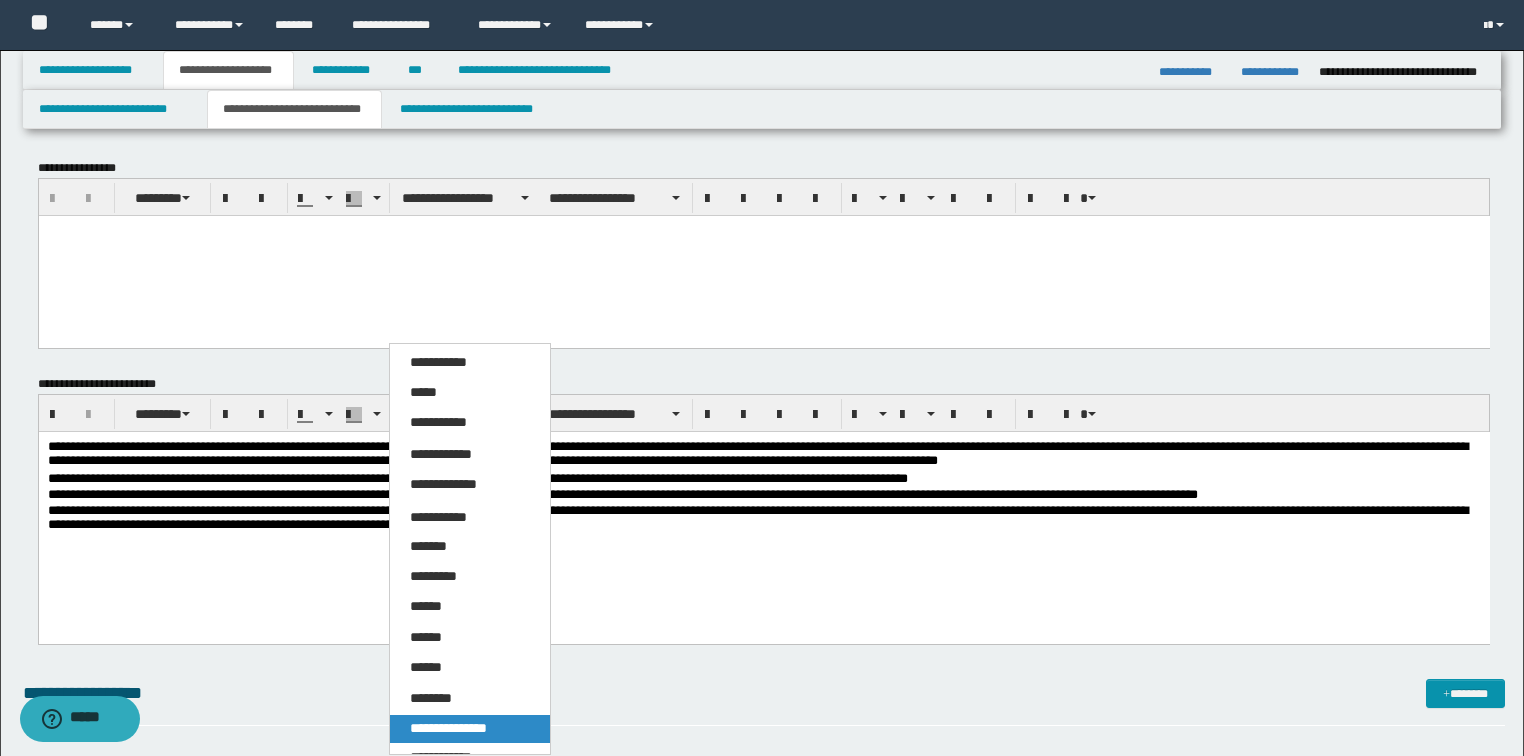 drag, startPoint x: 464, startPoint y: 728, endPoint x: 522, endPoint y: 647, distance: 99.62429 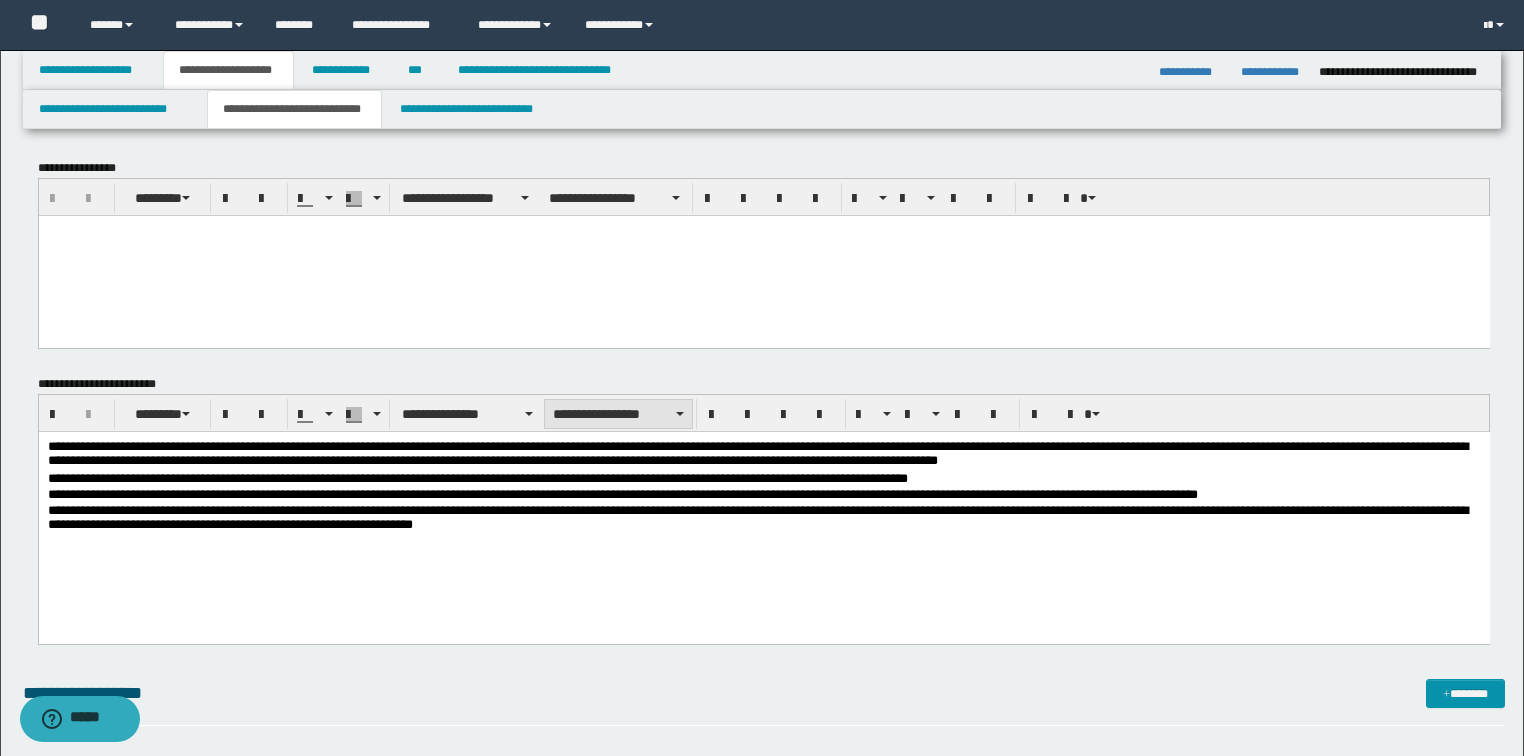 click on "**********" at bounding box center (618, 414) 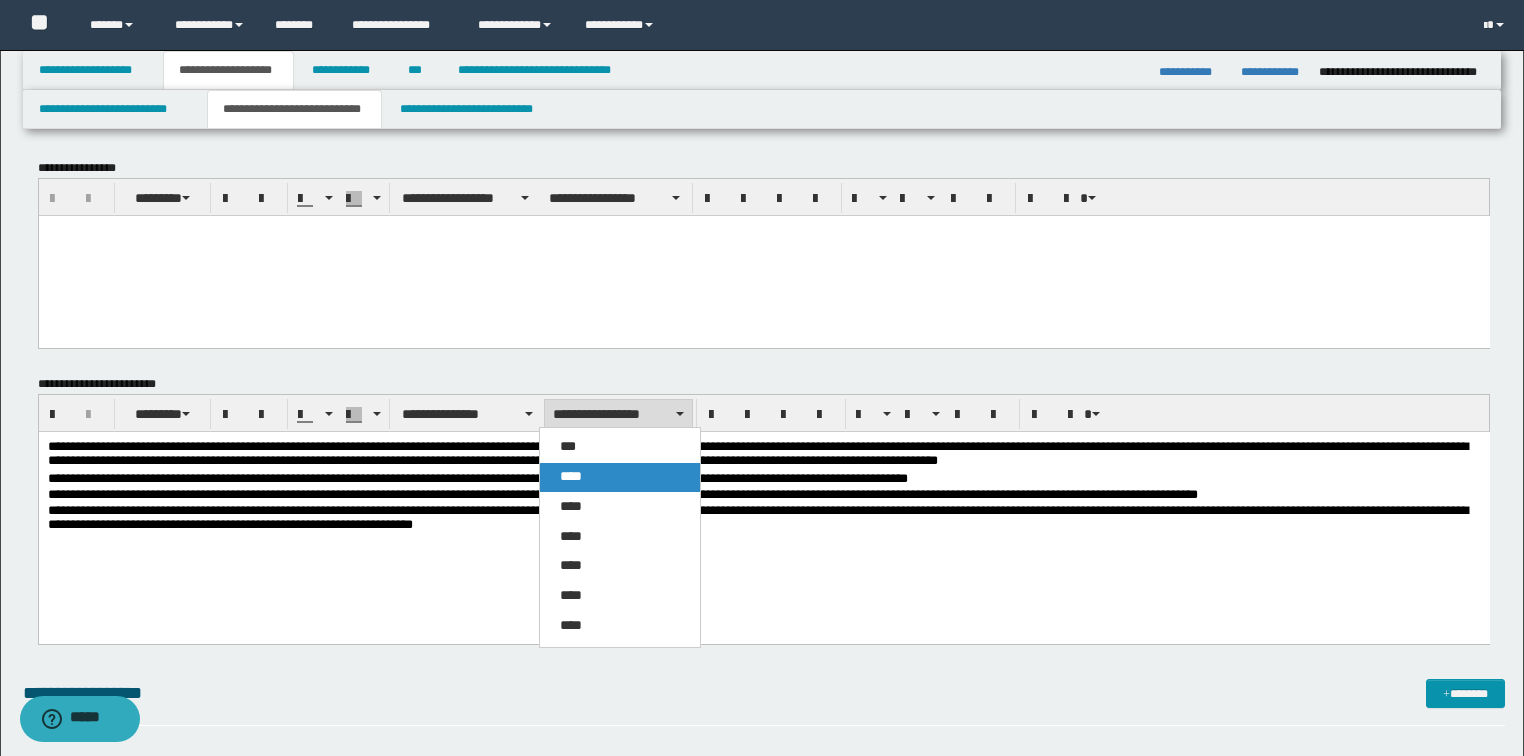 click on "****" at bounding box center (571, 476) 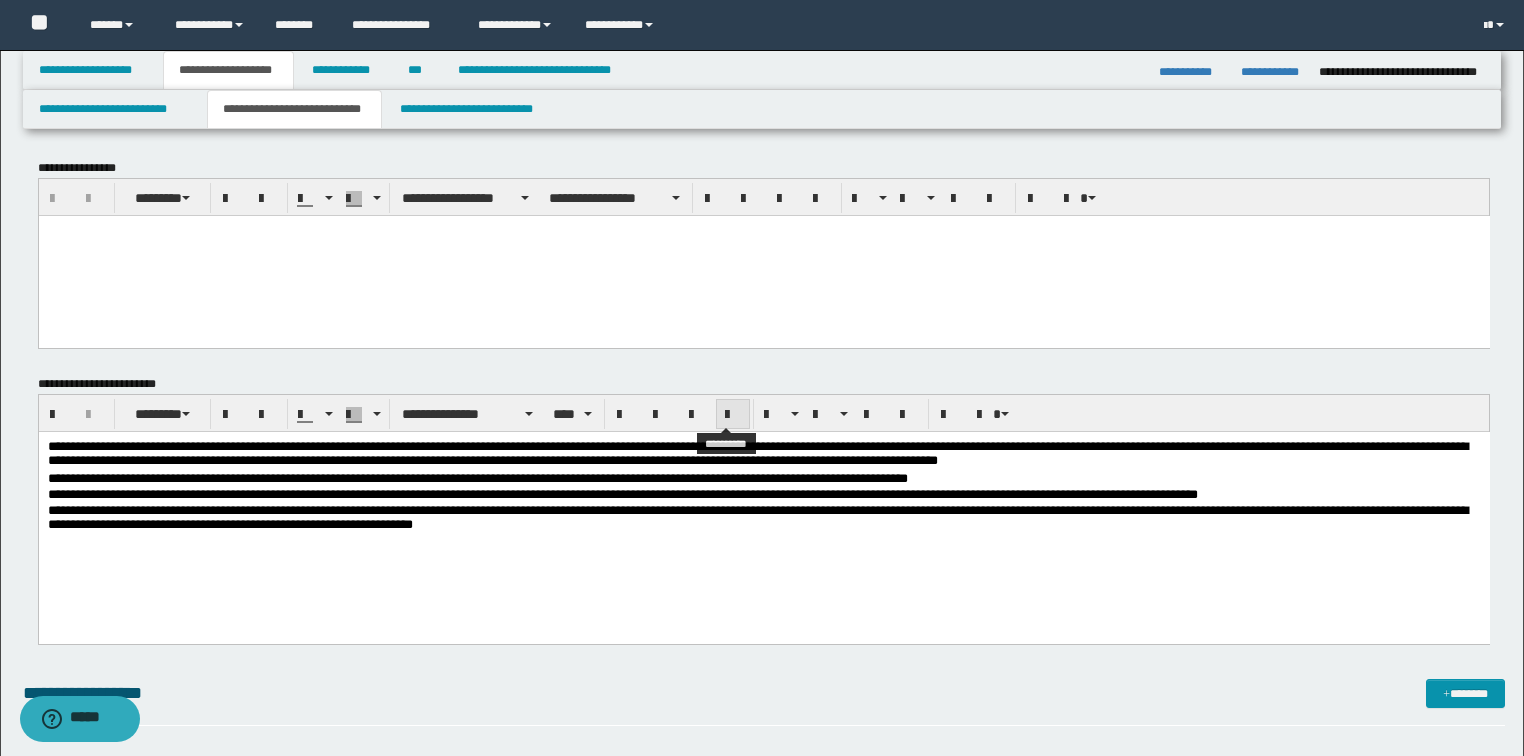 click at bounding box center [733, 415] 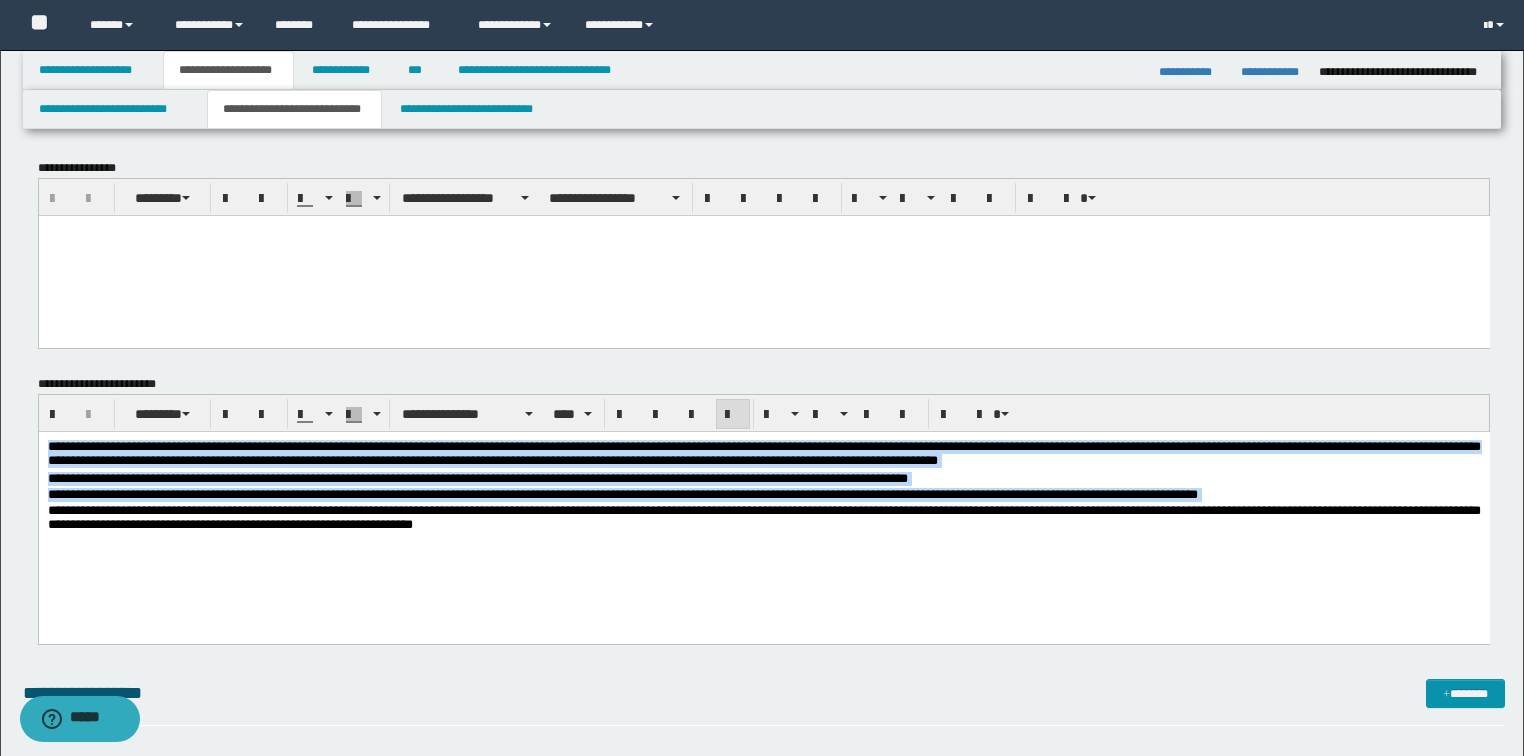 click on "**********" at bounding box center (763, 516) 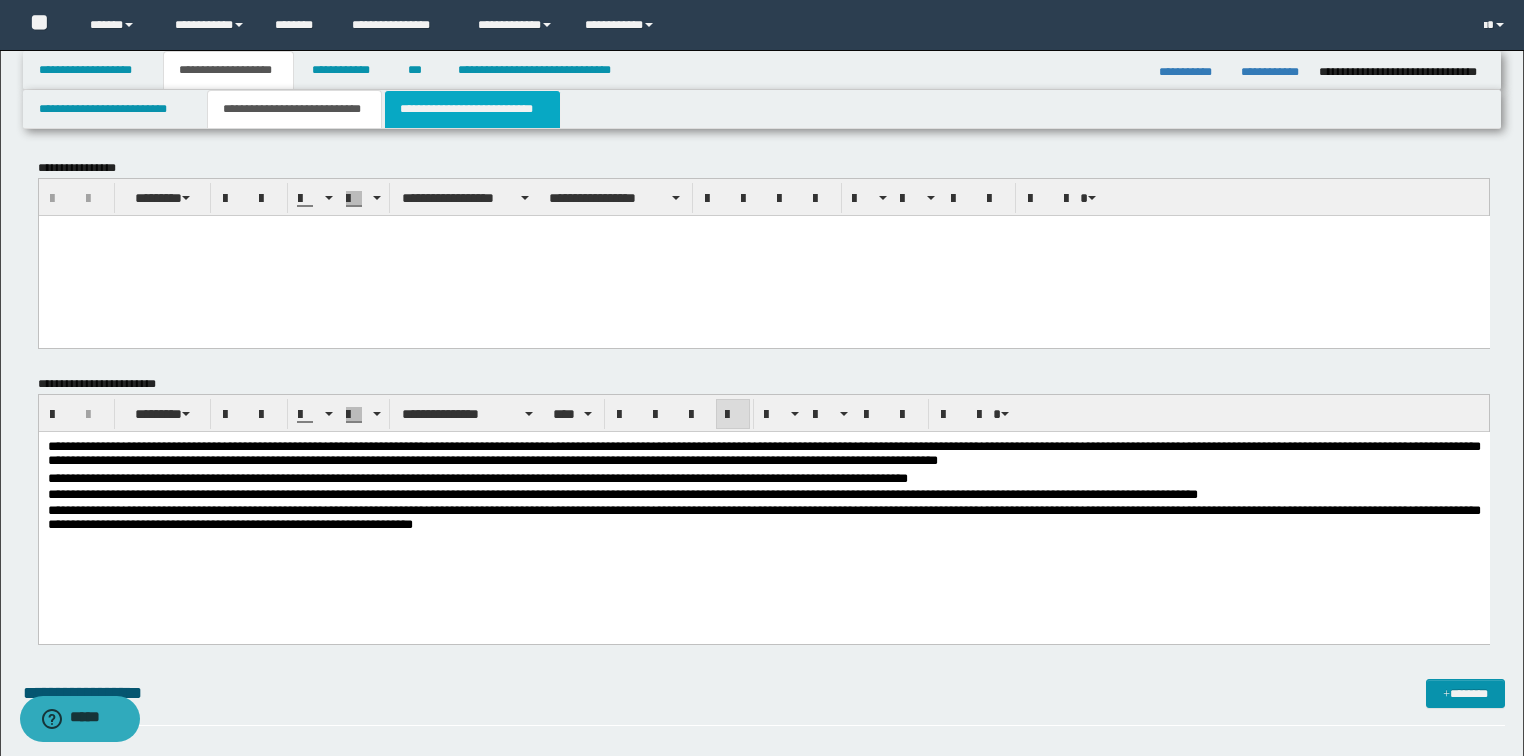 click on "**********" at bounding box center [472, 109] 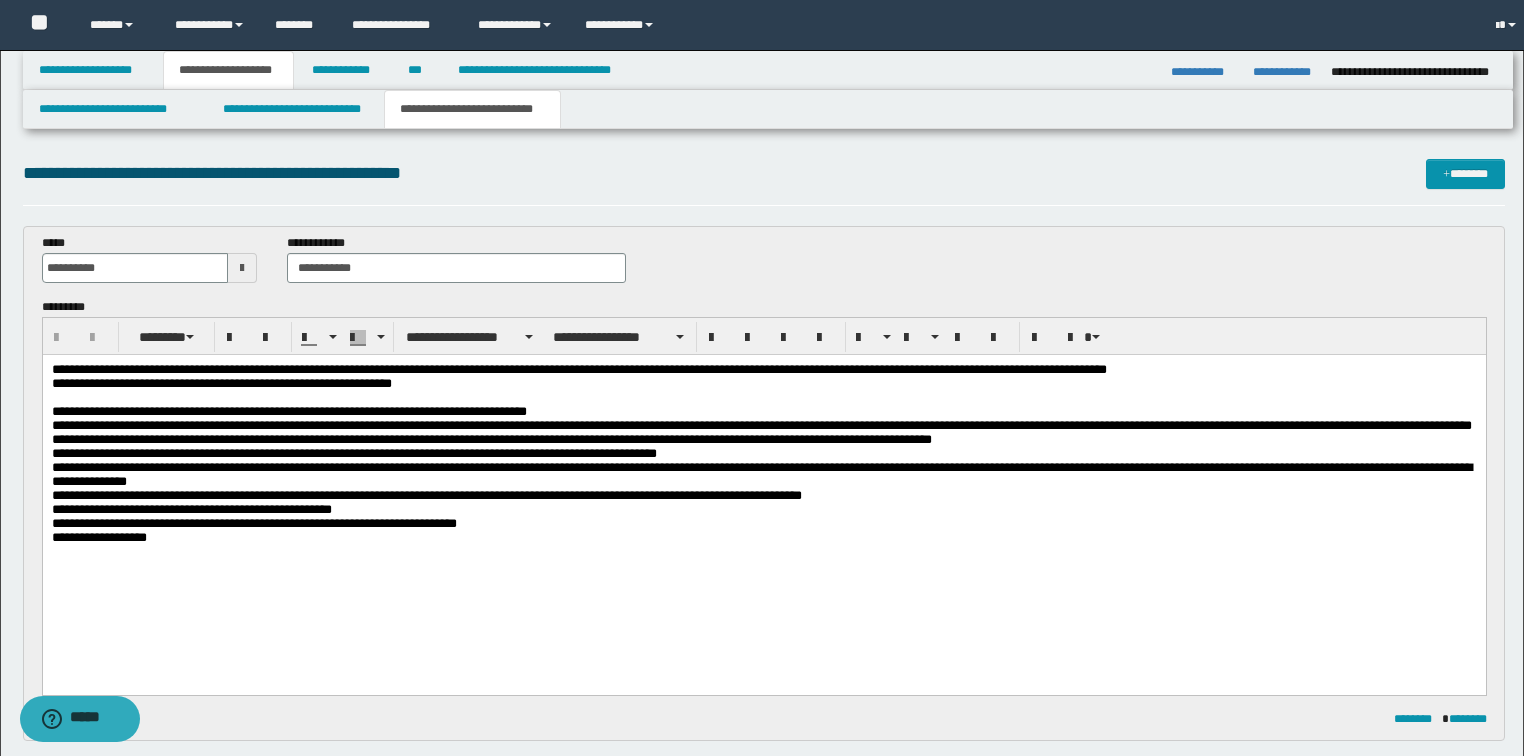 scroll, scrollTop: 0, scrollLeft: 0, axis: both 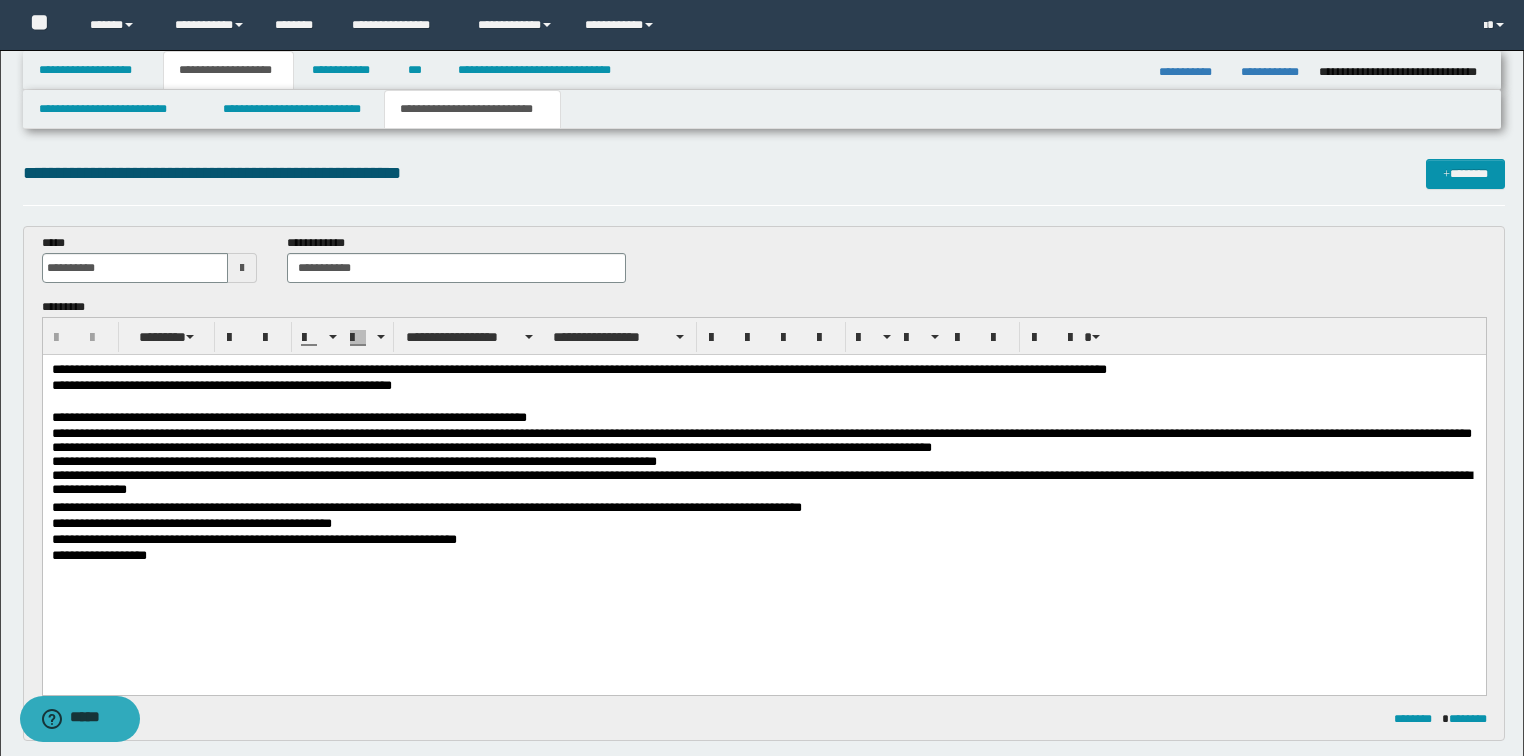 click on "**********" at bounding box center [763, 496] 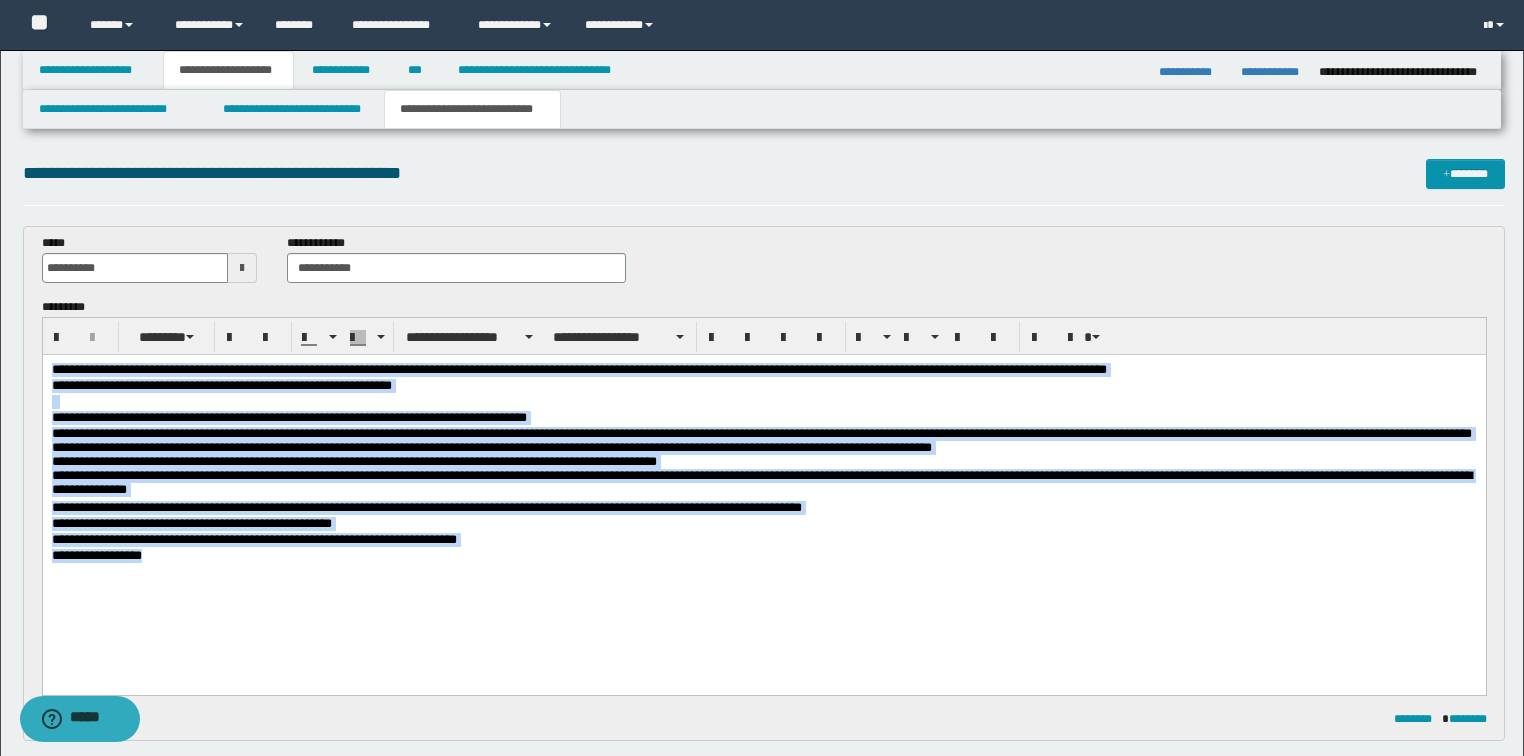 drag, startPoint x: 178, startPoint y: 562, endPoint x: 42, endPoint y: 644, distance: 158.80806 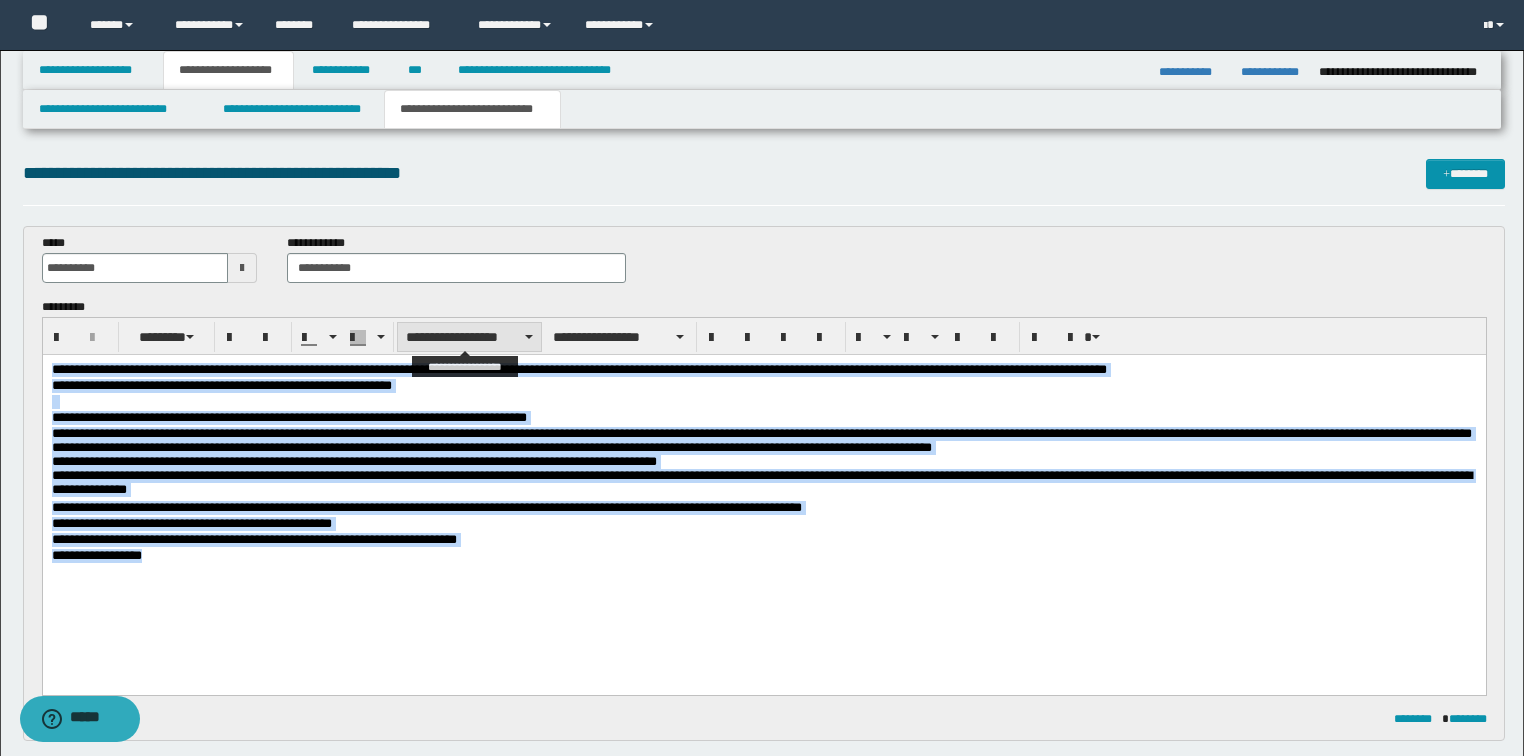 click on "**********" at bounding box center (469, 337) 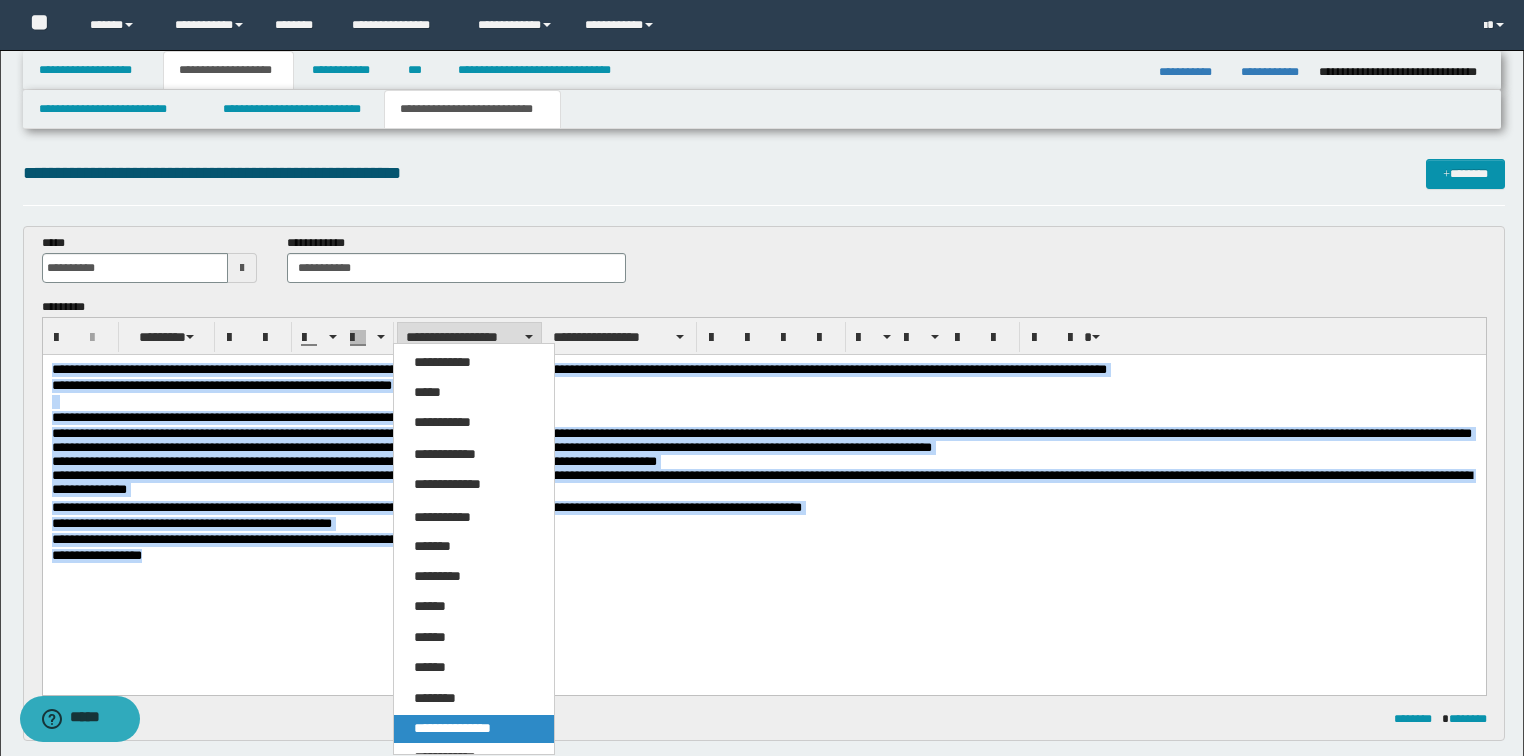 click on "**********" at bounding box center (452, 728) 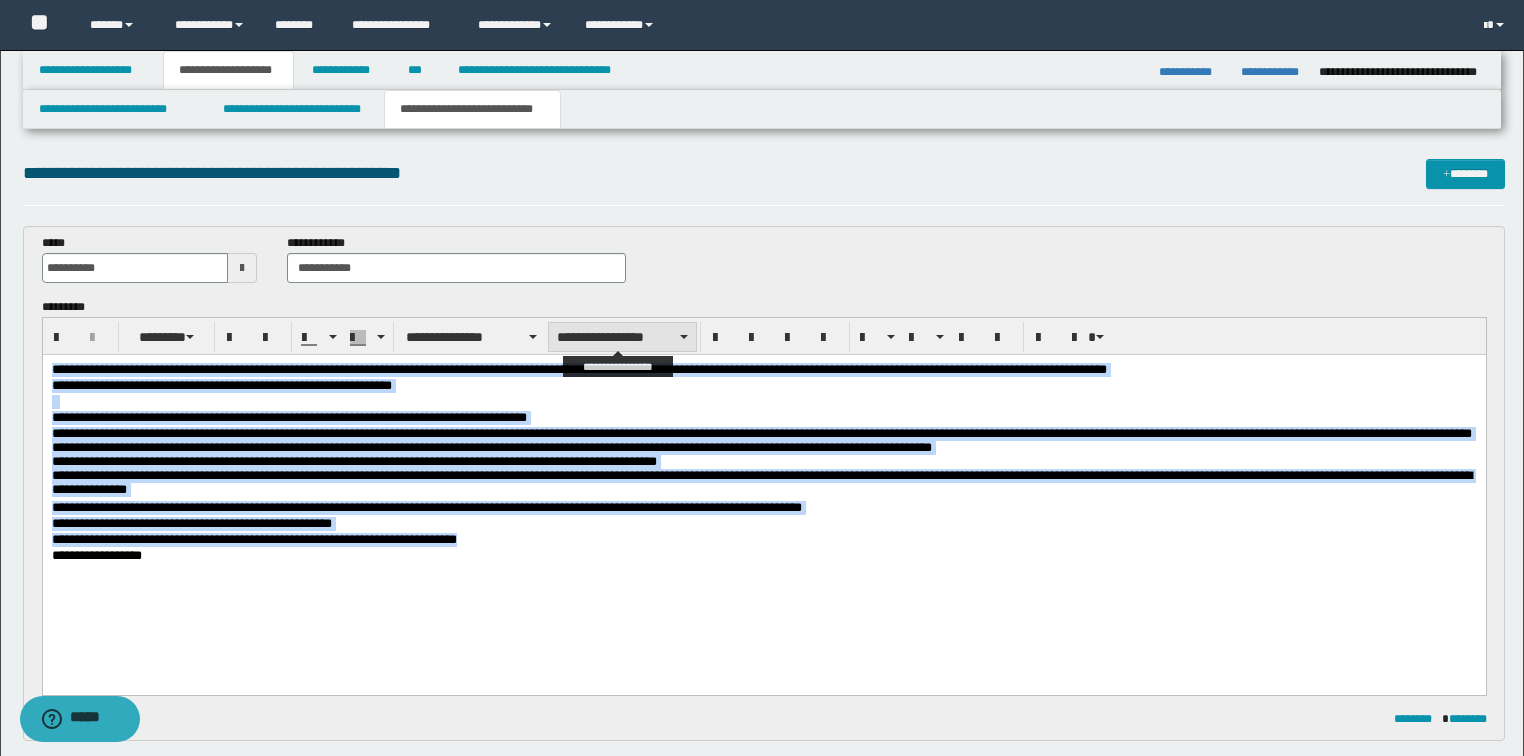 click on "**********" at bounding box center (622, 337) 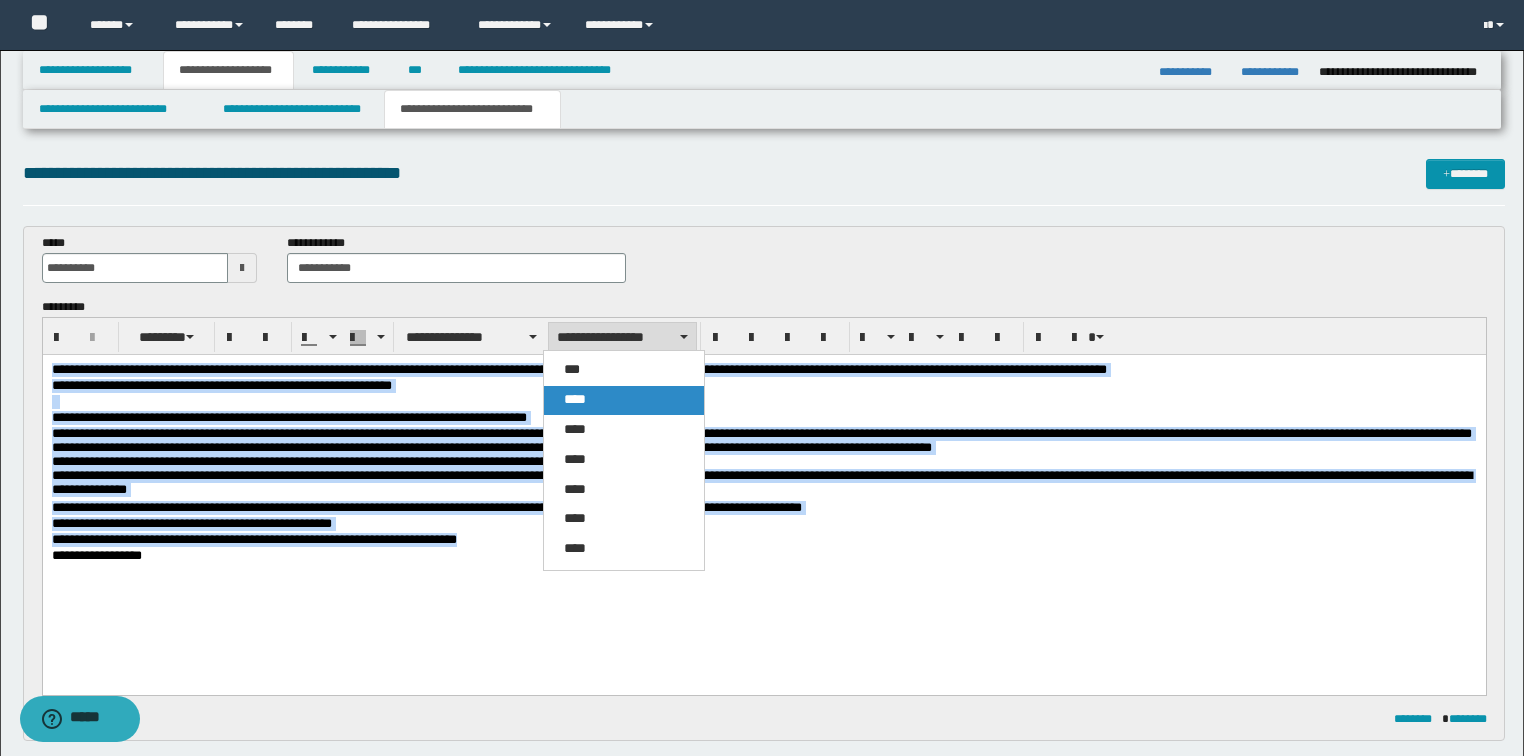 click on "****" at bounding box center [575, 399] 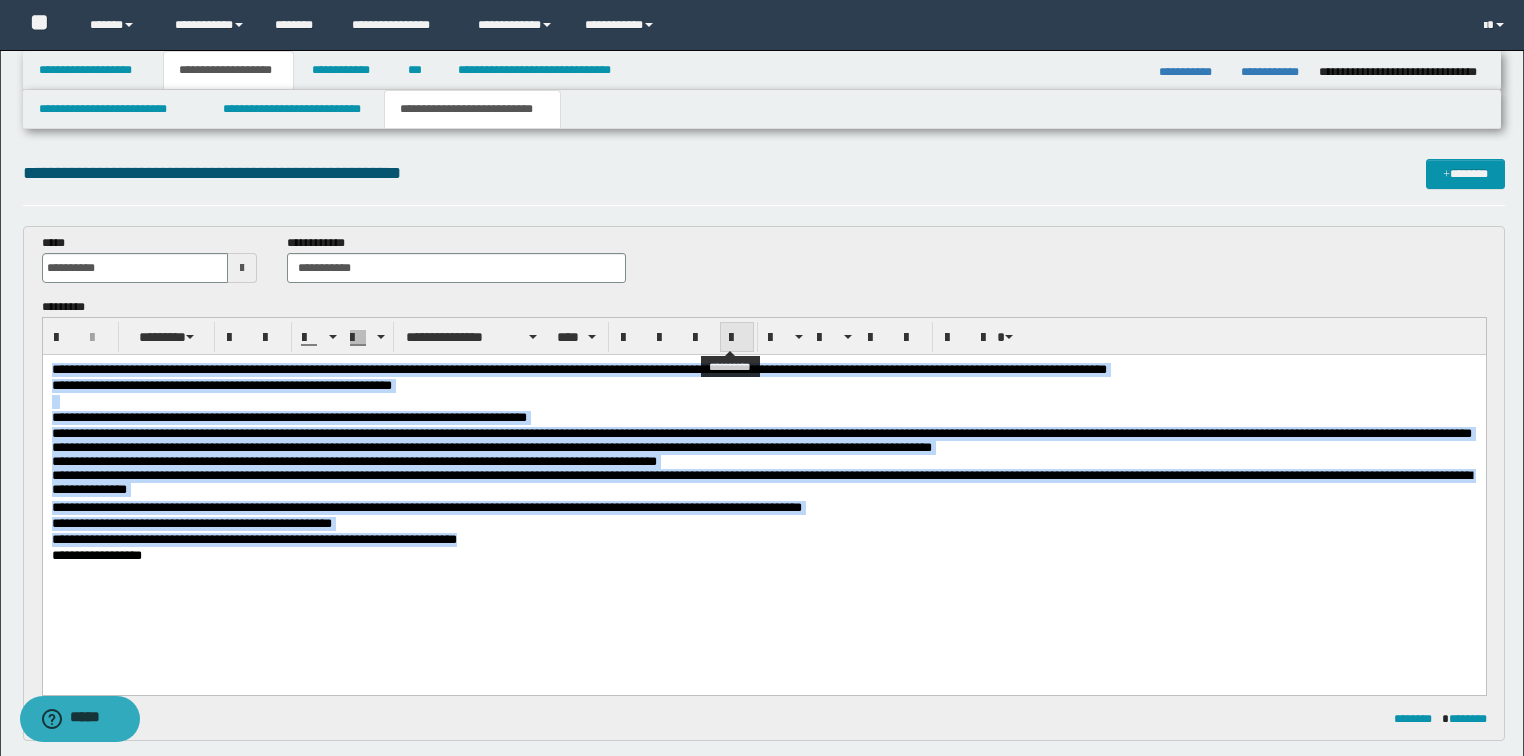 click at bounding box center (737, 338) 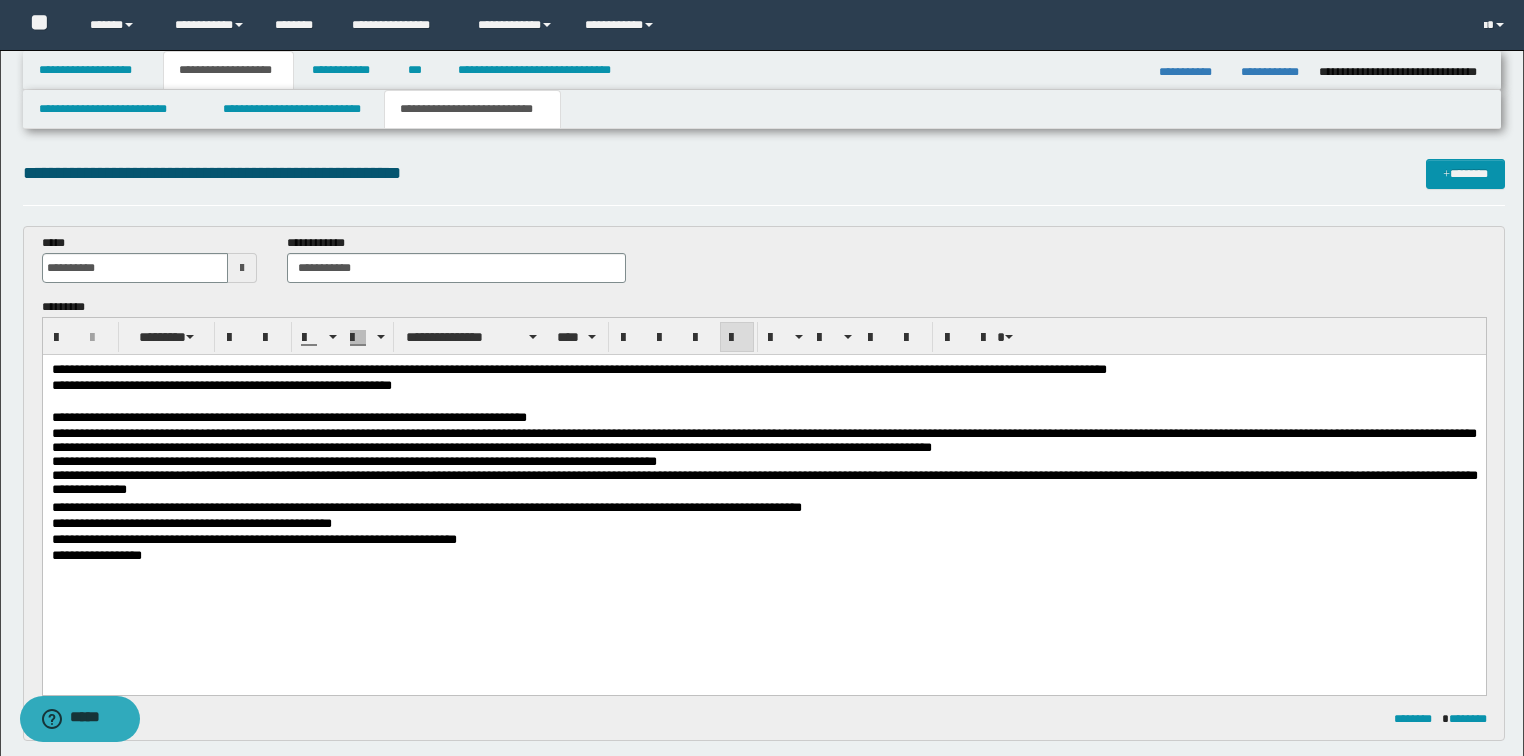 click at bounding box center [764, 572] 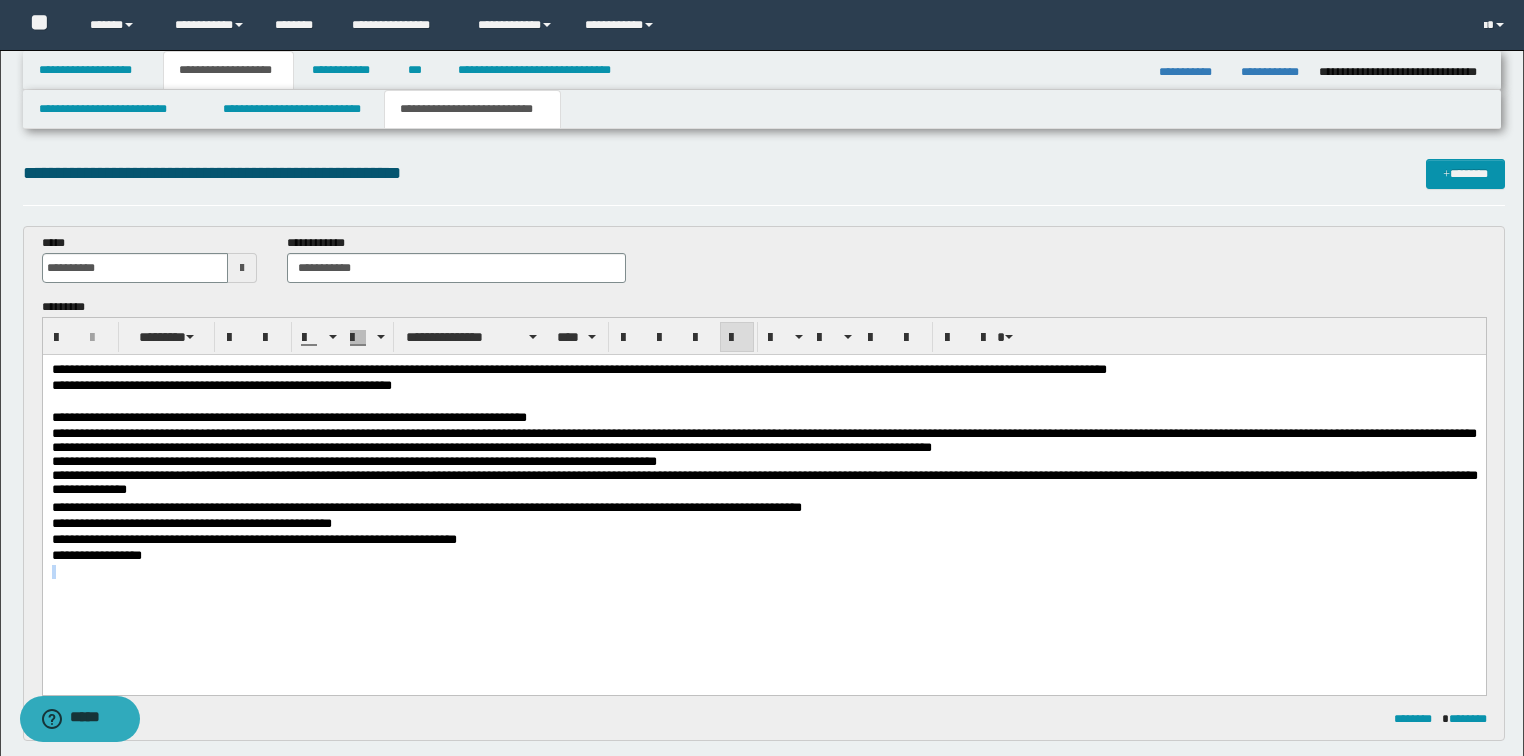 drag, startPoint x: 150, startPoint y: 560, endPoint x: 266, endPoint y: 688, distance: 172.74258 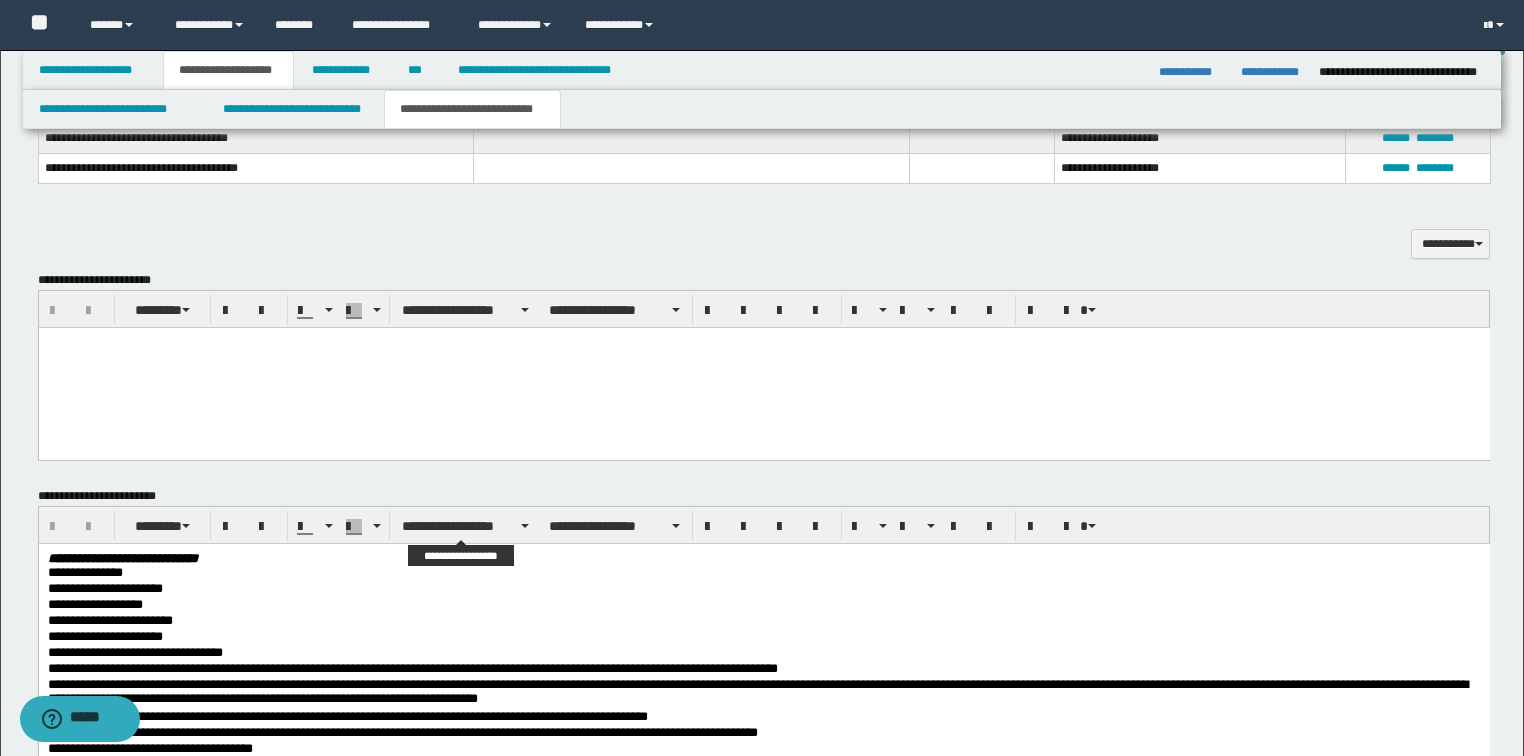 scroll, scrollTop: 1040, scrollLeft: 0, axis: vertical 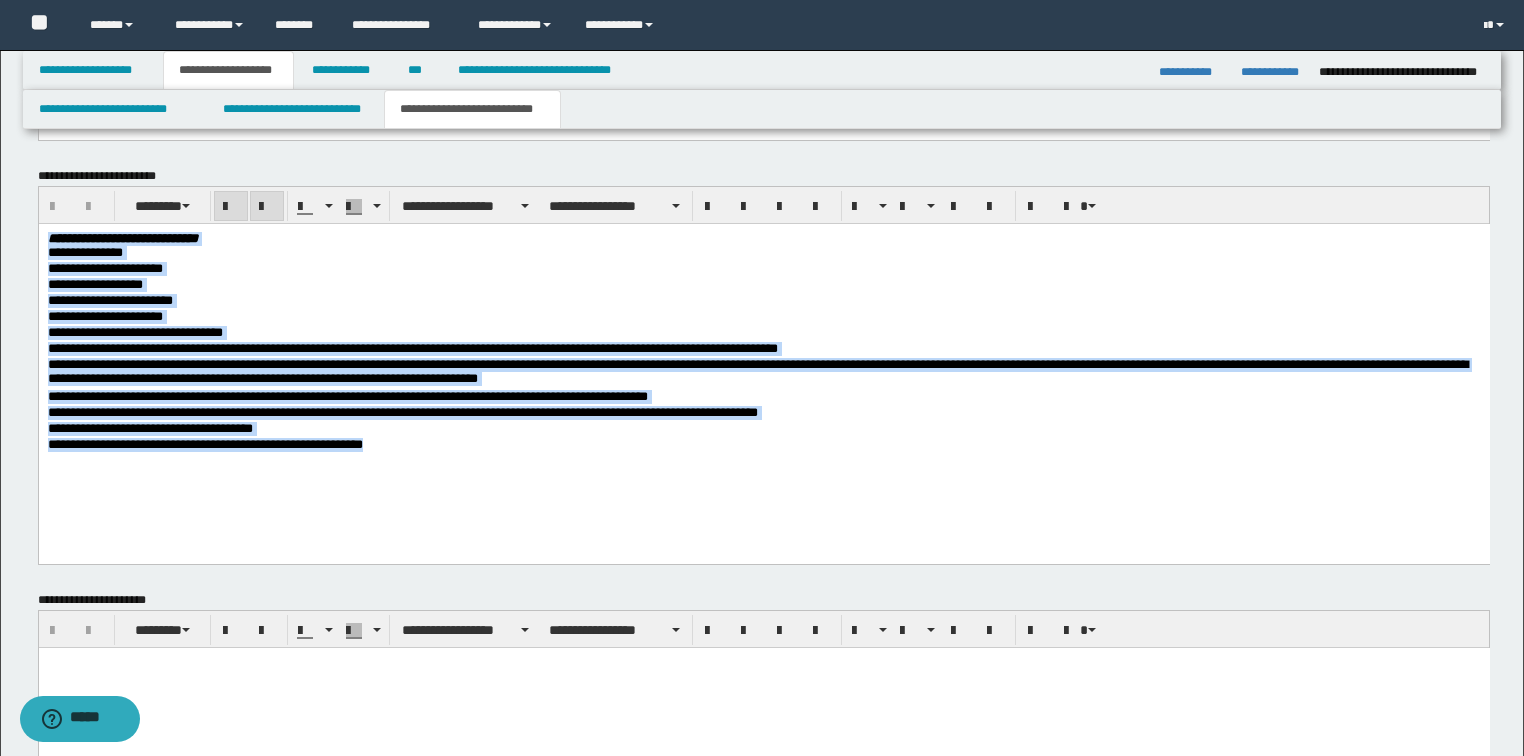 drag, startPoint x: 451, startPoint y: 472, endPoint x: 194, endPoint y: 403, distance: 266.10147 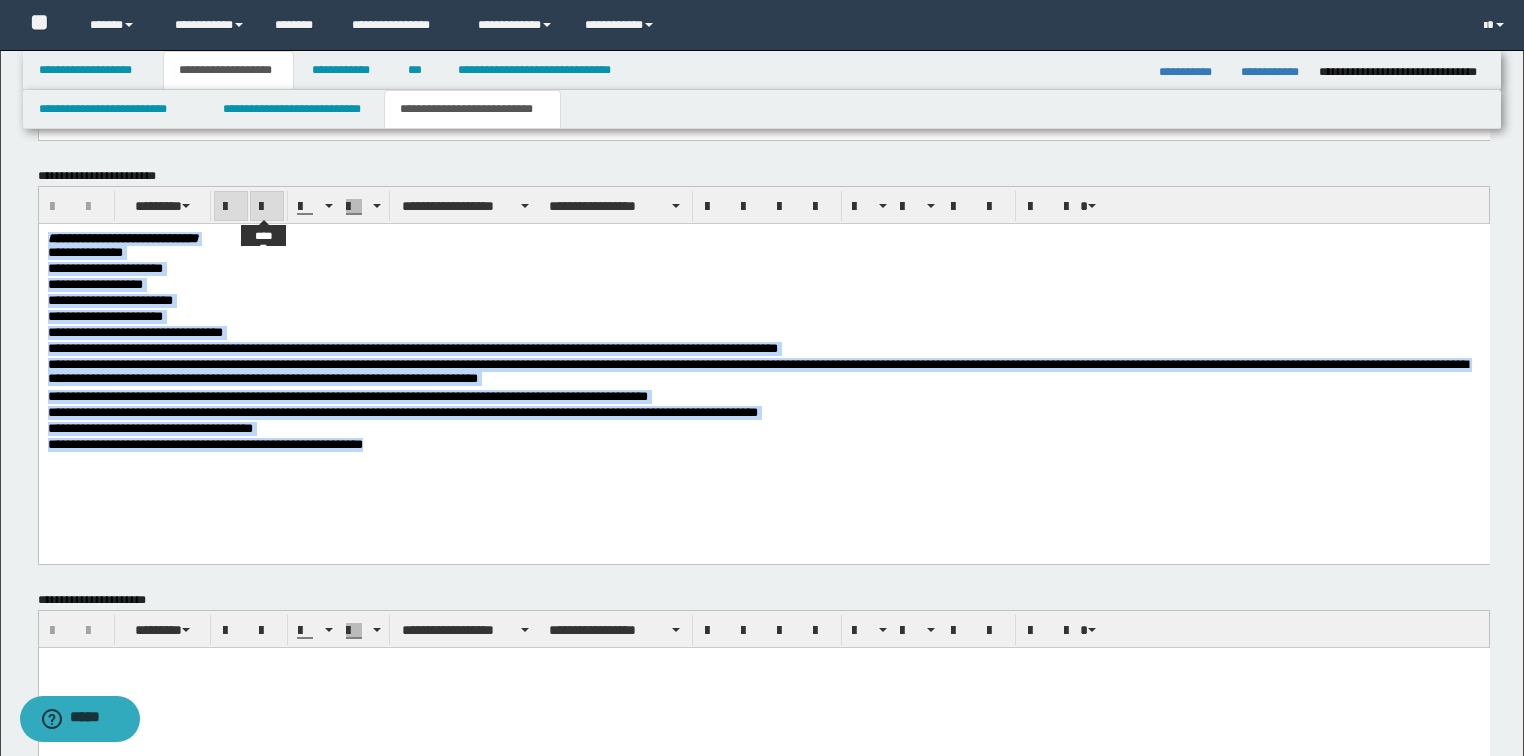 click at bounding box center (267, 207) 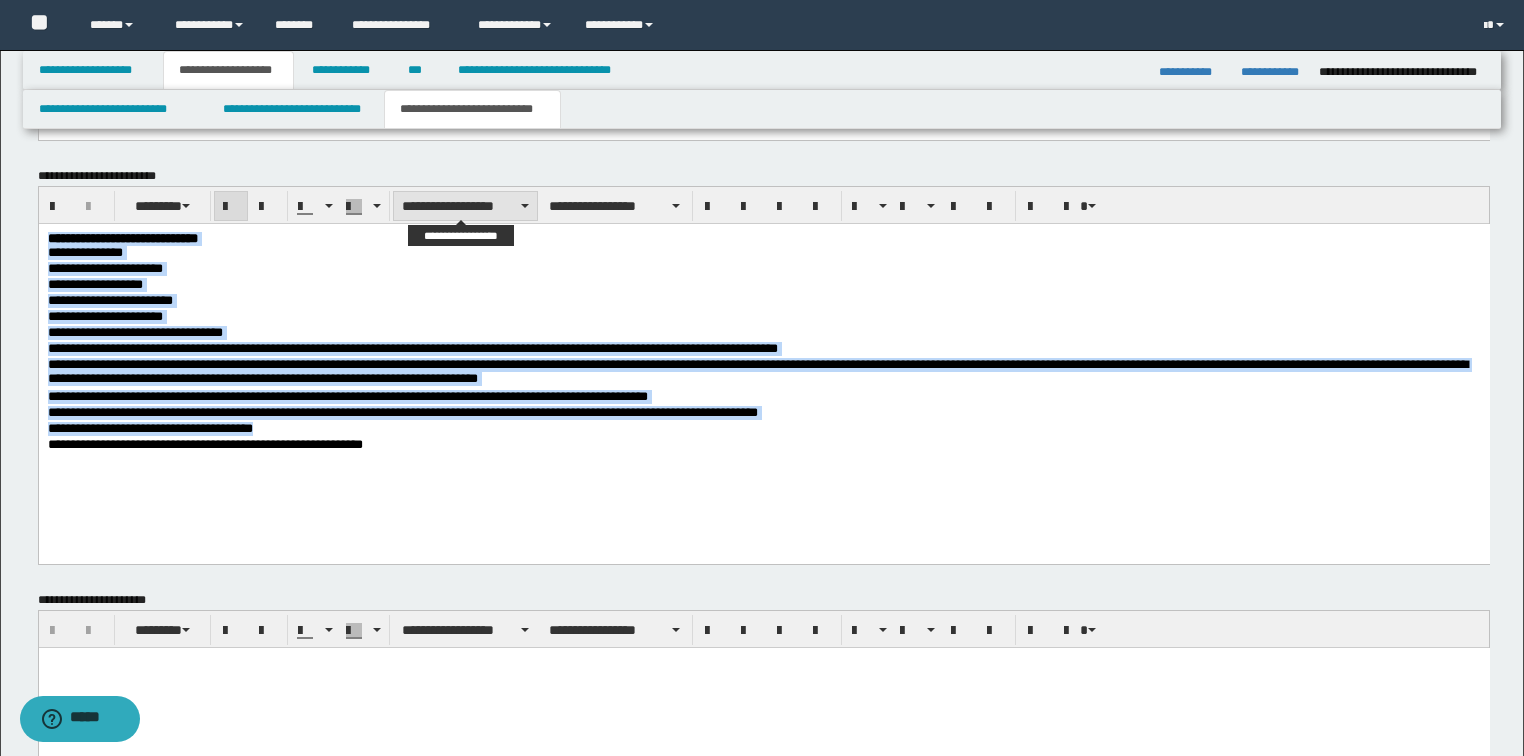 click on "**********" at bounding box center (465, 206) 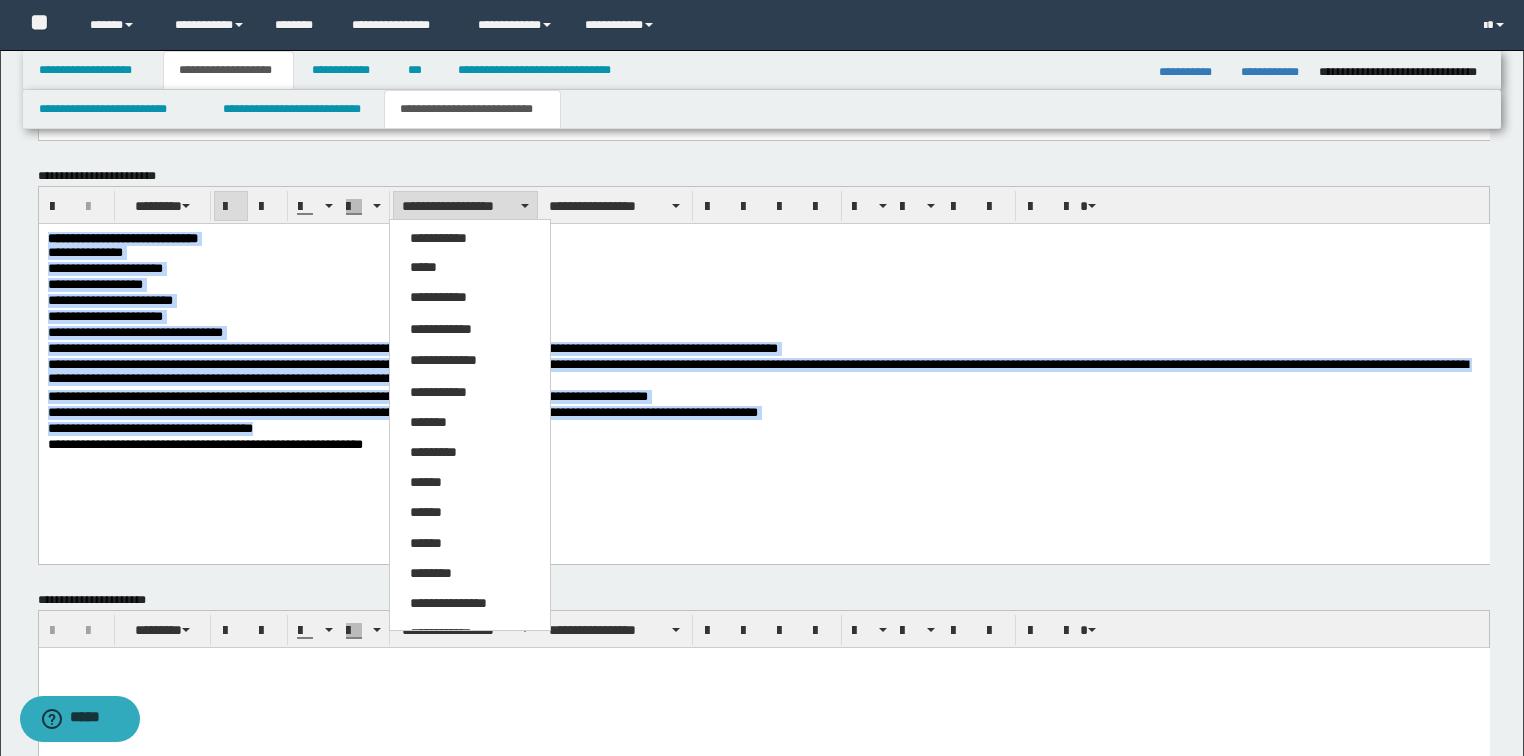 drag, startPoint x: 407, startPoint y: 600, endPoint x: 427, endPoint y: 571, distance: 35.22783 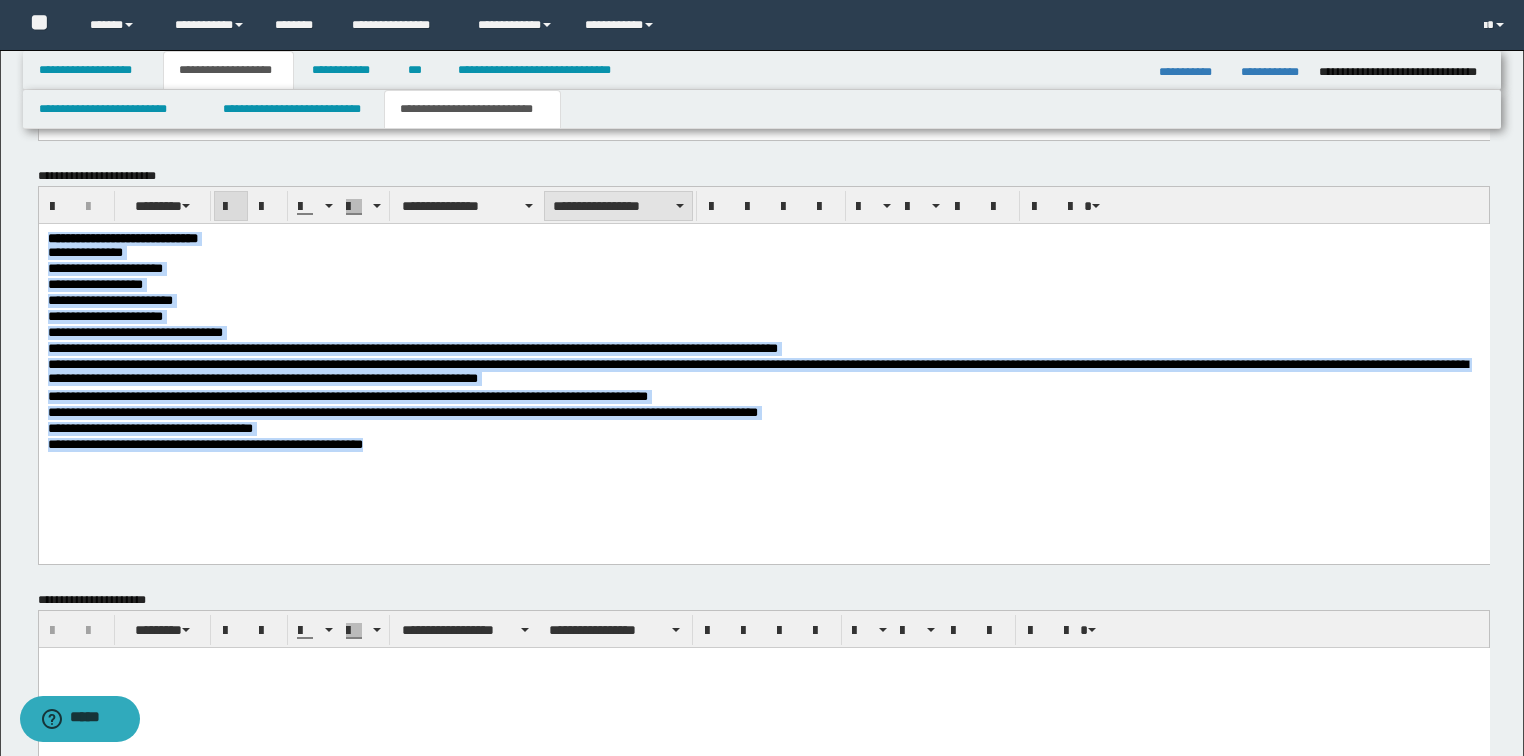 click on "**********" at bounding box center [618, 206] 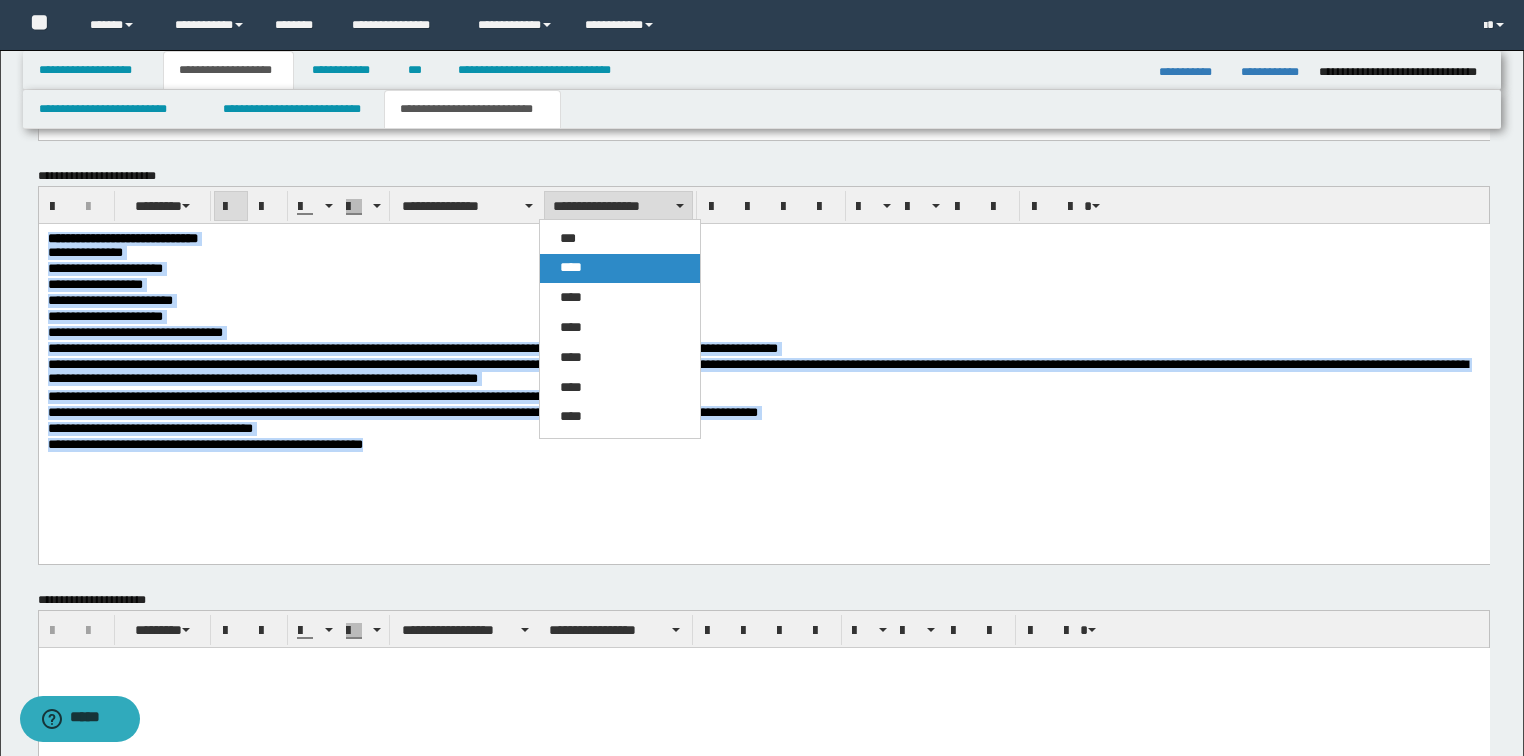 click on "****" at bounding box center [571, 267] 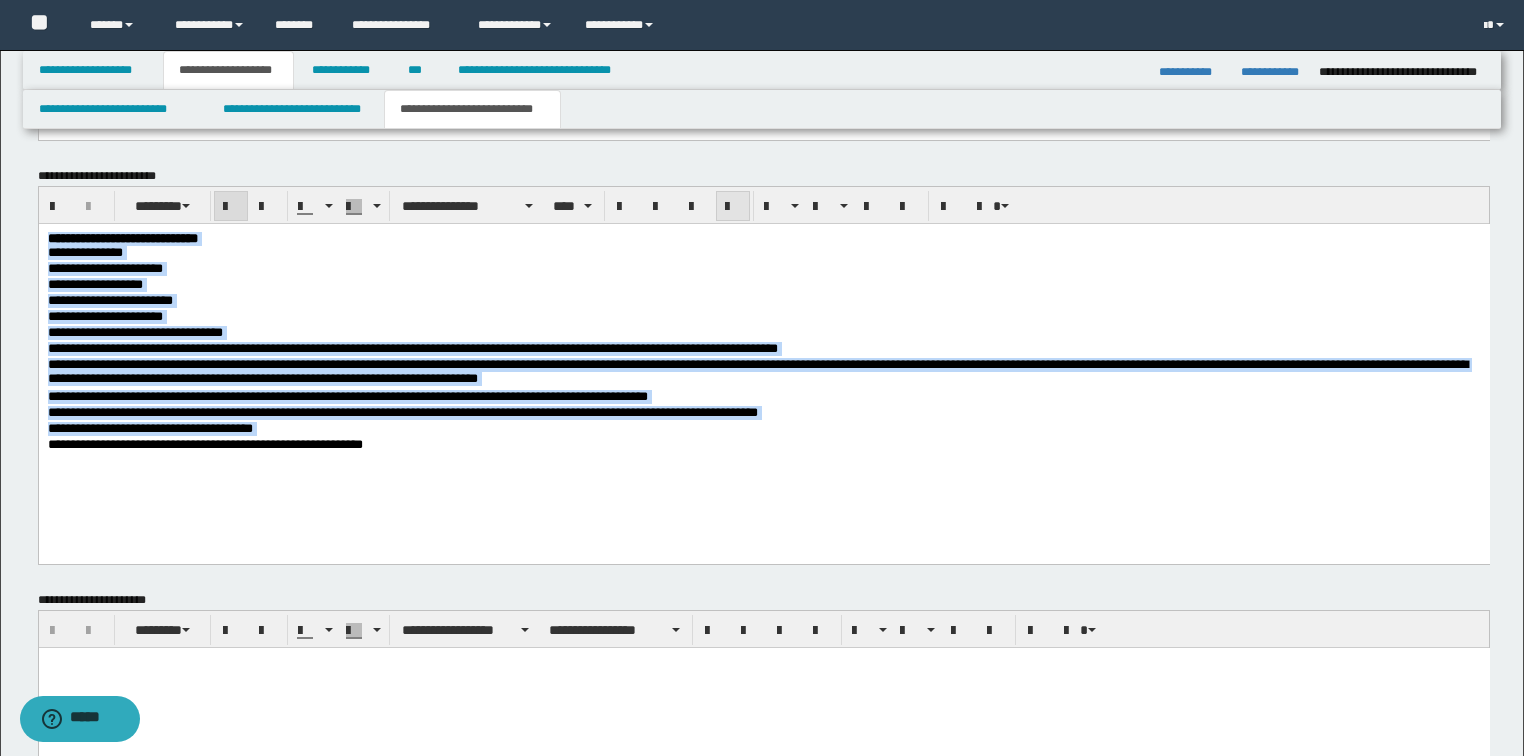 click at bounding box center (733, 207) 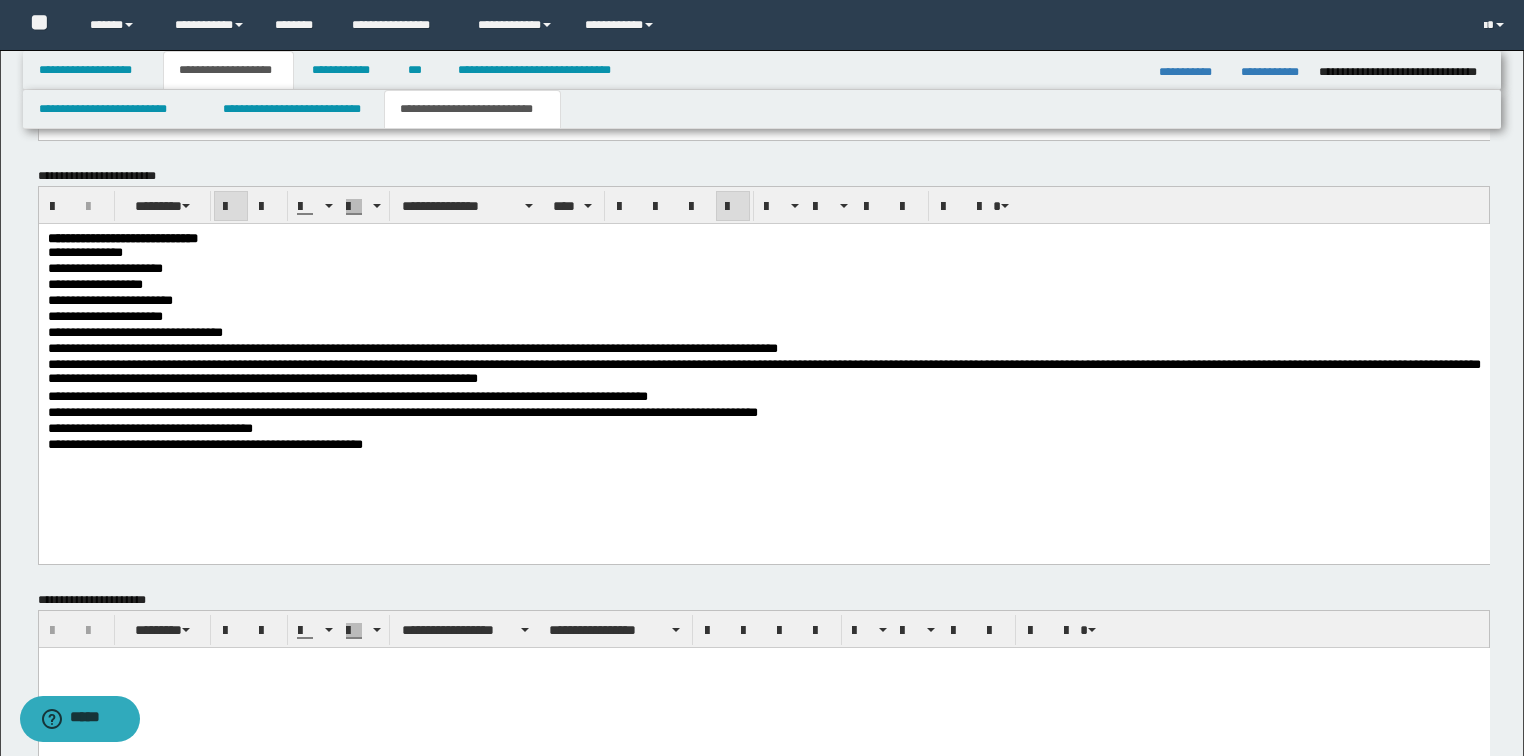 click on "**********" at bounding box center [763, 367] 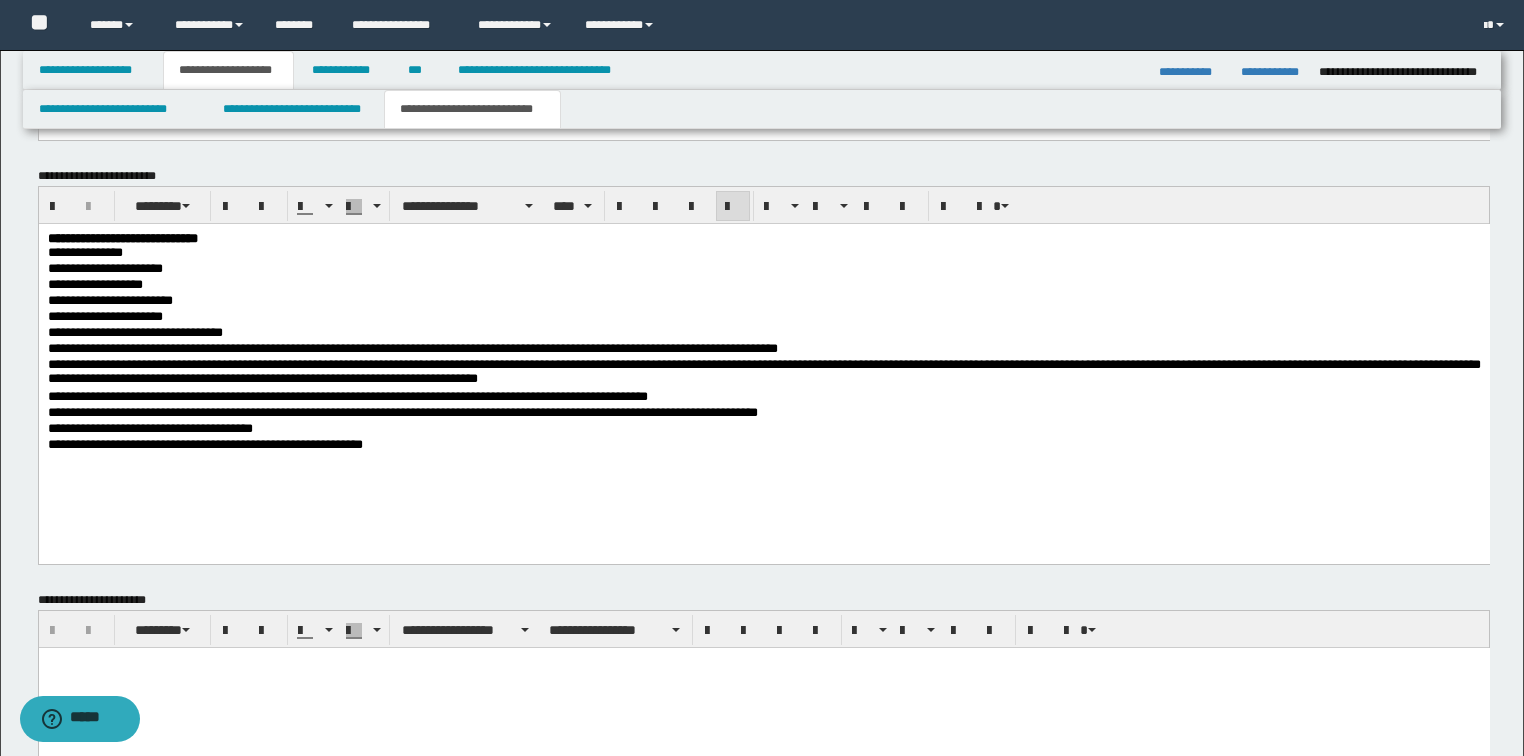 scroll, scrollTop: 1186, scrollLeft: 0, axis: vertical 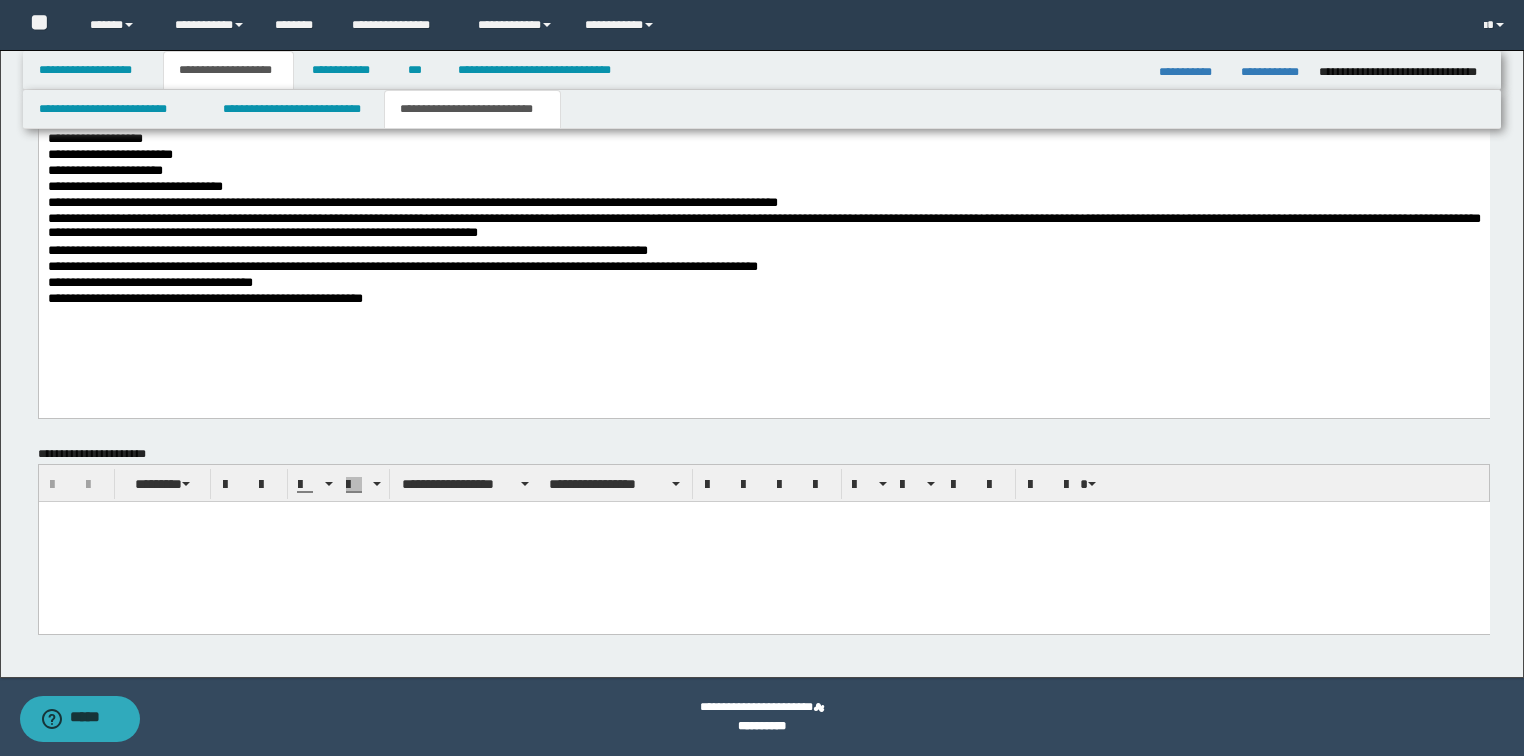 click at bounding box center [763, 541] 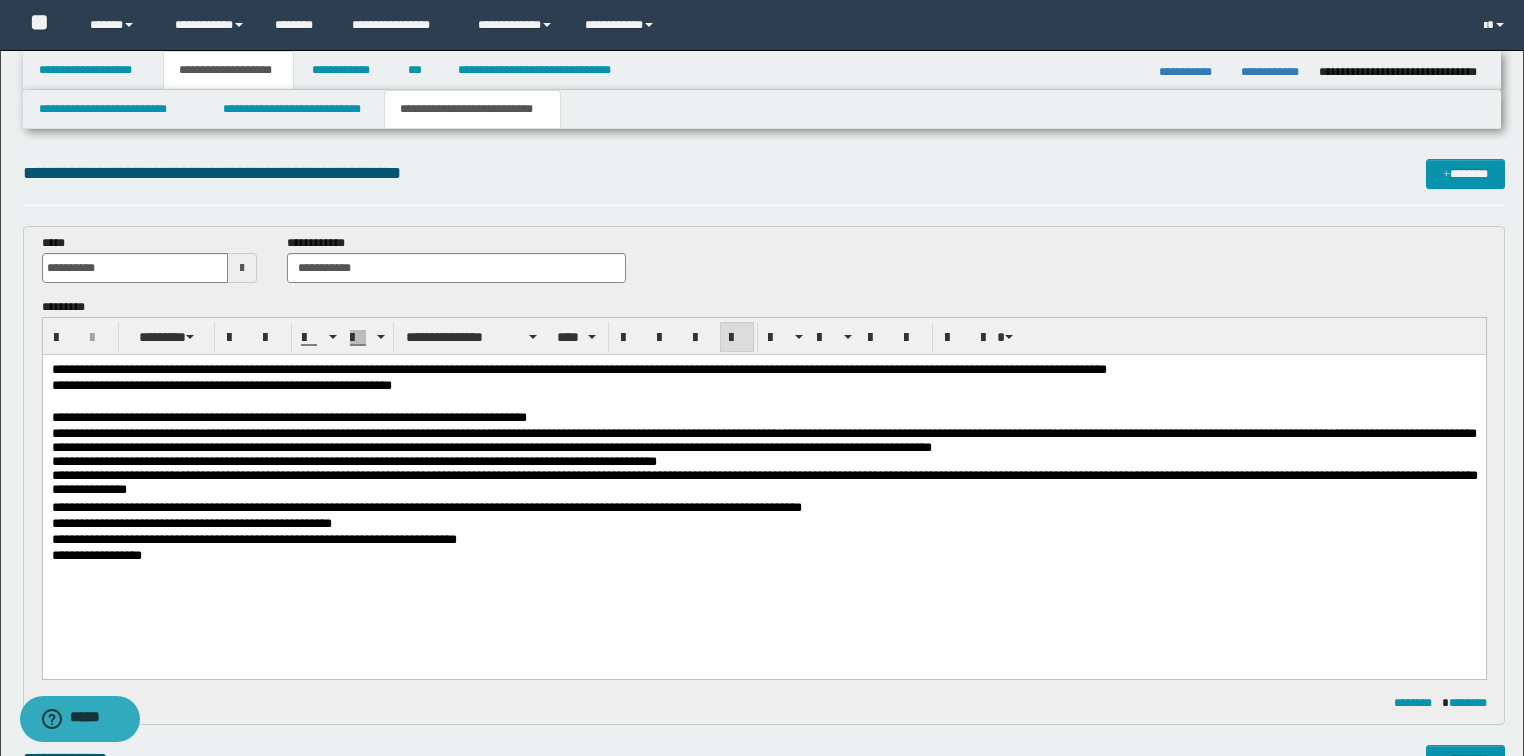 scroll, scrollTop: 320, scrollLeft: 0, axis: vertical 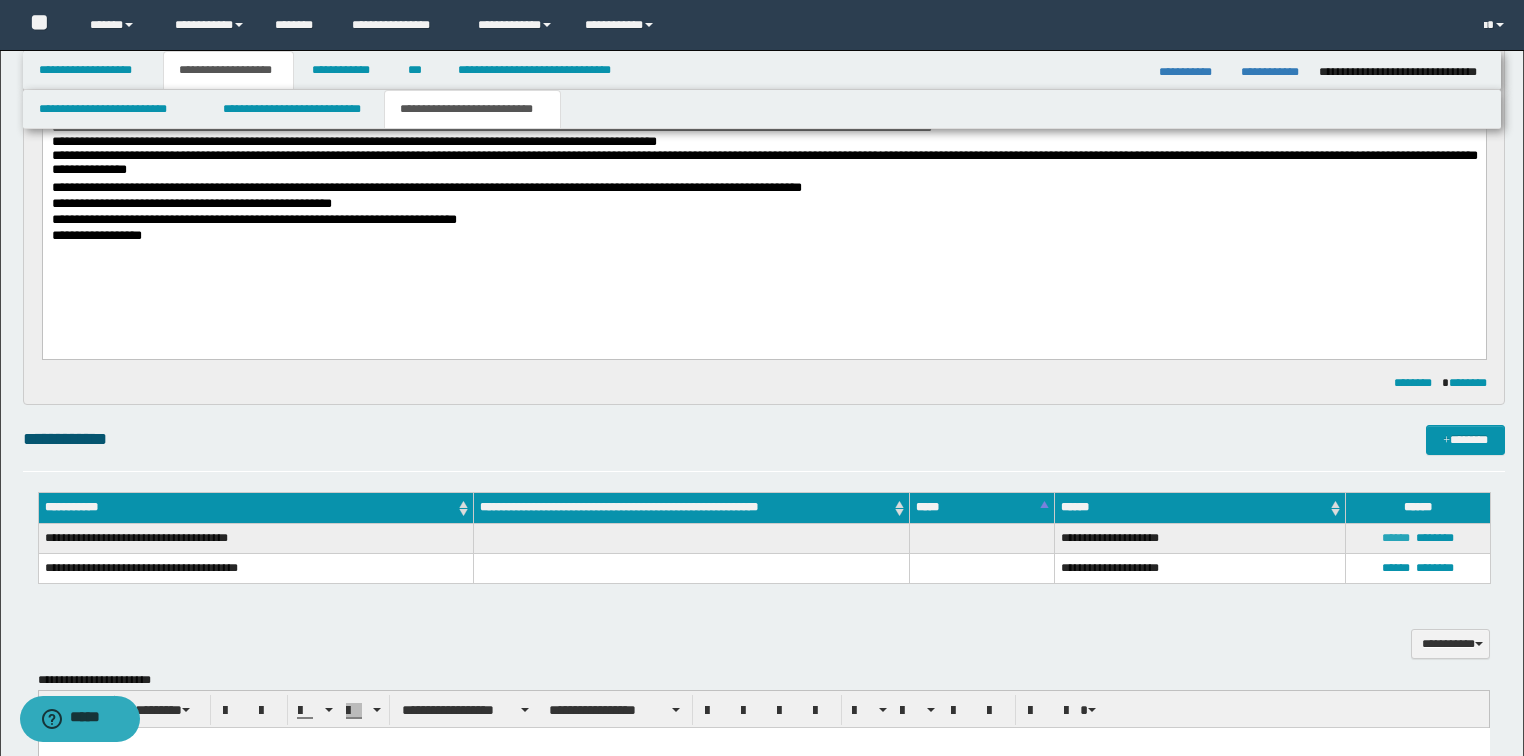 click on "******" at bounding box center (1396, 538) 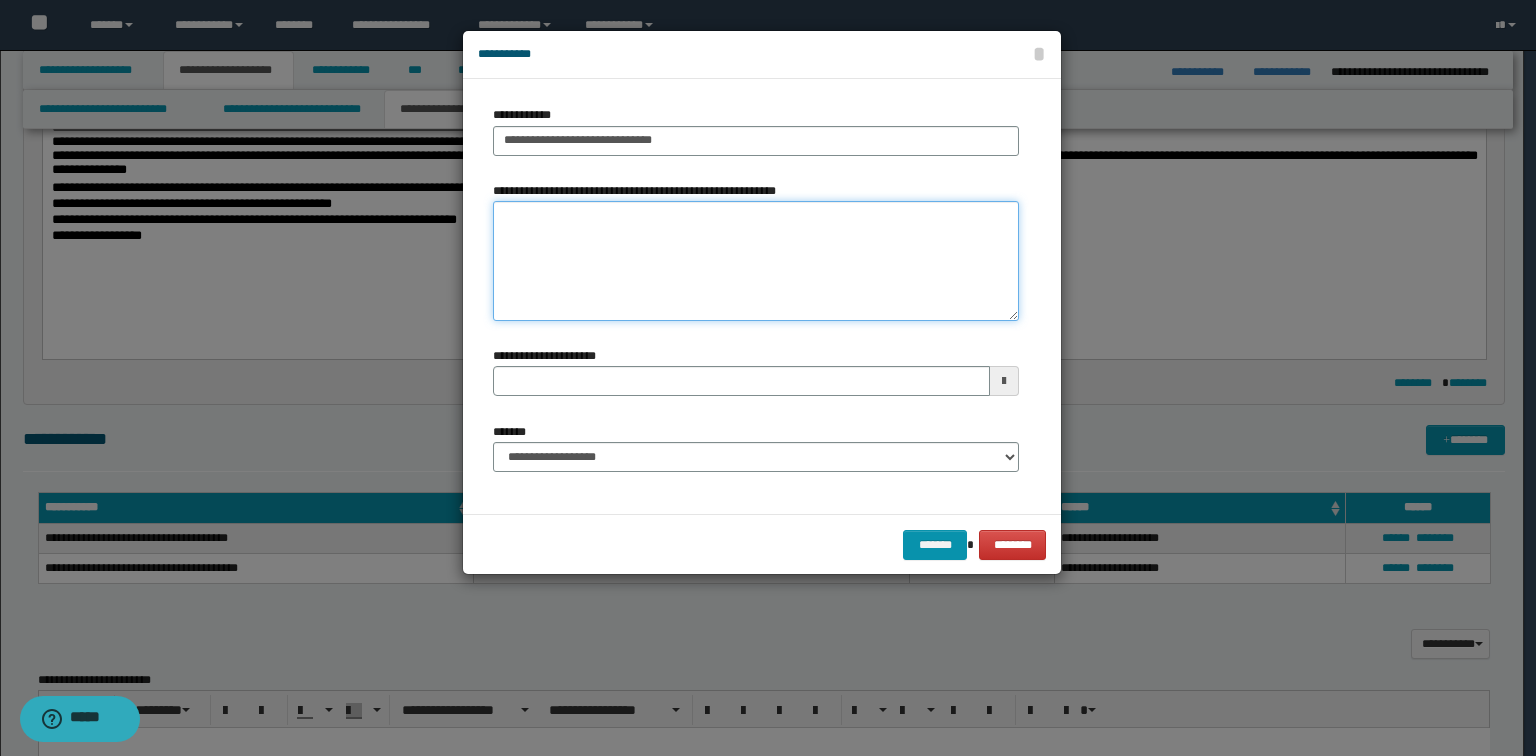 click on "**********" at bounding box center (756, 261) 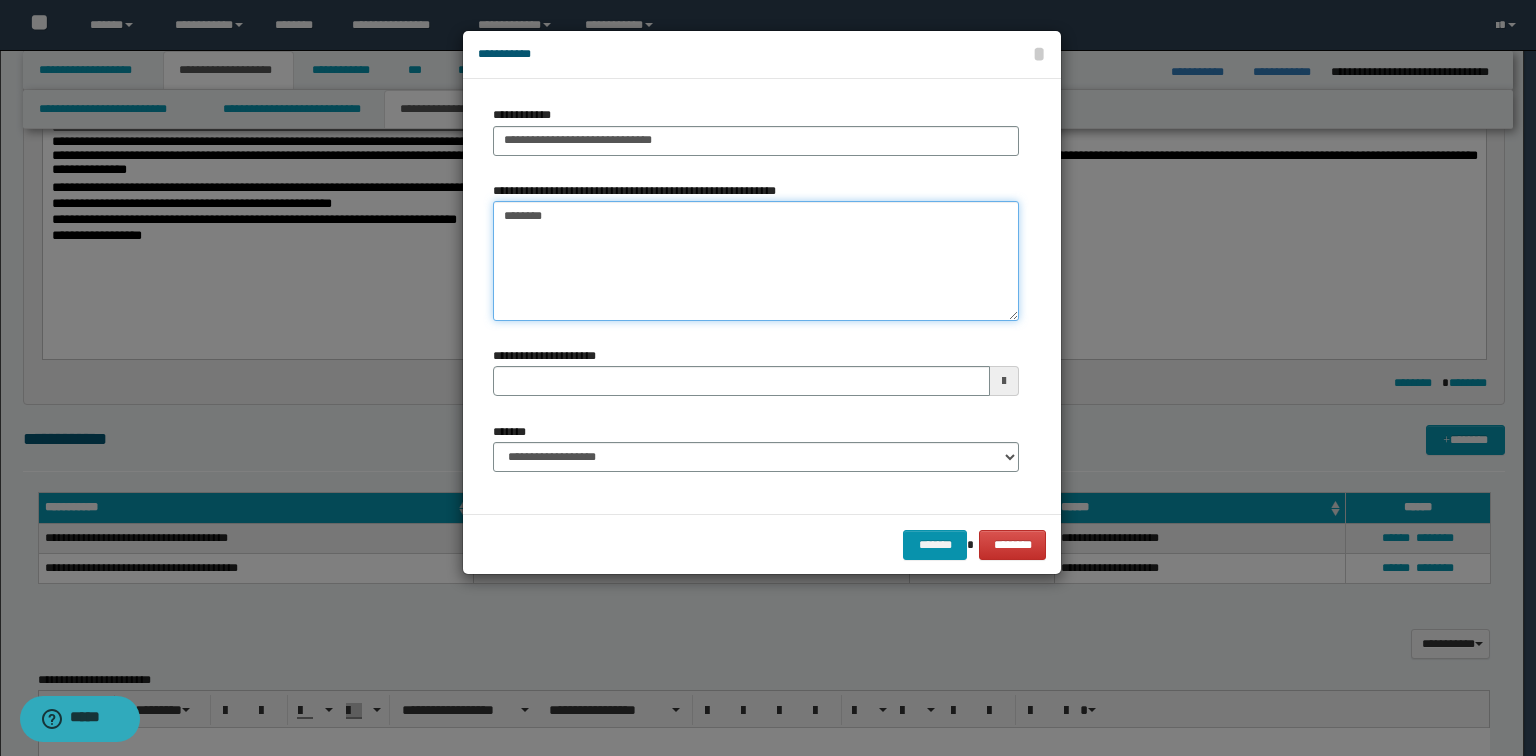 type on "*********" 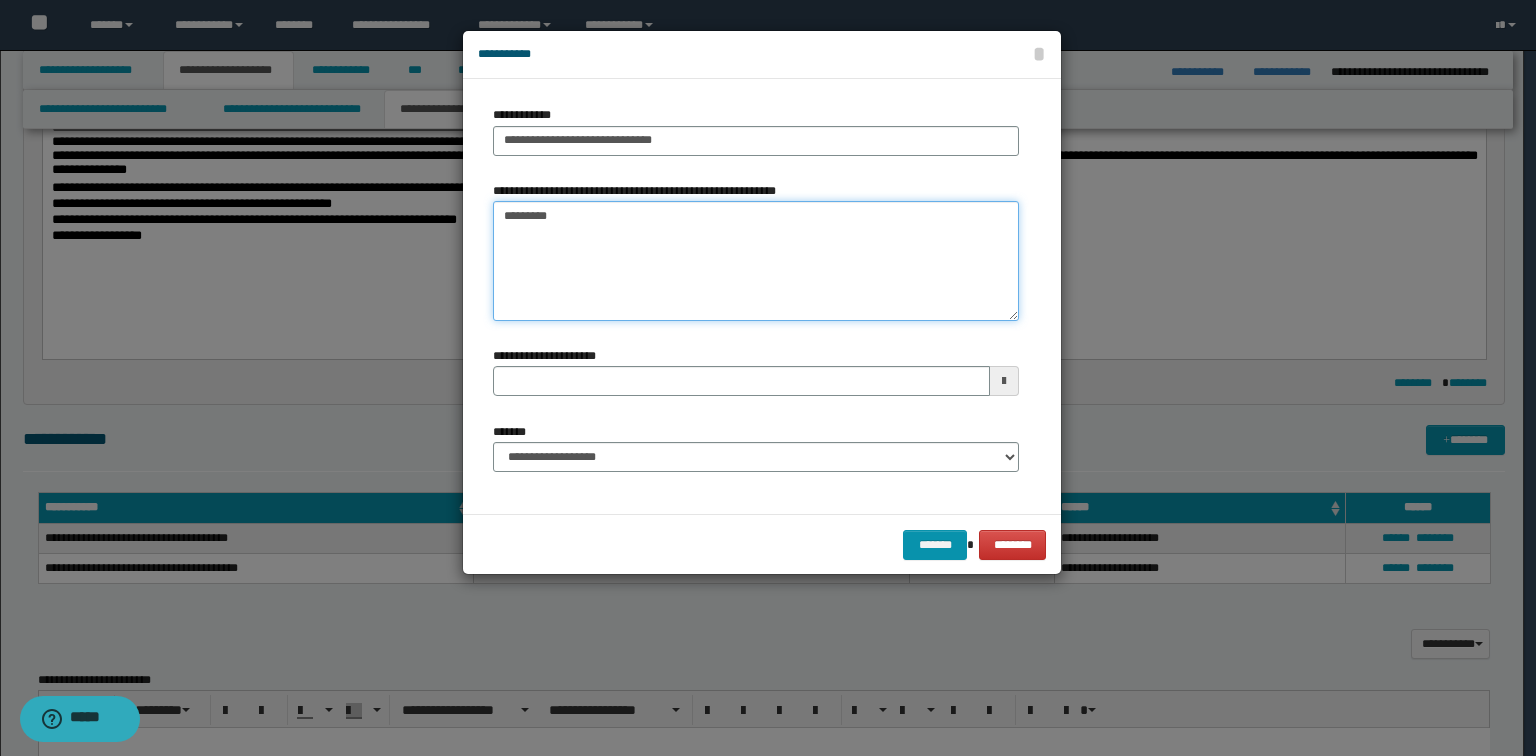 type 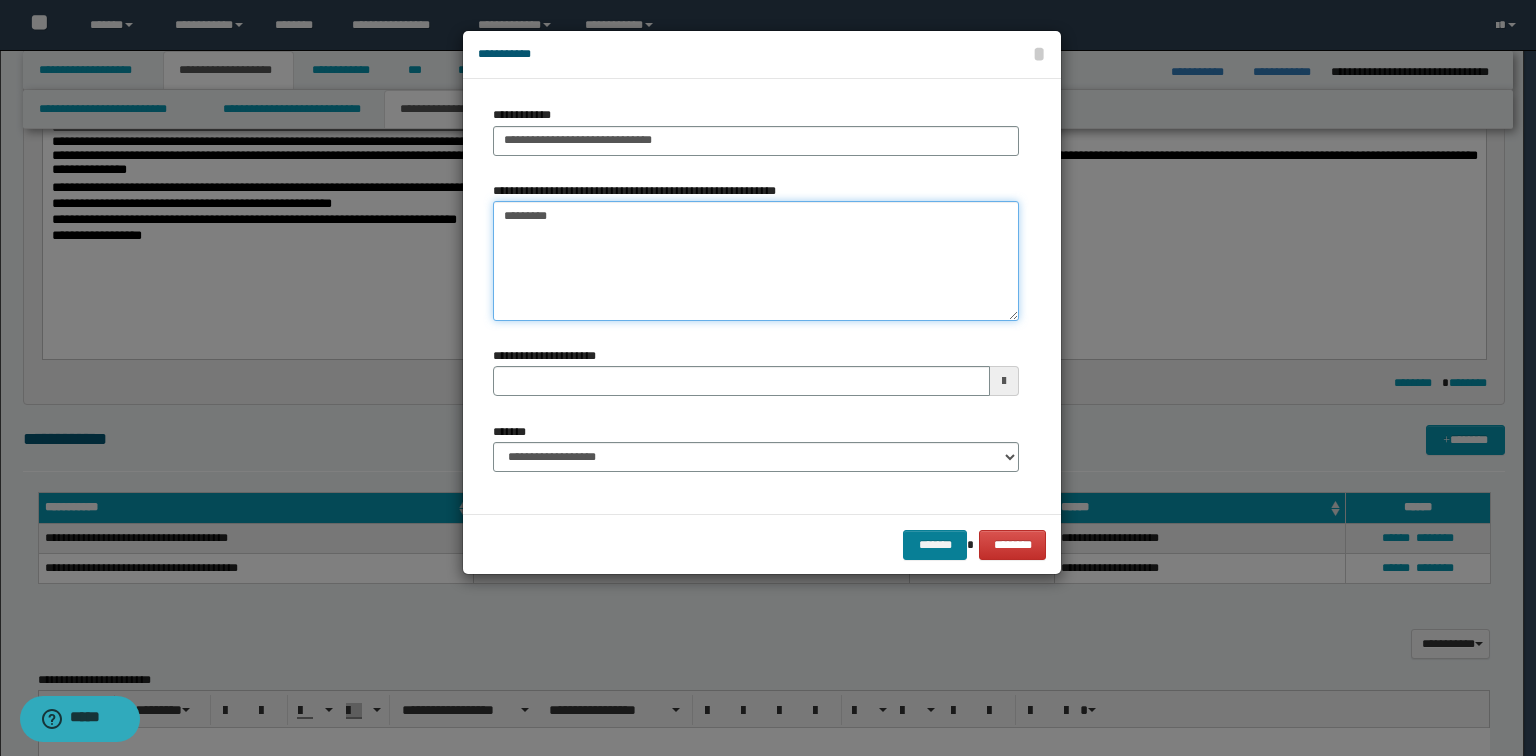 type on "*********" 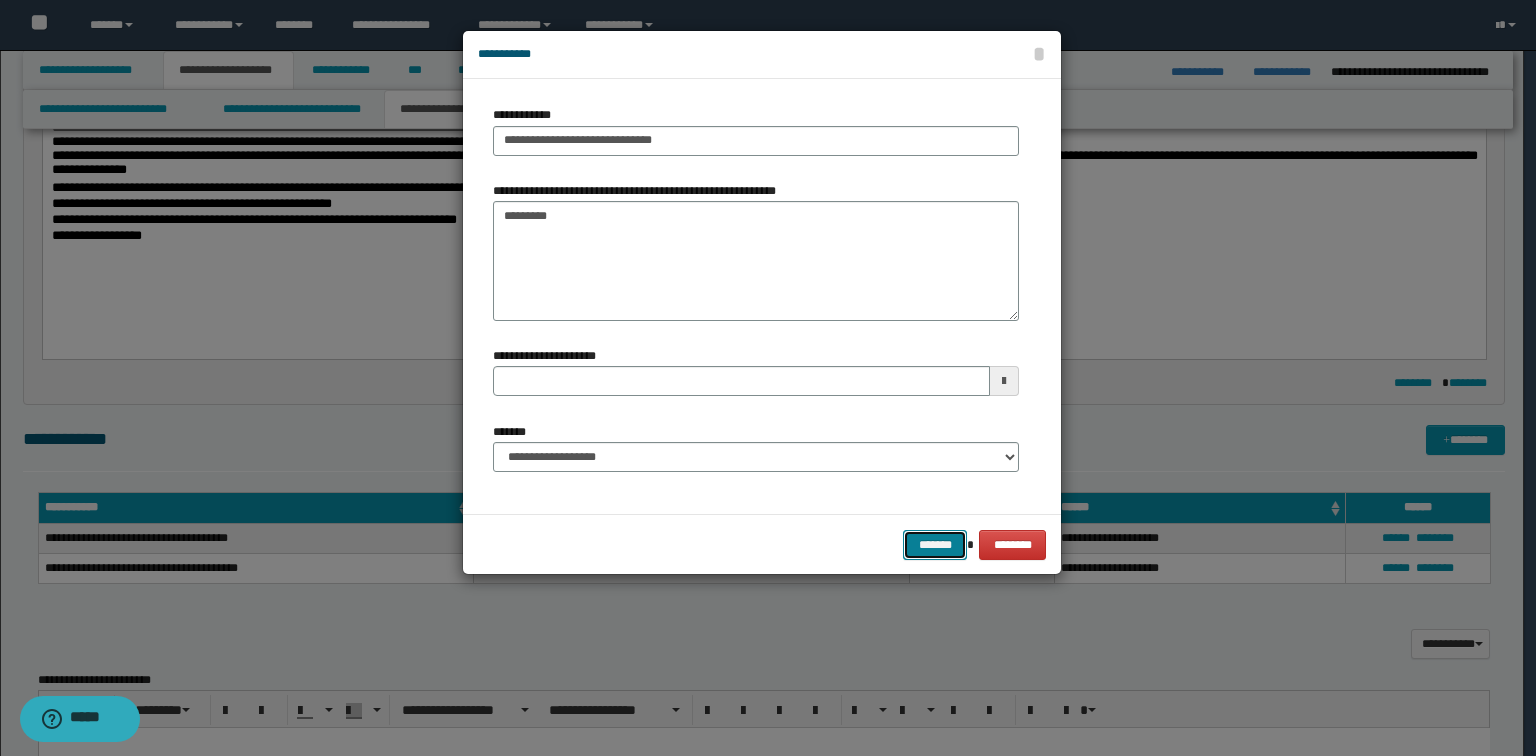 click on "*******" at bounding box center [935, 545] 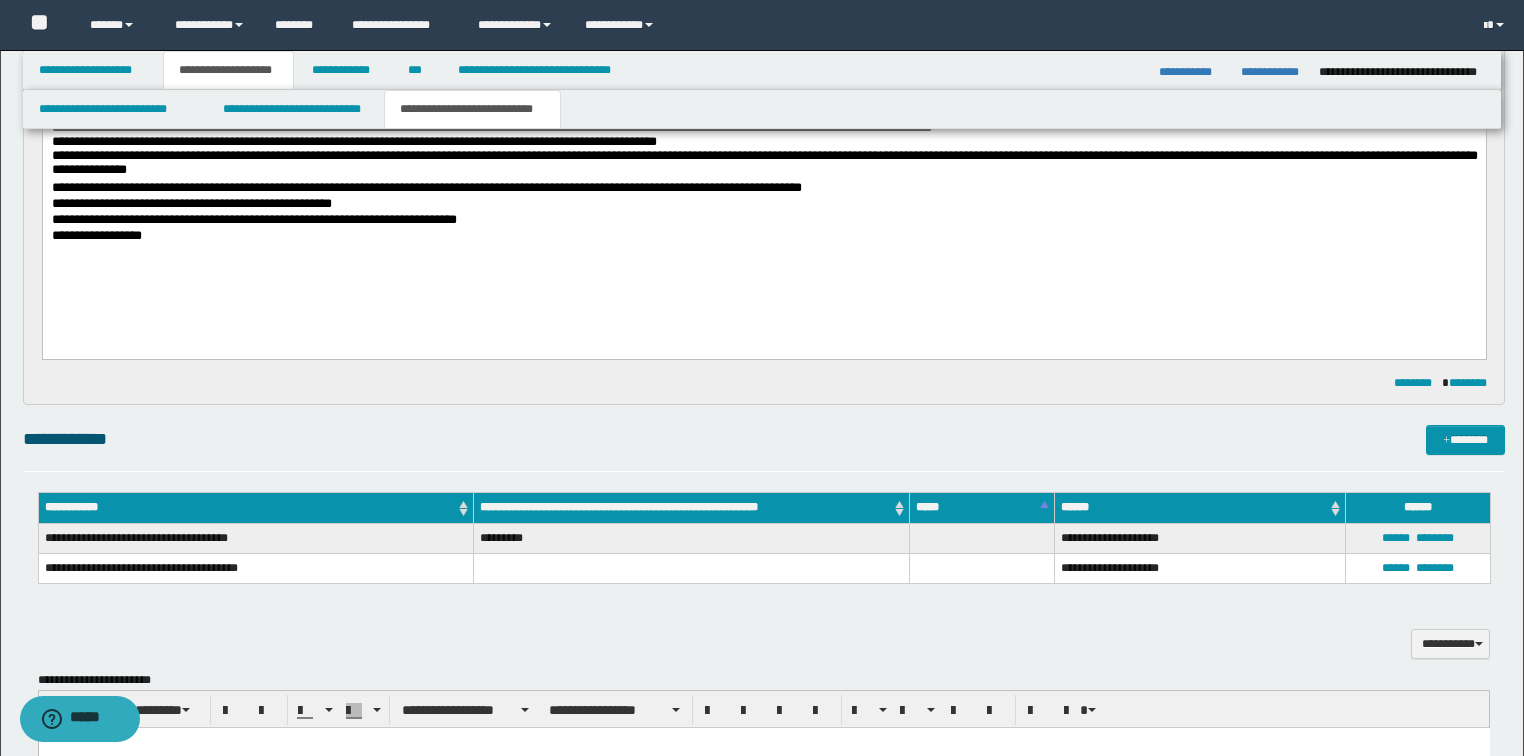 scroll, scrollTop: 0, scrollLeft: 0, axis: both 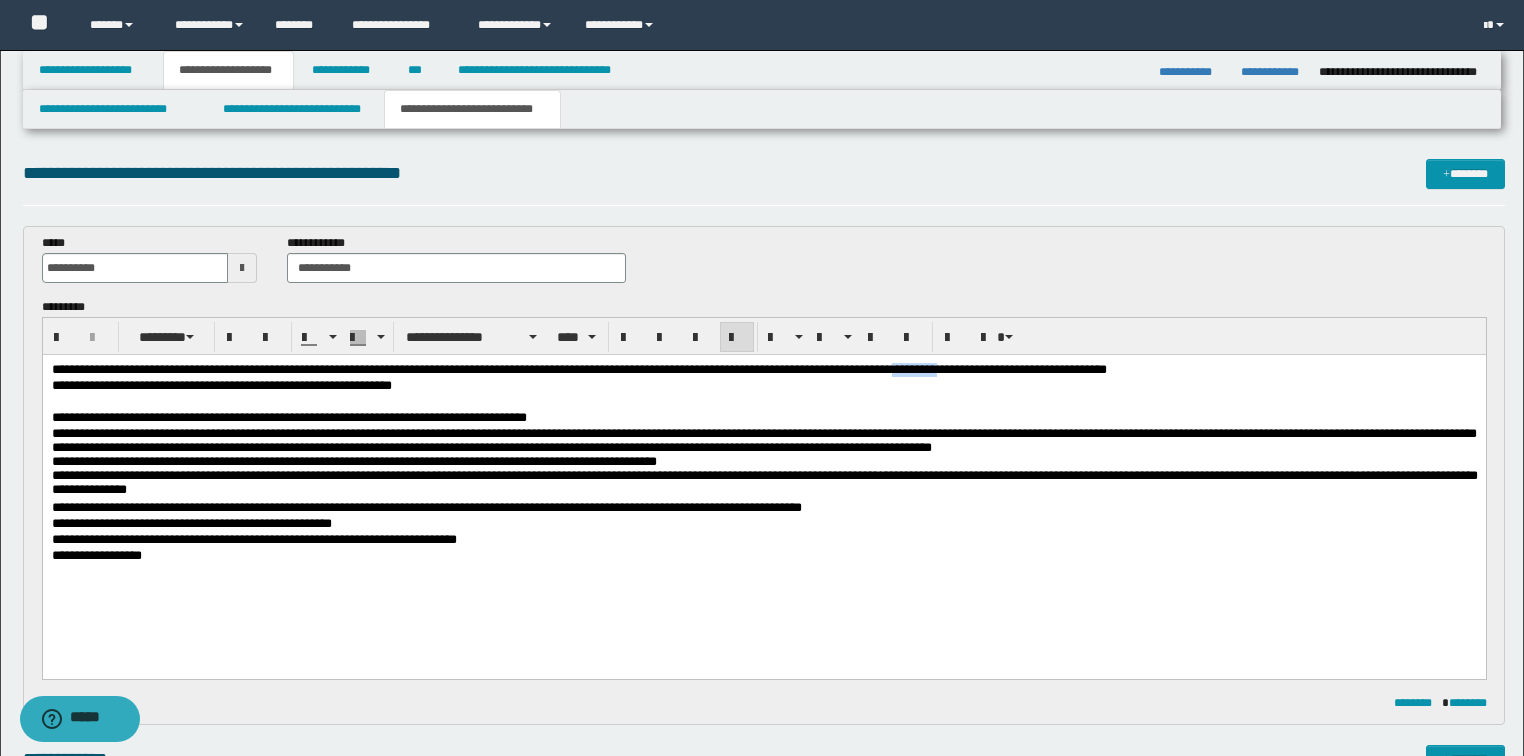 drag, startPoint x: 1057, startPoint y: 371, endPoint x: 1108, endPoint y: 370, distance: 51.009804 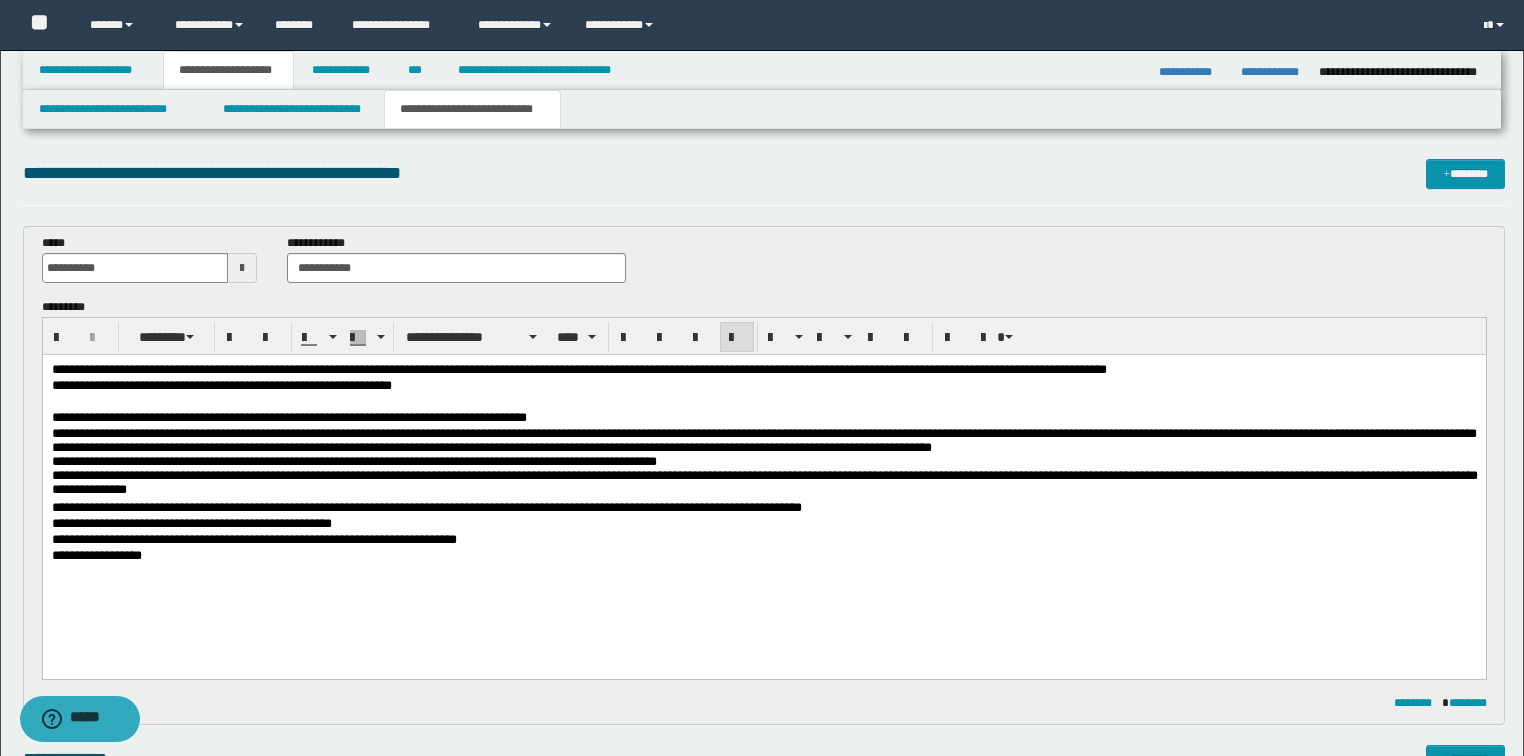 drag, startPoint x: 1088, startPoint y: 361, endPoint x: 1058, endPoint y: 373, distance: 32.31099 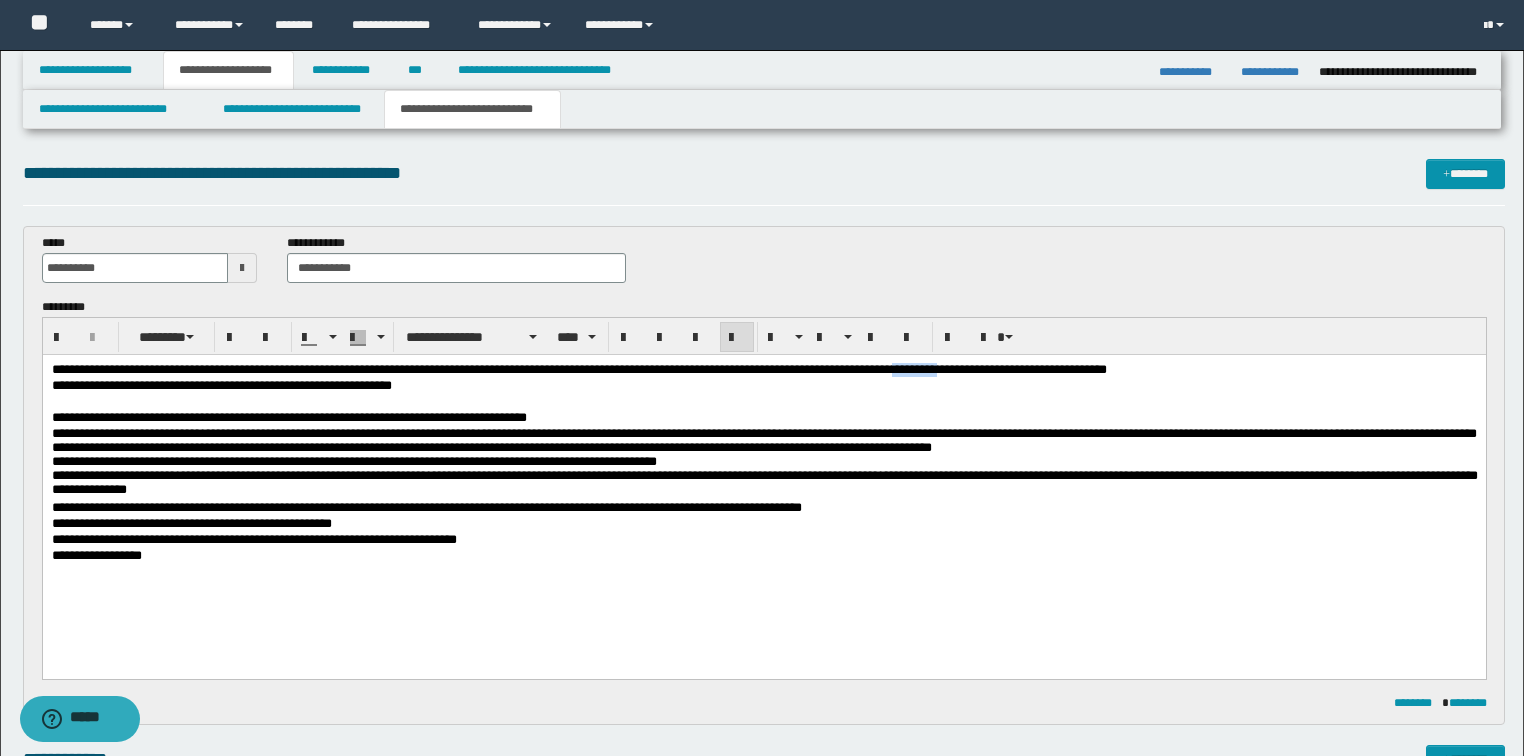 drag, startPoint x: 1059, startPoint y: 369, endPoint x: 1108, endPoint y: 369, distance: 49 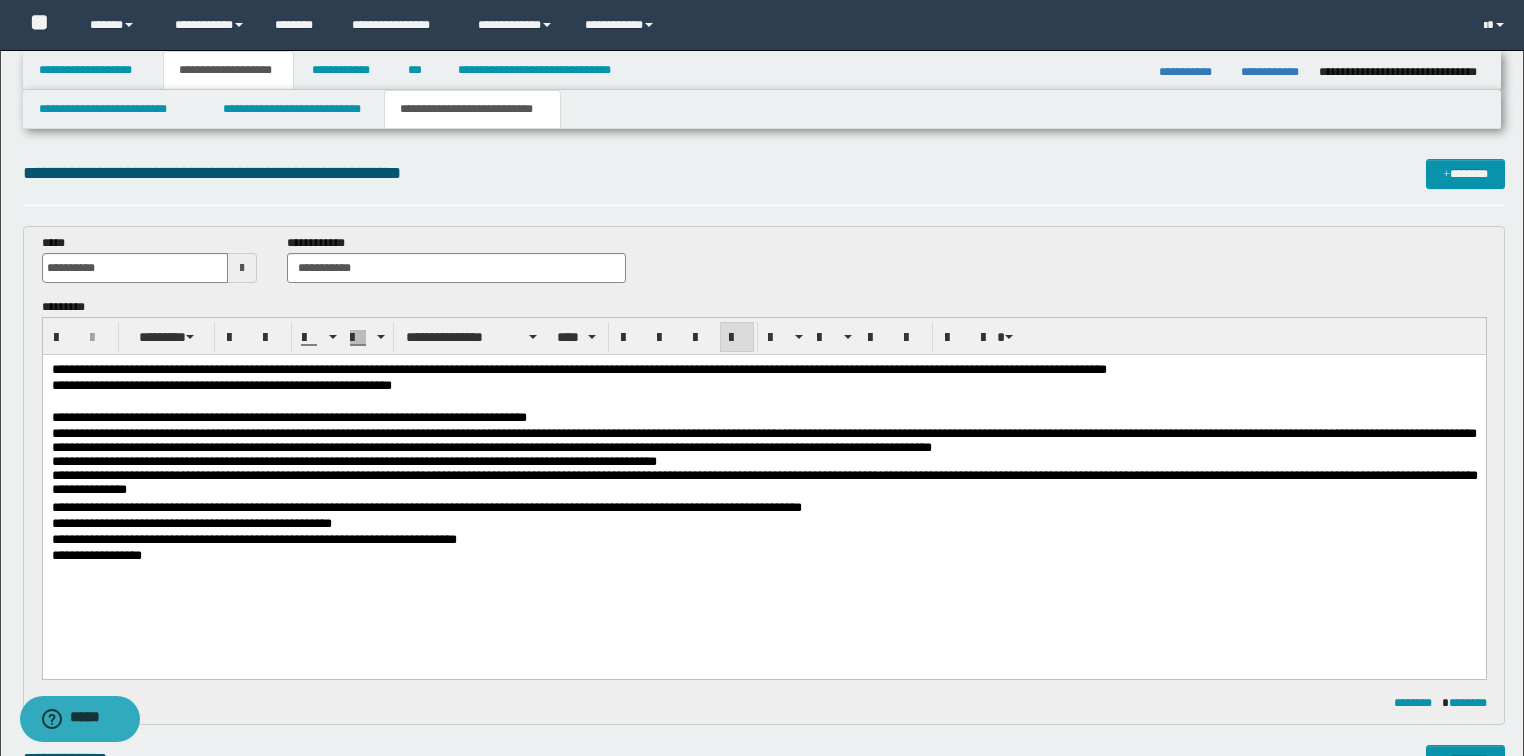 click on "**********" at bounding box center [764, 481] 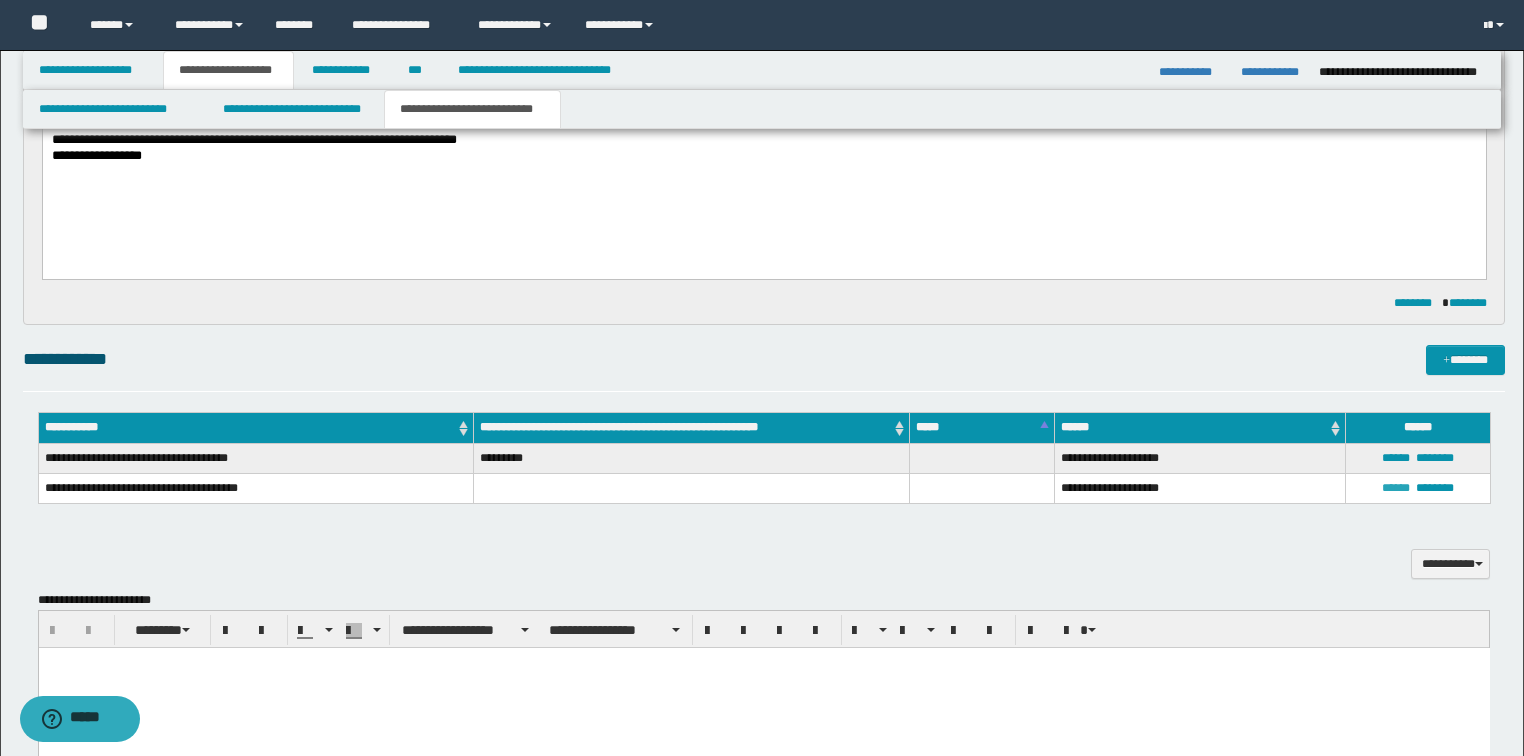 click on "******" at bounding box center [1396, 488] 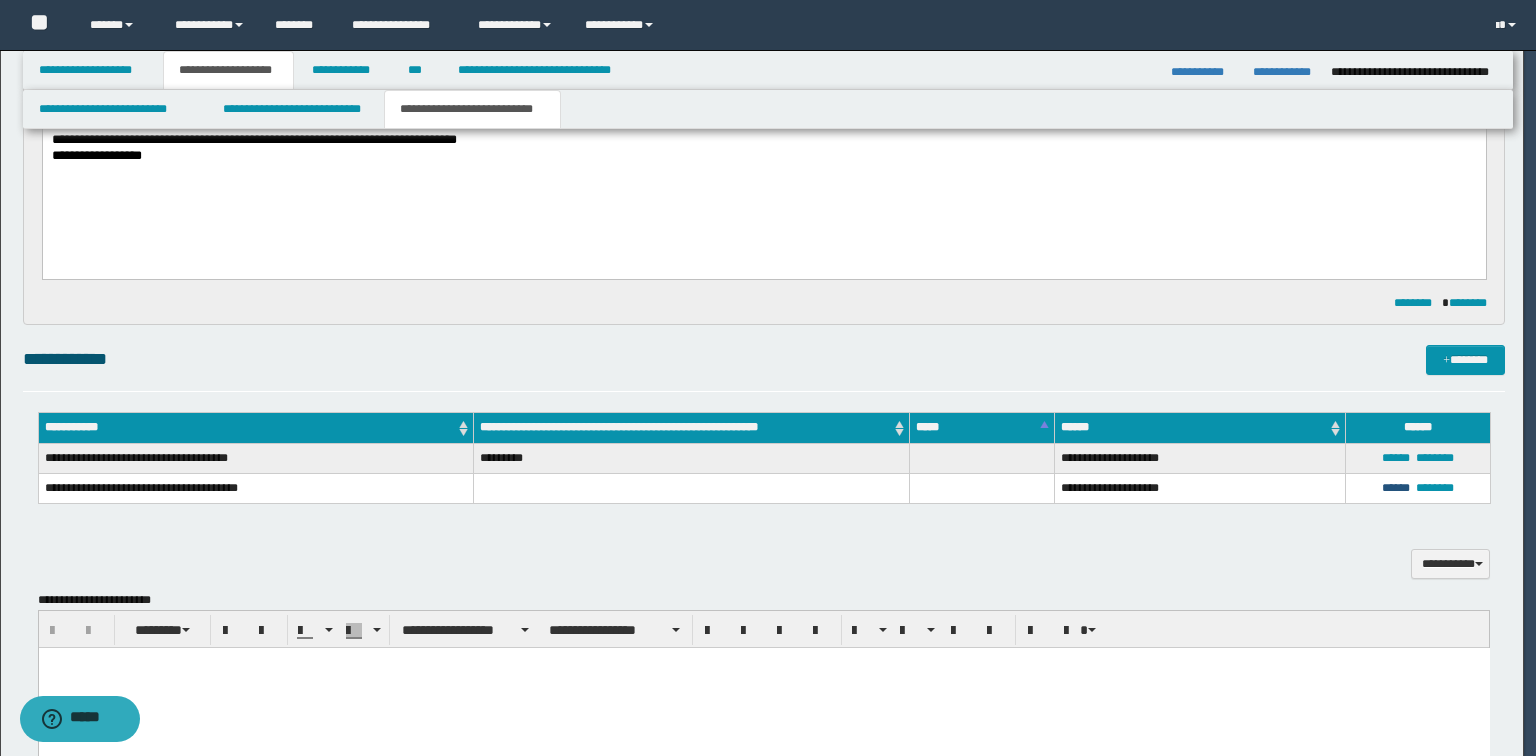 type 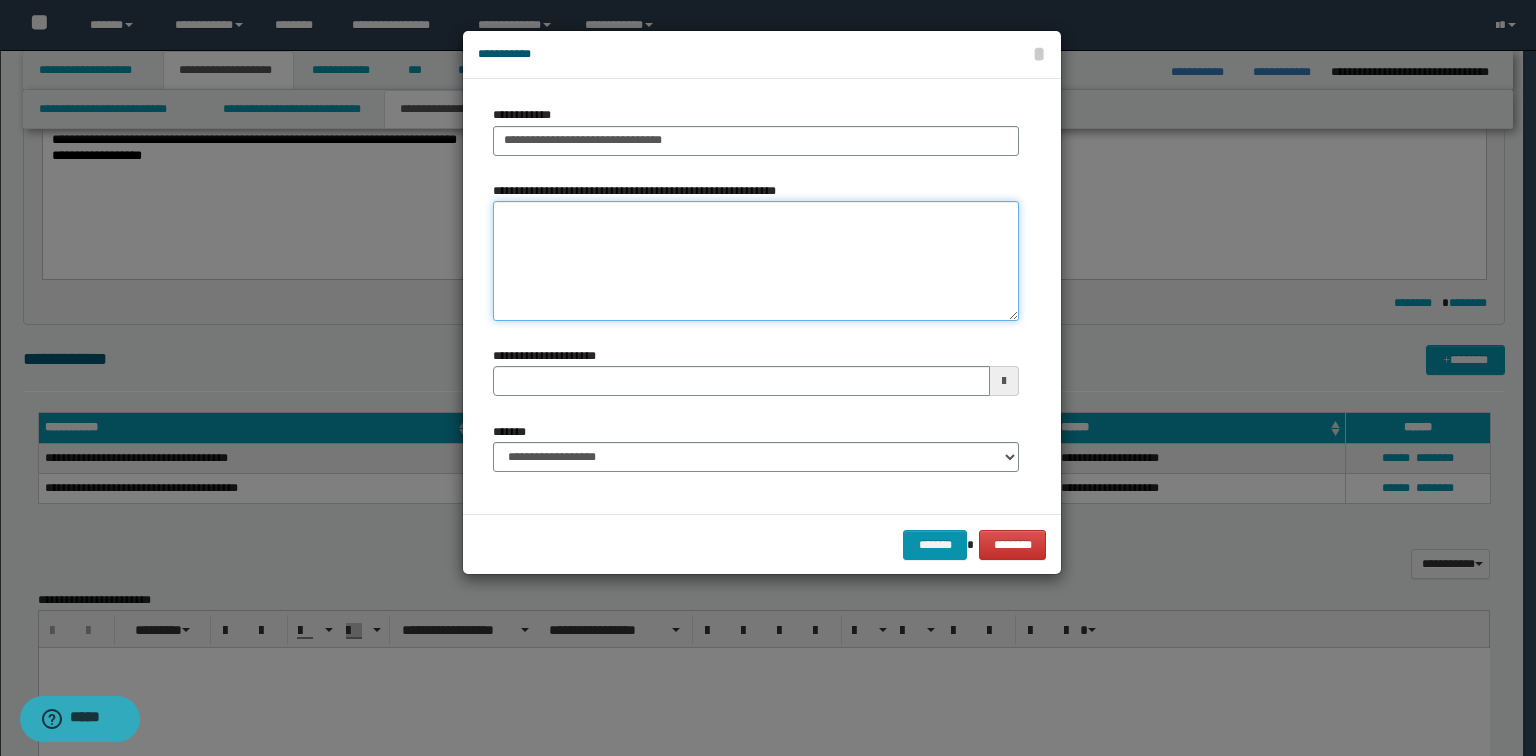click on "**********" at bounding box center (756, 261) 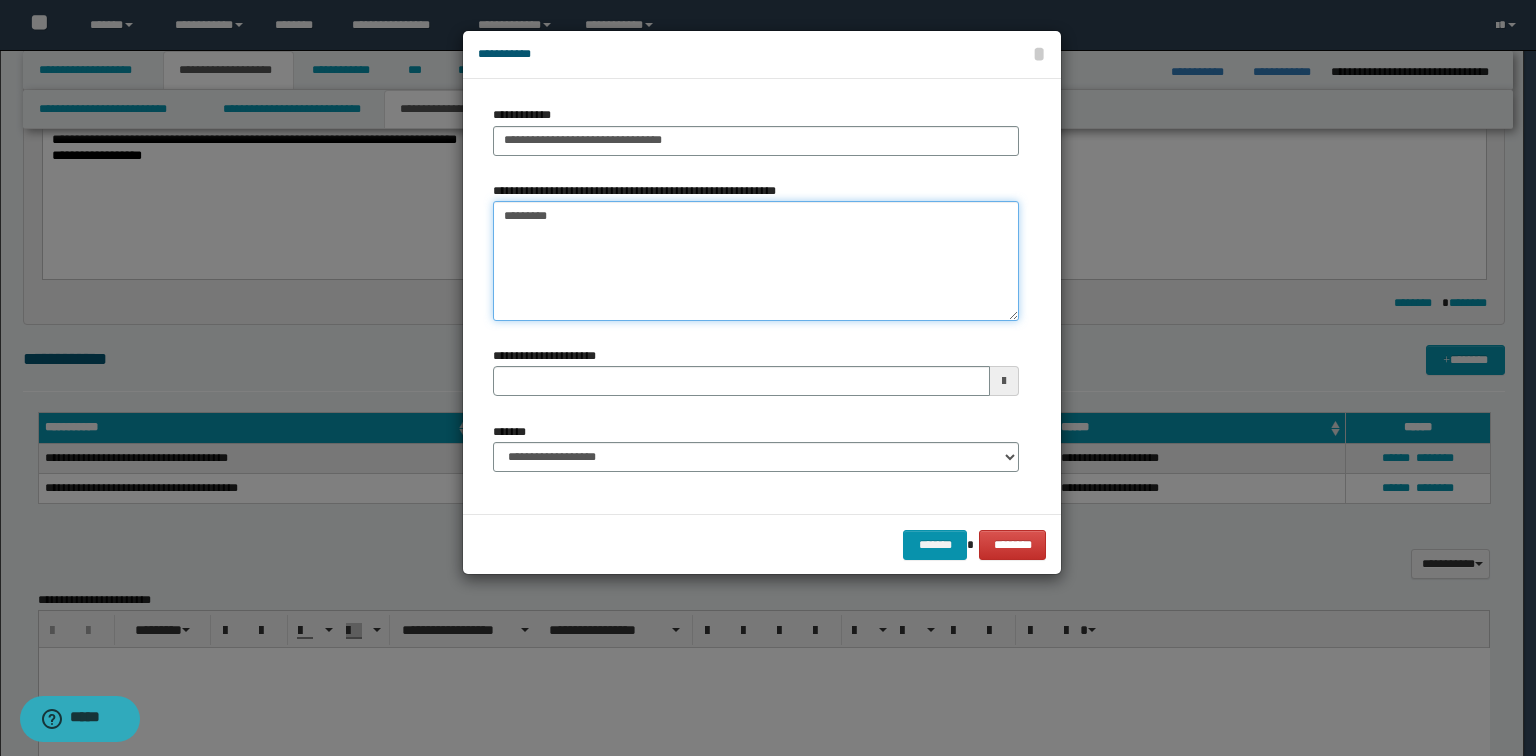 type 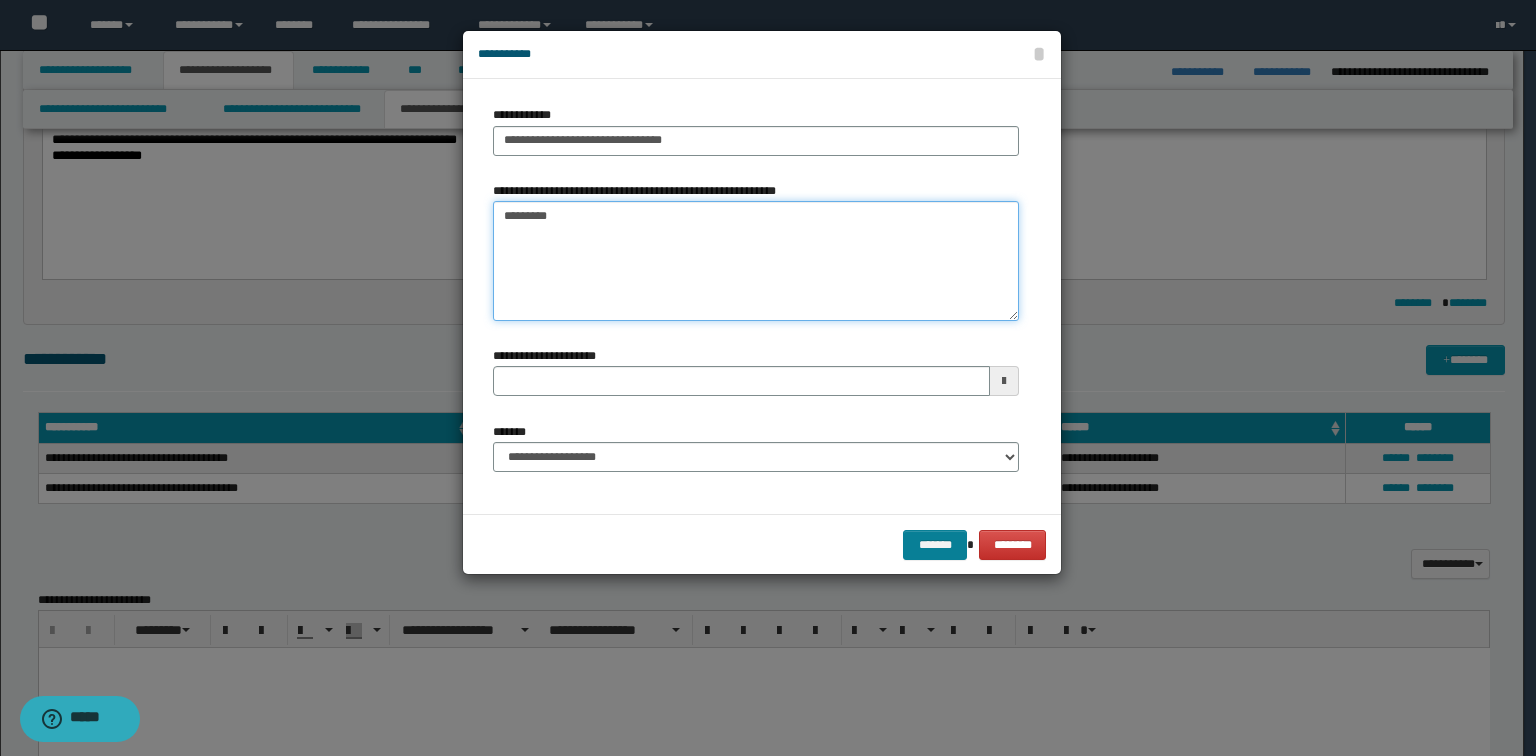 type on "*********" 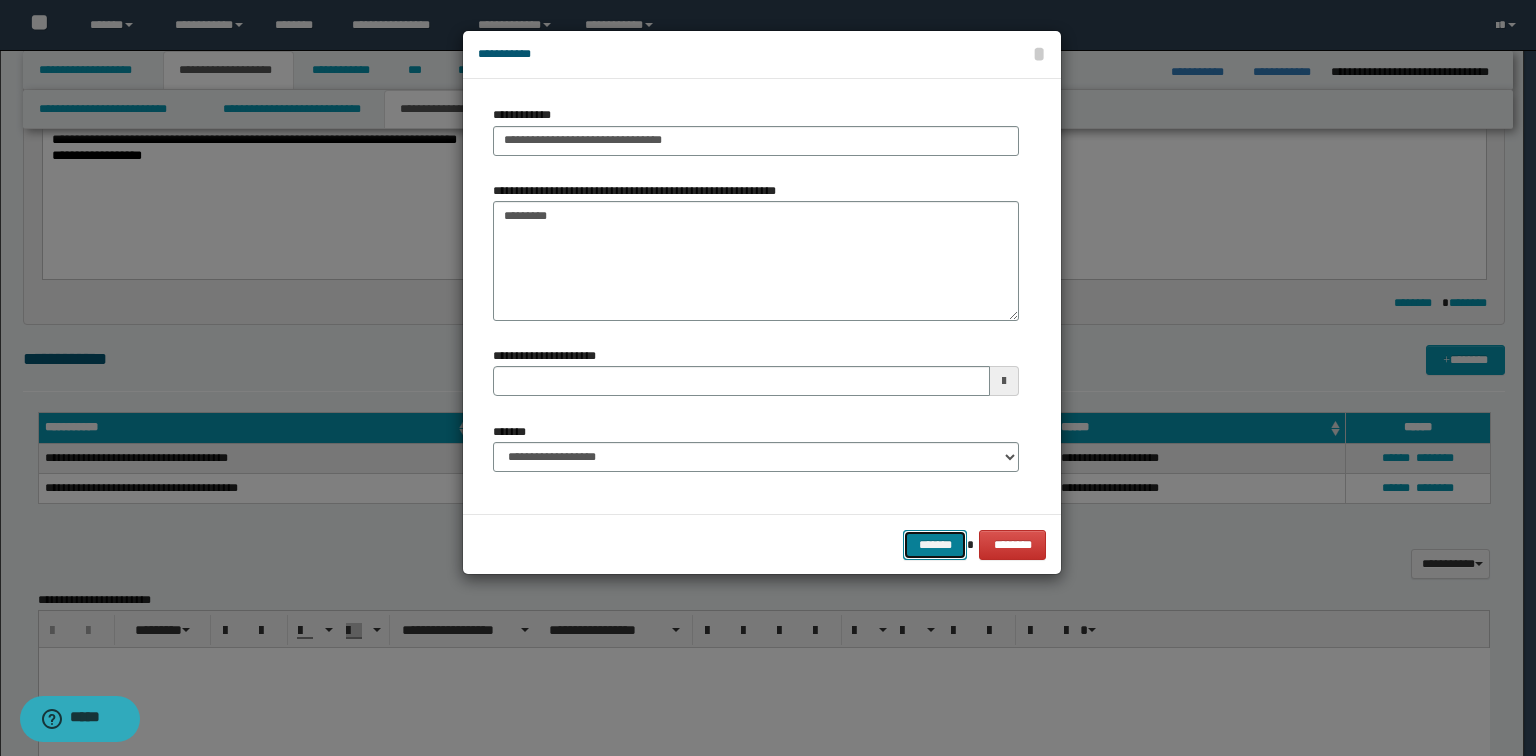 click on "*******" at bounding box center (935, 545) 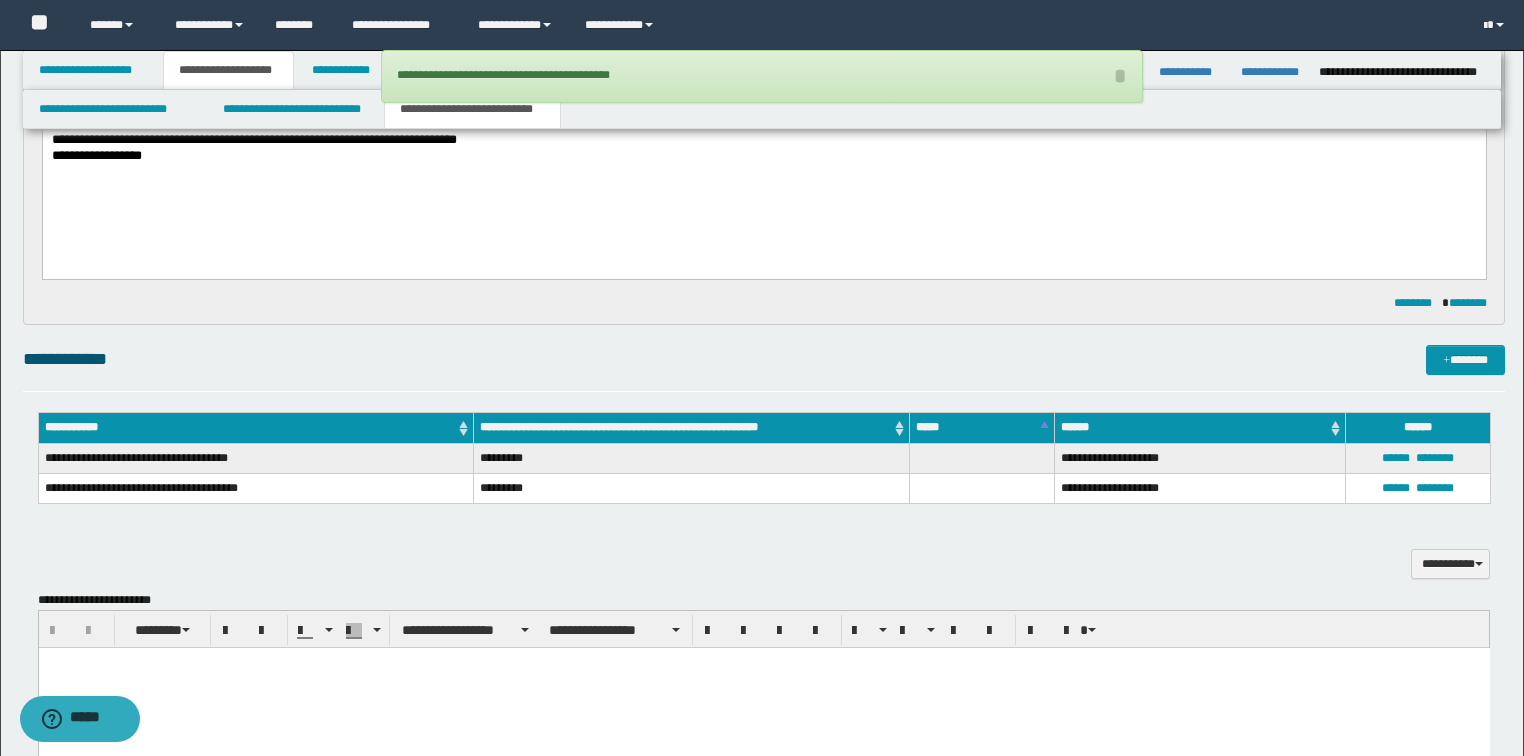 click on "**********" at bounding box center [764, 553] 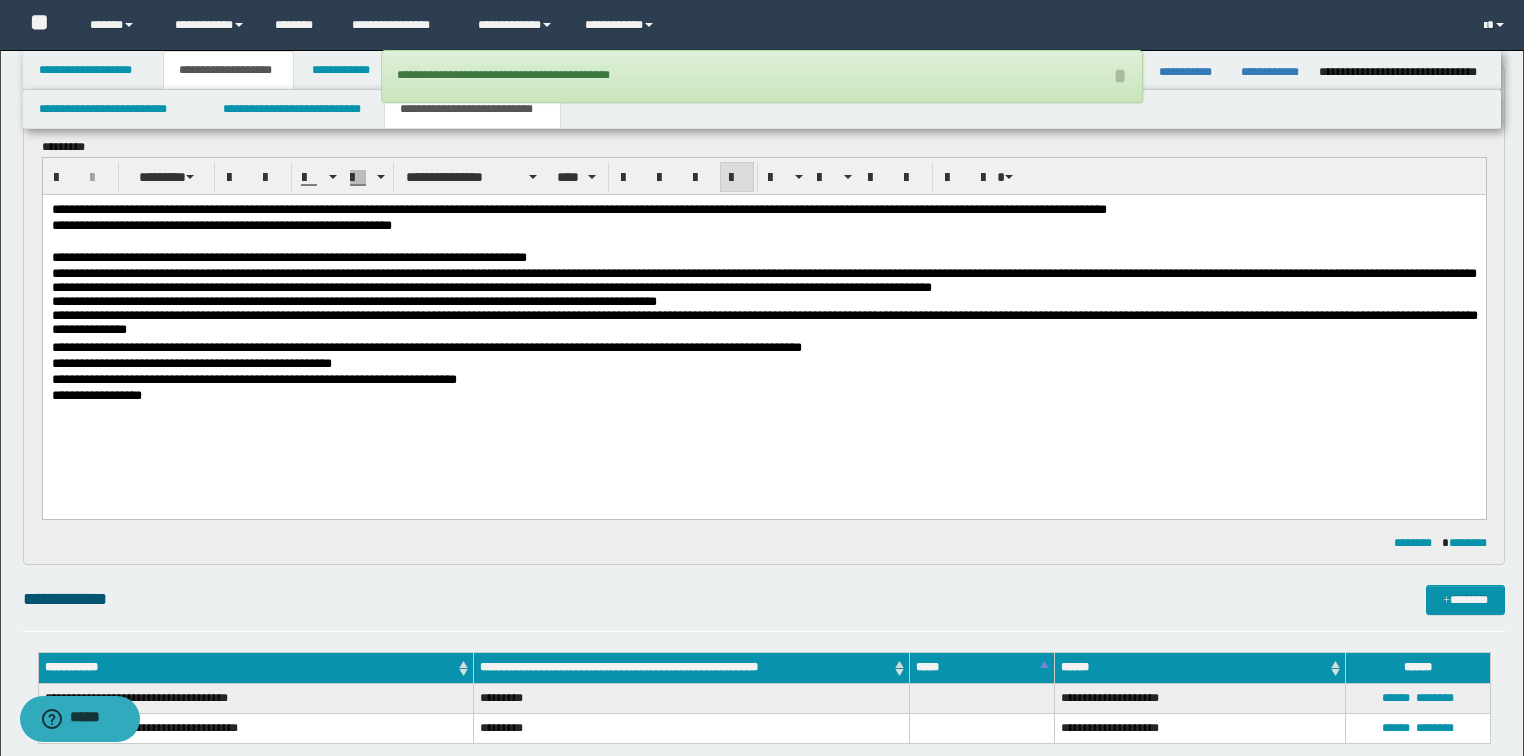 scroll, scrollTop: 0, scrollLeft: 0, axis: both 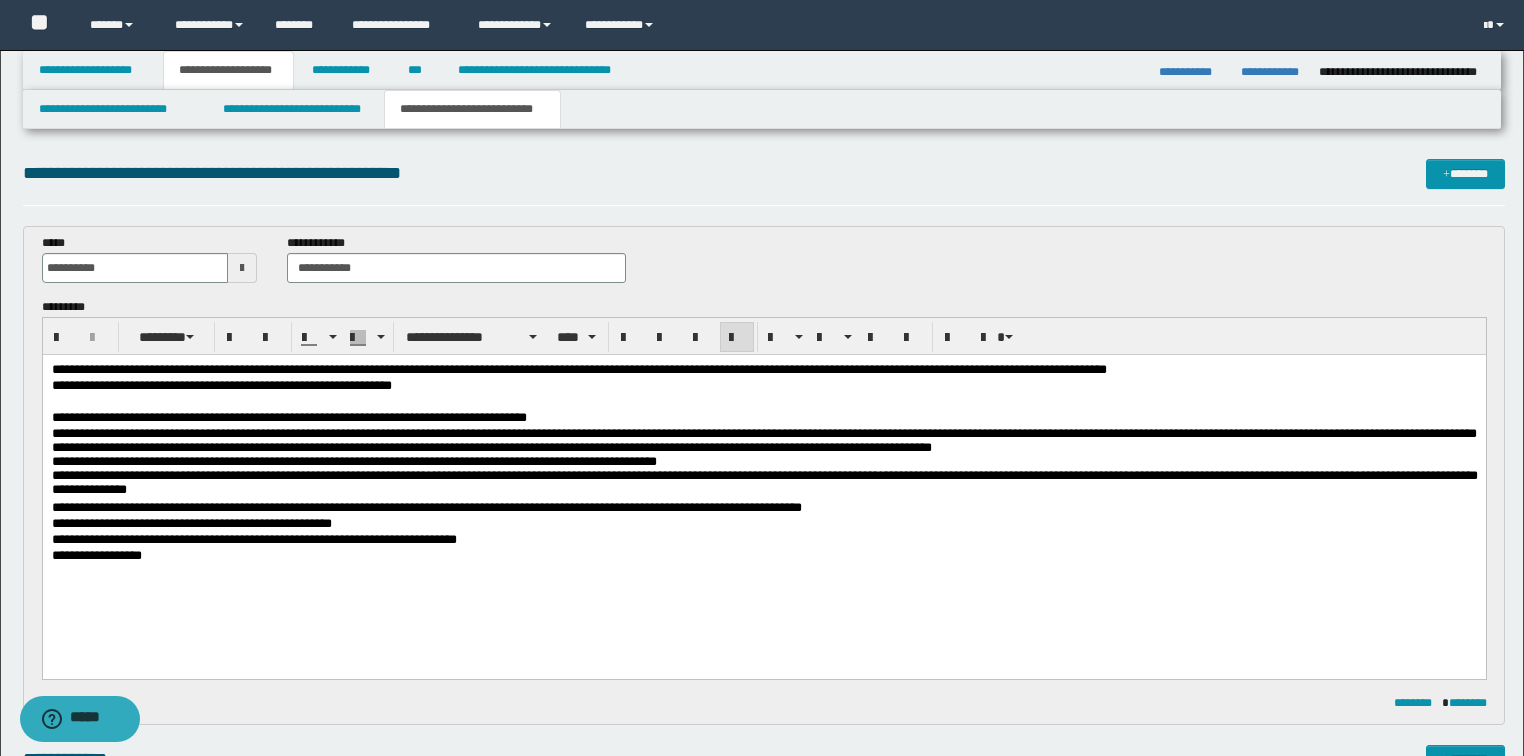 click on "**********" at bounding box center (764, 484) 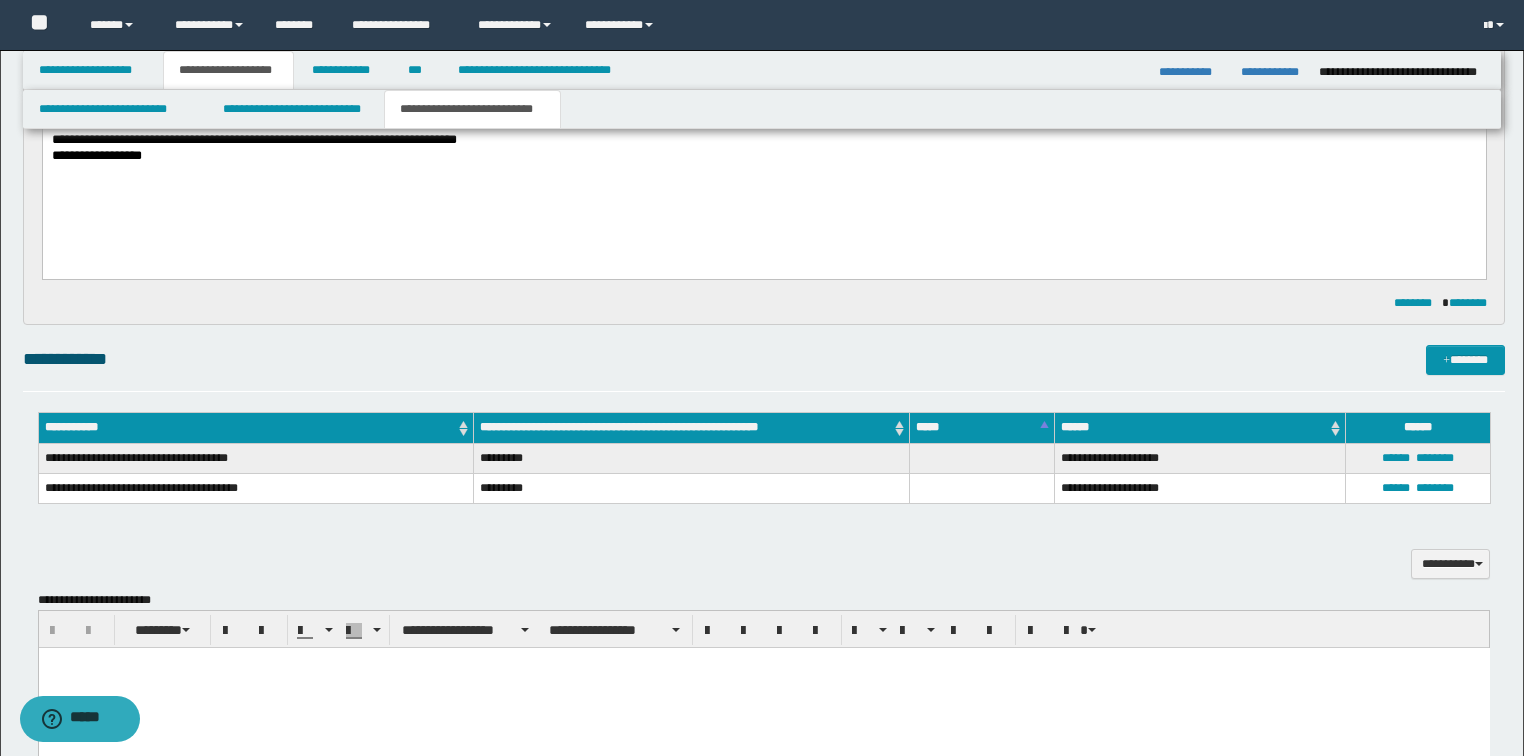 scroll, scrollTop: 80, scrollLeft: 0, axis: vertical 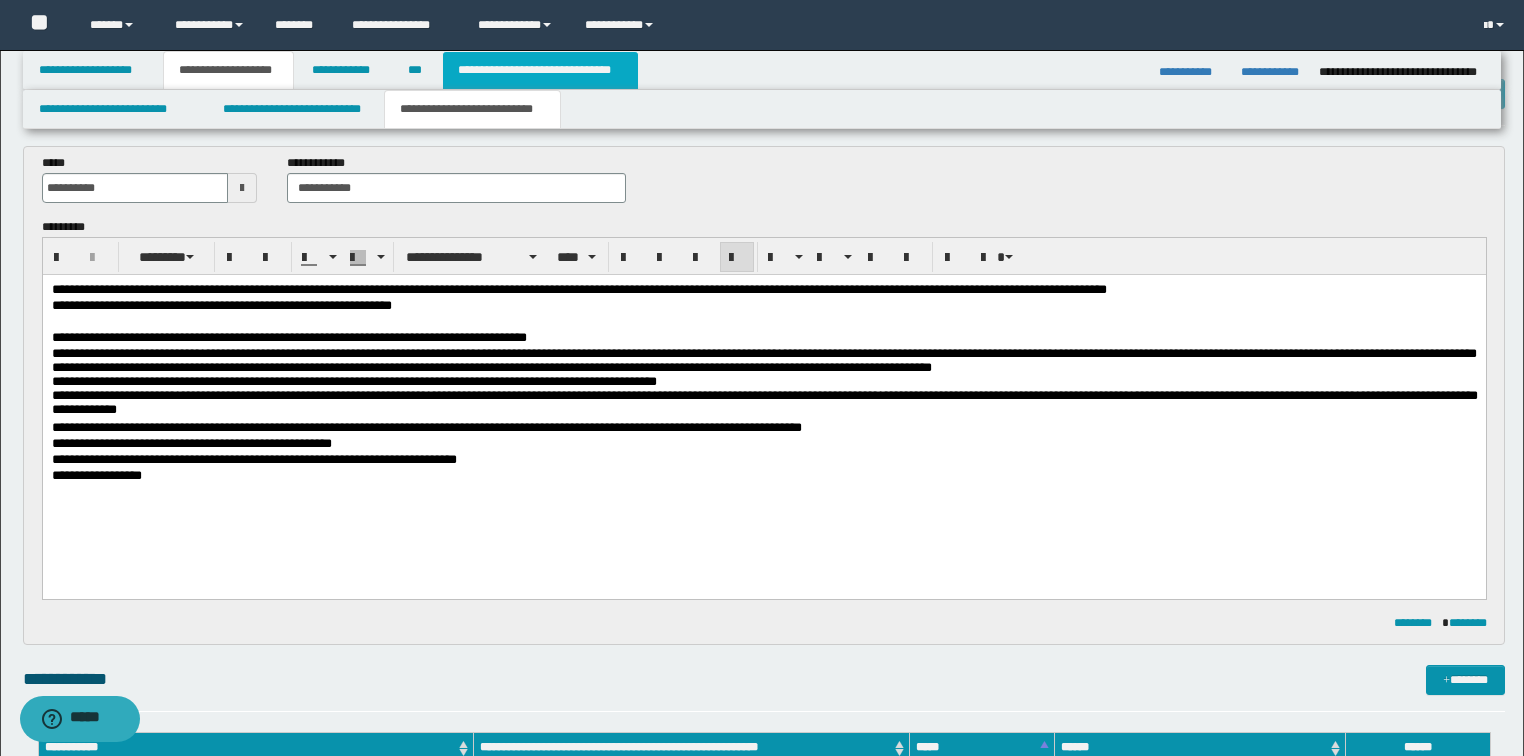 click on "**********" at bounding box center [540, 70] 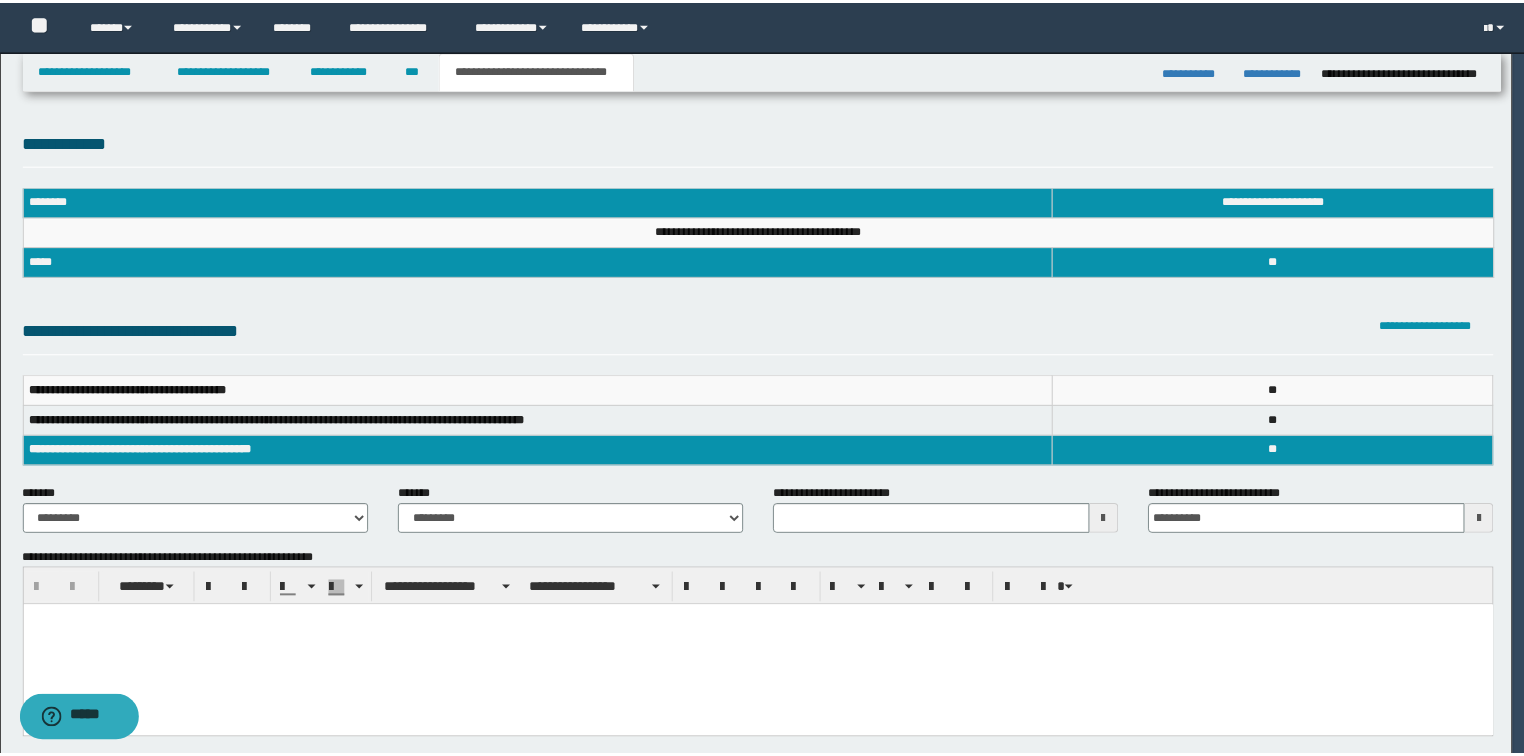 scroll, scrollTop: 0, scrollLeft: 0, axis: both 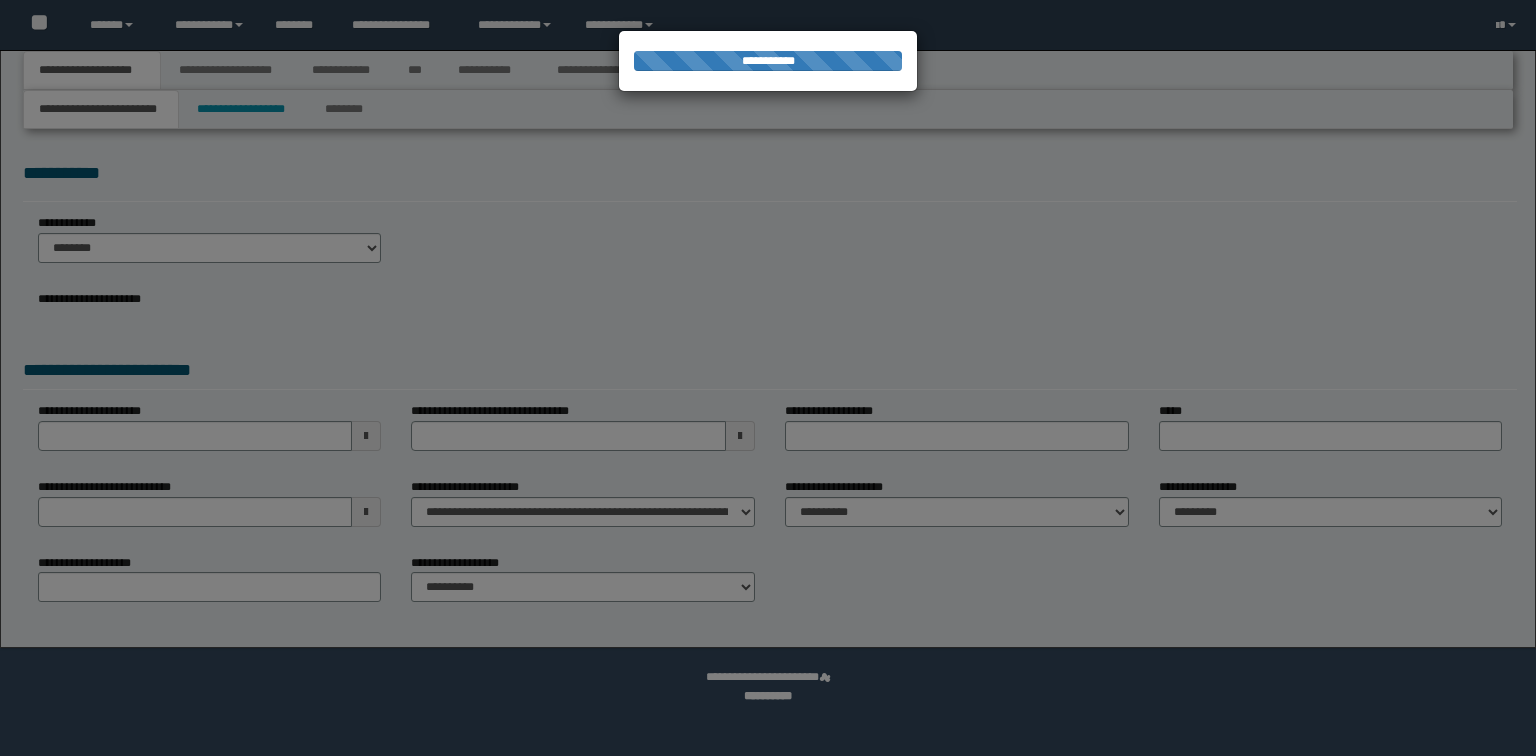 select on "*" 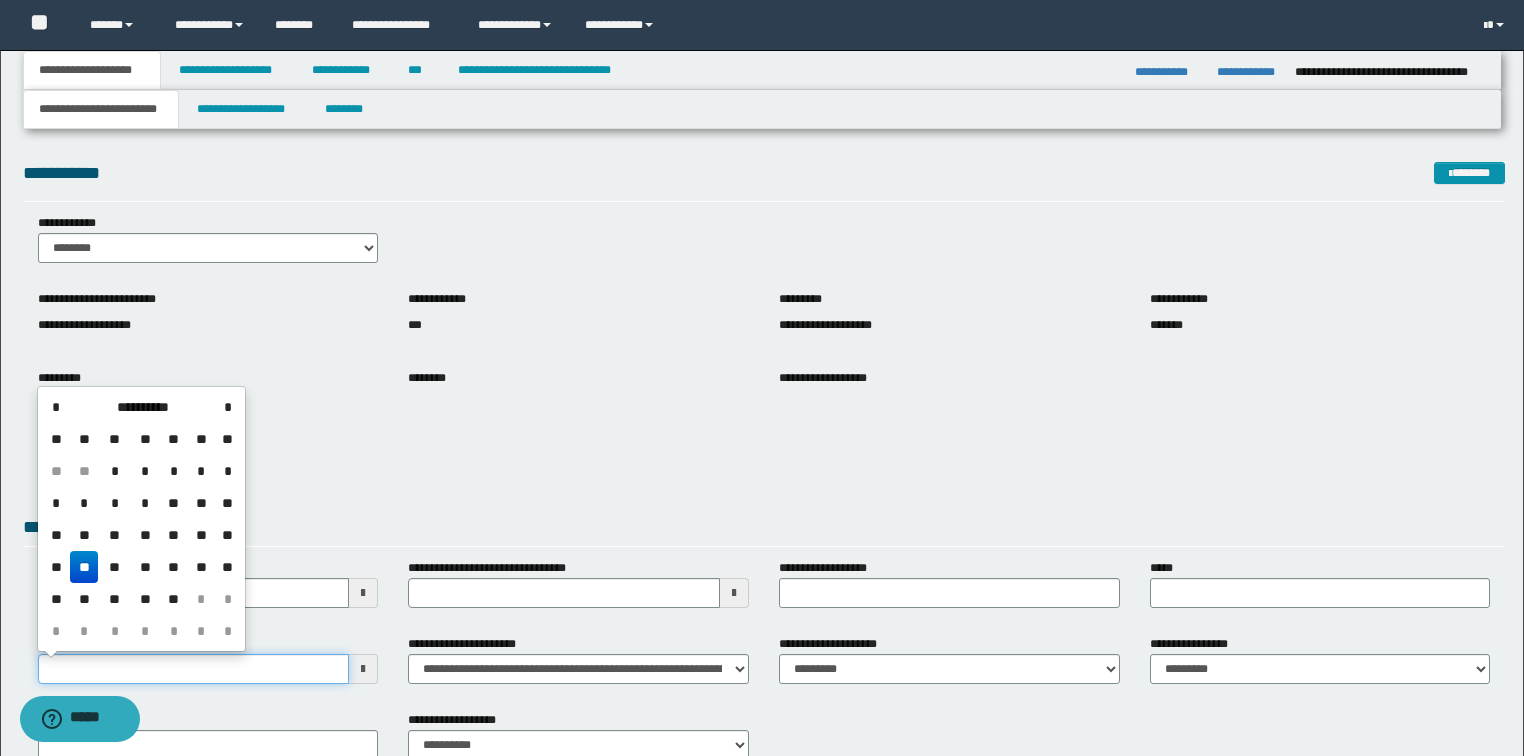 click on "**********" at bounding box center [194, 669] 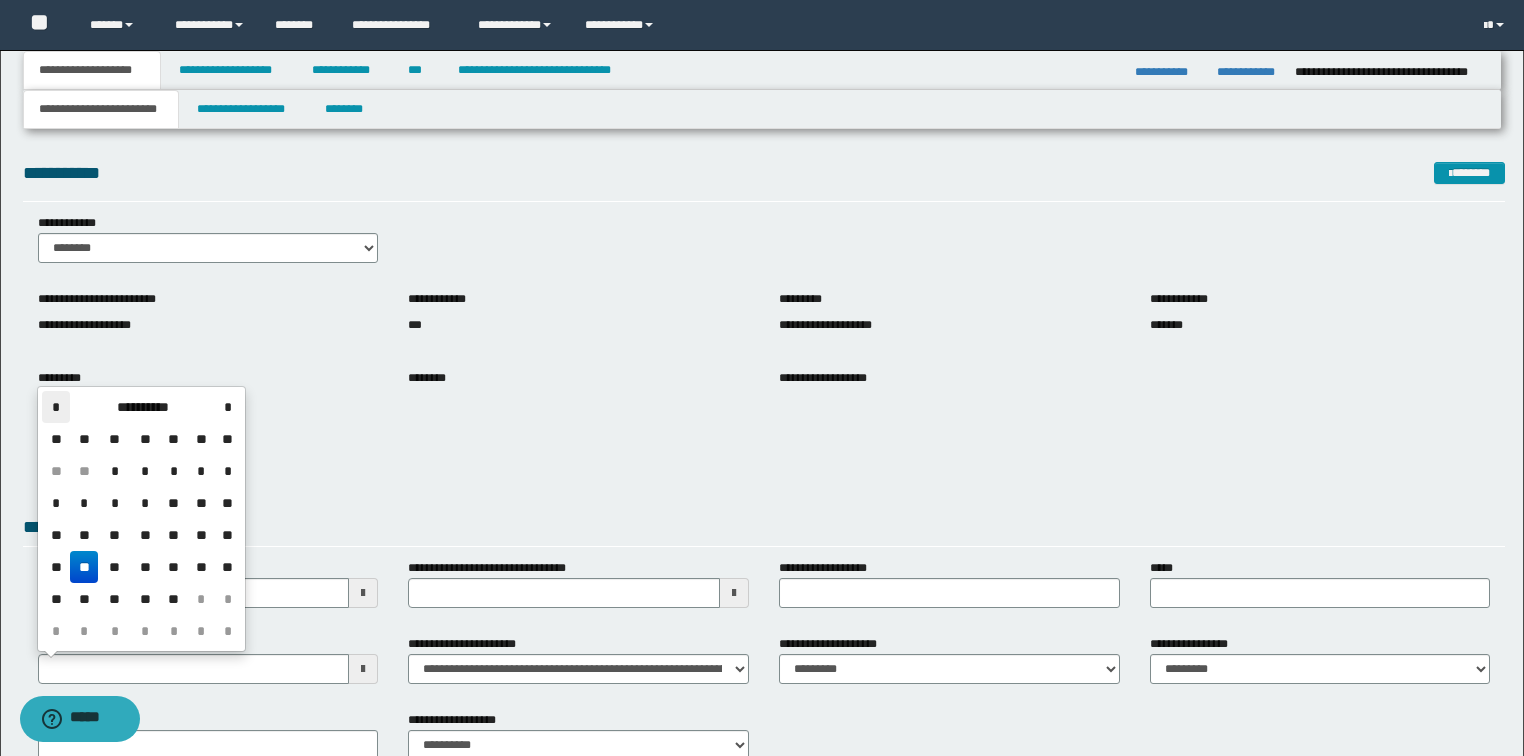 click on "*" at bounding box center [56, 407] 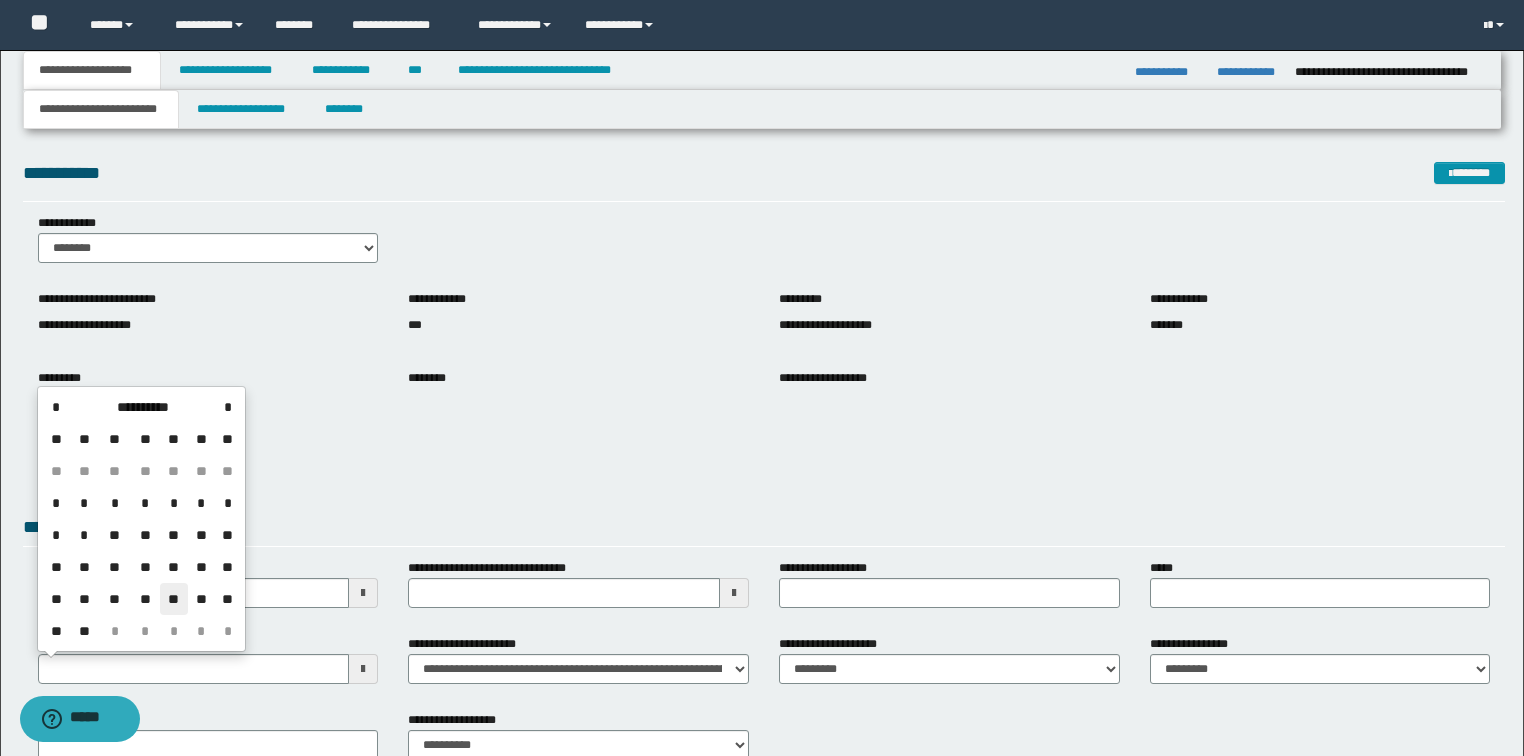 click on "**" at bounding box center (174, 599) 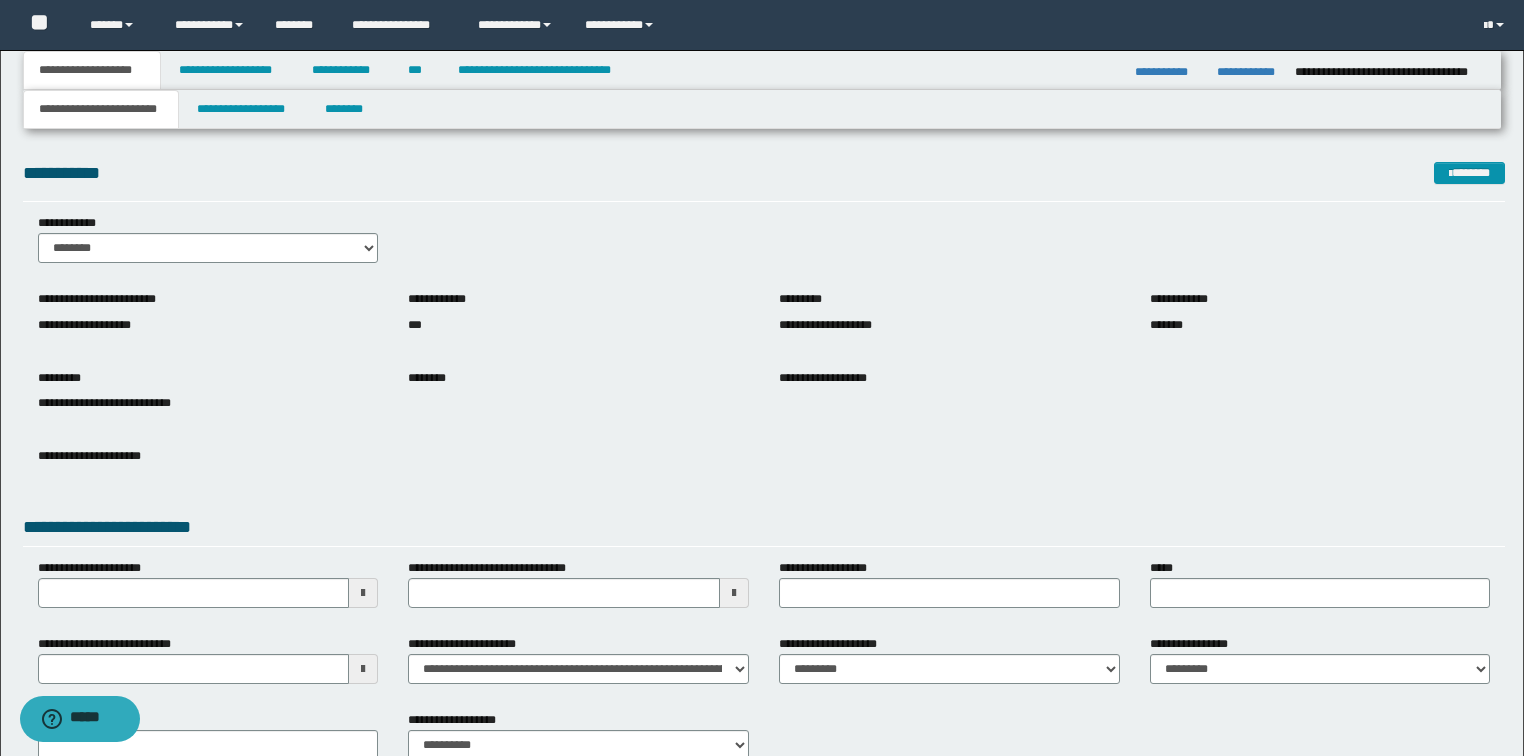 drag, startPoint x: 264, startPoint y: 439, endPoint x: 285, endPoint y: 327, distance: 113.951744 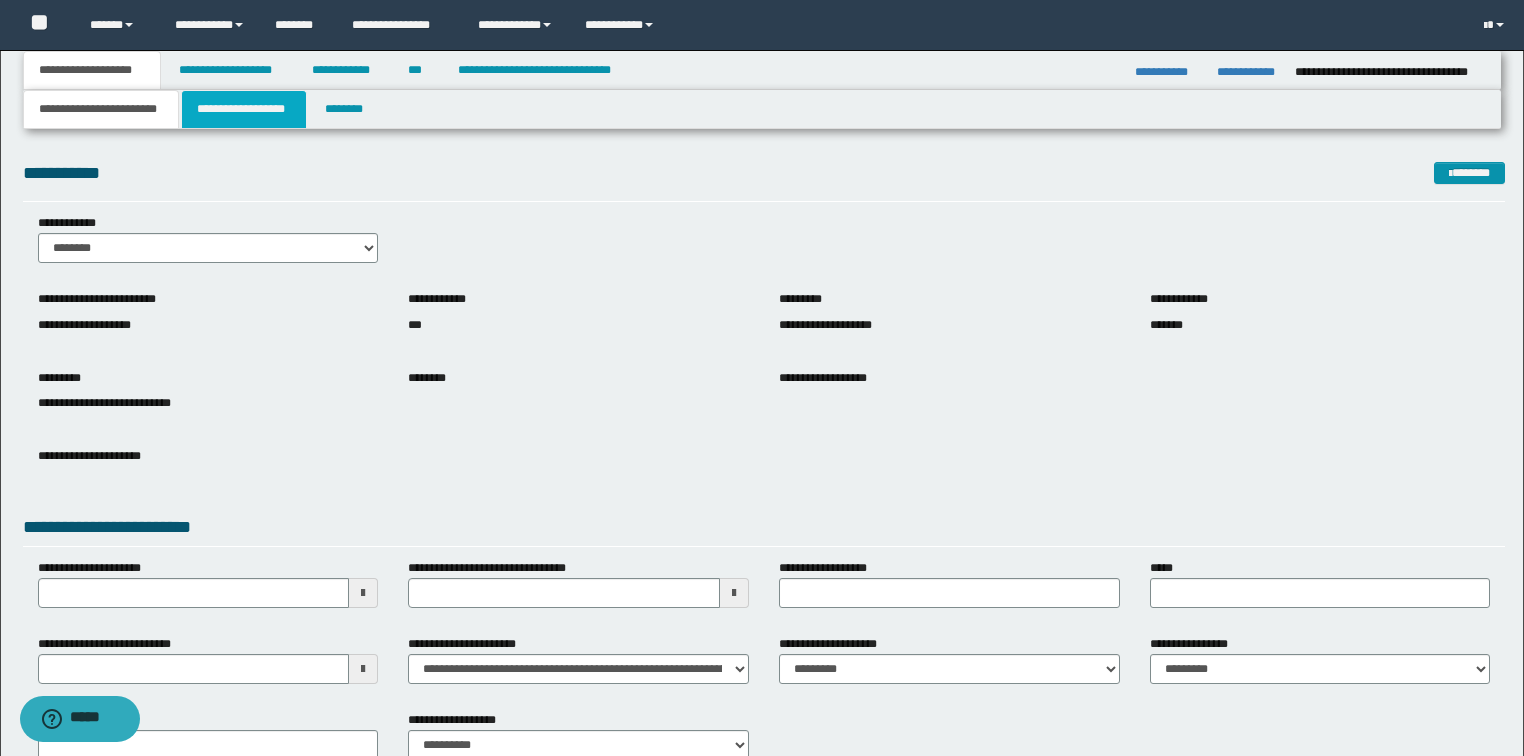 click on "**********" at bounding box center [244, 109] 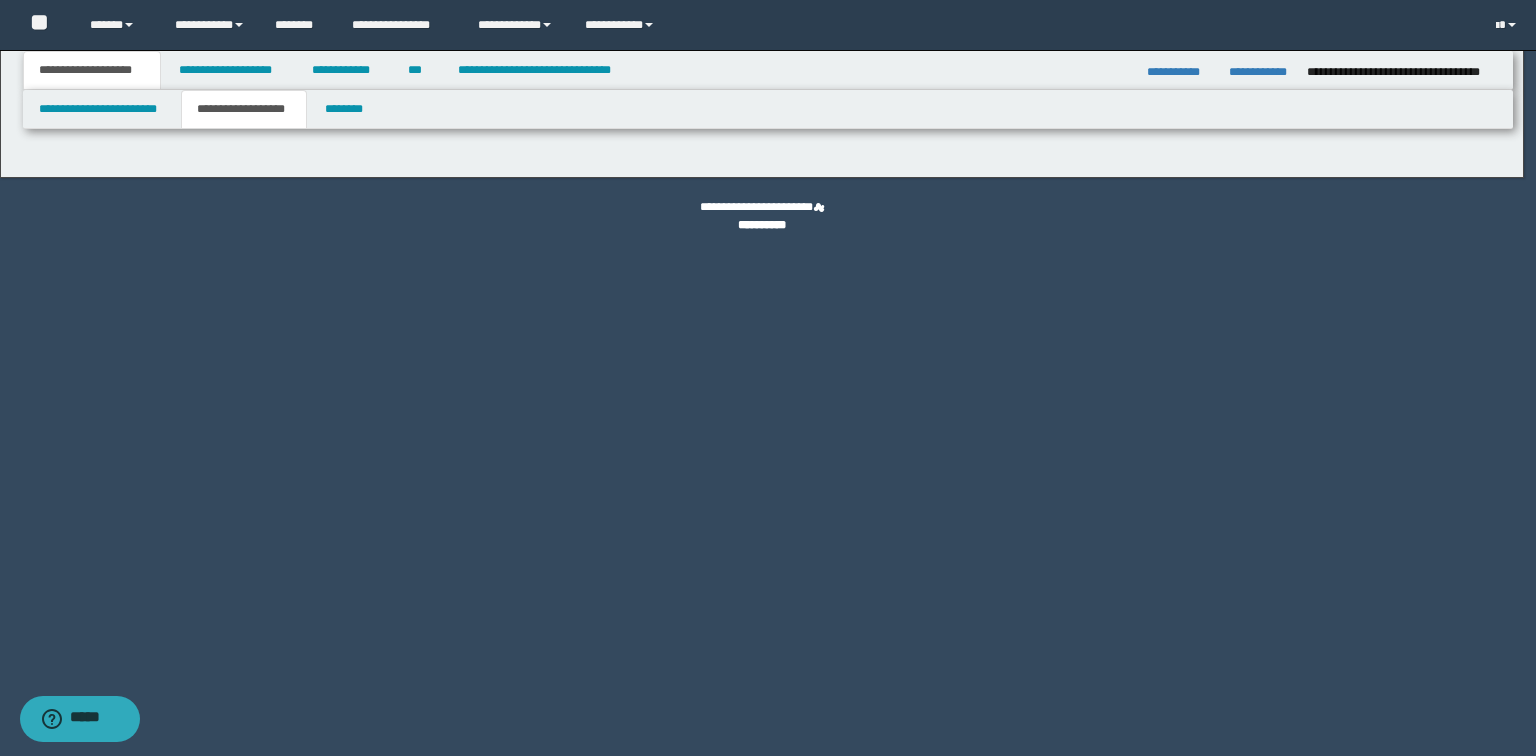 type on "**********" 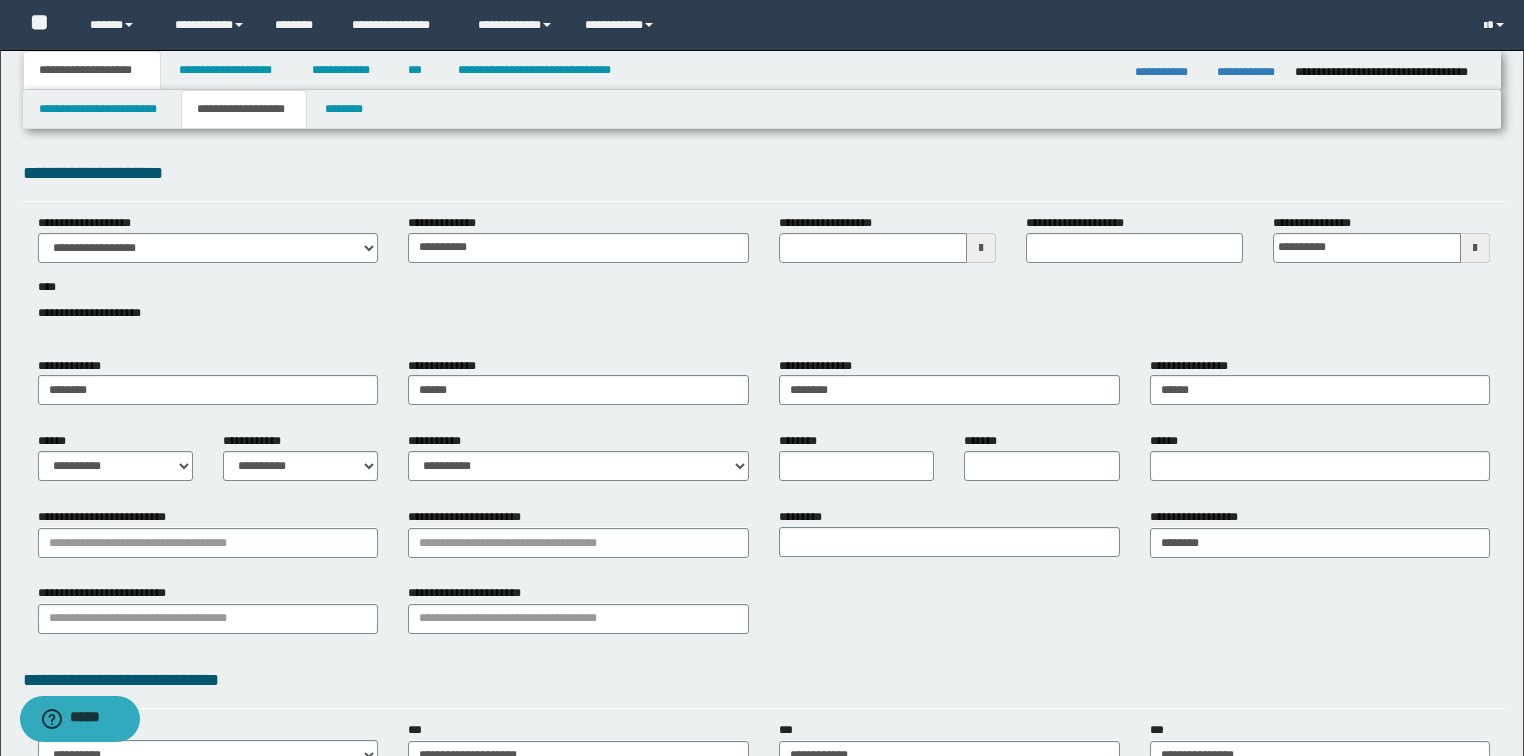type 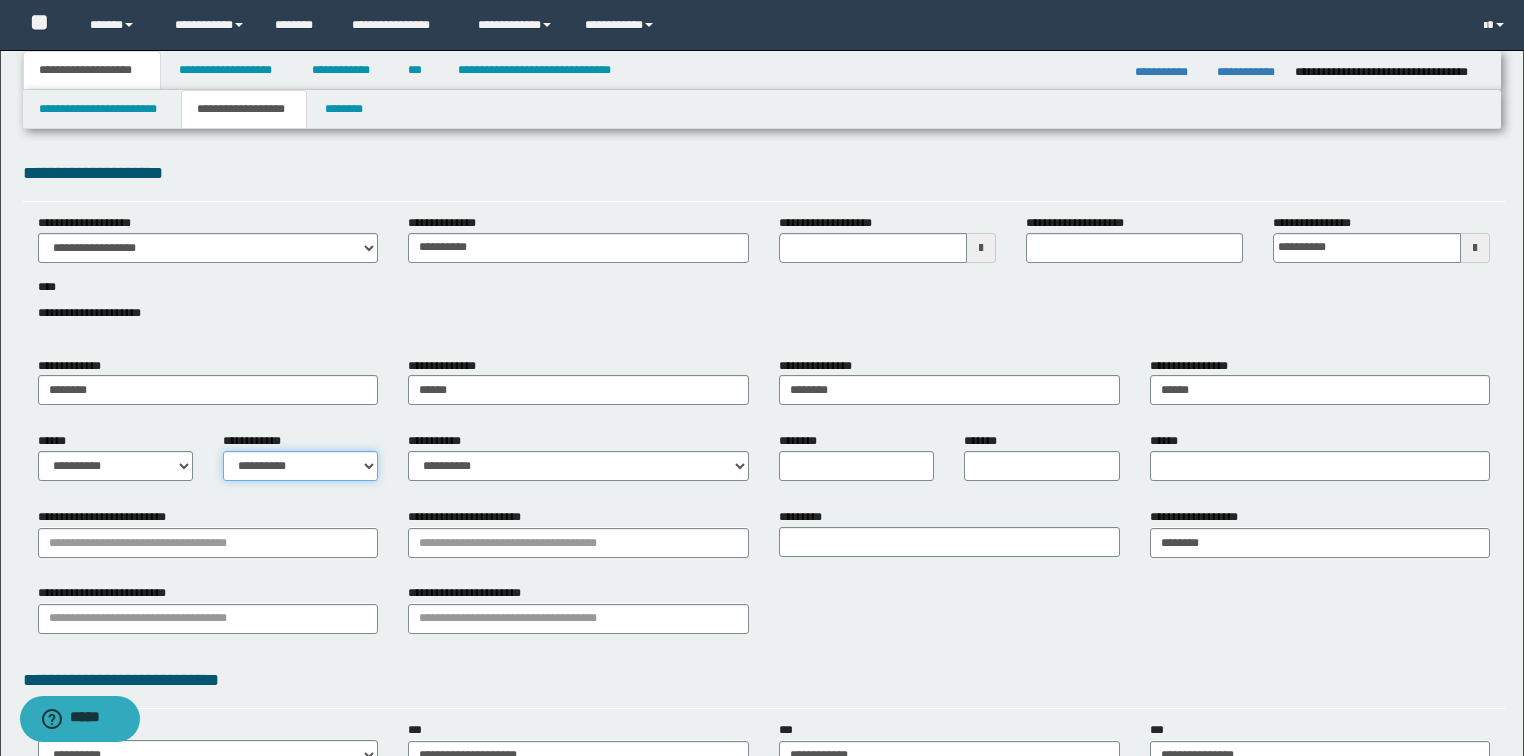 click on "**********" at bounding box center [300, 466] 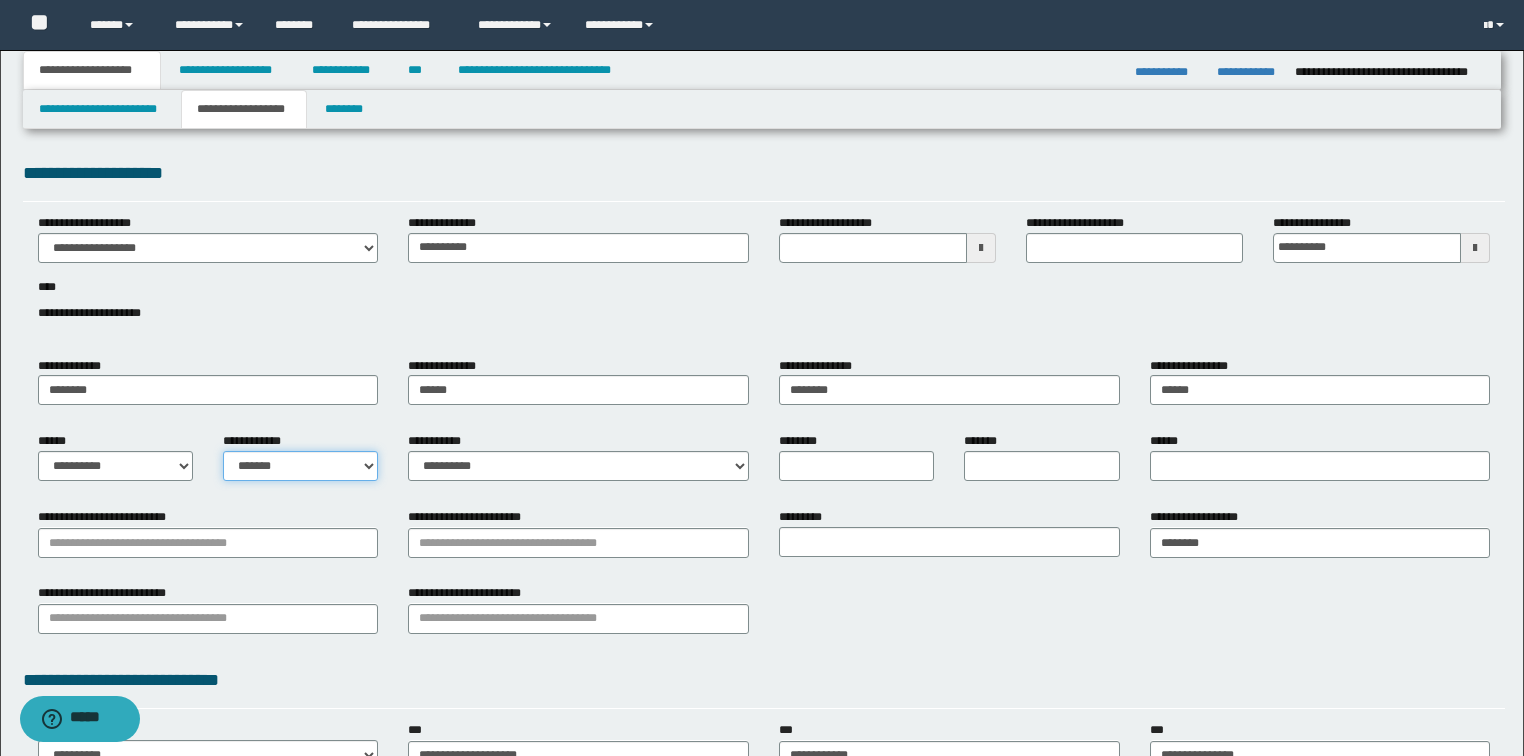 click on "**********" at bounding box center [300, 466] 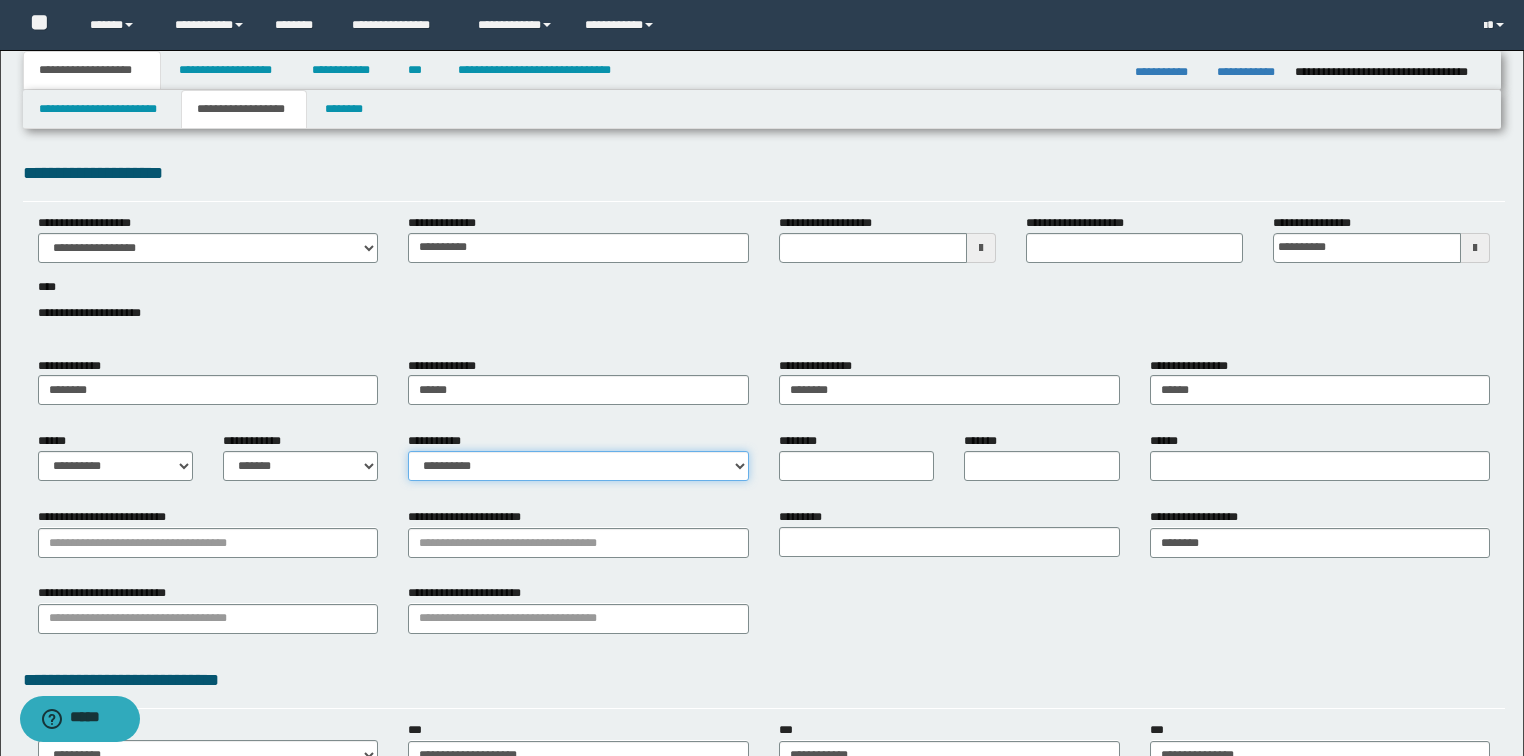 click on "**********" at bounding box center [578, 466] 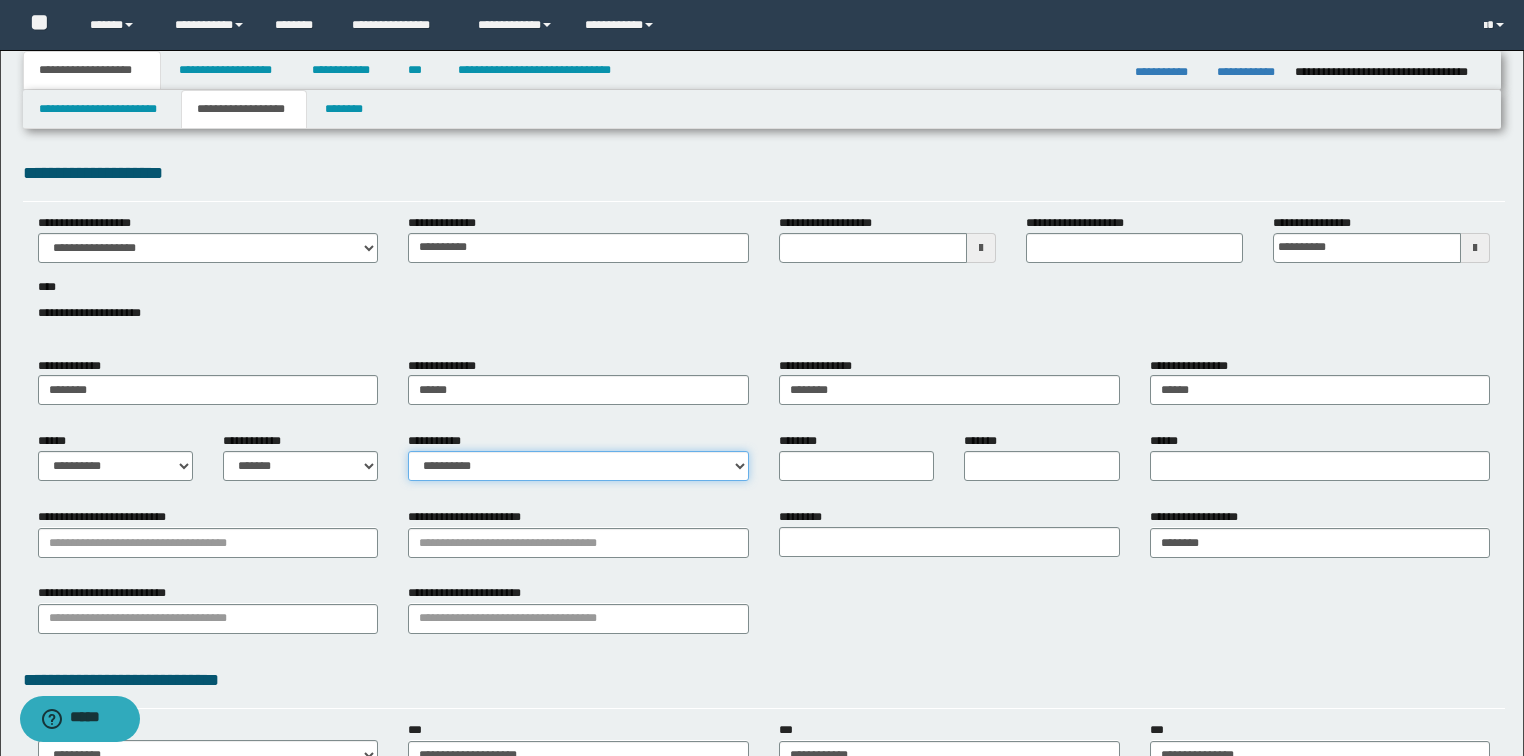select on "*" 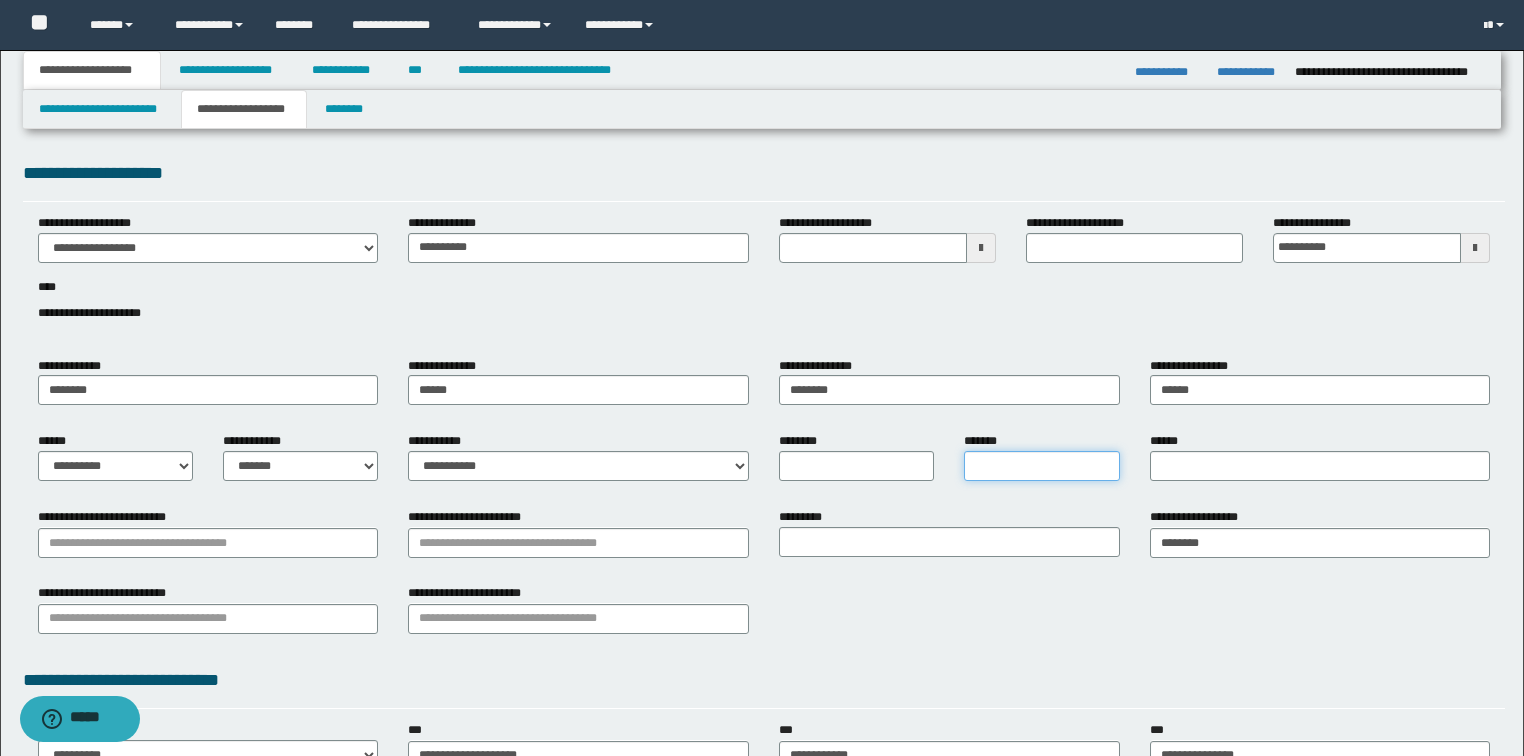 click on "*******" at bounding box center [1041, 466] 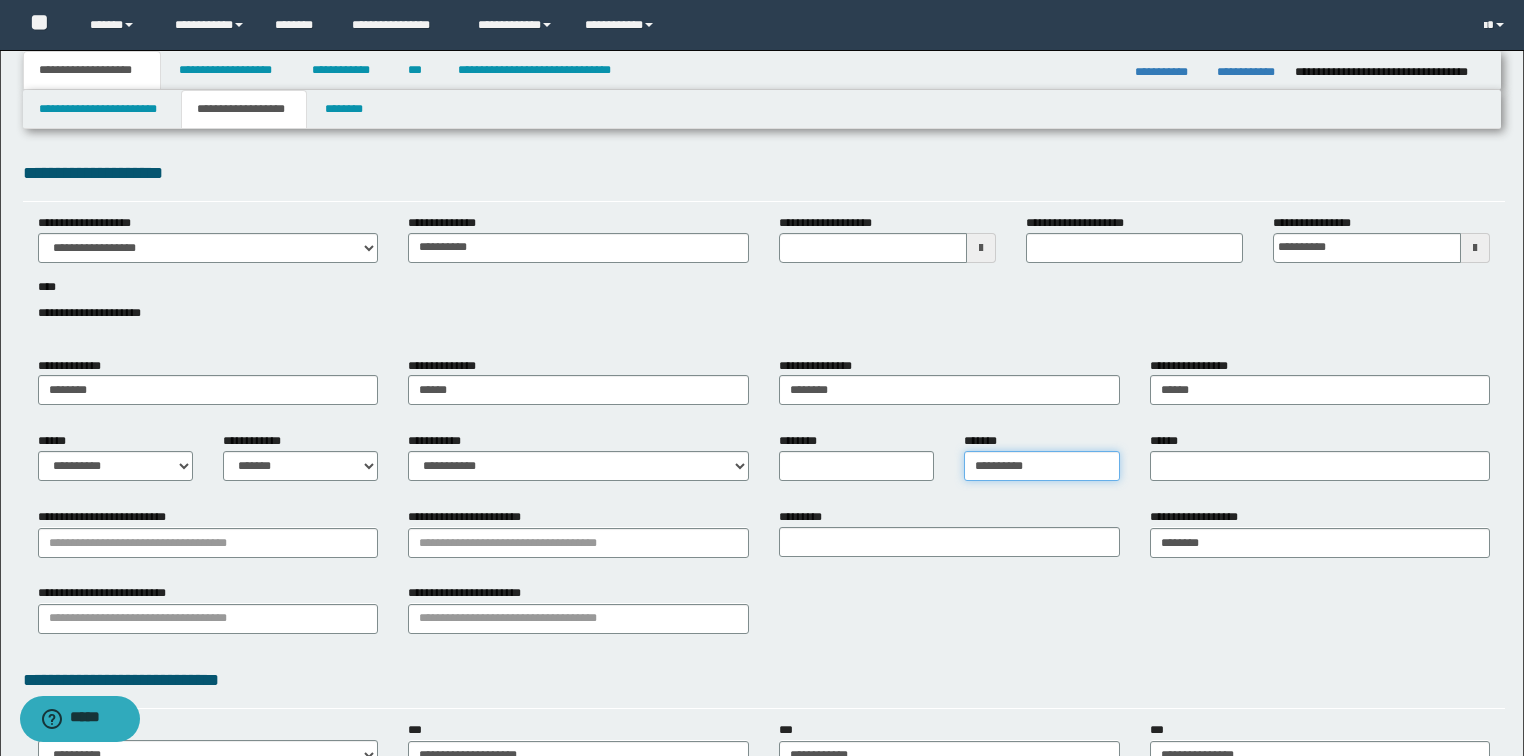 type on "**********" 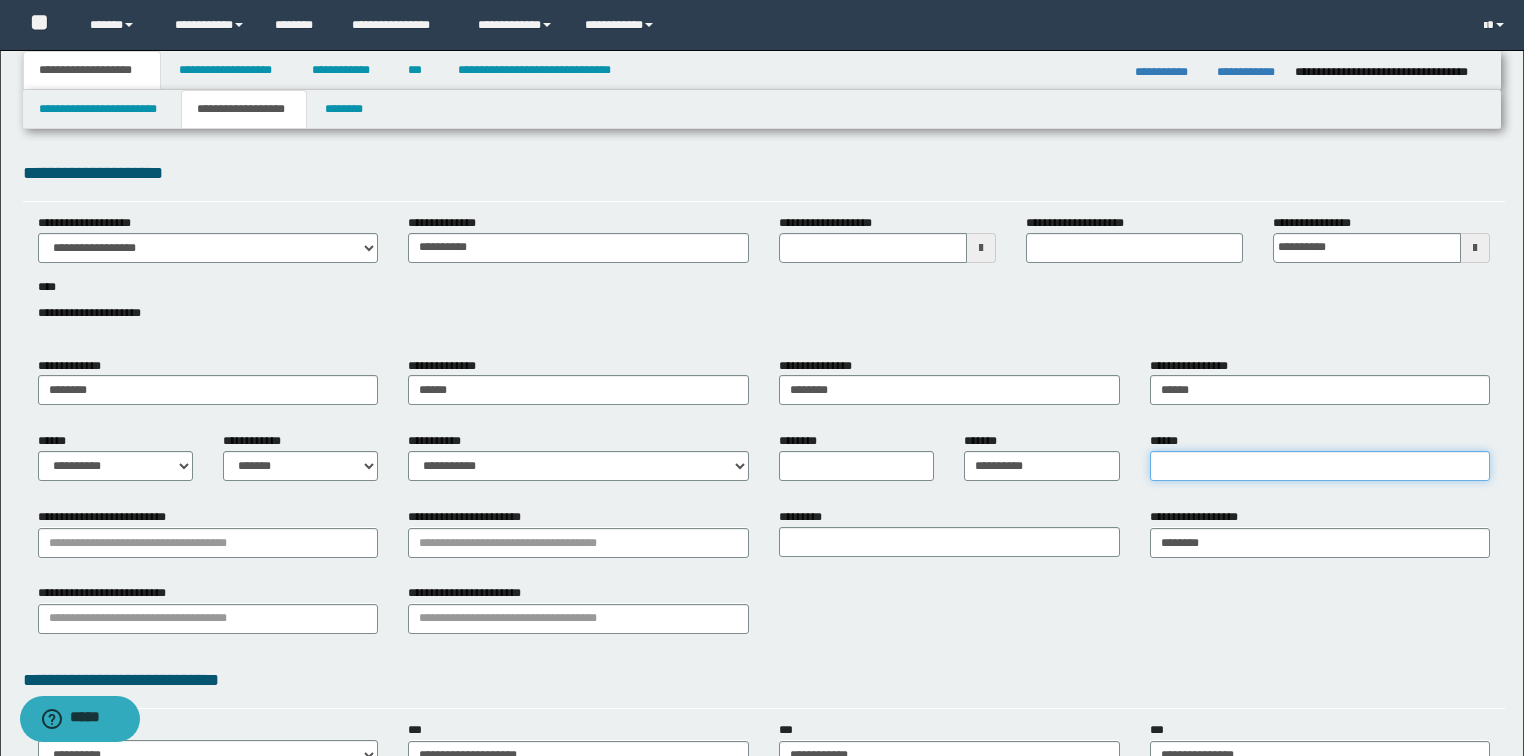 click on "******" at bounding box center [1320, 466] 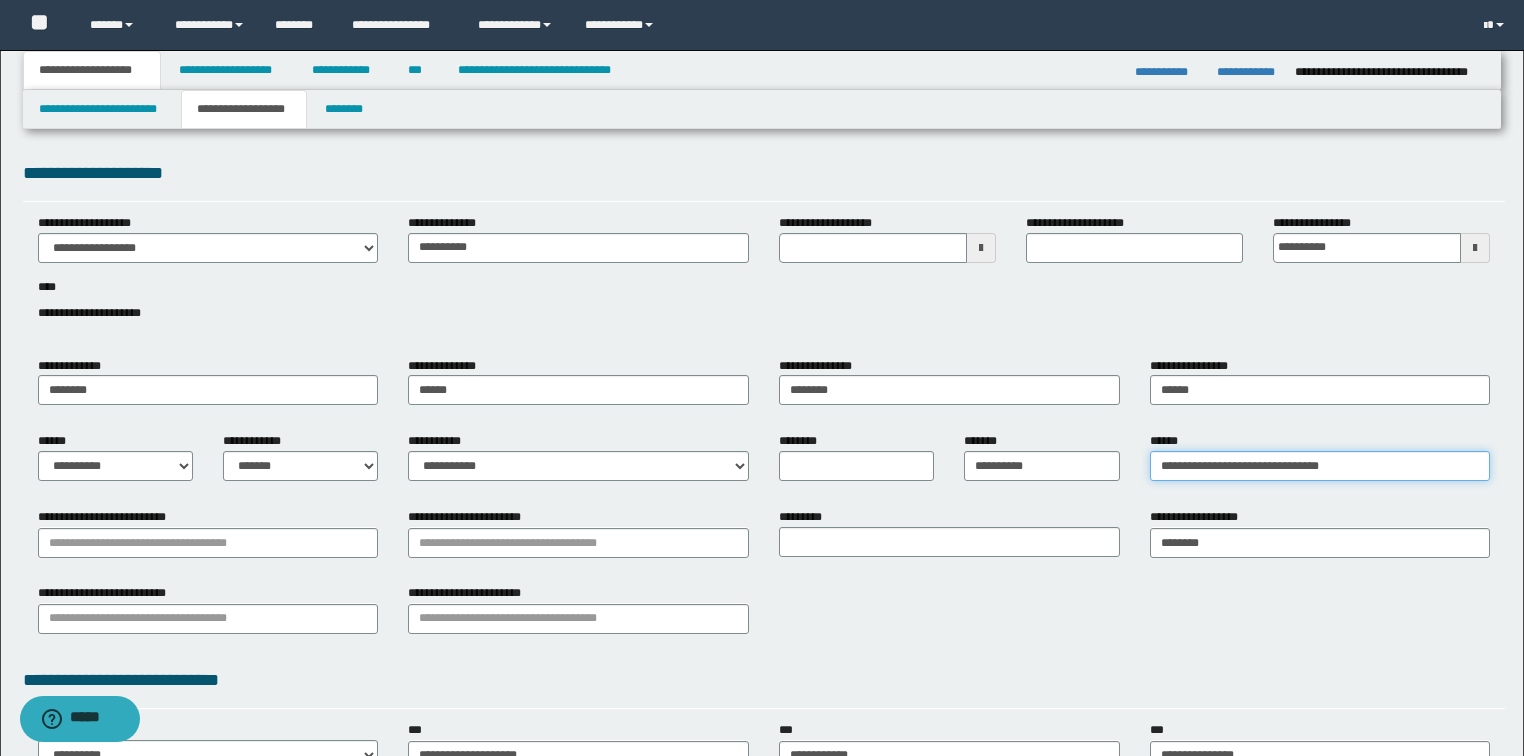 type on "**********" 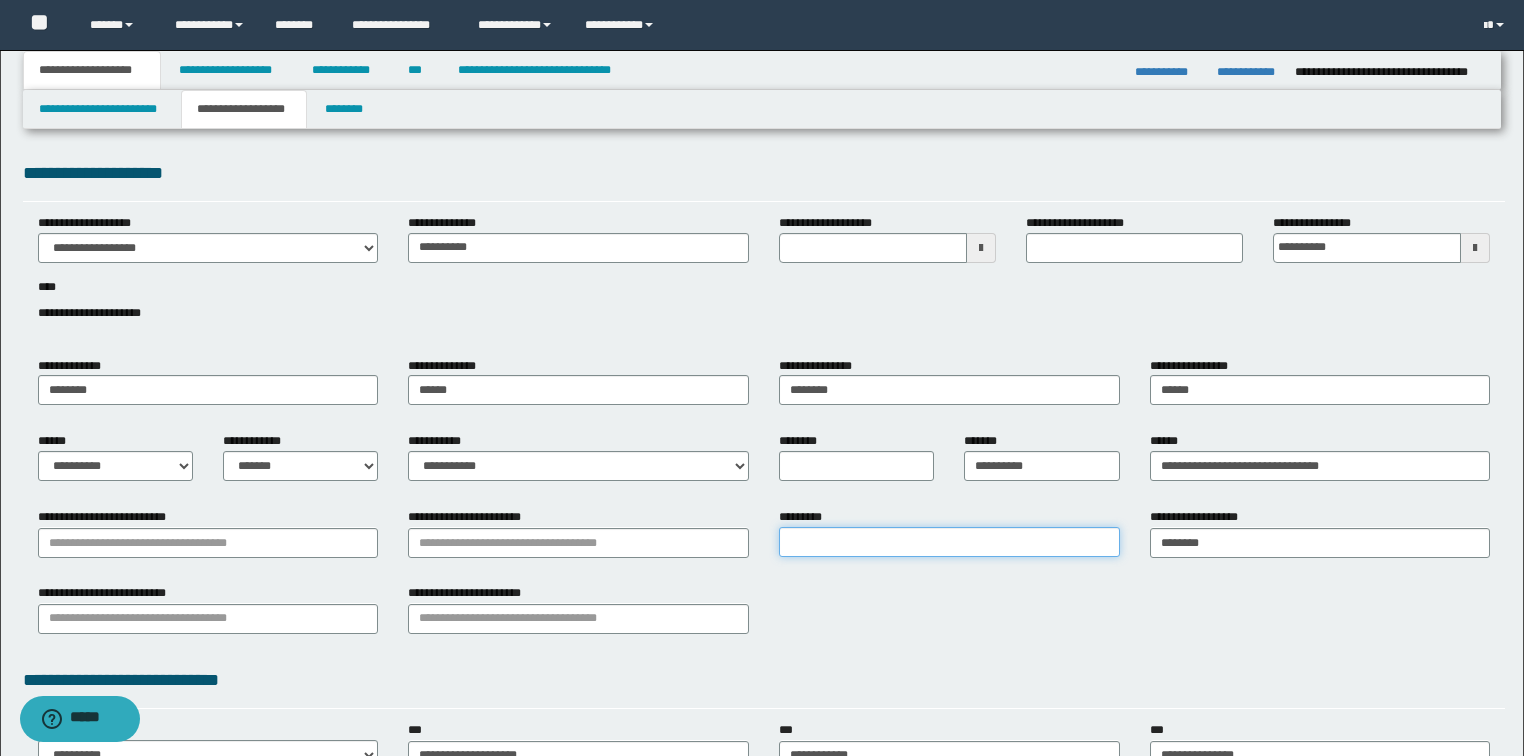 click on "*********" at bounding box center (949, 542) 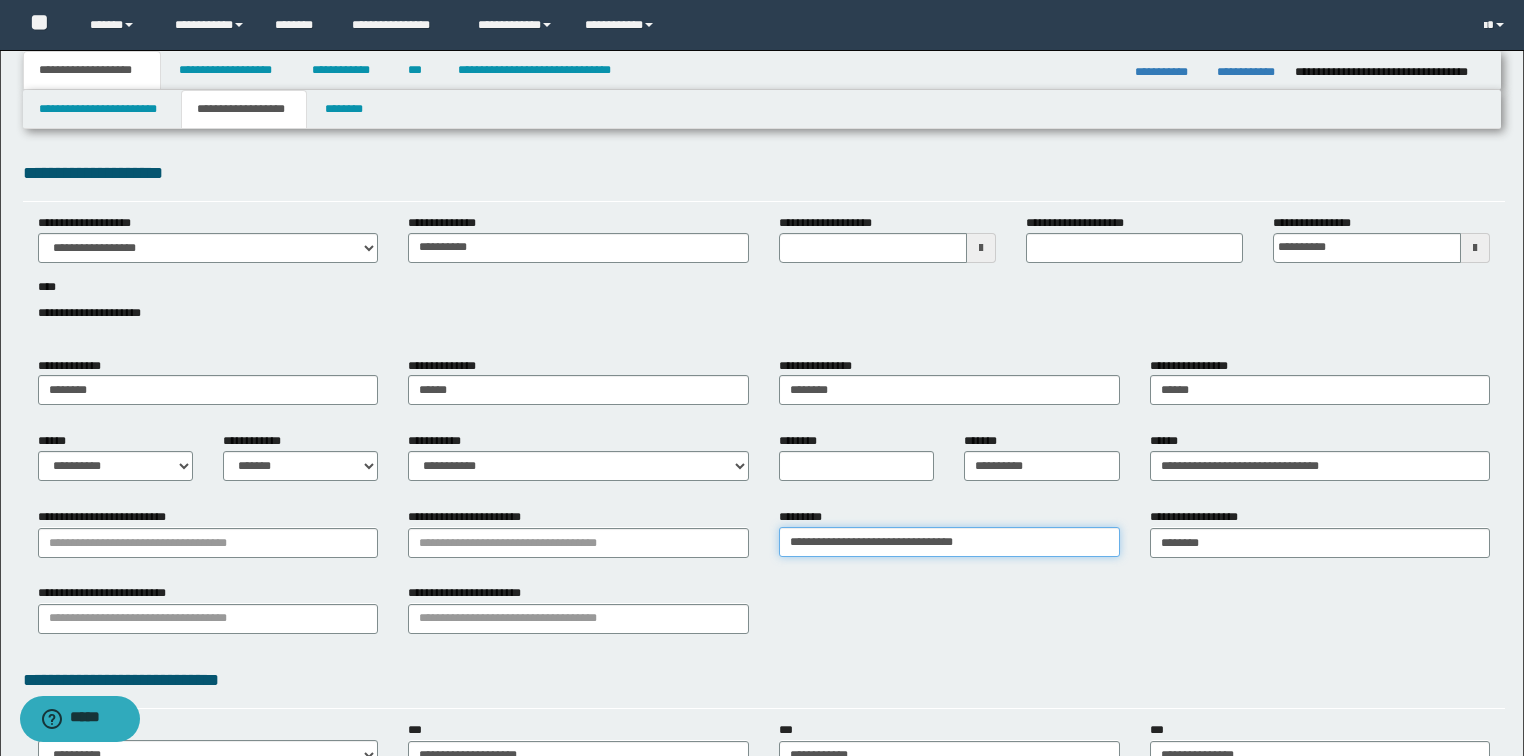 type on "**********" 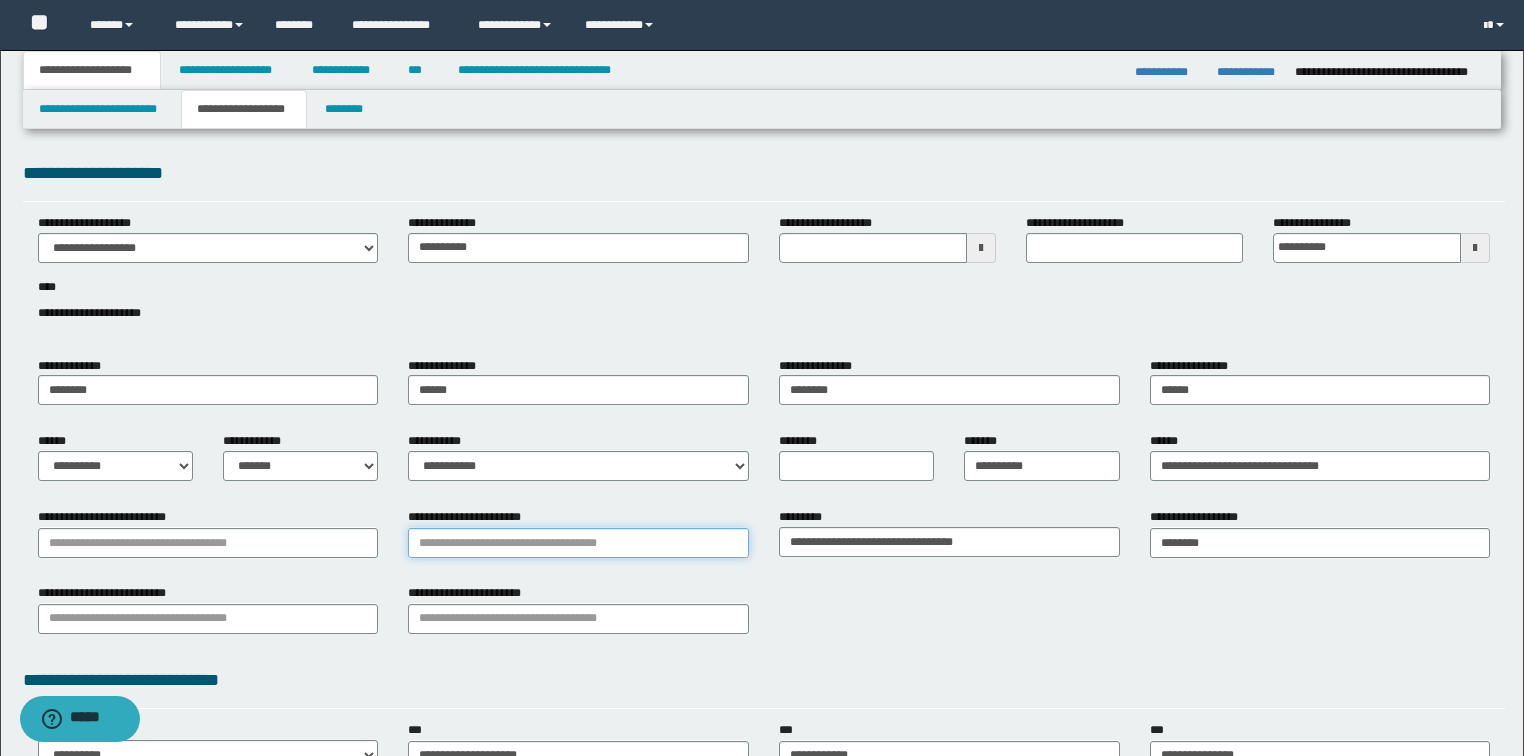click on "**********" at bounding box center [578, 543] 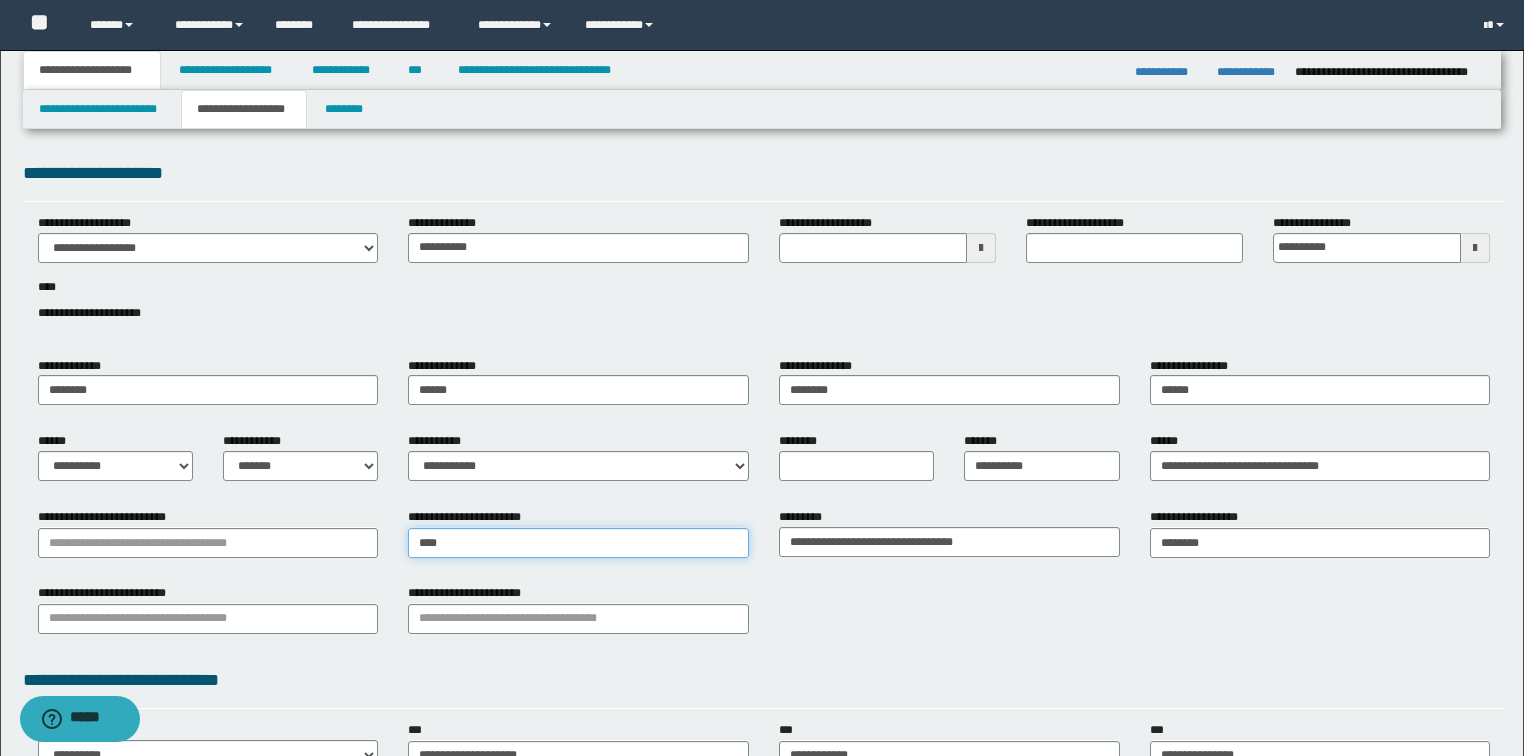 type on "*****" 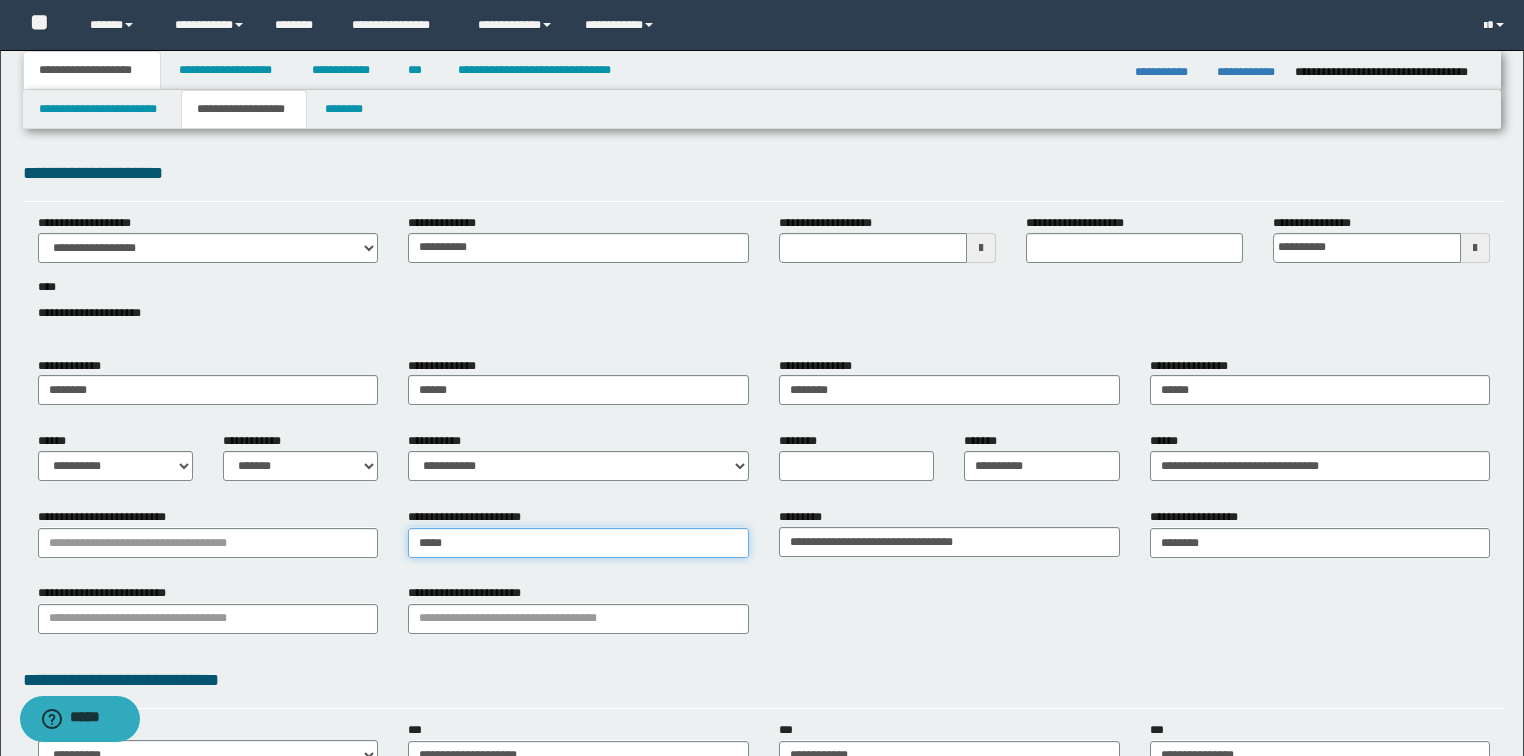 type on "*****" 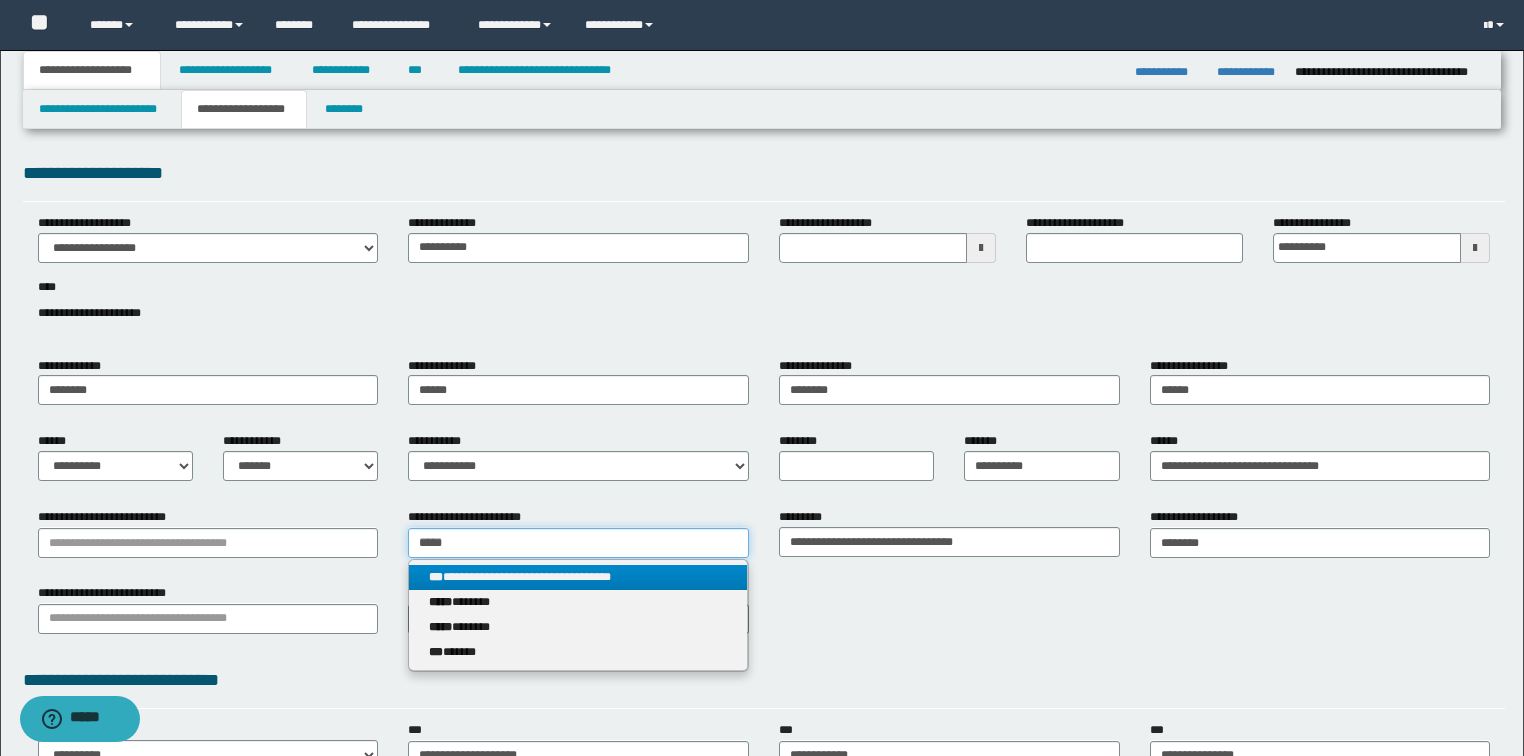 type on "*****" 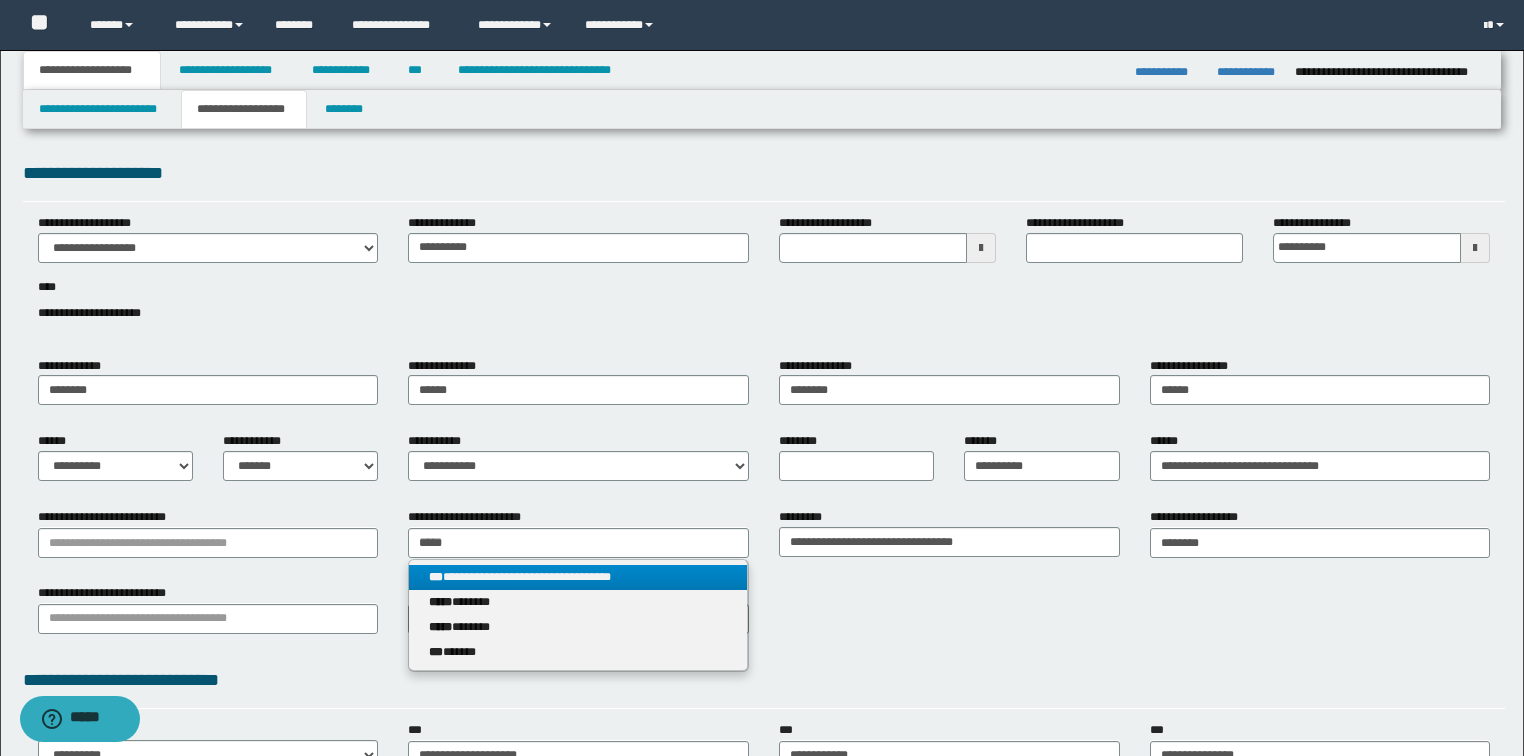type 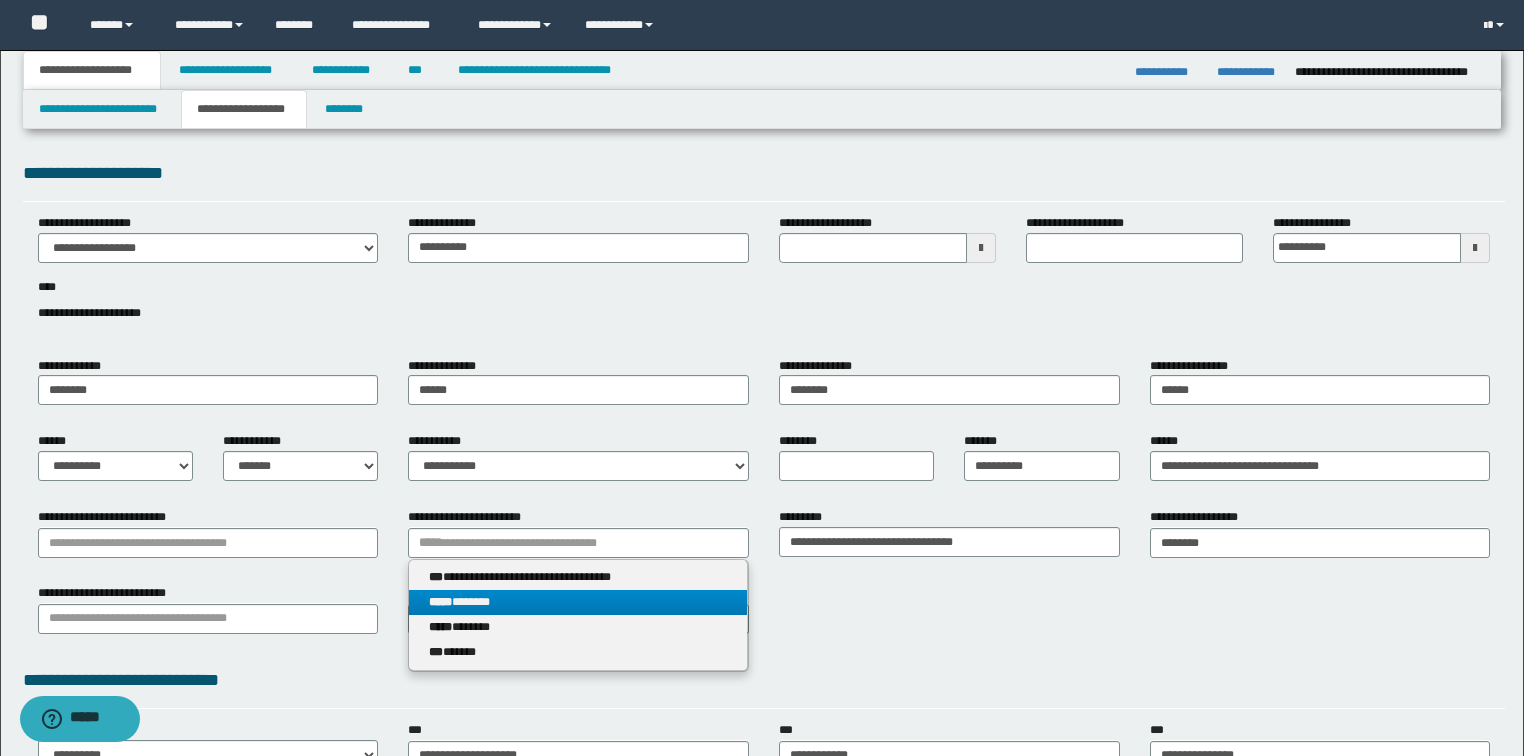 click on "***** *******" at bounding box center [578, 602] 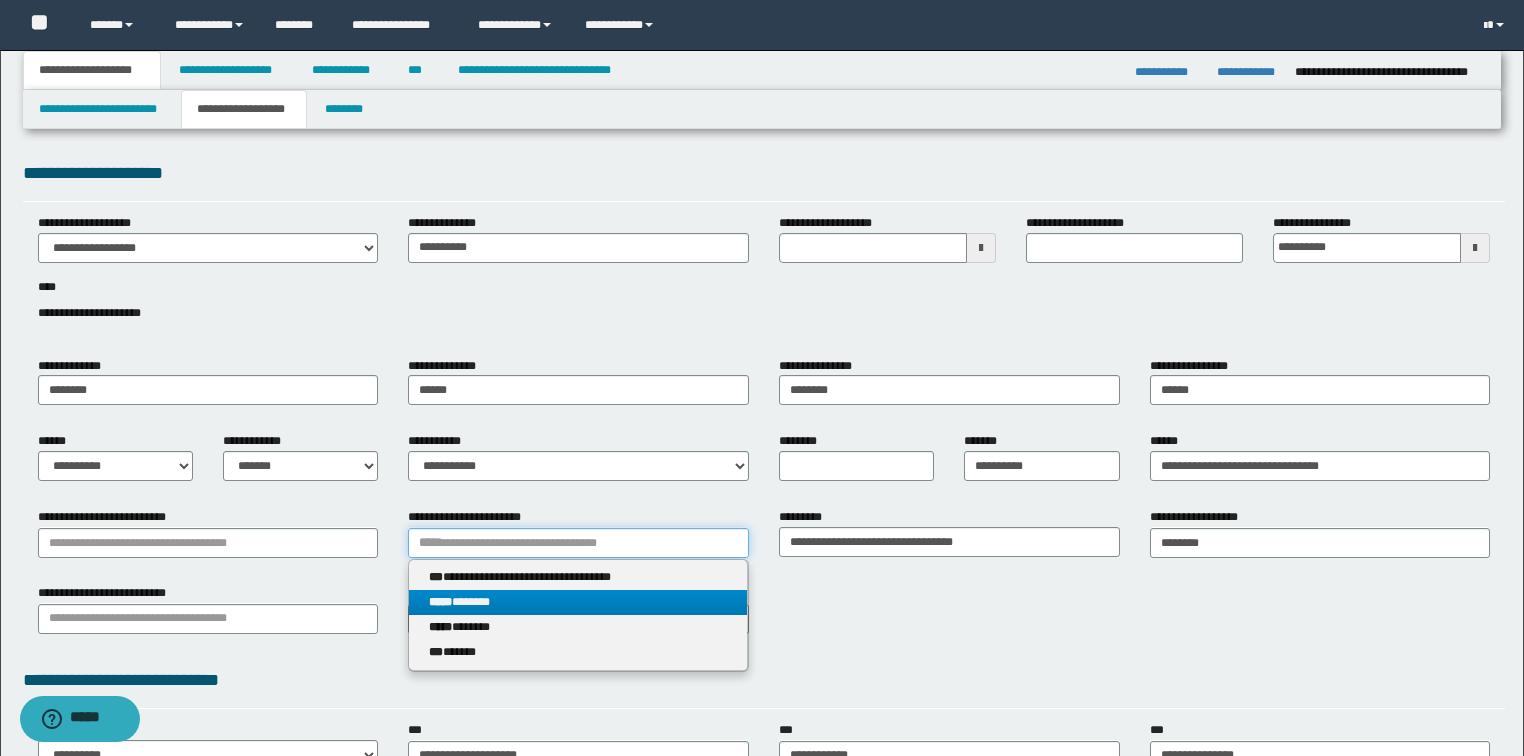 type 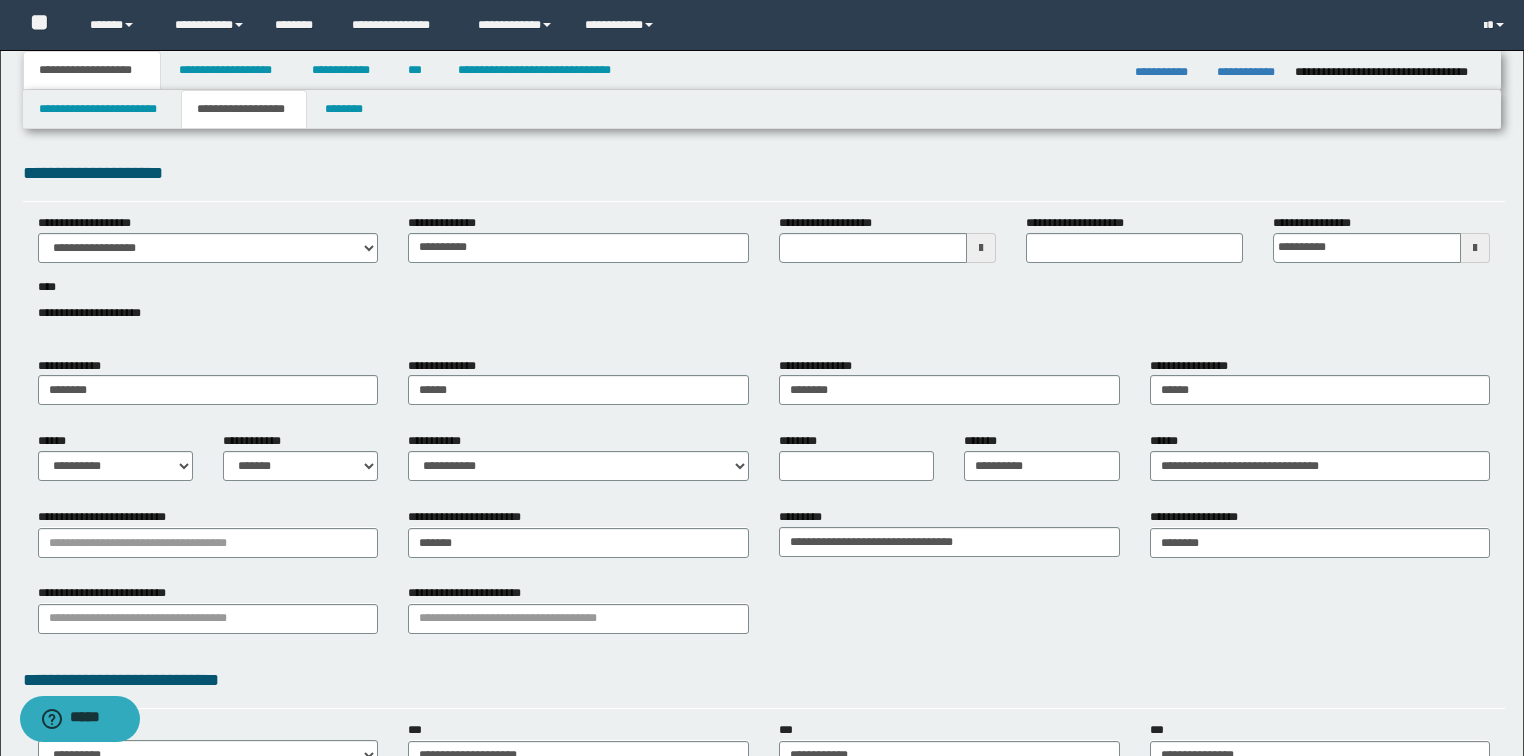 click on "**********" at bounding box center [208, 532] 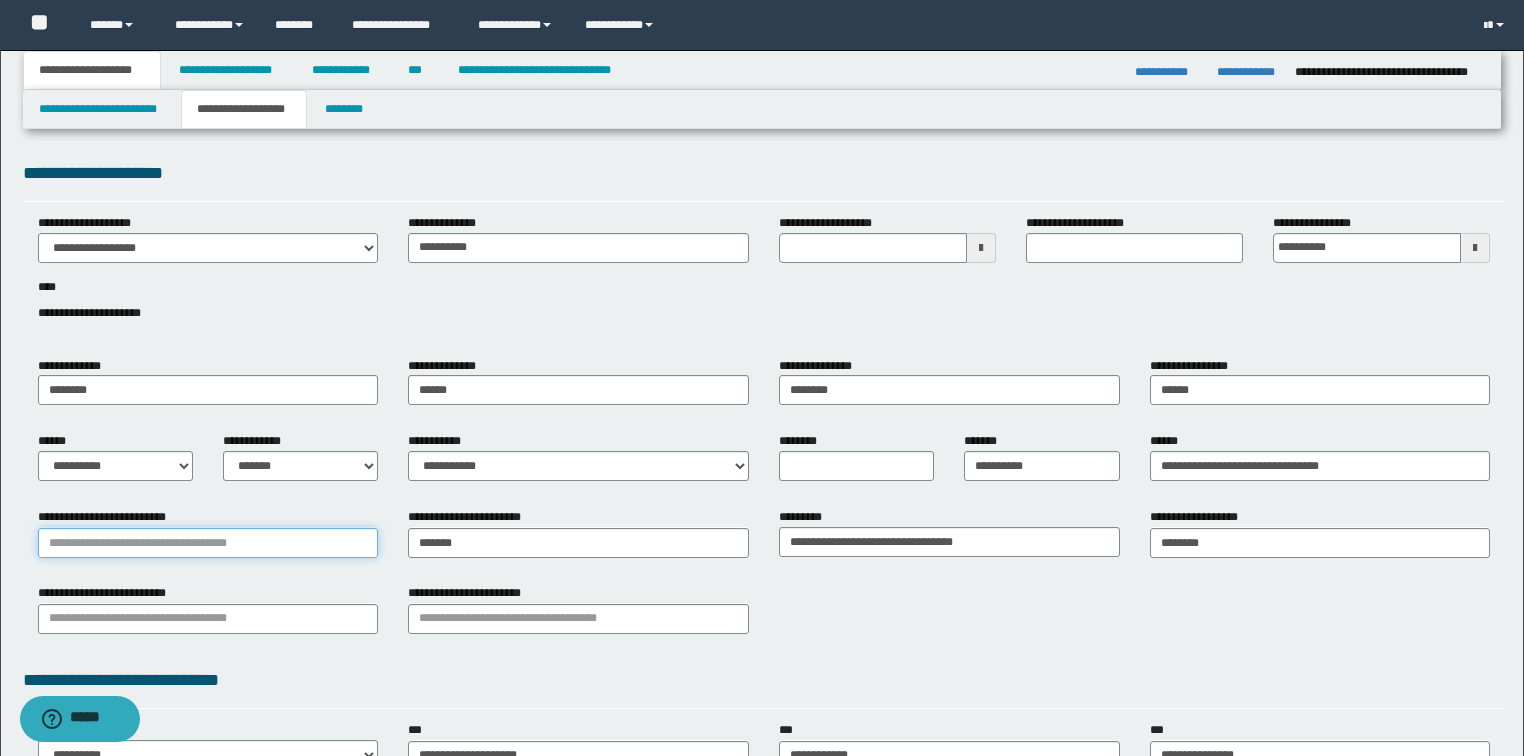 click on "**********" at bounding box center [208, 543] 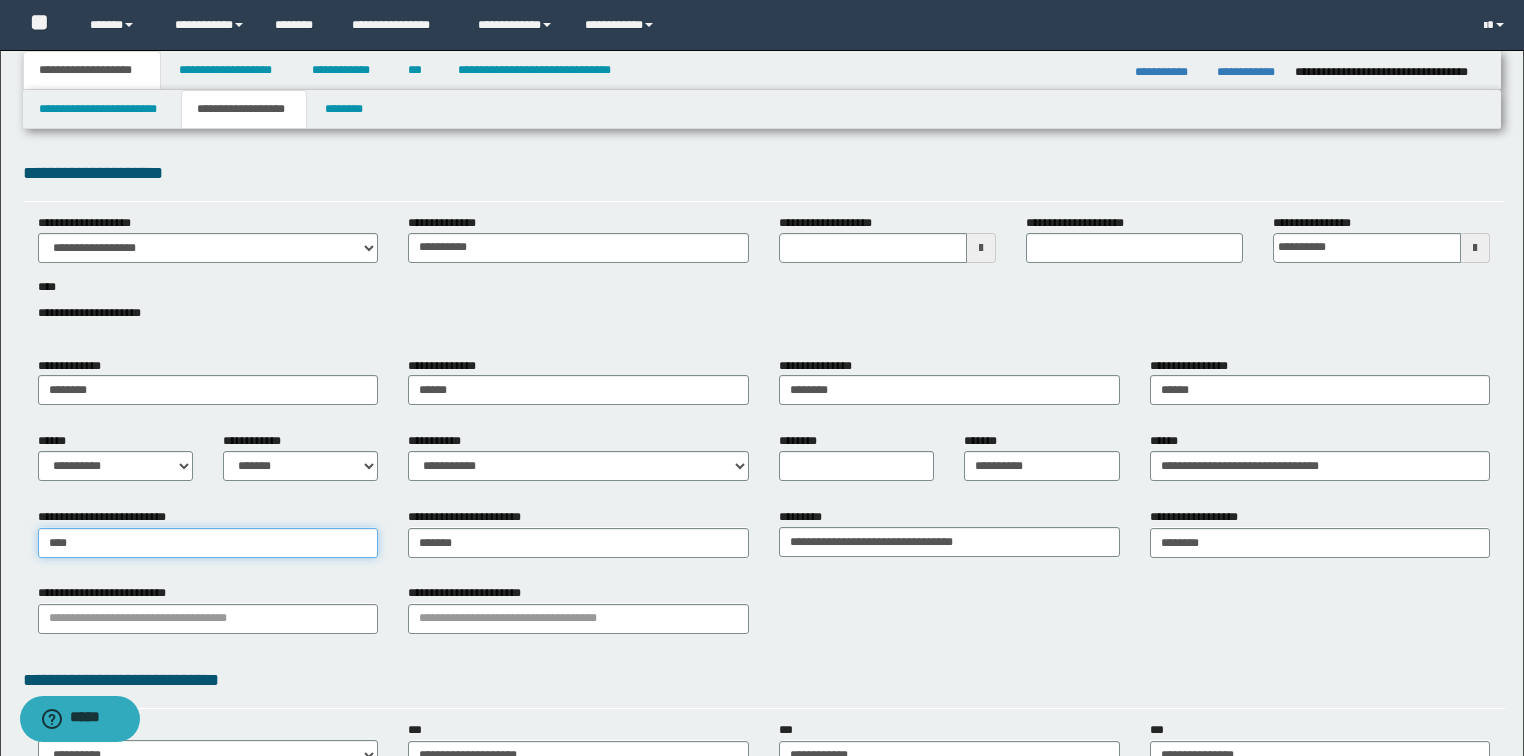 type on "*****" 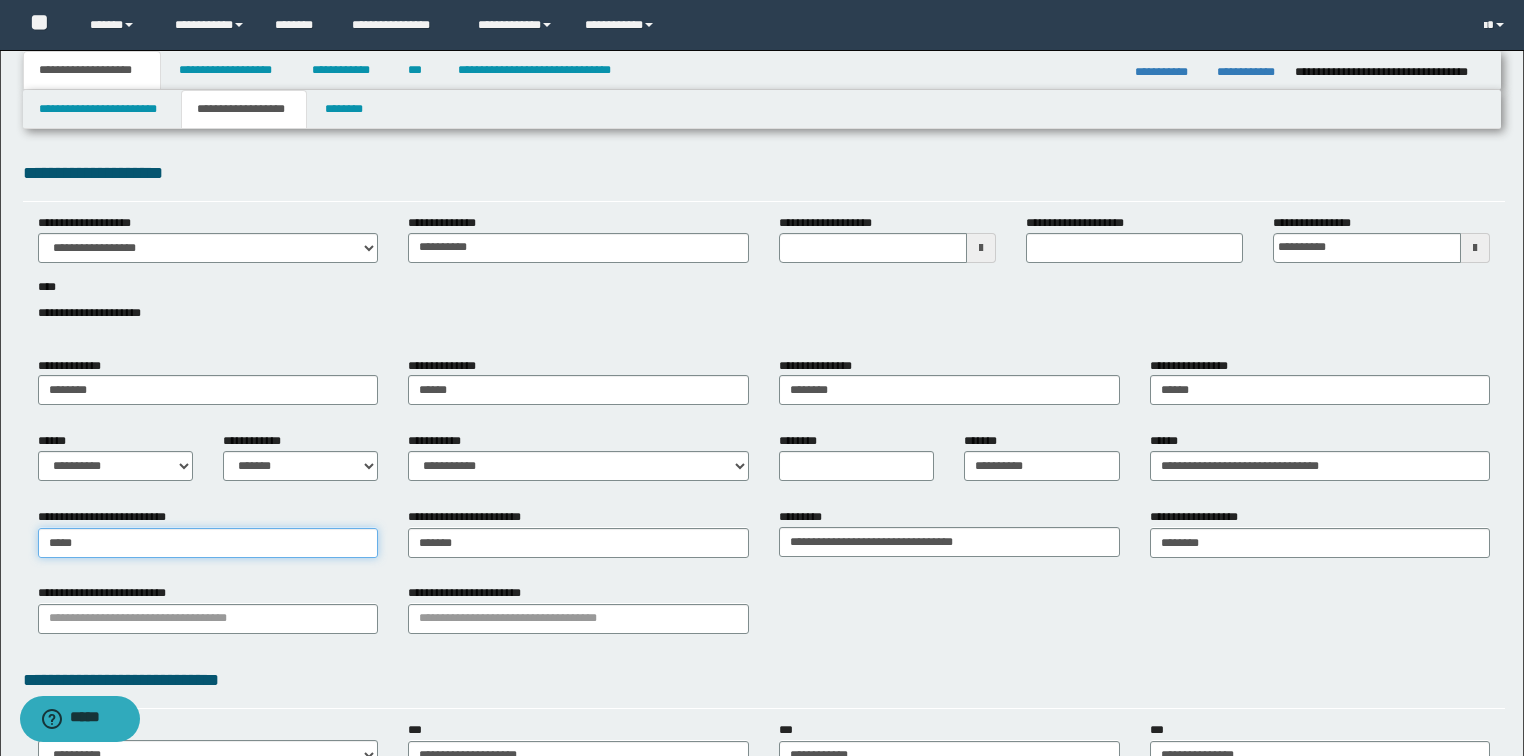 type on "*****" 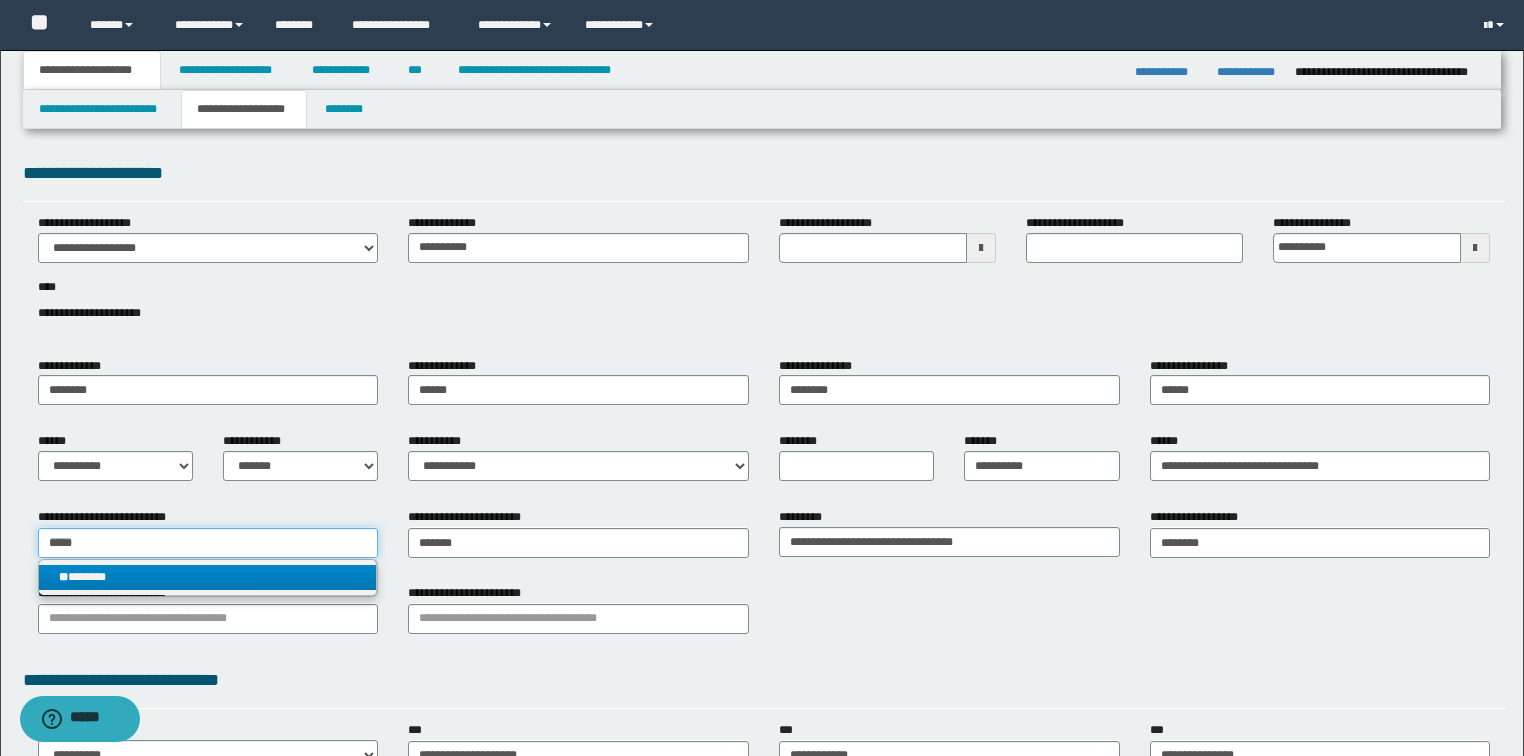 type on "*****" 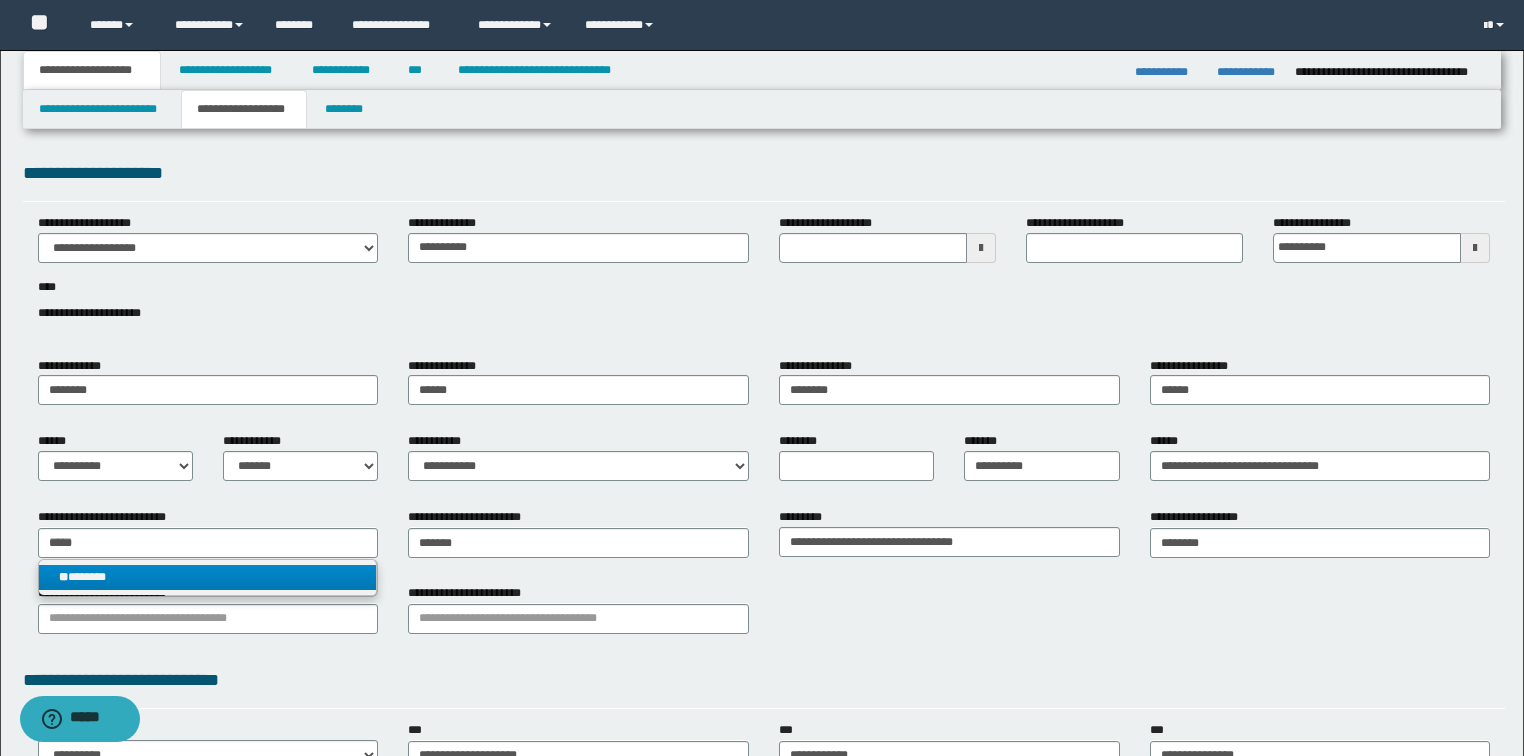 type 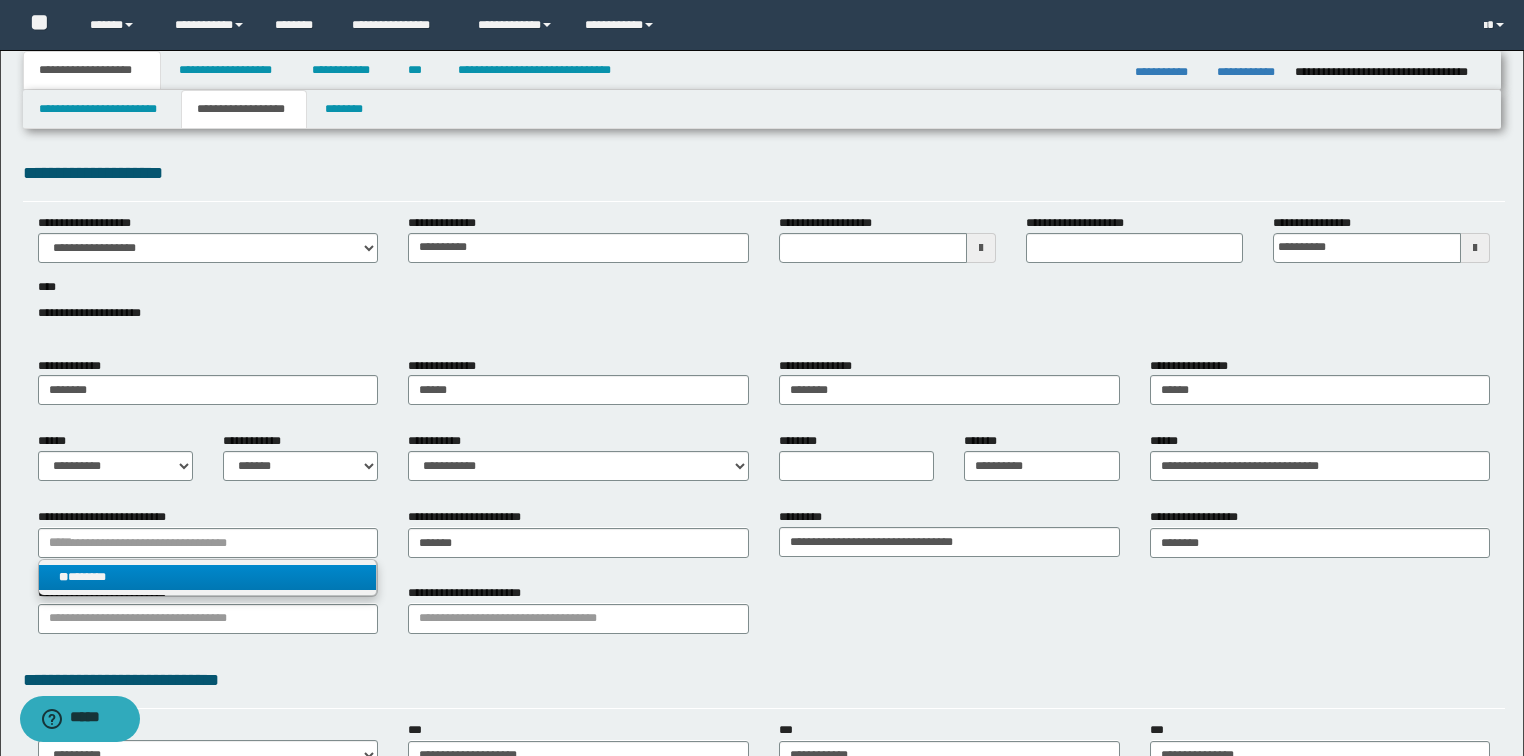 click on "** *******" at bounding box center (208, 577) 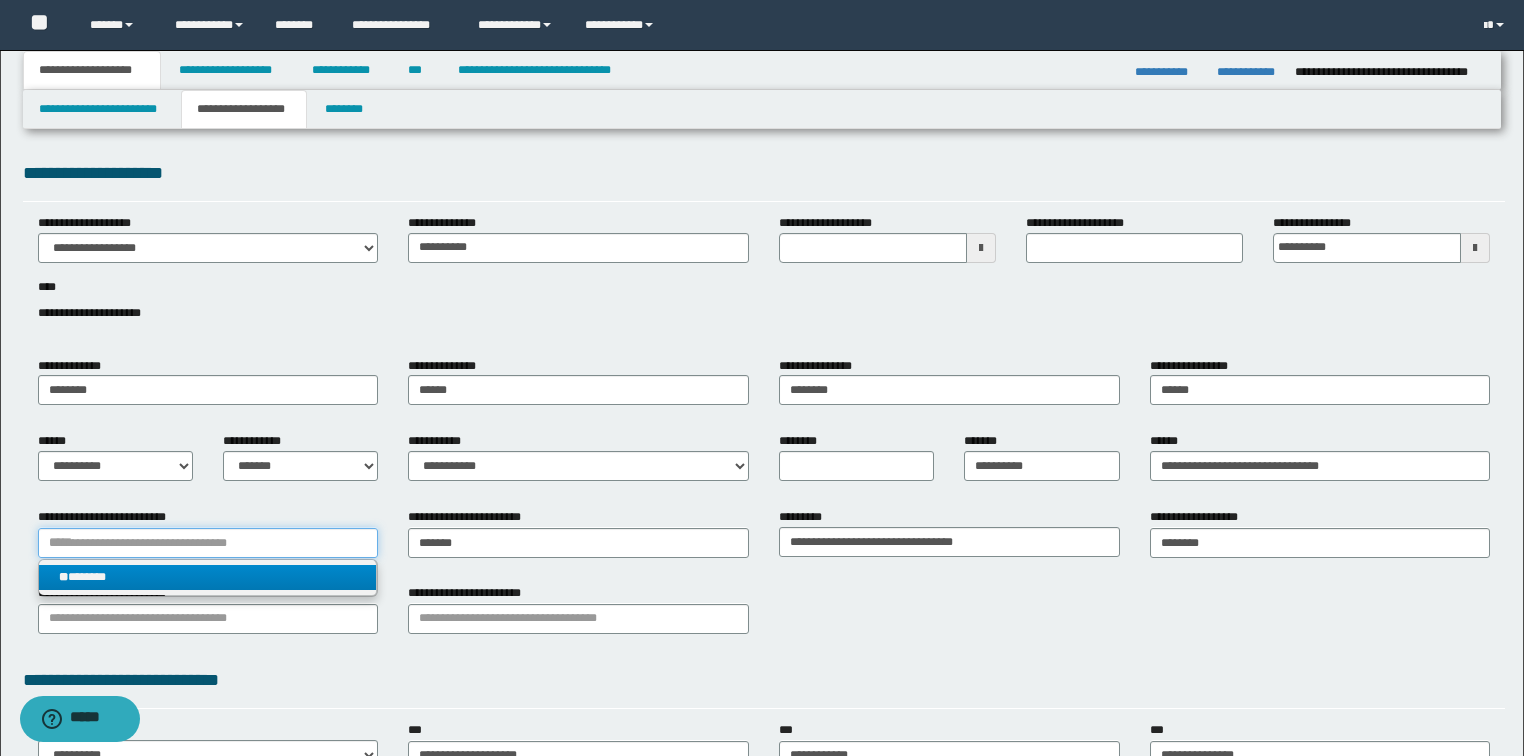 type 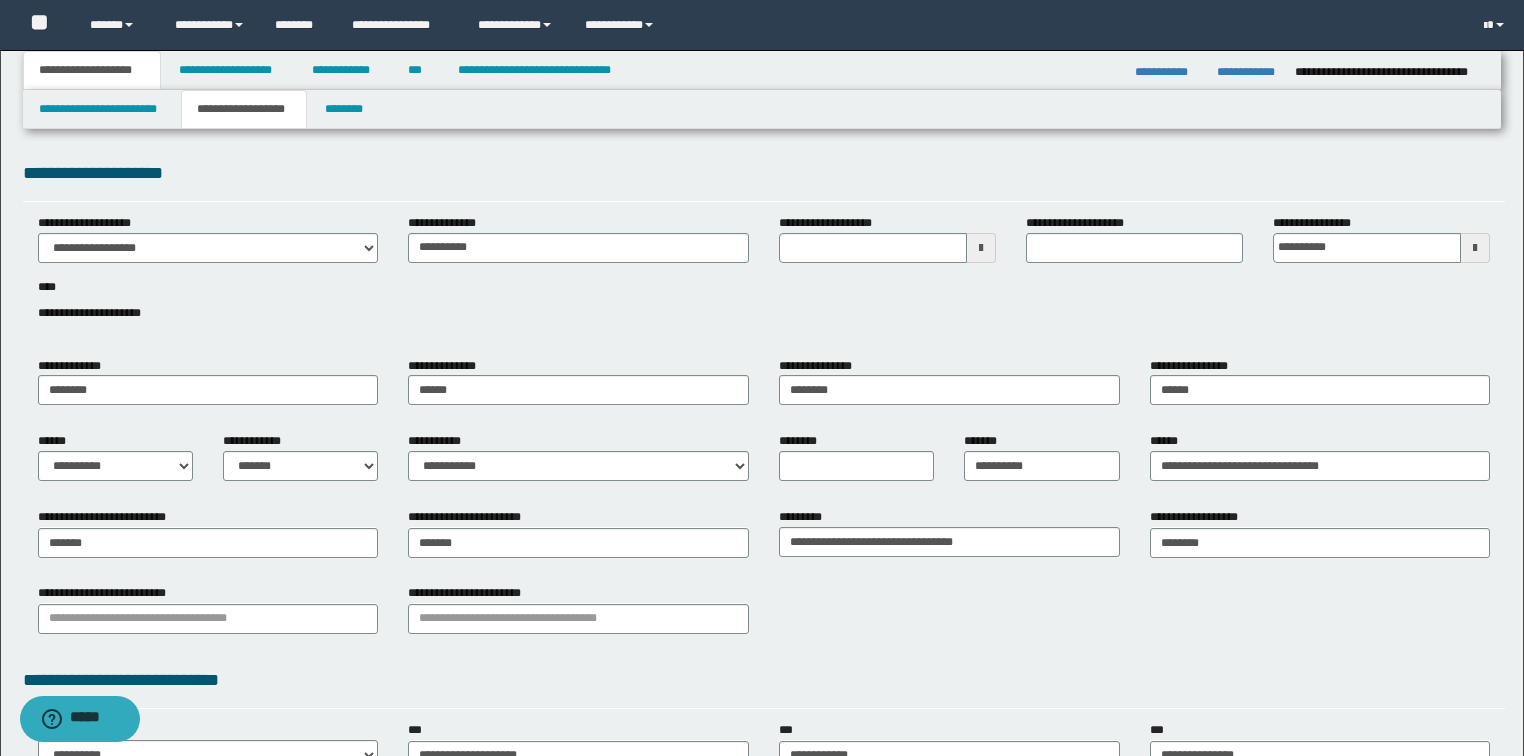 click on "**********" at bounding box center [764, 687] 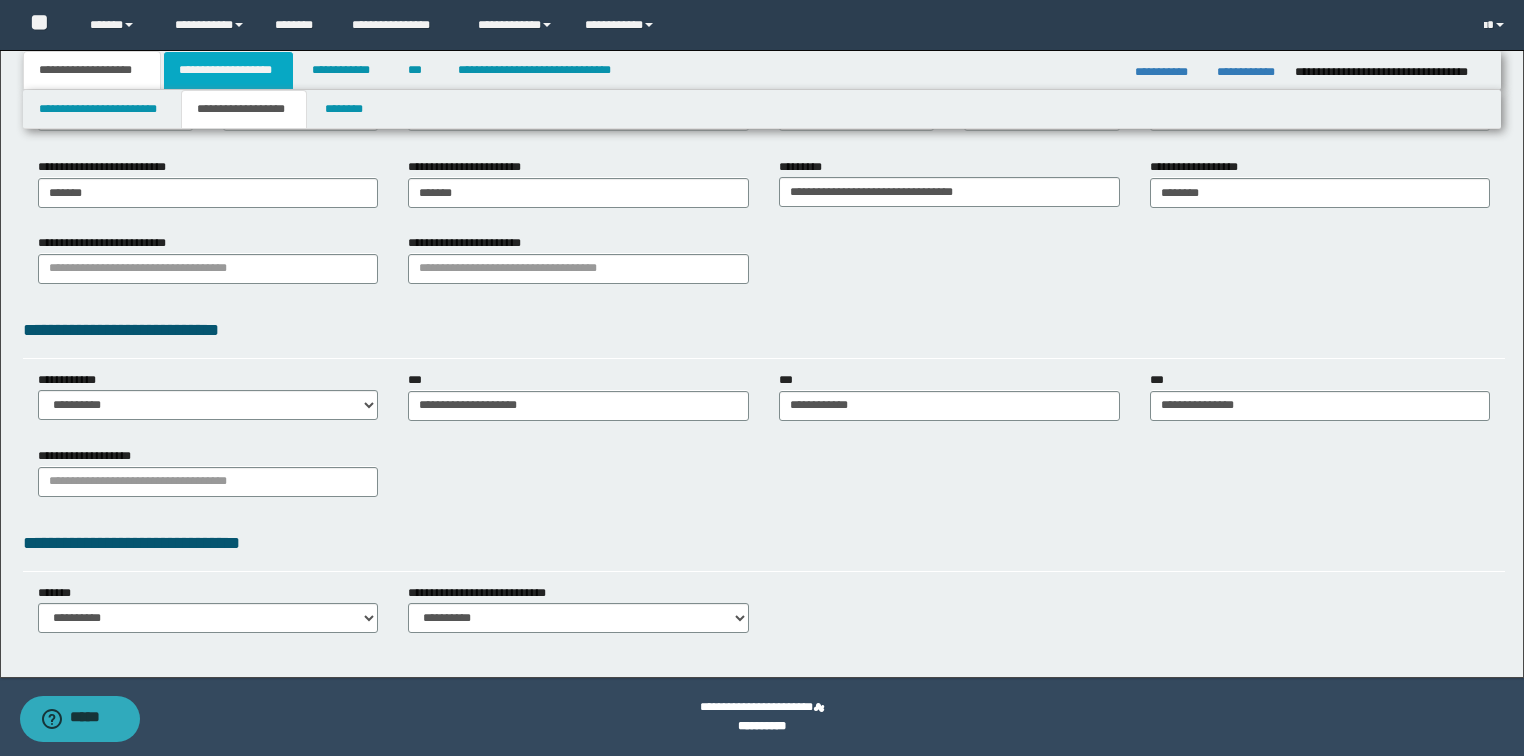 click on "**********" at bounding box center (228, 70) 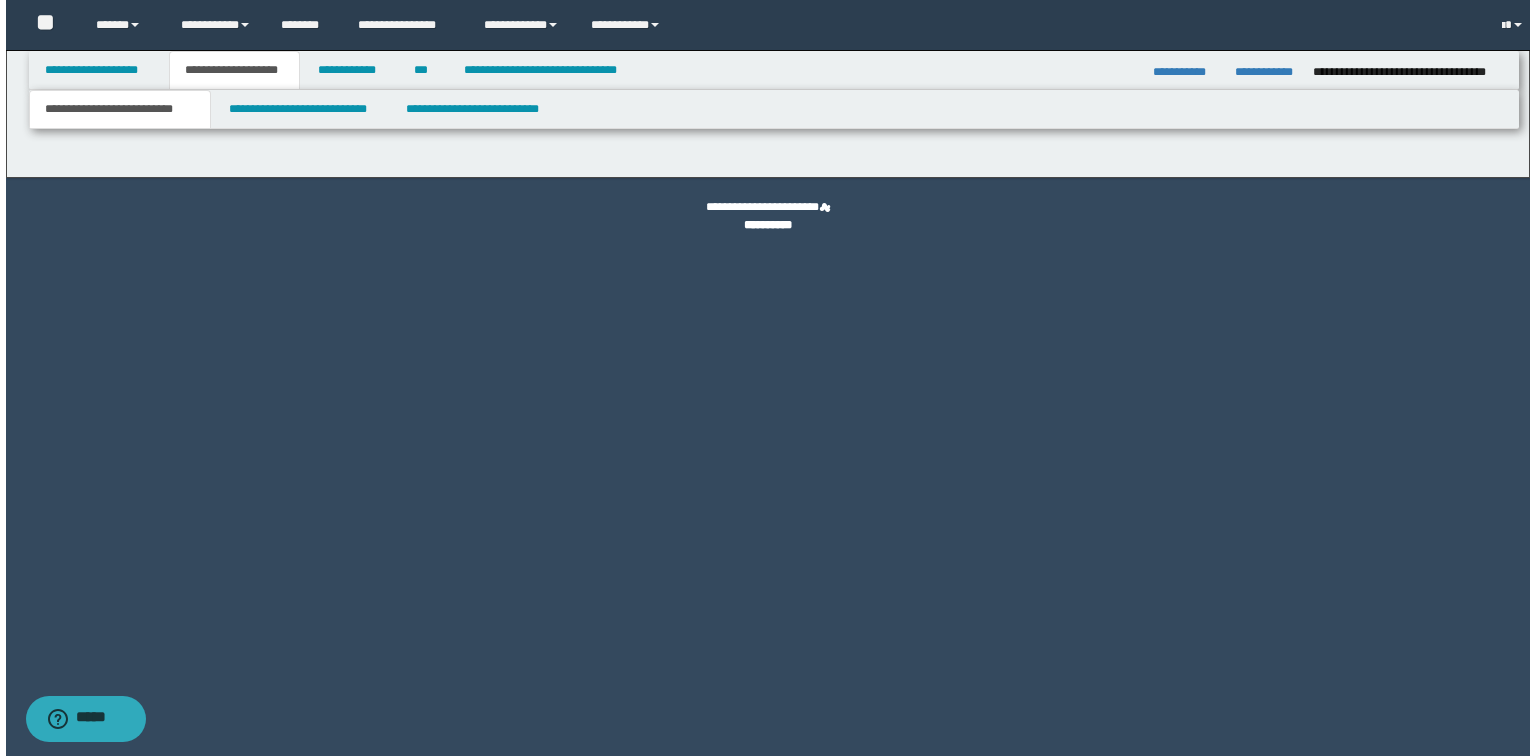 scroll, scrollTop: 0, scrollLeft: 0, axis: both 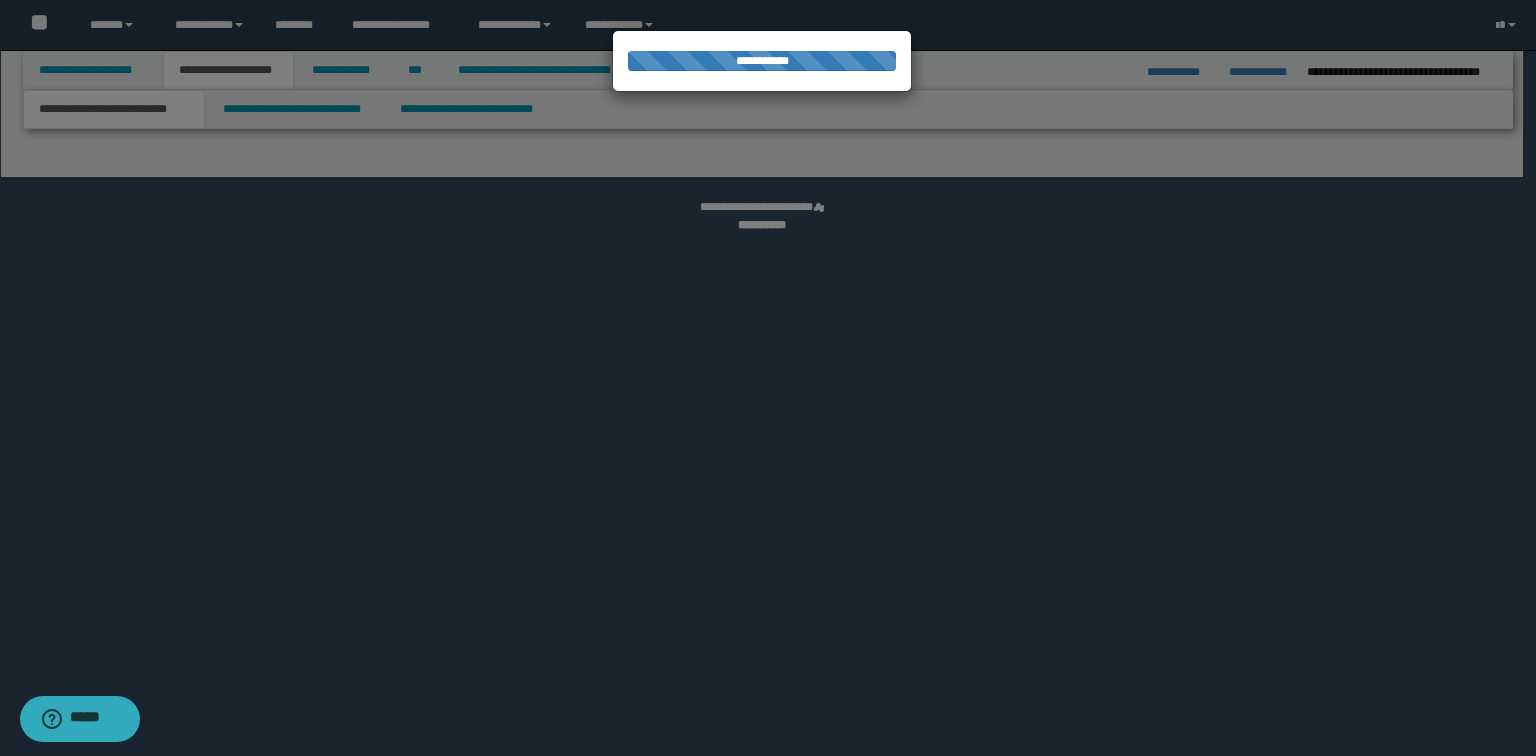 select on "*" 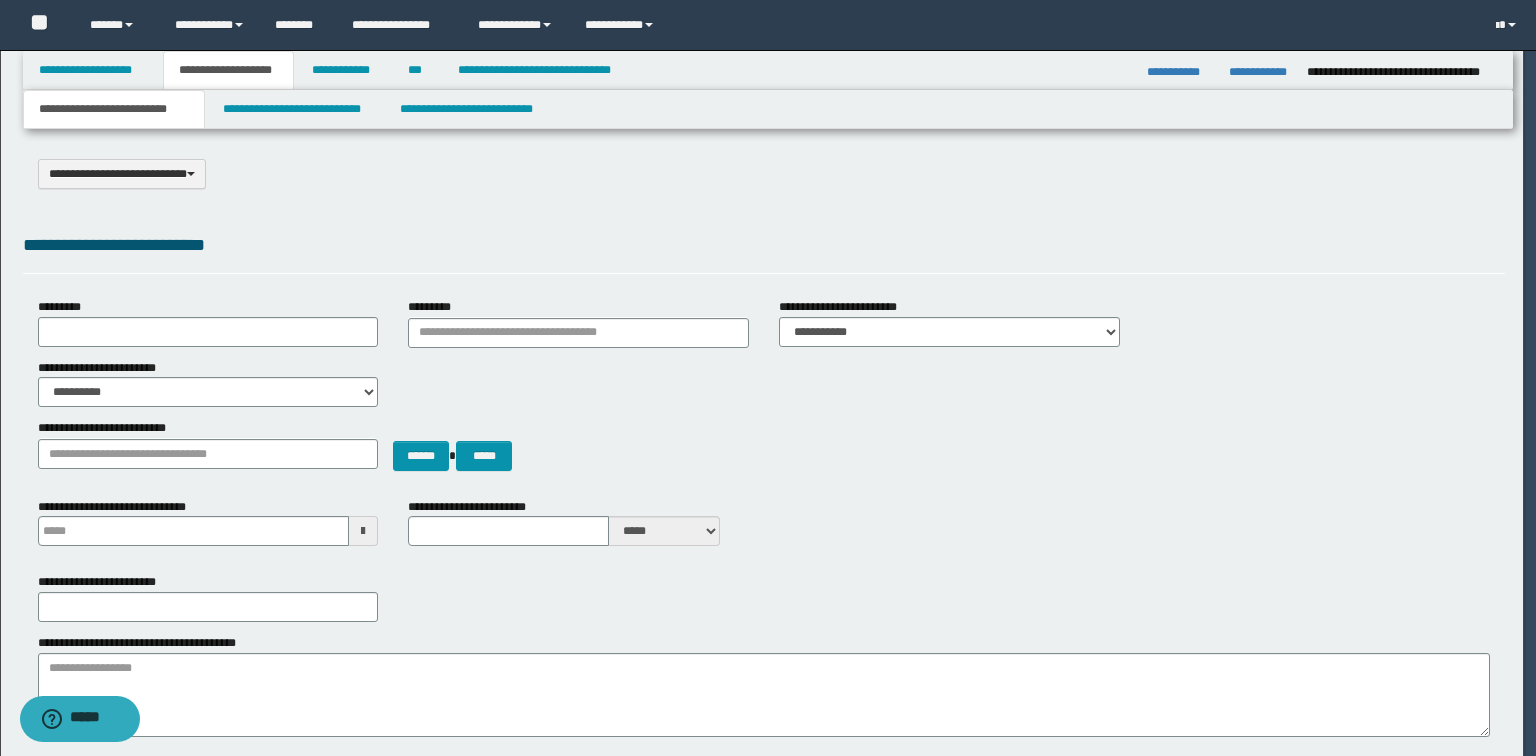 scroll, scrollTop: 0, scrollLeft: 0, axis: both 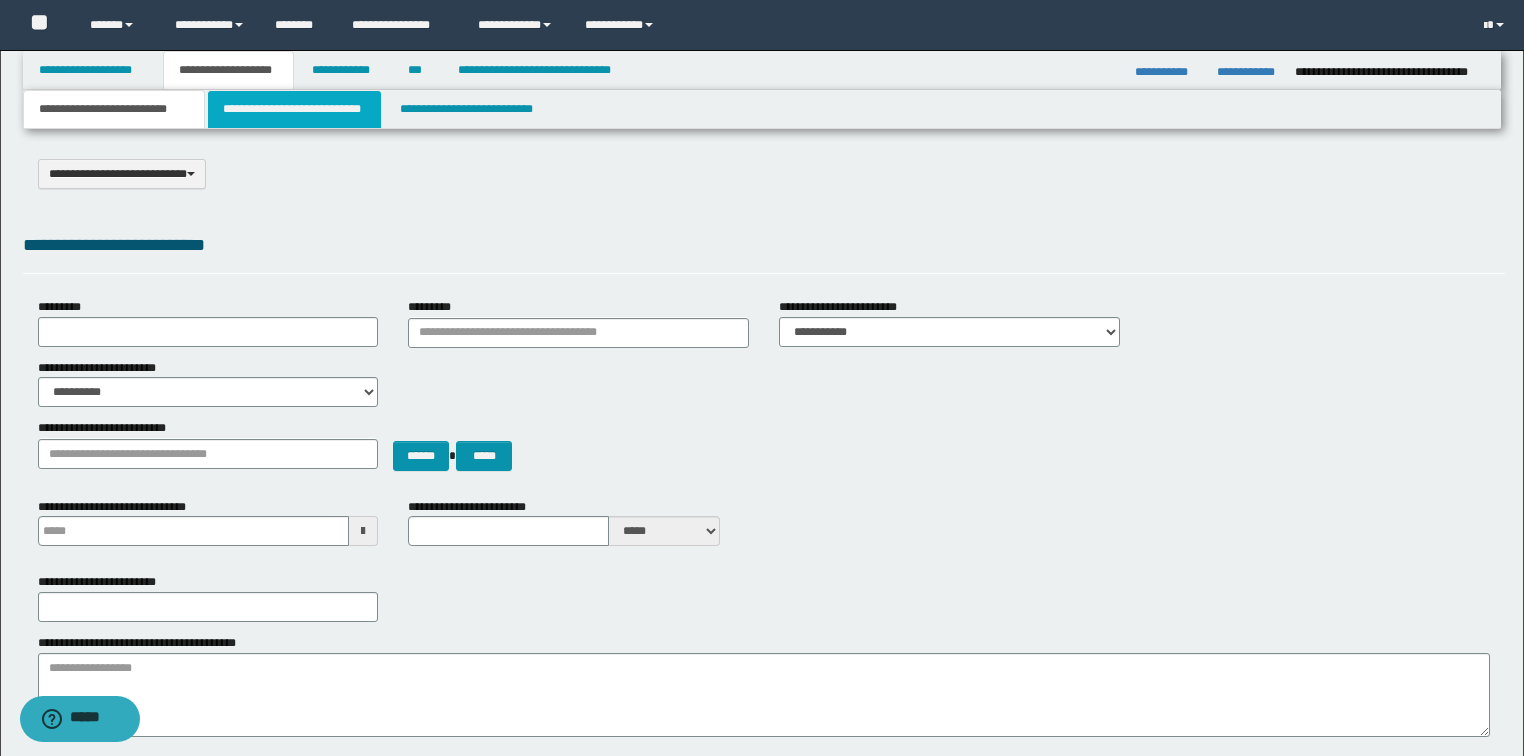 click on "**********" at bounding box center (294, 109) 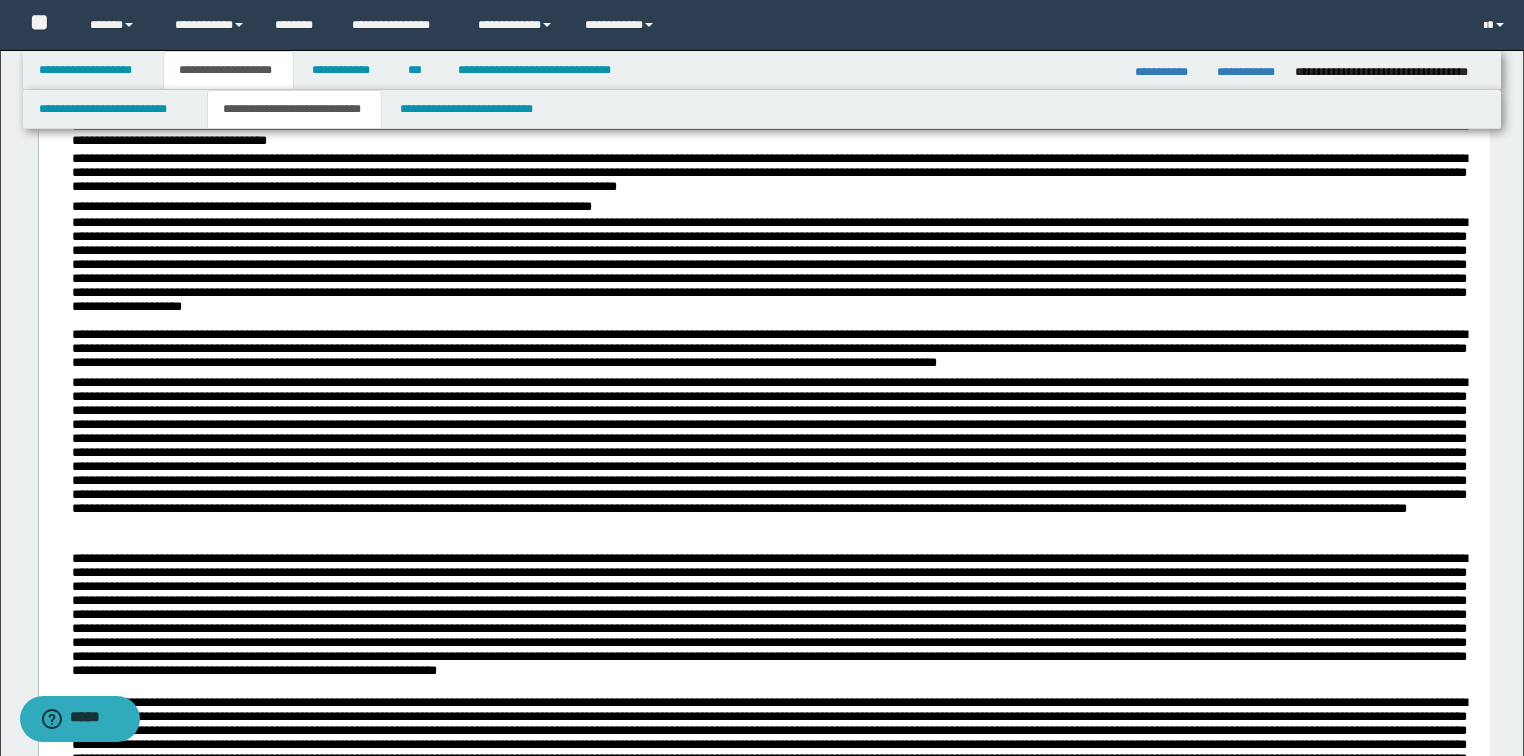 scroll, scrollTop: 640, scrollLeft: 0, axis: vertical 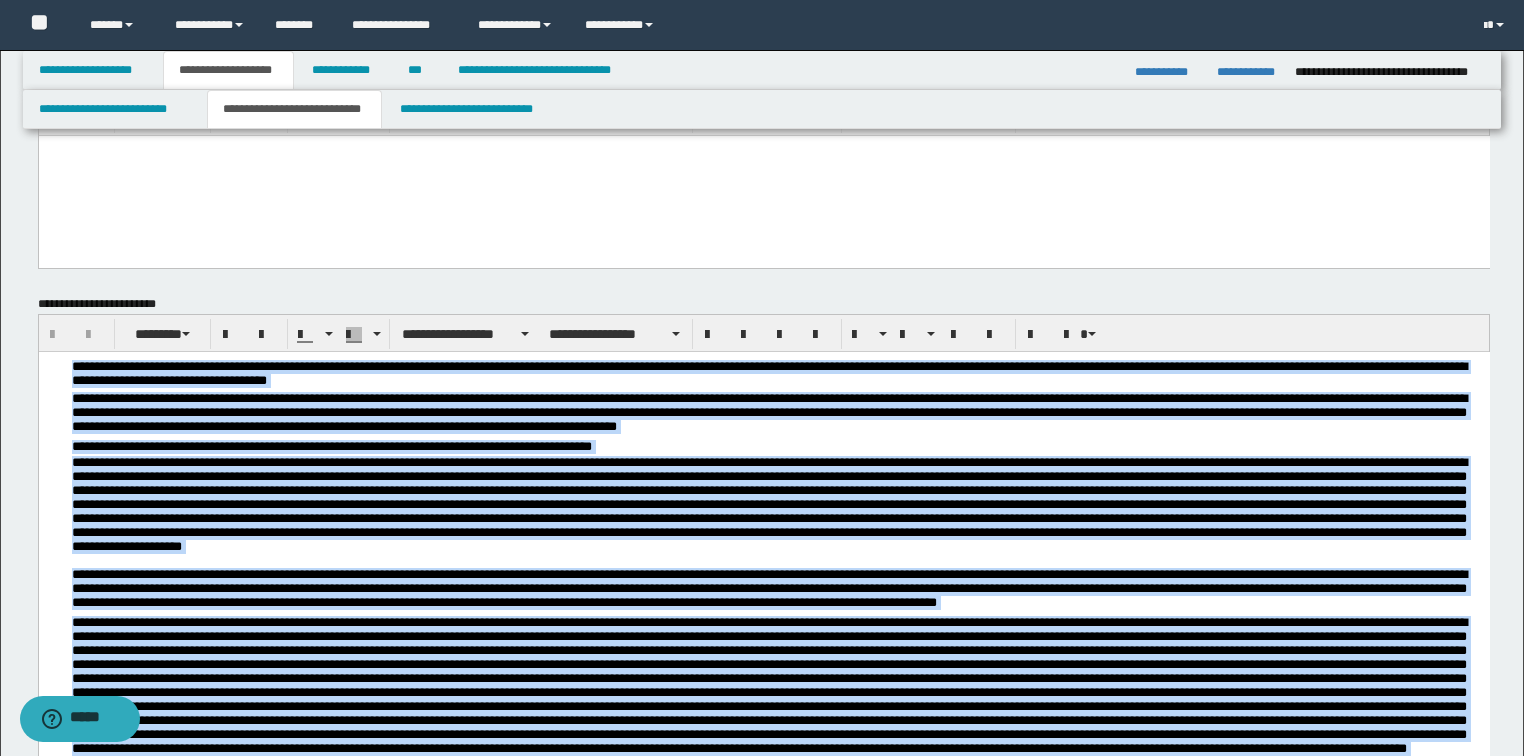 drag, startPoint x: 599, startPoint y: 1095, endPoint x: 19, endPoint y: 161, distance: 1099.4344 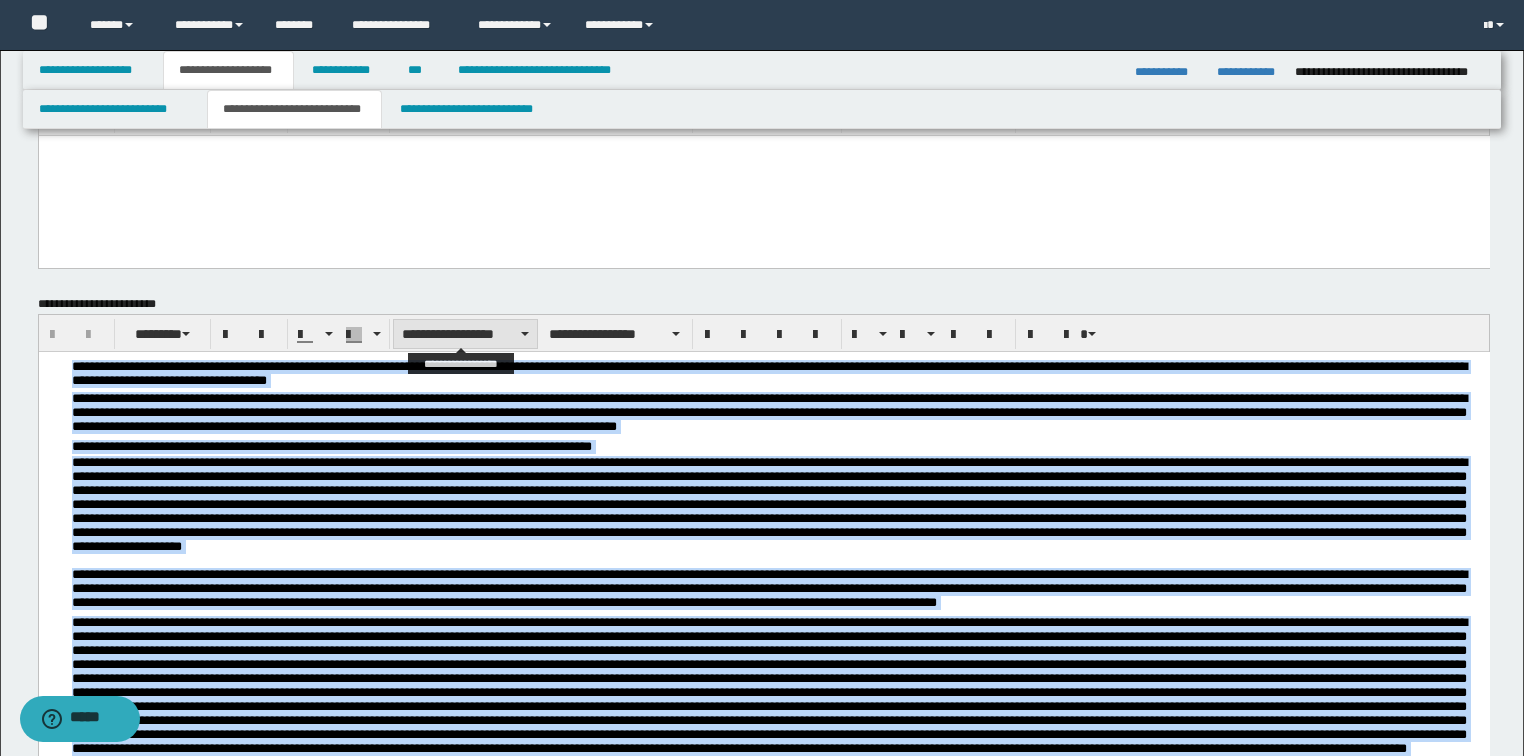 click on "**********" at bounding box center (465, 334) 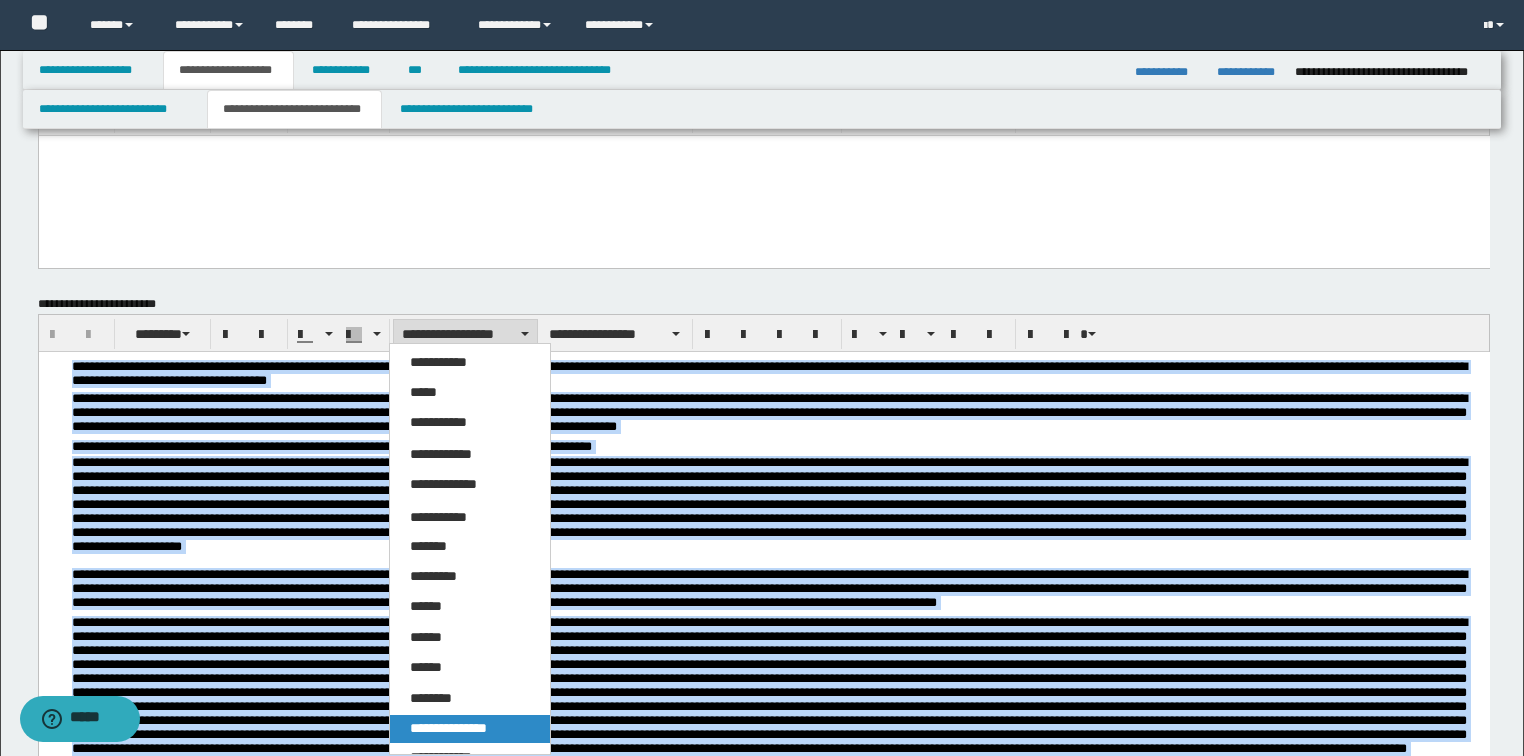 click on "**********" at bounding box center [448, 728] 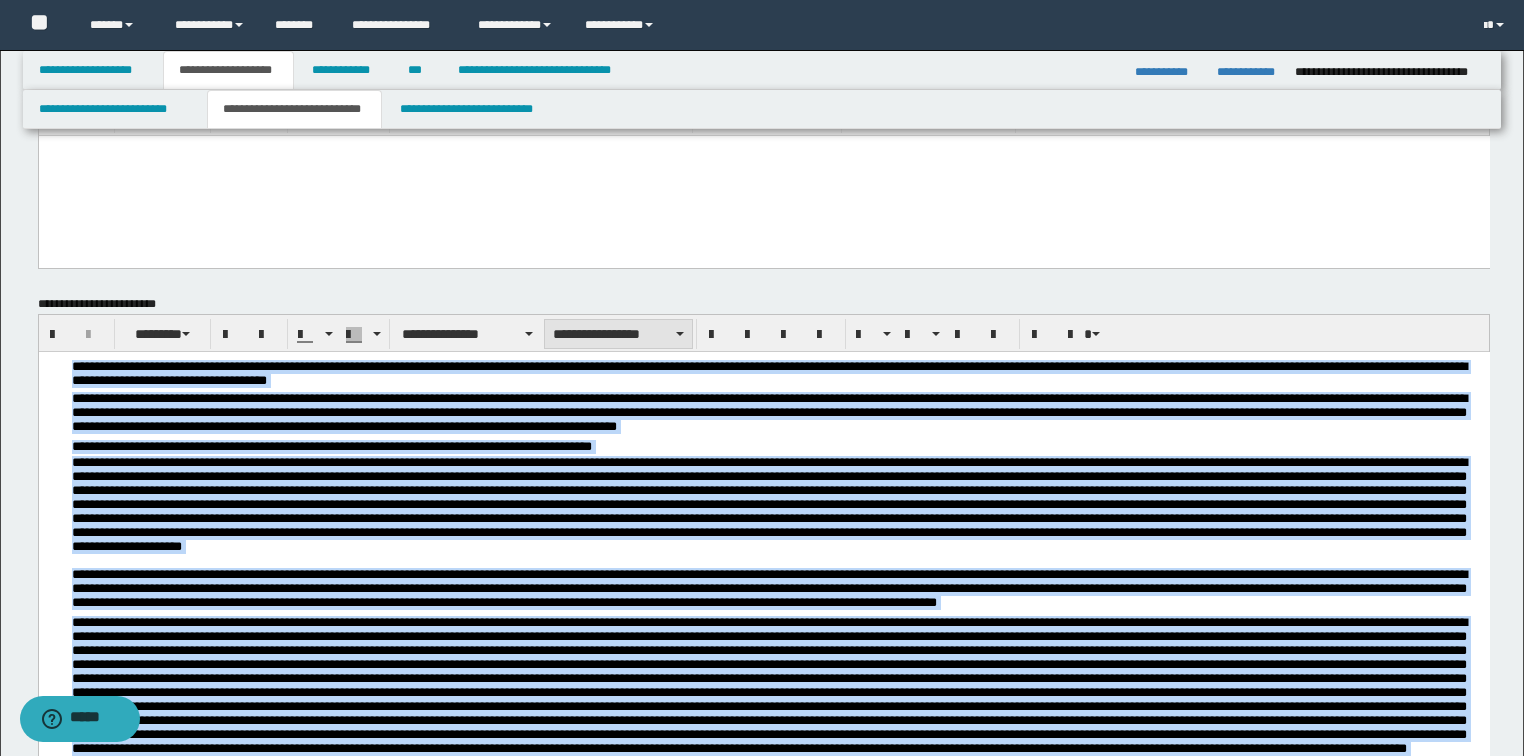 click on "**********" at bounding box center [618, 334] 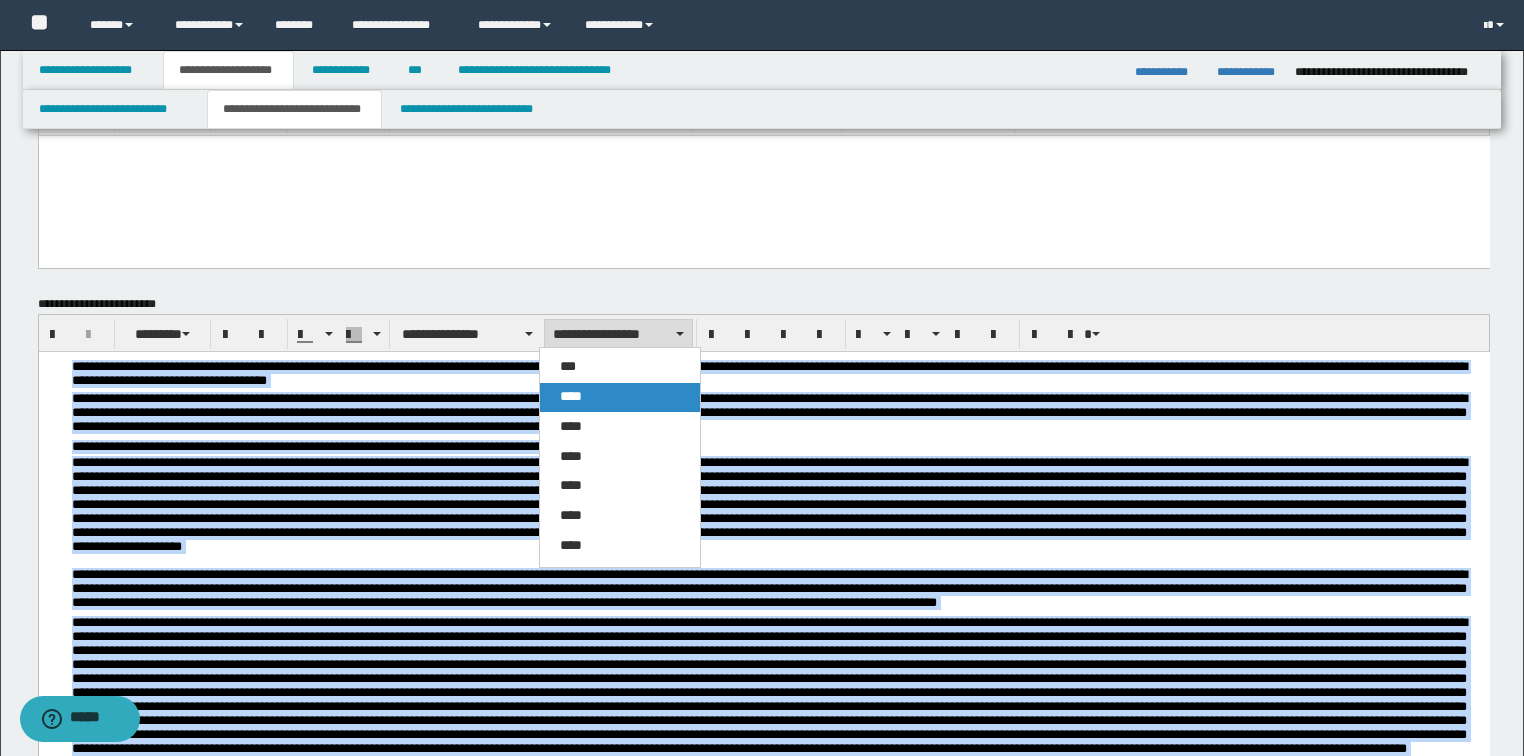 click on "****" at bounding box center (571, 396) 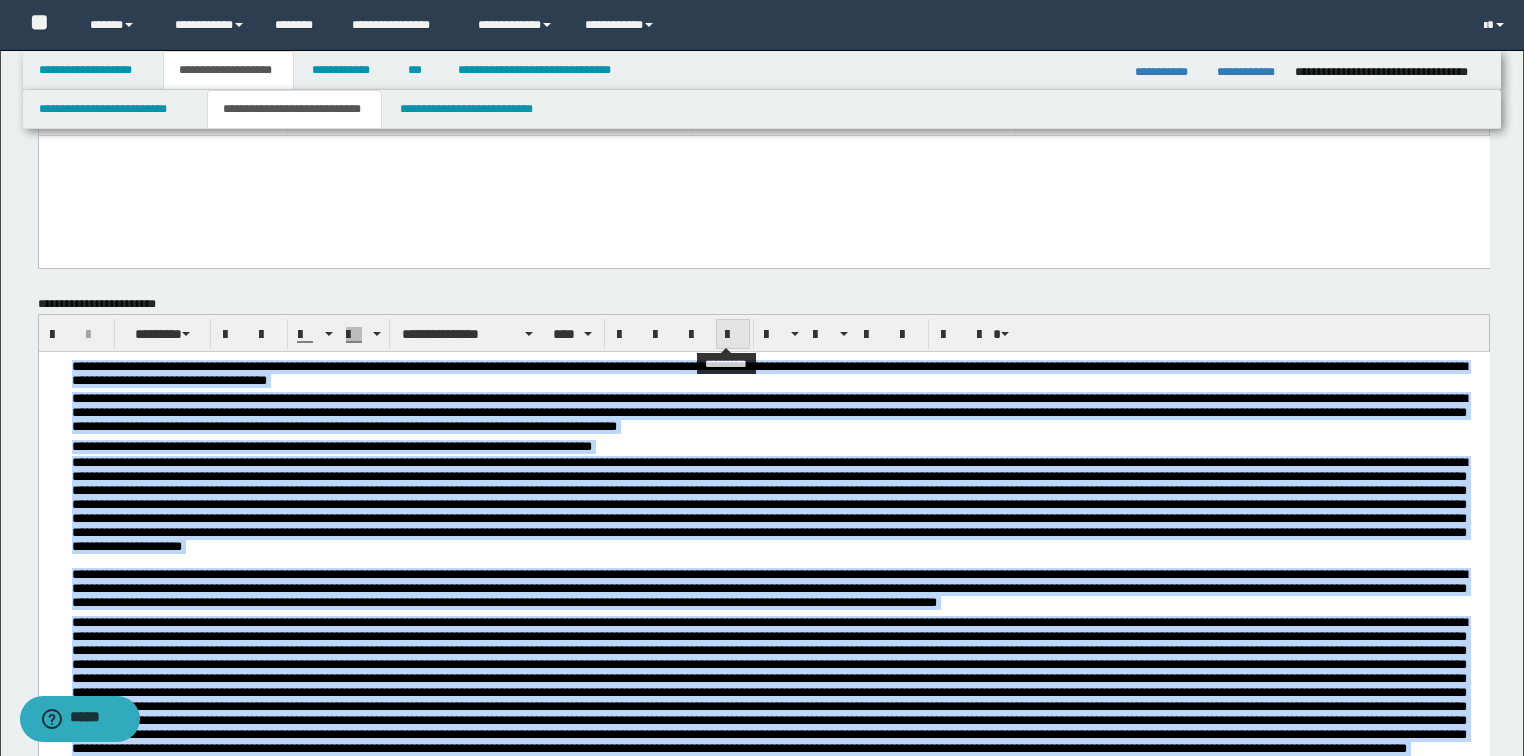 click at bounding box center (733, 335) 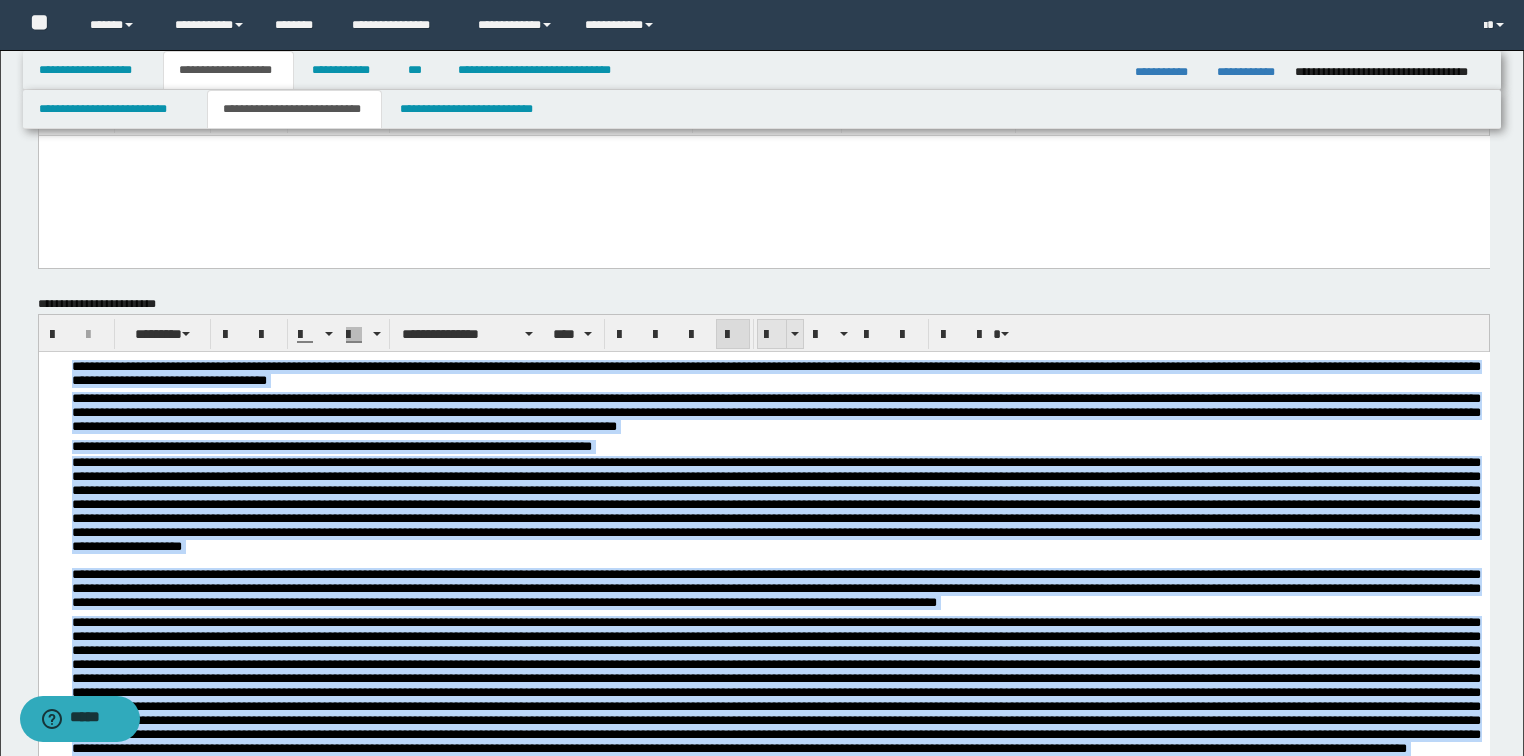 click at bounding box center [772, 335] 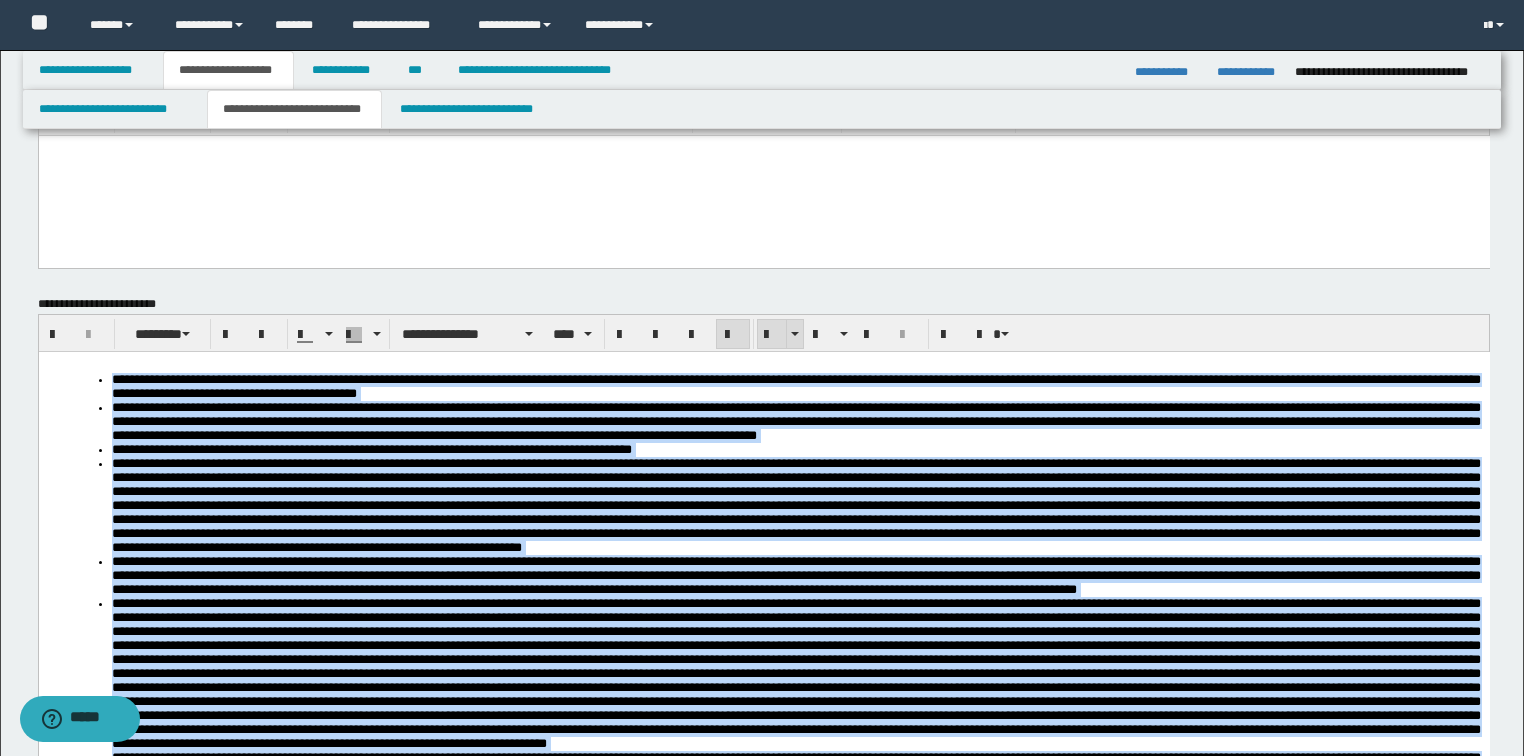 click at bounding box center [772, 335] 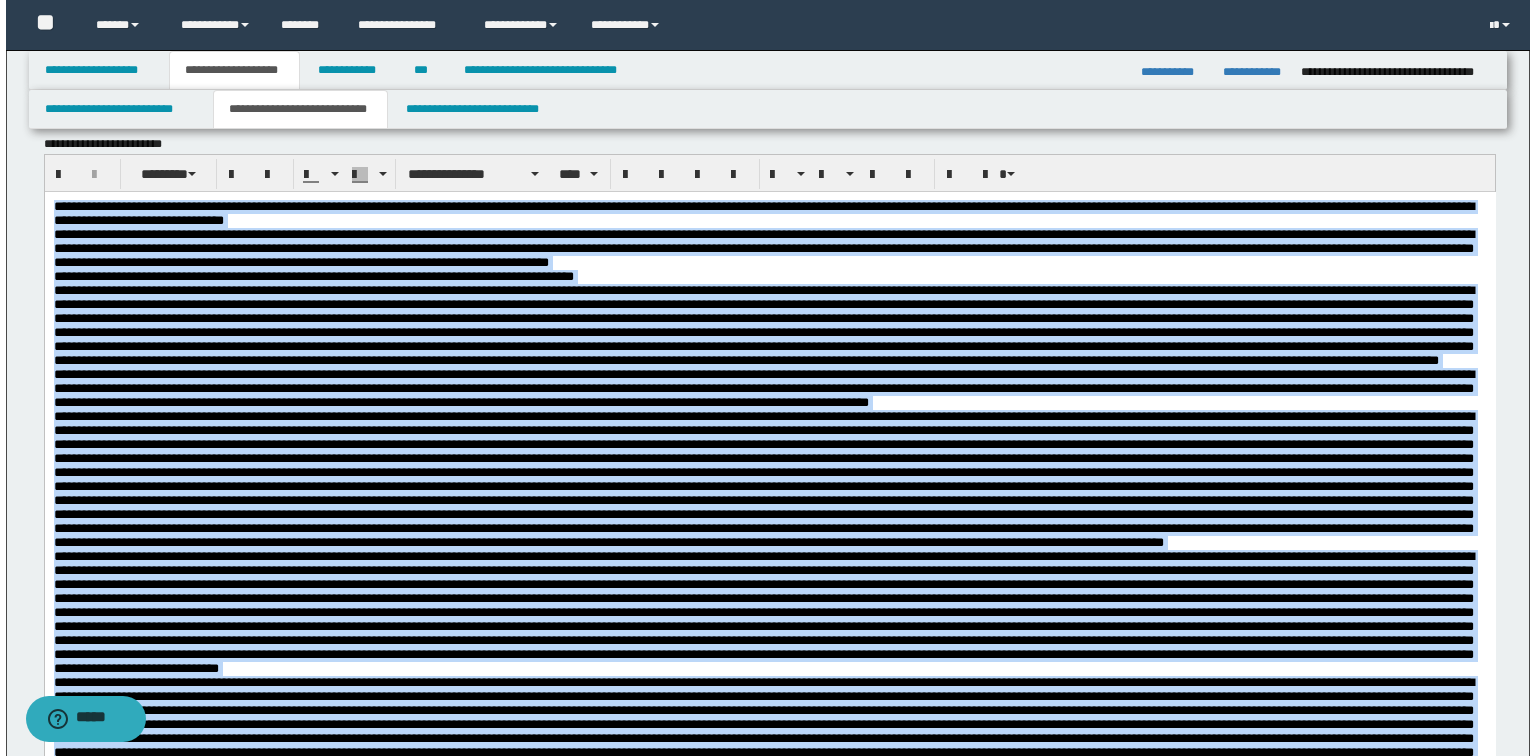 scroll, scrollTop: 0, scrollLeft: 0, axis: both 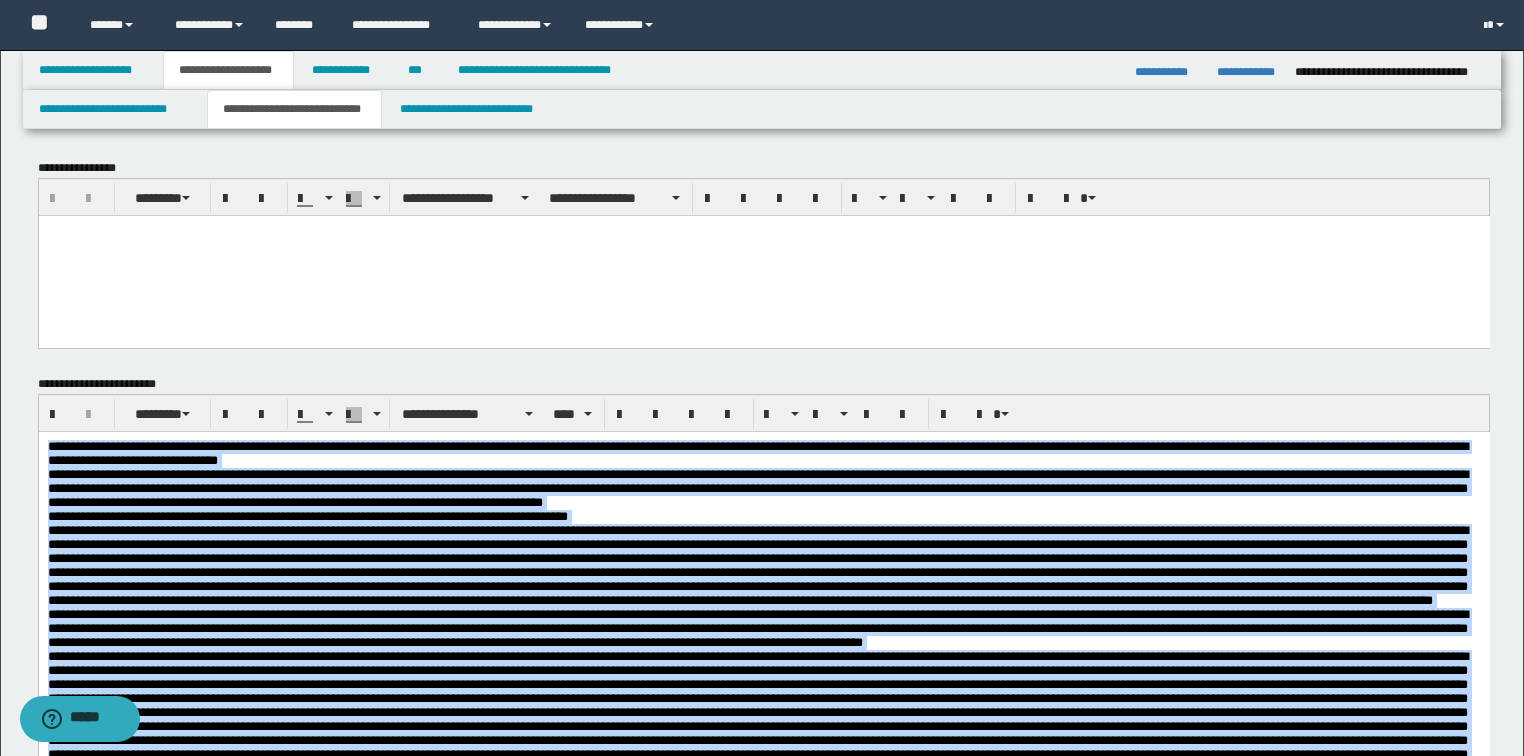 drag, startPoint x: 230, startPoint y: 1159, endPoint x: 32, endPoint y: 373, distance: 810.55536 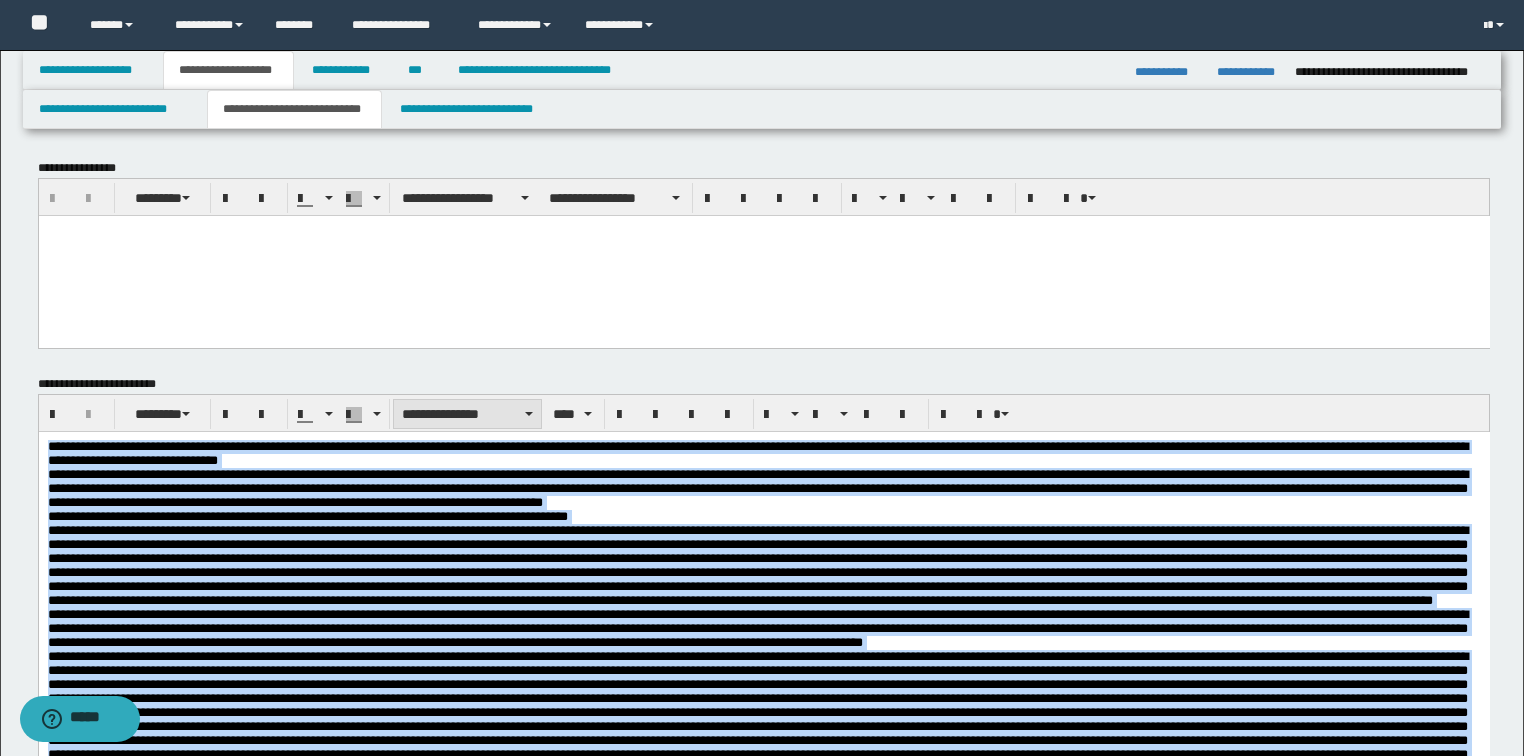 click on "**********" at bounding box center [467, 414] 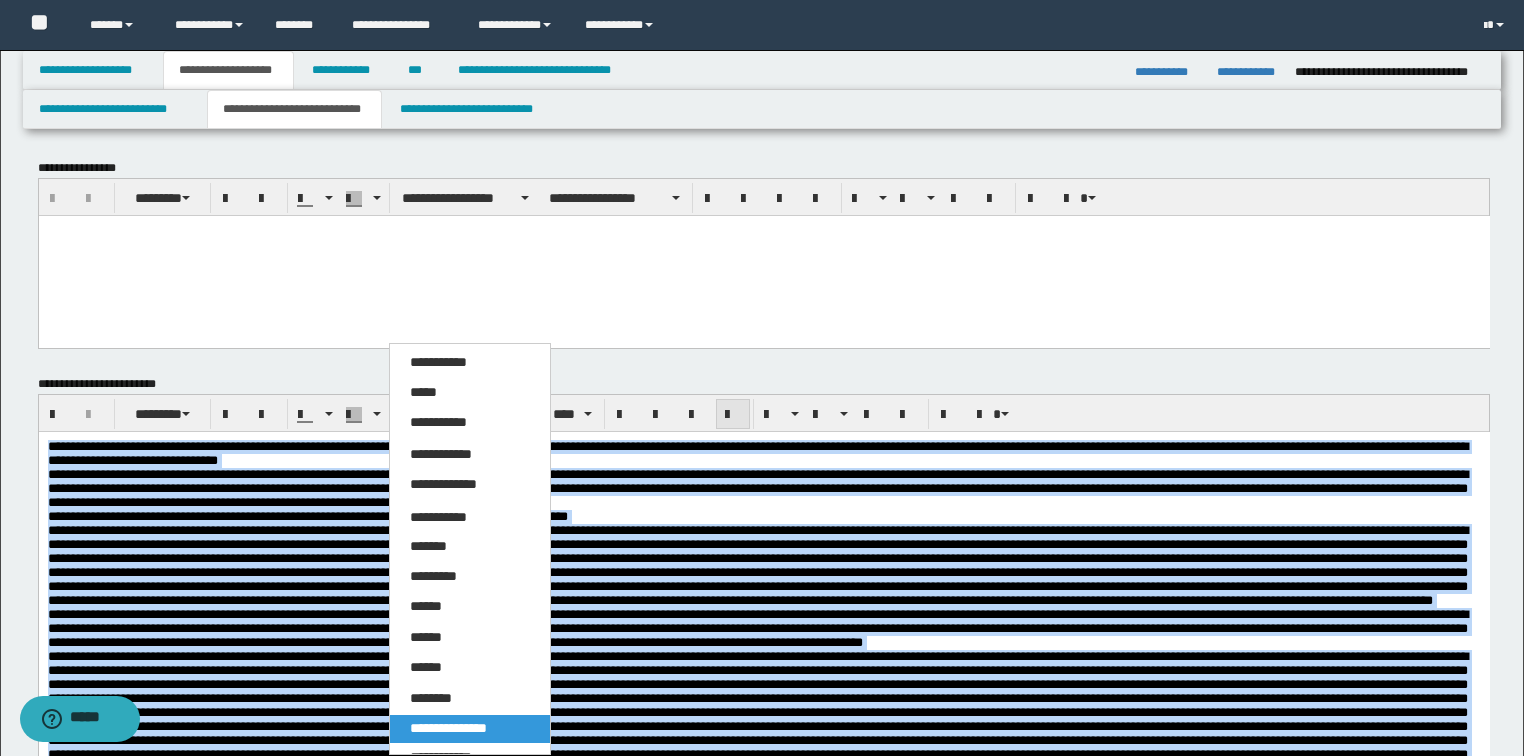 click at bounding box center (733, 415) 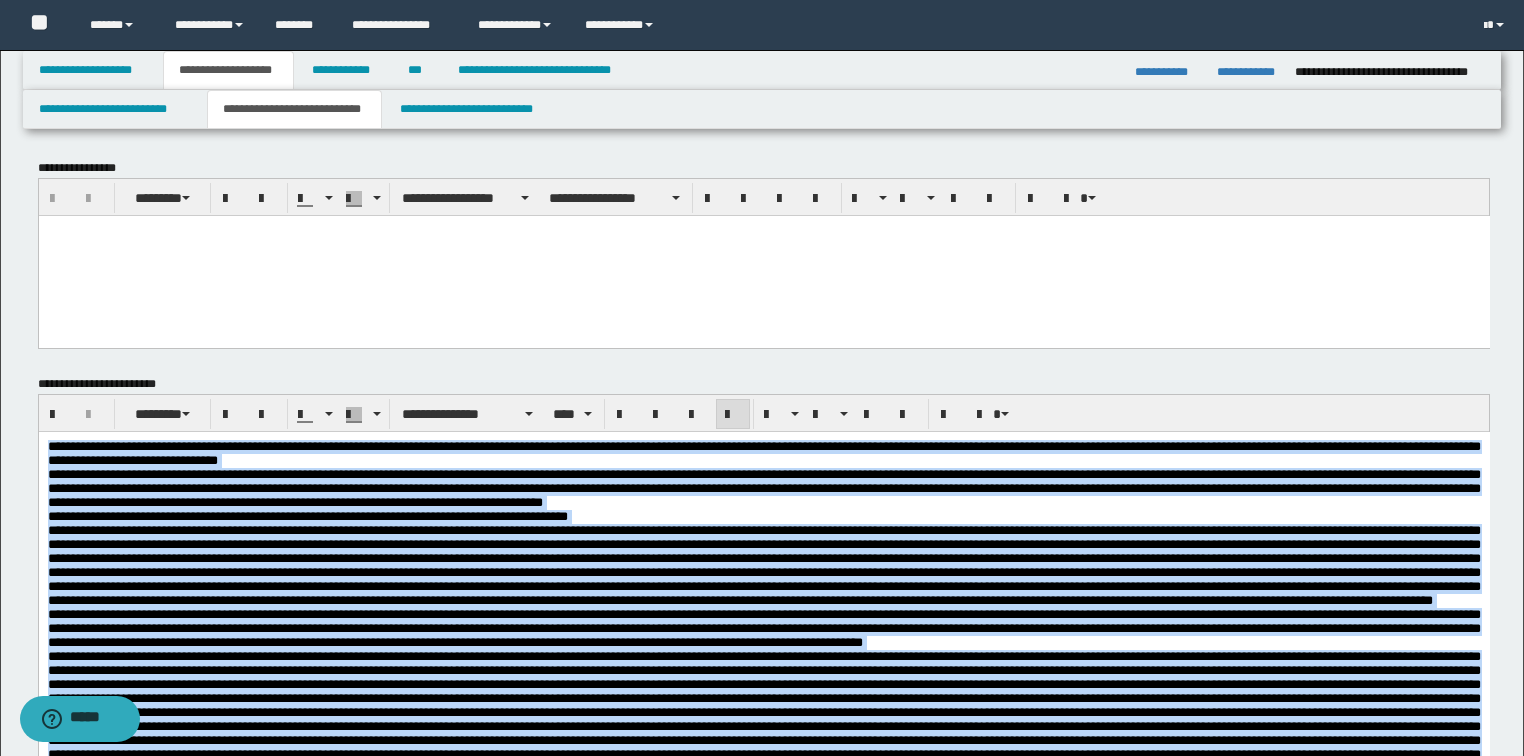 click at bounding box center (763, 564) 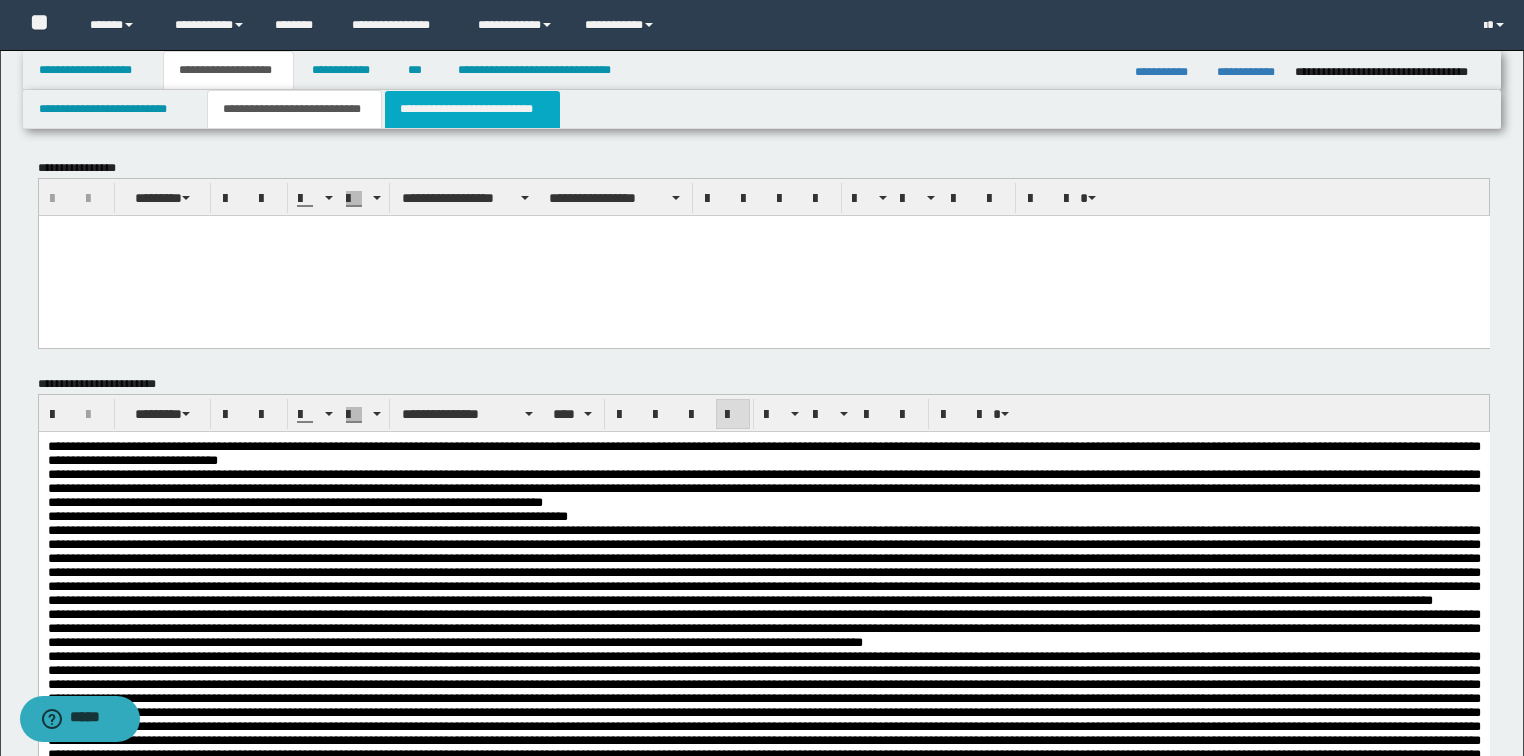 click on "**********" at bounding box center [472, 109] 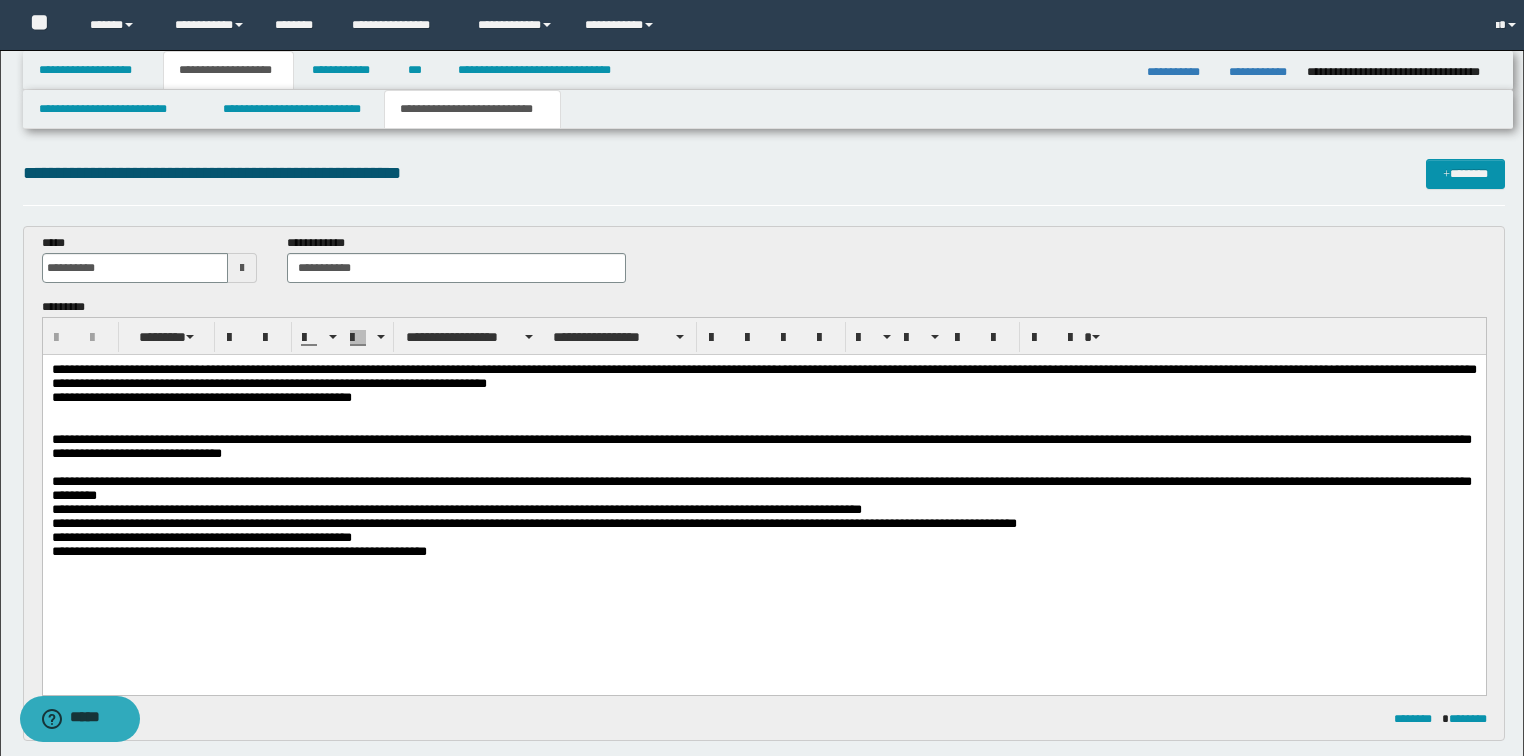 scroll, scrollTop: 0, scrollLeft: 0, axis: both 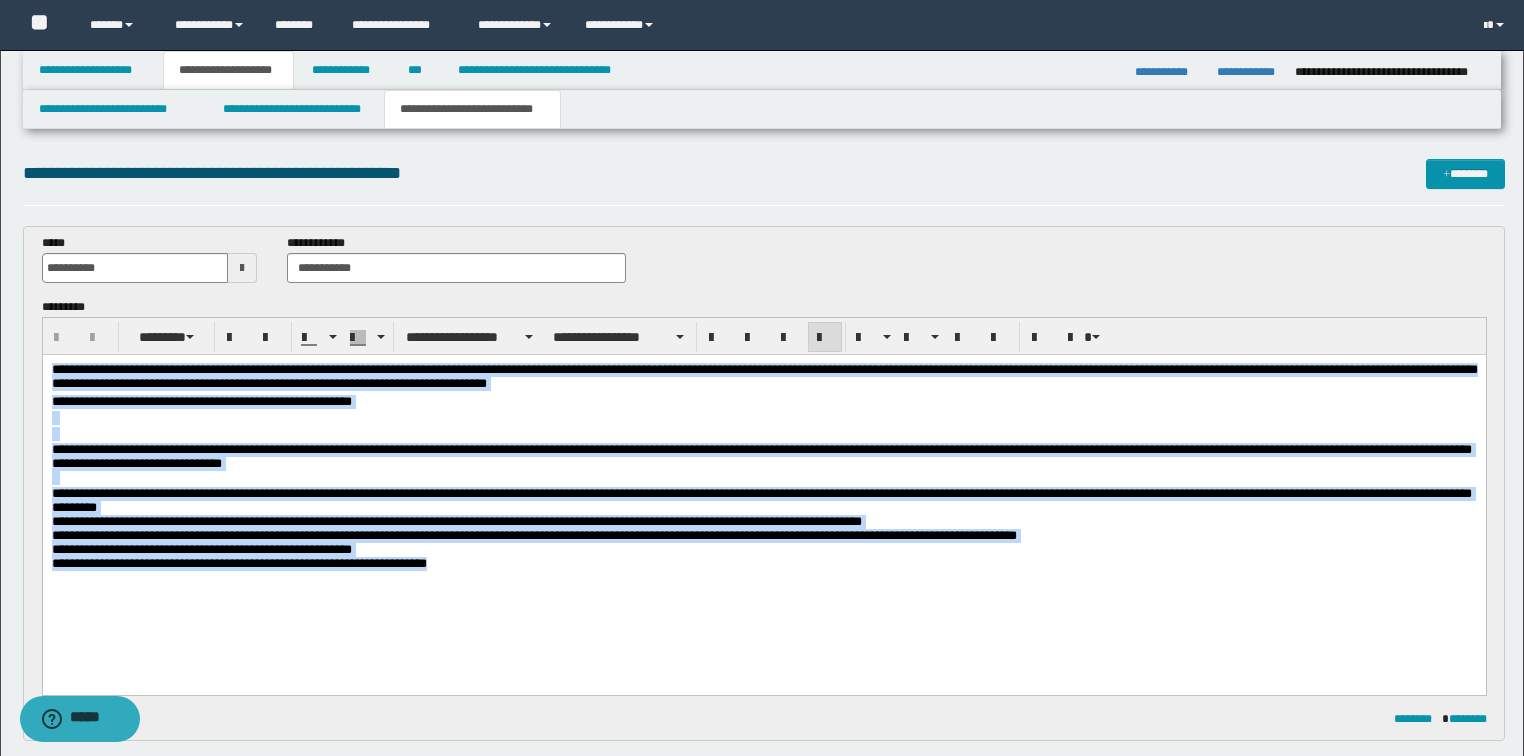 drag, startPoint x: 488, startPoint y: 580, endPoint x: 42, endPoint y: 647, distance: 451.00443 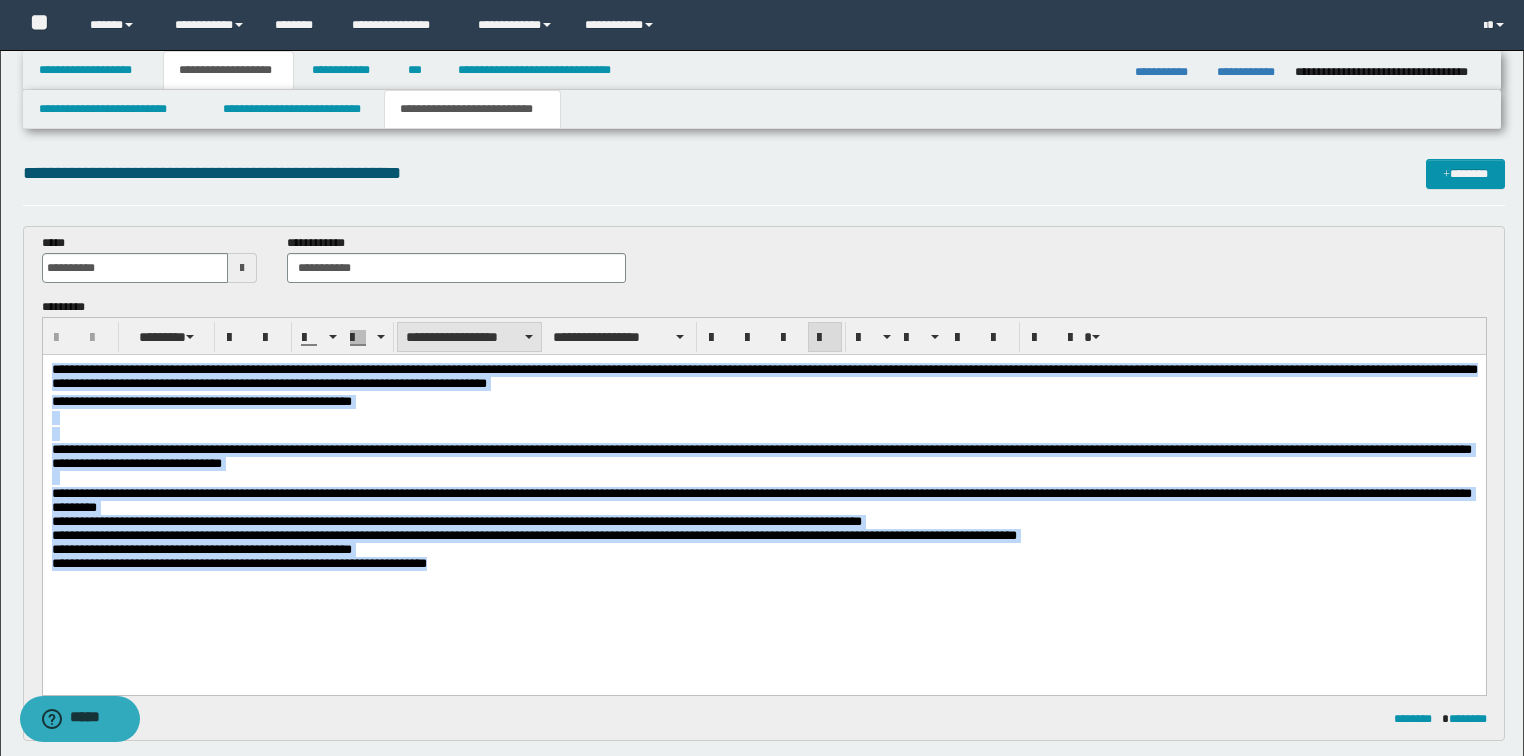 click on "**********" at bounding box center [469, 337] 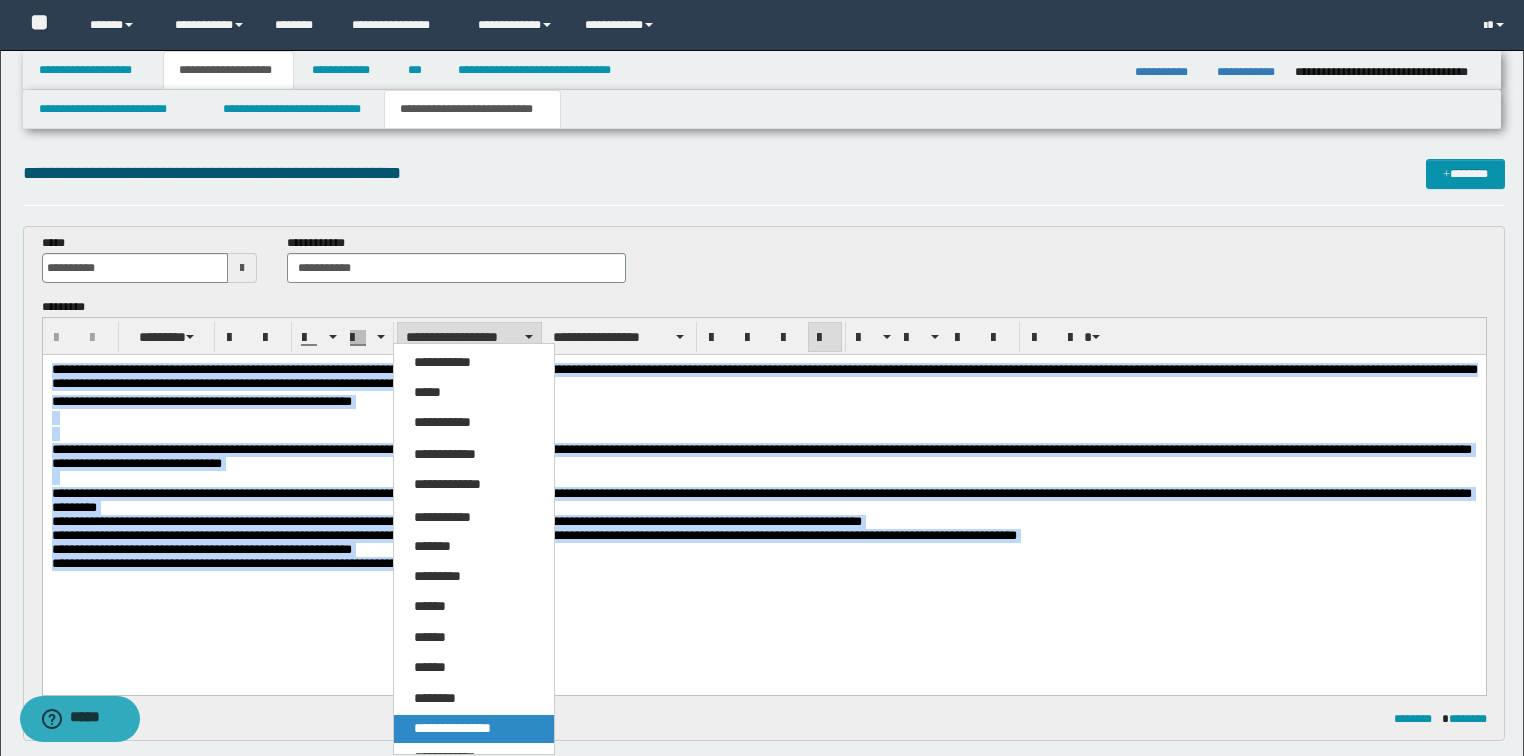 click on "**********" at bounding box center [452, 728] 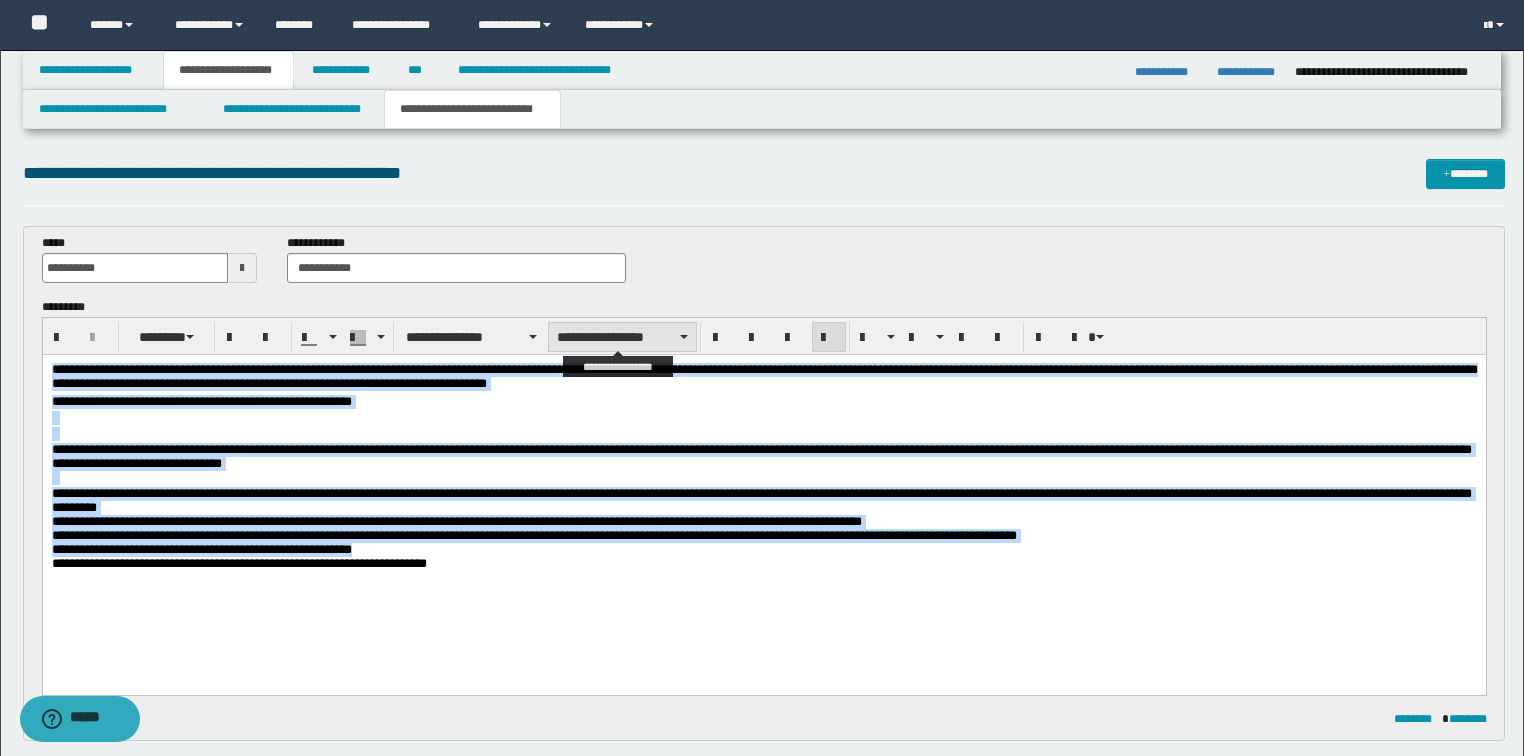click on "**********" at bounding box center [622, 337] 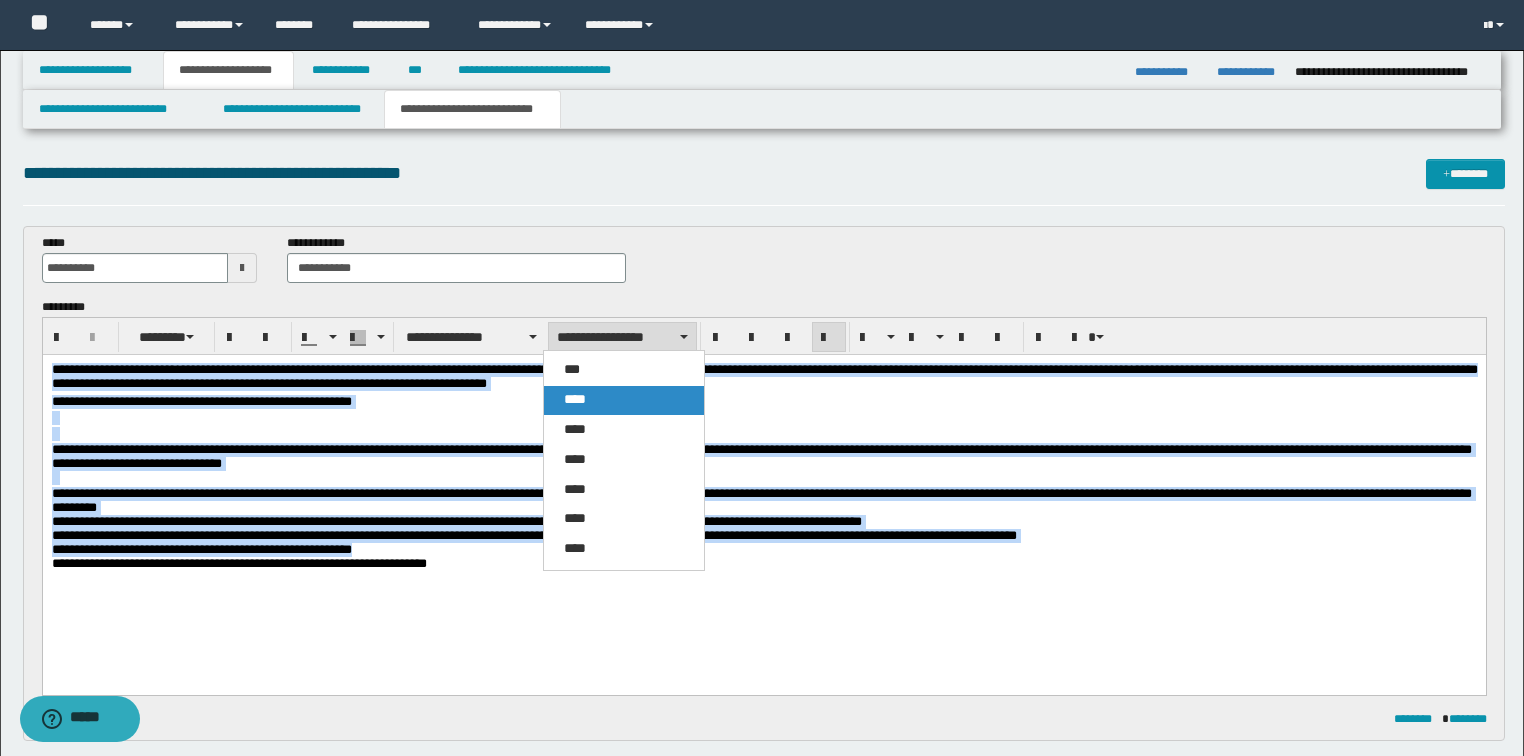 drag, startPoint x: 572, startPoint y: 403, endPoint x: 582, endPoint y: 30, distance: 373.13403 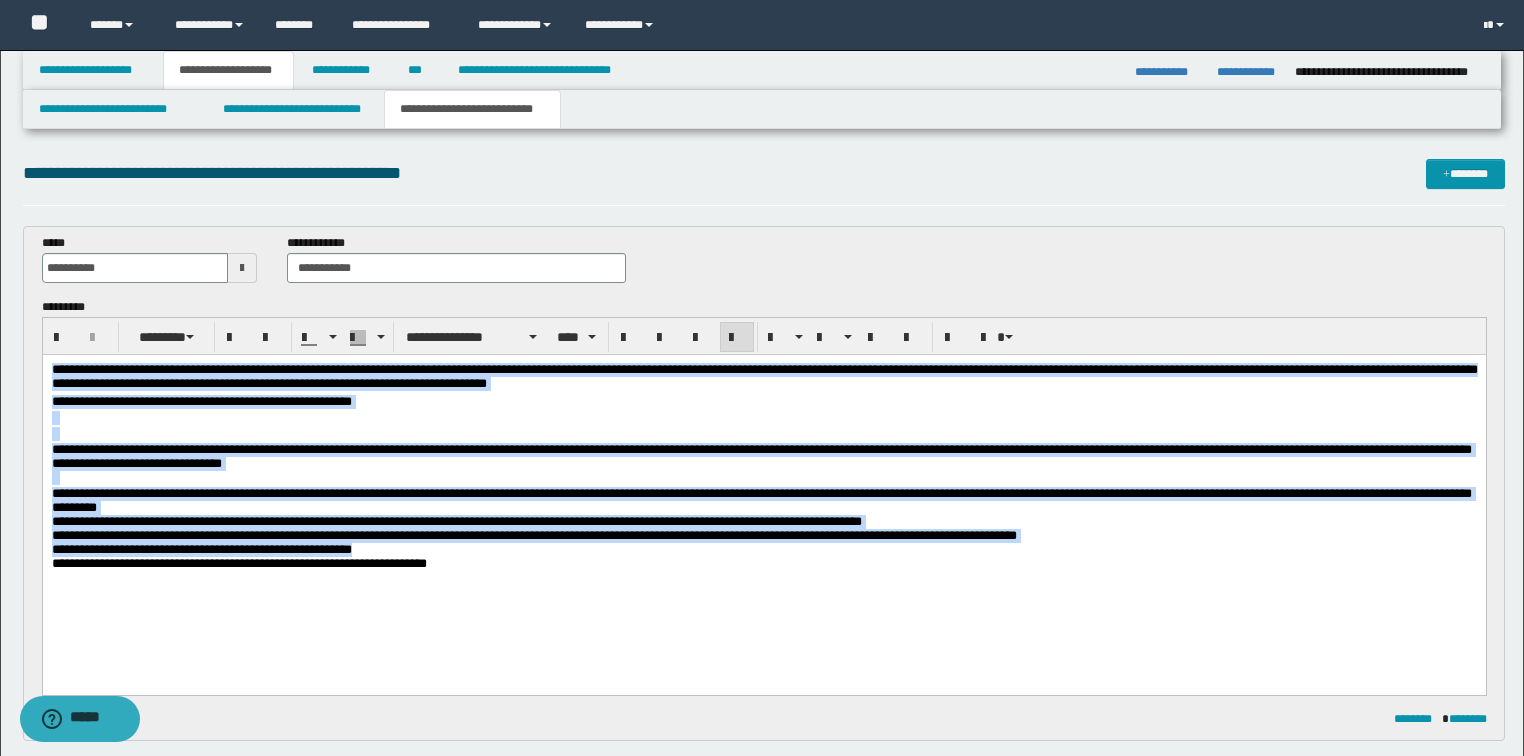 click on "**********" at bounding box center (456, 520) 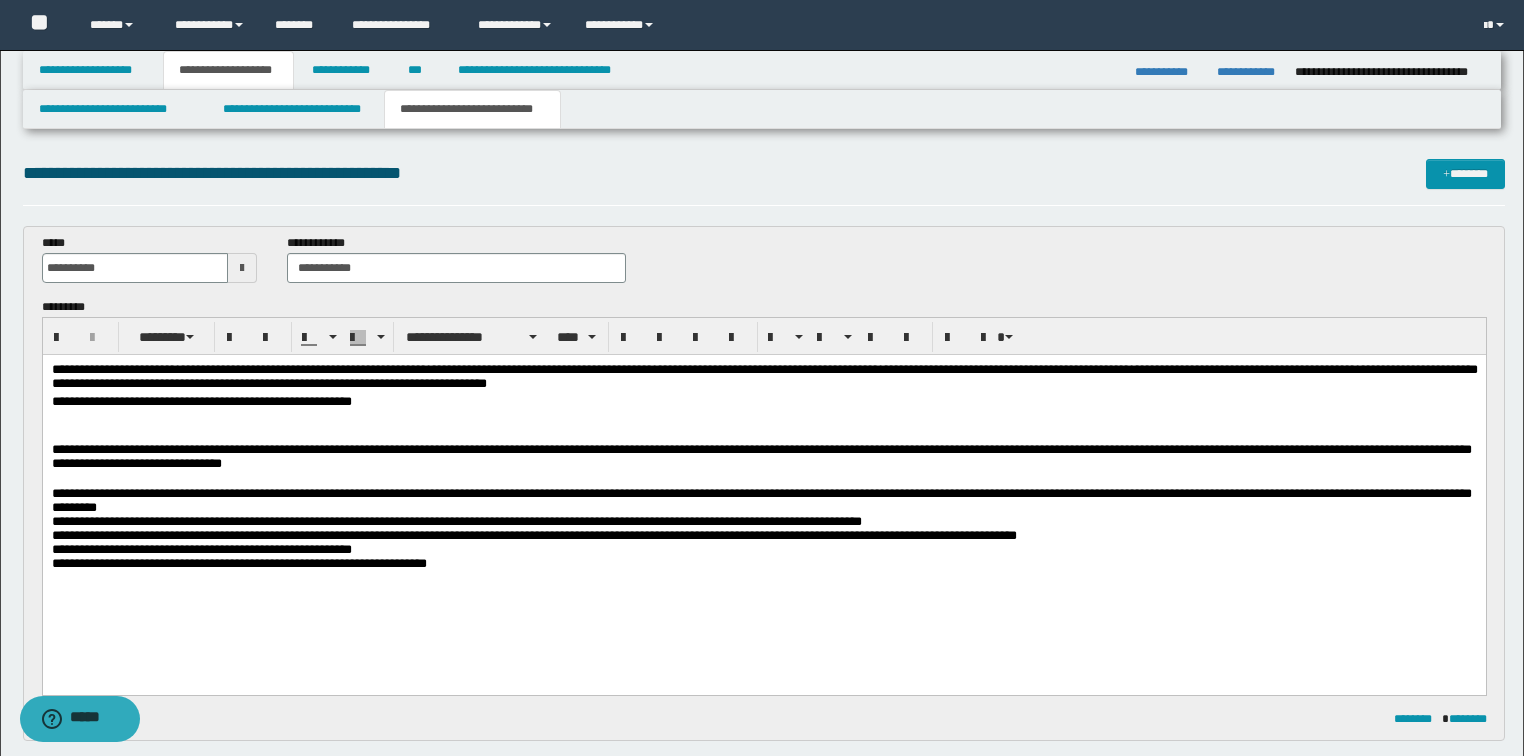 click on "**********" at bounding box center (764, 375) 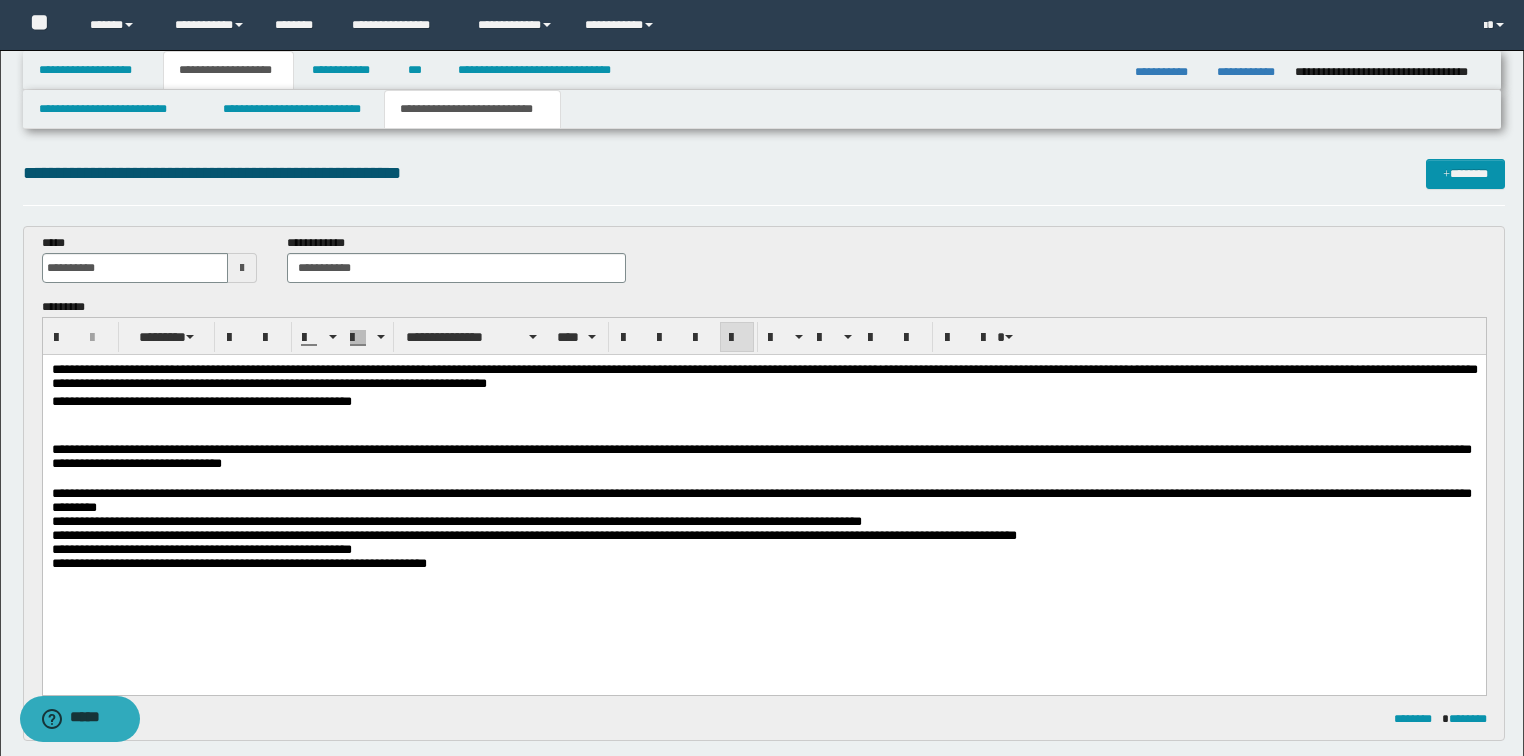 type 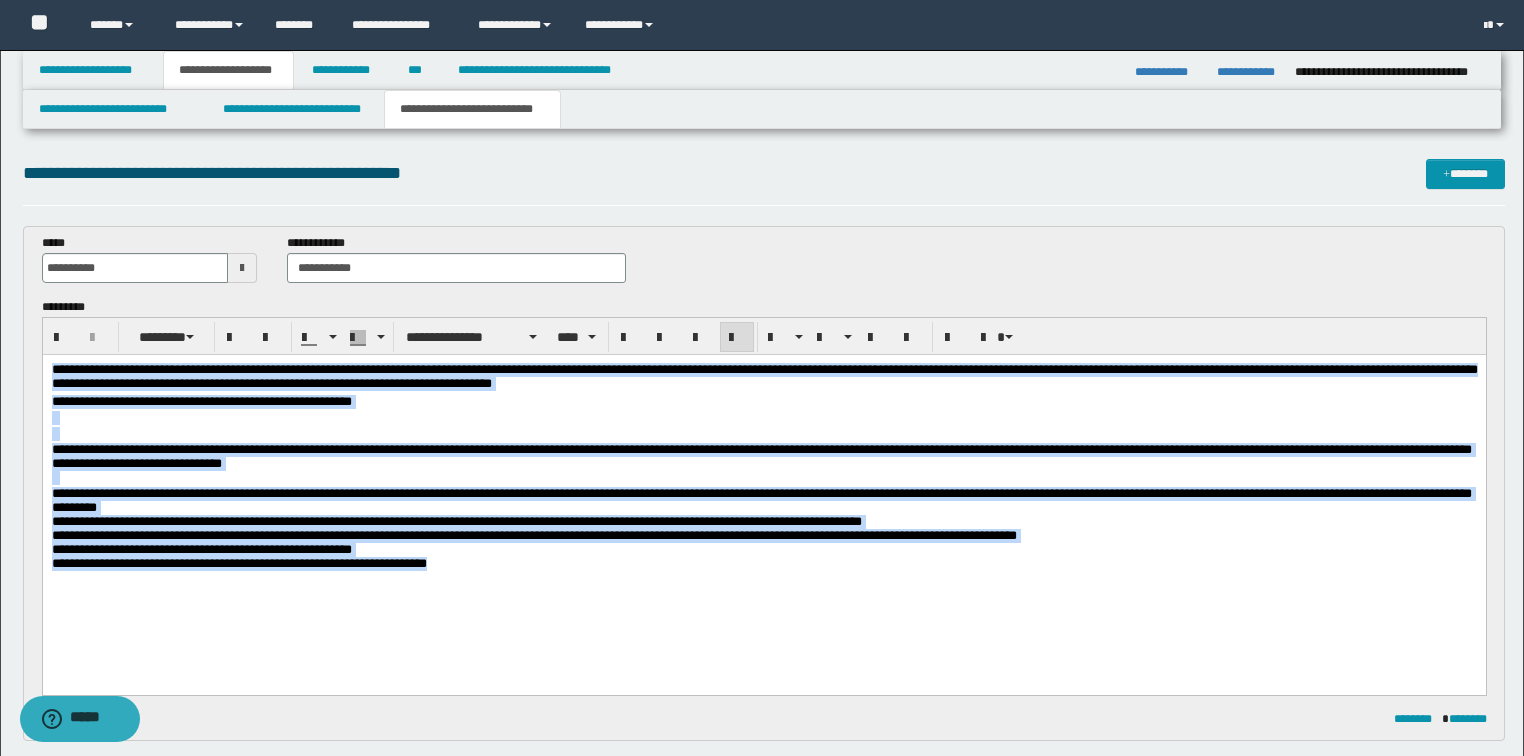 drag, startPoint x: 516, startPoint y: 581, endPoint x: 0, endPoint y: 167, distance: 661.55273 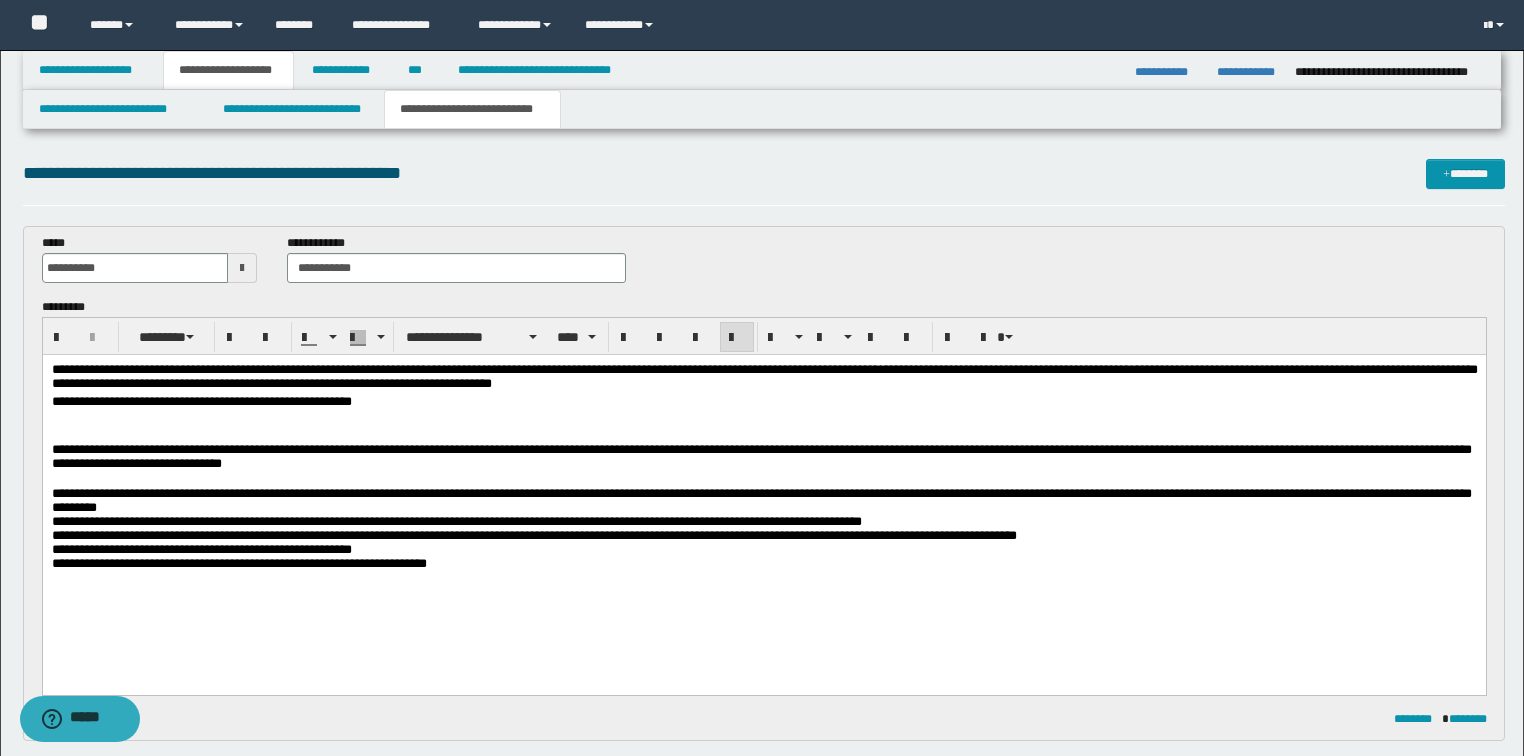 click on "**********" at bounding box center (763, 491) 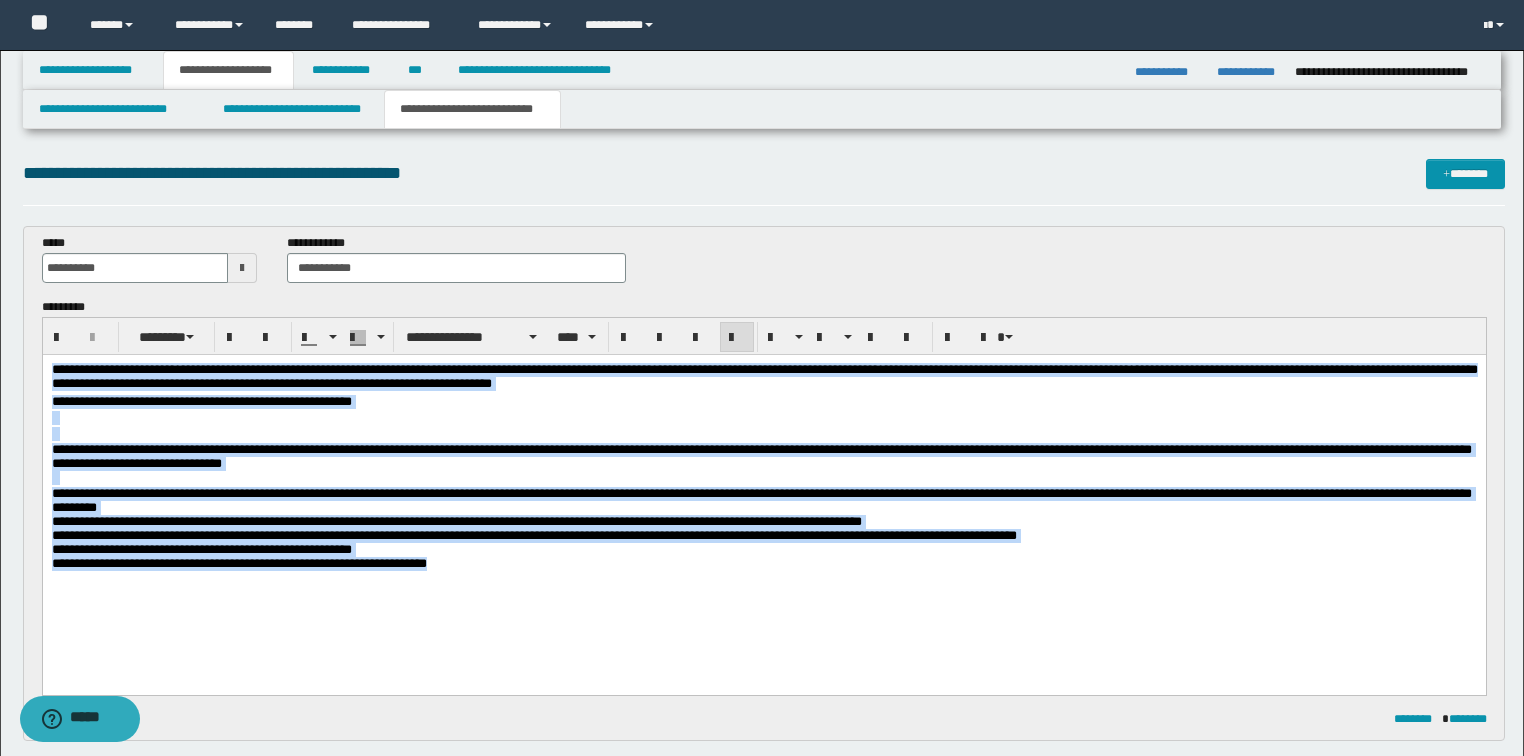 drag, startPoint x: 621, startPoint y: 585, endPoint x: 0, endPoint y: 266, distance: 698.14185 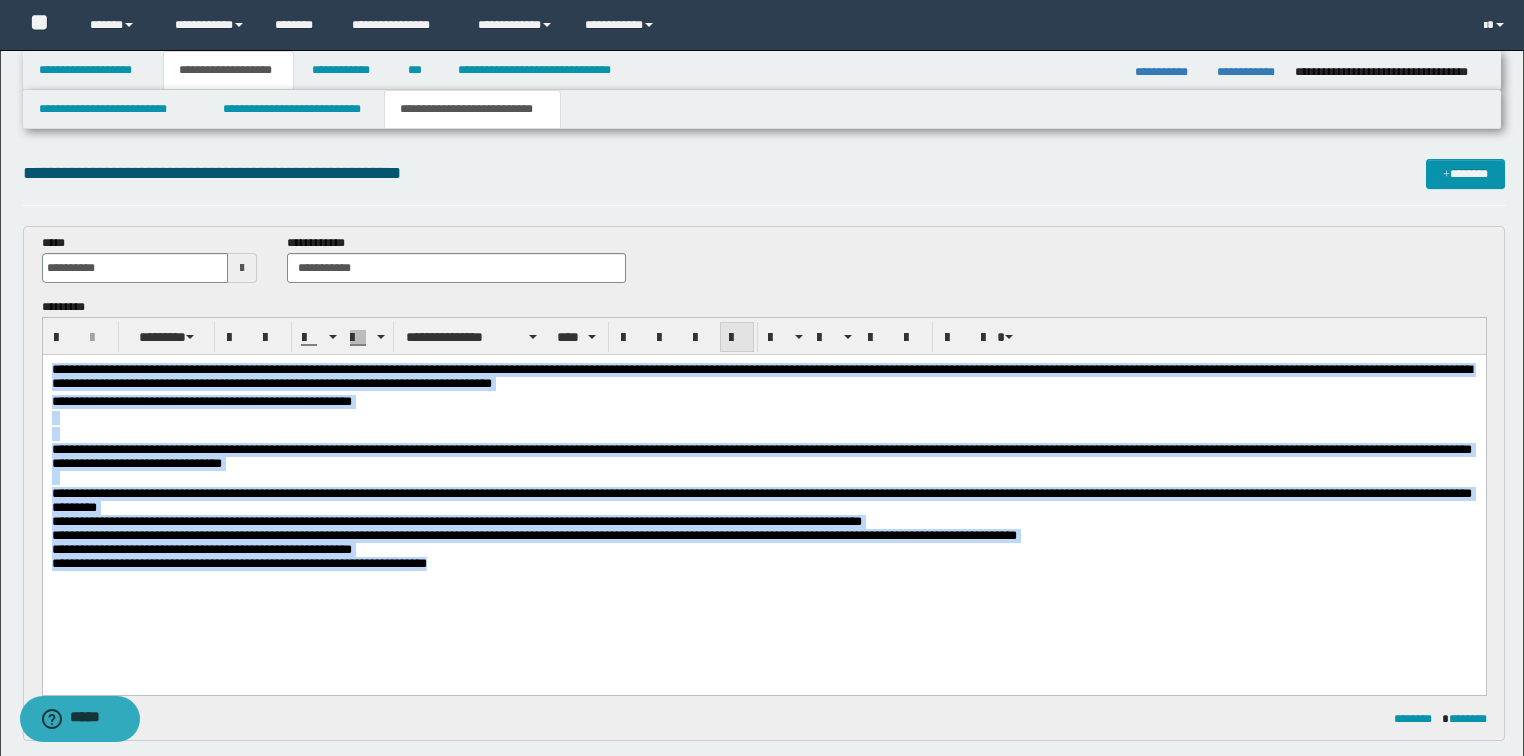 click at bounding box center [737, 338] 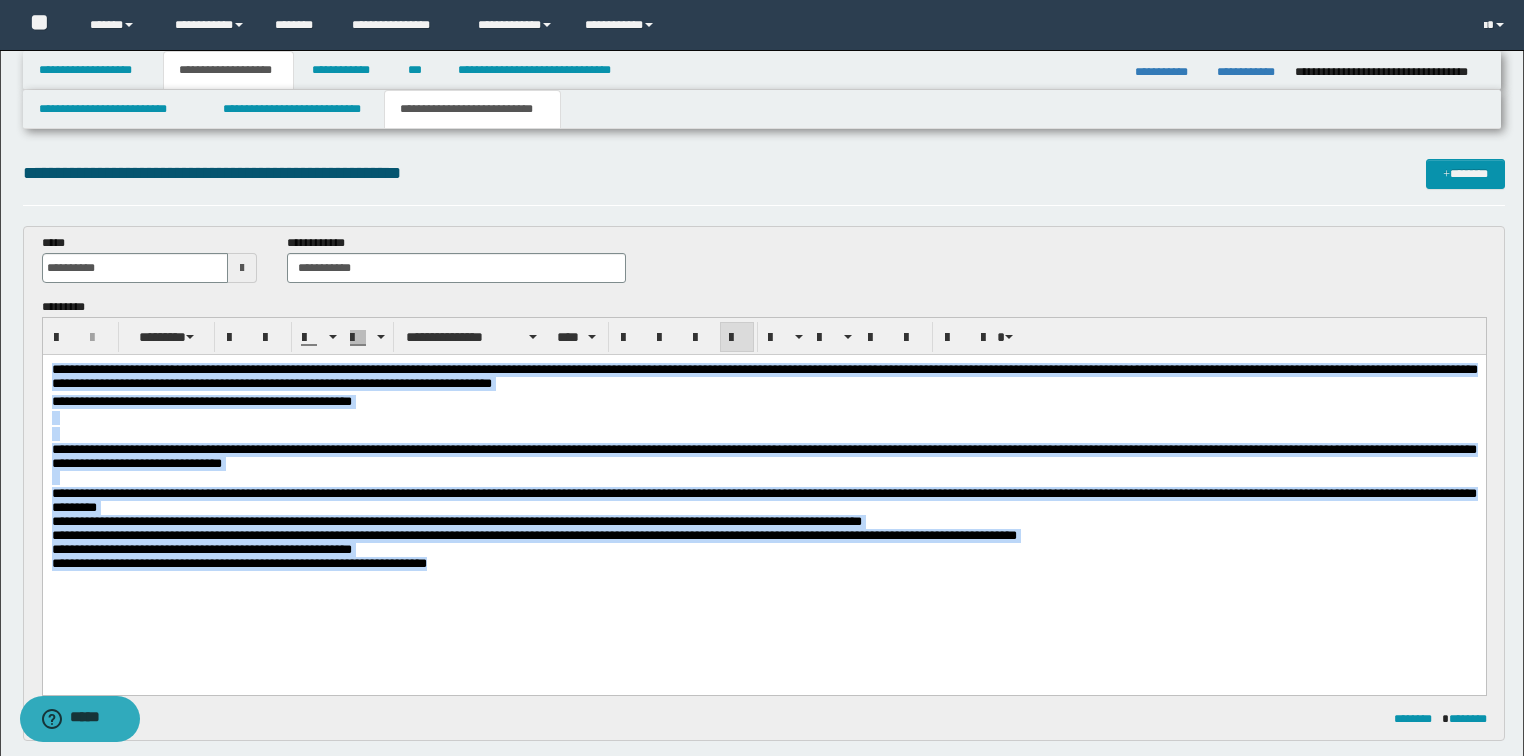 click on "**********" at bounding box center [763, 491] 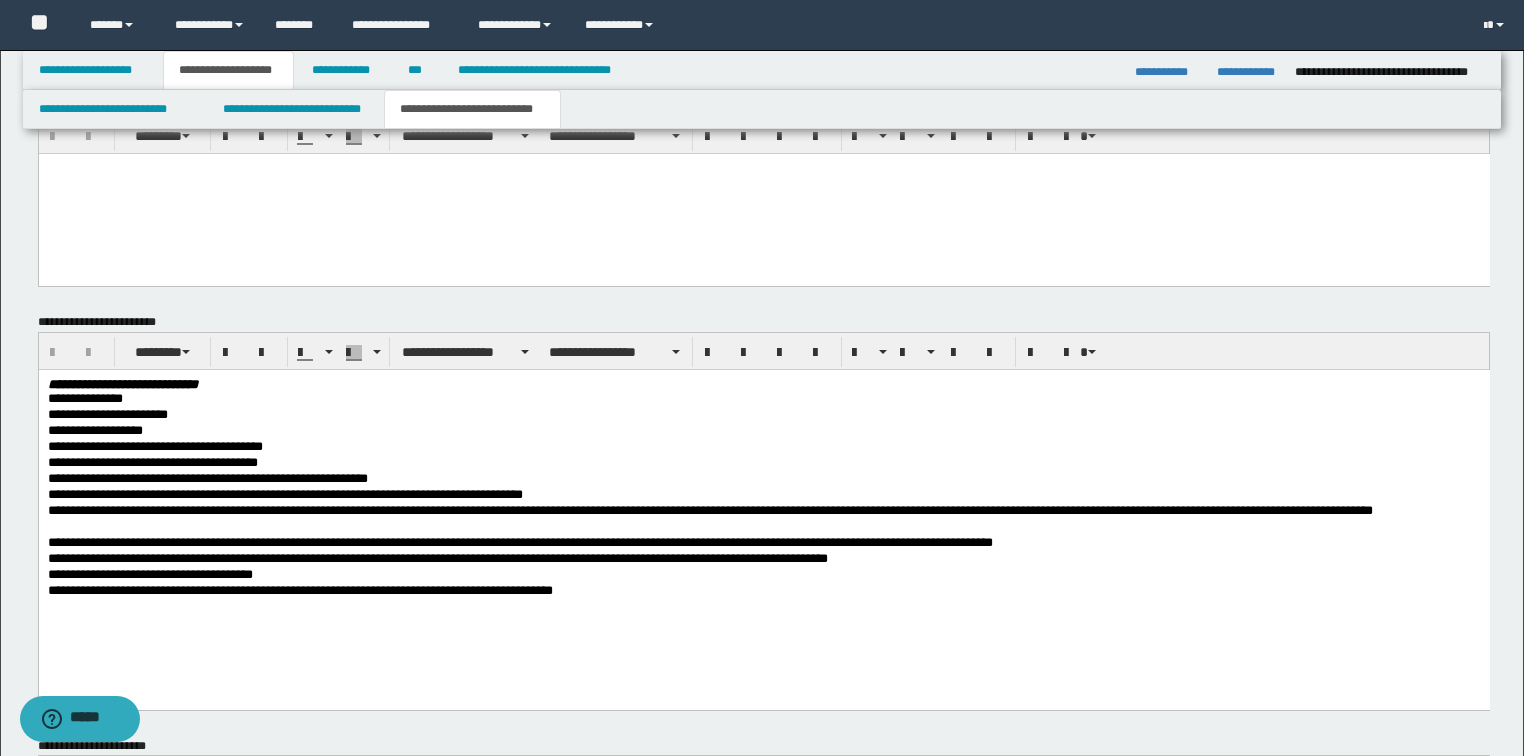 scroll, scrollTop: 1040, scrollLeft: 0, axis: vertical 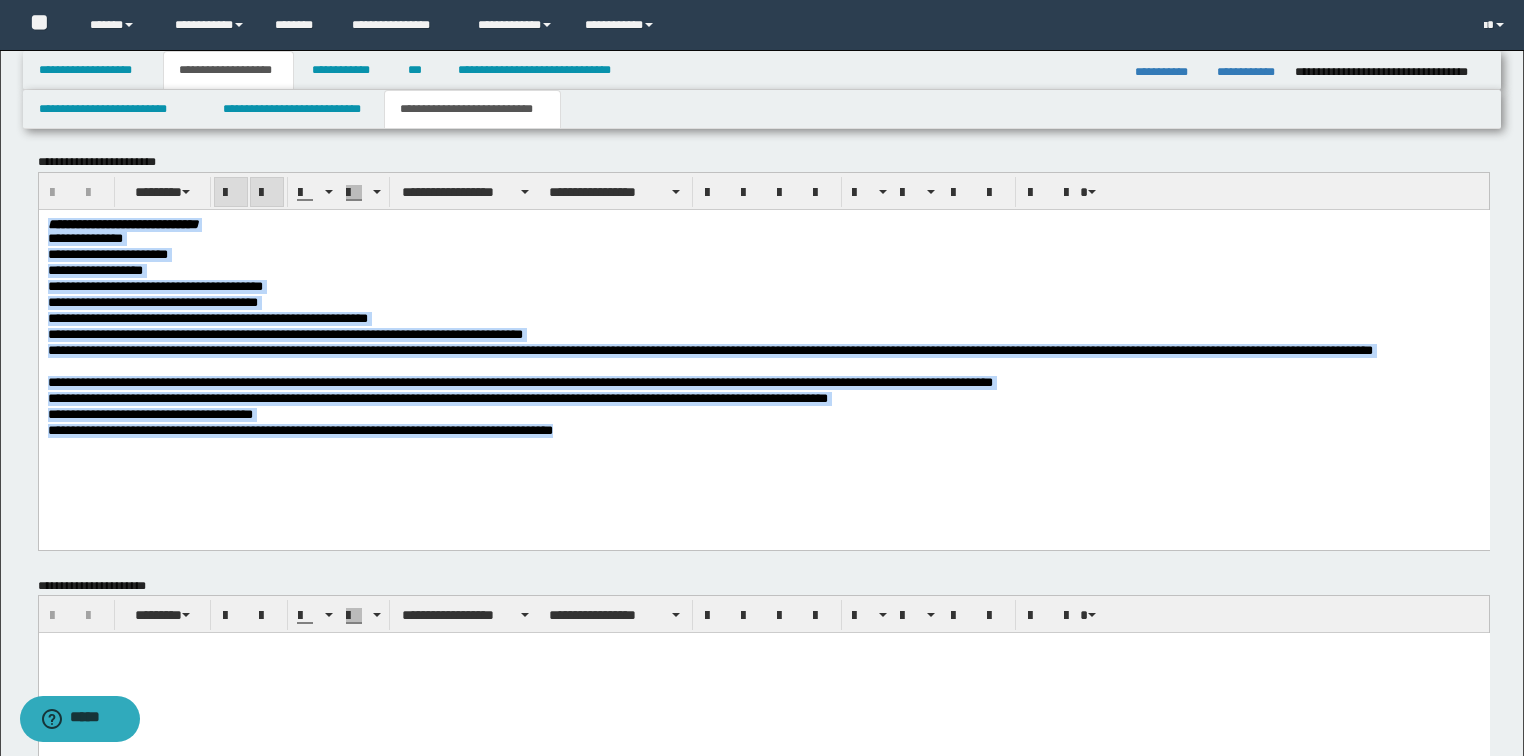 drag, startPoint x: 647, startPoint y: 439, endPoint x: 38, endPoint y: 424, distance: 609.1847 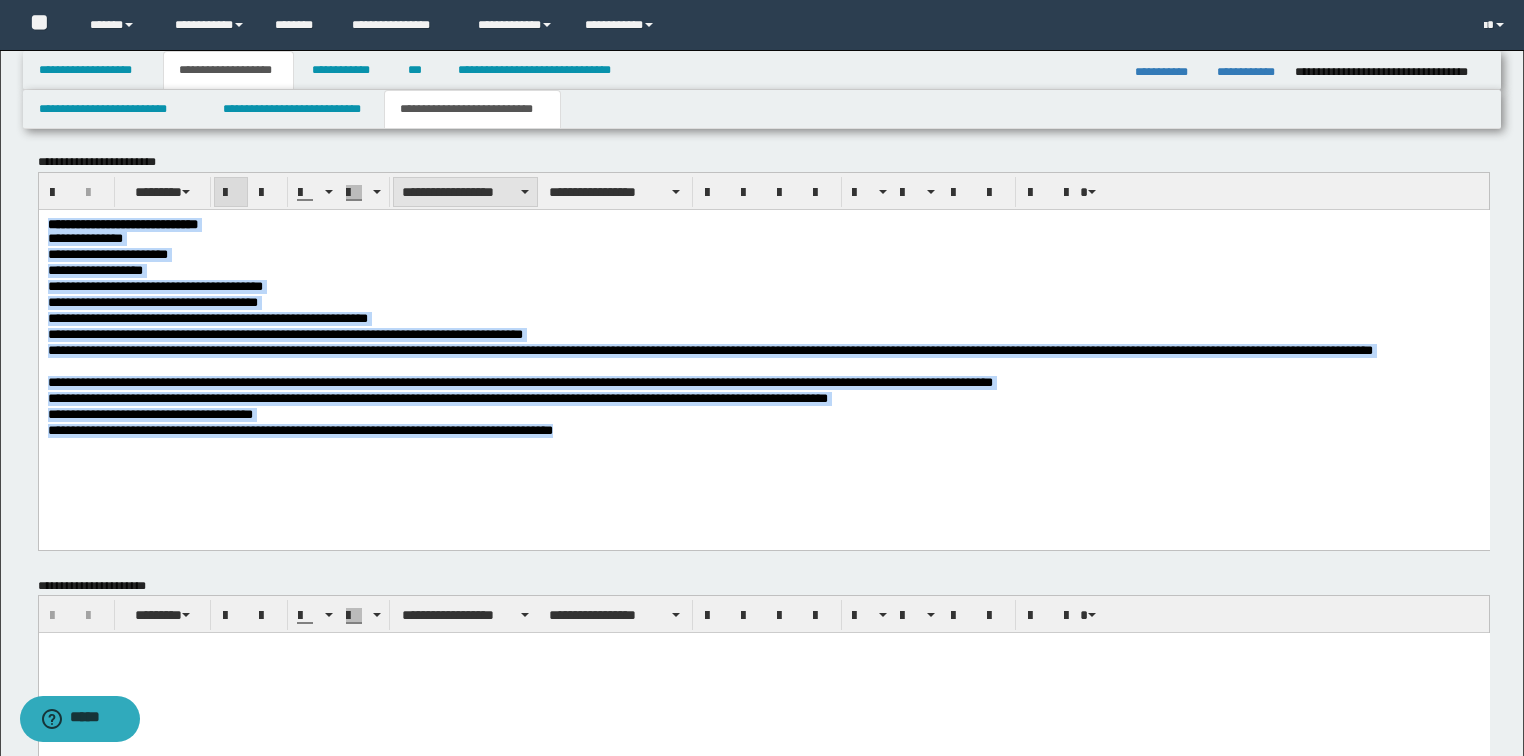 click on "**********" at bounding box center [465, 192] 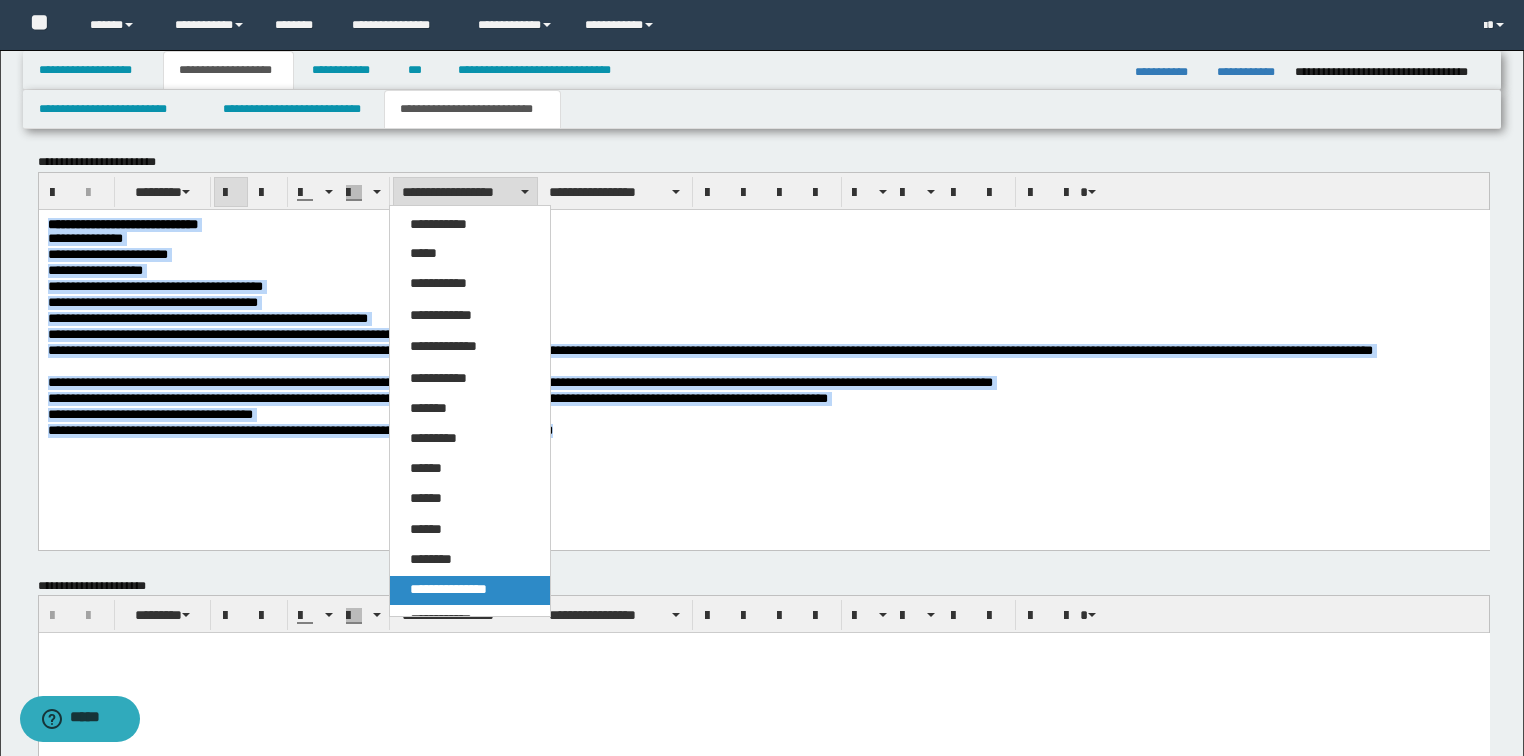 click on "**********" at bounding box center [448, 589] 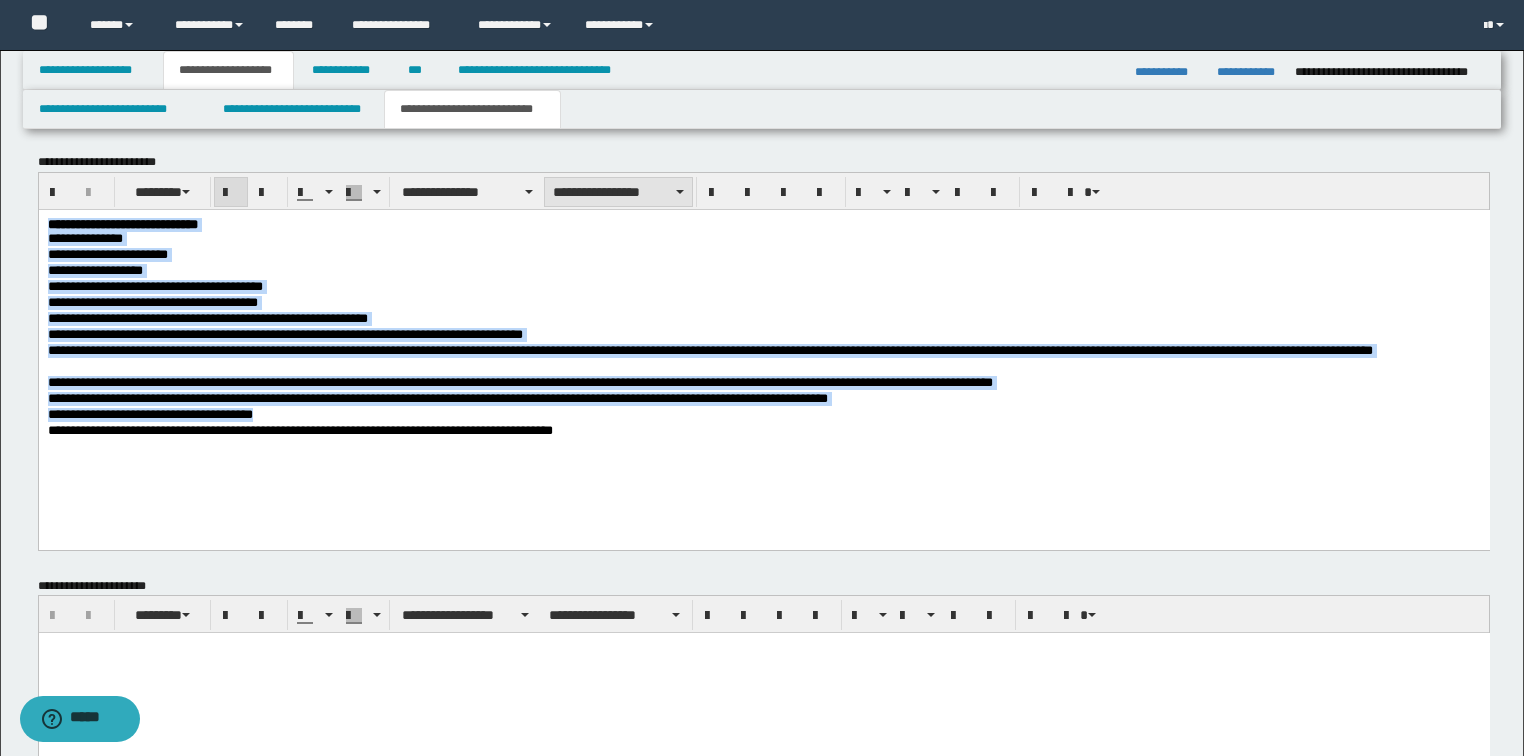 click on "**********" at bounding box center [618, 192] 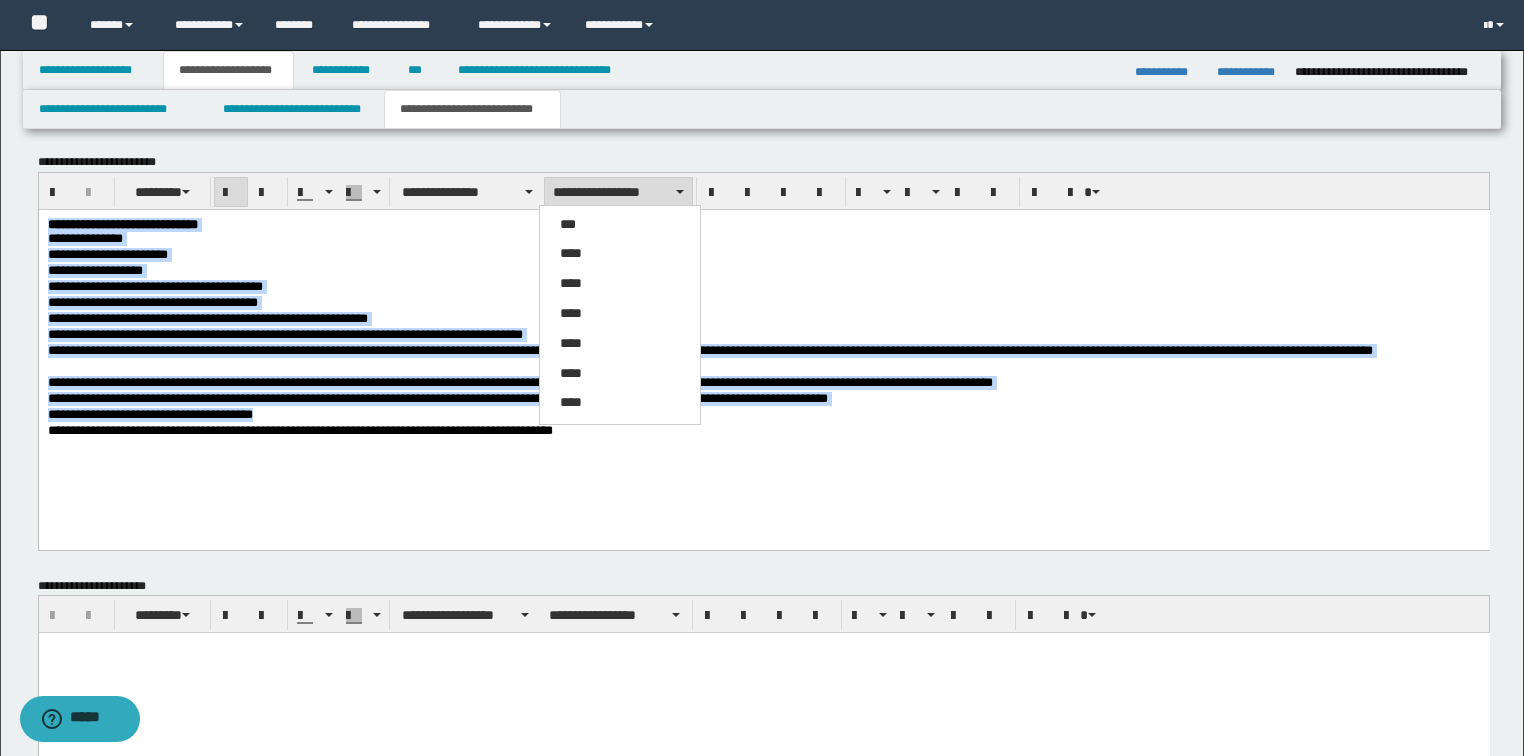 drag, startPoint x: 593, startPoint y: 196, endPoint x: 591, endPoint y: 11, distance: 185.0108 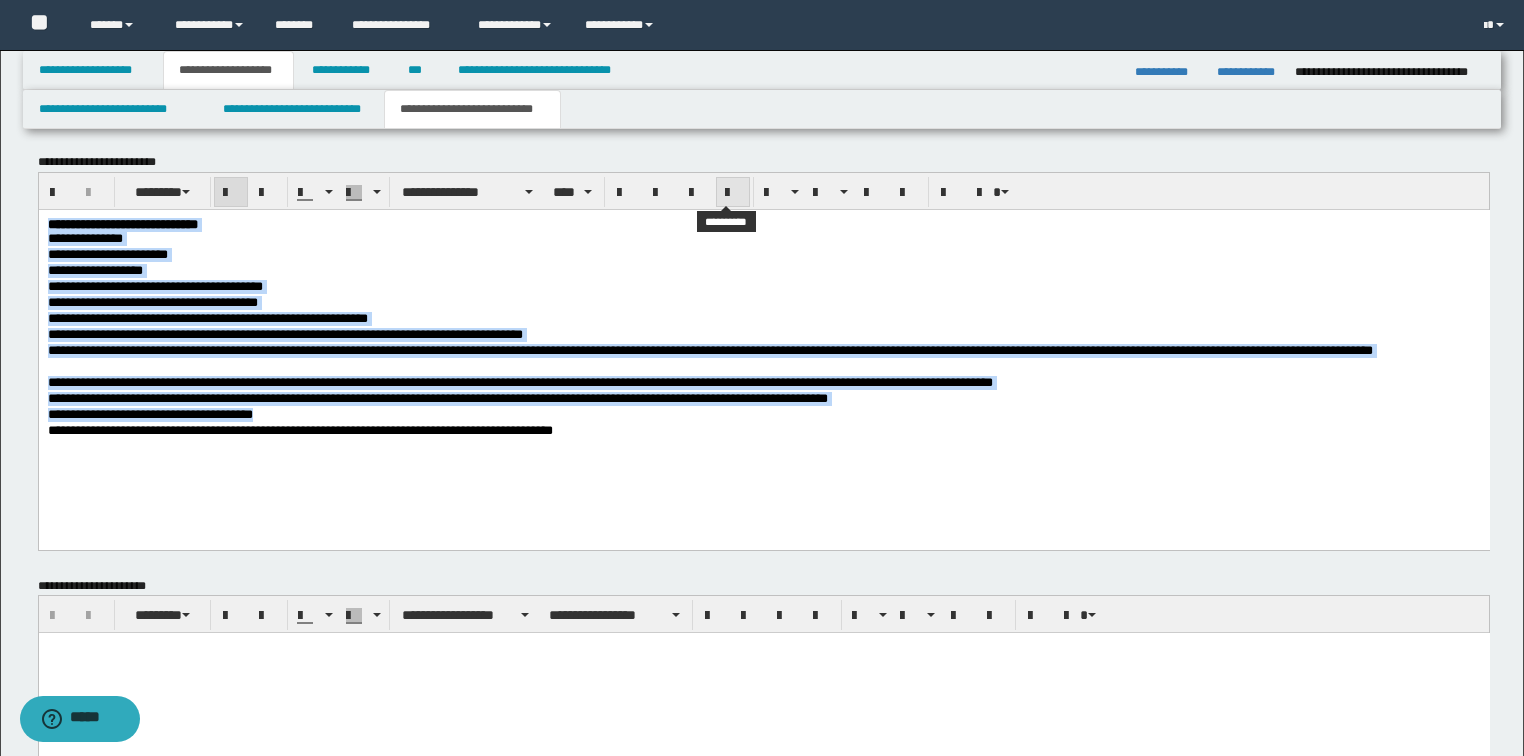 click at bounding box center (733, 193) 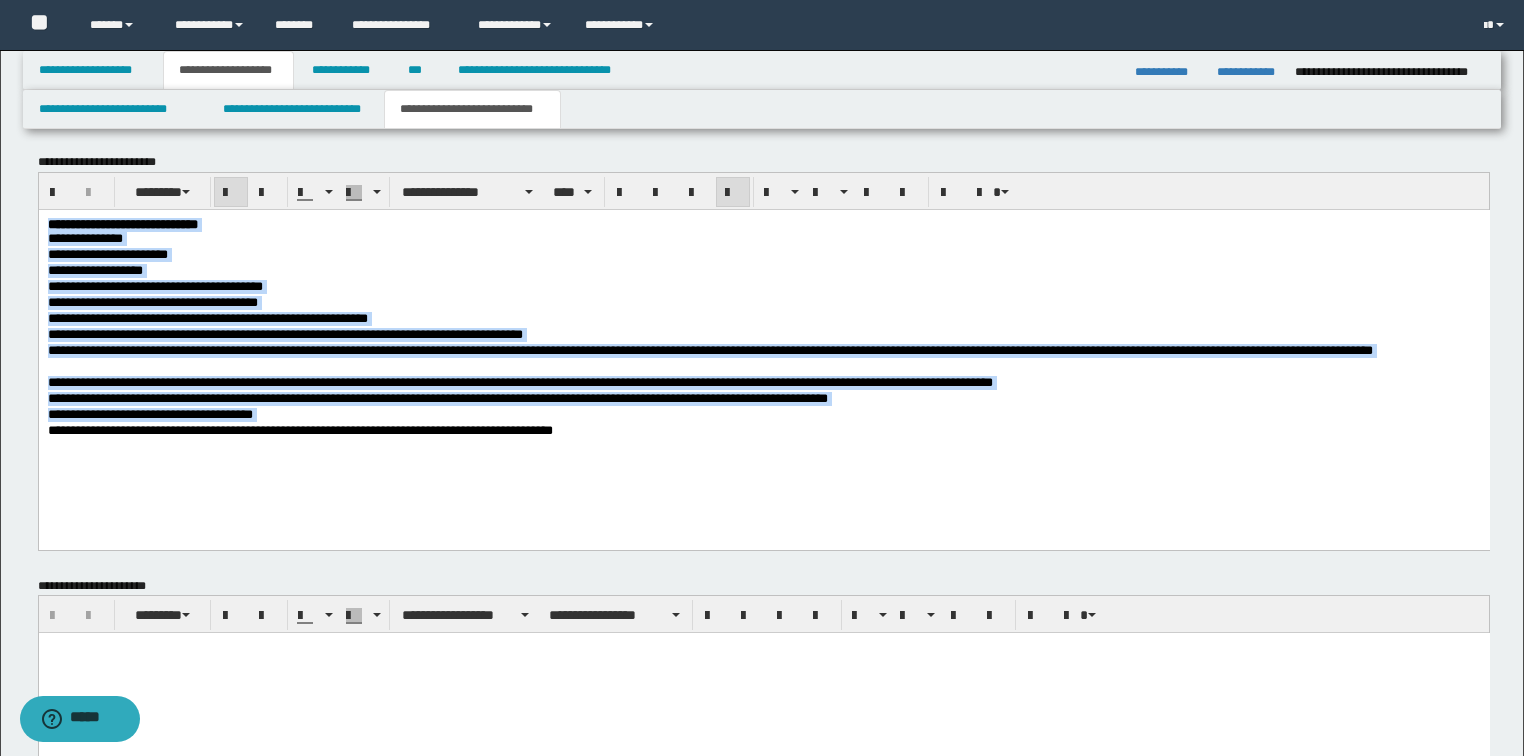 click on "**********" at bounding box center (763, 399) 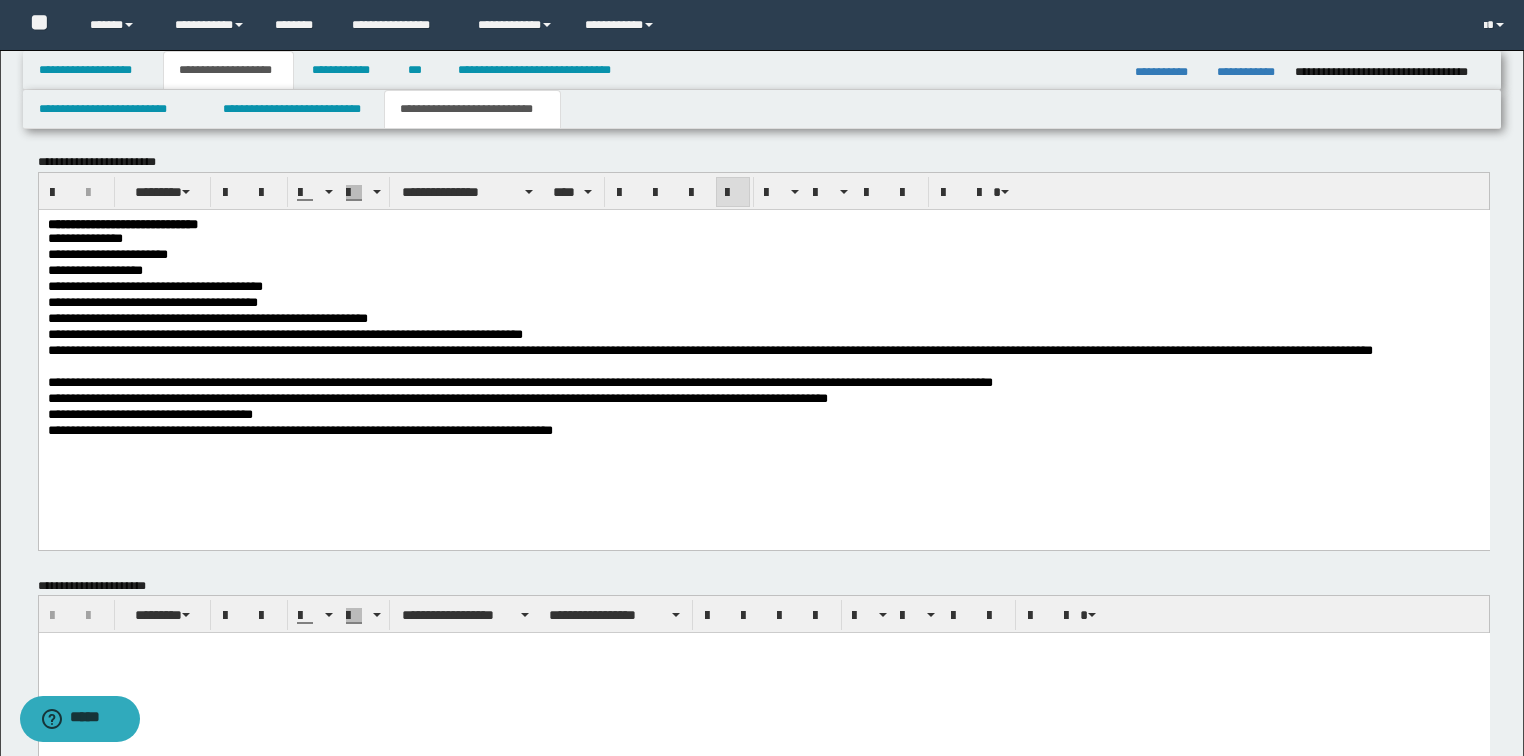 scroll, scrollTop: 1172, scrollLeft: 0, axis: vertical 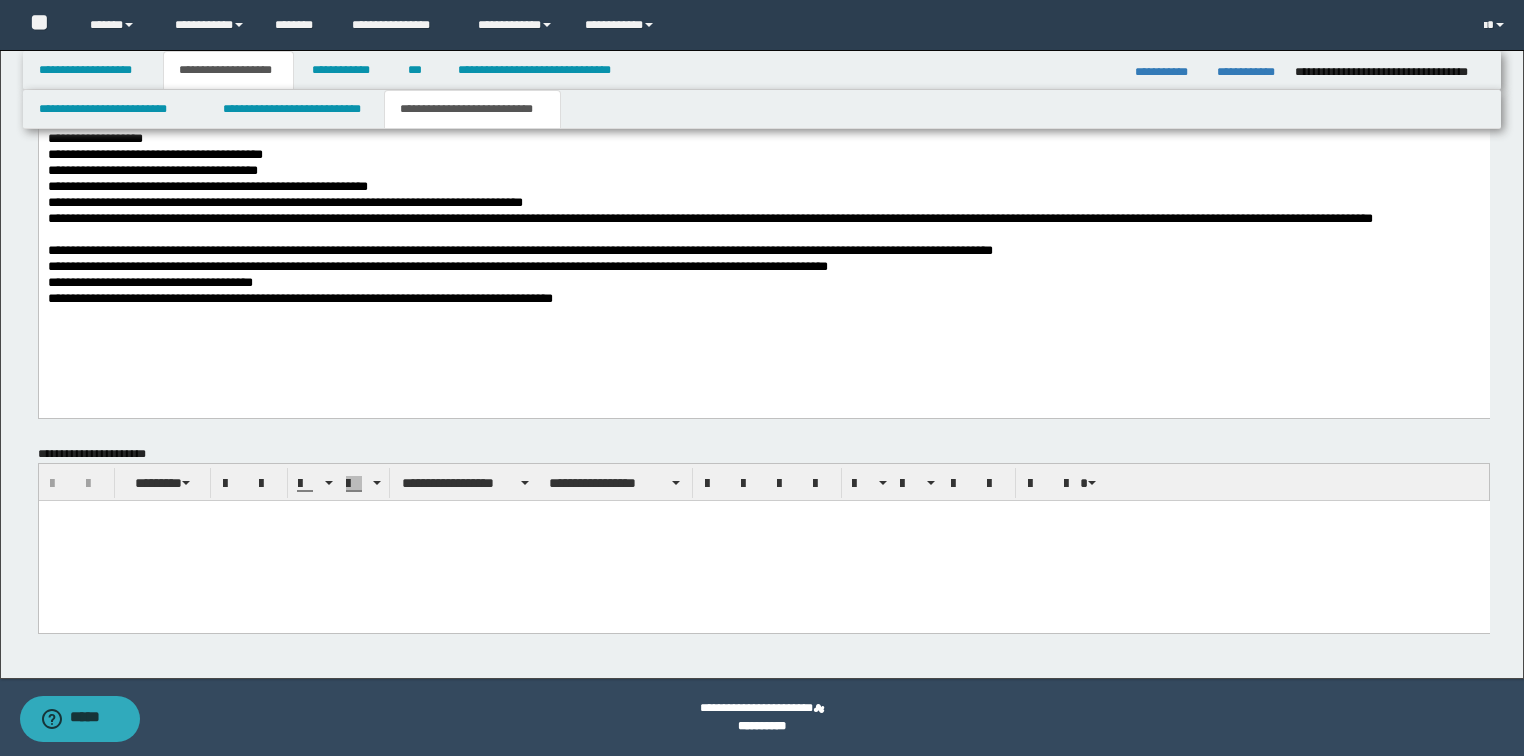 click at bounding box center [763, 541] 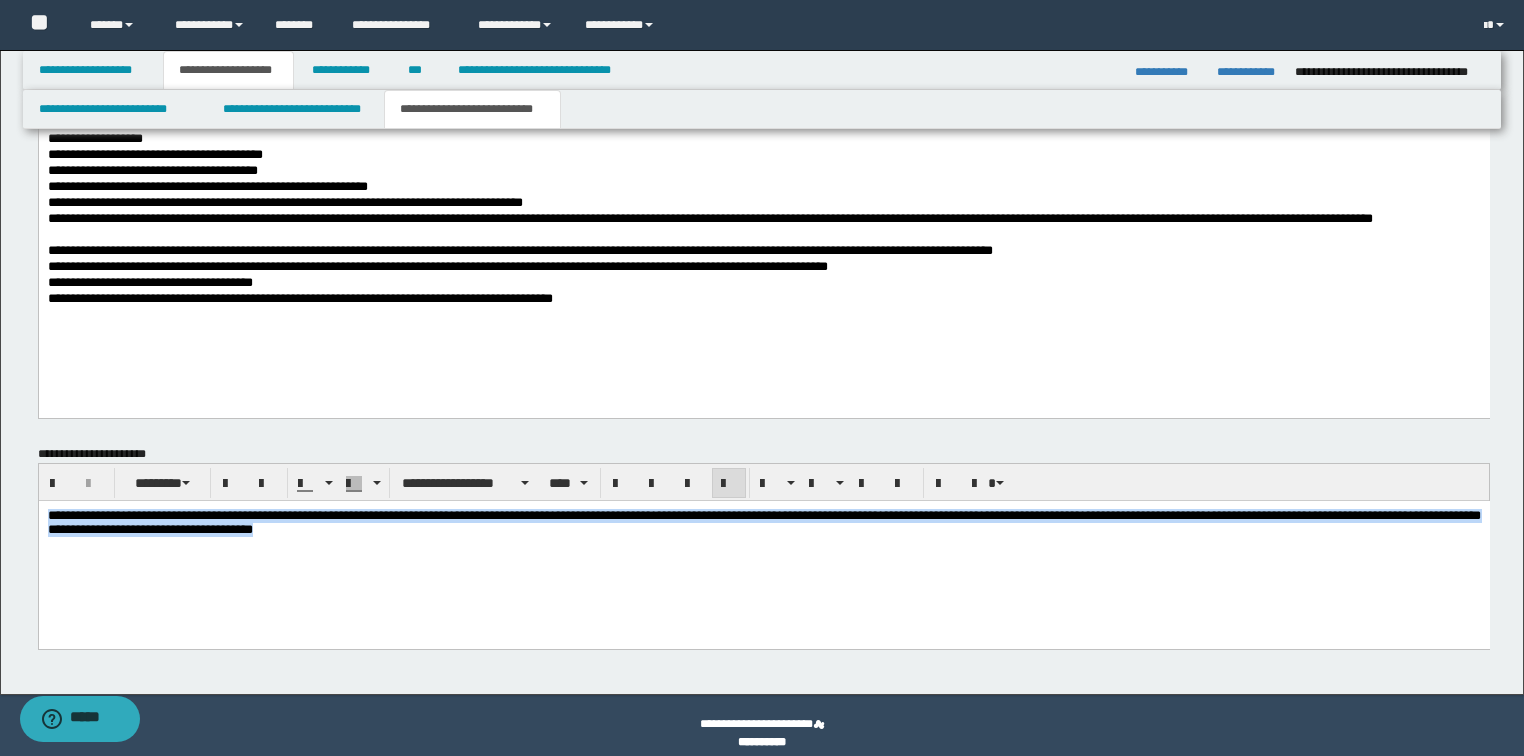 drag, startPoint x: 606, startPoint y: 531, endPoint x: 74, endPoint y: 903, distance: 649.1595 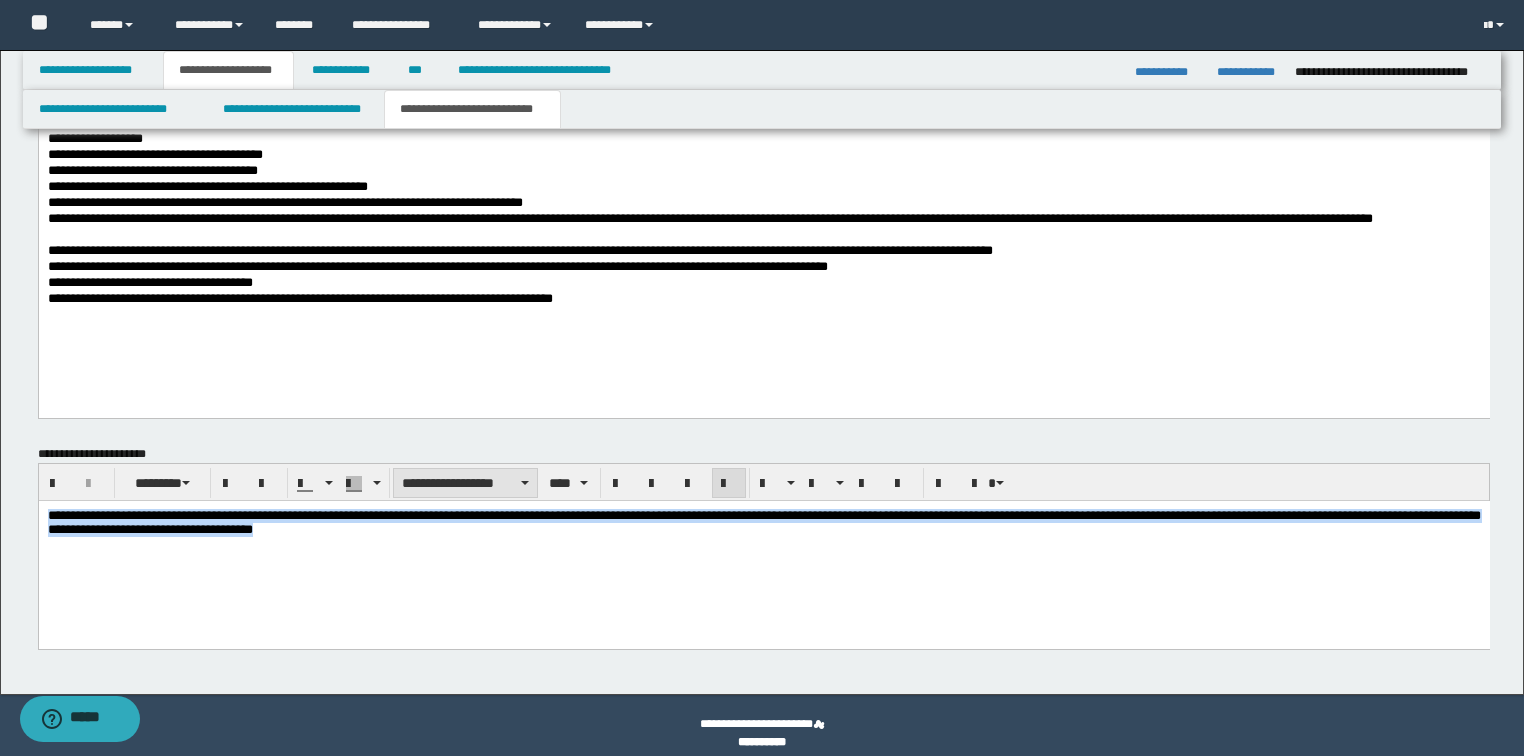 click on "**********" at bounding box center (465, 483) 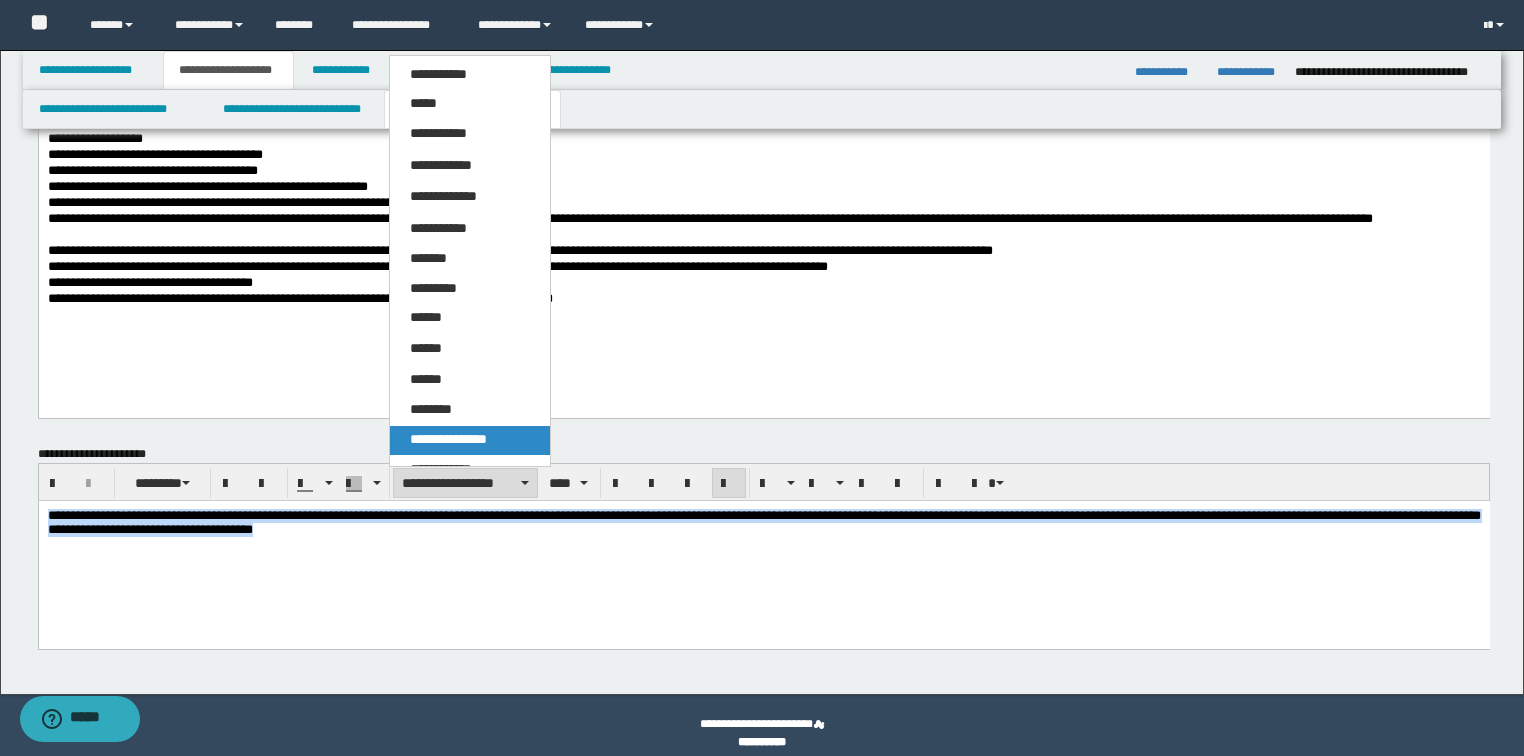 click on "**********" at bounding box center (470, 440) 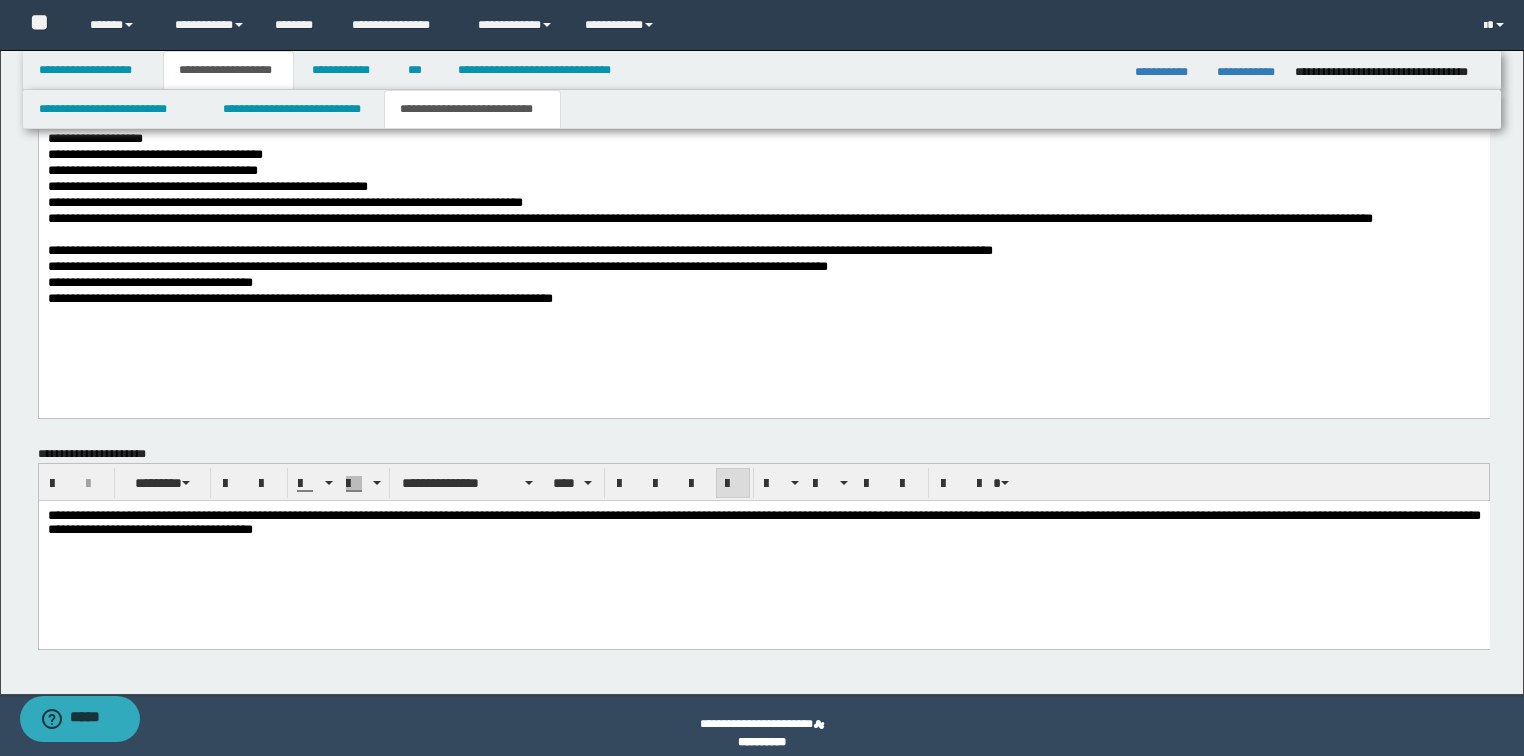 click on "**********" at bounding box center (763, 548) 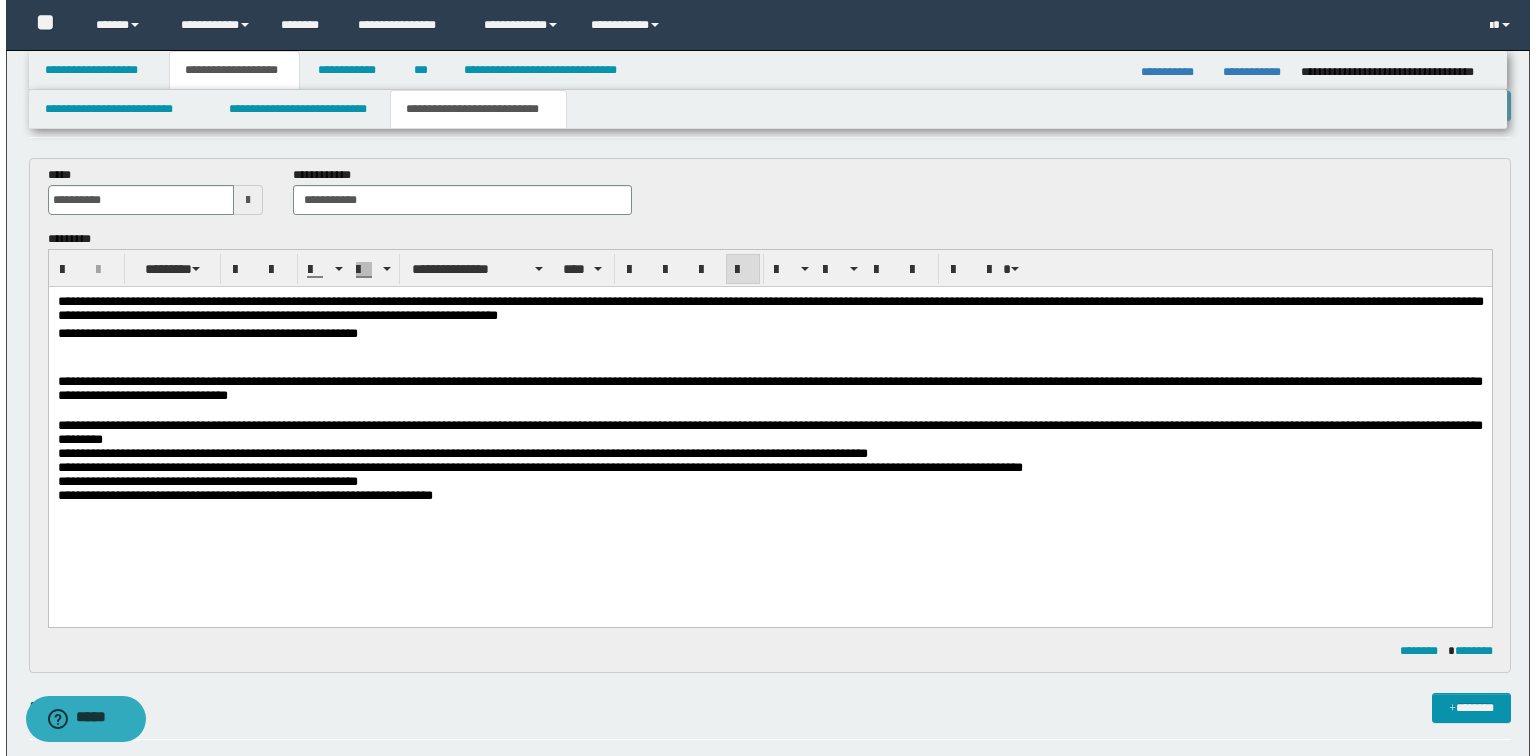 scroll, scrollTop: 0, scrollLeft: 0, axis: both 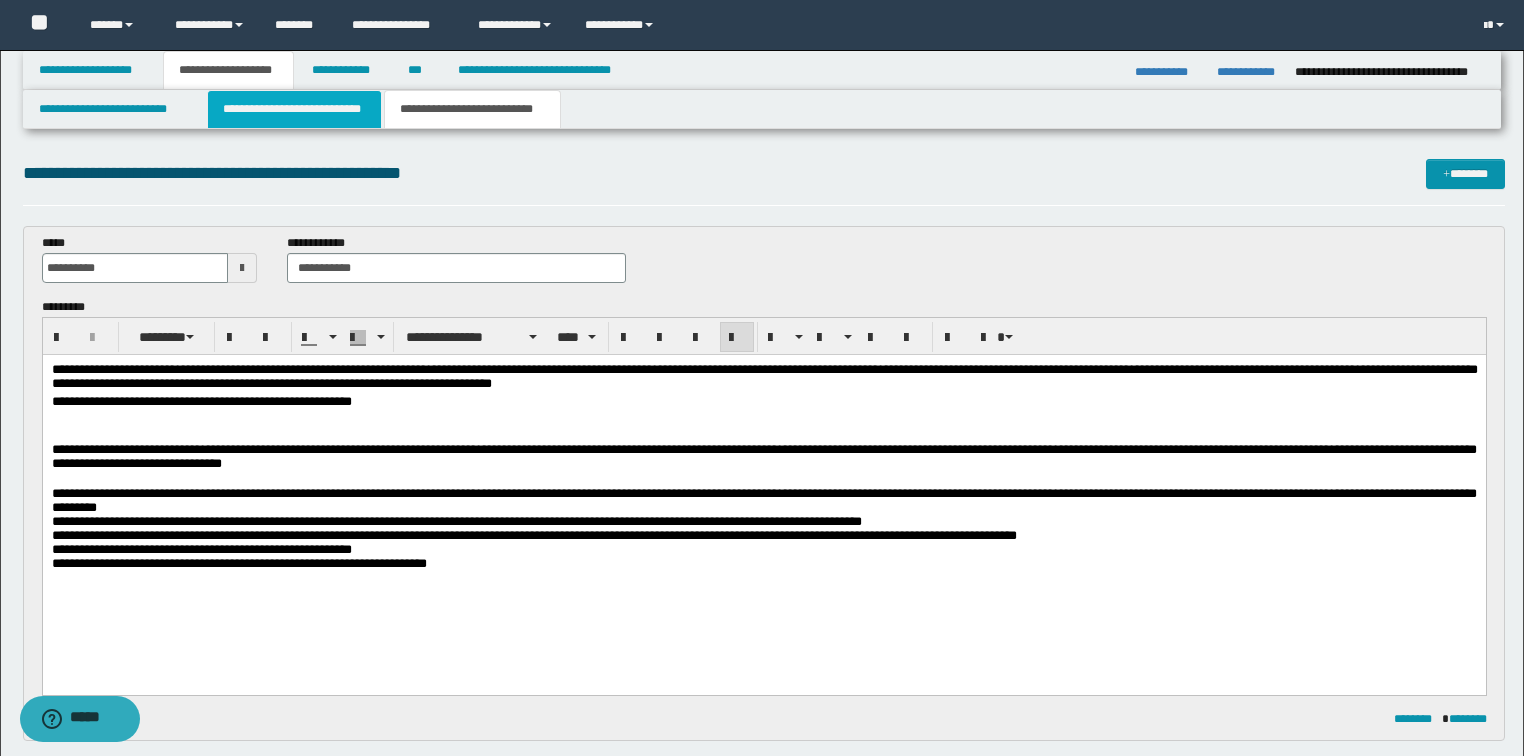 click on "**********" at bounding box center (294, 109) 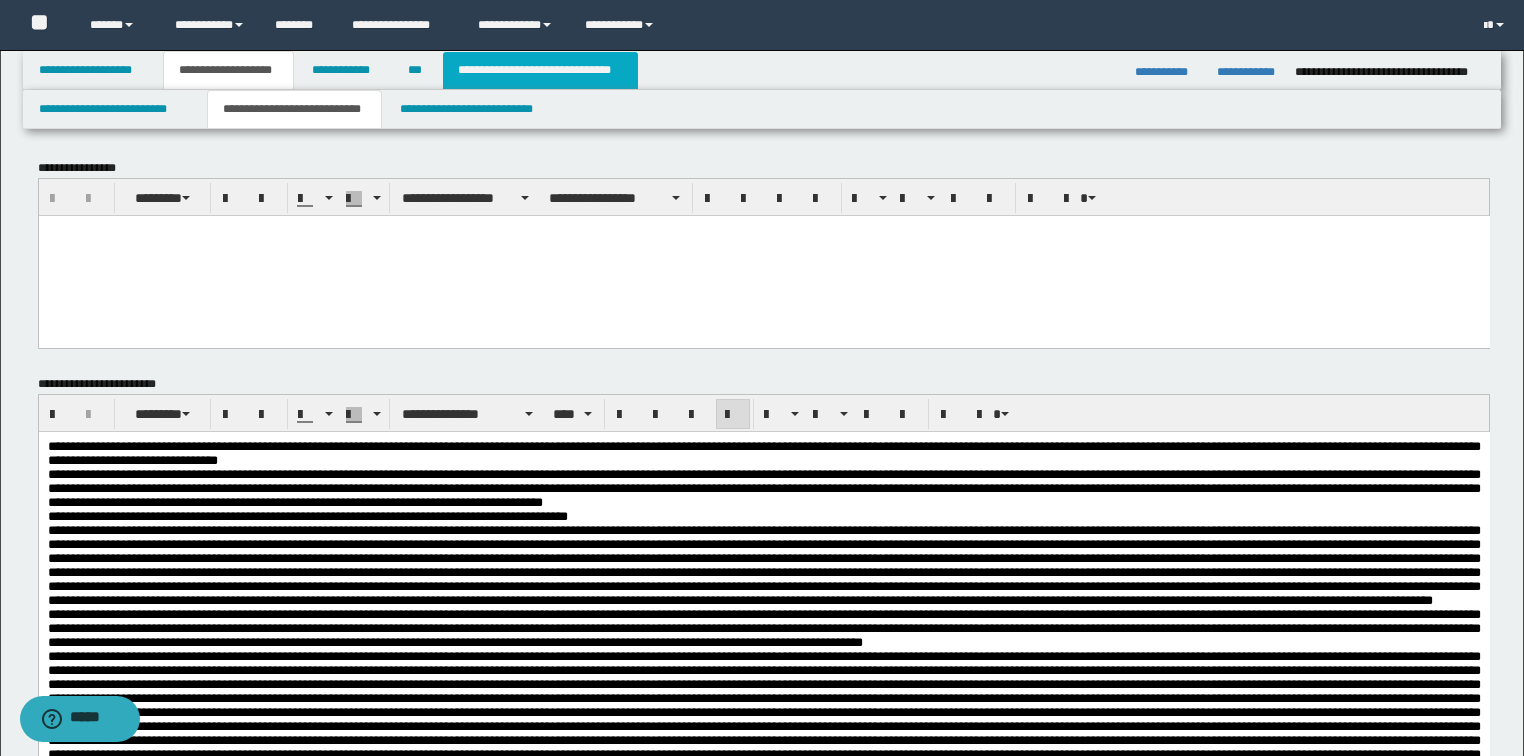 click on "**********" at bounding box center (540, 70) 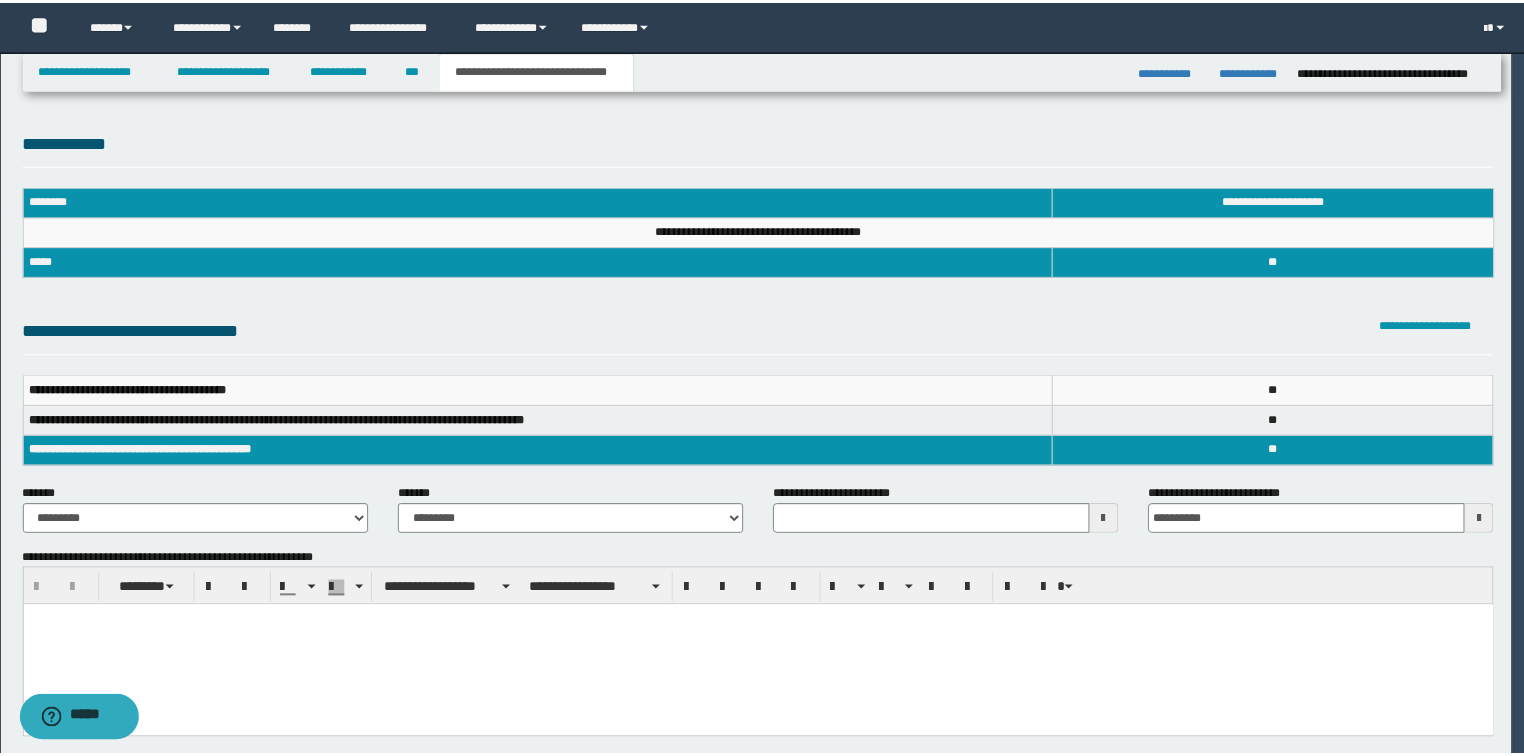 scroll, scrollTop: 0, scrollLeft: 0, axis: both 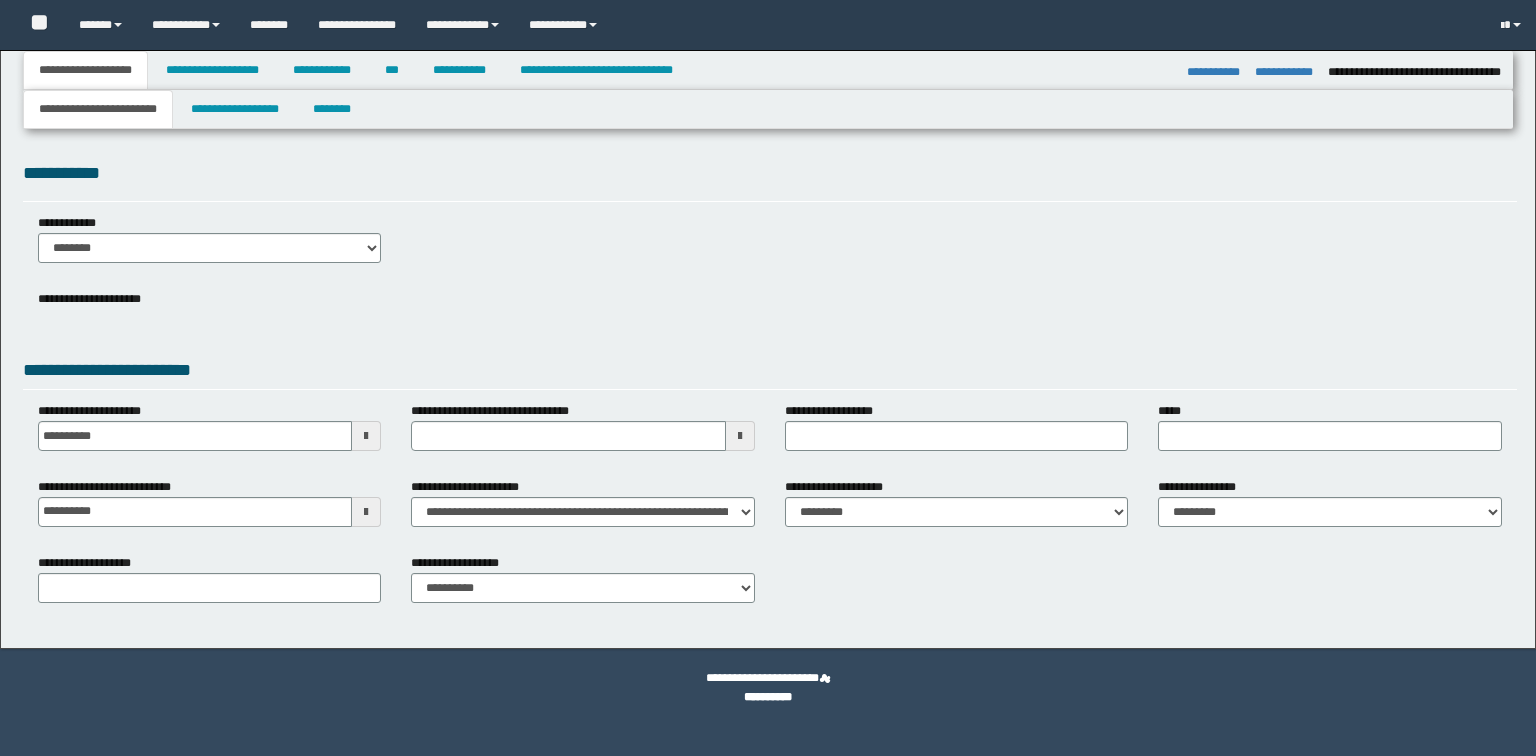 select on "*" 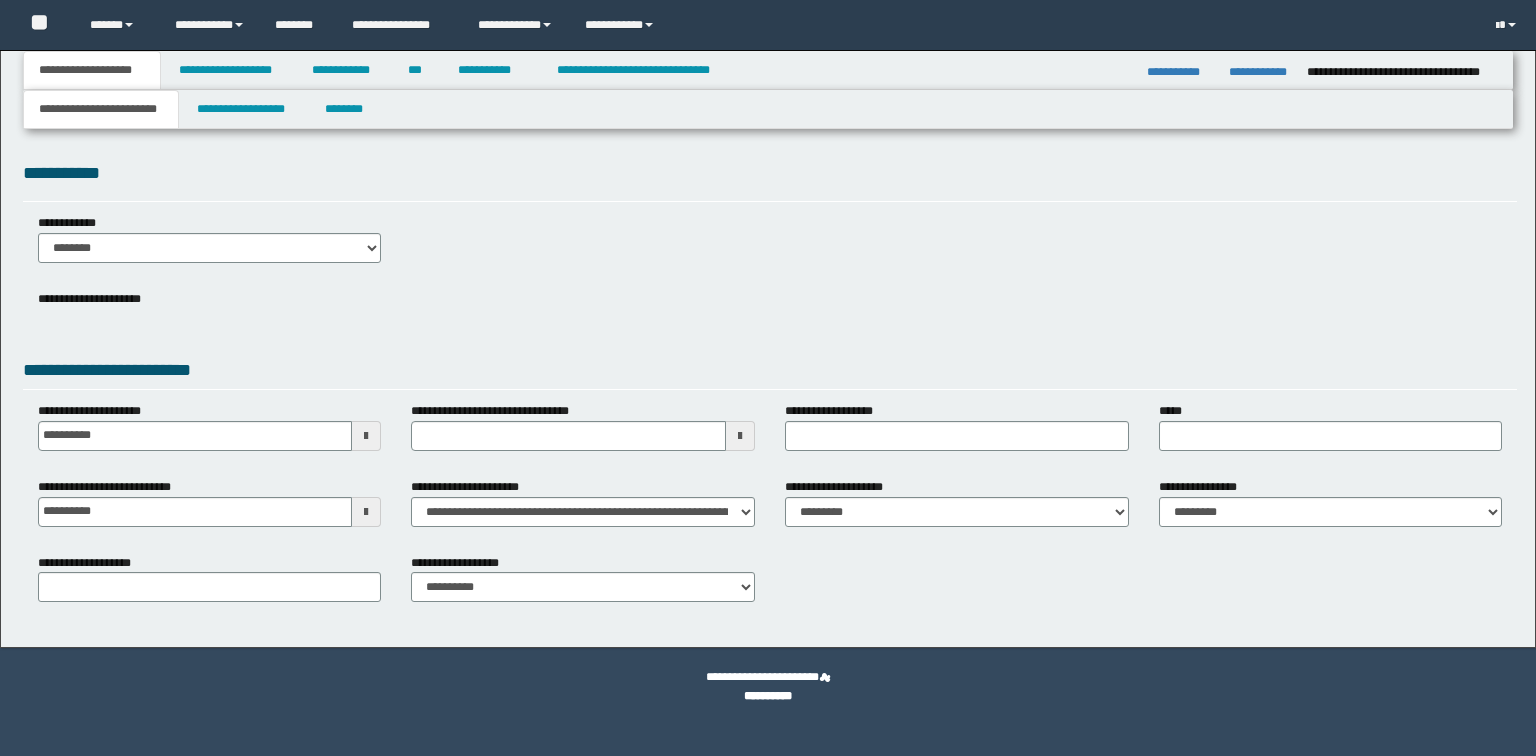 scroll, scrollTop: 0, scrollLeft: 0, axis: both 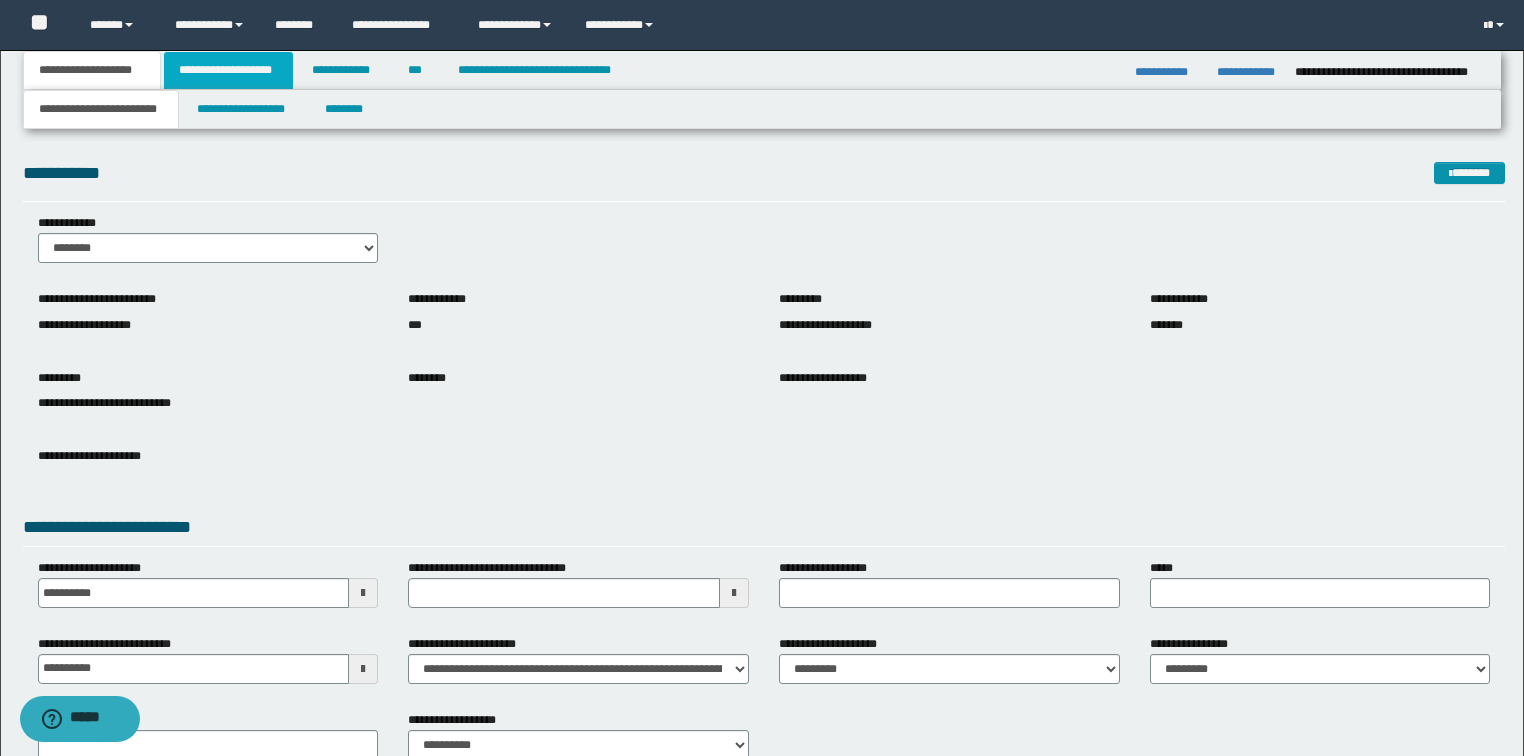 click on "**********" at bounding box center [228, 70] 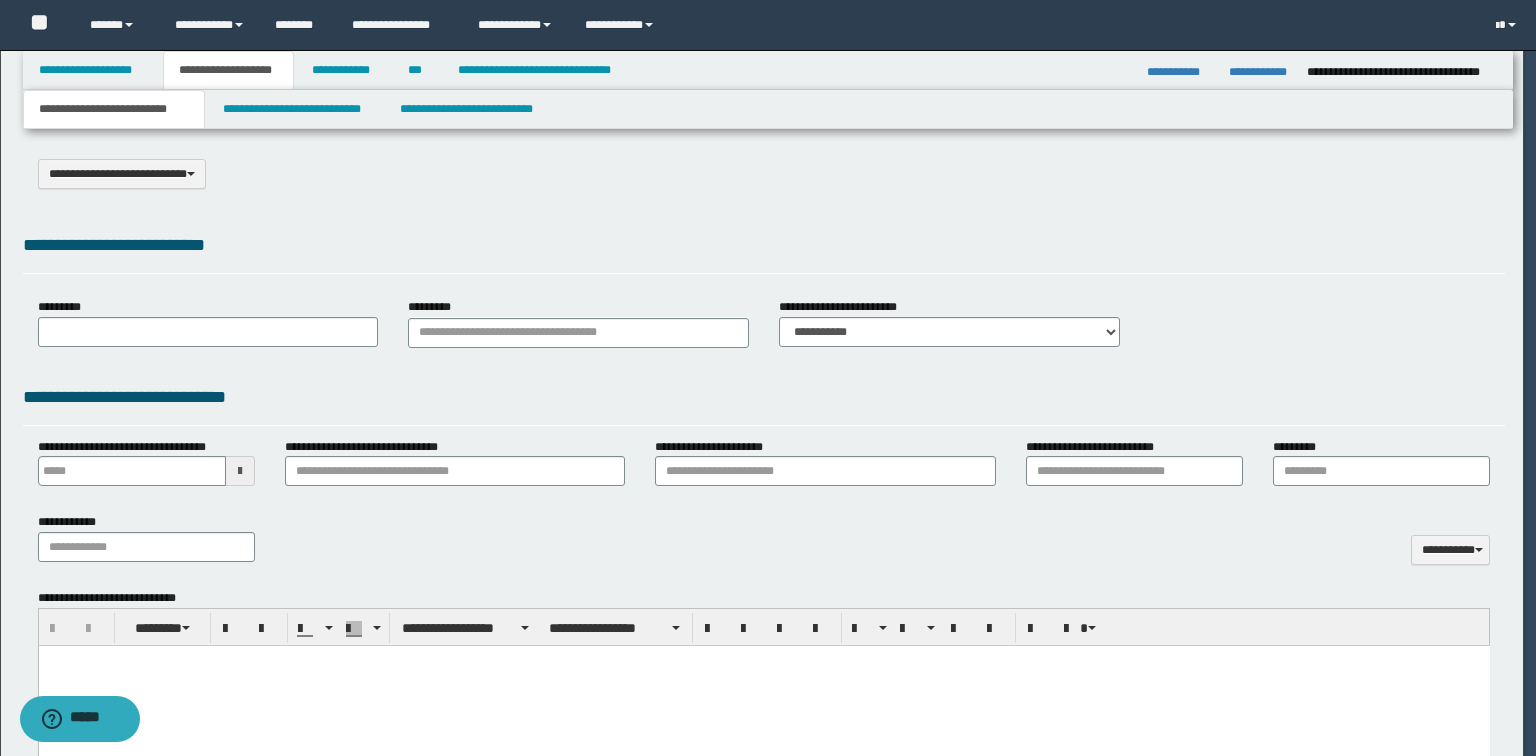 select on "*" 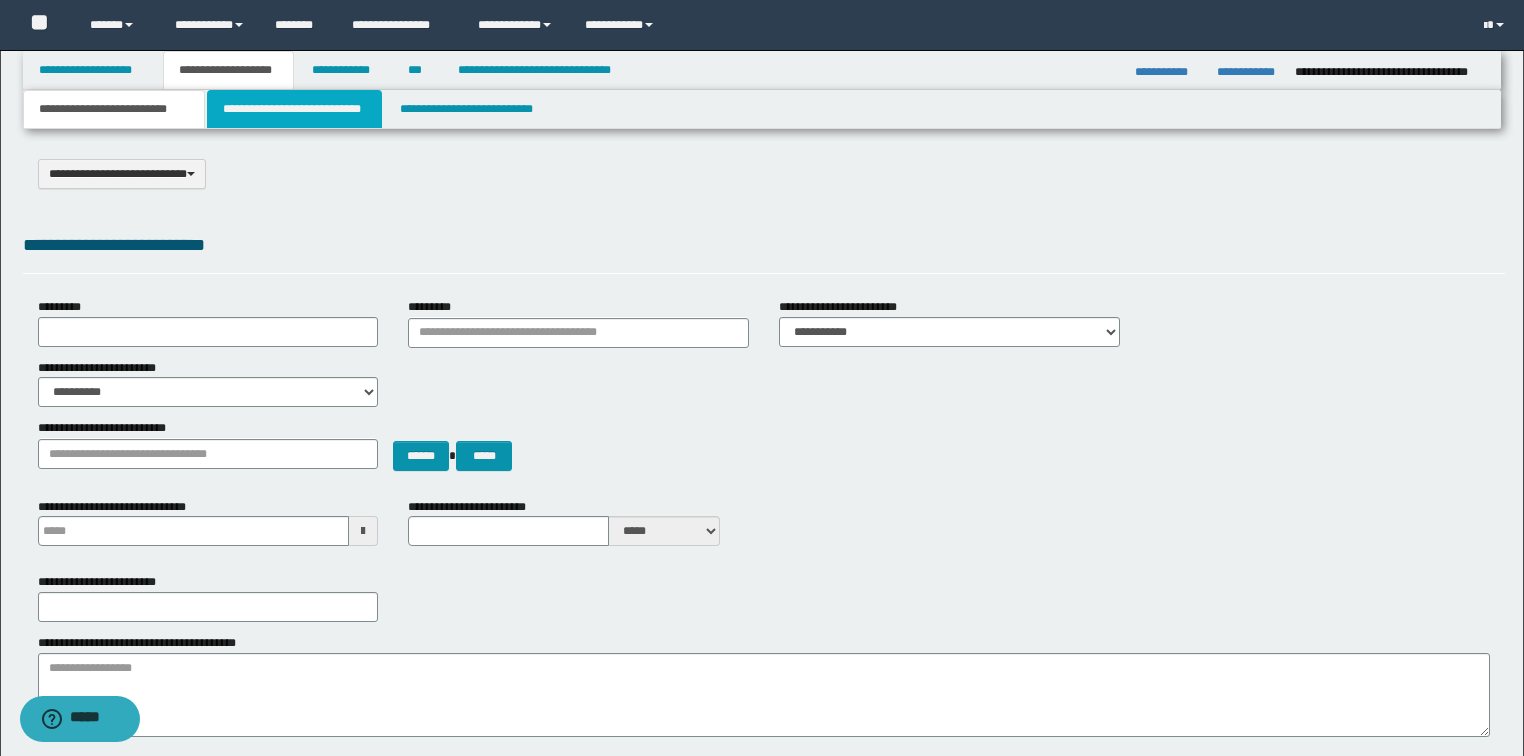 click on "**********" at bounding box center [294, 109] 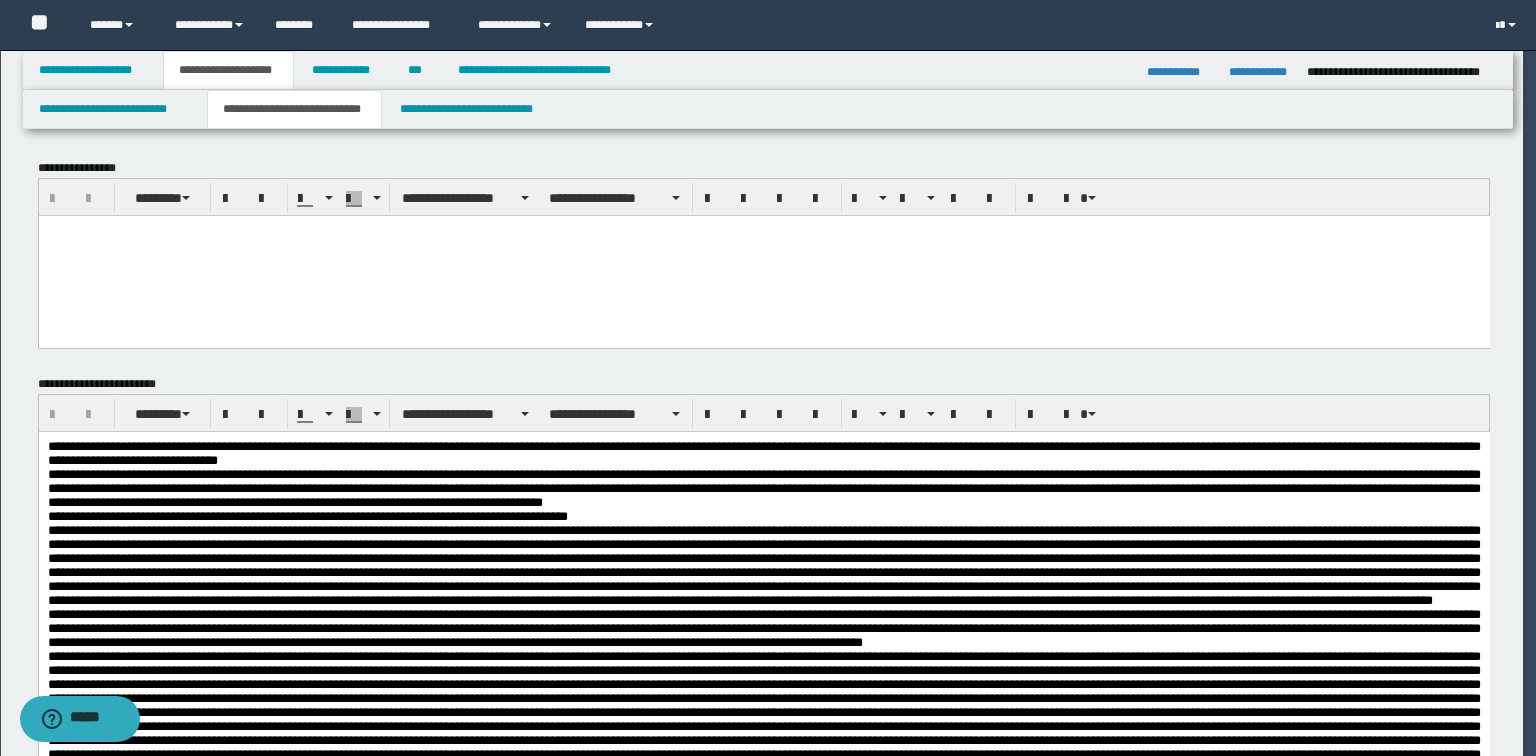 scroll, scrollTop: 0, scrollLeft: 0, axis: both 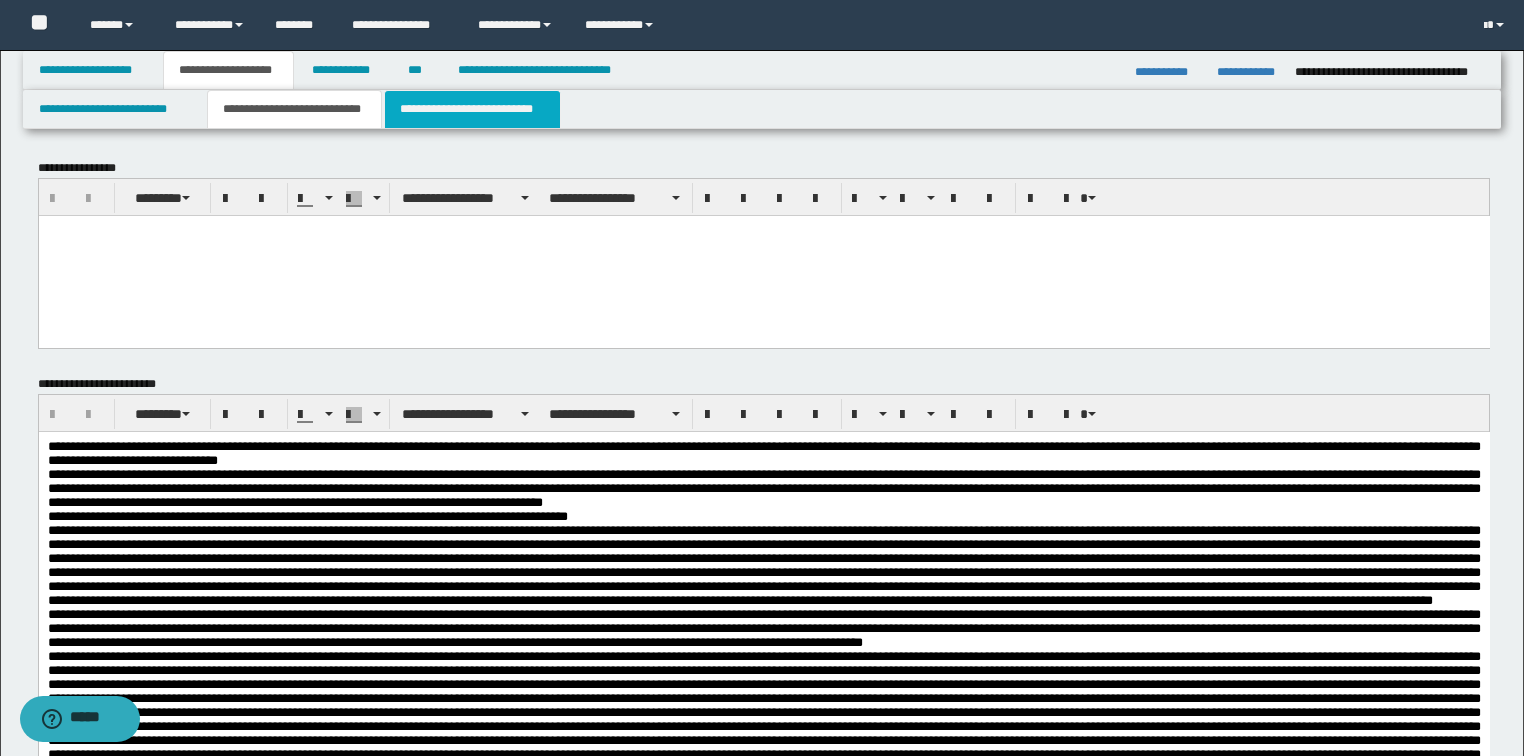 click on "**********" at bounding box center (472, 109) 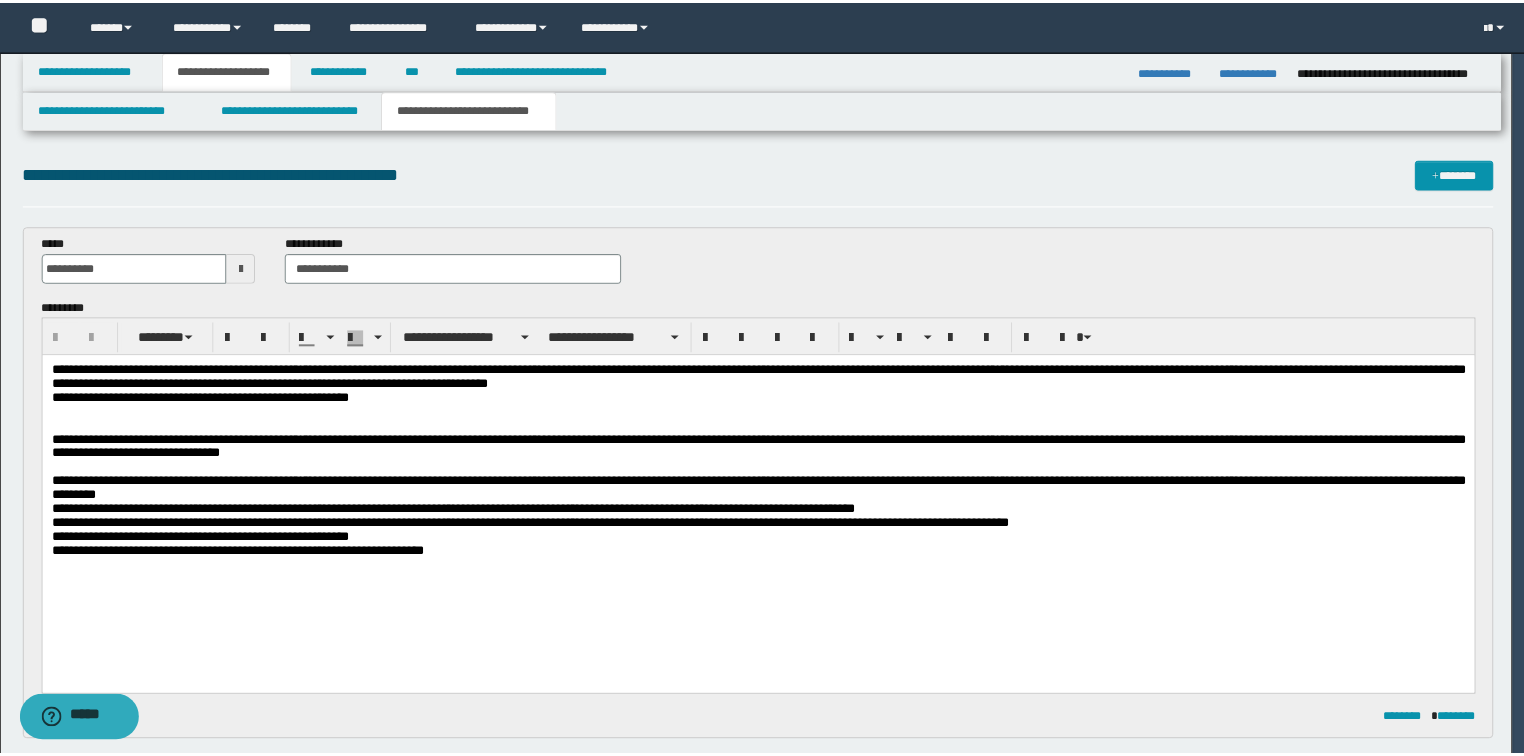 scroll, scrollTop: 0, scrollLeft: 0, axis: both 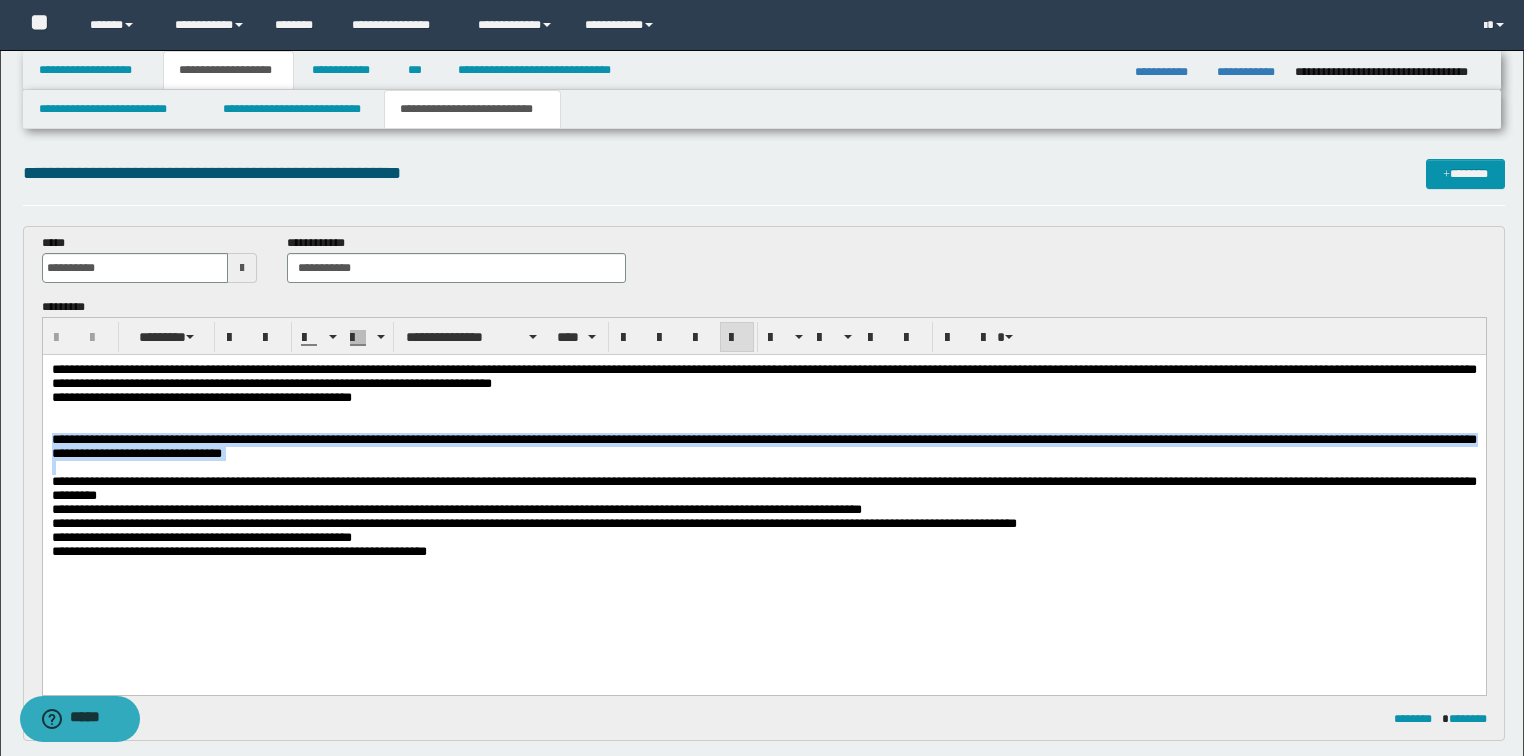 drag, startPoint x: 49, startPoint y: 449, endPoint x: 559, endPoint y: 482, distance: 511.06653 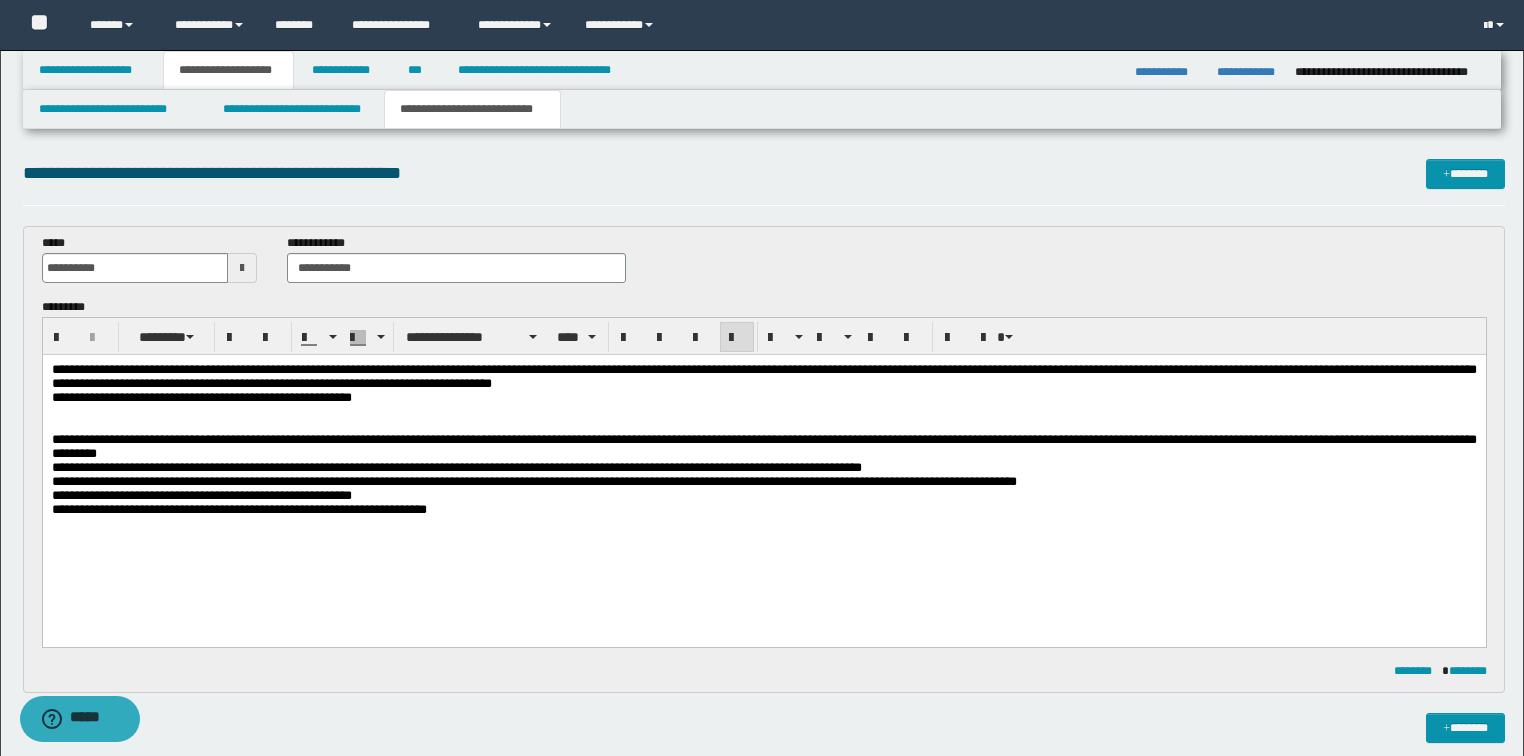 type 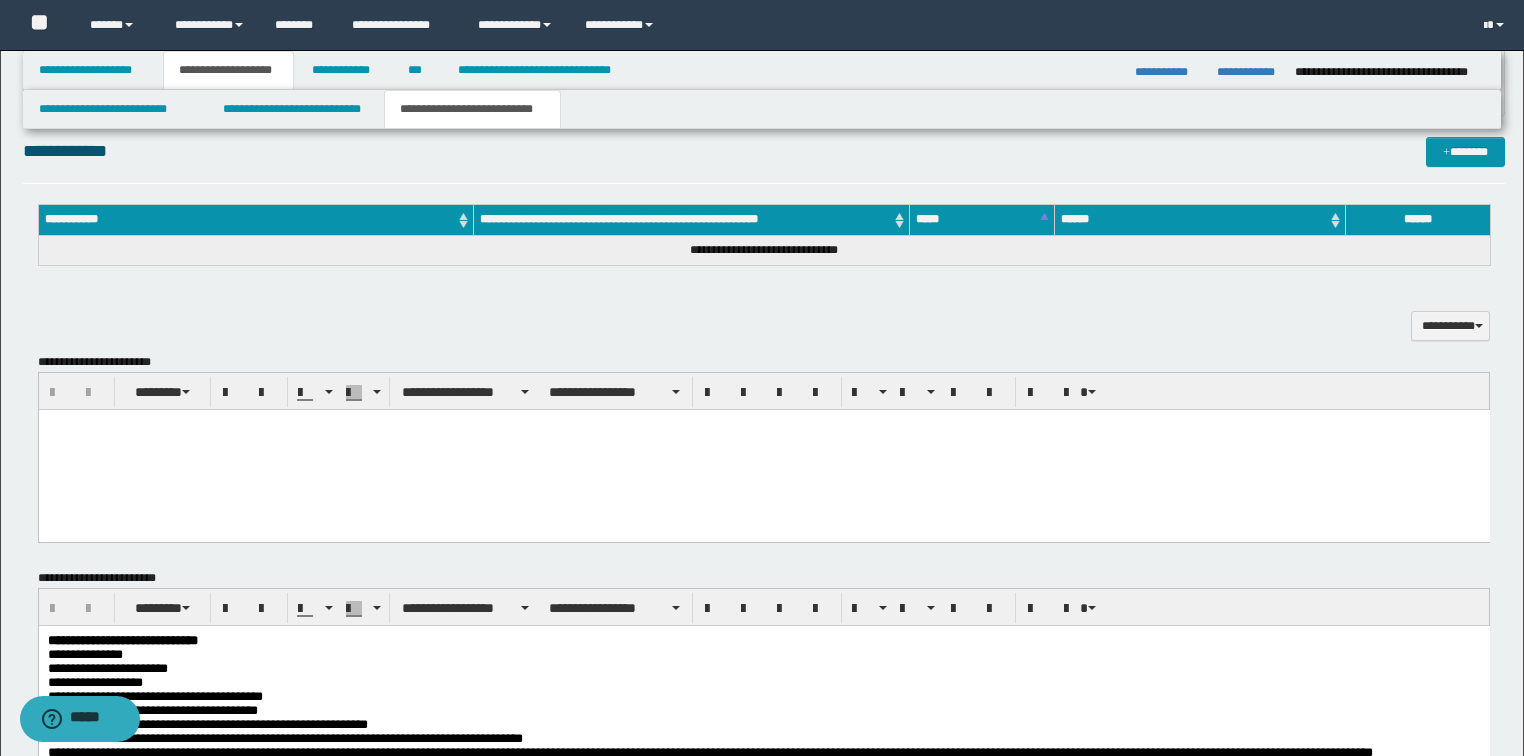 scroll, scrollTop: 1120, scrollLeft: 0, axis: vertical 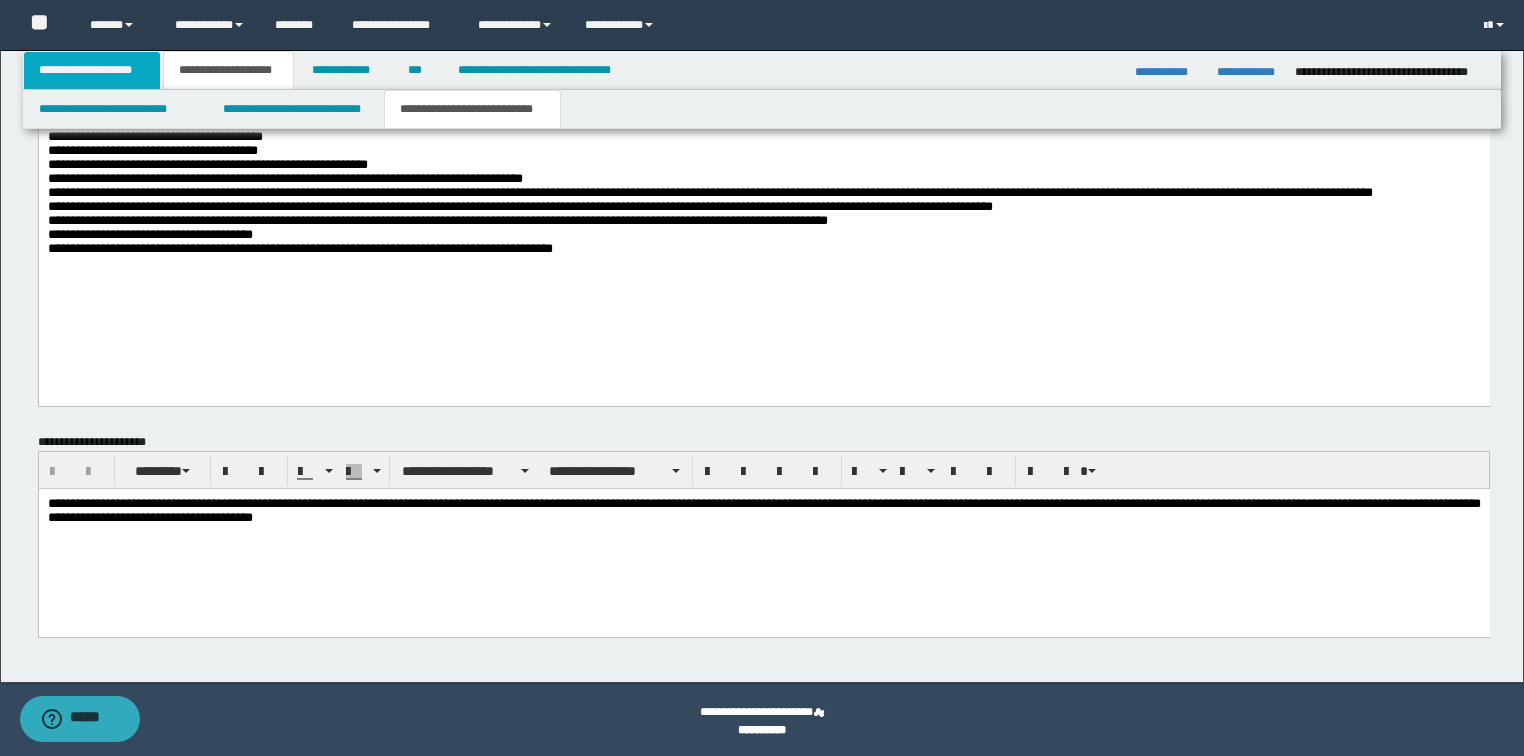 click on "**********" at bounding box center (92, 70) 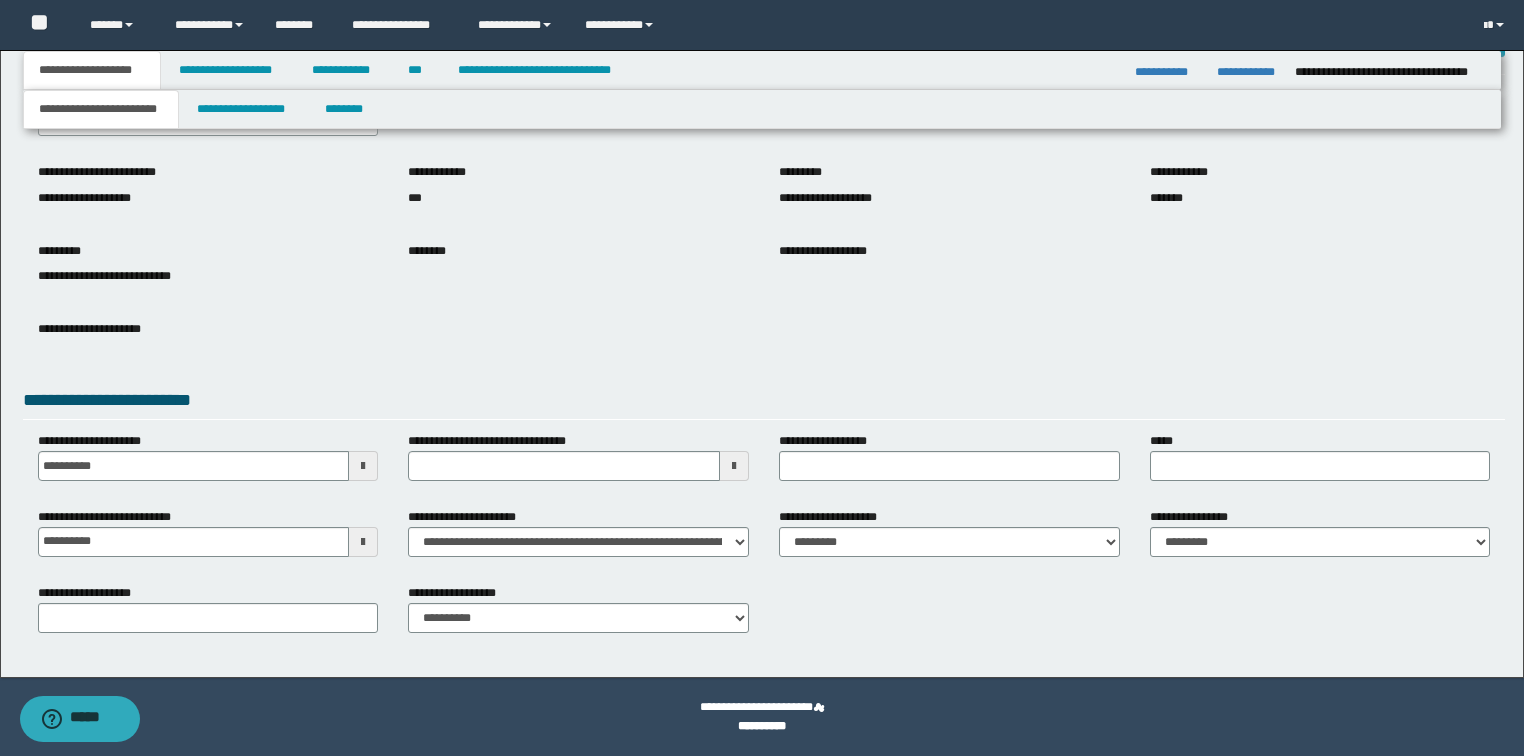 scroll, scrollTop: 127, scrollLeft: 0, axis: vertical 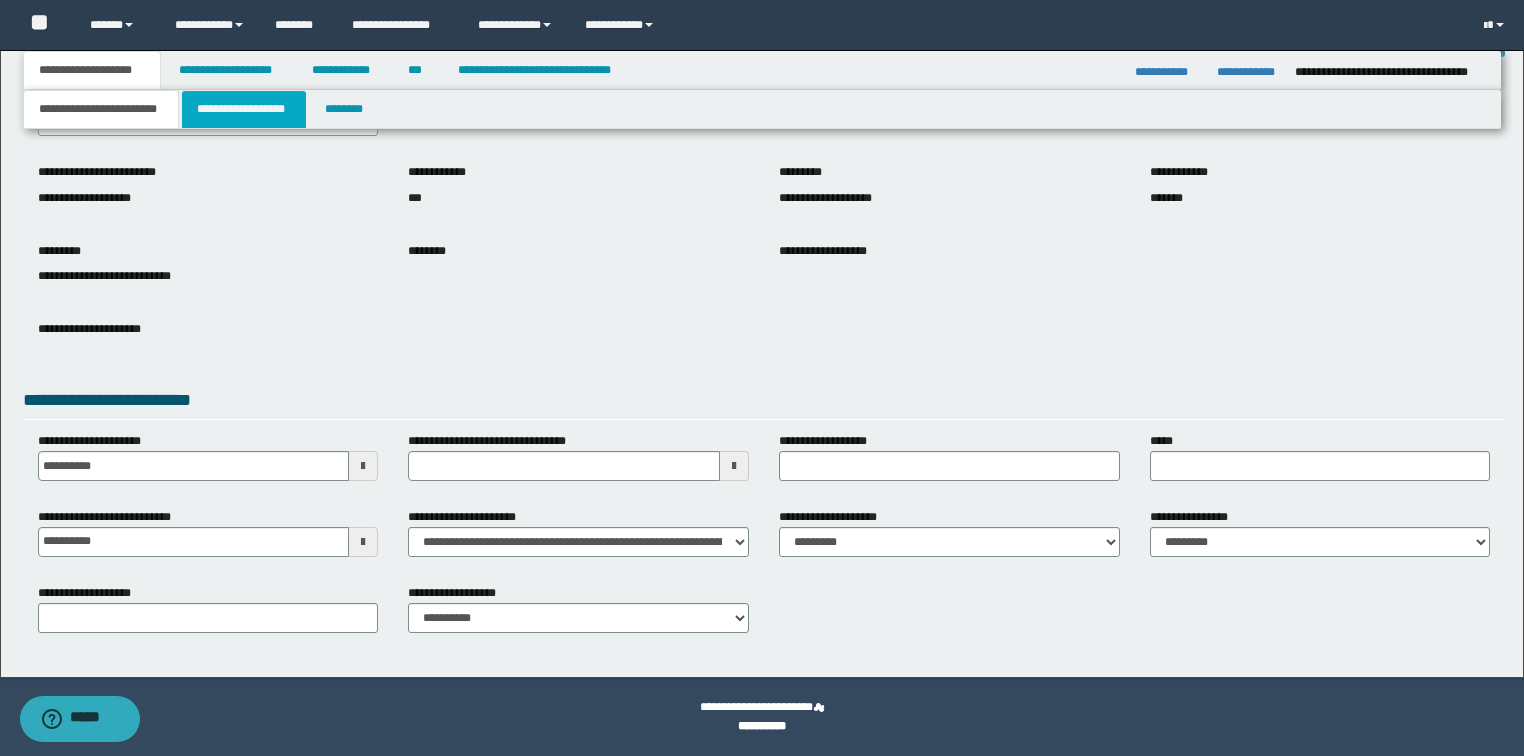 click on "**********" at bounding box center (244, 109) 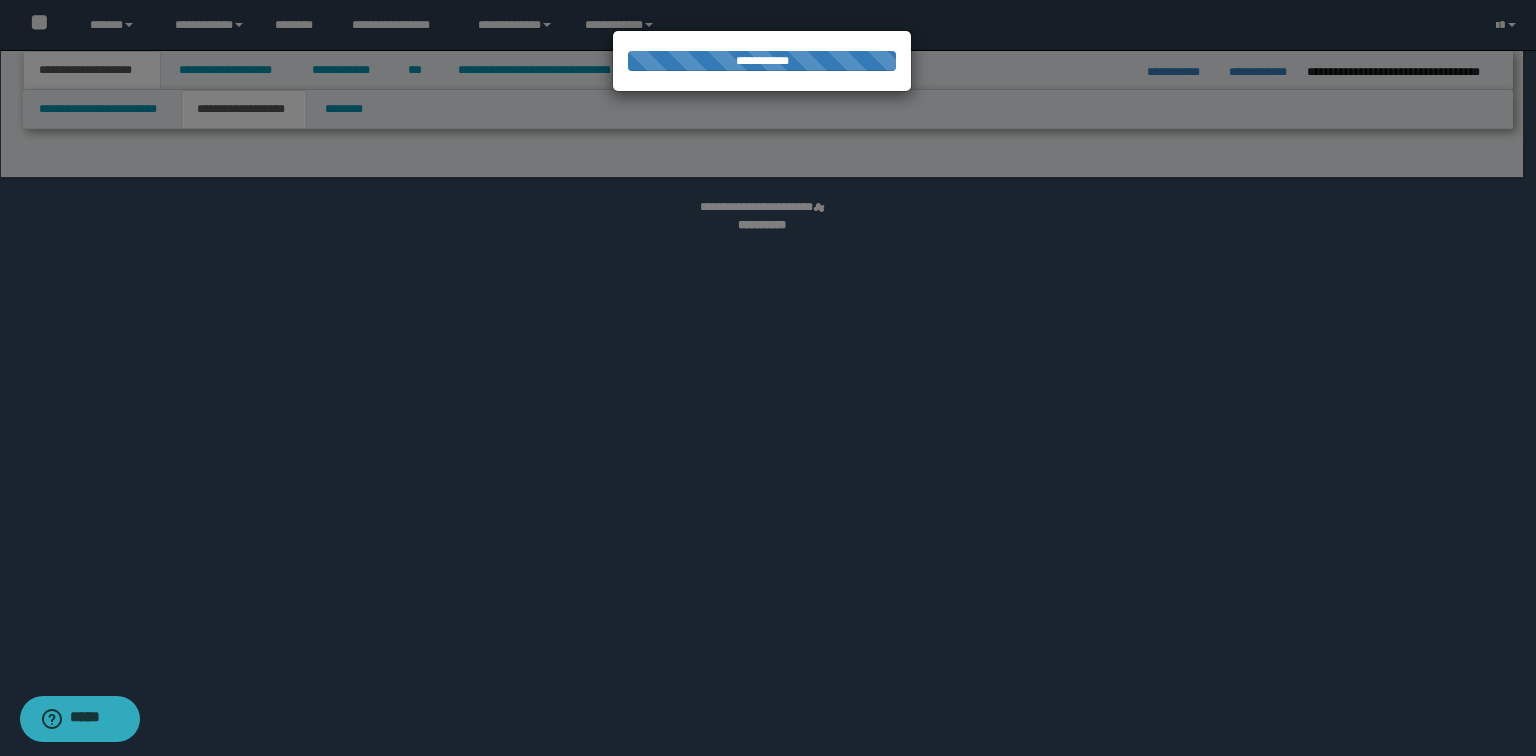 select on "*" 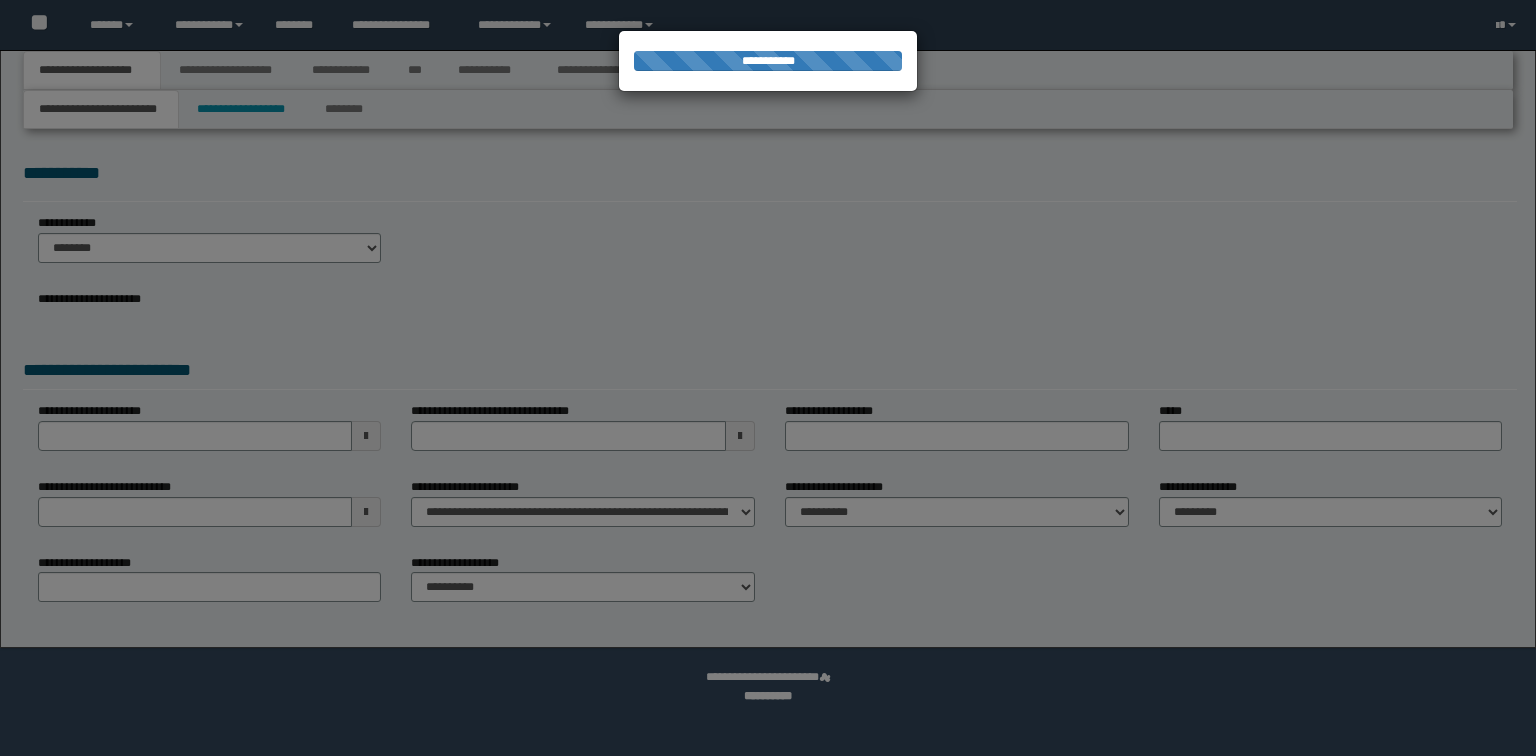 scroll, scrollTop: 0, scrollLeft: 0, axis: both 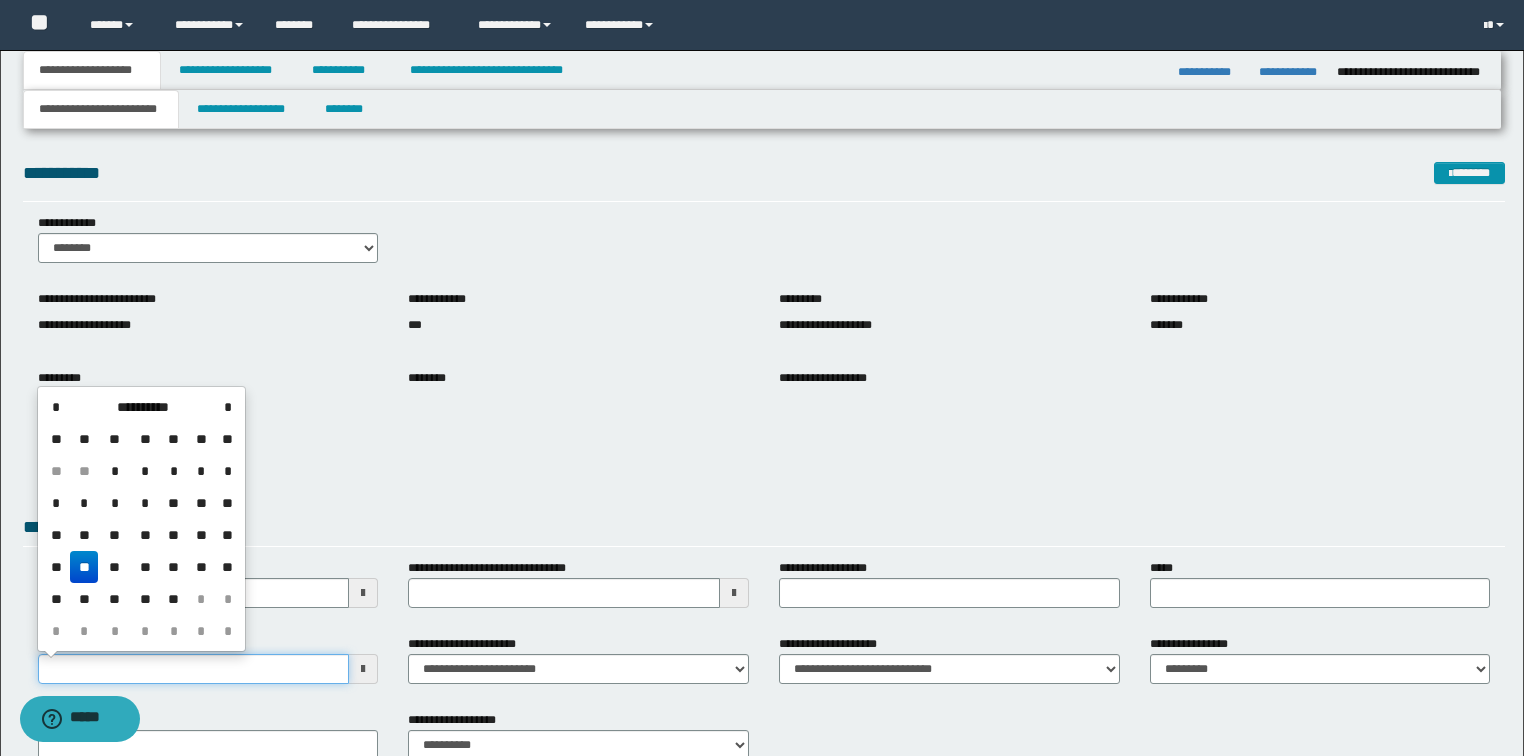 click on "**********" at bounding box center (194, 669) 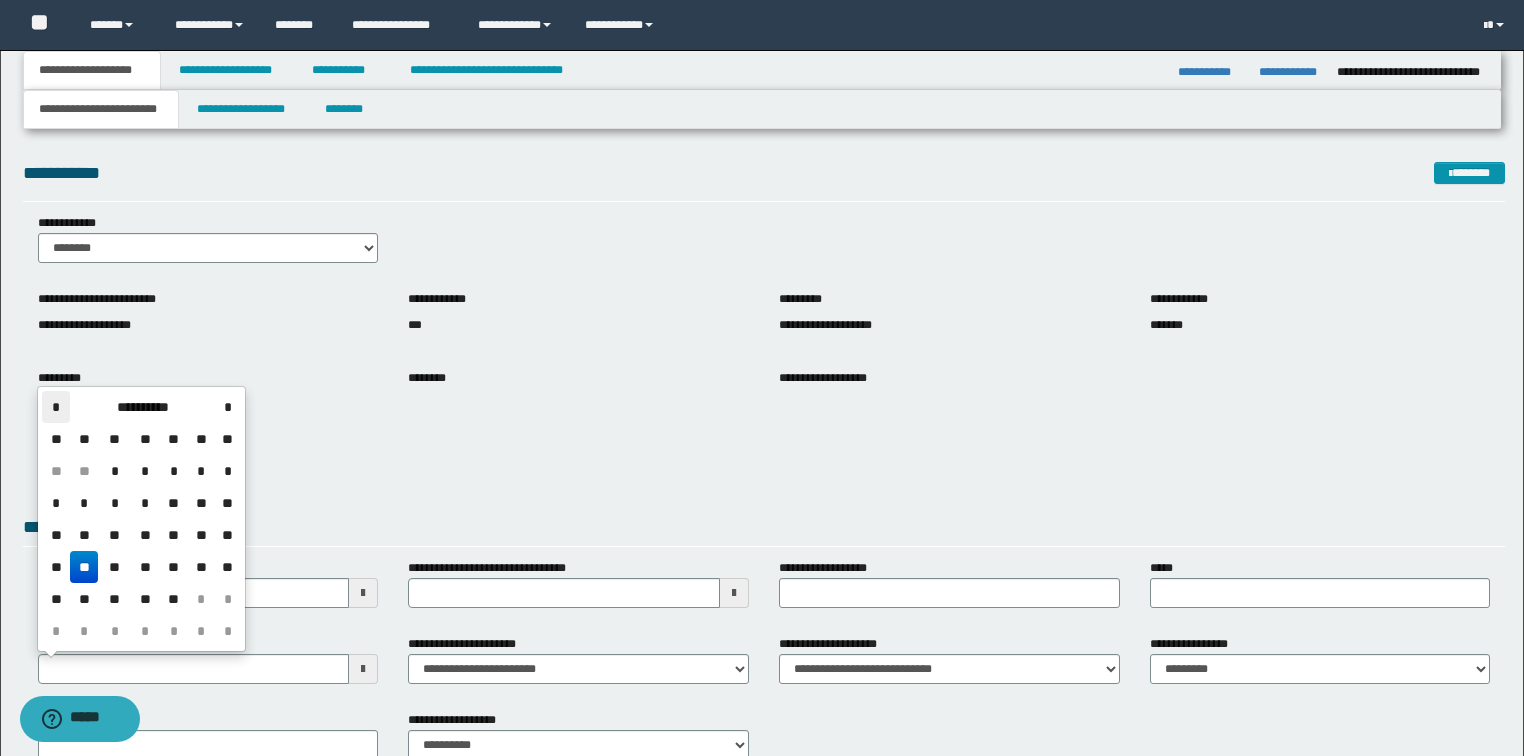 click on "*" at bounding box center [56, 407] 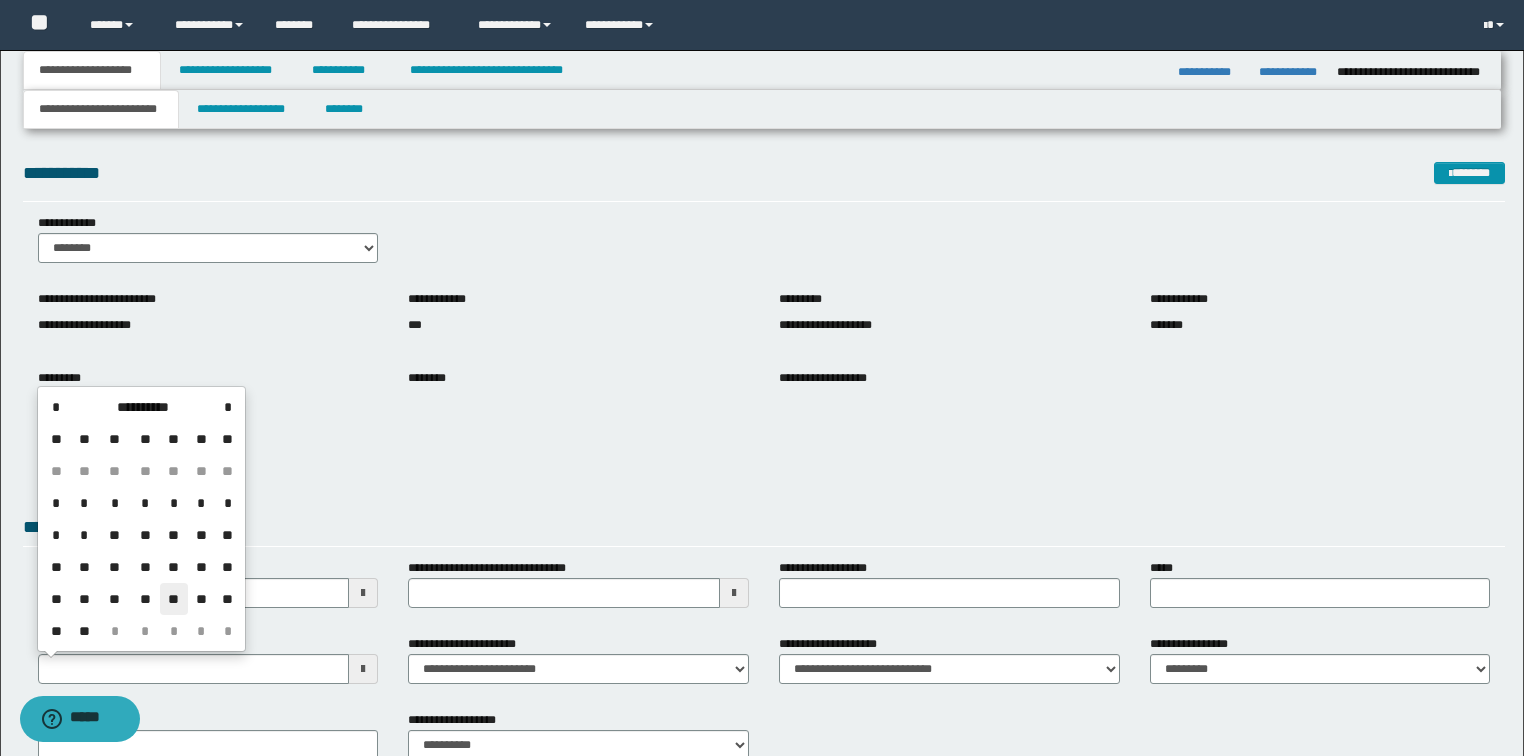 click on "**" at bounding box center [174, 599] 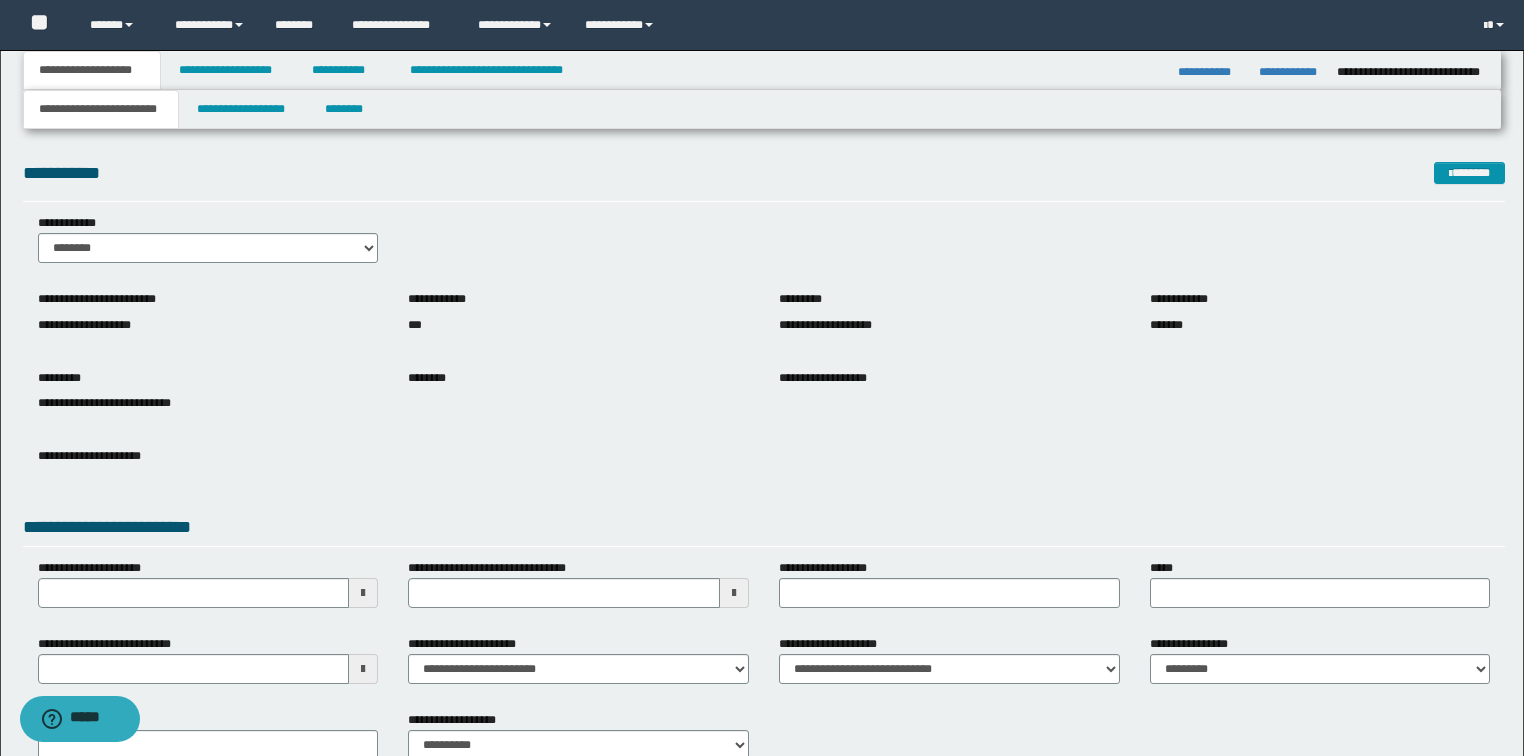 click on "**********" at bounding box center [764, 467] 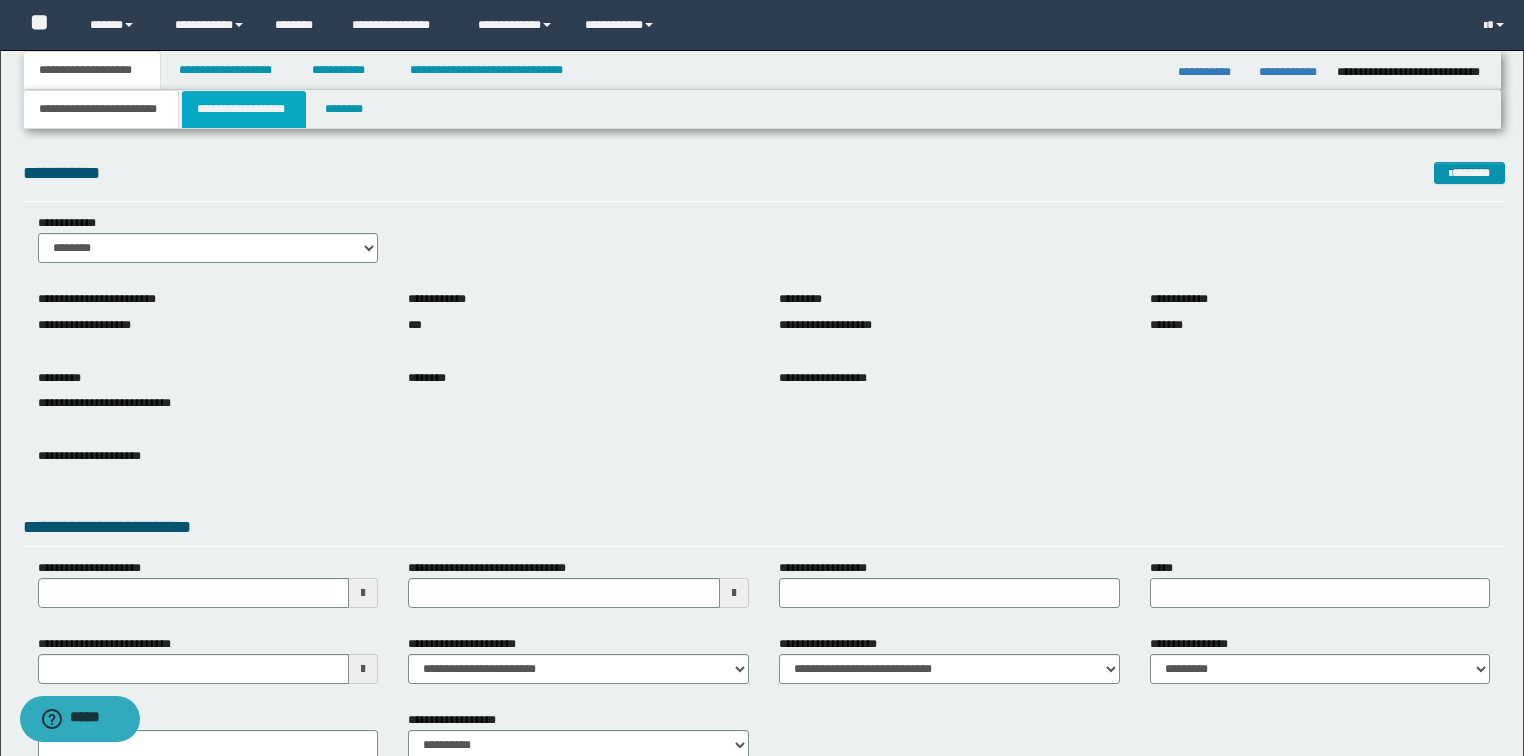 click on "**********" at bounding box center (244, 109) 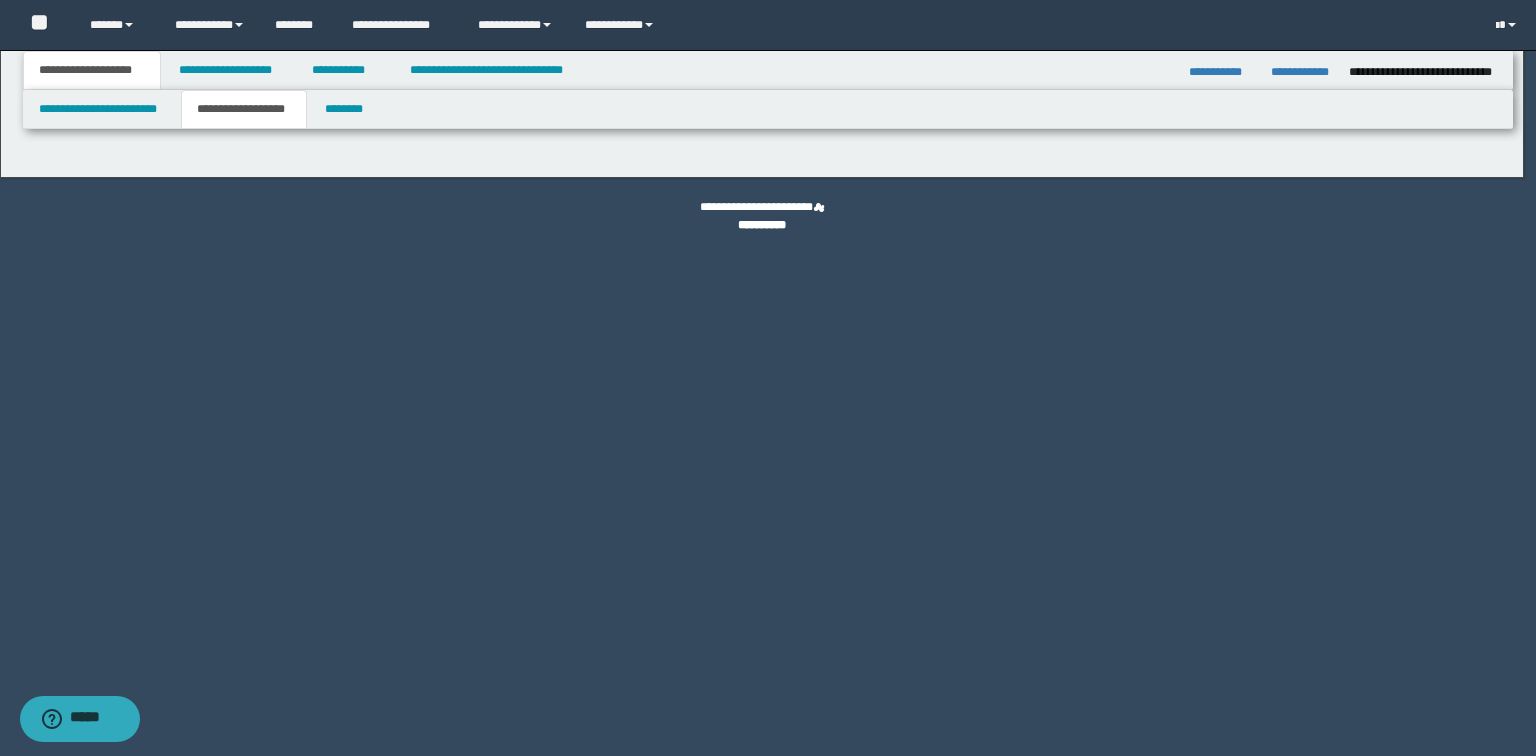 type on "********" 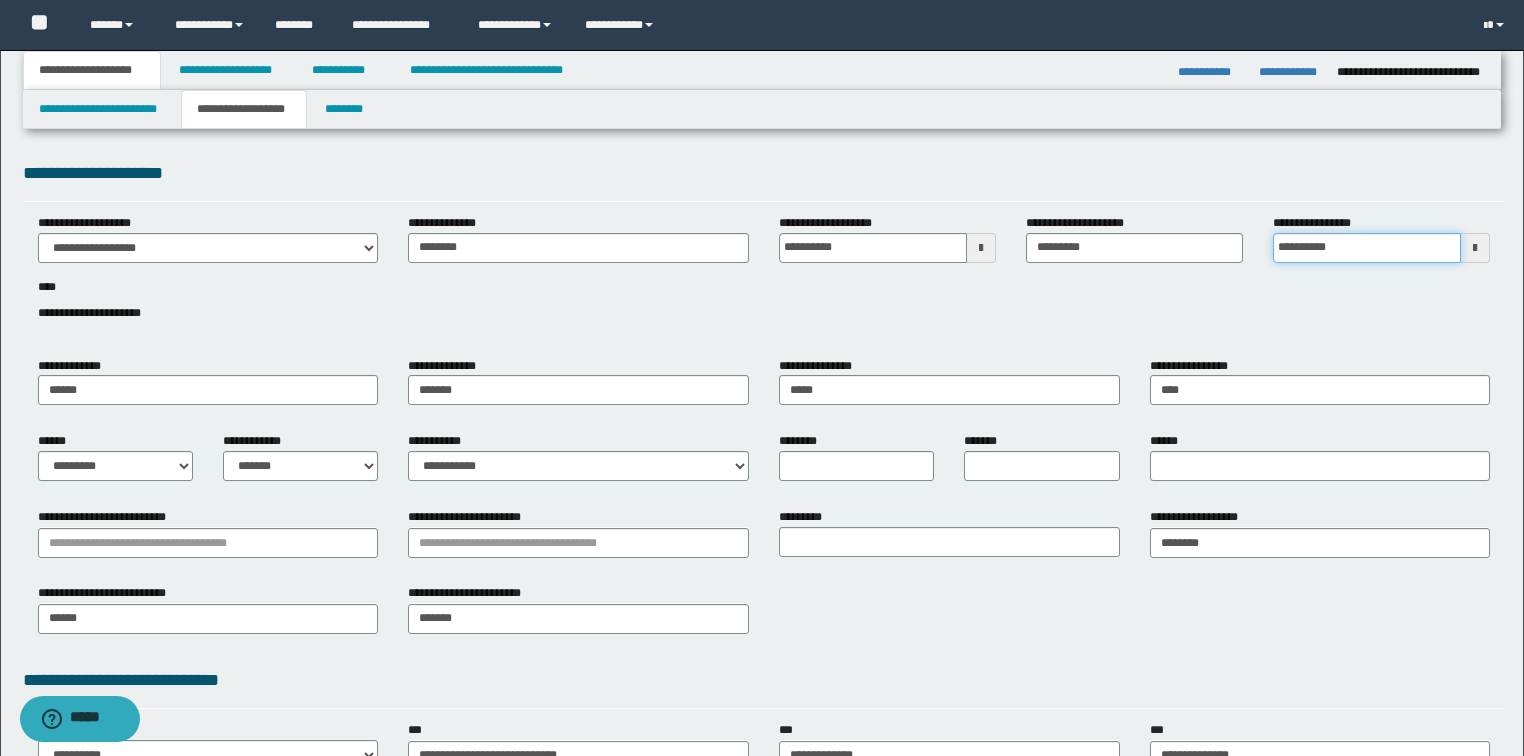 click on "**********" at bounding box center (1367, 248) 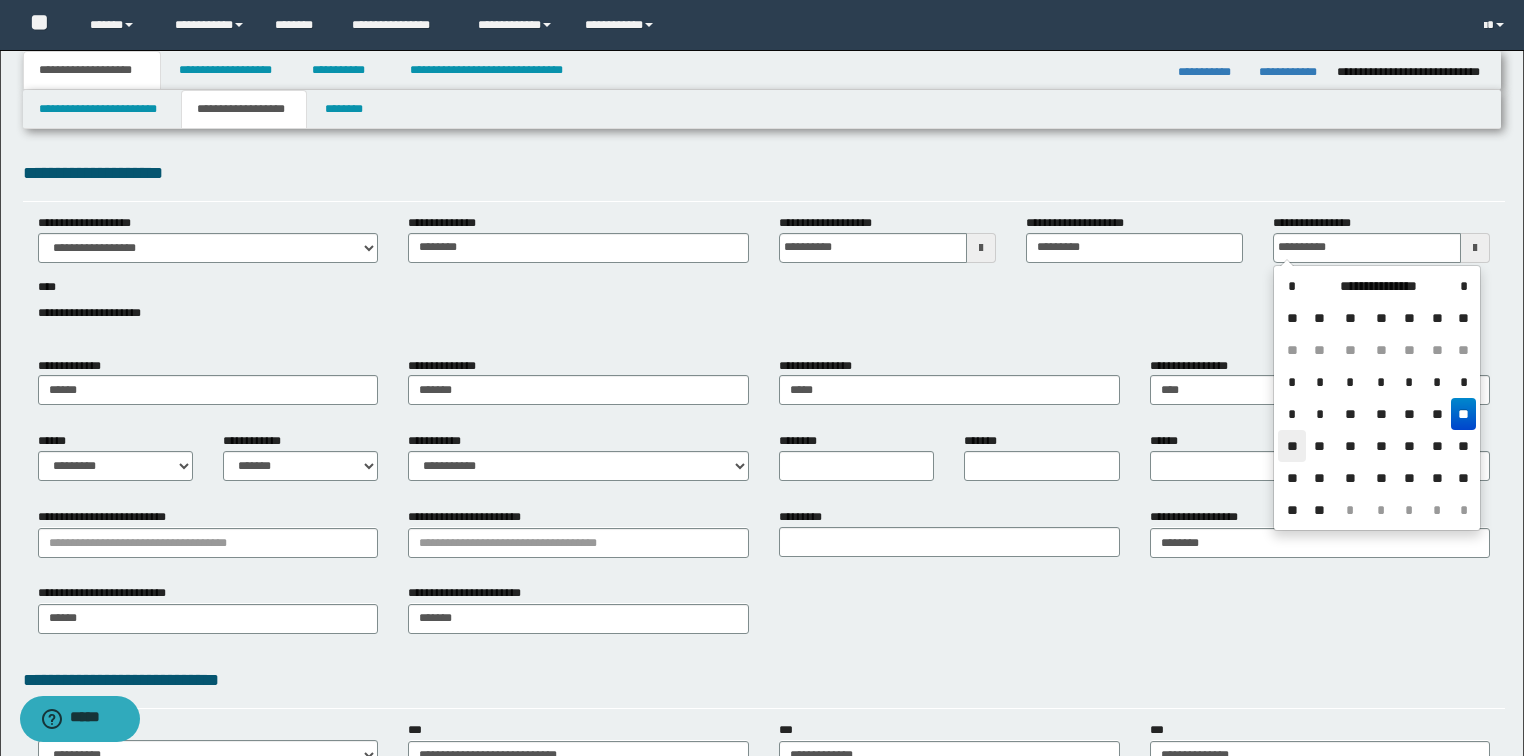 click on "**" at bounding box center (1292, 446) 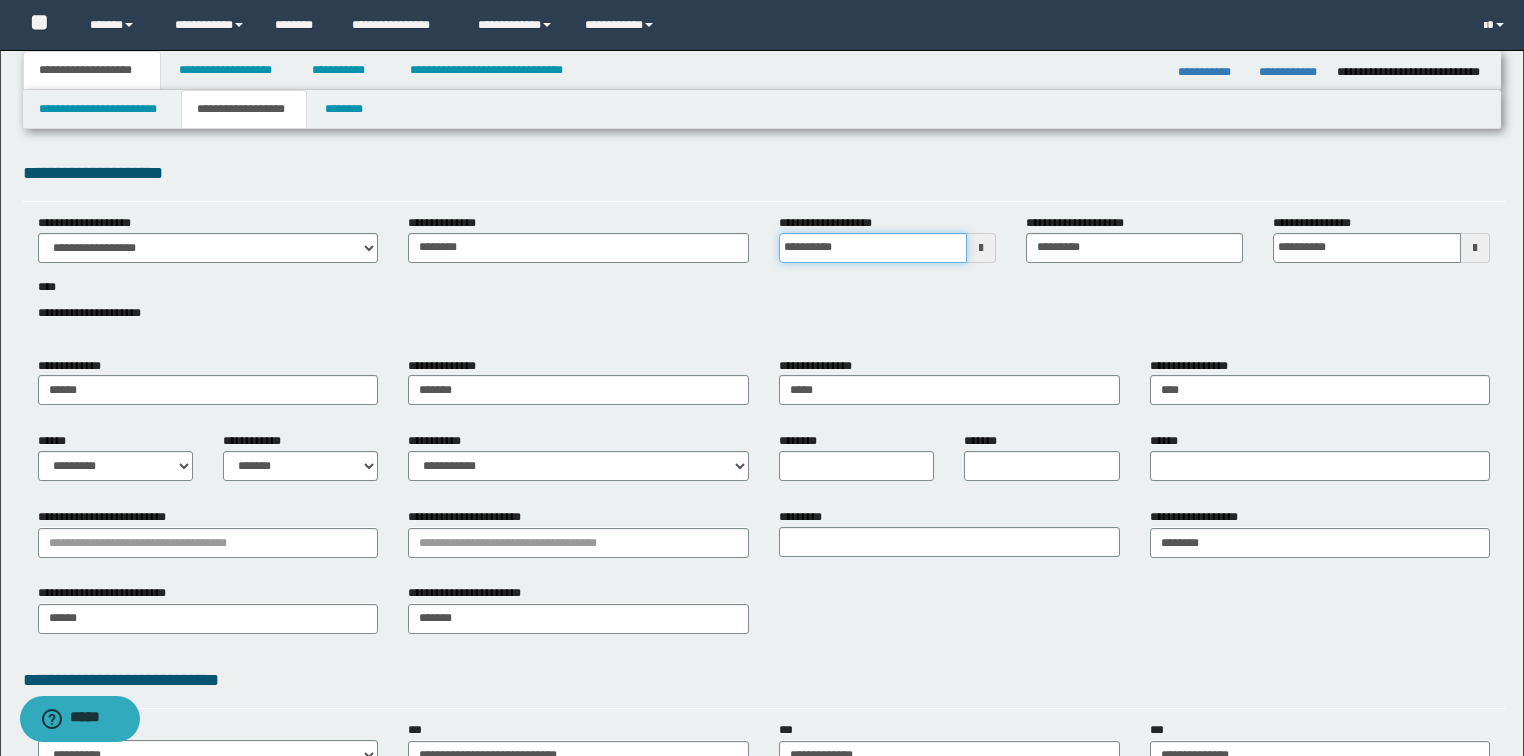 click on "**********" at bounding box center [873, 248] 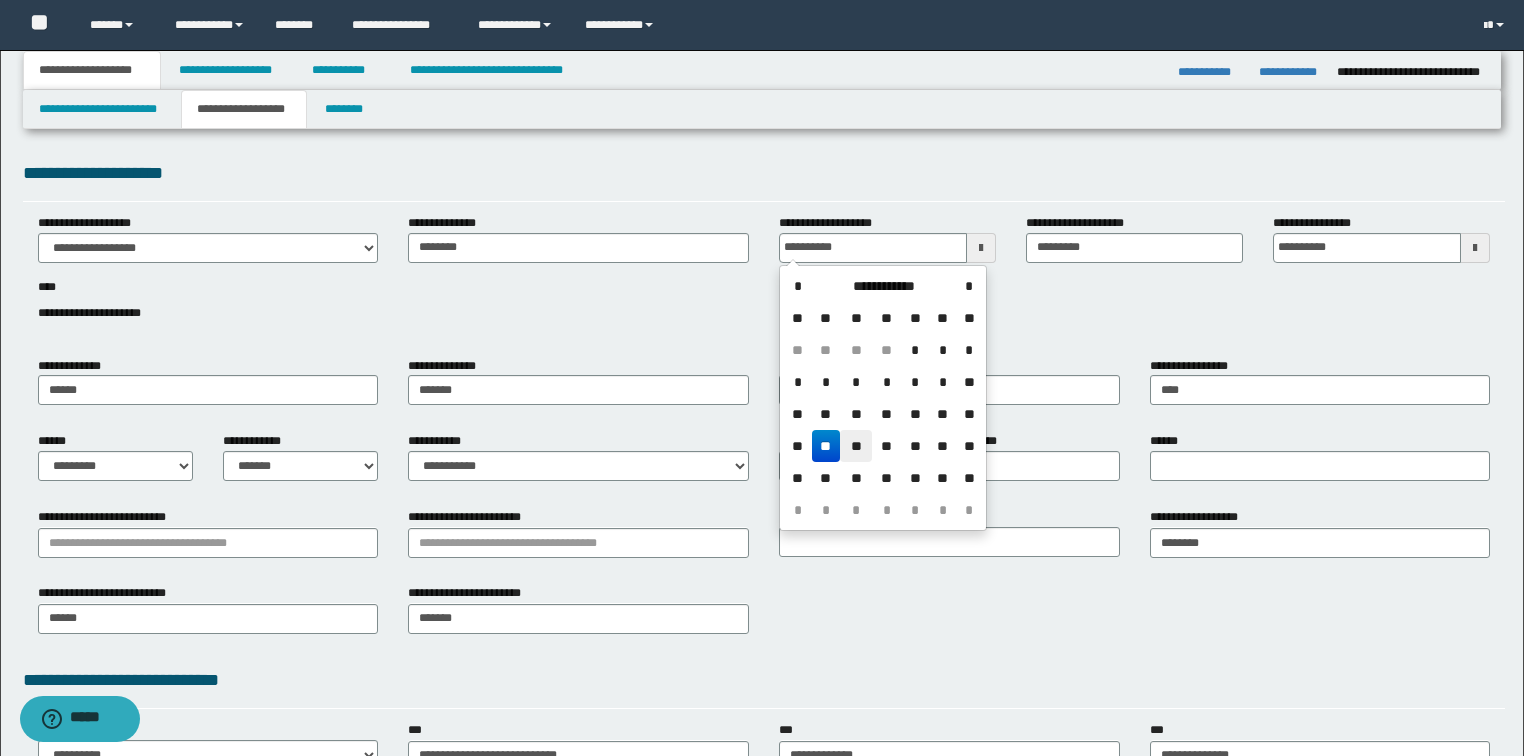 click on "**" at bounding box center (856, 446) 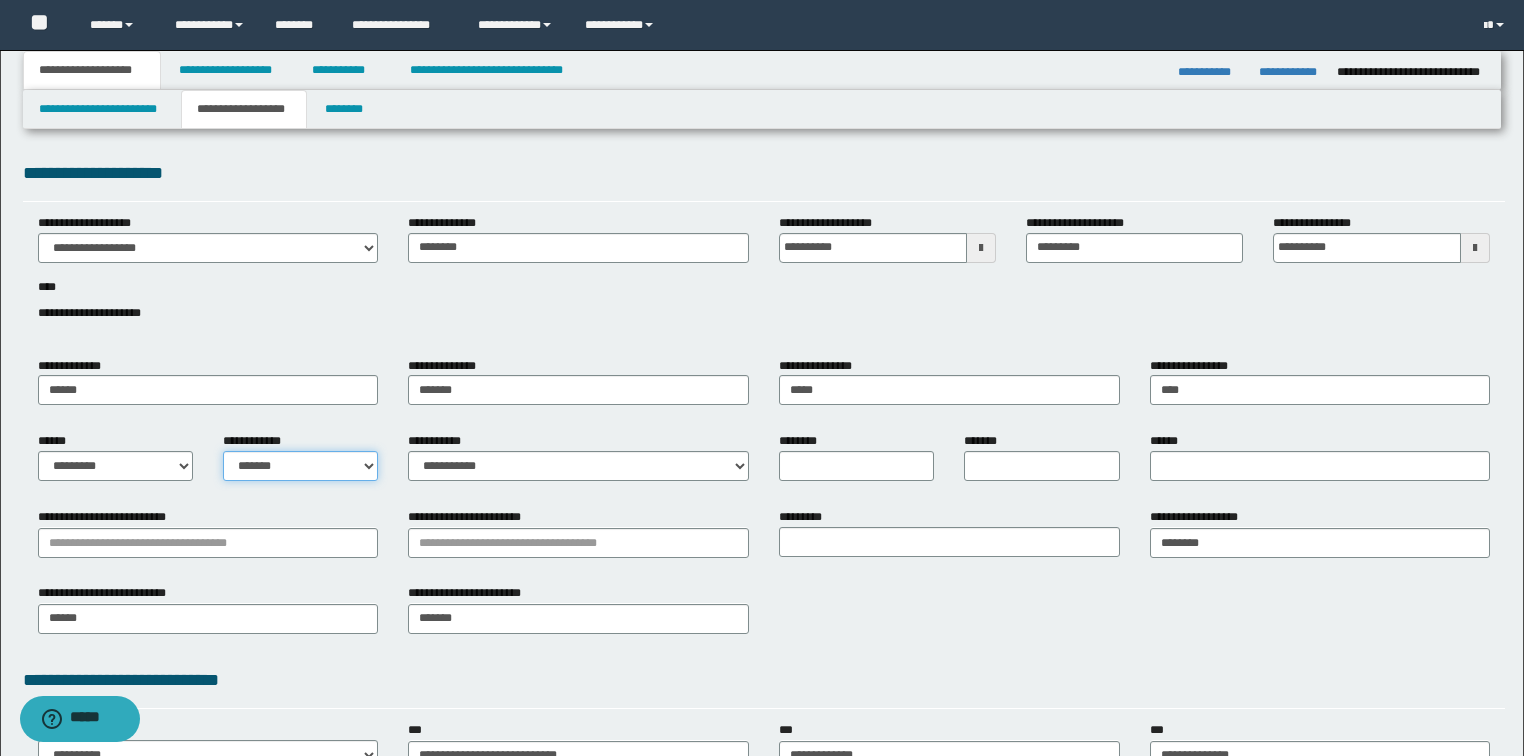 click on "**********" at bounding box center [300, 466] 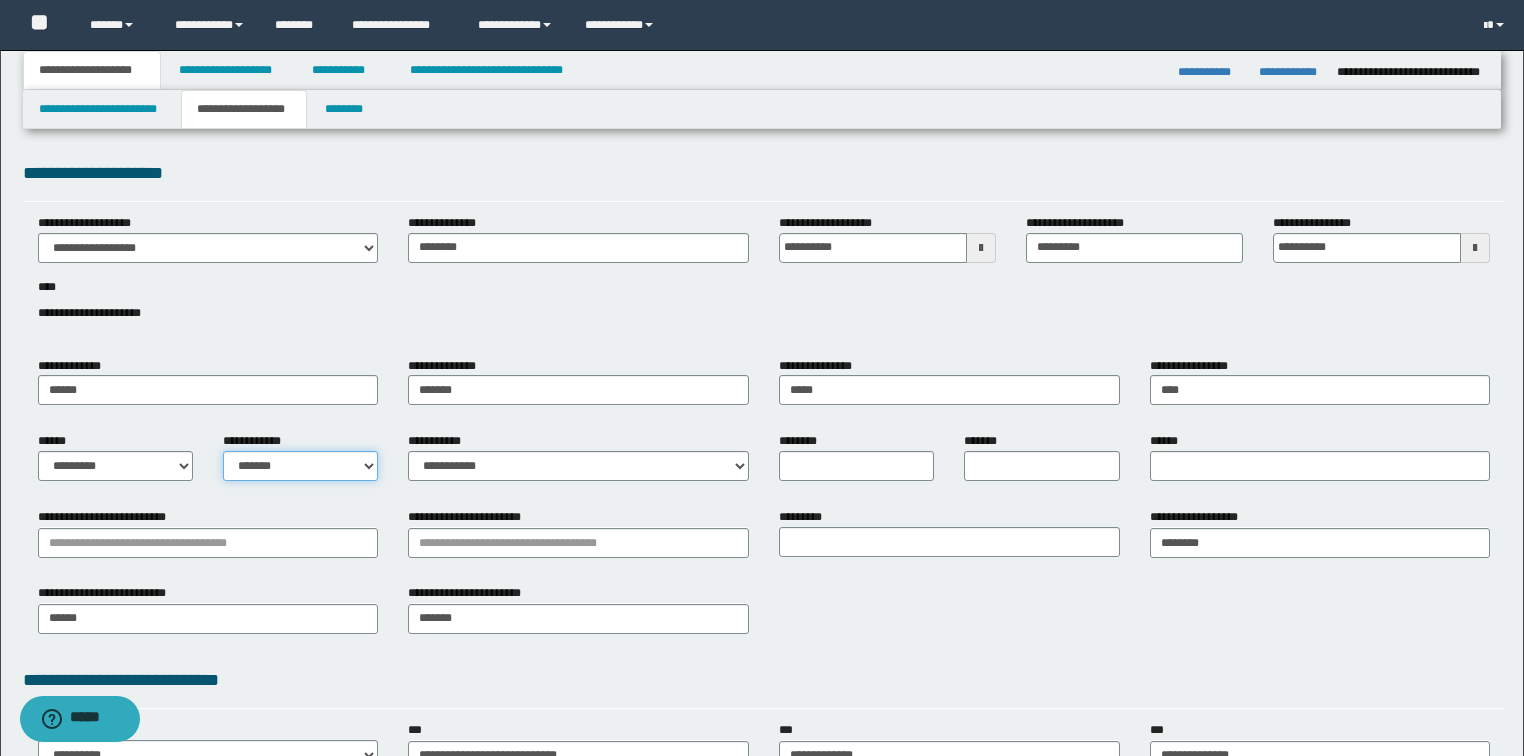 select on "*" 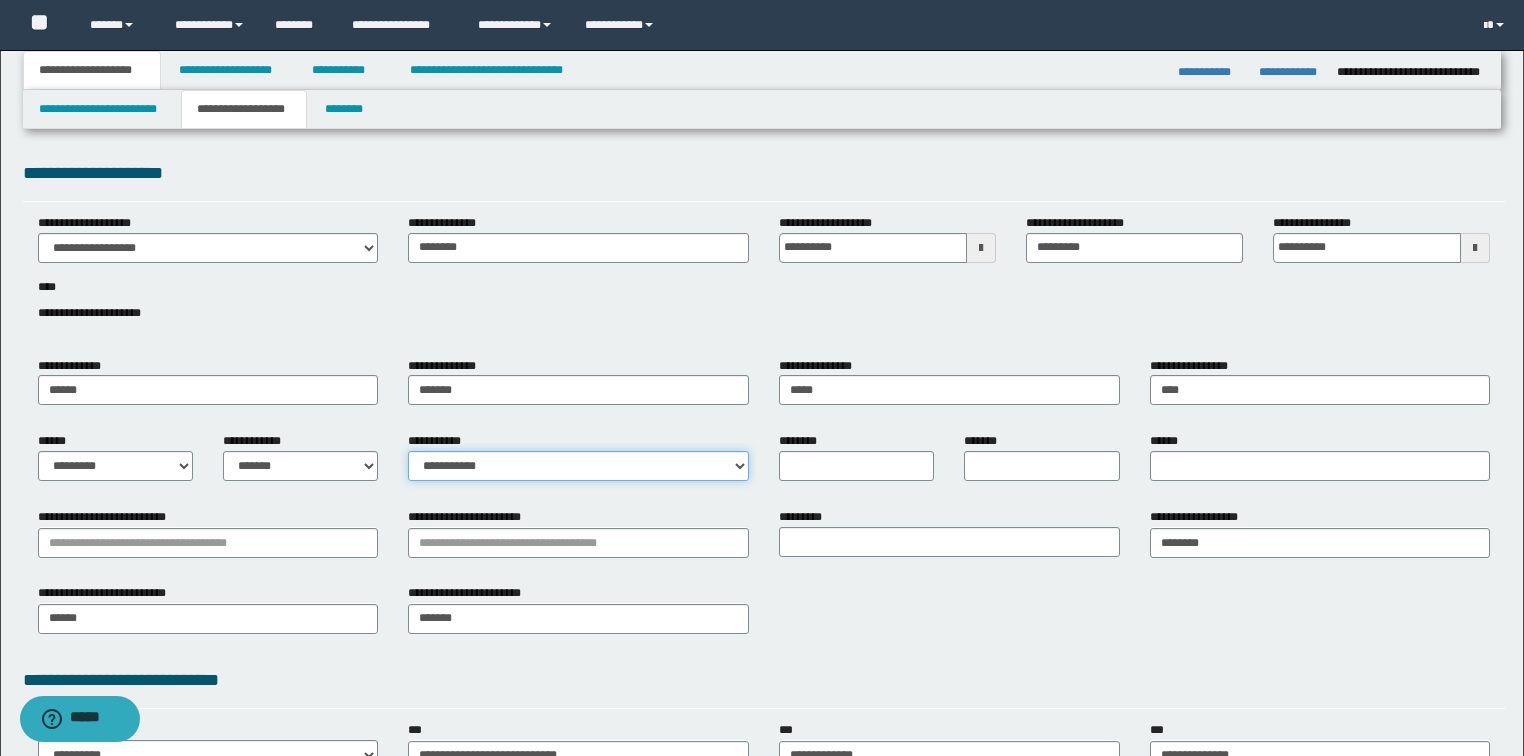 click on "**********" at bounding box center [578, 466] 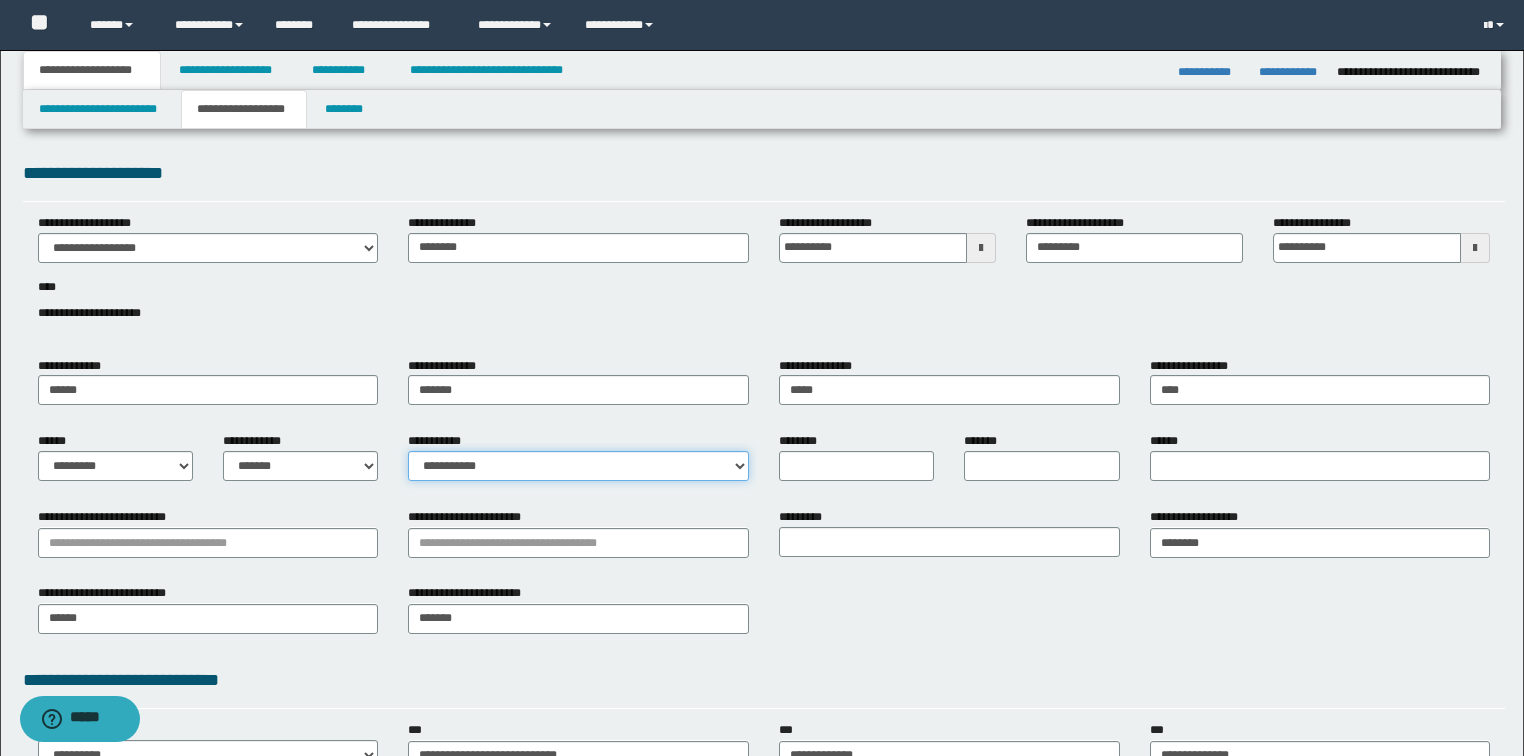 select on "*" 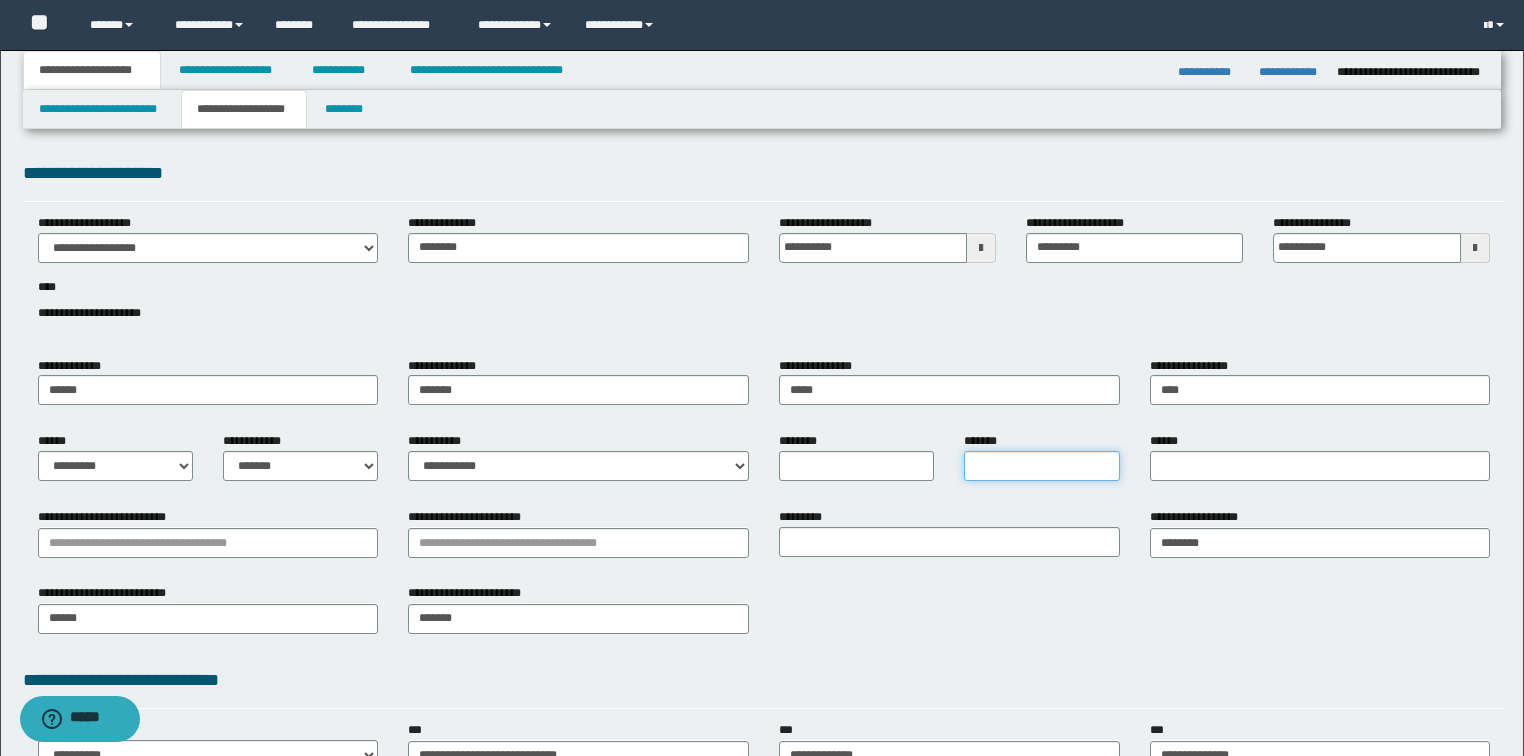 click on "*******" at bounding box center (1041, 466) 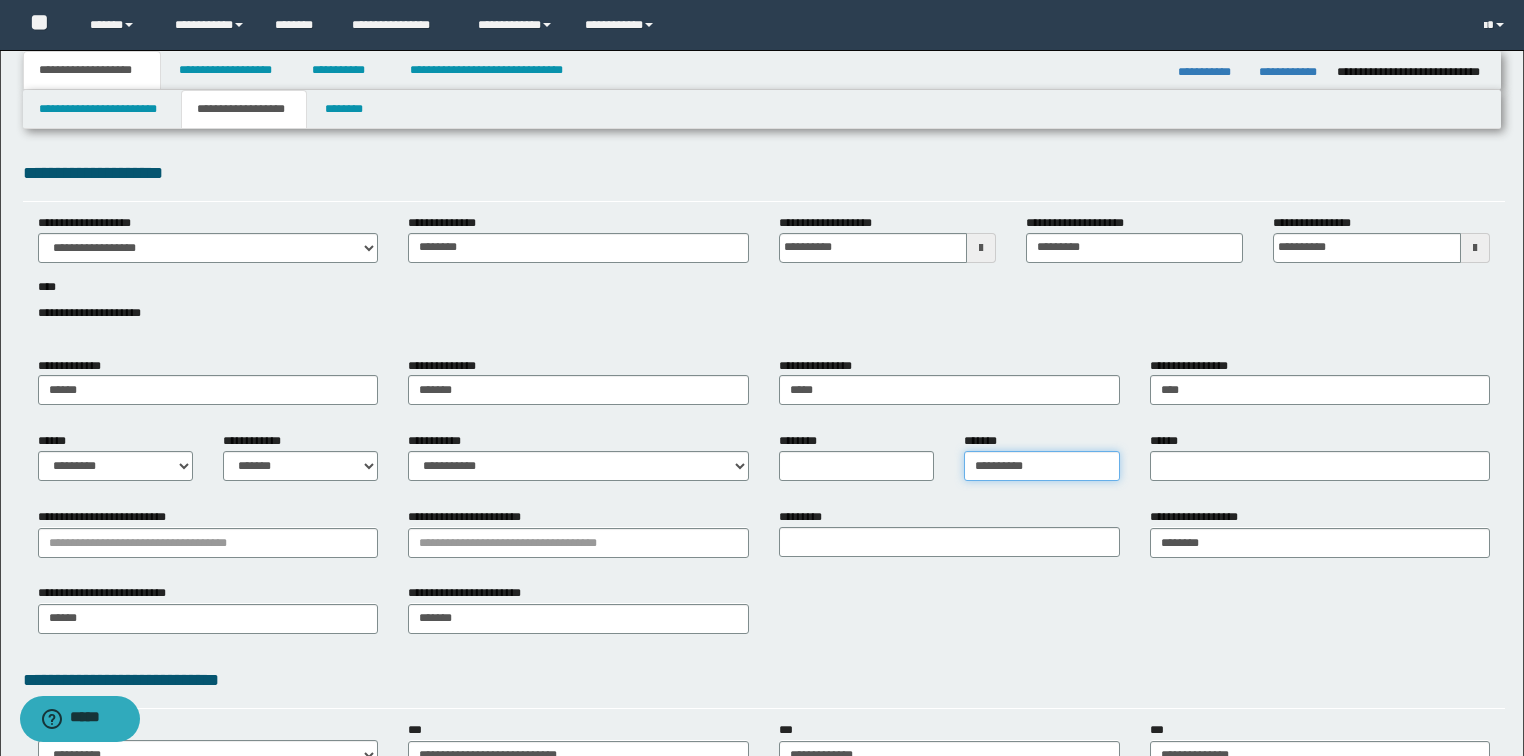 type on "**********" 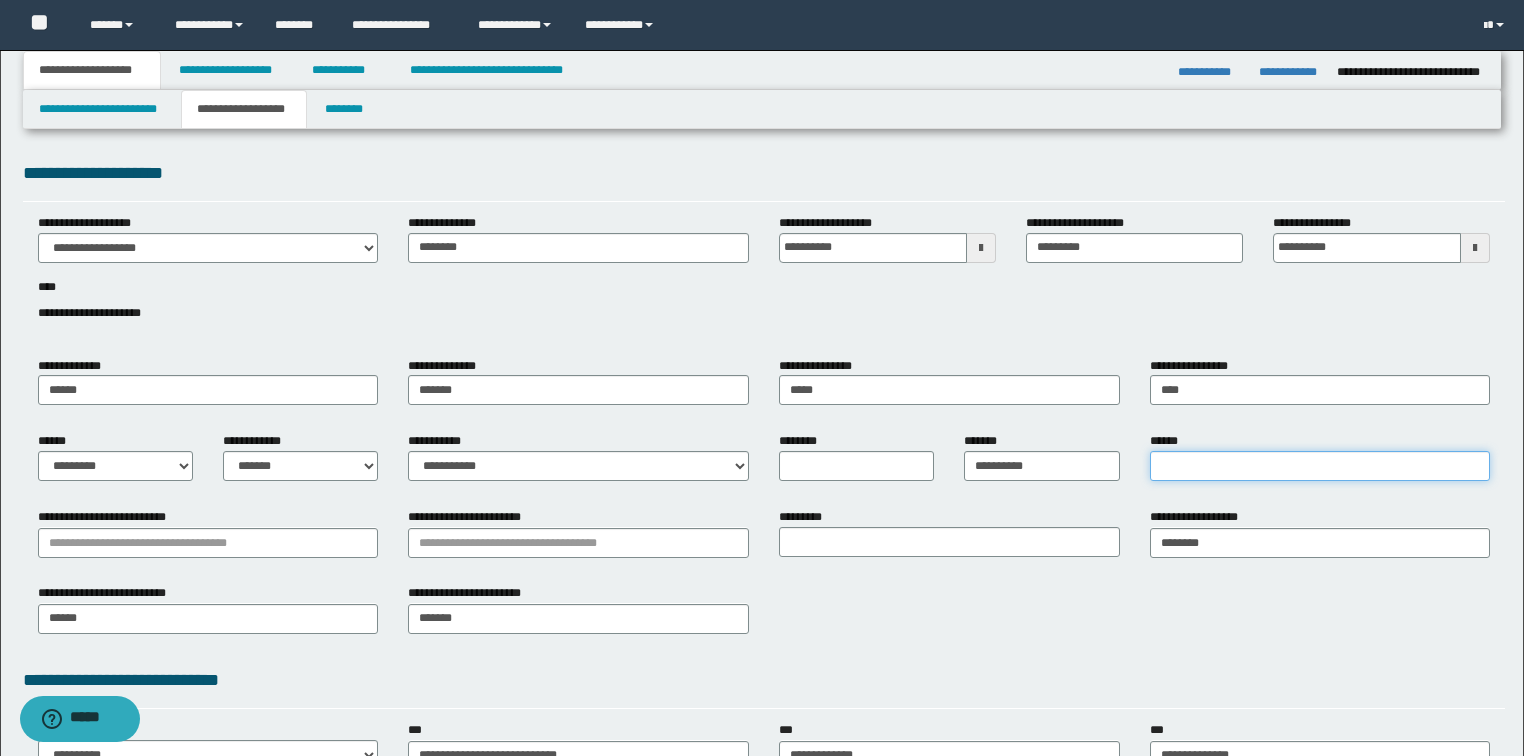 click on "******" at bounding box center [1320, 466] 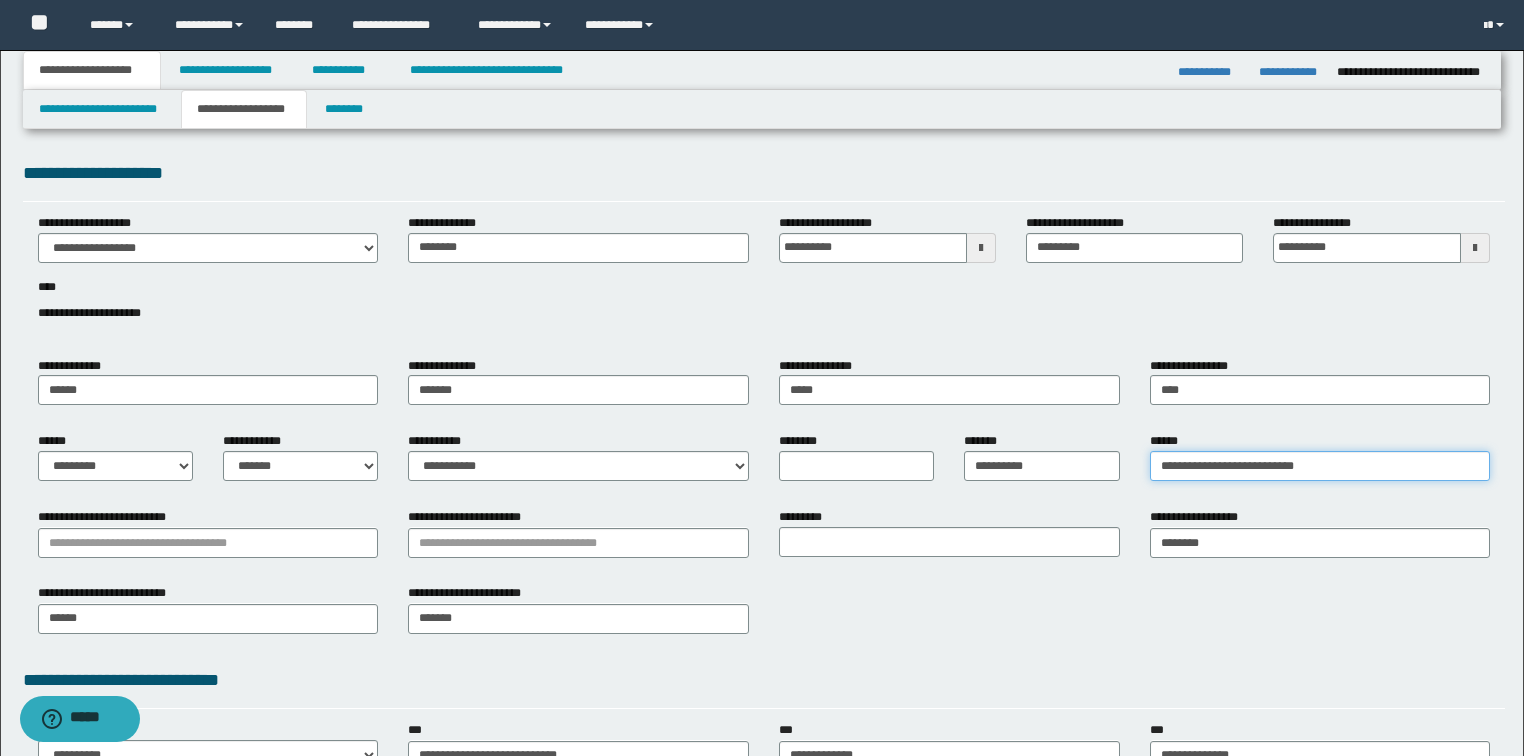 type on "**********" 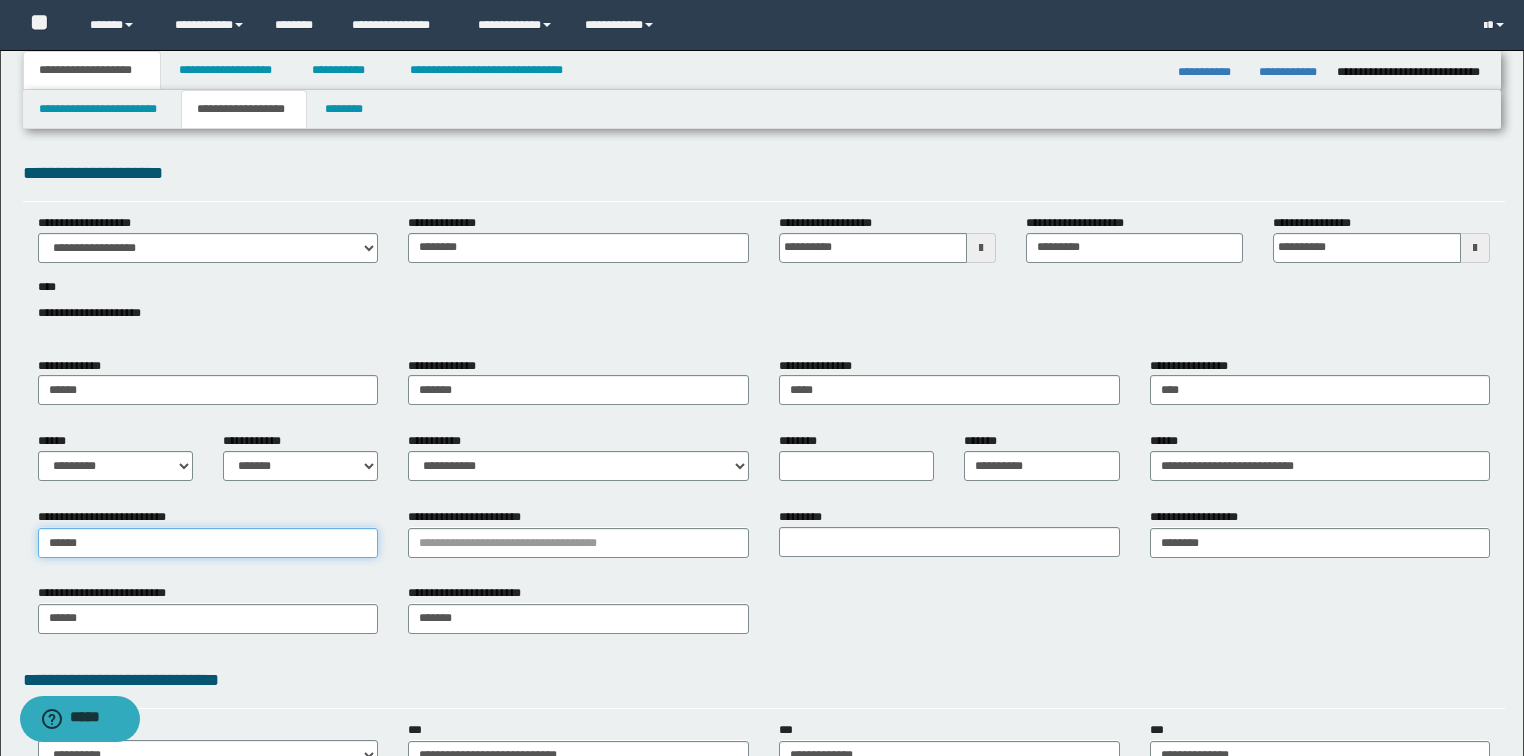 type on "*******" 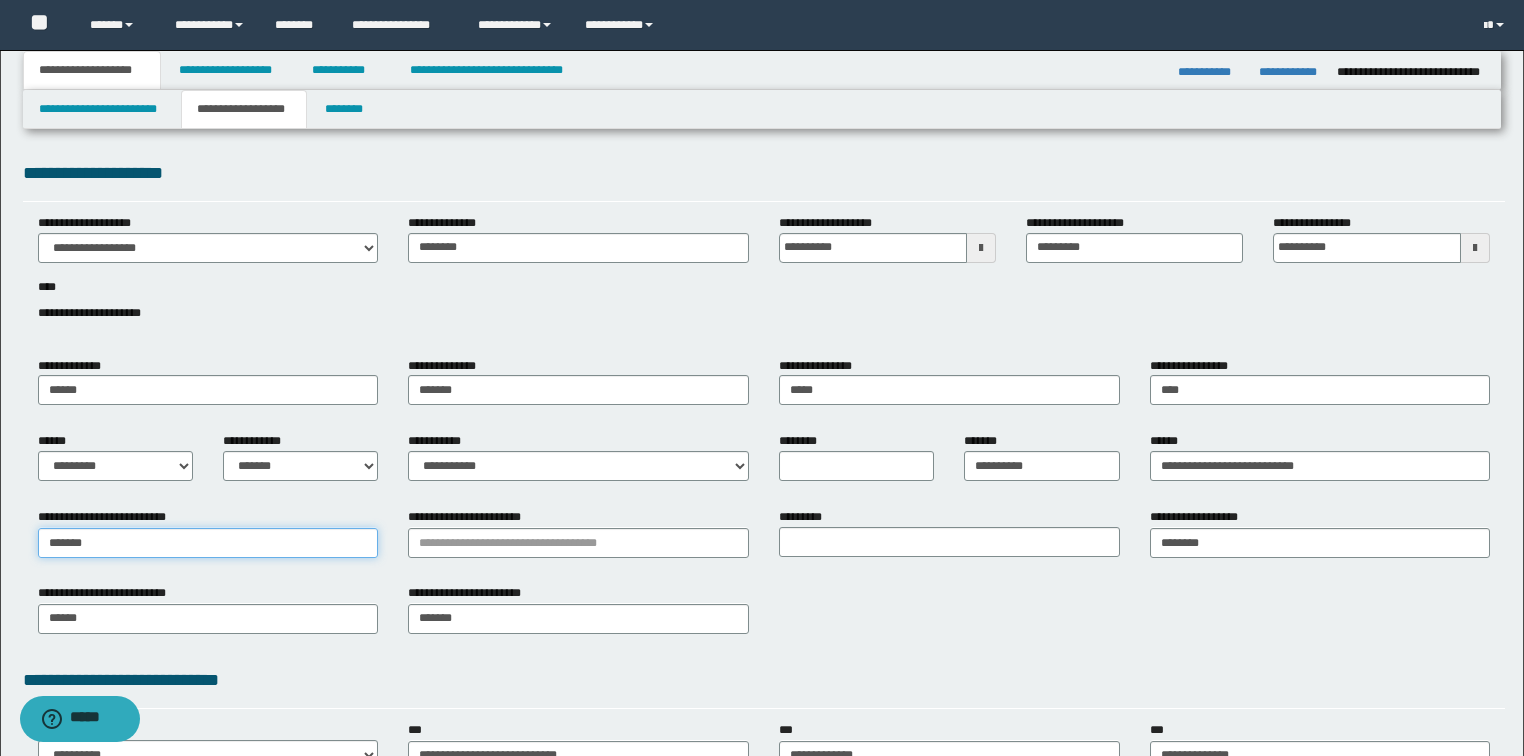 type on "*******" 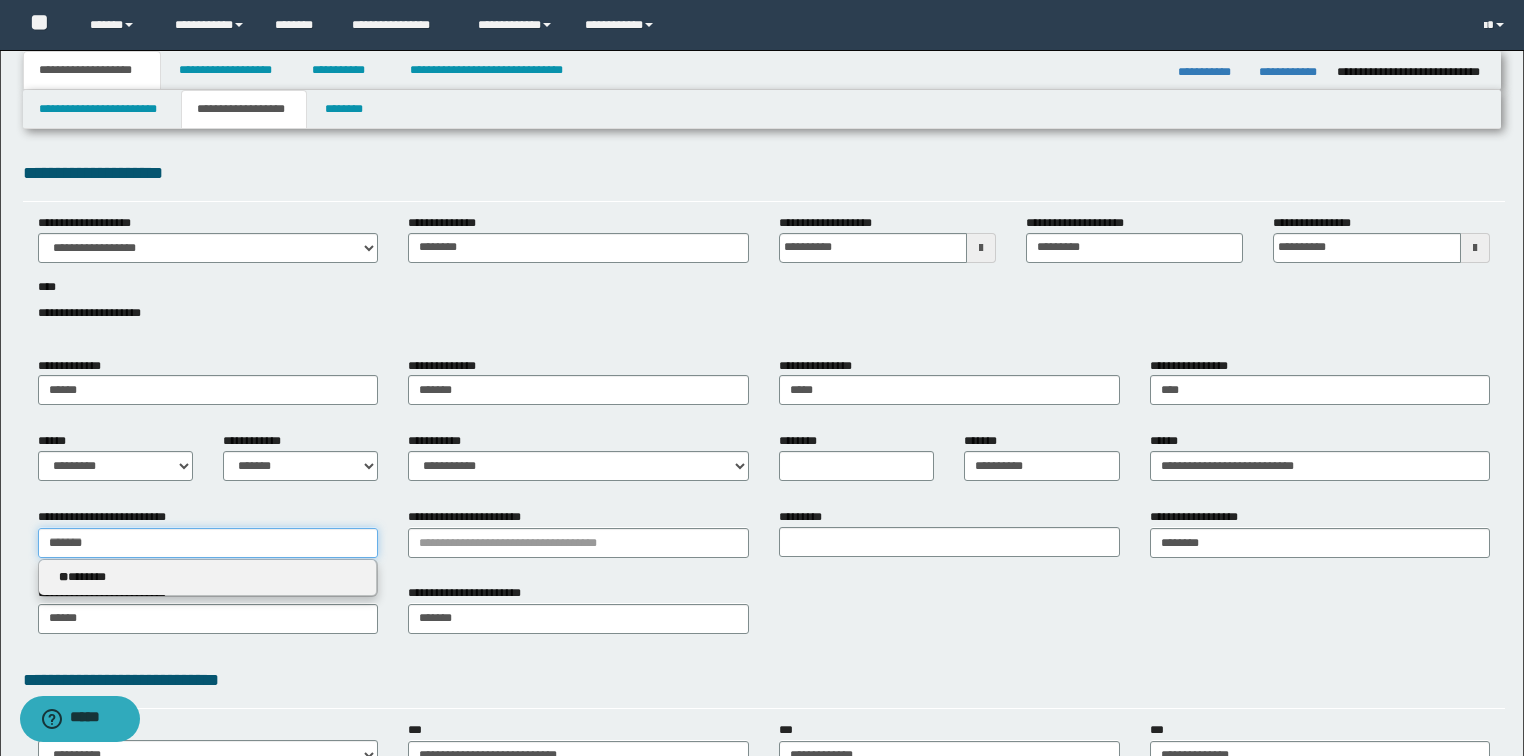type 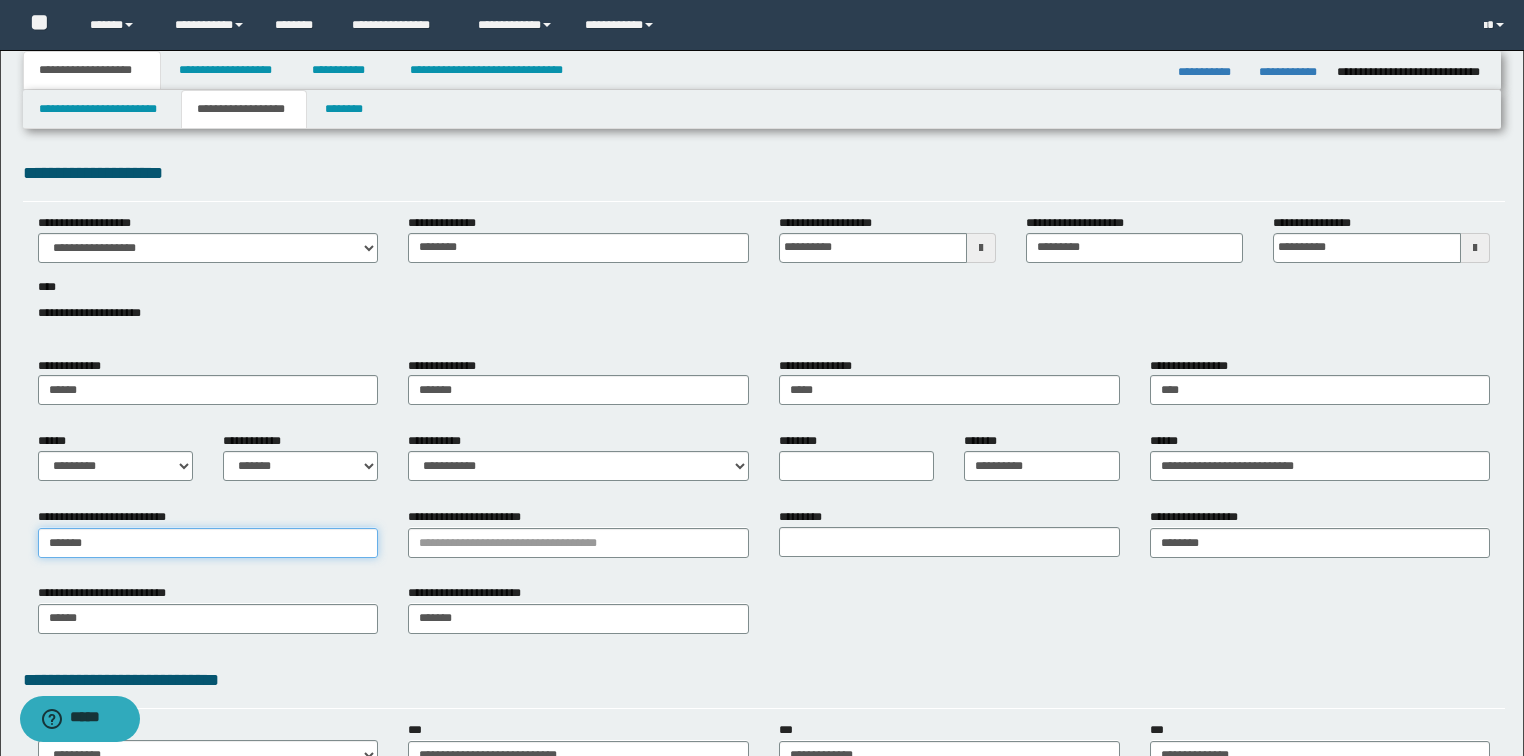 type on "*******" 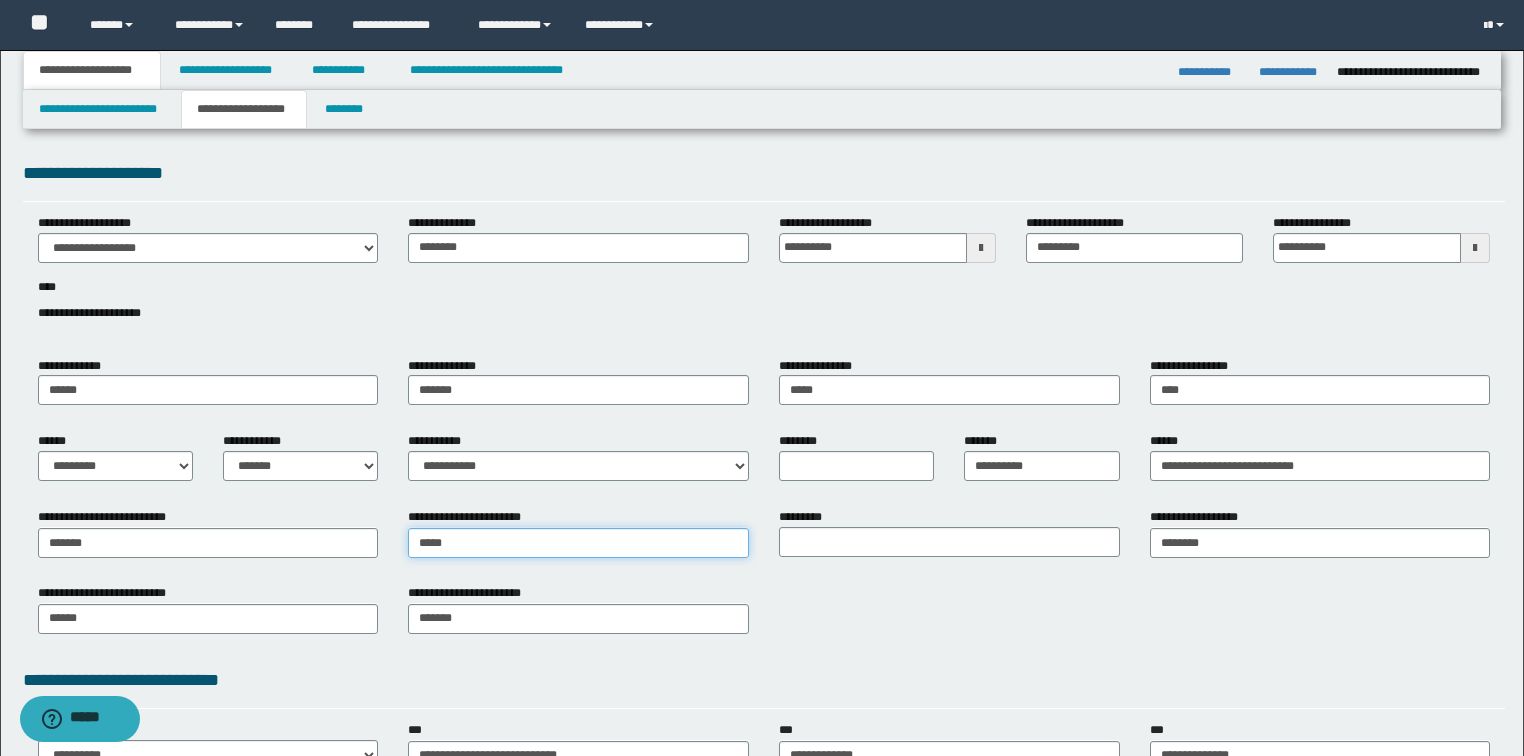 type on "******" 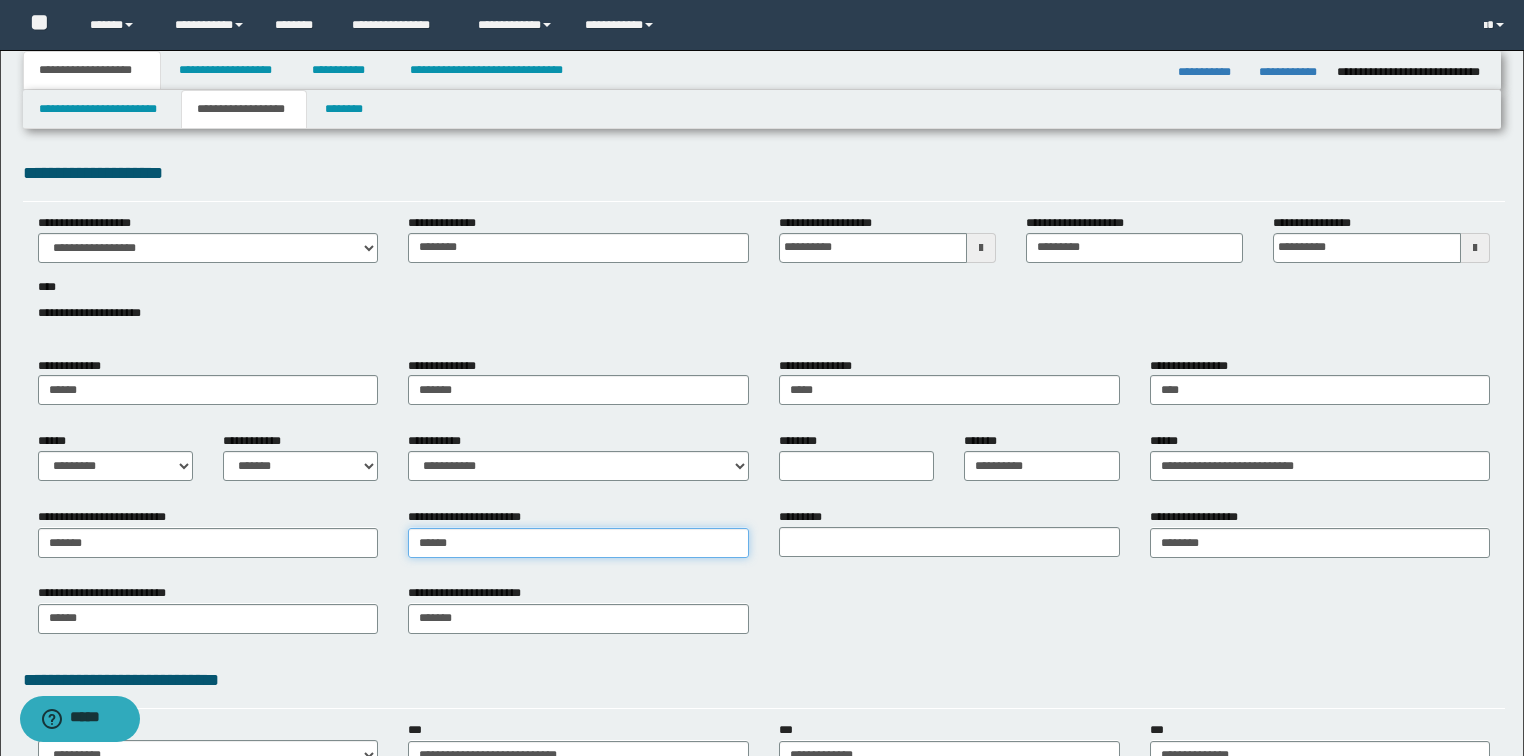 type on "*********" 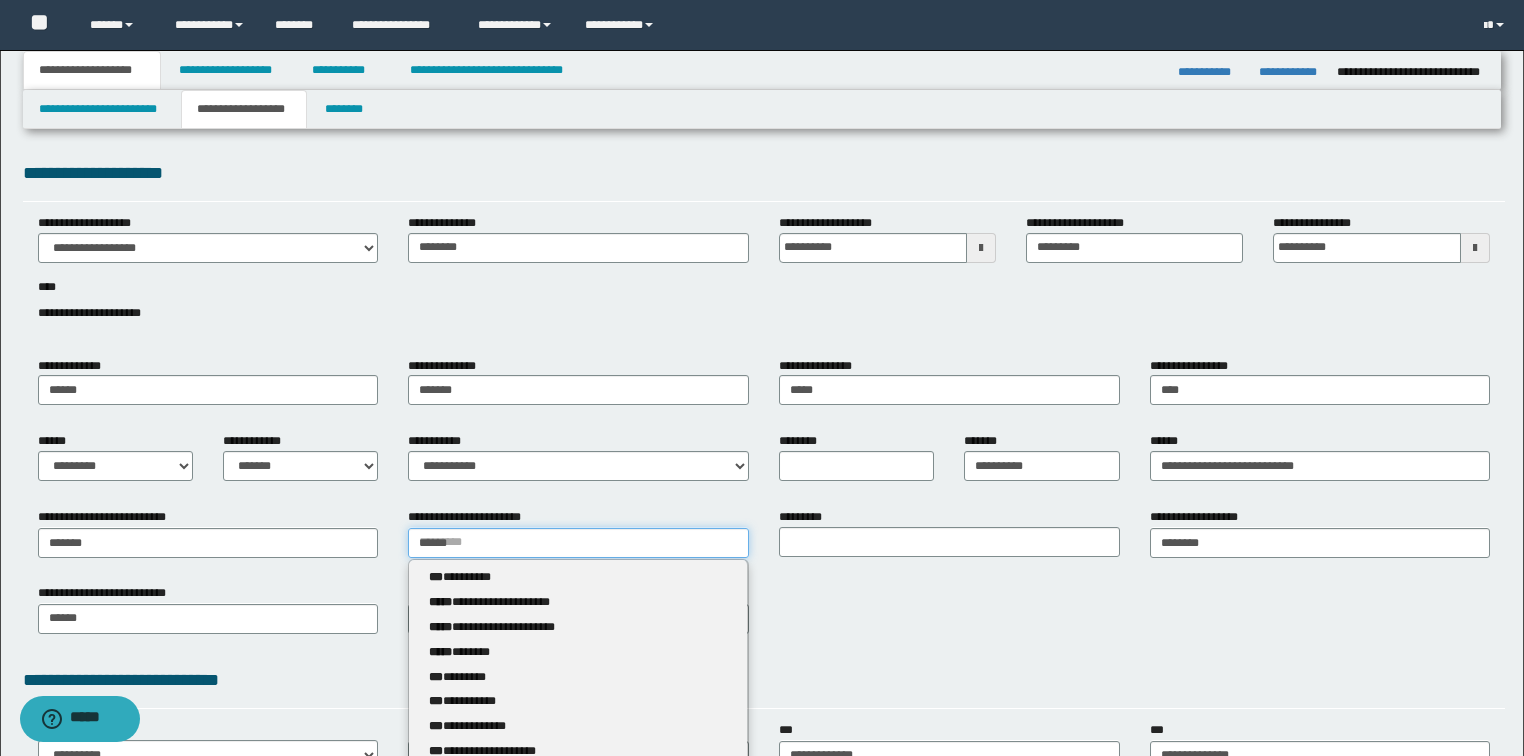 type 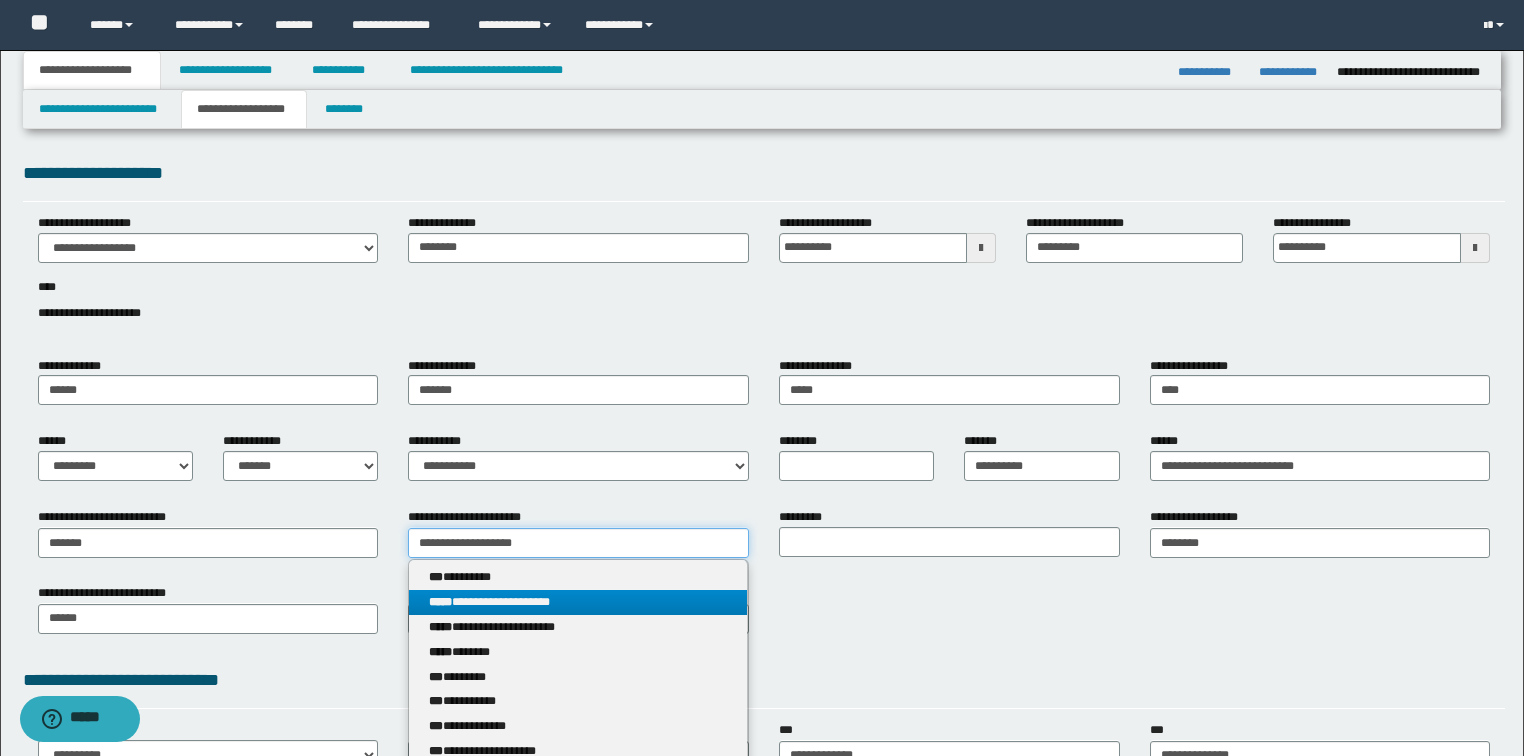 type on "**********" 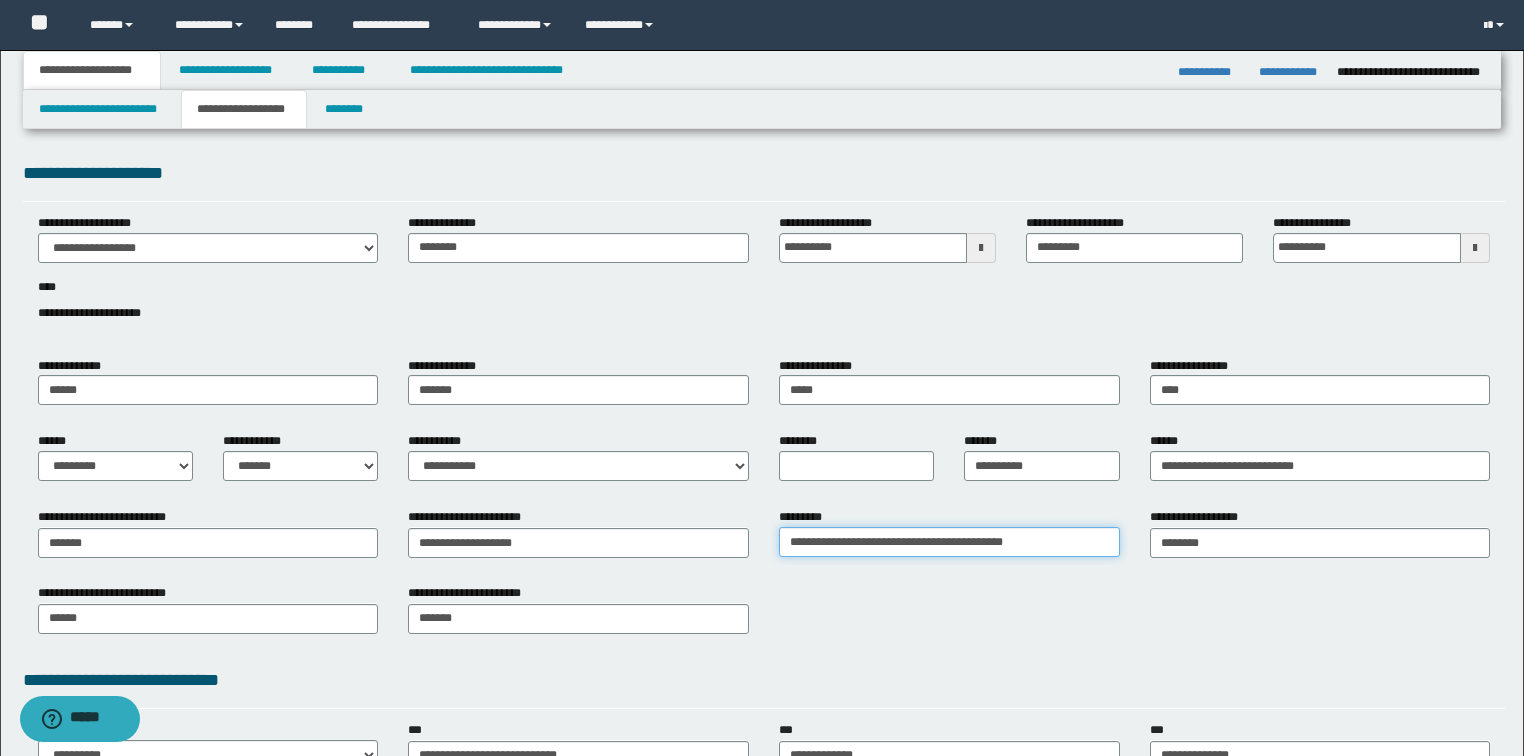 click on "**********" at bounding box center (949, 542) 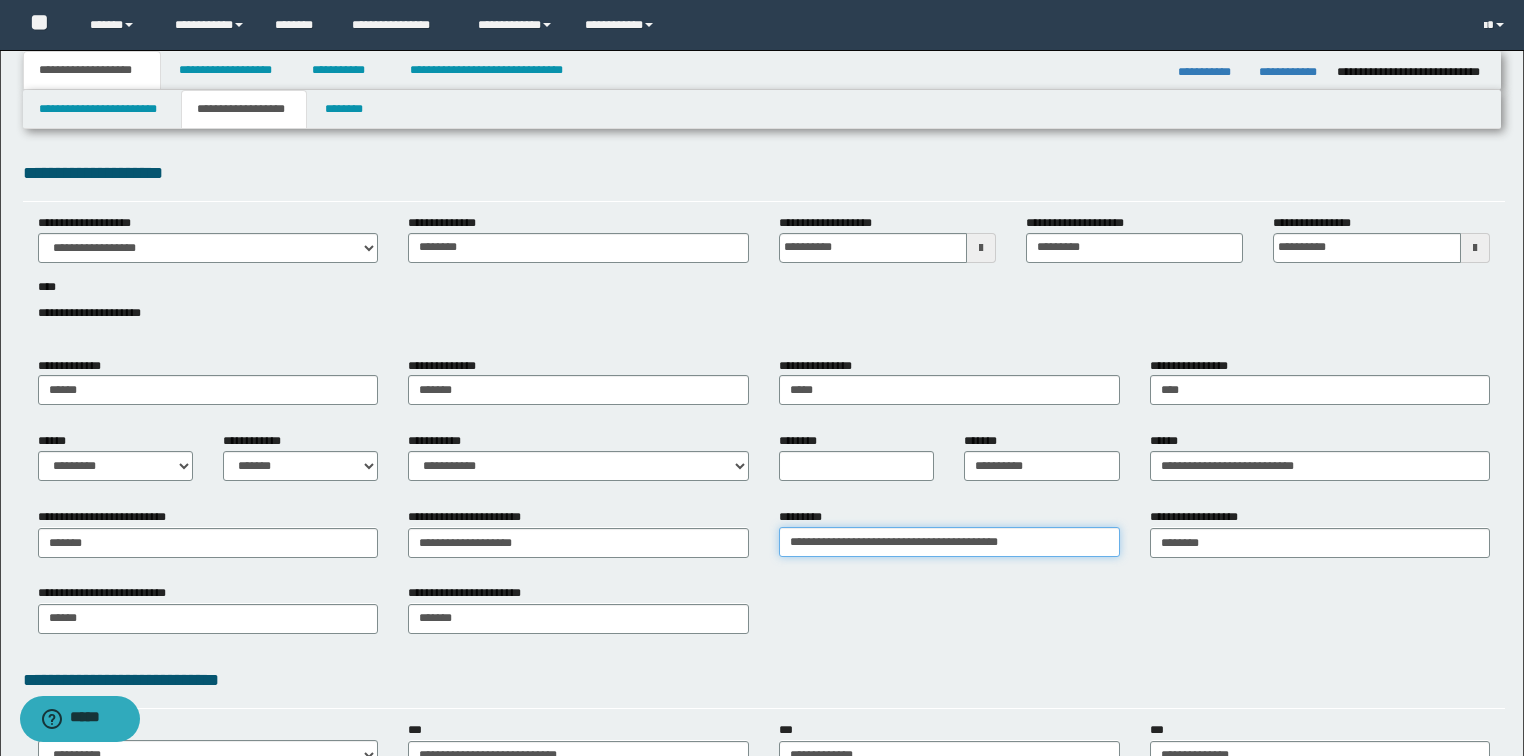 type on "**********" 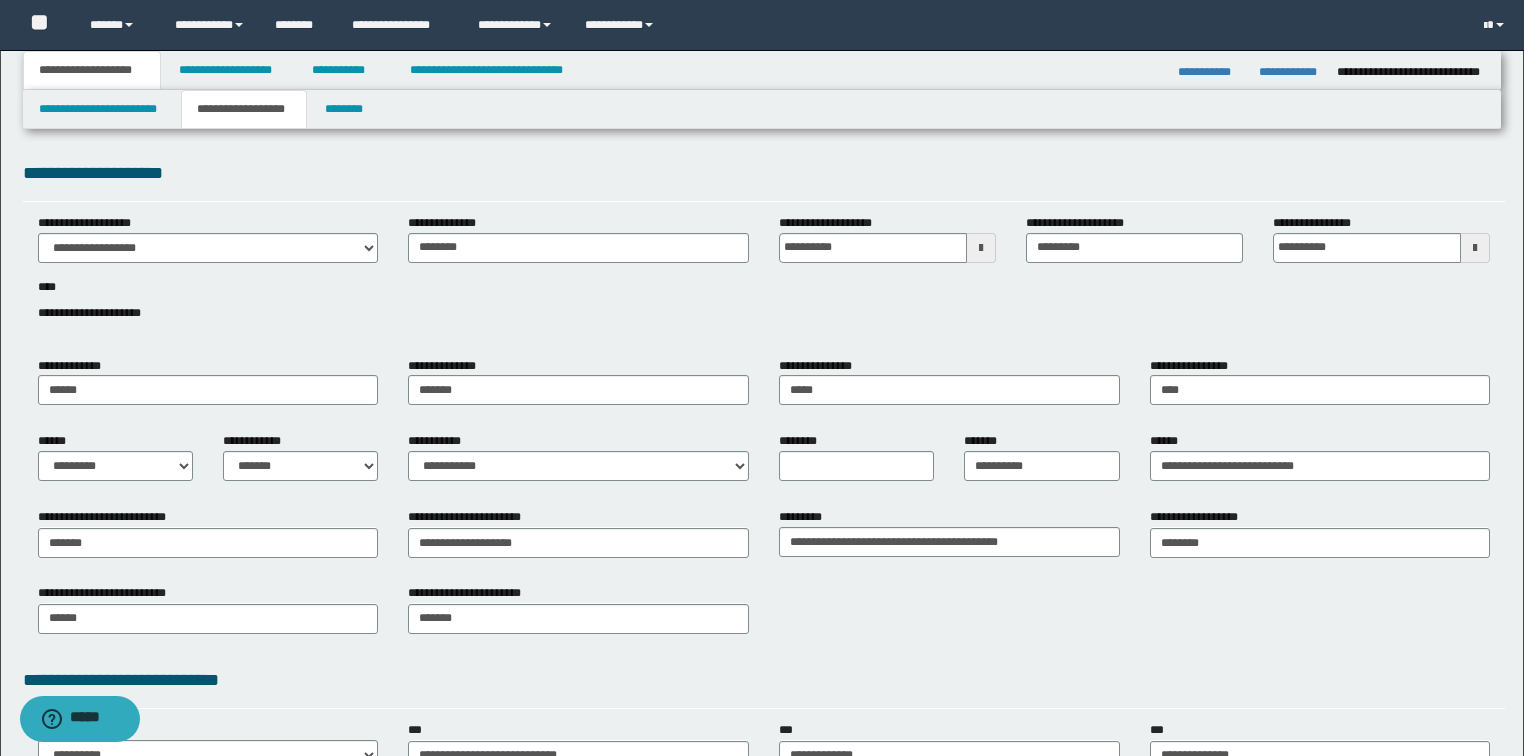 click on "**********" at bounding box center [764, 616] 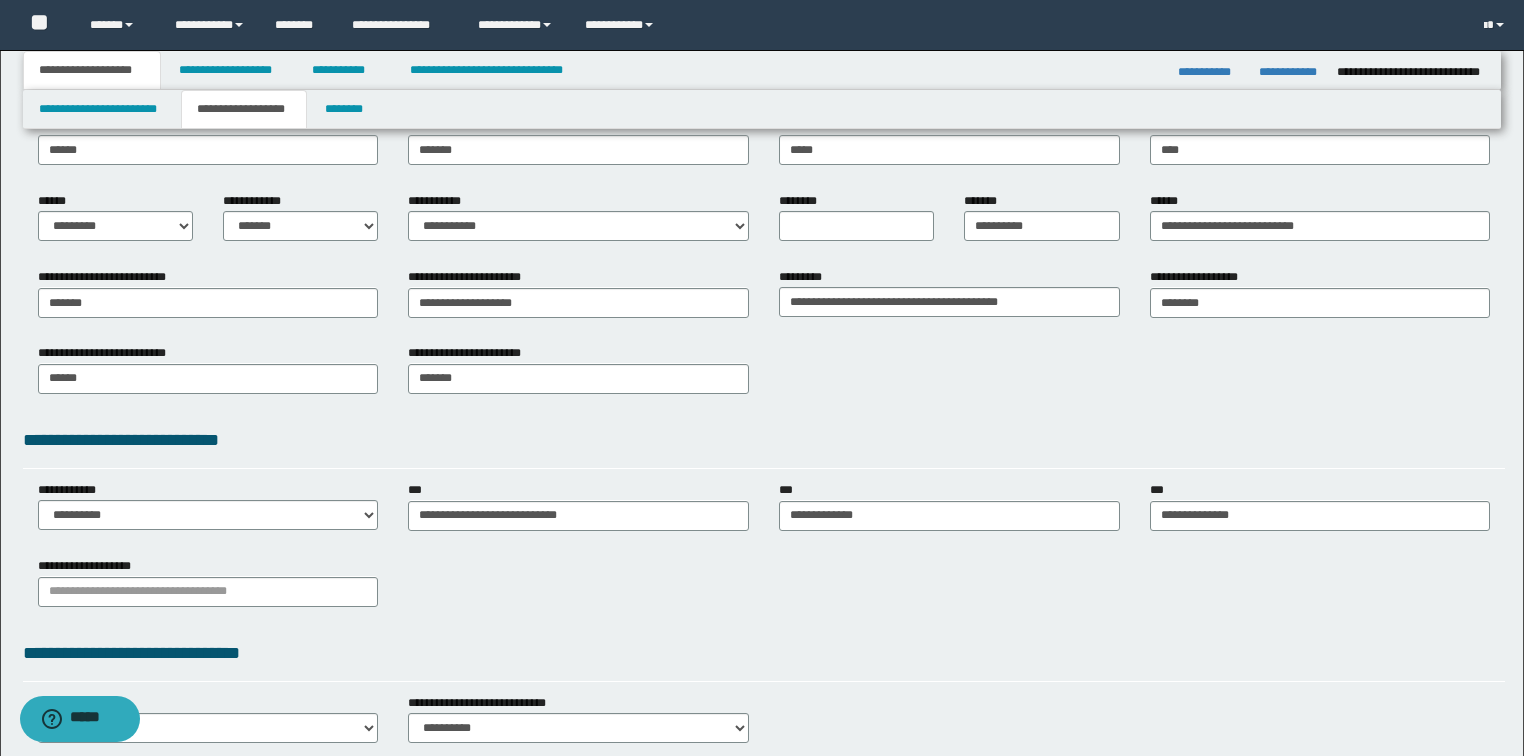 scroll, scrollTop: 320, scrollLeft: 0, axis: vertical 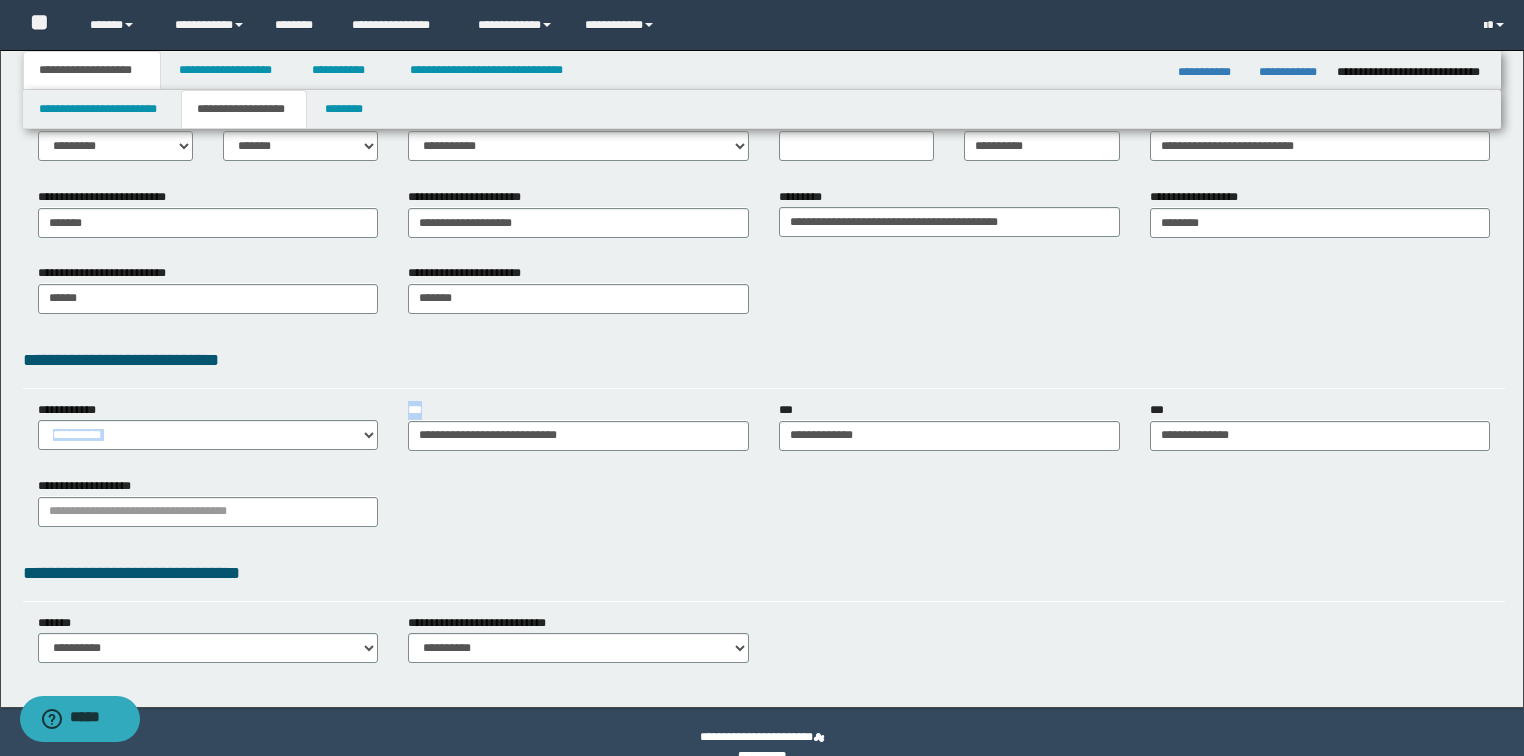 drag, startPoint x: 718, startPoint y: 451, endPoint x: 261, endPoint y: 432, distance: 457.3948 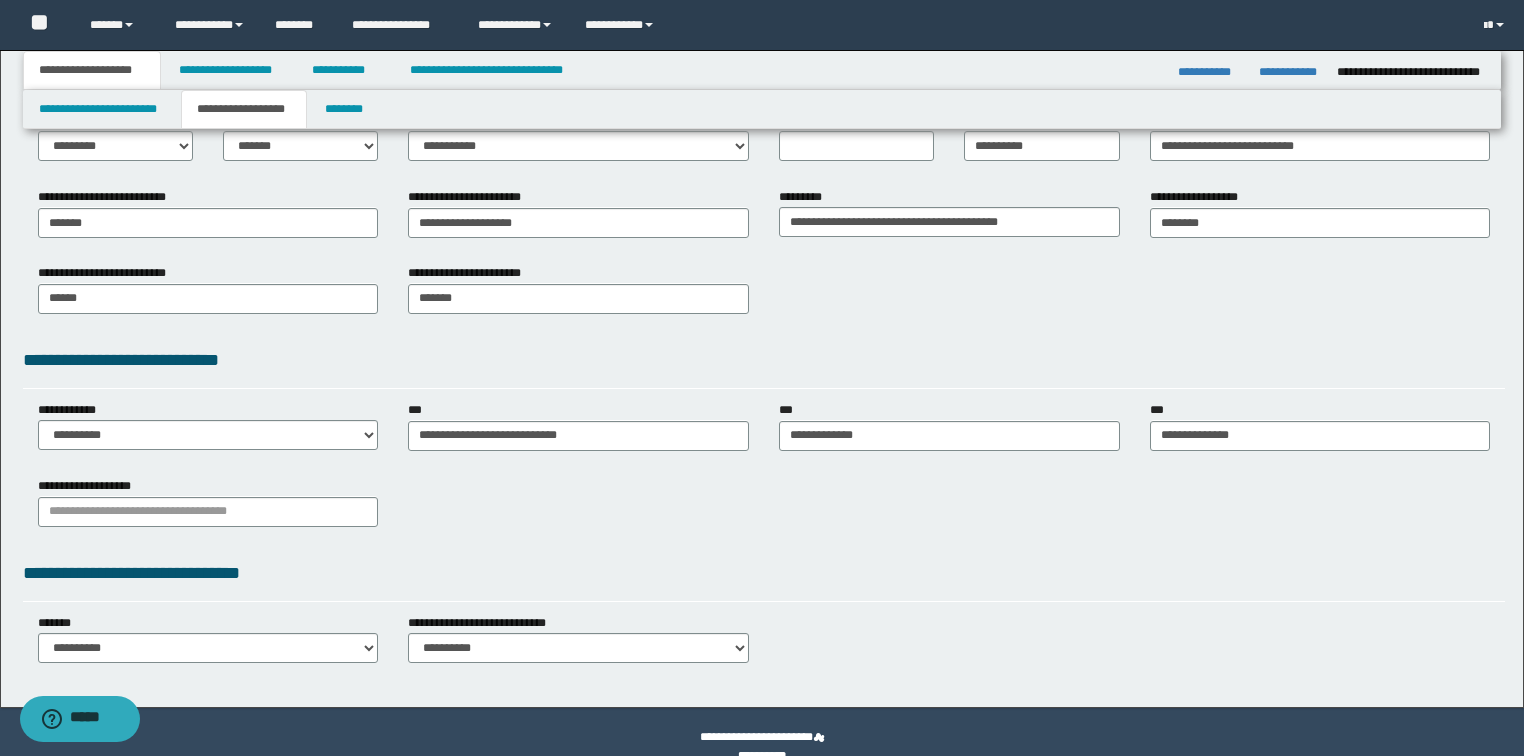 click on "**********" at bounding box center [208, 509] 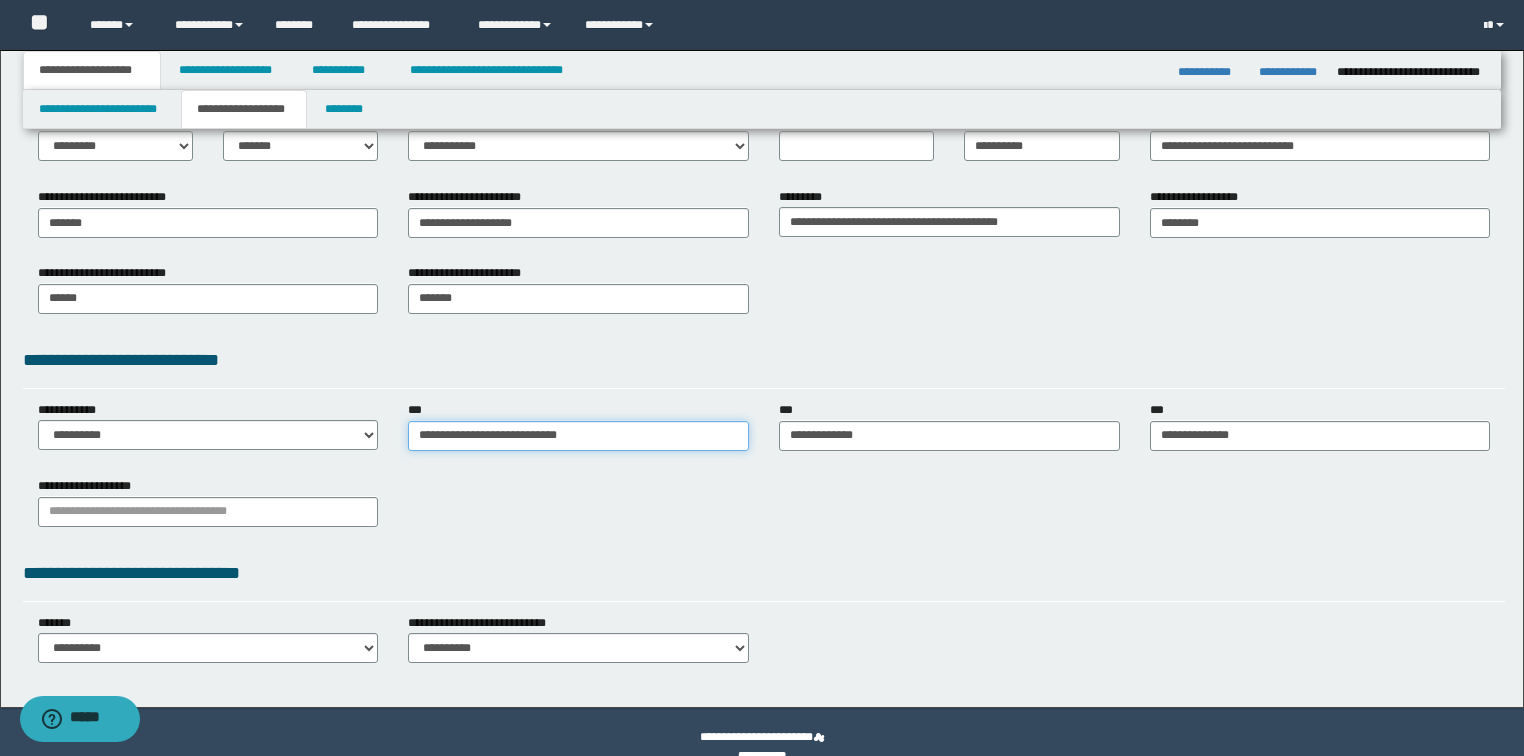 type on "**********" 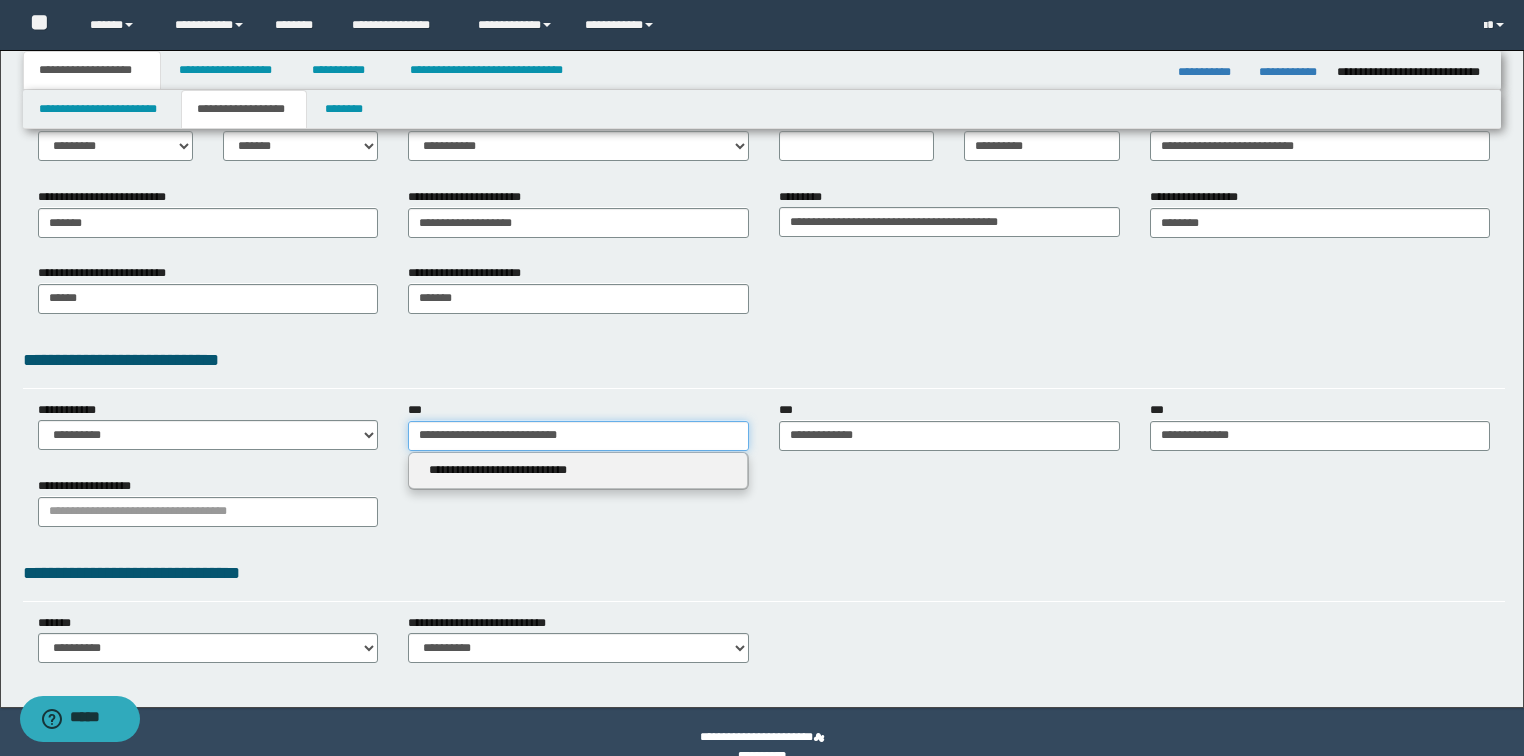 drag, startPoint x: 580, startPoint y: 430, endPoint x: 2, endPoint y: 428, distance: 578.0035 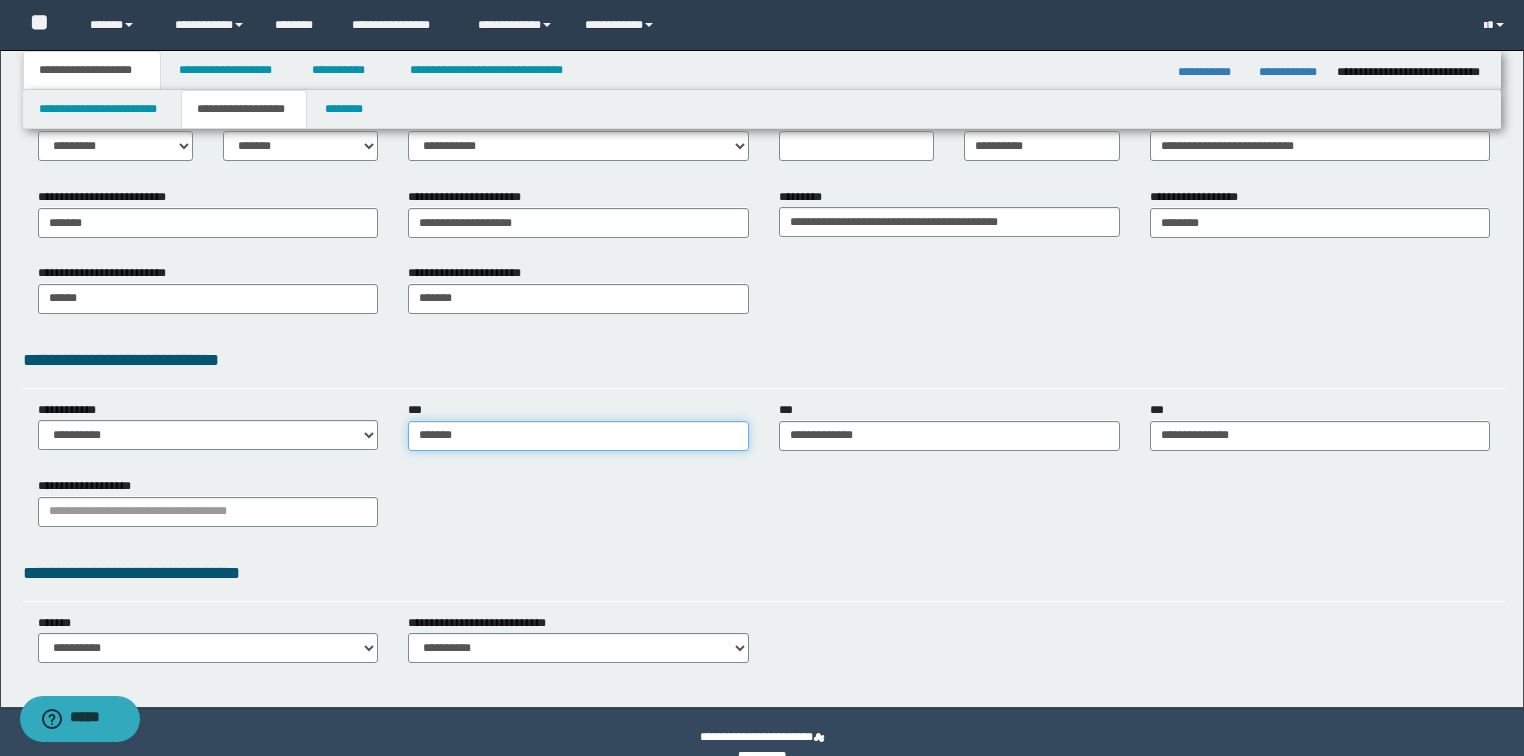 type on "*******" 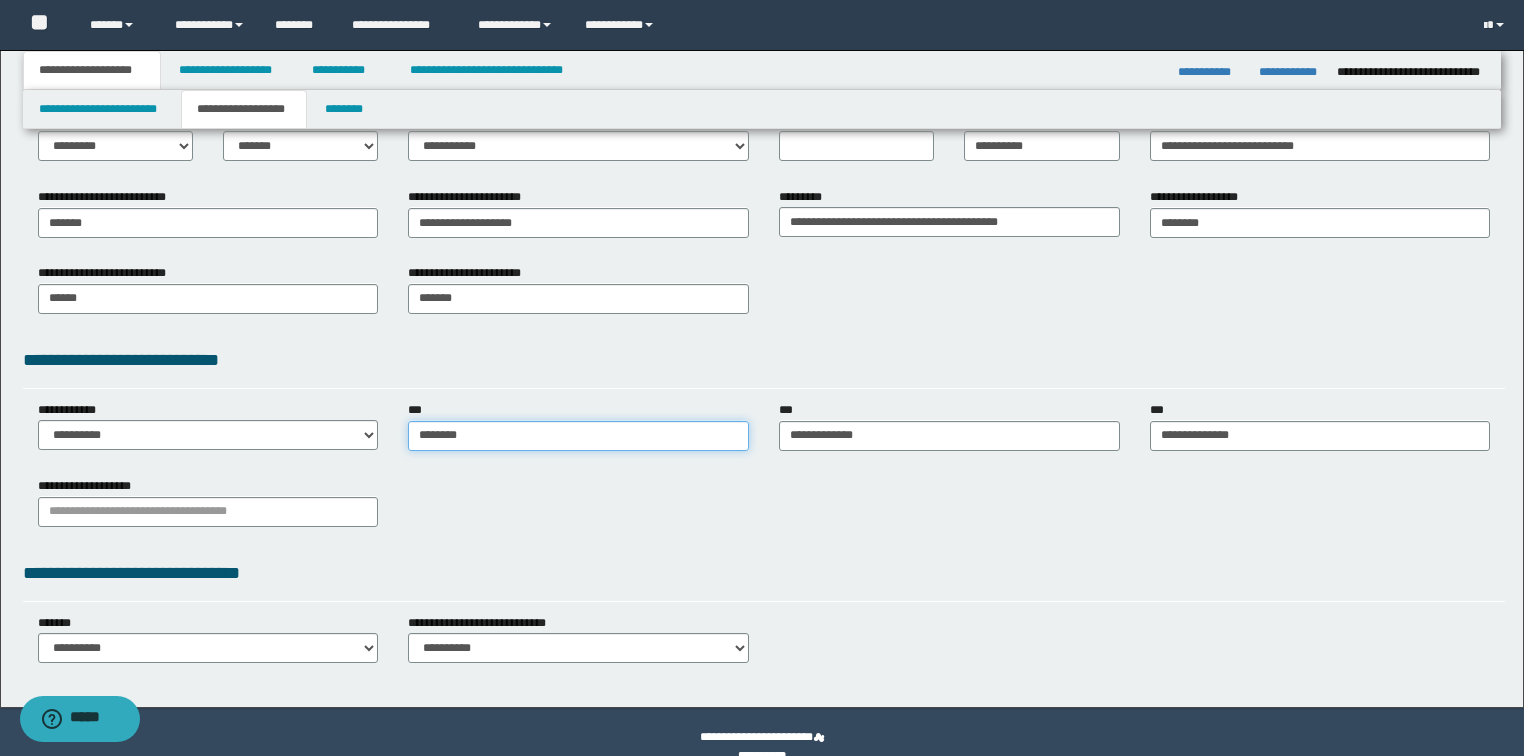 type on "*******" 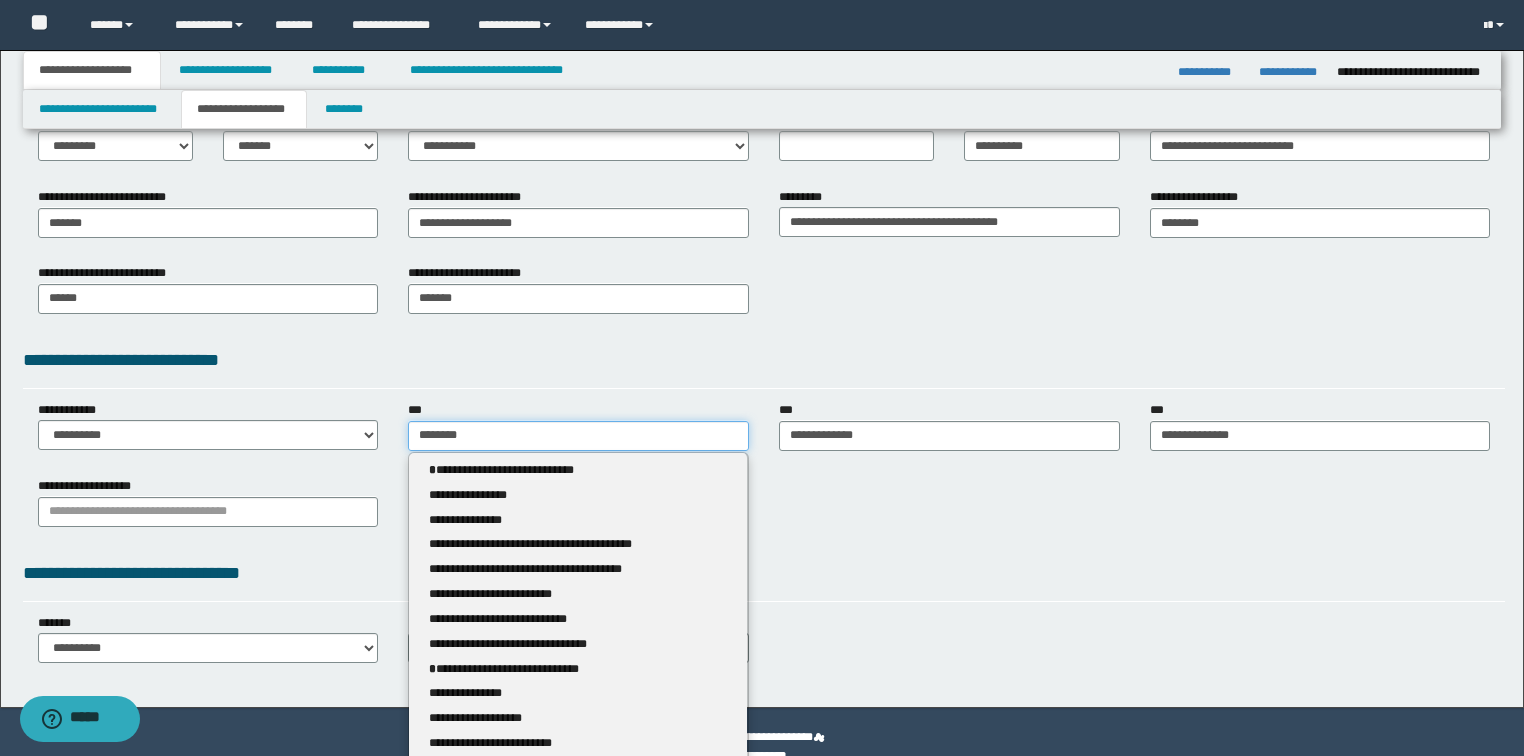 type 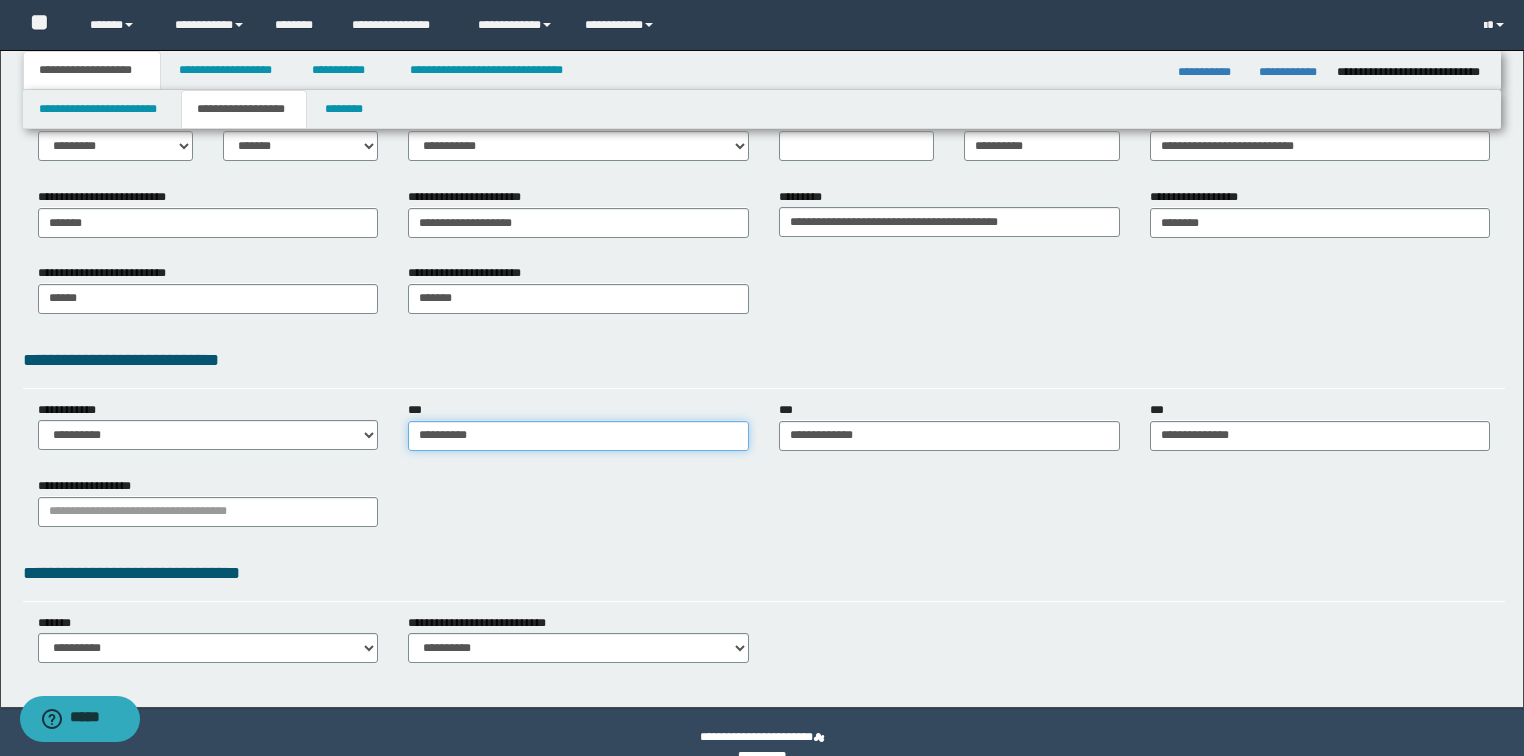 type on "**********" 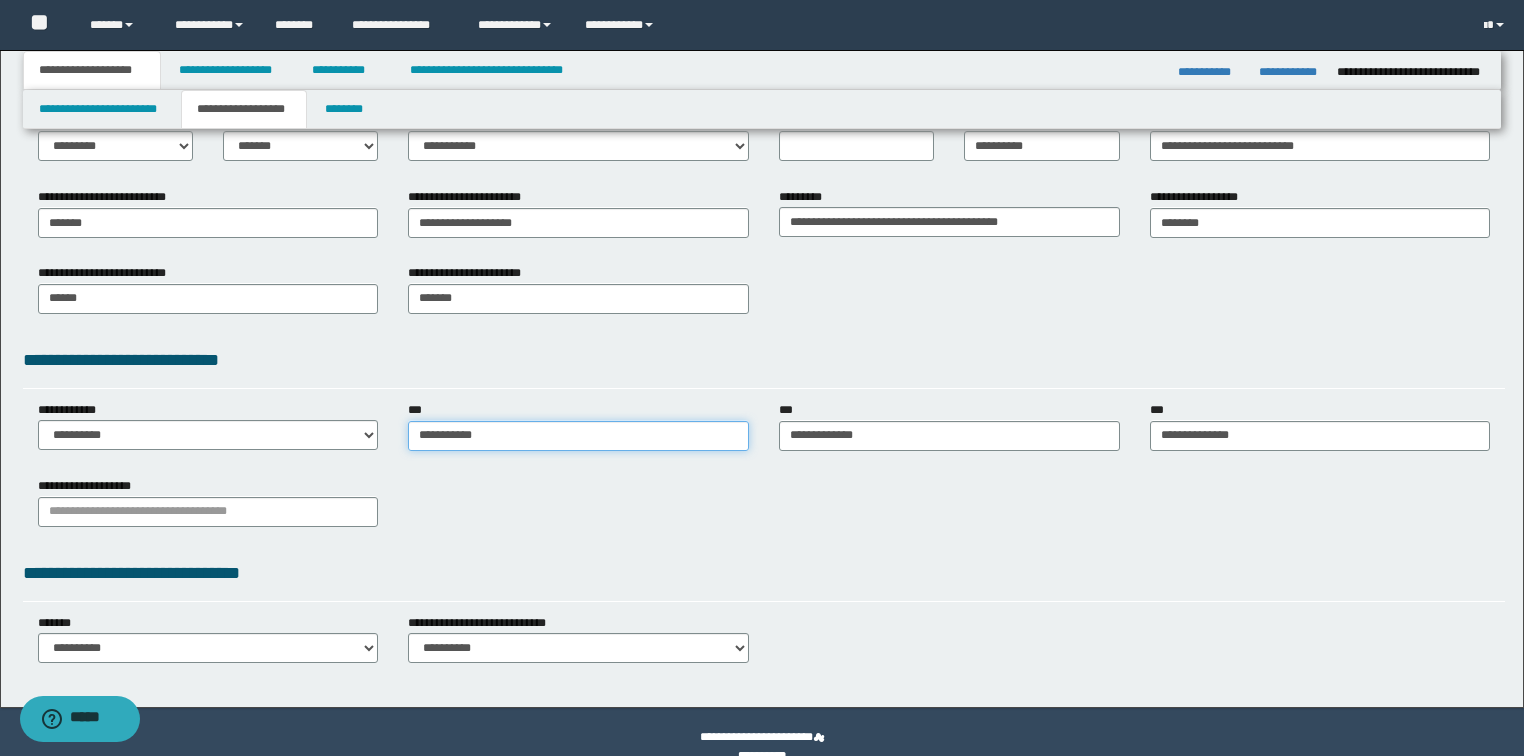 type on "**********" 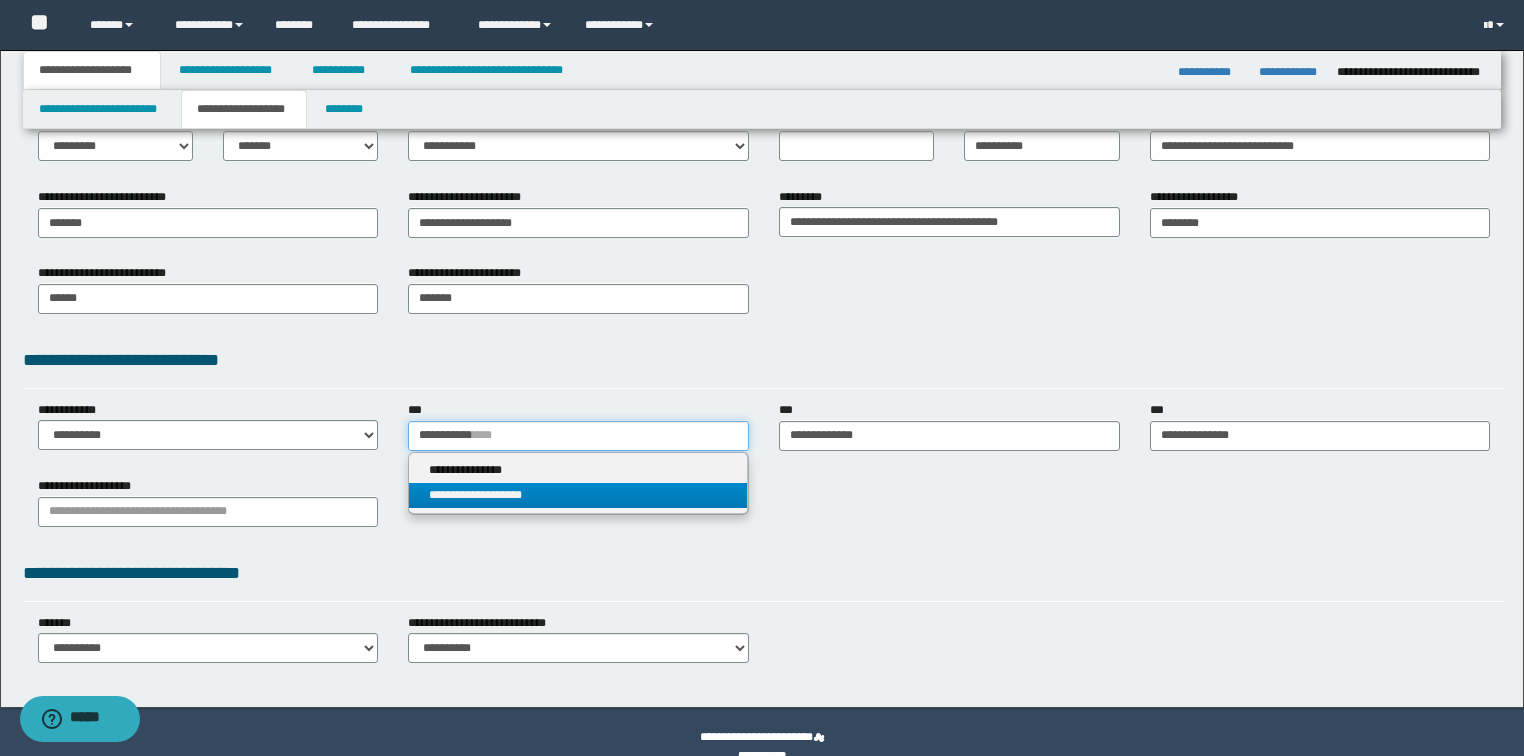 type on "**********" 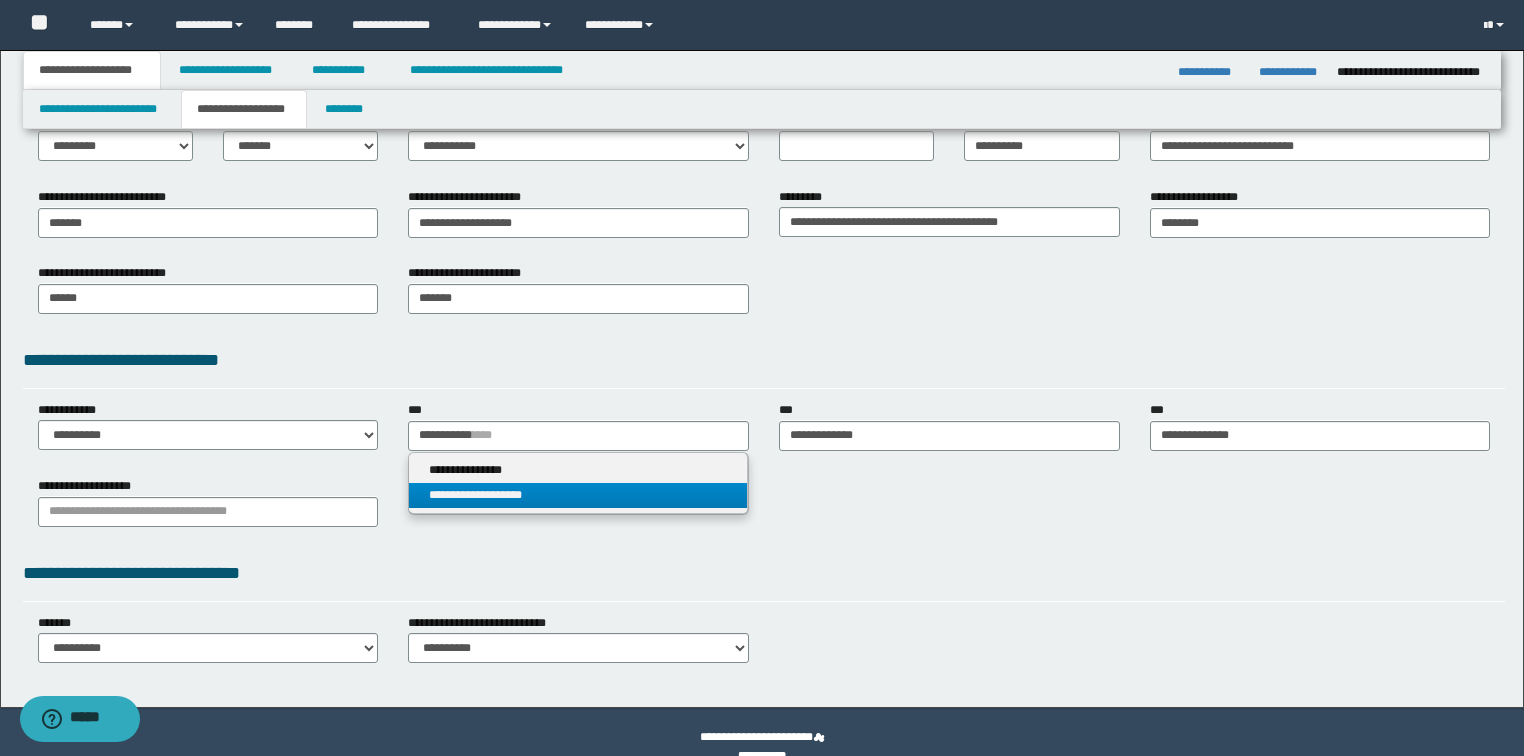 click on "**********" at bounding box center (578, 495) 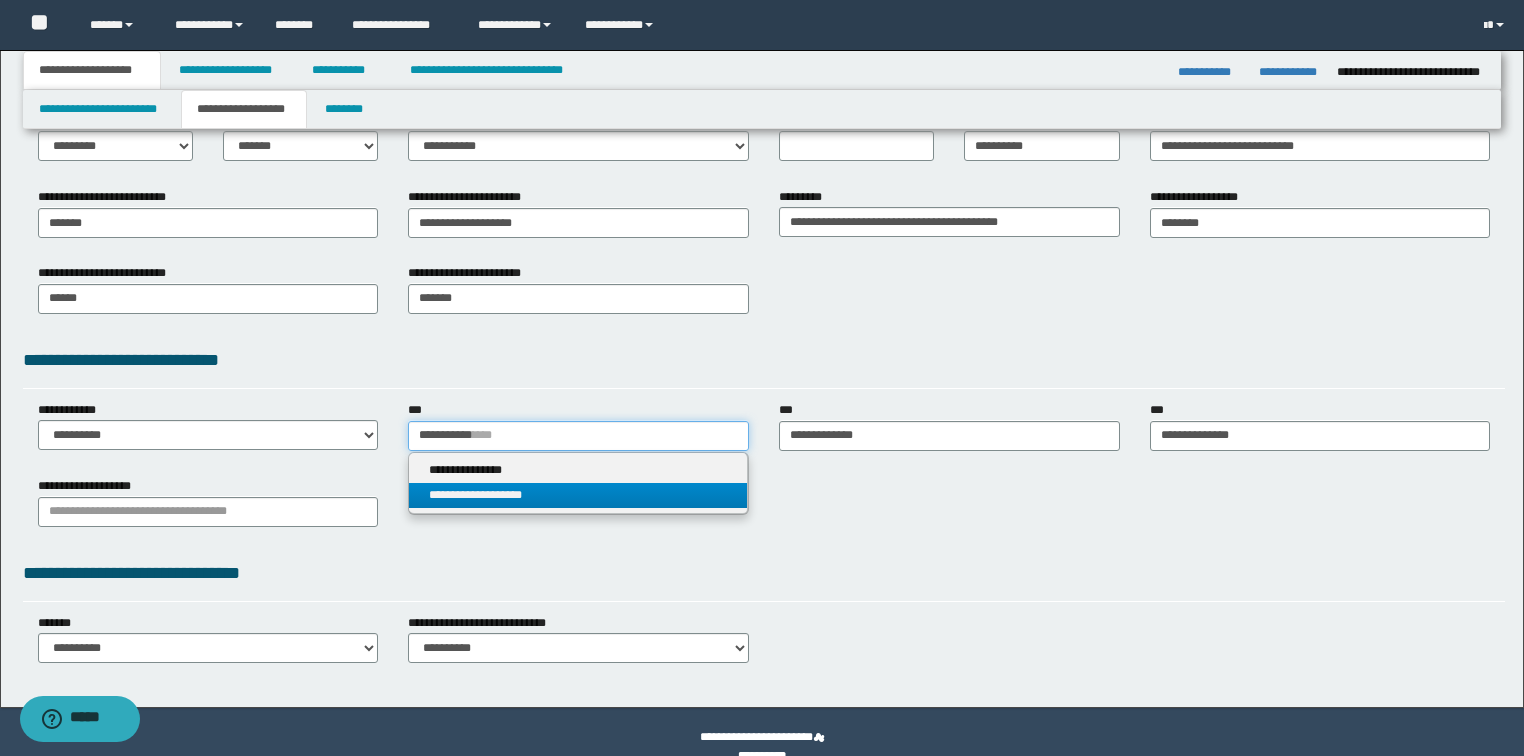 type 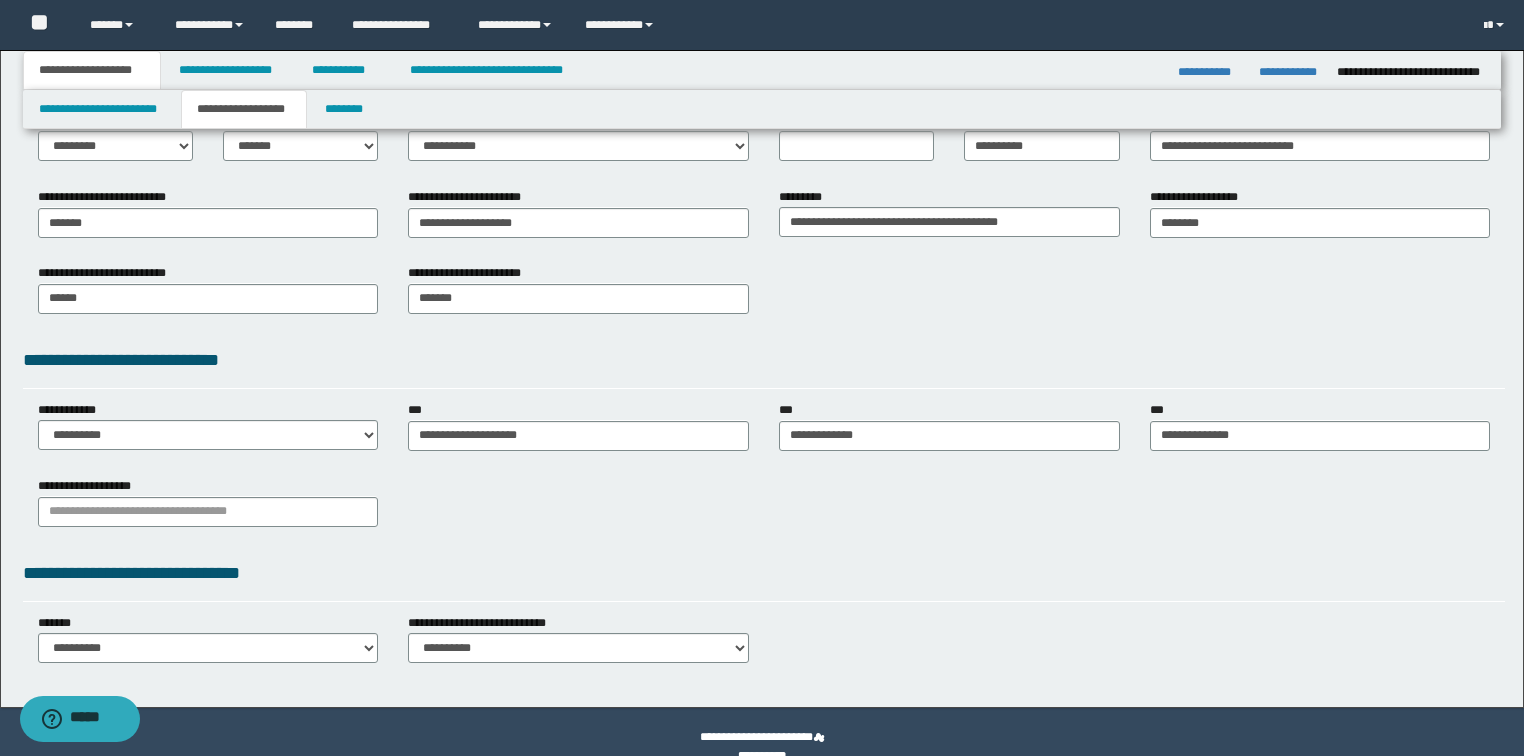 click on "**********" at bounding box center (764, 509) 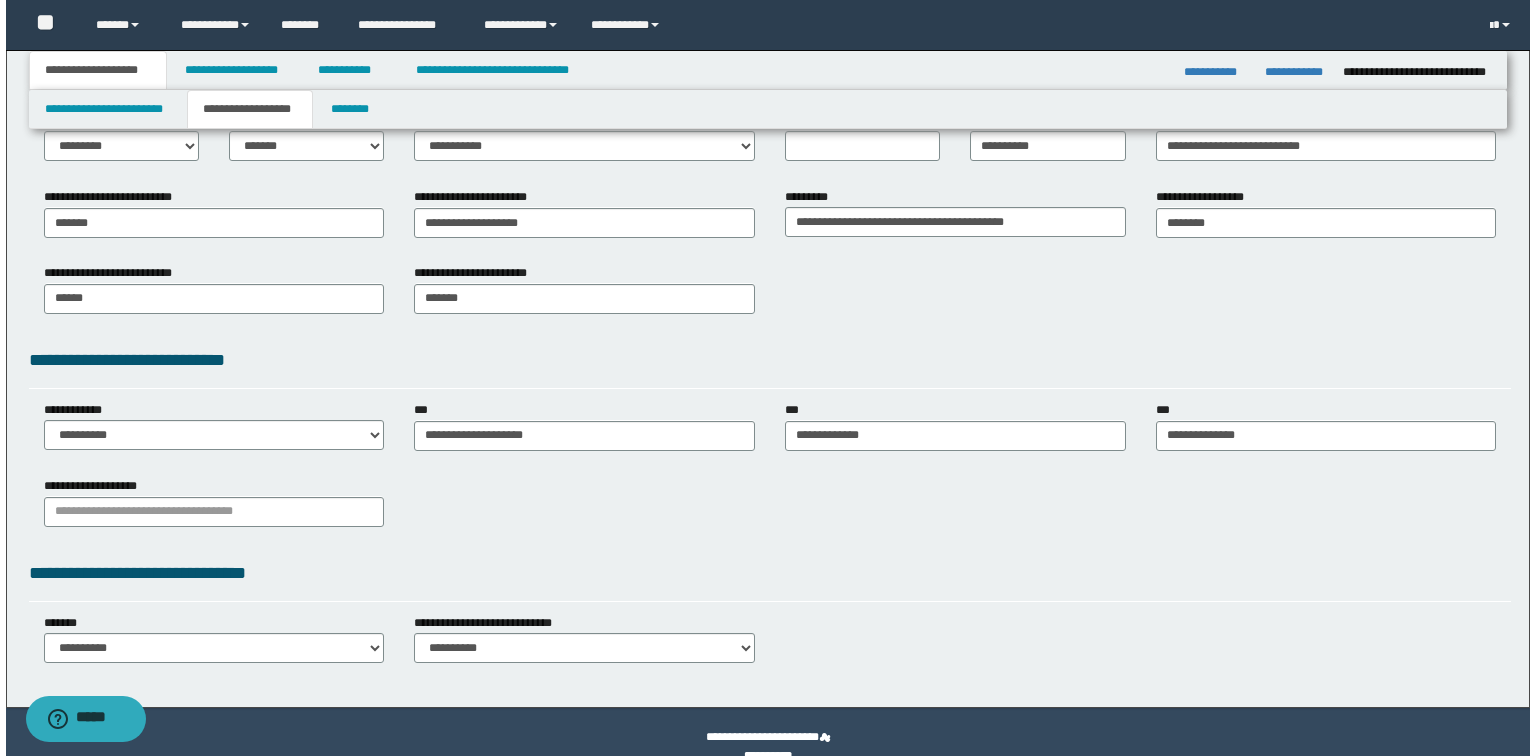 scroll, scrollTop: 0, scrollLeft: 0, axis: both 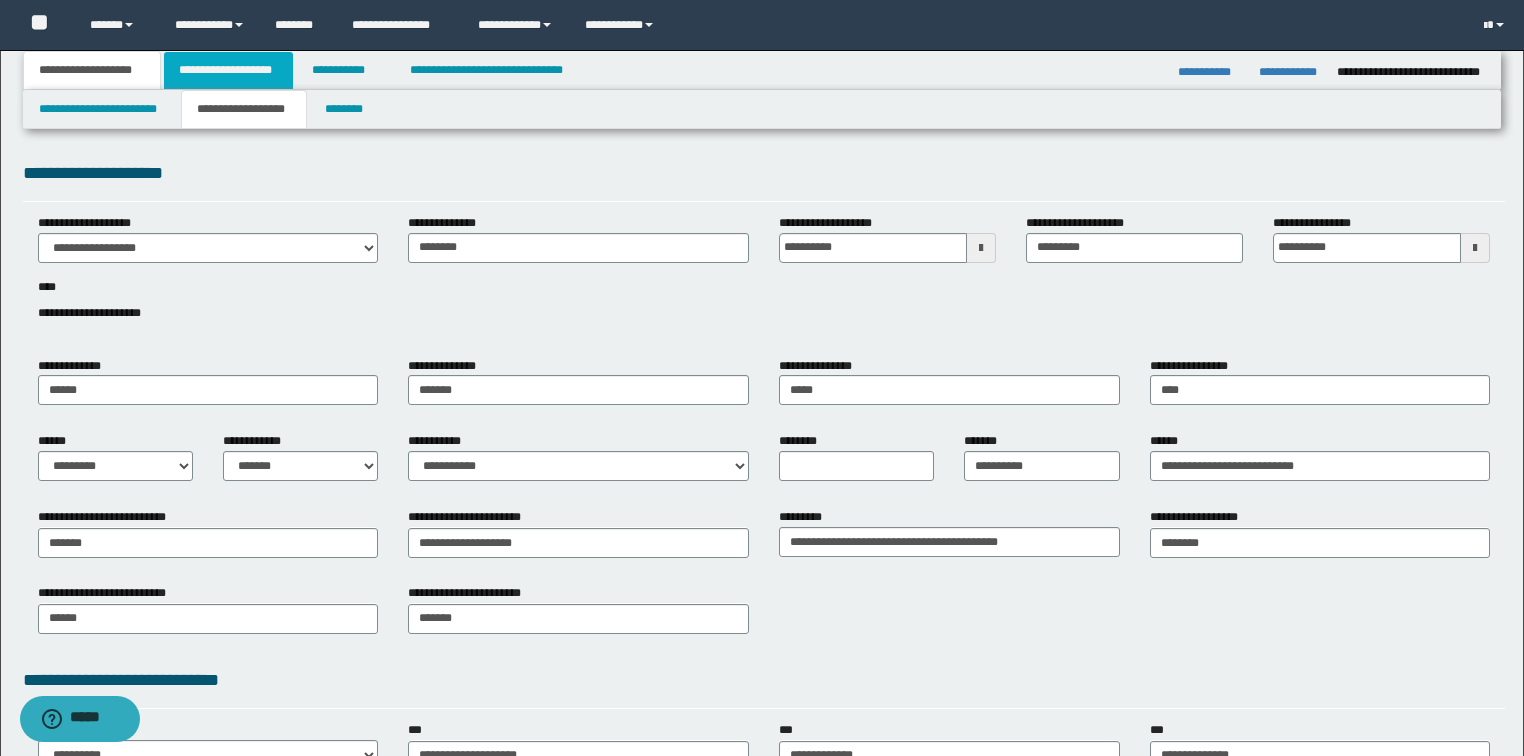 click on "**********" at bounding box center (228, 70) 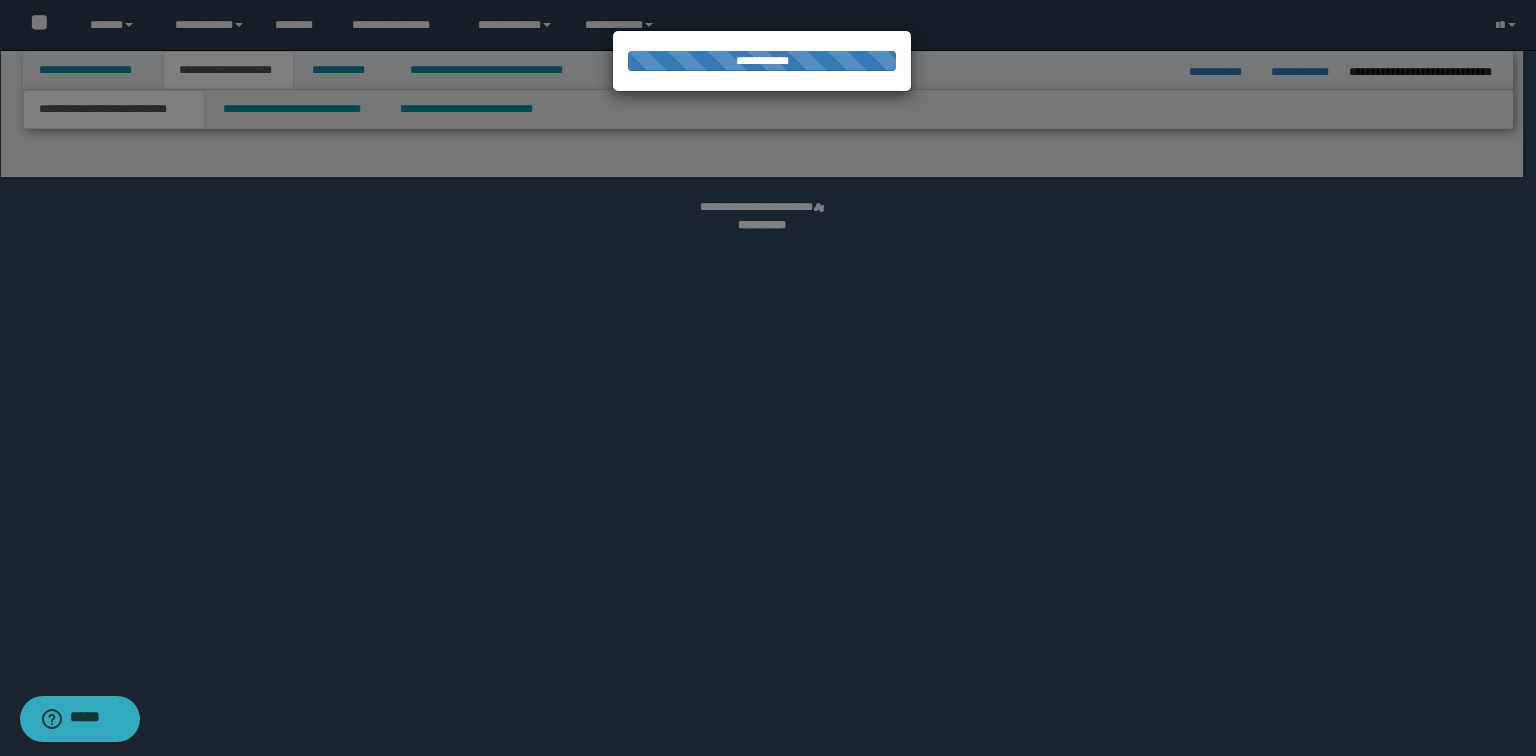 select on "*" 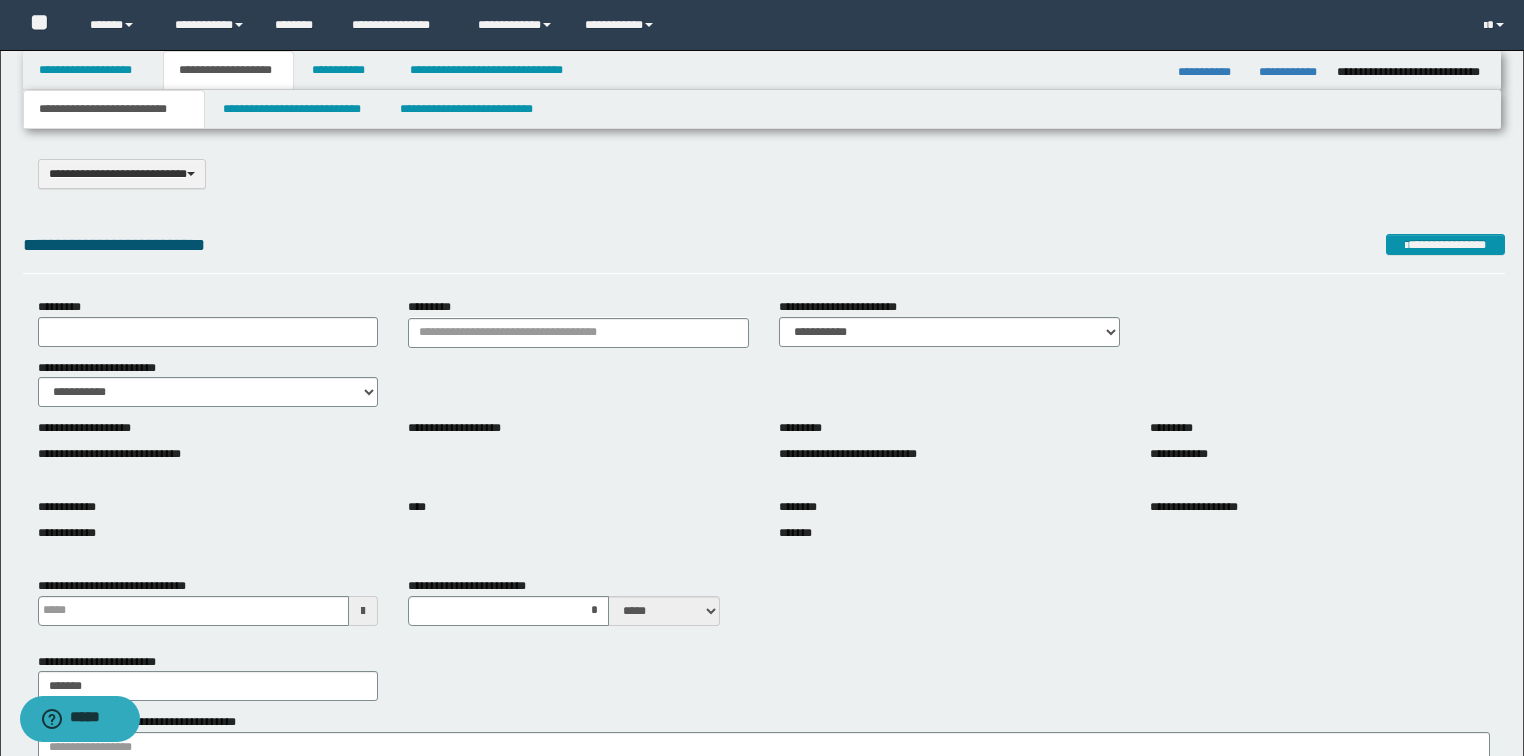 scroll, scrollTop: 160, scrollLeft: 0, axis: vertical 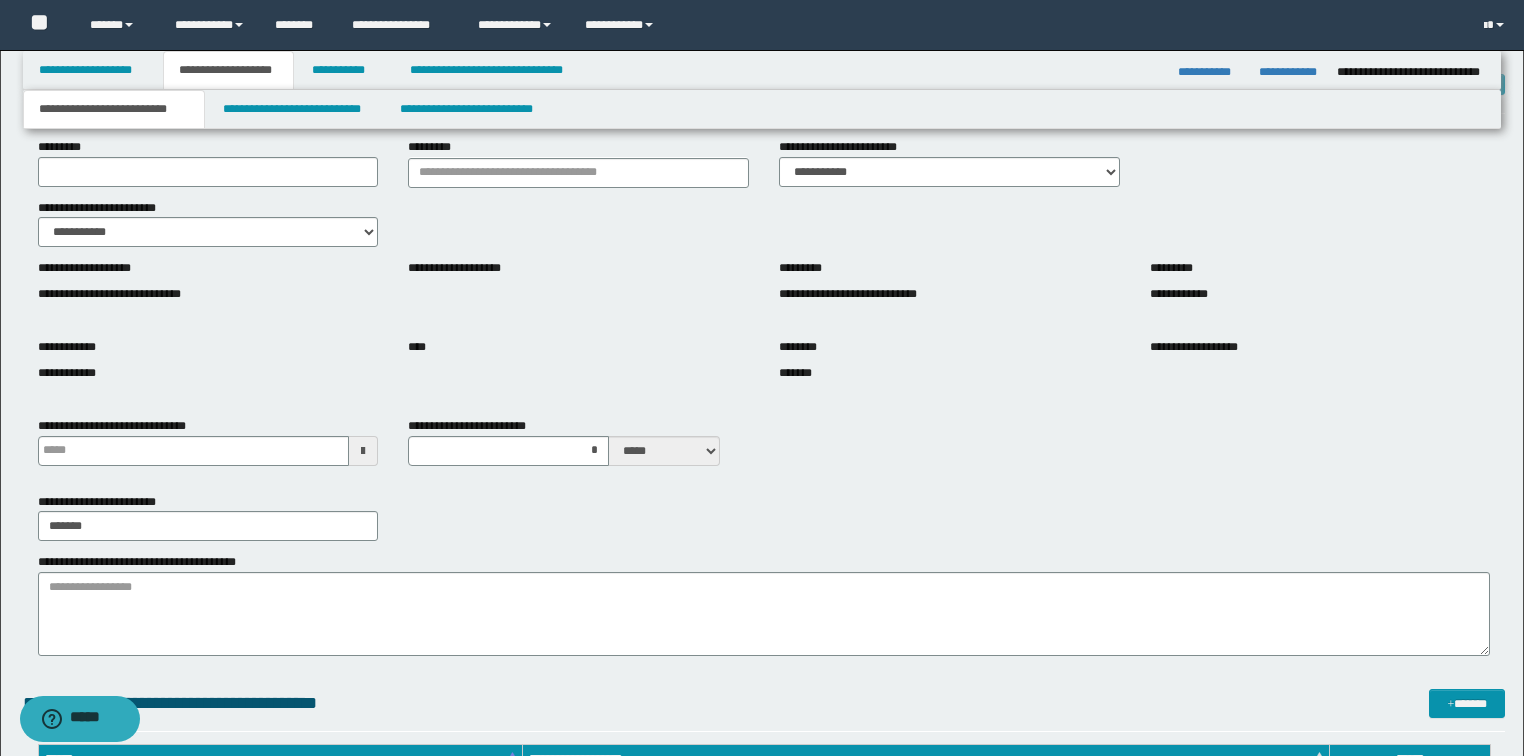 type 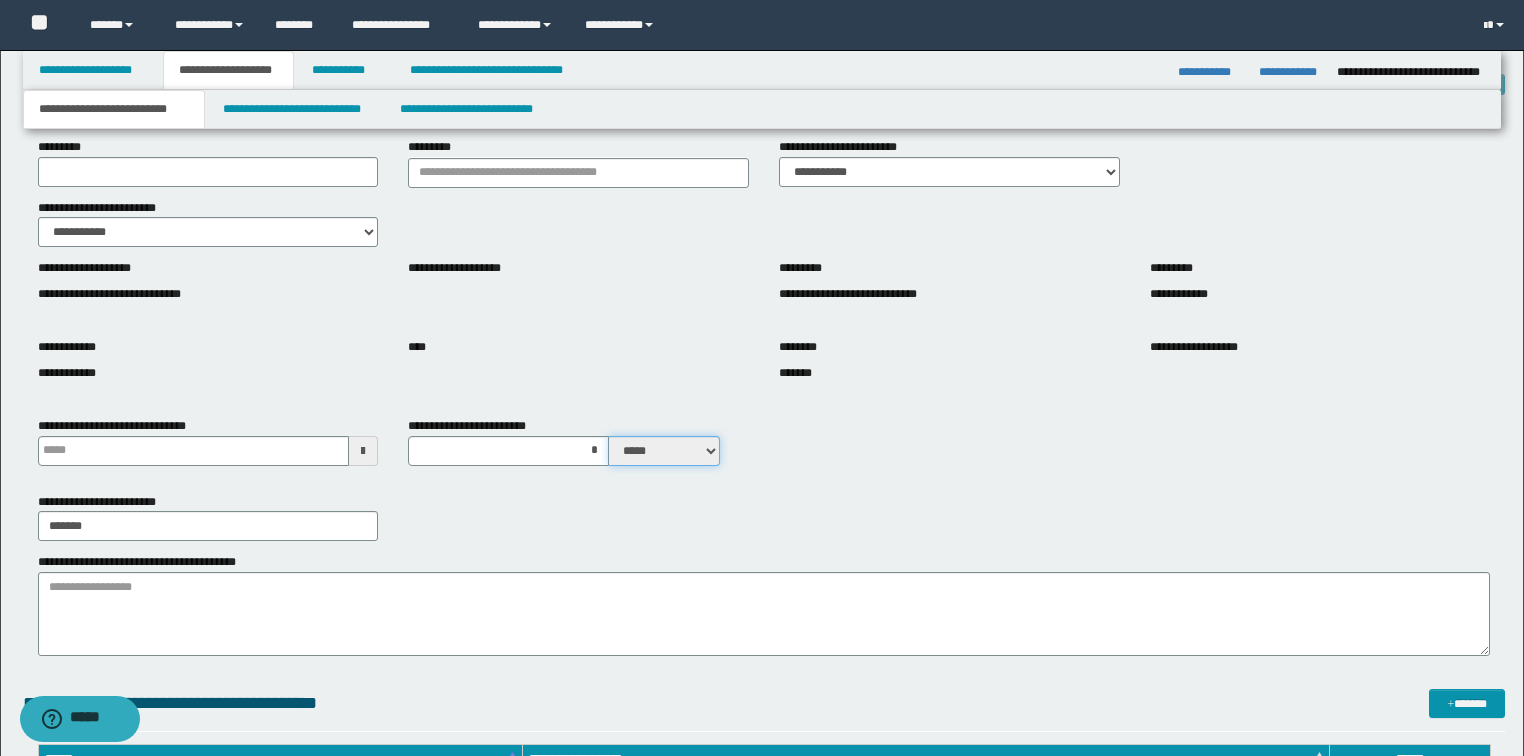 click on "*****
****" at bounding box center (664, 451) 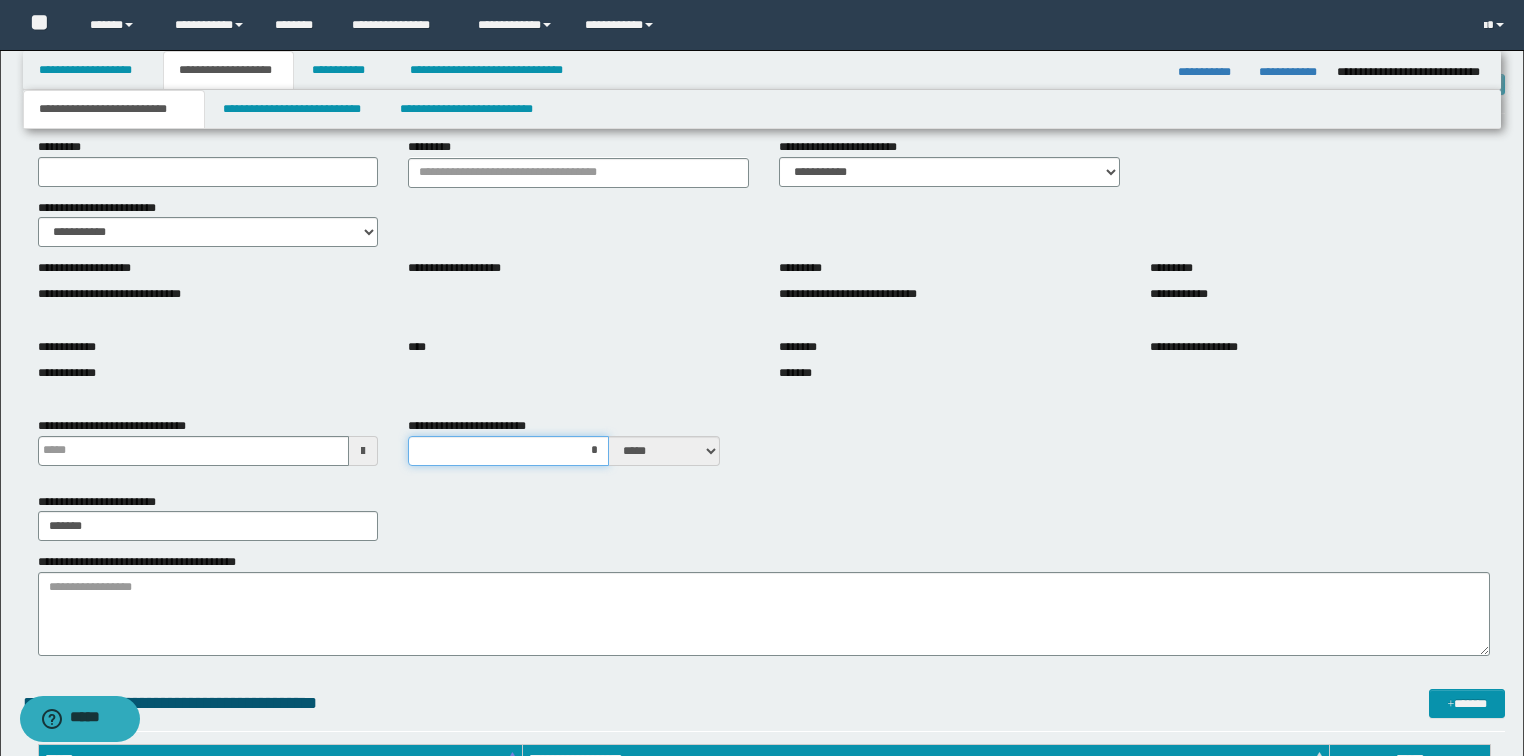 click on "*" at bounding box center (508, 451) 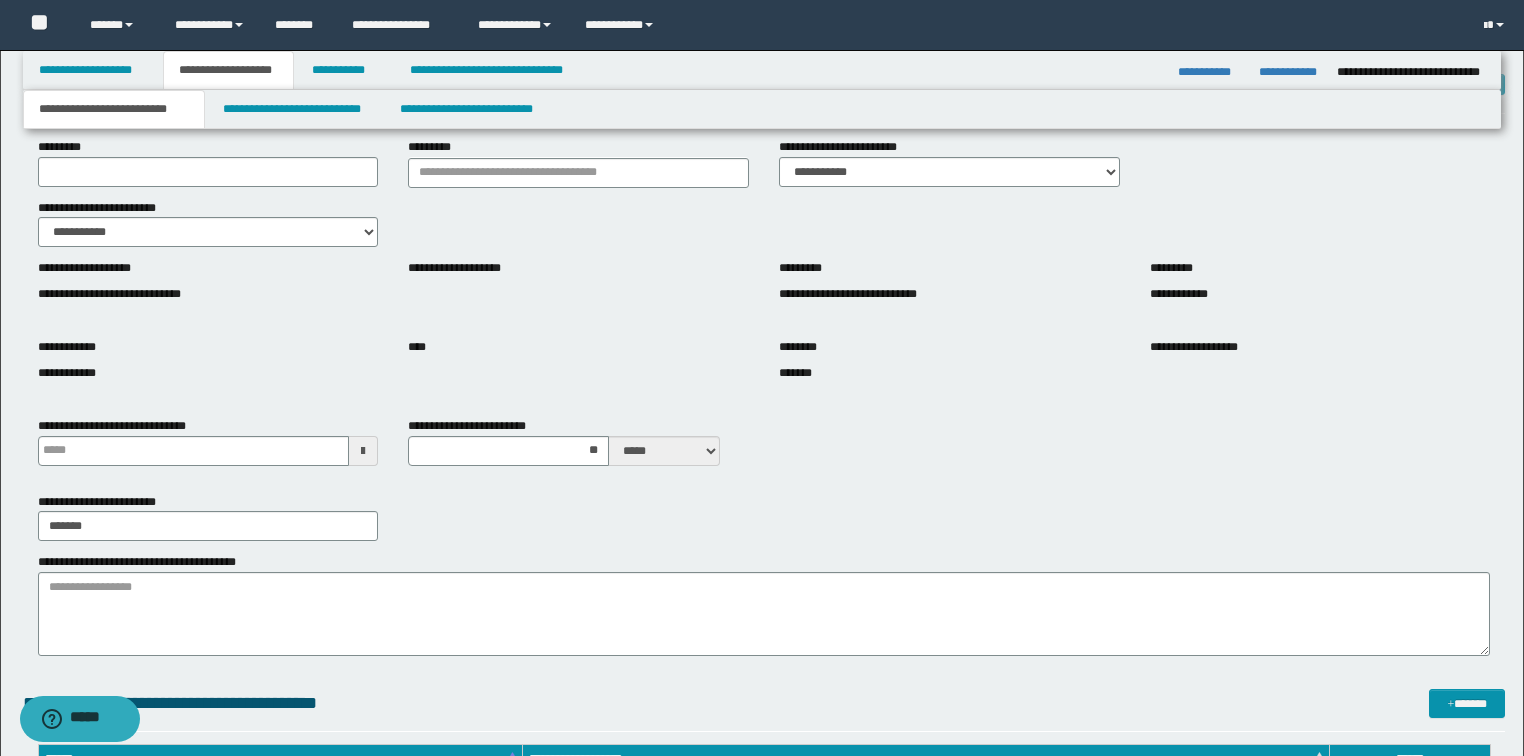 click on "**********" at bounding box center (578, 449) 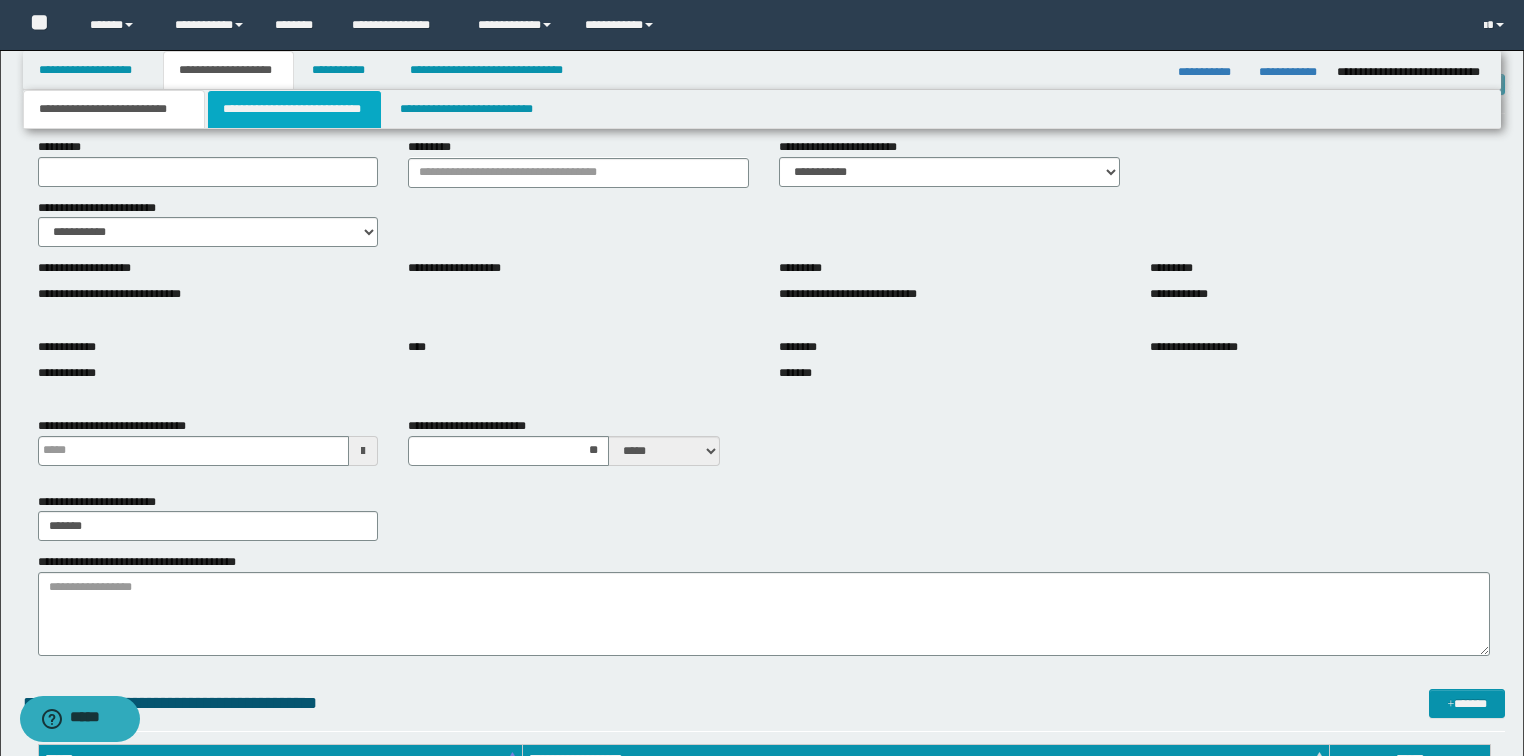 click on "**********" at bounding box center [294, 109] 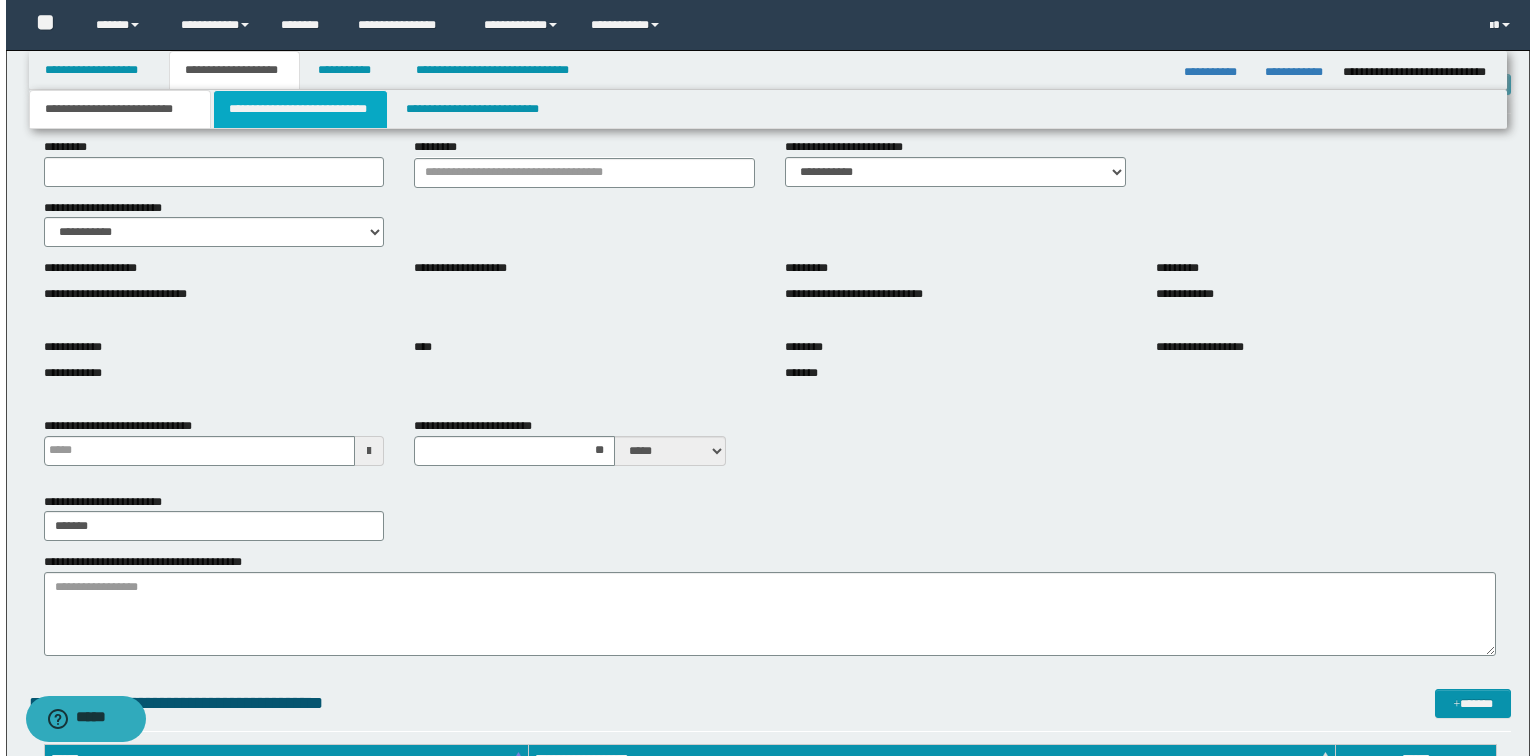 scroll, scrollTop: 0, scrollLeft: 0, axis: both 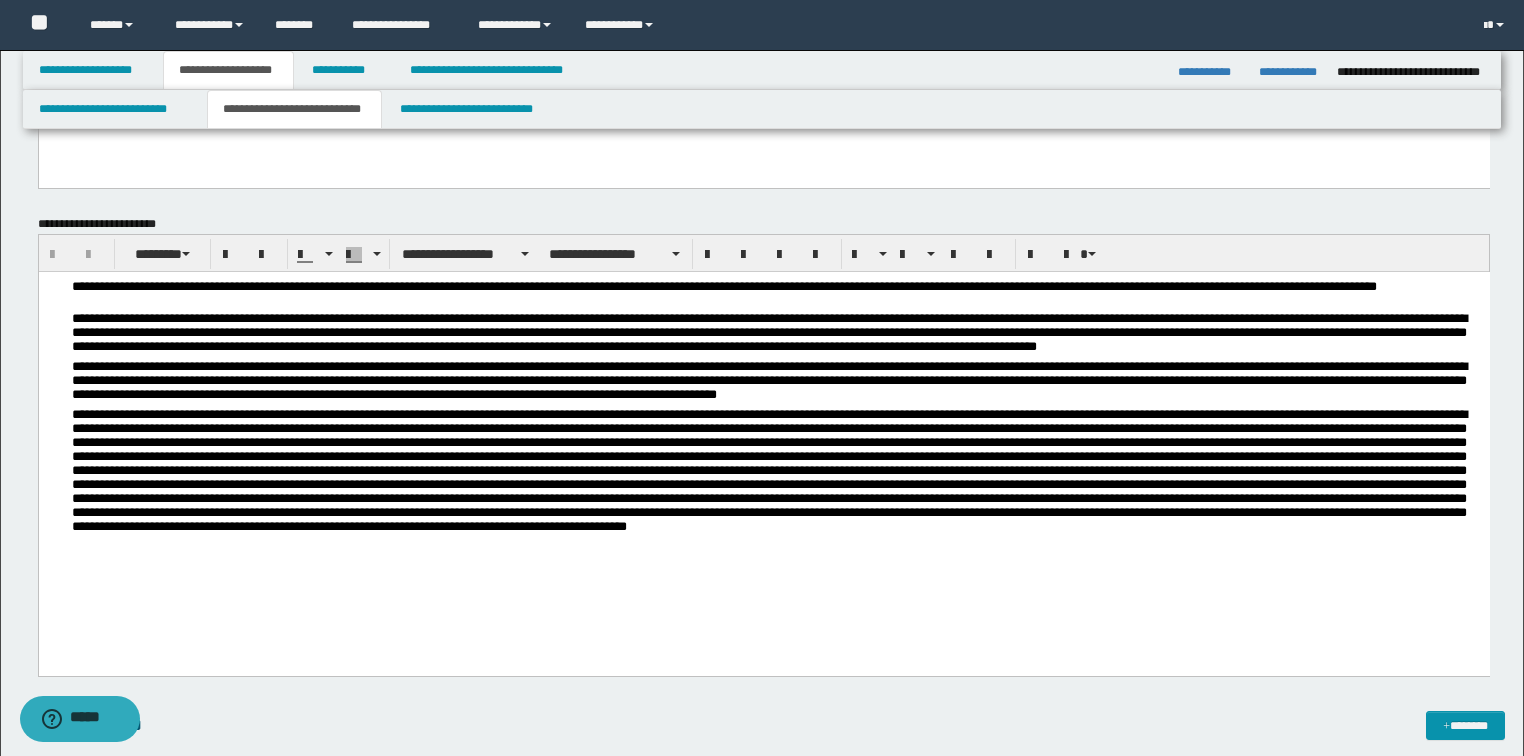 click at bounding box center [775, 487] 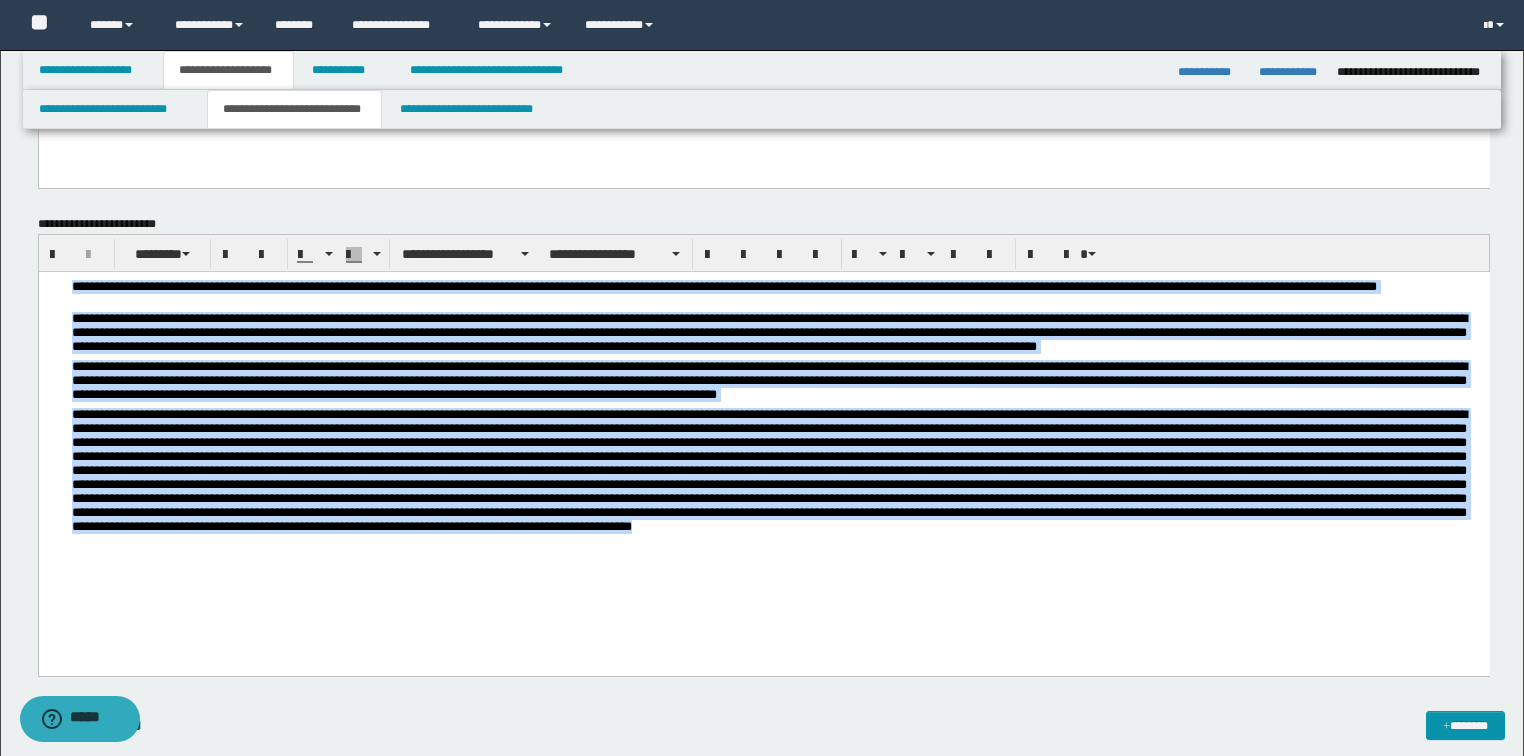 drag, startPoint x: 247, startPoint y: 554, endPoint x: -1, endPoint y: 220, distance: 416.00482 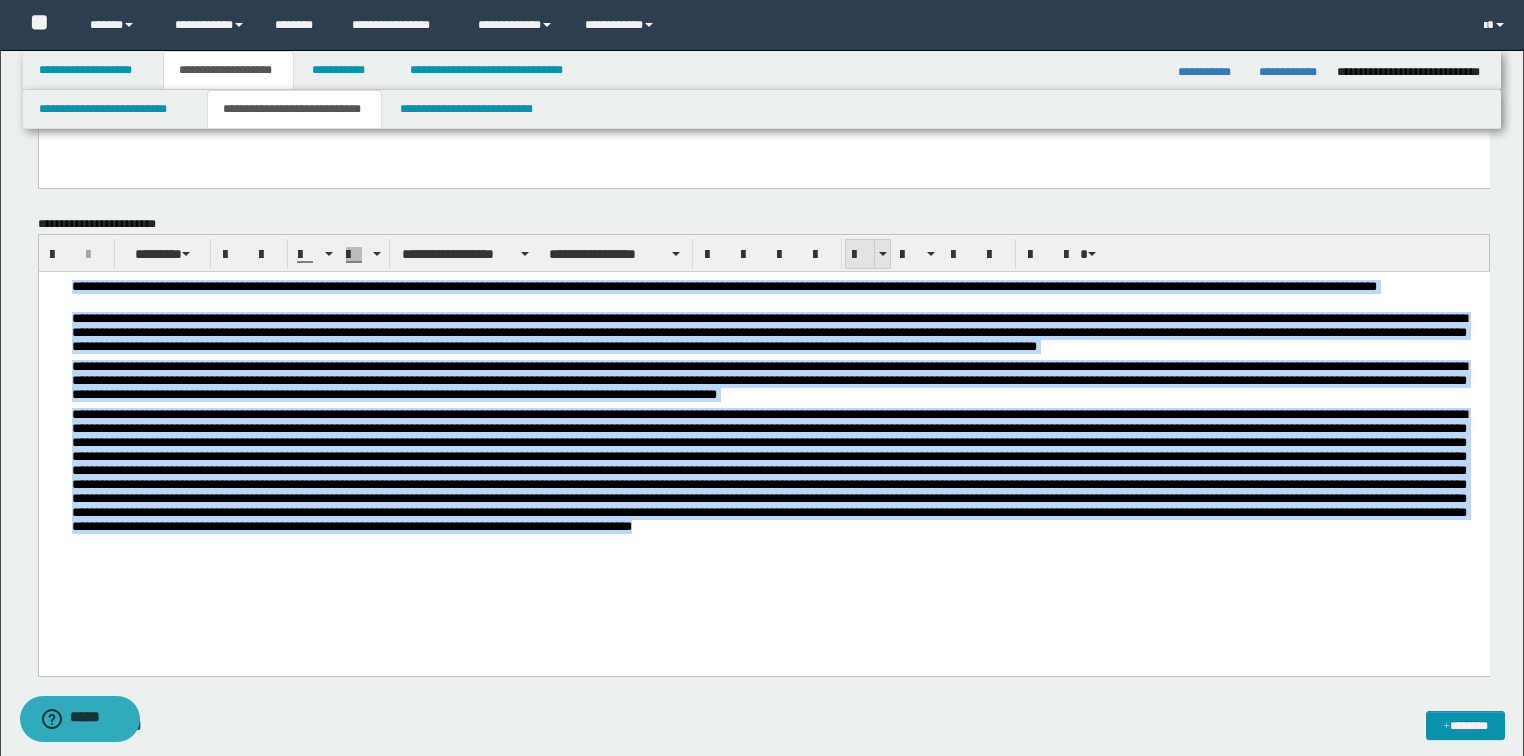 click at bounding box center (860, 255) 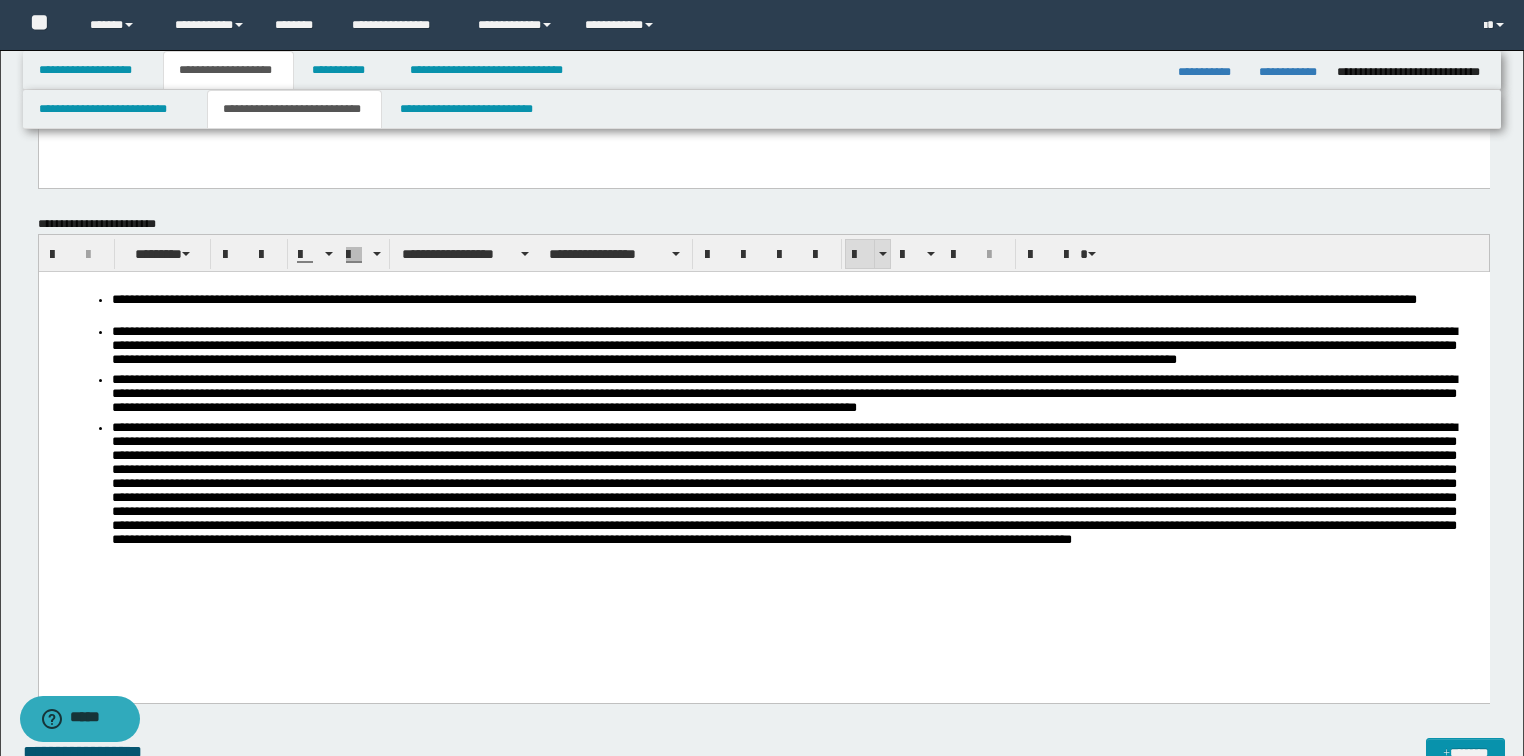 click at bounding box center (860, 255) 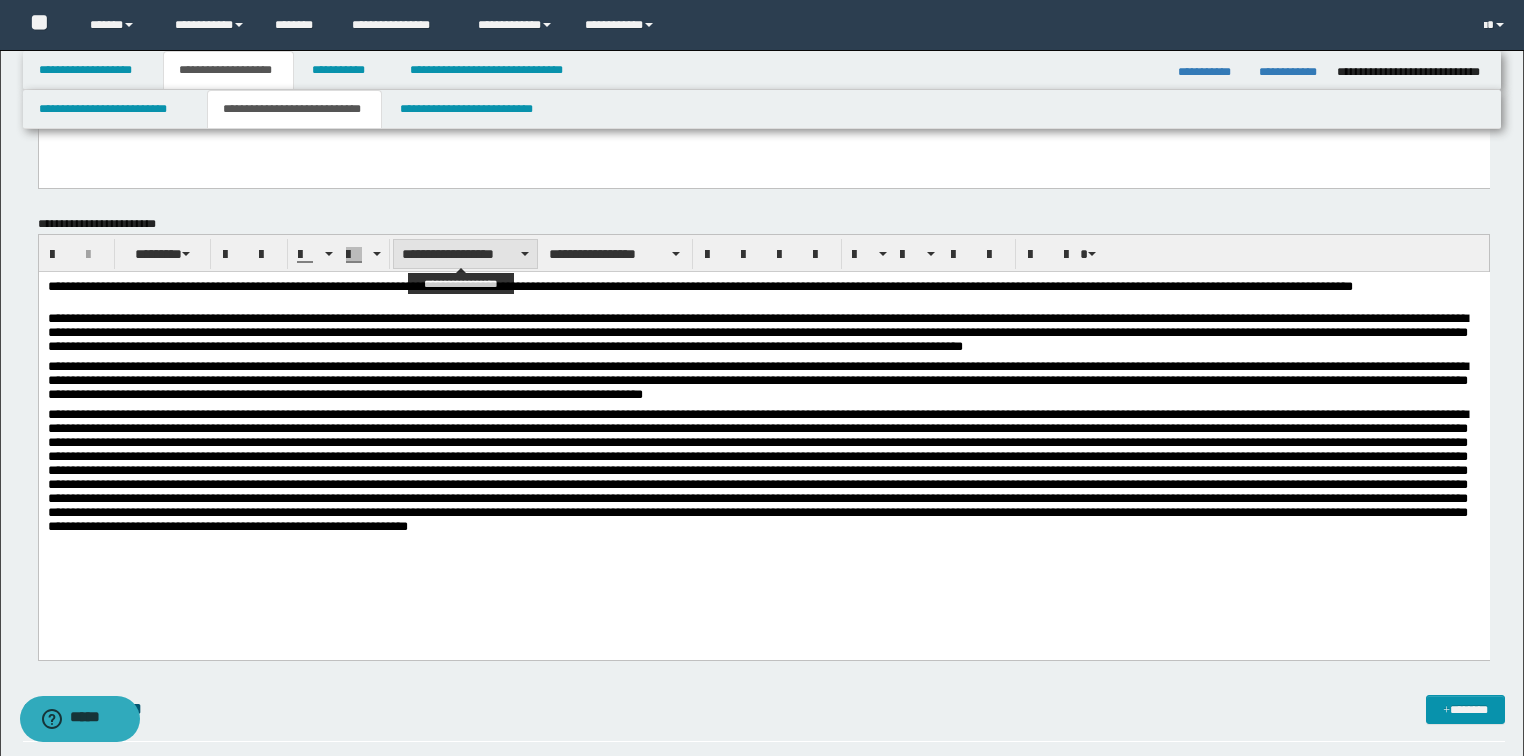 click on "**********" at bounding box center (465, 254) 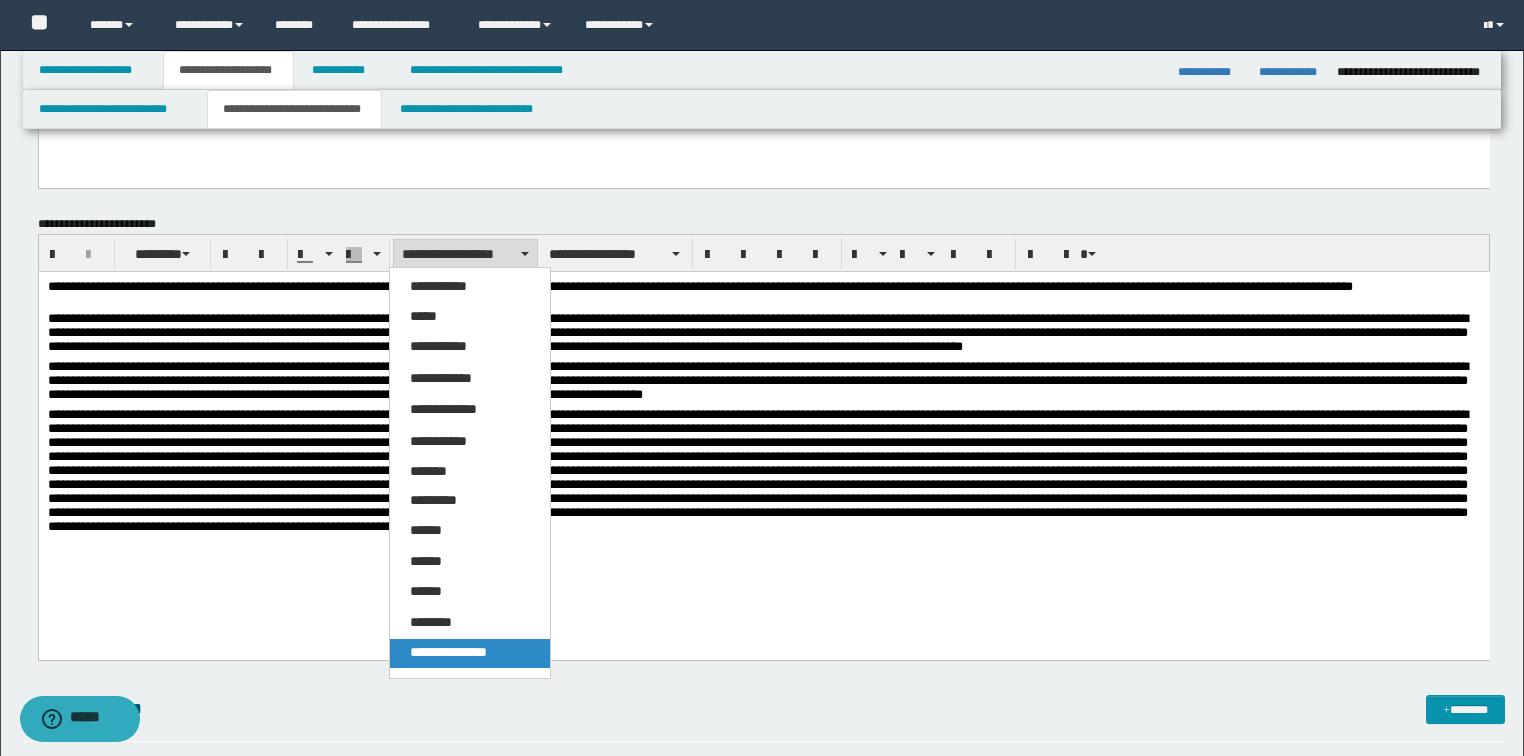 drag, startPoint x: 470, startPoint y: 663, endPoint x: 438, endPoint y: 371, distance: 293.7482 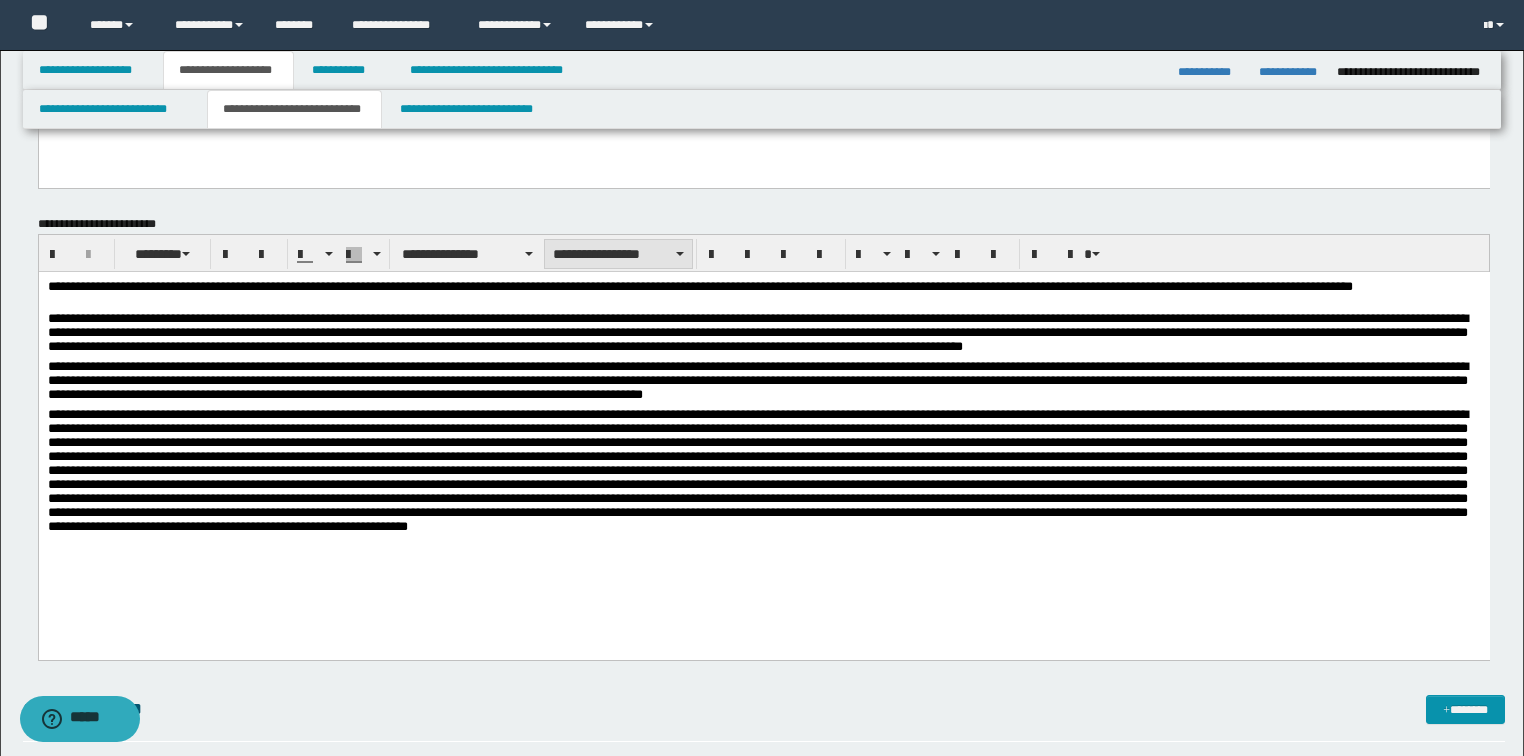 click on "**********" at bounding box center [618, 254] 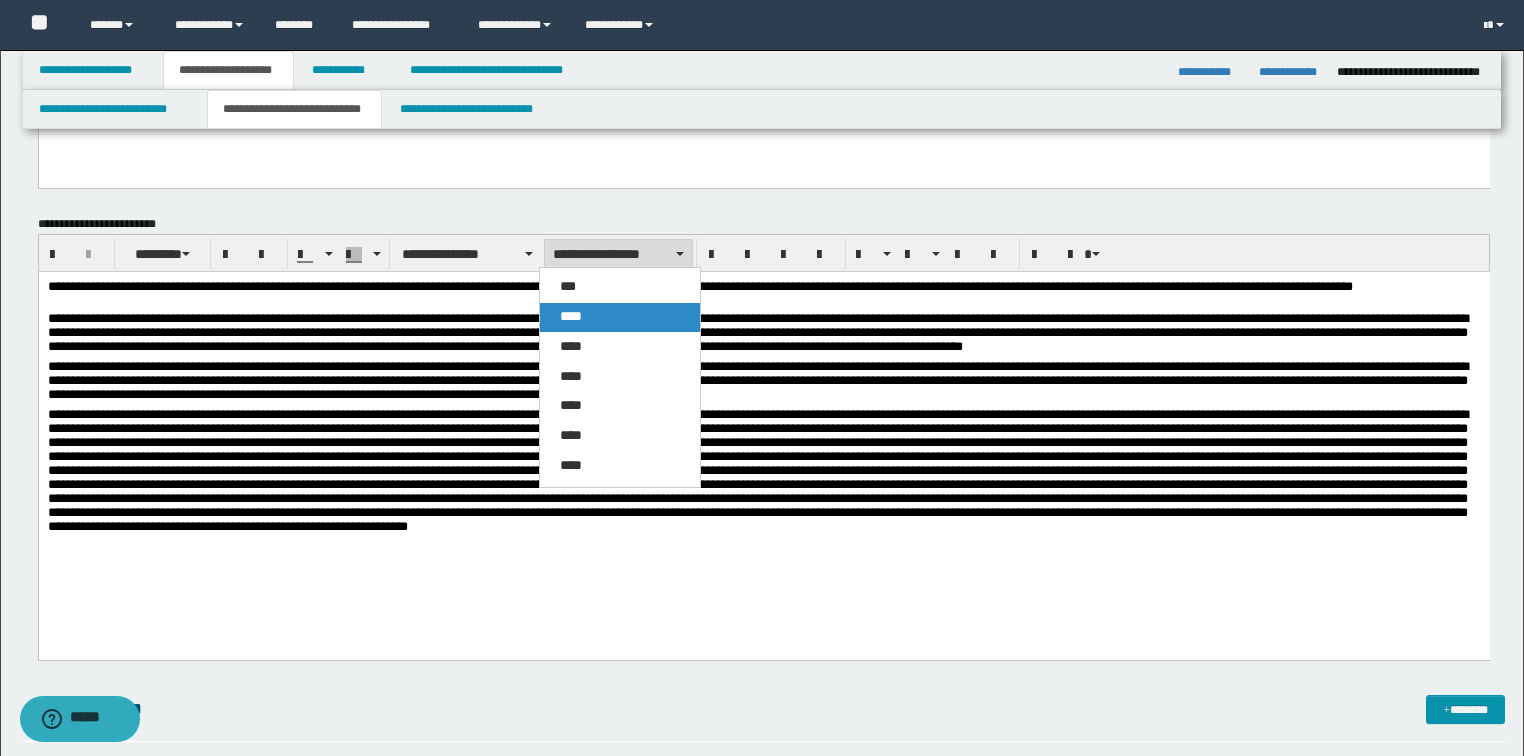 click on "****" at bounding box center [620, 317] 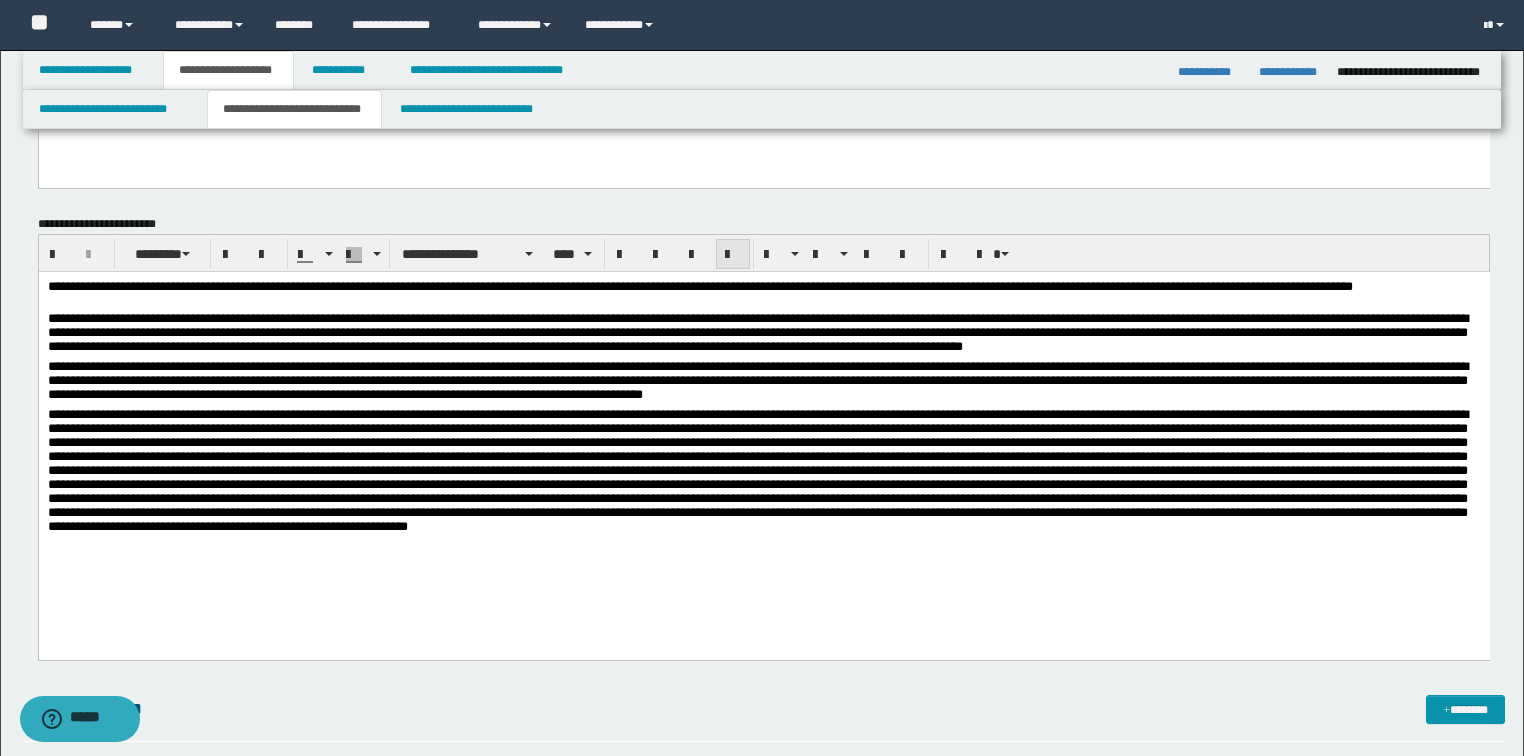 click at bounding box center (733, 255) 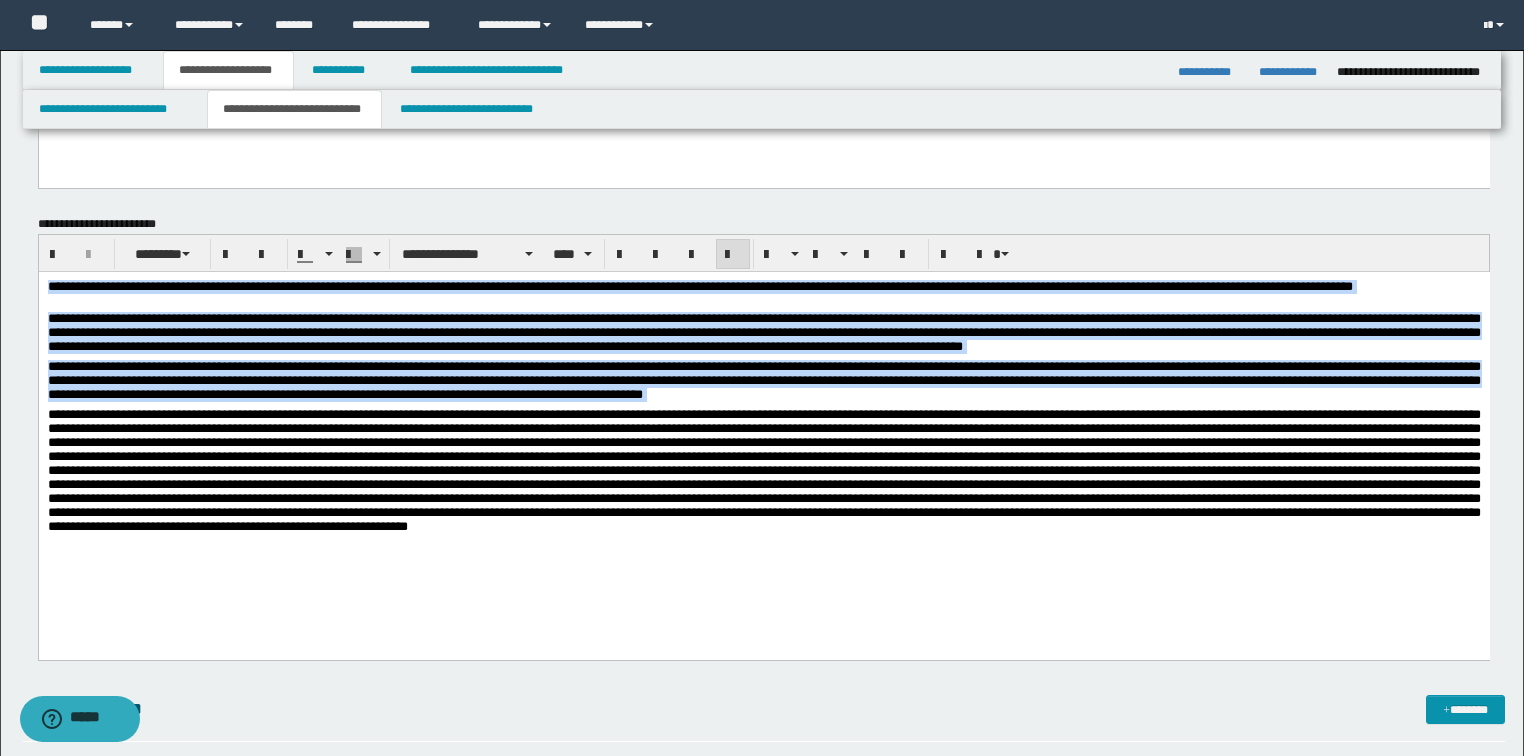 click at bounding box center (763, 469) 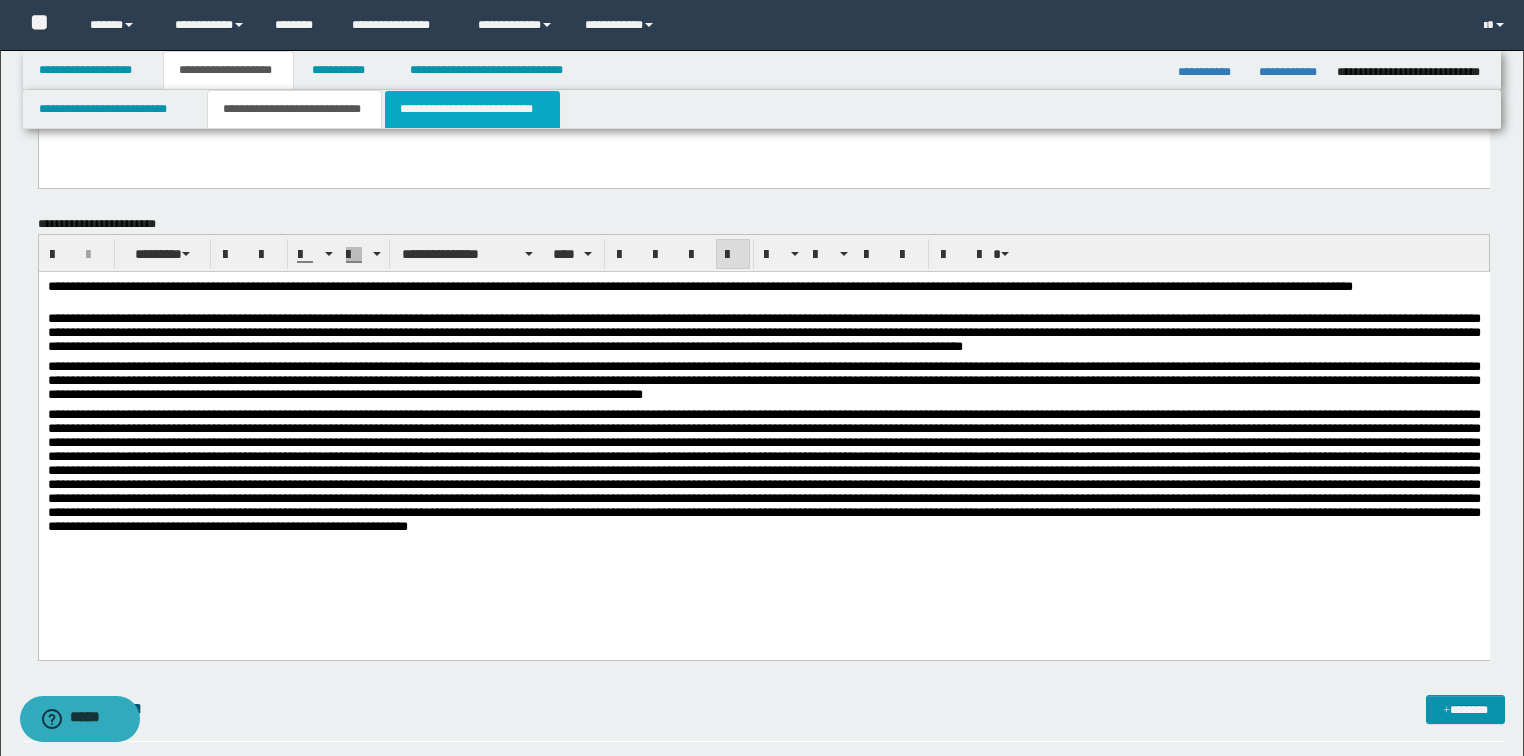 click on "**********" at bounding box center [472, 109] 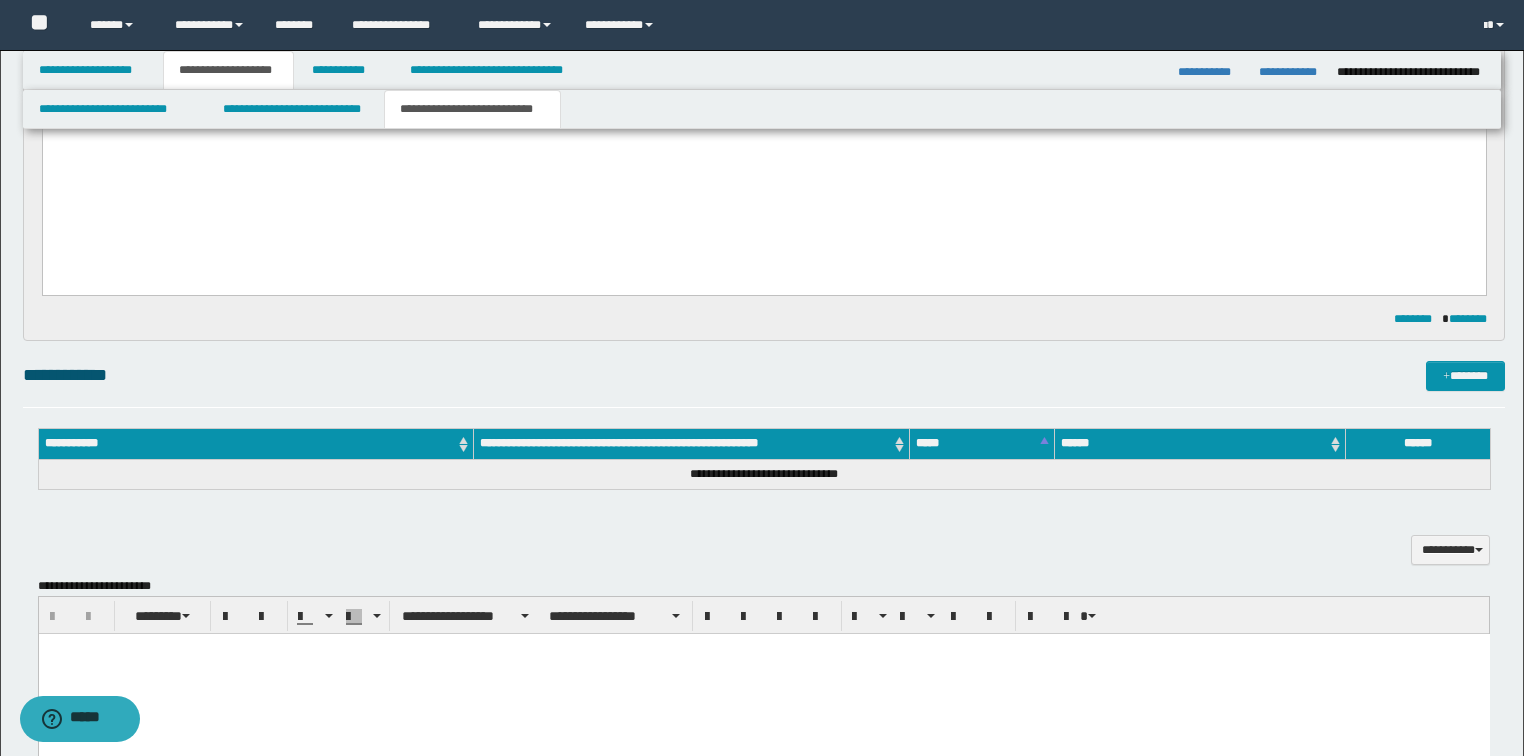 scroll, scrollTop: 240, scrollLeft: 0, axis: vertical 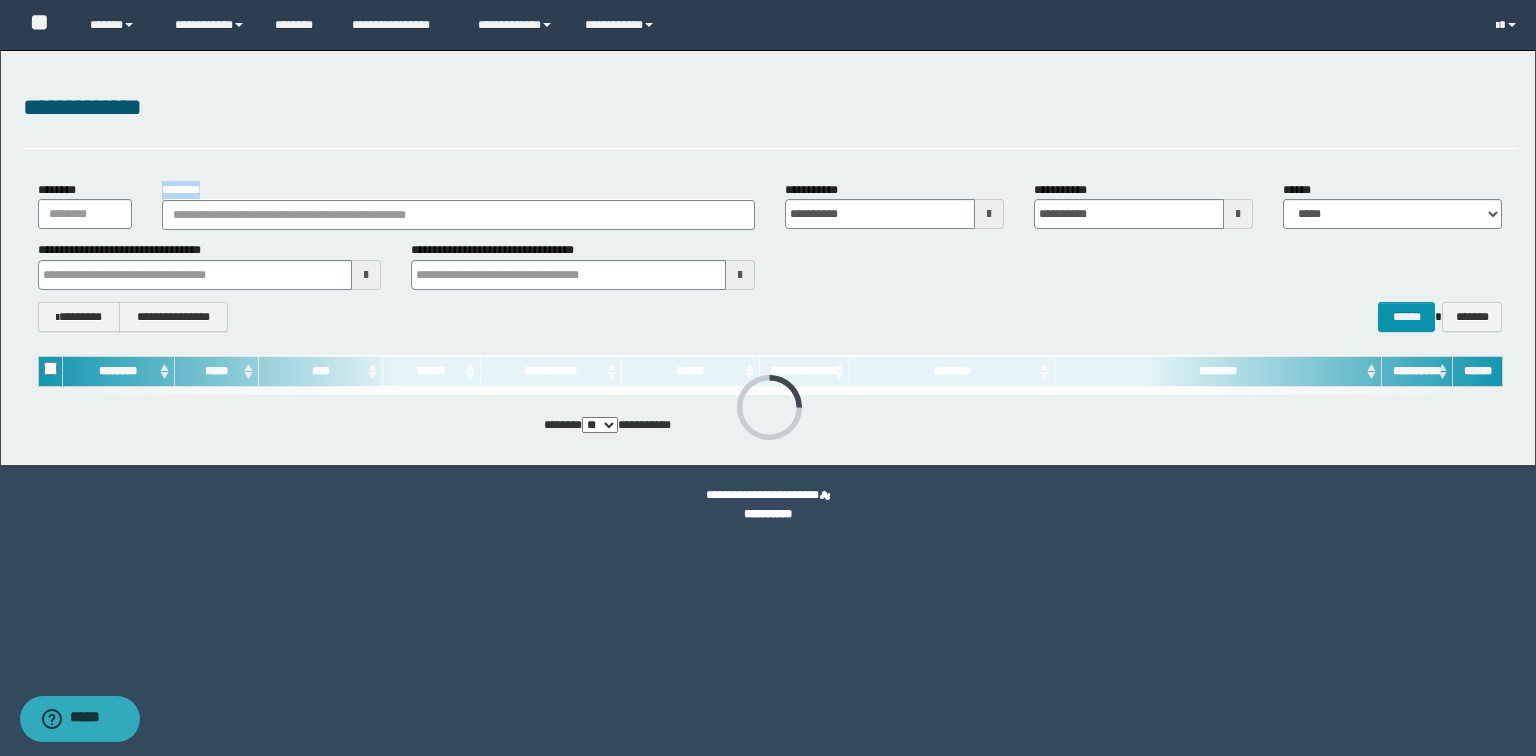 drag, startPoint x: 204, startPoint y: 172, endPoint x: 173, endPoint y: 167, distance: 31.400637 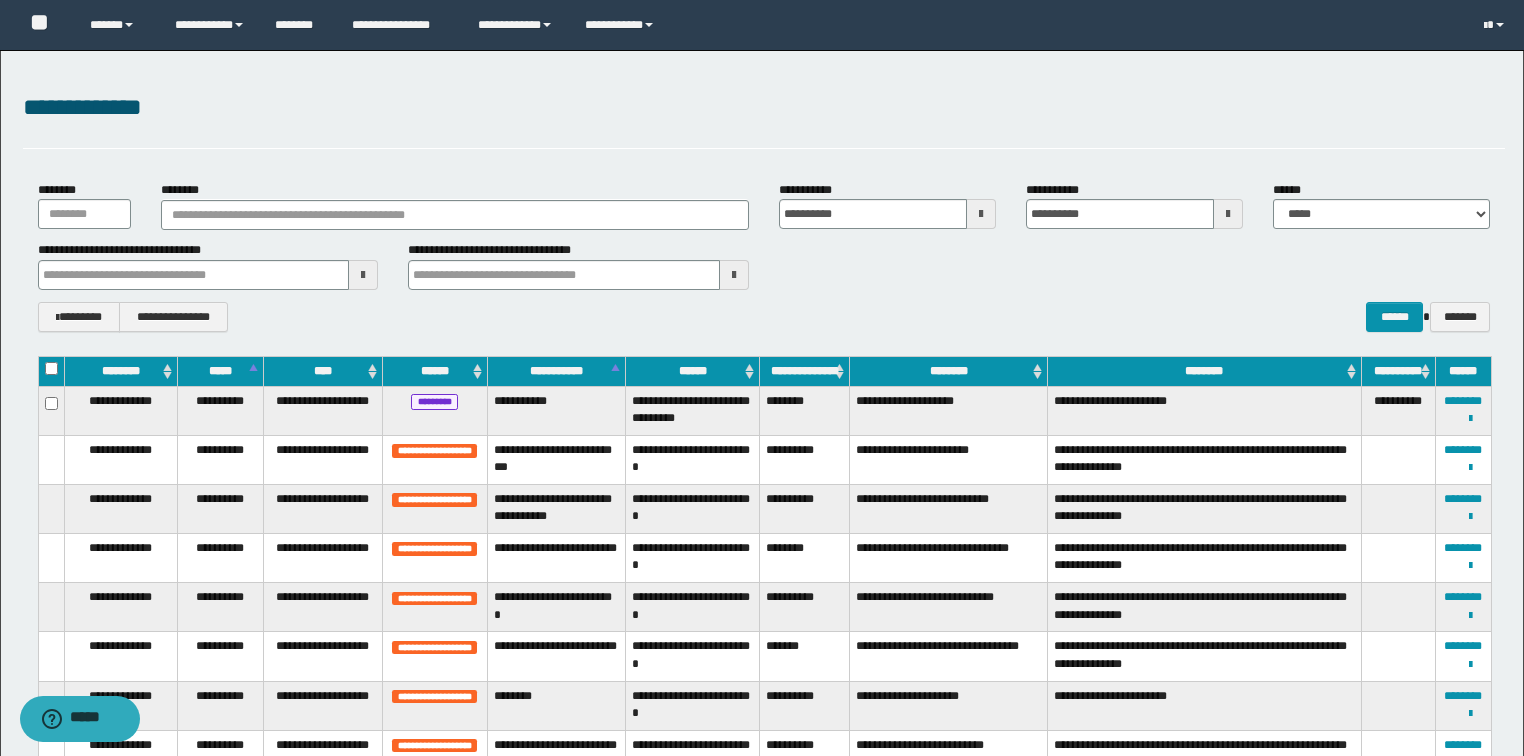 click on "**********" at bounding box center [762, 1494] 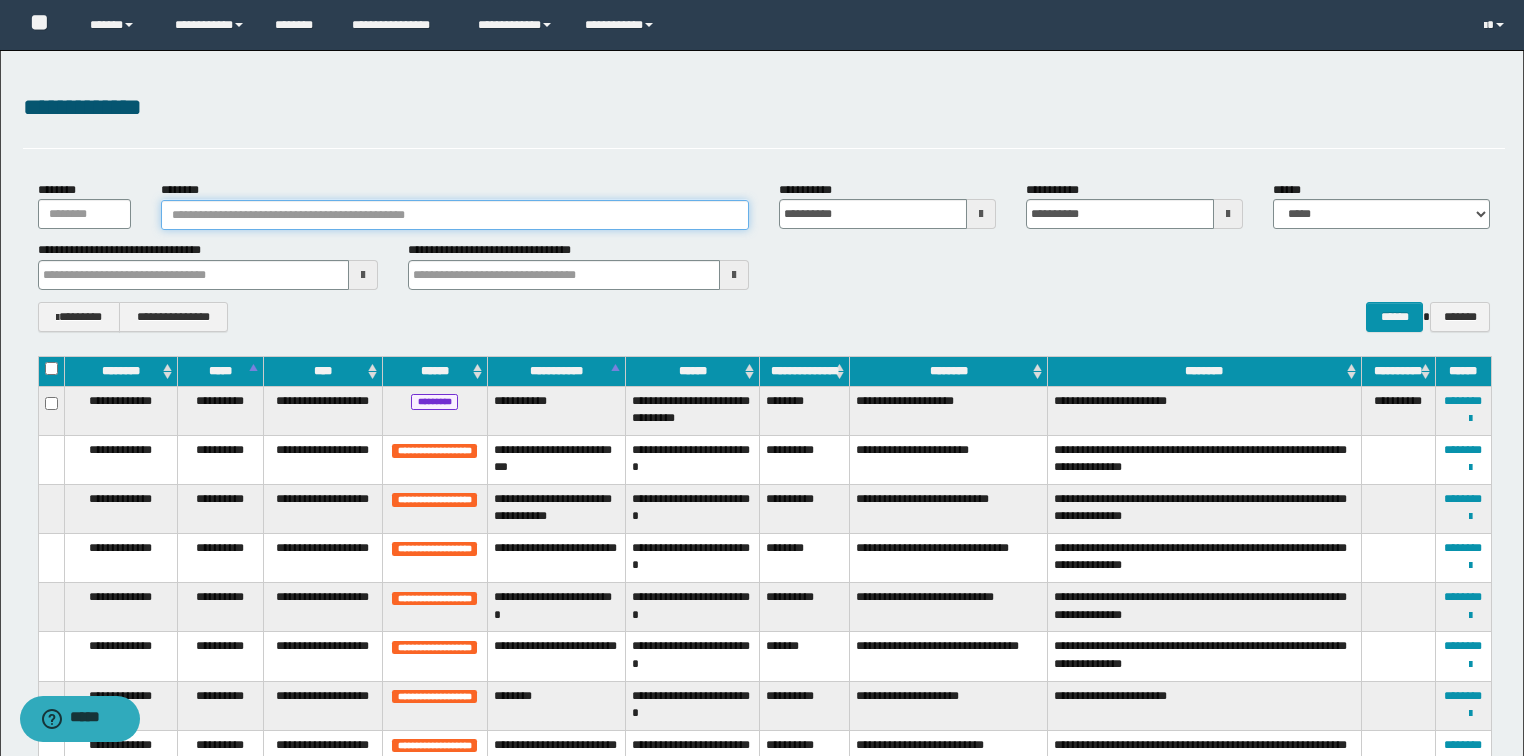 click on "********" at bounding box center (455, 215) 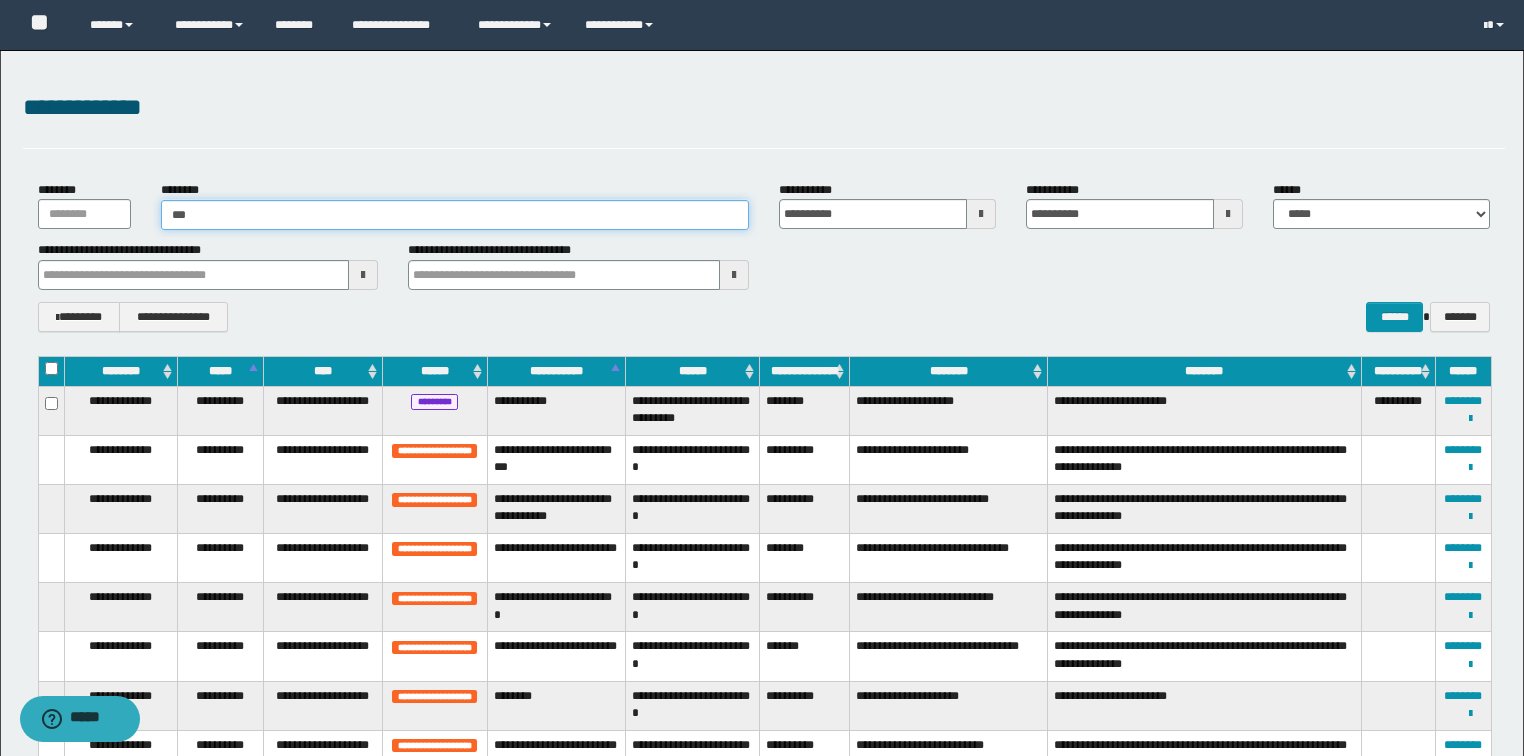 type on "****" 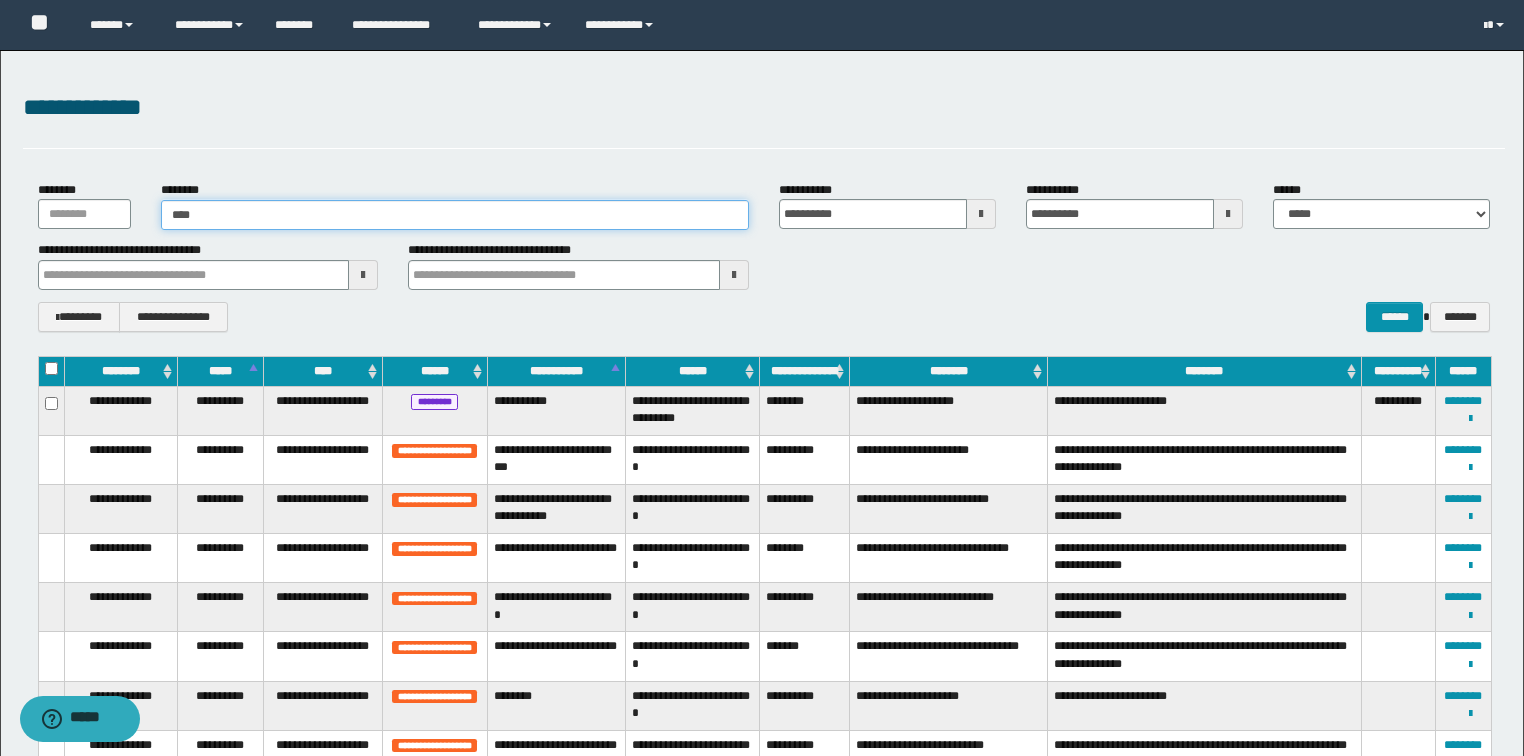 type on "****" 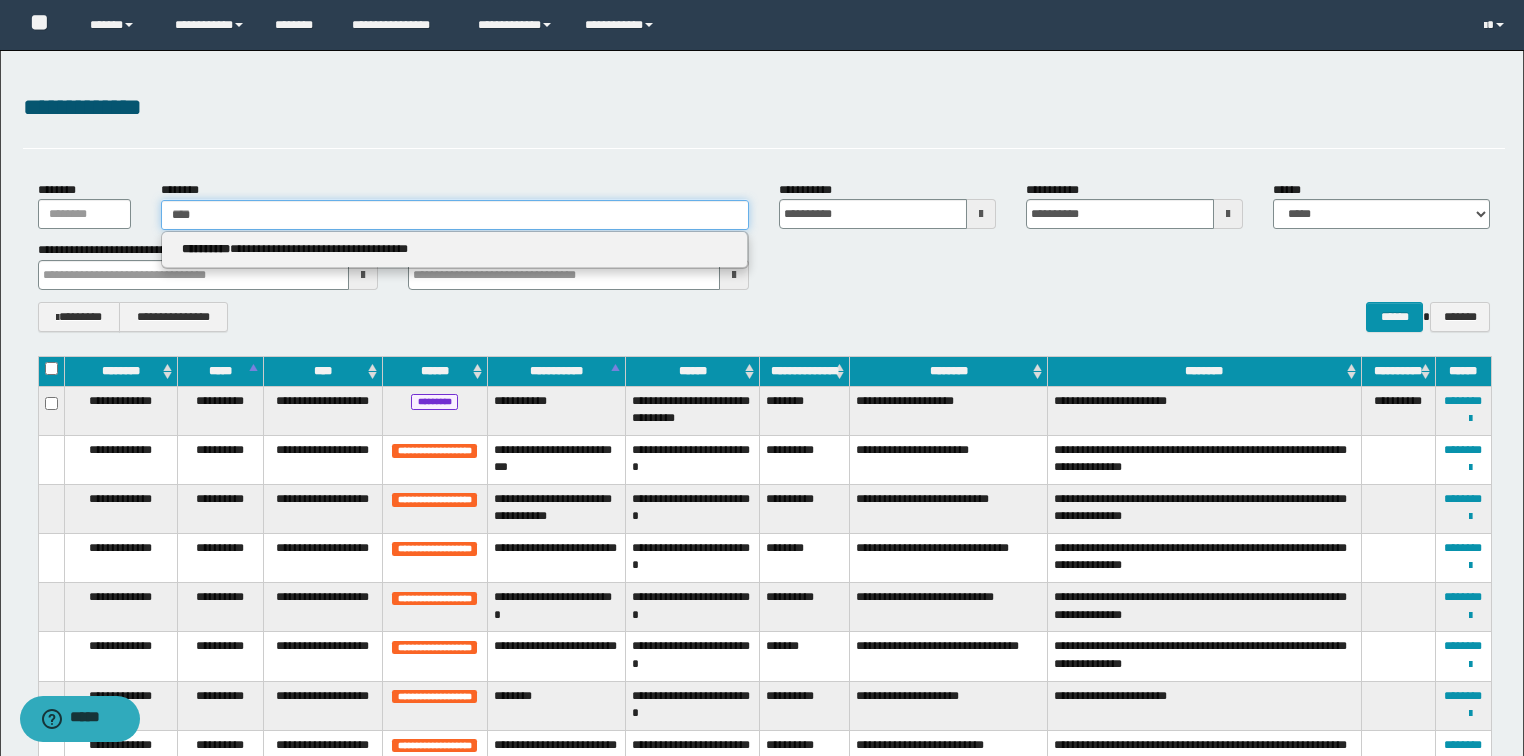 type 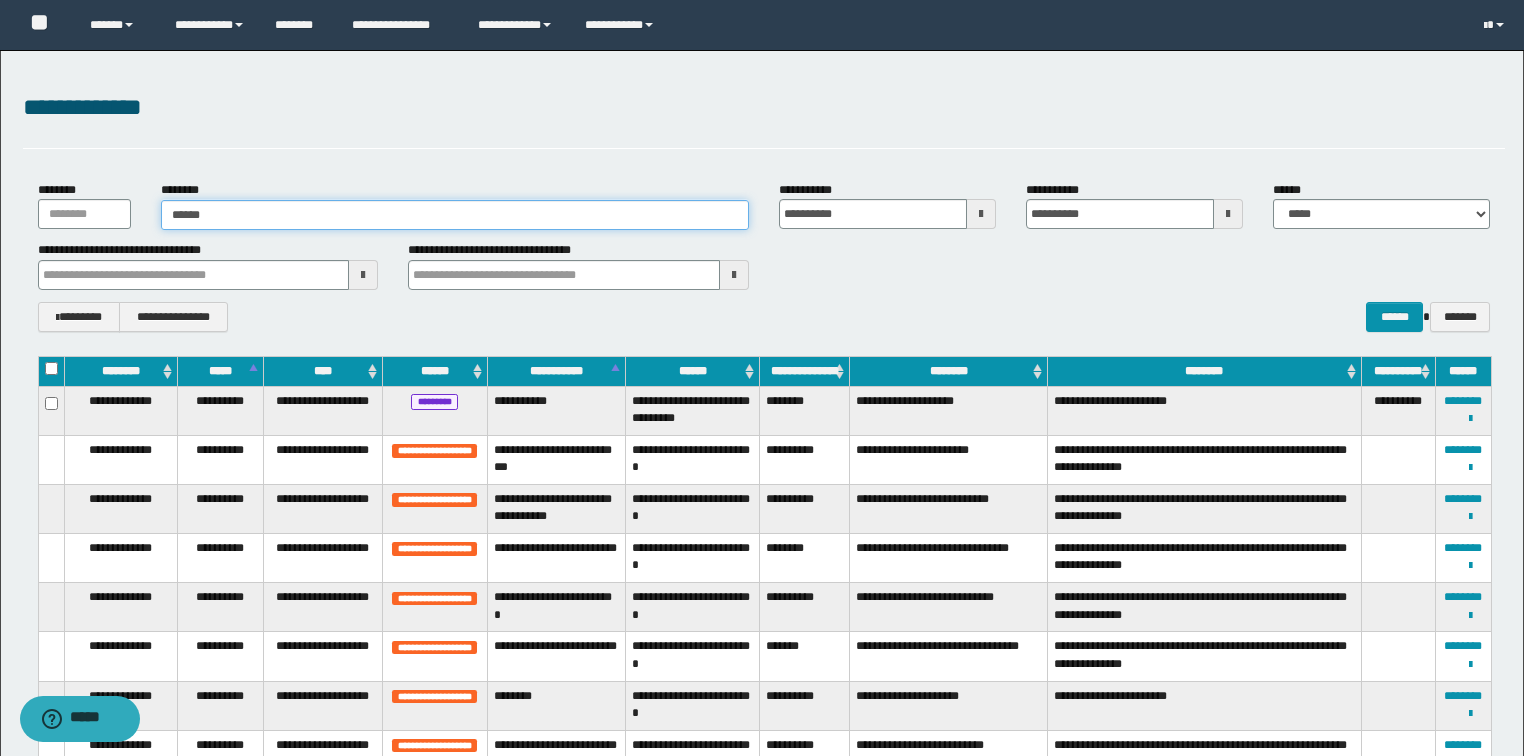 type on "*******" 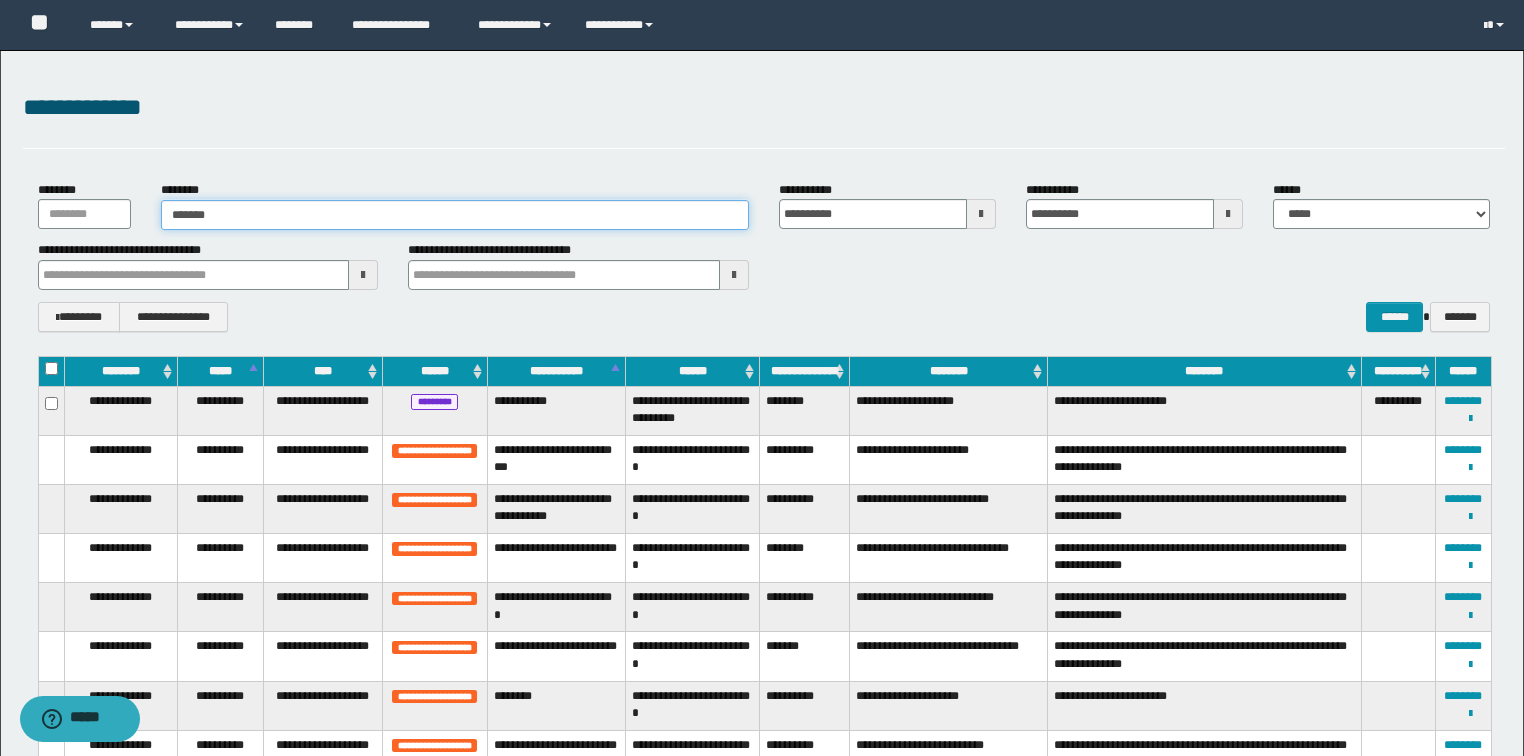 type on "*******" 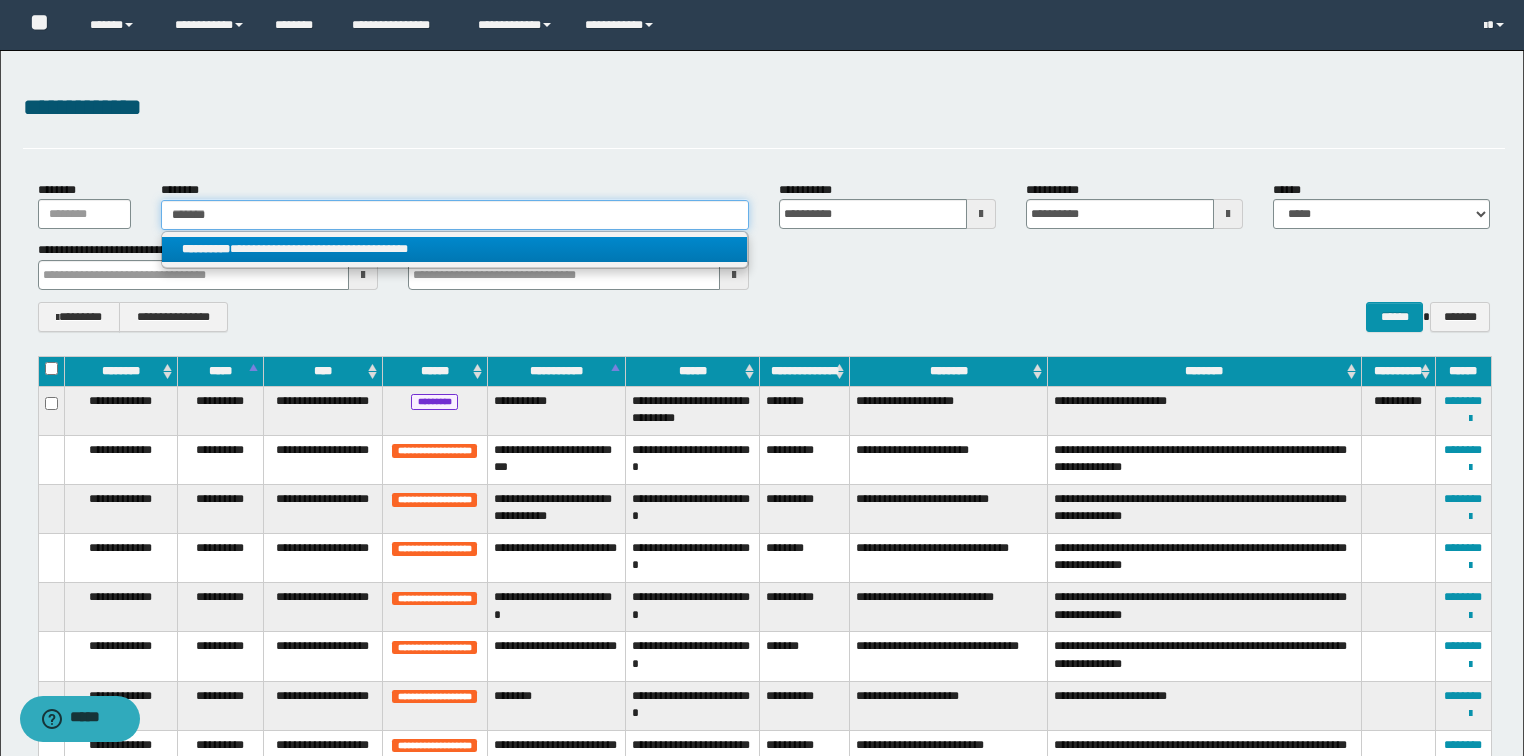 type on "*******" 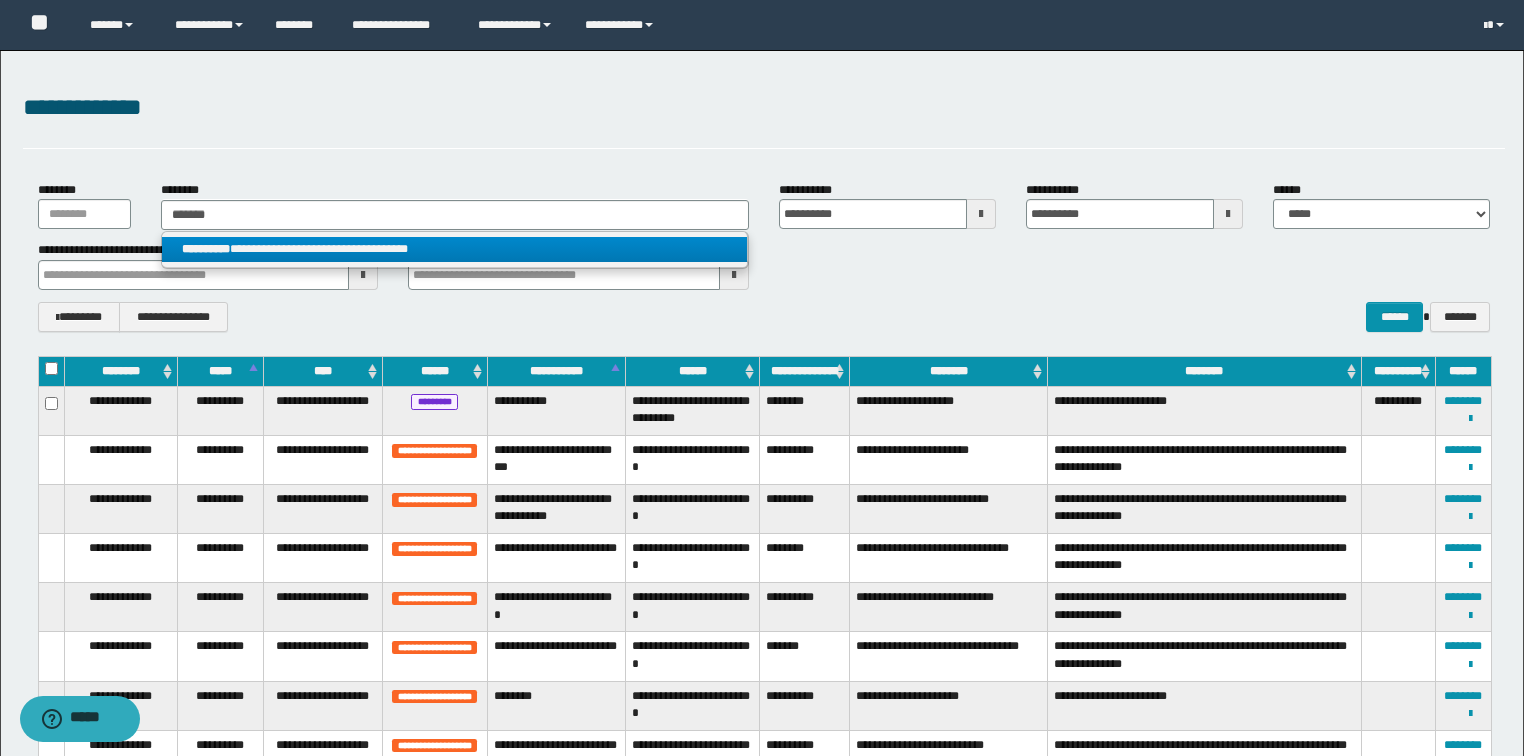 click on "**********" at bounding box center [454, 249] 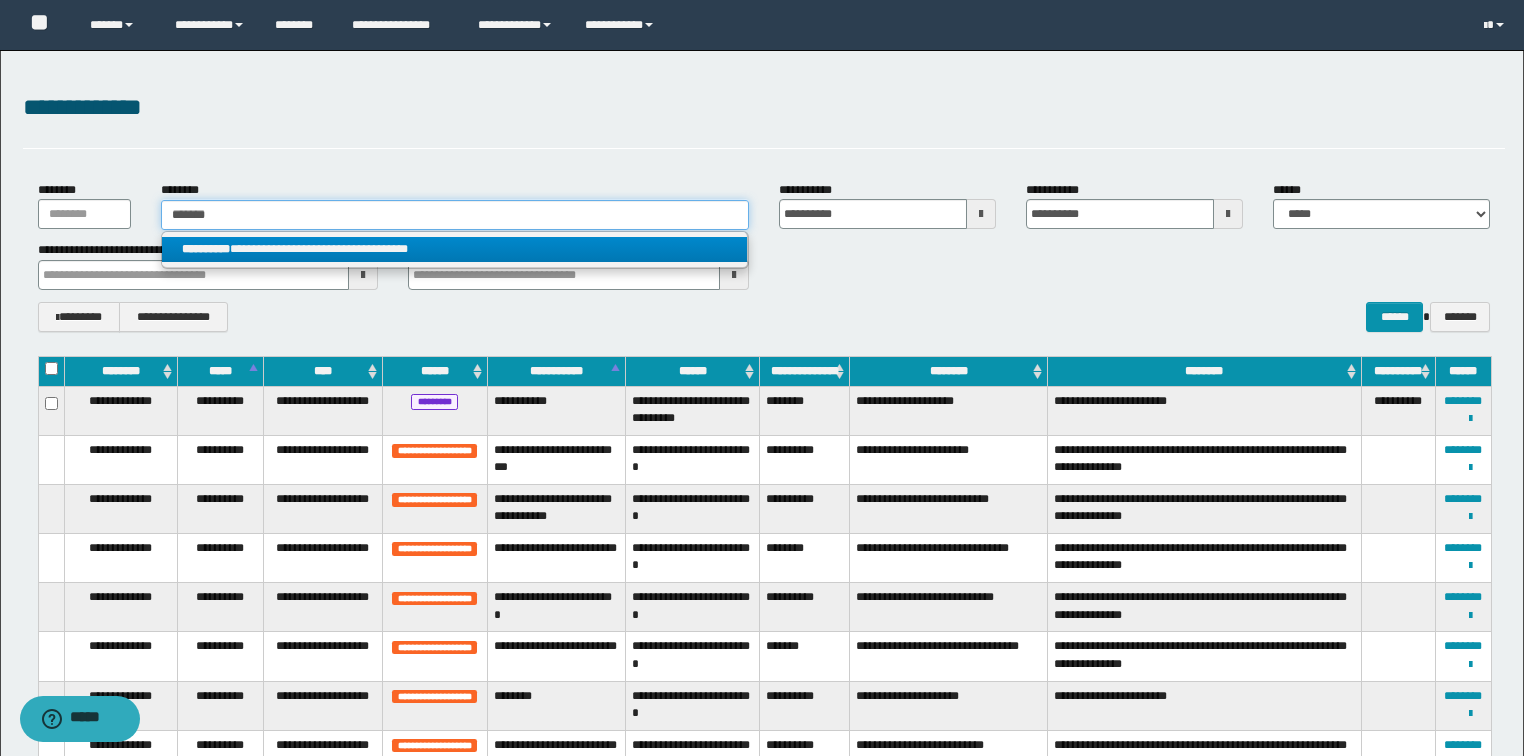 type 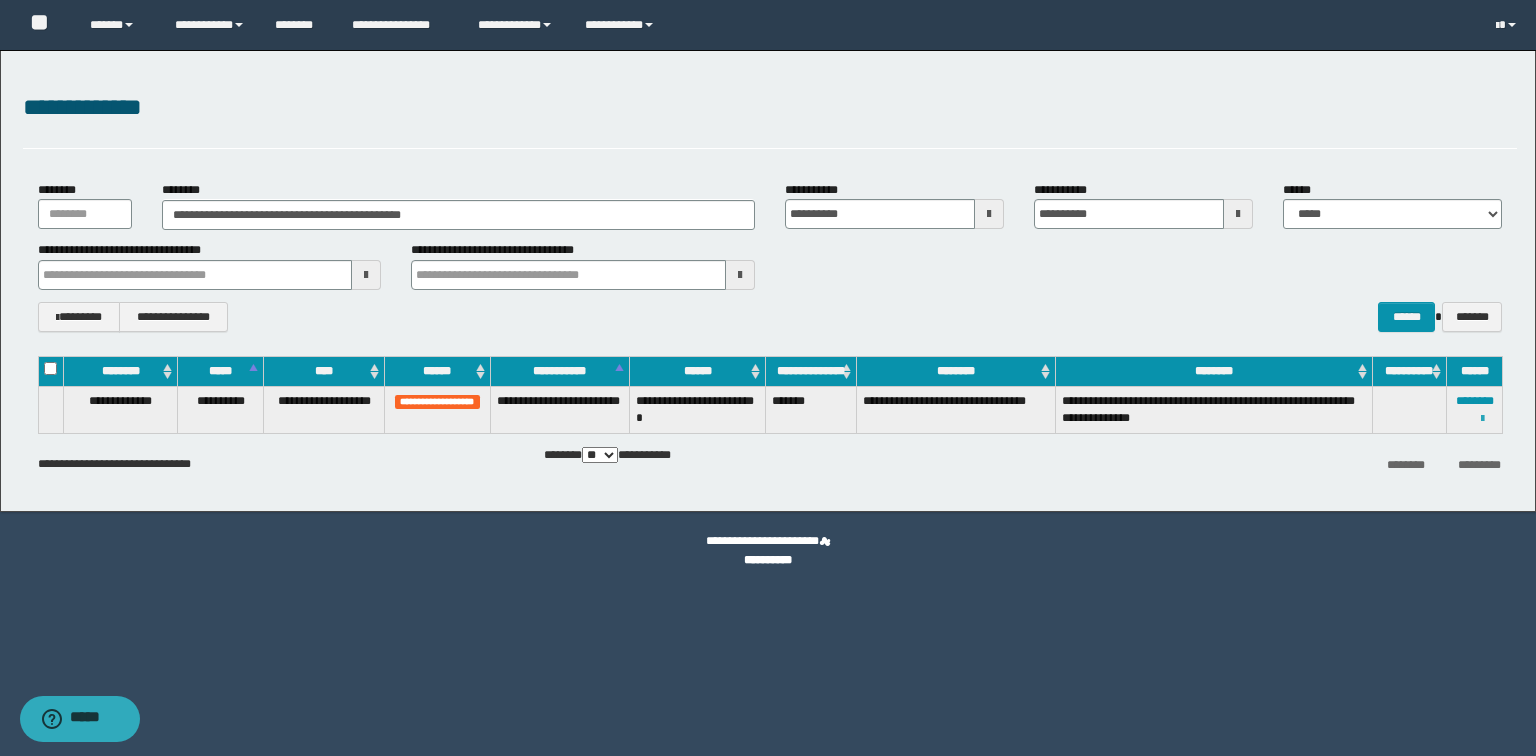 click at bounding box center (1482, 419) 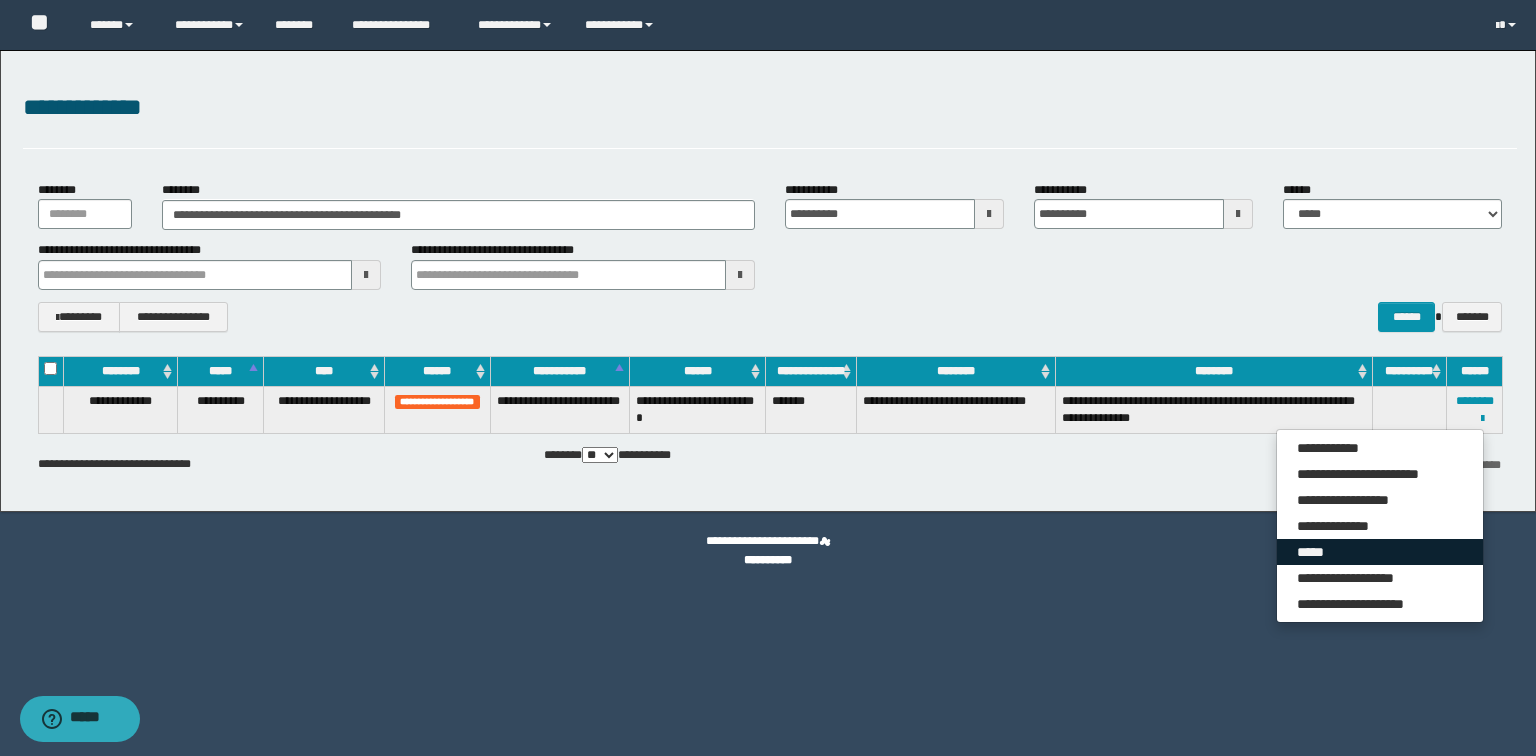 click on "*****" at bounding box center [1380, 552] 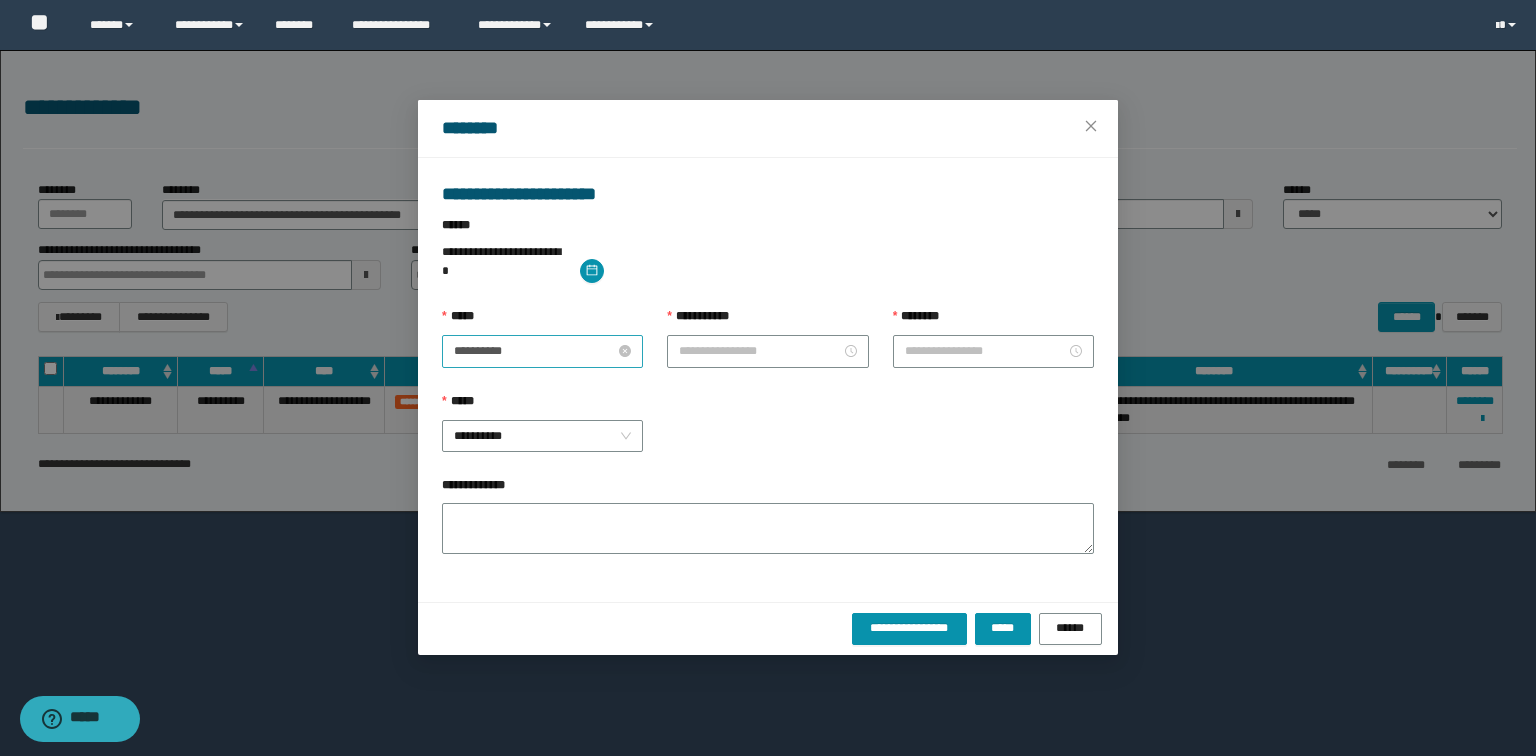click on "**********" at bounding box center [534, 351] 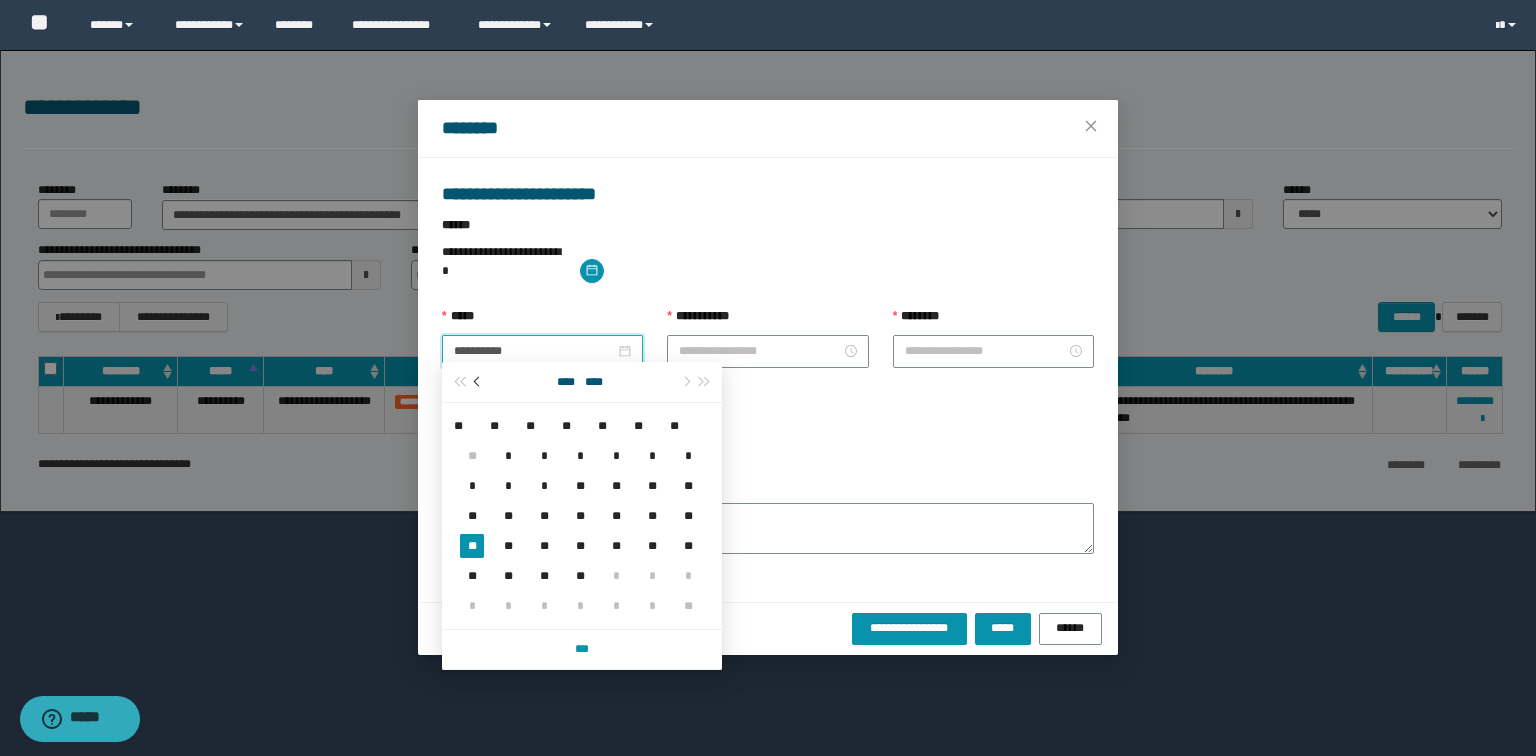 click at bounding box center [478, 382] 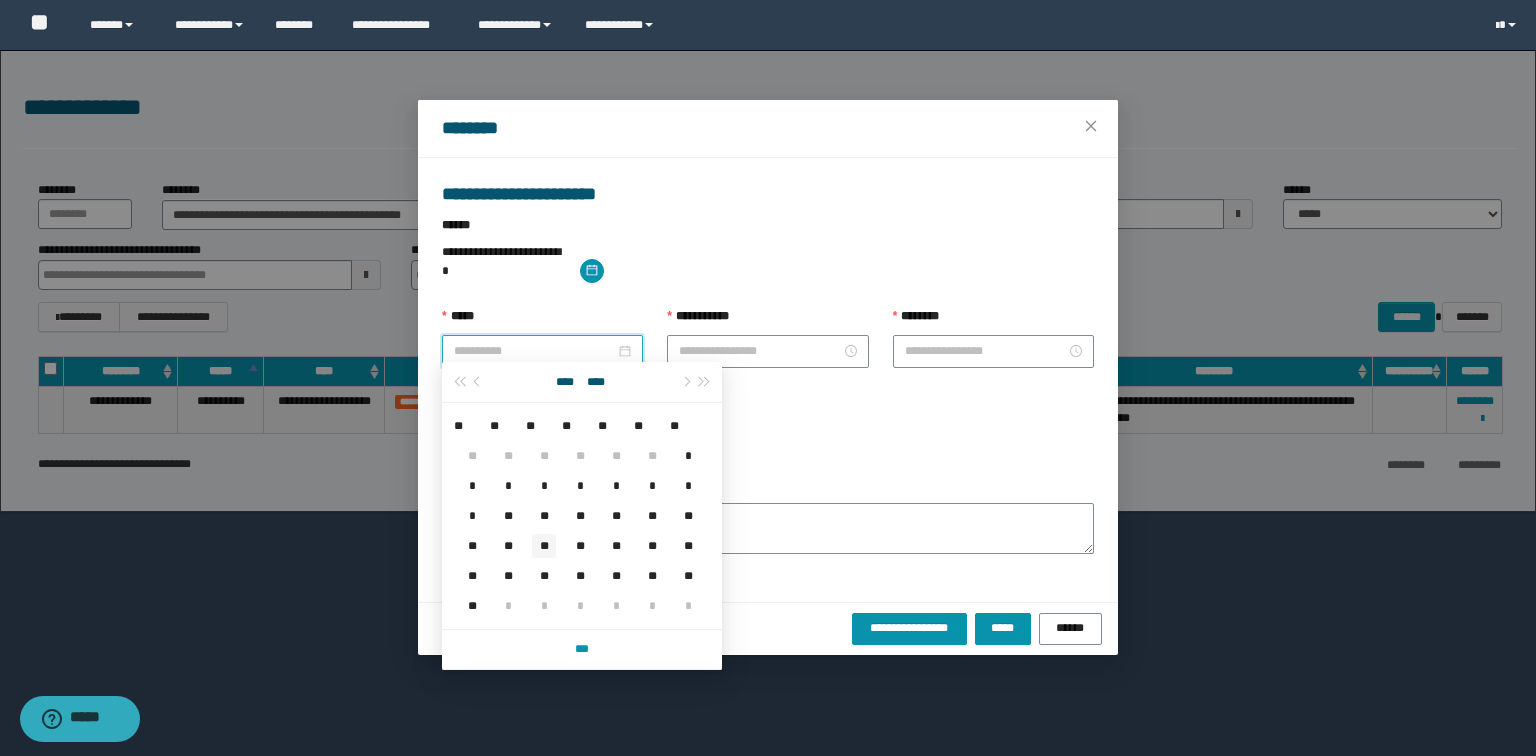 type on "**********" 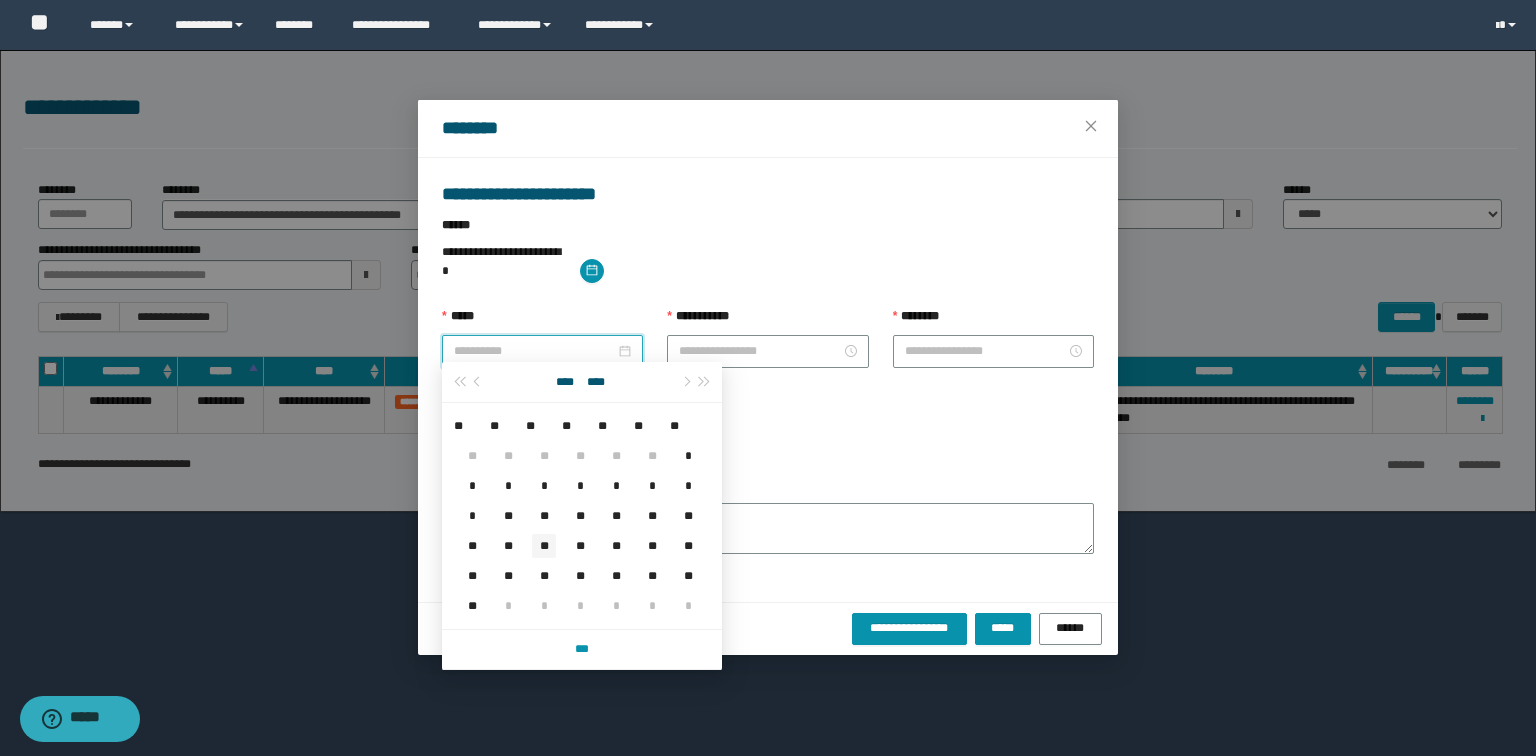 click on "**" at bounding box center (544, 546) 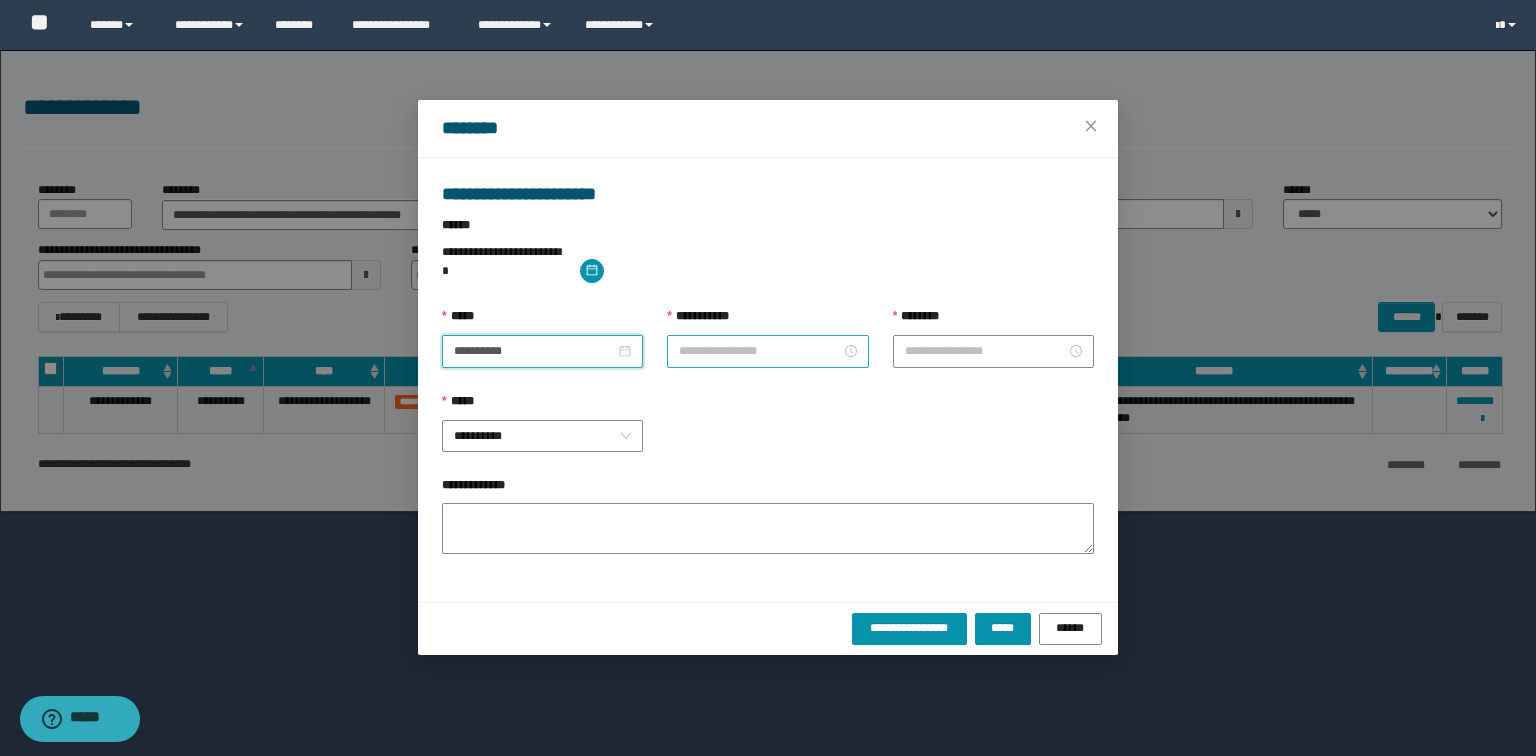 click on "**********" at bounding box center (759, 351) 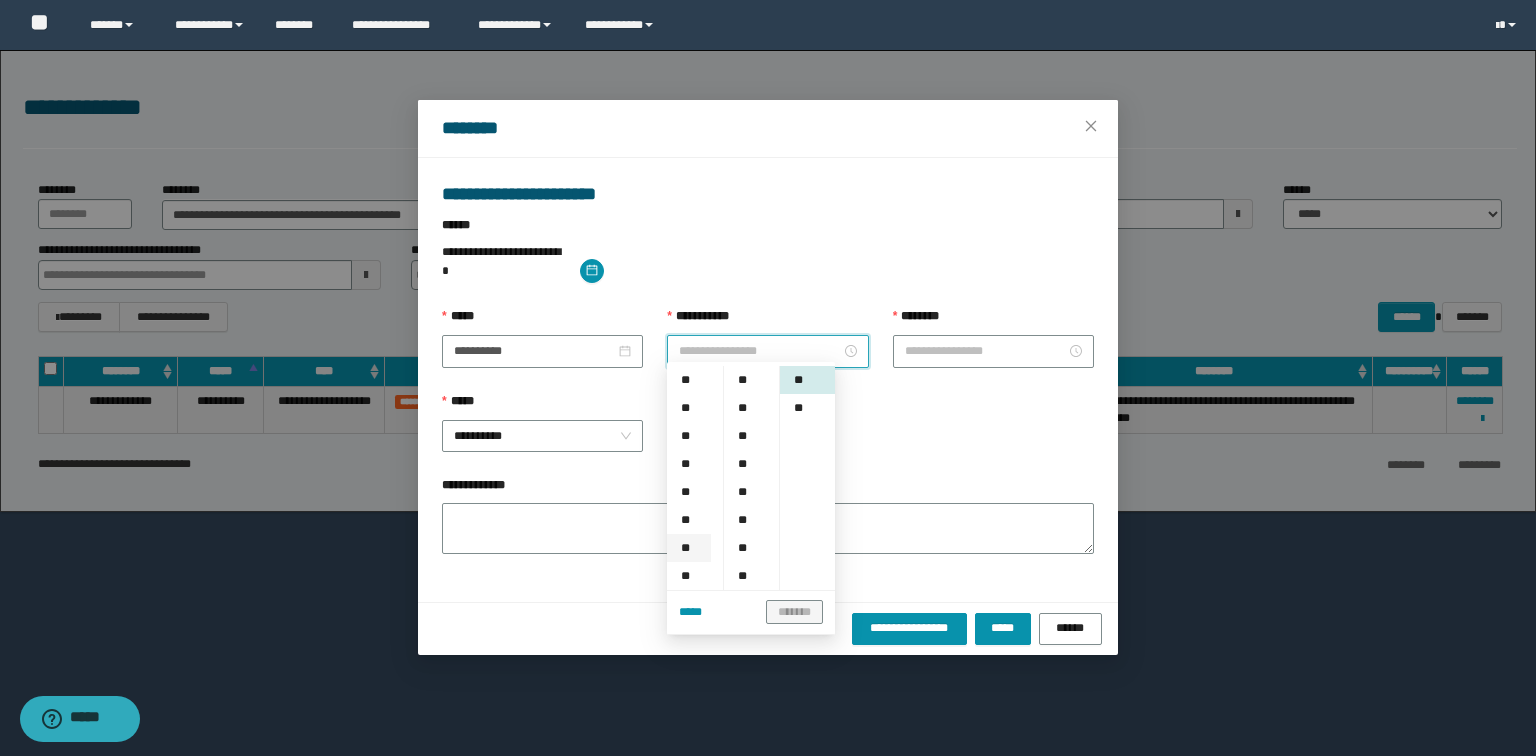 scroll, scrollTop: 160, scrollLeft: 0, axis: vertical 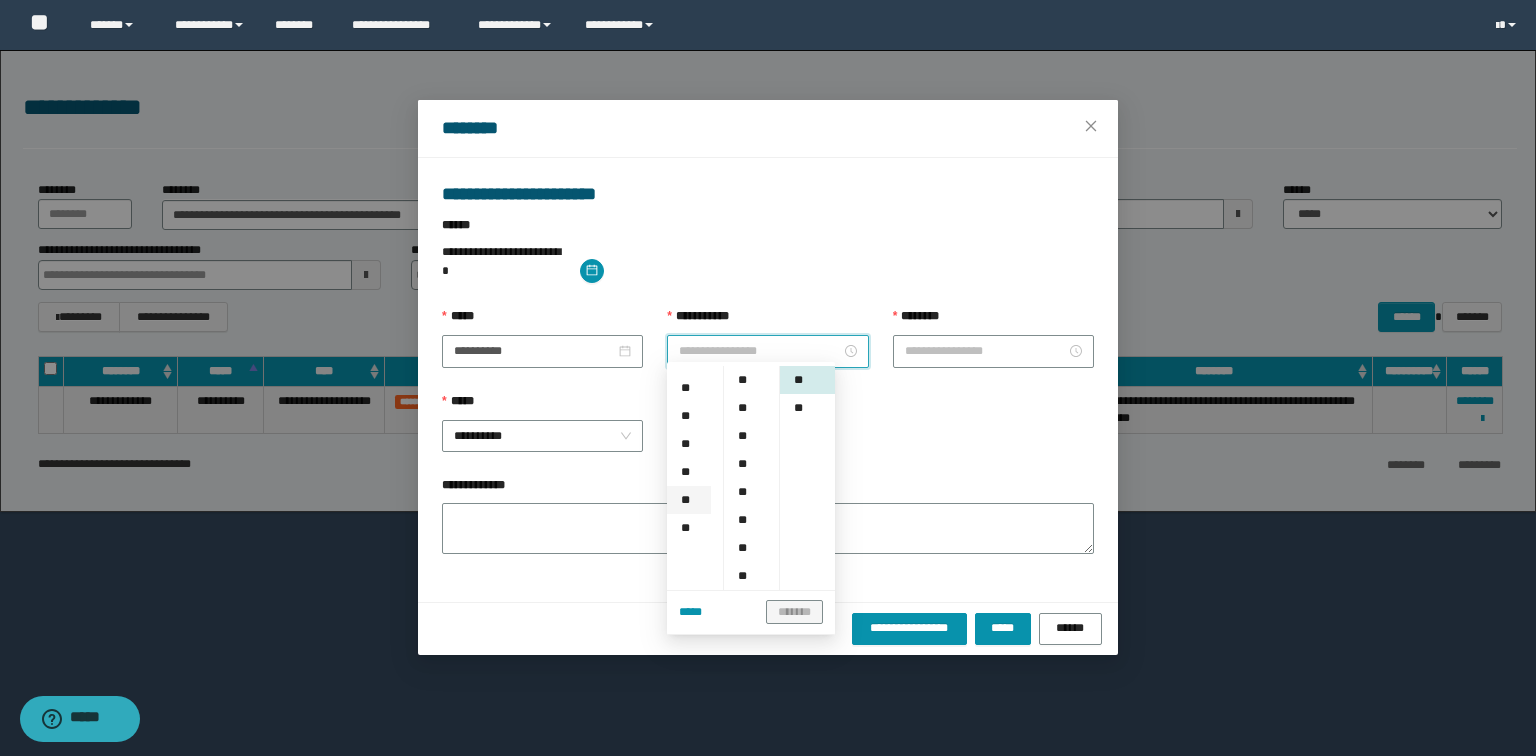 click on "**" at bounding box center [689, 500] 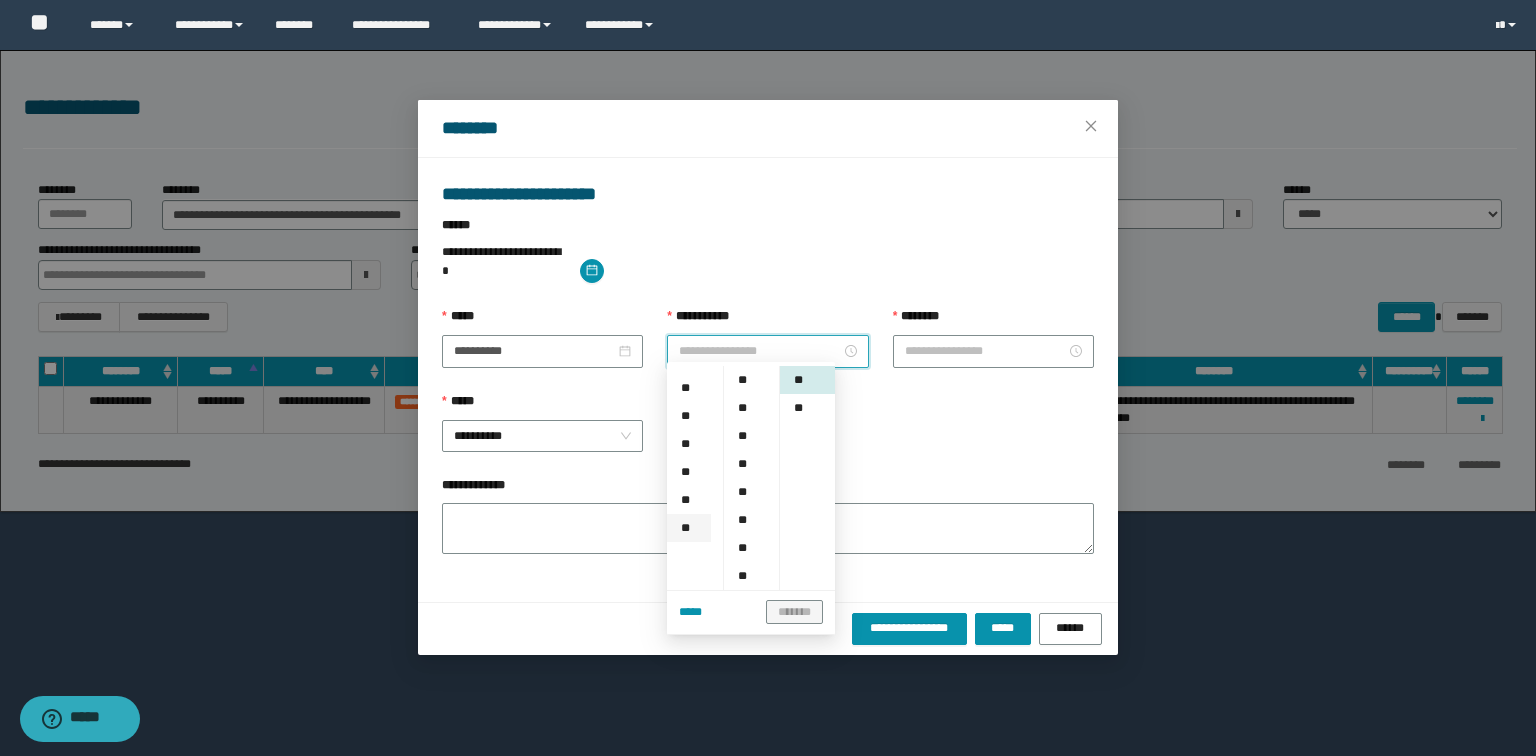 type on "********" 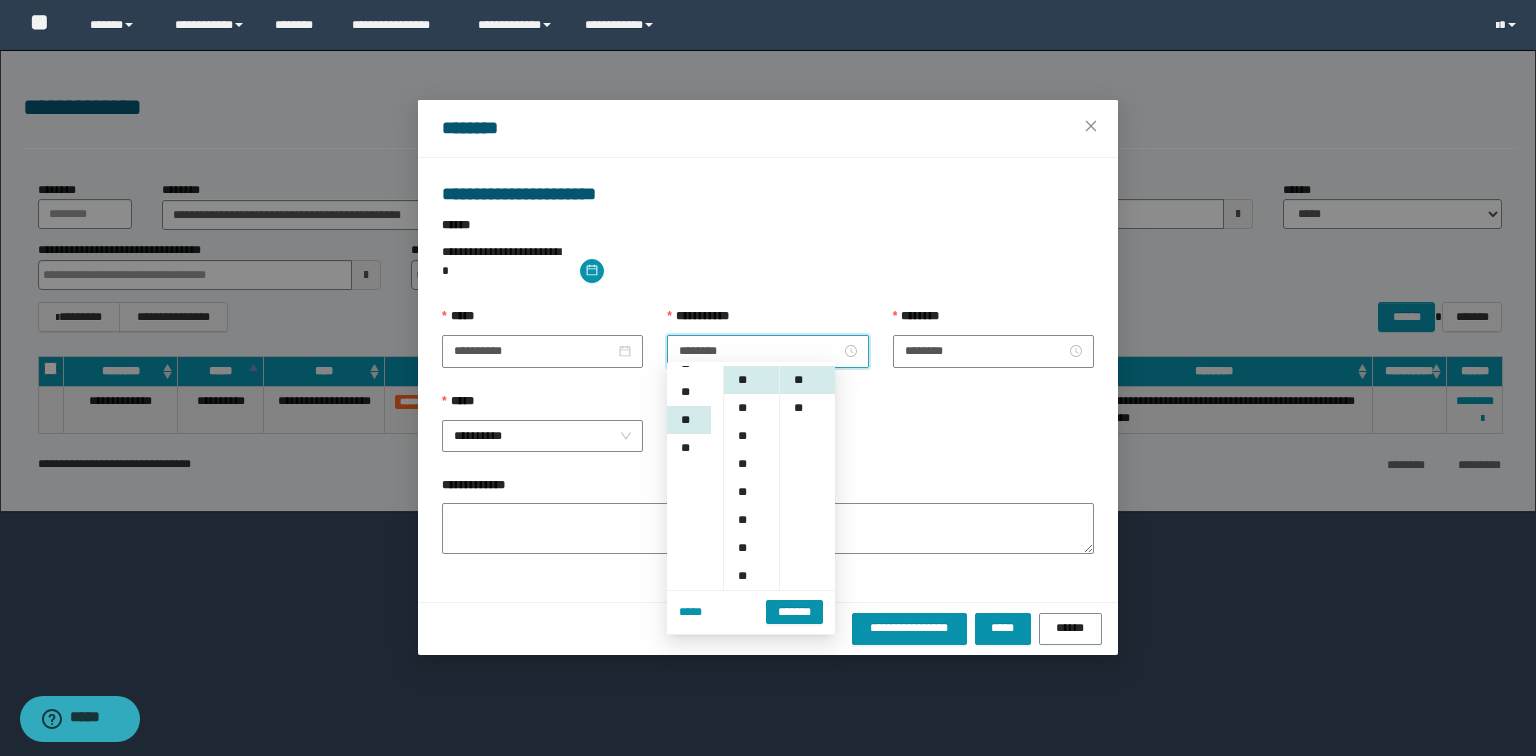 scroll, scrollTop: 280, scrollLeft: 0, axis: vertical 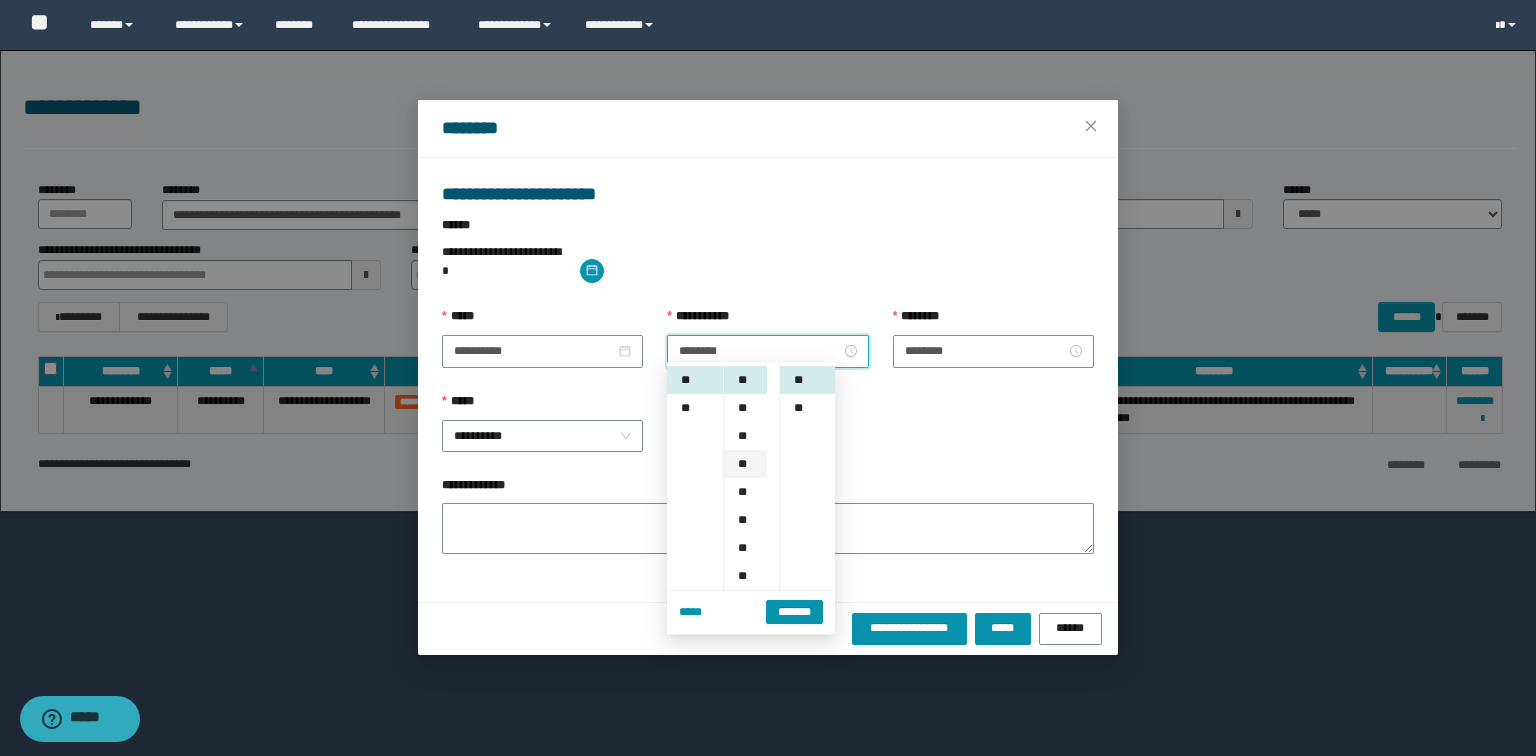 click on "**" at bounding box center (745, 464) 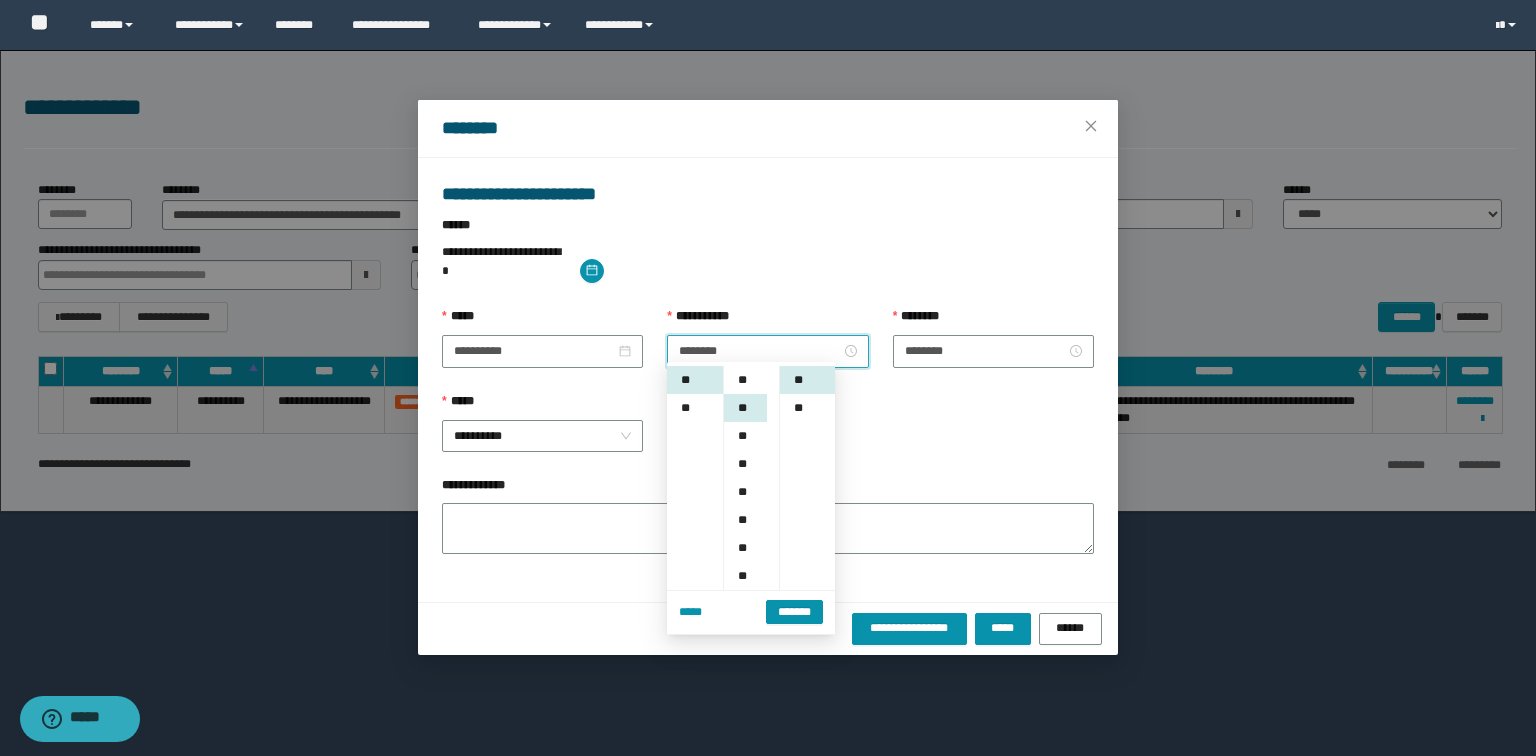 scroll, scrollTop: 84, scrollLeft: 0, axis: vertical 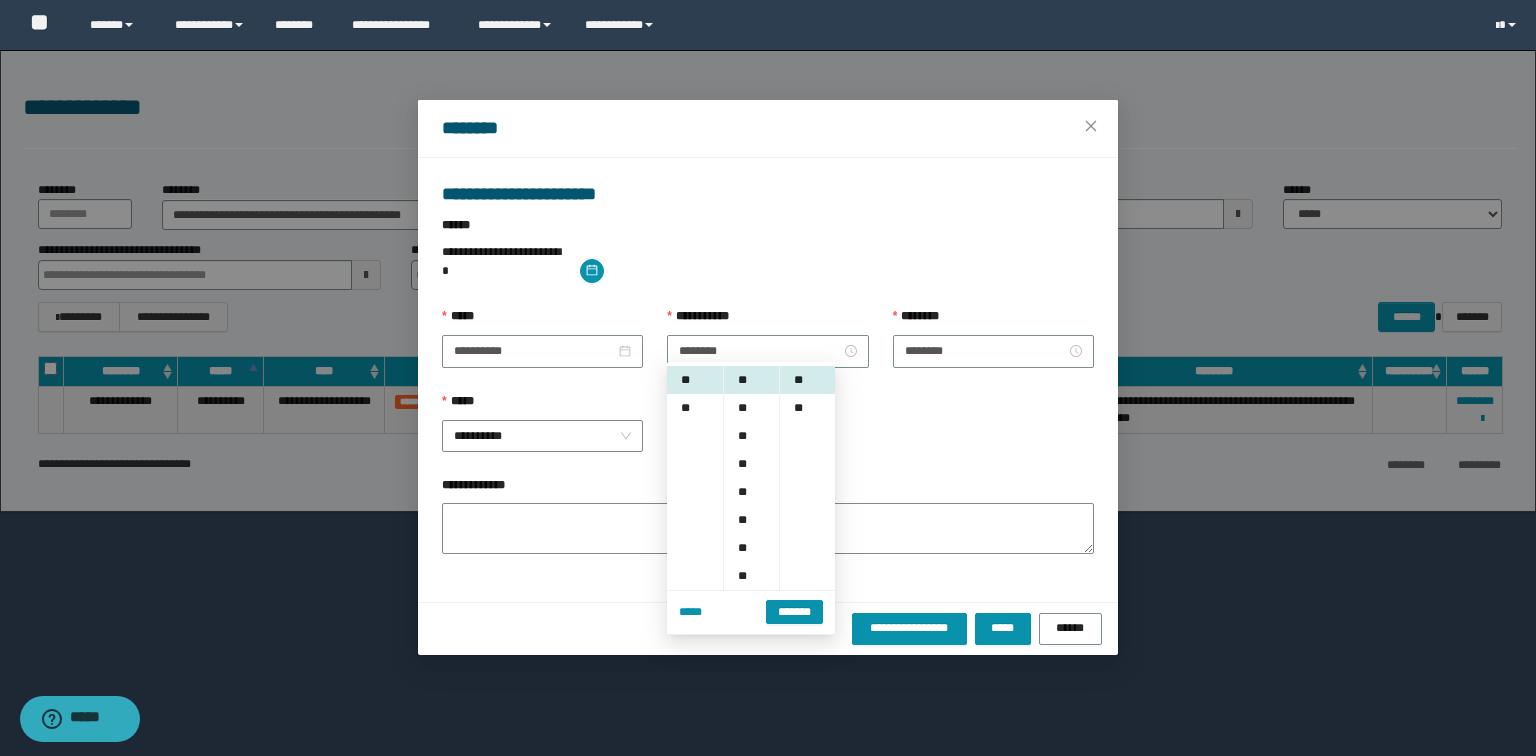 click on "**********" at bounding box center (768, 434) 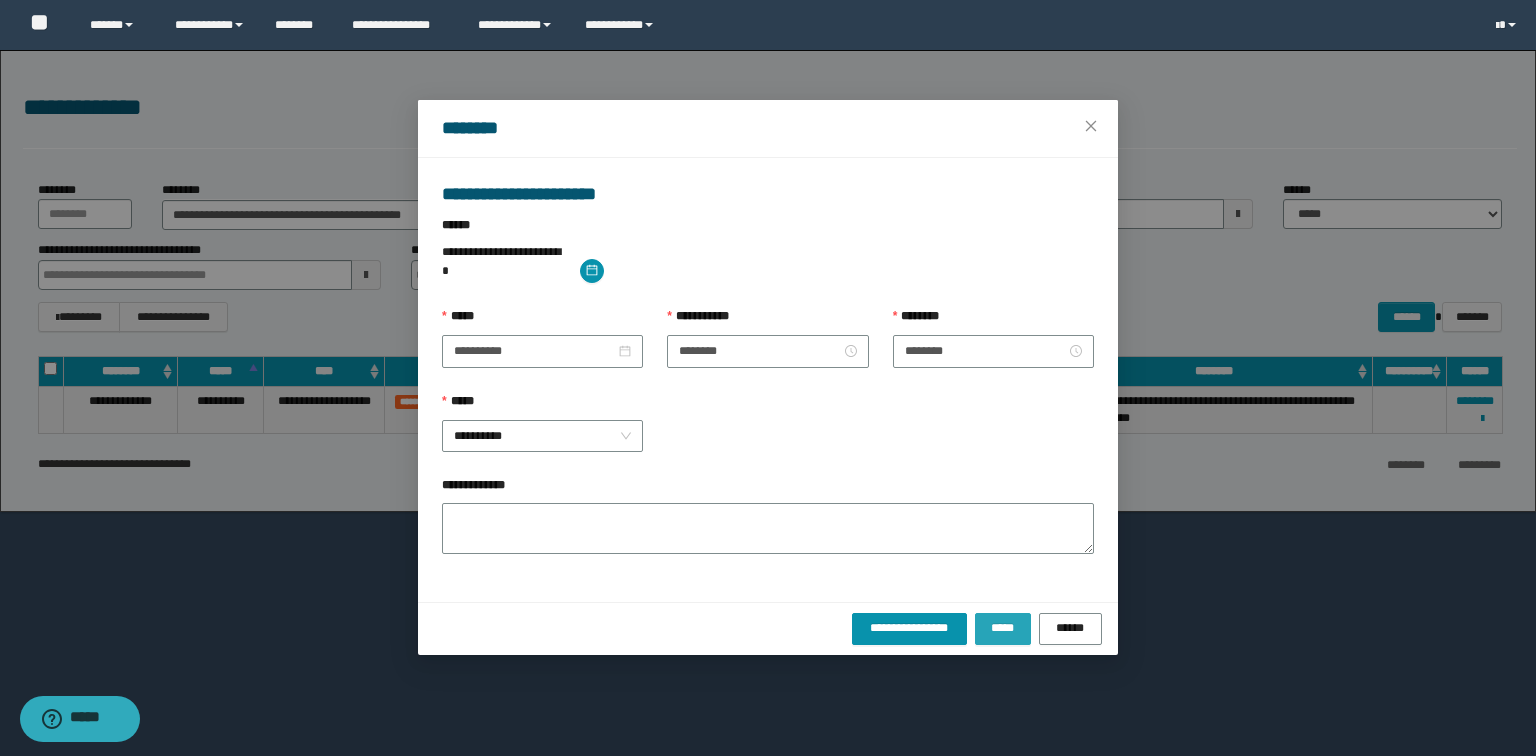 click on "*****" at bounding box center (1003, 628) 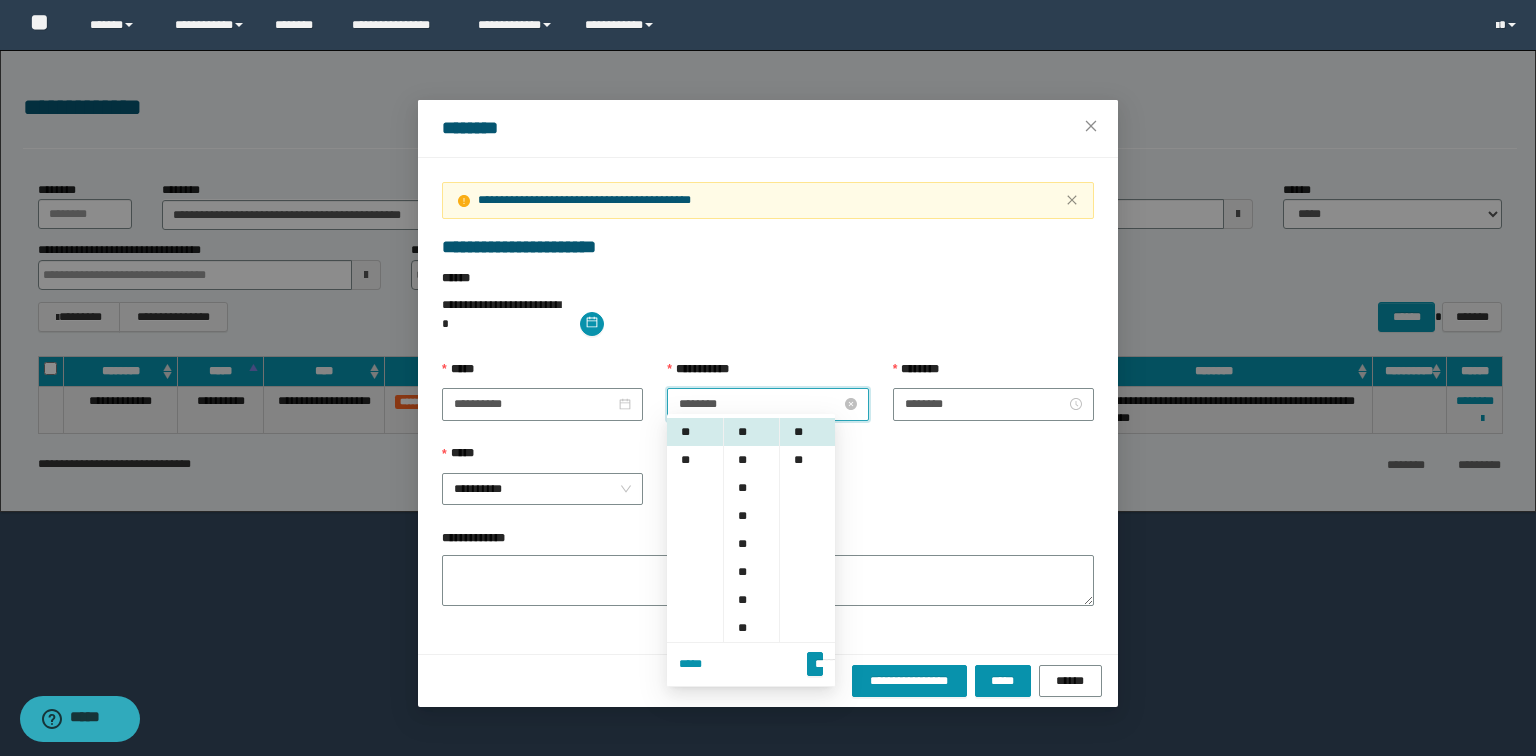 click on "********" at bounding box center [759, 404] 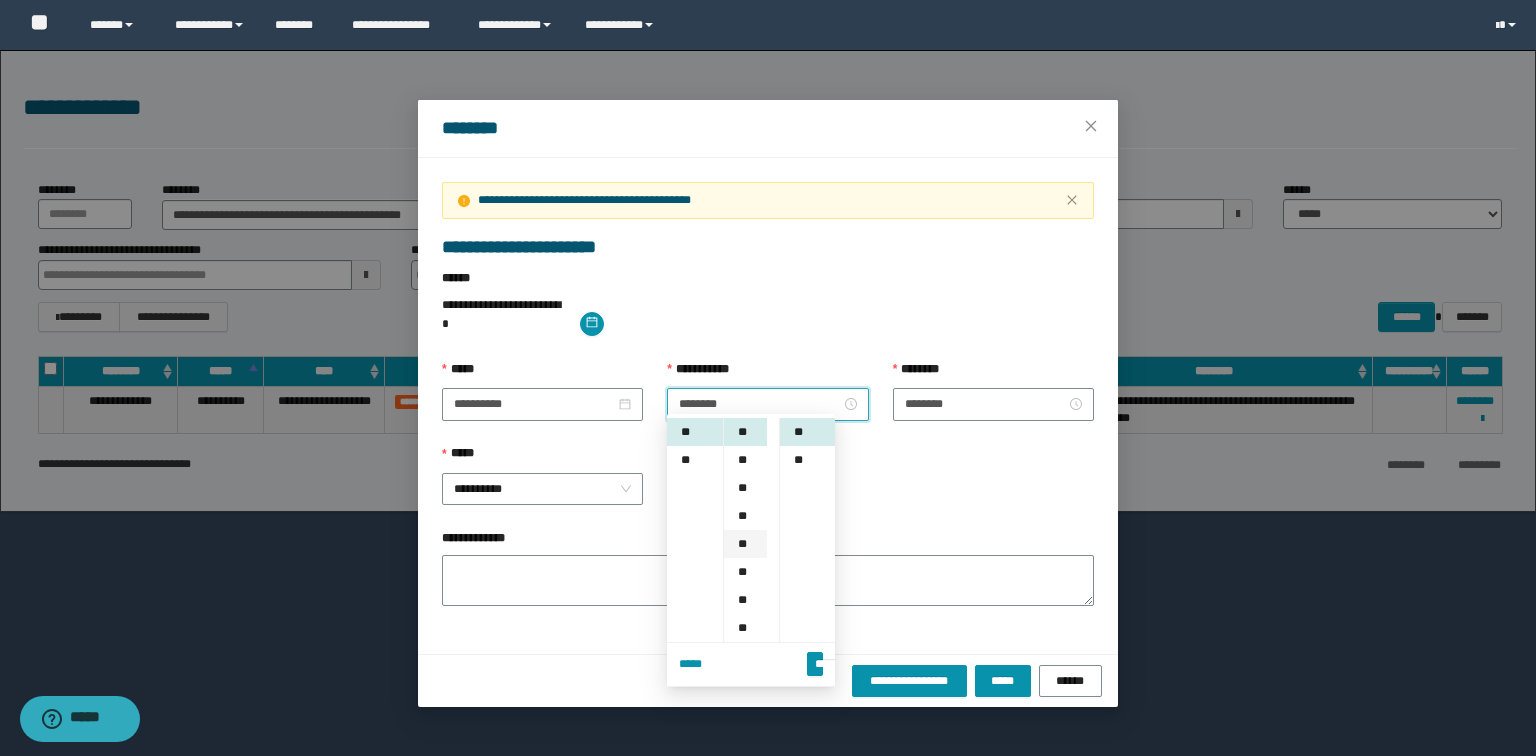 drag, startPoint x: 740, startPoint y: 520, endPoint x: 756, endPoint y: 520, distance: 16 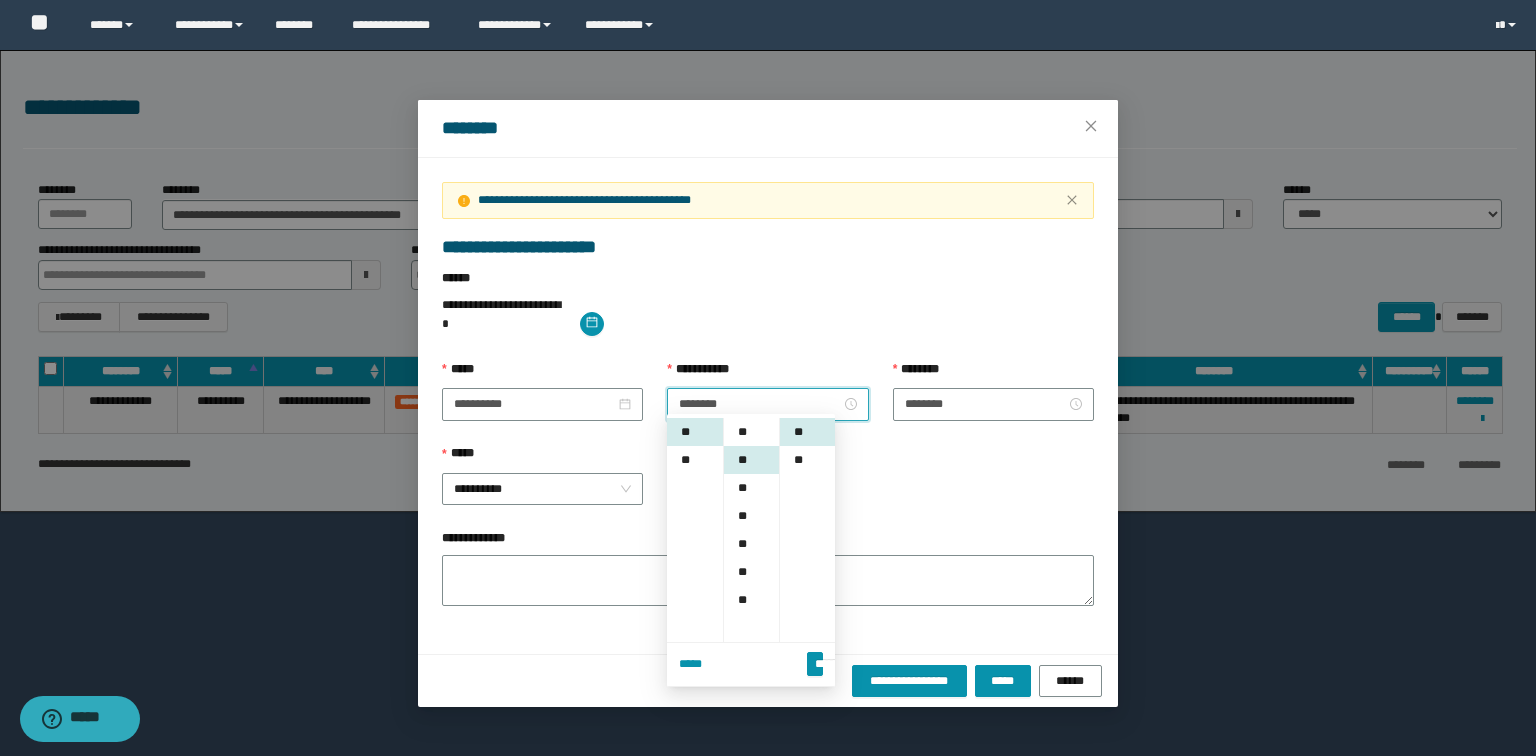 scroll, scrollTop: 168, scrollLeft: 0, axis: vertical 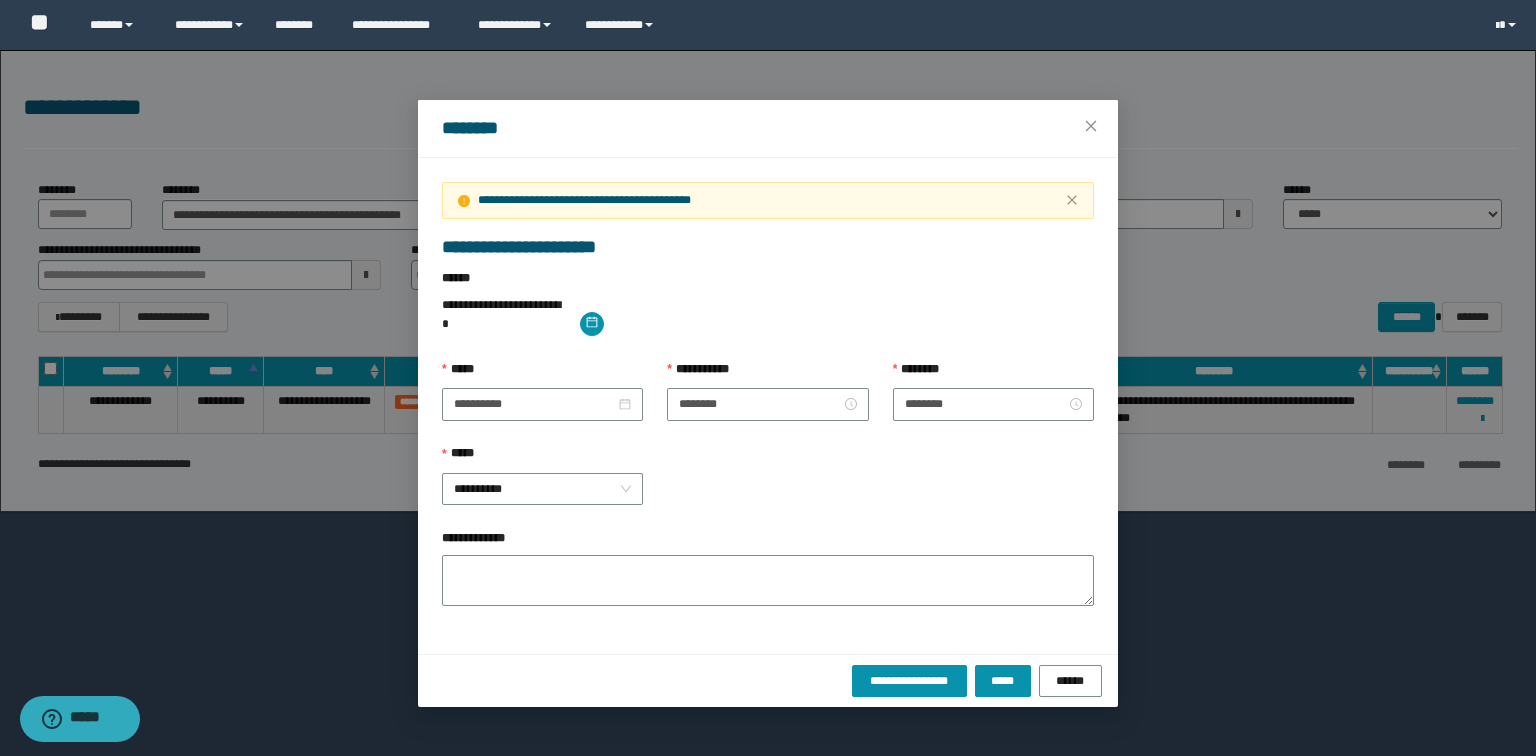 click on "**********" at bounding box center [768, 487] 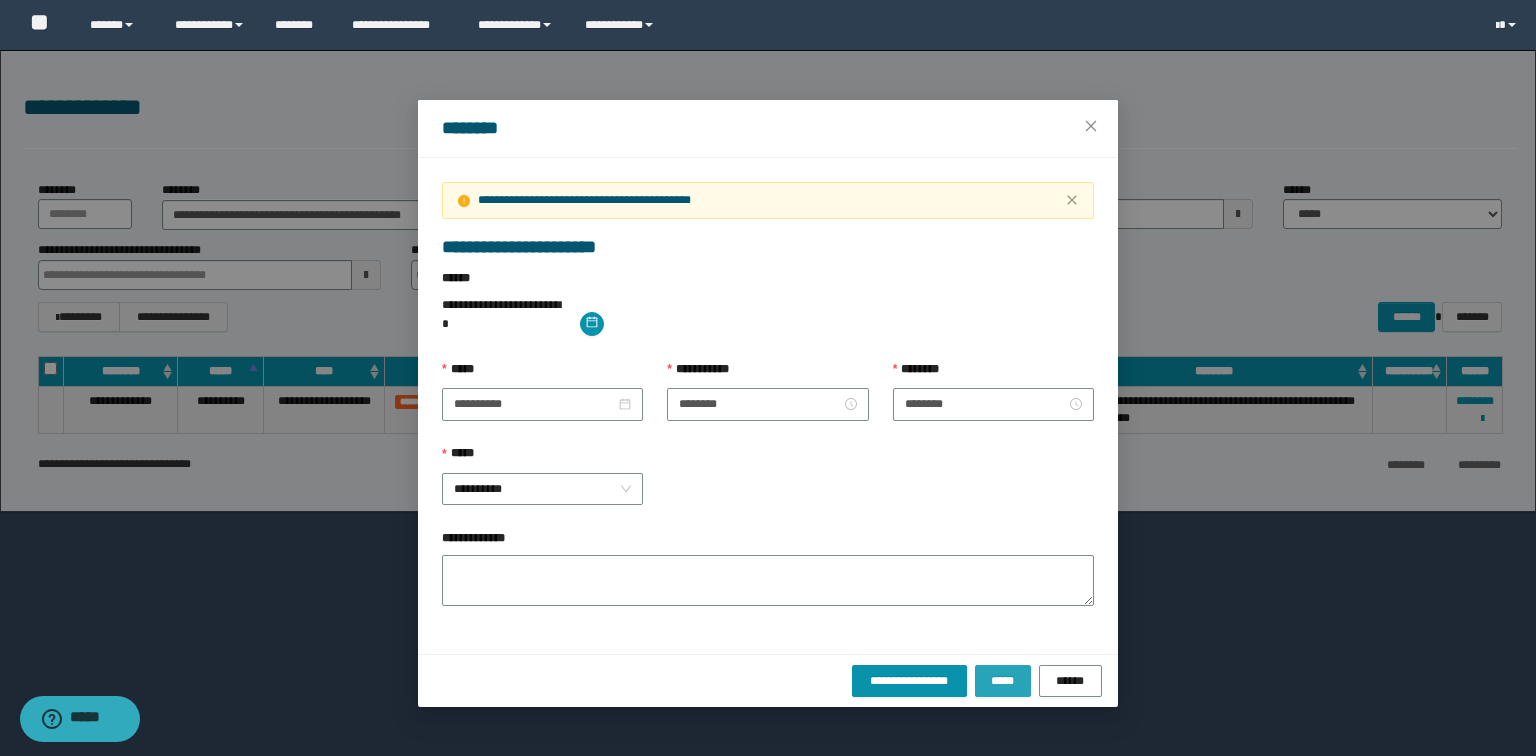 click on "*****" at bounding box center [1003, 681] 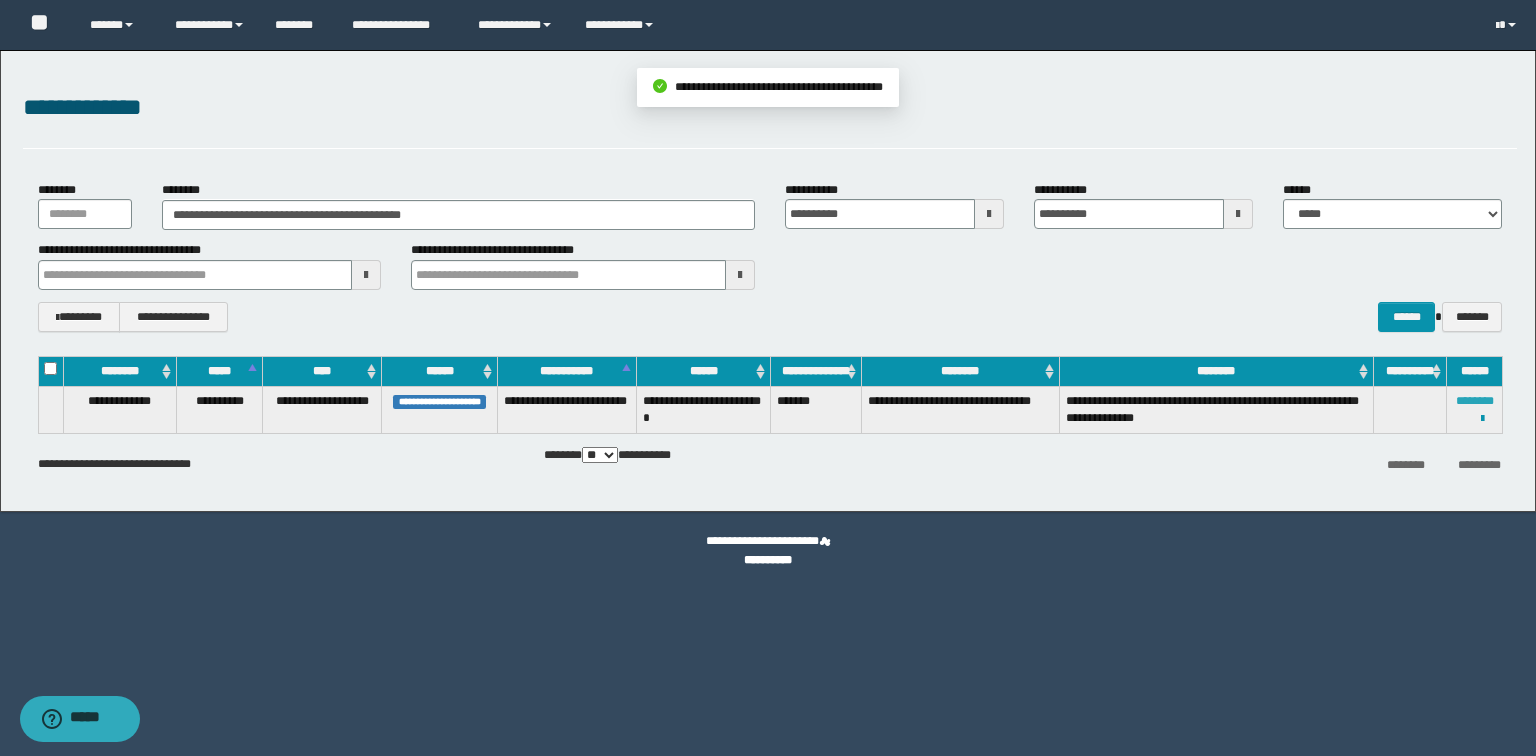 click on "********" at bounding box center (1475, 401) 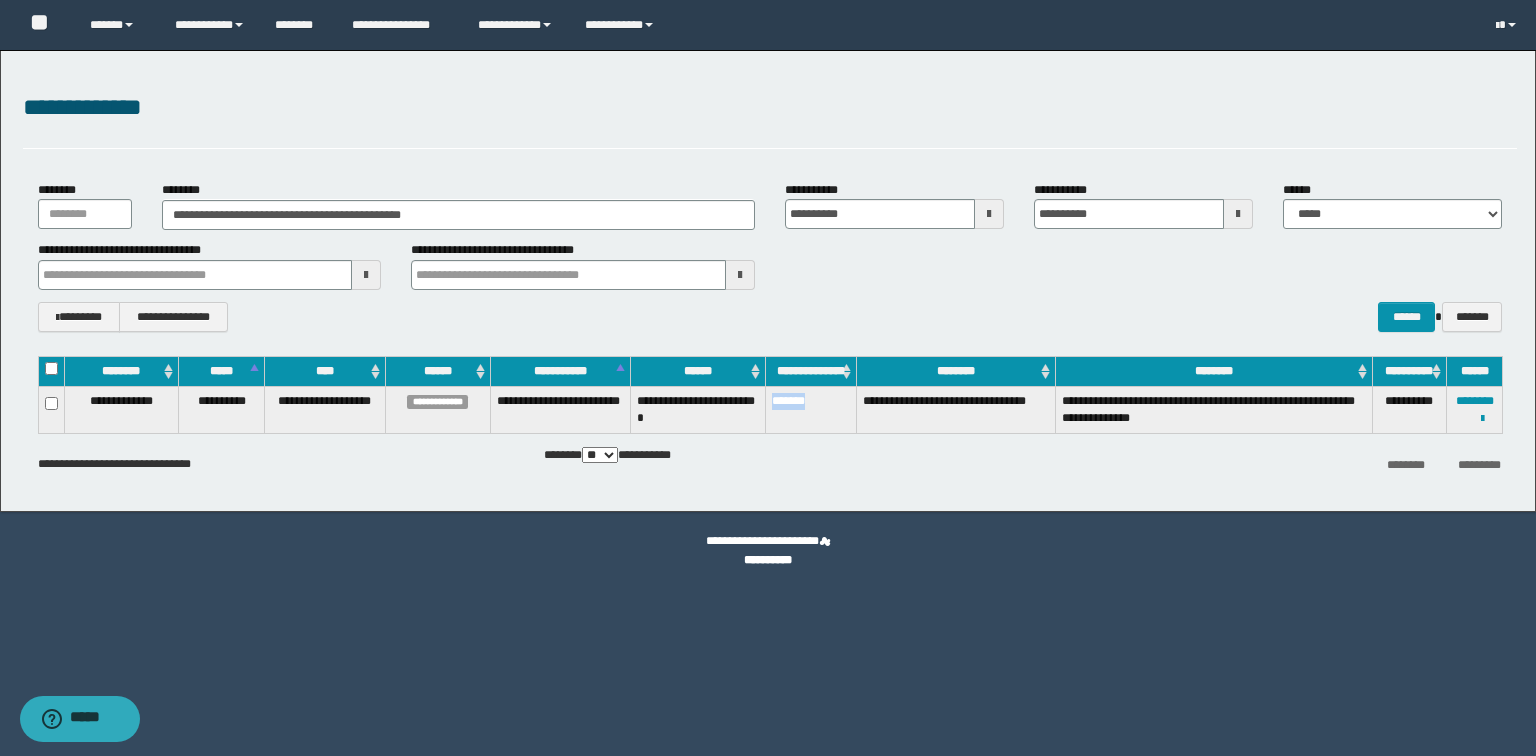 drag, startPoint x: 826, startPoint y: 400, endPoint x: 772, endPoint y: 399, distance: 54.00926 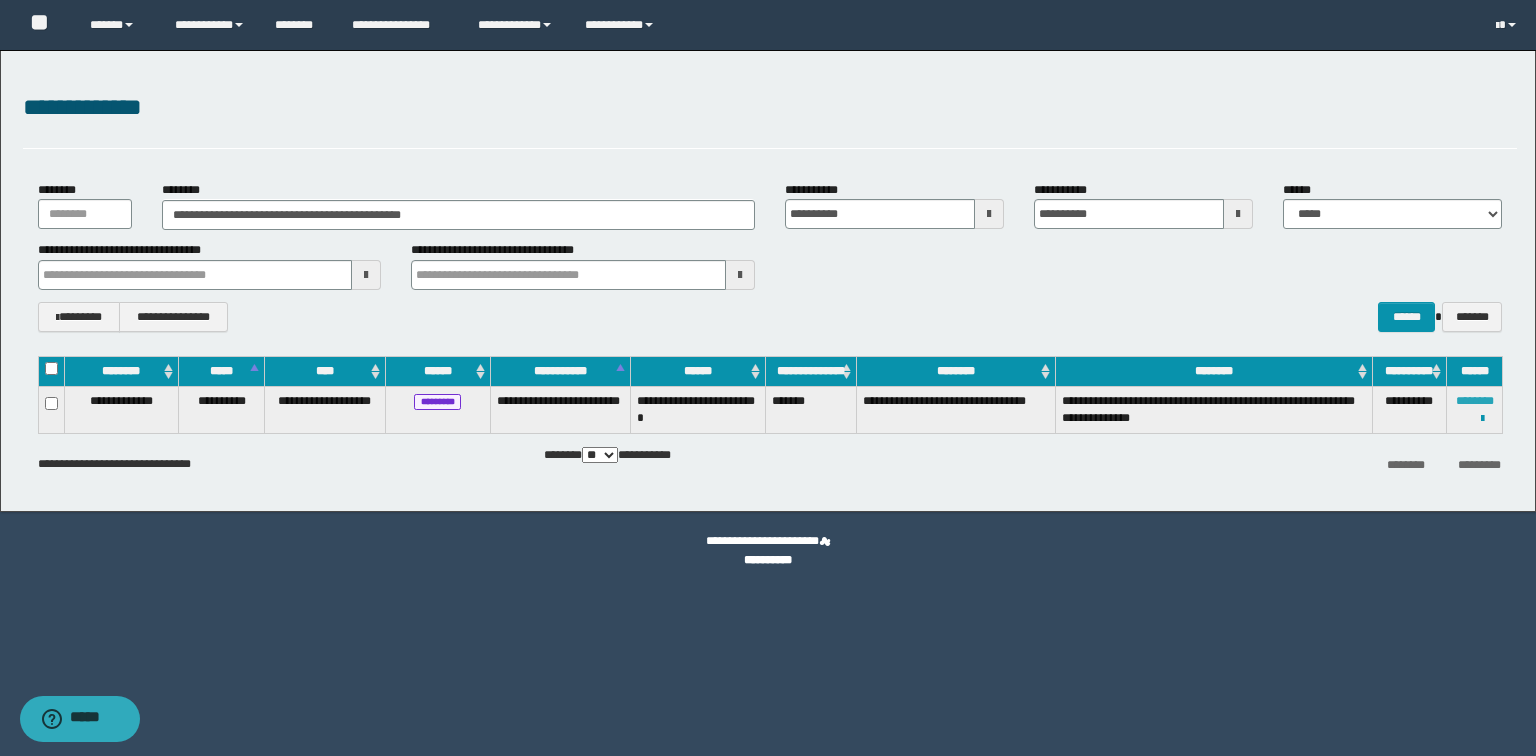 click on "********" at bounding box center [1475, 401] 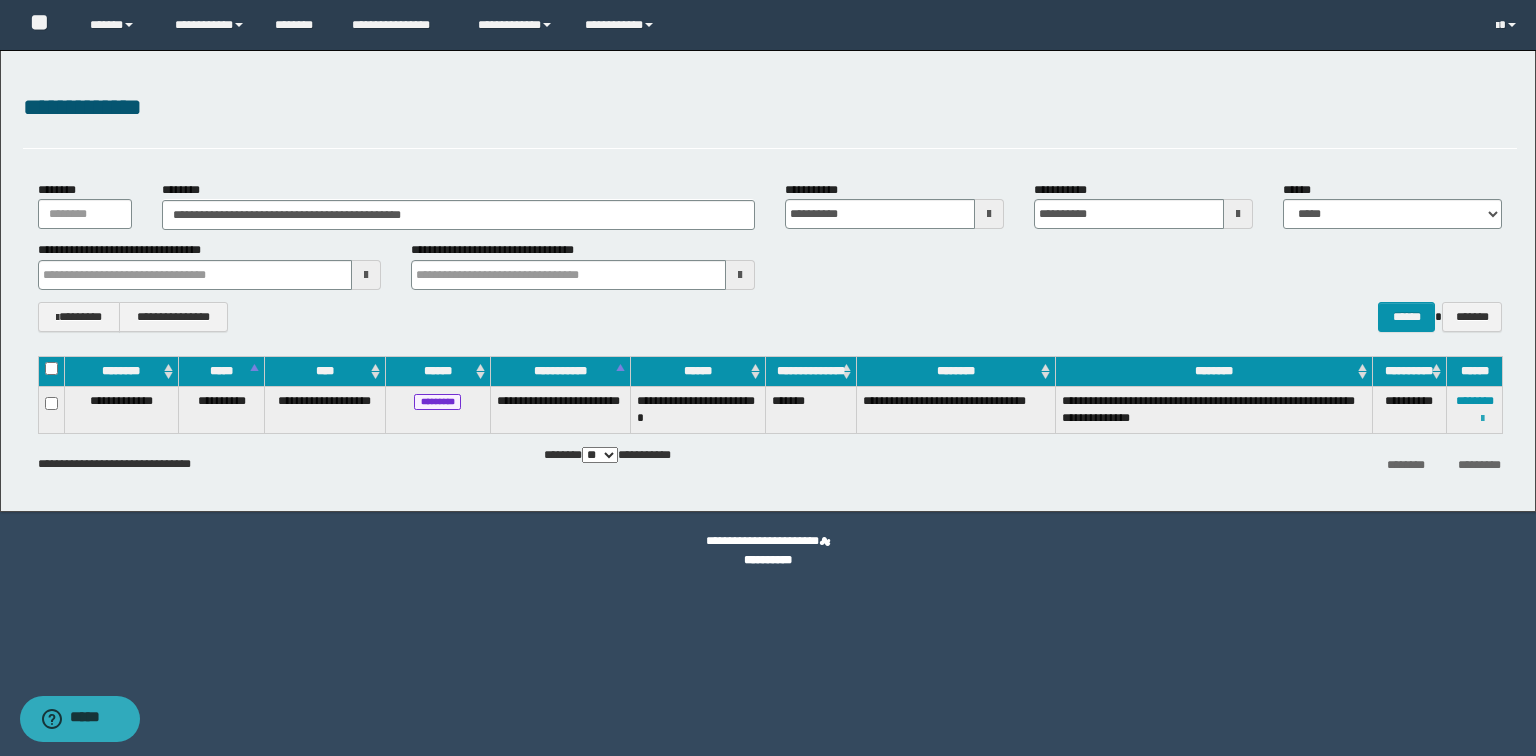 click at bounding box center [1482, 419] 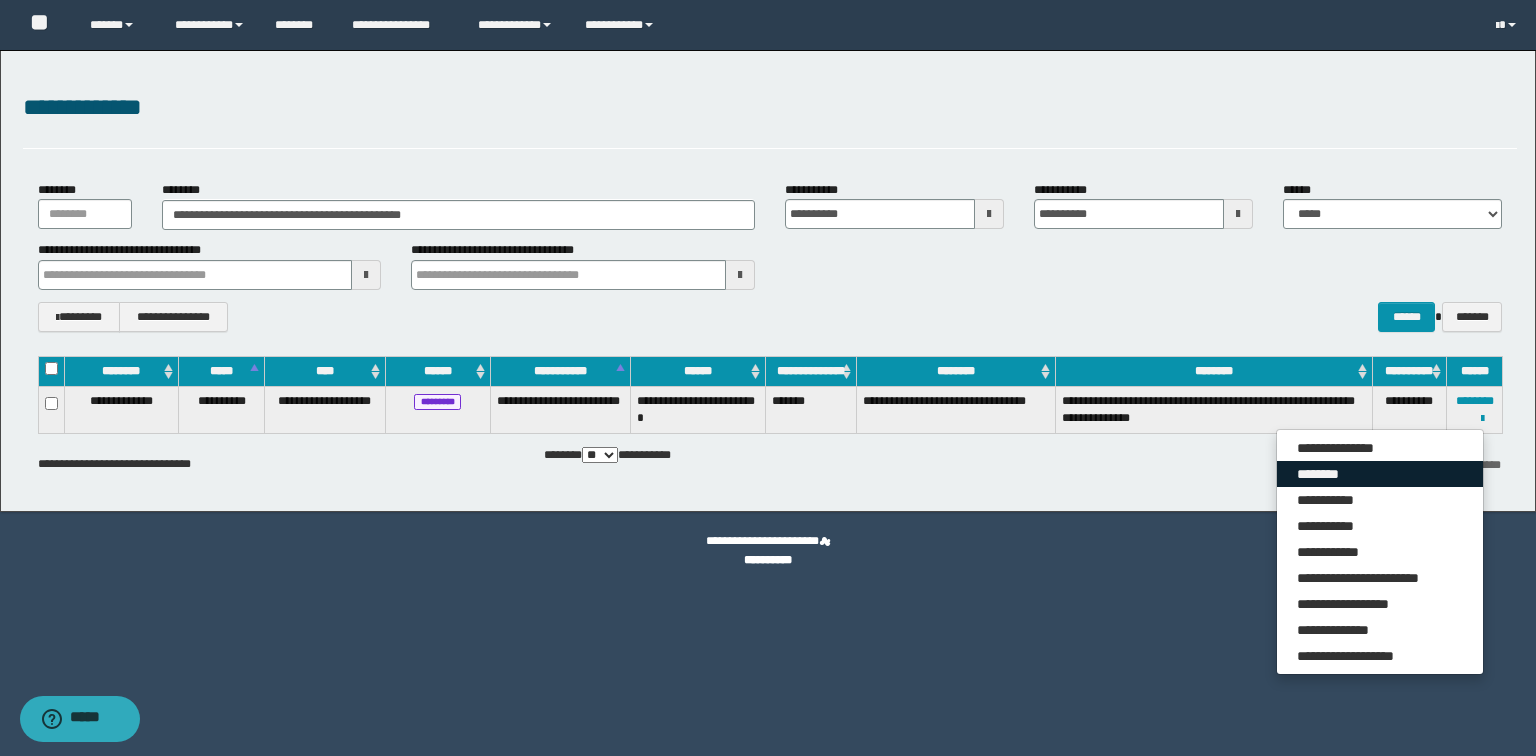 click on "********" at bounding box center [1380, 474] 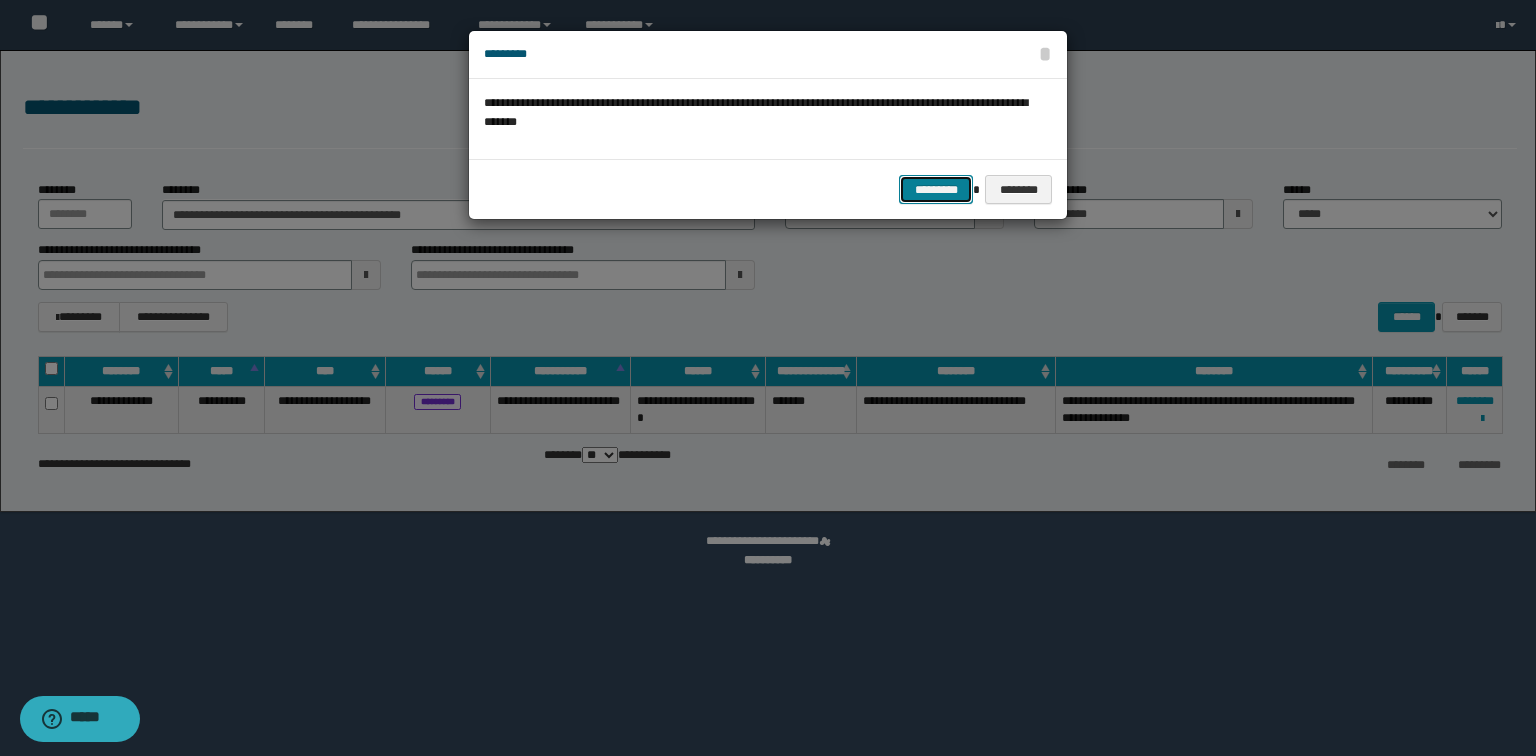 click on "*********" at bounding box center (936, 190) 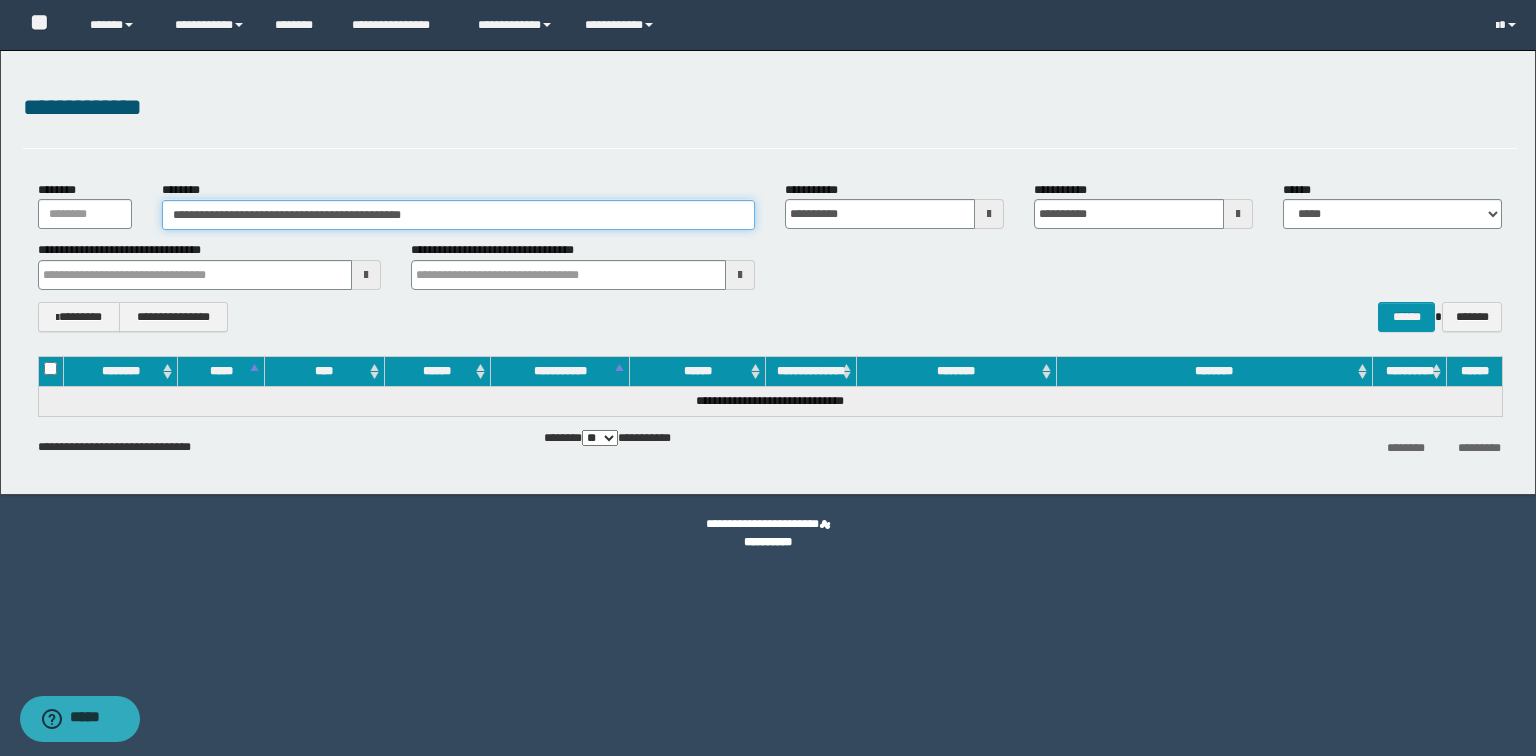 drag, startPoint x: 540, startPoint y: 210, endPoint x: 0, endPoint y: 221, distance: 540.112 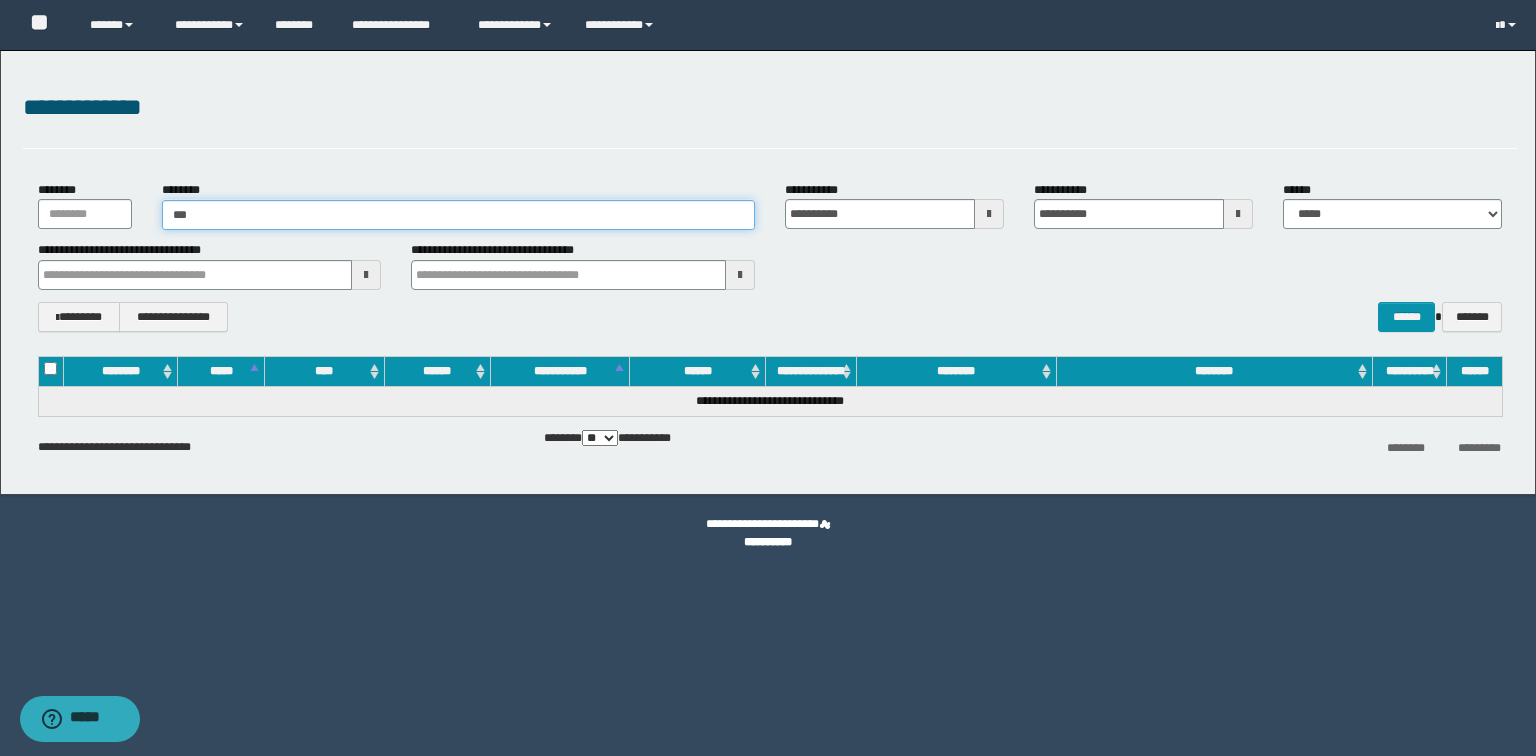 type on "****" 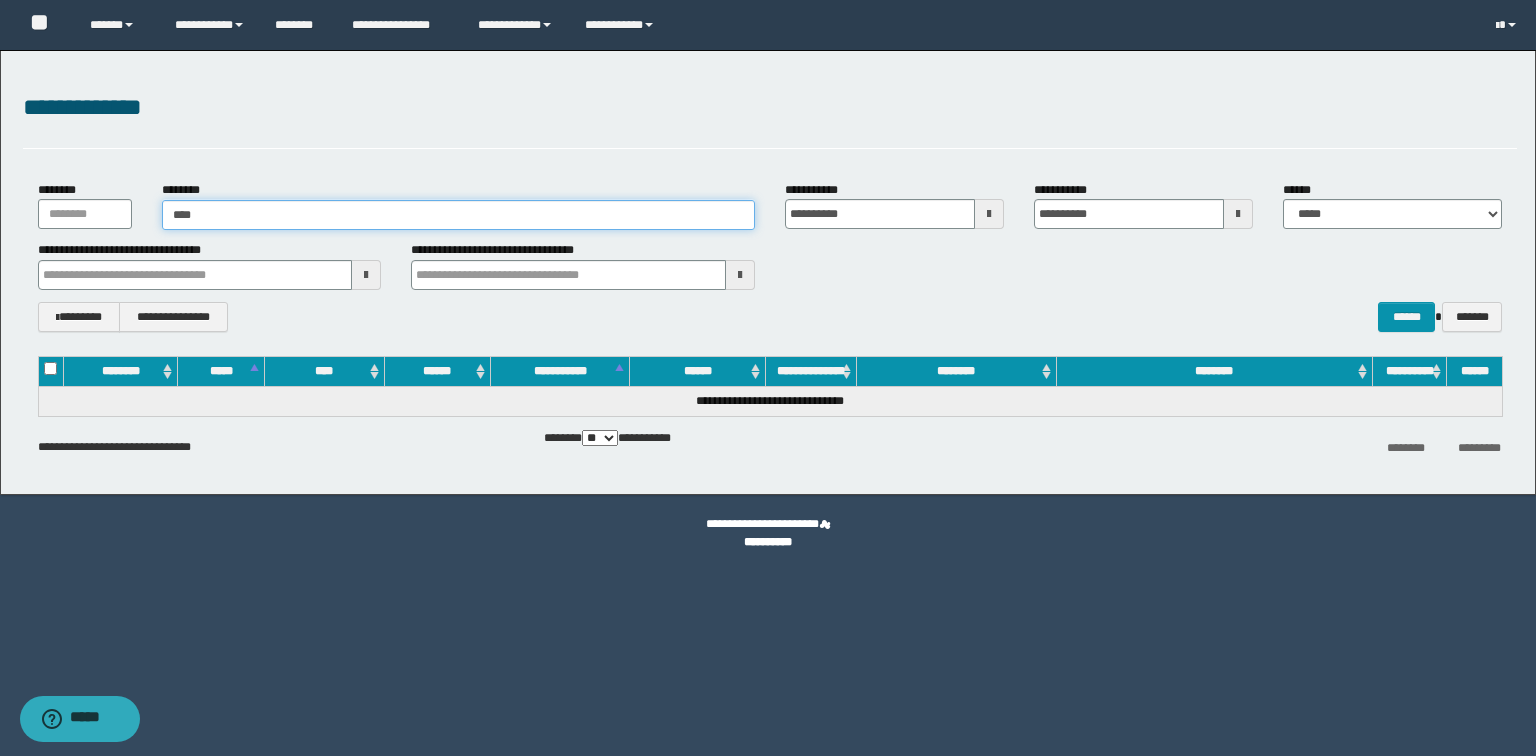 type on "****" 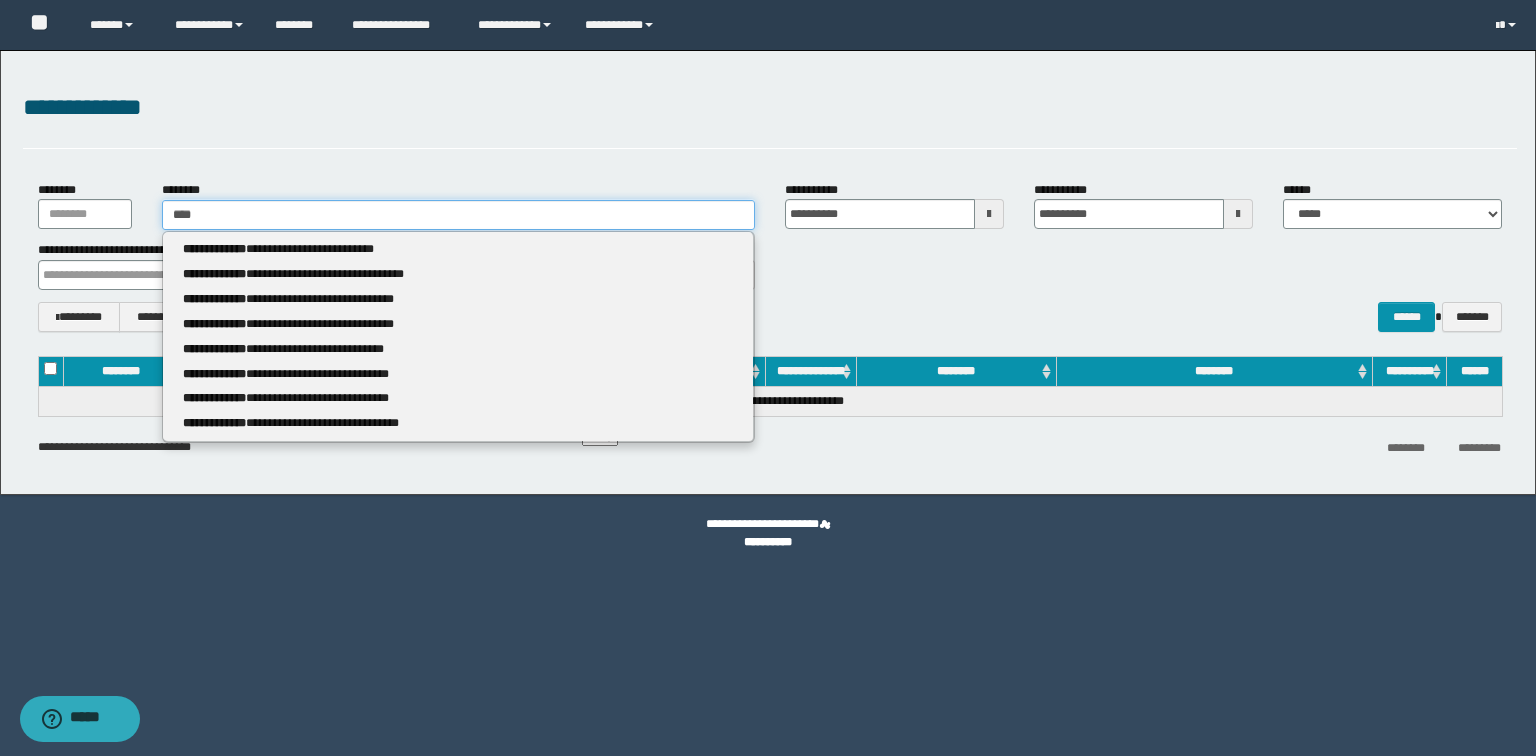 type 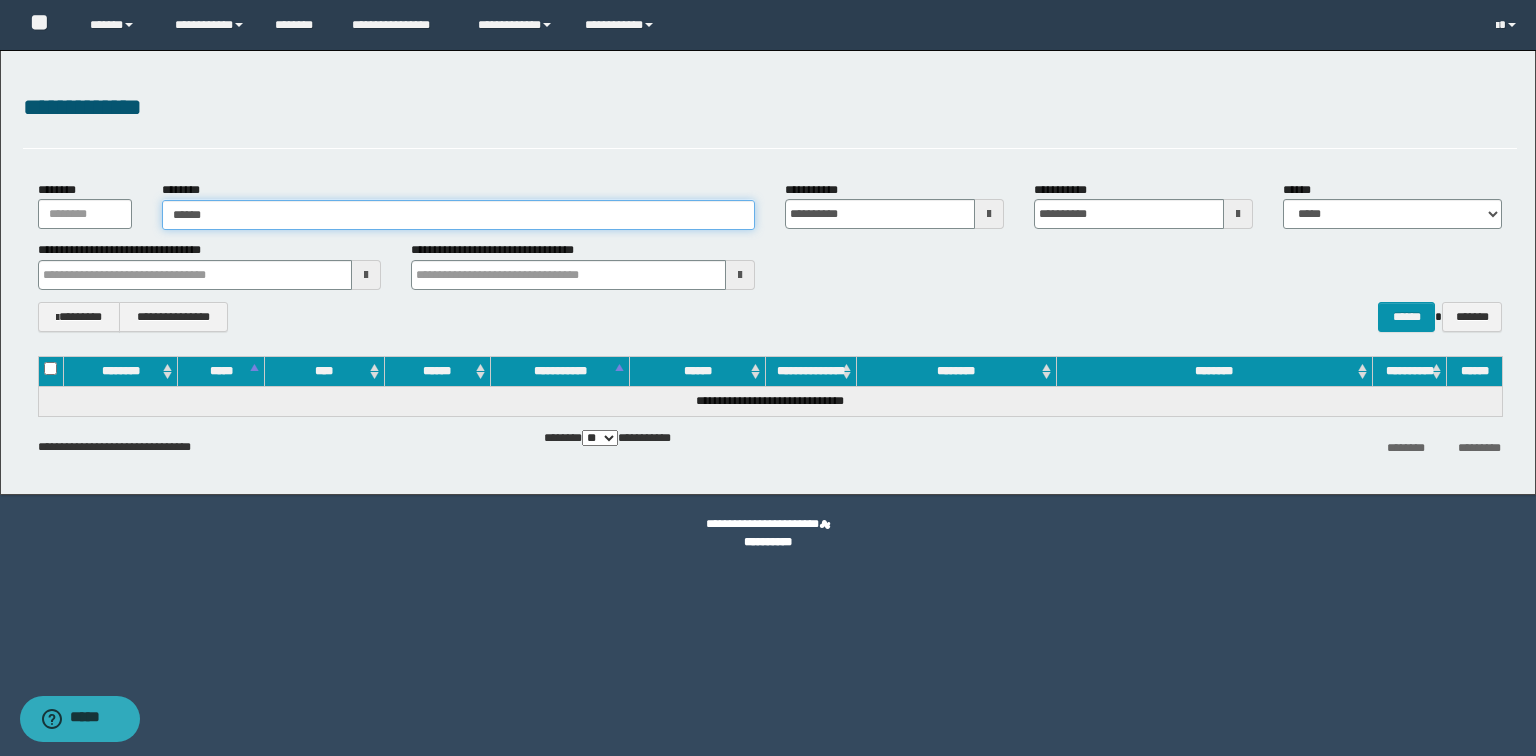 type on "*******" 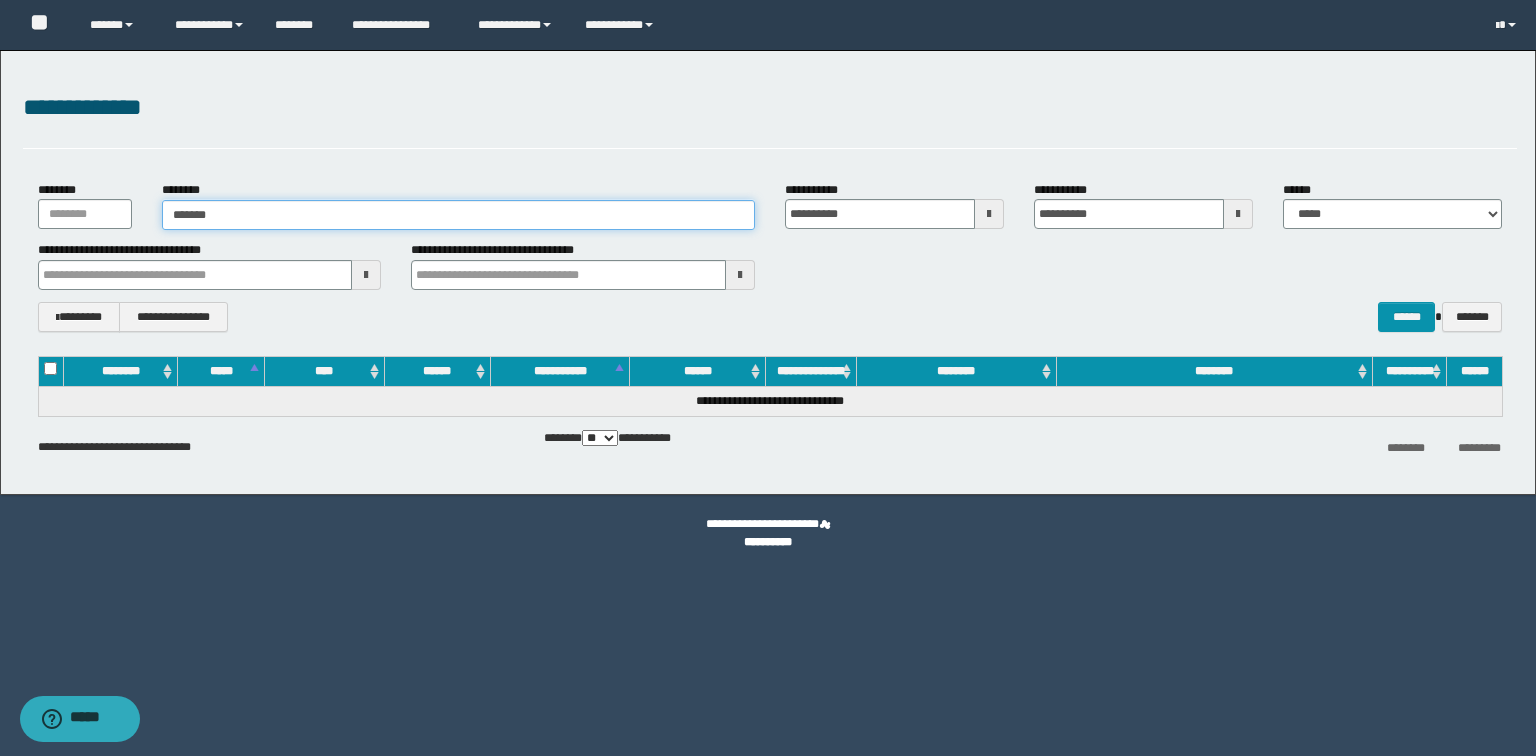 type on "*******" 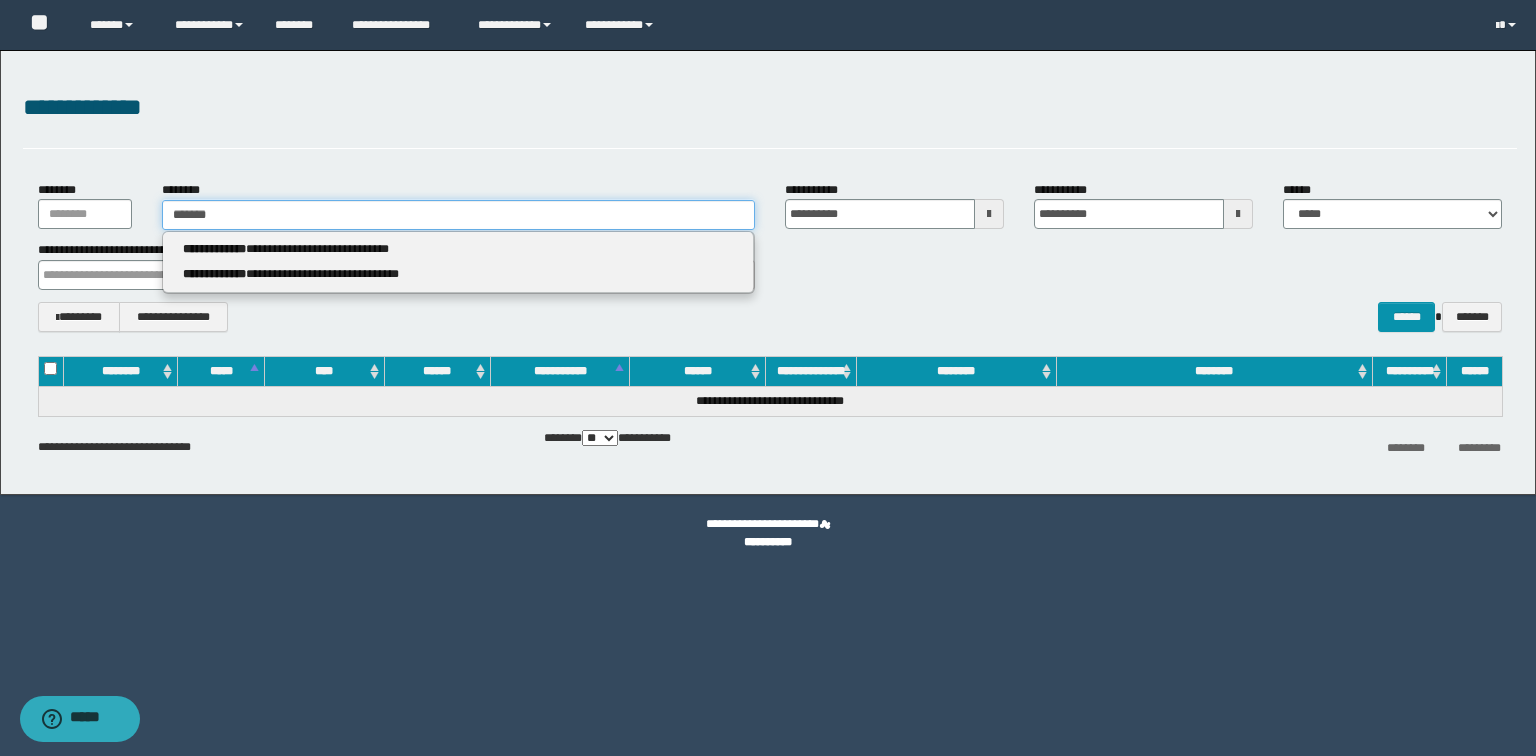 type 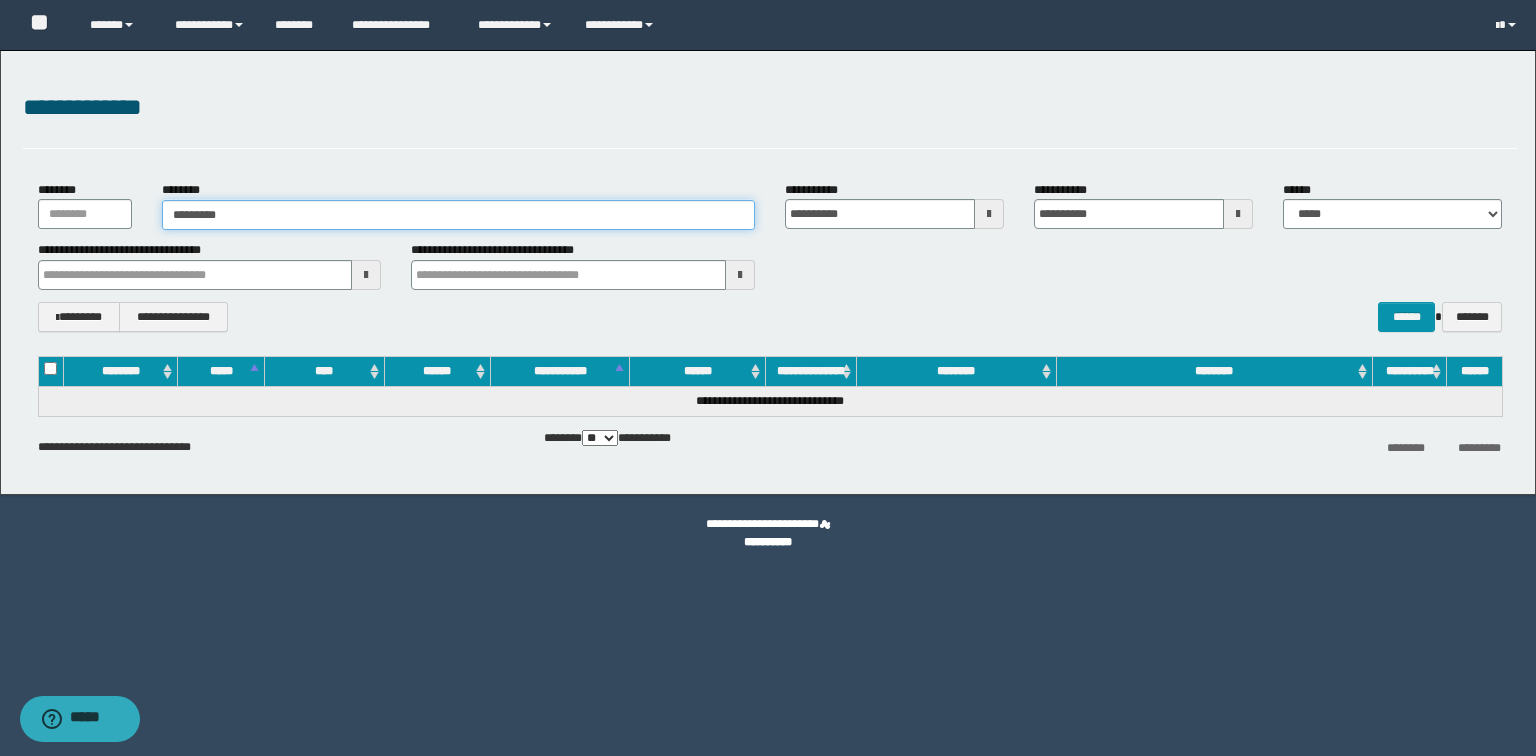 type on "**********" 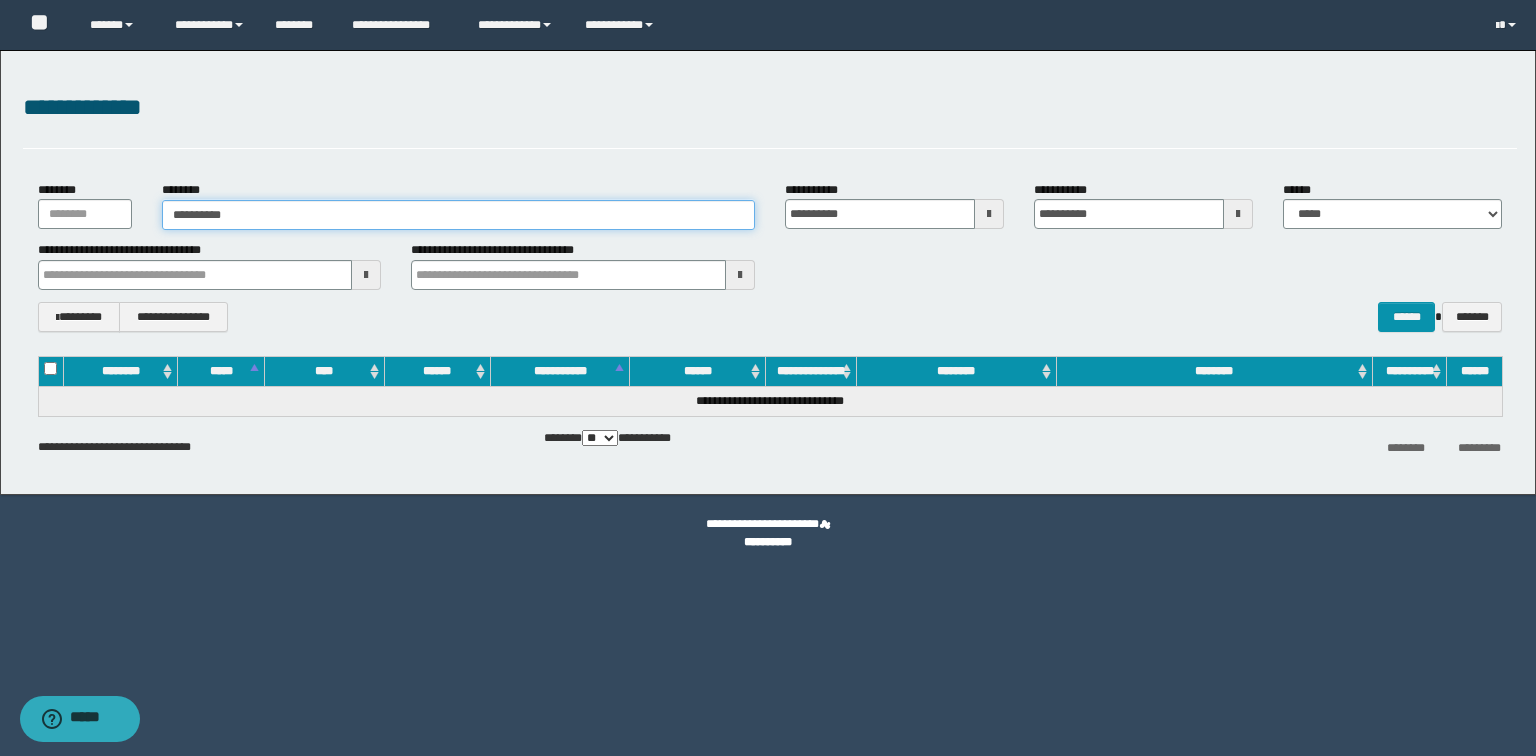 type on "**********" 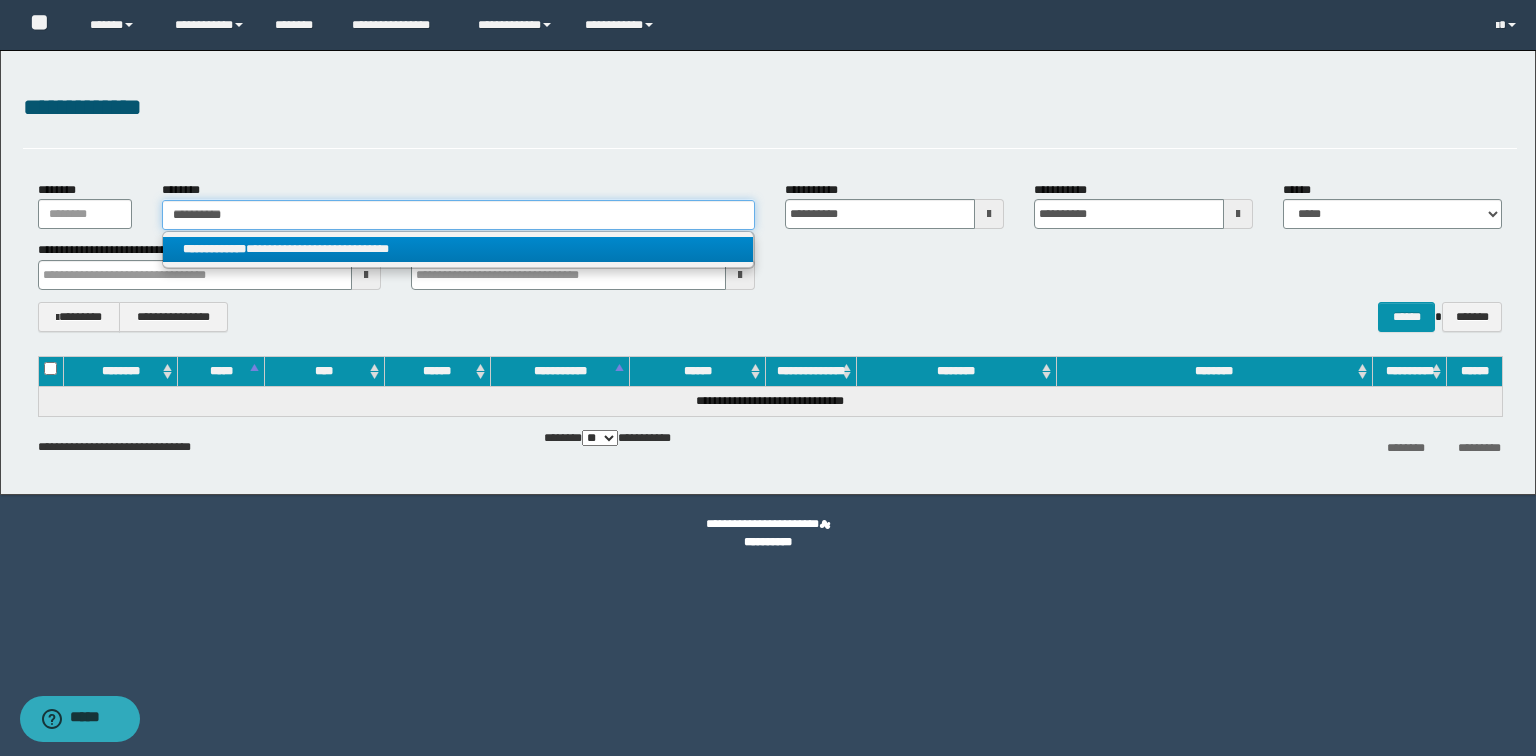 type on "**********" 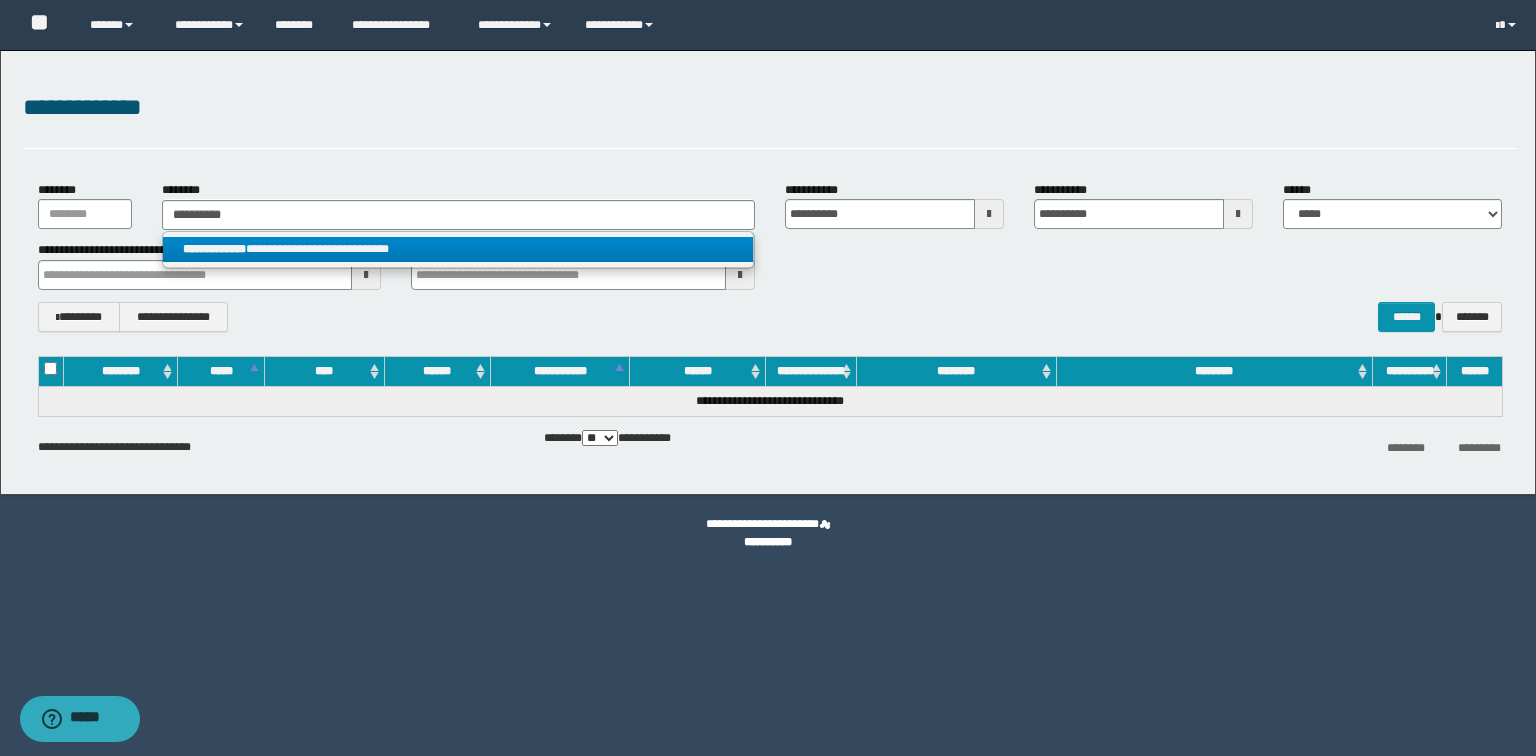 click on "**********" at bounding box center [458, 249] 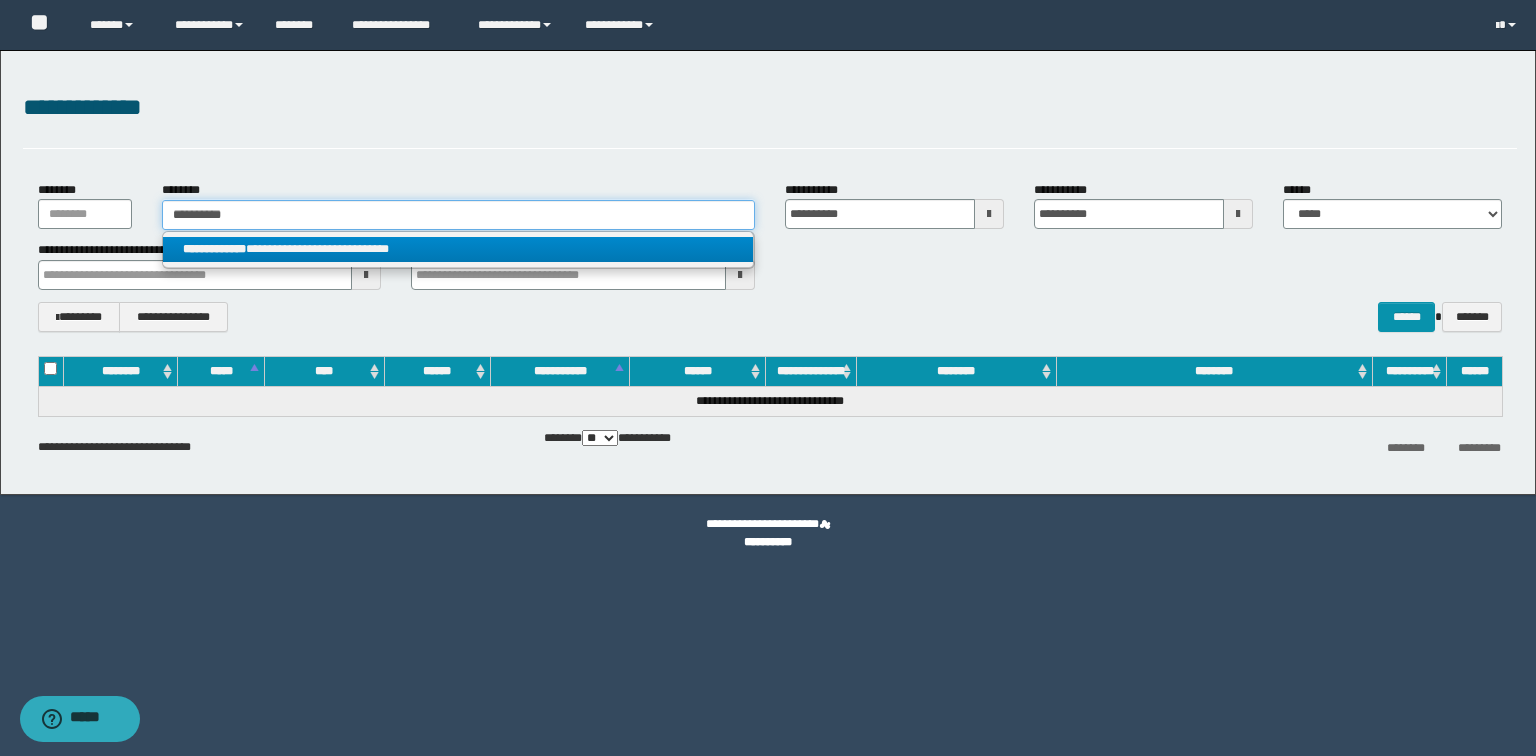 type 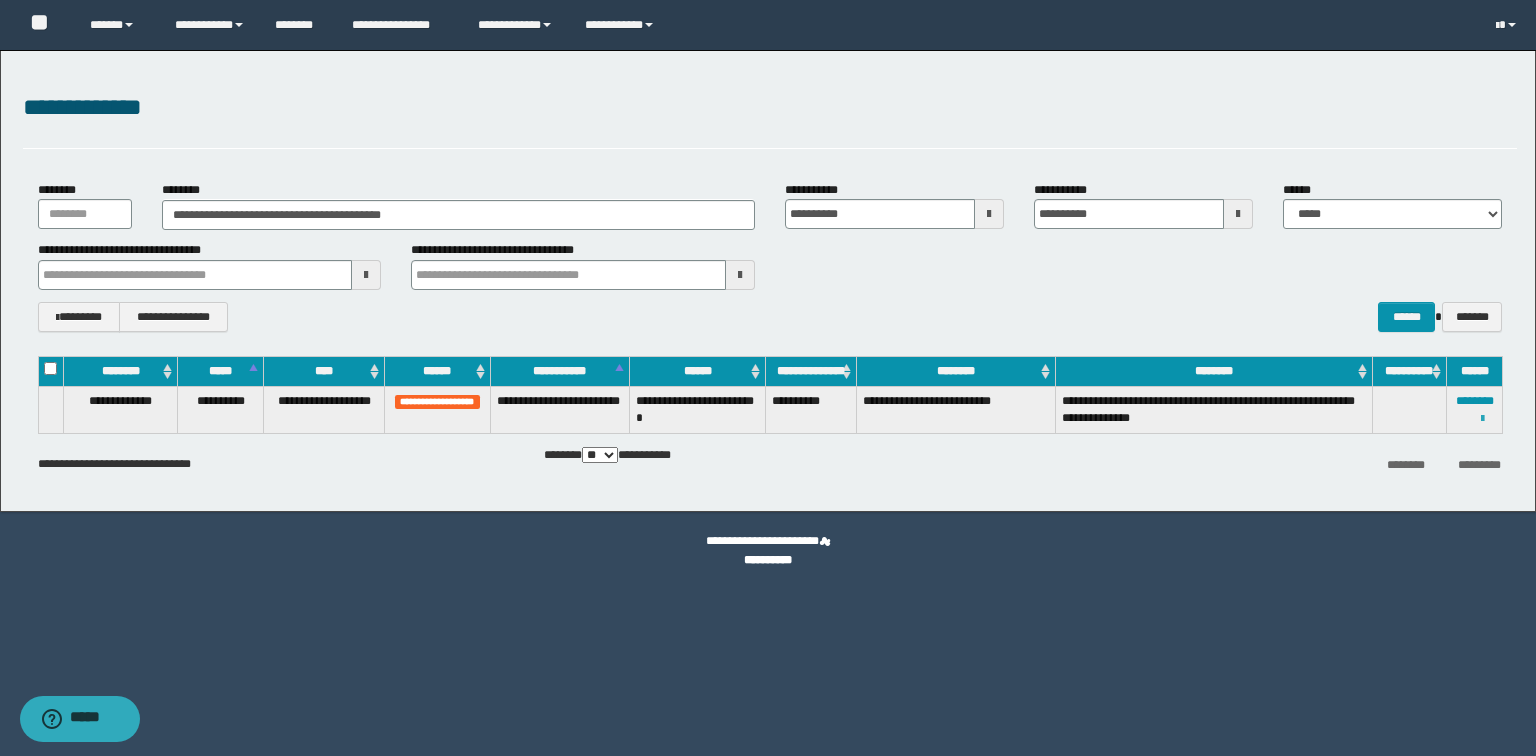 click at bounding box center (1482, 419) 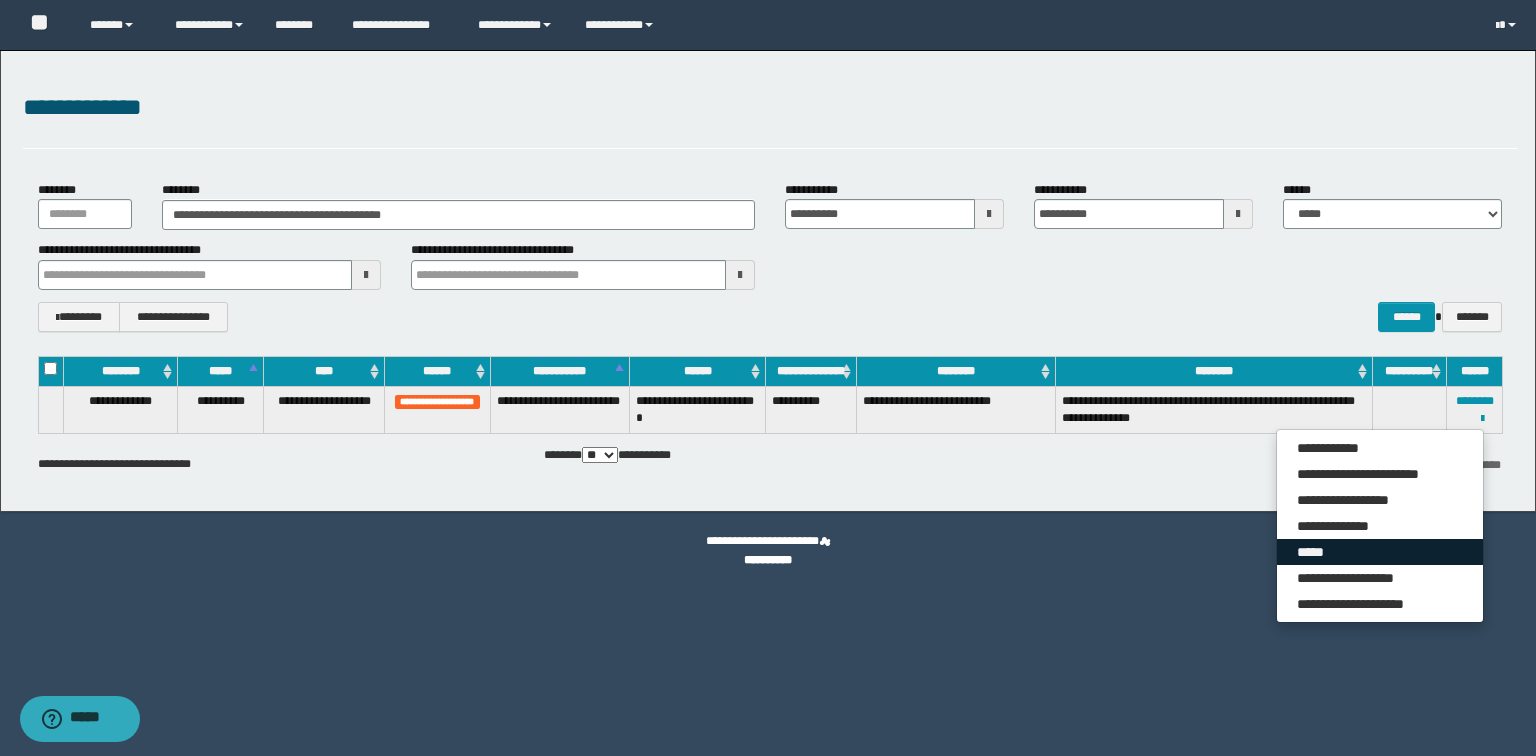 click on "*****" at bounding box center [1380, 552] 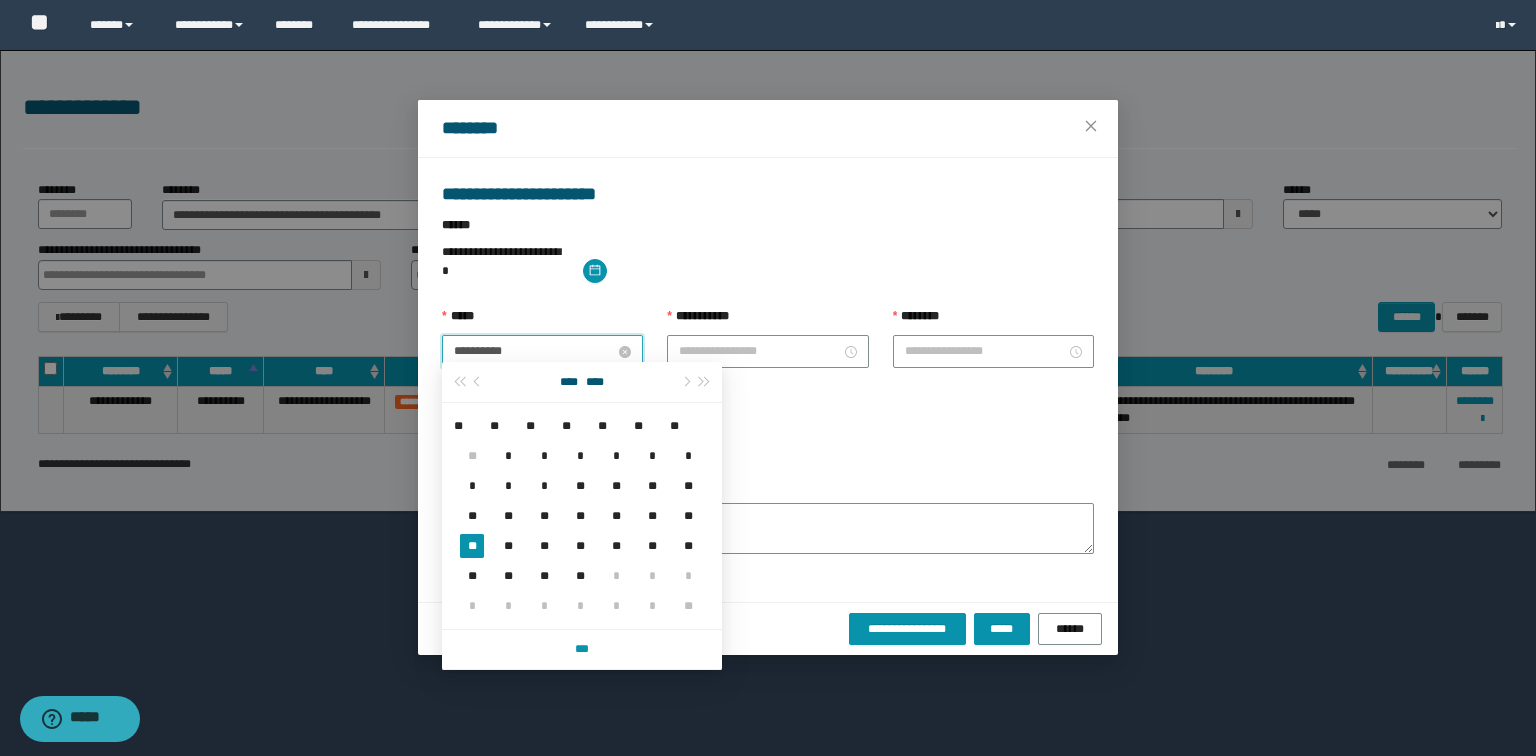click on "**********" at bounding box center [534, 351] 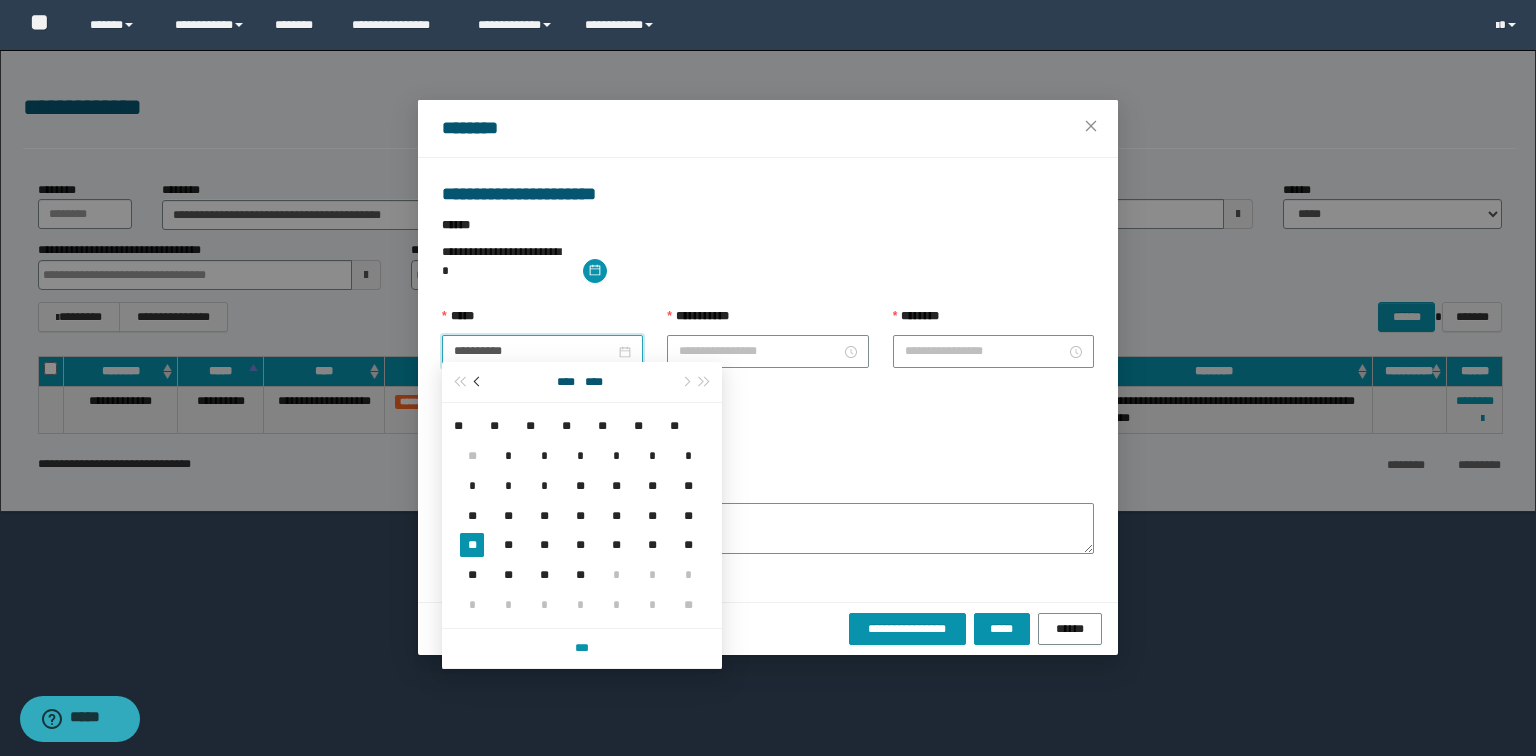 click at bounding box center [479, 382] 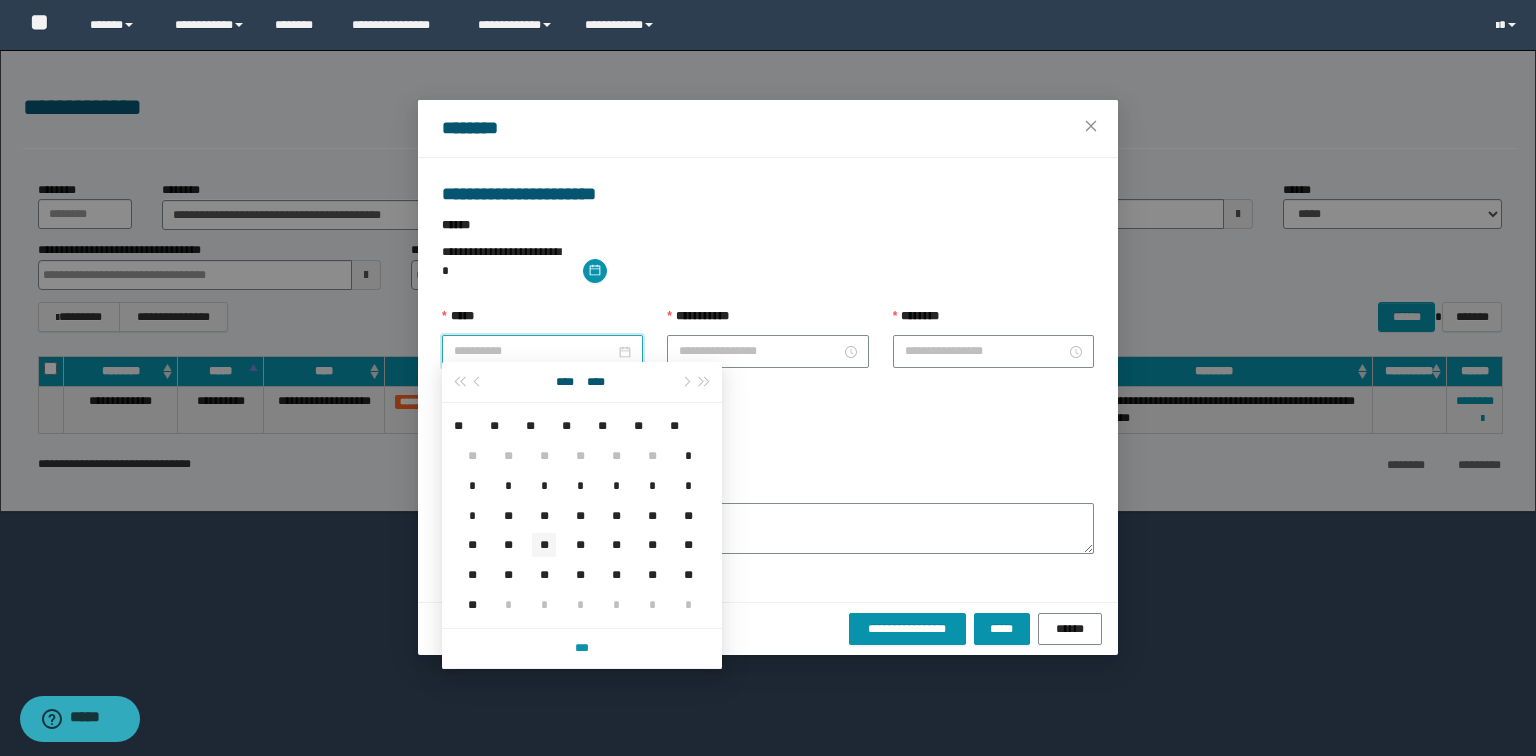 type on "**********" 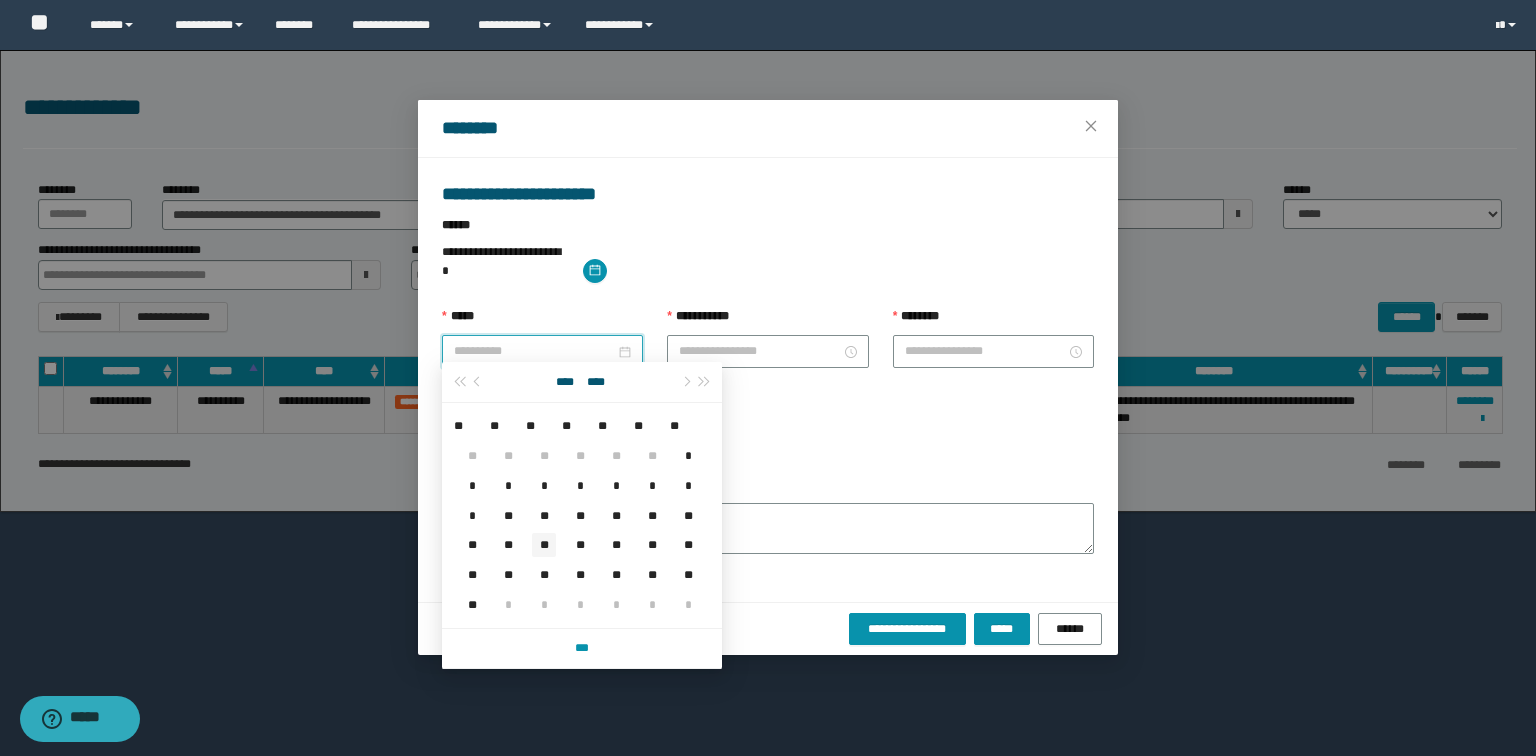 click on "**" at bounding box center (544, 545) 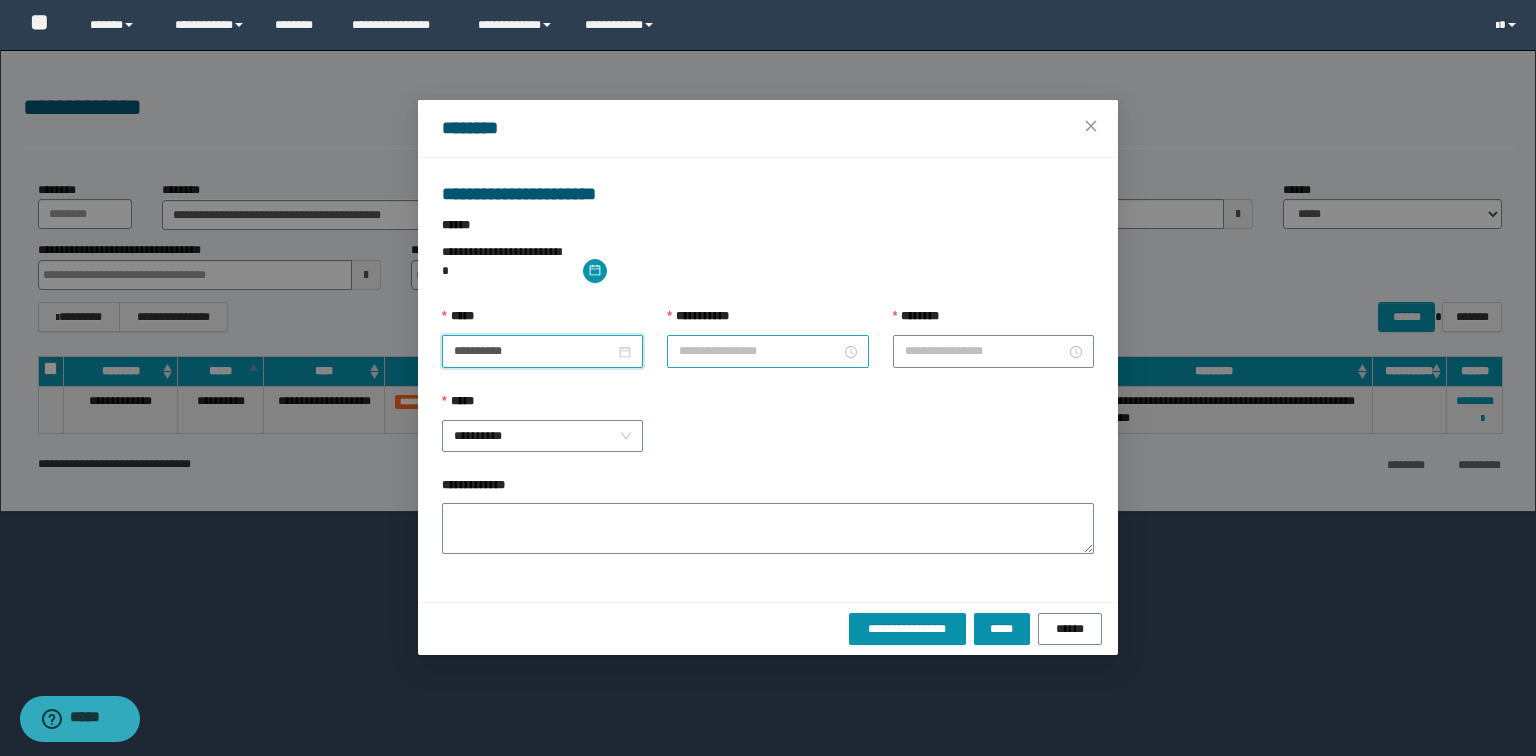 click on "**********" at bounding box center [759, 351] 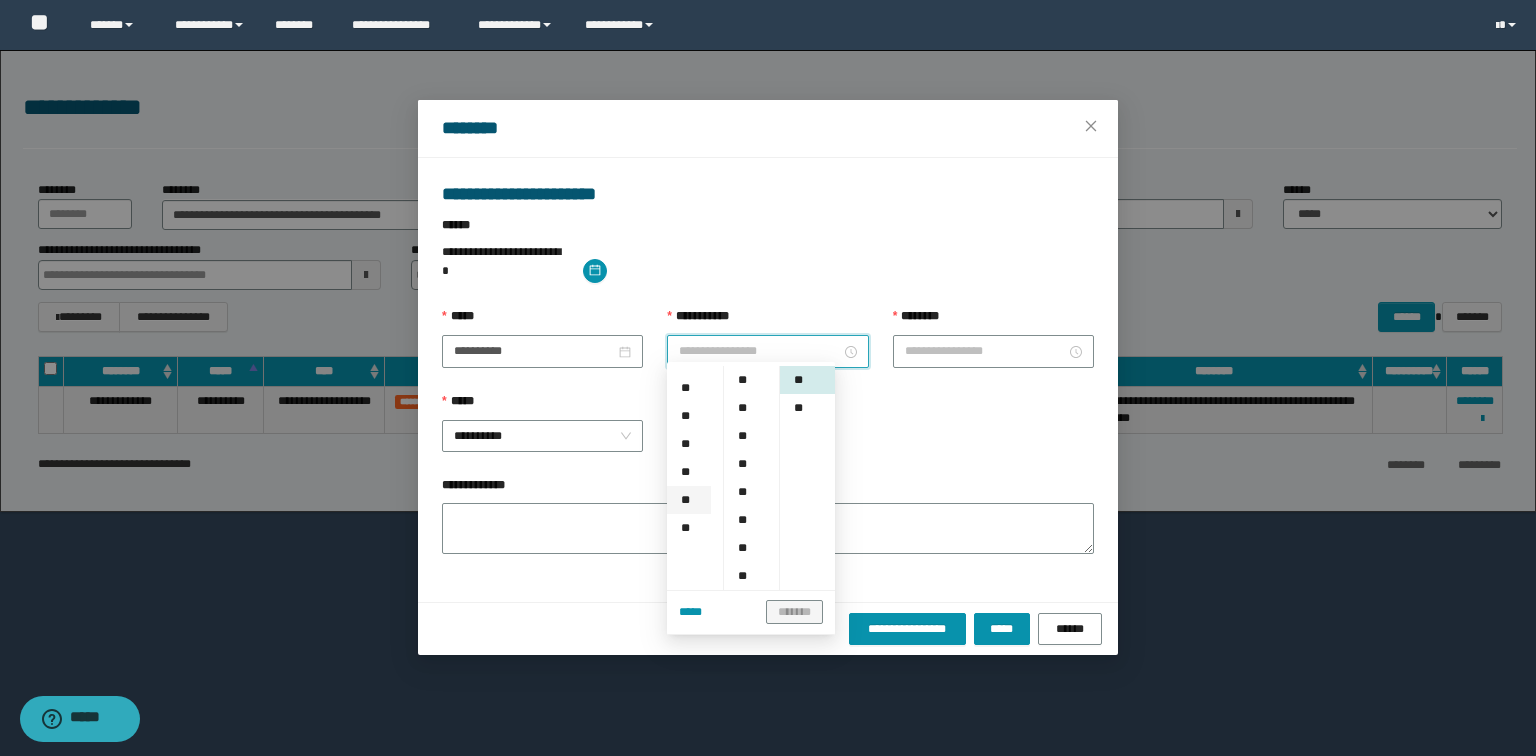 click on "**" at bounding box center (689, 500) 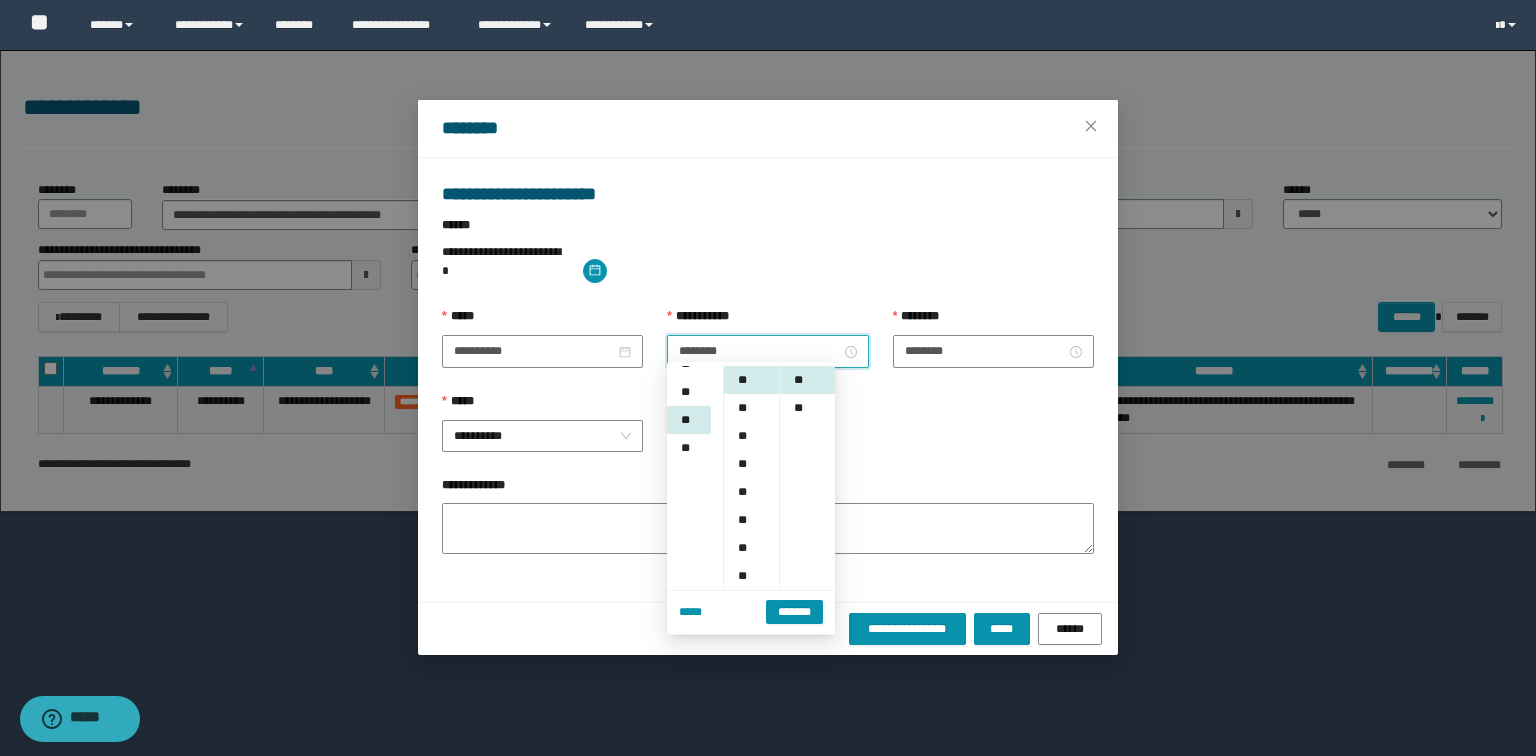 scroll, scrollTop: 280, scrollLeft: 0, axis: vertical 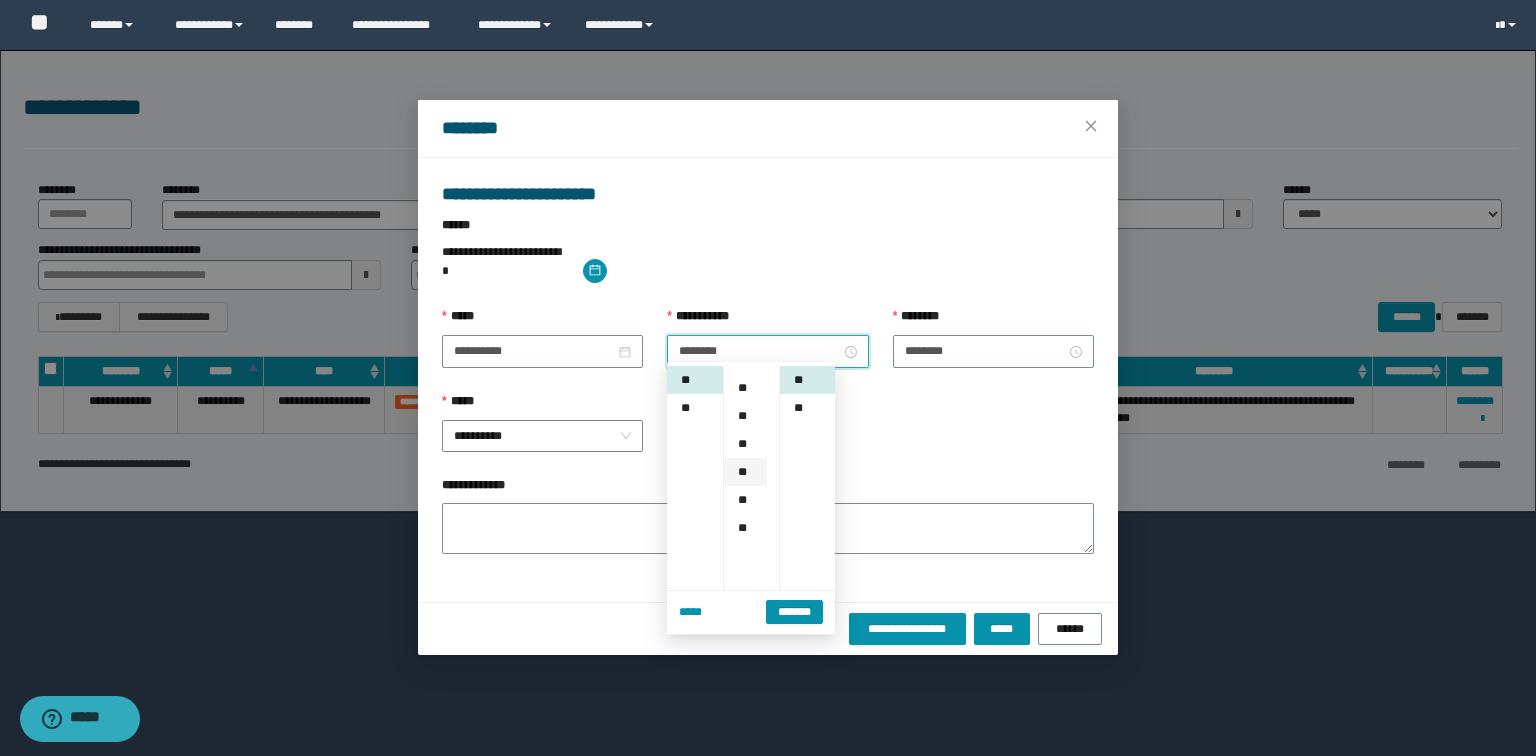 click on "**" at bounding box center (745, 472) 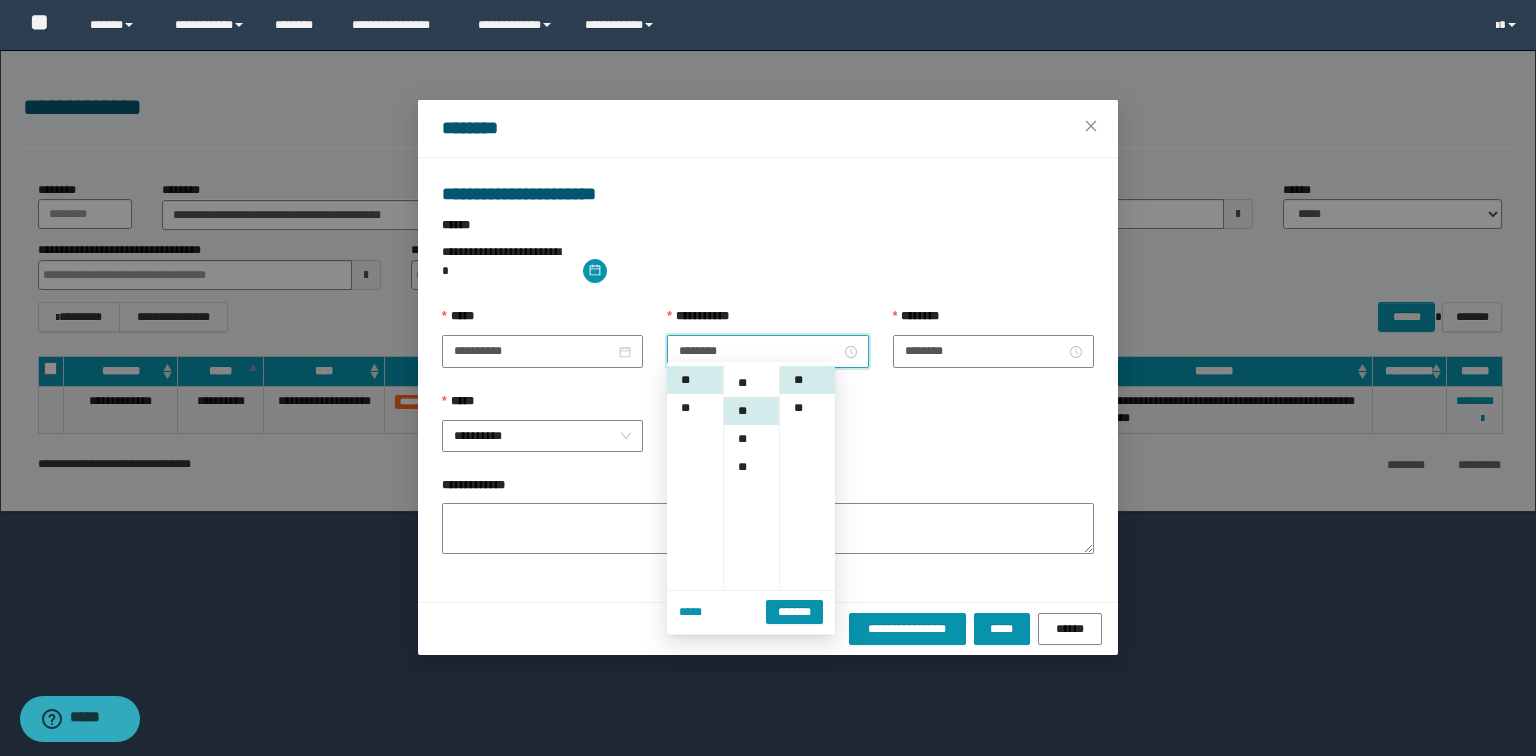 scroll, scrollTop: 252, scrollLeft: 0, axis: vertical 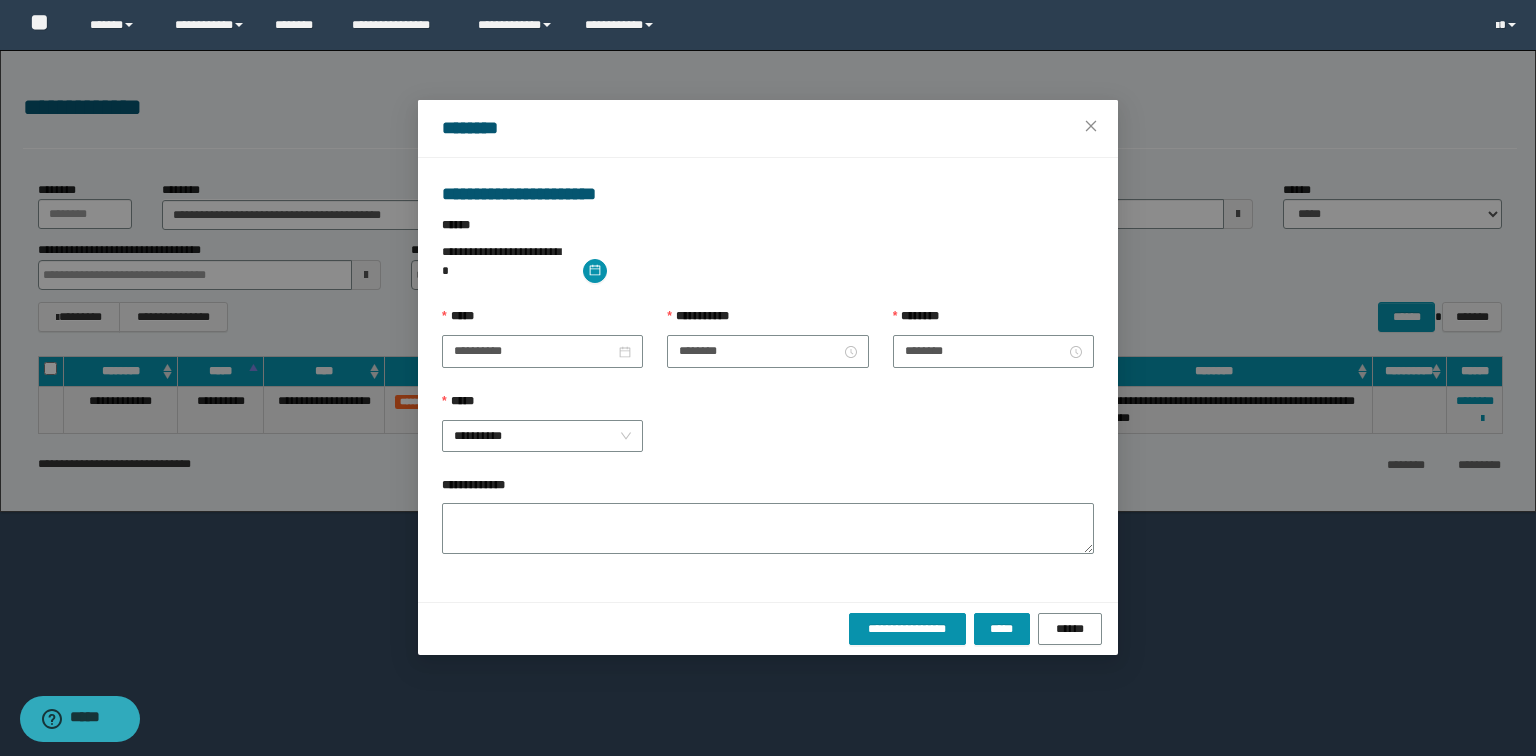 click on "**********" at bounding box center [768, 434] 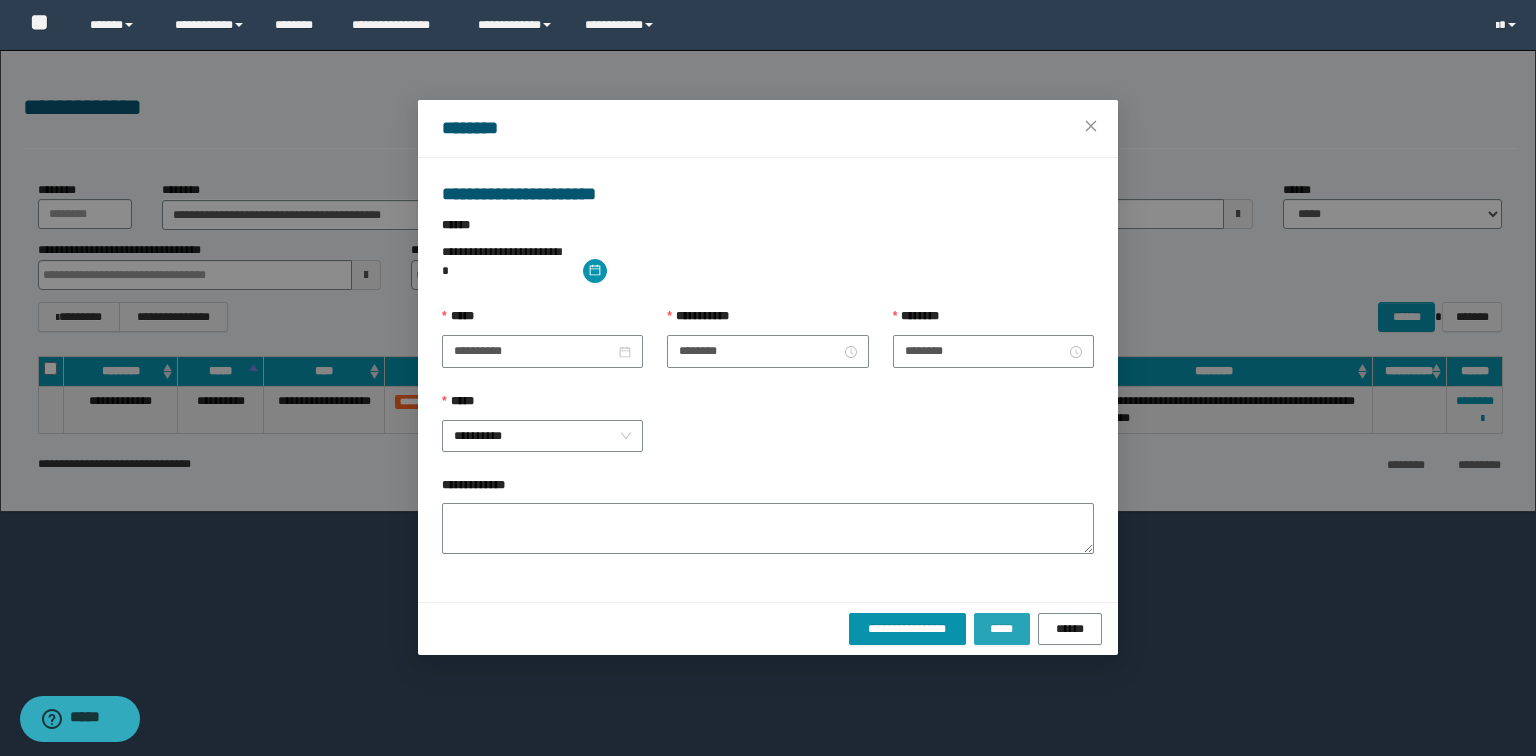 click on "*****" at bounding box center (1002, 629) 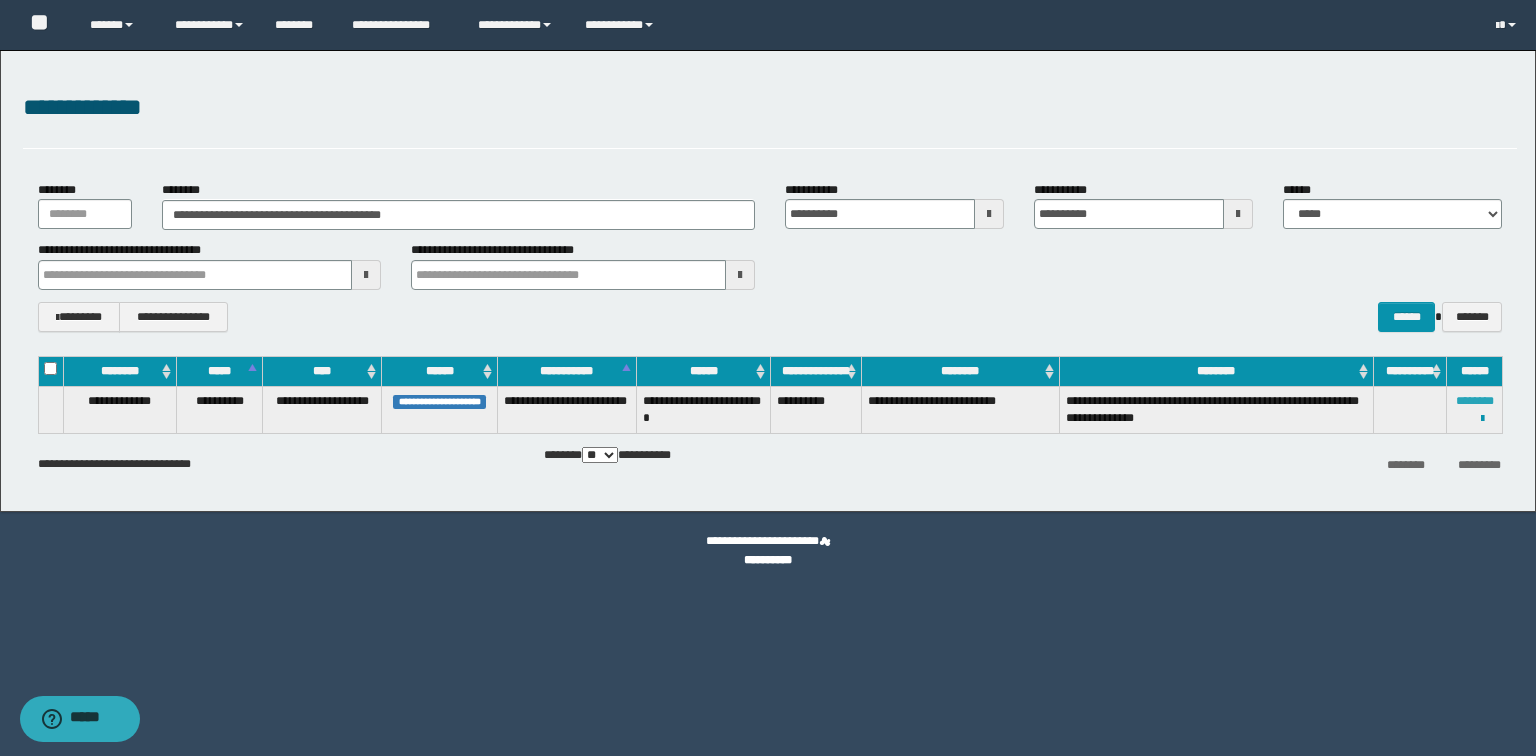 click on "********" at bounding box center (1475, 401) 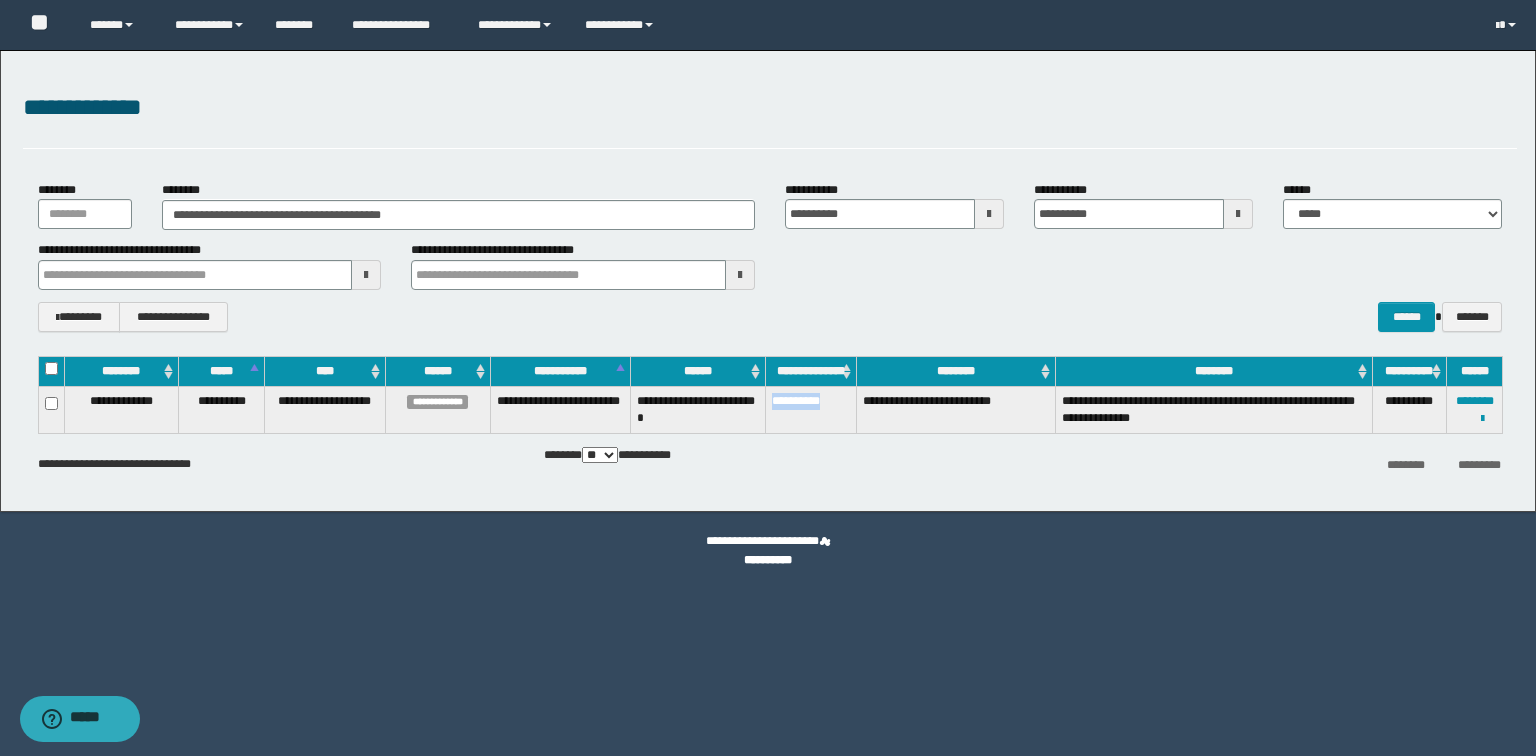drag, startPoint x: 834, startPoint y: 398, endPoint x: 771, endPoint y: 396, distance: 63.03174 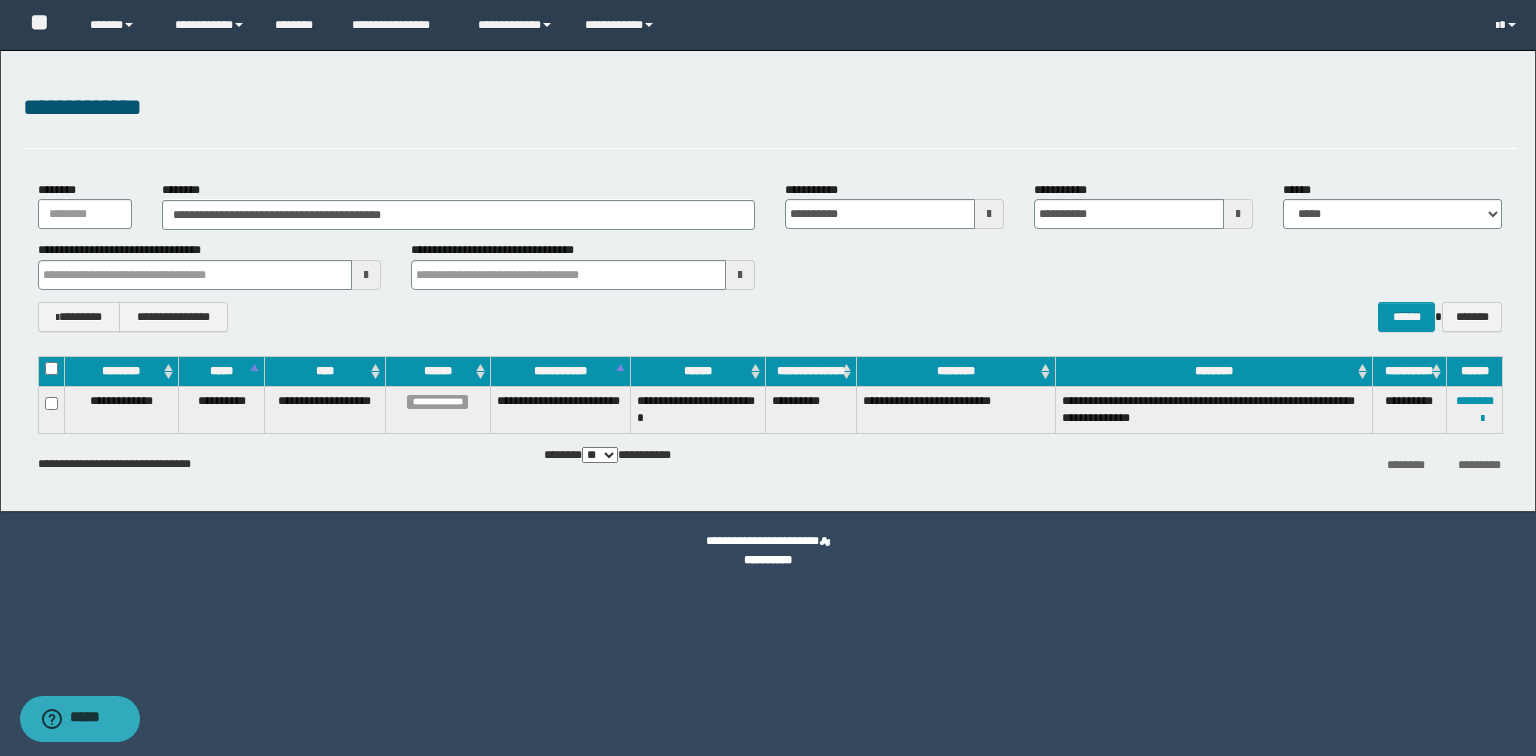 click on "**********" at bounding box center [770, 108] 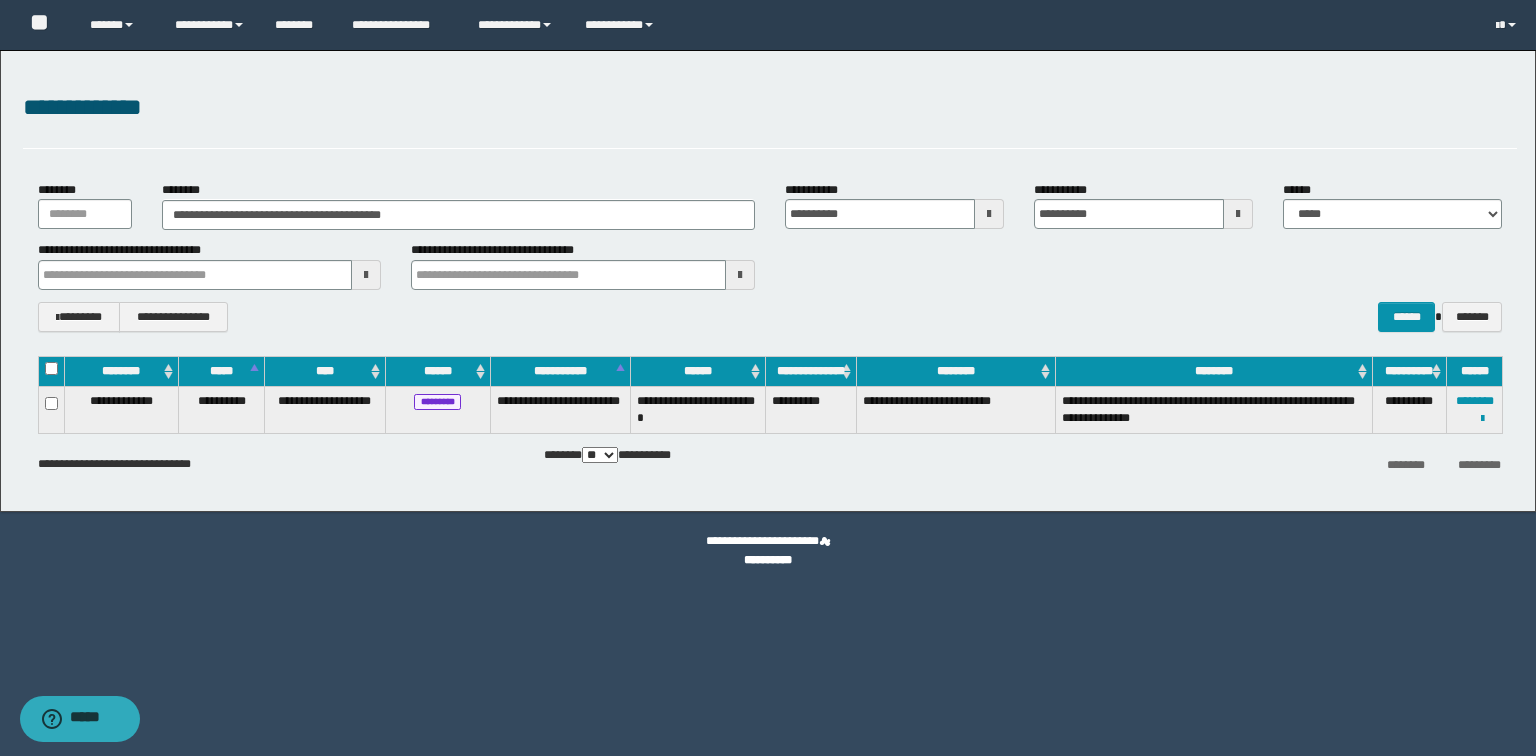 click on "**********" at bounding box center [770, 119] 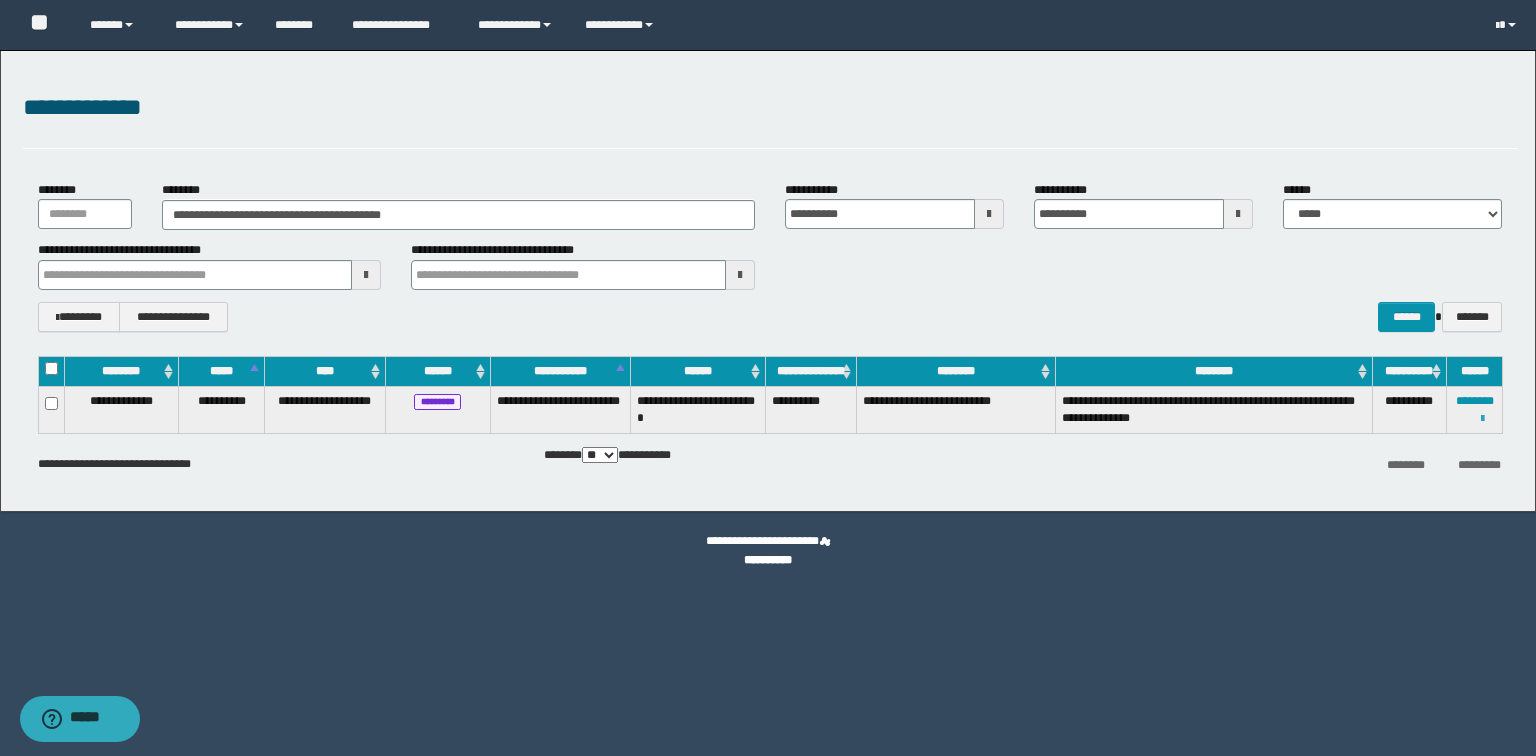 drag, startPoint x: 1487, startPoint y: 415, endPoint x: 1416, endPoint y: 412, distance: 71.063354 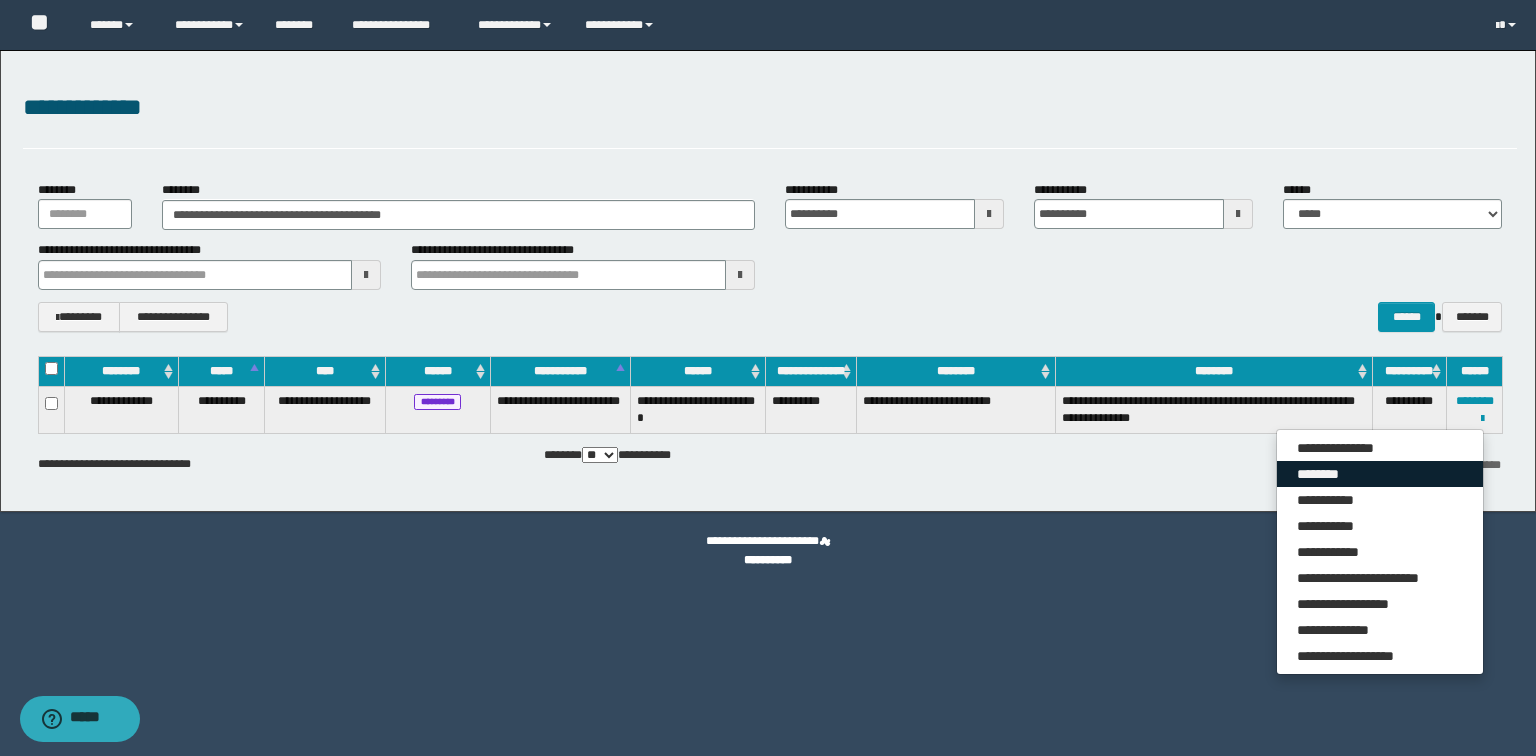 drag, startPoint x: 1364, startPoint y: 475, endPoint x: 1352, endPoint y: 456, distance: 22.472204 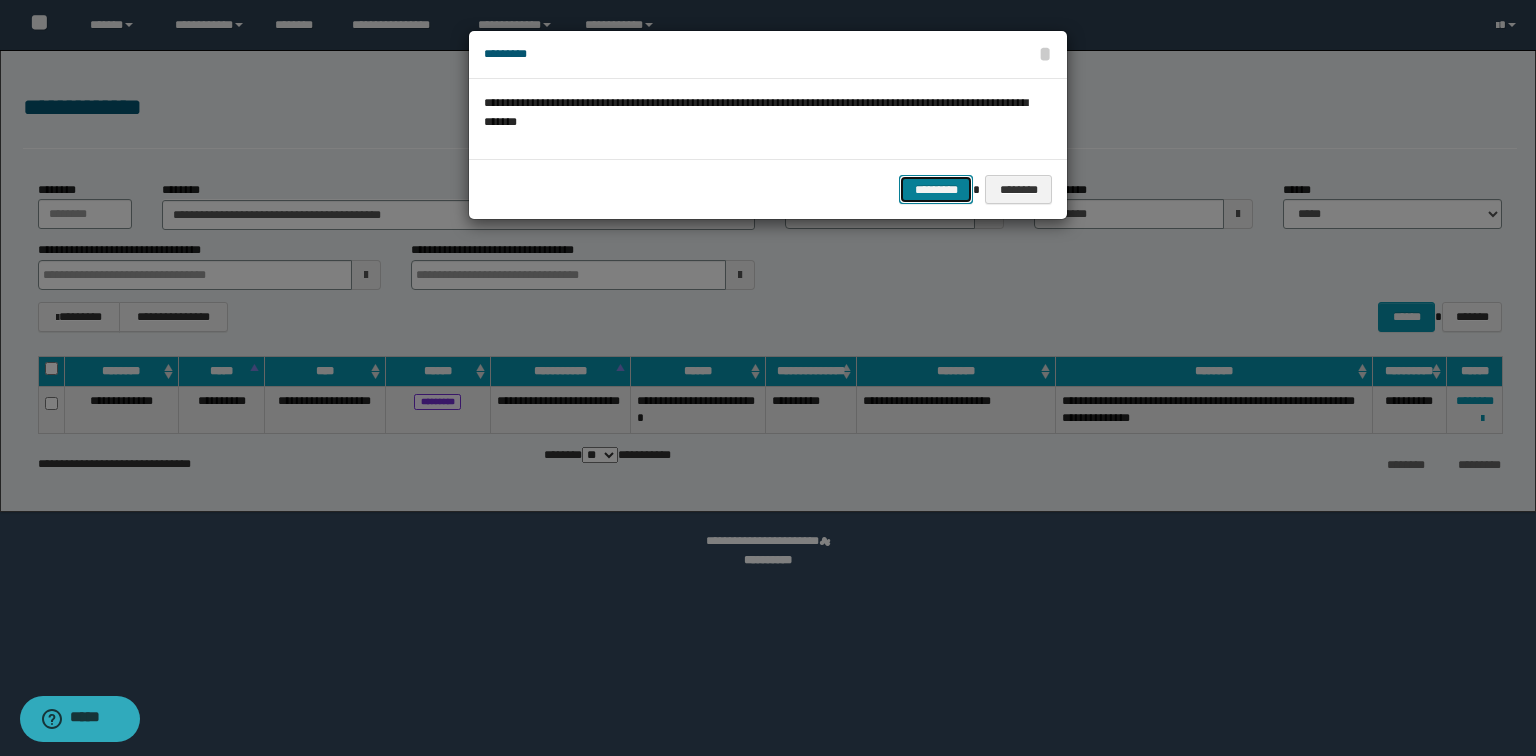 click on "*********" at bounding box center (936, 190) 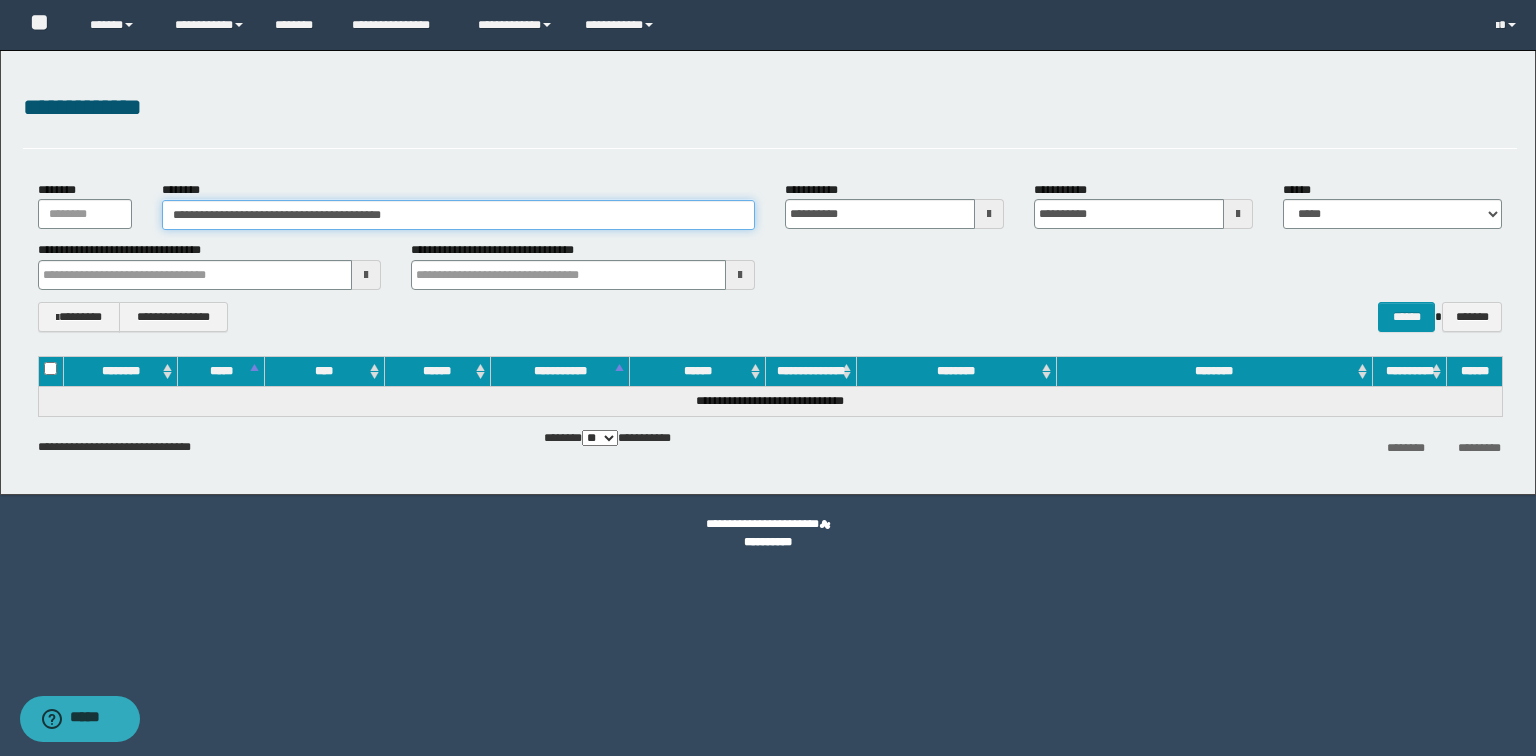 drag, startPoint x: 522, startPoint y: 222, endPoint x: 0, endPoint y: 227, distance: 522.0239 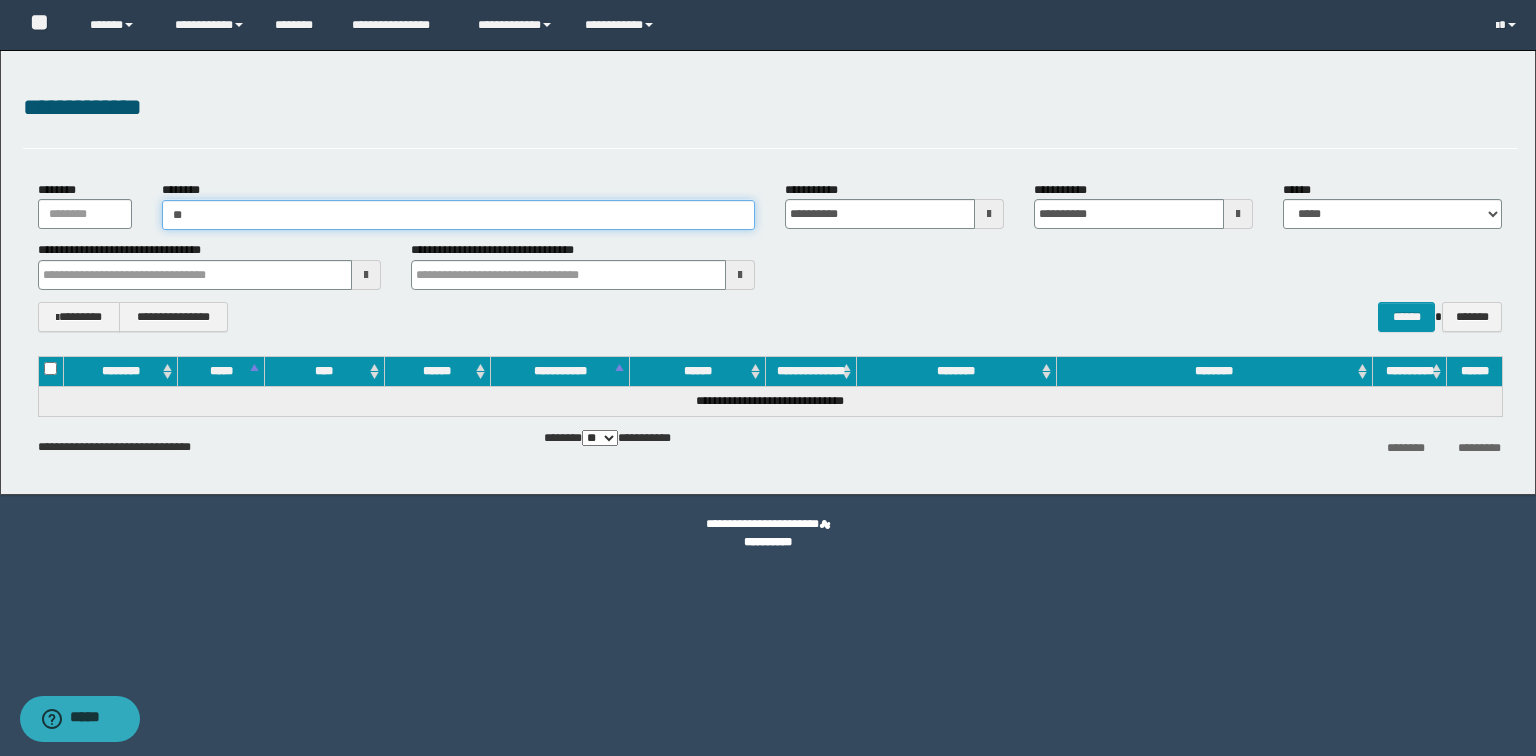 type on "***" 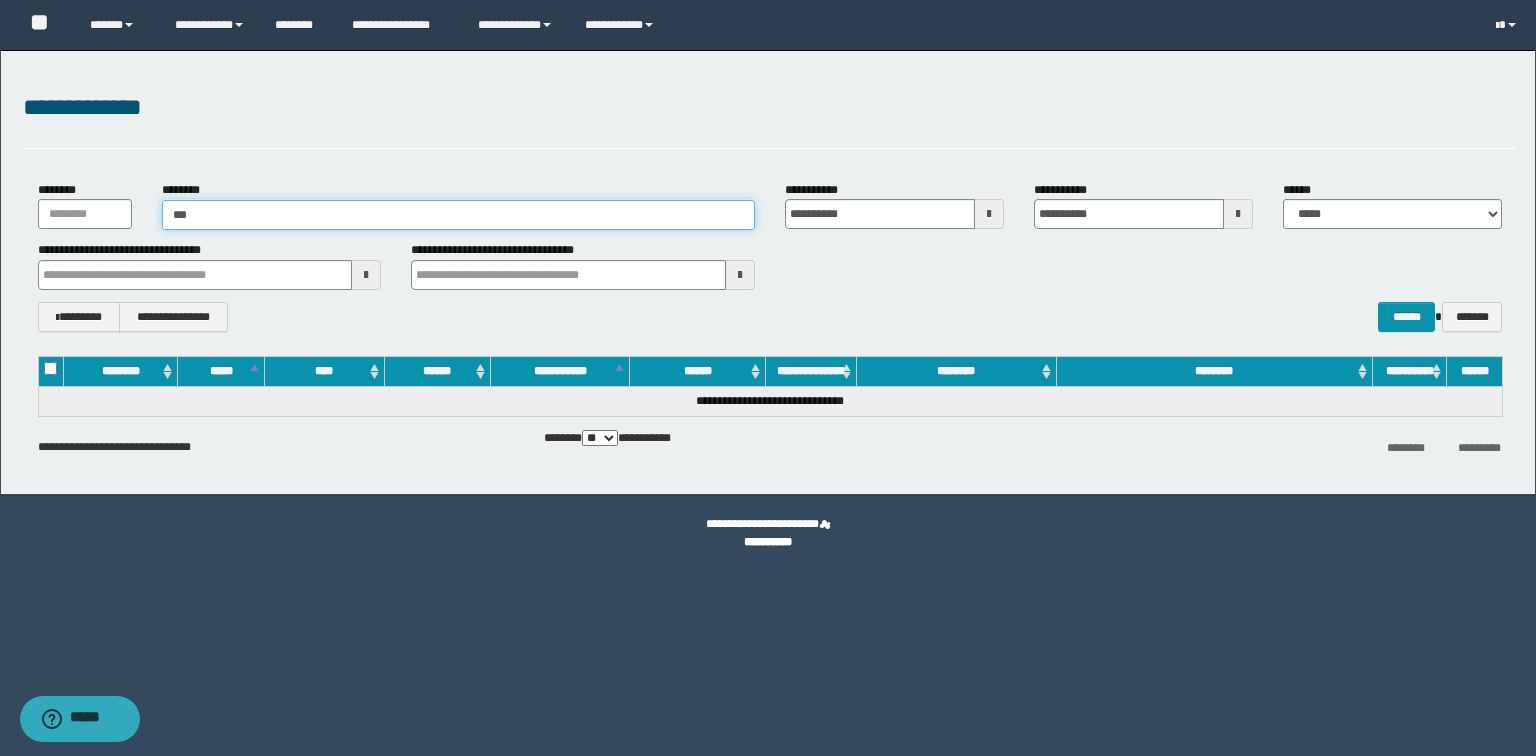type on "***" 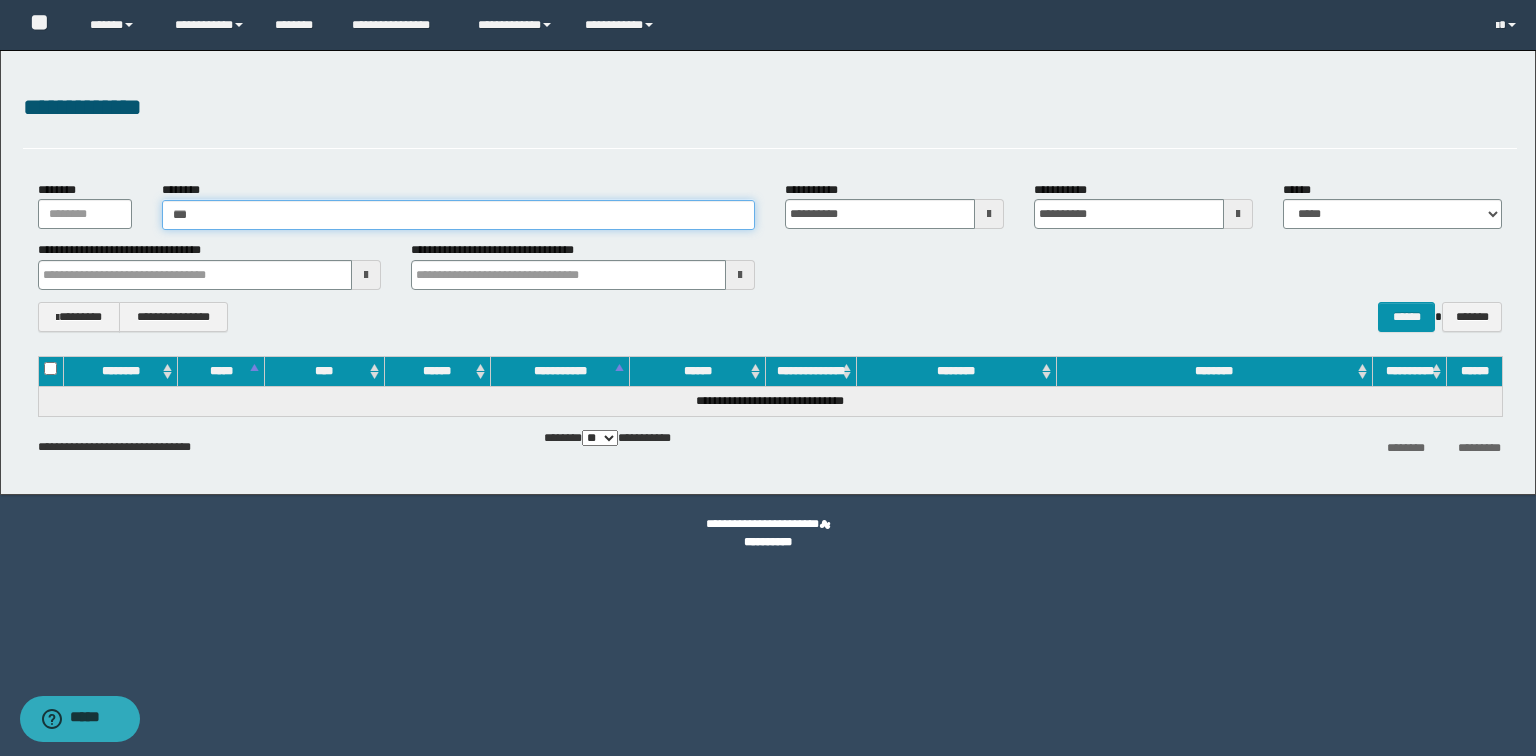 type 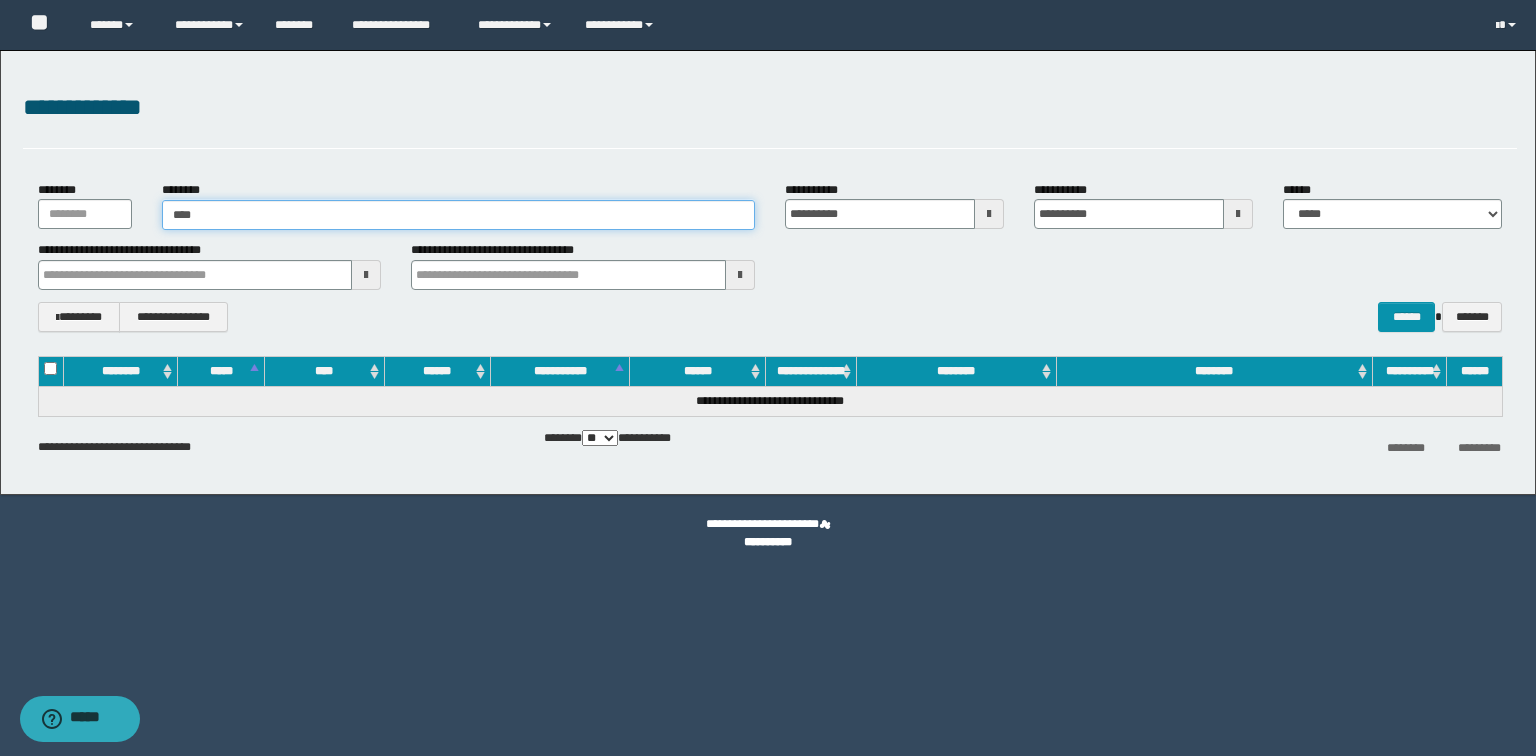 type on "*****" 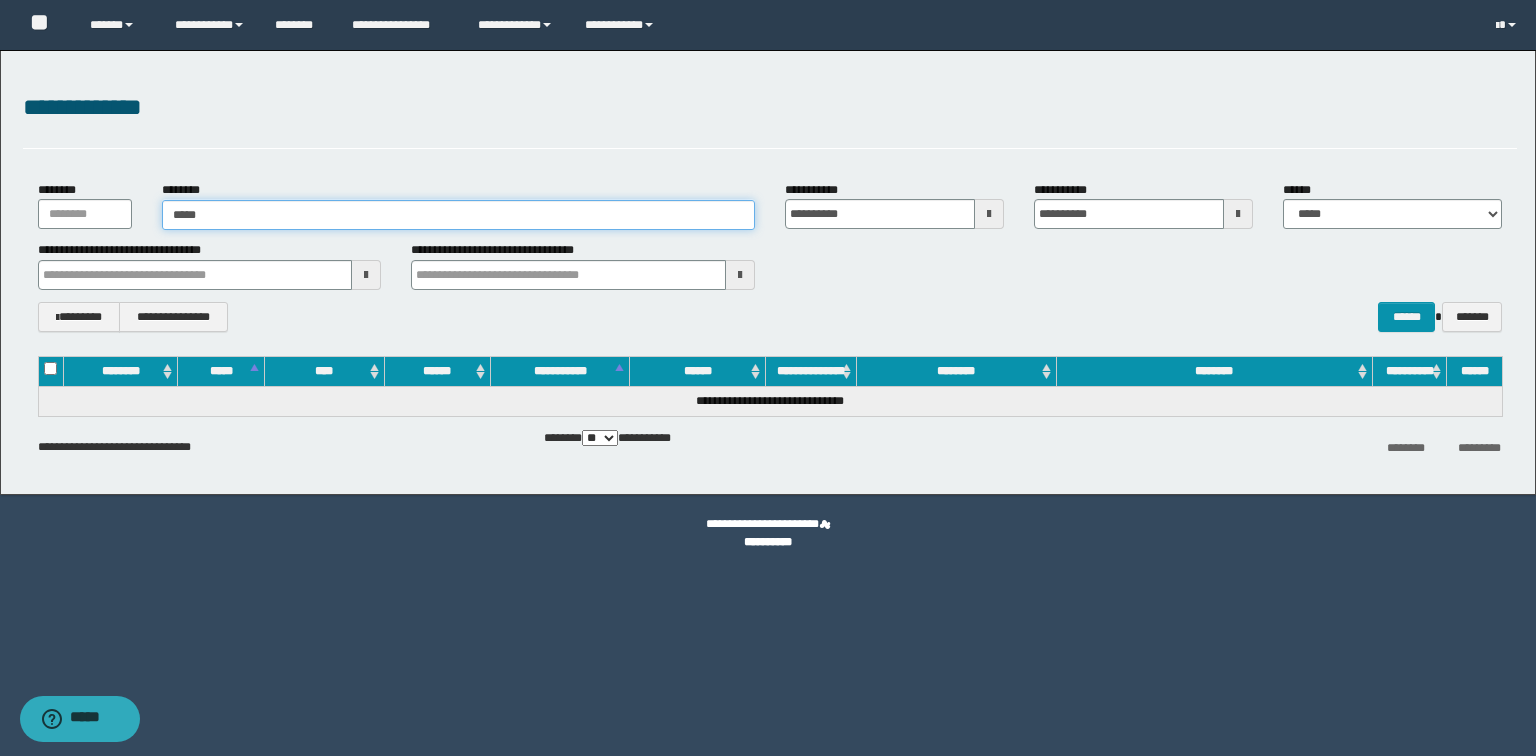 type on "*****" 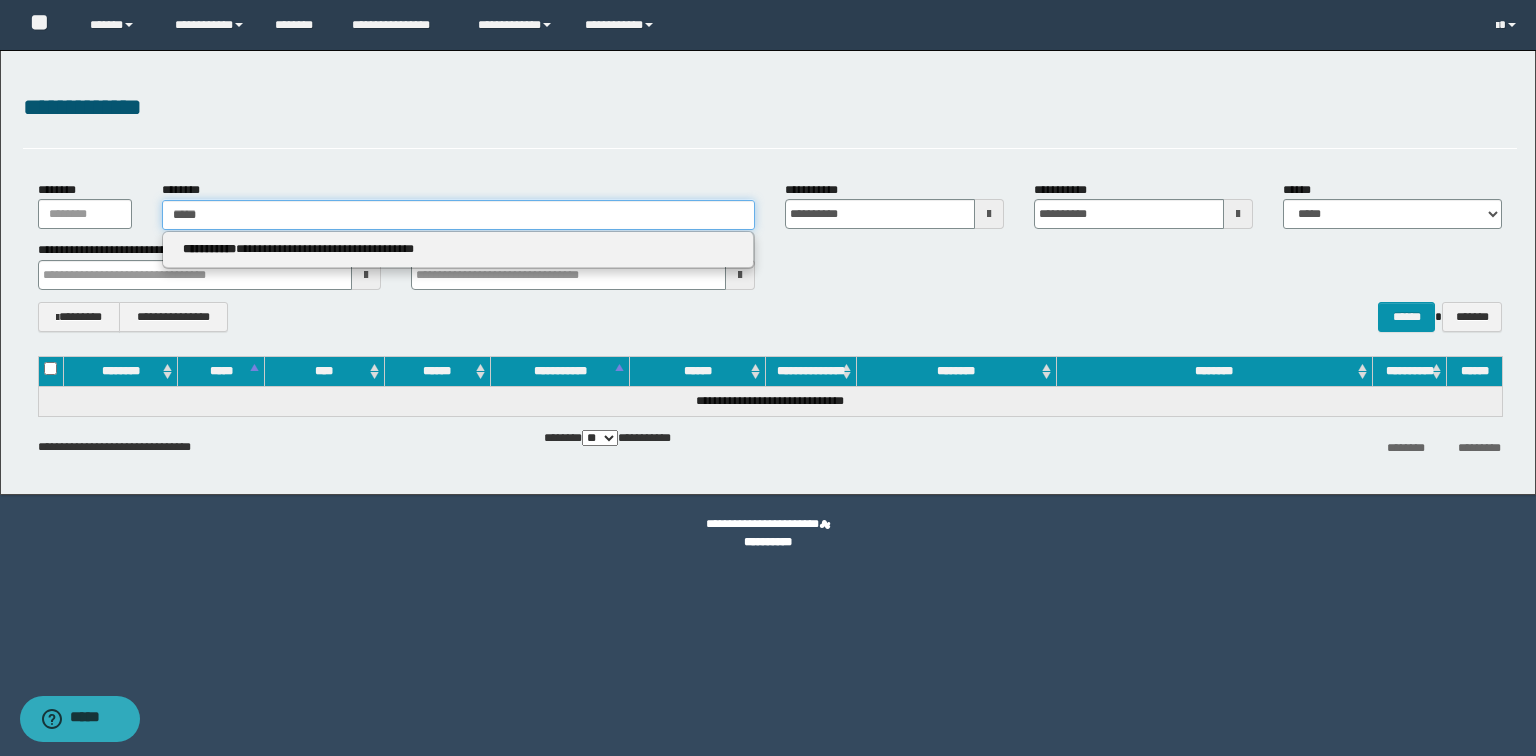 type 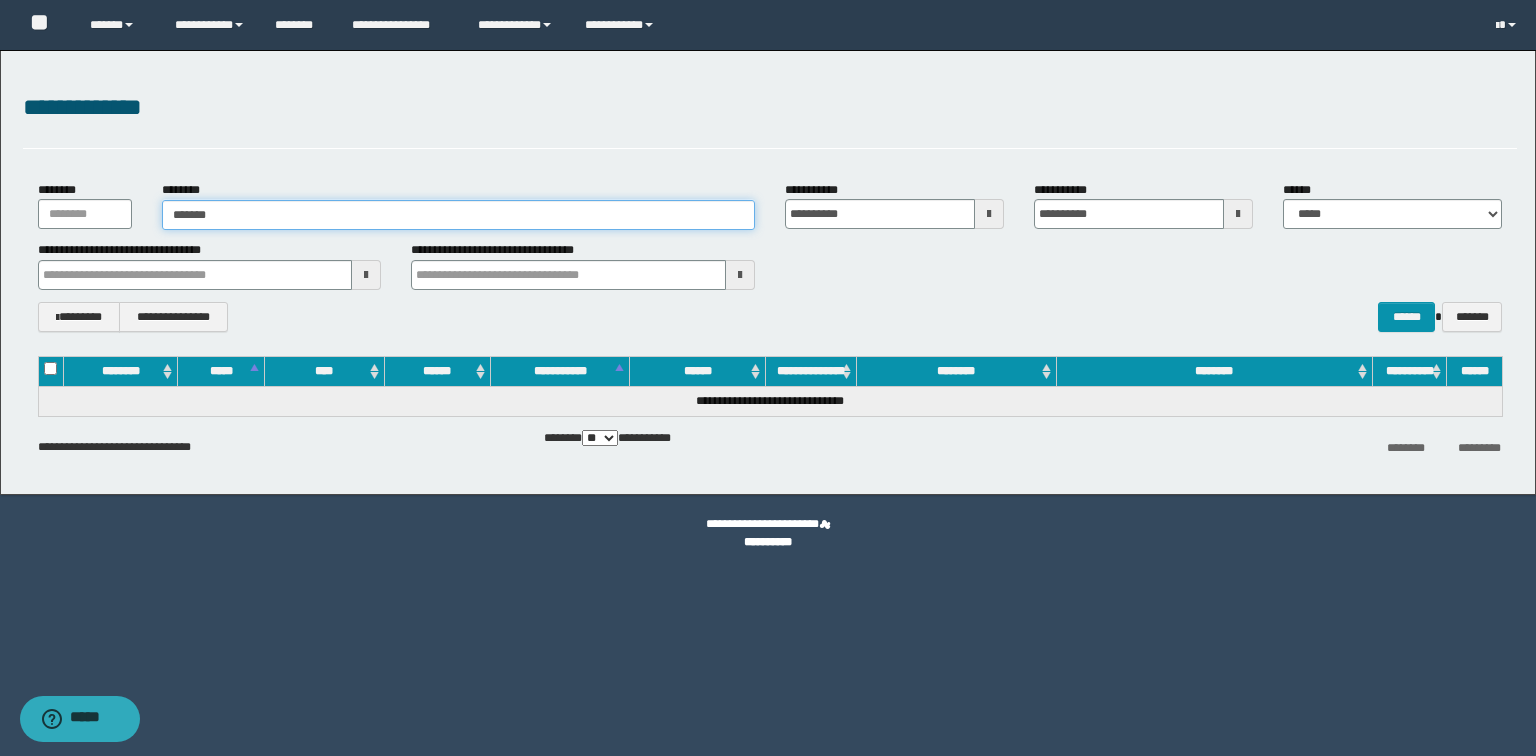 type on "********" 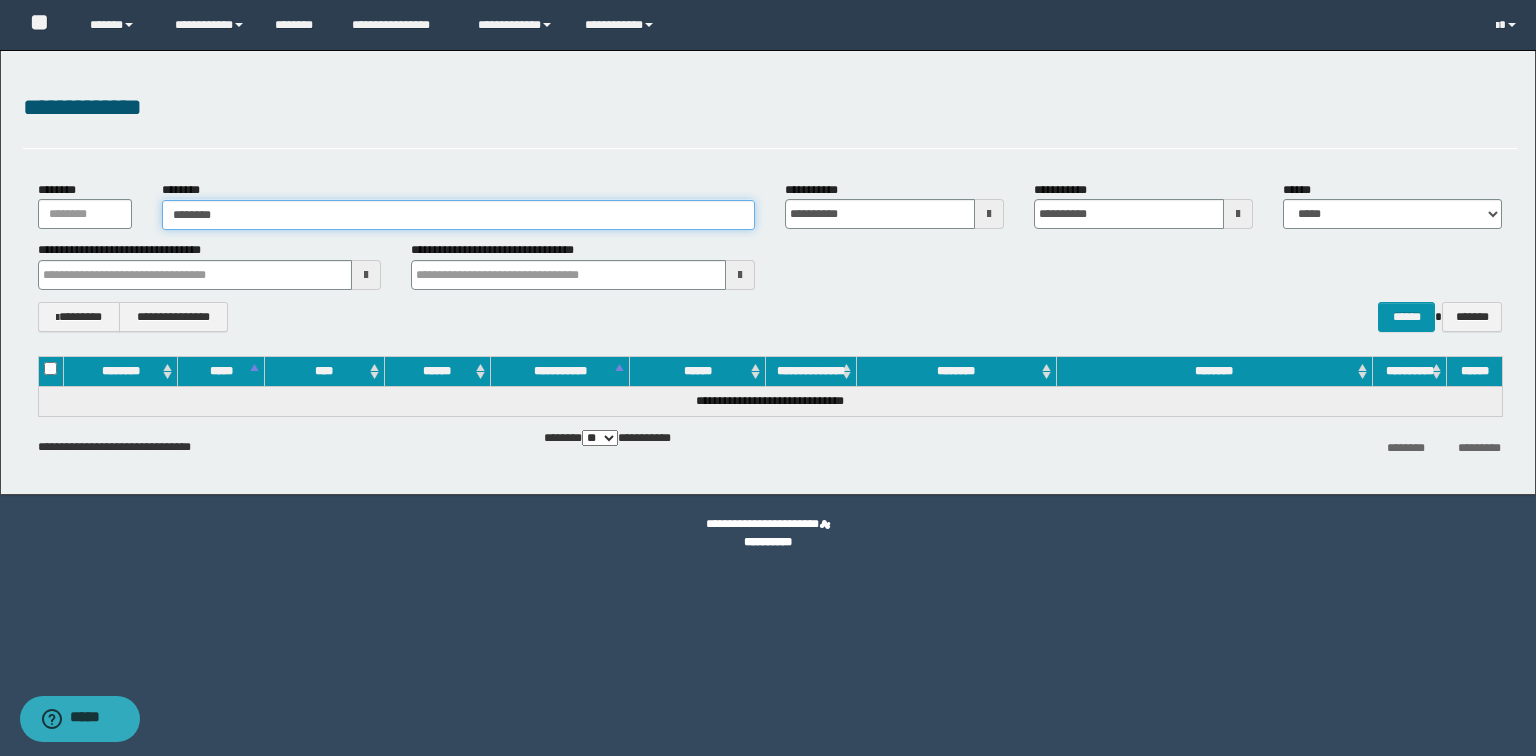 type on "********" 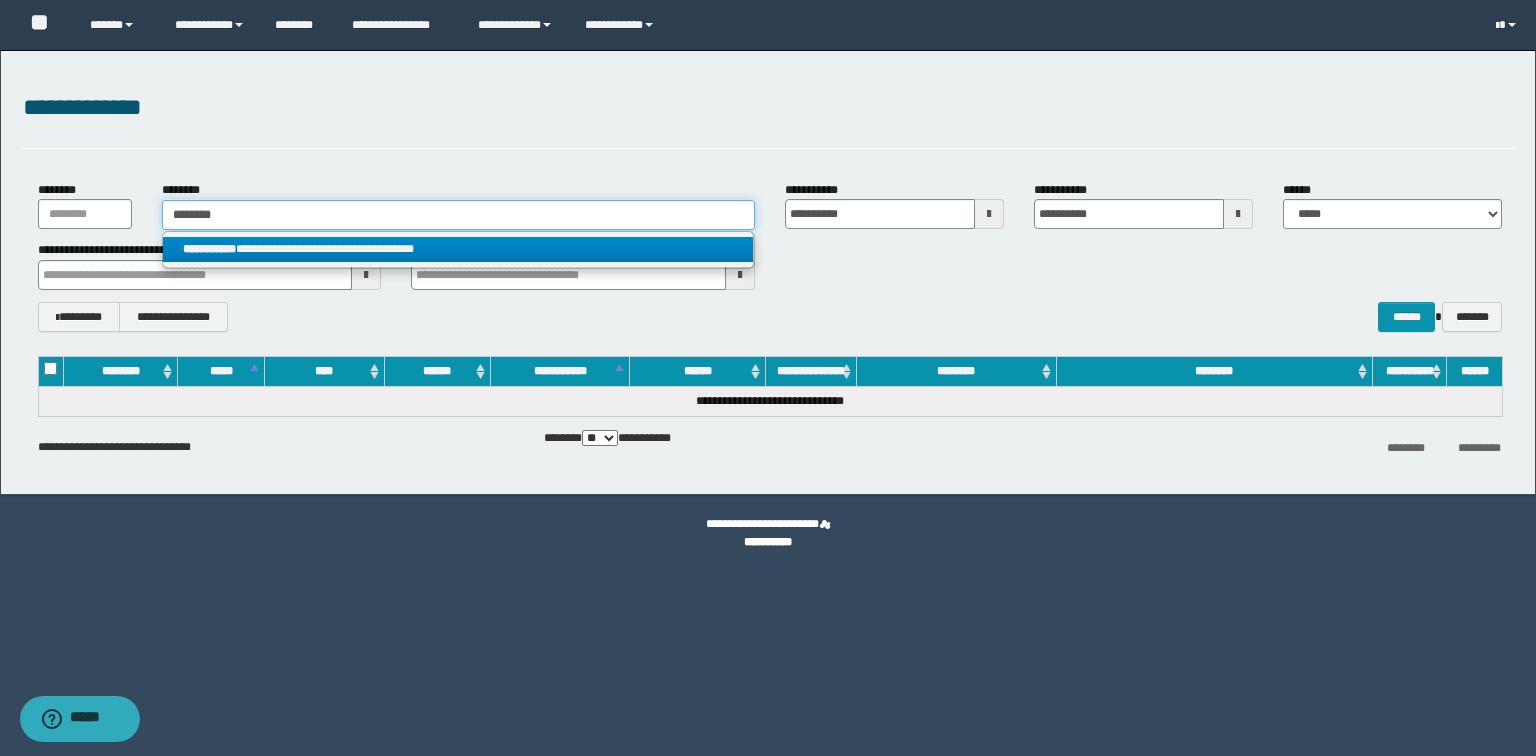 type on "********" 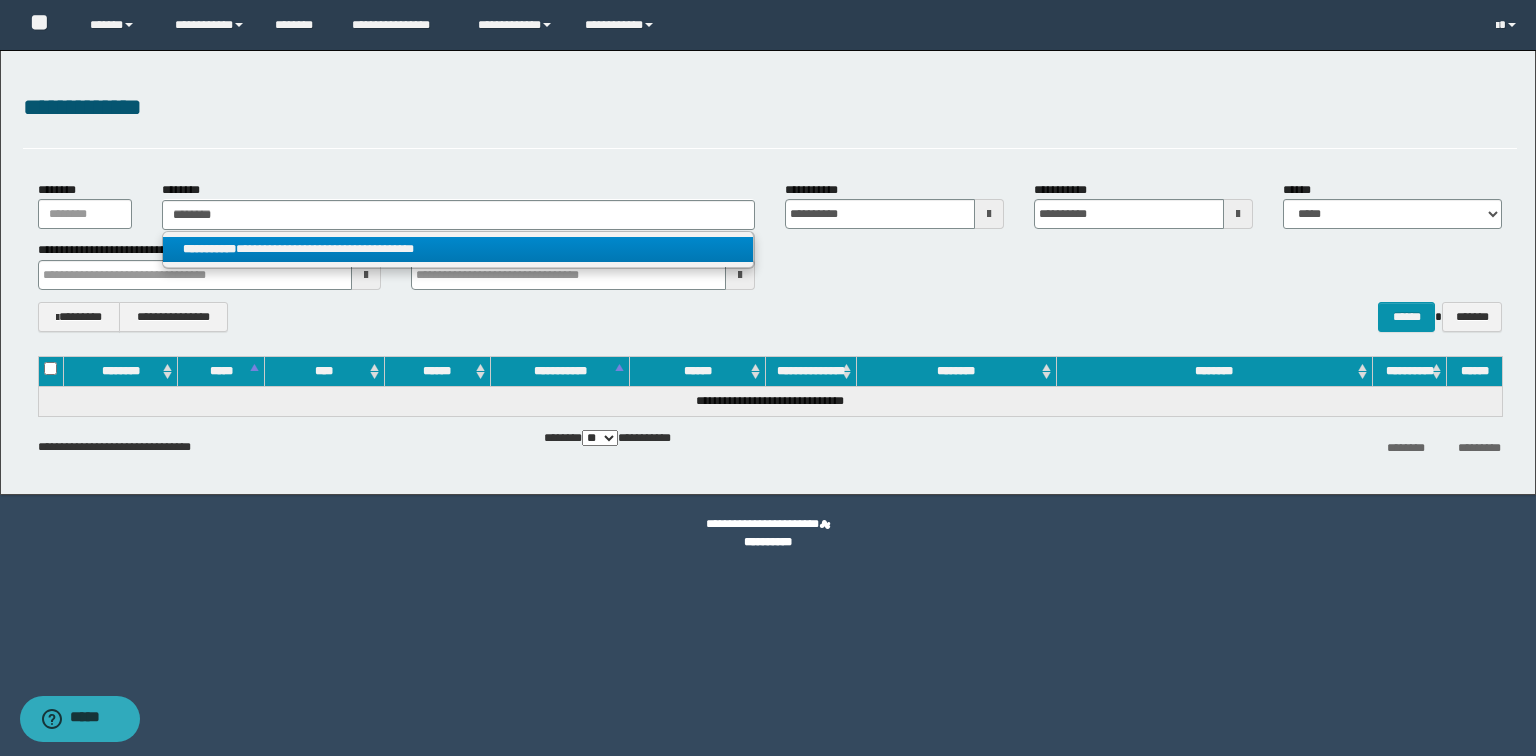 click on "**********" at bounding box center [458, 249] 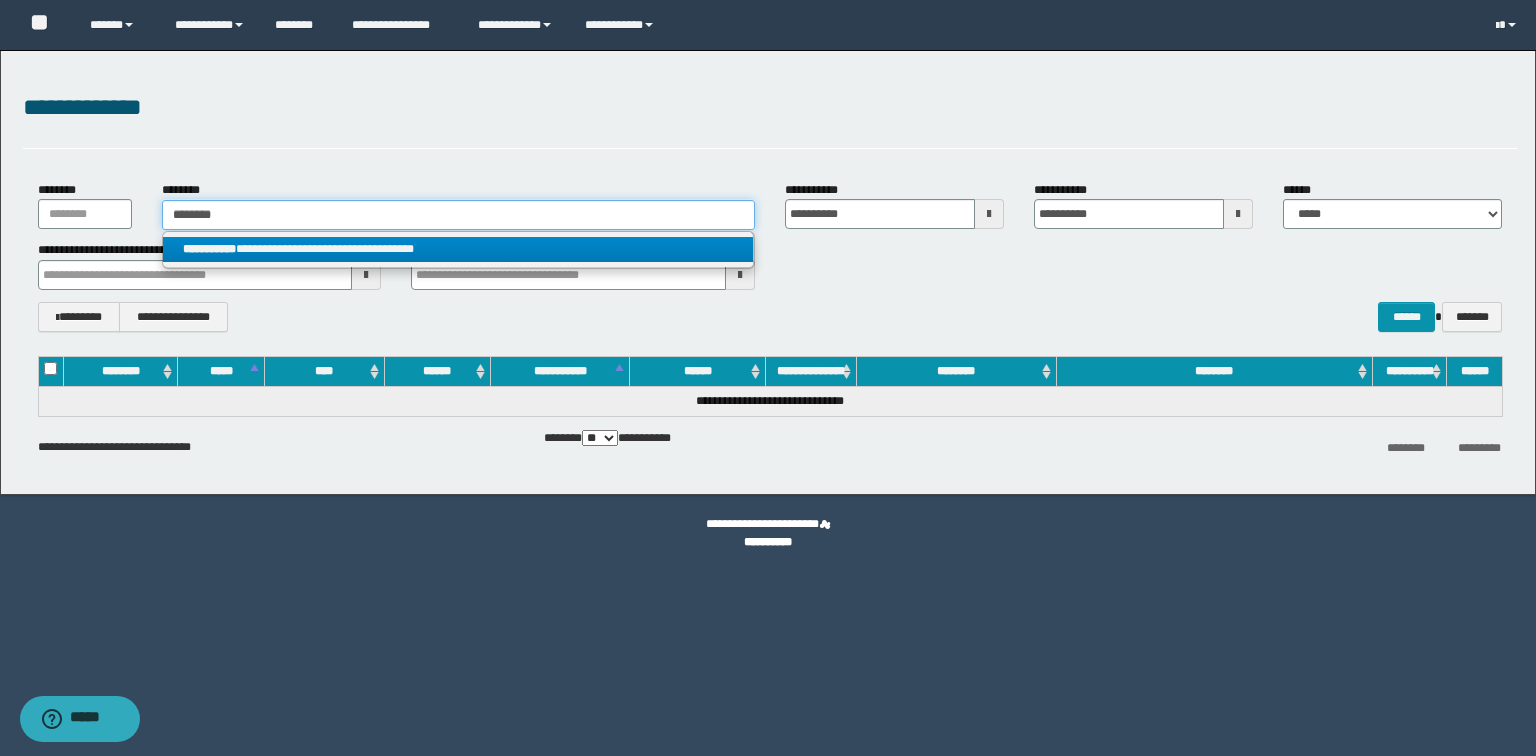 type 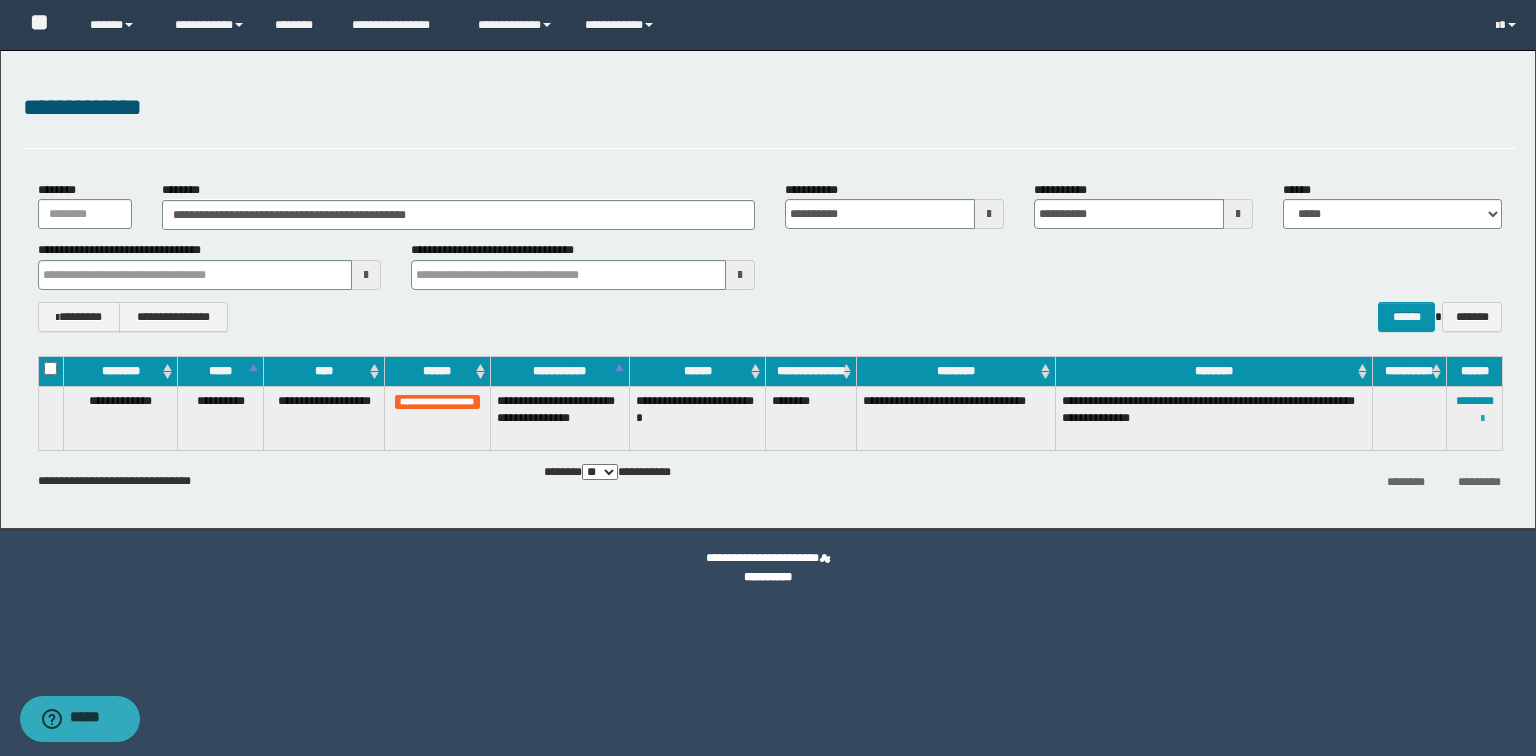 click at bounding box center (1482, 419) 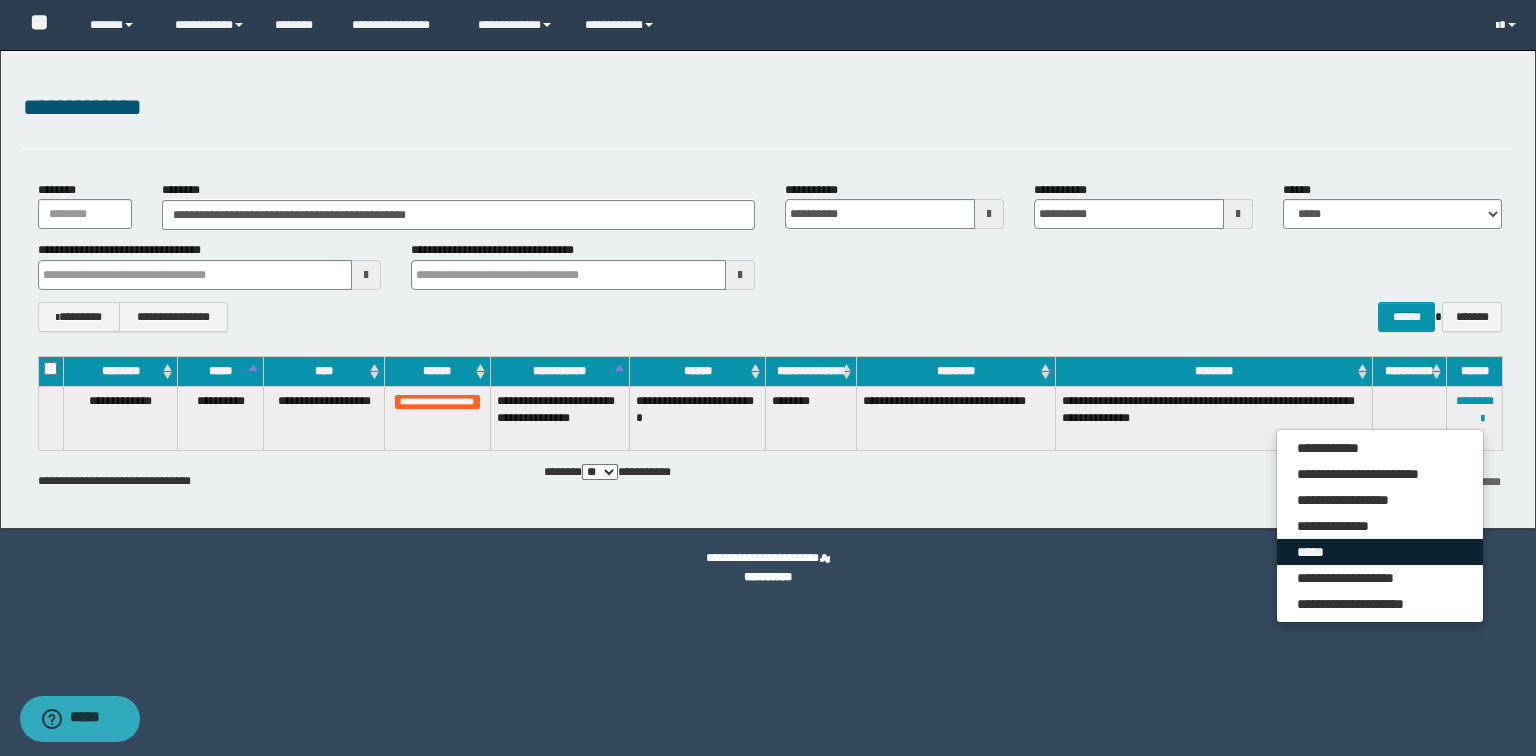 click on "*****" at bounding box center [1380, 552] 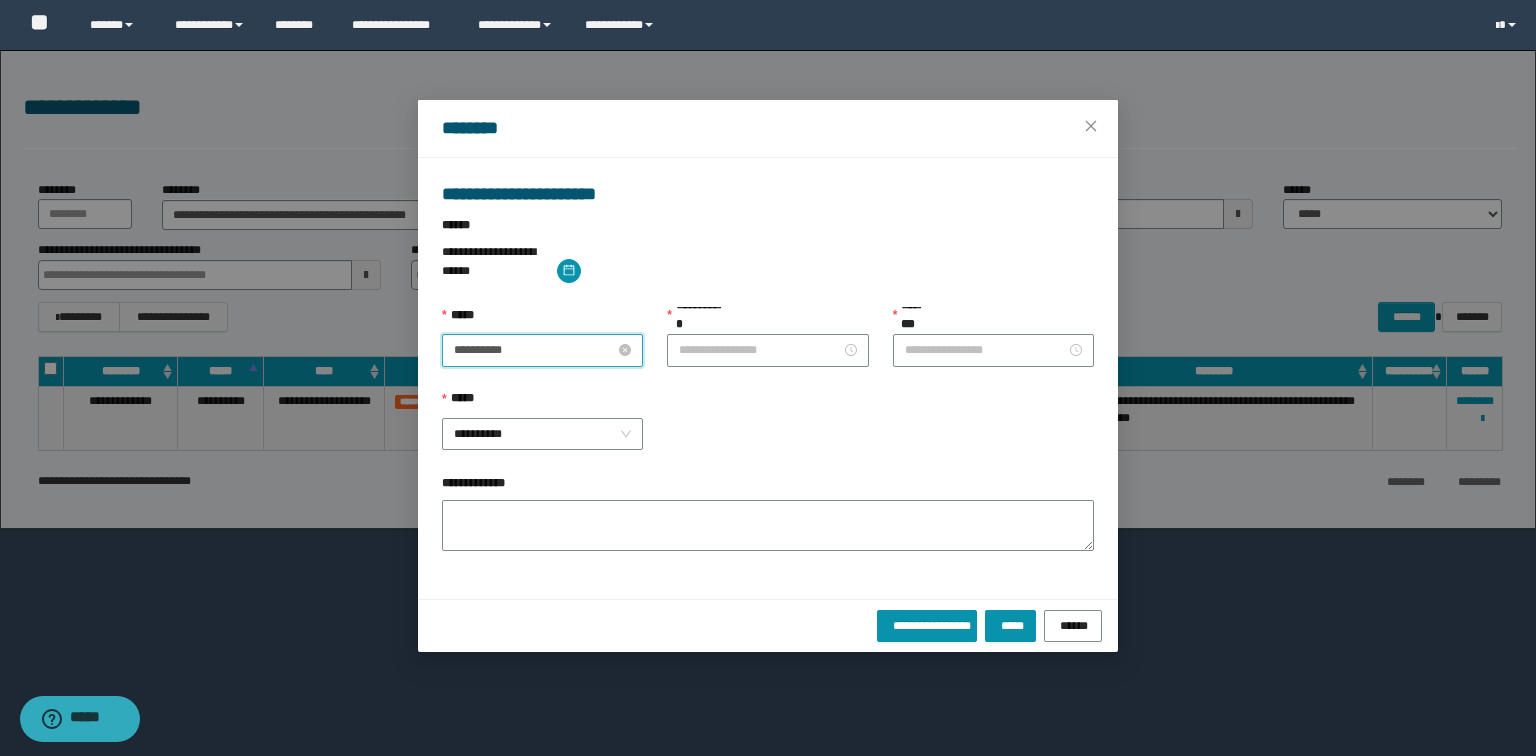 click on "**********" at bounding box center [534, 350] 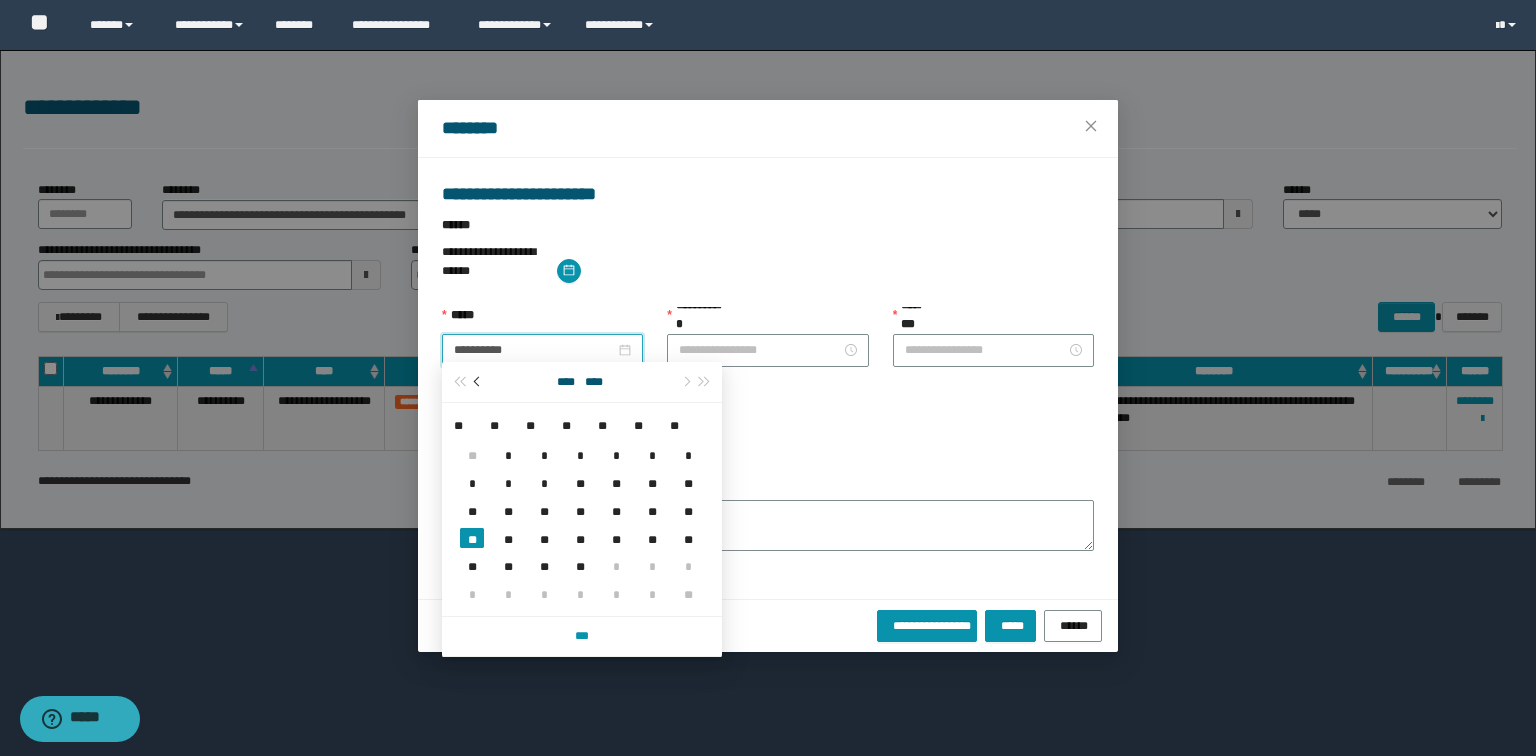 click at bounding box center [479, 382] 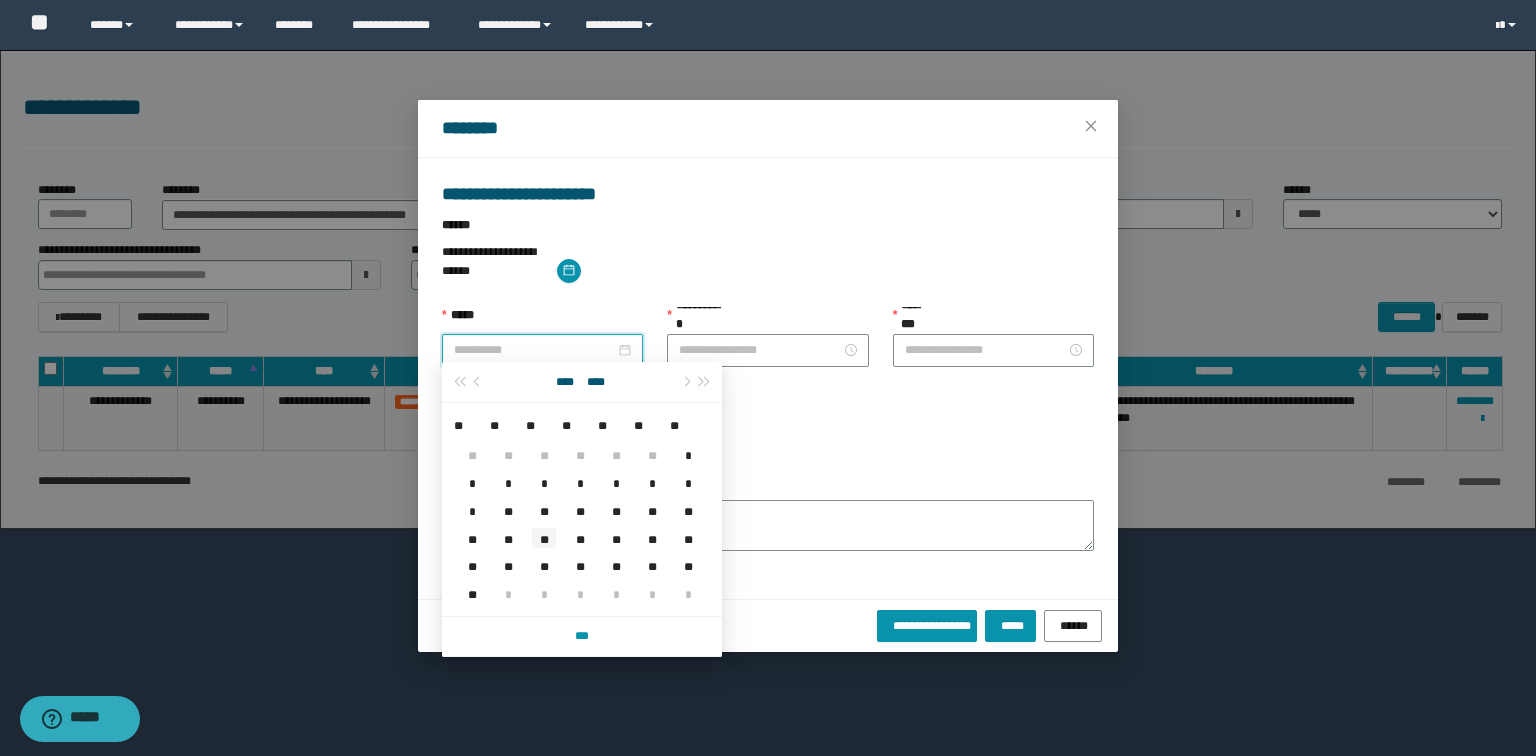 type on "**********" 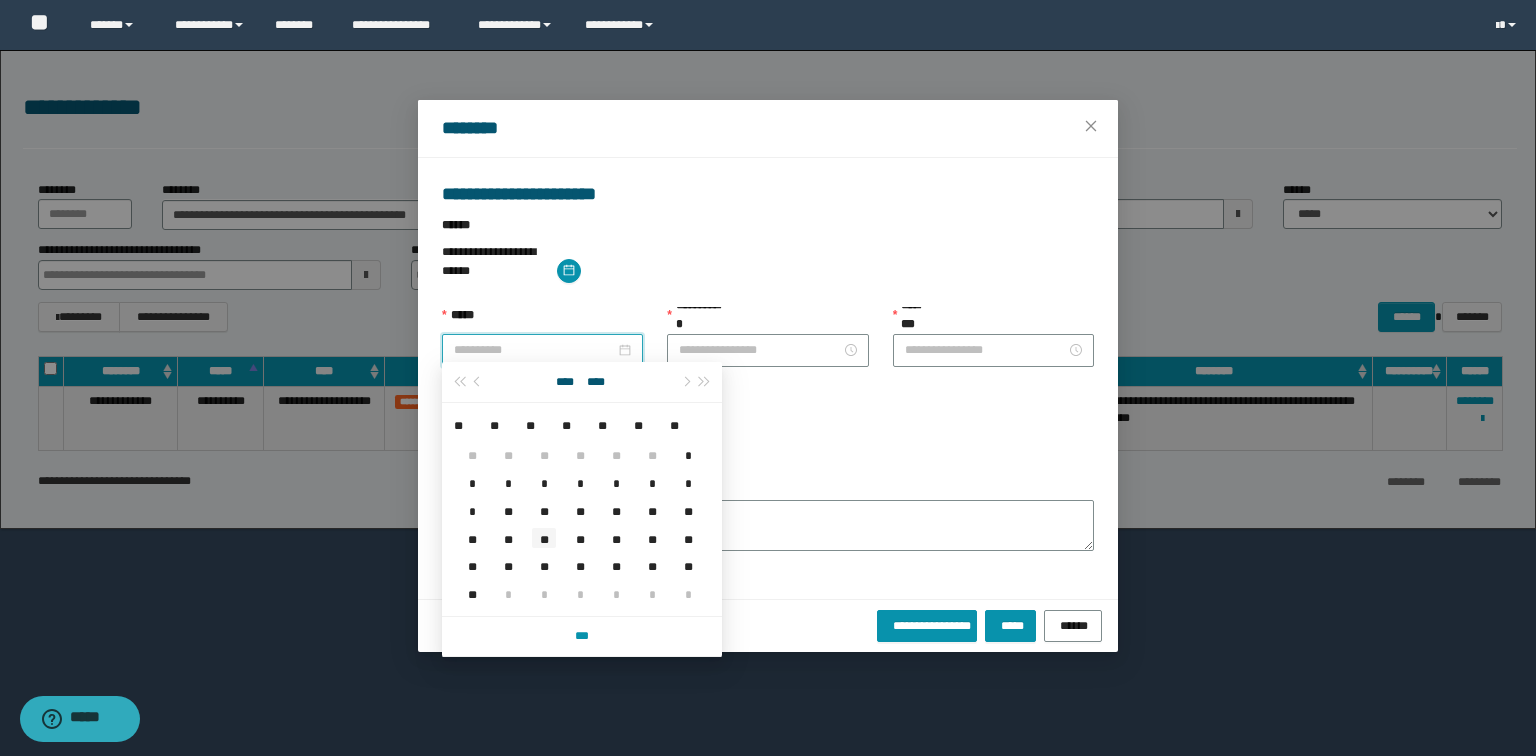 click on "**" at bounding box center [544, 538] 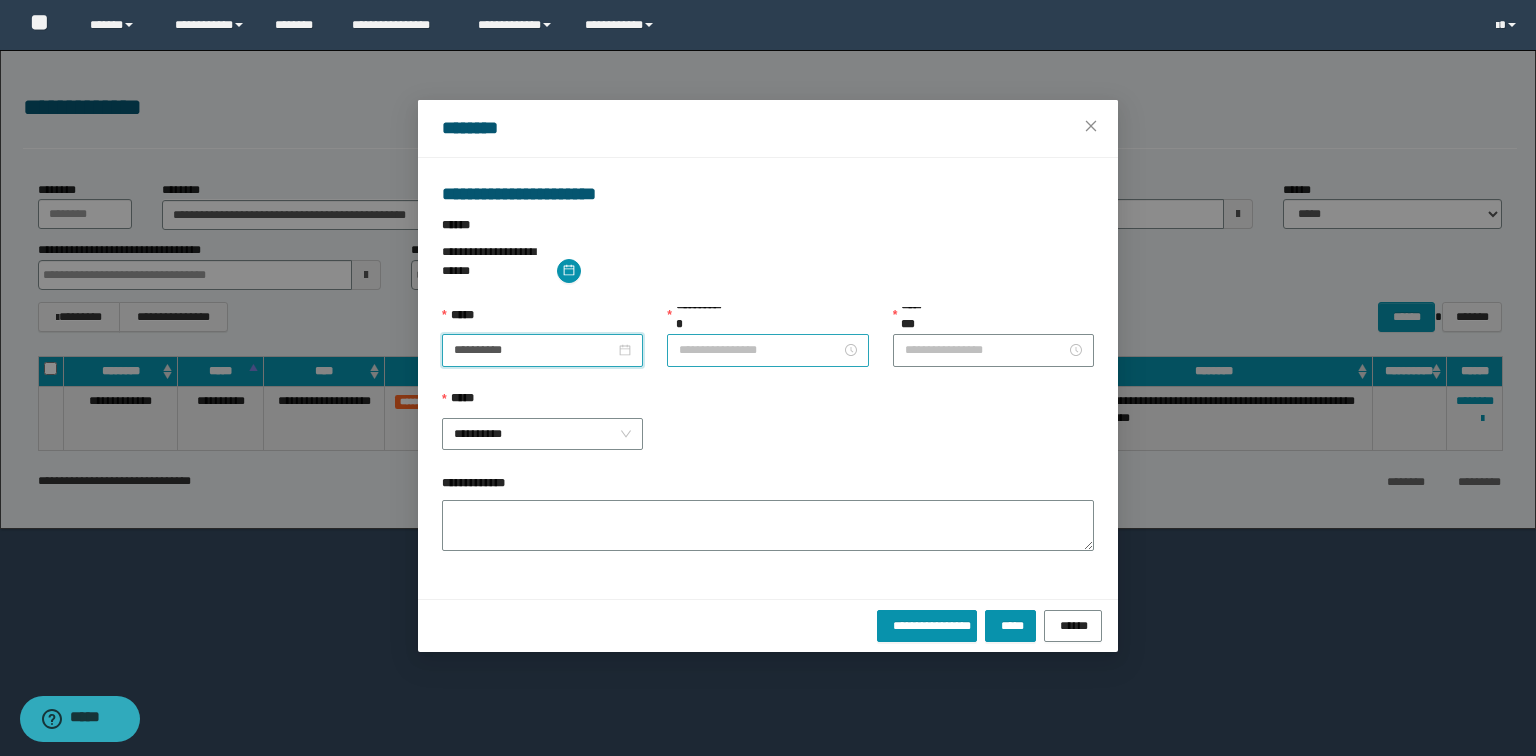 click on "**********" at bounding box center (759, 350) 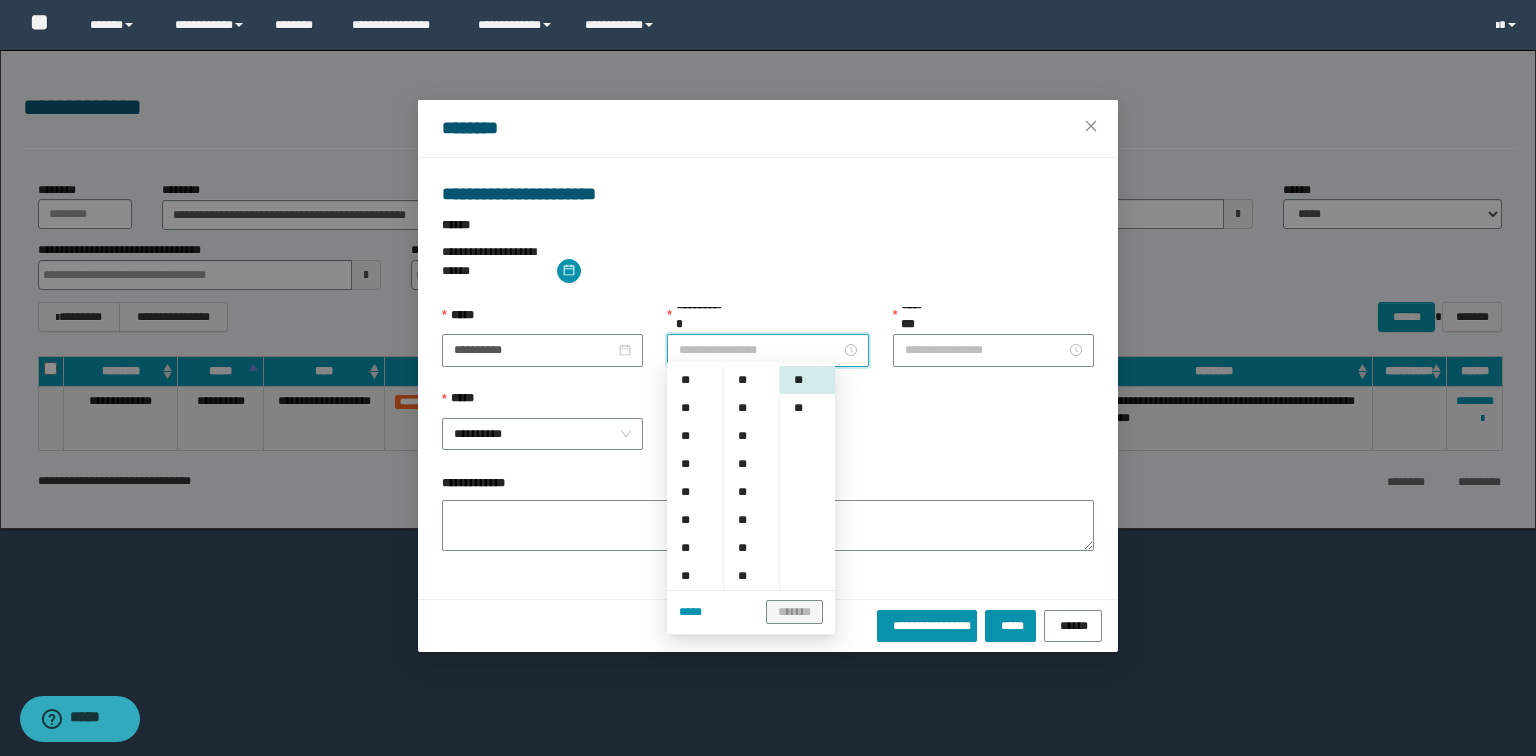 scroll, scrollTop: 160, scrollLeft: 0, axis: vertical 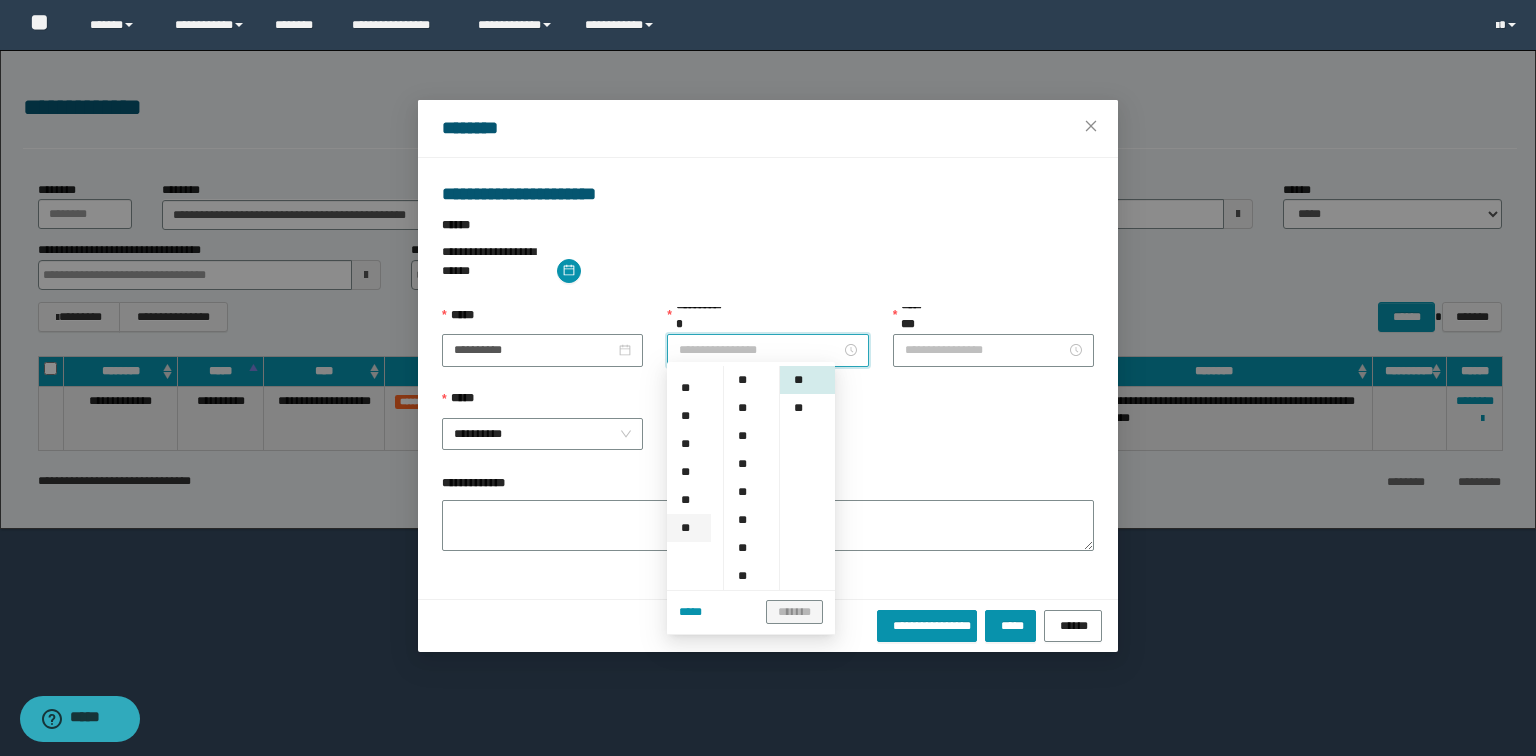 click on "**" at bounding box center [689, 528] 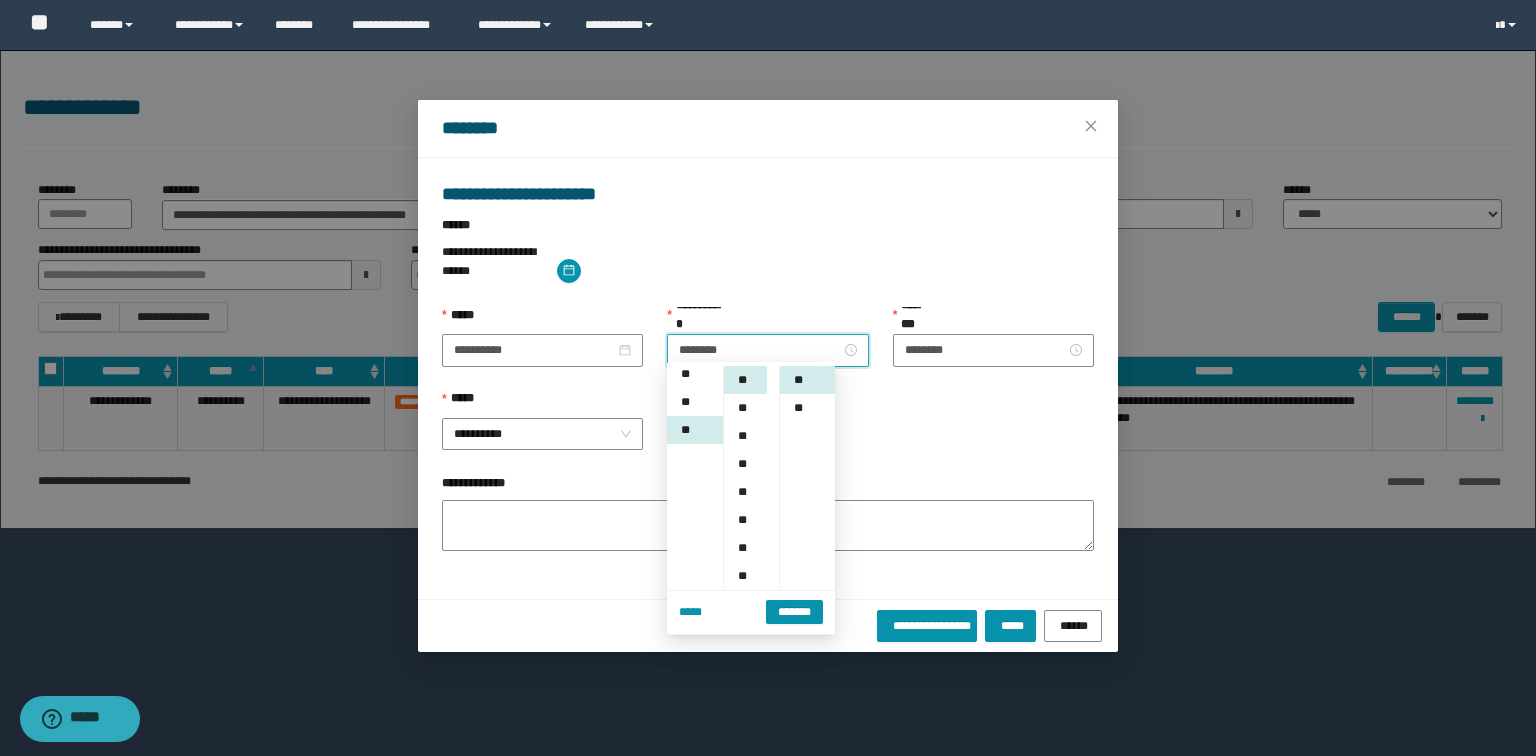 scroll, scrollTop: 308, scrollLeft: 0, axis: vertical 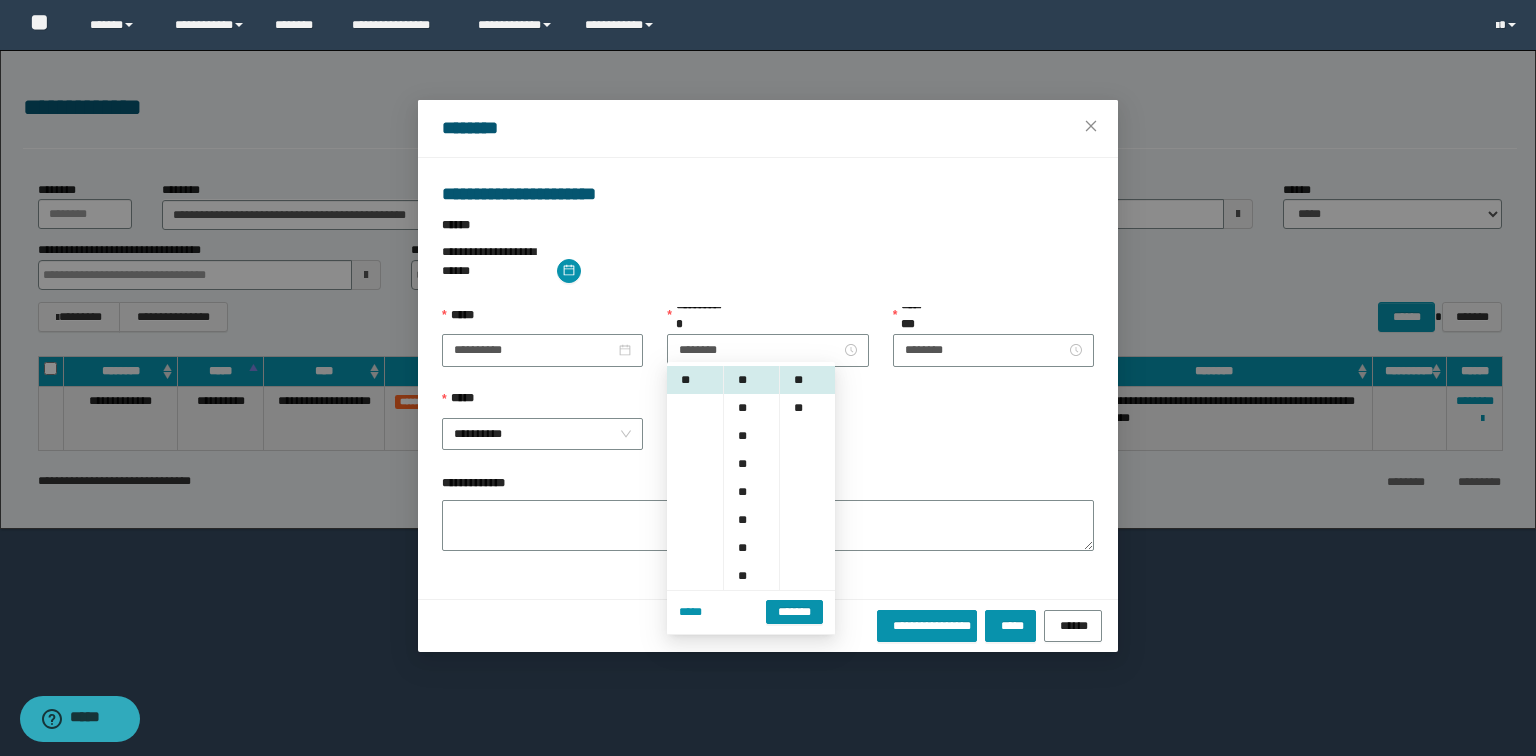 click on "**********" at bounding box center [768, 432] 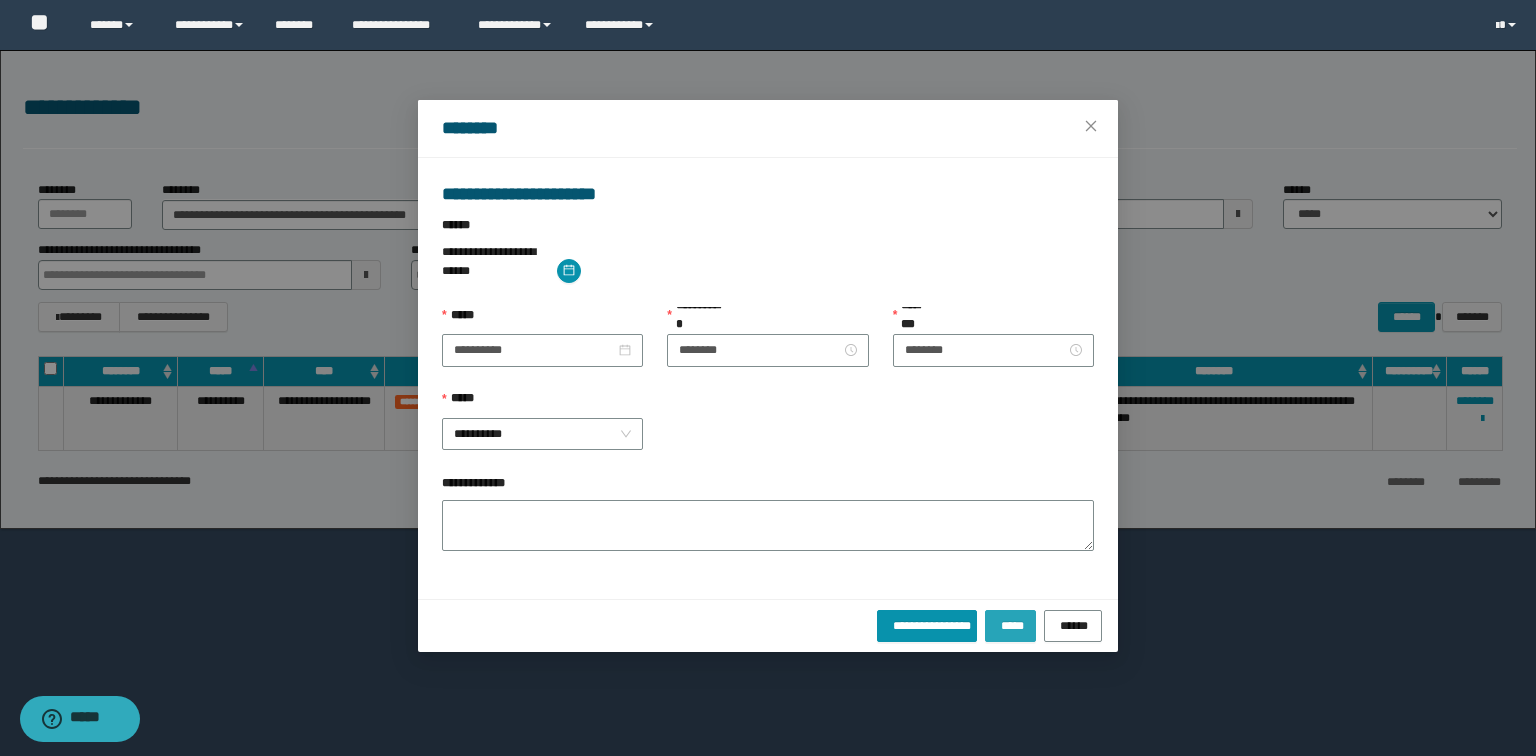 click on "*****" at bounding box center [1011, 624] 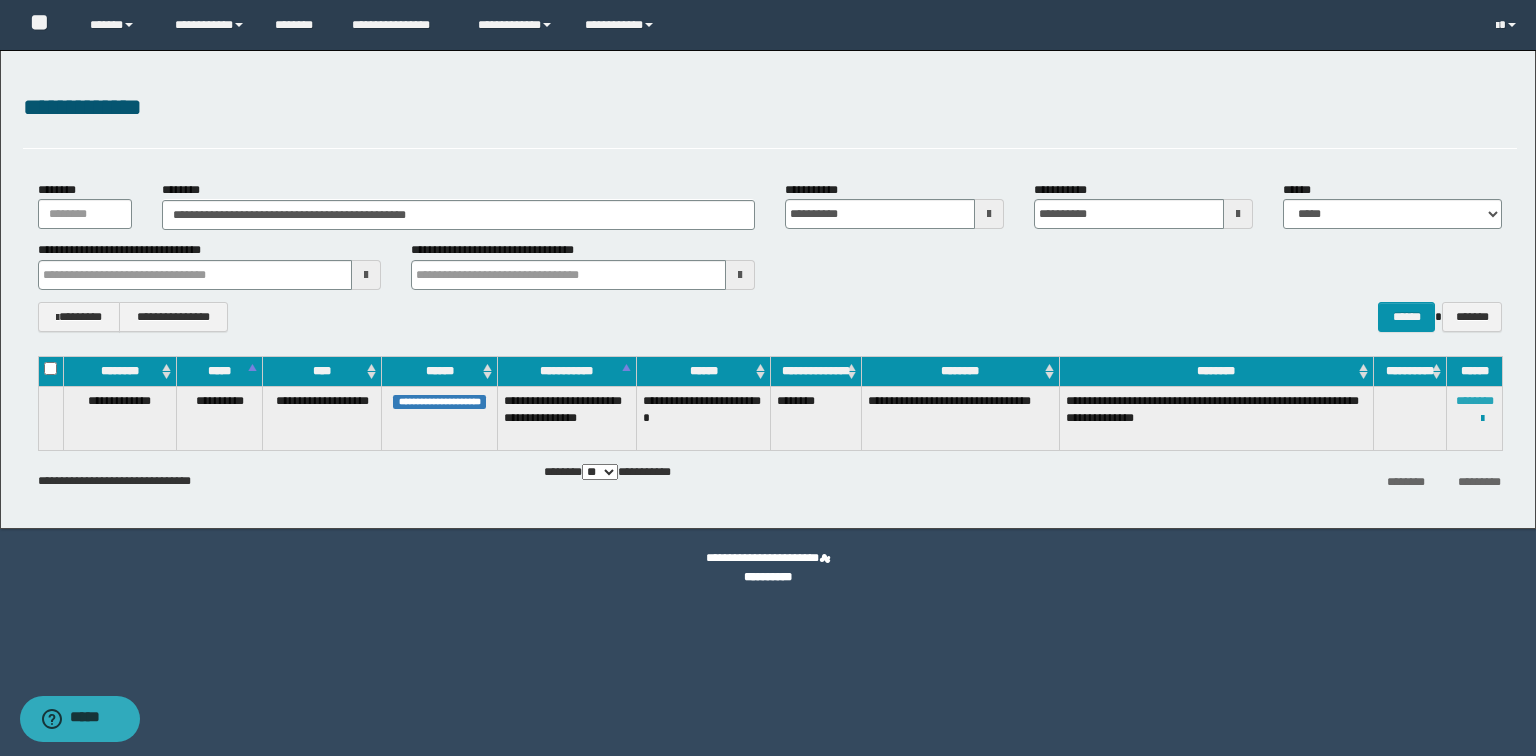 click on "********" at bounding box center [1475, 401] 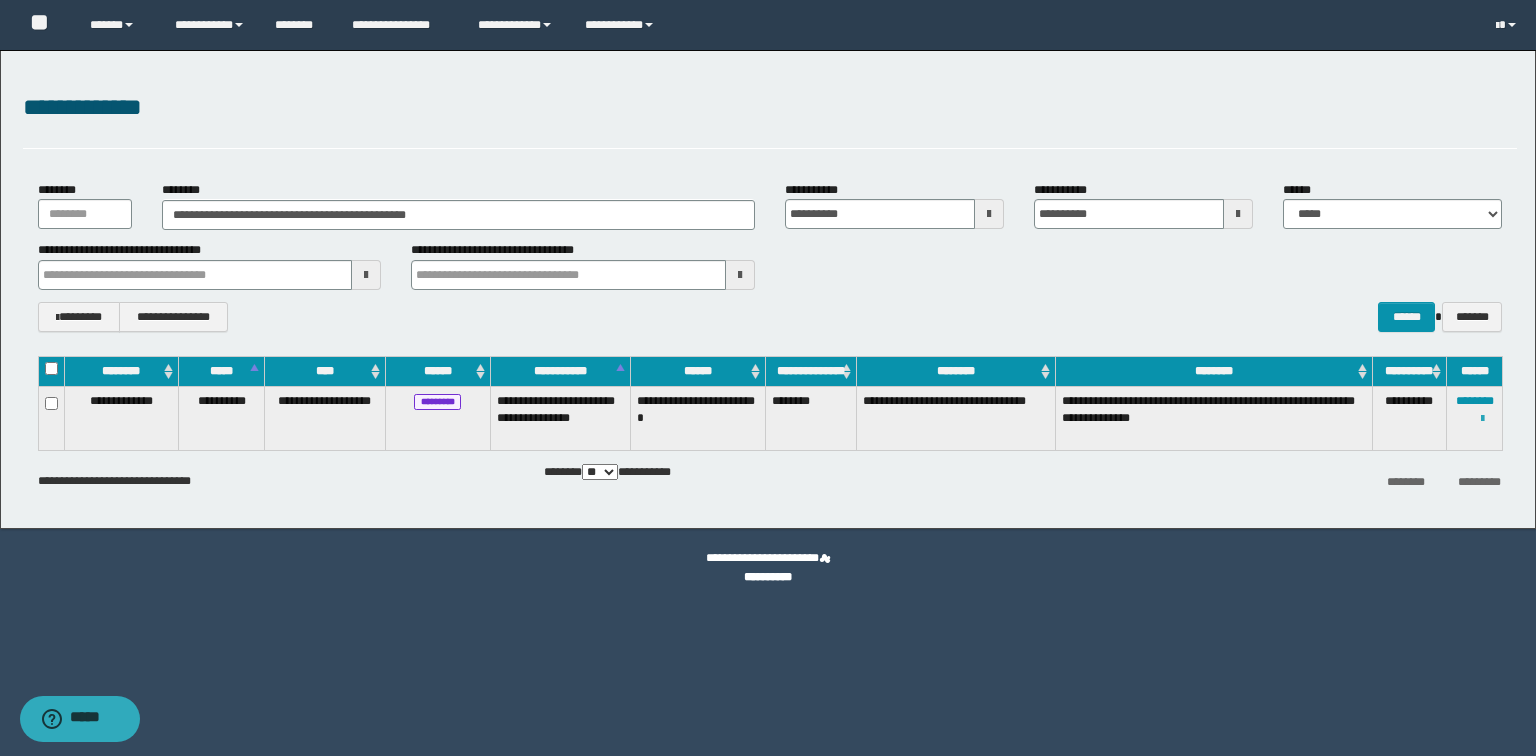 click at bounding box center [1482, 419] 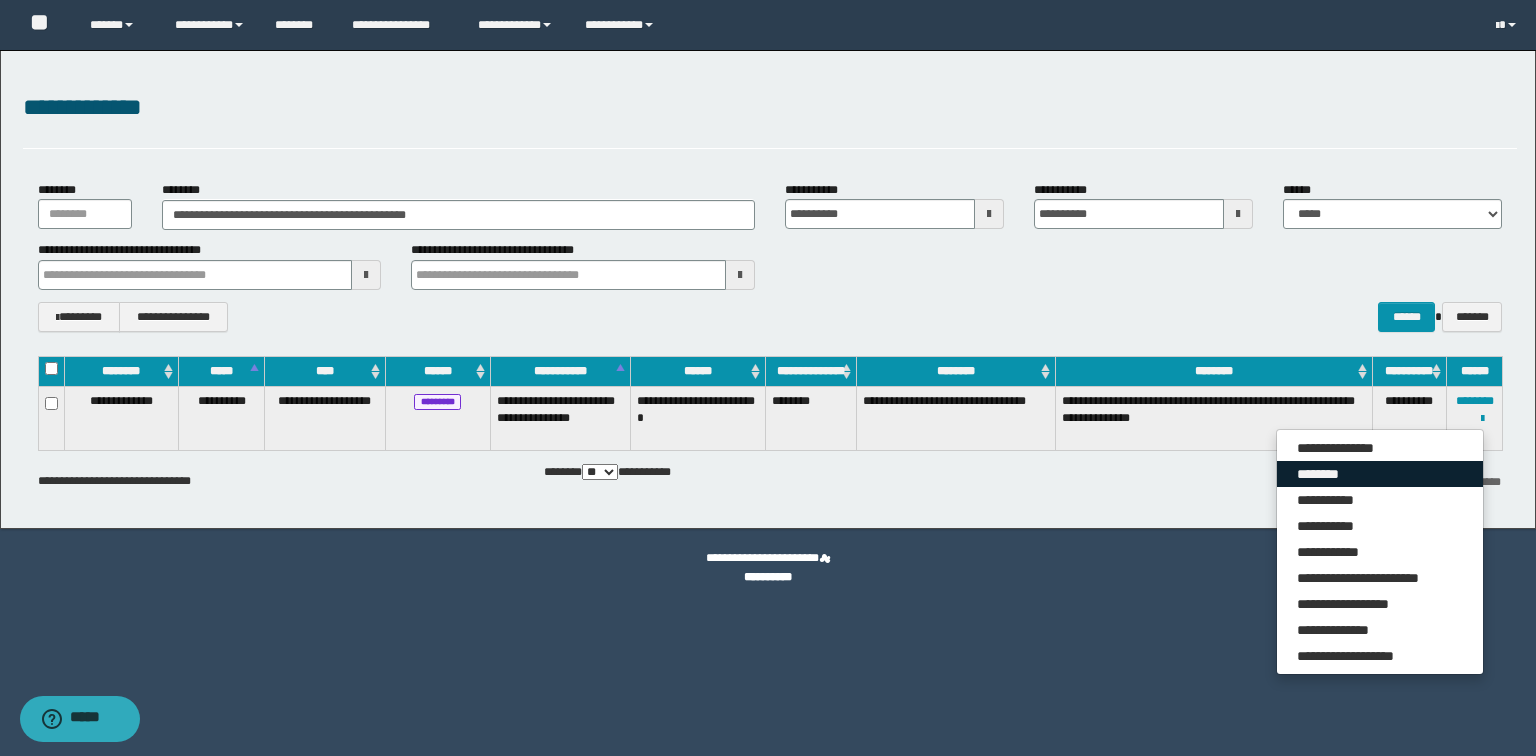 drag, startPoint x: 1353, startPoint y: 472, endPoint x: 1369, endPoint y: 461, distance: 19.416489 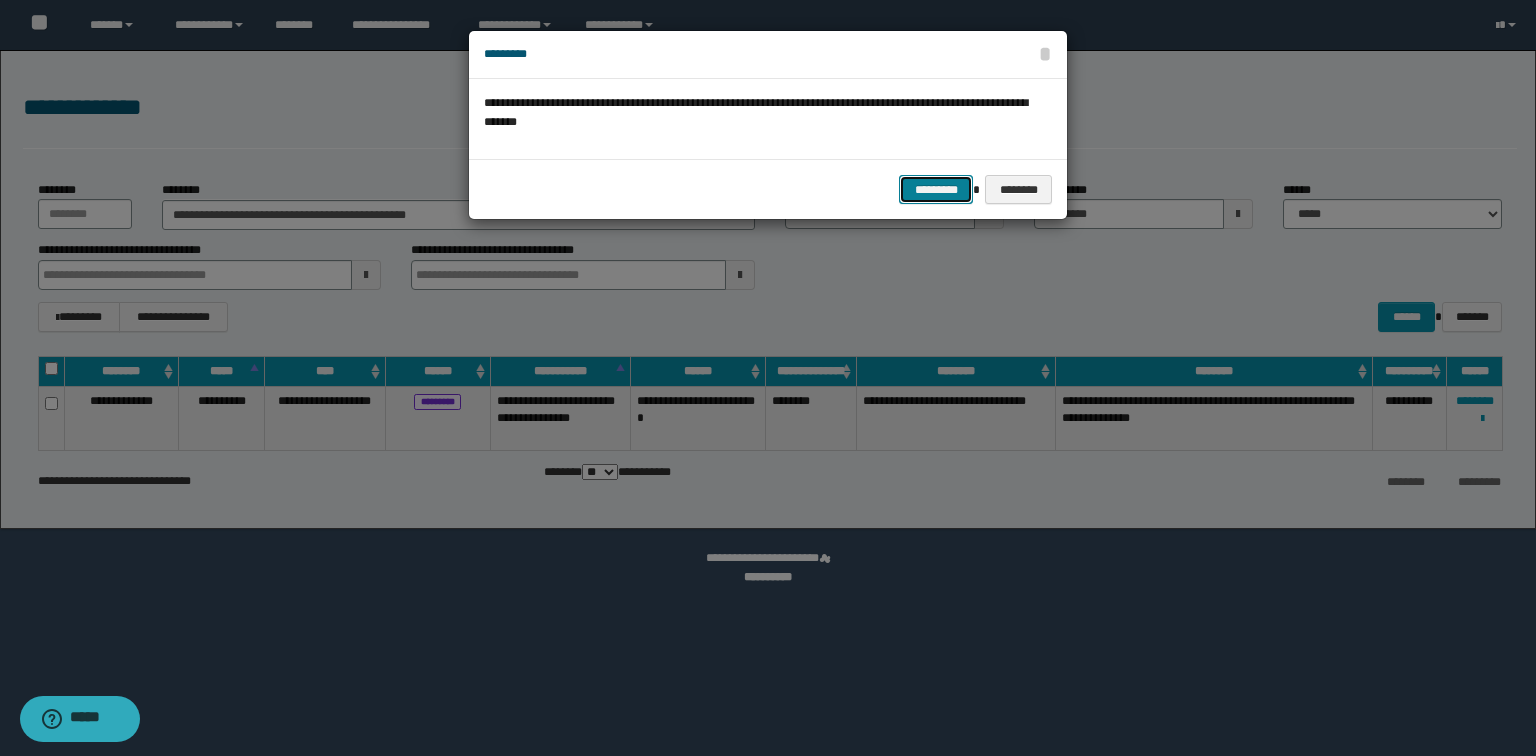 click on "*********" at bounding box center (936, 190) 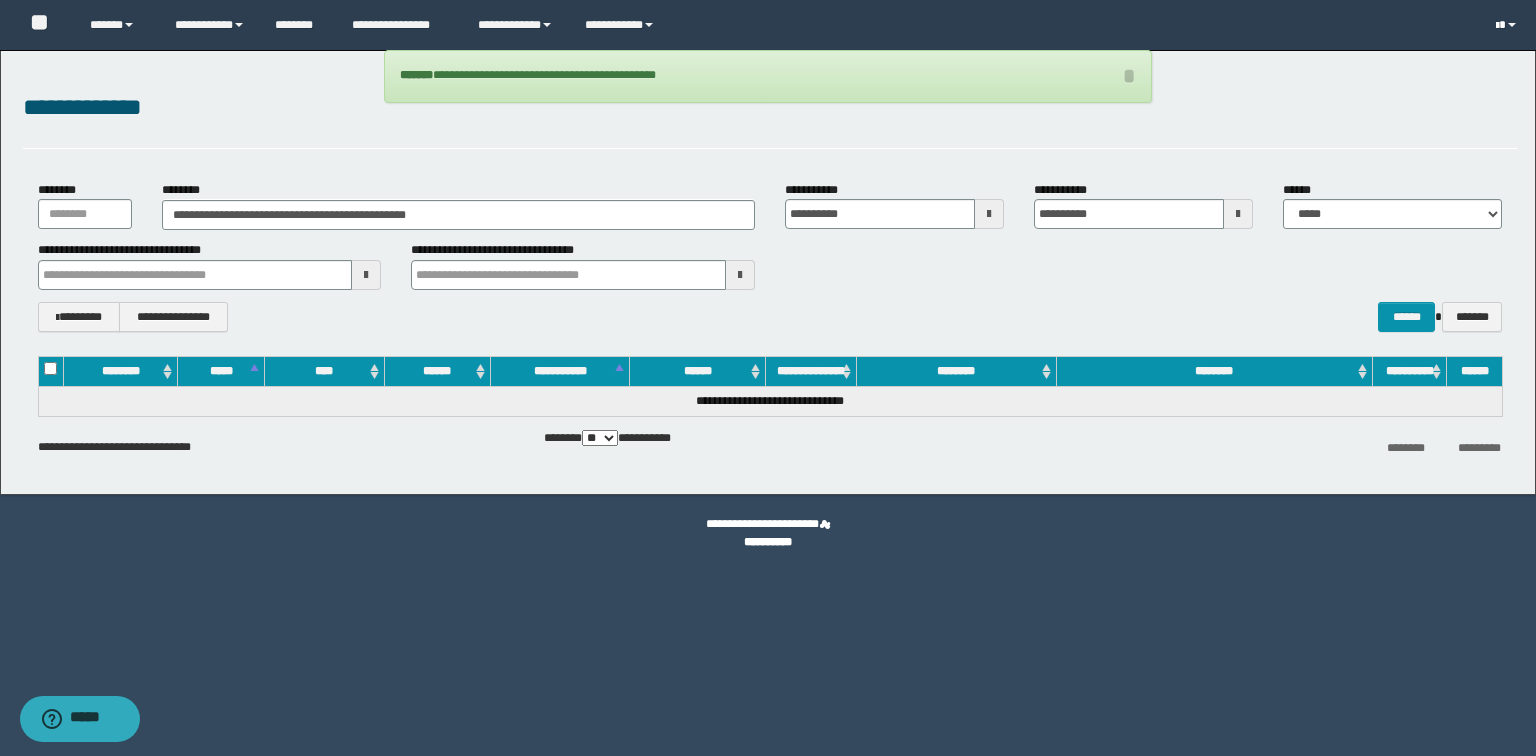 click at bounding box center [1497, 26] 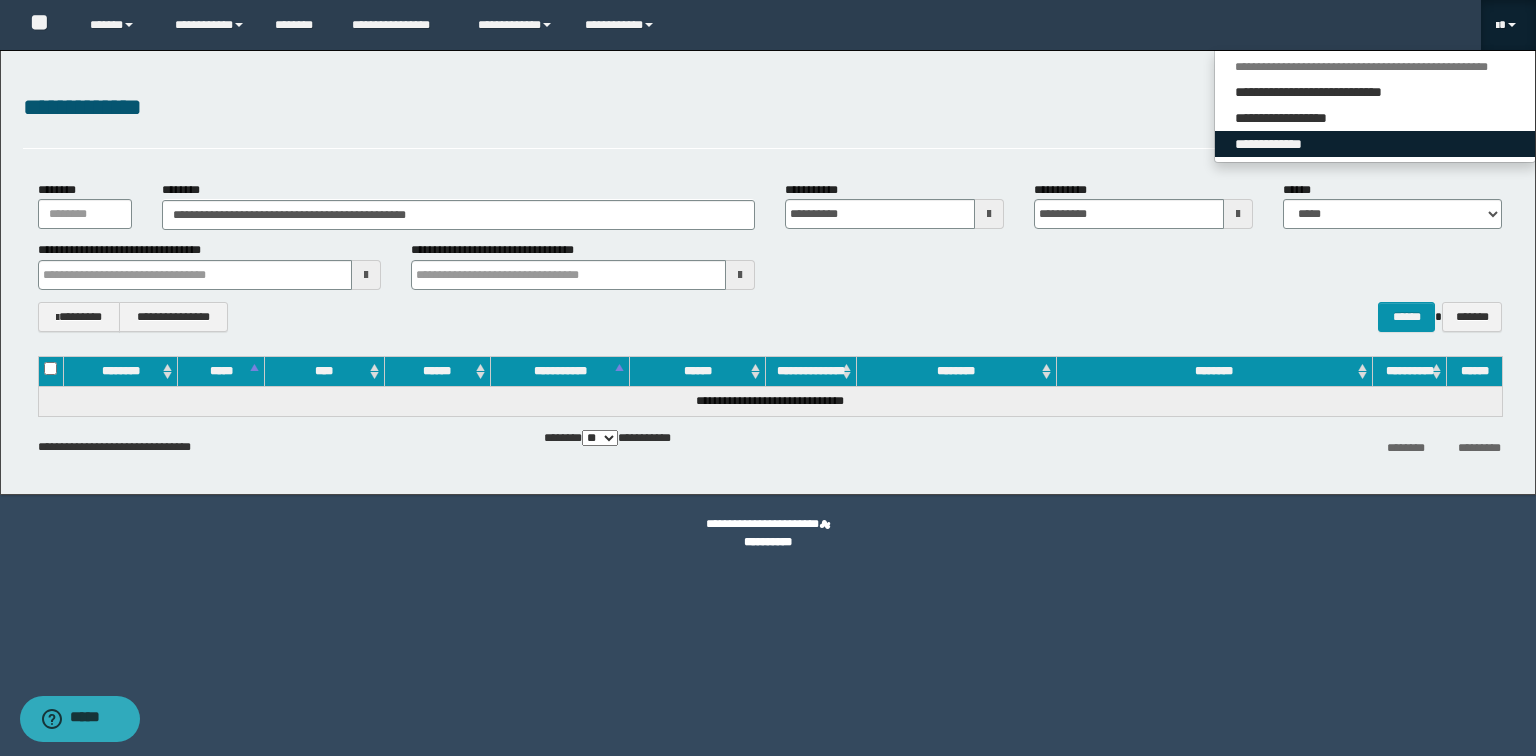 click on "**********" at bounding box center (1375, 144) 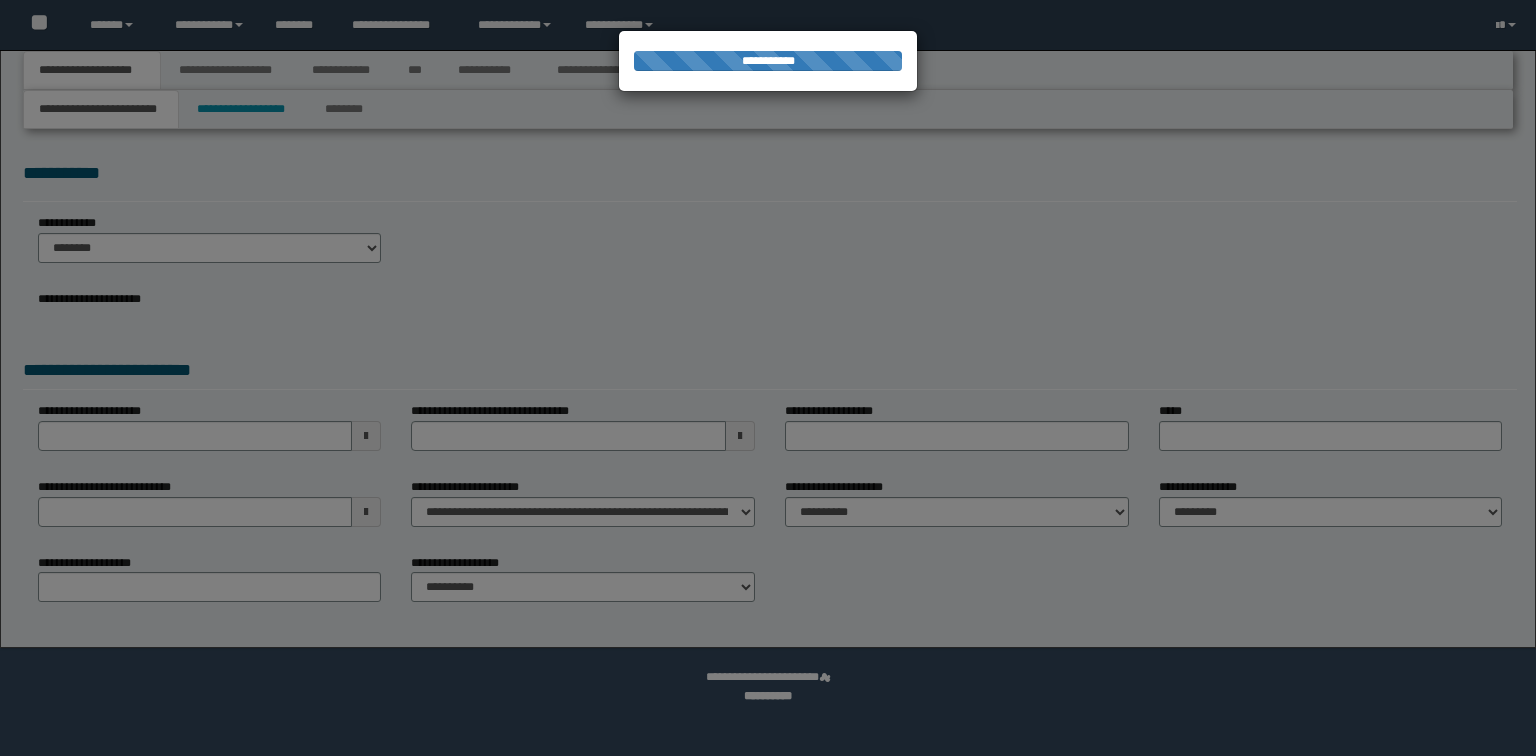 scroll, scrollTop: 0, scrollLeft: 0, axis: both 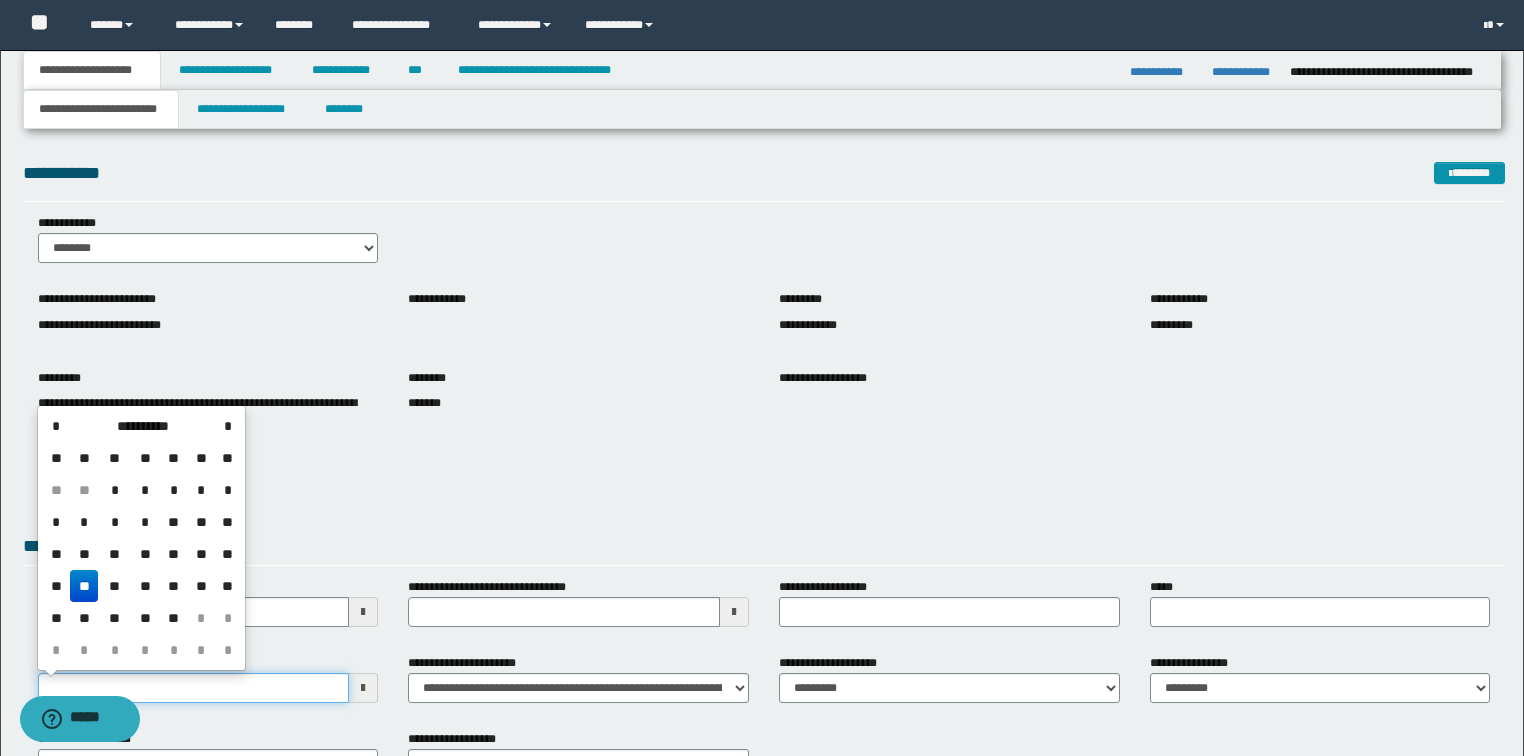 click on "**********" at bounding box center (194, 688) 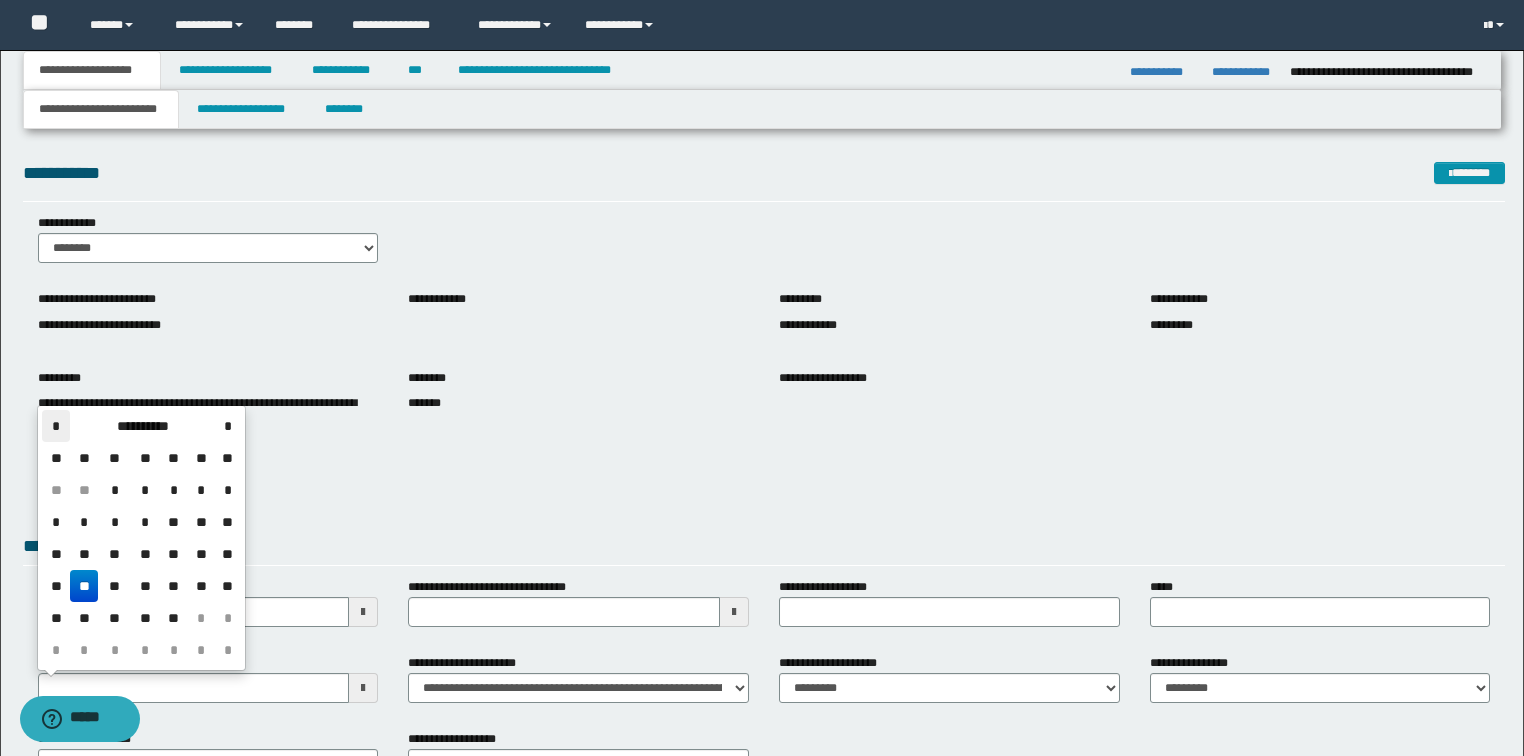 click on "*" at bounding box center [56, 426] 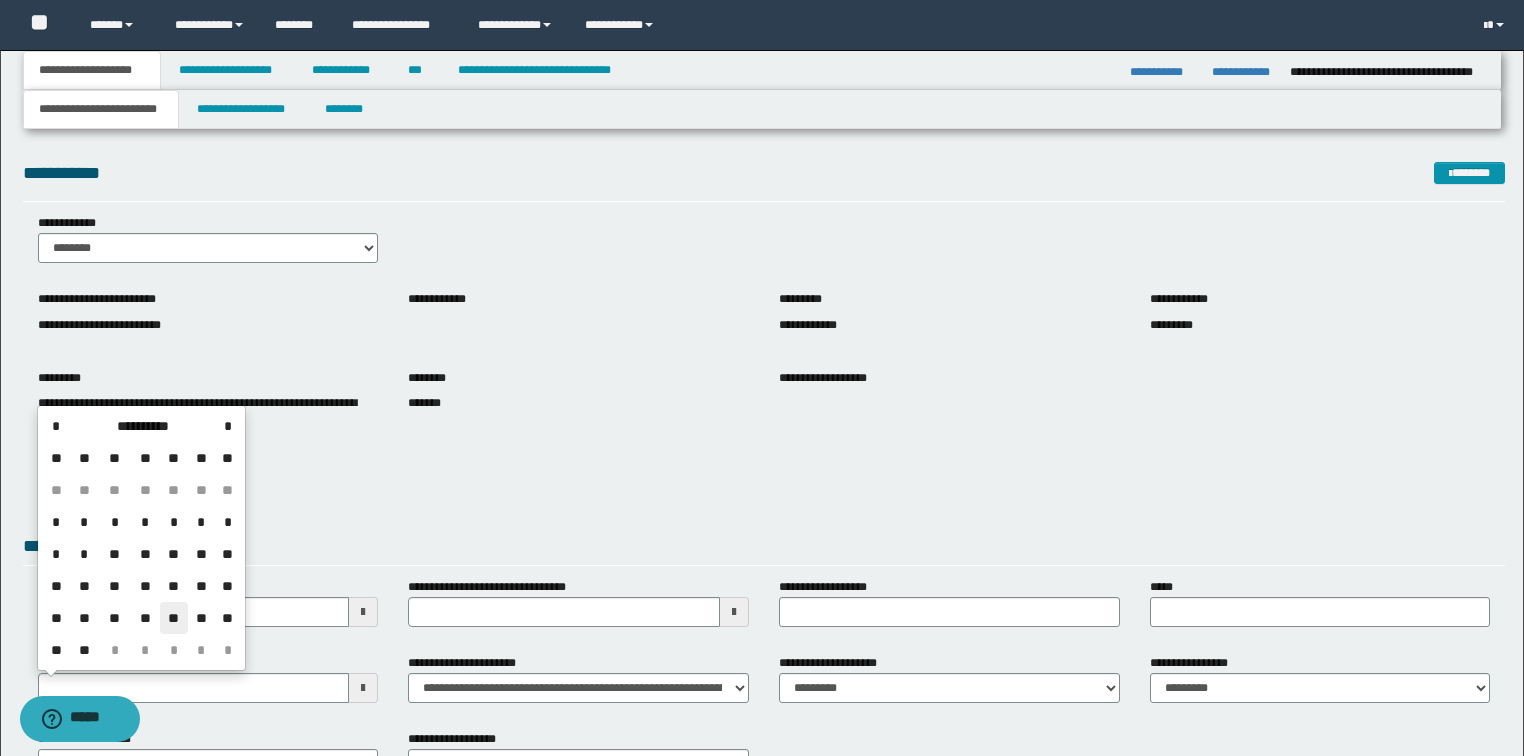 click on "**" at bounding box center [174, 618] 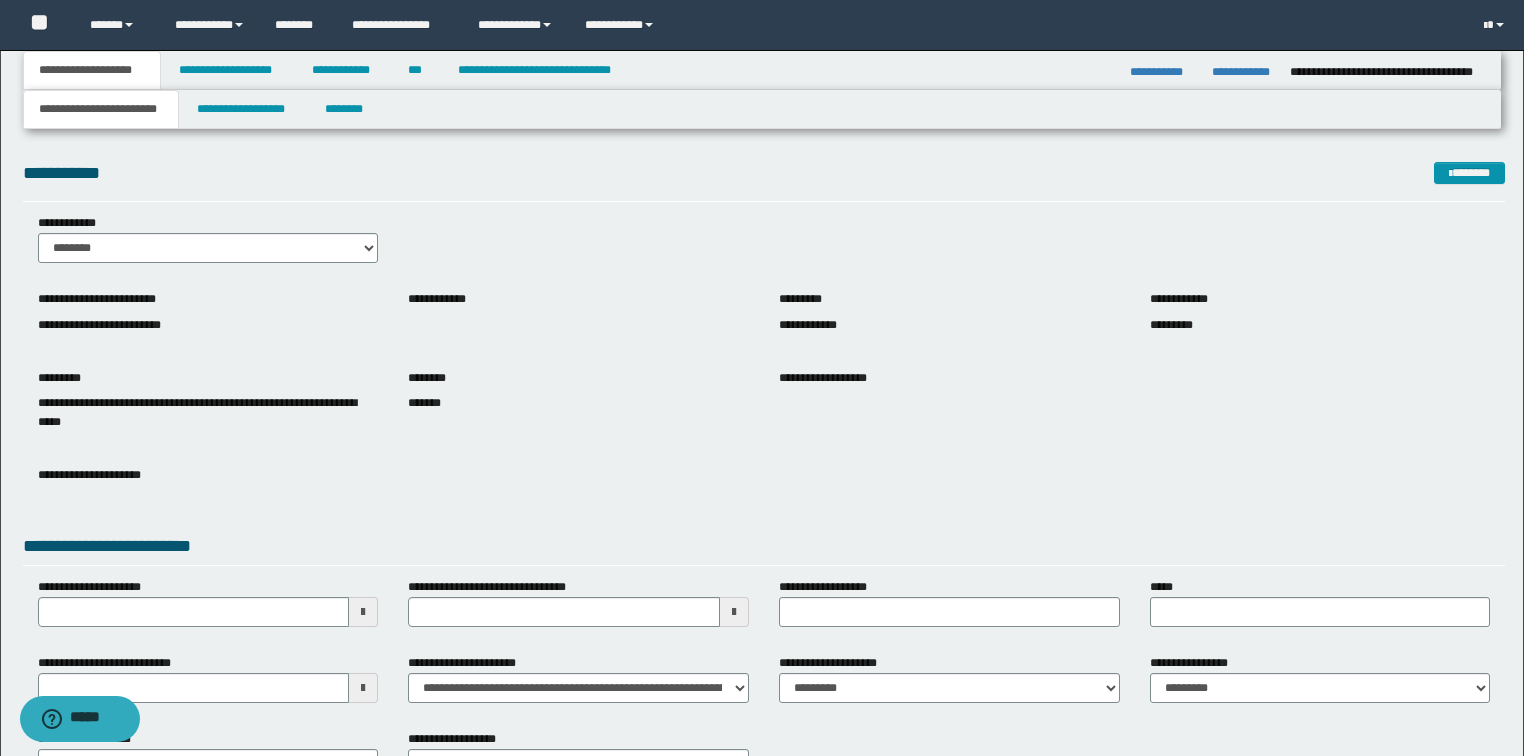 drag, startPoint x: 360, startPoint y: 499, endPoint x: 380, endPoint y: 310, distance: 190.05525 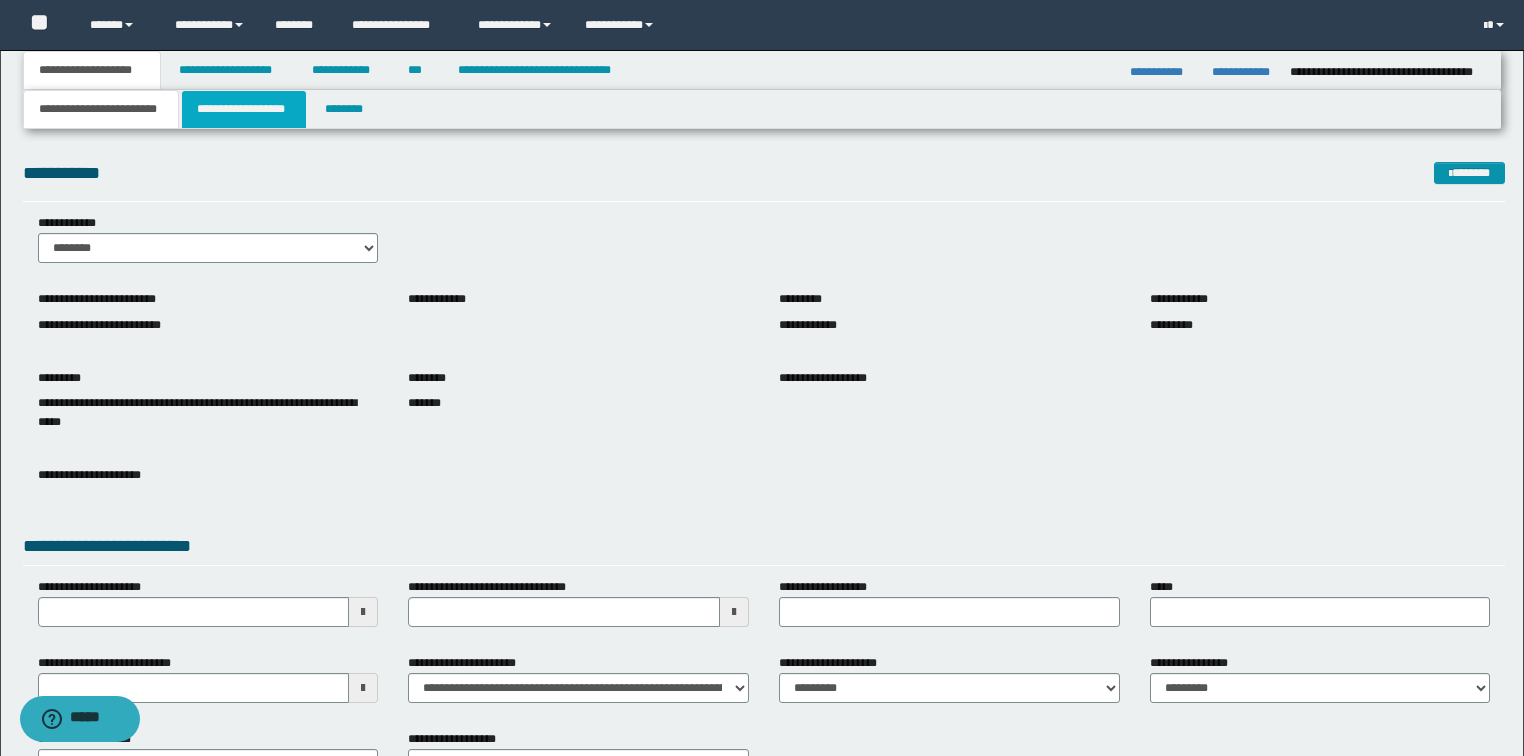 click on "**********" at bounding box center [244, 109] 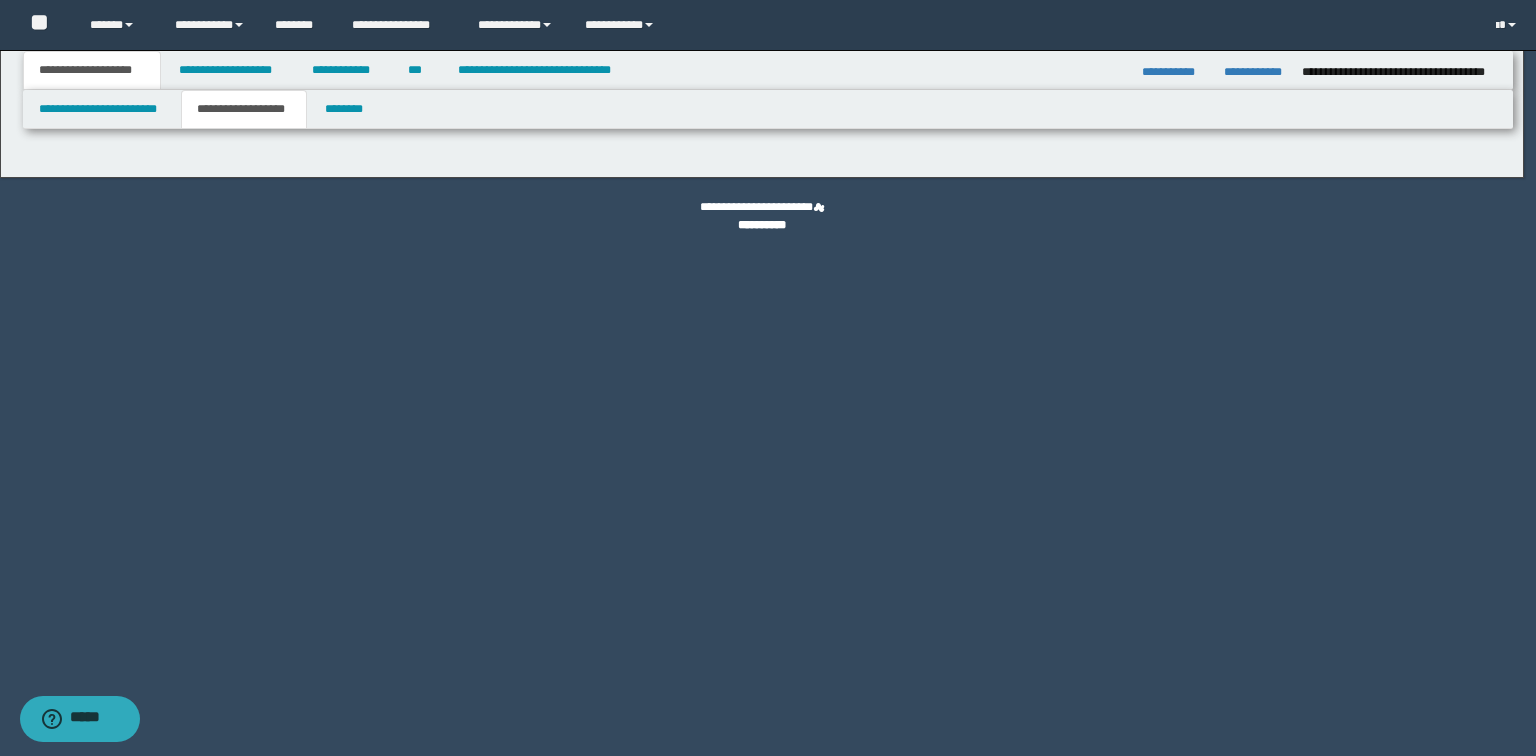 type on "*******" 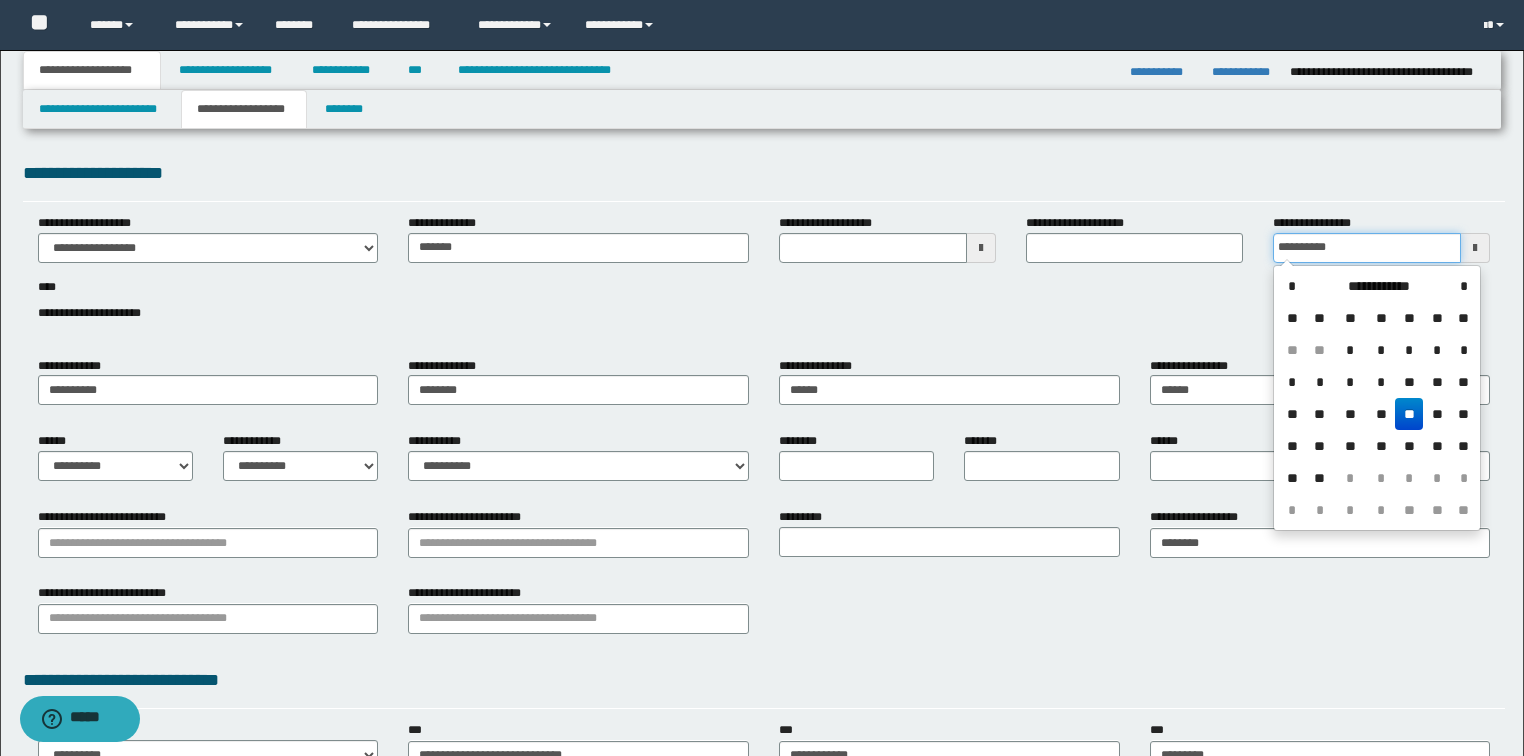 click on "**********" at bounding box center (1367, 248) 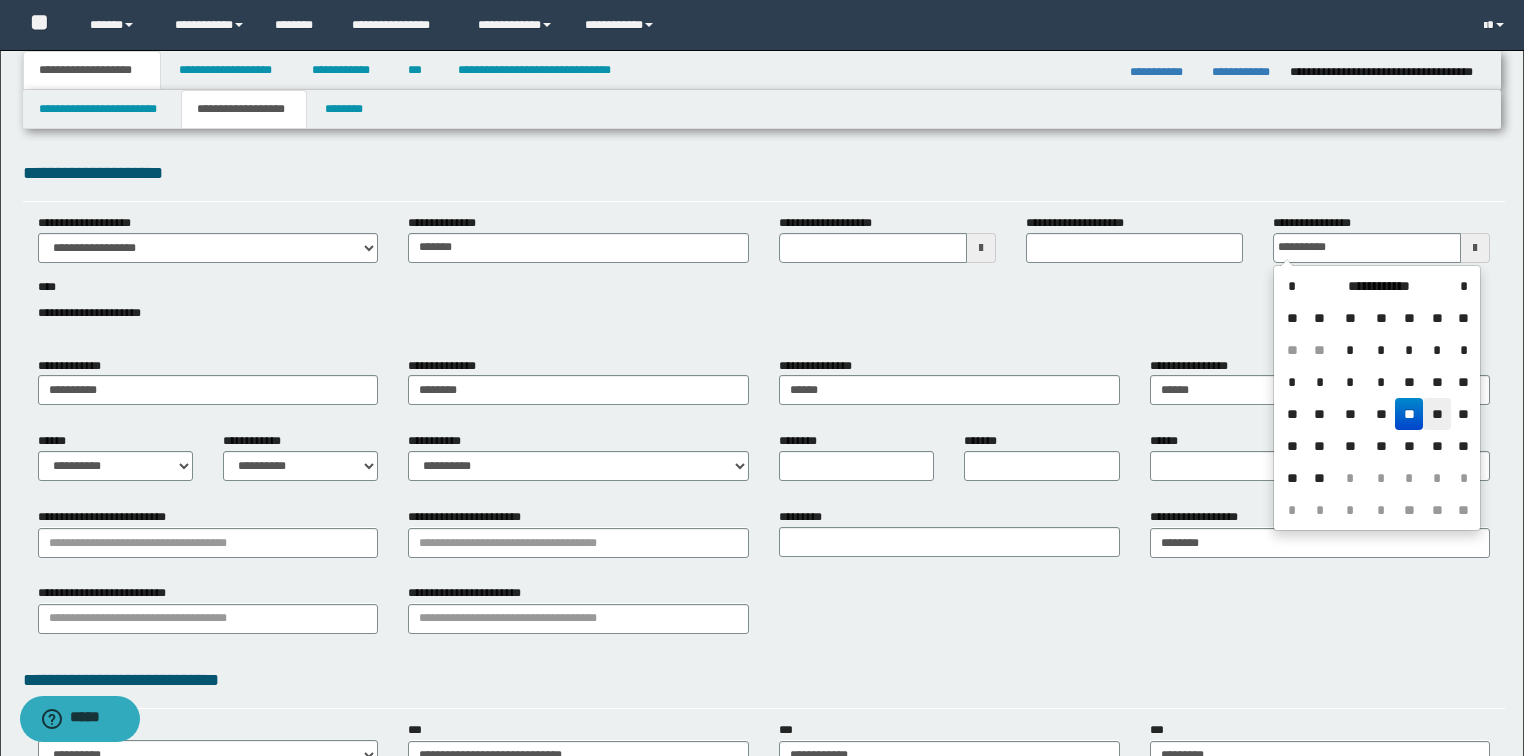 click on "**" at bounding box center (1437, 414) 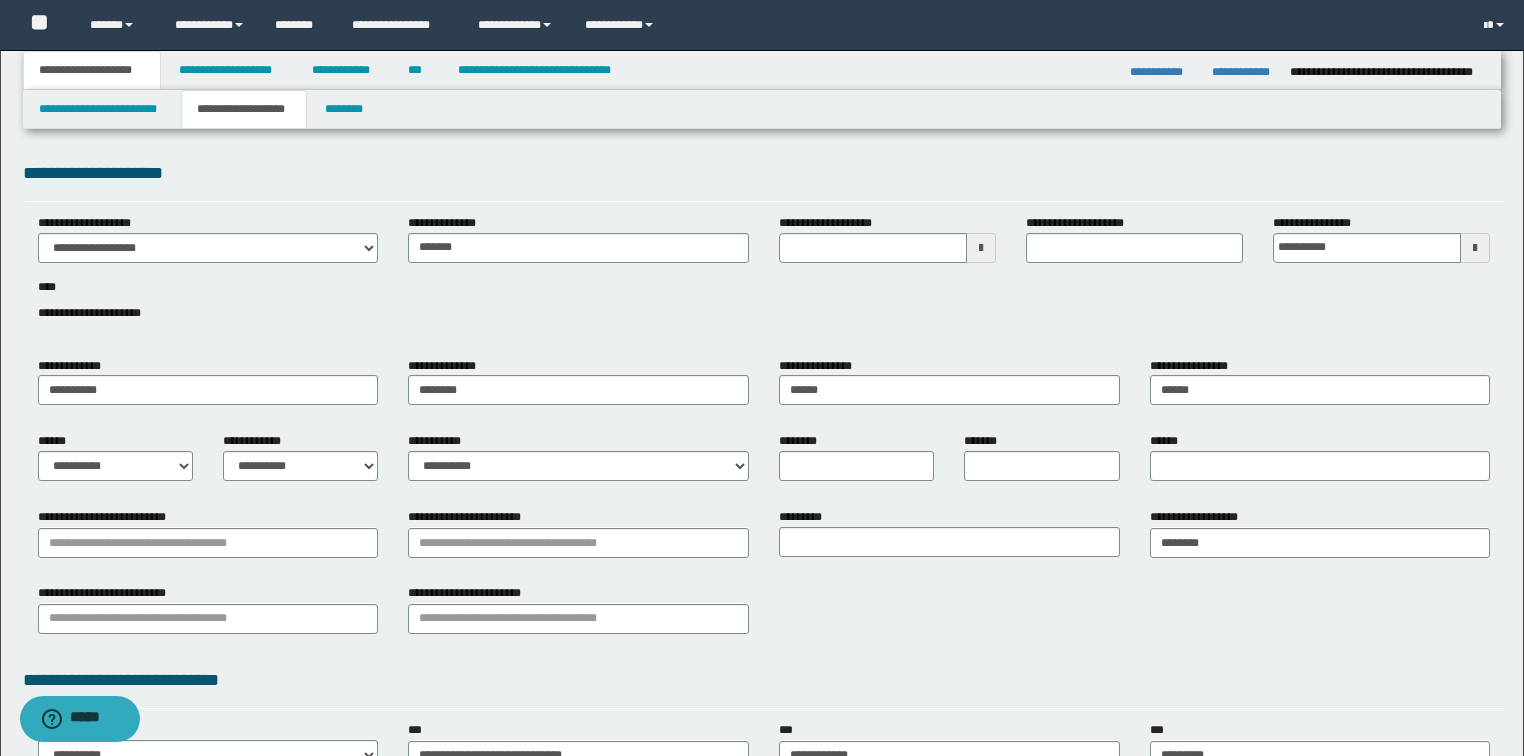 click on "**********" at bounding box center [764, 279] 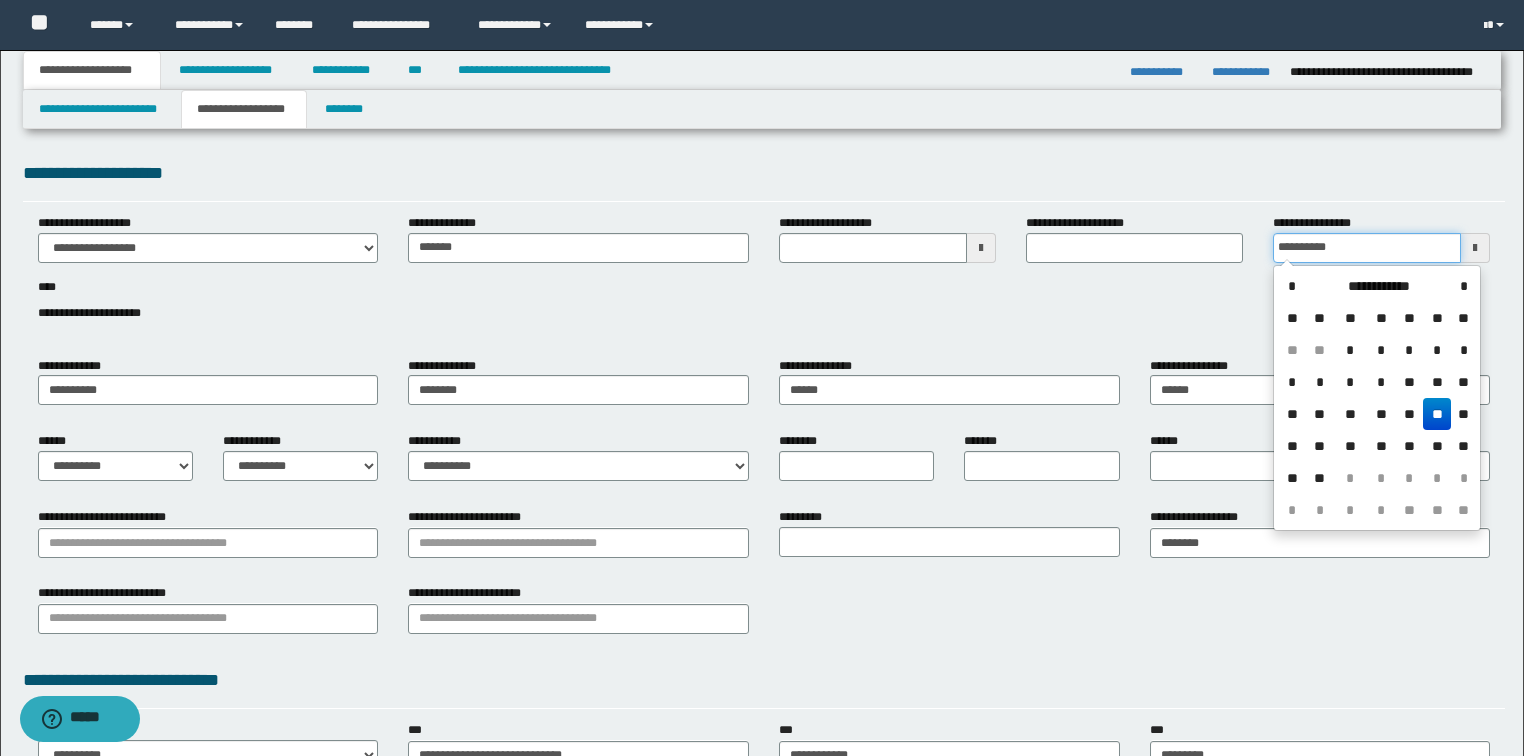 click on "**********" at bounding box center [1367, 248] 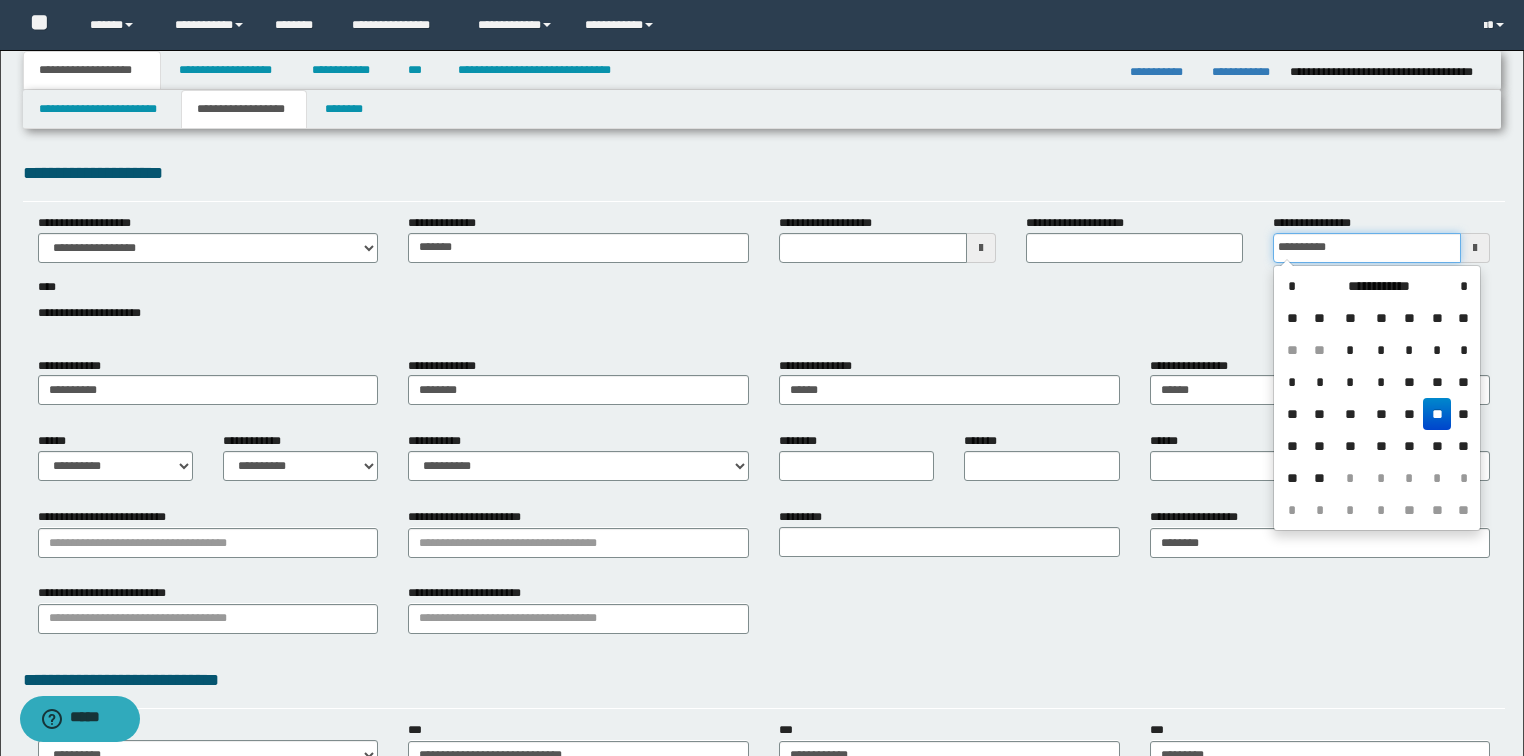 click on "**********" at bounding box center [1367, 248] 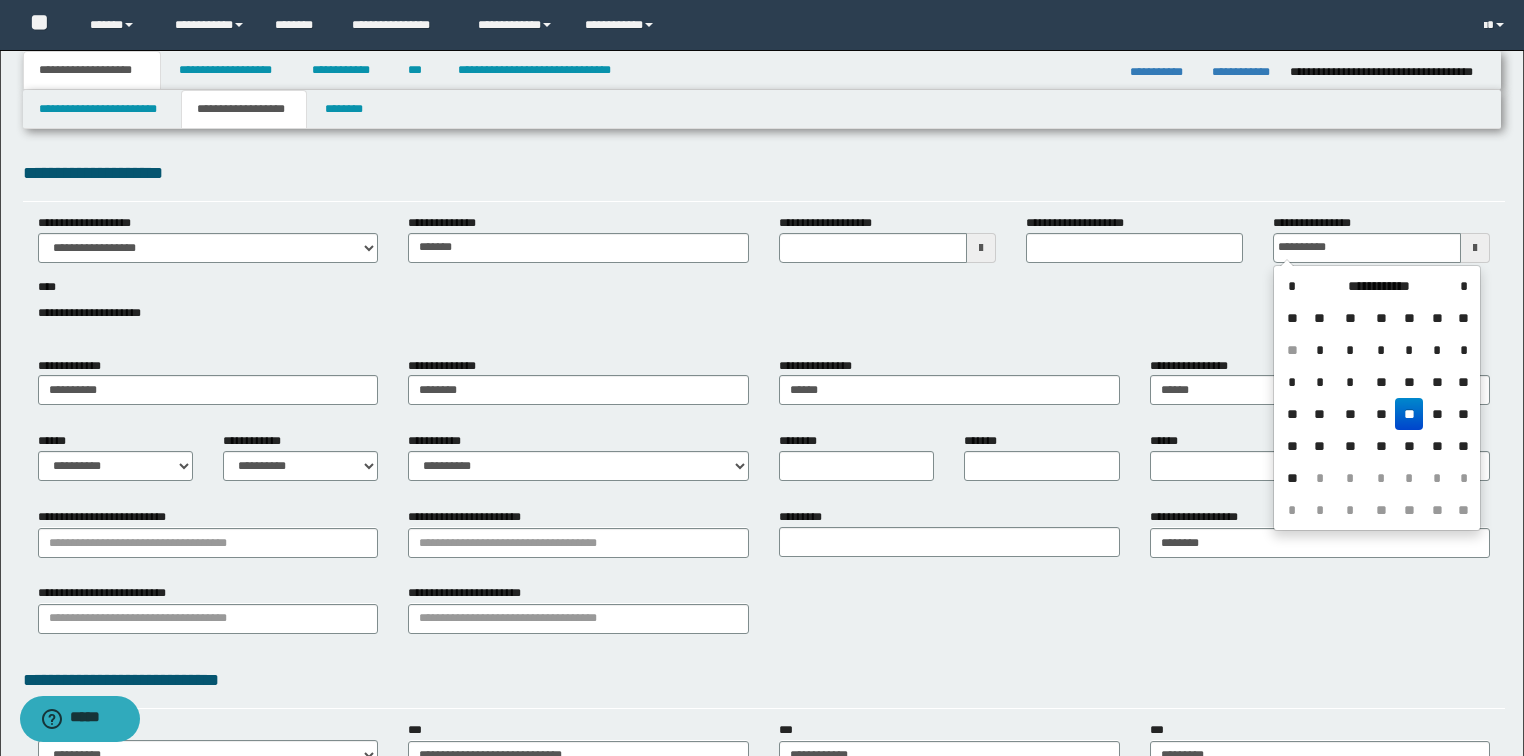 click on "**" at bounding box center (1409, 414) 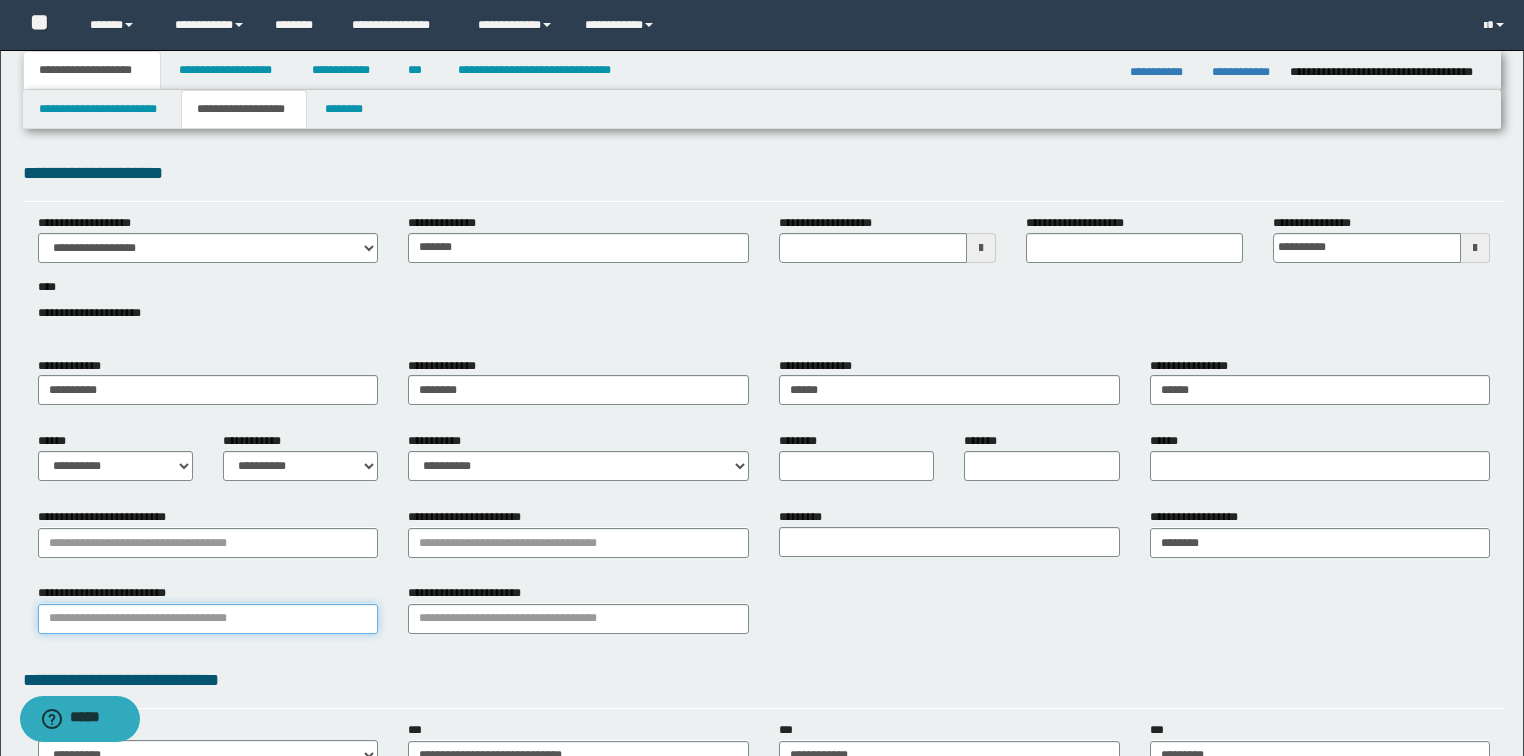 drag, startPoint x: 125, startPoint y: 1343, endPoint x: 90, endPoint y: 709, distance: 634.96533 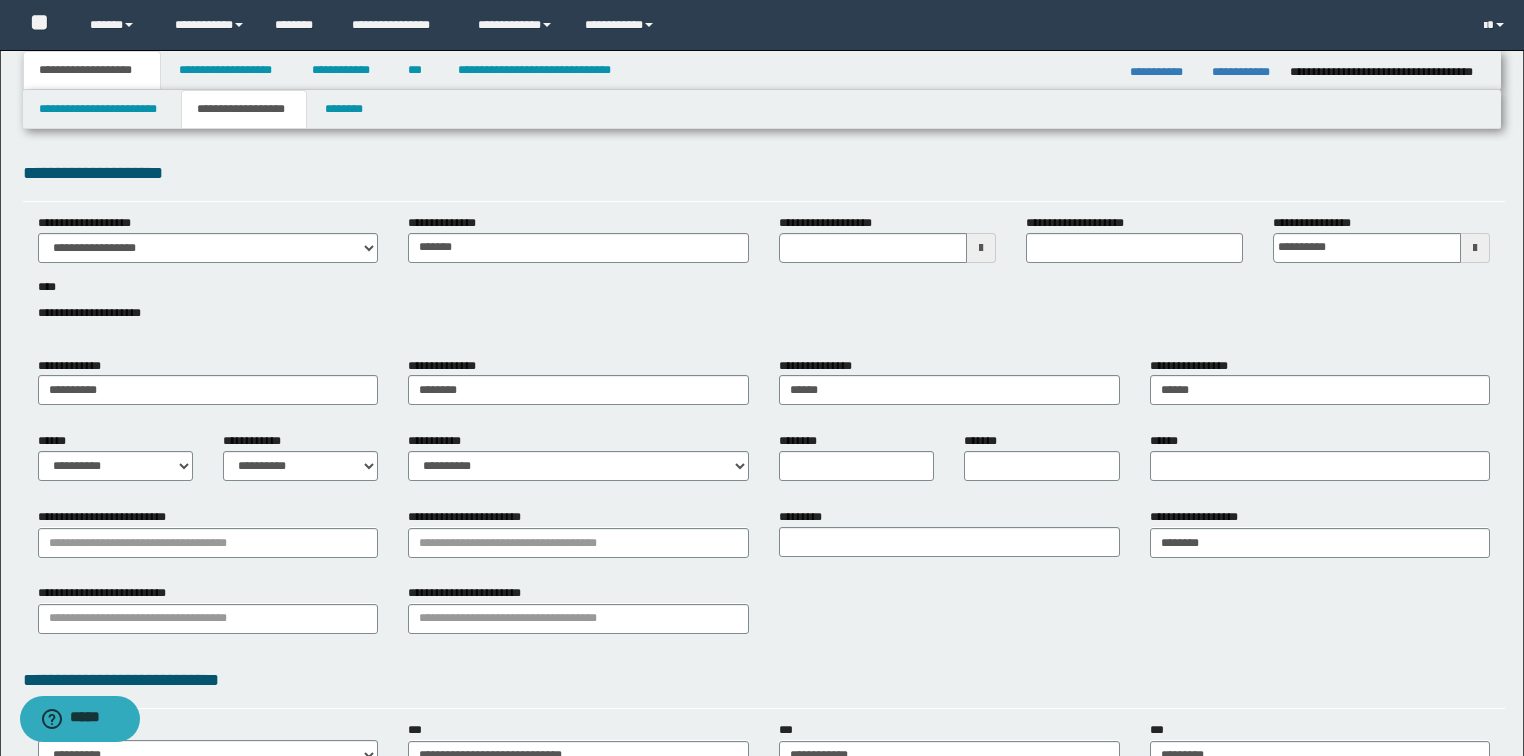 drag, startPoint x: 70, startPoint y: 13, endPoint x: 549, endPoint y: 312, distance: 564.66095 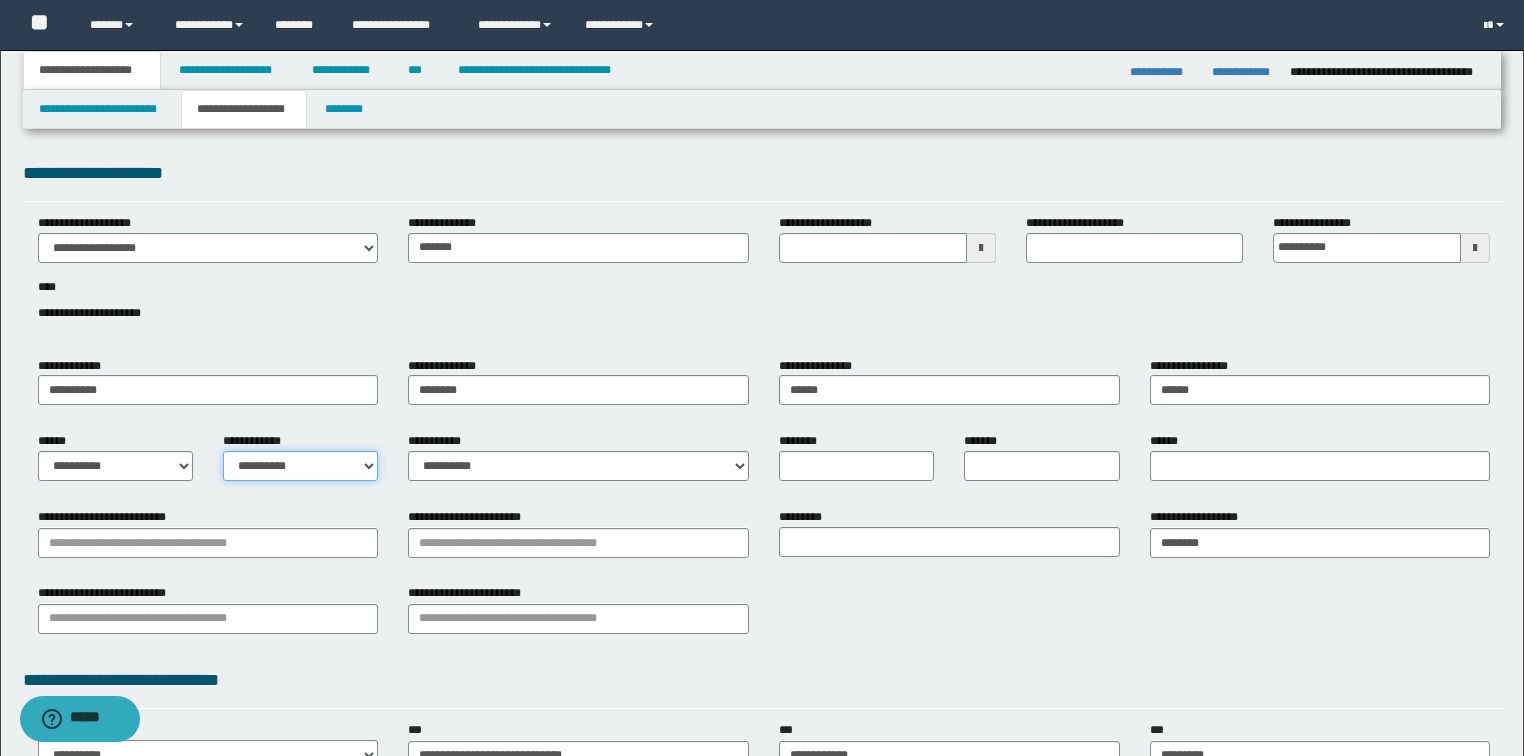 click on "**********" at bounding box center [300, 466] 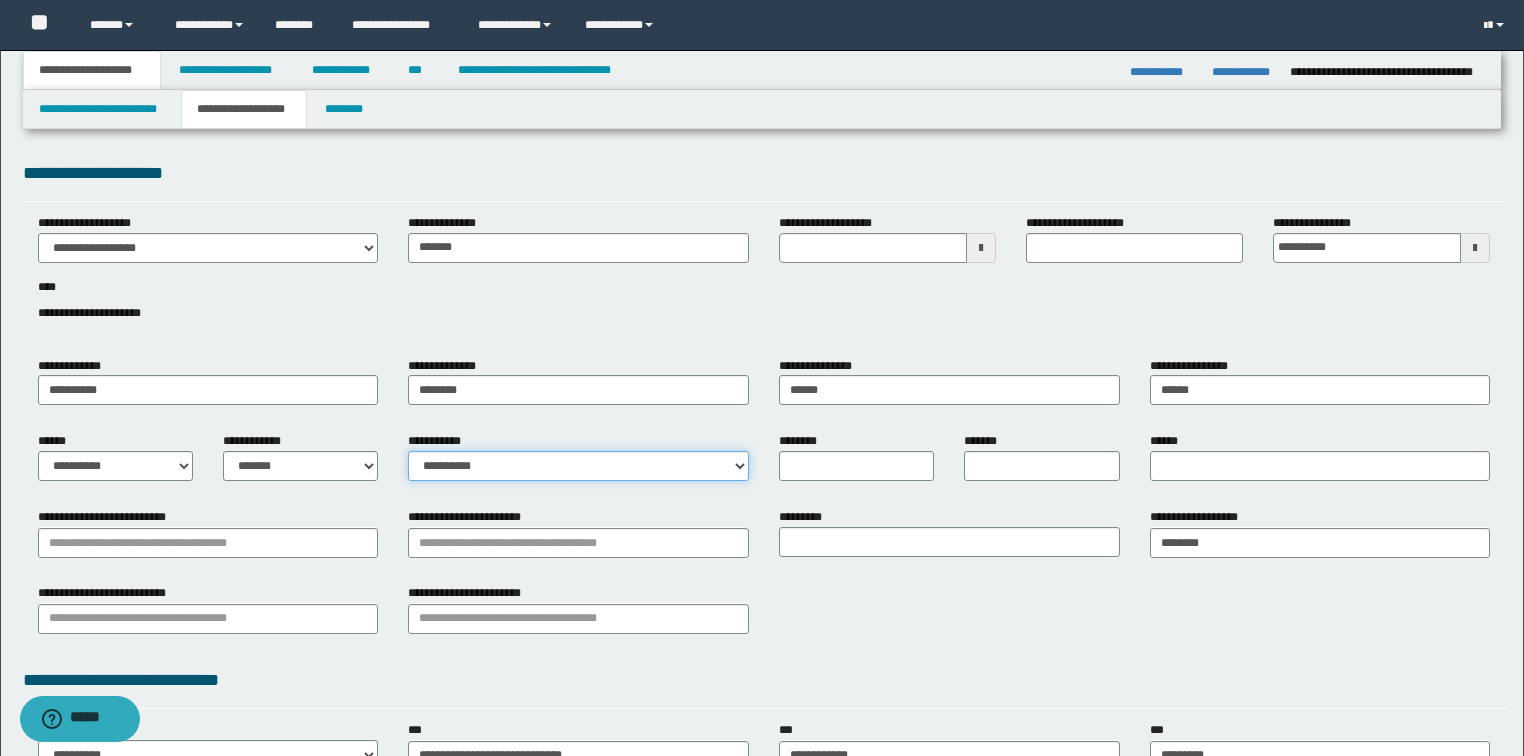 click on "**********" at bounding box center (578, 466) 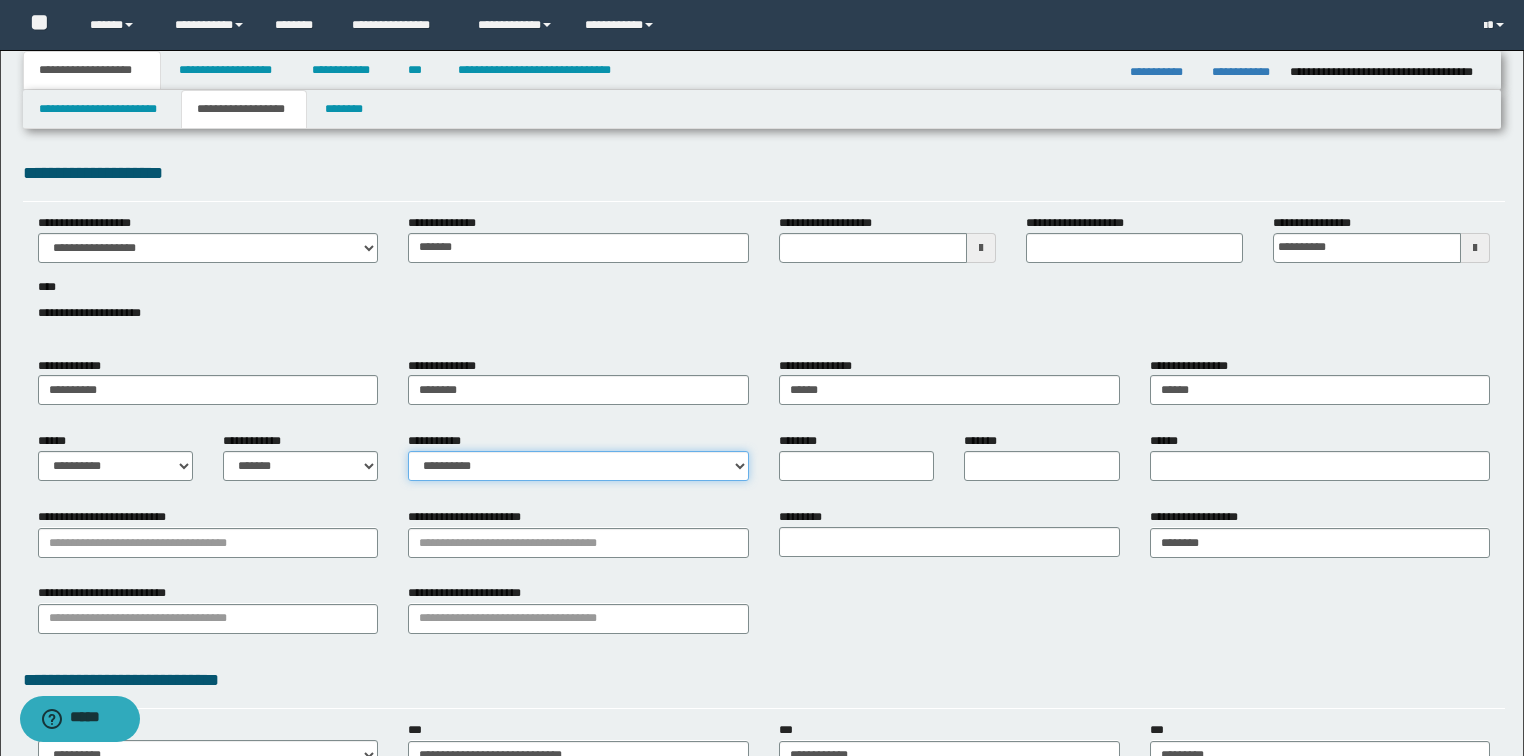 select on "*" 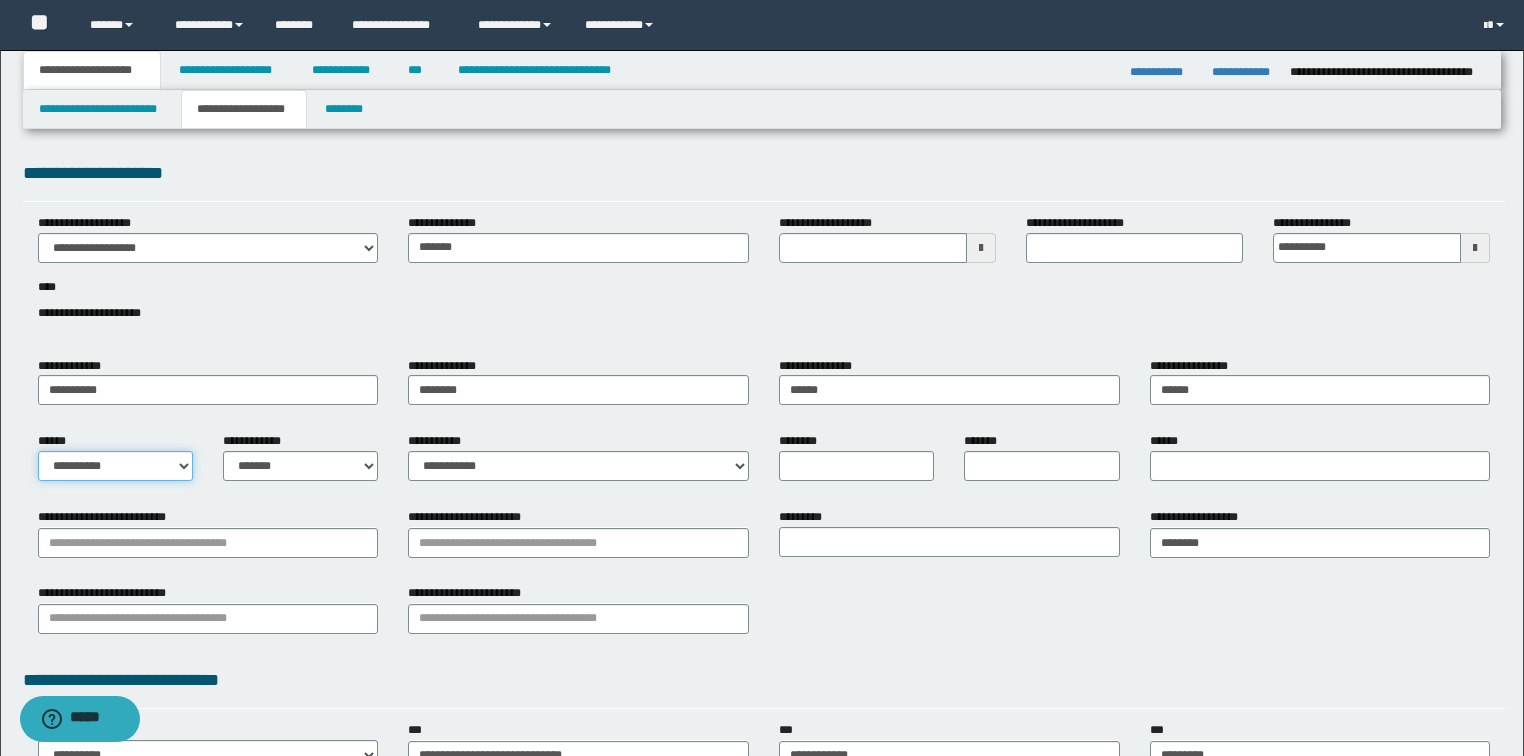 click on "**********" at bounding box center (115, 466) 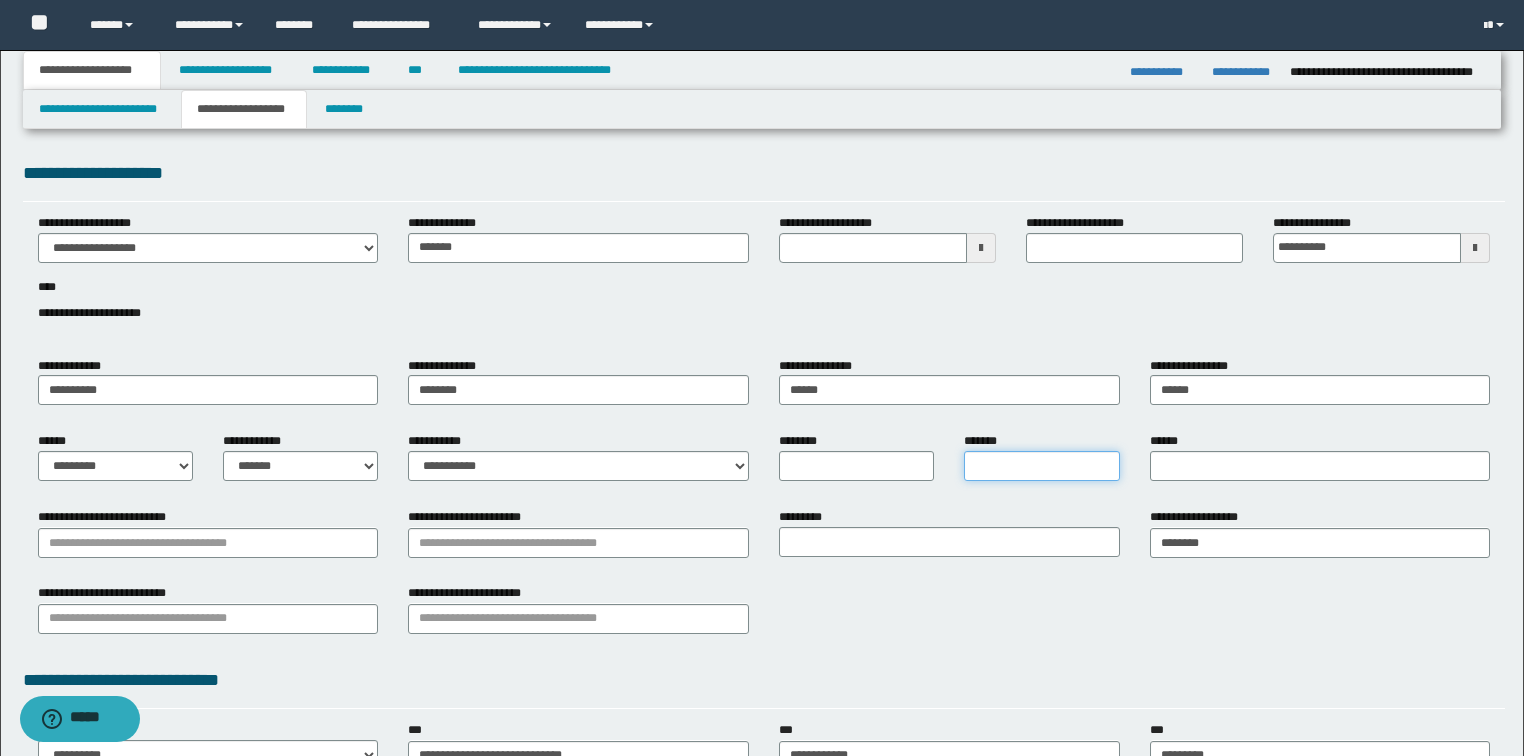 click on "*******" at bounding box center [1041, 466] 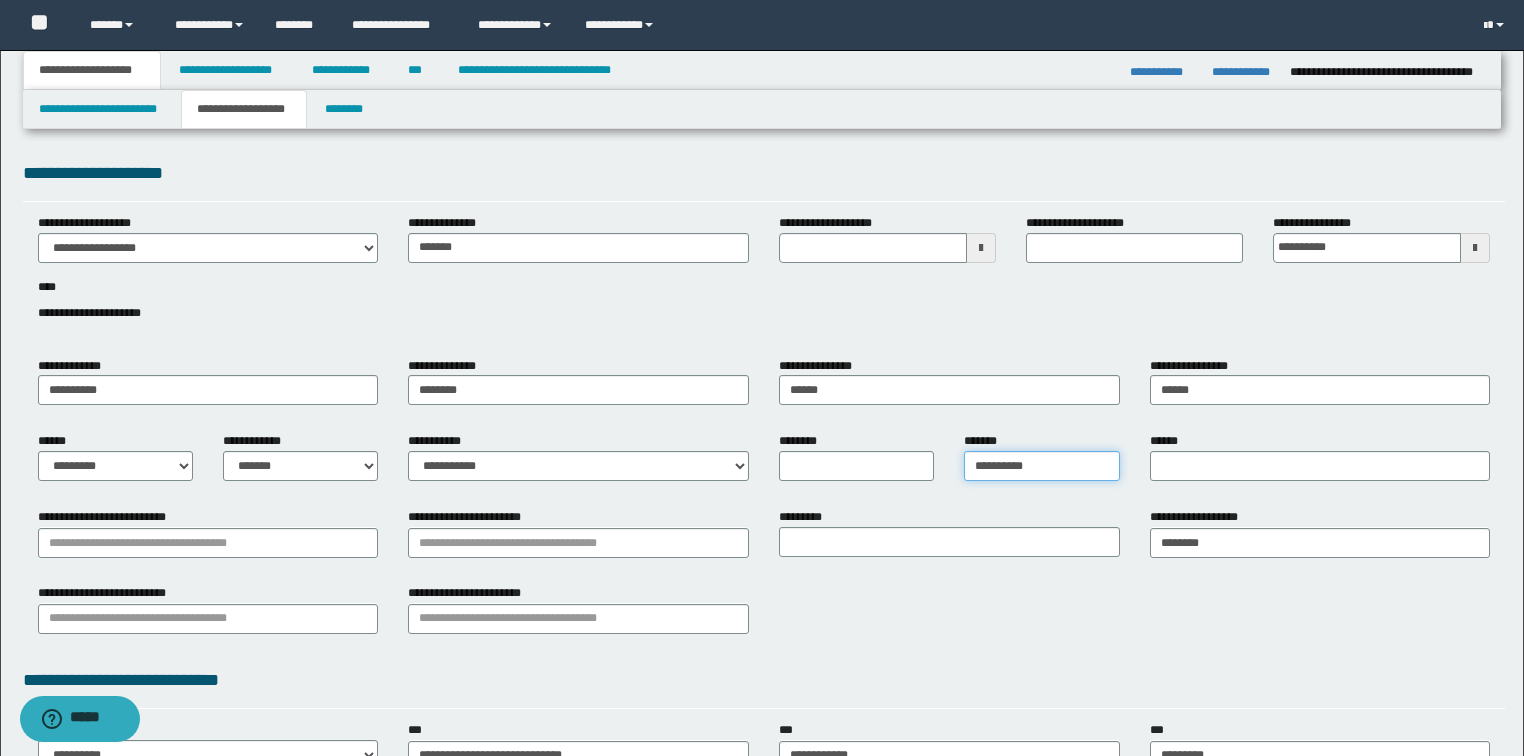 type on "**********" 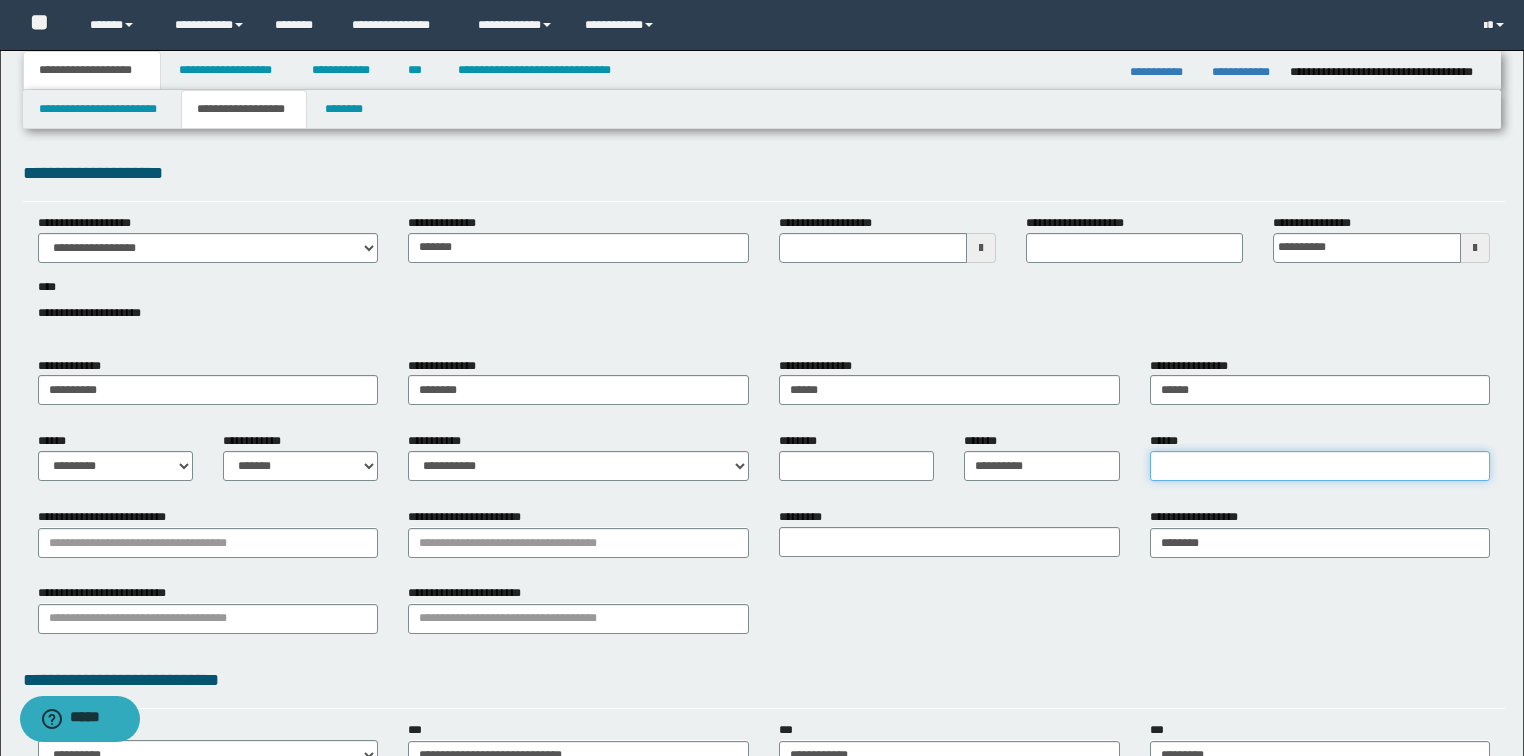 click on "******" at bounding box center [1320, 466] 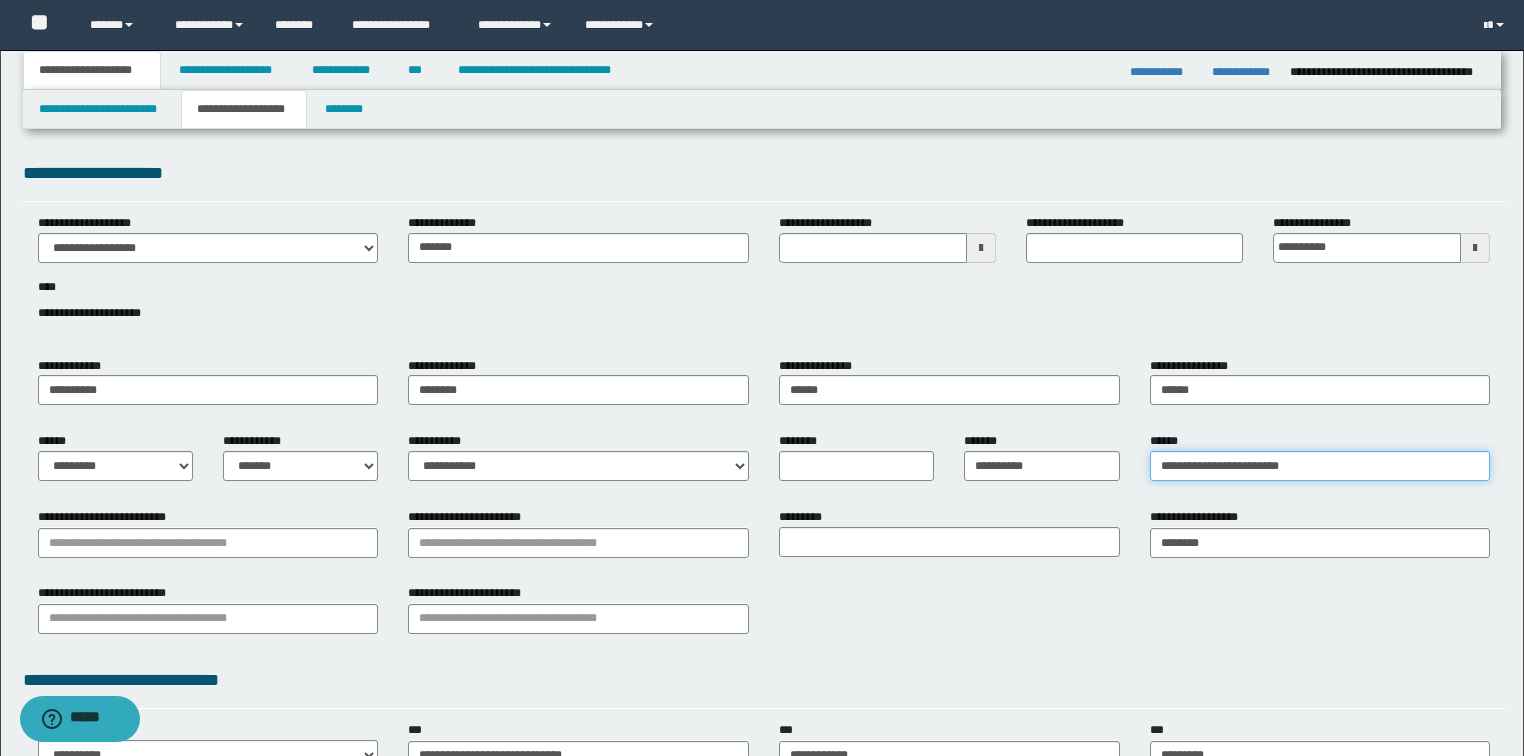 type on "**********" 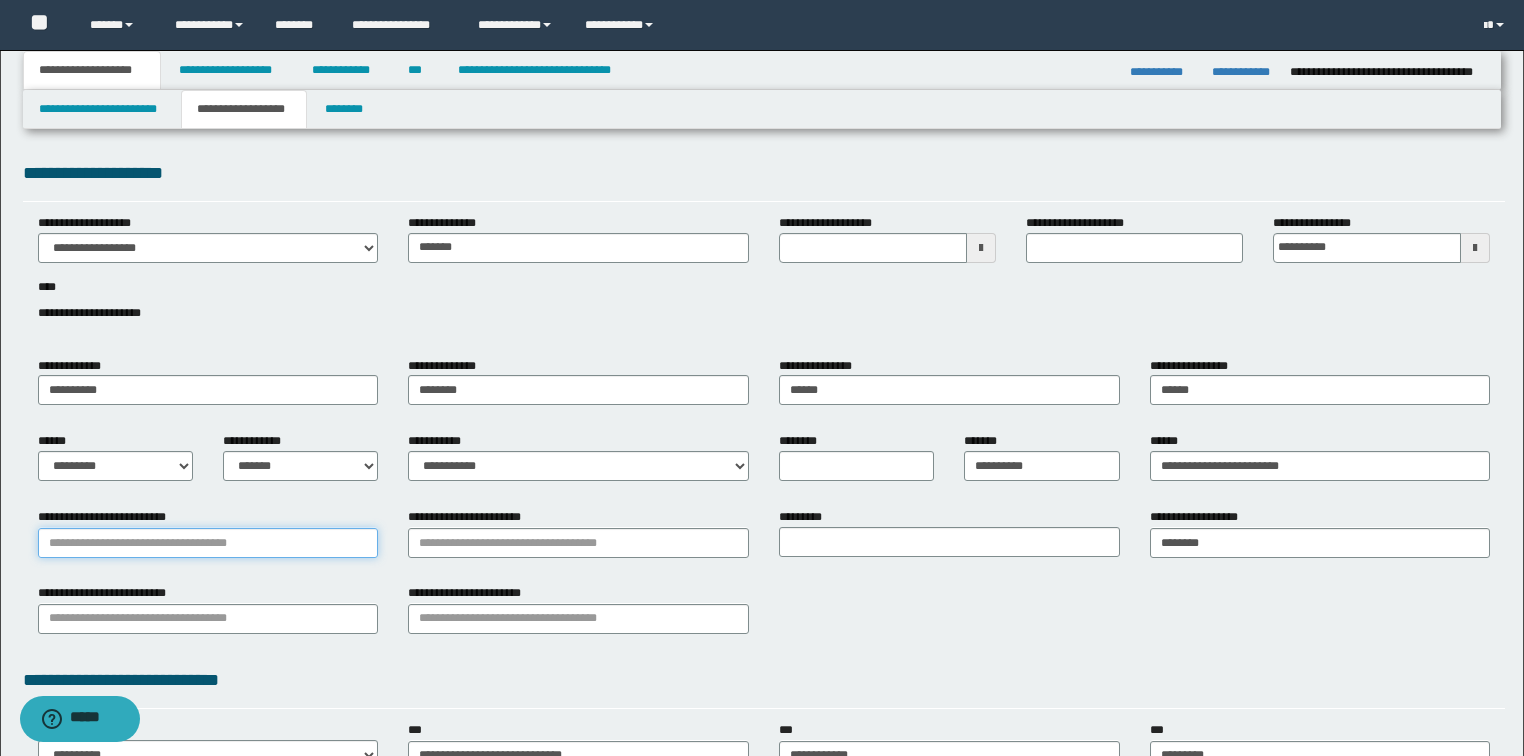 click on "**********" at bounding box center [208, 543] 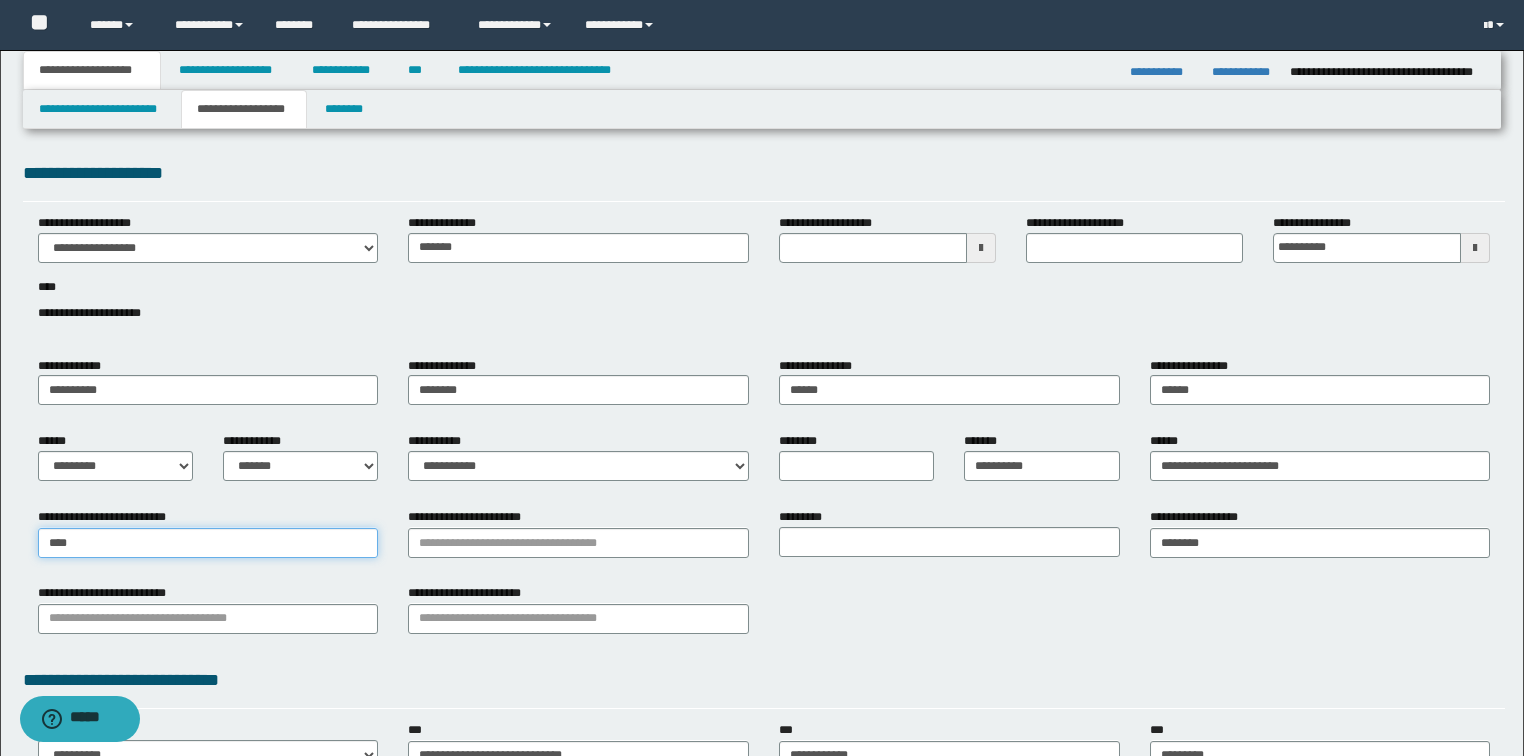 type on "*****" 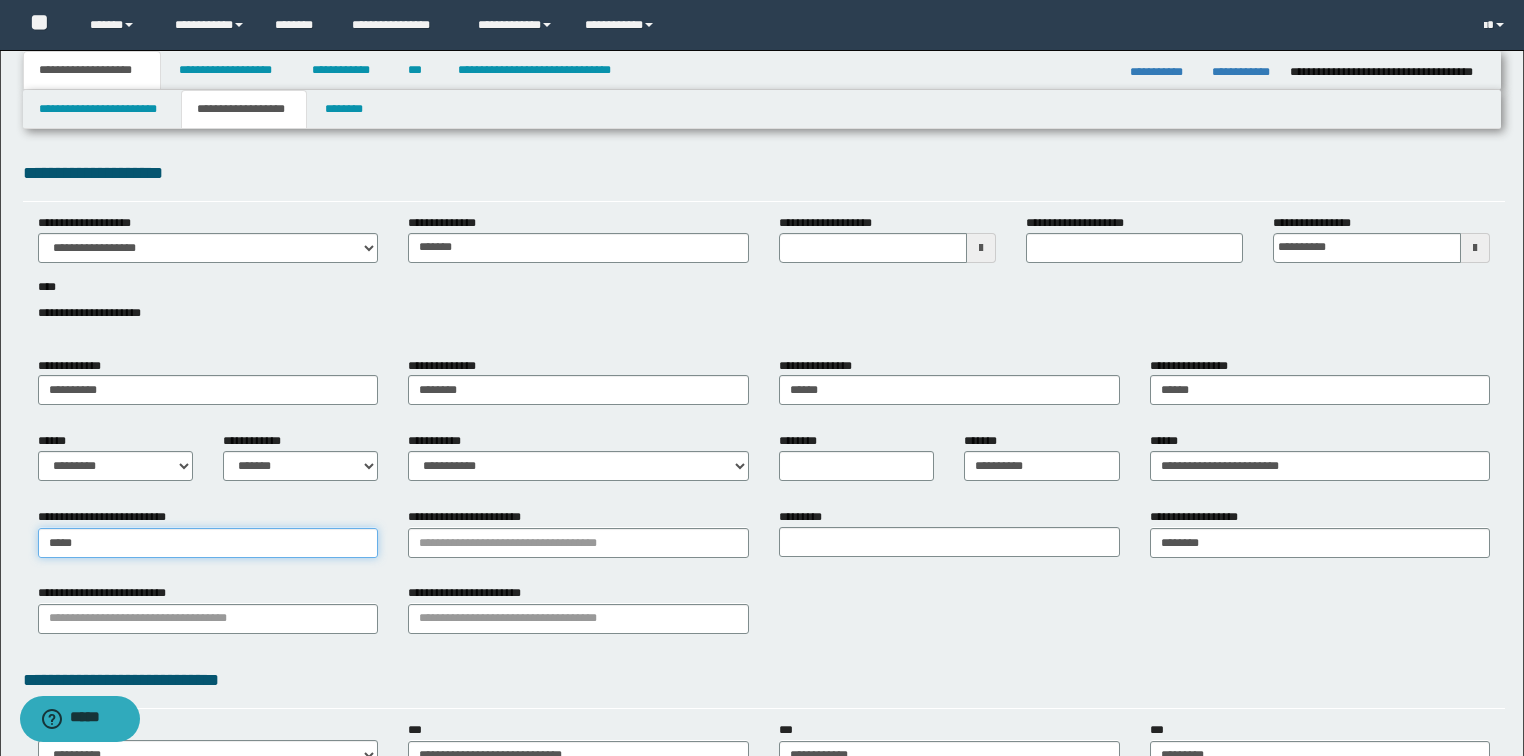 type on "*****" 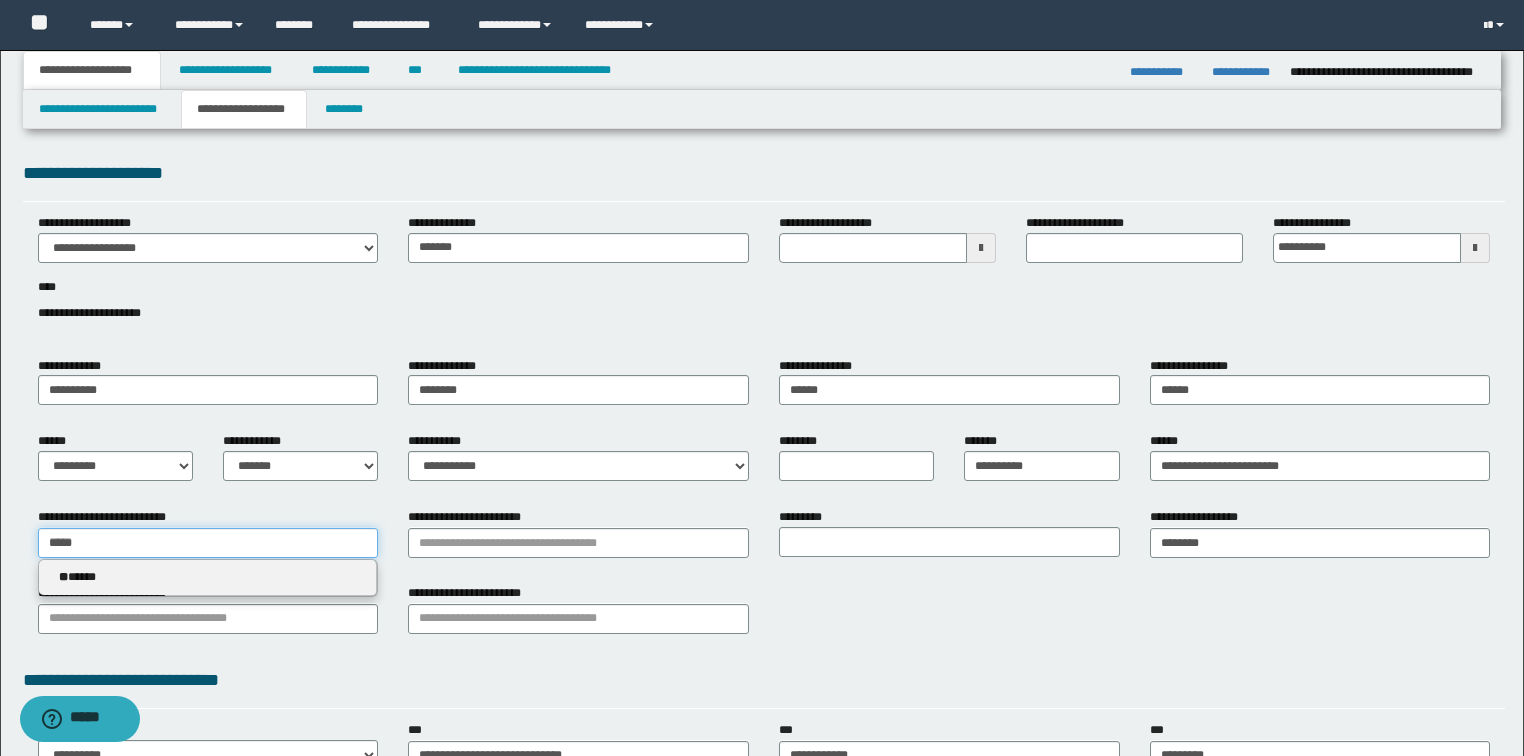 type on "*****" 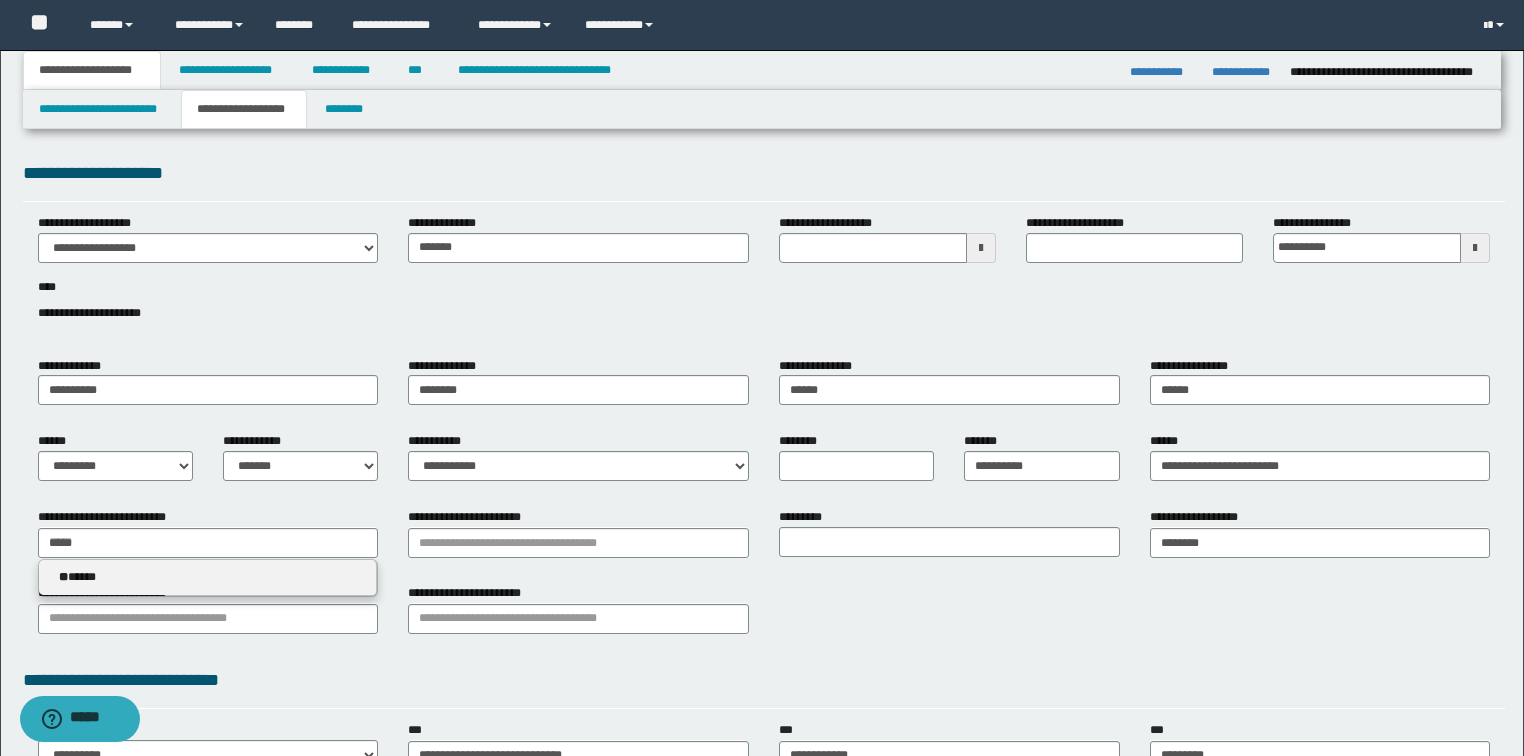 type 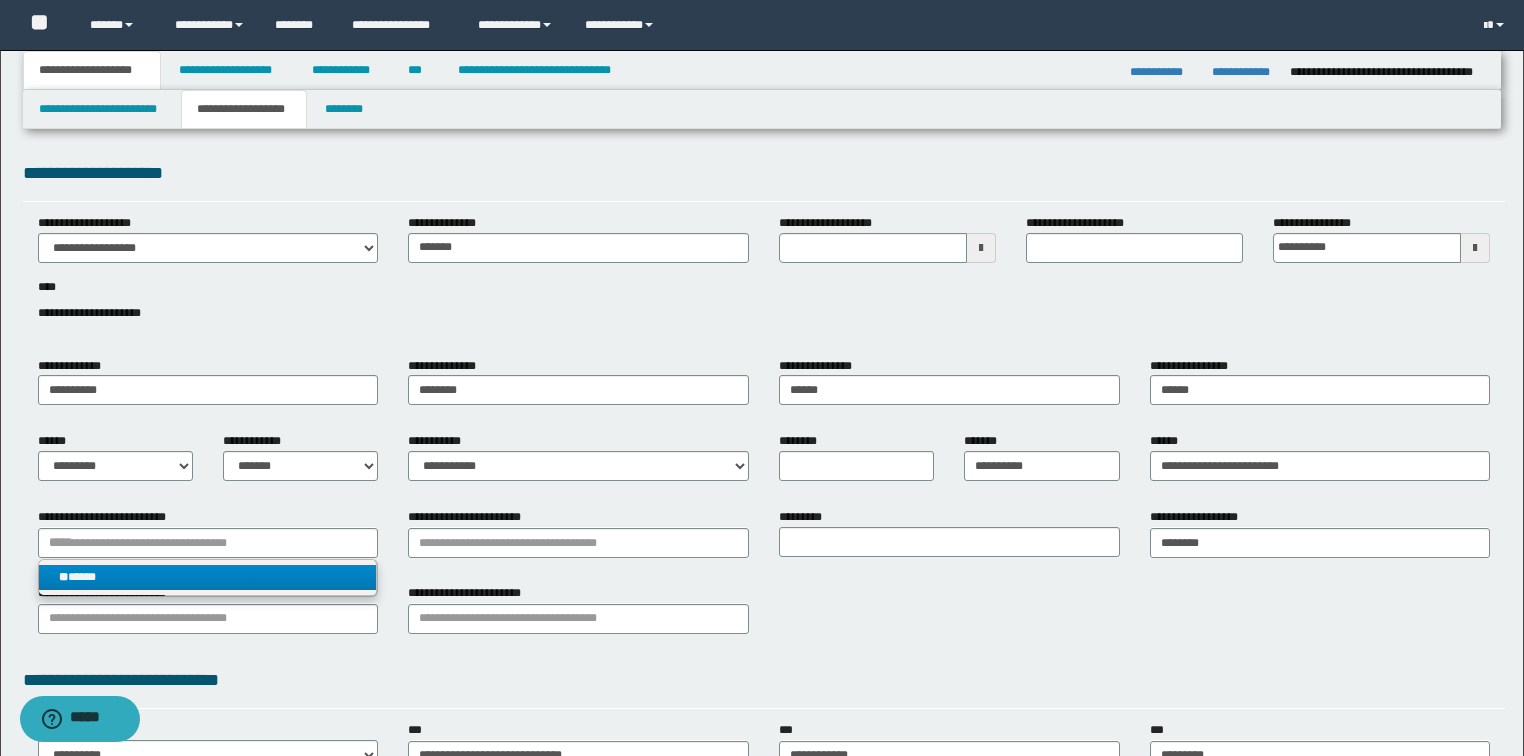 click on "** *****" at bounding box center [208, 577] 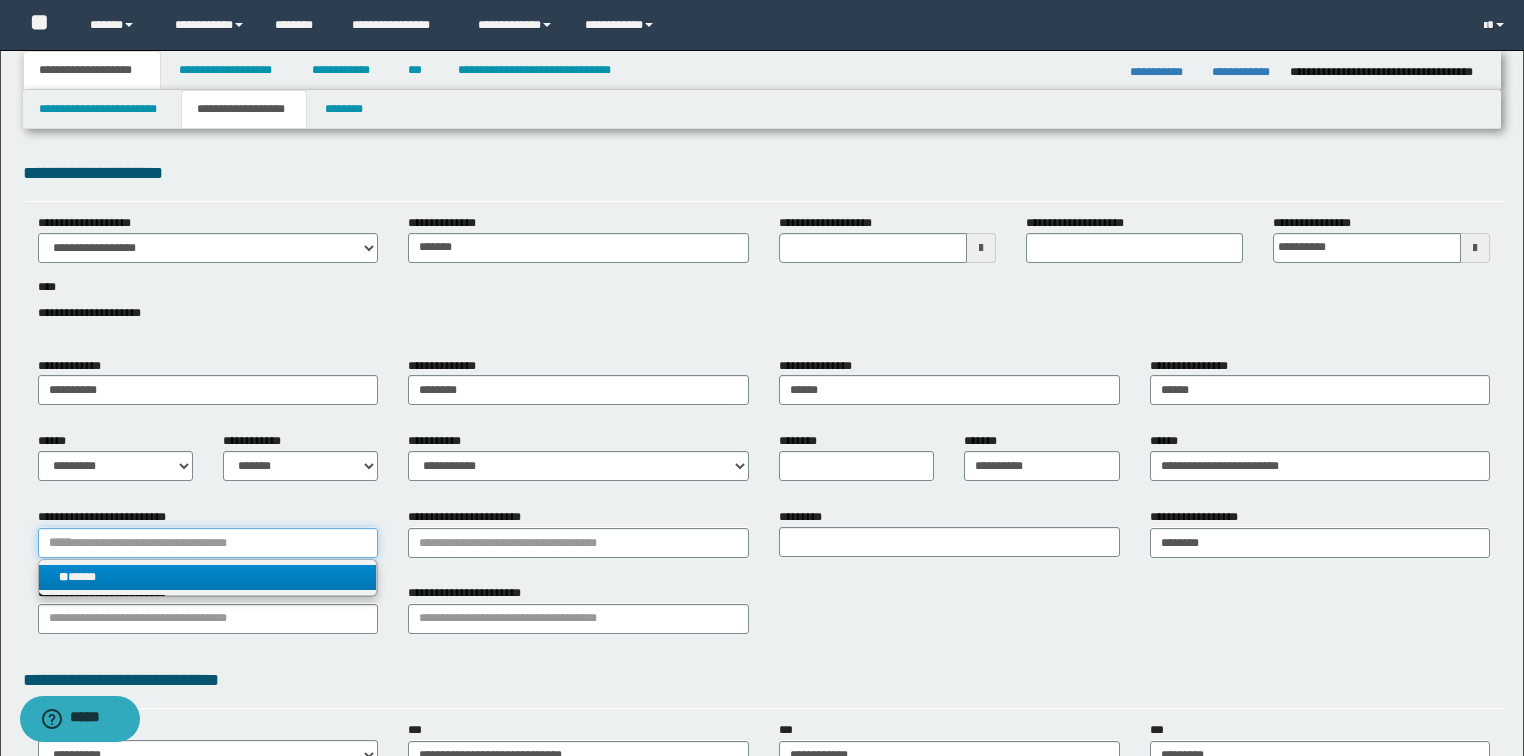 type 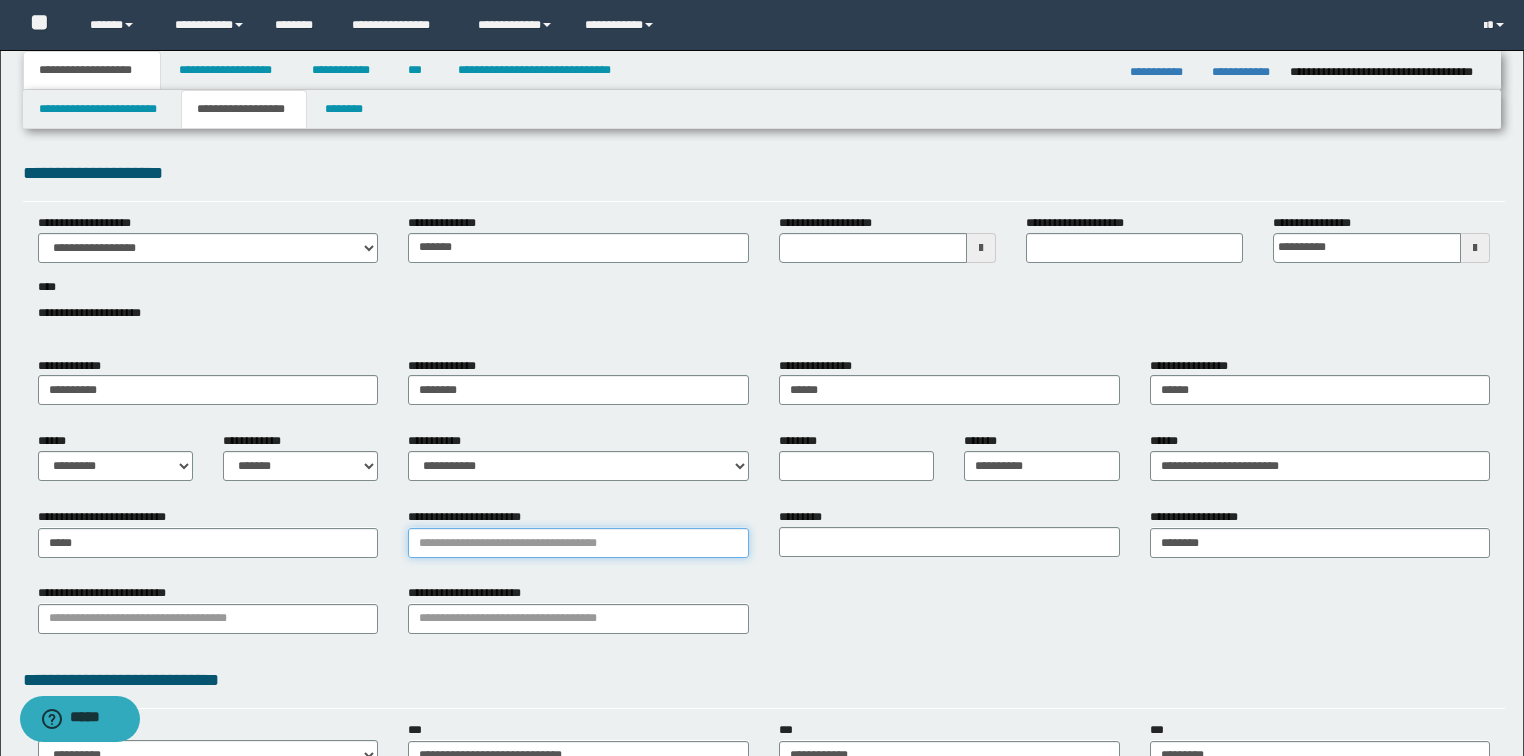 click on "**********" at bounding box center [578, 543] 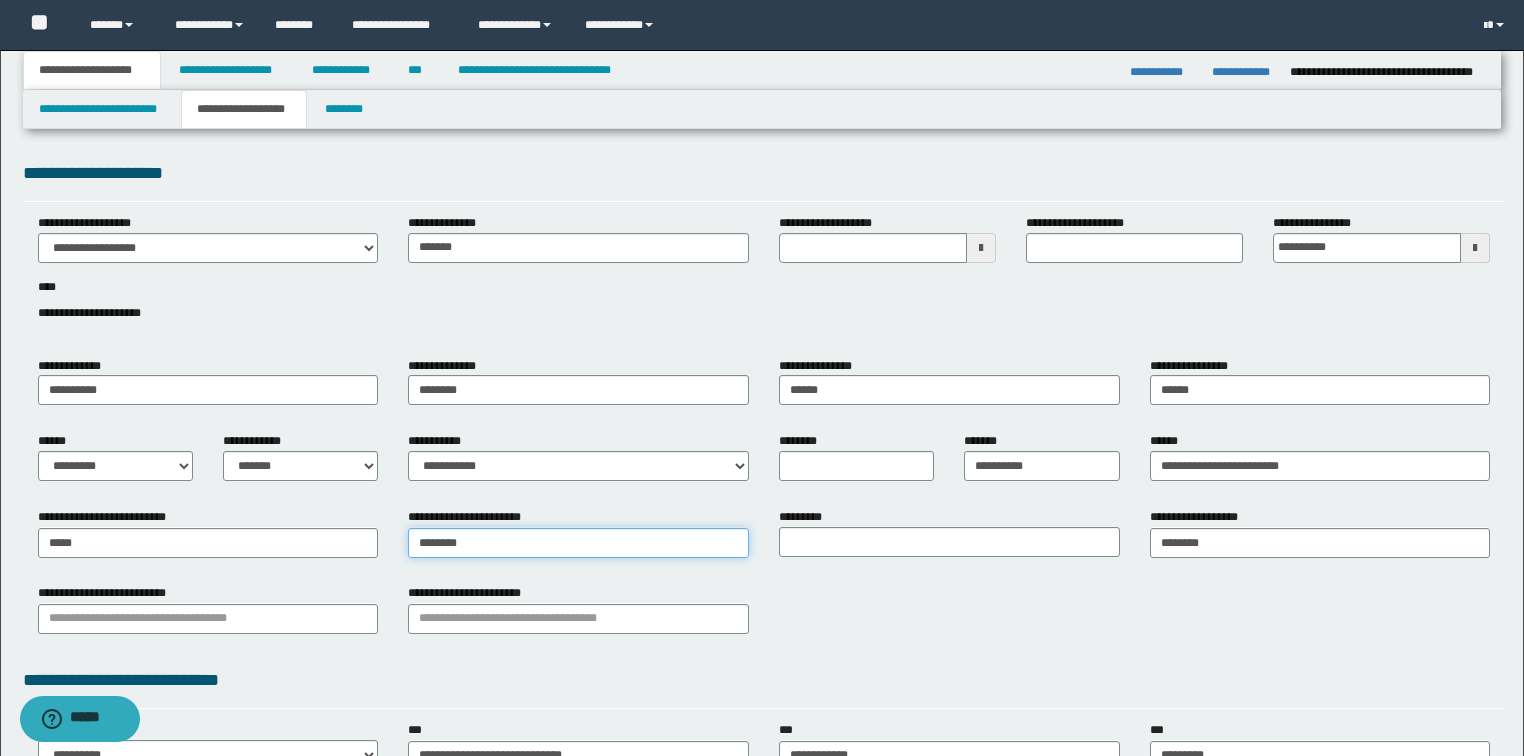 type on "*********" 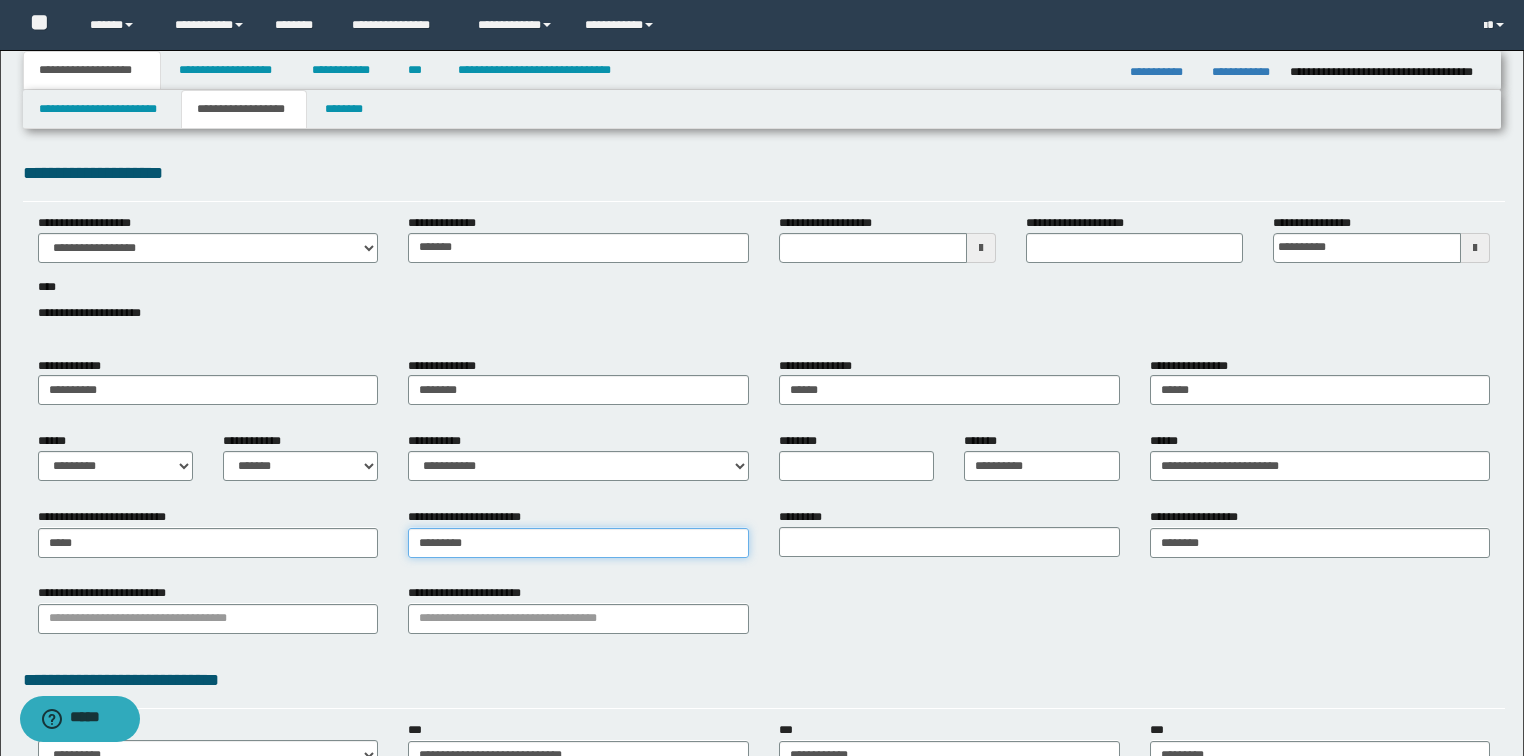 type on "*********" 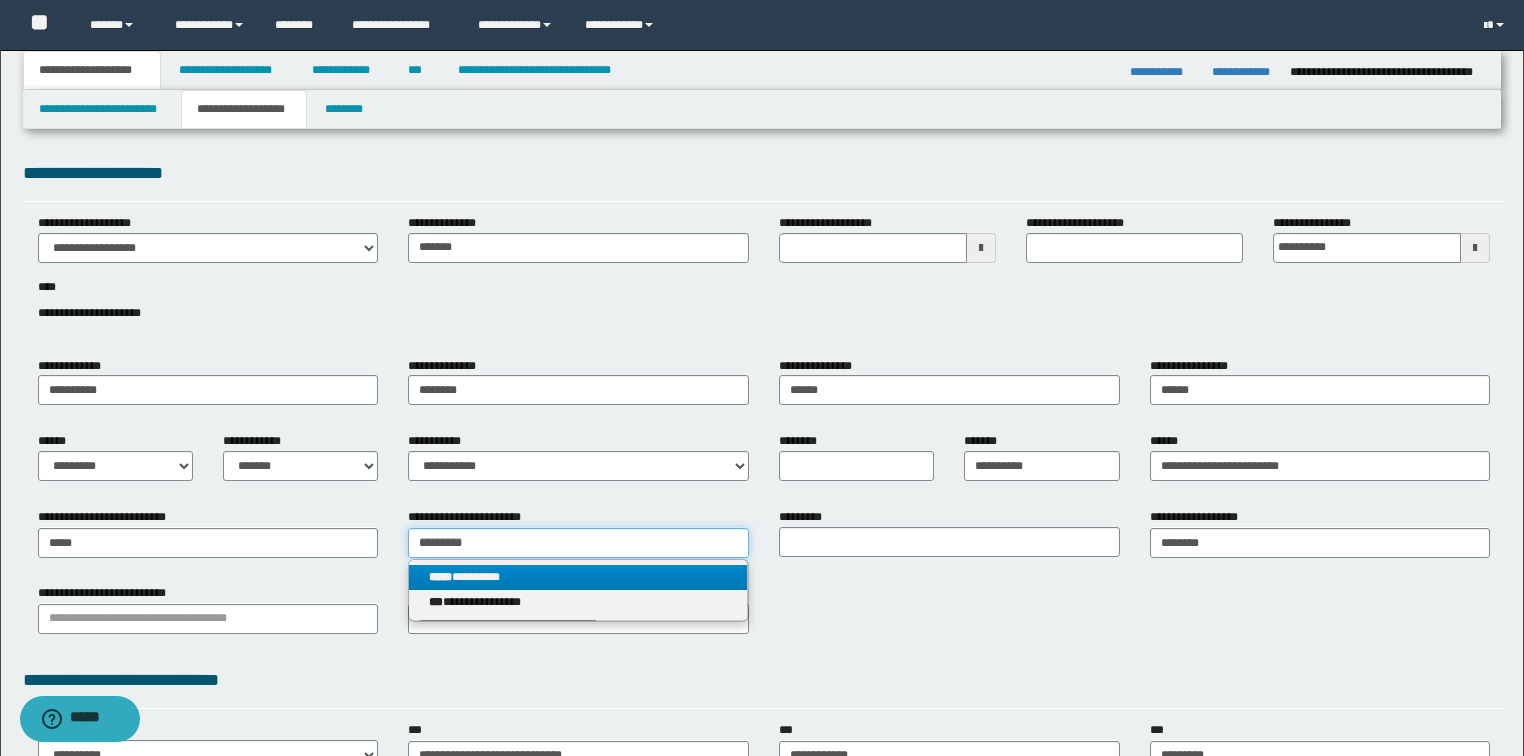 type on "*********" 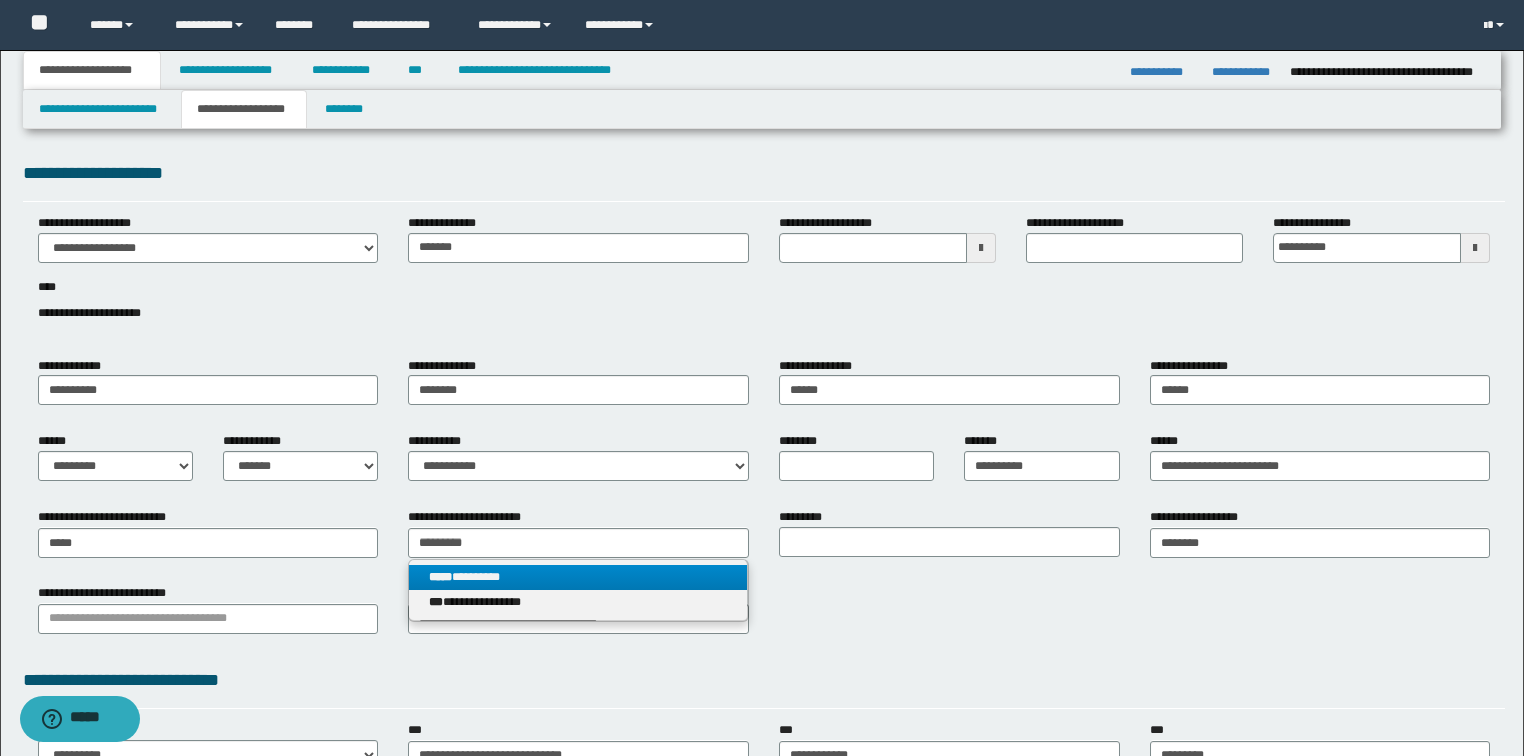 type 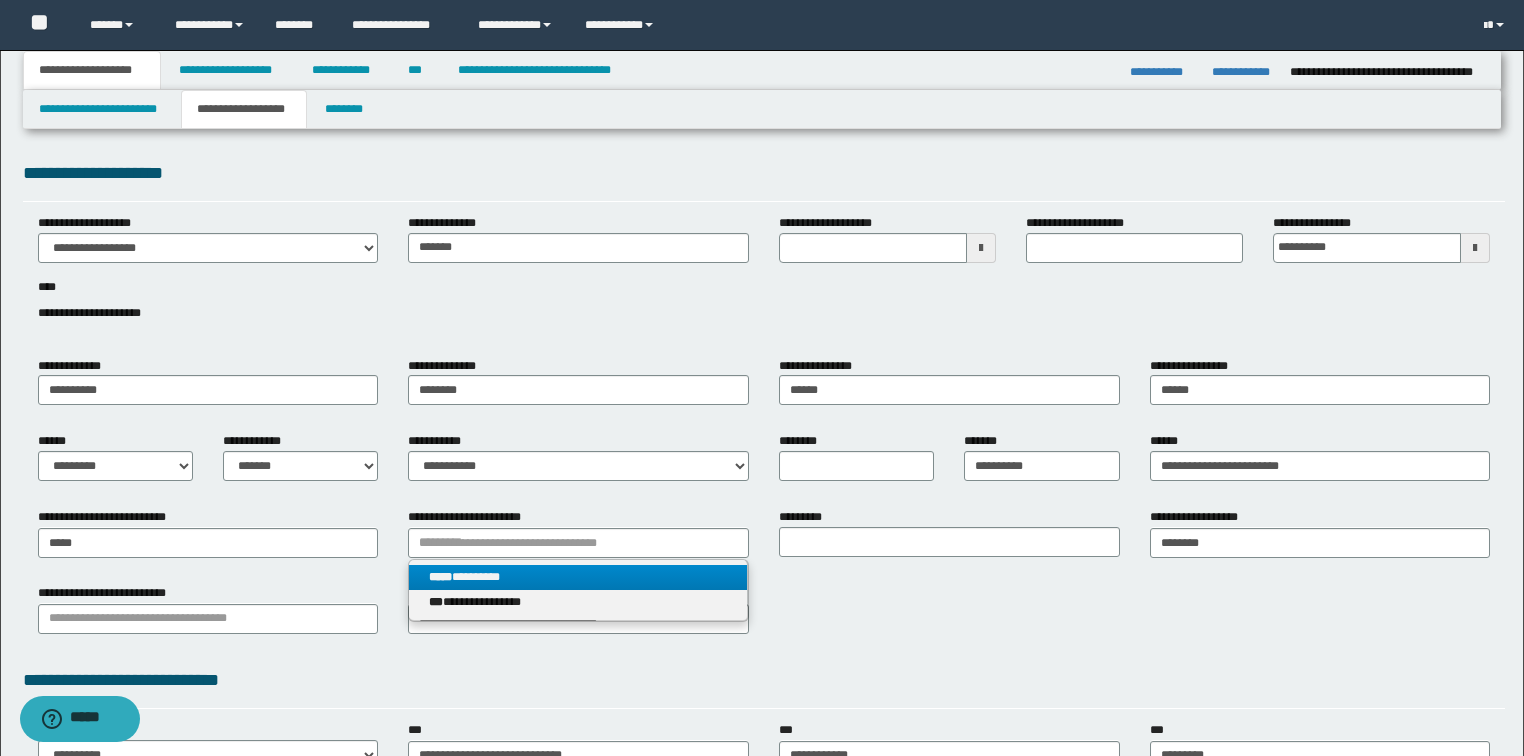click on "***** *********" at bounding box center (578, 577) 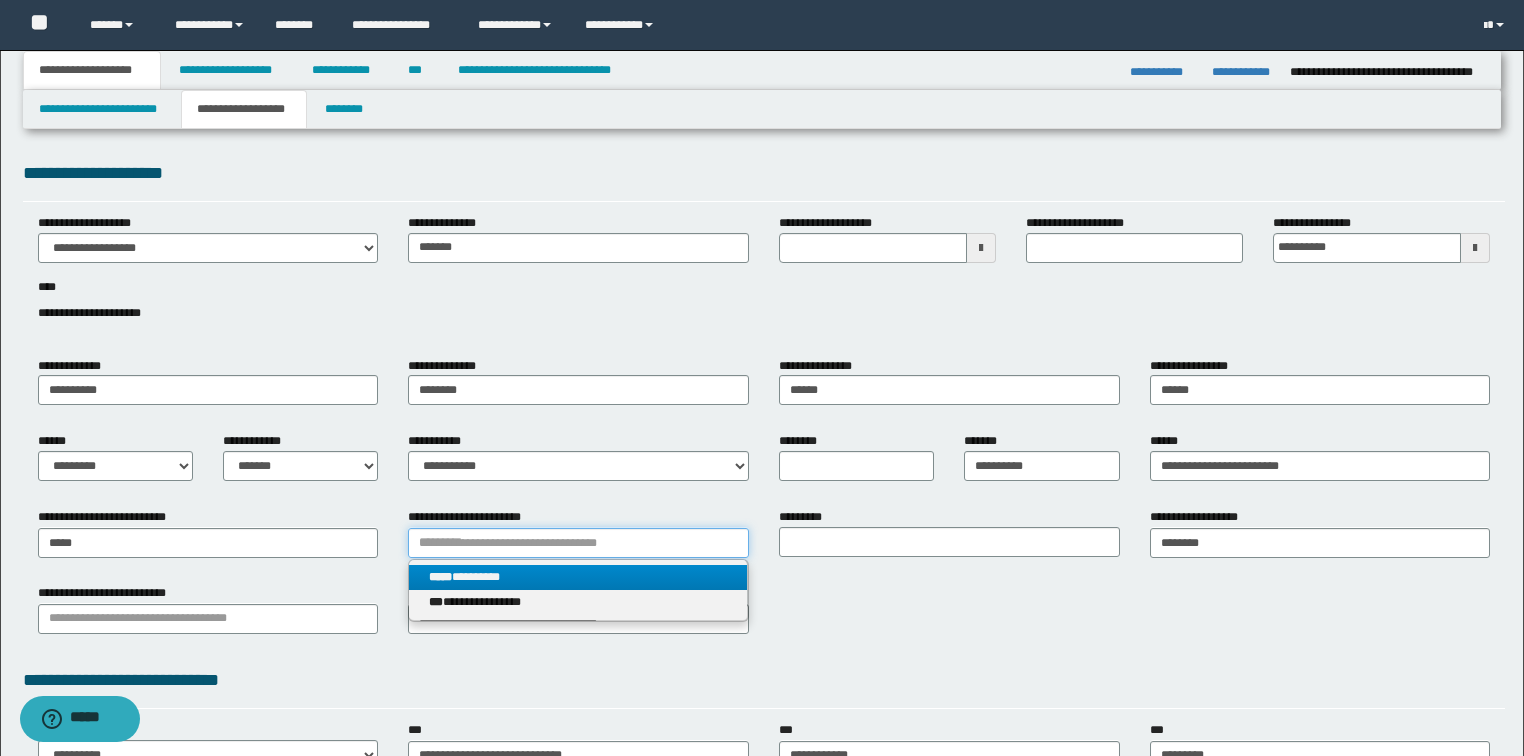type 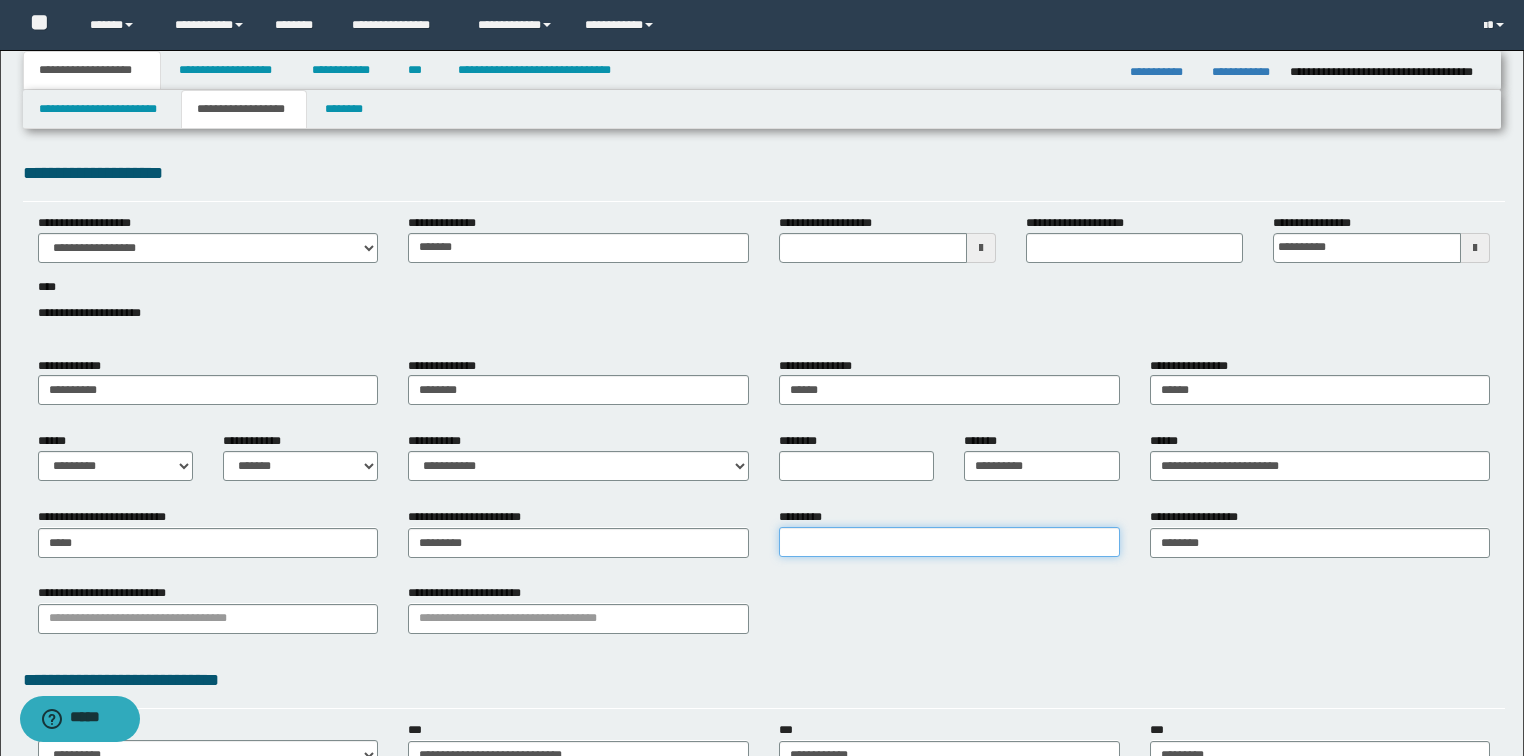 click on "*********" at bounding box center (949, 542) 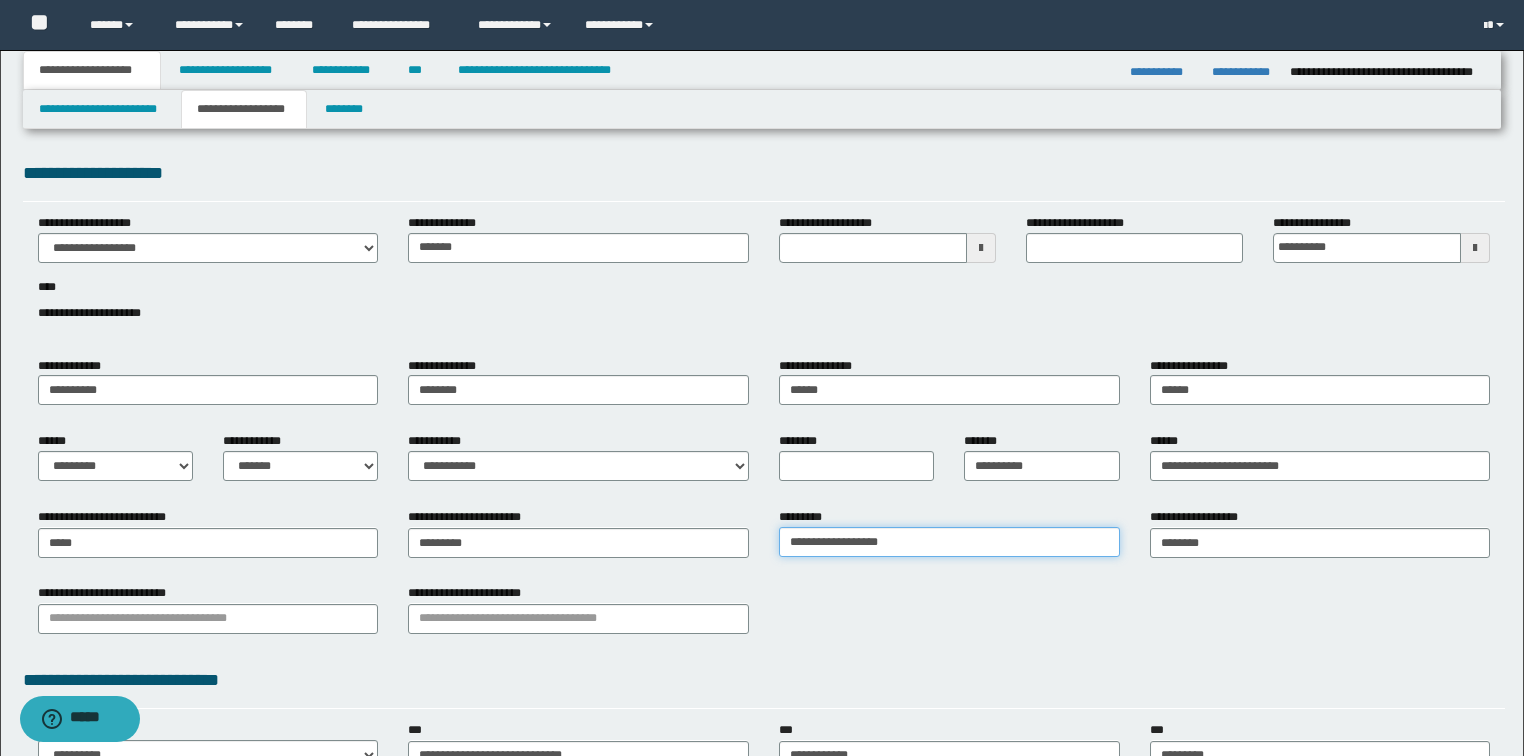 type on "**********" 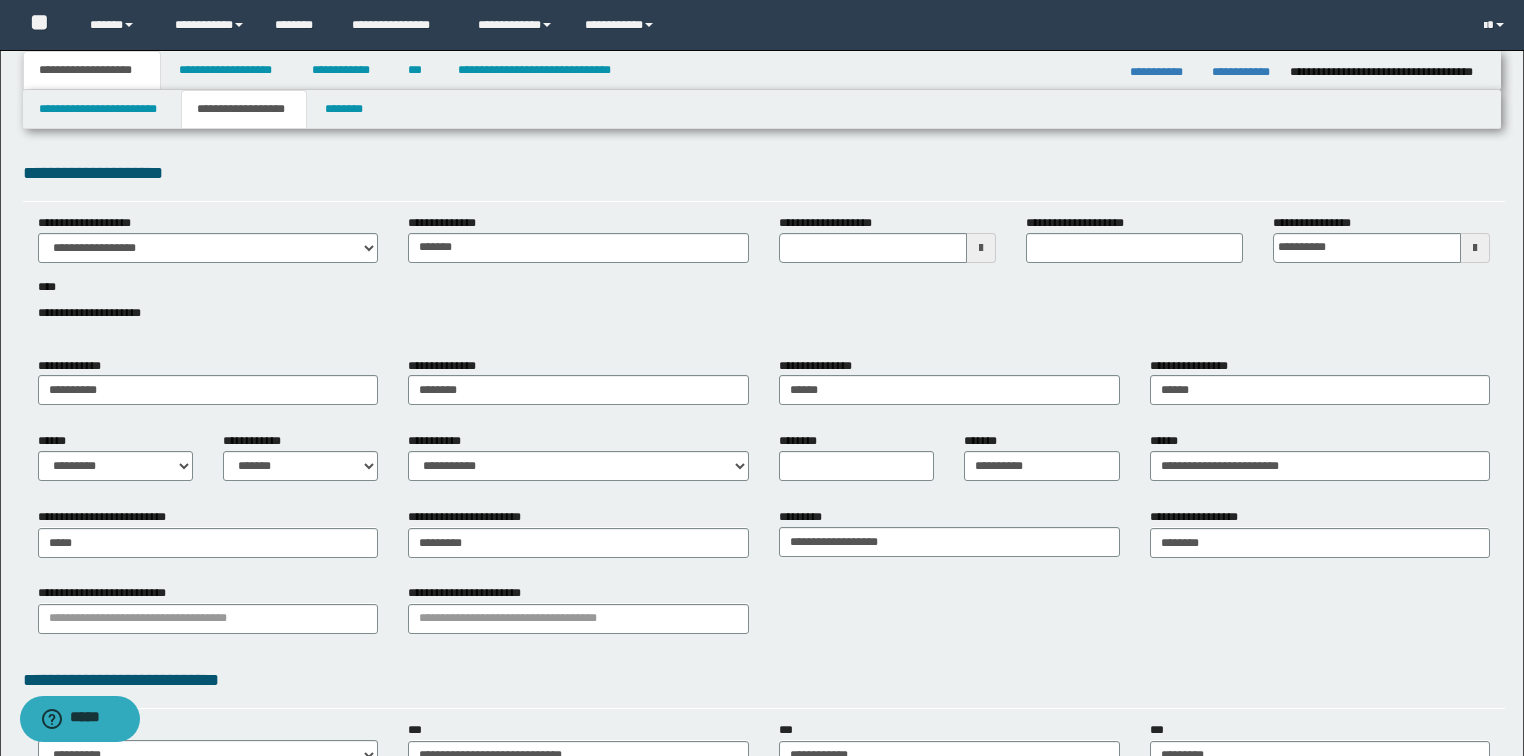 click on "**********" at bounding box center (764, 616) 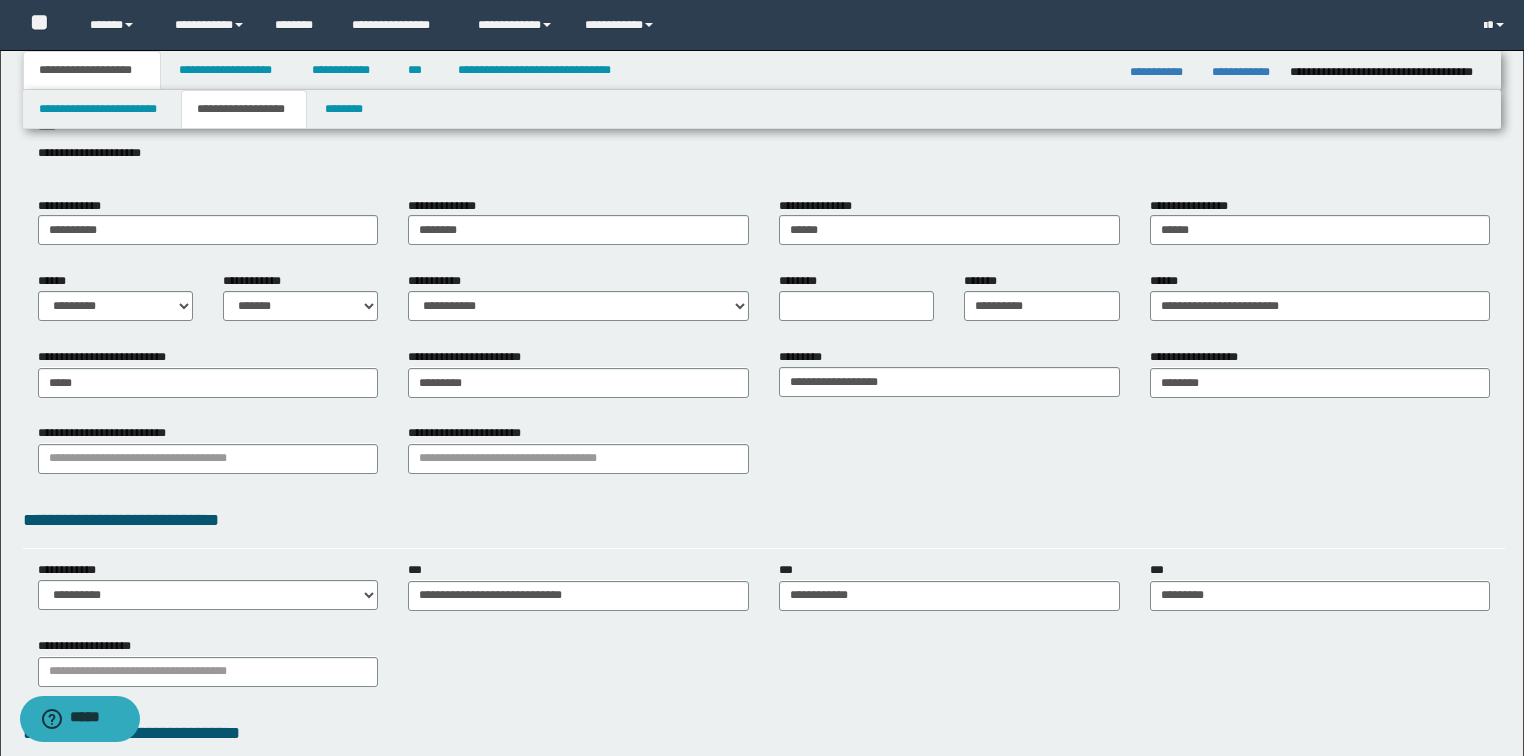 scroll, scrollTop: 320, scrollLeft: 0, axis: vertical 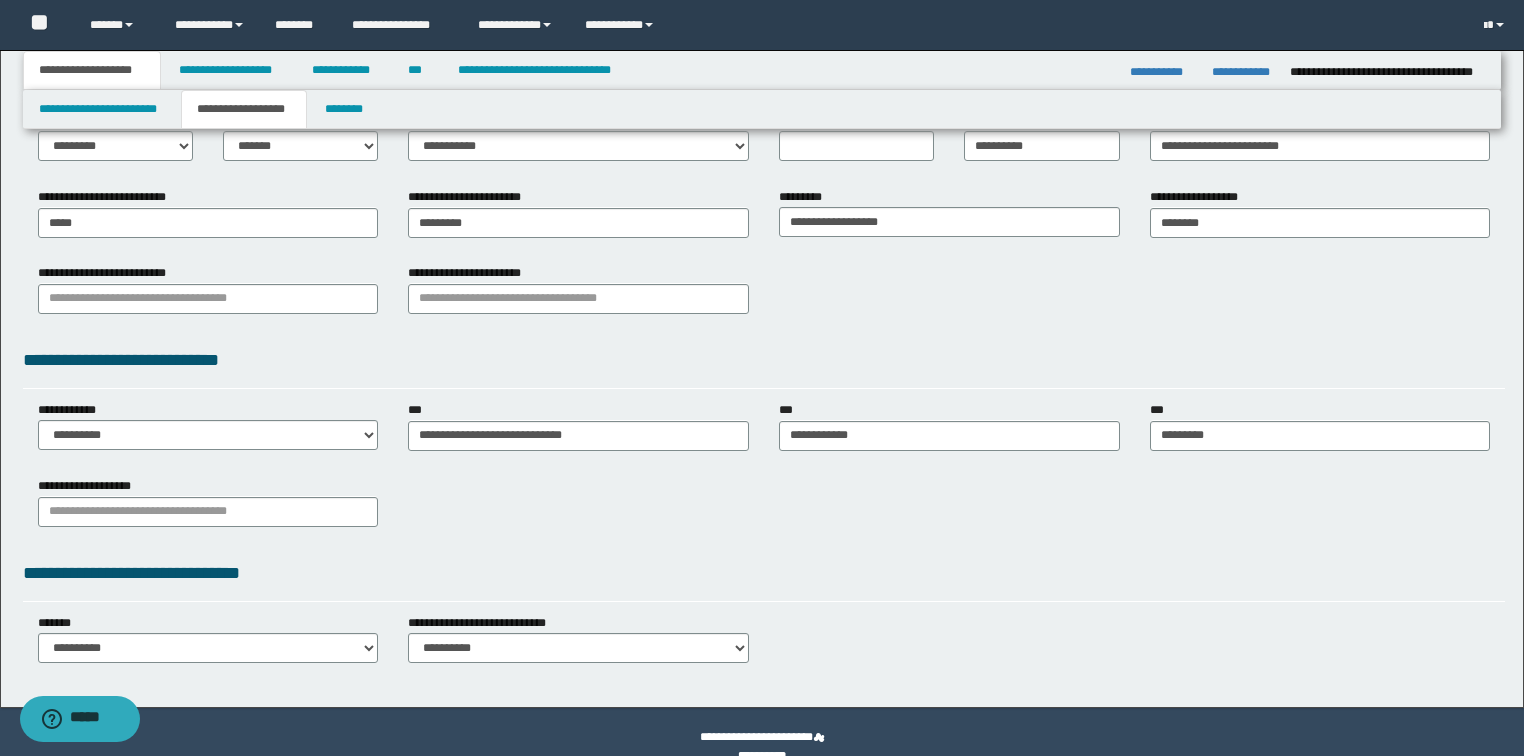 click on "**********" at bounding box center [764, 573] 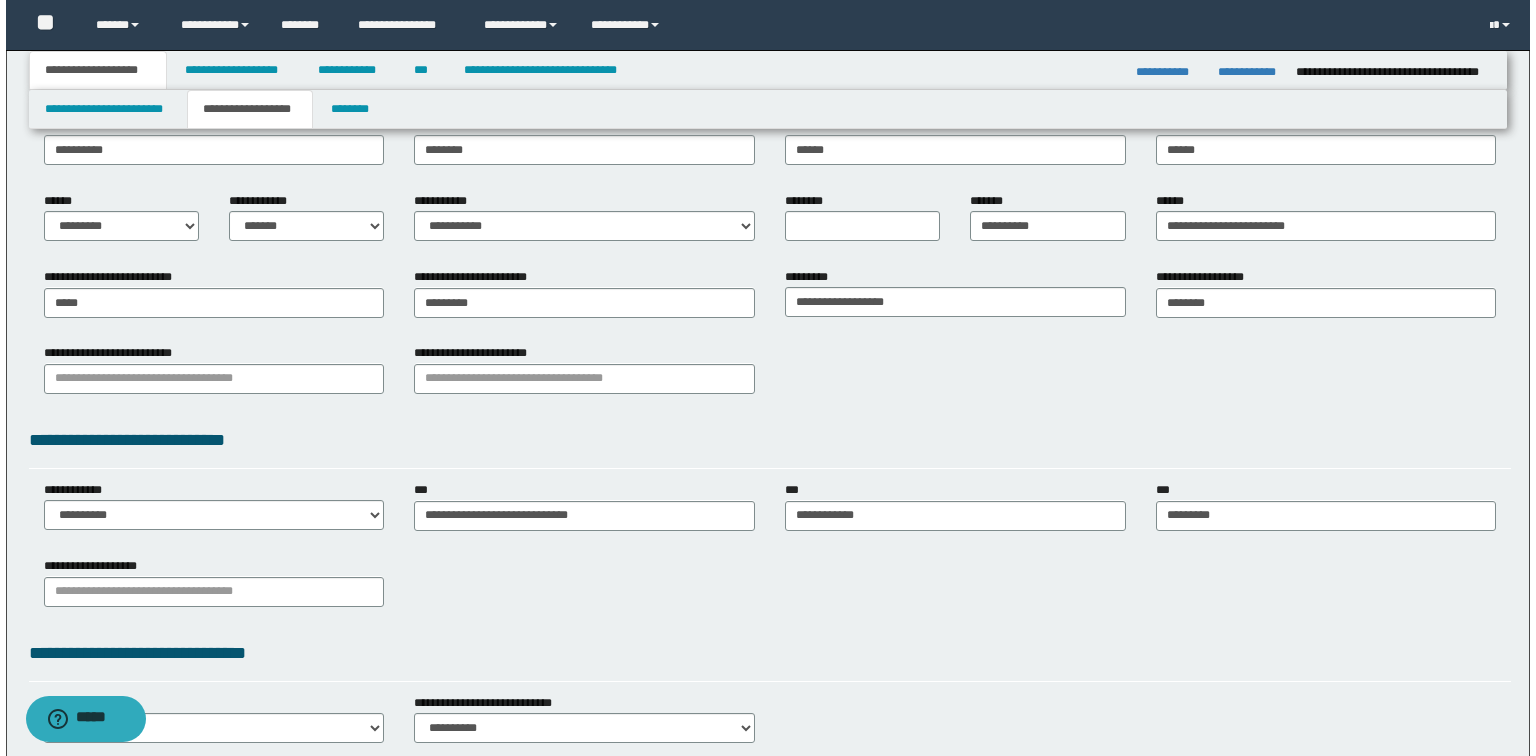 scroll, scrollTop: 0, scrollLeft: 0, axis: both 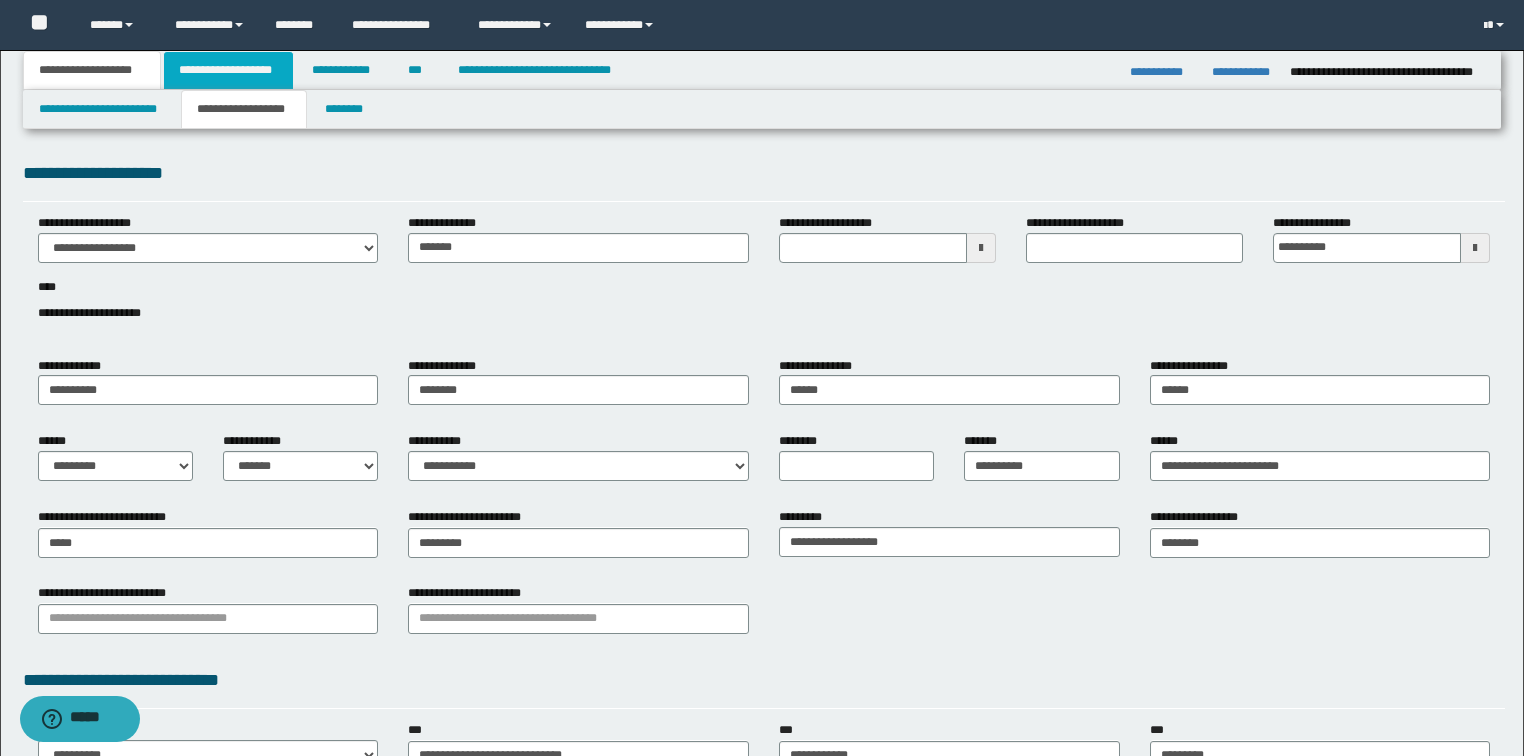 click on "**********" at bounding box center (228, 70) 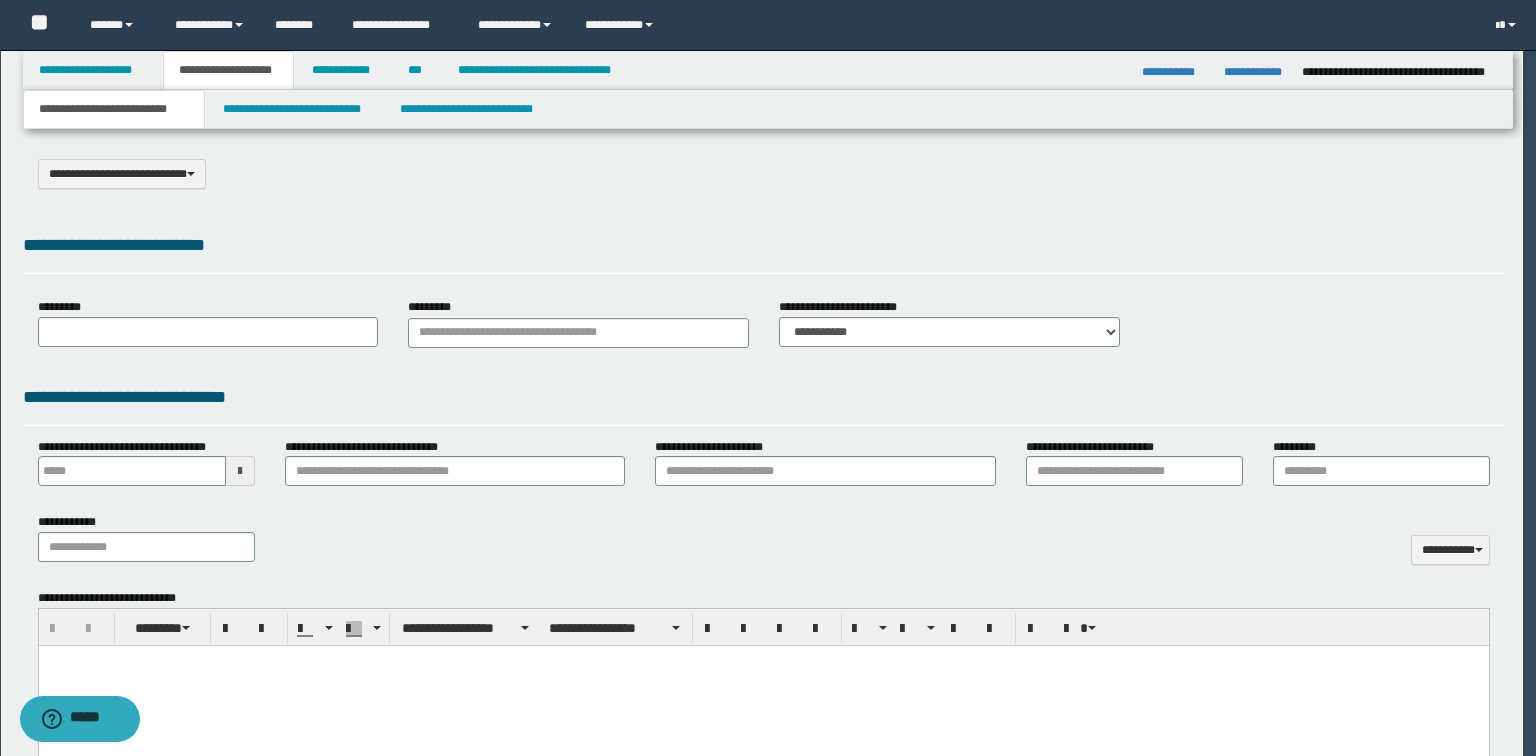 select on "*" 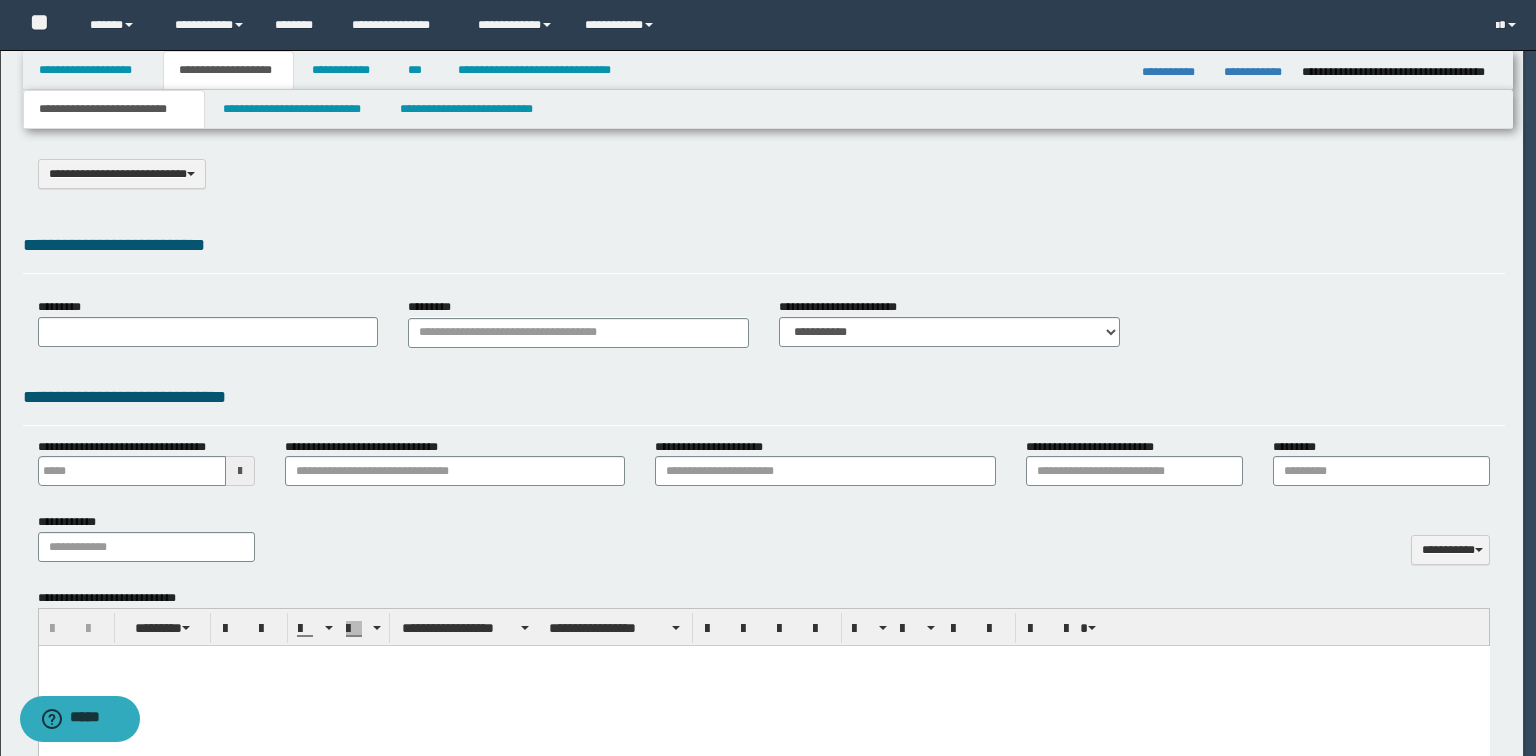 scroll, scrollTop: 0, scrollLeft: 0, axis: both 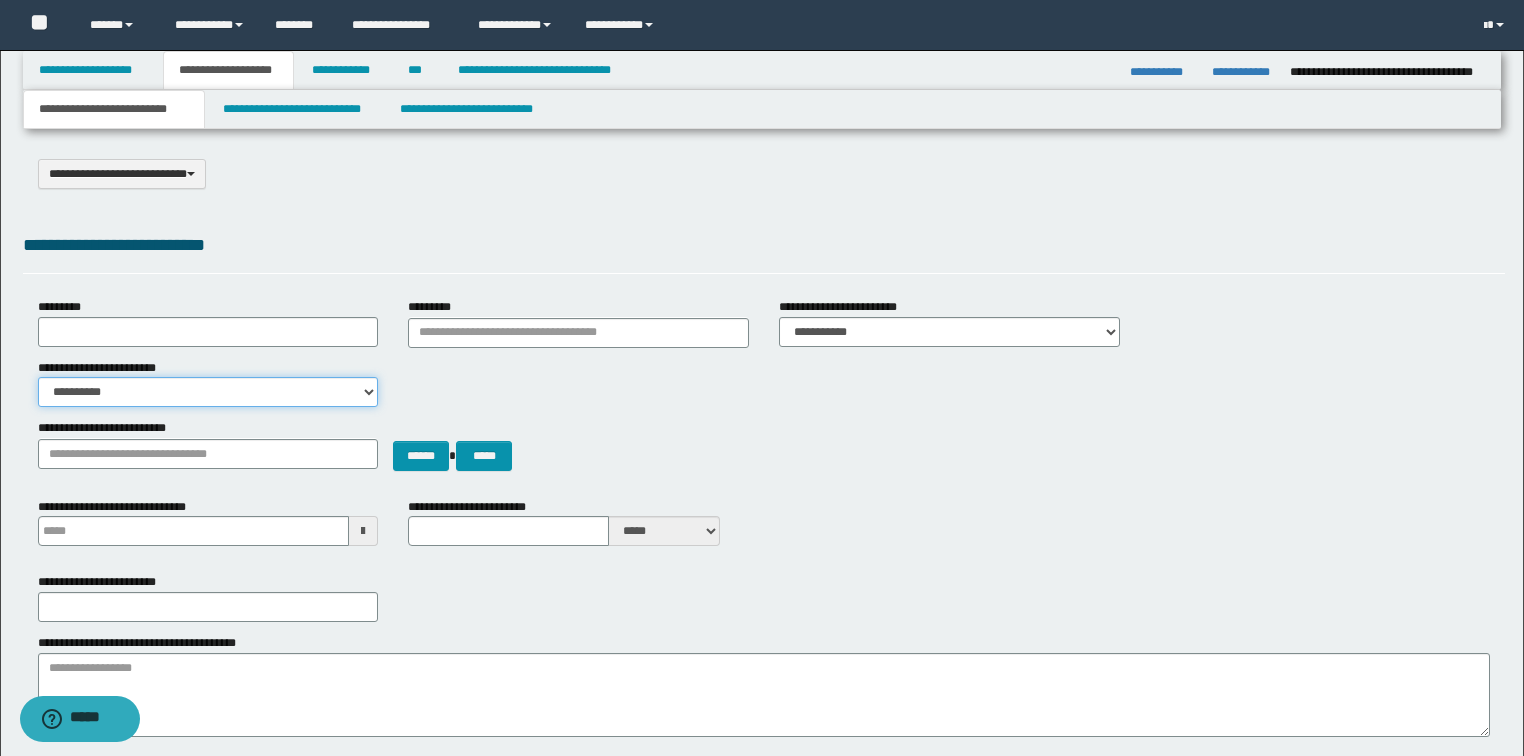 click on "**********" at bounding box center (208, 392) 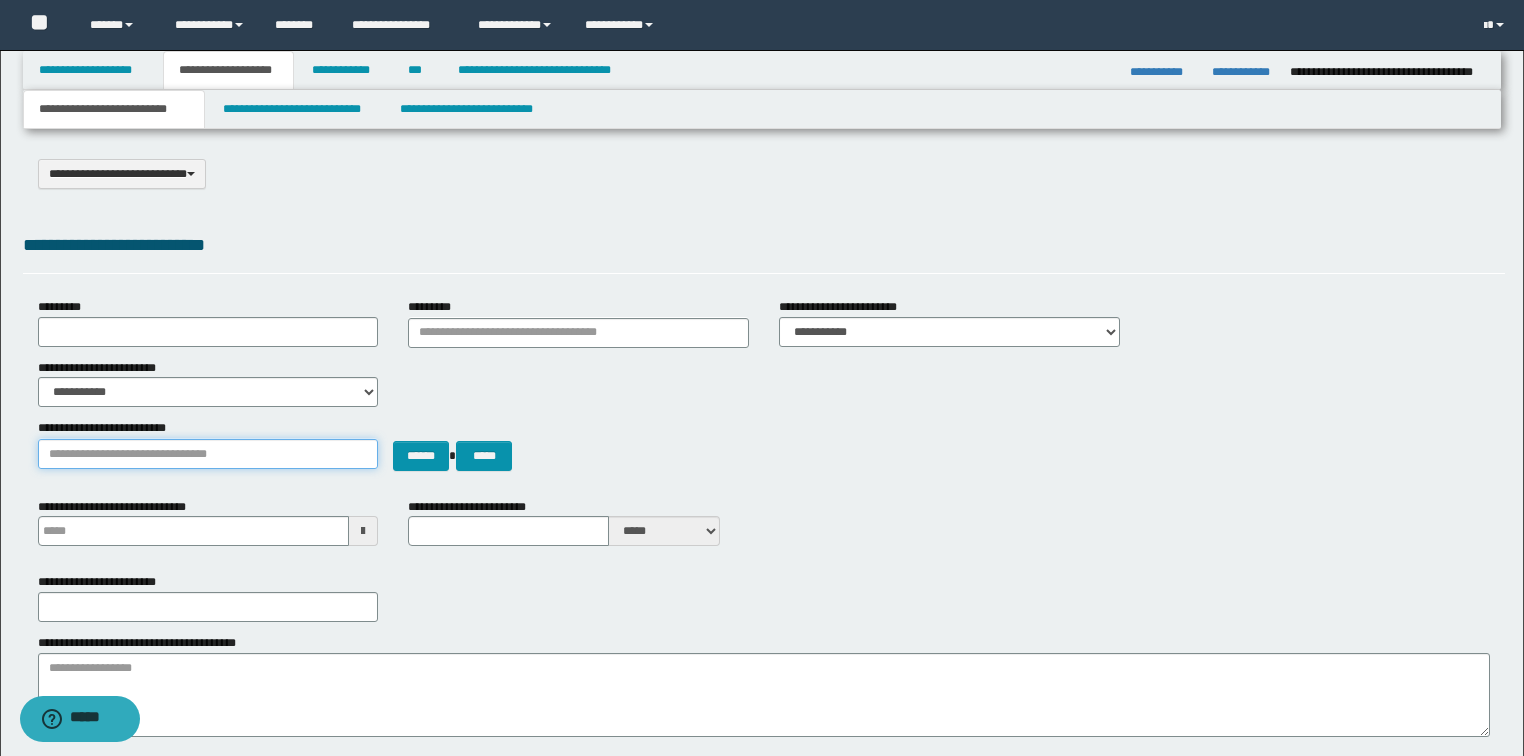 click on "**********" at bounding box center (208, 454) 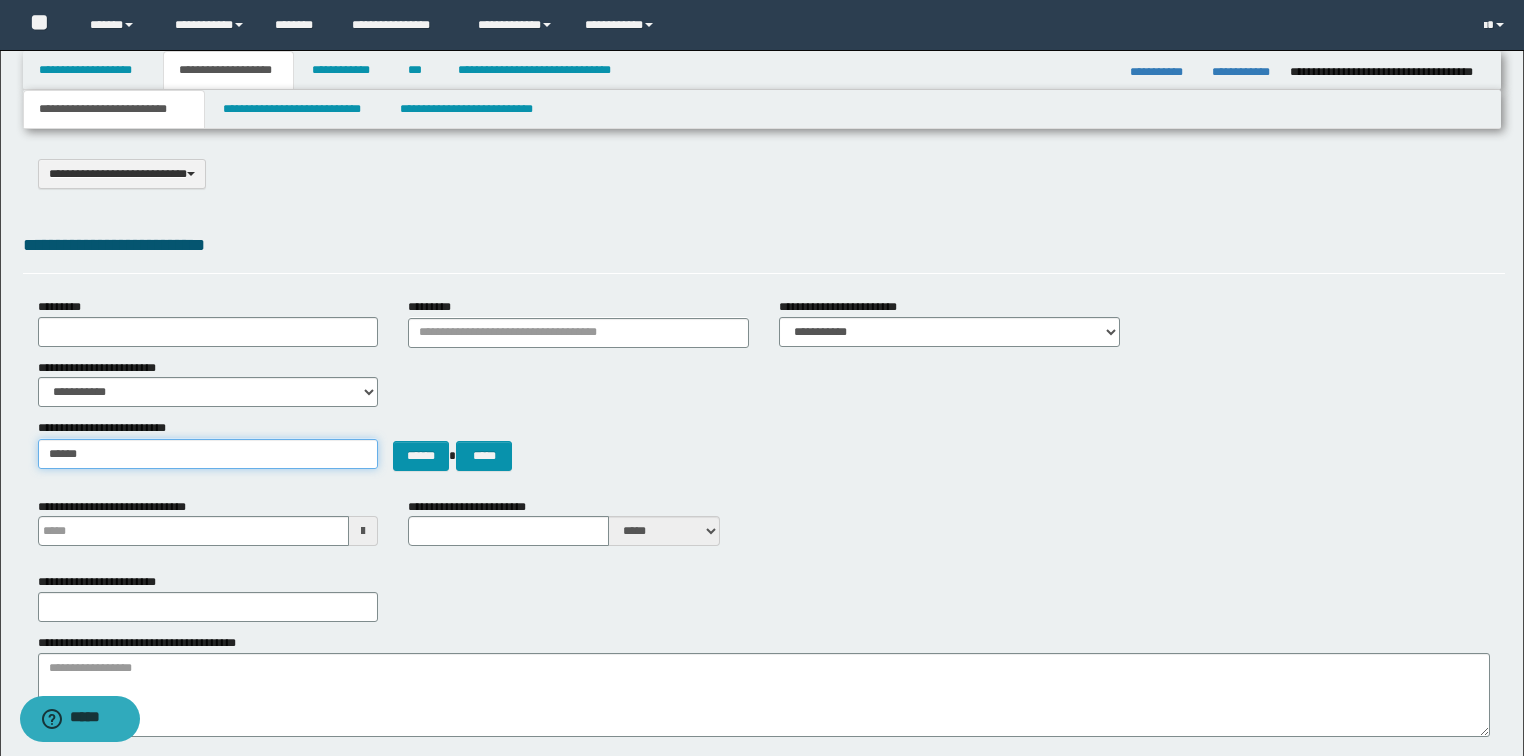 type on "*******" 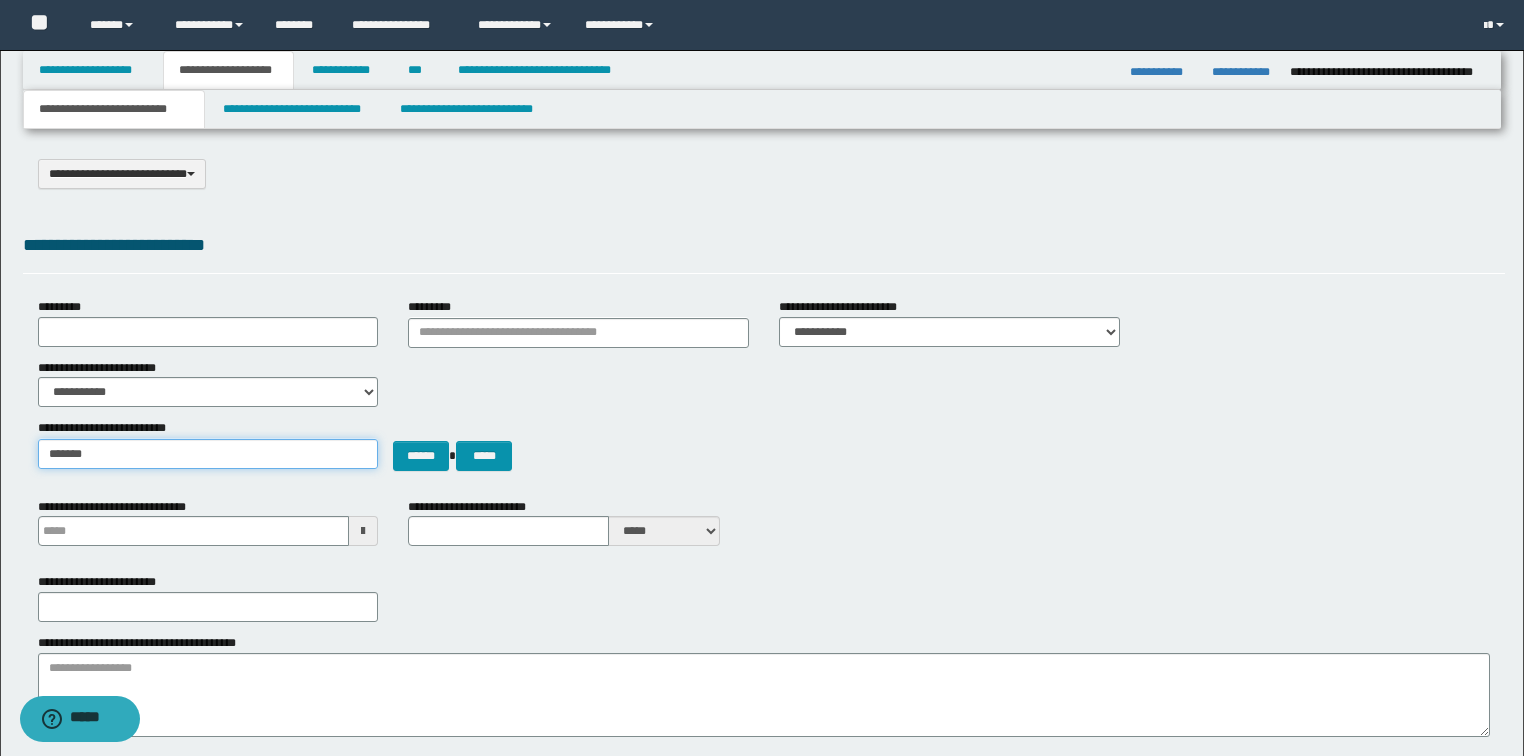 type on "*******" 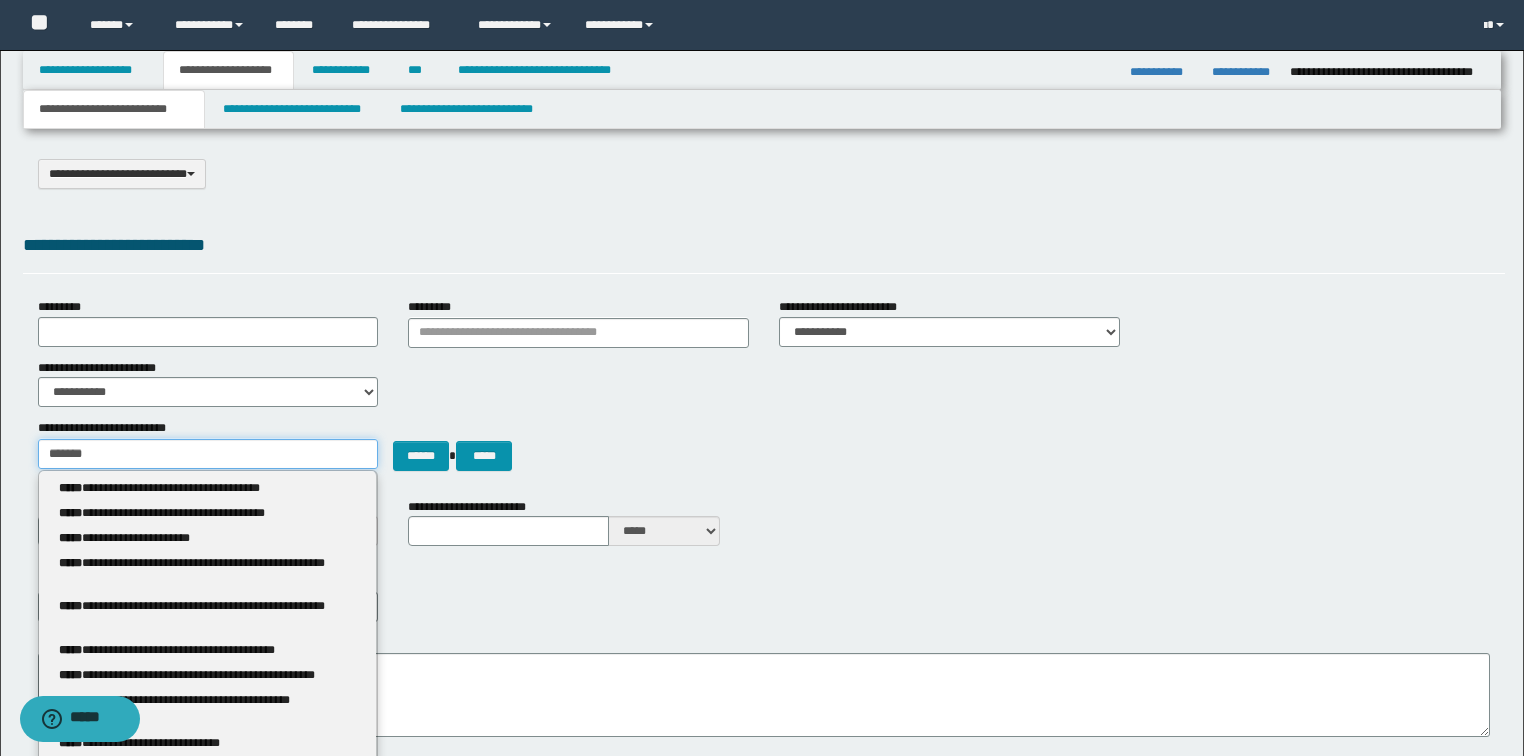 type 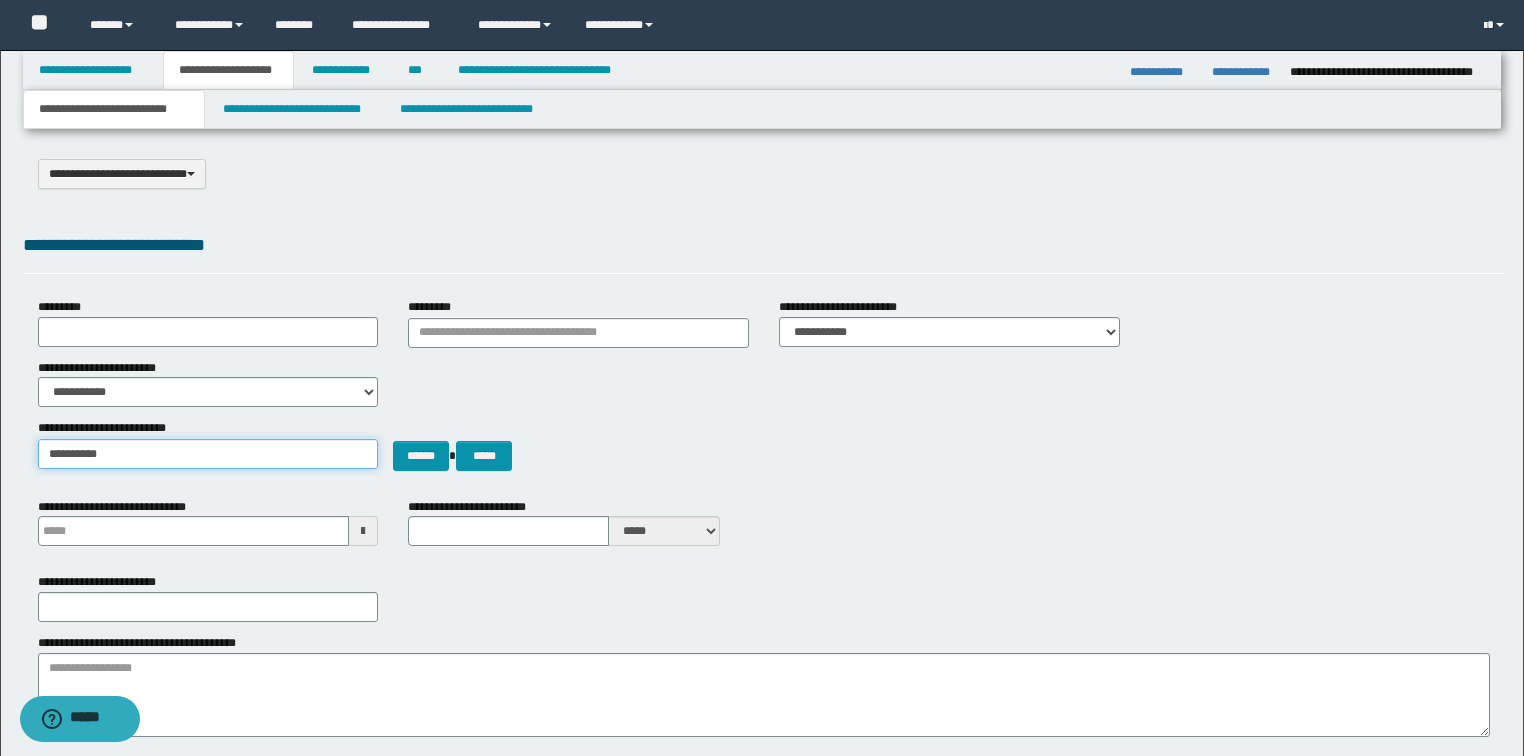 type on "**********" 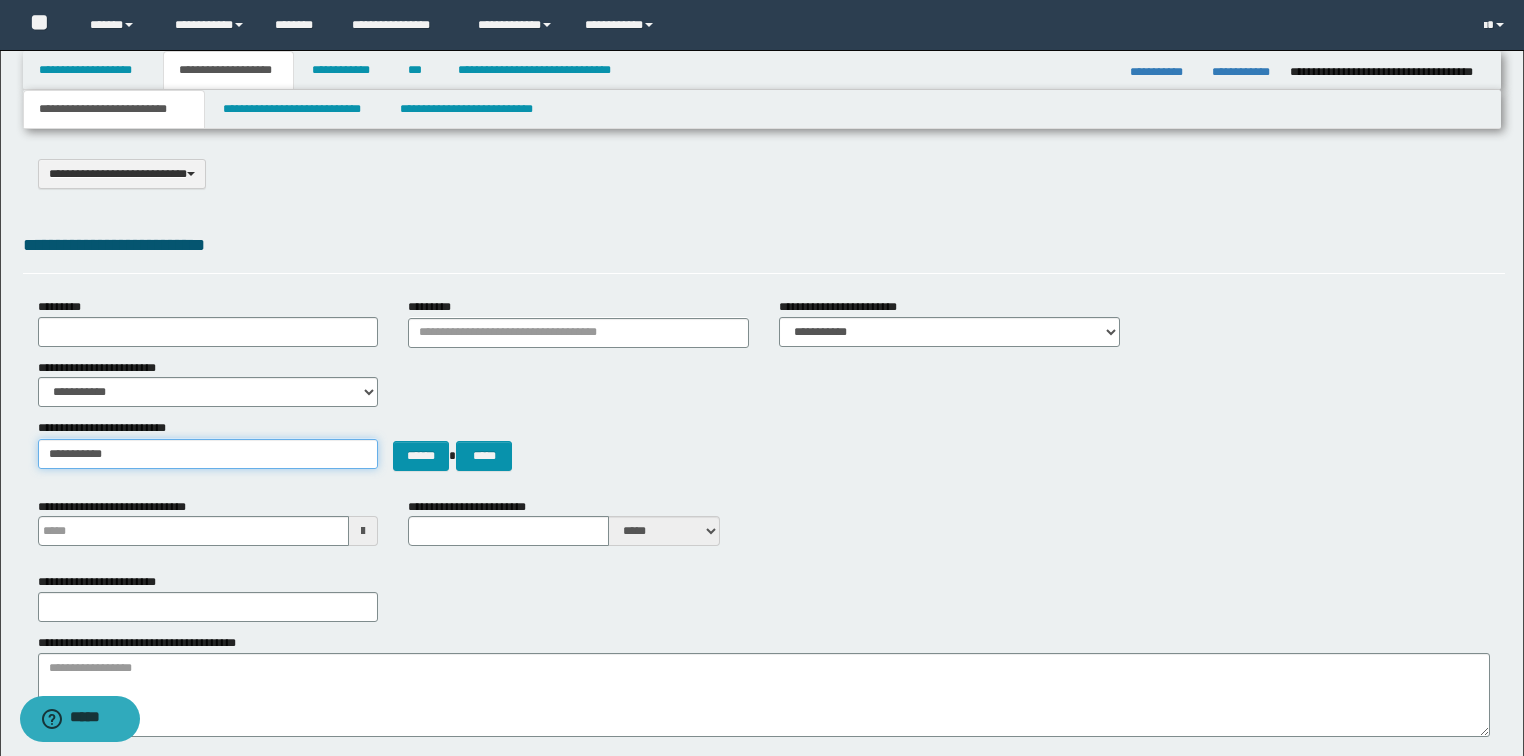 type on "**********" 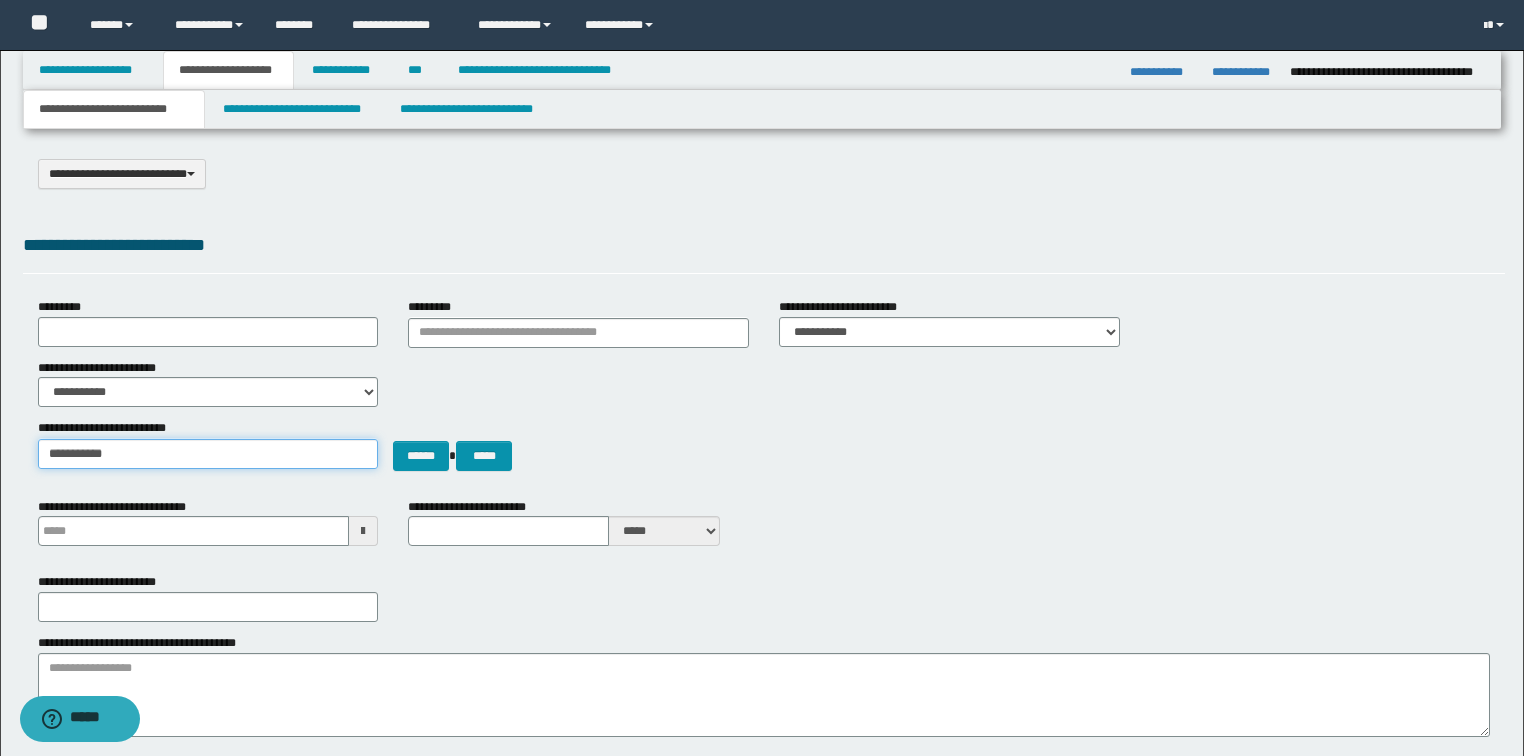 type 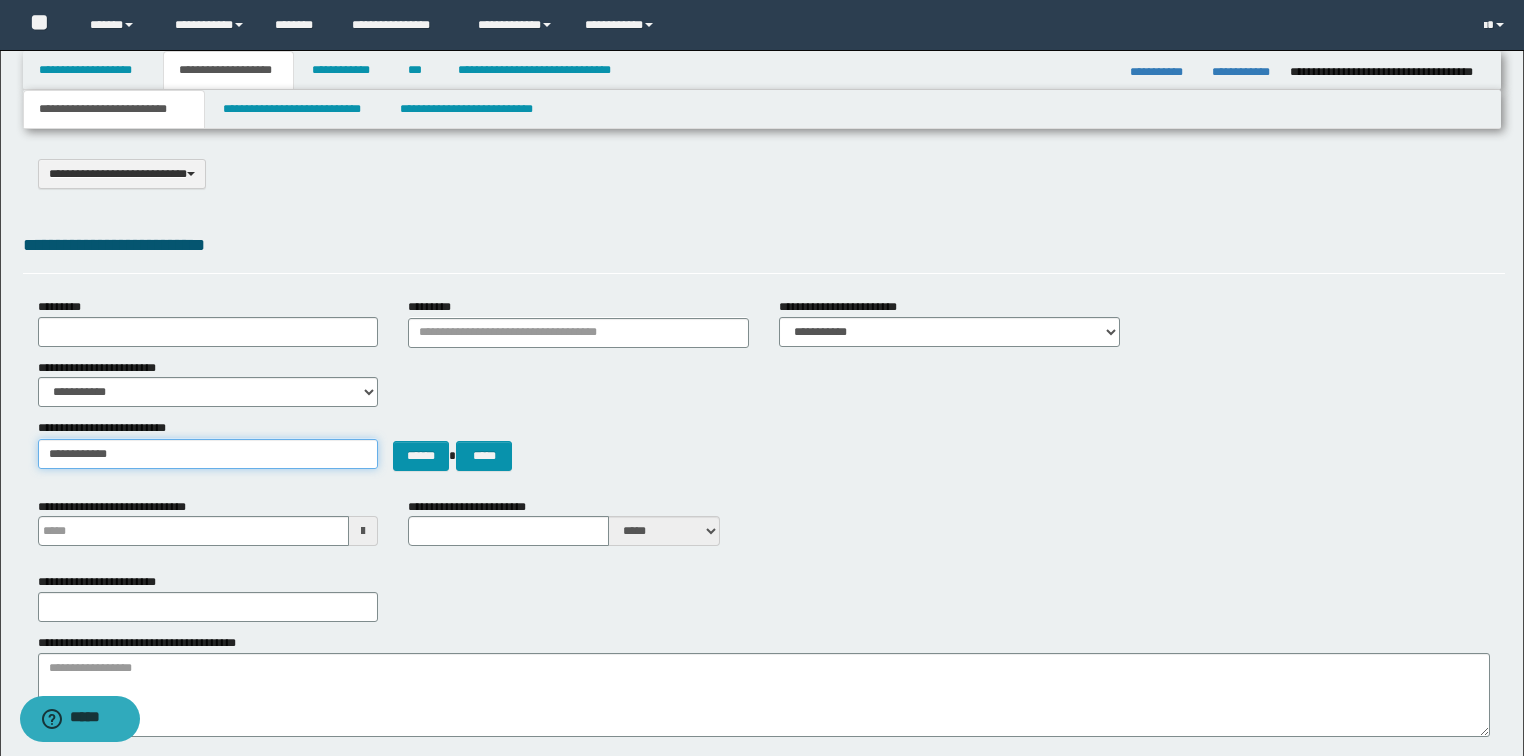 type on "**********" 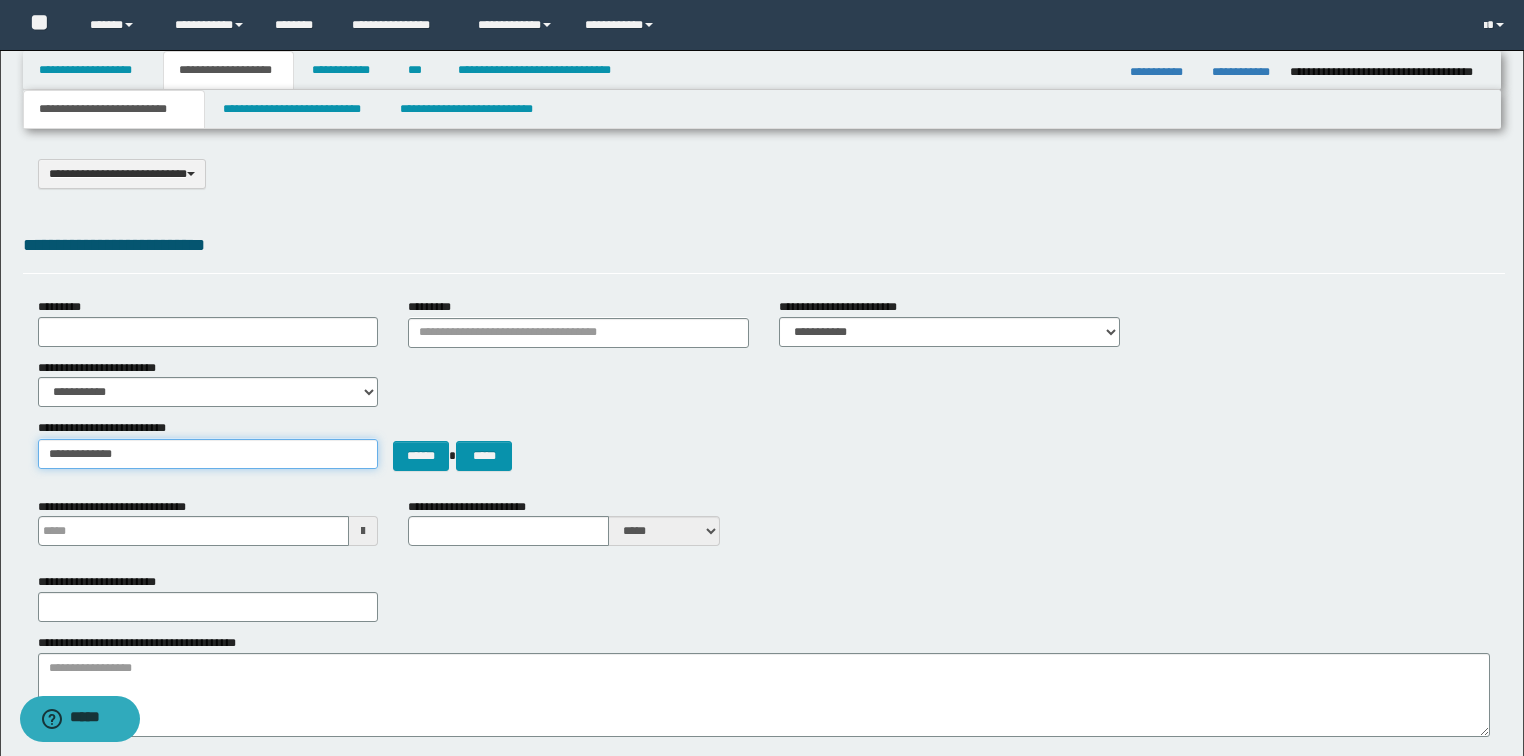 type on "**********" 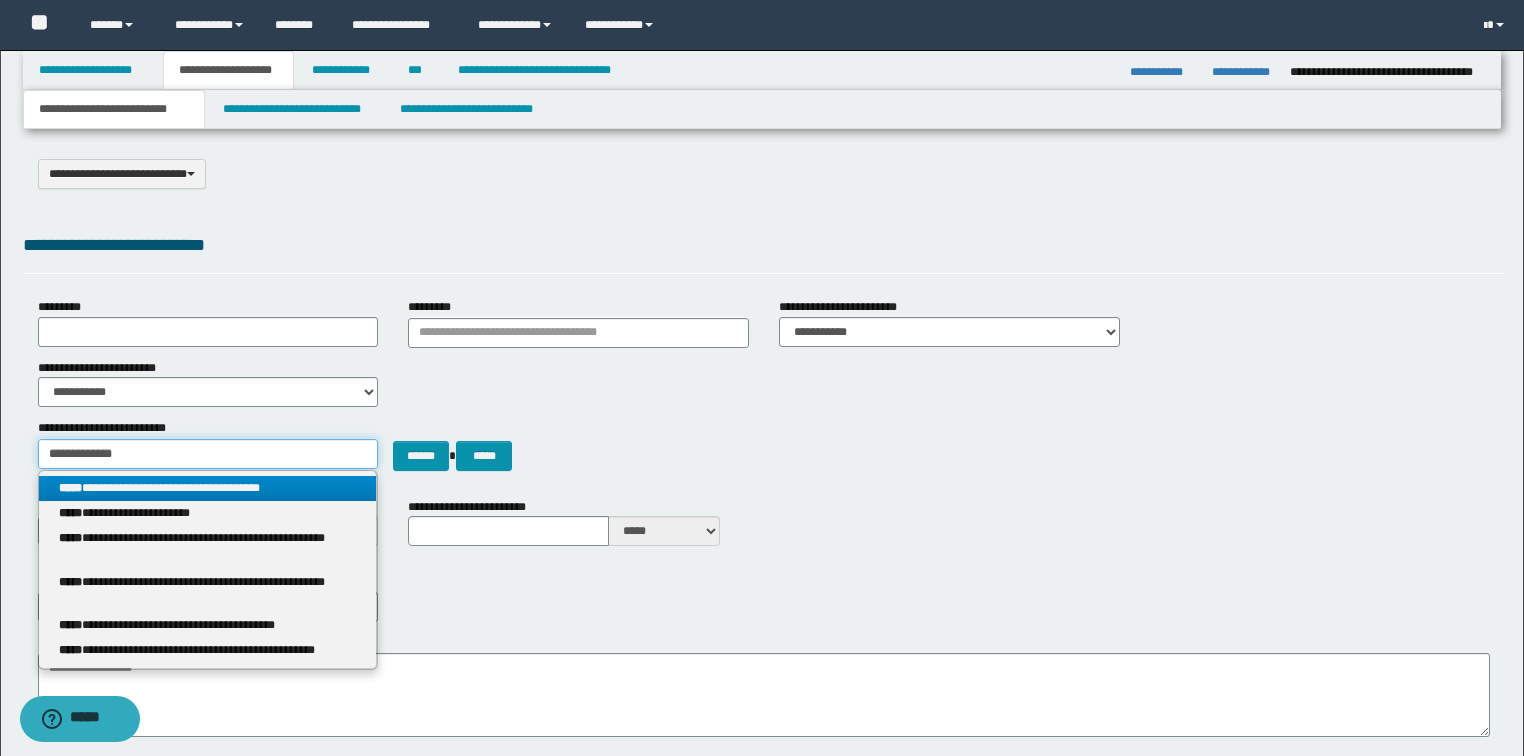 type on "**********" 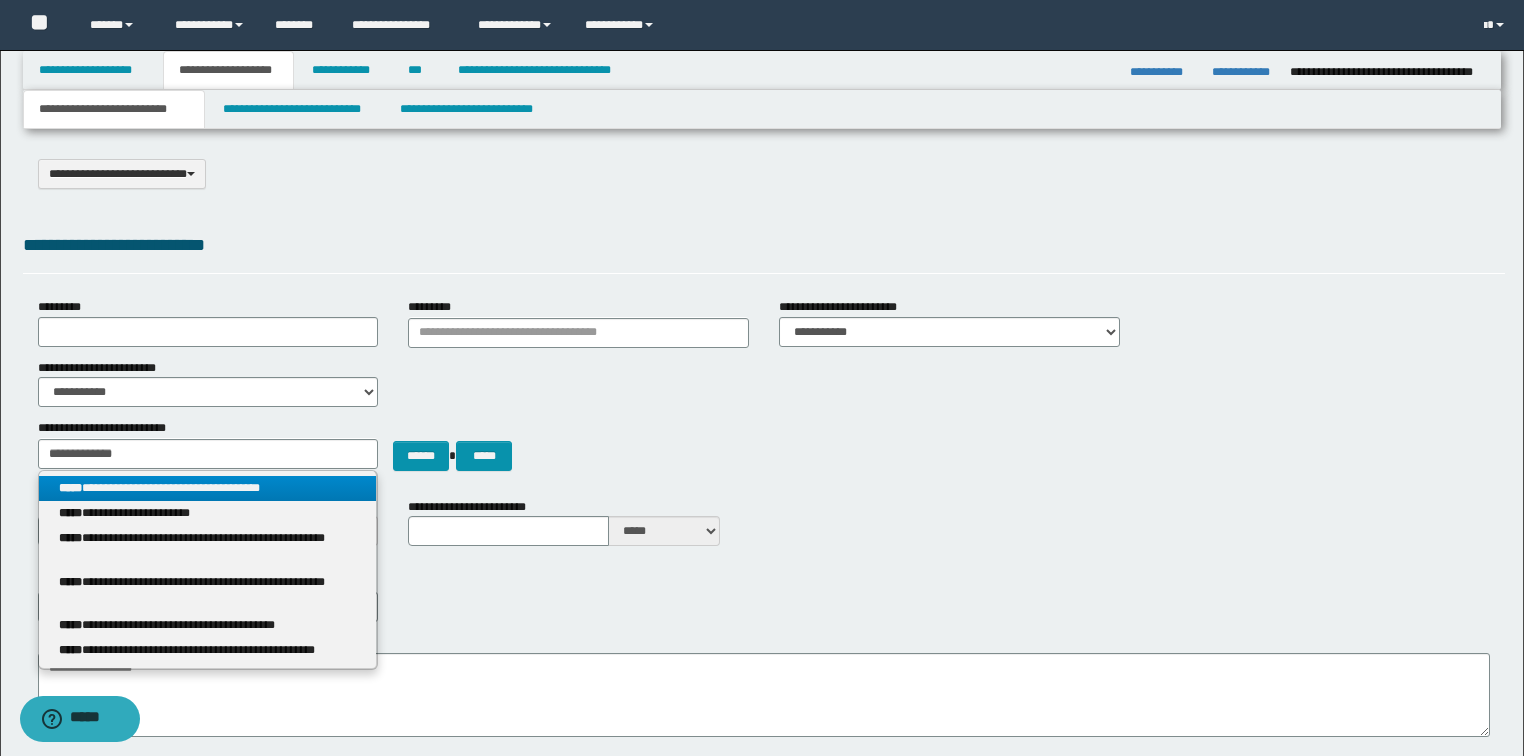 type 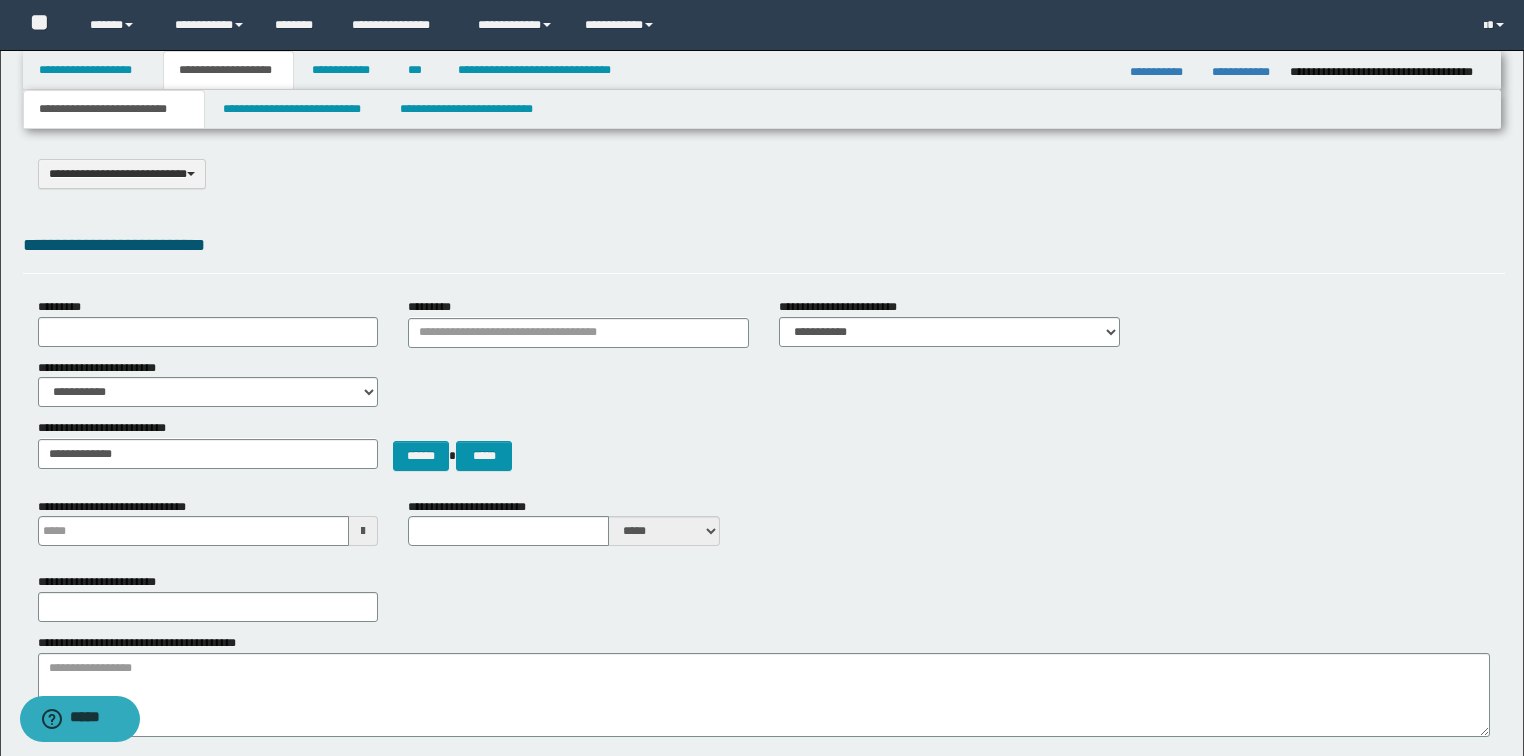 click on "**********" at bounding box center [764, 597] 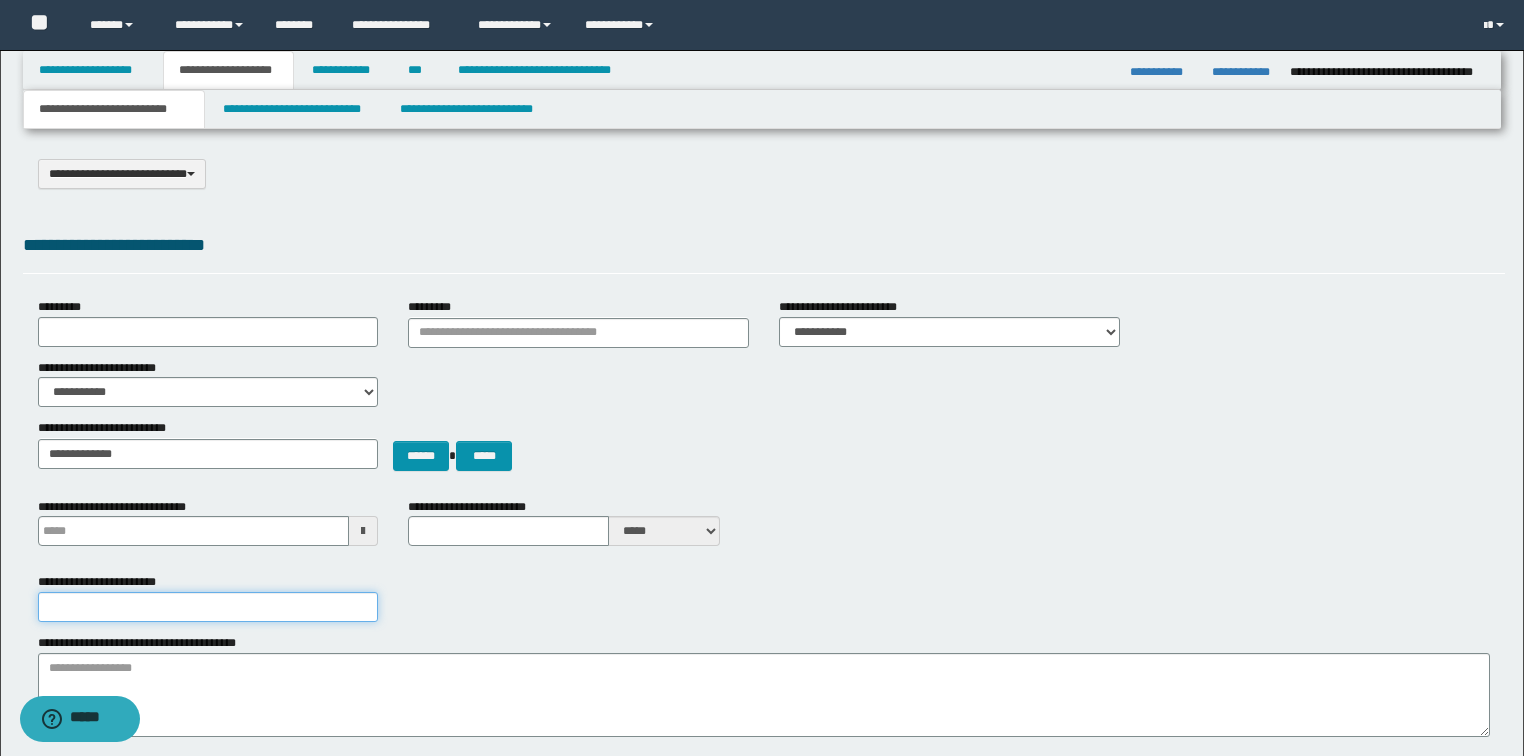 click on "**********" at bounding box center (208, 607) 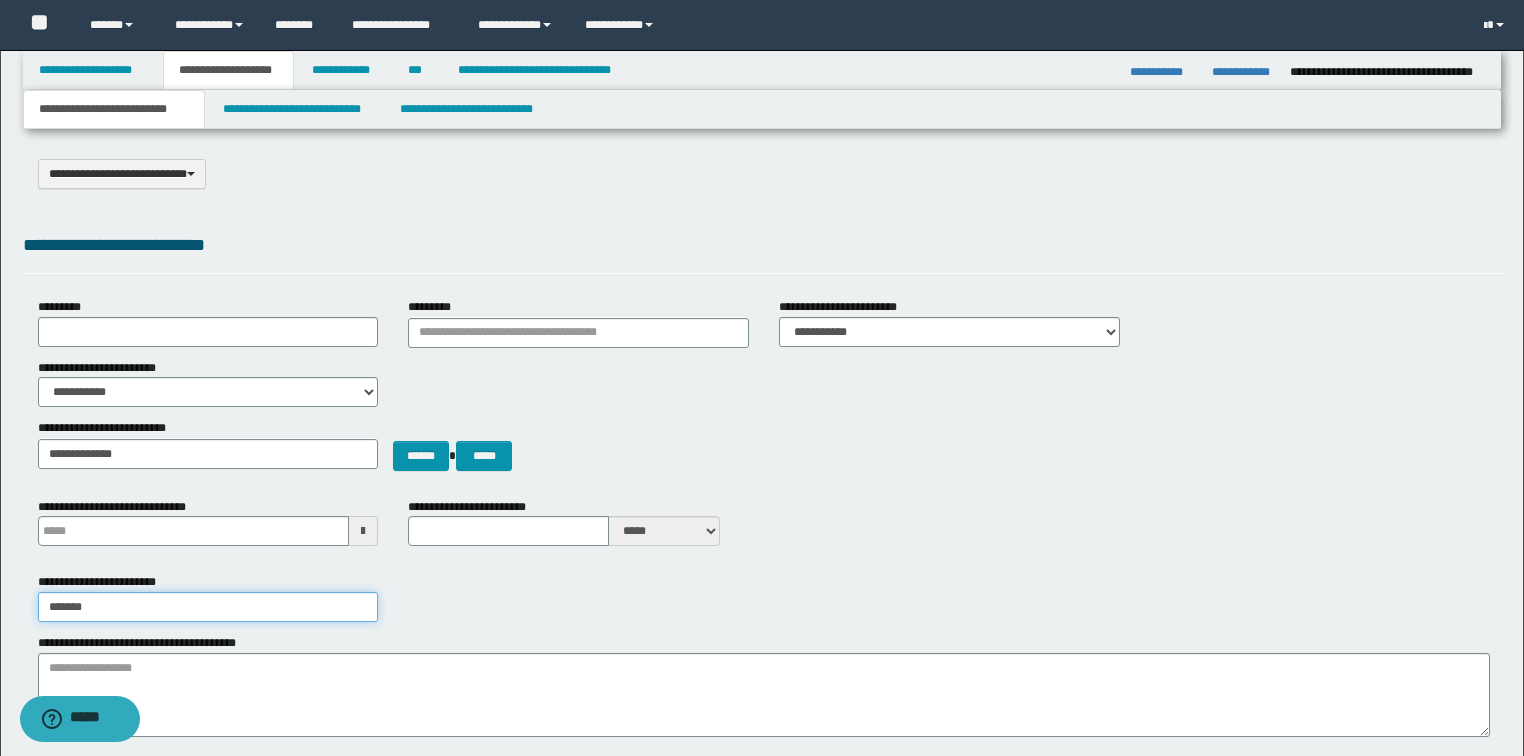 type on "********" 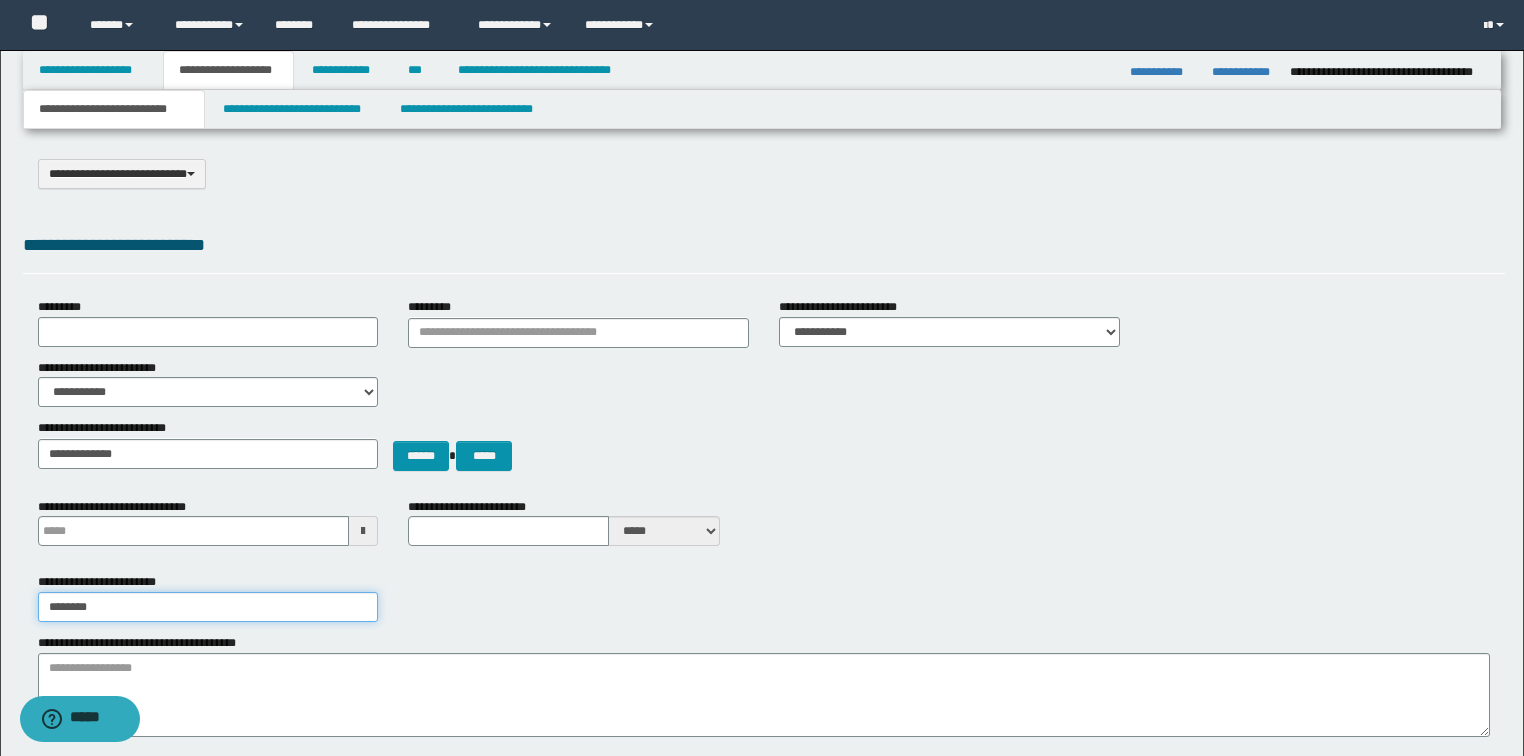 type 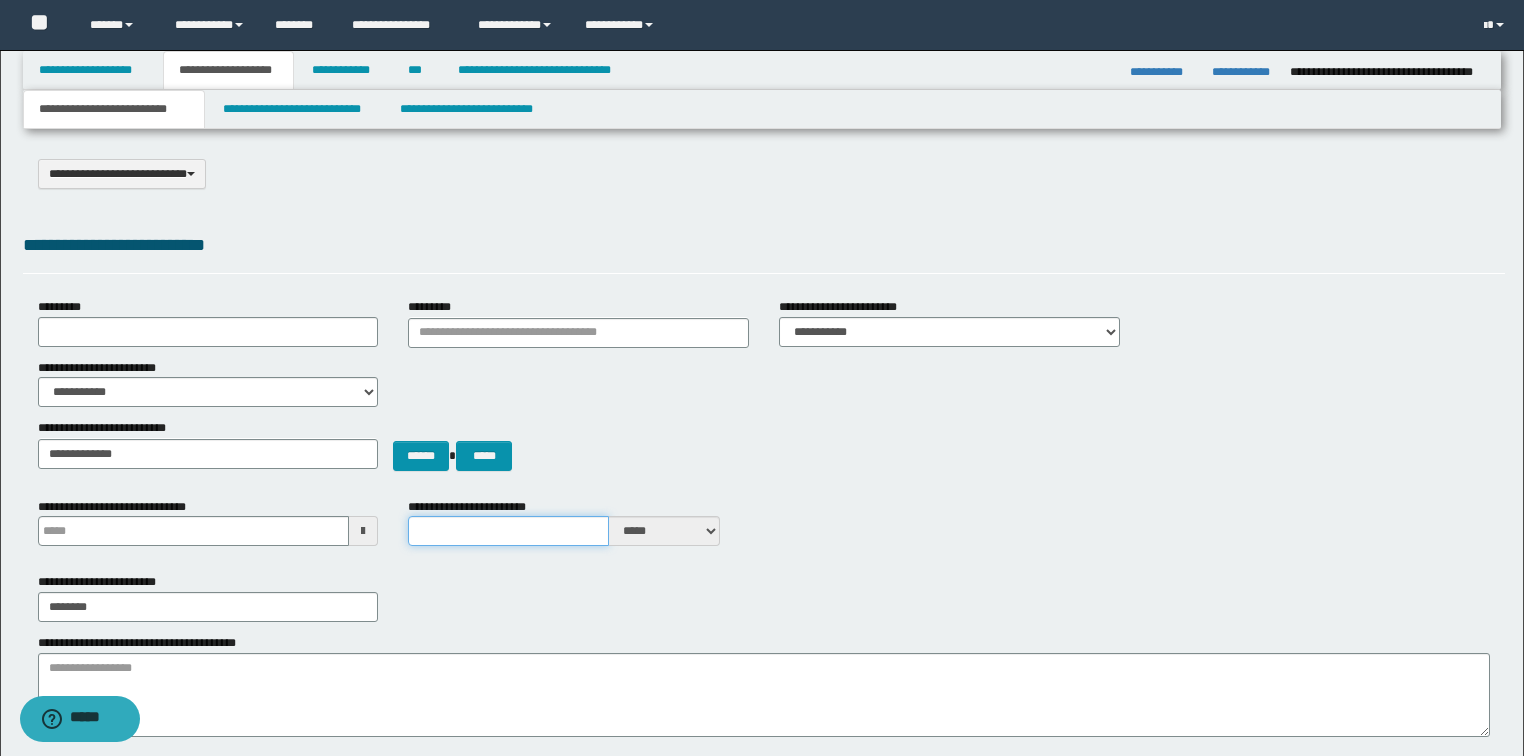 click on "**********" at bounding box center [508, 531] 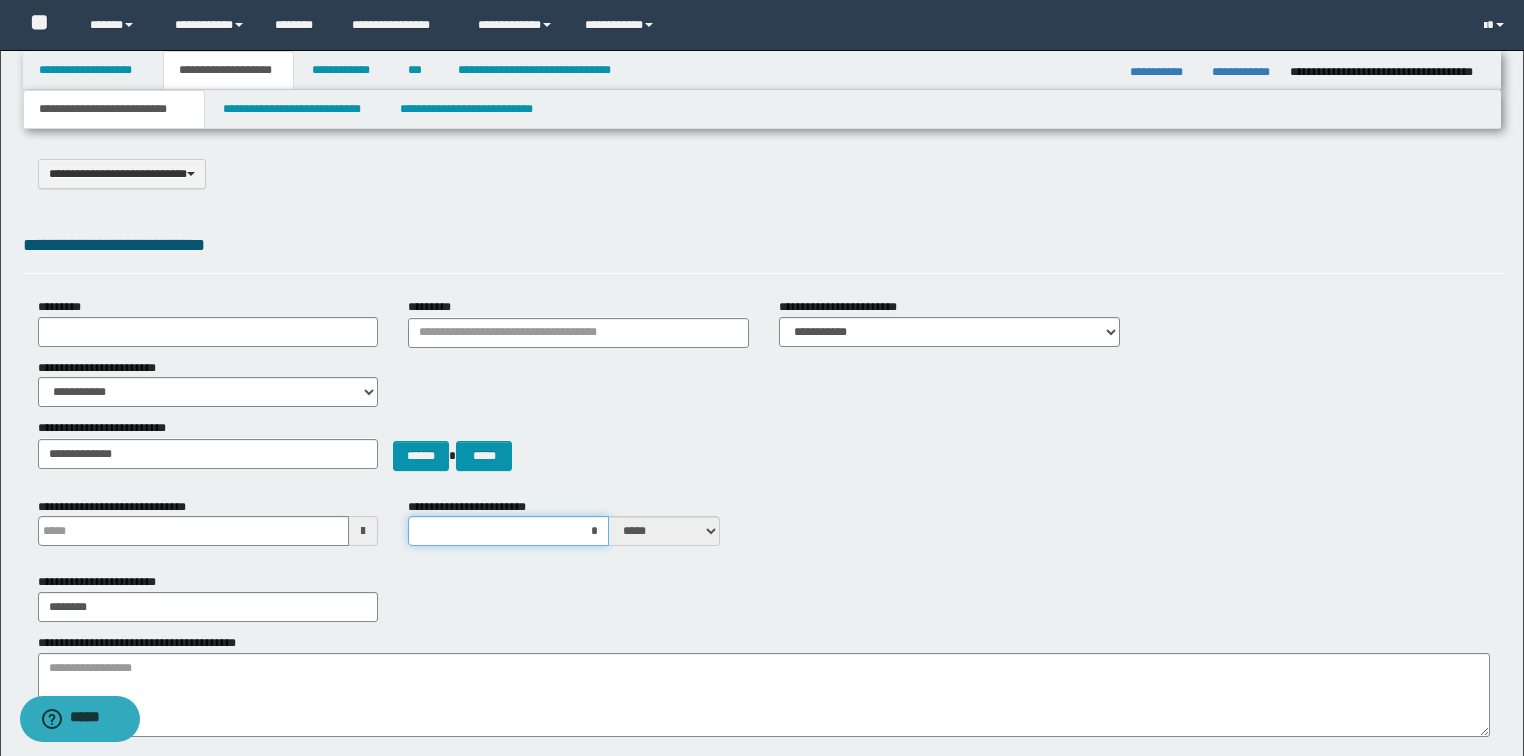 type on "**" 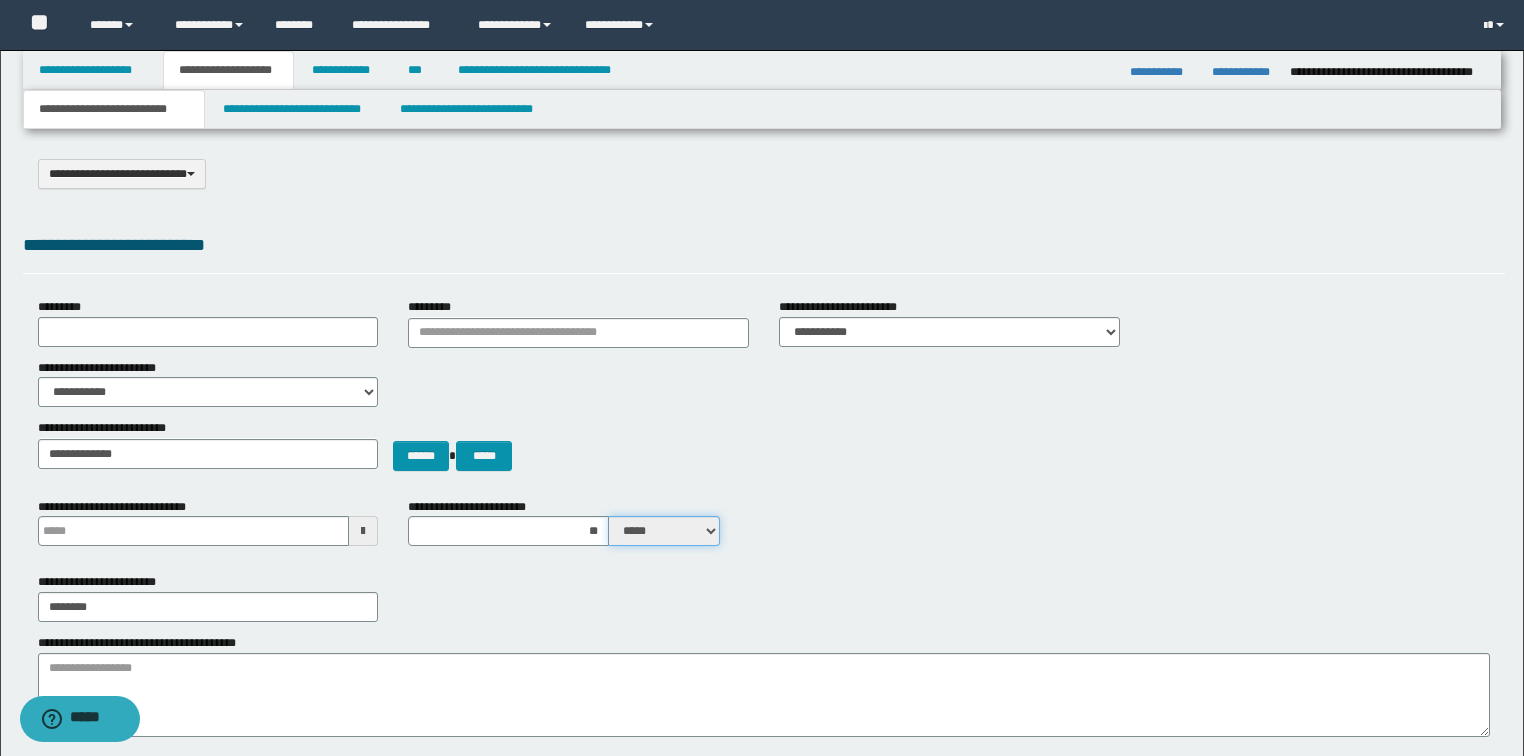 click on "*****
****" at bounding box center (664, 531) 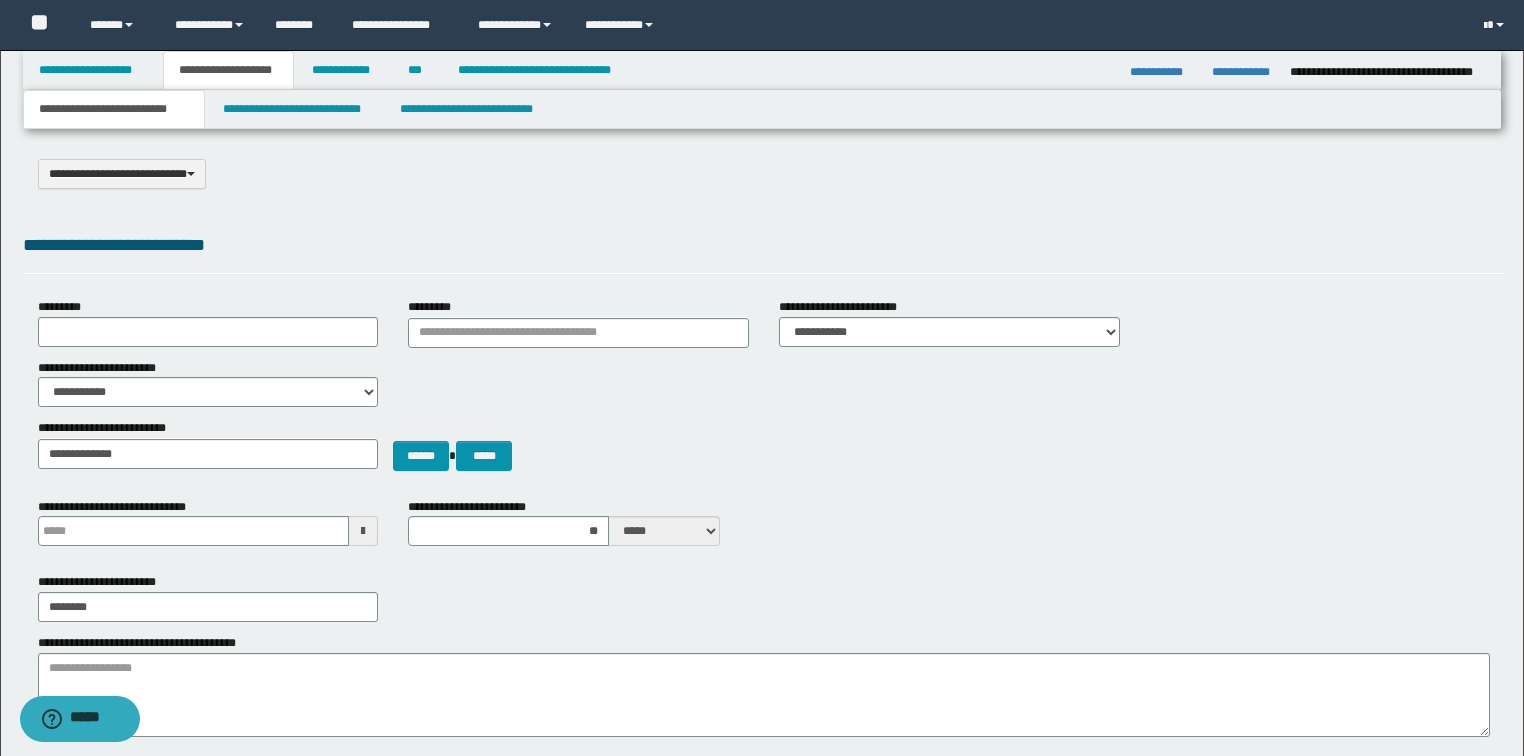 click on "**********" at bounding box center [764, 628] 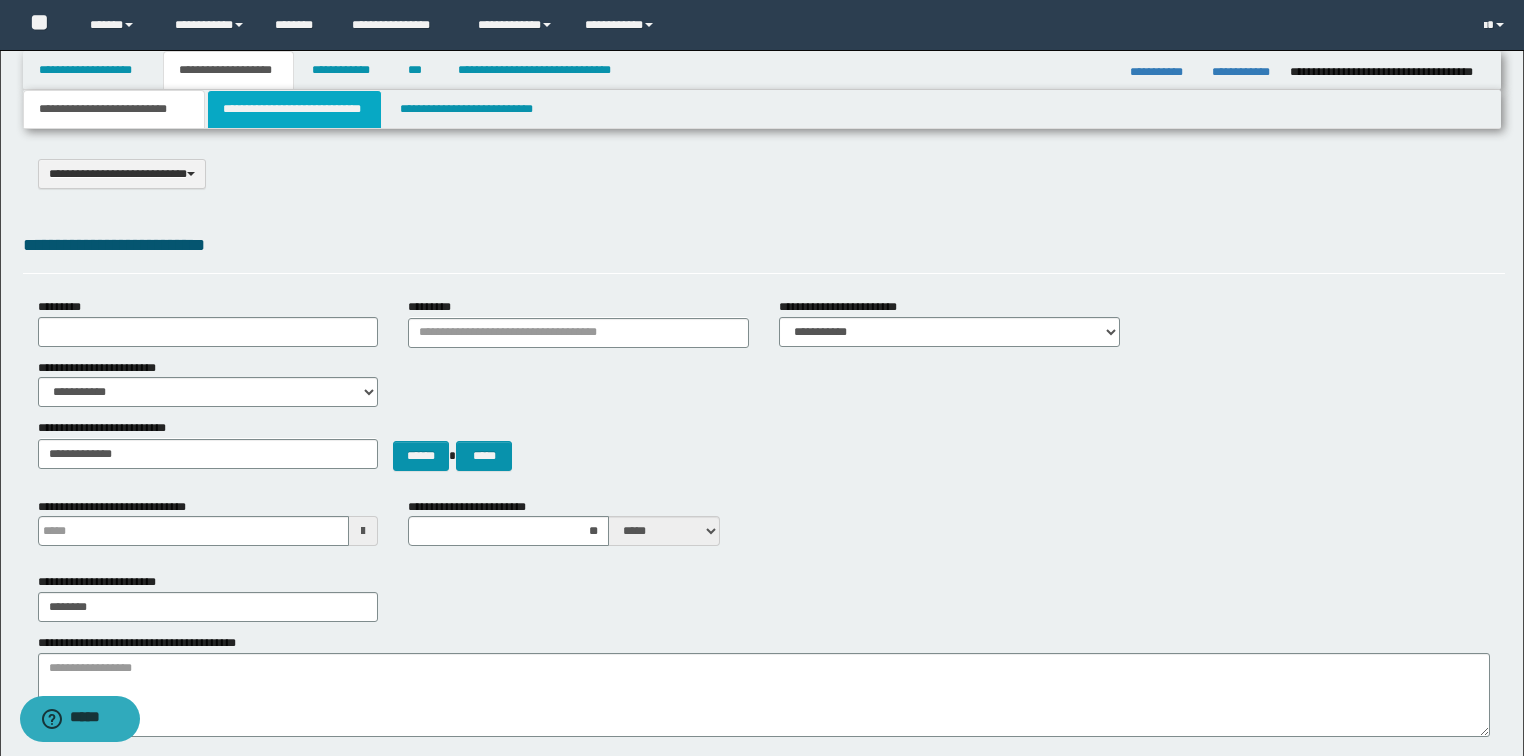 click on "**********" at bounding box center [294, 109] 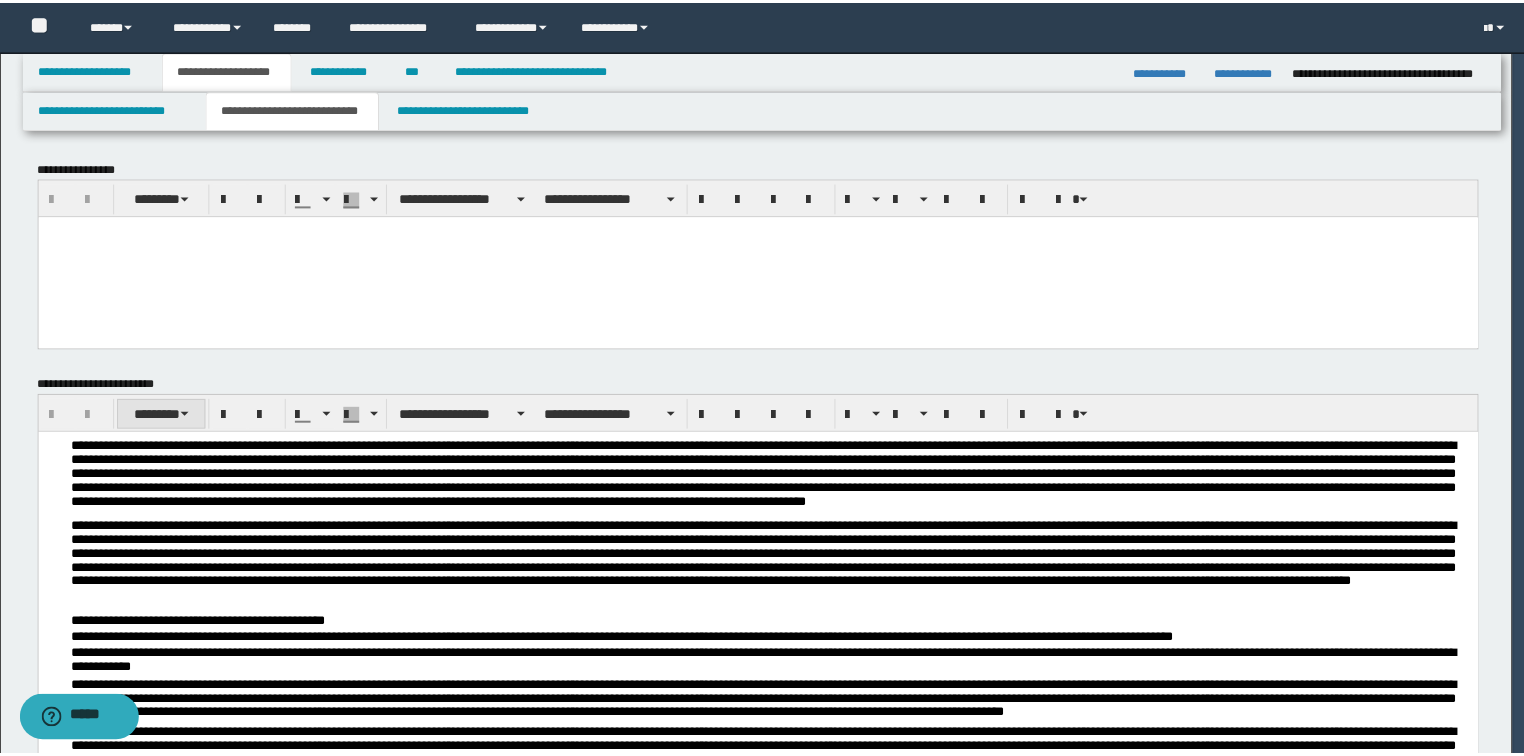 scroll, scrollTop: 0, scrollLeft: 0, axis: both 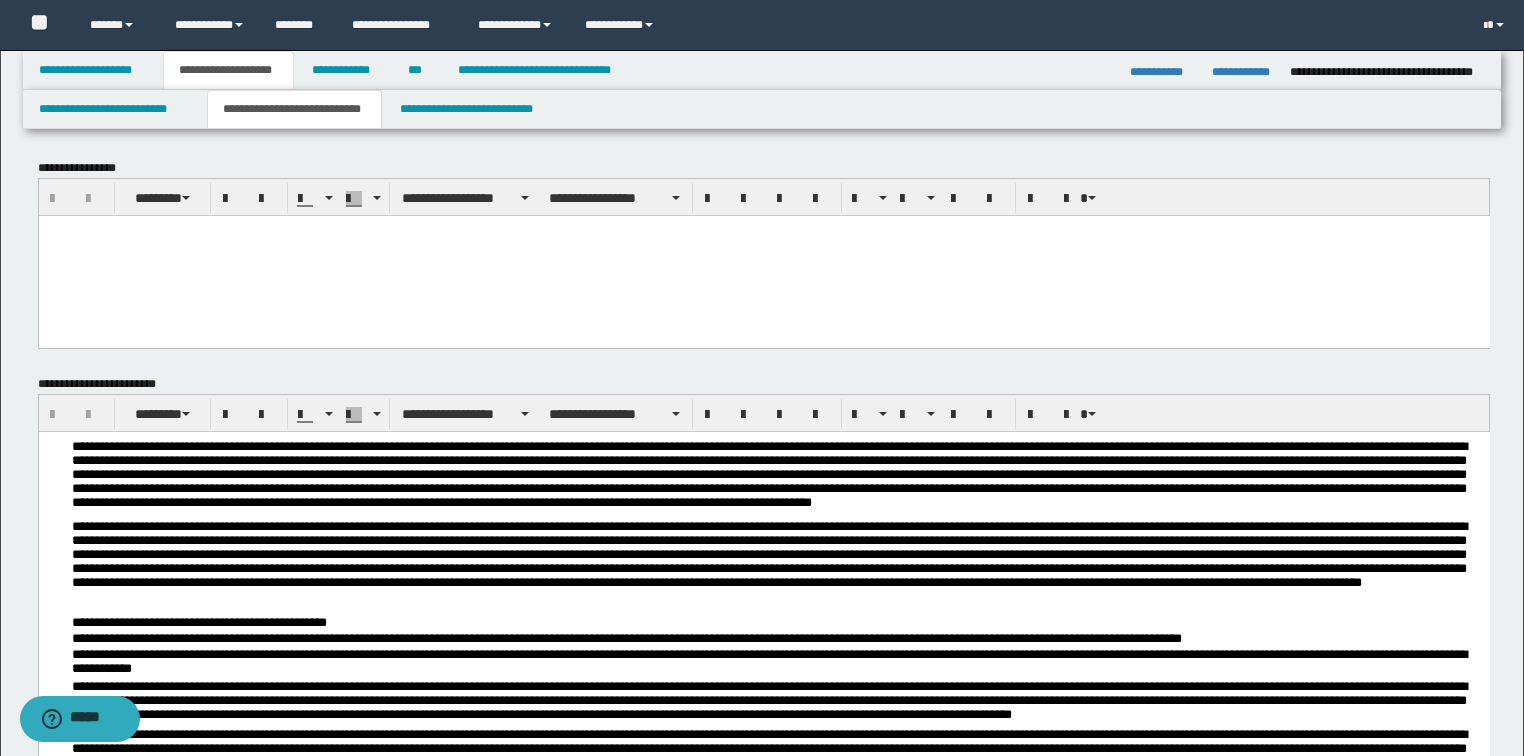 click at bounding box center [775, 567] 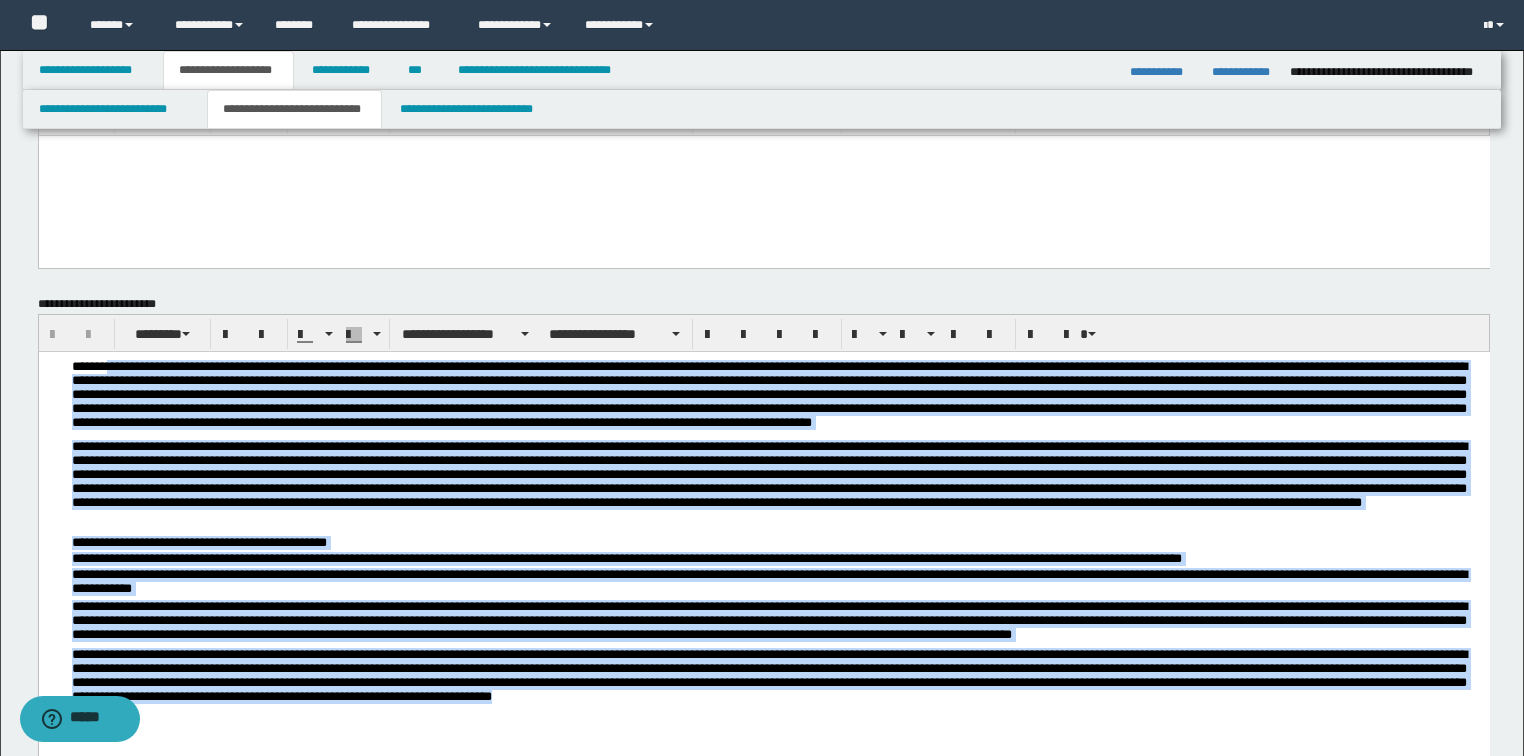 scroll, scrollTop: 0, scrollLeft: 0, axis: both 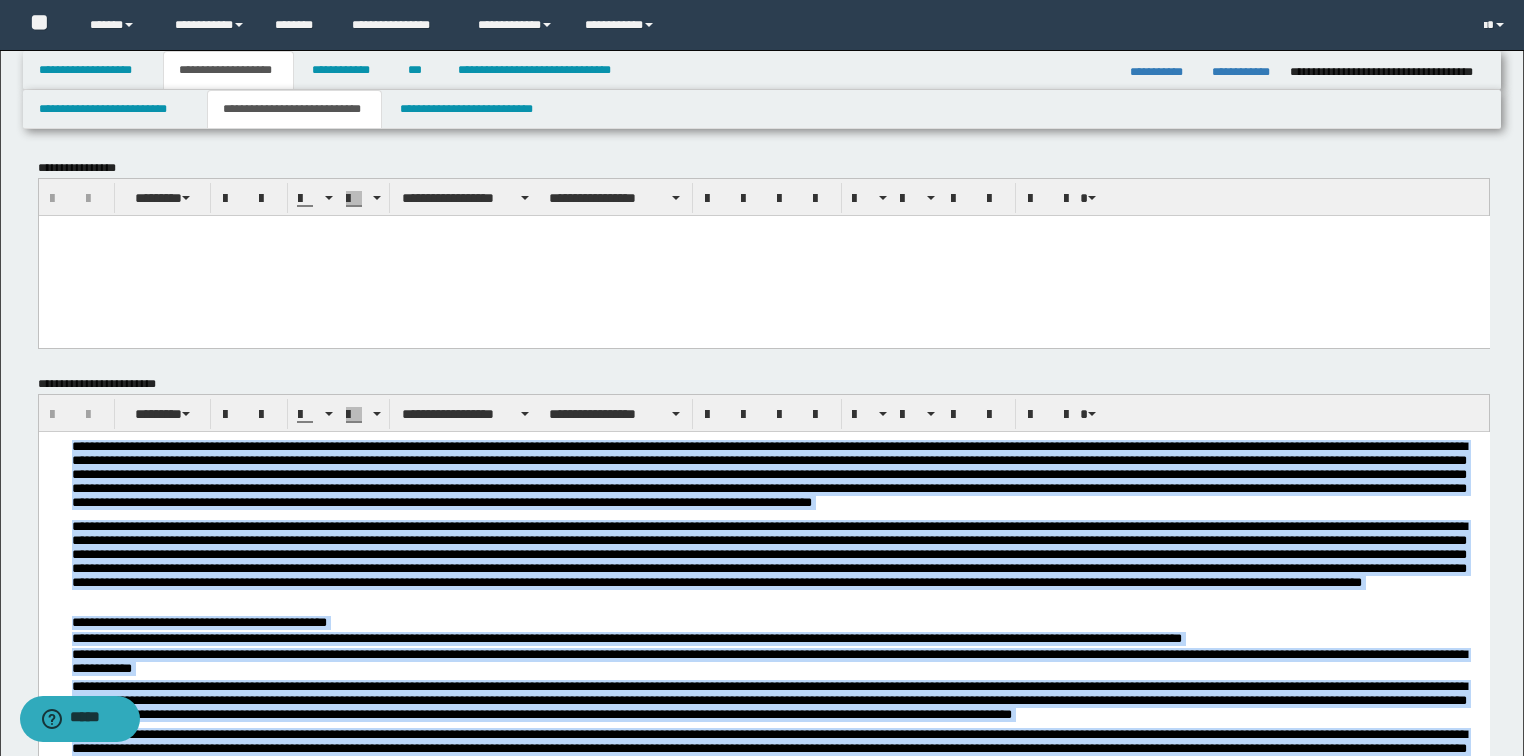 drag, startPoint x: 927, startPoint y: 799, endPoint x: 97, endPoint y: 540, distance: 869.4717 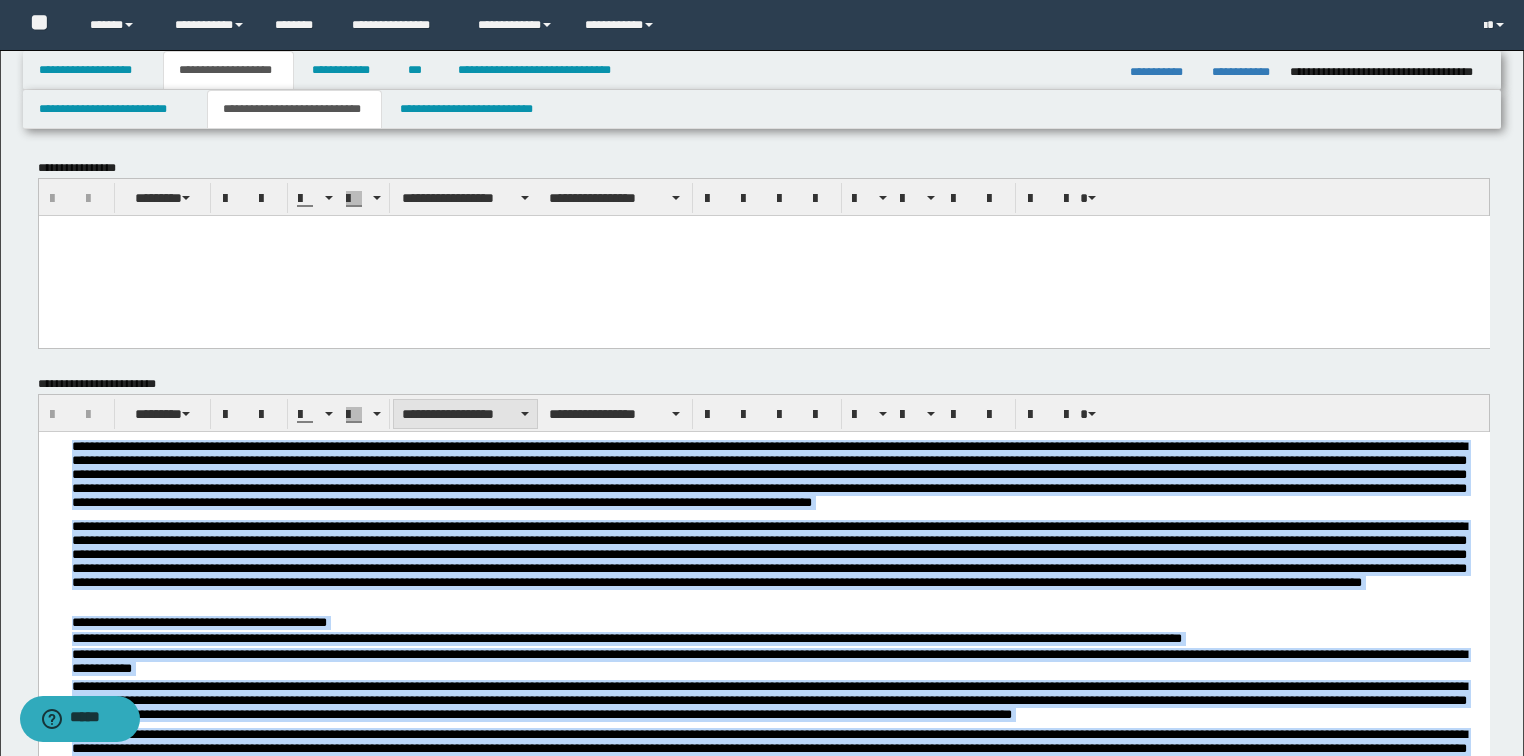 click on "**********" at bounding box center (465, 414) 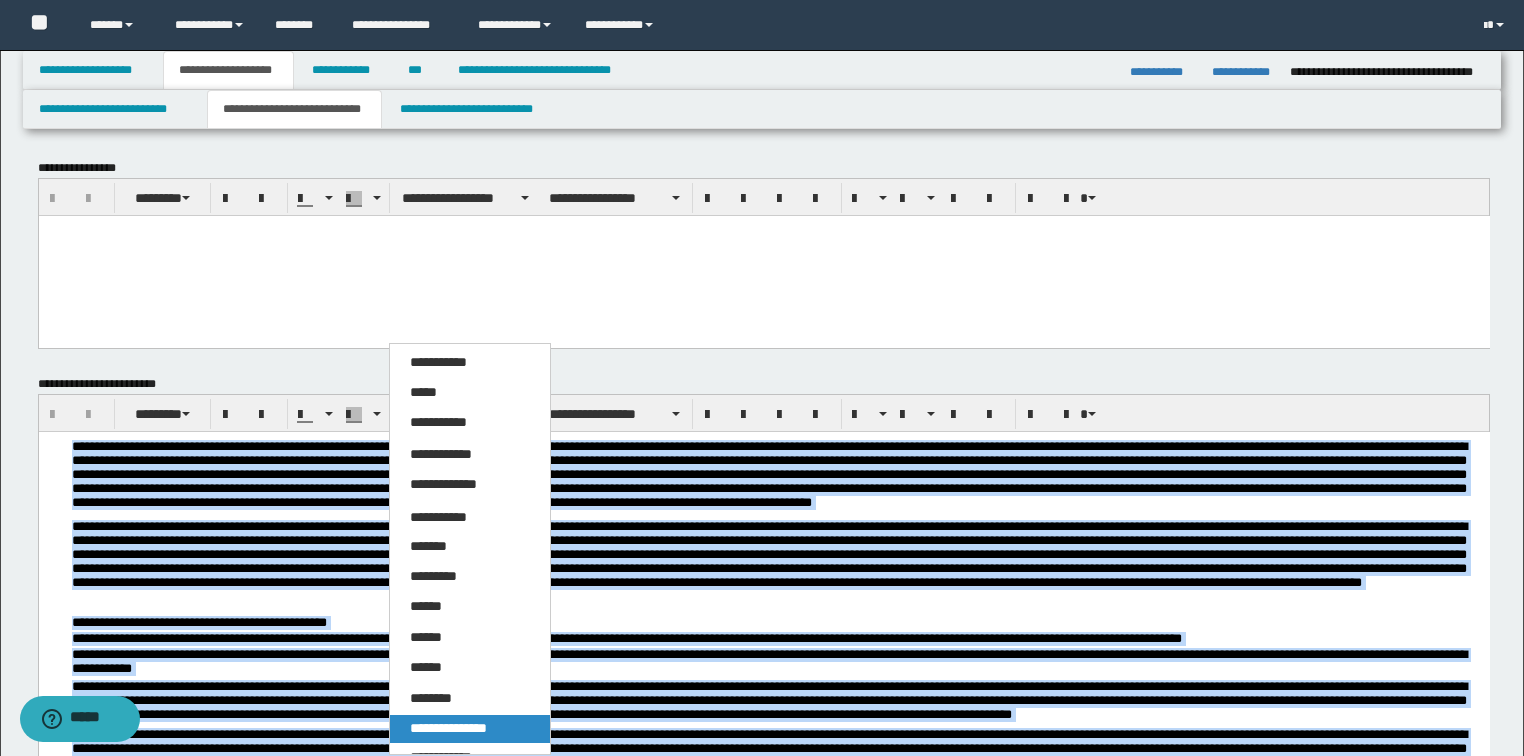 click on "**********" at bounding box center (448, 728) 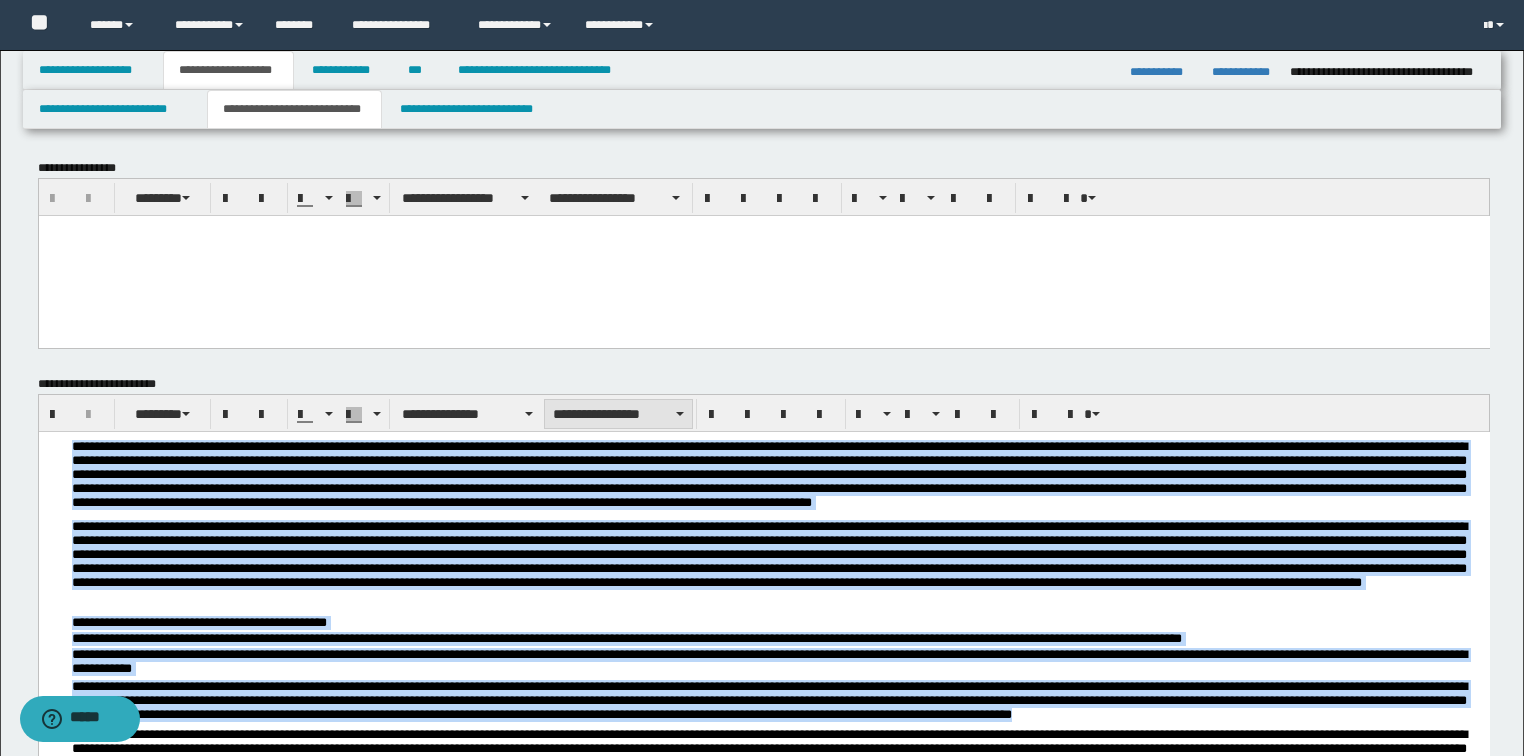 click on "**********" at bounding box center [618, 414] 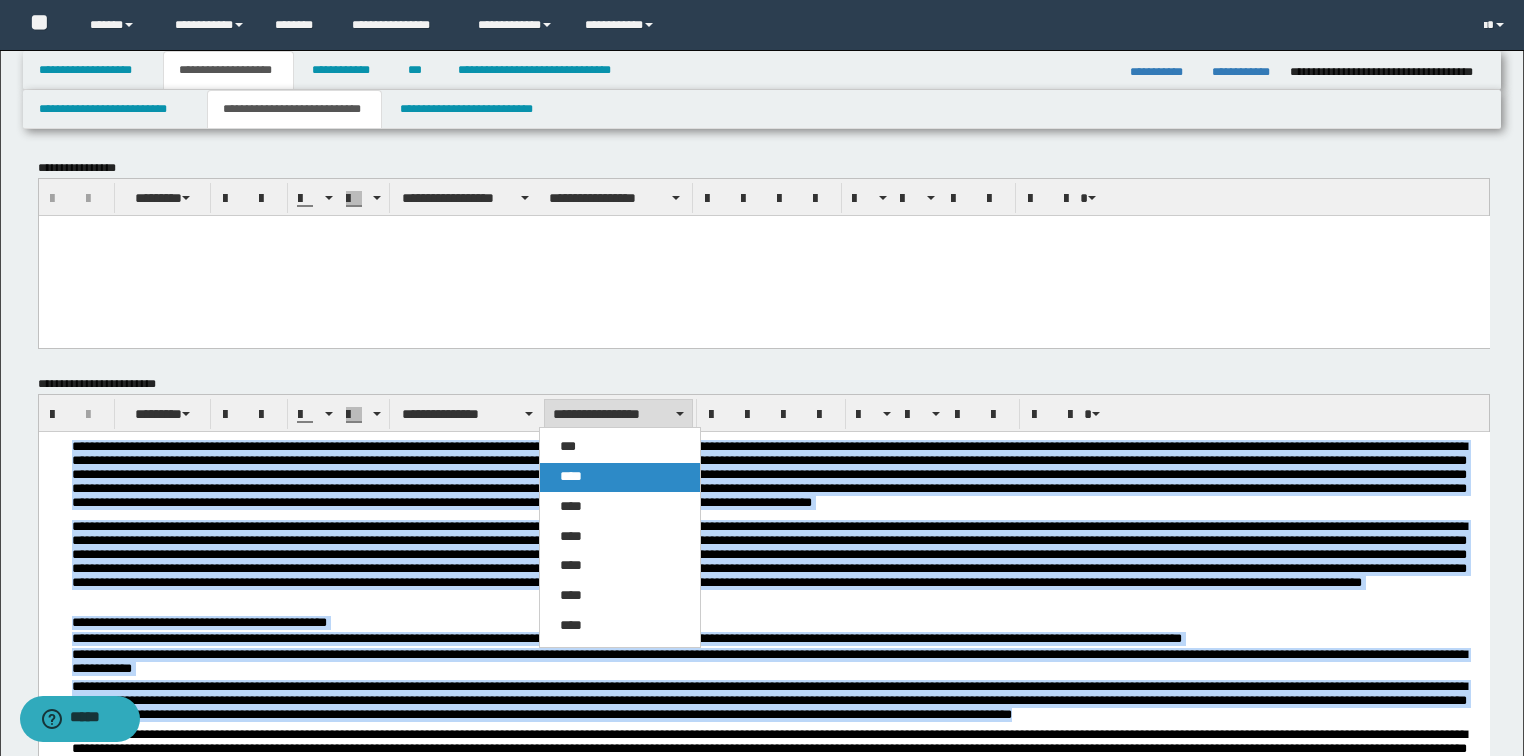 click on "****" at bounding box center (620, 477) 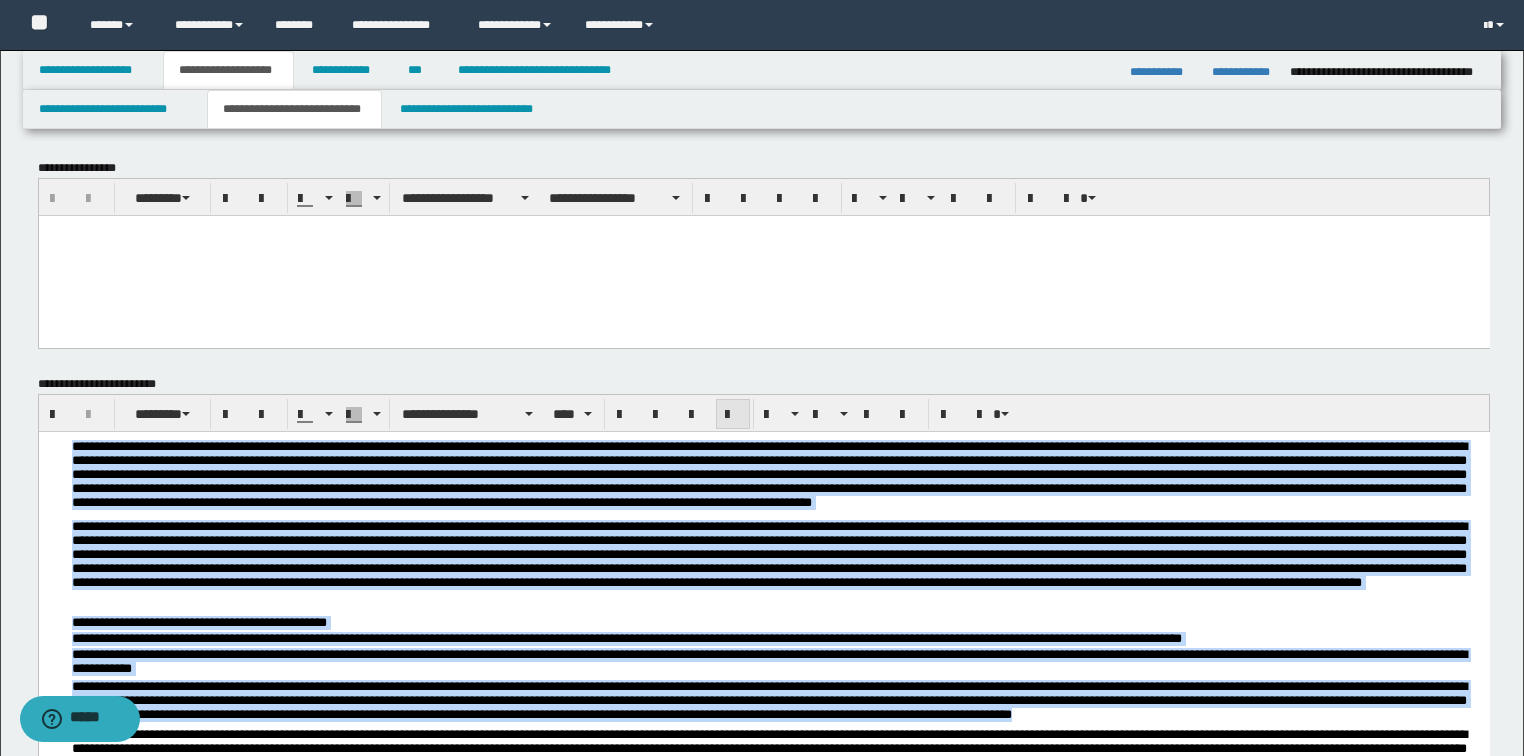 click at bounding box center (733, 415) 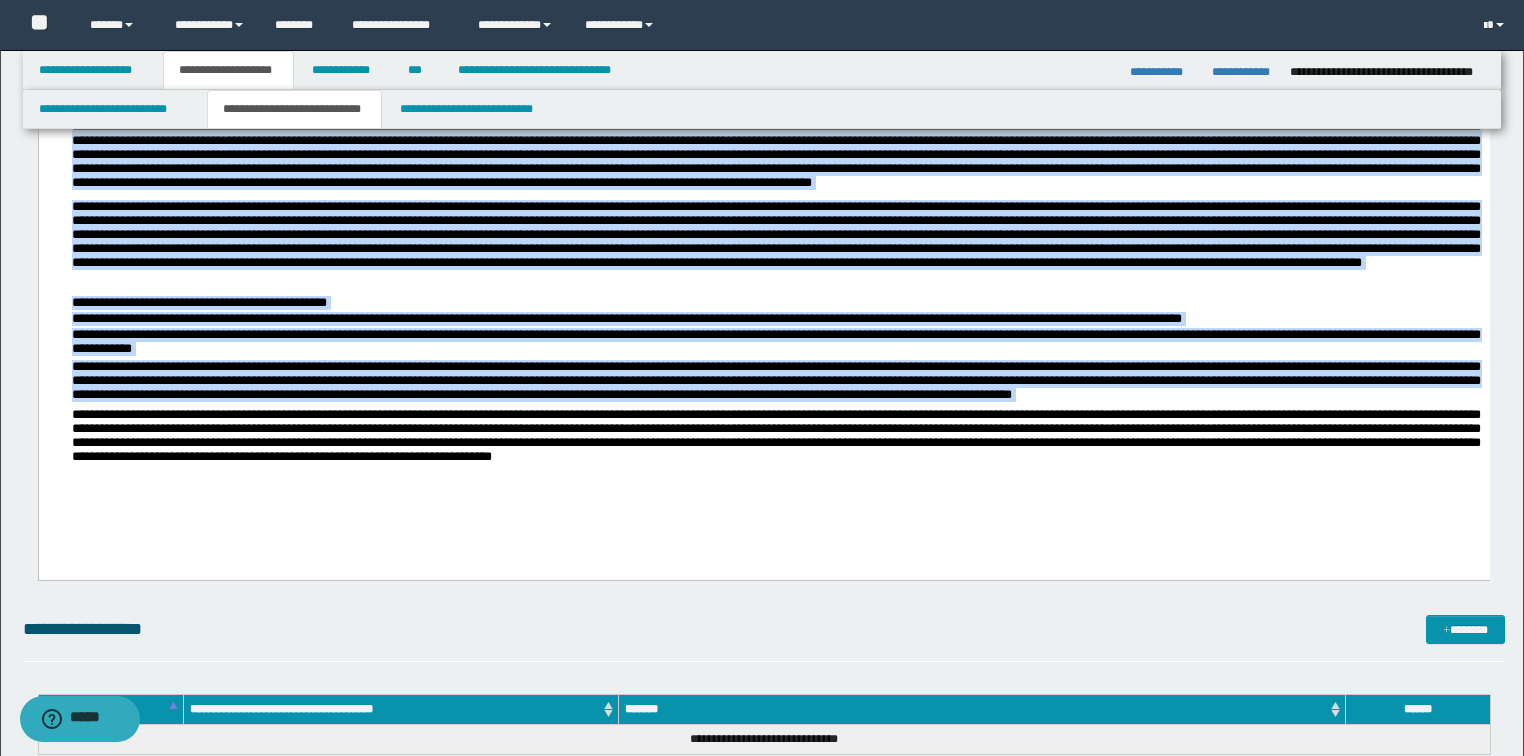 scroll, scrollTop: 400, scrollLeft: 0, axis: vertical 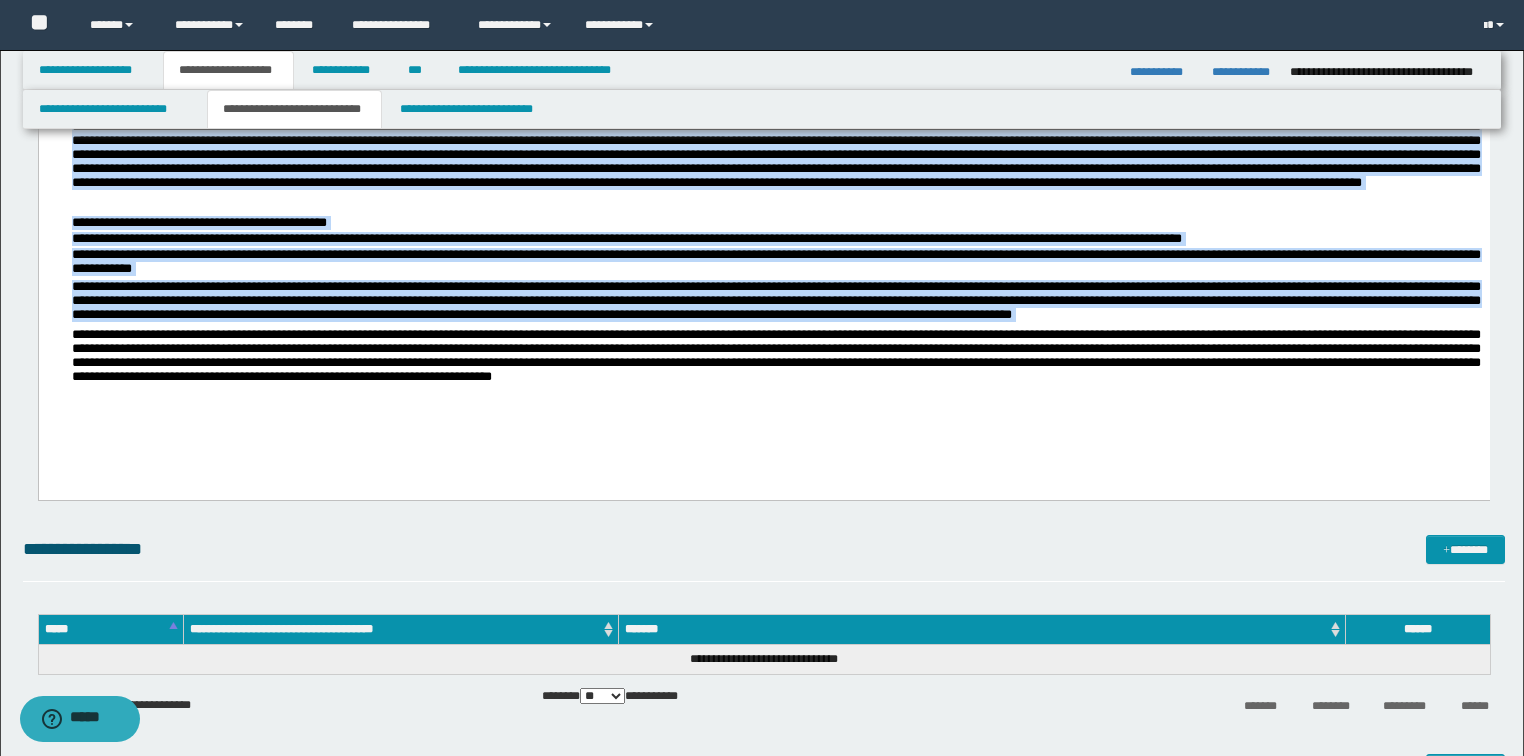 click on "**********" at bounding box center (763, 240) 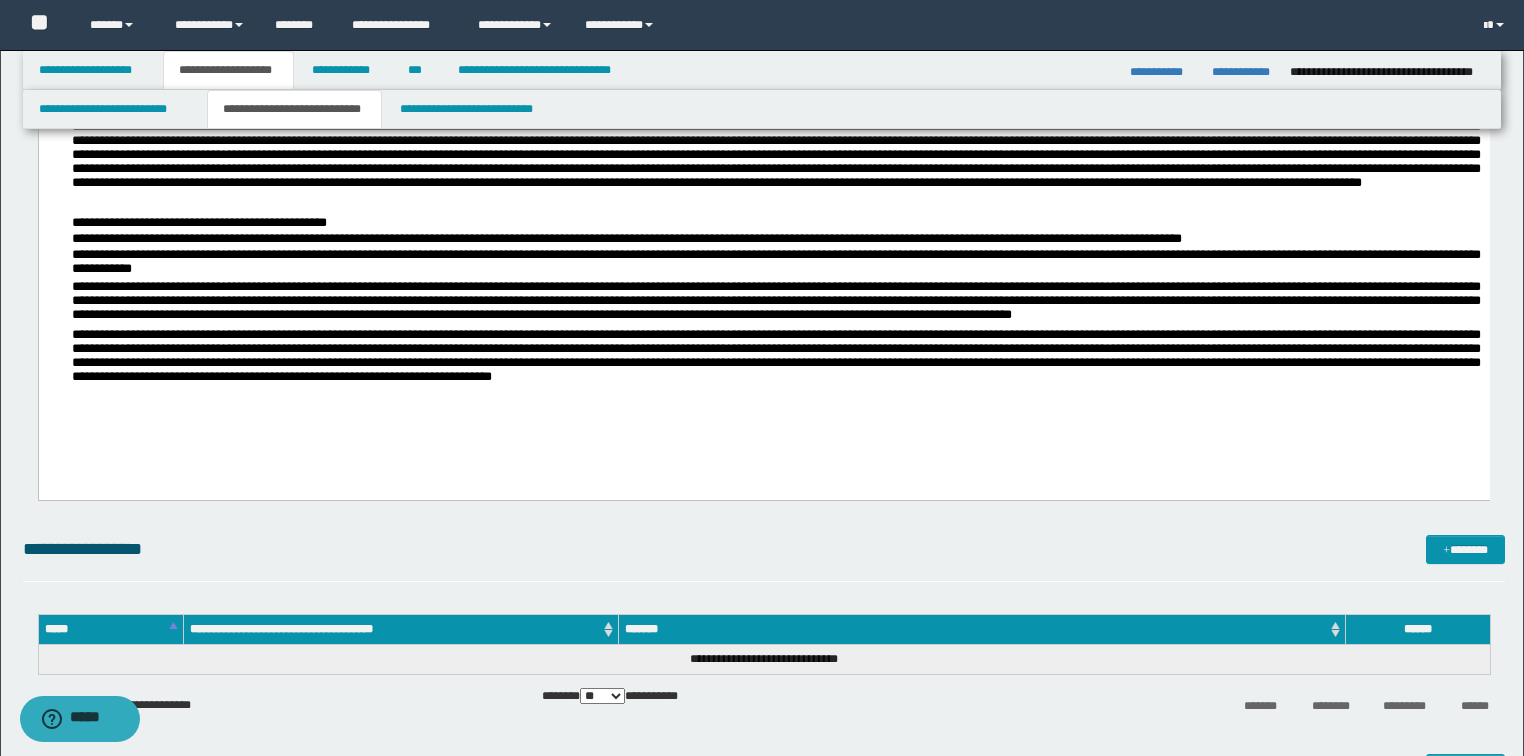 scroll, scrollTop: 320, scrollLeft: 0, axis: vertical 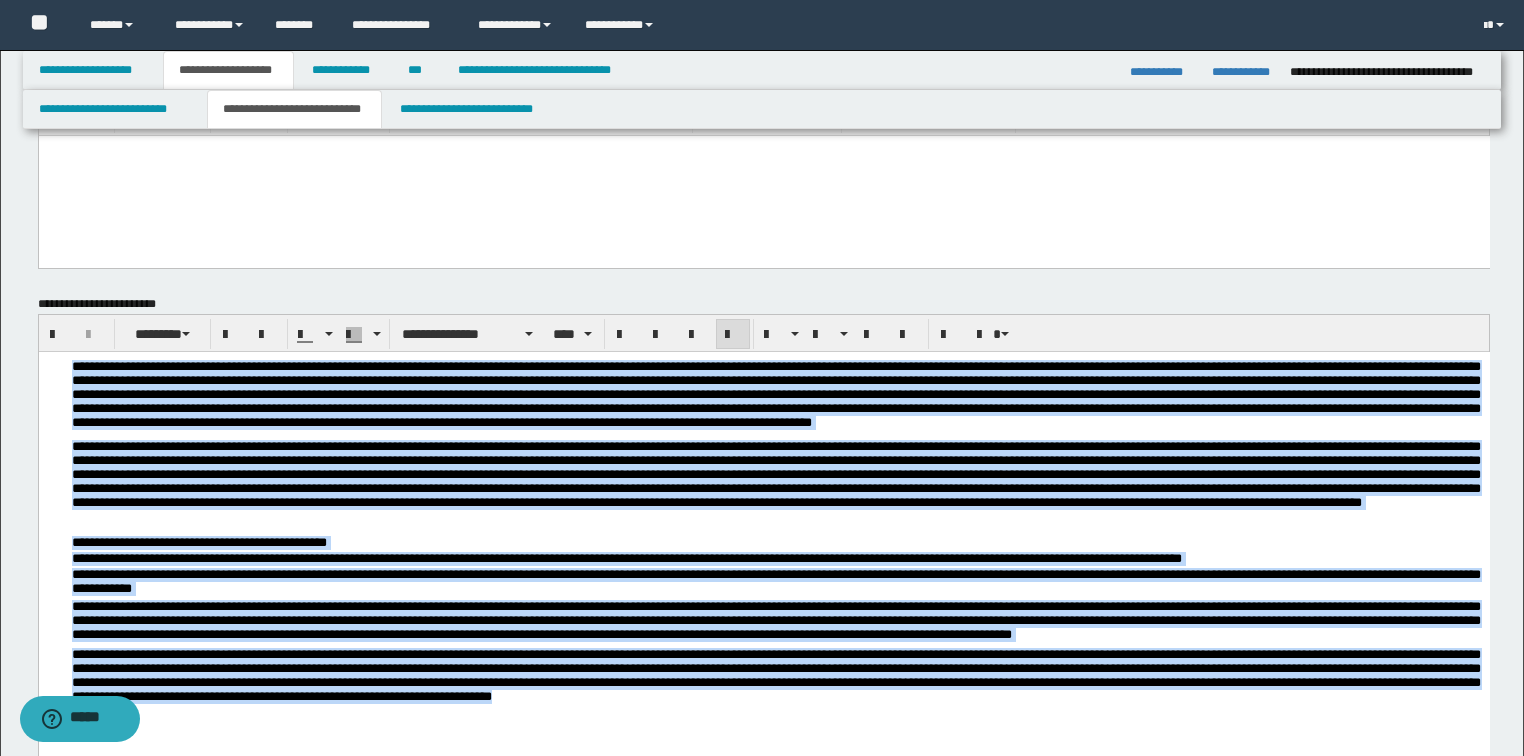 drag, startPoint x: 924, startPoint y: 710, endPoint x: 76, endPoint y: 296, distance: 943.6631 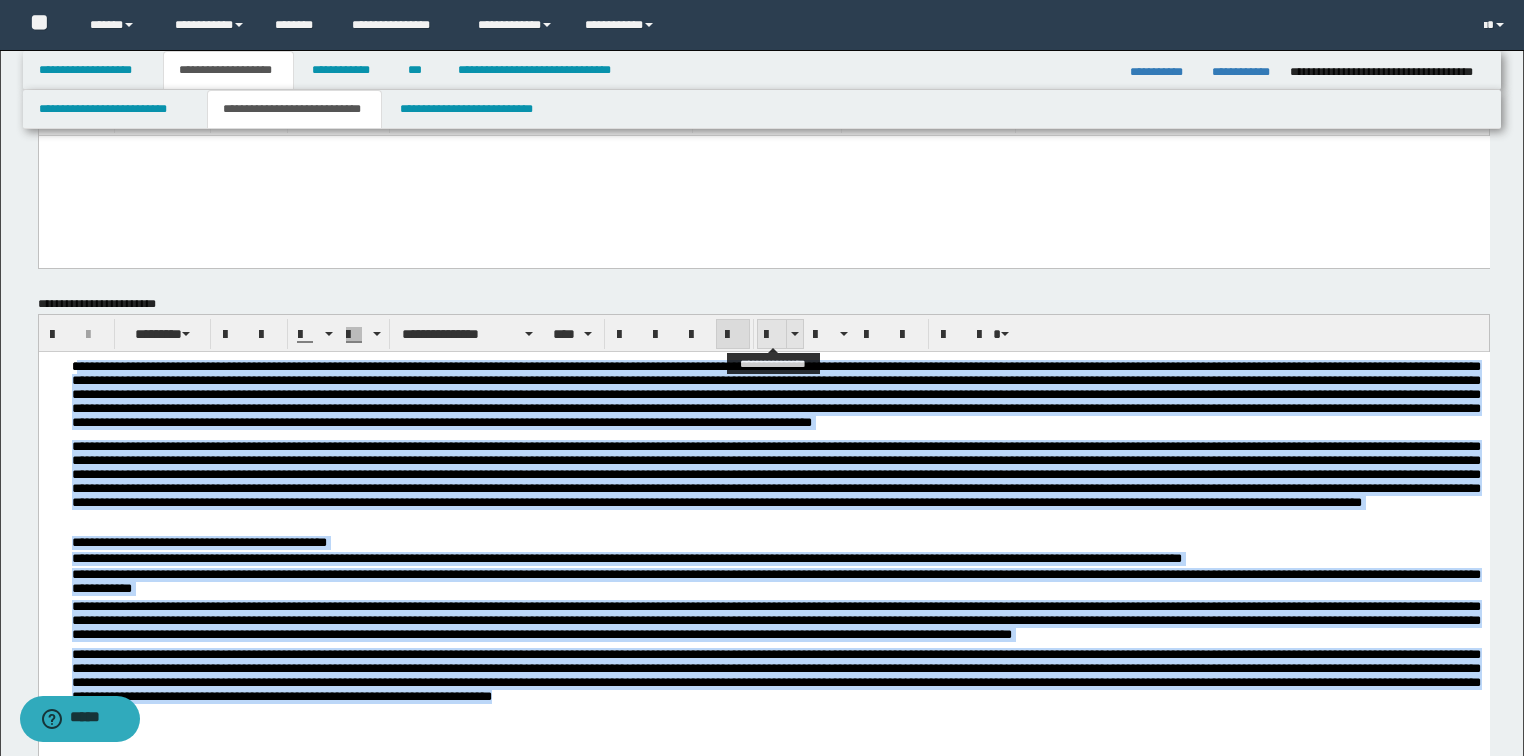 click at bounding box center (772, 335) 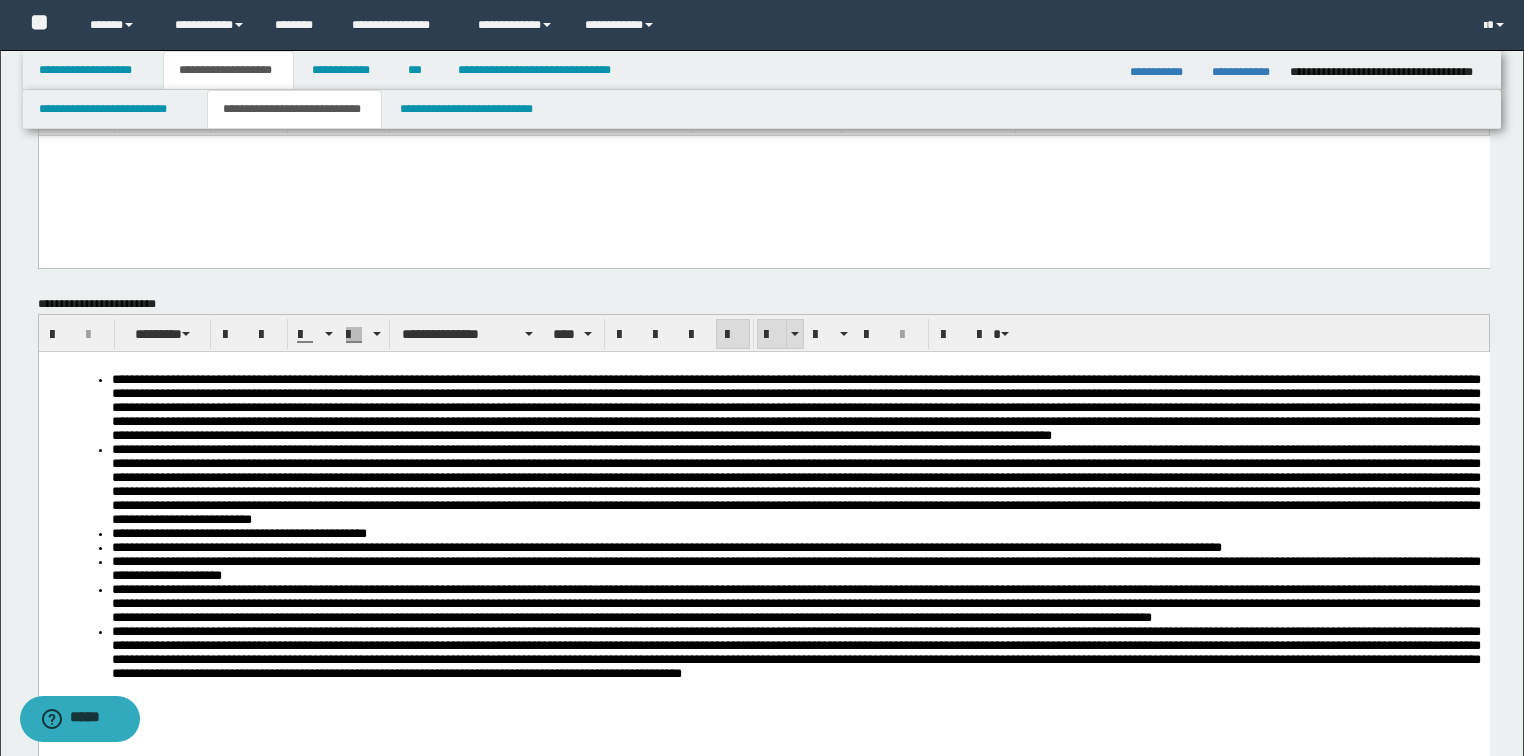 click at bounding box center [772, 335] 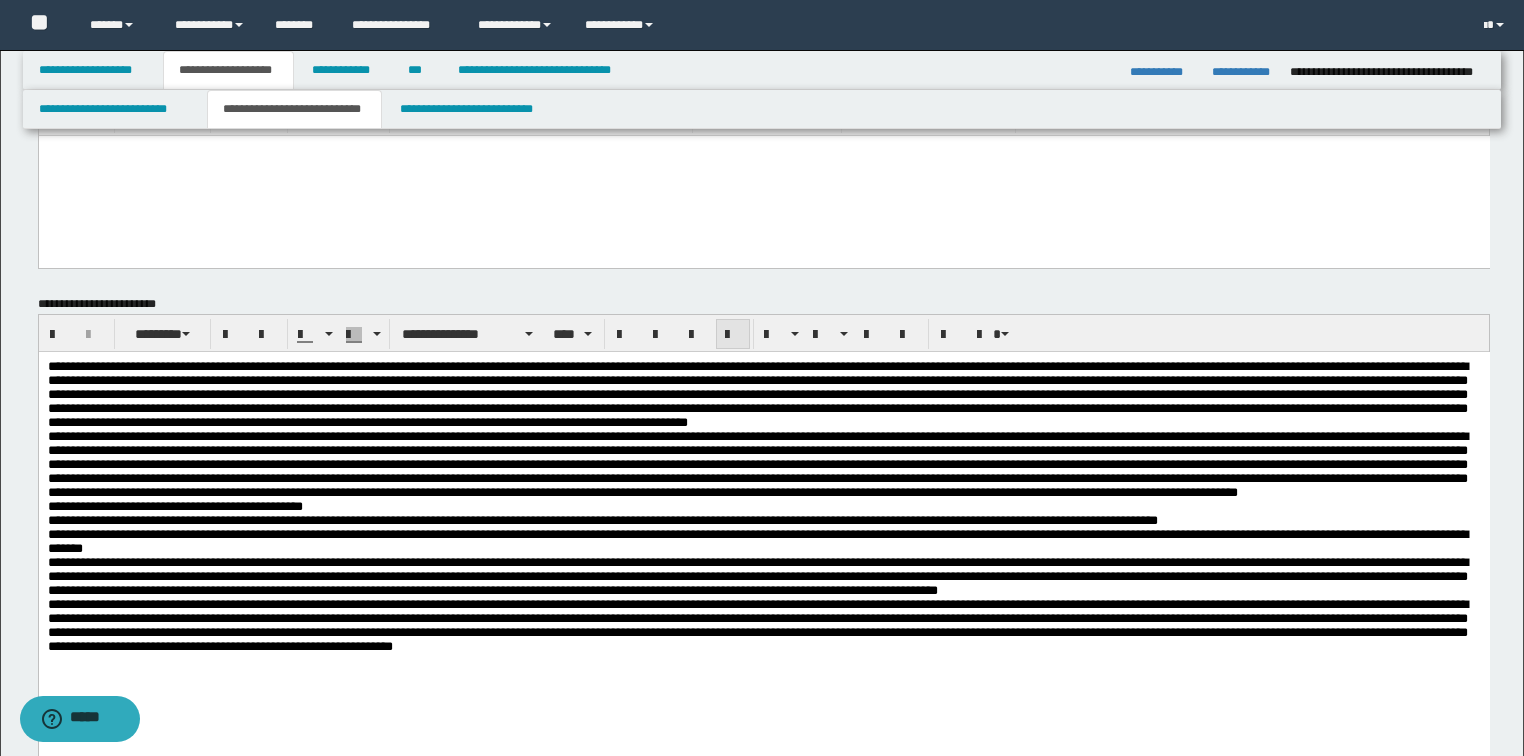 drag, startPoint x: 729, startPoint y: 329, endPoint x: 743, endPoint y: 343, distance: 19.79899 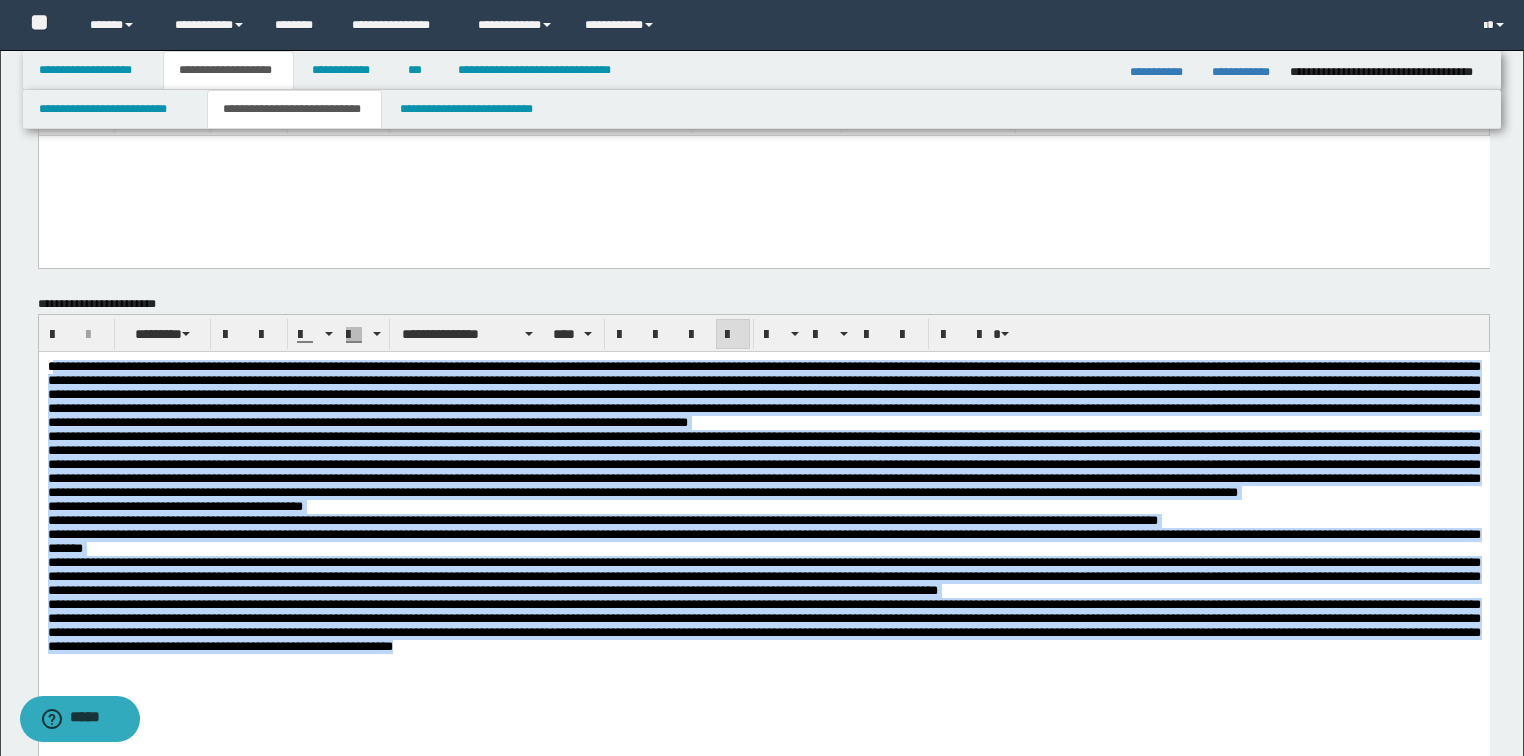 click on "**********" at bounding box center [763, 575] 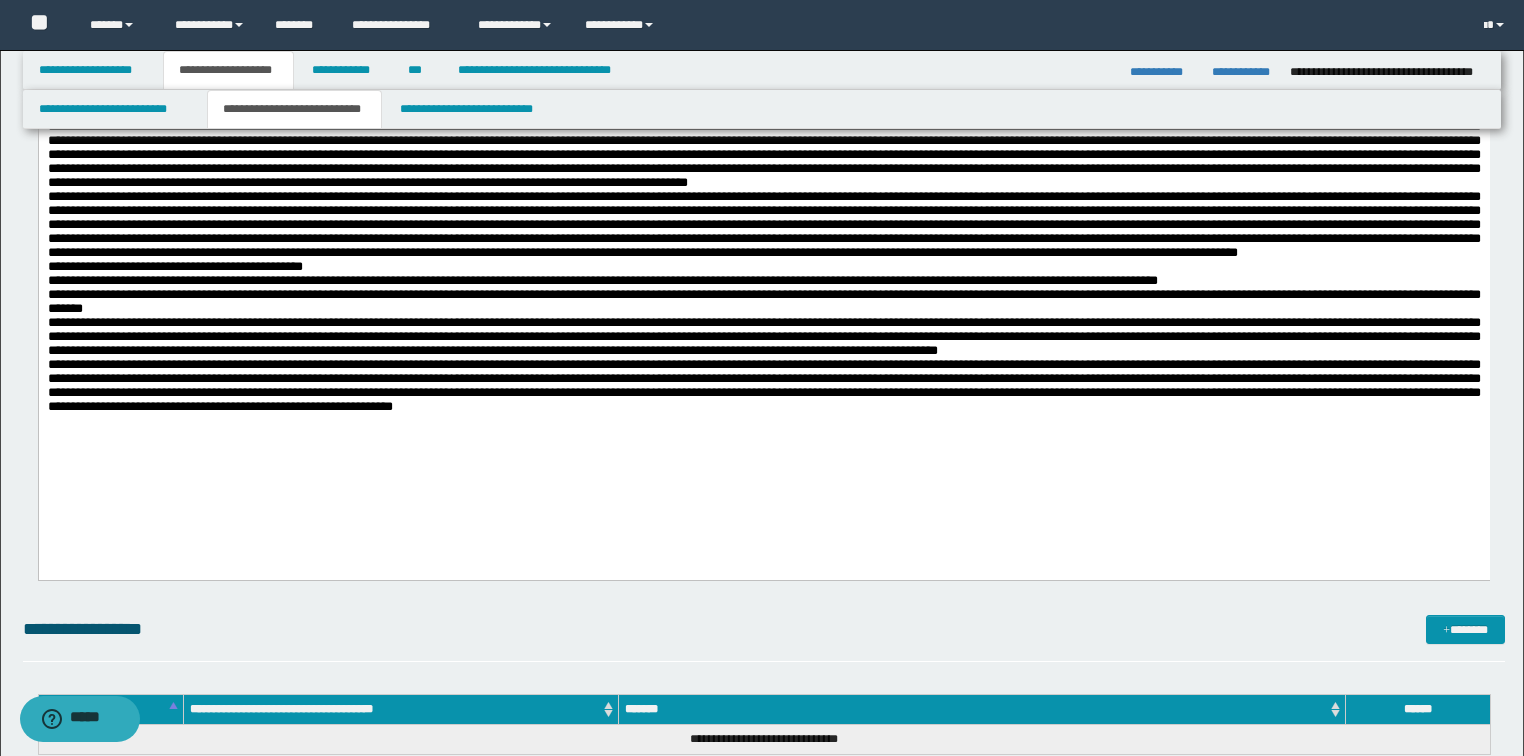 scroll, scrollTop: 240, scrollLeft: 0, axis: vertical 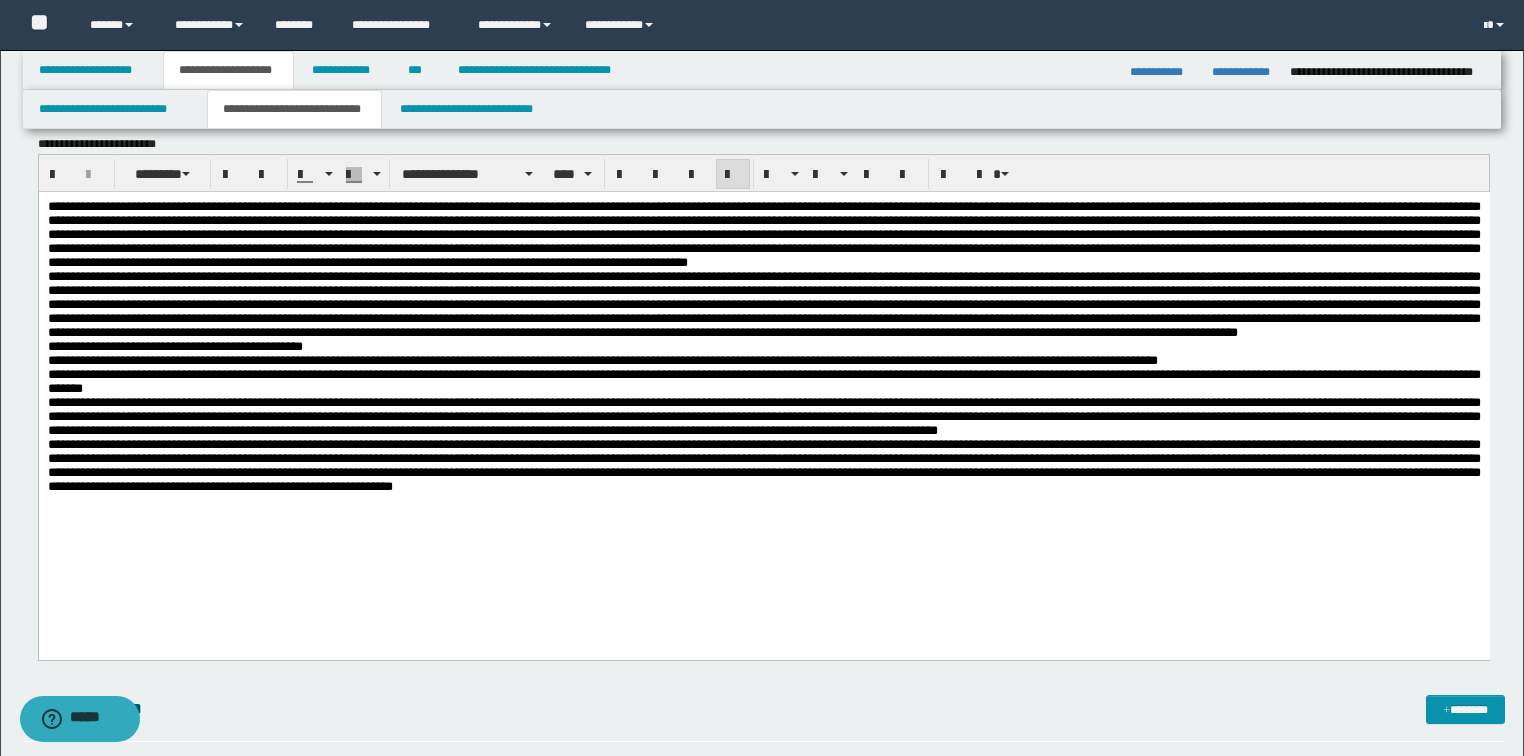 click on "**********" at bounding box center (763, 465) 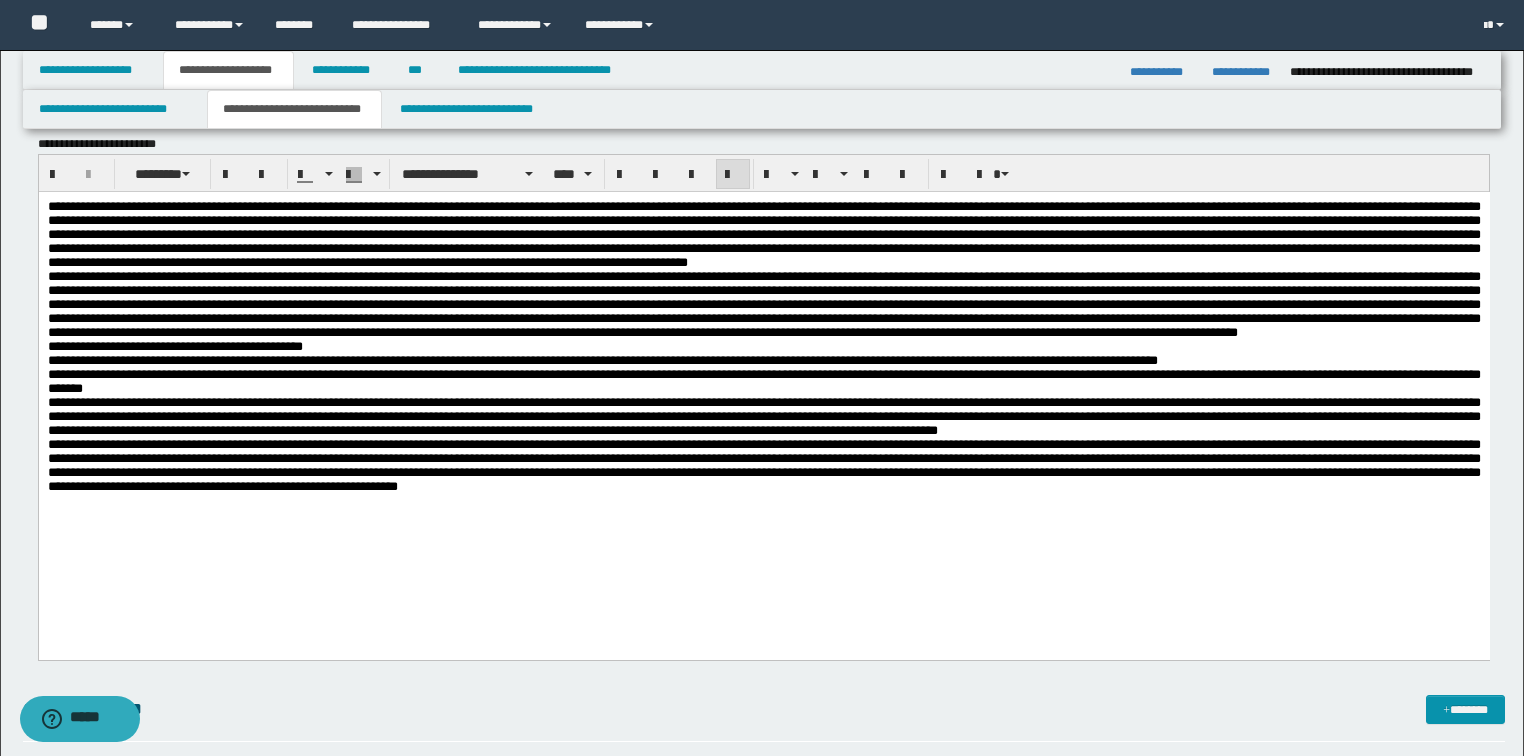 scroll, scrollTop: 0, scrollLeft: 0, axis: both 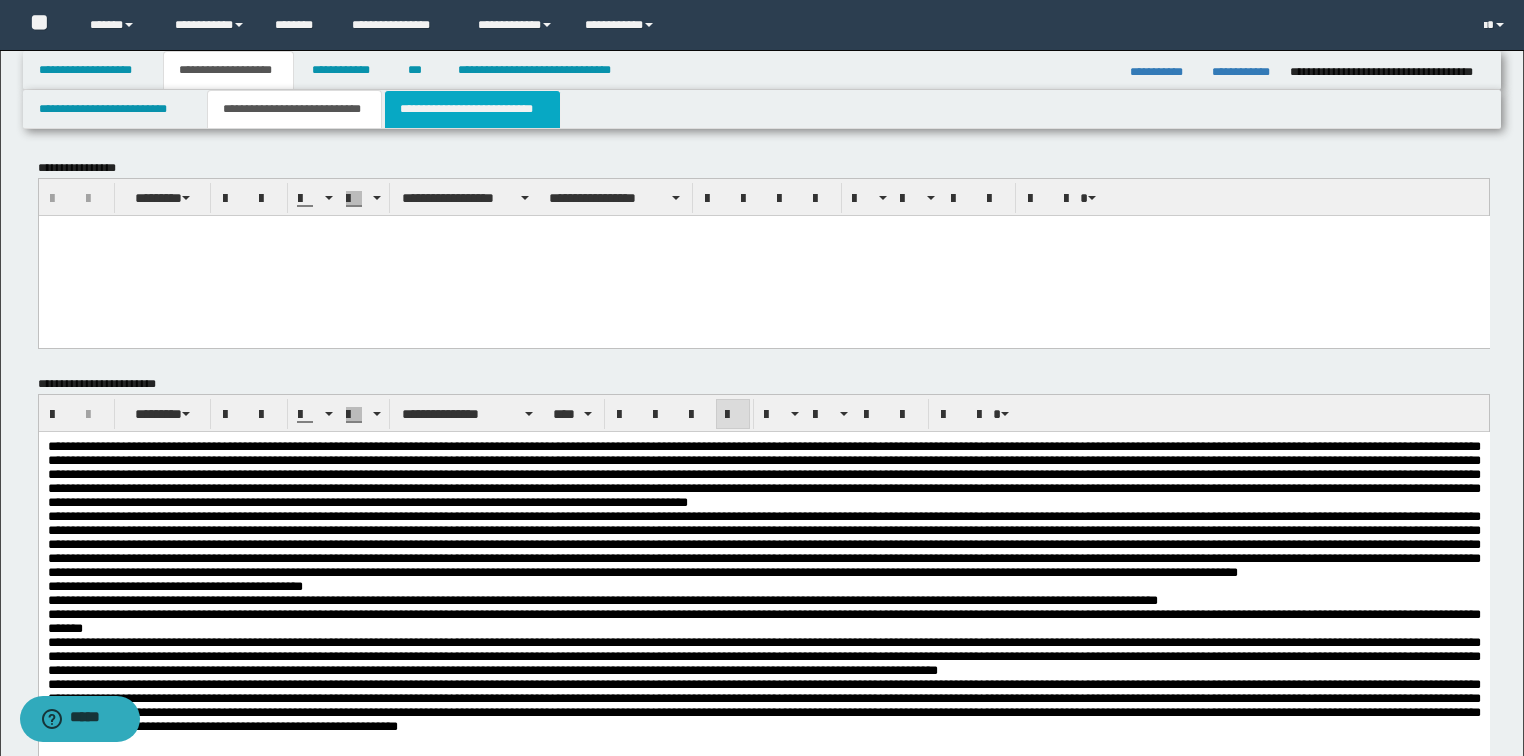 click on "**********" at bounding box center (472, 109) 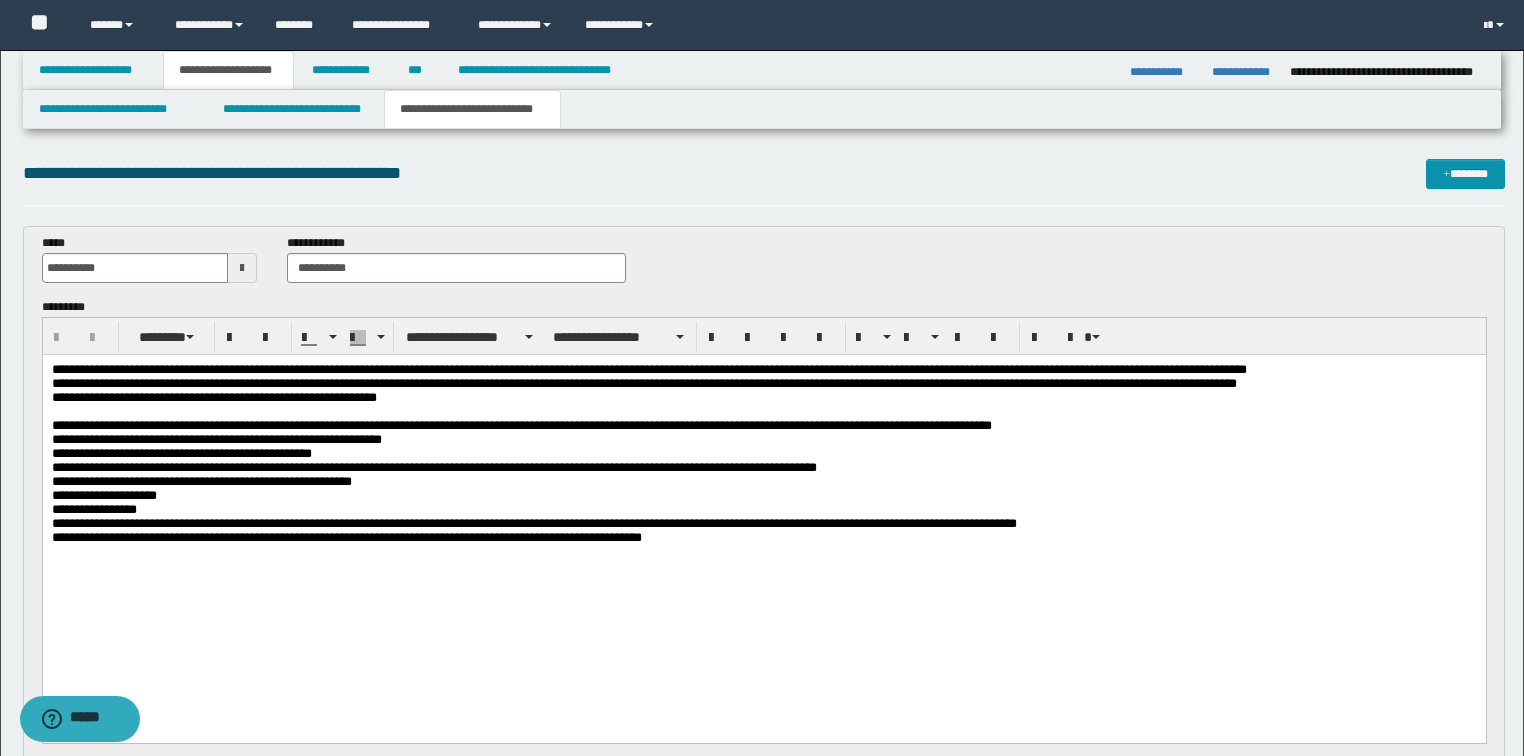 scroll, scrollTop: 0, scrollLeft: 0, axis: both 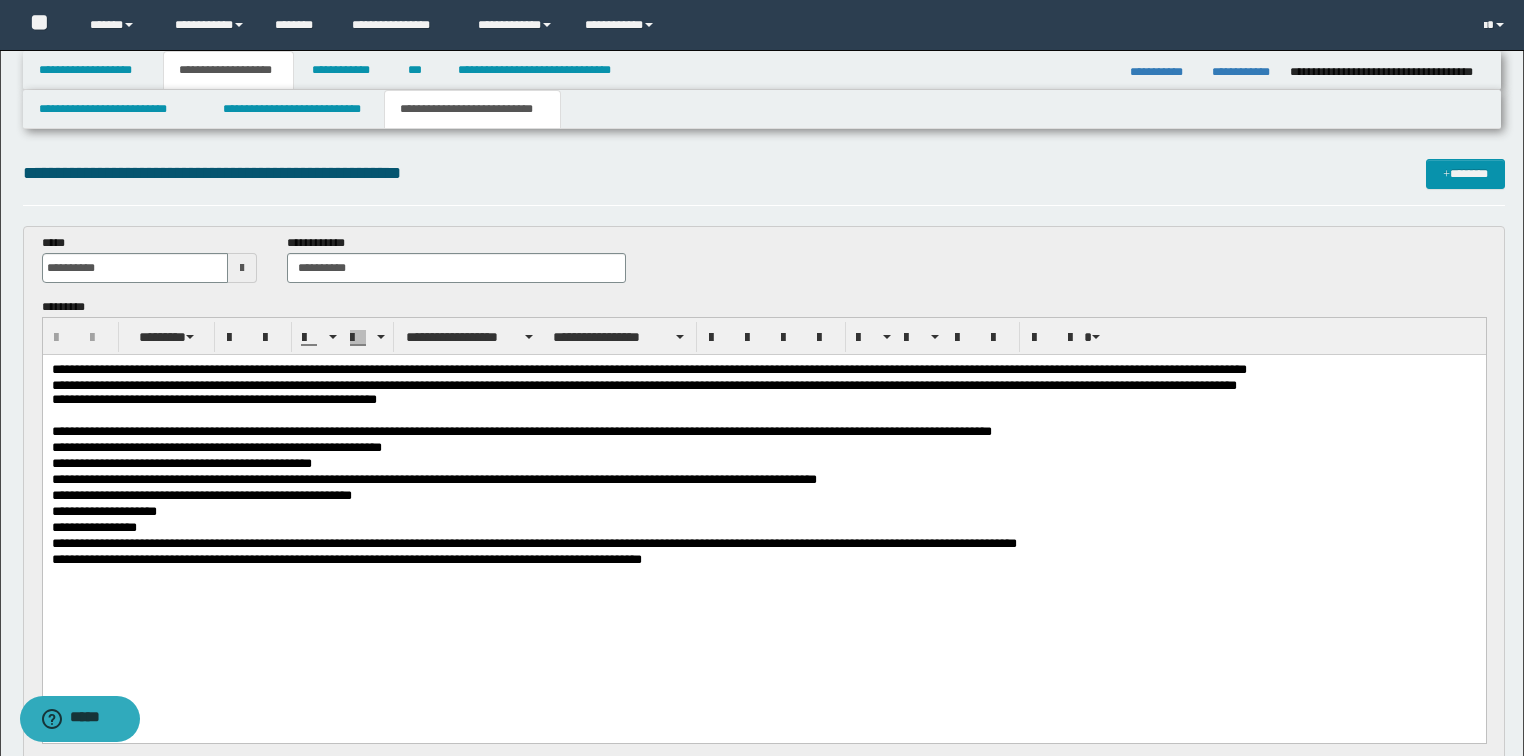 click on "**********" at bounding box center (764, 560) 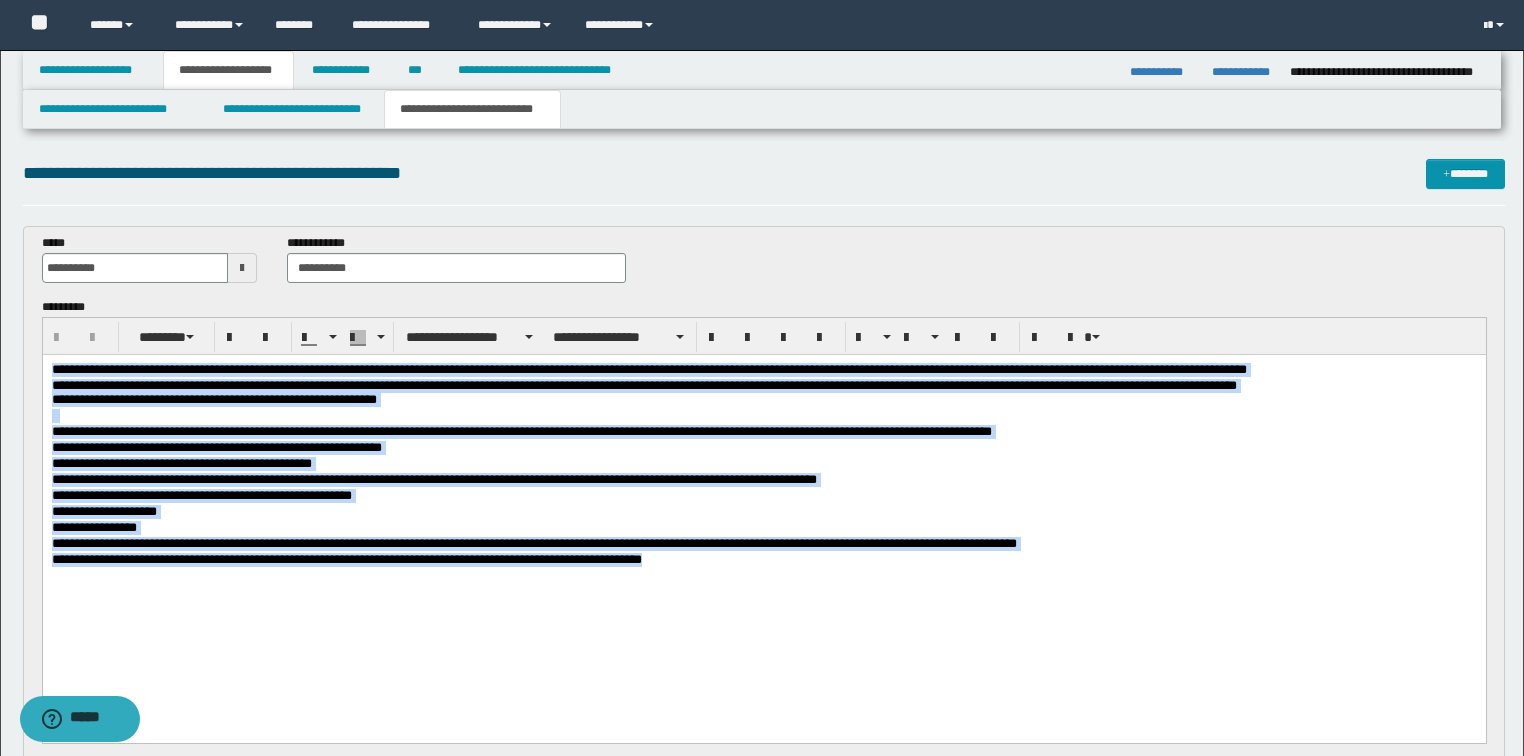 drag, startPoint x: 686, startPoint y: 561, endPoint x: 50, endPoint y: 710, distance: 653.22046 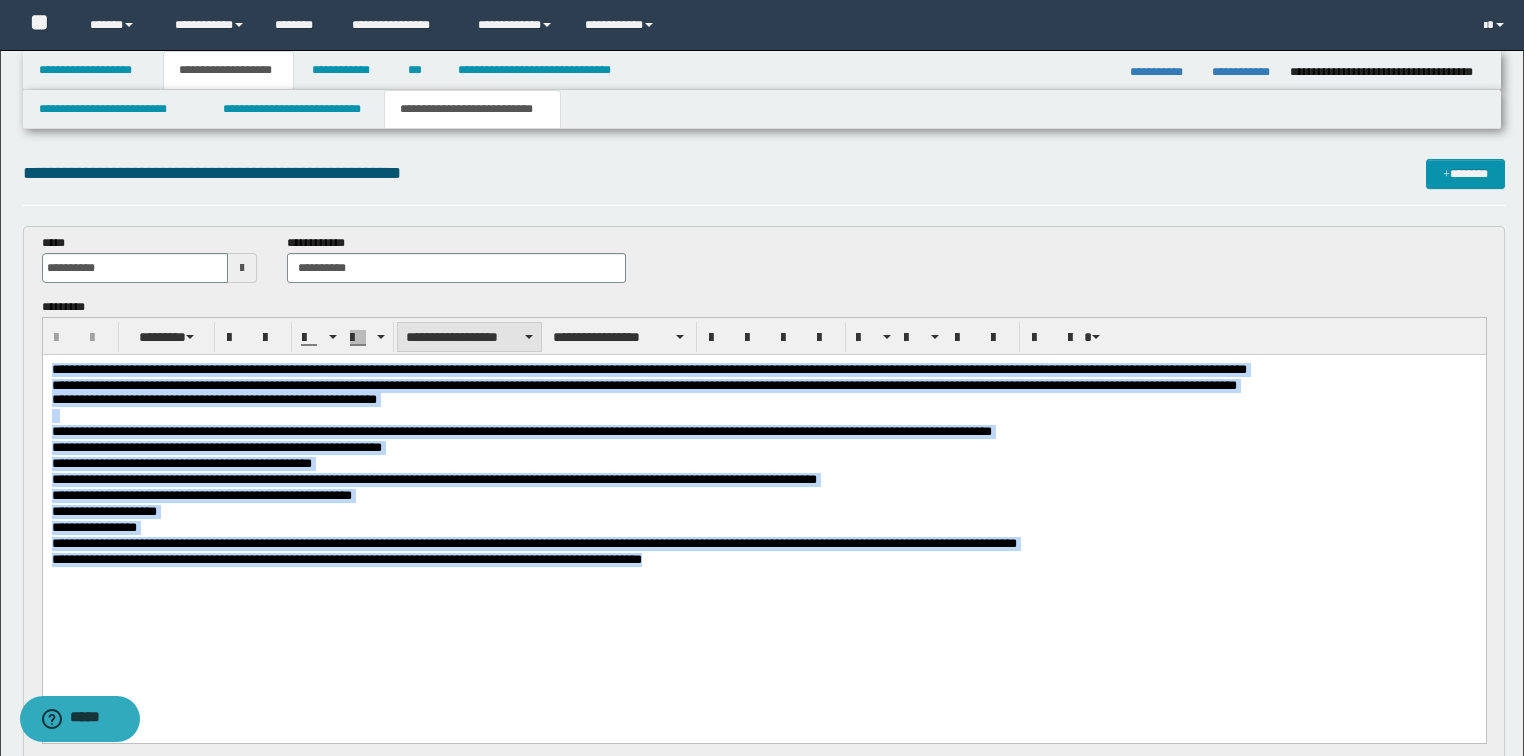 click on "**********" at bounding box center [469, 337] 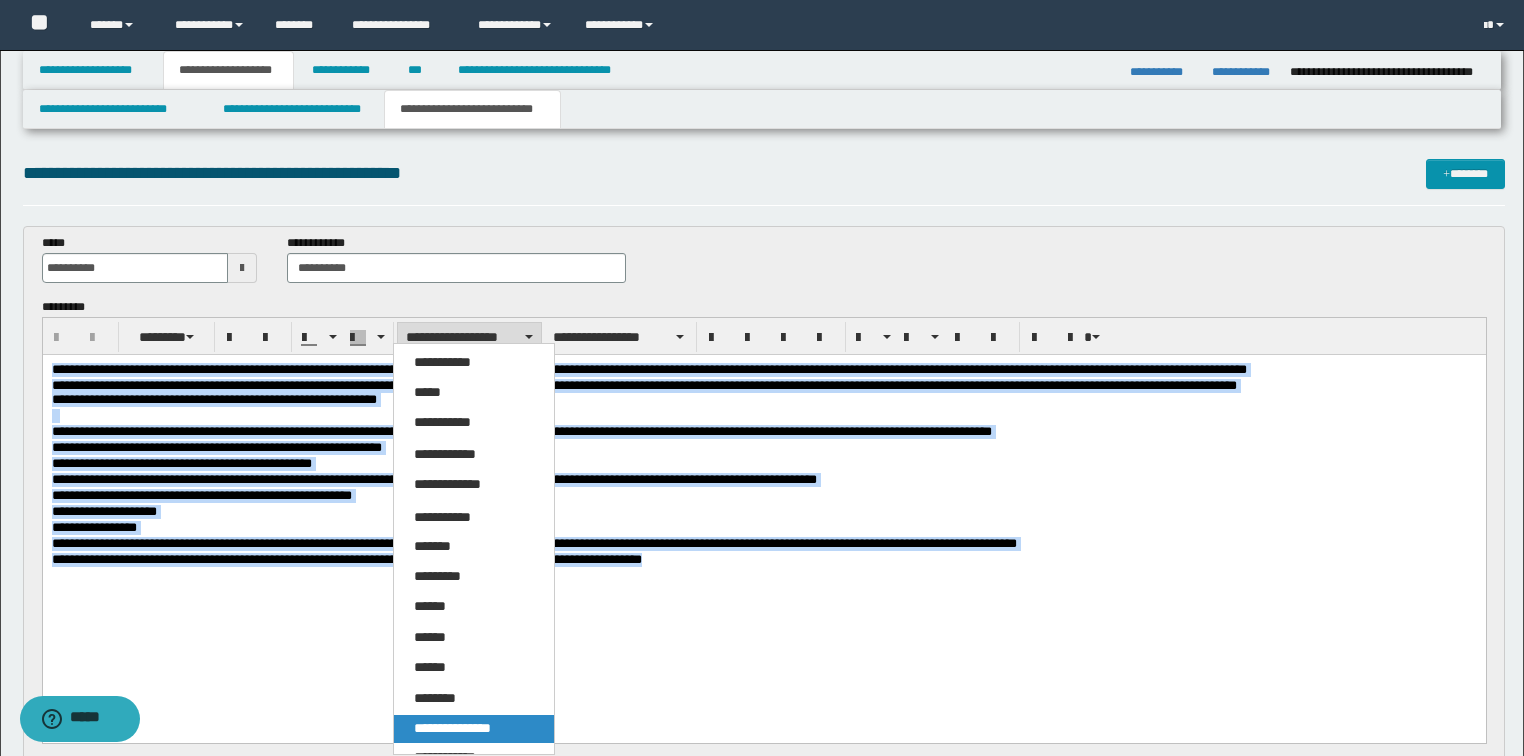 click on "**********" at bounding box center (452, 728) 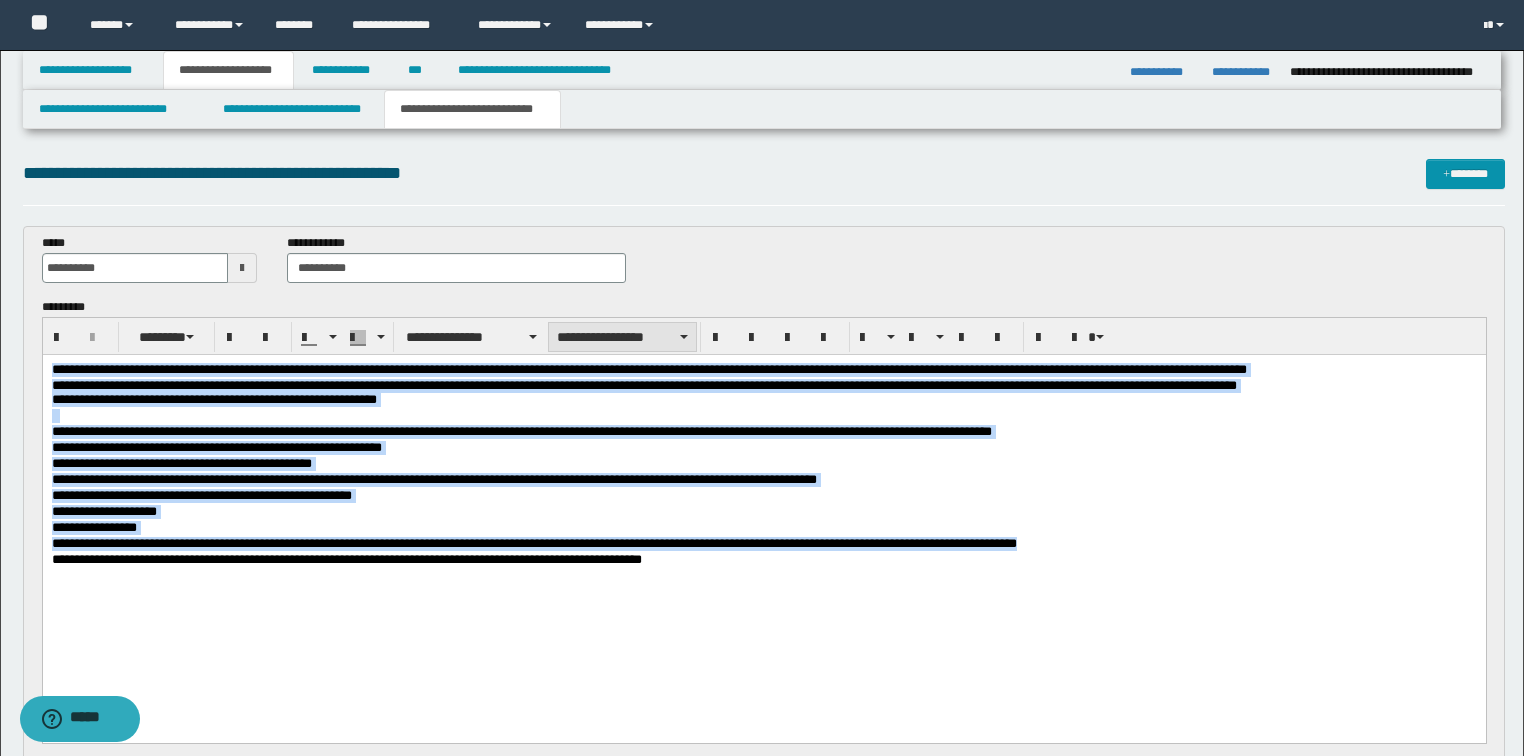 click on "**********" at bounding box center (622, 337) 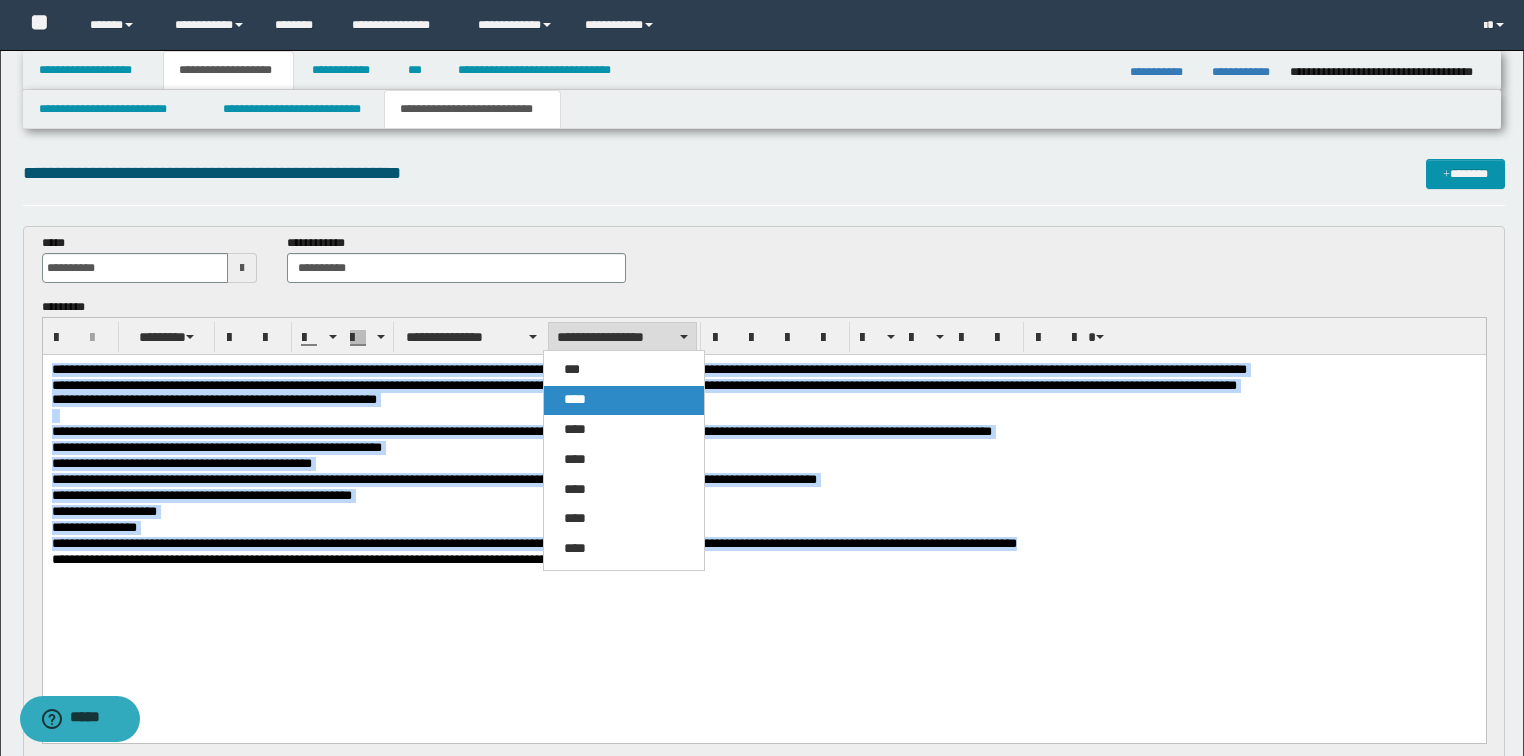 drag, startPoint x: 603, startPoint y: 403, endPoint x: 607, endPoint y: 34, distance: 369.02167 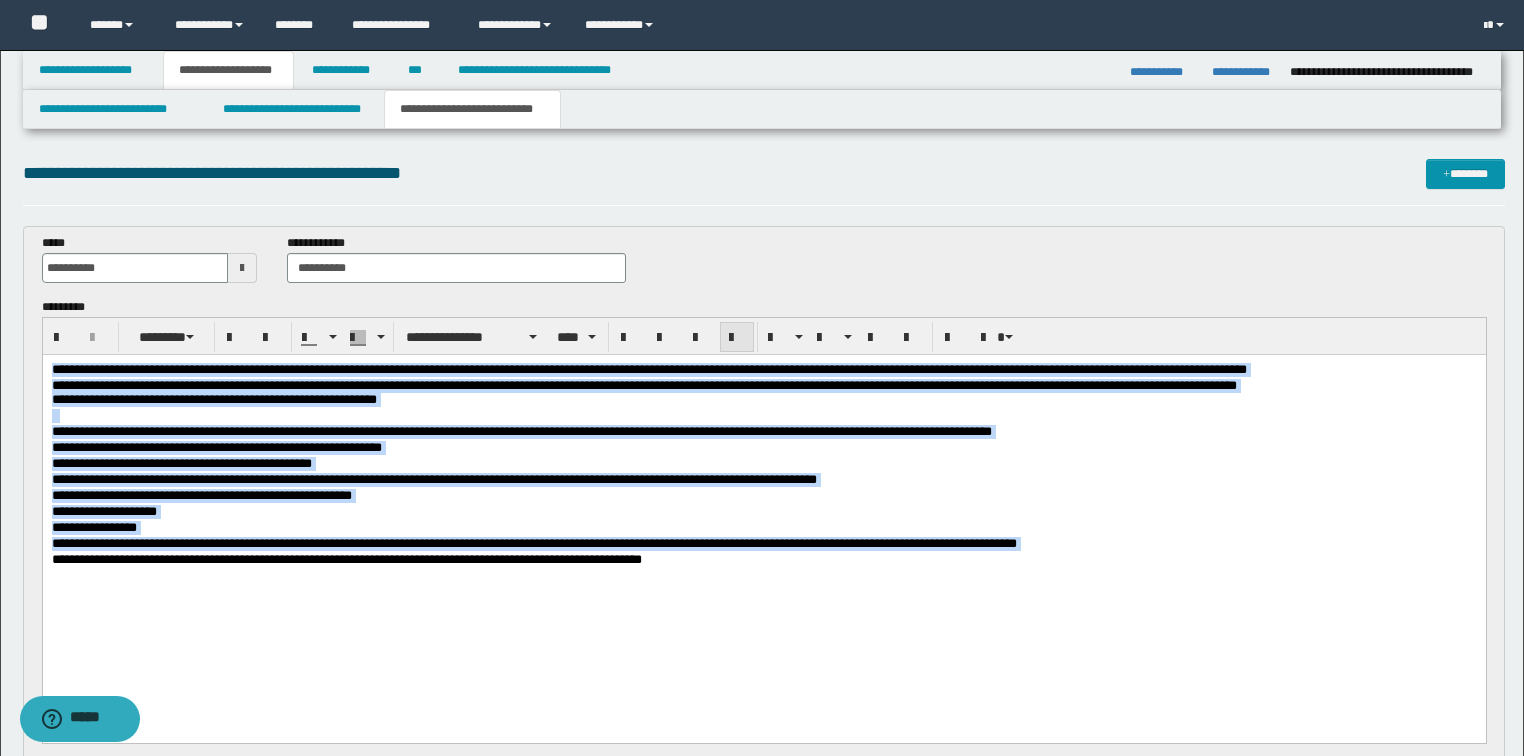 click at bounding box center [737, 338] 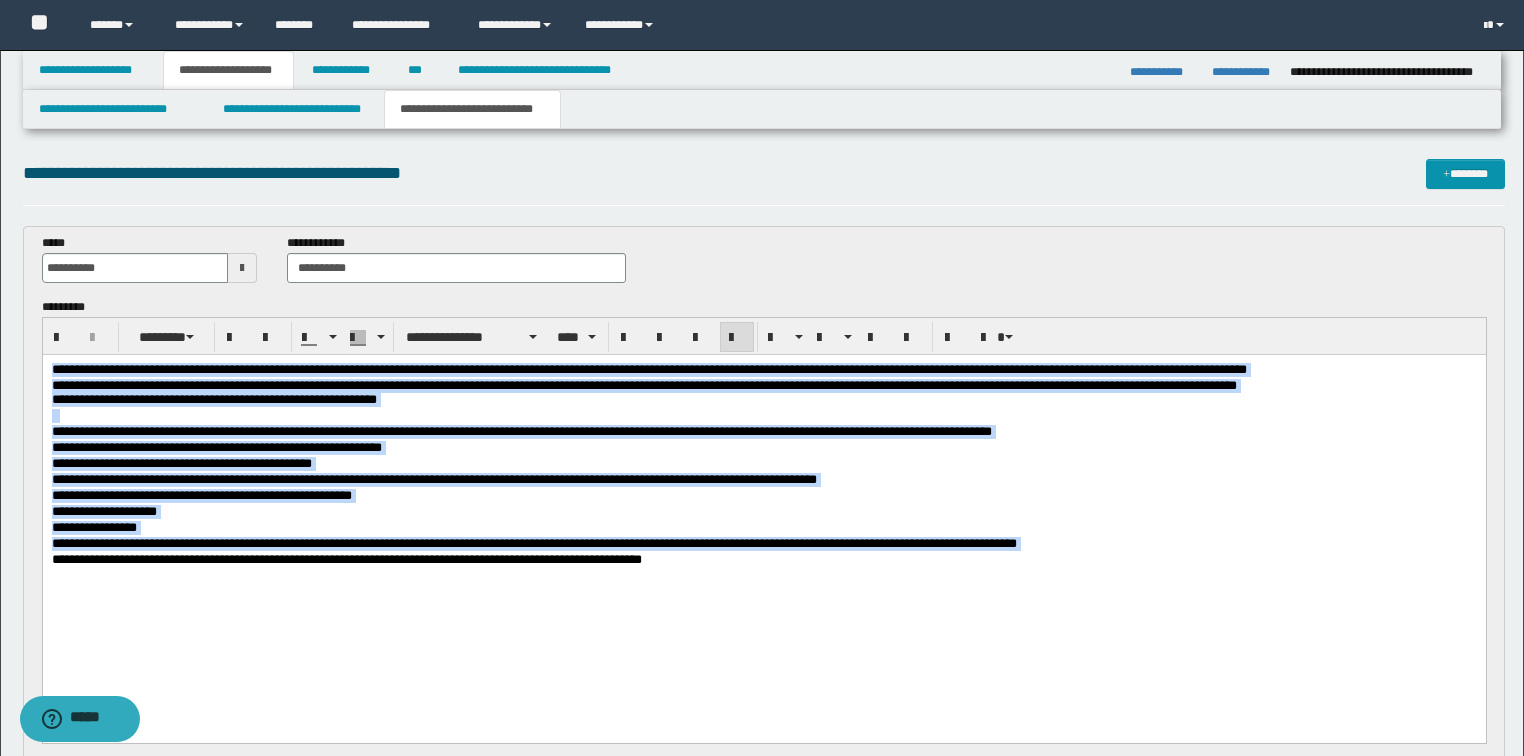 click on "**********" at bounding box center (764, 496) 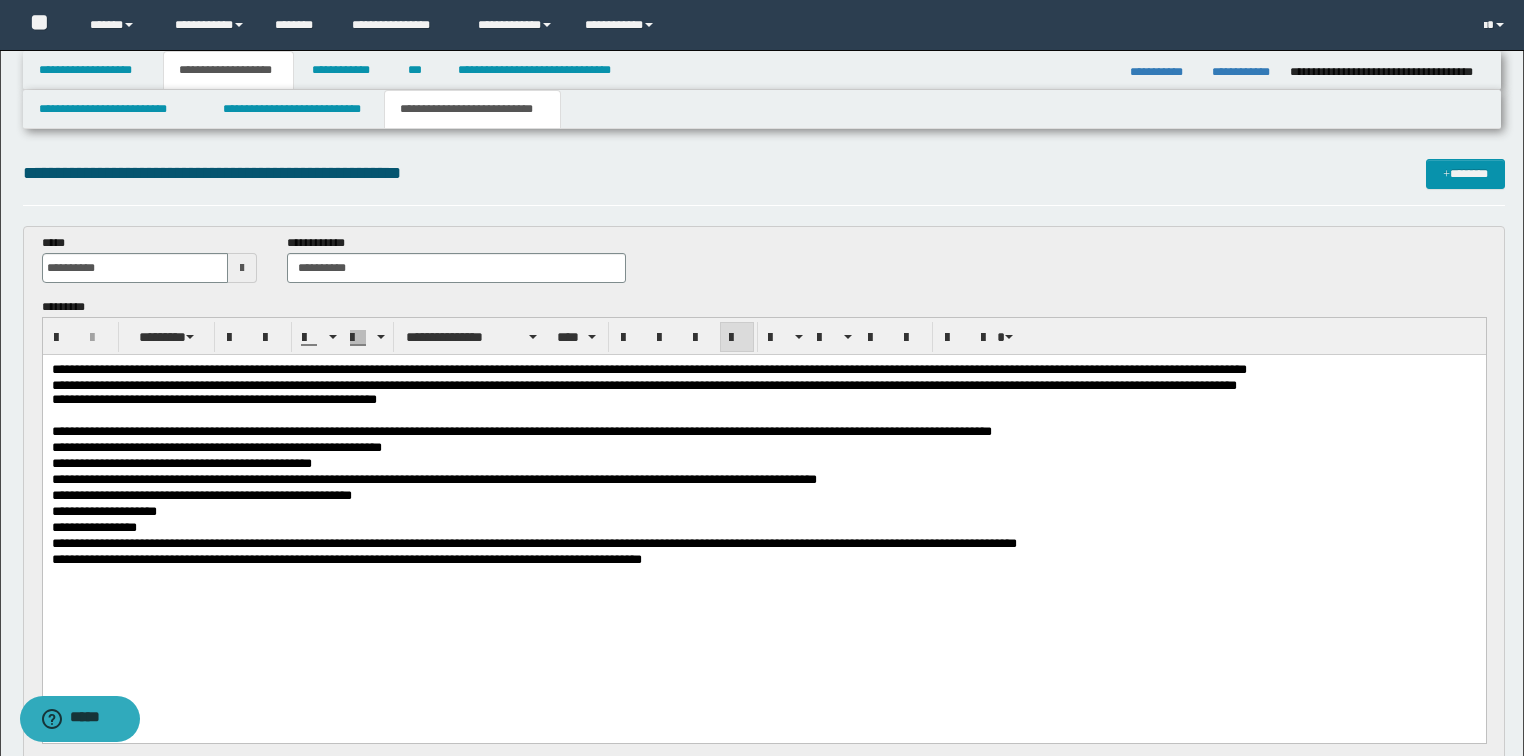 click on "**********" at bounding box center [764, 370] 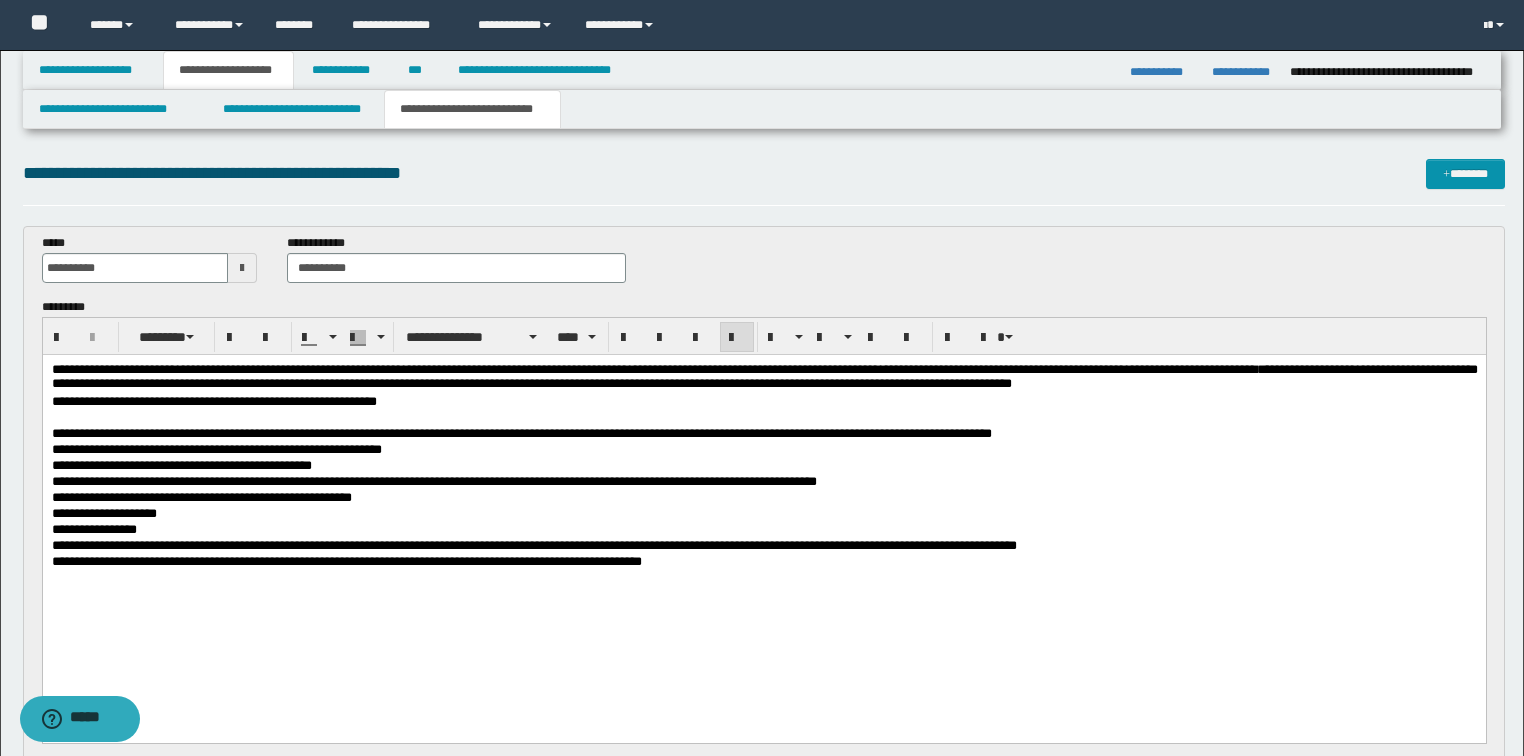 scroll, scrollTop: 320, scrollLeft: 0, axis: vertical 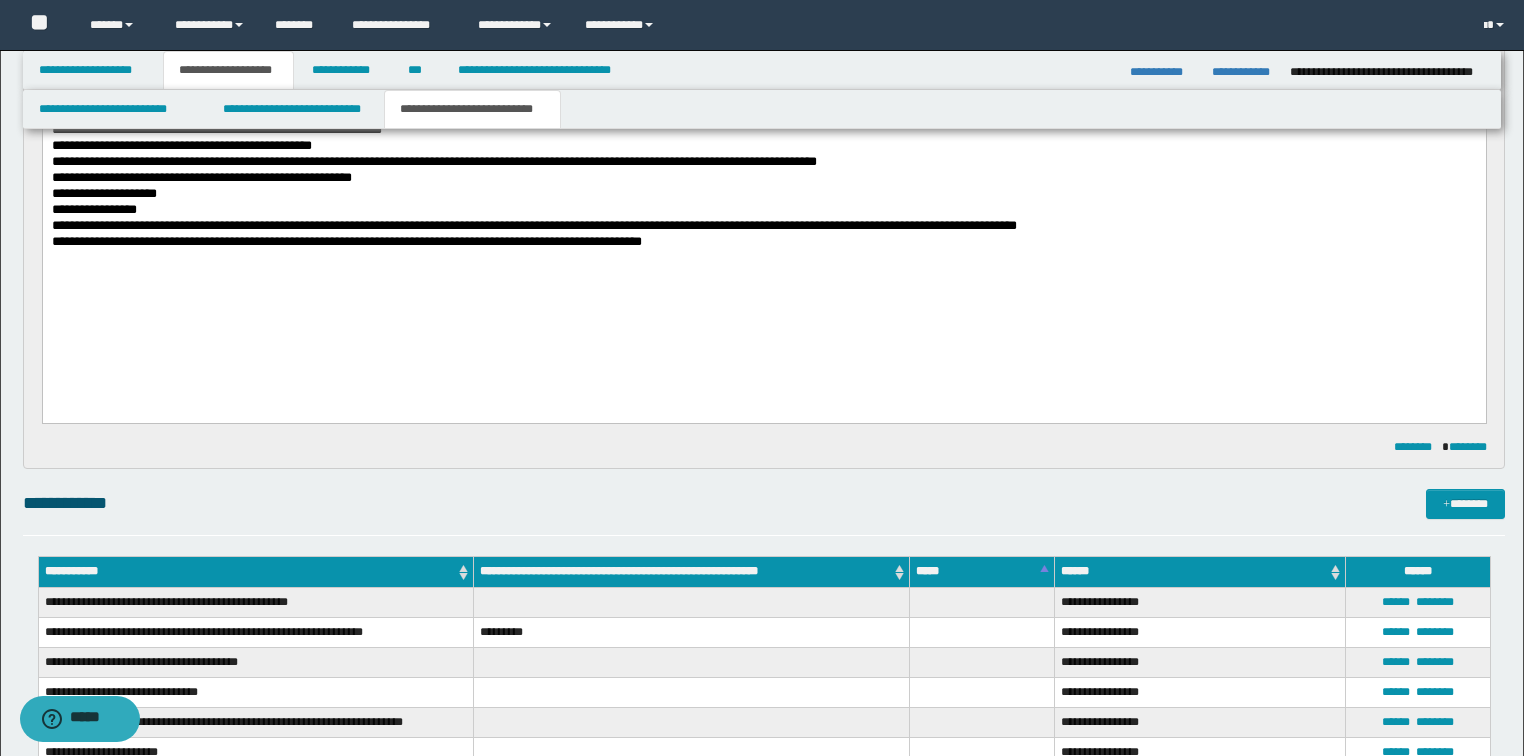 click on "**********" at bounding box center (764, 226) 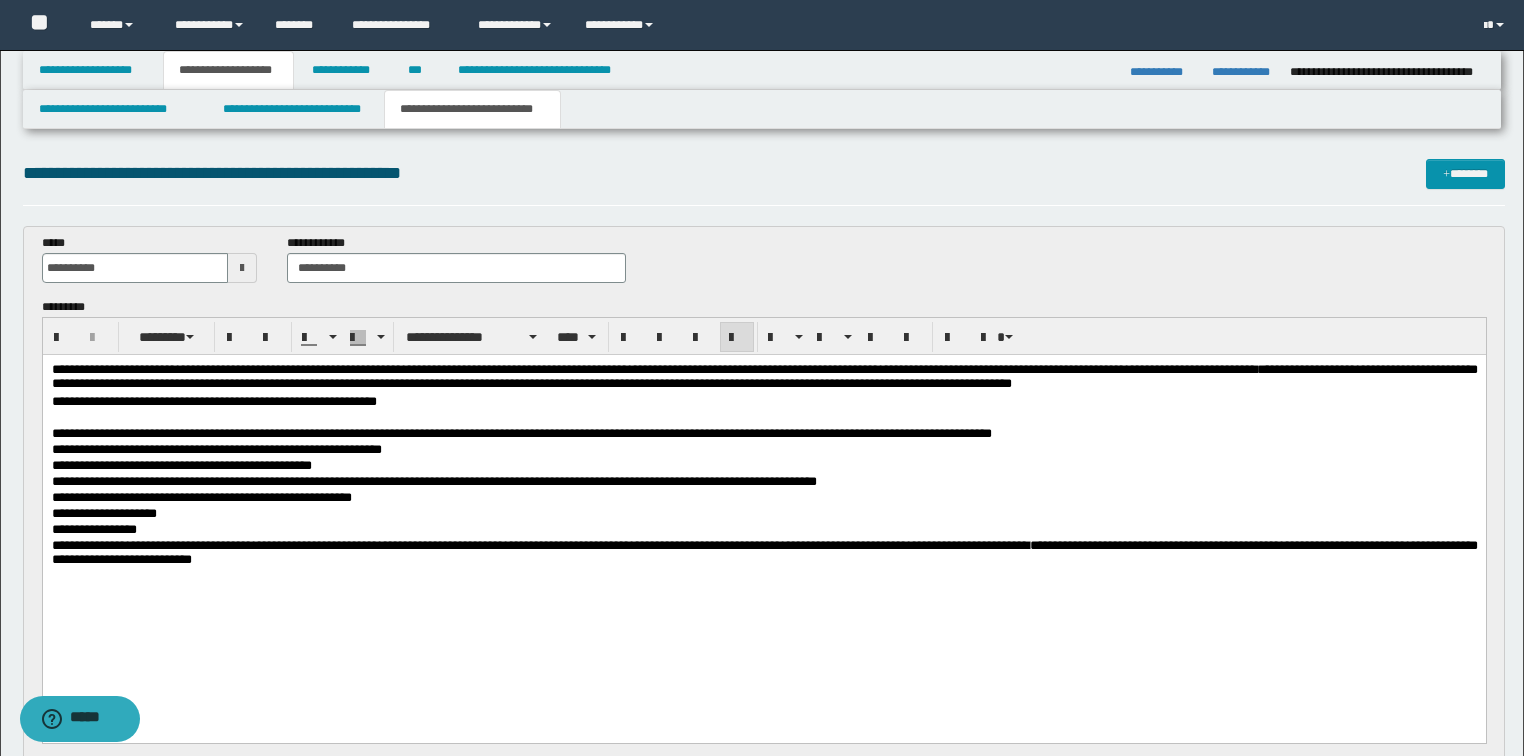 scroll, scrollTop: 160, scrollLeft: 0, axis: vertical 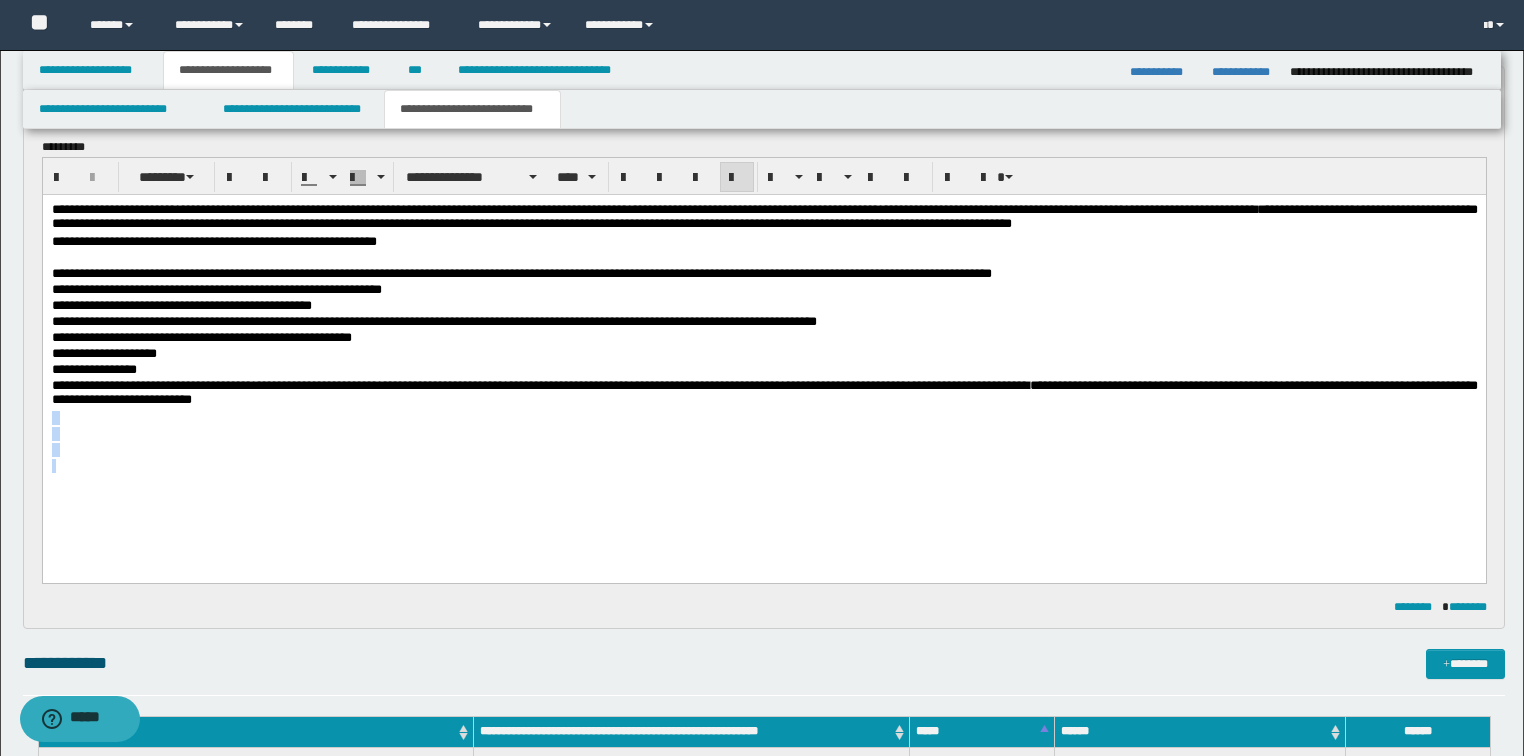 drag, startPoint x: 307, startPoint y: 404, endPoint x: 532, endPoint y: 522, distance: 254.06496 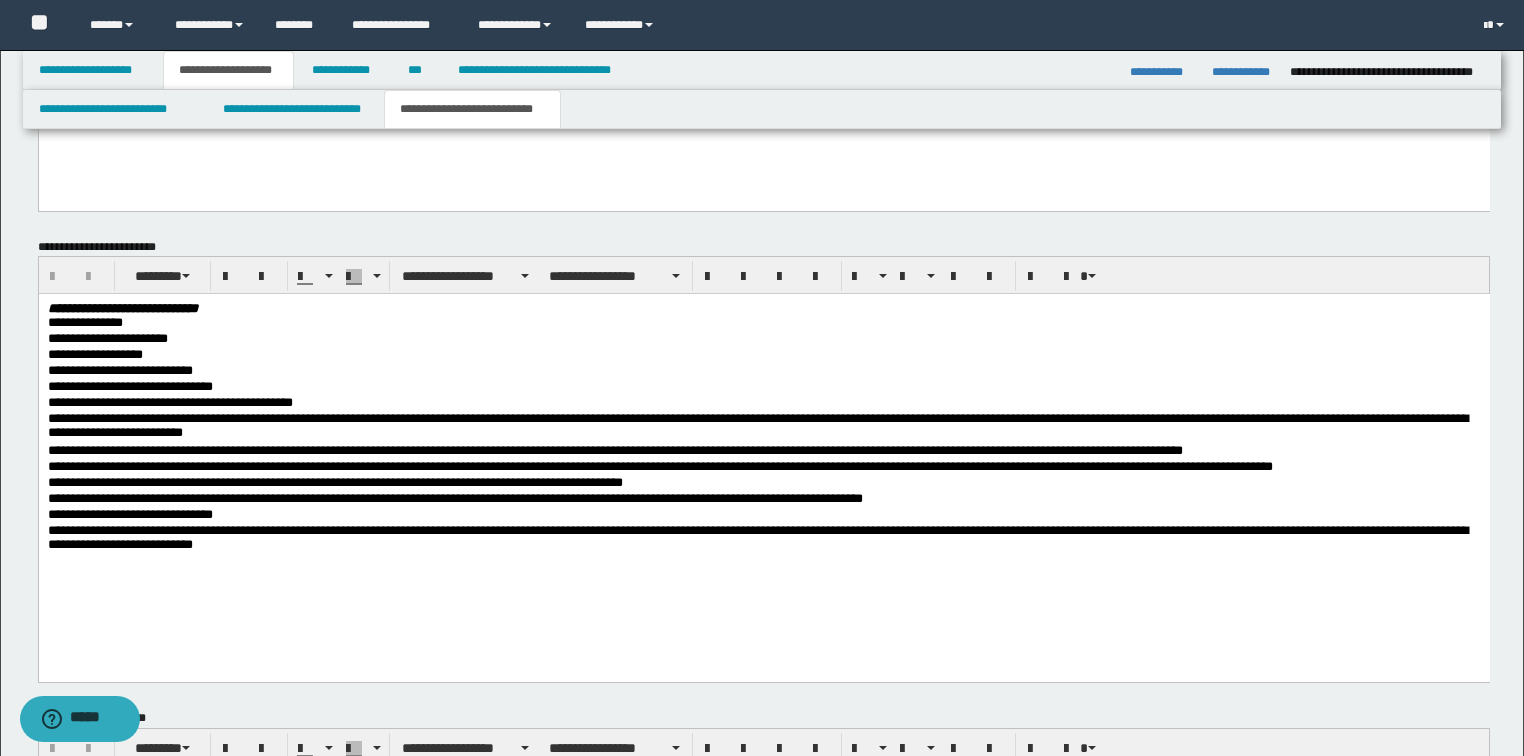 scroll, scrollTop: 1200, scrollLeft: 0, axis: vertical 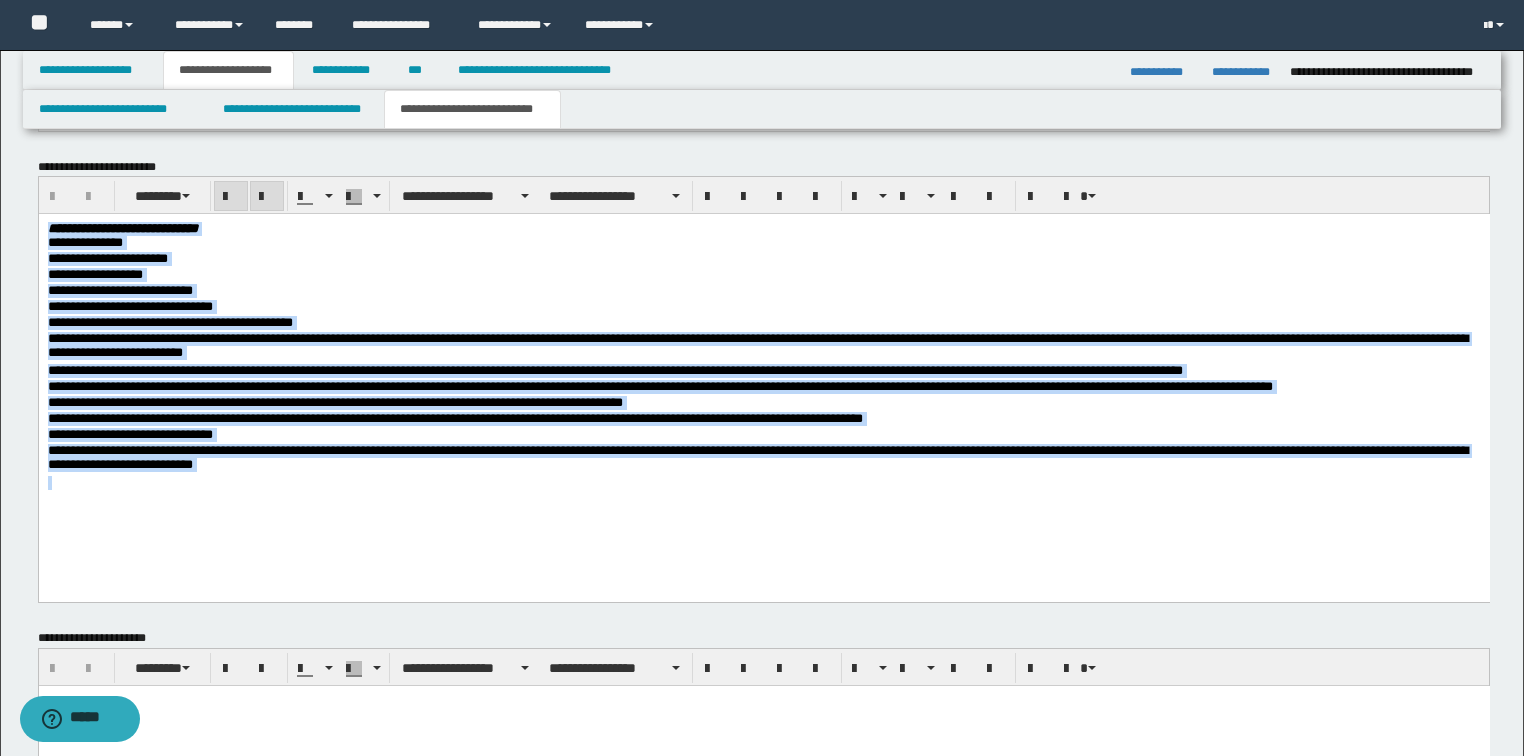 drag, startPoint x: 353, startPoint y: 485, endPoint x: 205, endPoint y: 286, distance: 248.00201 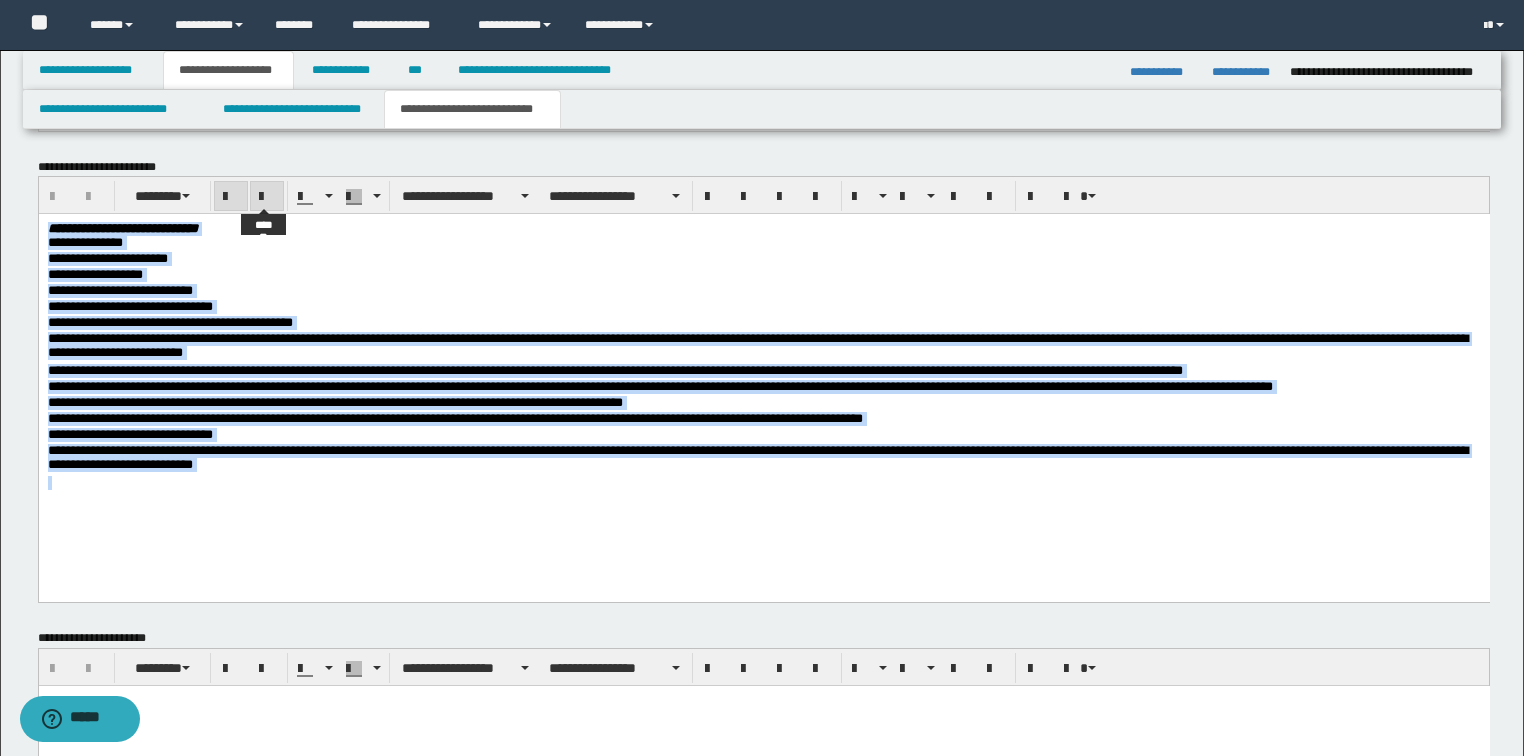 click at bounding box center (267, 197) 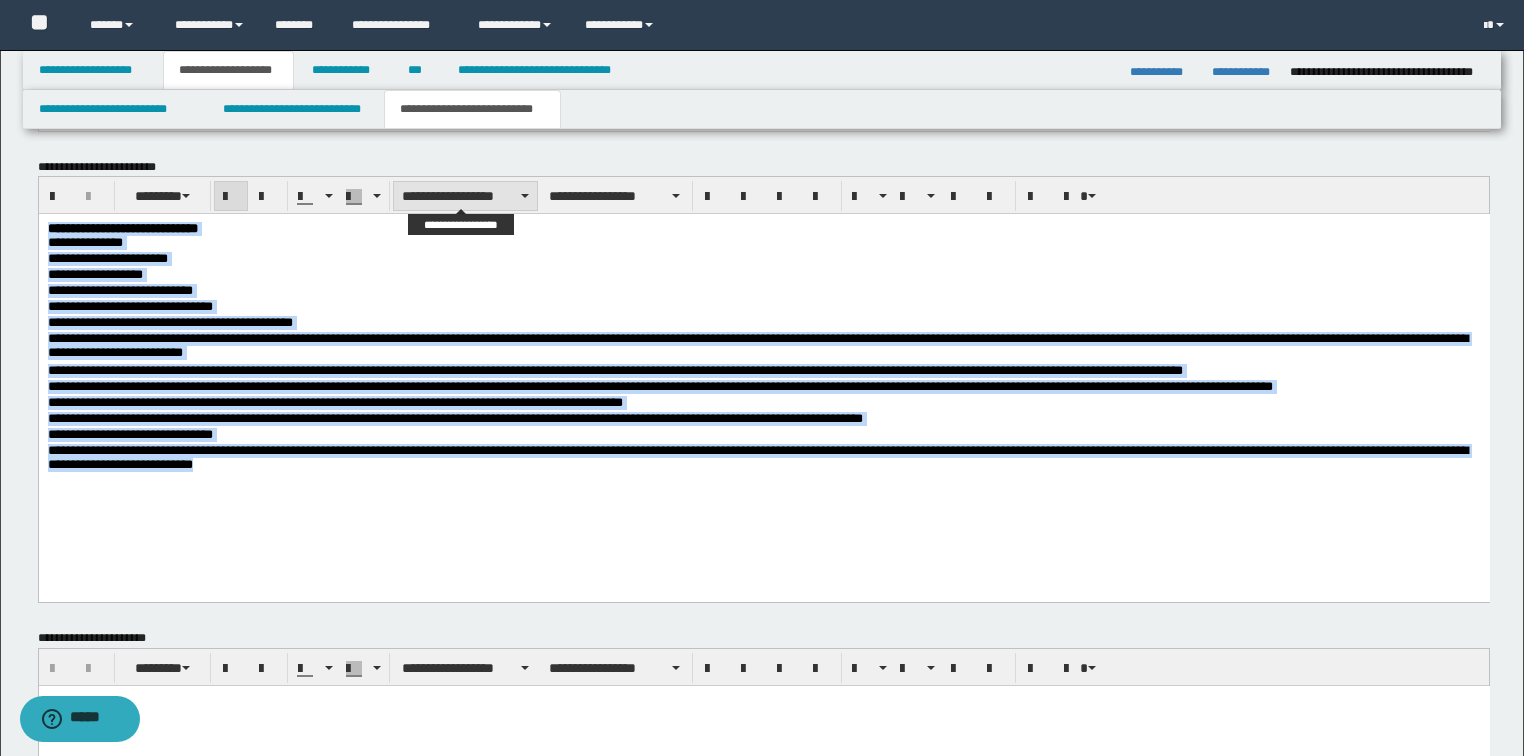 click on "**********" at bounding box center [465, 196] 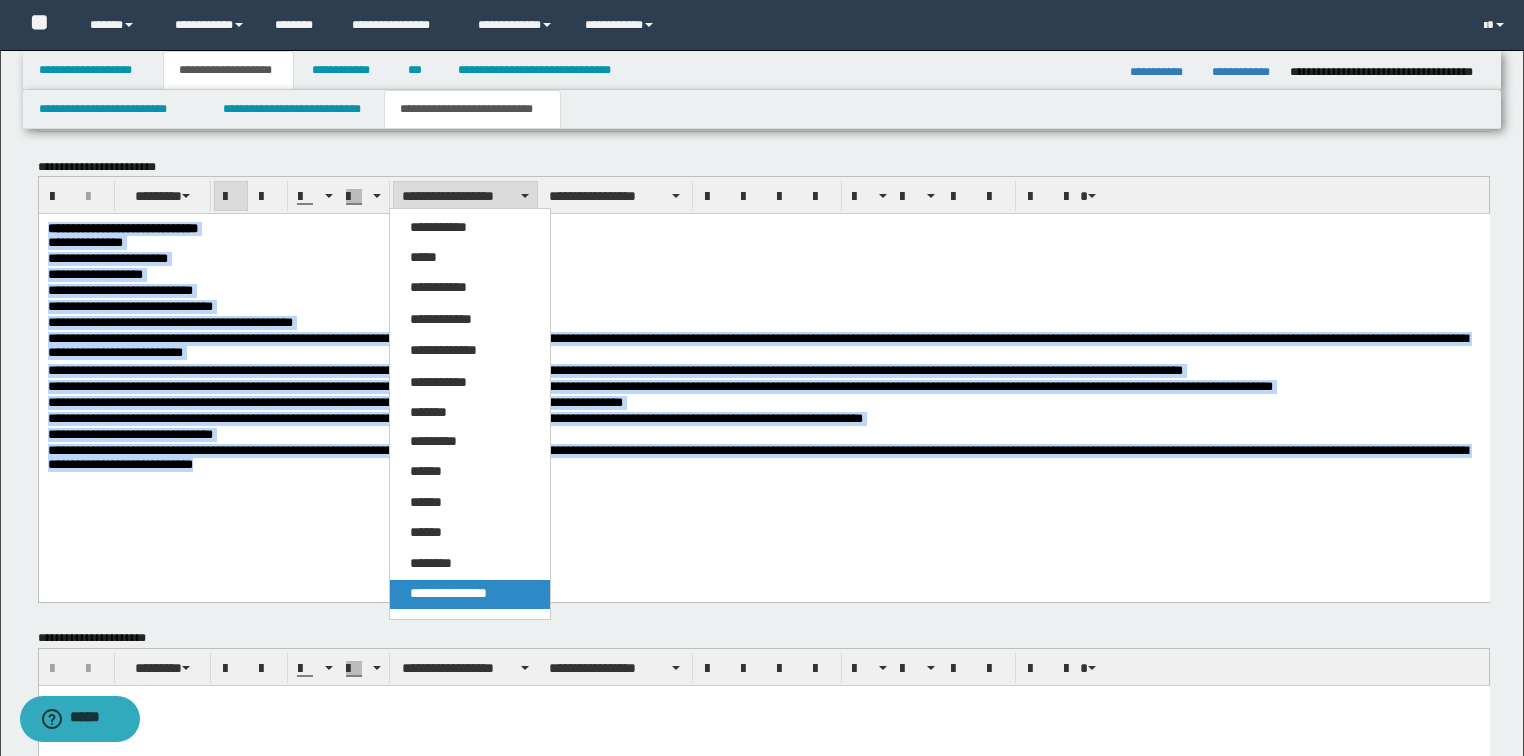 click on "**********" at bounding box center (448, 593) 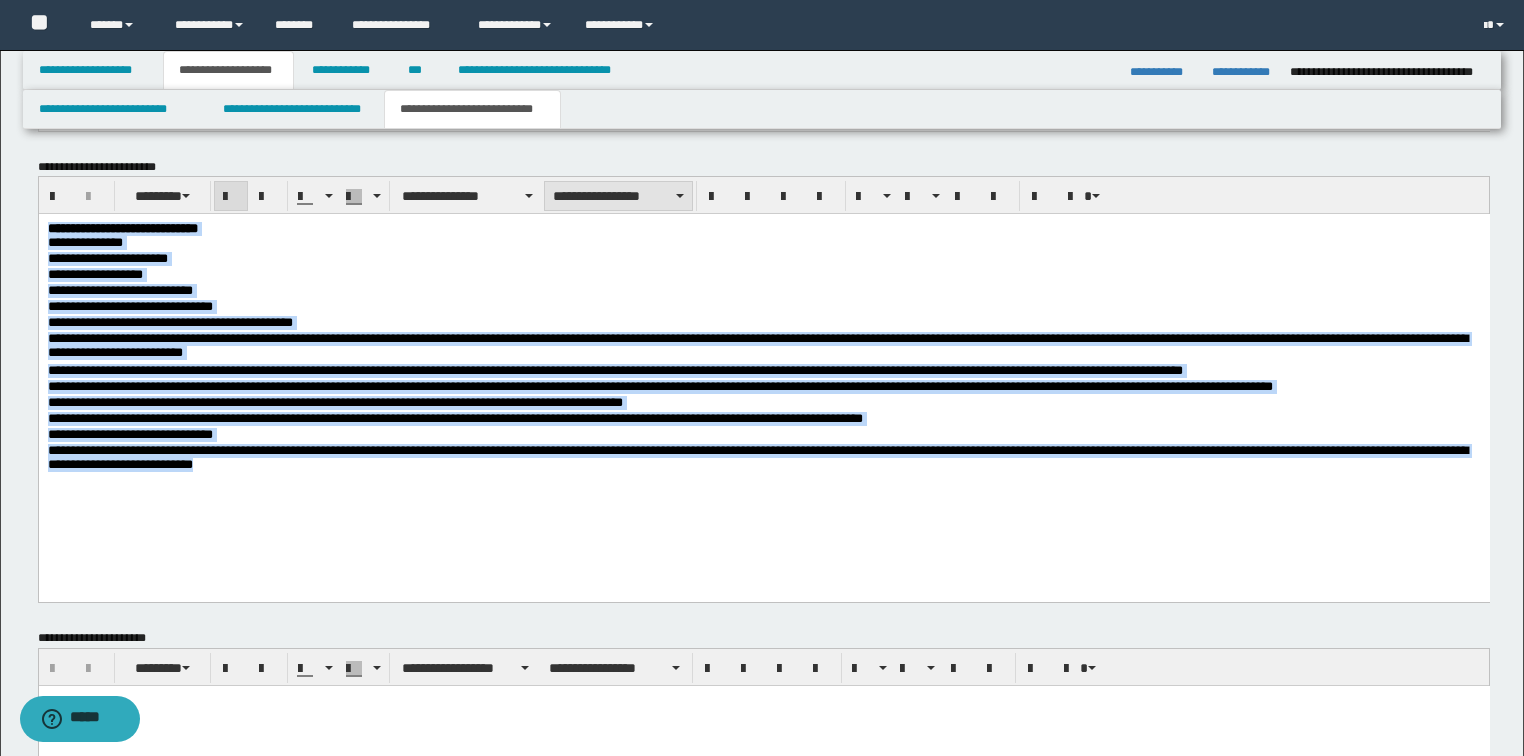 click on "**********" at bounding box center (618, 196) 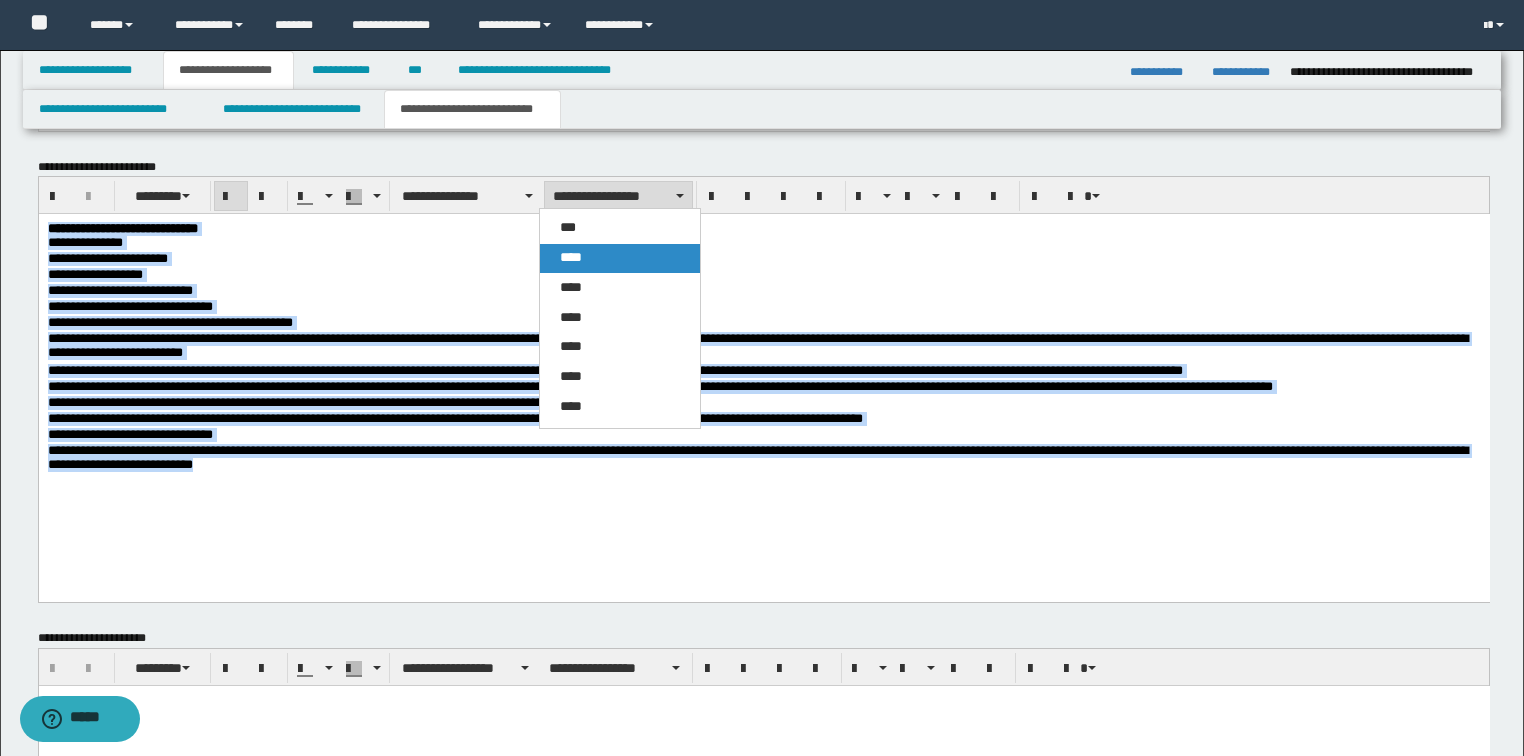 click on "****" at bounding box center [571, 257] 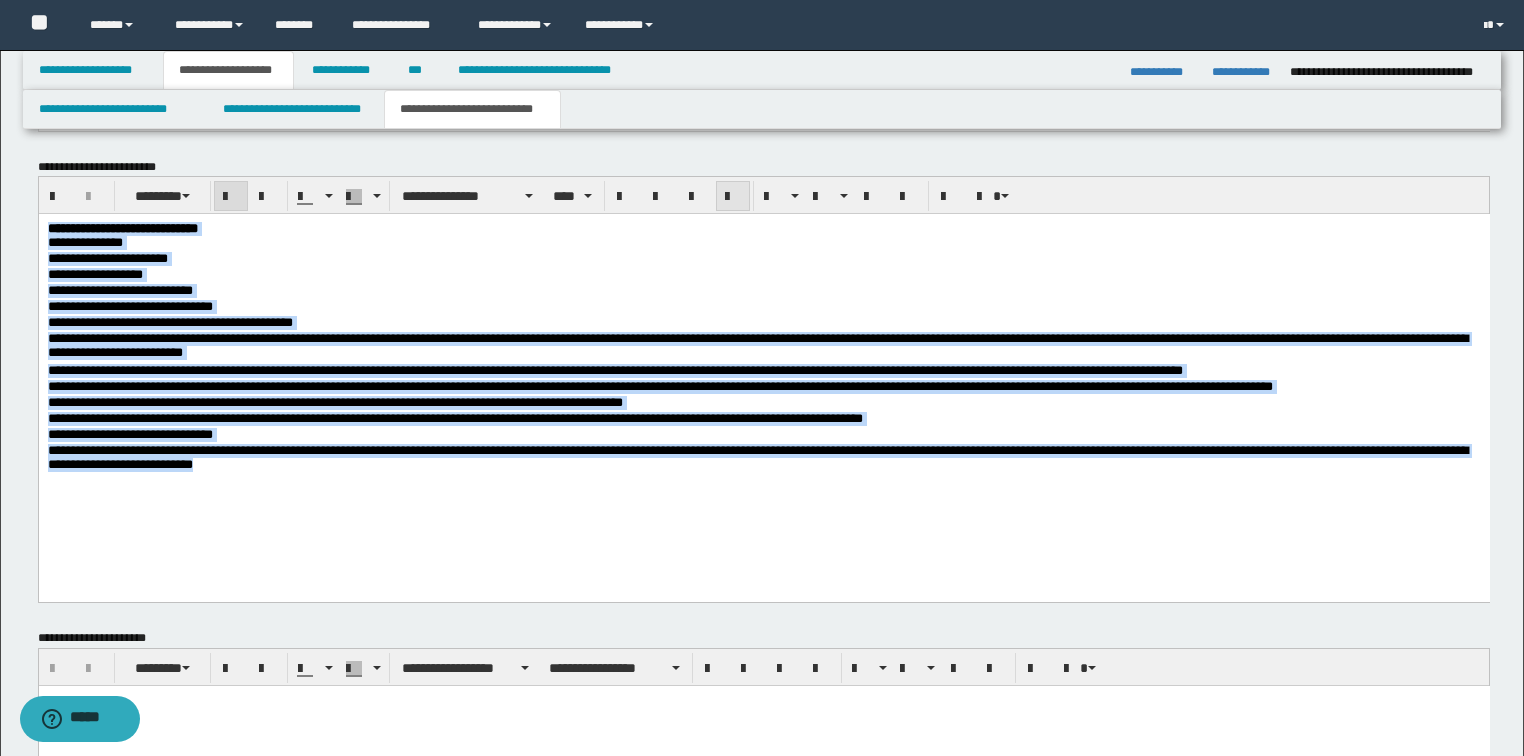 click at bounding box center (733, 197) 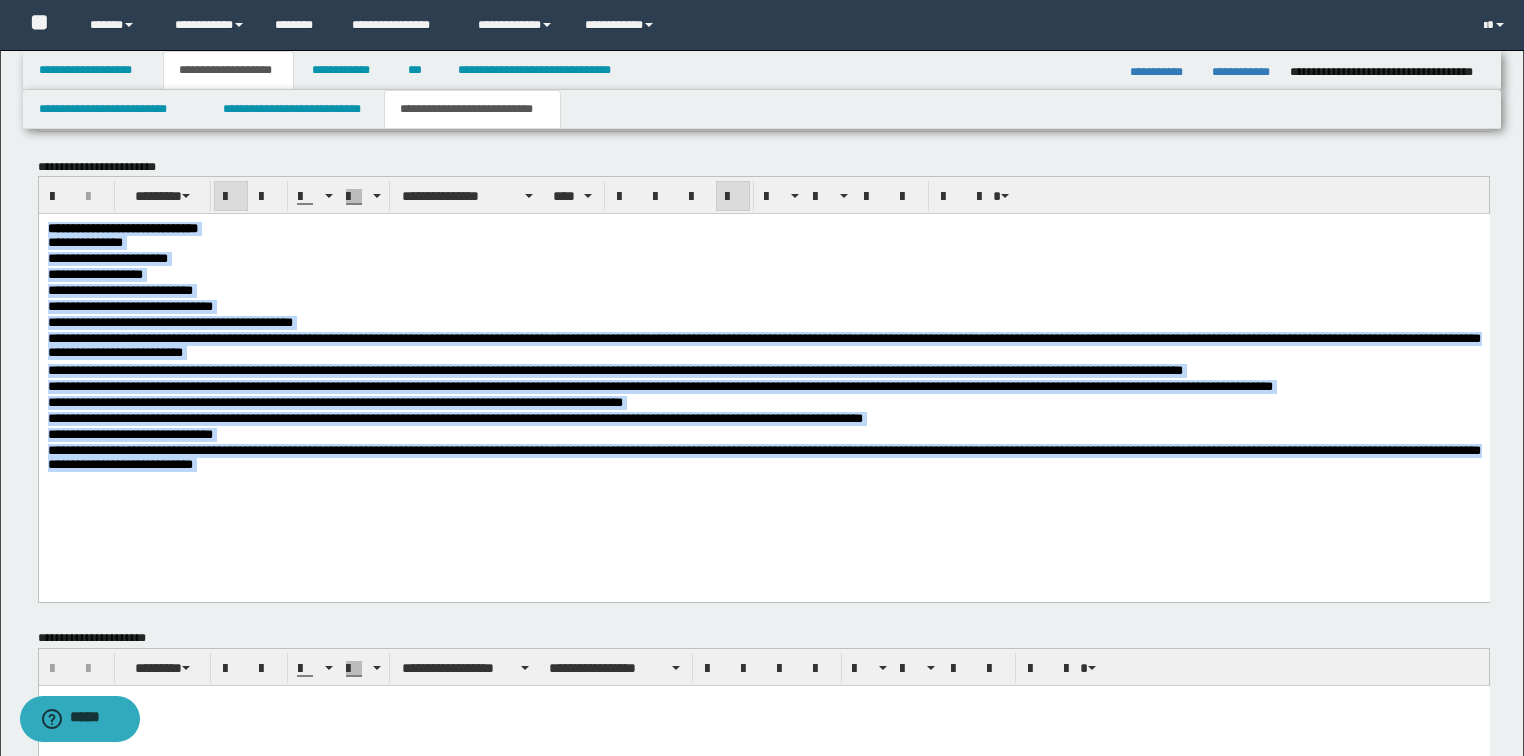 click on "**********" at bounding box center (763, 460) 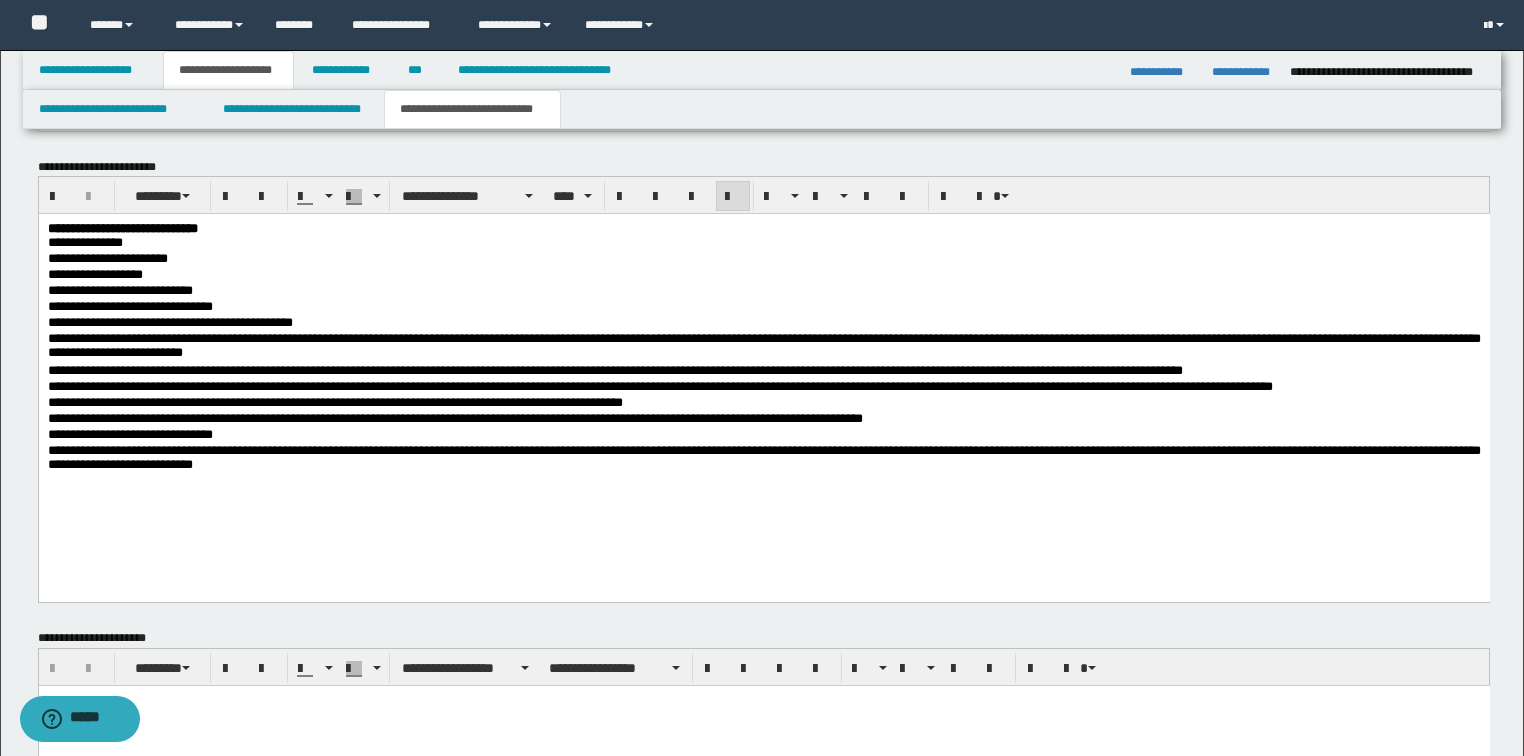 scroll, scrollTop: 1384, scrollLeft: 0, axis: vertical 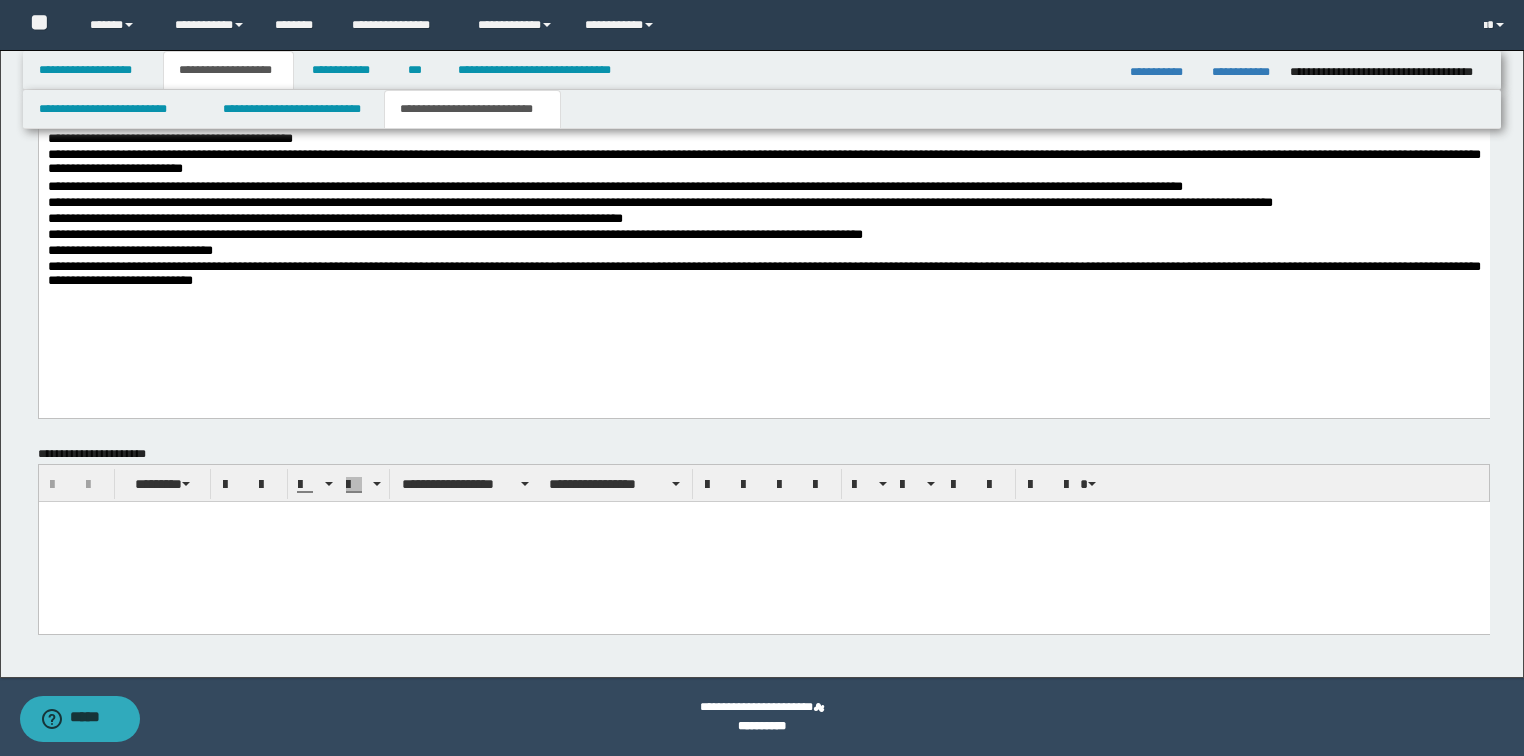click at bounding box center (763, 542) 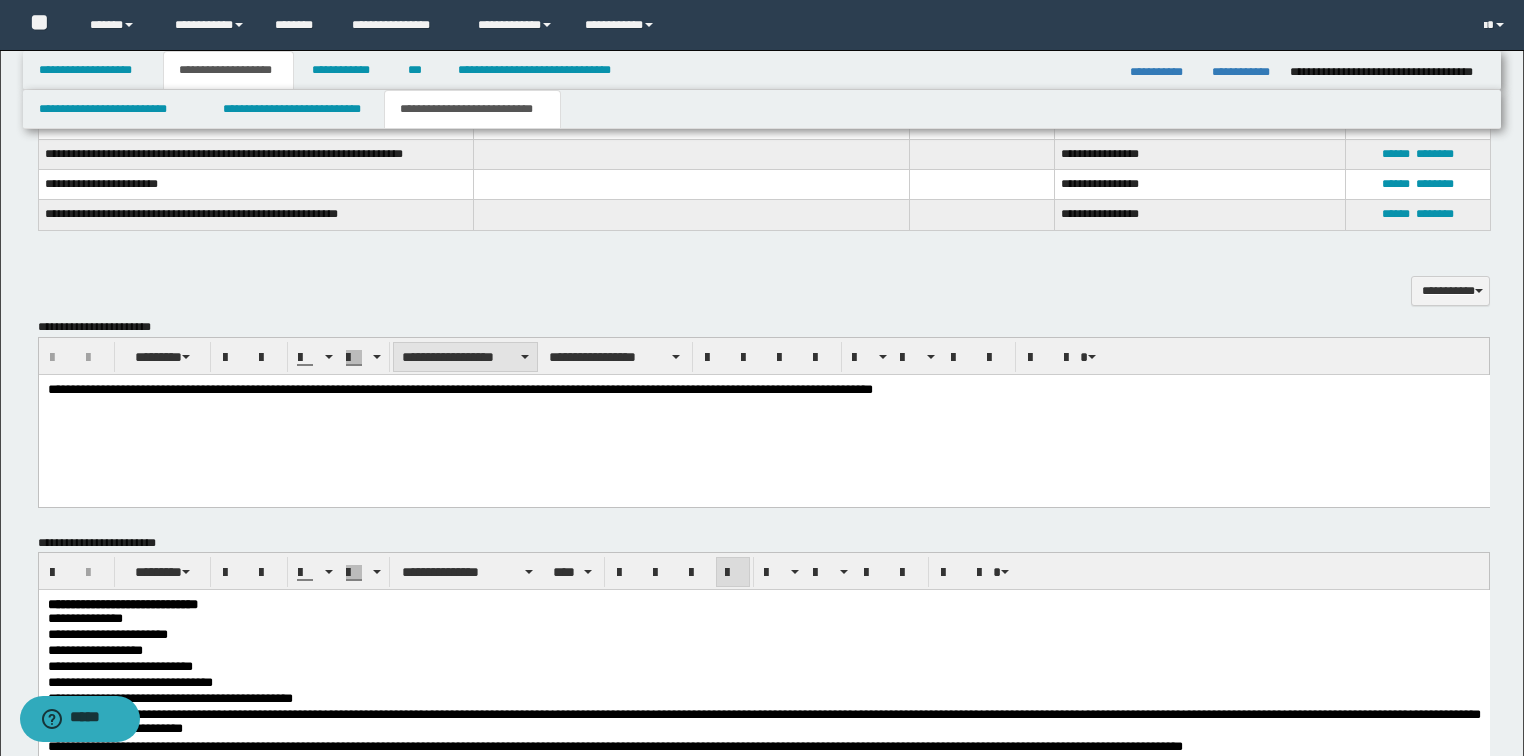 scroll, scrollTop: 744, scrollLeft: 0, axis: vertical 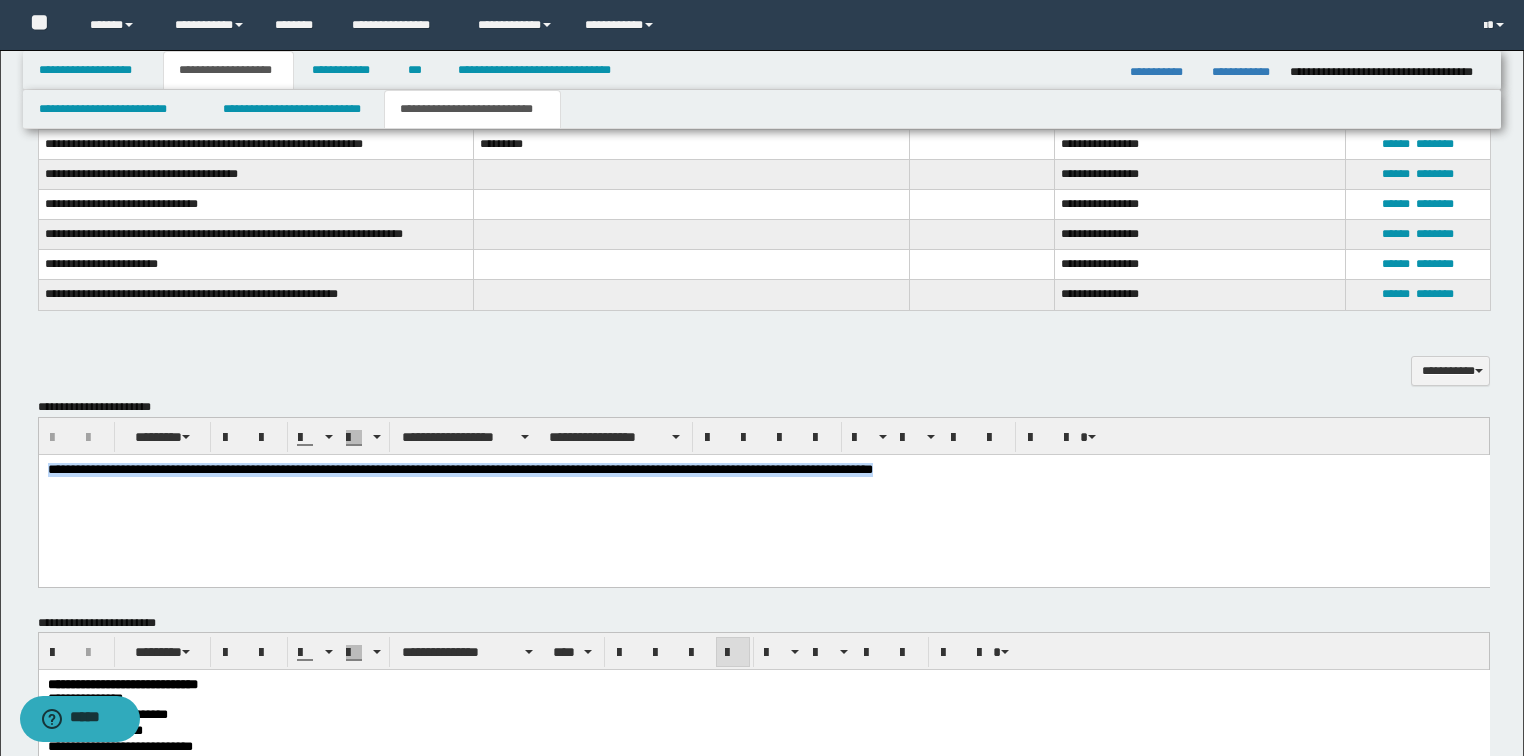 drag, startPoint x: 893, startPoint y: 470, endPoint x: 51, endPoint y: 925, distance: 957.0731 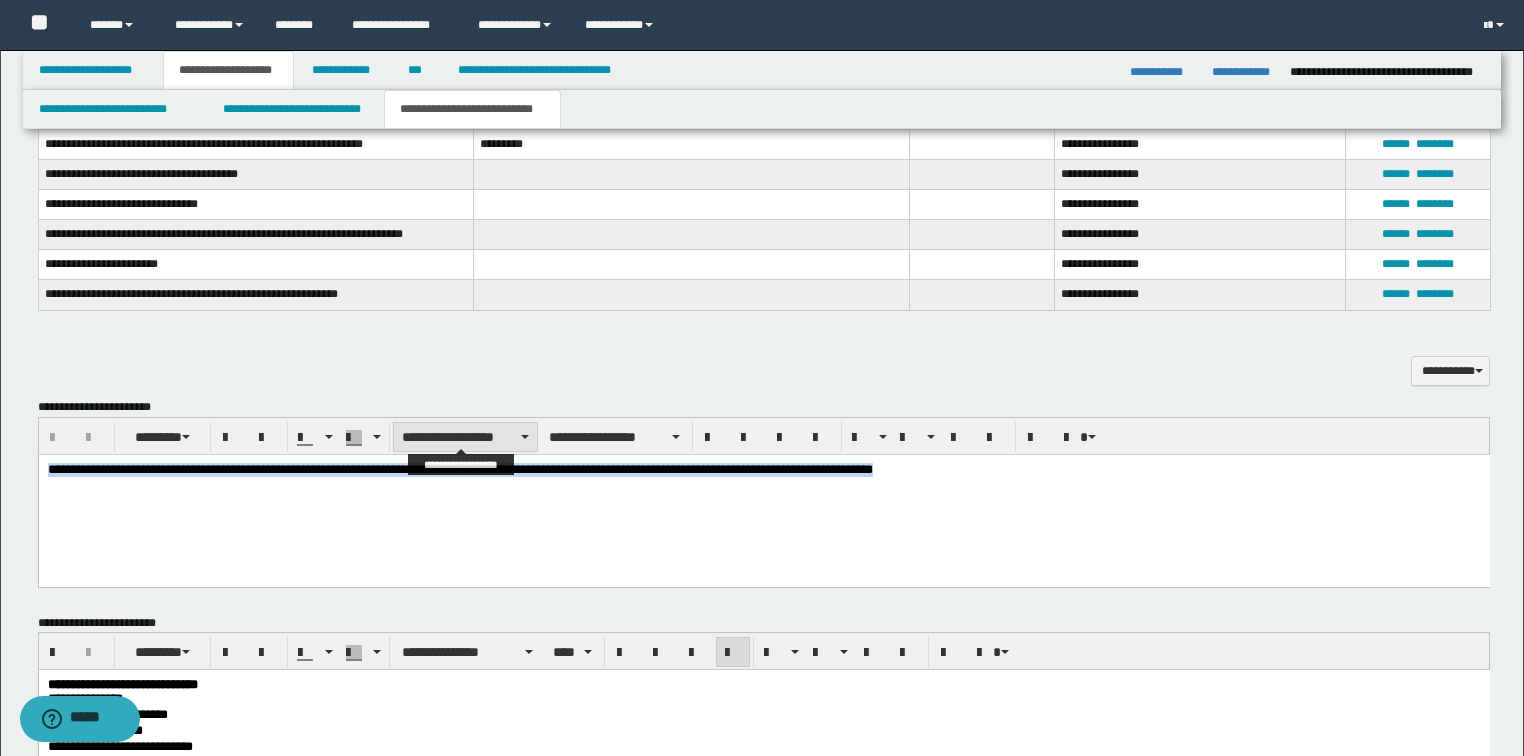 click on "**********" at bounding box center [465, 437] 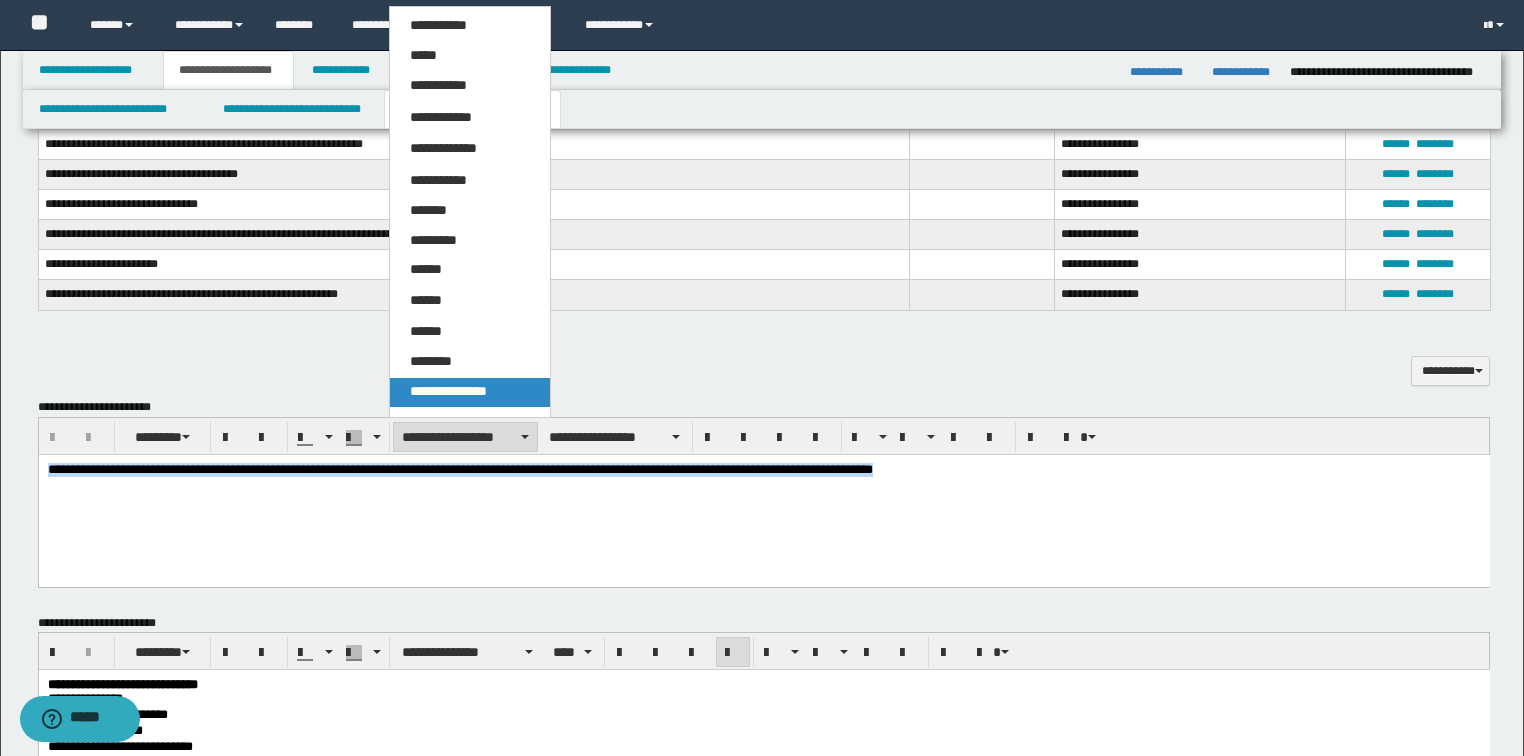 click on "**********" at bounding box center [448, 391] 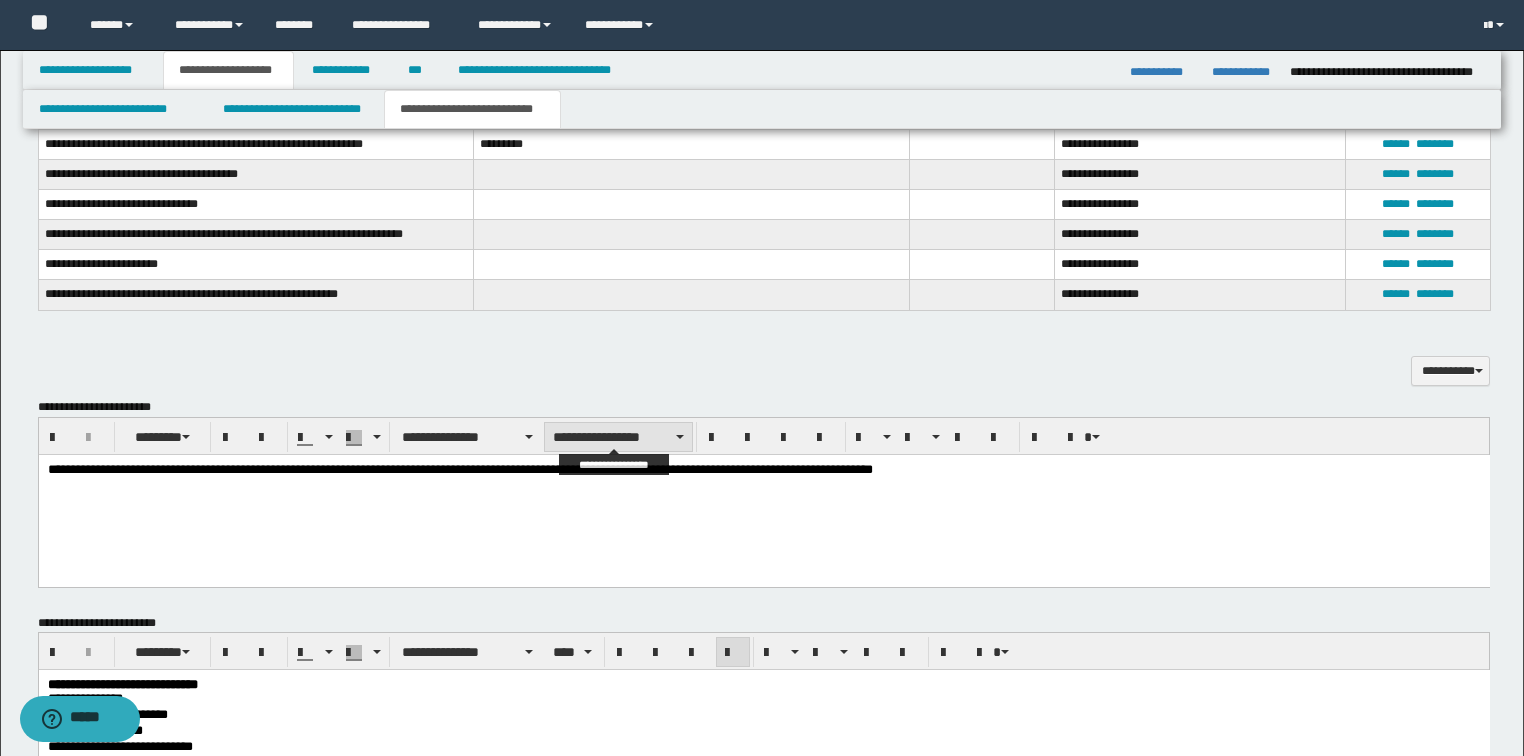 click on "**********" at bounding box center (618, 437) 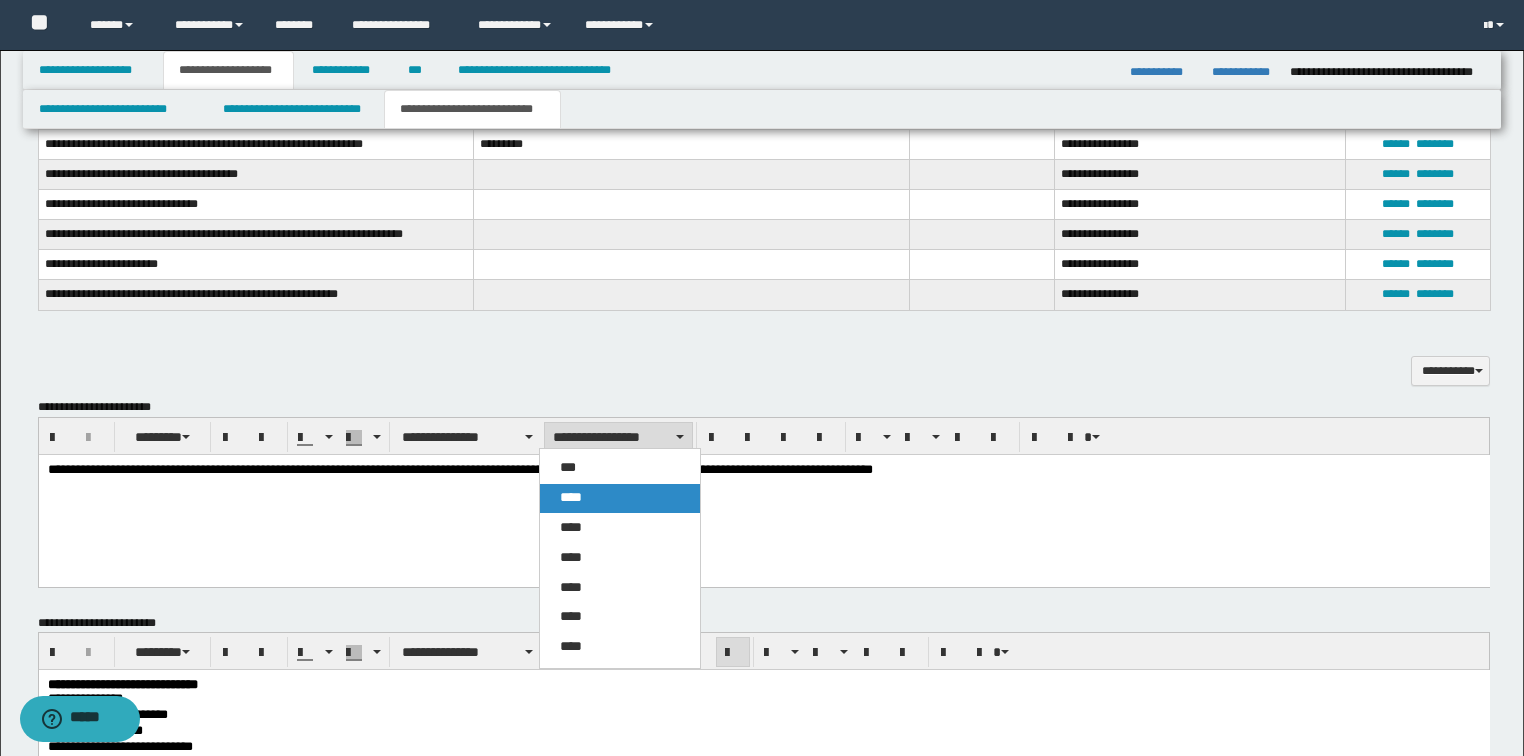 drag, startPoint x: 590, startPoint y: 494, endPoint x: 689, endPoint y: 8, distance: 495.98083 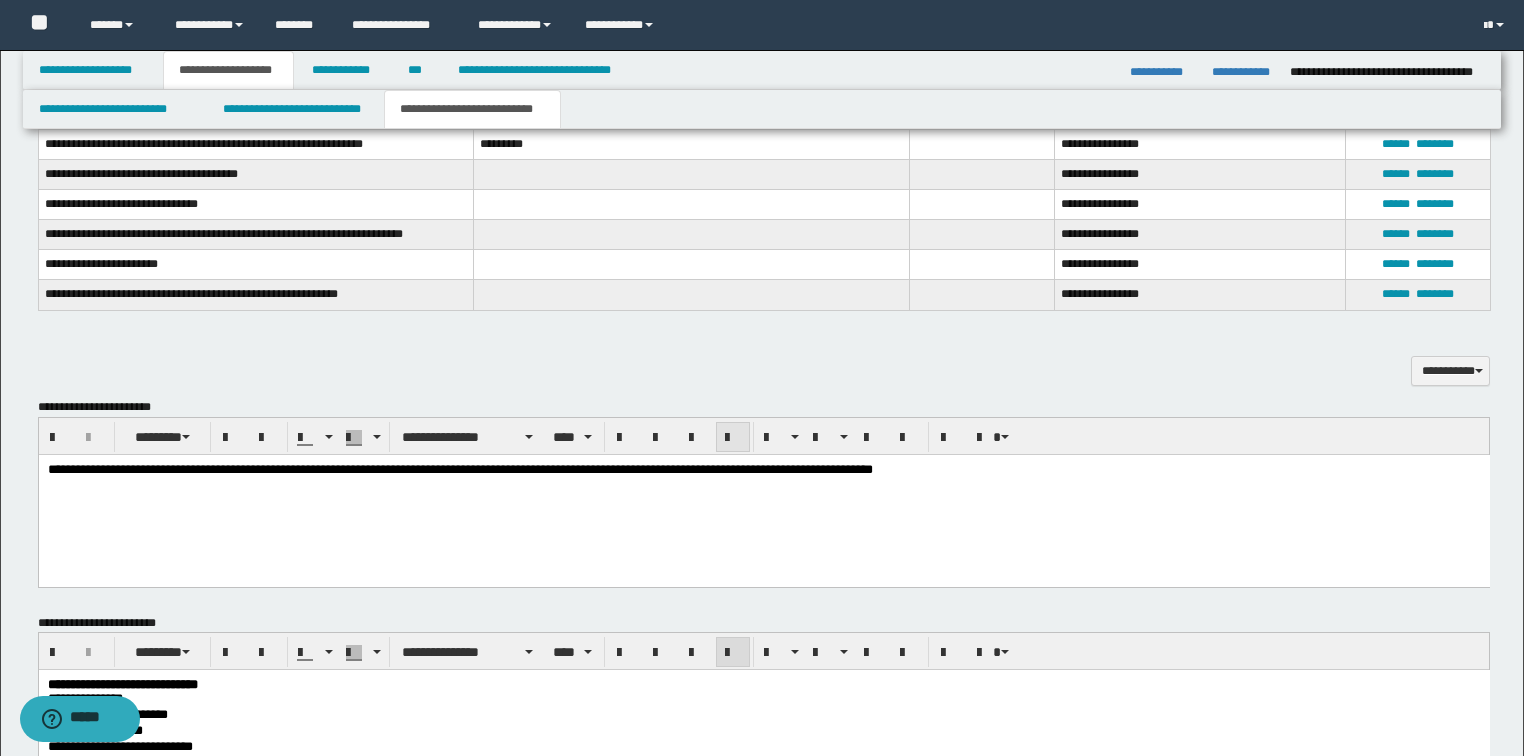 click at bounding box center [733, 437] 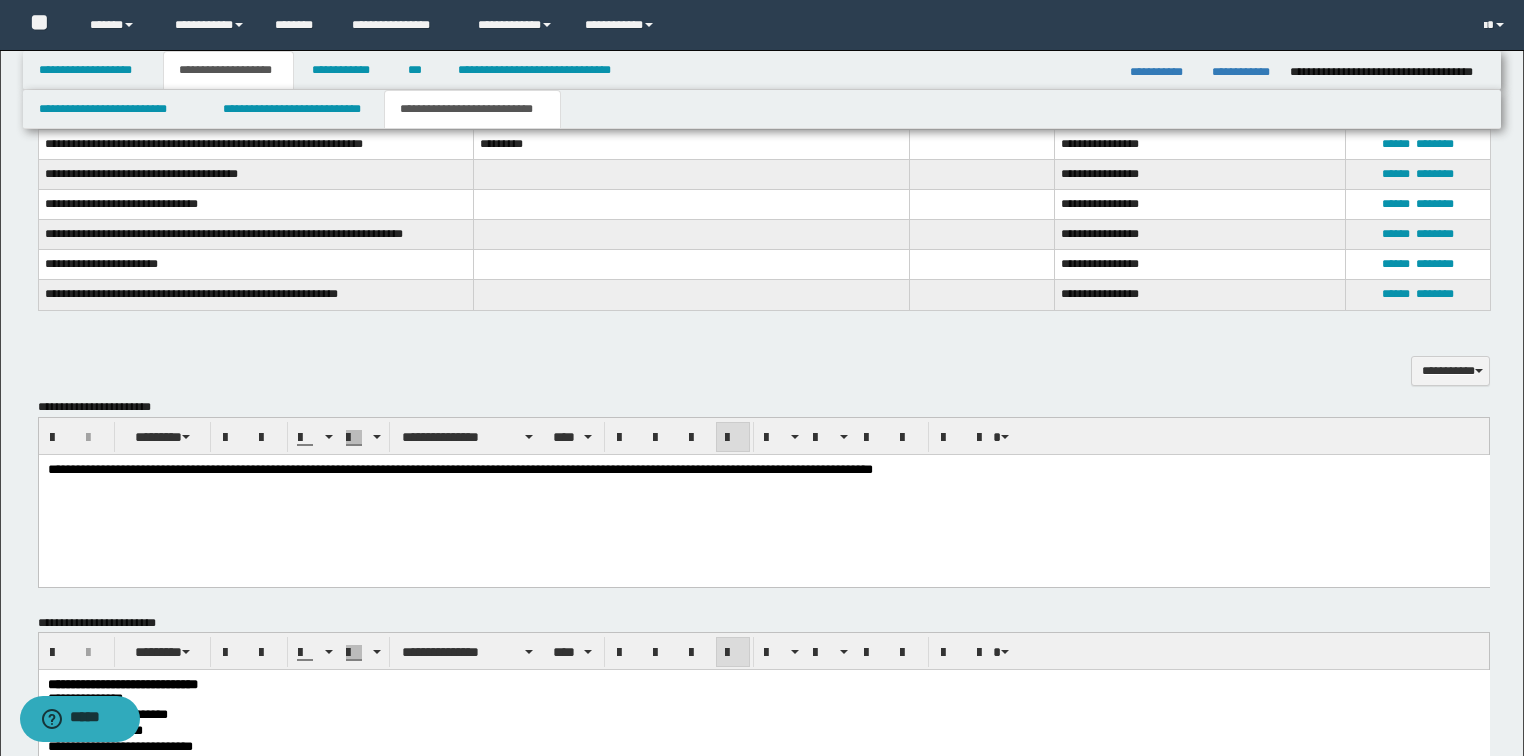 click on "**********" at bounding box center [763, 495] 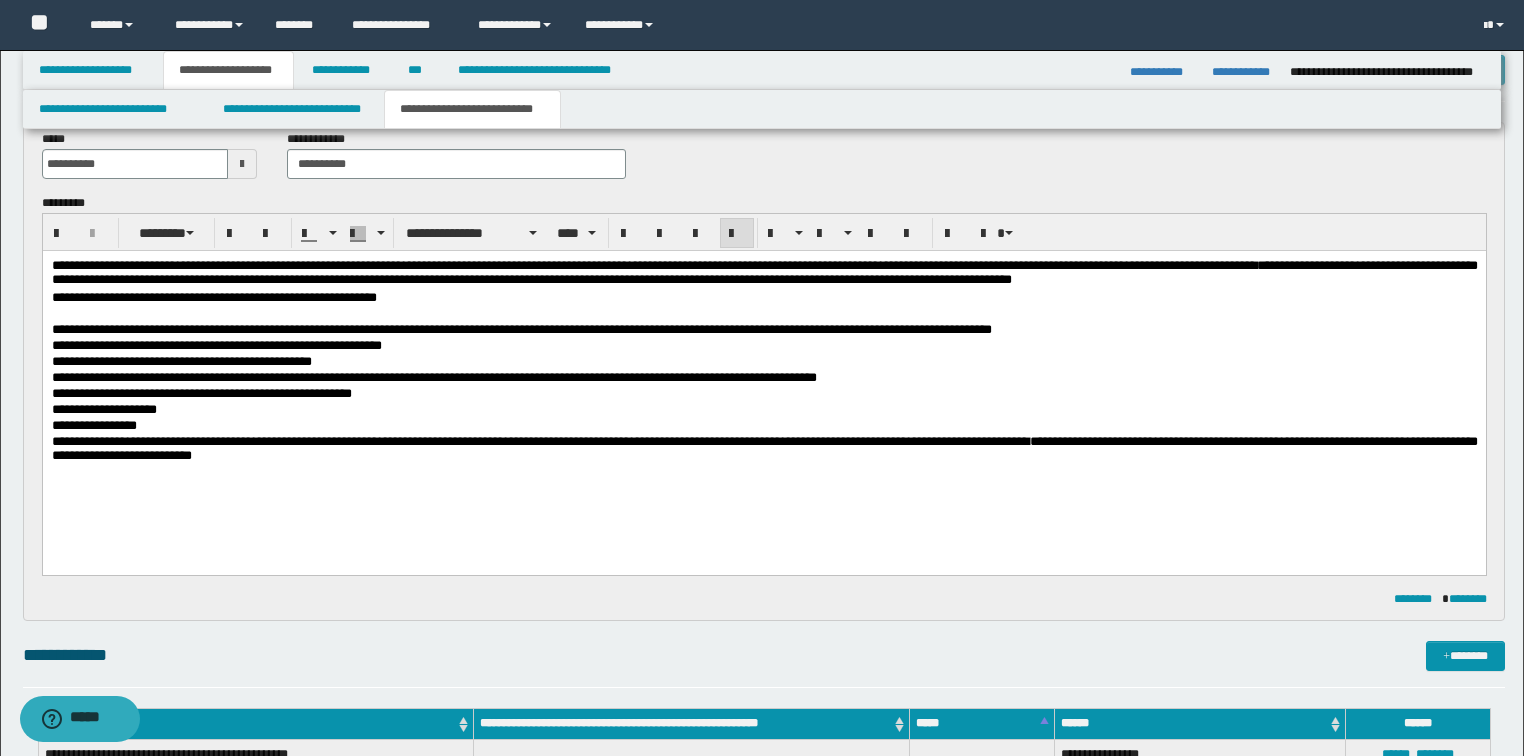 scroll, scrollTop: 24, scrollLeft: 0, axis: vertical 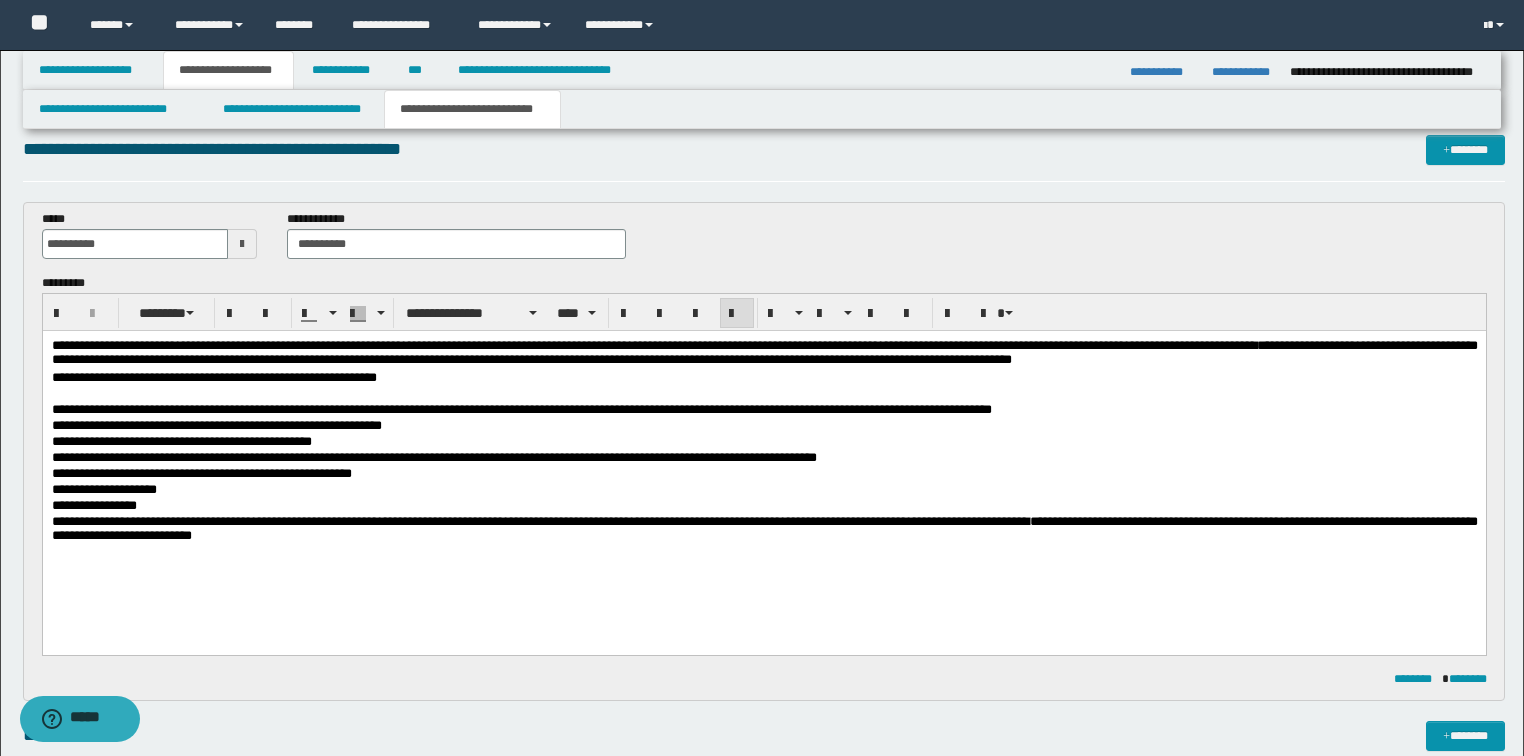 click on "**********" at bounding box center (228, 70) 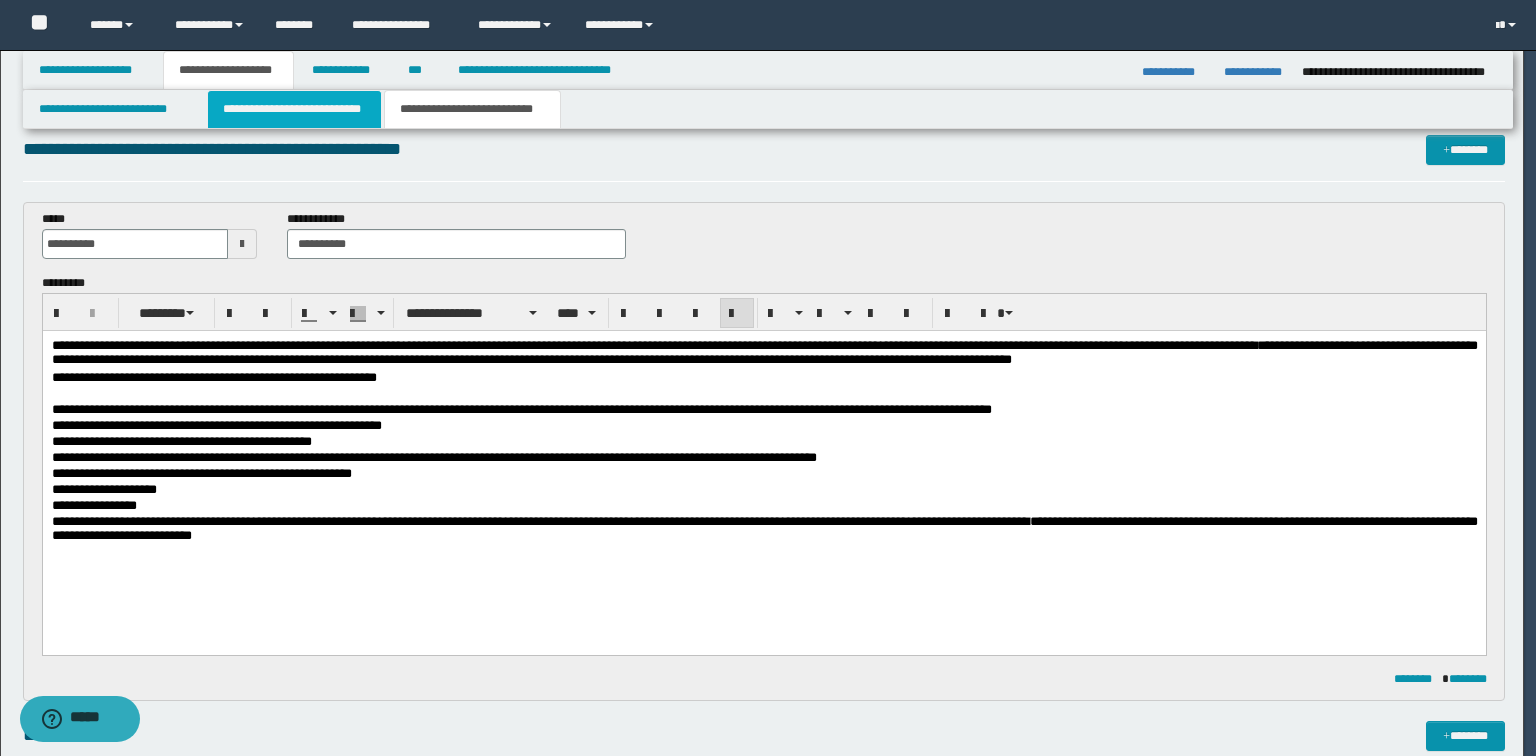 click on "**********" at bounding box center [294, 109] 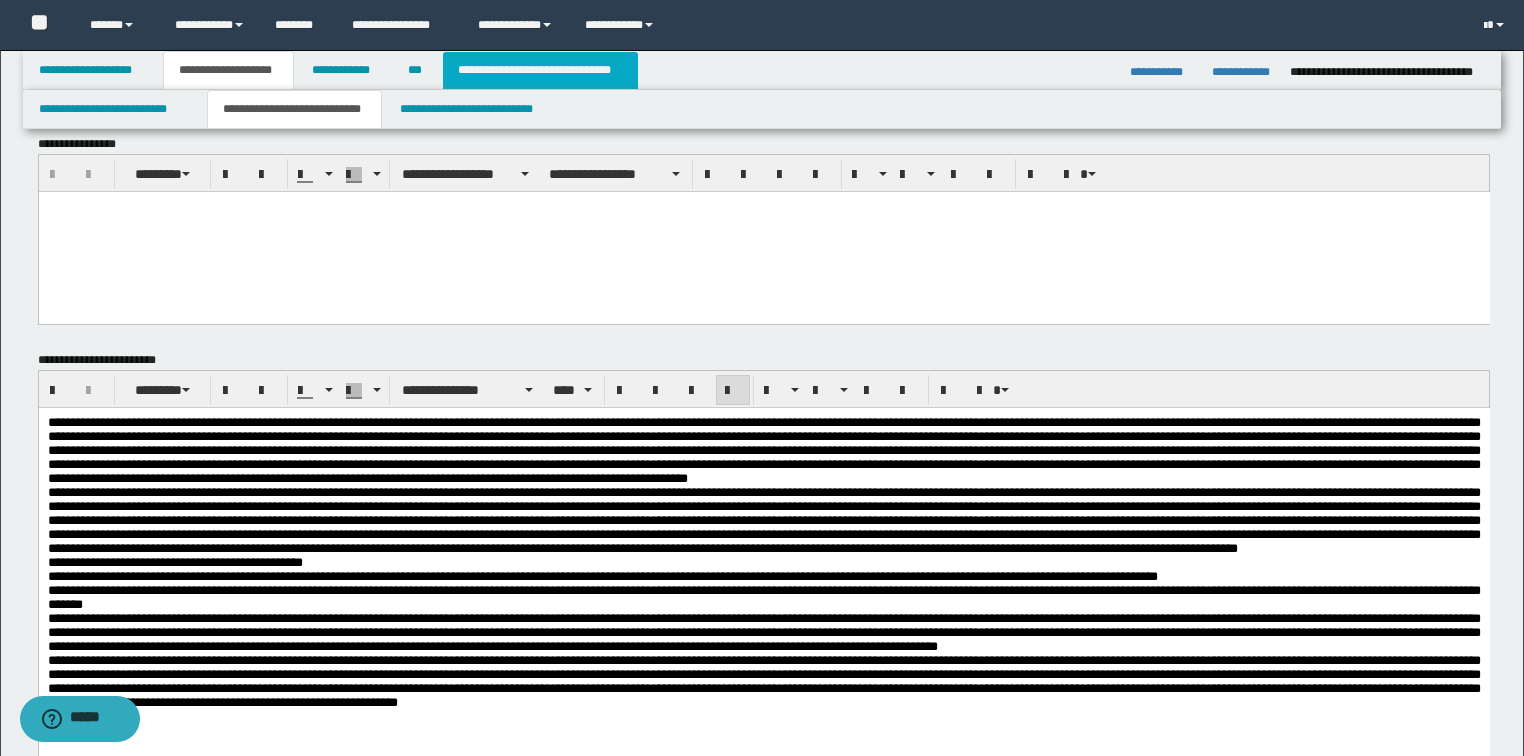 click on "**********" at bounding box center [540, 70] 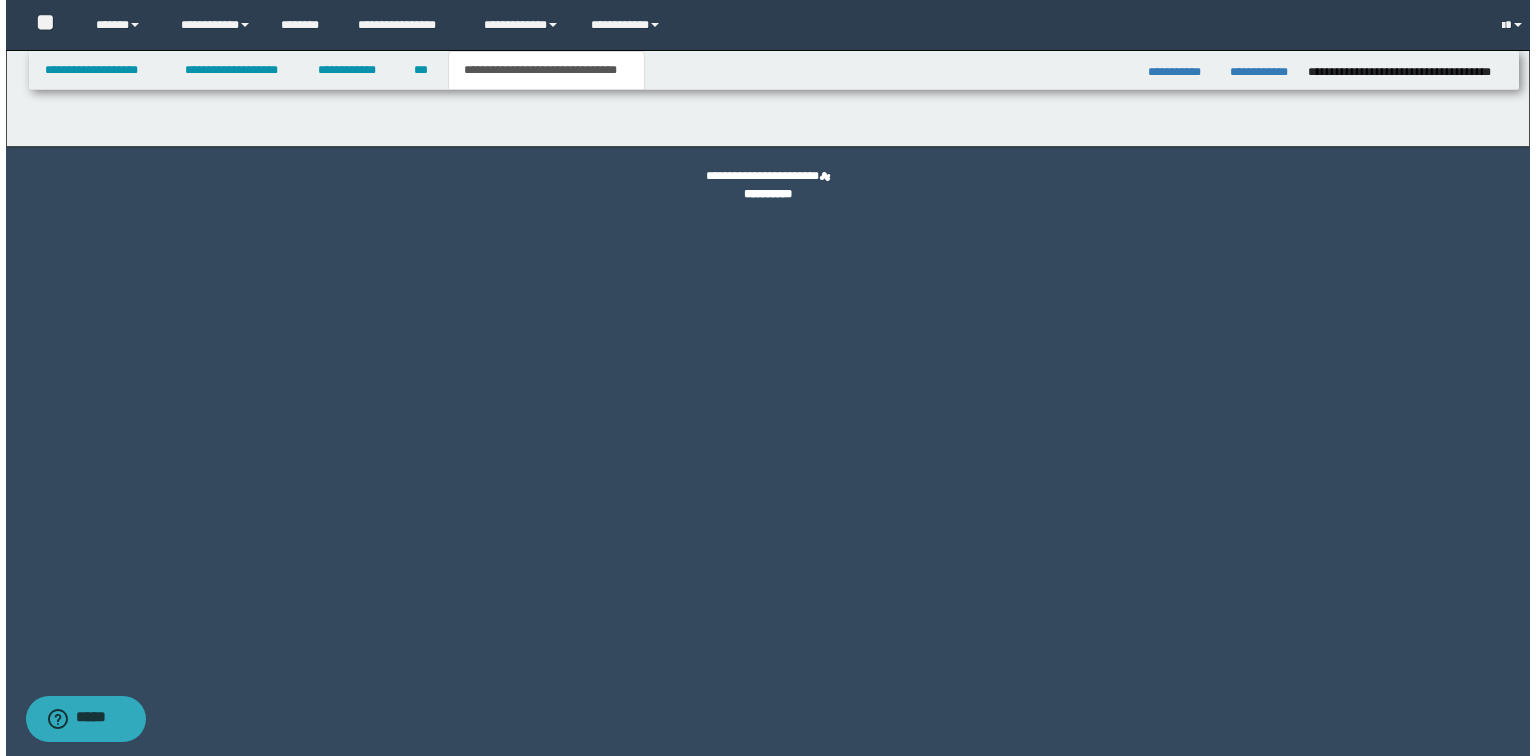 scroll, scrollTop: 0, scrollLeft: 0, axis: both 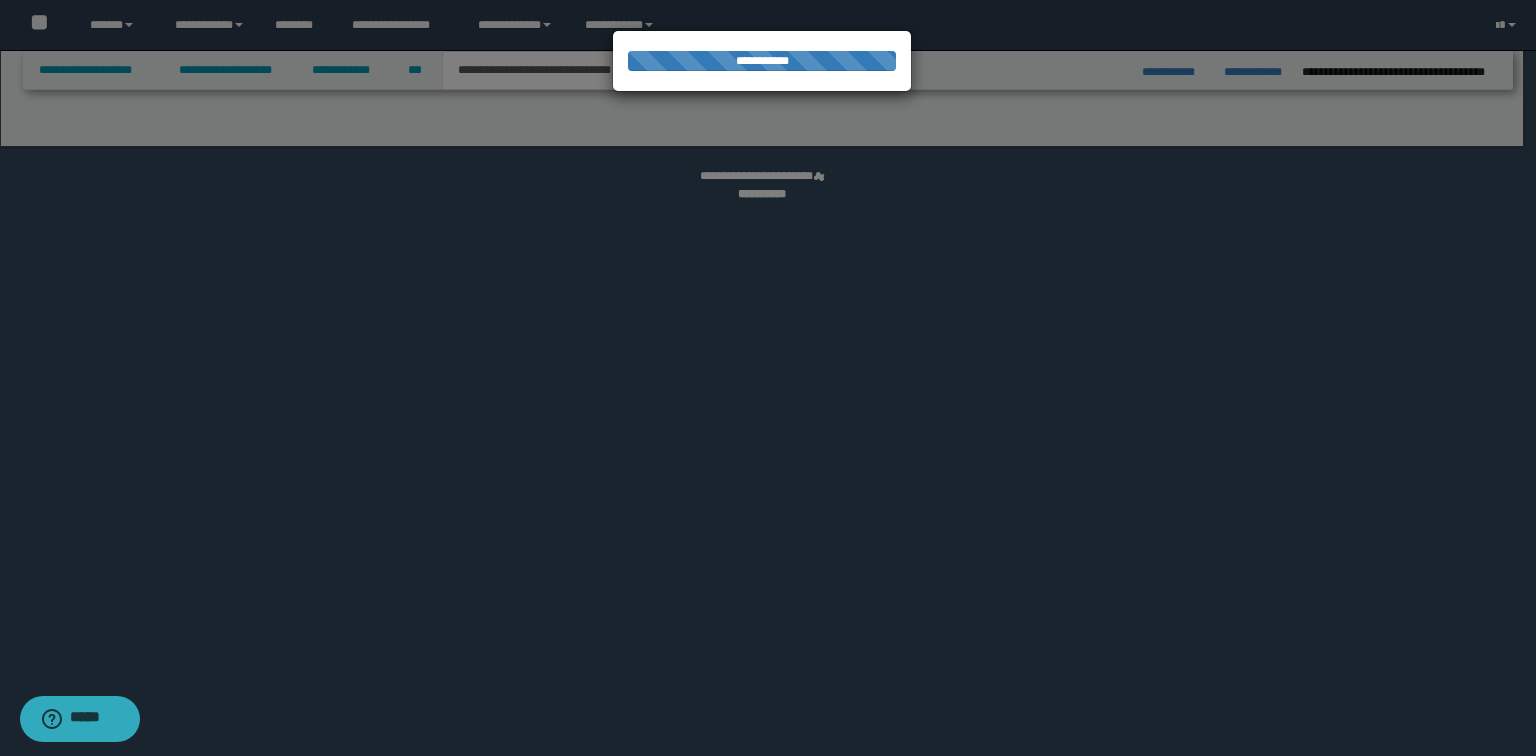 select on "*" 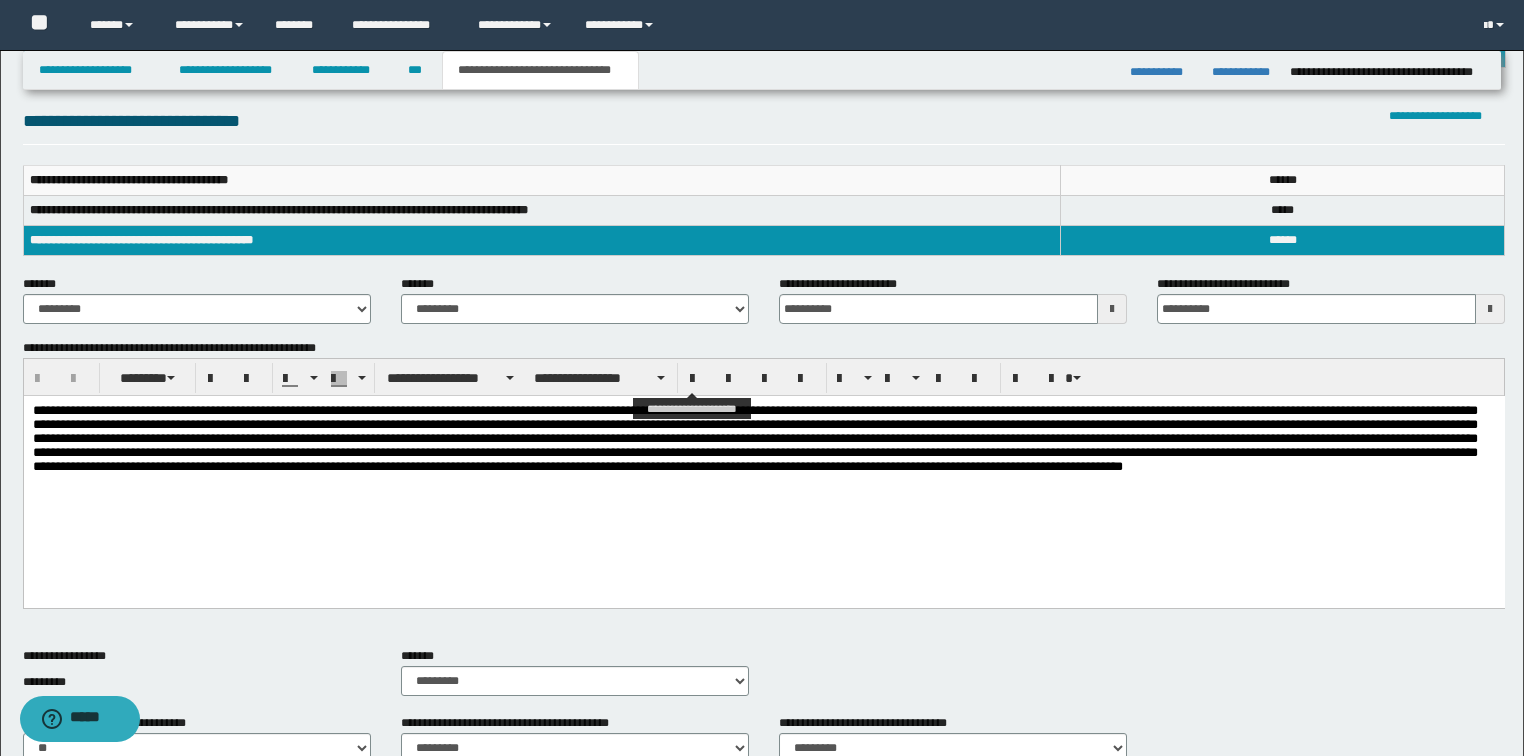scroll, scrollTop: 320, scrollLeft: 0, axis: vertical 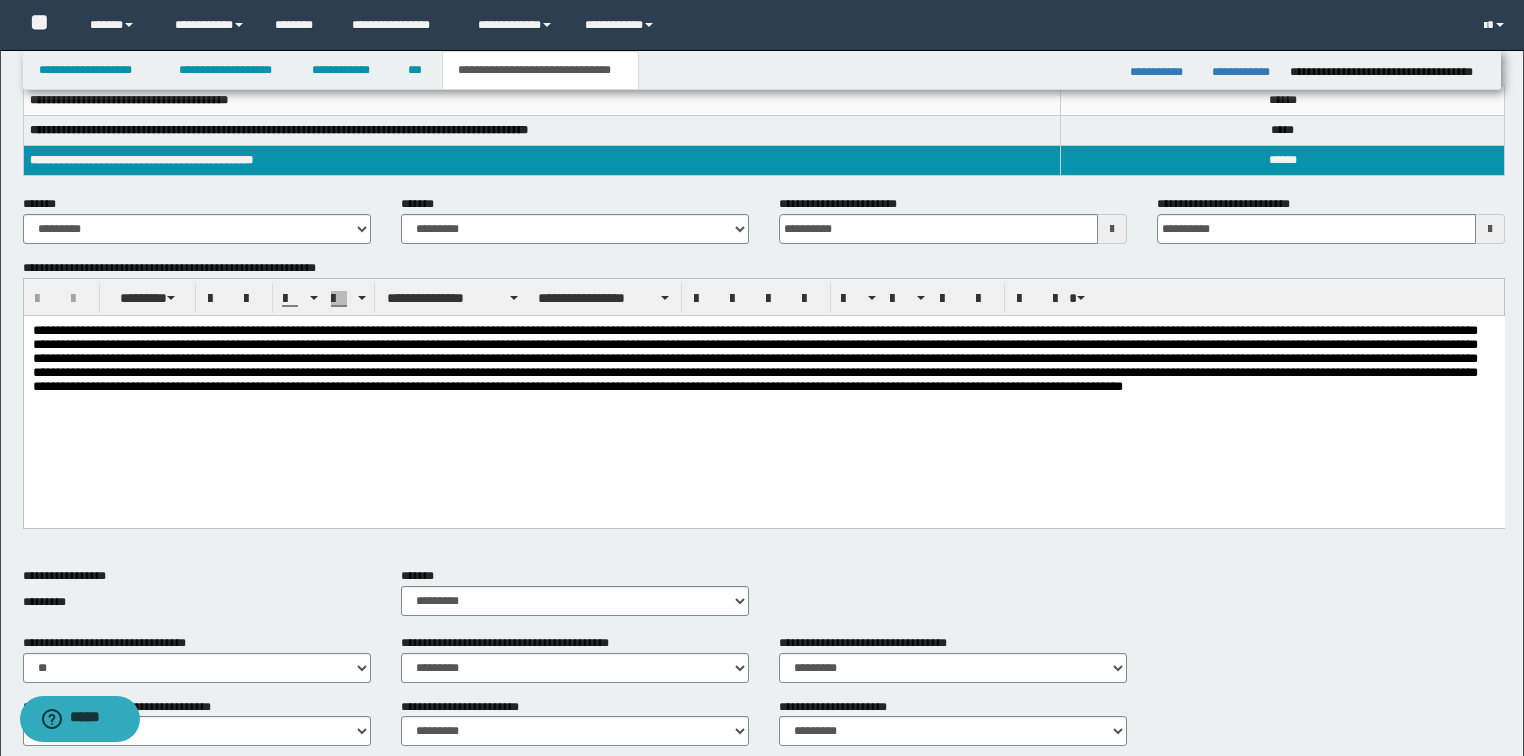 click at bounding box center [754, 358] 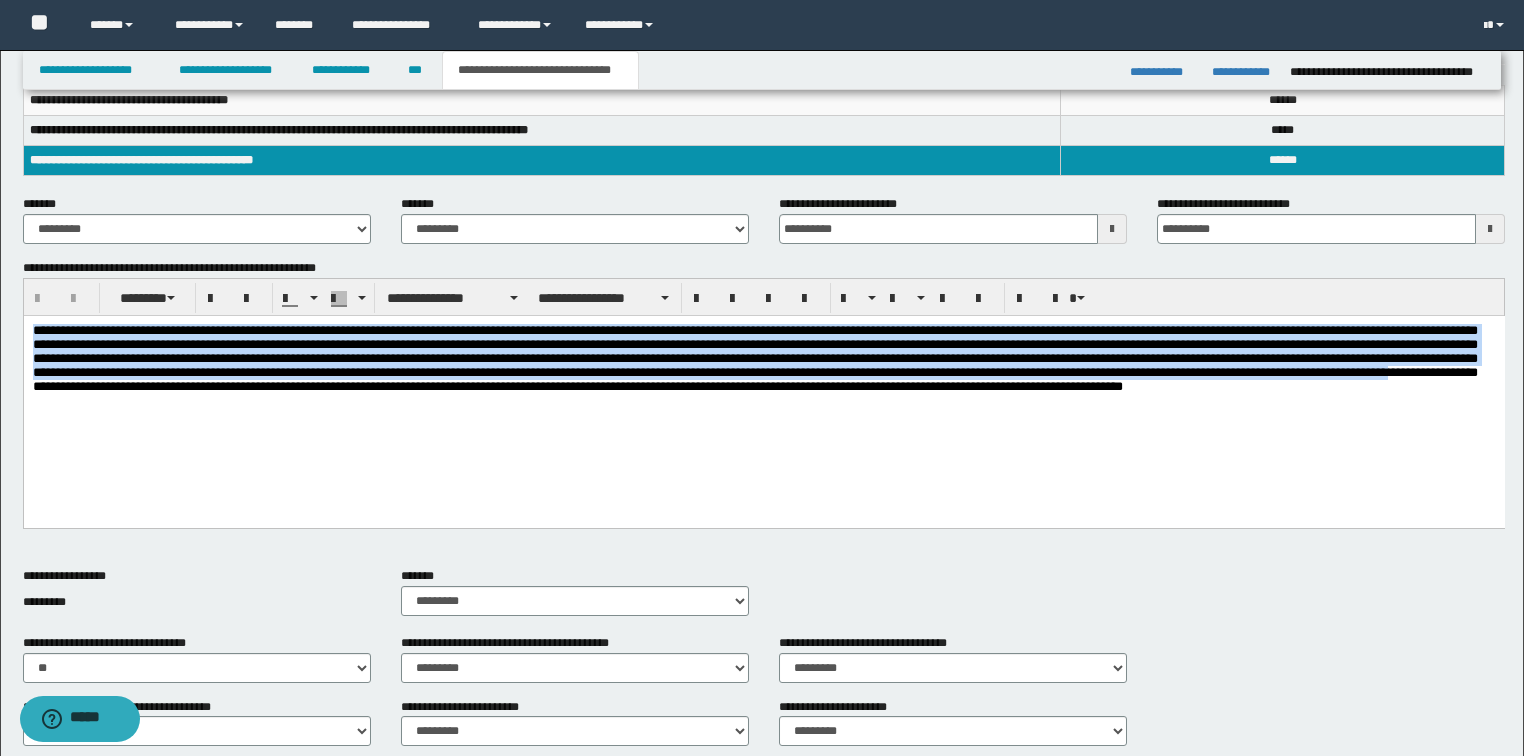 drag, startPoint x: 311, startPoint y: 402, endPoint x: -1, endPoint y: 304, distance: 327.02905 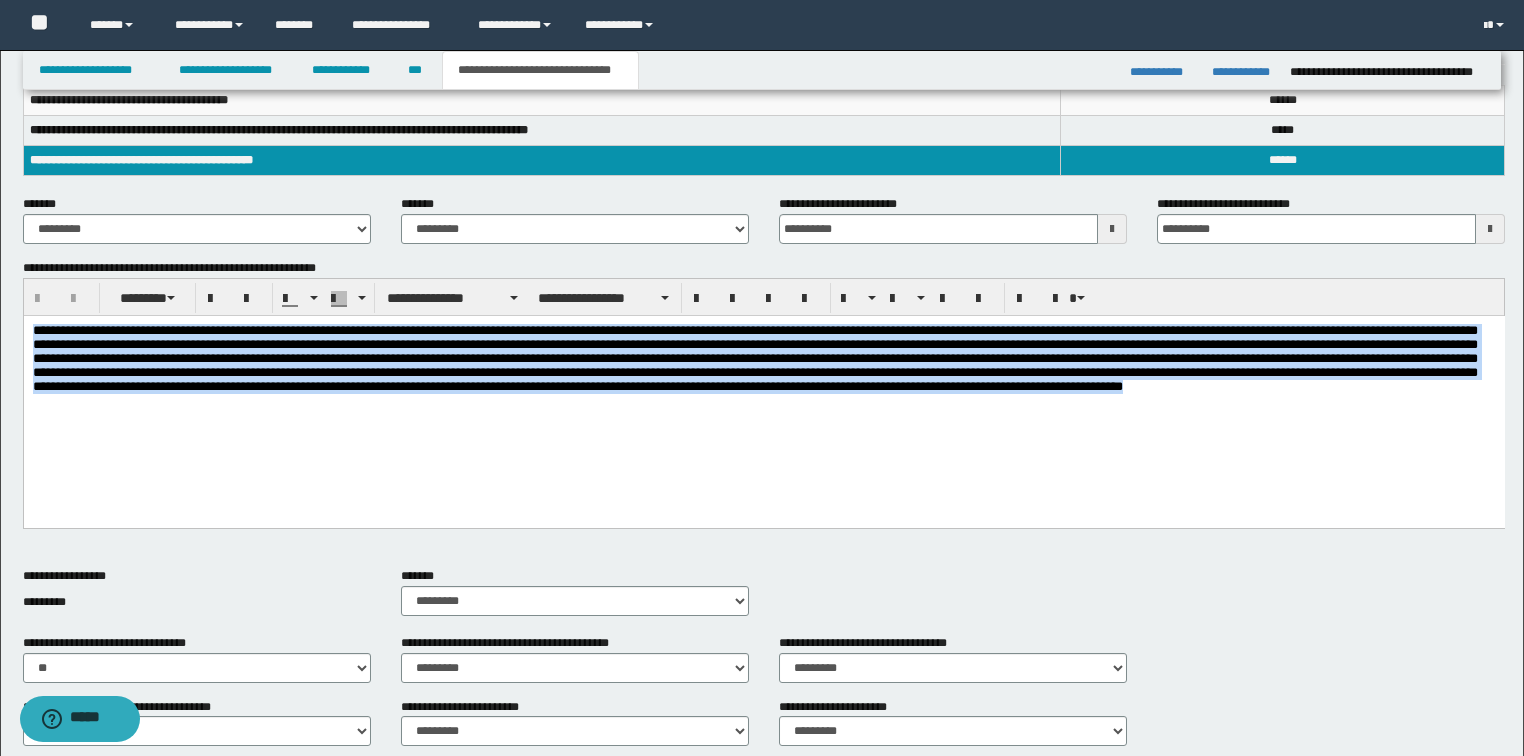 drag, startPoint x: 164, startPoint y: 434, endPoint x: 92, endPoint y: 633, distance: 211.62466 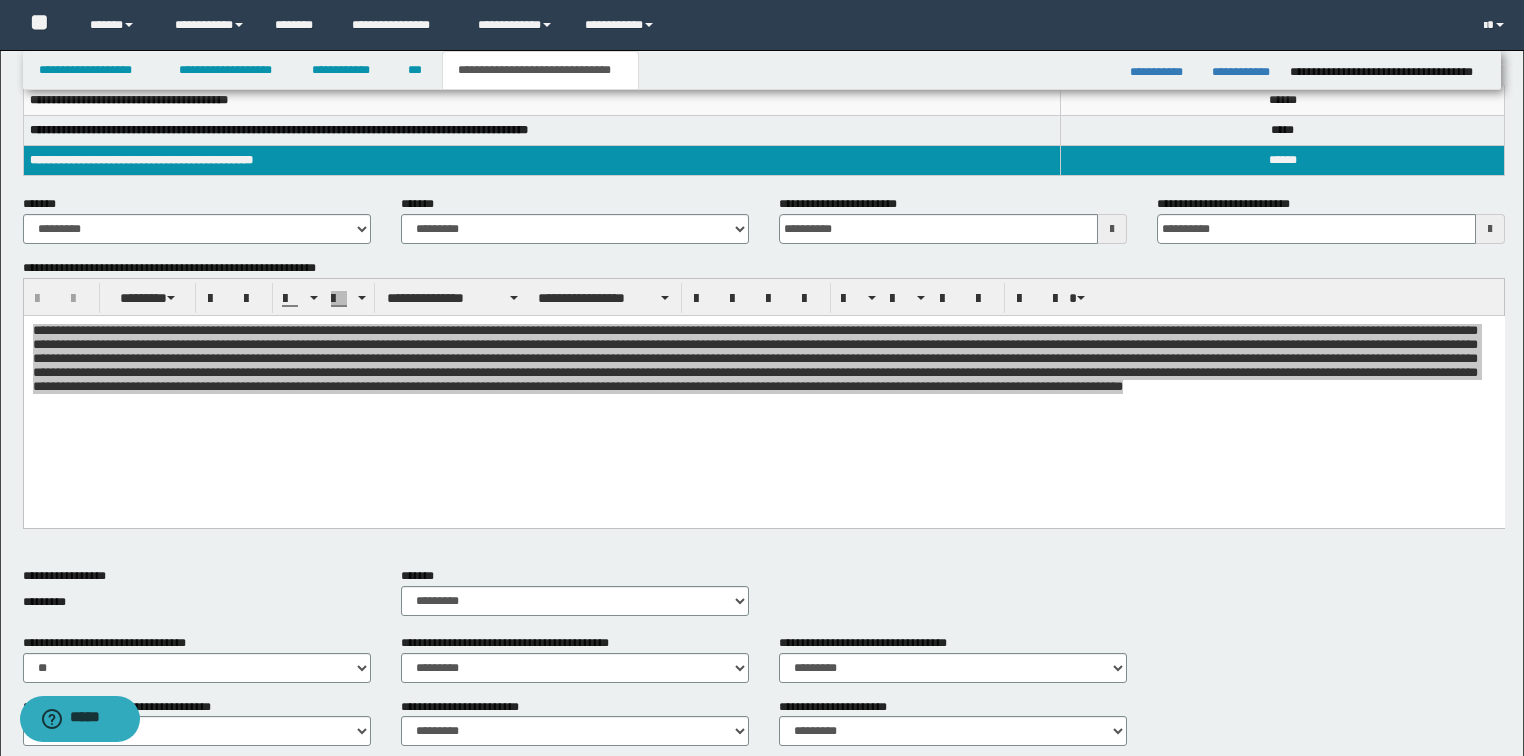 click at bounding box center (764, 421) 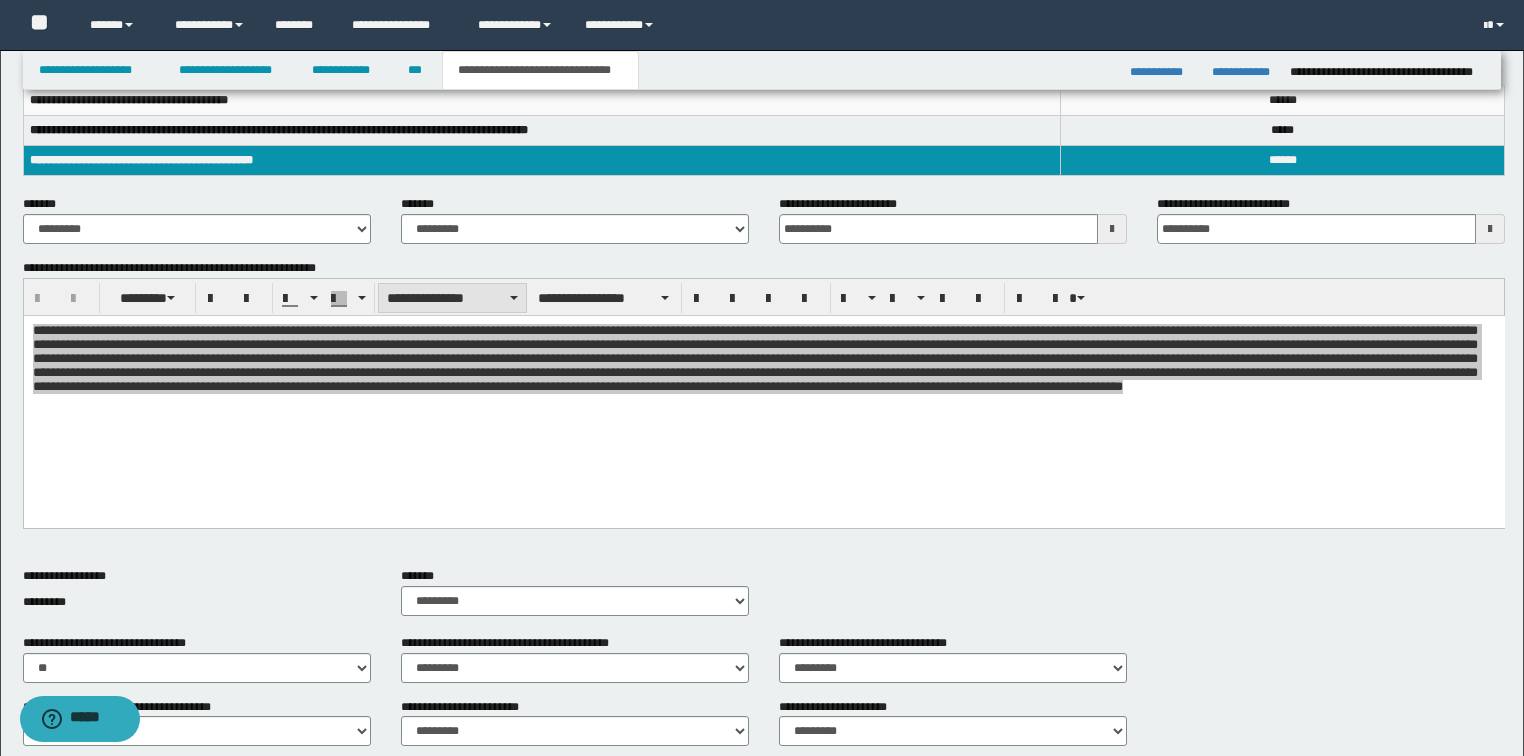 click on "**********" at bounding box center [452, 298] 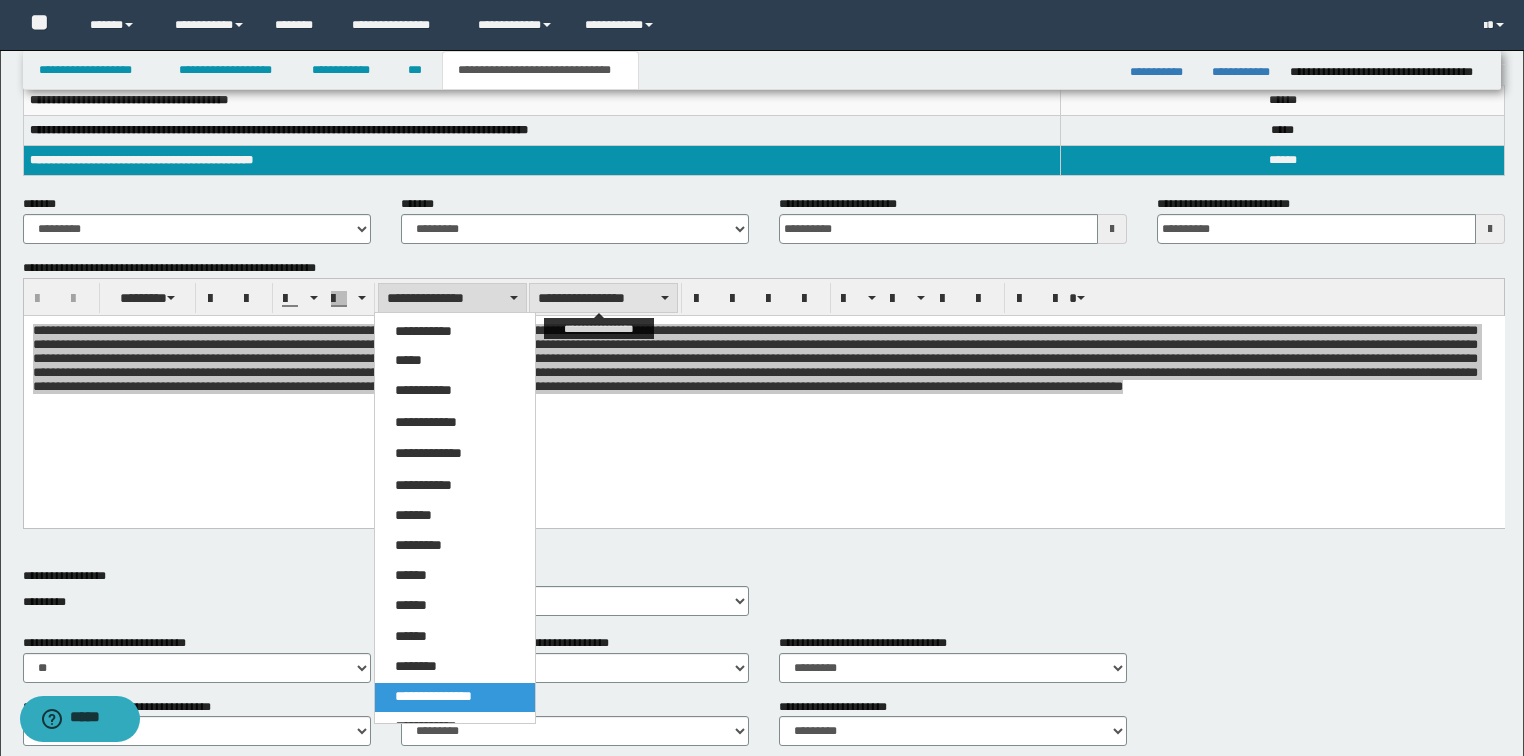 click on "**********" at bounding box center [603, 298] 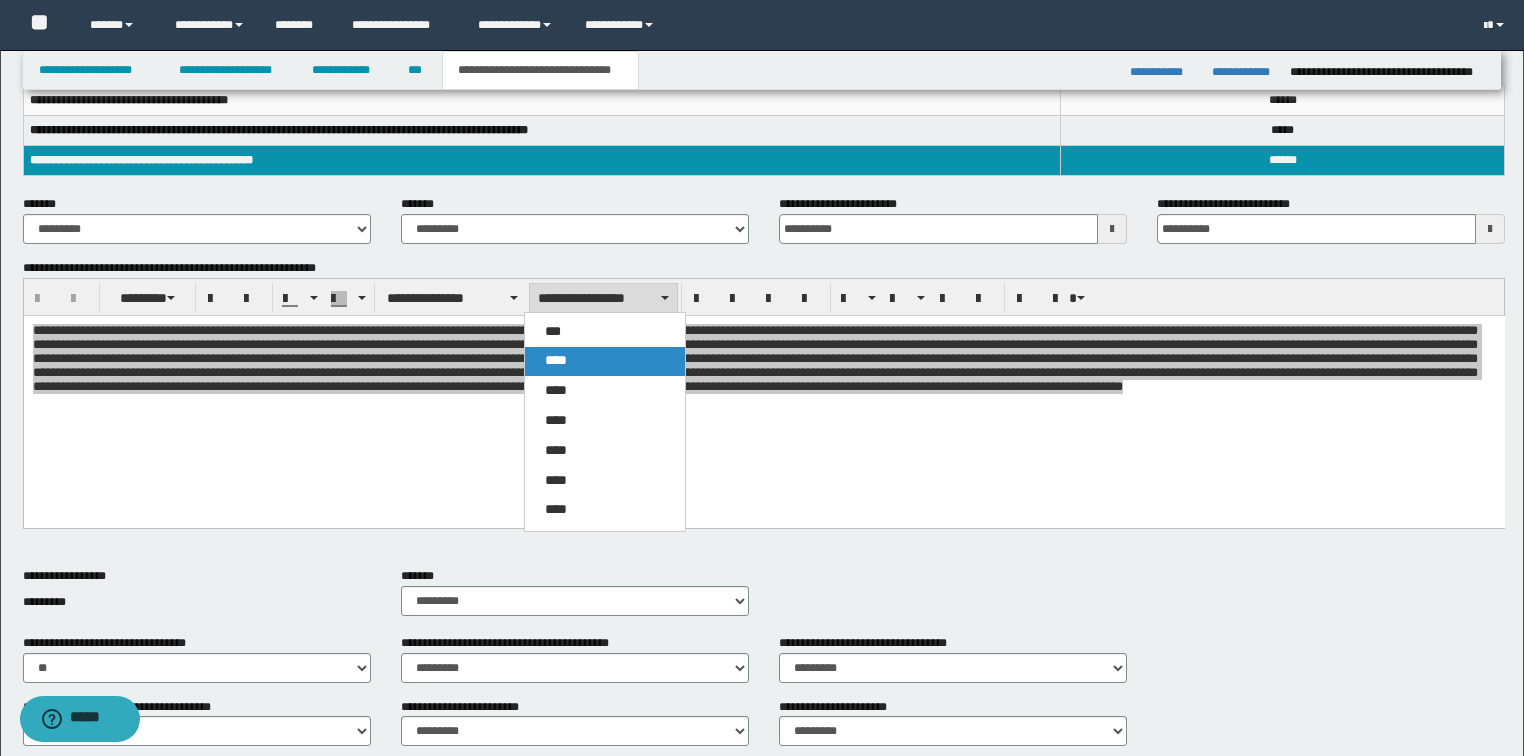 click on "****" at bounding box center [605, 361] 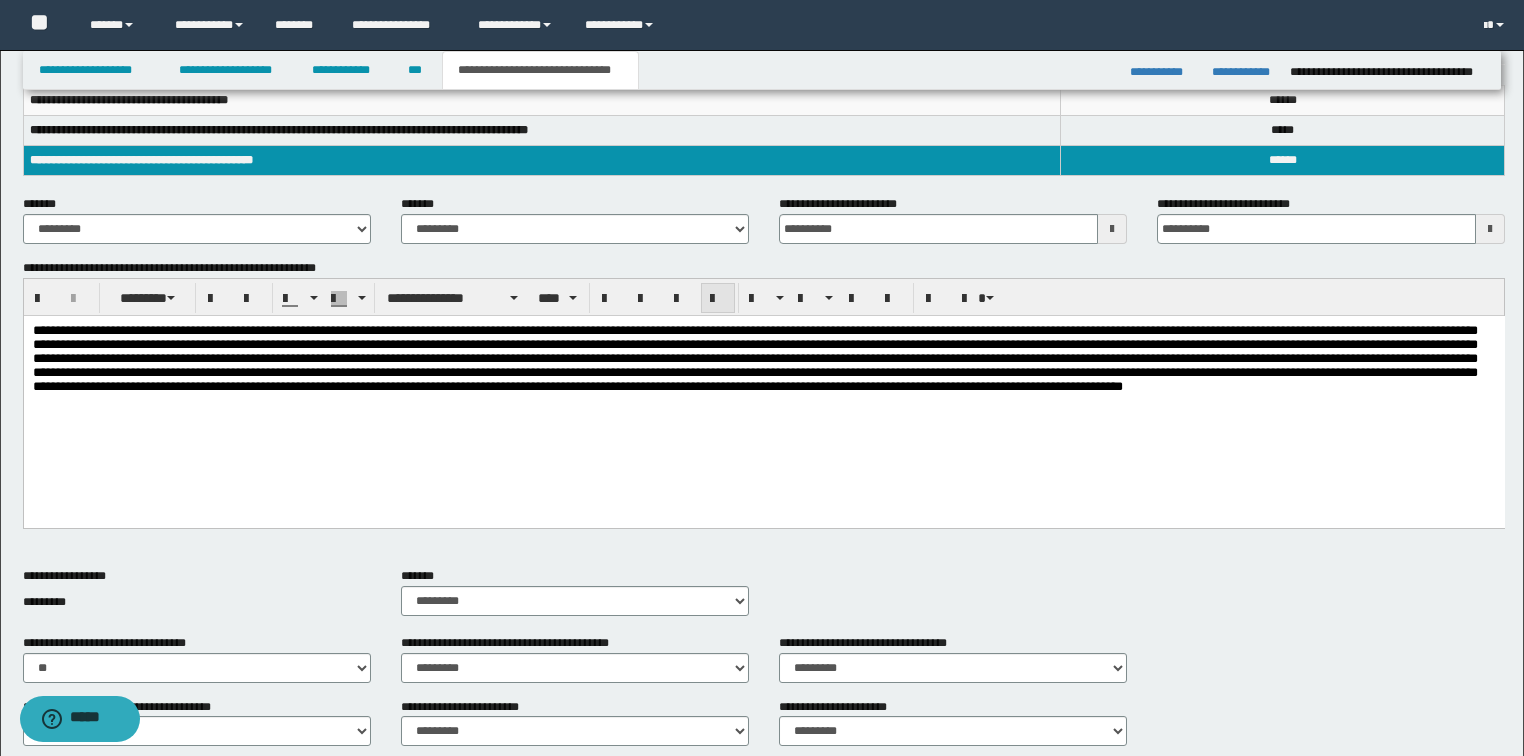 click at bounding box center (718, 299) 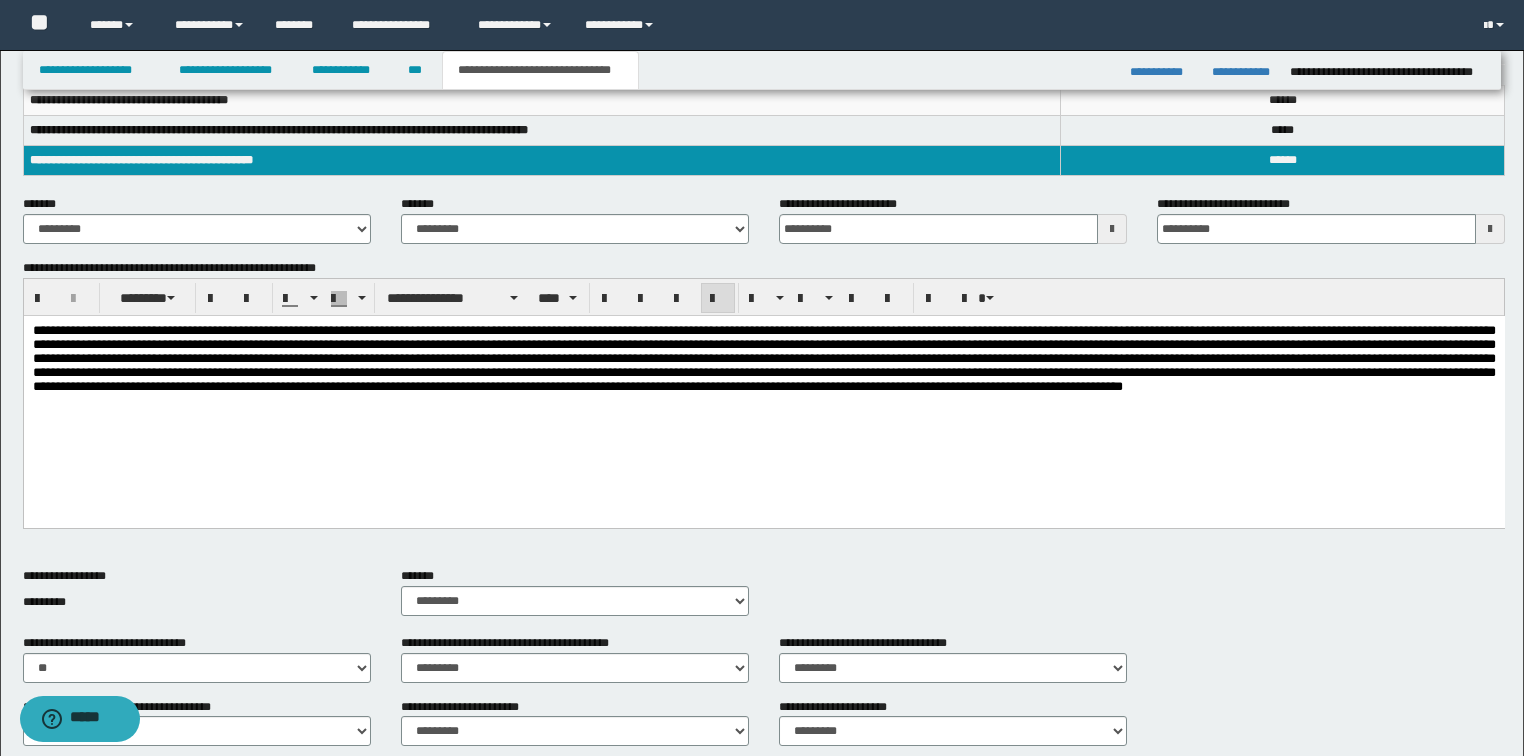 click at bounding box center (763, 359) 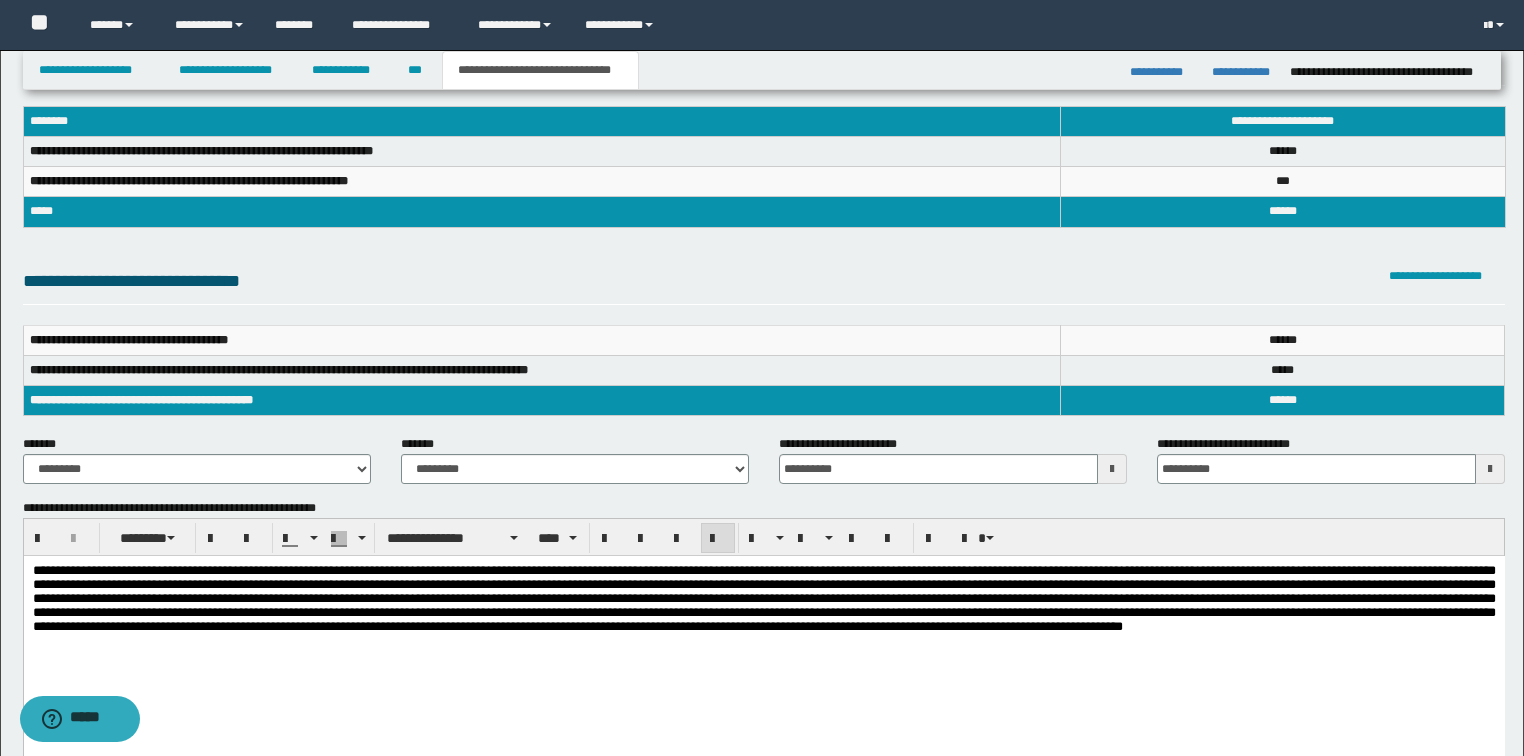 scroll, scrollTop: 0, scrollLeft: 0, axis: both 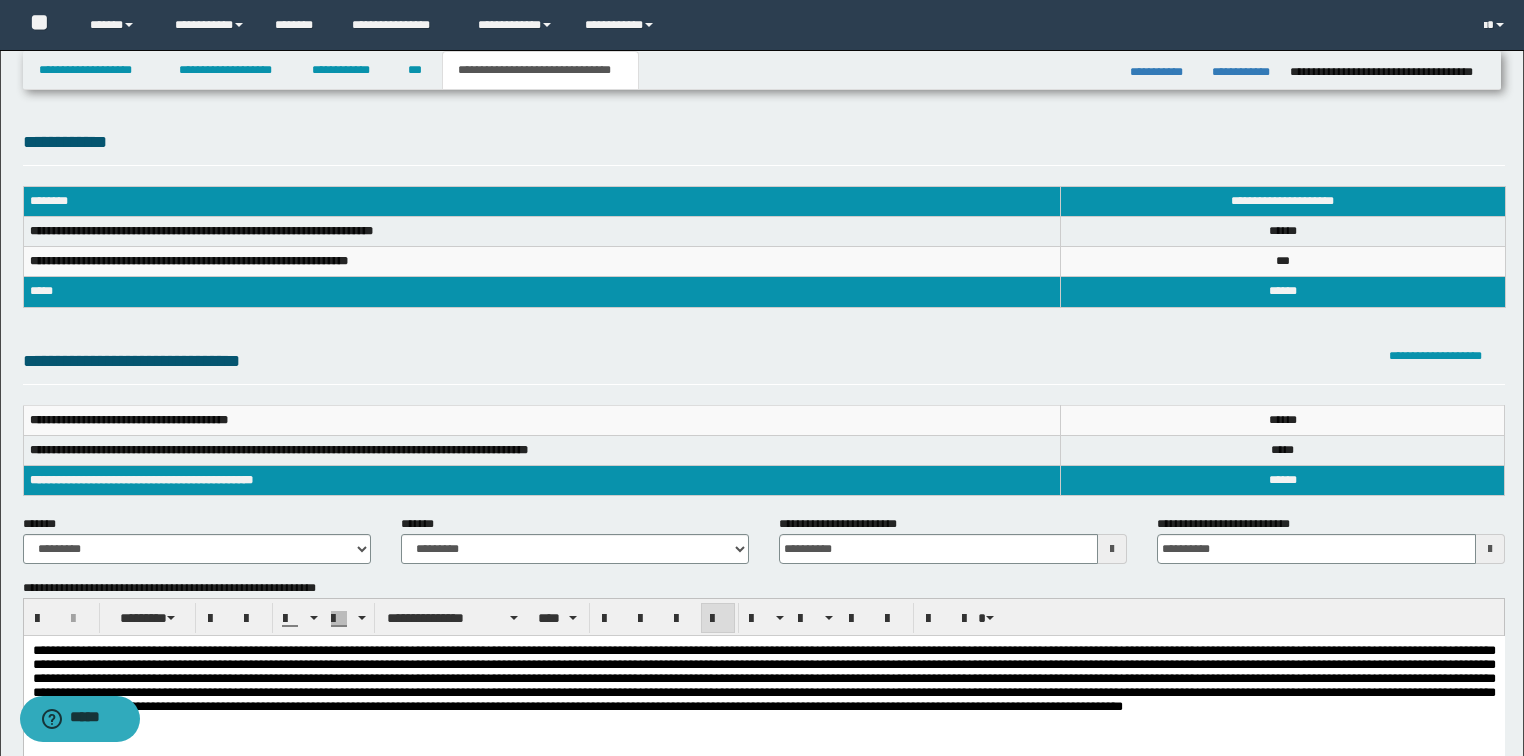 click on "**********" at bounding box center [762, 814] 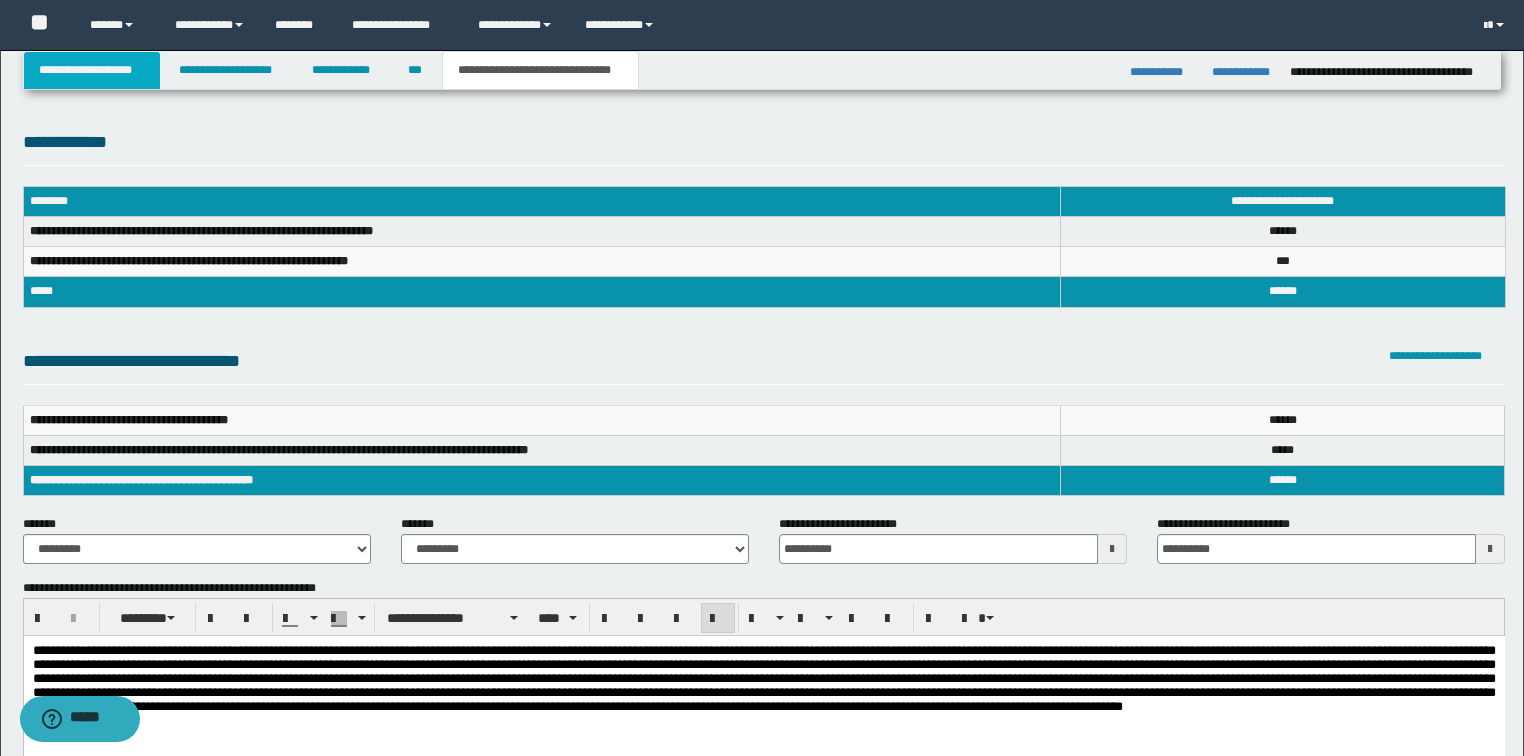 click on "**********" at bounding box center [92, 70] 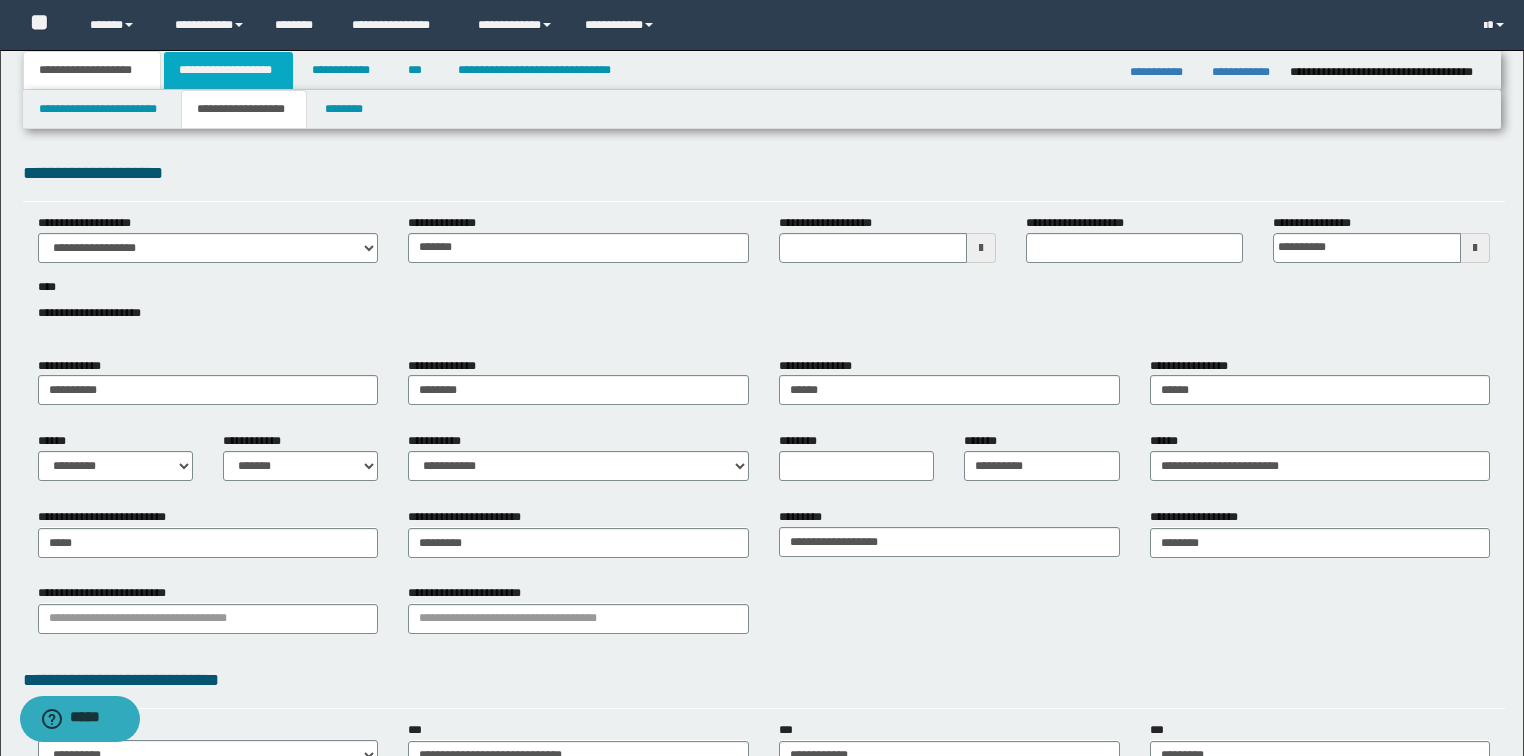 click on "**********" at bounding box center (228, 70) 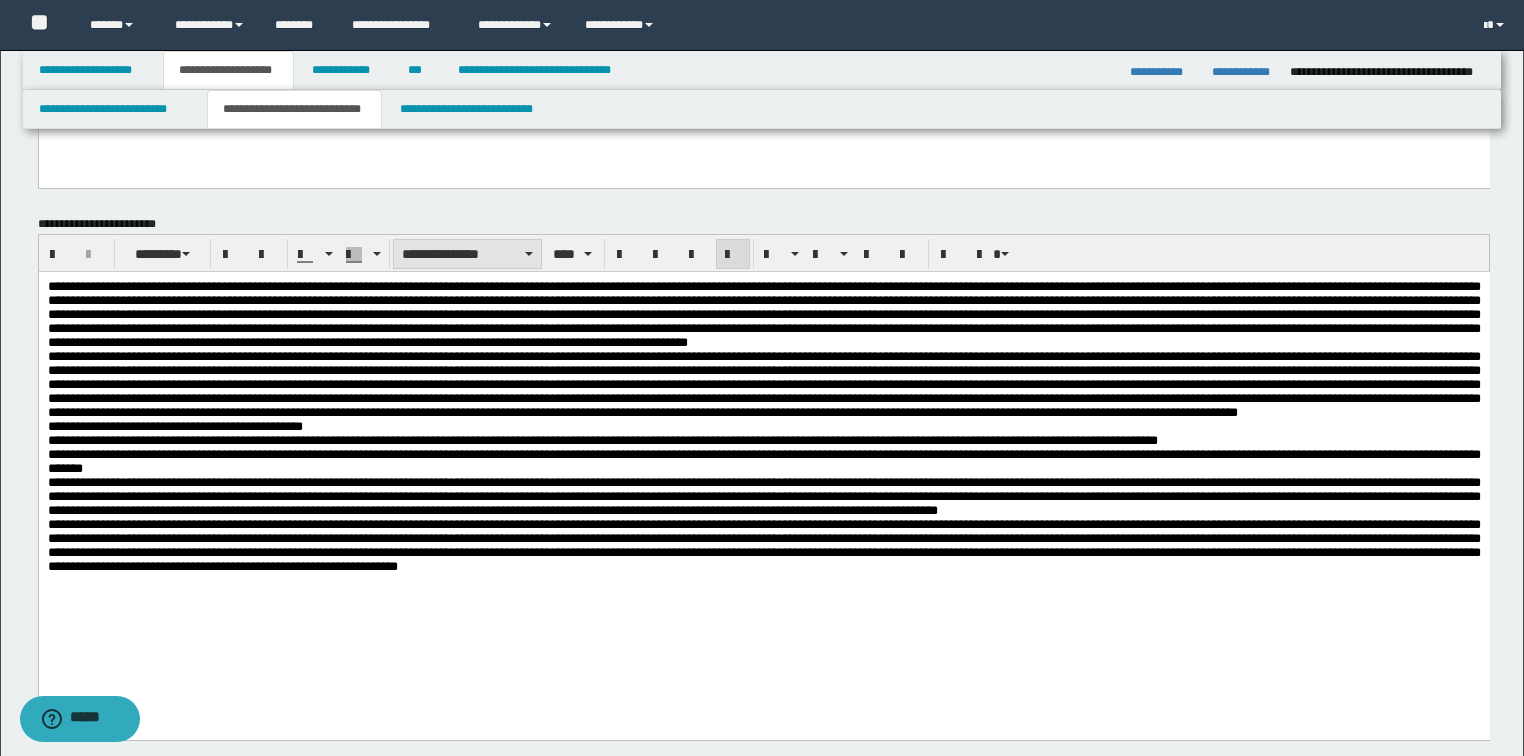 scroll, scrollTop: 0, scrollLeft: 0, axis: both 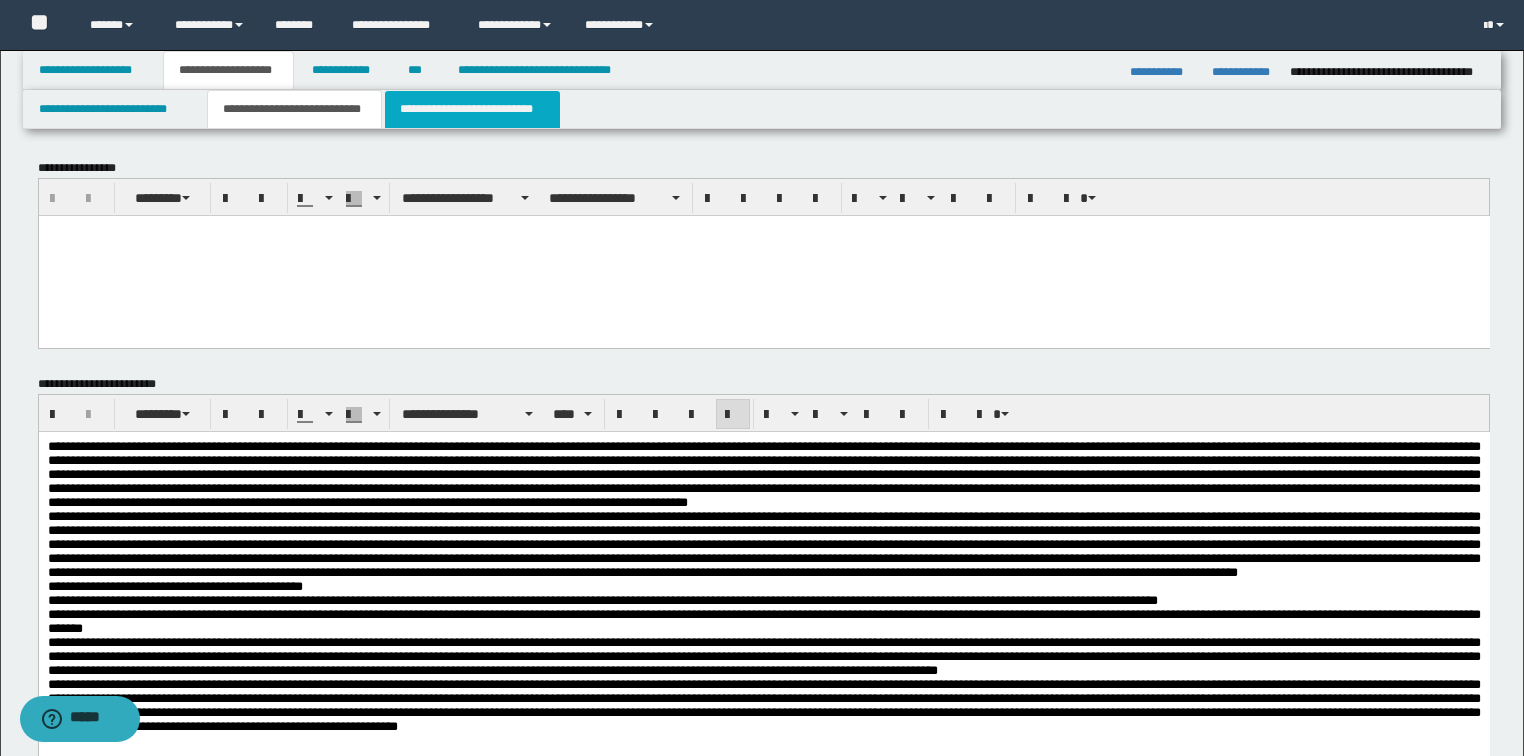click on "**********" at bounding box center (472, 109) 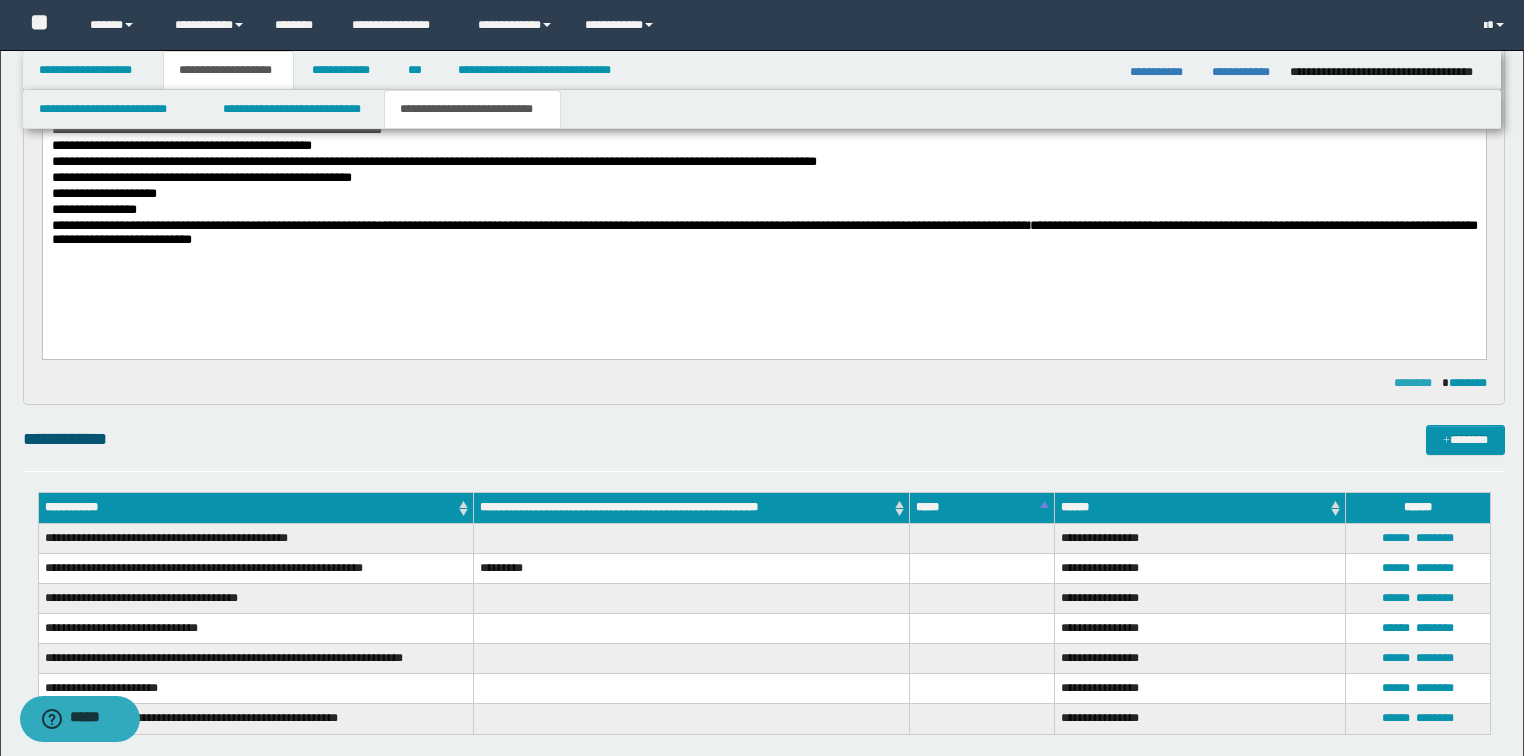 scroll, scrollTop: 480, scrollLeft: 0, axis: vertical 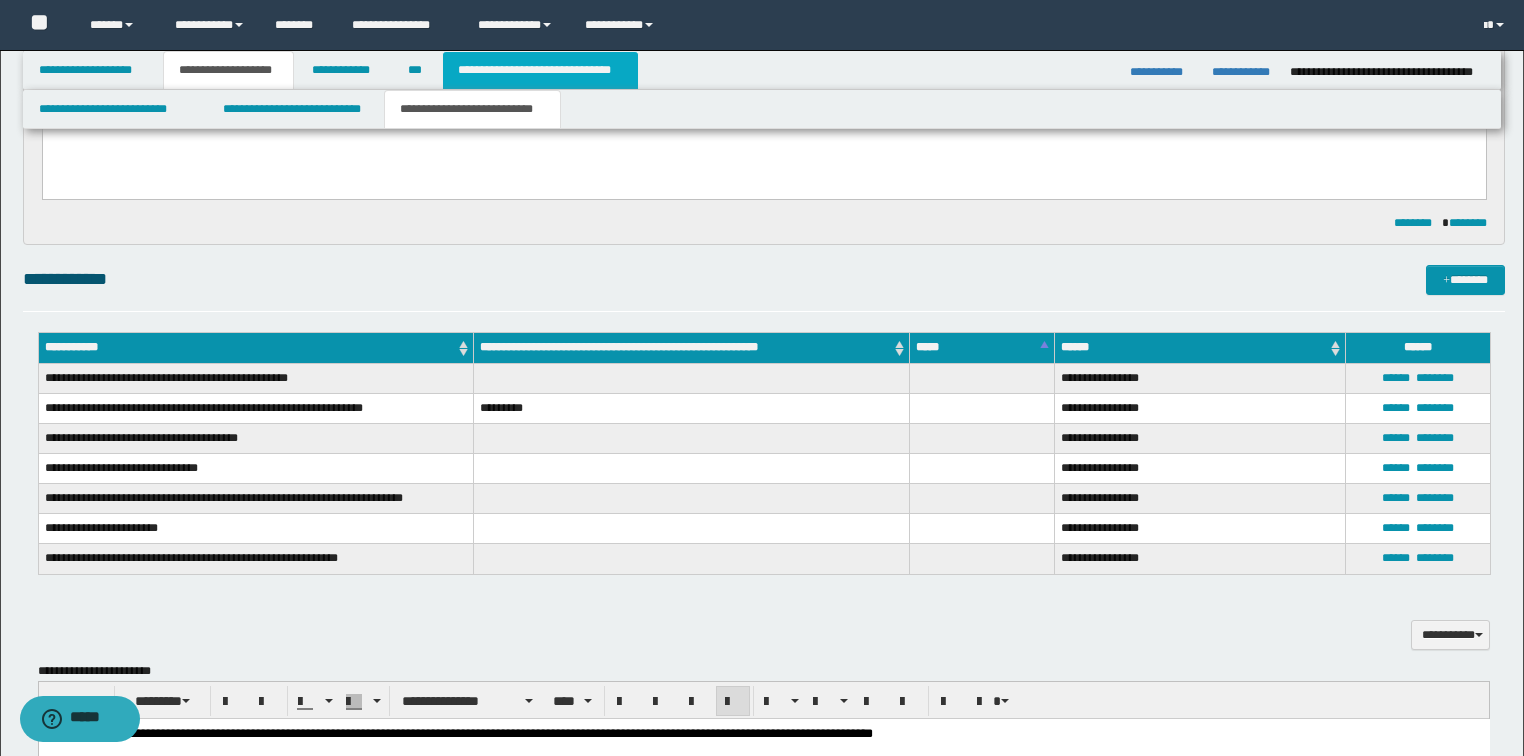 click on "**********" at bounding box center [540, 70] 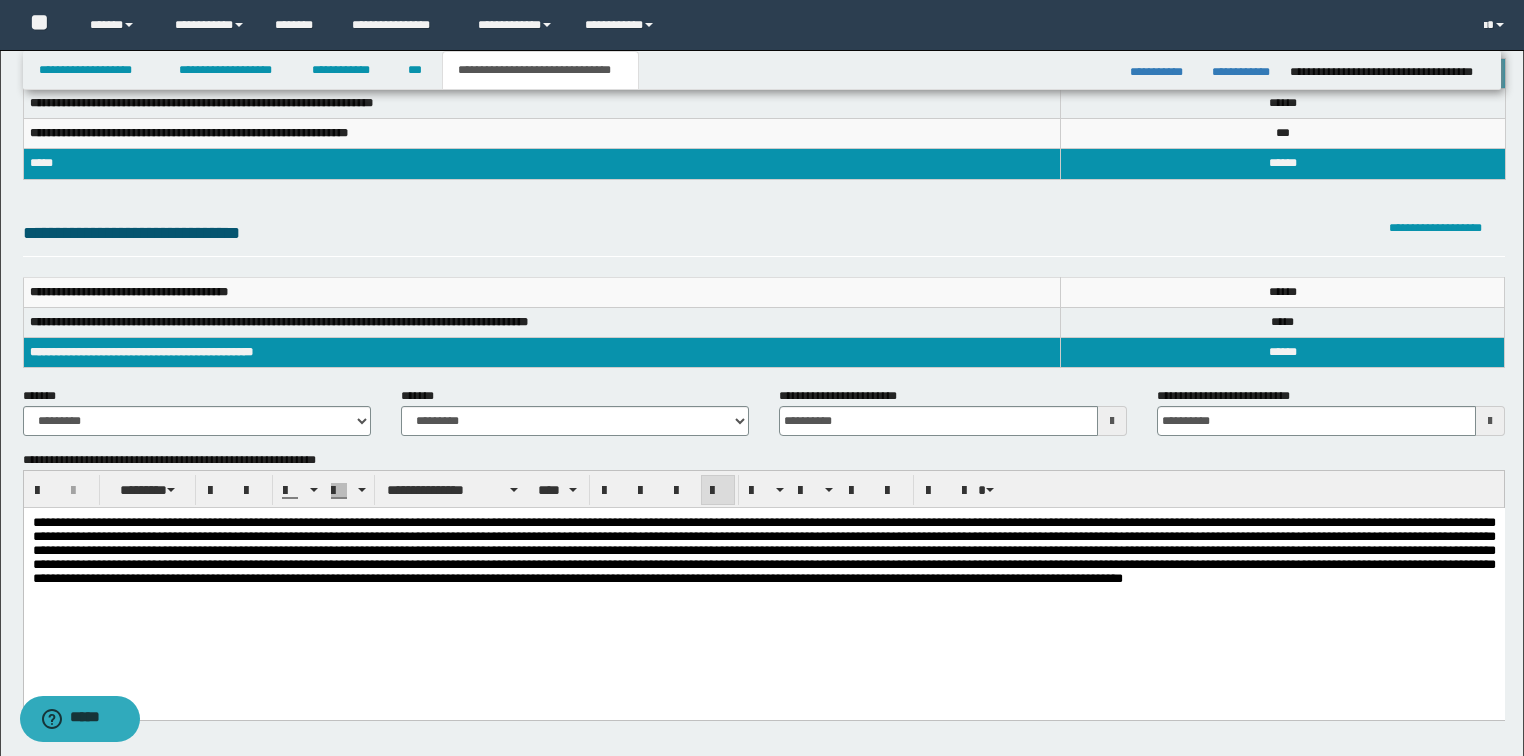 scroll, scrollTop: 0, scrollLeft: 0, axis: both 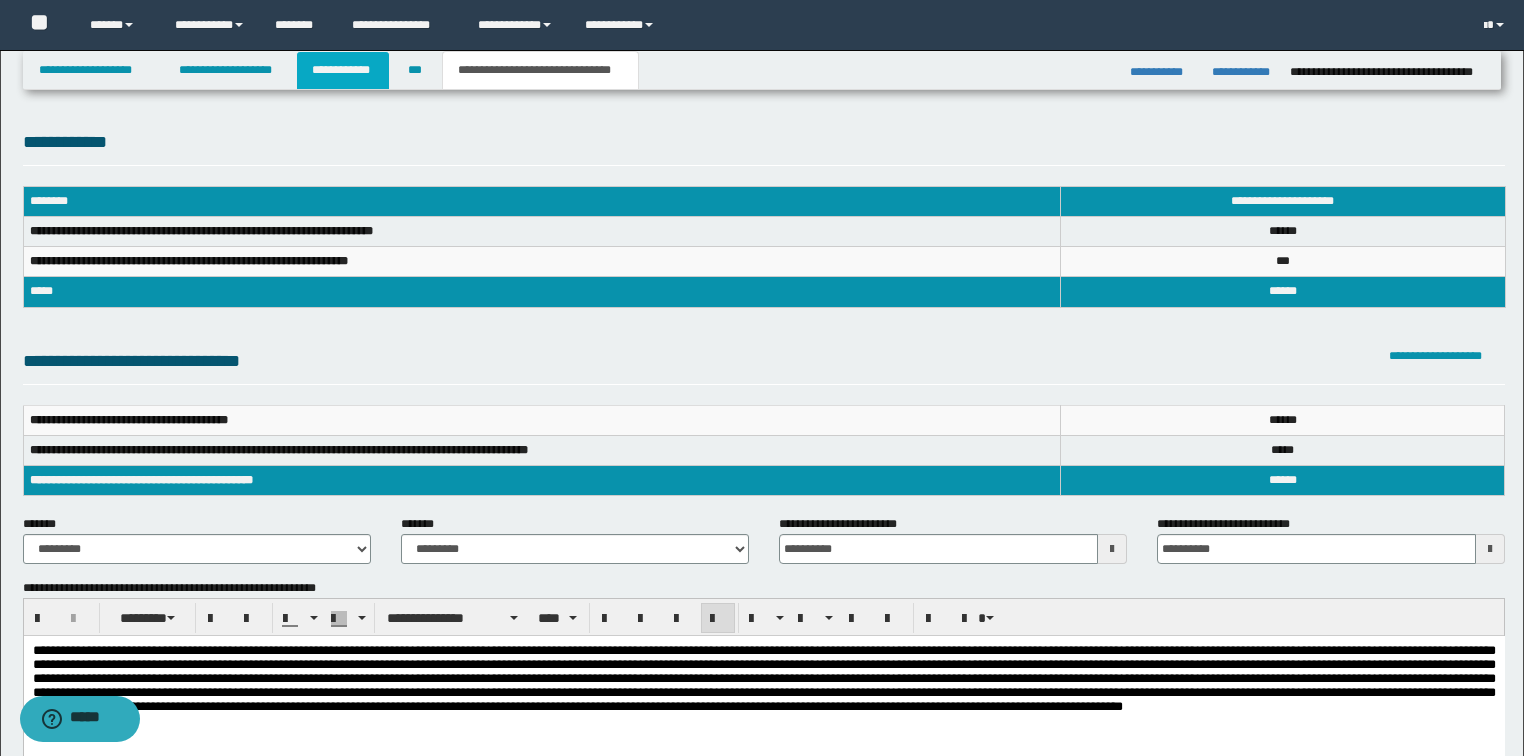 click on "**********" at bounding box center (343, 70) 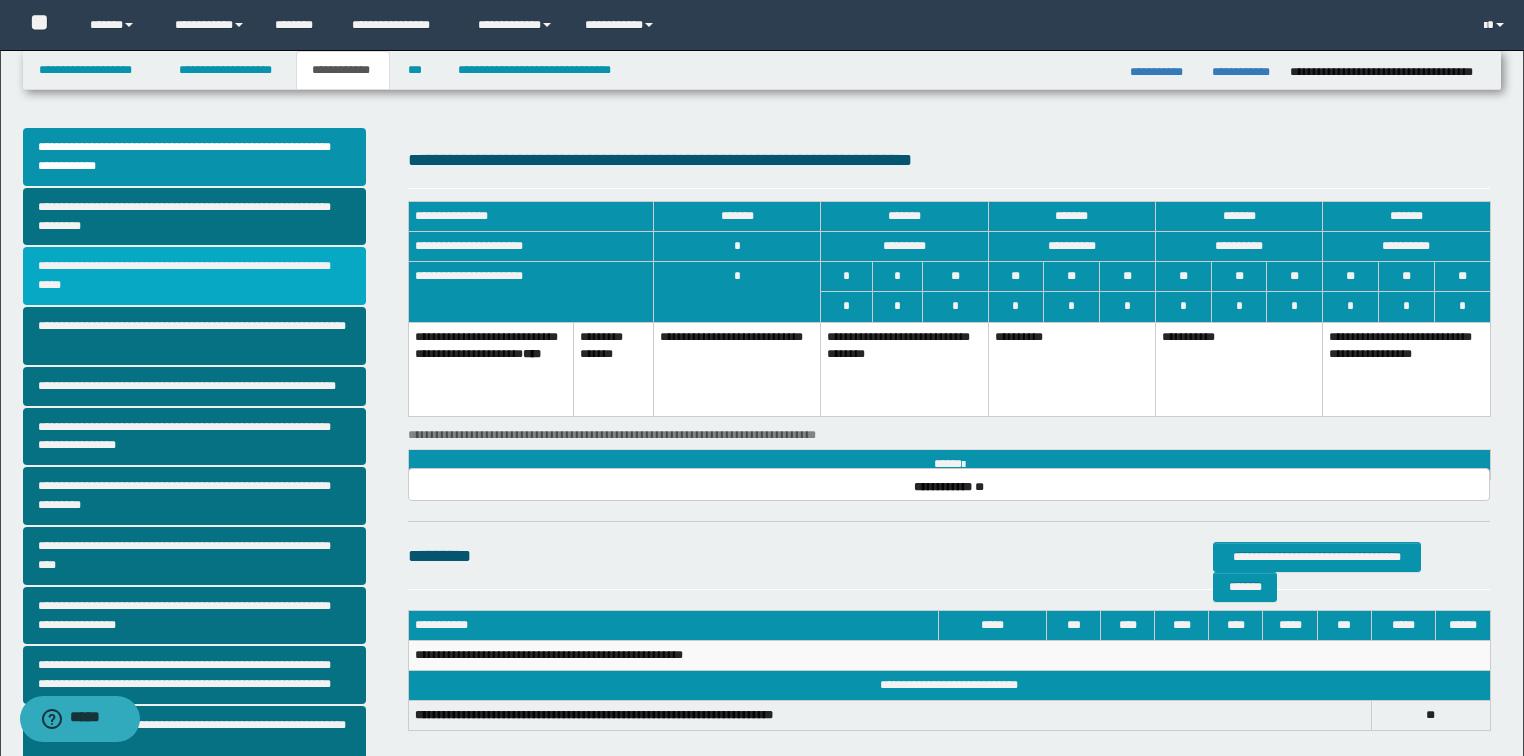 click on "**********" at bounding box center [195, 276] 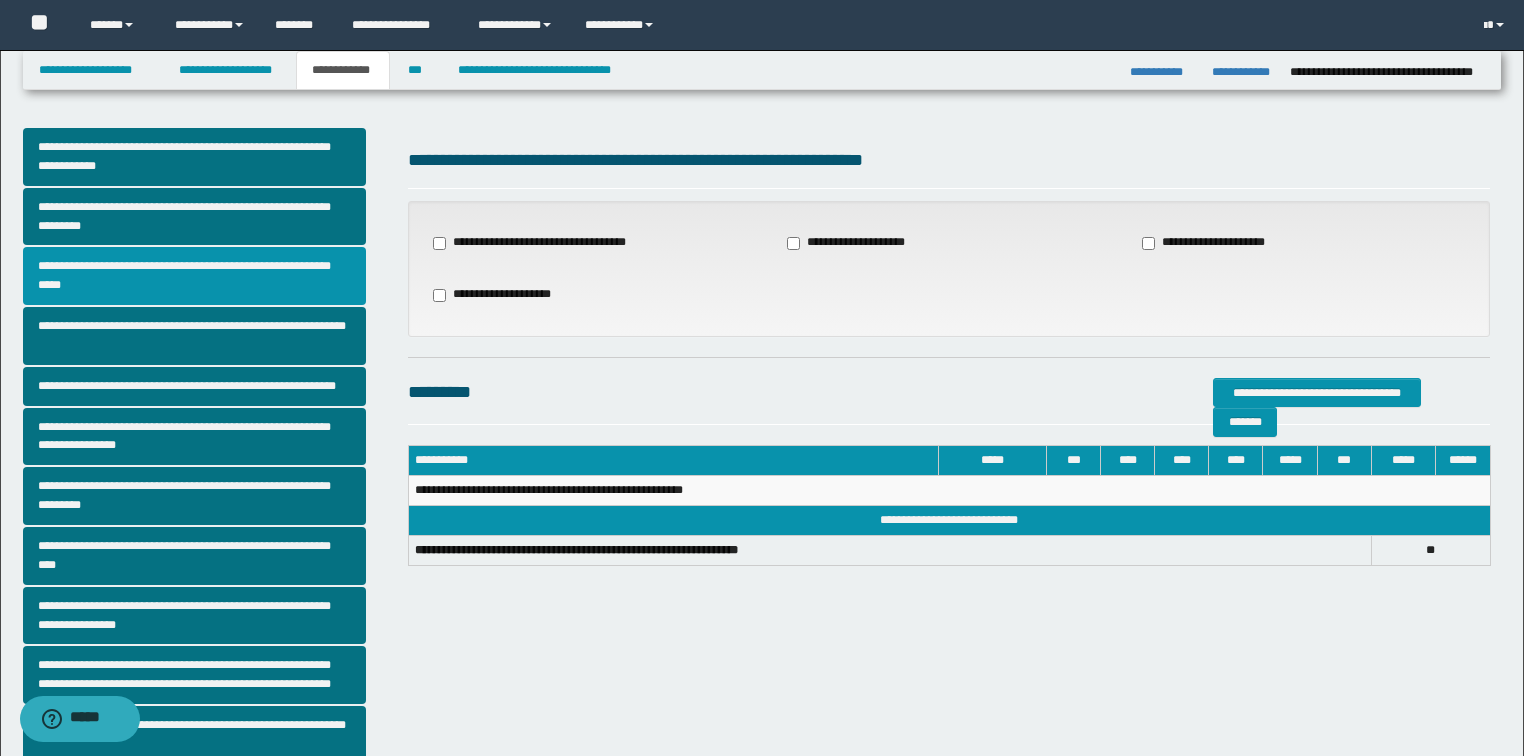 click on "**********" at bounding box center (195, 276) 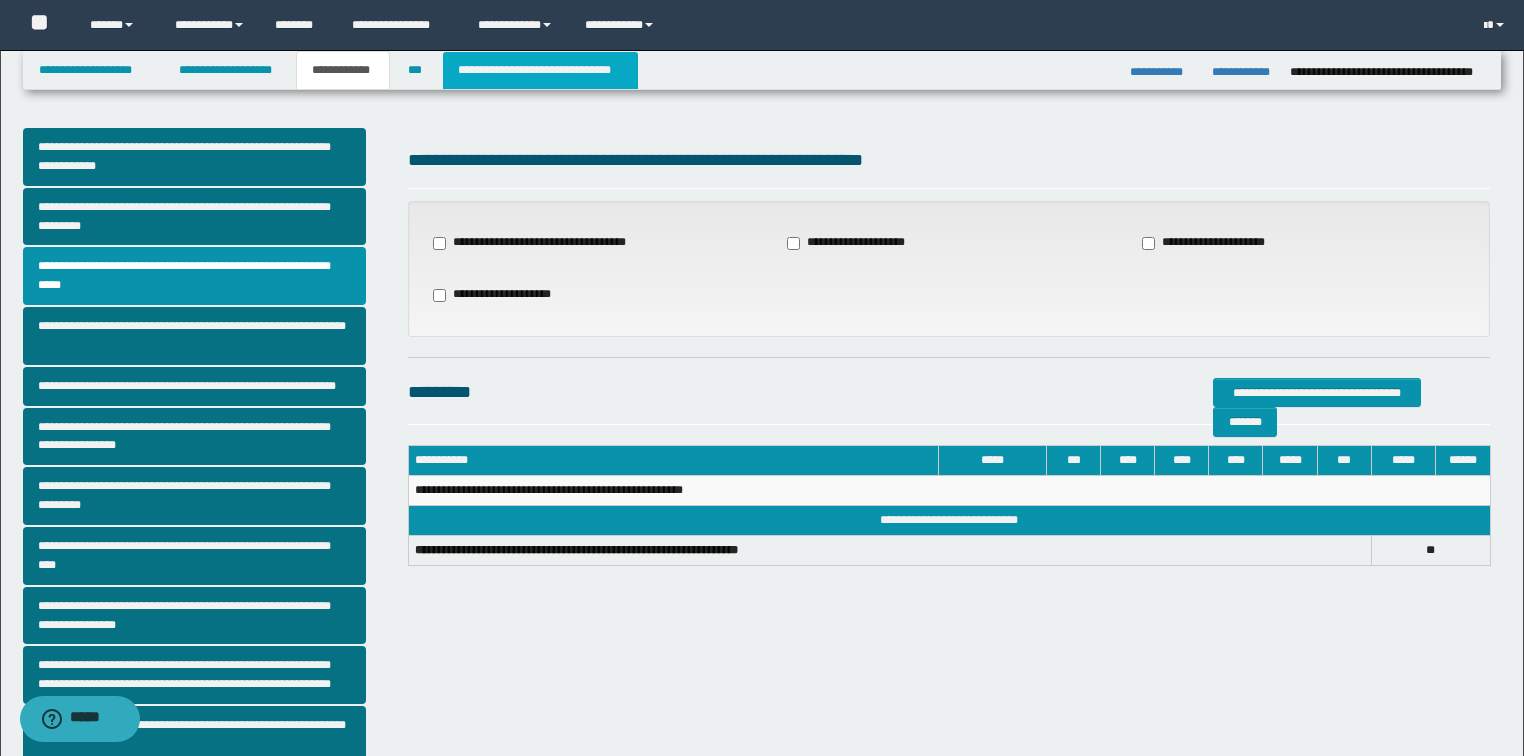 click on "**********" at bounding box center (540, 70) 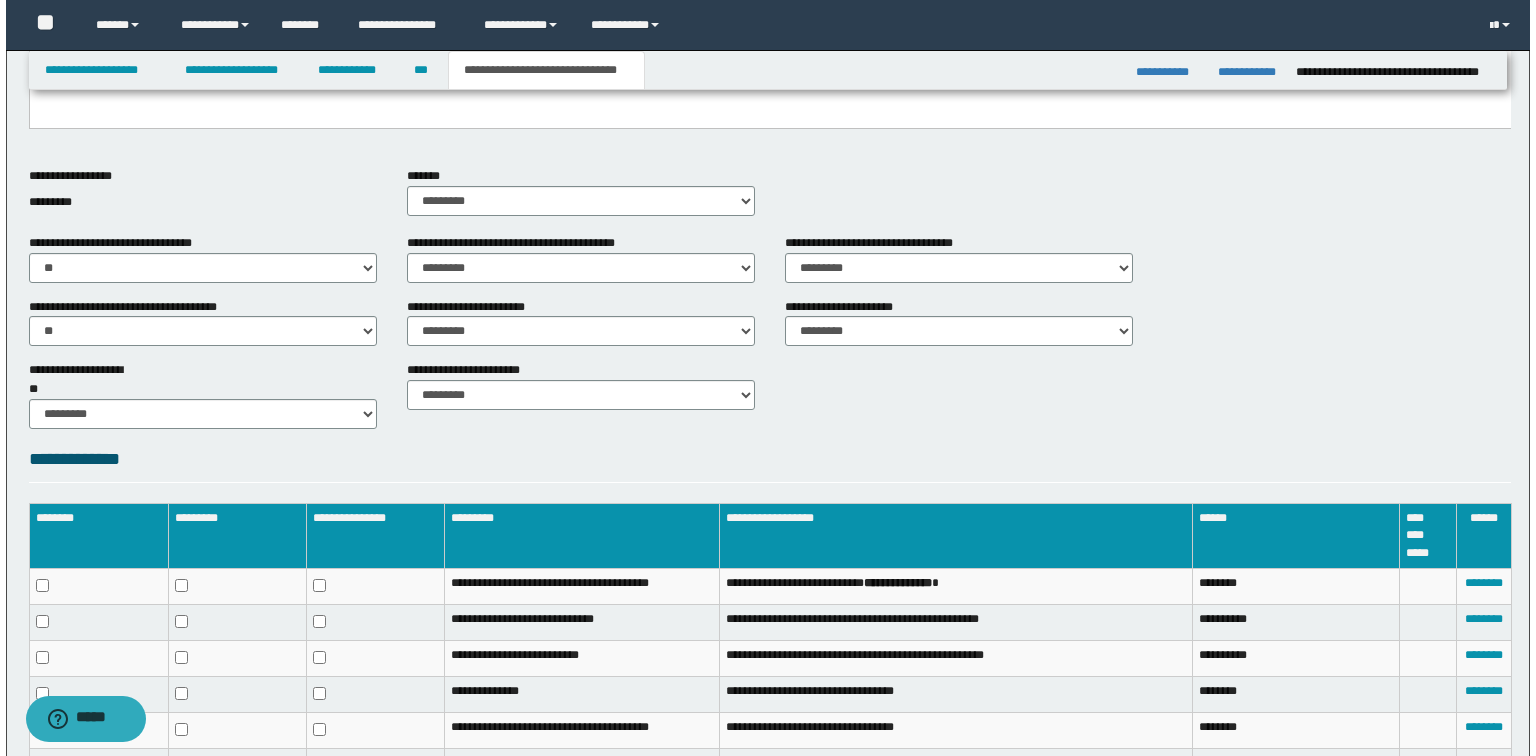 scroll, scrollTop: 900, scrollLeft: 0, axis: vertical 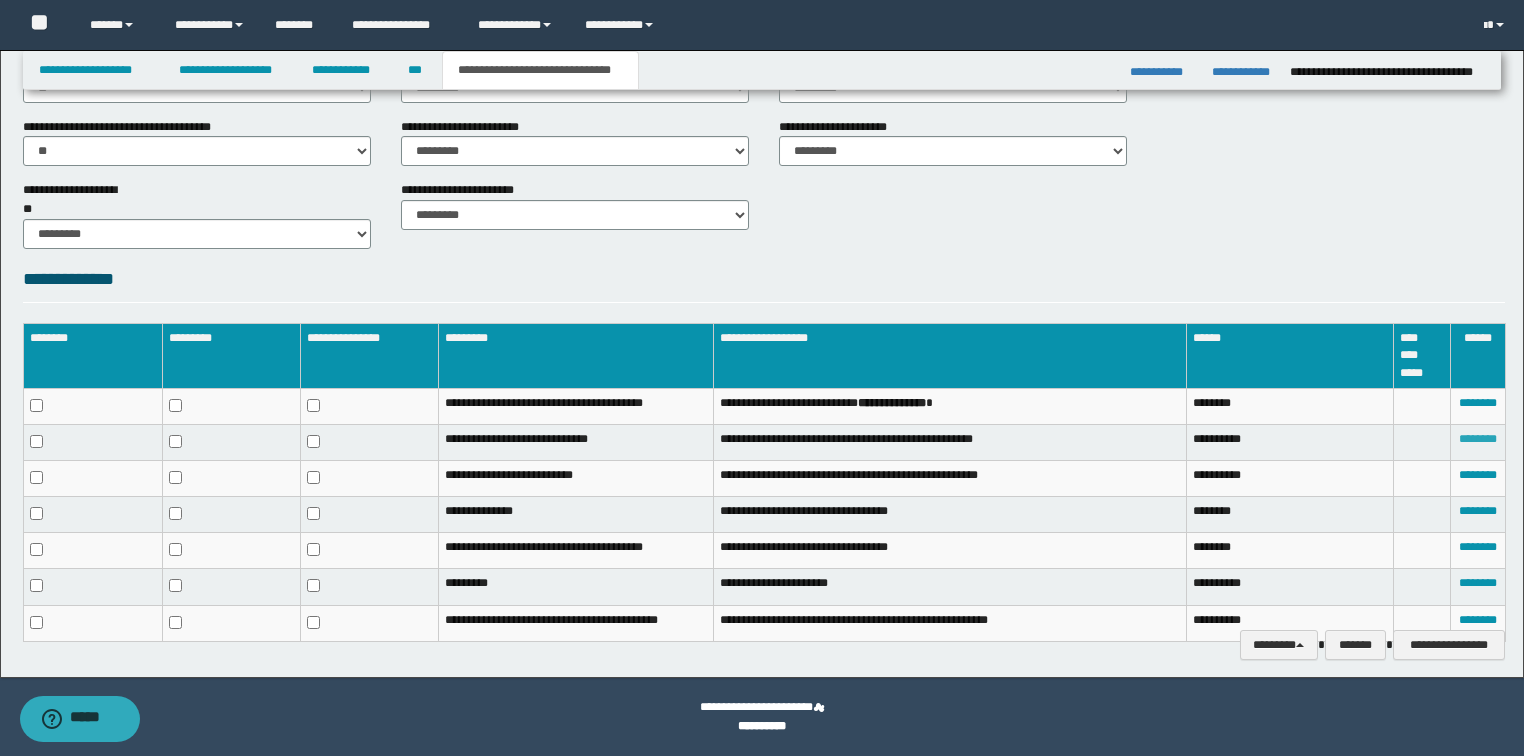 click on "********" at bounding box center (1478, 439) 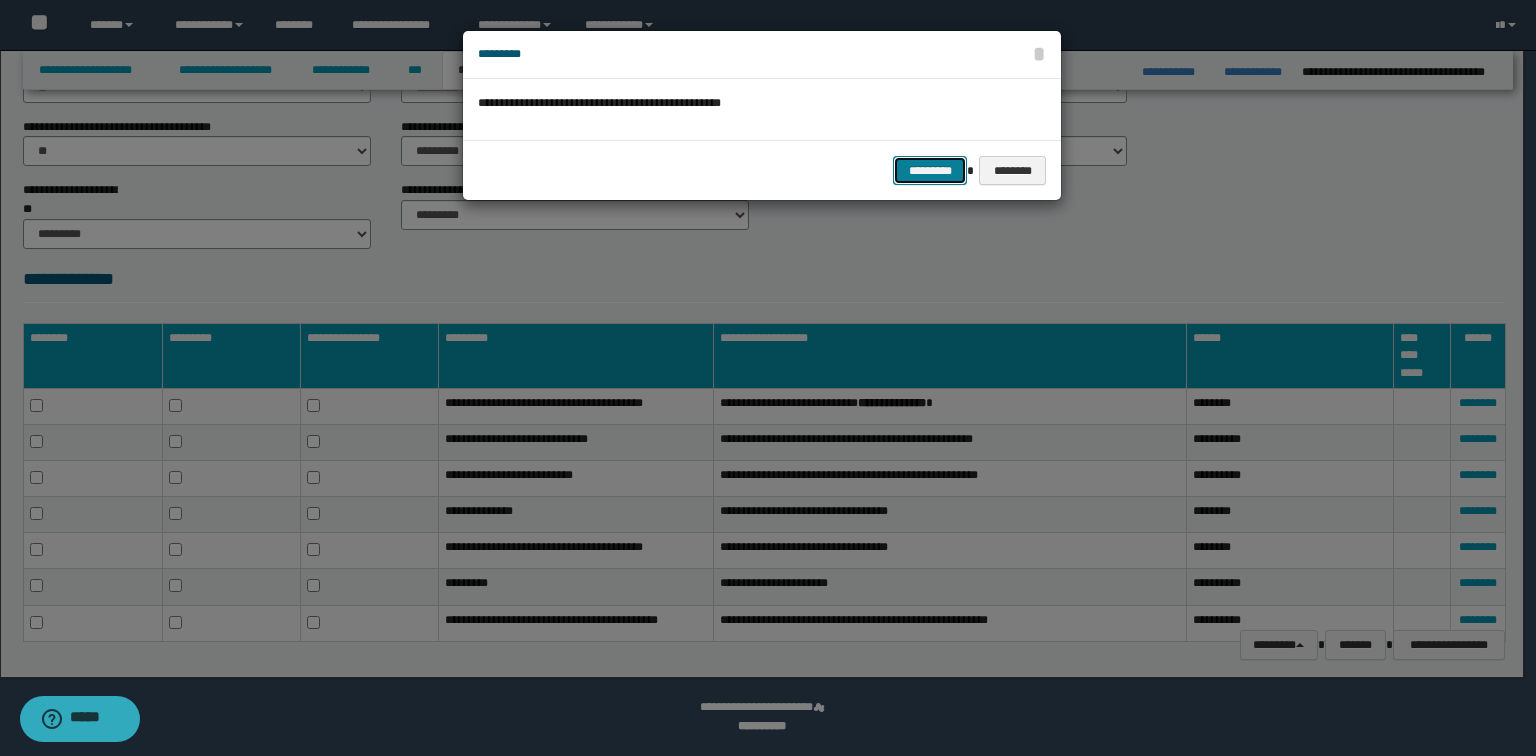 click on "*********" at bounding box center (930, 171) 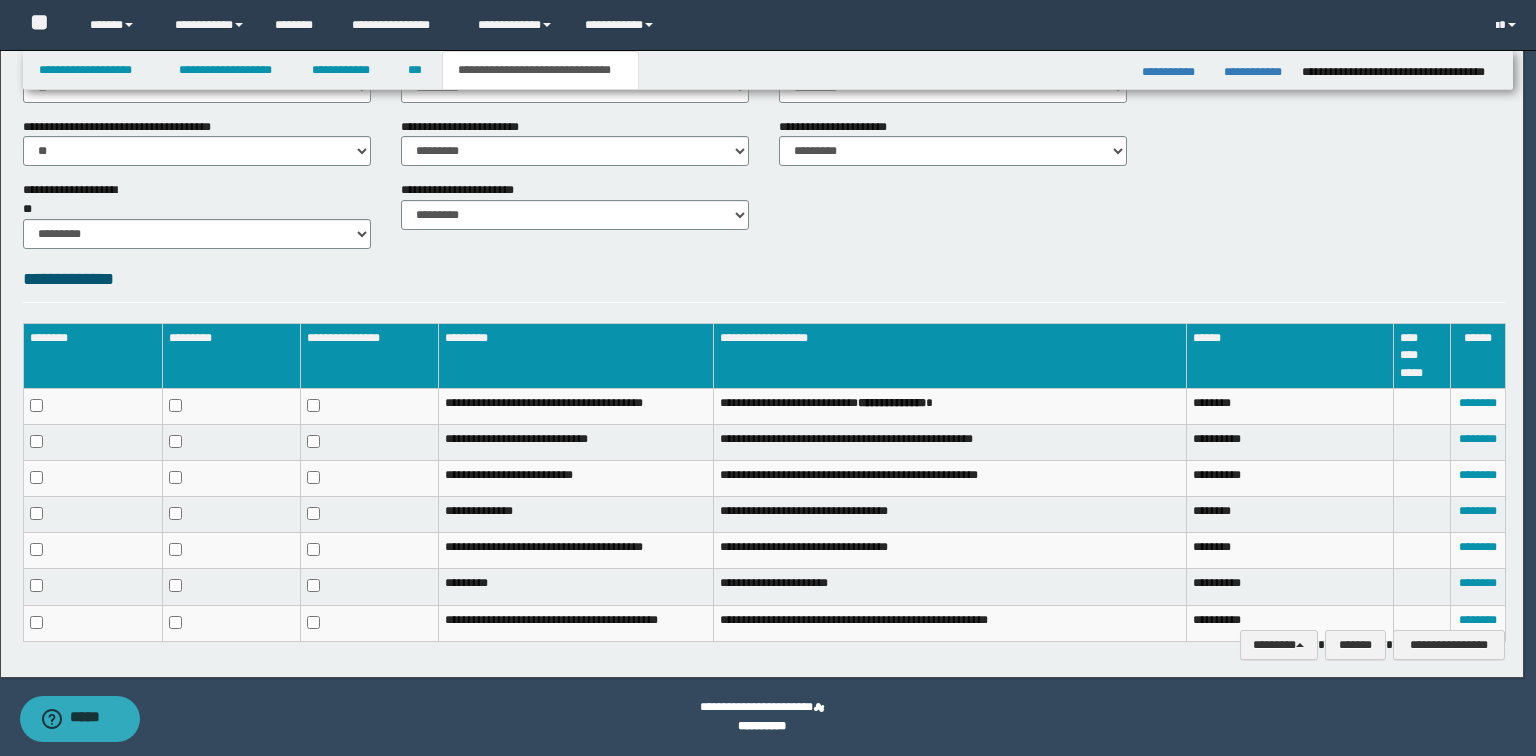 scroll, scrollTop: 884, scrollLeft: 0, axis: vertical 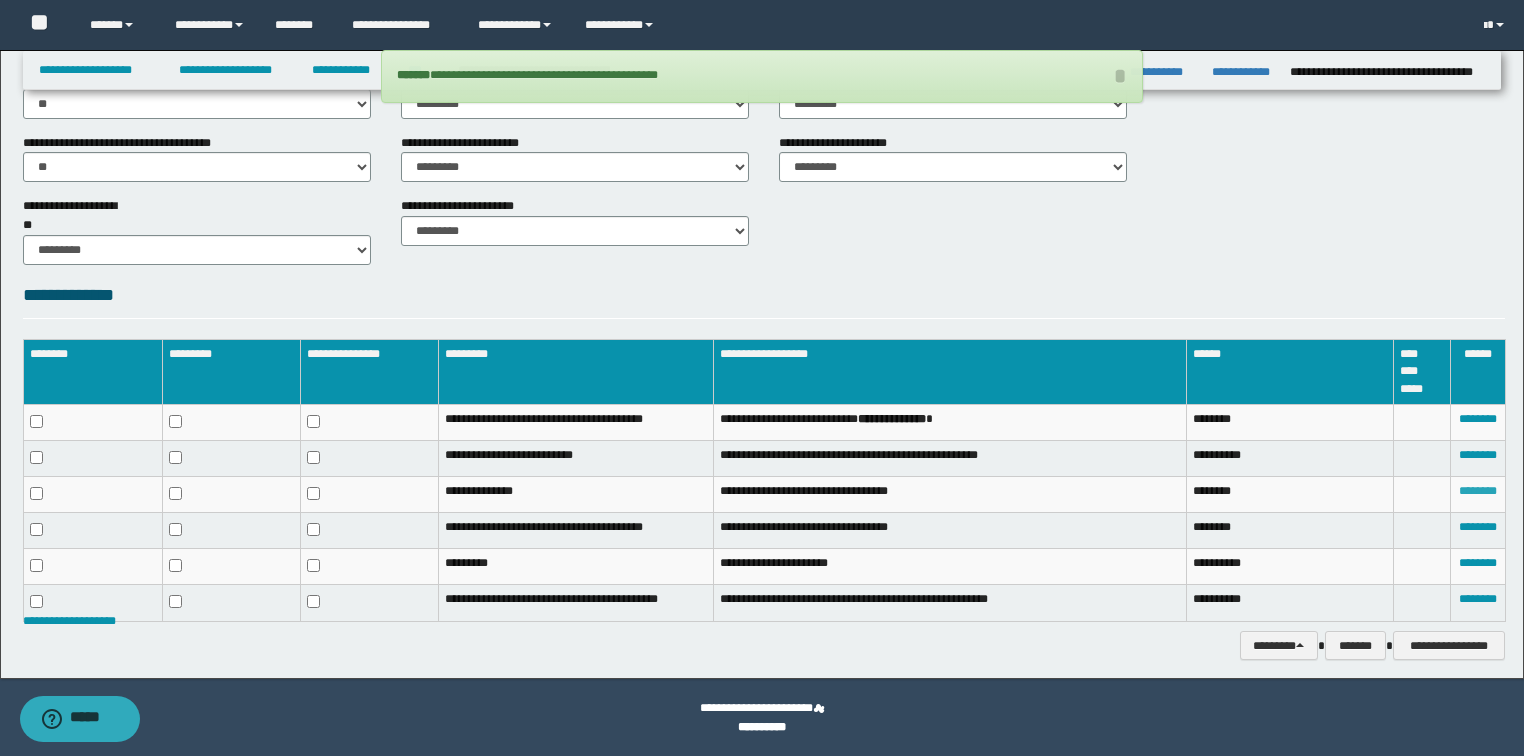 click on "********" at bounding box center (1478, 491) 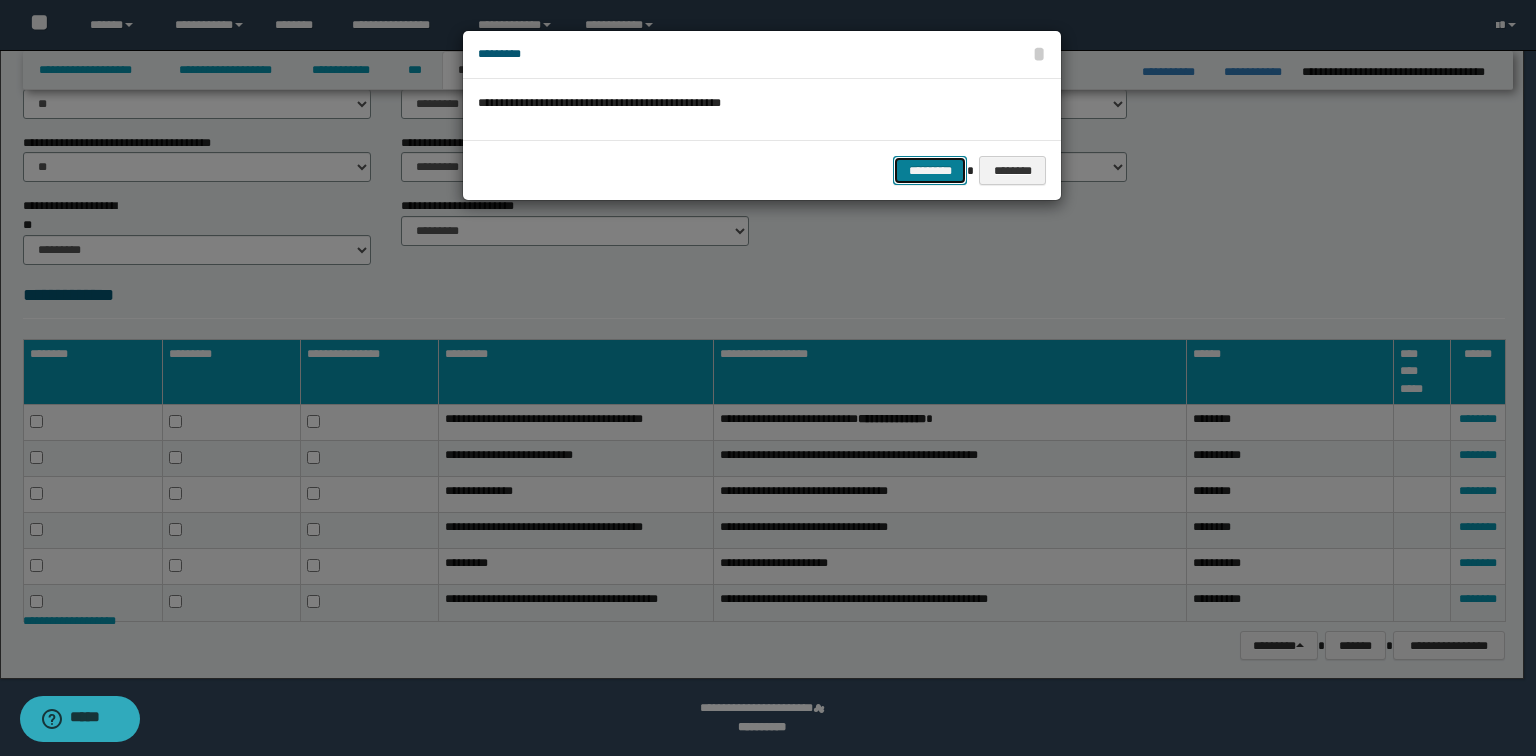 click on "*********" at bounding box center [930, 171] 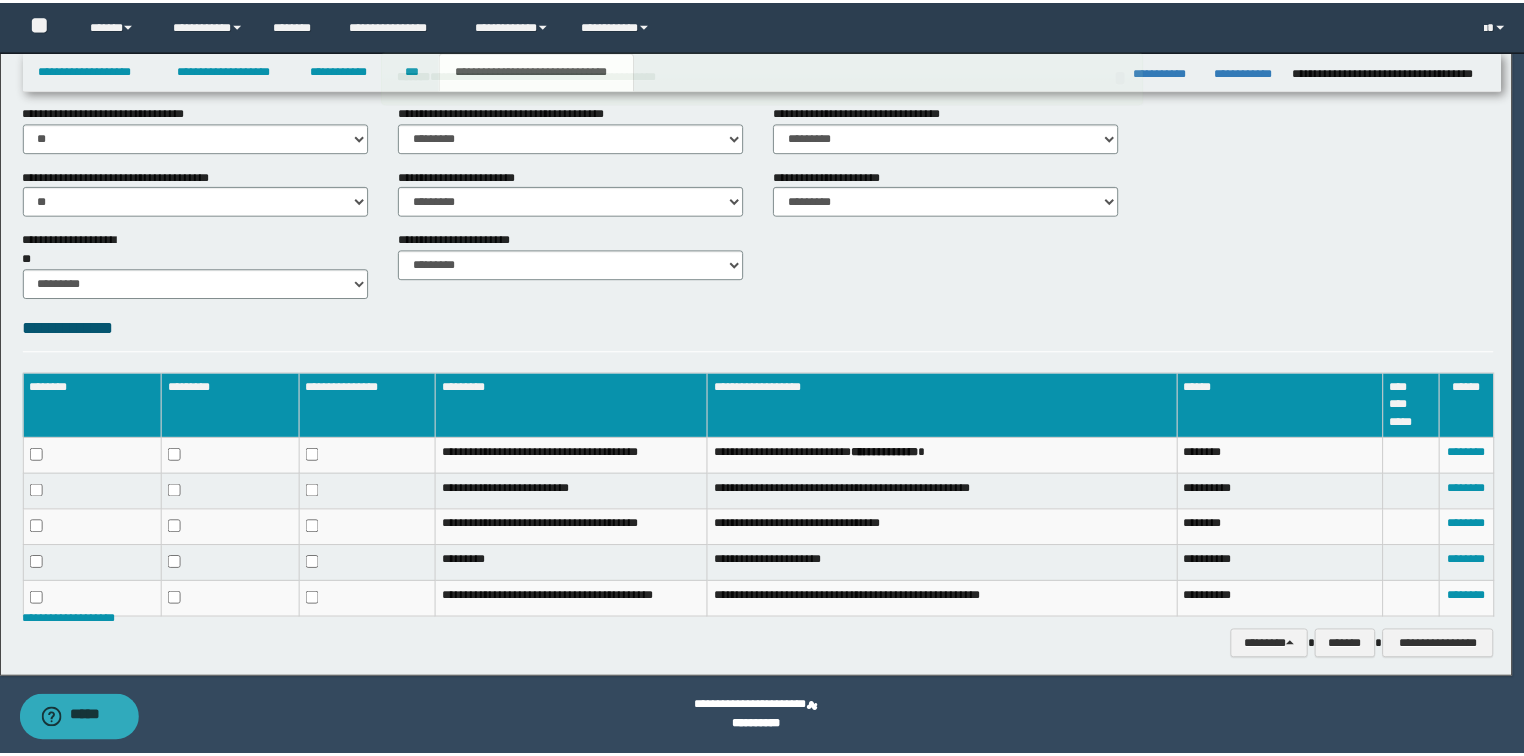 scroll, scrollTop: 850, scrollLeft: 0, axis: vertical 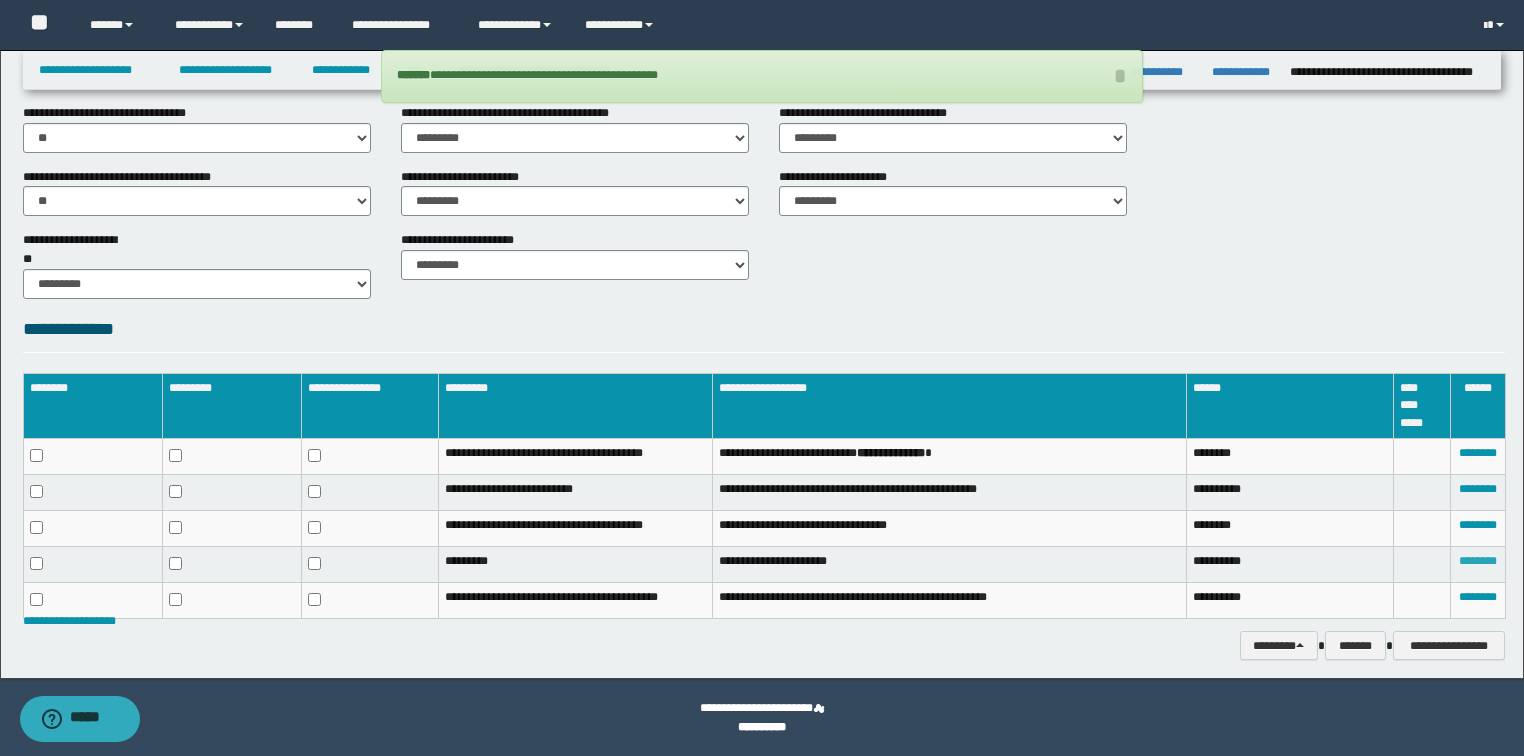 click on "********" at bounding box center (1478, 561) 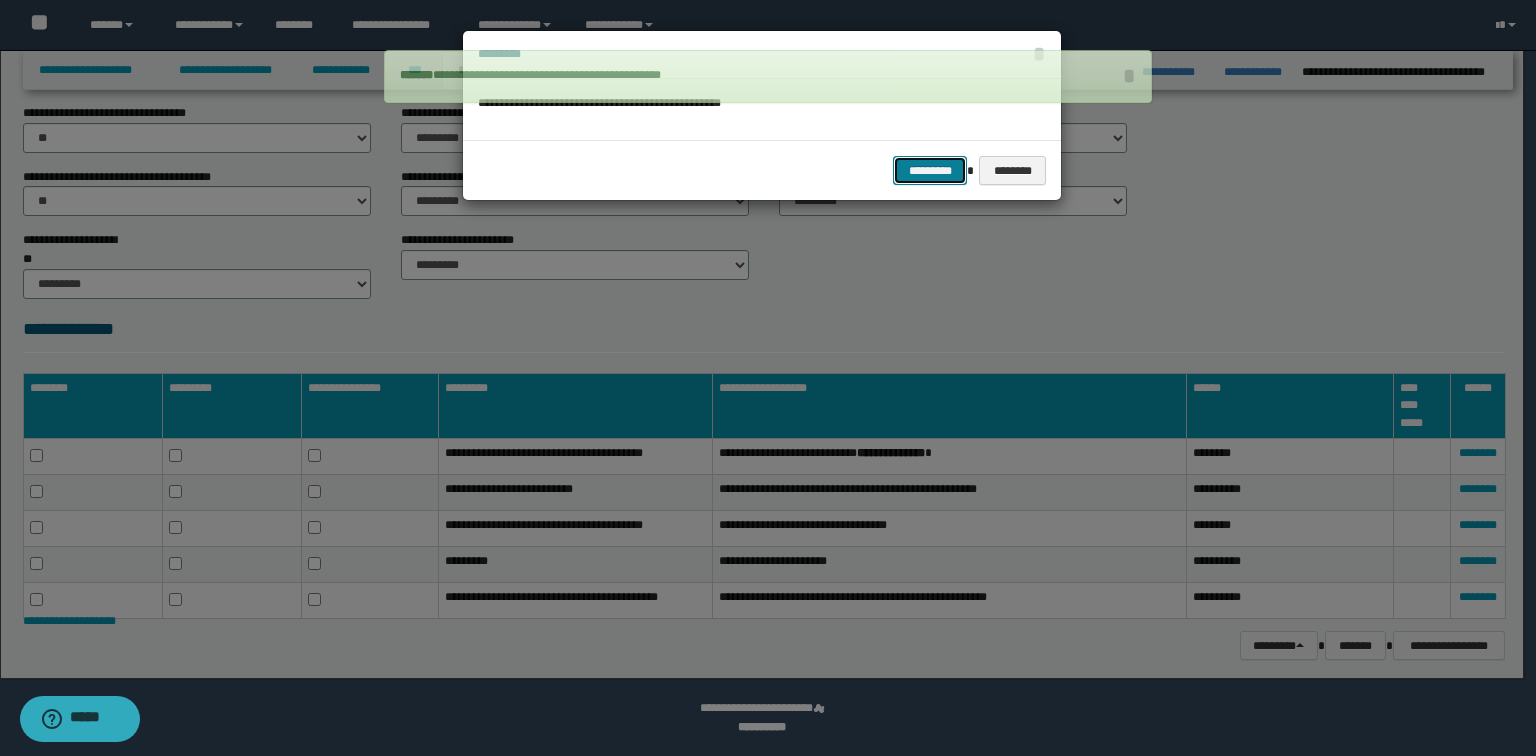 click on "*********" at bounding box center (930, 171) 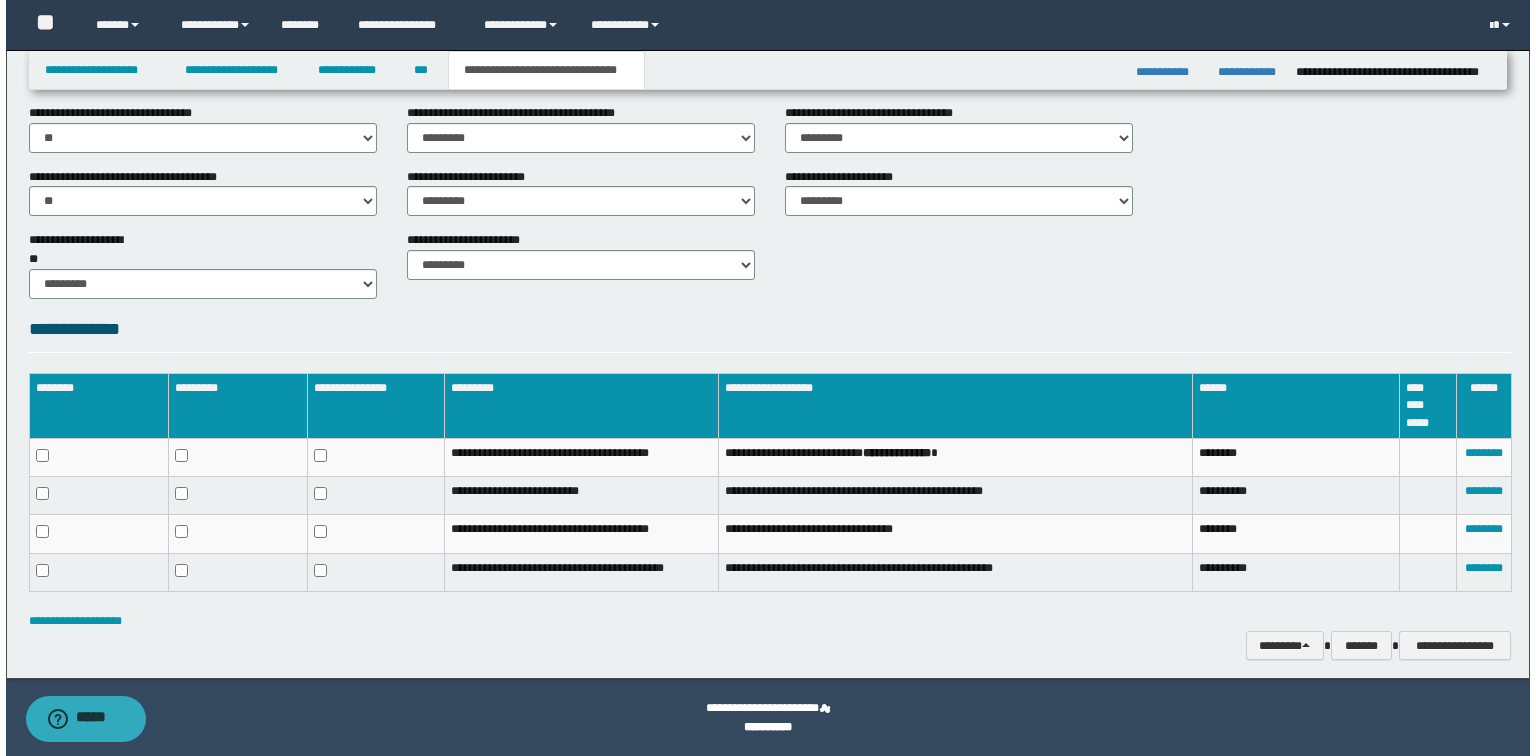 scroll, scrollTop: 816, scrollLeft: 0, axis: vertical 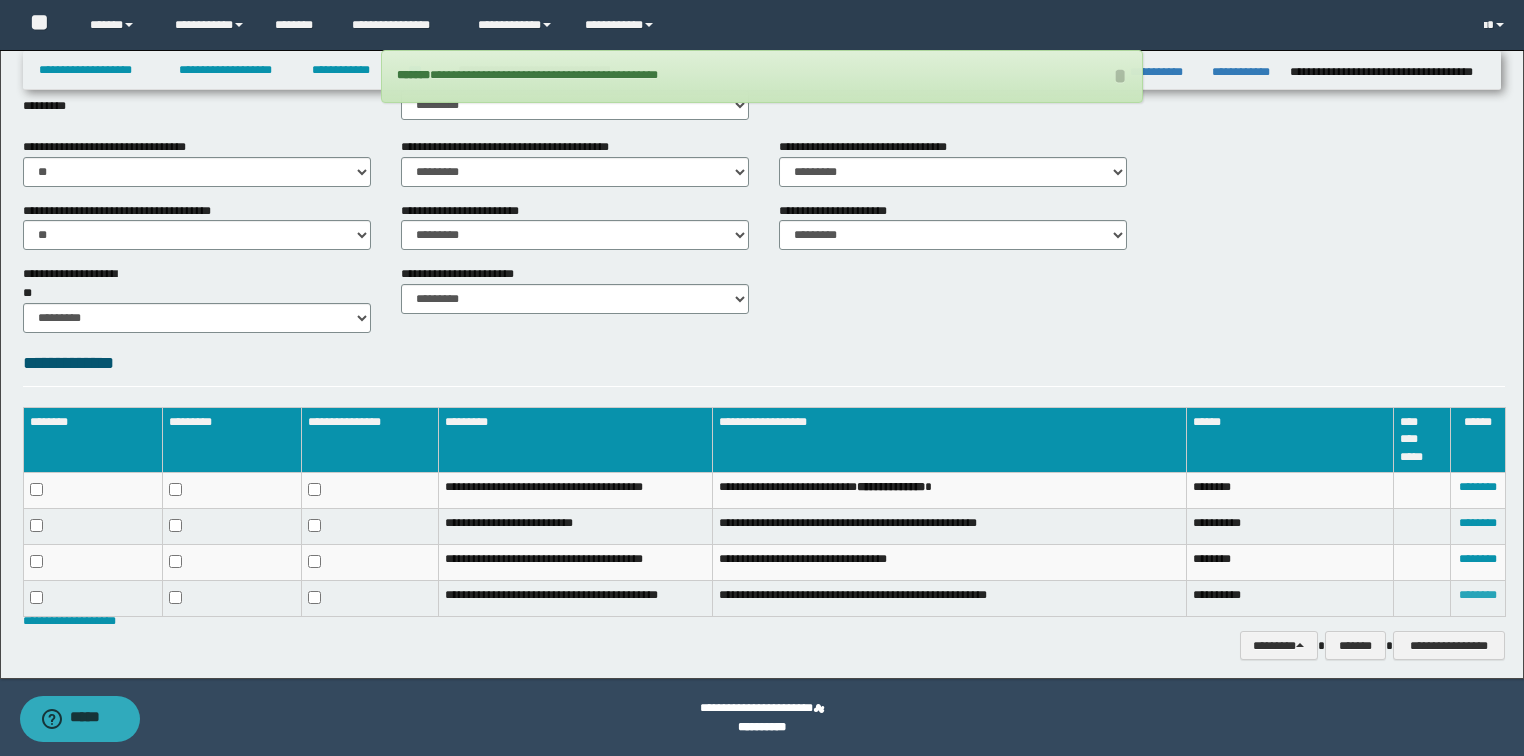click on "********" at bounding box center (1478, 595) 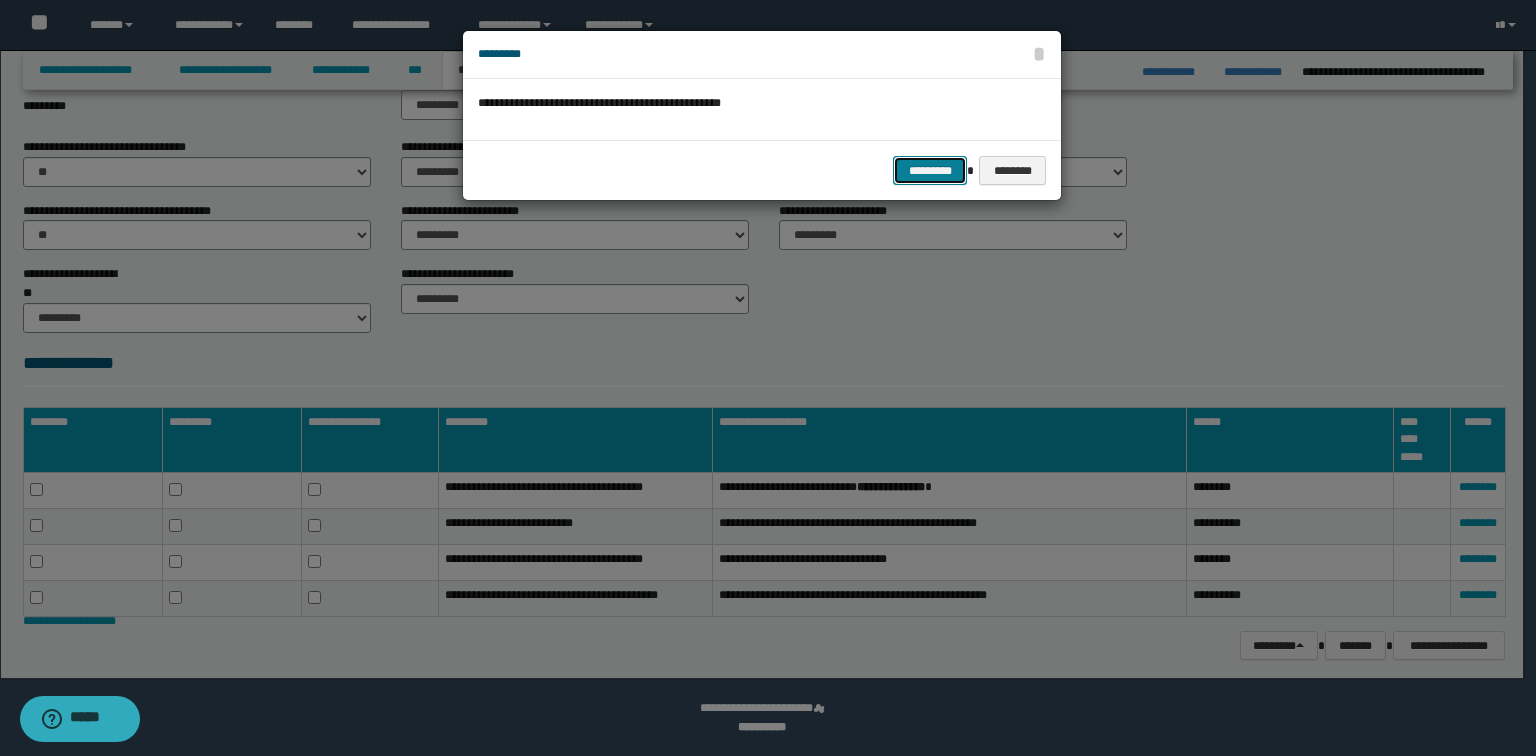 click on "*********" at bounding box center [930, 171] 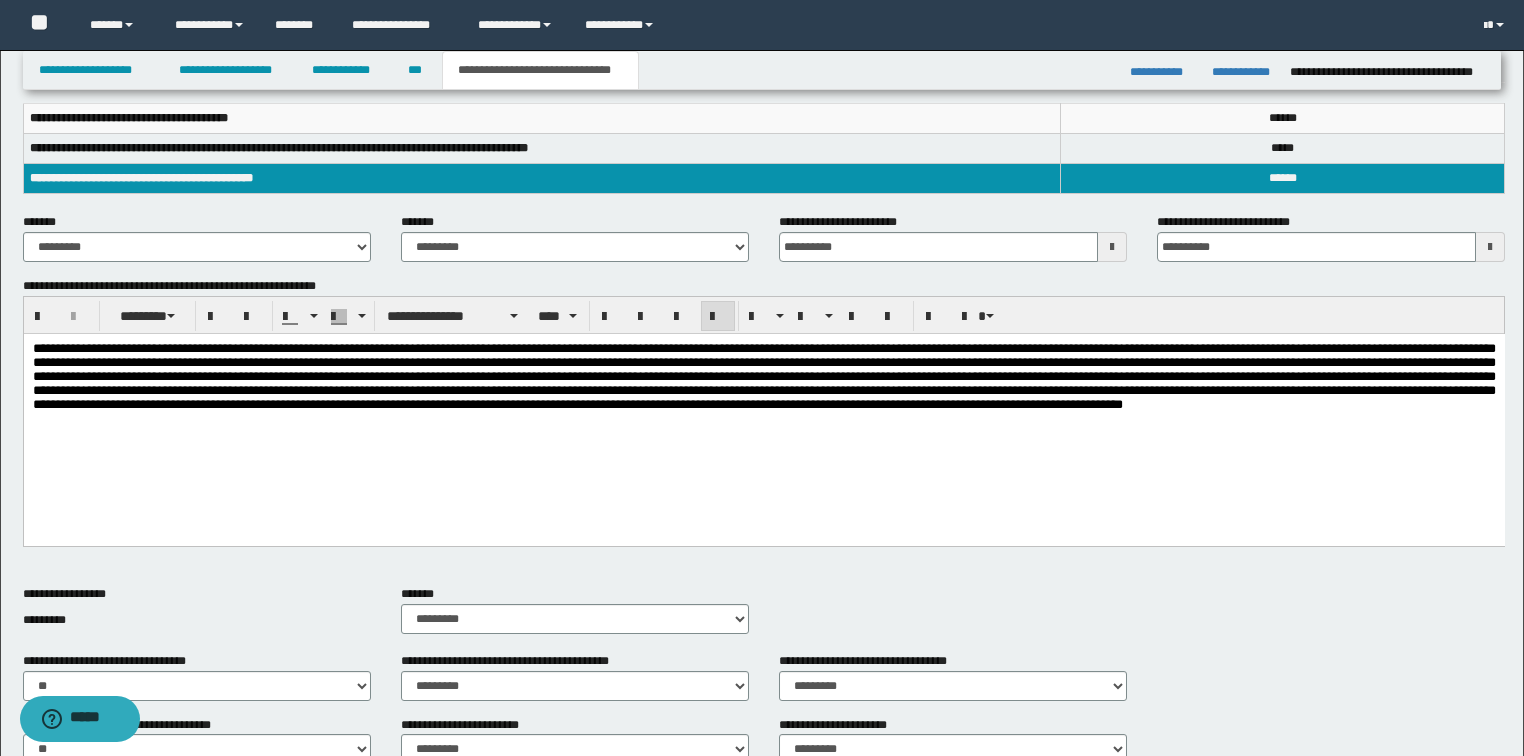 scroll, scrollTop: 62, scrollLeft: 0, axis: vertical 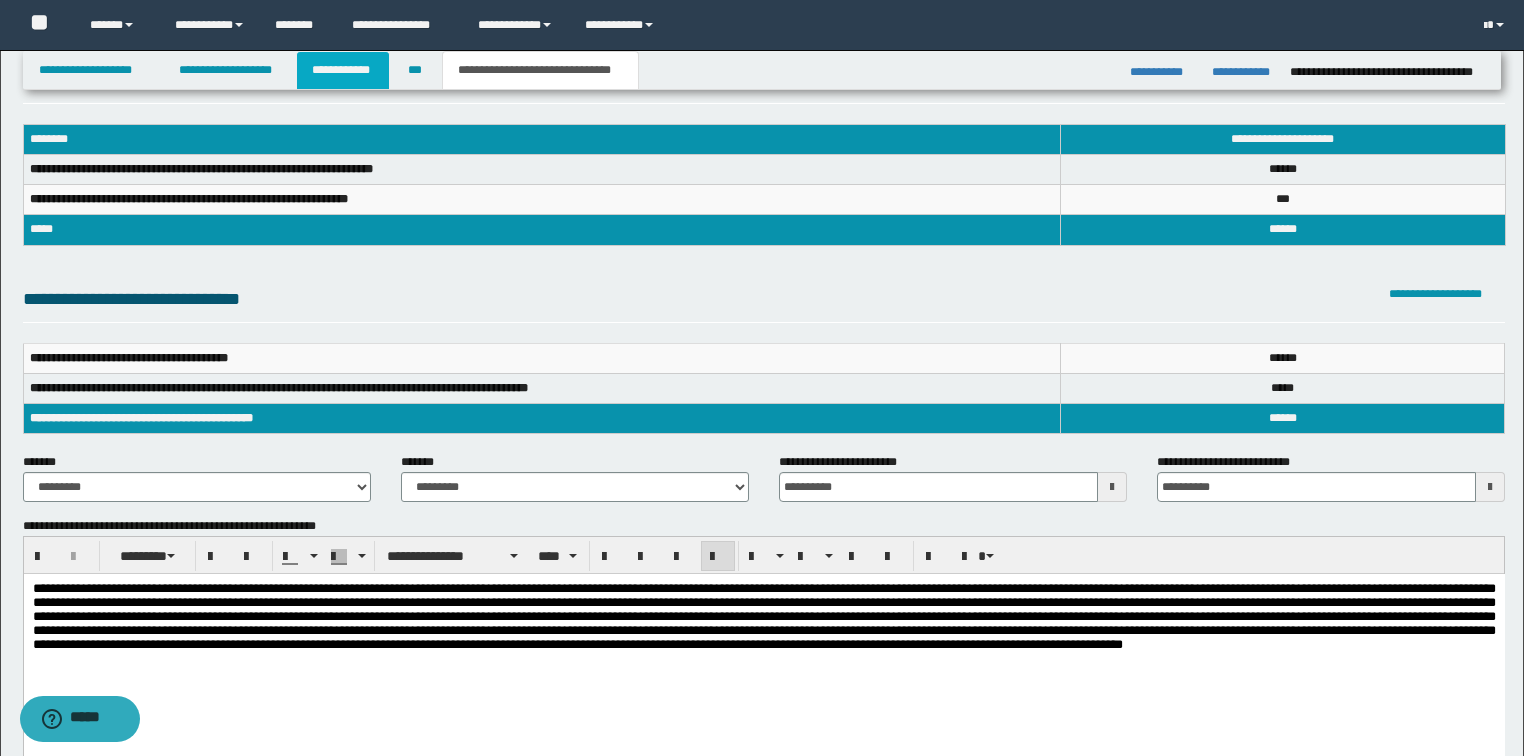 click on "**********" at bounding box center (343, 70) 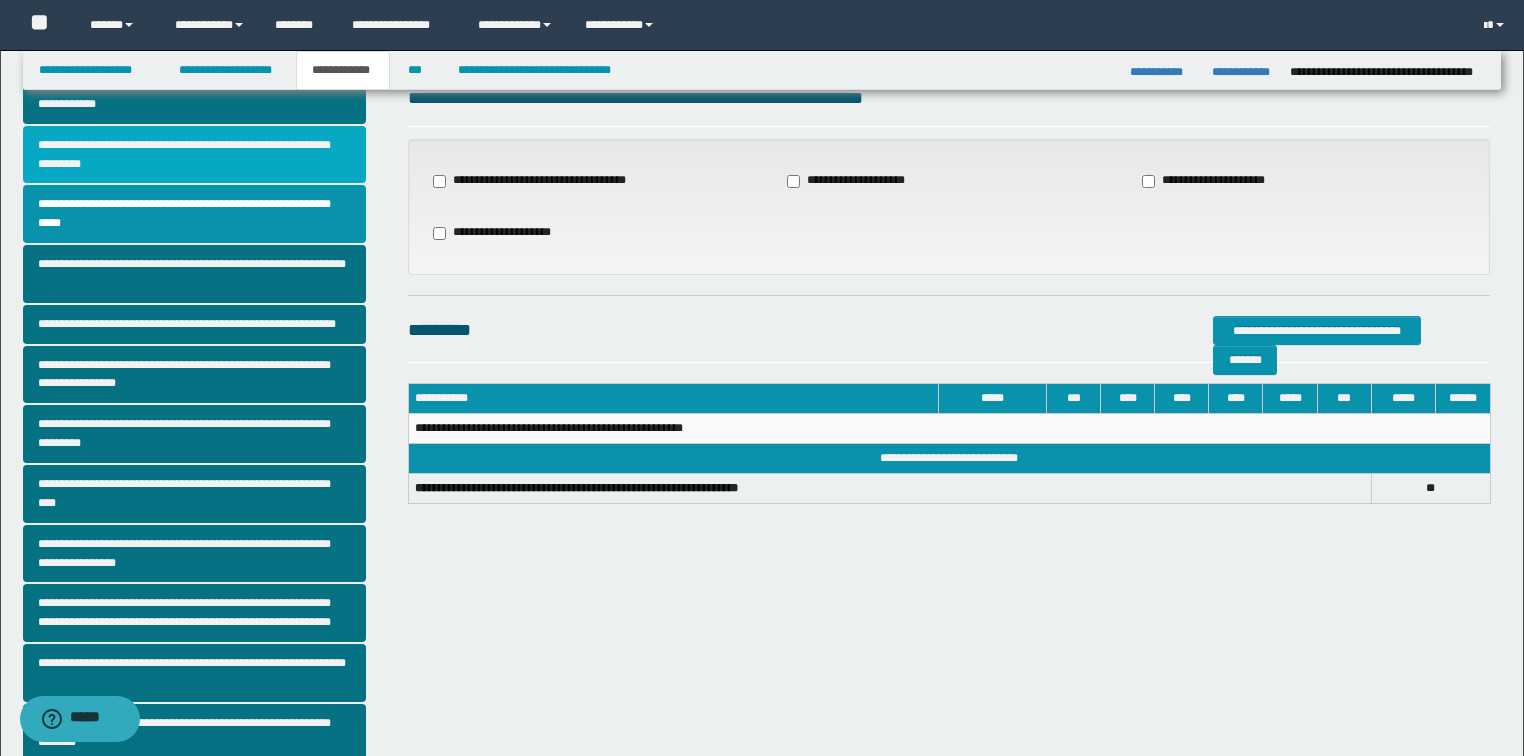 scroll, scrollTop: 0, scrollLeft: 0, axis: both 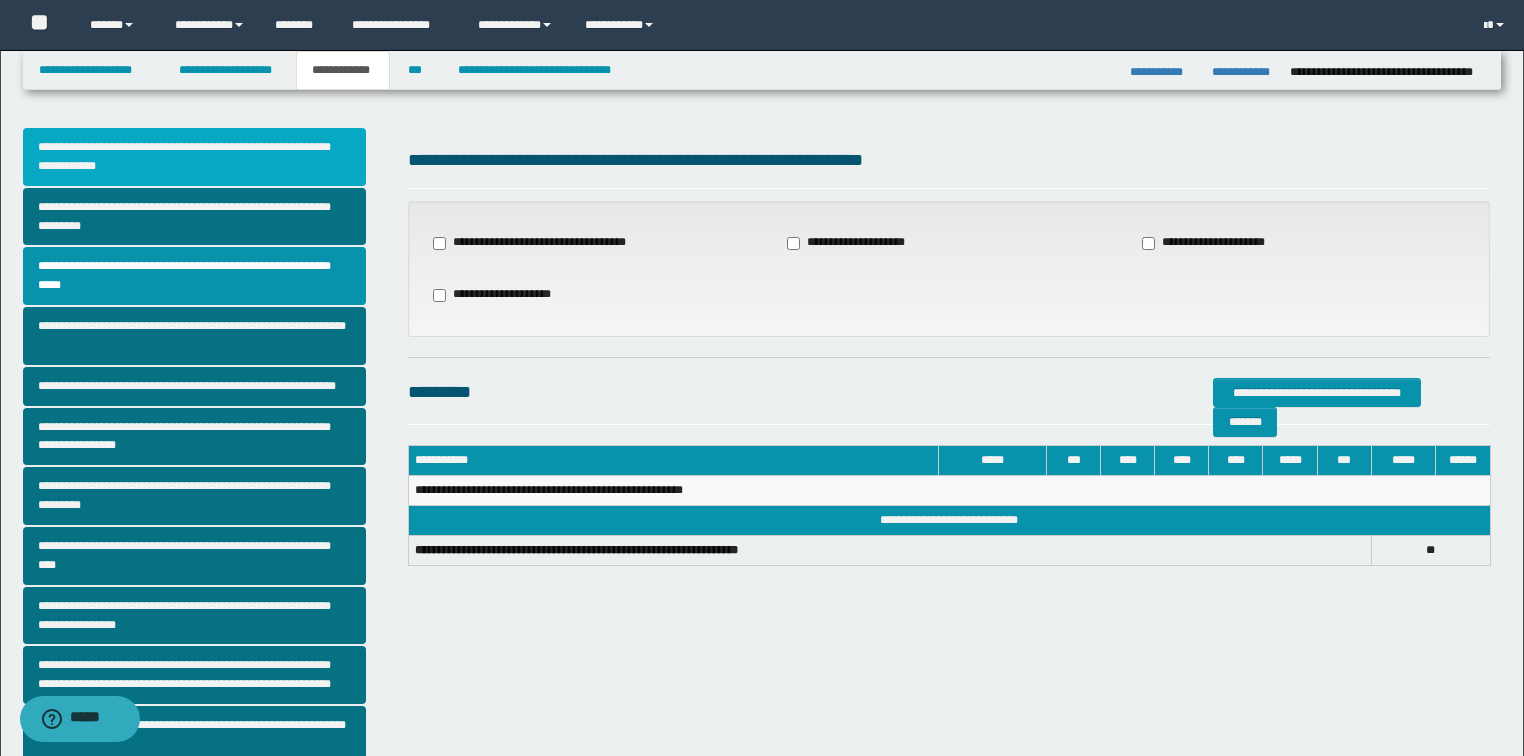 click on "**********" at bounding box center [195, 157] 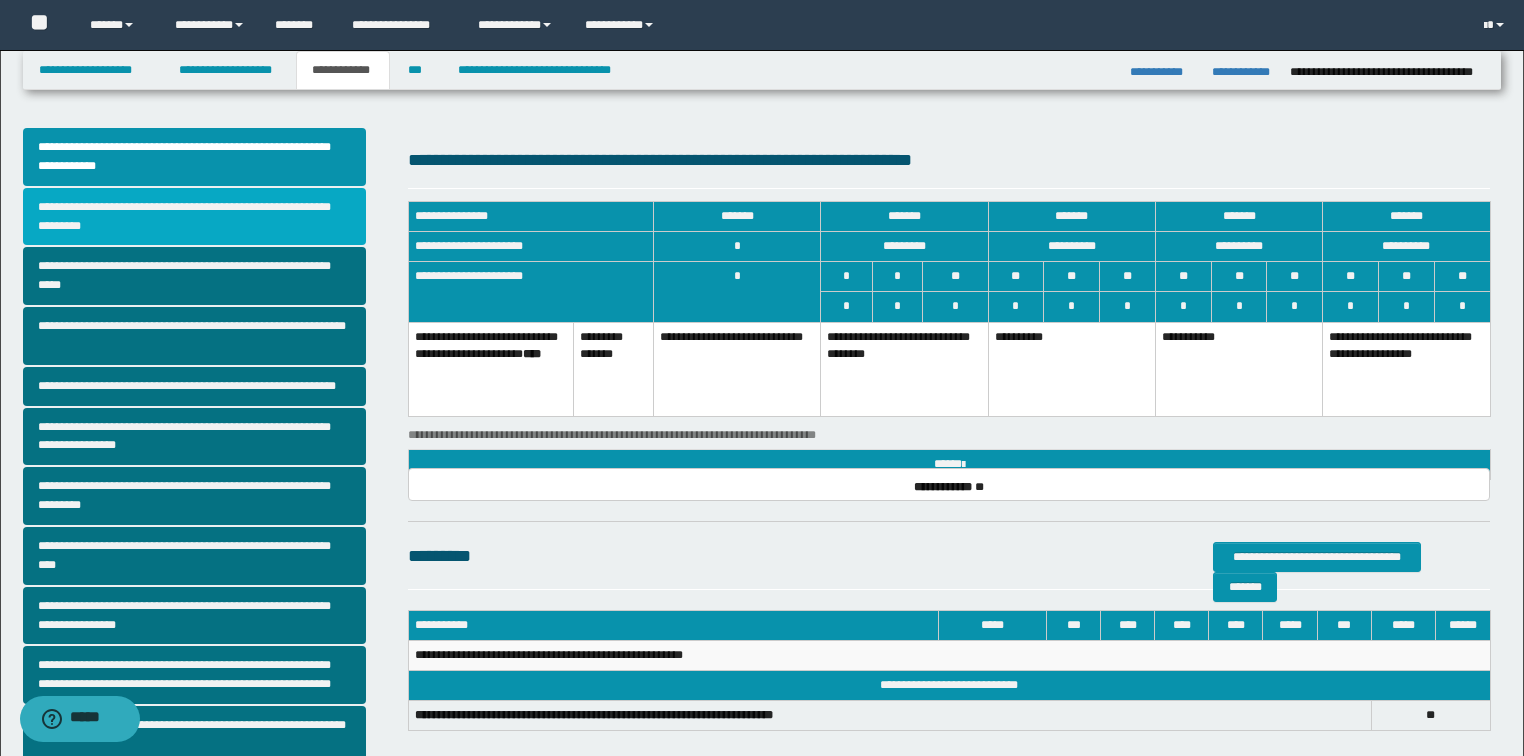 click on "**********" at bounding box center (195, 217) 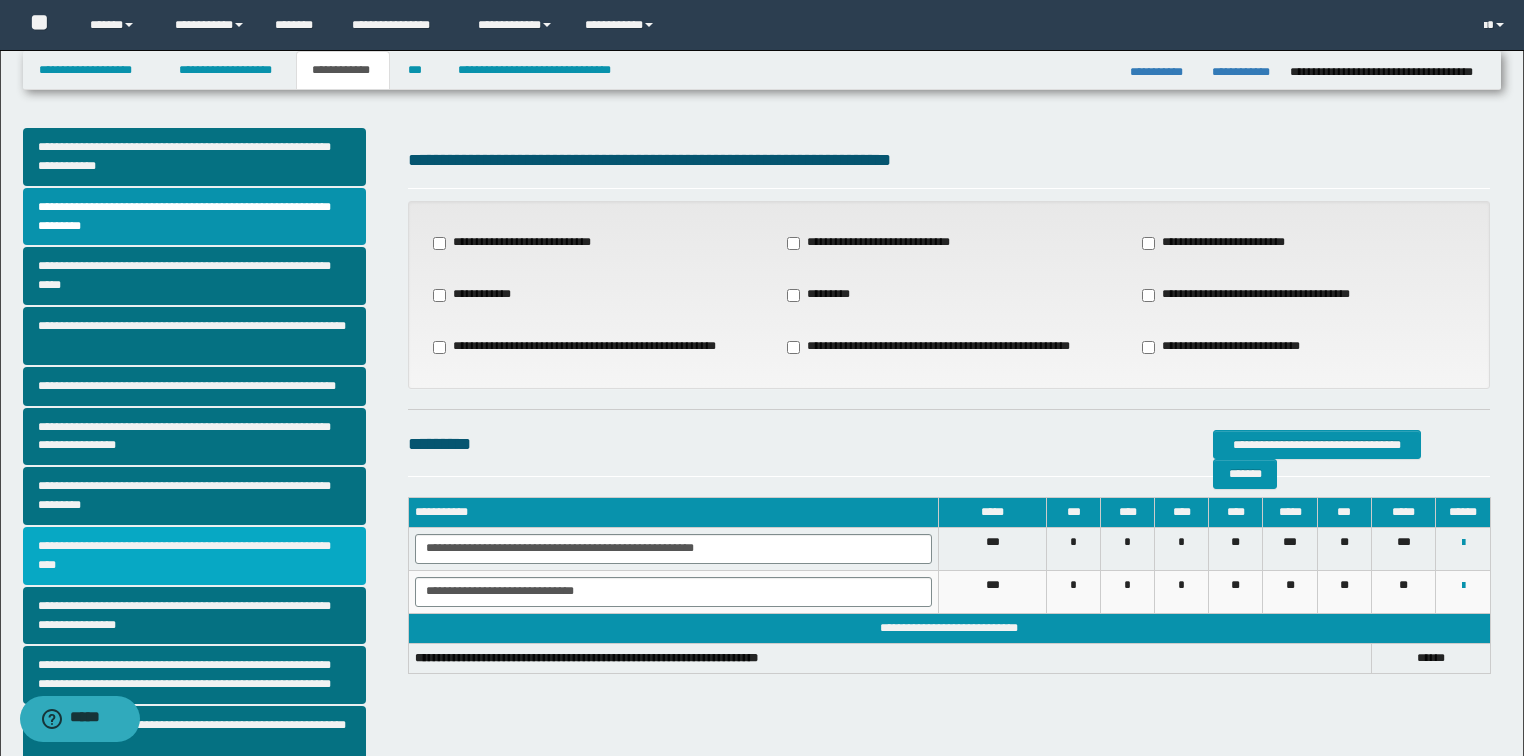 click on "**********" at bounding box center [195, 556] 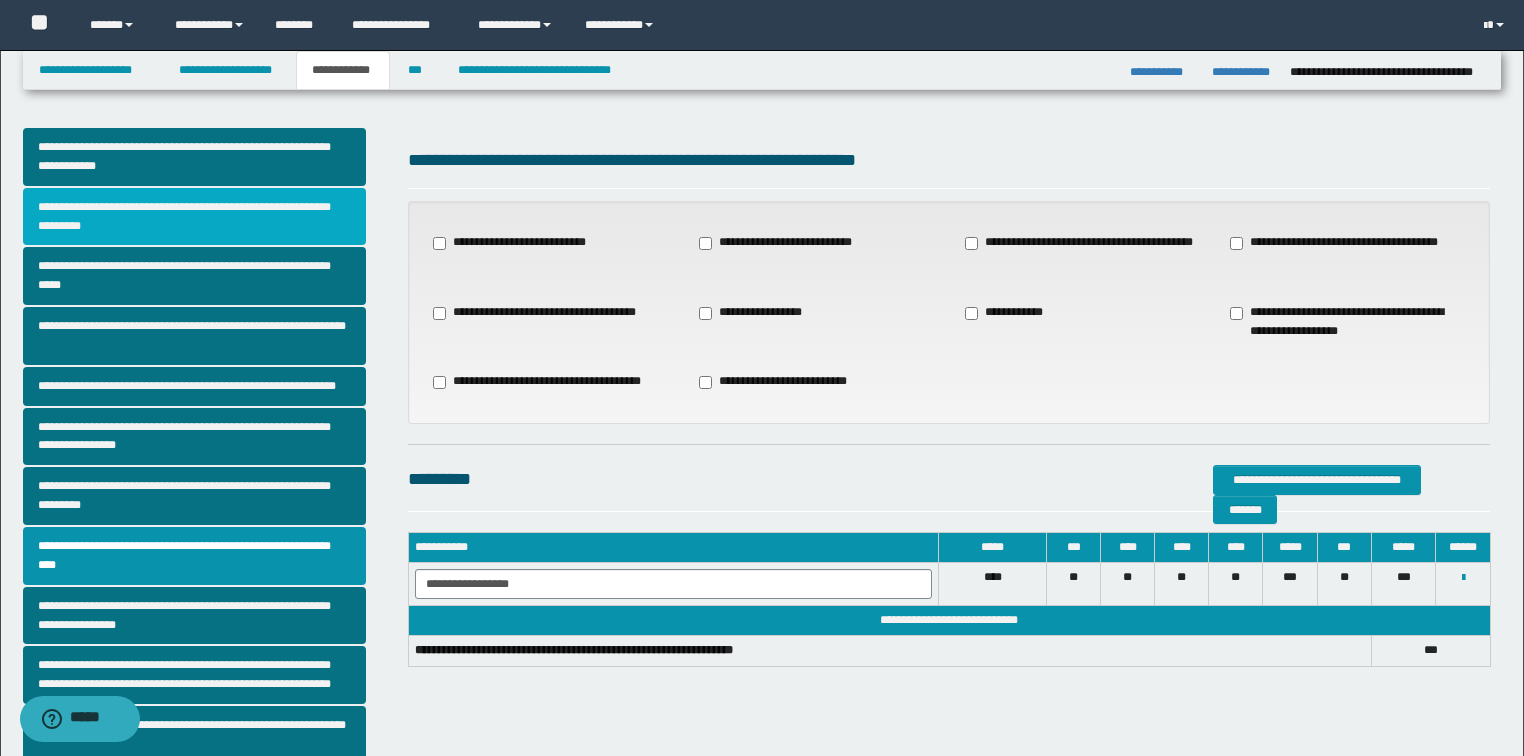 click on "**********" at bounding box center [195, 217] 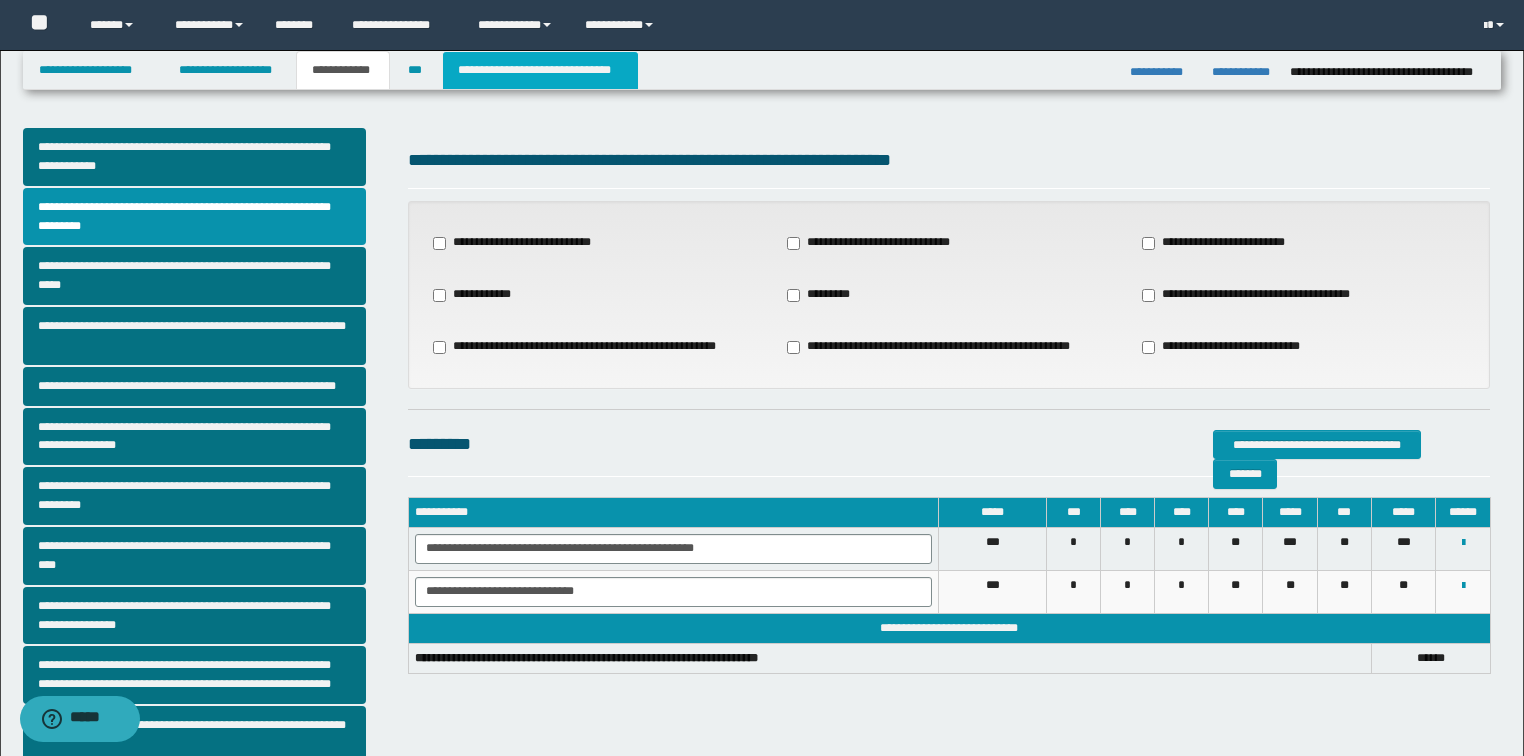 click on "**********" at bounding box center [540, 70] 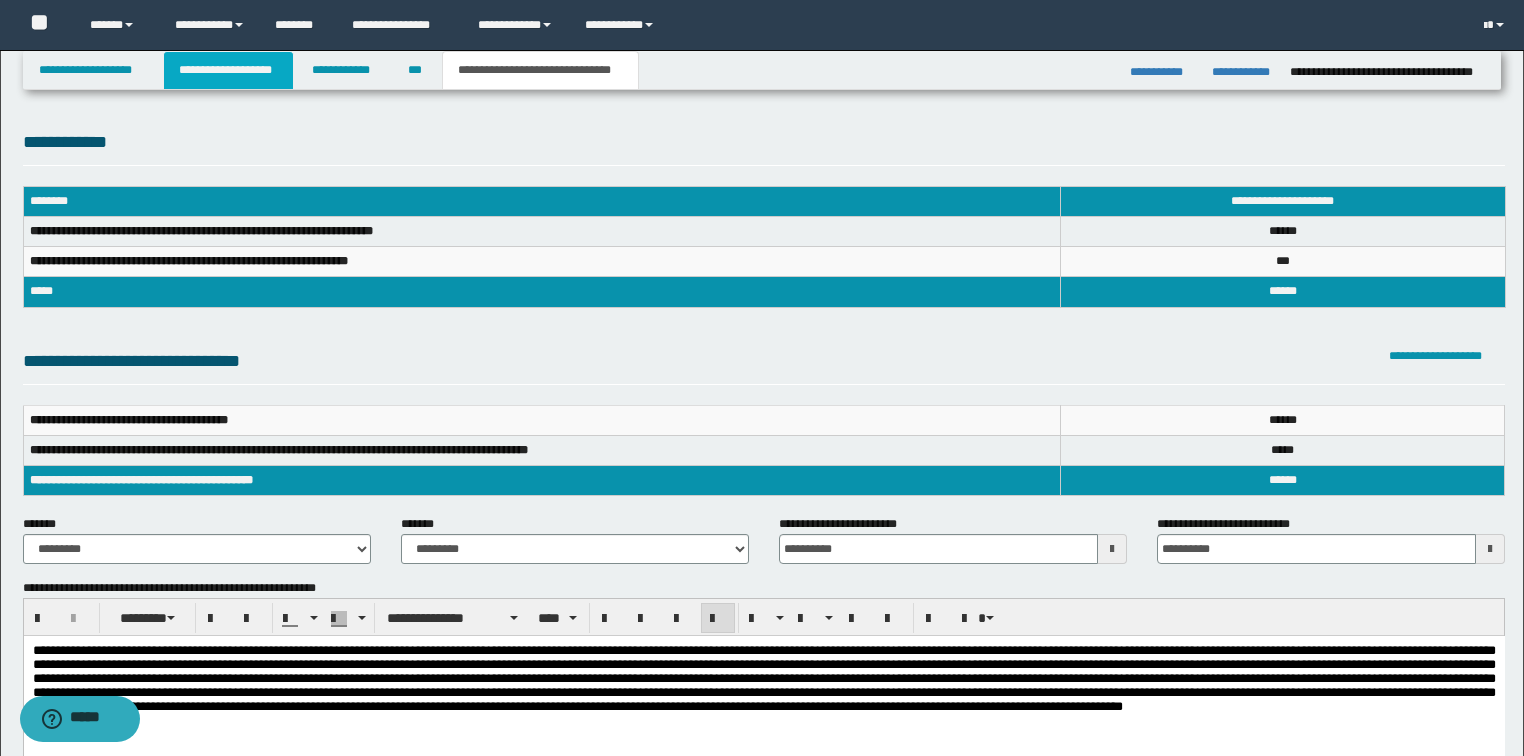 click on "**********" at bounding box center (228, 70) 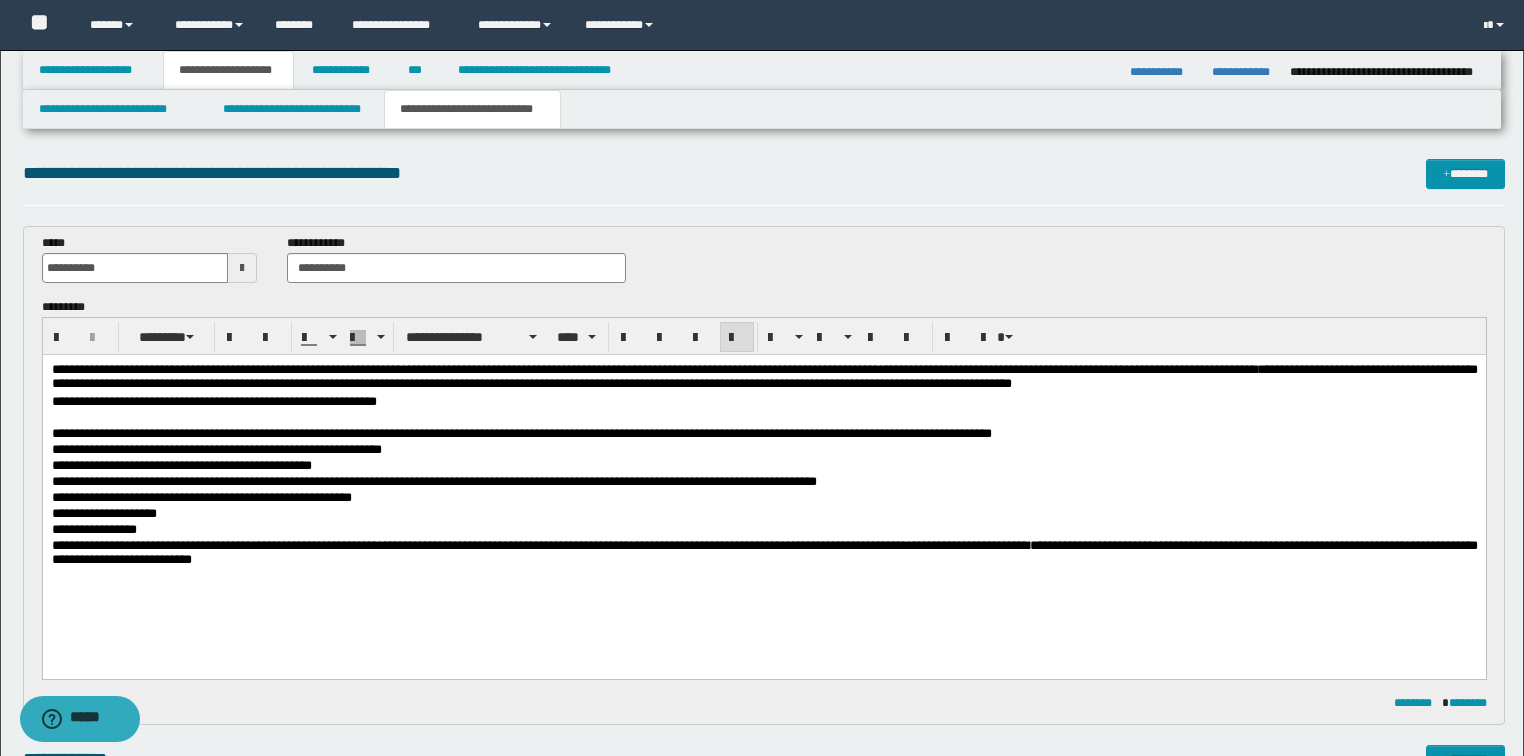 scroll, scrollTop: 560, scrollLeft: 0, axis: vertical 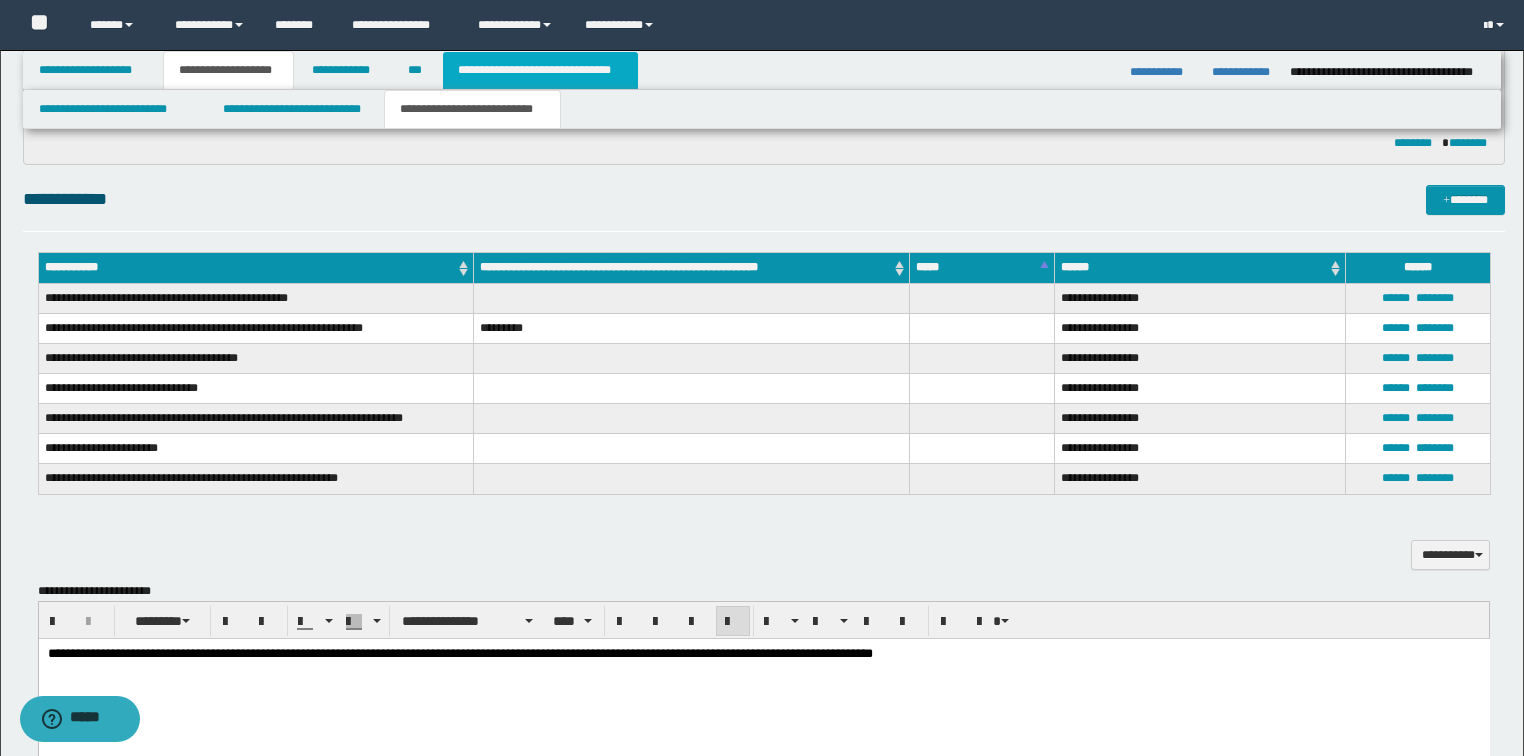 click on "**********" at bounding box center [540, 70] 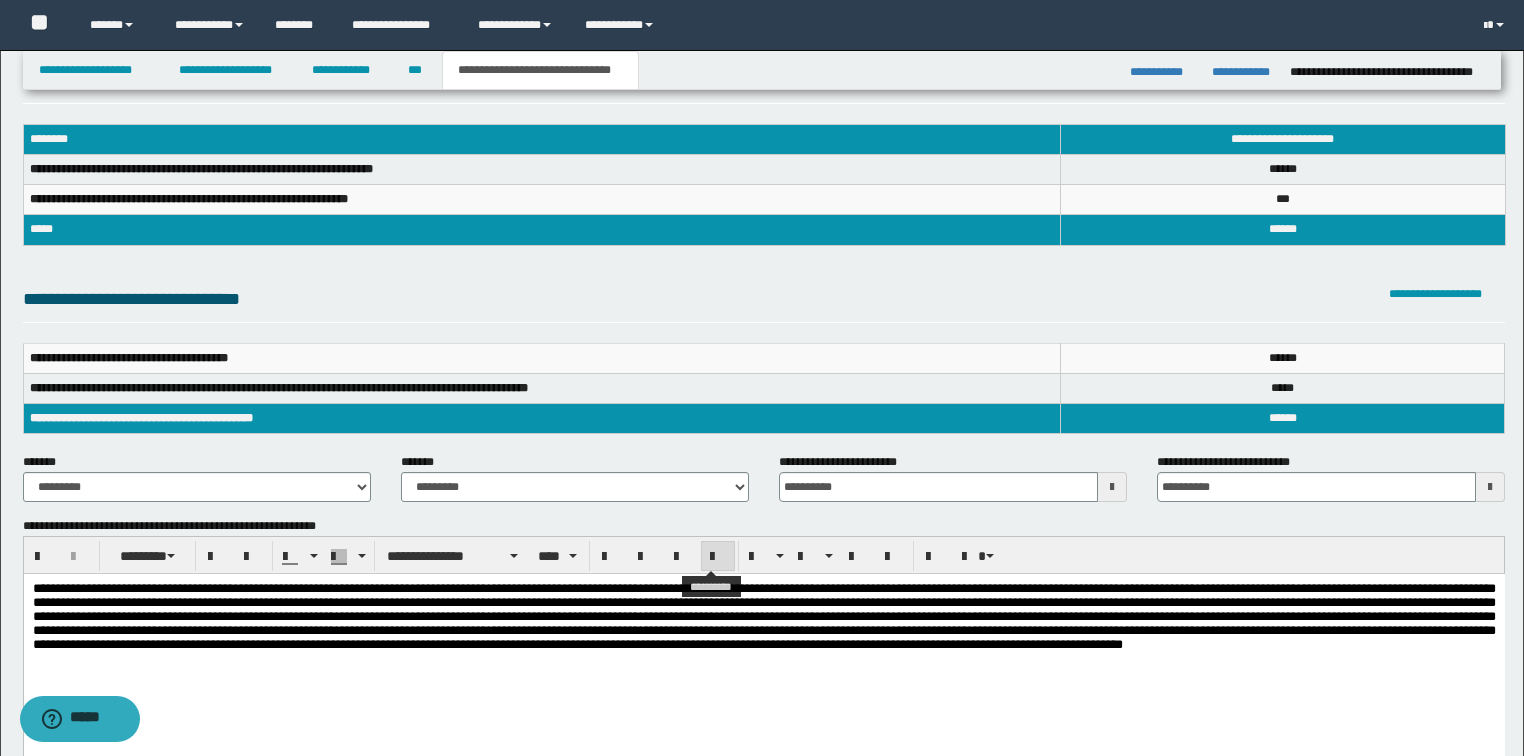 scroll, scrollTop: 0, scrollLeft: 0, axis: both 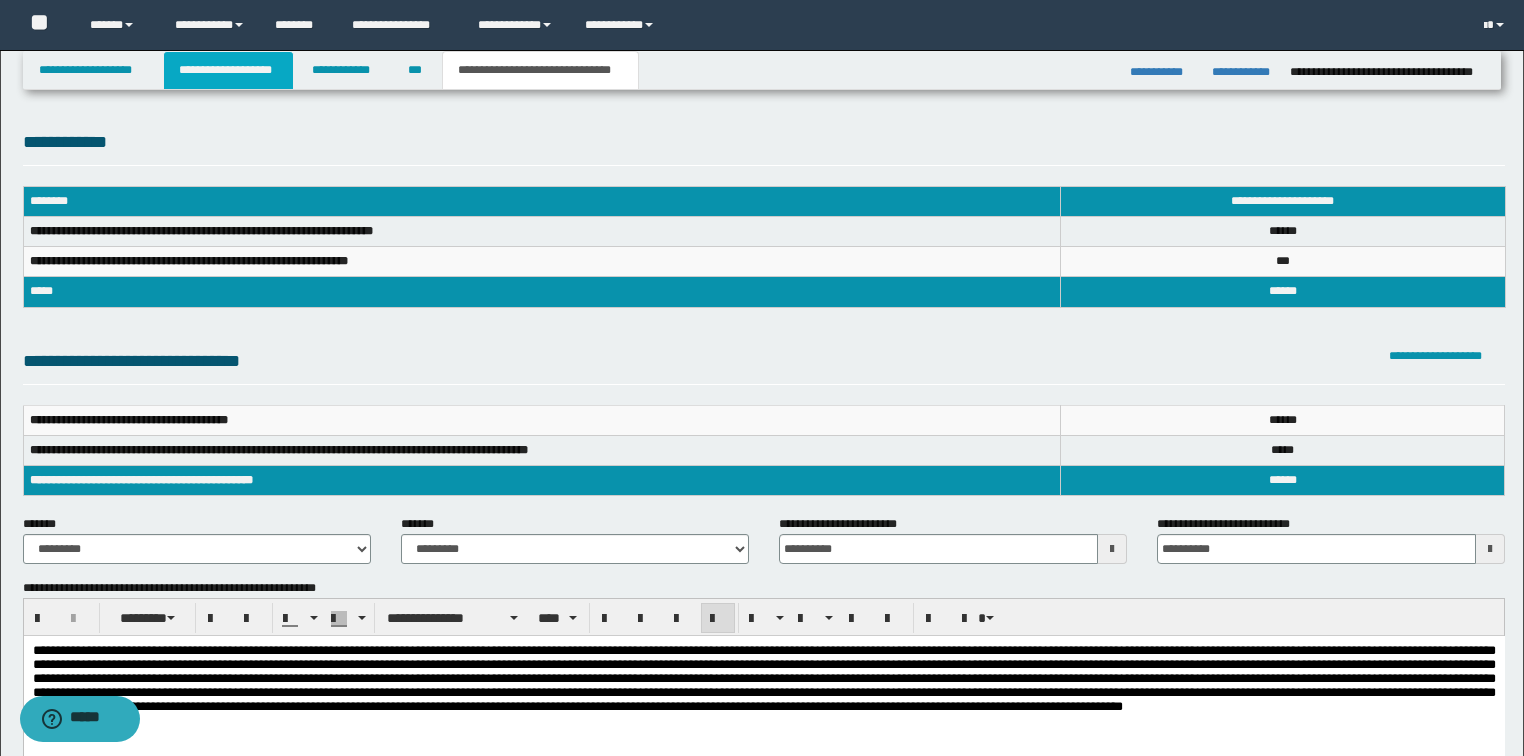 click on "**********" at bounding box center (228, 70) 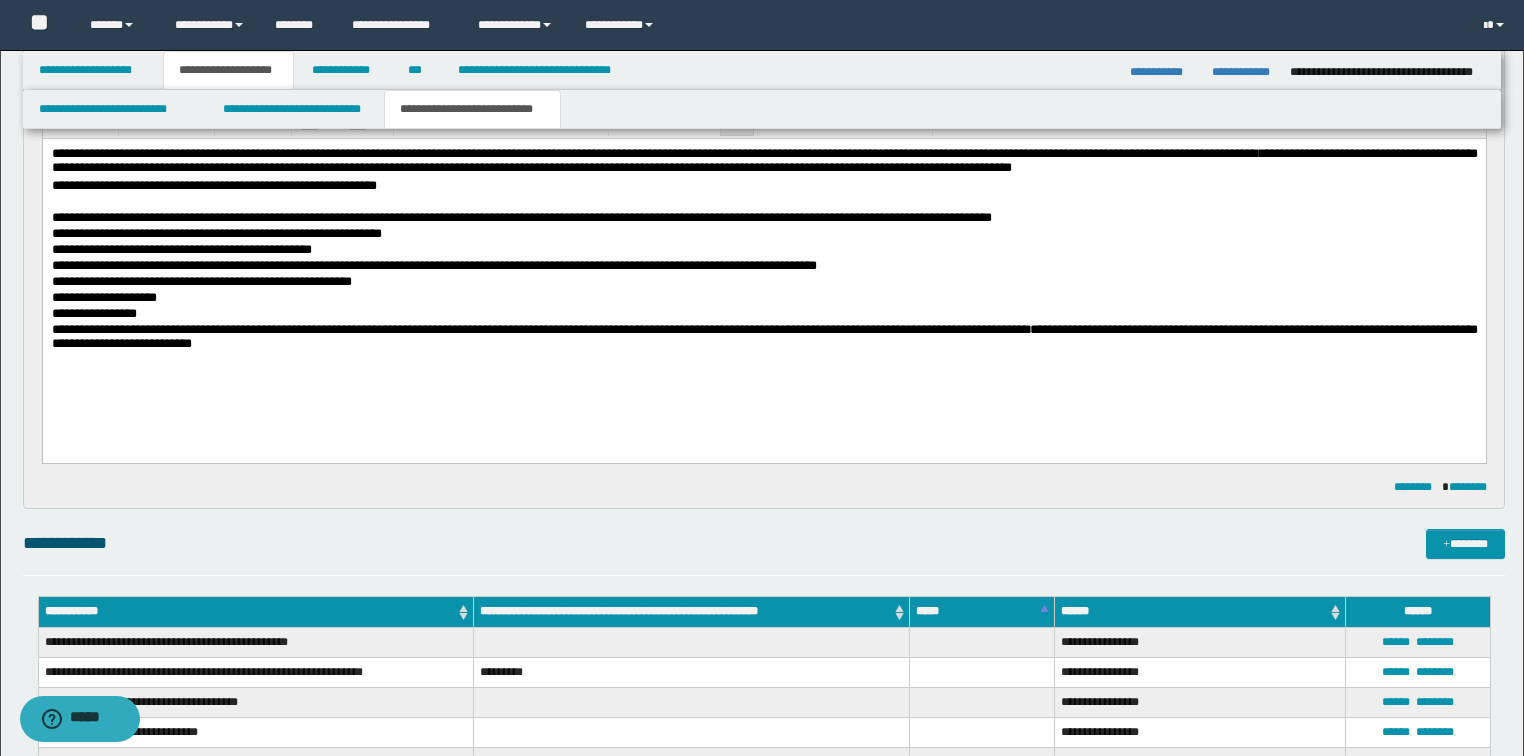 scroll, scrollTop: 0, scrollLeft: 0, axis: both 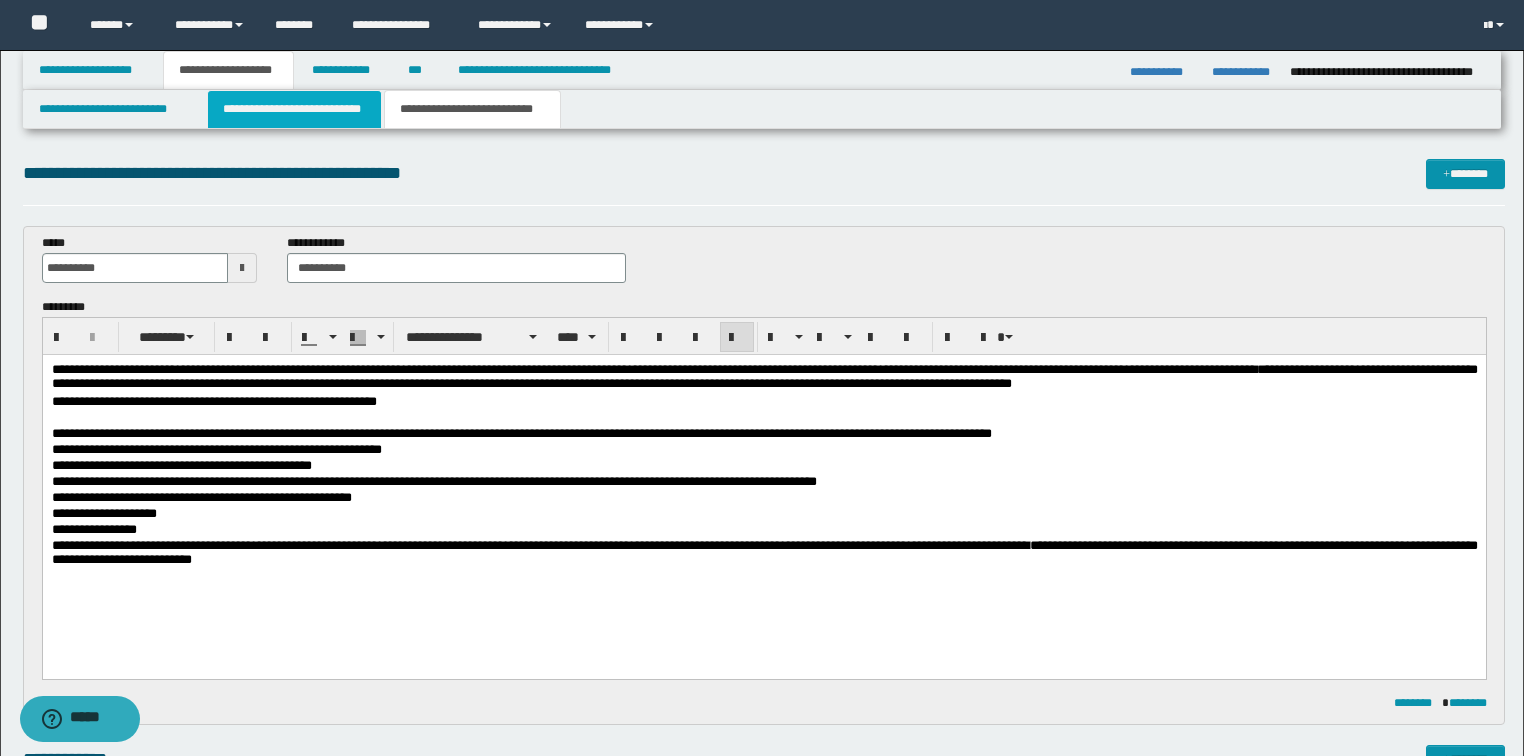 click on "**********" at bounding box center [294, 109] 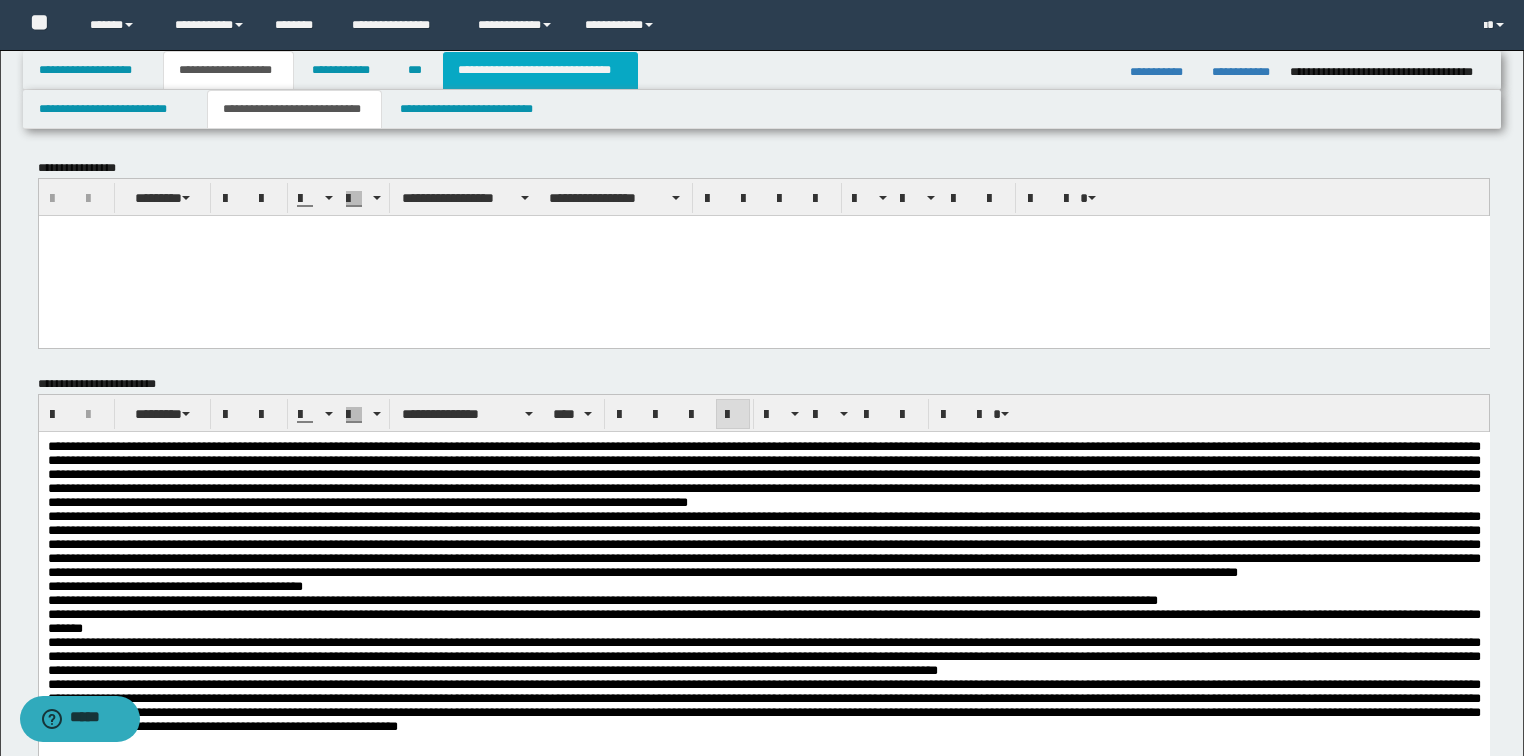 click on "**********" at bounding box center (540, 70) 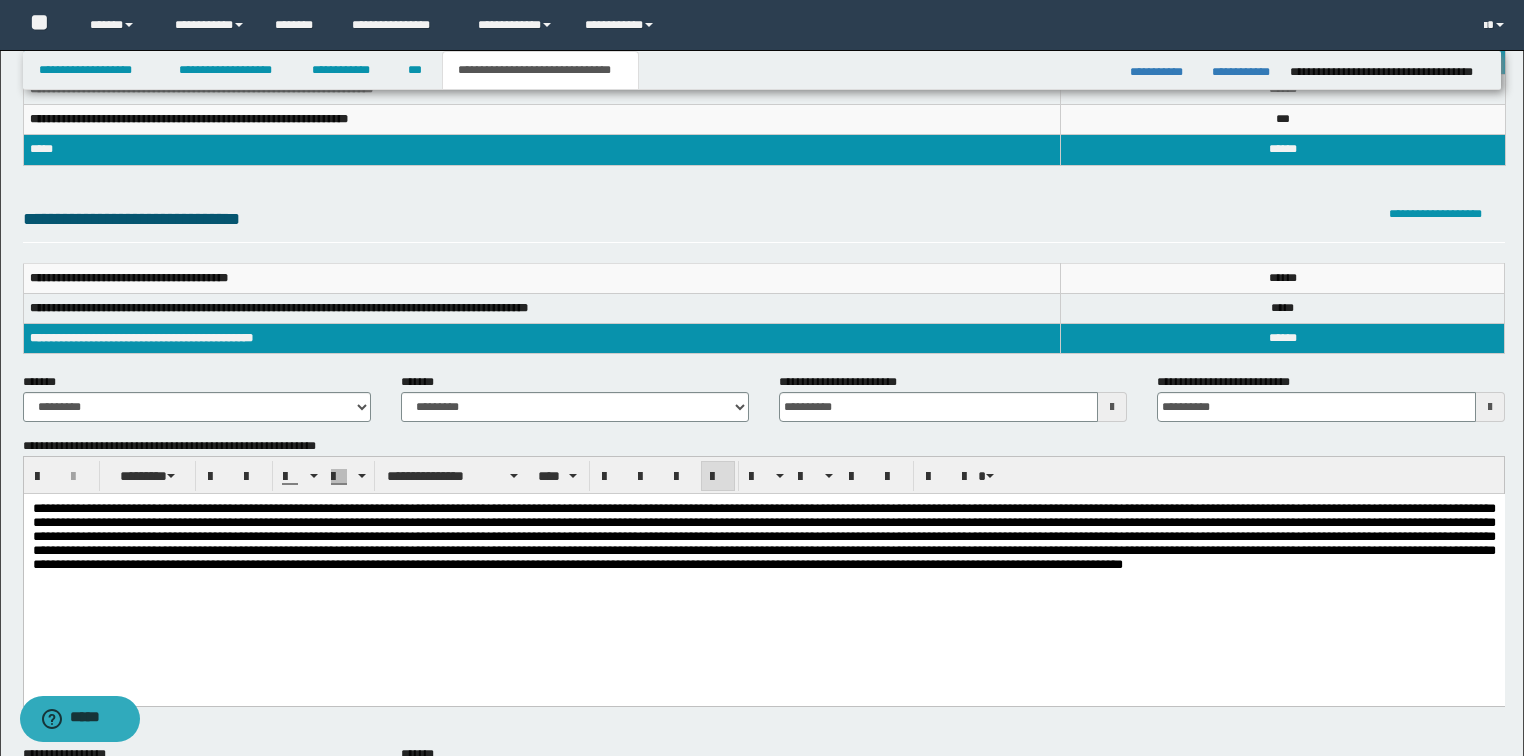 scroll, scrollTop: 0, scrollLeft: 0, axis: both 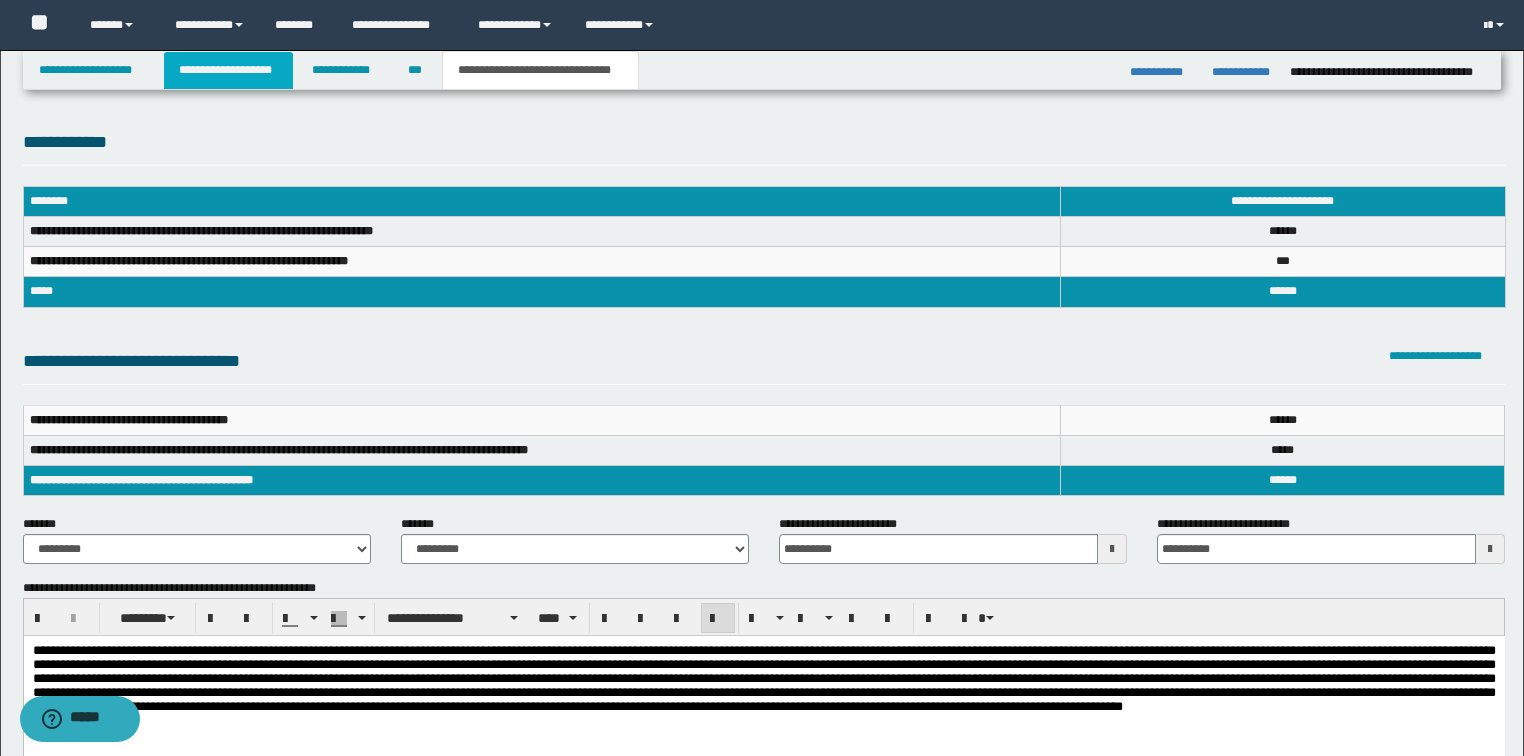click on "**********" at bounding box center [228, 70] 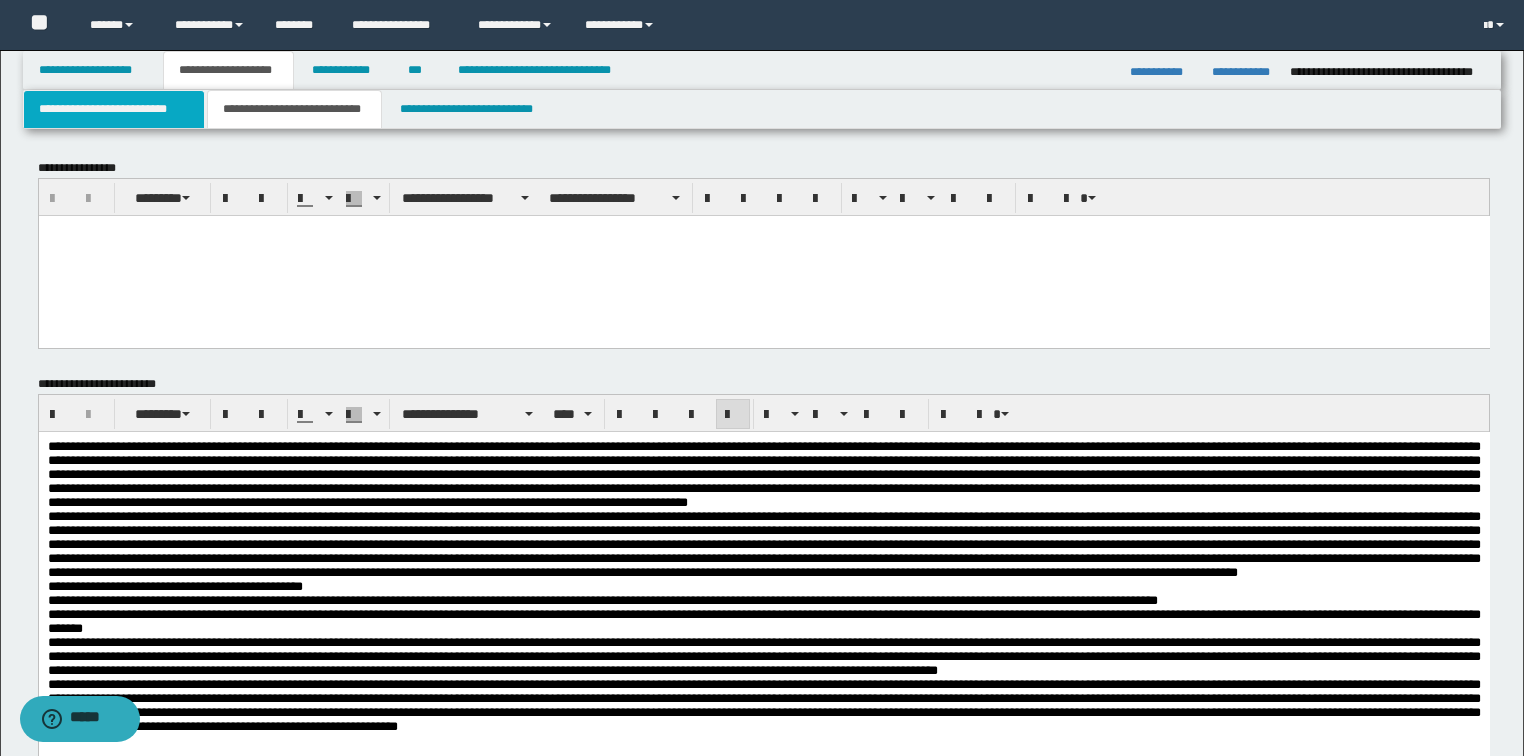 click on "**********" at bounding box center (114, 109) 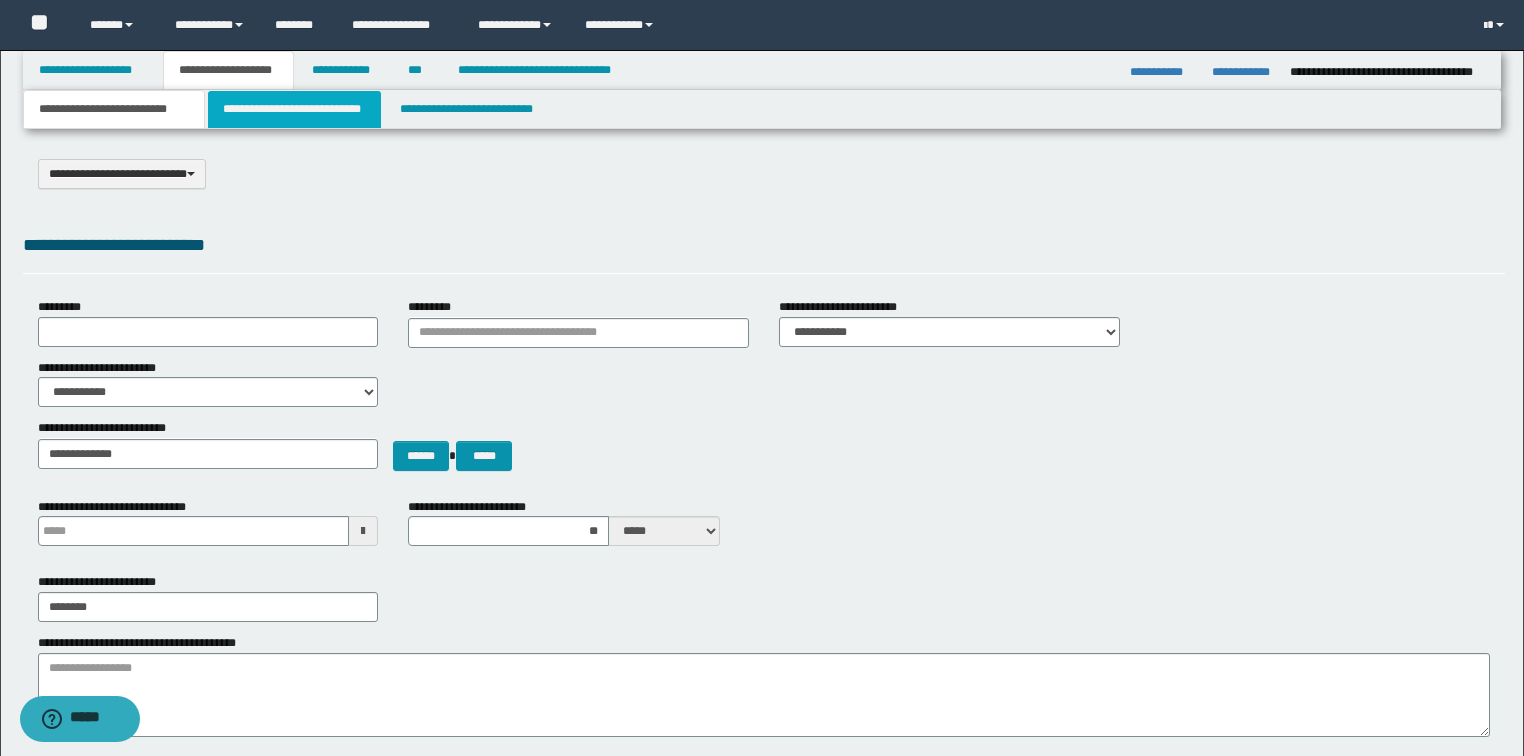 click on "**********" at bounding box center (294, 109) 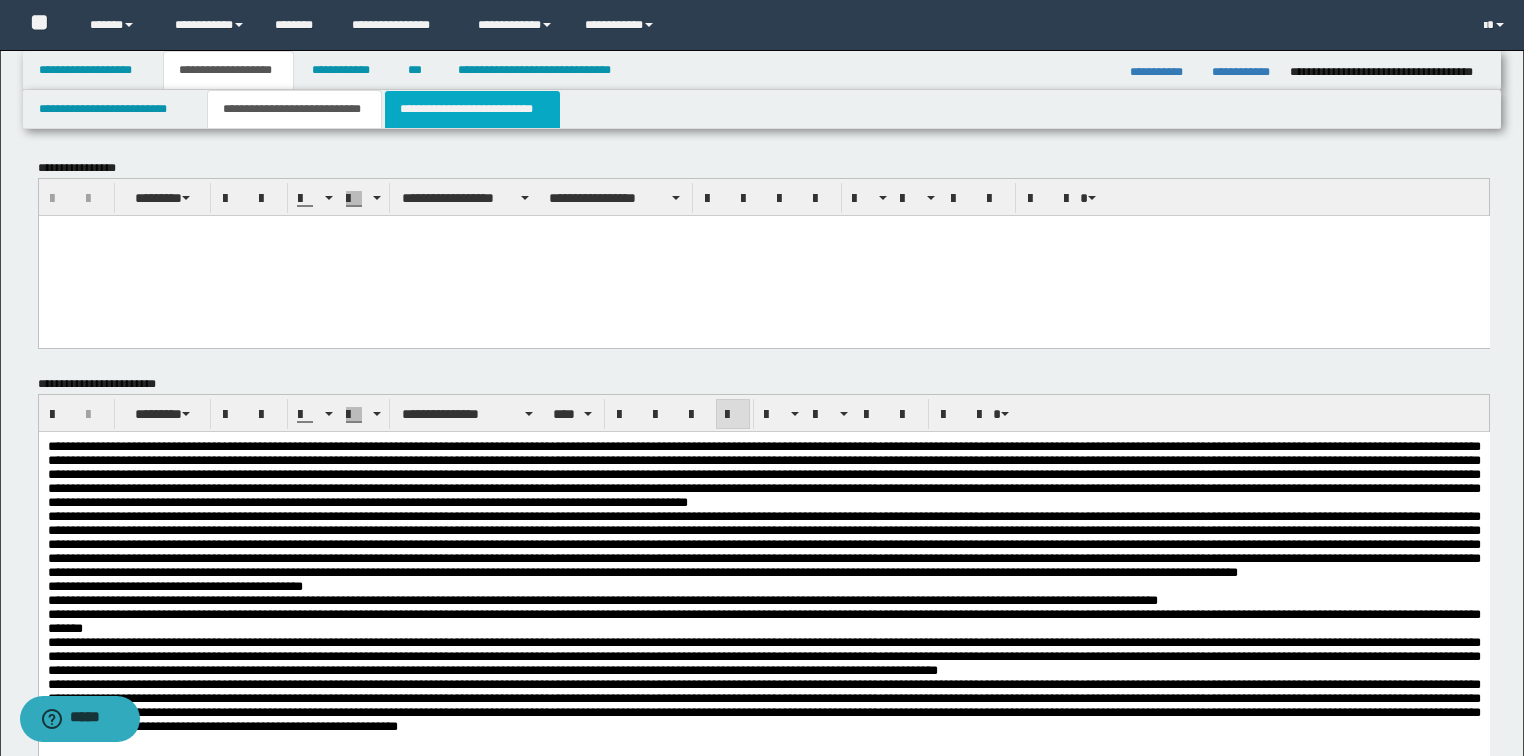 click on "**********" at bounding box center [472, 109] 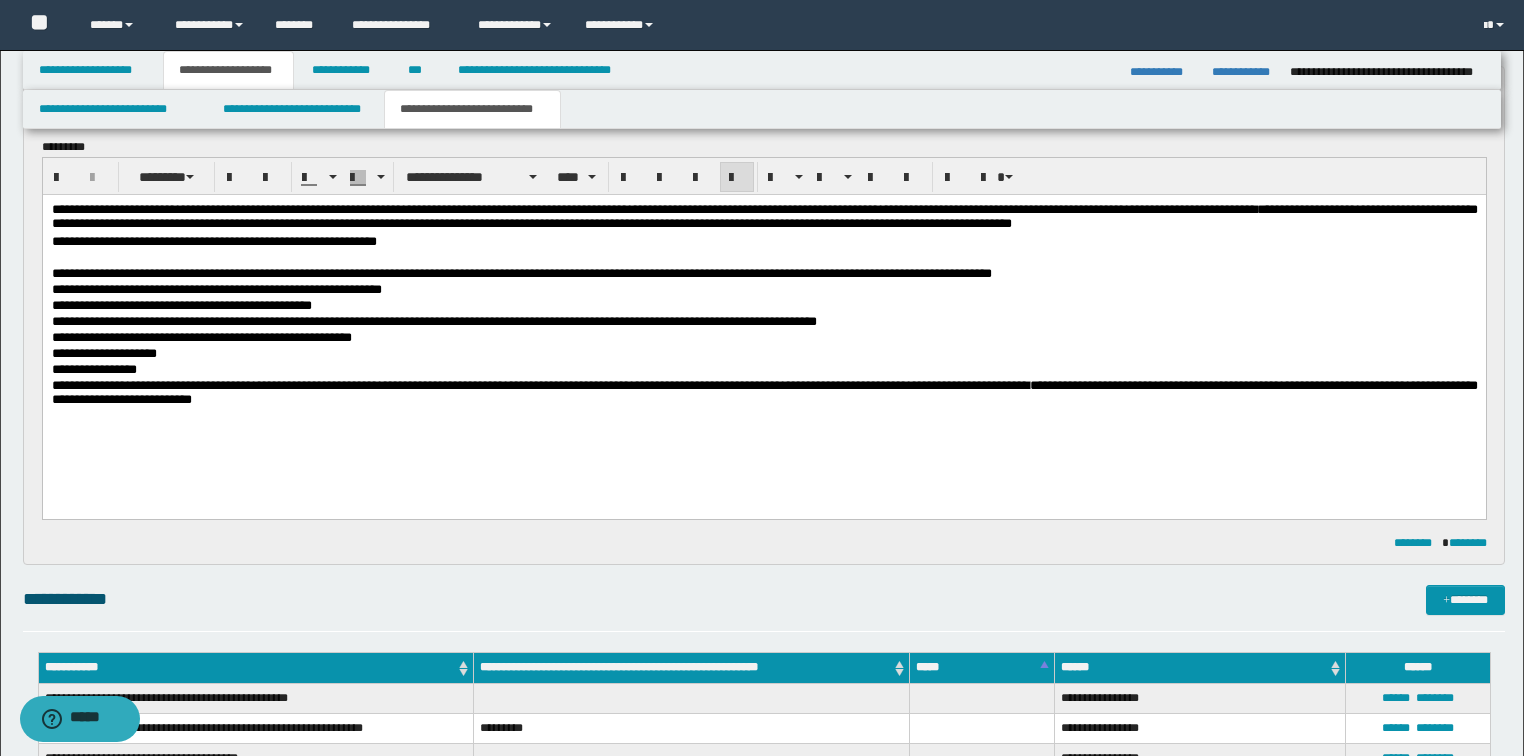scroll, scrollTop: 80, scrollLeft: 0, axis: vertical 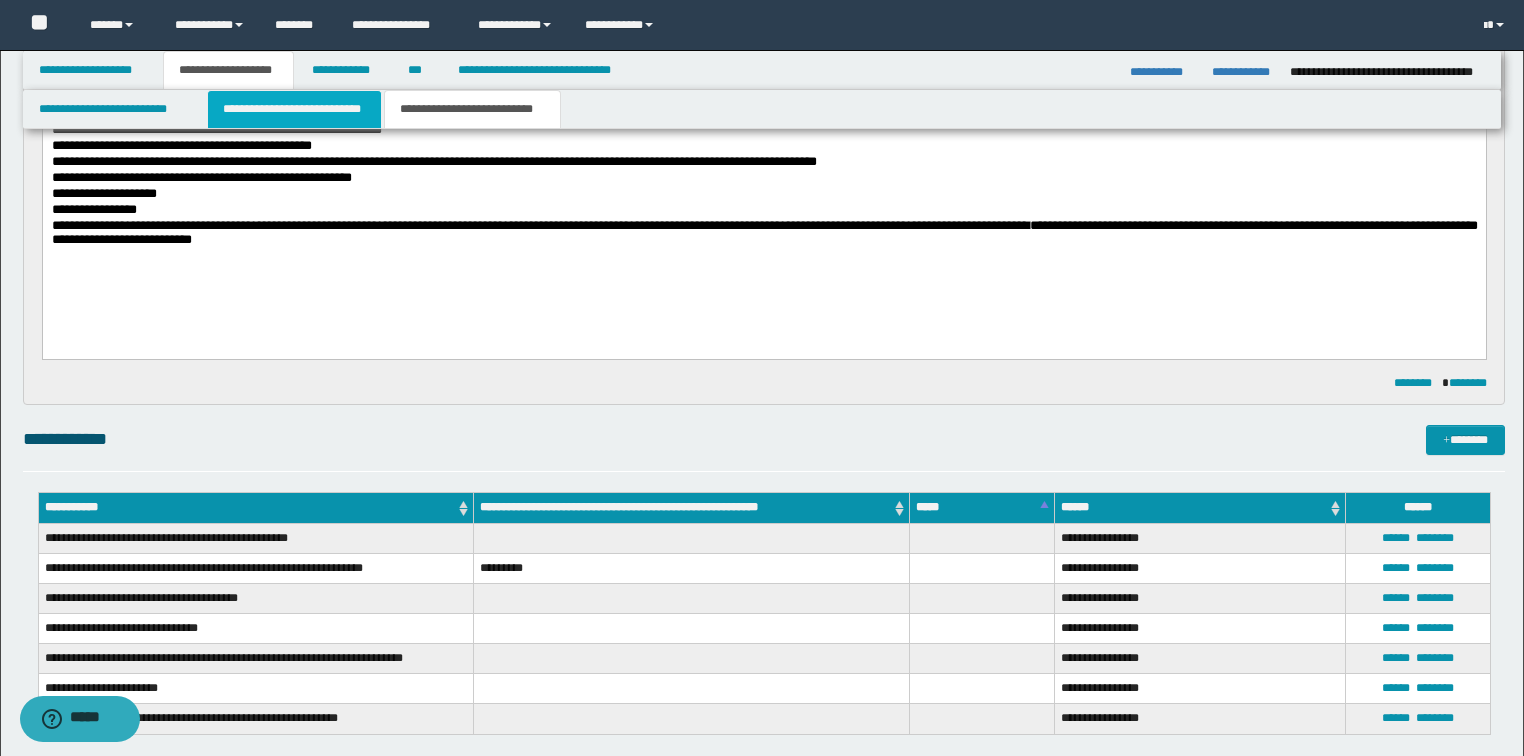 drag, startPoint x: 292, startPoint y: 108, endPoint x: 274, endPoint y: 106, distance: 18.110771 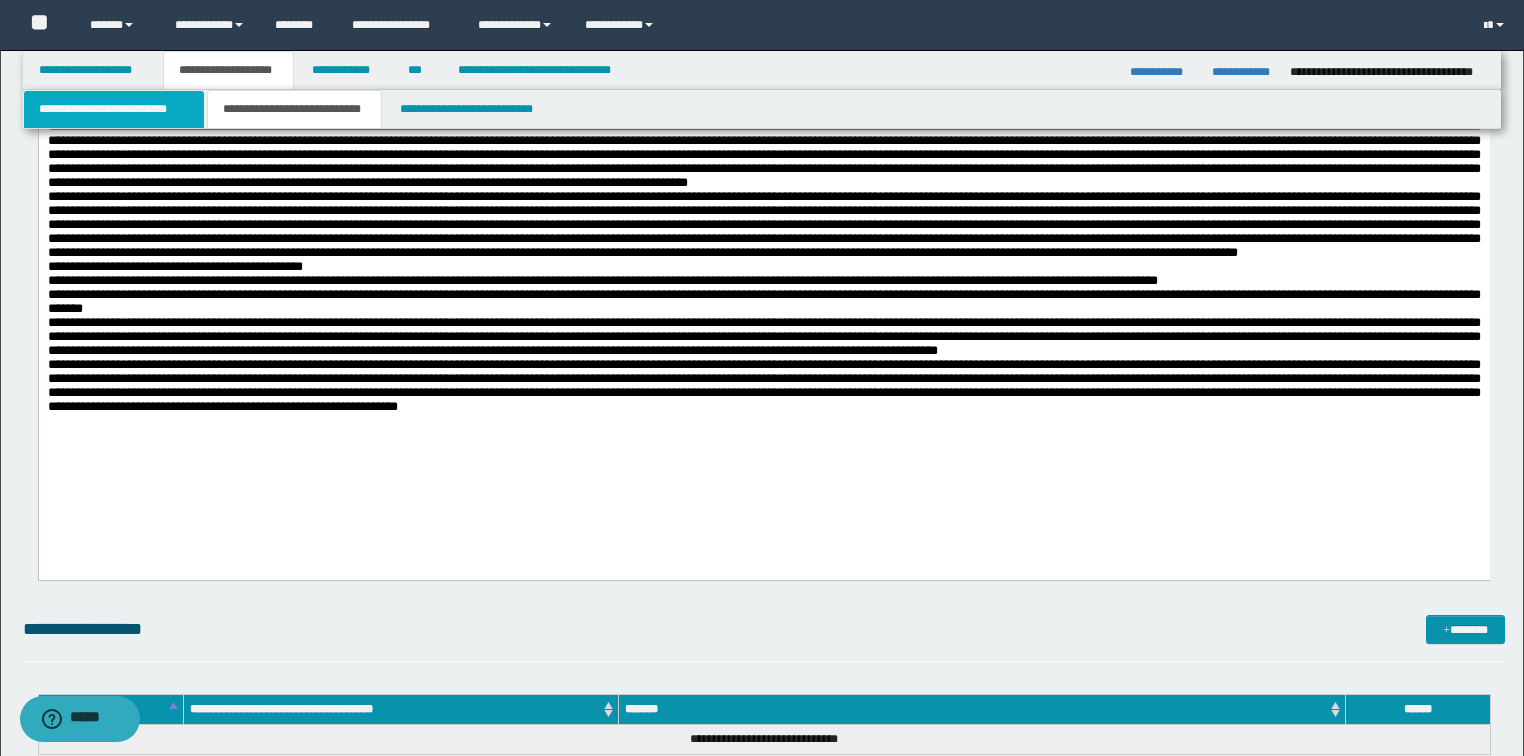 click on "**********" at bounding box center (114, 109) 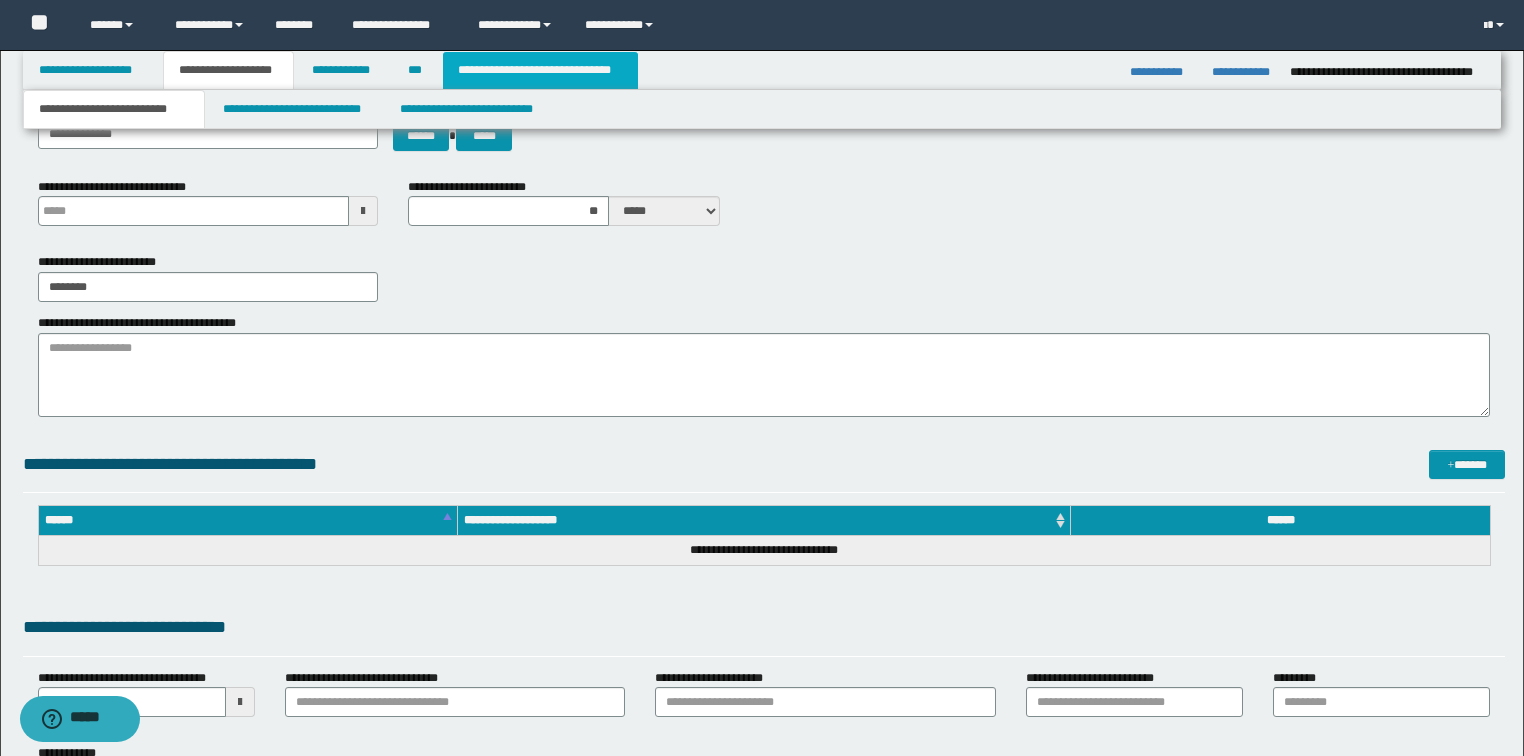 click on "**********" at bounding box center [540, 70] 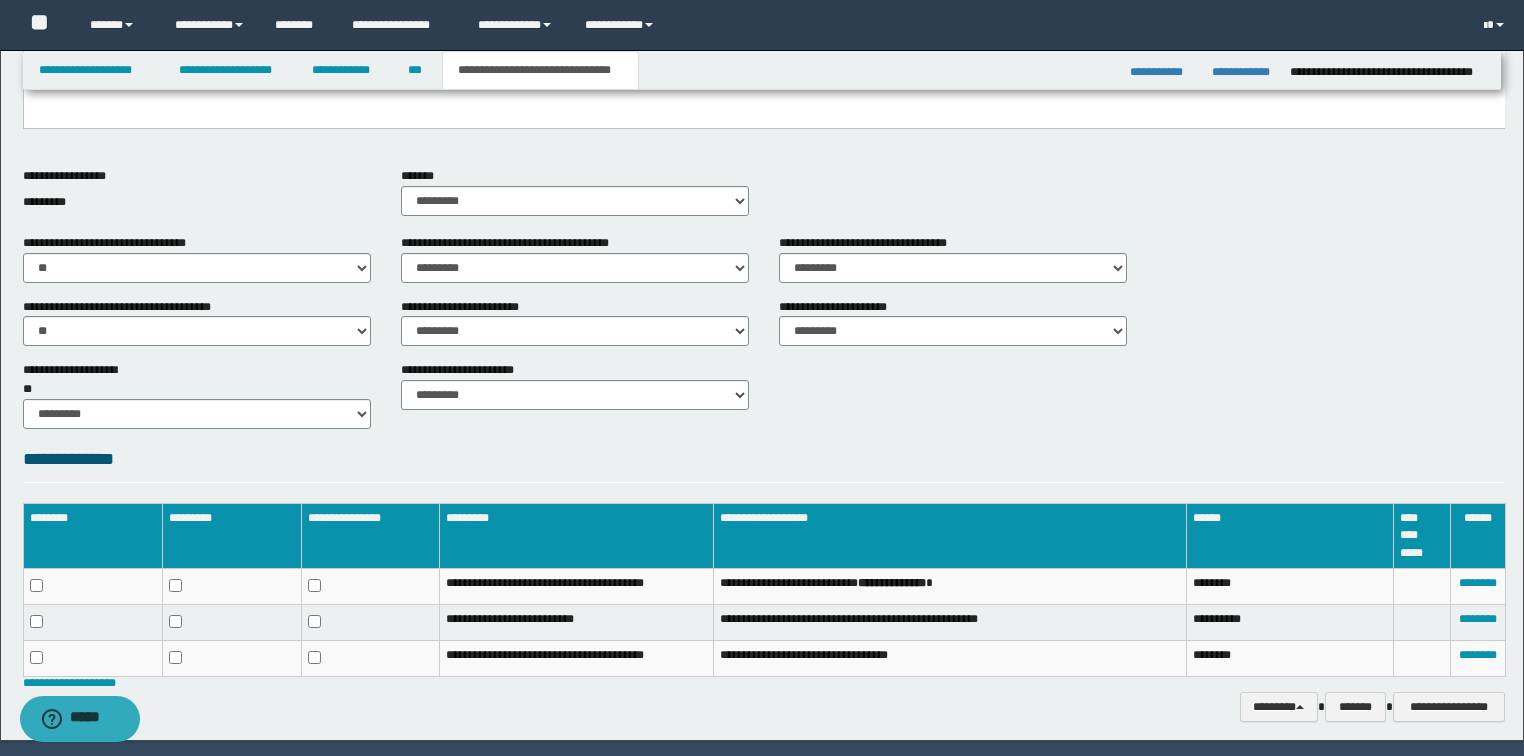 scroll, scrollTop: 782, scrollLeft: 0, axis: vertical 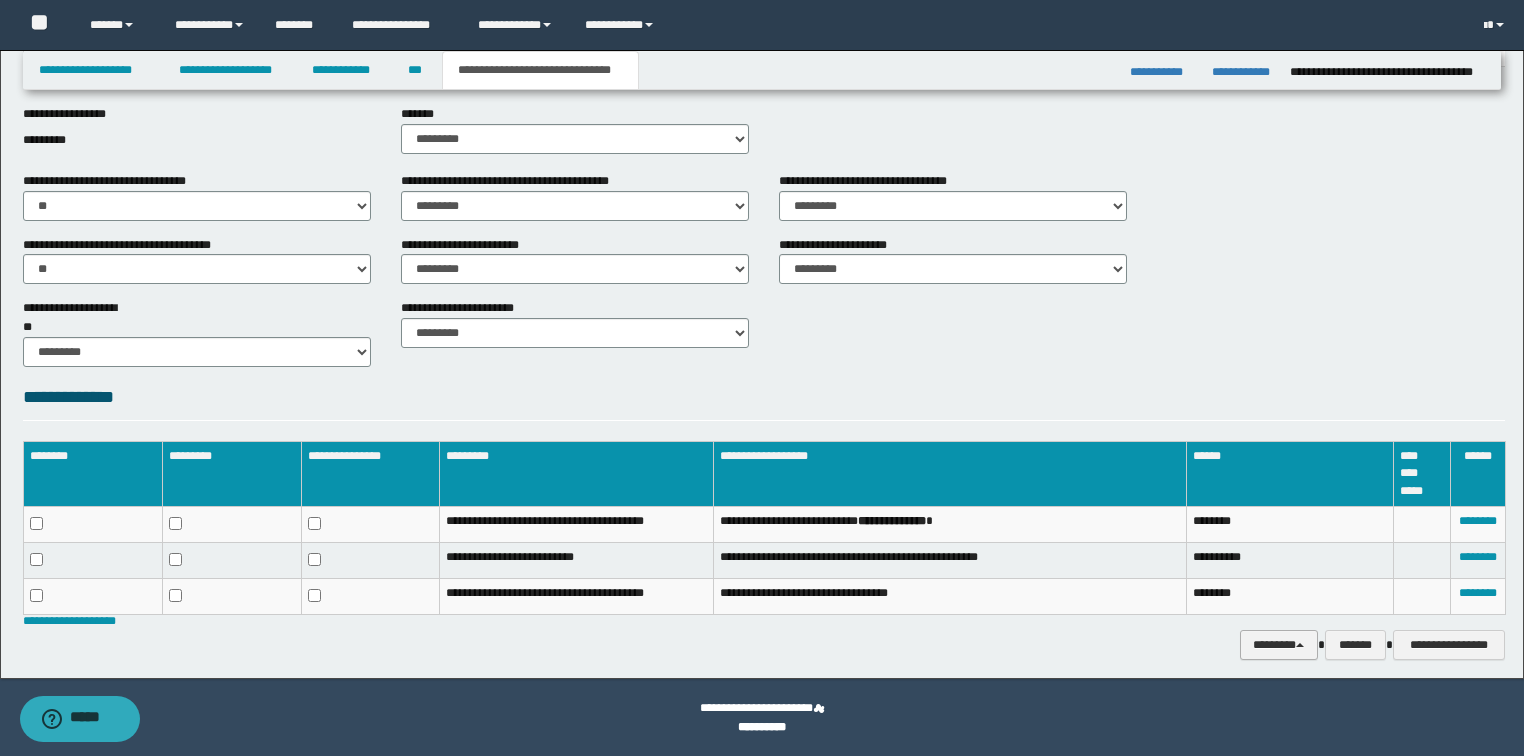 drag, startPoint x: 1306, startPoint y: 639, endPoint x: 1252, endPoint y: 556, distance: 99.0202 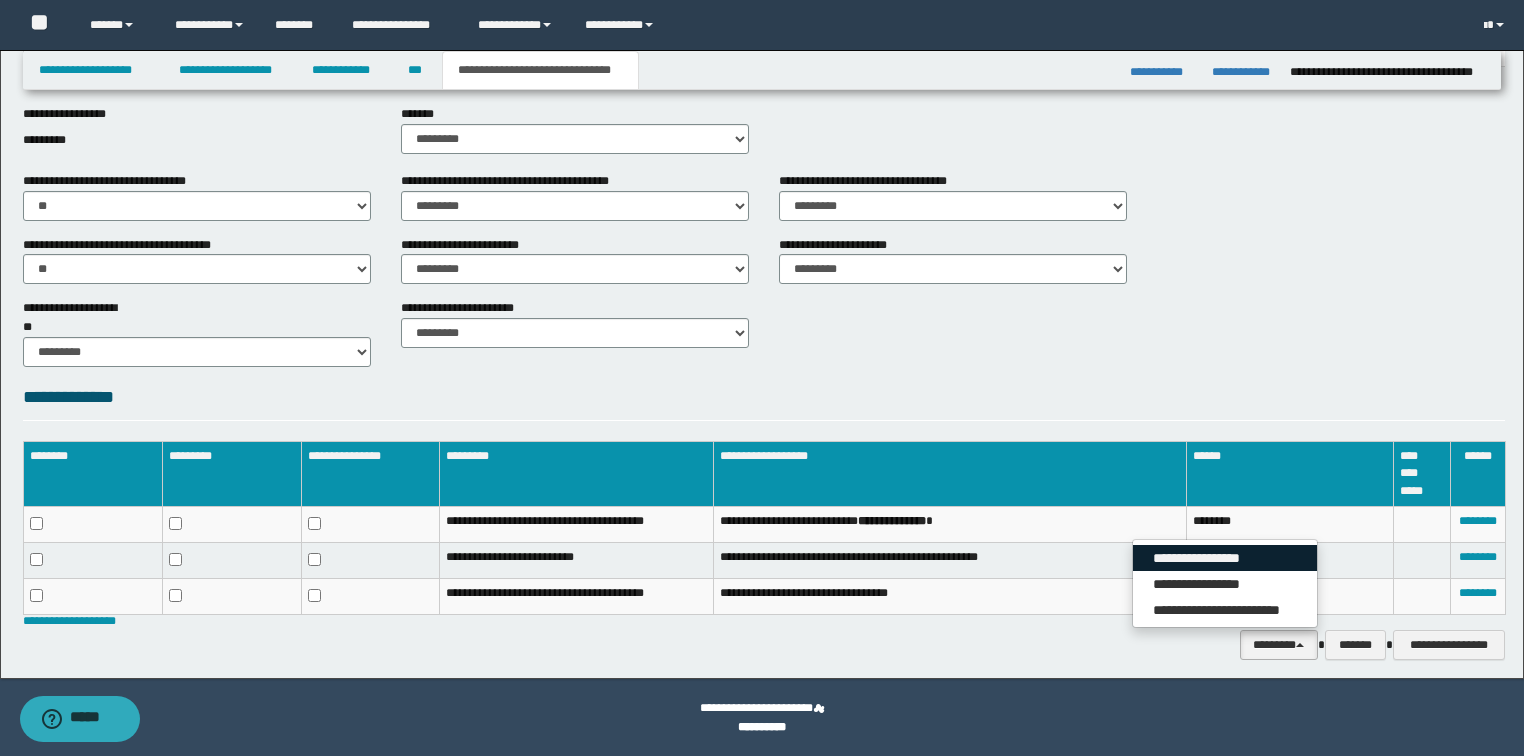 click on "**********" at bounding box center (1225, 558) 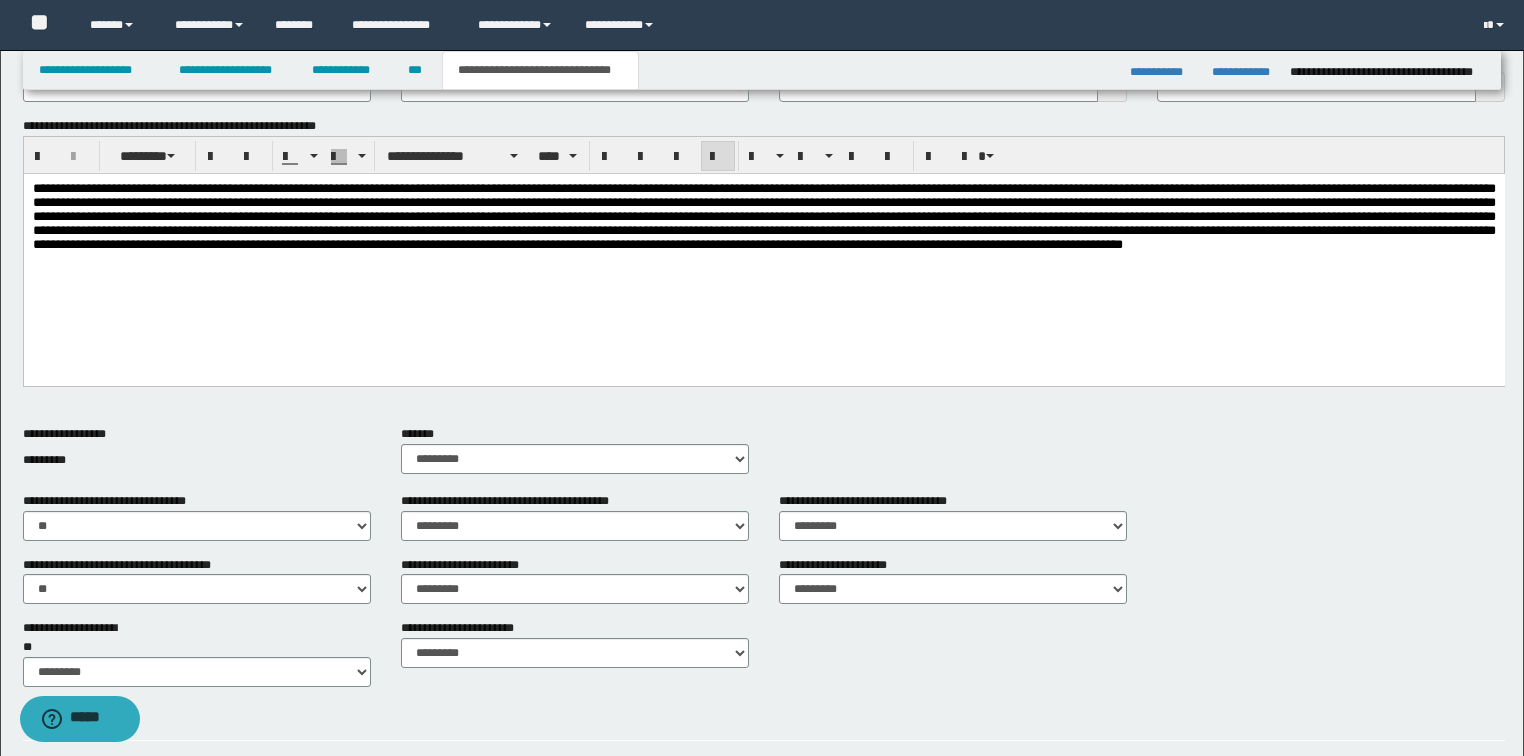 scroll, scrollTop: 782, scrollLeft: 0, axis: vertical 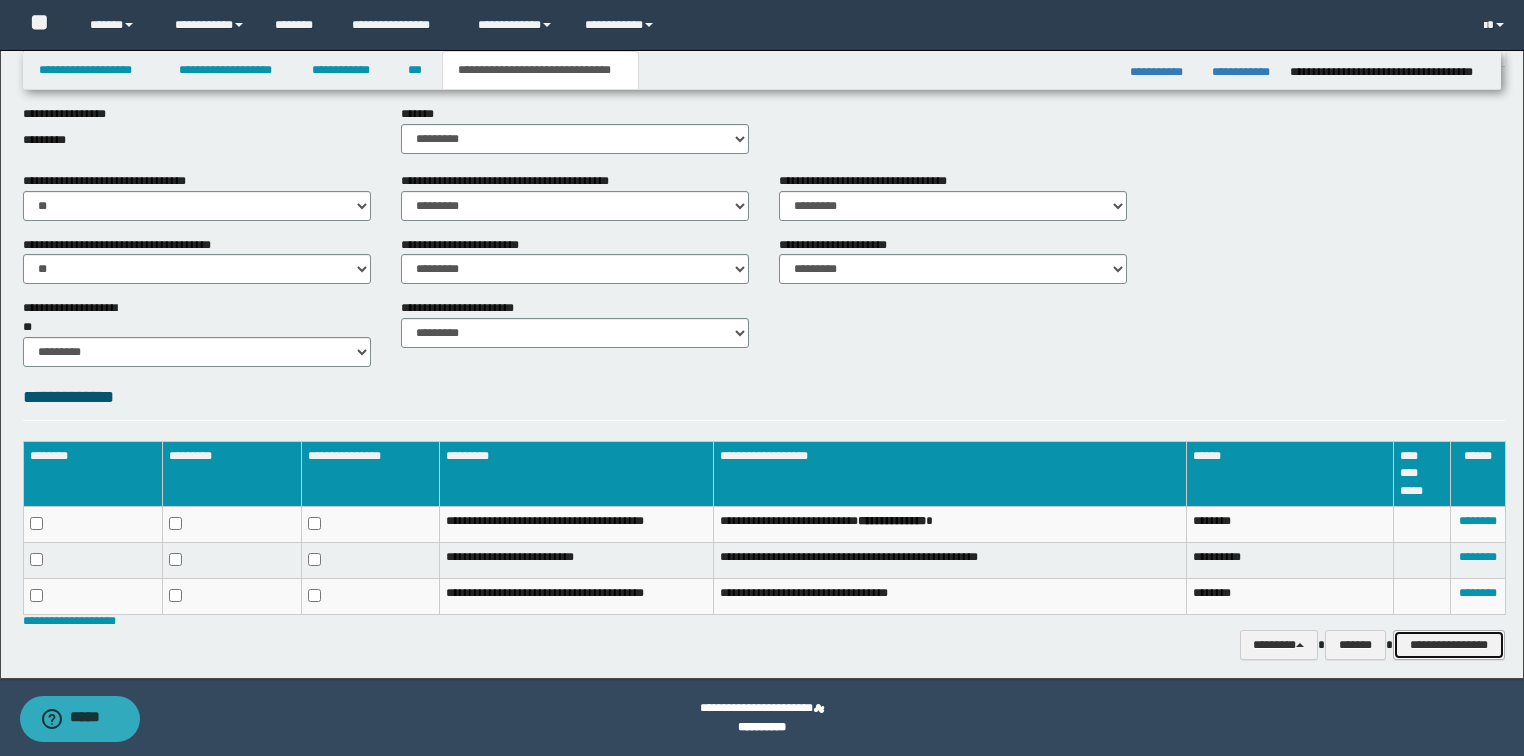 click on "**********" at bounding box center (1449, 645) 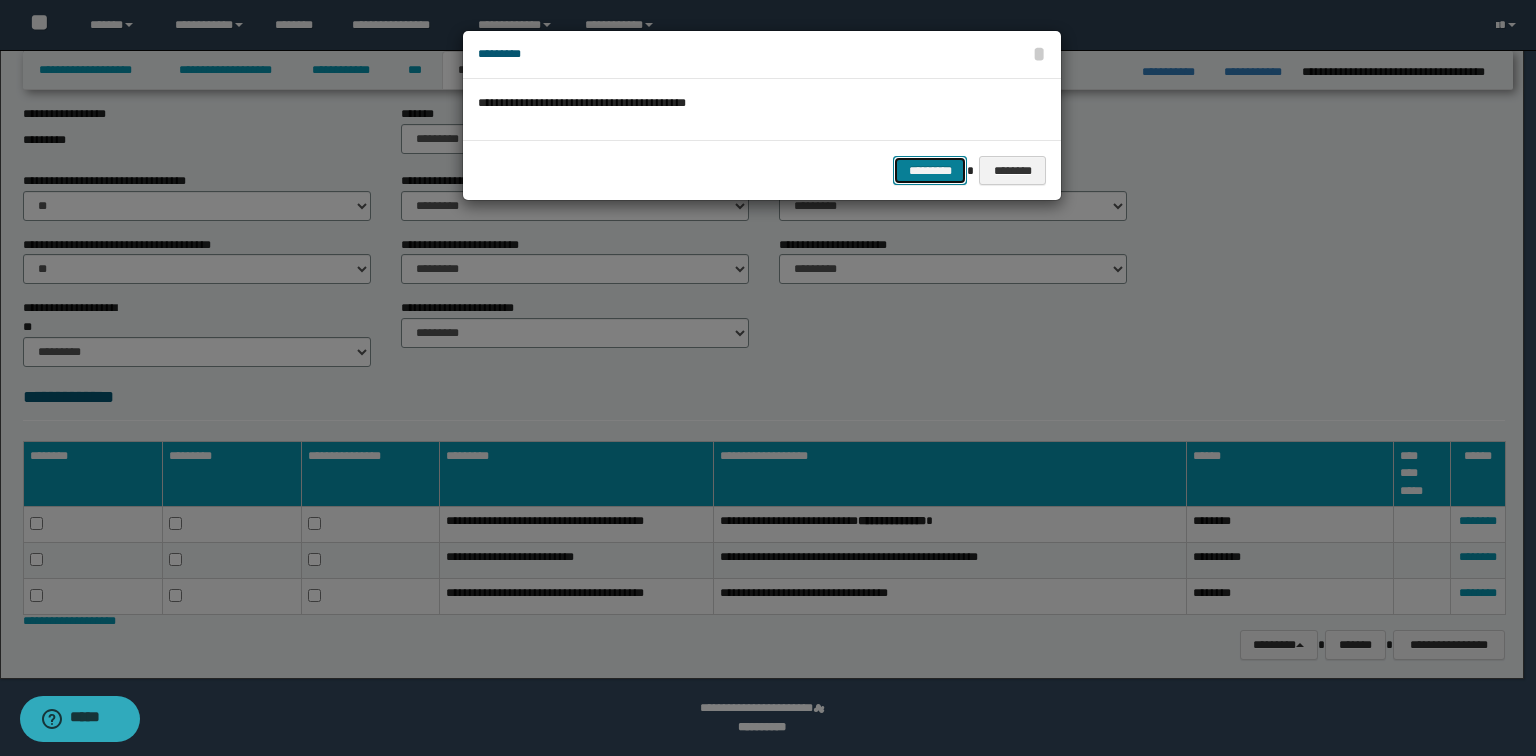 click on "*********" at bounding box center (930, 171) 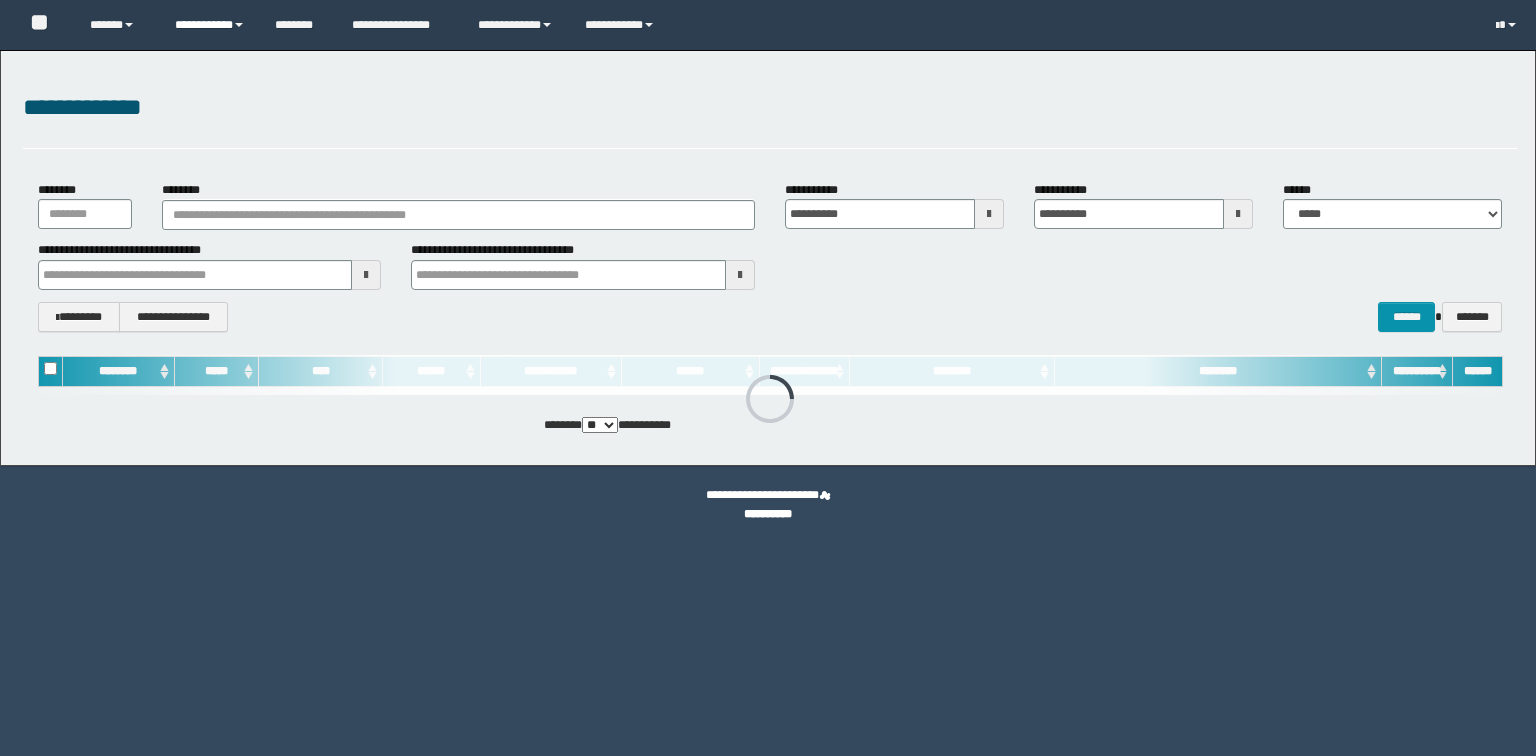 scroll, scrollTop: 0, scrollLeft: 0, axis: both 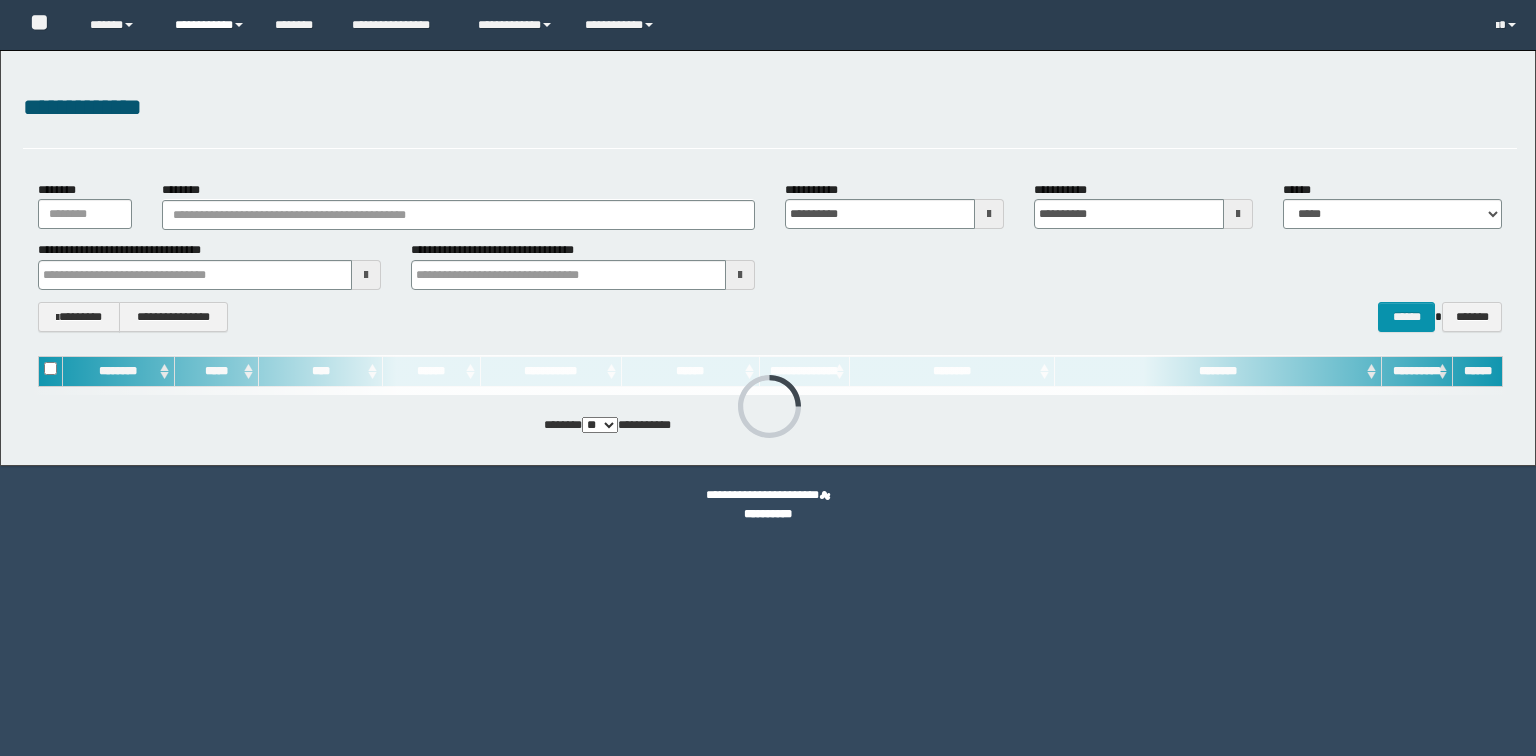 click on "**********" at bounding box center (210, 25) 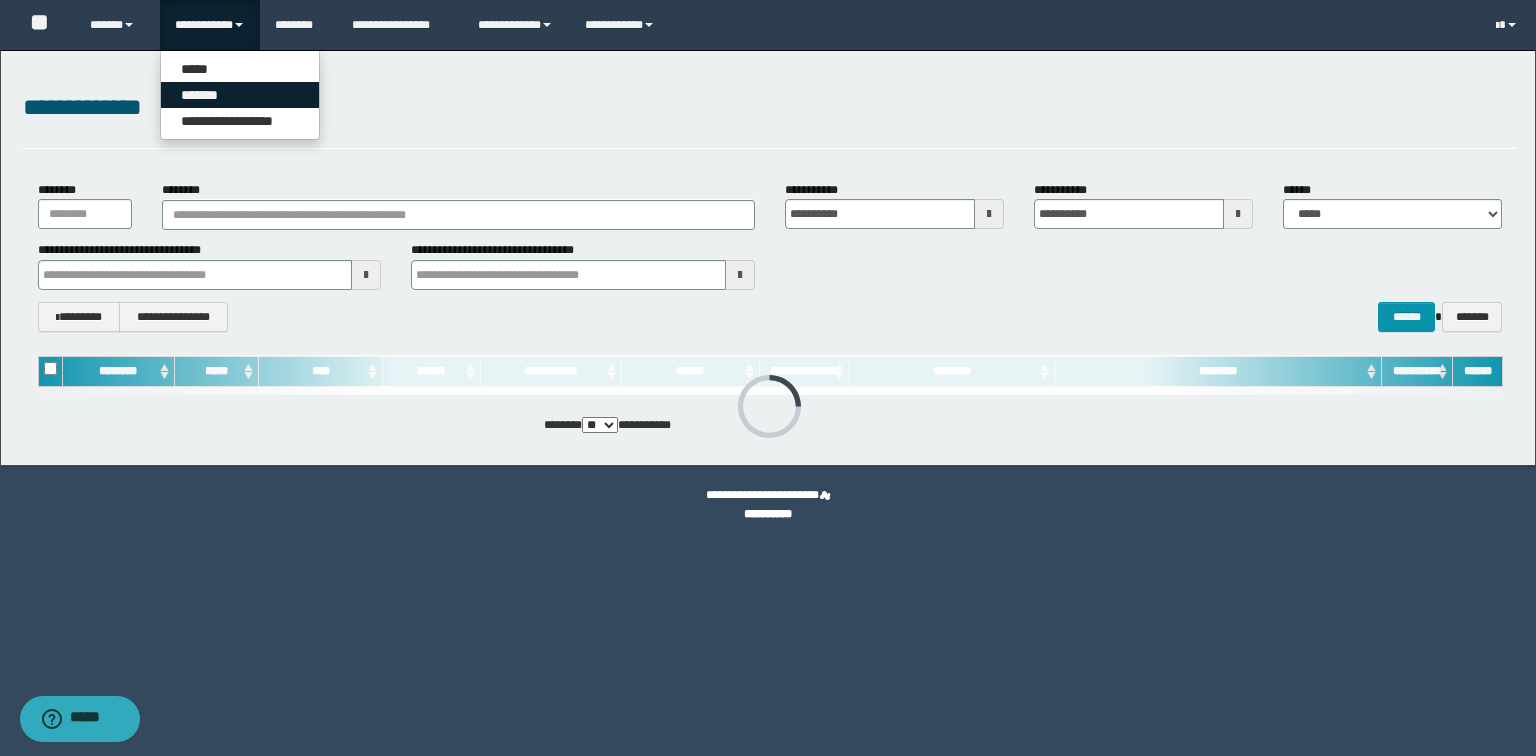 click on "*******" at bounding box center [240, 95] 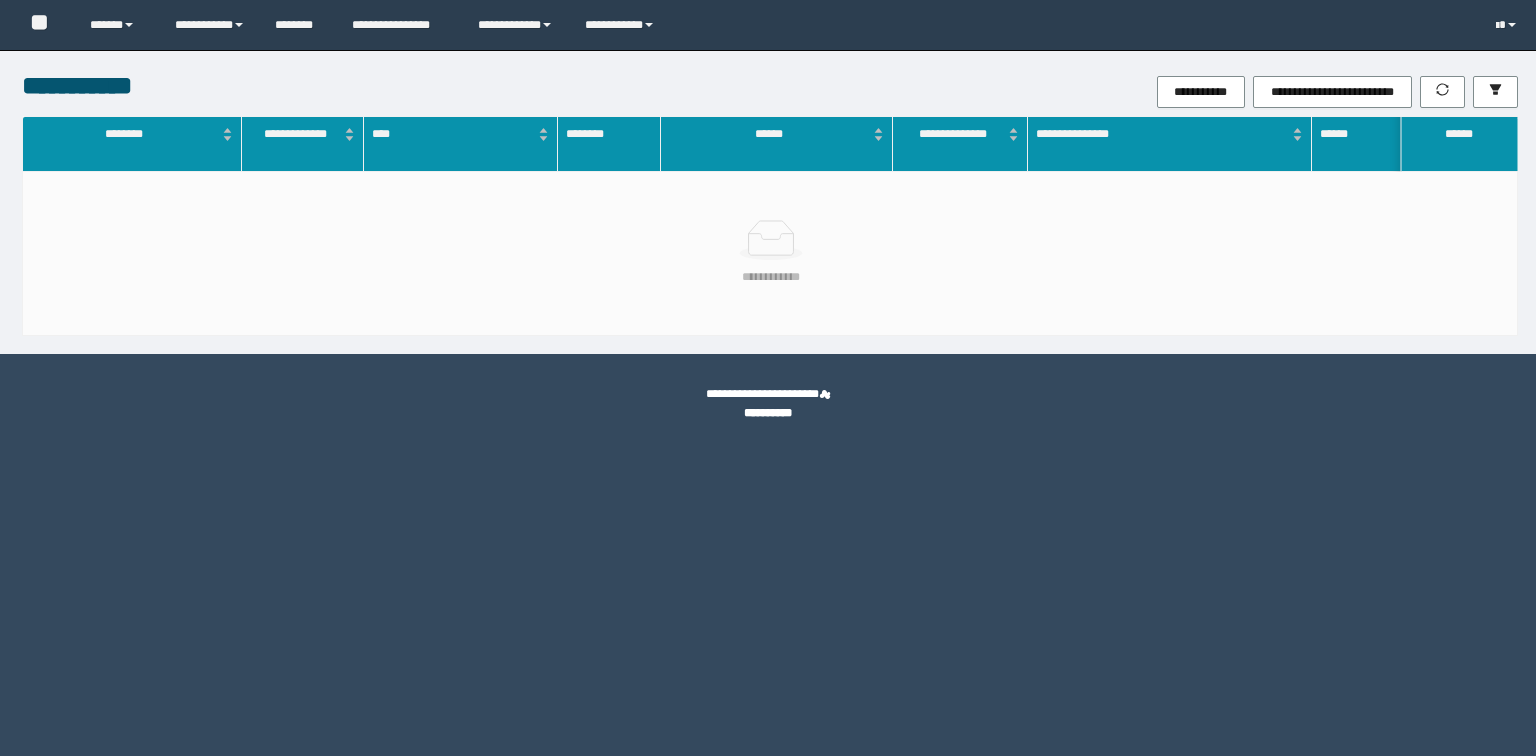 scroll, scrollTop: 0, scrollLeft: 0, axis: both 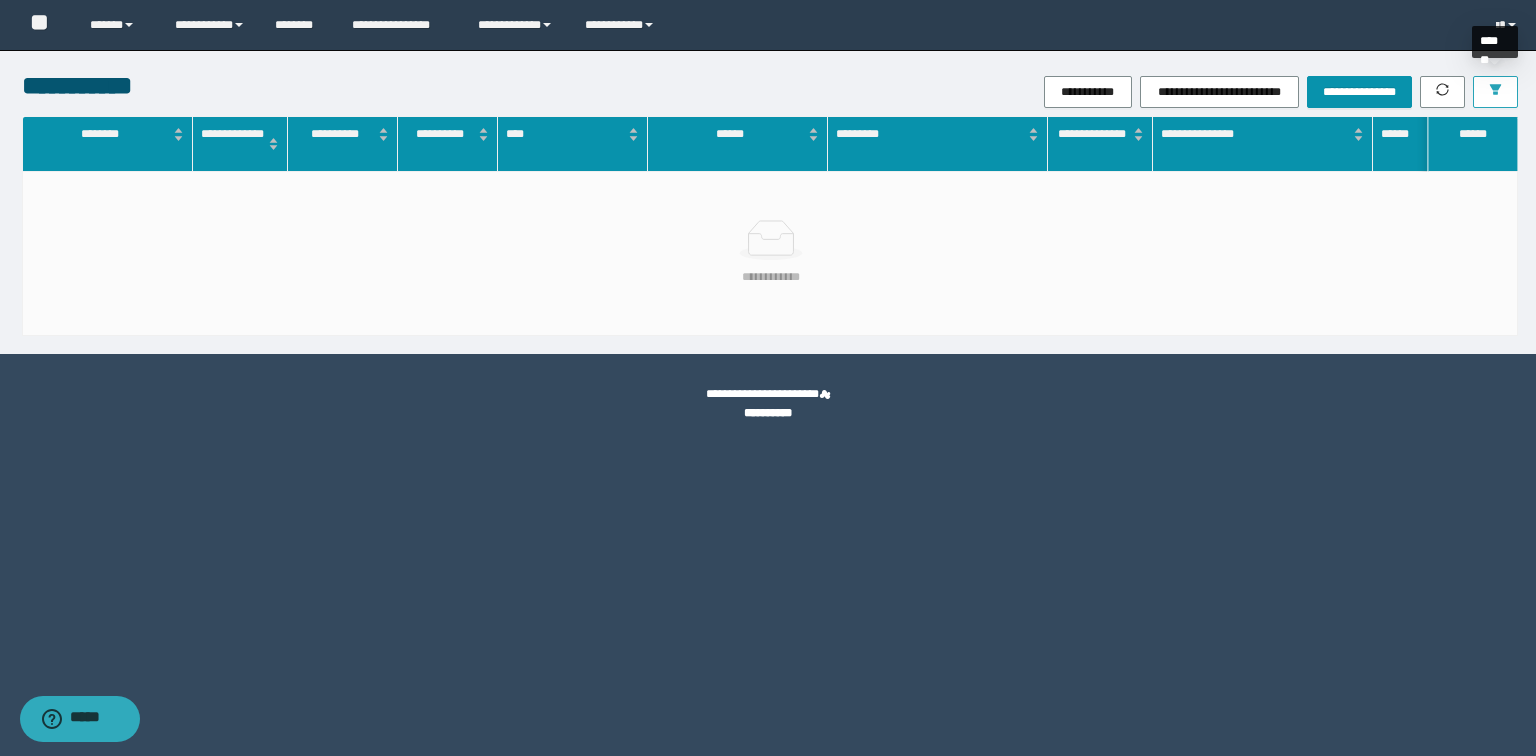 click at bounding box center (1495, 91) 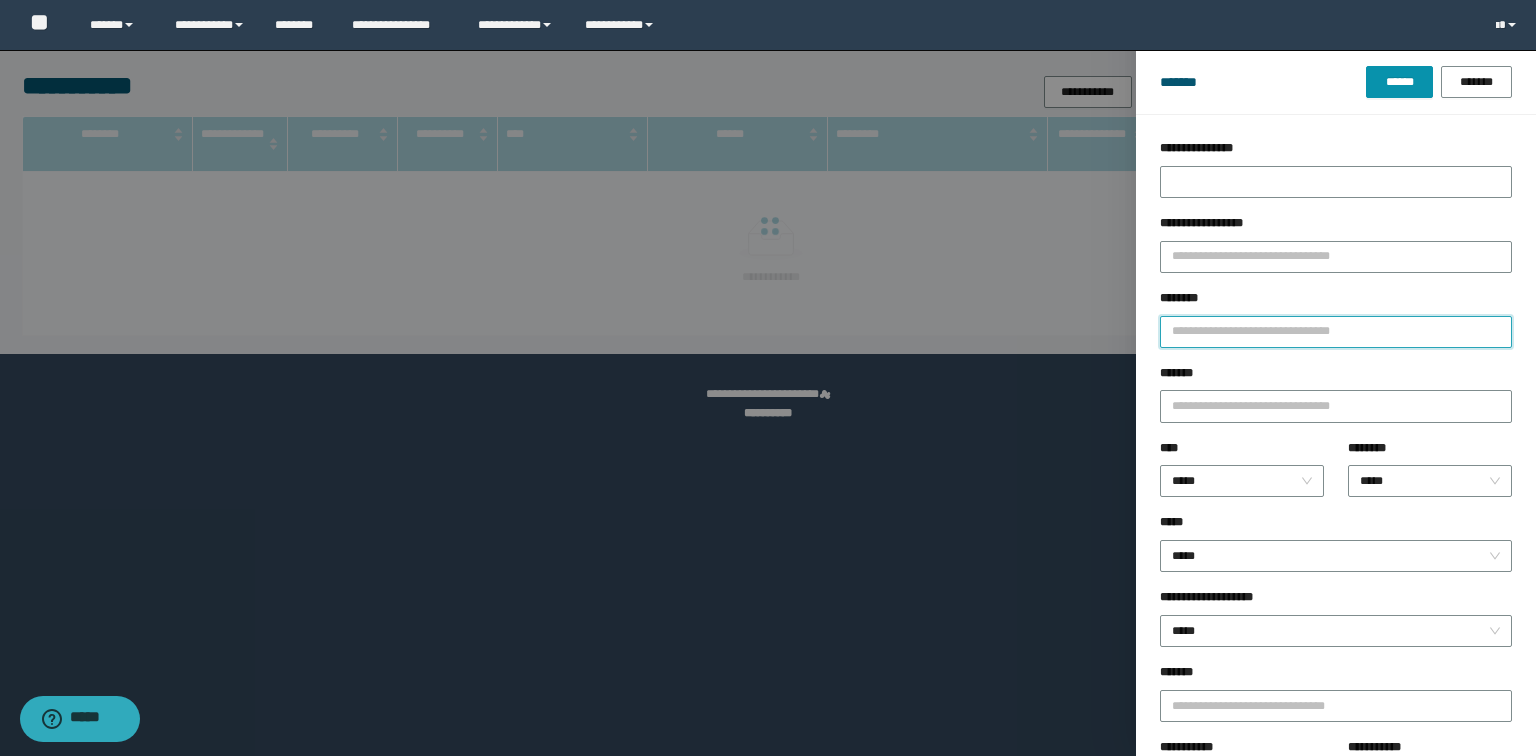 click on "********" at bounding box center [1336, 332] 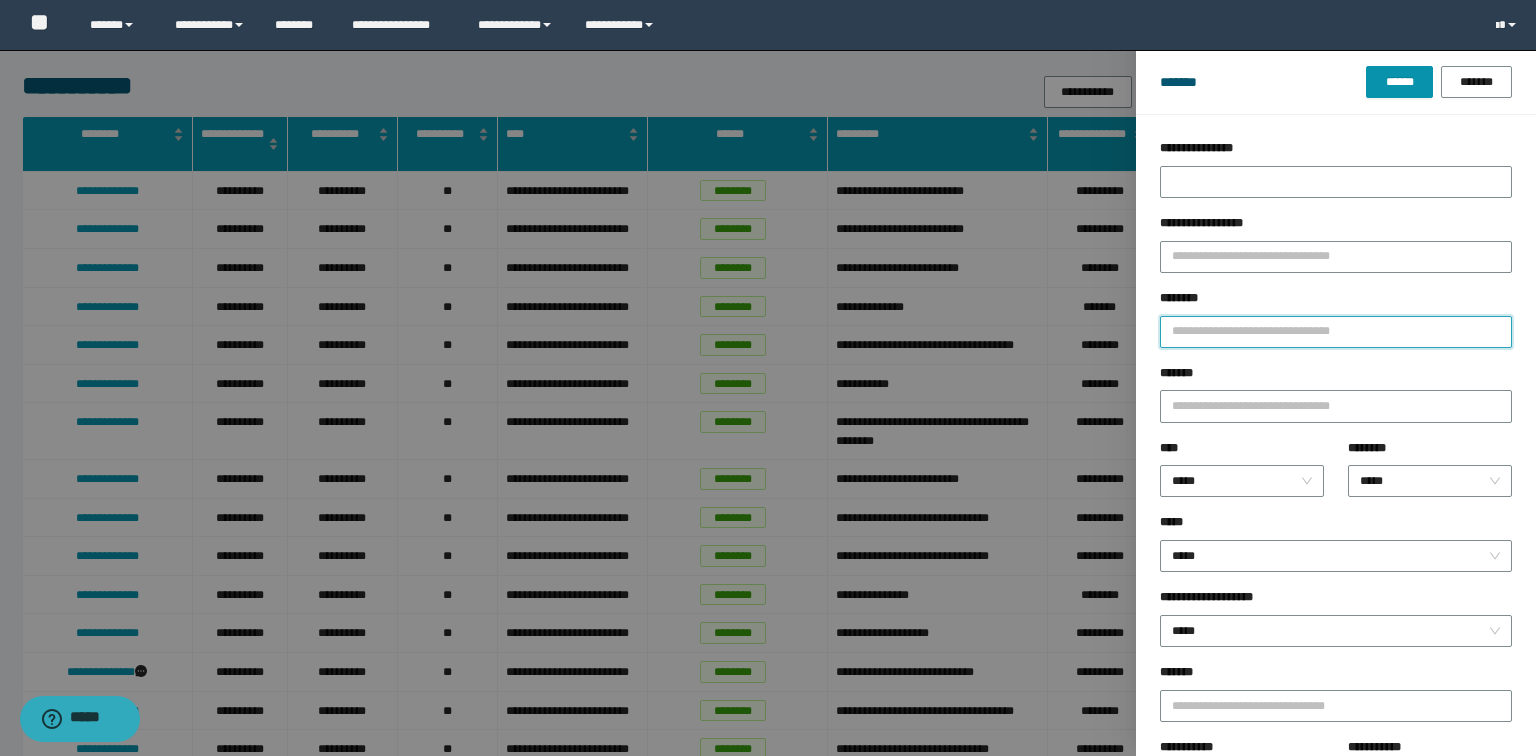 paste on "*******" 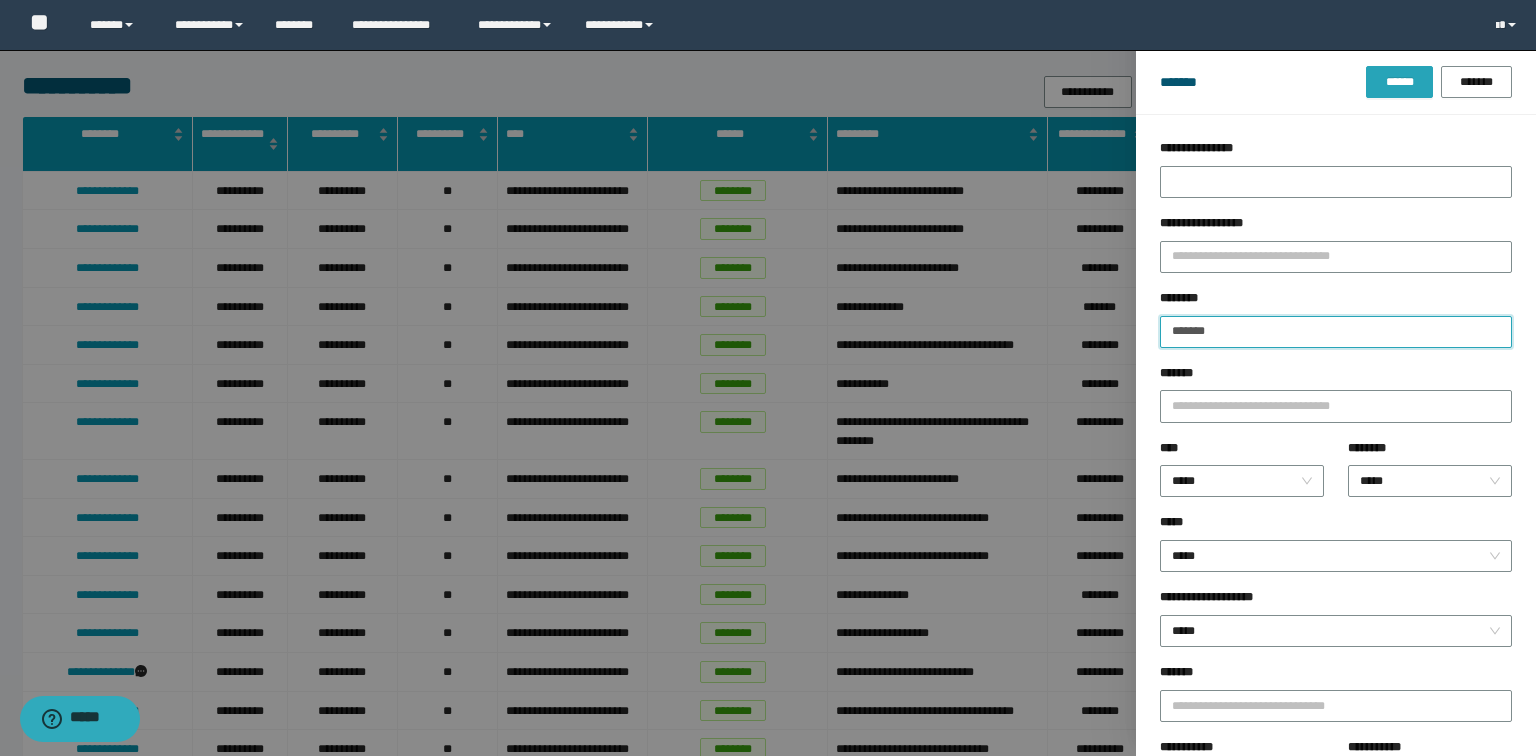 type on "*******" 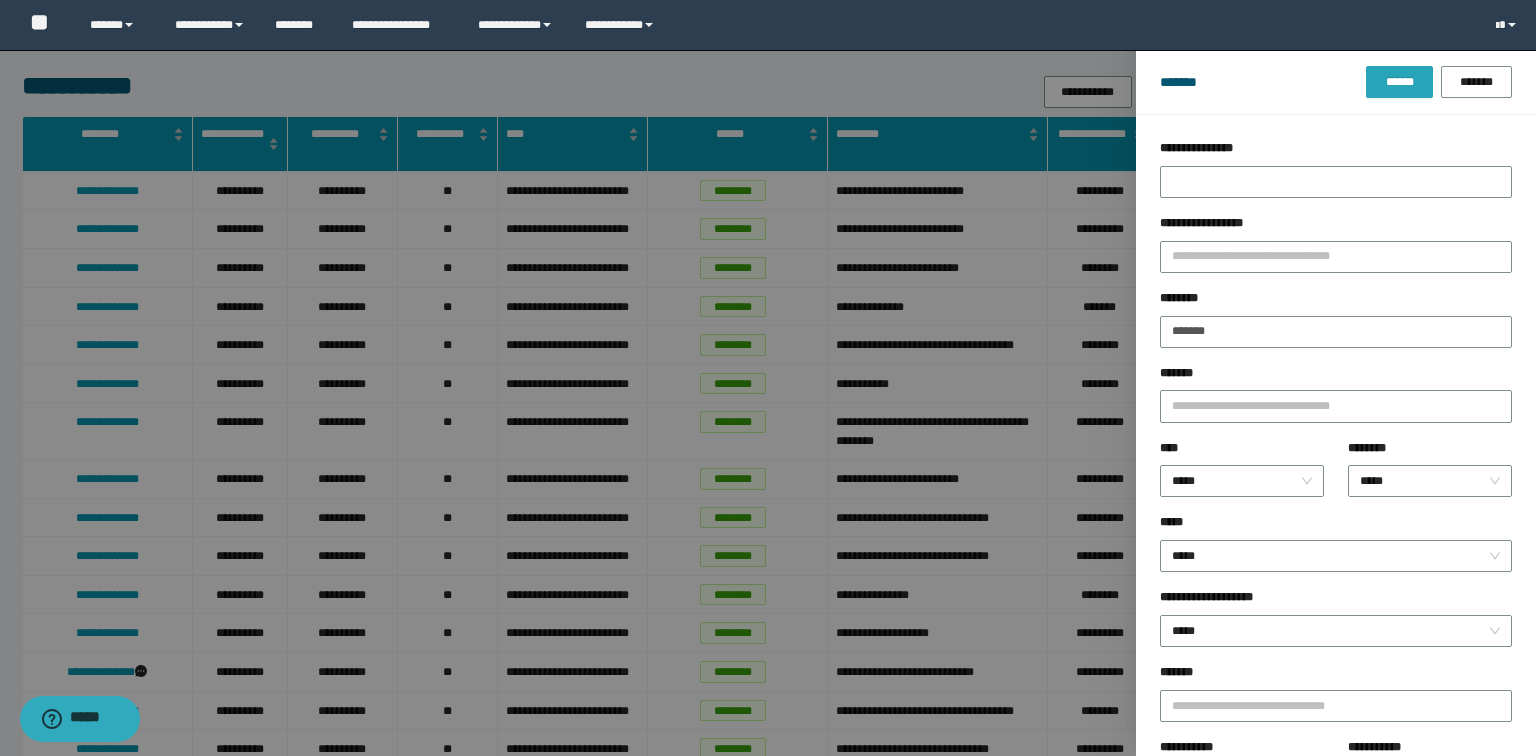 click on "******" at bounding box center [1399, 82] 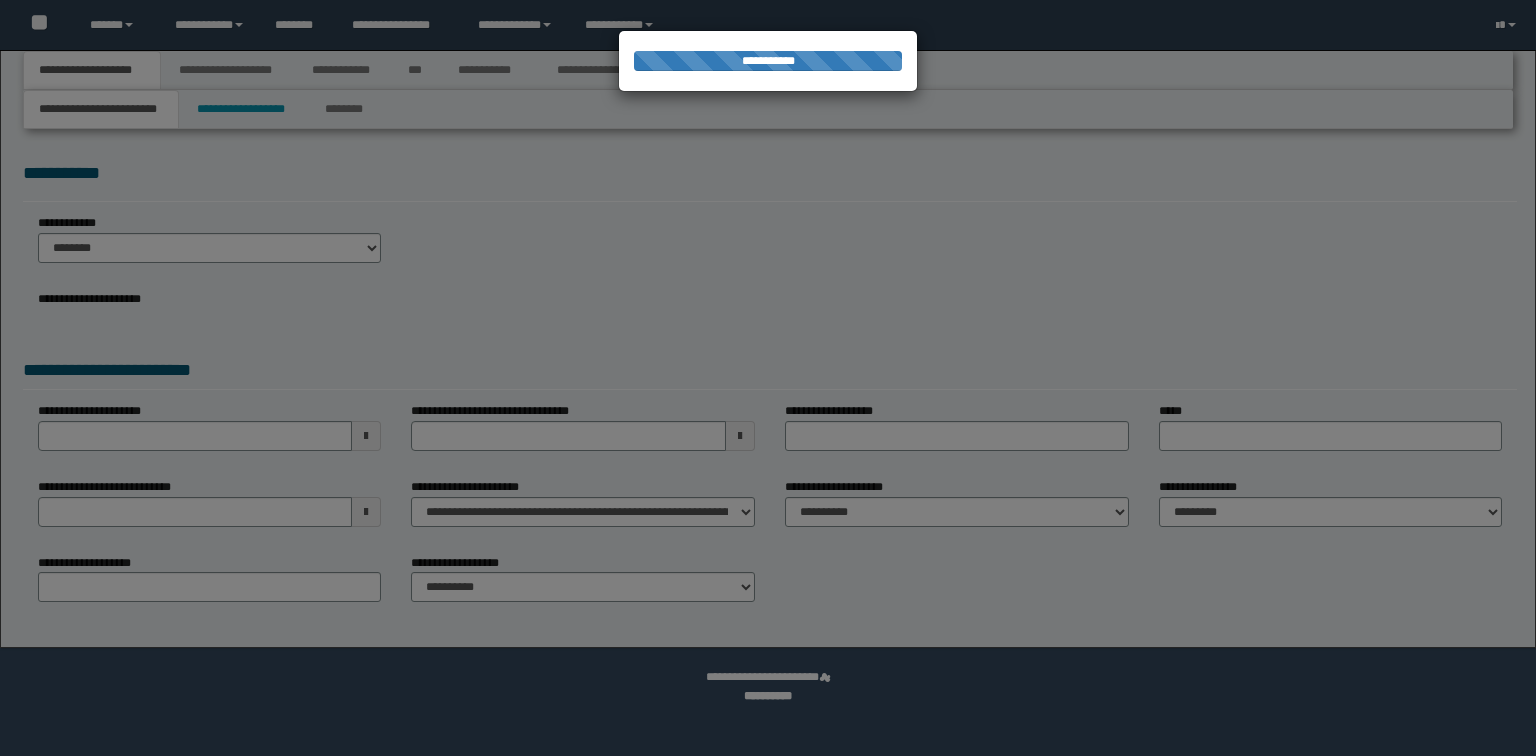scroll, scrollTop: 0, scrollLeft: 0, axis: both 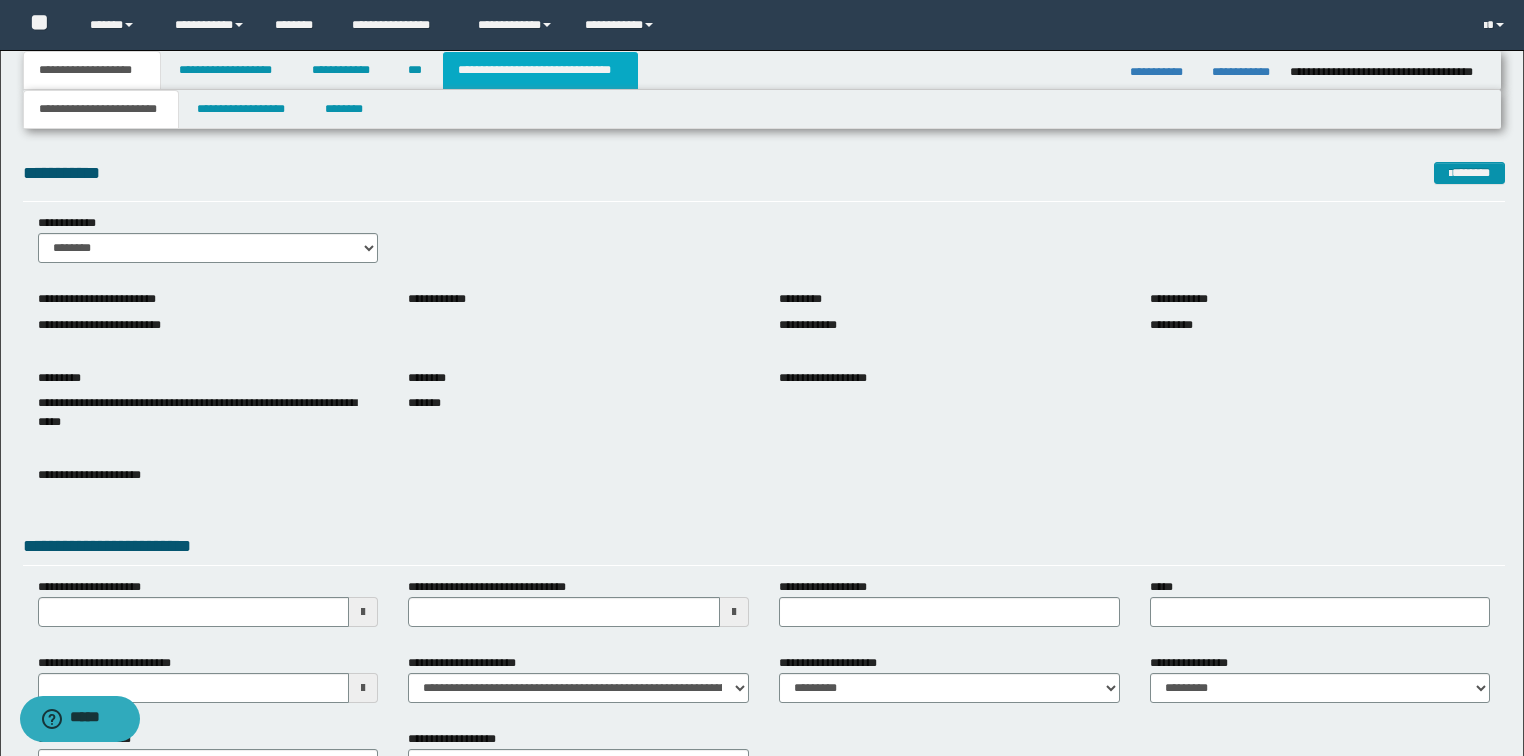 click on "**********" at bounding box center [540, 70] 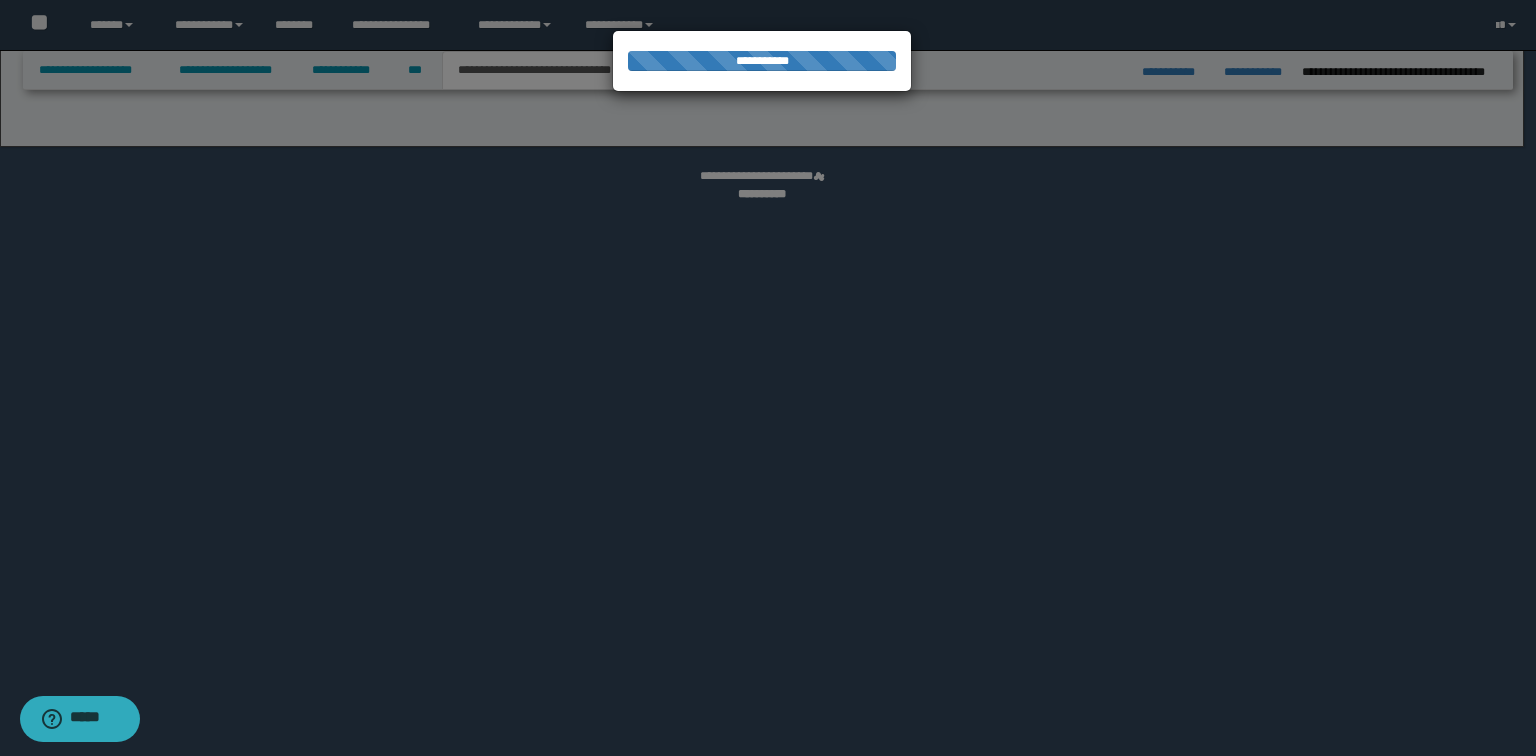 select on "*" 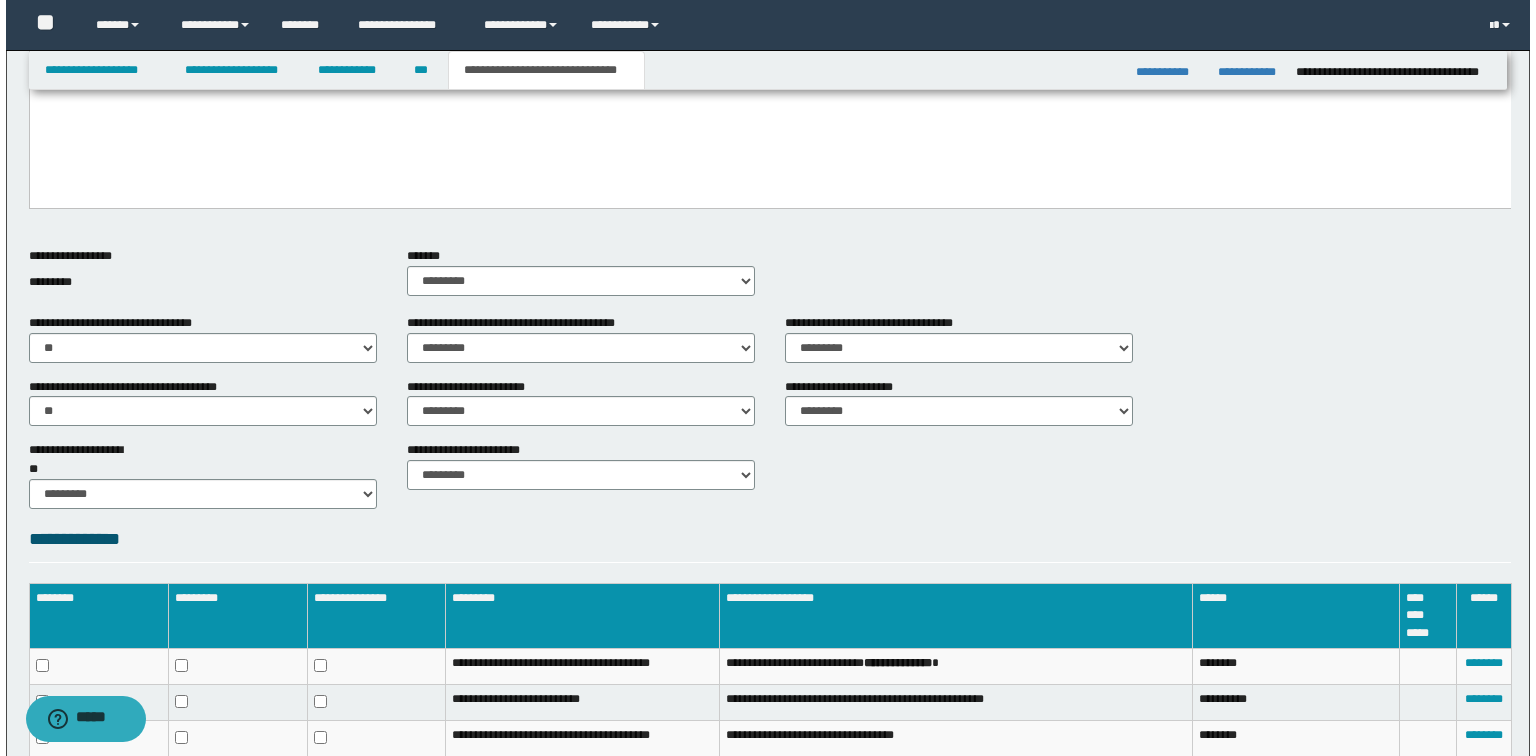 scroll, scrollTop: 782, scrollLeft: 0, axis: vertical 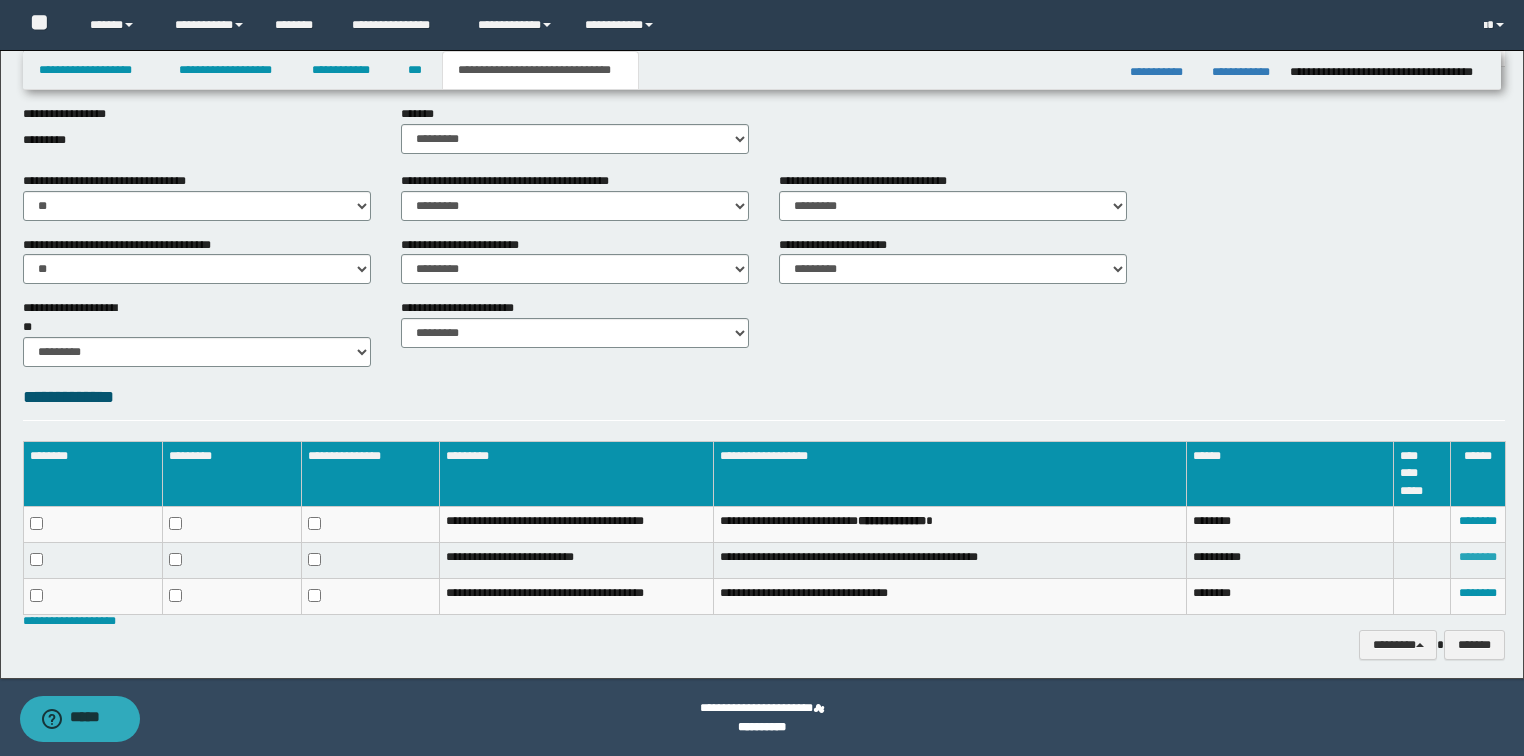 click on "********" at bounding box center (1478, 557) 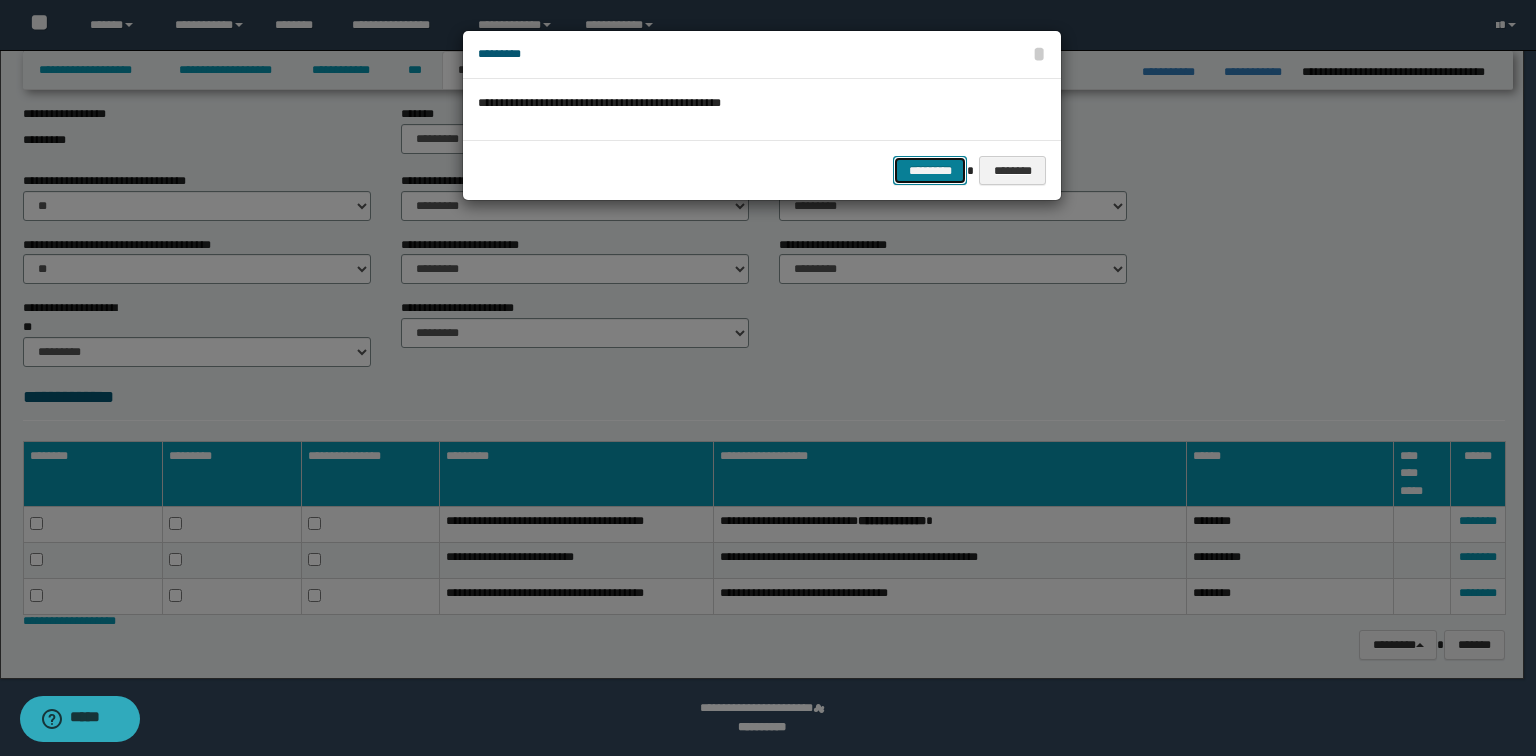 click on "*********" at bounding box center [930, 171] 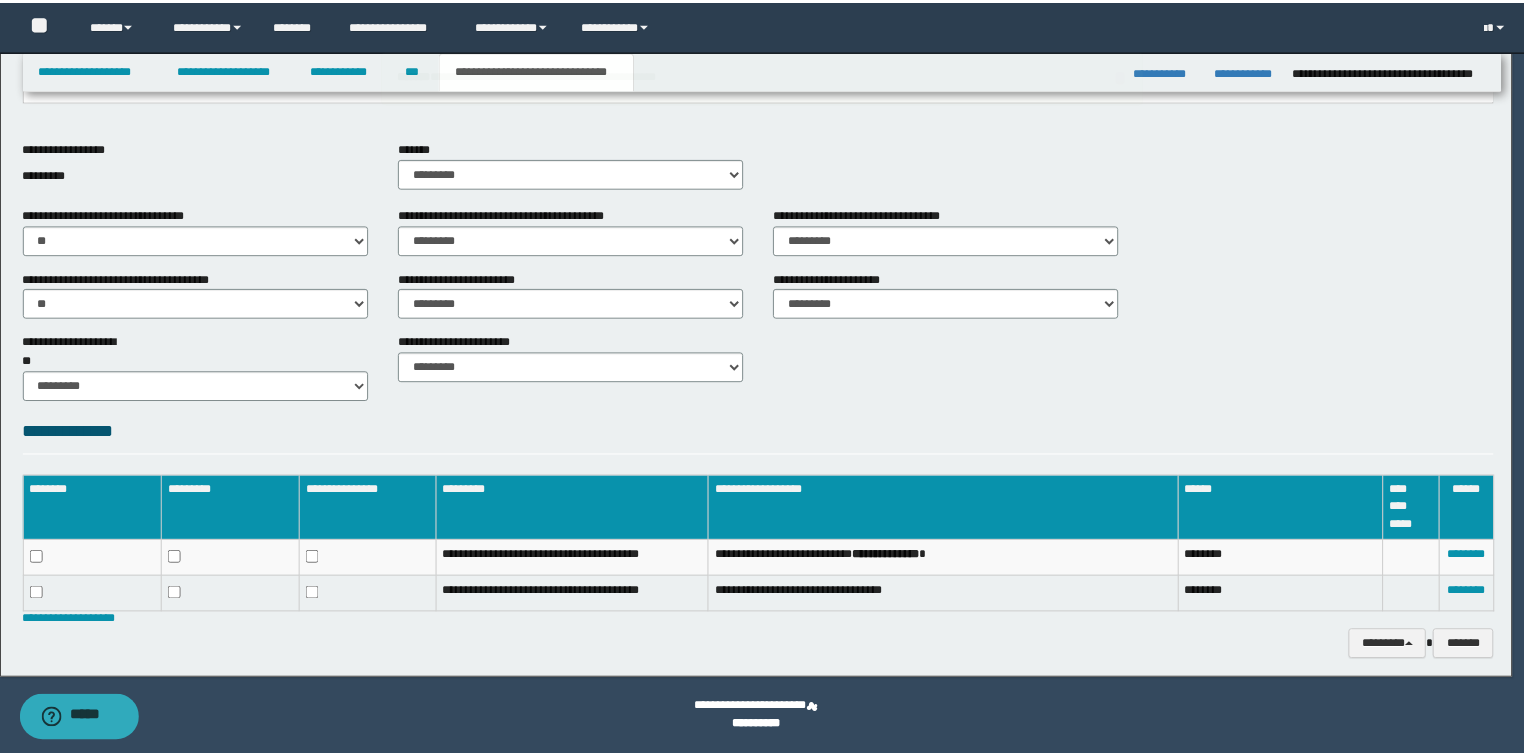 scroll, scrollTop: 748, scrollLeft: 0, axis: vertical 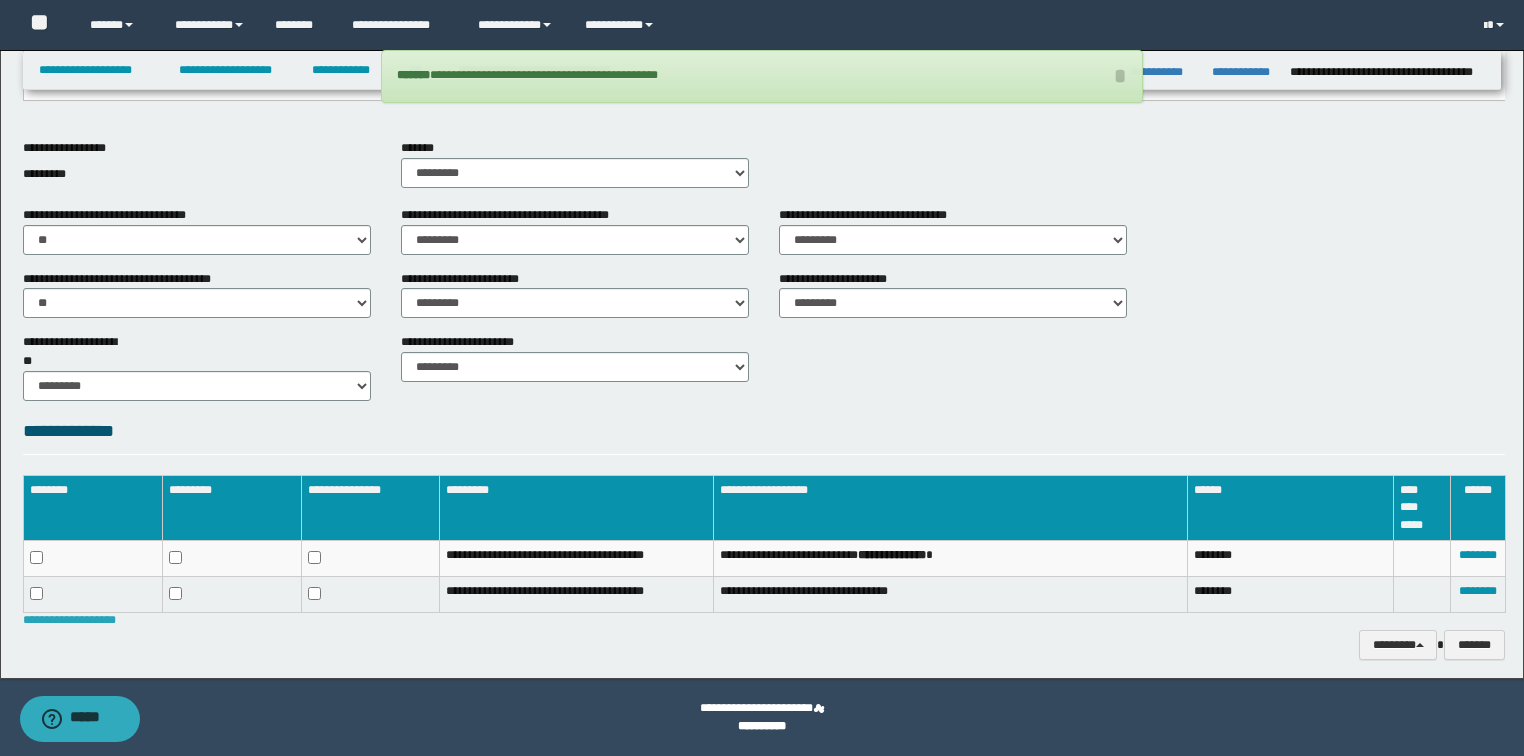 click on "**********" at bounding box center [69, 620] 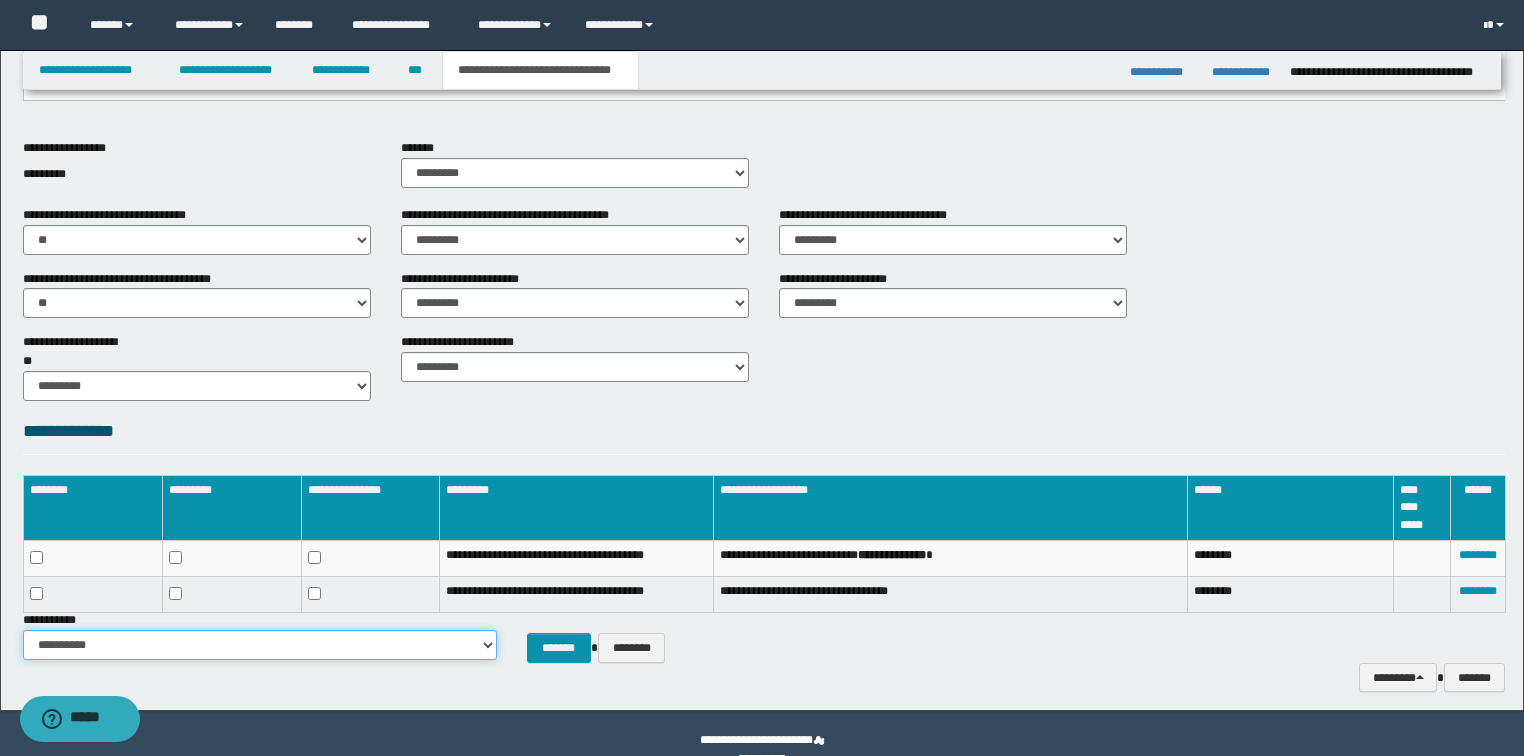click on "**********" at bounding box center [260, 645] 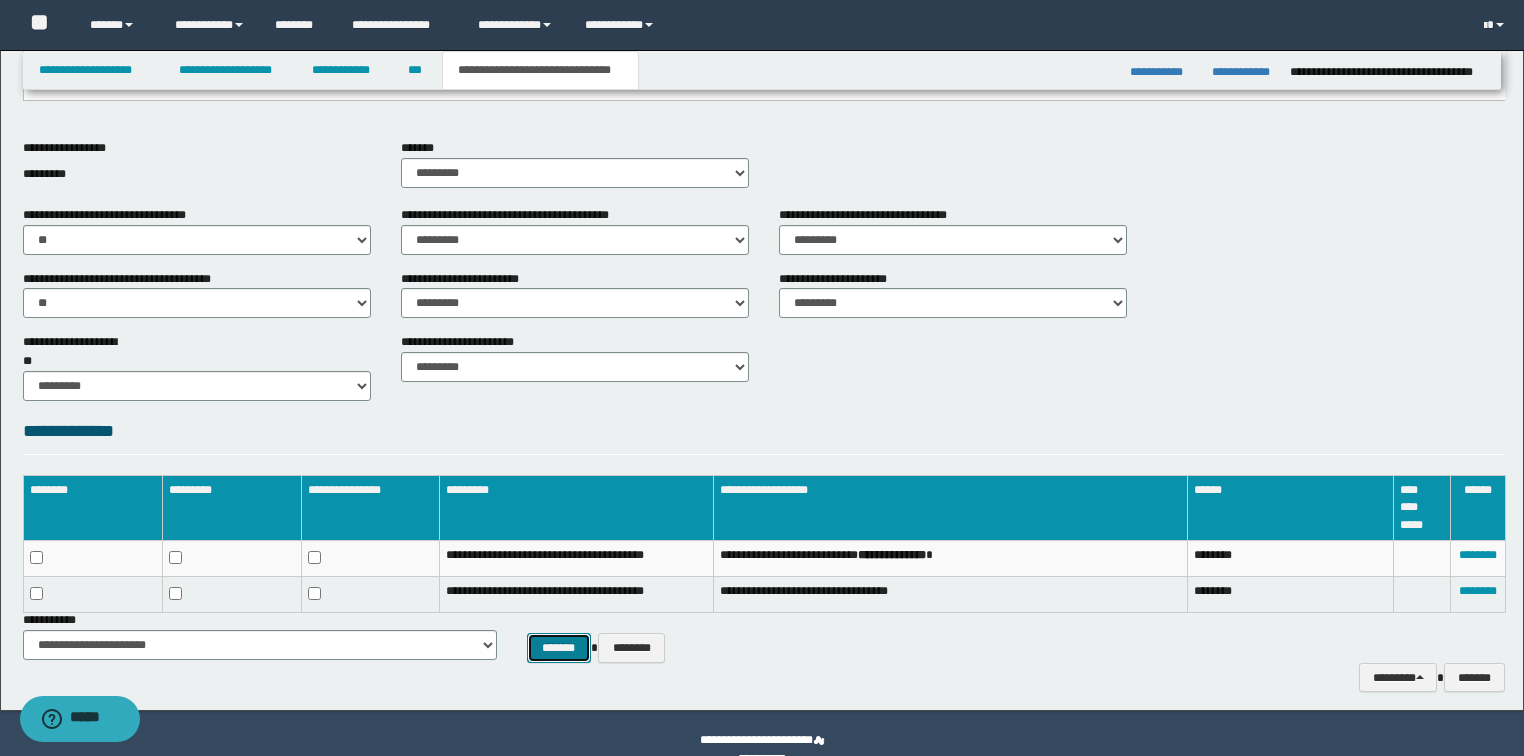 click on "*******" at bounding box center (559, 648) 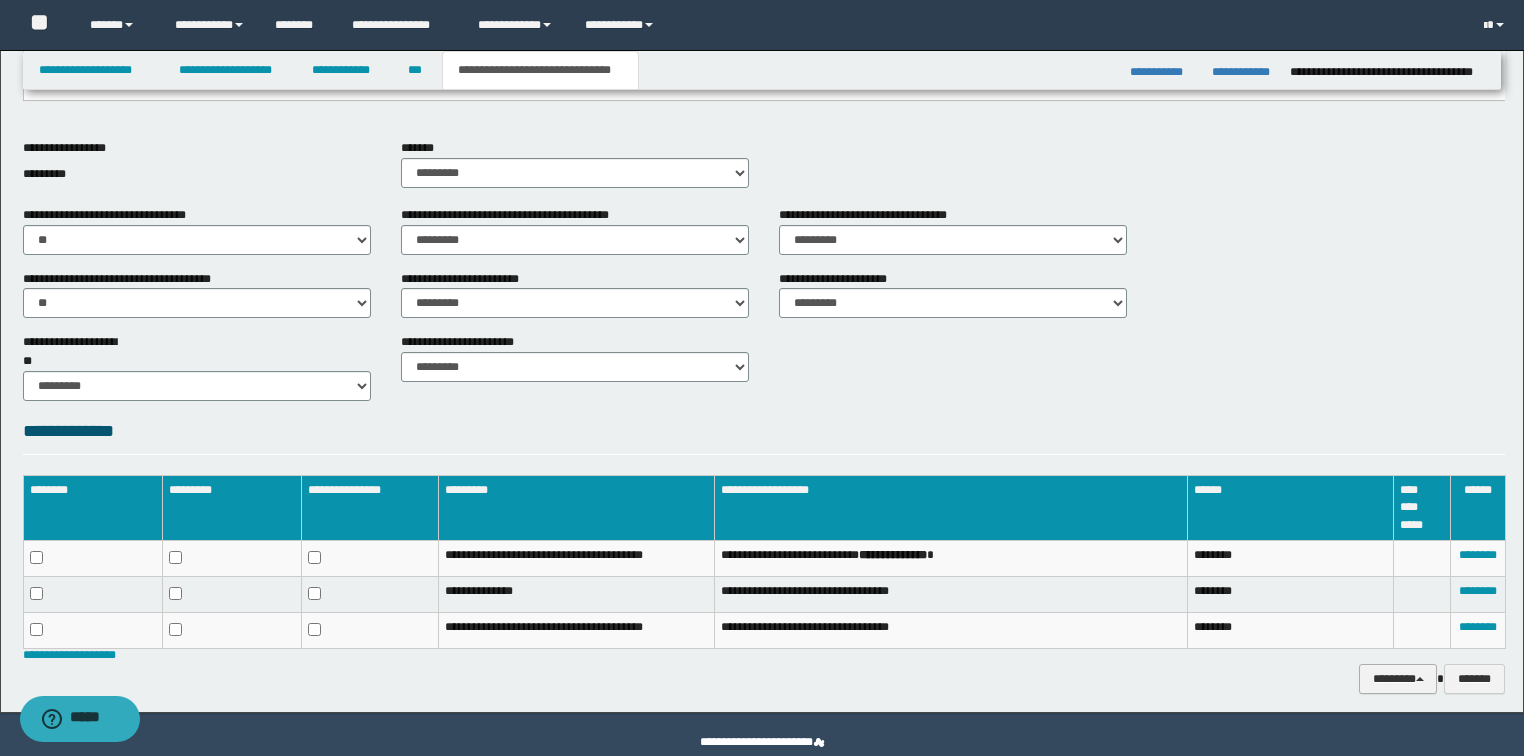 click on "********" at bounding box center [1398, 679] 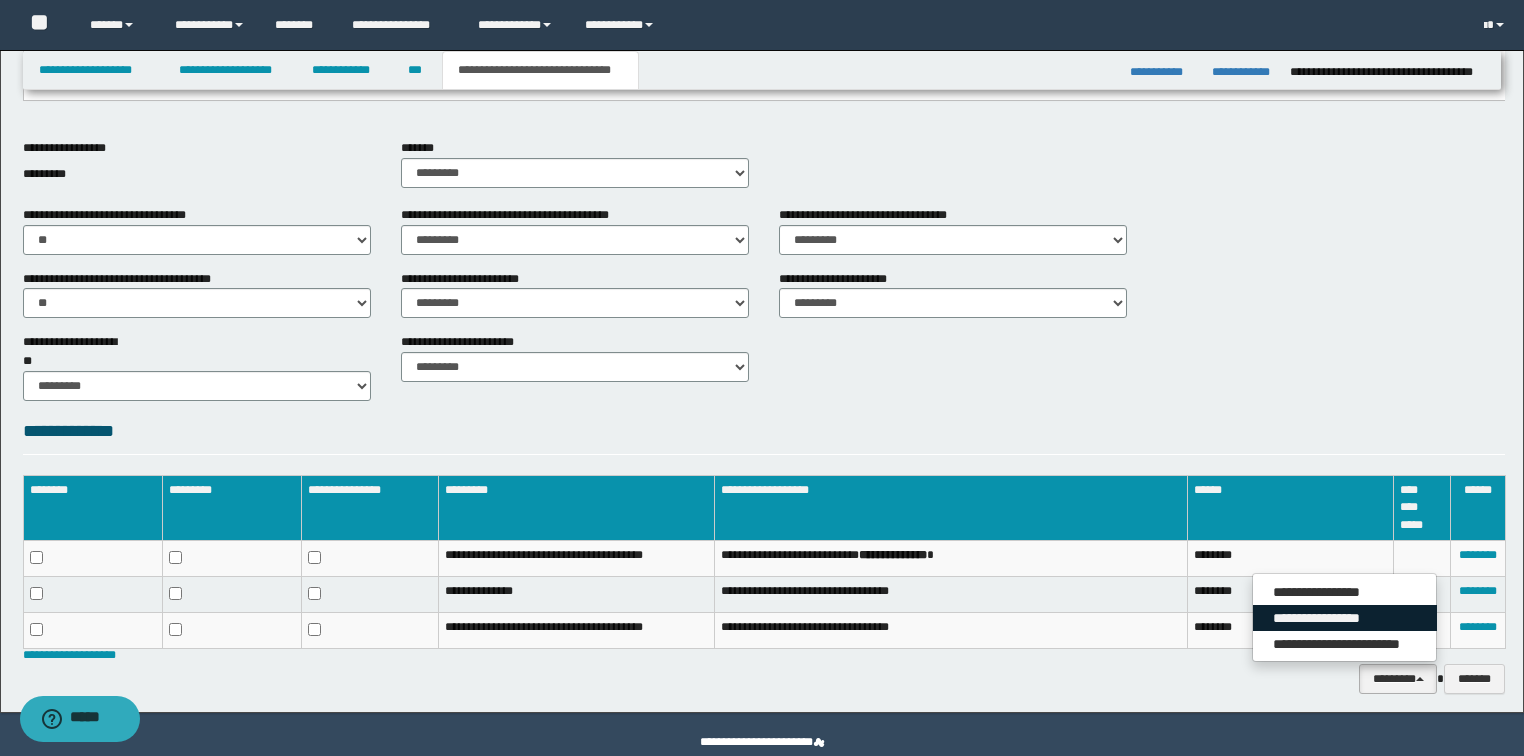 click on "**********" at bounding box center (1345, 618) 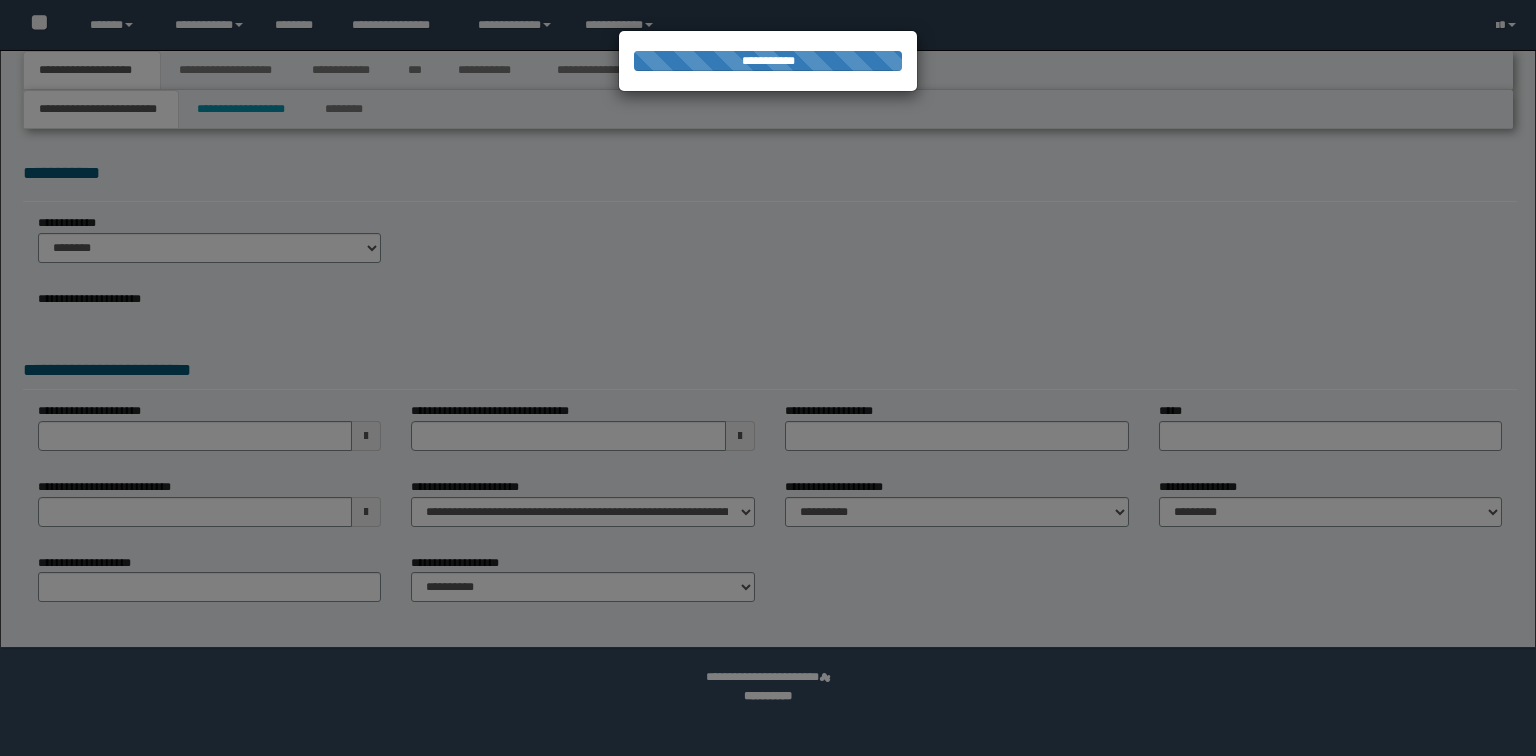 scroll, scrollTop: 0, scrollLeft: 0, axis: both 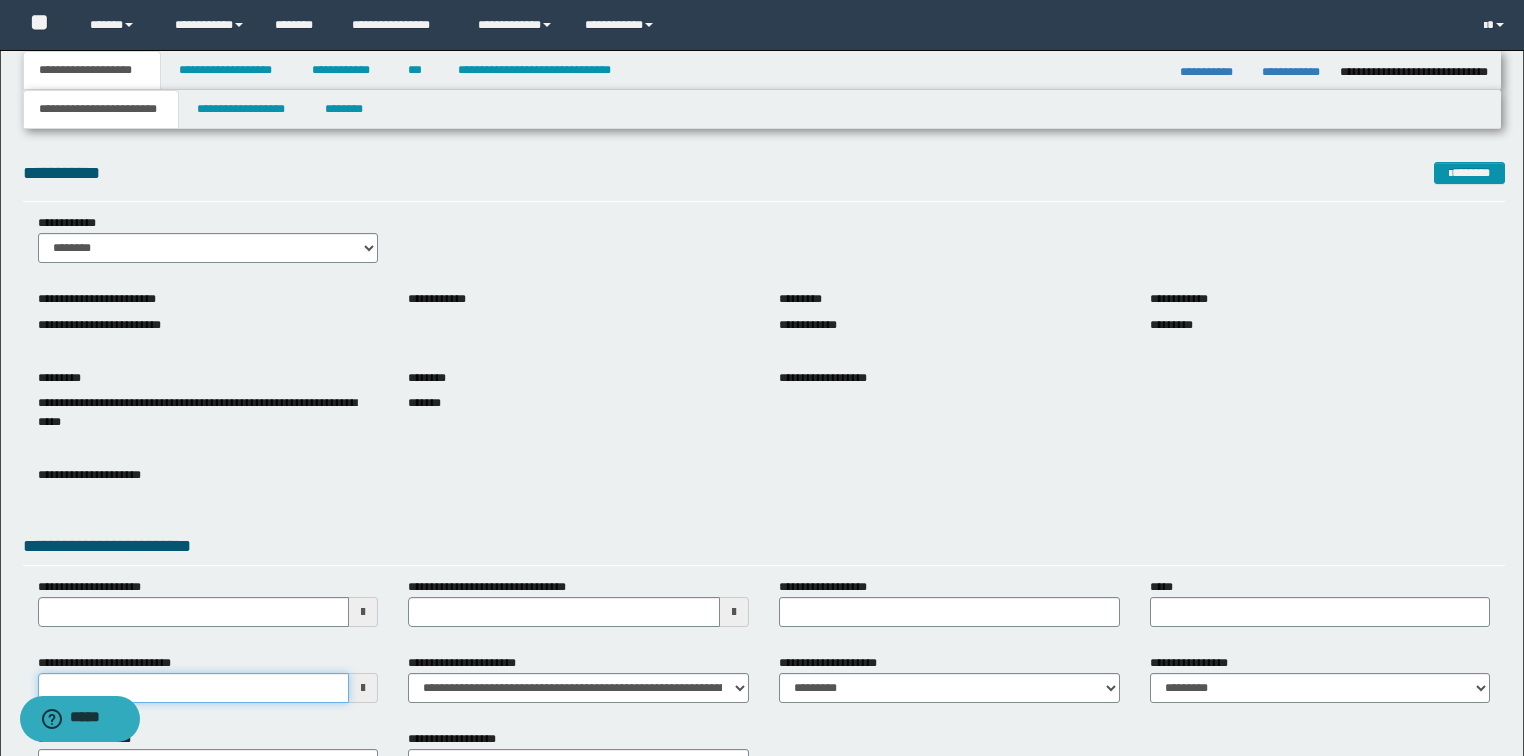 drag, startPoint x: 190, startPoint y: 695, endPoint x: 187, endPoint y: 674, distance: 21.213203 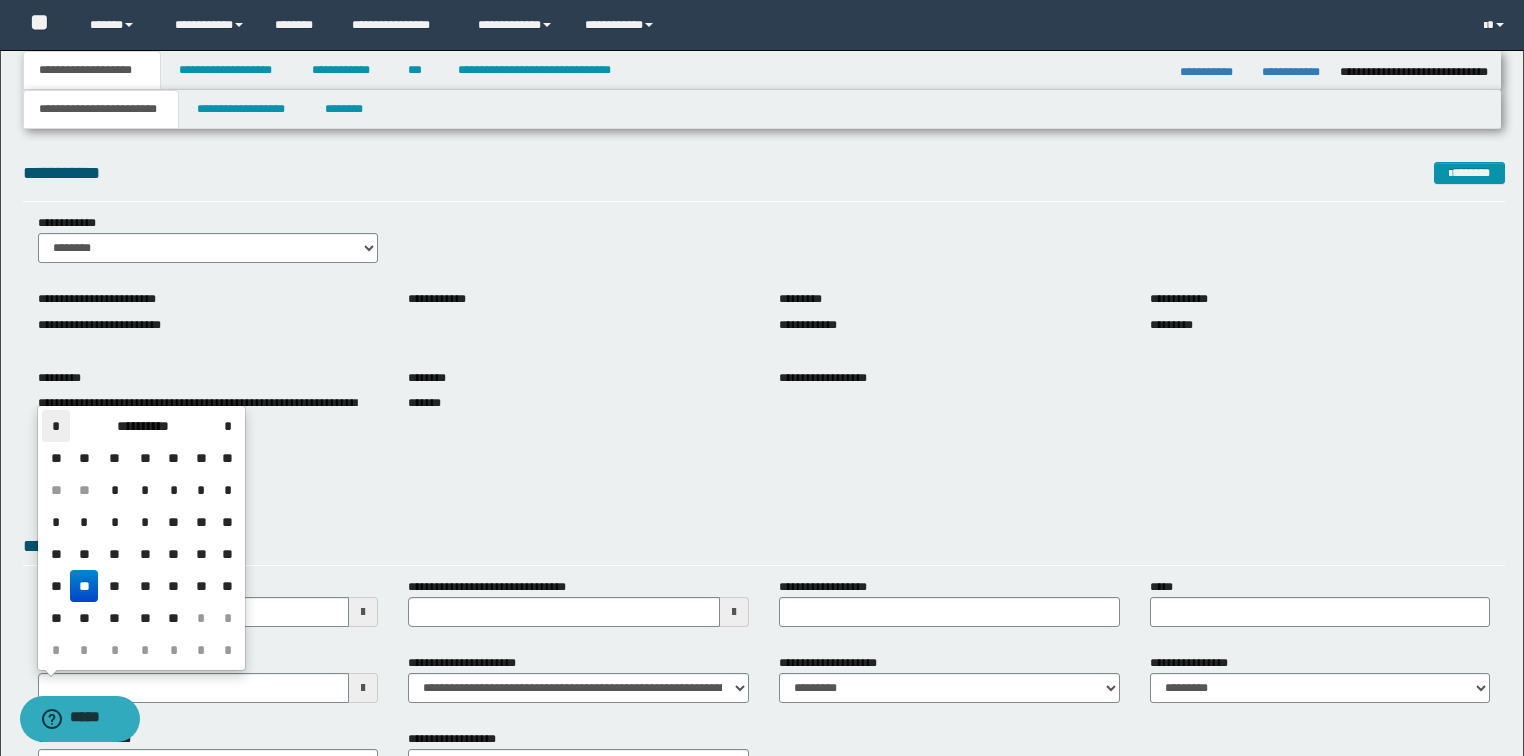 click on "*" at bounding box center [56, 426] 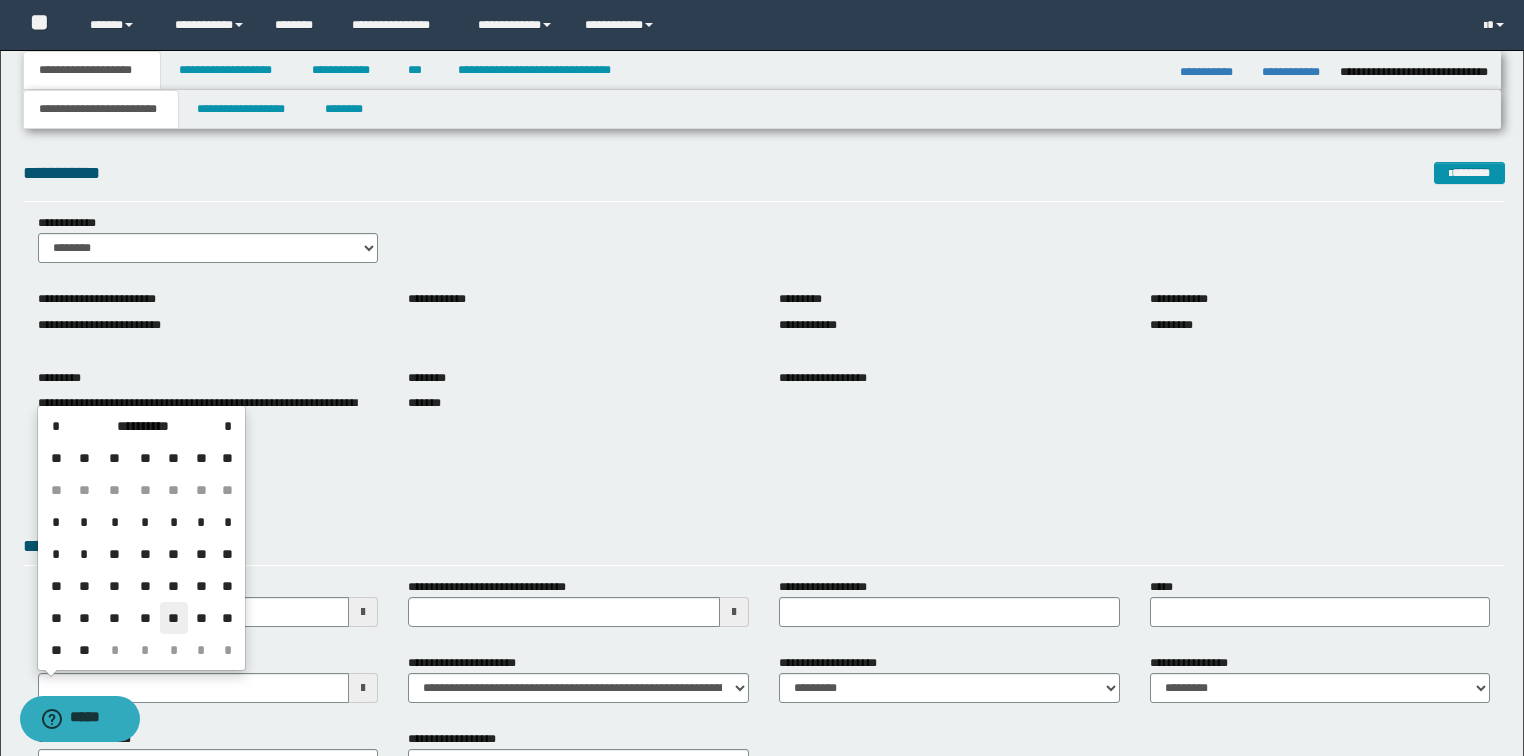 click on "**" at bounding box center [174, 618] 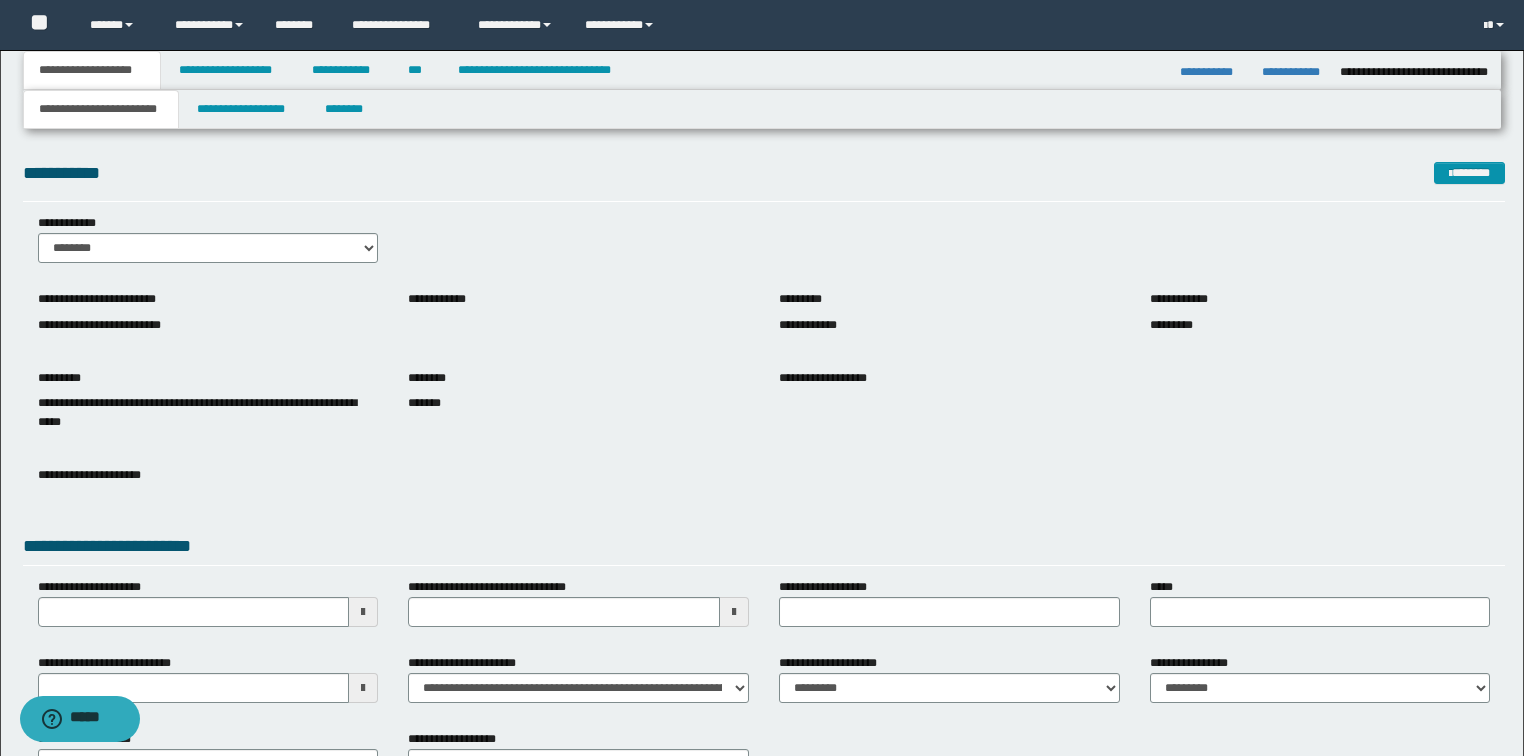 drag, startPoint x: 368, startPoint y: 480, endPoint x: 370, endPoint y: 355, distance: 125.016 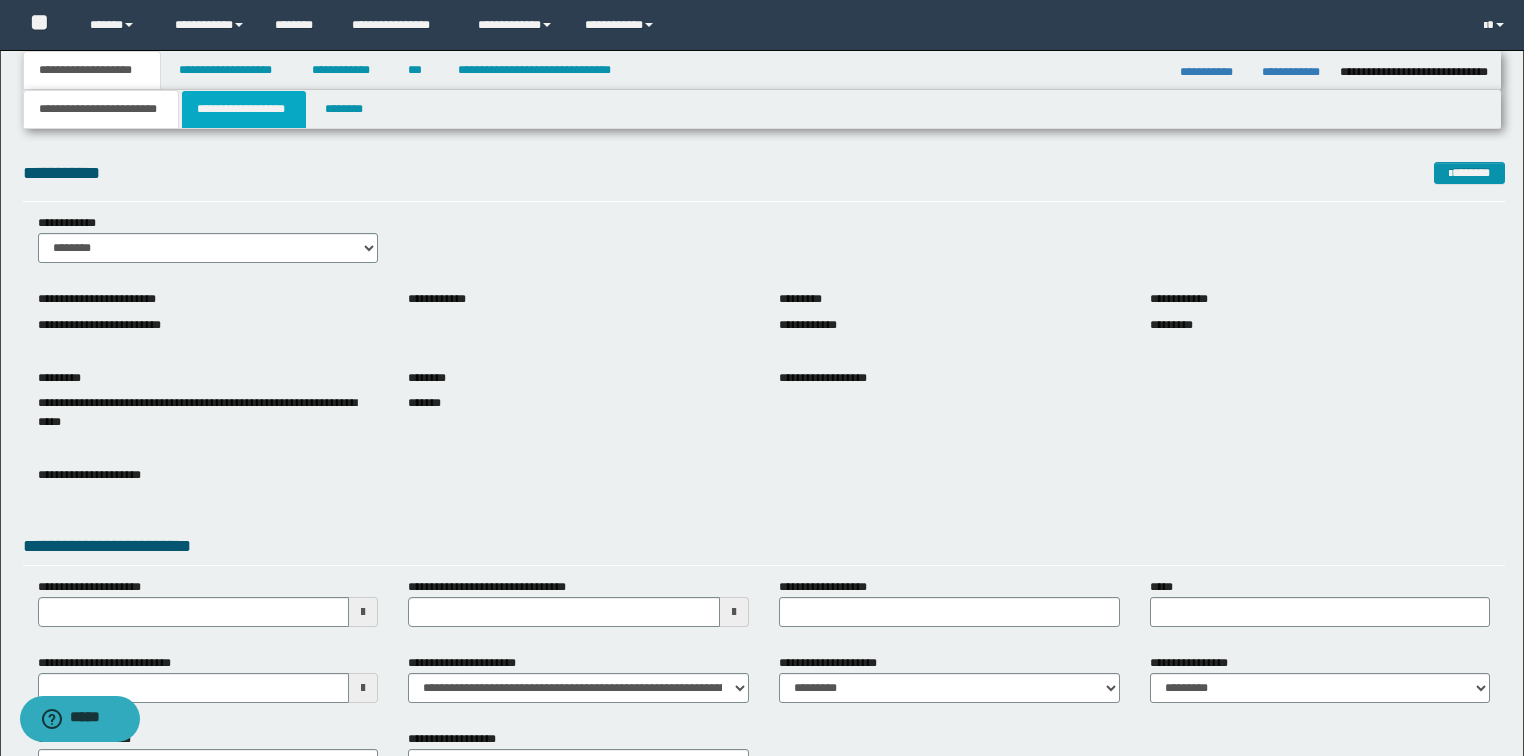 click on "**********" at bounding box center [244, 109] 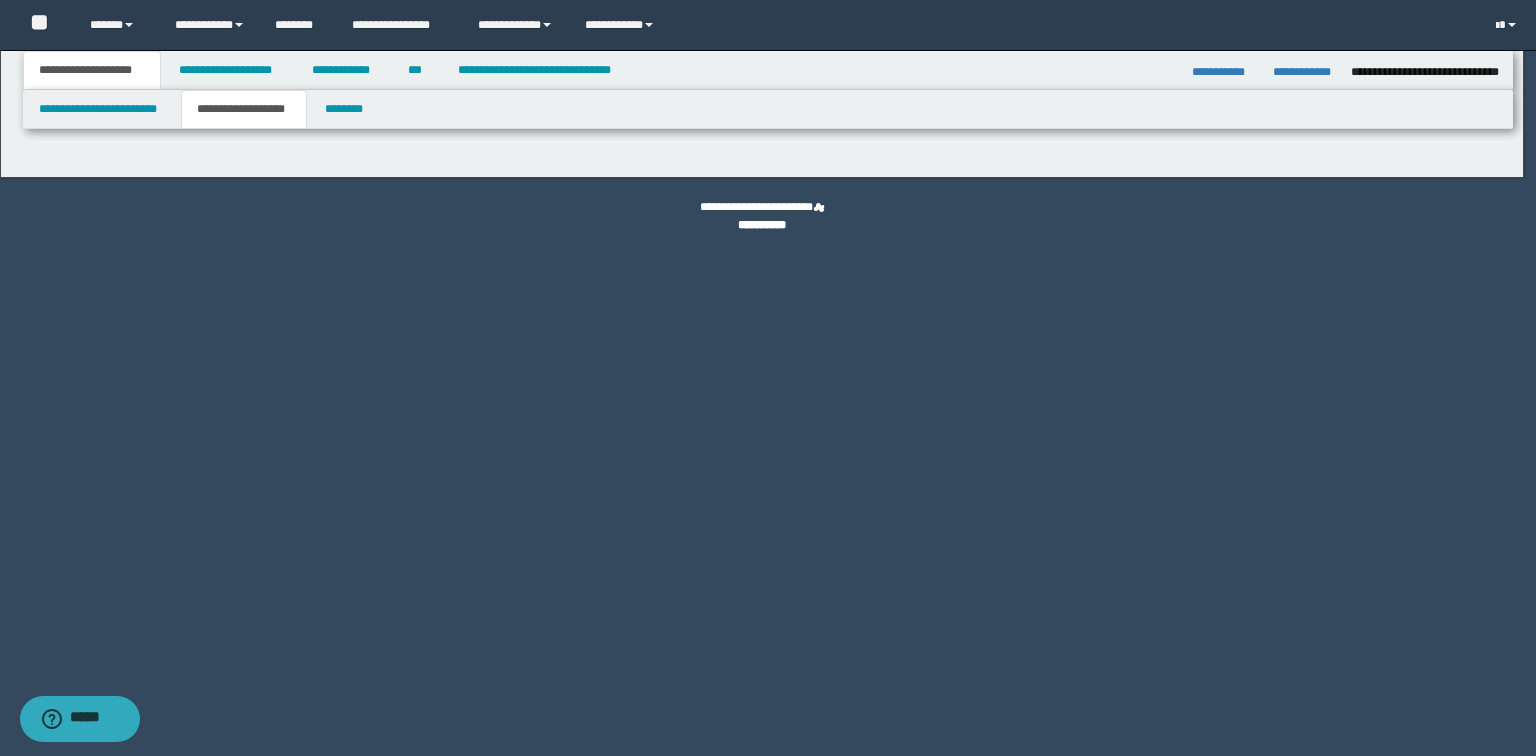 type on "**********" 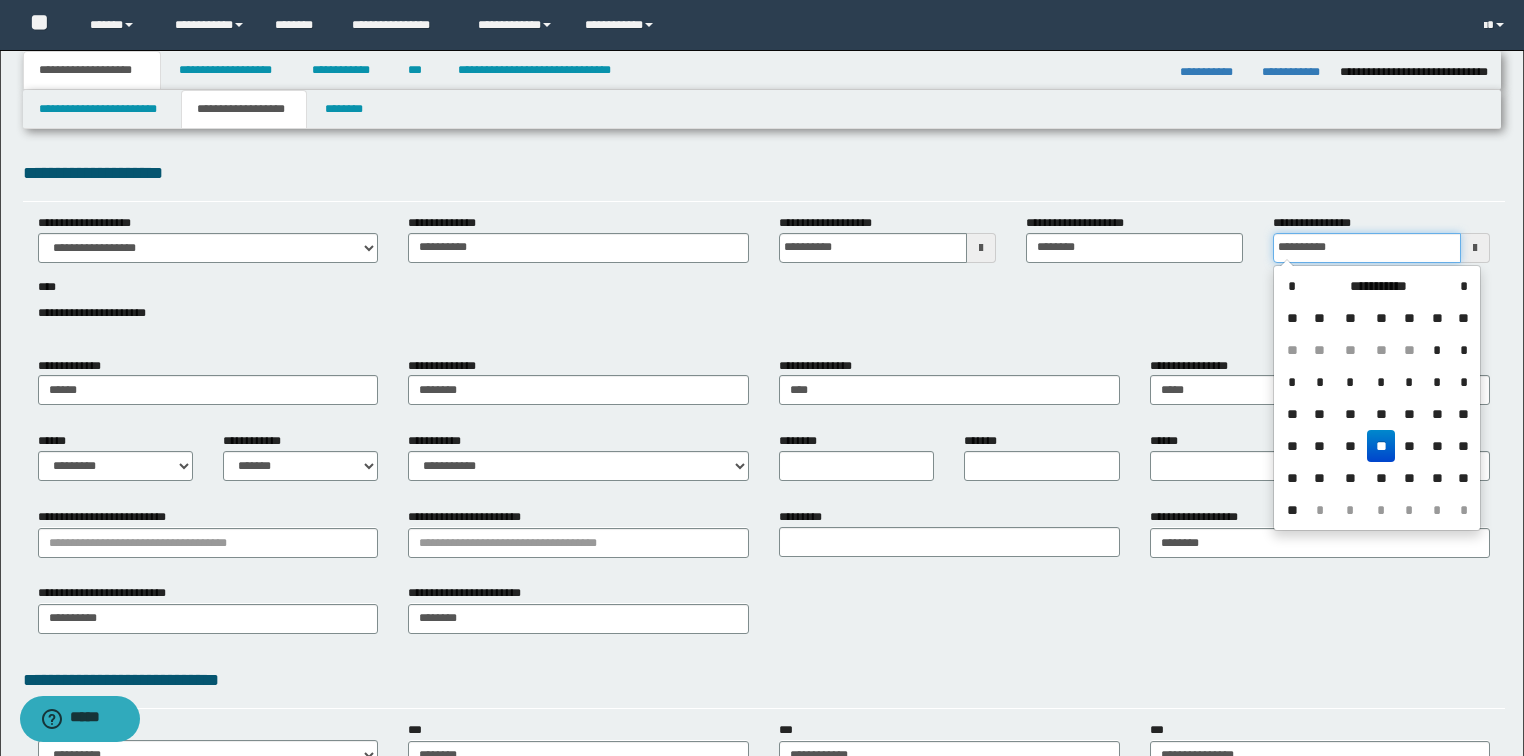 click on "**********" at bounding box center [1367, 248] 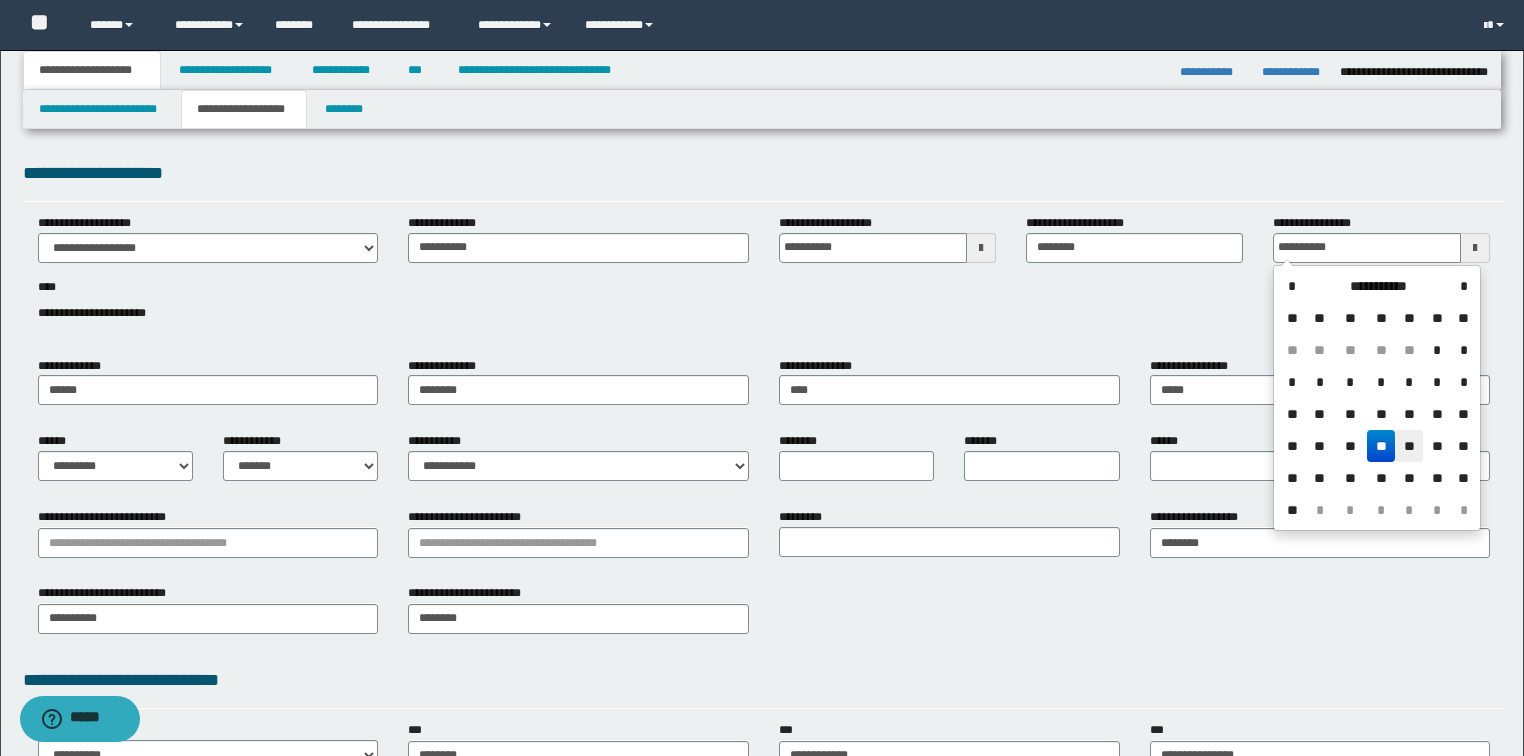 click on "**" at bounding box center (1409, 446) 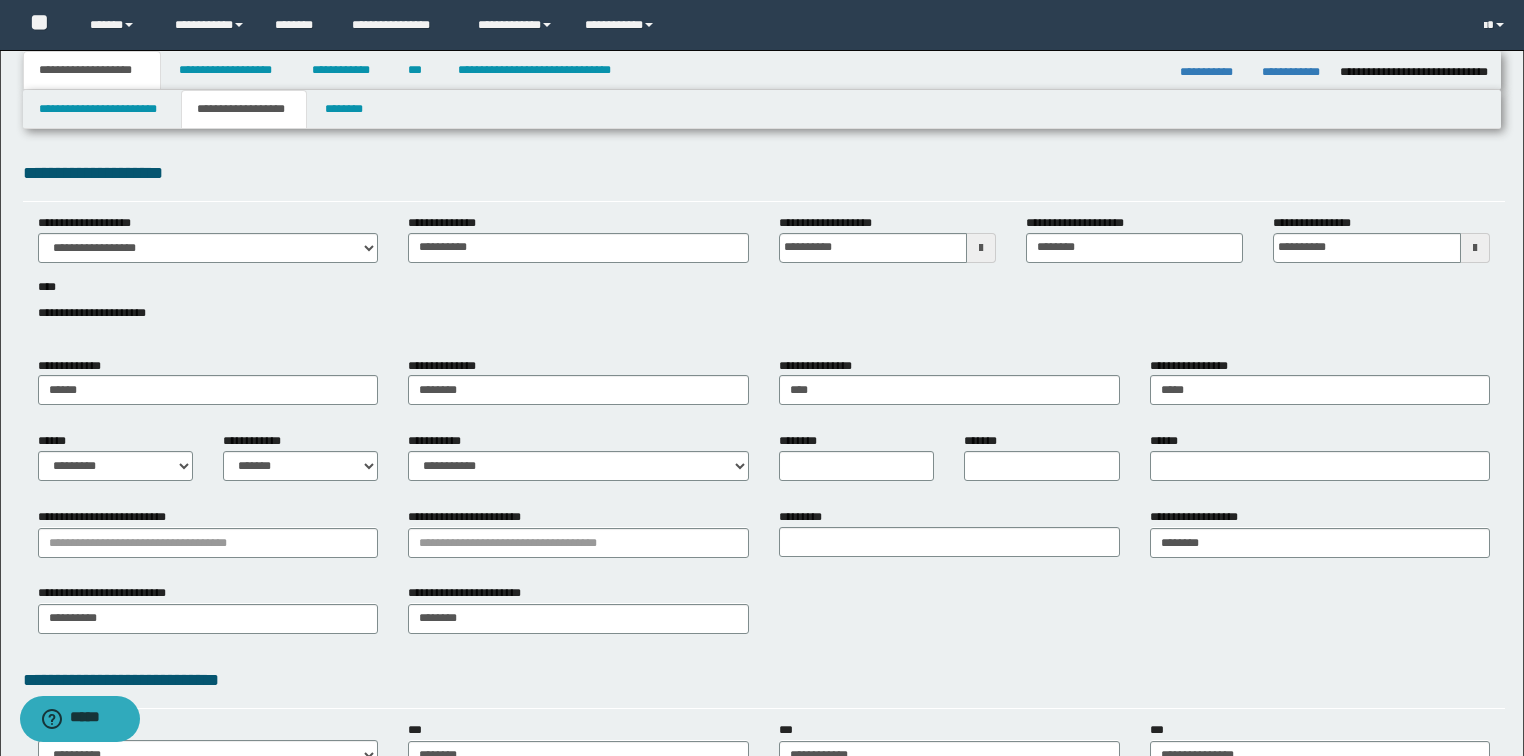 click on "**********" at bounding box center [764, 279] 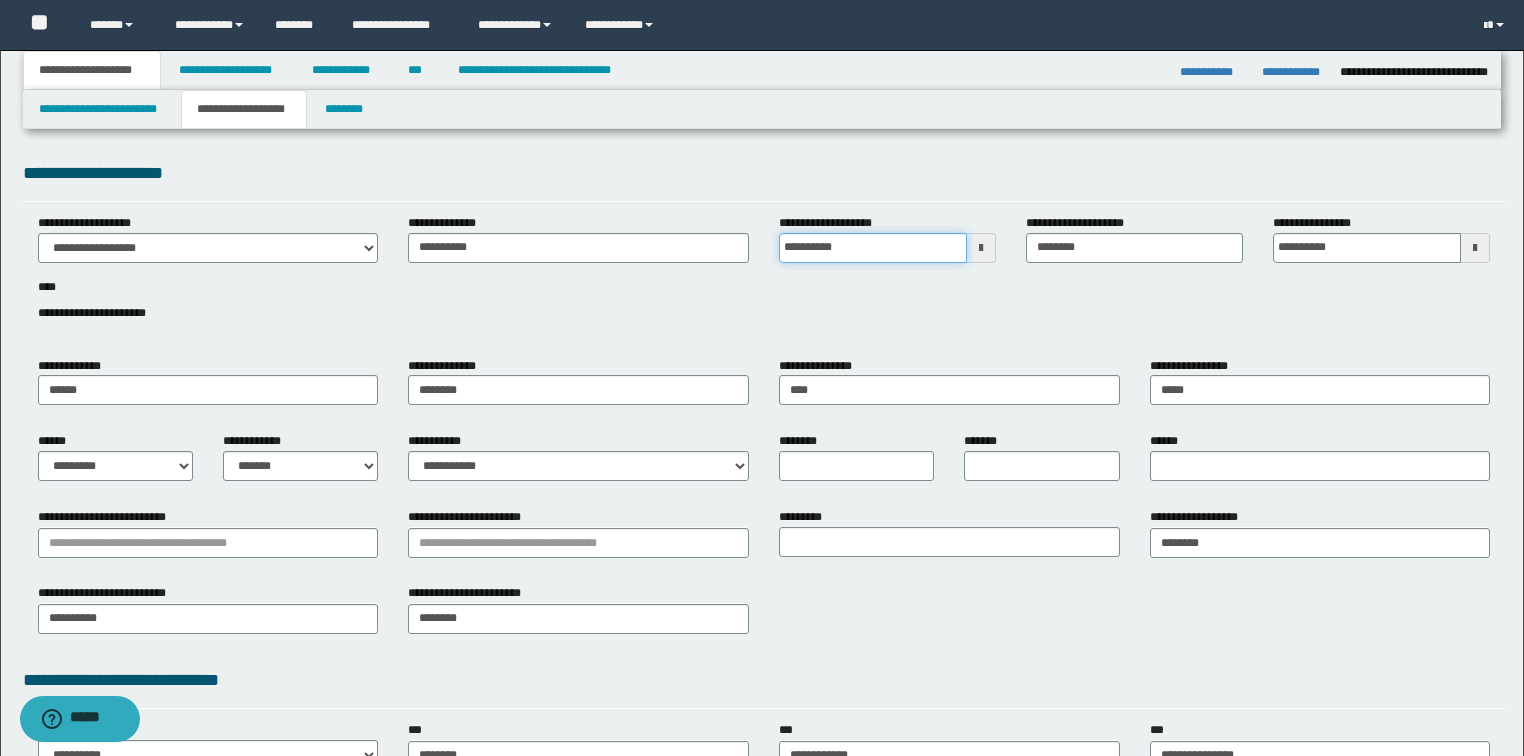 click on "**********" at bounding box center (873, 248) 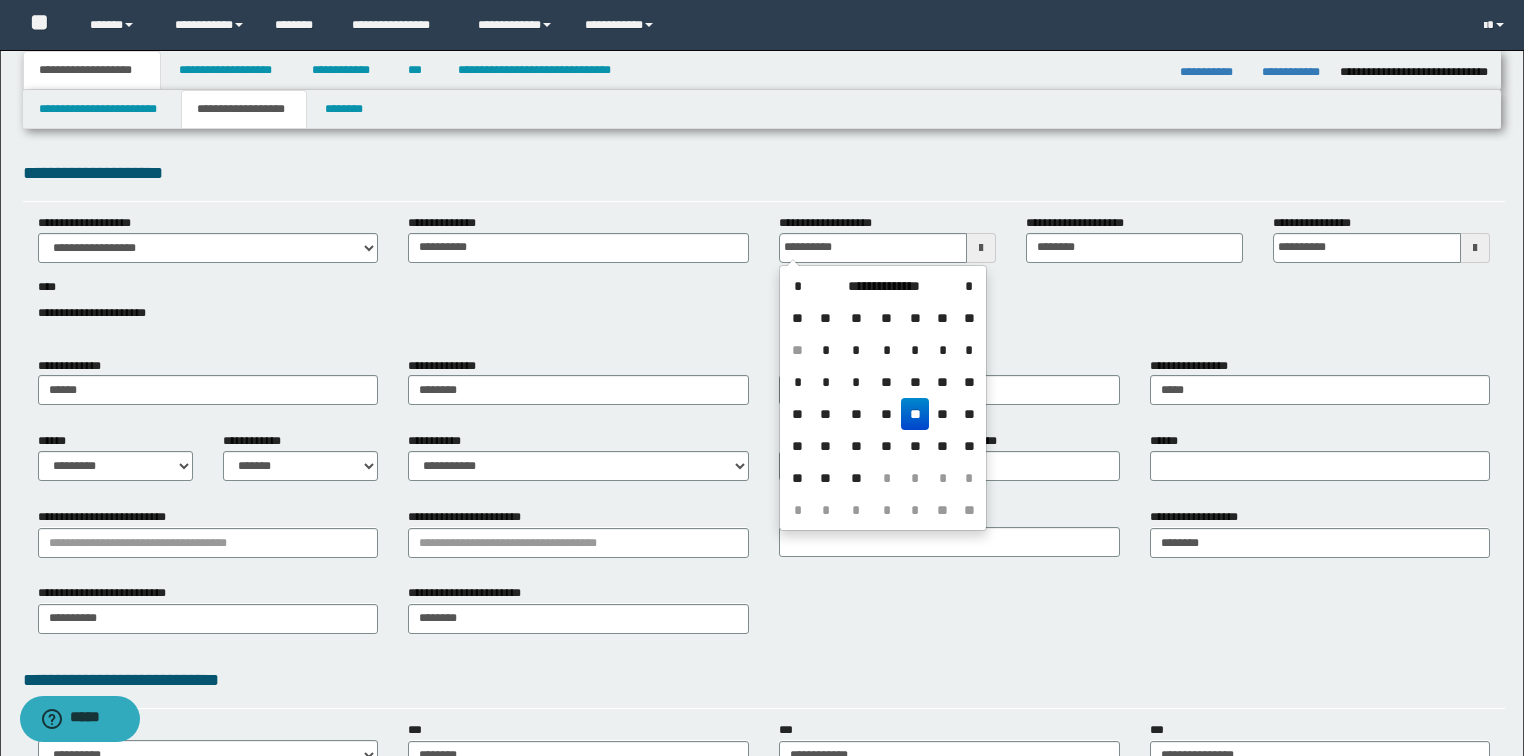 click on "**" at bounding box center [915, 414] 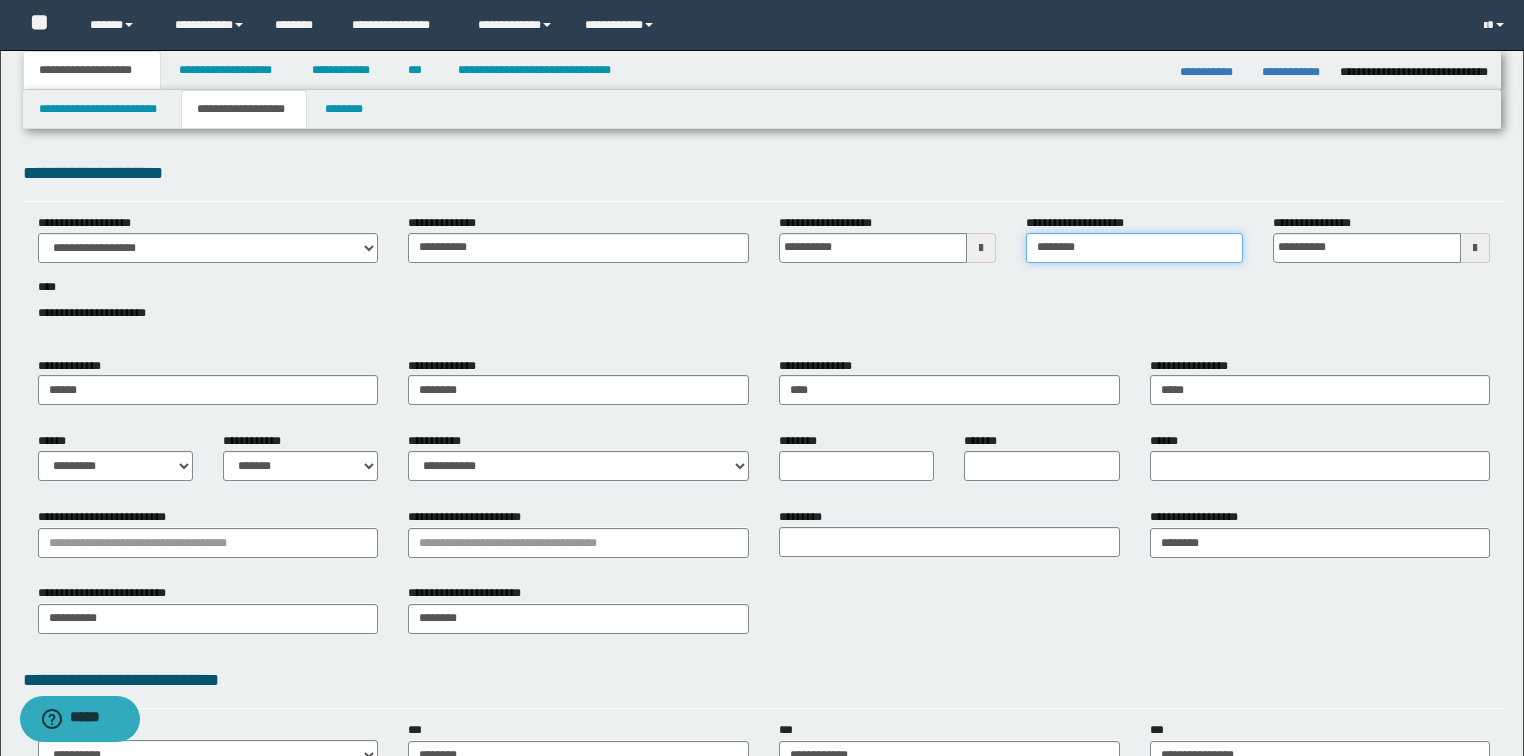 drag, startPoint x: 1124, startPoint y: 249, endPoint x: 929, endPoint y: 224, distance: 196.59604 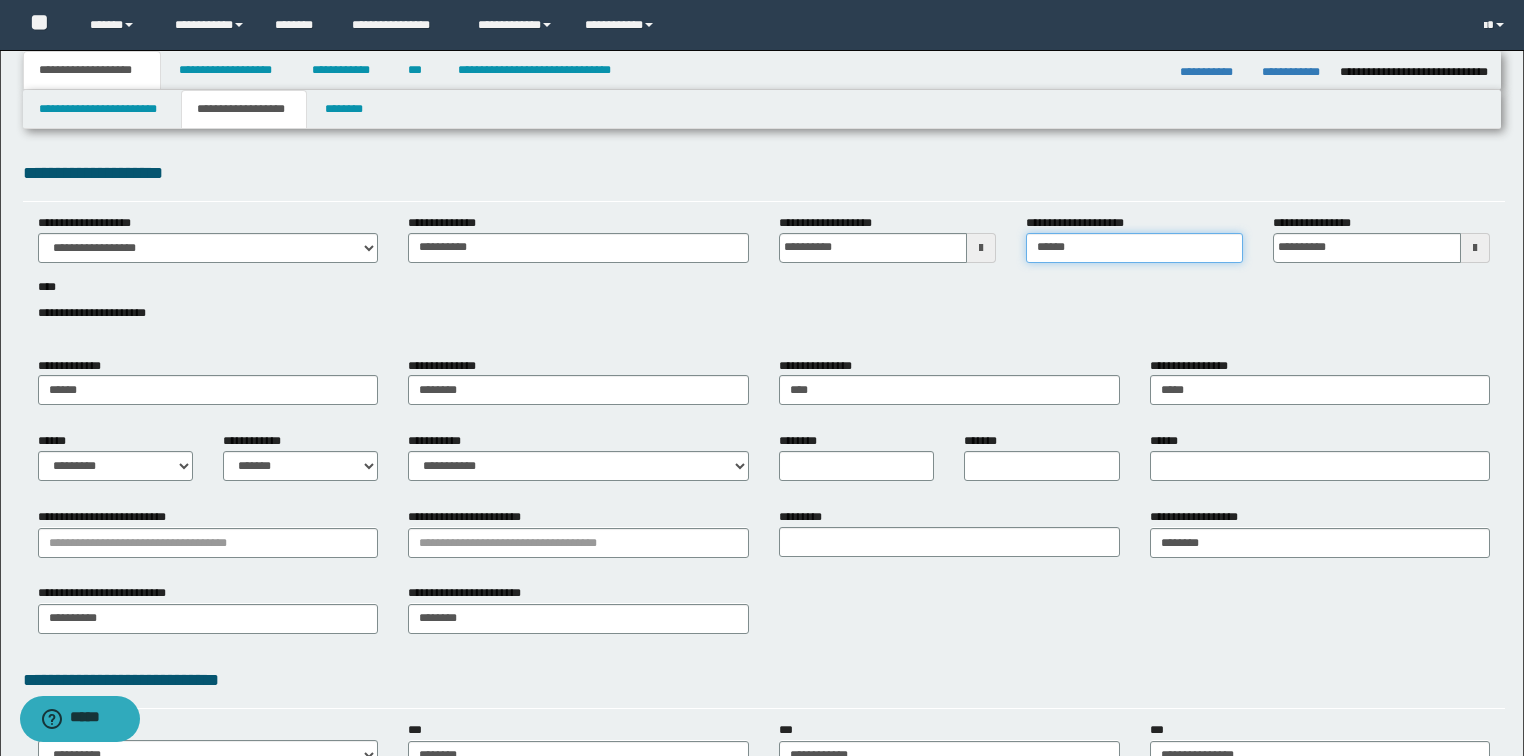 type on "******" 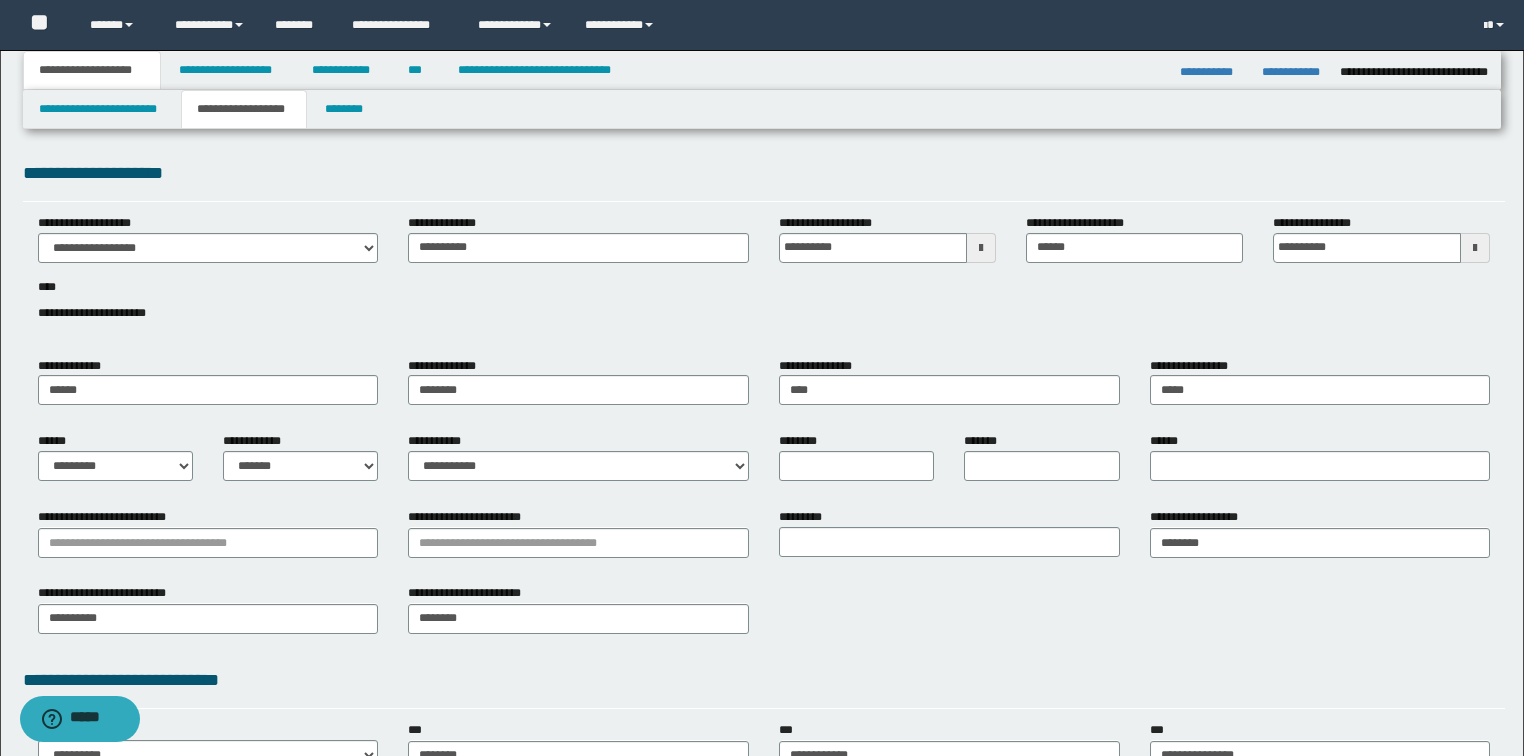 click on "**********" at bounding box center (764, 279) 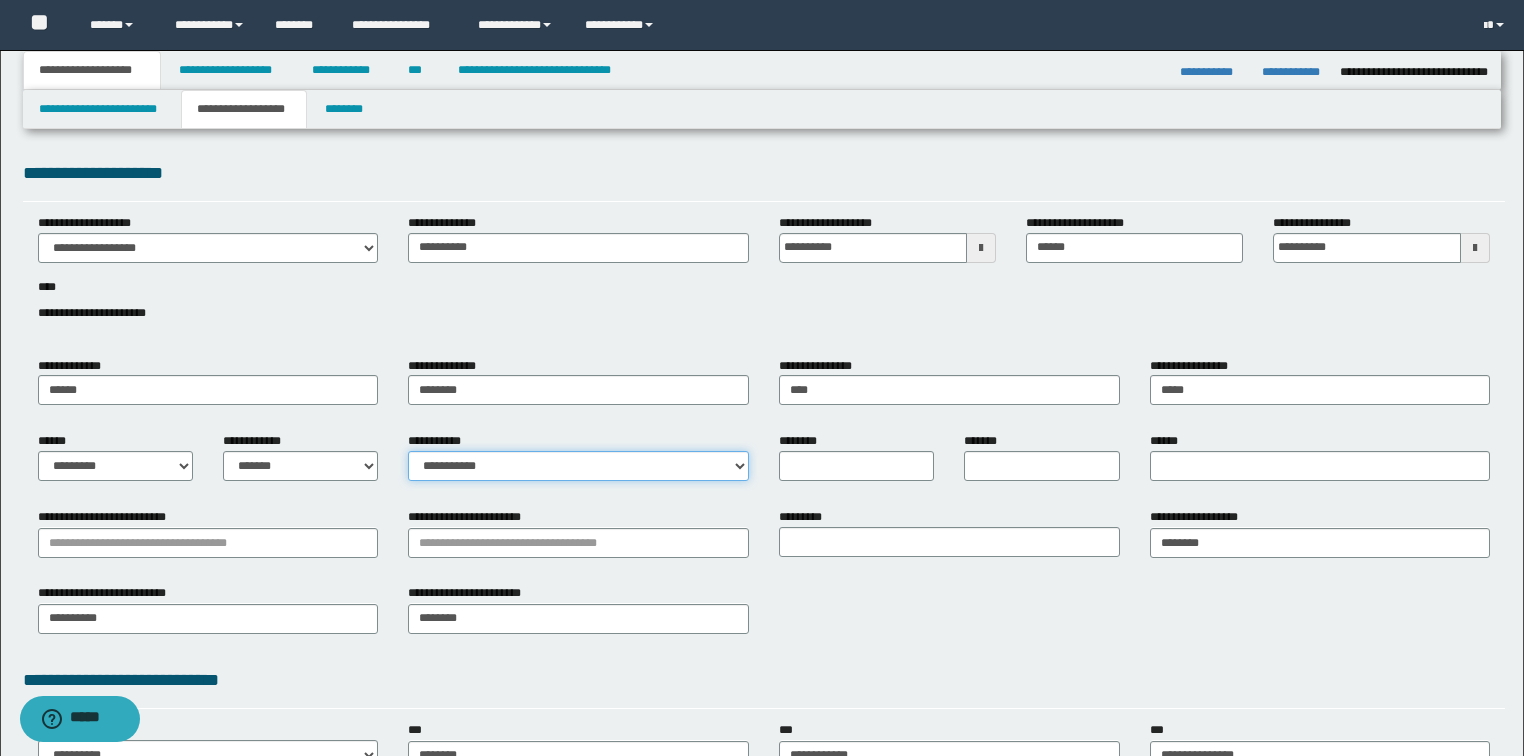click on "**********" at bounding box center (578, 466) 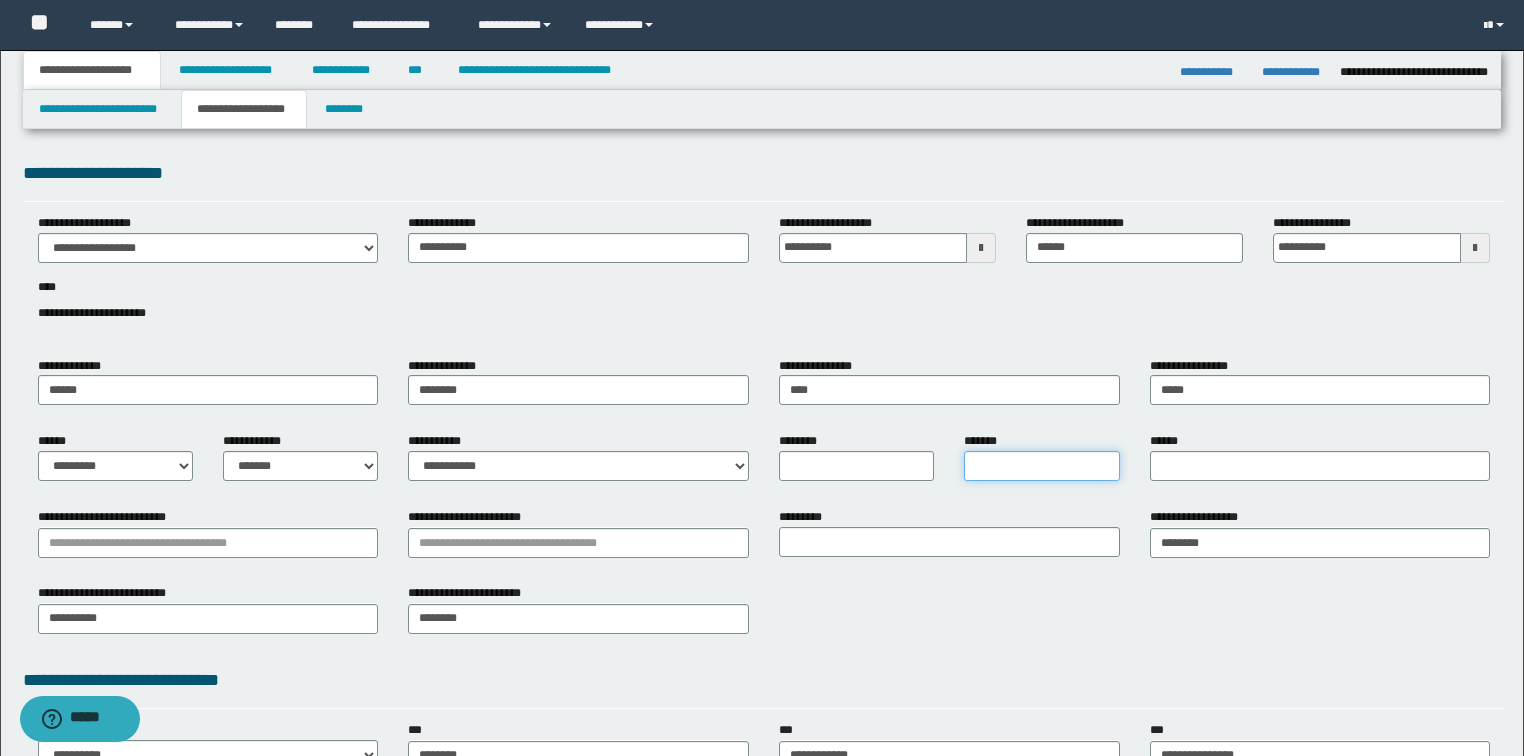 click on "*******" at bounding box center (1041, 466) 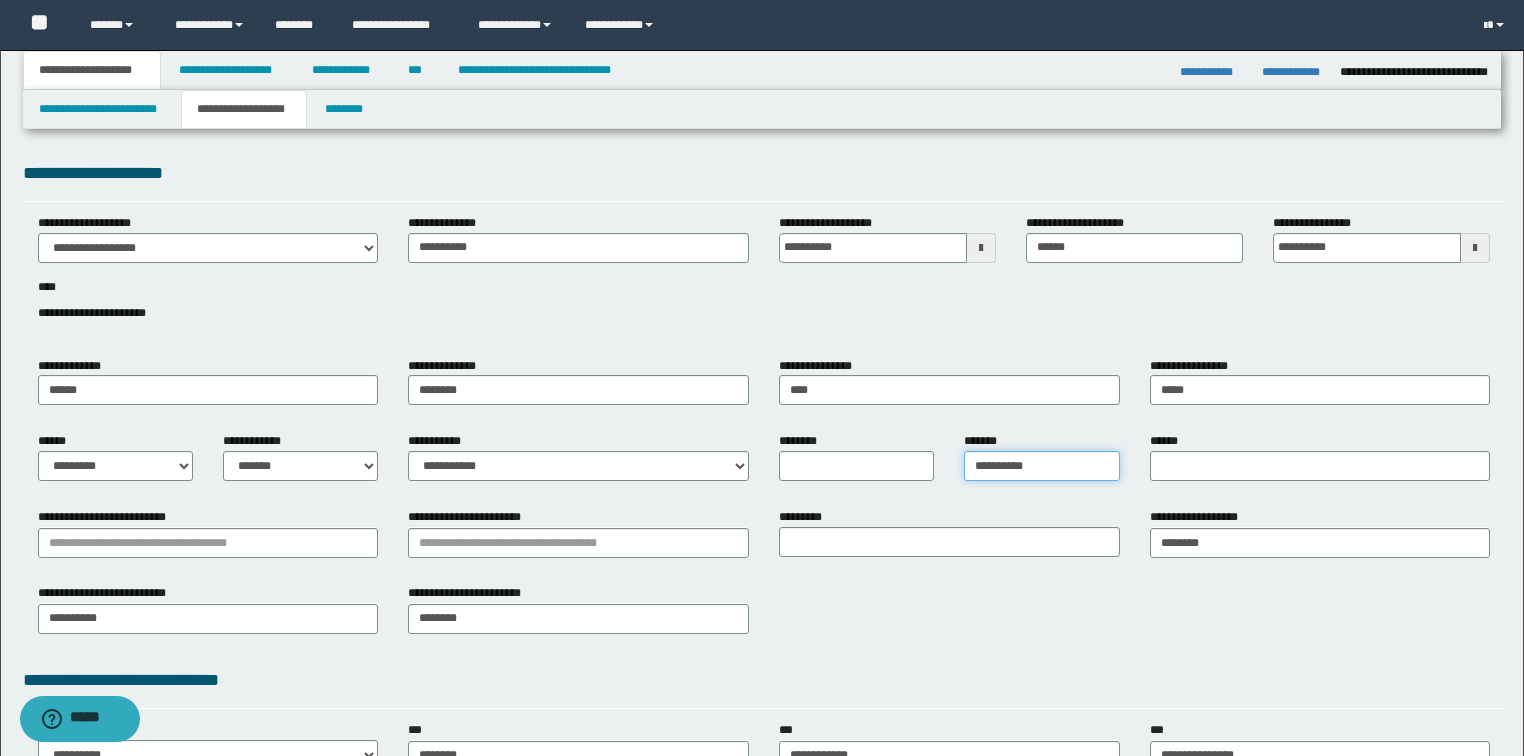 type on "**********" 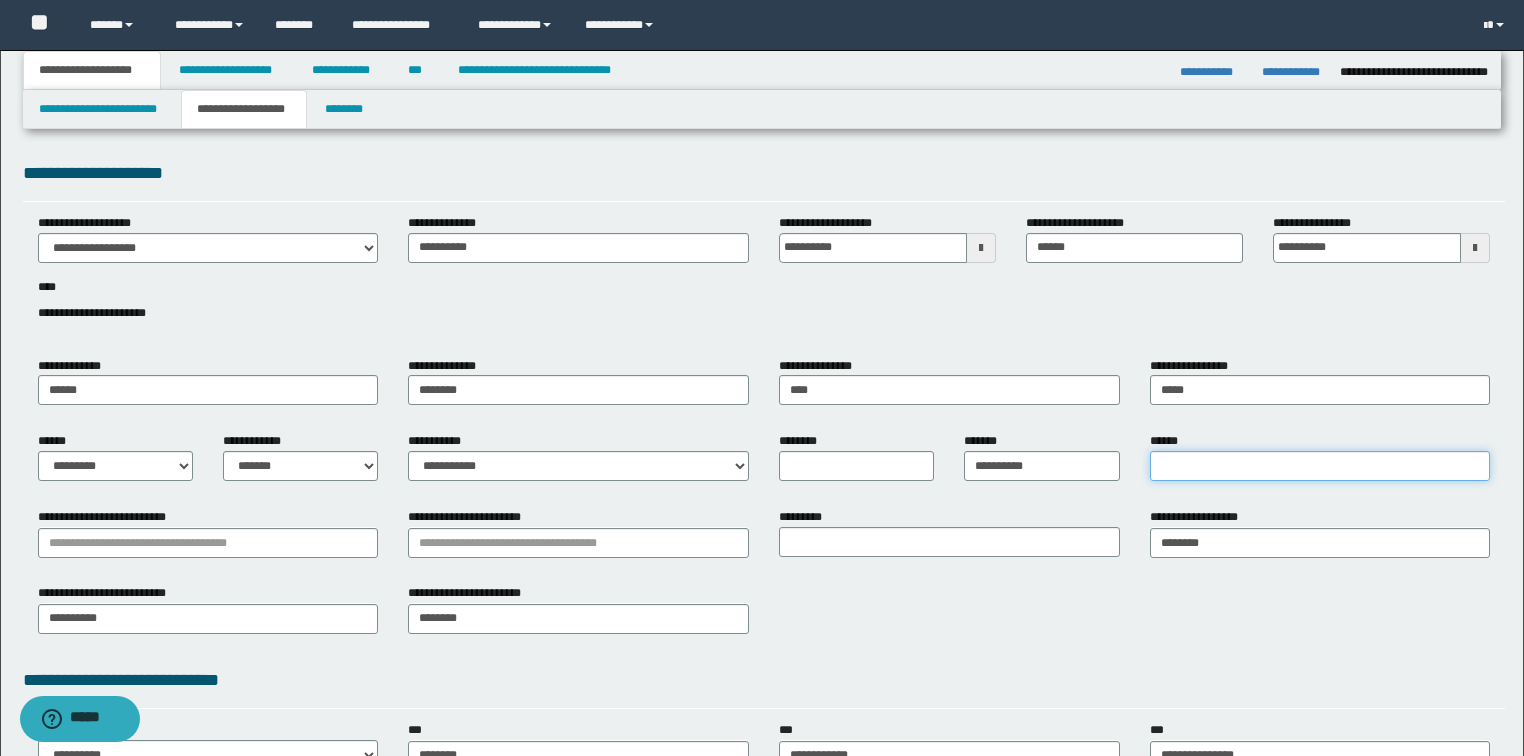 click on "******" at bounding box center [1320, 466] 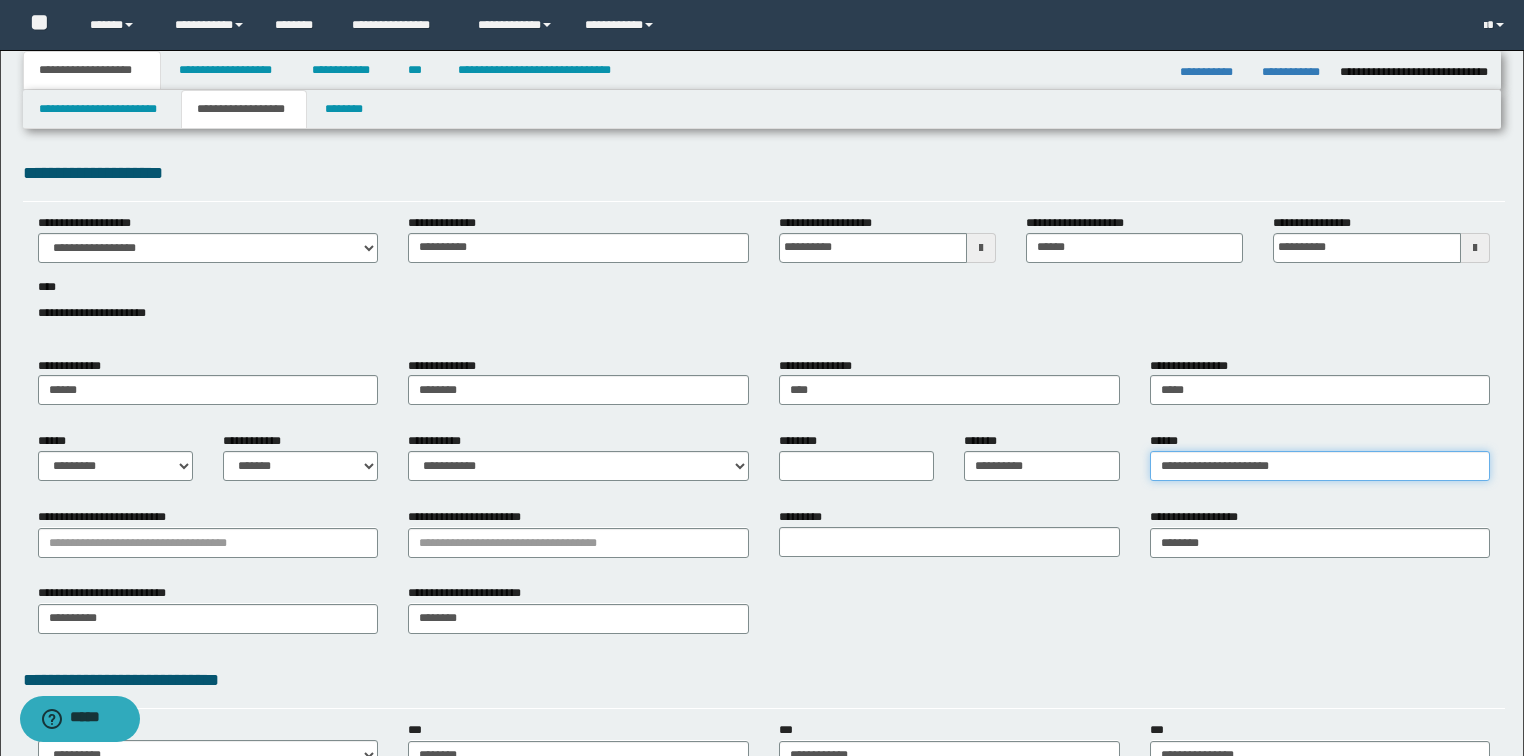 type on "**********" 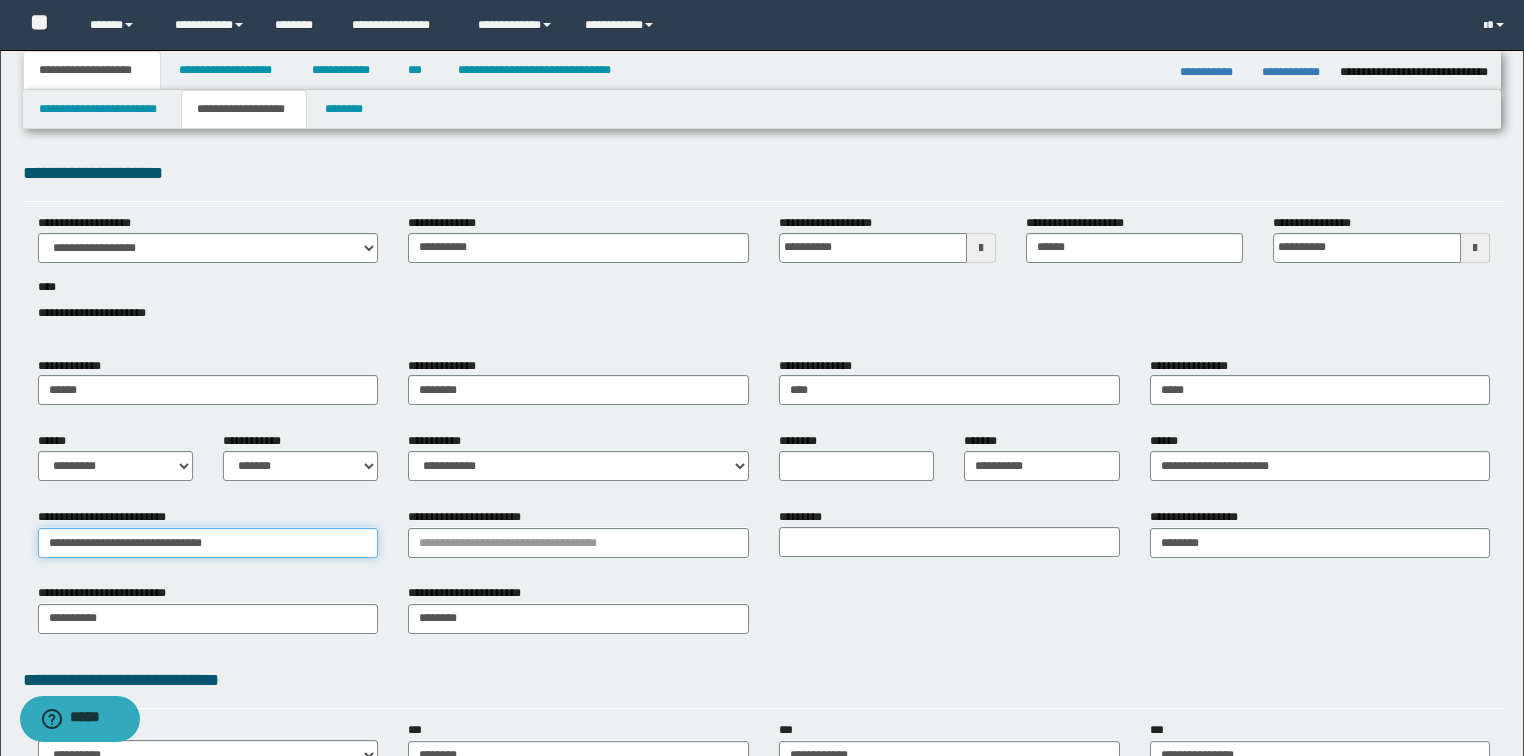 type on "**********" 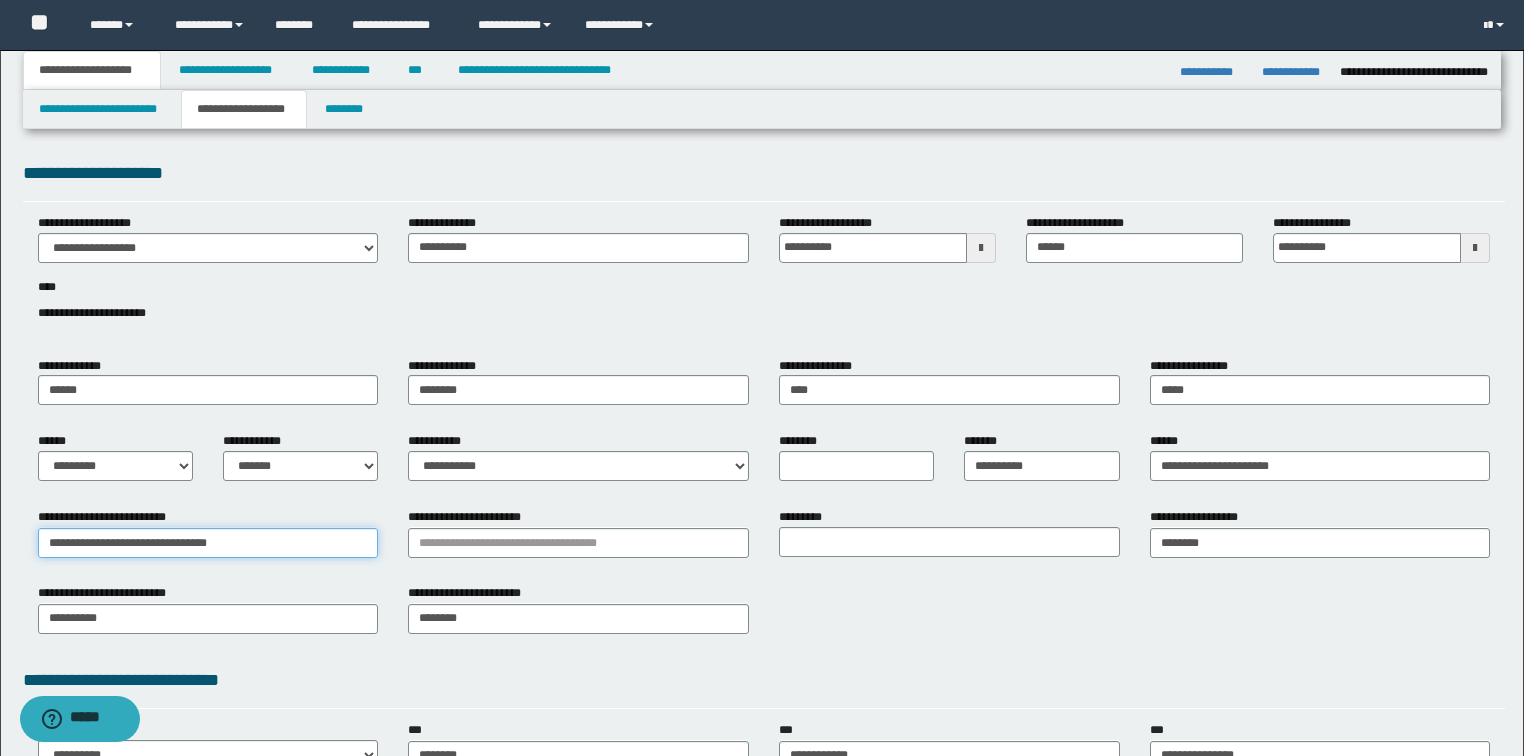 drag, startPoint x: 265, startPoint y: 547, endPoint x: 0, endPoint y: 504, distance: 268.466 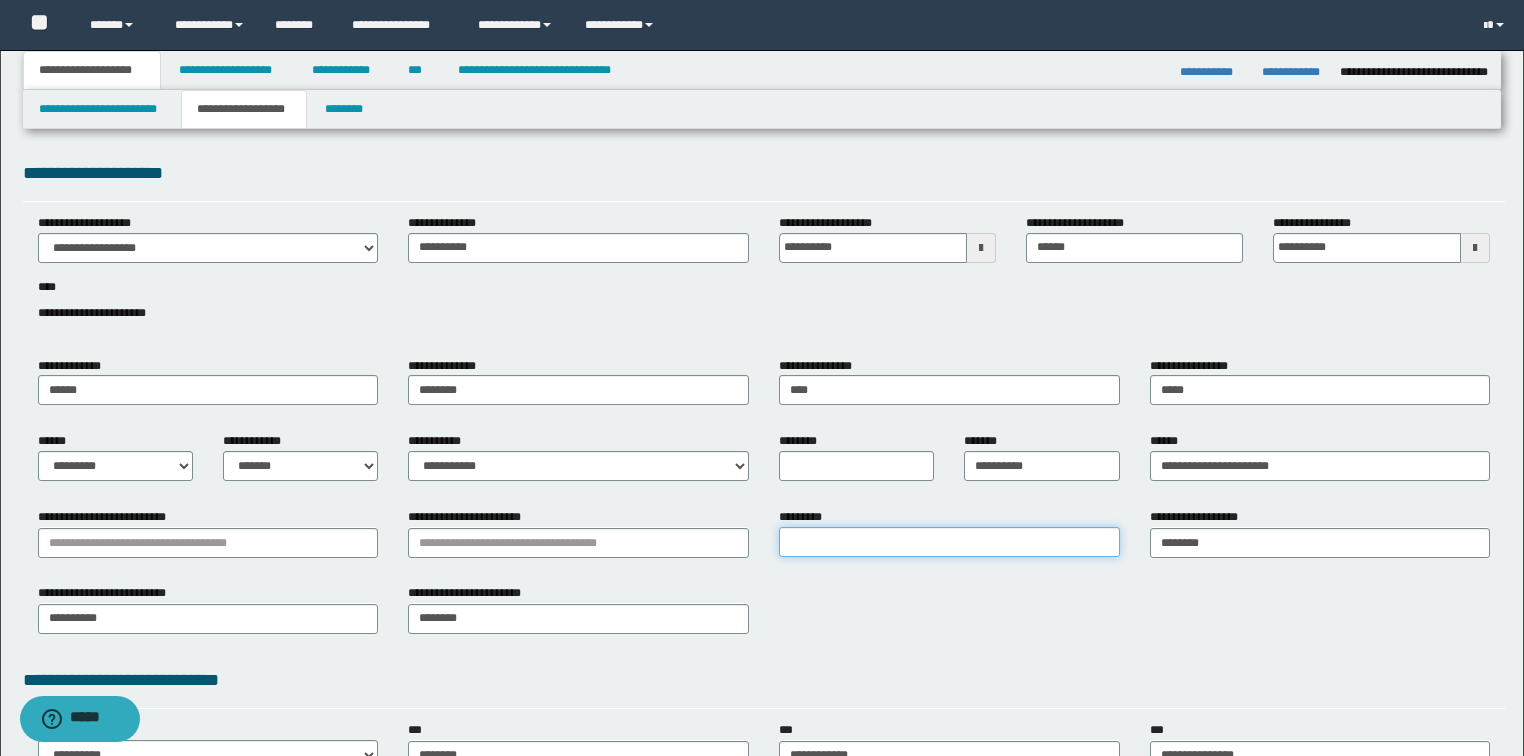 click on "*********" at bounding box center [949, 542] 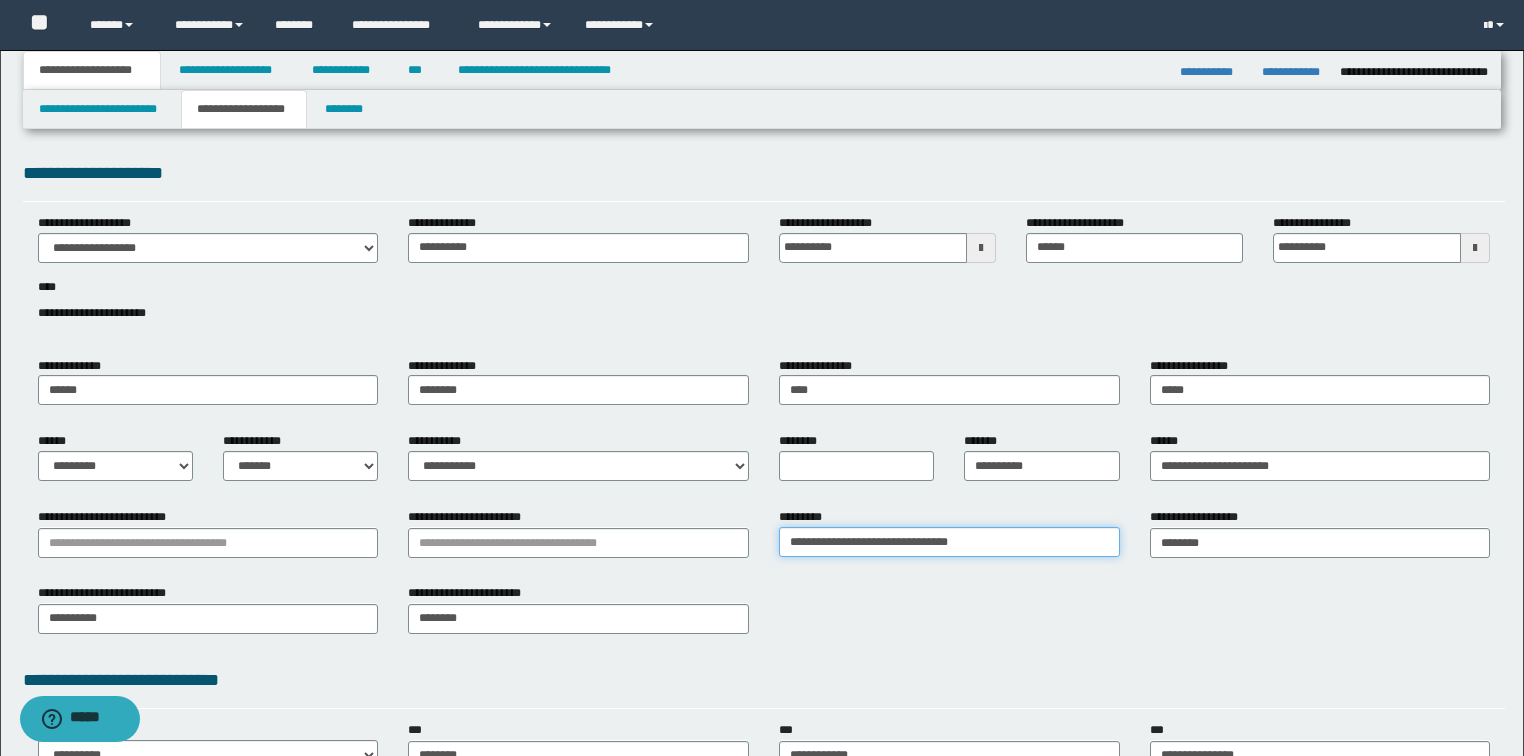 type on "**********" 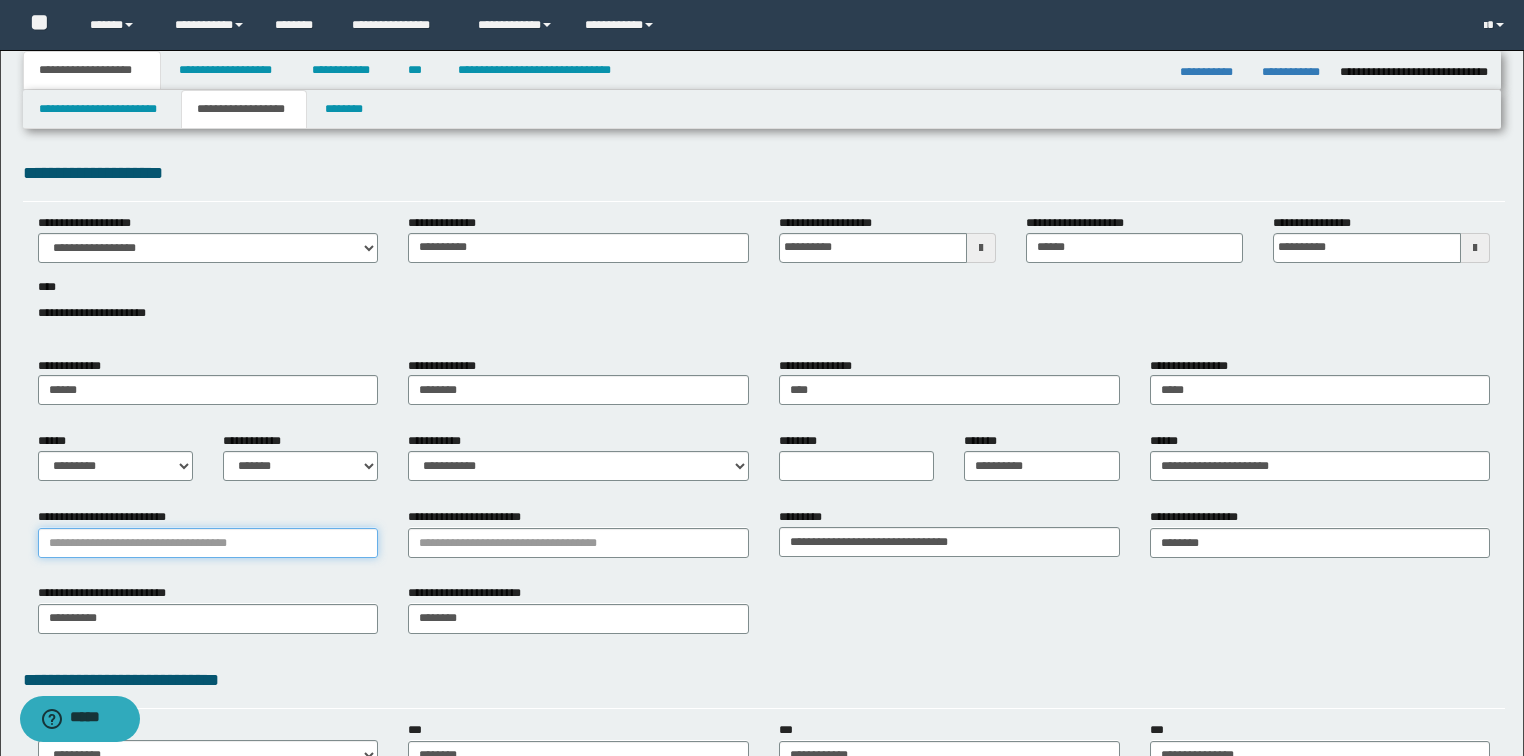 click on "**********" at bounding box center [208, 543] 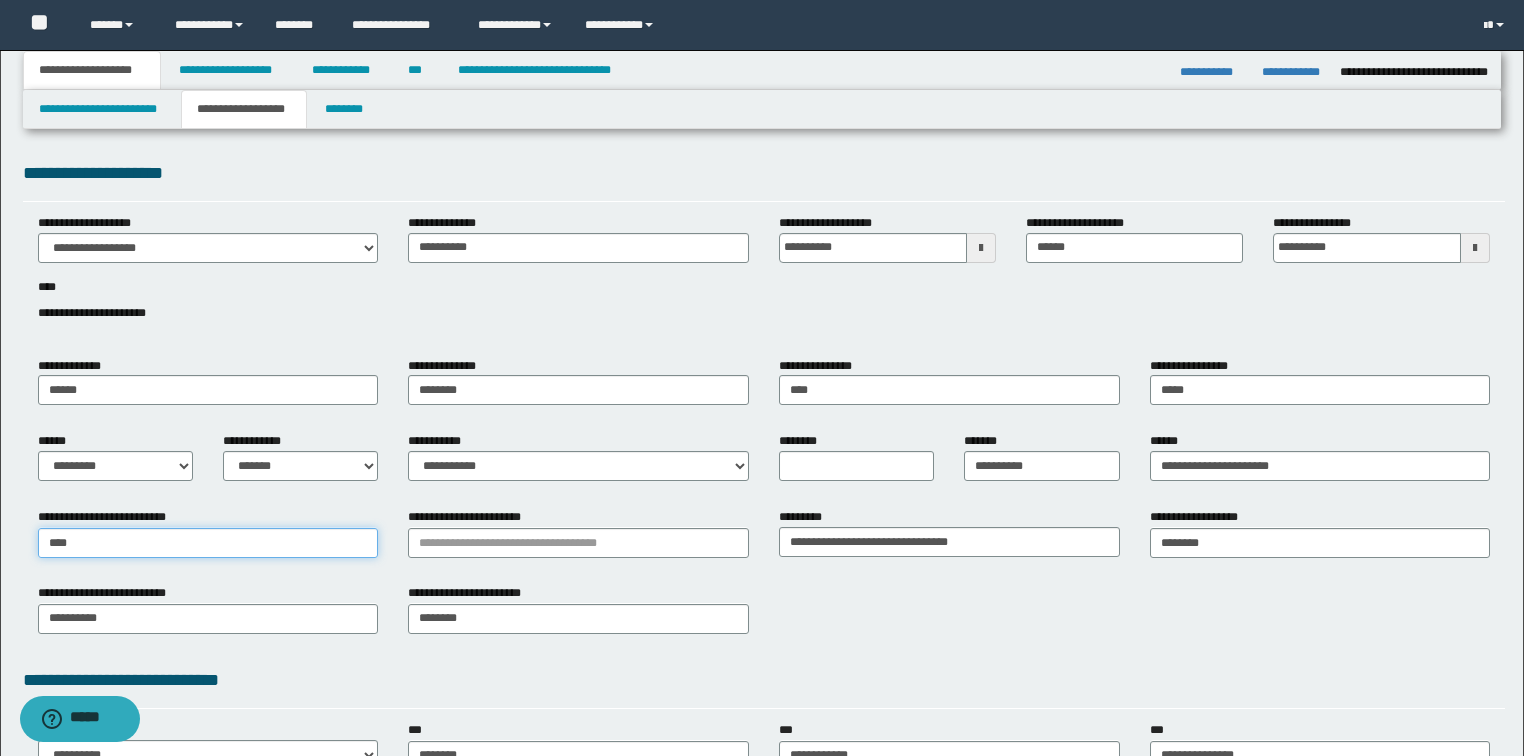 type on "*****" 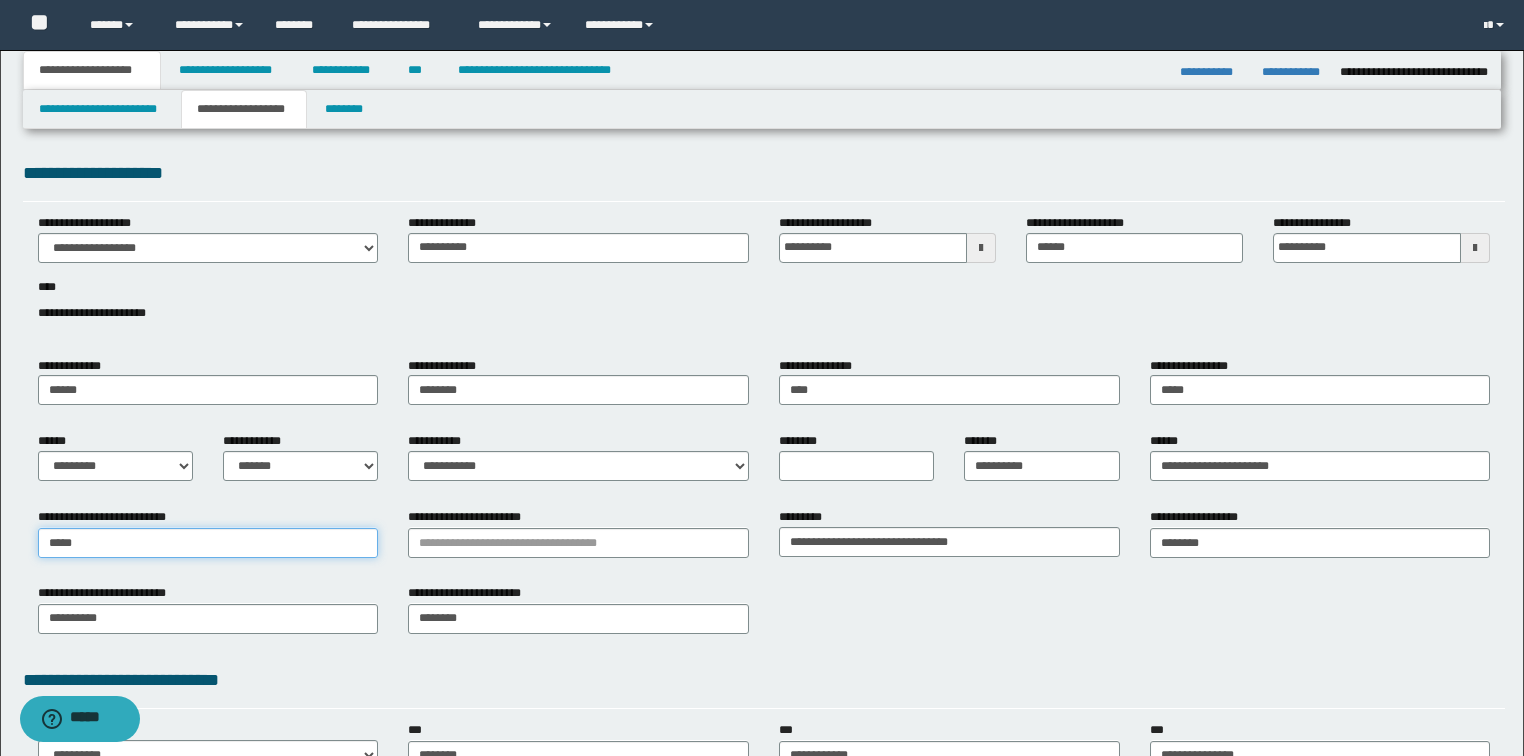 type on "*****" 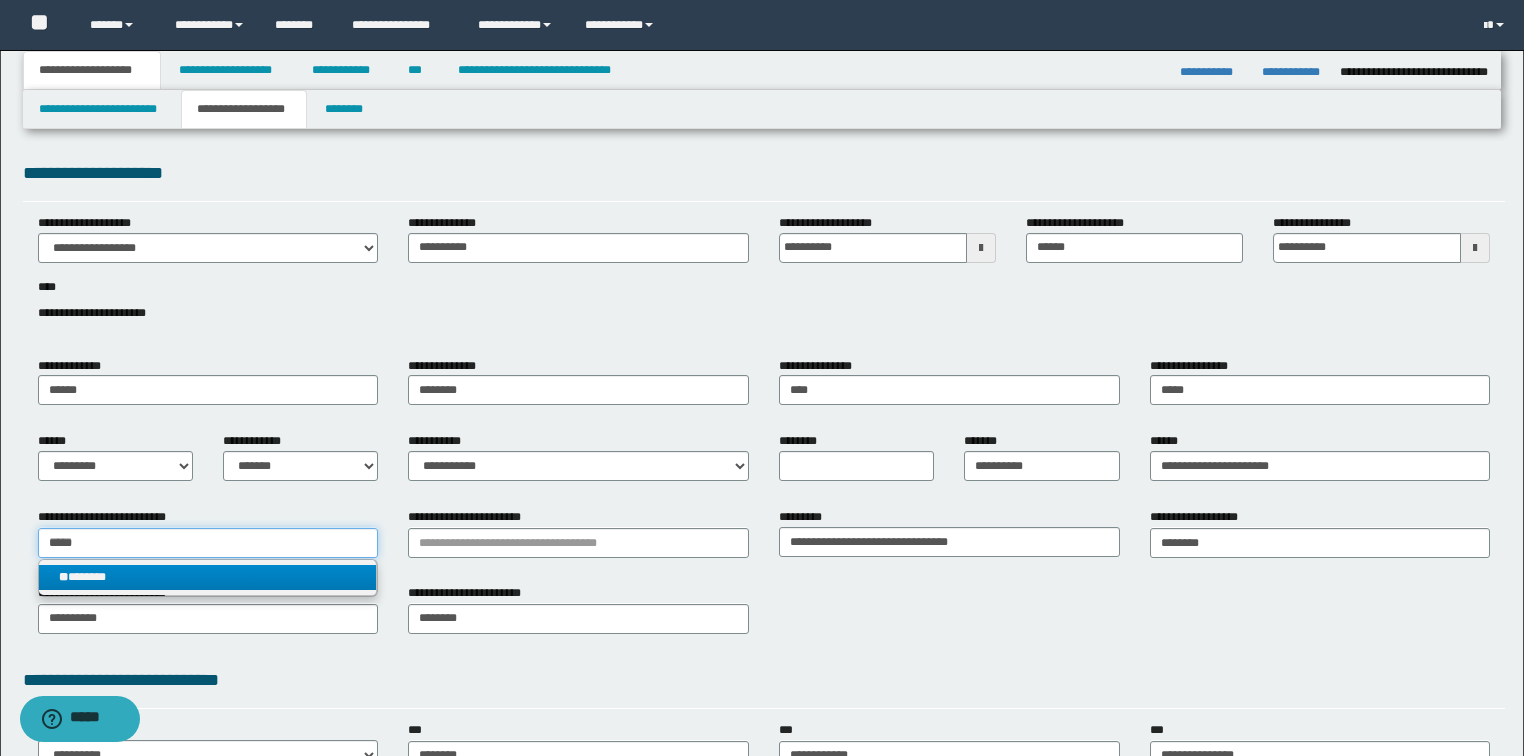 type on "*****" 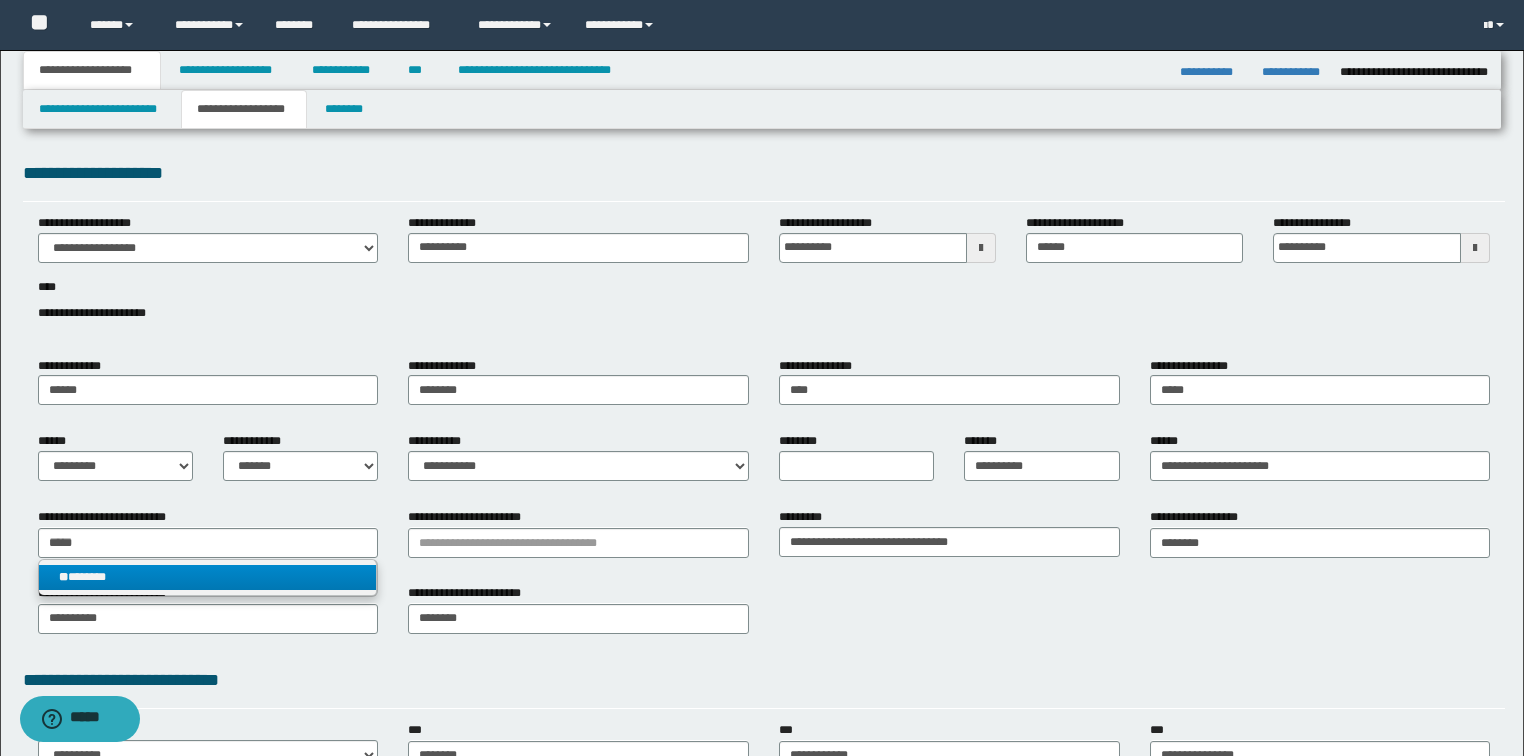 type 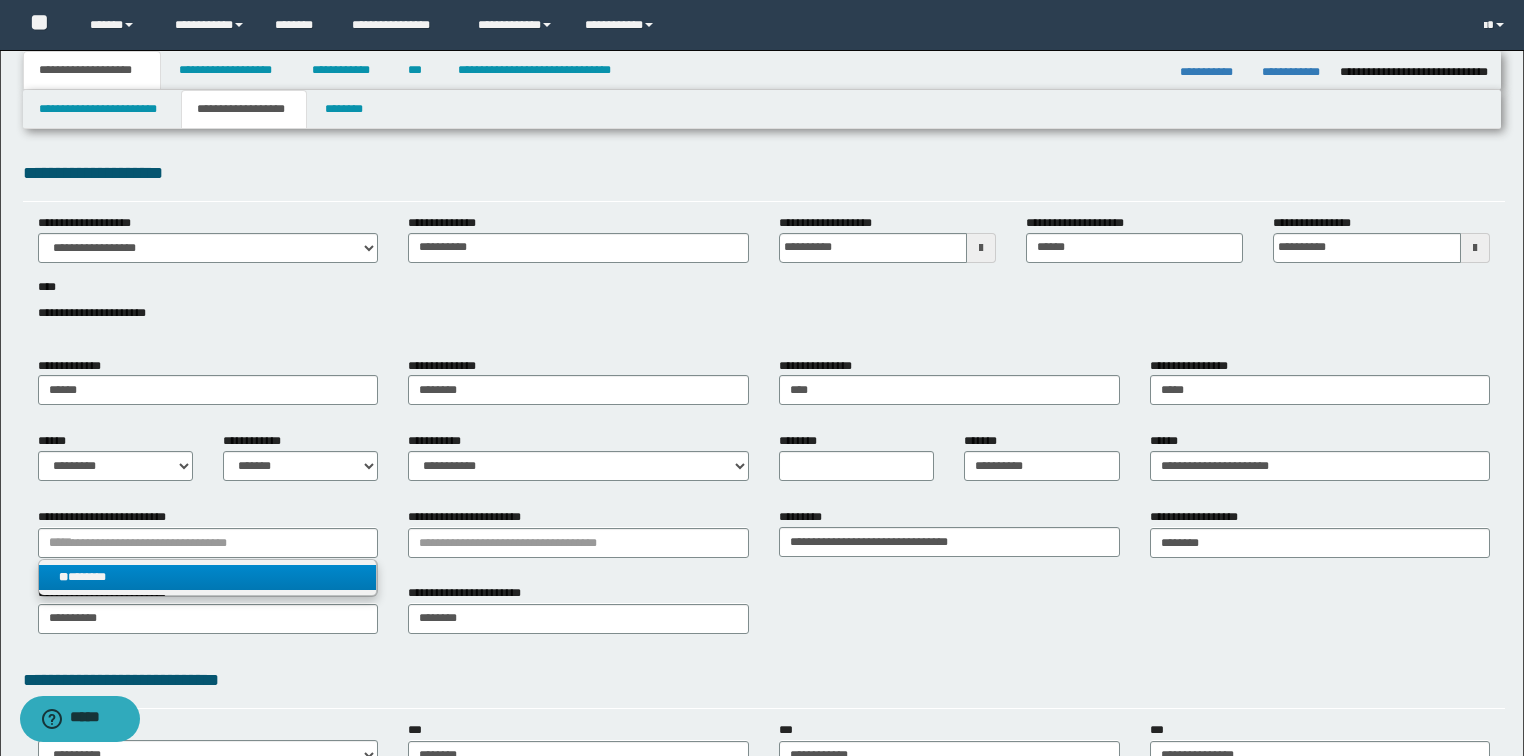 click on "** *******" at bounding box center (208, 577) 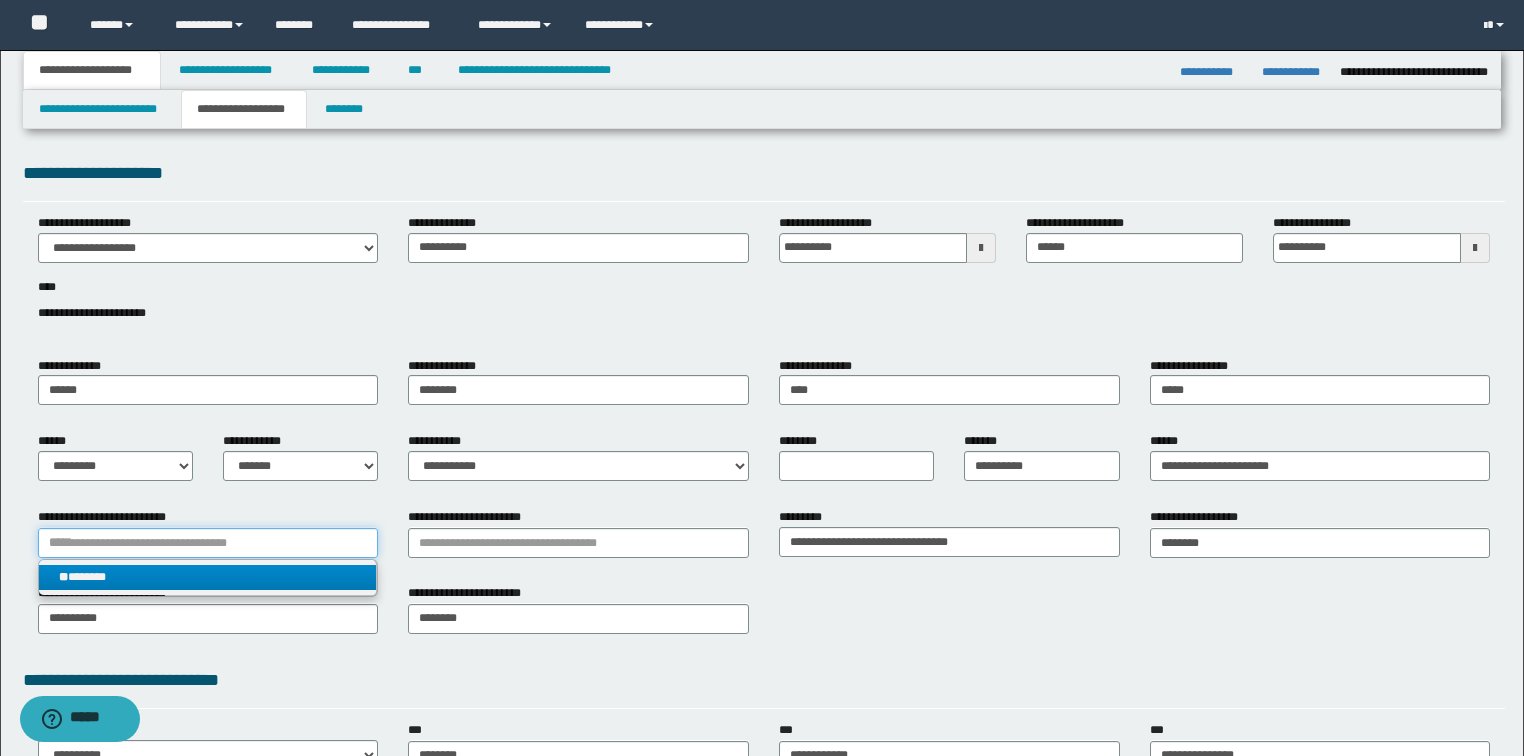 type 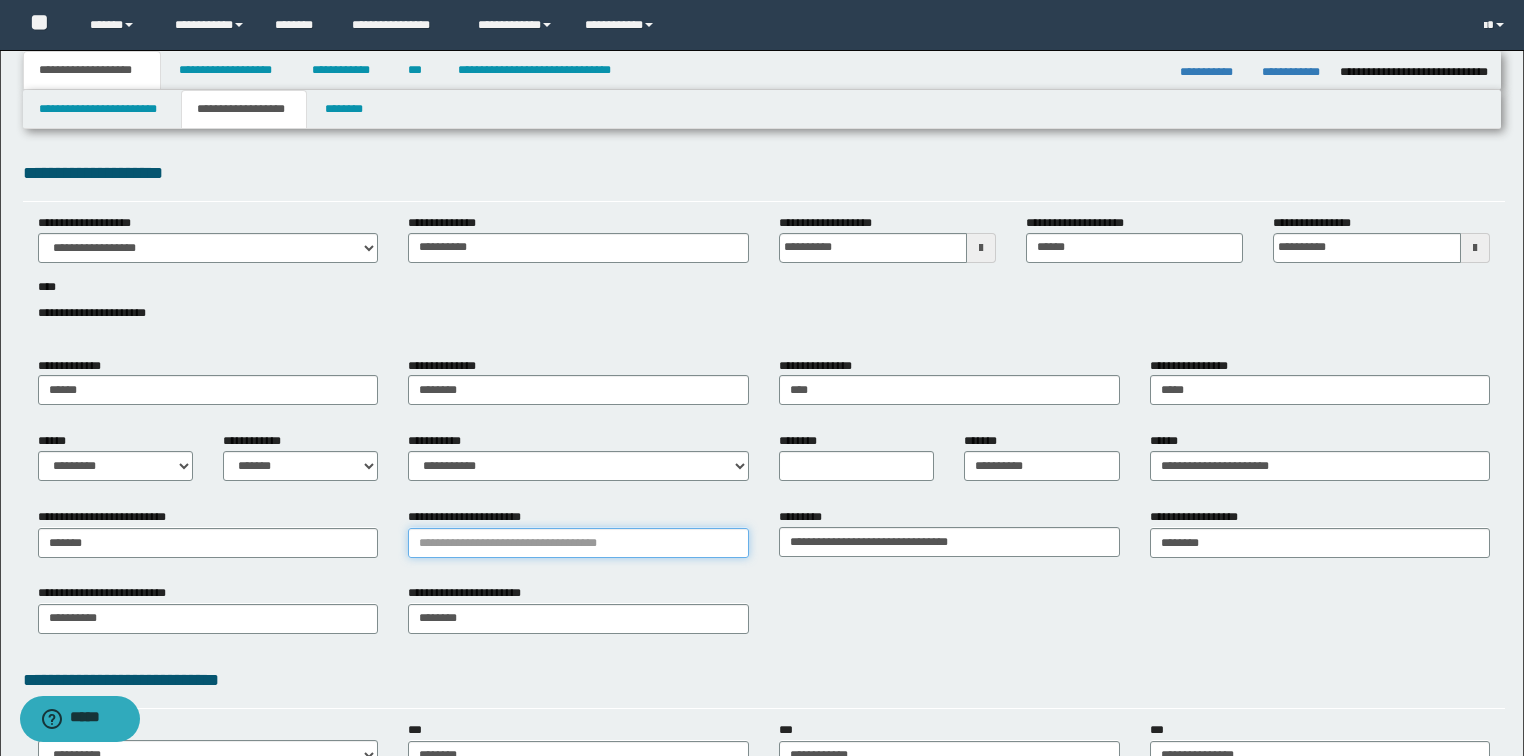 click on "**********" at bounding box center [578, 543] 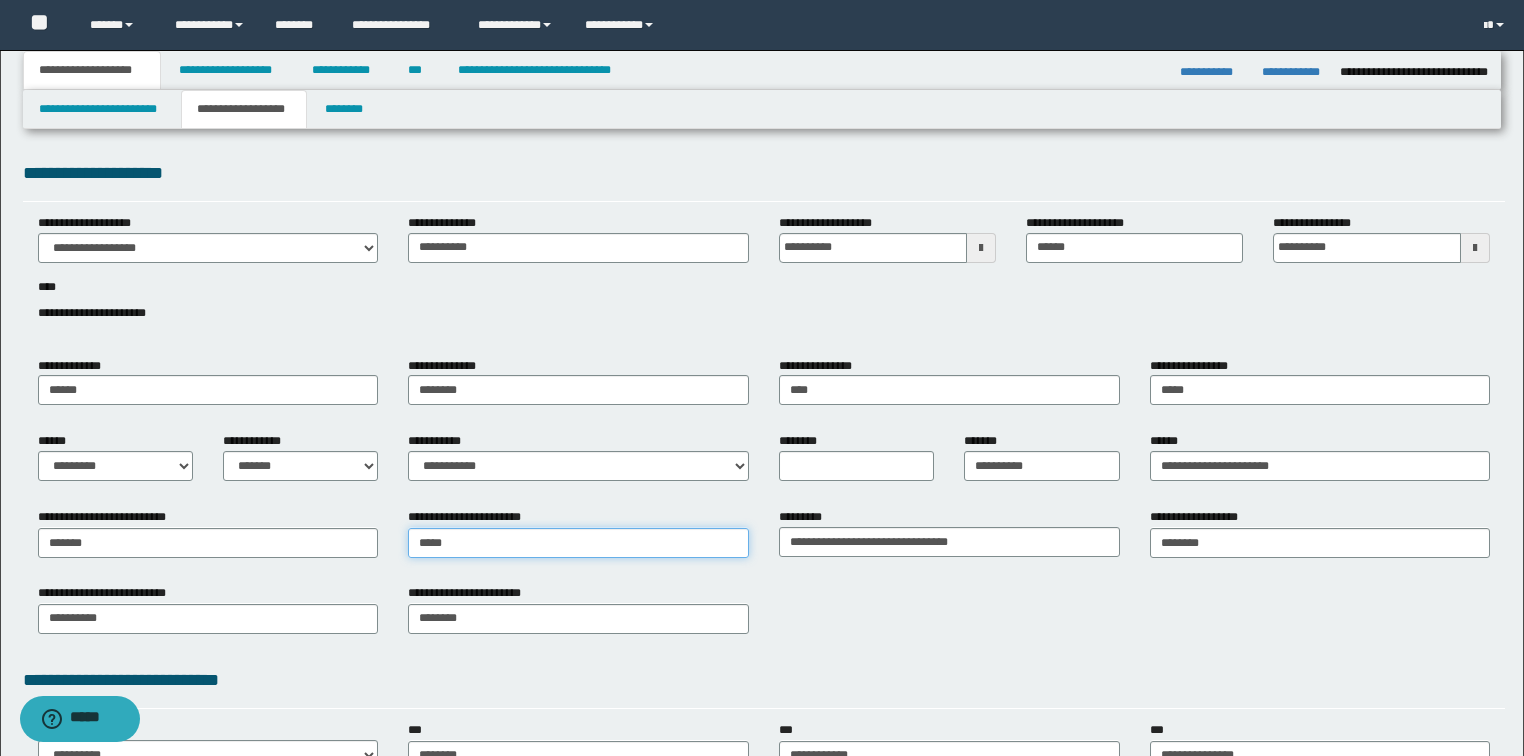 type on "******" 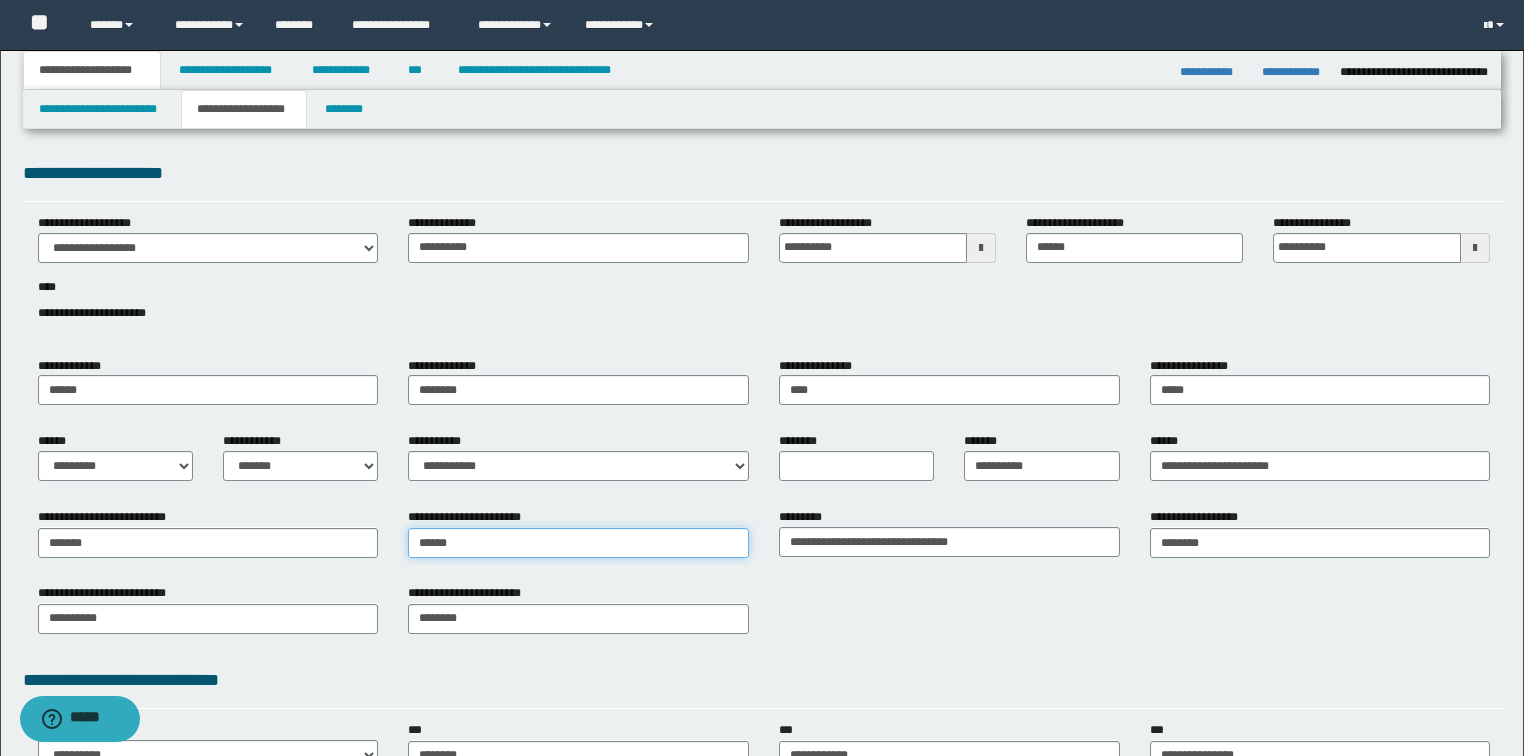 type on "*******" 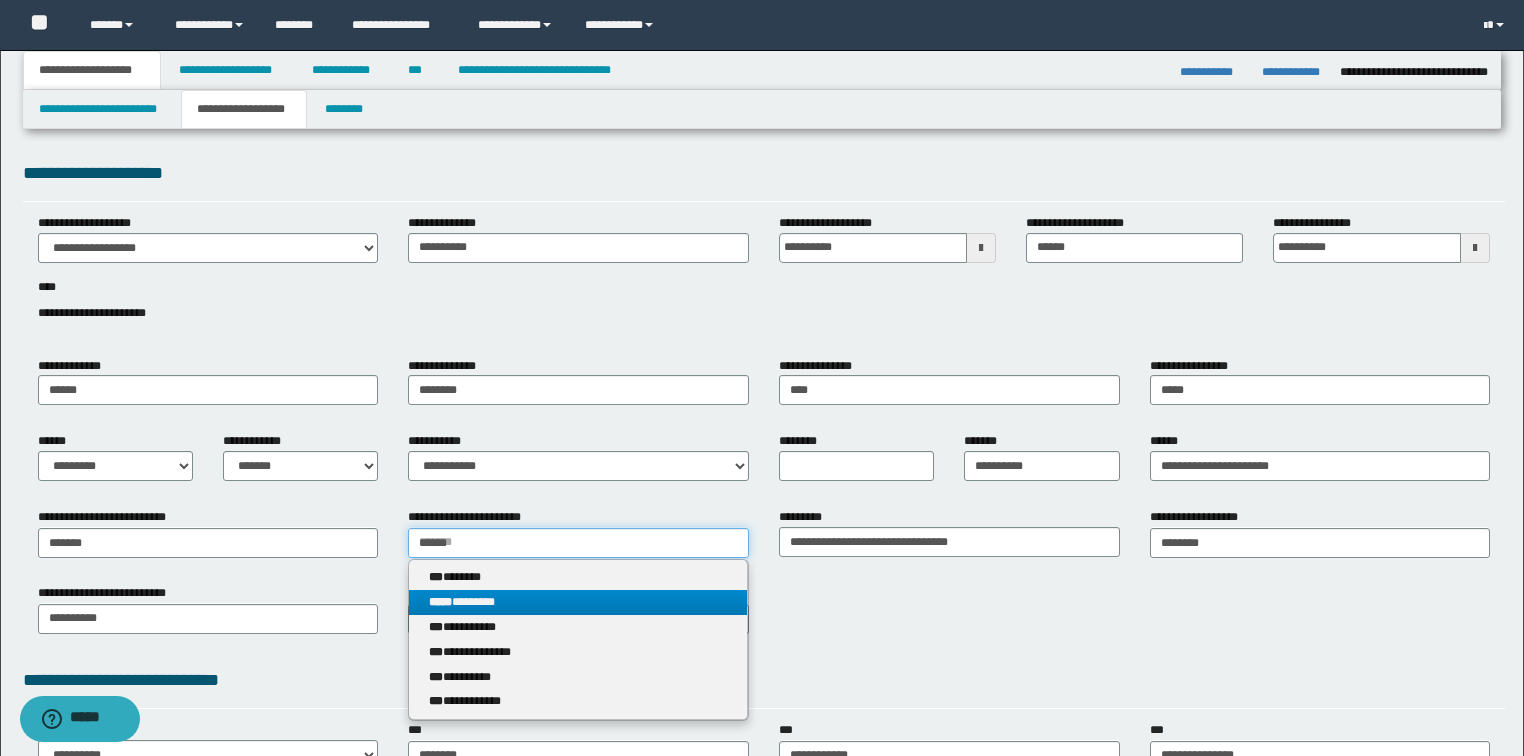 type on "******" 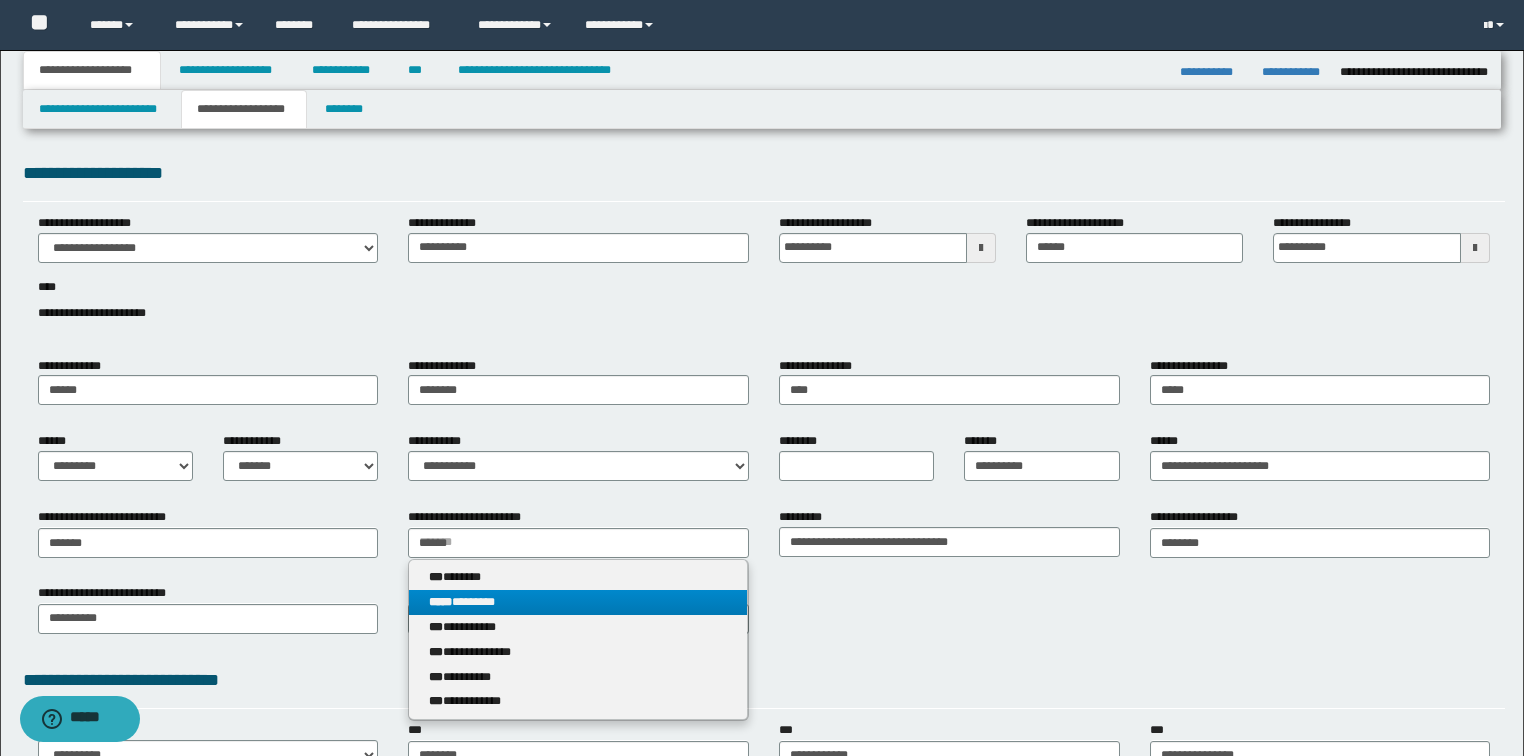 type 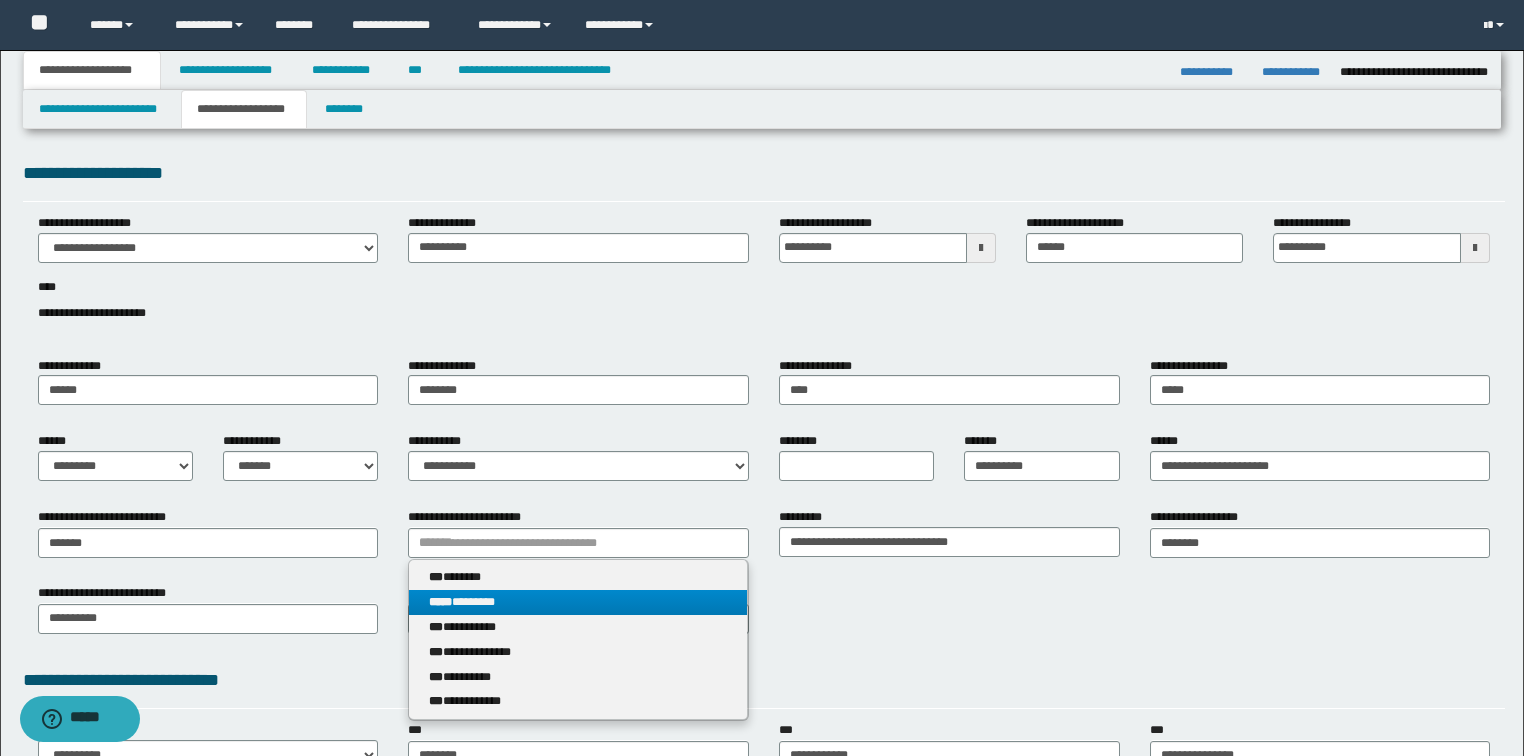 click on "***** ********" at bounding box center (578, 602) 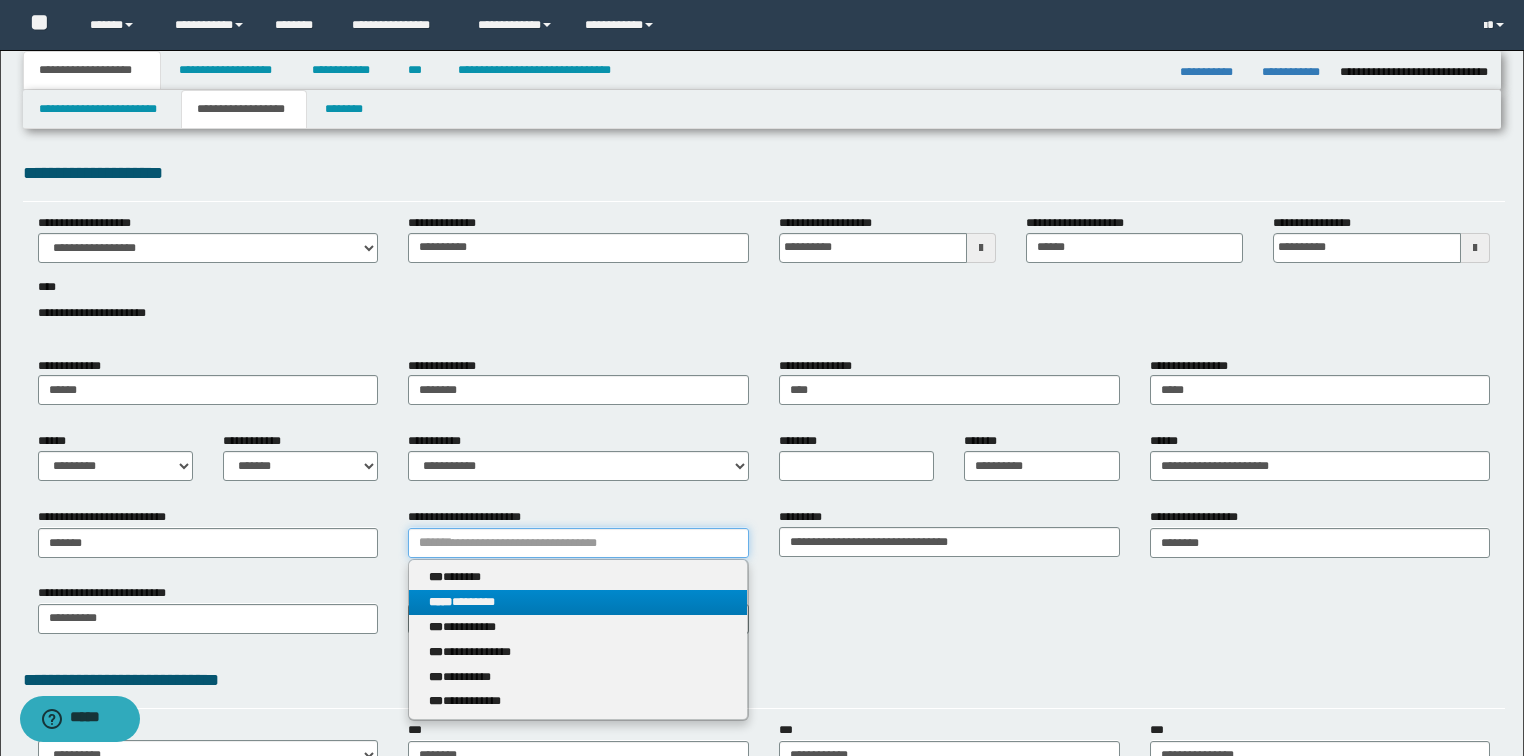 type 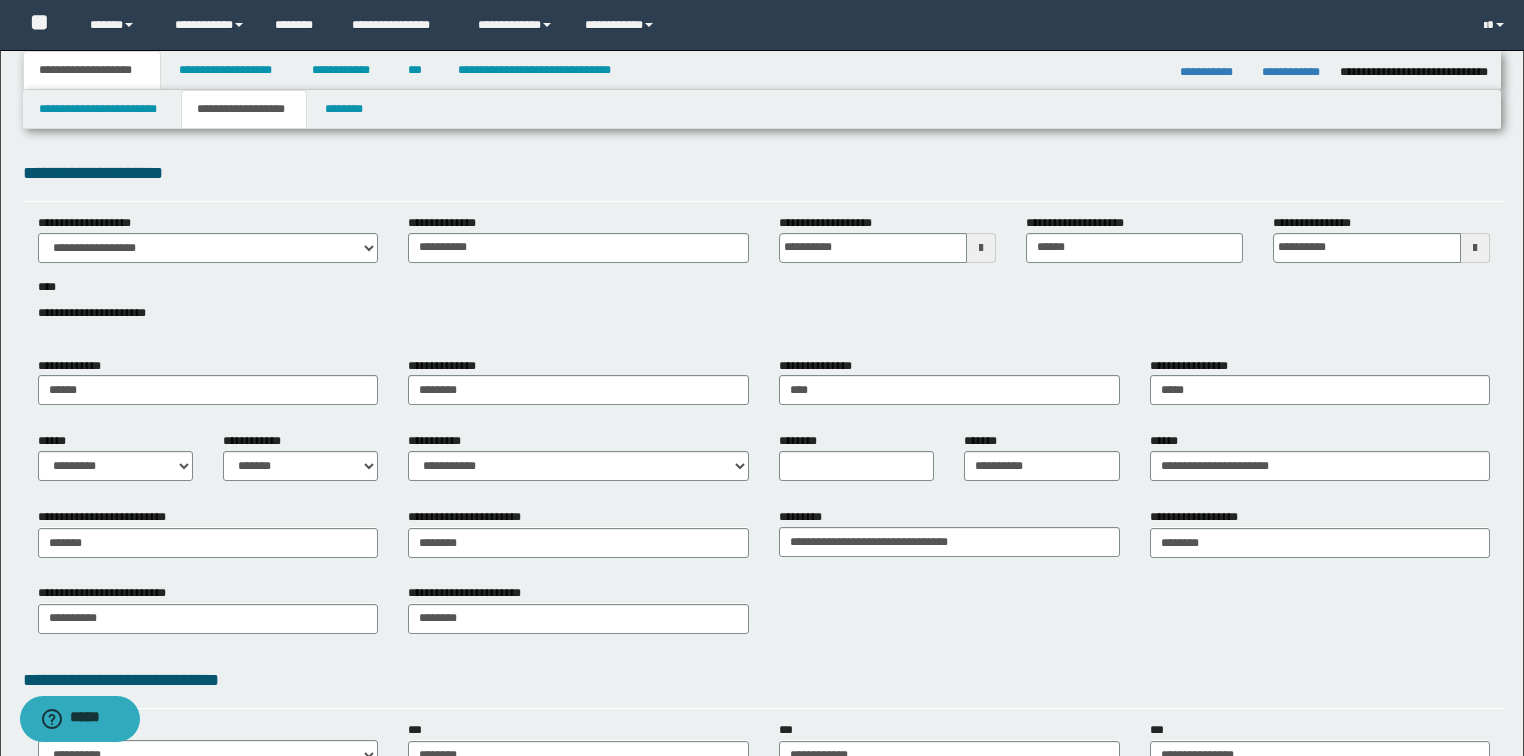 click on "**********" at bounding box center (764, 578) 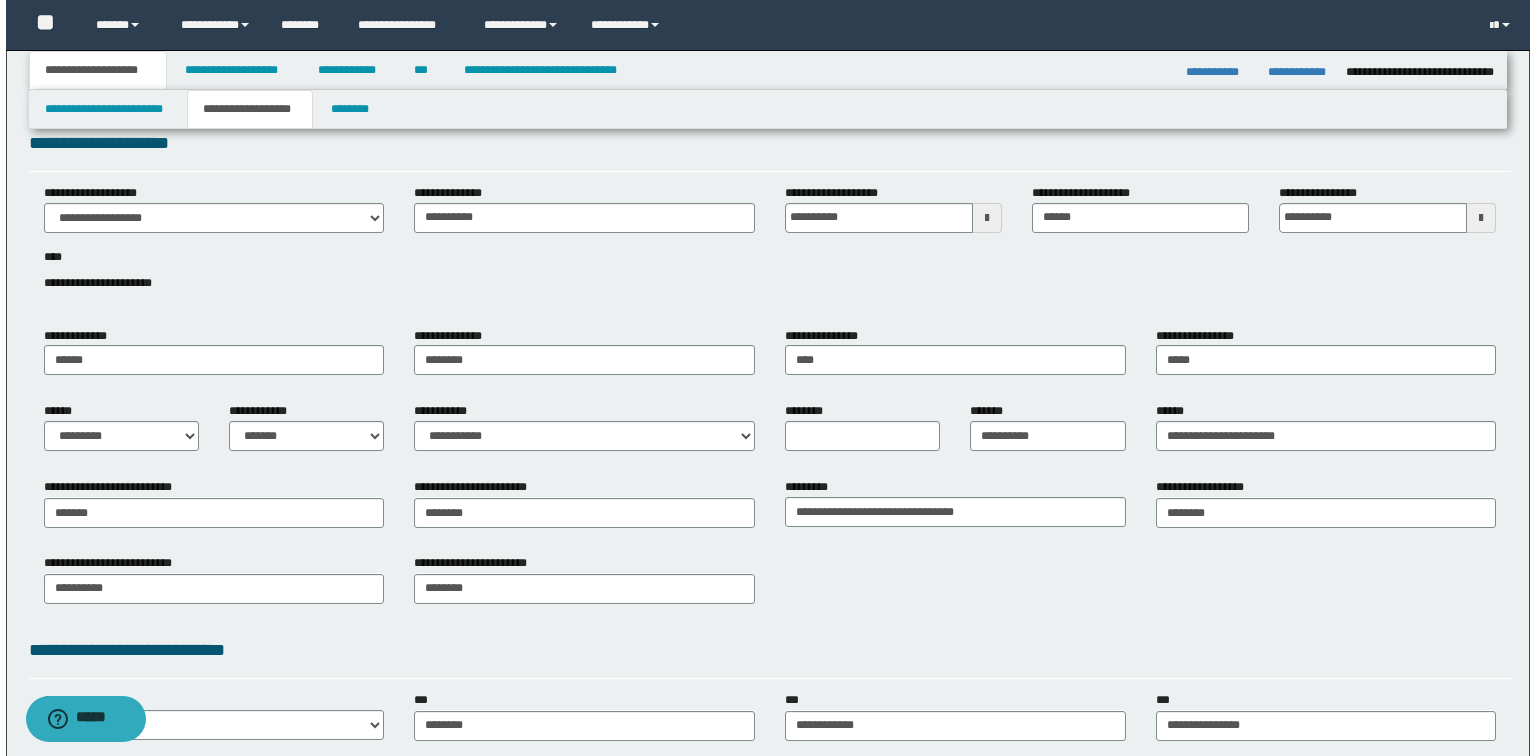 scroll, scrollTop: 0, scrollLeft: 0, axis: both 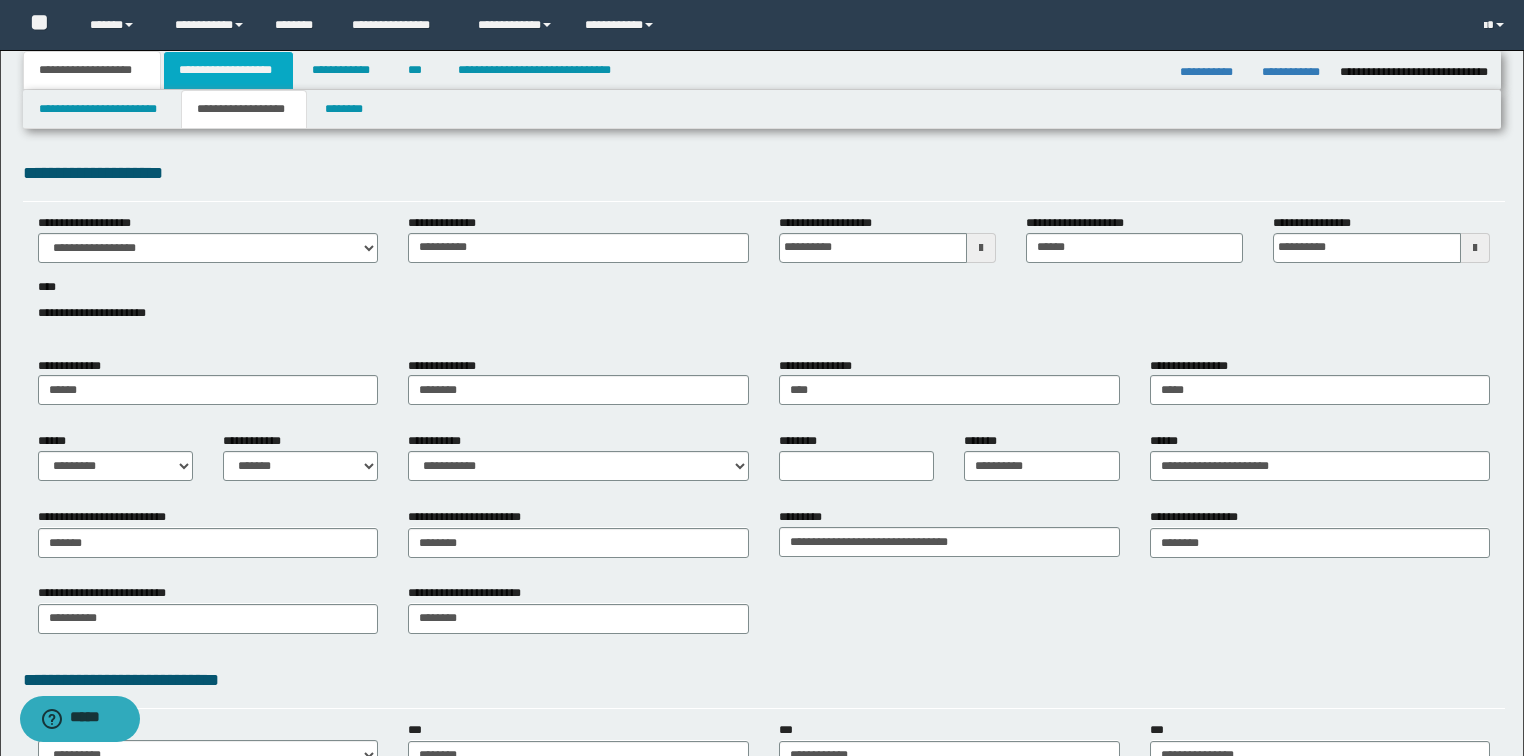click on "**********" at bounding box center (228, 70) 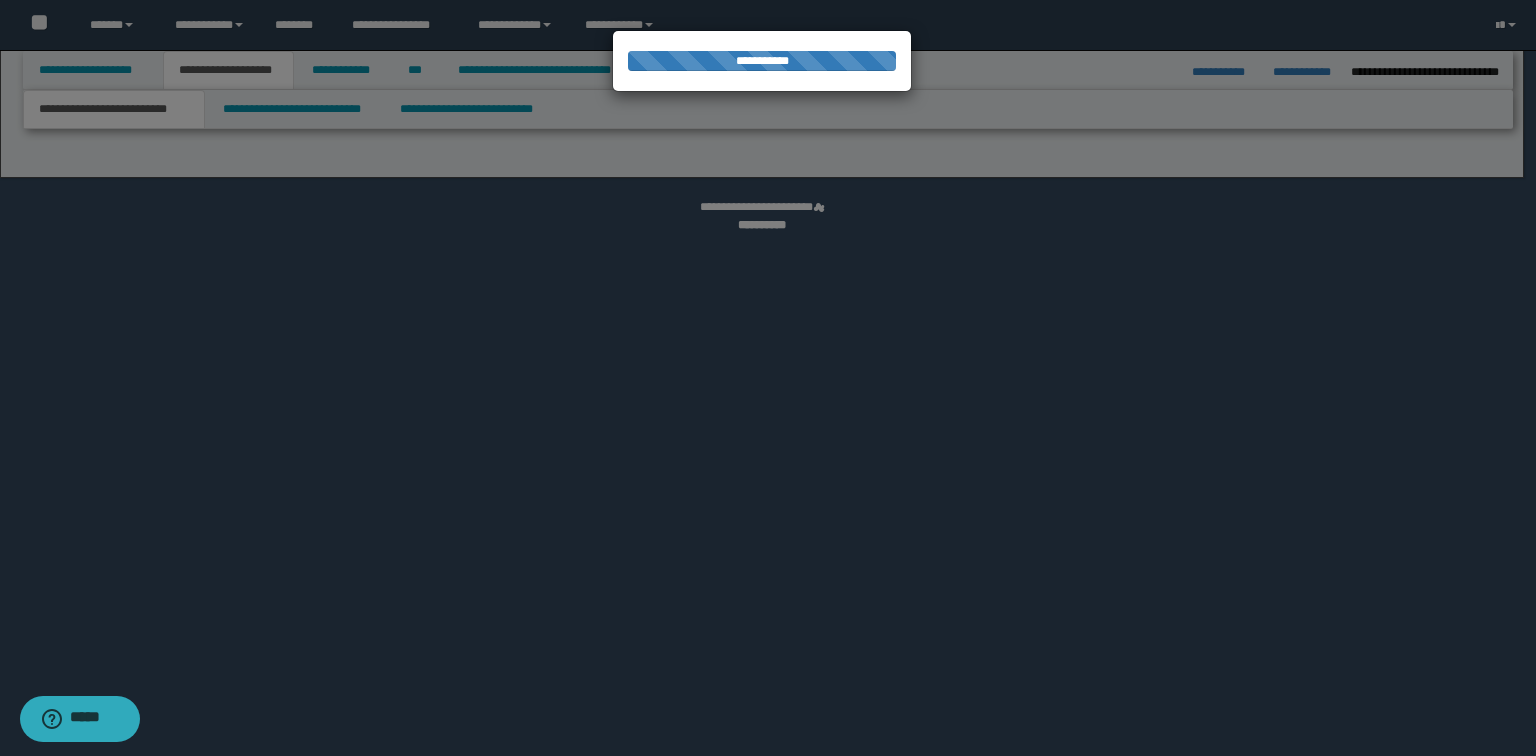 select on "*" 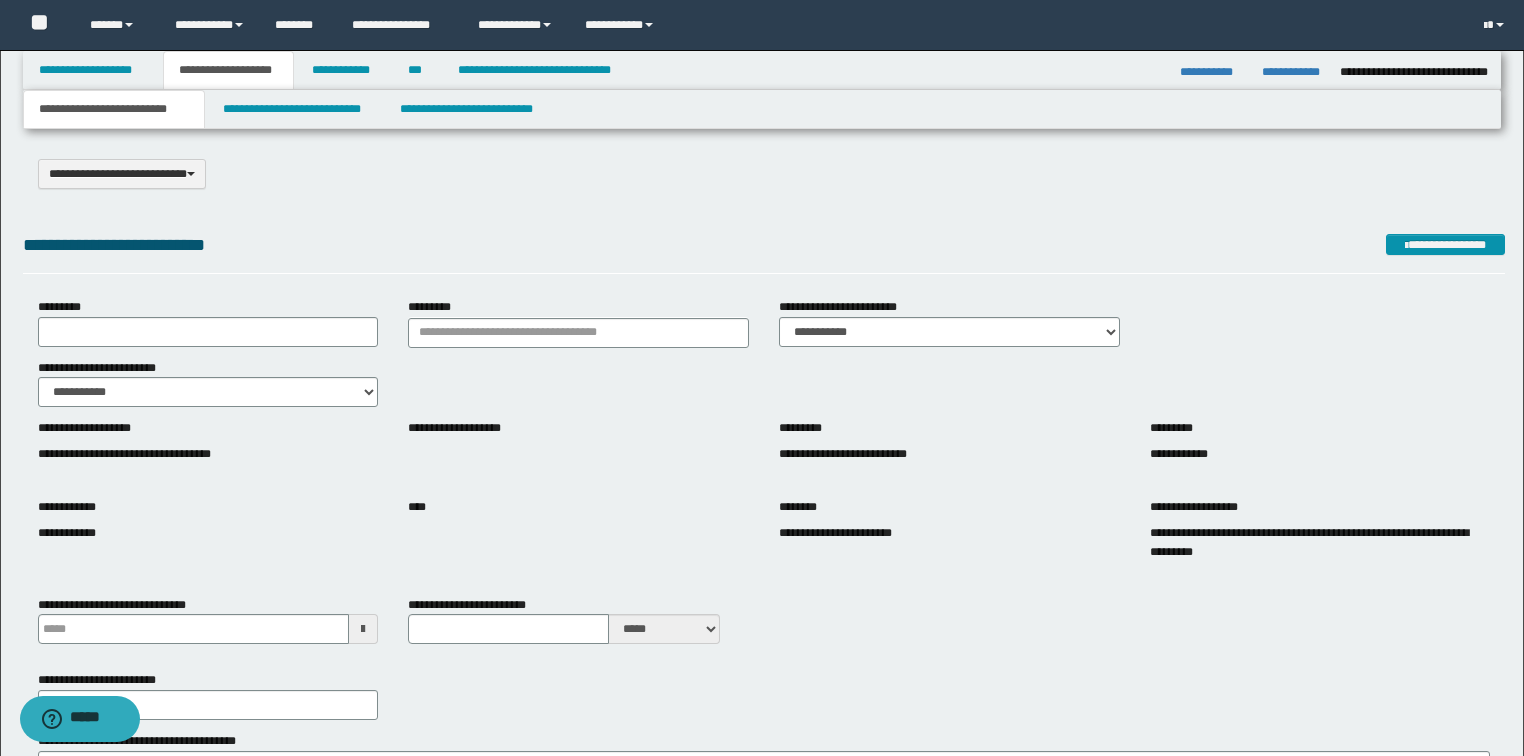 scroll, scrollTop: 160, scrollLeft: 0, axis: vertical 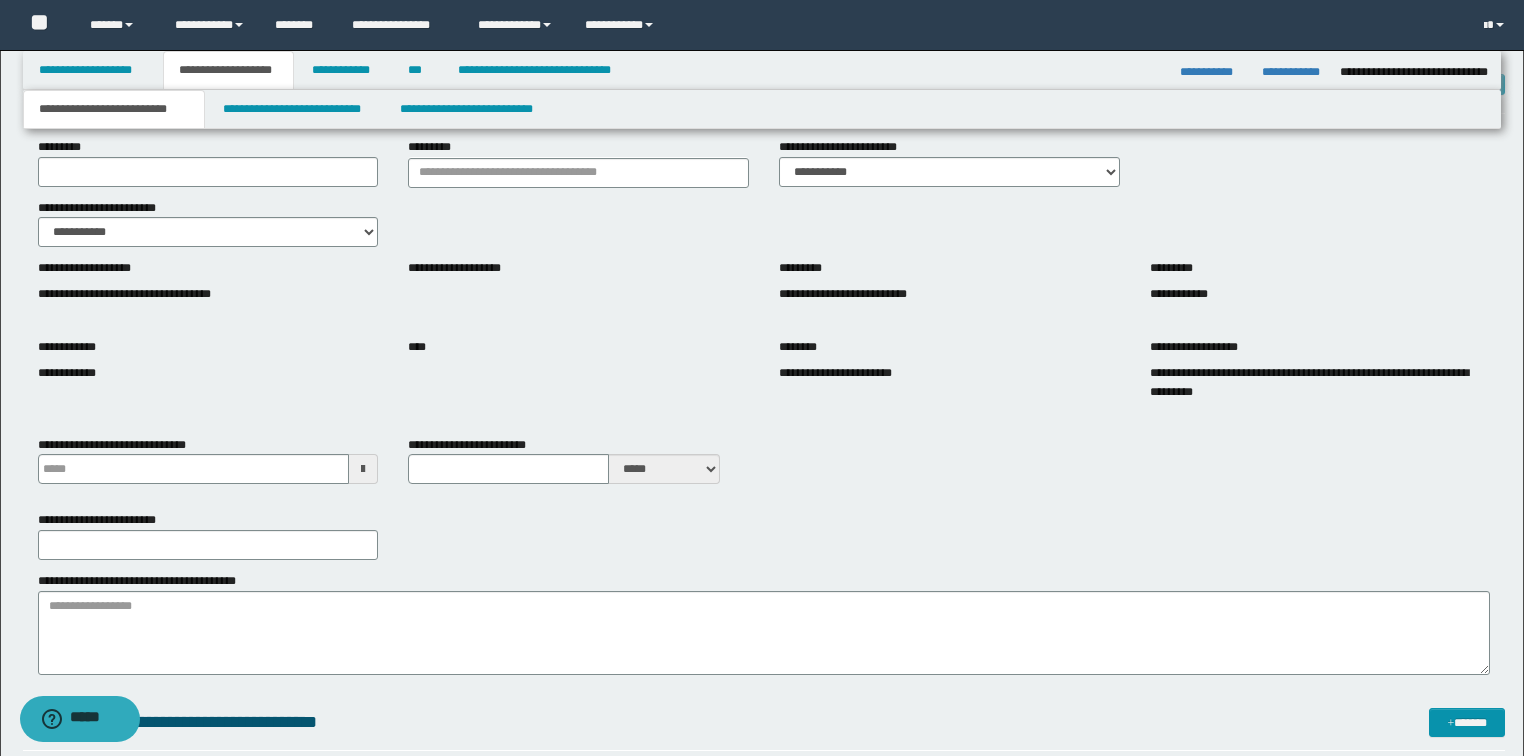 type 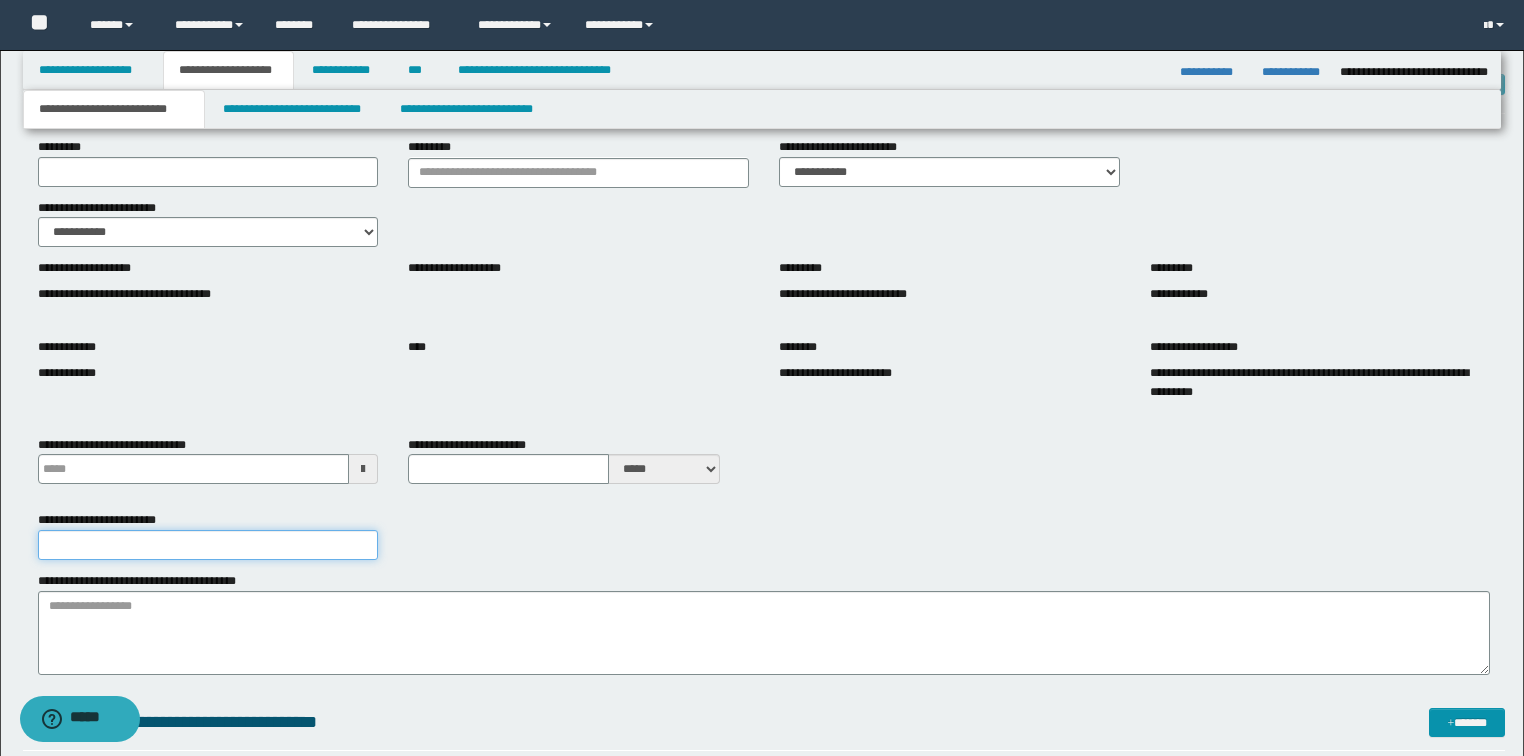 click on "**********" at bounding box center (208, 545) 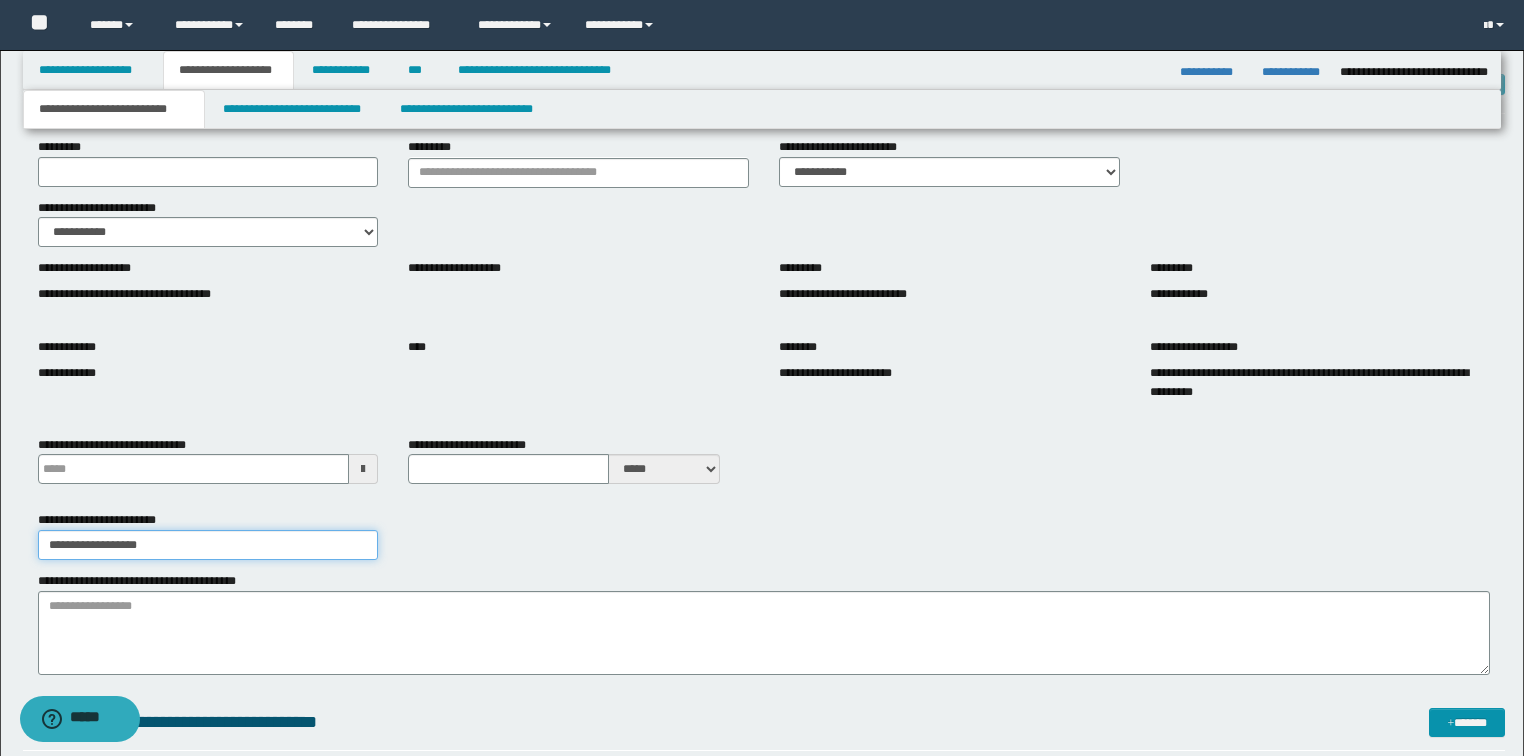 type on "**********" 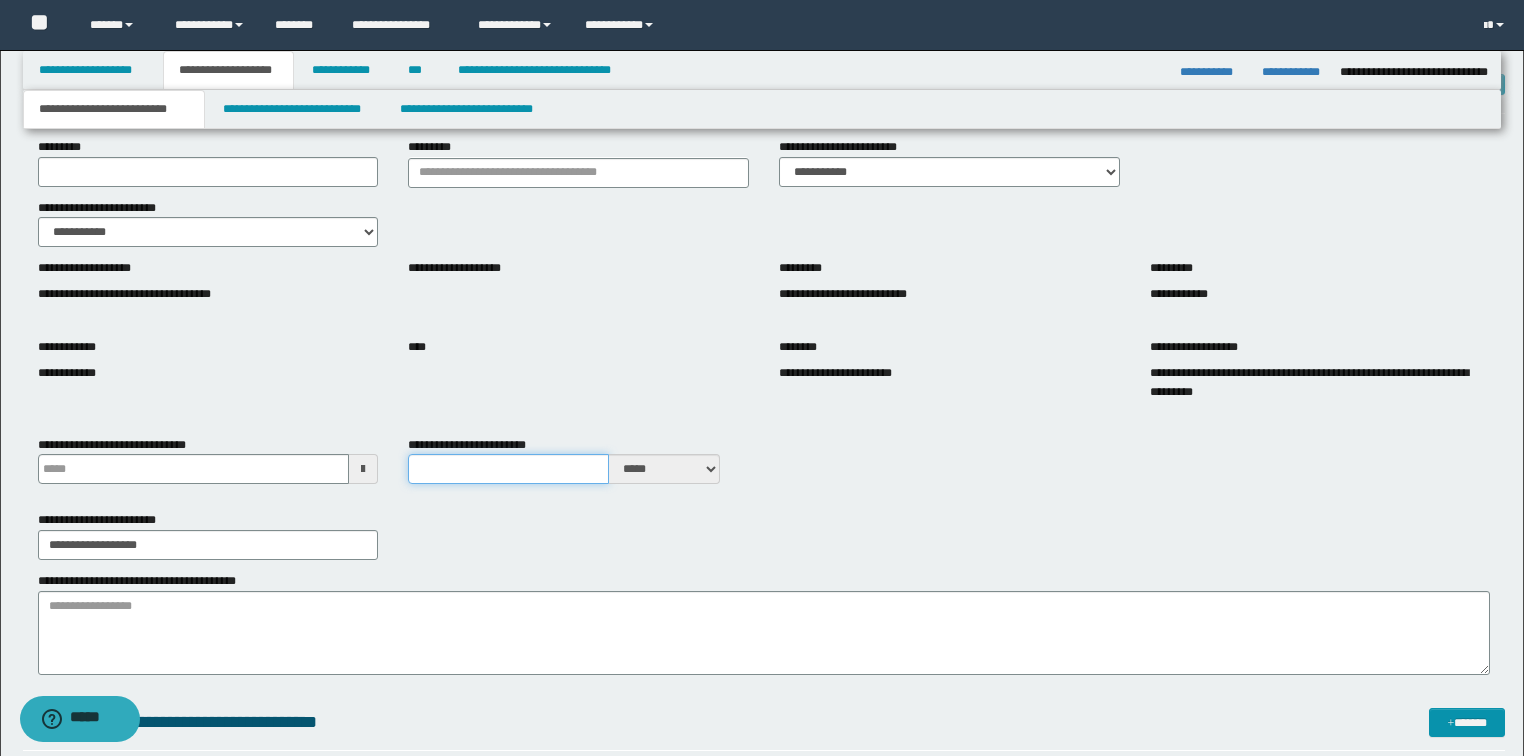 click on "**********" at bounding box center (508, 469) 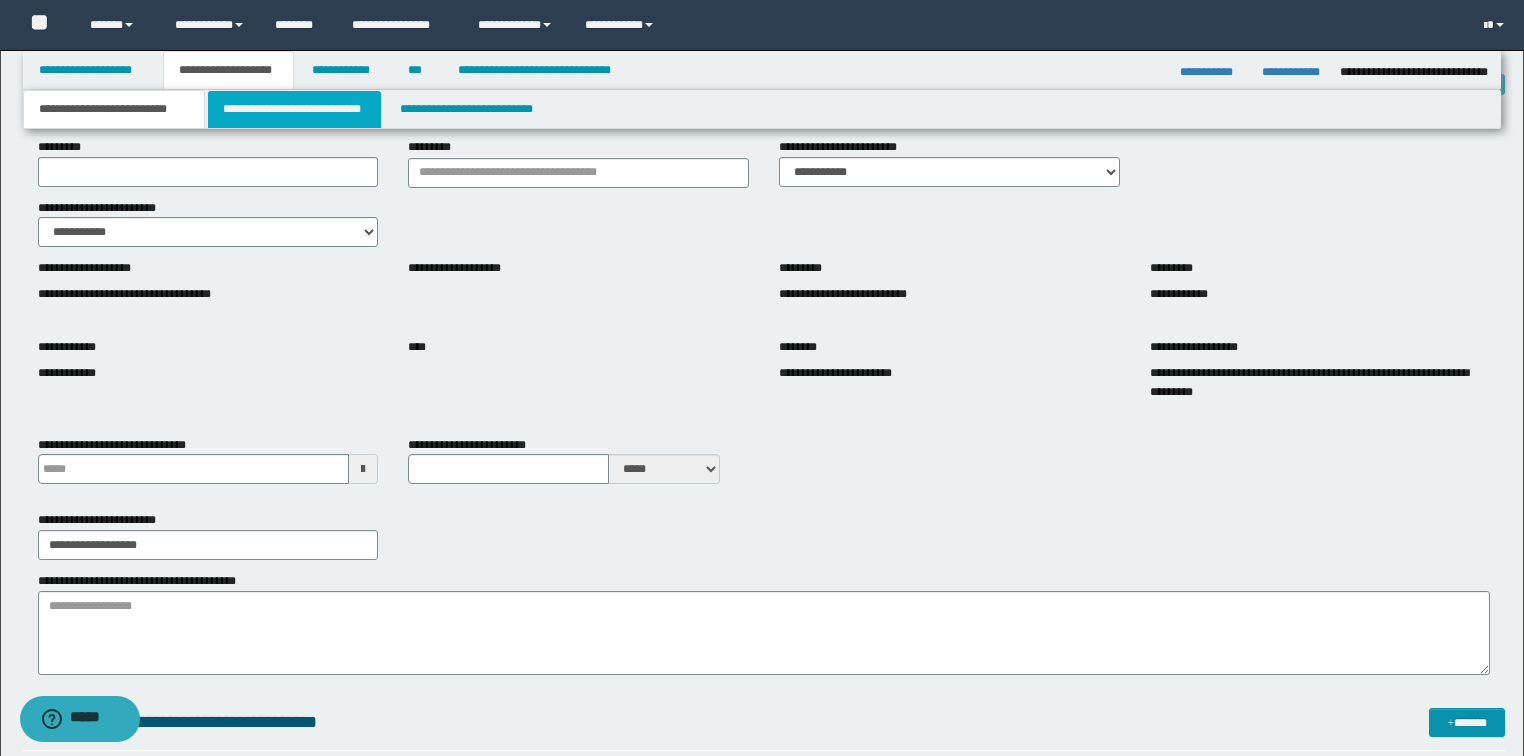 click on "**********" at bounding box center [294, 109] 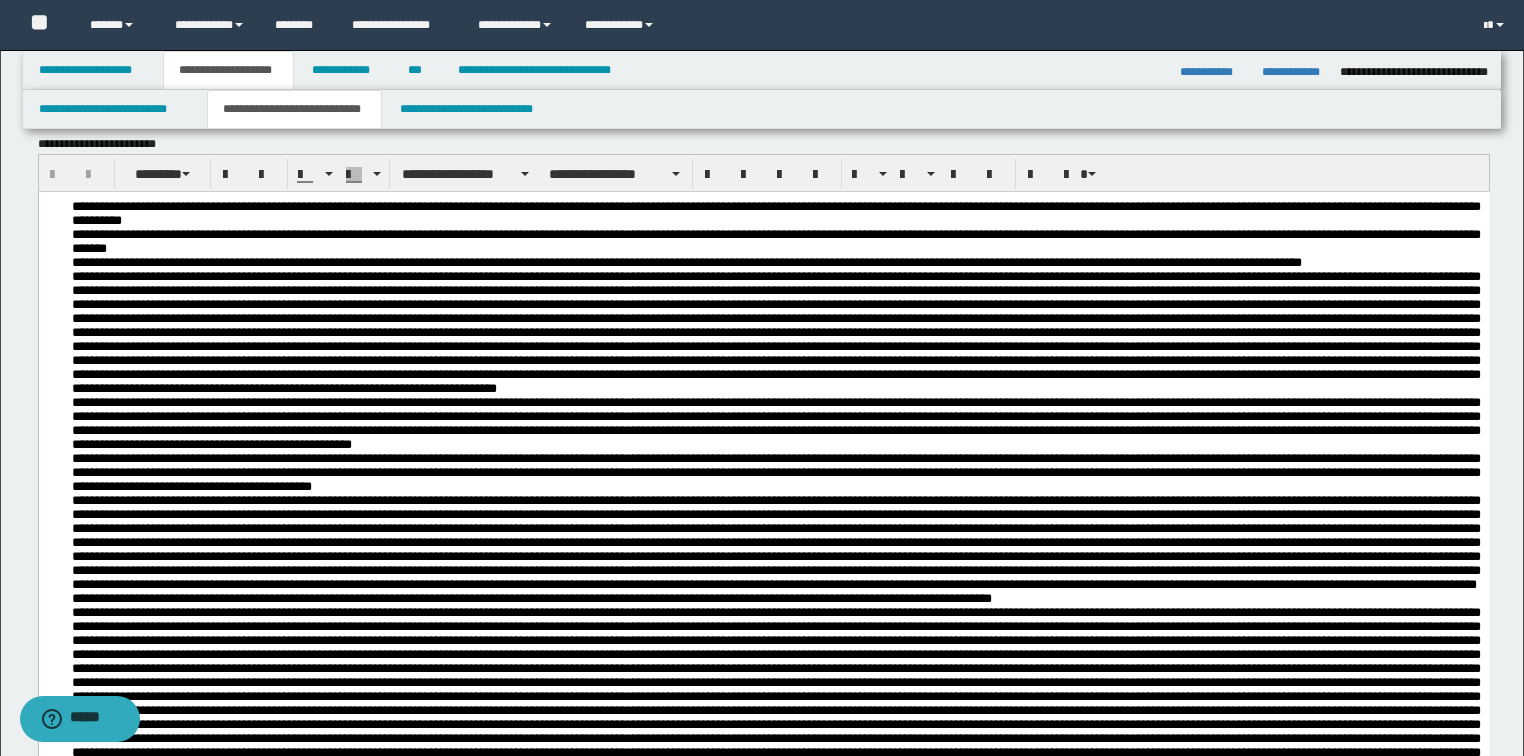 scroll, scrollTop: 640, scrollLeft: 0, axis: vertical 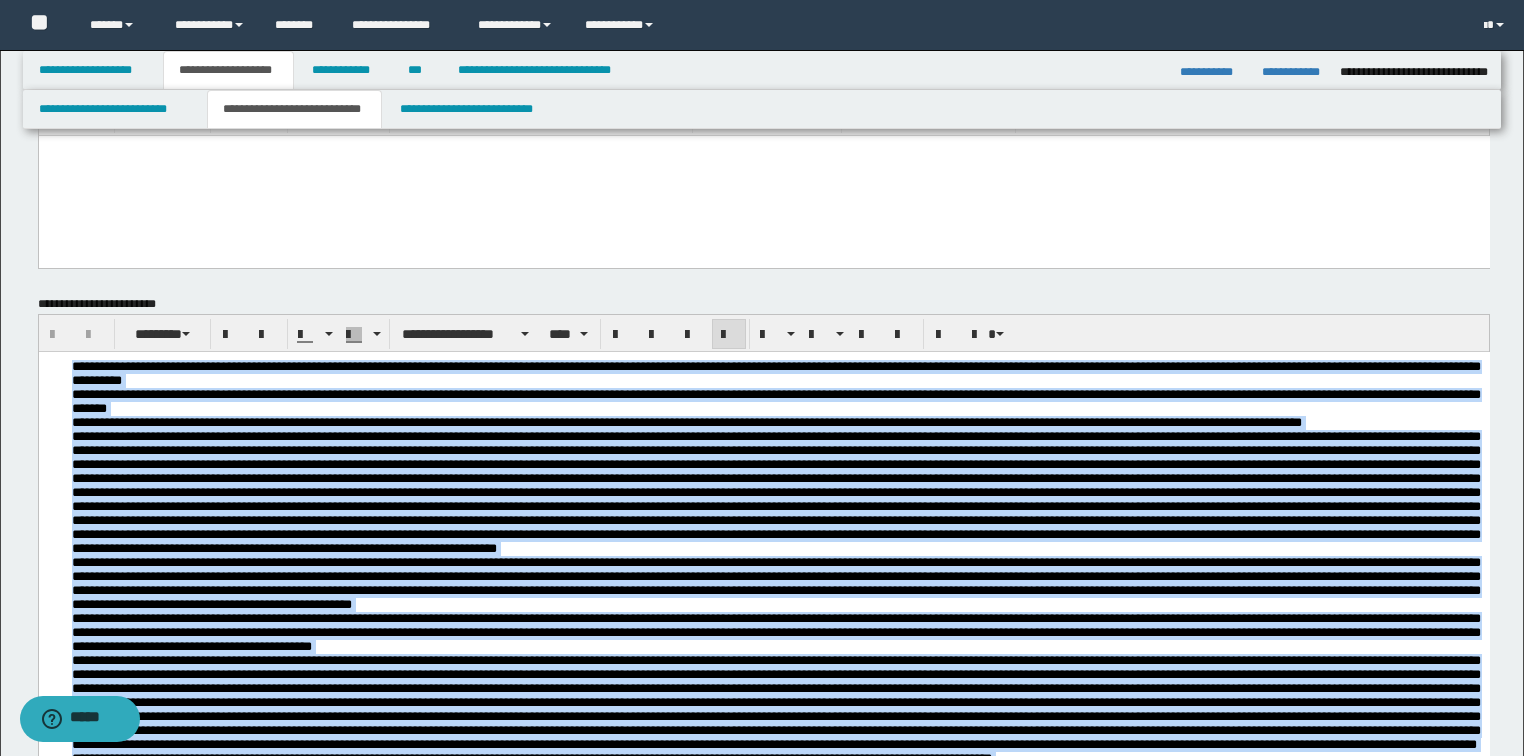 drag, startPoint x: 304, startPoint y: 1087, endPoint x: -1, endPoint y: 300, distance: 844.03436 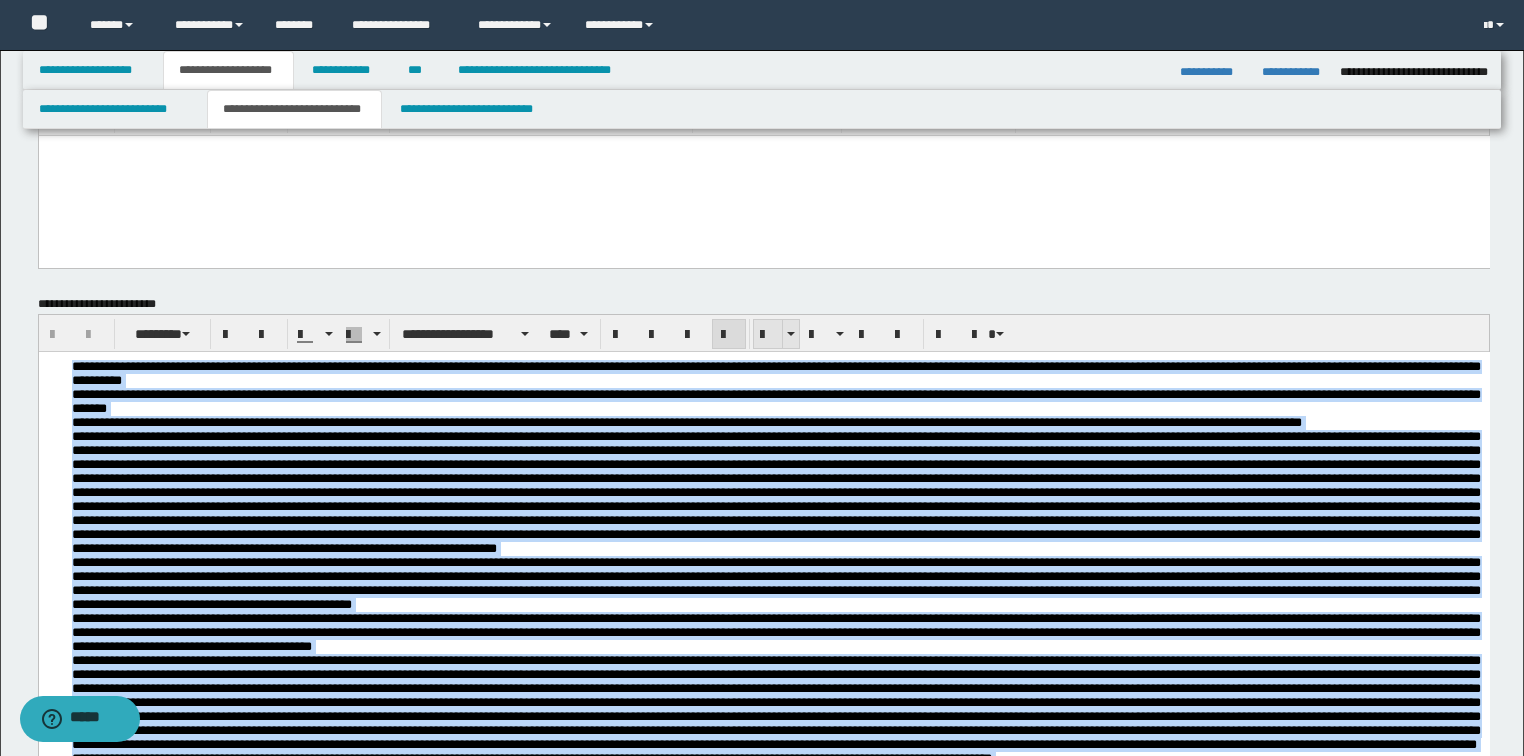 click at bounding box center (768, 335) 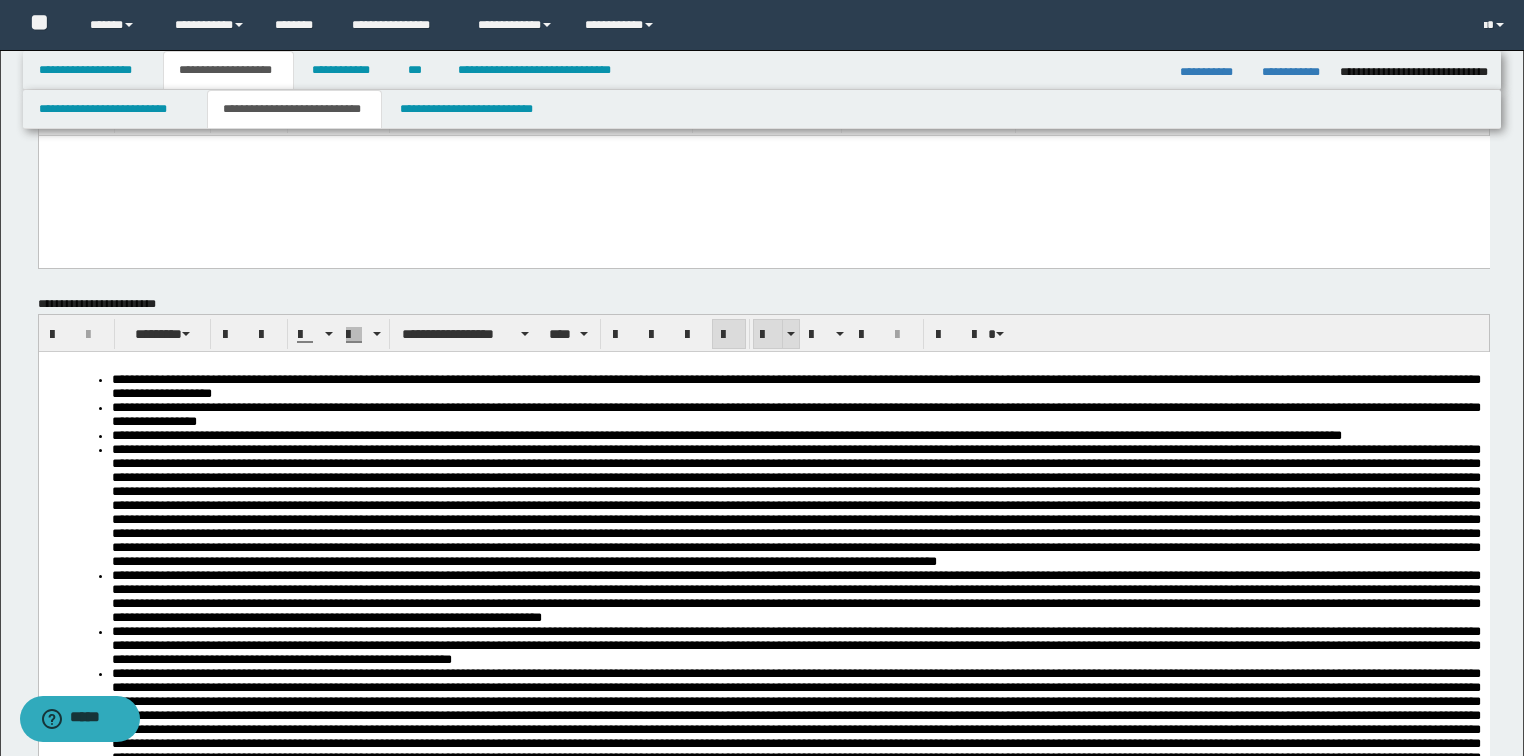 click at bounding box center [768, 334] 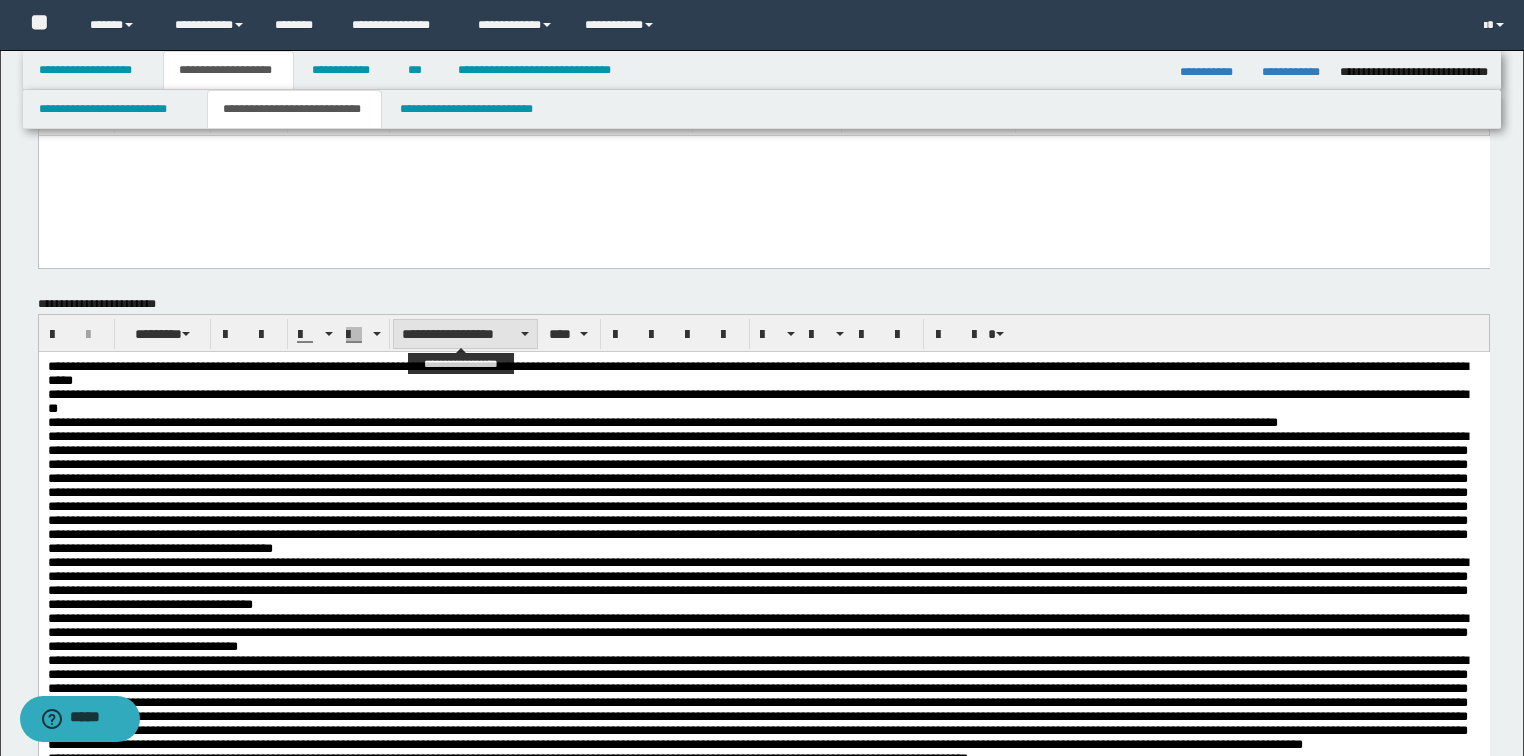 click on "**********" at bounding box center (465, 334) 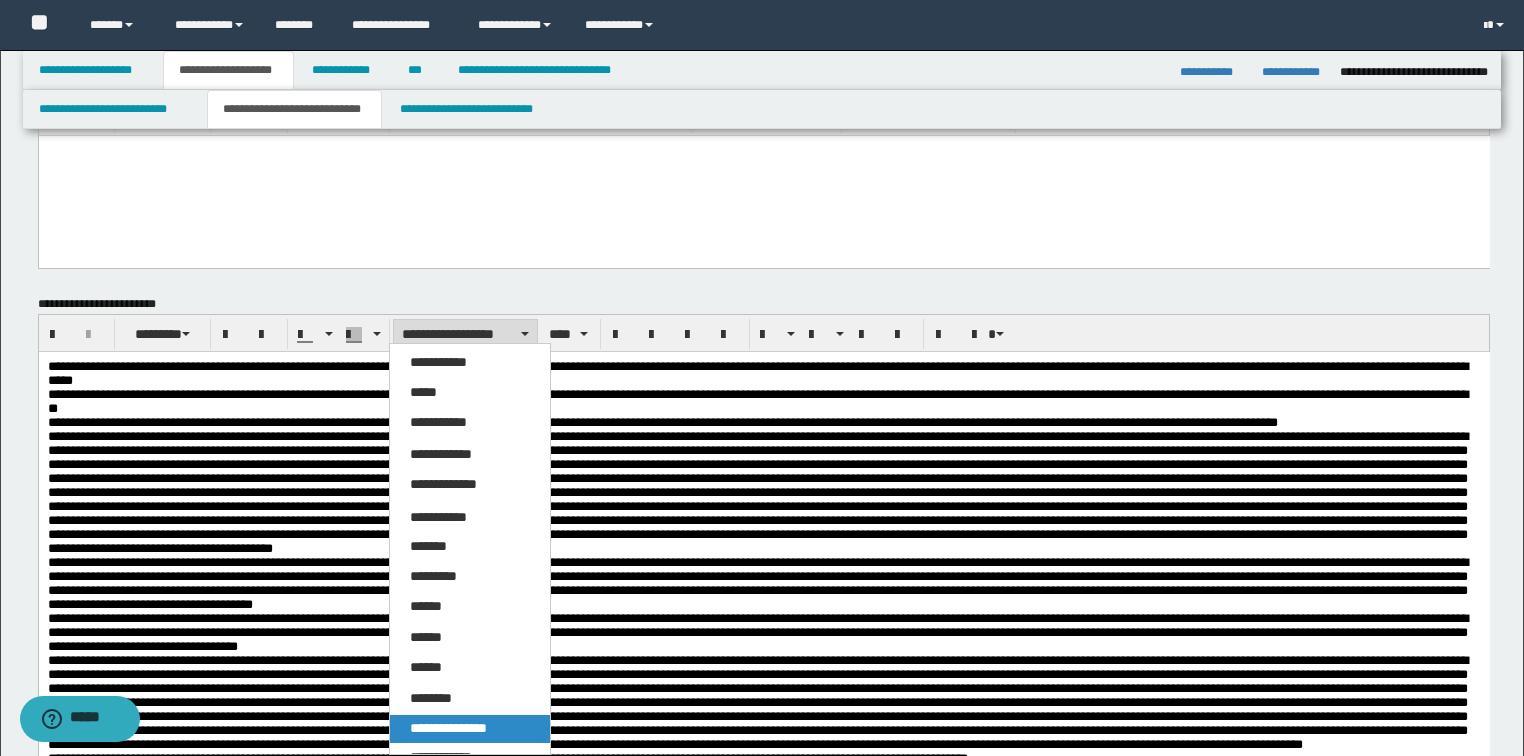 click on "**********" at bounding box center (448, 728) 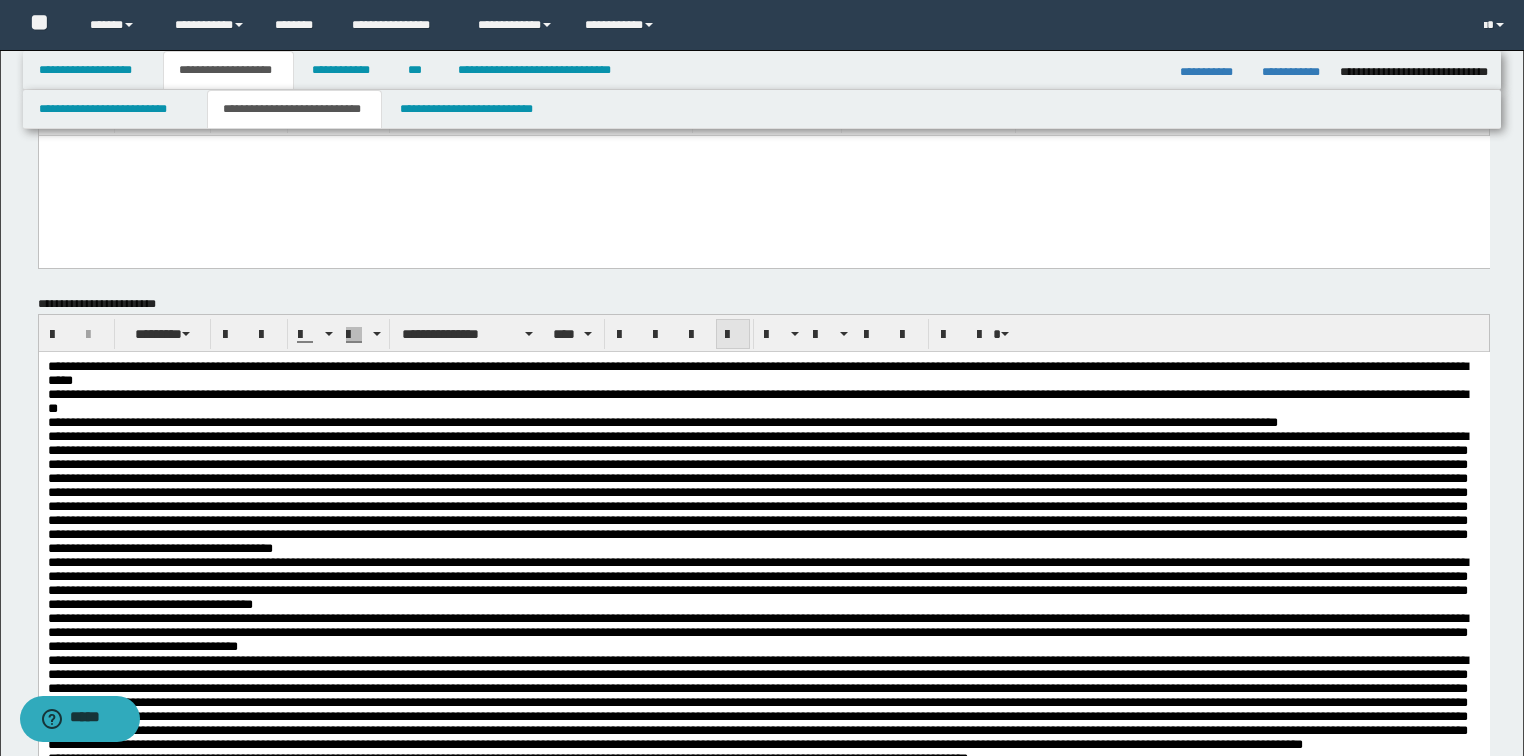 drag, startPoint x: 716, startPoint y: 332, endPoint x: 746, endPoint y: 89, distance: 244.84485 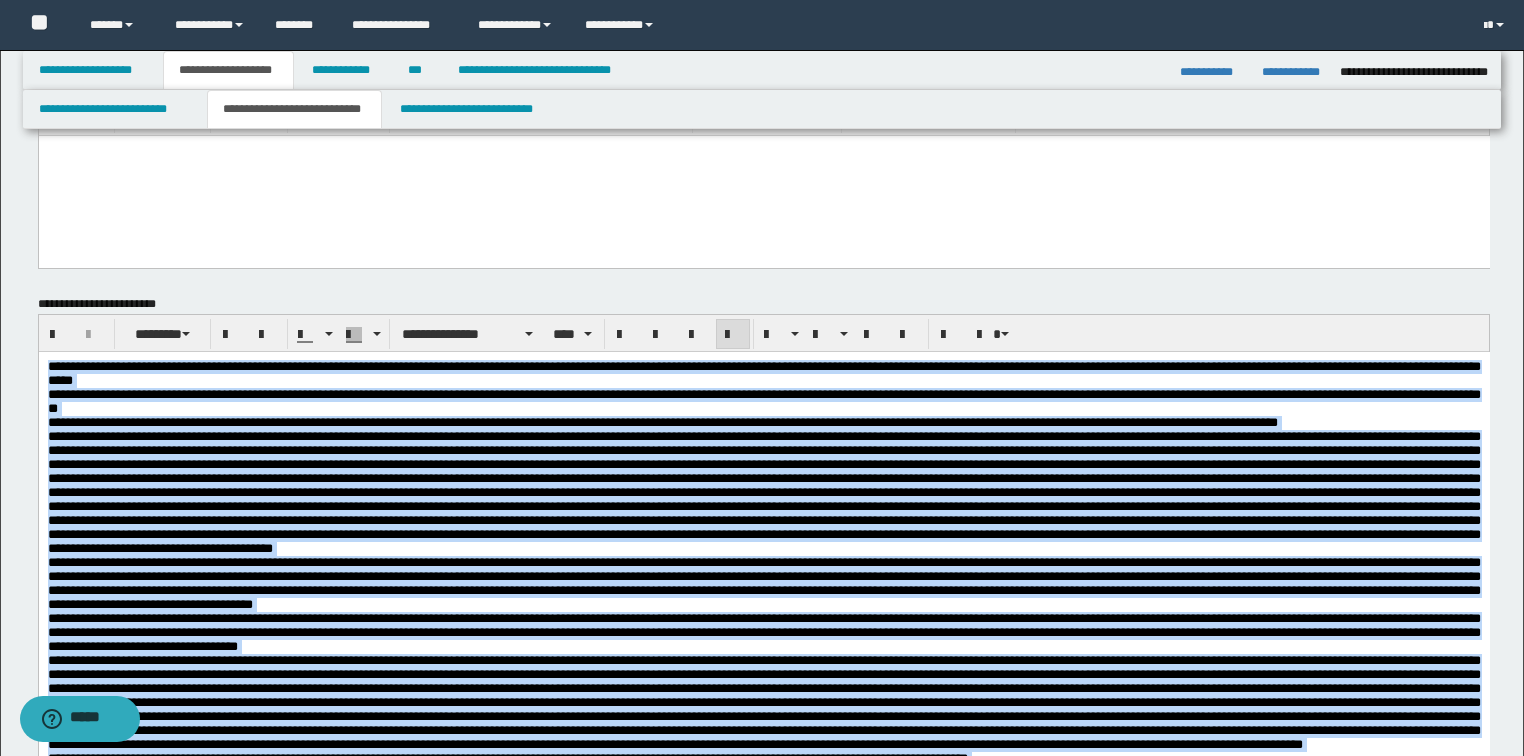 click on "**********" at bounding box center [763, 582] 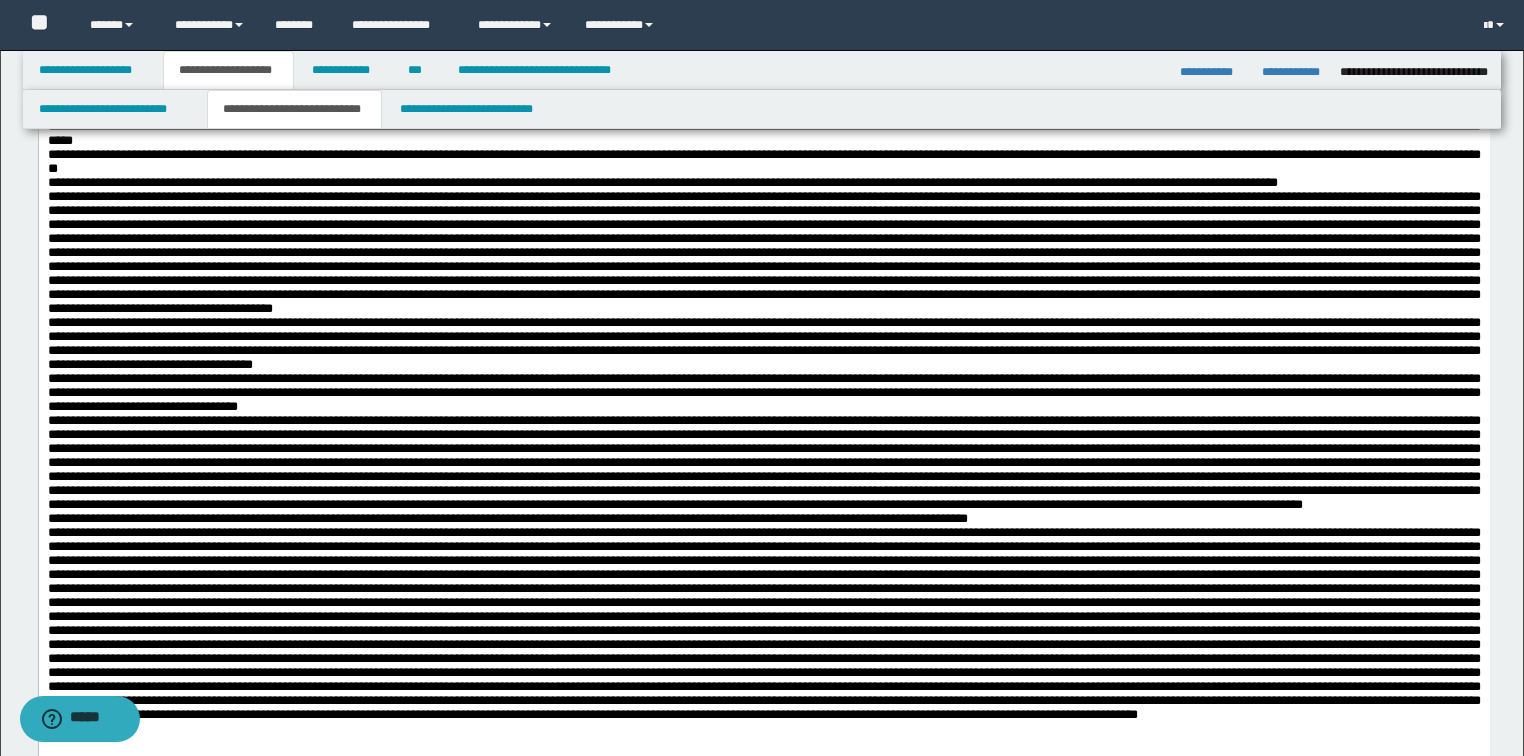 scroll, scrollTop: 80, scrollLeft: 0, axis: vertical 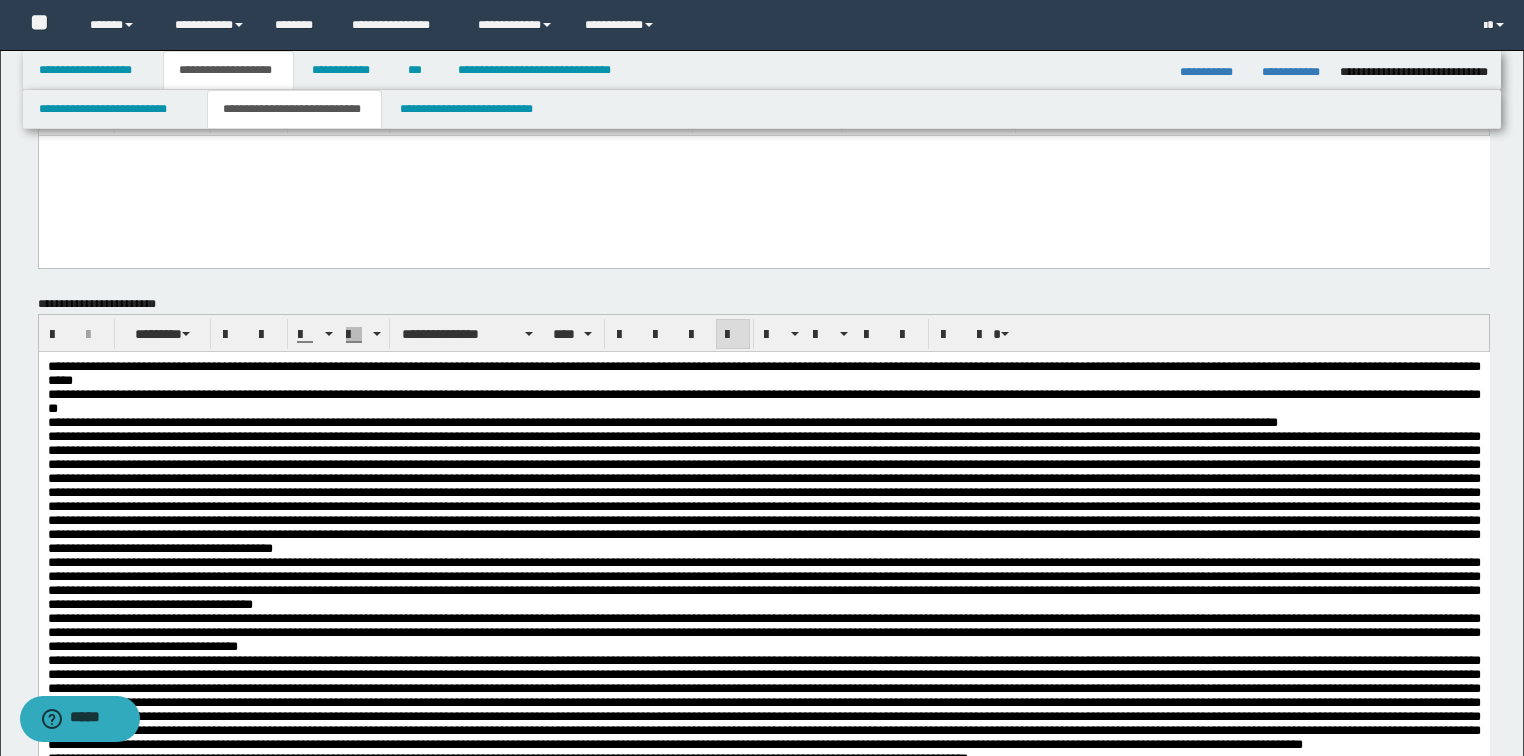 click at bounding box center (763, 491) 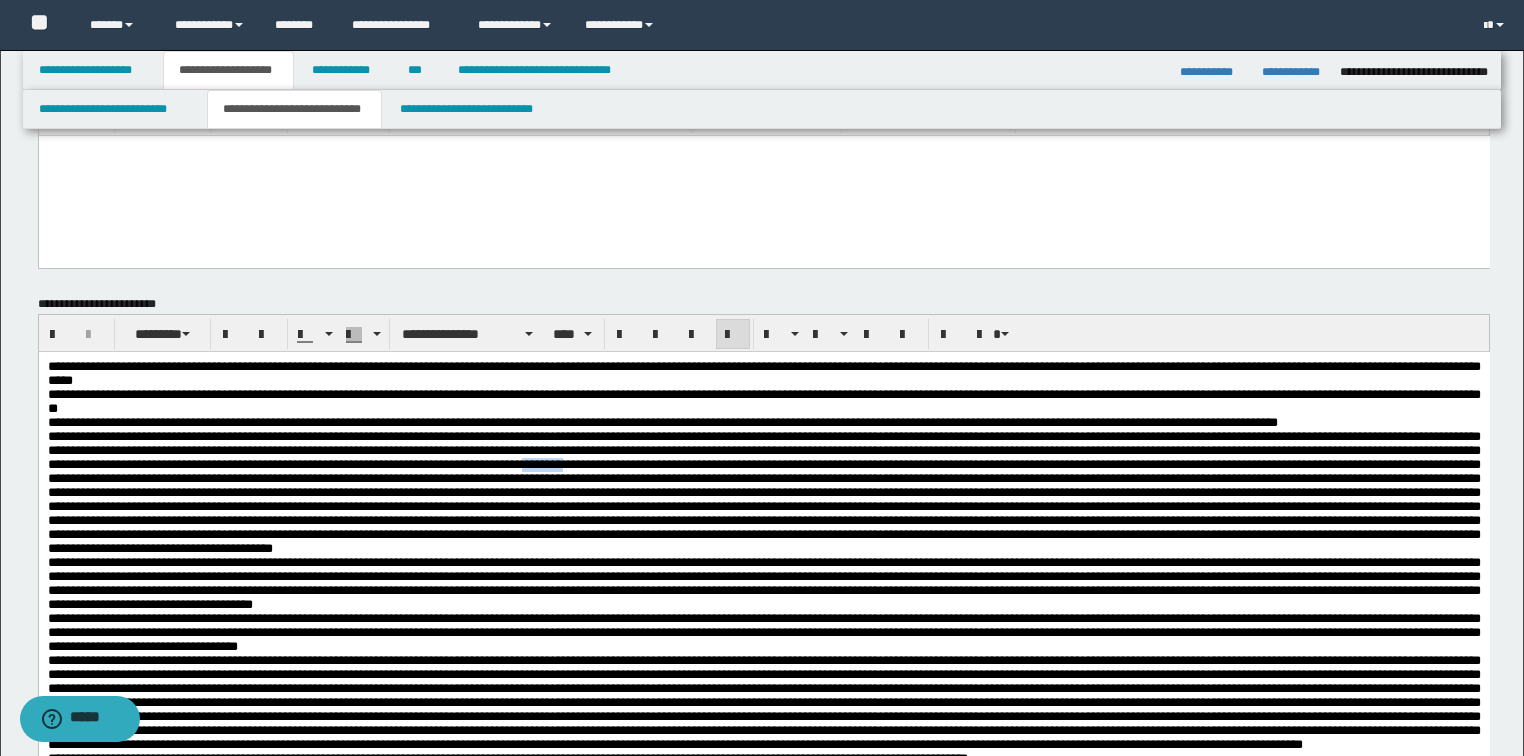 type 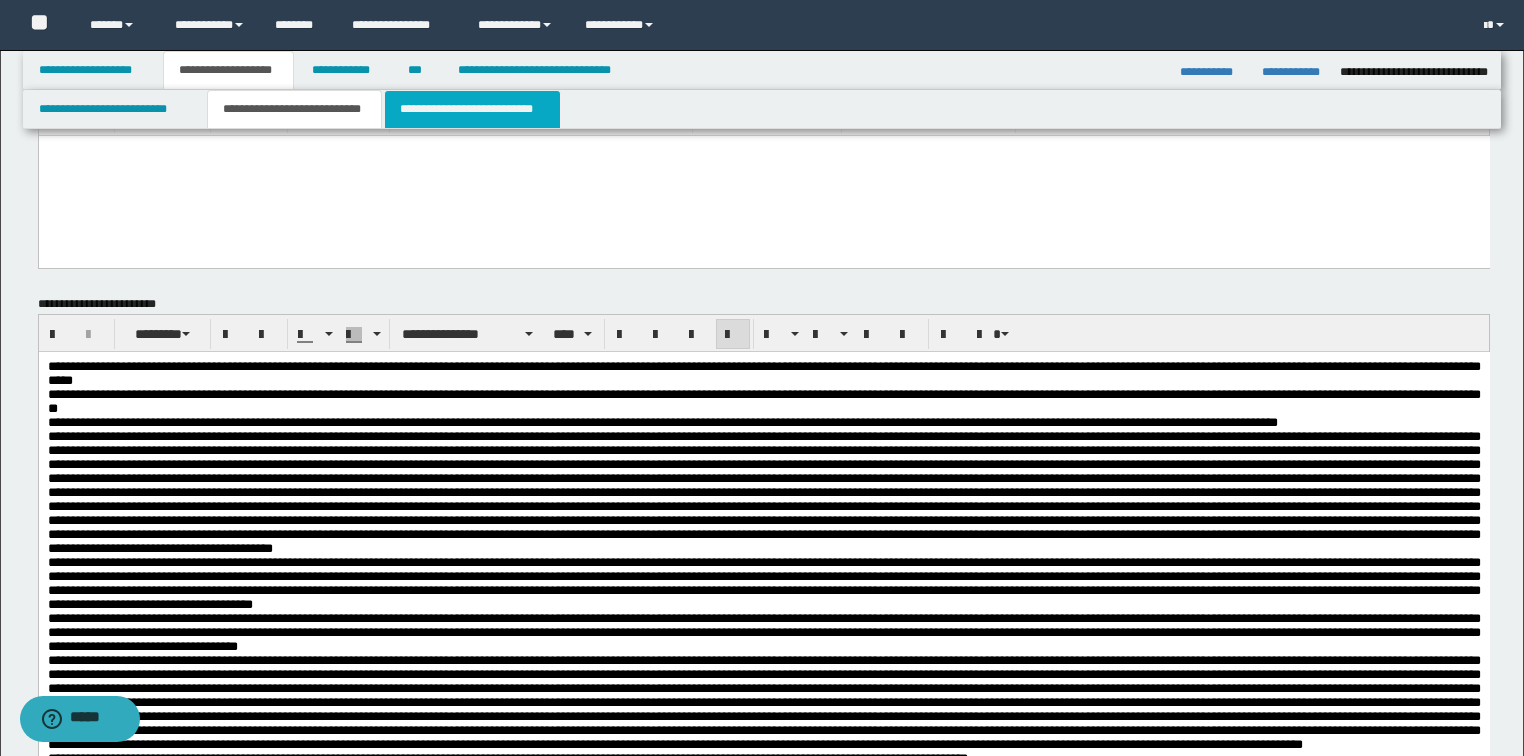 click on "**********" at bounding box center (472, 109) 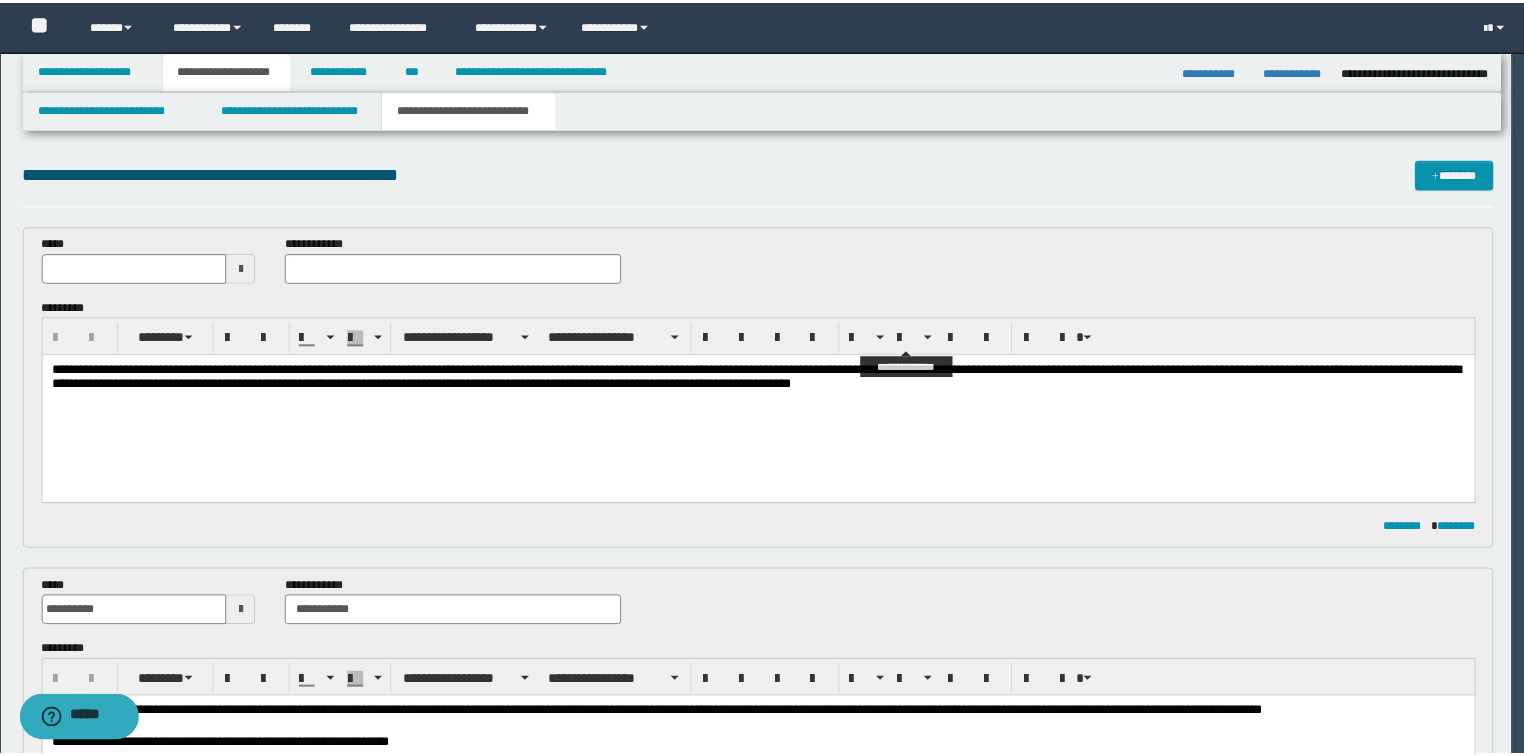 scroll, scrollTop: 0, scrollLeft: 0, axis: both 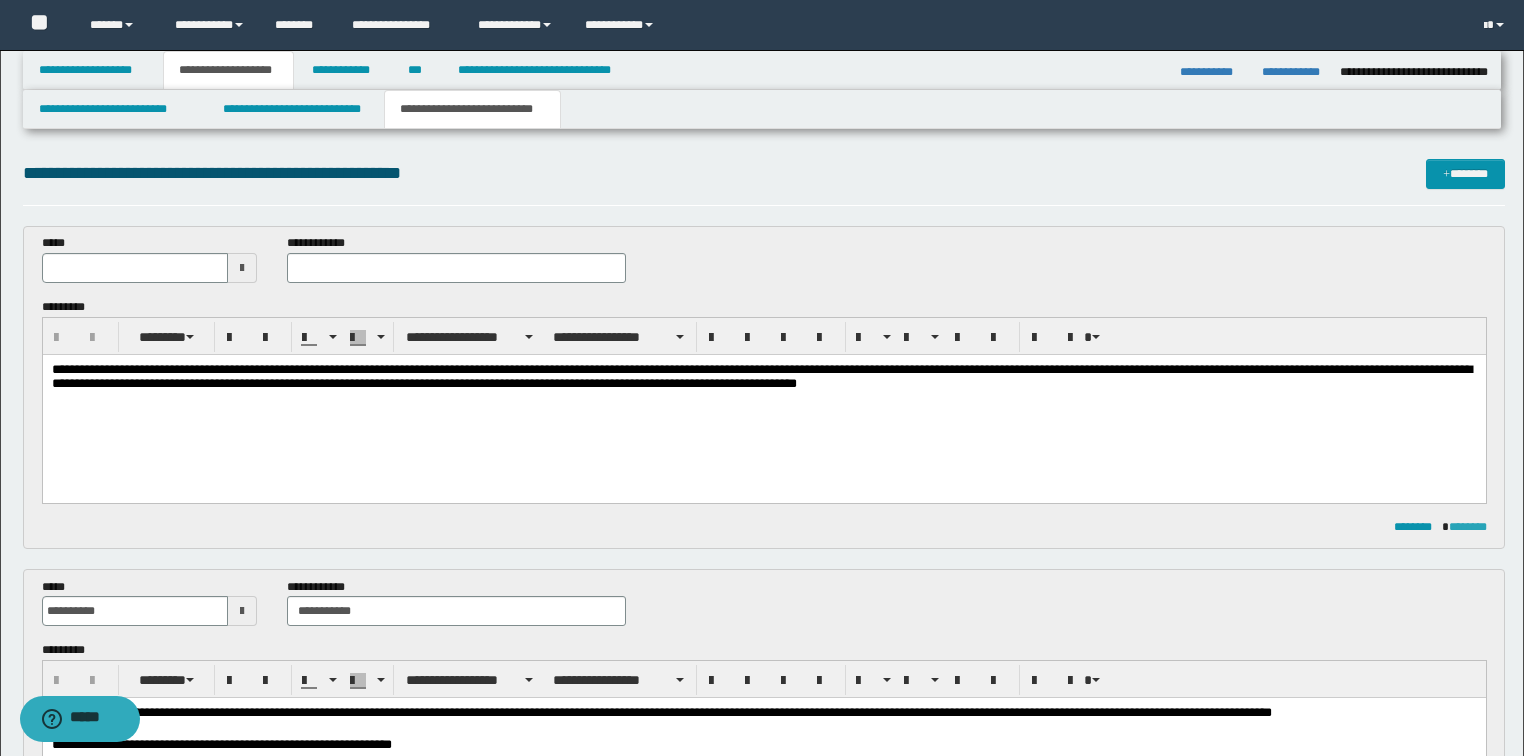 click on "********" at bounding box center (1468, 527) 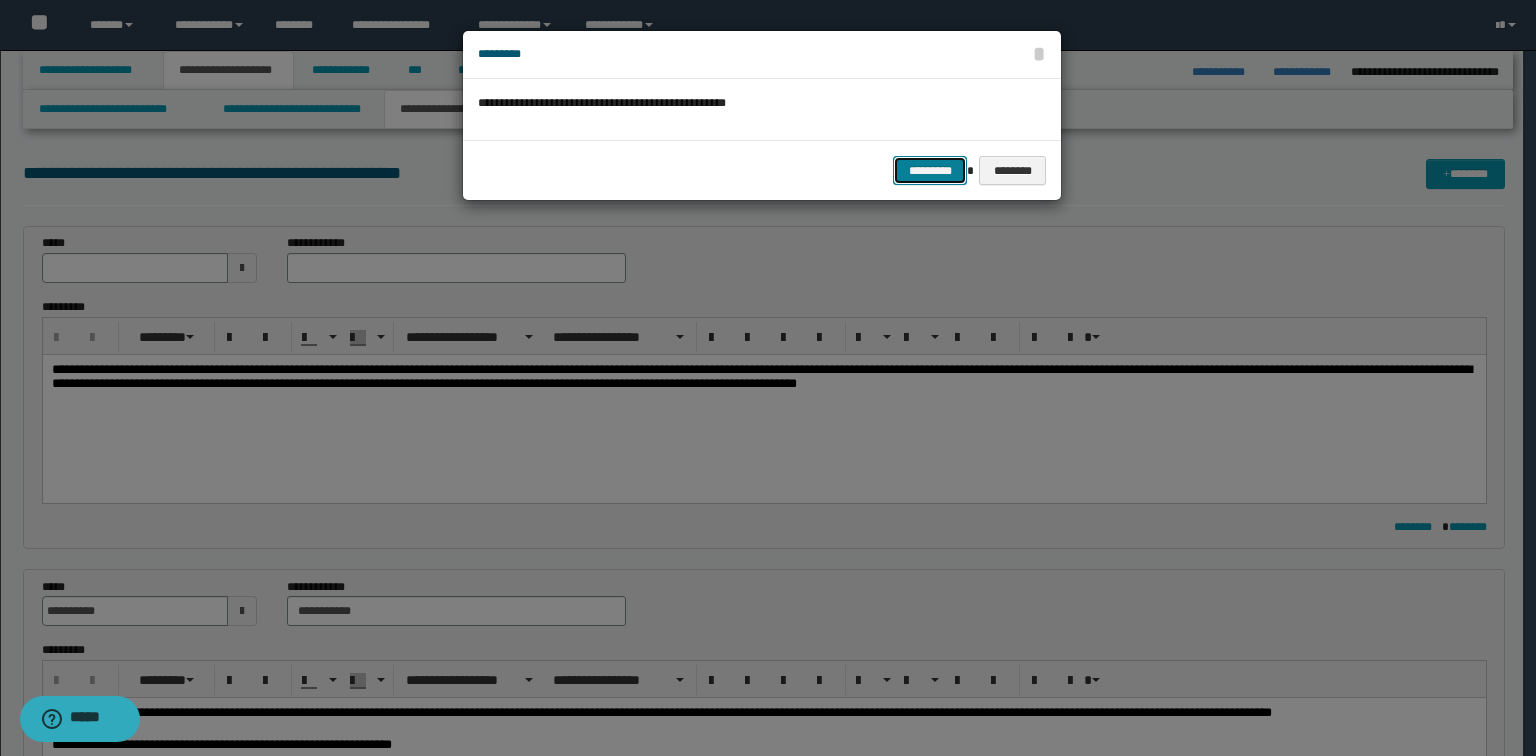 click on "*********" at bounding box center (930, 171) 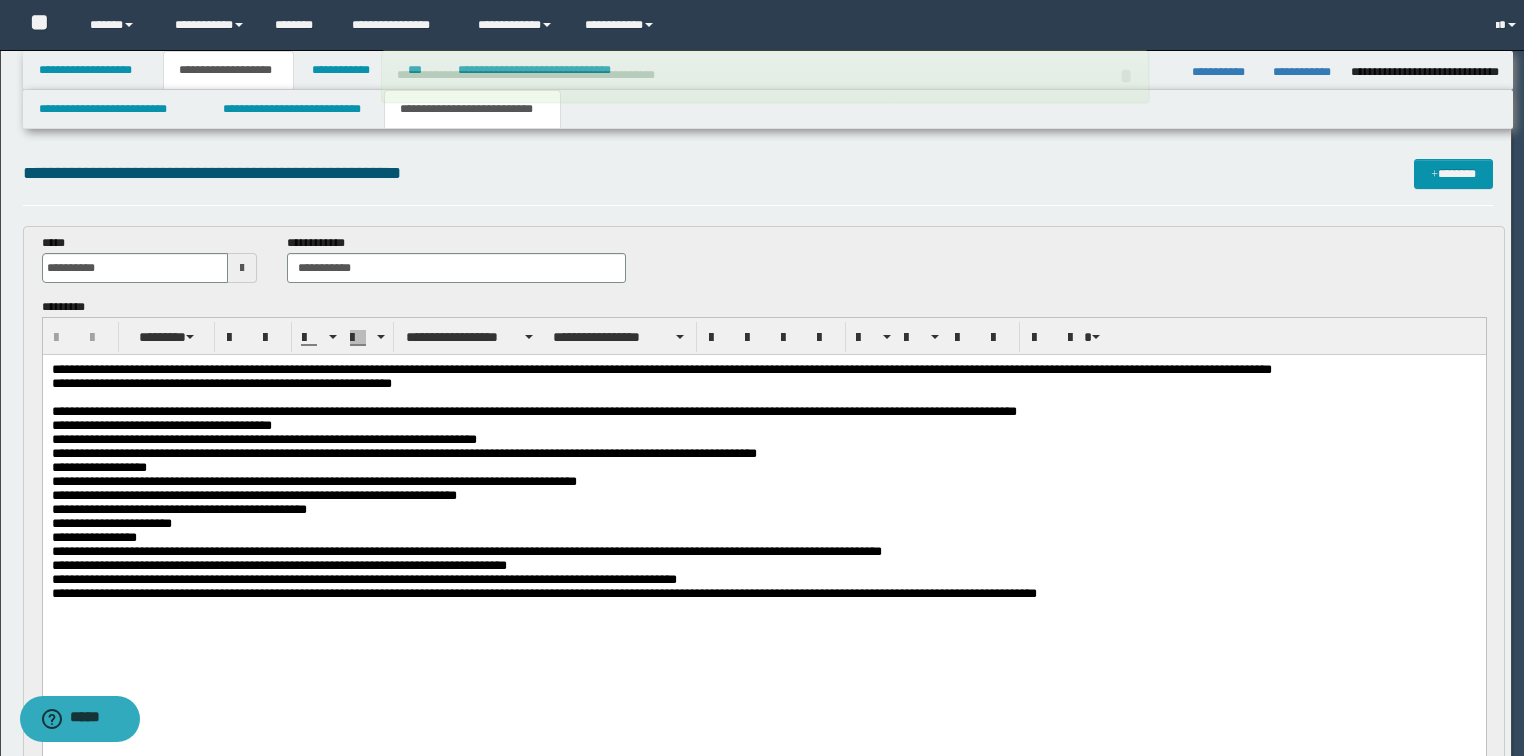scroll, scrollTop: 0, scrollLeft: 0, axis: both 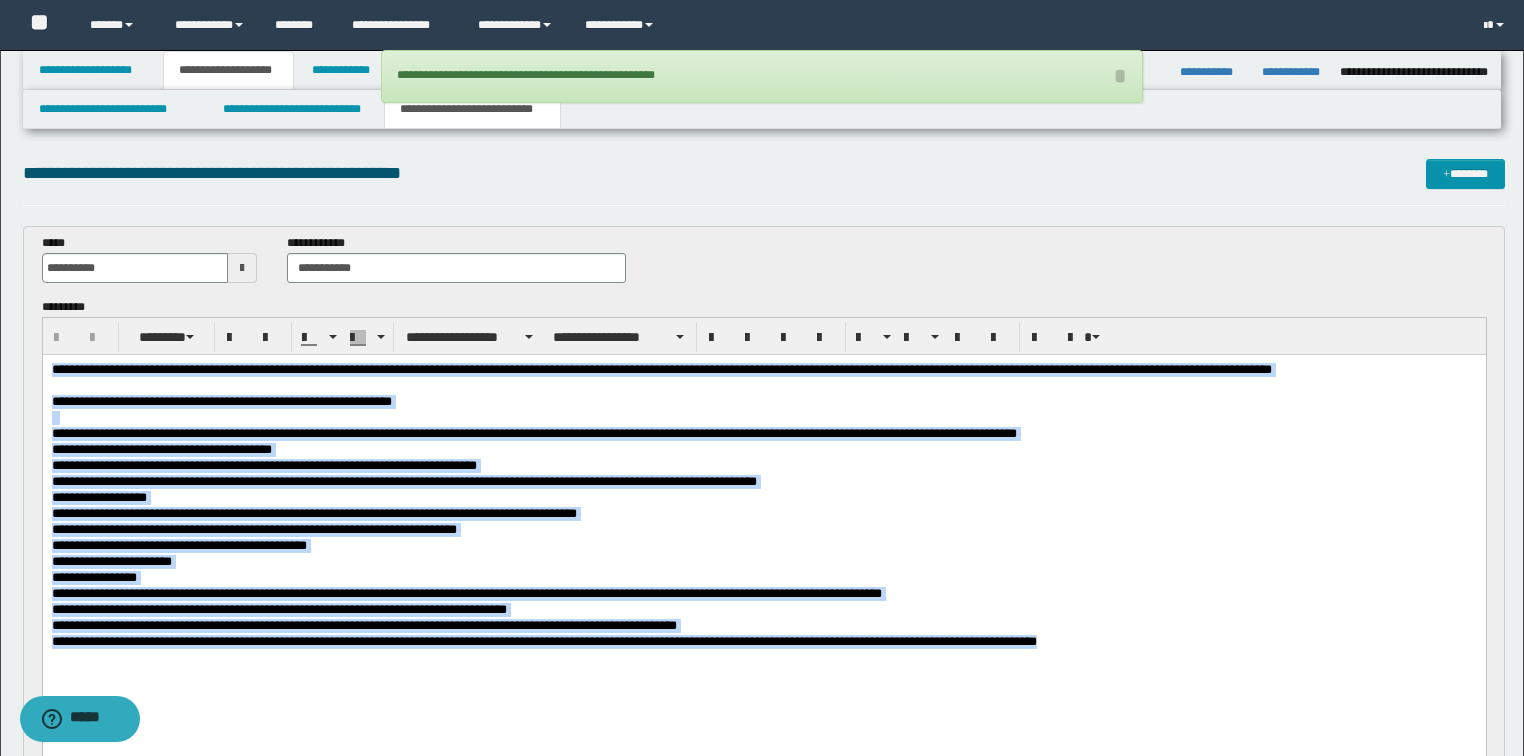 drag, startPoint x: 1129, startPoint y: 636, endPoint x: 269, endPoint y: 646, distance: 860.05817 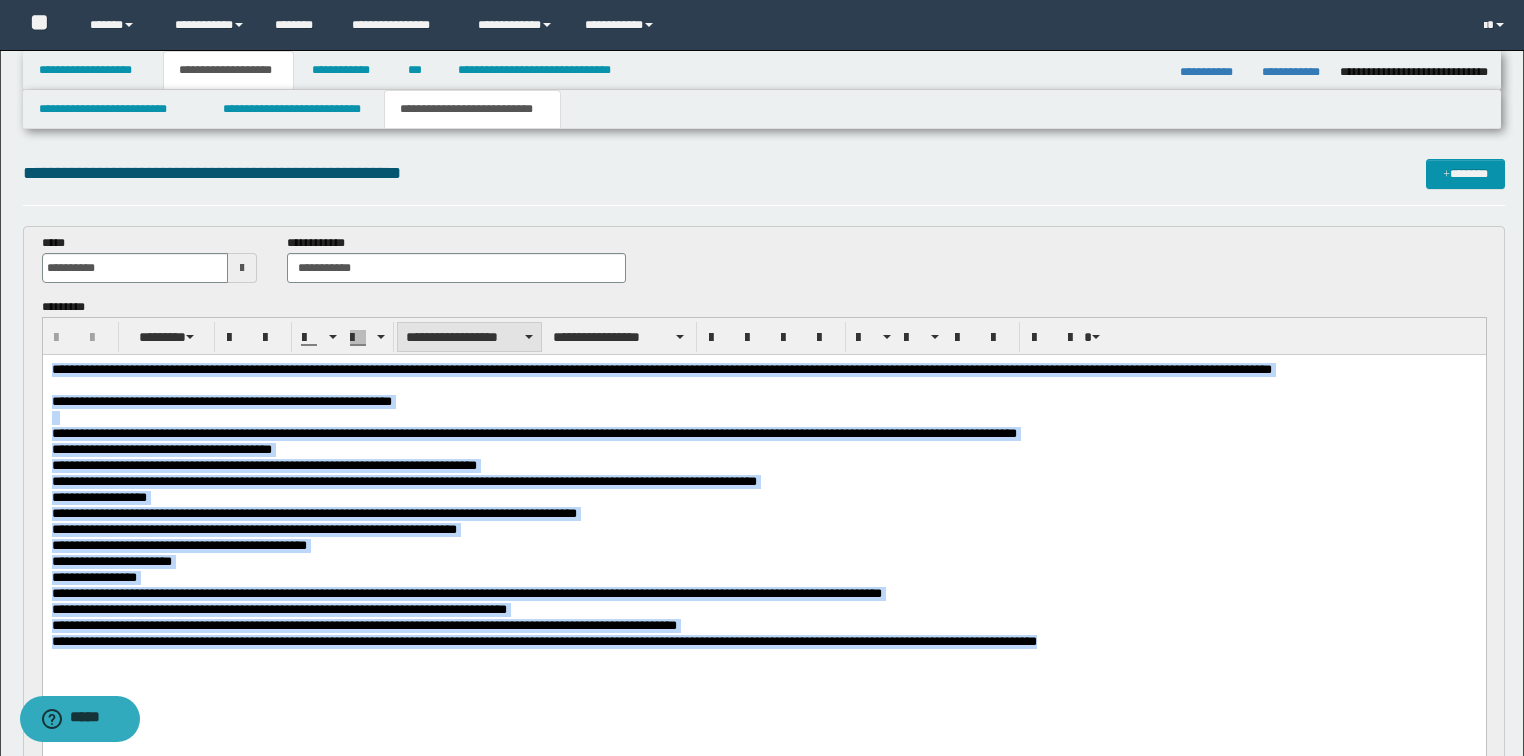 click on "**********" at bounding box center [469, 337] 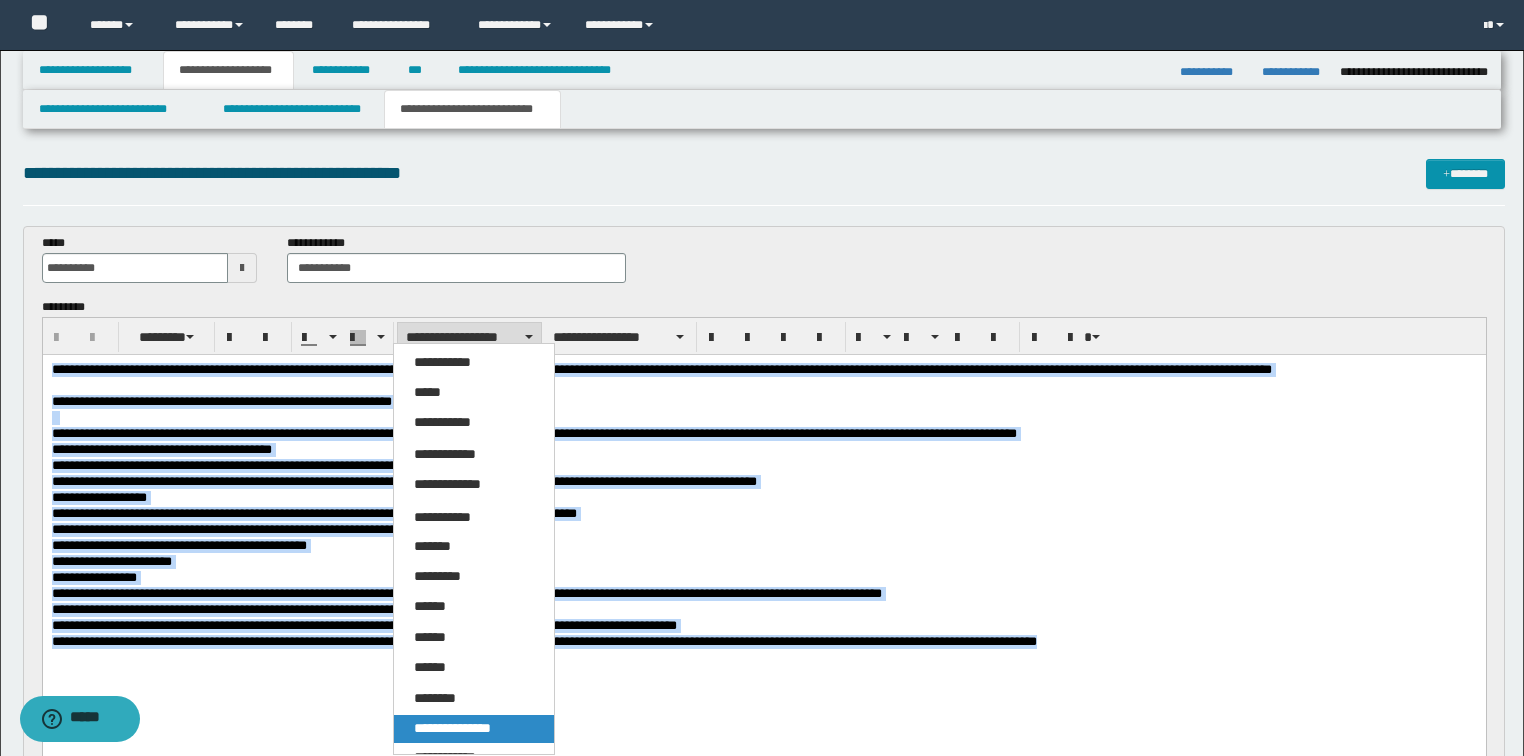 click on "**********" at bounding box center [474, 729] 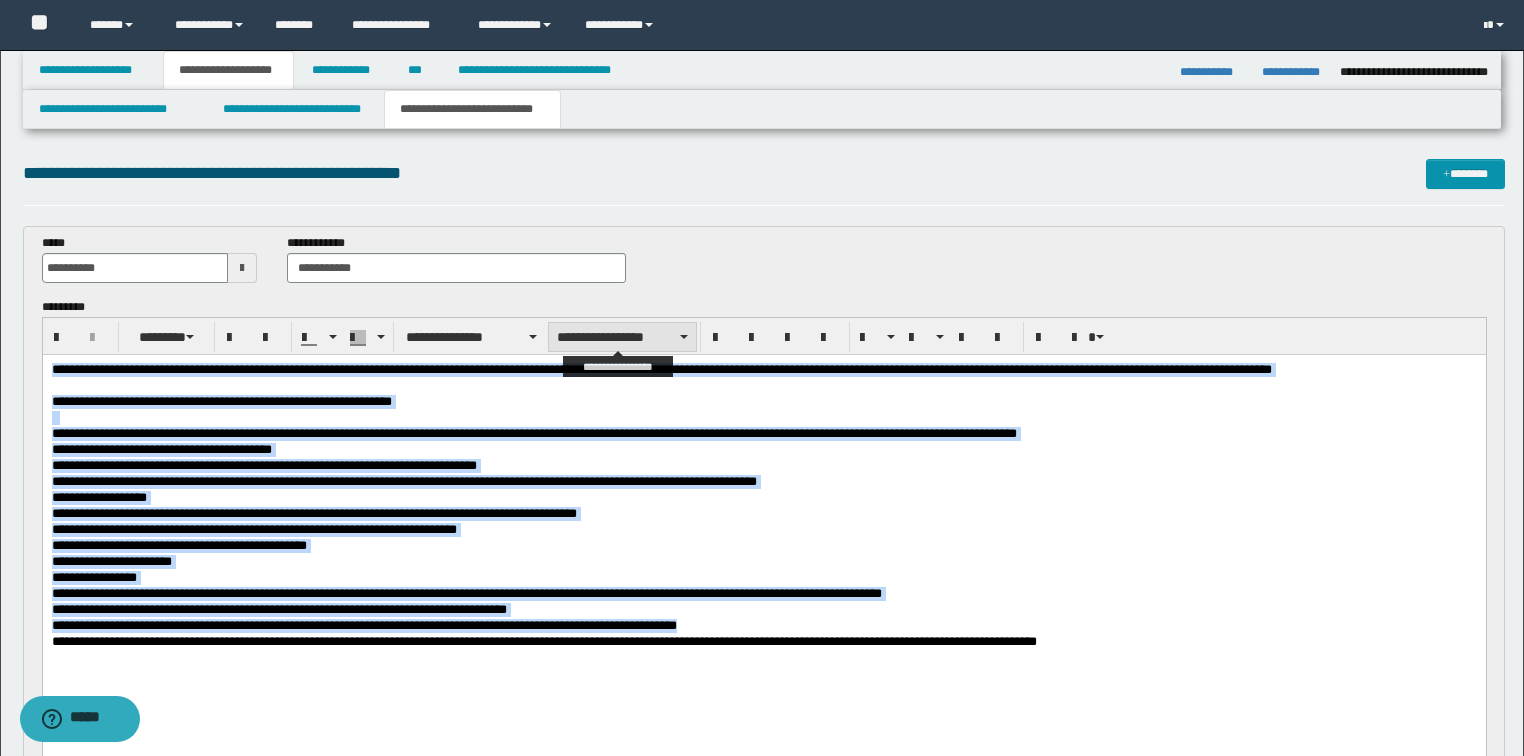 click on "**********" at bounding box center [622, 337] 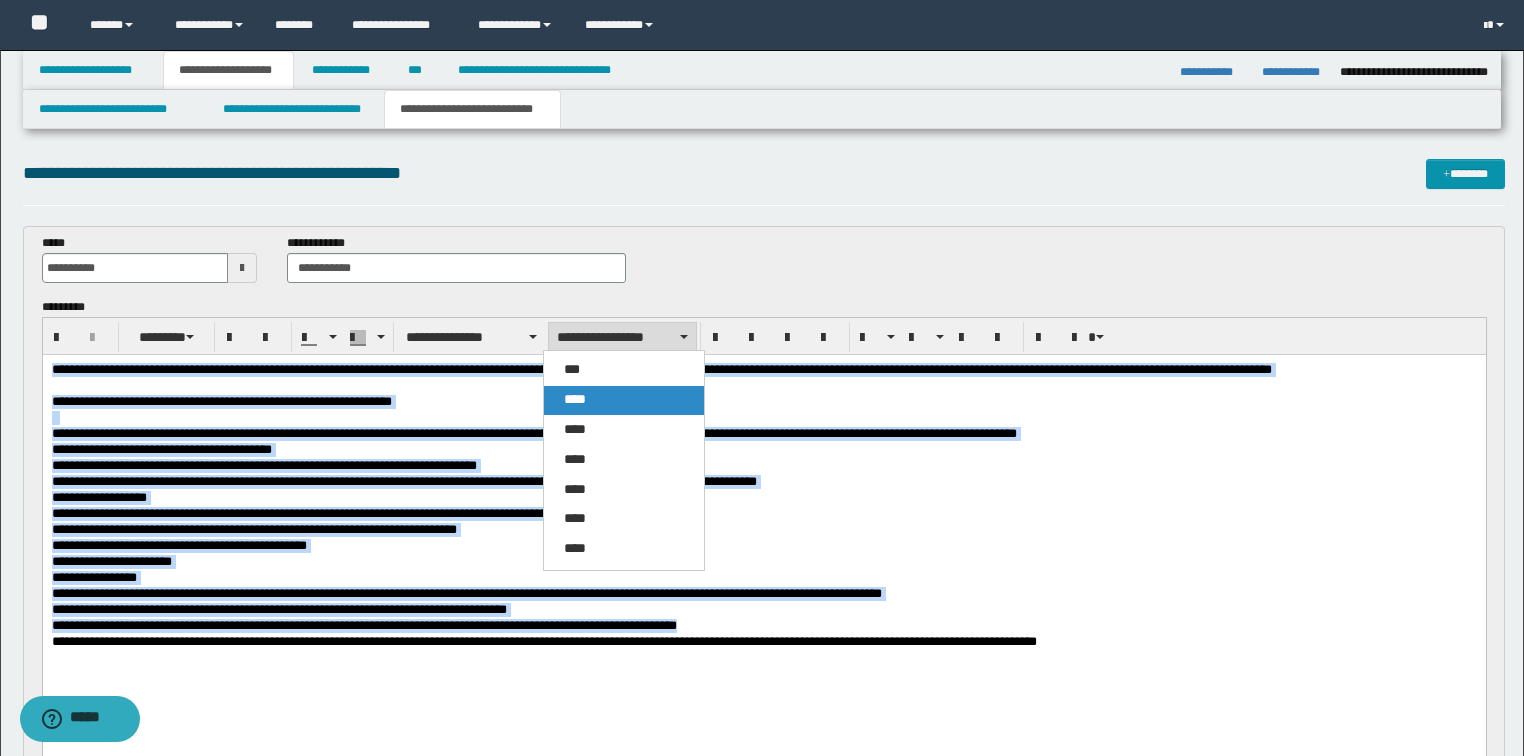 drag, startPoint x: 590, startPoint y: 396, endPoint x: 655, endPoint y: 4, distance: 397.35248 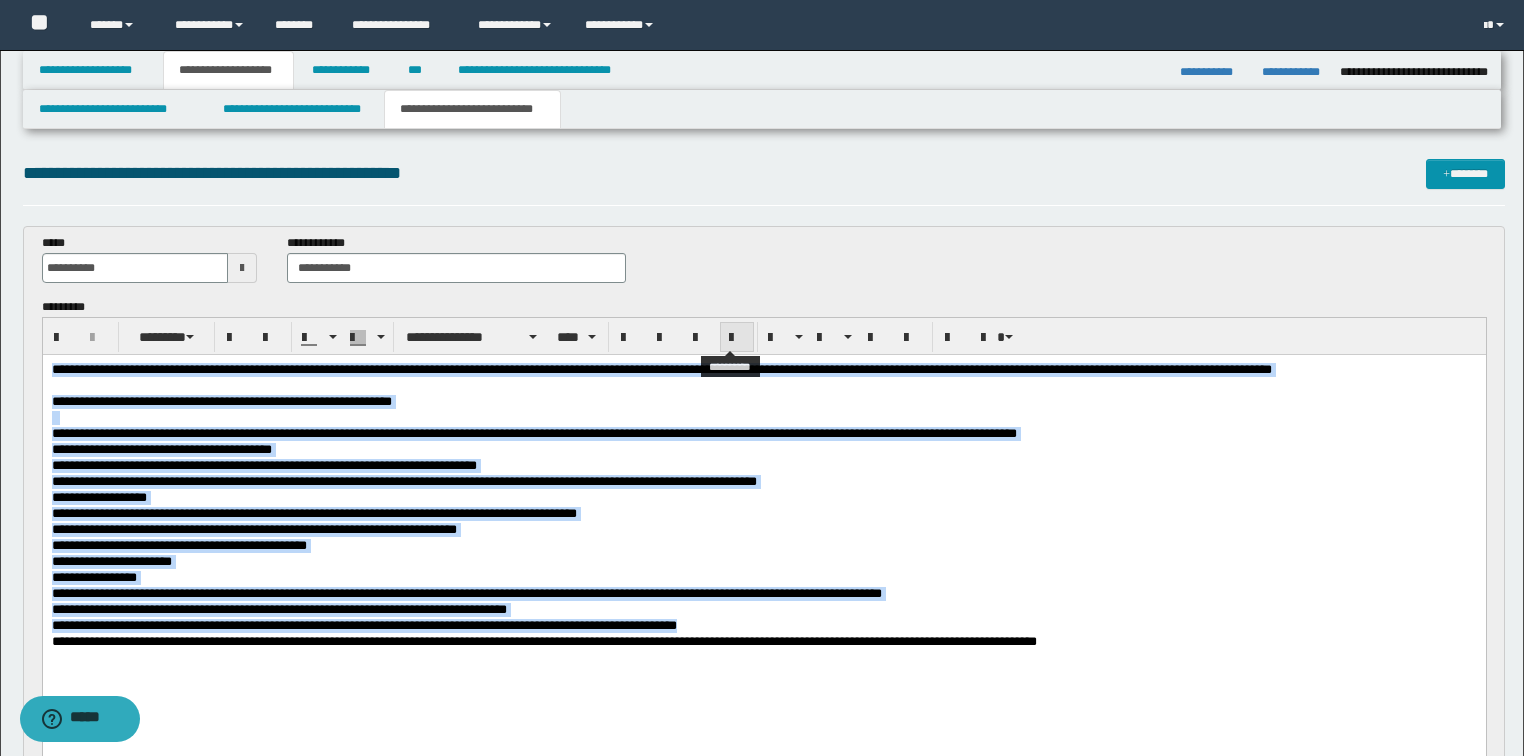 click at bounding box center (737, 338) 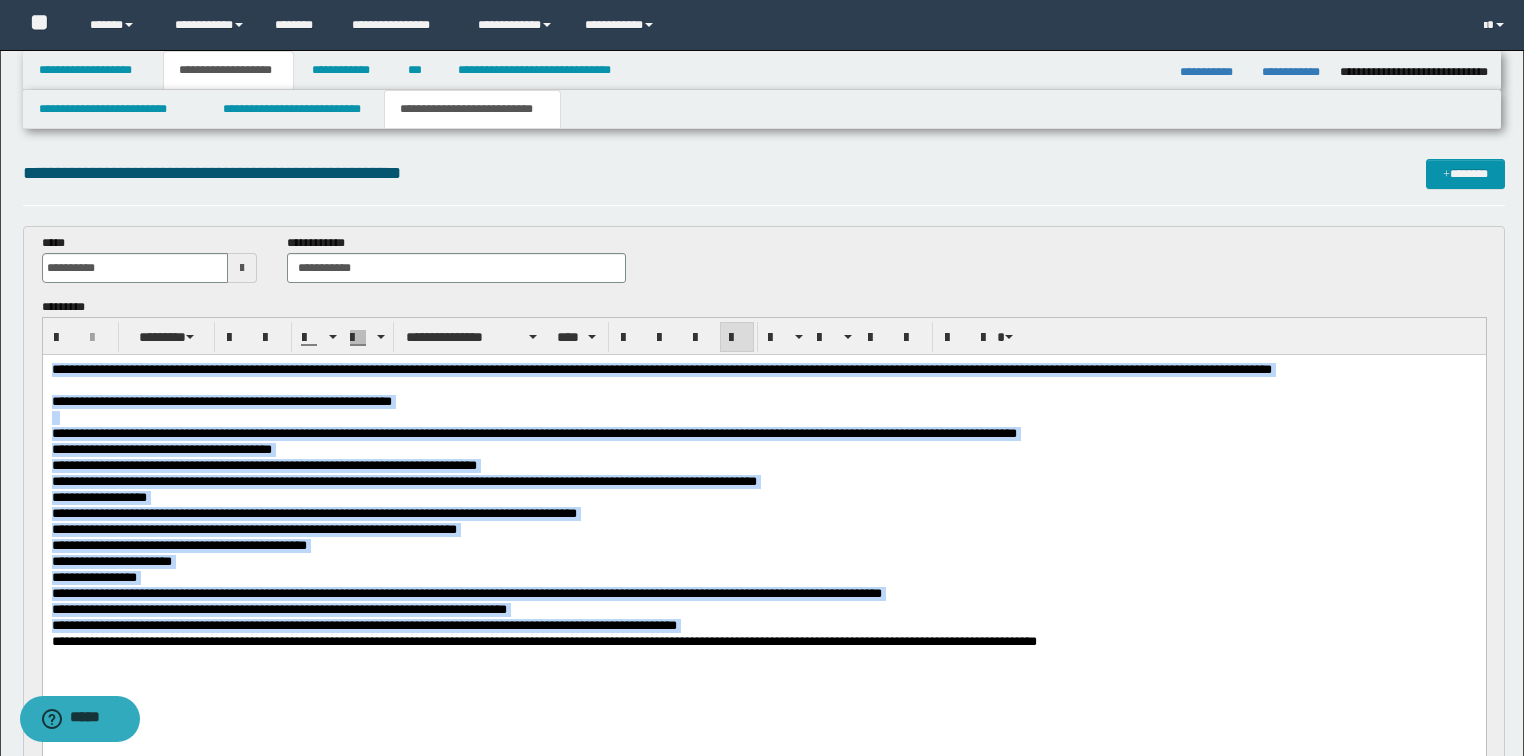 click on "**********" at bounding box center (764, 546) 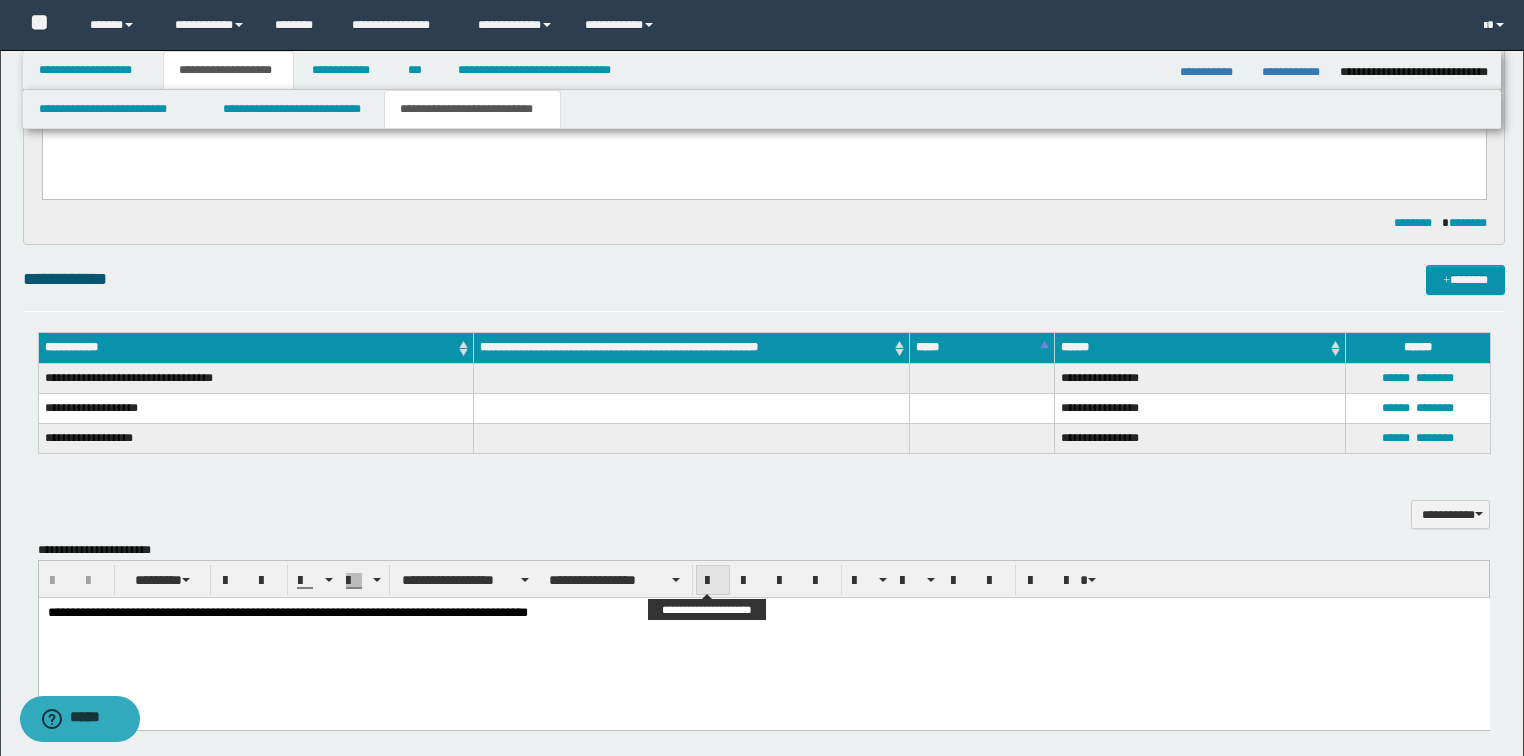 scroll, scrollTop: 800, scrollLeft: 0, axis: vertical 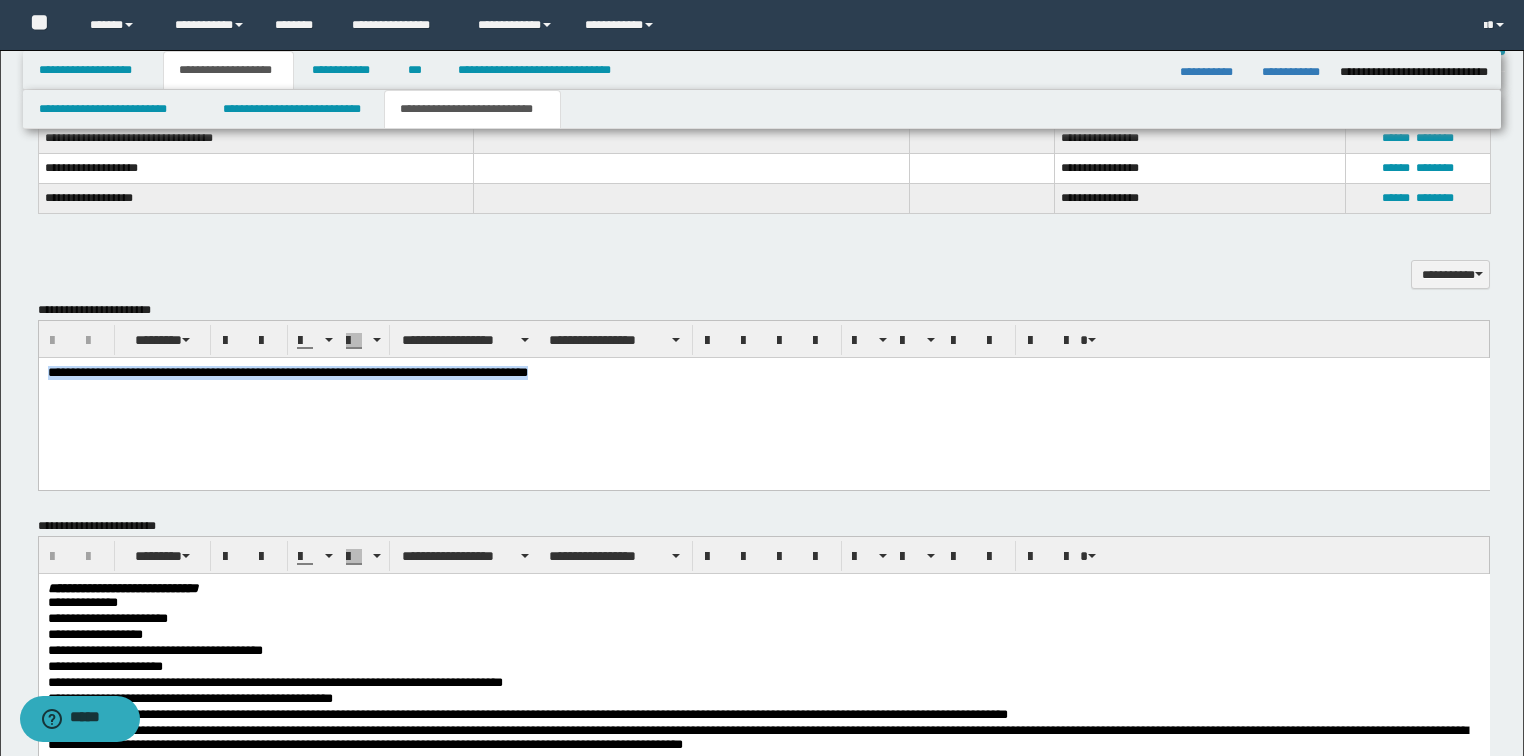 drag, startPoint x: 599, startPoint y: 381, endPoint x: -1, endPoint y: 221, distance: 620.967 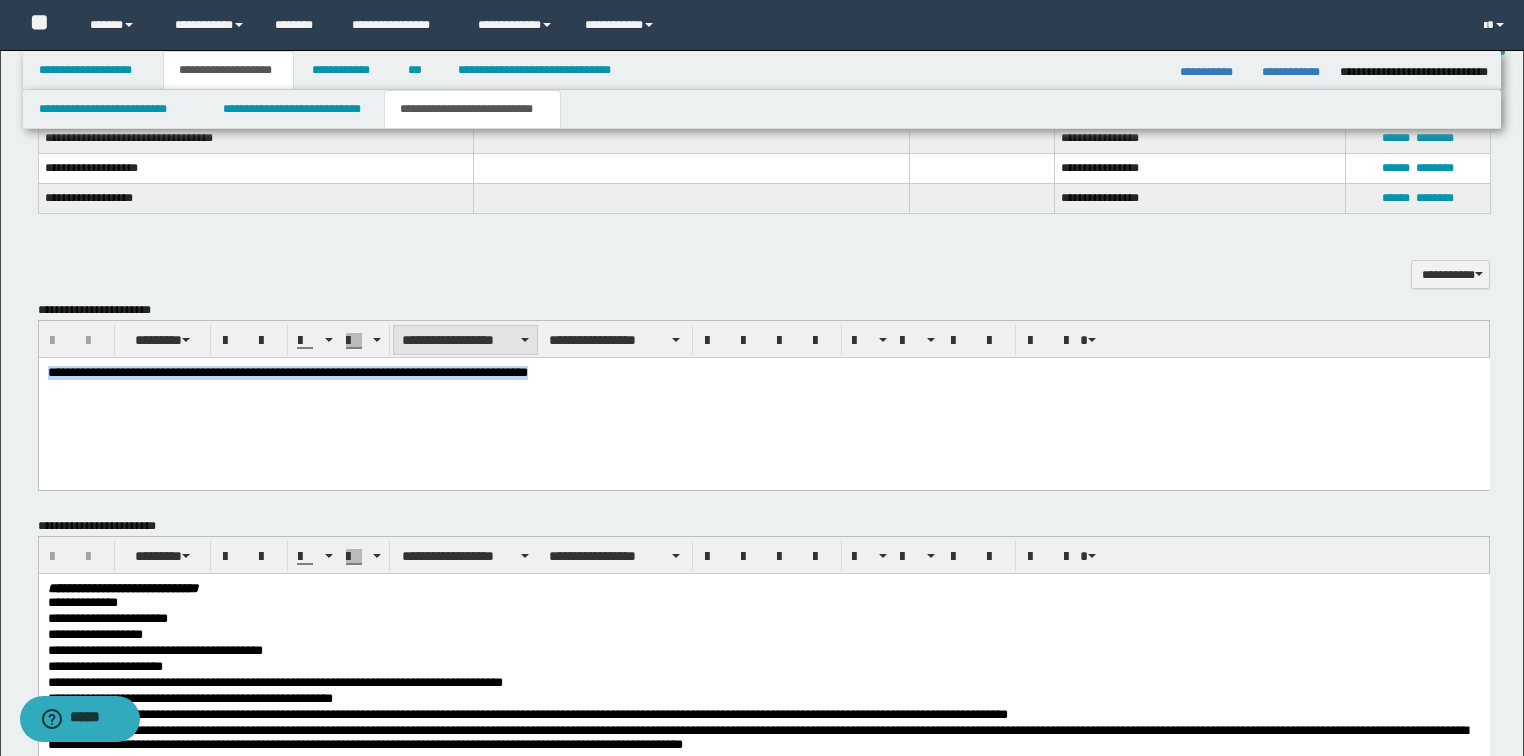 click on "**********" at bounding box center [465, 340] 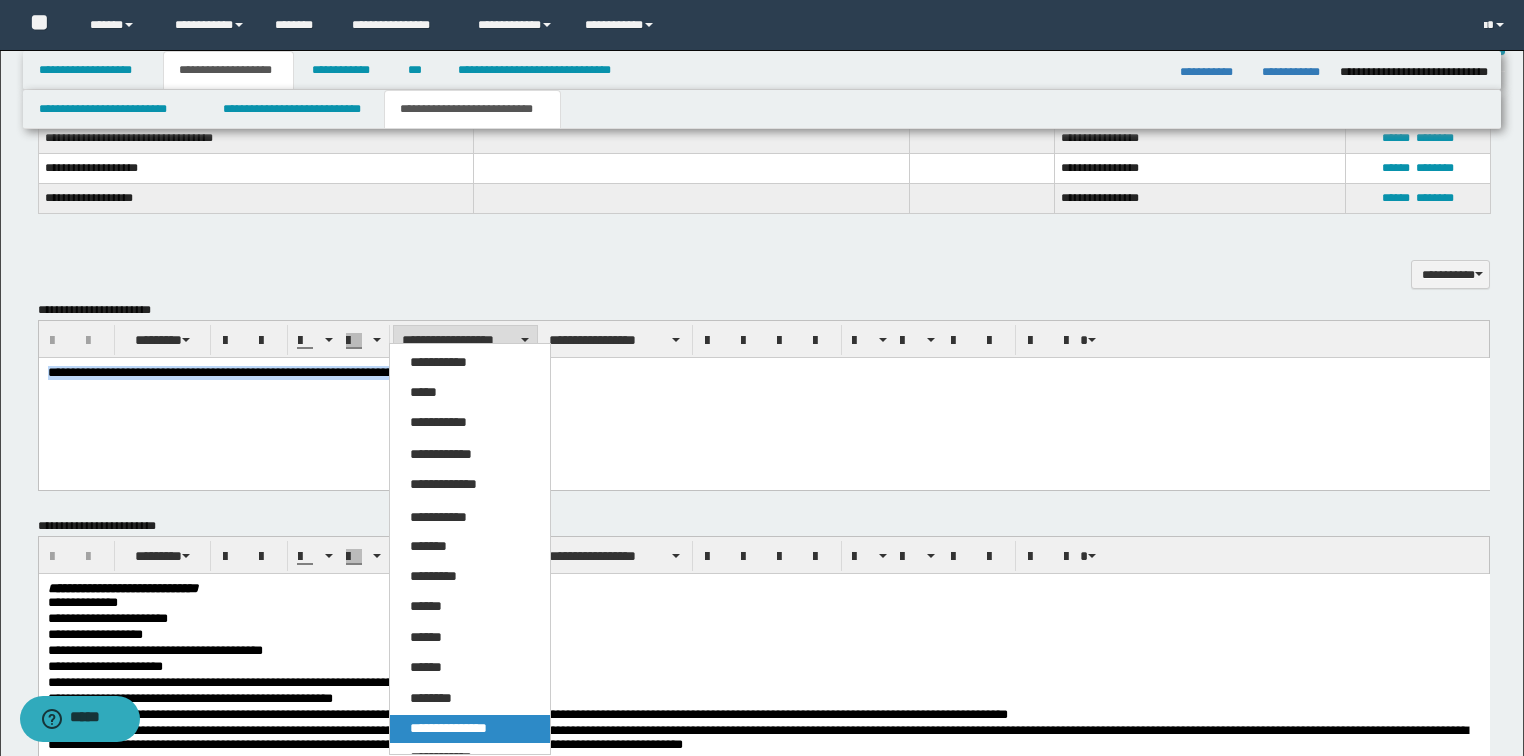 click on "**********" at bounding box center (448, 728) 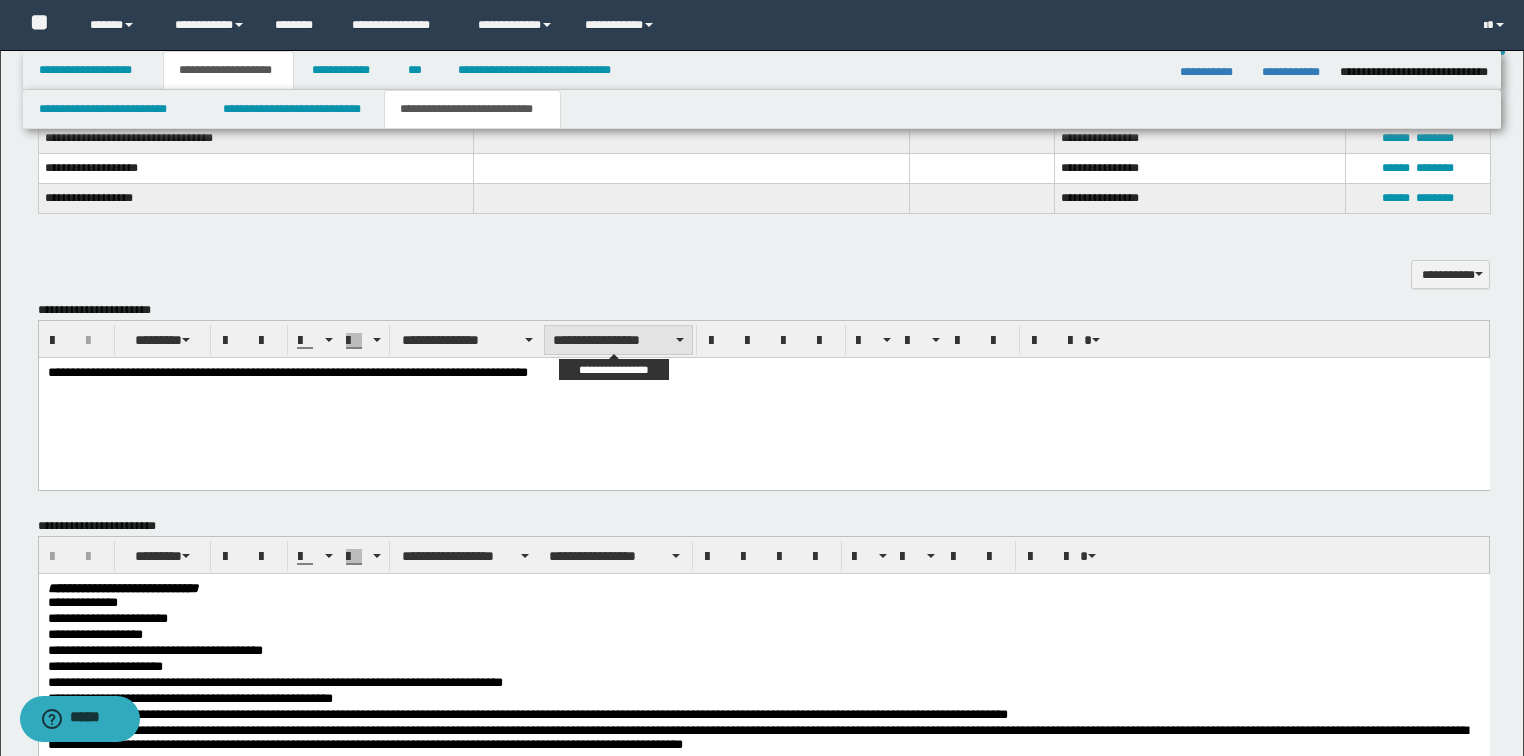 drag, startPoint x: 572, startPoint y: 325, endPoint x: 572, endPoint y: 338, distance: 13 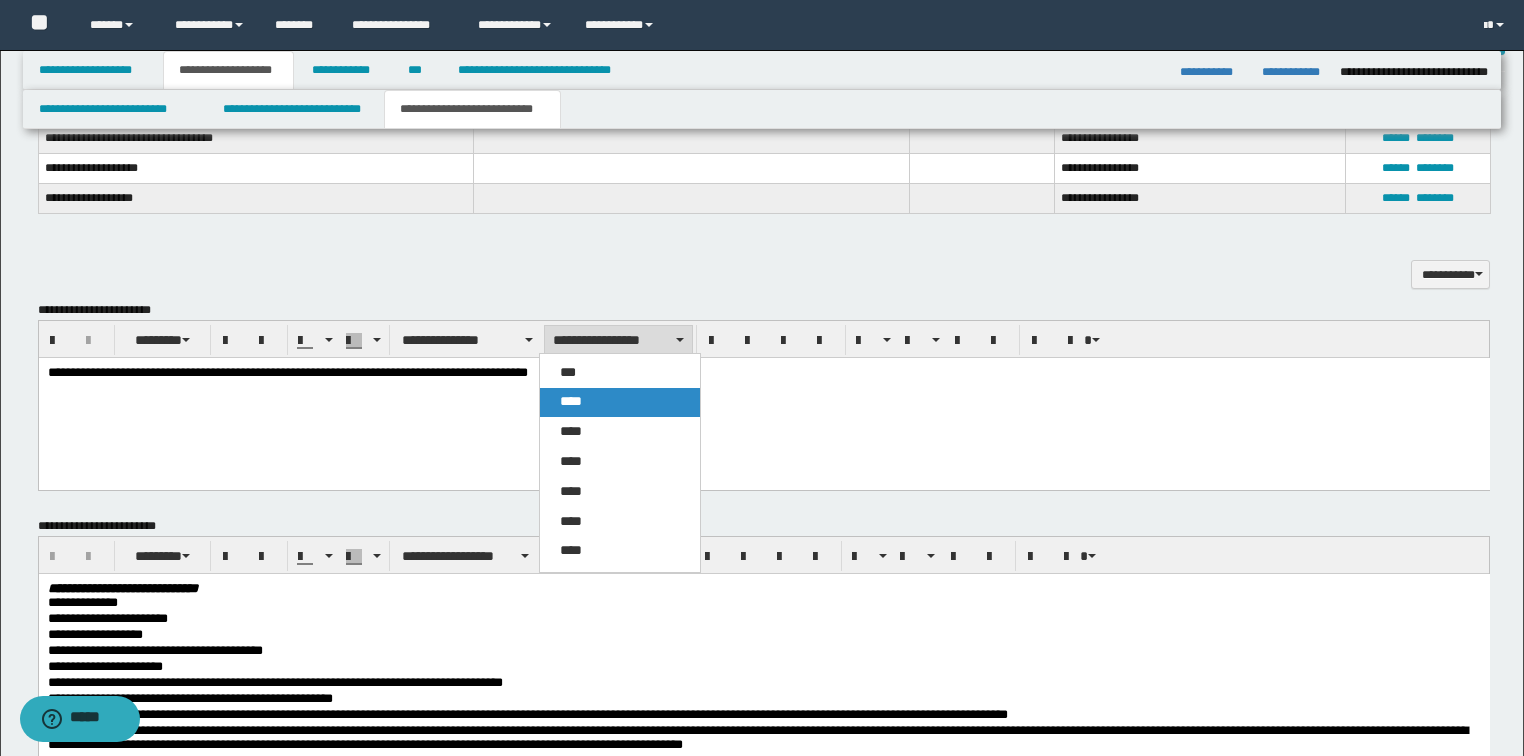 click on "****" at bounding box center (571, 401) 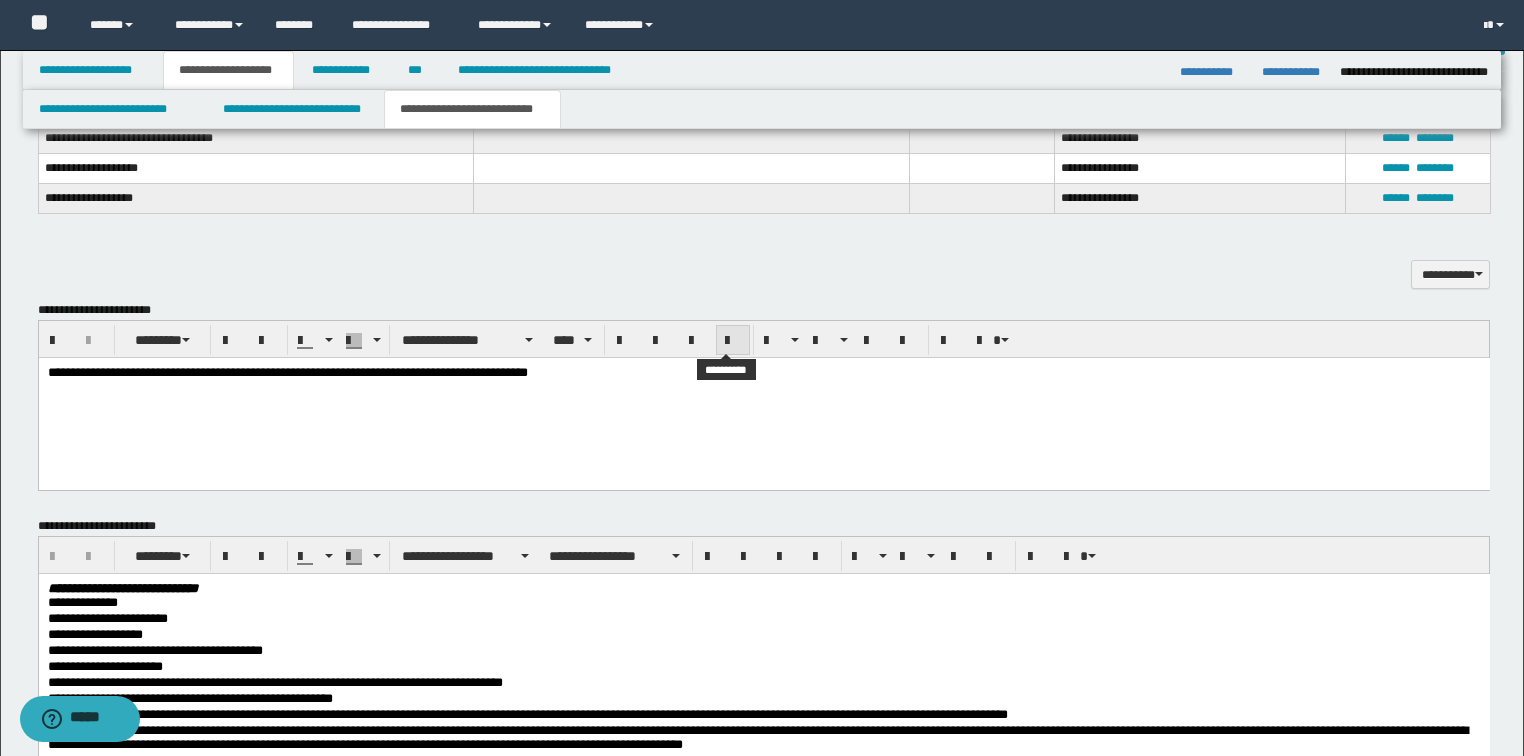 click at bounding box center (733, 341) 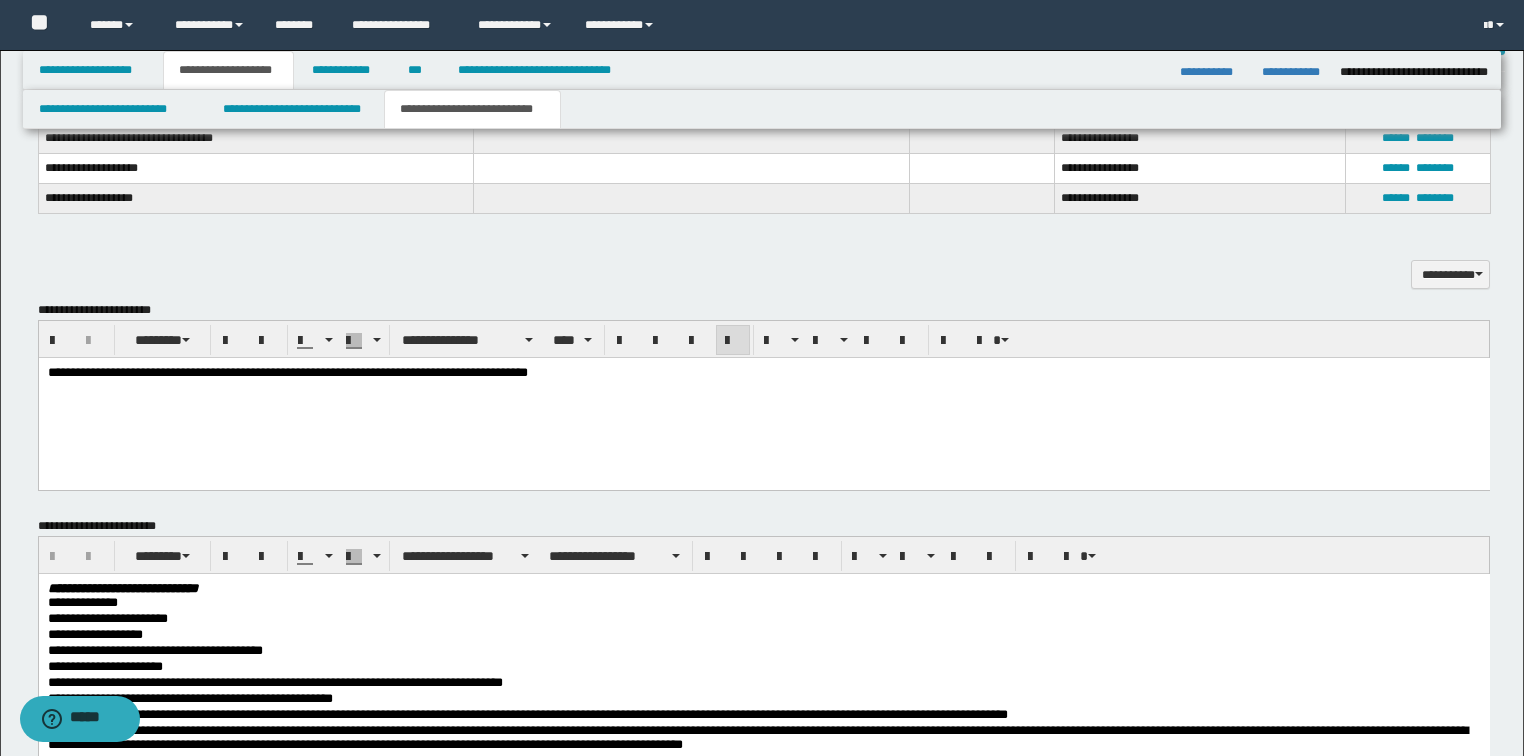 click on "**********" at bounding box center (763, 399) 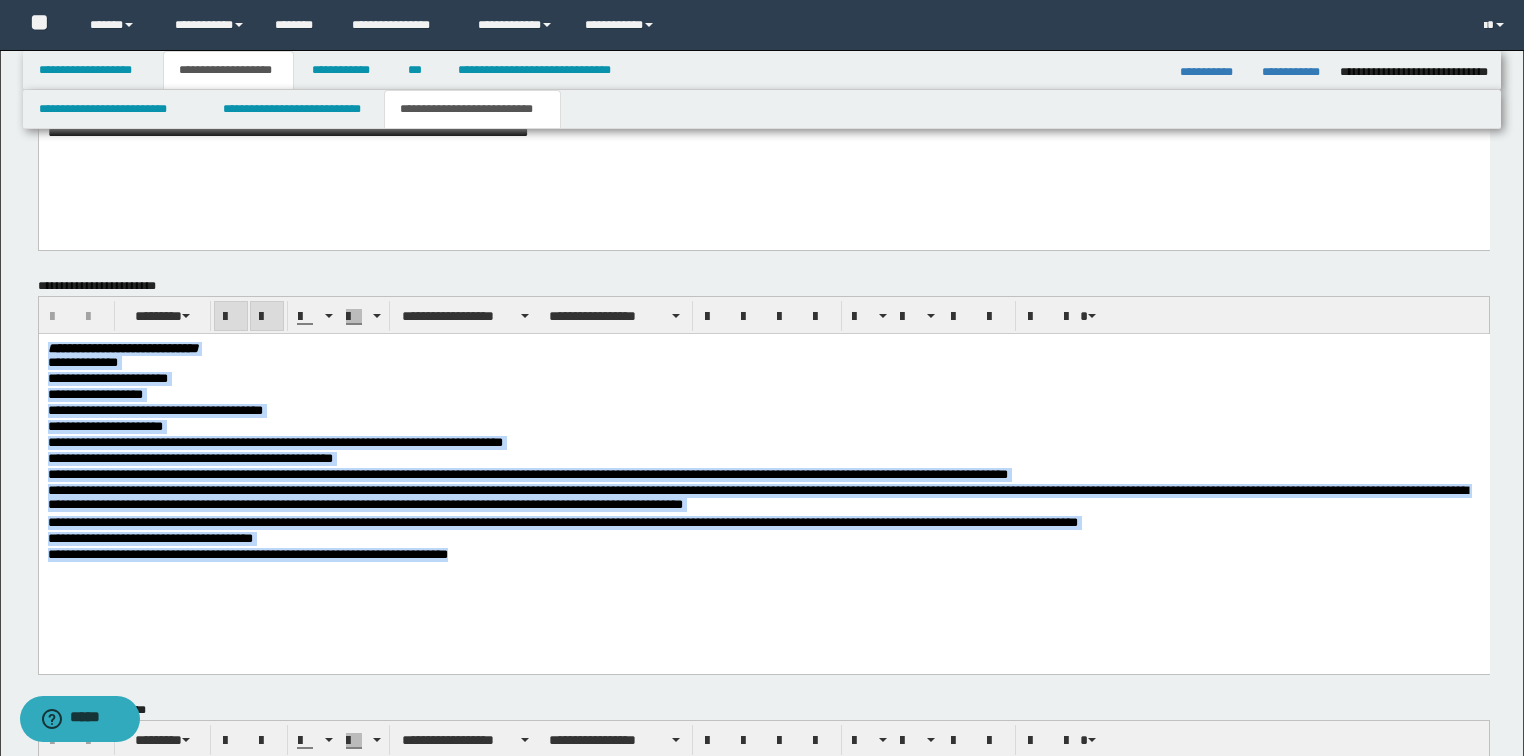 drag, startPoint x: 554, startPoint y: 561, endPoint x: 38, endPoint y: 523, distance: 517.39734 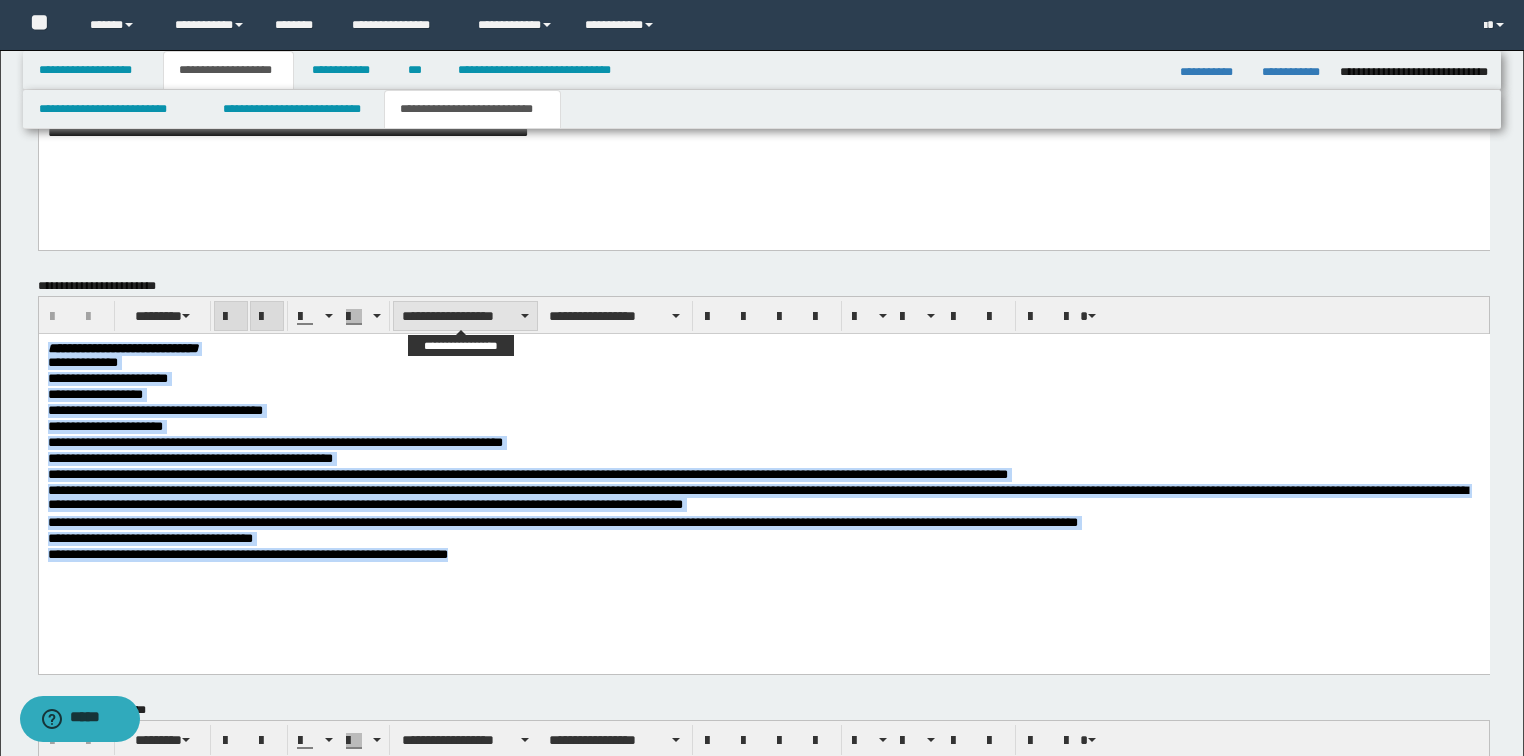click on "**********" at bounding box center [465, 316] 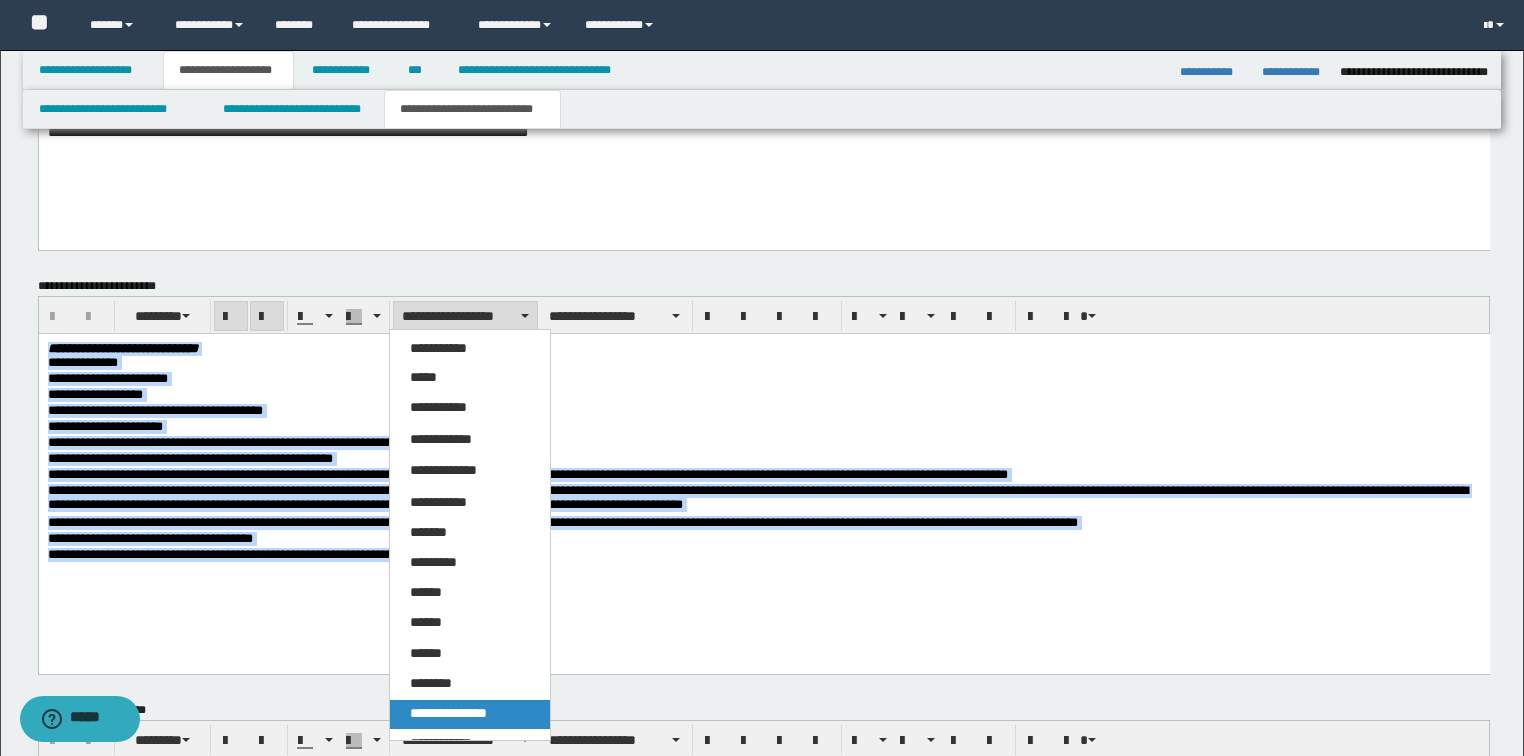 click on "**********" at bounding box center [448, 713] 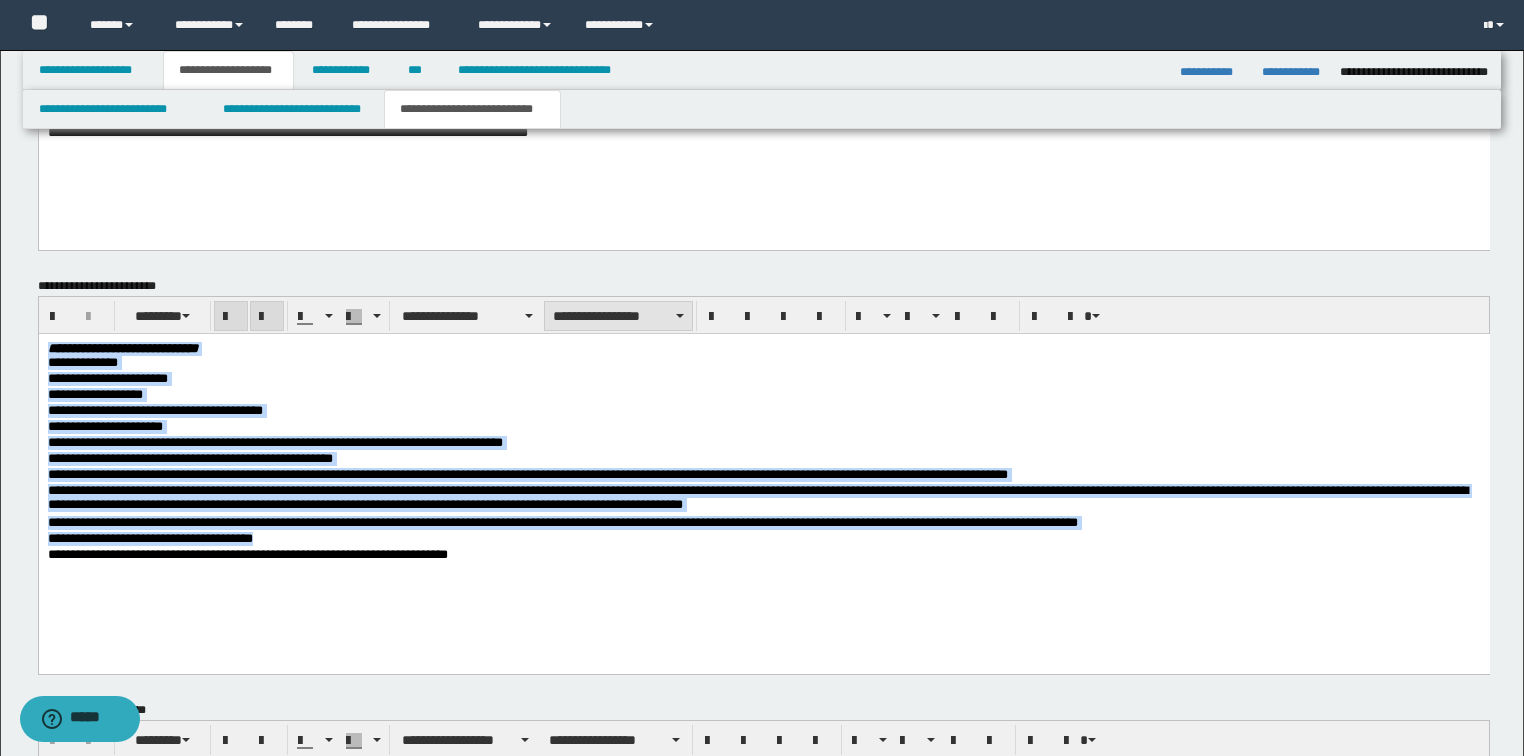 click on "**********" at bounding box center (618, 316) 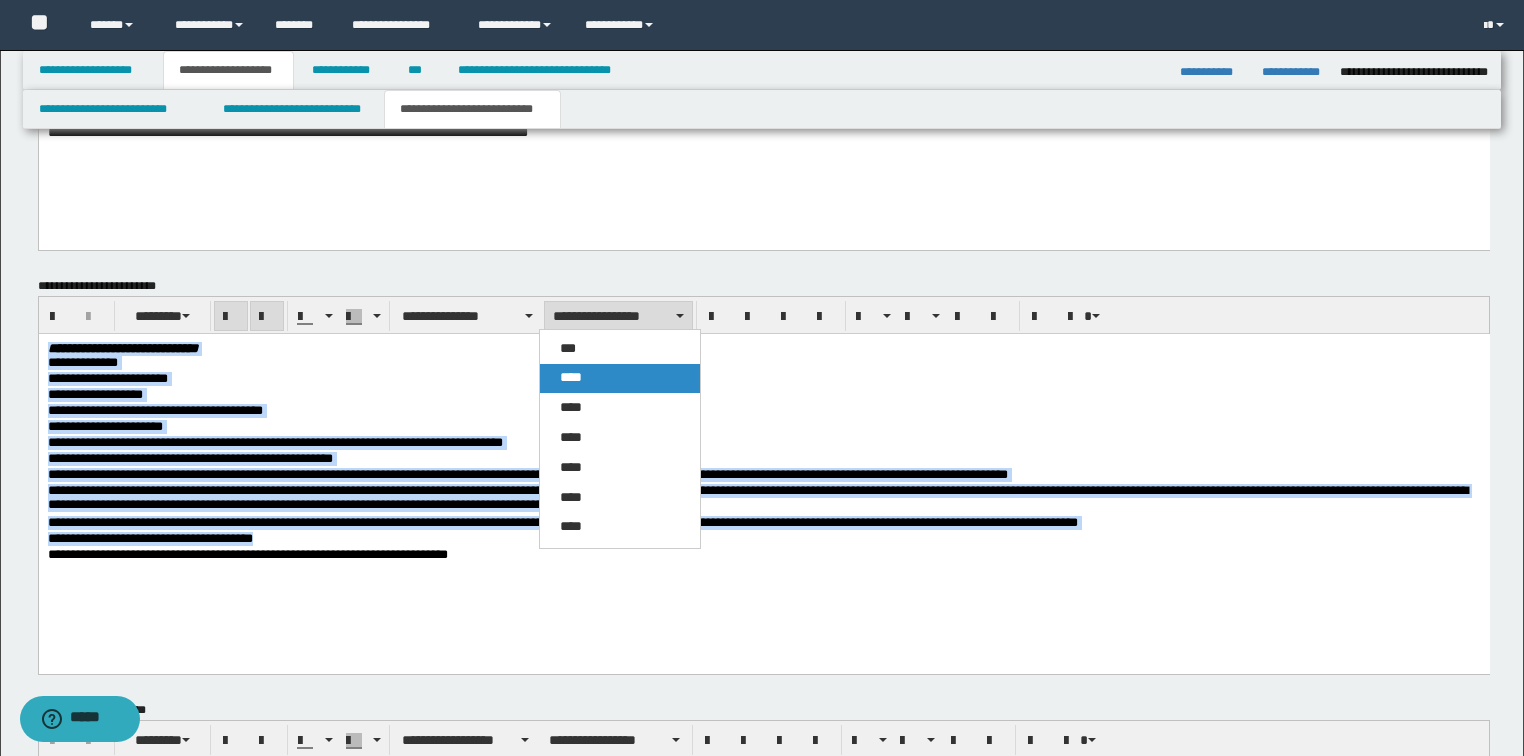 click on "****" at bounding box center [571, 377] 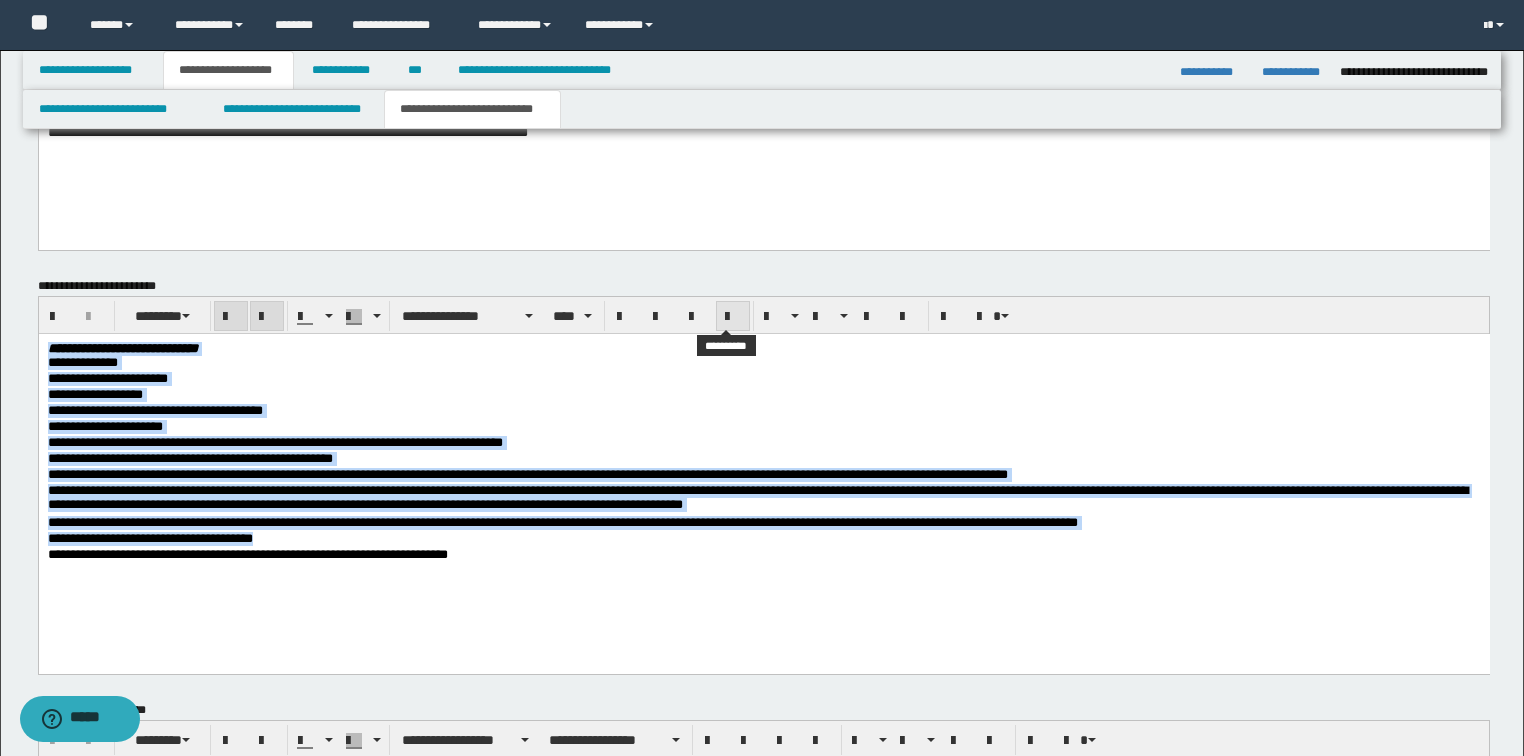 drag, startPoint x: 726, startPoint y: 308, endPoint x: 733, endPoint y: 329, distance: 22.135944 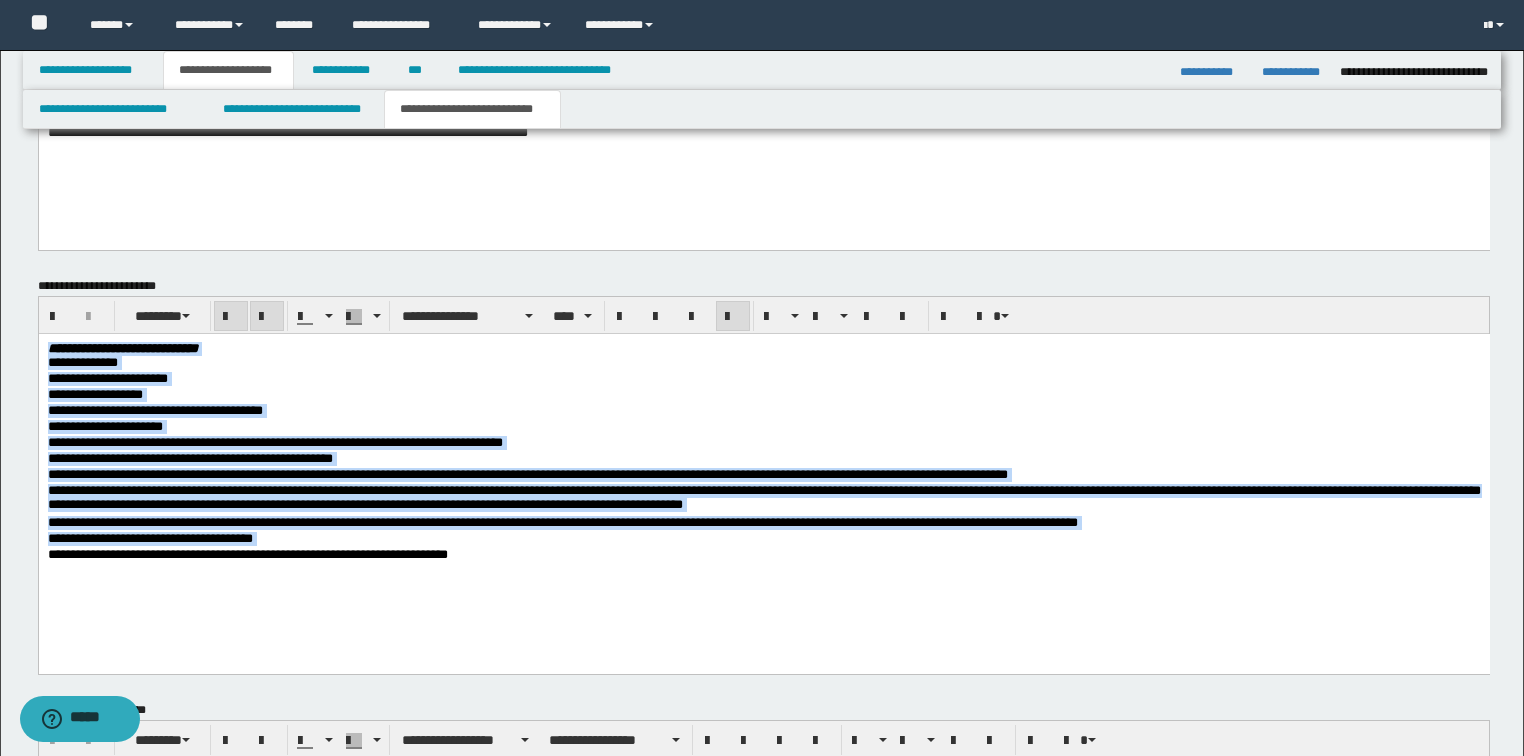 click on "**********" at bounding box center (763, 499) 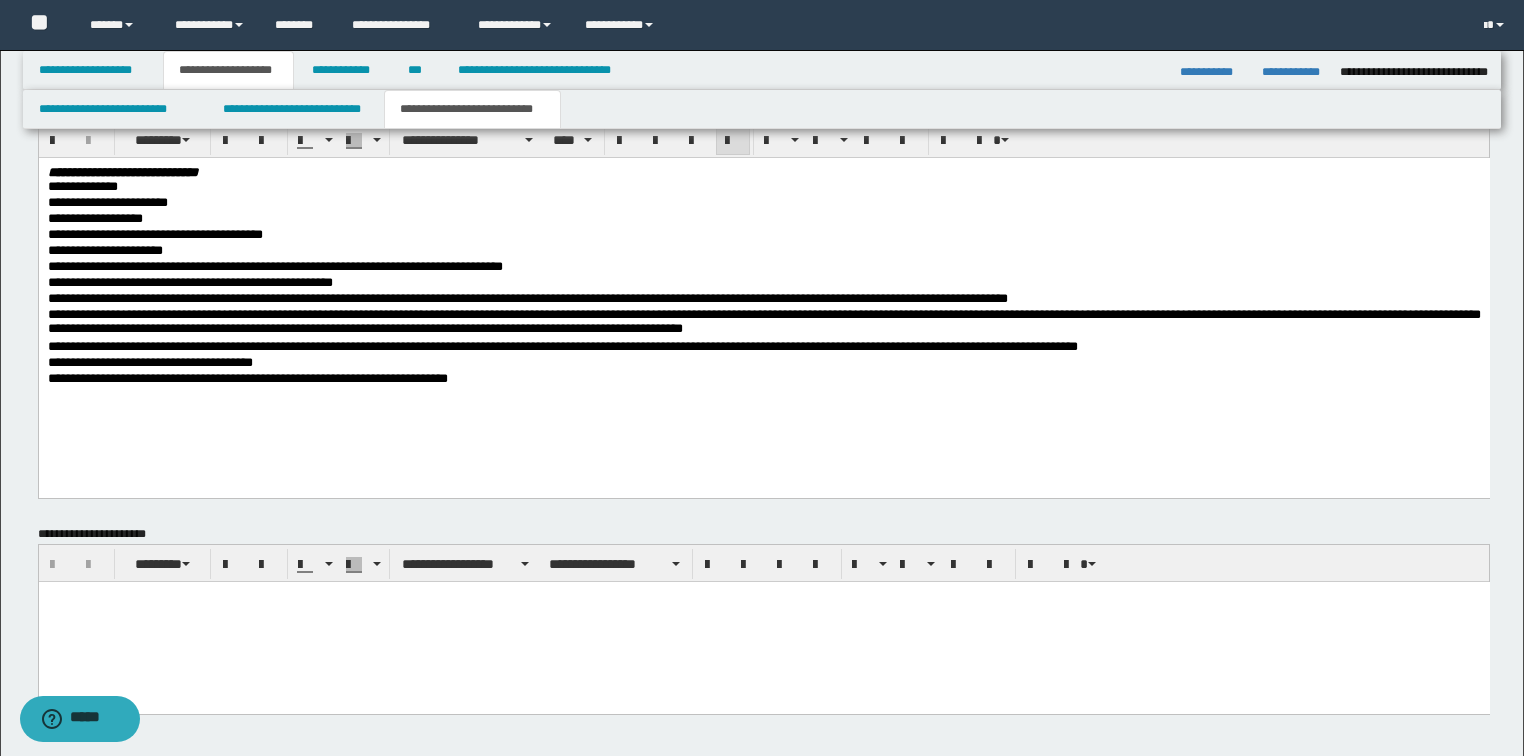 scroll, scrollTop: 1056, scrollLeft: 0, axis: vertical 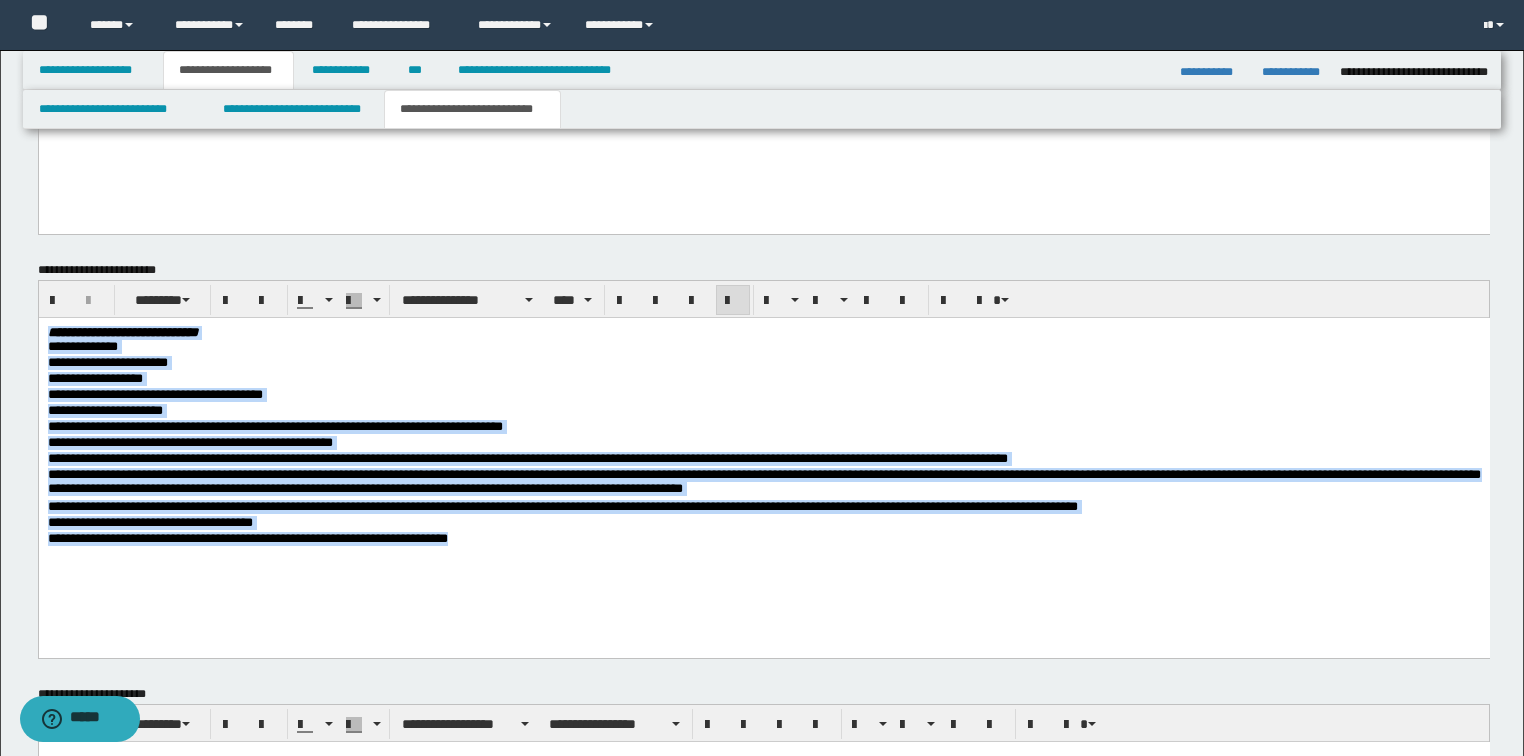 drag, startPoint x: 551, startPoint y: 535, endPoint x: 52, endPoint y: 590, distance: 502.0219 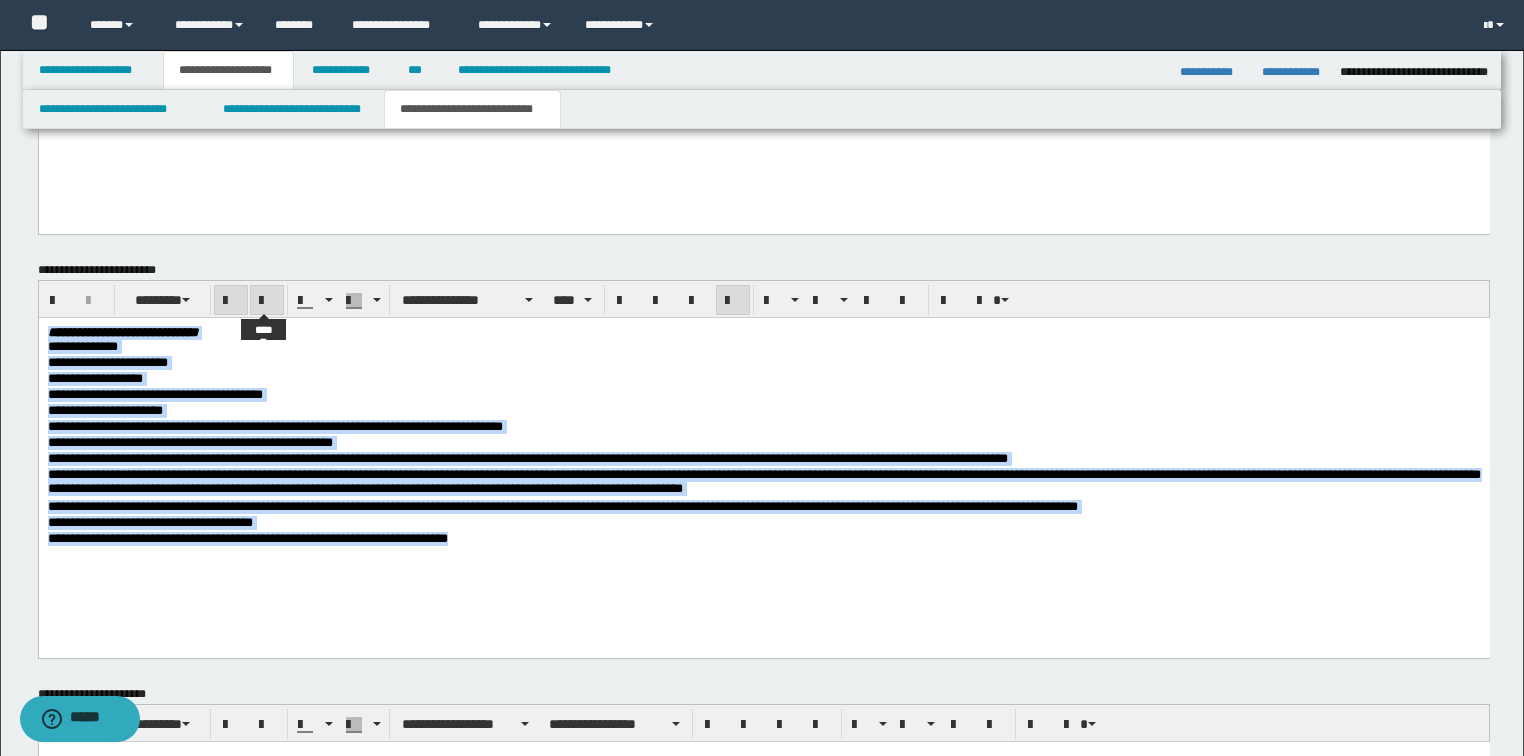 click at bounding box center (267, 300) 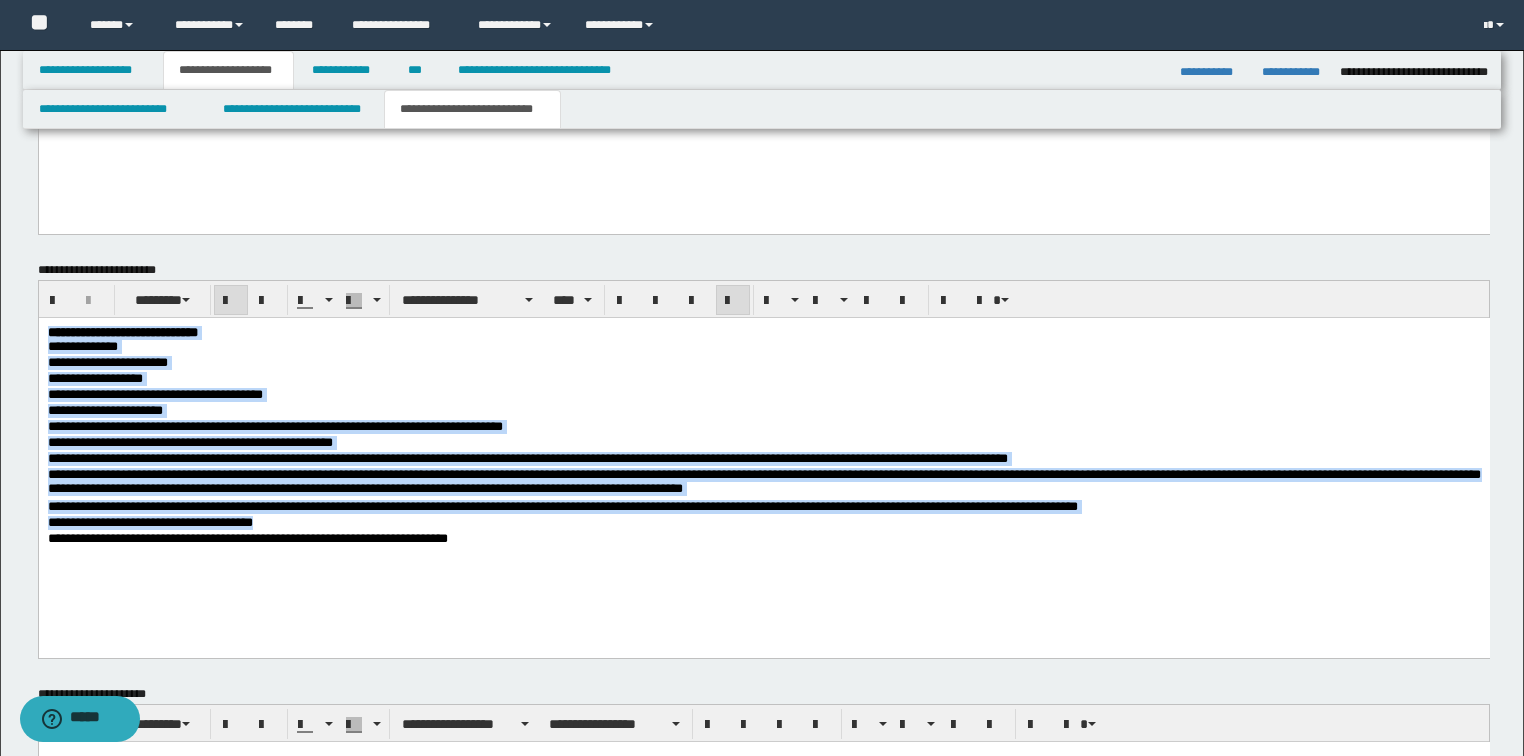 click on "**********" at bounding box center (247, 537) 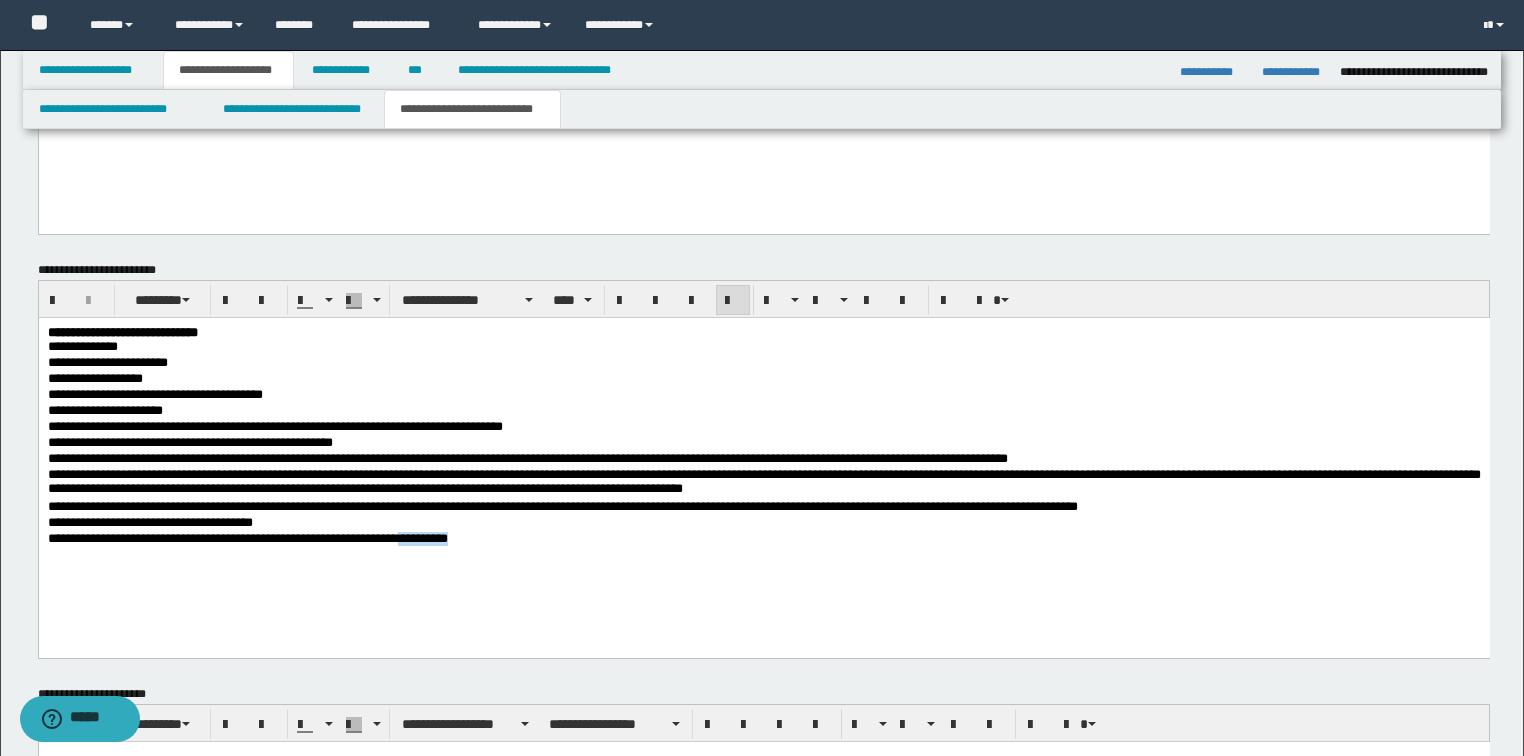 drag, startPoint x: 545, startPoint y: 549, endPoint x: 430, endPoint y: 542, distance: 115.212845 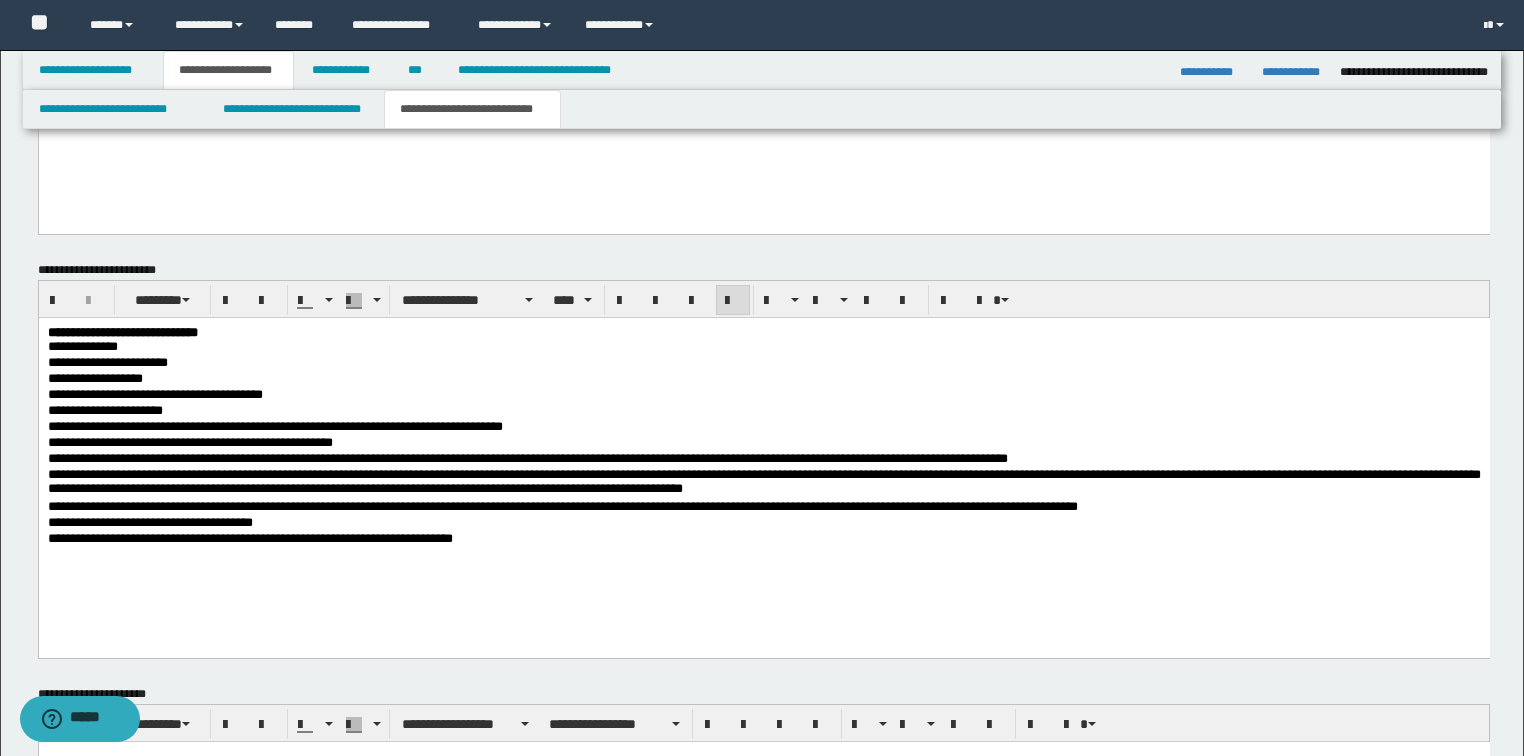 scroll, scrollTop: 1296, scrollLeft: 0, axis: vertical 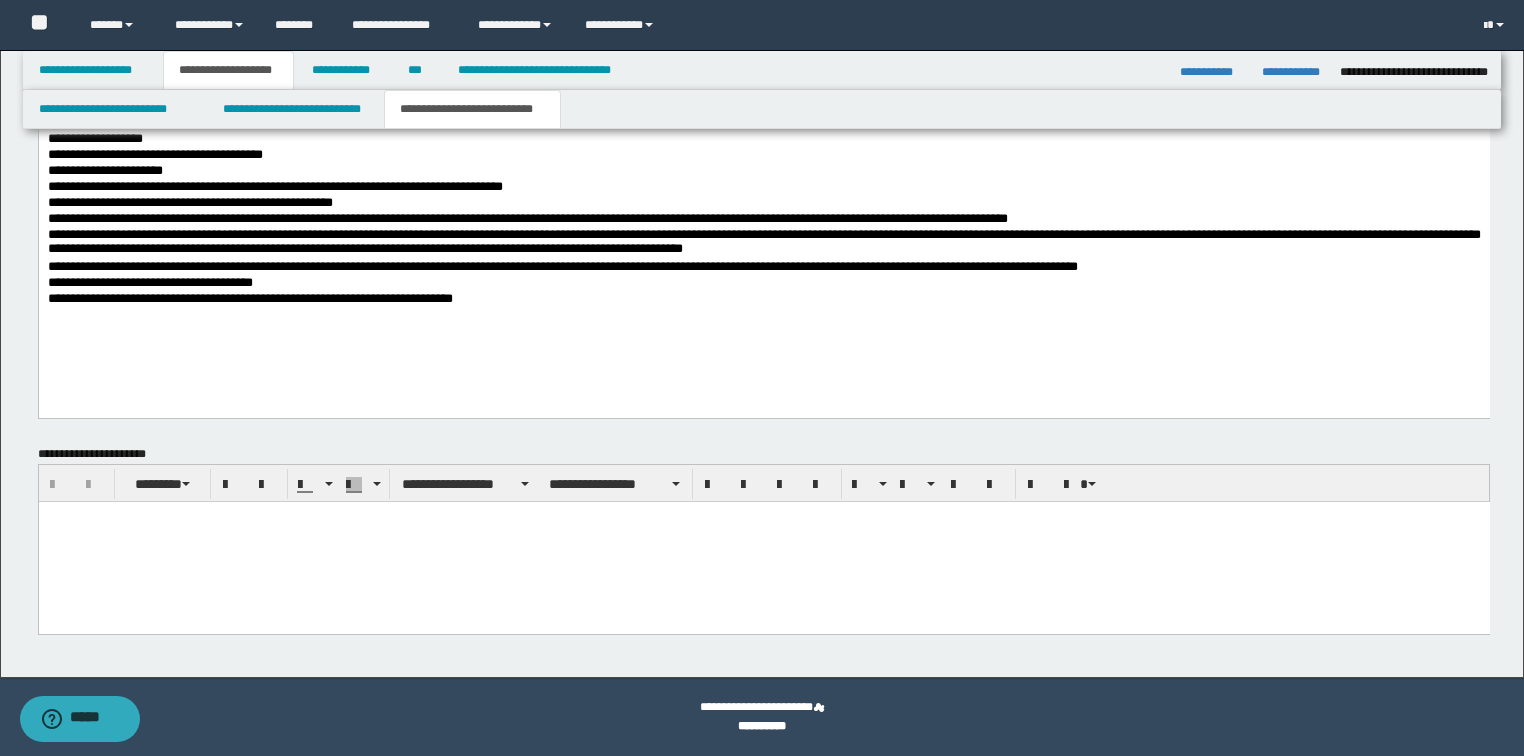 click at bounding box center (763, 541) 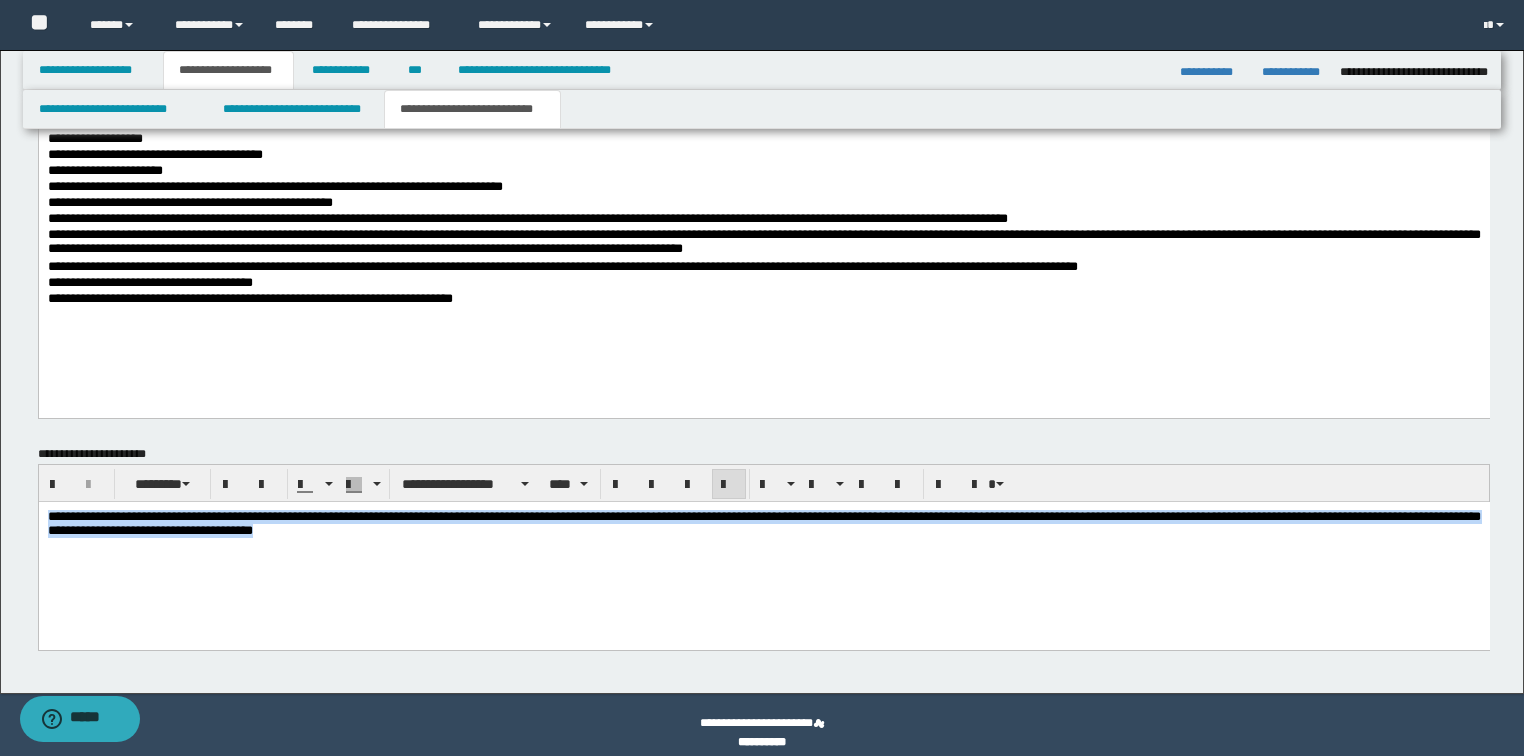 drag, startPoint x: 637, startPoint y: 543, endPoint x: -1, endPoint y: 327, distance: 673.5726 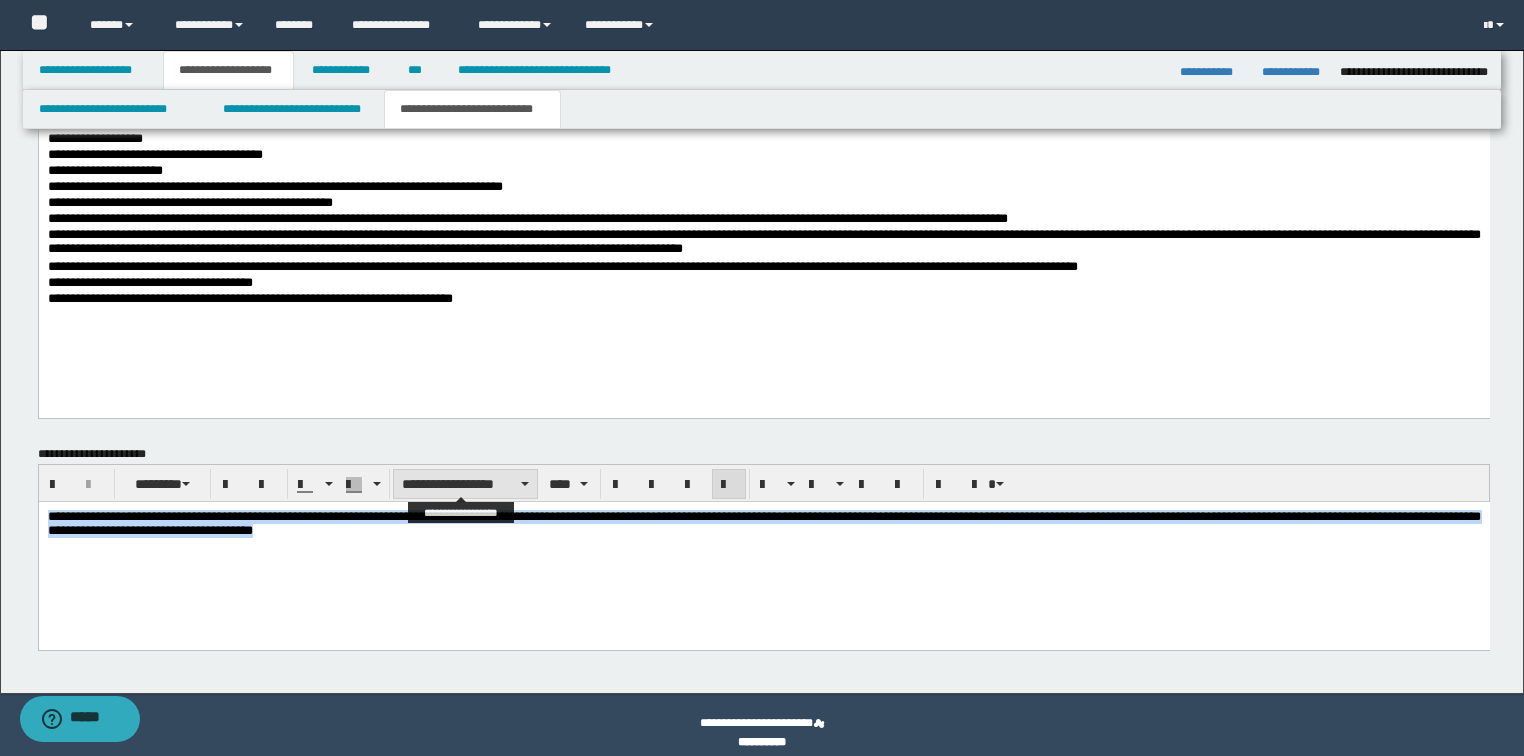 click on "**********" at bounding box center [465, 484] 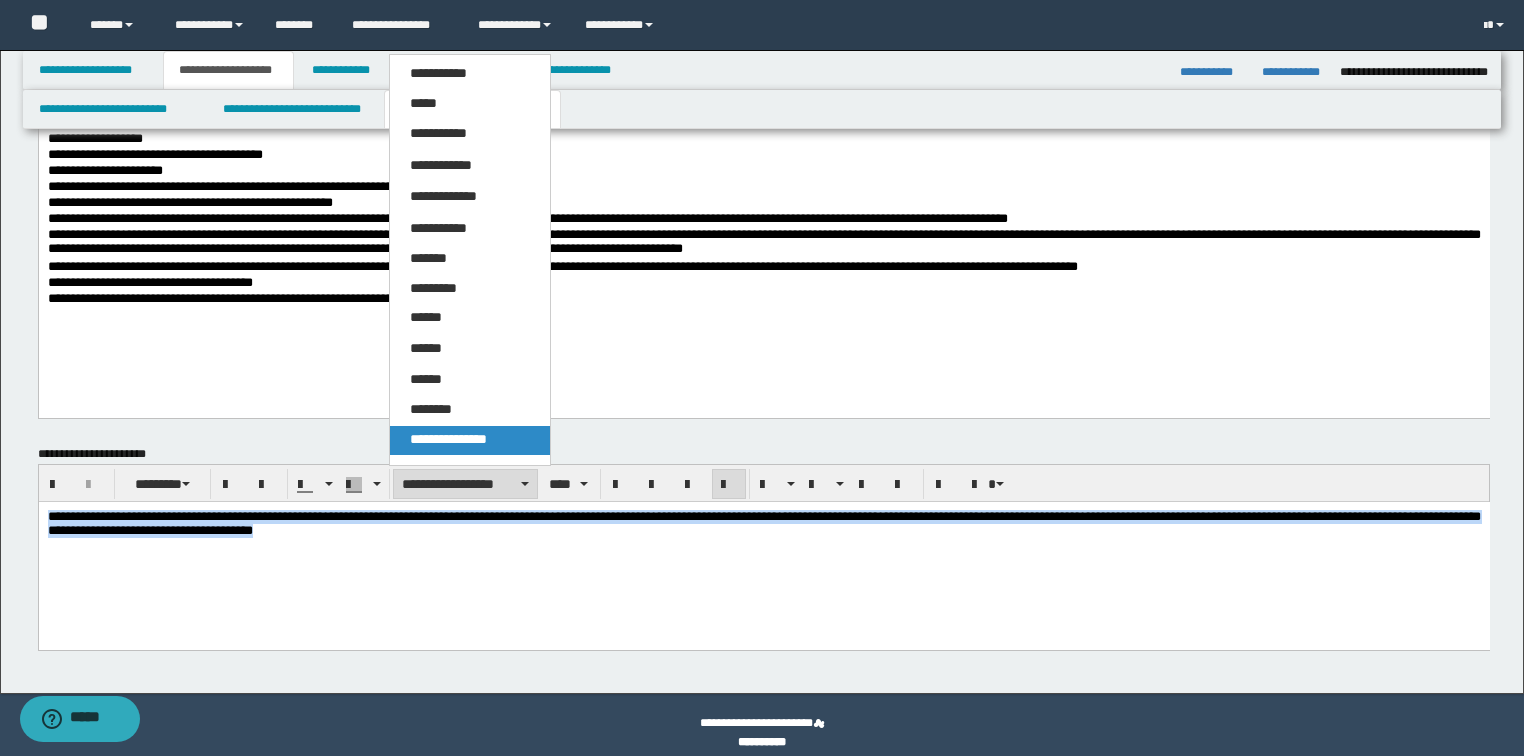 click on "**********" at bounding box center (448, 439) 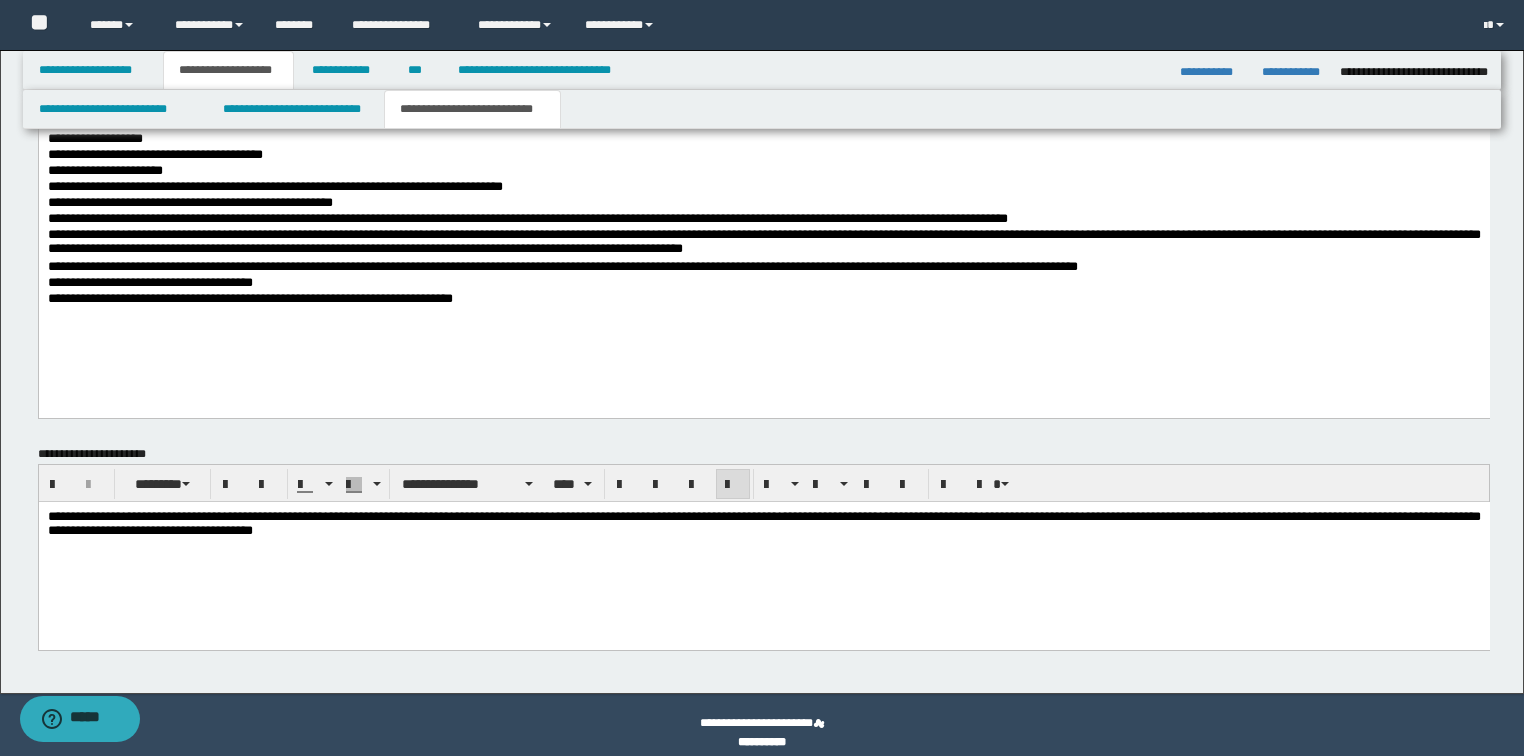 click on "**********" at bounding box center [763, 548] 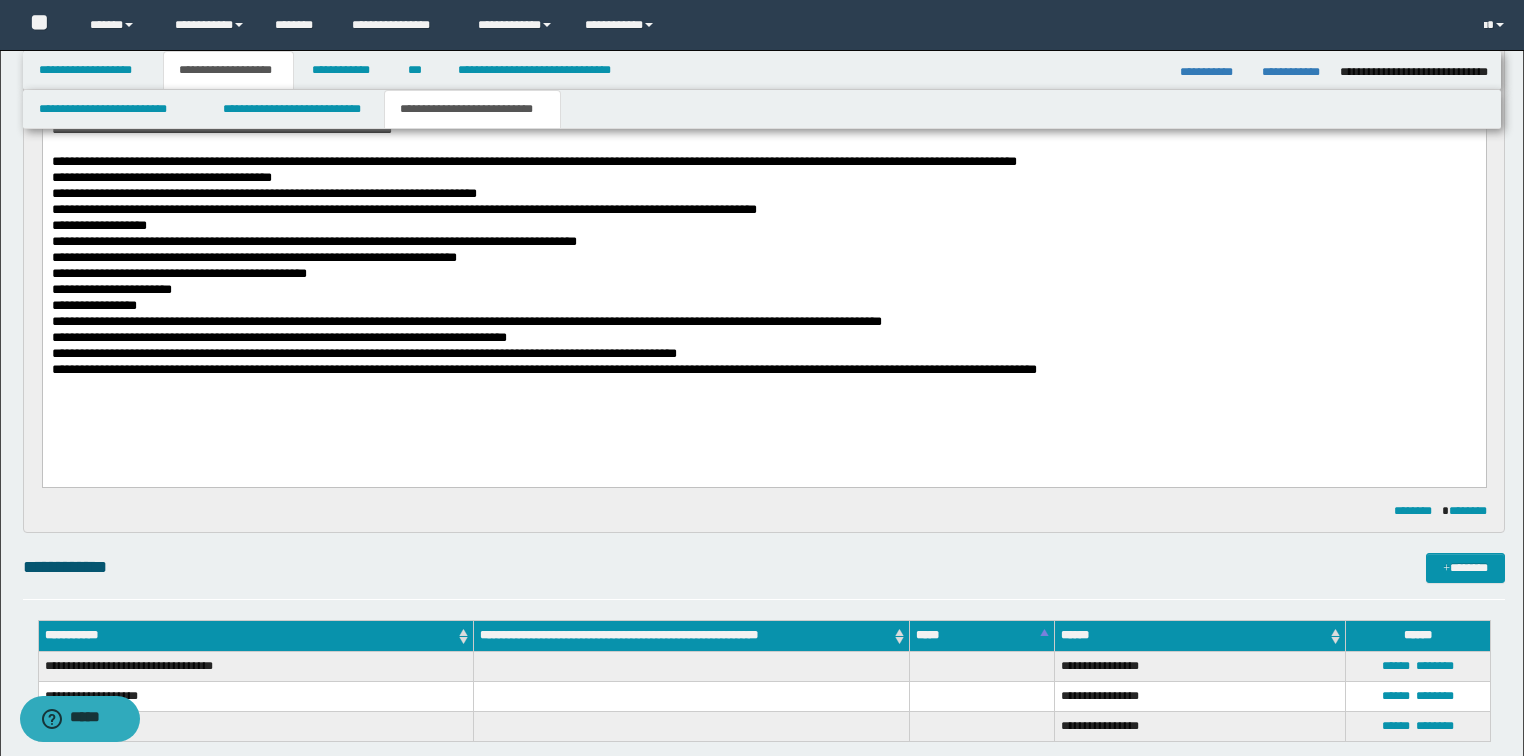 scroll, scrollTop: 0, scrollLeft: 0, axis: both 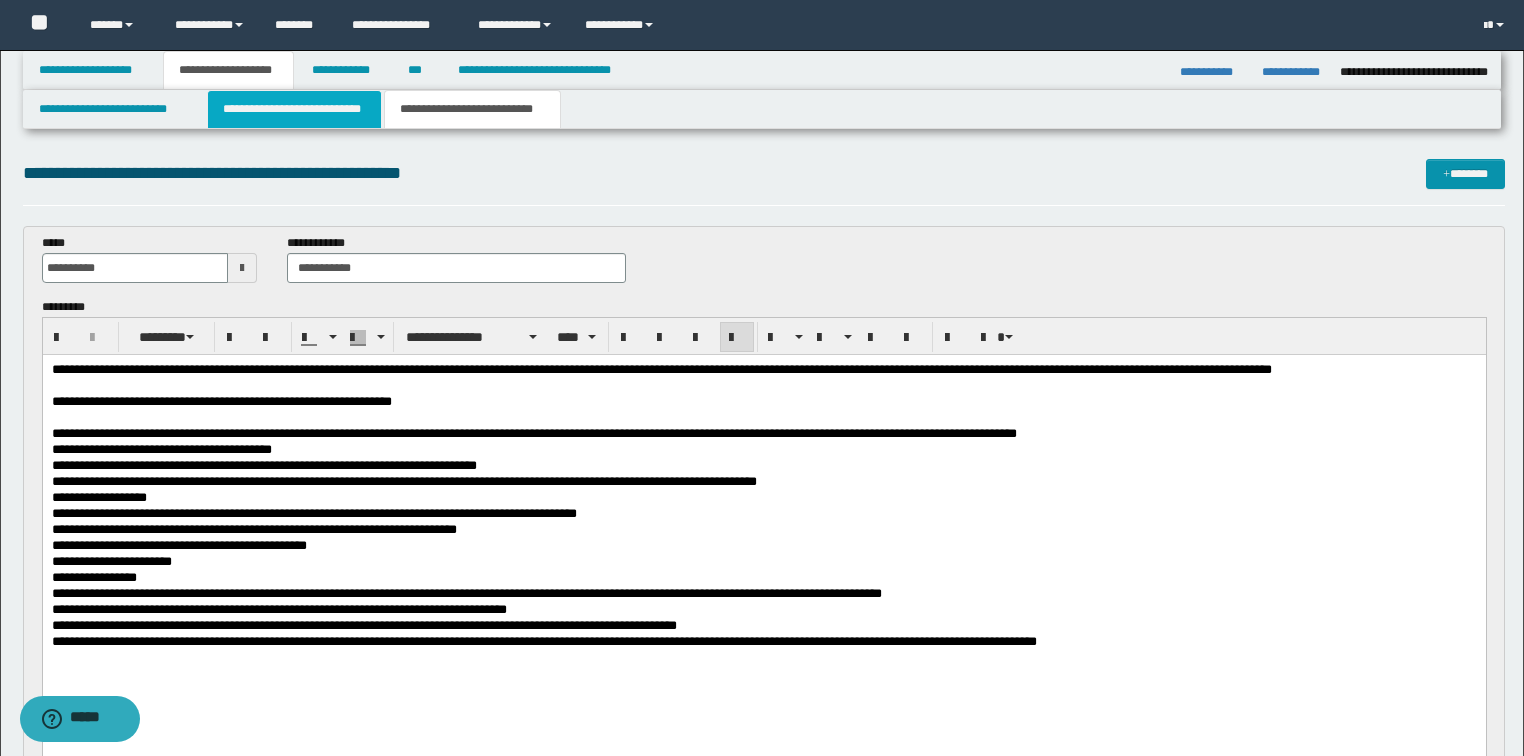 click on "**********" at bounding box center (294, 109) 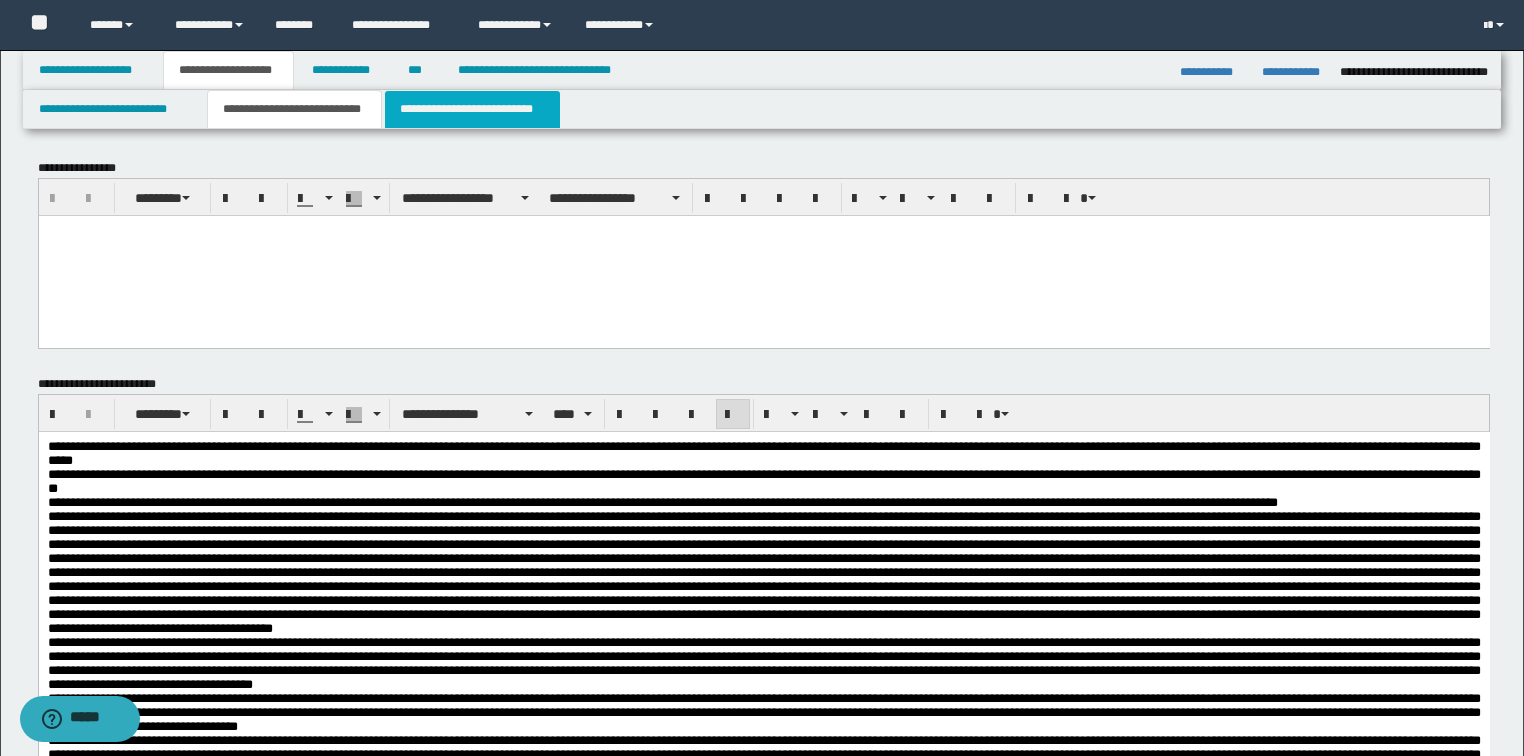 click on "**********" at bounding box center [472, 109] 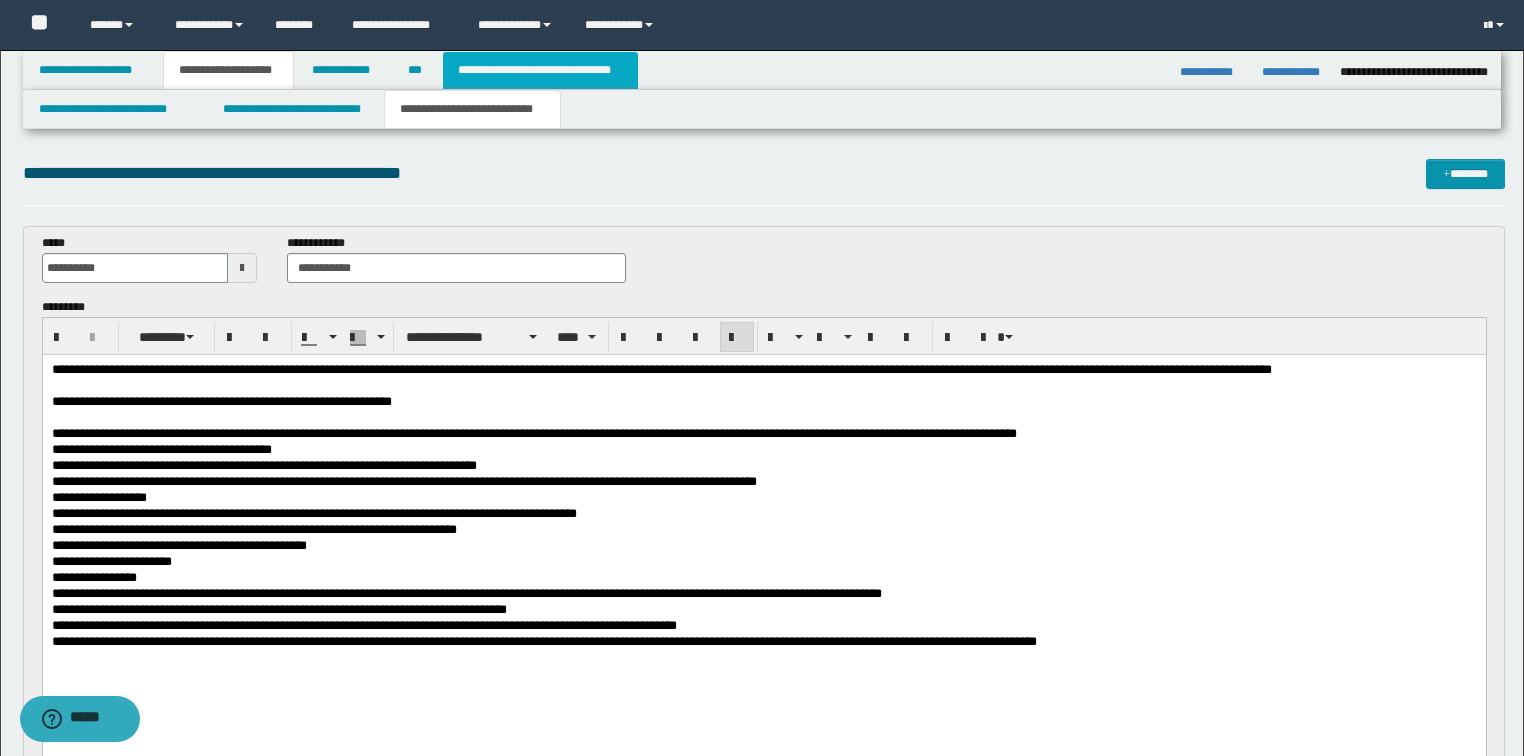 click on "**********" at bounding box center [540, 70] 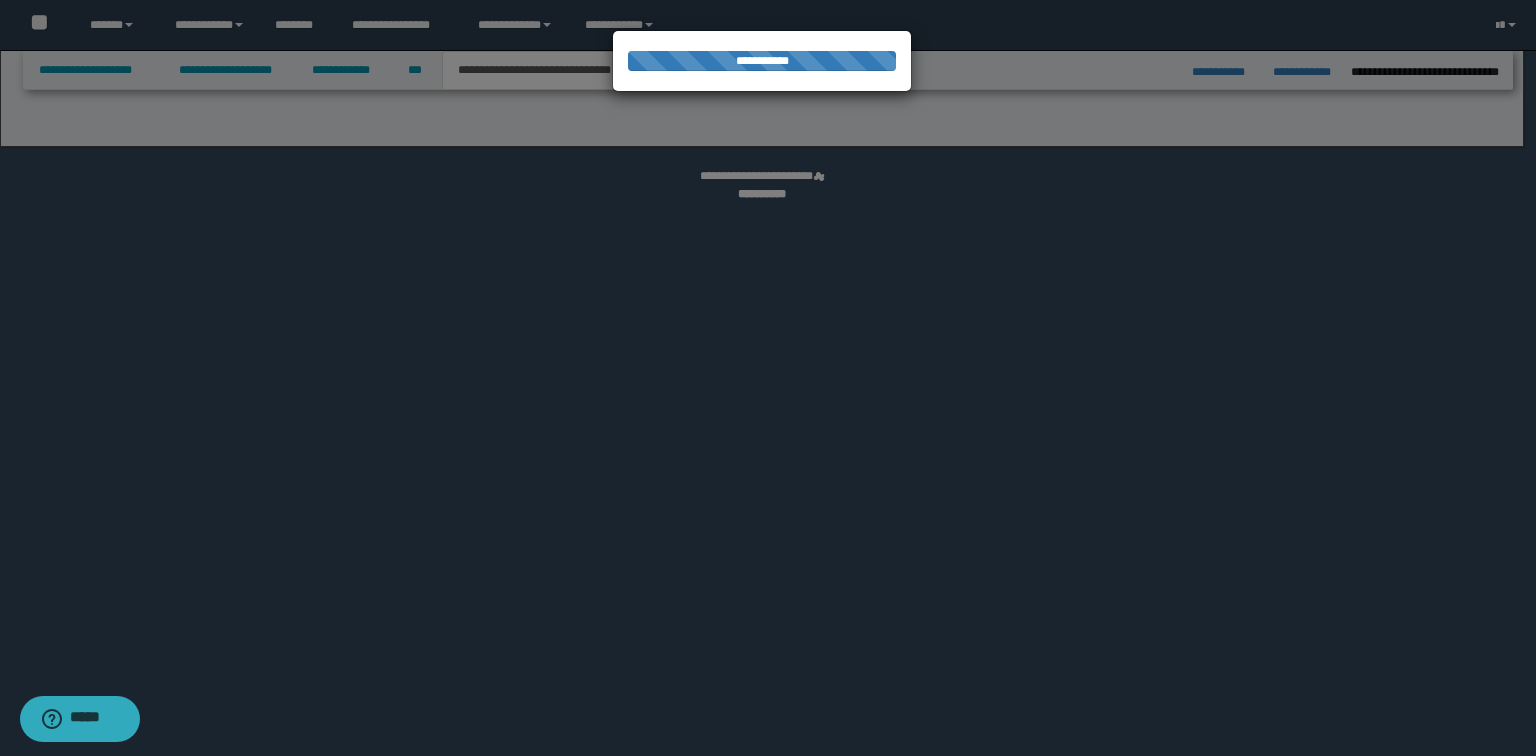 select on "*" 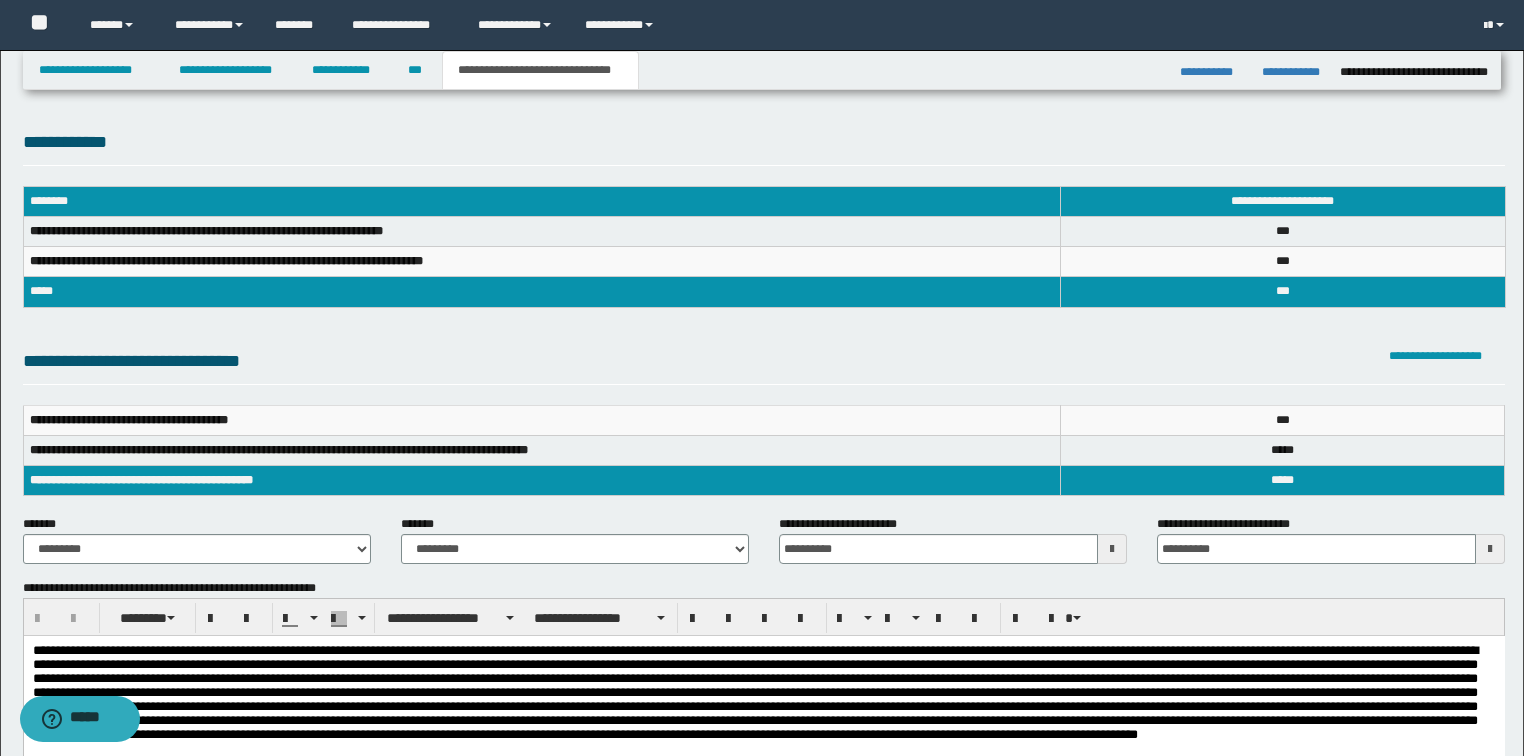 scroll, scrollTop: 400, scrollLeft: 0, axis: vertical 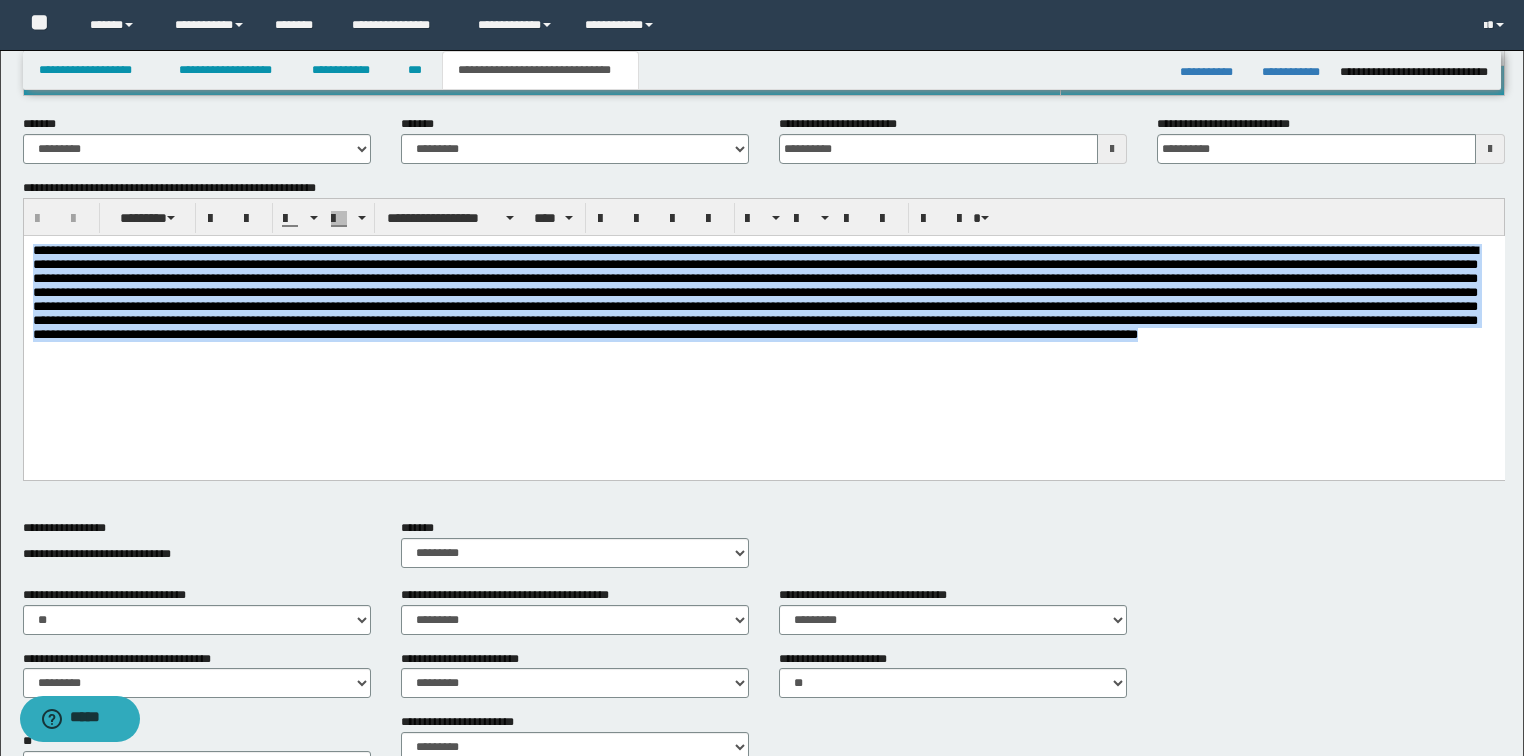 drag, startPoint x: 597, startPoint y: 362, endPoint x: 479, endPoint y: 446, distance: 144.84474 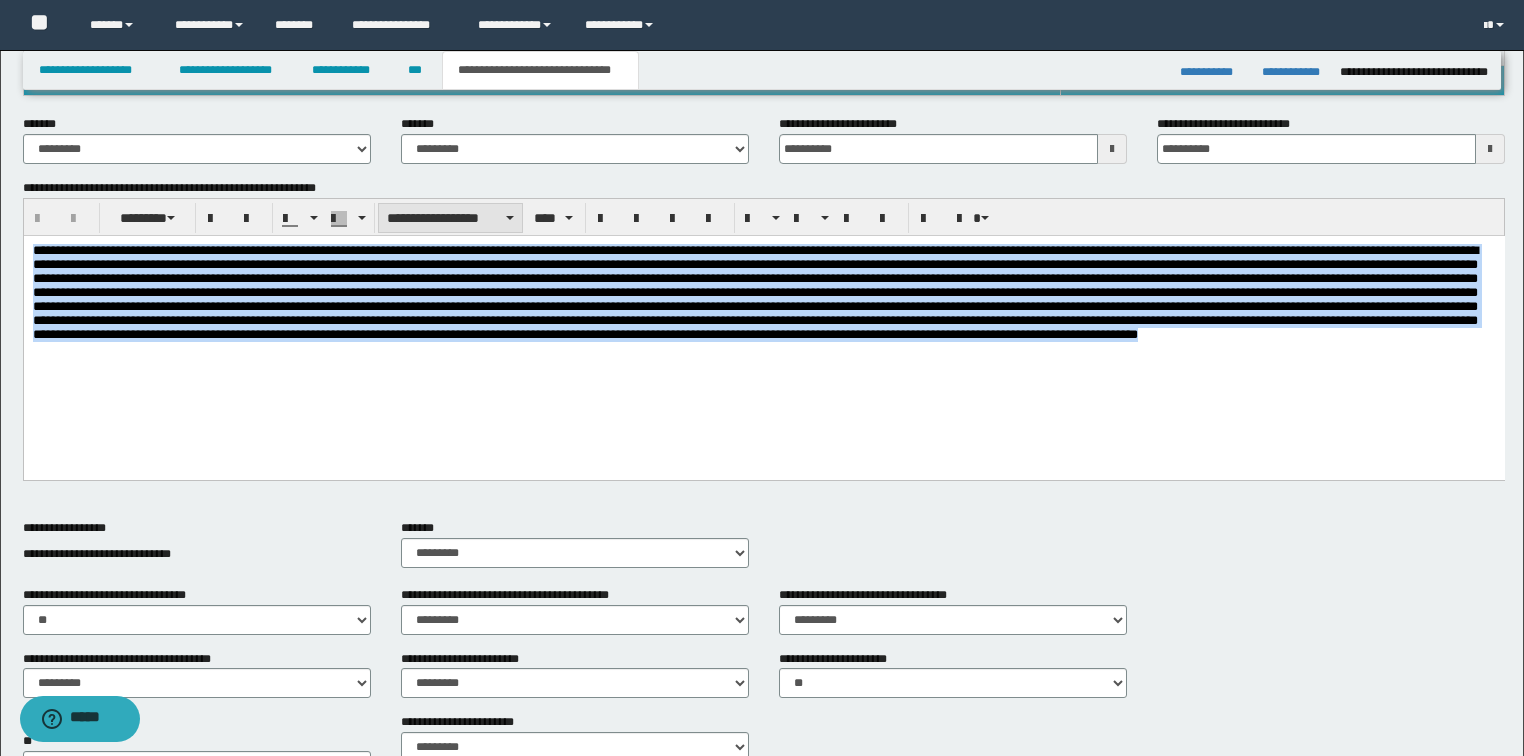 click on "**********" at bounding box center (450, 218) 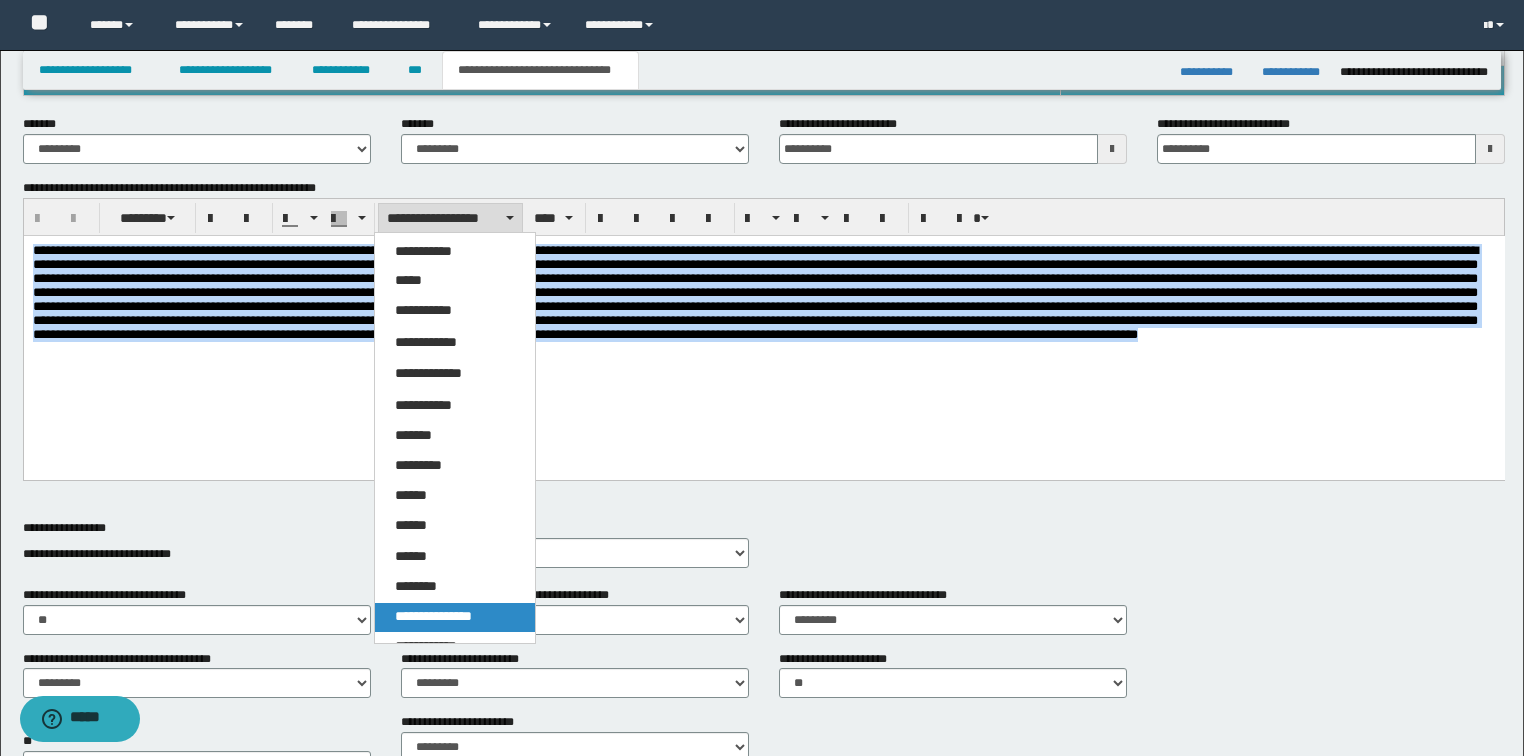 click on "**********" at bounding box center [433, 616] 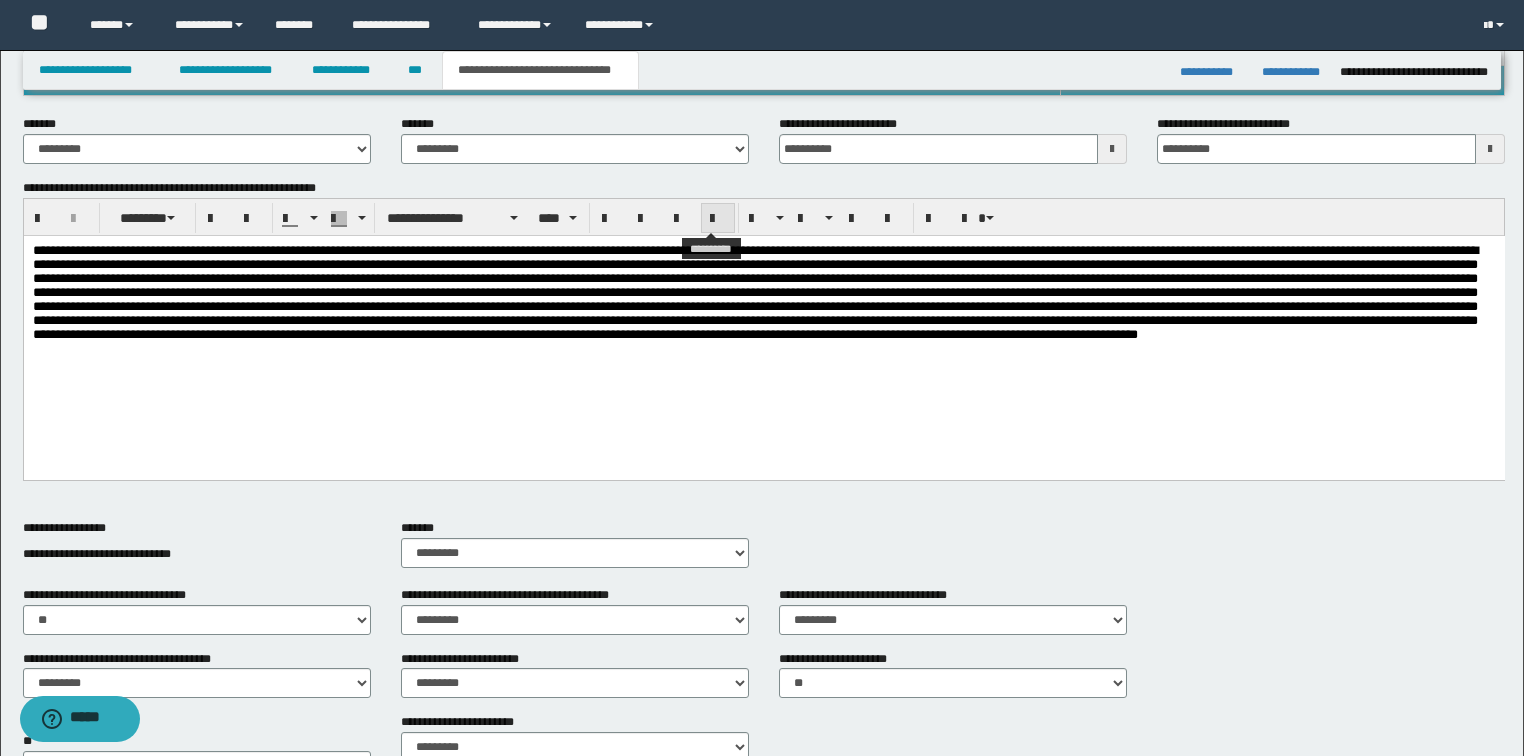 click at bounding box center [718, 219] 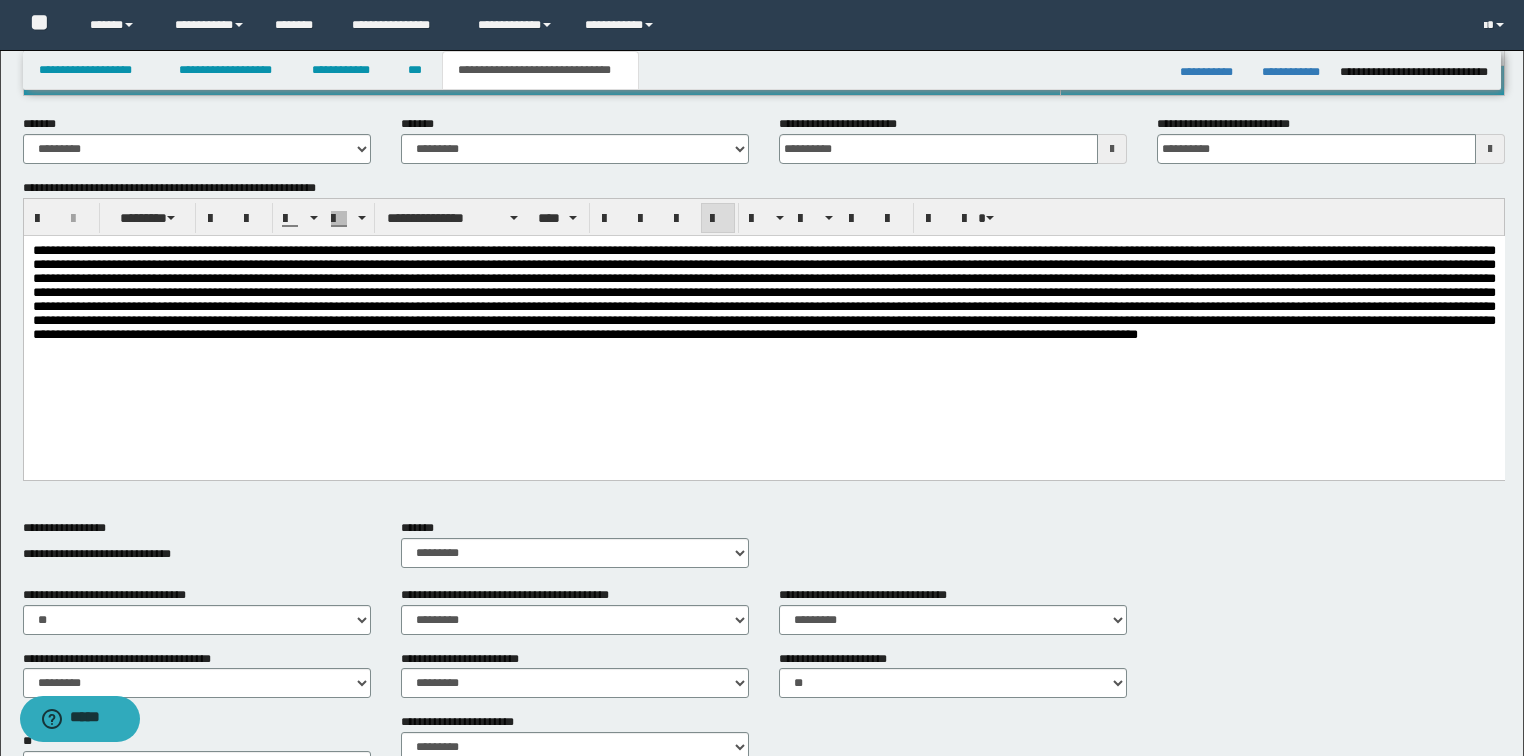 click at bounding box center (763, 318) 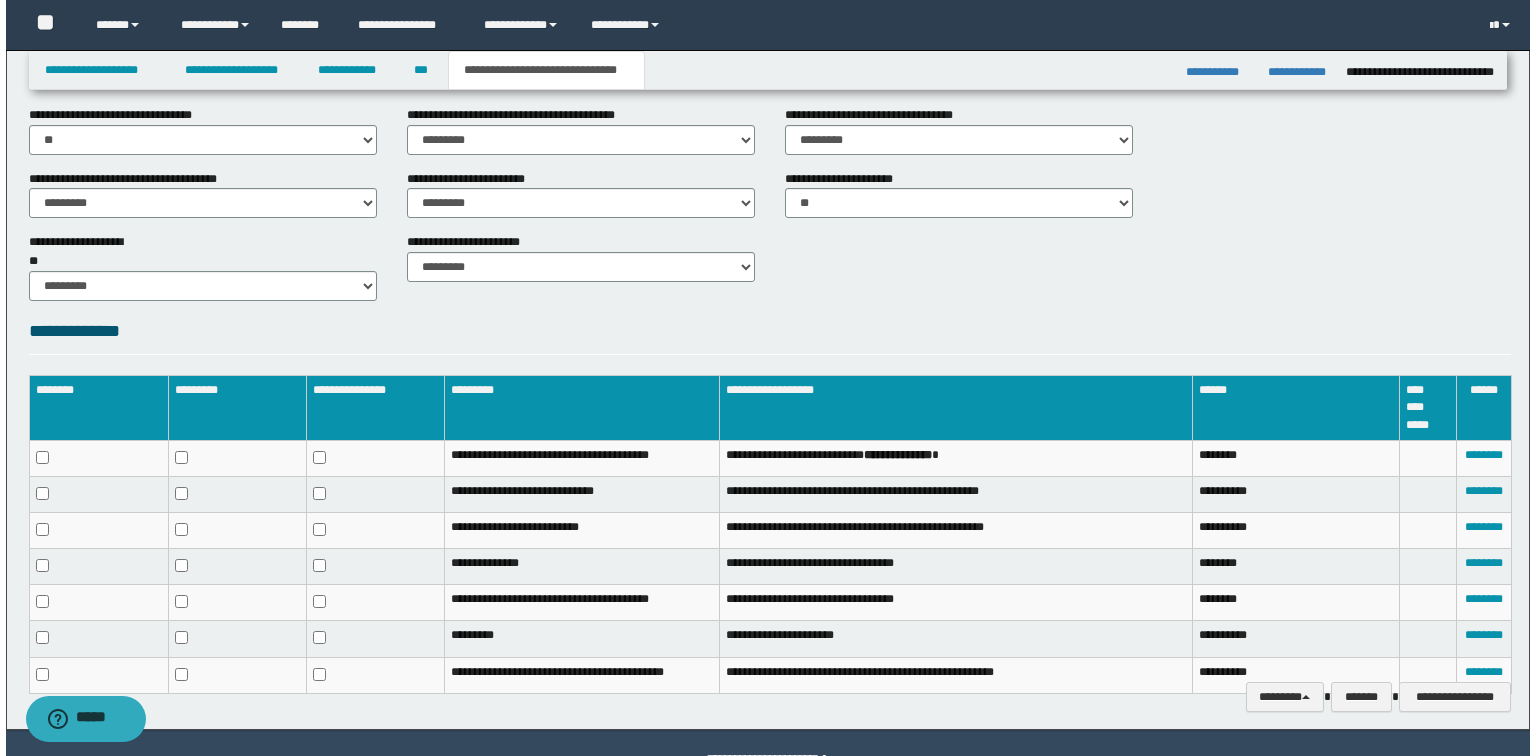 scroll, scrollTop: 932, scrollLeft: 0, axis: vertical 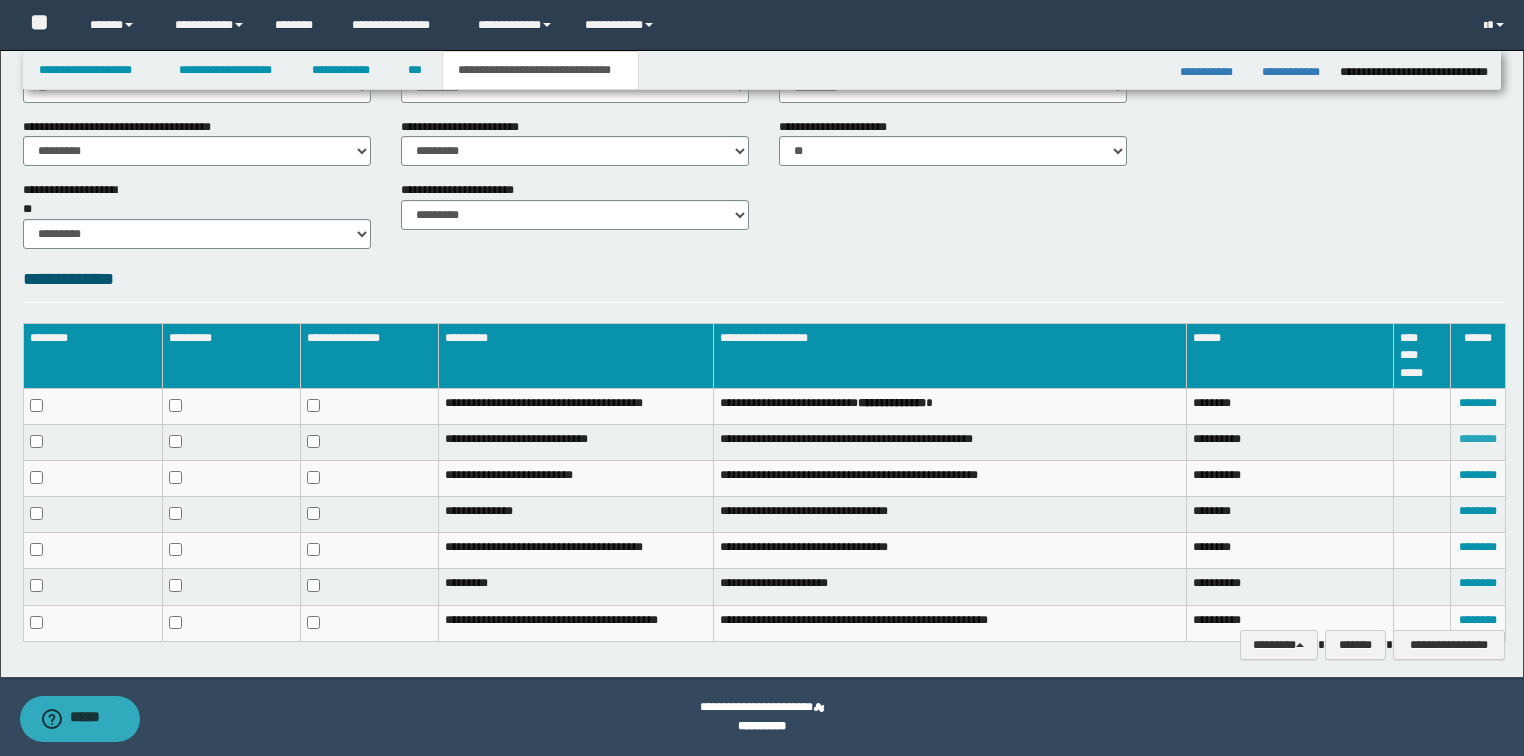 click on "********" at bounding box center [1478, 439] 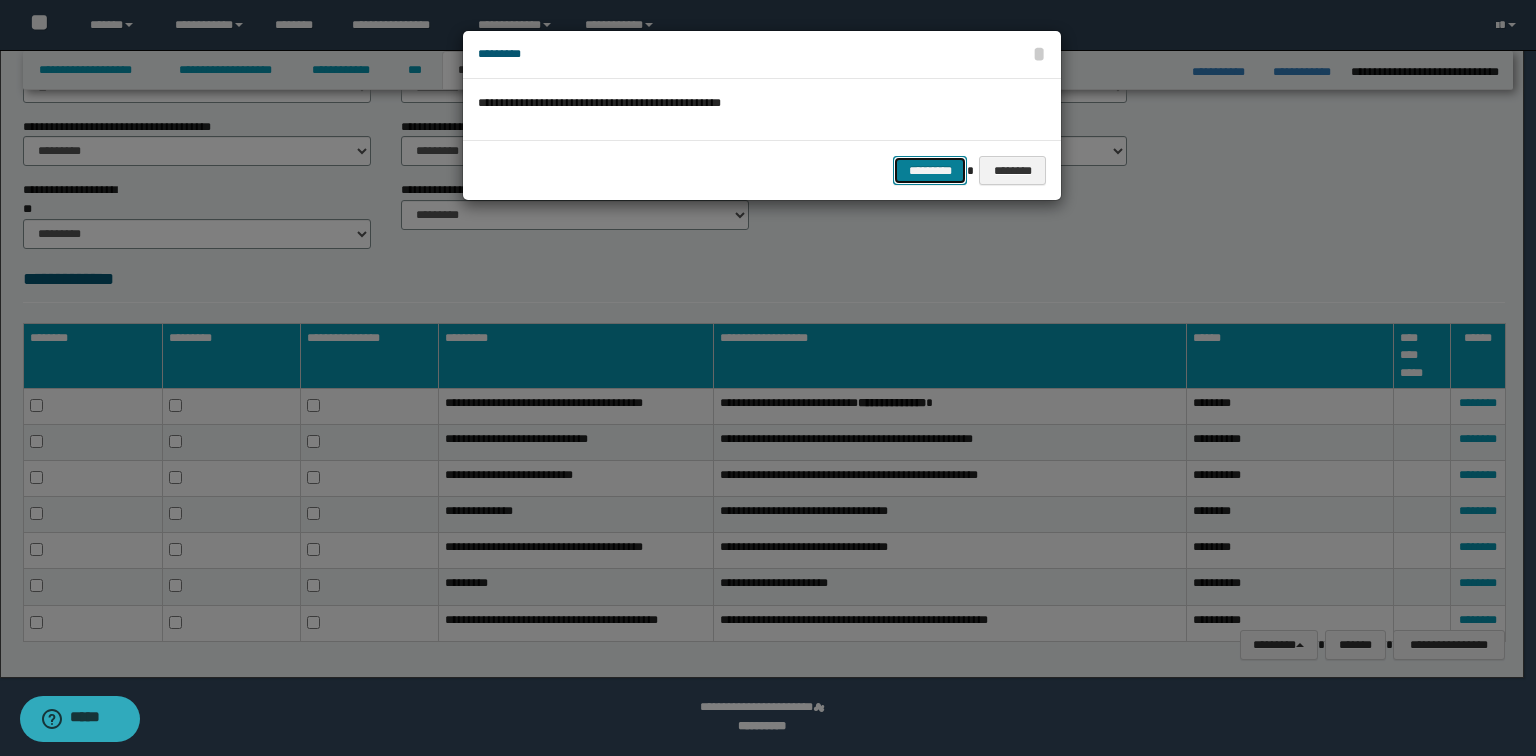 click on "*********" at bounding box center [930, 171] 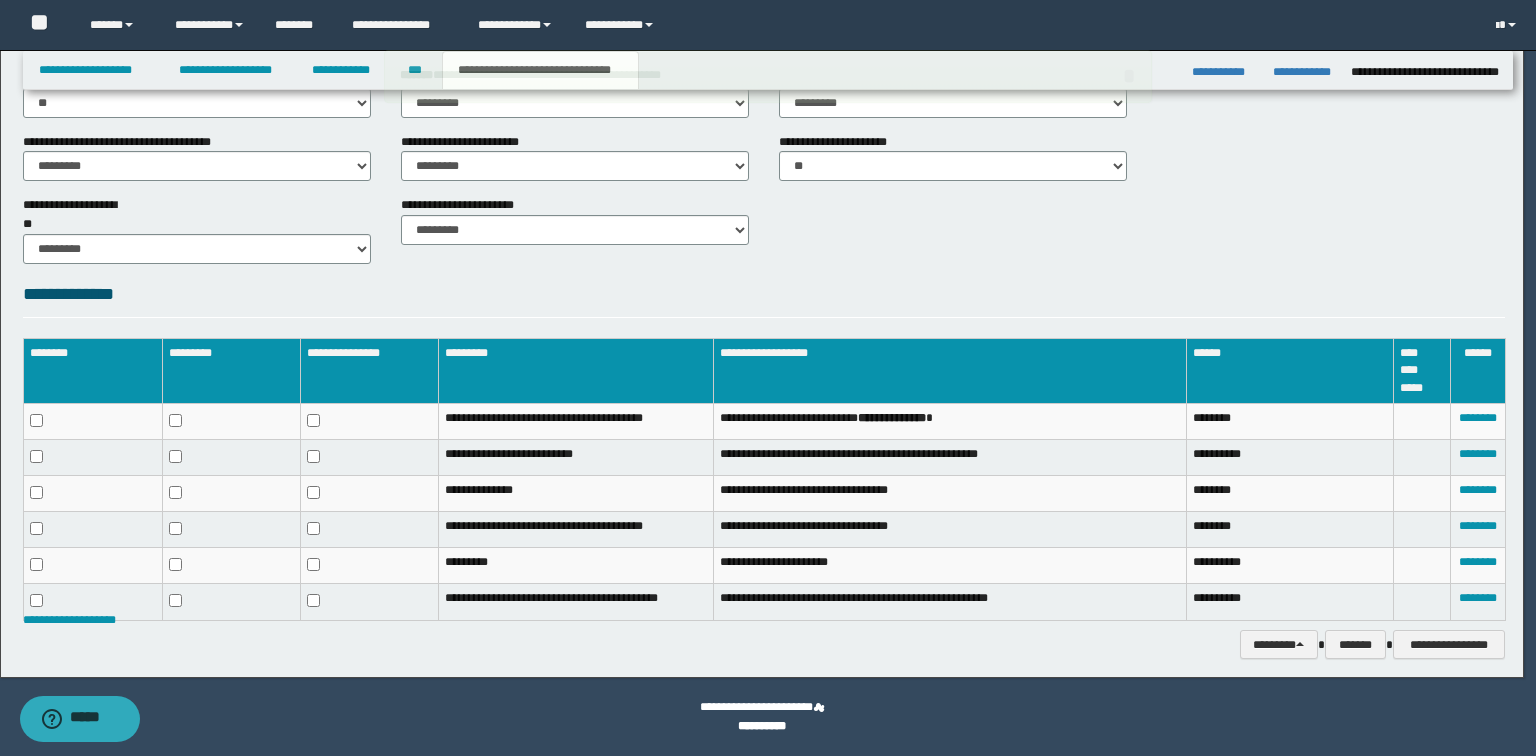 scroll, scrollTop: 916, scrollLeft: 0, axis: vertical 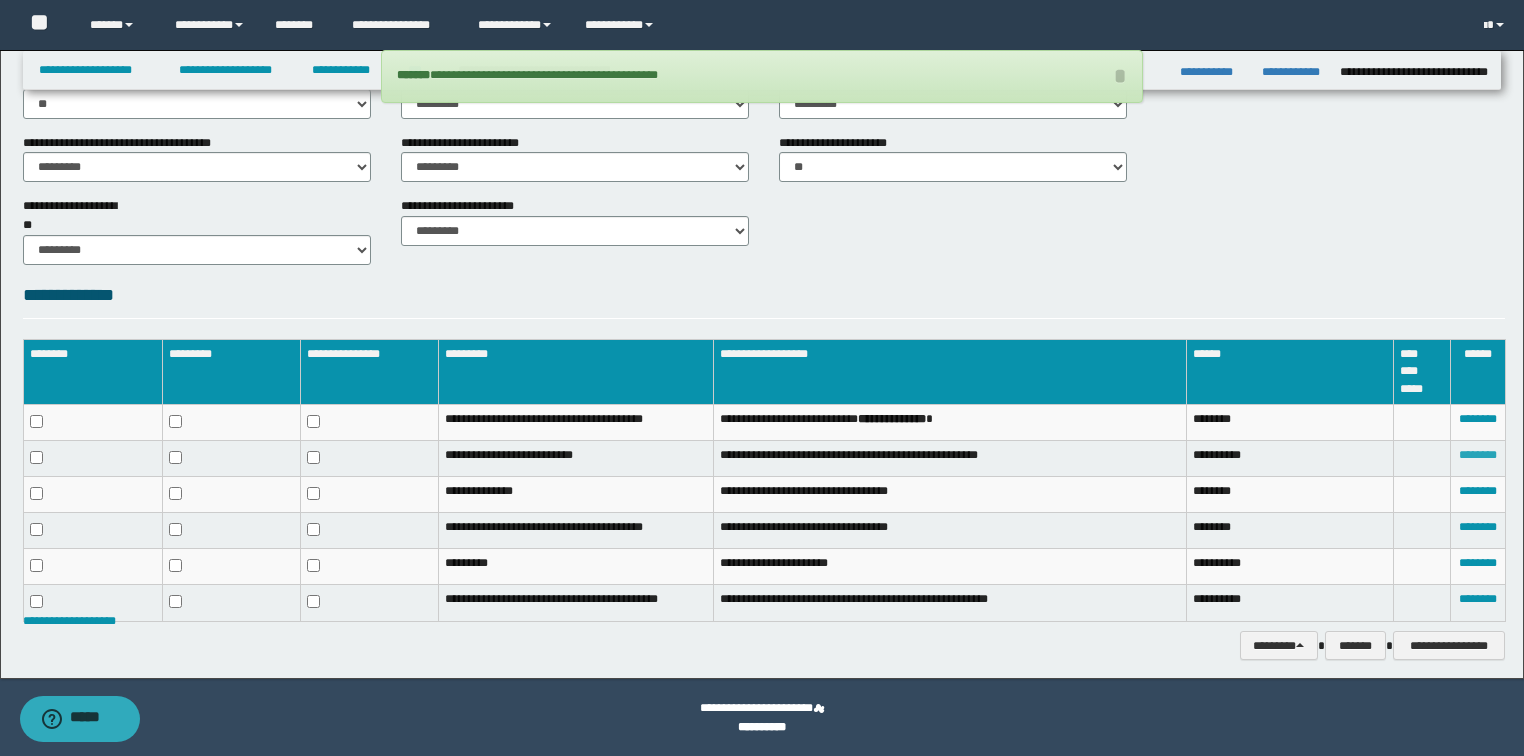 click on "********" at bounding box center (1478, 455) 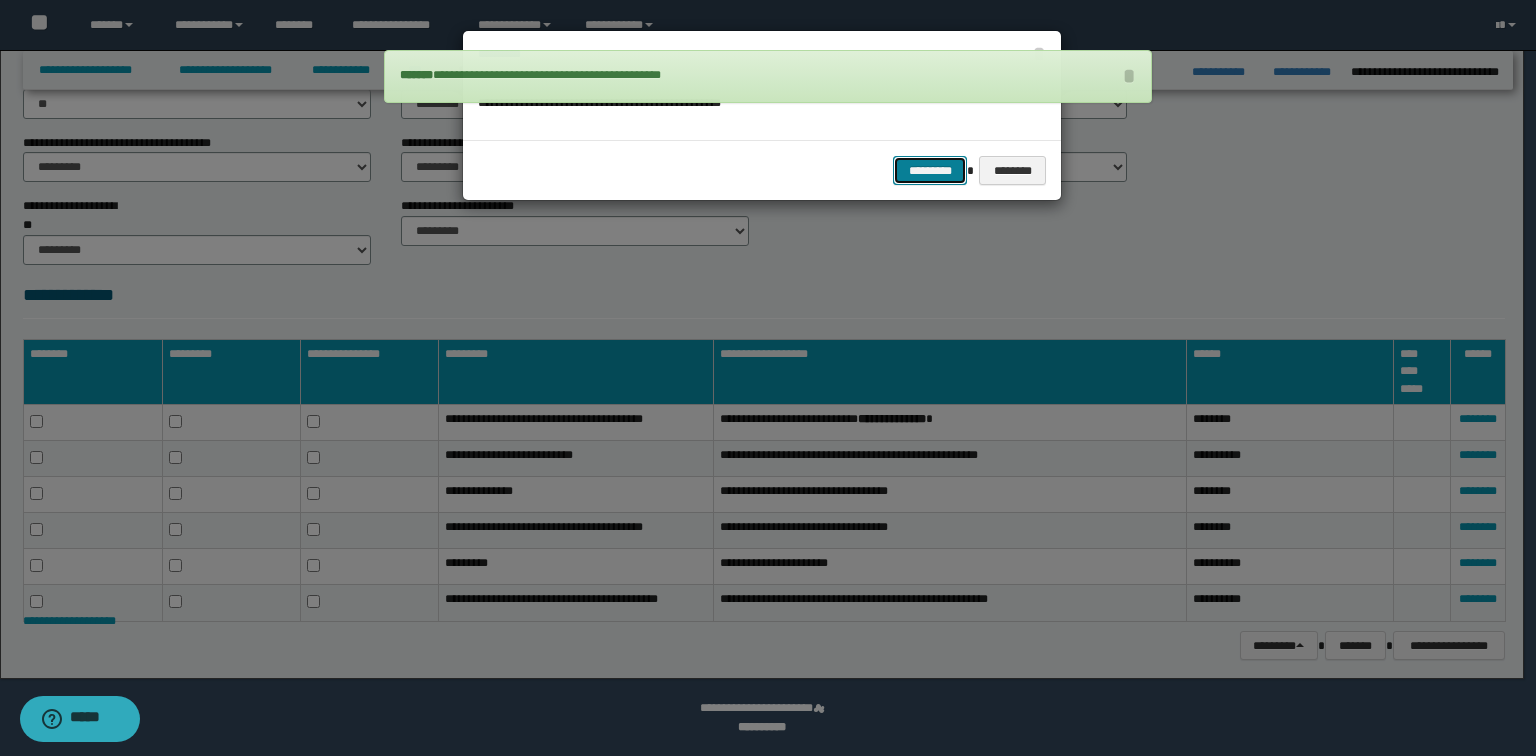 click on "*********" at bounding box center [930, 171] 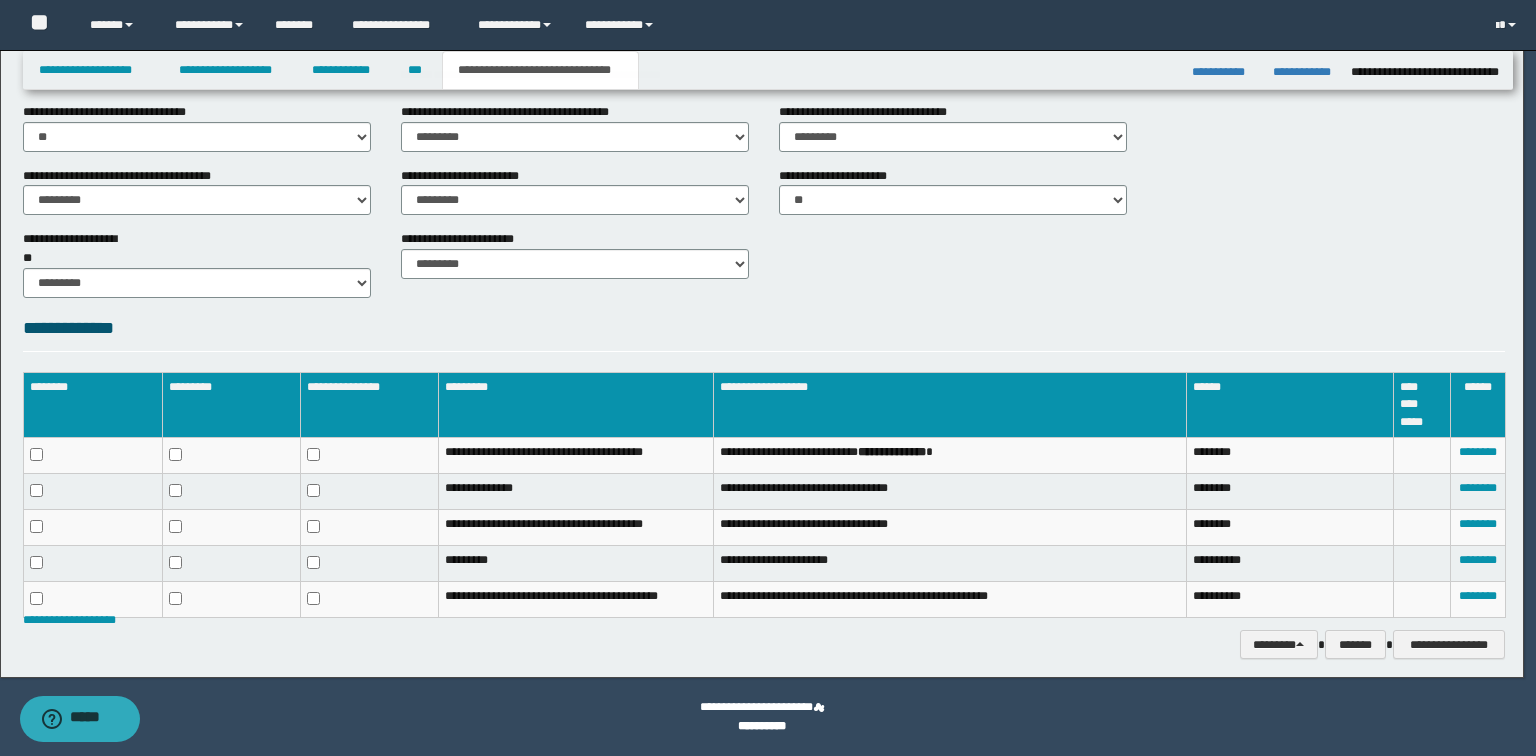 scroll, scrollTop: 882, scrollLeft: 0, axis: vertical 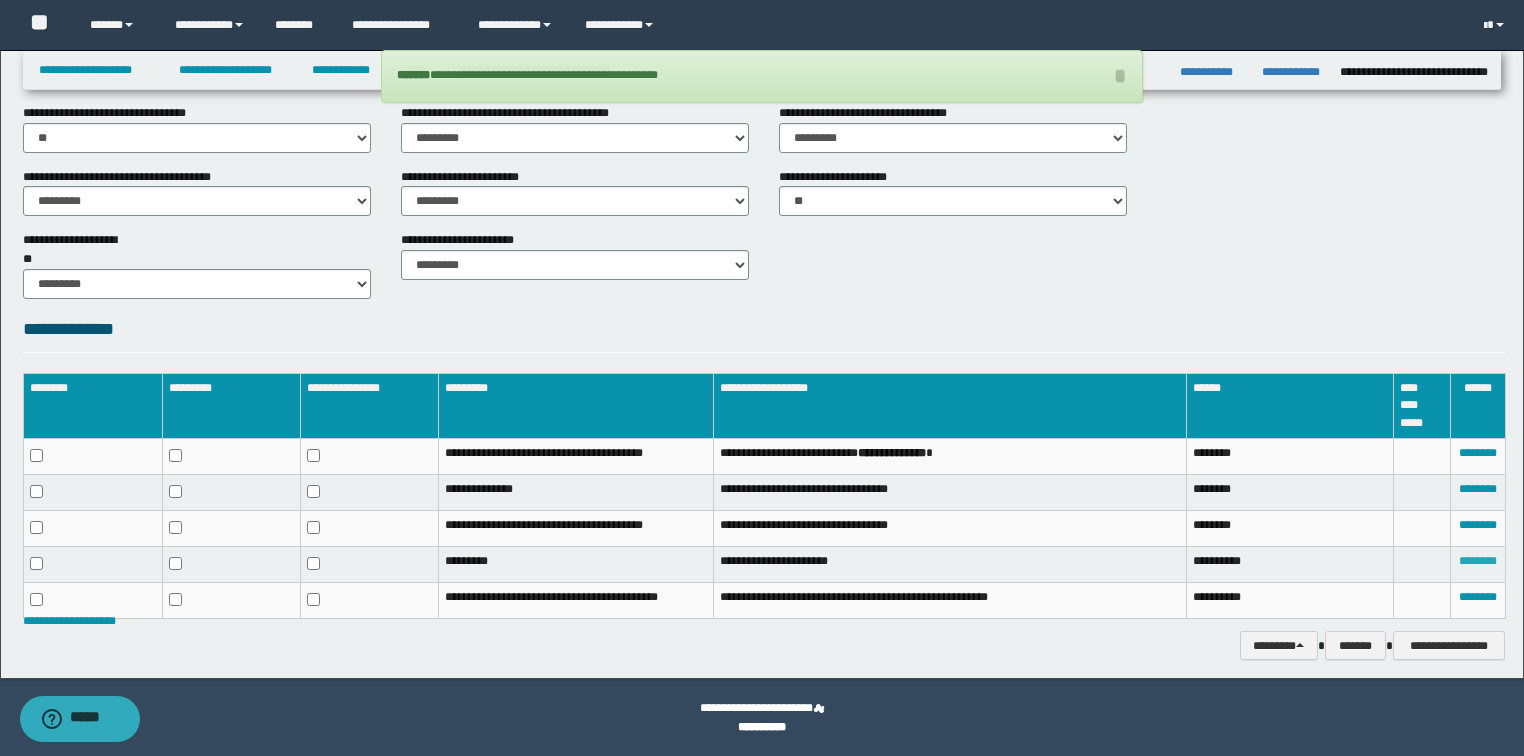 click on "********" at bounding box center (1478, 561) 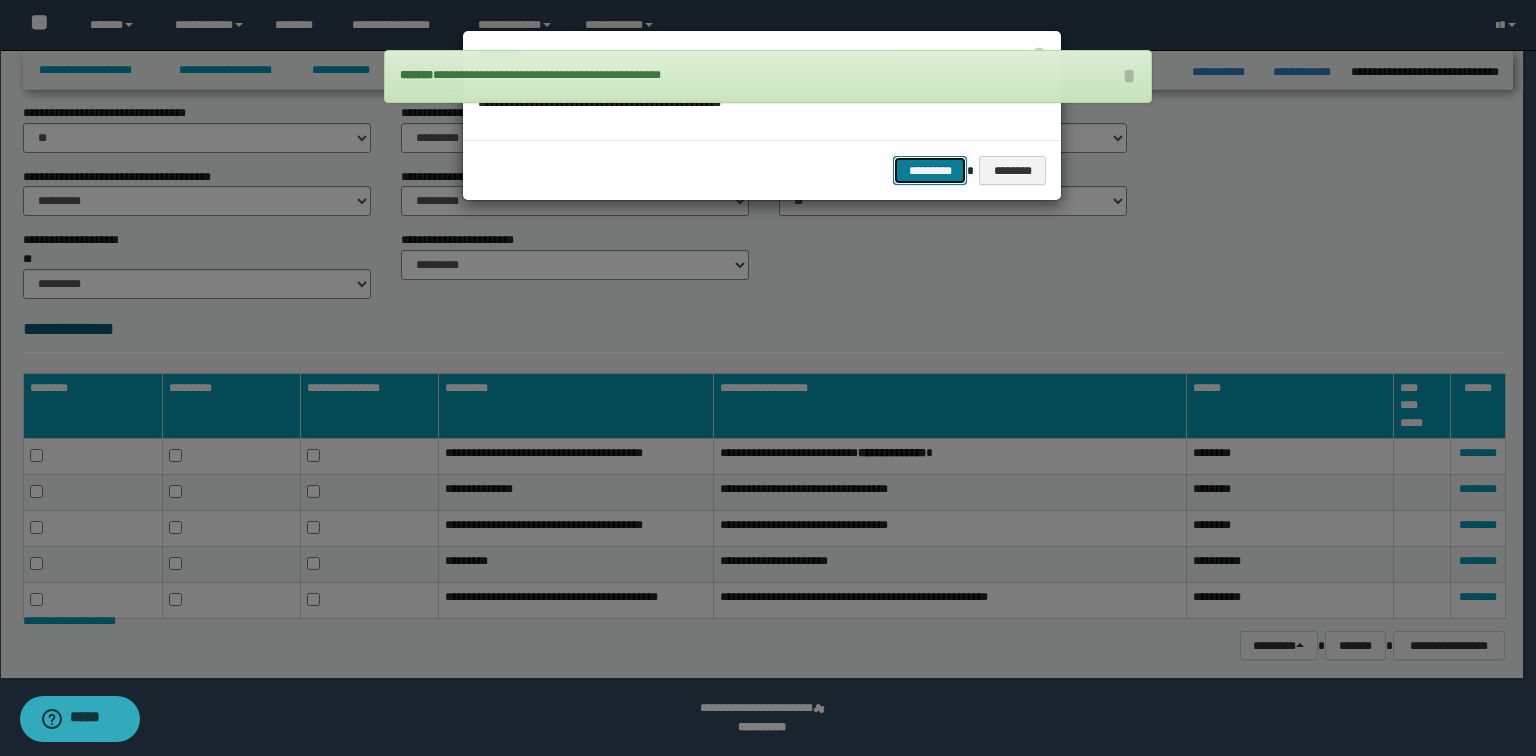 click on "*********" at bounding box center [930, 171] 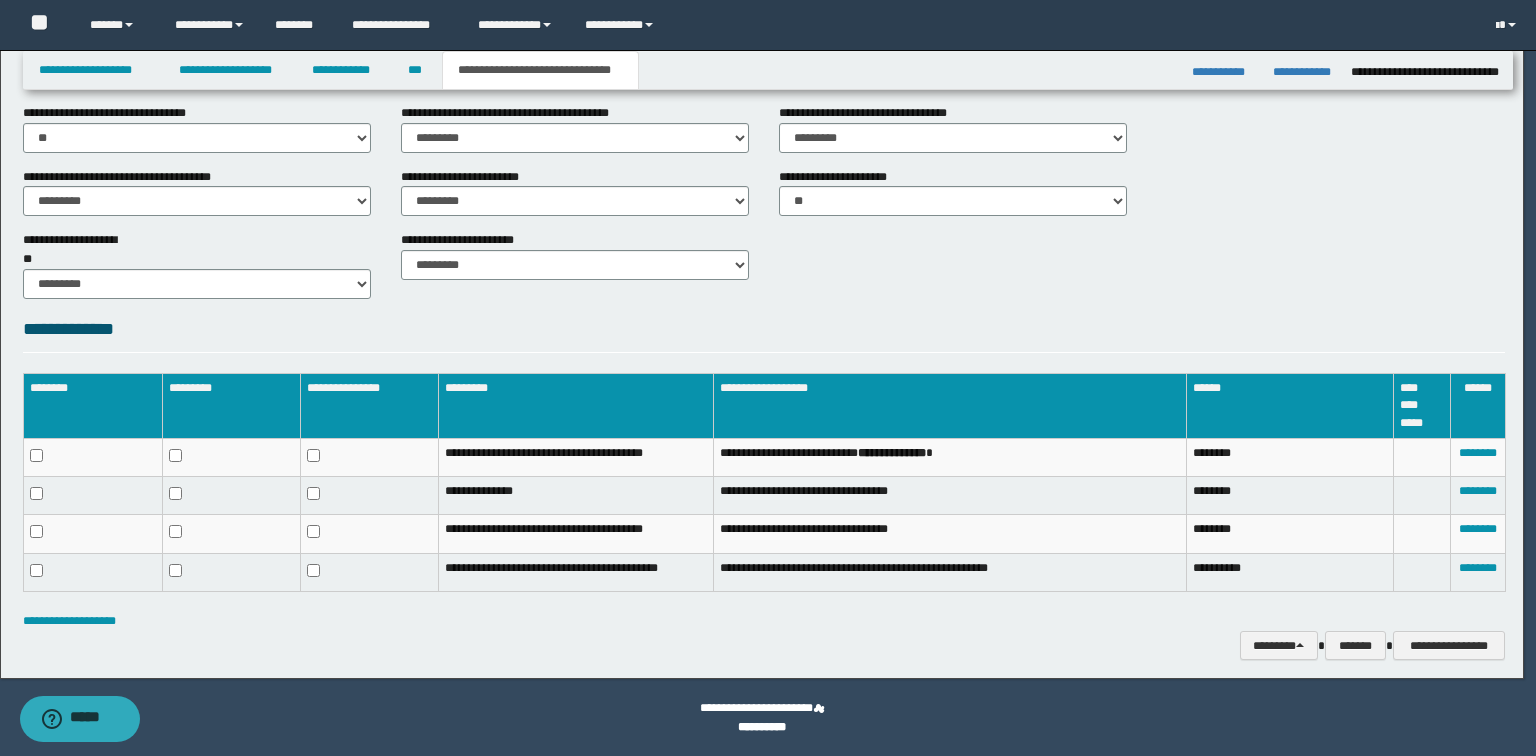 scroll, scrollTop: 848, scrollLeft: 0, axis: vertical 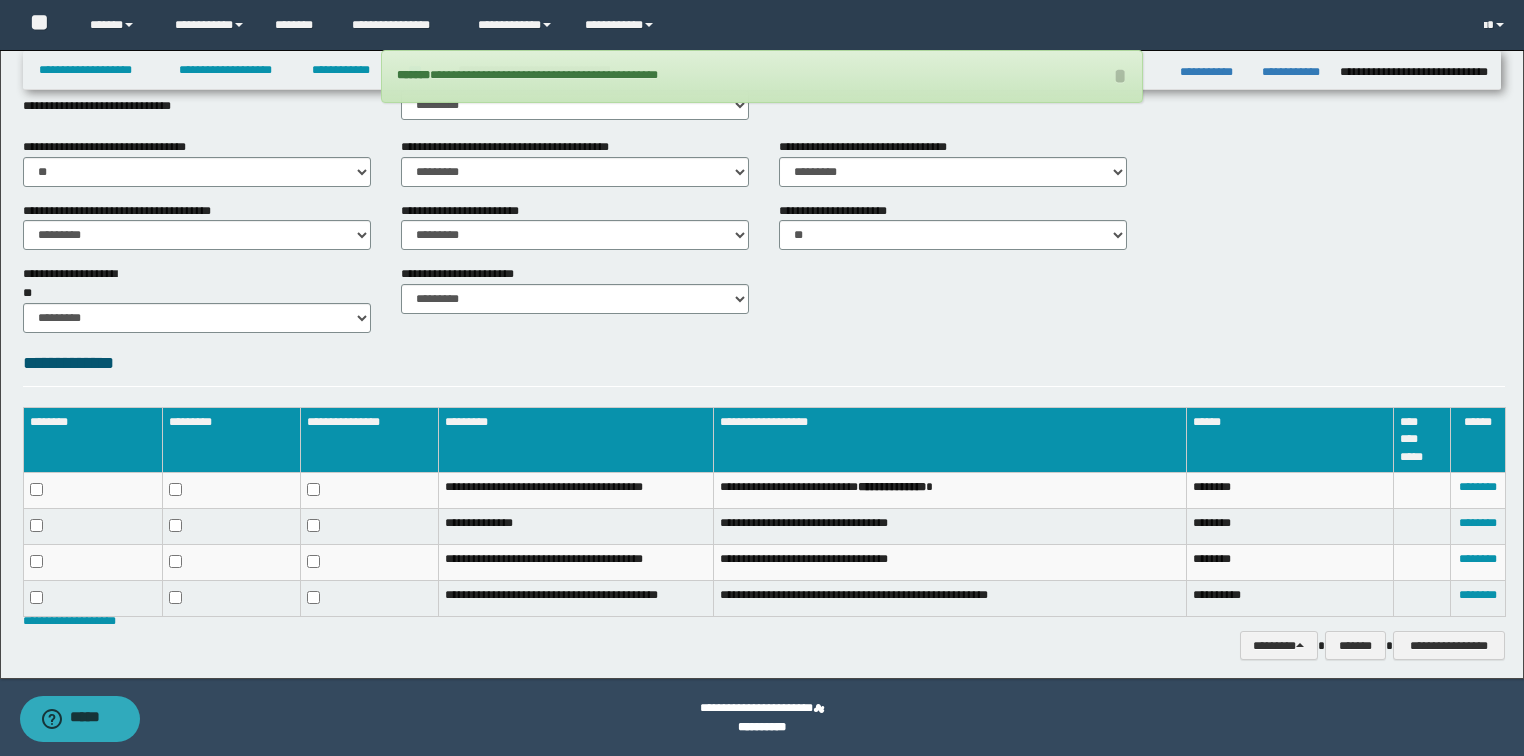 click on "********" at bounding box center [1477, 599] 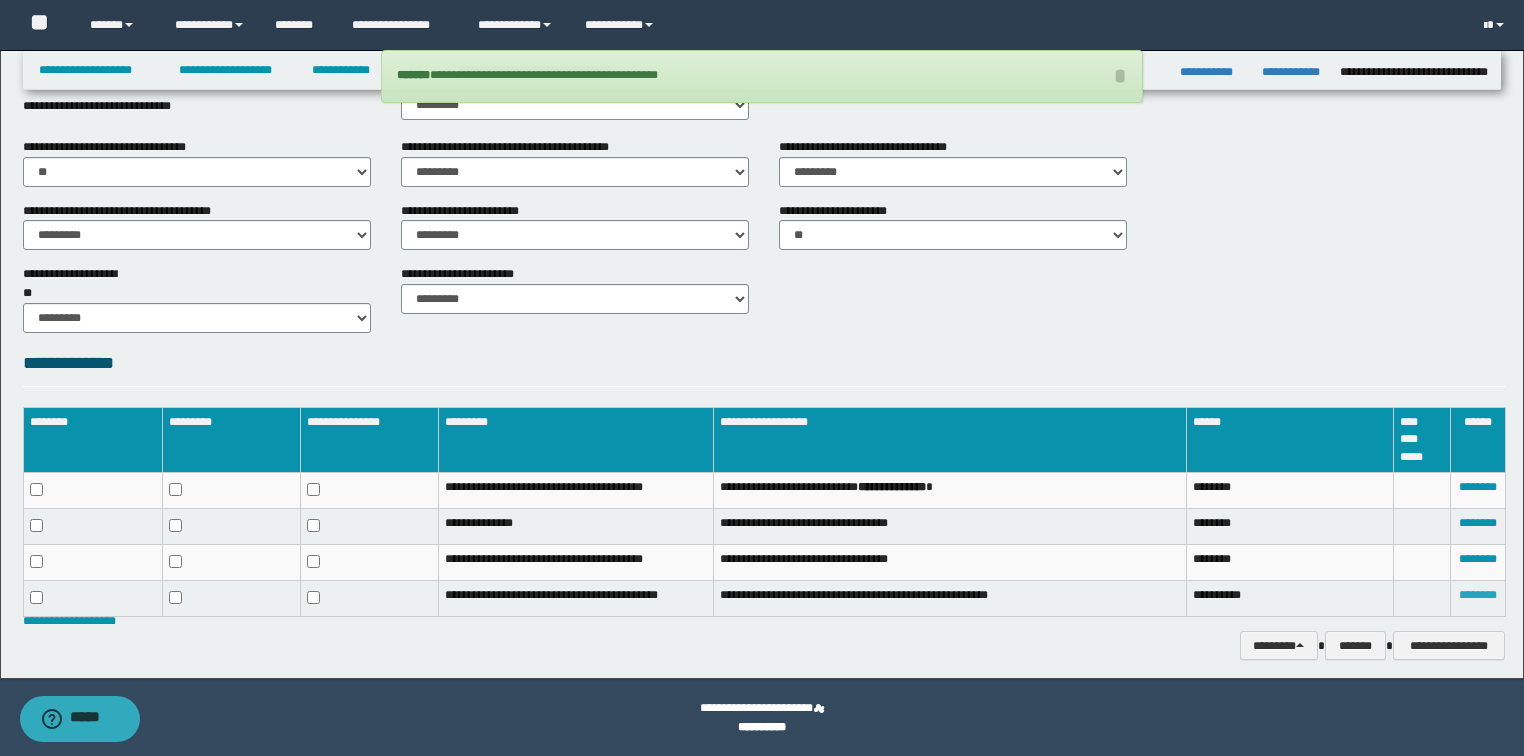 click on "********" at bounding box center (1478, 595) 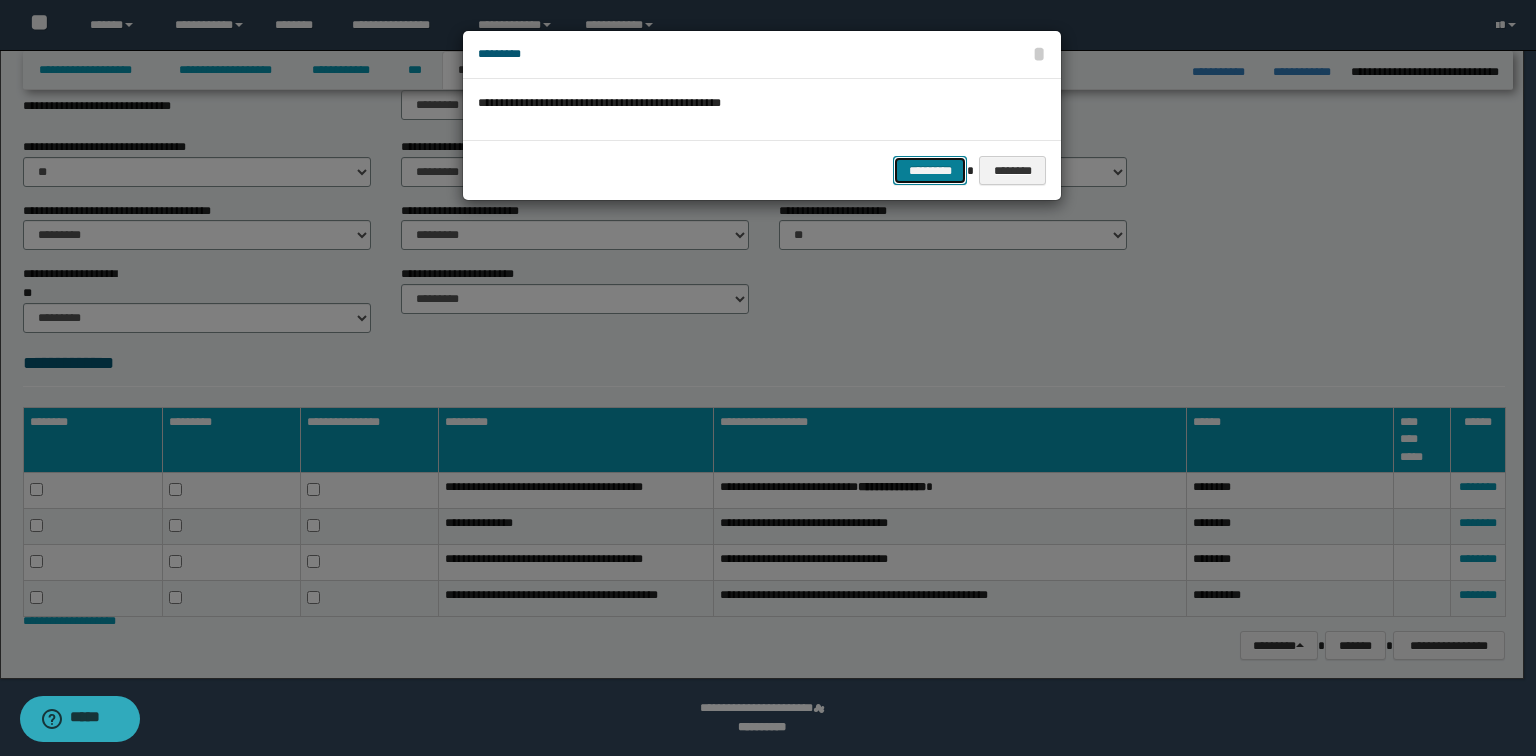 click on "*********" at bounding box center [930, 171] 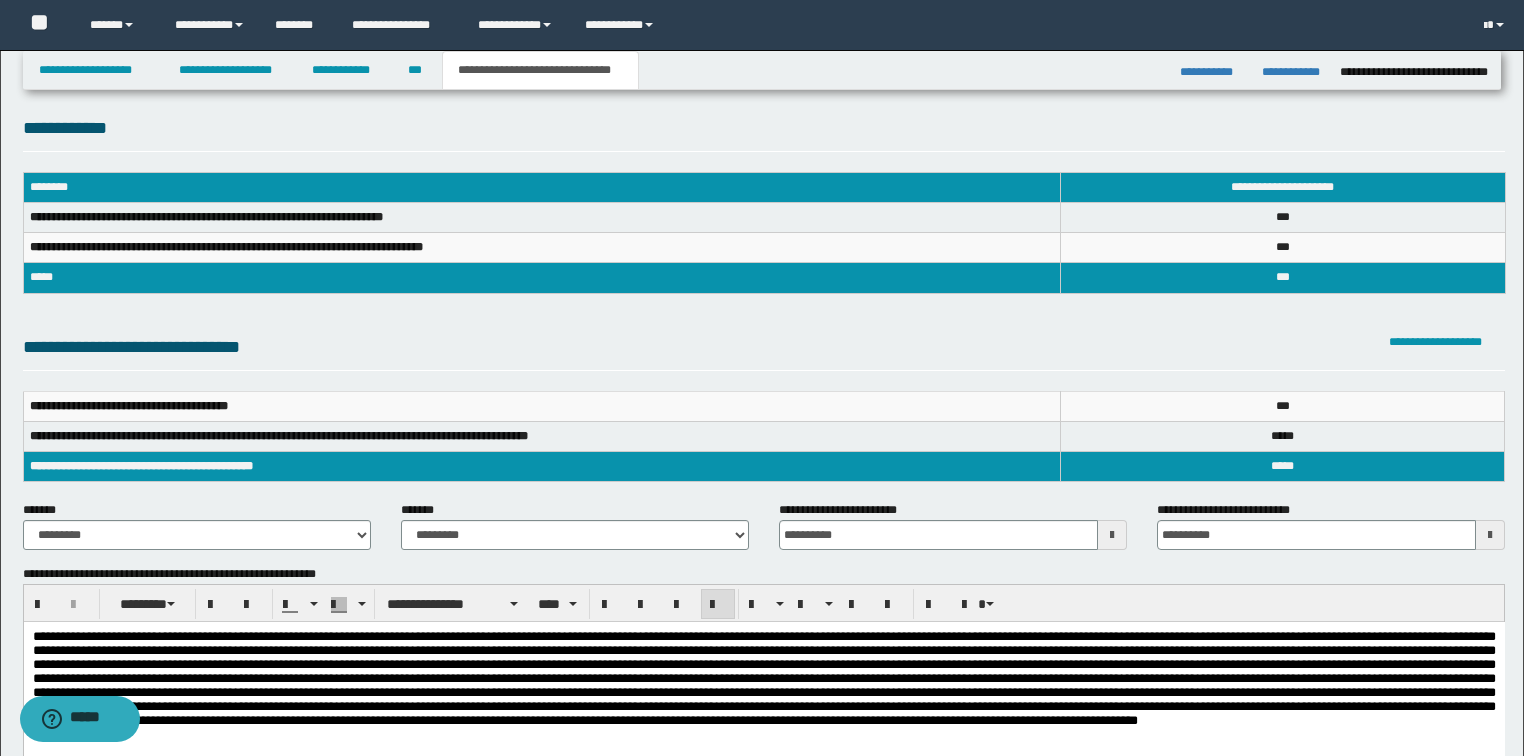 scroll, scrollTop: 0, scrollLeft: 0, axis: both 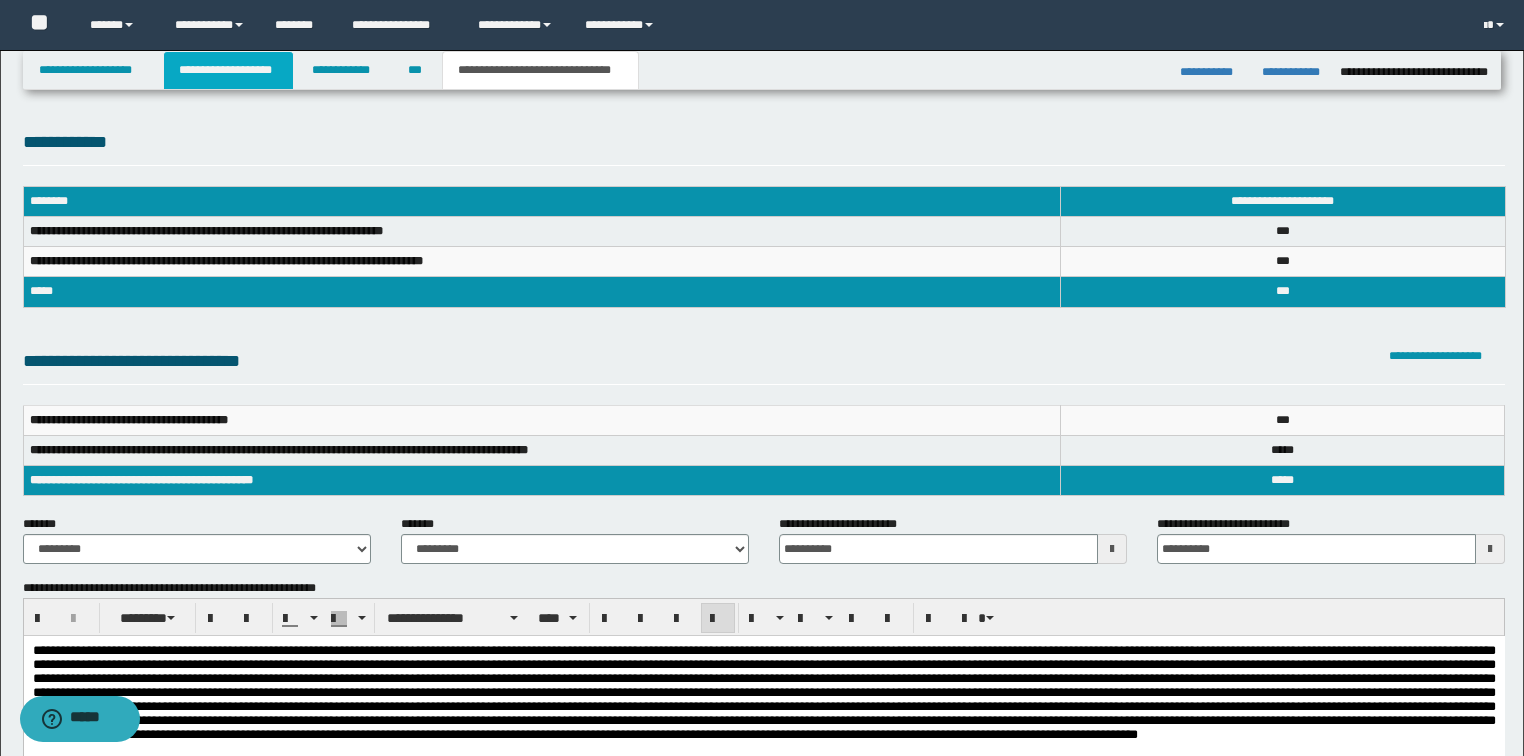 click on "**********" at bounding box center [228, 70] 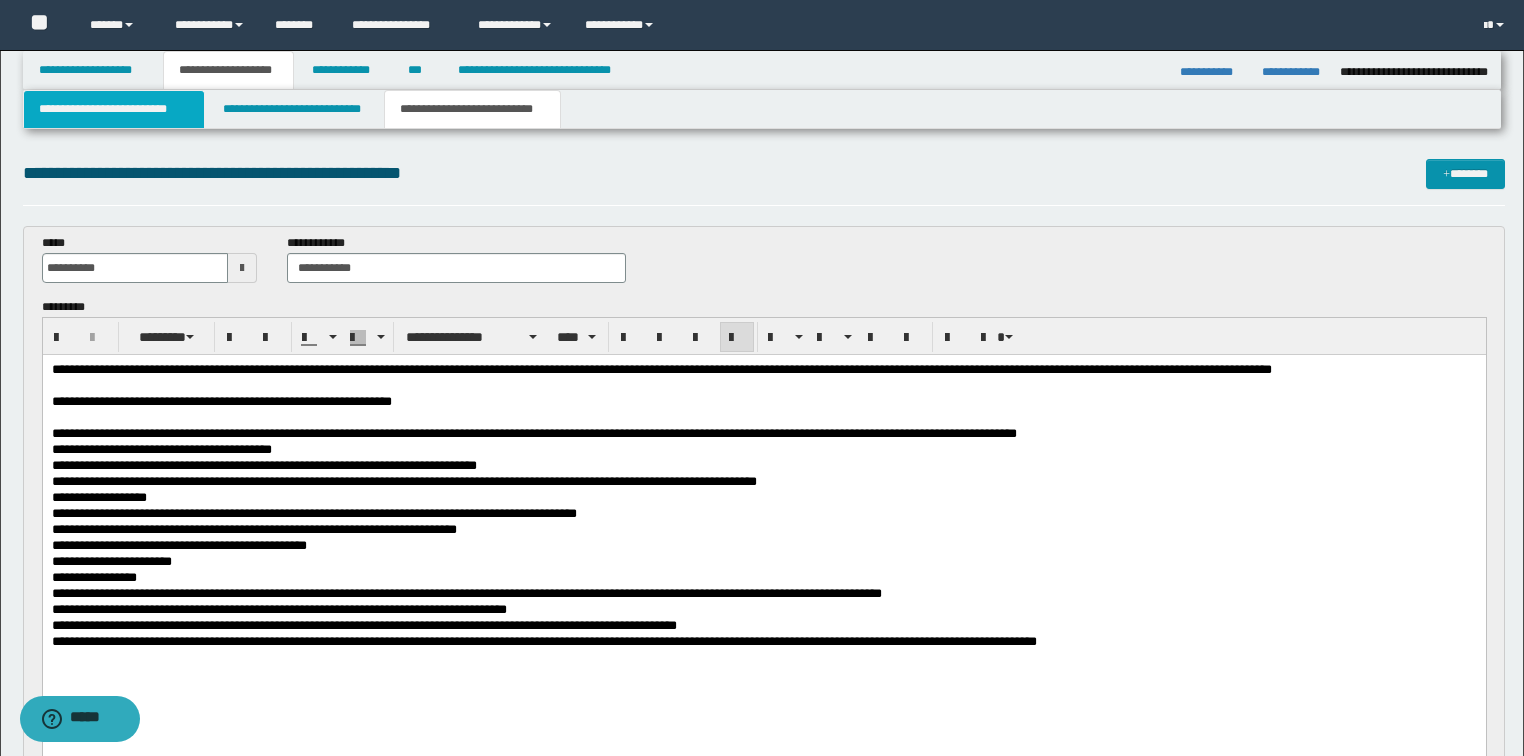 click on "**********" at bounding box center (114, 109) 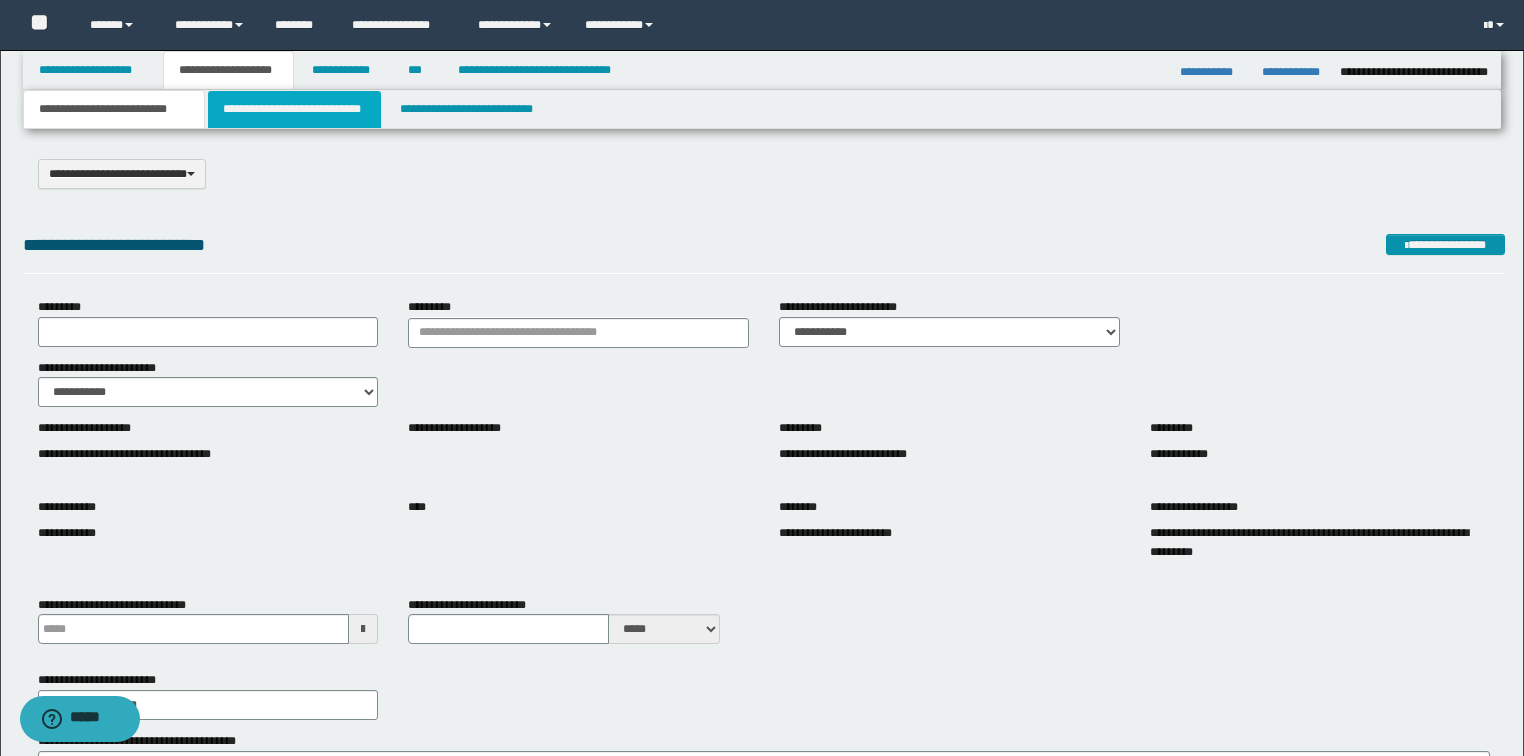 click on "**********" at bounding box center (294, 109) 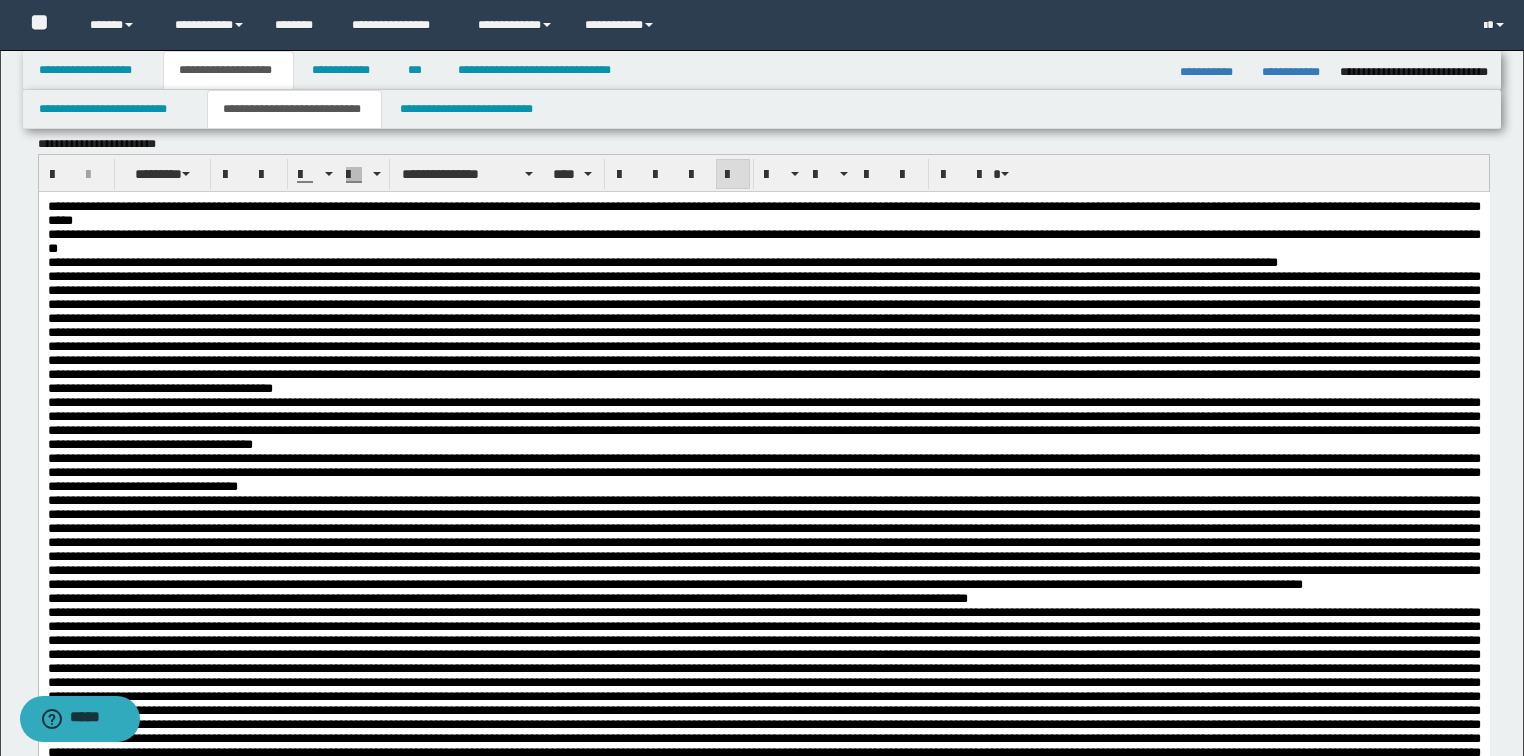 scroll, scrollTop: 400, scrollLeft: 0, axis: vertical 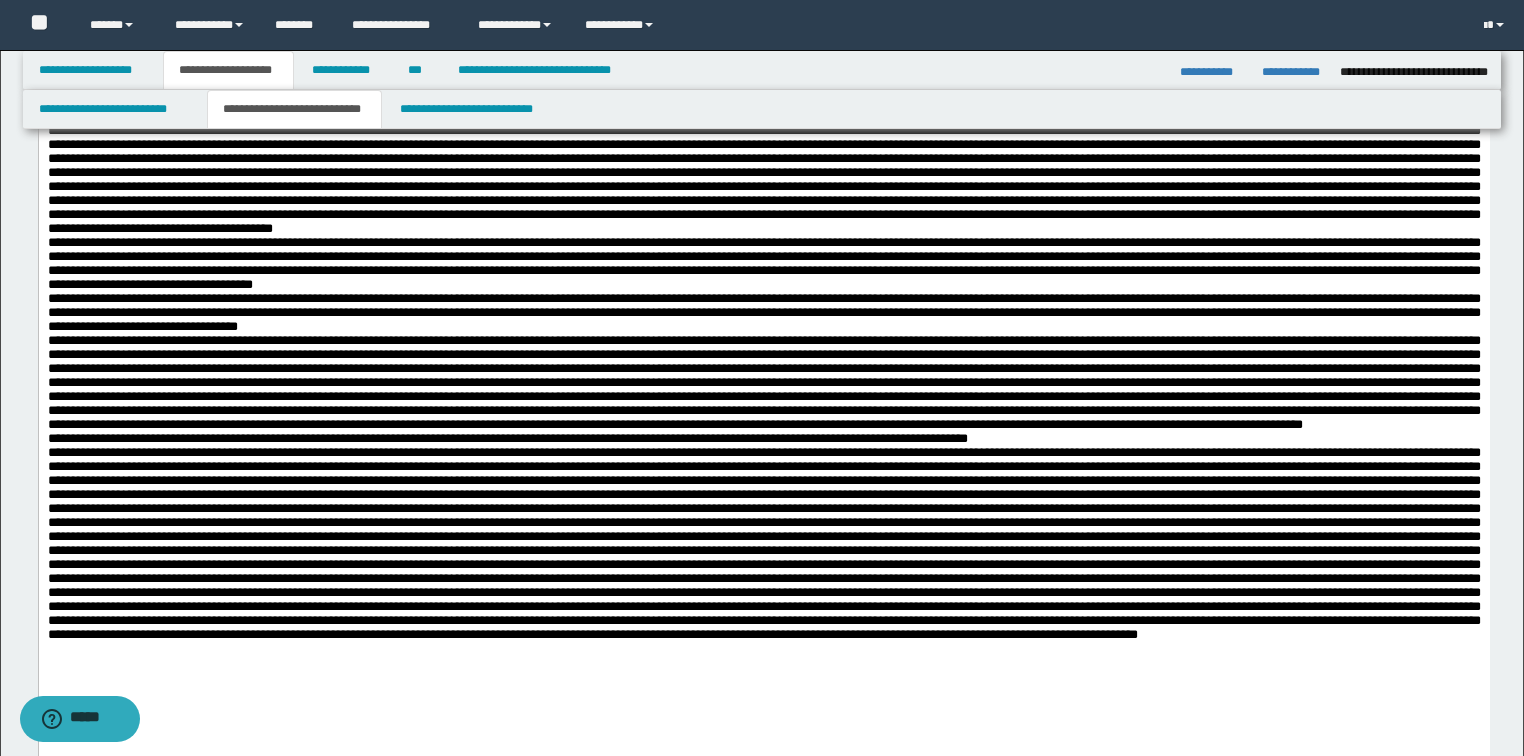 drag, startPoint x: 235, startPoint y: 171, endPoint x: 756, endPoint y: 325, distance: 543.2835 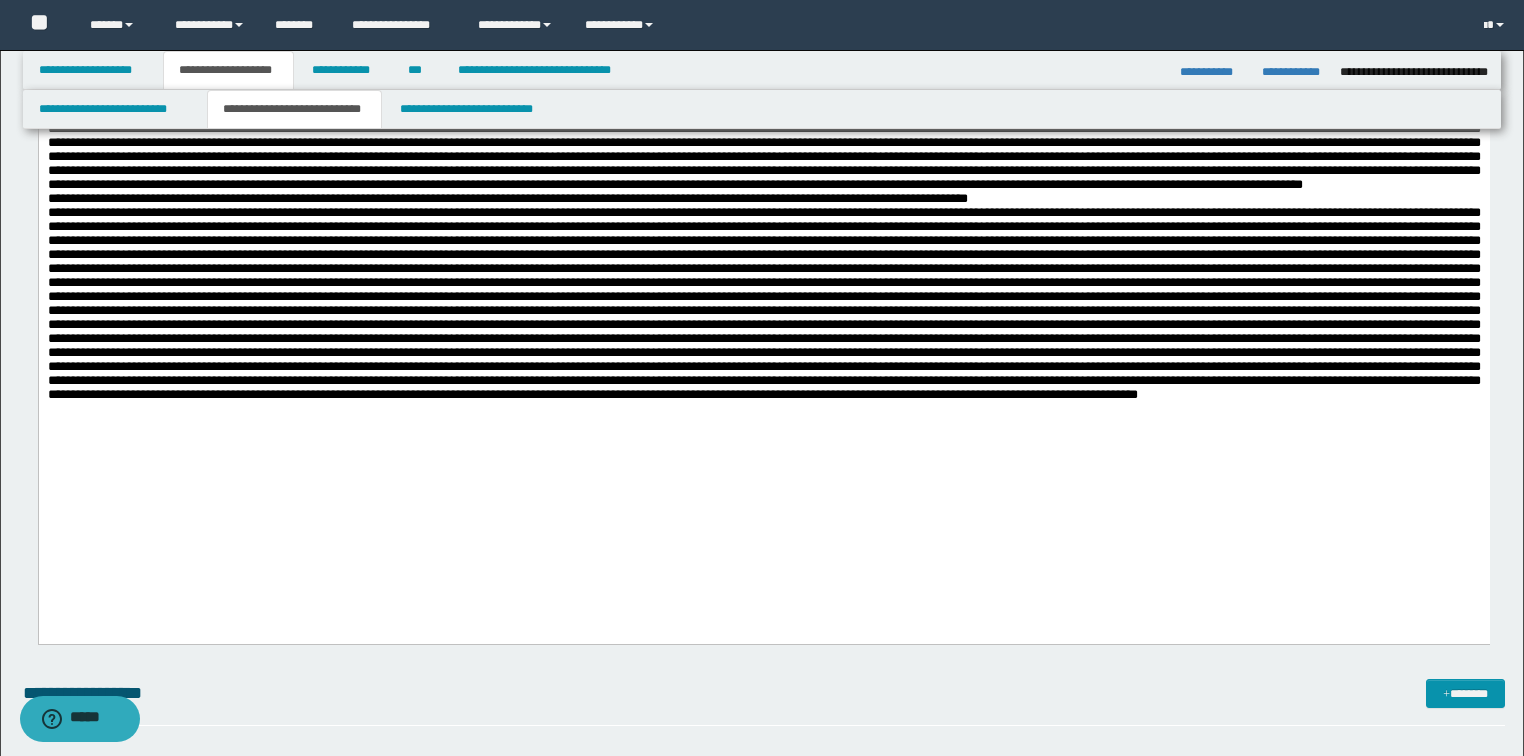 scroll, scrollTop: 720, scrollLeft: 0, axis: vertical 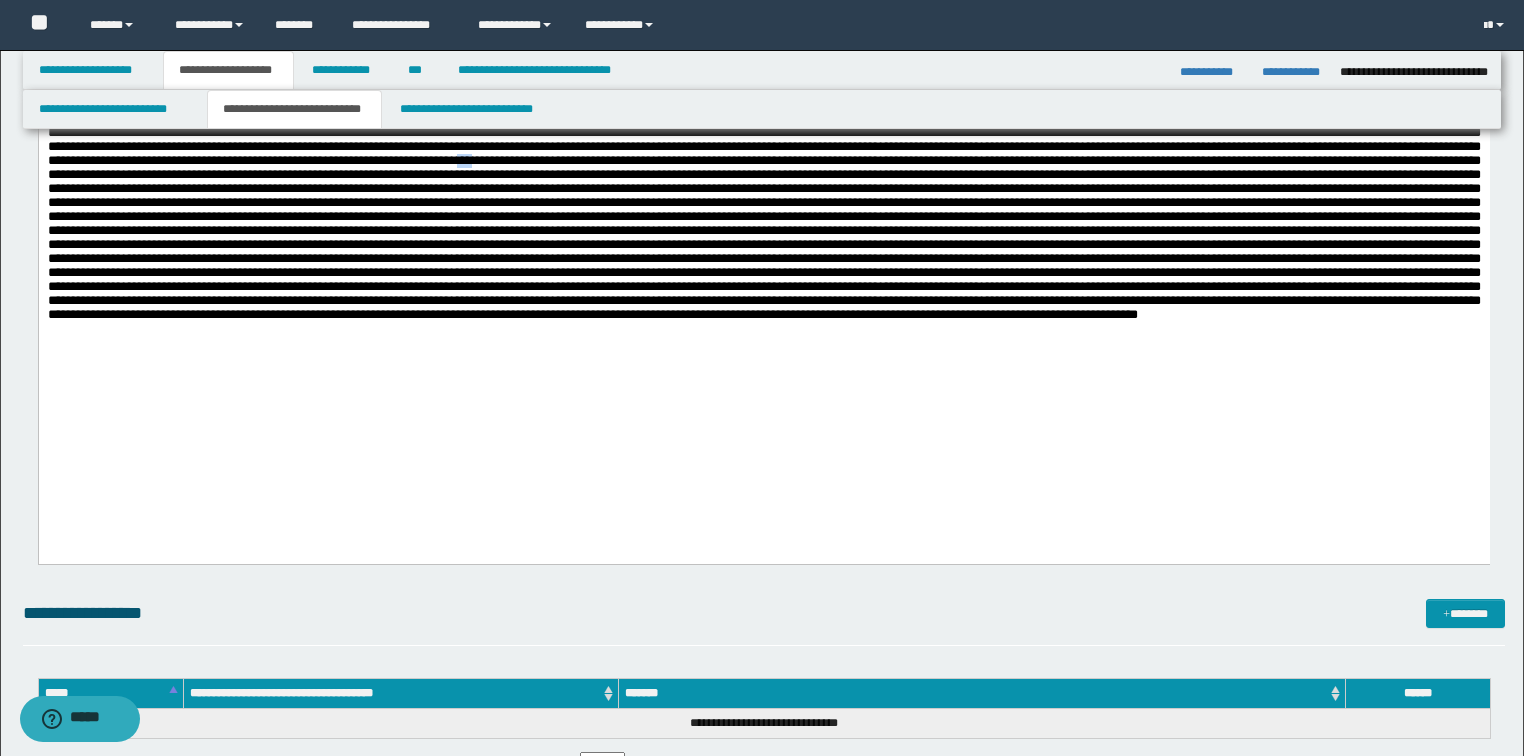 click at bounding box center [763, 223] 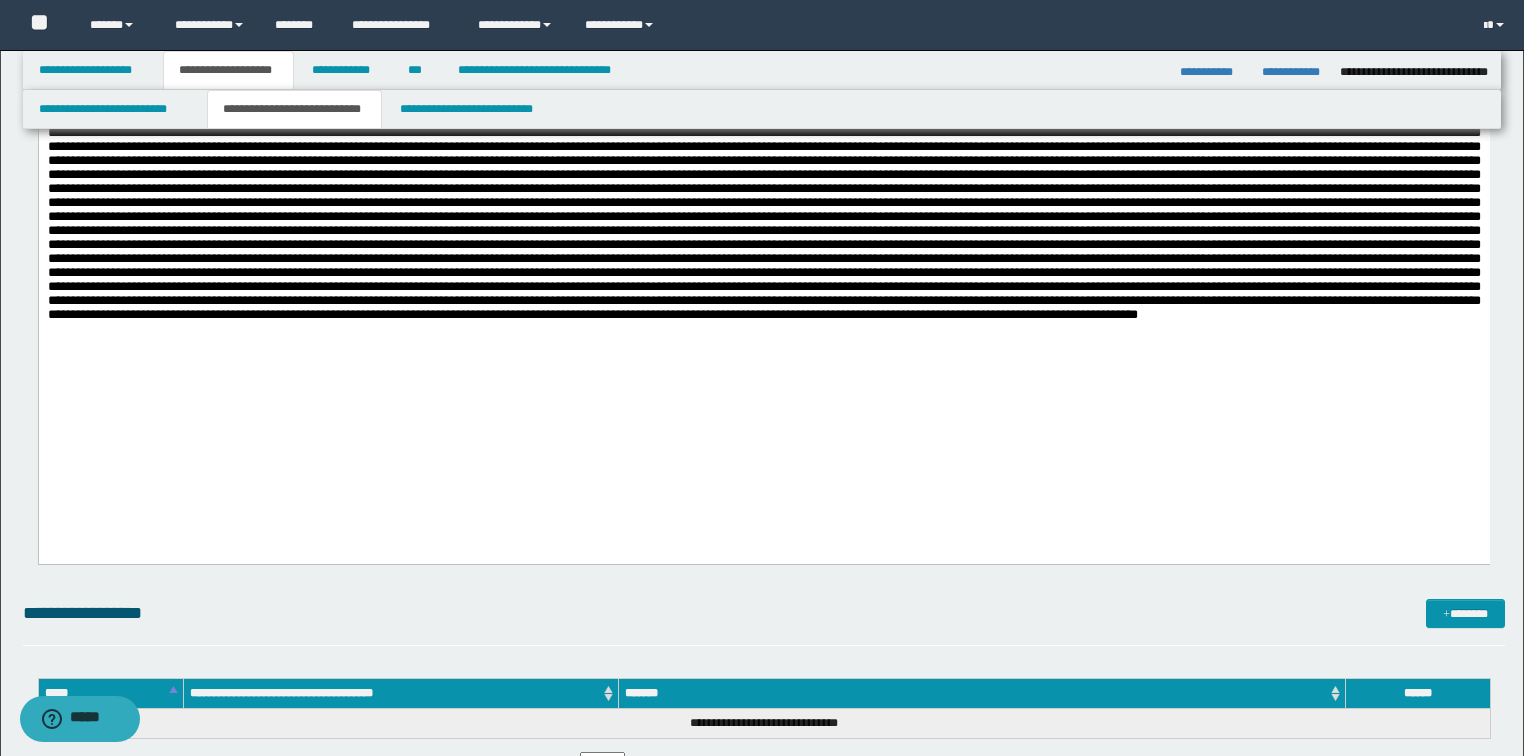 drag, startPoint x: 714, startPoint y: 218, endPoint x: 694, endPoint y: 299, distance: 83.43261 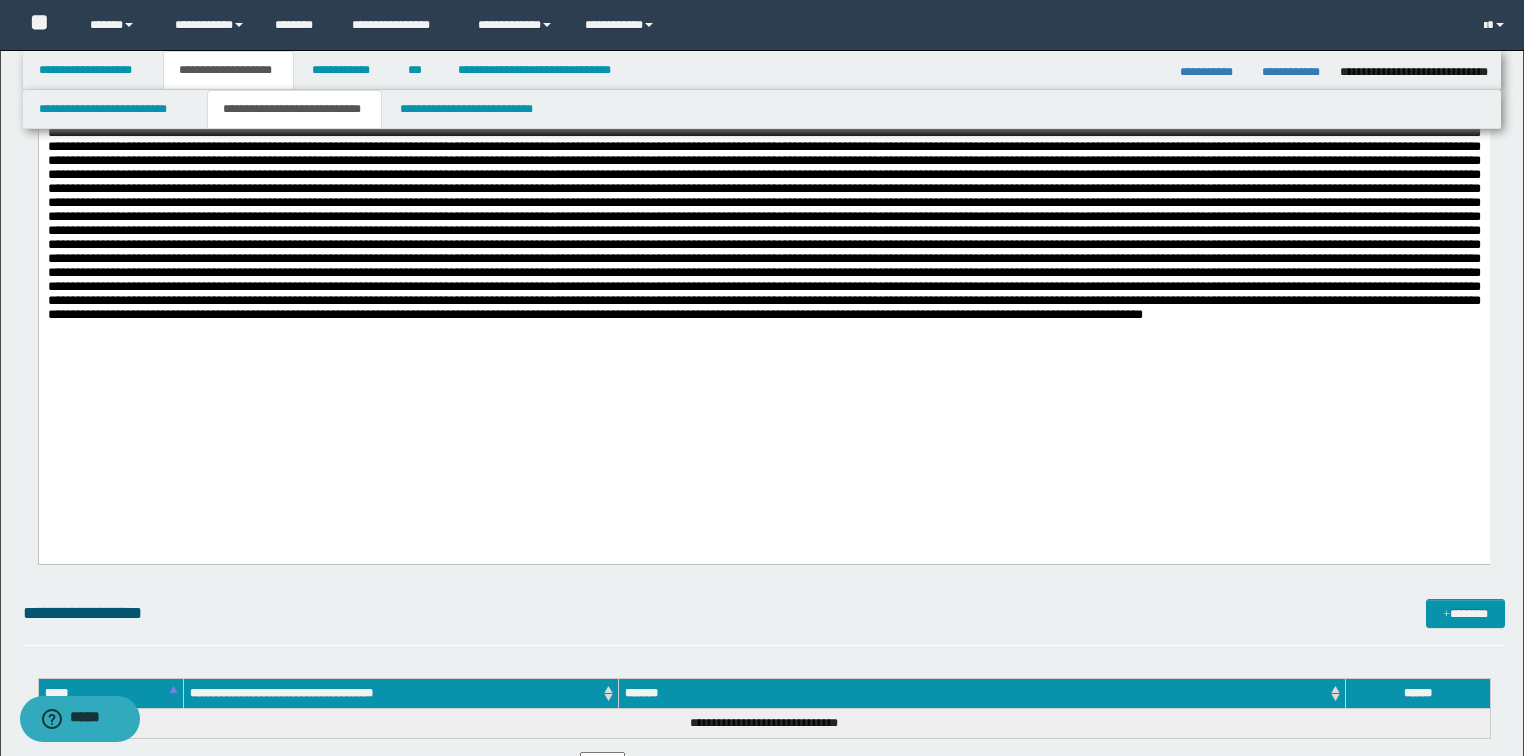 drag, startPoint x: 331, startPoint y: 318, endPoint x: 384, endPoint y: 324, distance: 53.338543 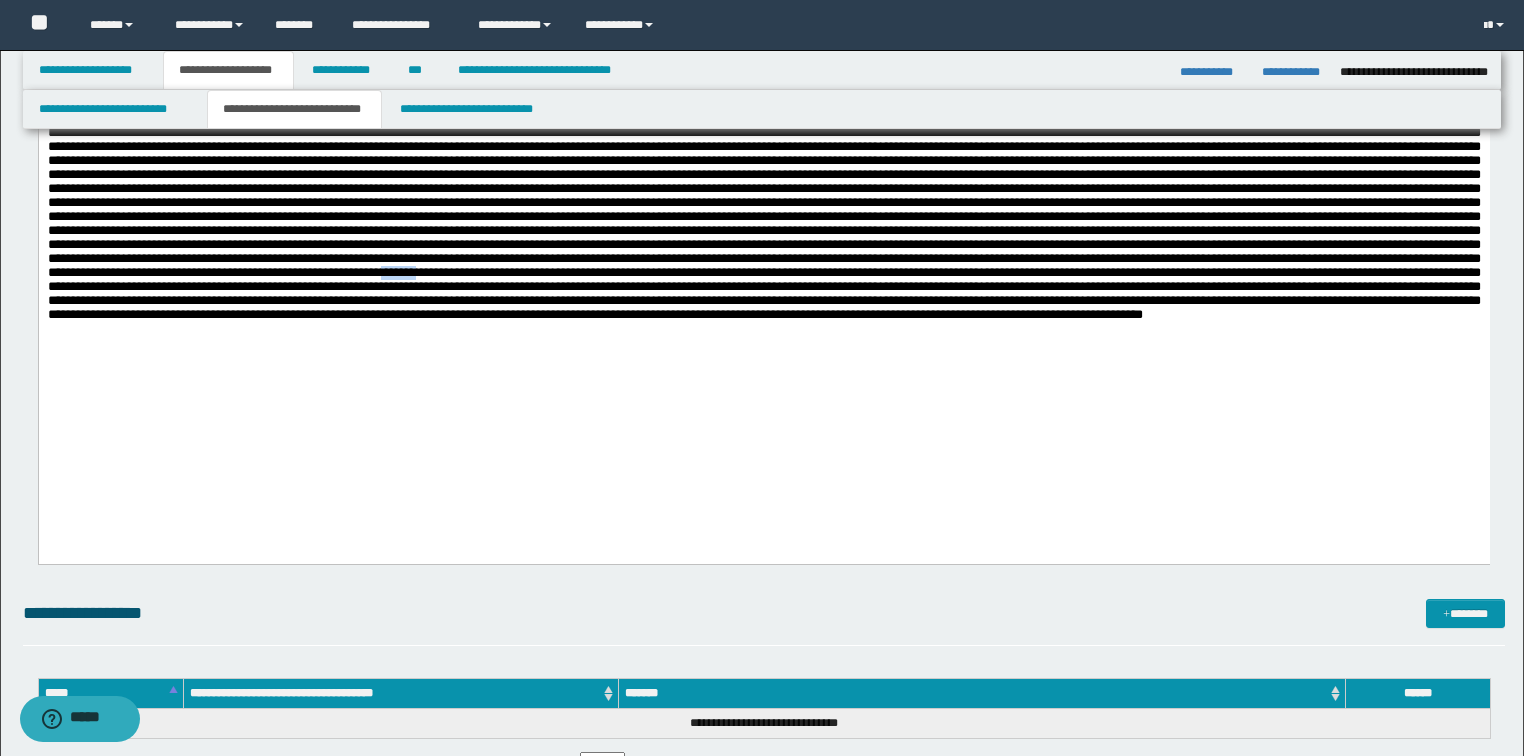 drag, startPoint x: 212, startPoint y: 384, endPoint x: 233, endPoint y: 387, distance: 21.213203 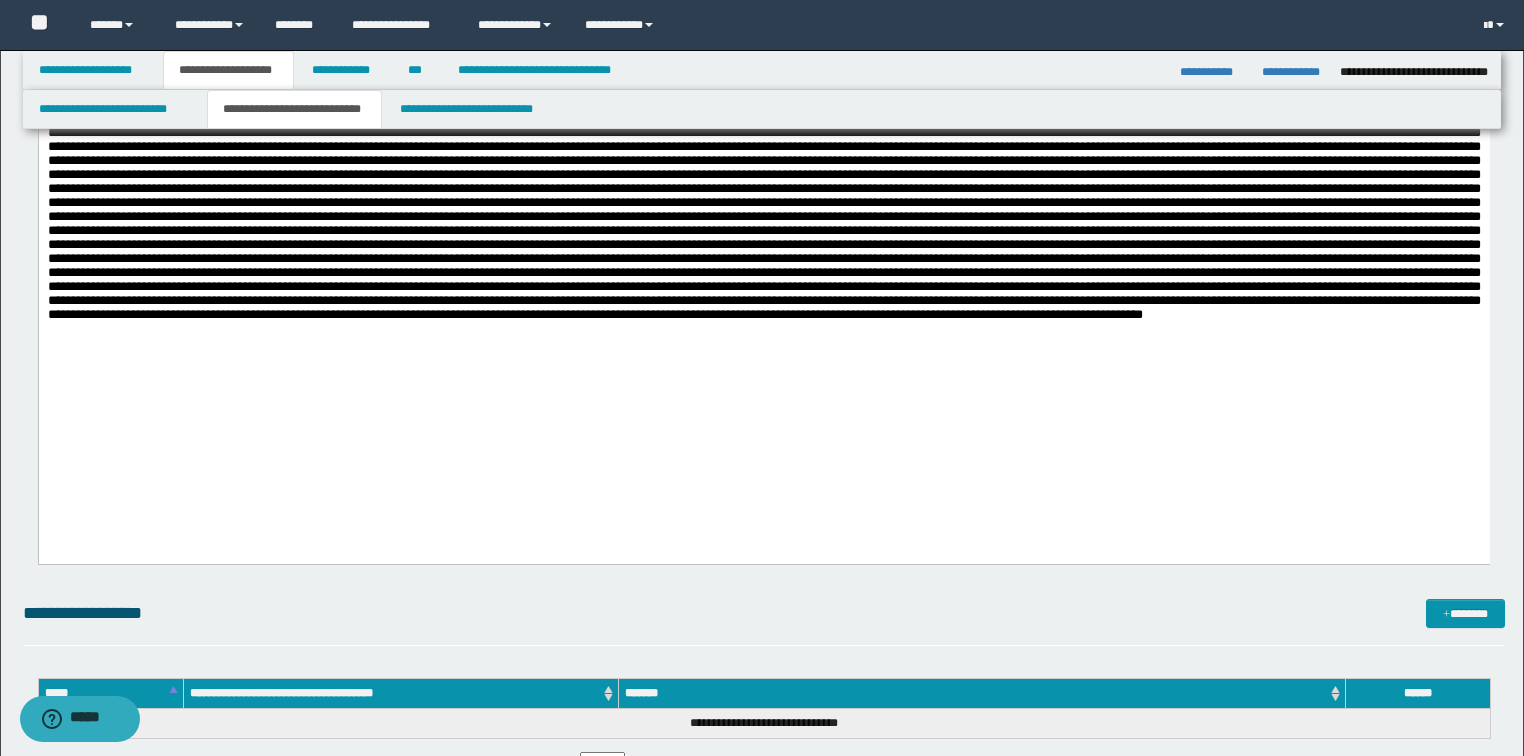 click at bounding box center (763, 223) 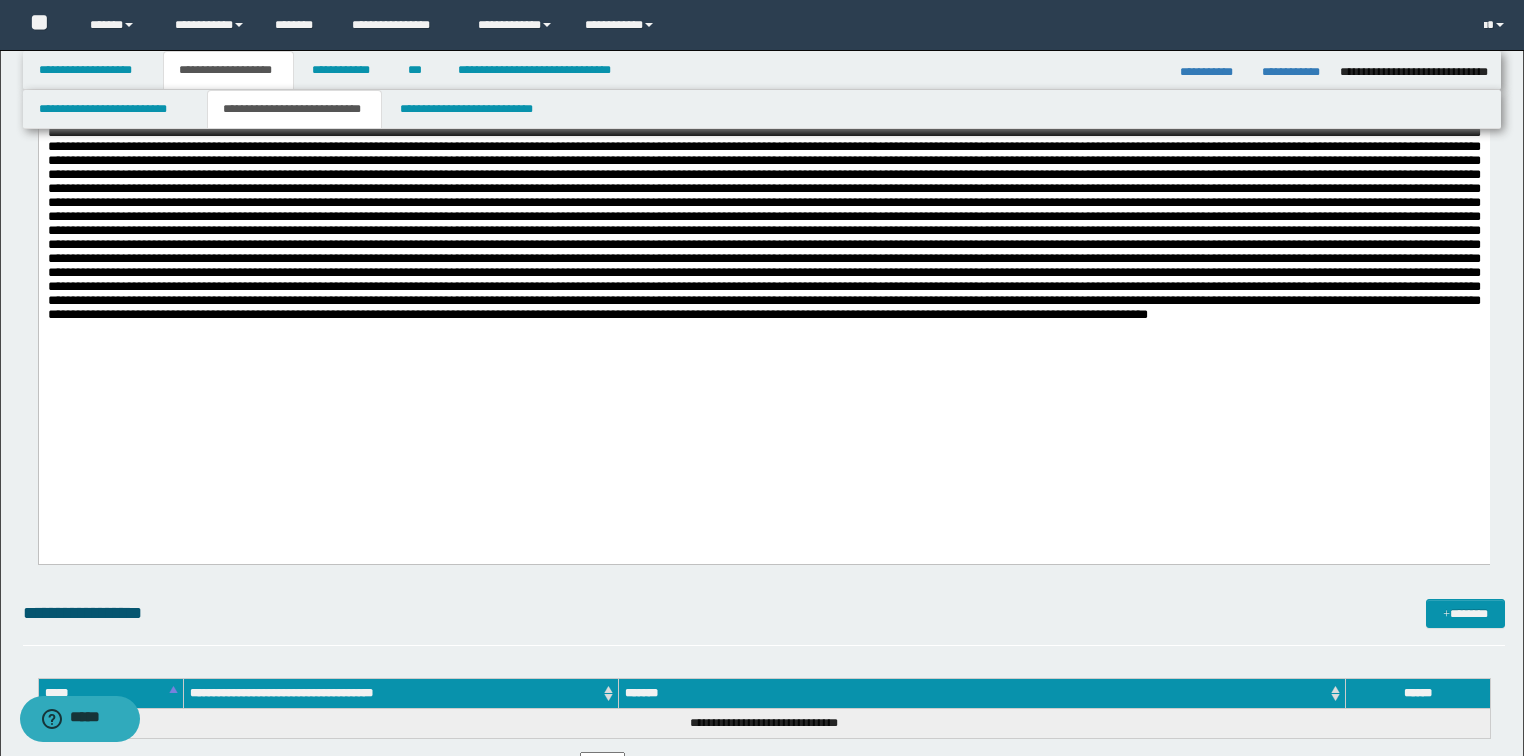 scroll, scrollTop: 560, scrollLeft: 0, axis: vertical 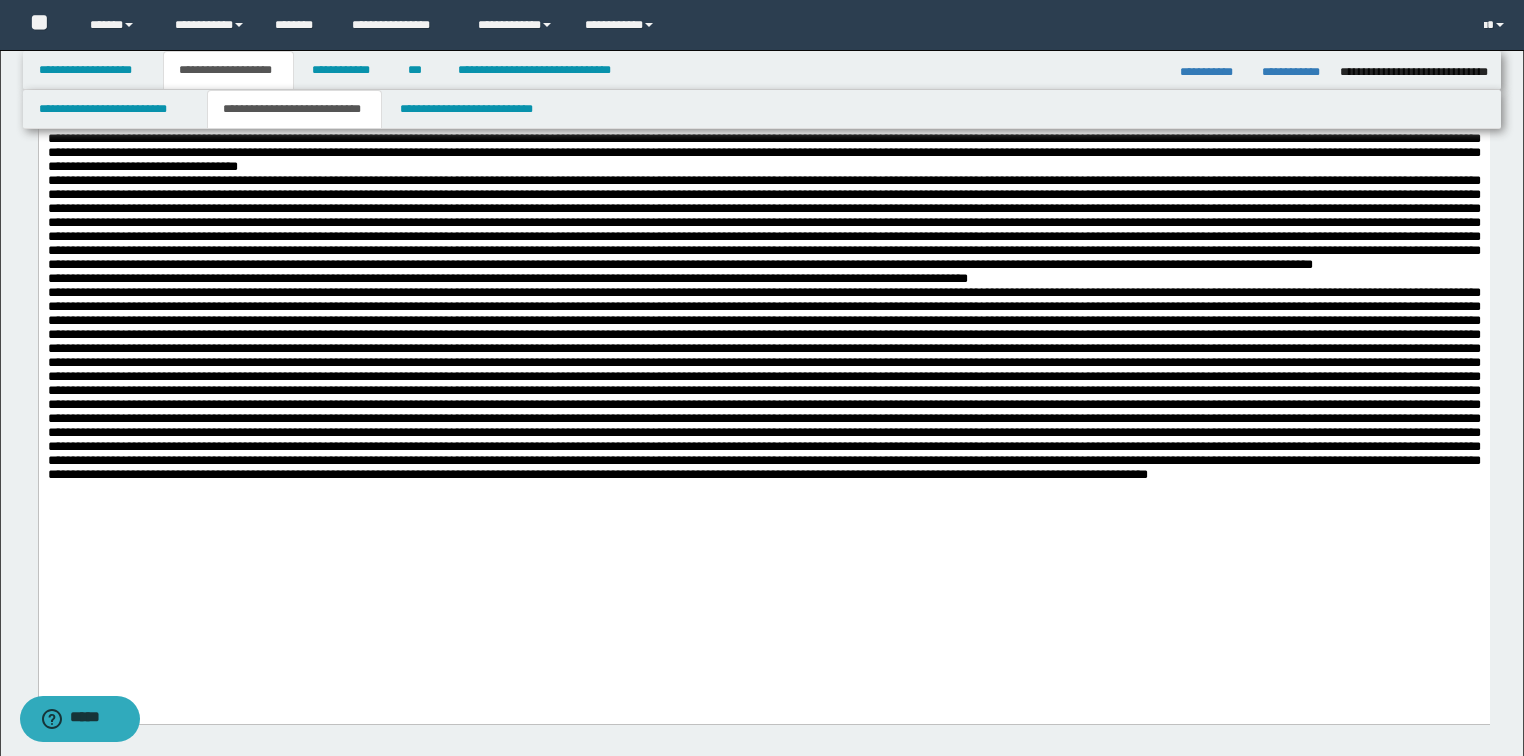 drag, startPoint x: 564, startPoint y: 287, endPoint x: 552, endPoint y: 306, distance: 22.472204 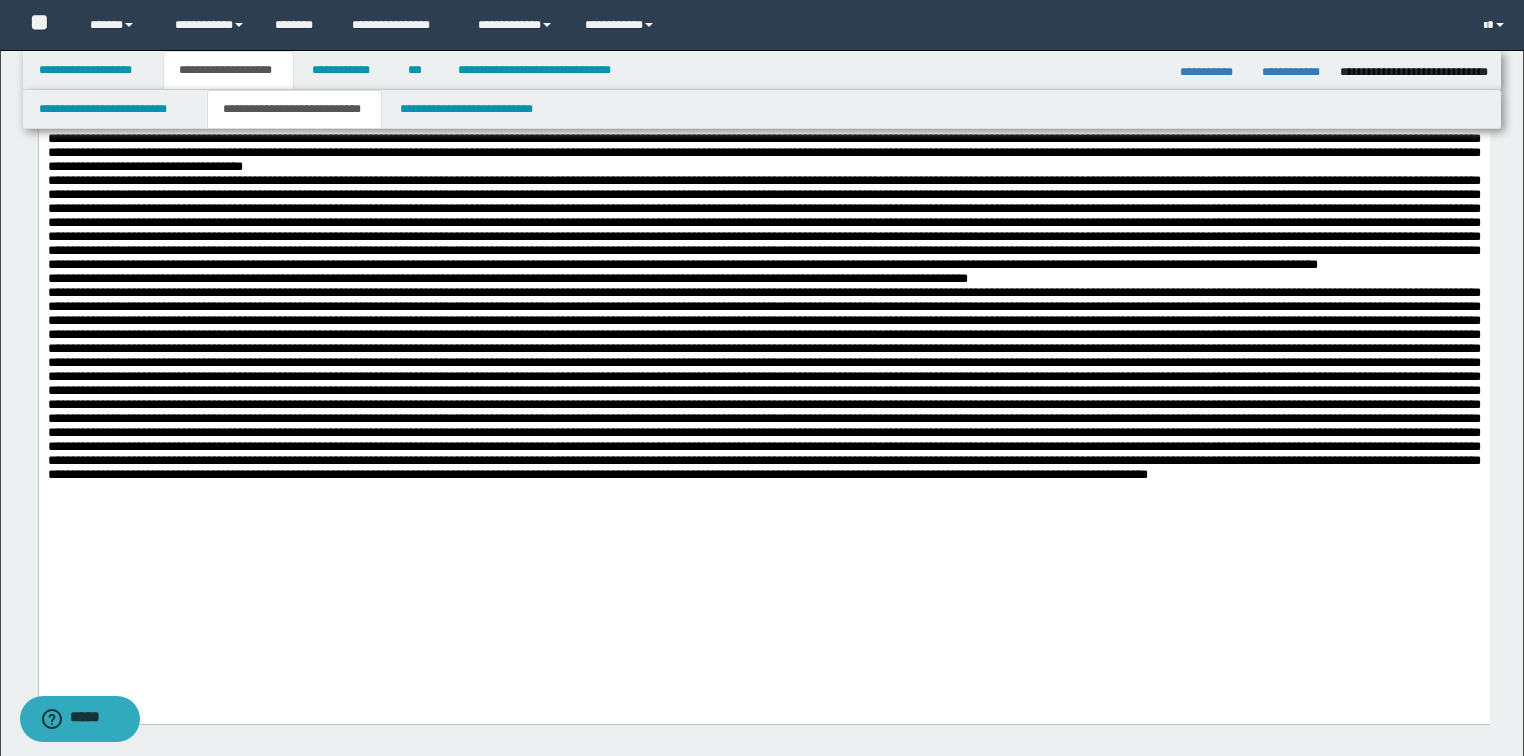 drag, startPoint x: 1193, startPoint y: 173, endPoint x: 1150, endPoint y: 184, distance: 44.38468 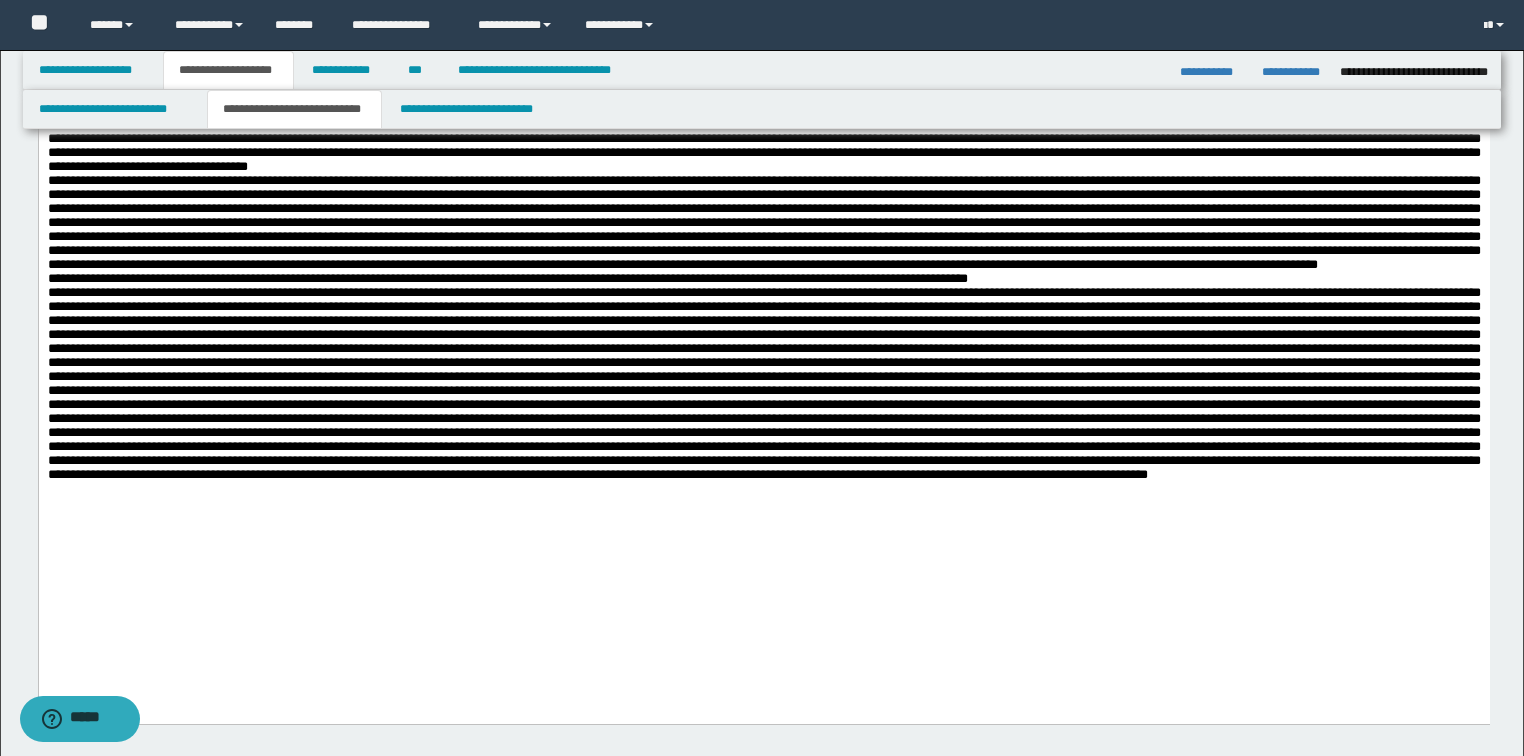 click at bounding box center [763, 222] 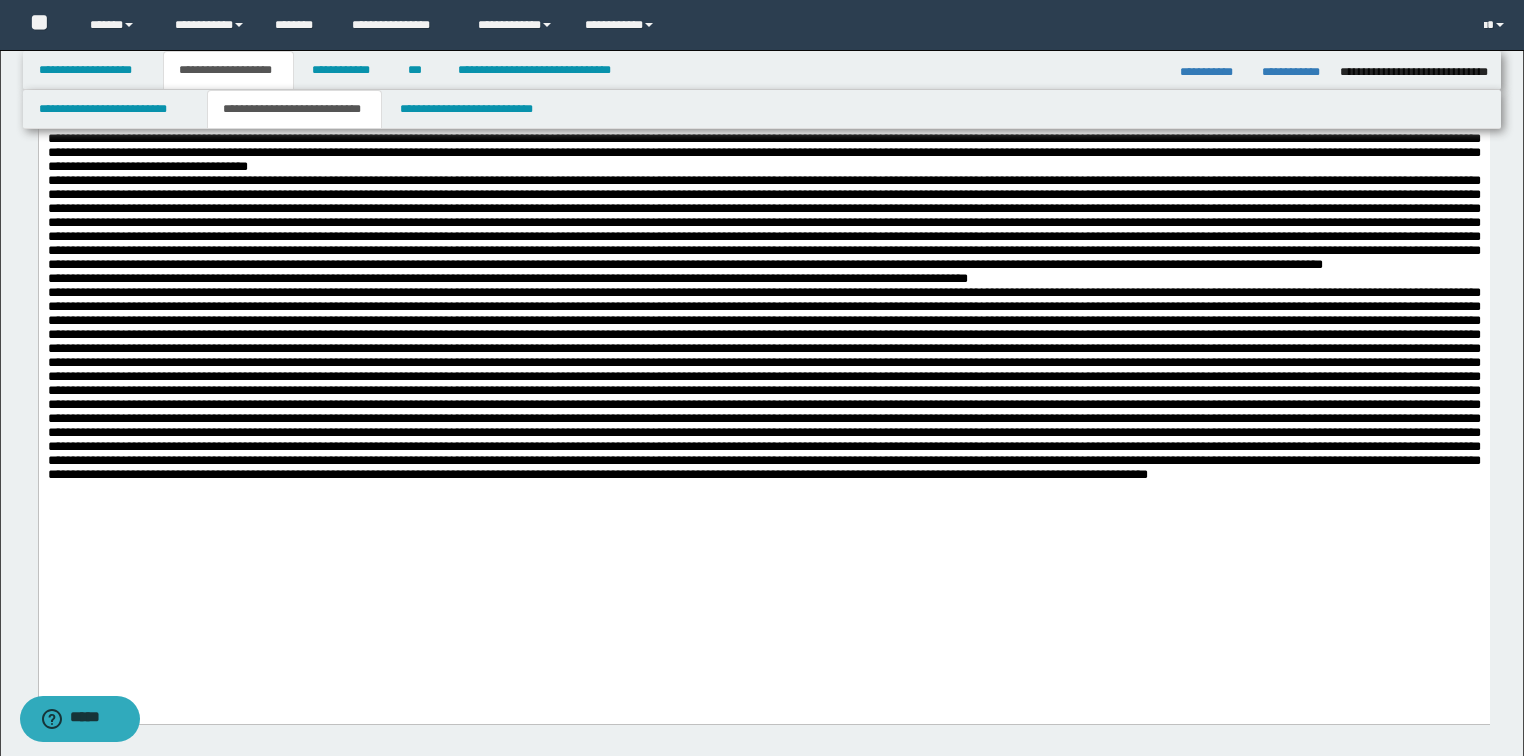 click on "**********" at bounding box center [507, 278] 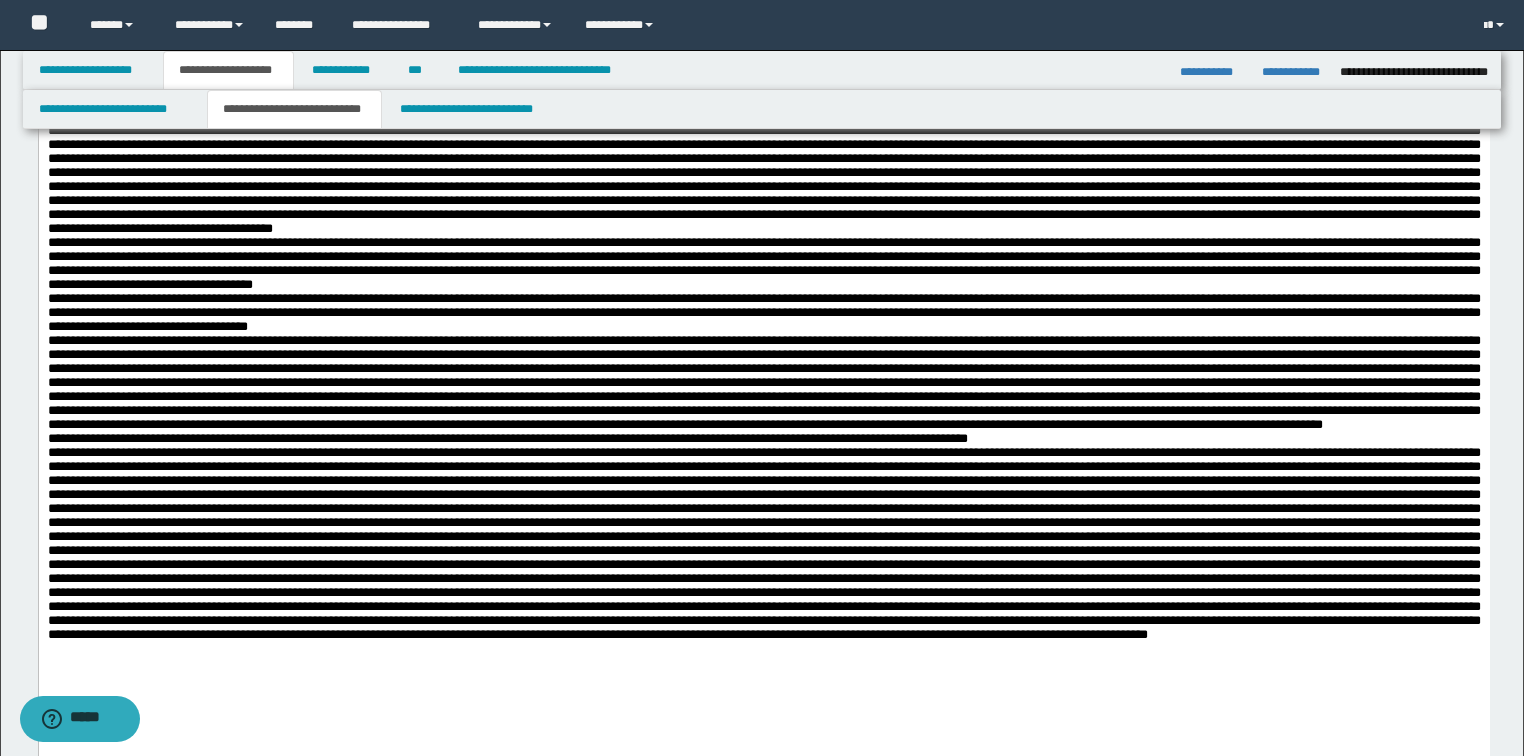 scroll, scrollTop: 320, scrollLeft: 0, axis: vertical 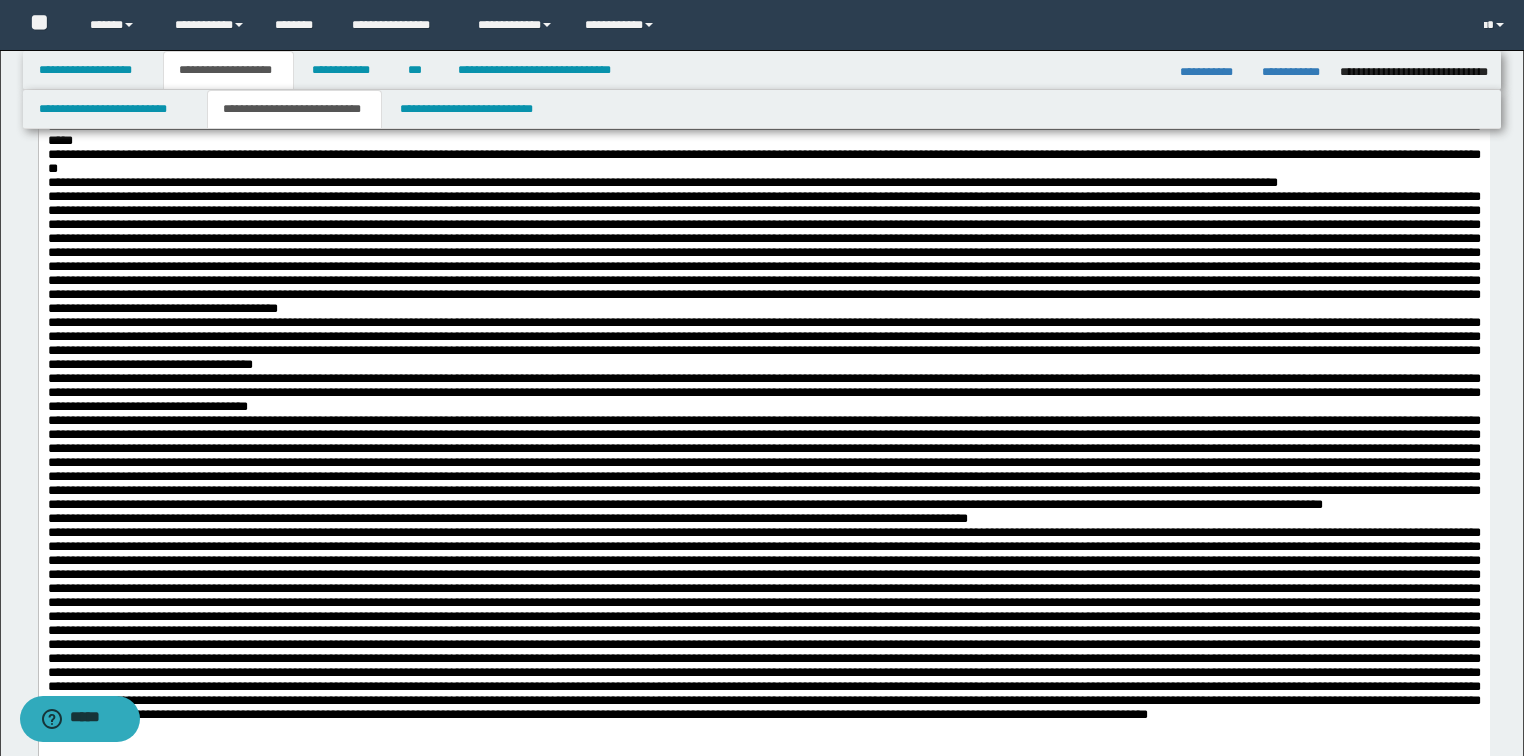 drag, startPoint x: 485, startPoint y: 206, endPoint x: 457, endPoint y: 266, distance: 66.211784 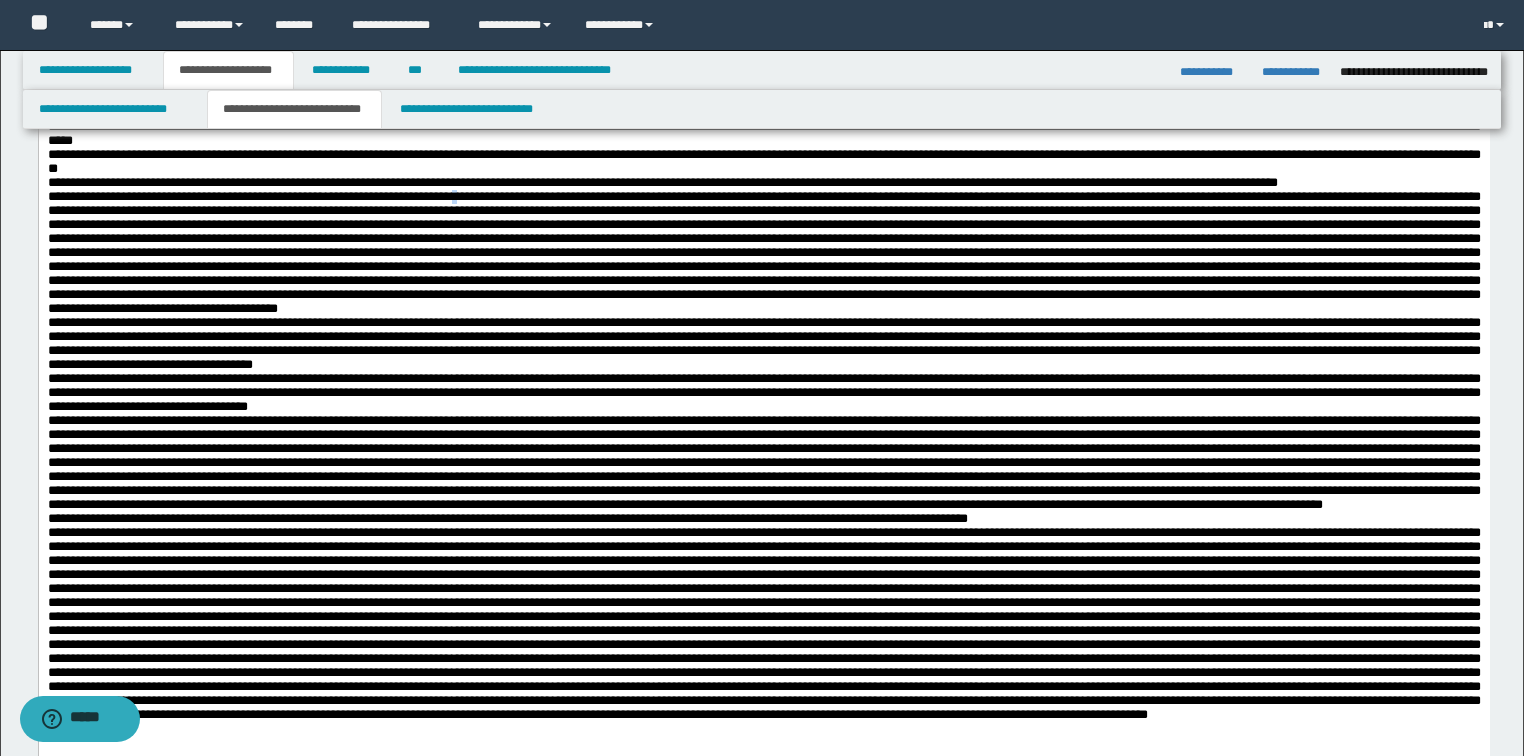 click at bounding box center (763, 251) 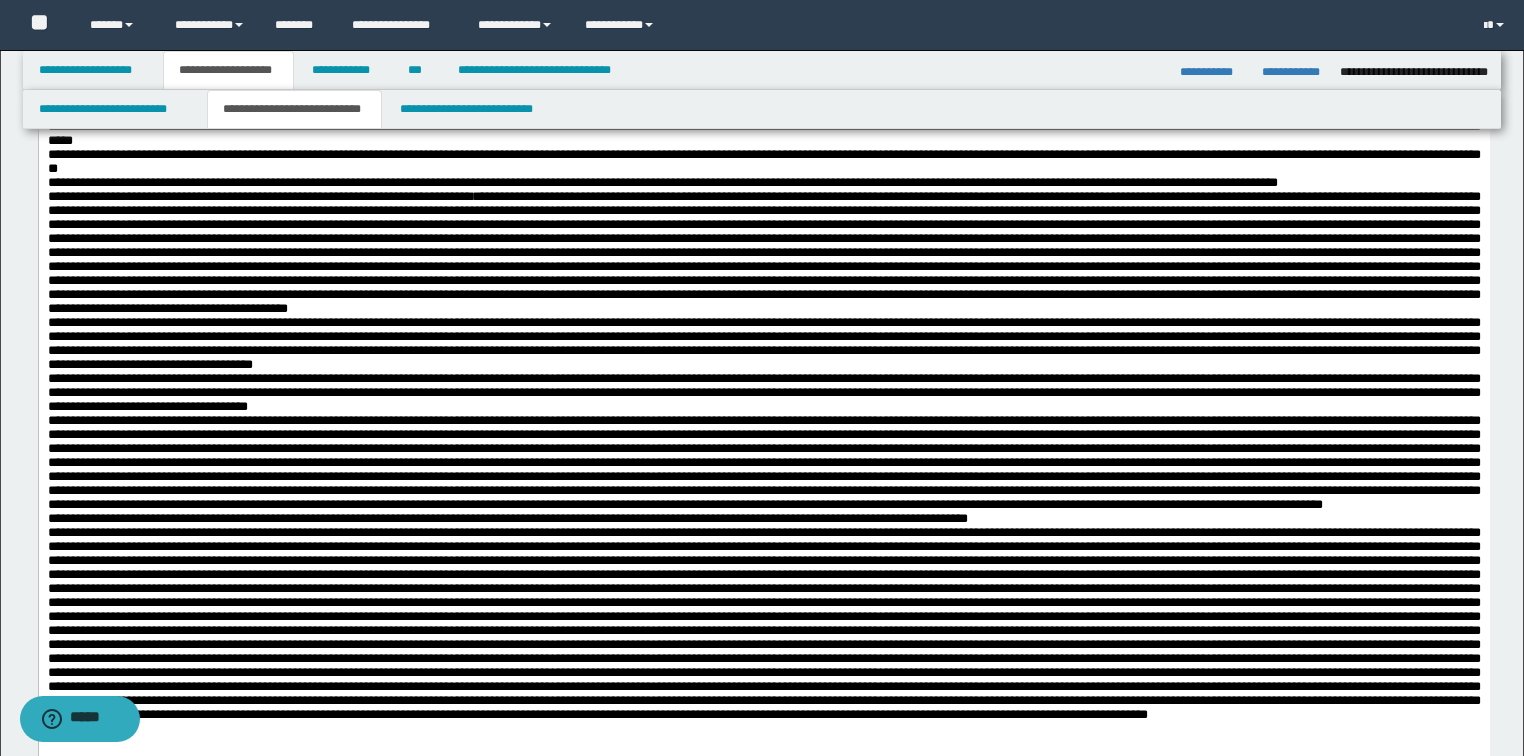 click on "**********" at bounding box center [763, 251] 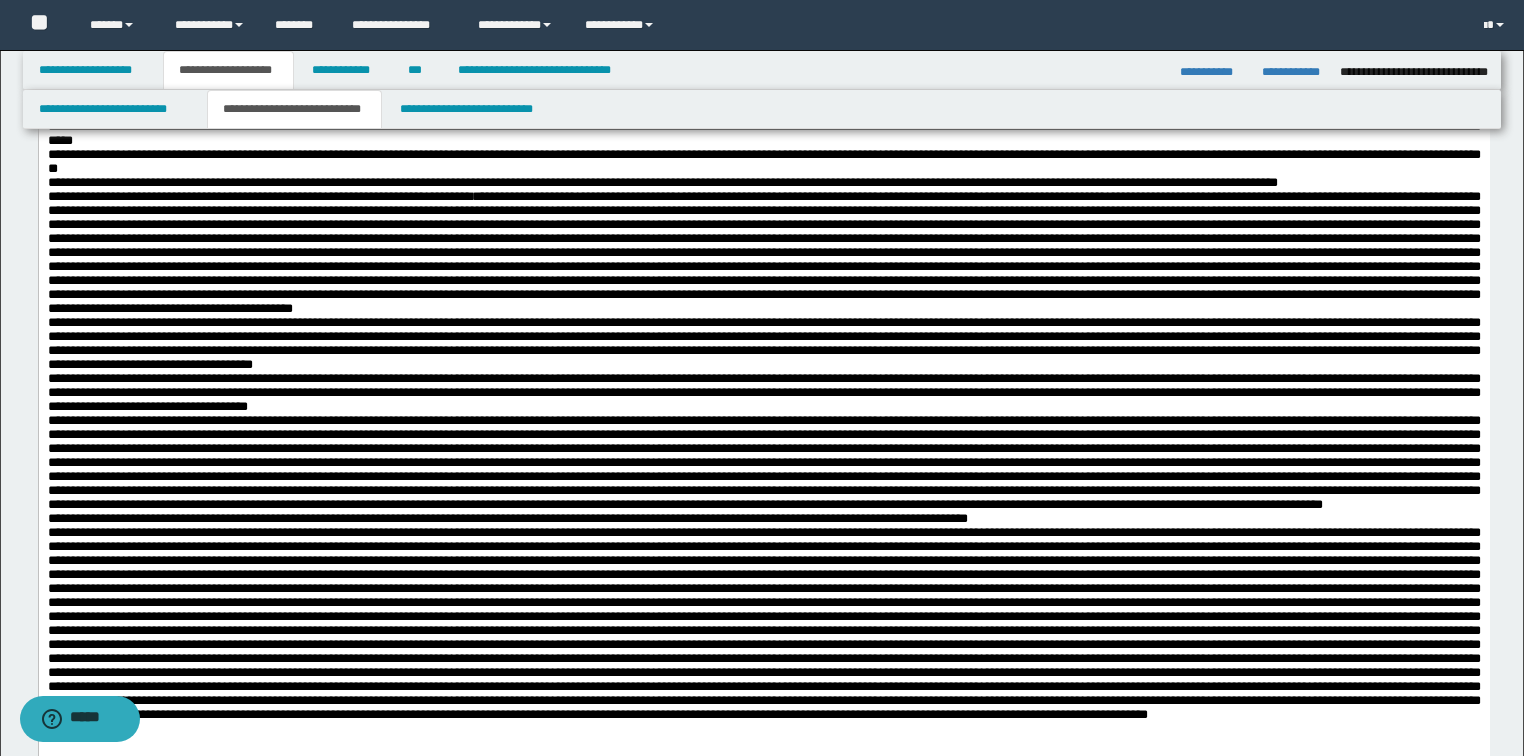 drag, startPoint x: 1299, startPoint y: 351, endPoint x: 1074, endPoint y: 461, distance: 250.4496 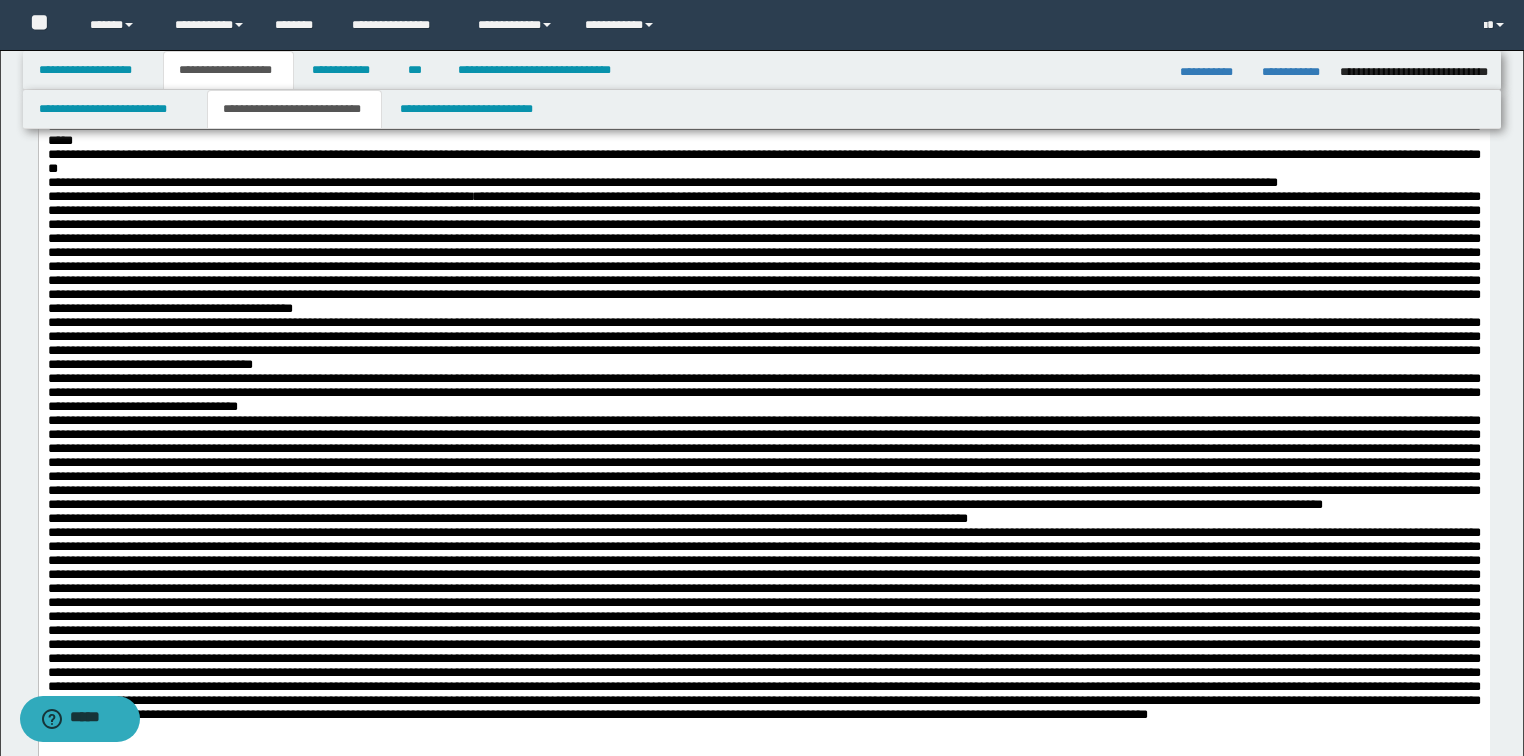 click on "**********" at bounding box center (763, 391) 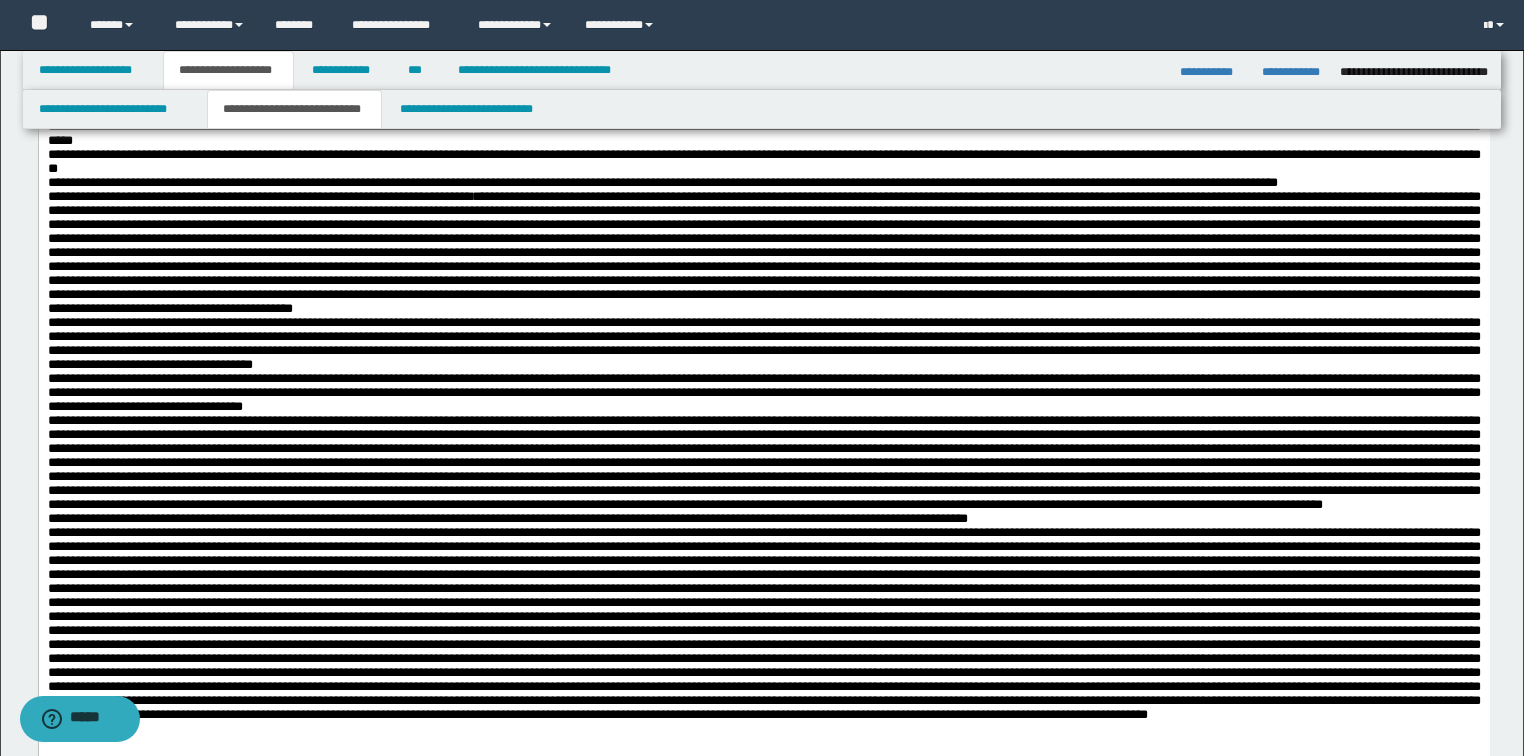 scroll, scrollTop: 480, scrollLeft: 0, axis: vertical 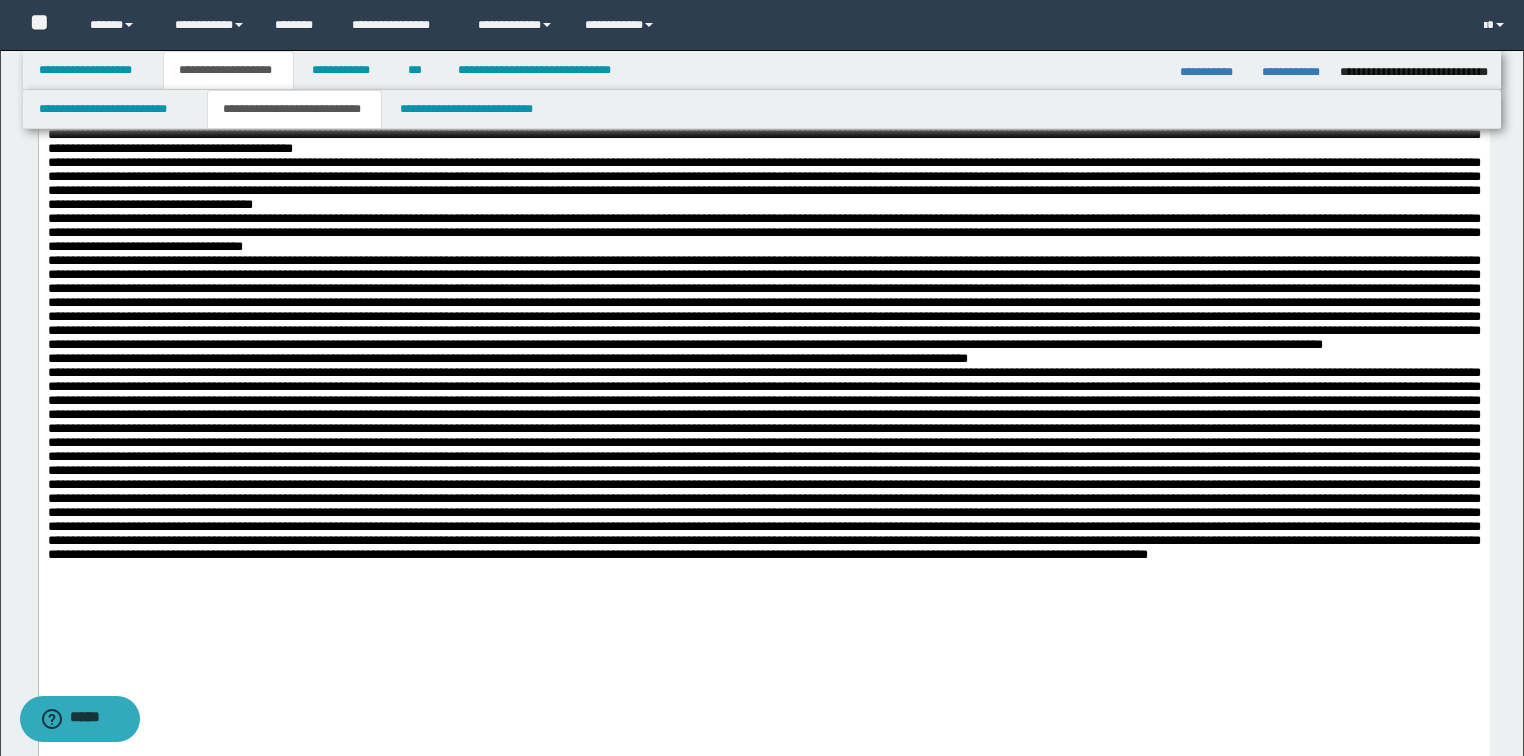 click at bounding box center [763, 463] 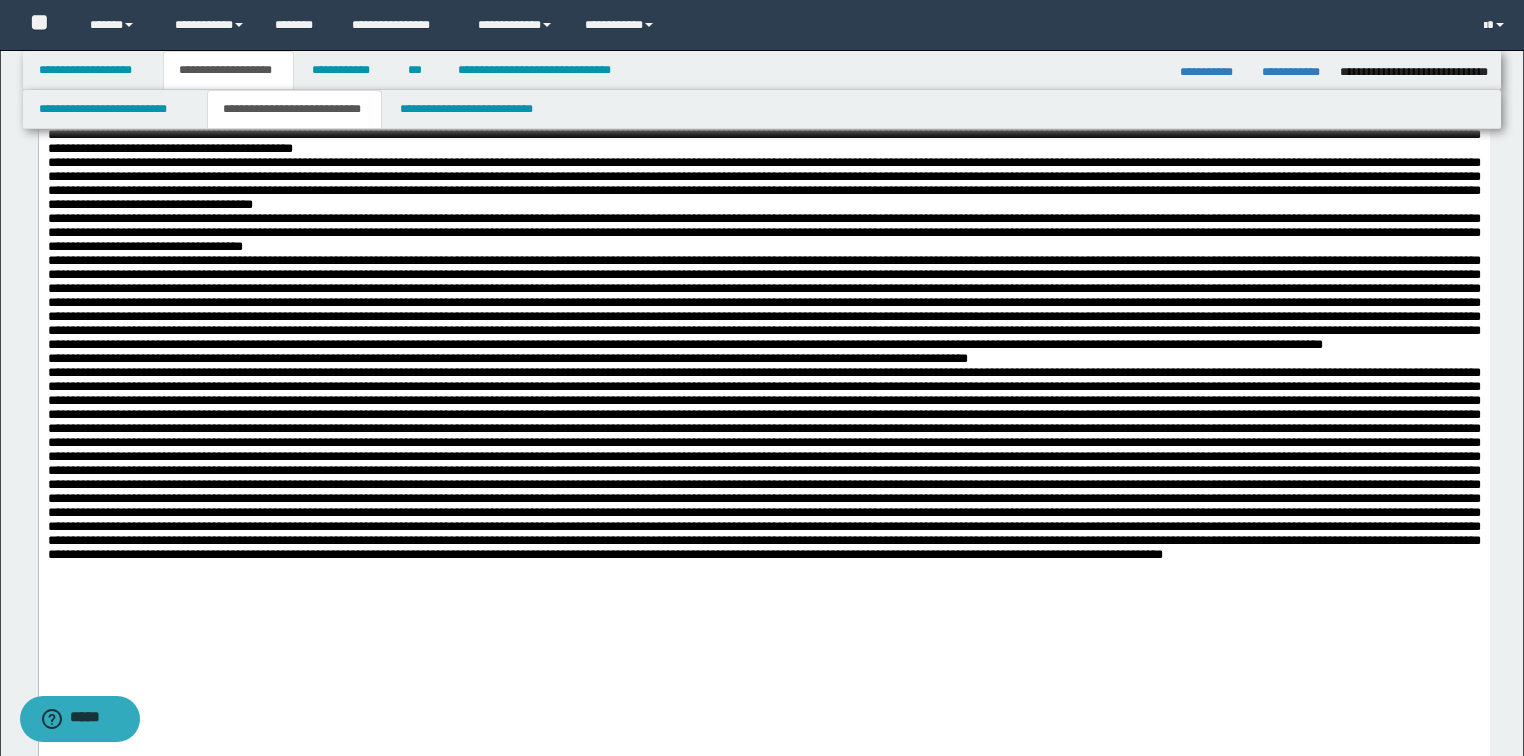 click at bounding box center [763, 463] 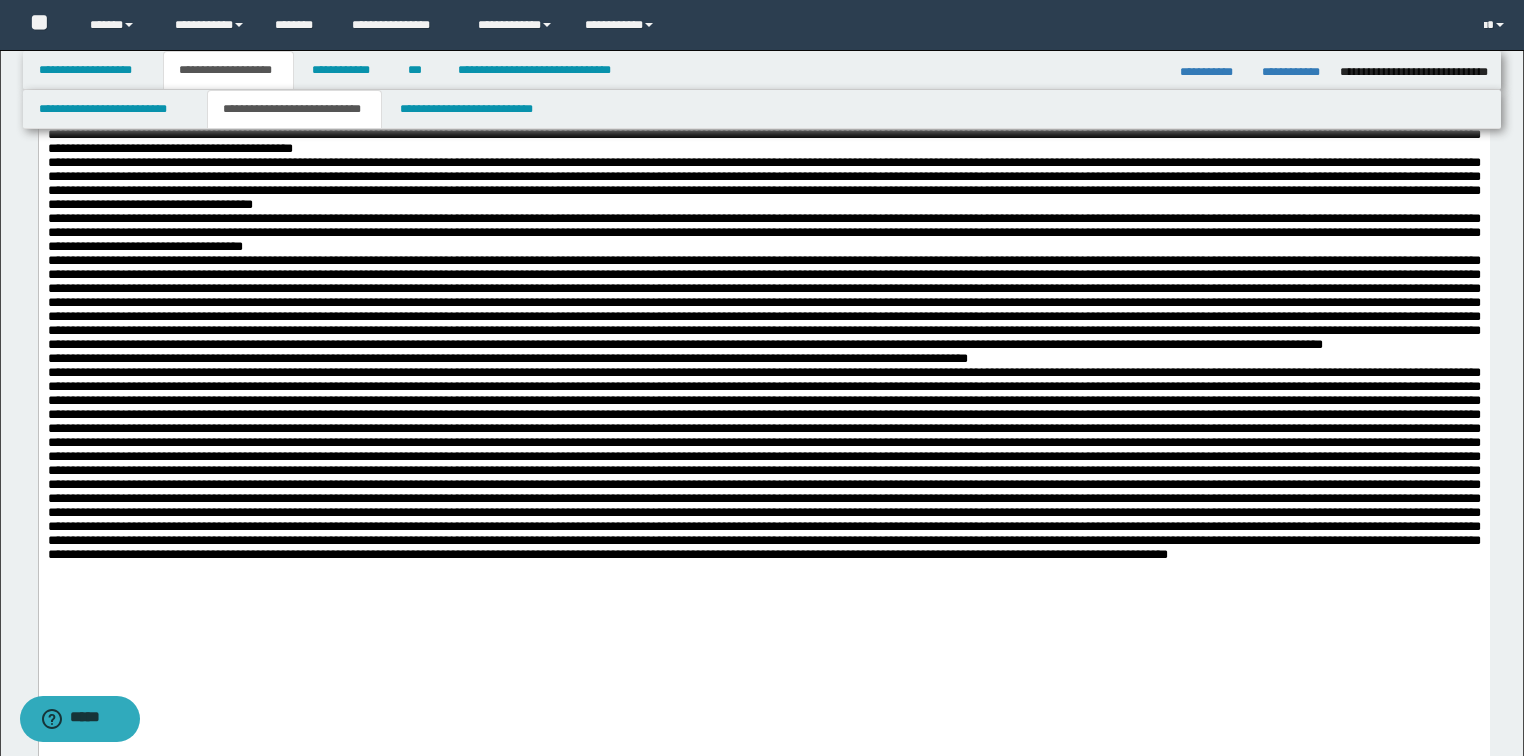 drag, startPoint x: 330, startPoint y: 551, endPoint x: 338, endPoint y: 578, distance: 28.160255 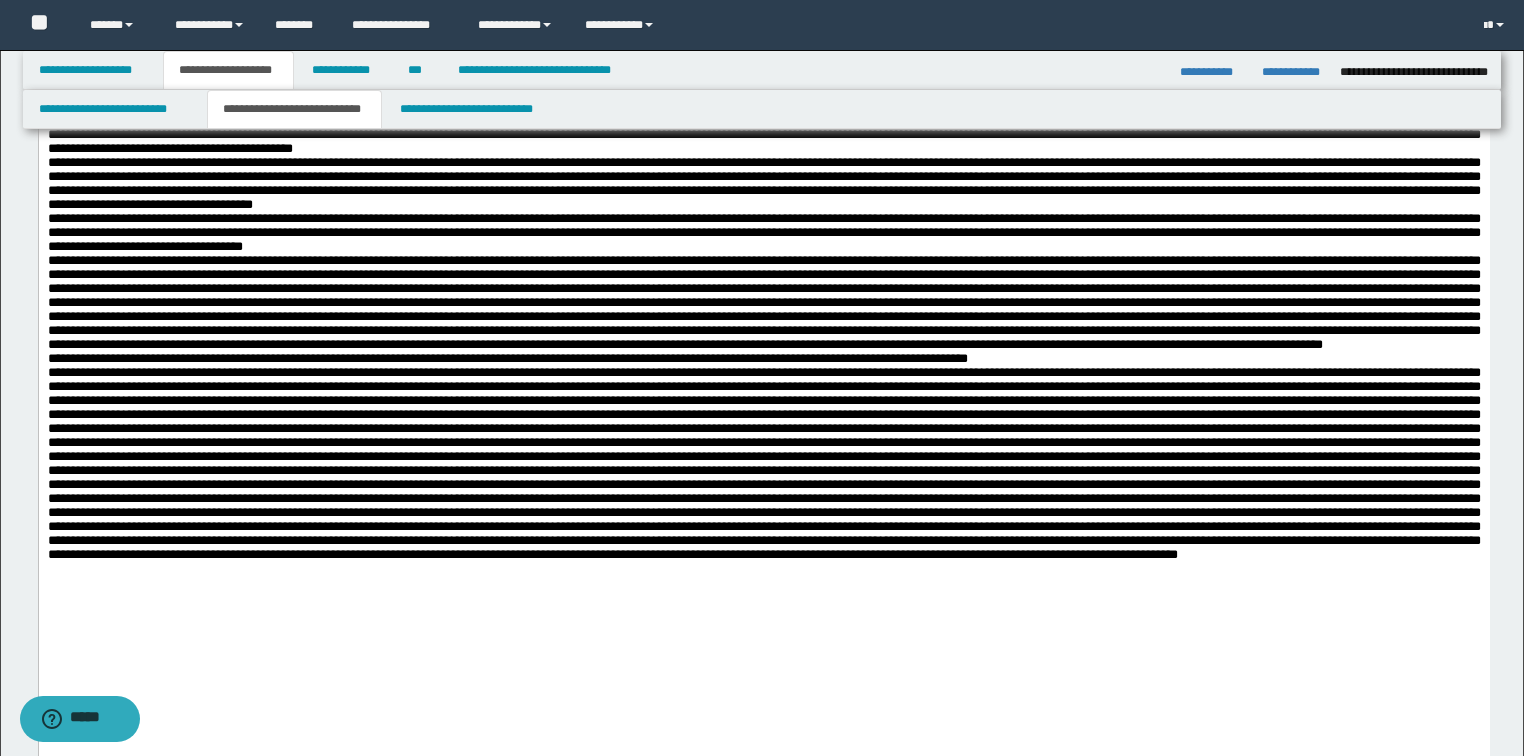 drag, startPoint x: 1353, startPoint y: 508, endPoint x: 1349, endPoint y: 542, distance: 34.234486 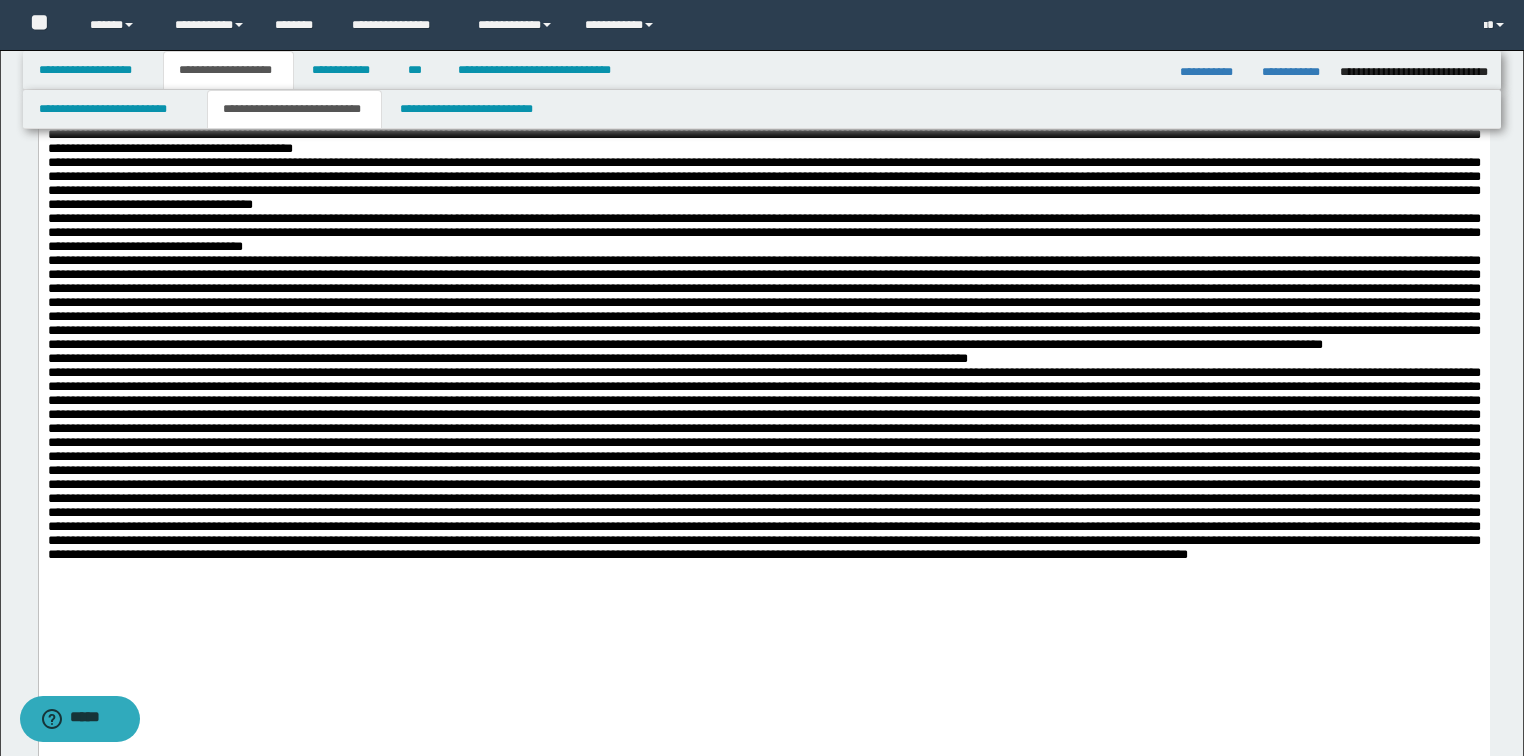 click at bounding box center [763, 463] 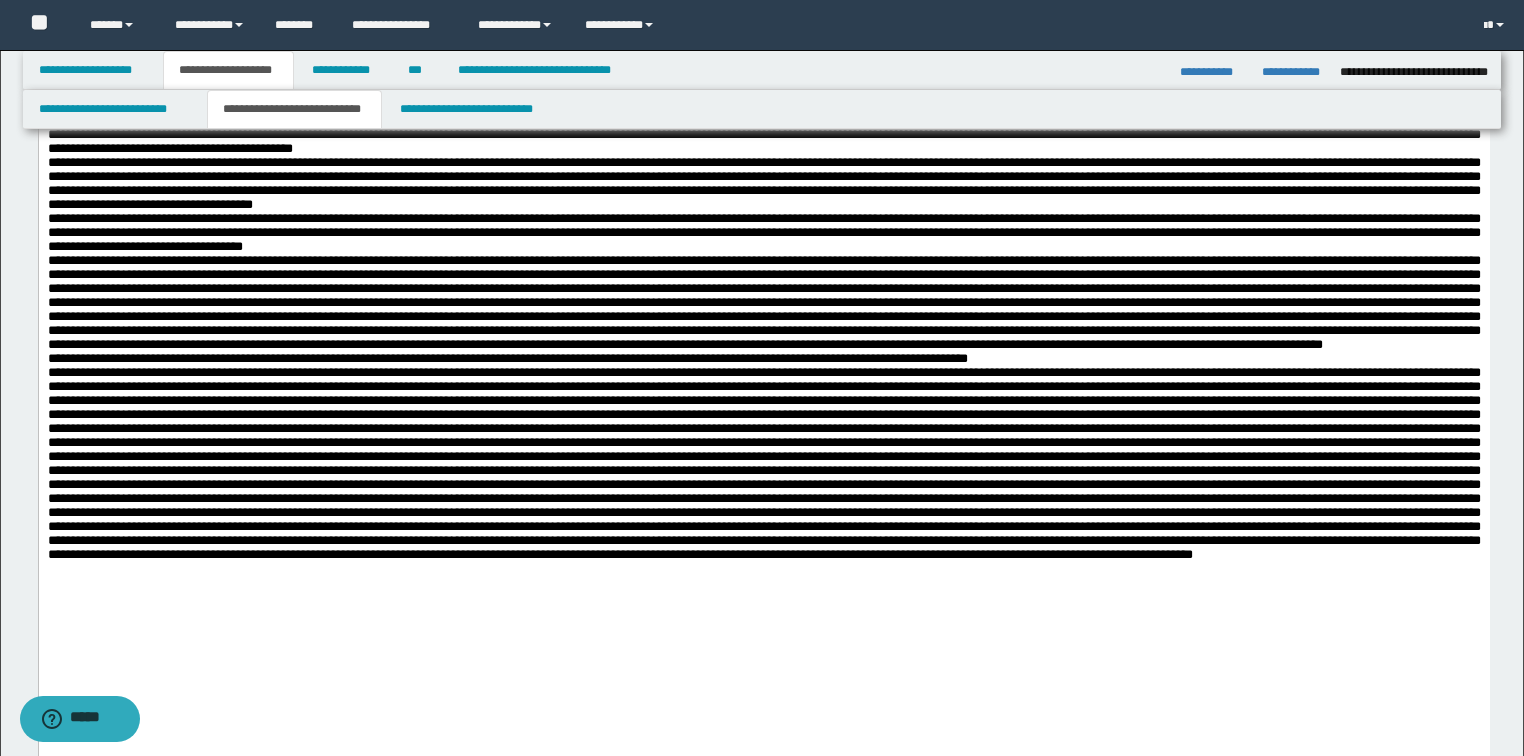 click at bounding box center [763, 463] 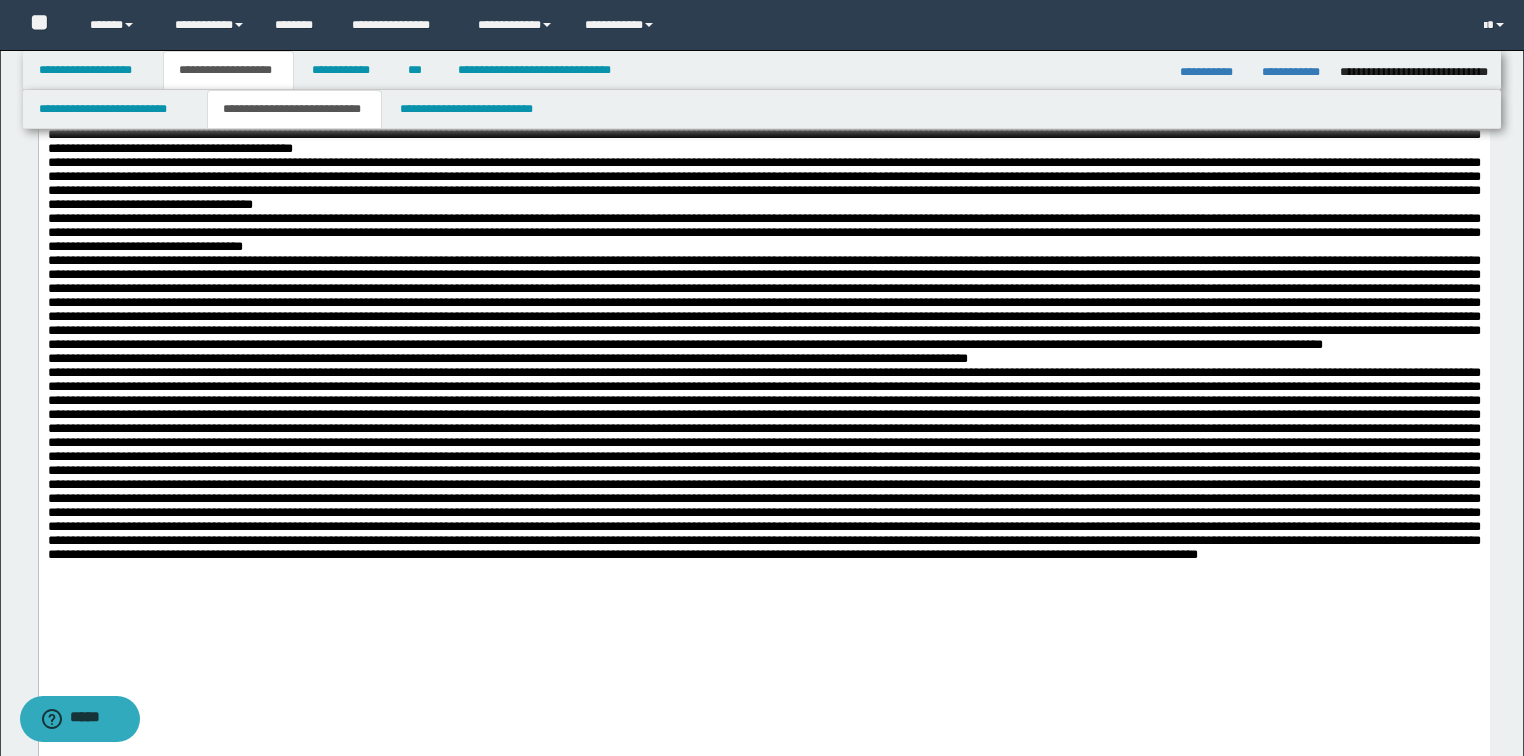 scroll, scrollTop: 160, scrollLeft: 0, axis: vertical 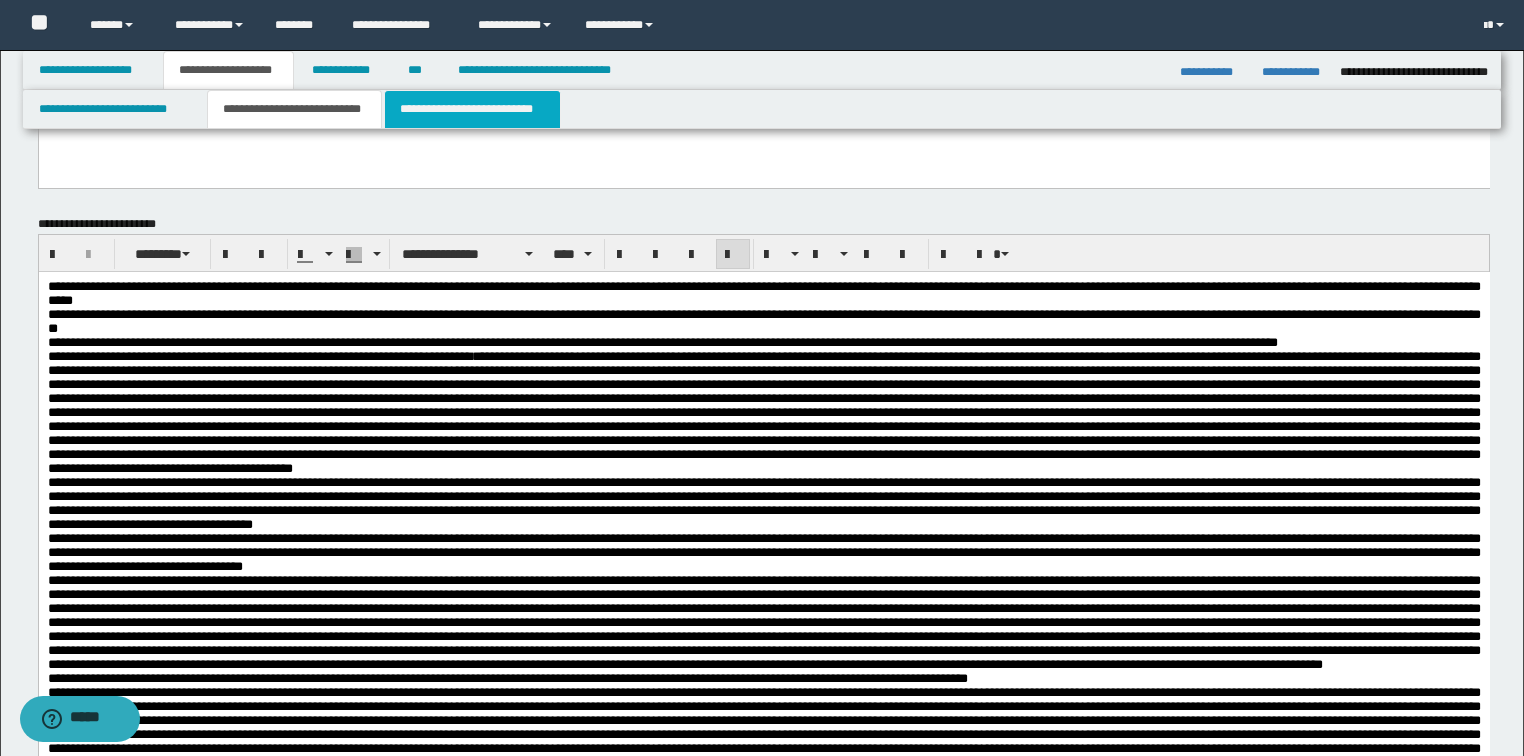 click on "**********" at bounding box center [472, 109] 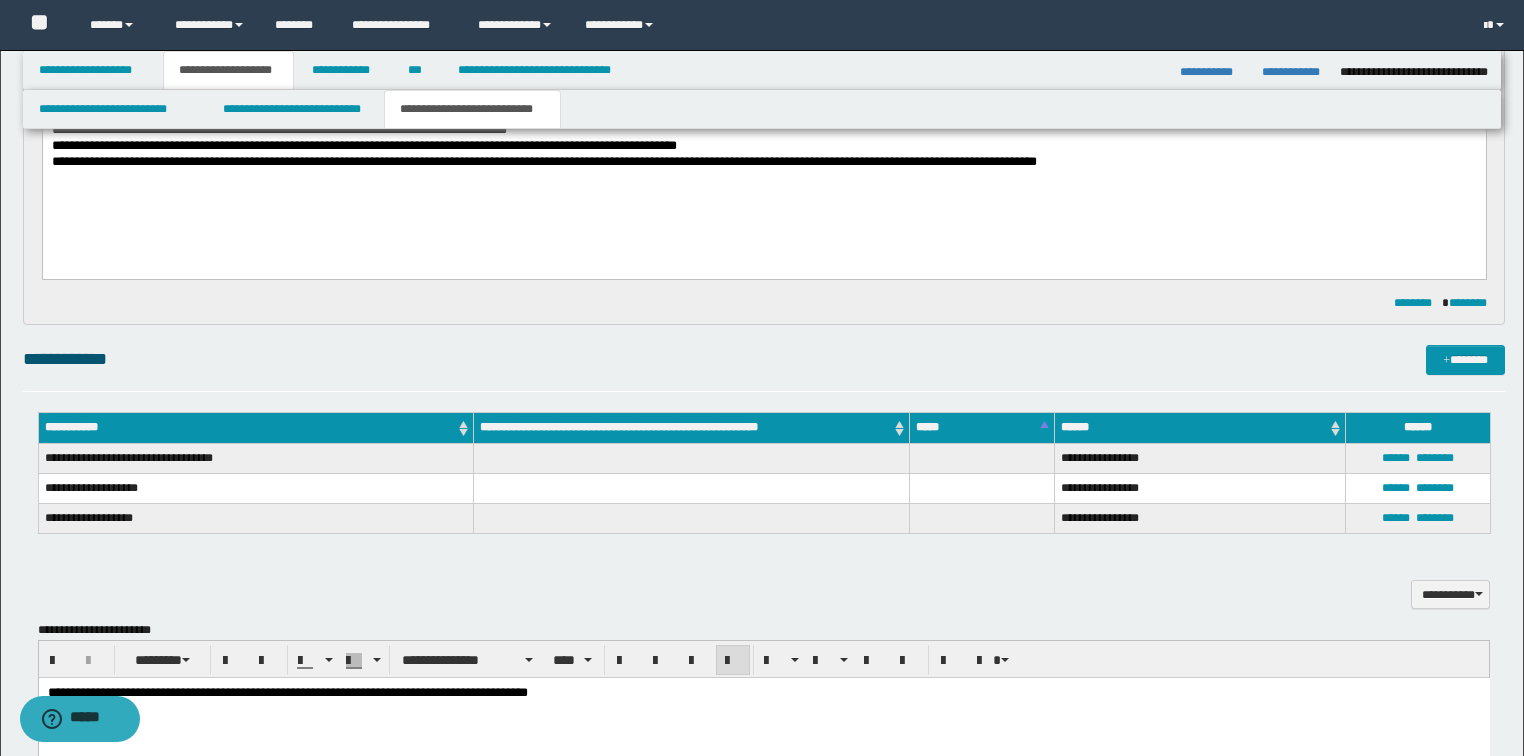 scroll, scrollTop: 720, scrollLeft: 0, axis: vertical 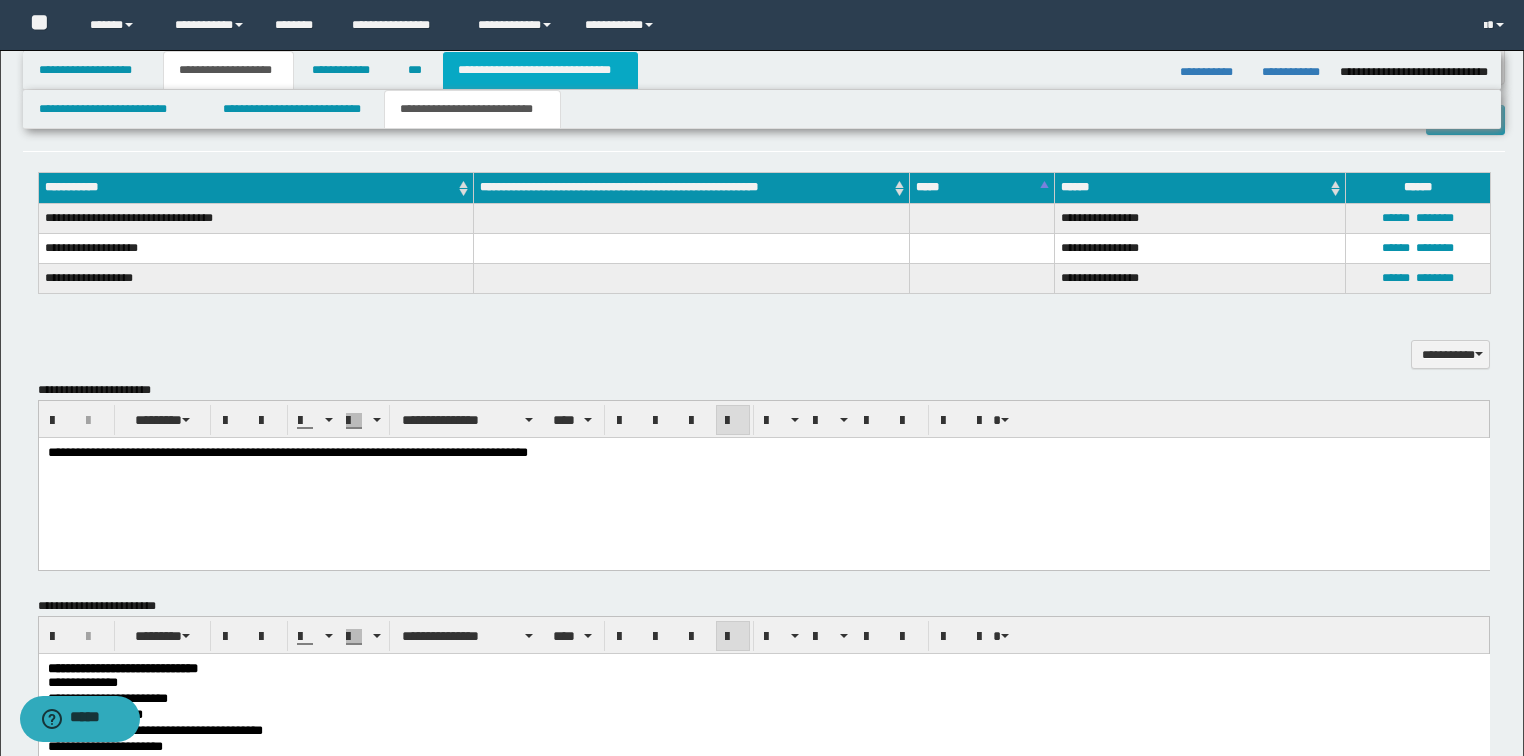 click on "**********" at bounding box center (540, 70) 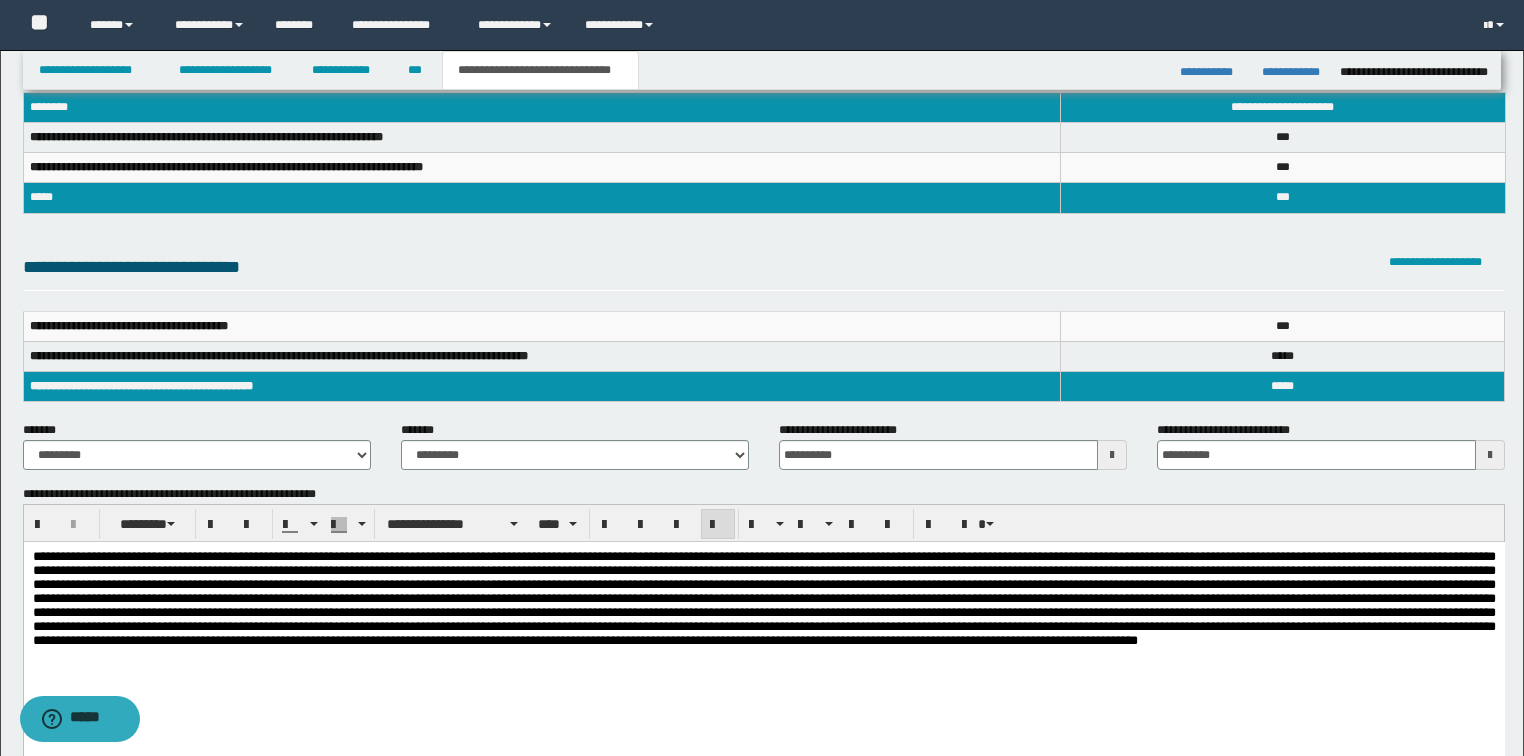 scroll, scrollTop: 0, scrollLeft: 0, axis: both 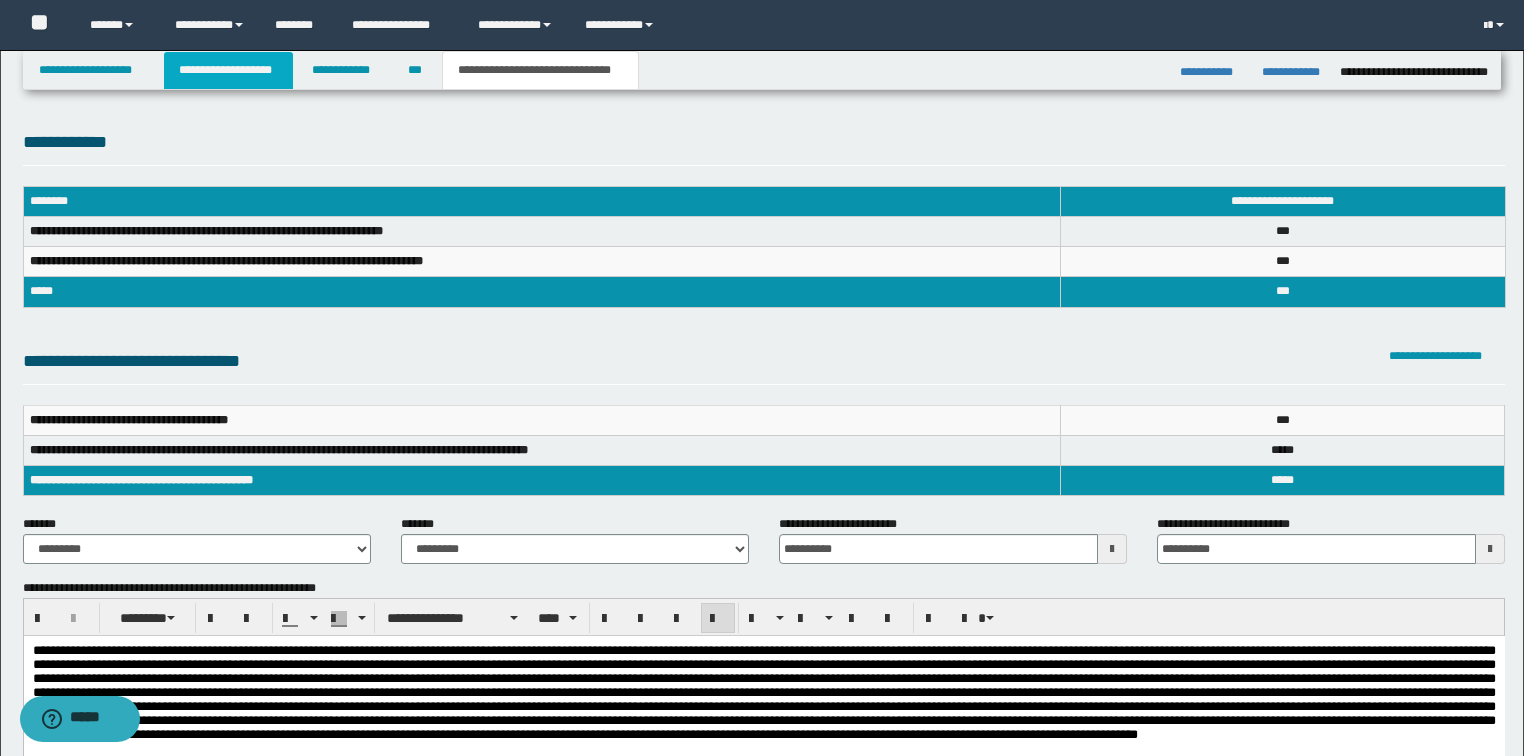 click on "**********" at bounding box center [228, 70] 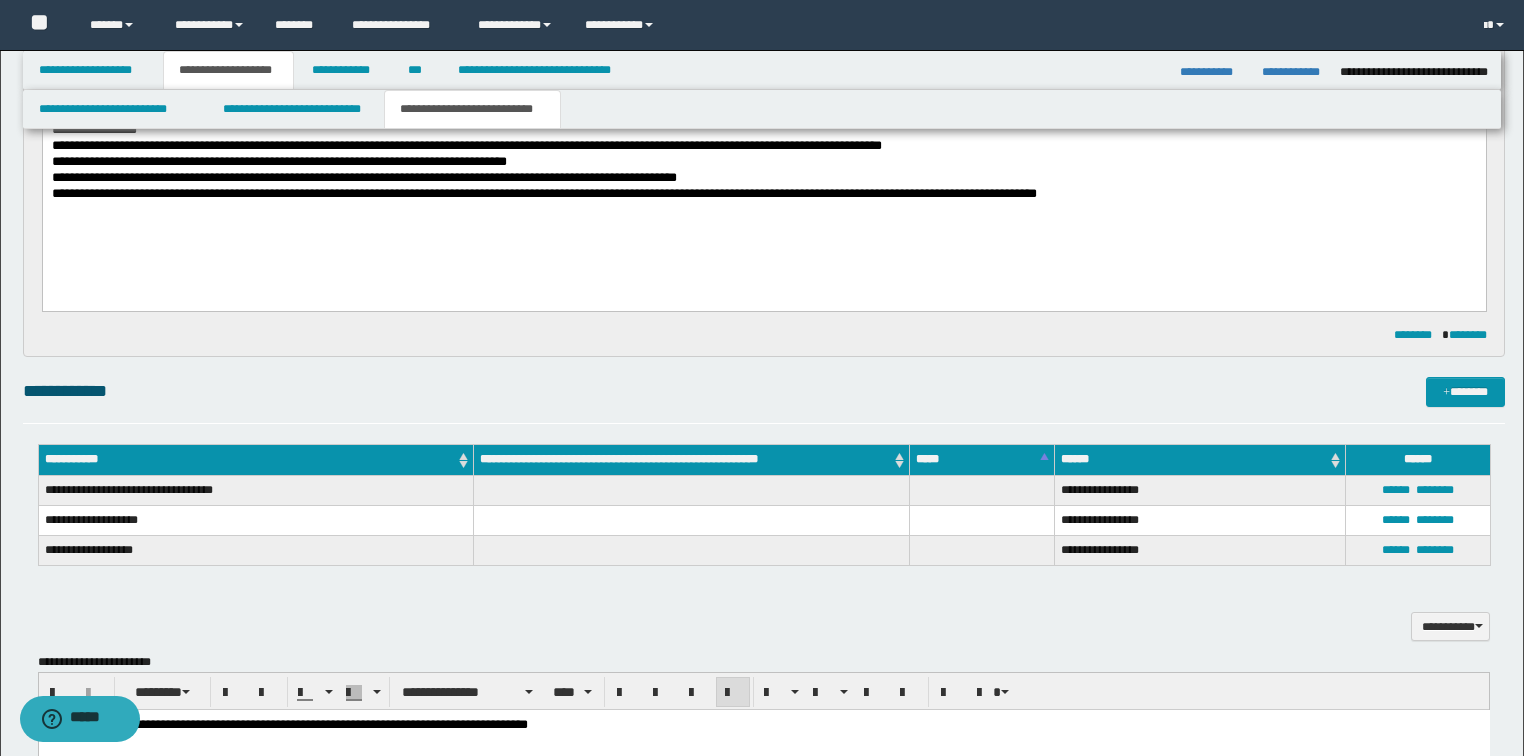 scroll, scrollTop: 0, scrollLeft: 0, axis: both 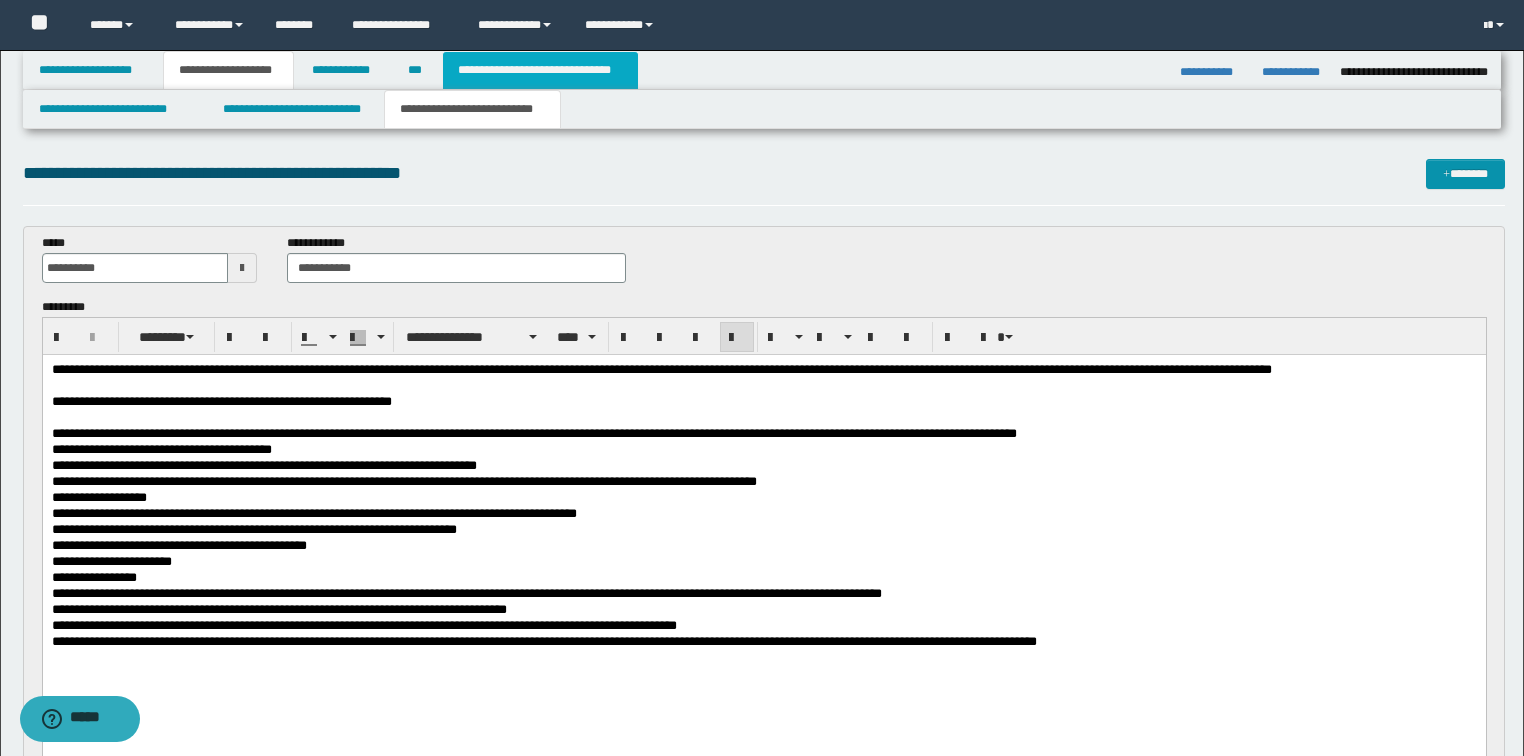 click on "**********" at bounding box center [540, 70] 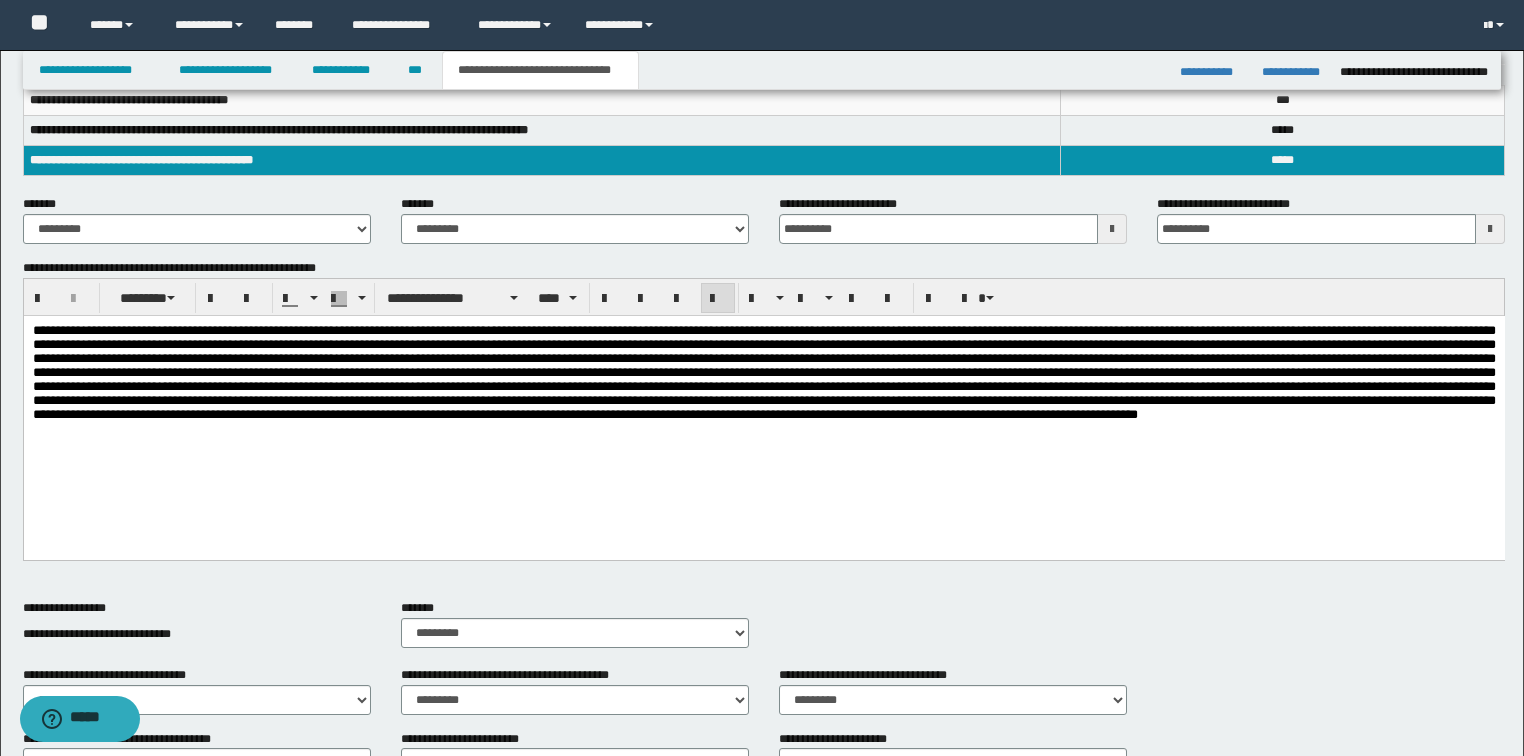 scroll, scrollTop: 0, scrollLeft: 0, axis: both 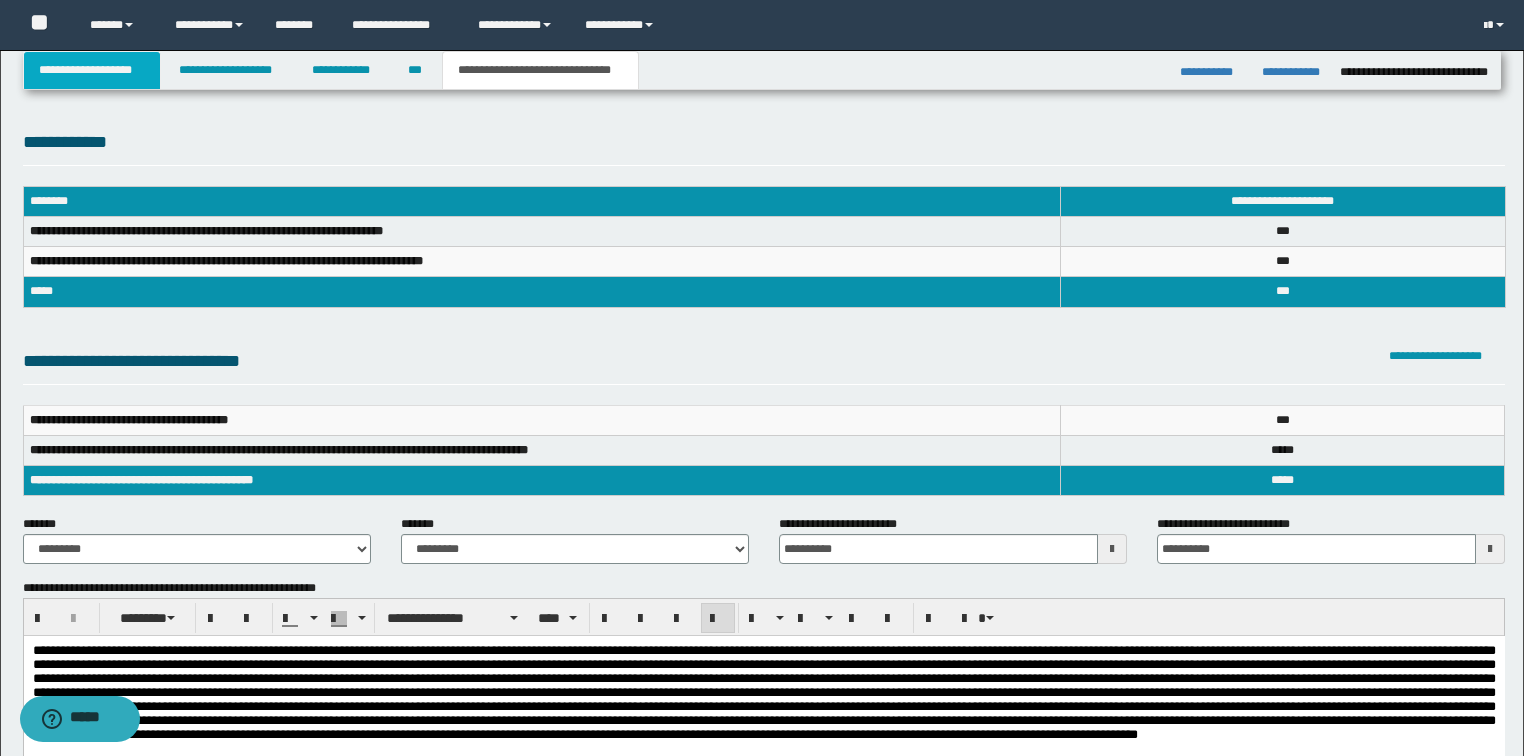 click on "**********" at bounding box center (92, 70) 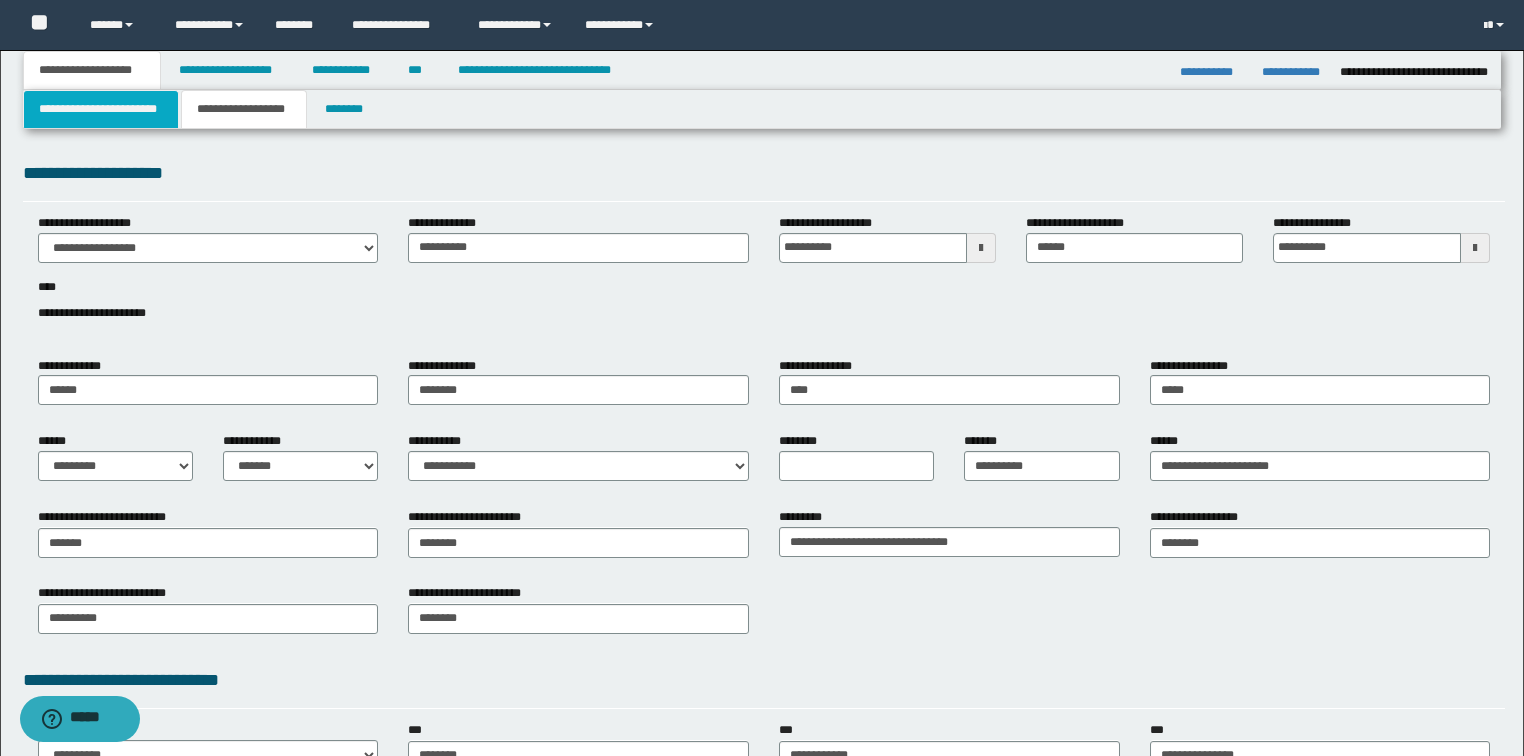 drag, startPoint x: 110, startPoint y: 122, endPoint x: 115, endPoint y: 110, distance: 13 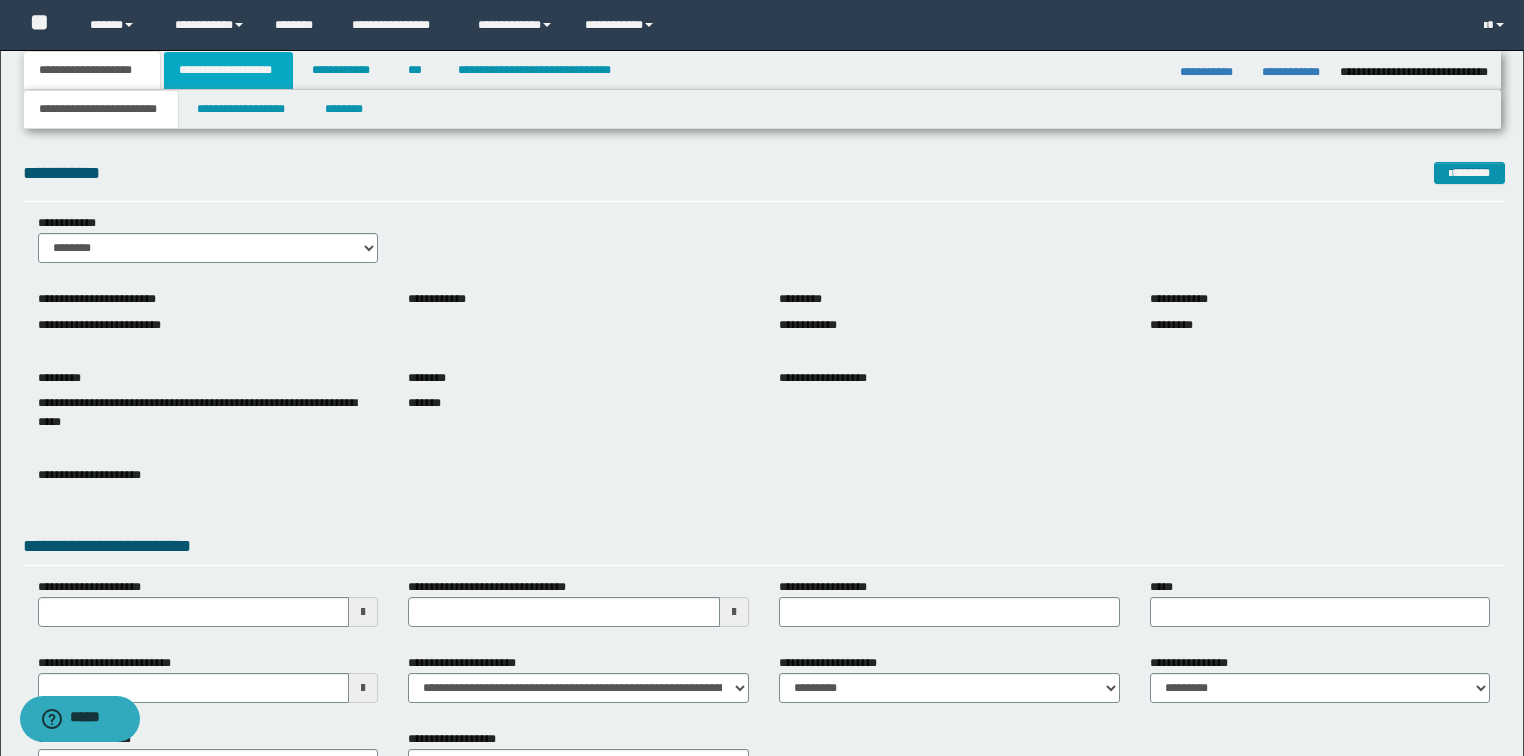 click on "**********" at bounding box center (228, 70) 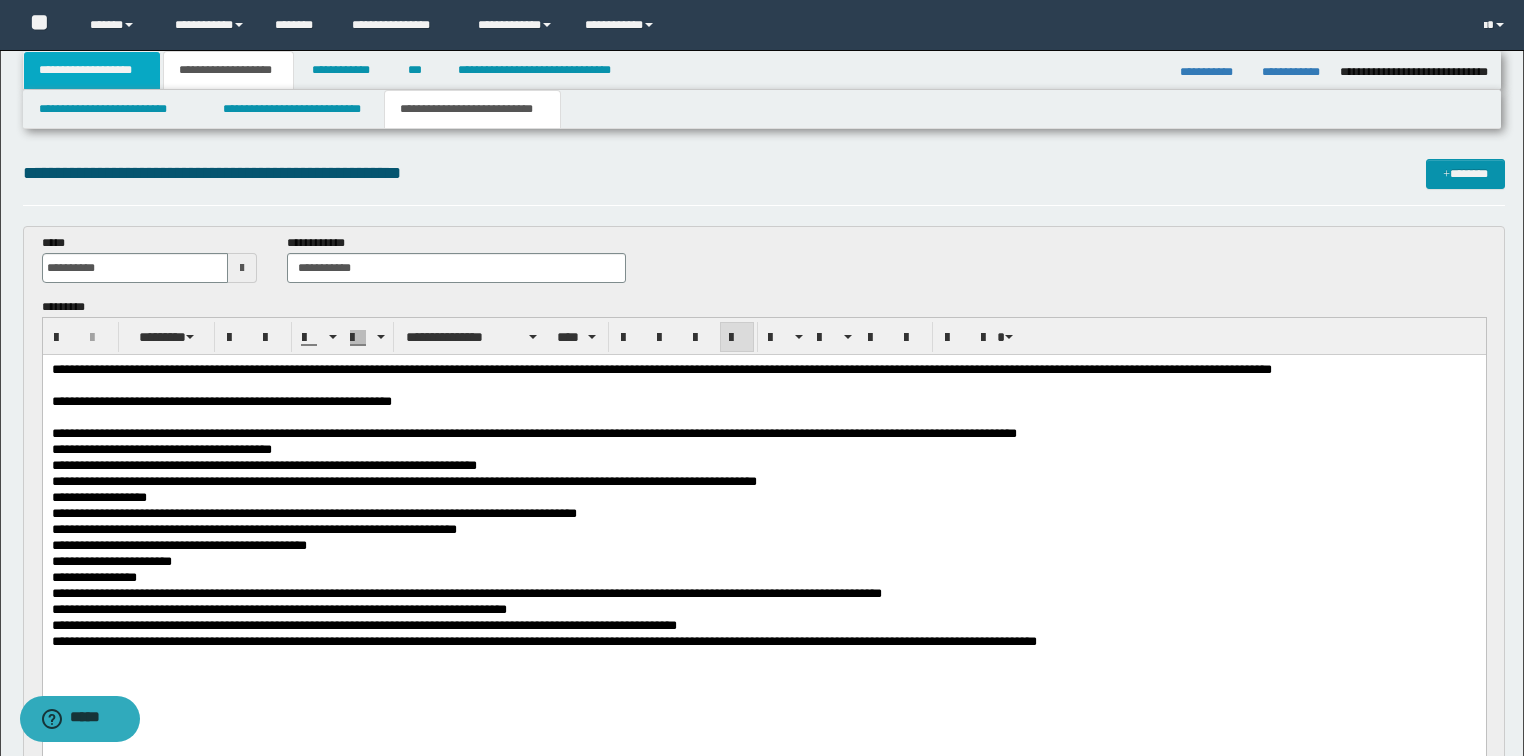 click on "**********" at bounding box center [92, 70] 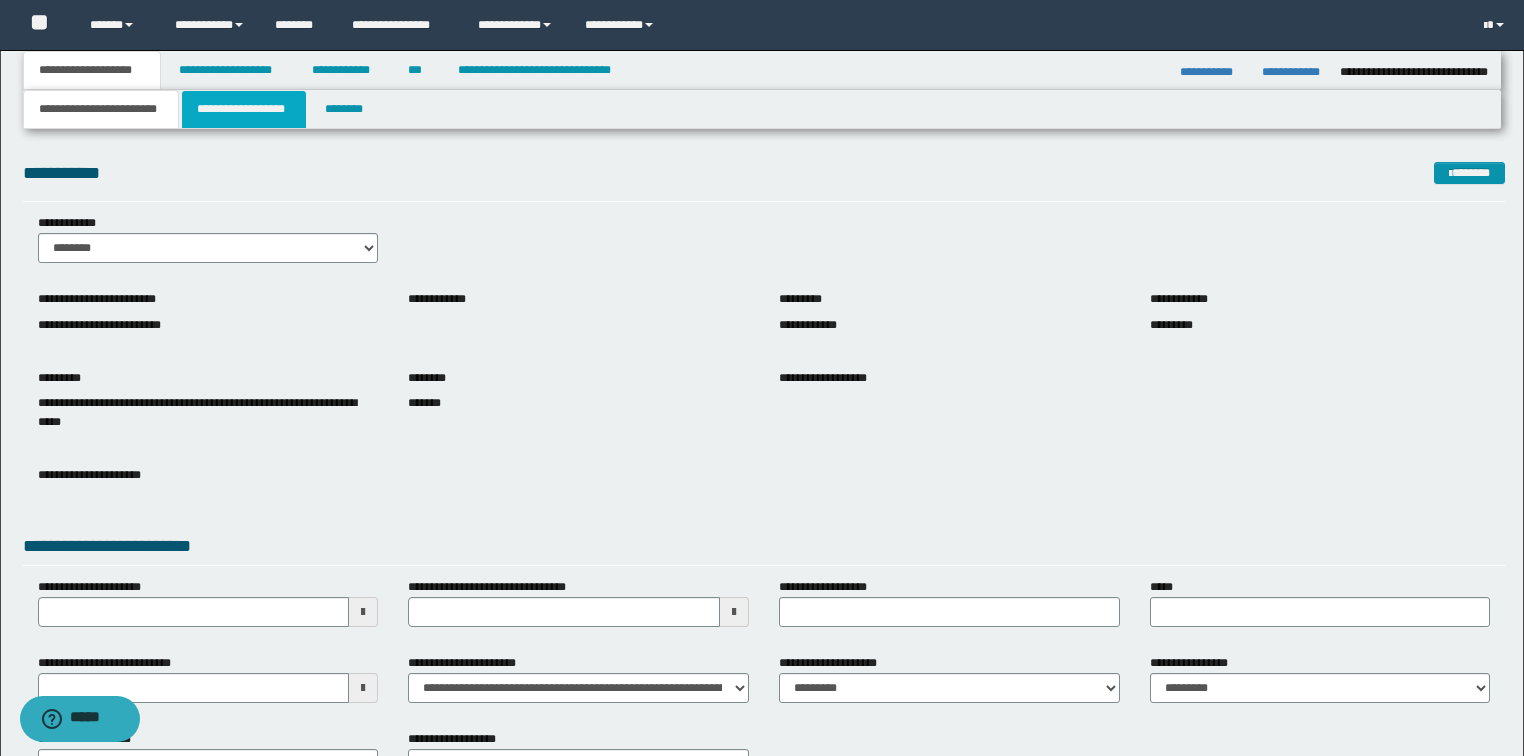 click on "**********" at bounding box center (244, 109) 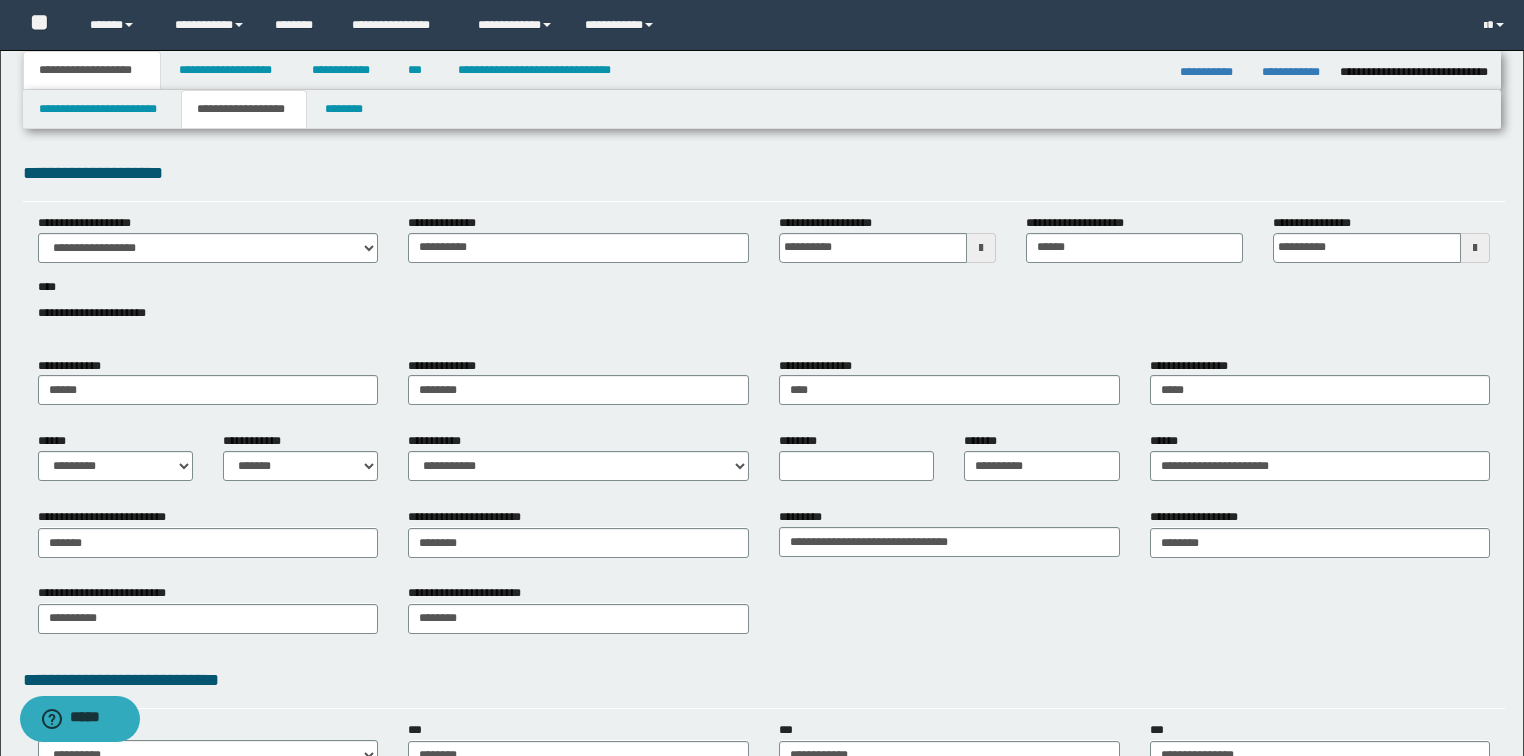 scroll, scrollTop: 350, scrollLeft: 0, axis: vertical 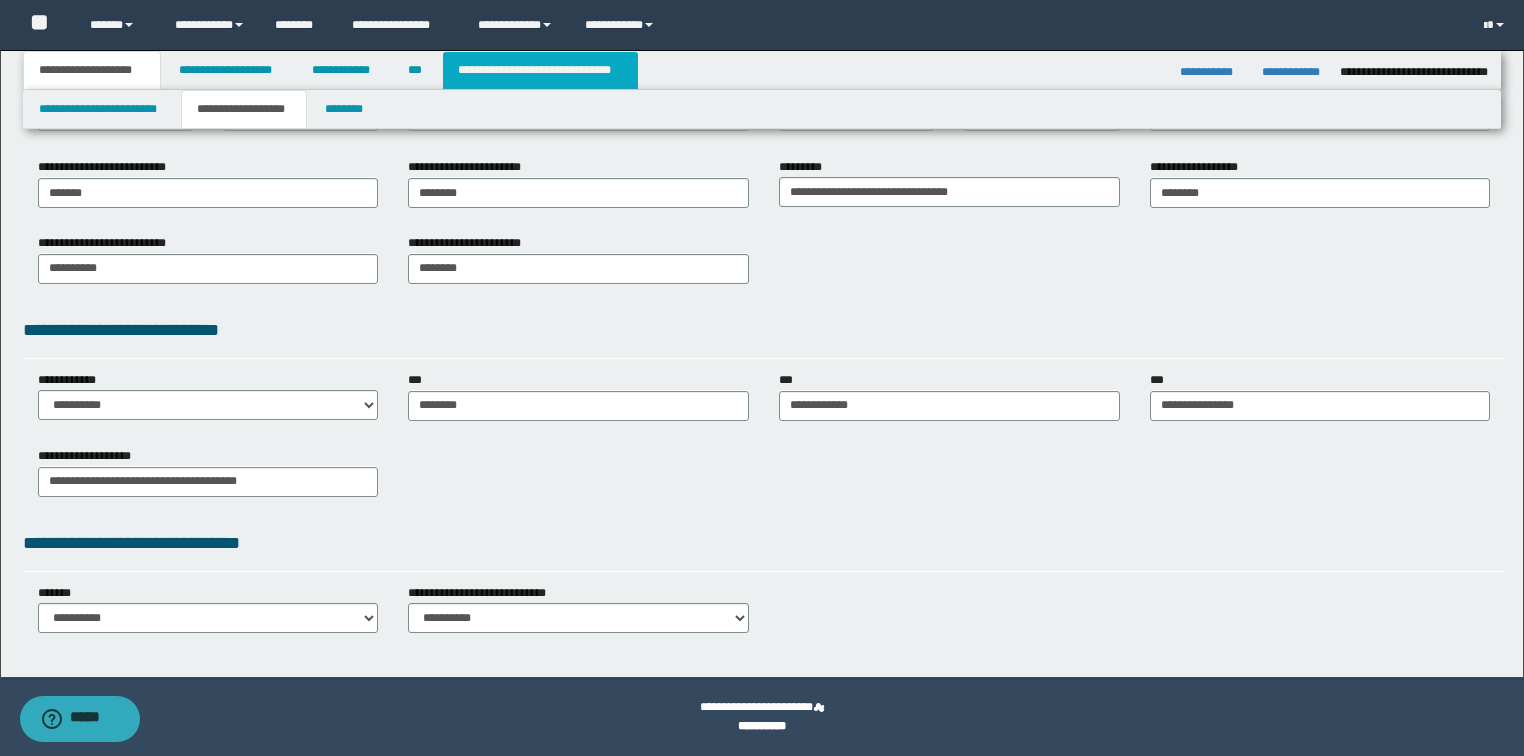 click on "**********" at bounding box center (540, 70) 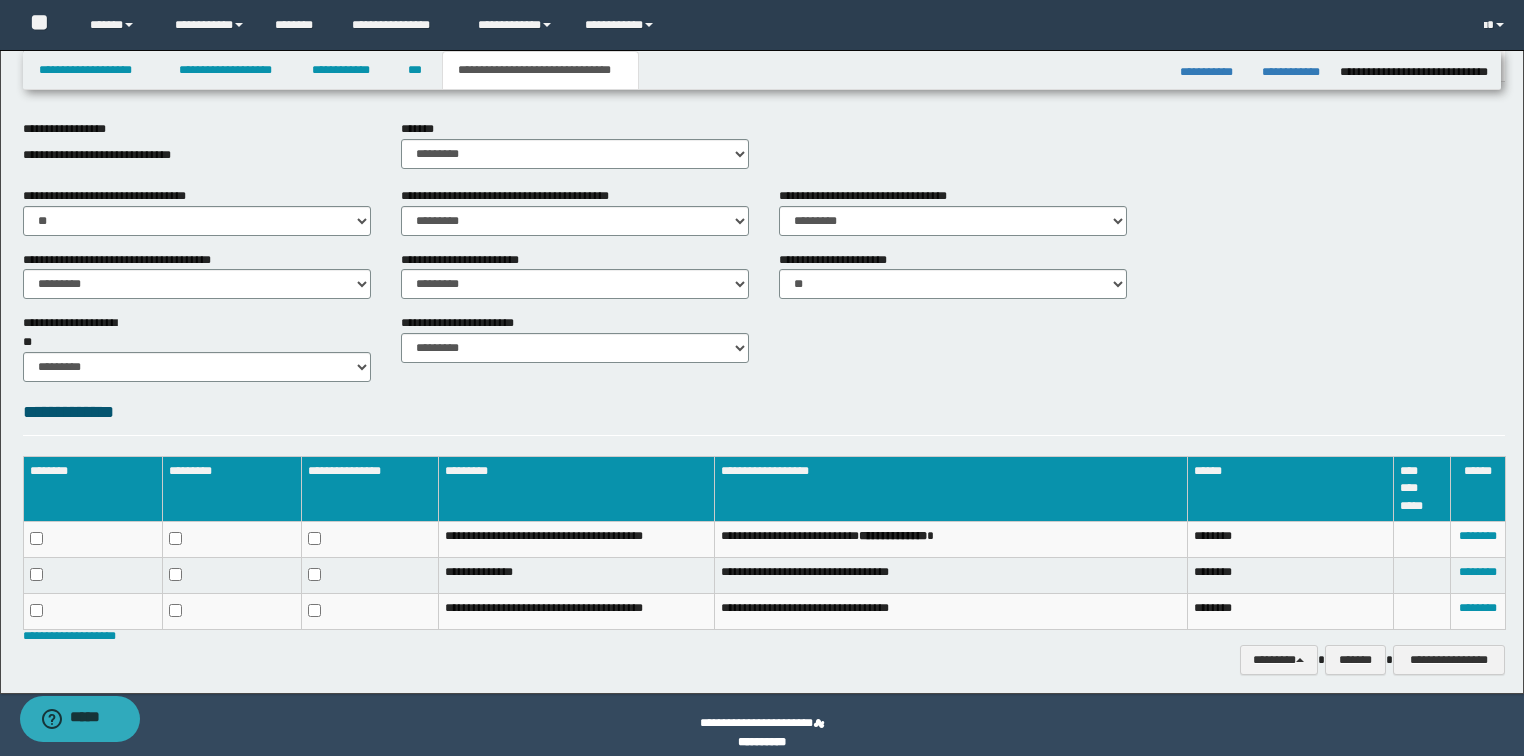 scroll, scrollTop: 814, scrollLeft: 0, axis: vertical 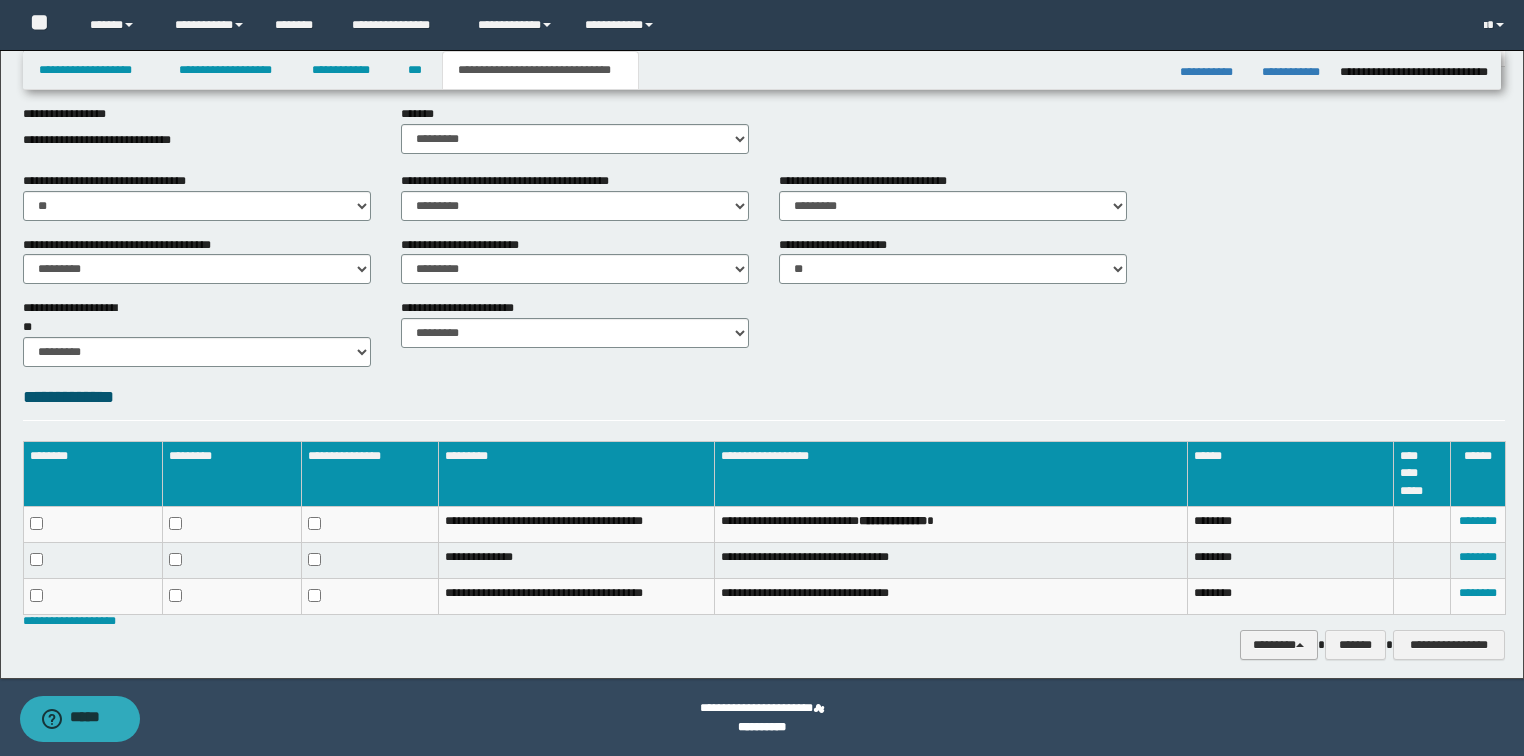click on "********" at bounding box center (1279, 645) 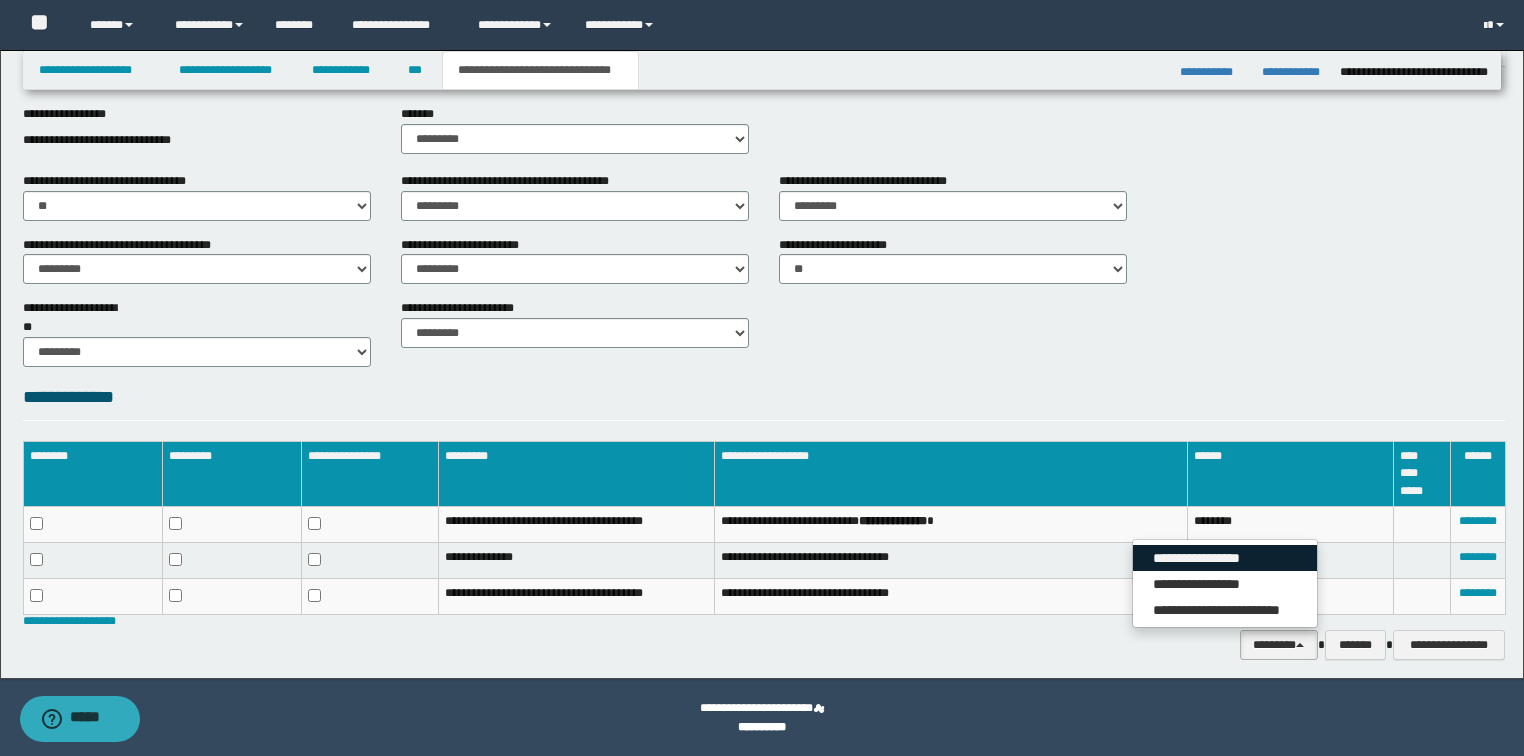 click on "**********" at bounding box center [1225, 558] 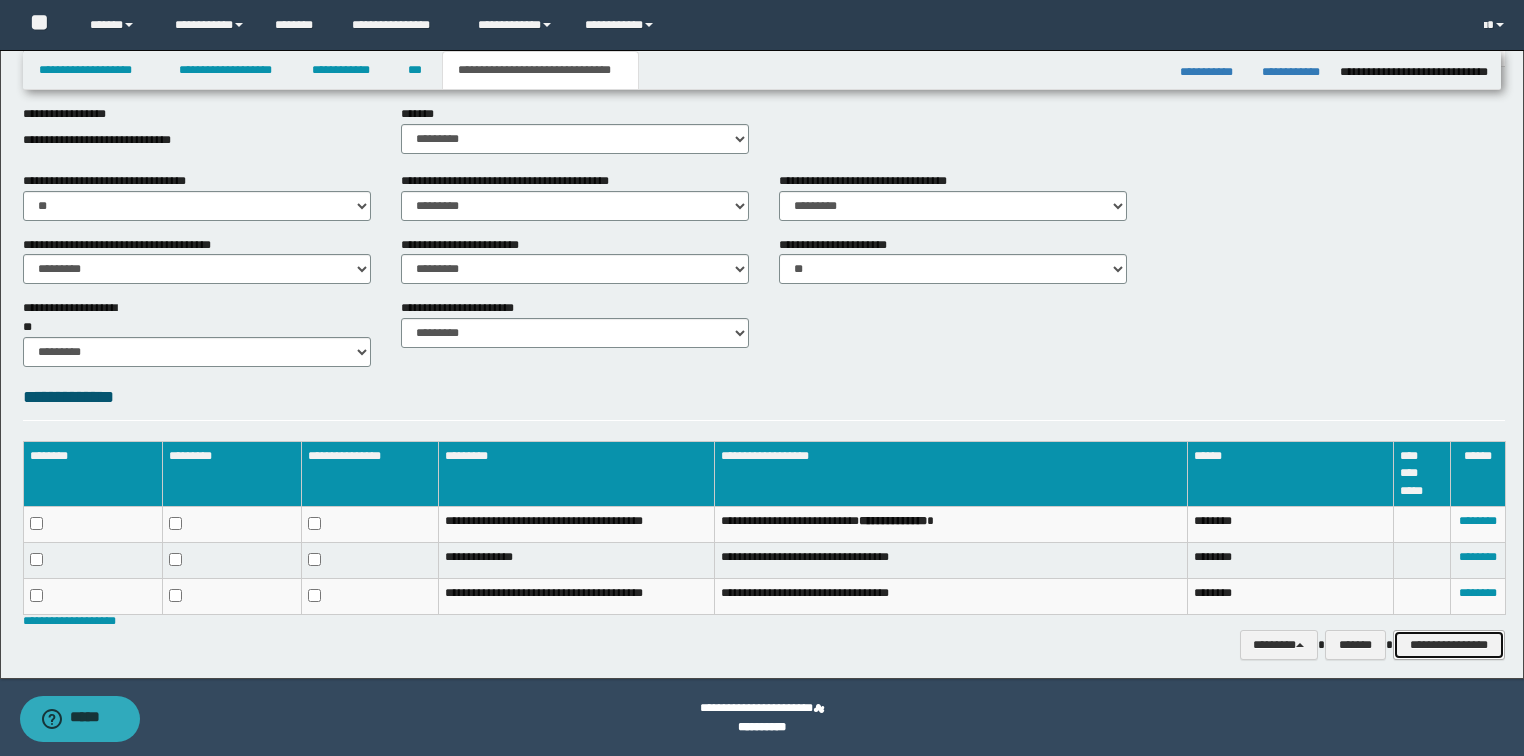 click on "**********" at bounding box center (1449, 645) 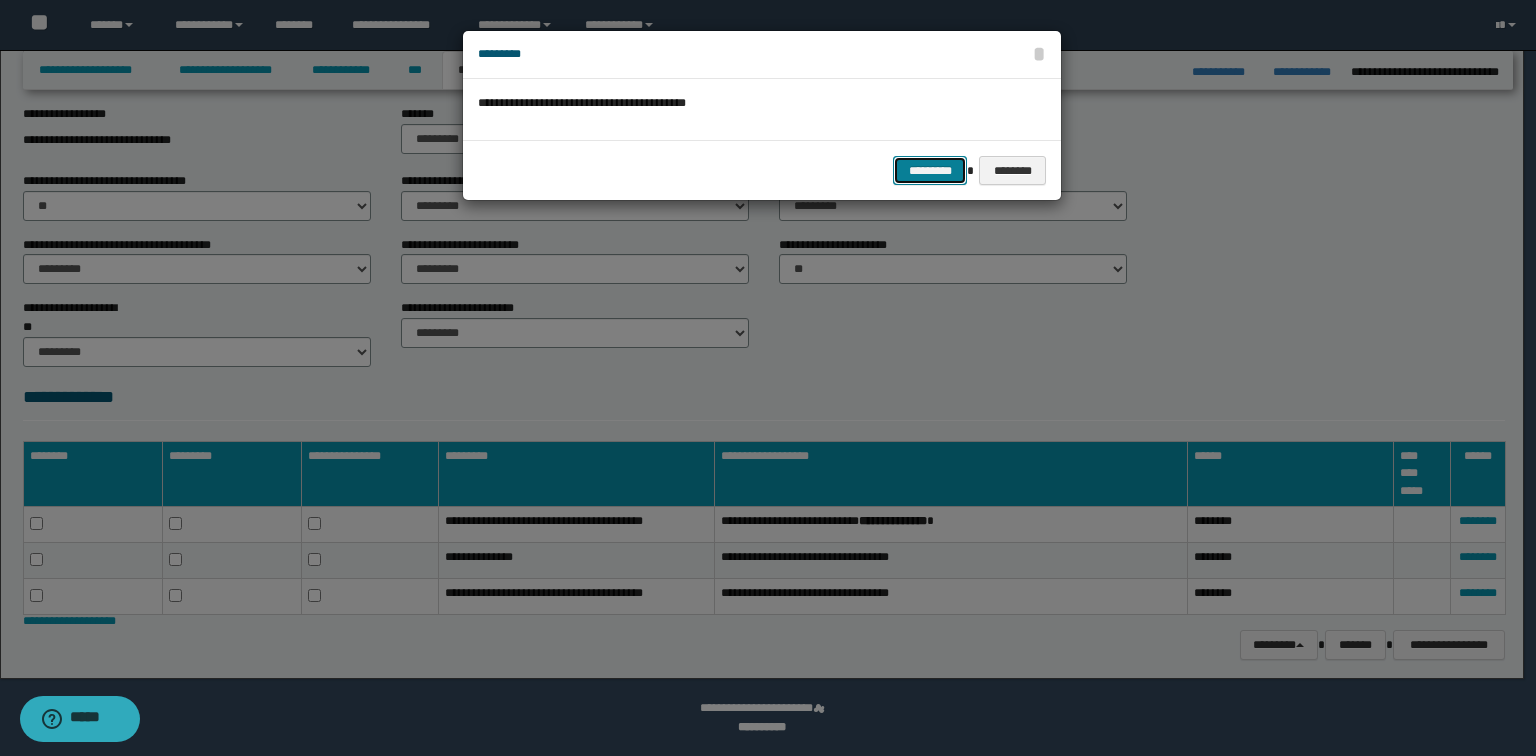 click on "*********" at bounding box center (930, 171) 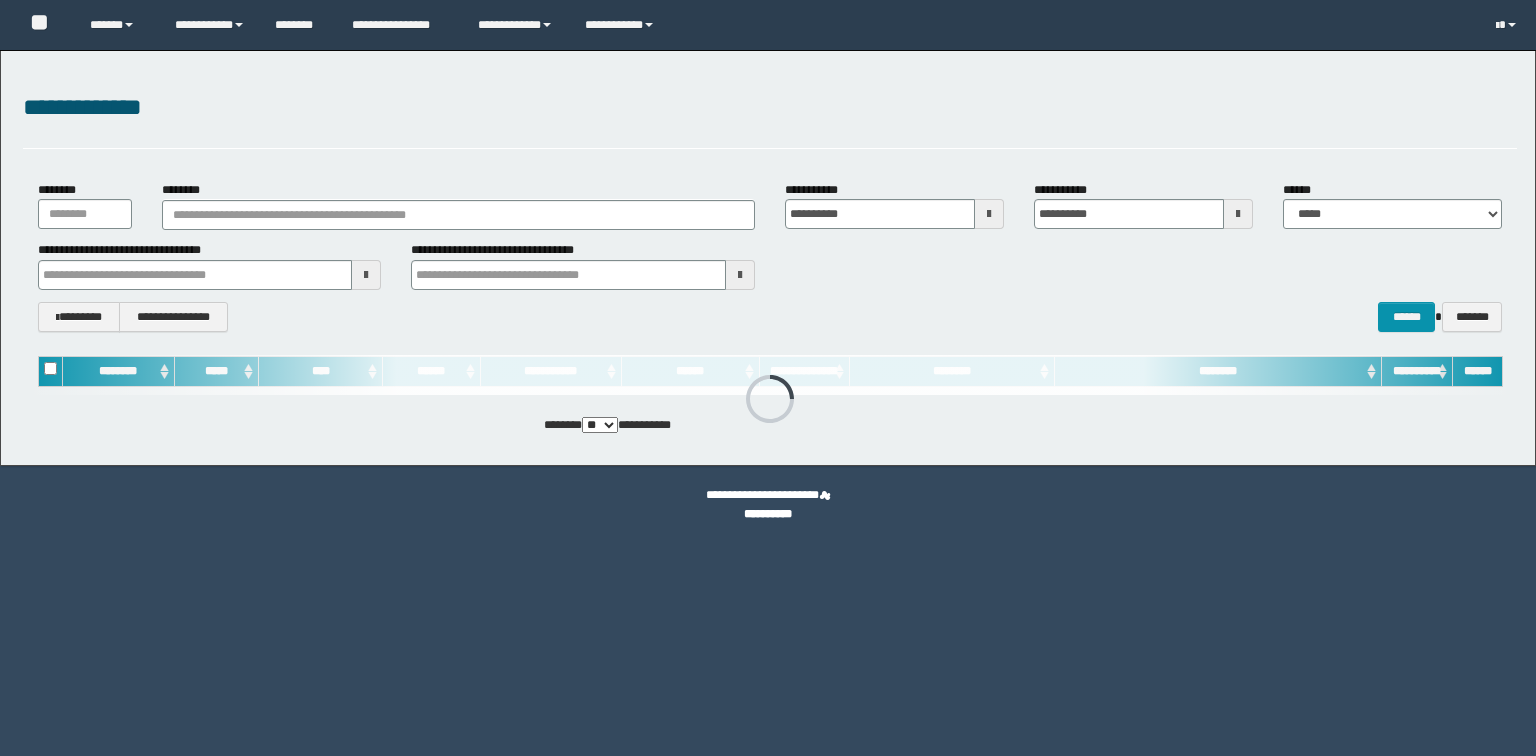 scroll, scrollTop: 0, scrollLeft: 0, axis: both 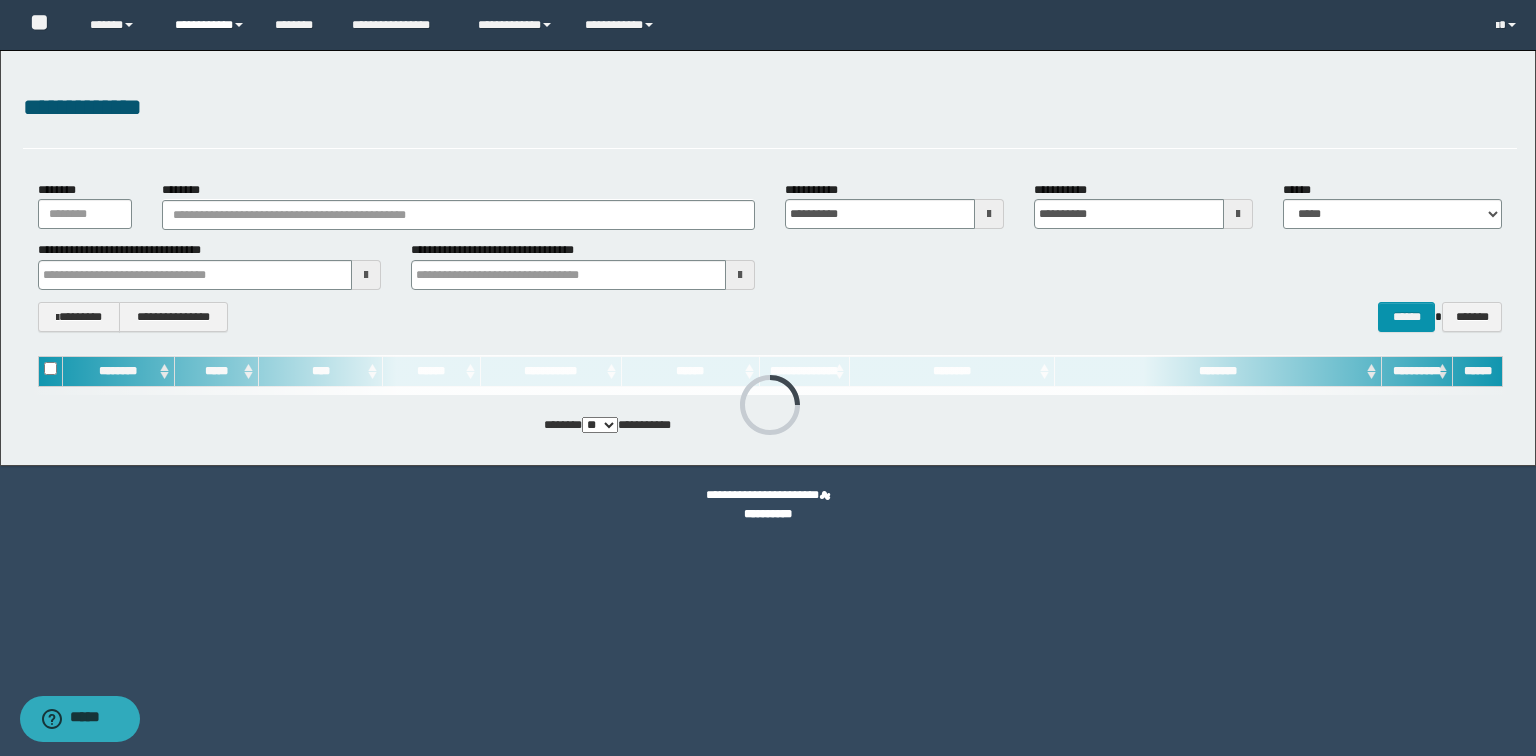 click on "**********" at bounding box center (210, 25) 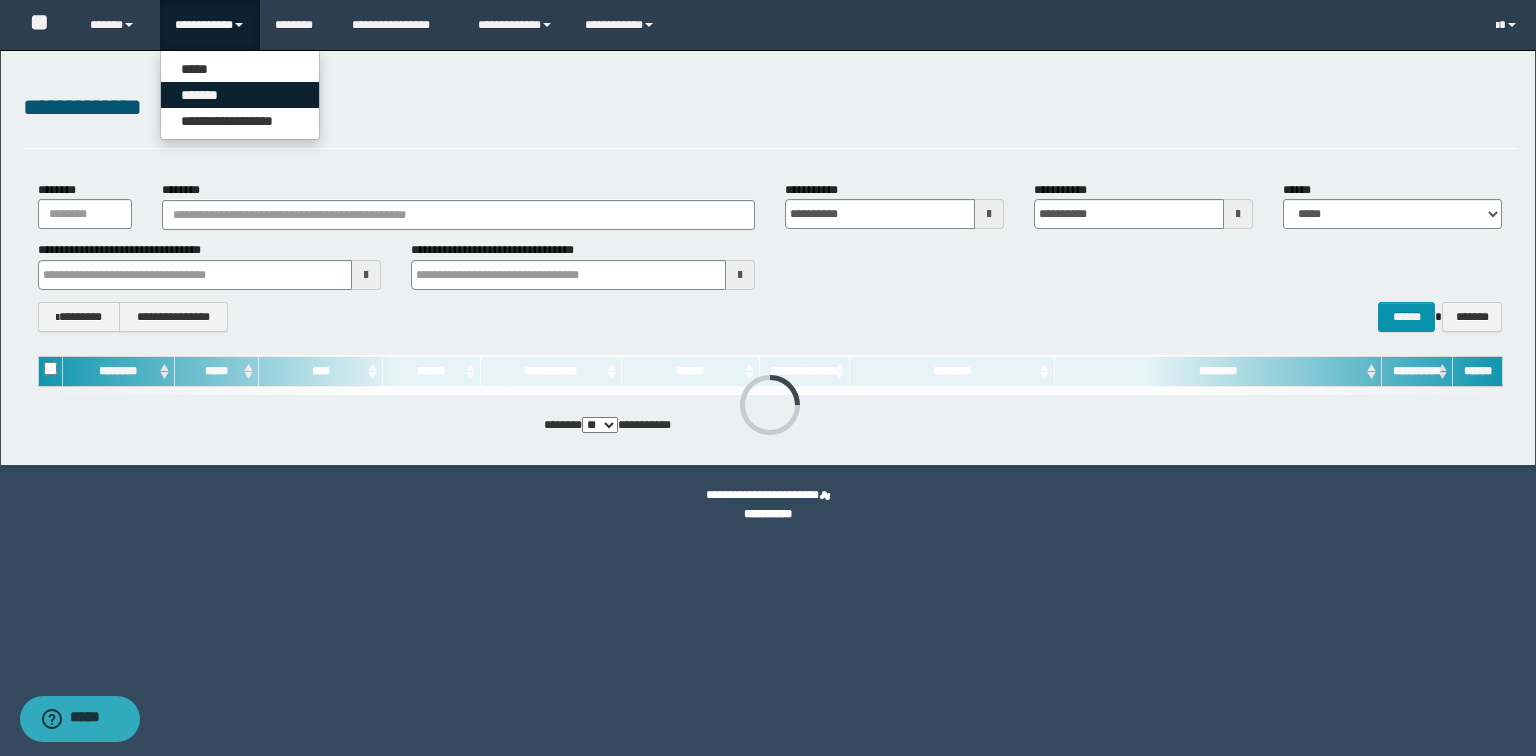click on "*******" at bounding box center (240, 95) 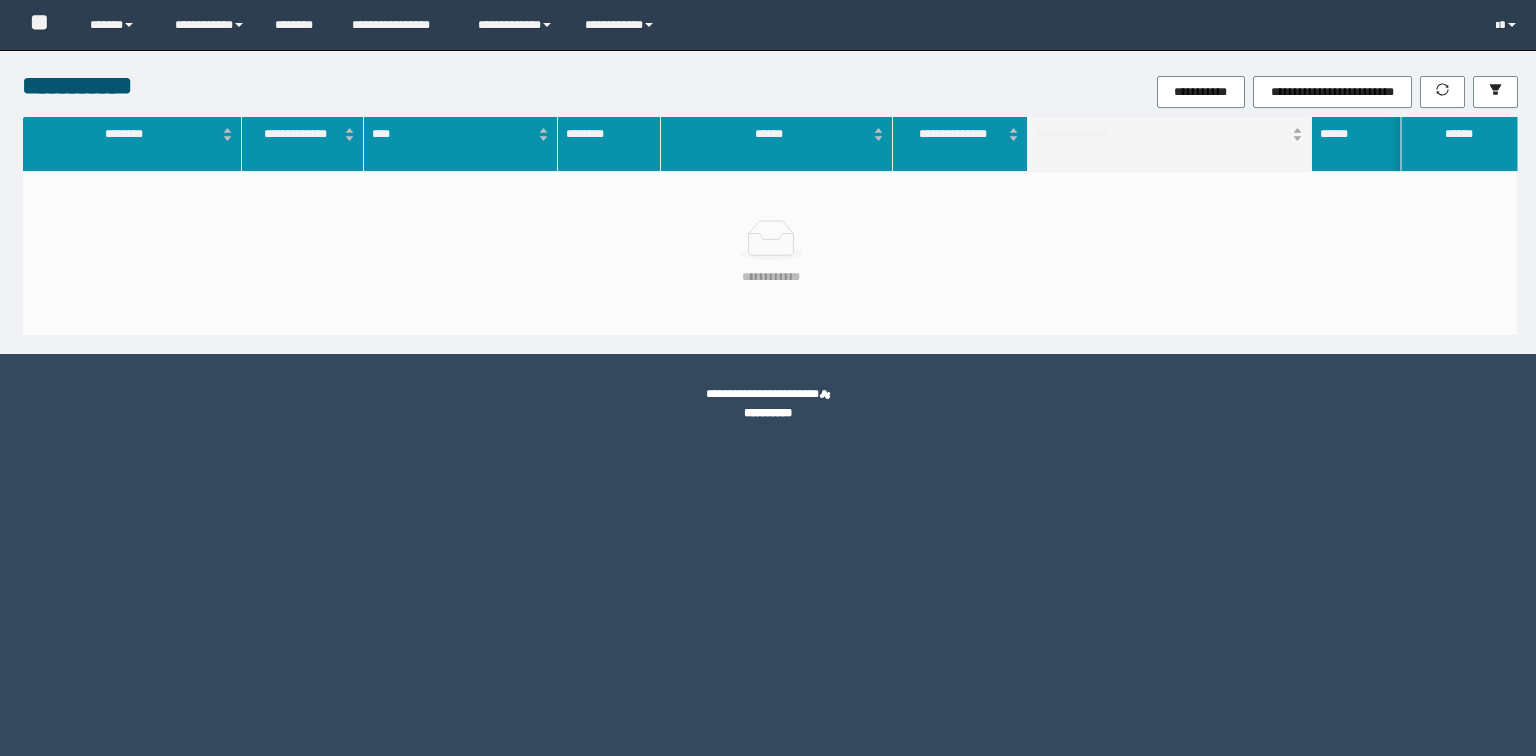 scroll, scrollTop: 0, scrollLeft: 0, axis: both 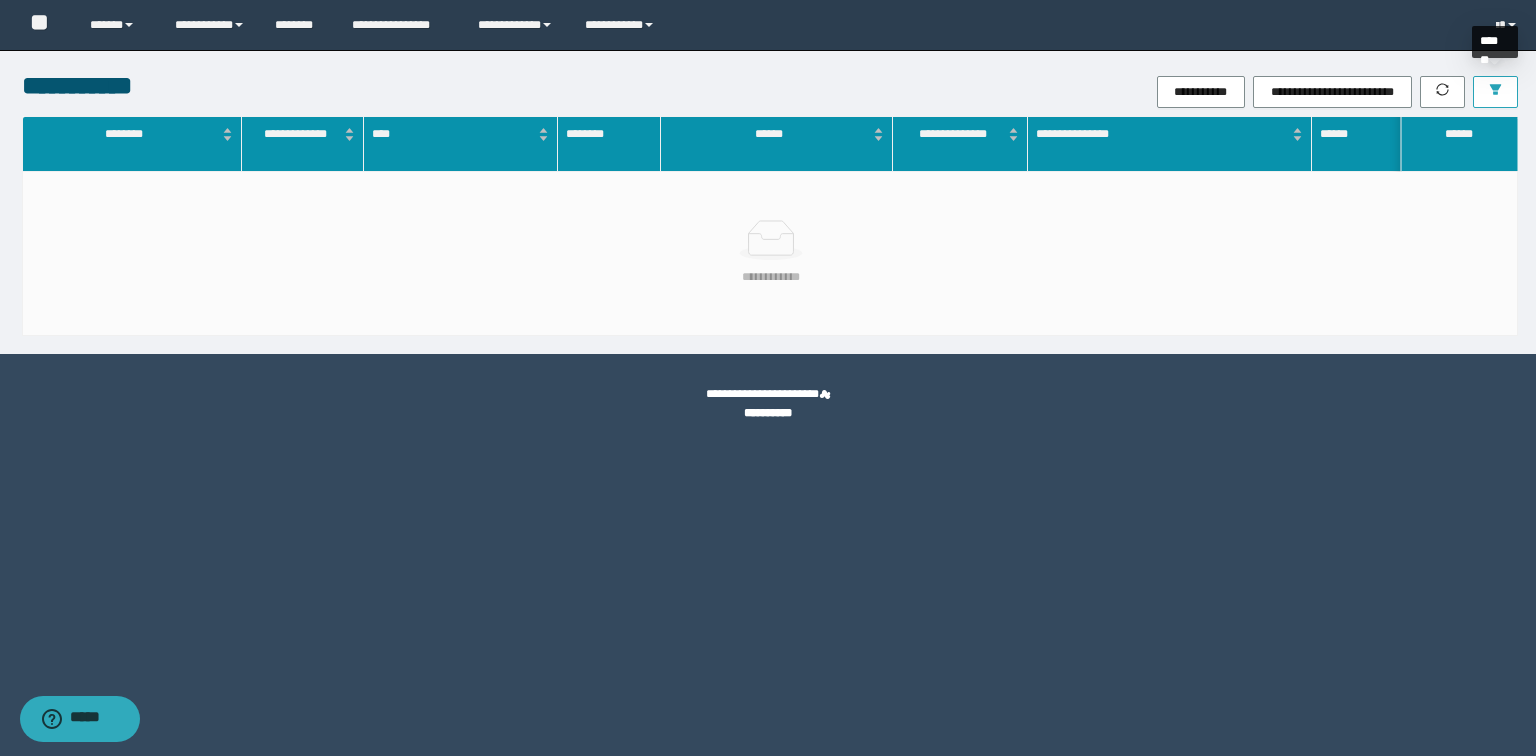 click at bounding box center [1495, 92] 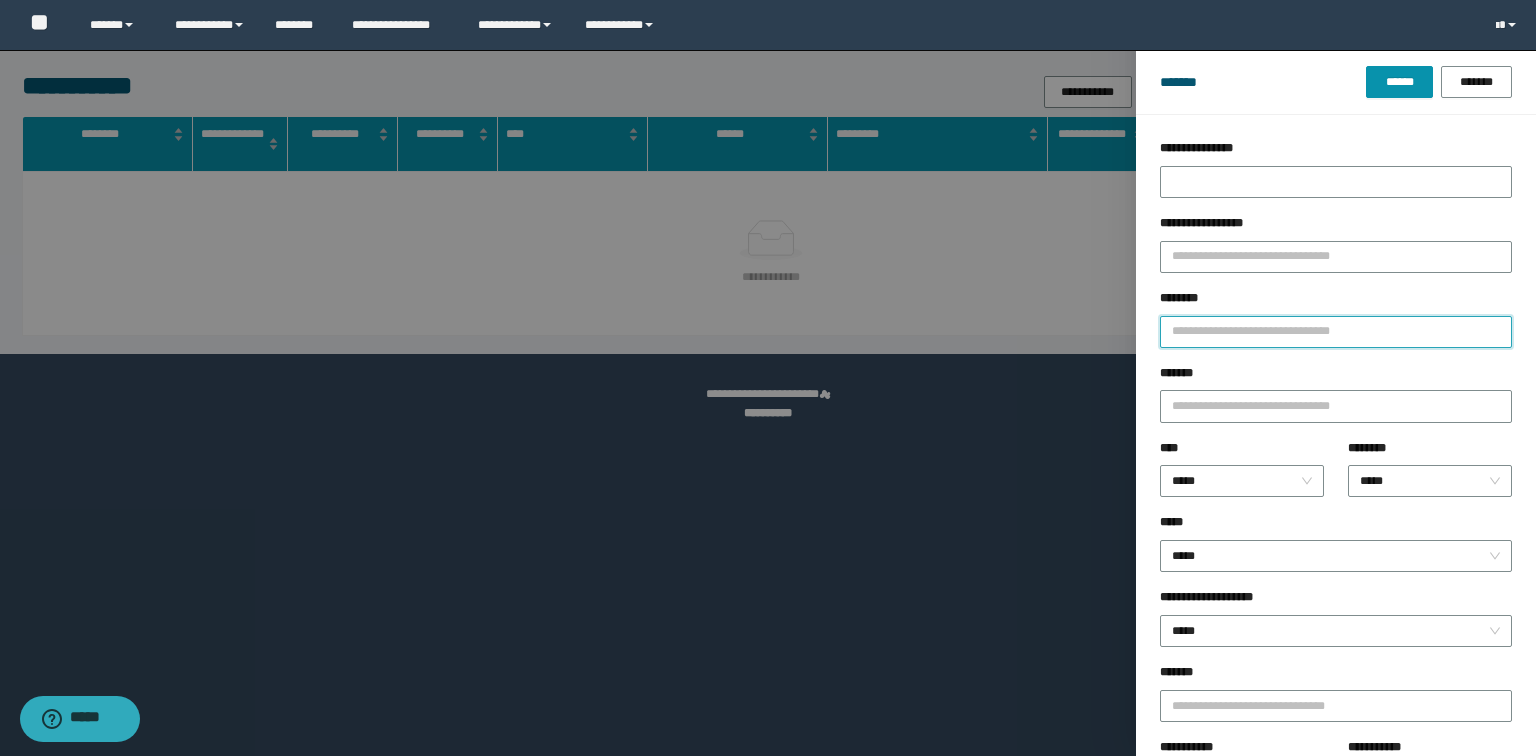 click on "********" at bounding box center (1336, 332) 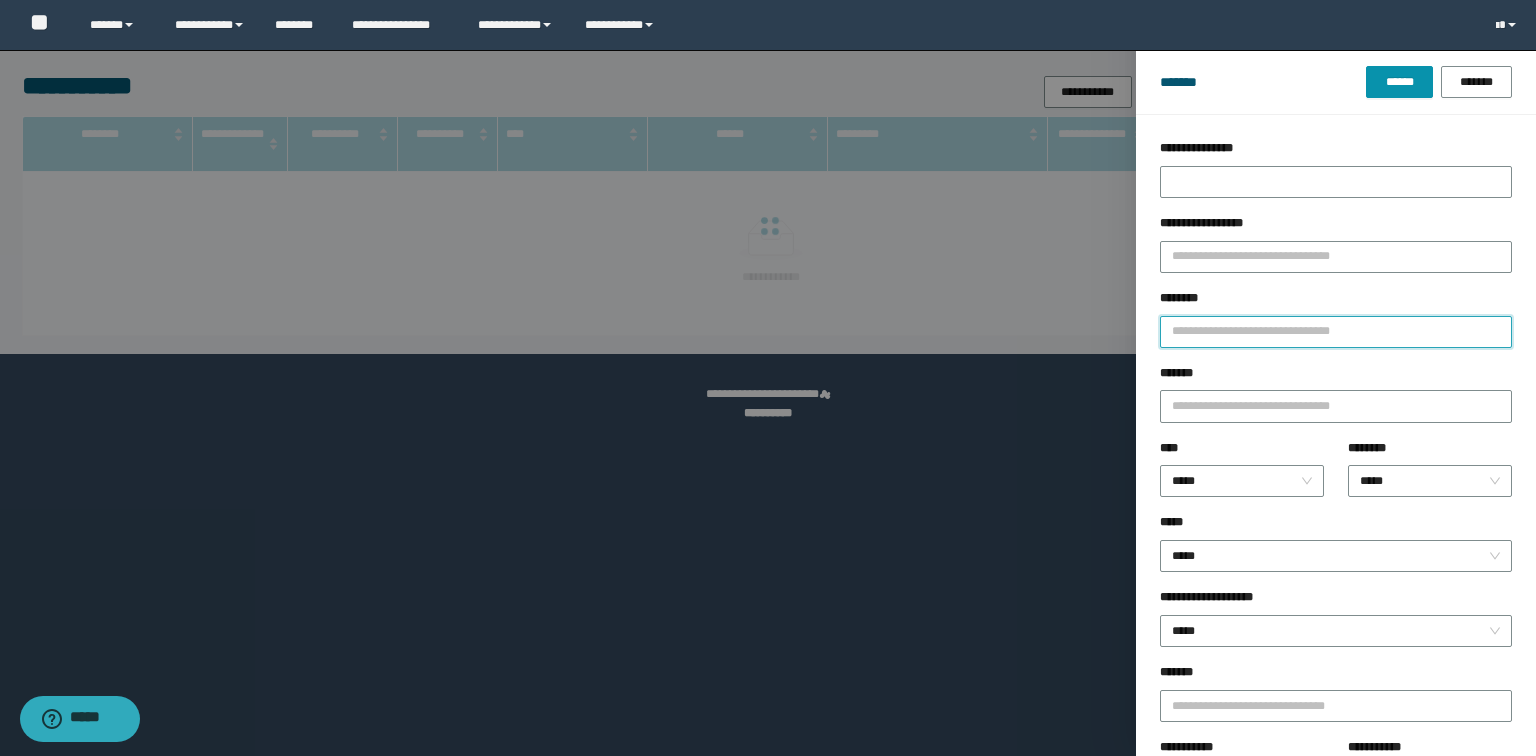 paste on "**********" 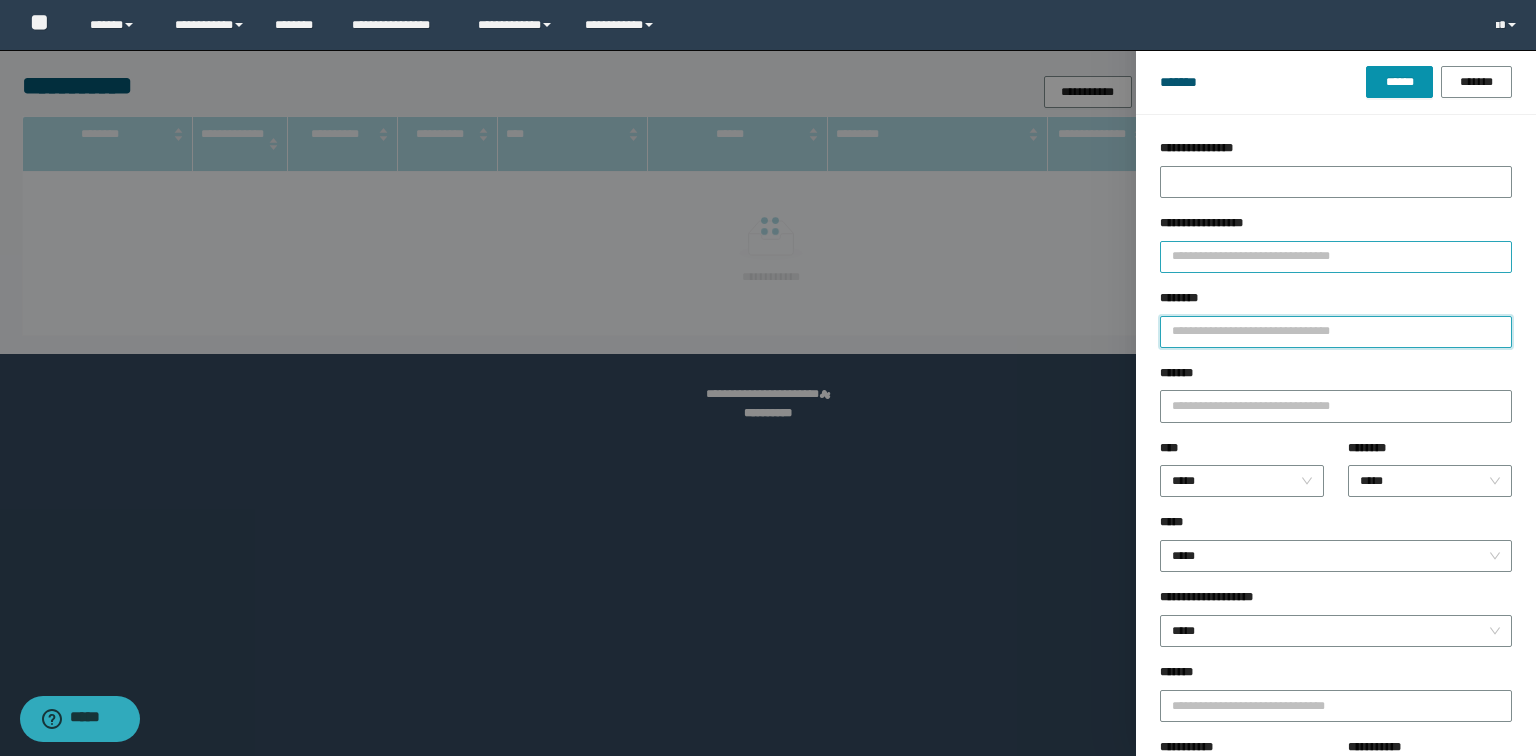 type on "**********" 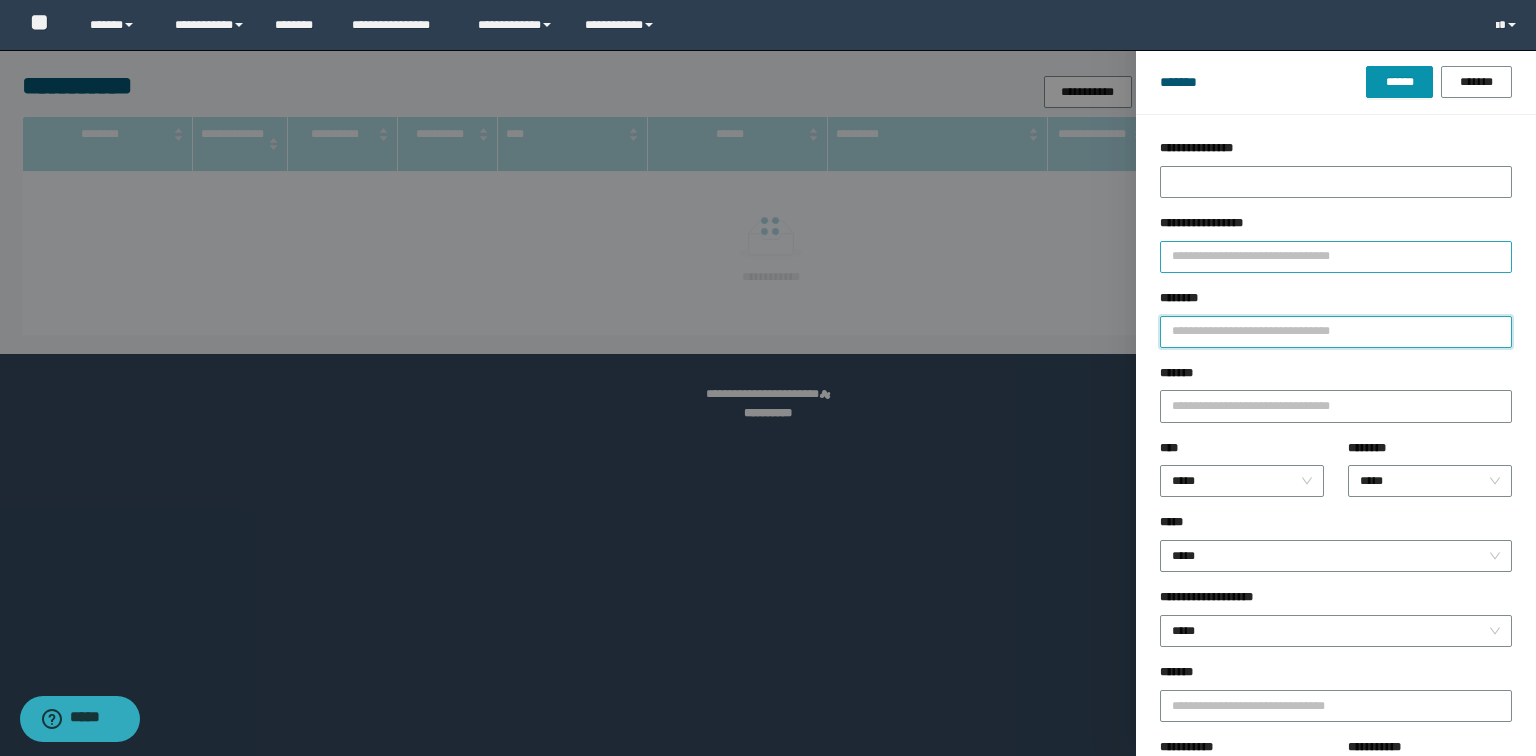 type 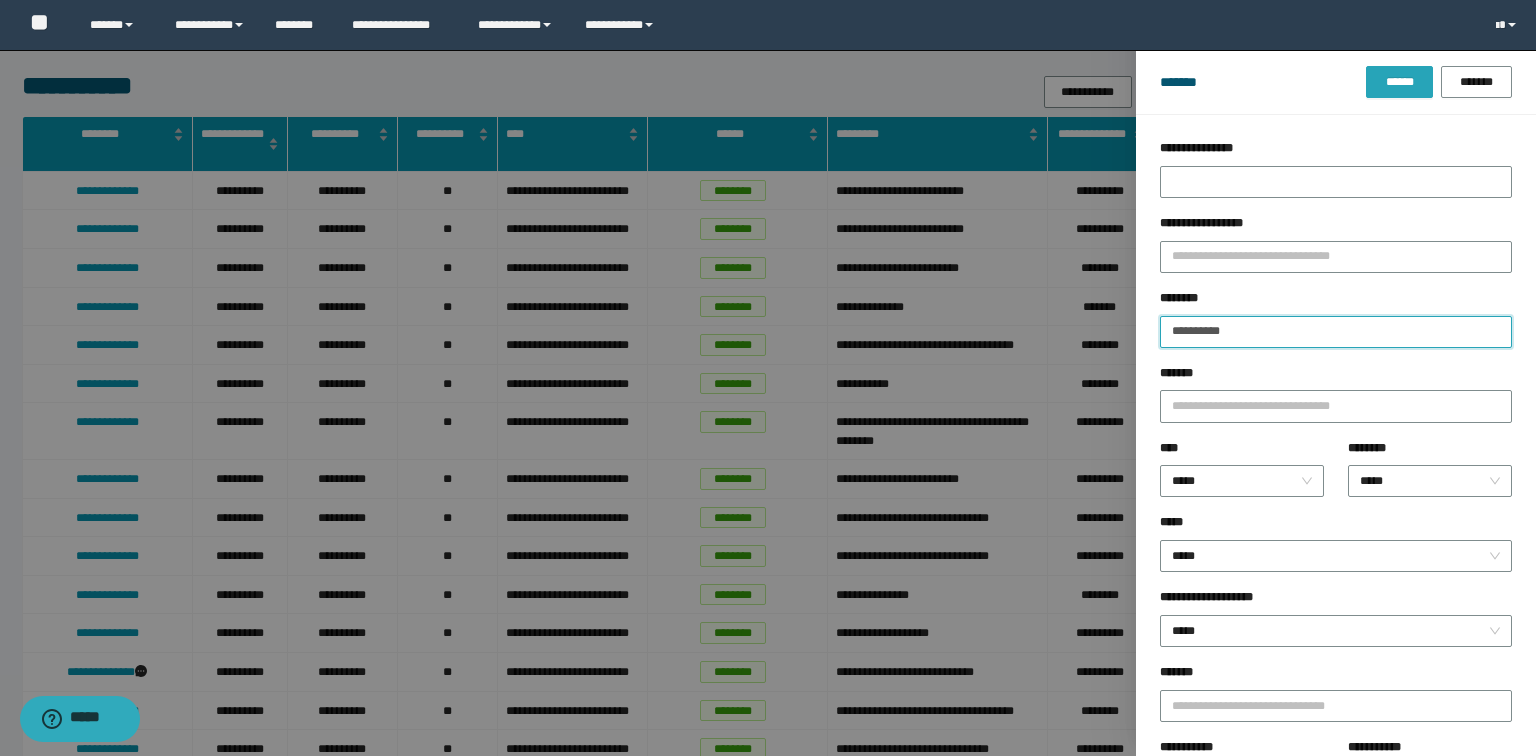 type on "**********" 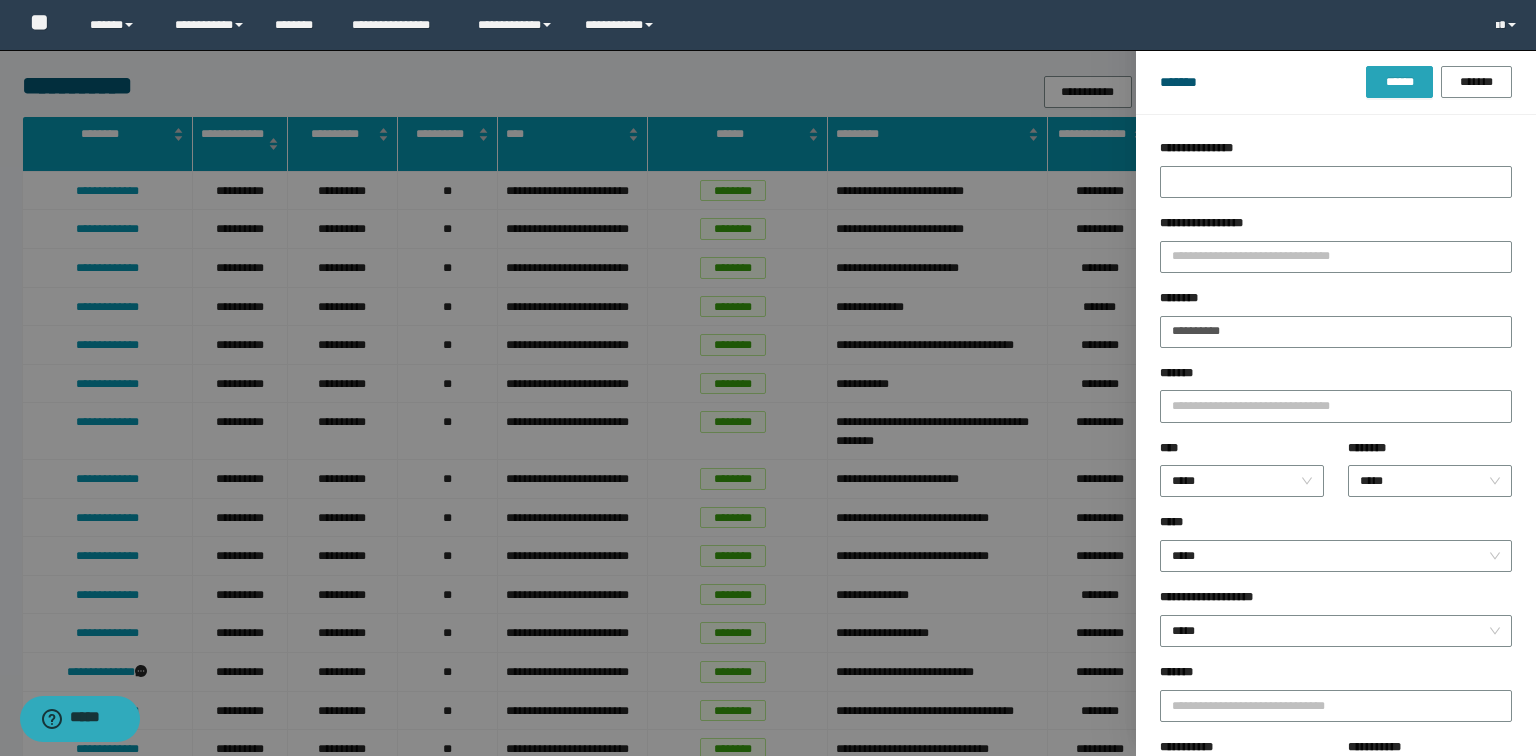 click on "******" at bounding box center [1399, 82] 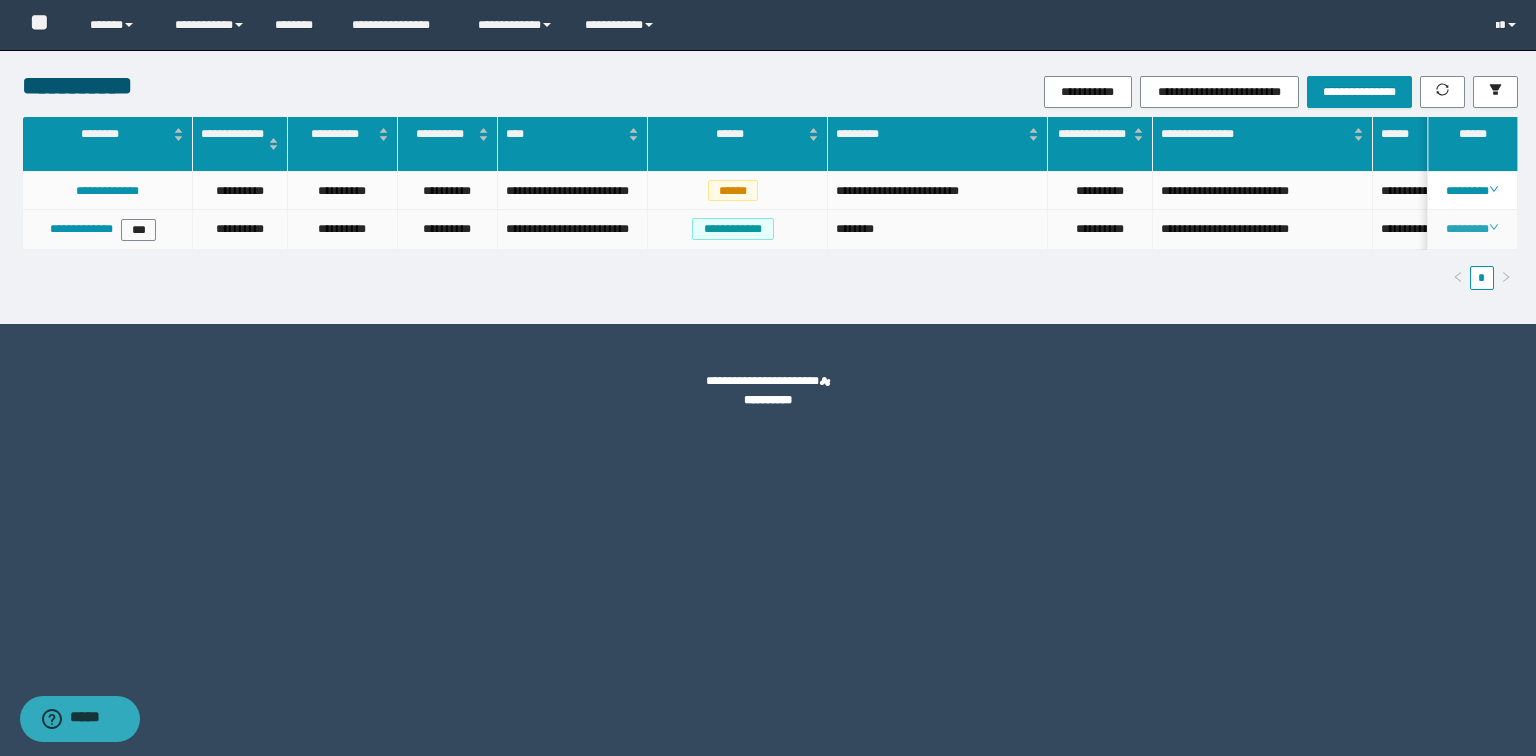 click on "********" at bounding box center [1472, 229] 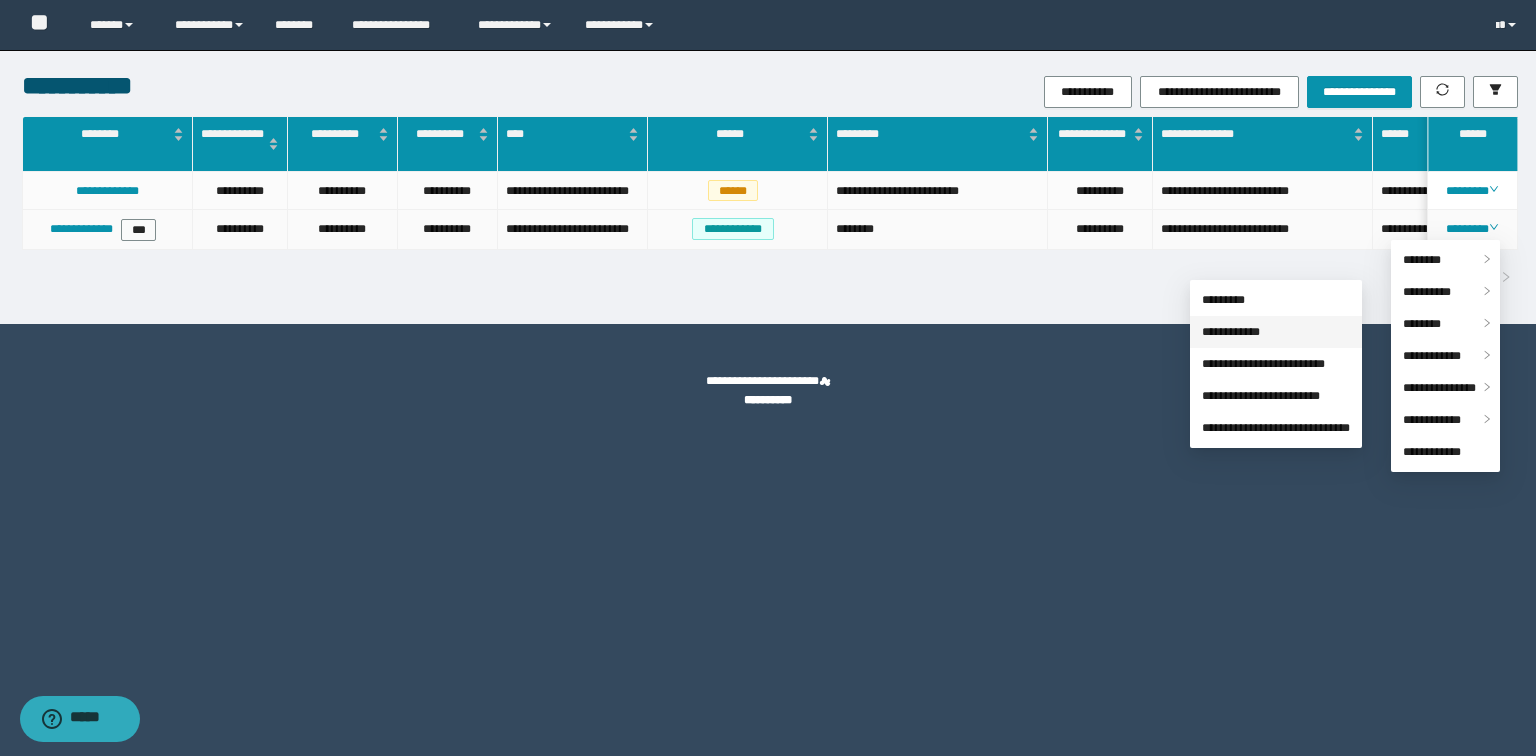 click on "**********" at bounding box center (1231, 332) 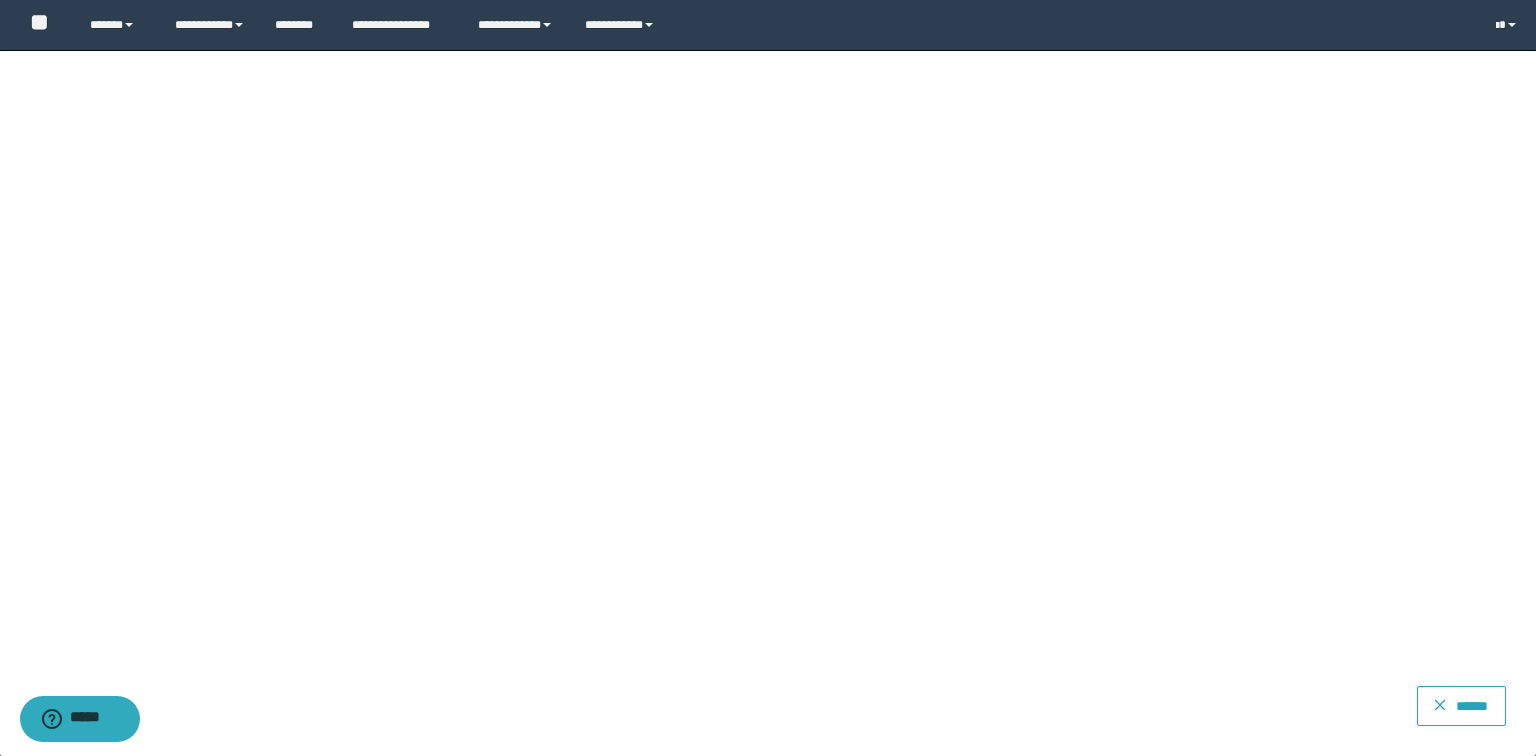click on "******" at bounding box center (1472, 705) 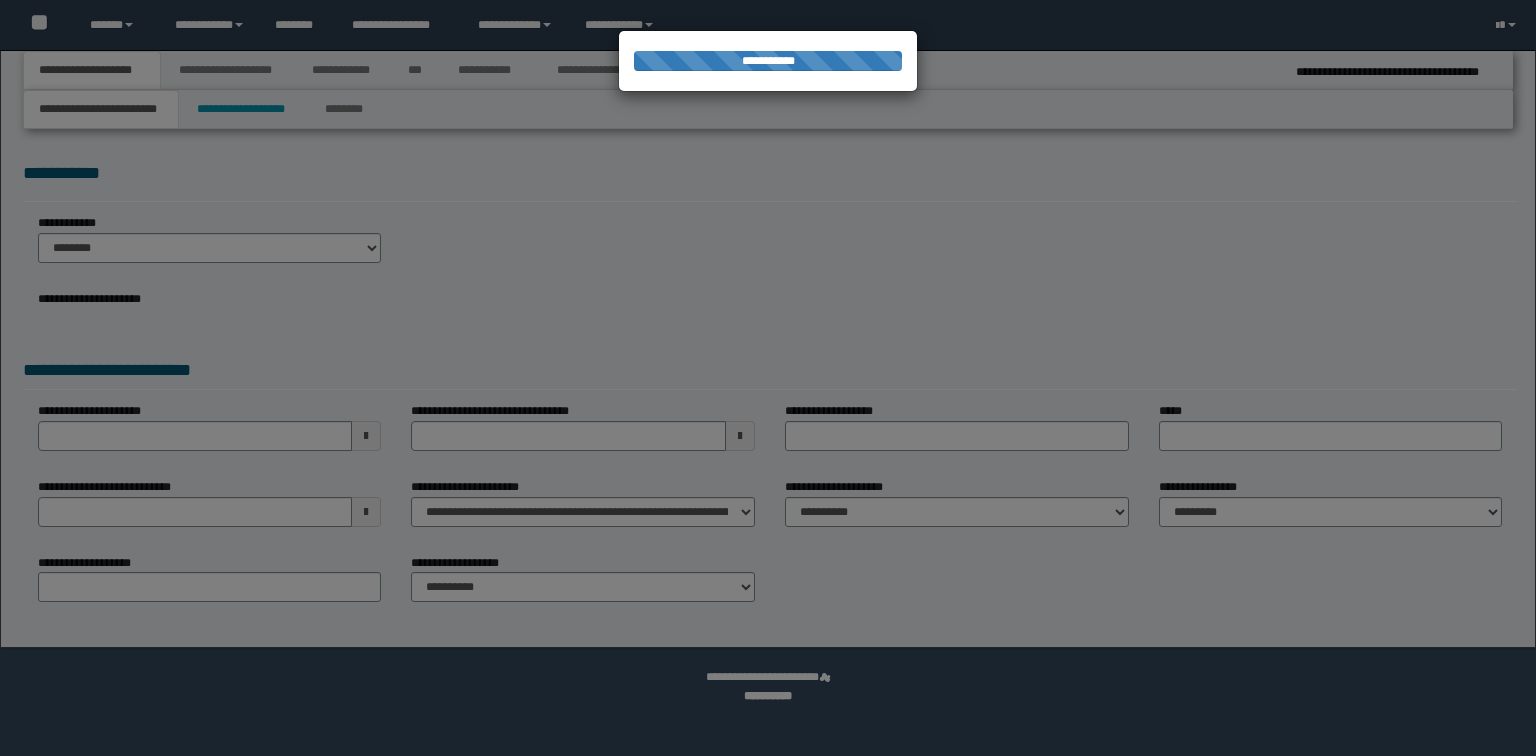 scroll, scrollTop: 0, scrollLeft: 0, axis: both 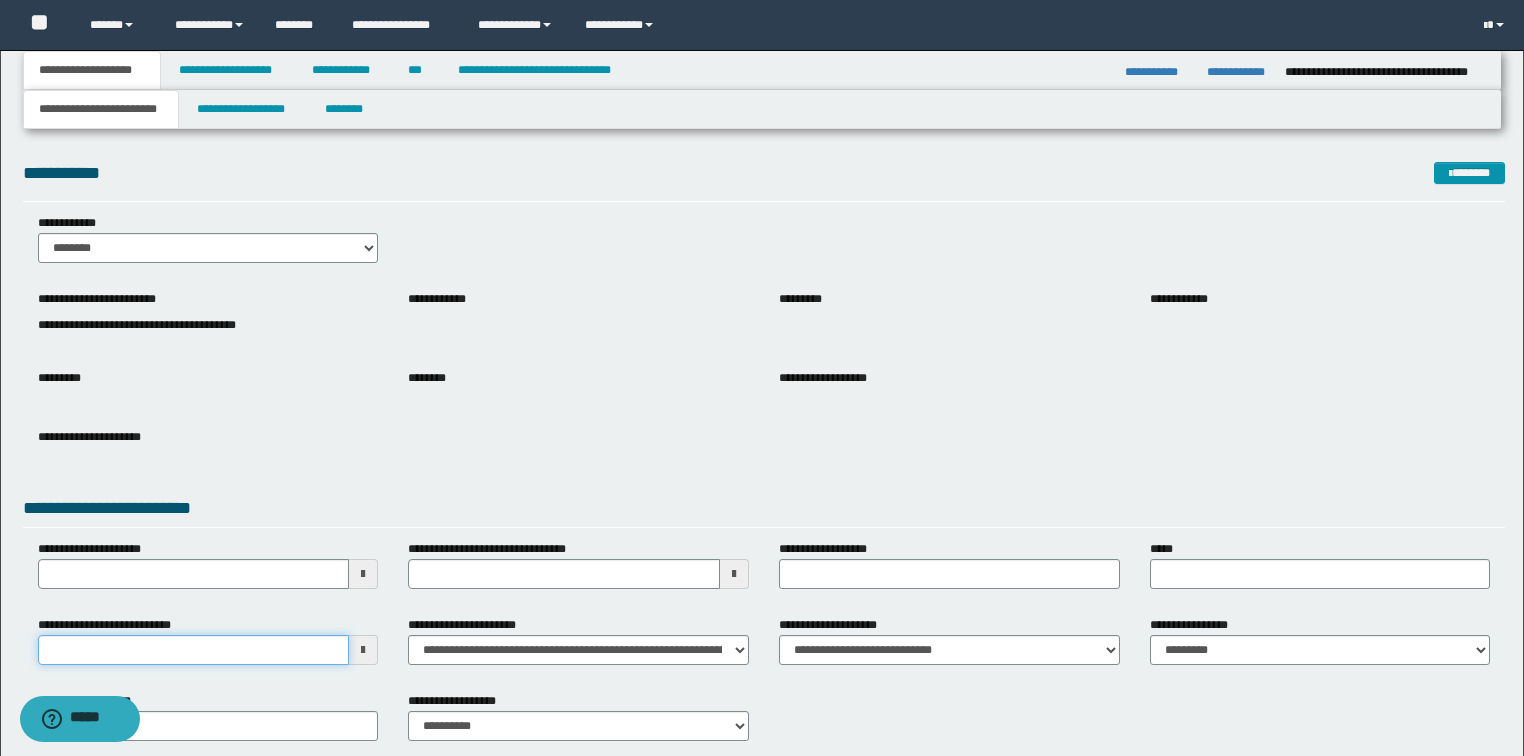 click on "**********" at bounding box center (194, 650) 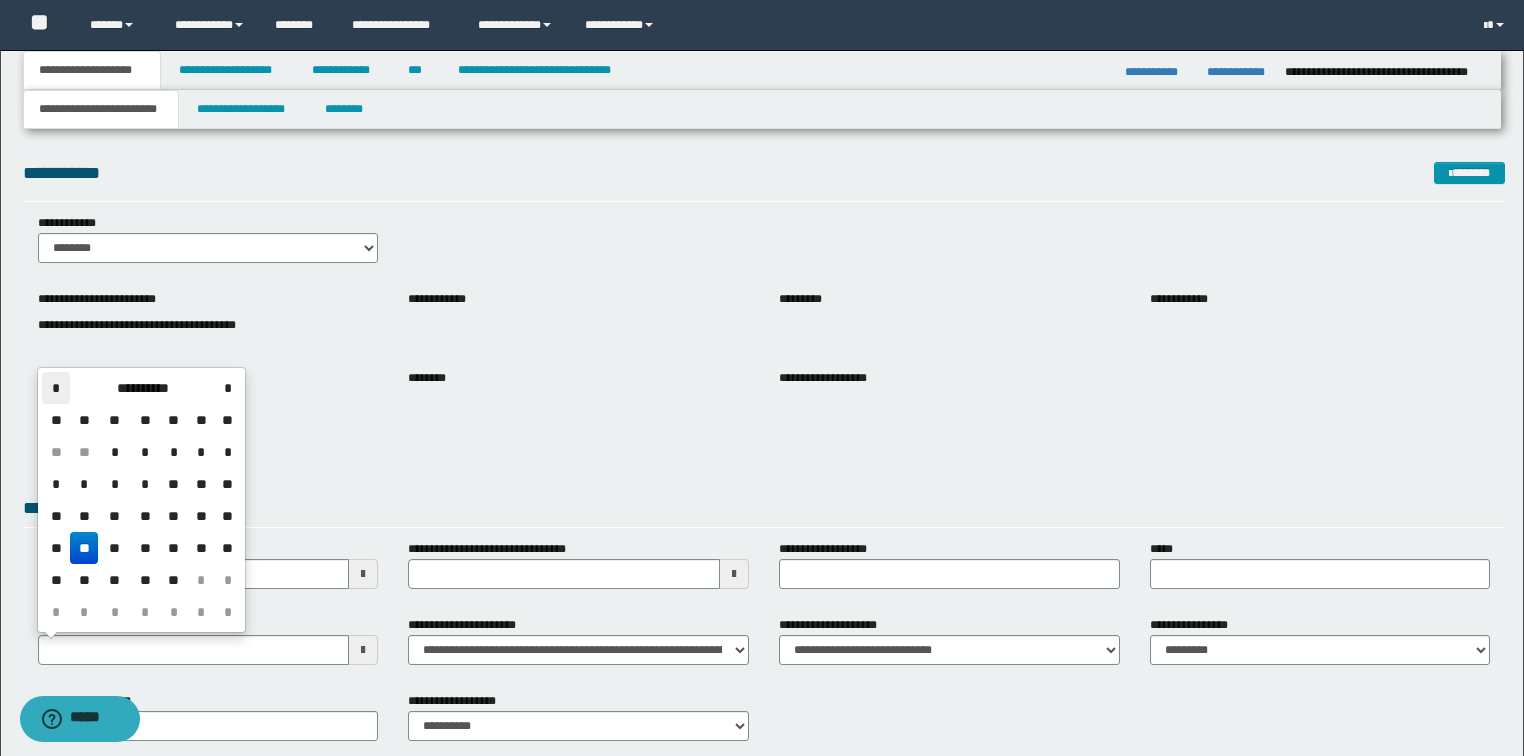 click on "*" at bounding box center (56, 388) 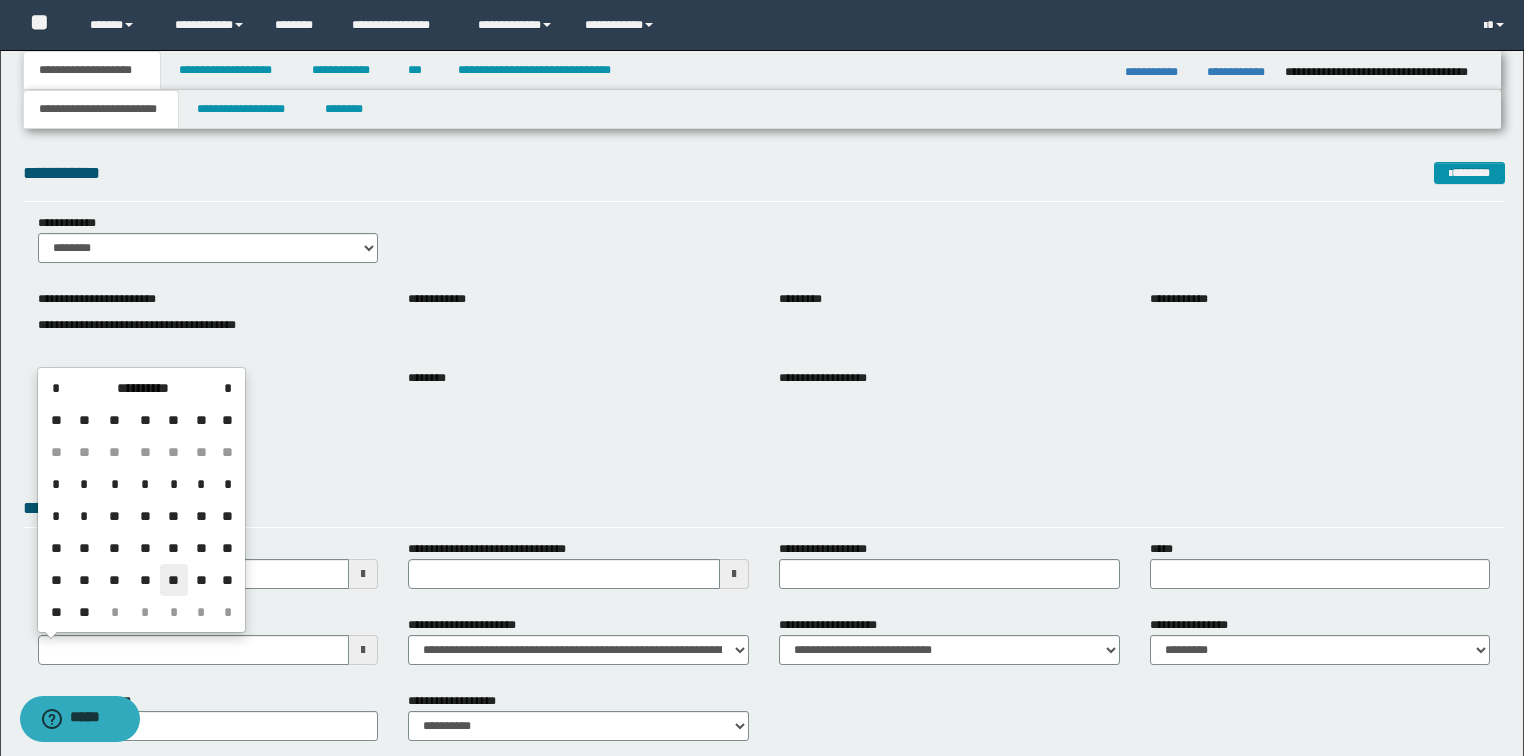 click on "**" at bounding box center [174, 580] 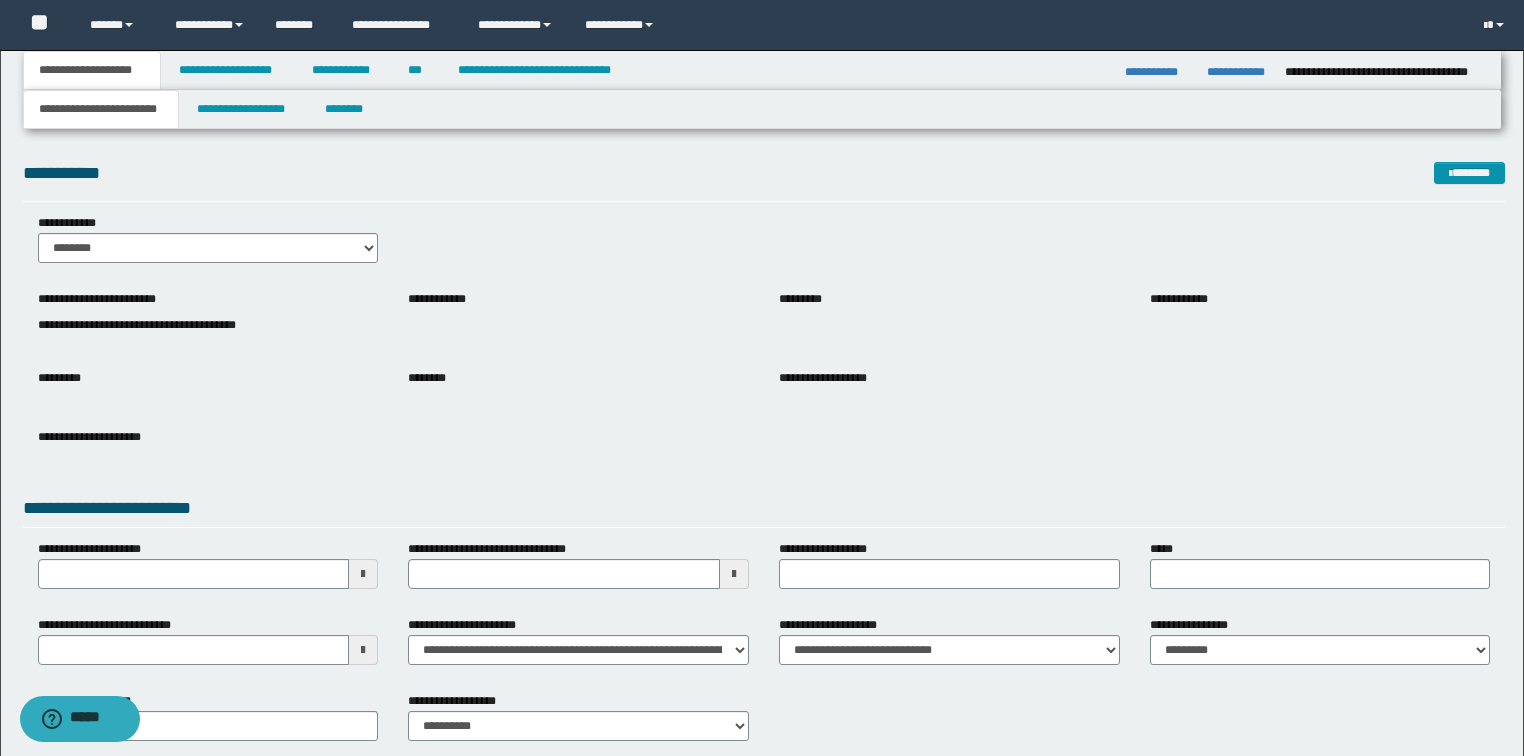 click on "**********" at bounding box center (208, 444) 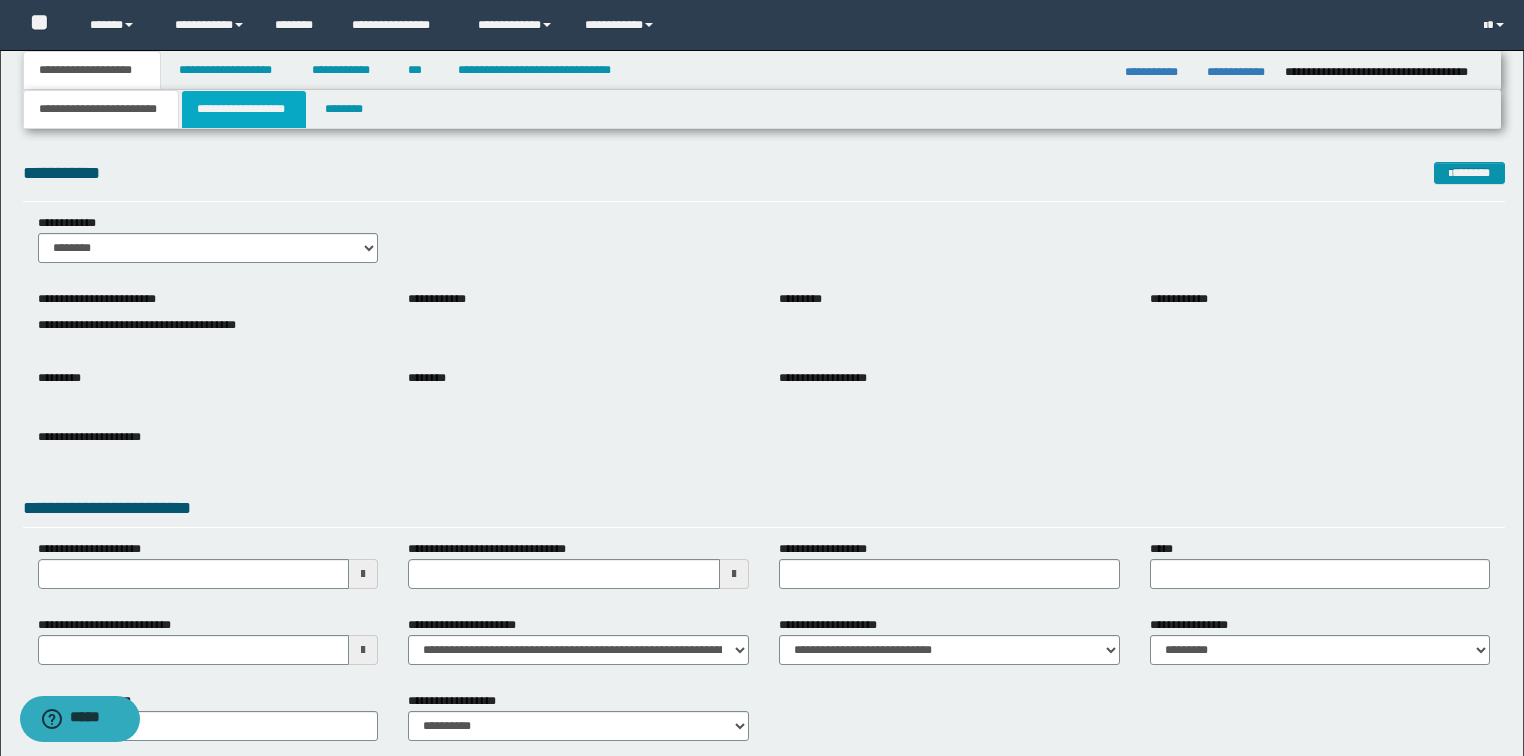 click on "**********" at bounding box center (244, 109) 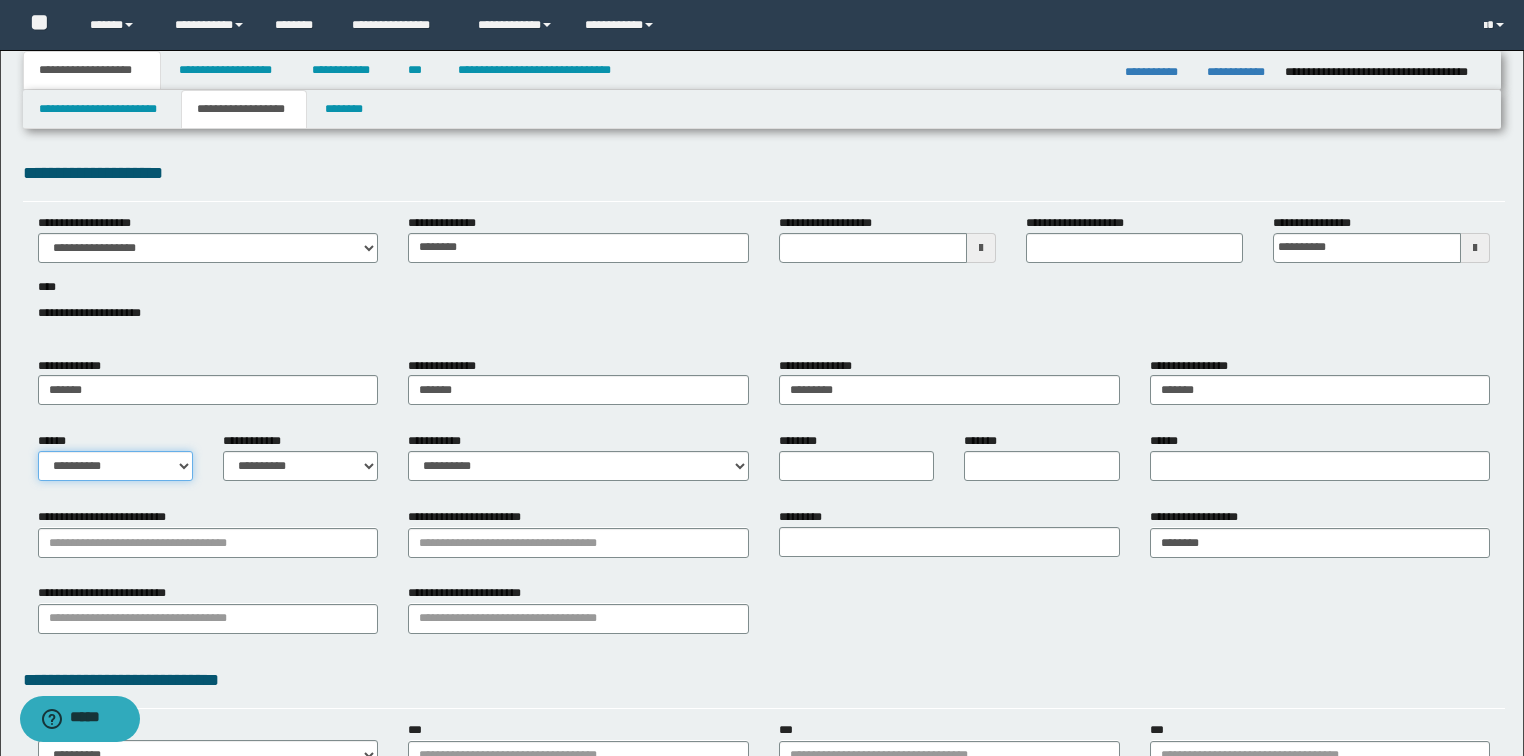 click on "**********" at bounding box center [115, 466] 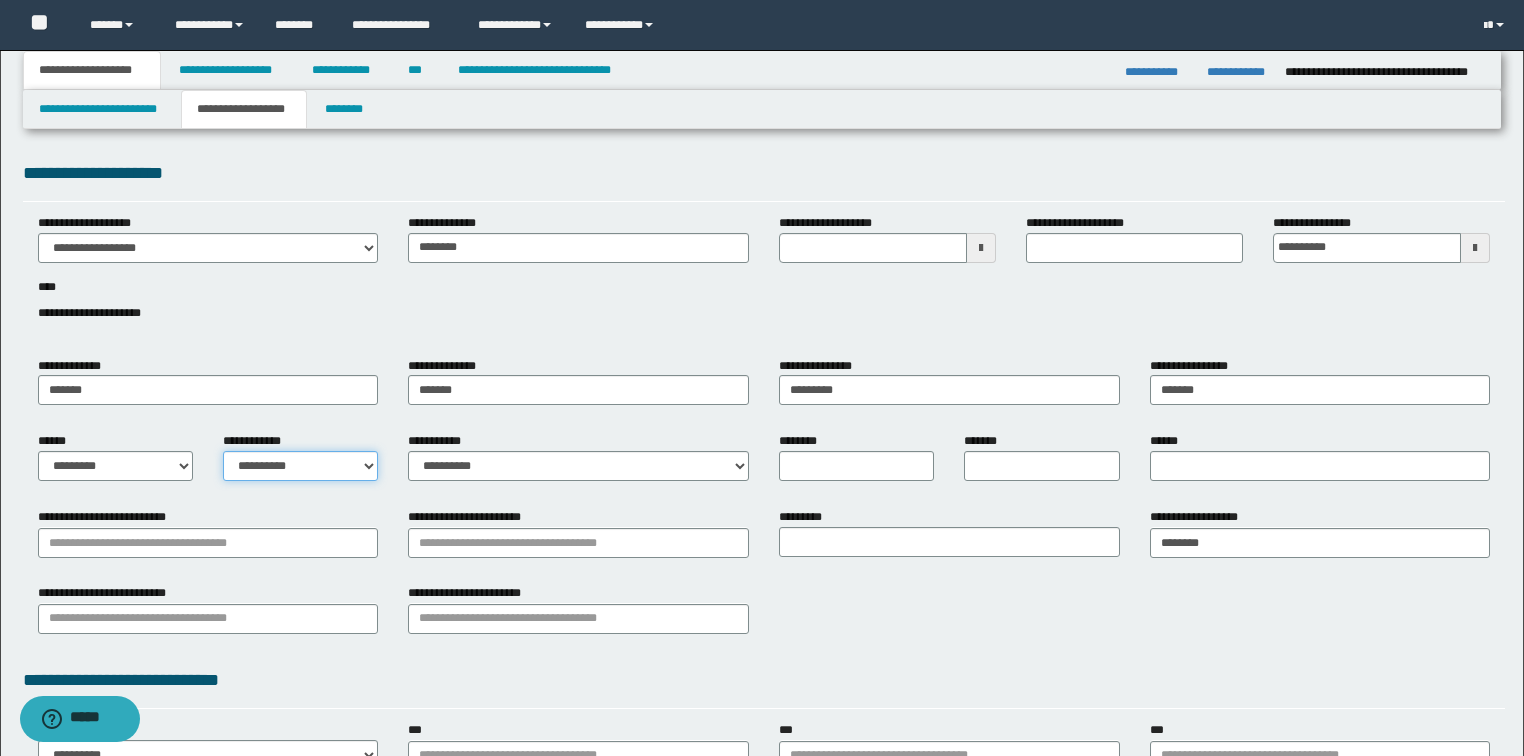 click on "**********" at bounding box center [300, 466] 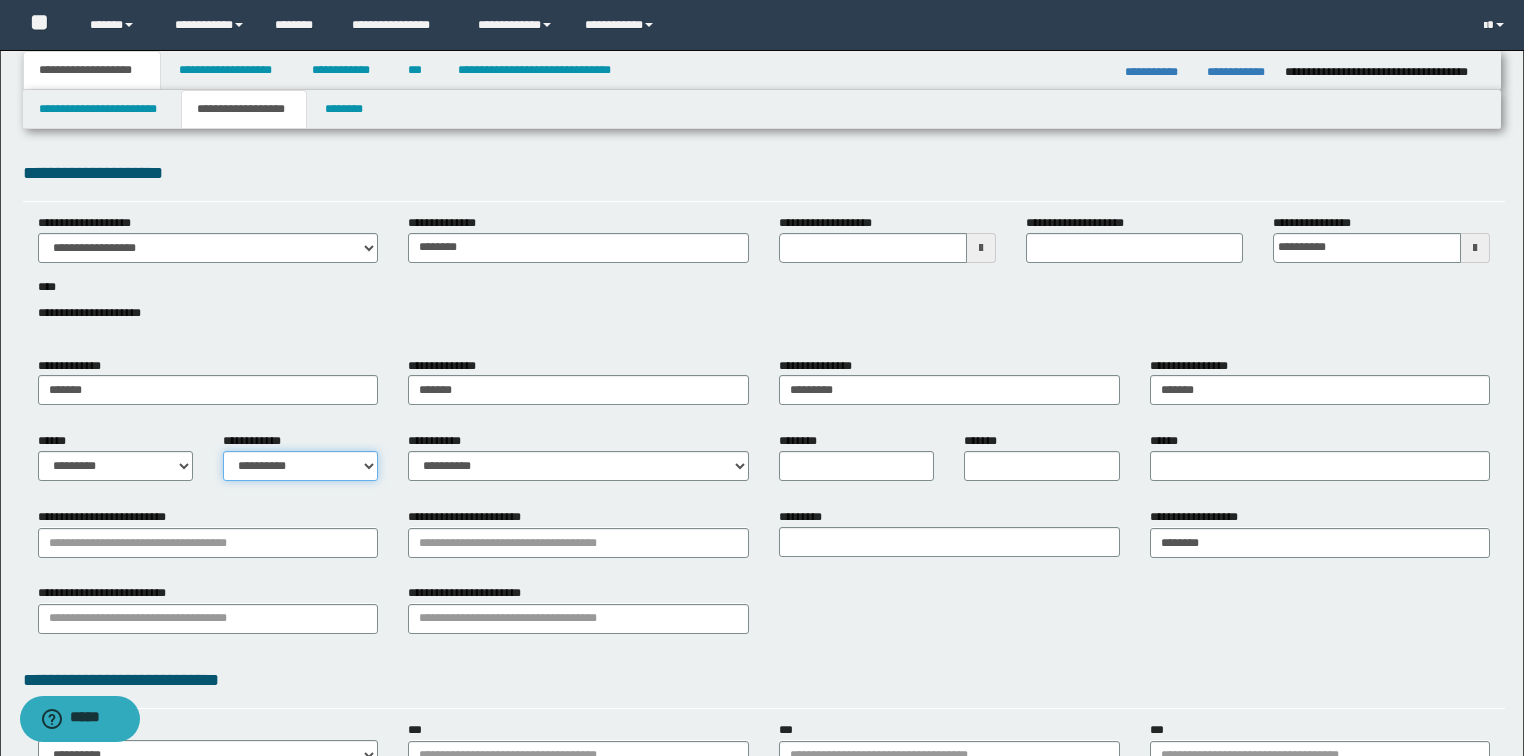 select on "*" 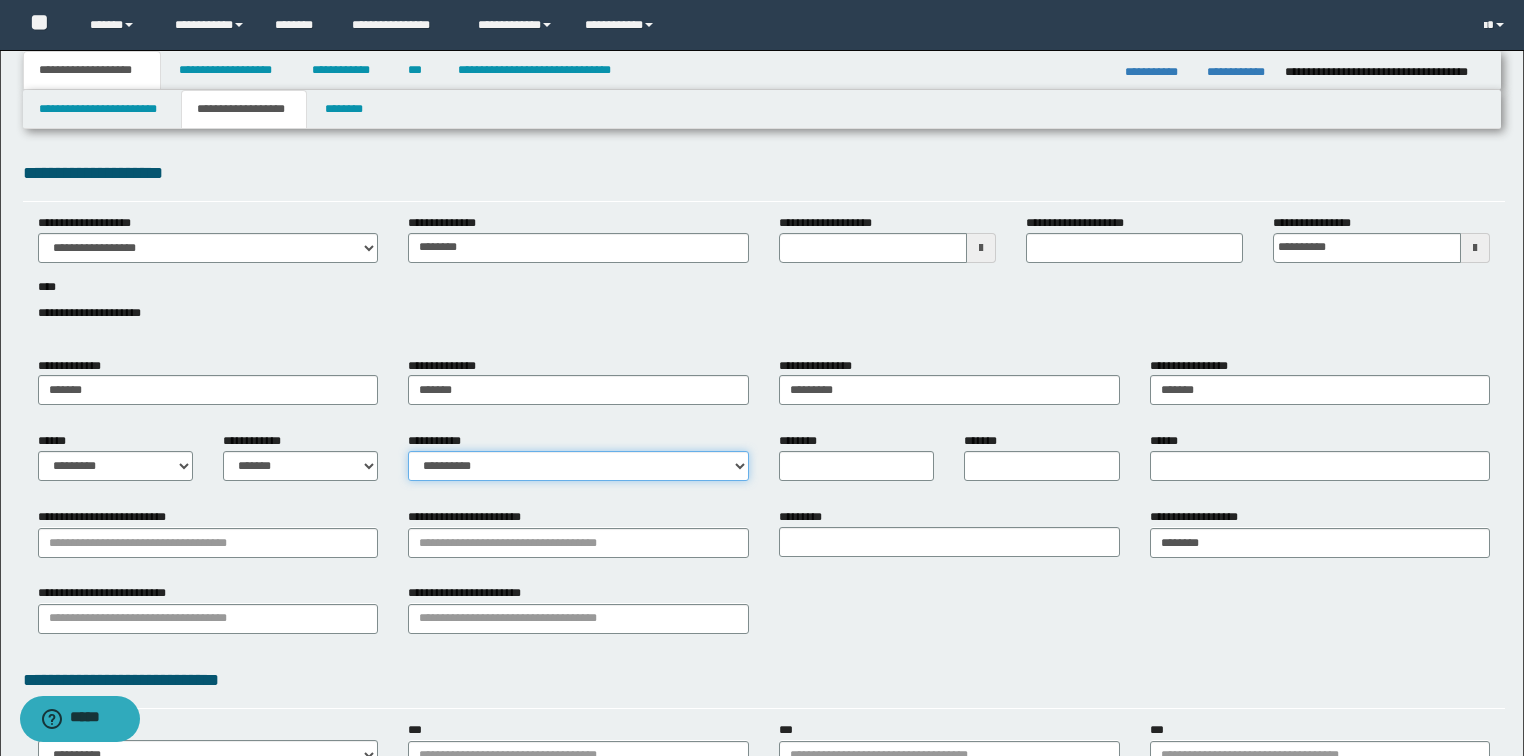 click on "**********" at bounding box center (578, 466) 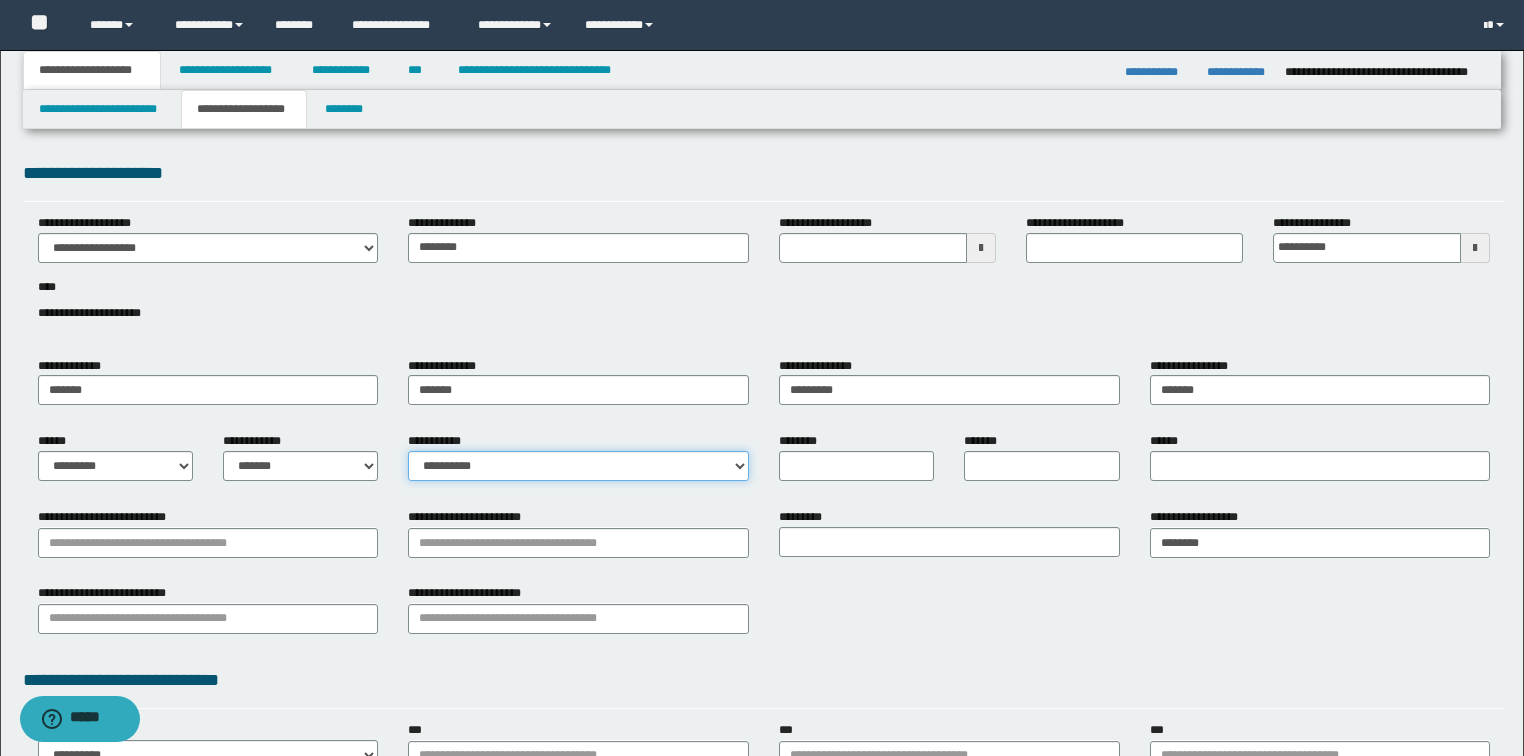 select on "*" 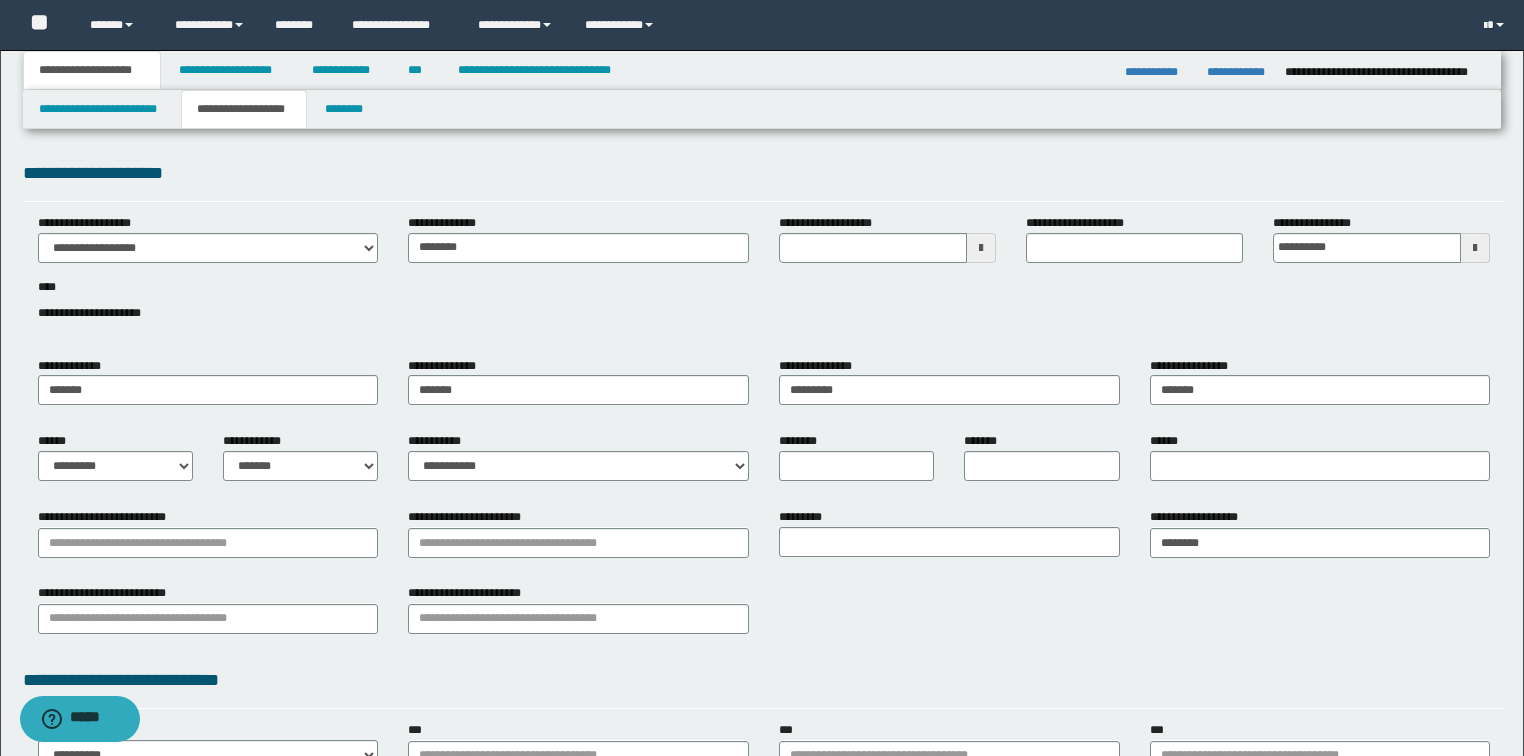 click on "*******" at bounding box center (1041, 464) 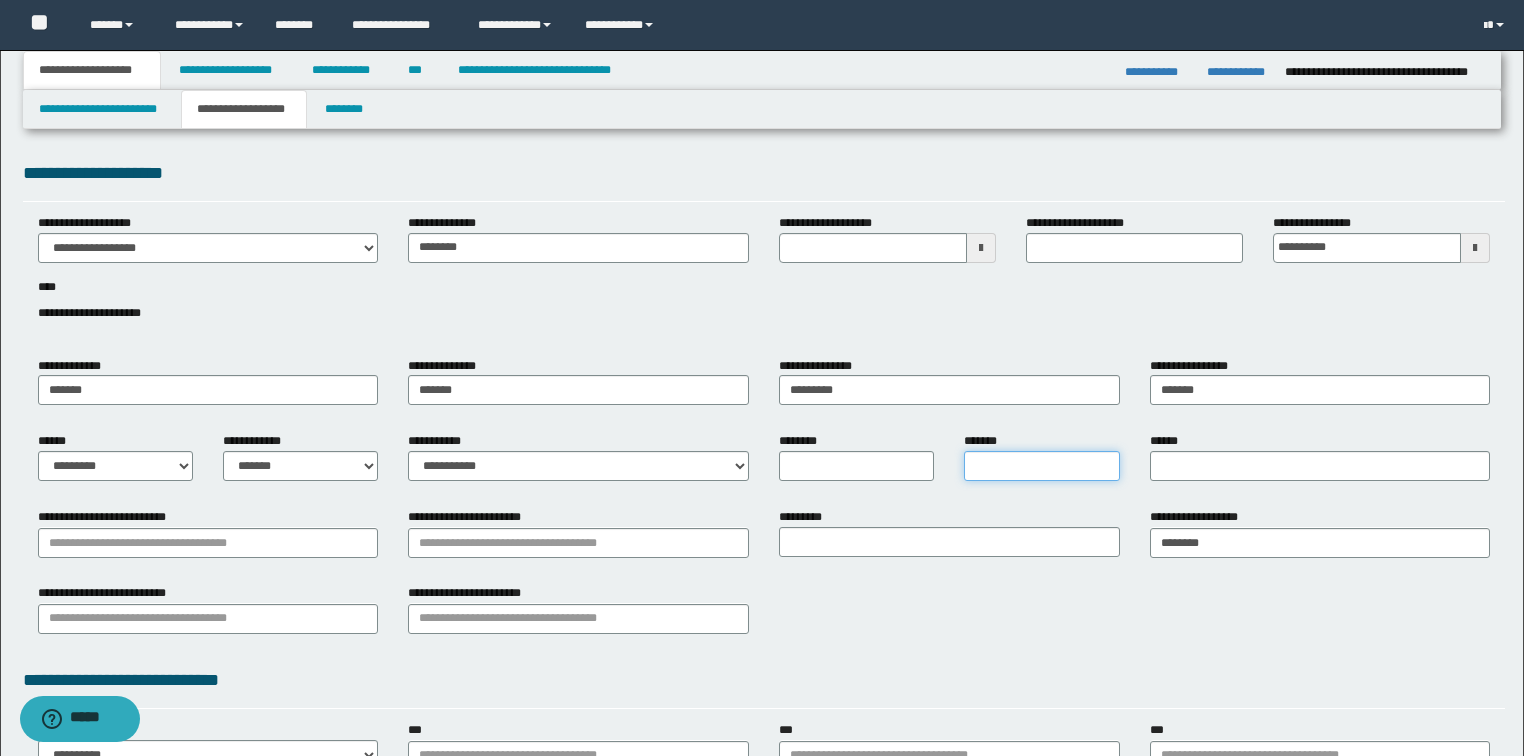 click on "*******" at bounding box center (1041, 466) 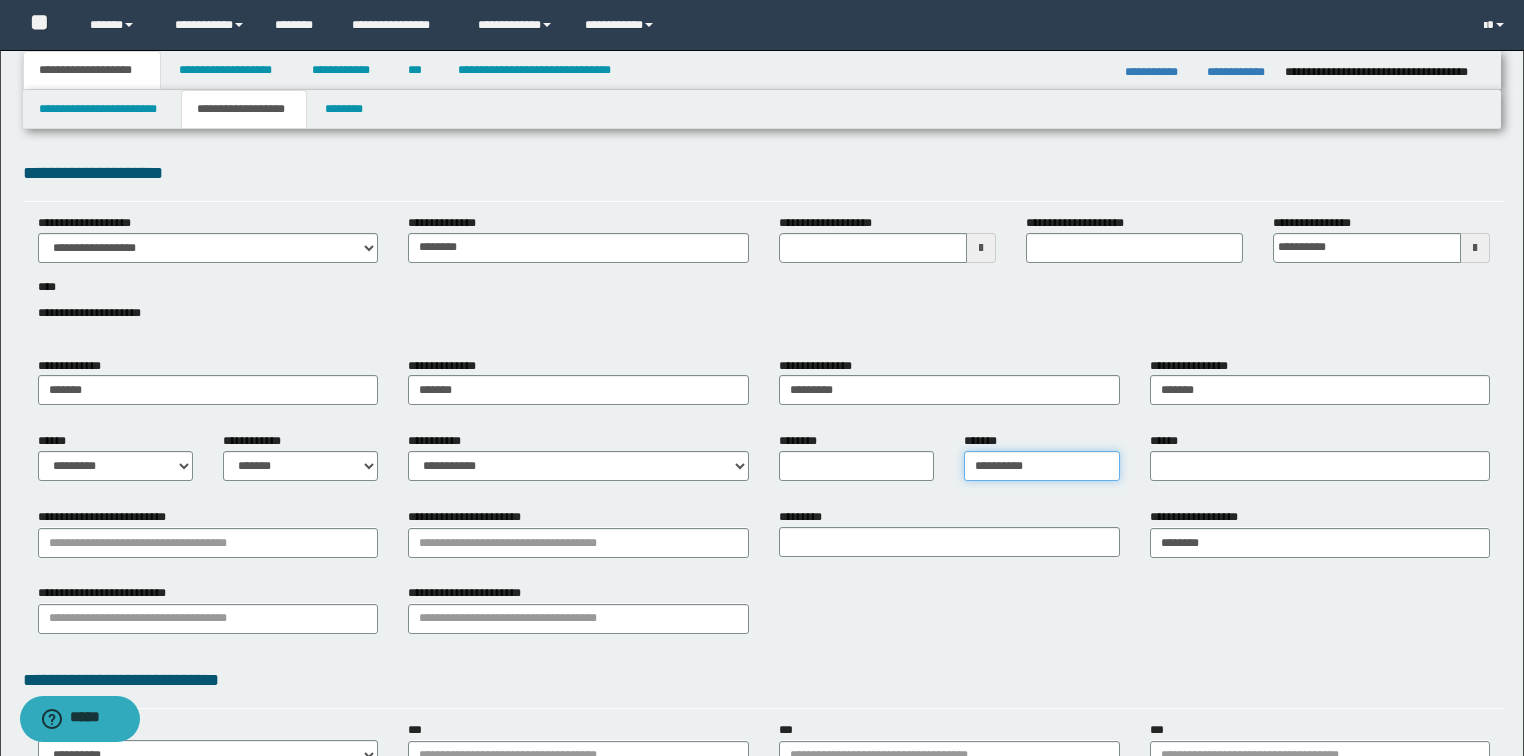 type on "**********" 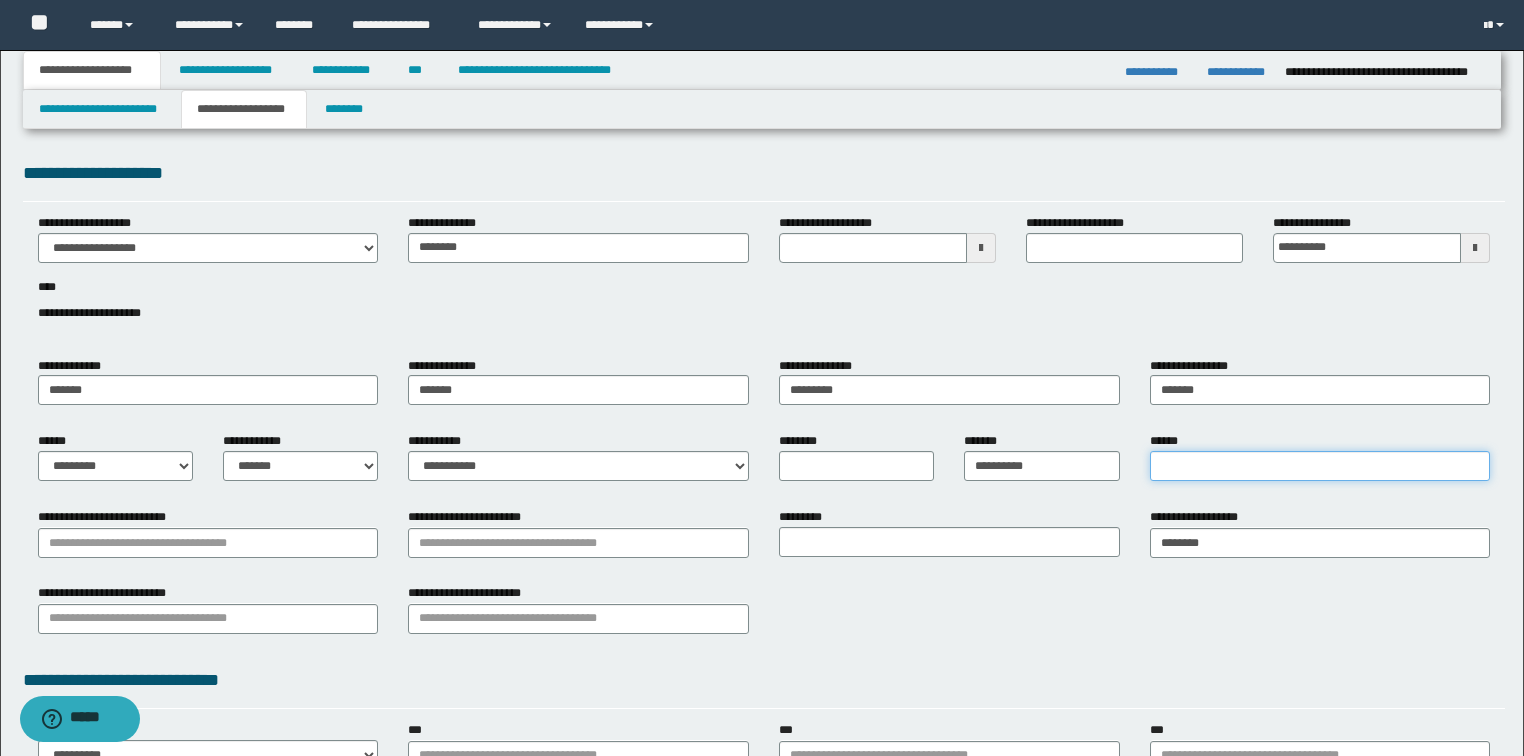 click on "******" at bounding box center [1320, 466] 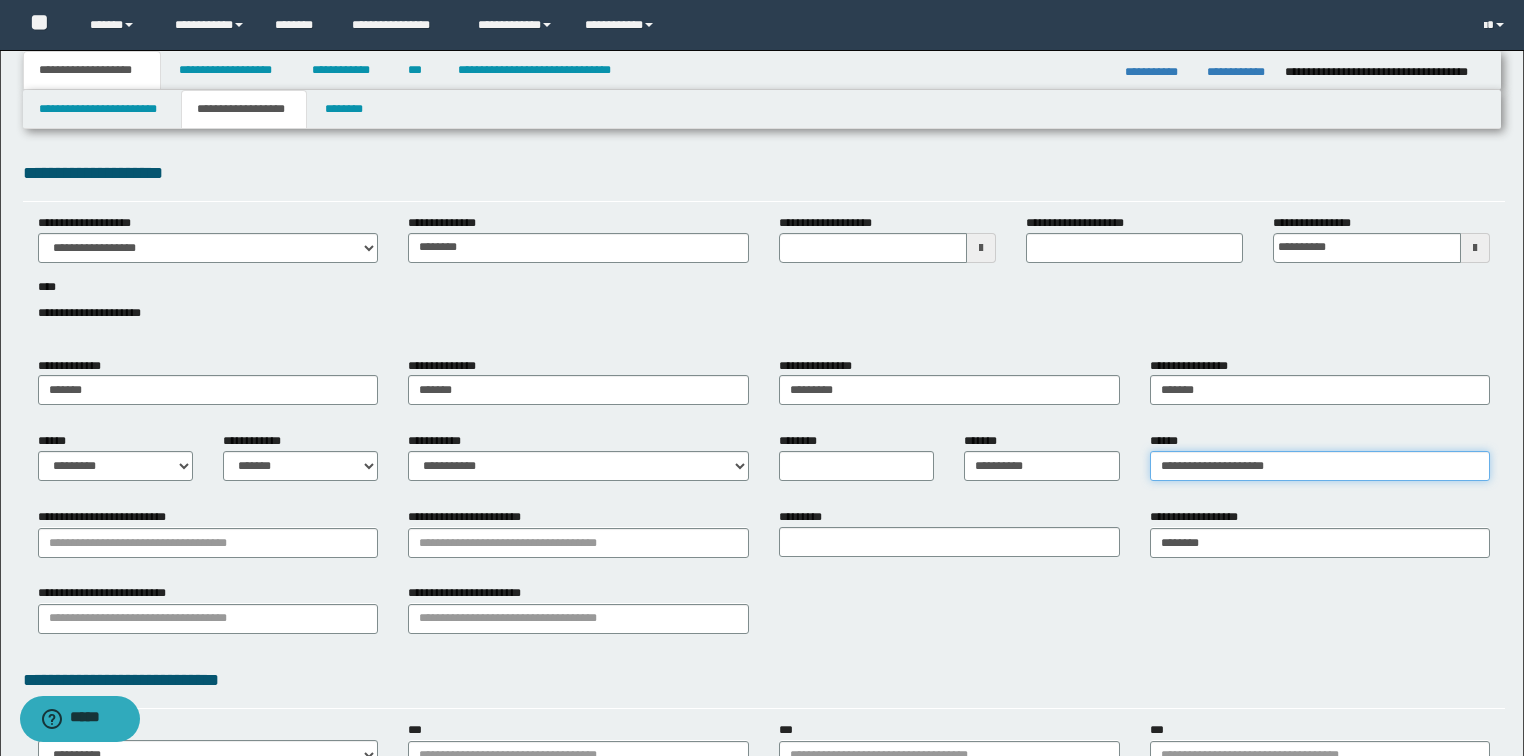 type on "**********" 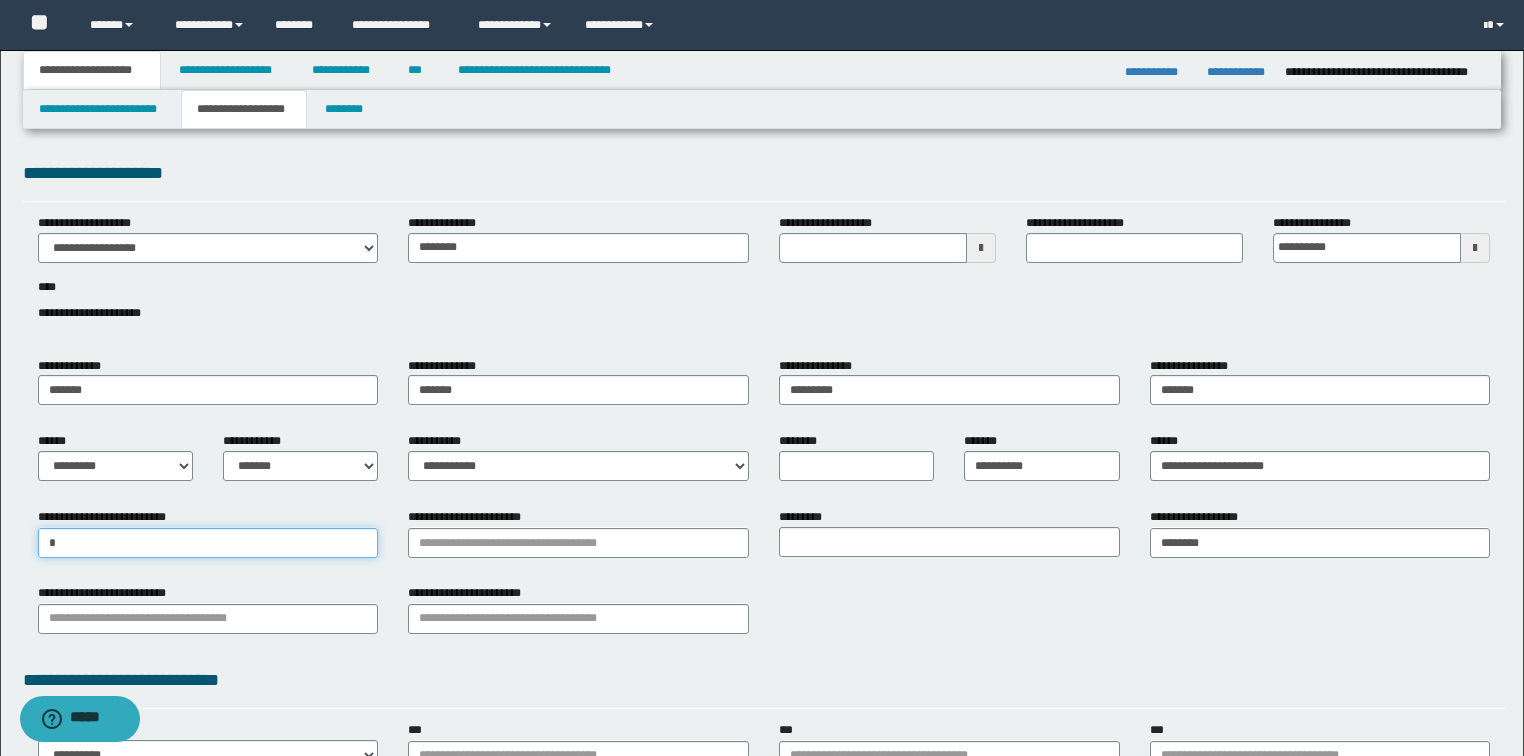 type on "**" 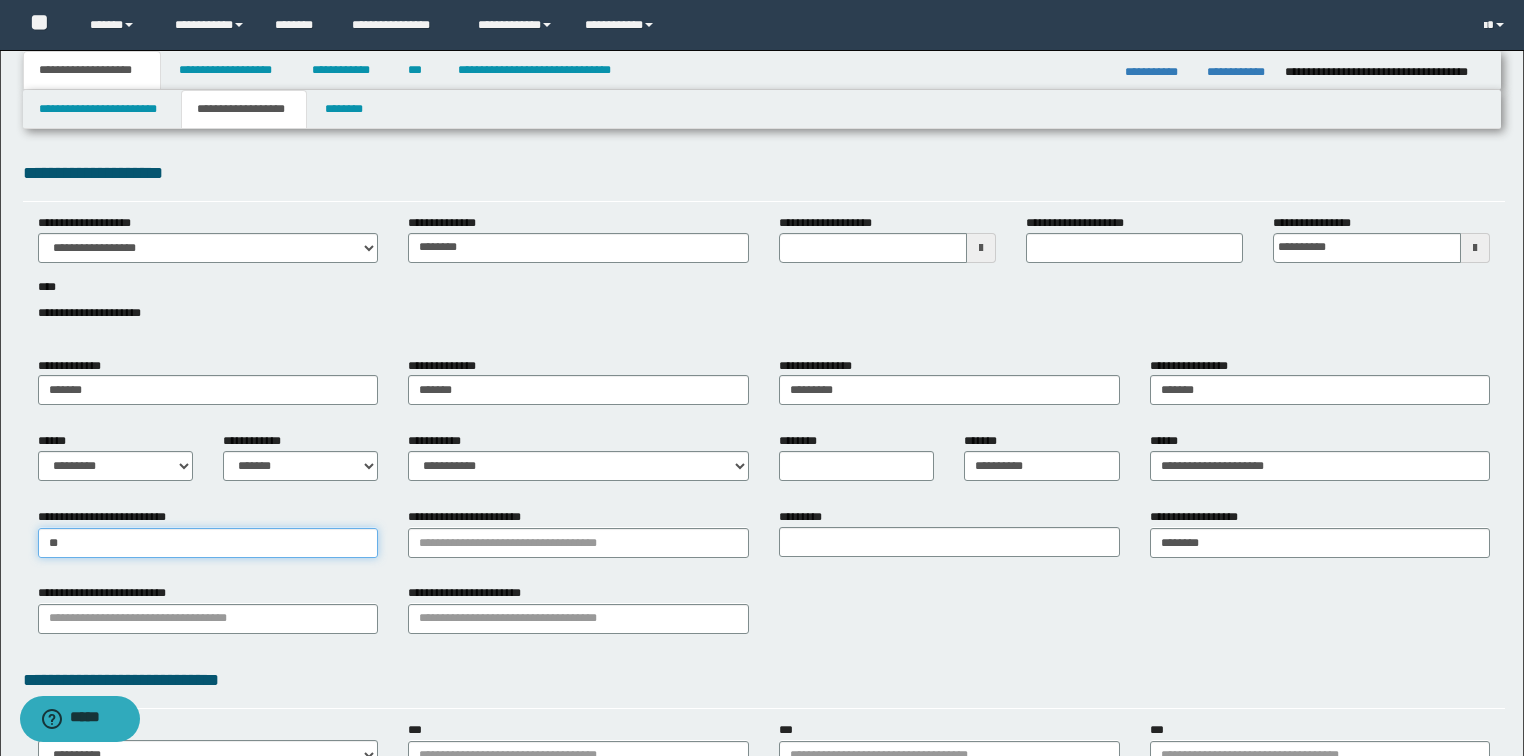 type on "**********" 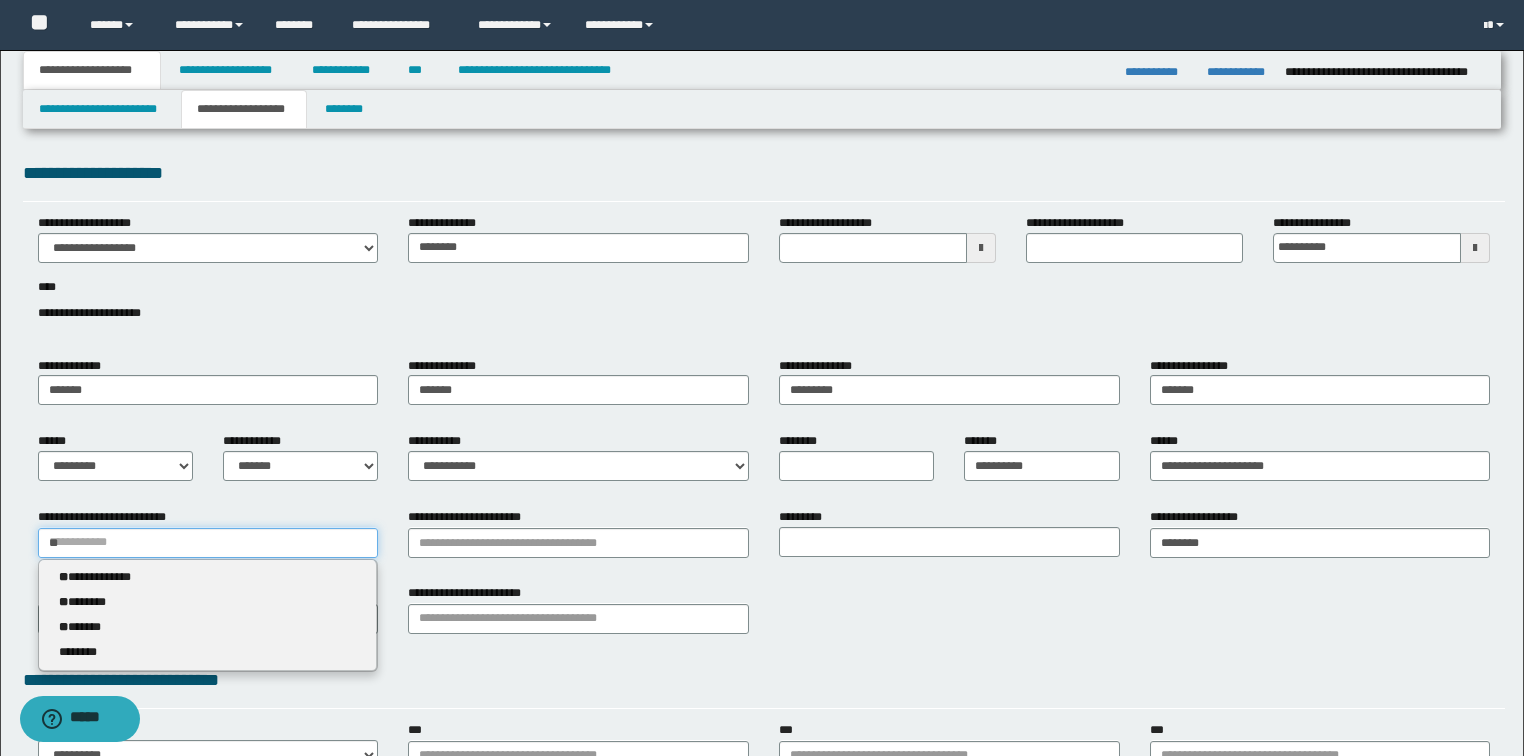 type 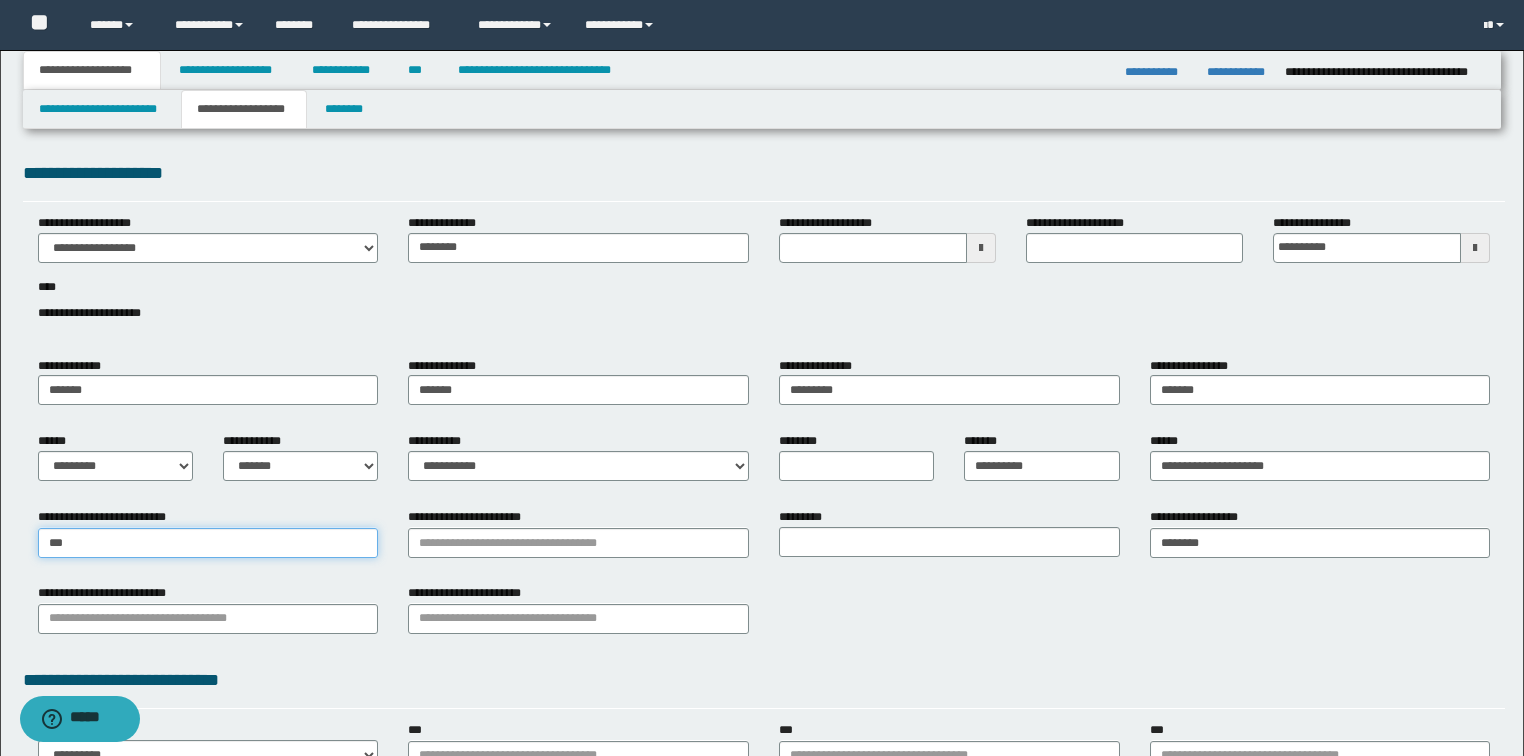 type on "****" 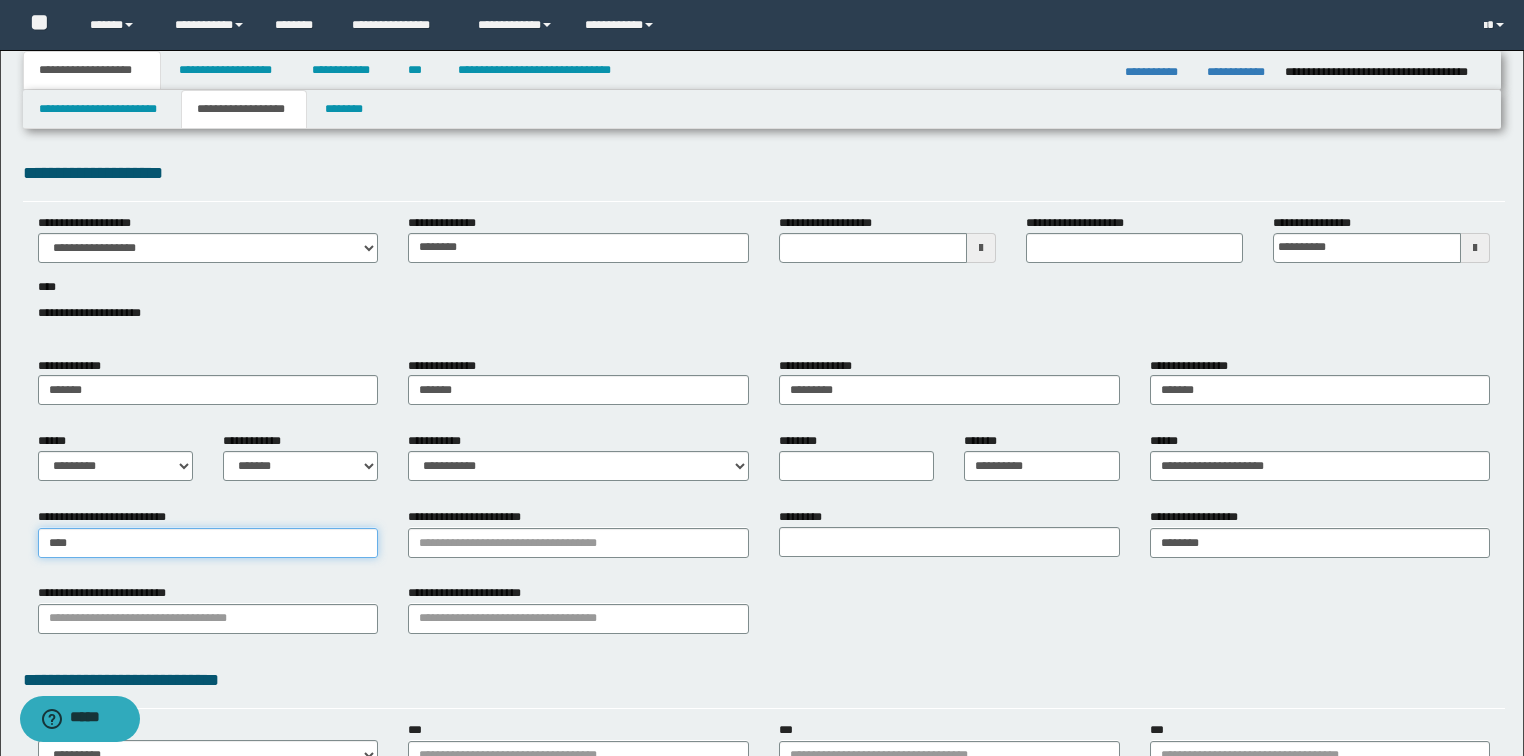 type on "****" 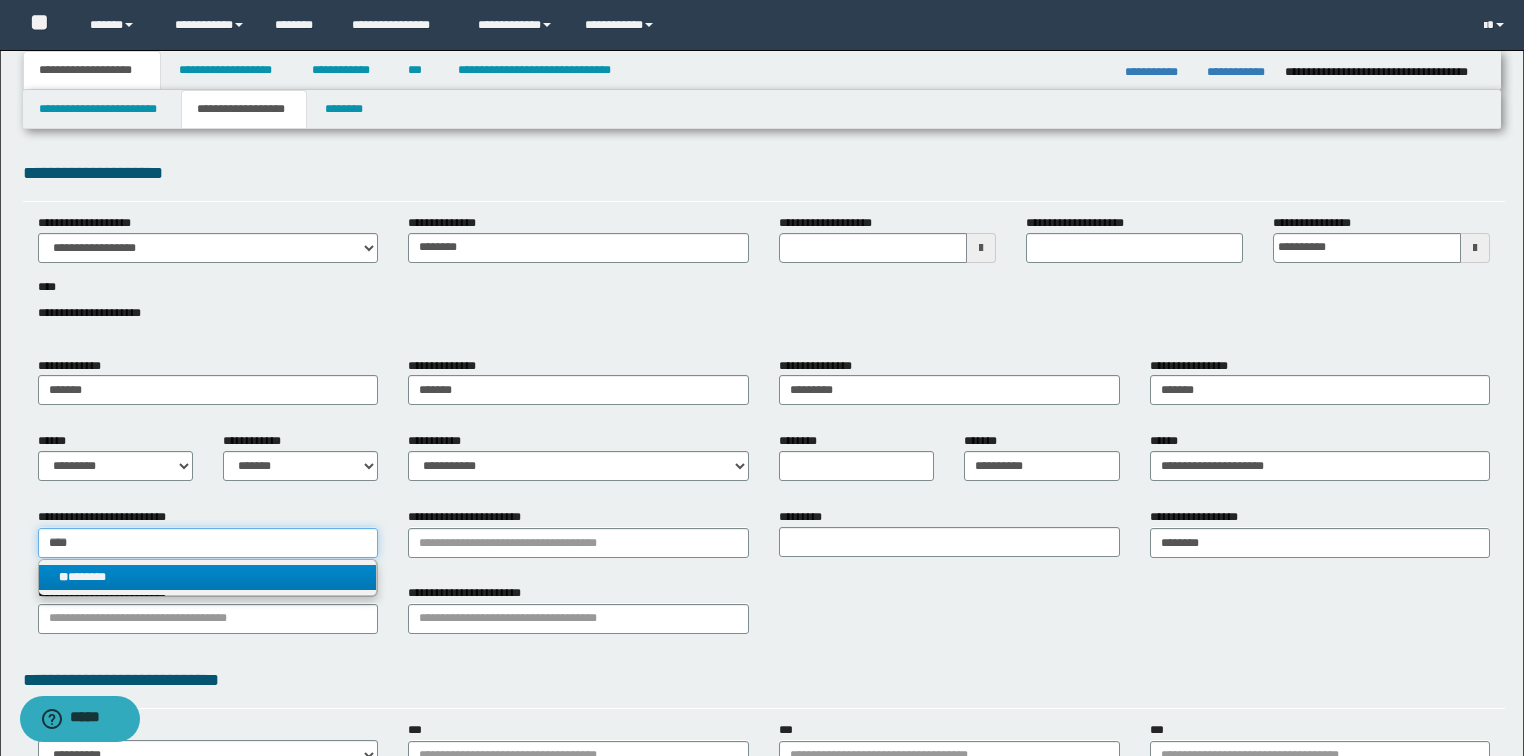 type on "****" 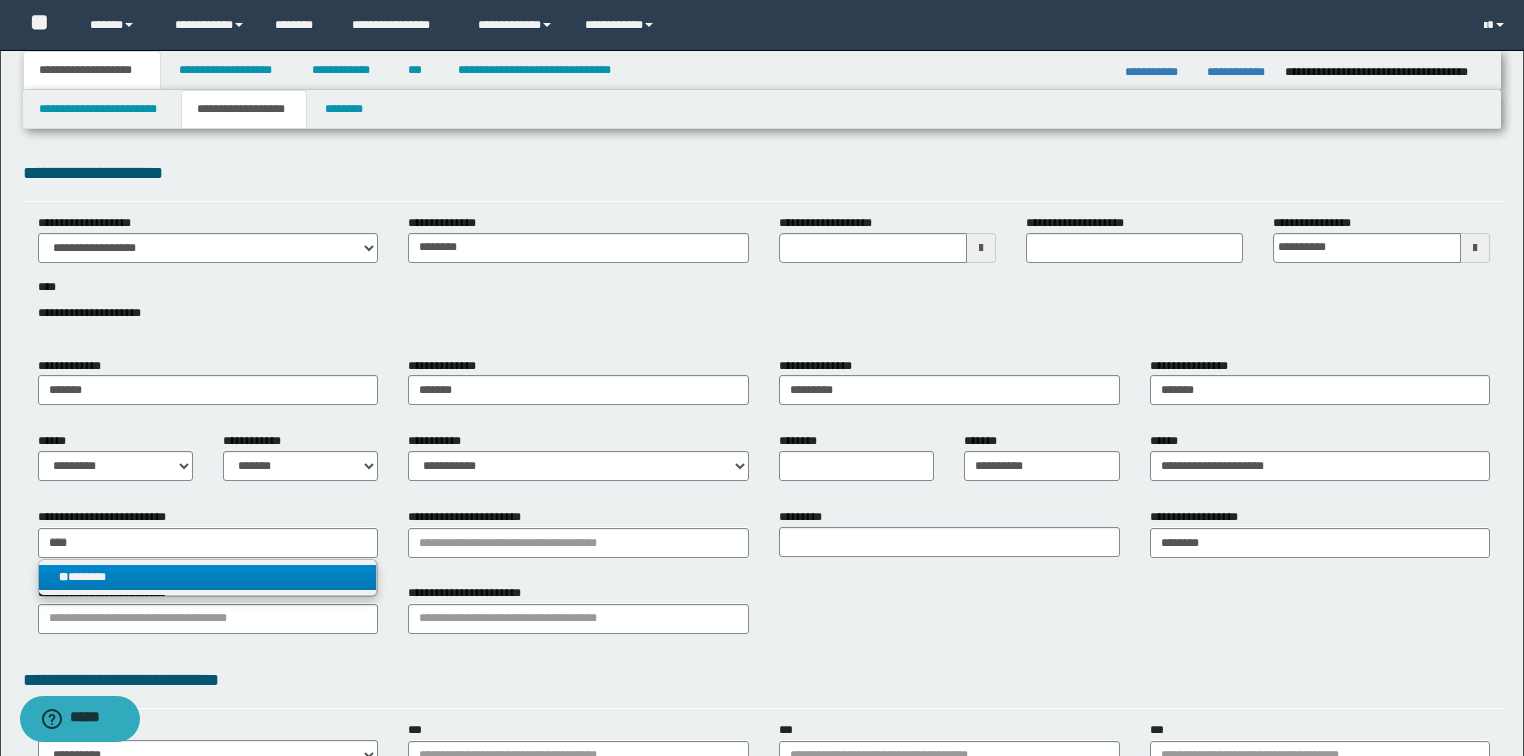 type 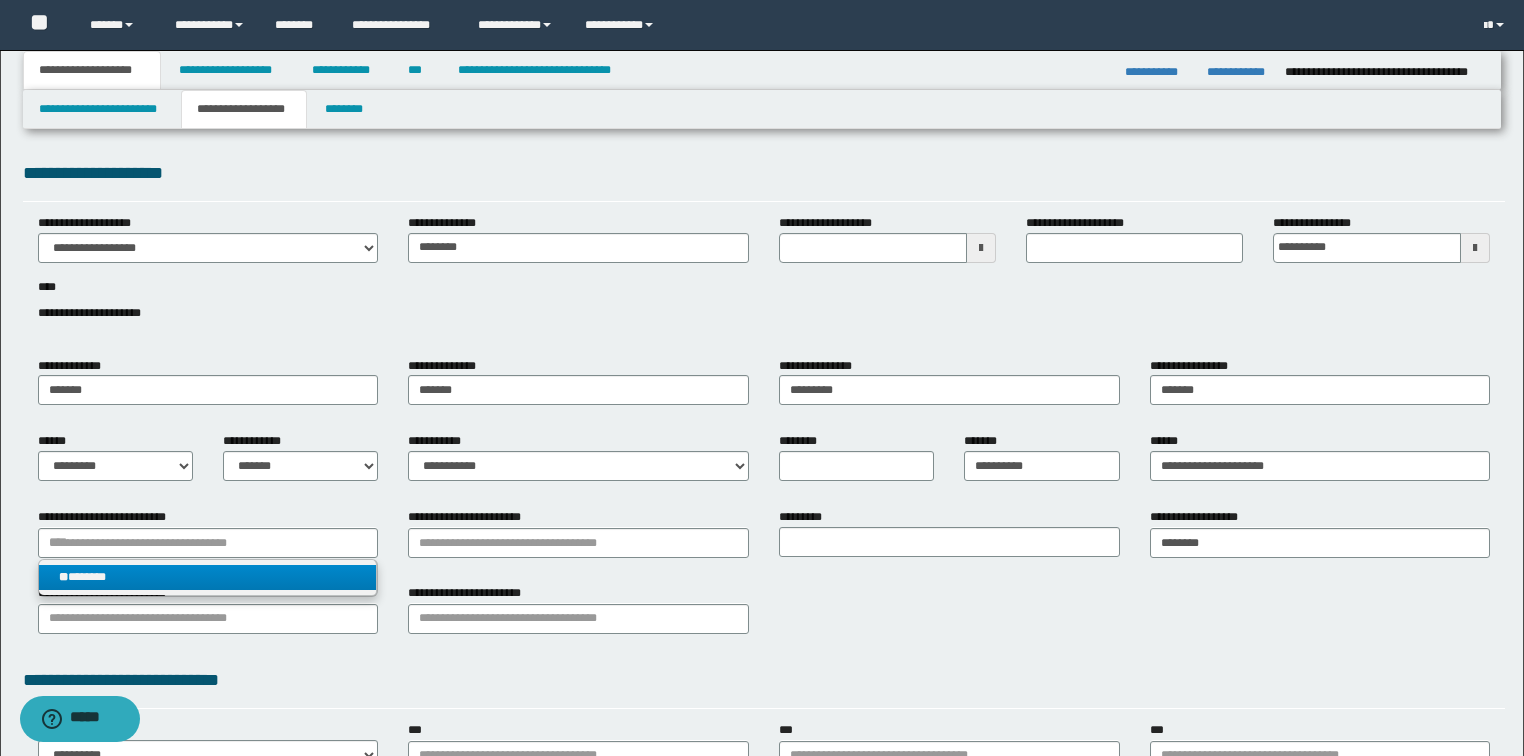 click on "** *******" at bounding box center [208, 577] 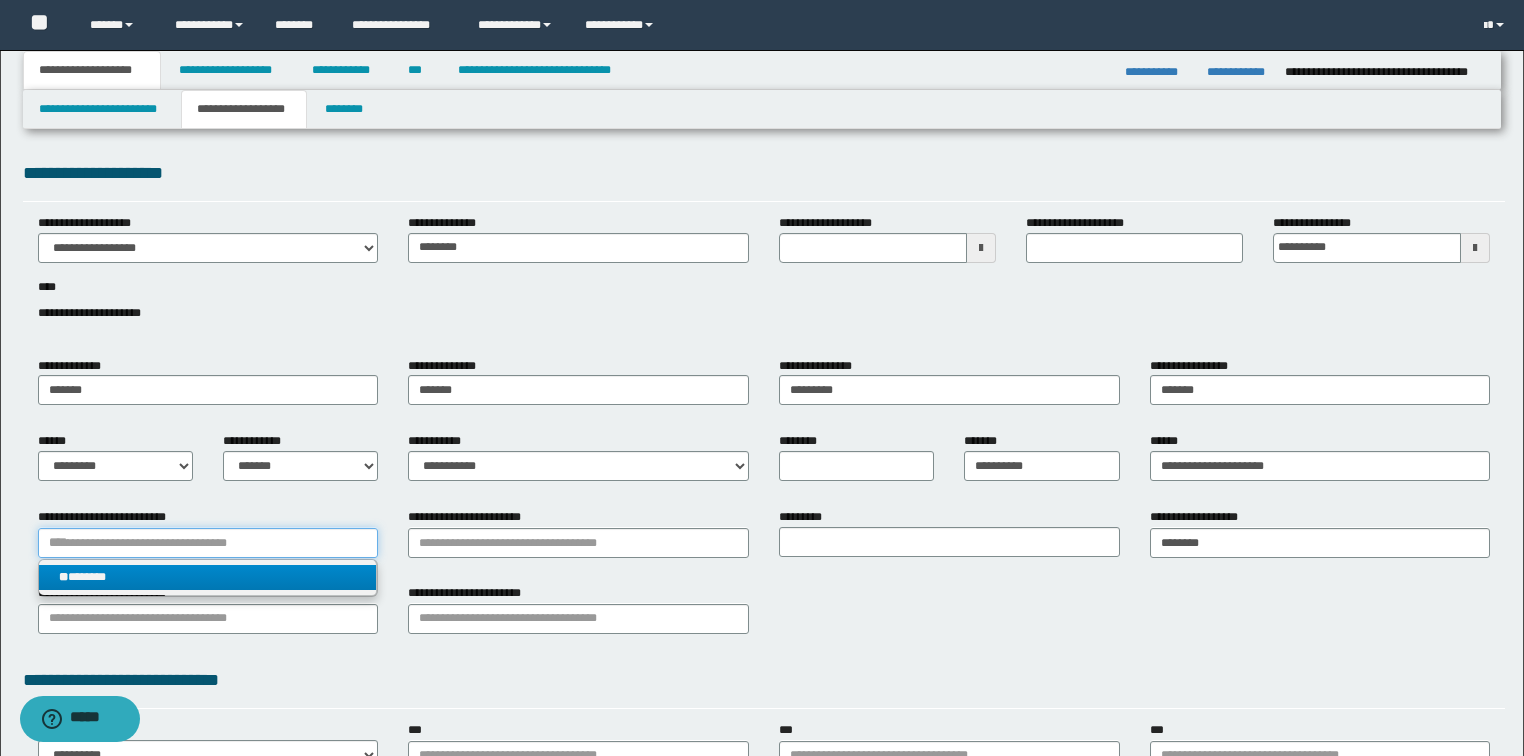 type 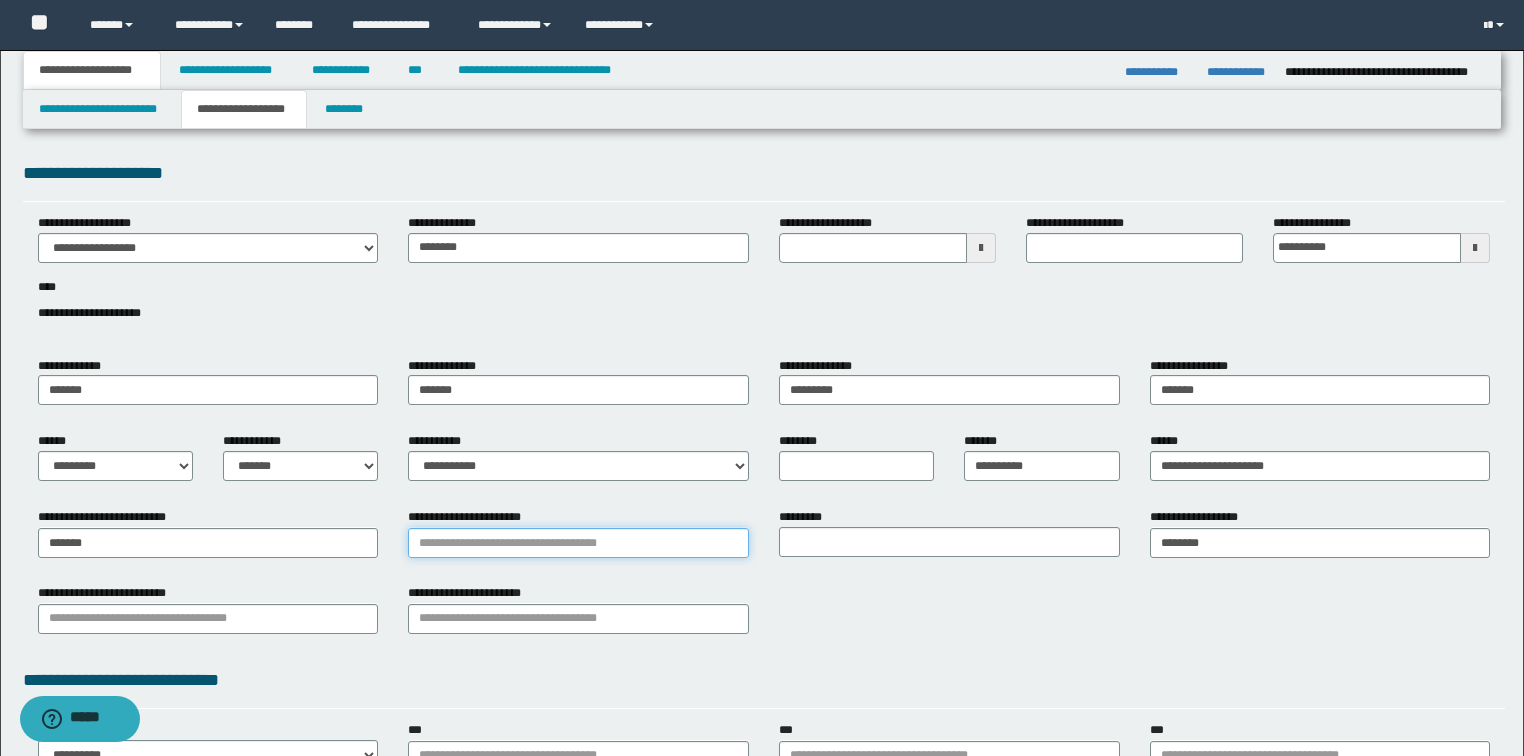 click on "**********" at bounding box center (578, 543) 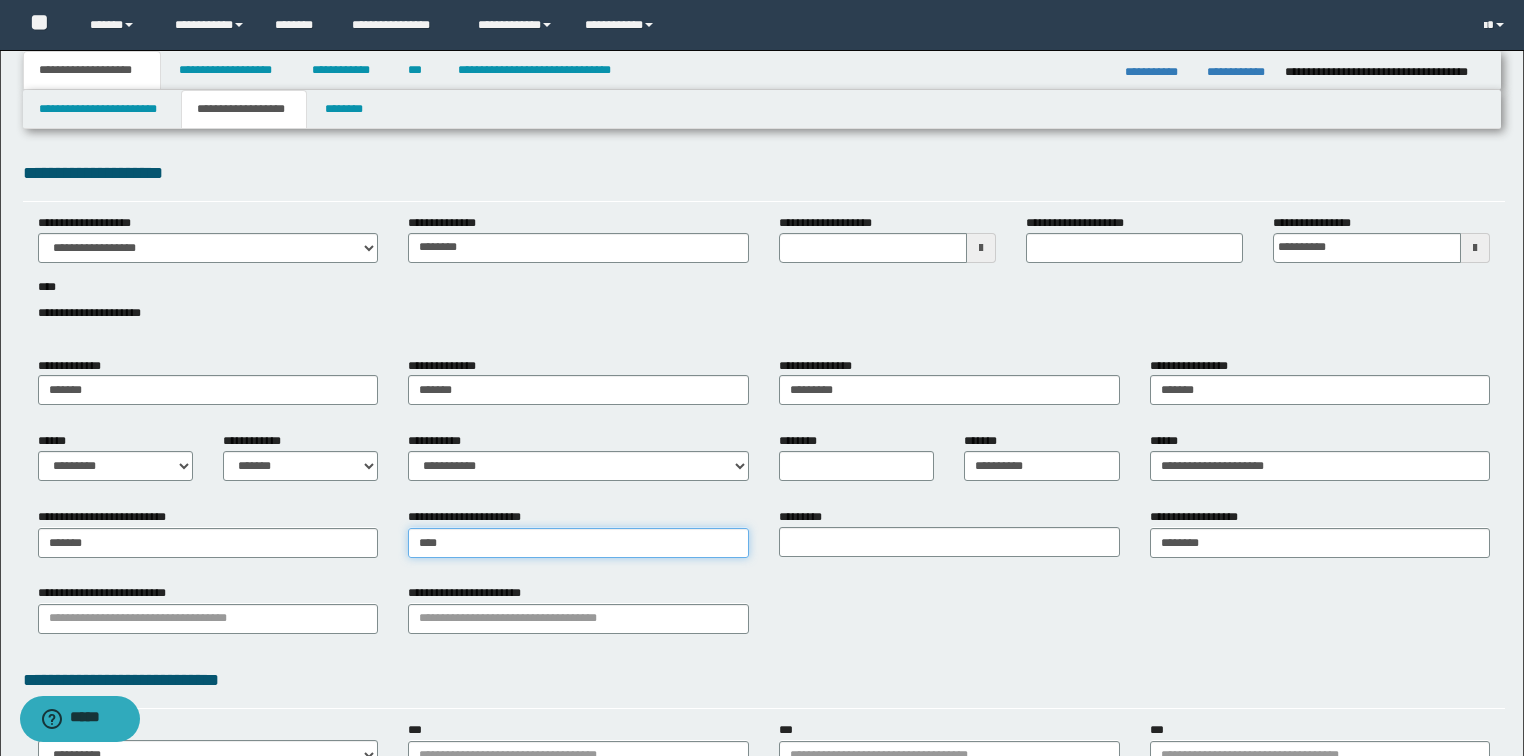 type on "*****" 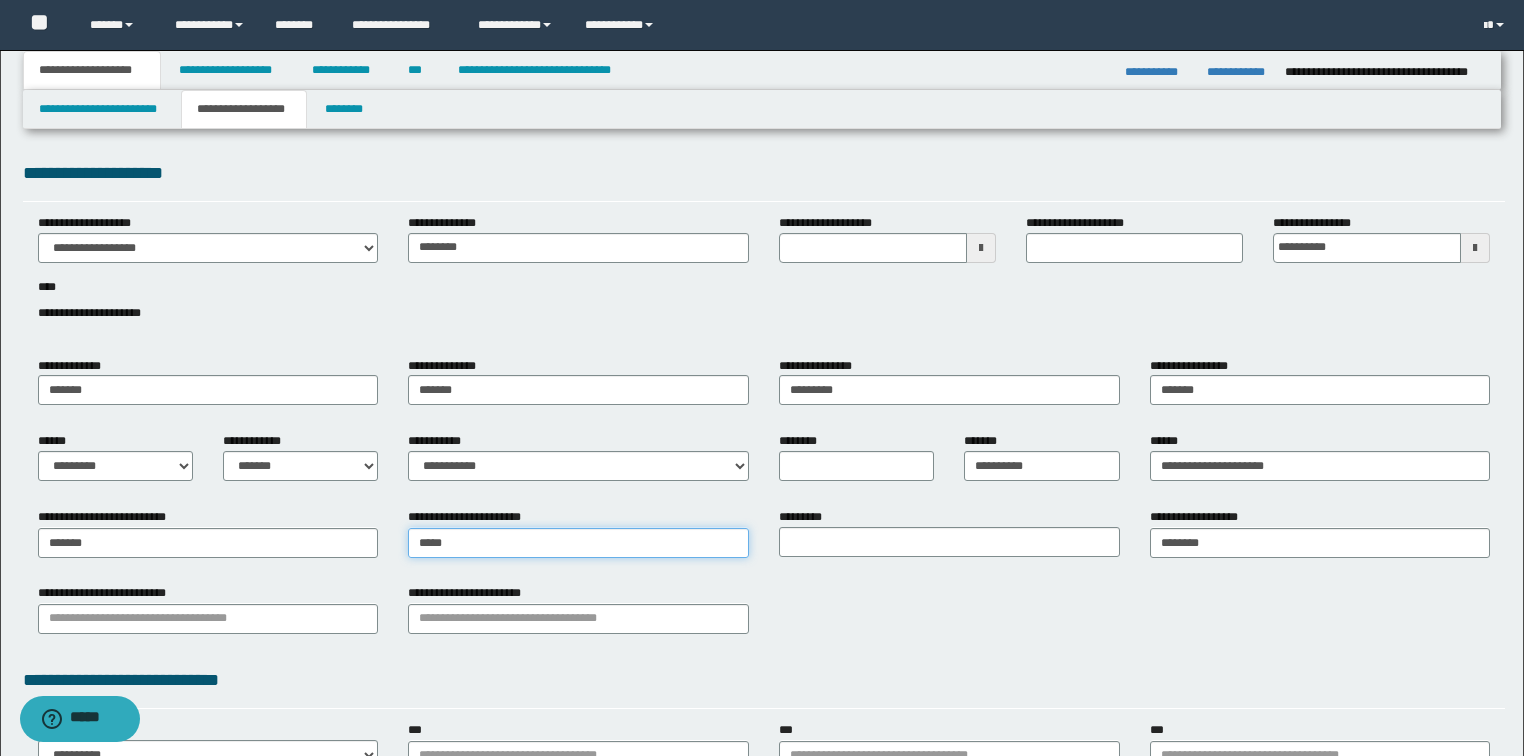 type on "*********" 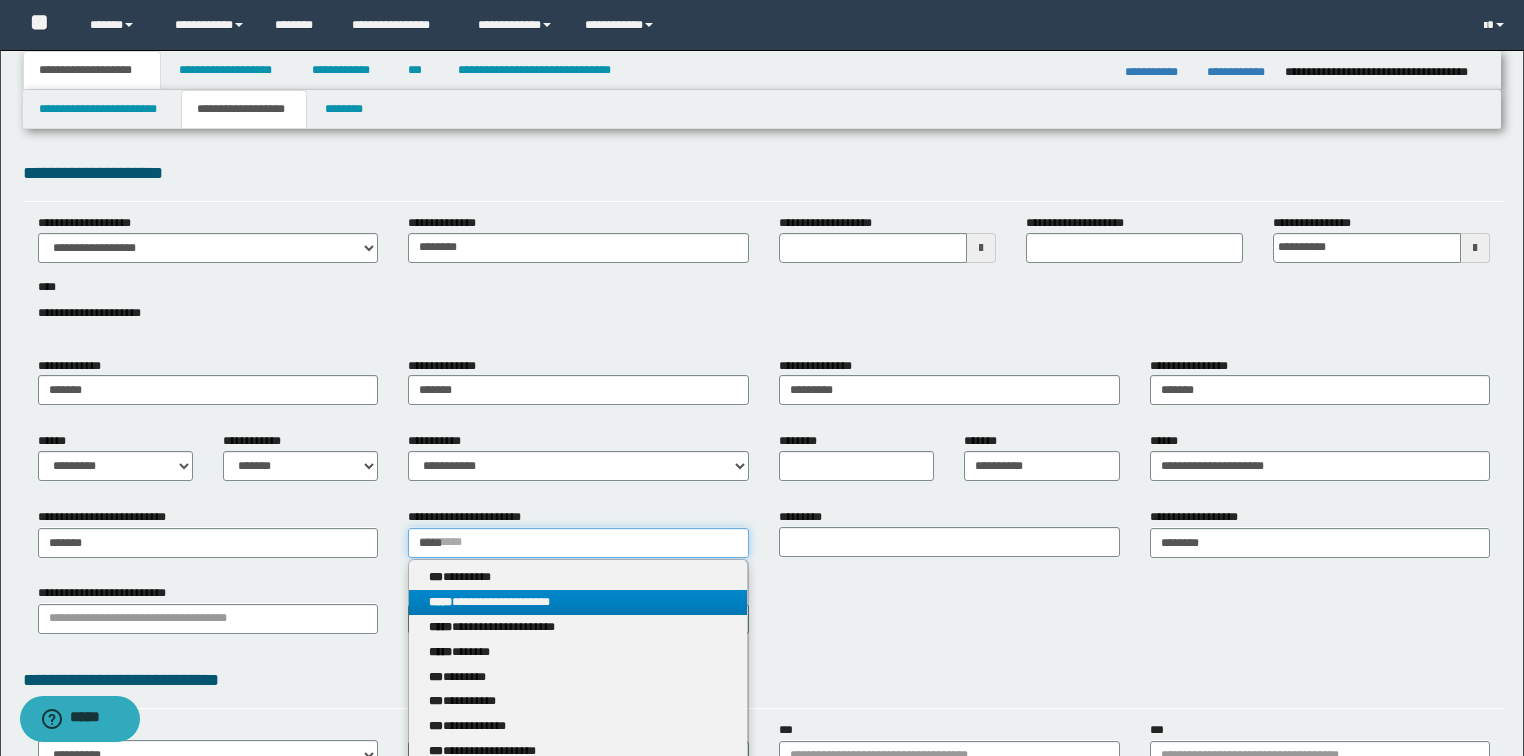 type on "*****" 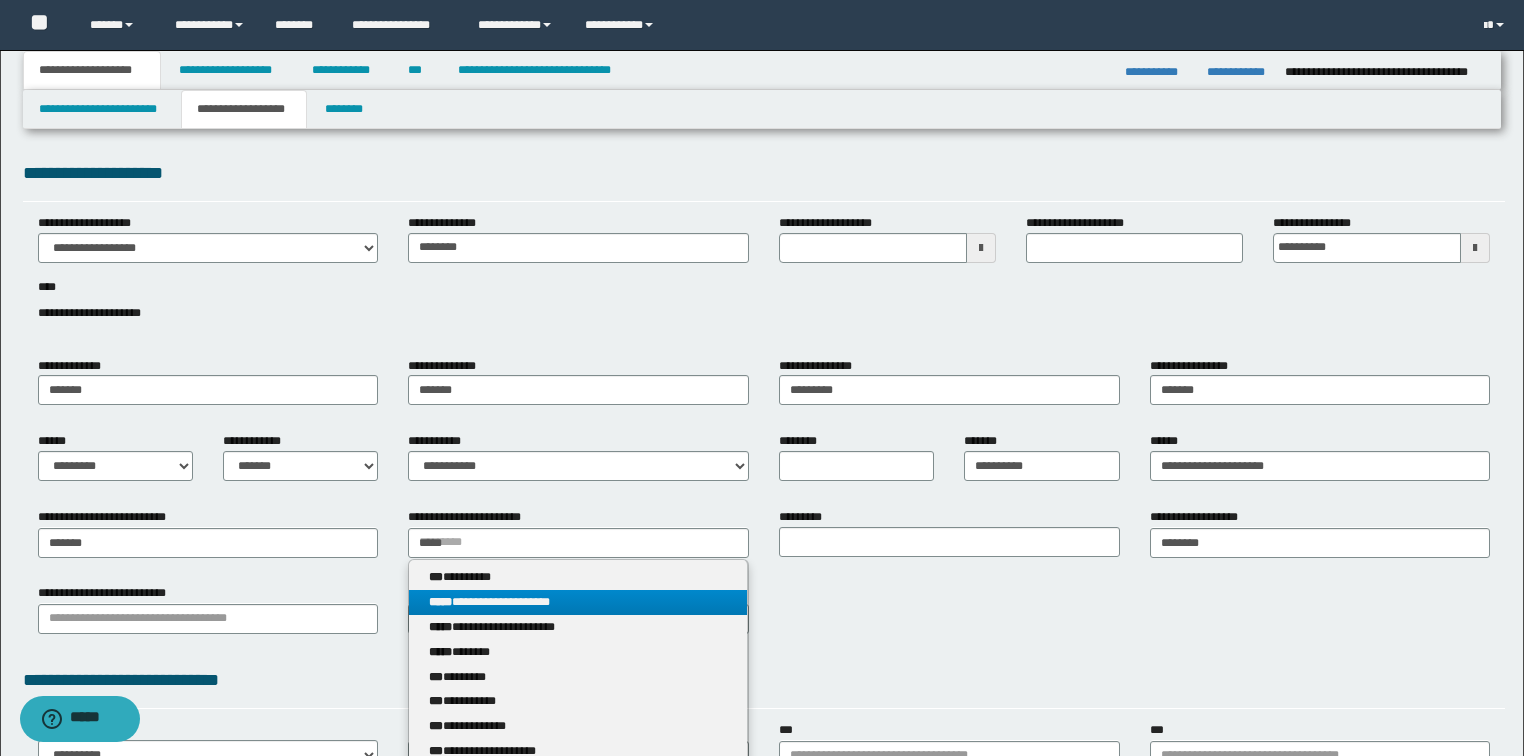 type 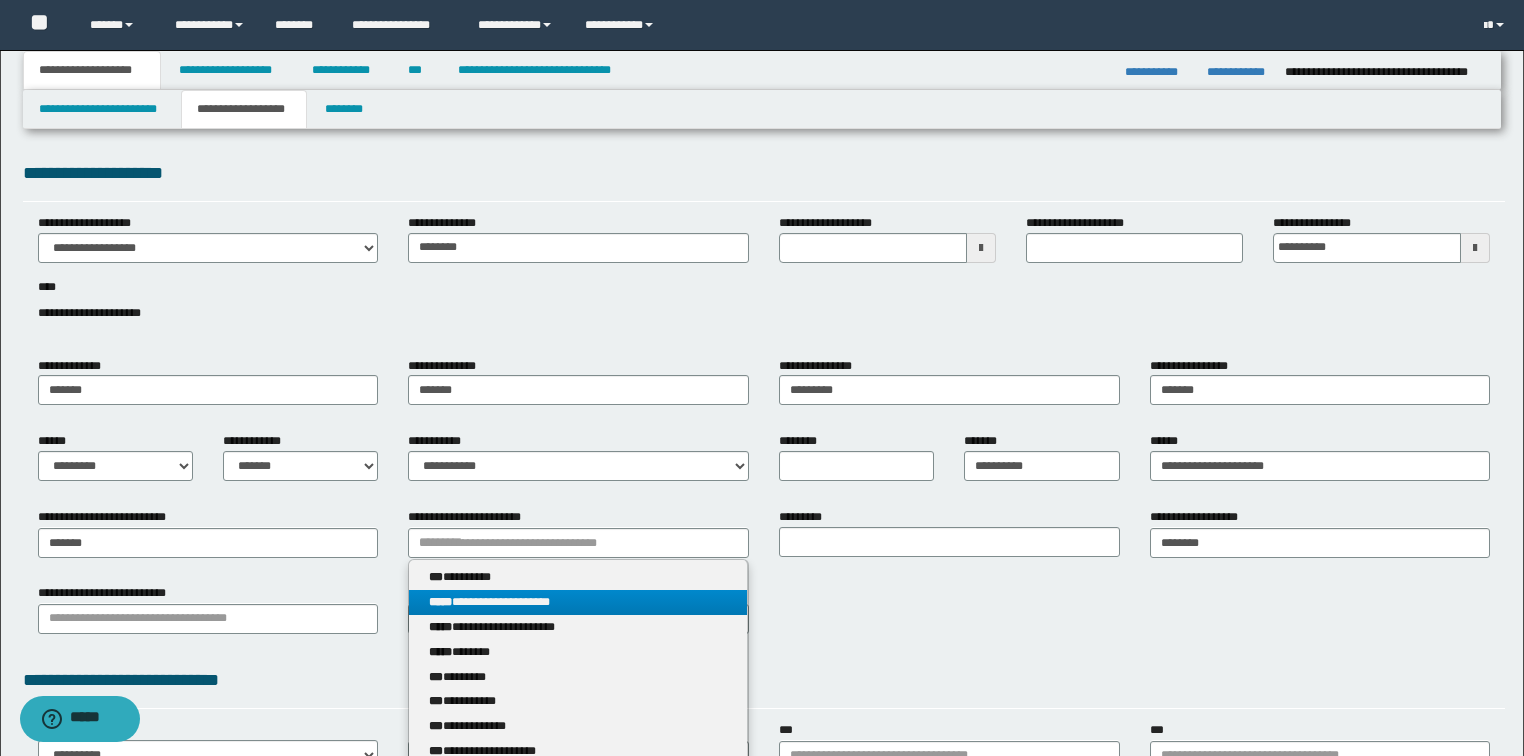 click on "**********" at bounding box center [578, 602] 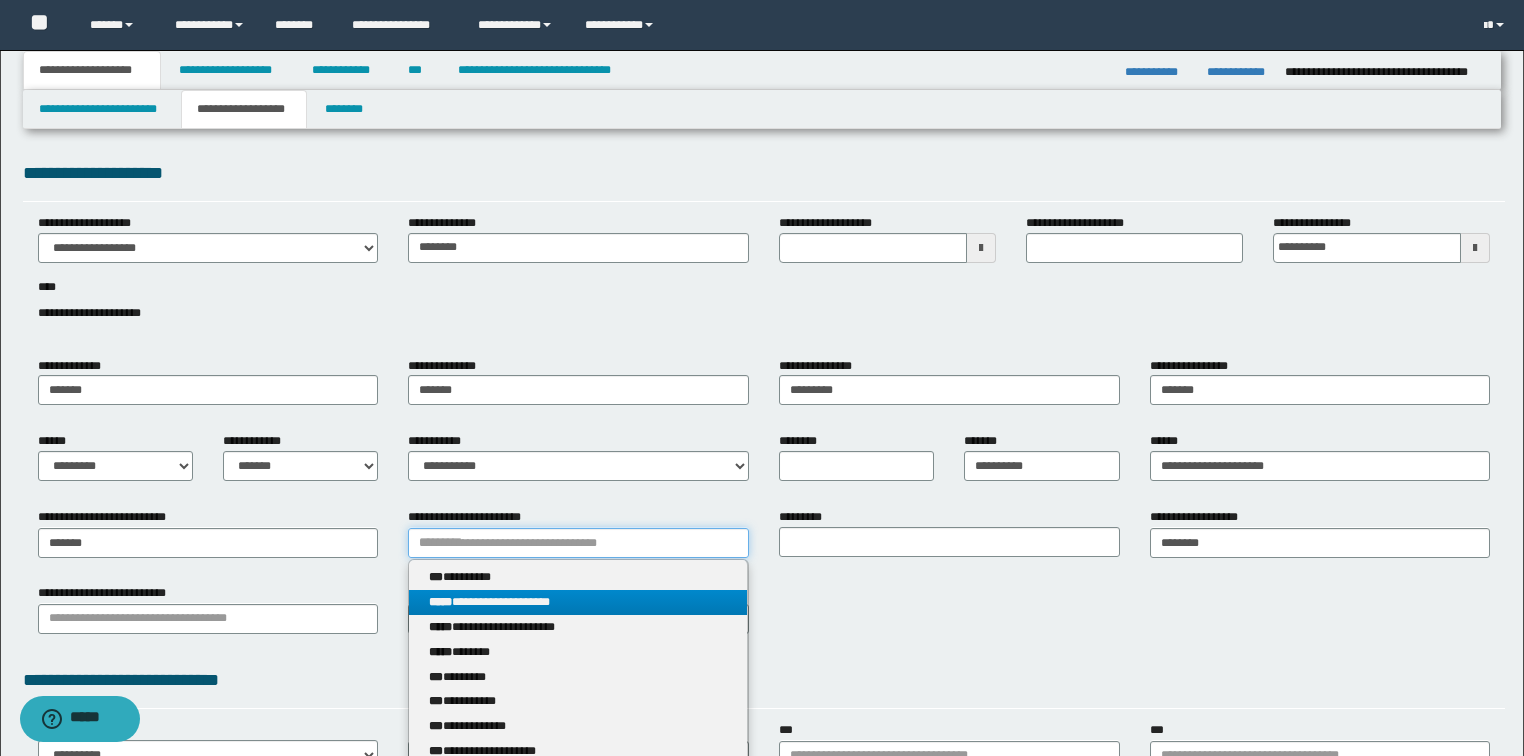 type 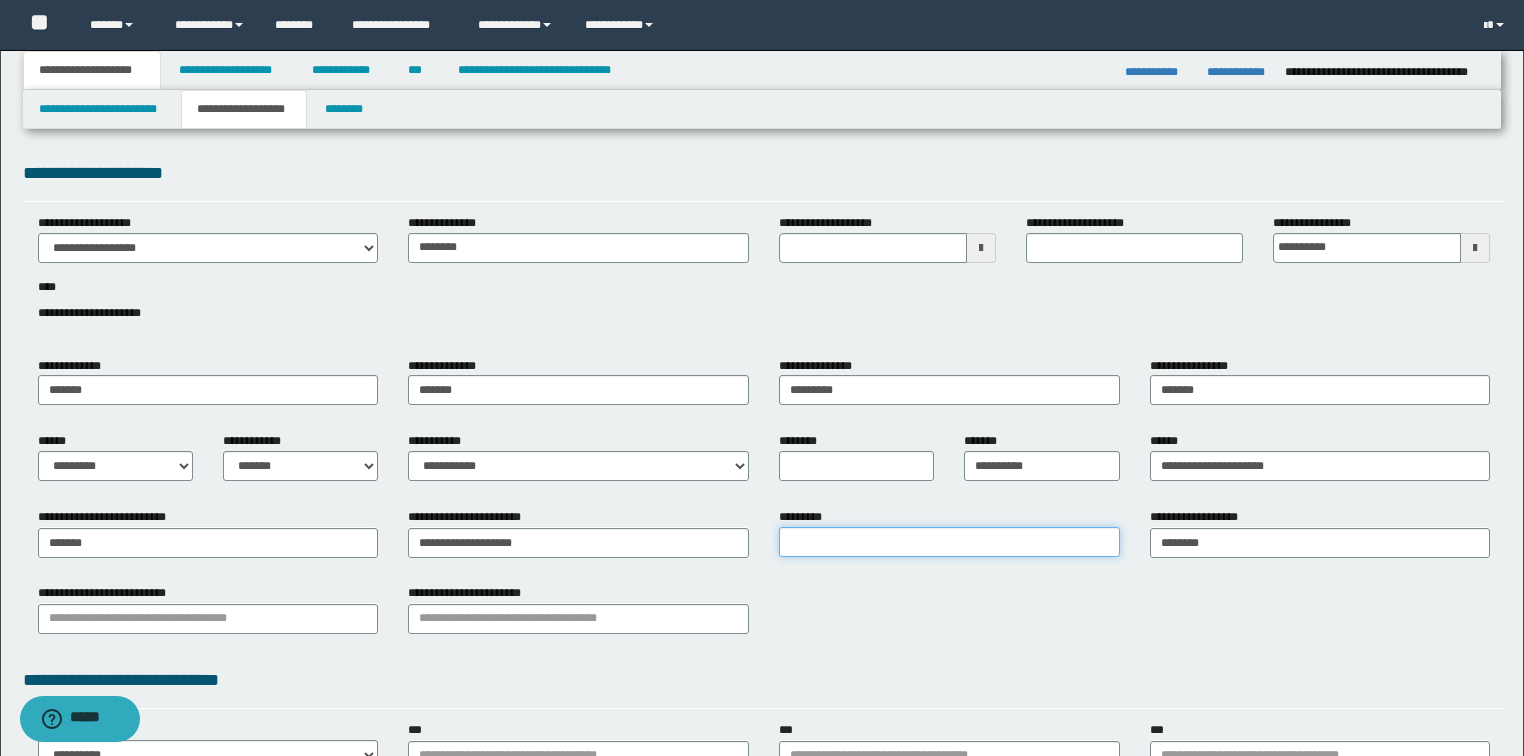 click on "*********" at bounding box center [949, 542] 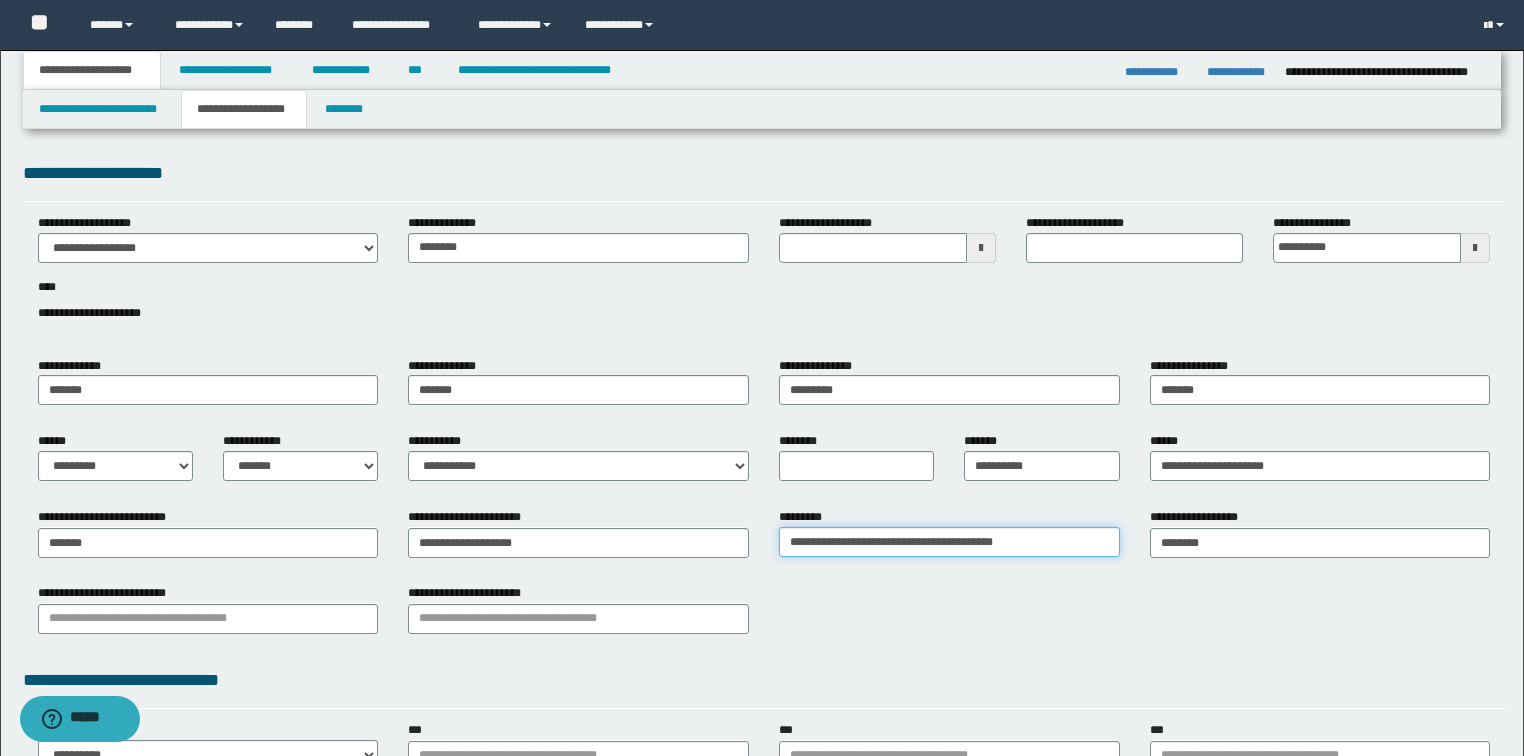 type on "**********" 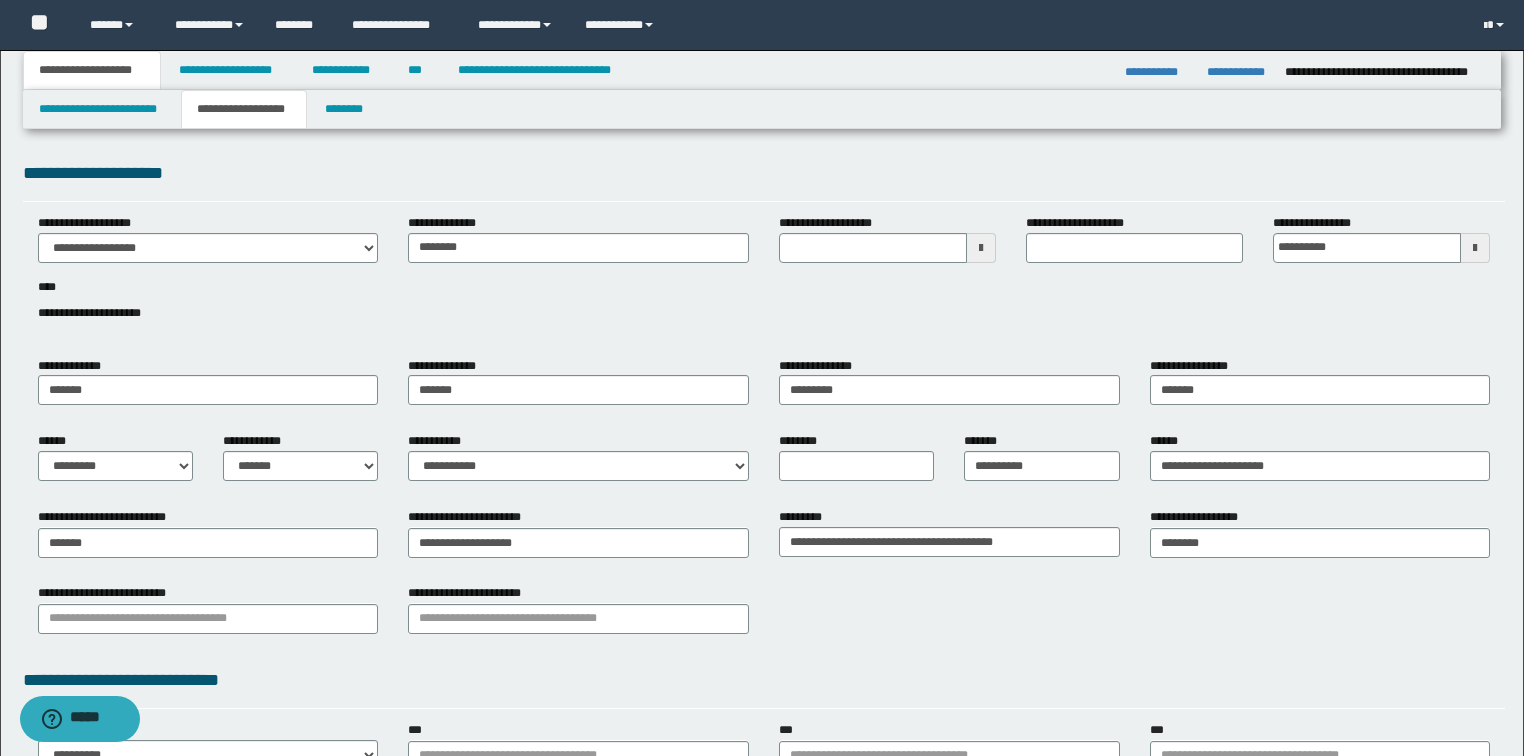 click on "**********" at bounding box center [764, 616] 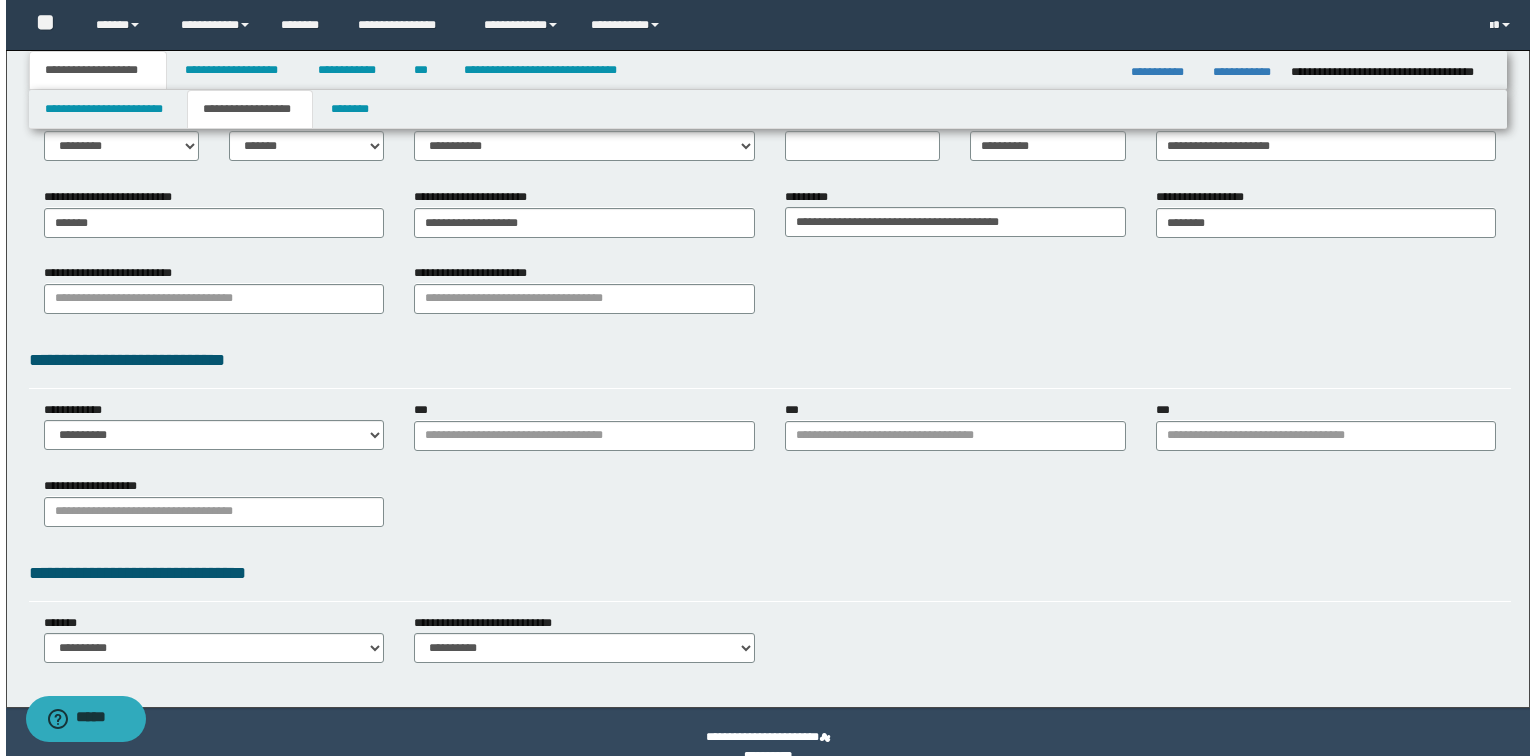 scroll, scrollTop: 0, scrollLeft: 0, axis: both 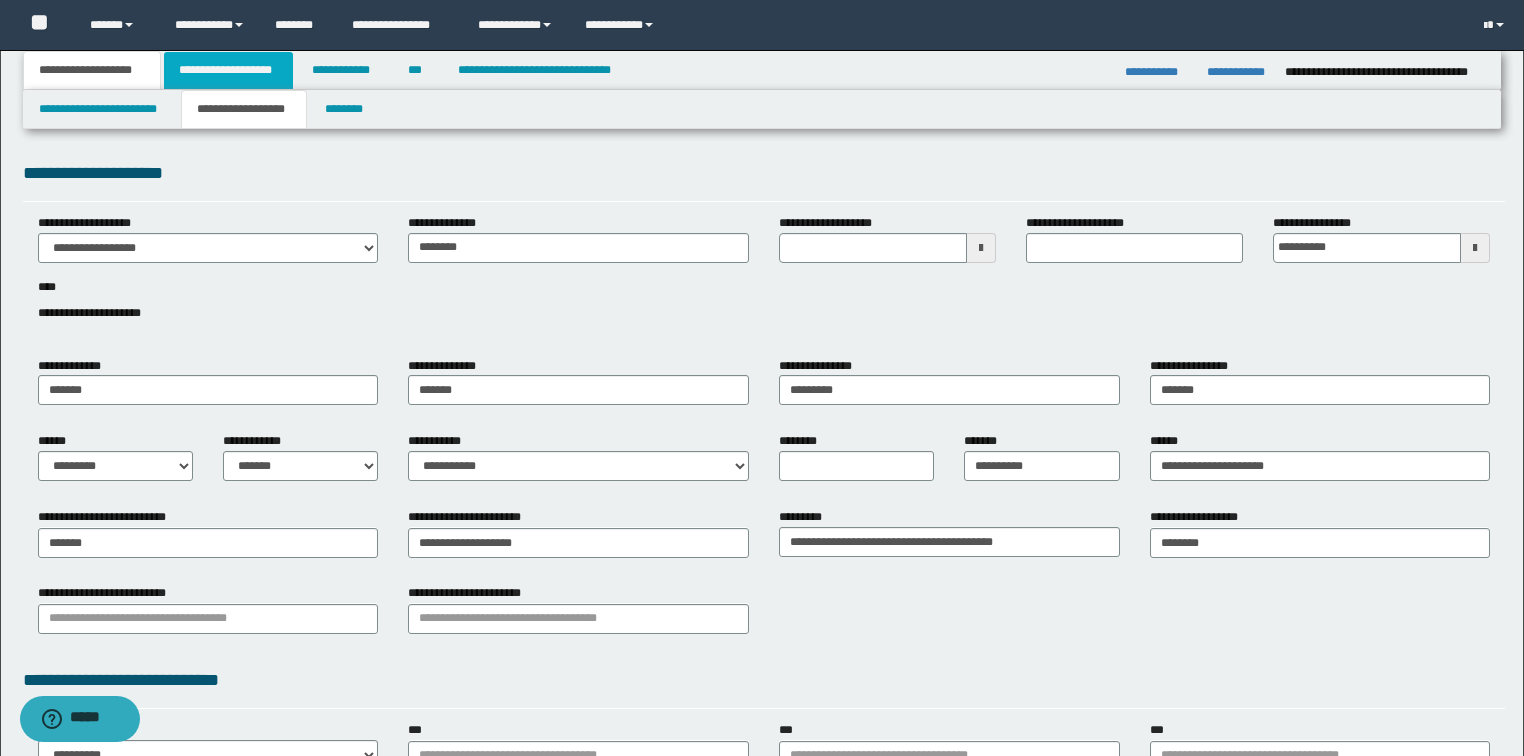 click on "**********" at bounding box center (228, 70) 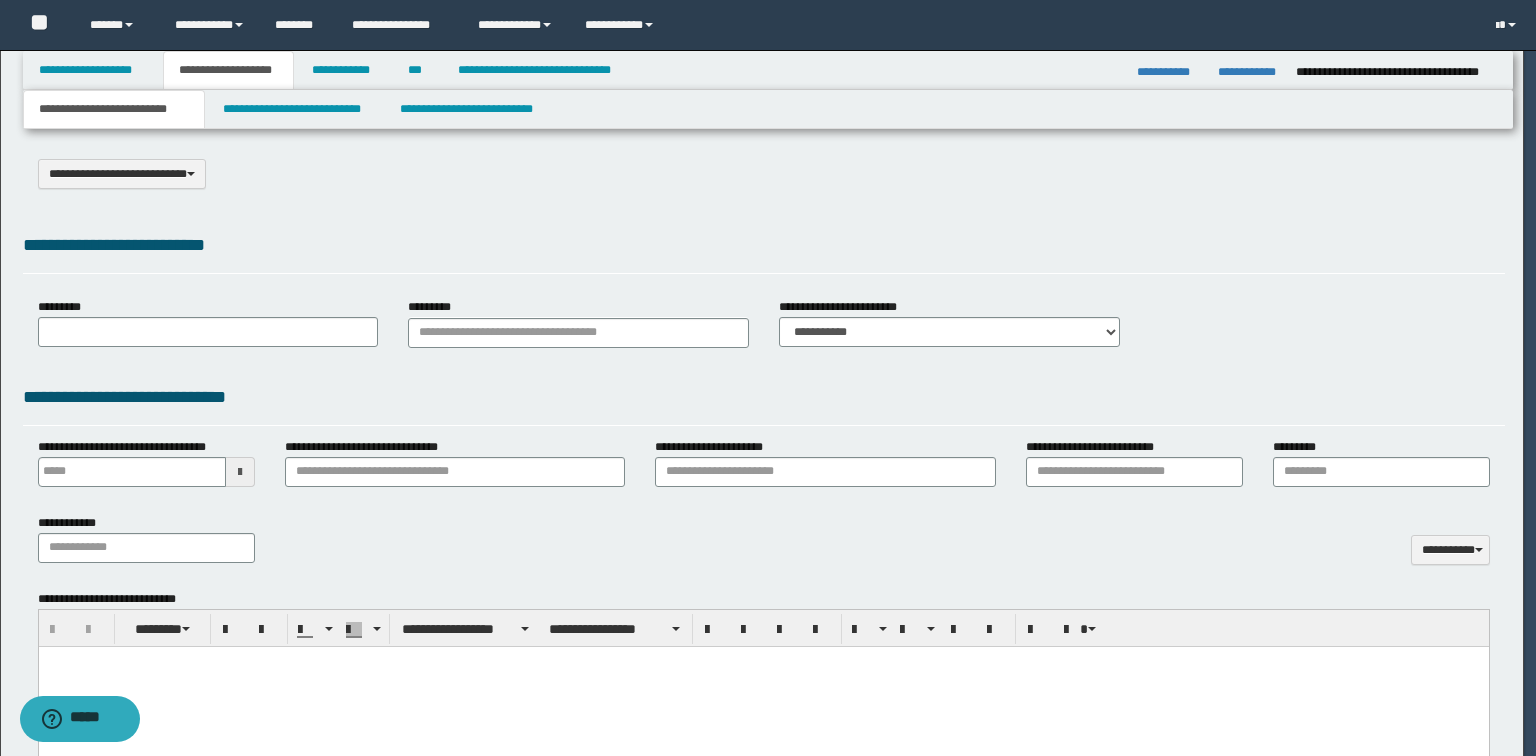 click at bounding box center [768, 378] 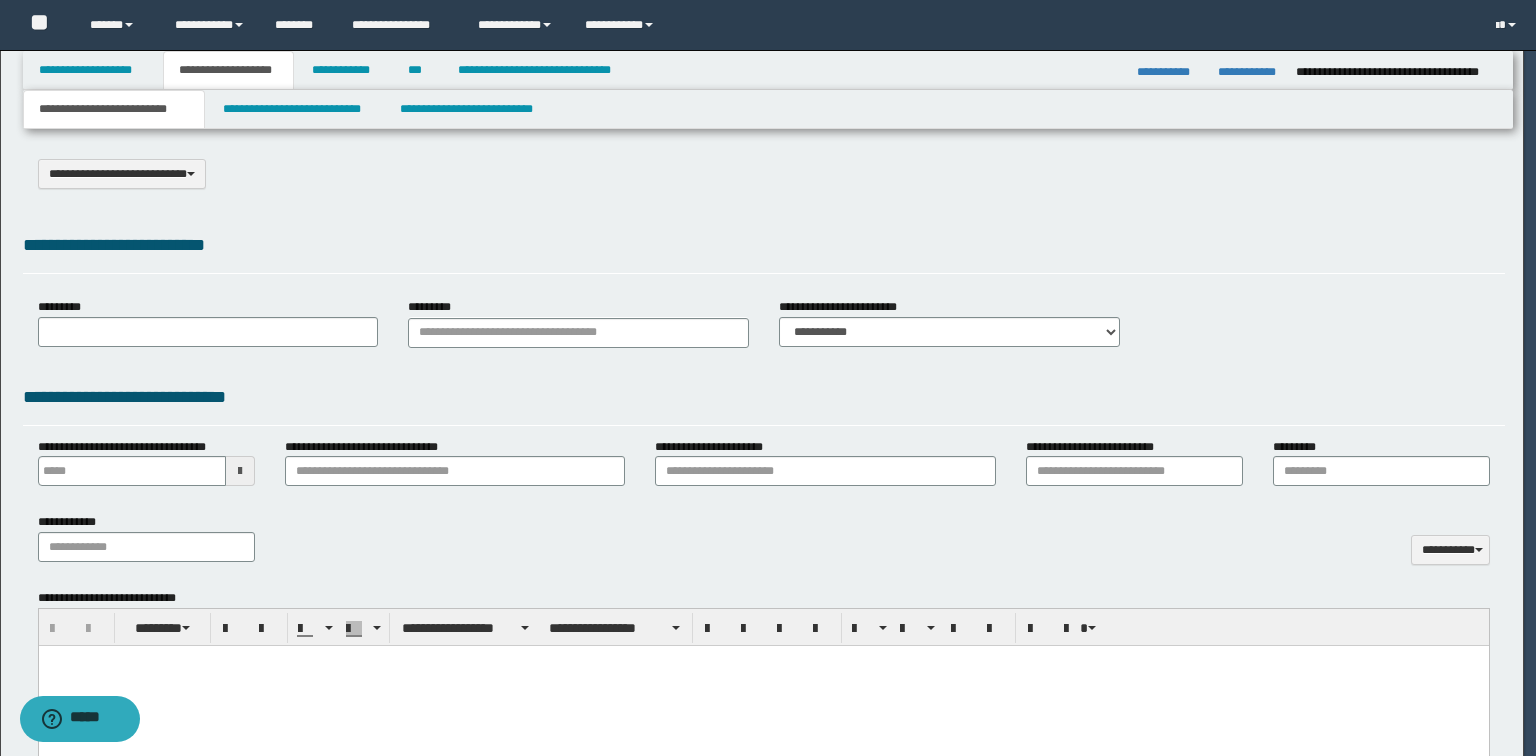 select on "*" 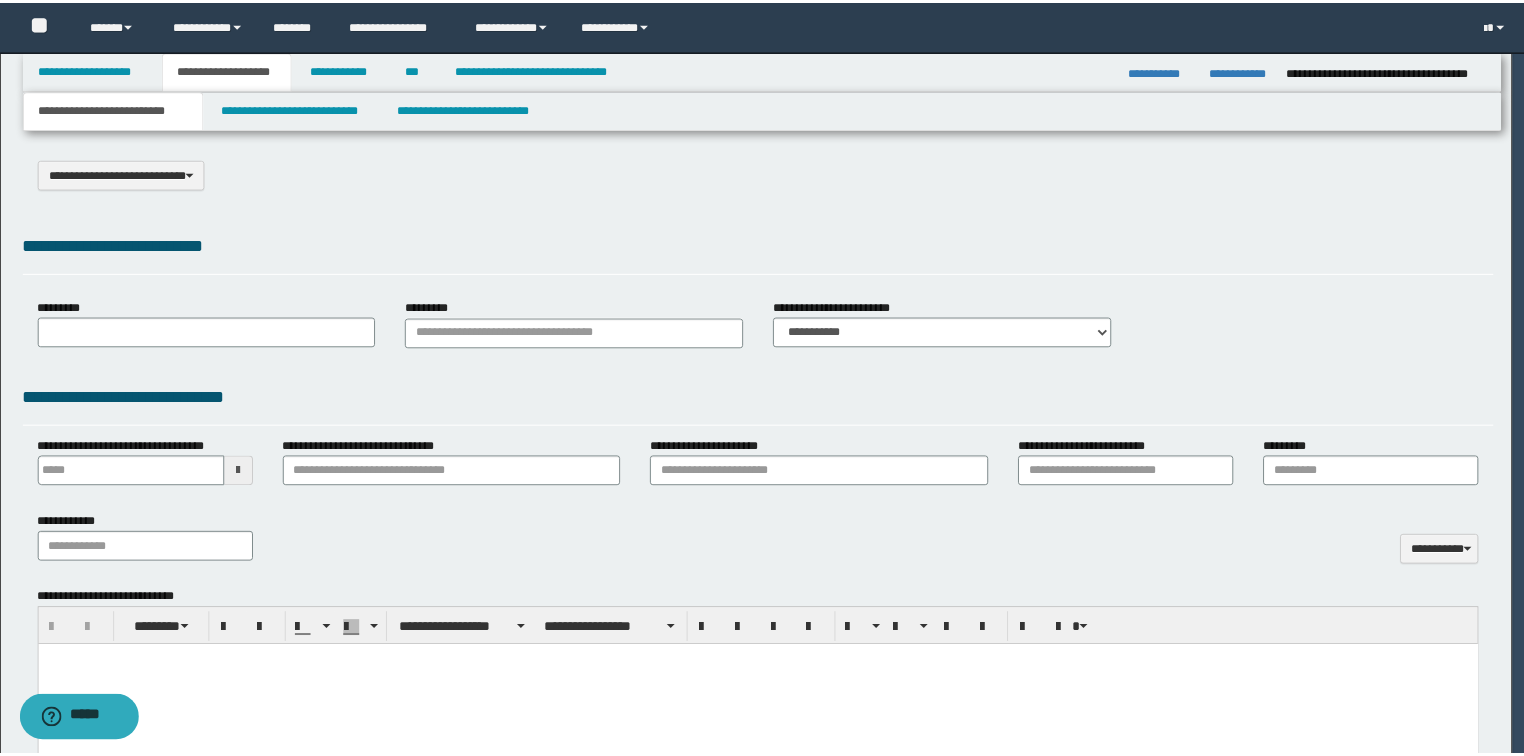 scroll, scrollTop: 0, scrollLeft: 0, axis: both 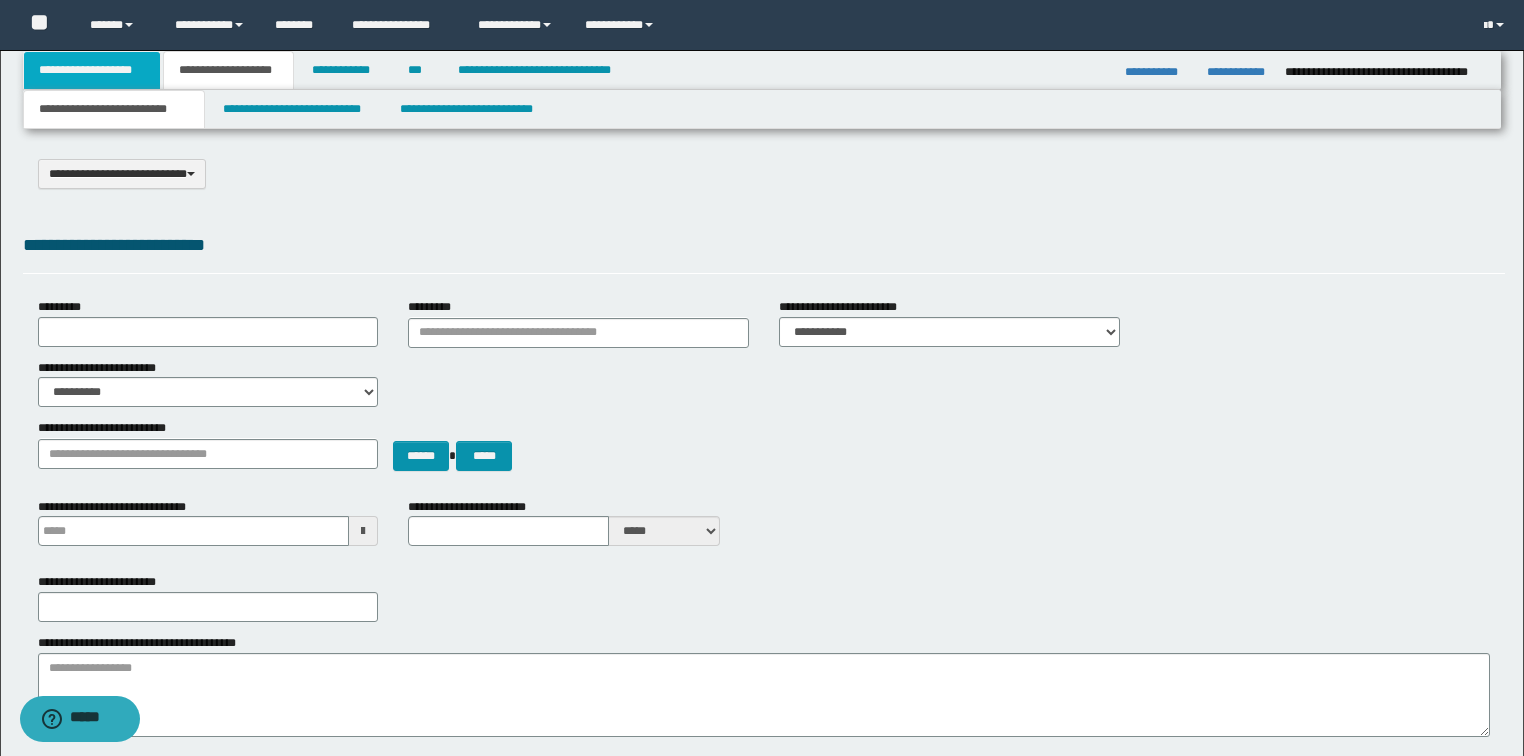 click on "**********" at bounding box center (92, 70) 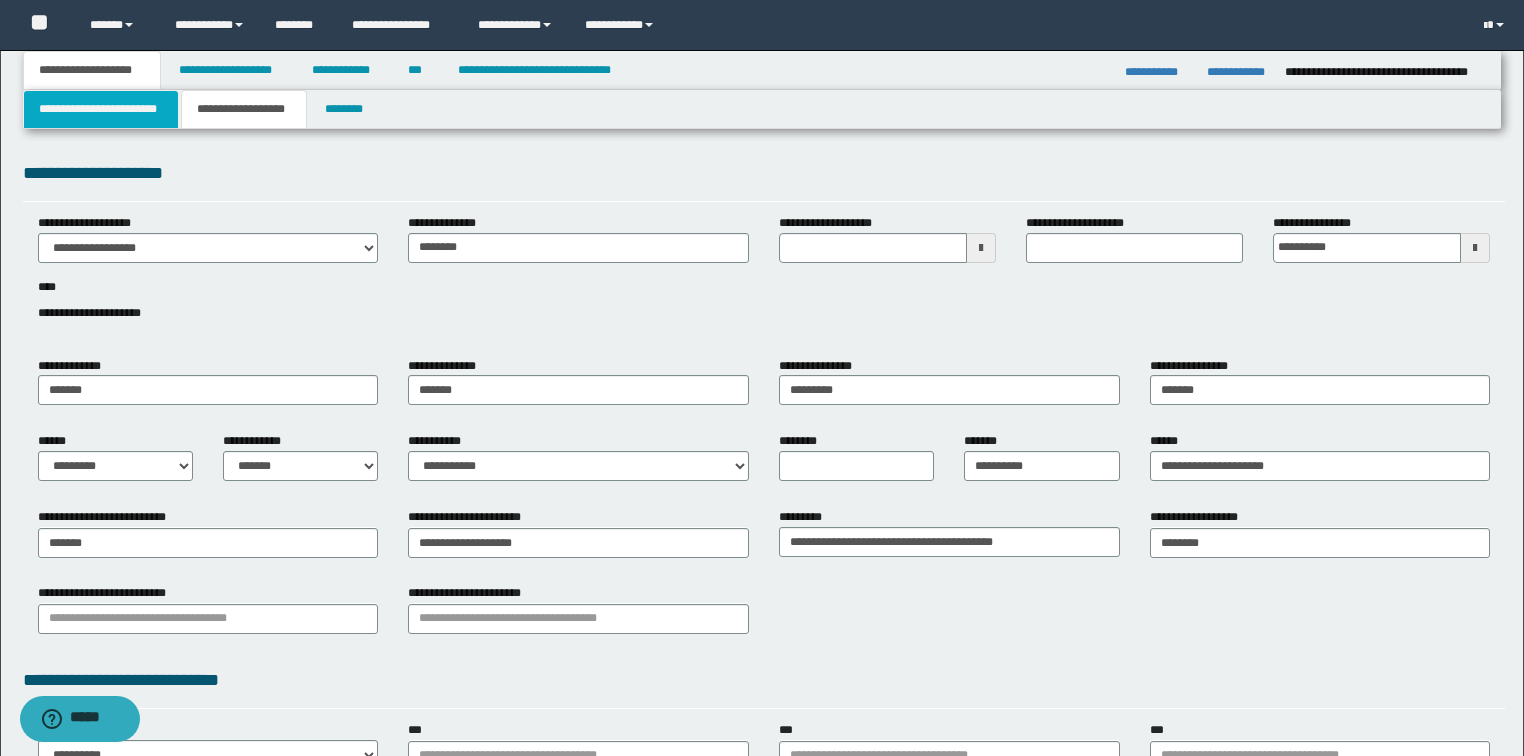 click on "**********" at bounding box center [101, 109] 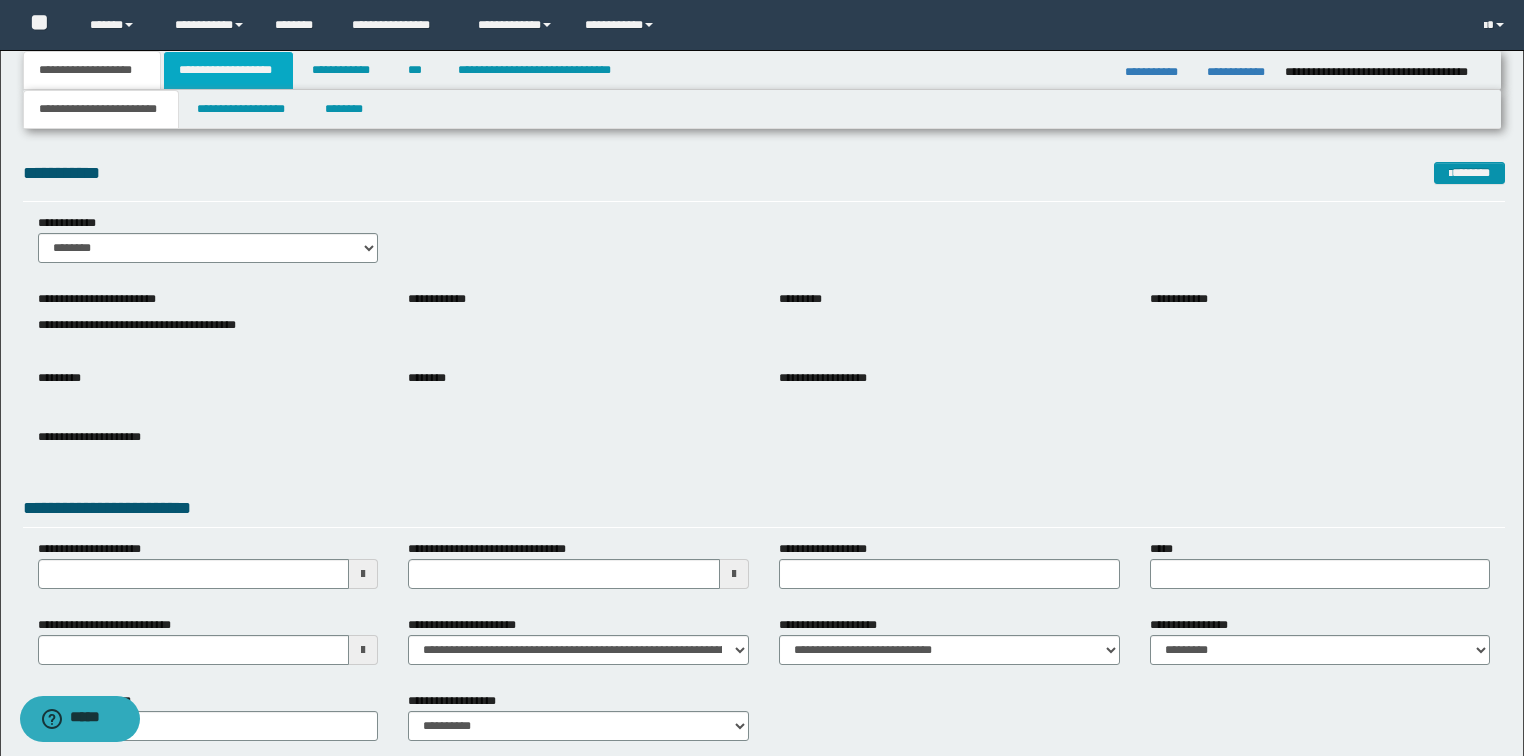 click on "**********" at bounding box center [228, 70] 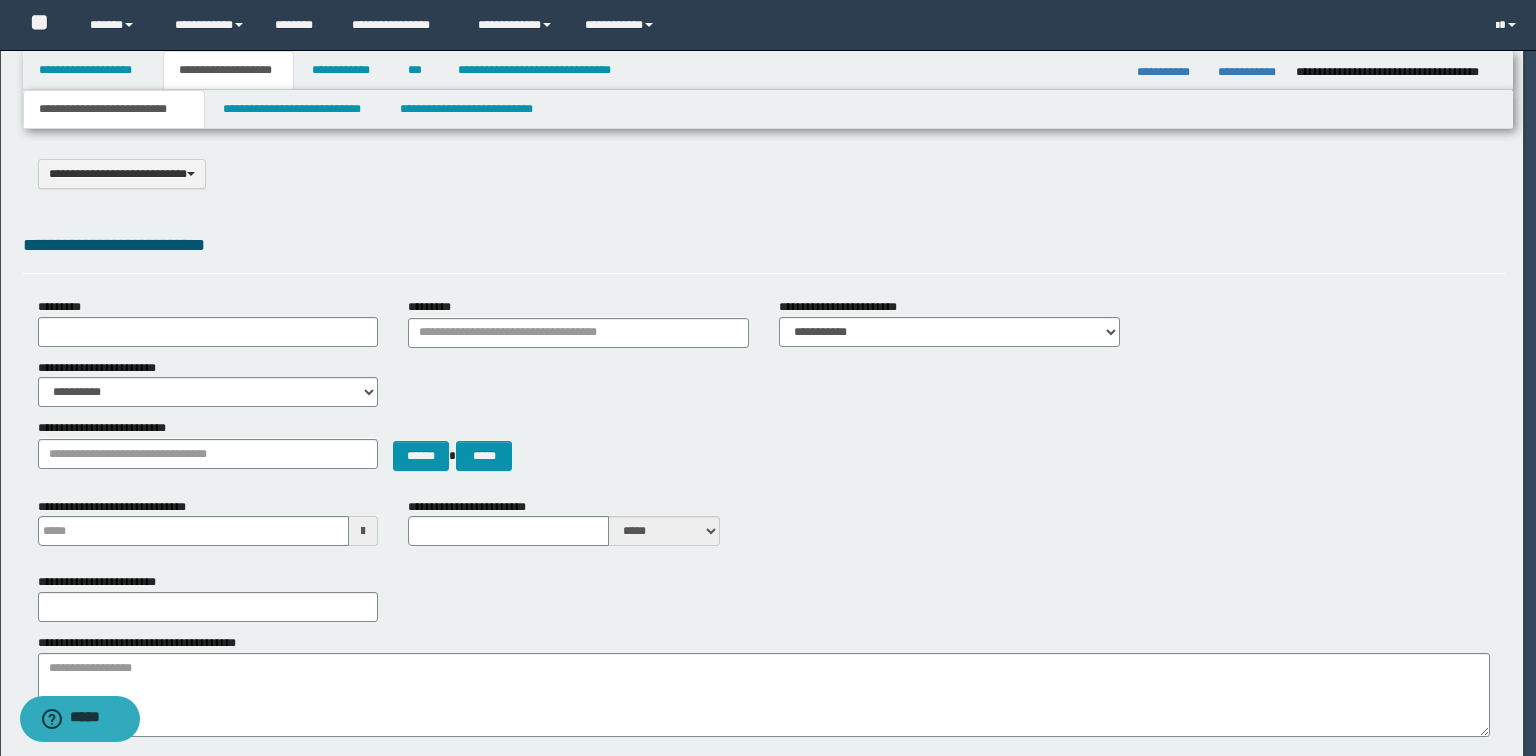 type 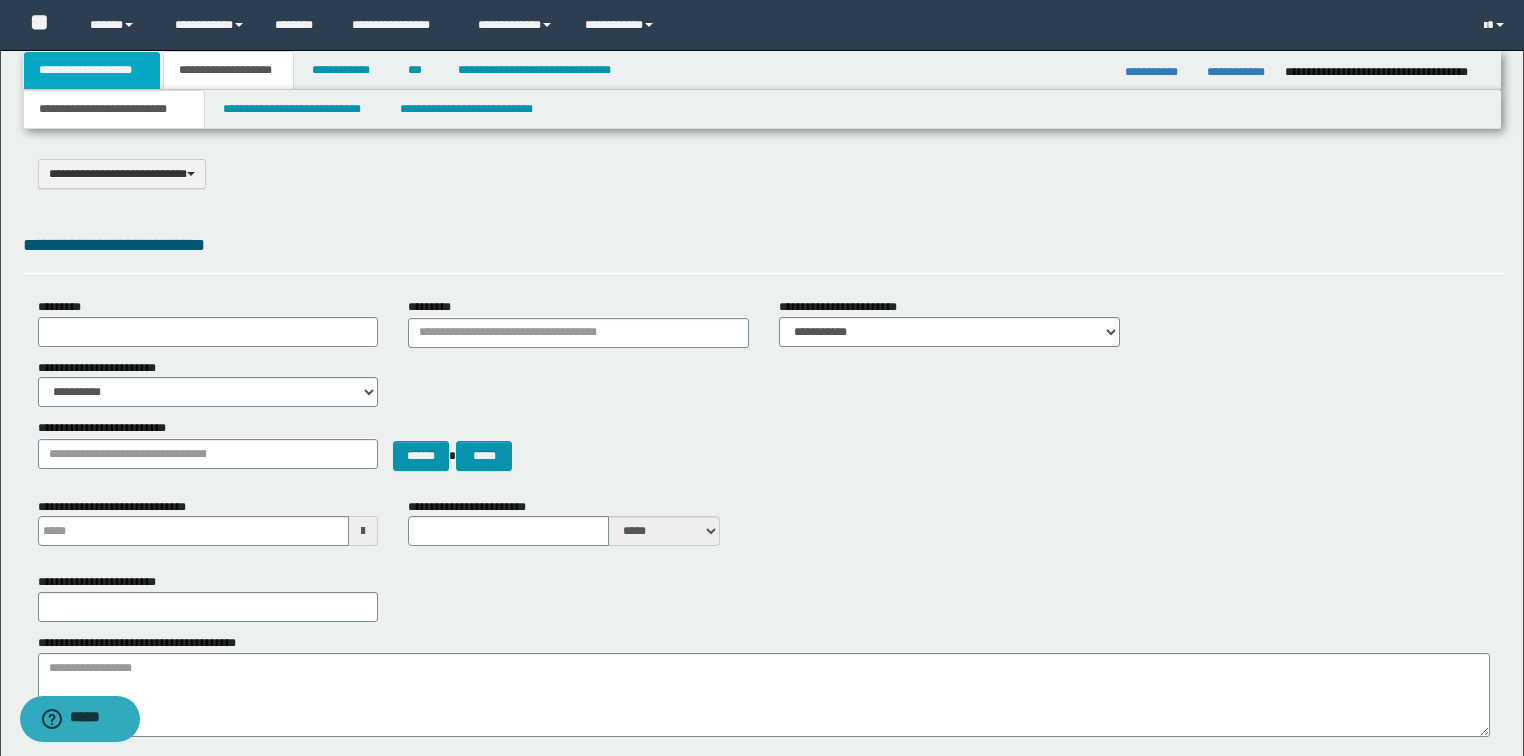 click on "**********" at bounding box center [92, 70] 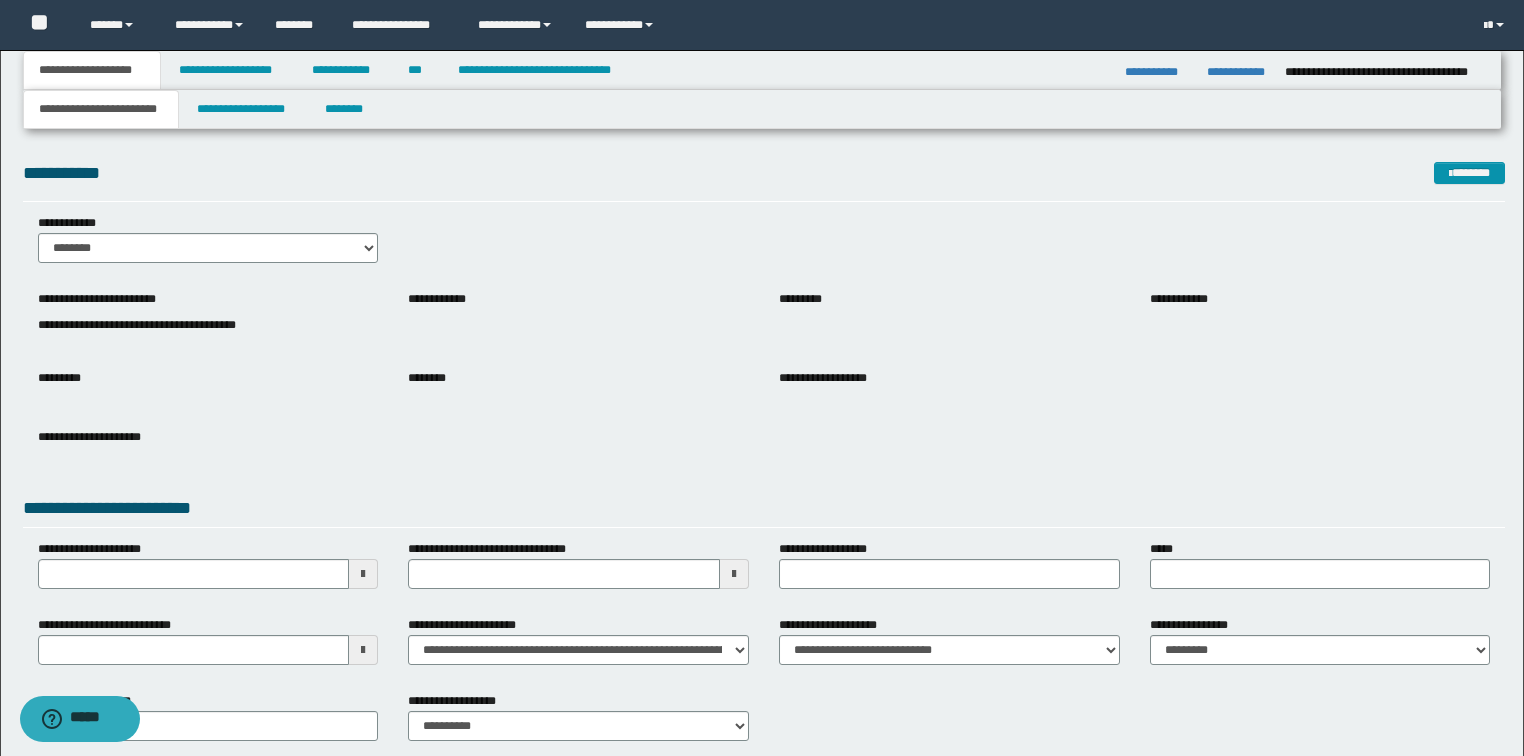click on "**********" at bounding box center (101, 109) 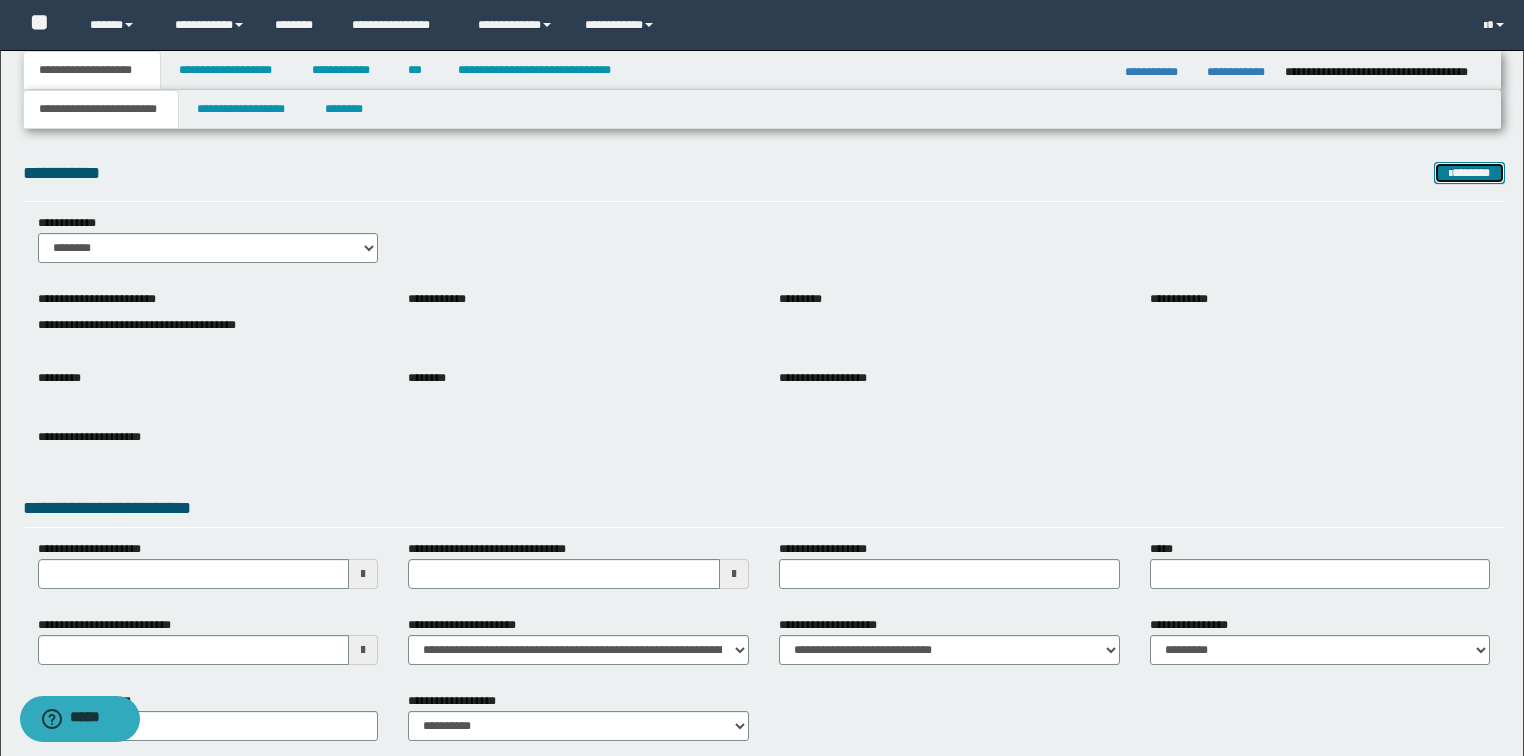 click on "*******" at bounding box center (1469, 173) 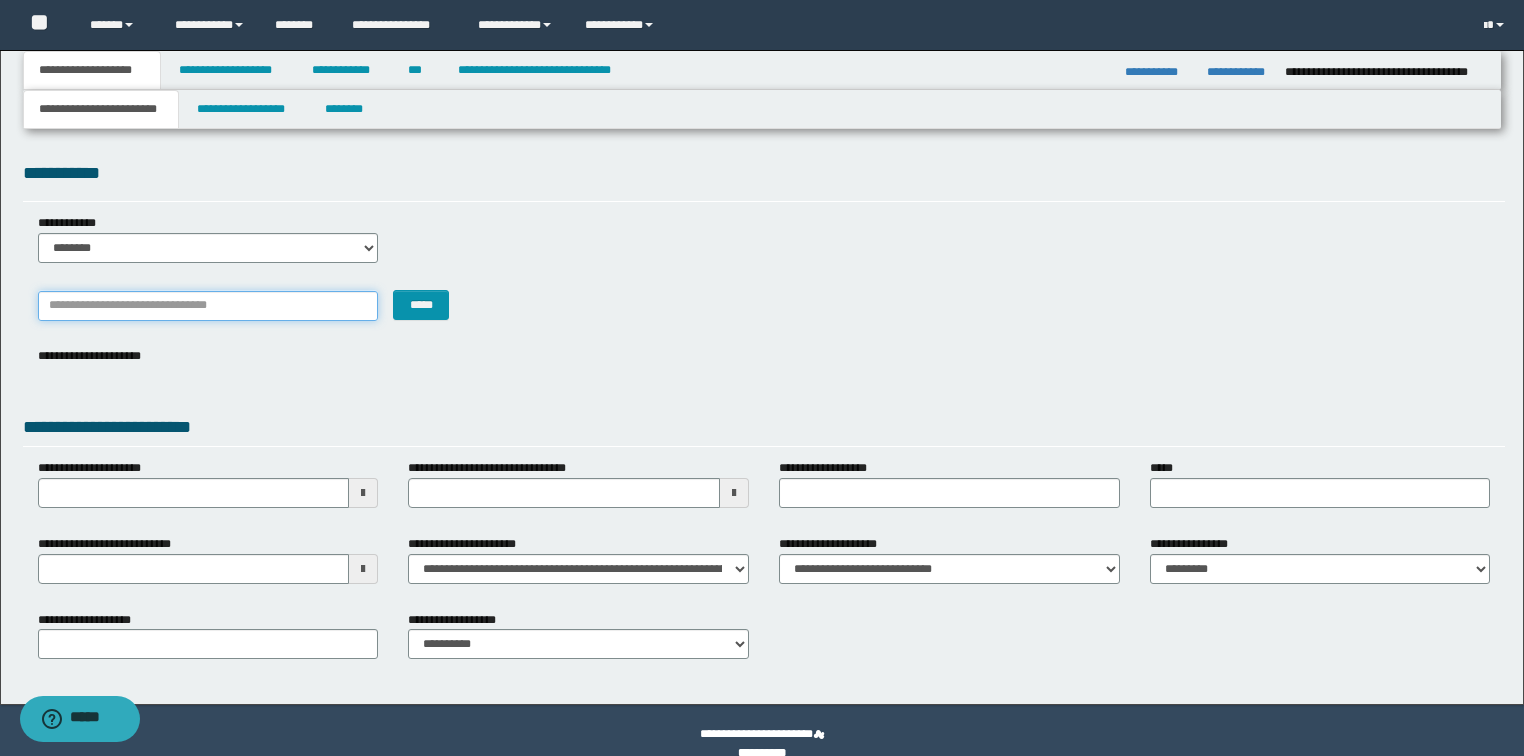click on "*******" at bounding box center (208, 306) 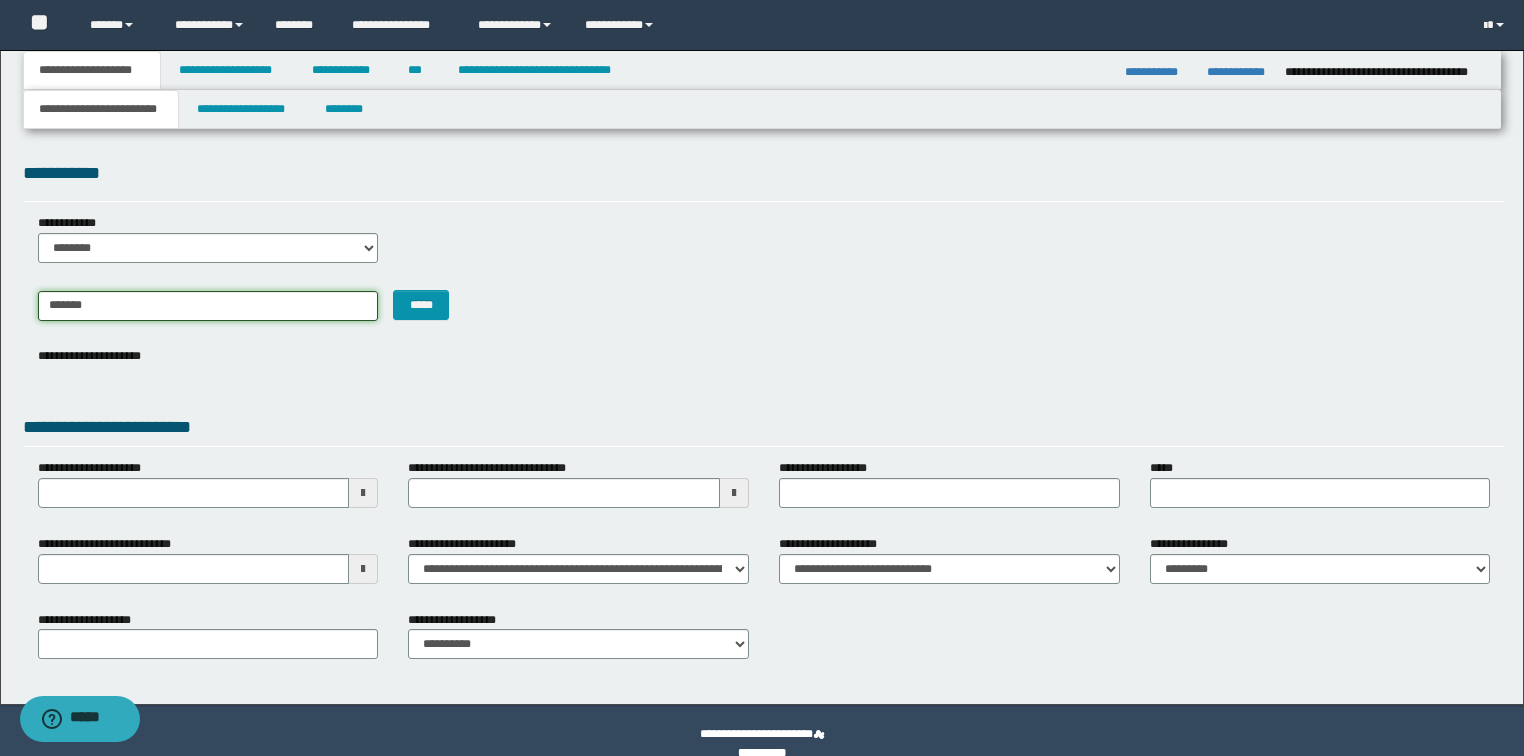 type on "*******" 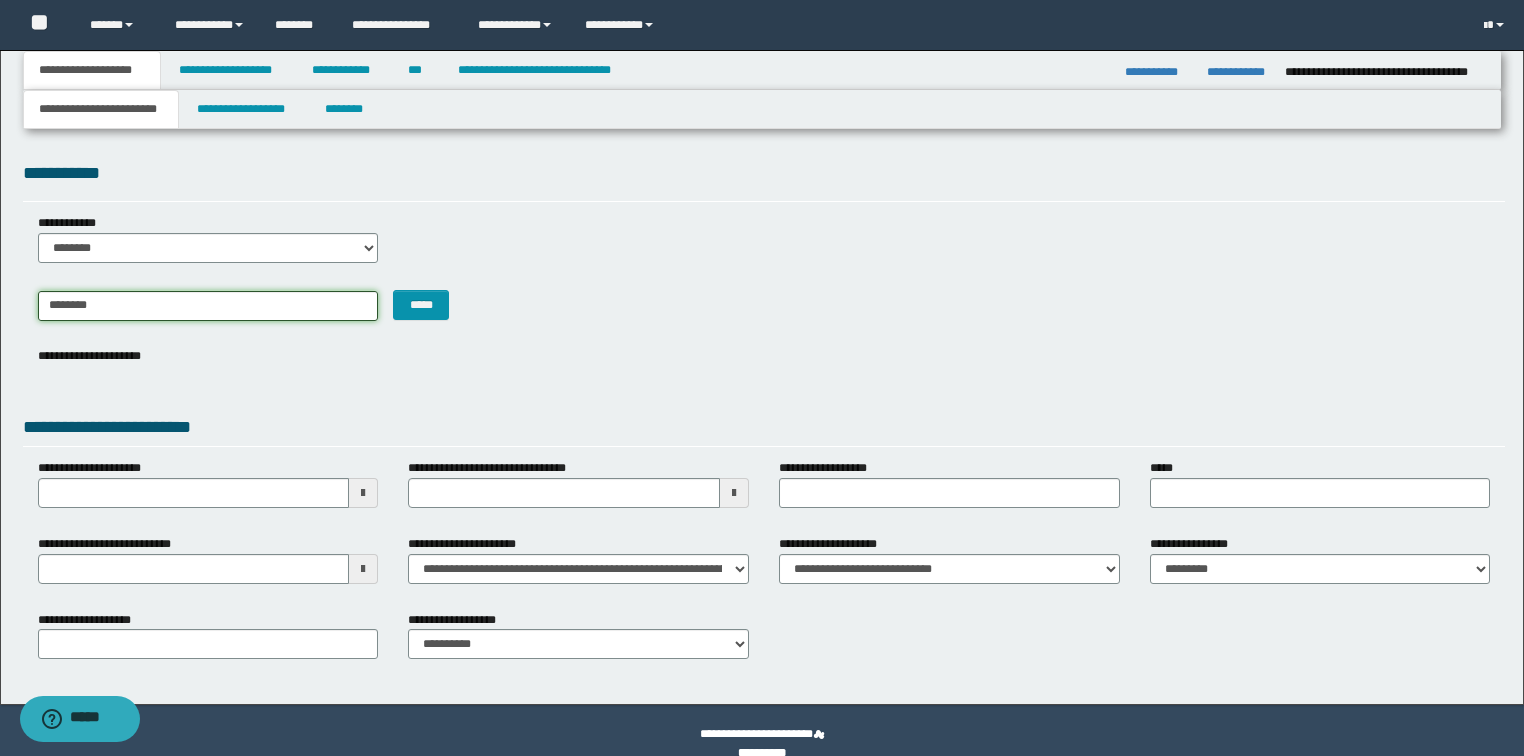 type on "**********" 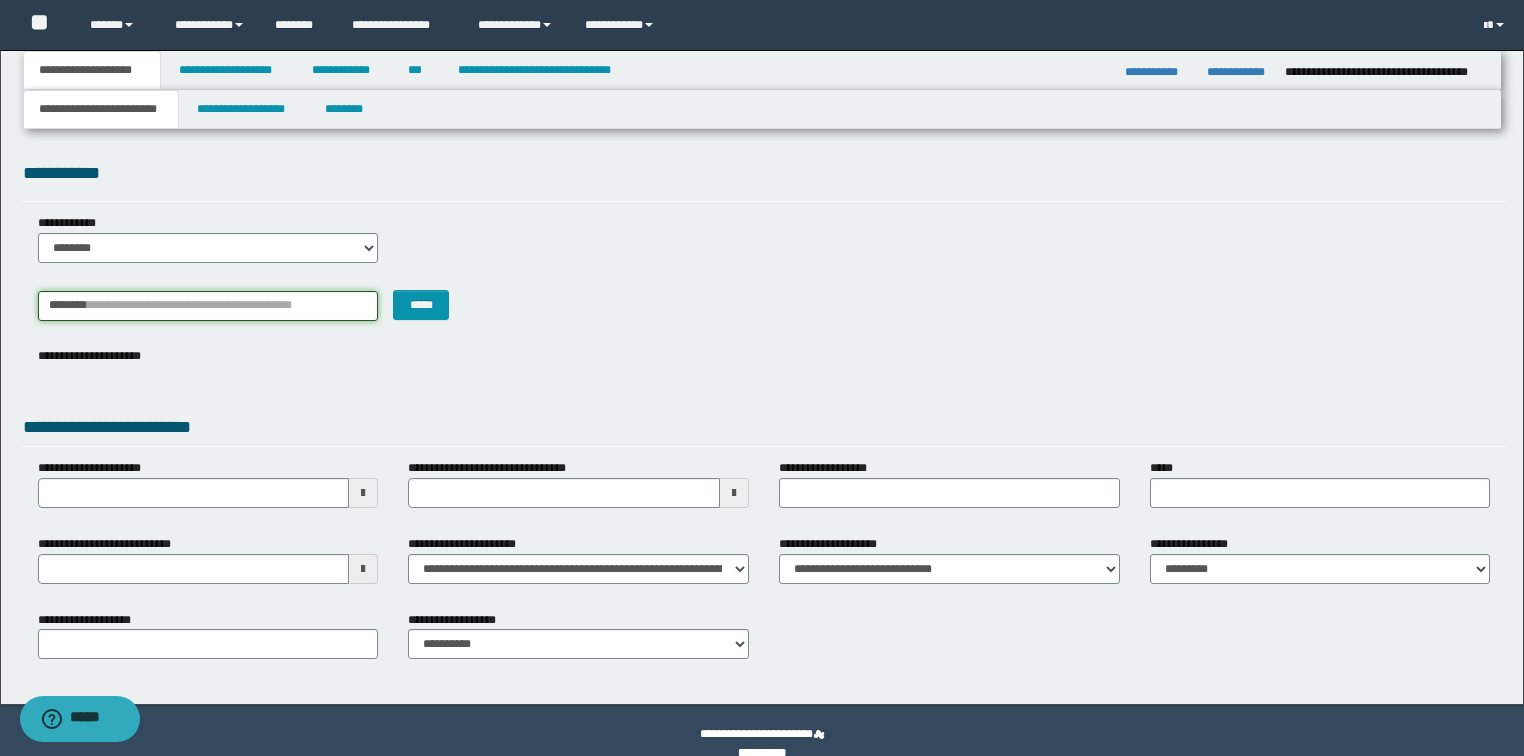 type 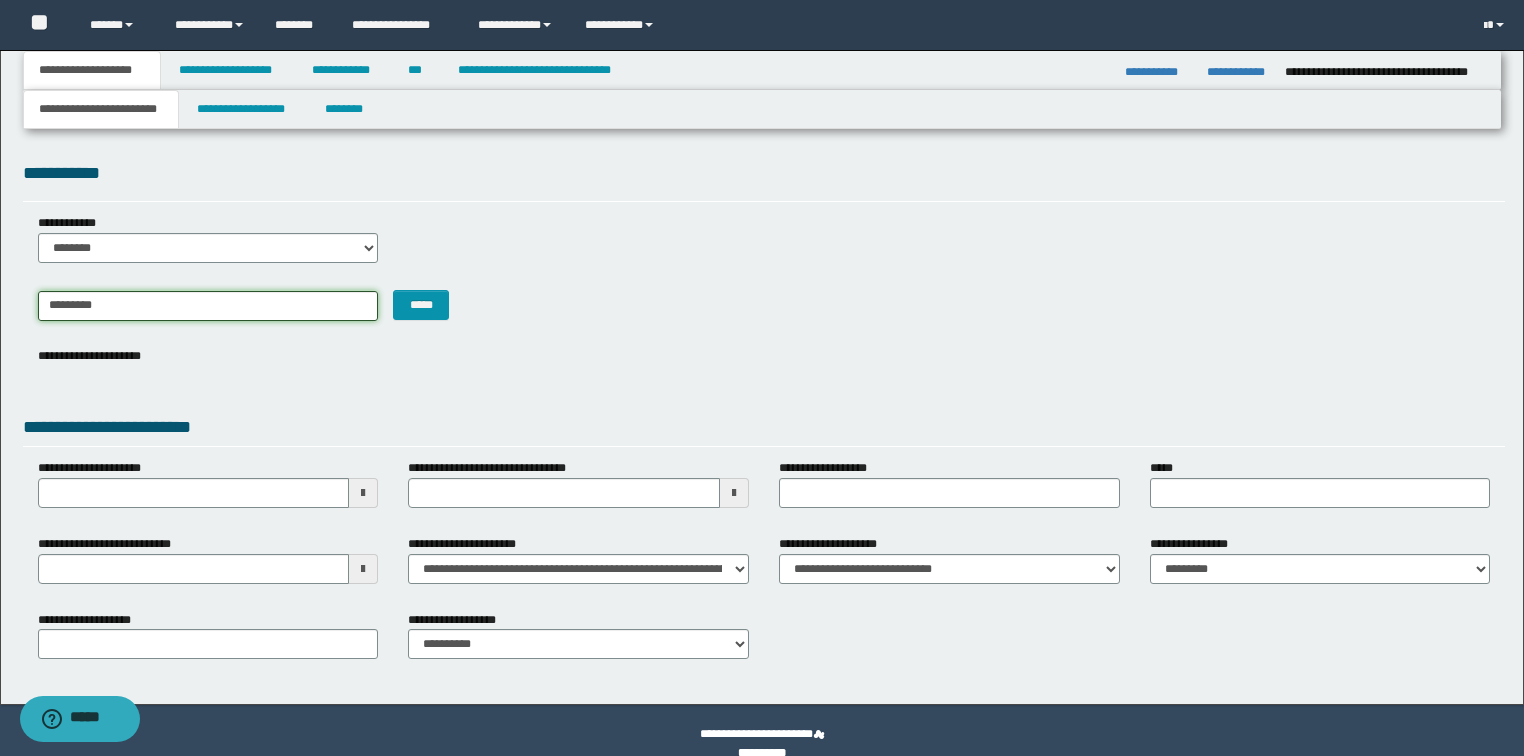 type on "*******" 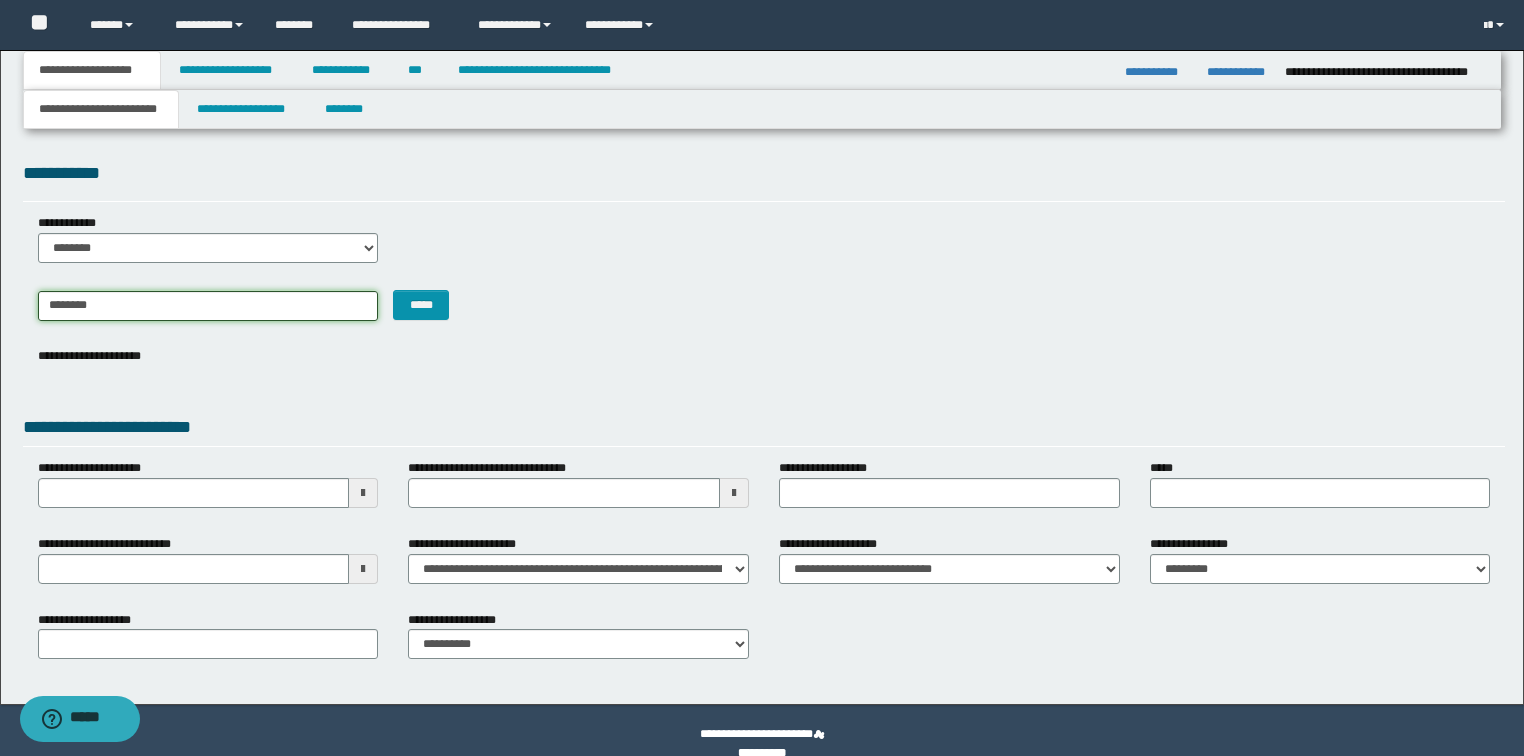 type on "**********" 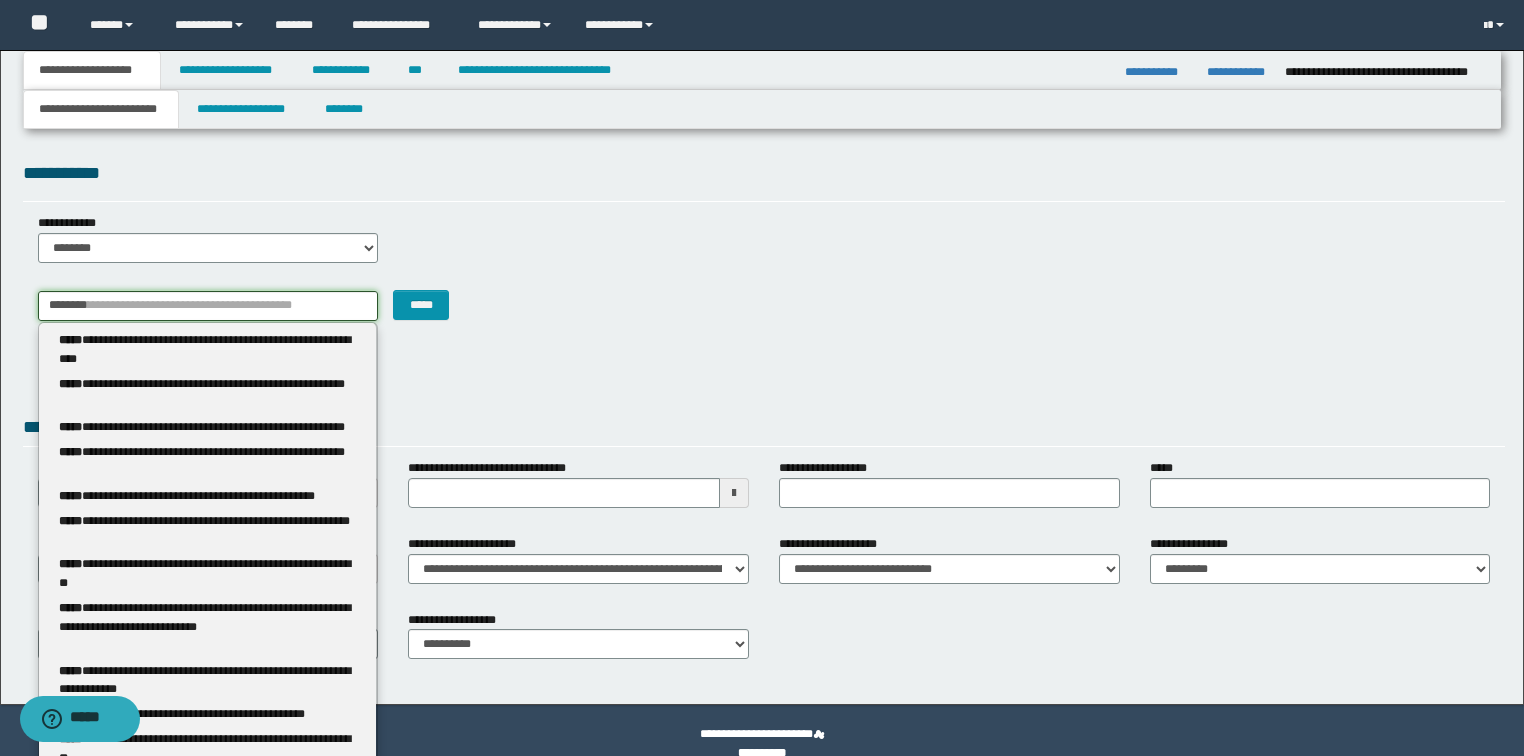 type 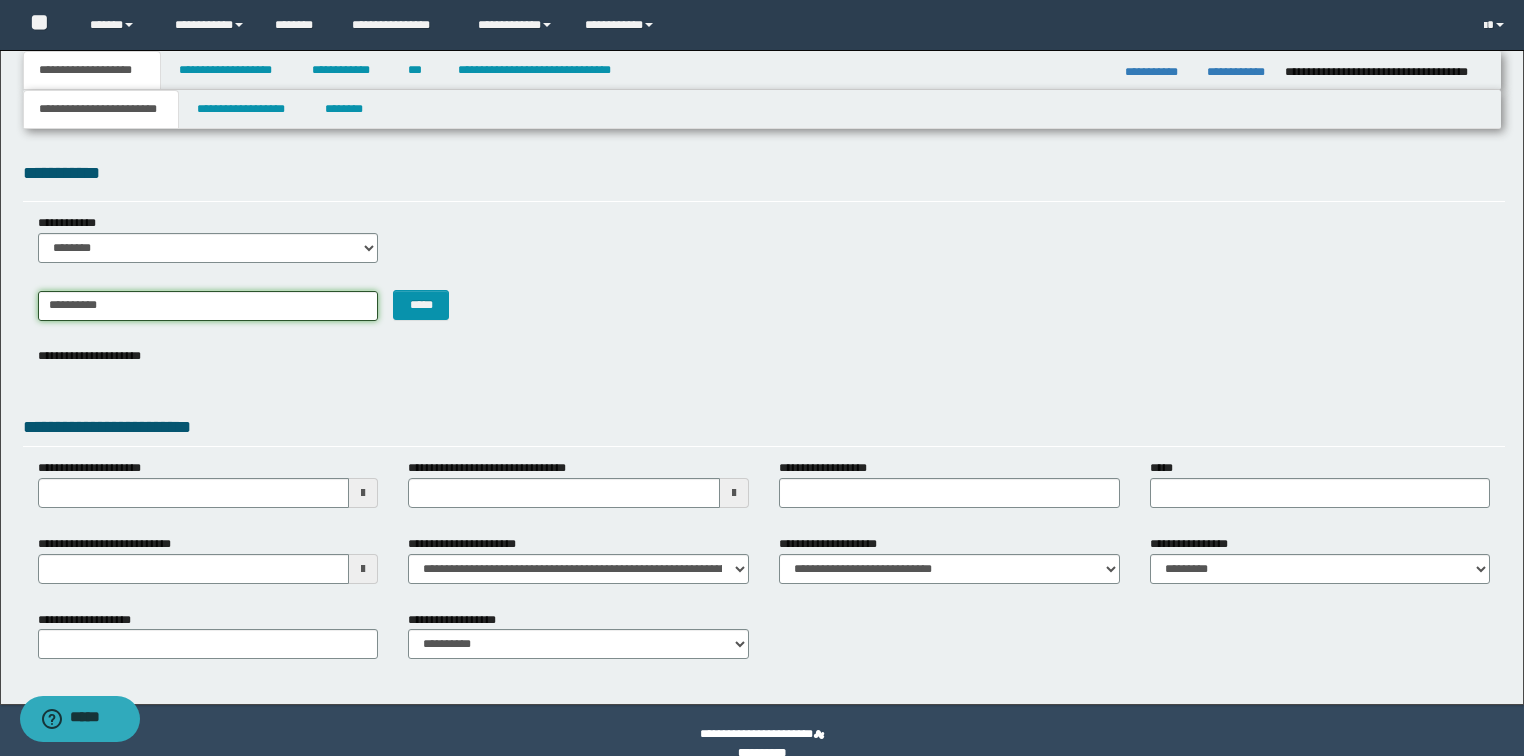 type on "**********" 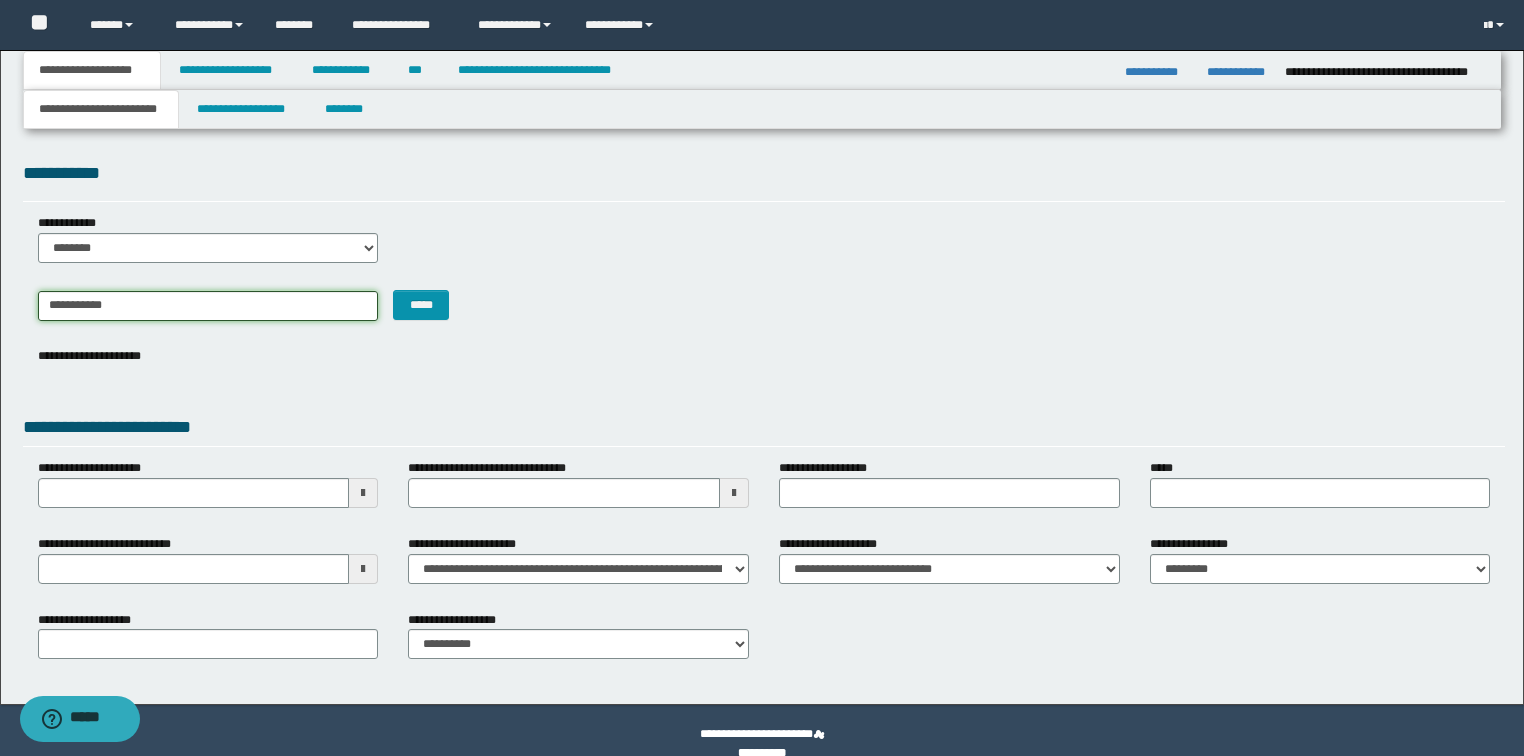 type on "**********" 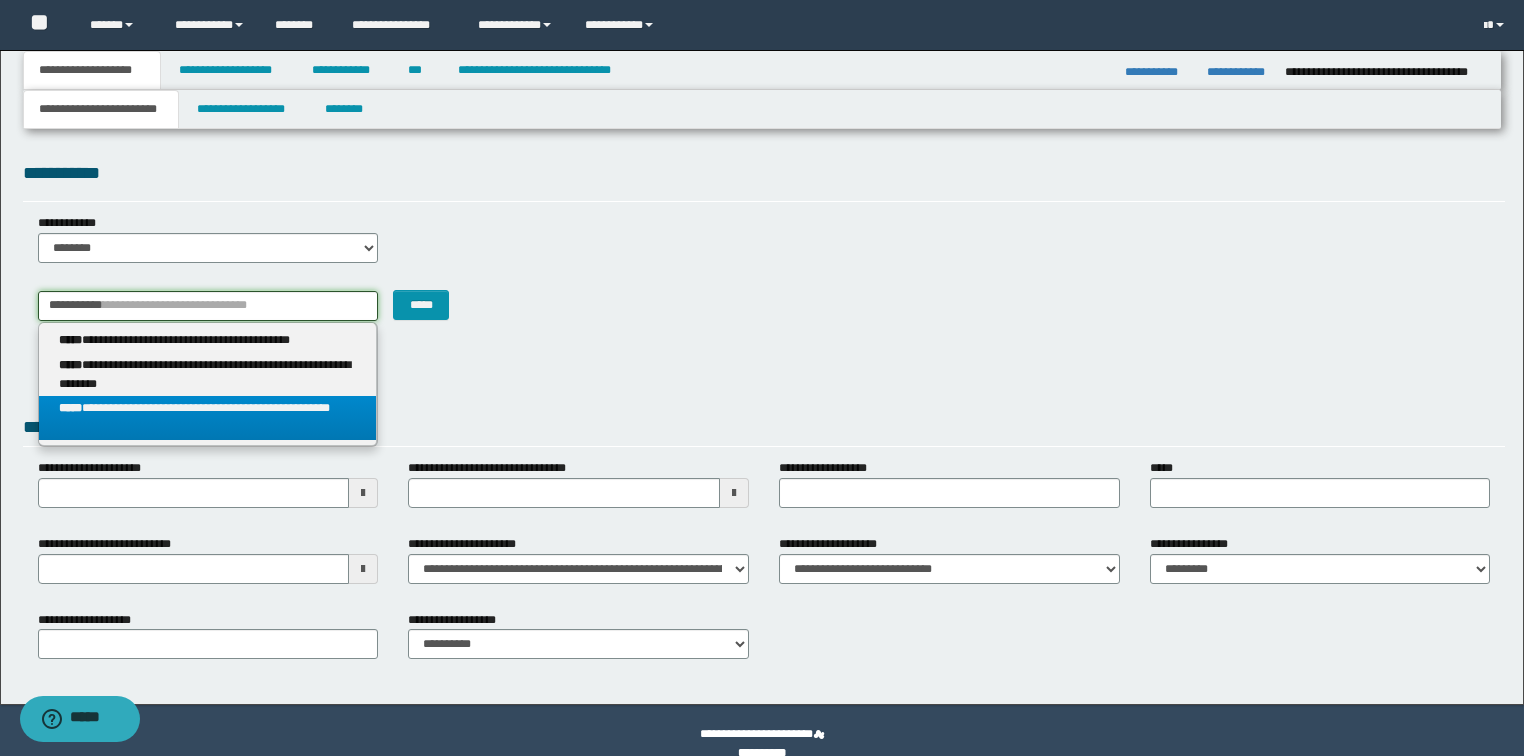 type on "**********" 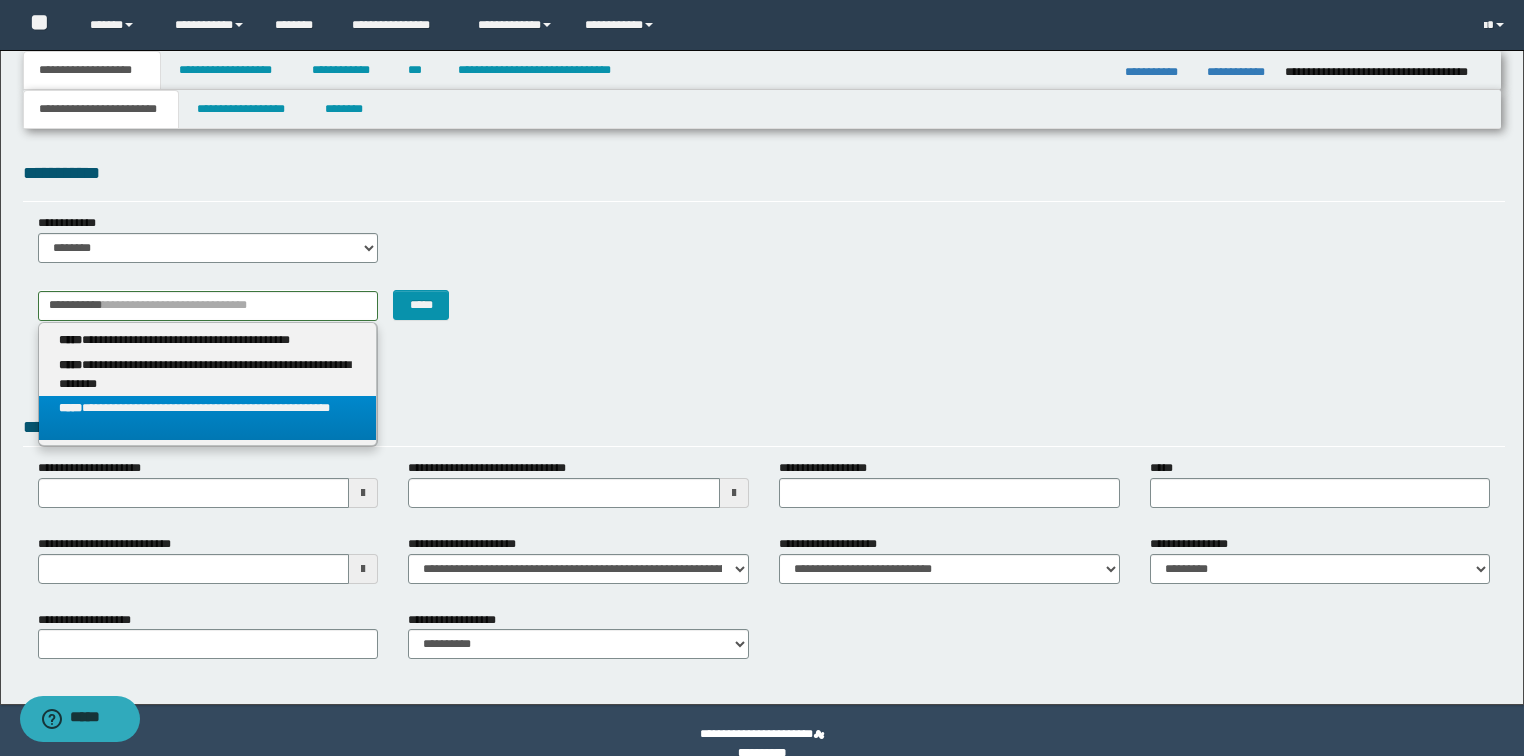 click on "**********" at bounding box center [208, 418] 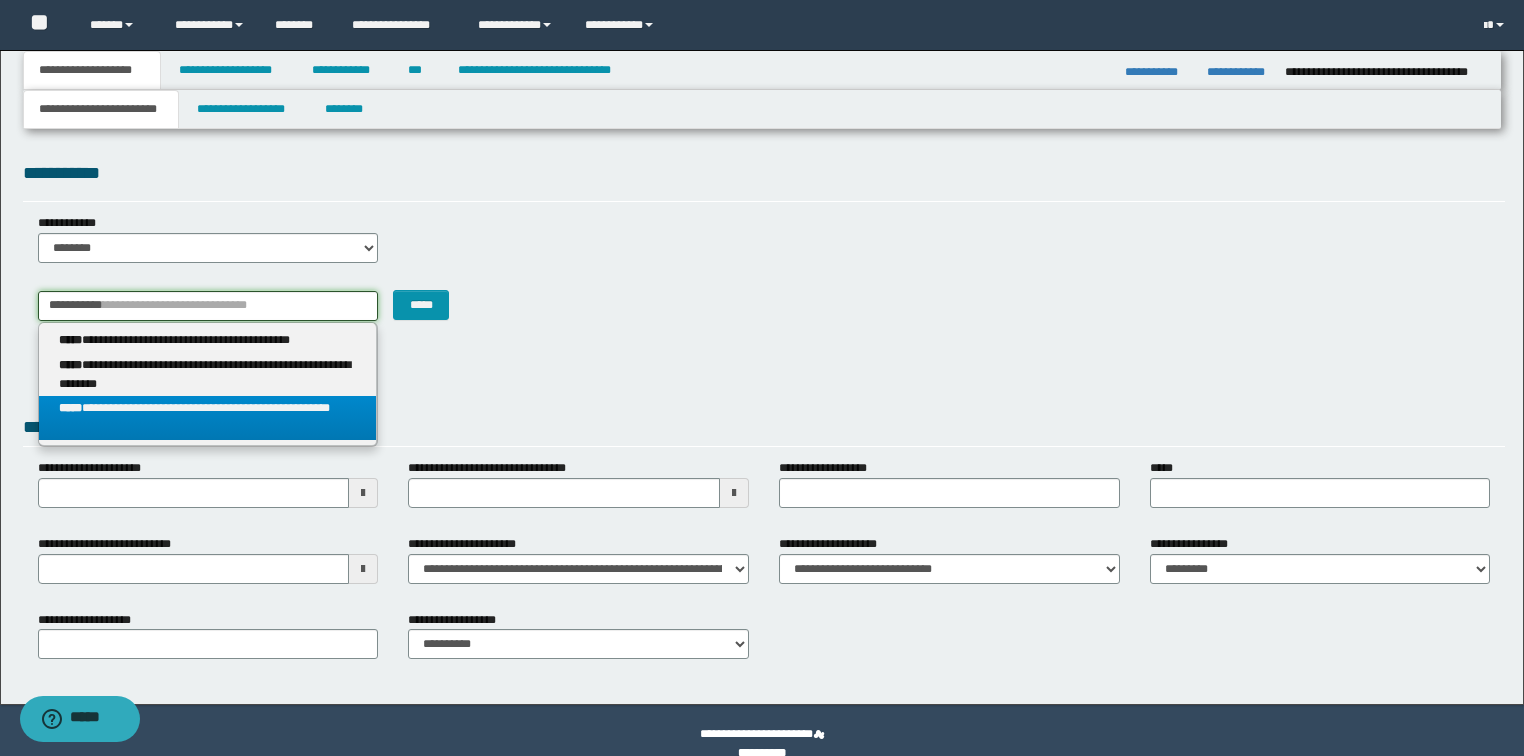 type 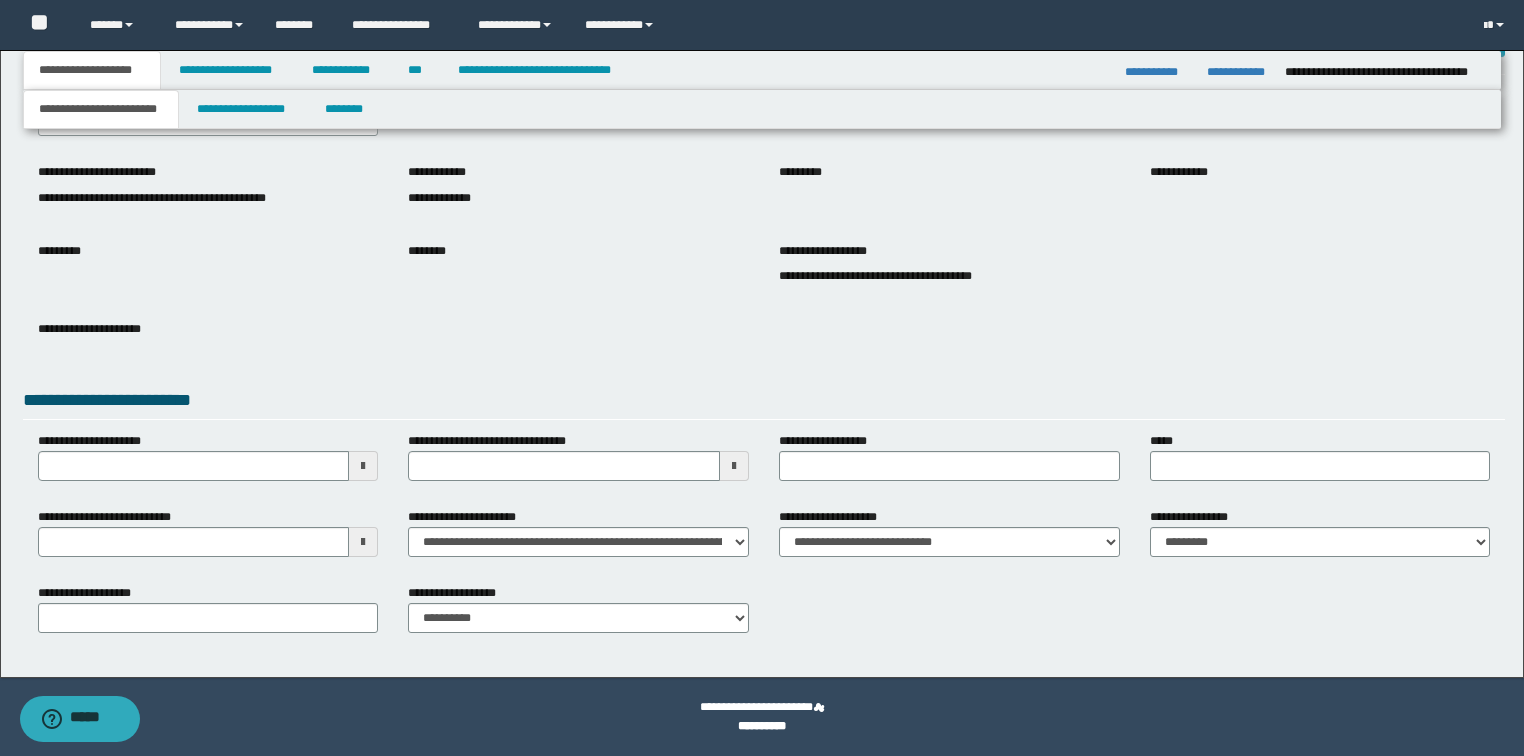 scroll, scrollTop: 0, scrollLeft: 0, axis: both 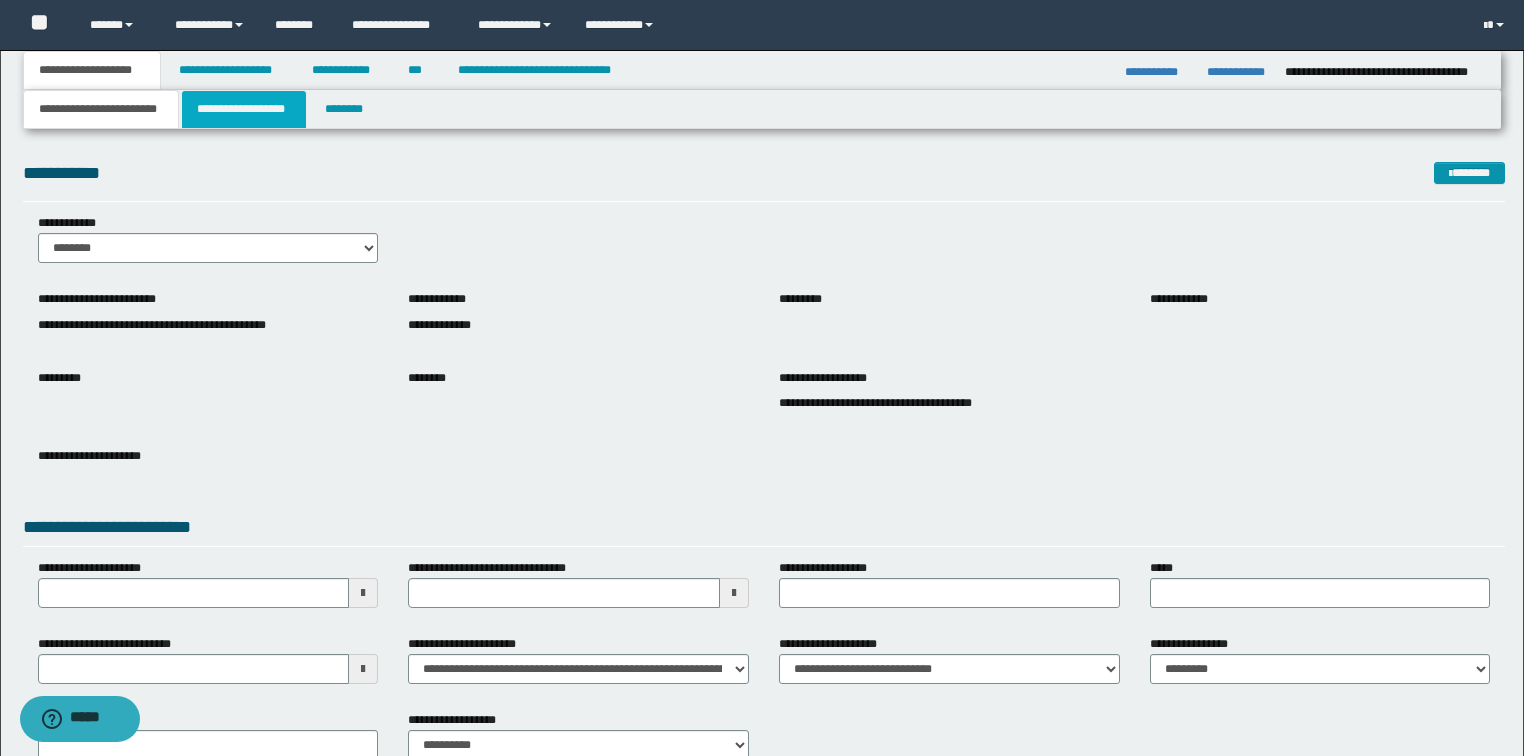 click on "**********" at bounding box center [244, 109] 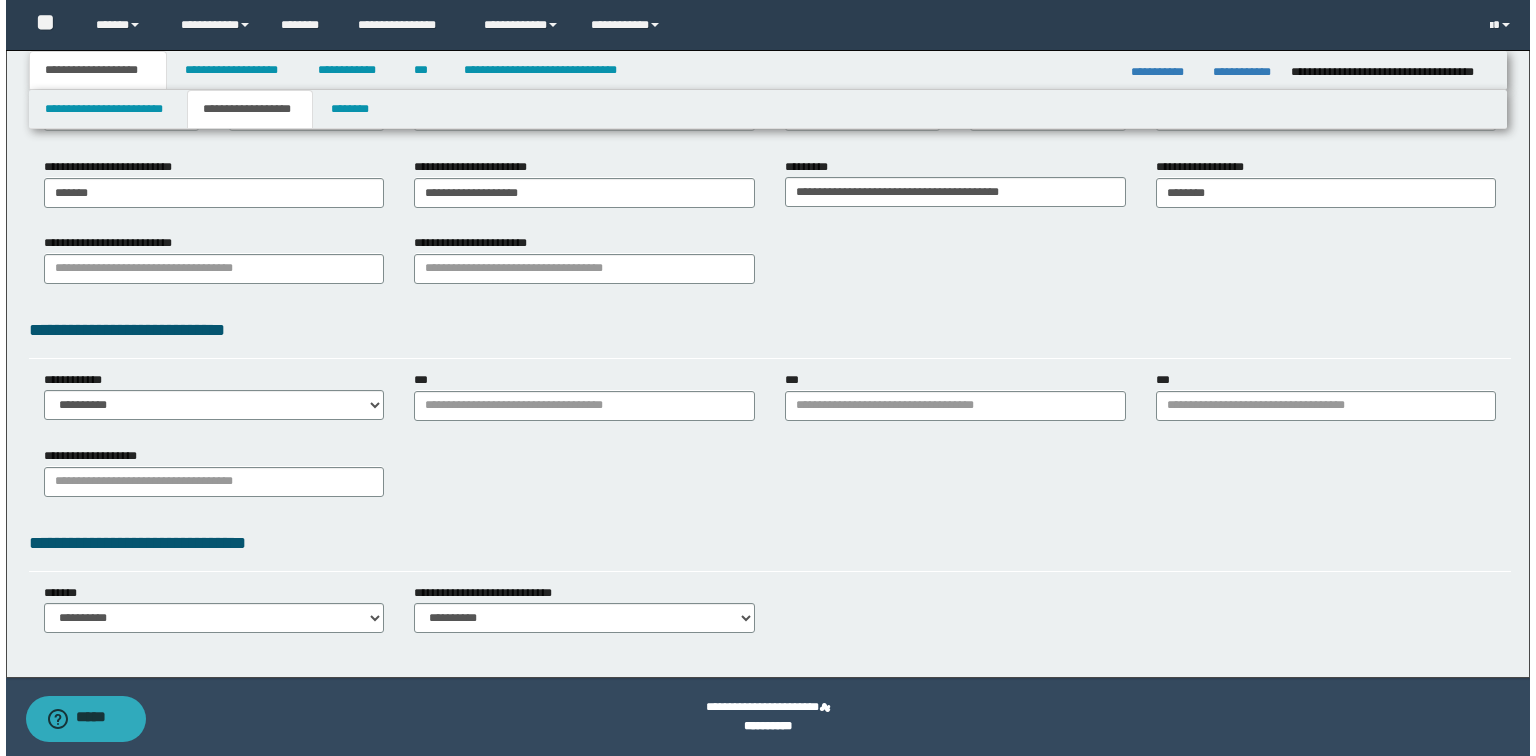 scroll, scrollTop: 0, scrollLeft: 0, axis: both 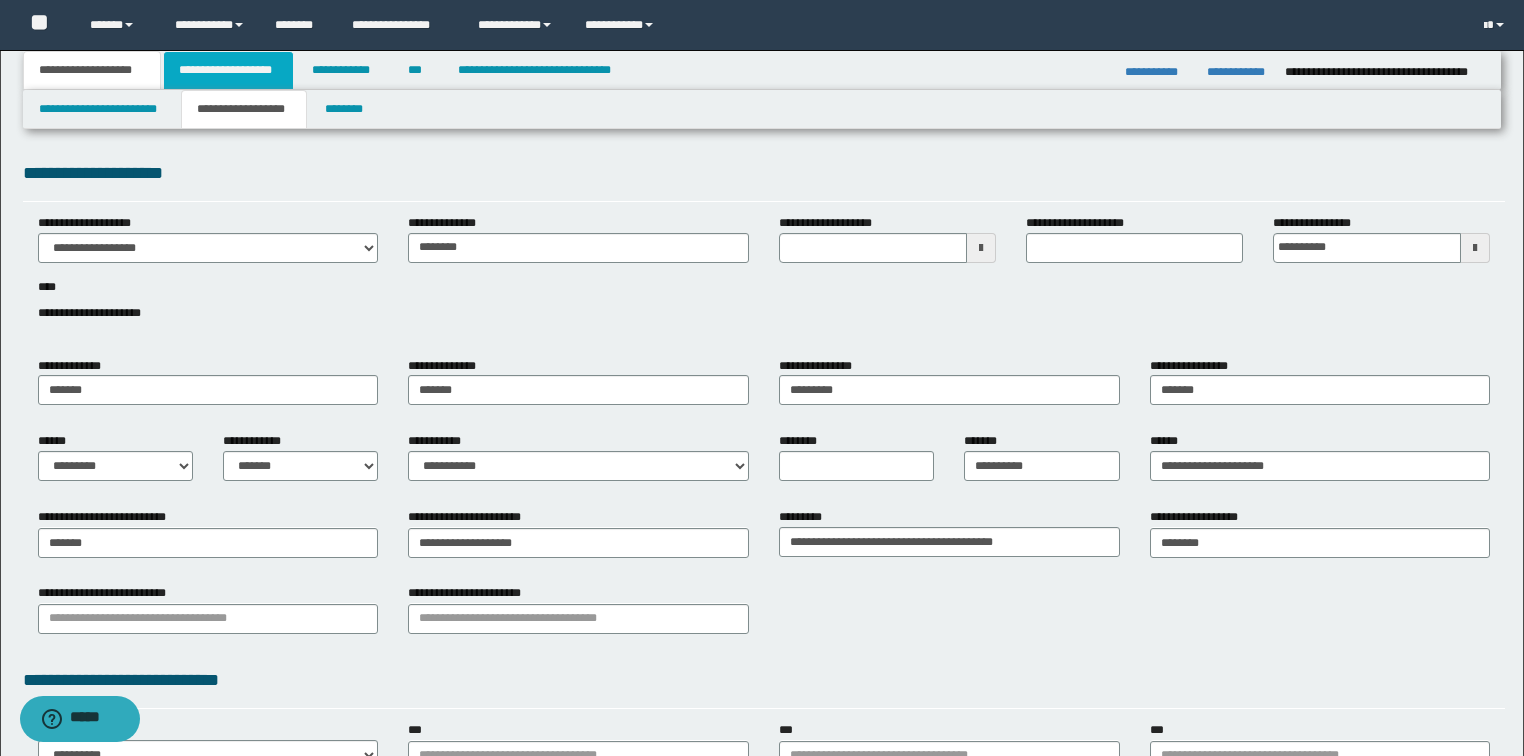 click on "**********" at bounding box center (228, 70) 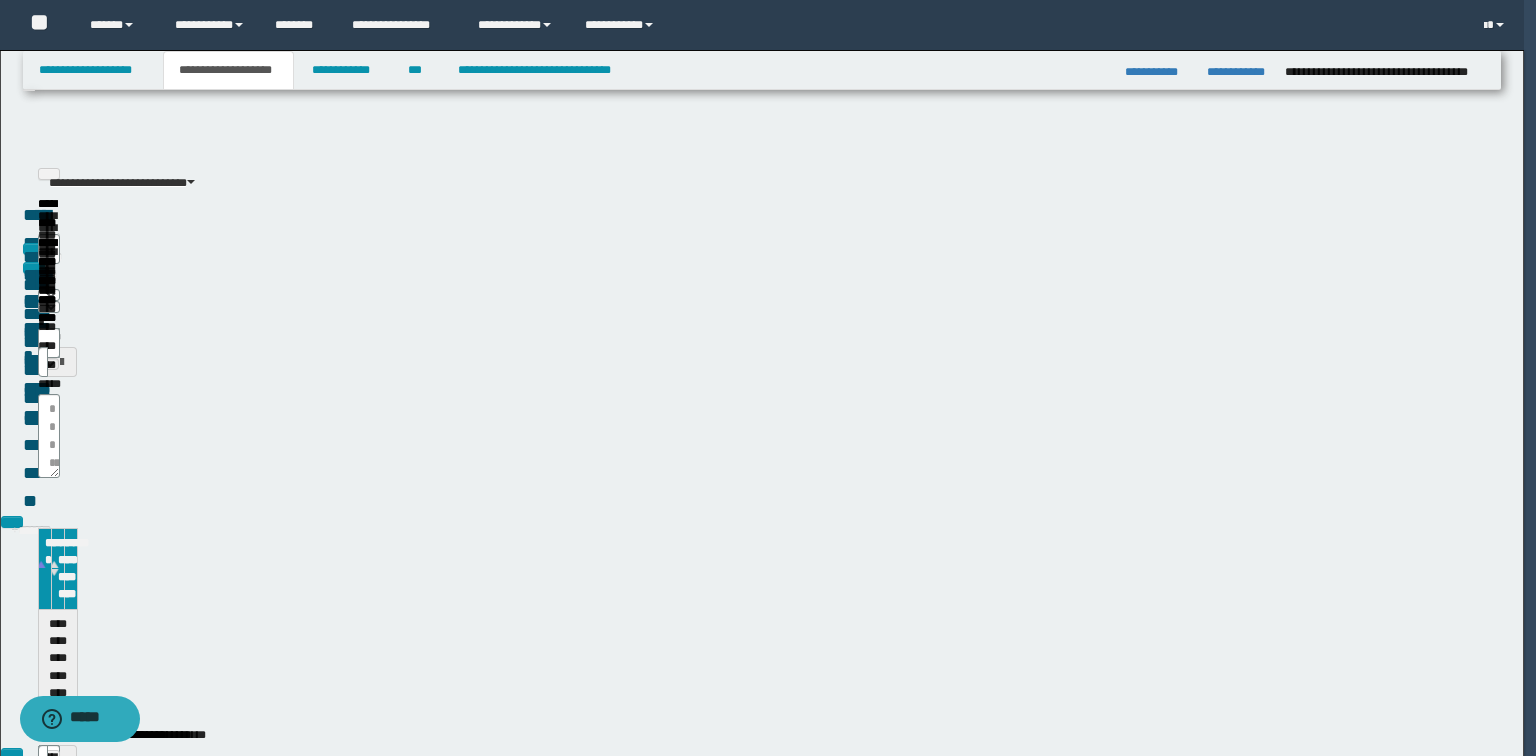 type 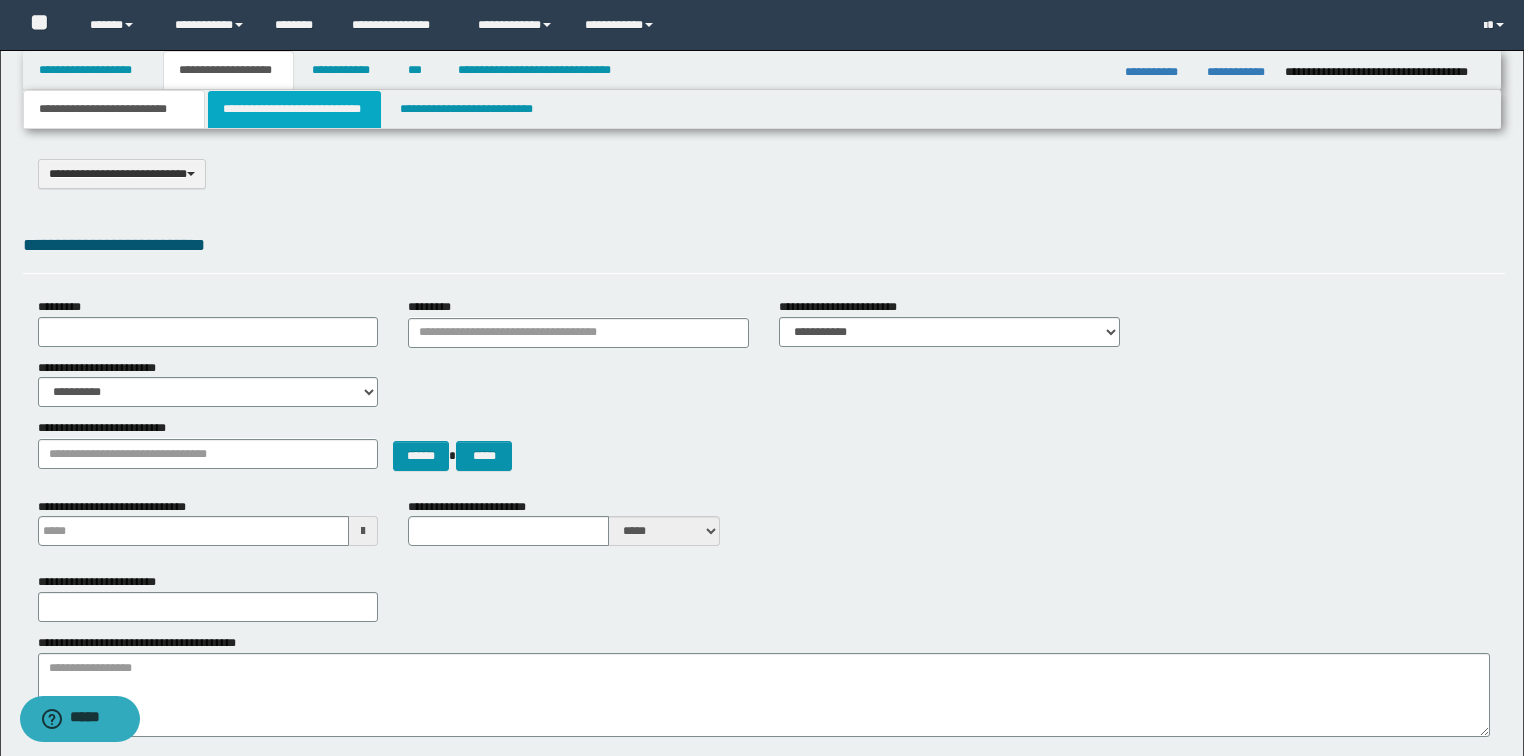 click on "**********" at bounding box center [294, 109] 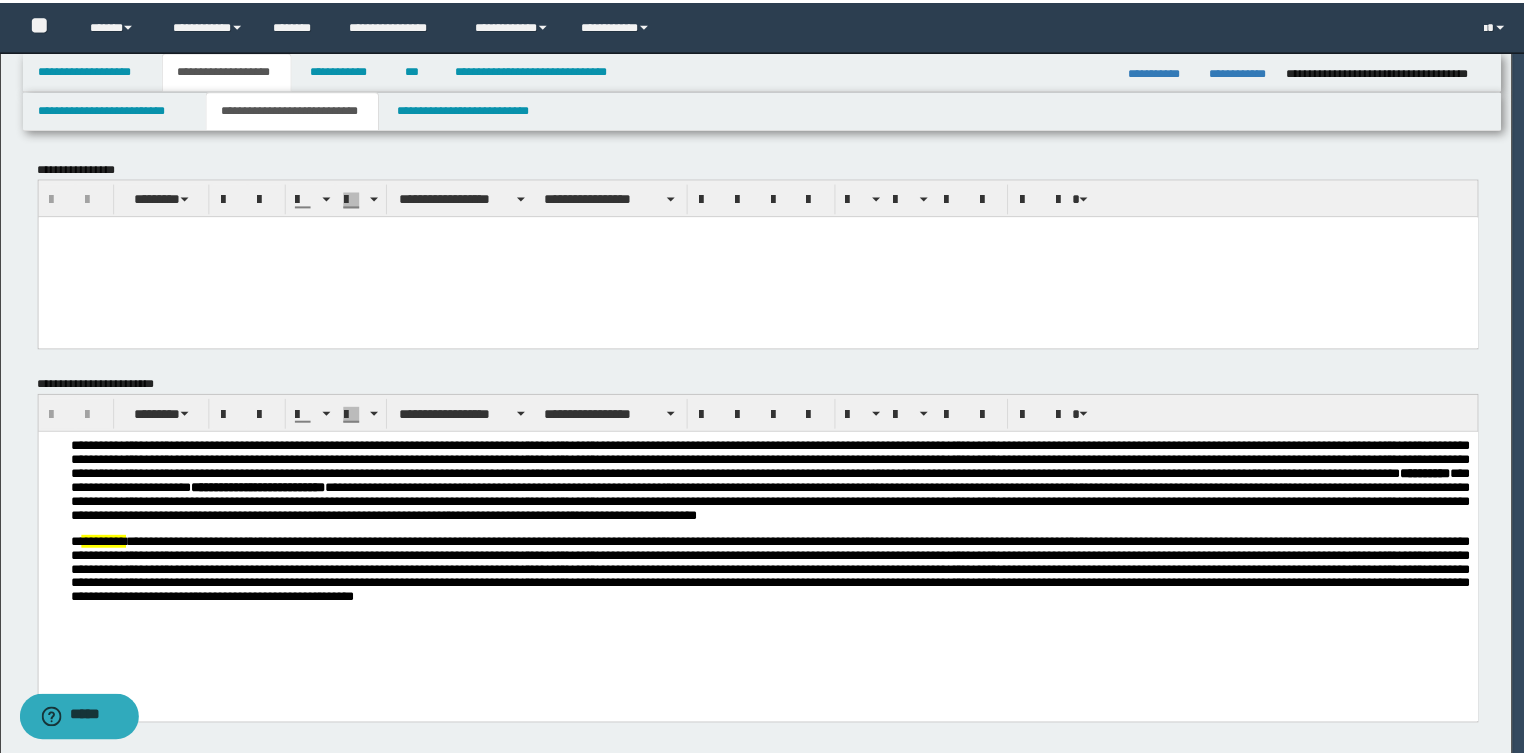 scroll, scrollTop: 0, scrollLeft: 0, axis: both 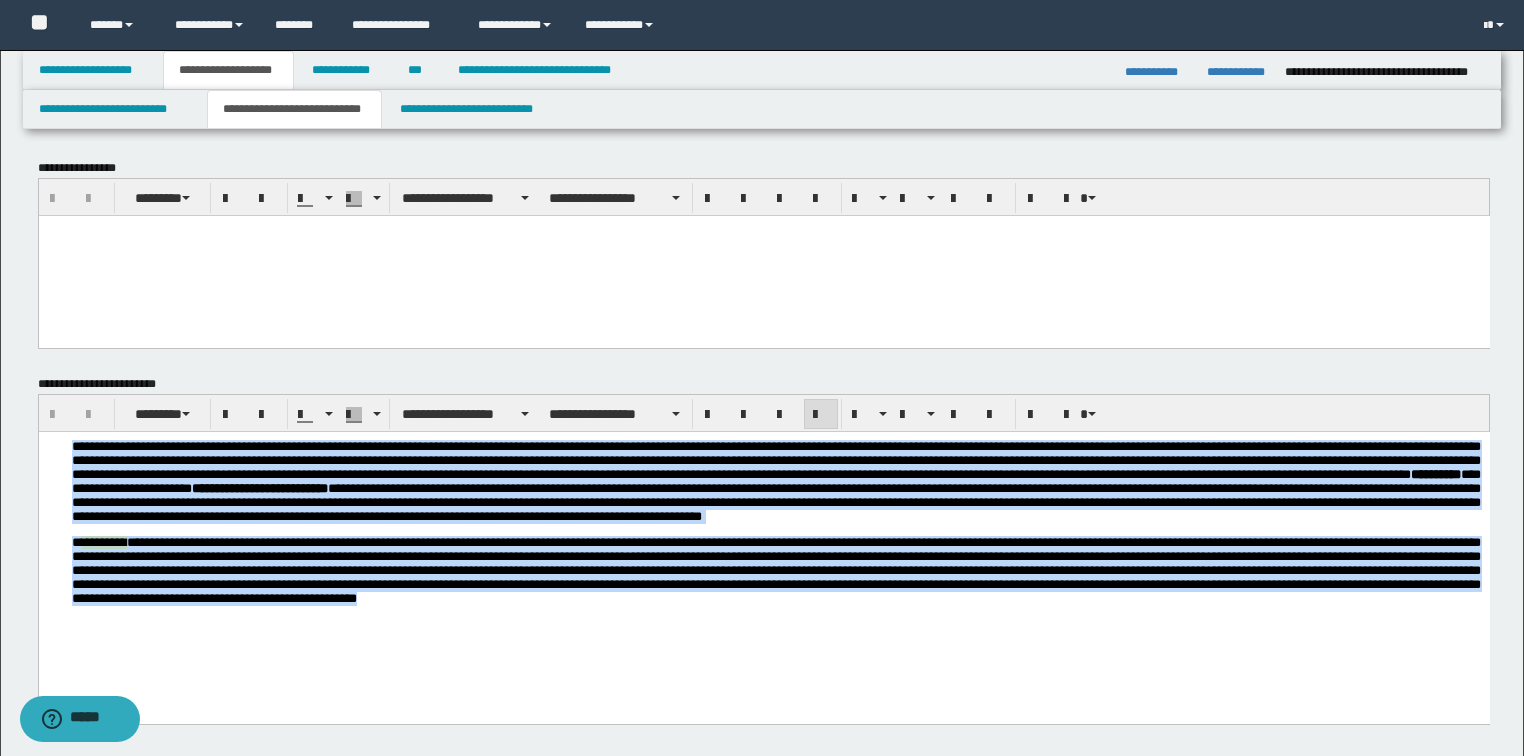 drag, startPoint x: 971, startPoint y: 606, endPoint x: -1, endPoint y: 261, distance: 1031.4111 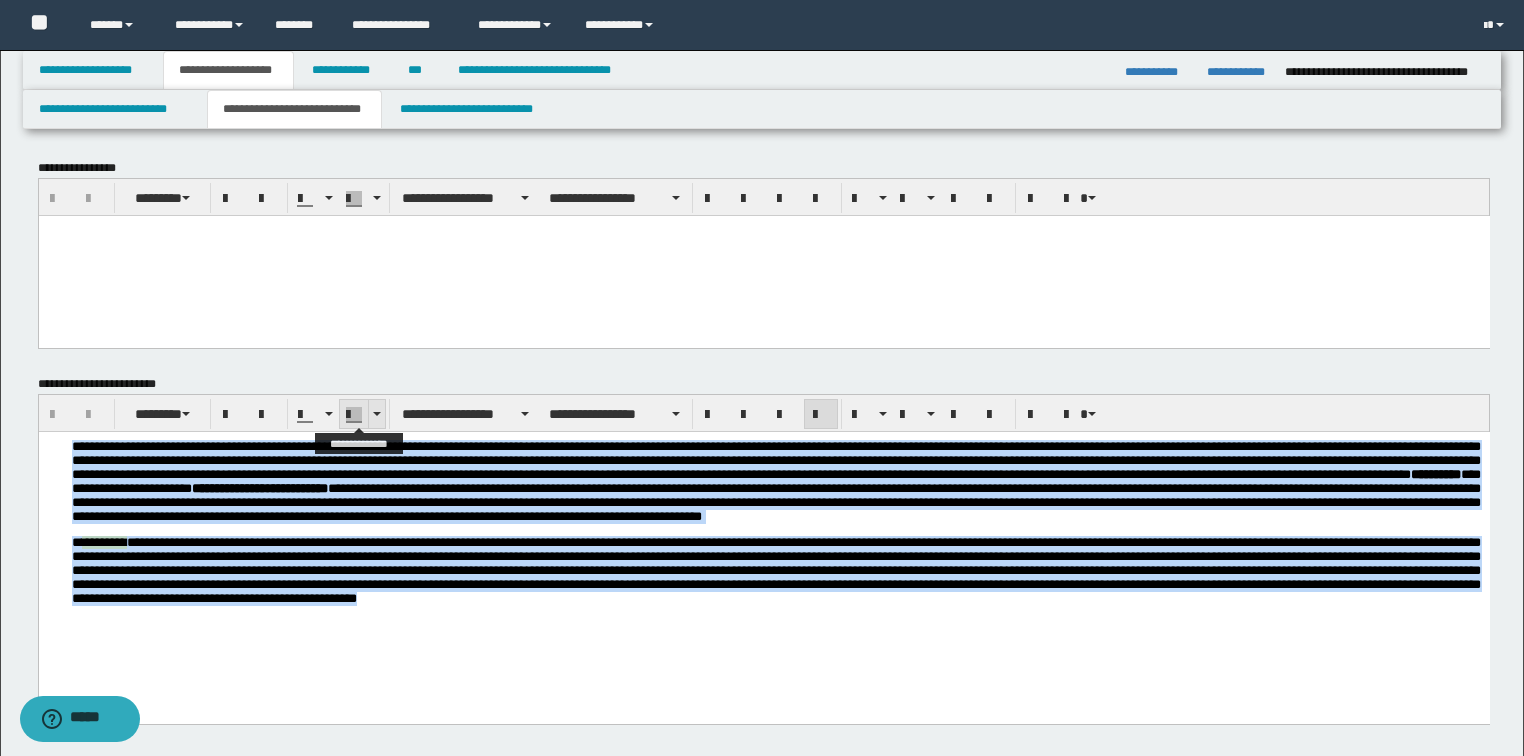 click at bounding box center [377, 414] 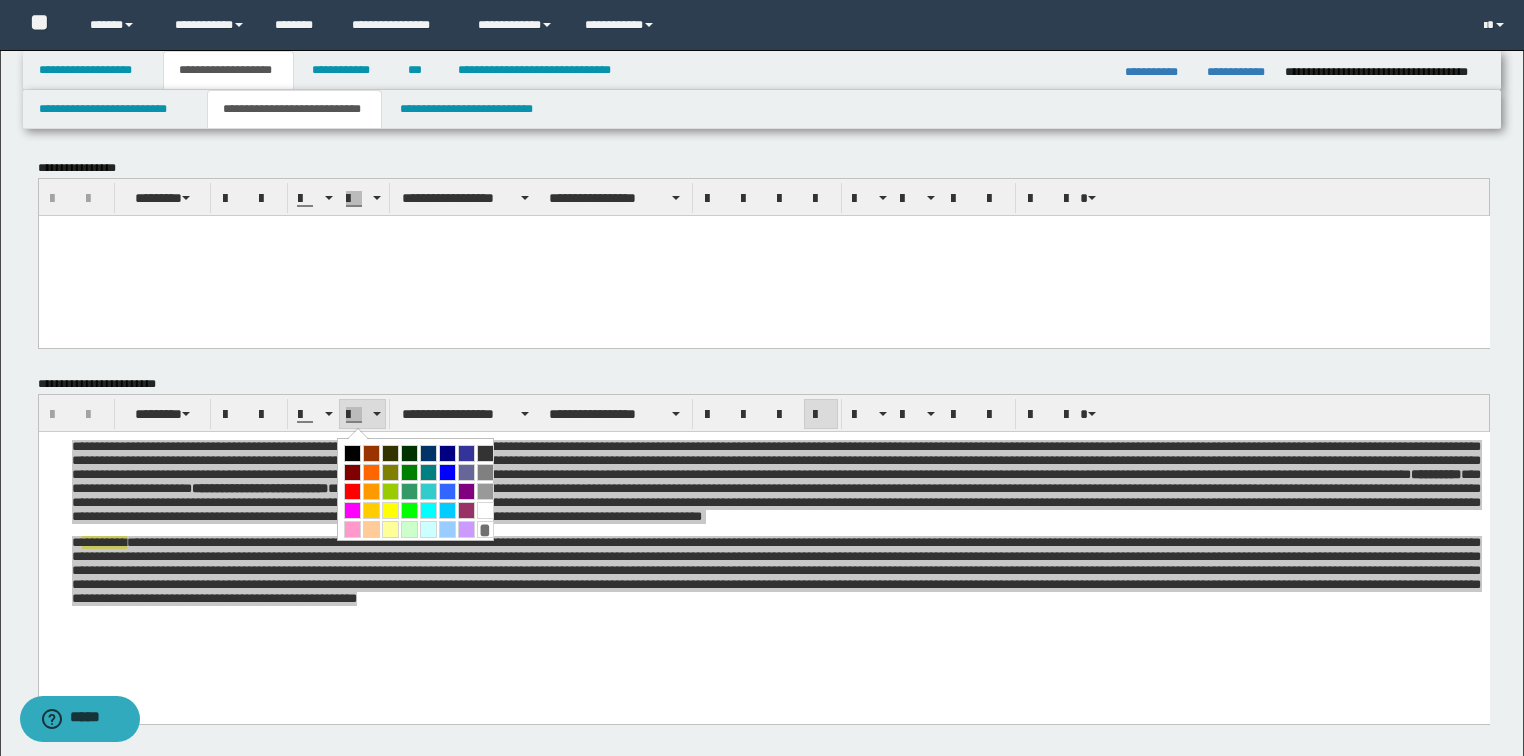 click at bounding box center (485, 510) 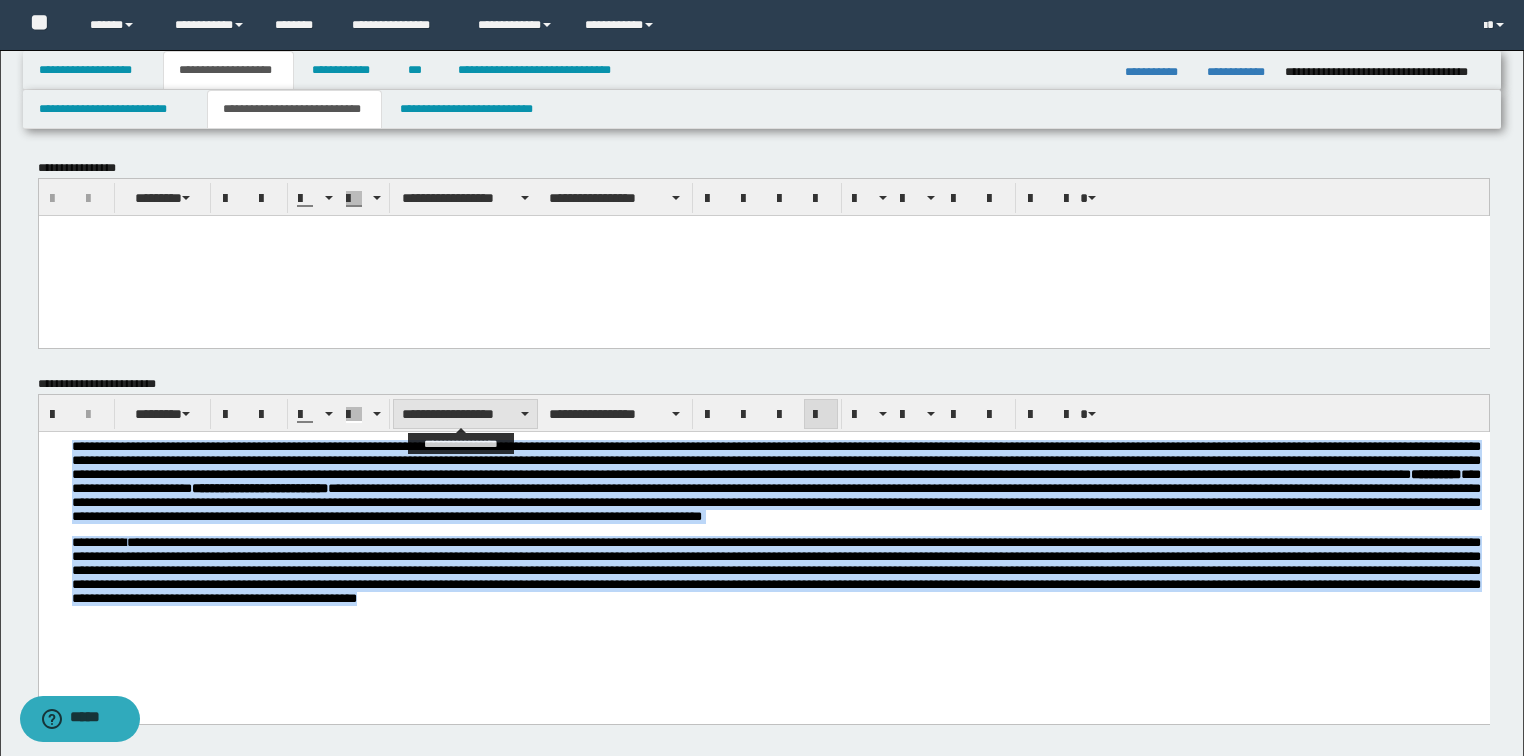click on "**********" at bounding box center [465, 414] 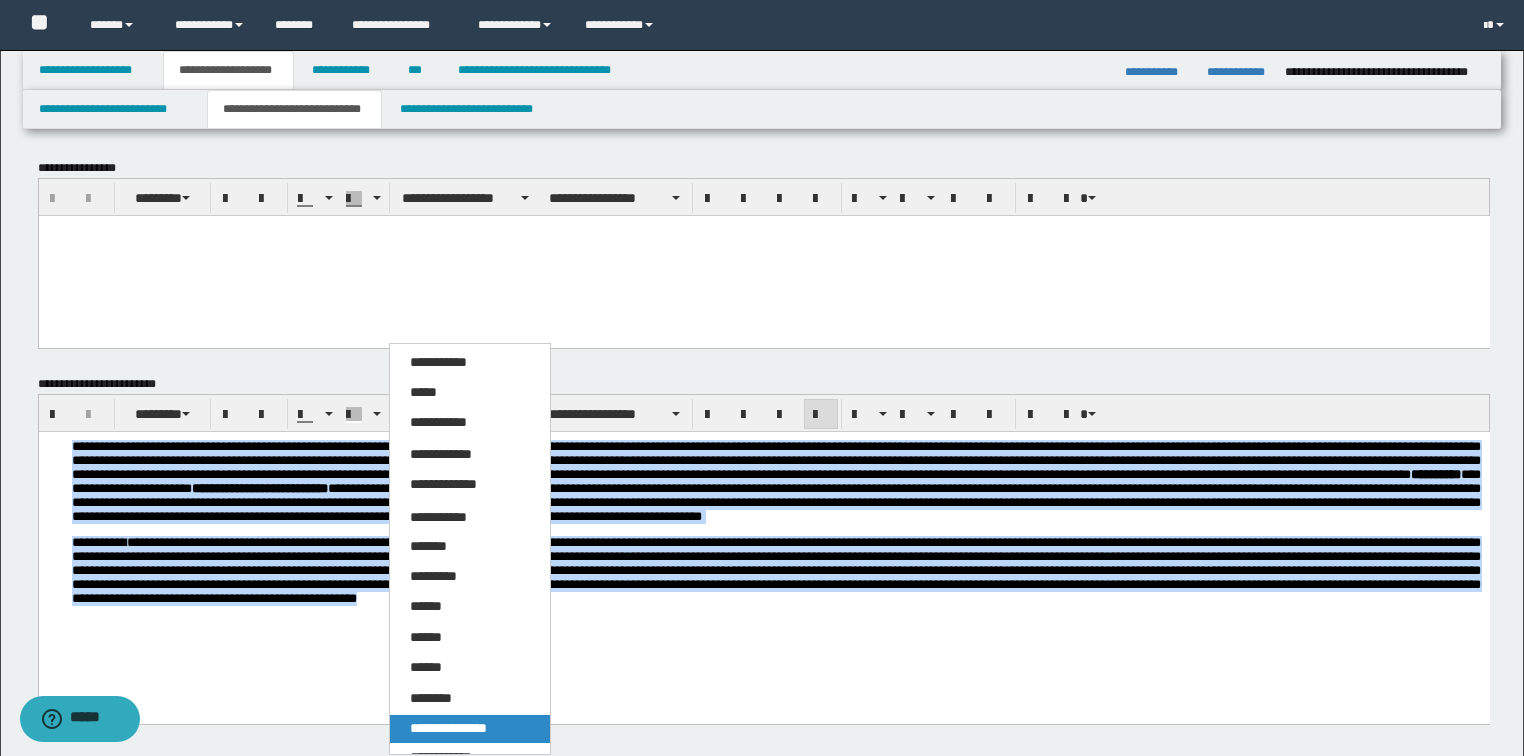click on "**********" at bounding box center [470, 729] 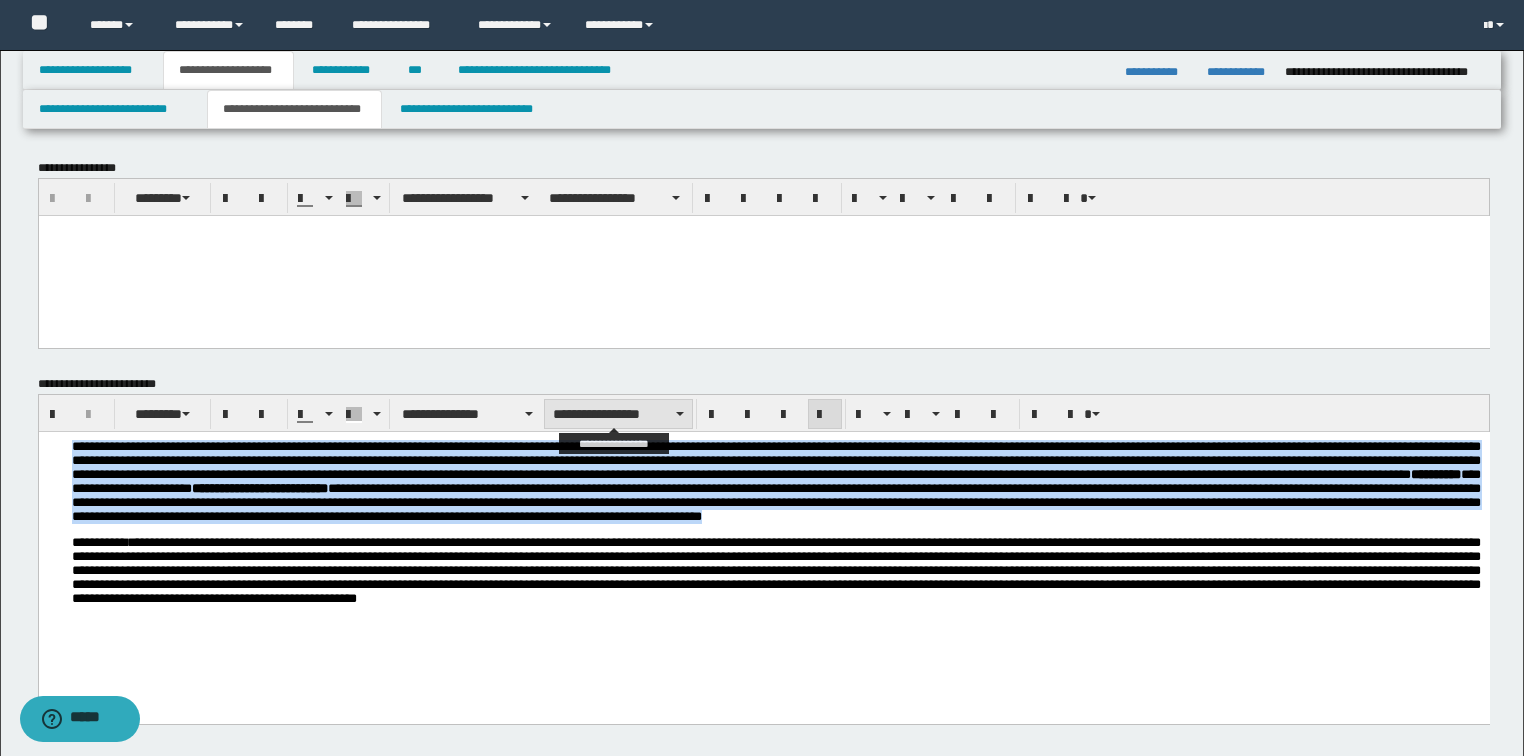 click on "**********" at bounding box center [618, 414] 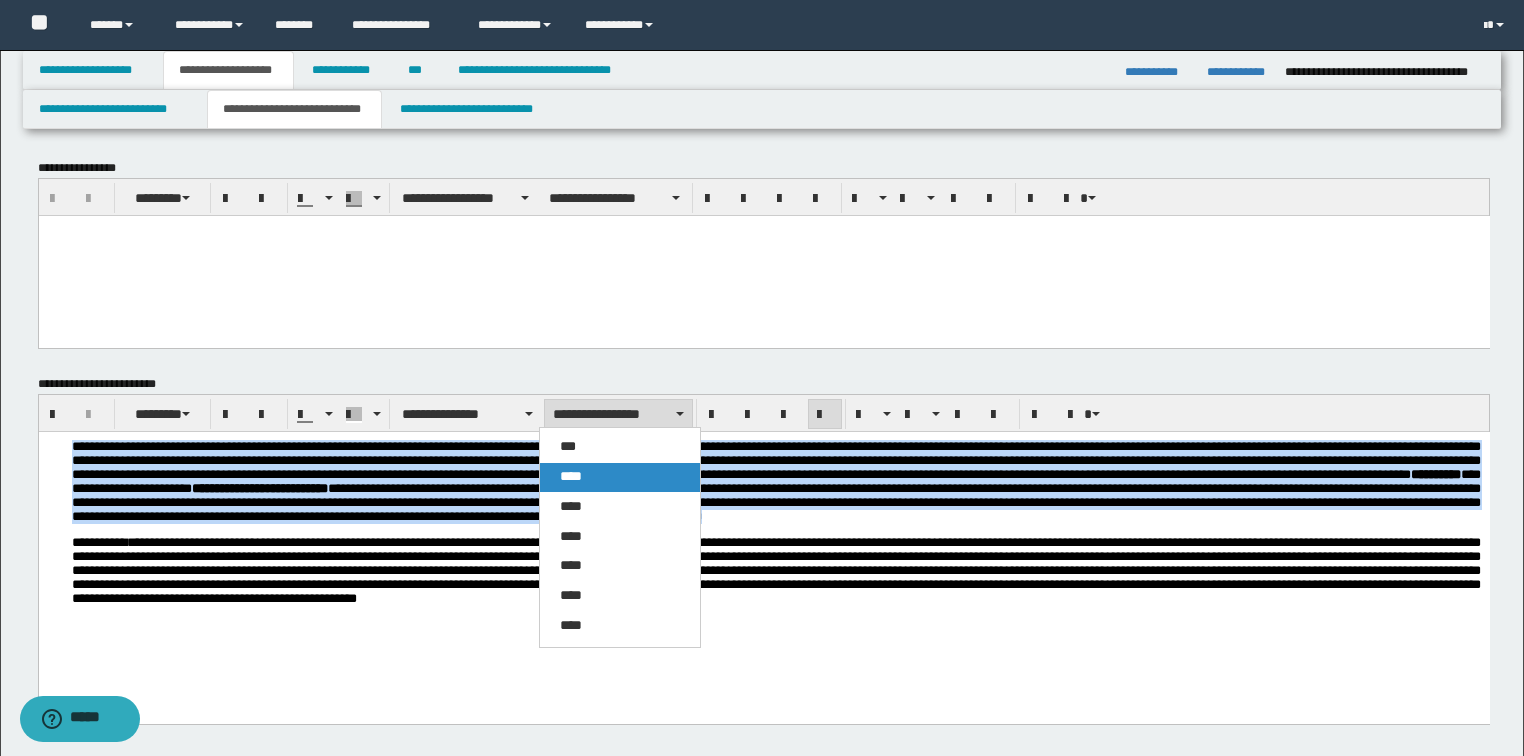 click on "****" at bounding box center [571, 476] 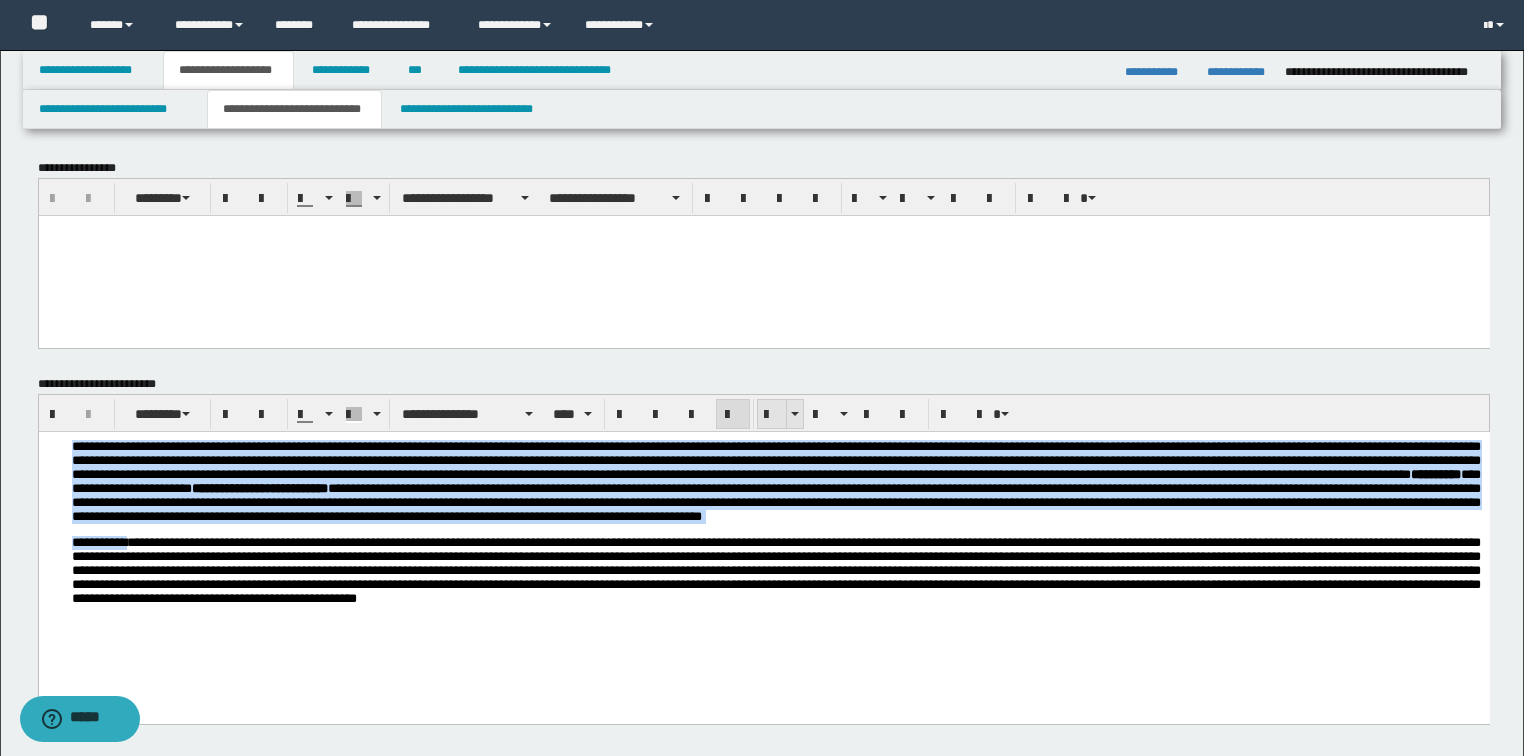 click at bounding box center (772, 415) 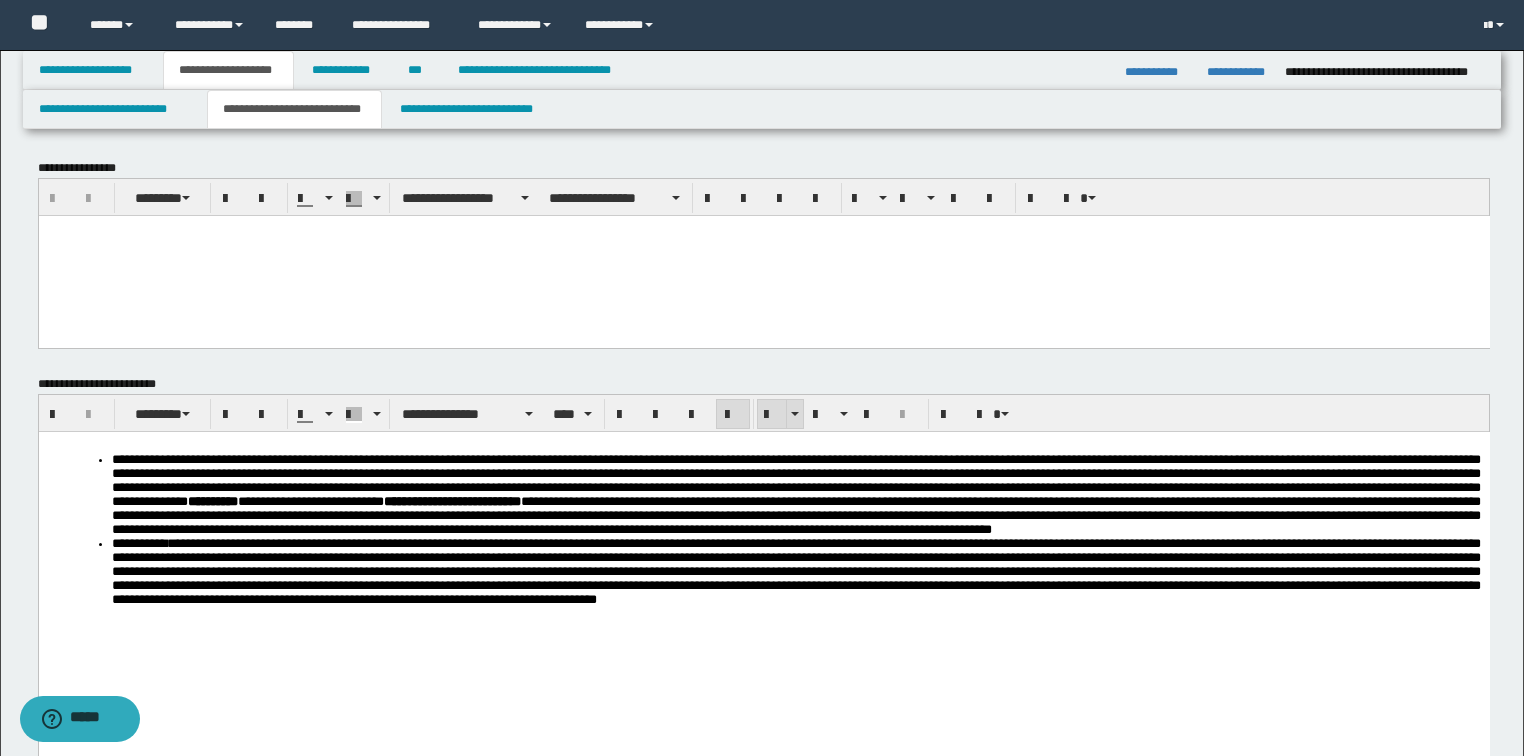 click at bounding box center [772, 415] 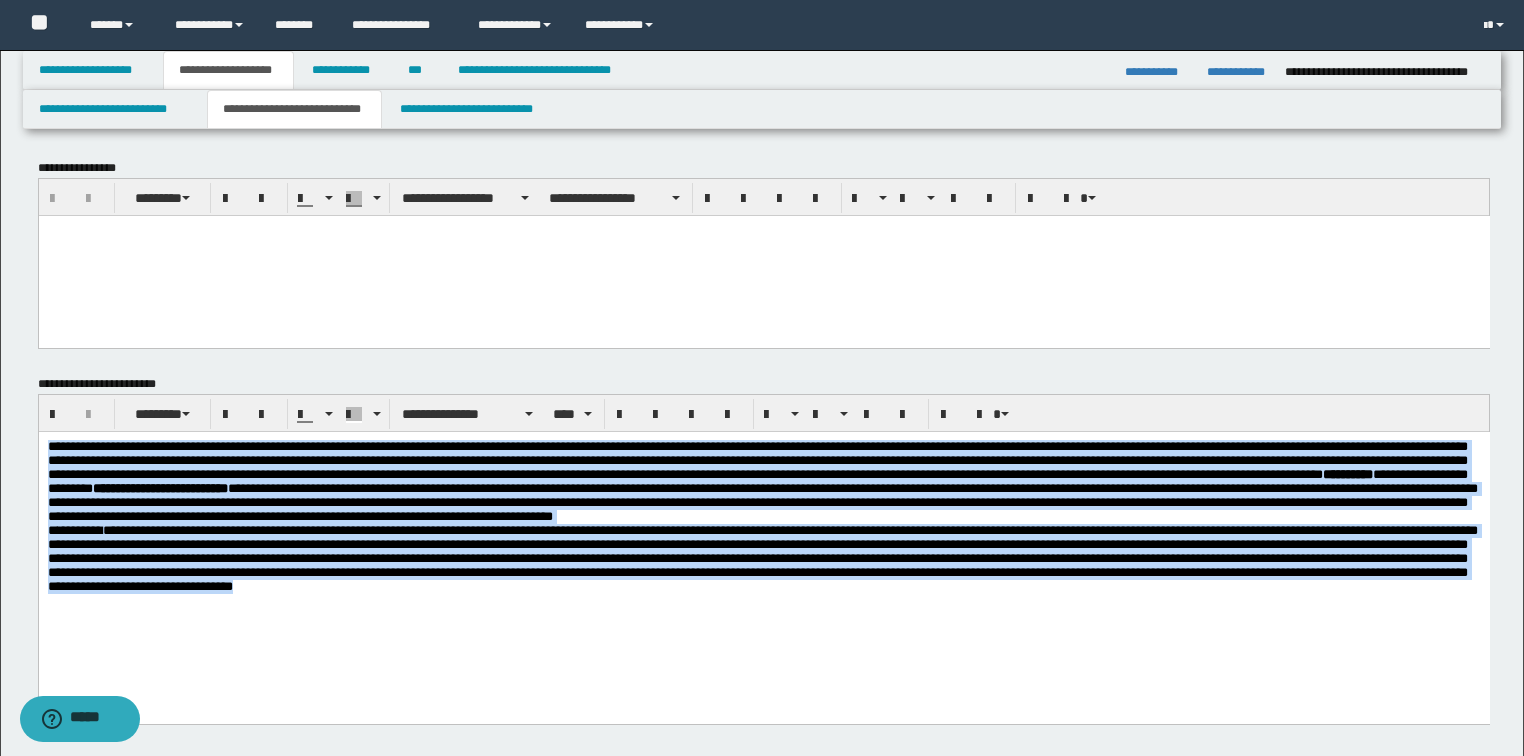 drag, startPoint x: 655, startPoint y: 574, endPoint x: 107, endPoint y: 552, distance: 548.4414 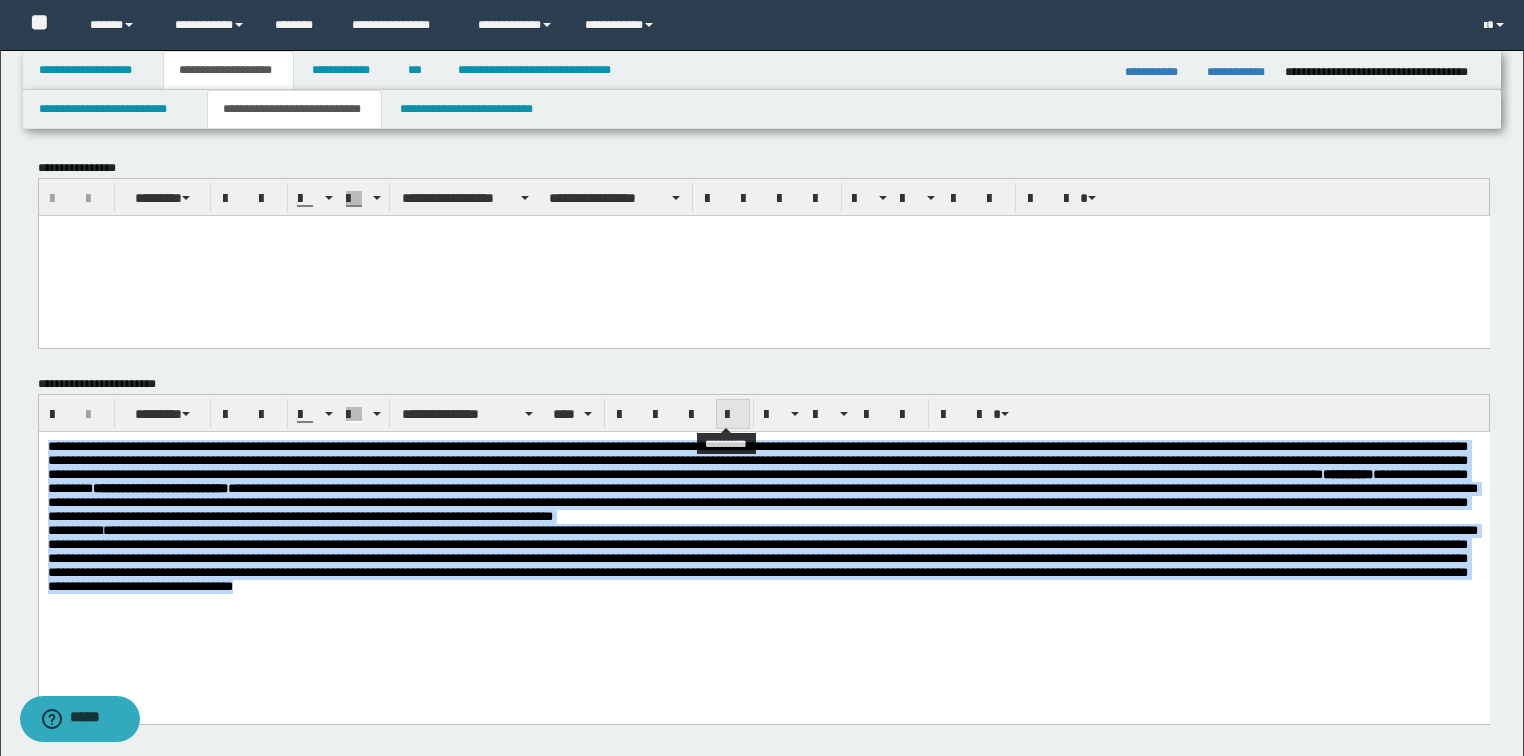 click at bounding box center [733, 415] 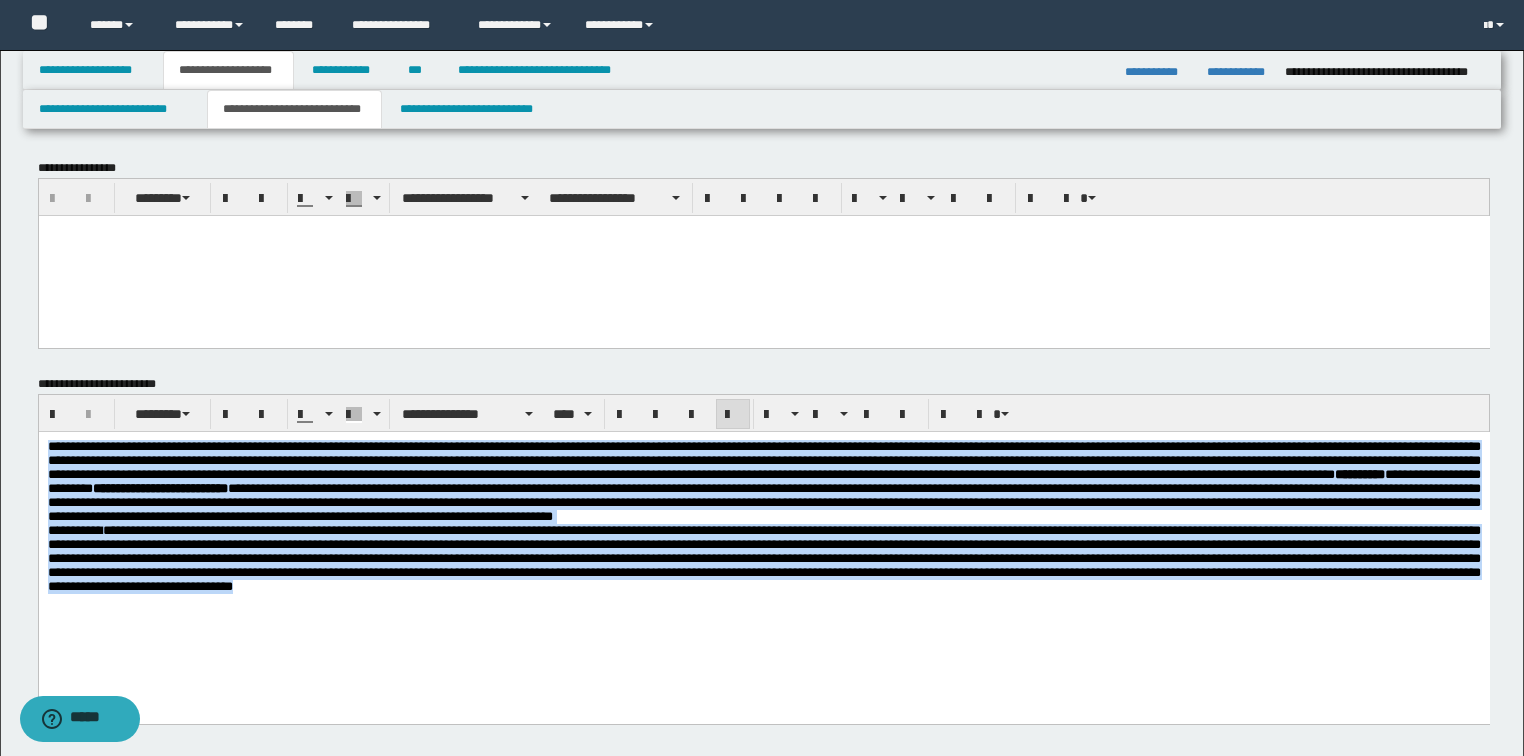 click on "* *********" at bounding box center [763, 558] 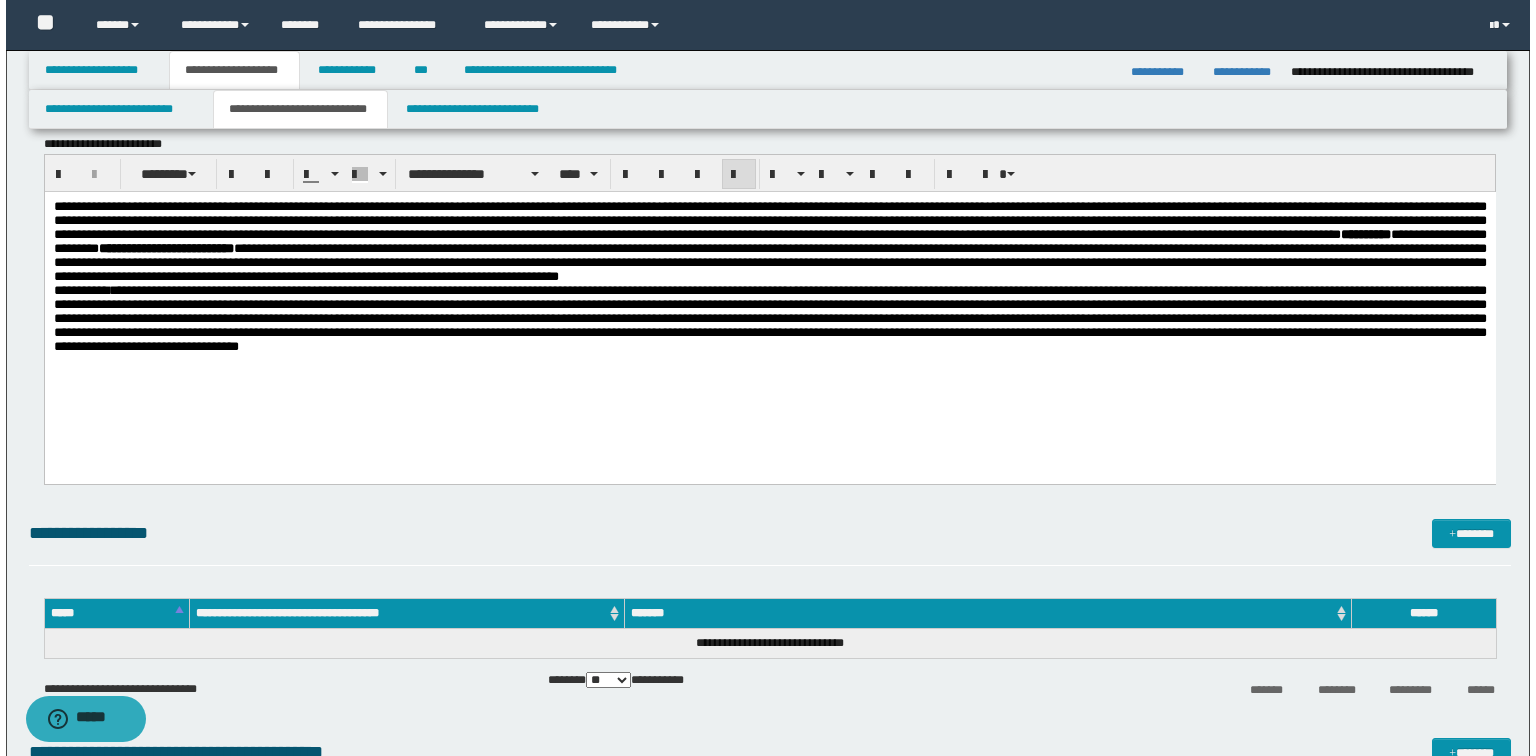 scroll, scrollTop: 0, scrollLeft: 0, axis: both 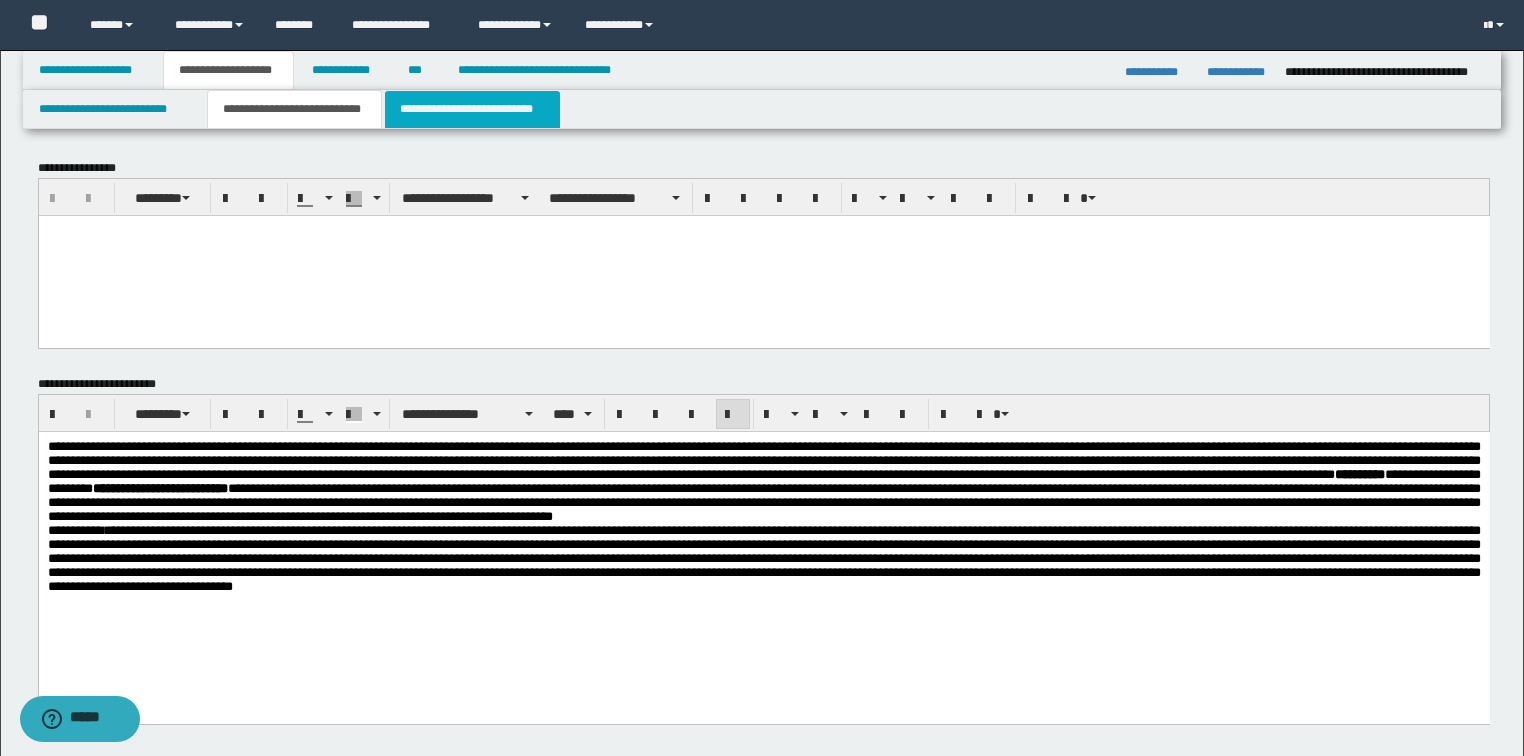 click on "**********" at bounding box center [472, 109] 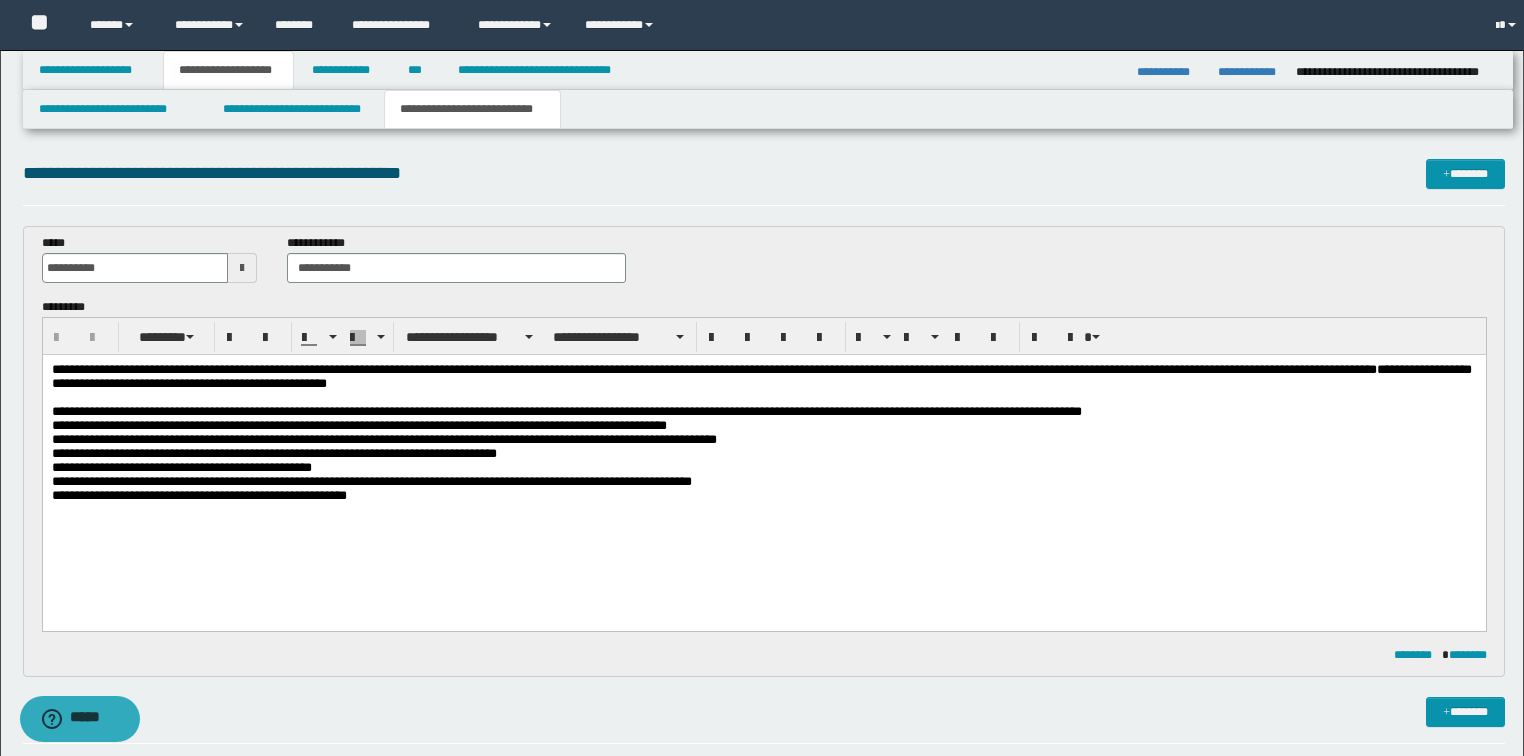 scroll, scrollTop: 0, scrollLeft: 0, axis: both 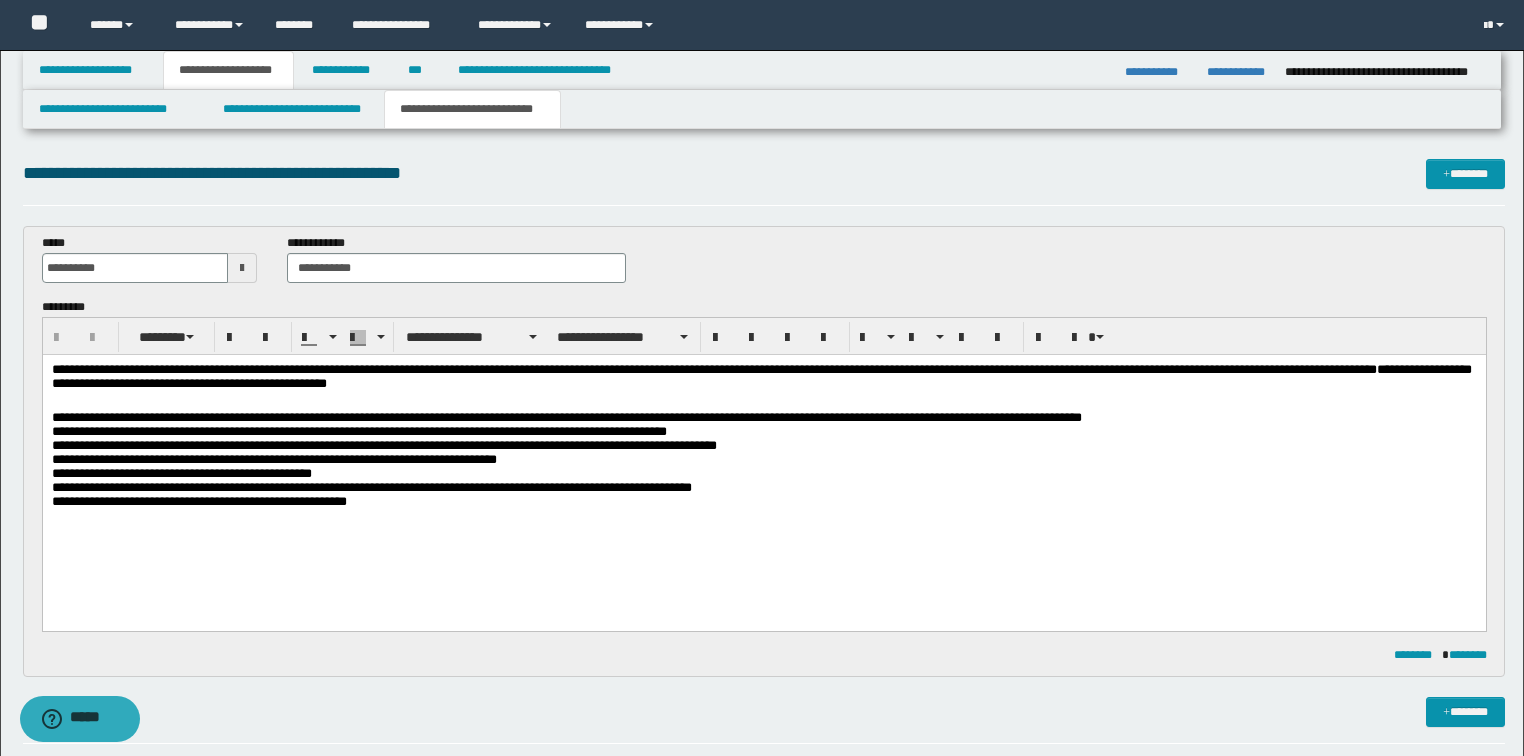 click on "**********" at bounding box center [763, 460] 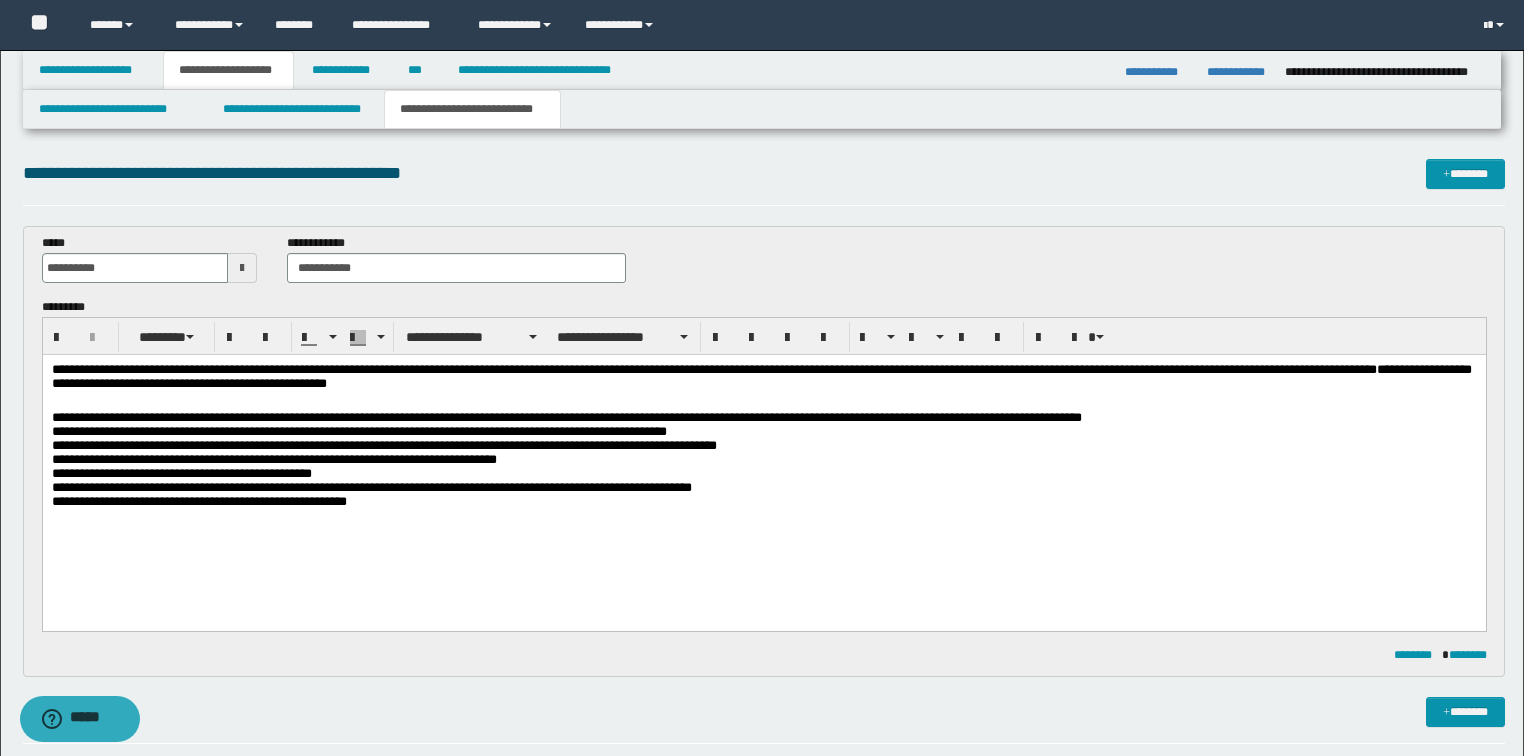 type 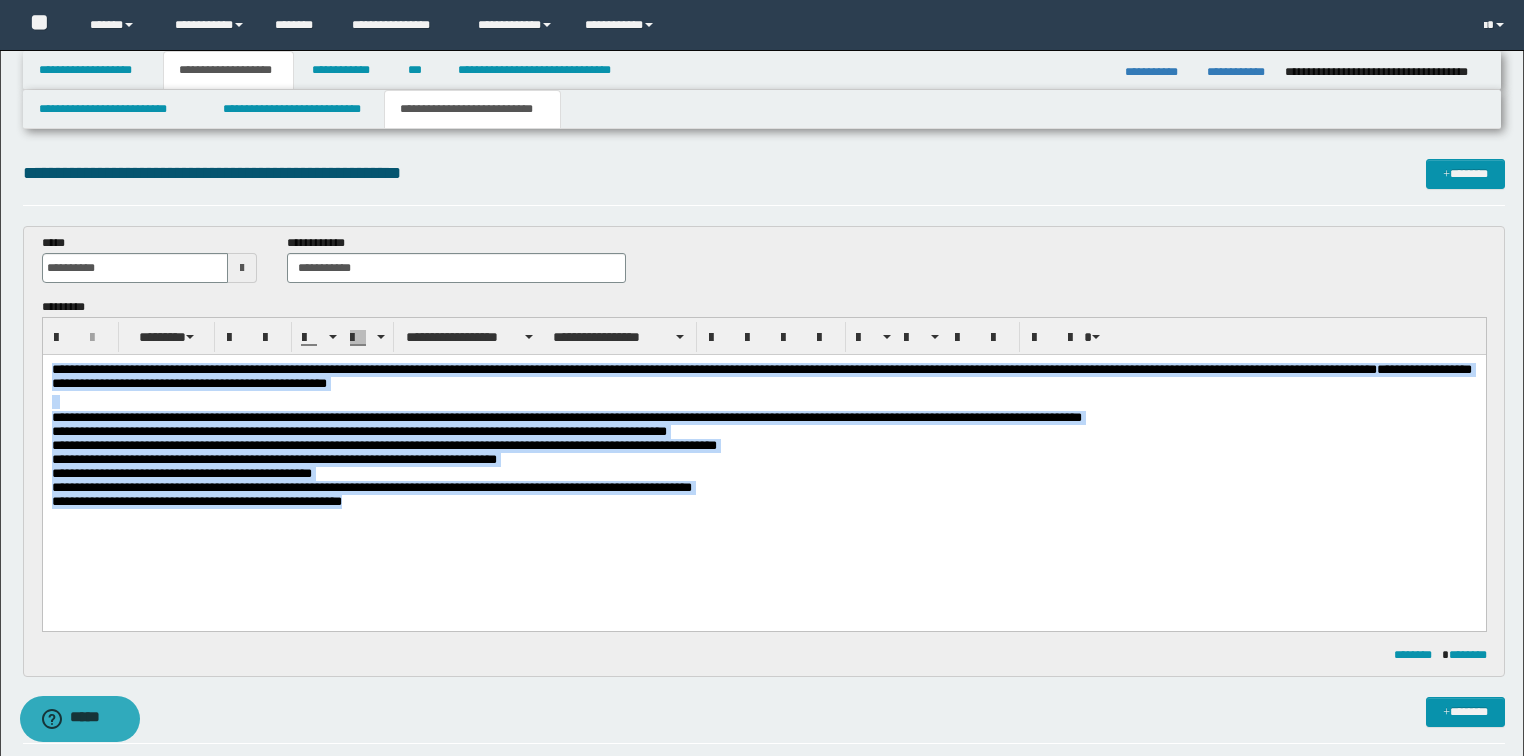 drag, startPoint x: 457, startPoint y: 513, endPoint x: 0, endPoint y: 287, distance: 509.8284 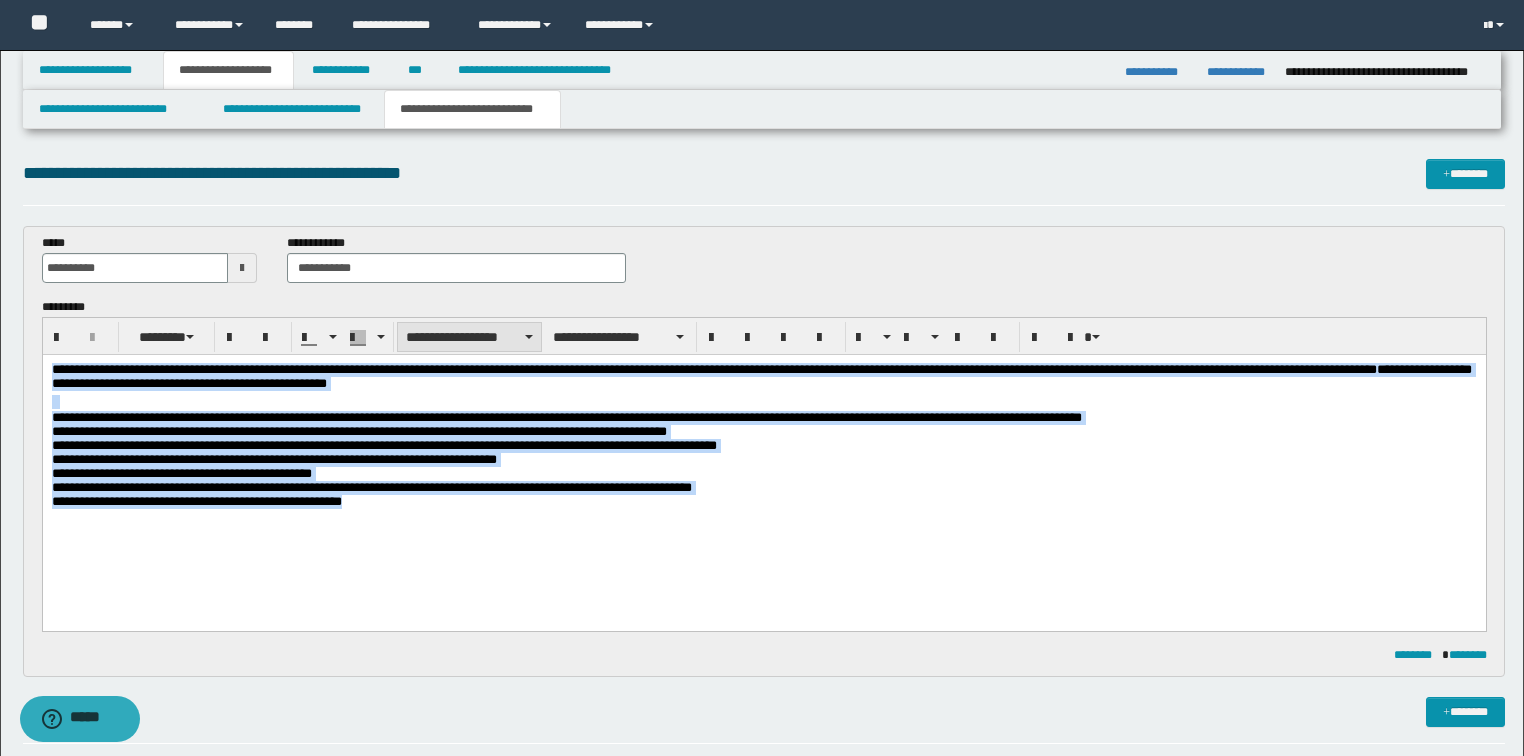 click on "**********" at bounding box center (469, 337) 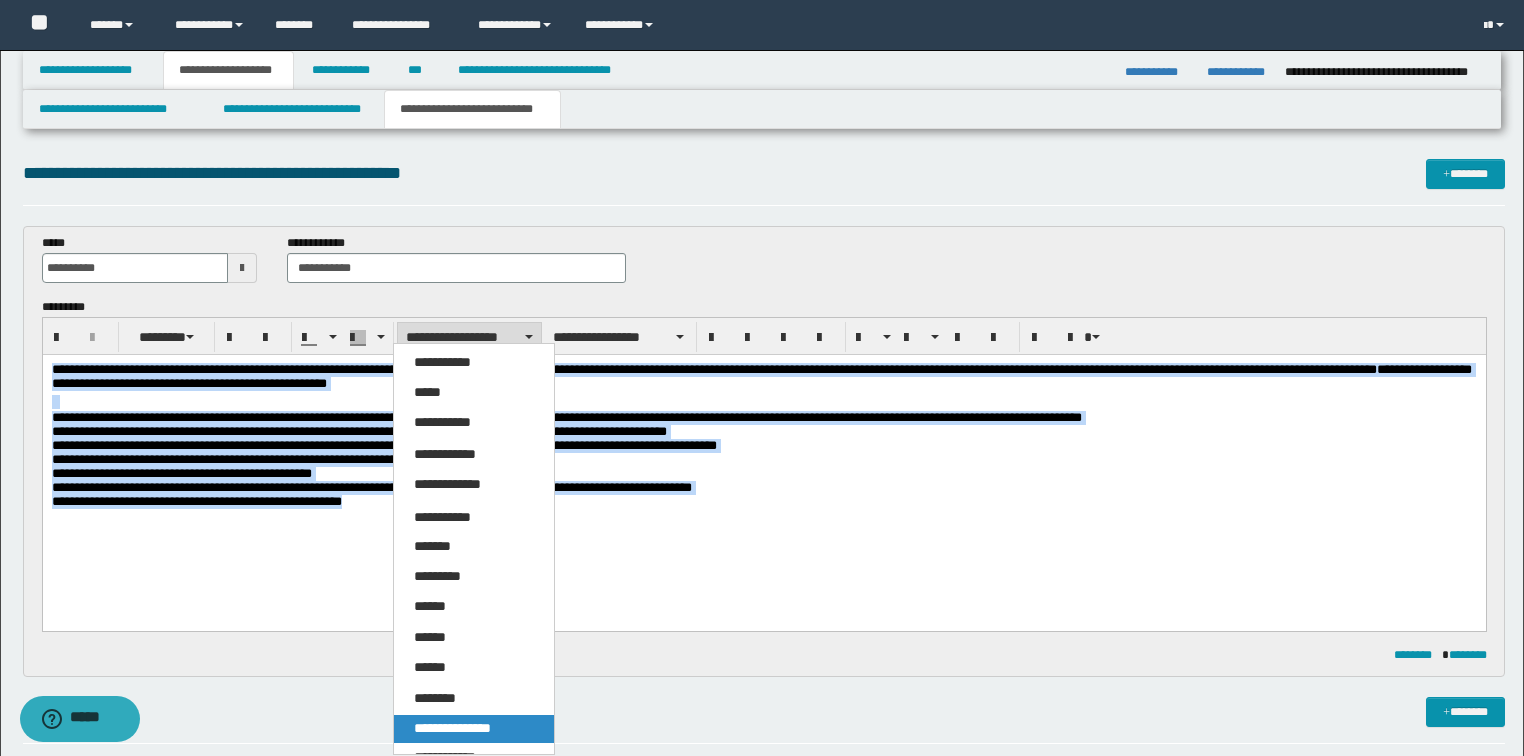 click on "**********" at bounding box center [452, 728] 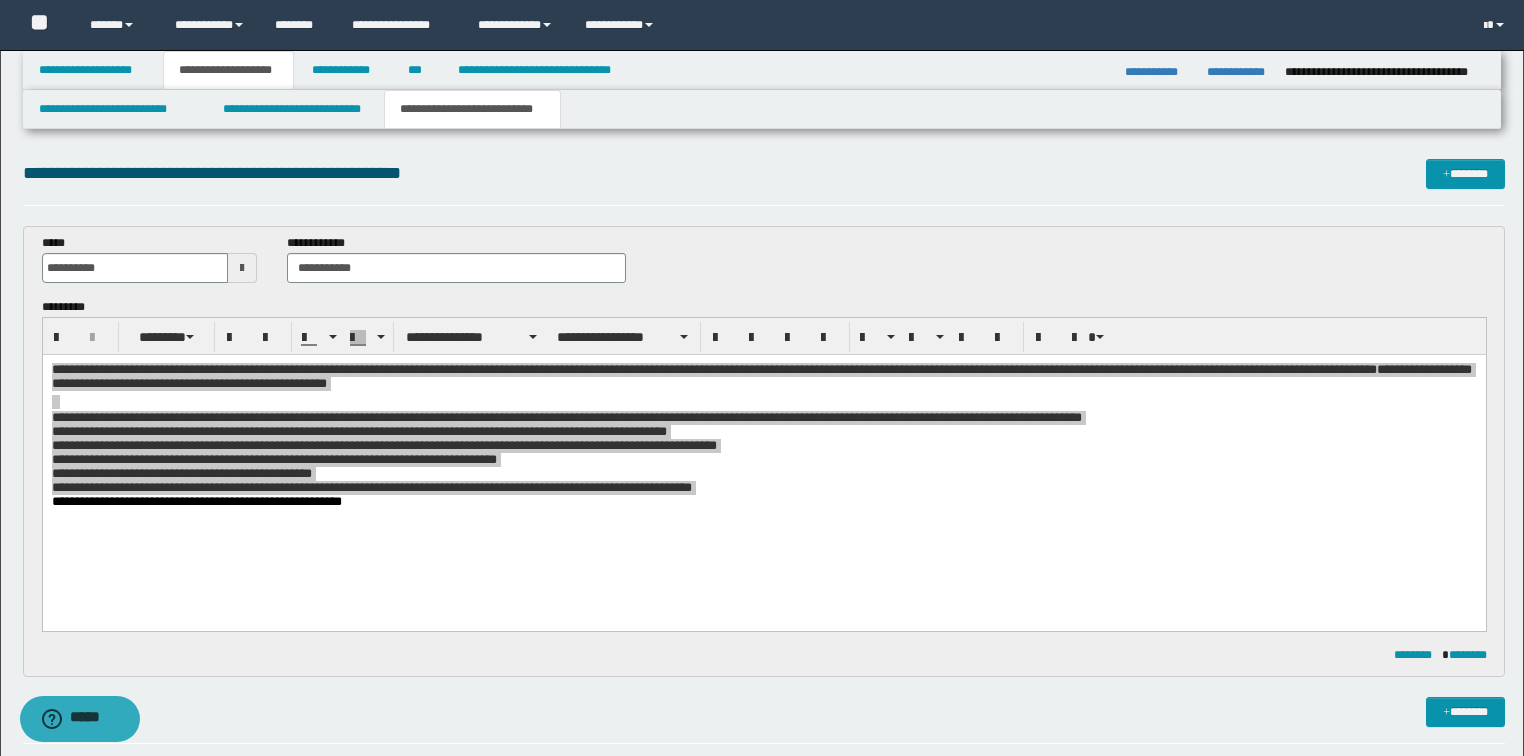 click on "**********" at bounding box center (764, 336) 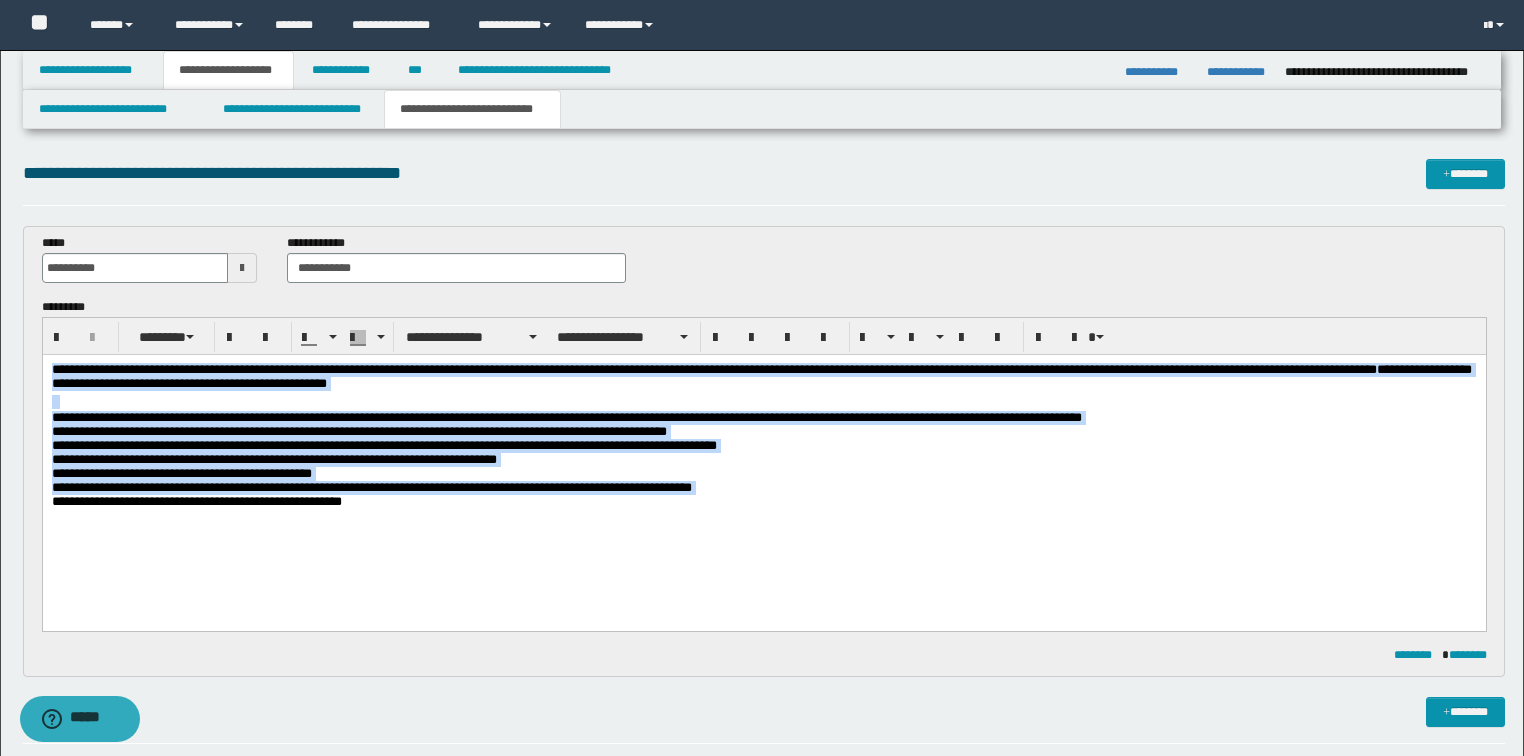 click on "**********" at bounding box center (383, 444) 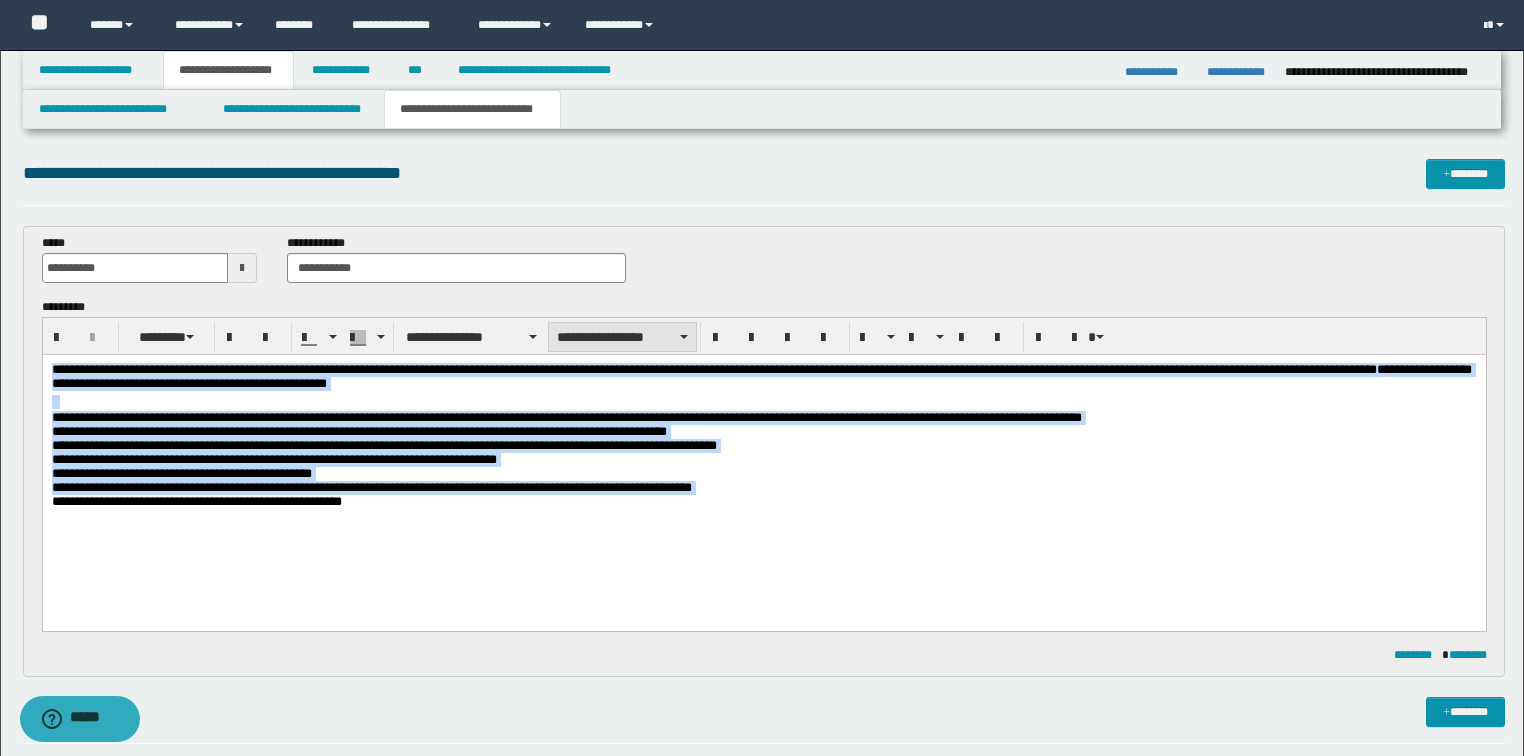 click on "**********" at bounding box center [622, 337] 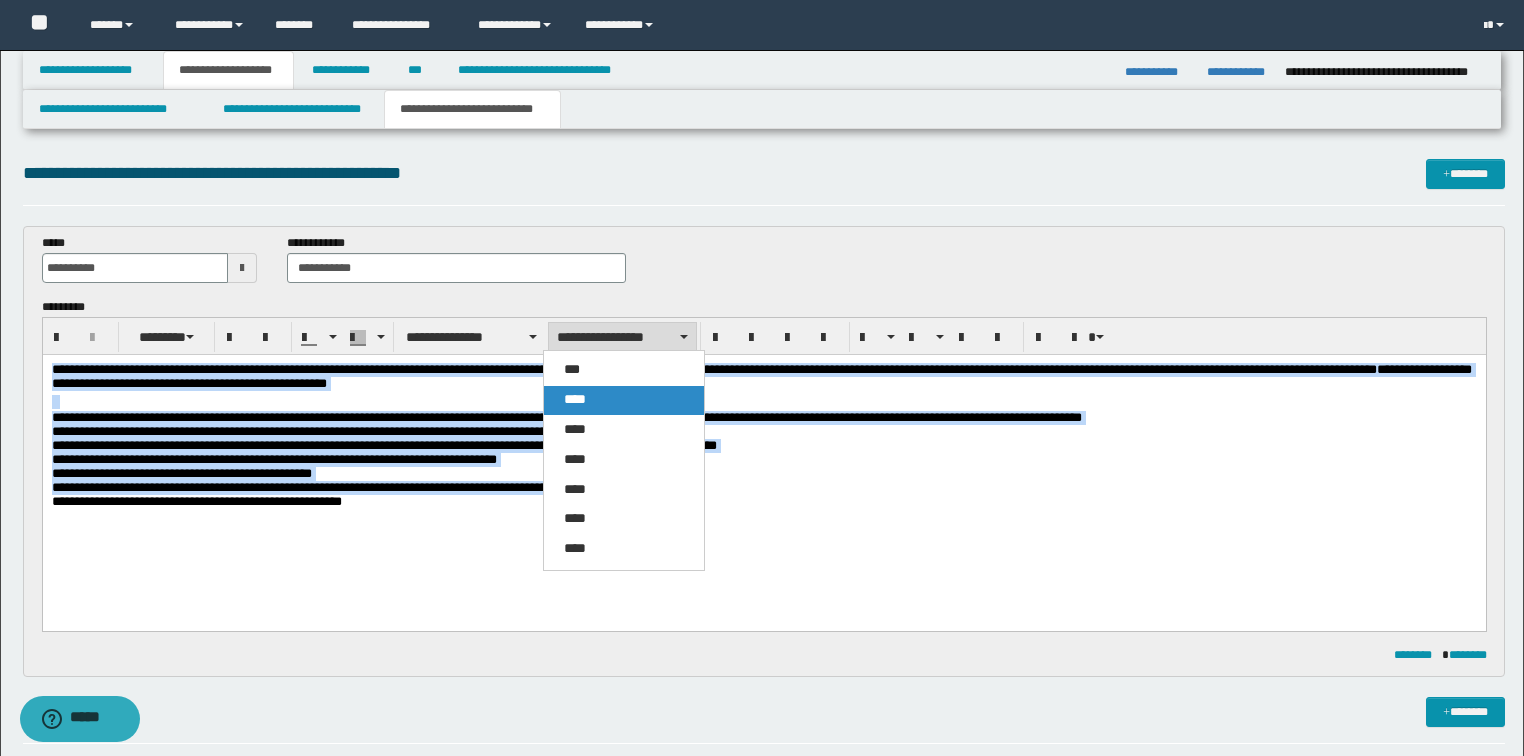 click on "****" at bounding box center [575, 399] 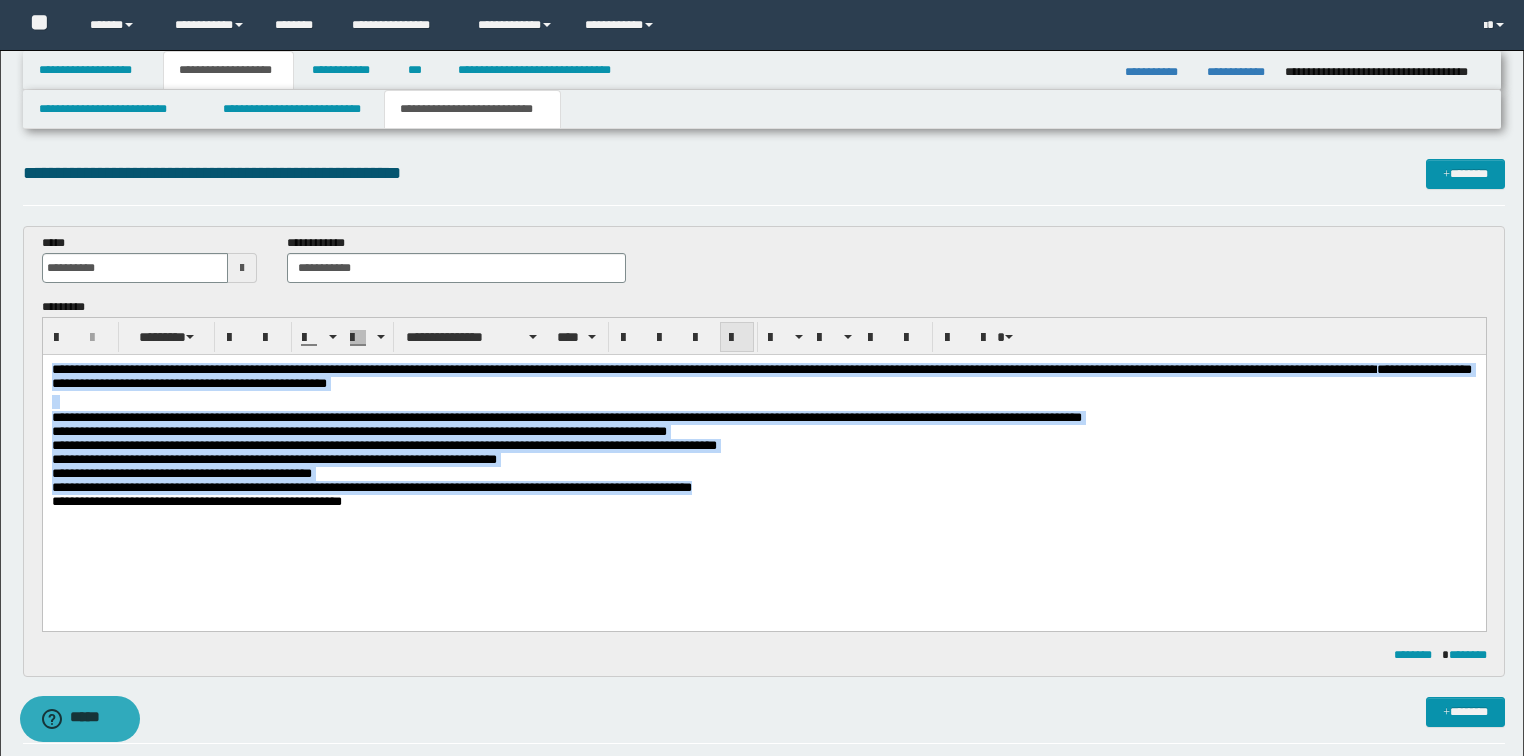 click at bounding box center [737, 338] 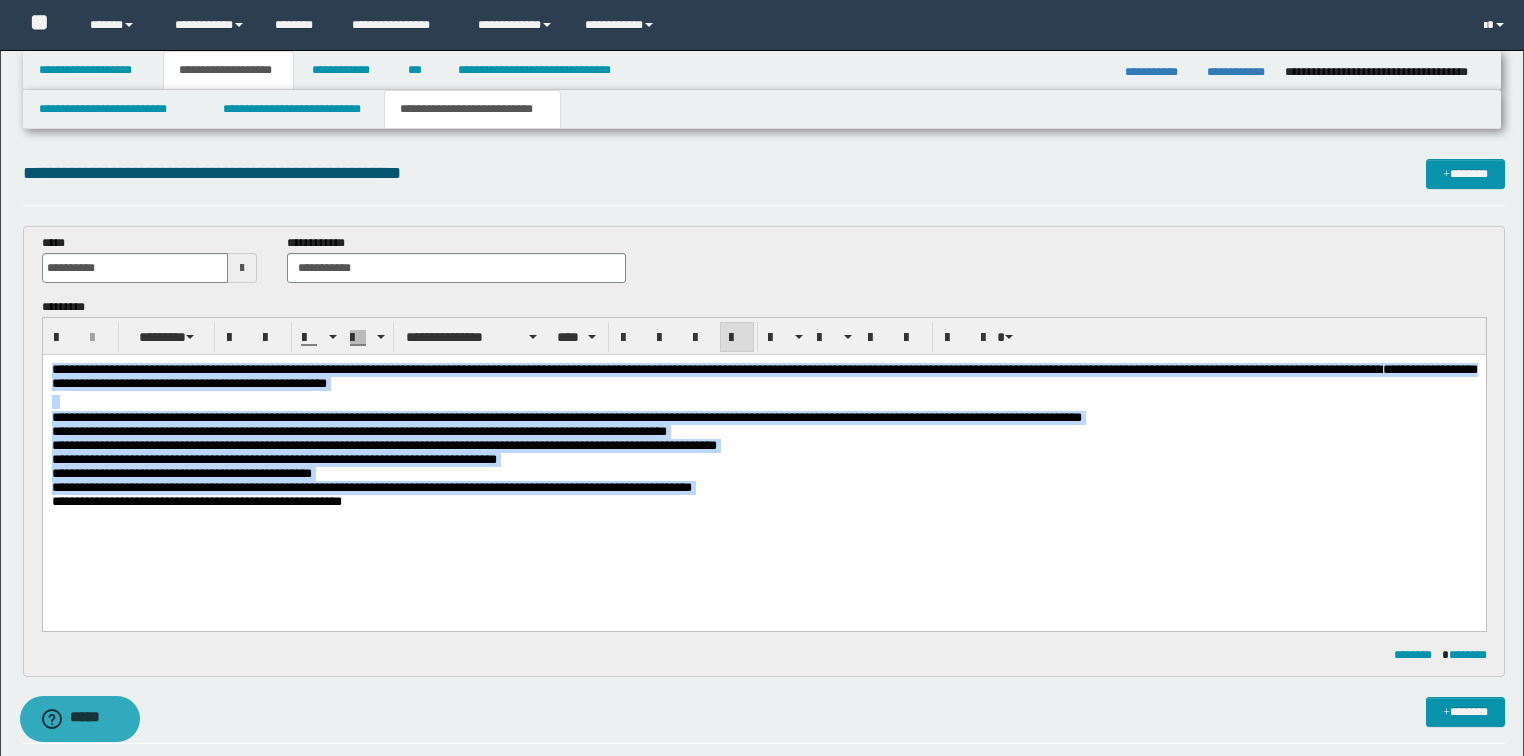 click on "**********" at bounding box center [763, 460] 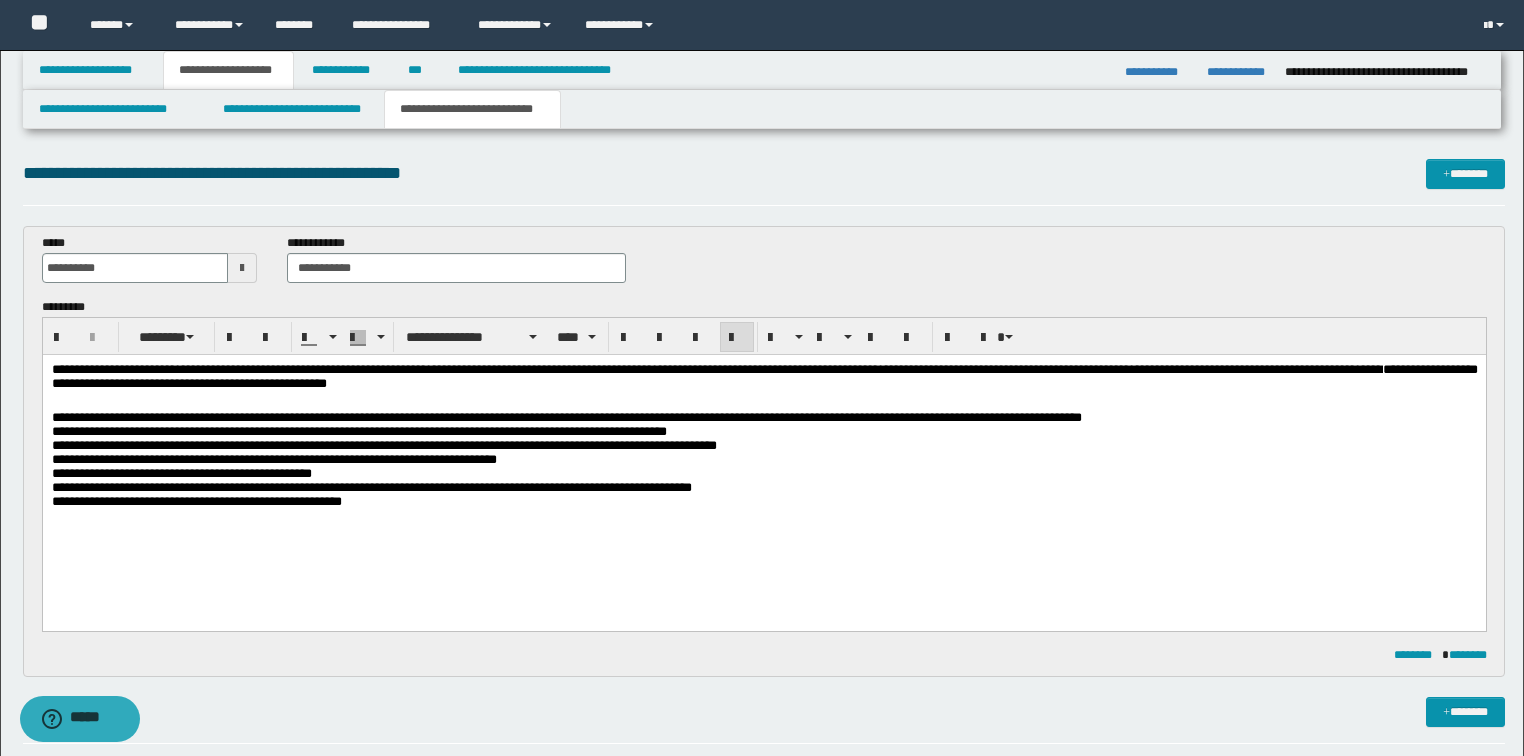 click on "**********" at bounding box center [371, 486] 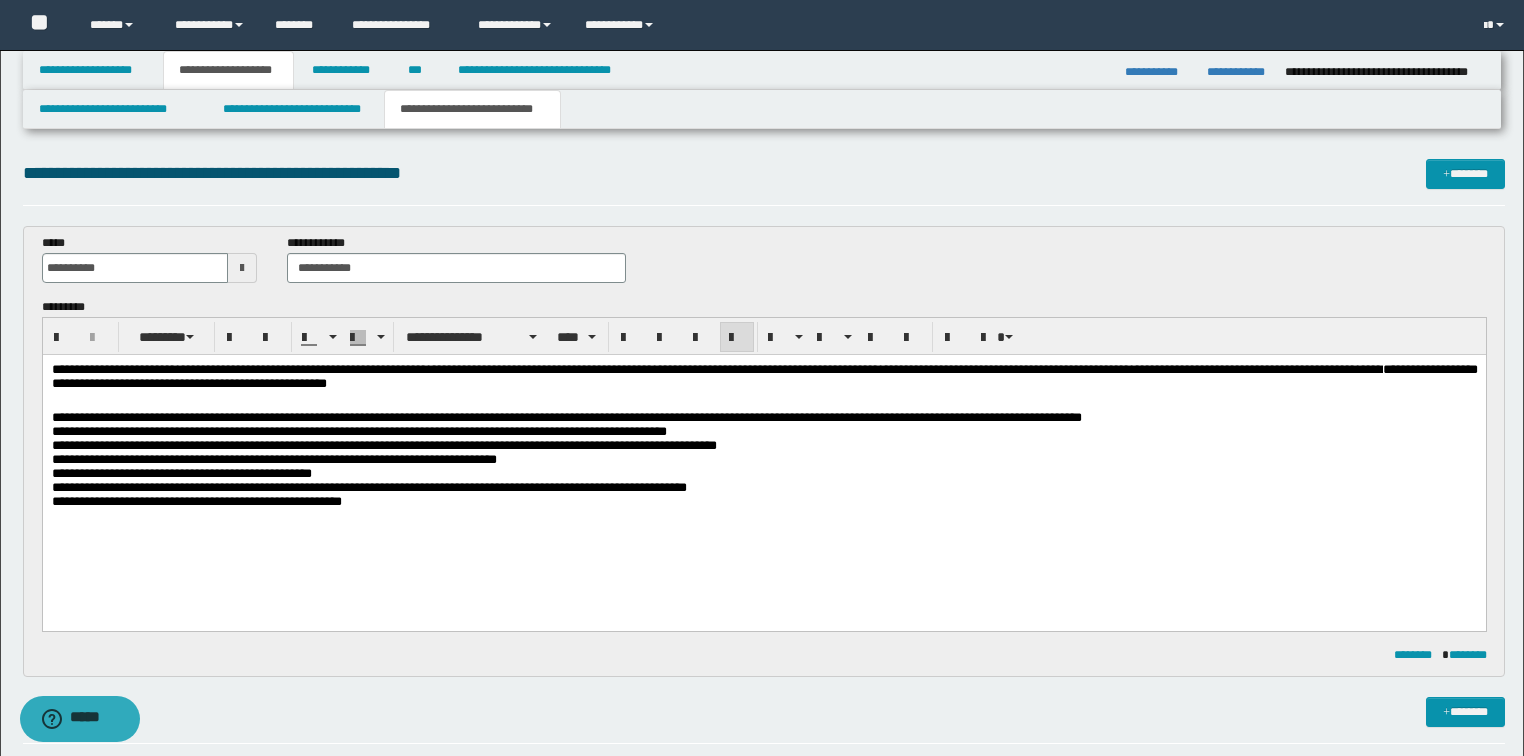 click on "**********" at bounding box center (566, 416) 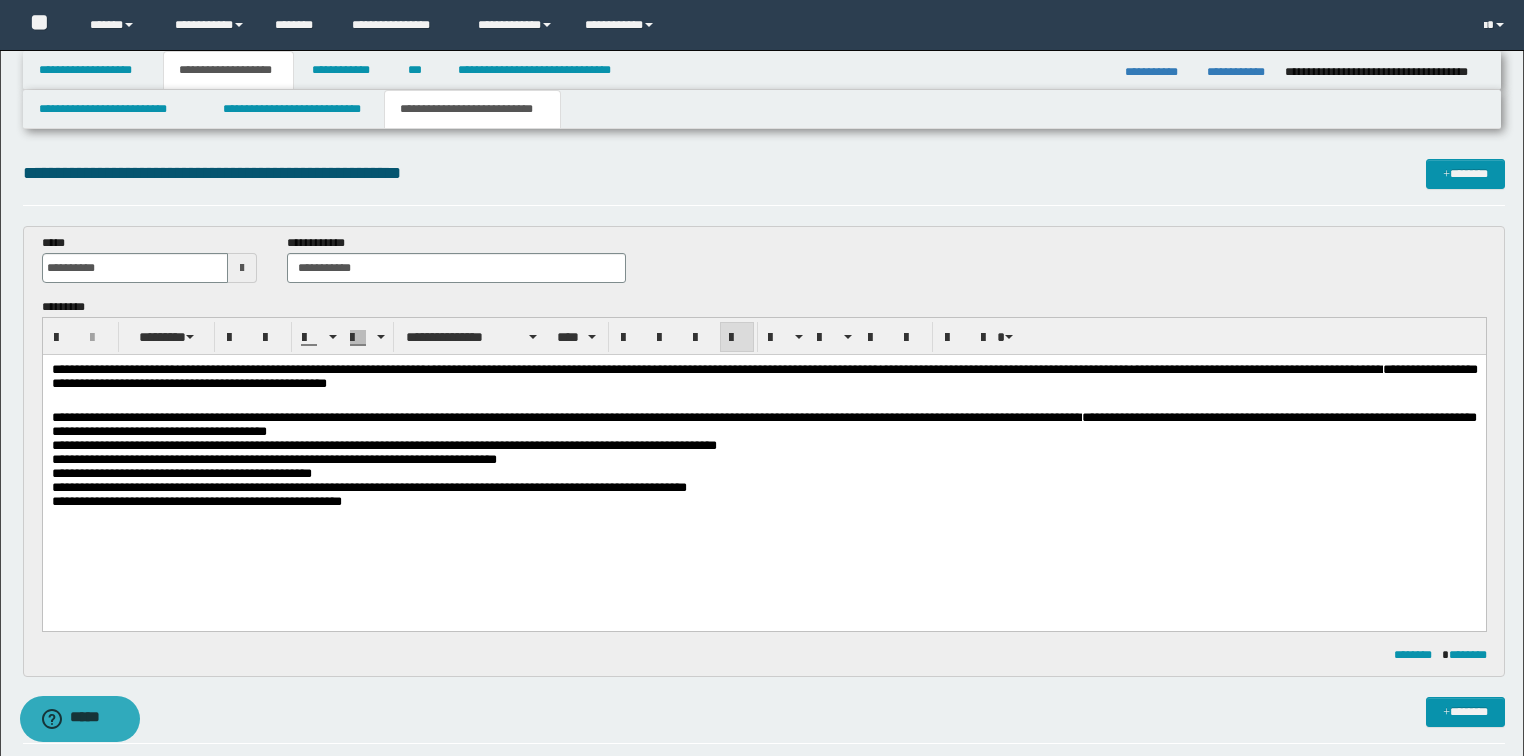 click on "**********" at bounding box center [368, 486] 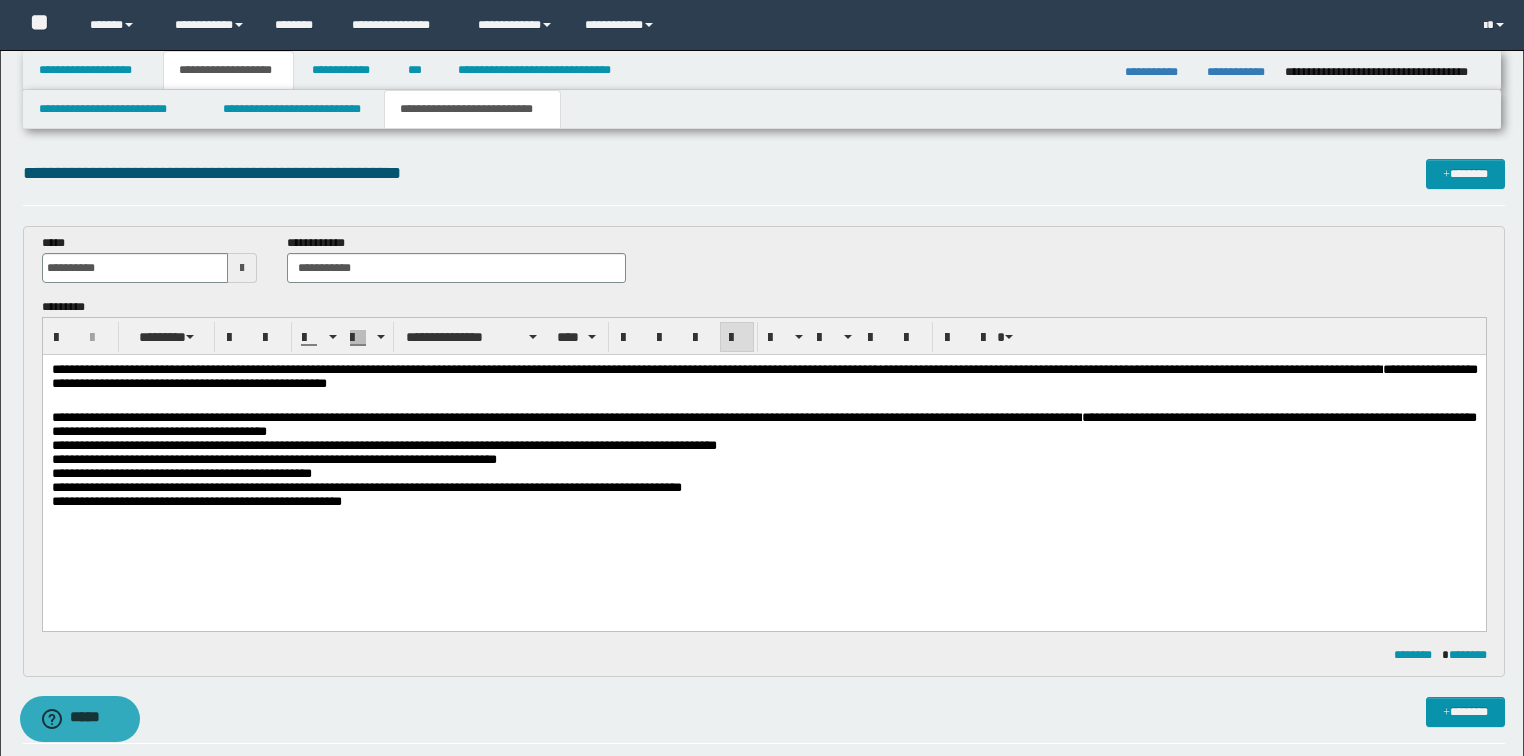 click on "**********" at bounding box center [273, 458] 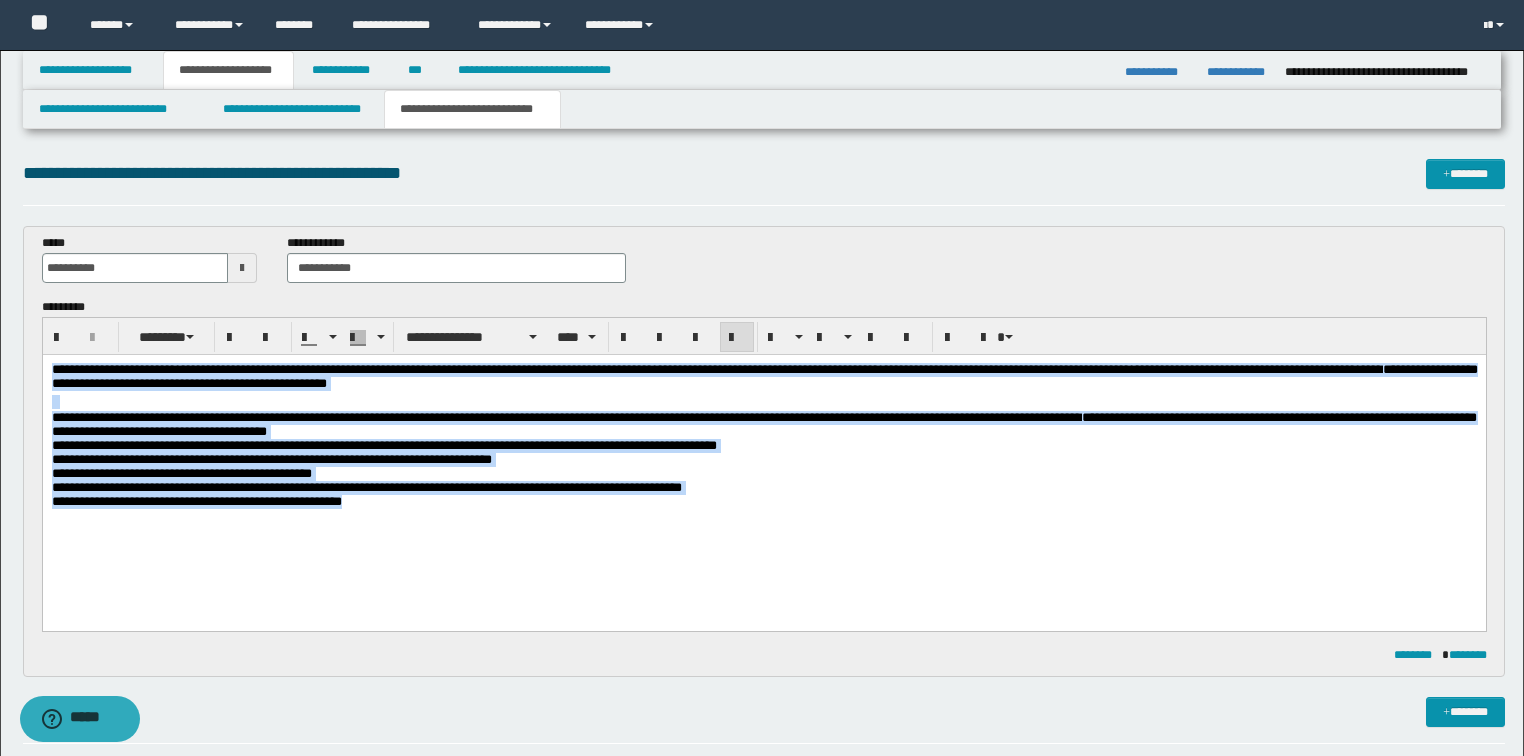 drag, startPoint x: 395, startPoint y: 518, endPoint x: 0, endPoint y: 272, distance: 465.33966 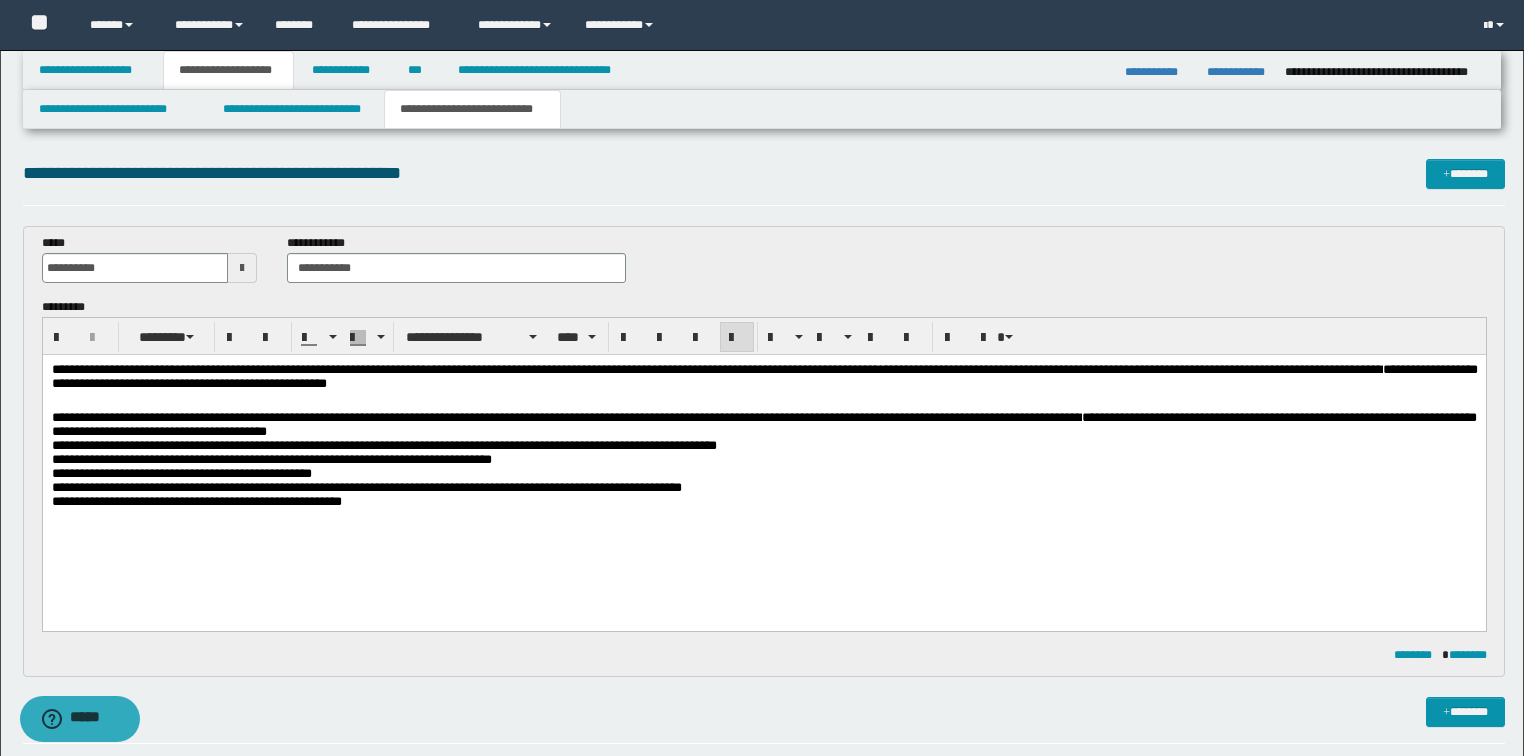 click on "**********" at bounding box center (763, 460) 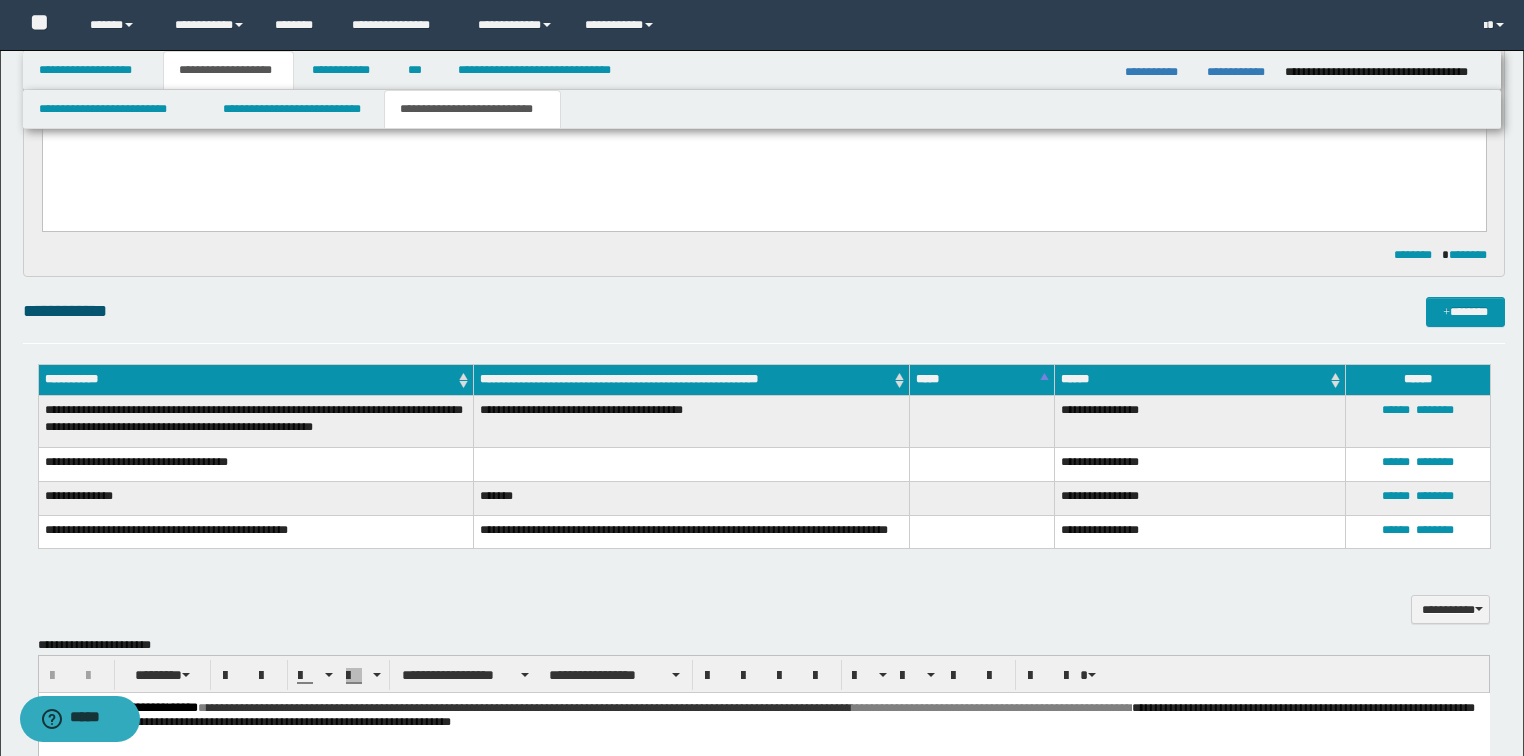 scroll, scrollTop: 720, scrollLeft: 0, axis: vertical 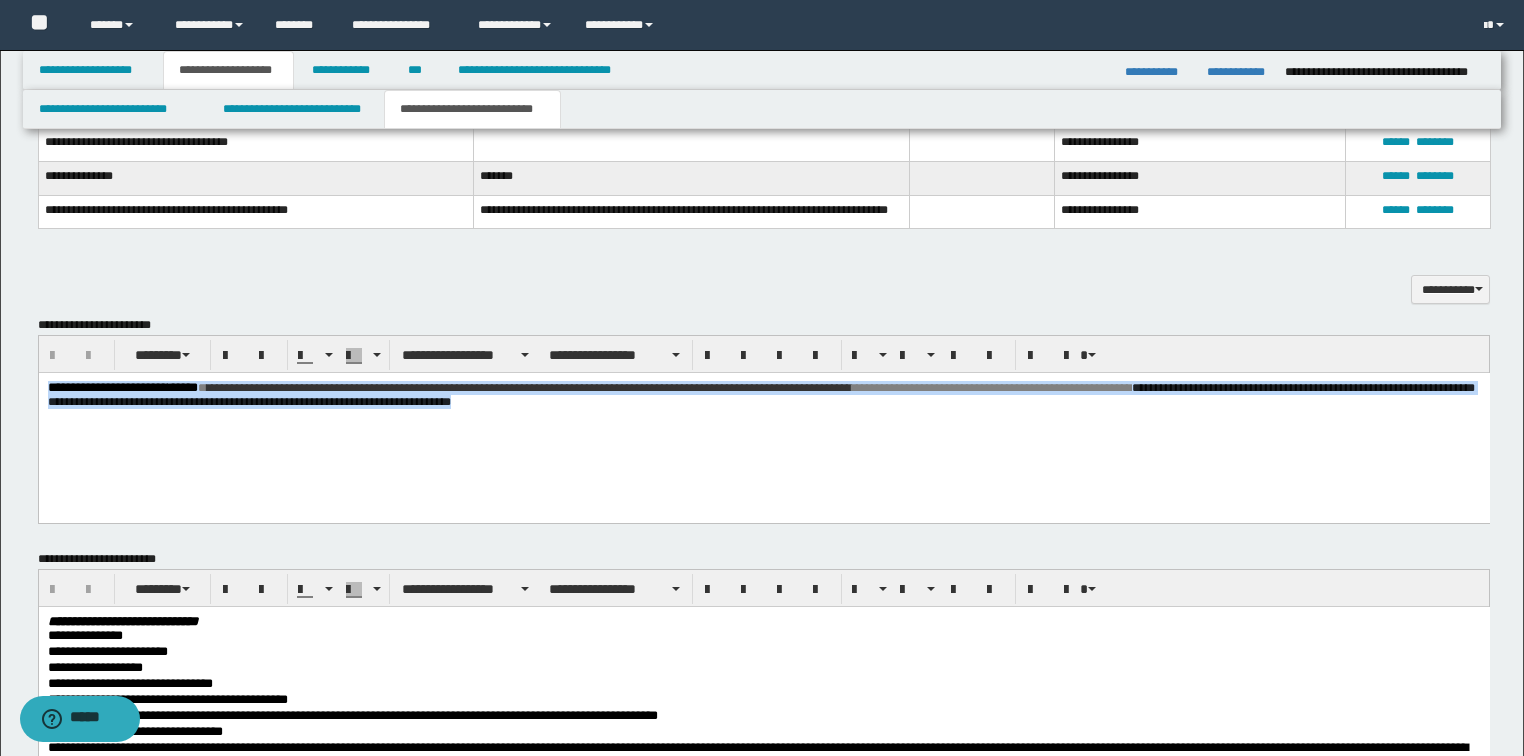 drag, startPoint x: 691, startPoint y: 410, endPoint x: 266, endPoint y: 599, distance: 465.1301 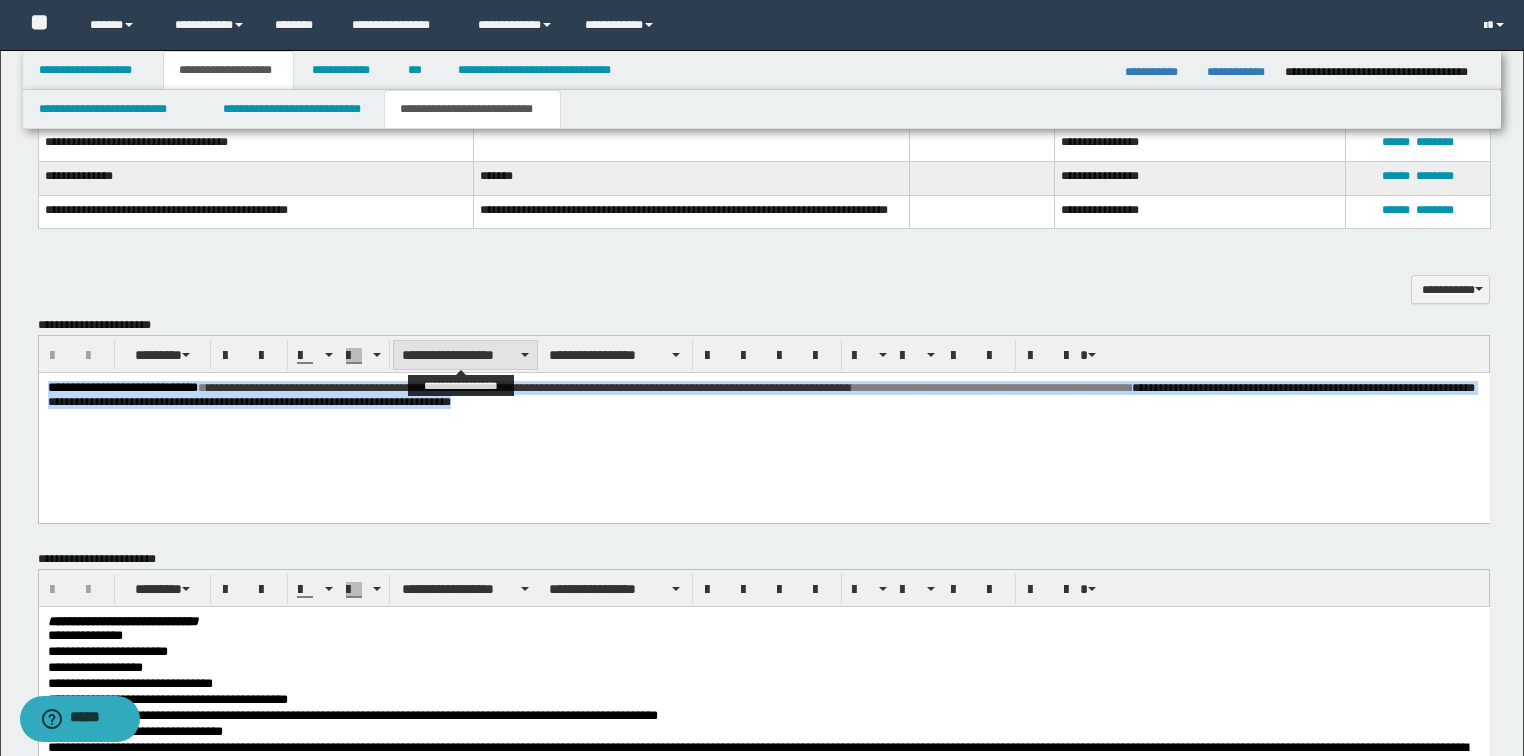 click on "**********" at bounding box center (465, 355) 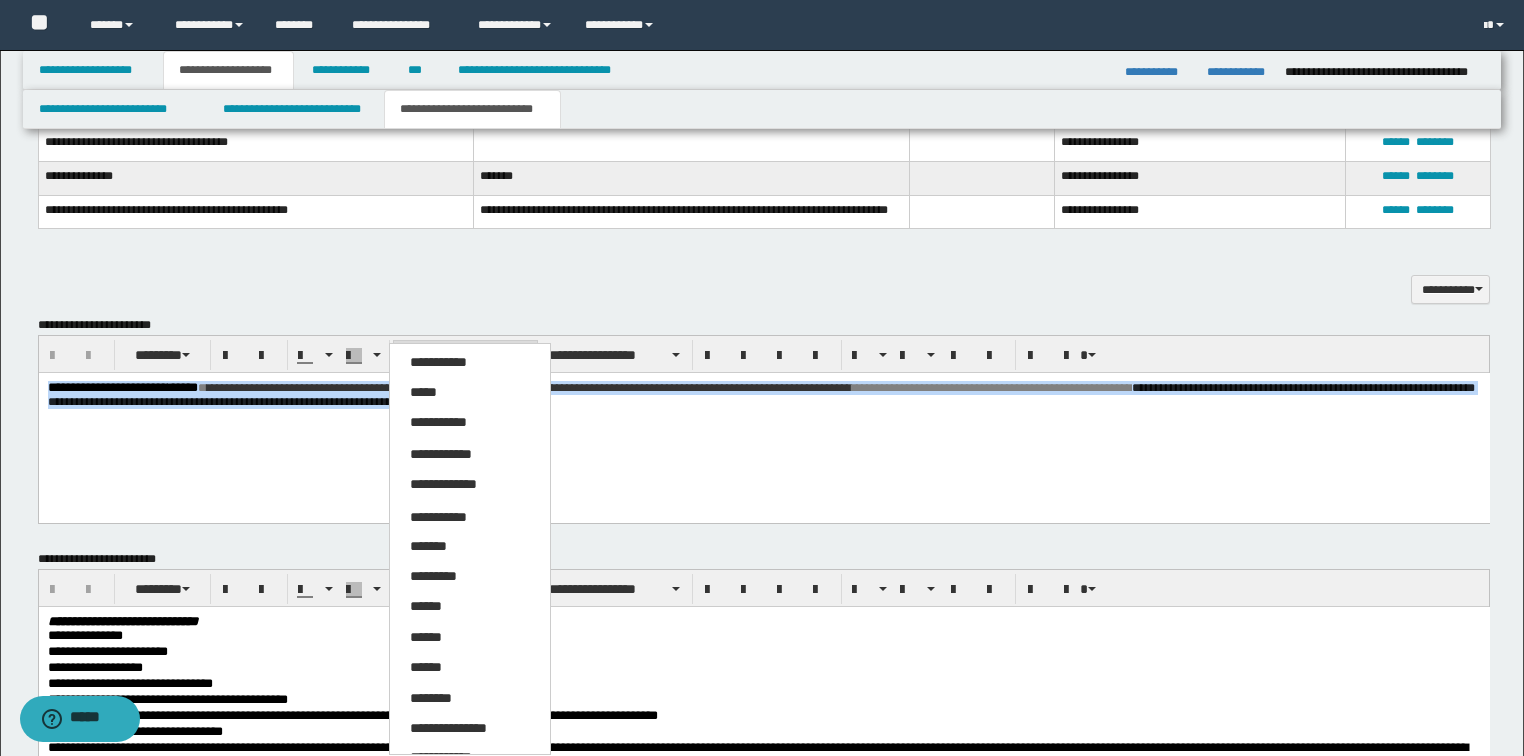 drag, startPoint x: 471, startPoint y: 732, endPoint x: 480, endPoint y: 576, distance: 156.2594 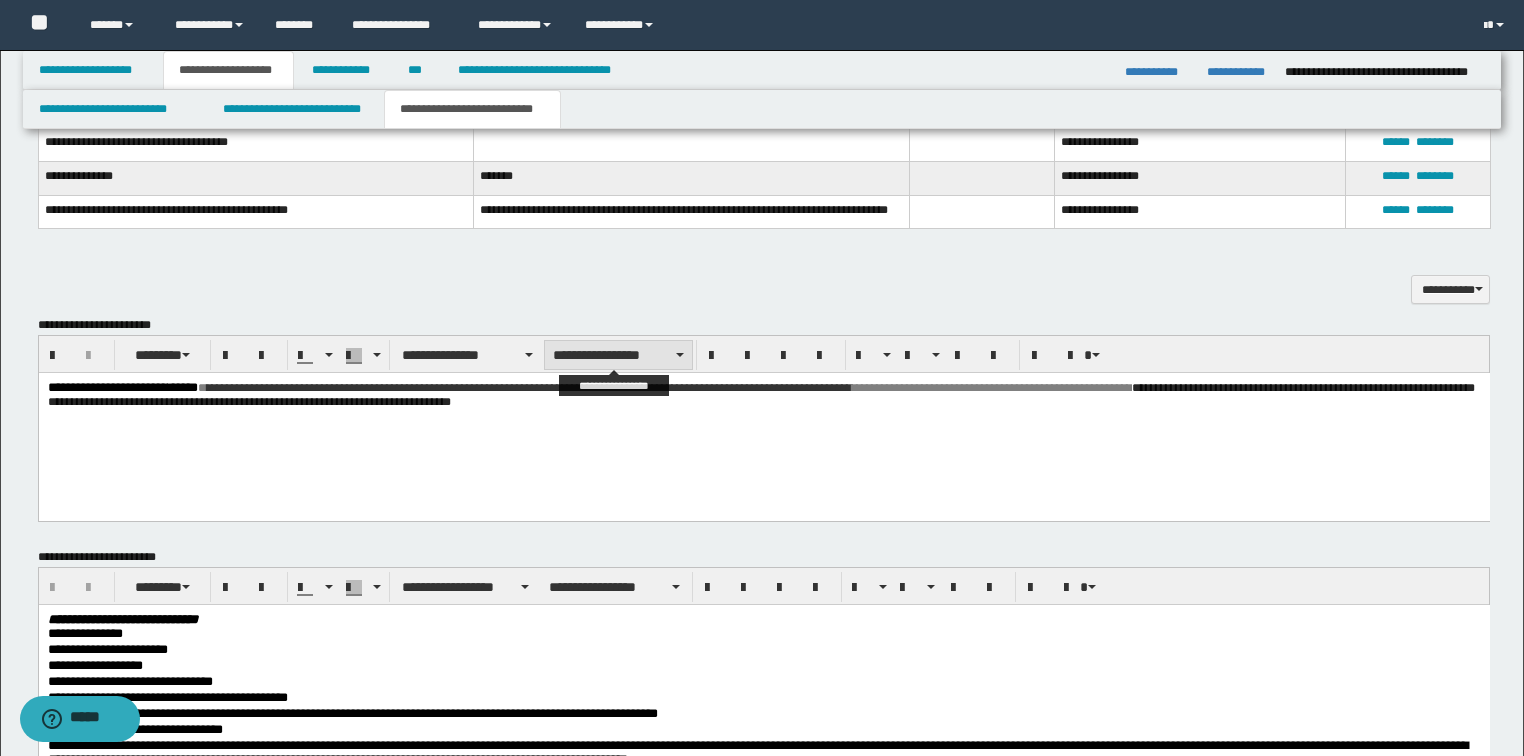 click on "**********" at bounding box center [618, 355] 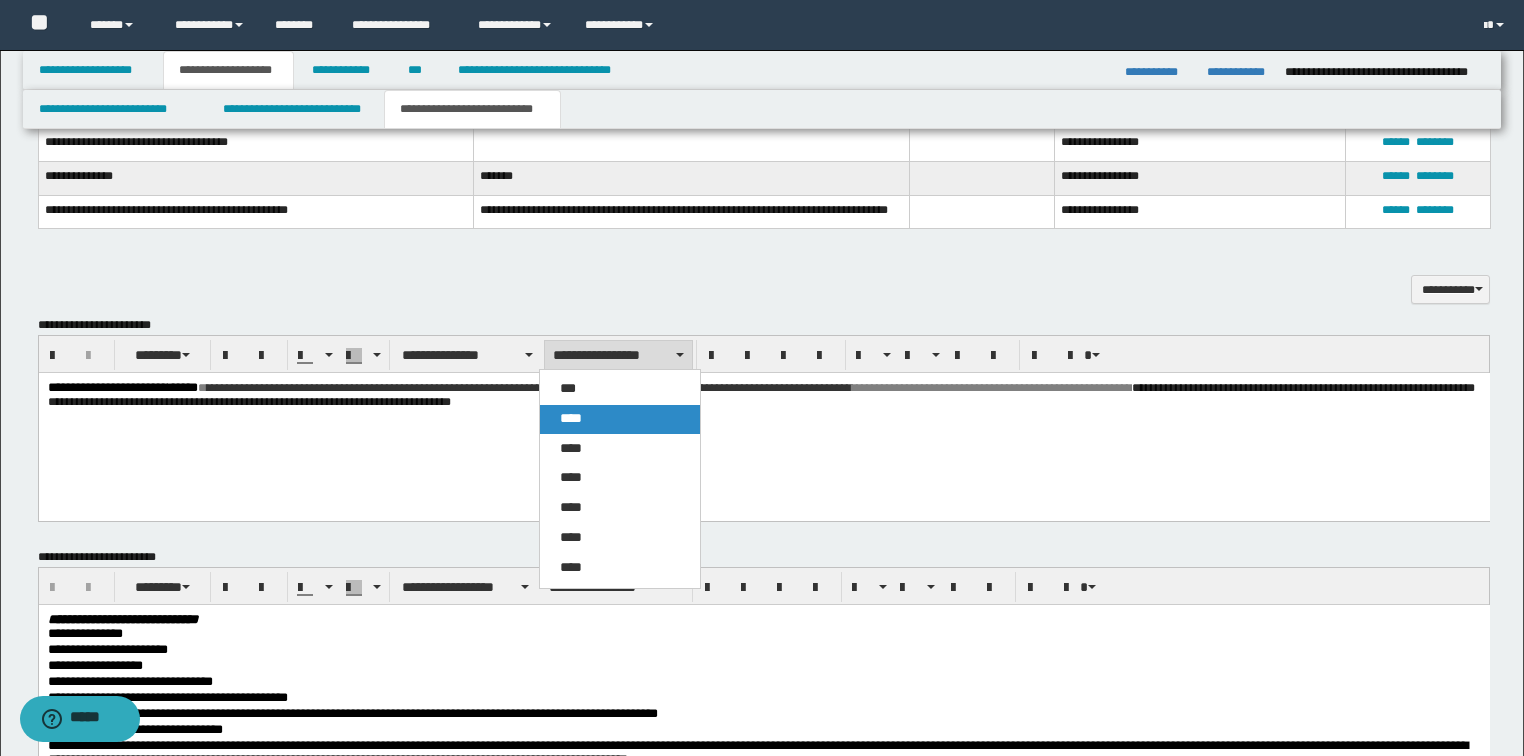 click on "****" at bounding box center (571, 418) 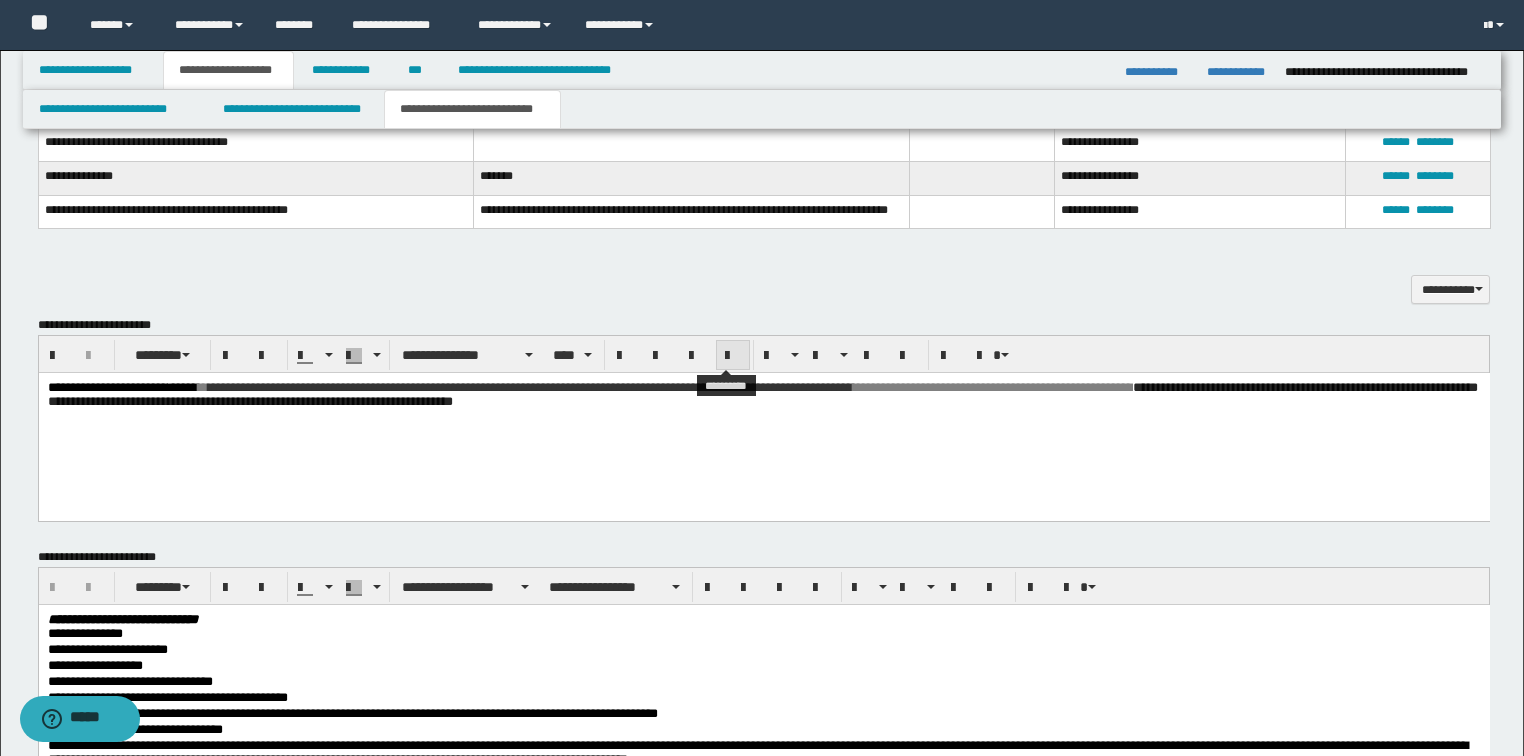 click at bounding box center [733, 356] 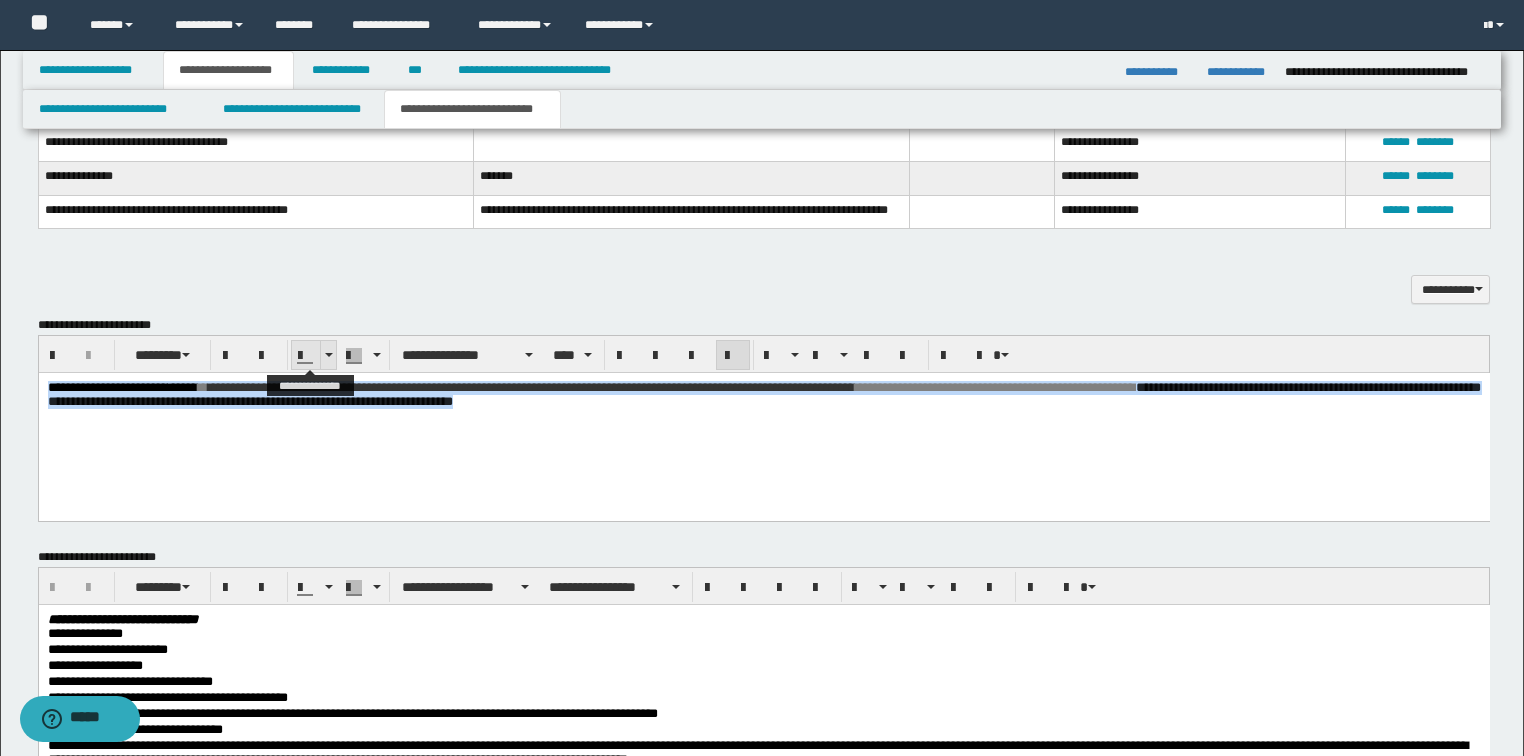 click at bounding box center (329, 355) 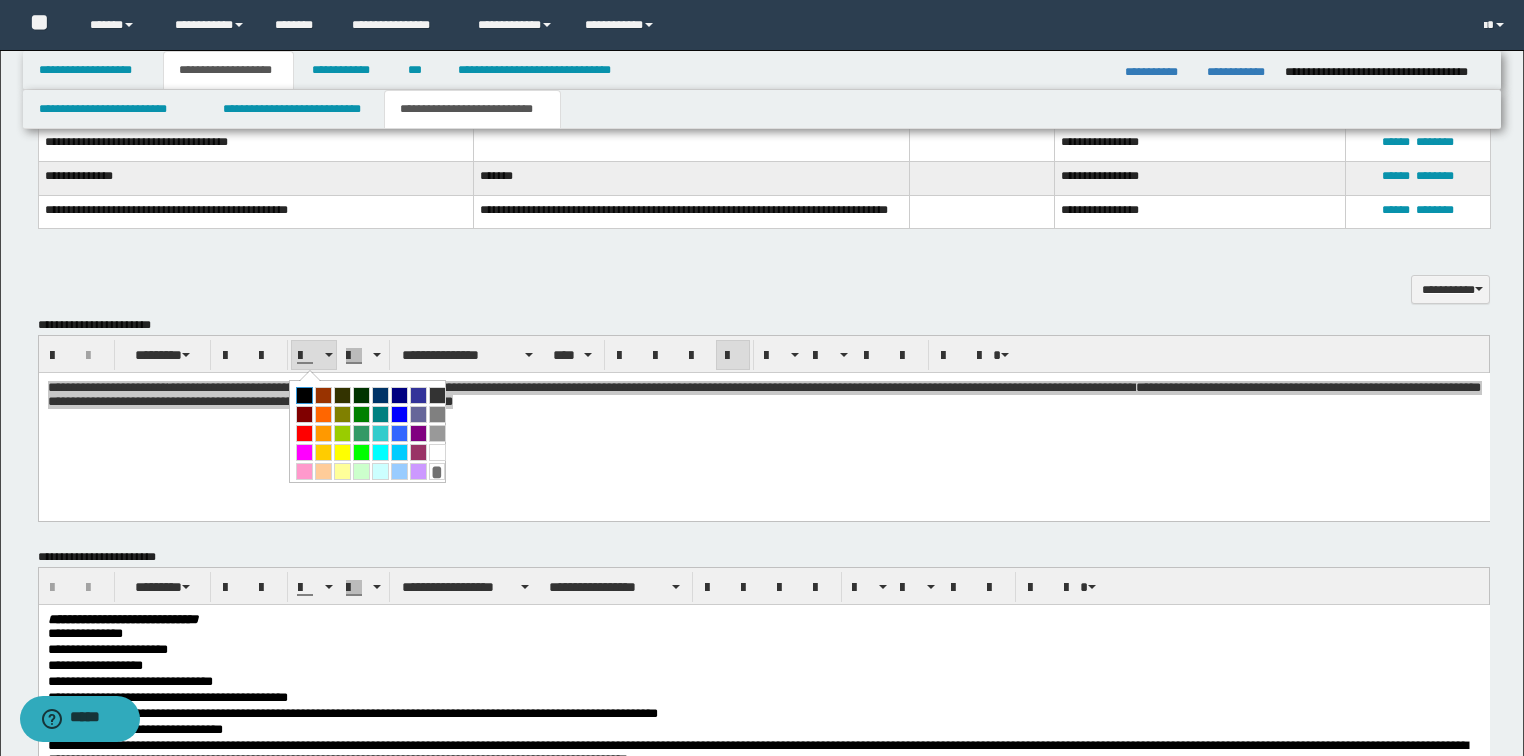 click at bounding box center (304, 395) 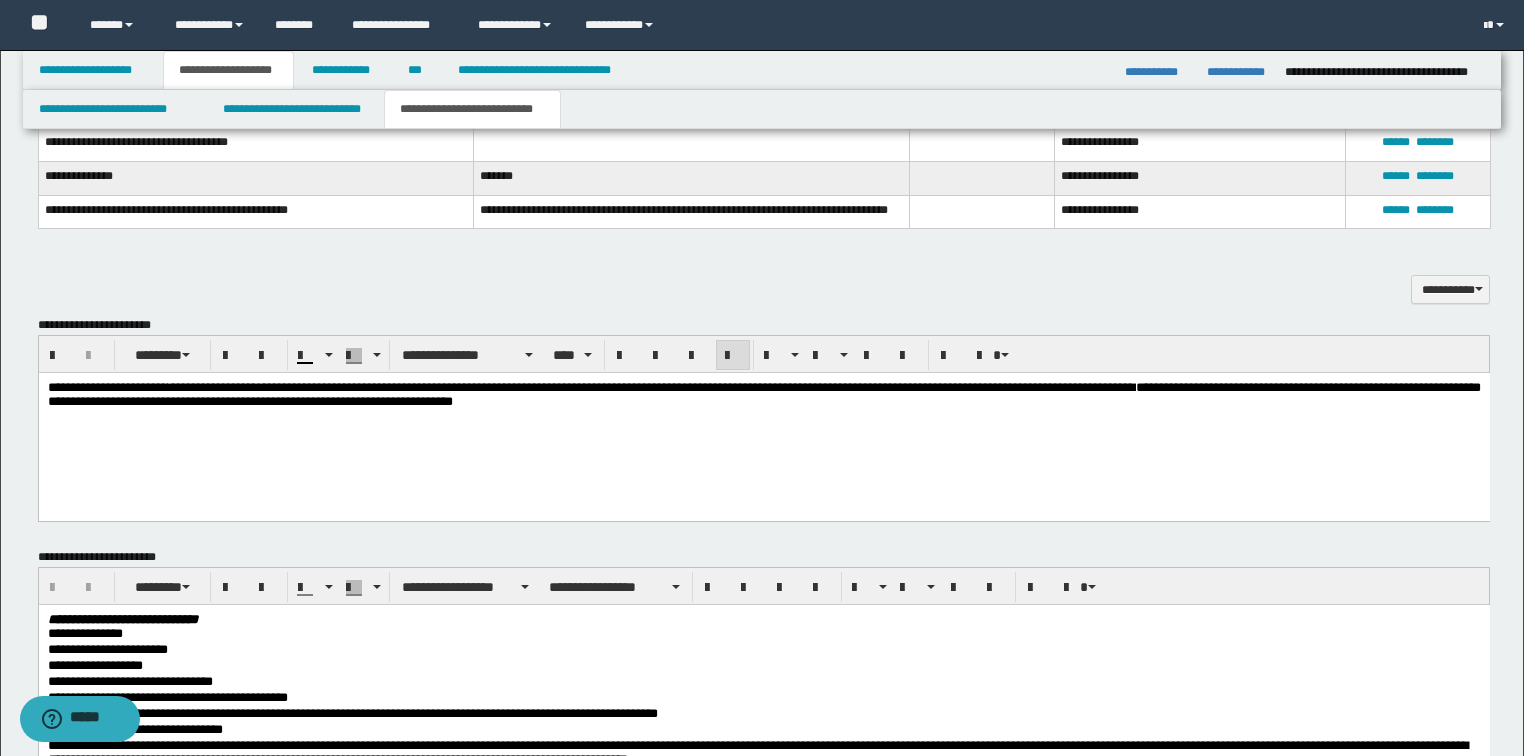 click on "**********" at bounding box center (763, 422) 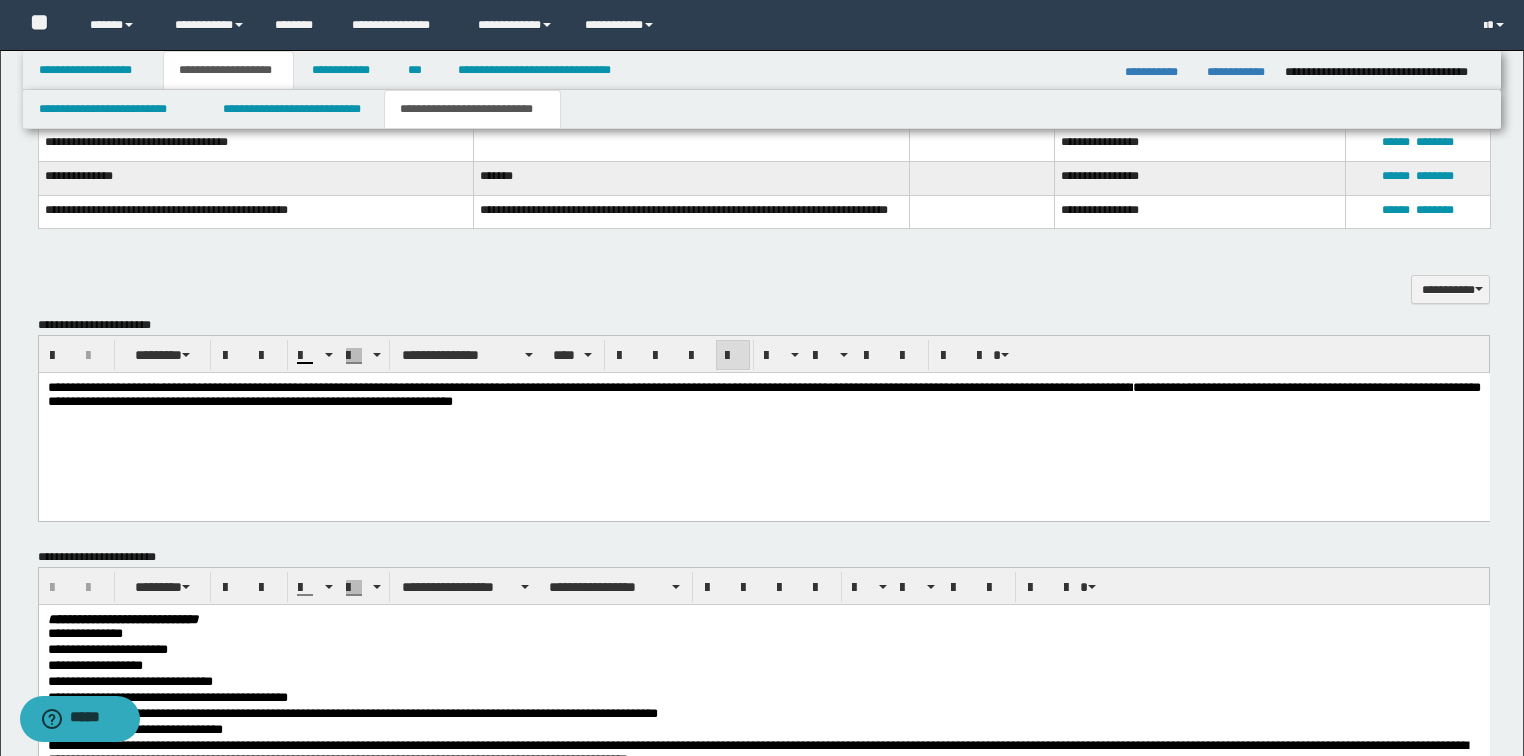 click on "**********" at bounding box center (763, 422) 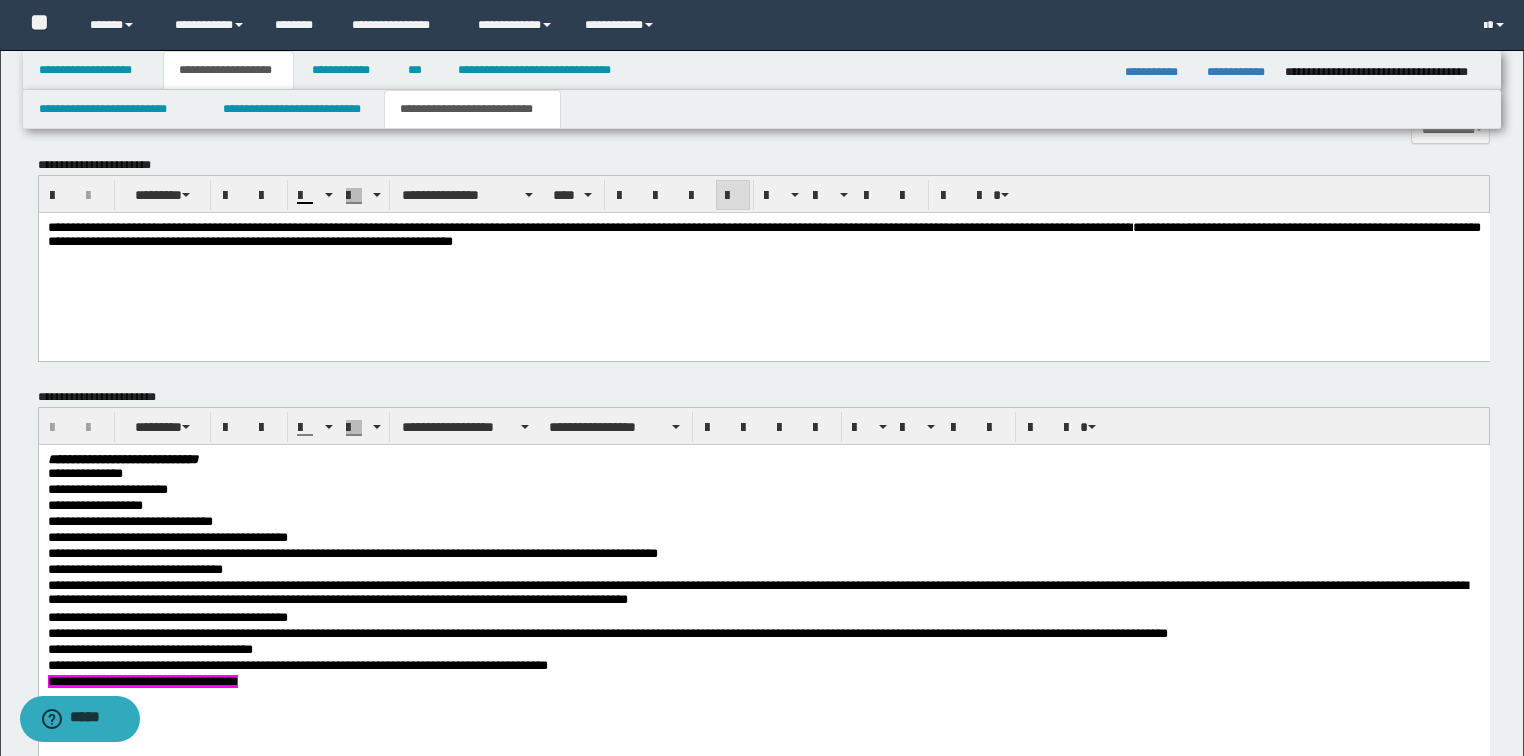 scroll, scrollTop: 1040, scrollLeft: 0, axis: vertical 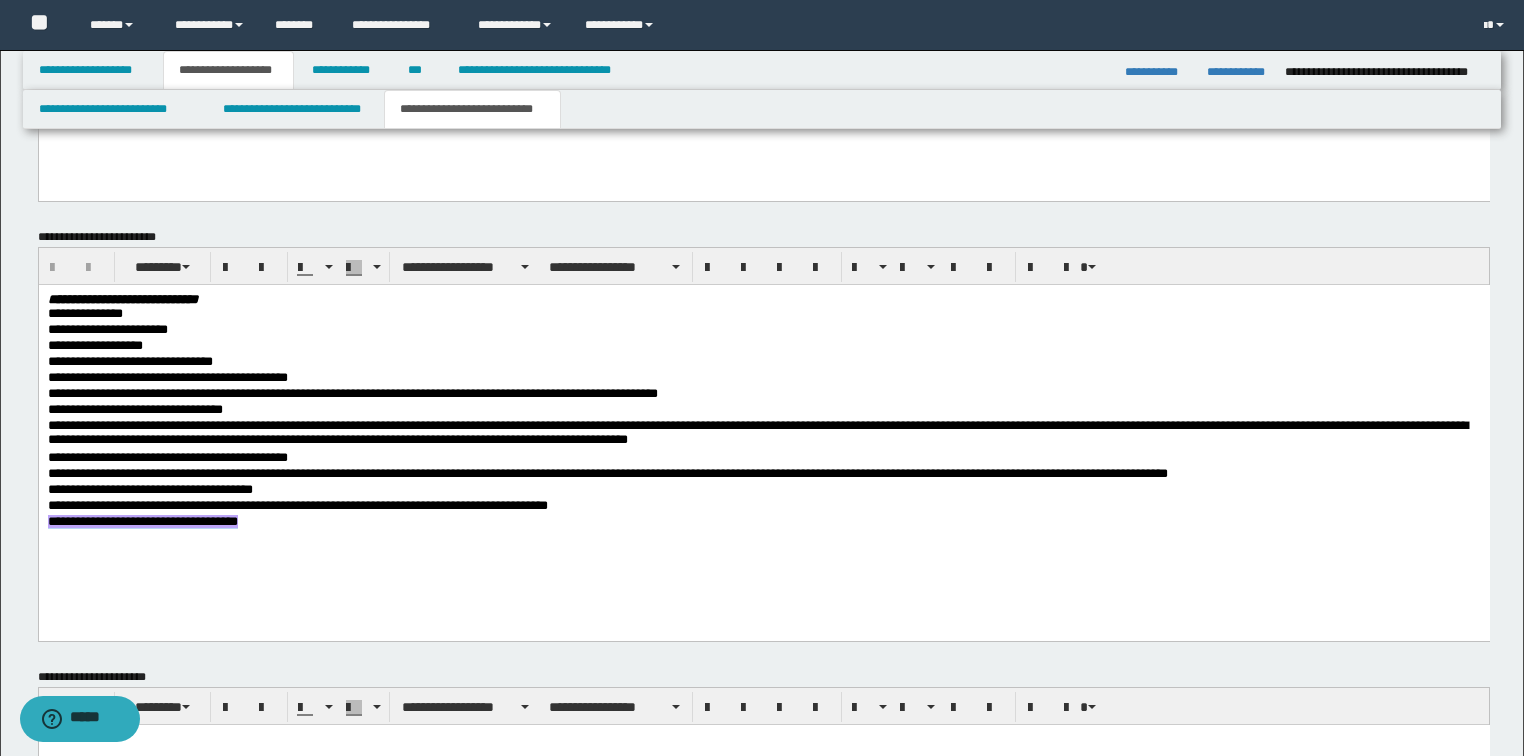 drag, startPoint x: 377, startPoint y: 532, endPoint x: 38, endPoint y: 820, distance: 444.8202 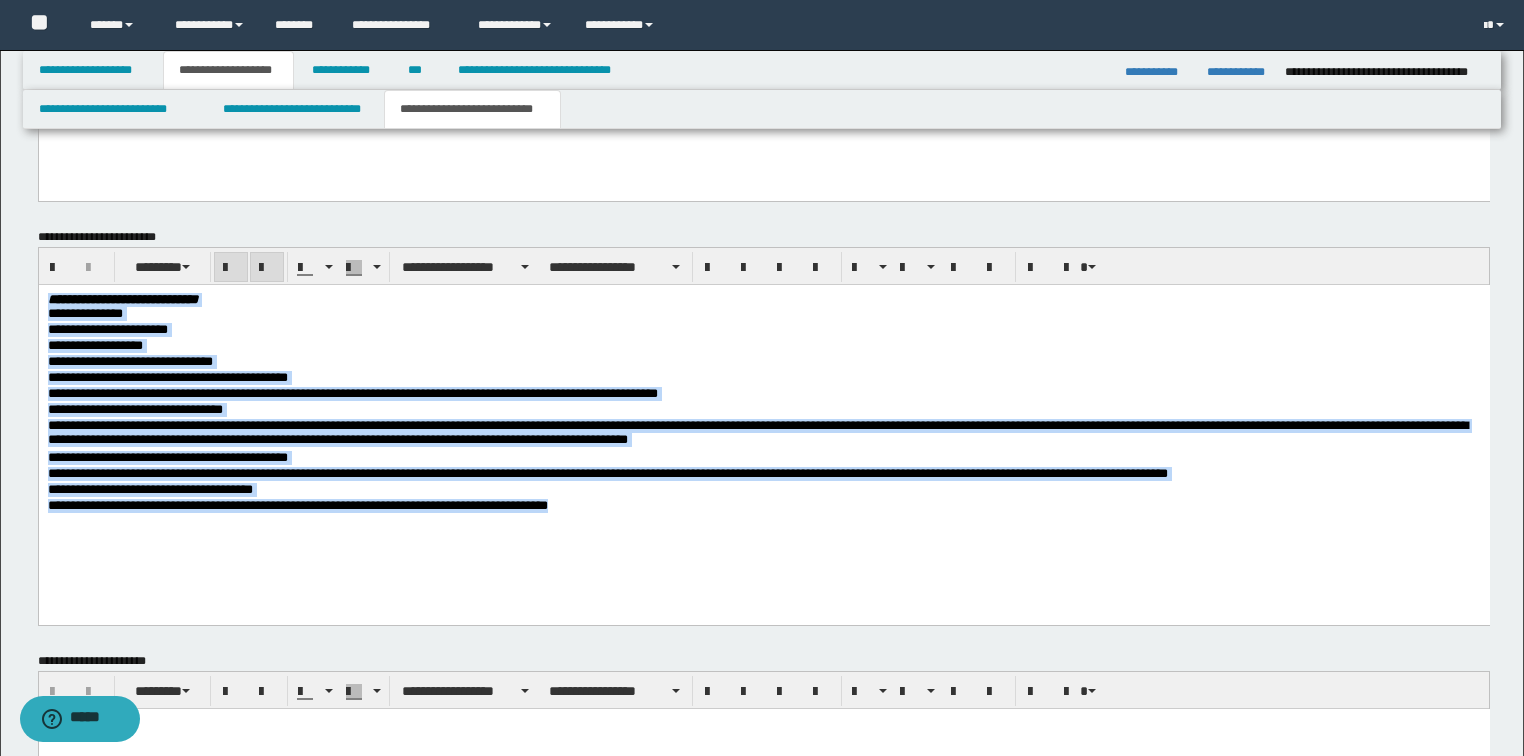 drag, startPoint x: 670, startPoint y: 513, endPoint x: -1, endPoint y: 225, distance: 730.1952 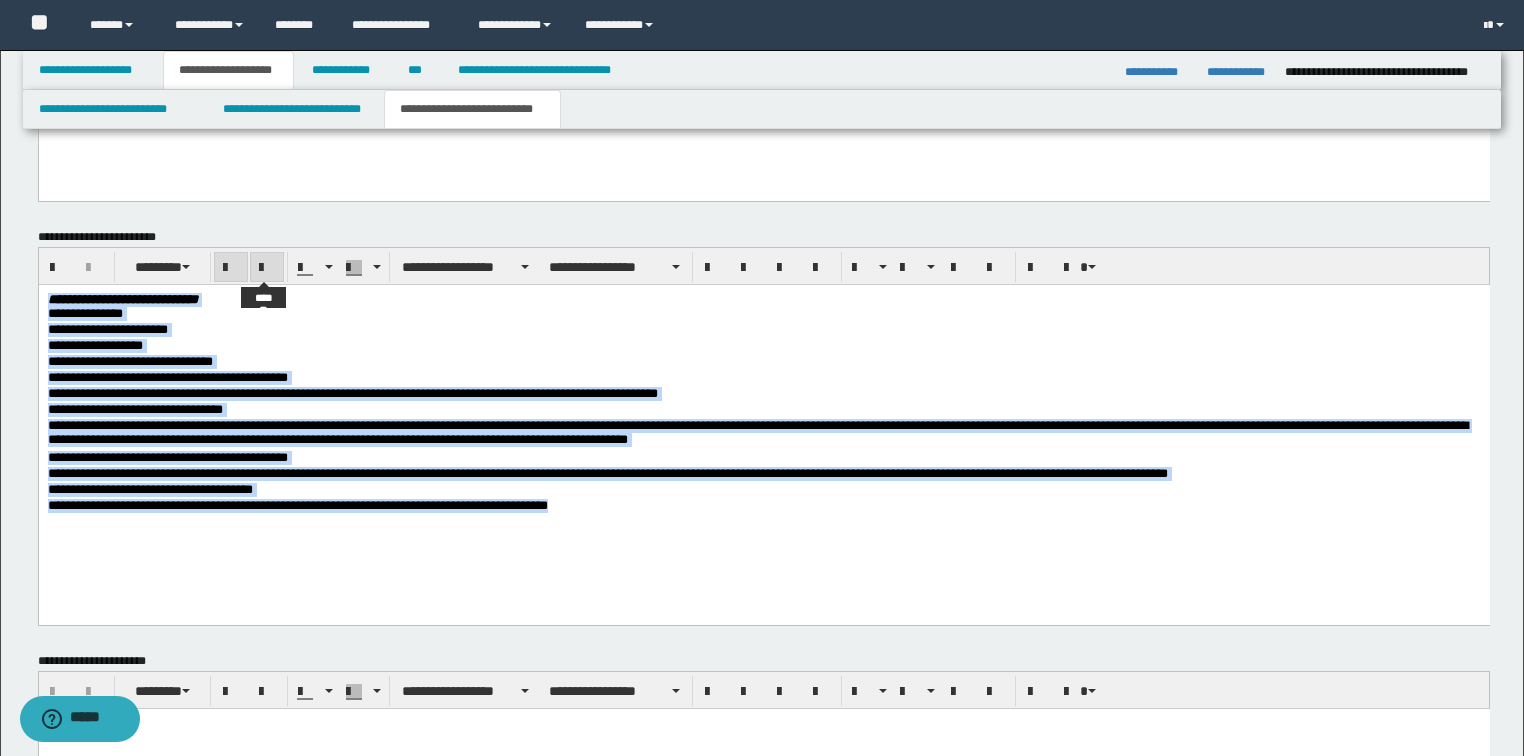 click at bounding box center (267, 268) 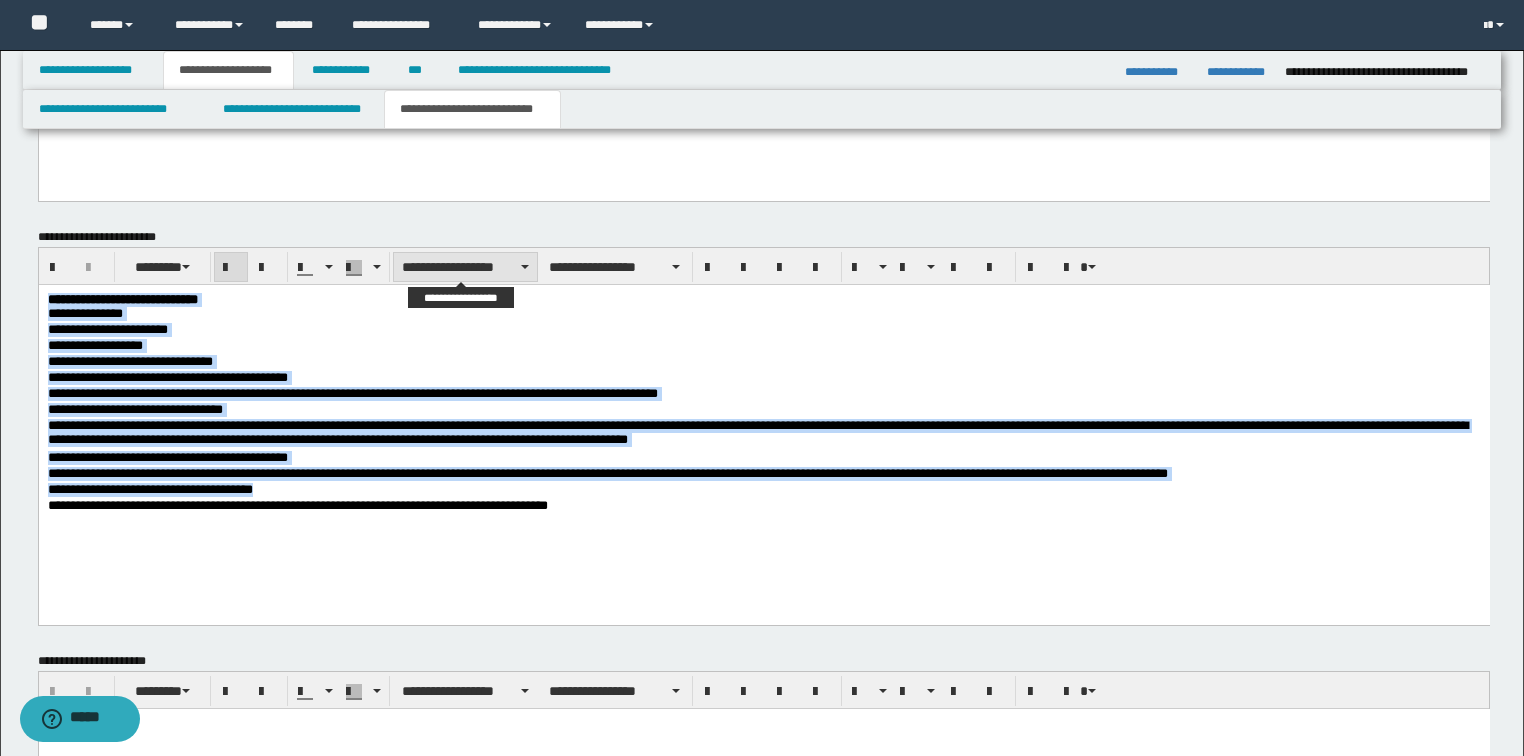 click on "**********" at bounding box center [465, 267] 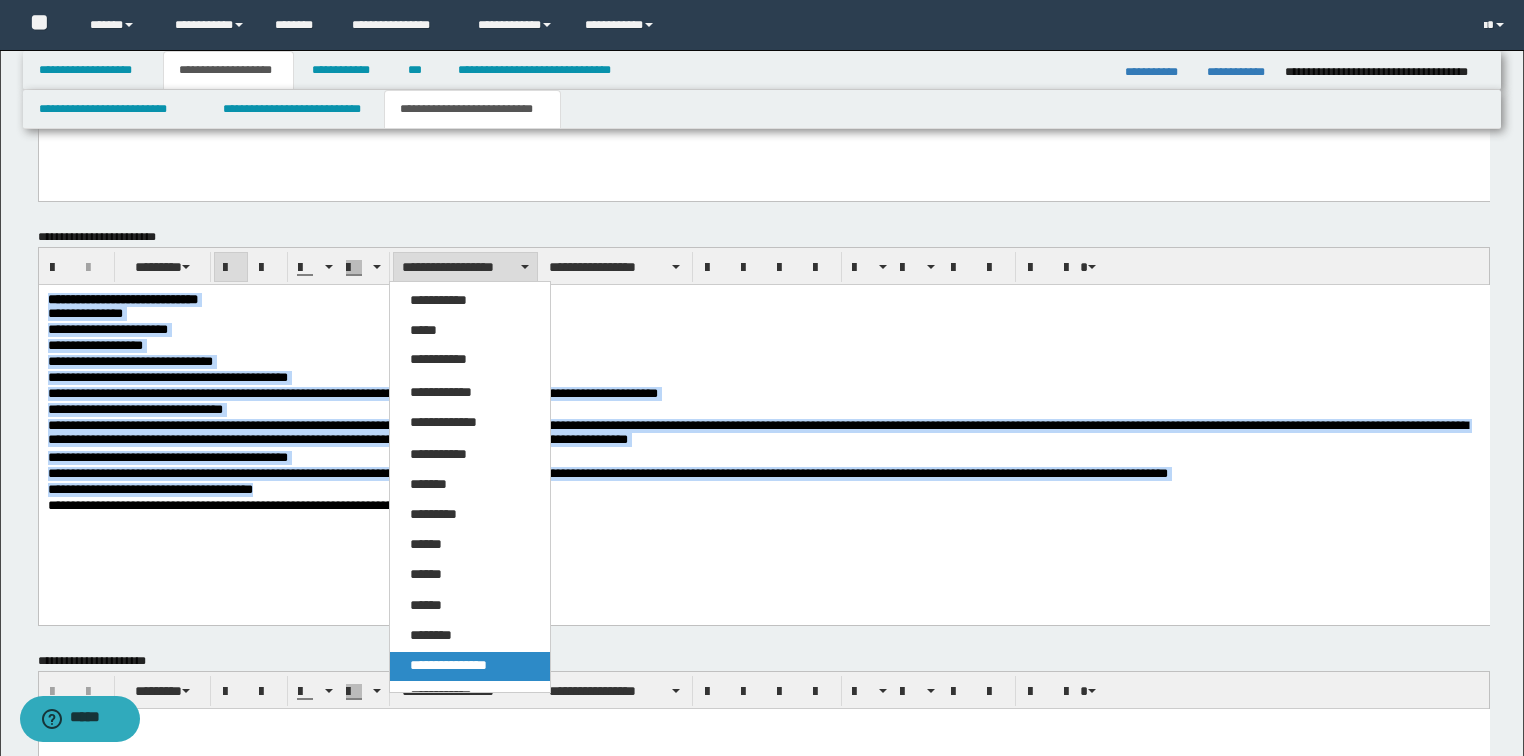 drag, startPoint x: 426, startPoint y: 671, endPoint x: 448, endPoint y: 307, distance: 364.6642 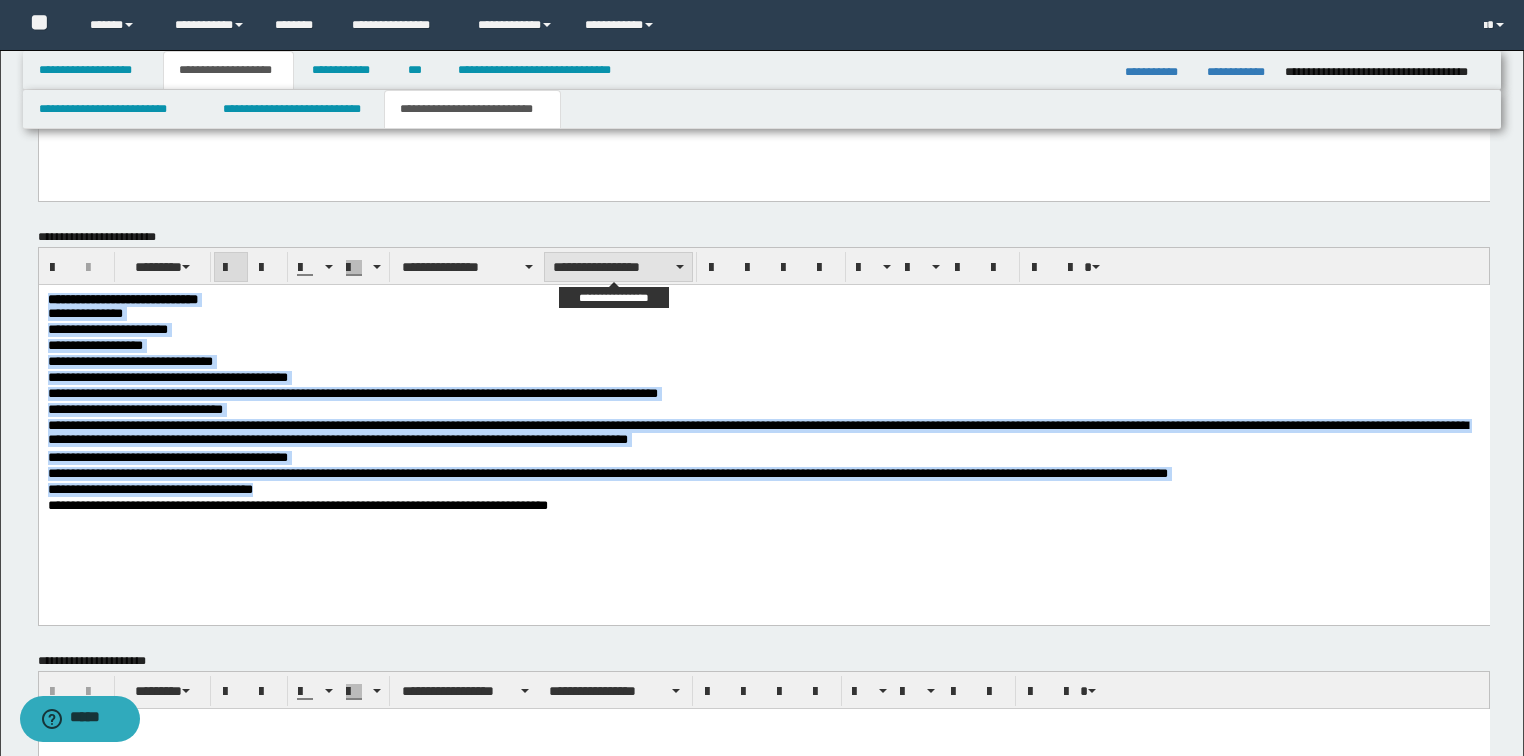 click on "**********" at bounding box center [618, 267] 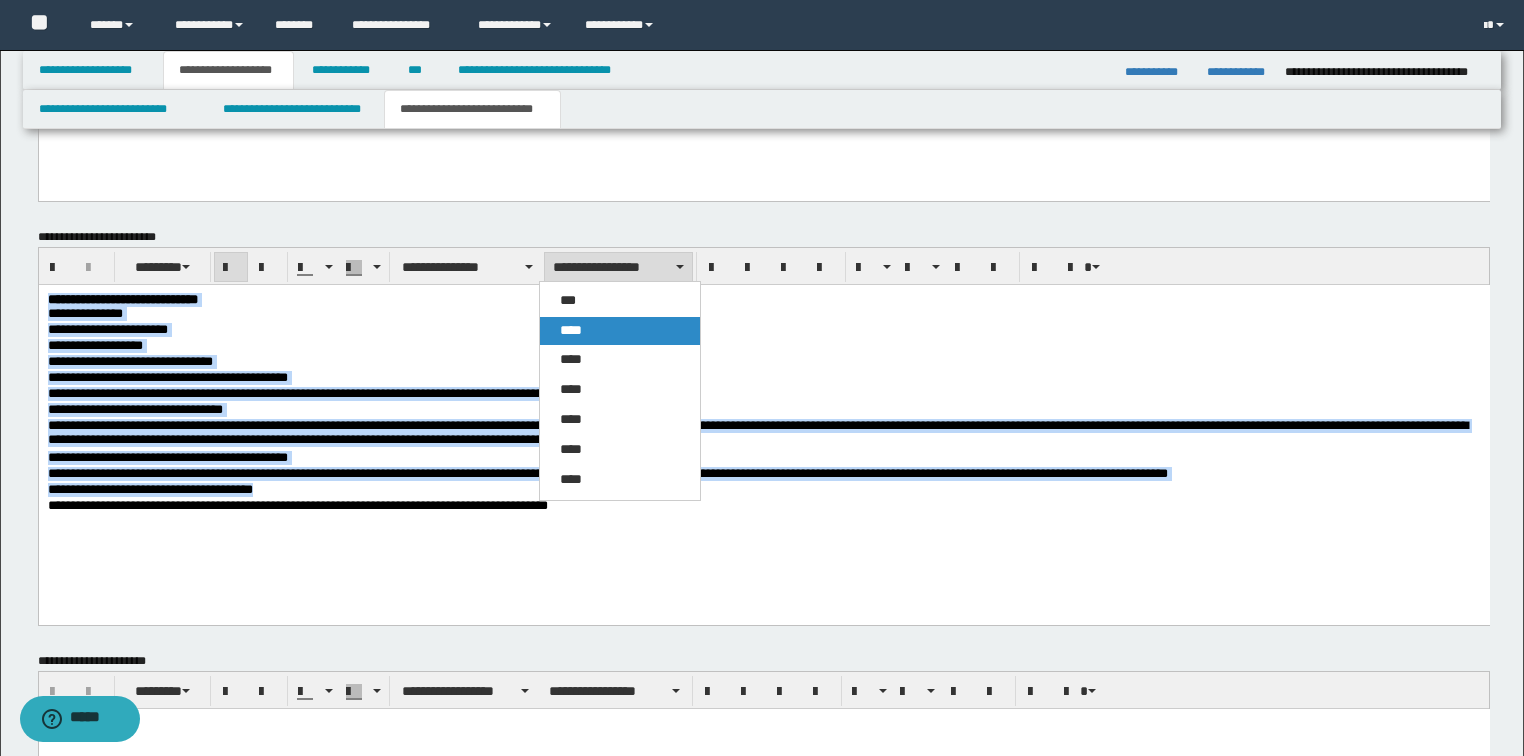 click on "****" at bounding box center (571, 330) 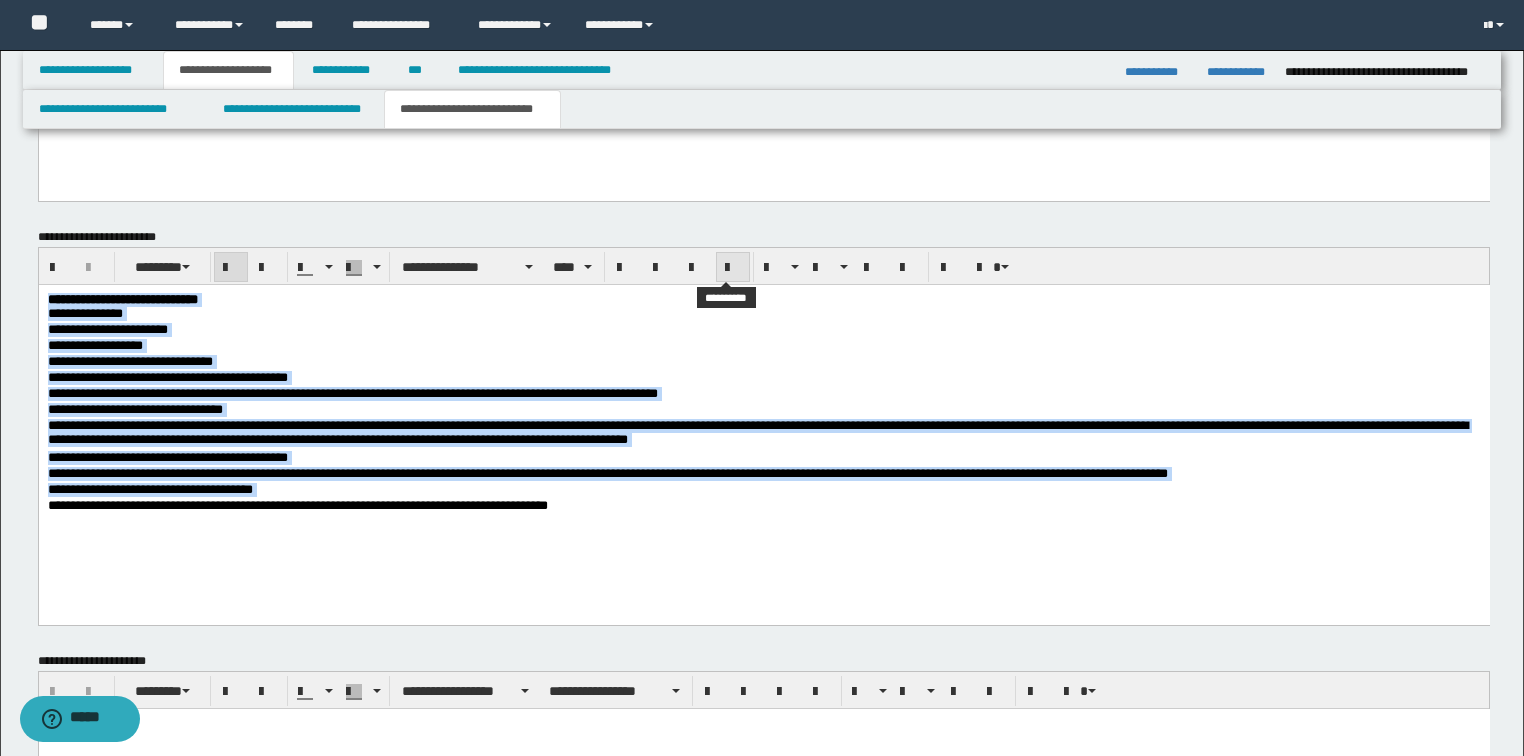 click at bounding box center [733, 268] 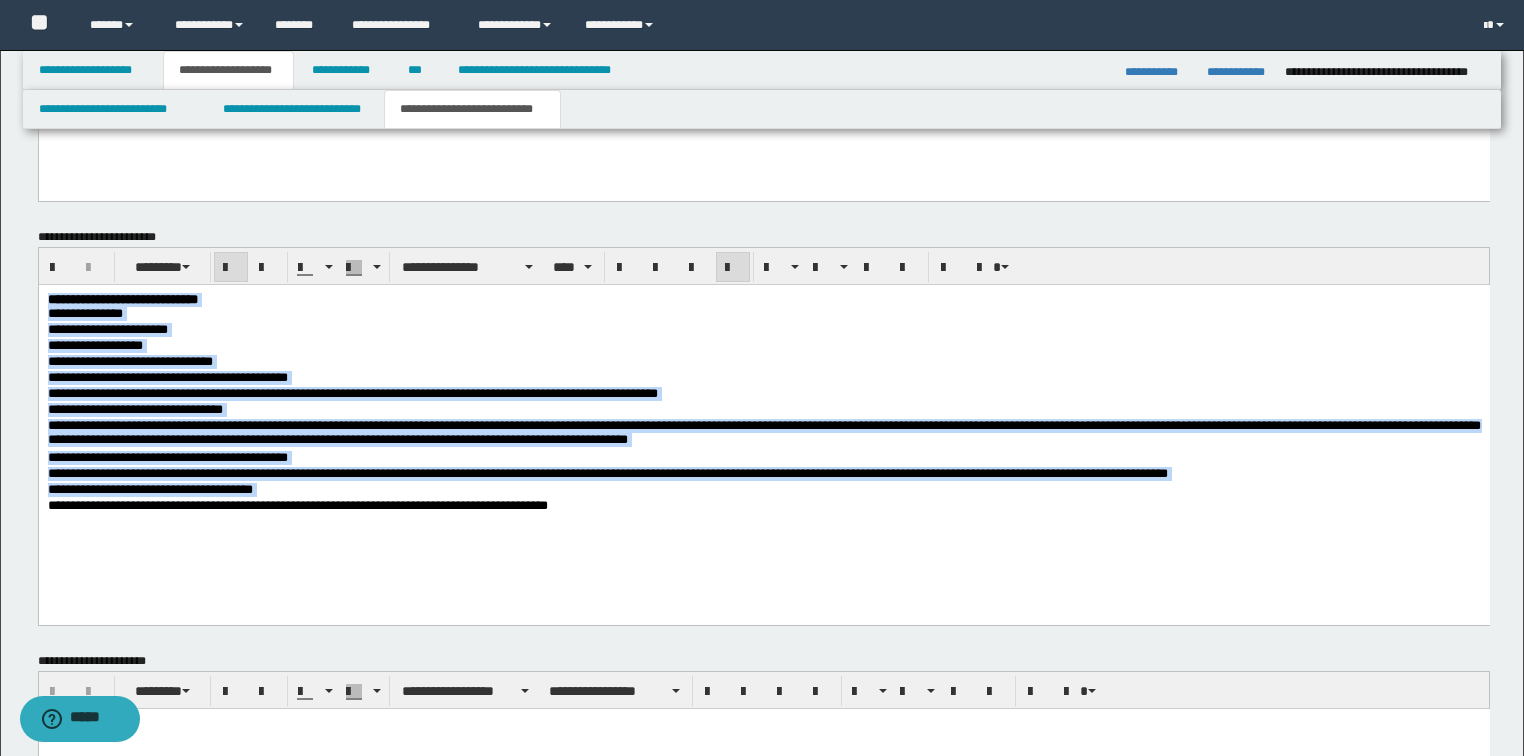 click on "**********" at bounding box center (763, 491) 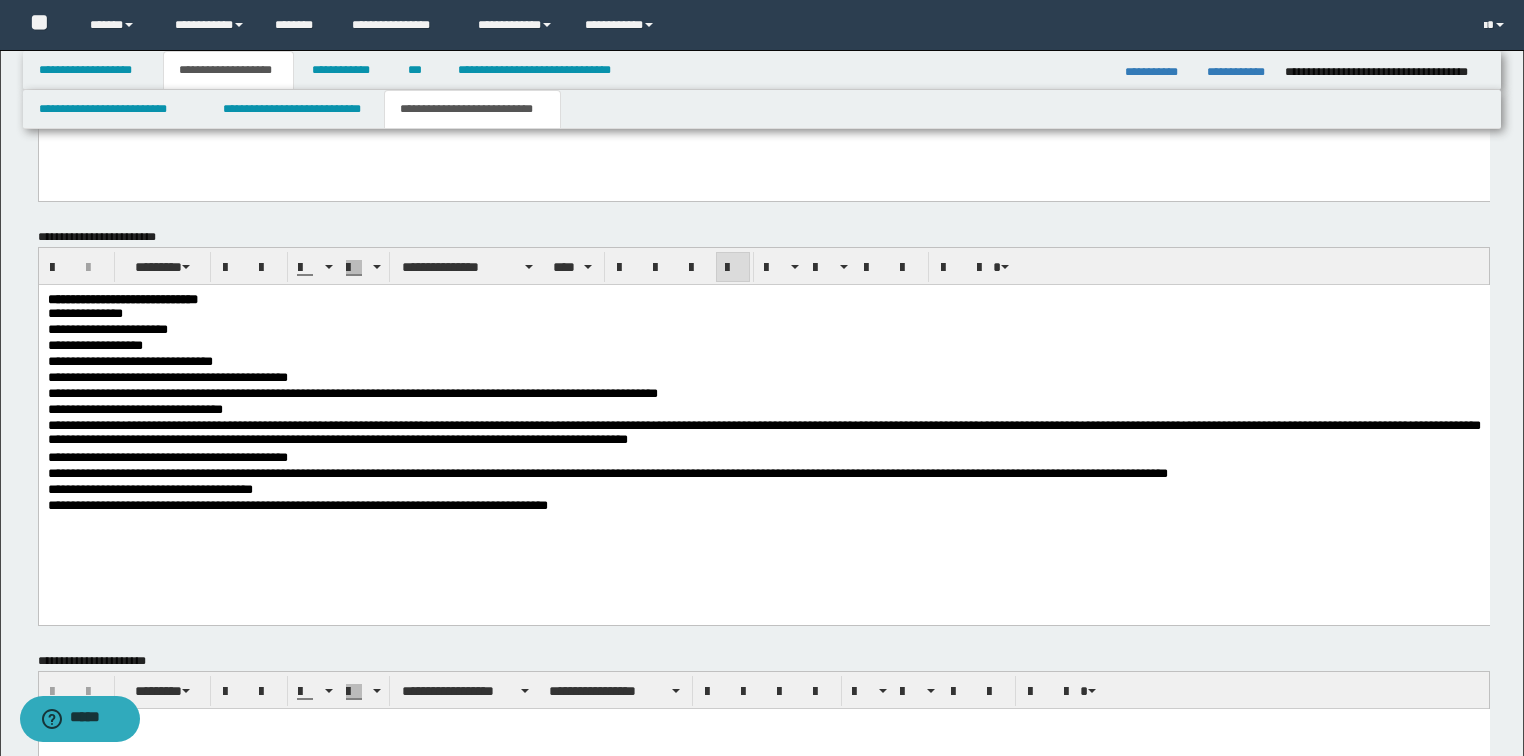 scroll, scrollTop: 1248, scrollLeft: 0, axis: vertical 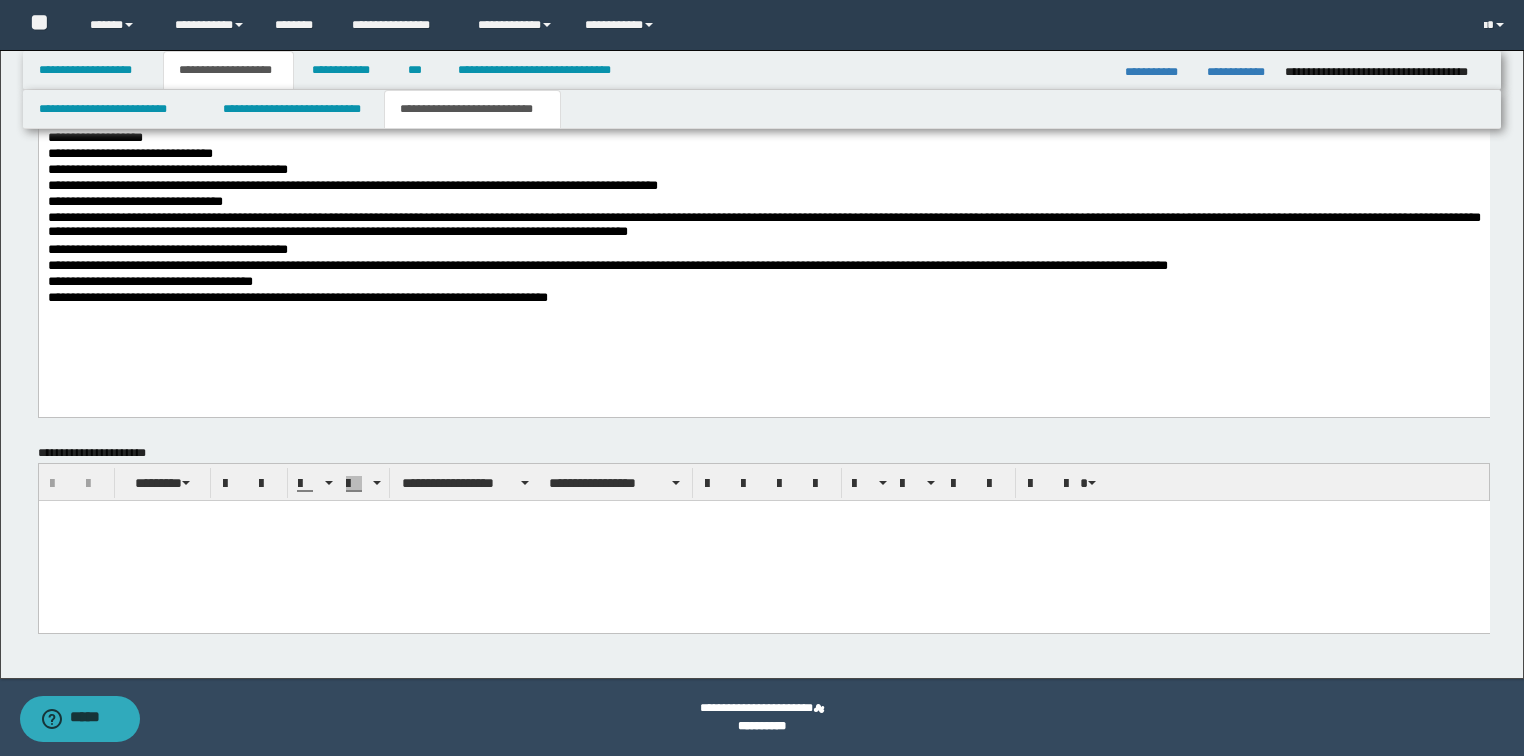 click at bounding box center (763, 540) 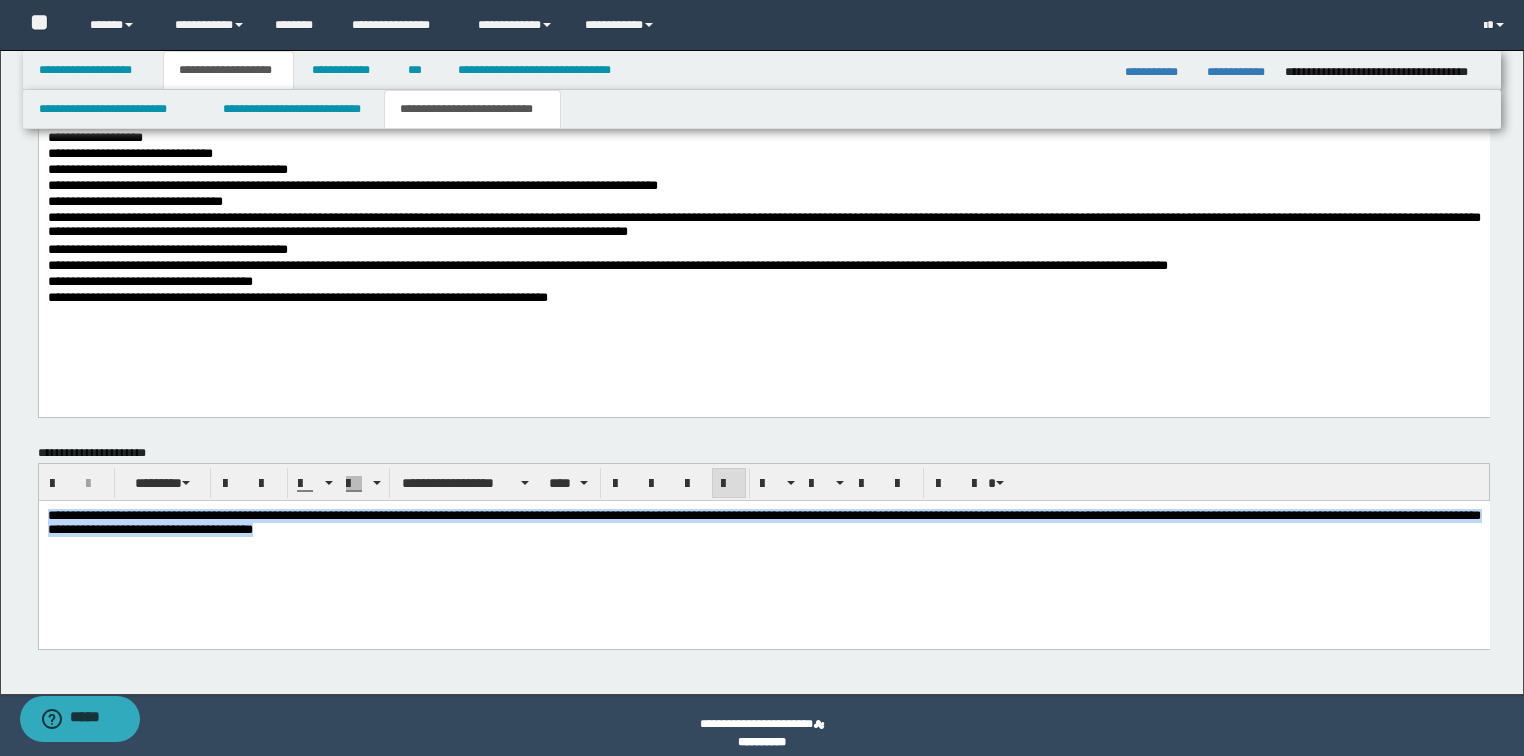 drag, startPoint x: 718, startPoint y: 541, endPoint x: 38, endPoint y: 794, distance: 725.54047 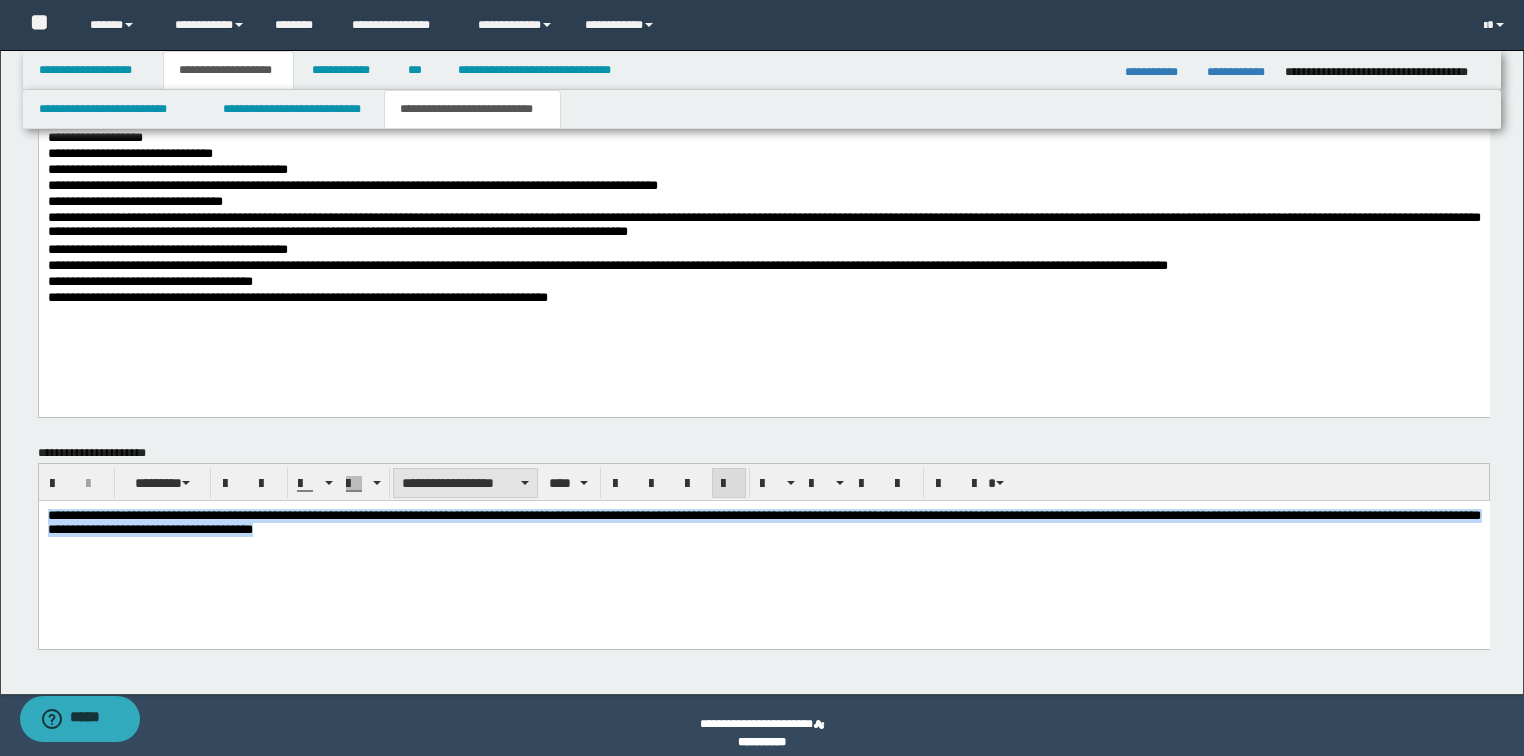 click on "**********" at bounding box center (465, 483) 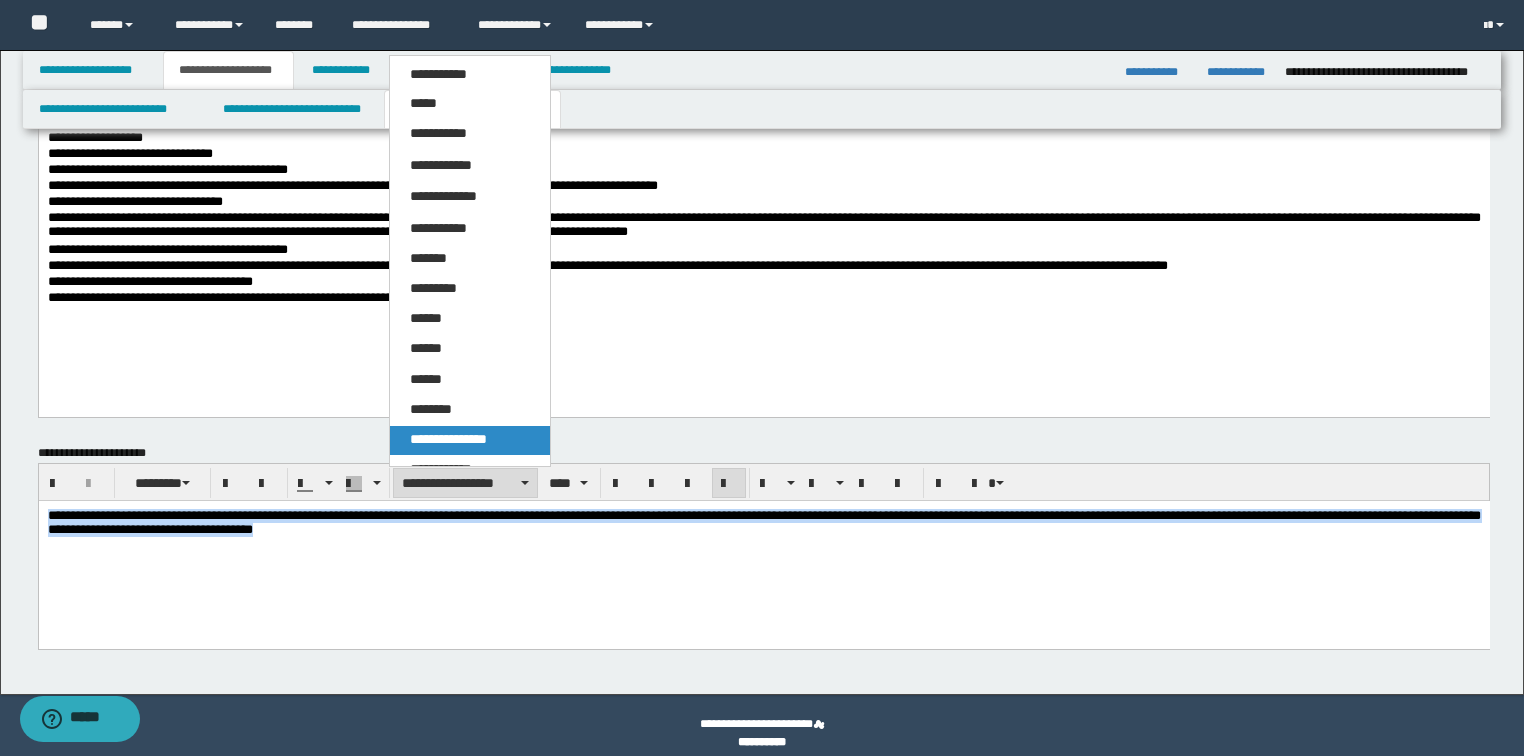 click on "**********" at bounding box center [470, 440] 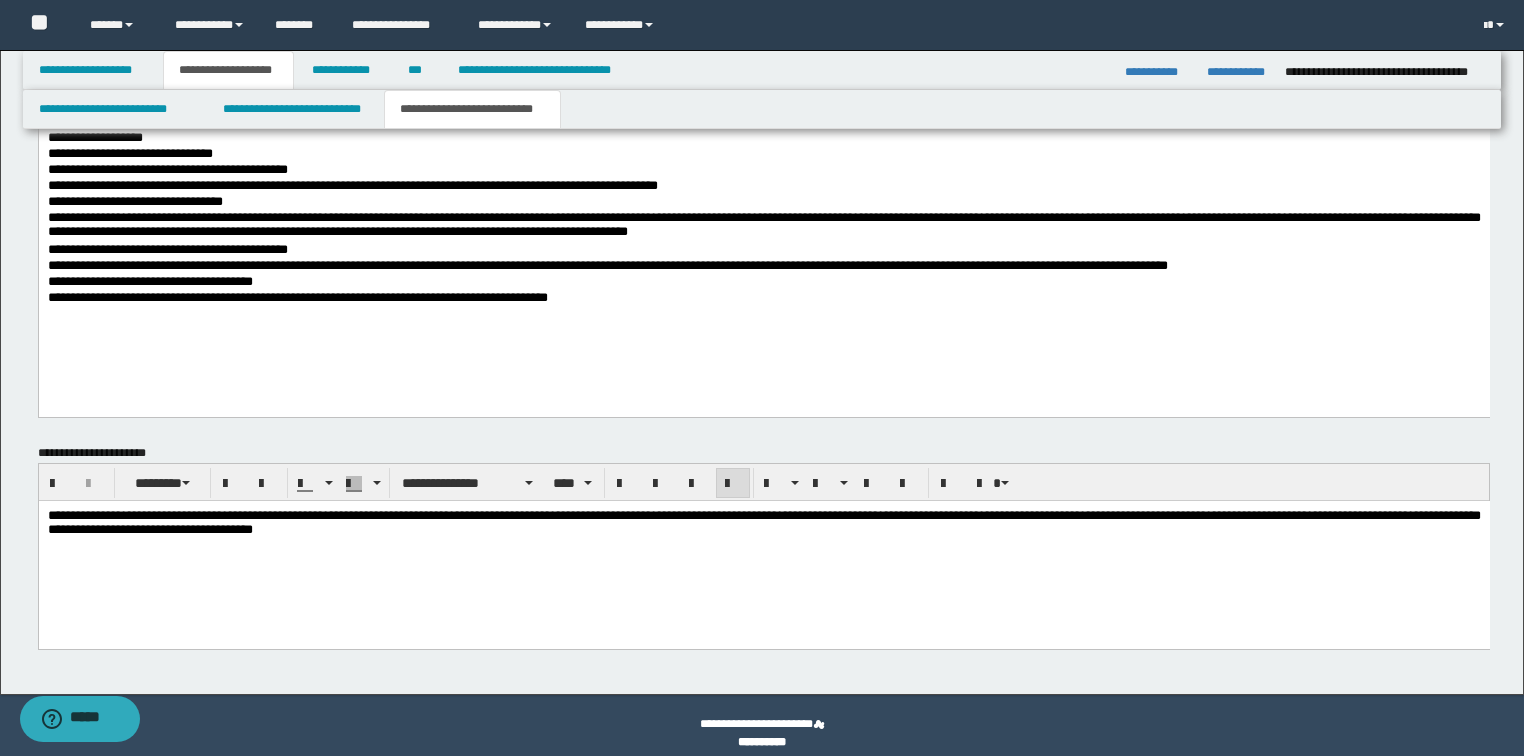 click on "**********" at bounding box center [763, 522] 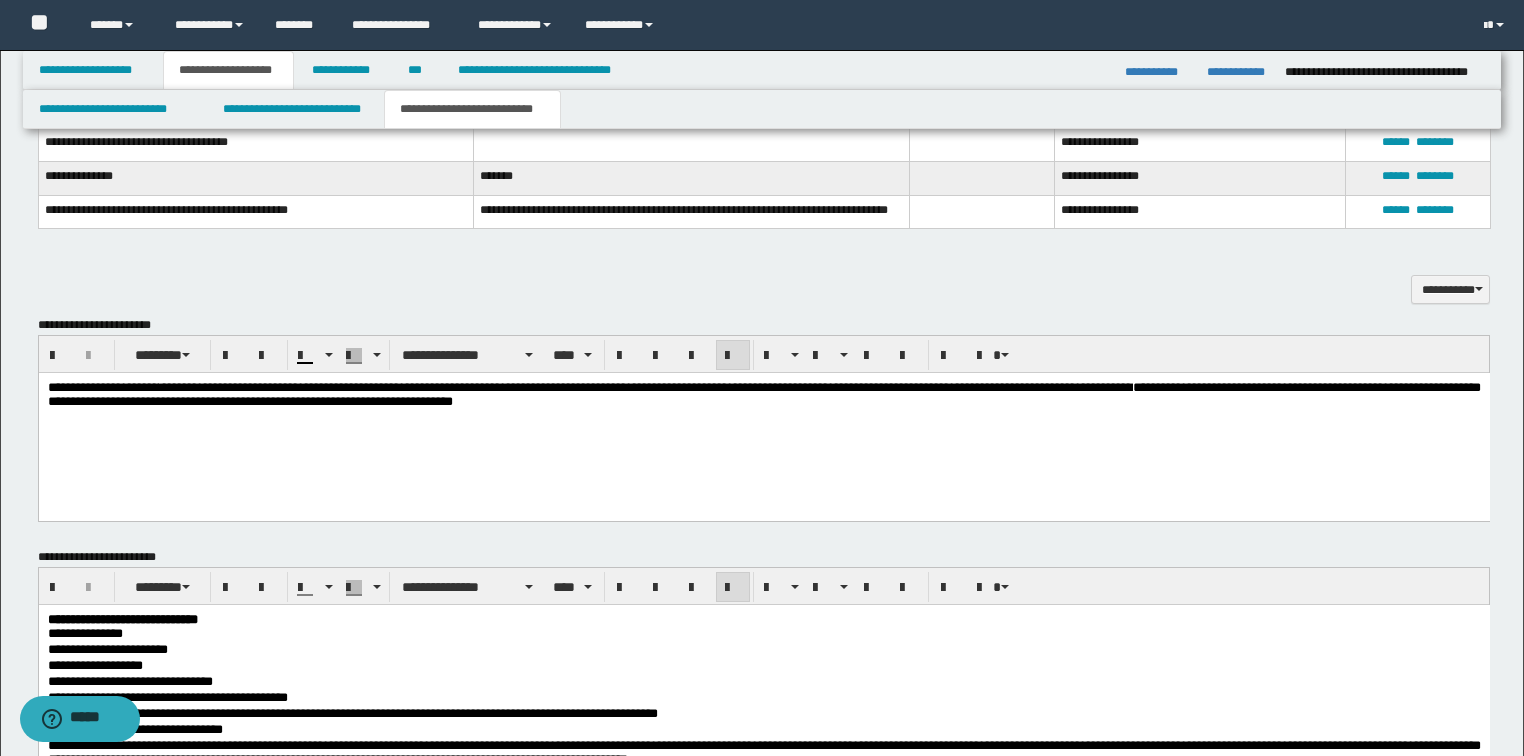 scroll, scrollTop: 960, scrollLeft: 0, axis: vertical 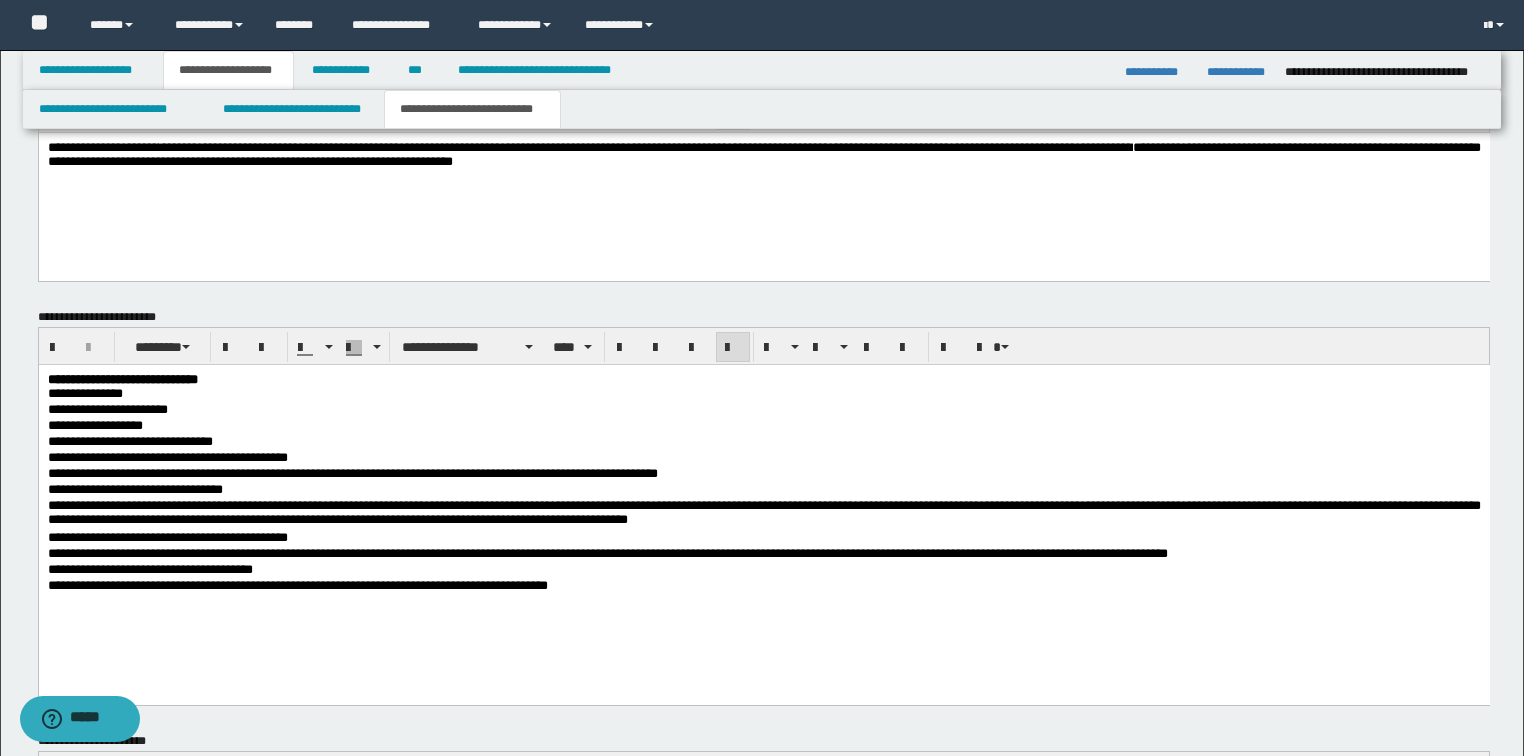 click on "**********" at bounding box center (607, 553) 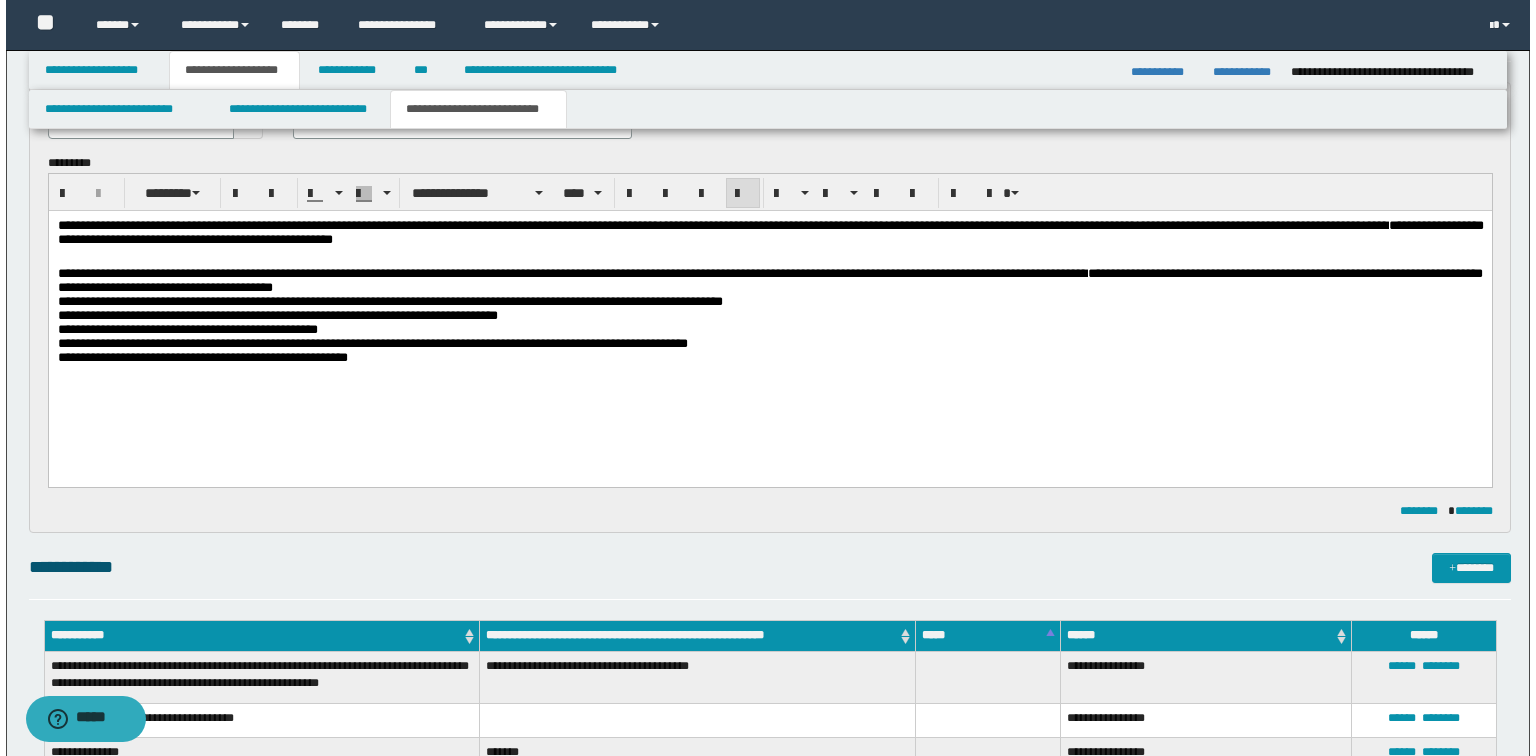 scroll, scrollTop: 0, scrollLeft: 0, axis: both 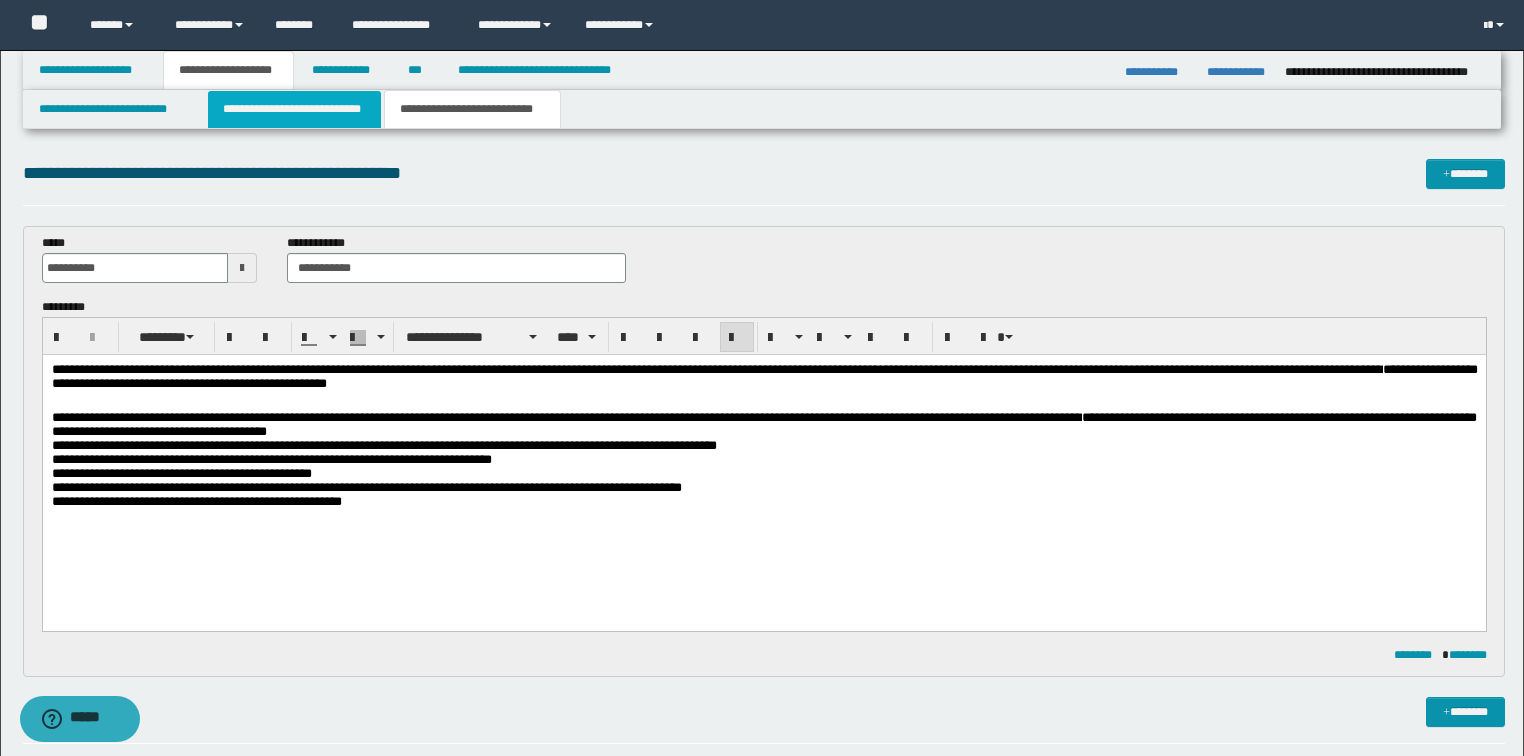 click on "**********" at bounding box center [294, 109] 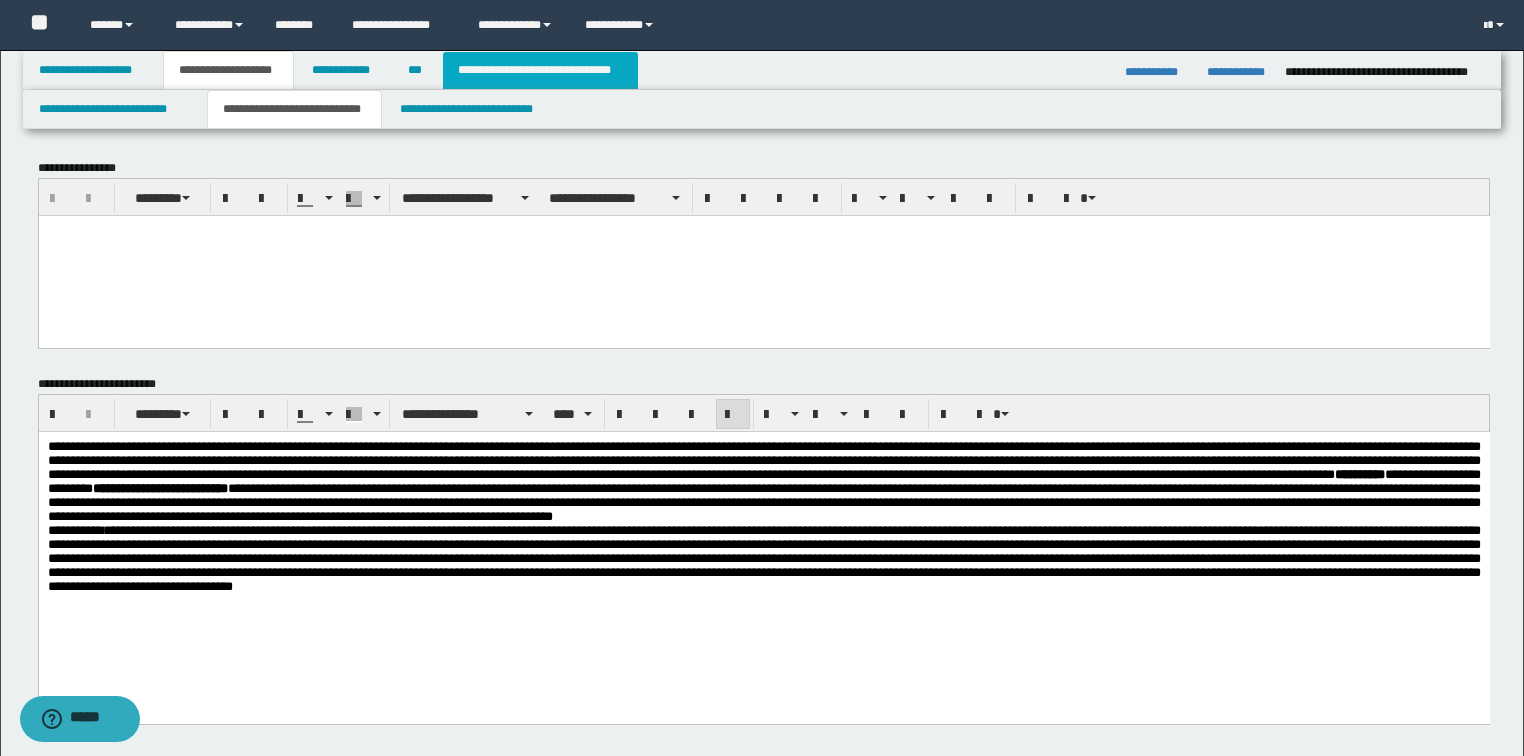 click on "**********" at bounding box center [540, 70] 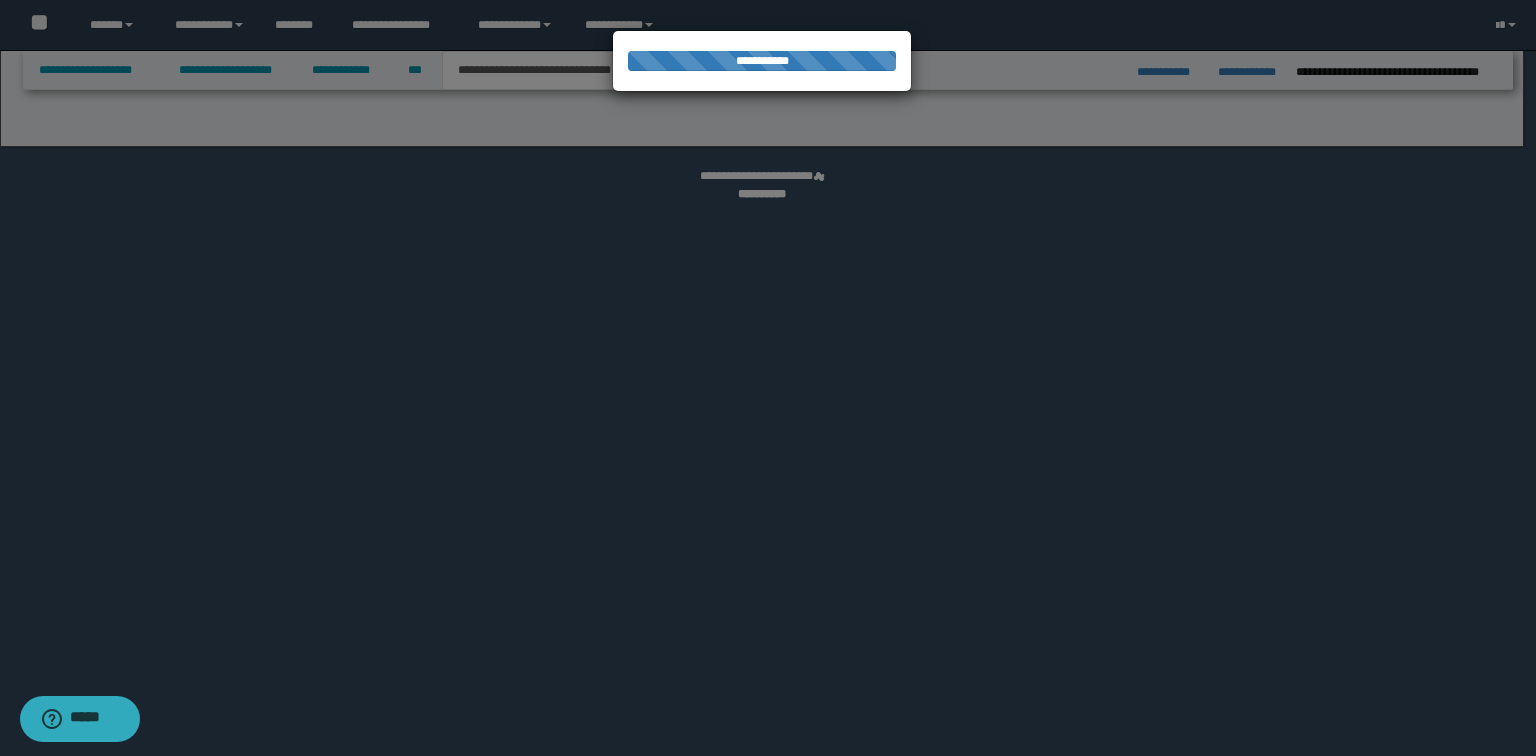 select on "*" 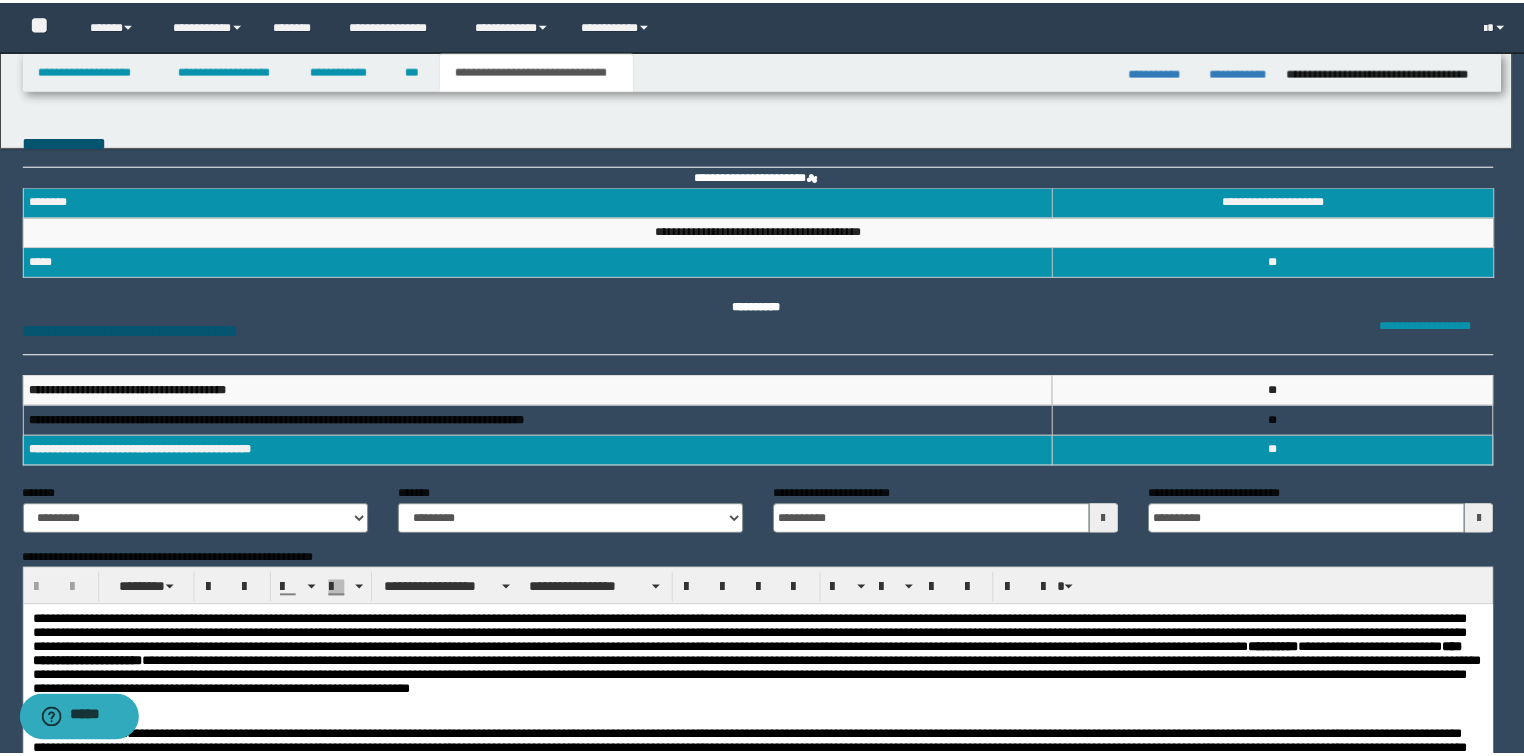 scroll, scrollTop: 0, scrollLeft: 0, axis: both 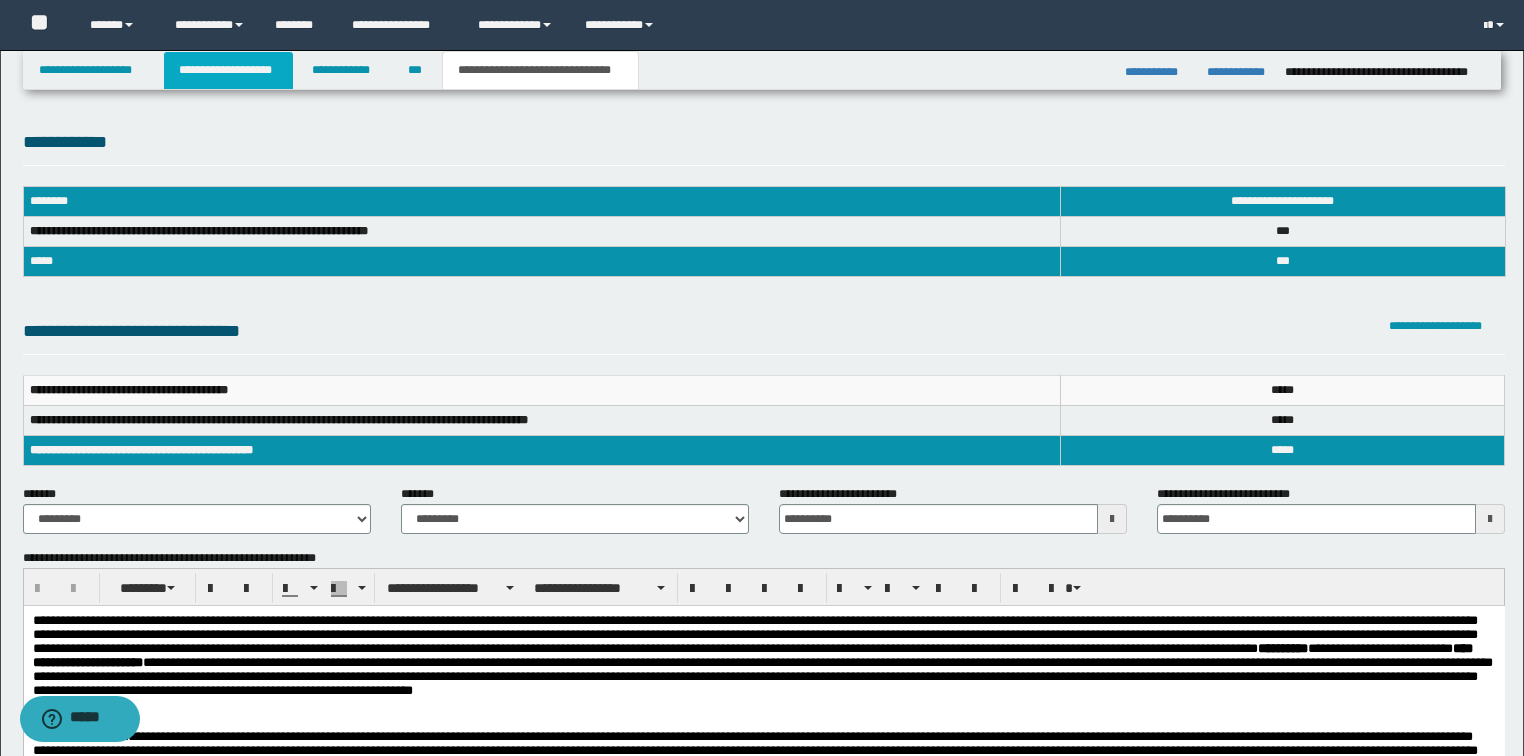 click on "**********" at bounding box center [228, 70] 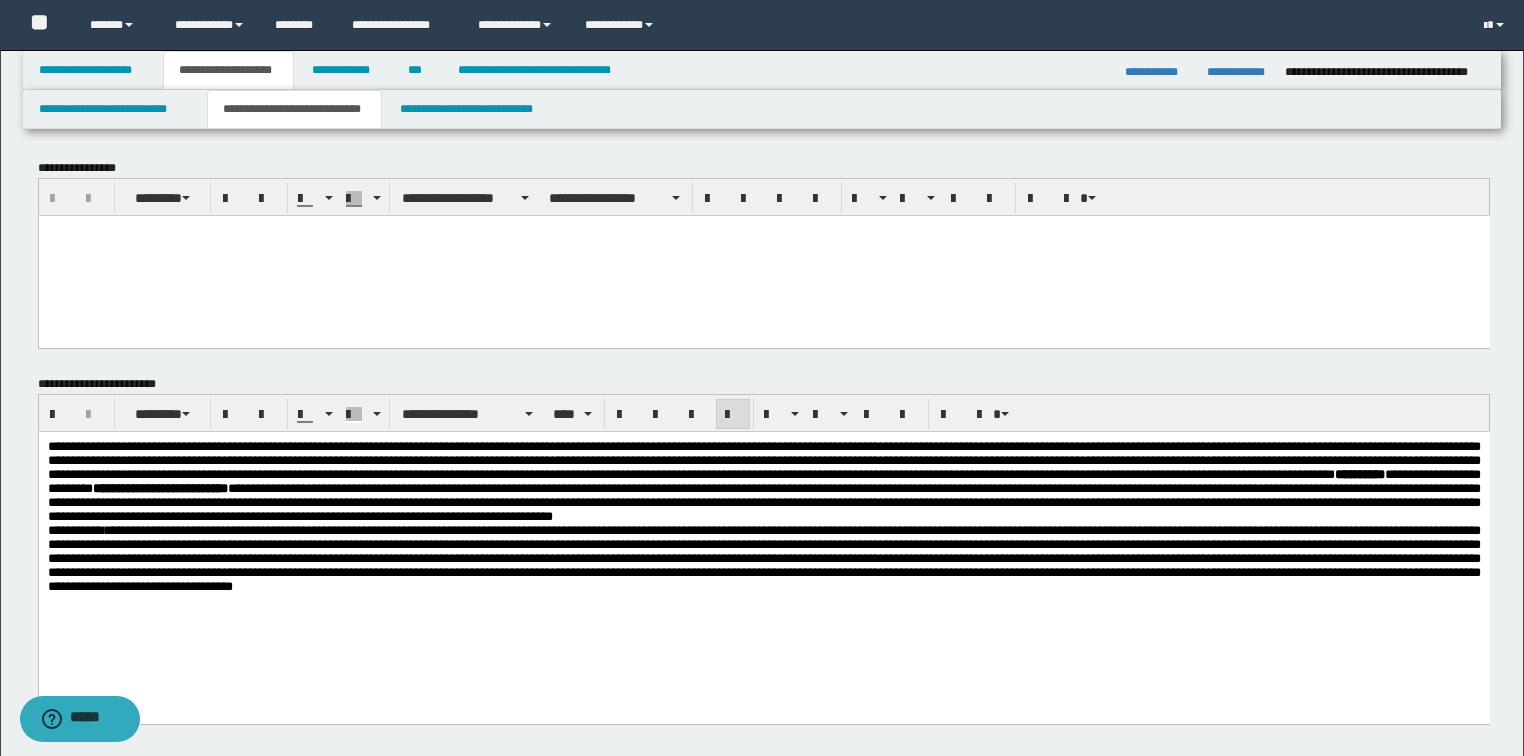 click on "**********" at bounding box center [762, 70] 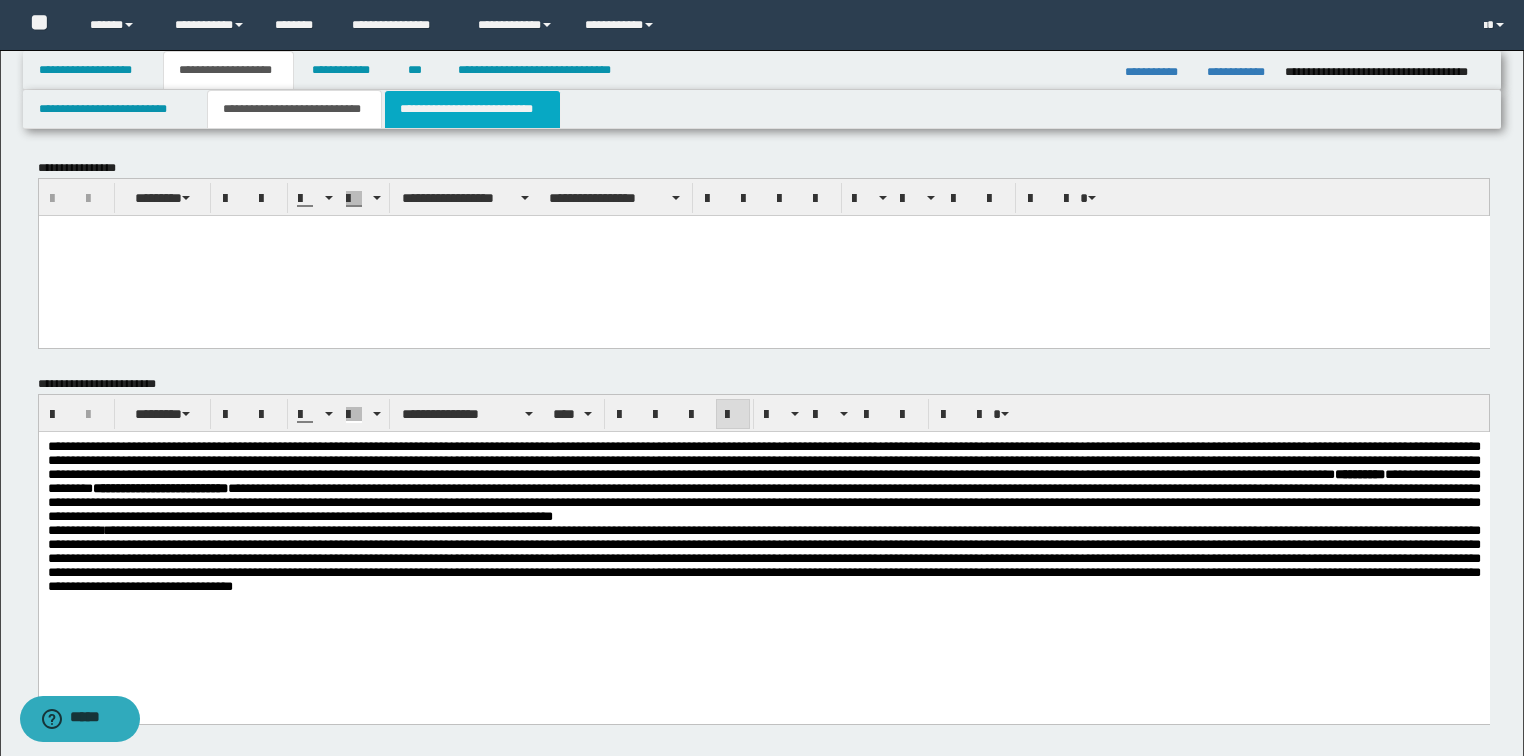 click on "**********" at bounding box center [472, 109] 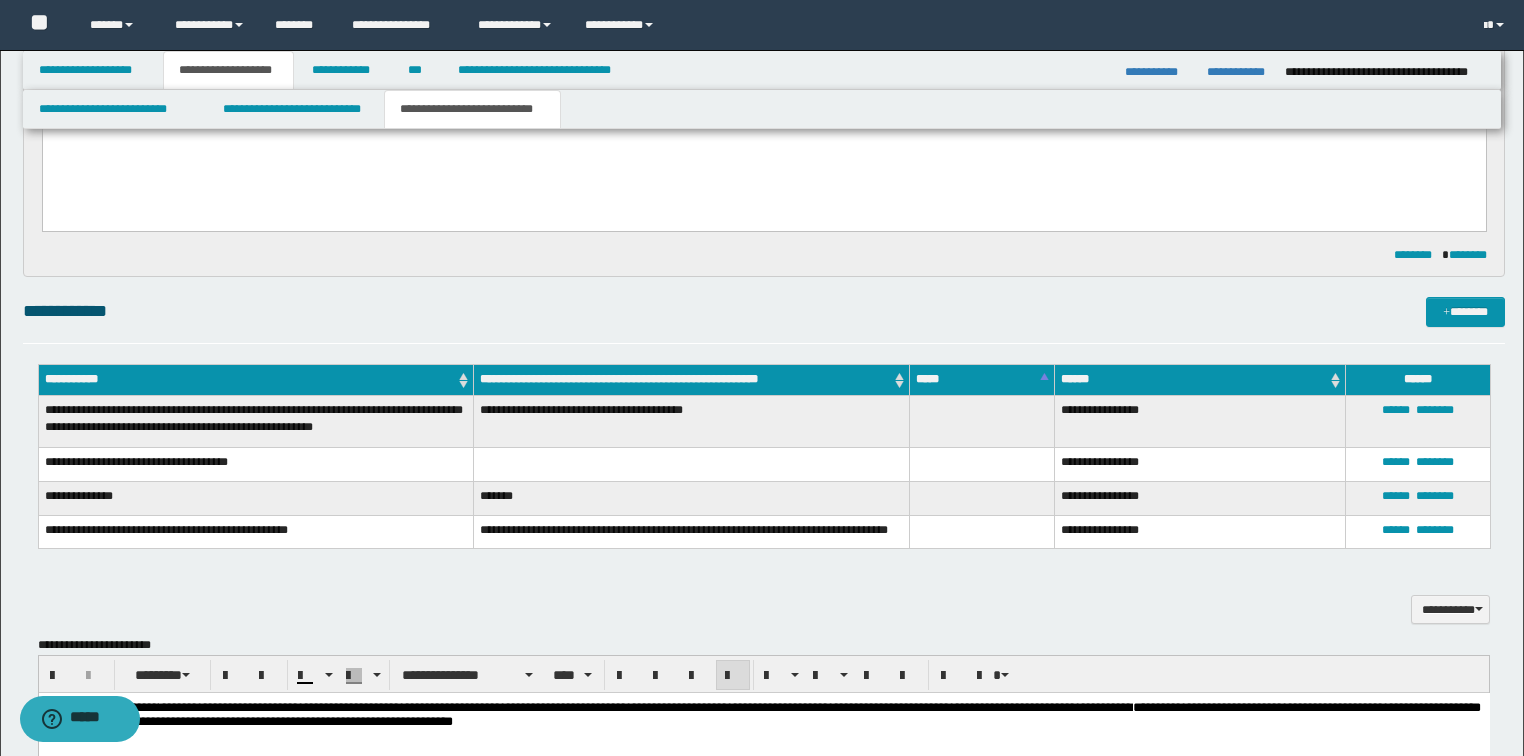 scroll, scrollTop: 0, scrollLeft: 0, axis: both 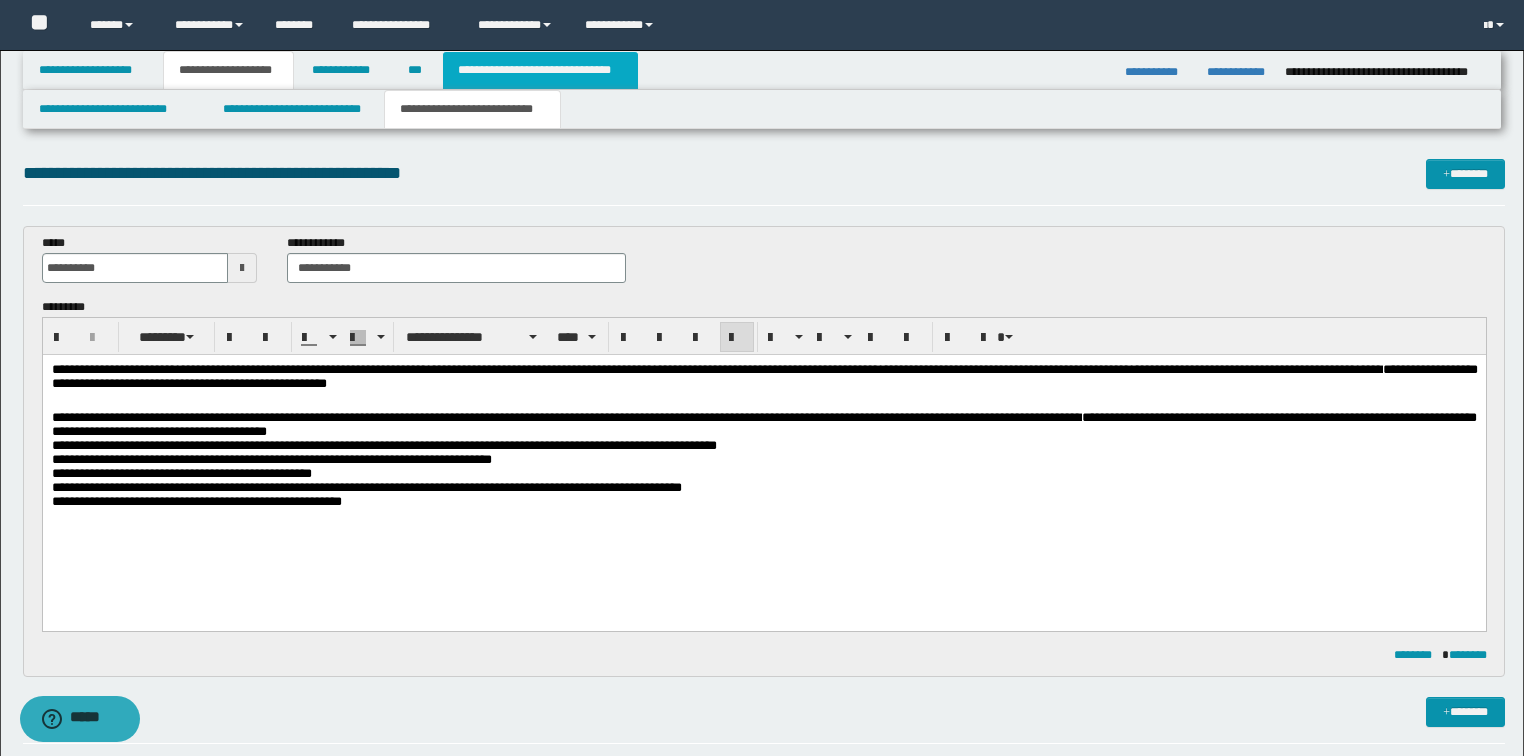 click on "**********" at bounding box center (540, 70) 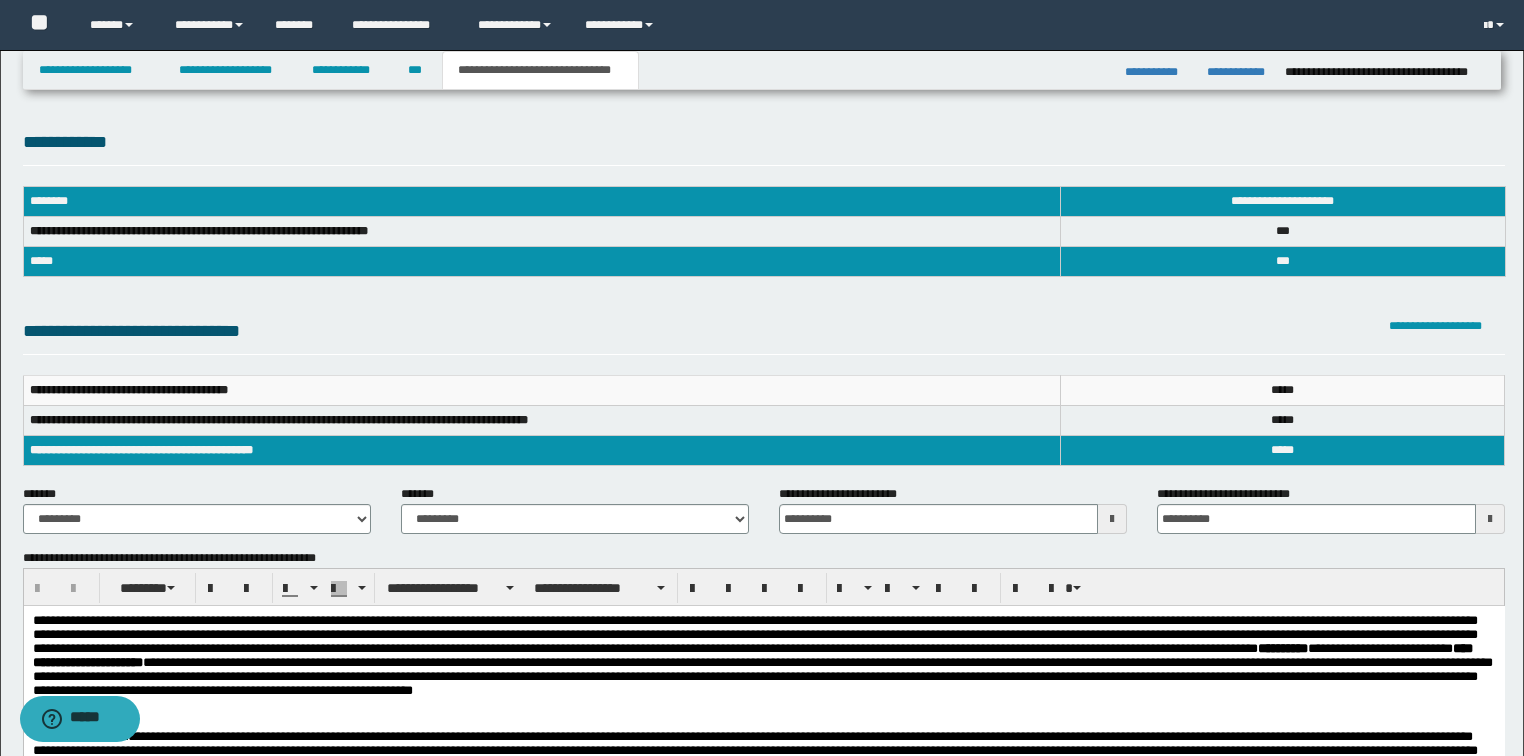 scroll, scrollTop: 240, scrollLeft: 0, axis: vertical 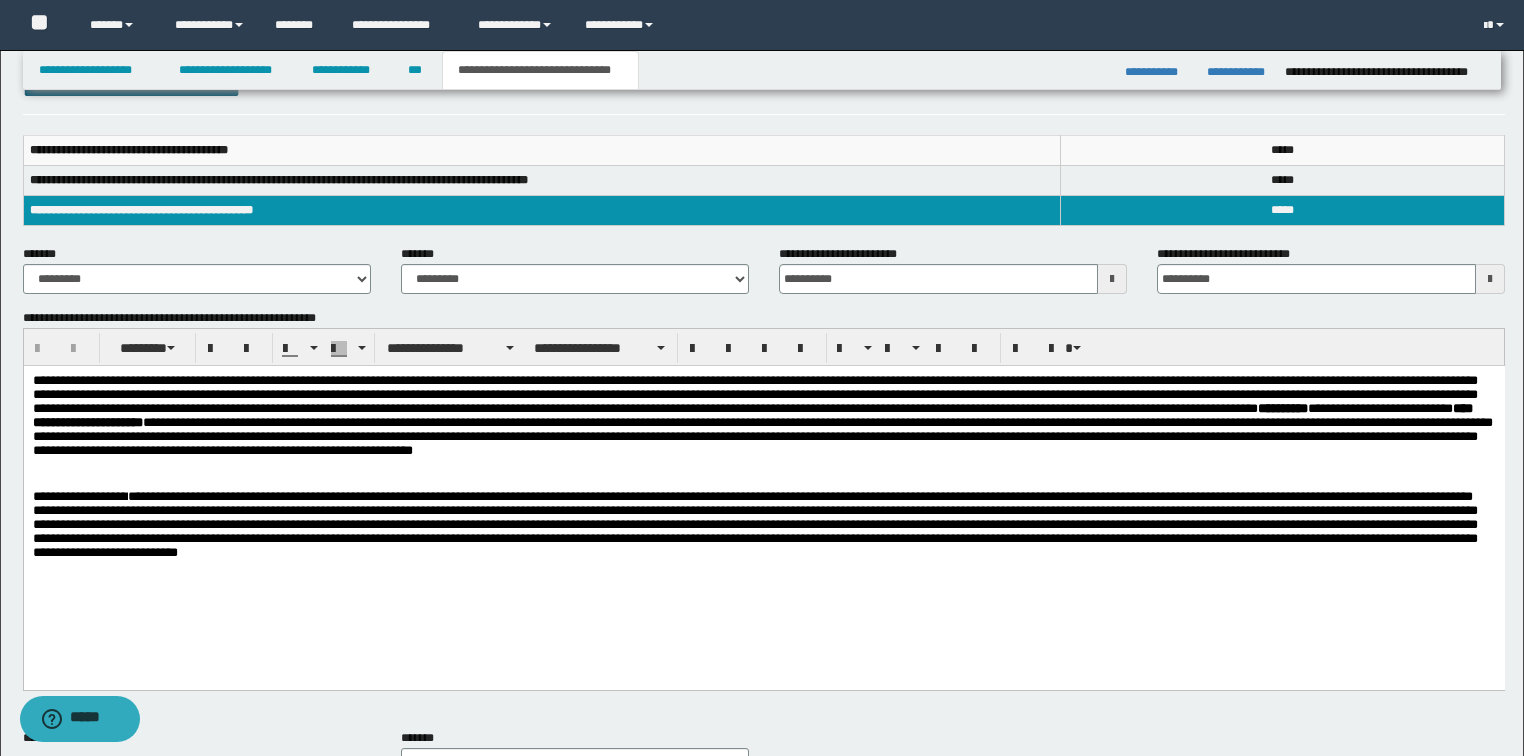 click at bounding box center [754, 524] 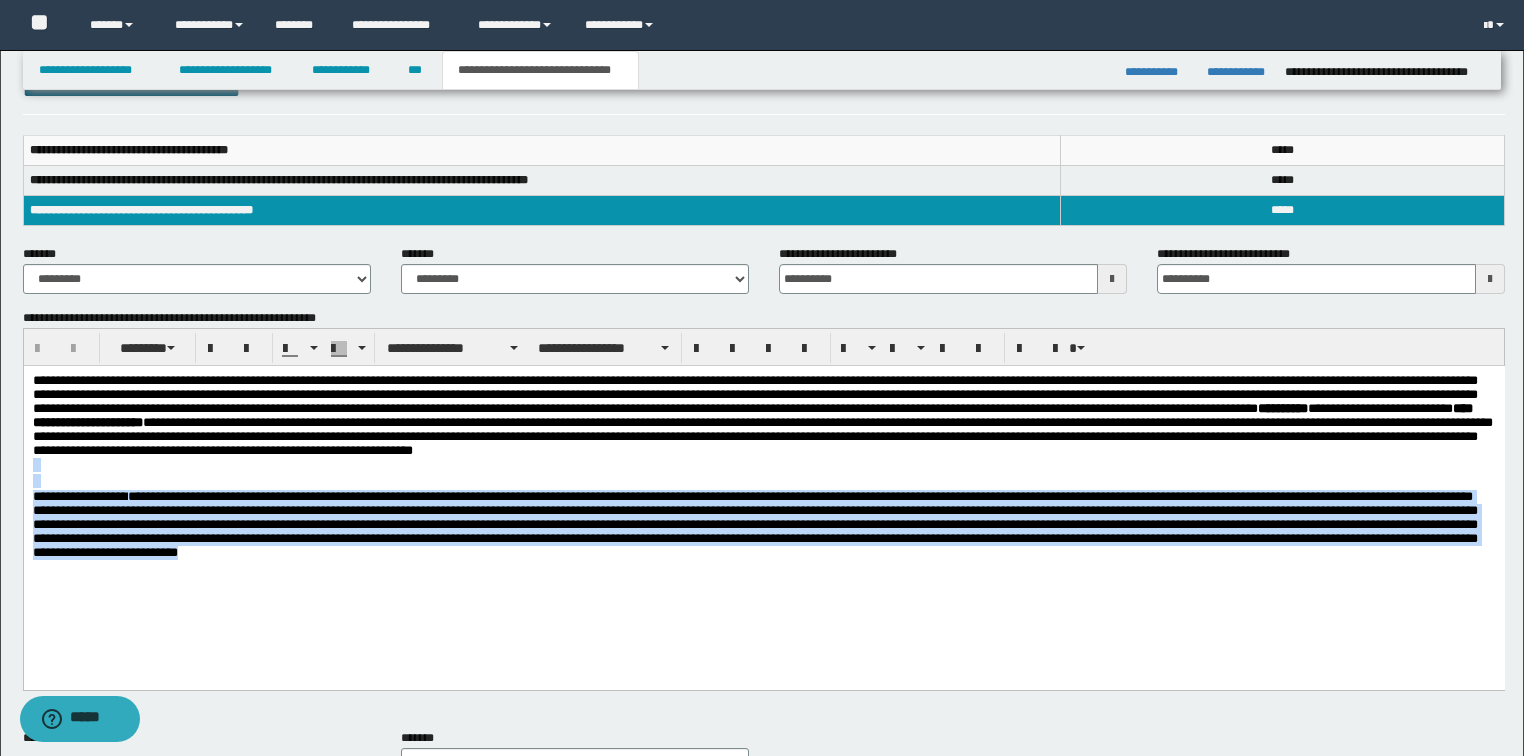 drag, startPoint x: 847, startPoint y: 582, endPoint x: 1154, endPoint y: 456, distance: 331.85086 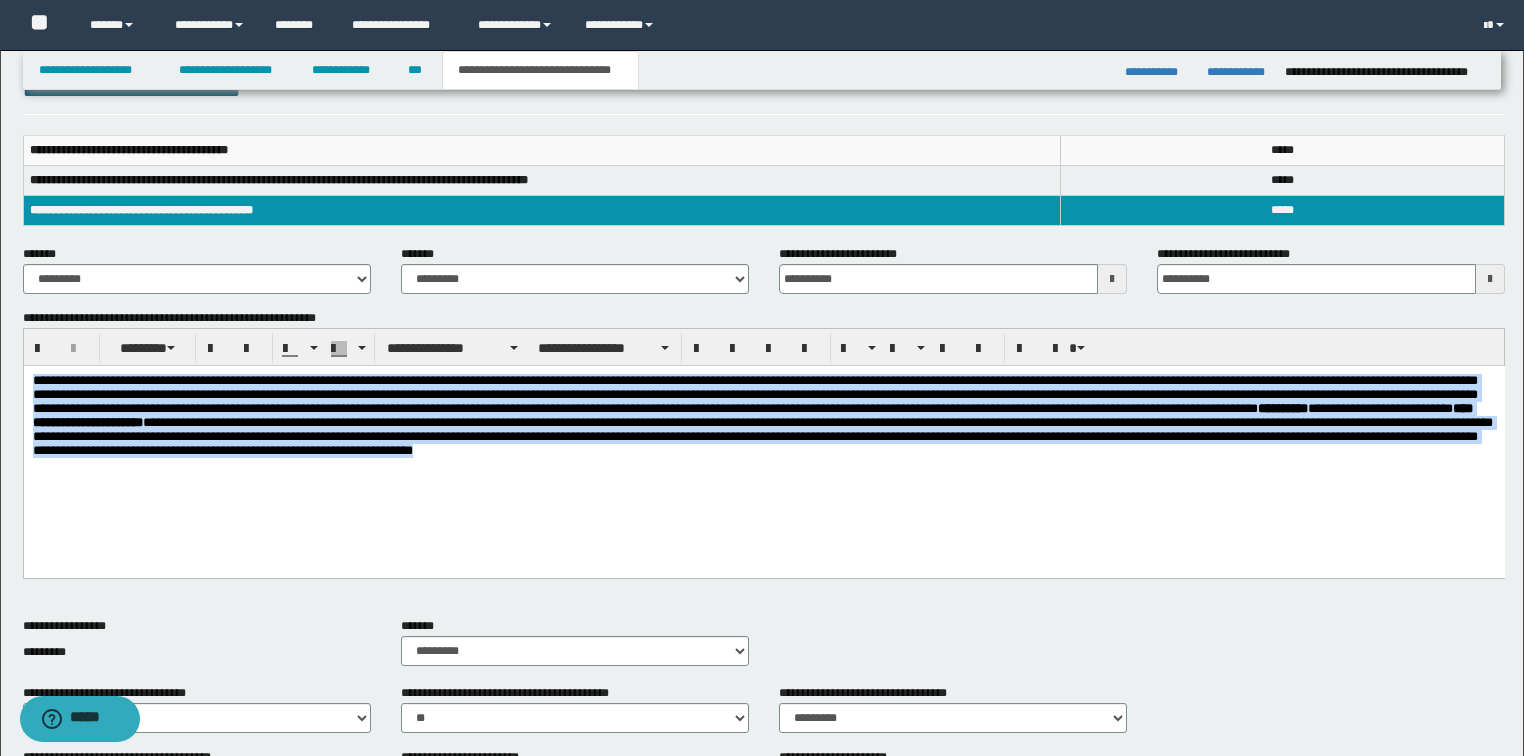 drag, startPoint x: 1224, startPoint y: 466, endPoint x: 191, endPoint y: 619, distance: 1044.2692 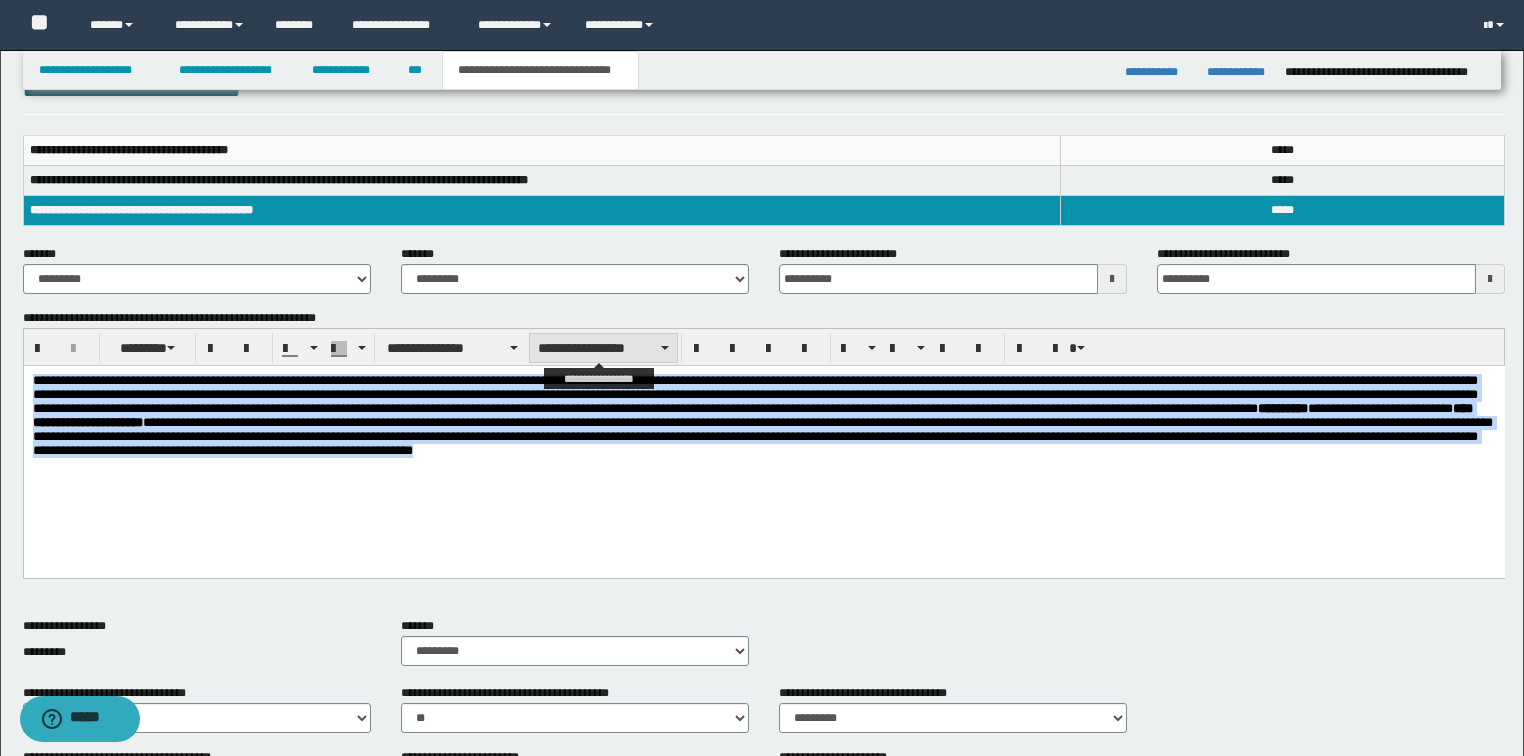 click on "**********" at bounding box center (603, 348) 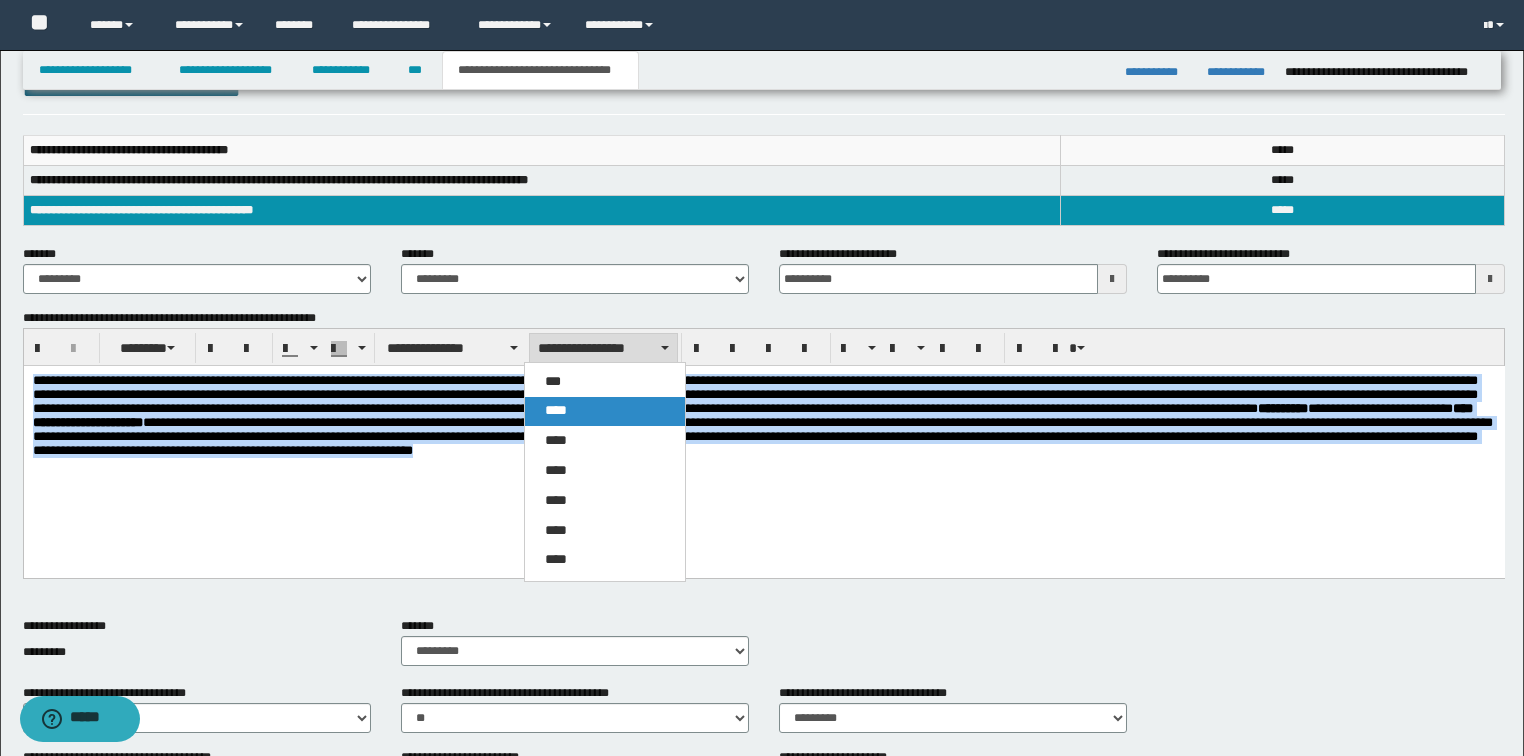 click on "****" at bounding box center [605, 411] 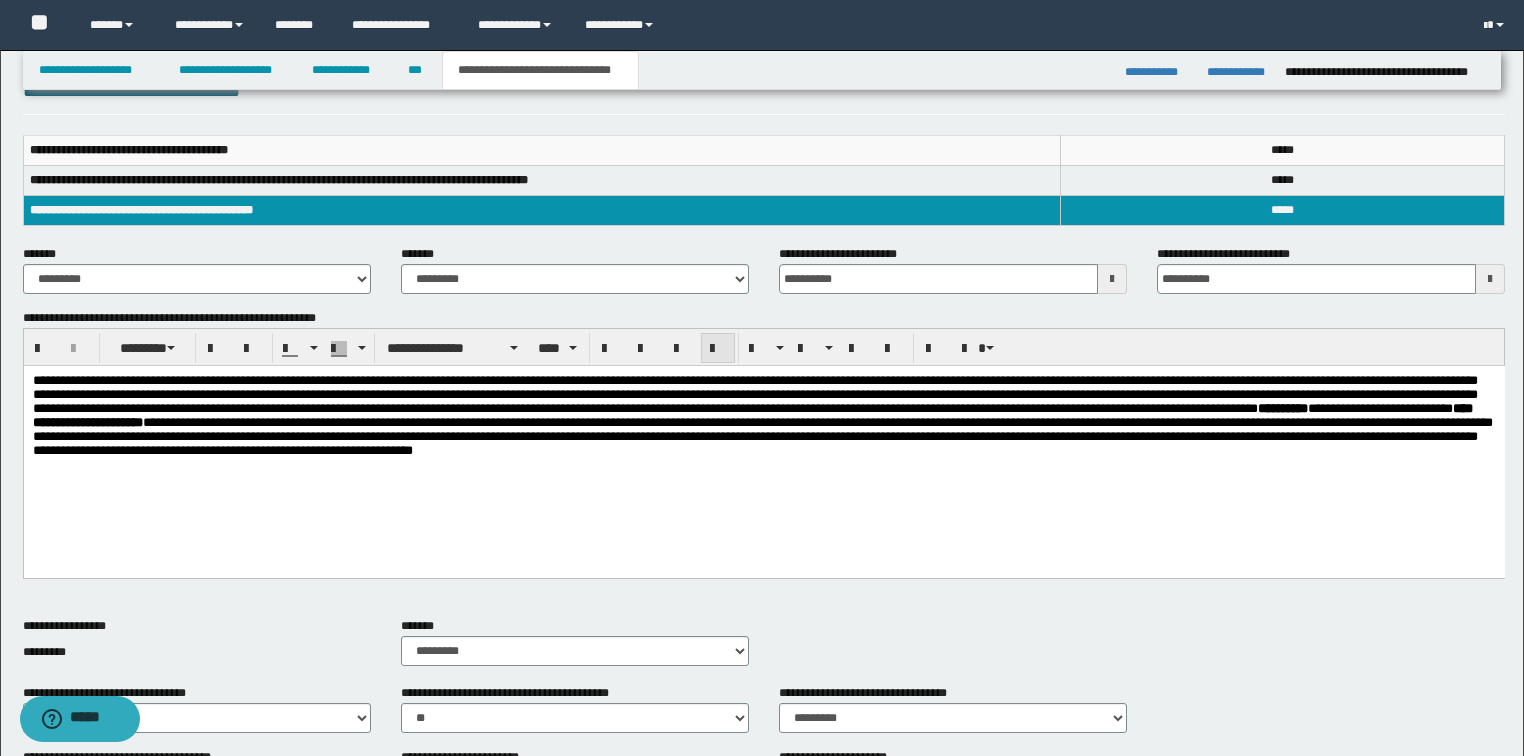 drag, startPoint x: 712, startPoint y: 352, endPoint x: 824, endPoint y: 110, distance: 266.66083 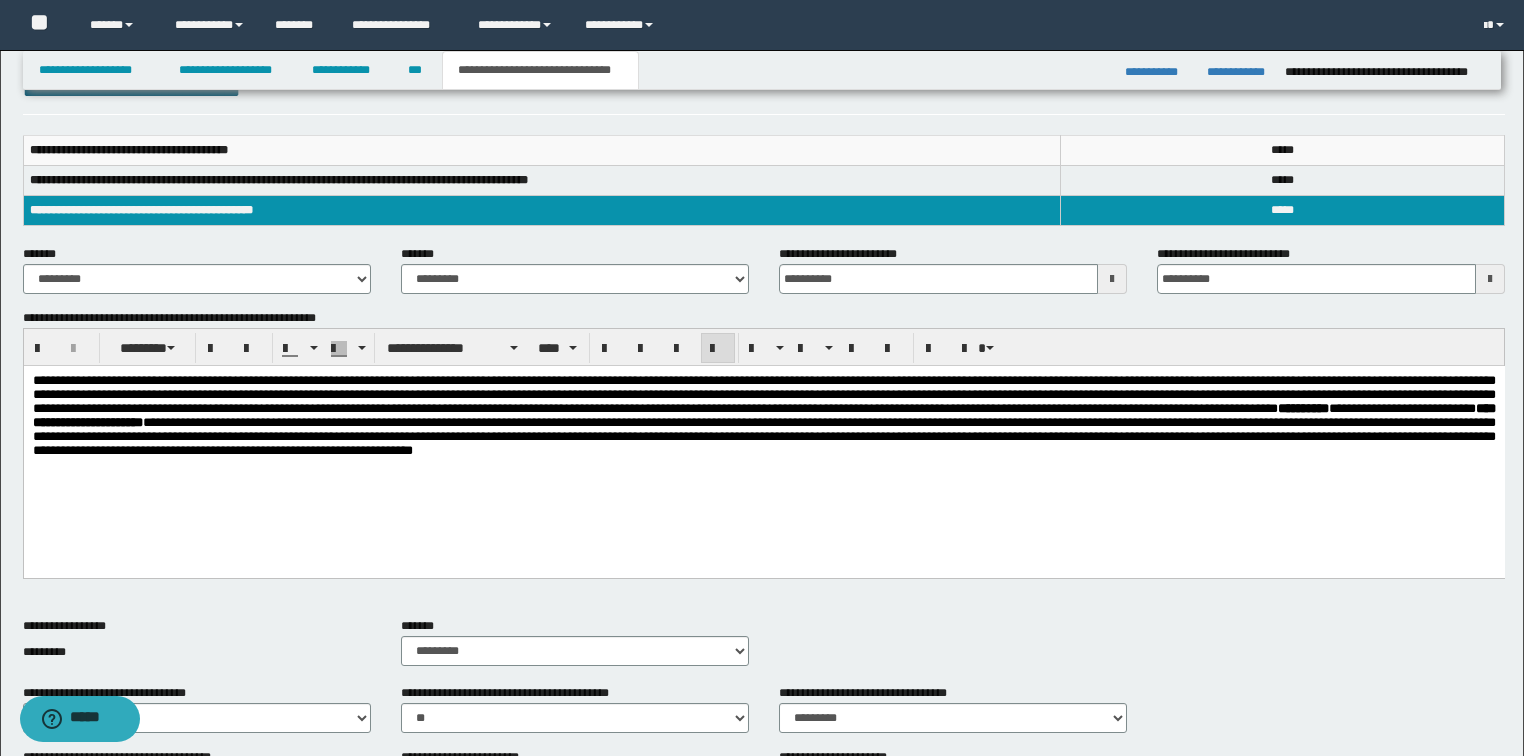 click on "**********" at bounding box center [763, 441] 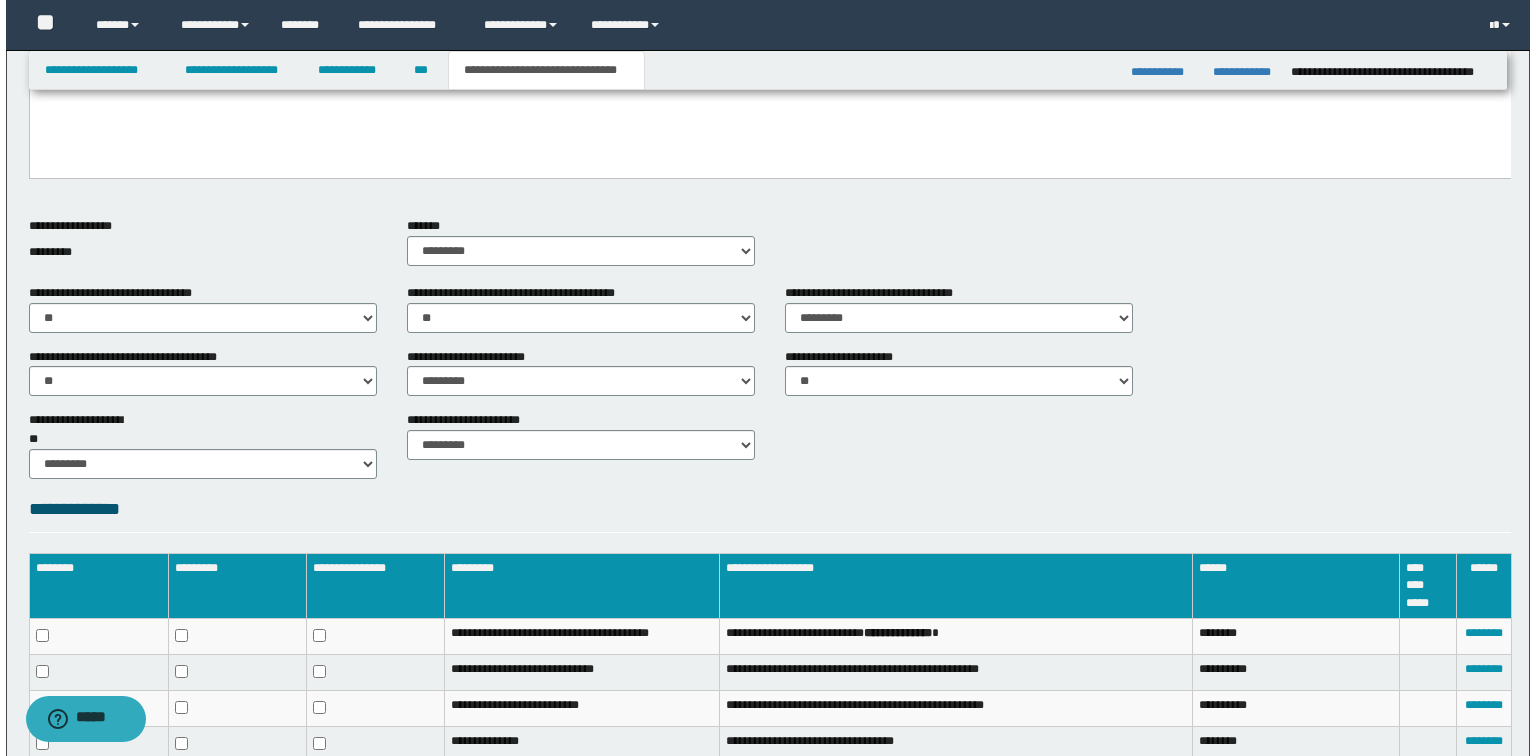scroll, scrollTop: 870, scrollLeft: 0, axis: vertical 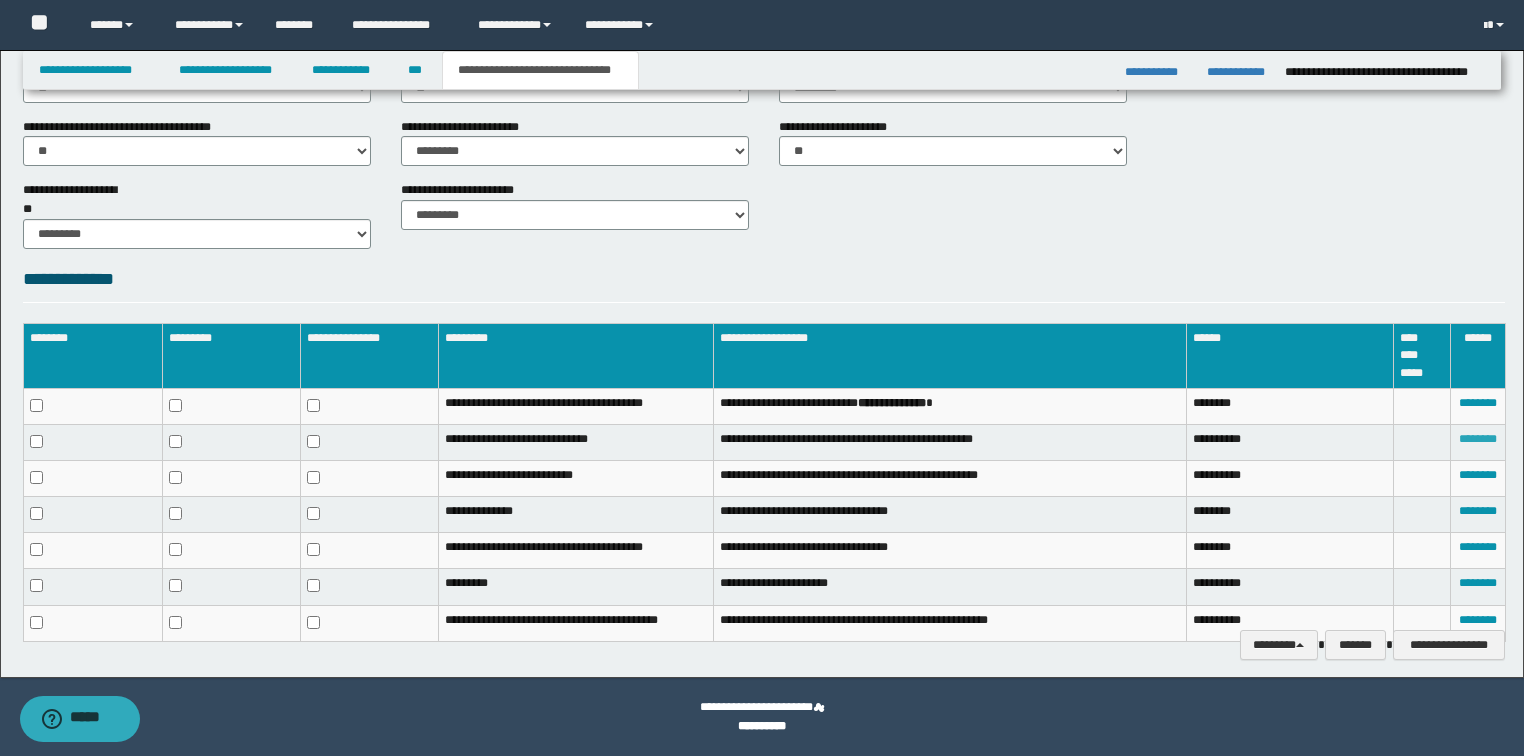 click on "********" at bounding box center (1478, 439) 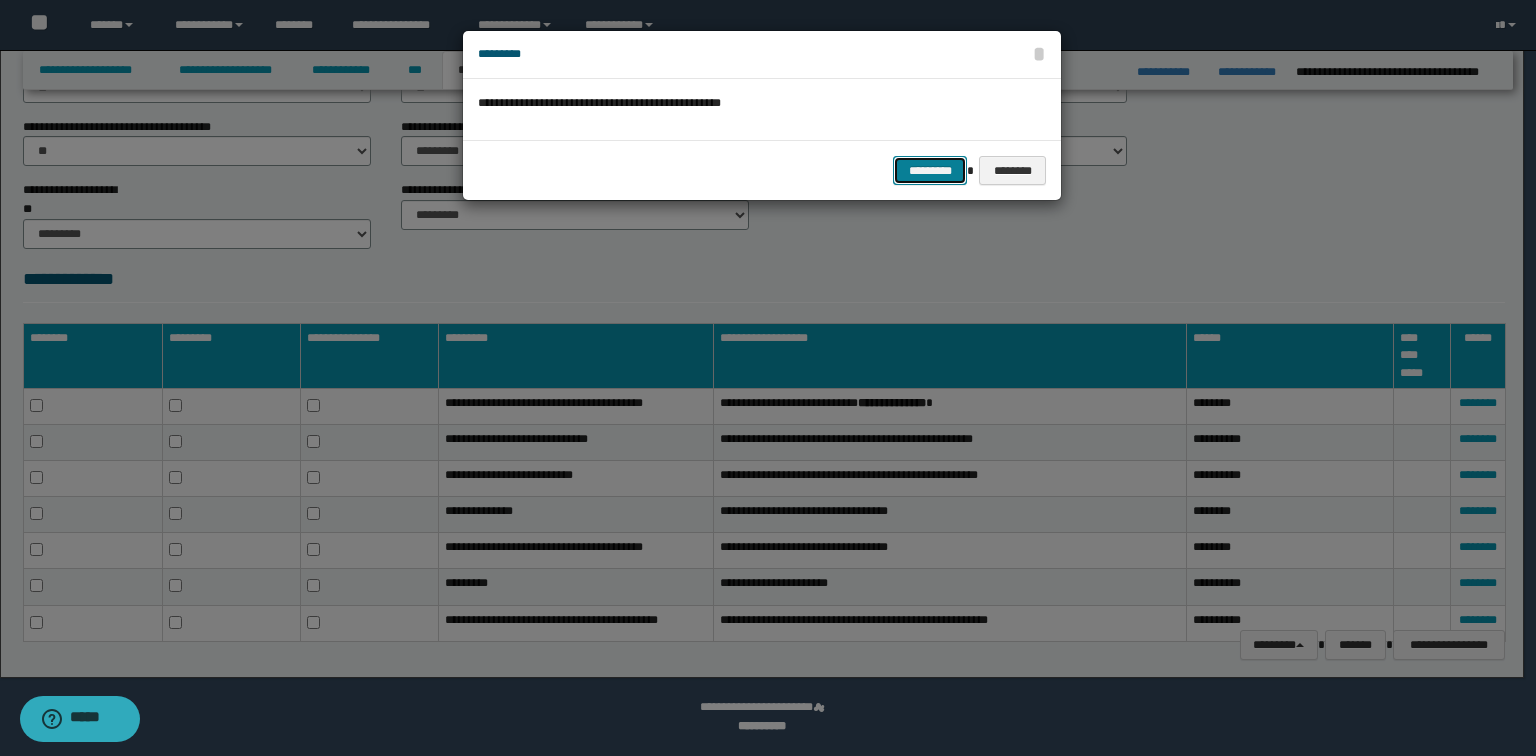 click on "*********" at bounding box center (930, 171) 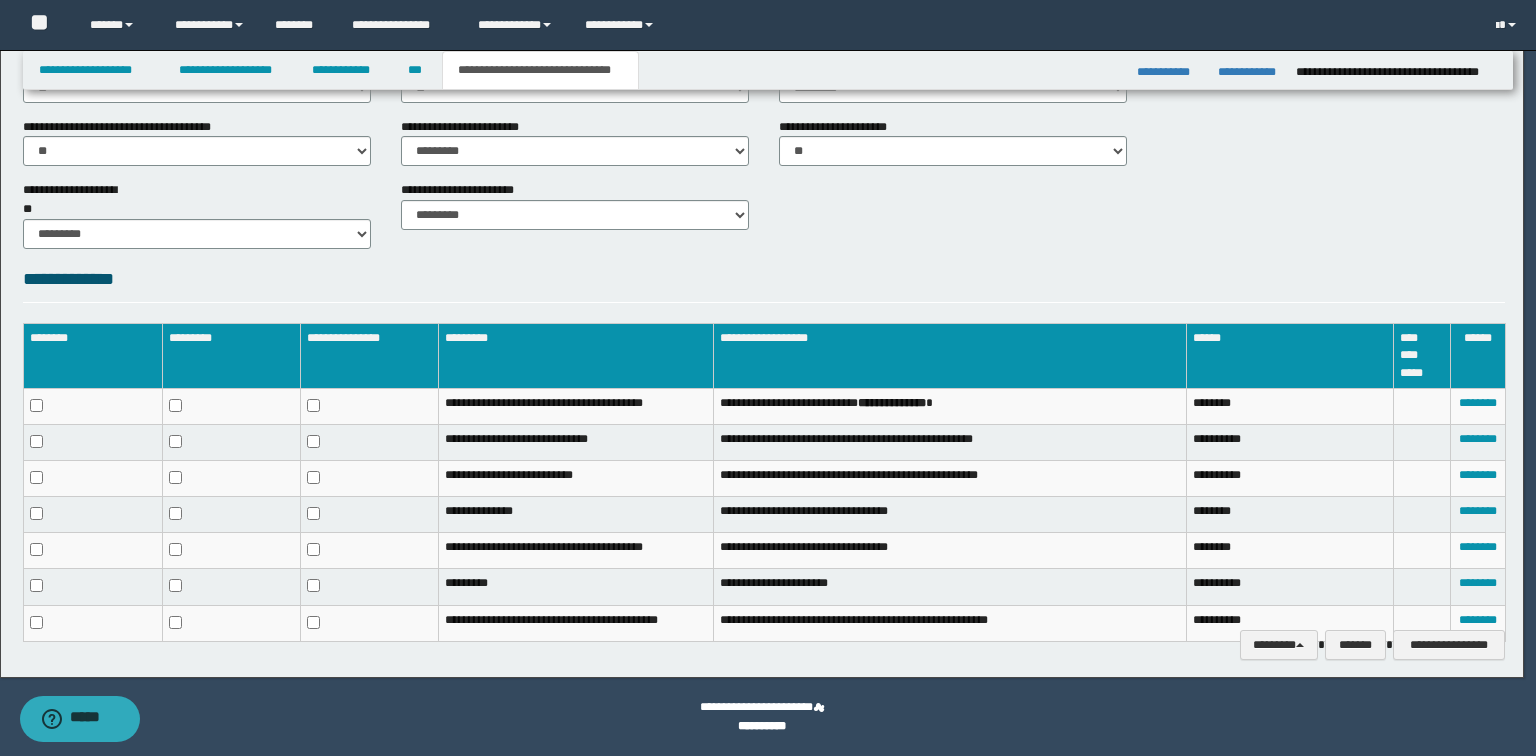 scroll, scrollTop: 855, scrollLeft: 0, axis: vertical 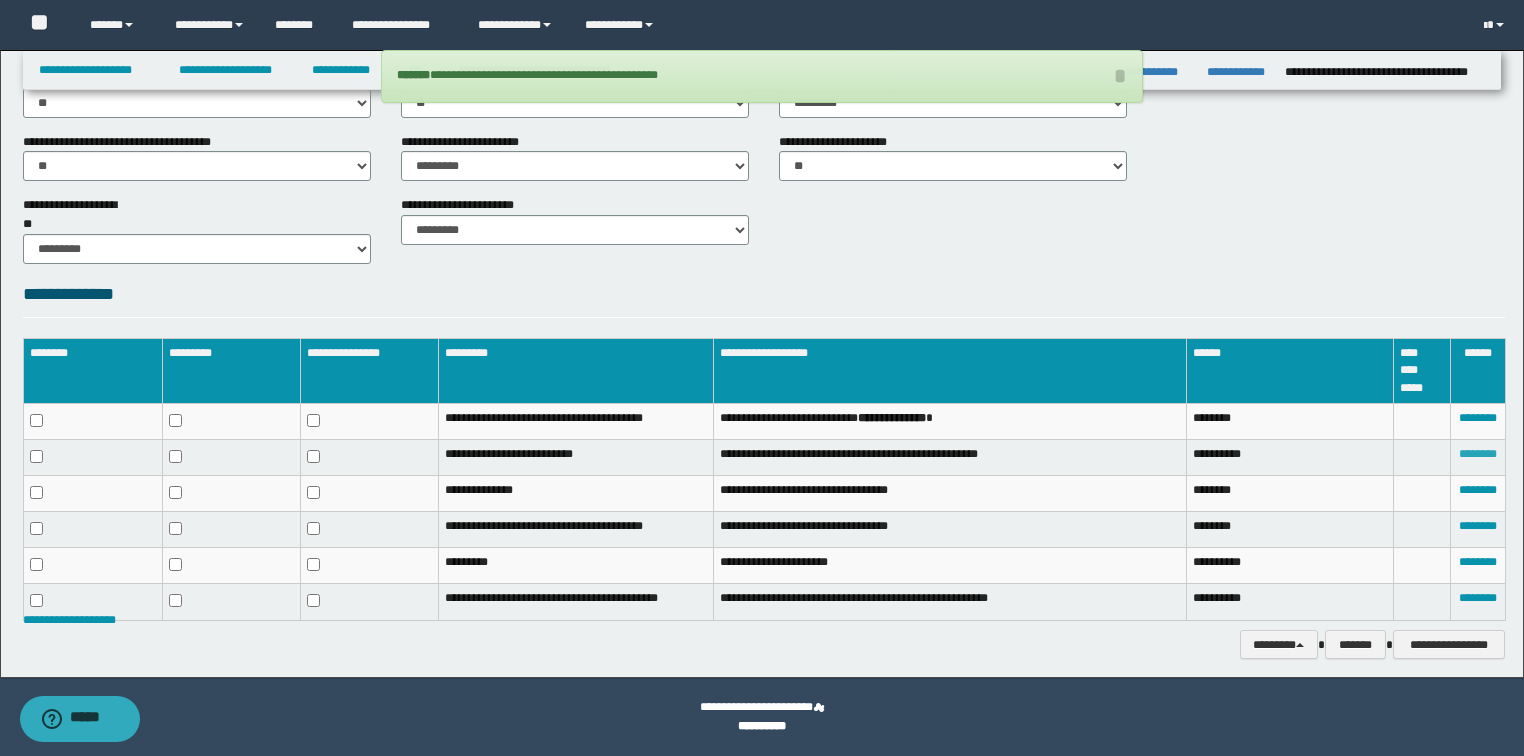 click on "********" at bounding box center (1478, 454) 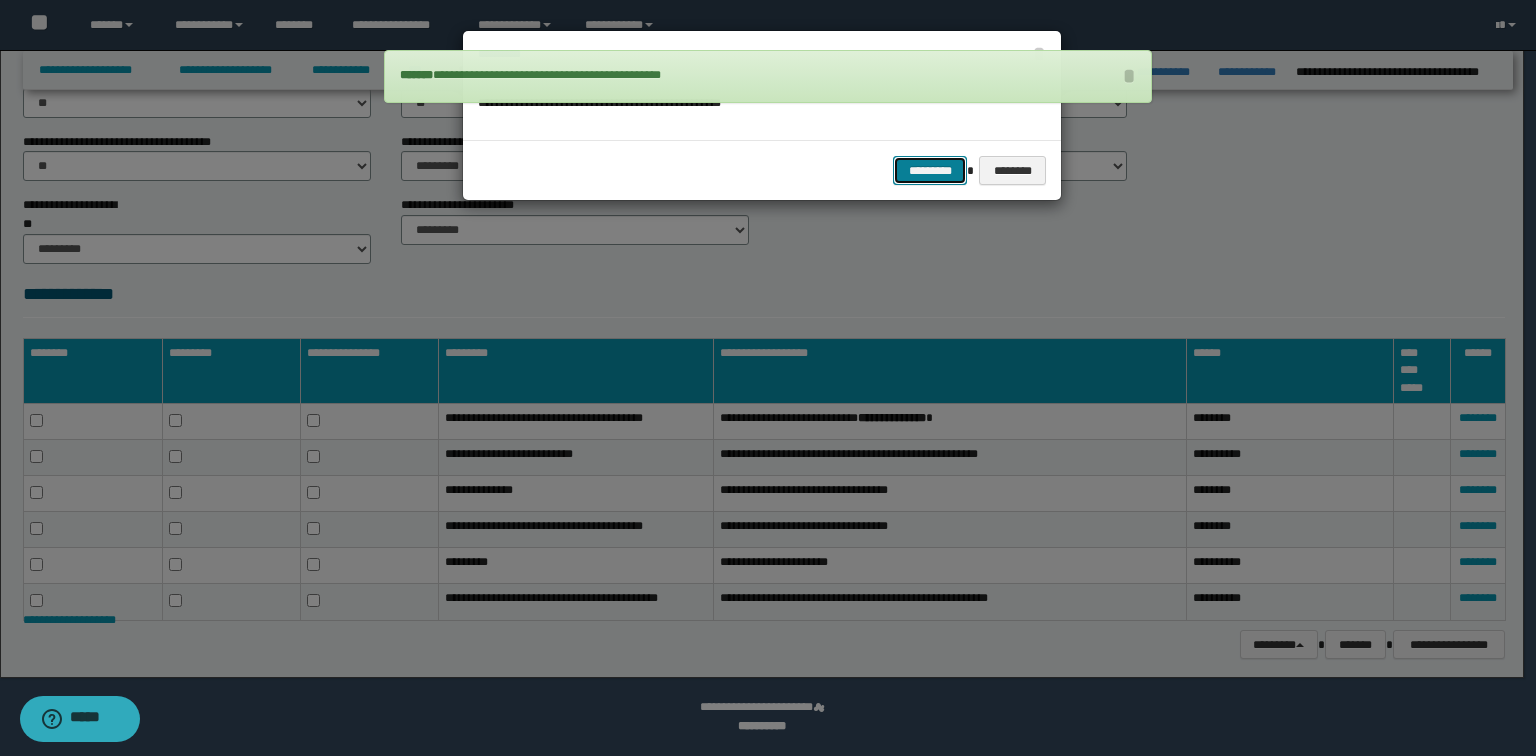 click on "*********" at bounding box center [930, 171] 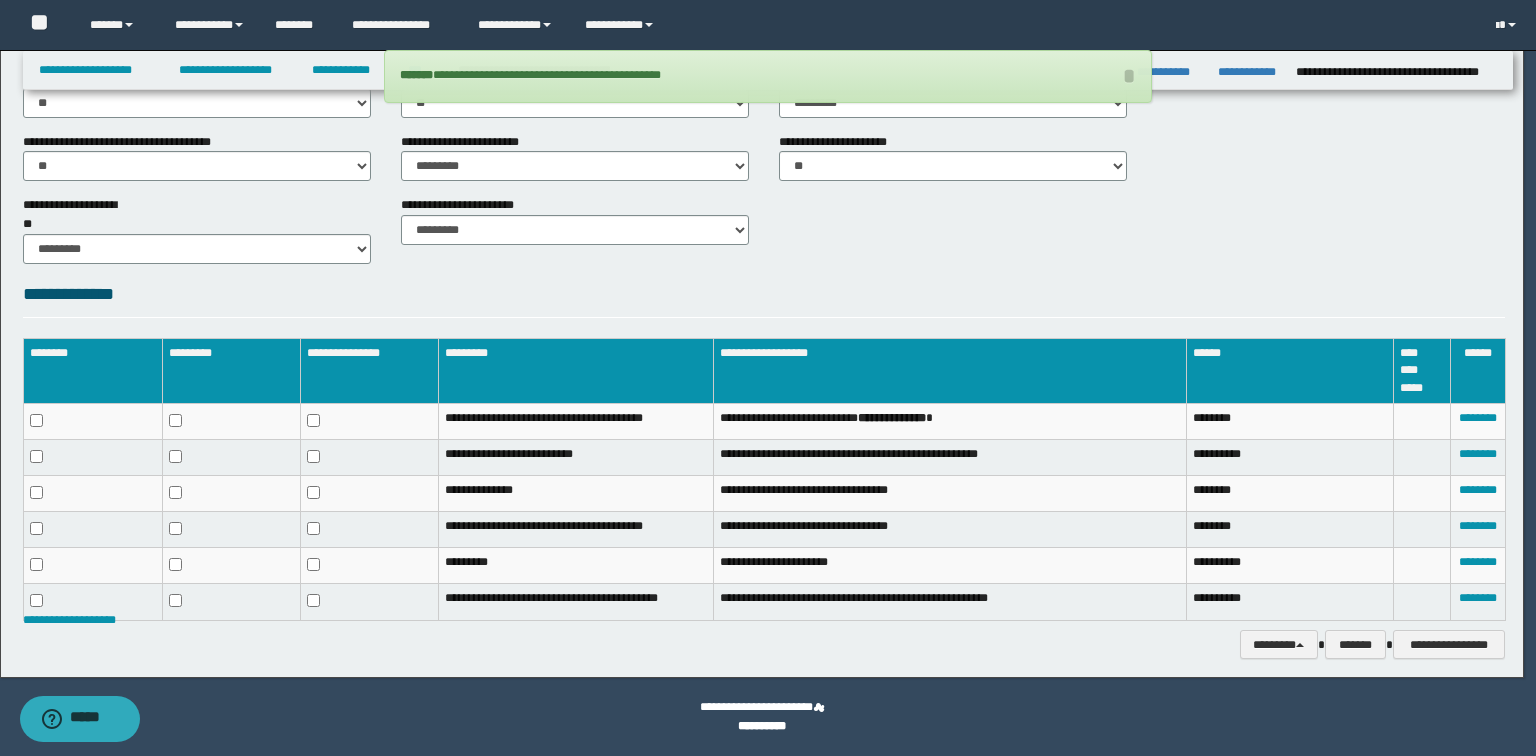 scroll, scrollTop: 820, scrollLeft: 0, axis: vertical 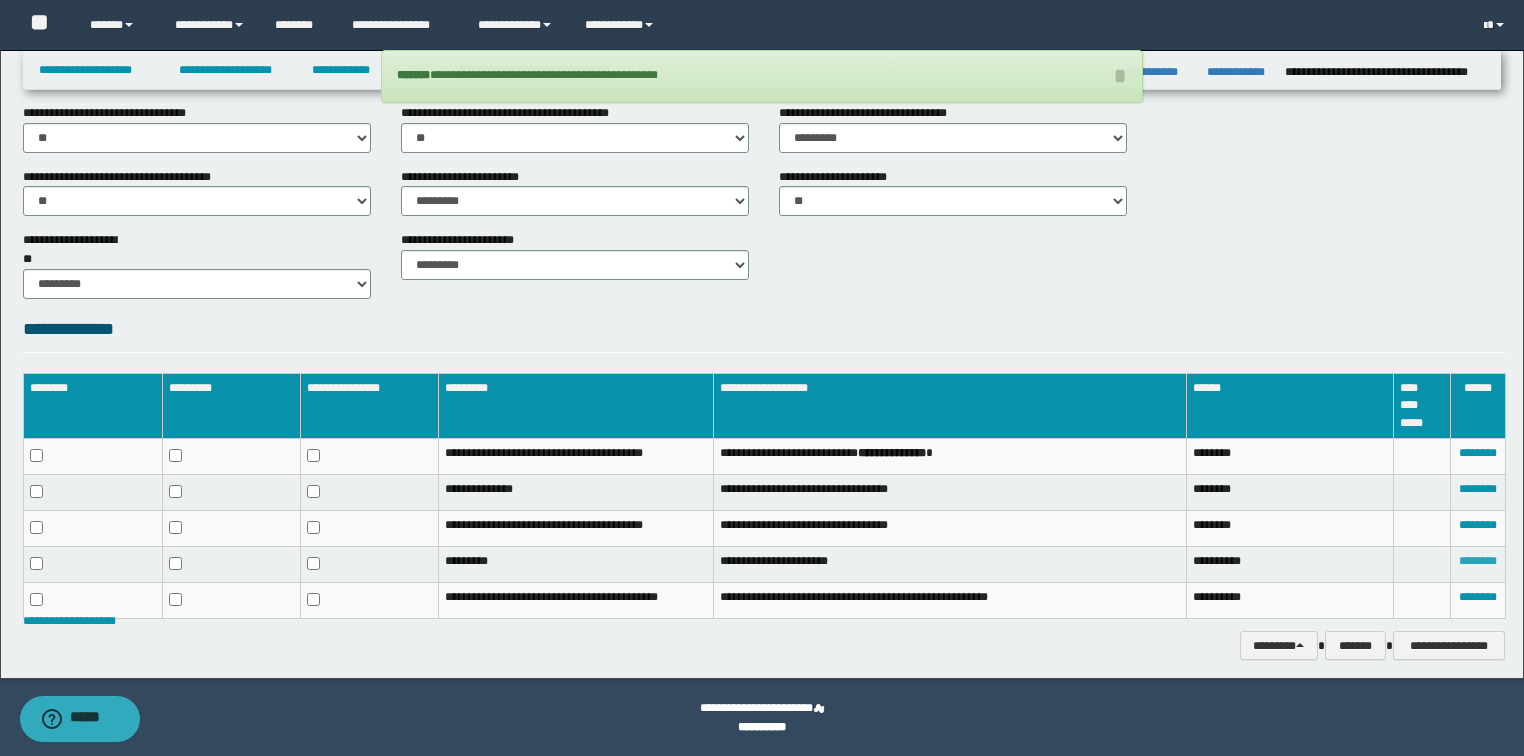 click on "********" at bounding box center [1478, 561] 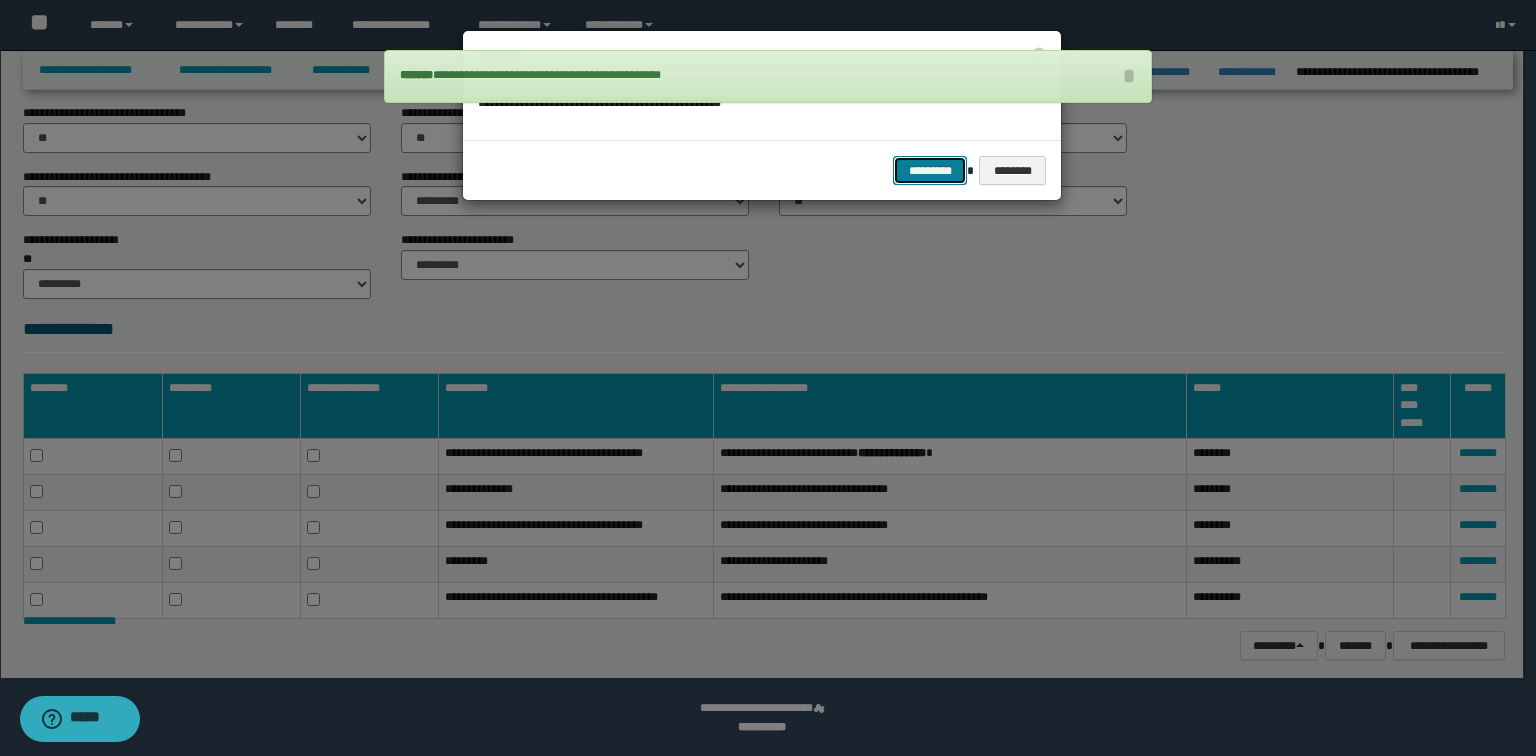 click on "*********" at bounding box center (930, 171) 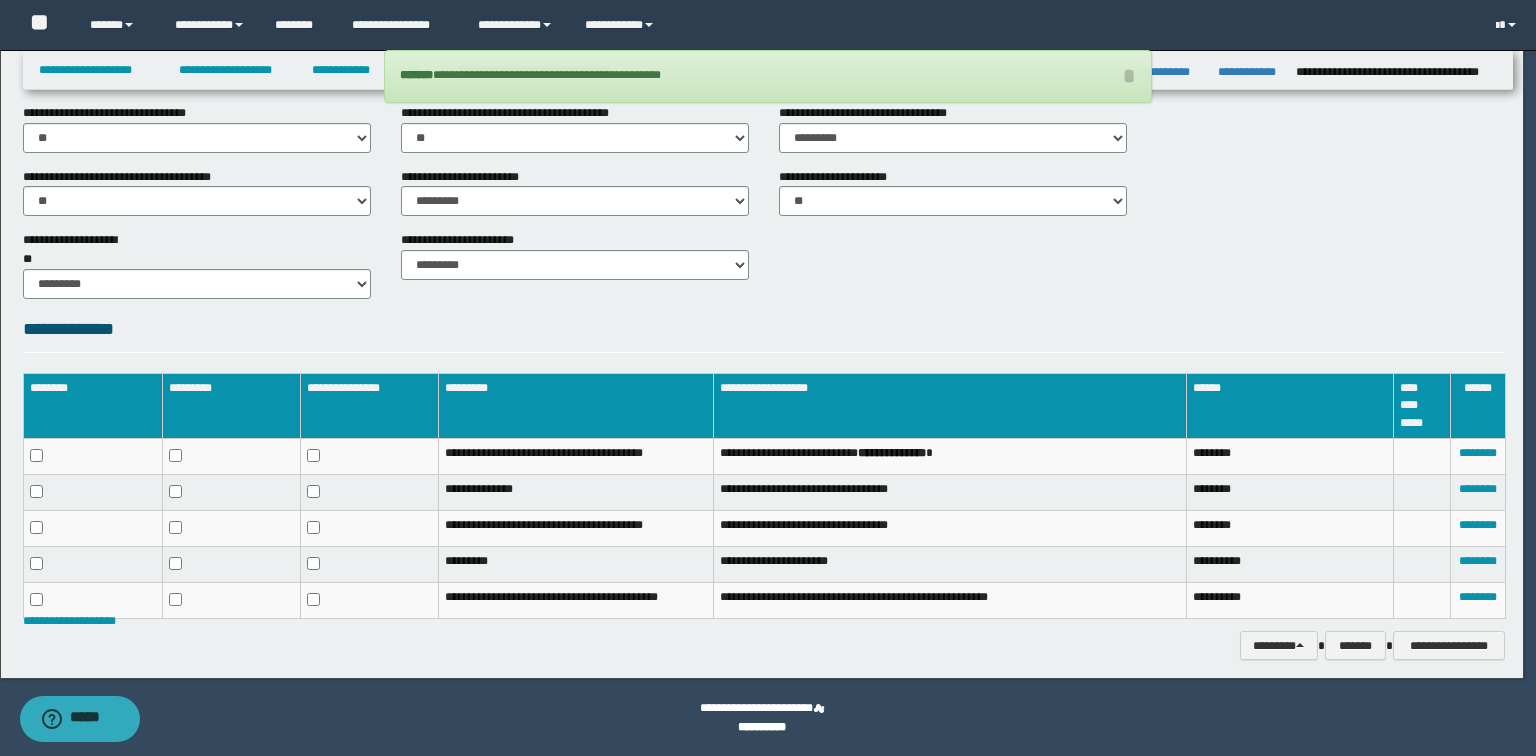 scroll, scrollTop: 786, scrollLeft: 0, axis: vertical 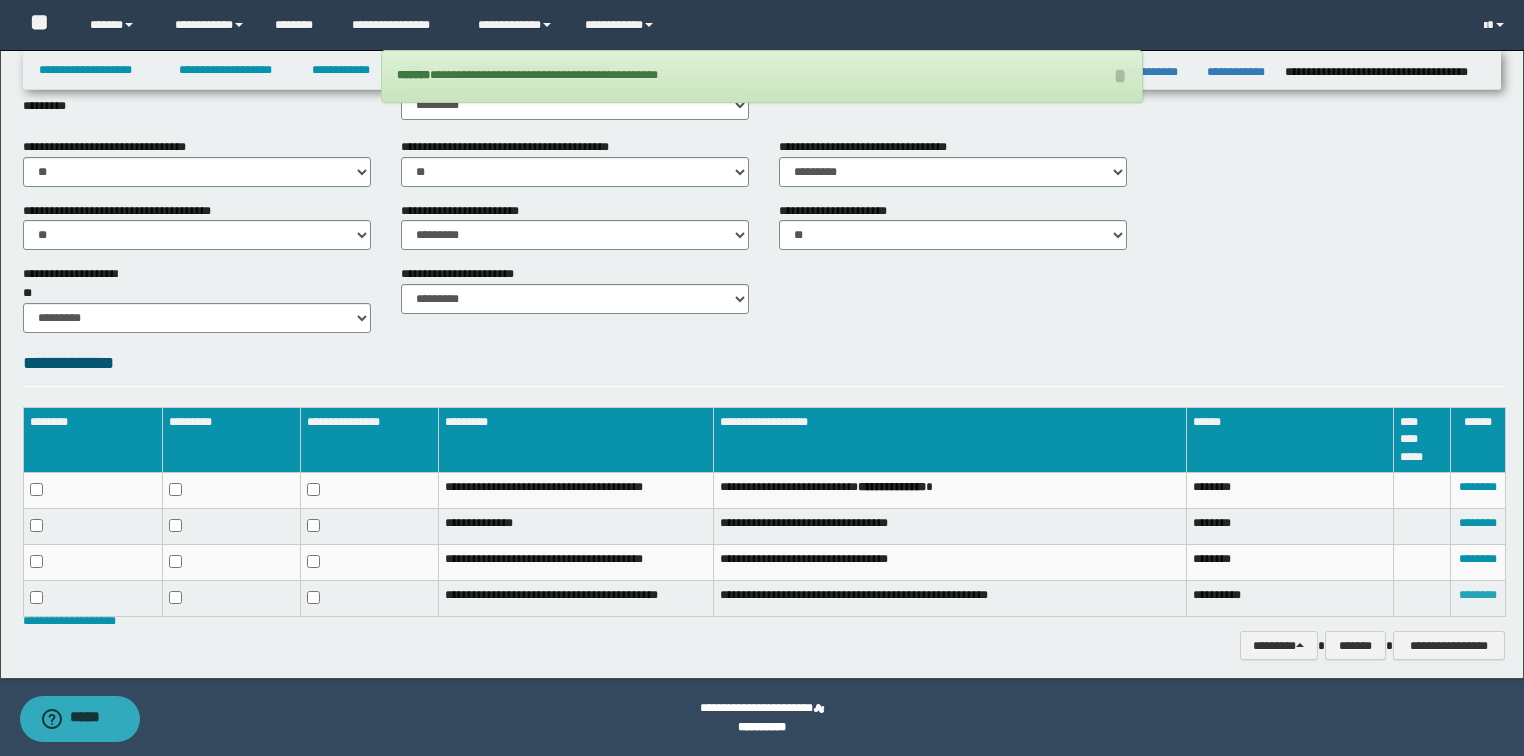 click on "********" at bounding box center [1478, 595] 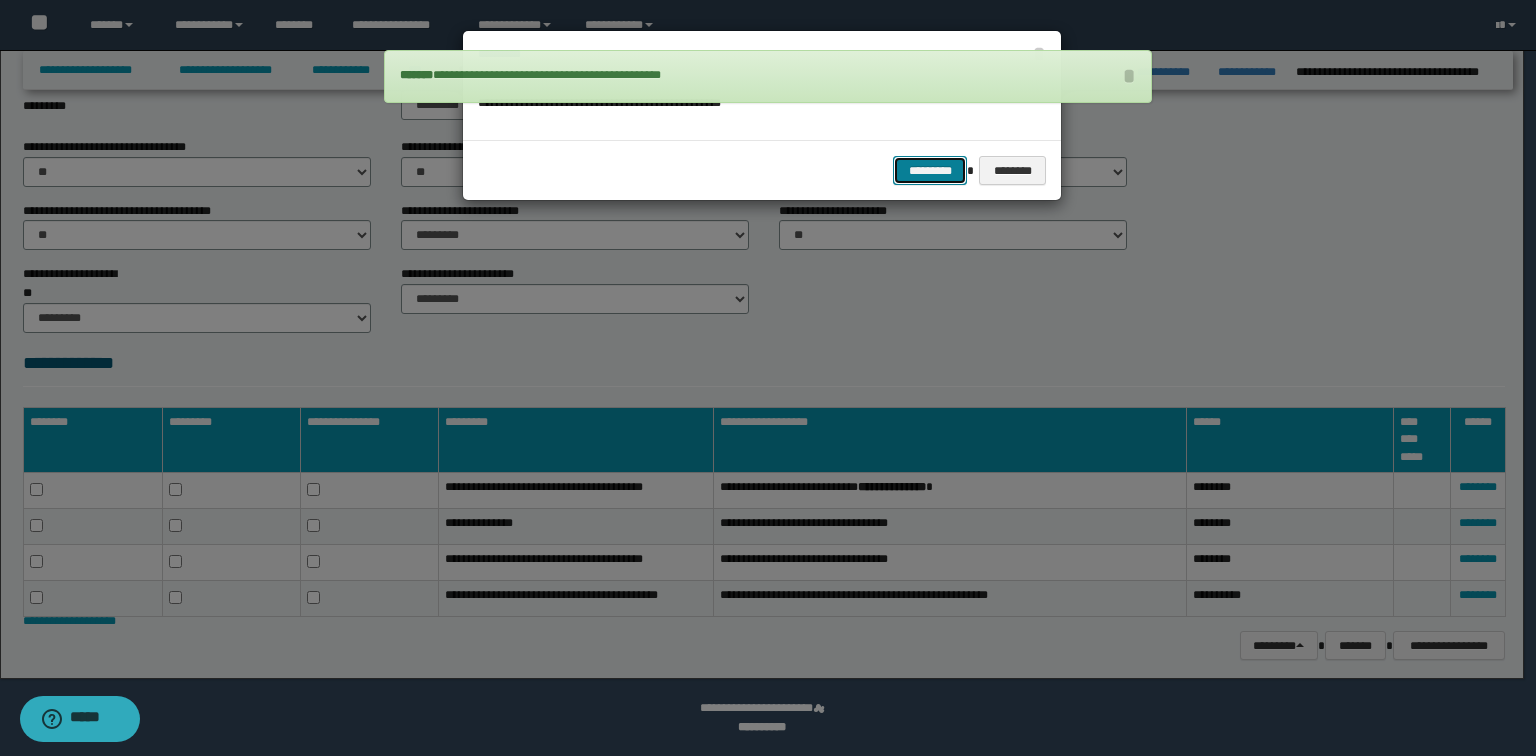 click on "*********" at bounding box center (930, 171) 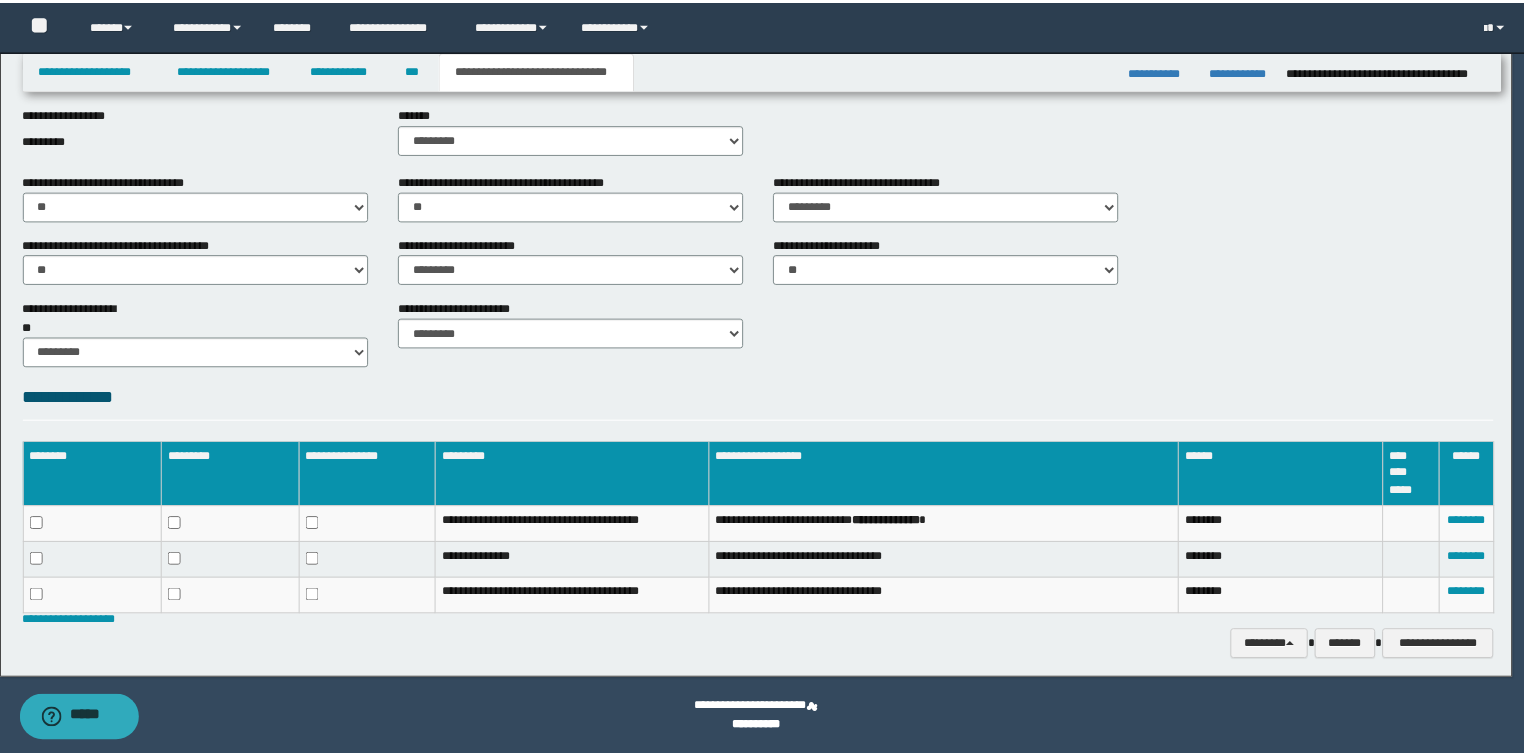 scroll, scrollTop: 752, scrollLeft: 0, axis: vertical 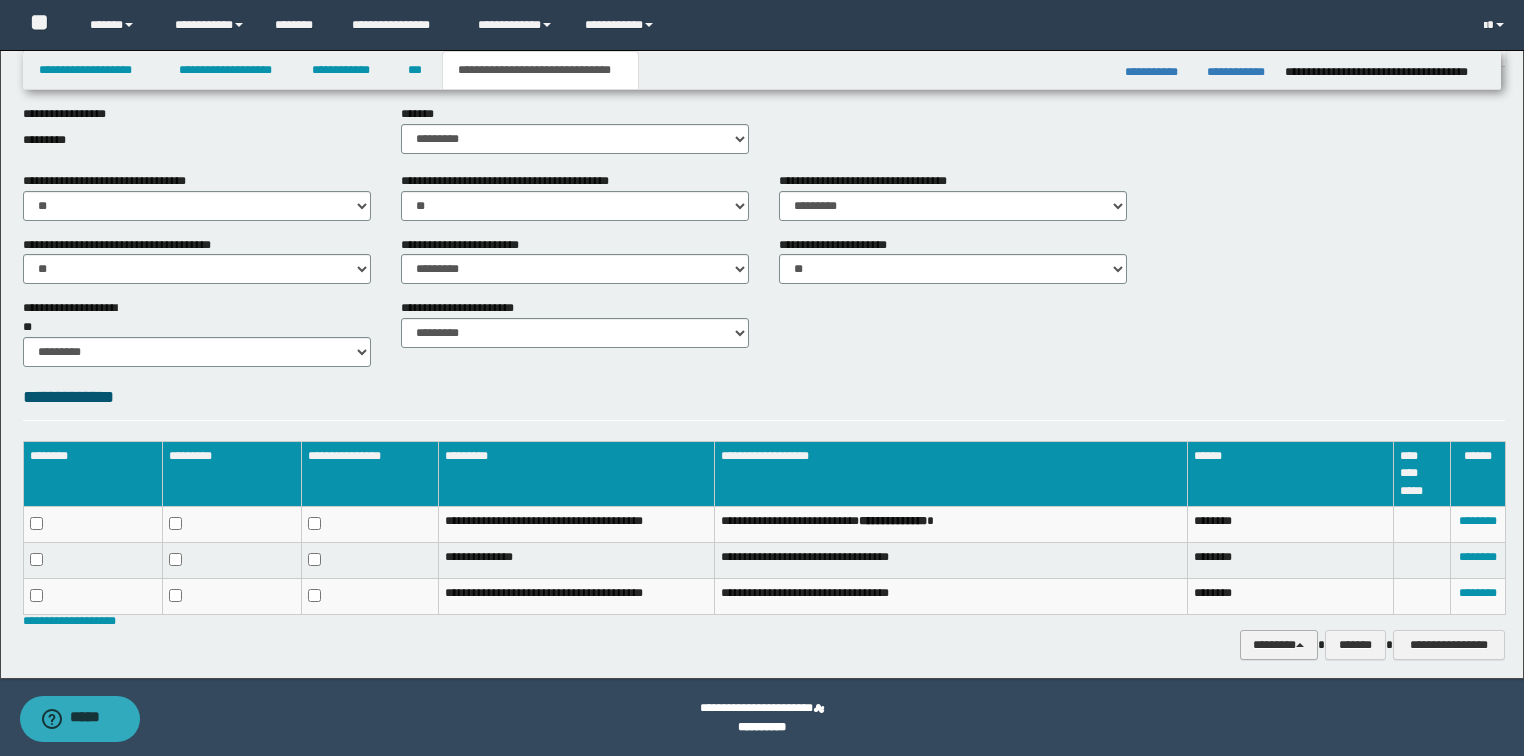 click on "********" at bounding box center (1279, 645) 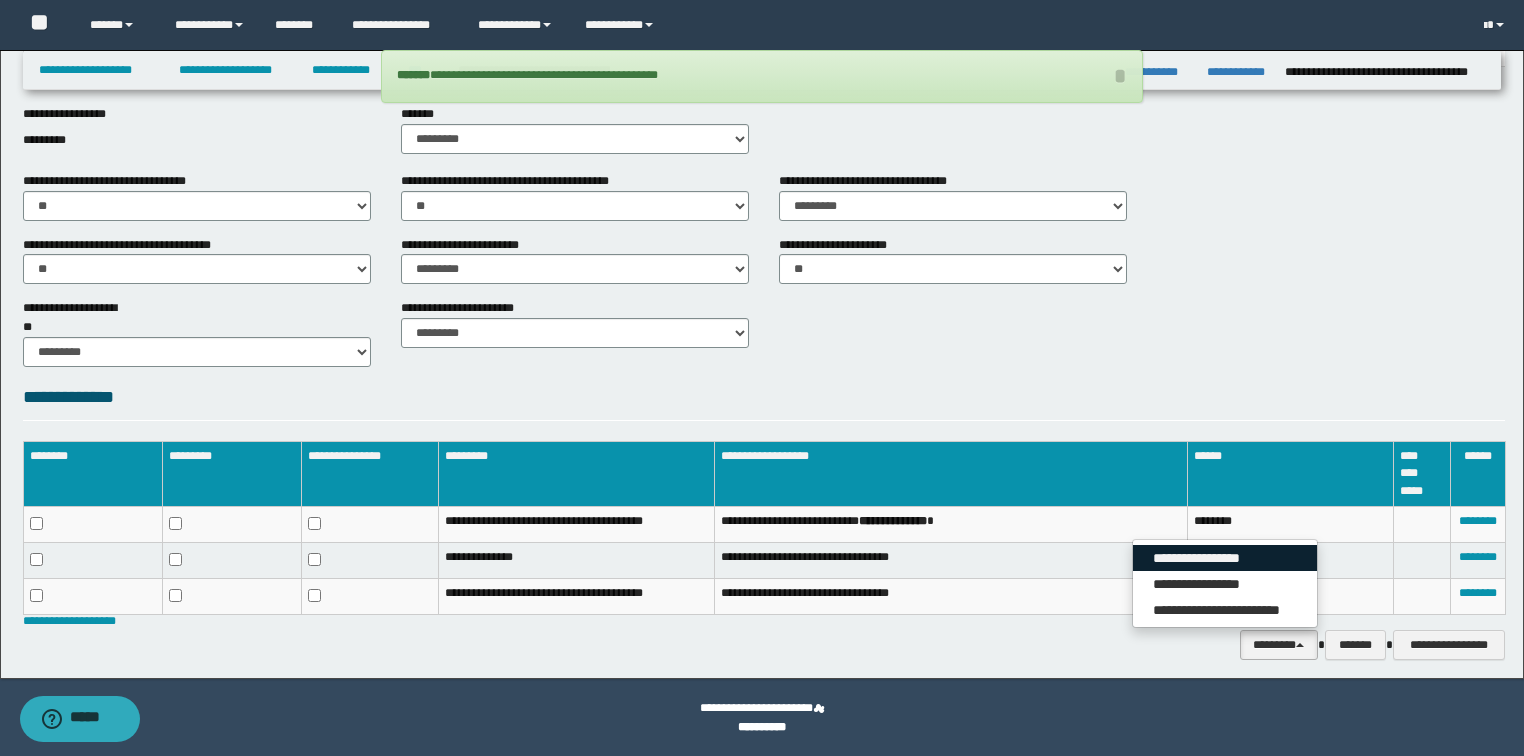 click on "**********" at bounding box center (1225, 558) 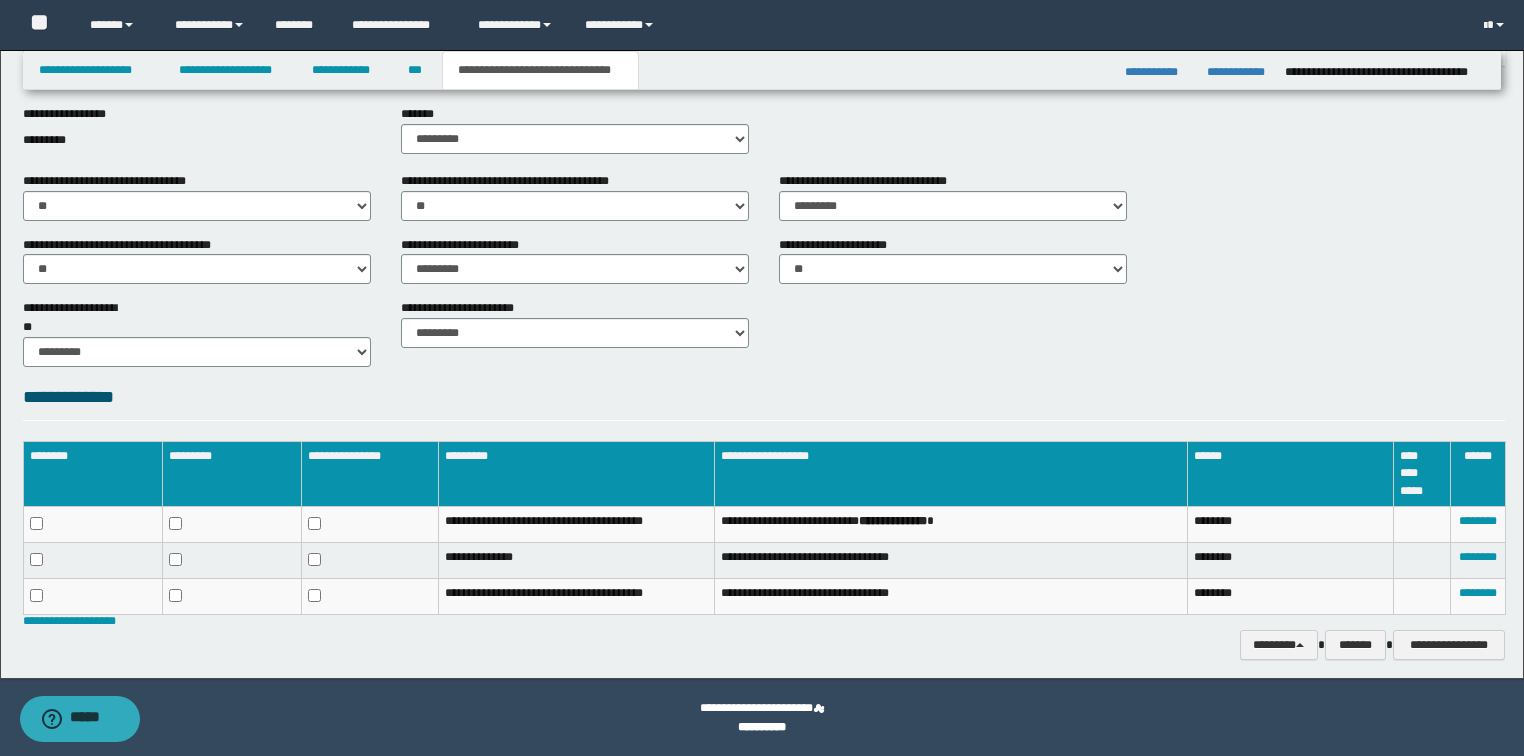 scroll, scrollTop: 352, scrollLeft: 0, axis: vertical 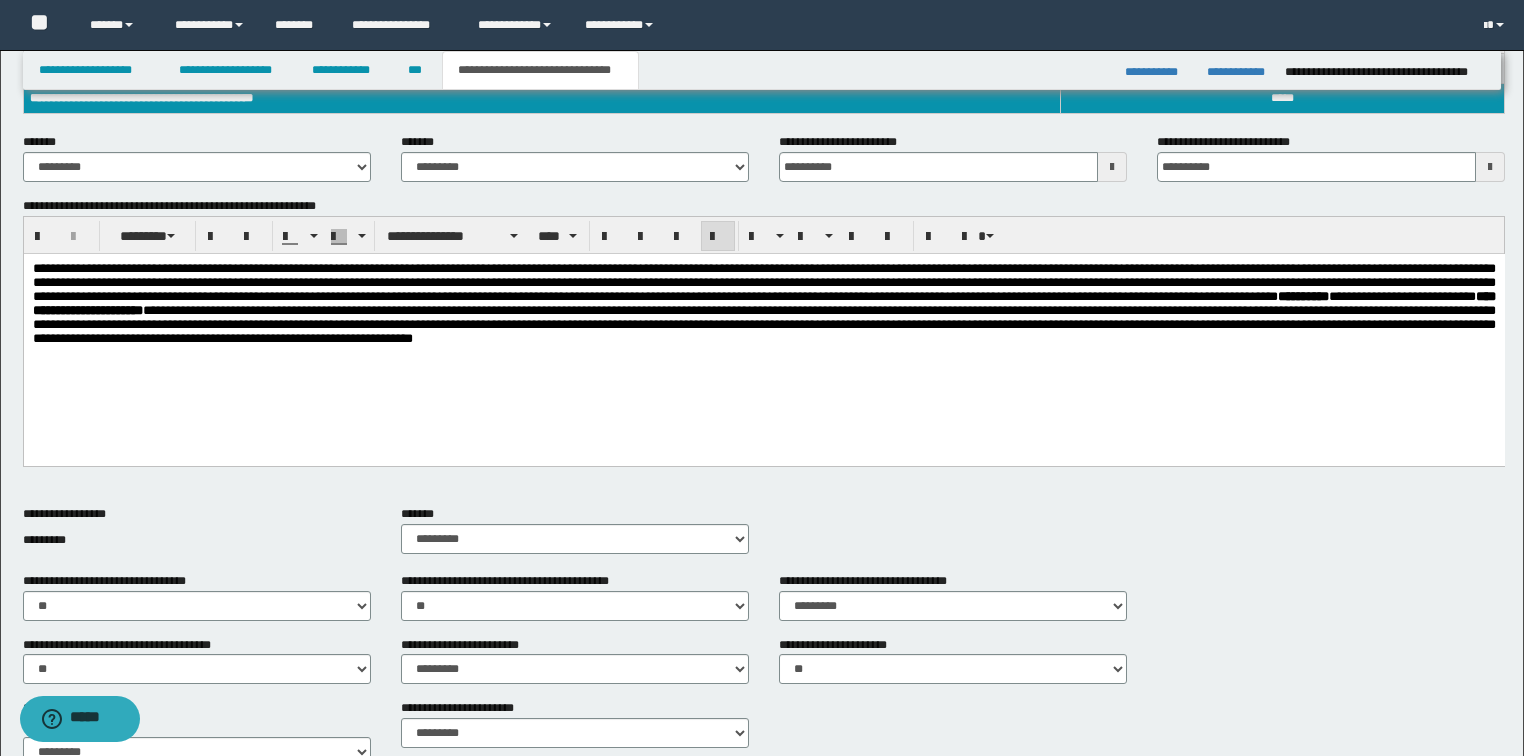 click on "**********" at bounding box center [763, 304] 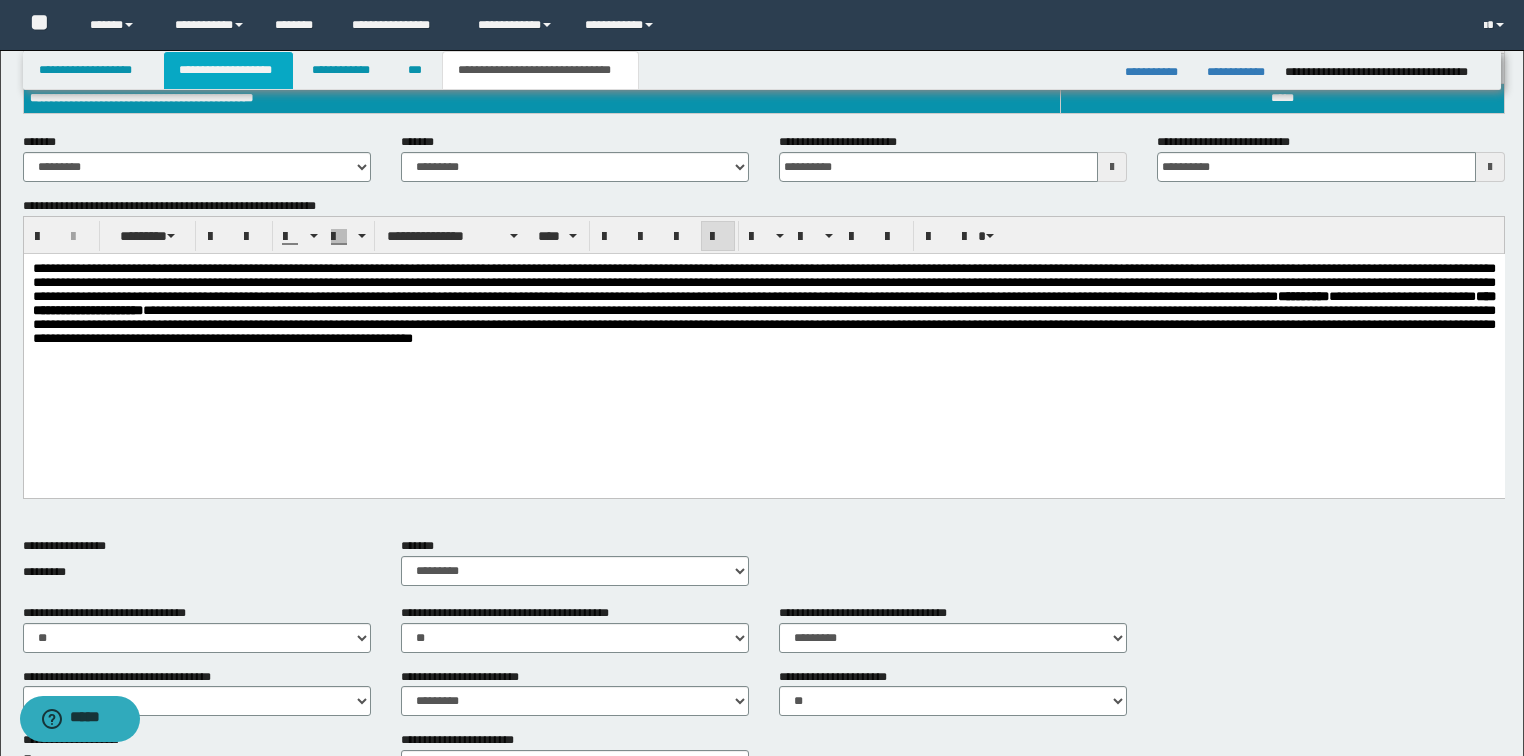 click on "**********" at bounding box center (228, 70) 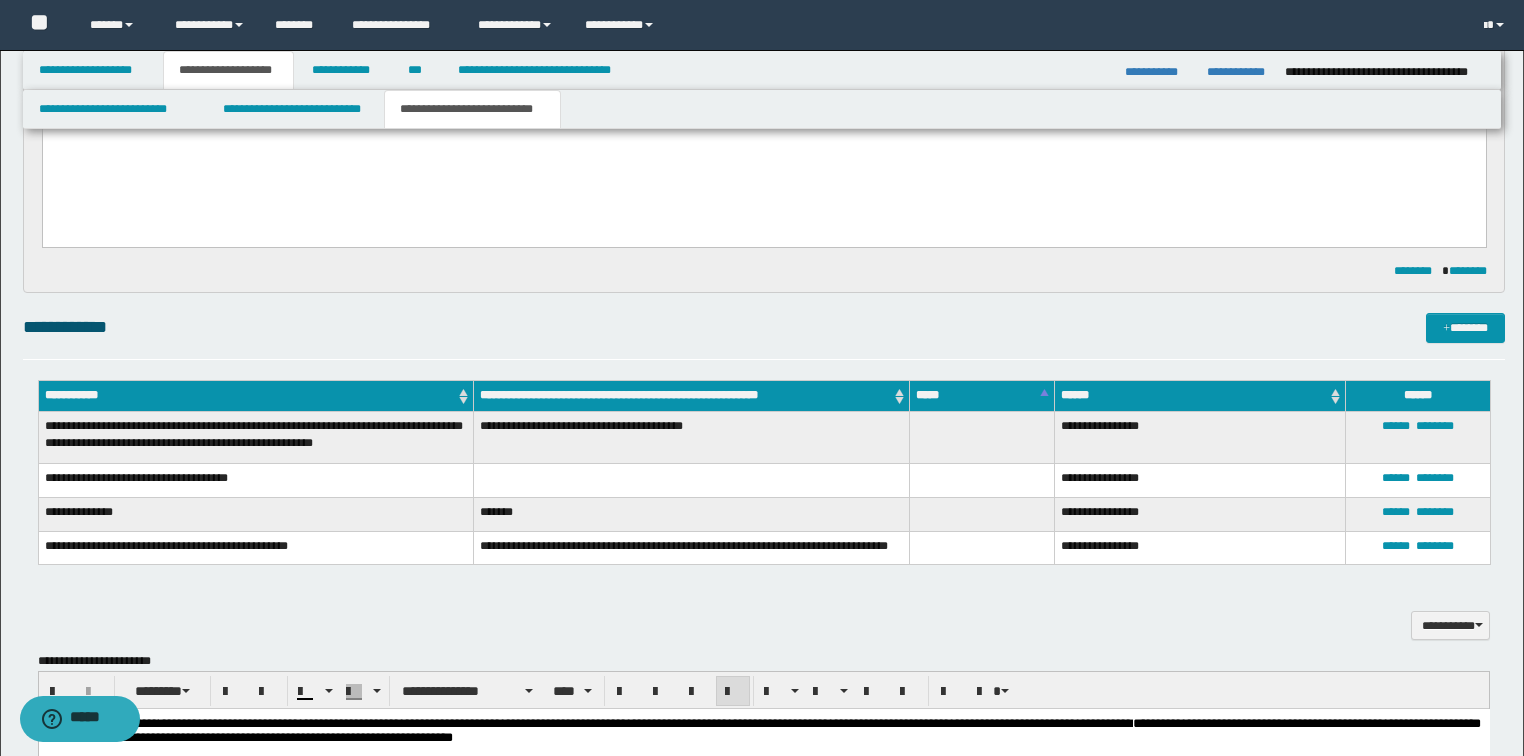 scroll, scrollTop: 64, scrollLeft: 0, axis: vertical 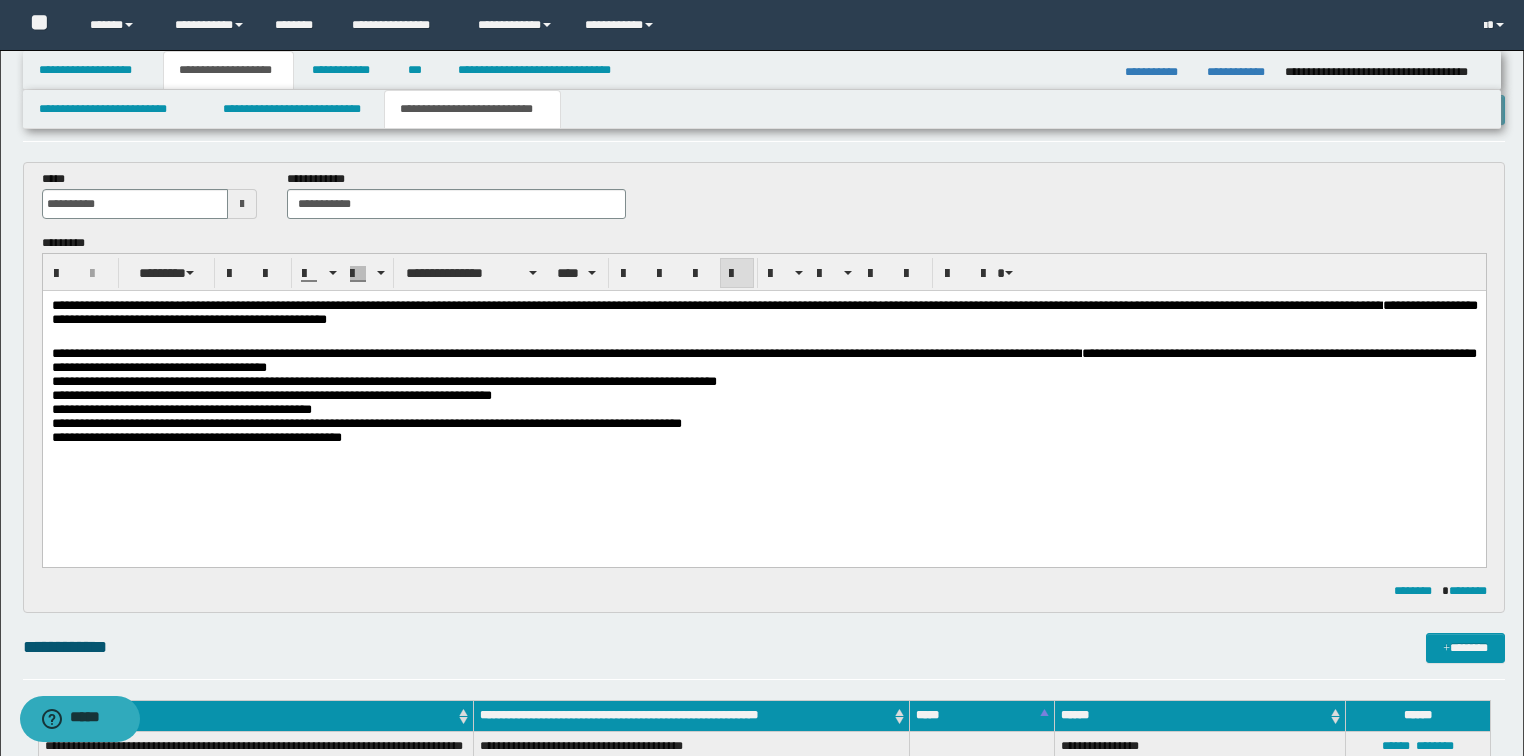 click on "**********" at bounding box center (763, 396) 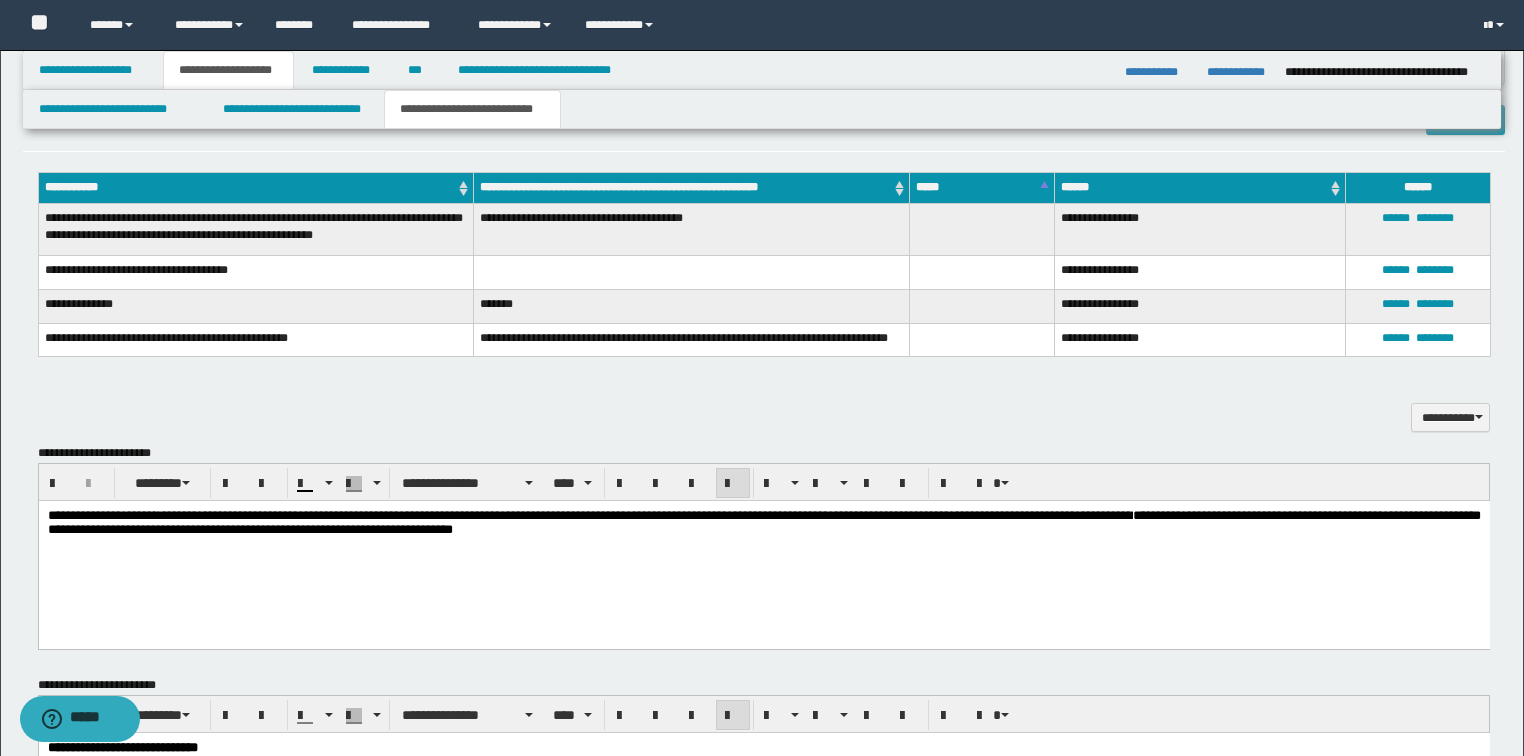 scroll, scrollTop: 864, scrollLeft: 0, axis: vertical 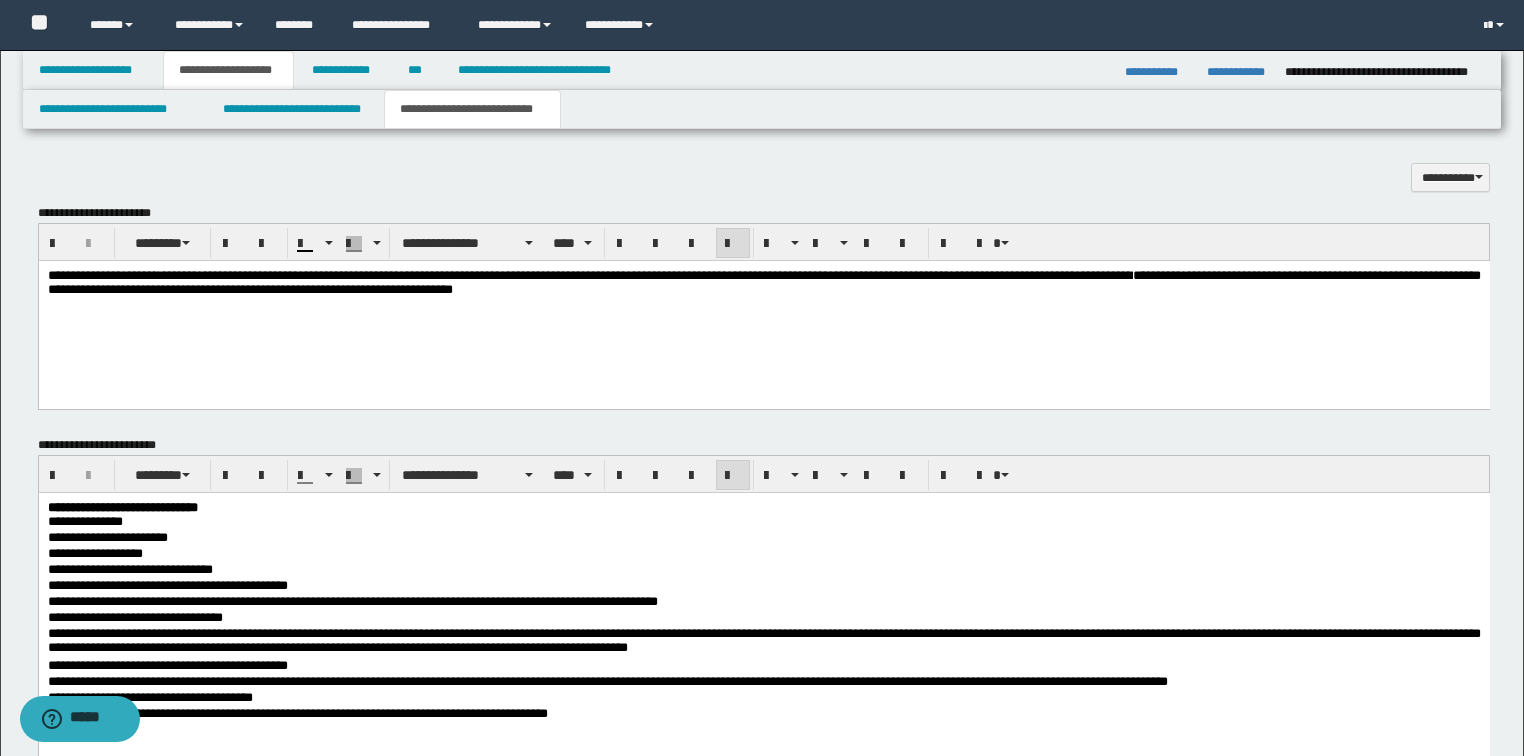 click on "**********" at bounding box center (763, 310) 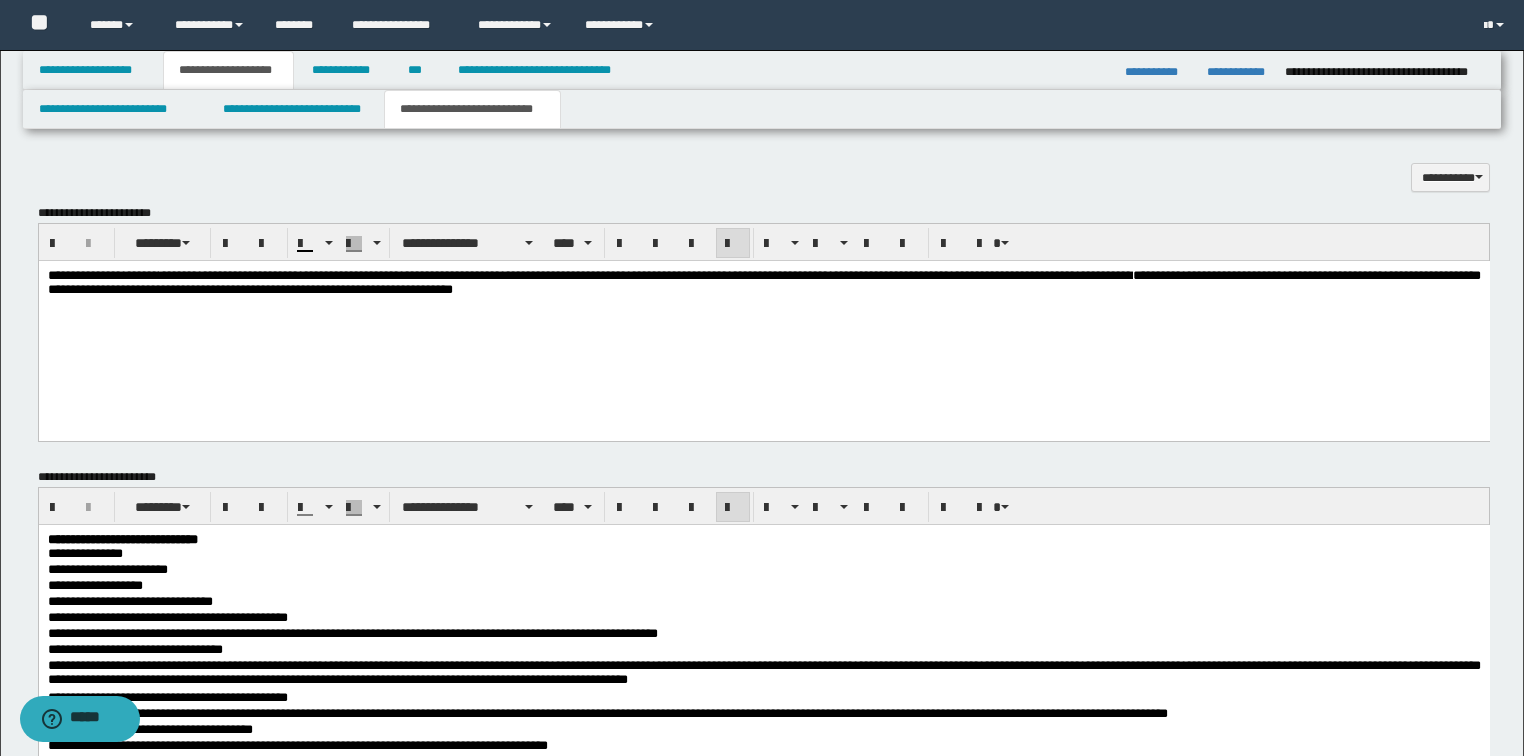 scroll, scrollTop: 1264, scrollLeft: 0, axis: vertical 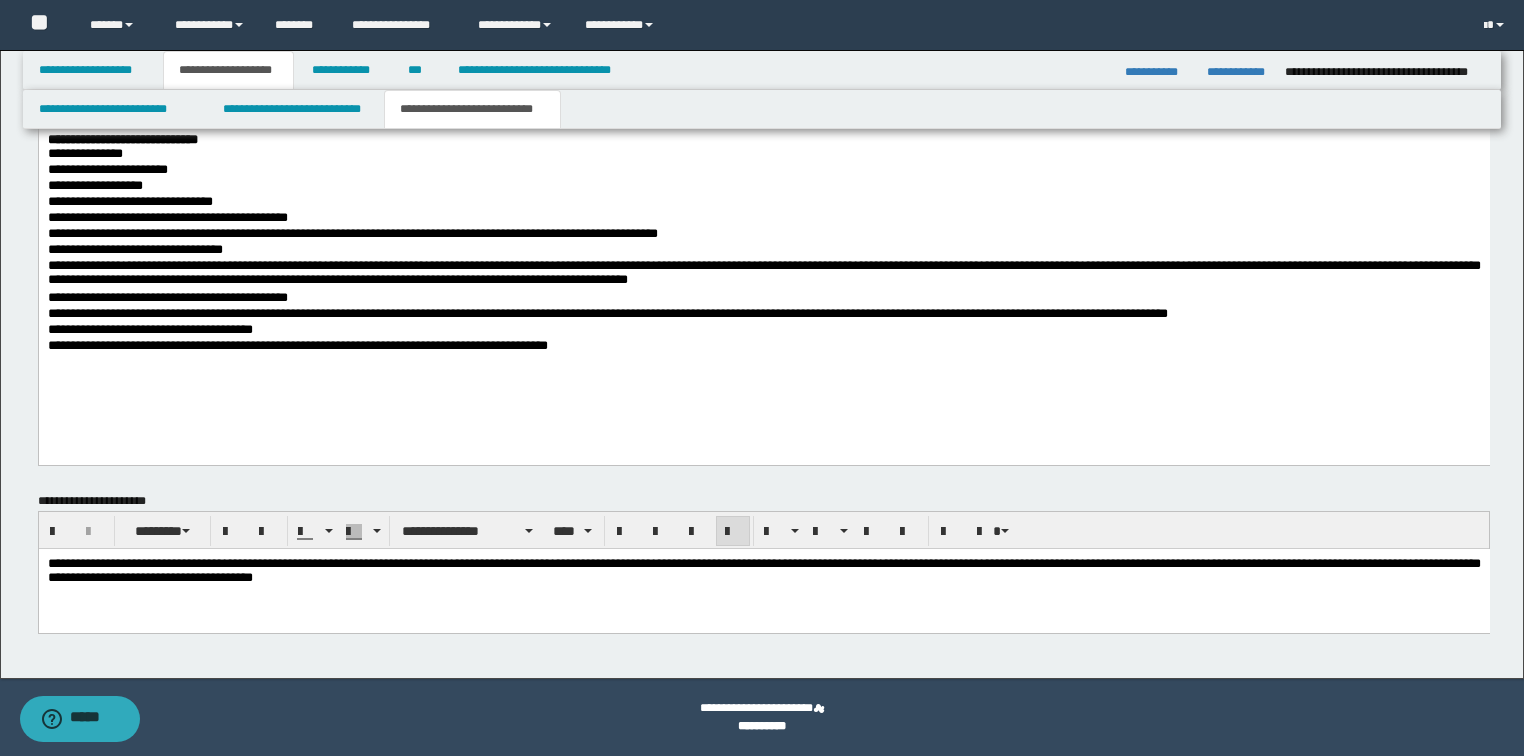 click on "**********" at bounding box center [763, 347] 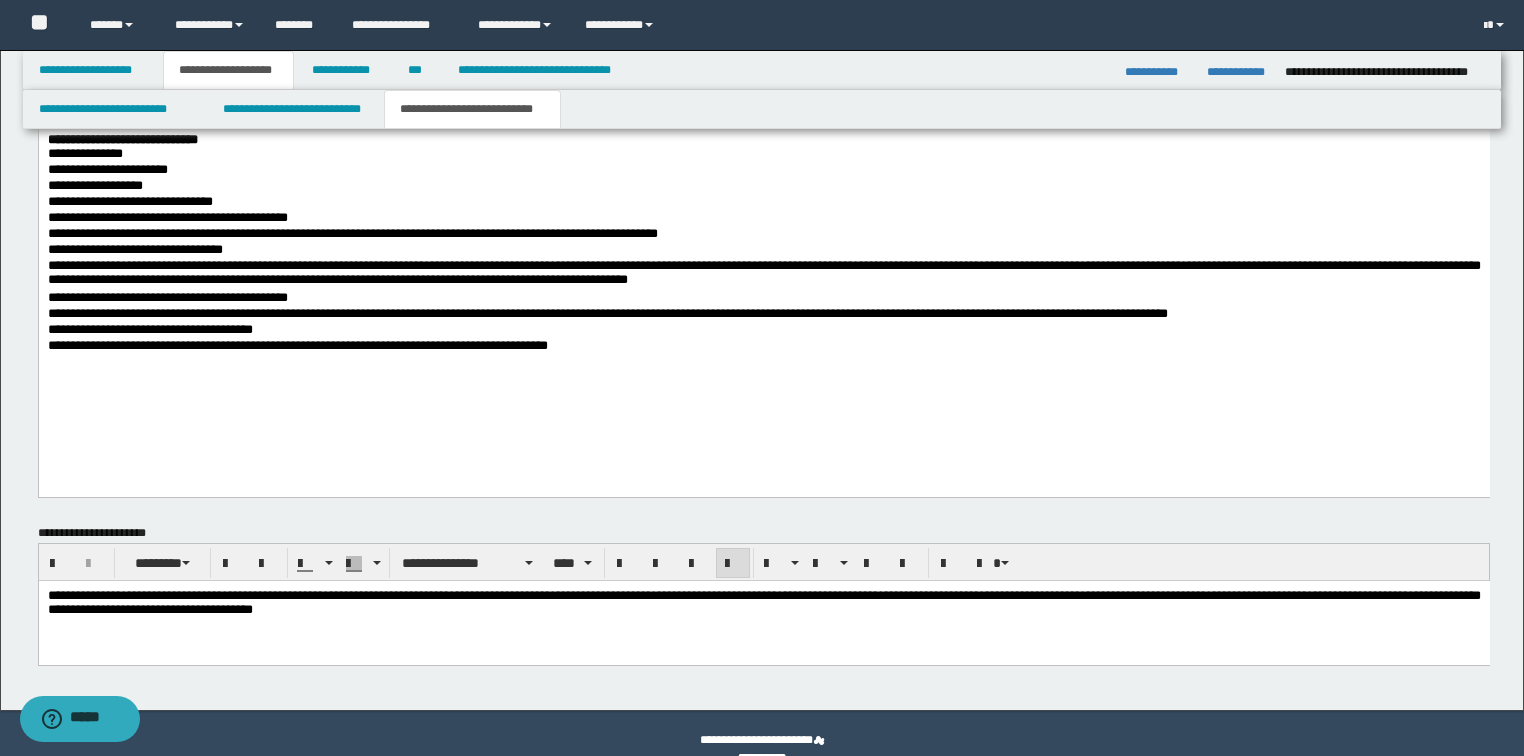 scroll, scrollTop: 1296, scrollLeft: 0, axis: vertical 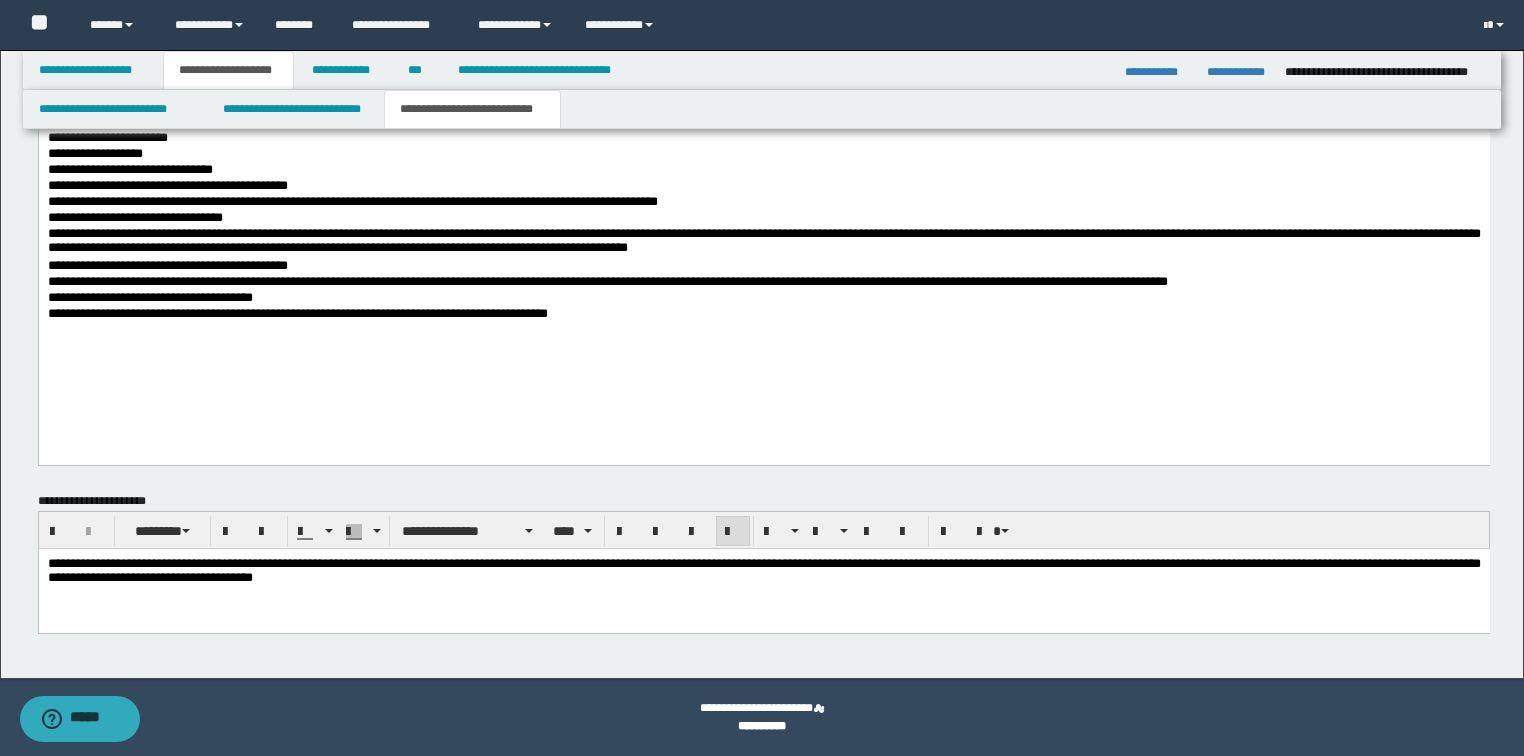 click on "**********" at bounding box center [763, 570] 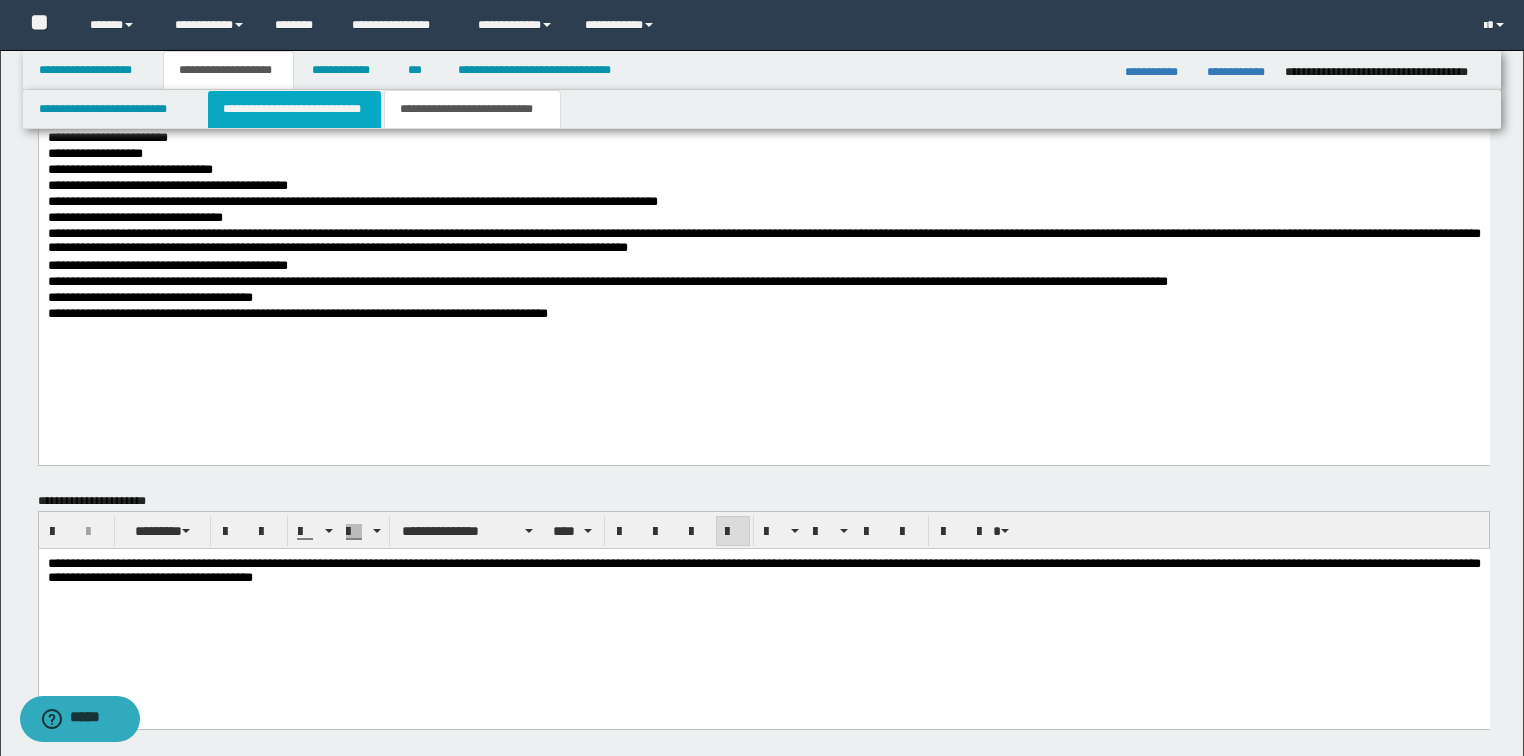 click on "**********" at bounding box center [294, 109] 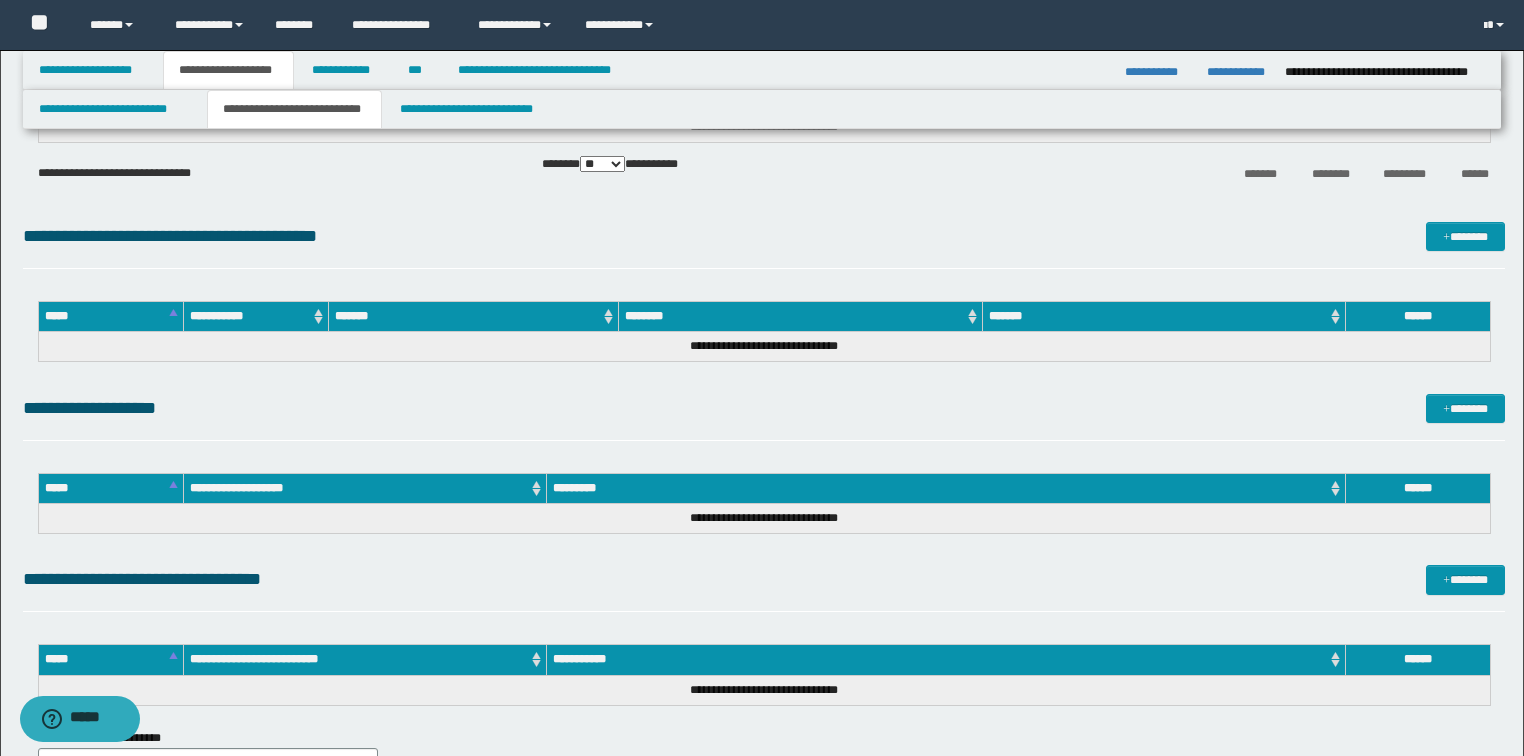 scroll, scrollTop: 356, scrollLeft: 0, axis: vertical 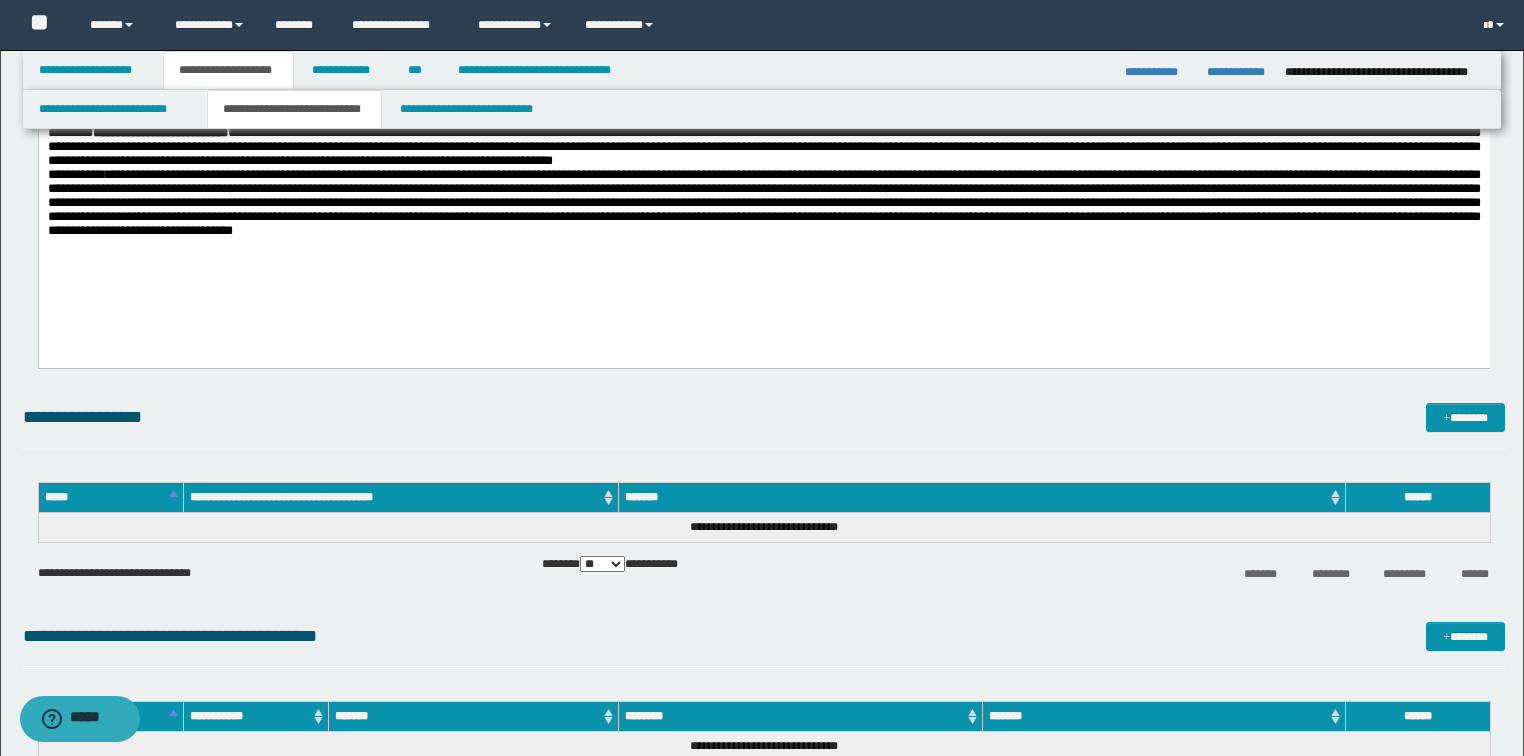 click on "* *********" at bounding box center [763, 202] 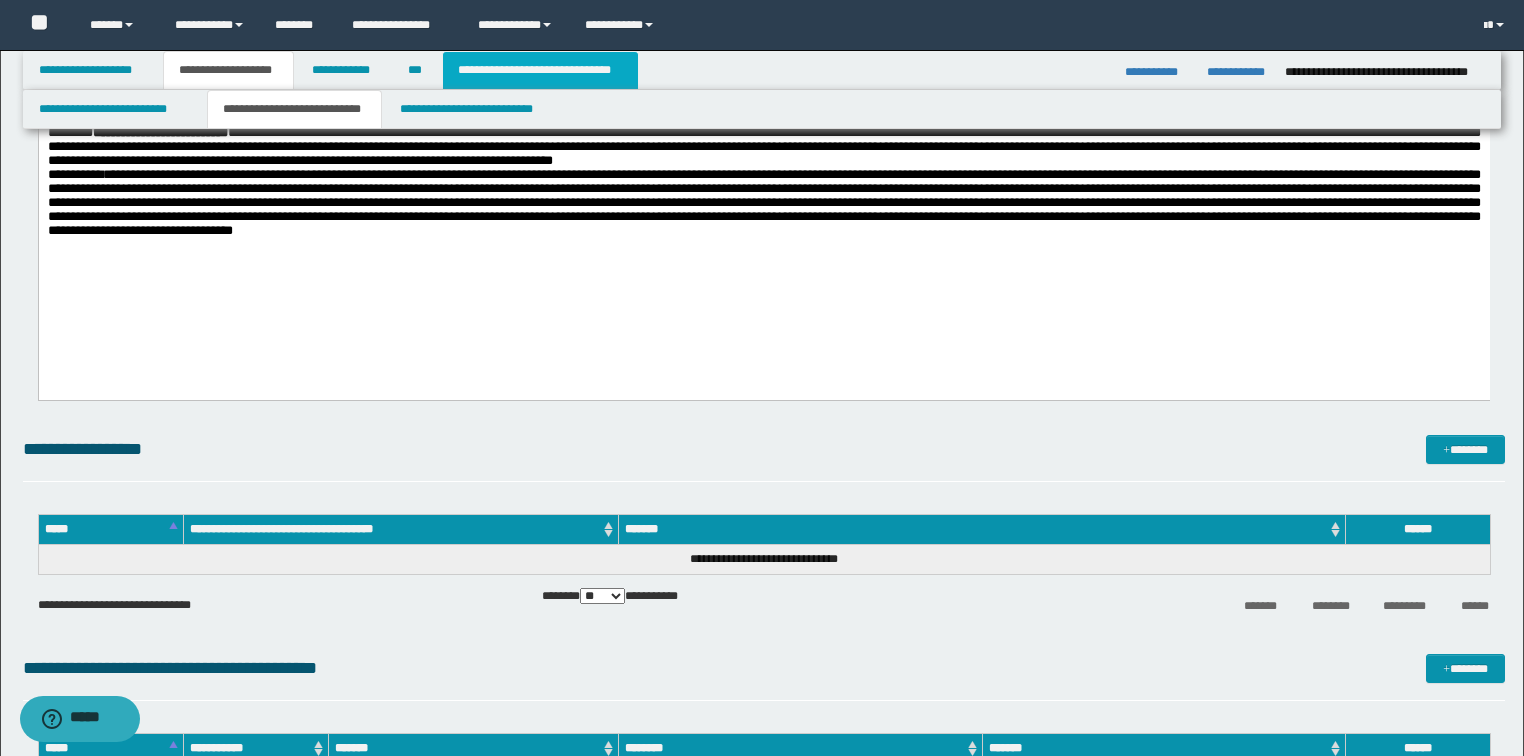 click on "**********" at bounding box center (540, 70) 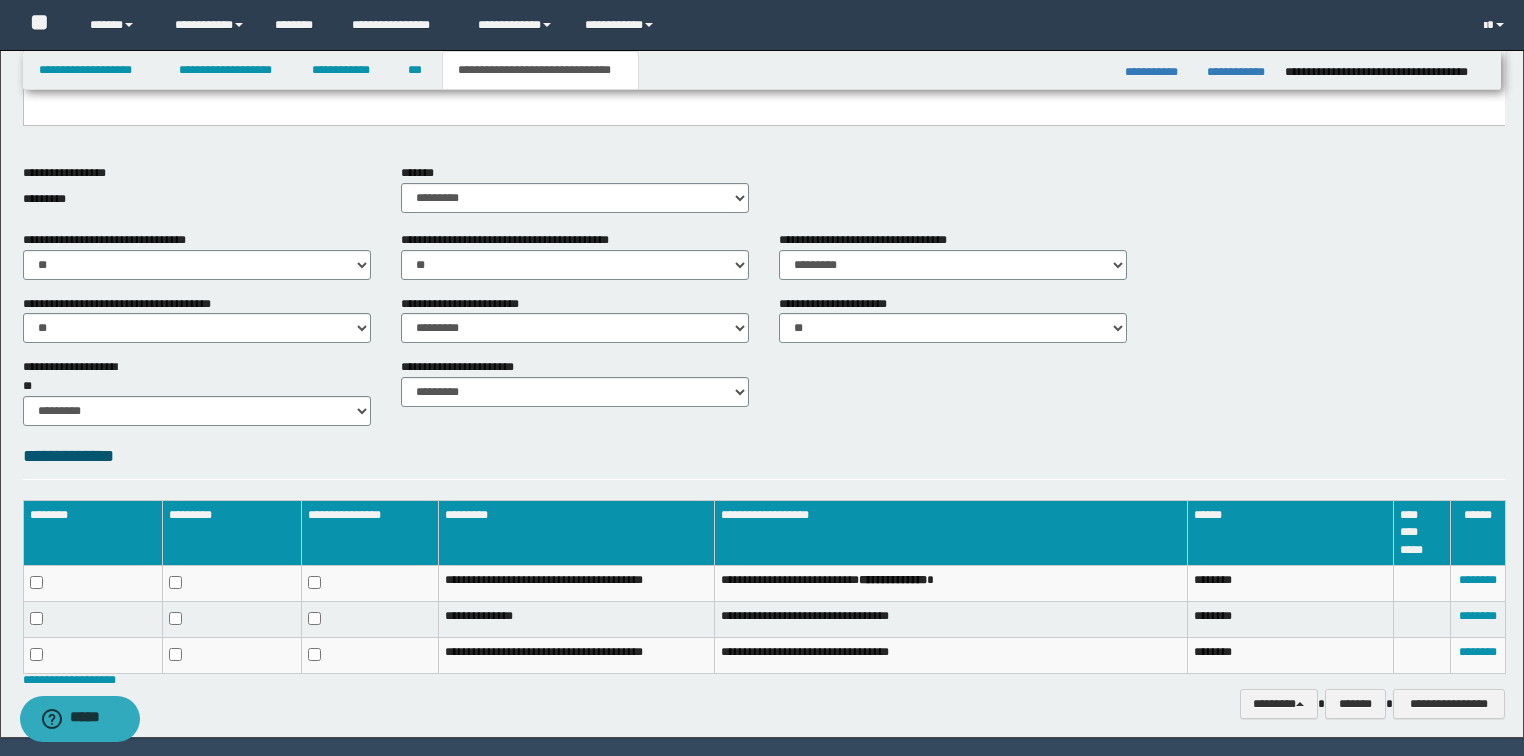 scroll, scrollTop: 784, scrollLeft: 0, axis: vertical 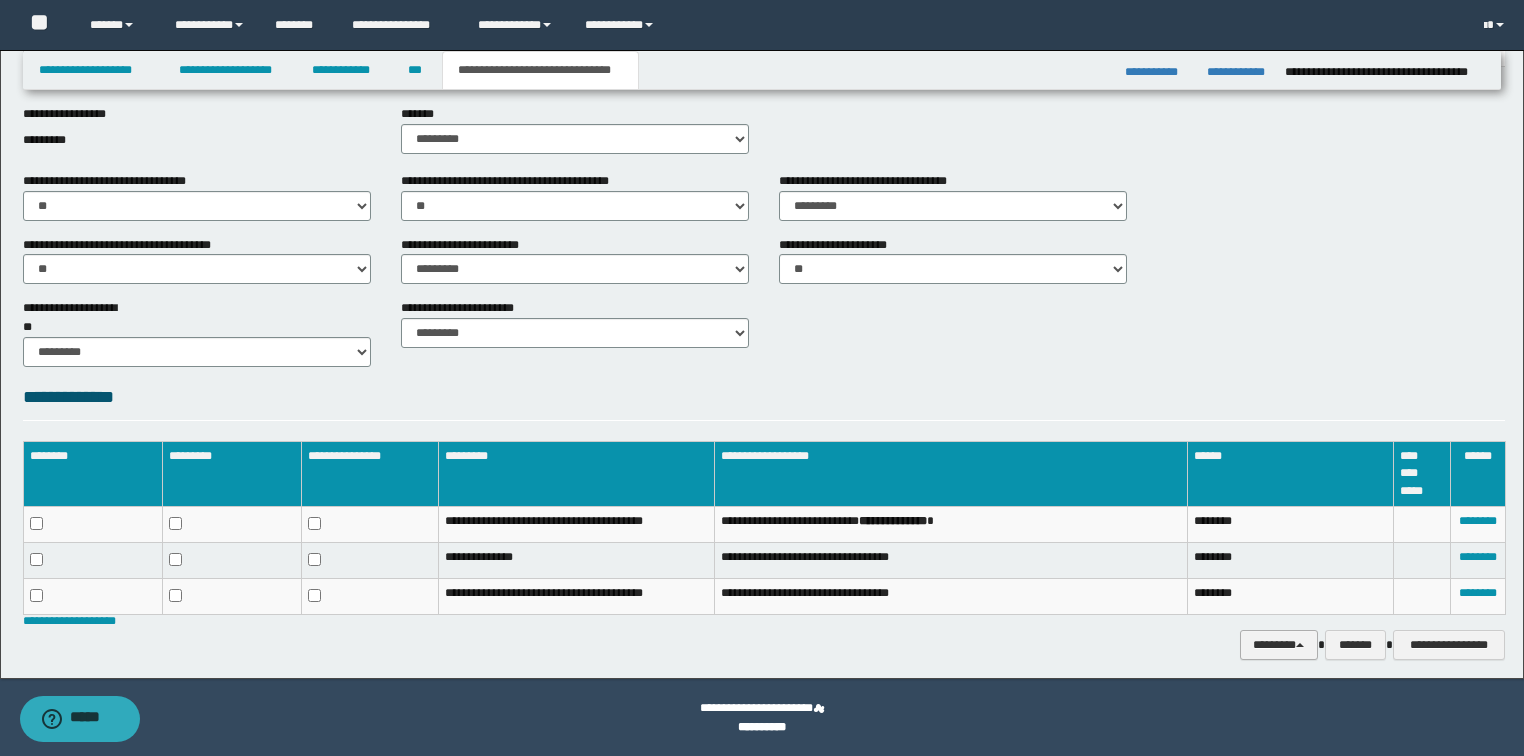 click on "********" at bounding box center [1279, 645] 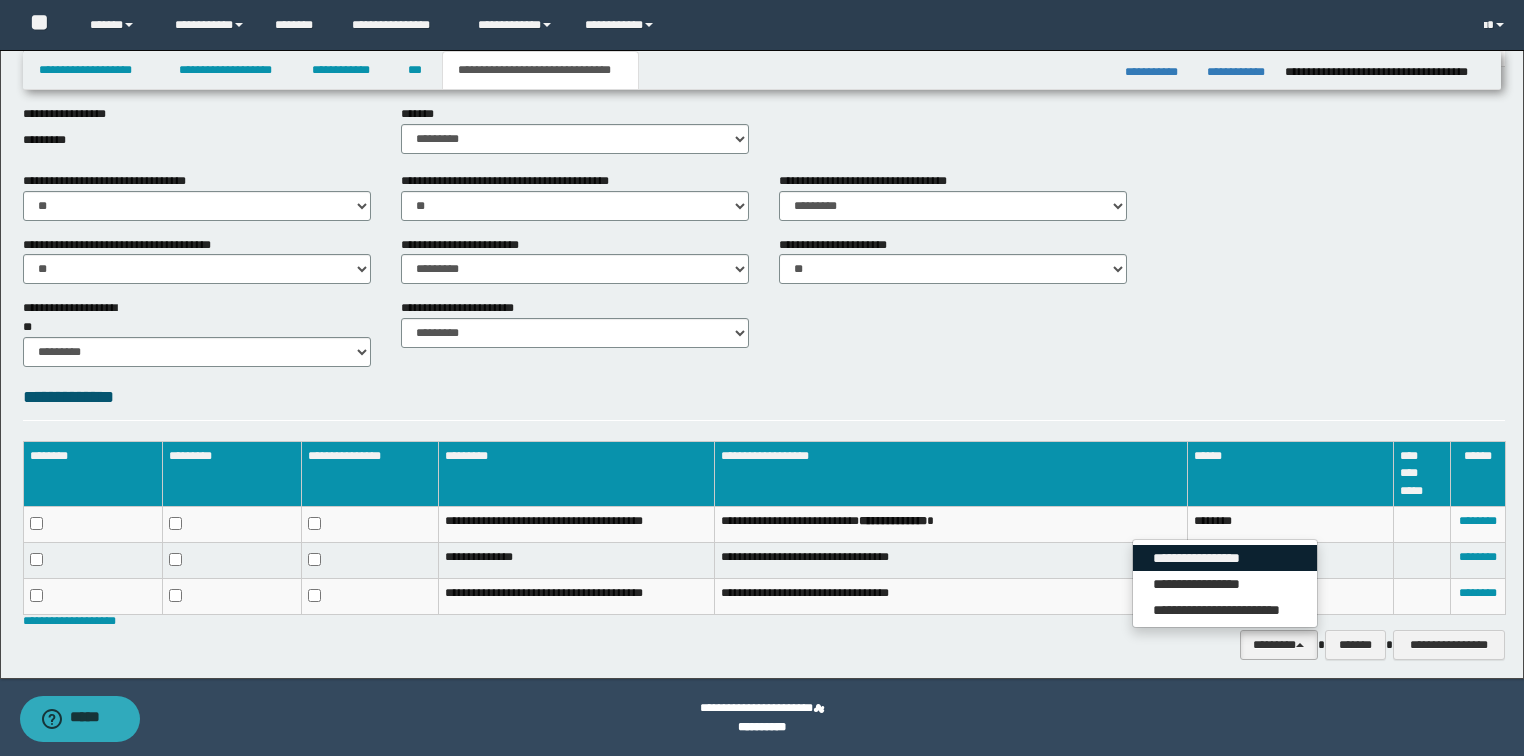 click on "**********" at bounding box center (1225, 558) 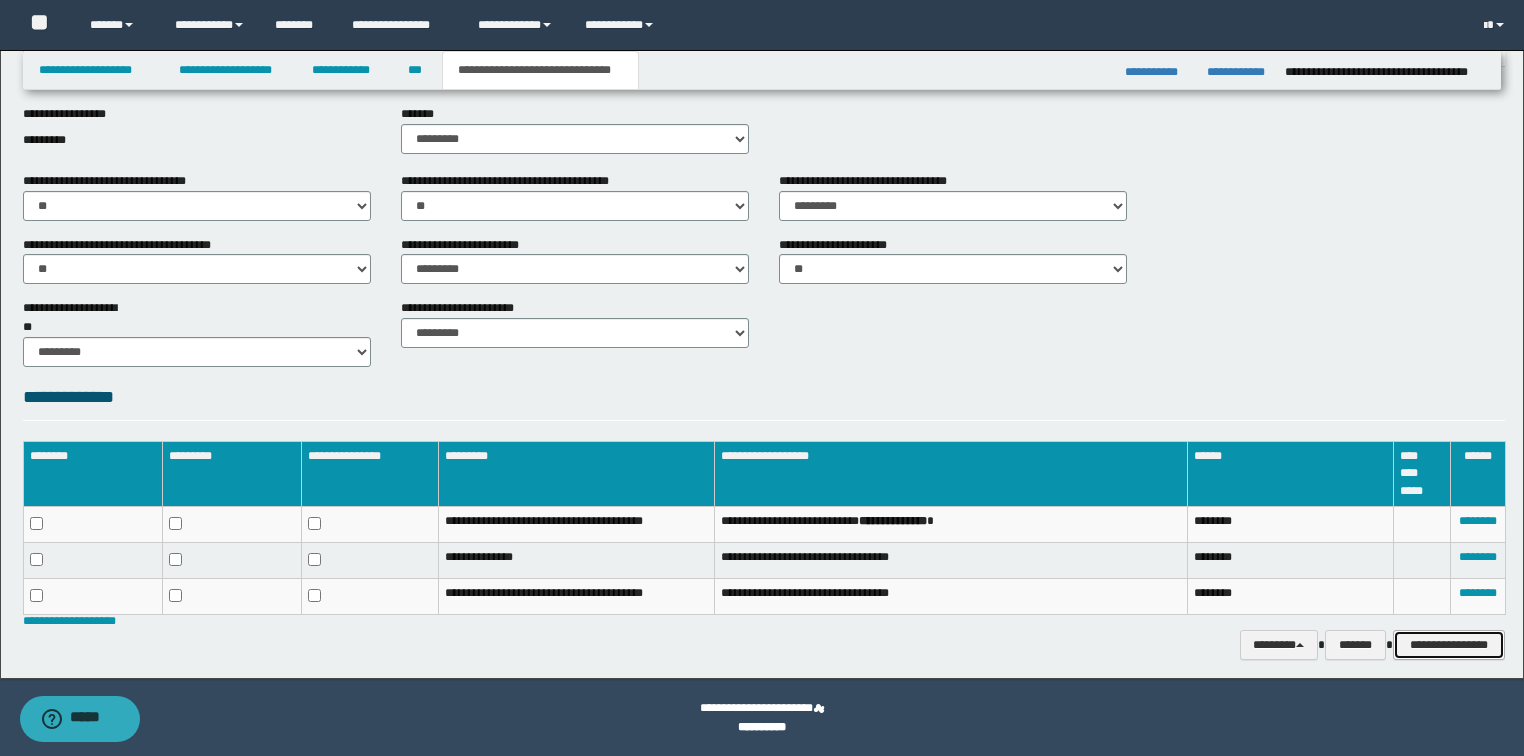 click on "**********" at bounding box center [1449, 645] 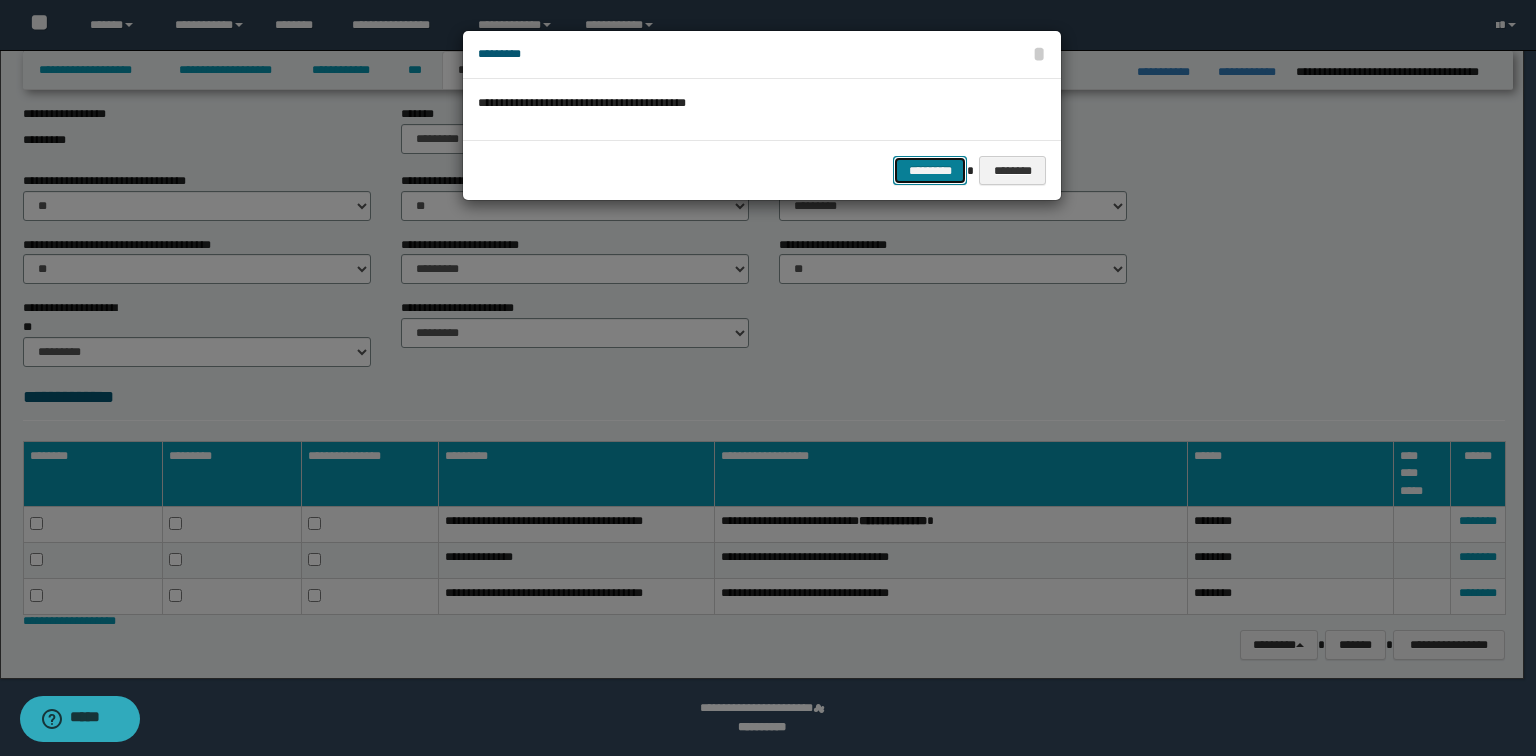 click on "*********" at bounding box center [930, 171] 